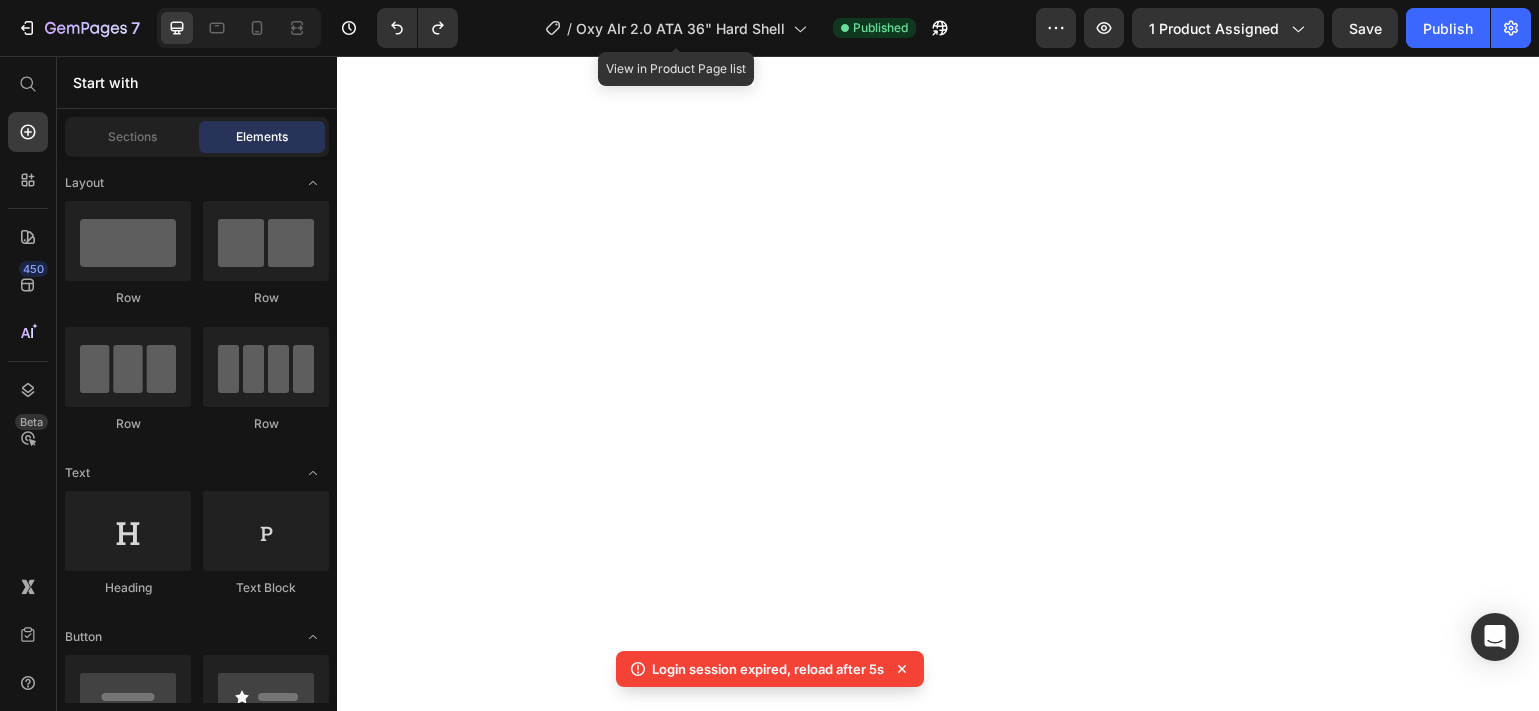 scroll, scrollTop: 0, scrollLeft: 0, axis: both 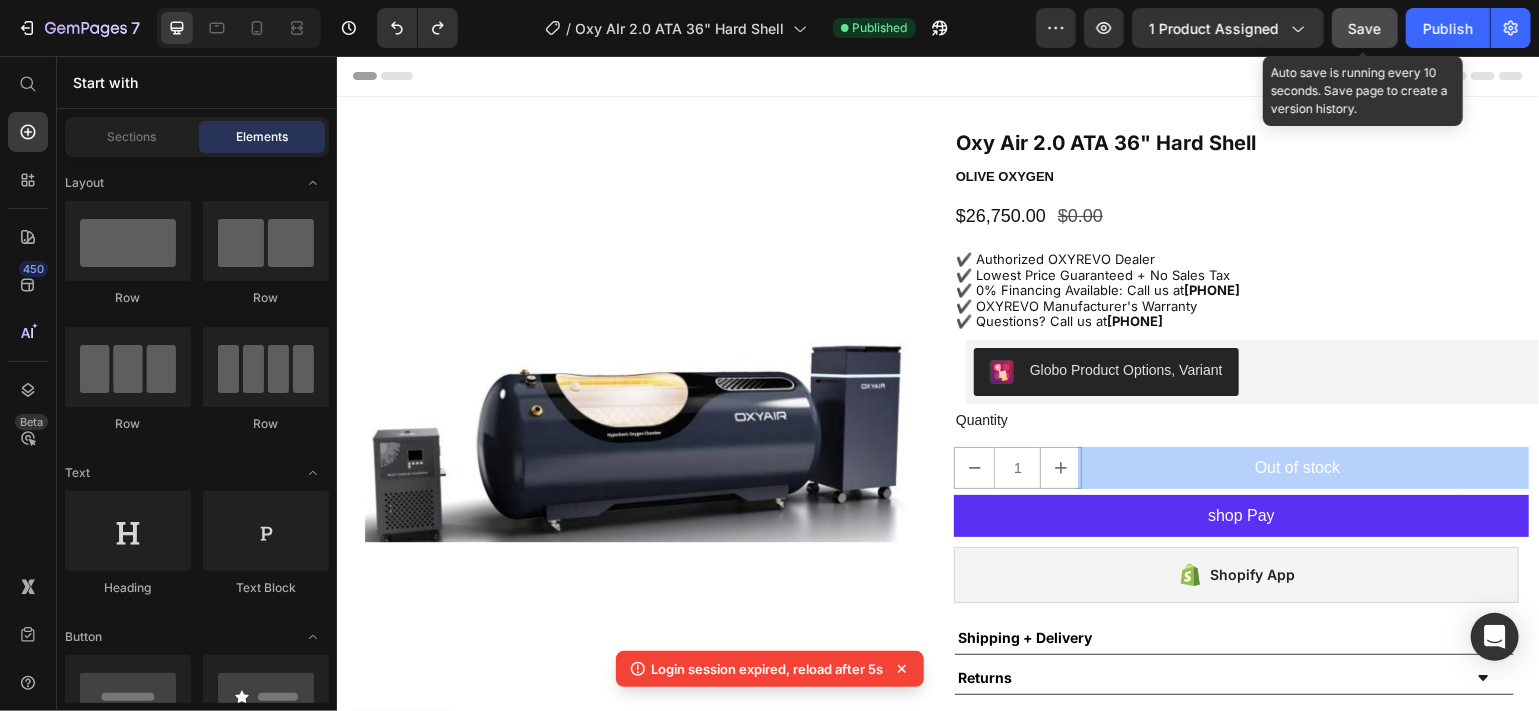 click on "Save" at bounding box center [1365, 28] 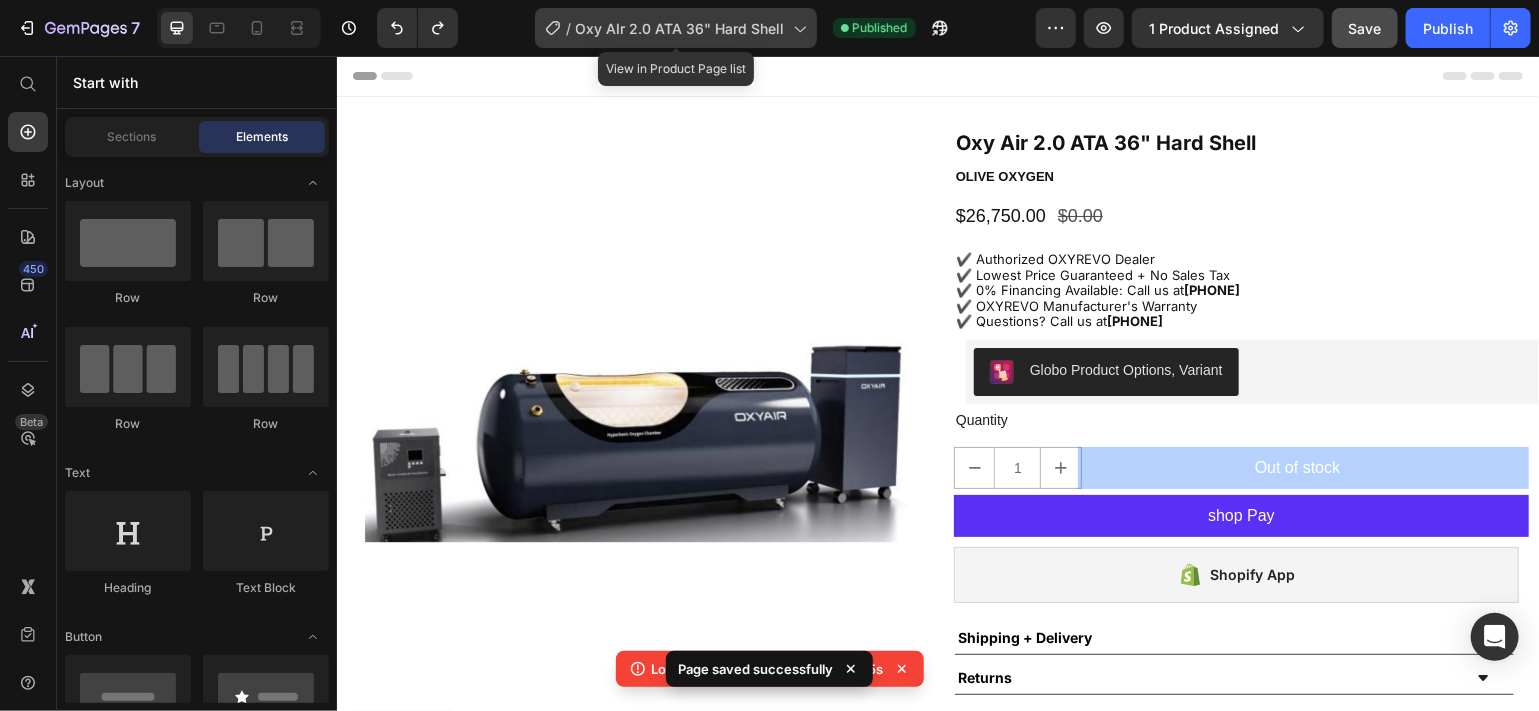 click on "Oxy AIr 2.0 ATA 36" Hard Shell" at bounding box center (680, 28) 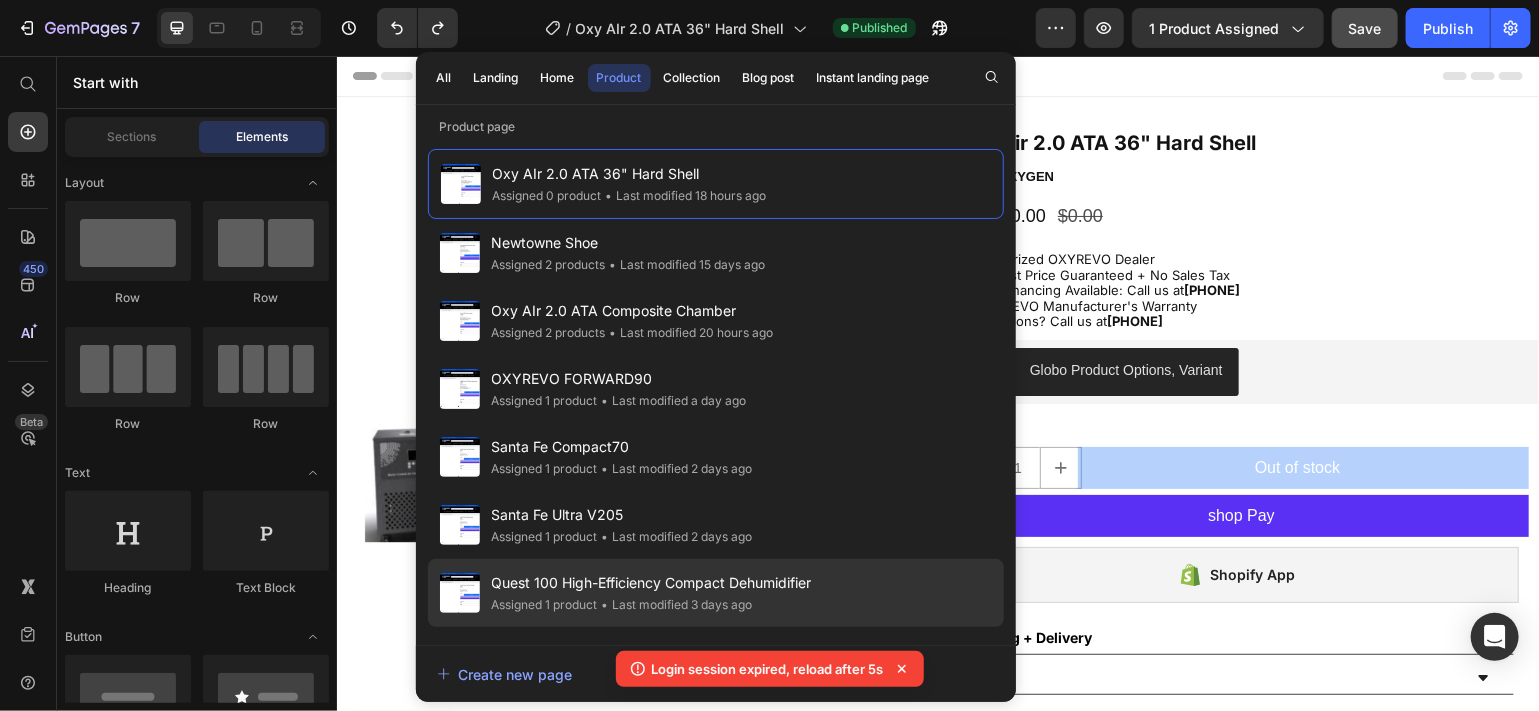 click on "Quest 100 High-Efficiency Compact Dehumidifier" at bounding box center (652, 583) 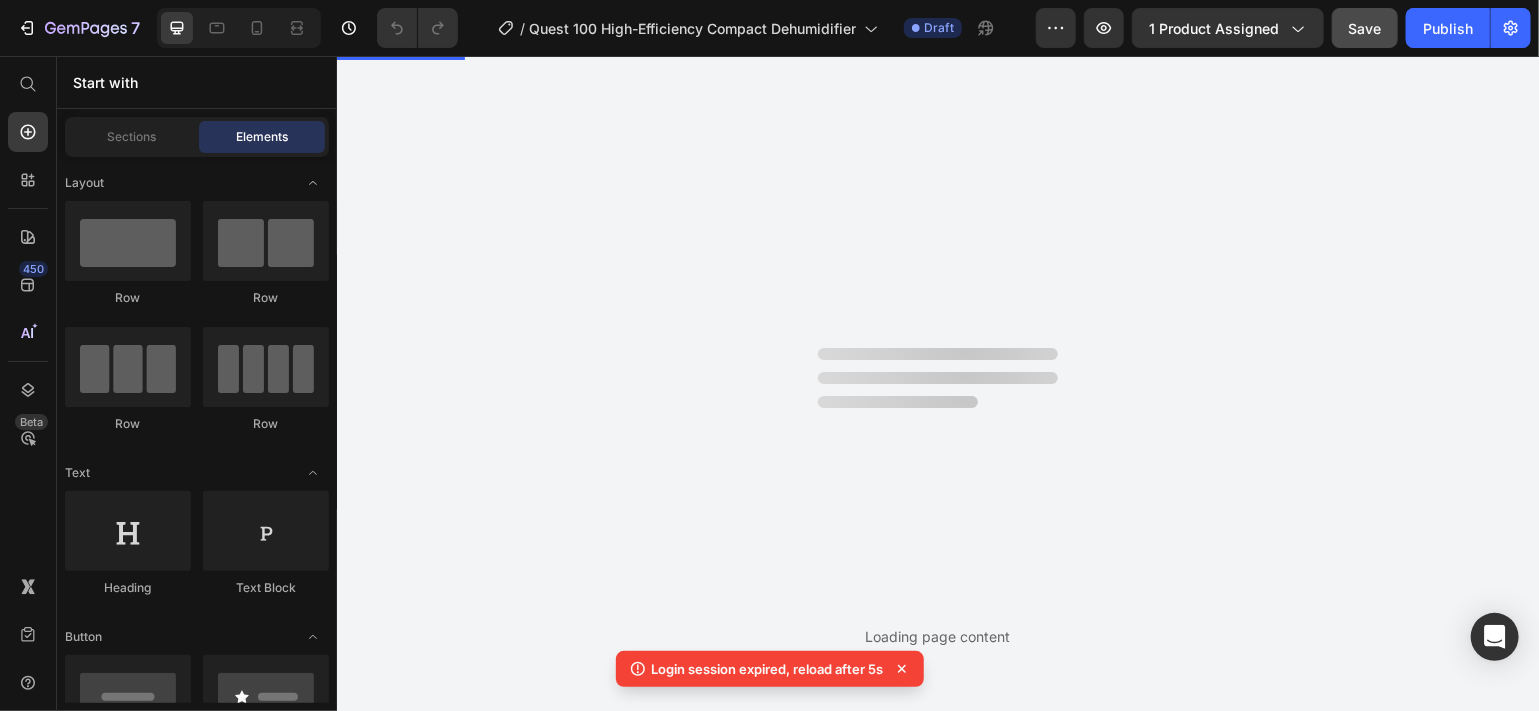 scroll, scrollTop: 0, scrollLeft: 0, axis: both 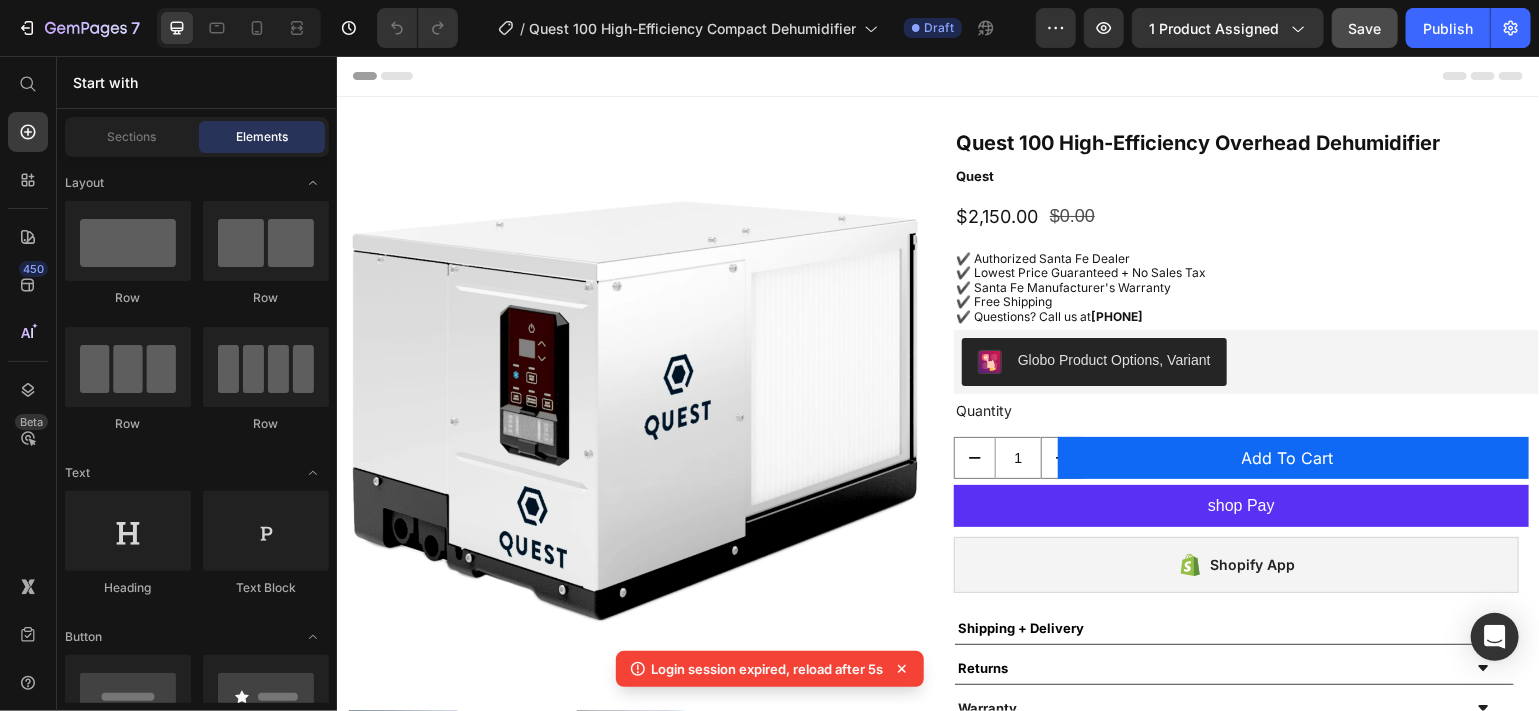 click on "Login session expired, reload after 5s" at bounding box center (768, 669) 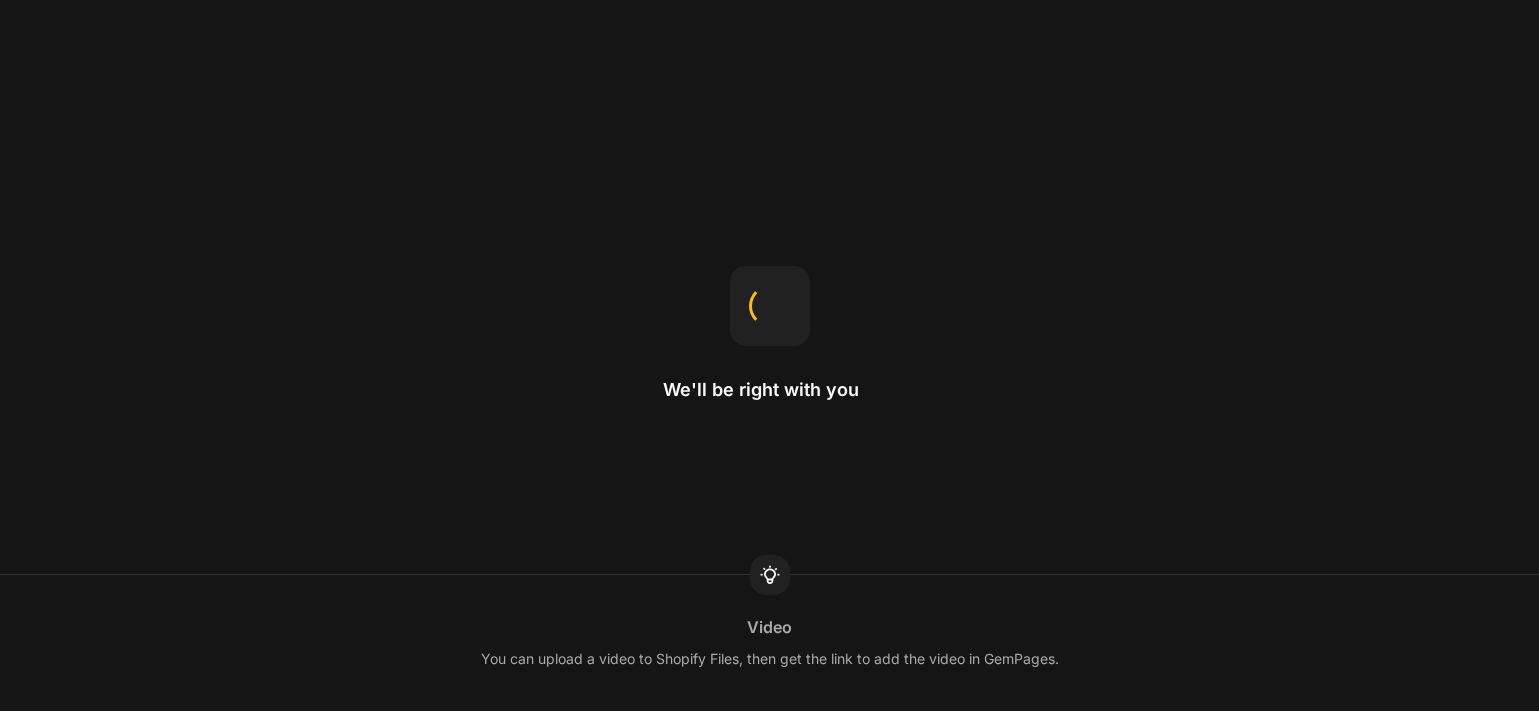 scroll, scrollTop: 0, scrollLeft: 0, axis: both 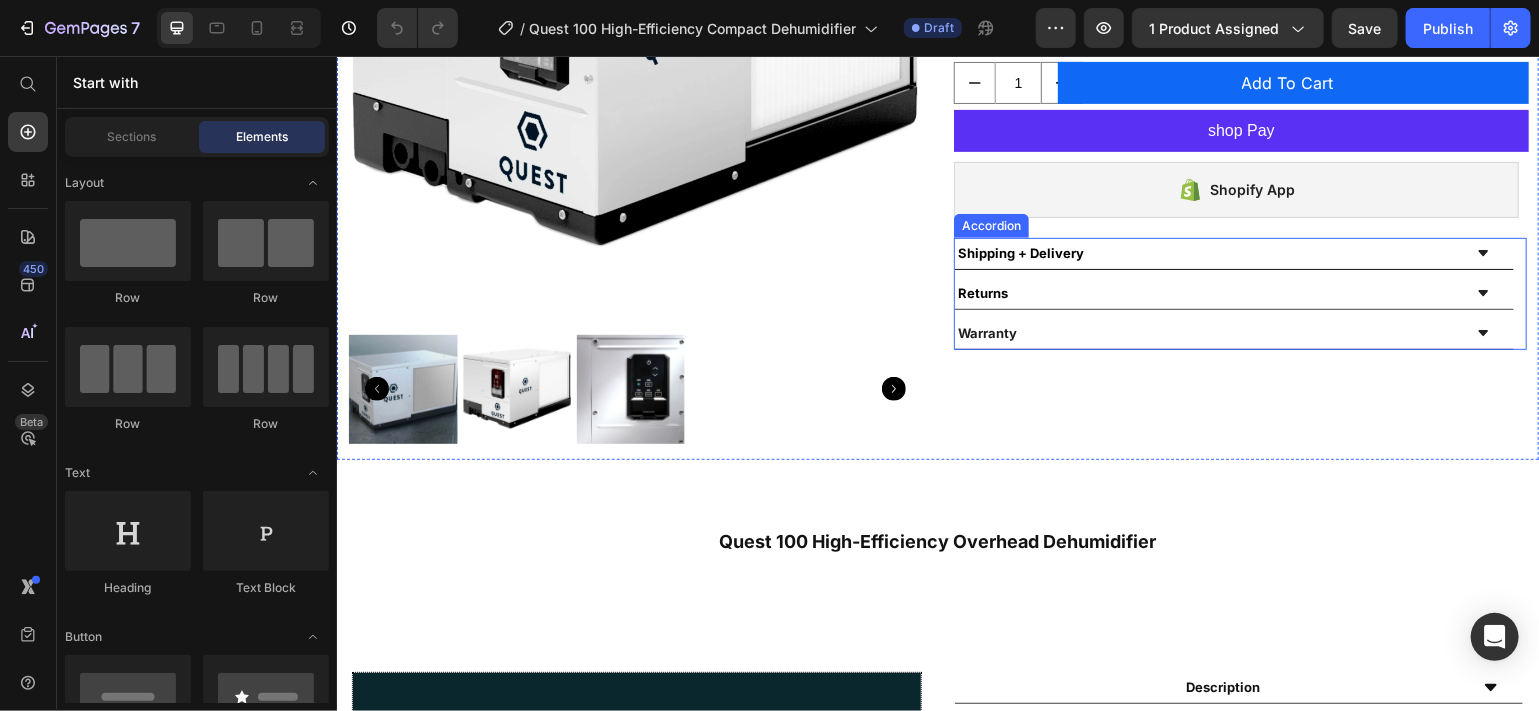 click 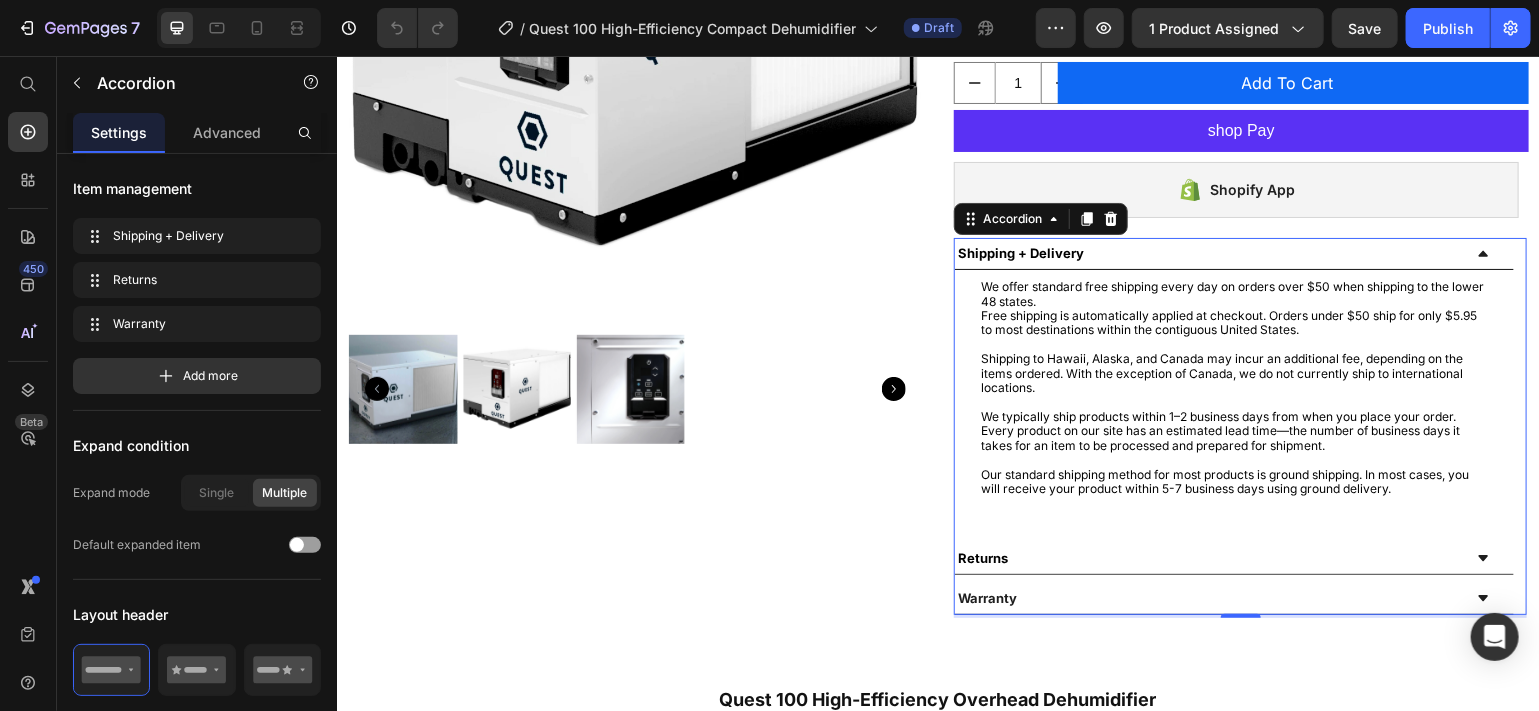 click 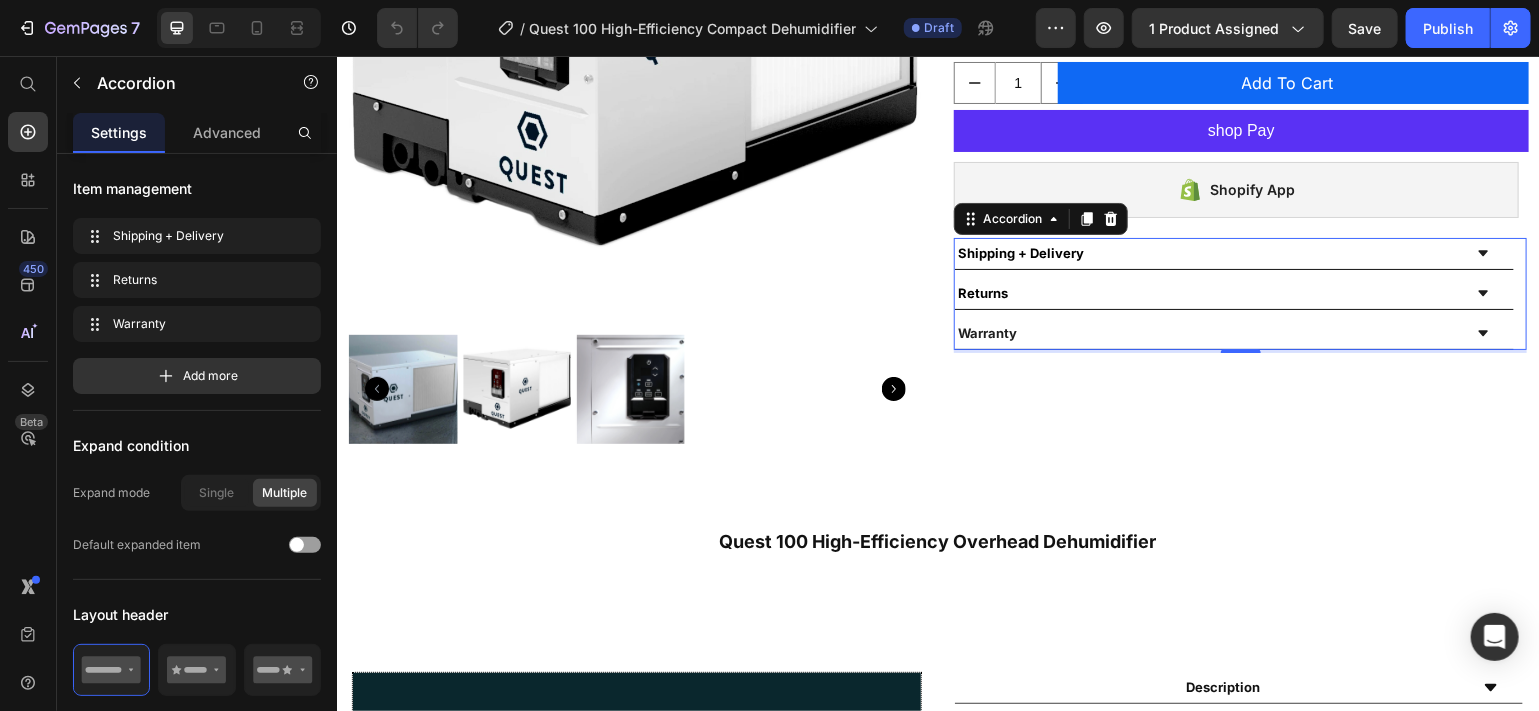 click 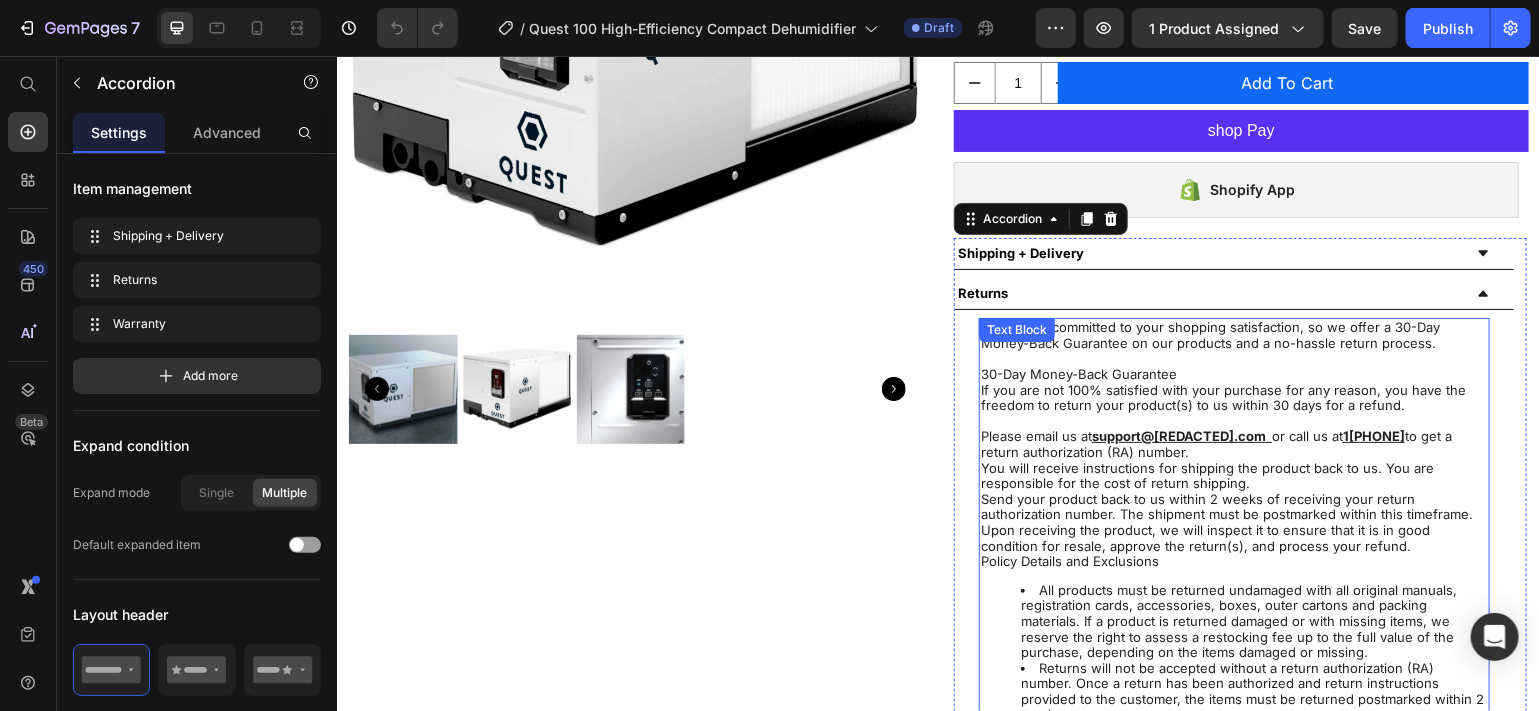 click on "Santa Fe is committed to your shopping satisfaction, so we offer a 30-Day Money-Back Guarantee on our products and a no-hassle return process." at bounding box center [1233, 334] 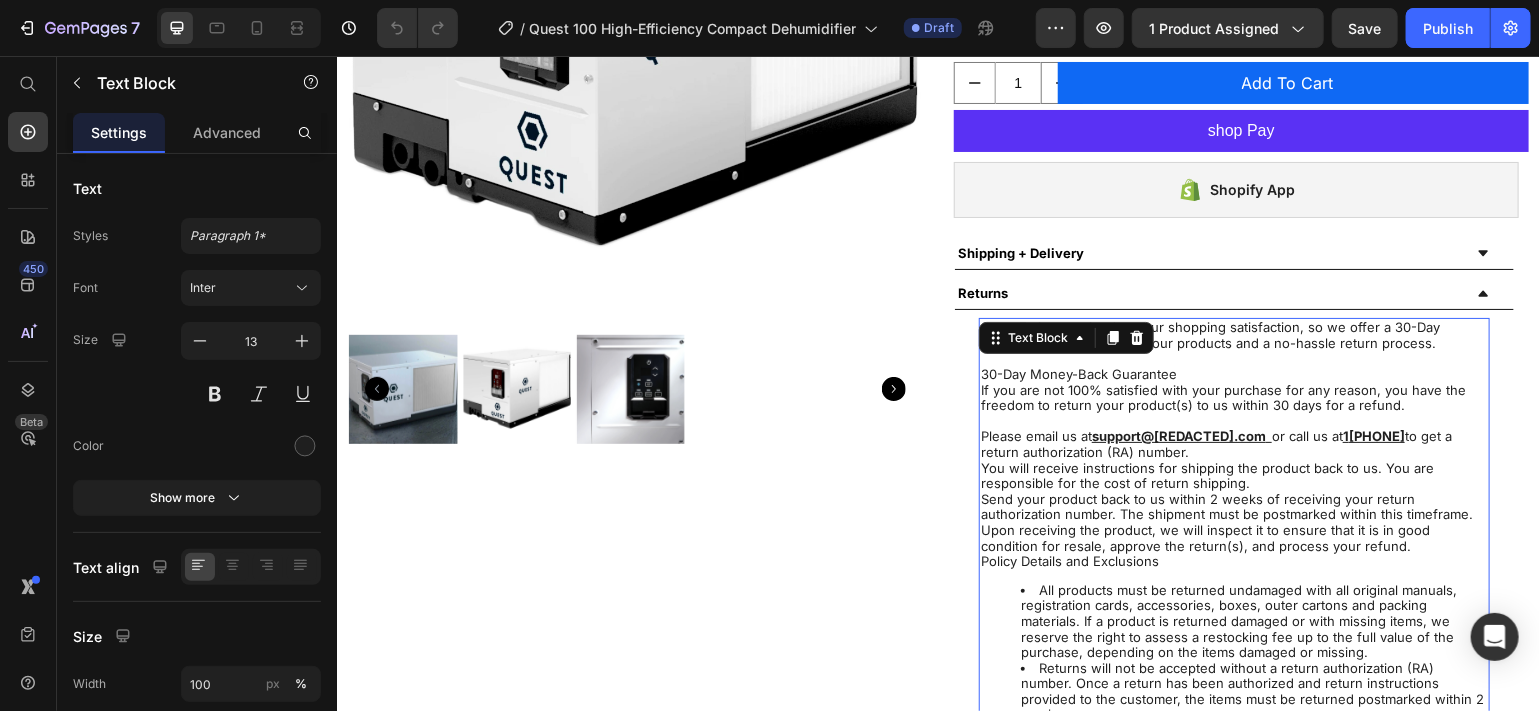 click on "Santa Fe is committed to your shopping satisfaction, so we offer a 30-Day Money-Back Guarantee on our products and a no-hassle return process." at bounding box center (1233, 334) 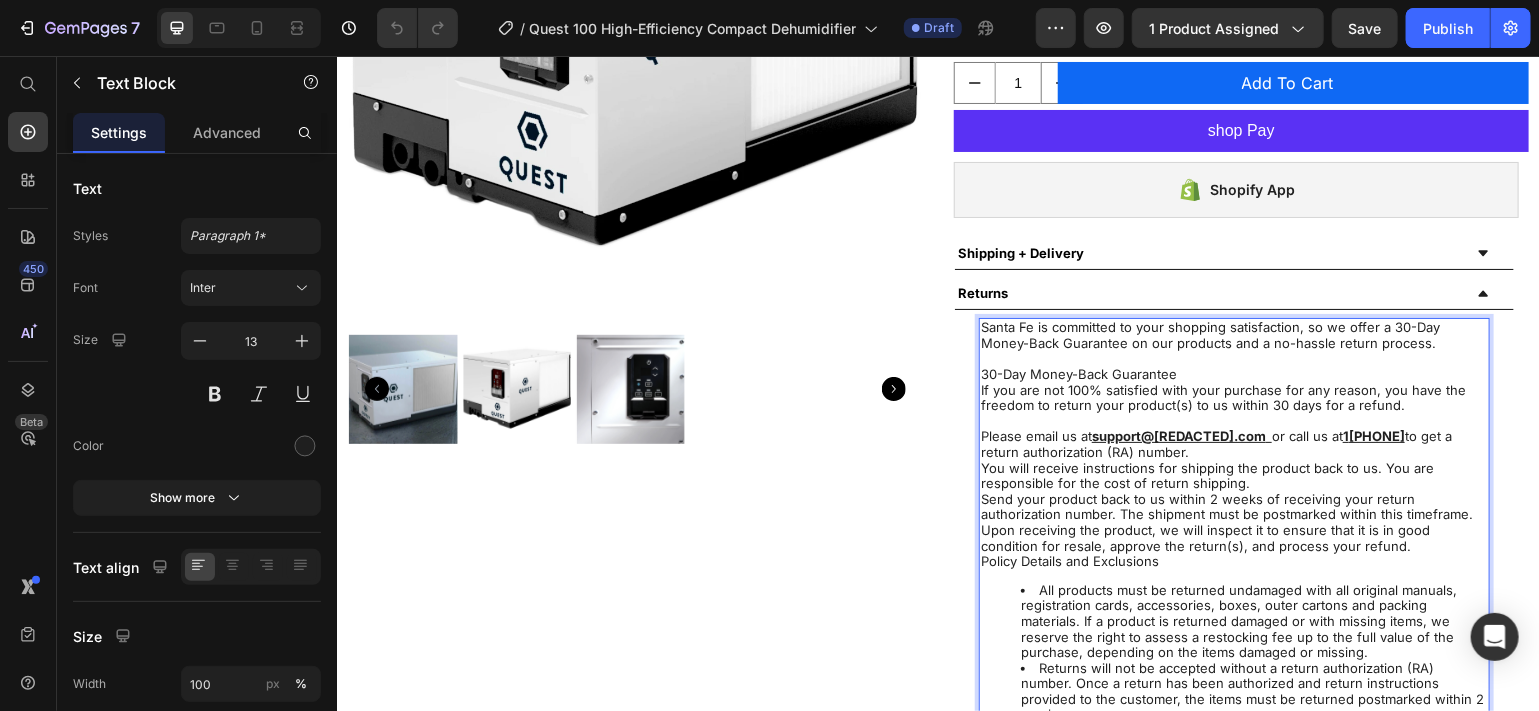 click on "Santa Fe is committed to your shopping satisfaction, so we offer a 30-Day Money-Back Guarantee on our products and a no-hassle return process." at bounding box center [1233, 334] 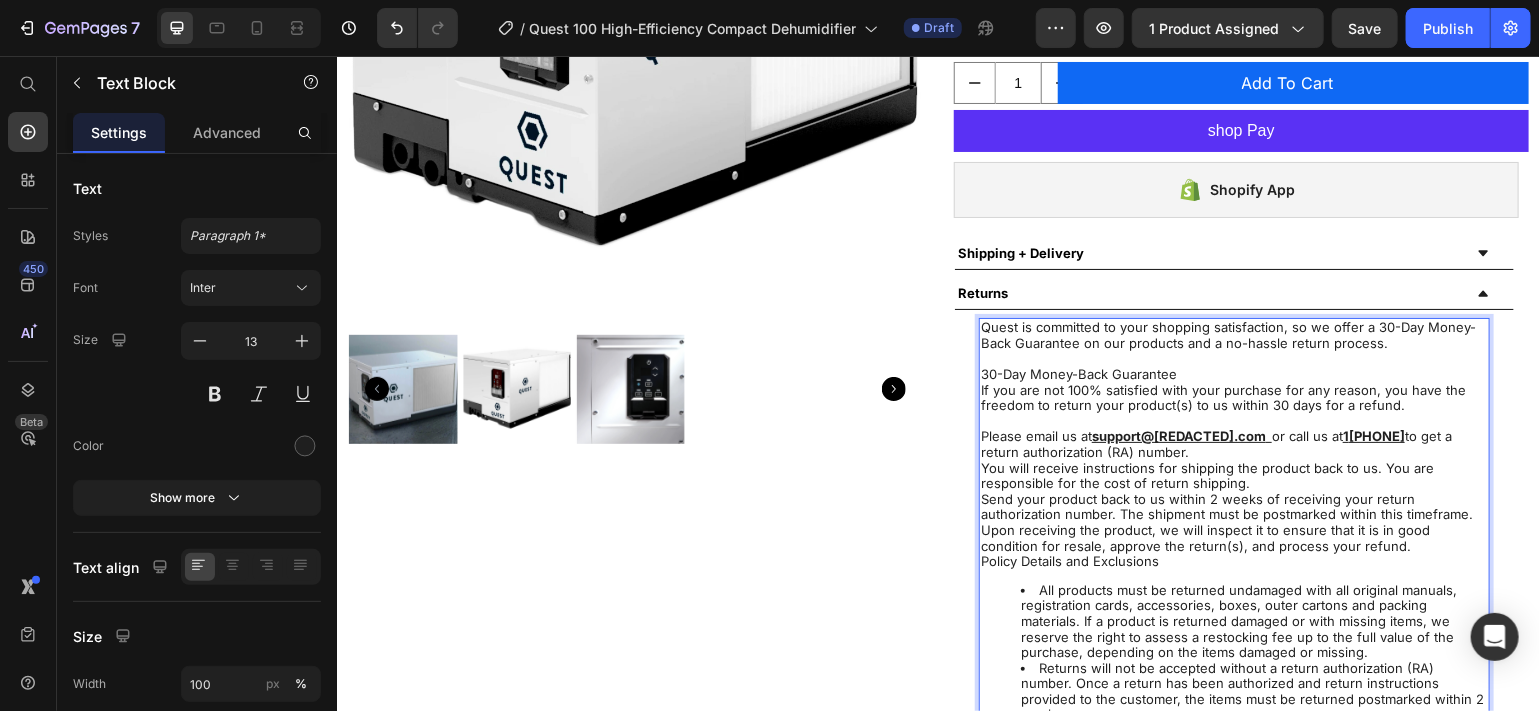 click on "Send your product back to us within 2 weeks of receiving your return authorization number. The shipment must be postmarked within this timeframe." at bounding box center [1233, 506] 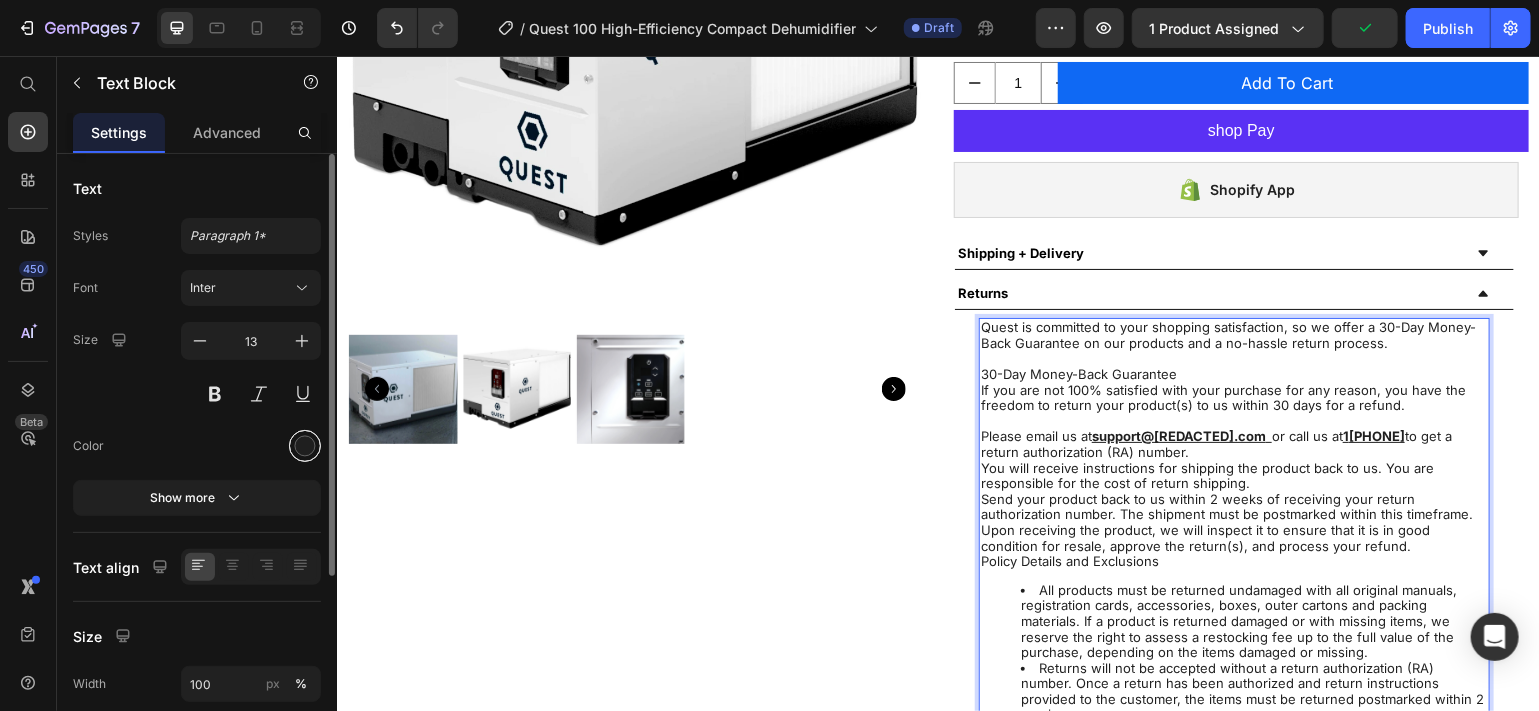 click at bounding box center [305, 446] 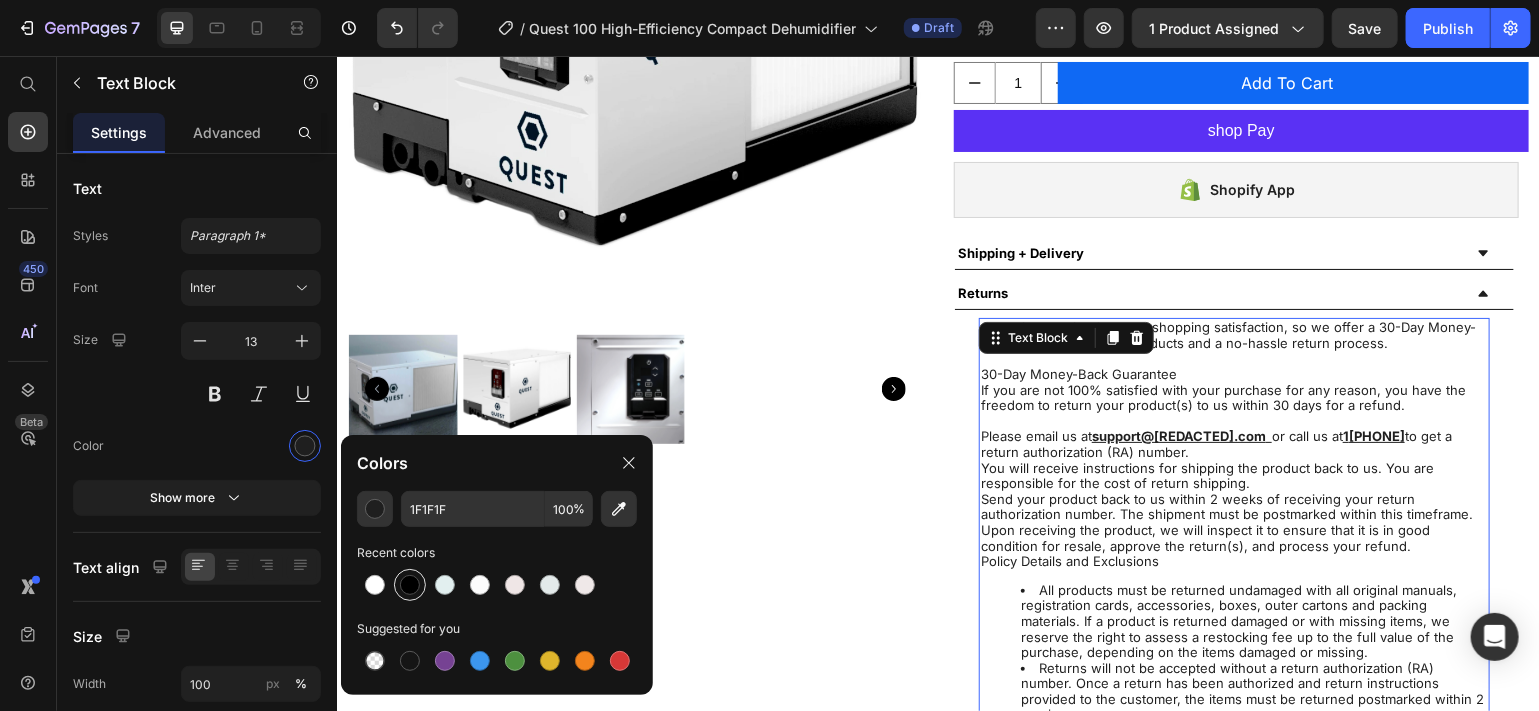 click at bounding box center (410, 585) 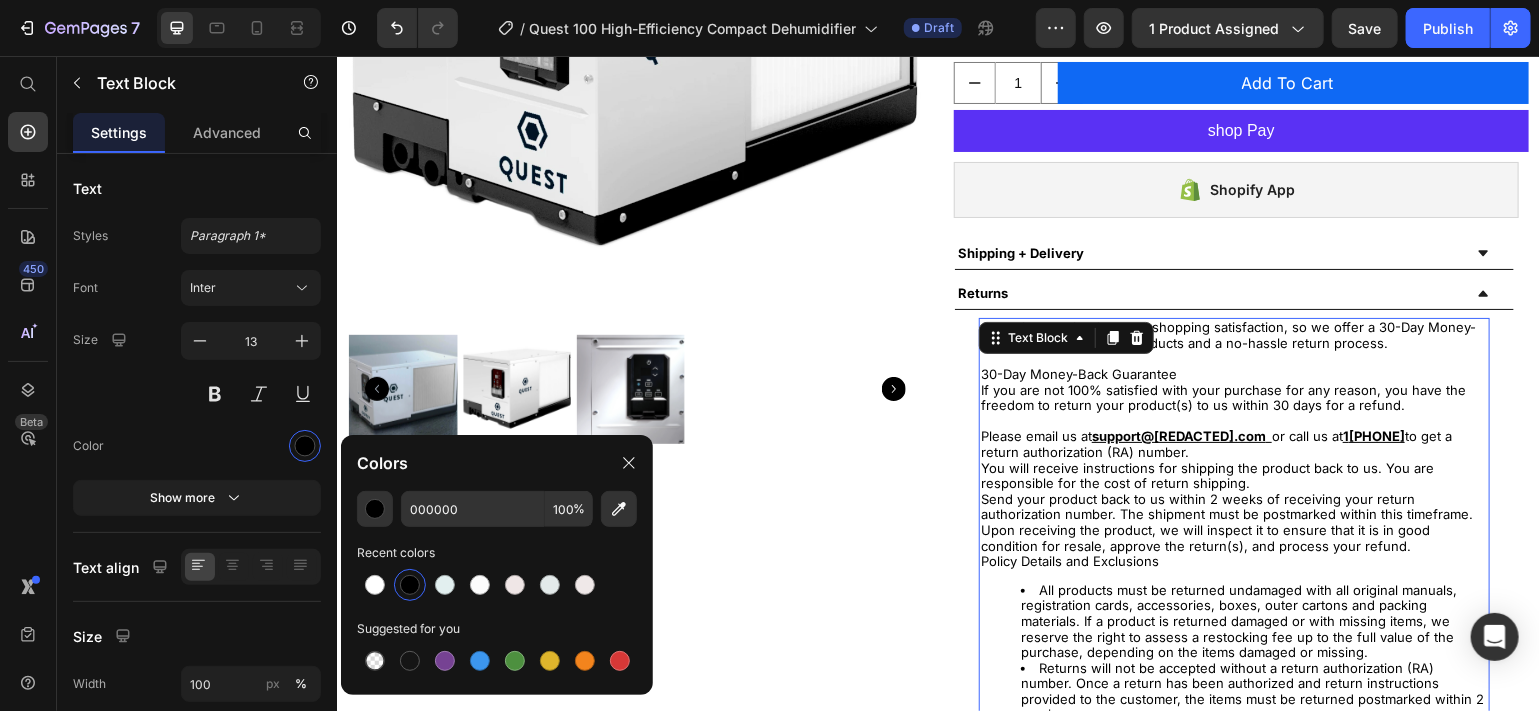 click on "Upon receiving the product, we will inspect it to ensure that it is in good condition for resale, approve the return(s), and process your refund." at bounding box center [1233, 537] 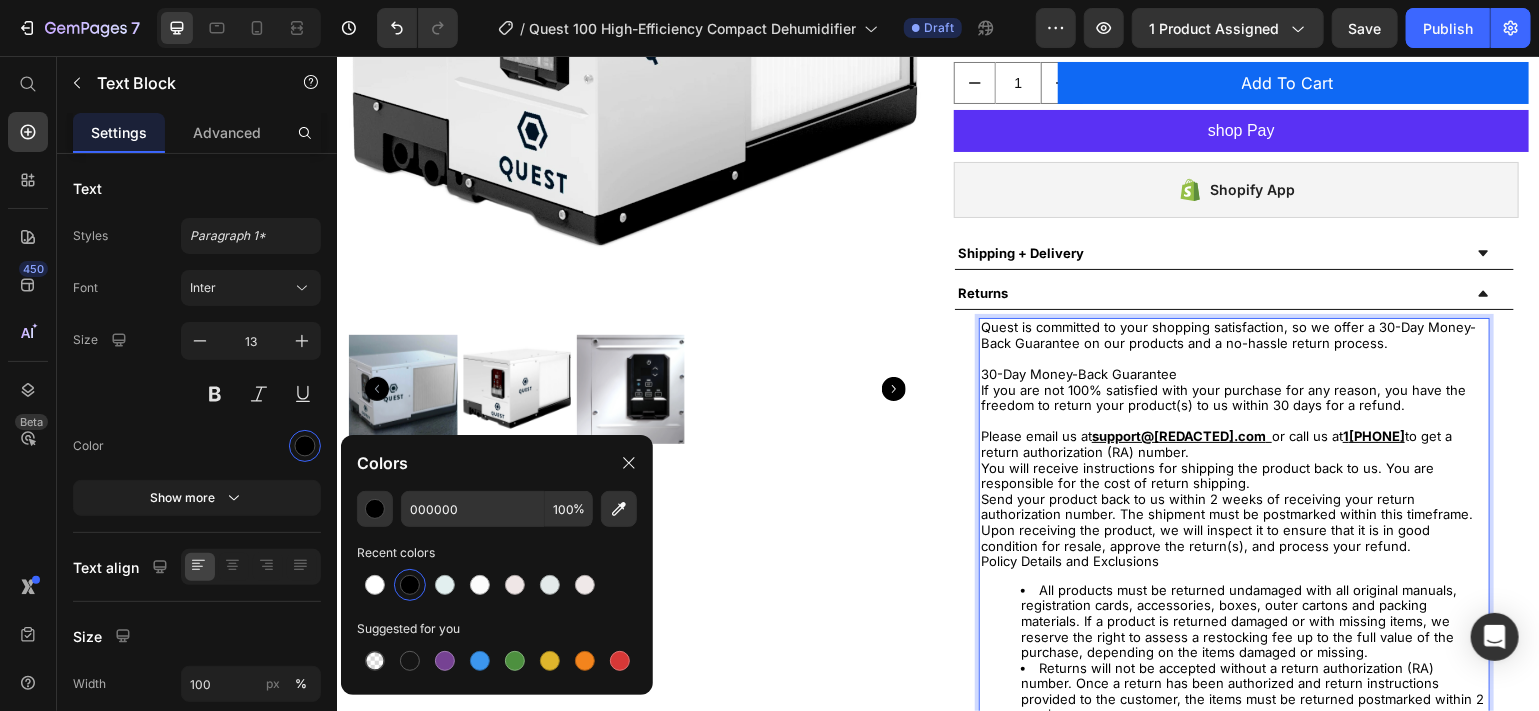 click on "If you are not 100% satisfied with your purchase for any reason, you have the freedom to return your product(s) to us within 30 days for a refund." at bounding box center (1233, 397) 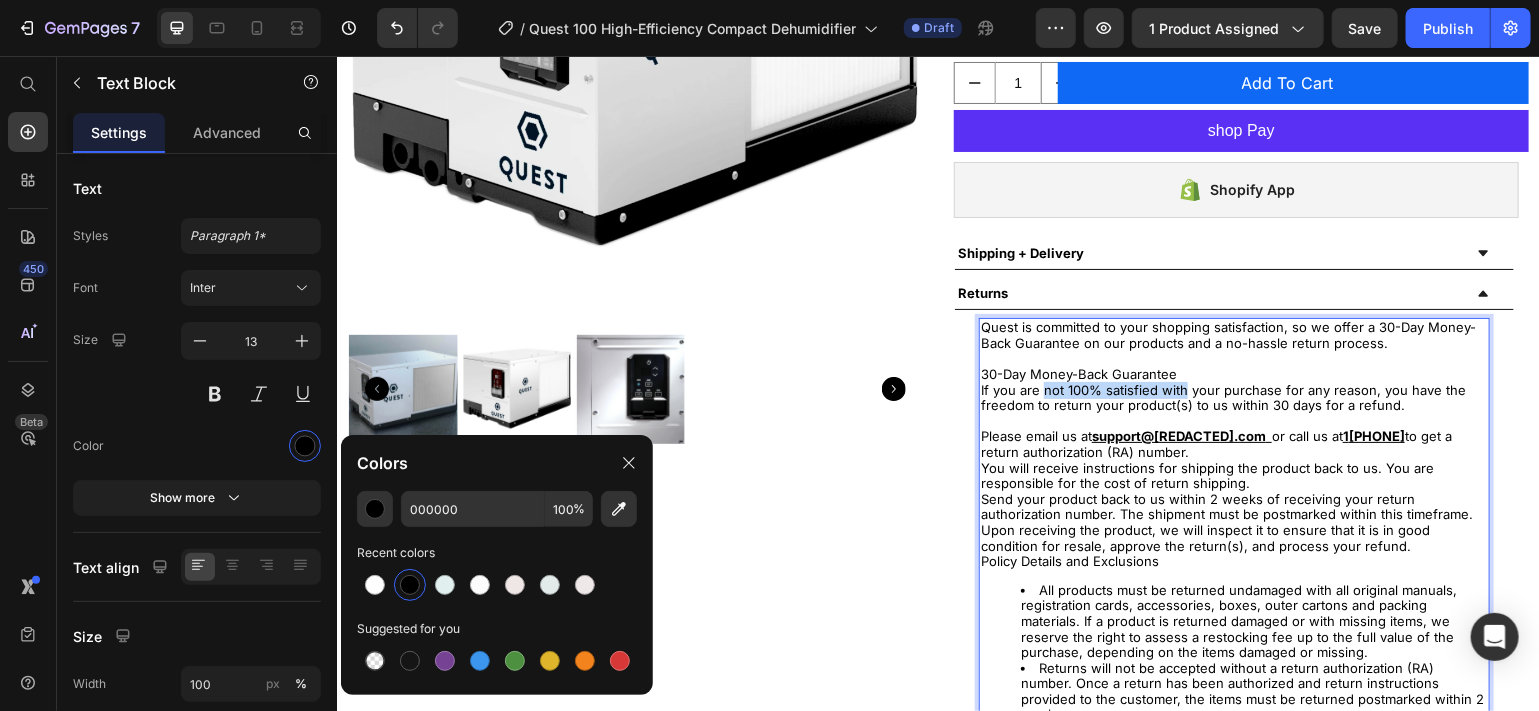 drag, startPoint x: 1172, startPoint y: 389, endPoint x: 1034, endPoint y: 388, distance: 138.00362 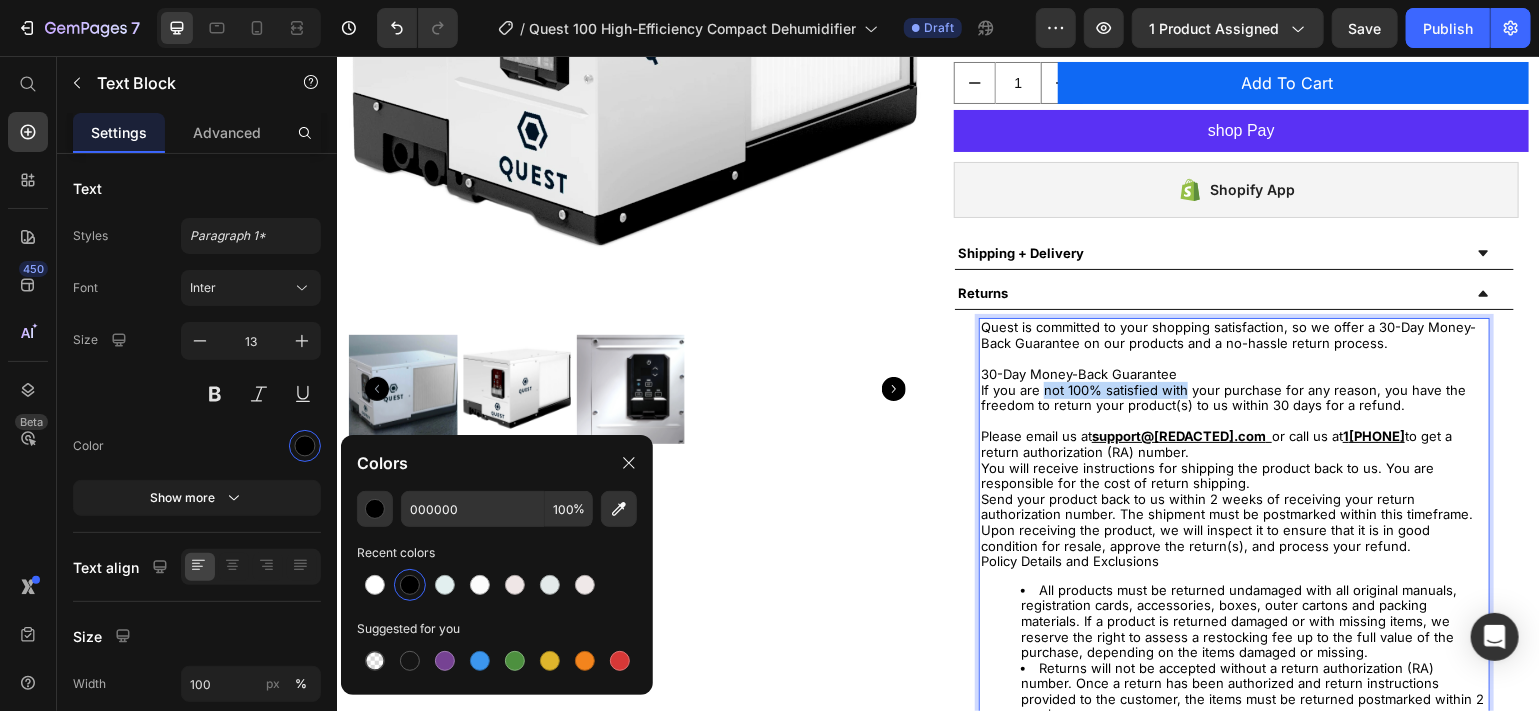 click on "If you are not 100% satisfied with your purchase for any reason, you have the freedom to return your product(s) to us within 30 days for a refund." at bounding box center [1233, 397] 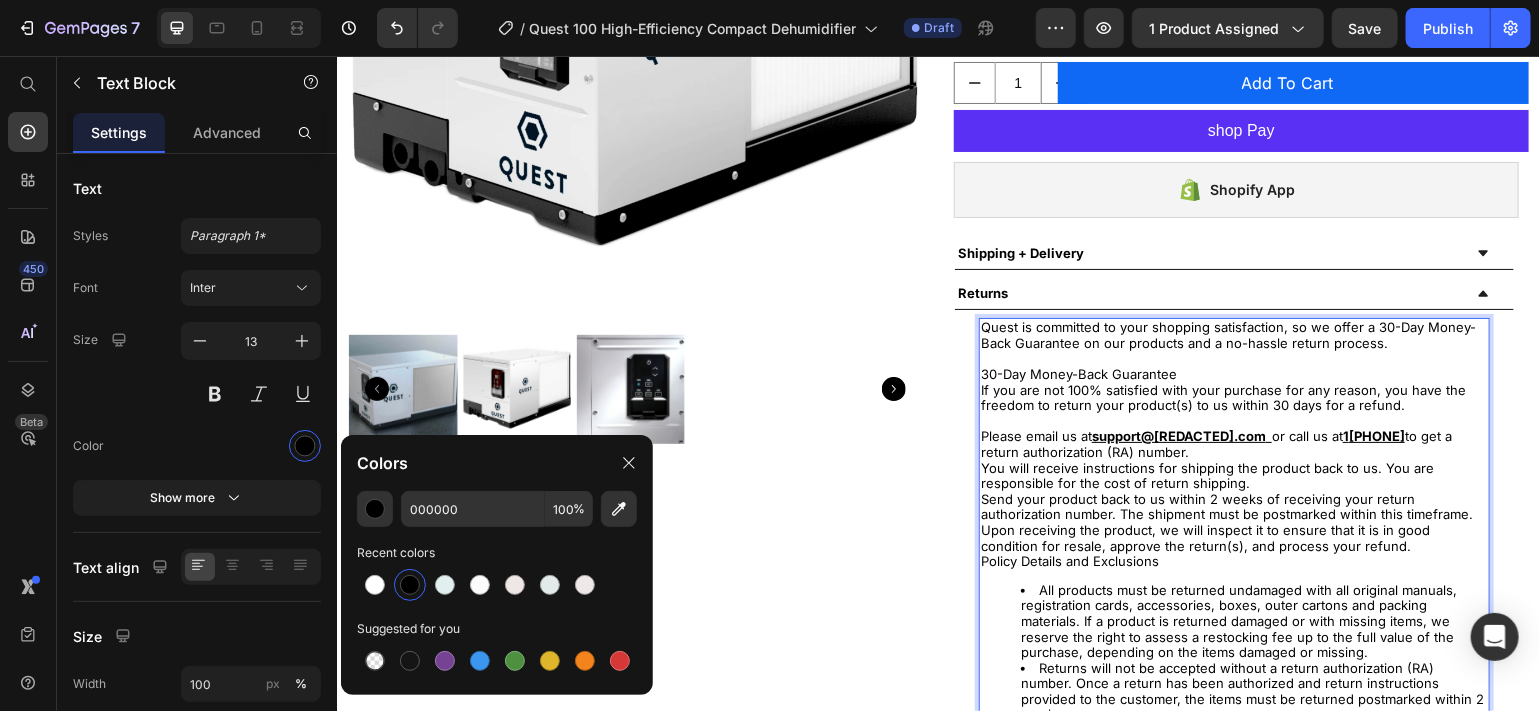click on "Send your product back to us within 2 weeks of receiving your return authorization number. The shipment must be postmarked within this timeframe." at bounding box center [1233, 506] 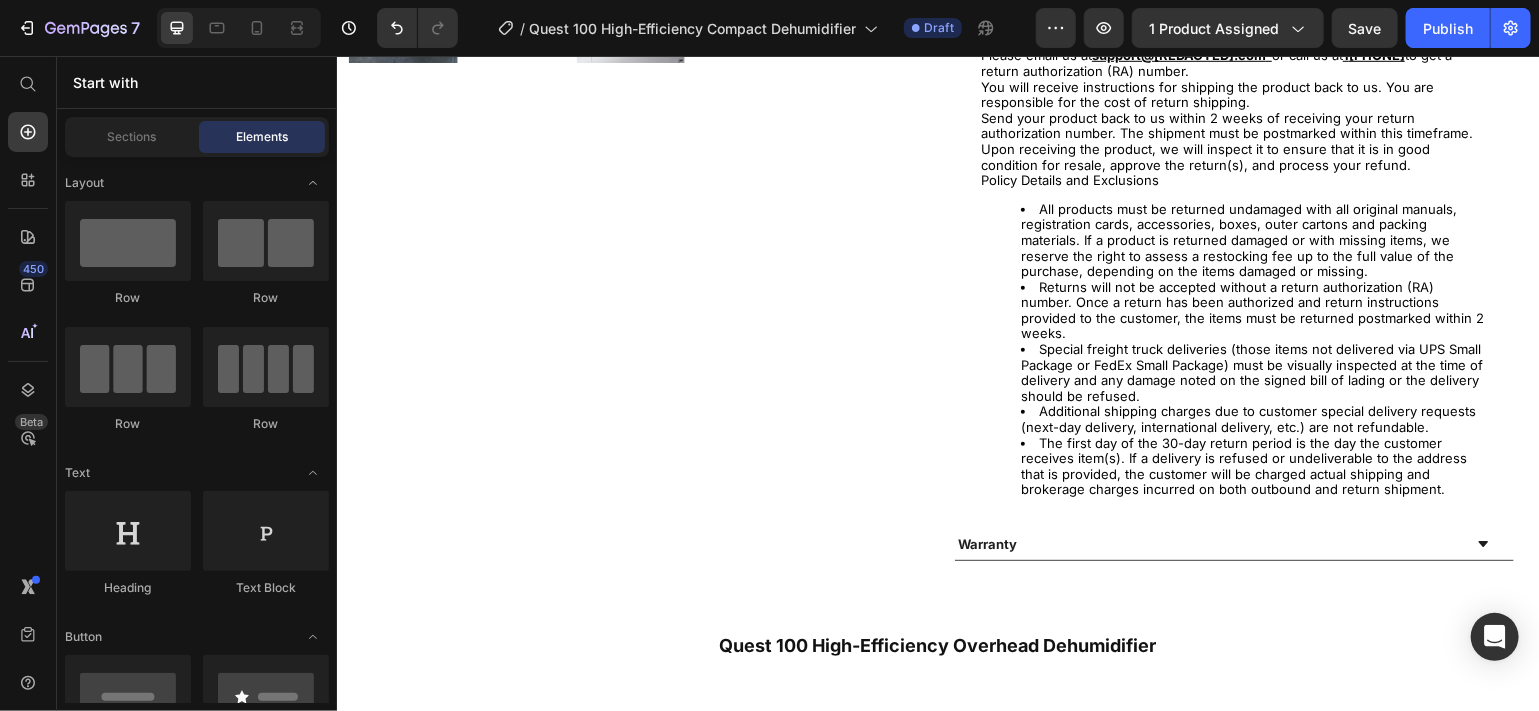 scroll, scrollTop: 772, scrollLeft: 0, axis: vertical 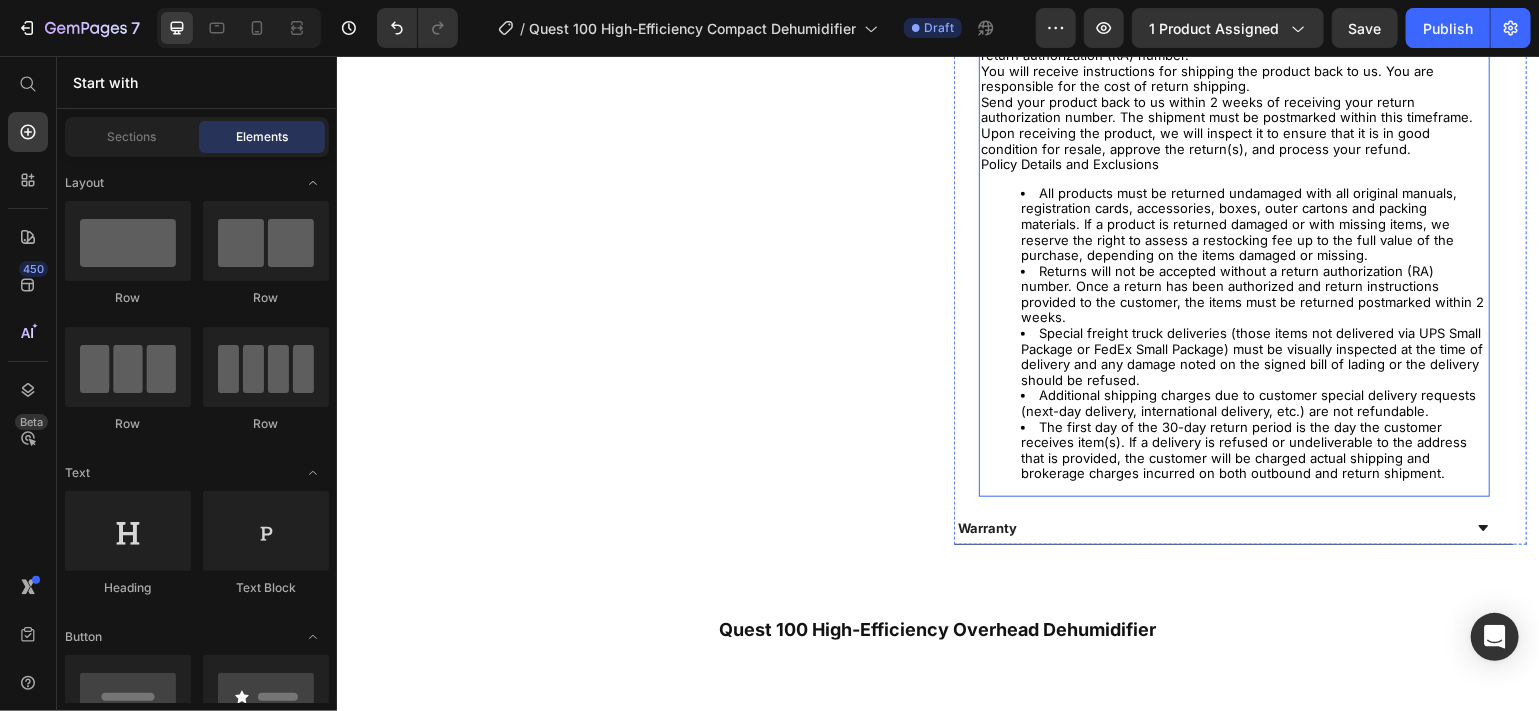 click on "The first day of the 30-day return period is the day the customer receives item(s). If a delivery is refused or undeliverable to the address that is provided, the customer will be charged actual shipping and brokerage charges incurred on both outbound and return shipment." at bounding box center (1253, 450) 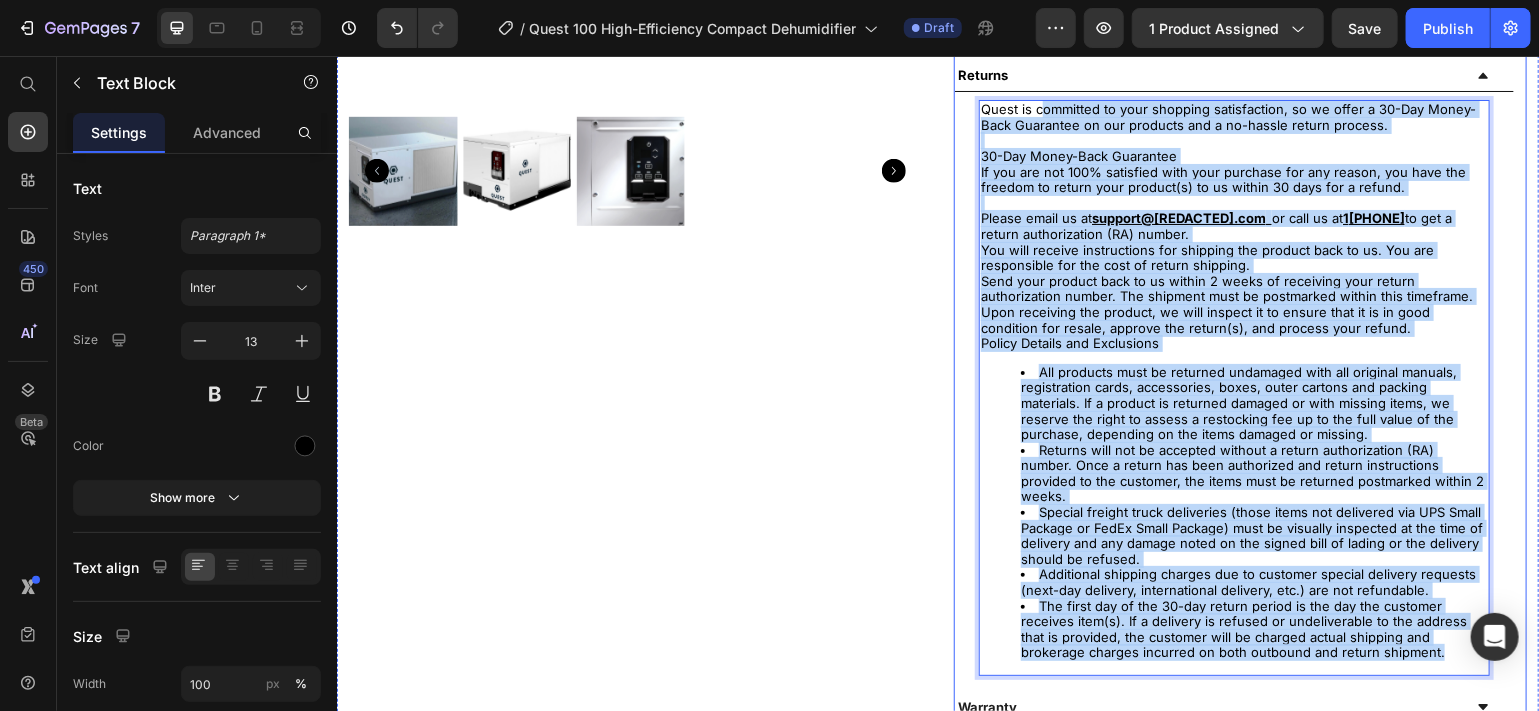 scroll, scrollTop: 550, scrollLeft: 0, axis: vertical 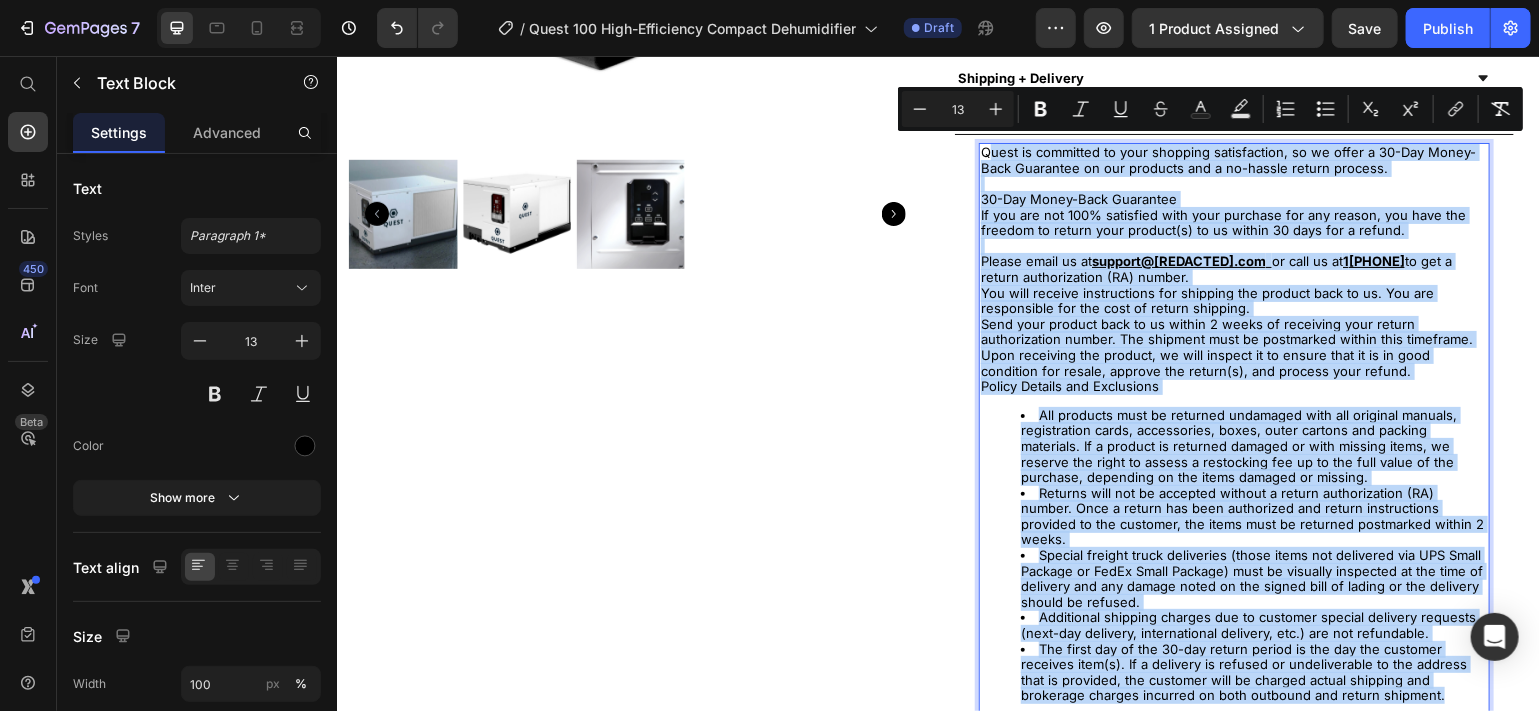 drag, startPoint x: 1426, startPoint y: 464, endPoint x: 977, endPoint y: 148, distance: 549.051 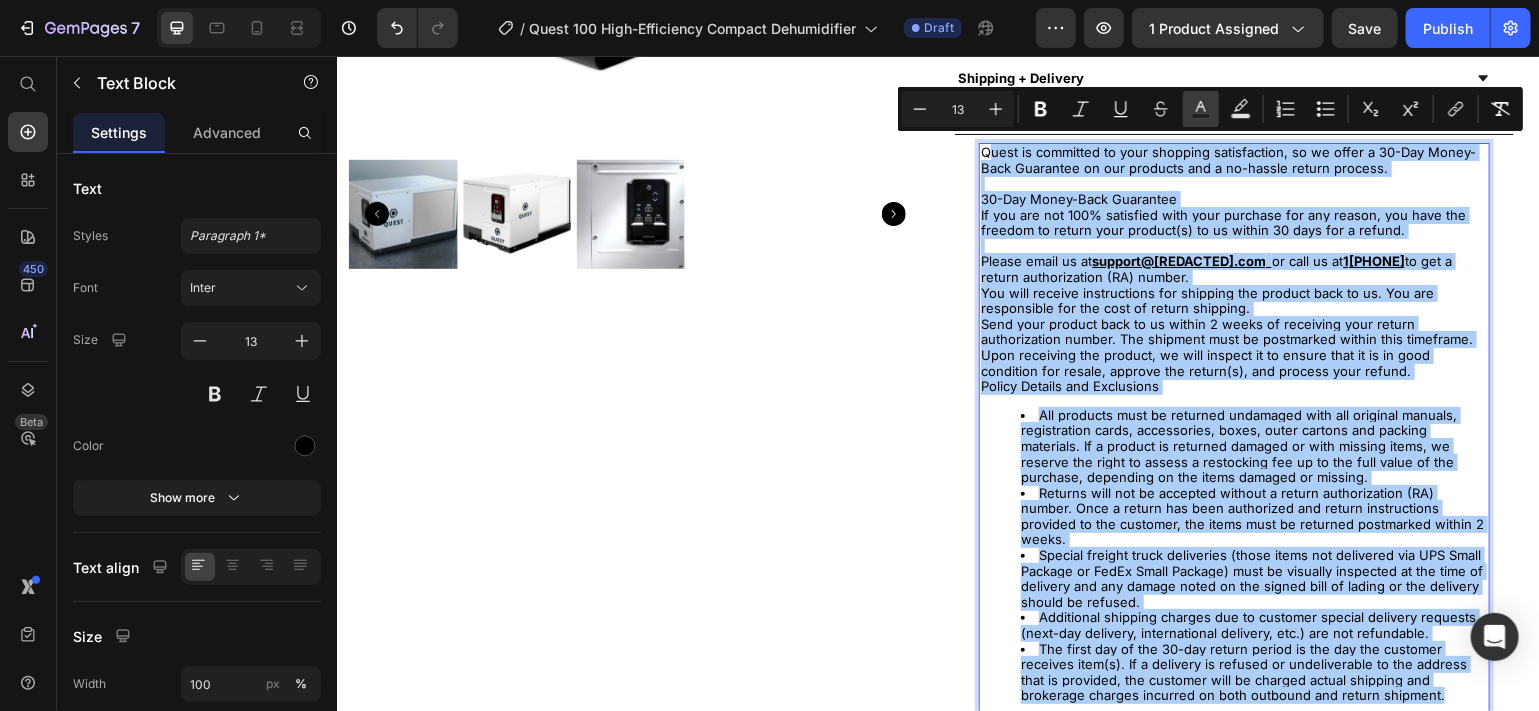 click 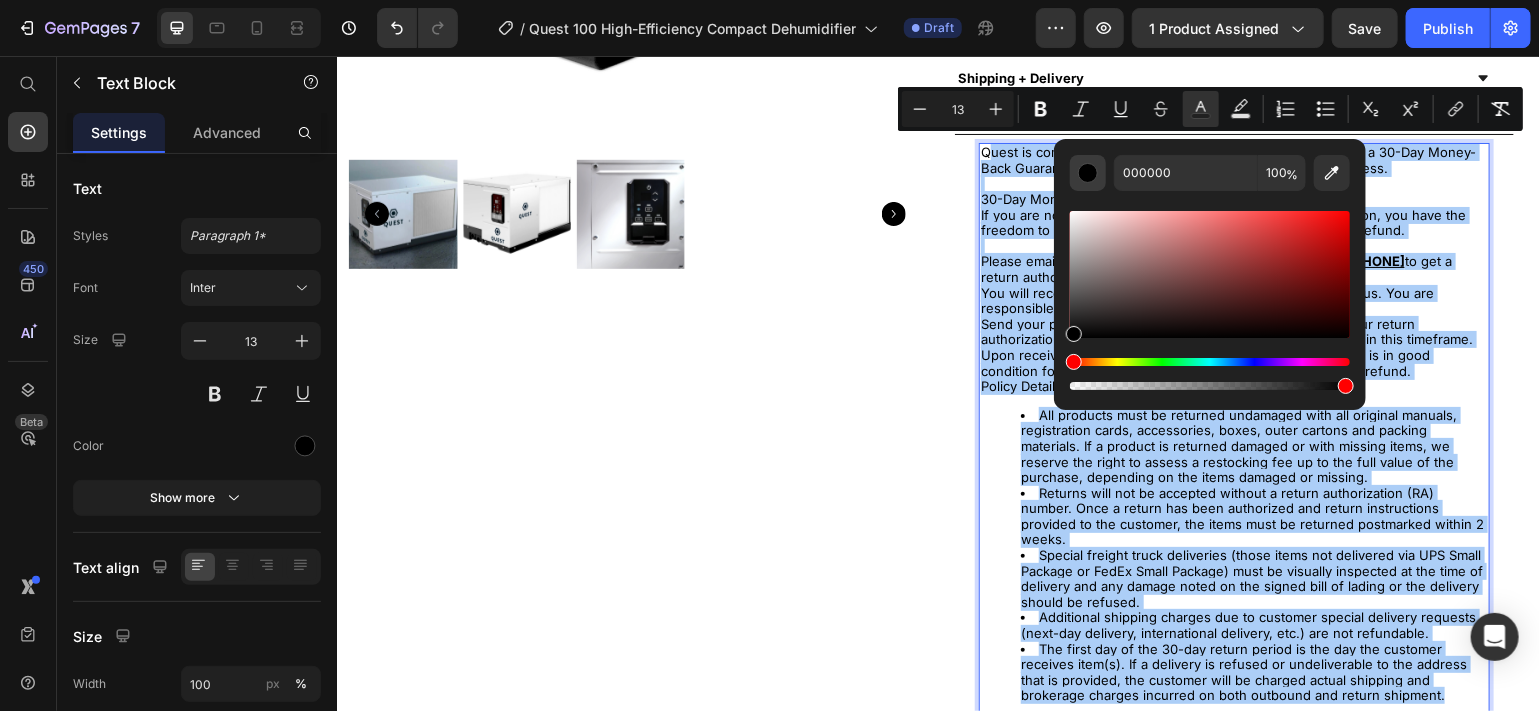 click at bounding box center (1088, 173) 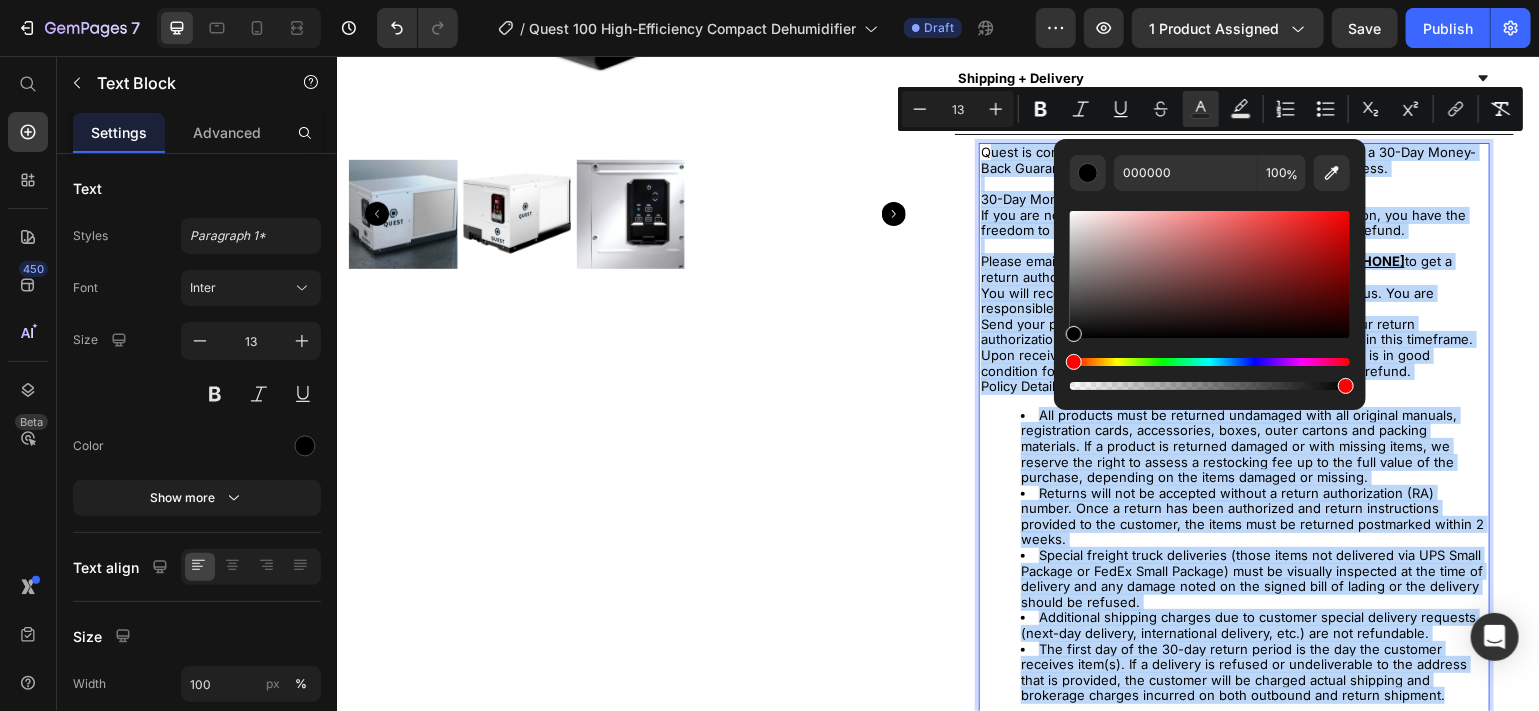 click on "If you are not 100% satisfied with your purchase for any reason, you have the freedom to return your product(s) to us within 30 days for a refund." at bounding box center [1233, 222] 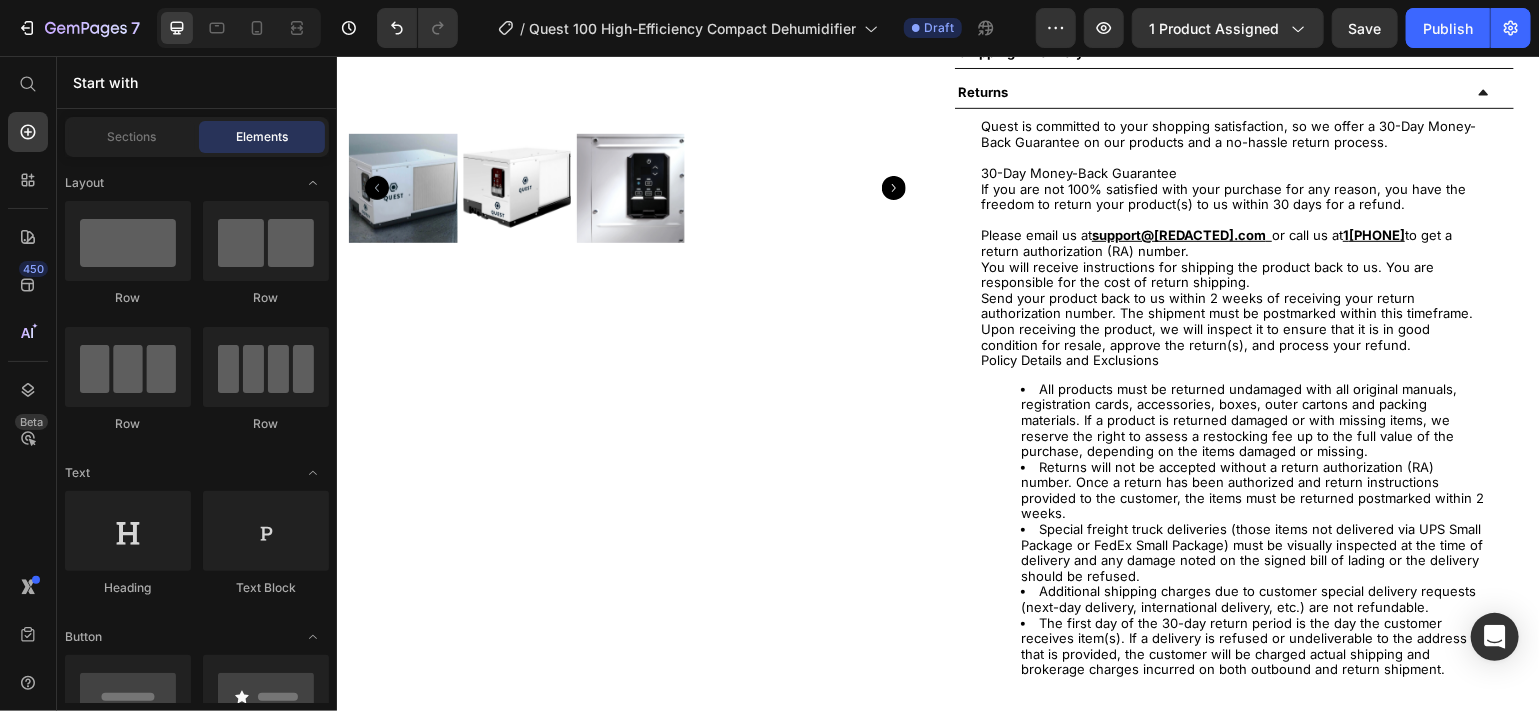 scroll, scrollTop: 543, scrollLeft: 0, axis: vertical 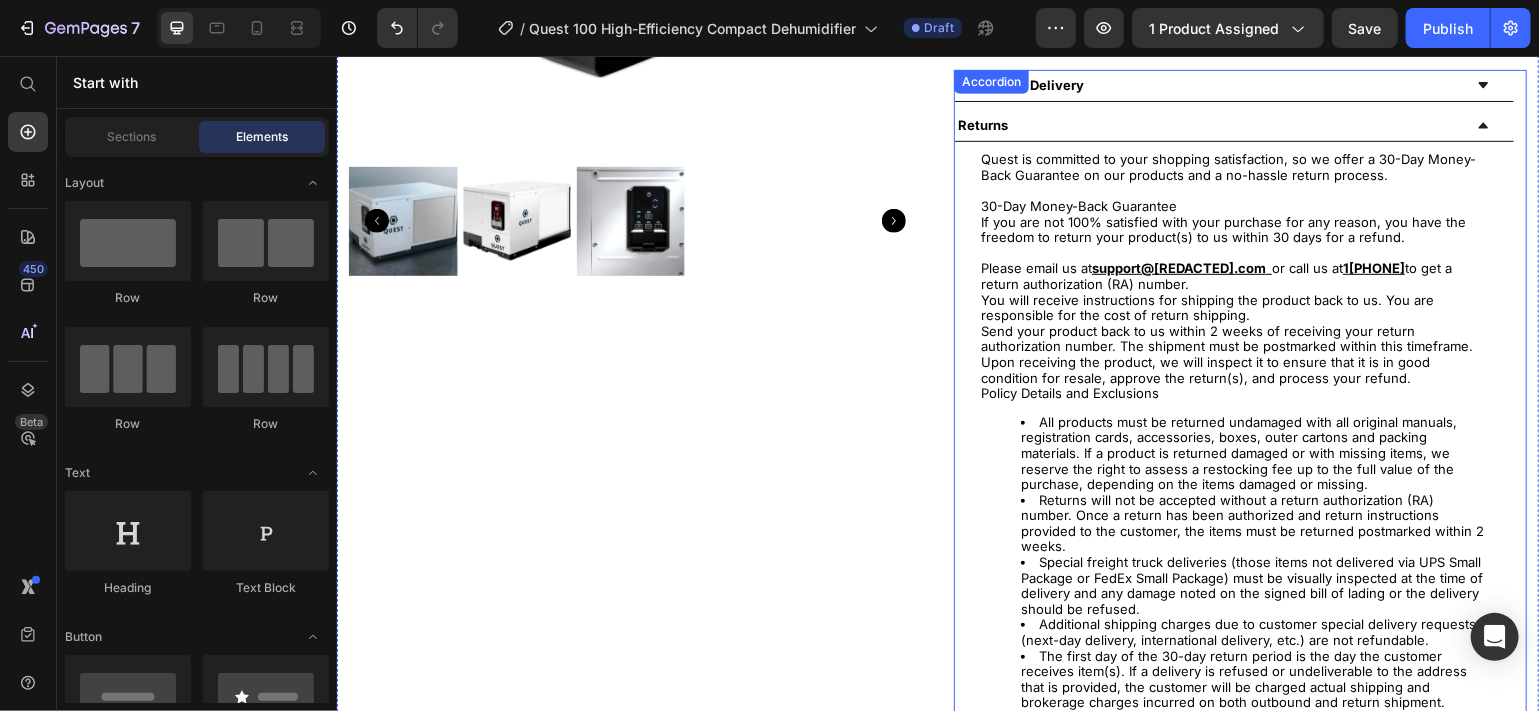 click 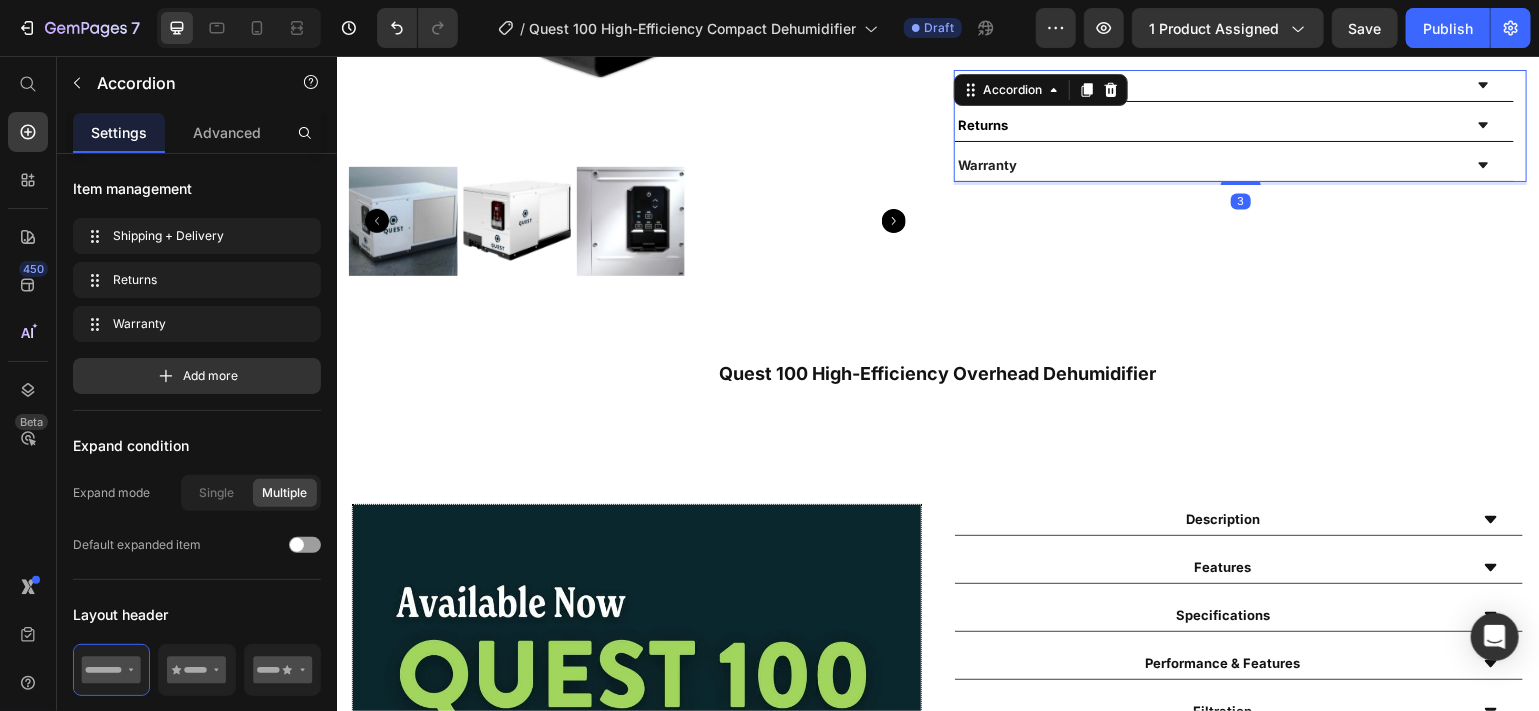 click 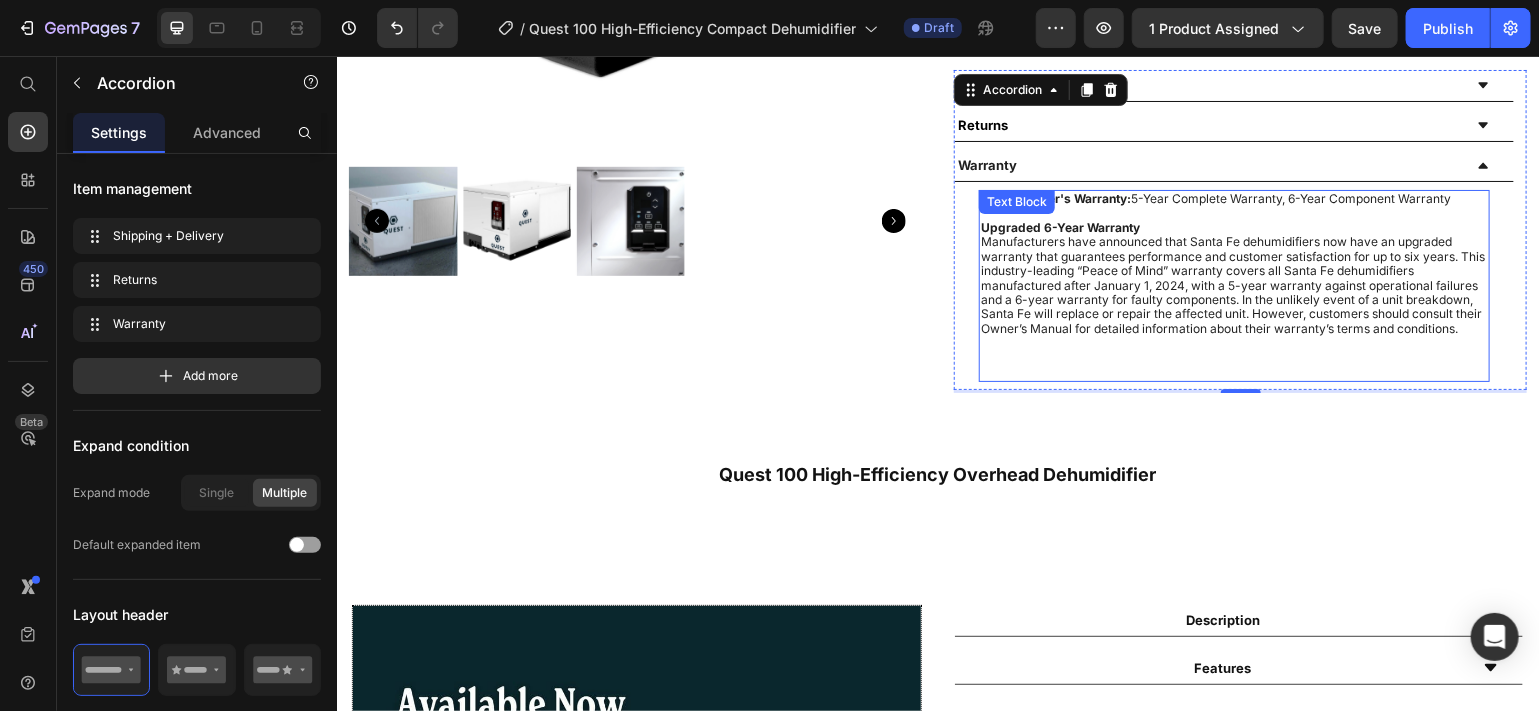 click on "Manufacturers have announced that Santa Fe dehumidifiers now have an upgraded warranty that guarantees performance and customer satisfaction for up to six years. This industry-leading “Peace of Mind” warranty covers all Santa Fe dehumidifiers manufactured after January 1, 2024, with a 5-year warranty against operational failures and a 6-year warranty for faulty components. In the unlikely event of a unit breakdown, Santa Fe will replace or repair the affected unit. However, customers should consult their Owner’s Manual for detailed information about their warranty’s terms and conditions." at bounding box center [1233, 284] 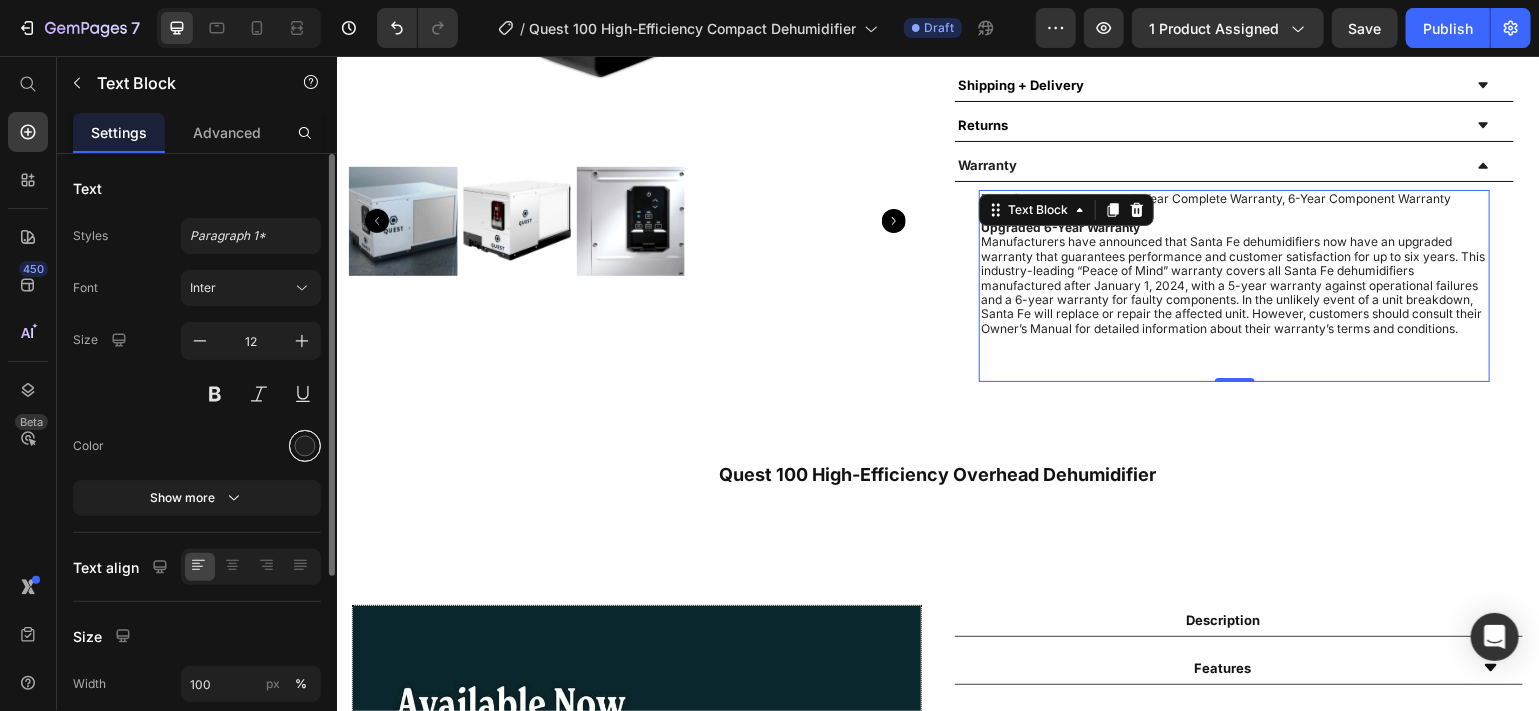 click at bounding box center (305, 446) 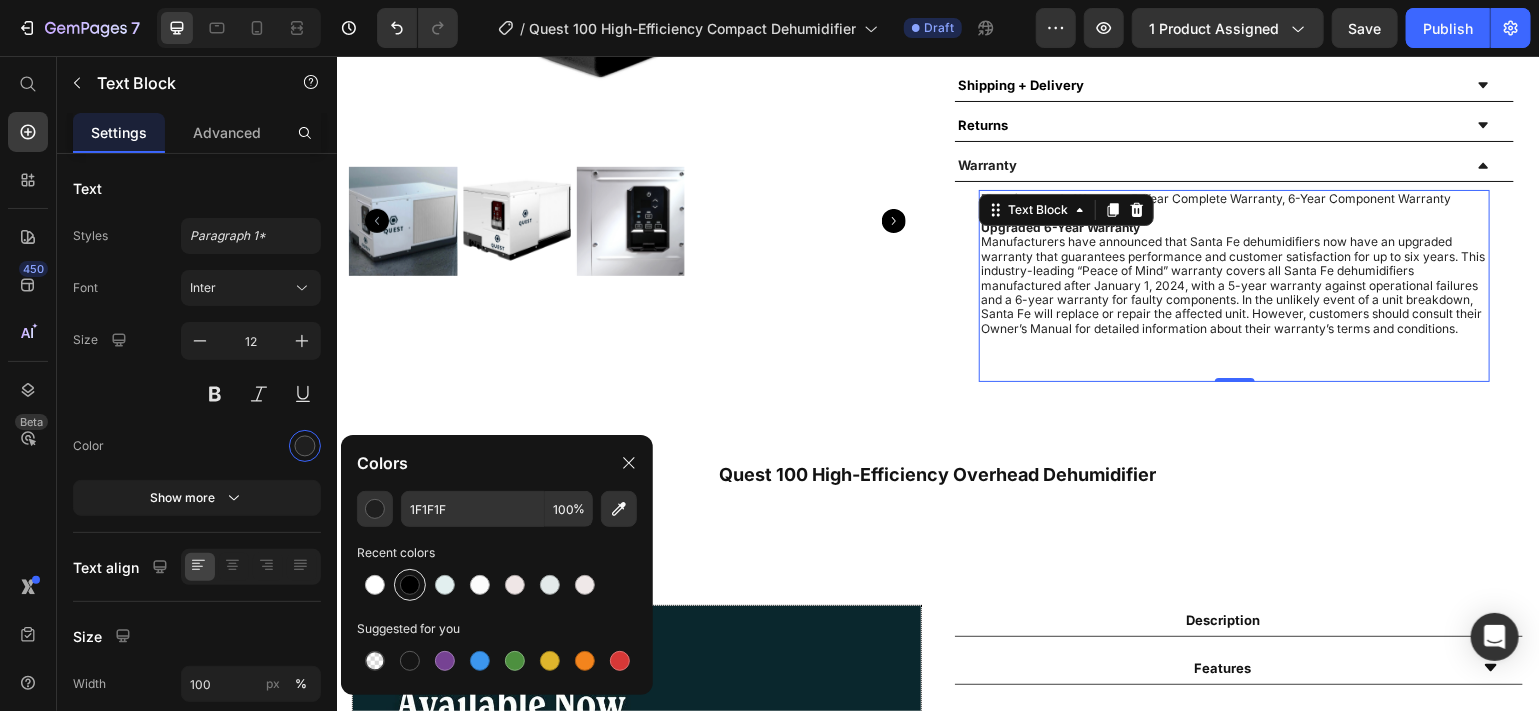 click at bounding box center (410, 585) 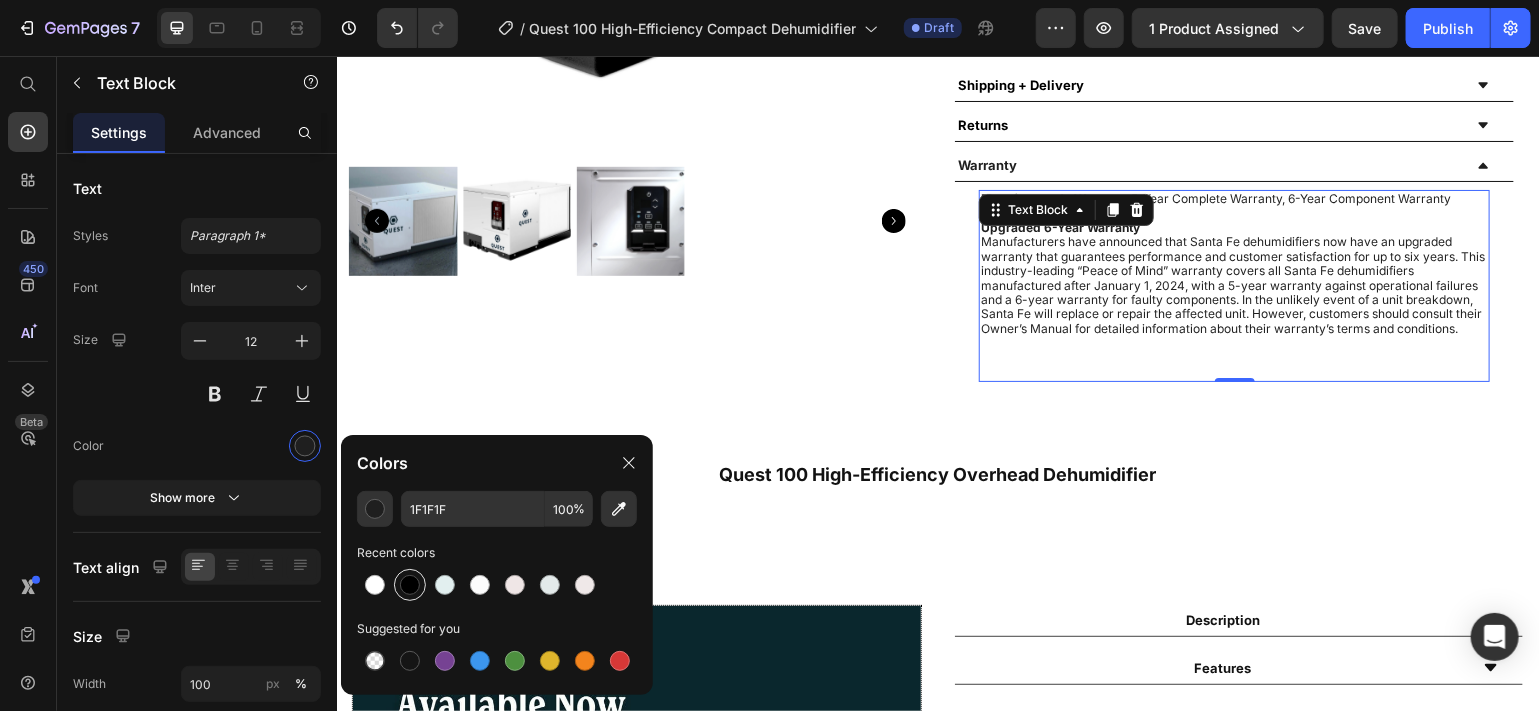 type on "000000" 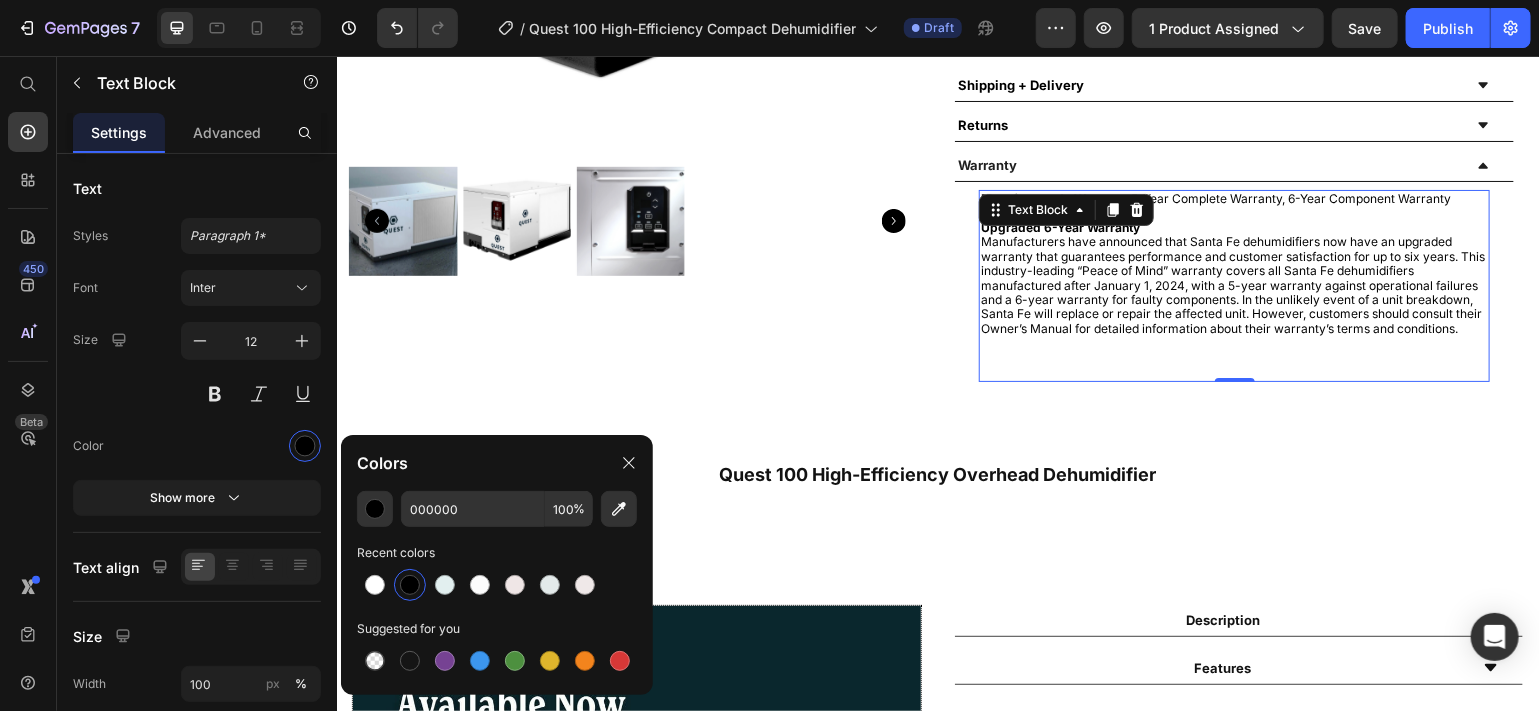 click on "Manufacturers have announced that Santa Fe dehumidifiers now have an upgraded warranty that guarantees performance and customer satisfaction for up to six years. This industry-leading “Peace of Mind” warranty covers all Santa Fe dehumidifiers manufactured after January 1, 2024, with a 5-year warranty against operational failures and a 6-year warranty for faulty components. In the unlikely event of a unit breakdown, Santa Fe will replace or repair the affected unit. However, customers should consult their Owner’s Manual for detailed information about their warranty’s terms and conditions." at bounding box center (1233, 284) 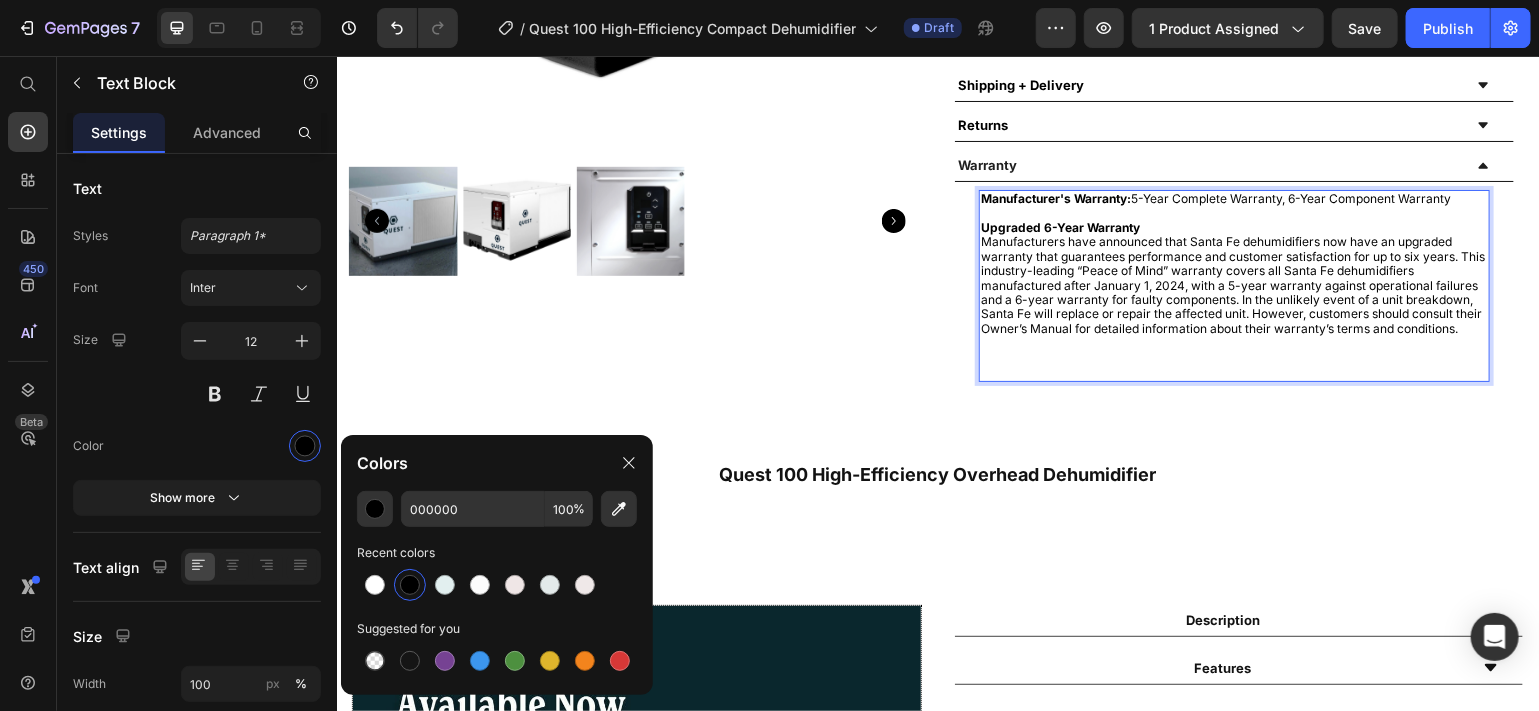 click on "Manufacturers have announced that Santa Fe dehumidifiers now have an upgraded warranty that guarantees performance and customer satisfaction for up to six years. This industry-leading “Peace of Mind” warranty covers all Santa Fe dehumidifiers manufactured after January 1, 2024, with a 5-year warranty against operational failures and a 6-year warranty for faulty components. In the unlikely event of a unit breakdown, Santa Fe will replace or repair the affected unit. However, customers should consult their Owner’s Manual for detailed information about their warranty’s terms and conditions." at bounding box center [1233, 284] 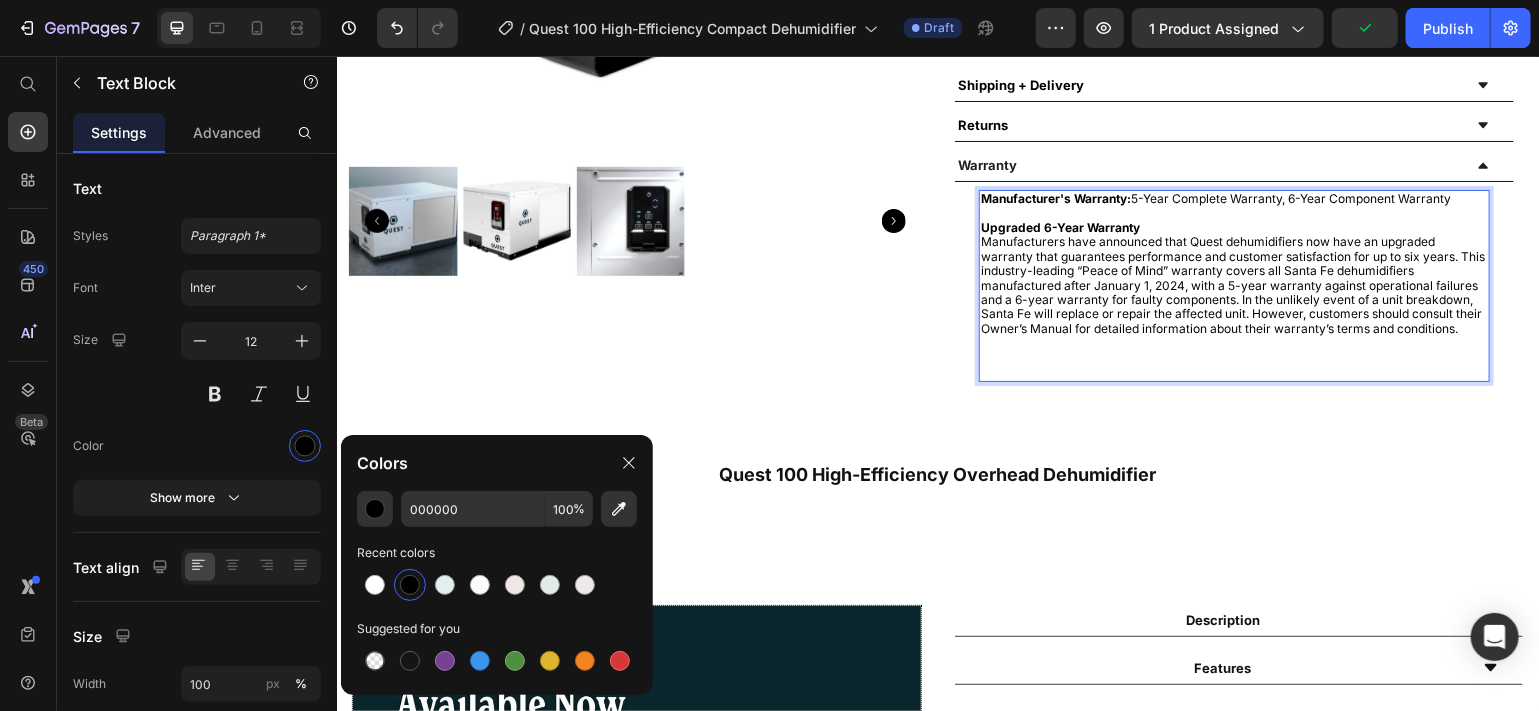 click on "Manufacturers have announced that Quest dehumidifiers now have an upgraded warranty that guarantees performance and customer satisfaction for up to six years. This industry-leading “Peace of Mind” warranty covers all Santa Fe dehumidifiers manufactured after January 1, 2024, with a 5-year warranty against operational failures and a 6-year warranty for faulty components. In the unlikely event of a unit breakdown, Santa Fe will replace or repair the affected unit. However, customers should consult their Owner’s Manual for detailed information about their warranty’s terms and conditions." at bounding box center [1233, 284] 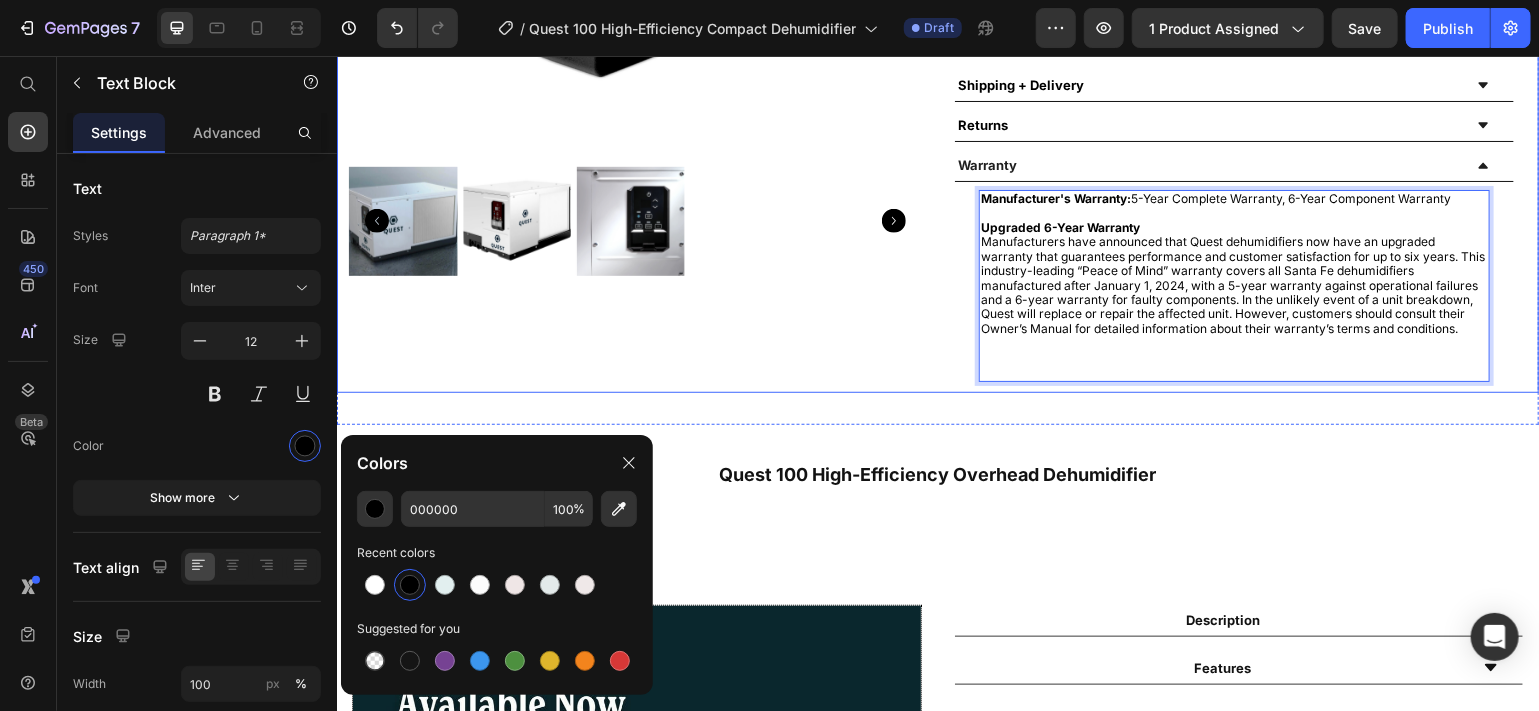 click on "Product Images" at bounding box center (628, -12) 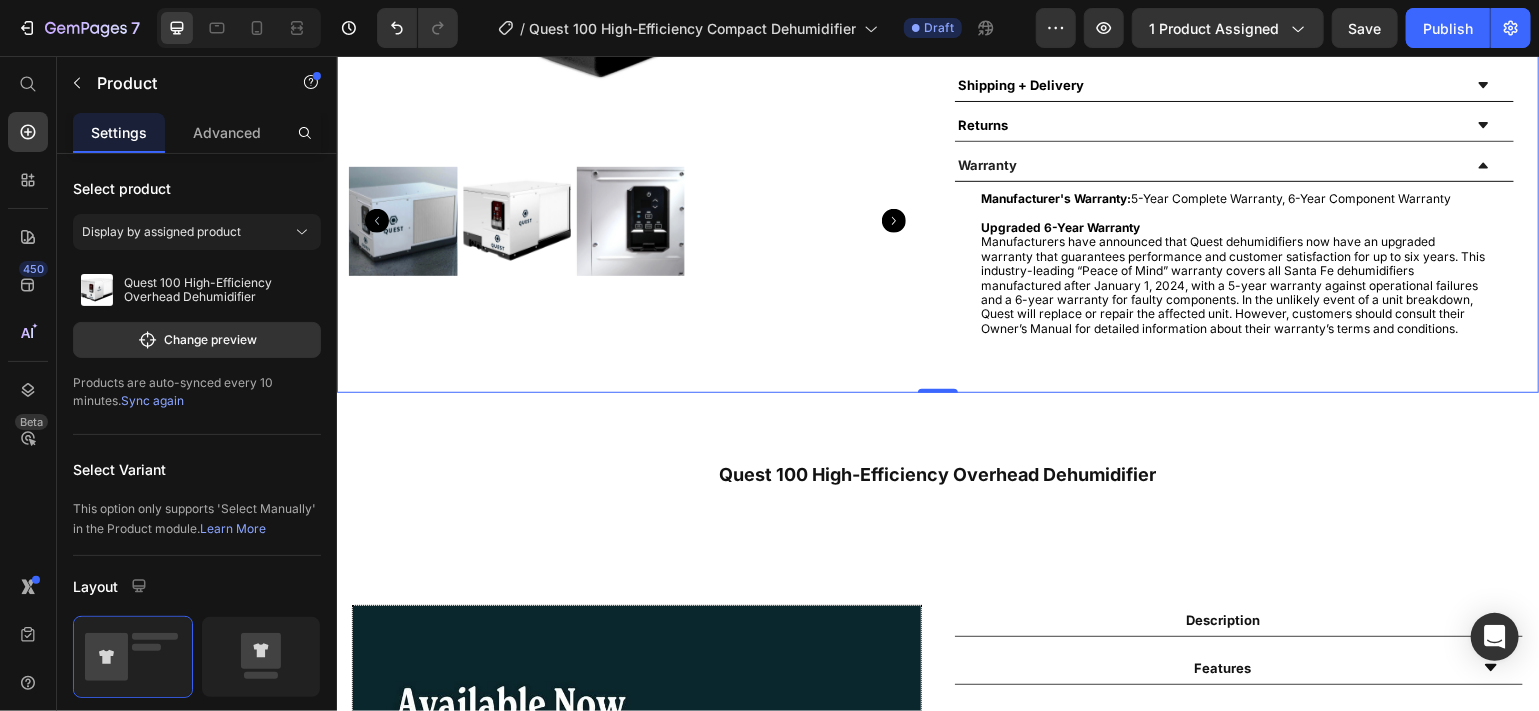 click on "Product Images" at bounding box center [628, -12] 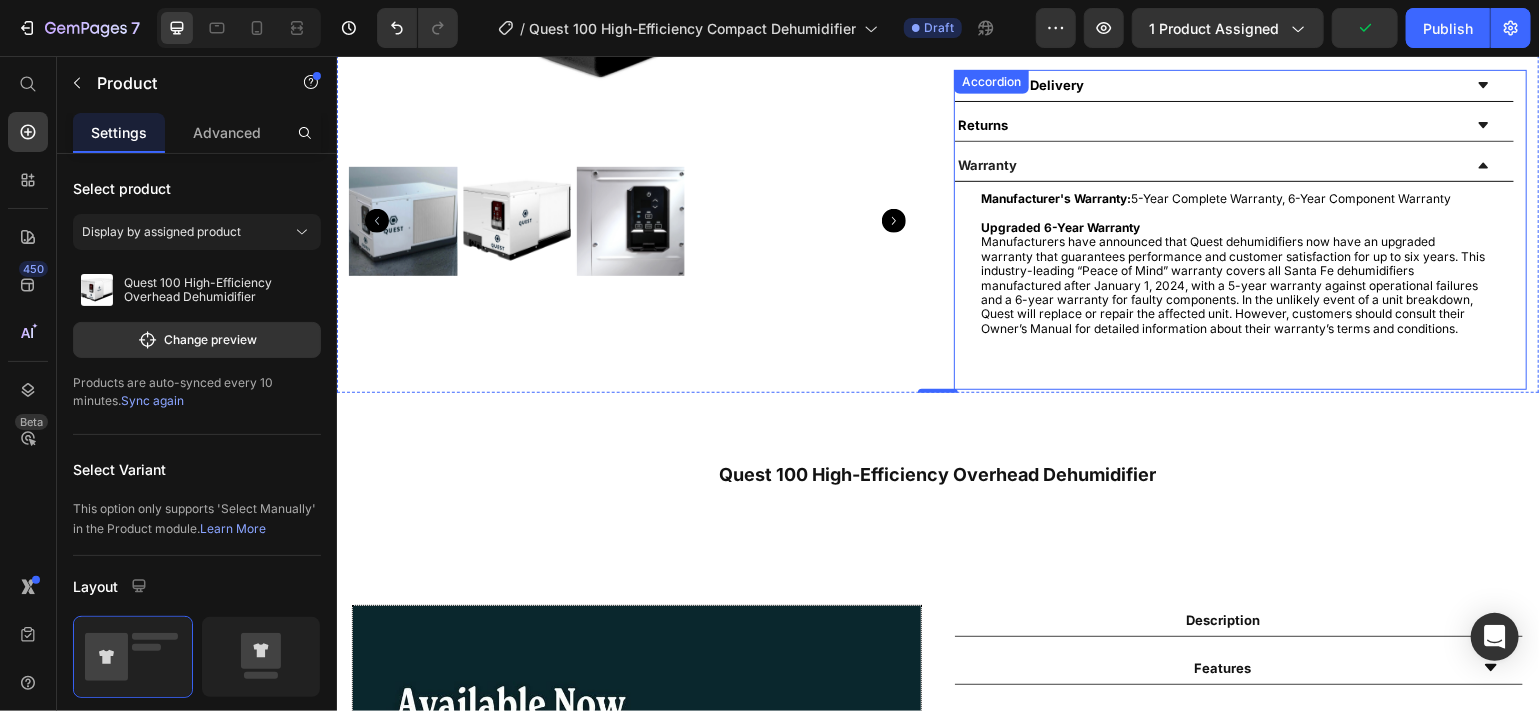 click 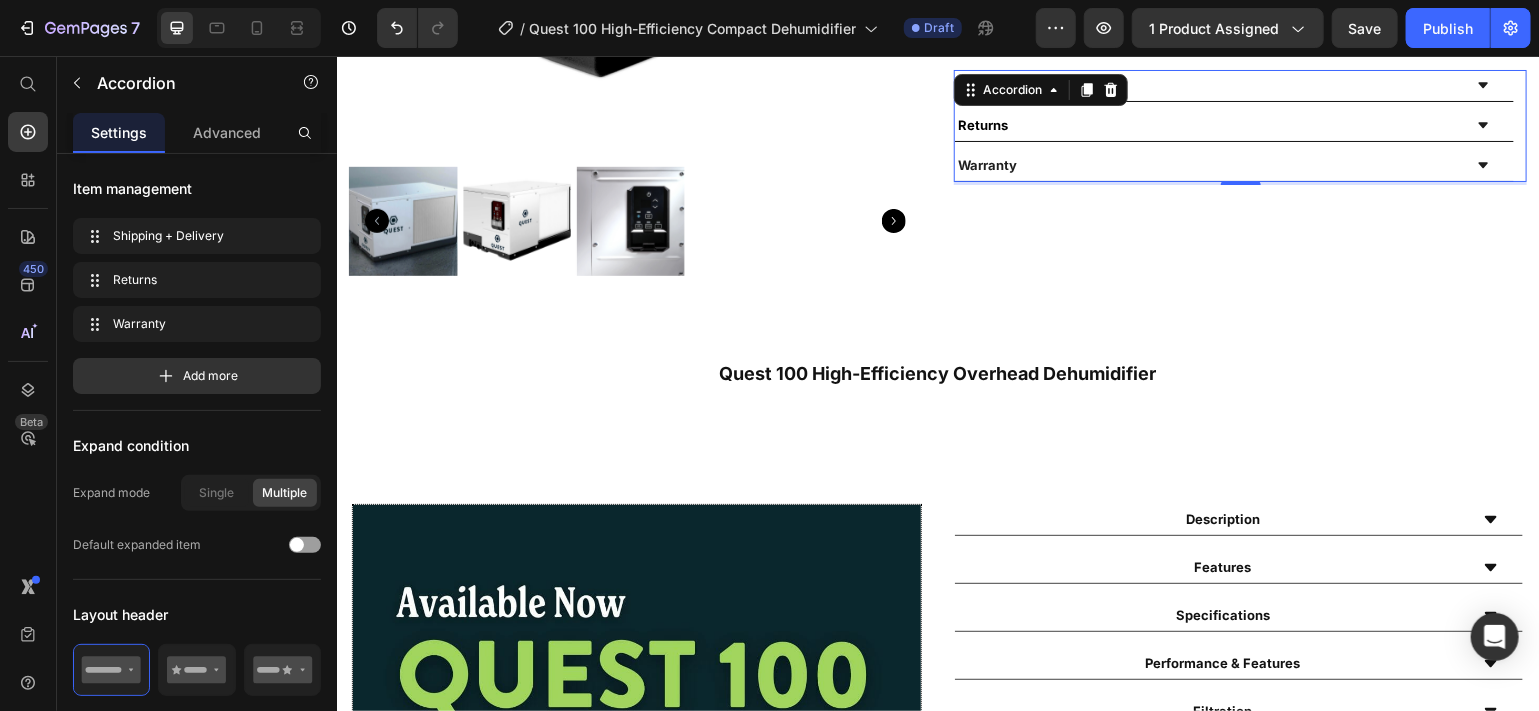 click 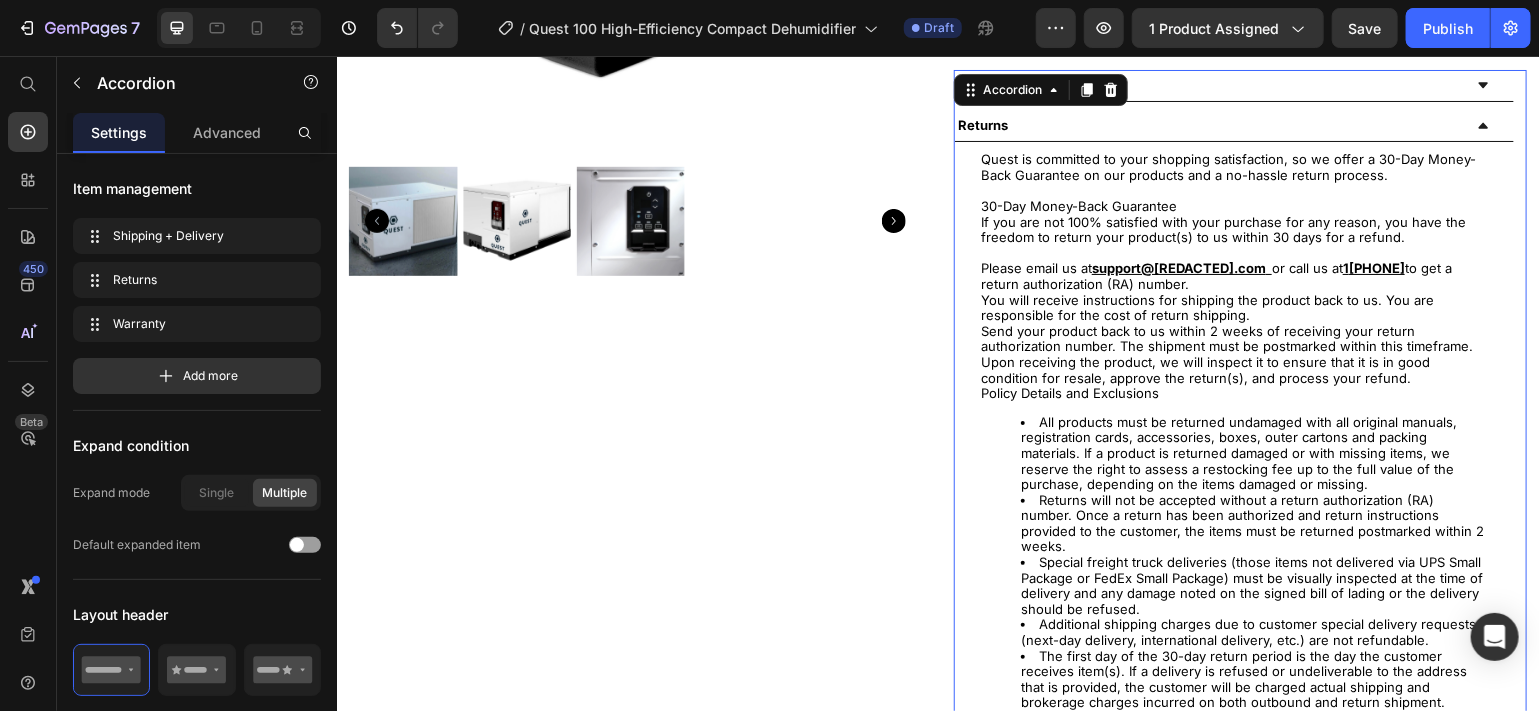 click 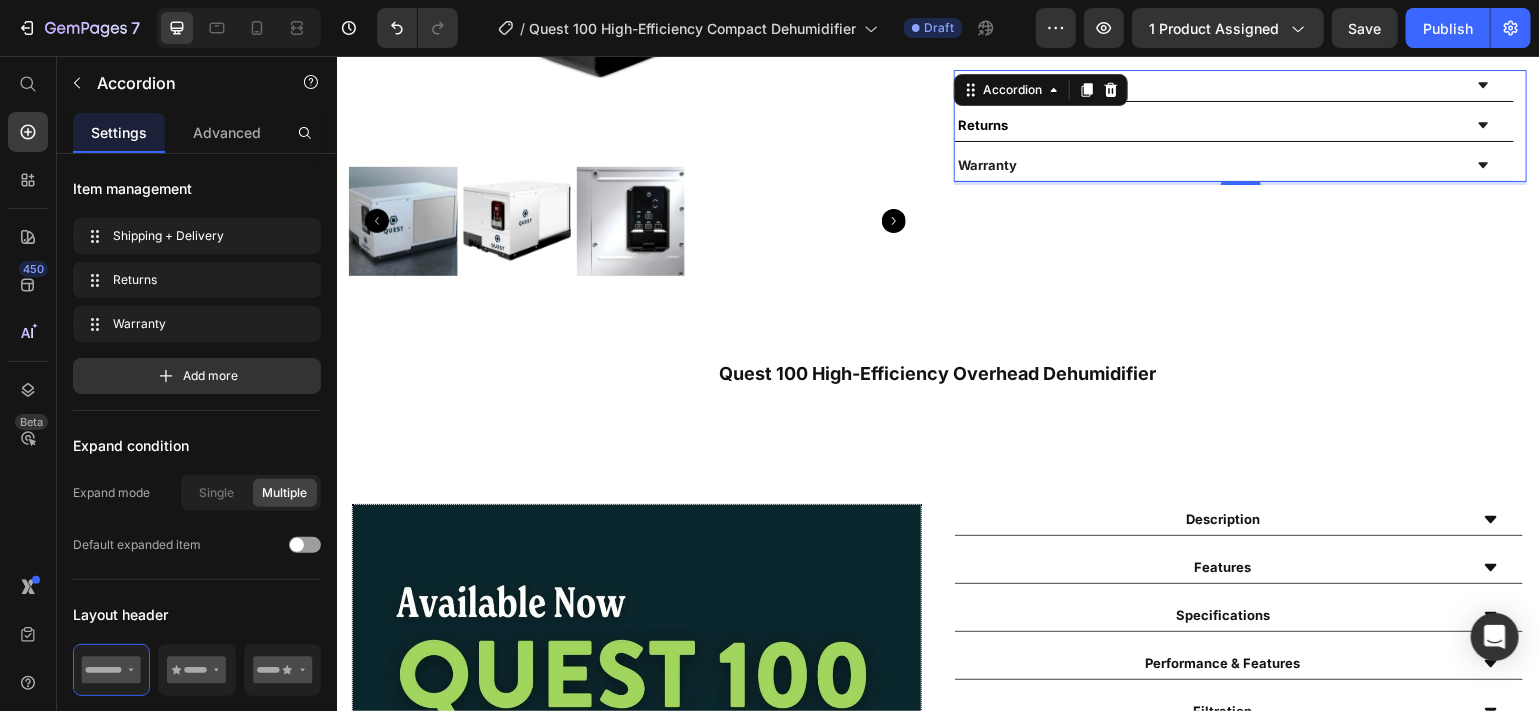 click on "Shipping + Delivery" at bounding box center (1233, 85) 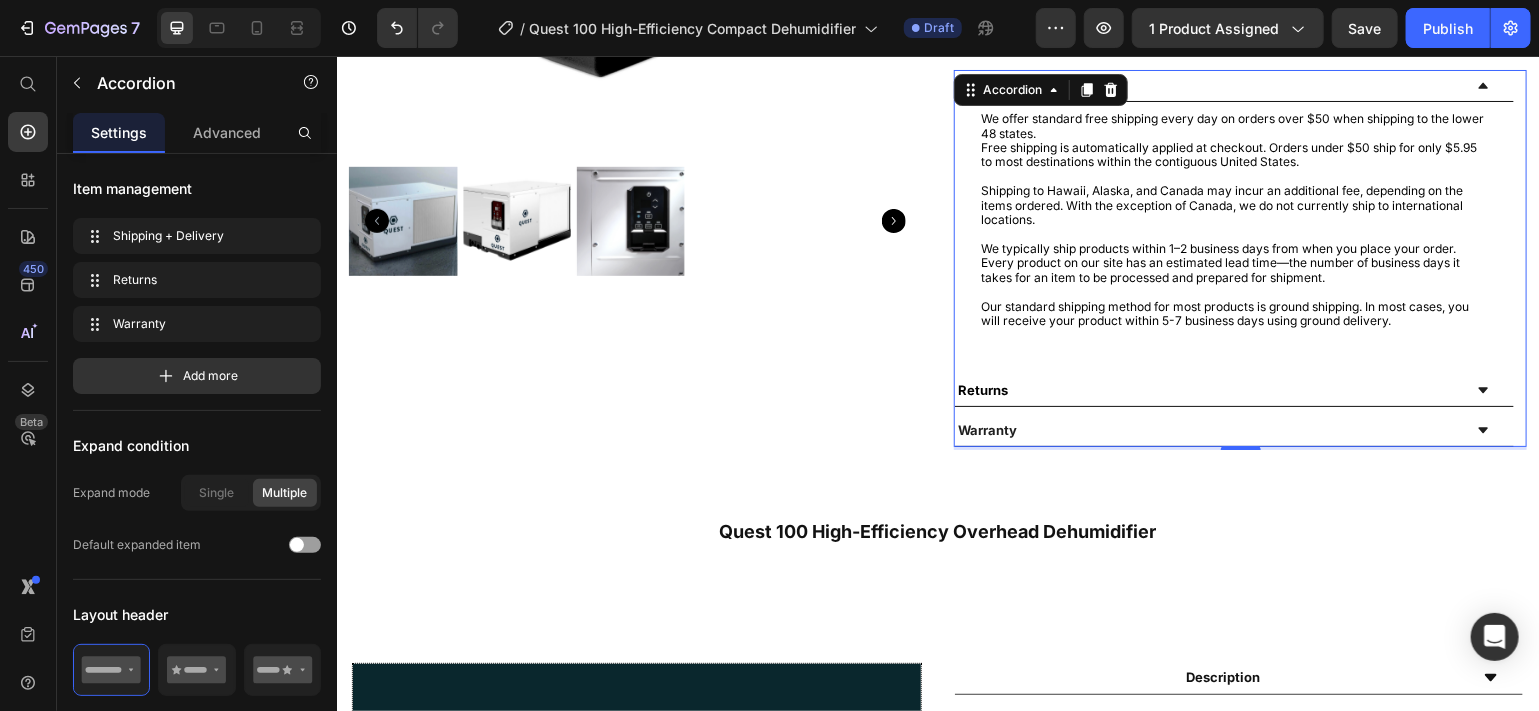 click on "Shipping + Delivery" at bounding box center (1233, 85) 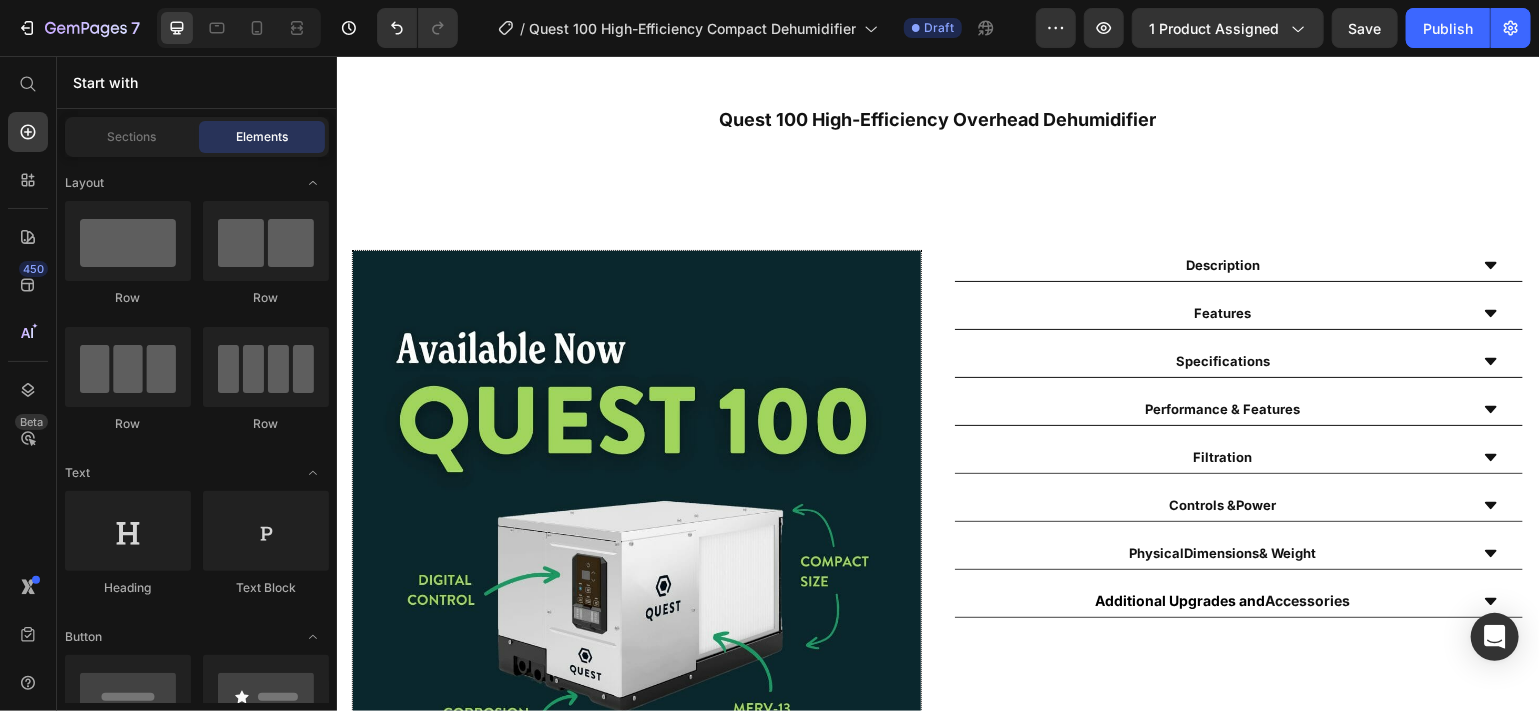 scroll, scrollTop: 827, scrollLeft: 0, axis: vertical 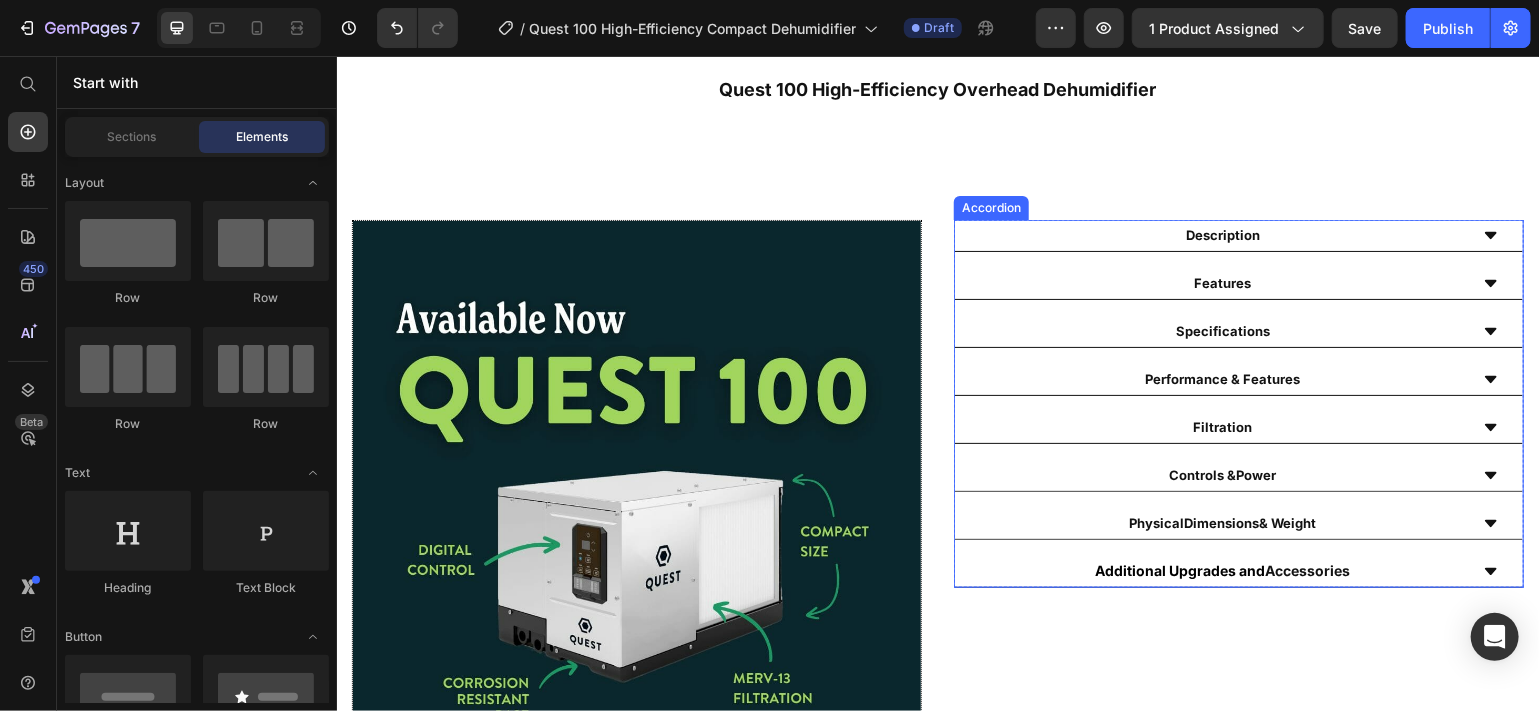 click 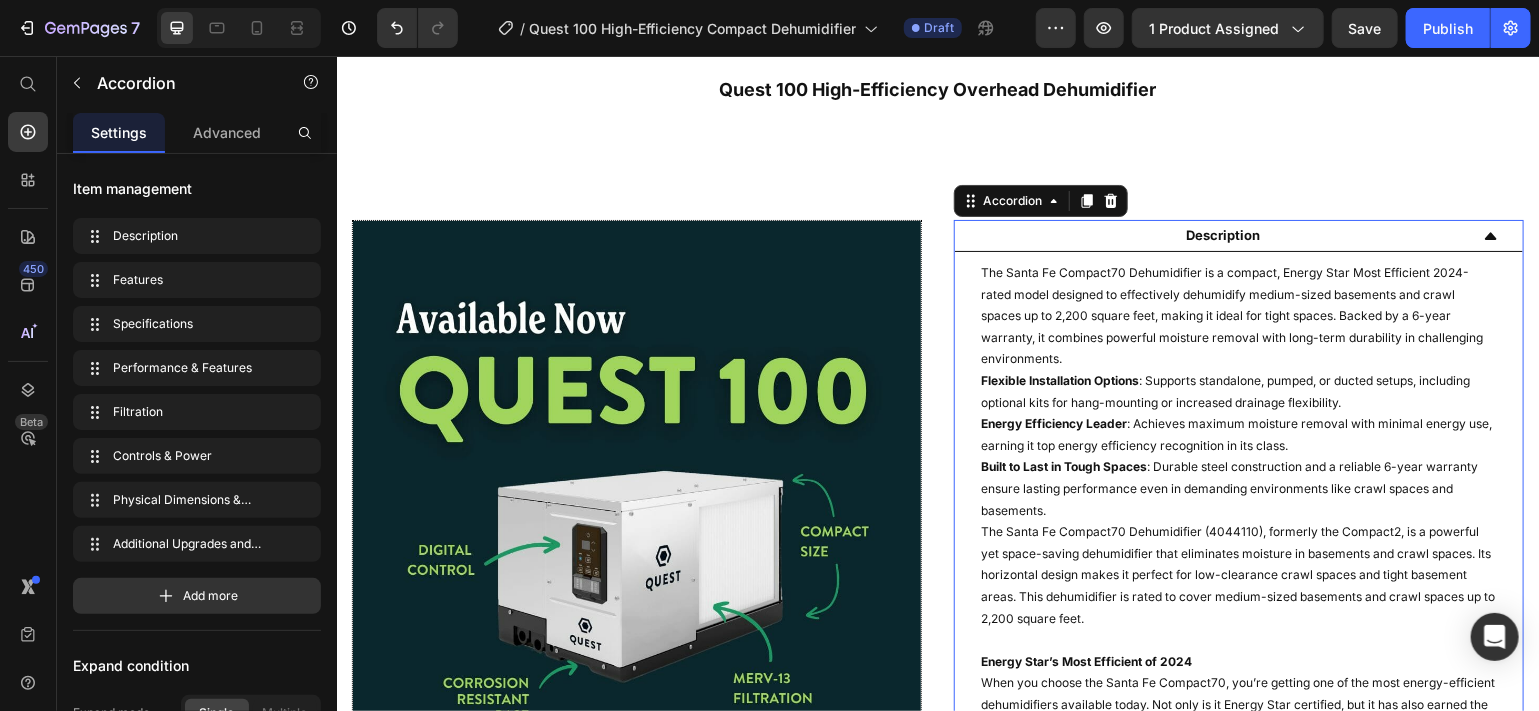 click 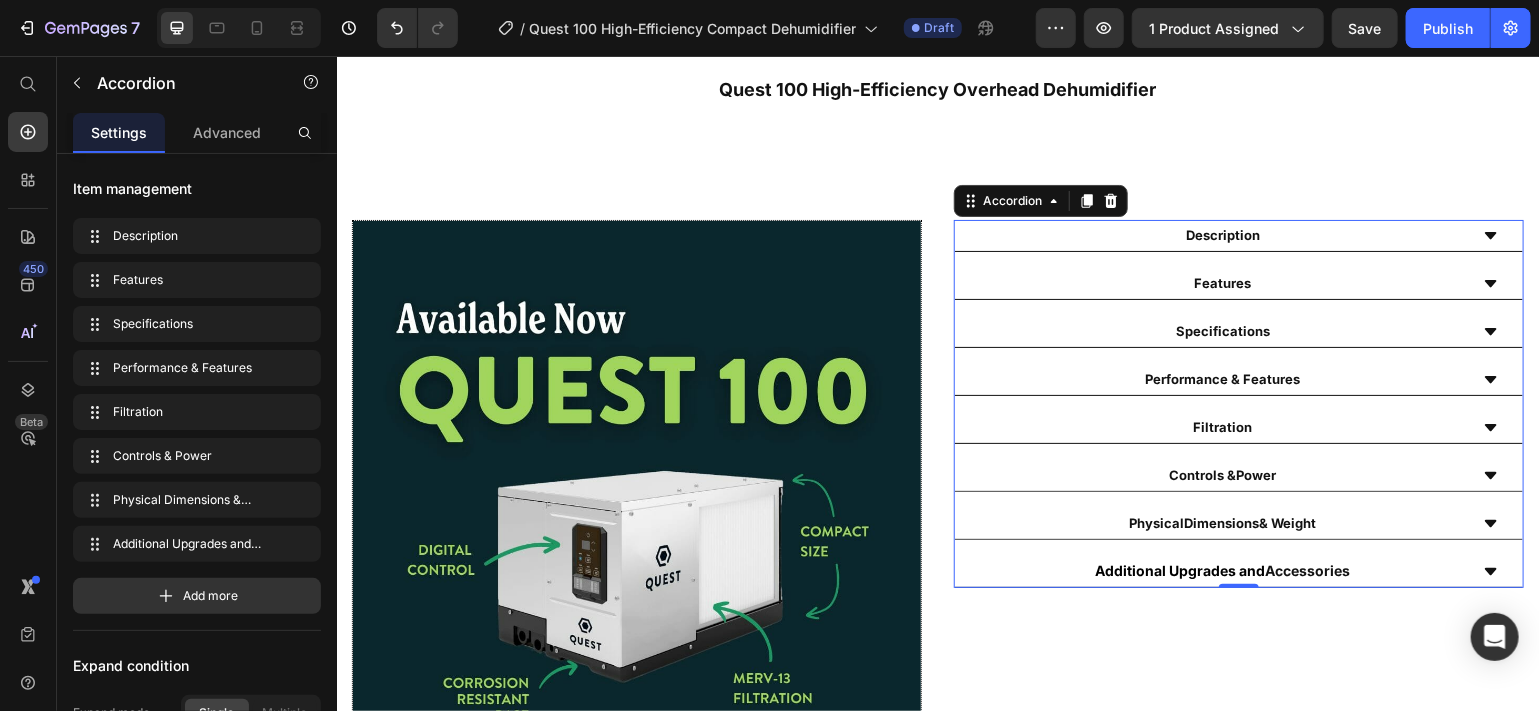 click 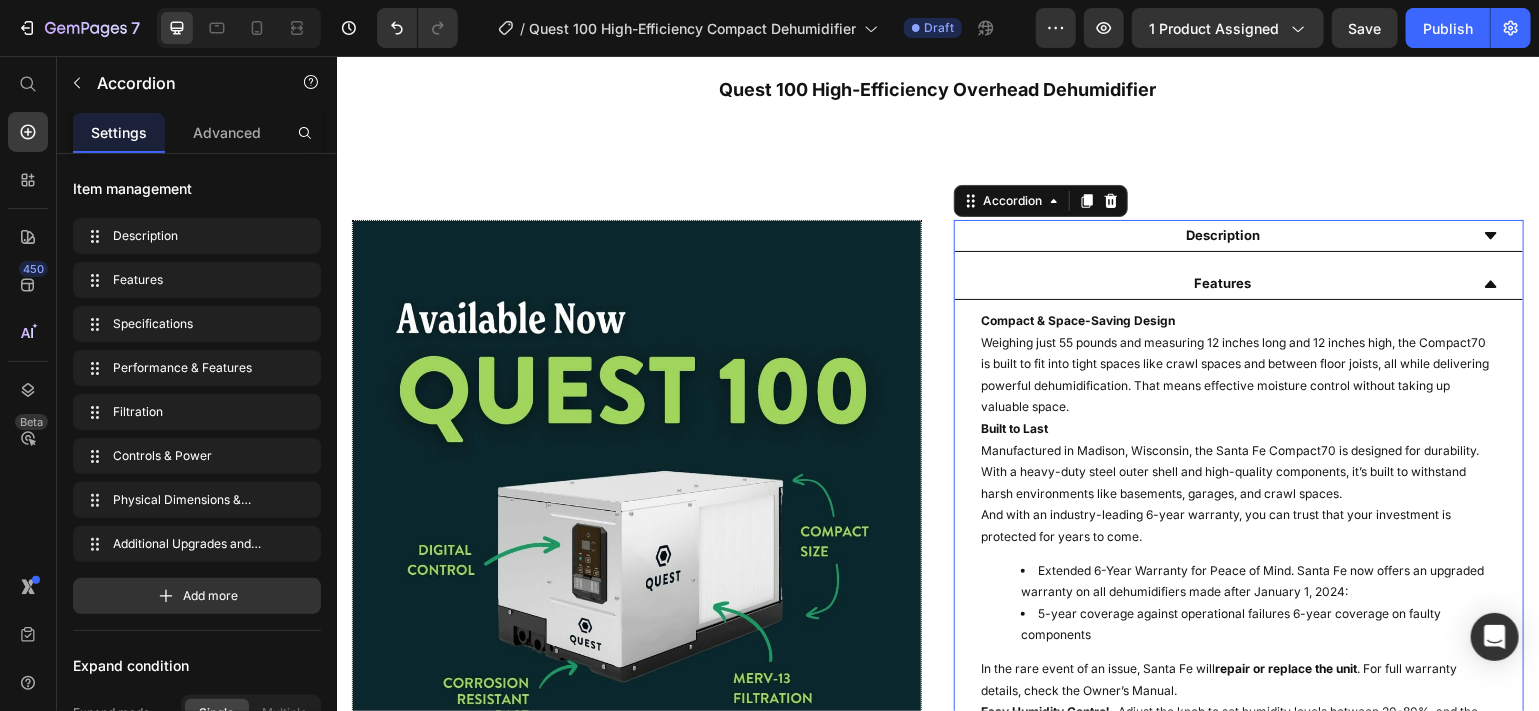 click 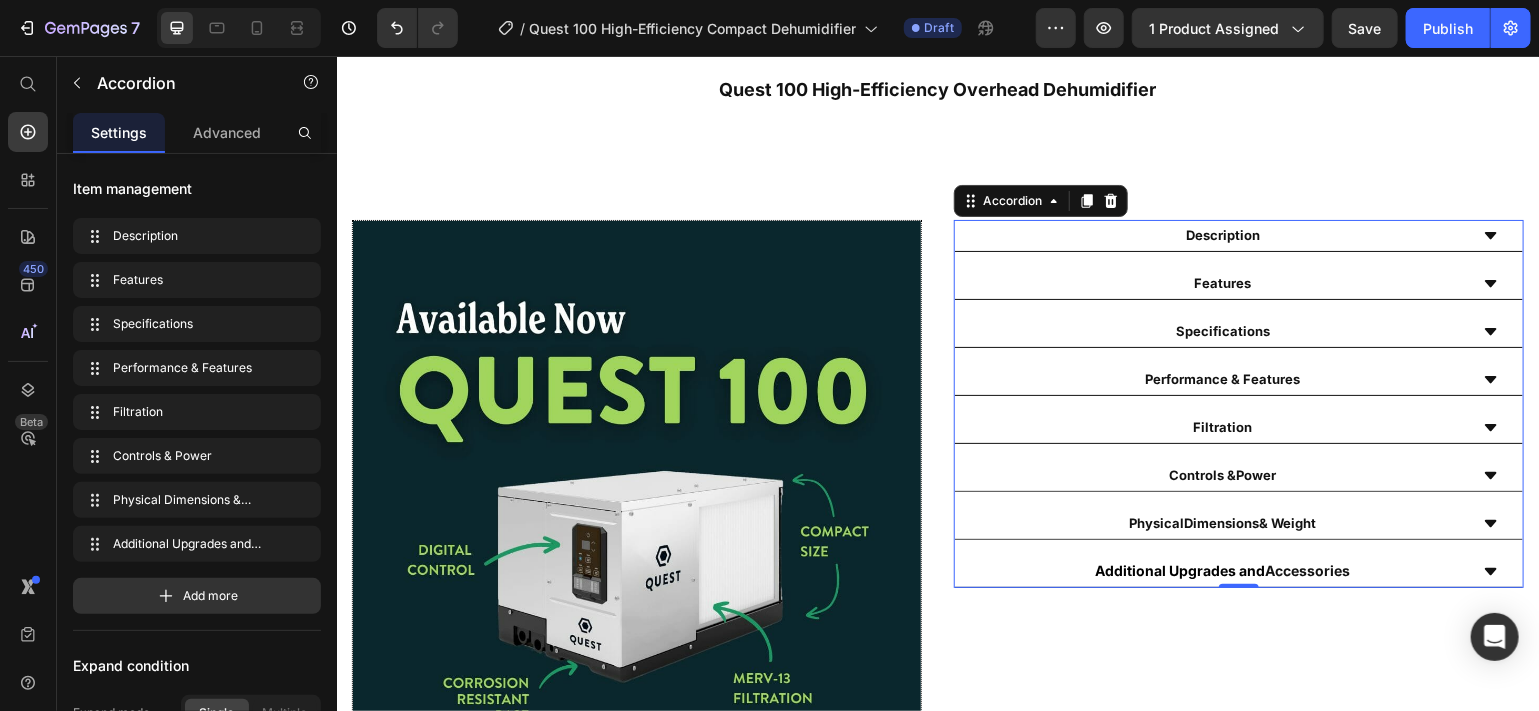 click on "Additional Upgrades and  Accessories" at bounding box center [1222, 570] 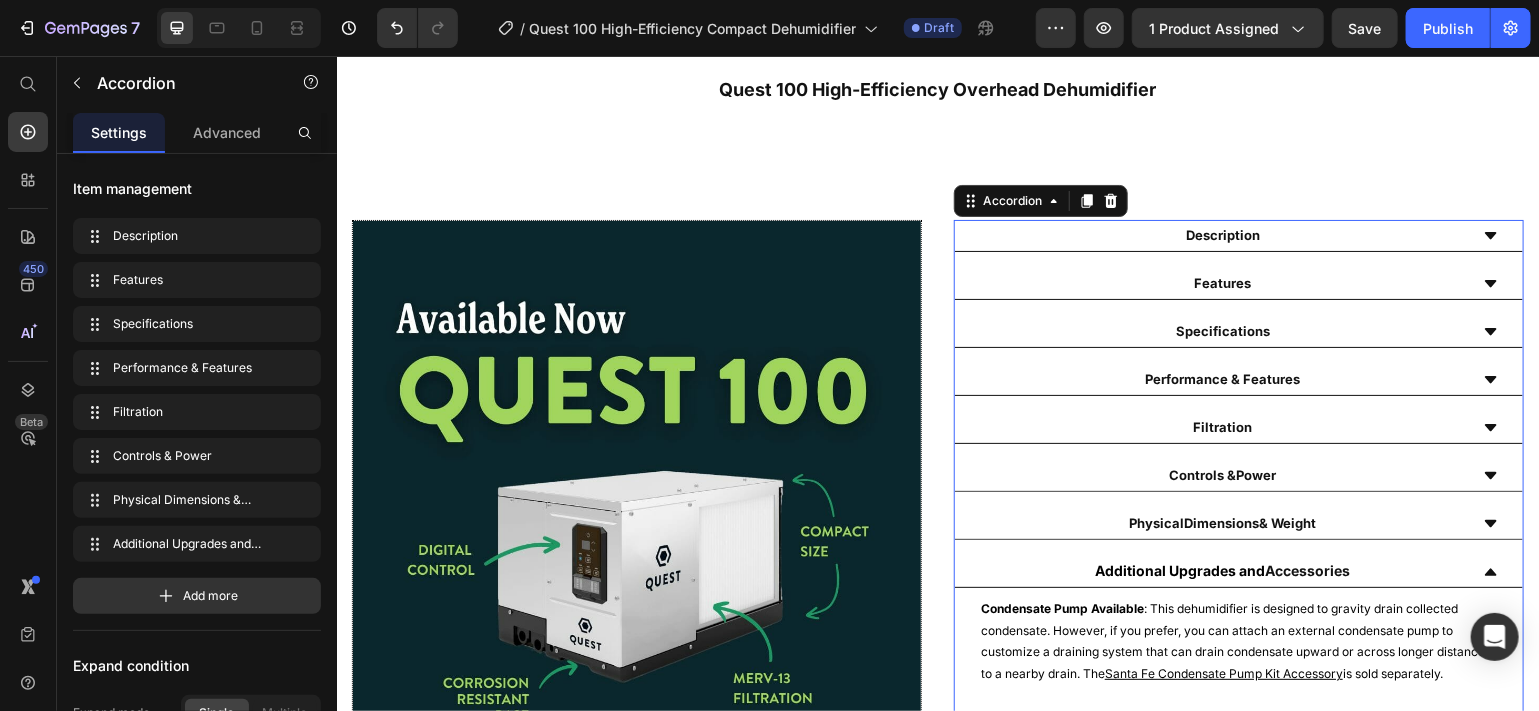 click on "Accessories" at bounding box center [1307, 569] 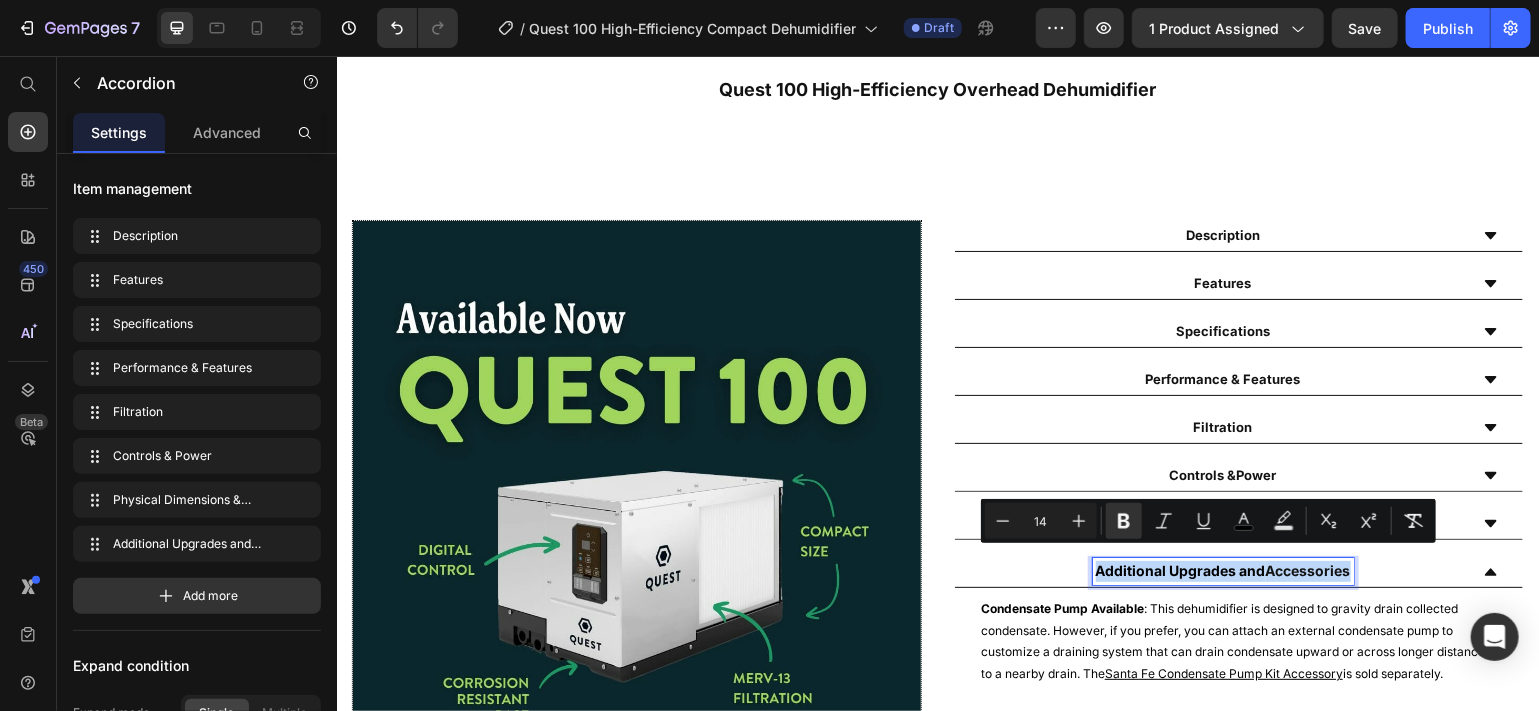 drag, startPoint x: 1335, startPoint y: 560, endPoint x: 1073, endPoint y: 562, distance: 262.00763 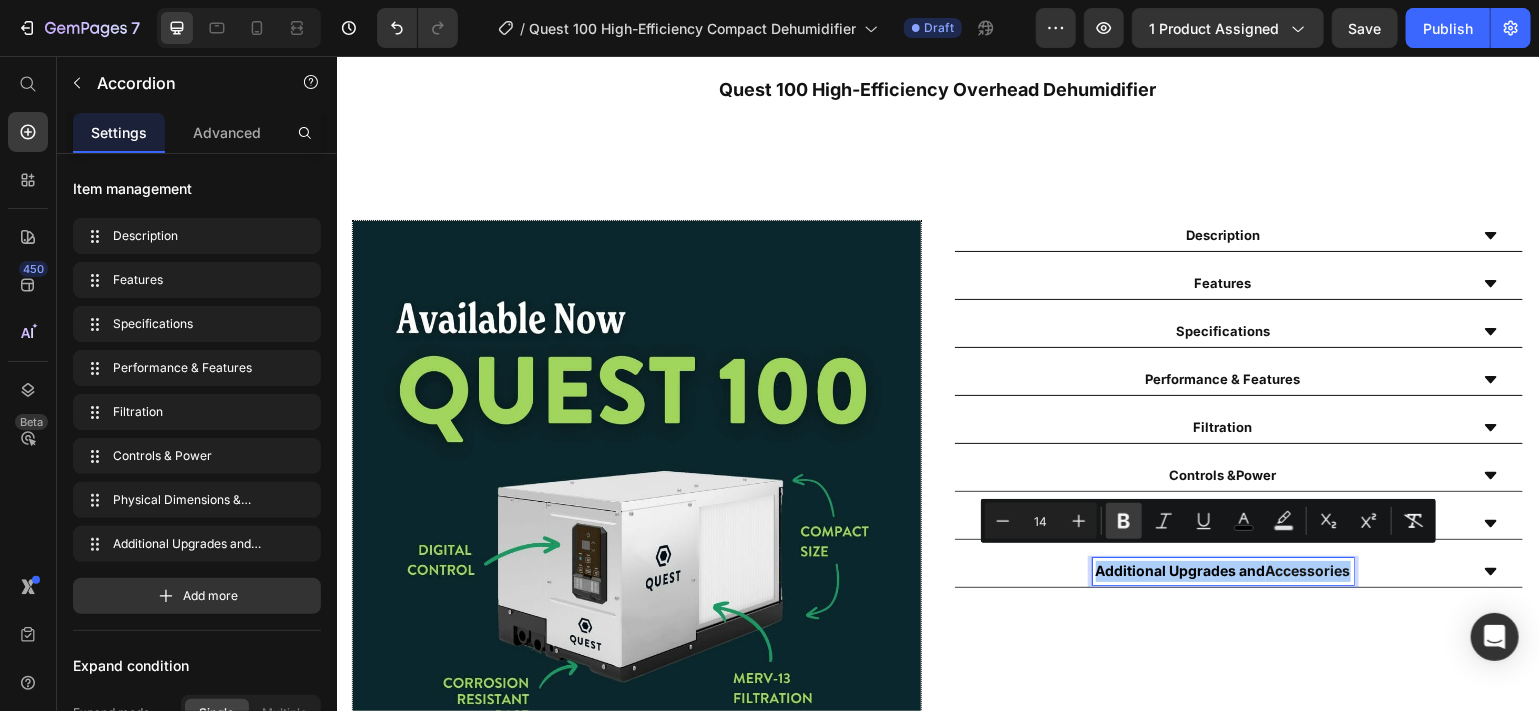 click 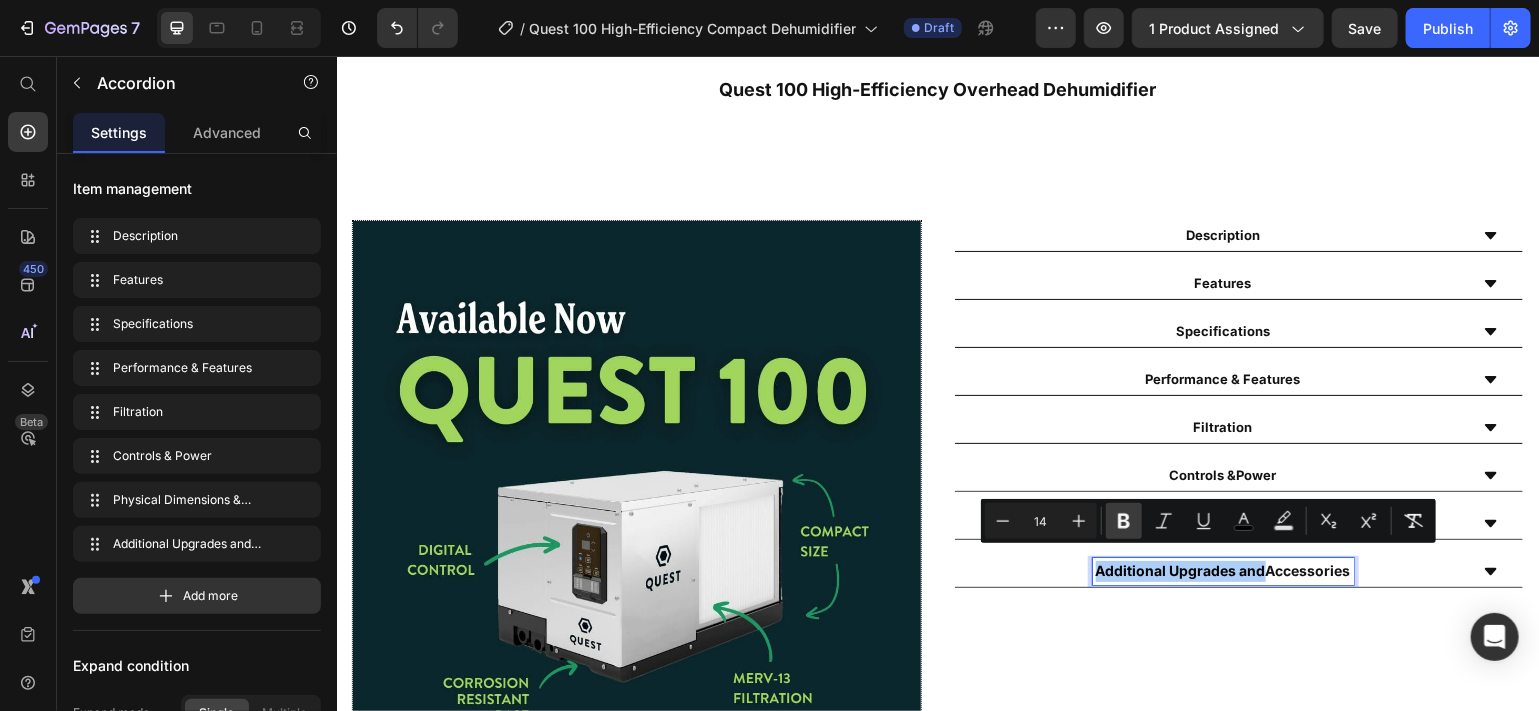 click 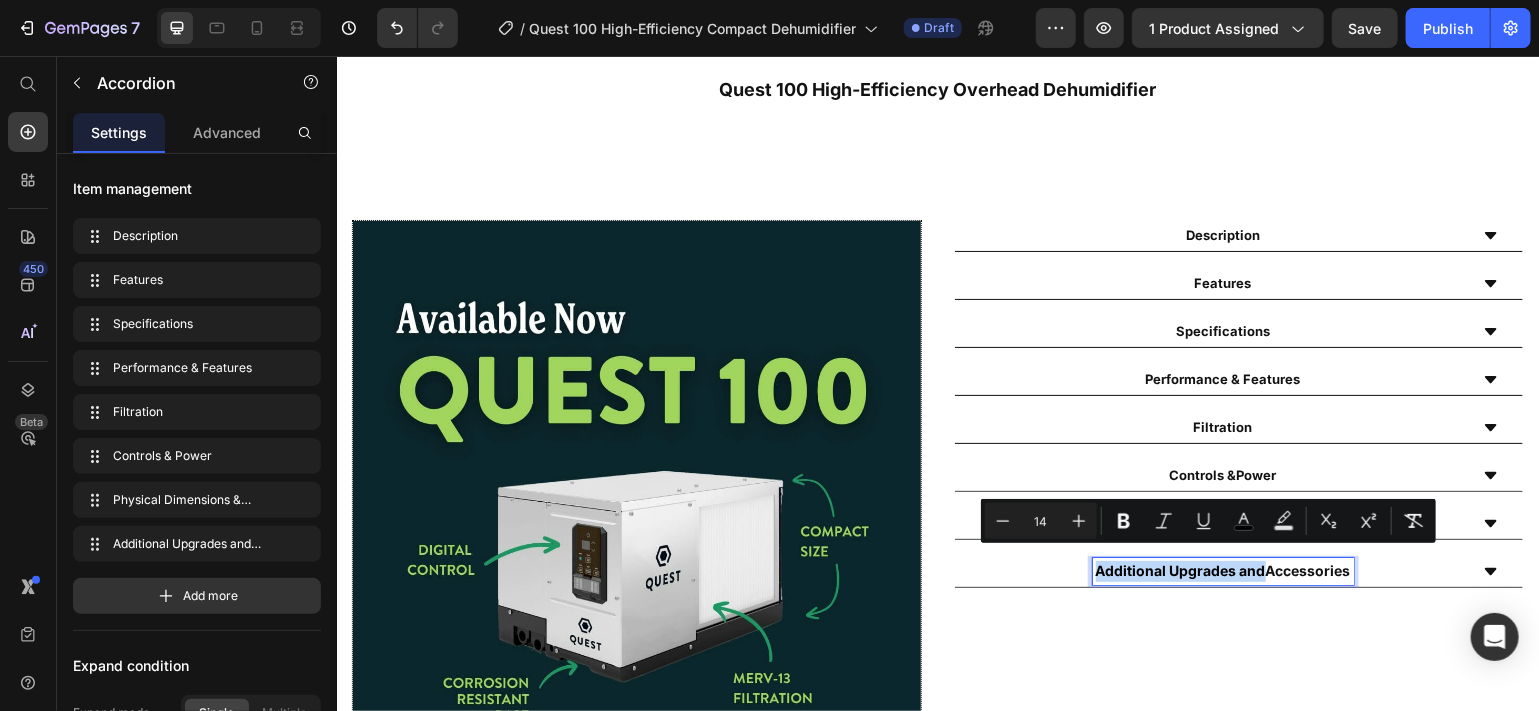 click on "Additional Upgrades and  Accessories" at bounding box center (1222, 570) 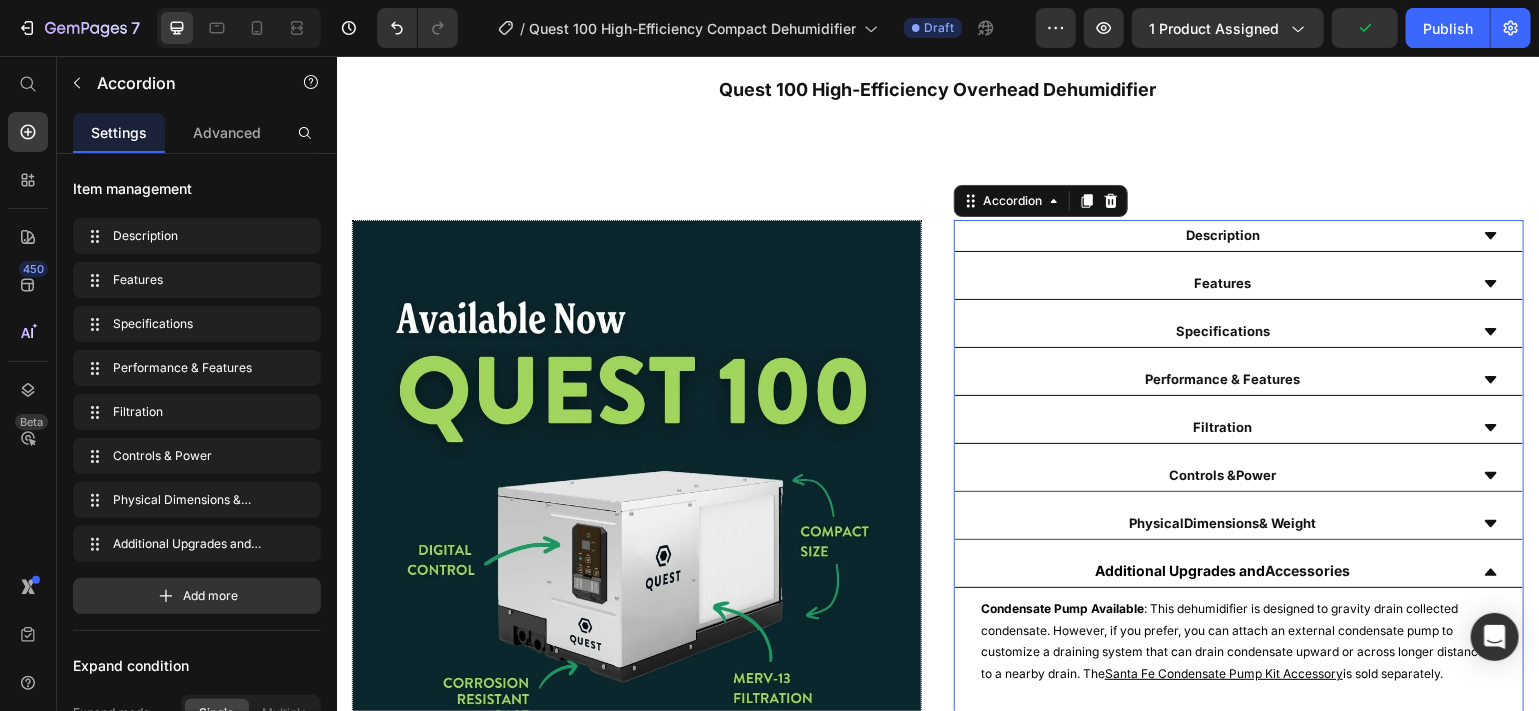 click on "Accessories" at bounding box center (1307, 569) 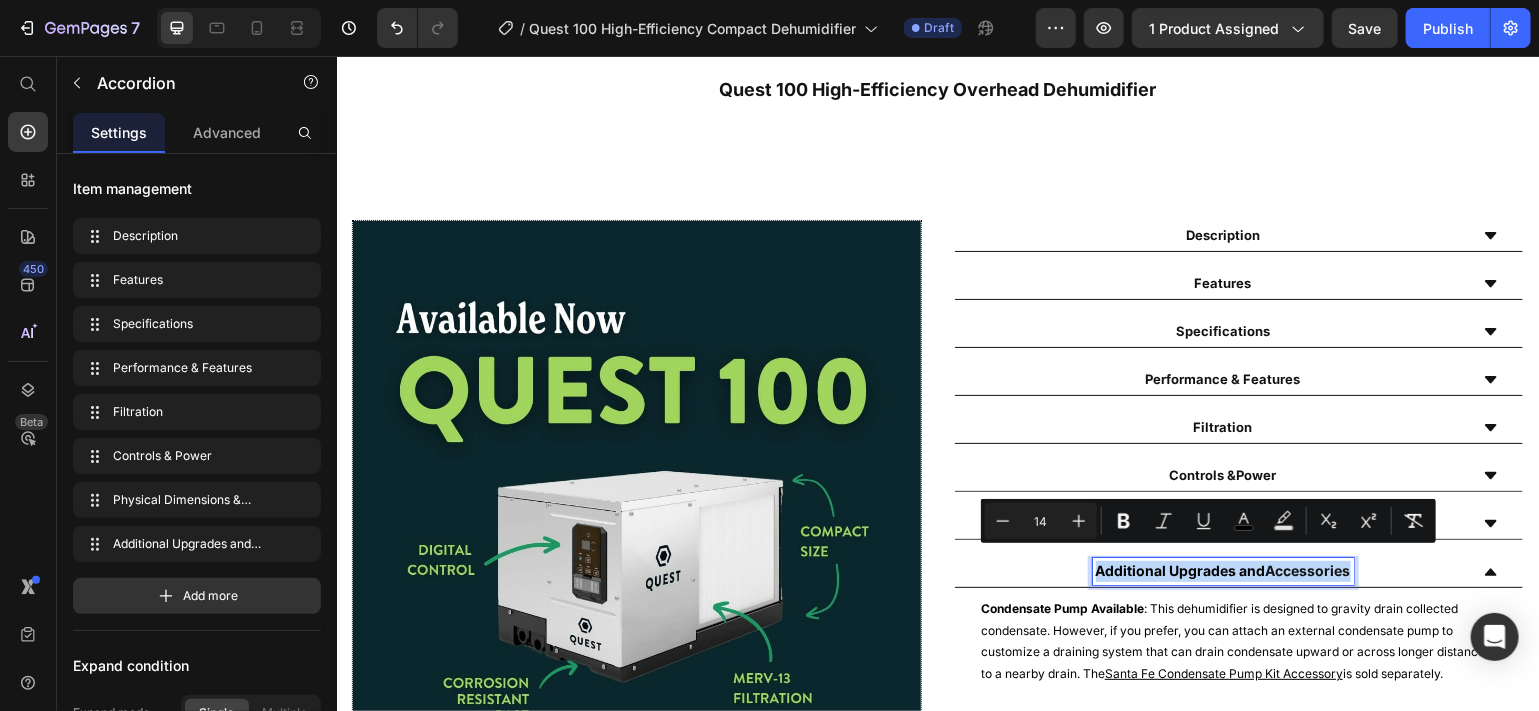 drag, startPoint x: 1335, startPoint y: 559, endPoint x: 1076, endPoint y: 559, distance: 259 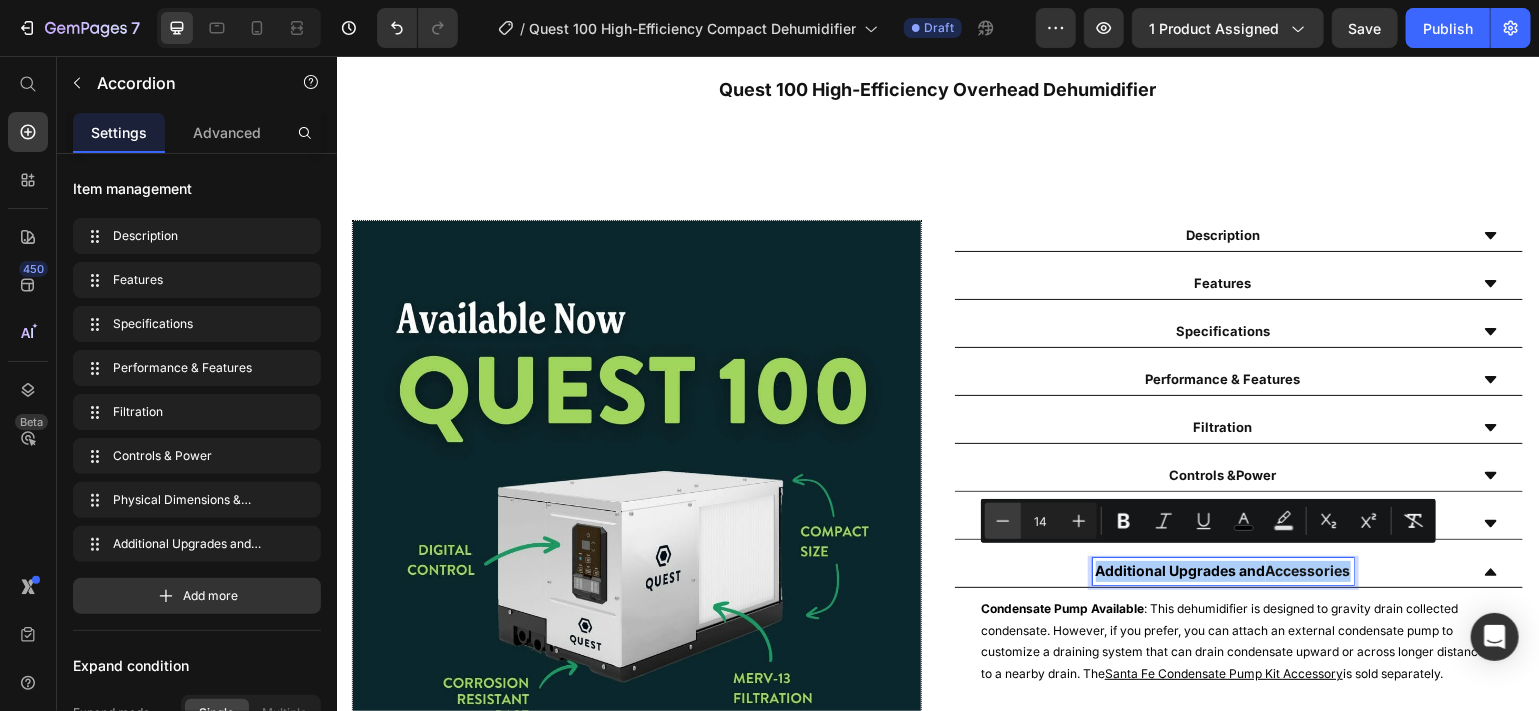 click 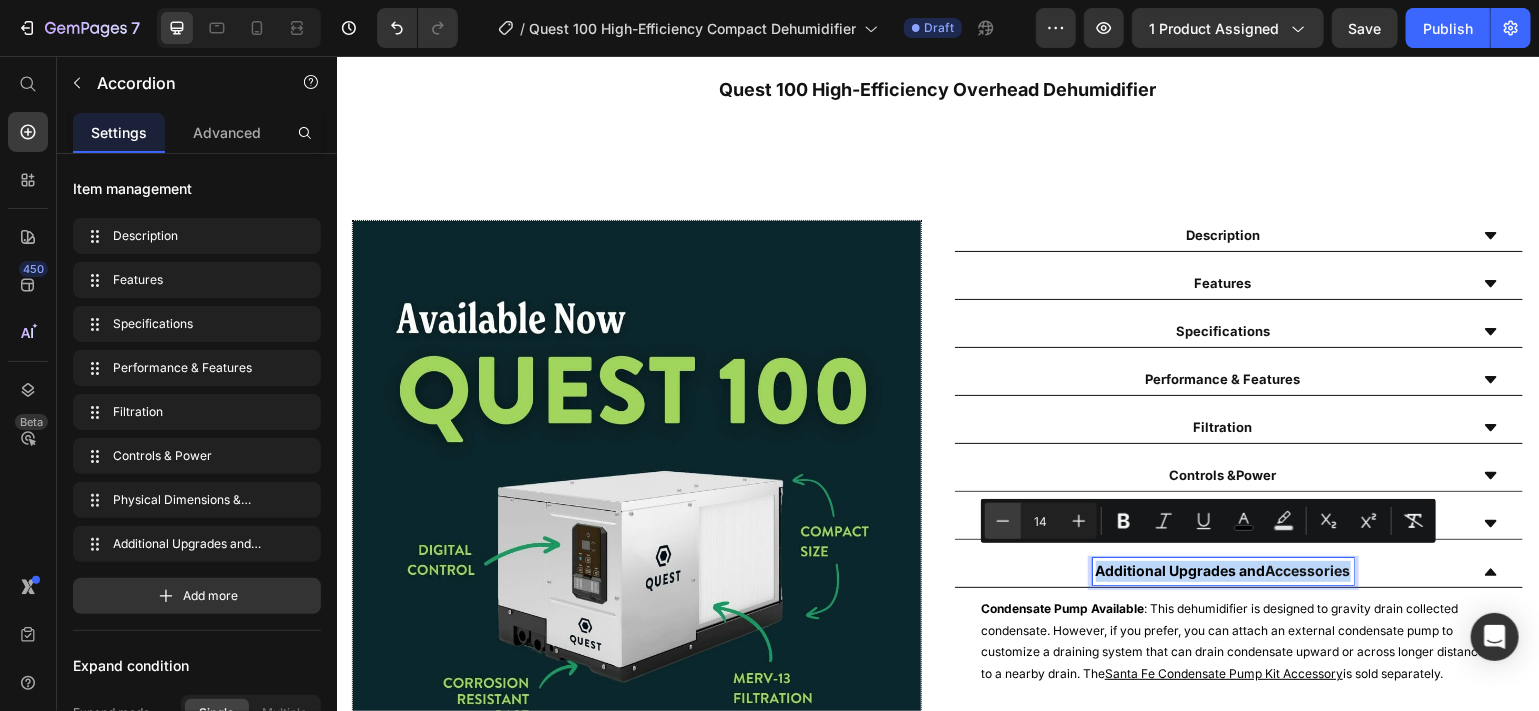 type on "13" 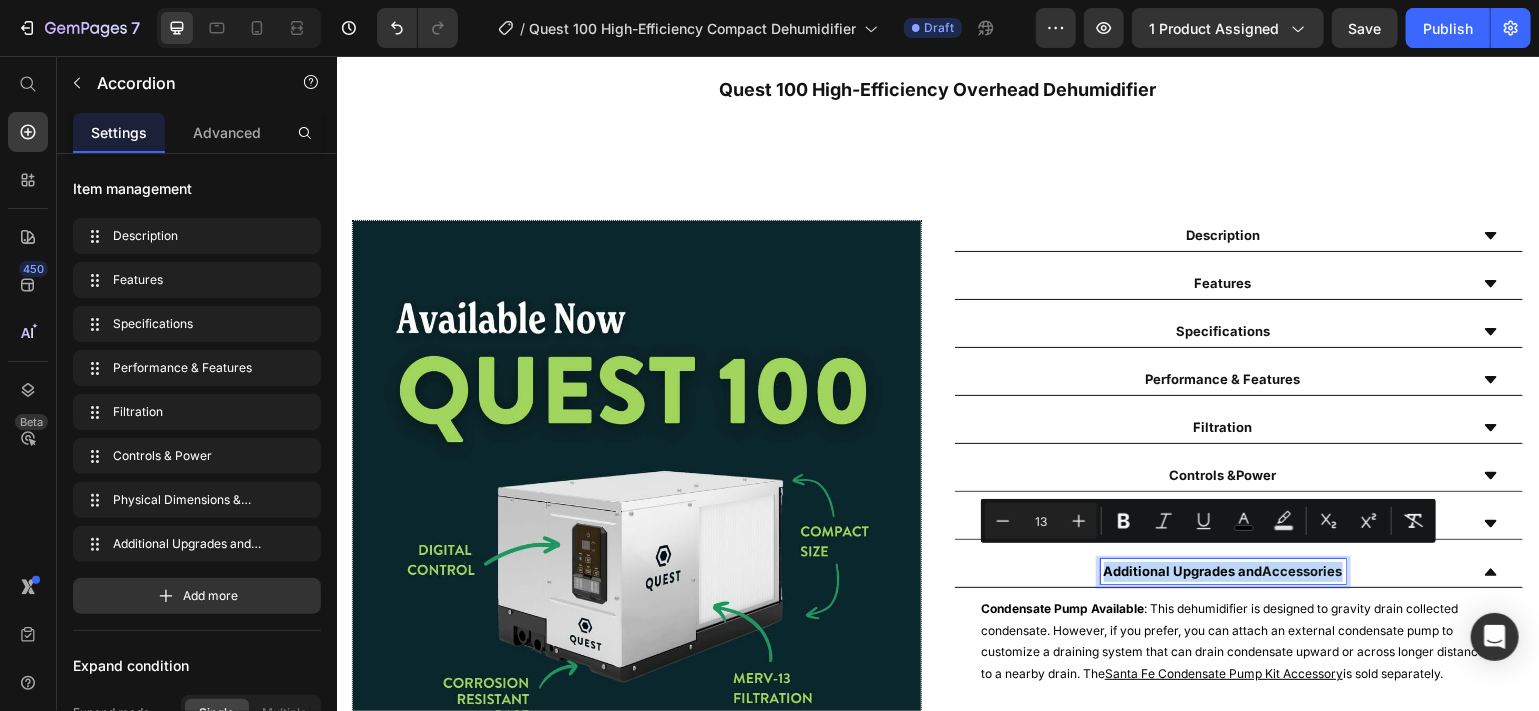 click on "Additional Upgrades and  Accessories" at bounding box center (1222, 571) 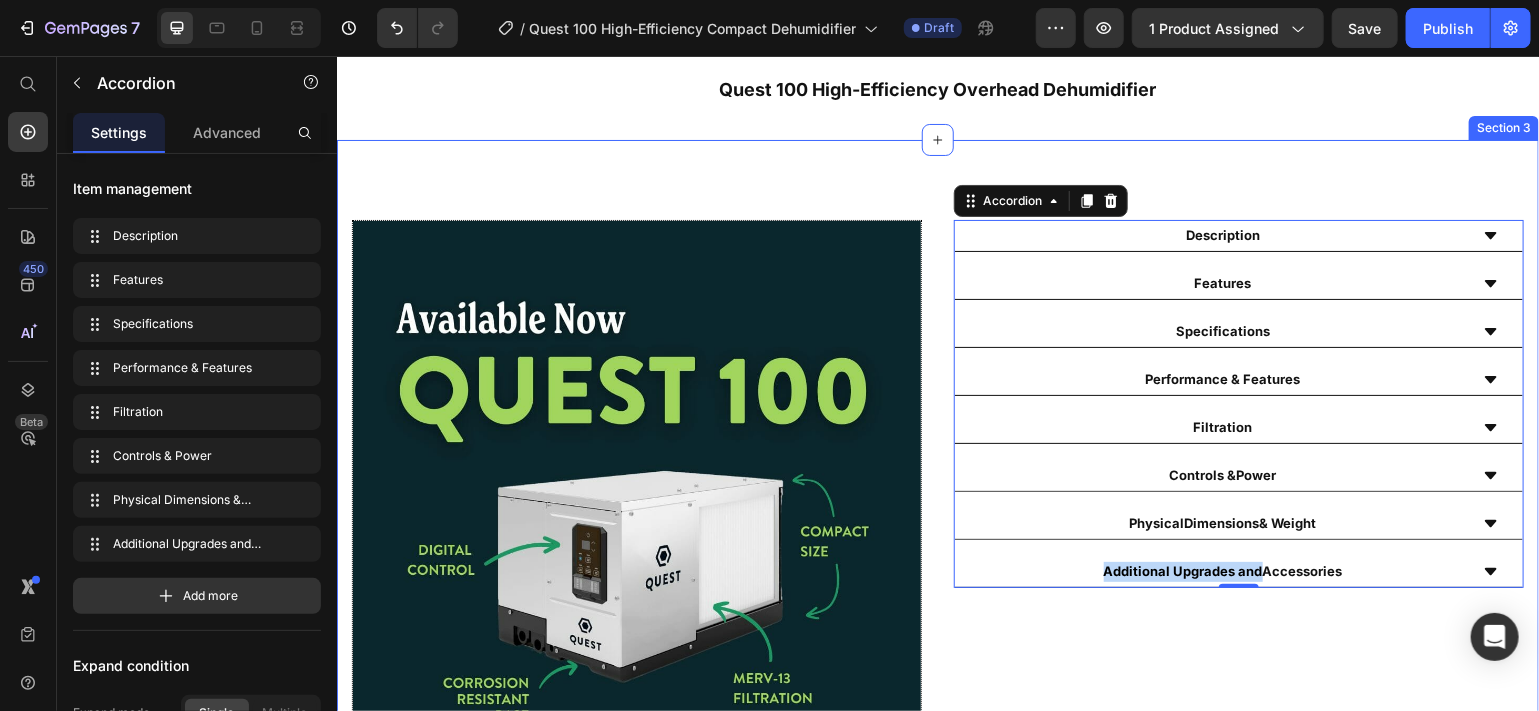 click on "Description
Features
Specifications
Performance & Features
Filtration
Controls &  Power
Physical  Dimensions  & Weight
Additional Upgrades and  Accessories Accordion   0 Row" at bounding box center (1238, 504) 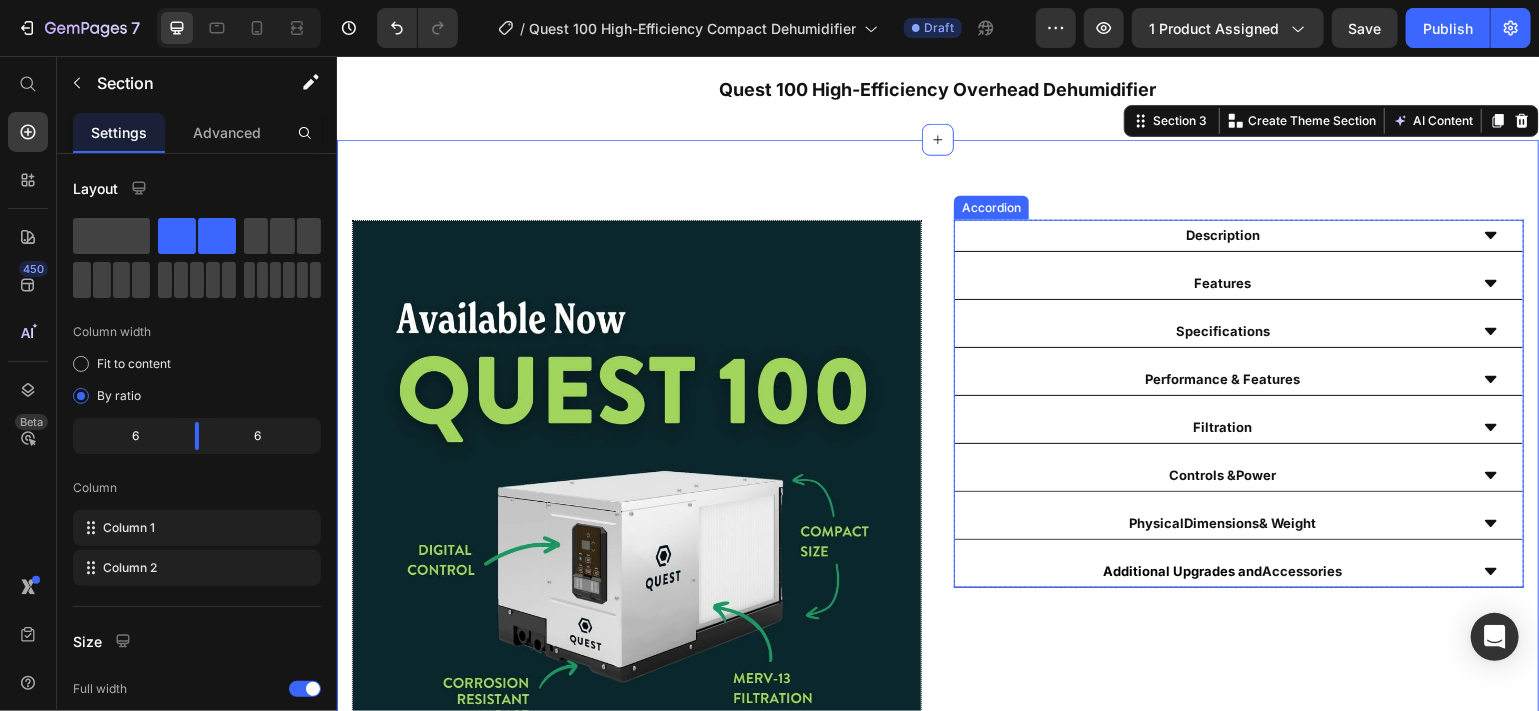 click on "Additional Upgrades and  Accessories" at bounding box center (1238, 571) 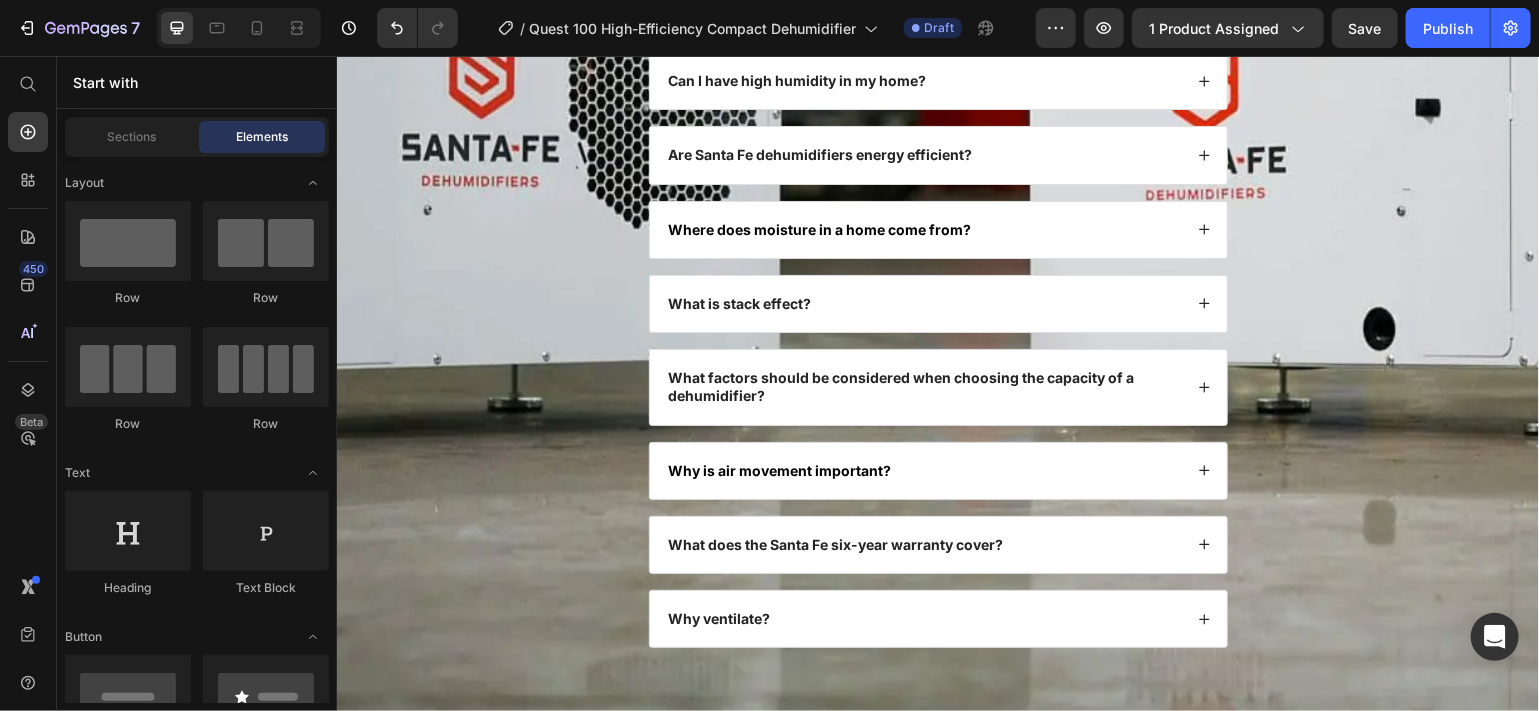 scroll, scrollTop: 7650, scrollLeft: 0, axis: vertical 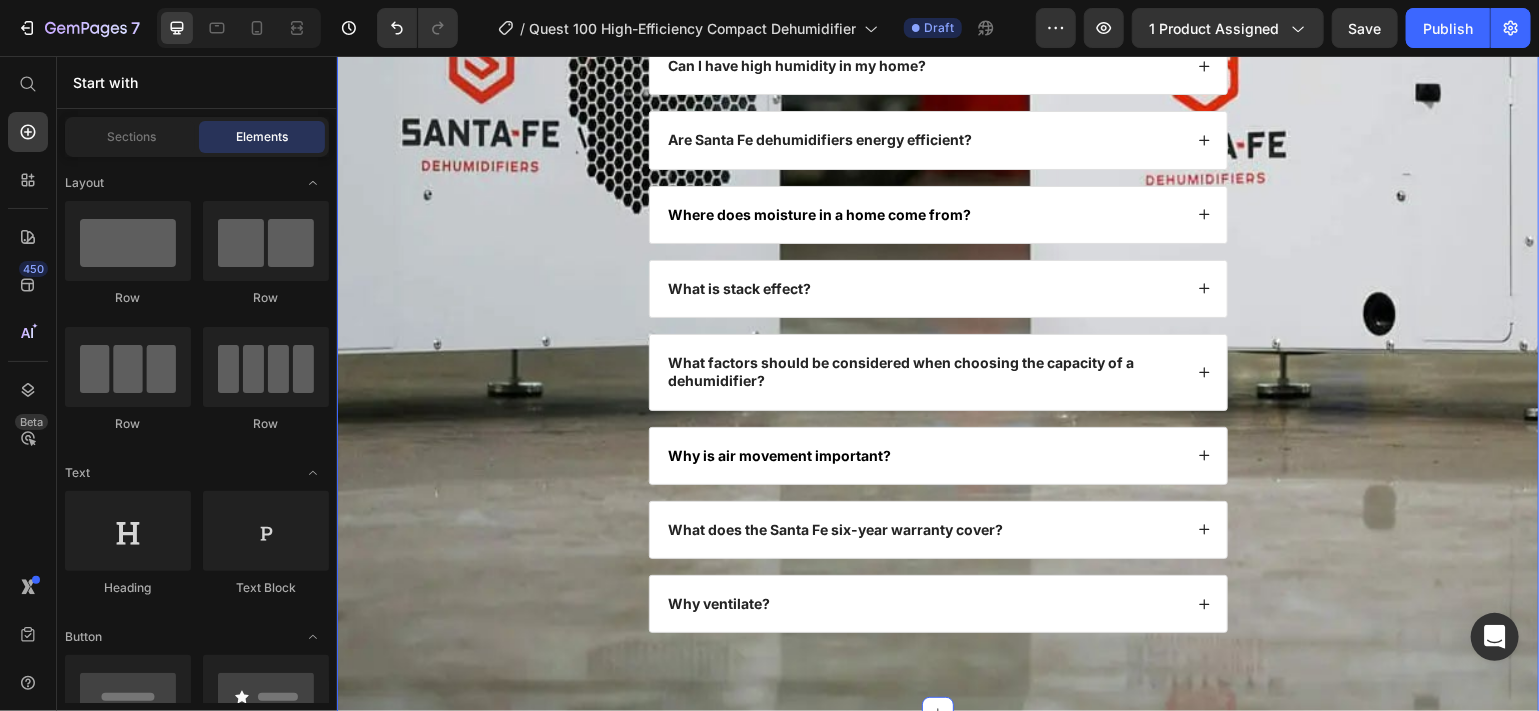click on "FAQs Heading
What is the most common problem in basements?
Why do I need to control moisture in my crawl space?
Why should I buy a Santa Fe dehumidifier?
Where do musty odors in my home come  from ?
How does wood rot occur in a home?
What pests cause damage to a home?
Does poor air quality affect your health?
Can I have high humidity in my home?
Are Santa Fe dehumidifiers energy efficient?
Where does moisture in a home come from?
What is stack effect?
What factors should be considered when choosing the capacity of a dehumidifier?
Why is air movement important?
What does the Santa Fe six-year warranty cover?
Why ventilate? Accordion Row" at bounding box center [937, 60] 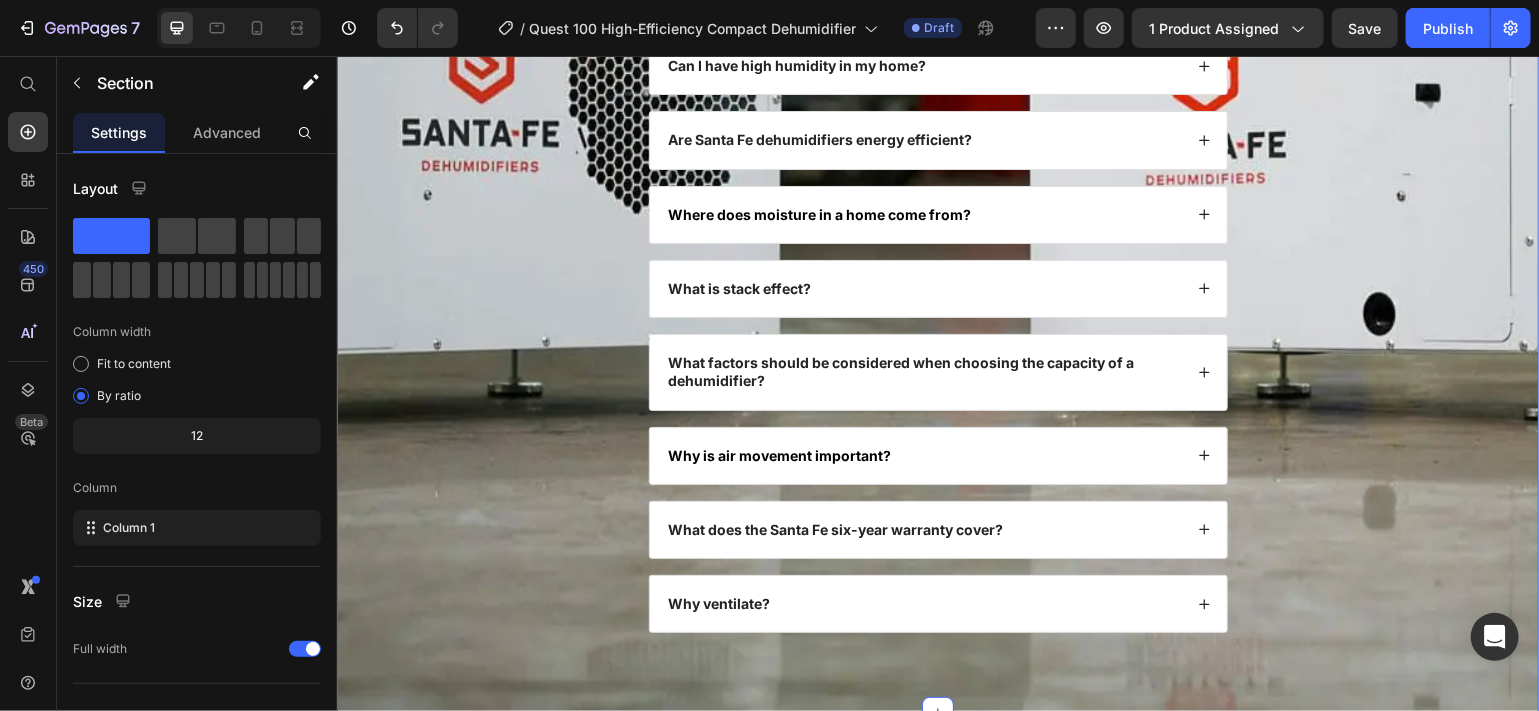 click on "FAQs Heading
What is the most common problem in basements?
Why do I need to control moisture in my crawl space?
Why should I buy a Santa Fe dehumidifier?
Where do musty odors in my home come  from ?
How does wood rot occur in a home?
What pests cause damage to a home?
Does poor air quality affect your health?
Can I have high humidity in my home?
Are Santa Fe dehumidifiers energy efficient?
Where does moisture in a home come from?
What is stack effect?
What factors should be considered when choosing the capacity of a dehumidifier?
Why is air movement important?
What does the Santa Fe six-year warranty cover?
Why ventilate? Accordion Row" at bounding box center [937, 60] 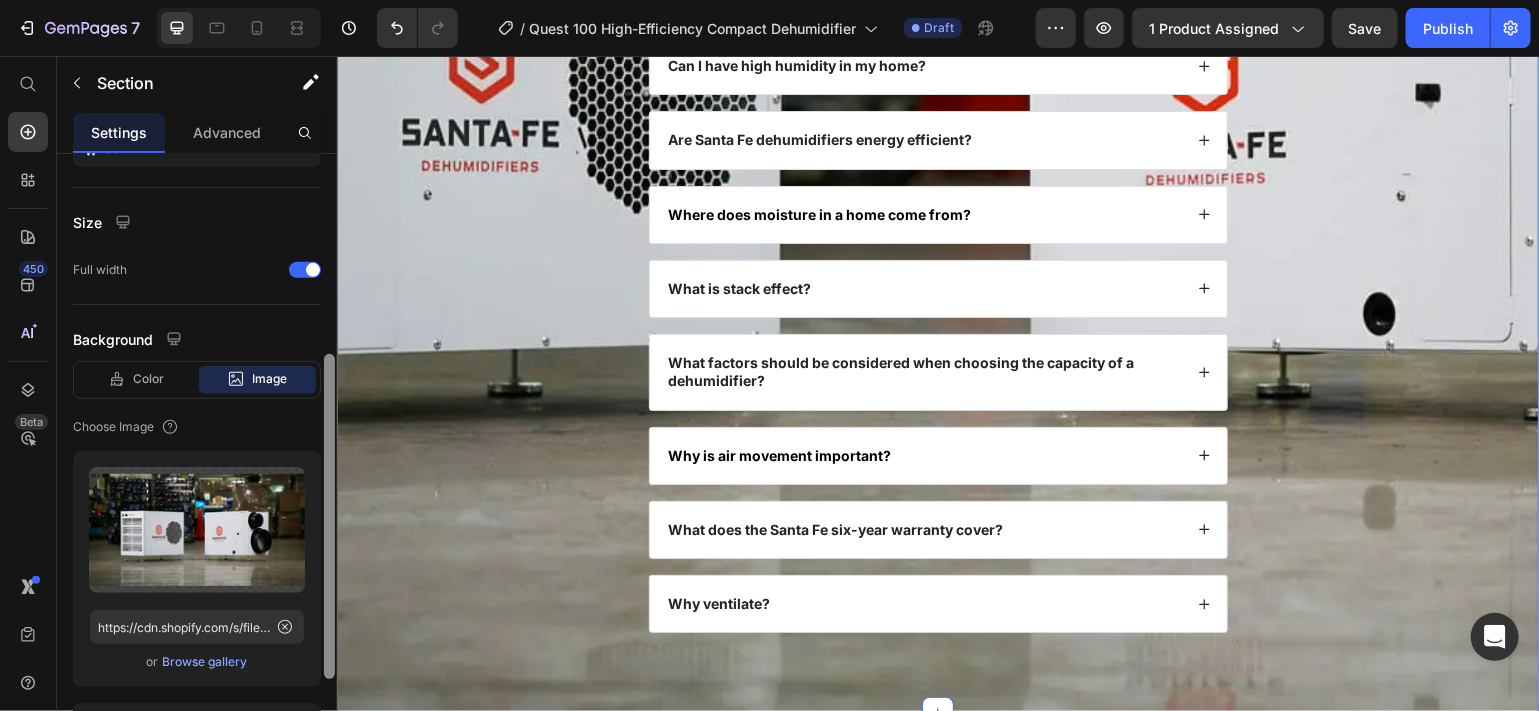 scroll, scrollTop: 390, scrollLeft: 0, axis: vertical 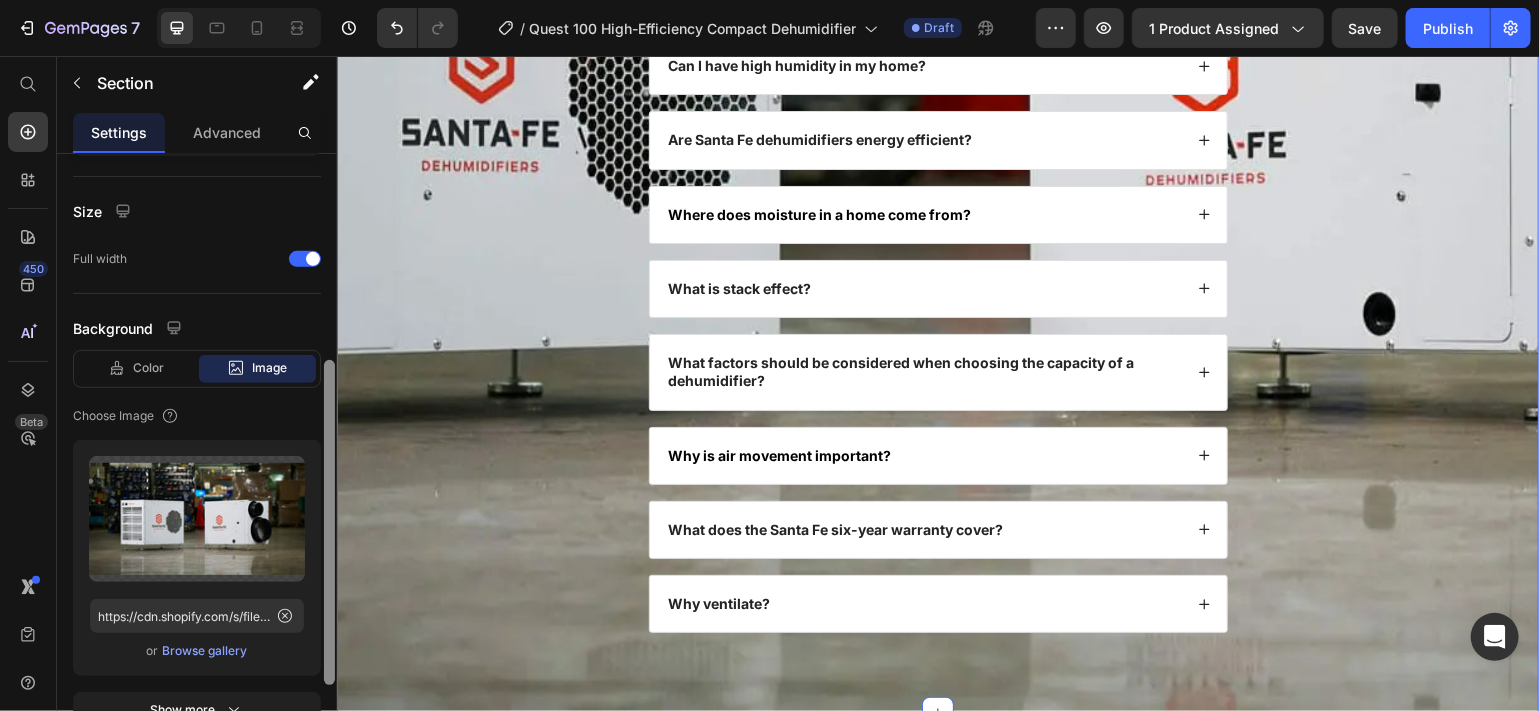 drag, startPoint x: 324, startPoint y: 331, endPoint x: 307, endPoint y: 538, distance: 207.6969 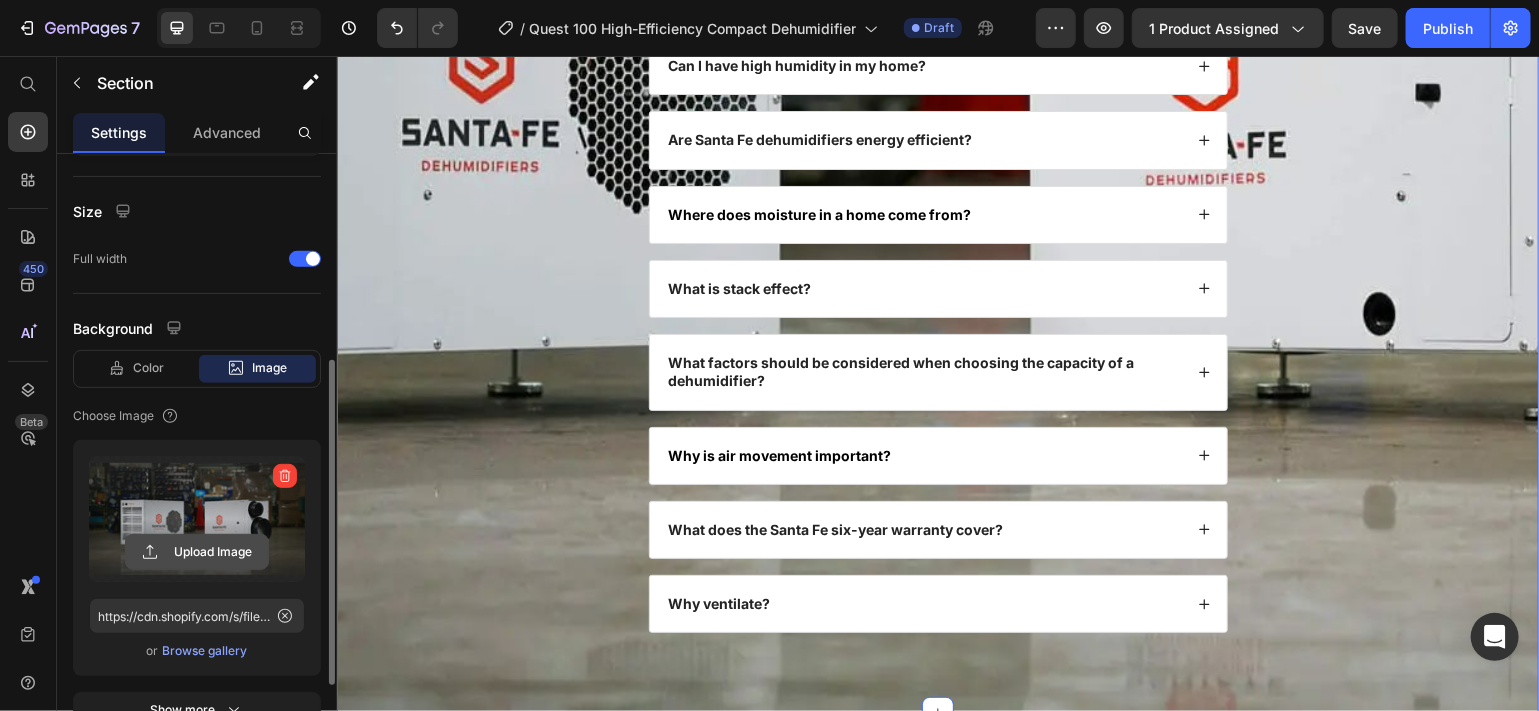 click 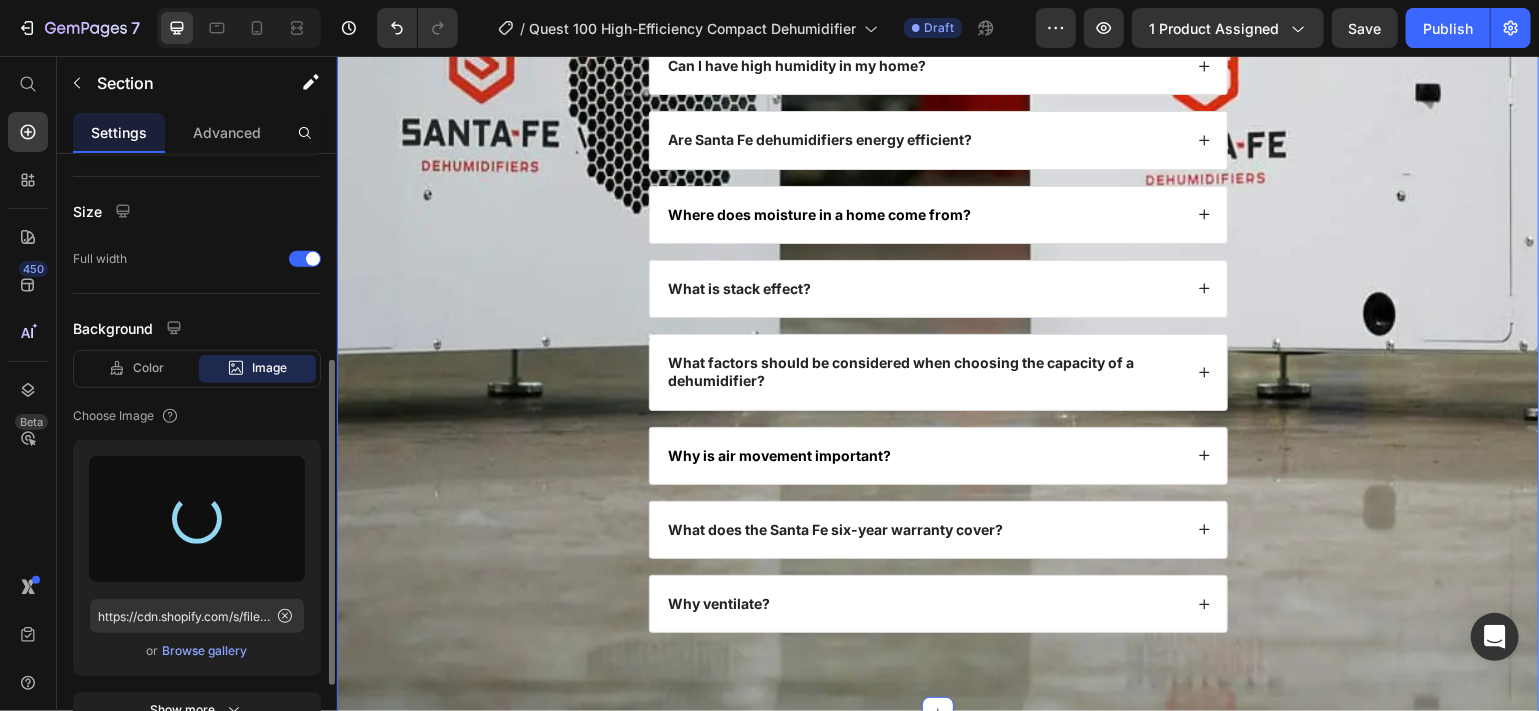 type on "https://cdn.shopify.com/s/files/1/0828/0598/1460/files/gempages_566187724348851355-1981784c-126e-49f0-8e32-686f77d8d667.webp" 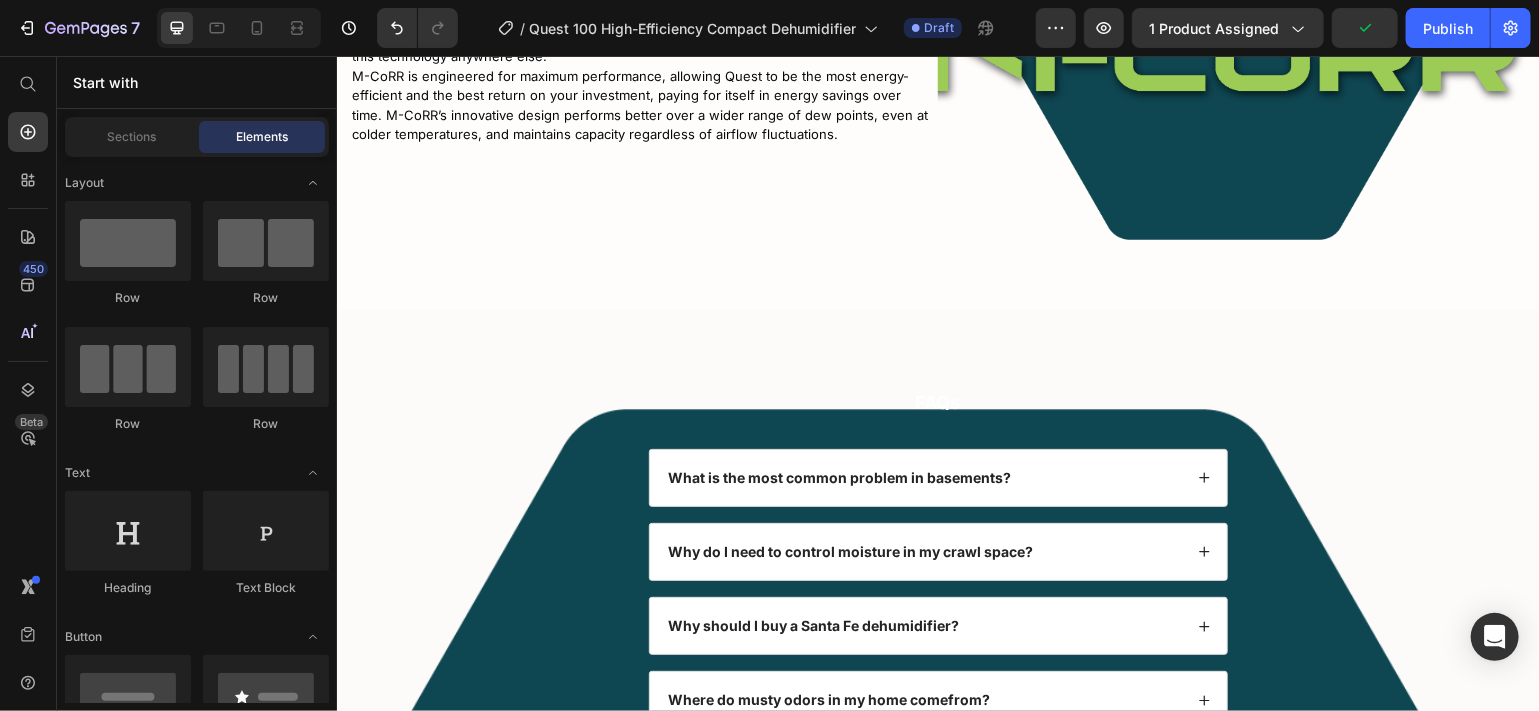 scroll, scrollTop: 6685, scrollLeft: 0, axis: vertical 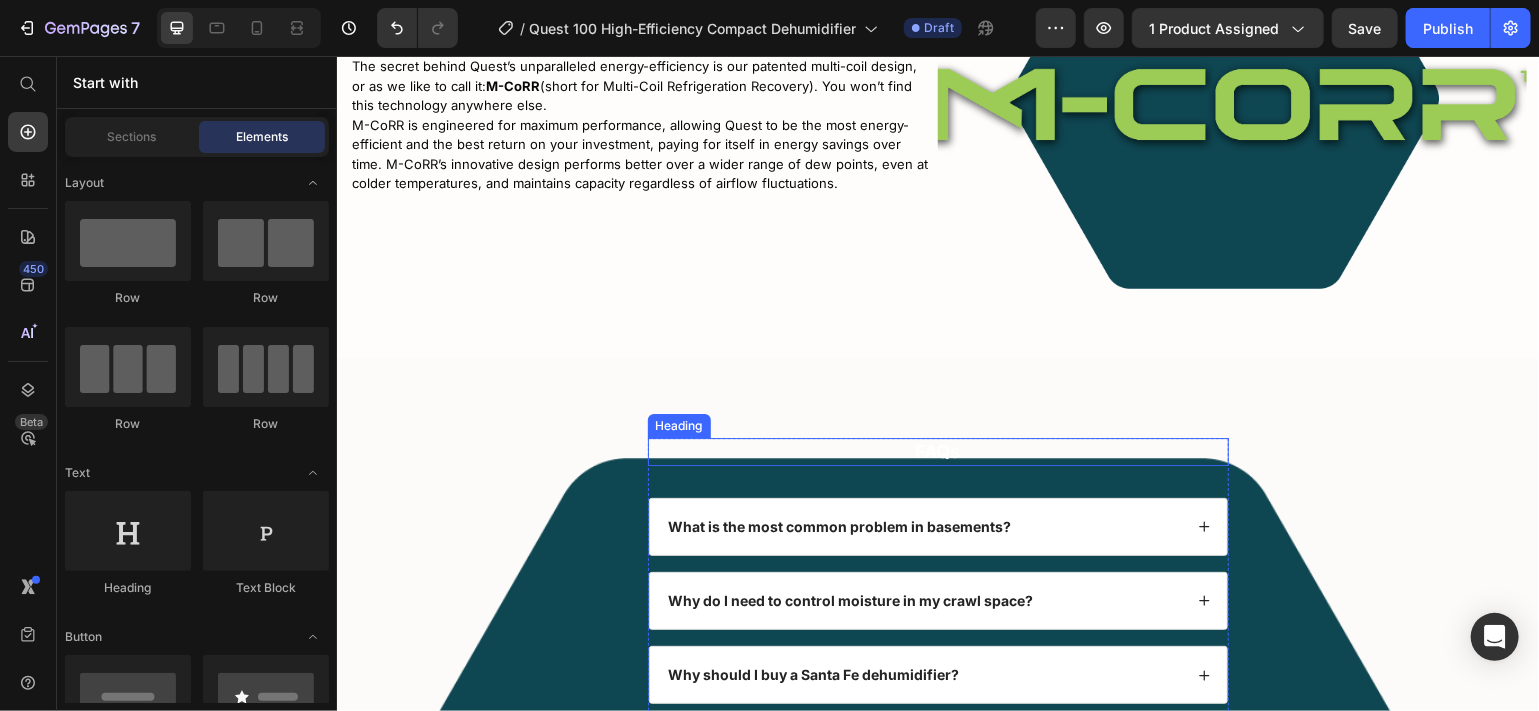 click on "FAQs" at bounding box center [937, 450] 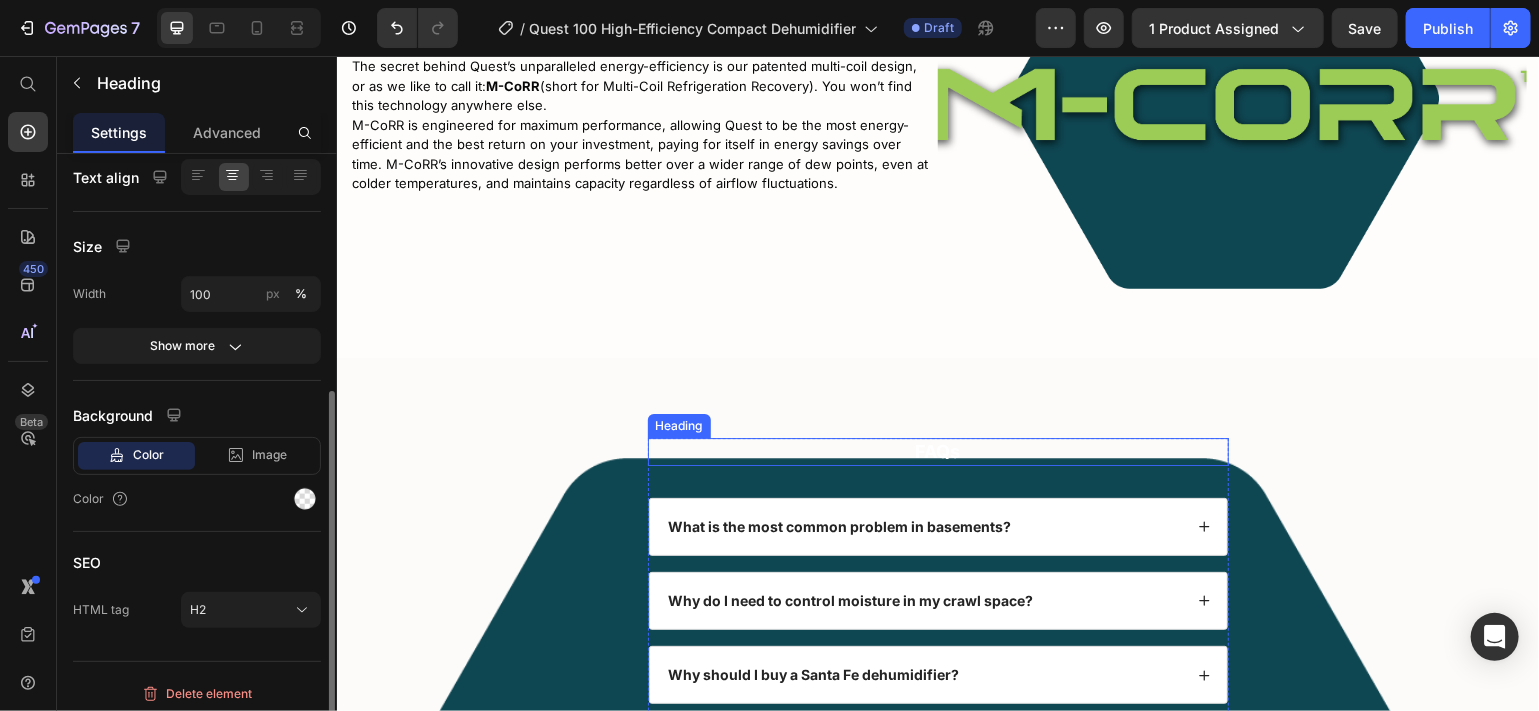 click on "FAQs" at bounding box center (937, 450) 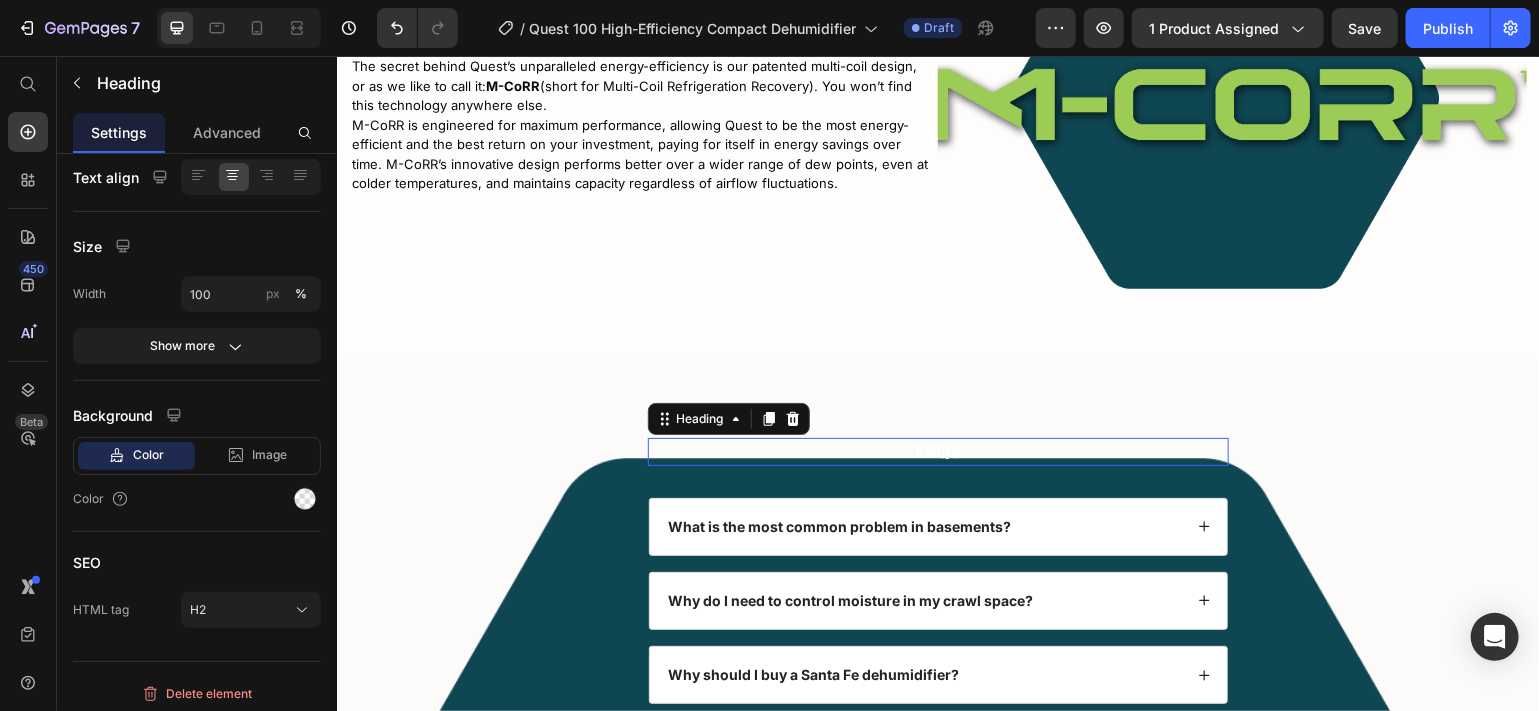 scroll, scrollTop: 0, scrollLeft: 0, axis: both 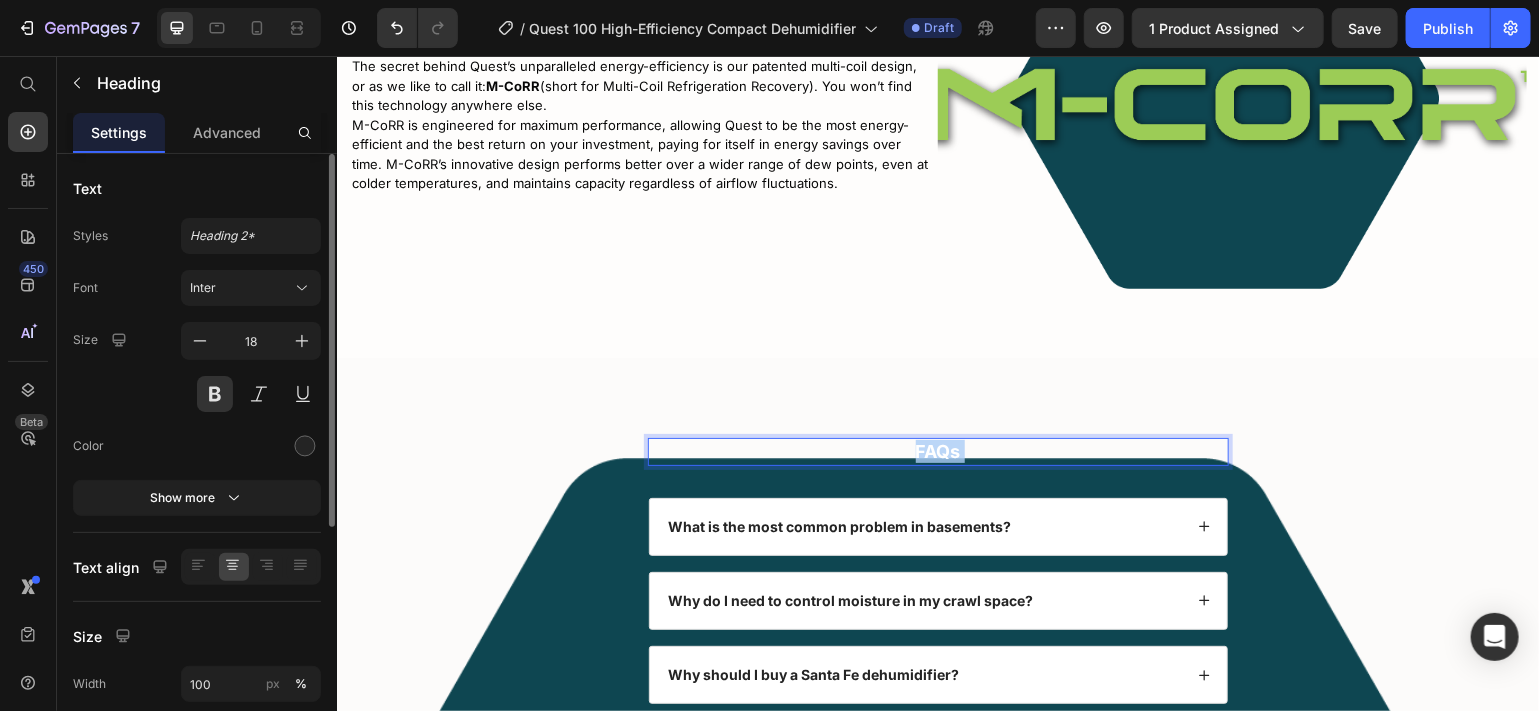 drag, startPoint x: 1006, startPoint y: 437, endPoint x: 914, endPoint y: 439, distance: 92.021736 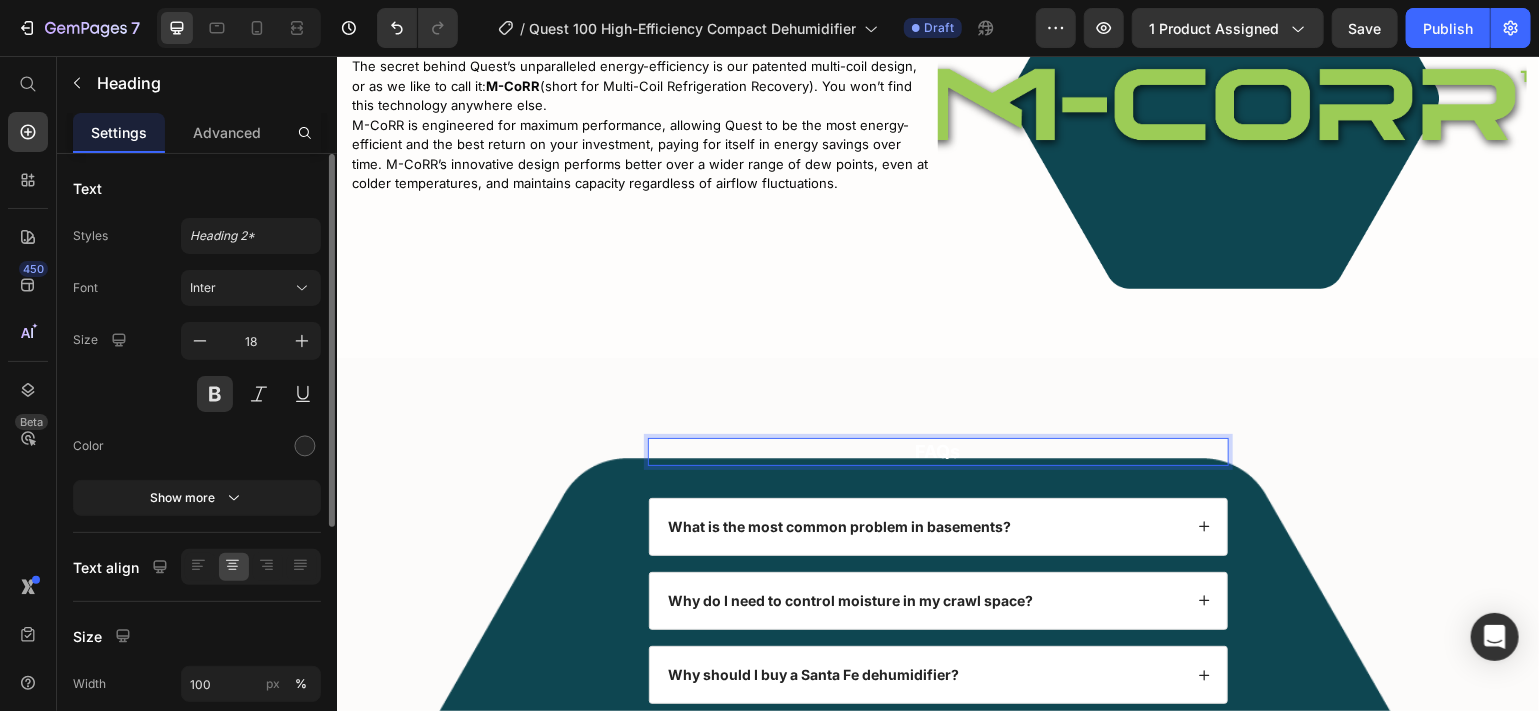 click on "FAQs" at bounding box center (937, 450) 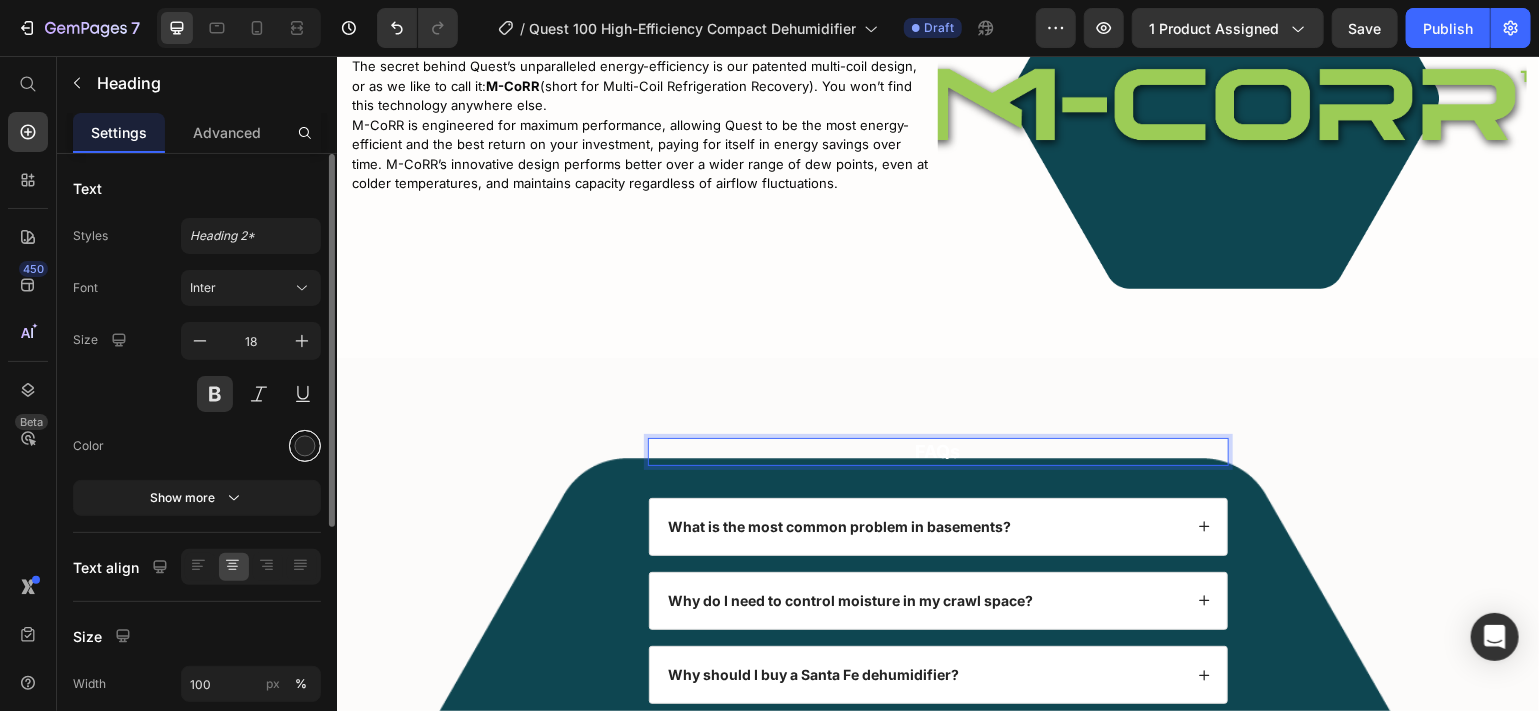 click at bounding box center [305, 446] 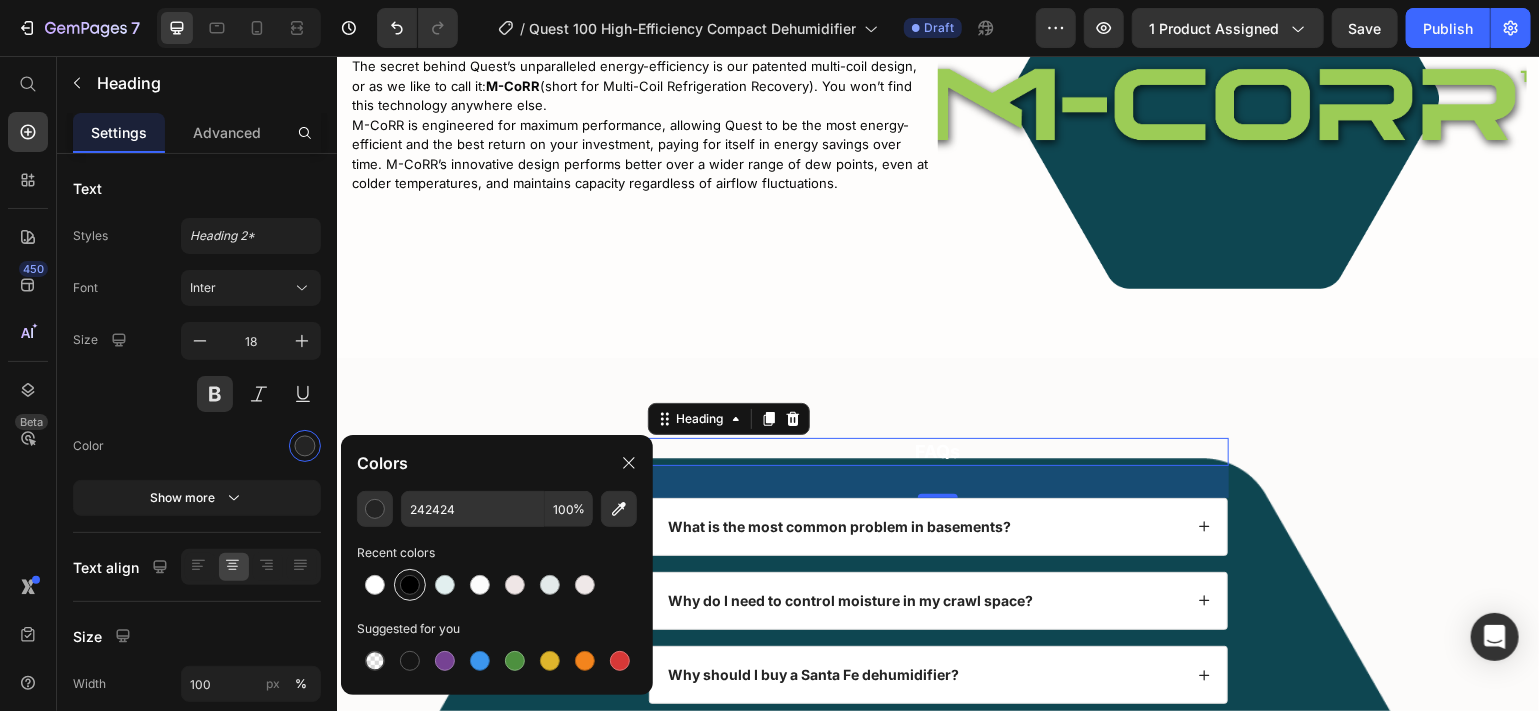 click at bounding box center (410, 585) 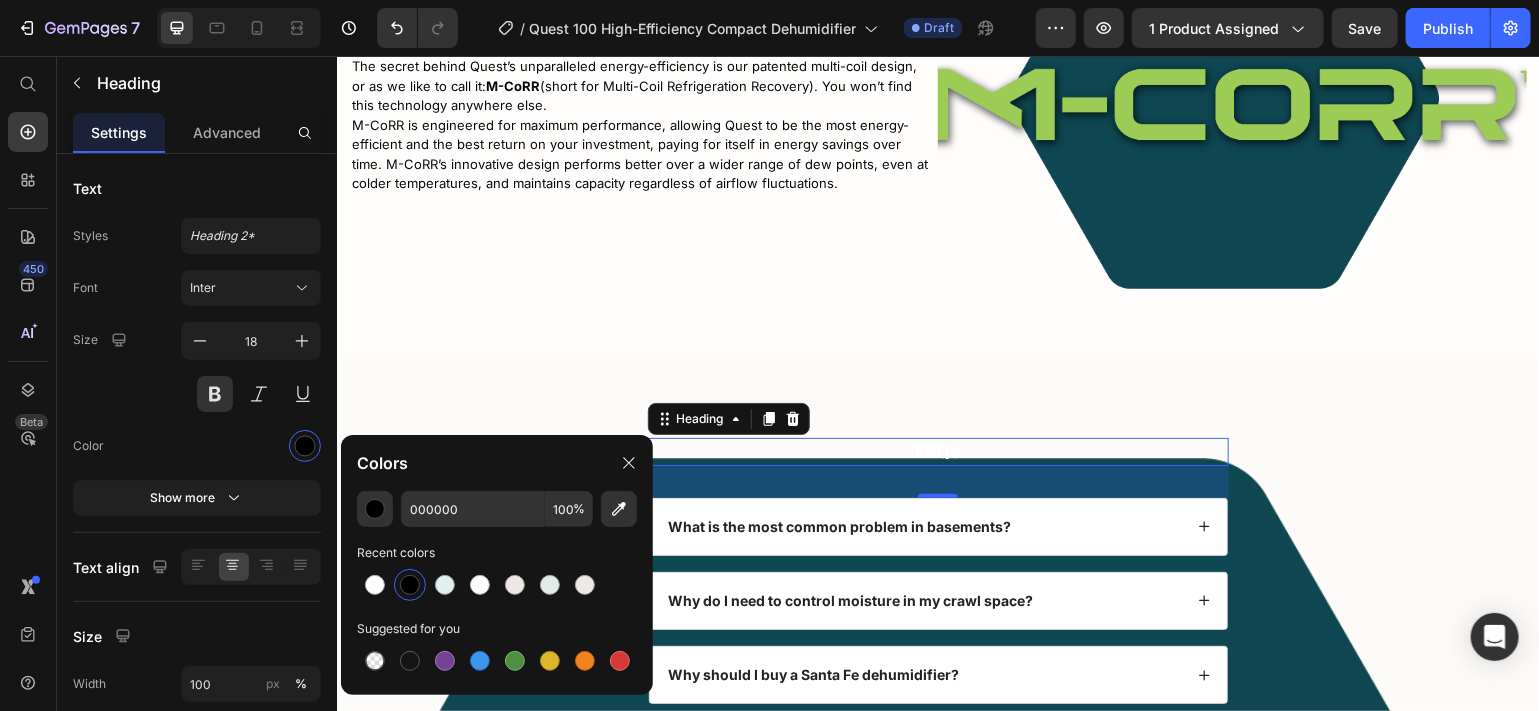 click at bounding box center [410, 585] 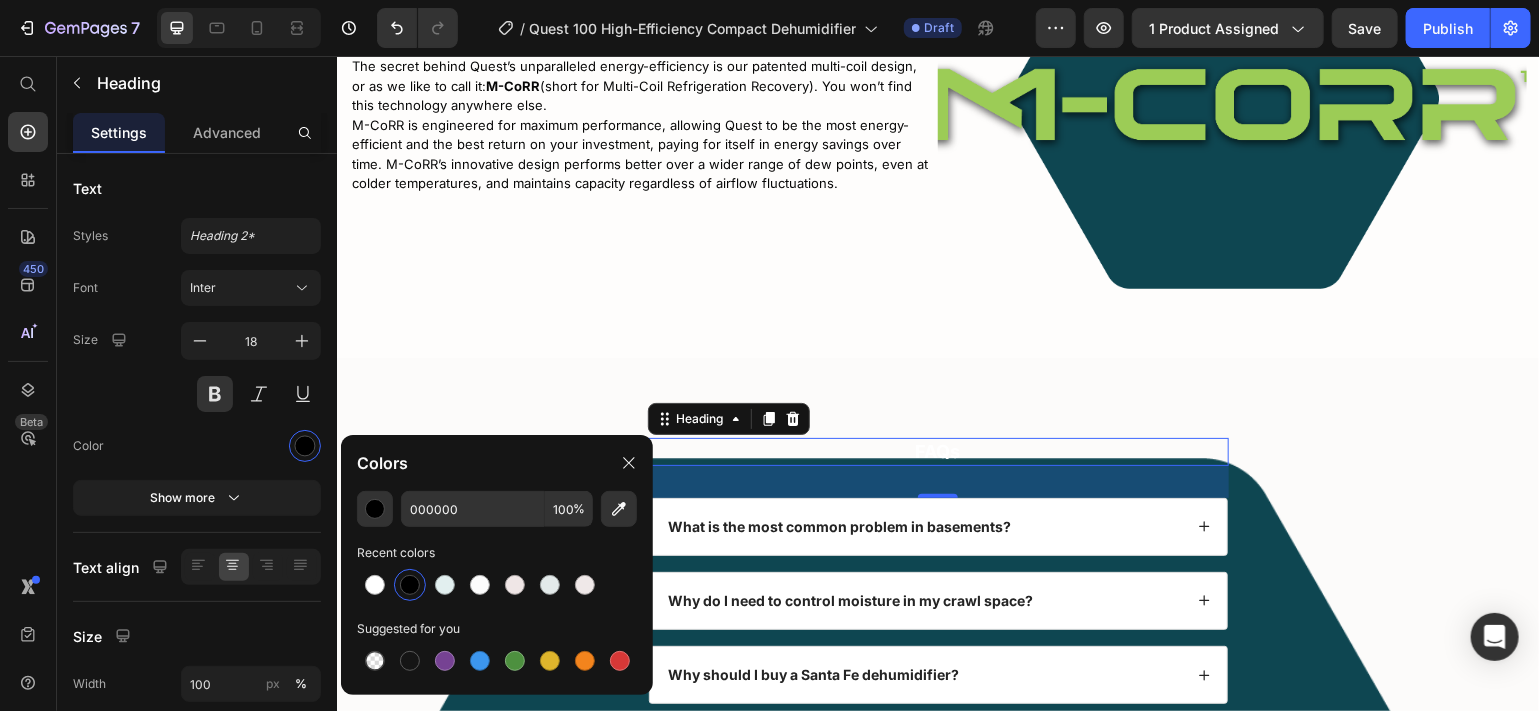 click on "FAQs" at bounding box center [937, 450] 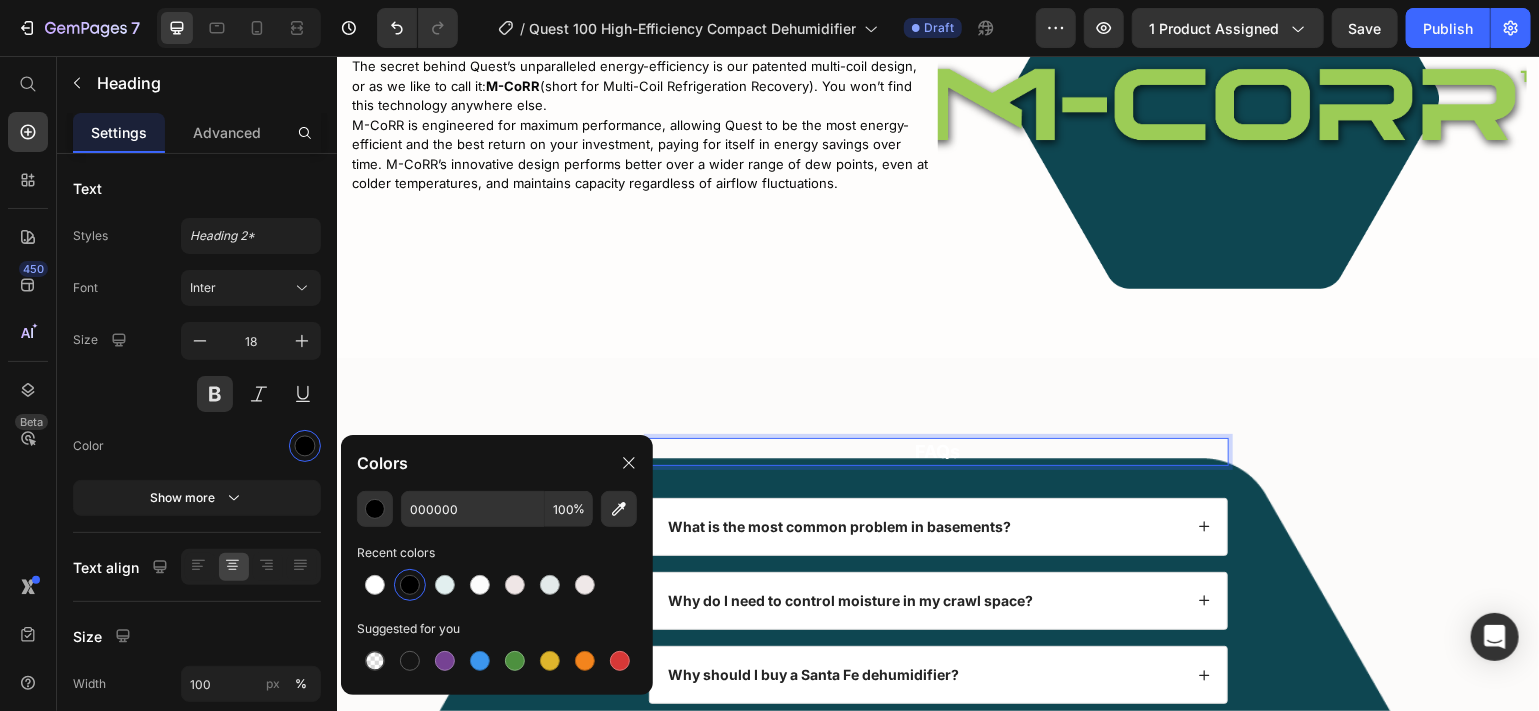click on "FAQs" at bounding box center (937, 450) 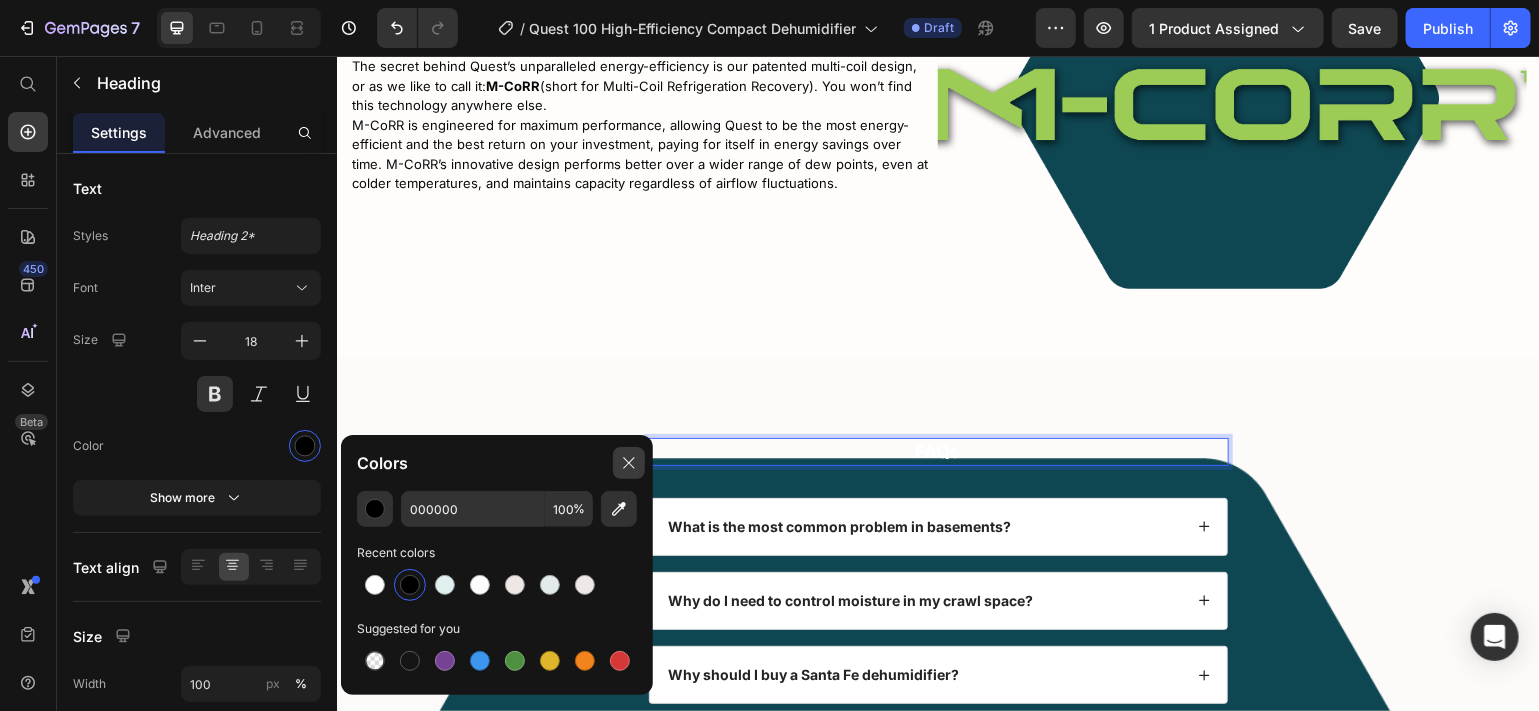 click 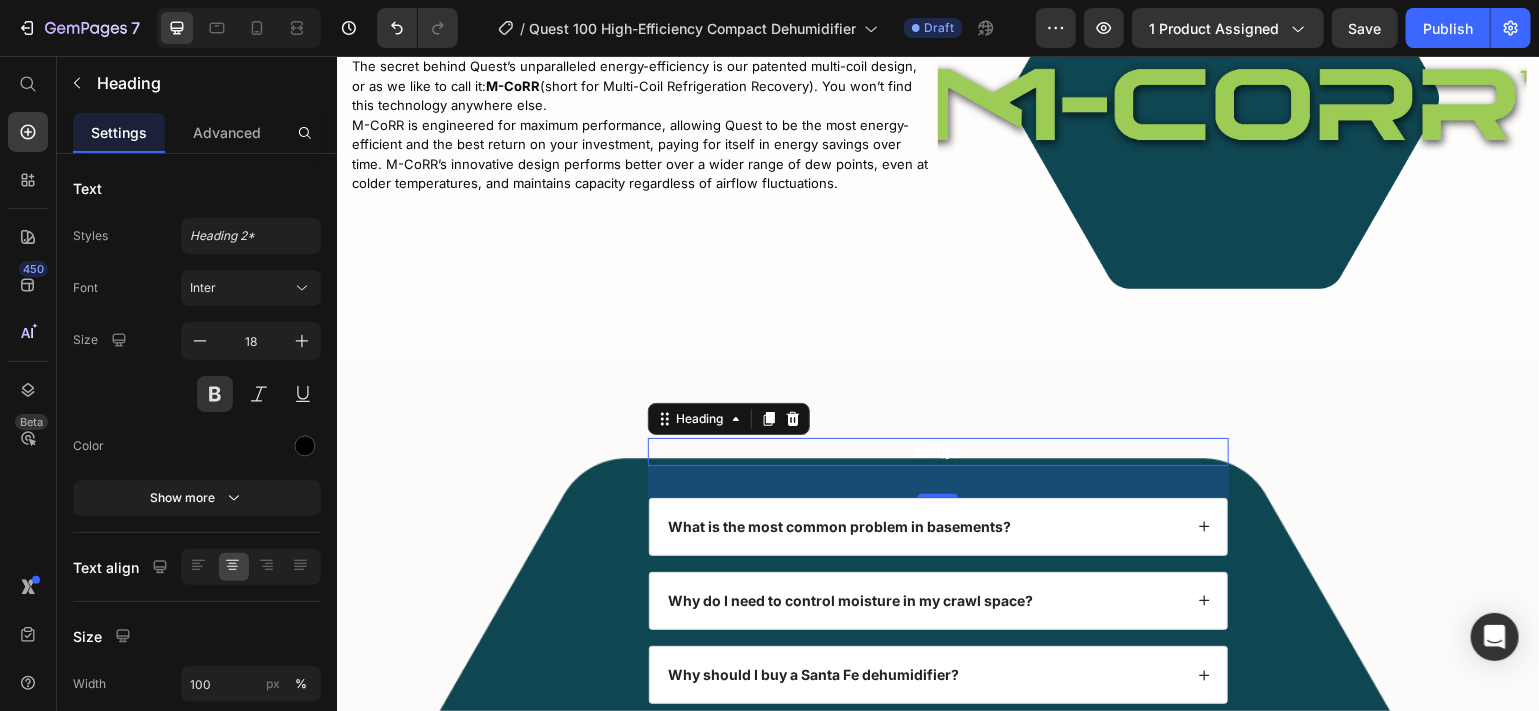 click on "FAQs" at bounding box center (937, 450) 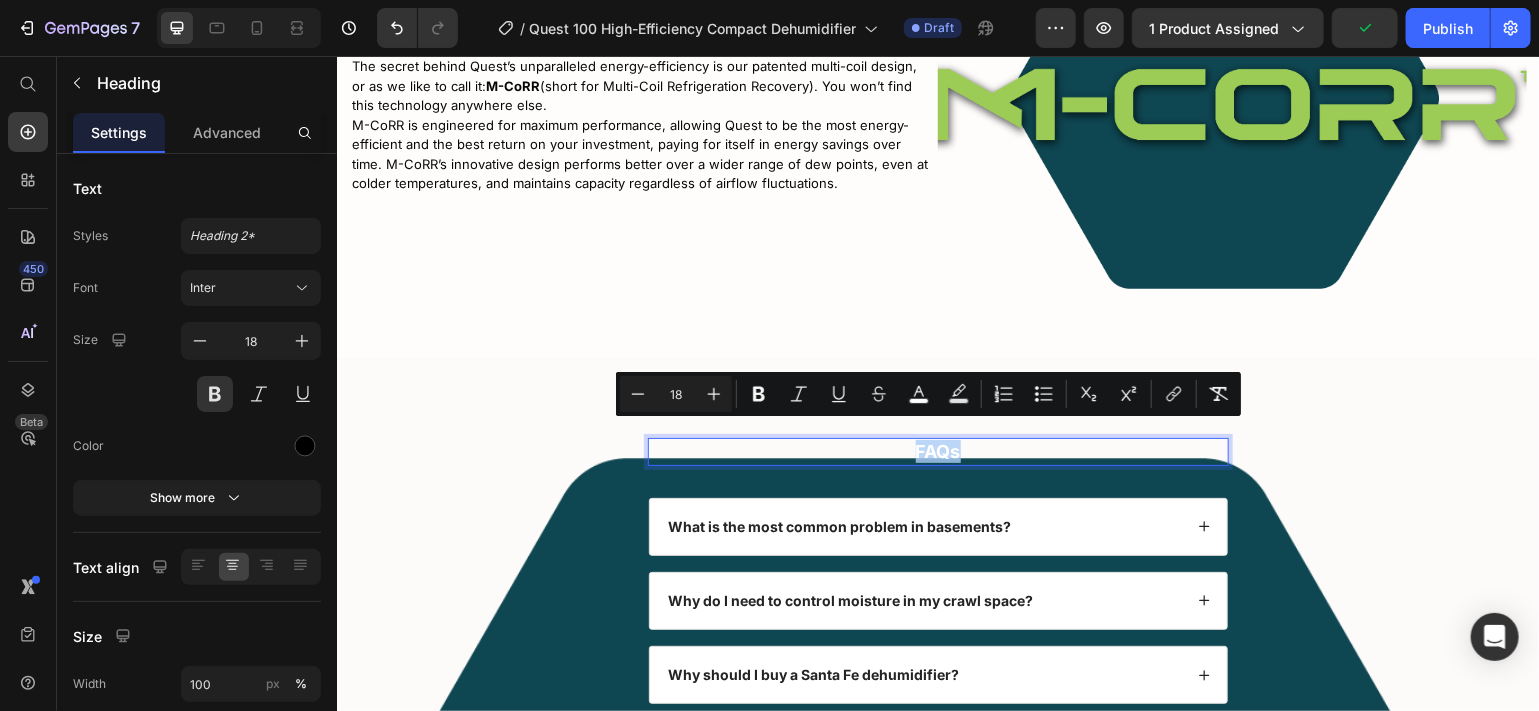 drag, startPoint x: 1008, startPoint y: 438, endPoint x: 880, endPoint y: 444, distance: 128.14055 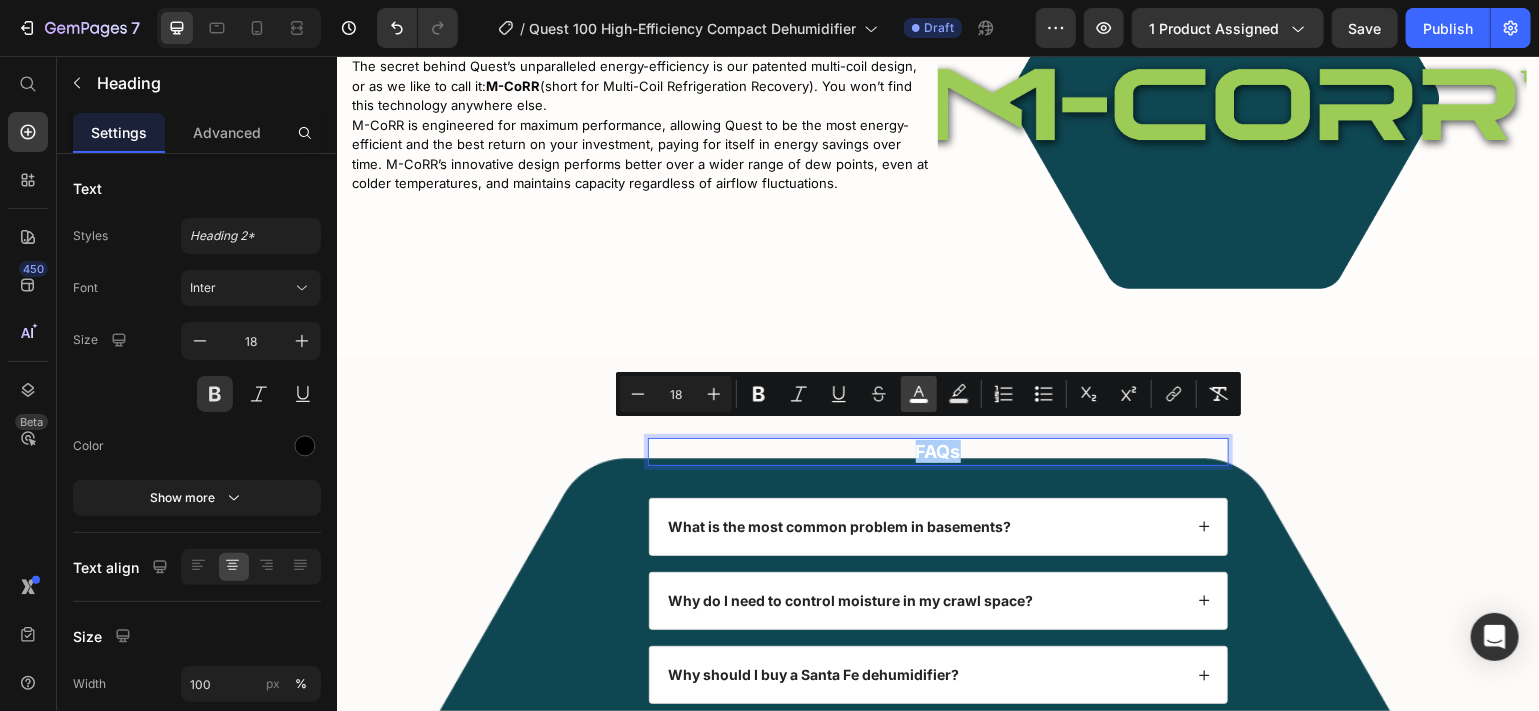 click 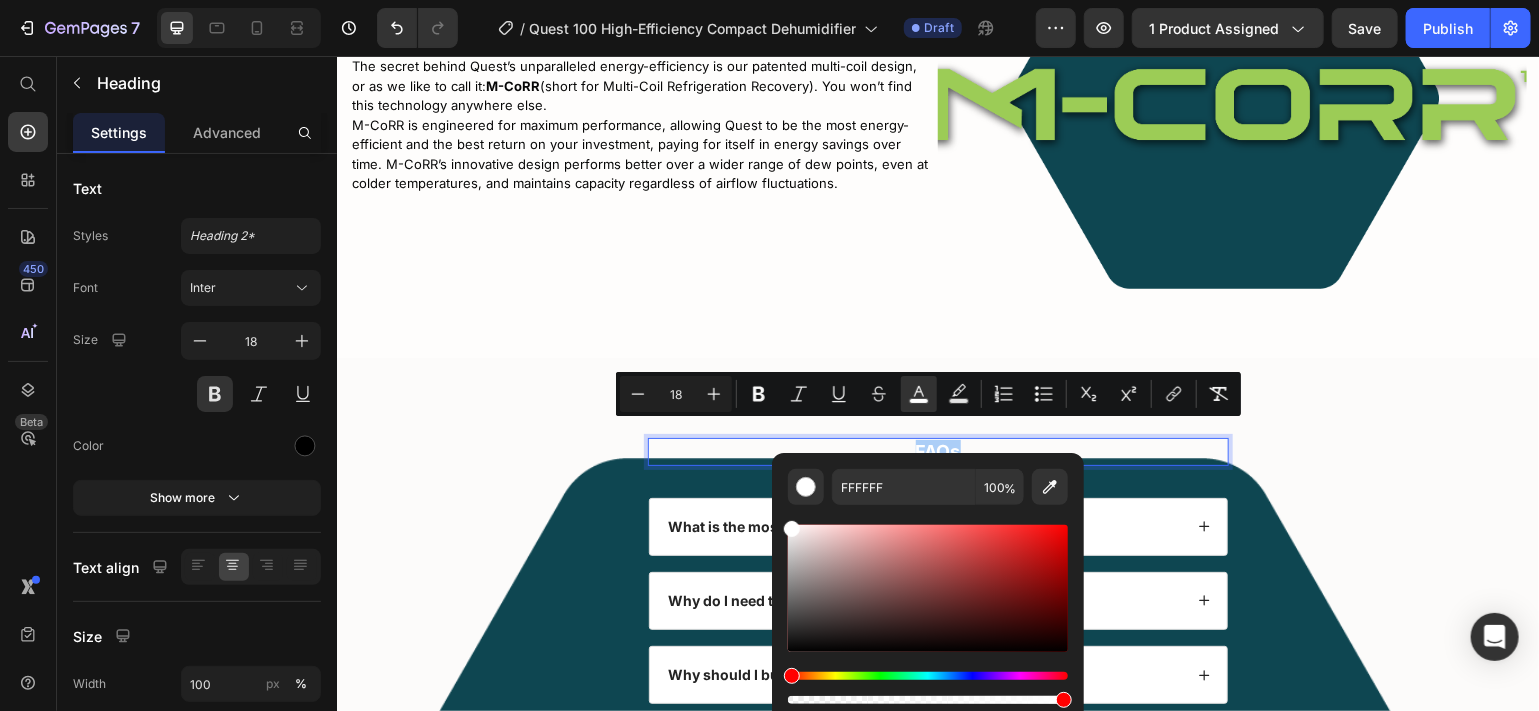 click at bounding box center (928, 588) 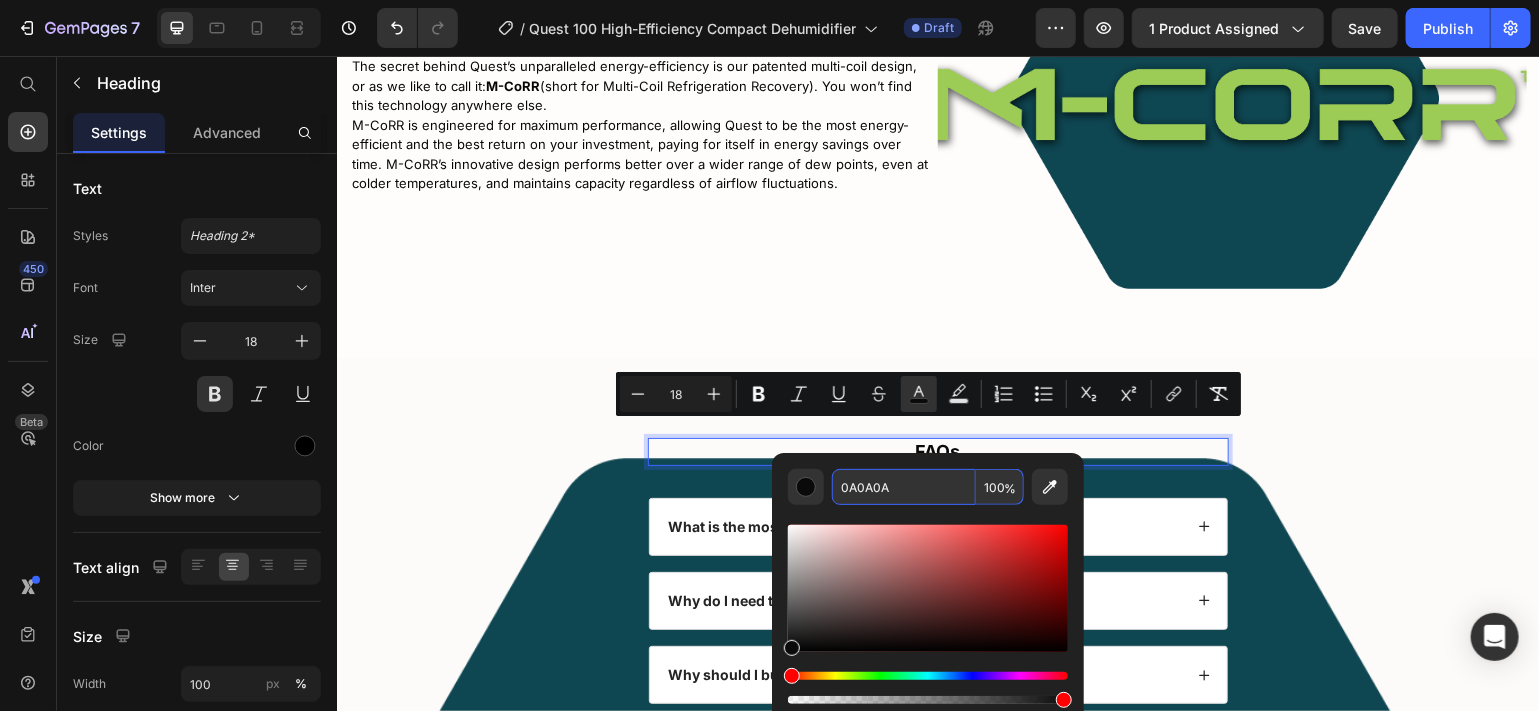 click on "0A0A0A" at bounding box center (904, 487) 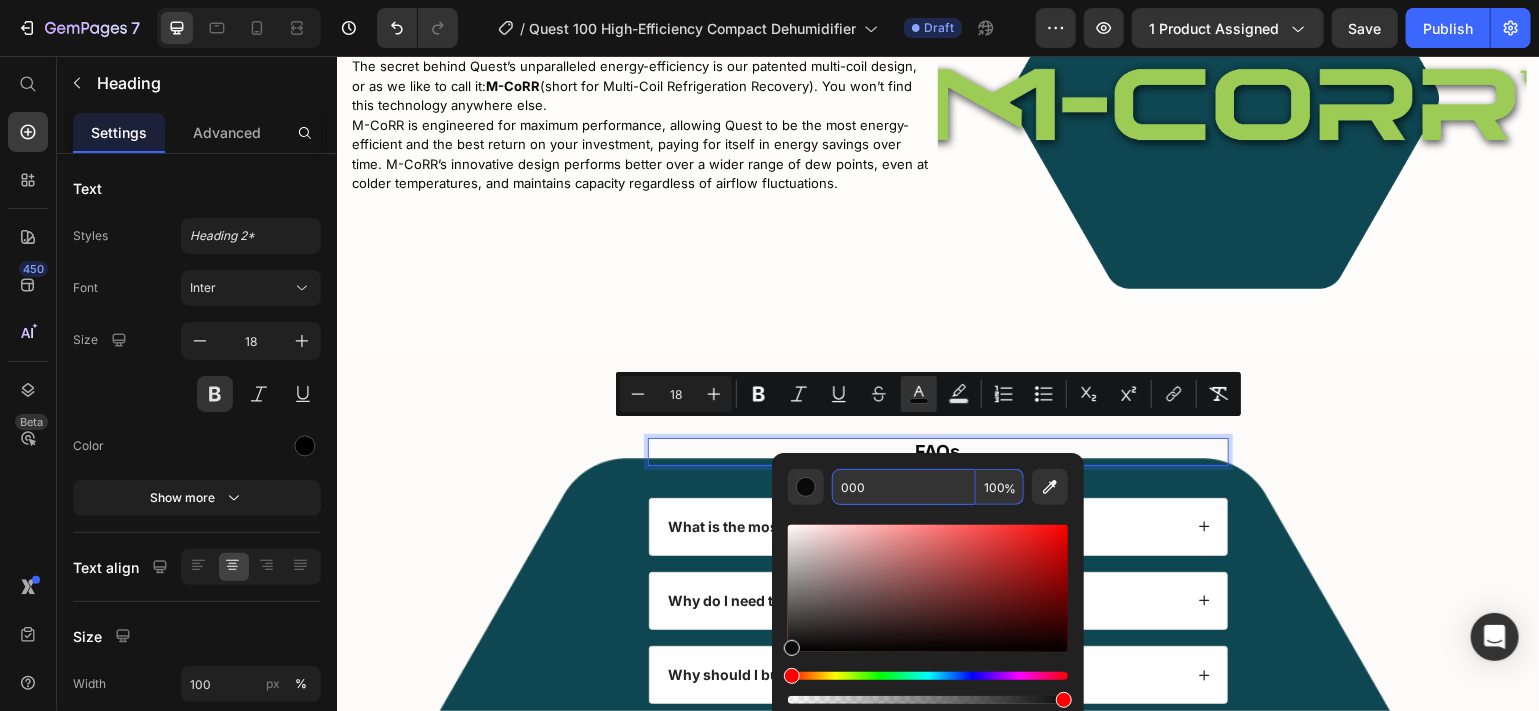 type on "000000" 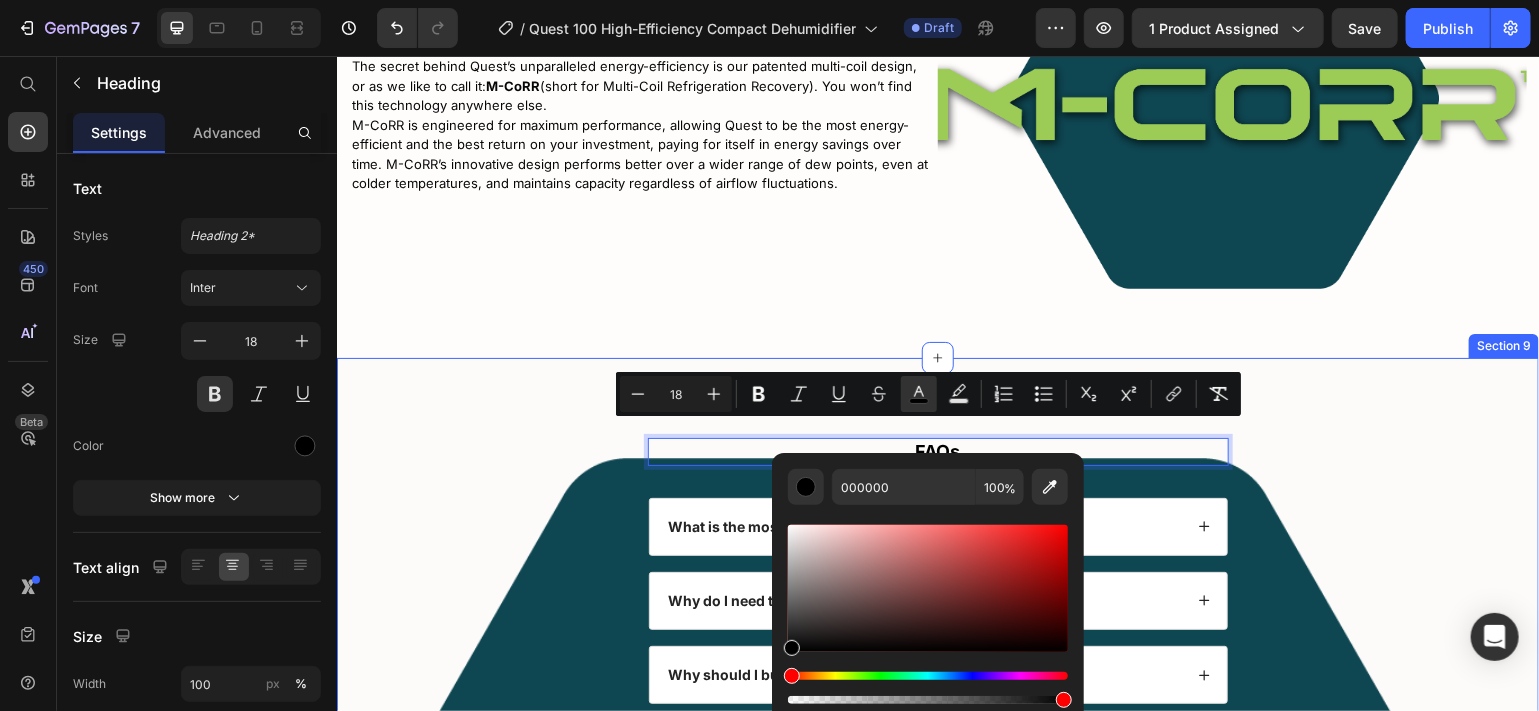 click on "FAQs Heading   32
What is the most common problem in basements?
Why do I need to control moisture in my crawl space?
Why should I buy a Santa Fe dehumidifier?
Where do musty odors in my home come  from ?
How does wood rot occur in a home?
What pests cause damage to a home?
Does poor air quality affect your health?
Can I have high humidity in my home?
Are Santa Fe dehumidifiers energy efficient?
Where does moisture in a home come from?
What is stack effect?
What factors should be considered when choosing the capacity of a dehumidifier?
Why is air movement important?
What does the Santa Fe six-year warranty cover?
Why ventilate? Accordion Row" at bounding box center (937, 1040) 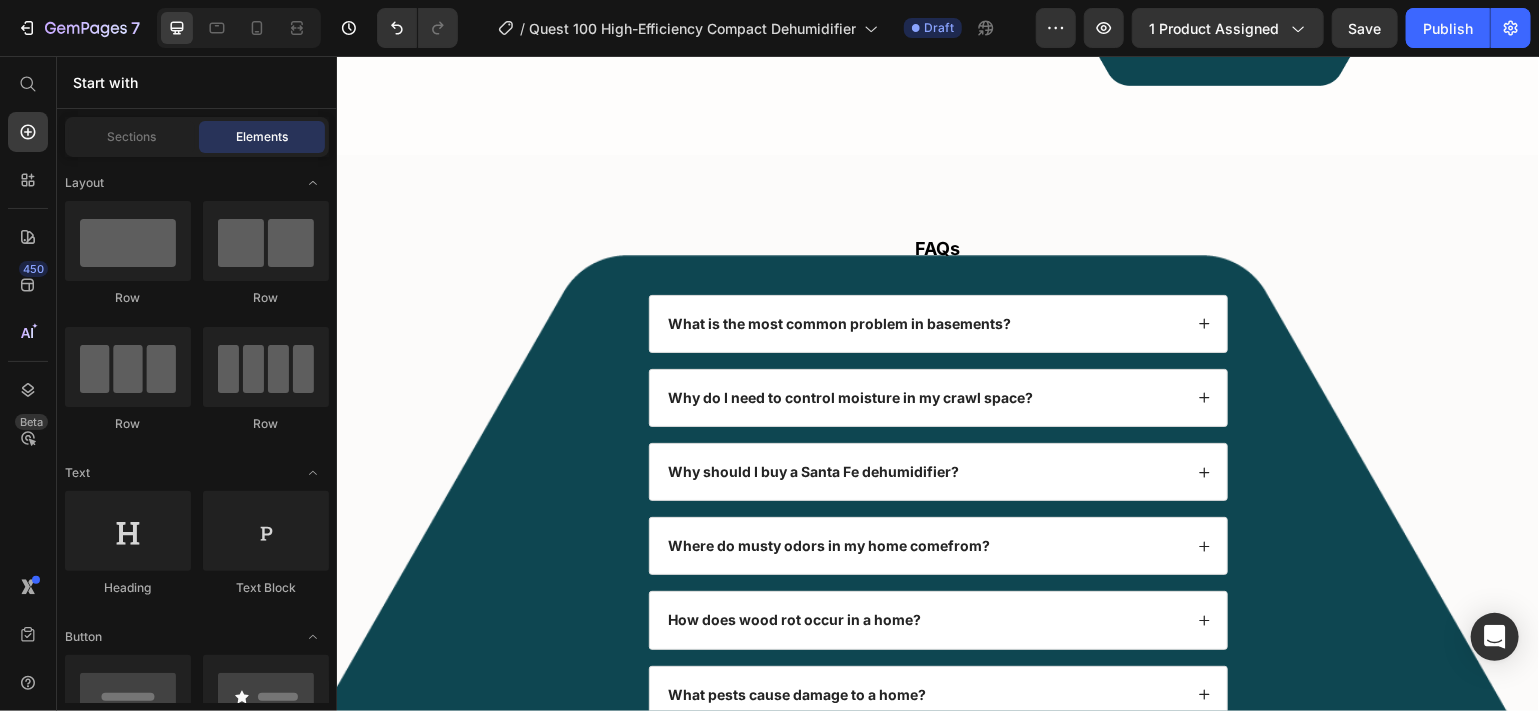 scroll, scrollTop: 6904, scrollLeft: 0, axis: vertical 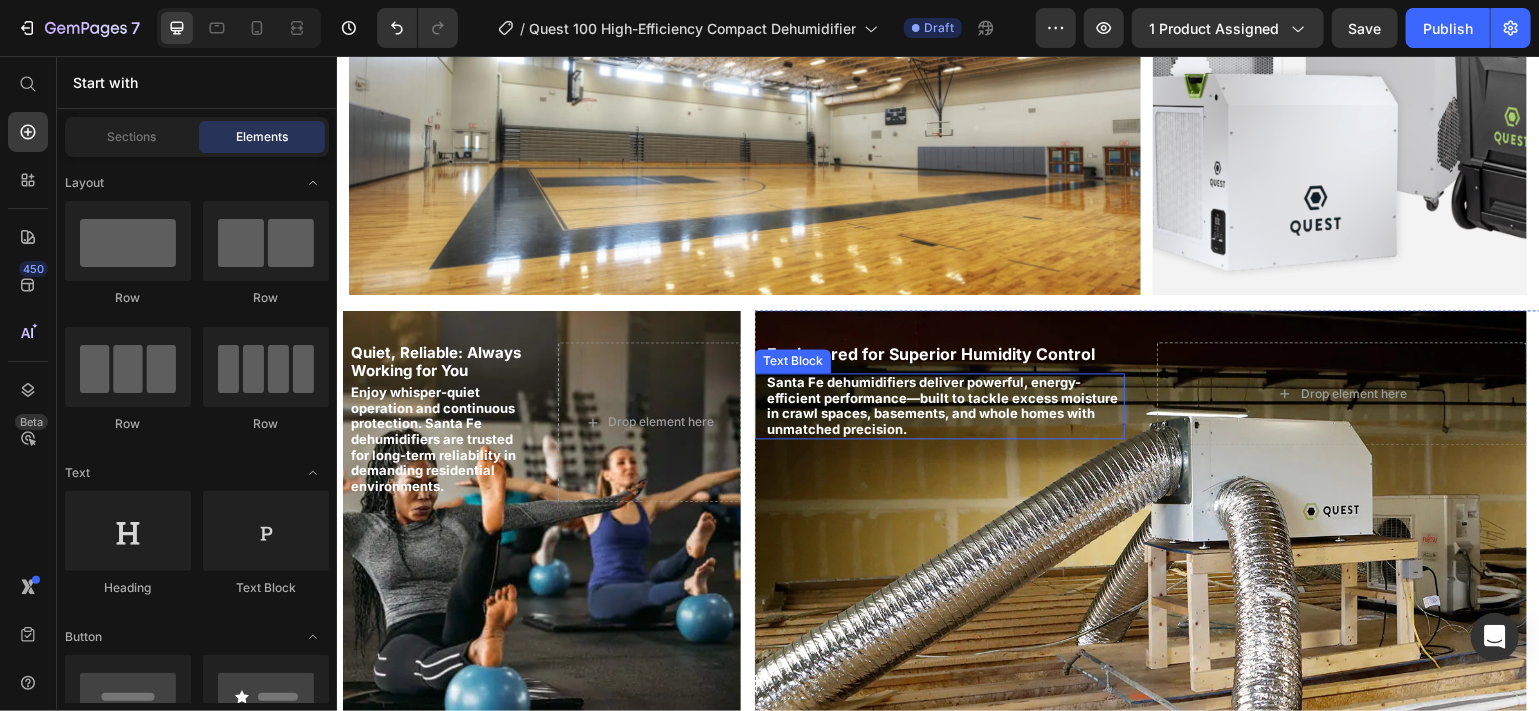 click on "Santa Fe dehumidifiers deliver powerful, energy-efficient performance—built to tackle excess moisture in crawl spaces, basements, and whole homes with unmatched precision. Text Block" at bounding box center (939, 406) 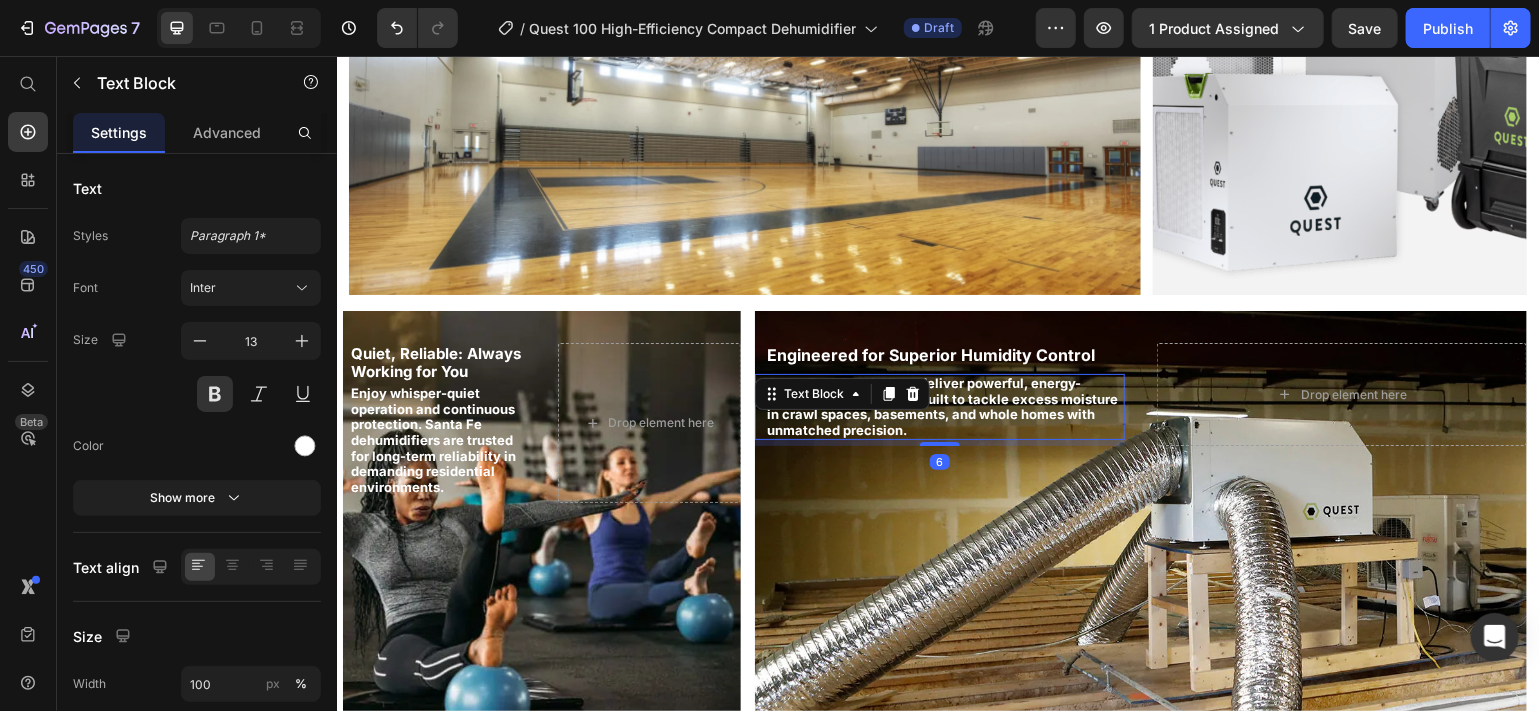 click on "Santa Fe dehumidifiers deliver powerful, energy-efficient performance—built to tackle excess moisture in crawl spaces, basements, and whole homes with unmatched precision." at bounding box center [941, 405] 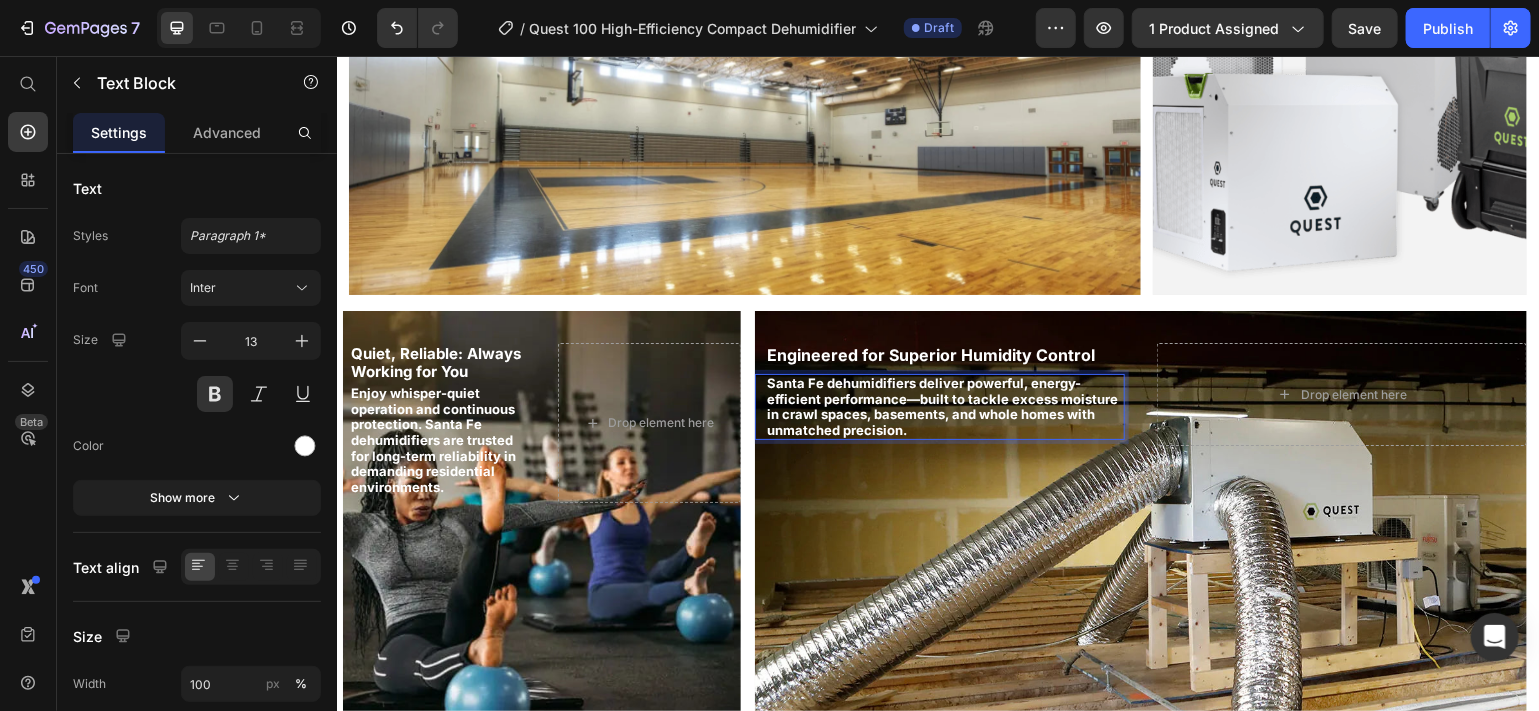 click on "Santa Fe dehumidifiers deliver powerful, energy-efficient performance—built to tackle excess moisture in crawl spaces, basements, and whole homes with unmatched precision." at bounding box center (941, 405) 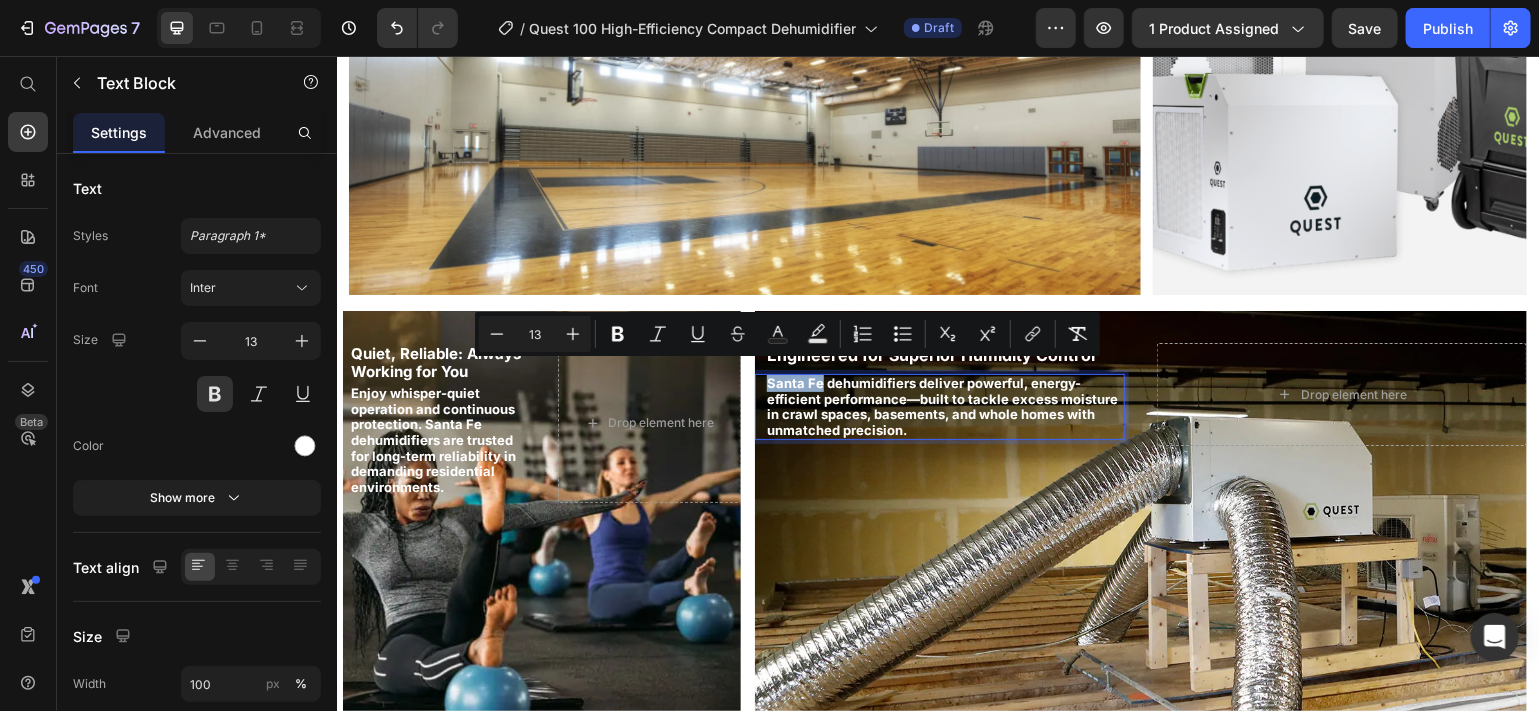 drag, startPoint x: 813, startPoint y: 374, endPoint x: 761, endPoint y: 373, distance: 52.009613 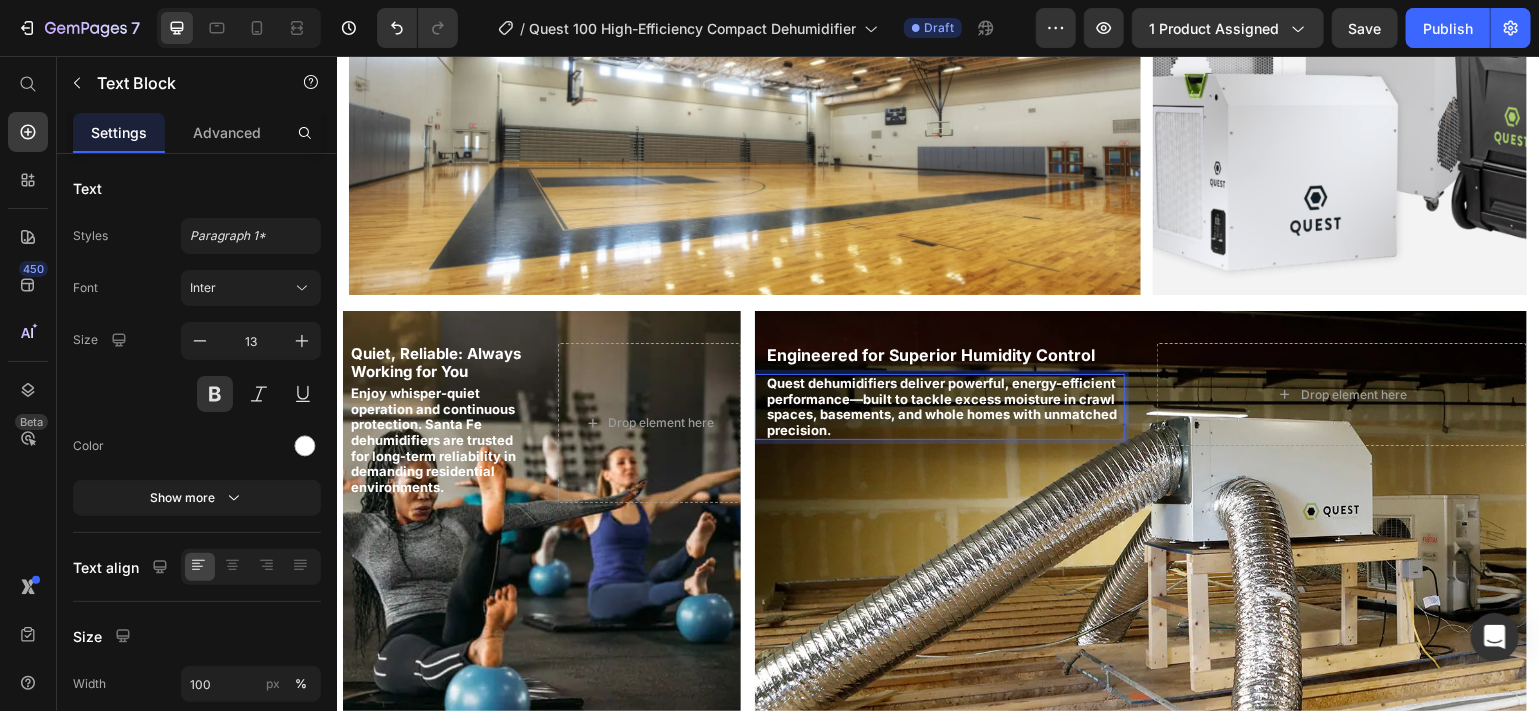 click on "Quest dehumidifiers deliver powerful, energy-efficient performance—built to tackle excess moisture in crawl spaces, basements, and whole homes with unmatched precision." at bounding box center (941, 405) 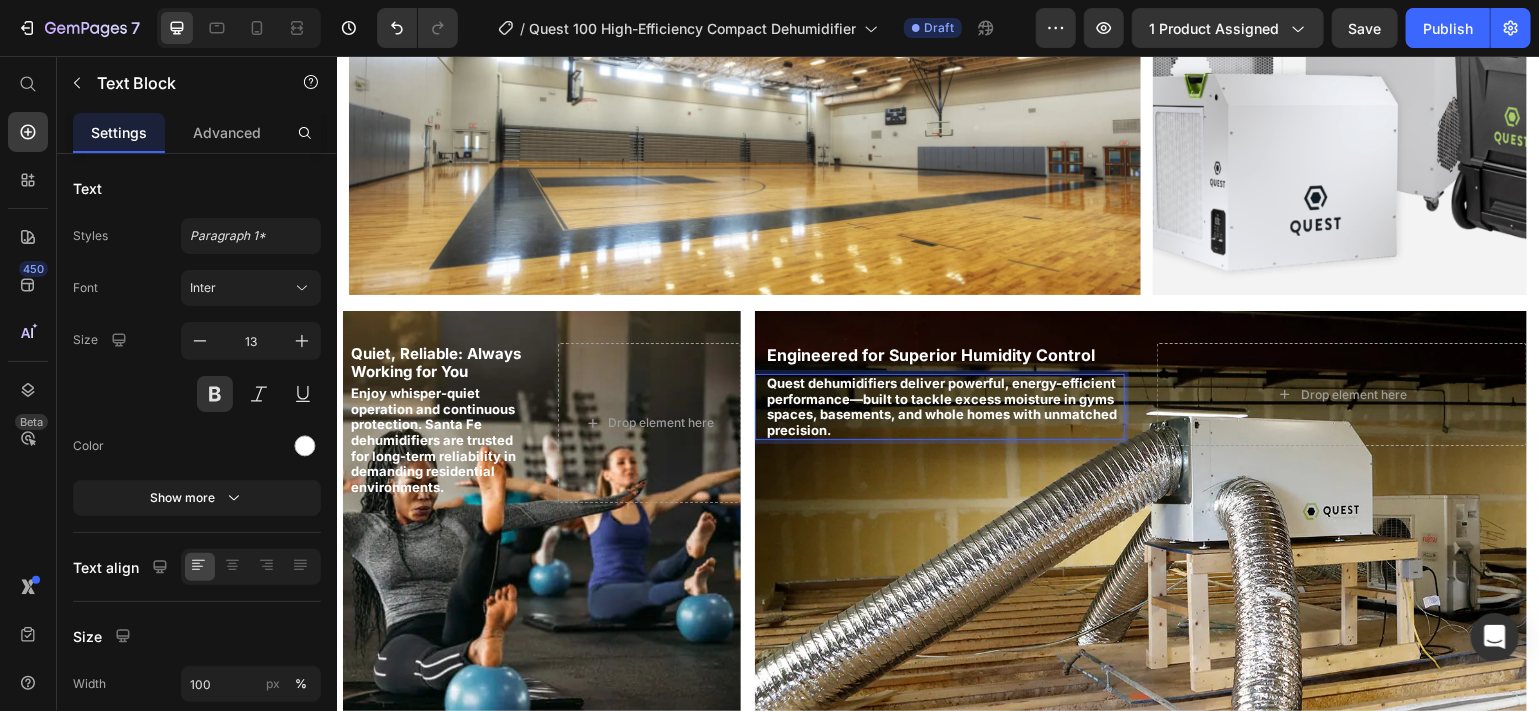click on "Quest dehumidifiers deliver powerful, energy-efficient performance—built to tackle excess moisture in gyms spaces, basements, and whole homes with unmatched precision." at bounding box center [941, 405] 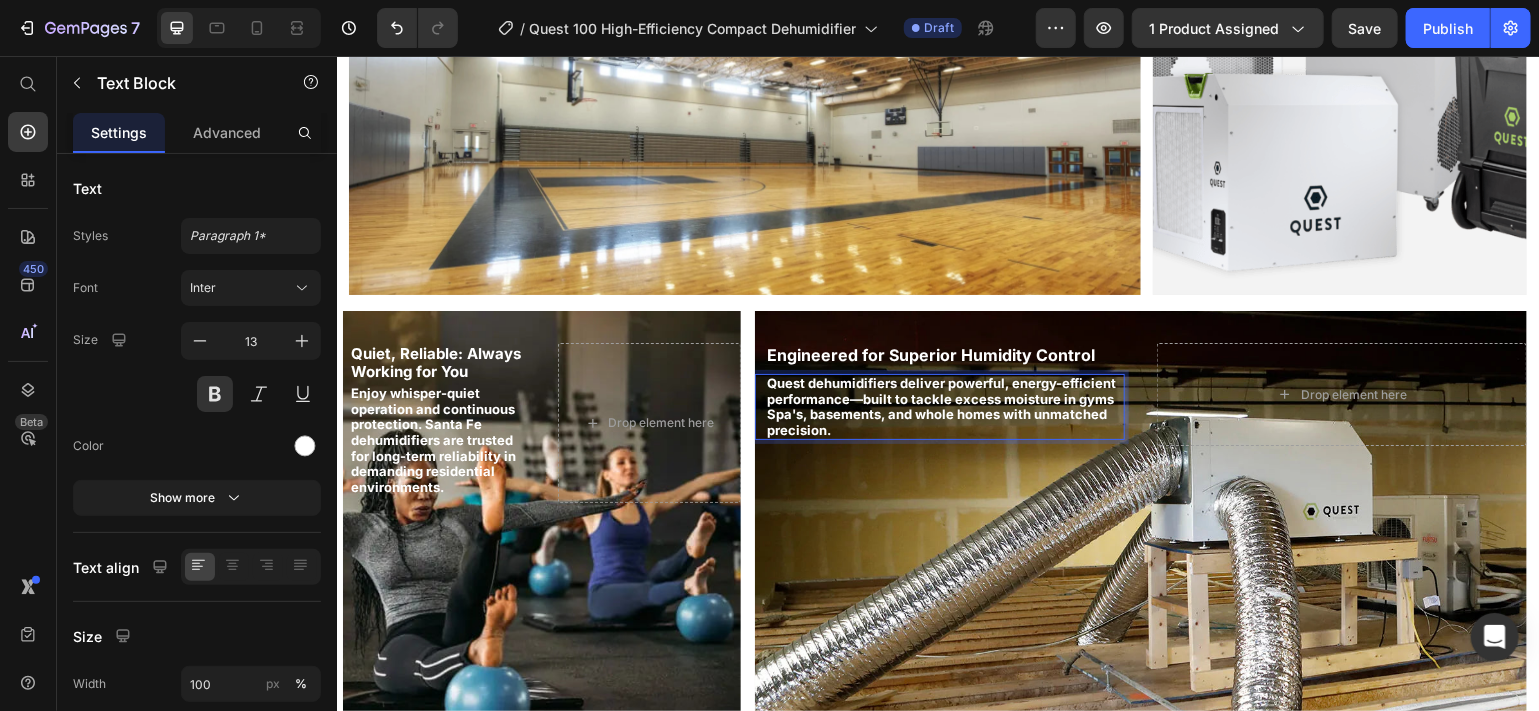click on "Quest dehumidifiers deliver powerful, energy-efficient performance—built to tackle excess moisture in gyms Spa's, basements, and whole homes with unmatched precision." at bounding box center [940, 405] 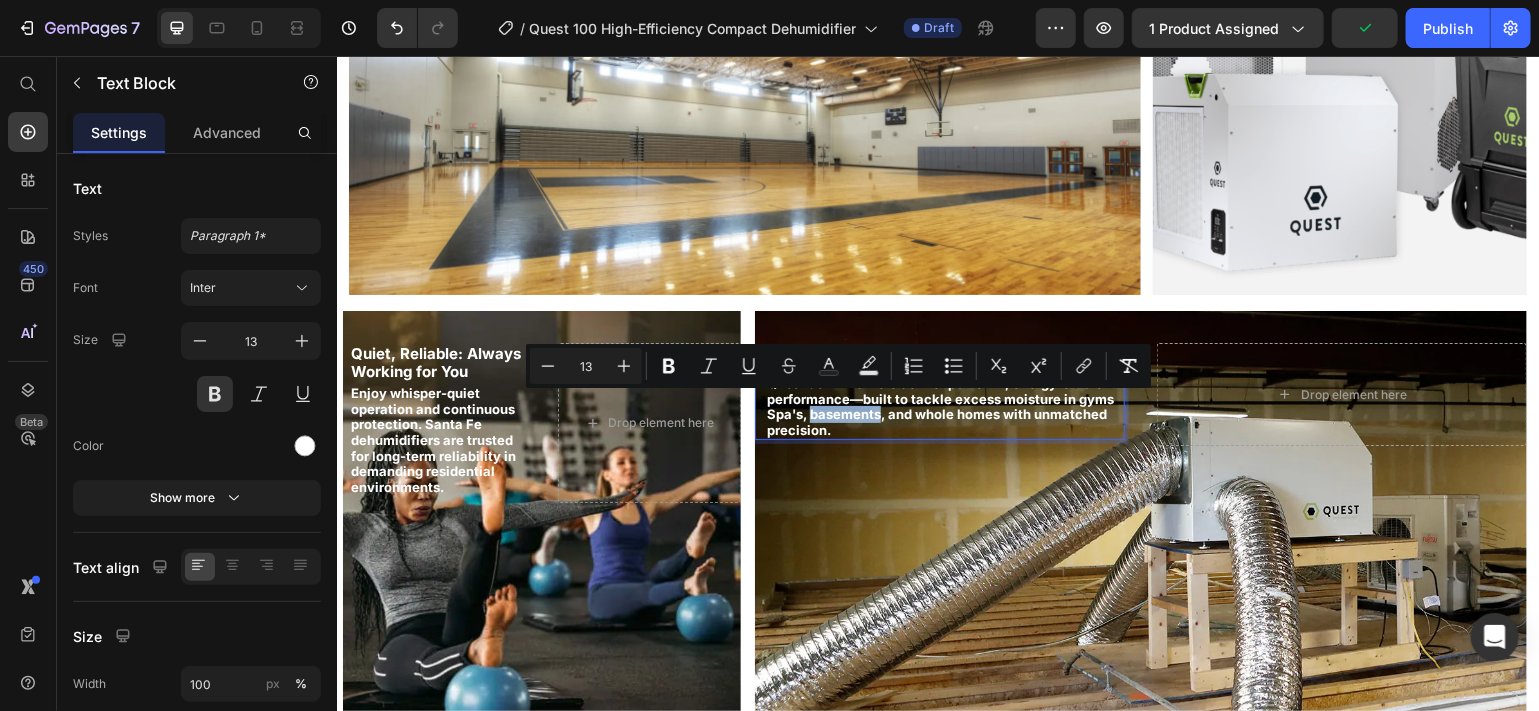 drag, startPoint x: 871, startPoint y: 404, endPoint x: 805, endPoint y: 403, distance: 66.007576 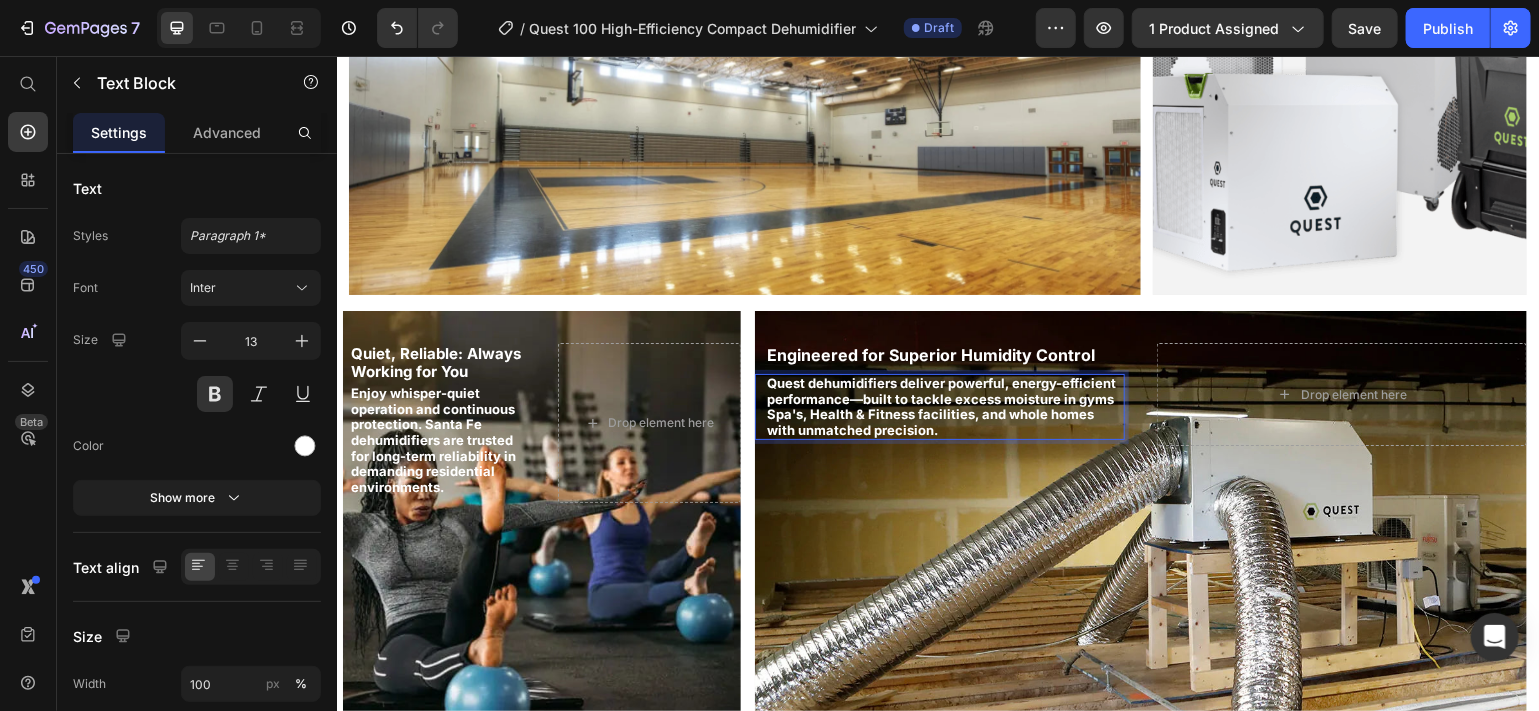 click on "Quest dehumidifiers deliver powerful, energy-efficient performance—built to tackle excess moisture in gyms Spa's, Health & Fitness facilities, and whole homes with unmatched precision." at bounding box center [940, 405] 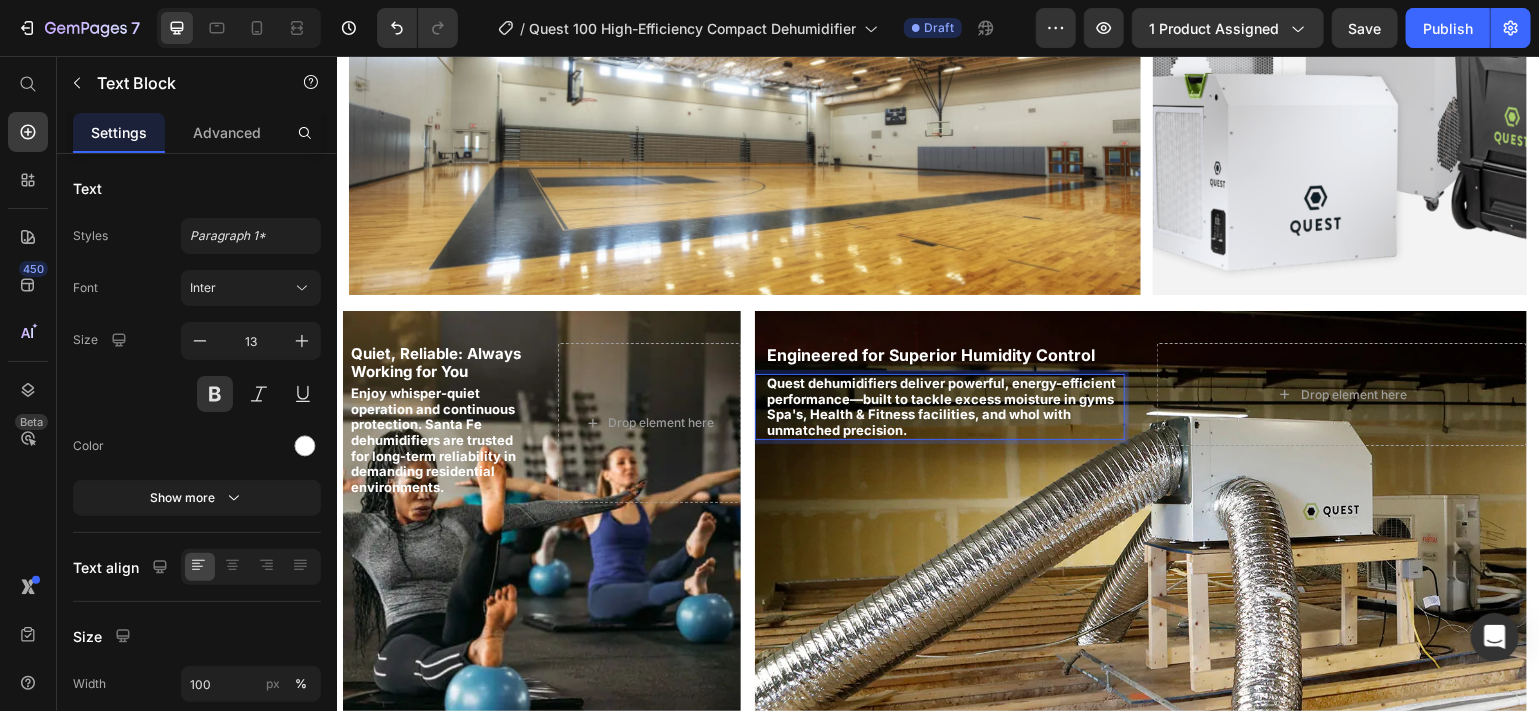 drag, startPoint x: 1073, startPoint y: 384, endPoint x: 1063, endPoint y: 397, distance: 16.40122 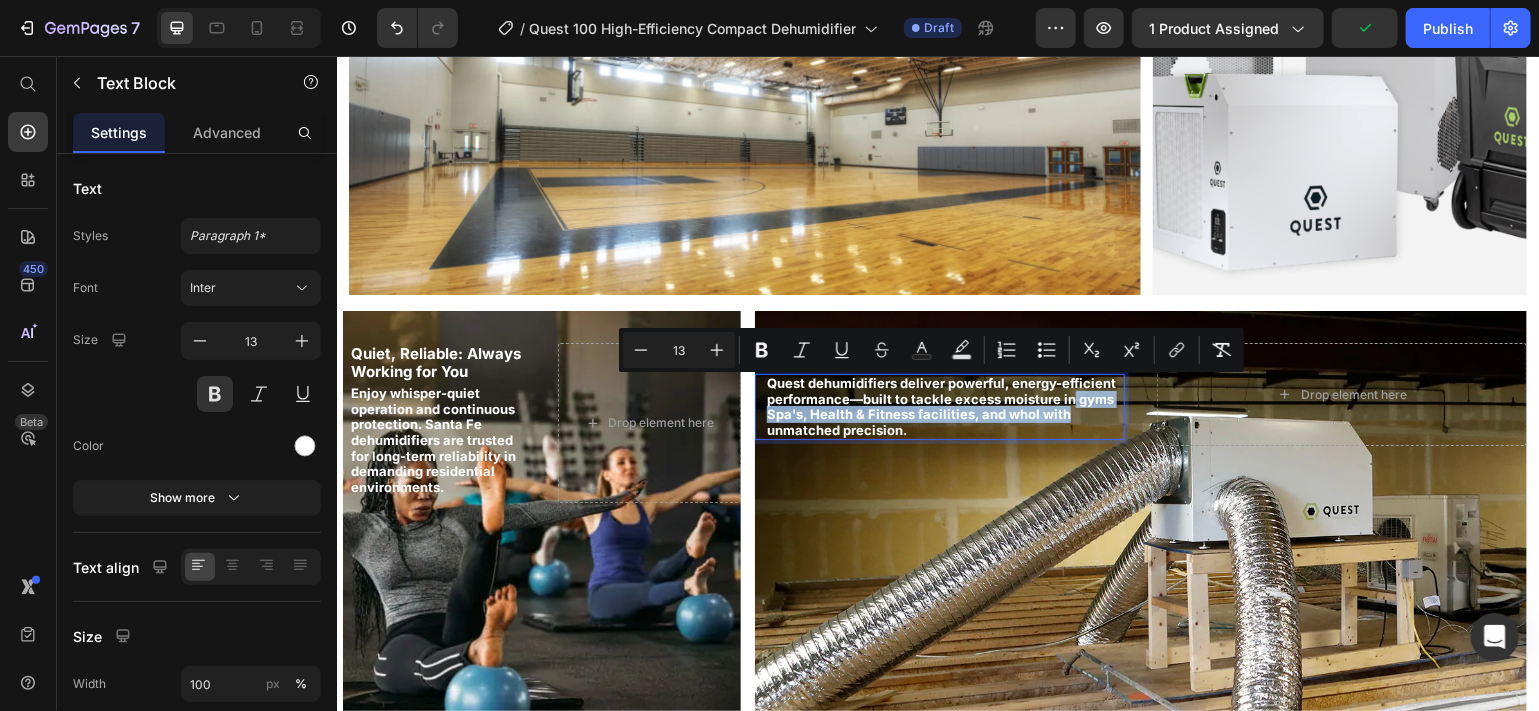 click on "Quest dehumidifiers deliver powerful, energy-efficient performance—built to tackle excess moisture in gyms Spa's, Health & Fitness facilities, and whol with unmatched precision." at bounding box center (940, 405) 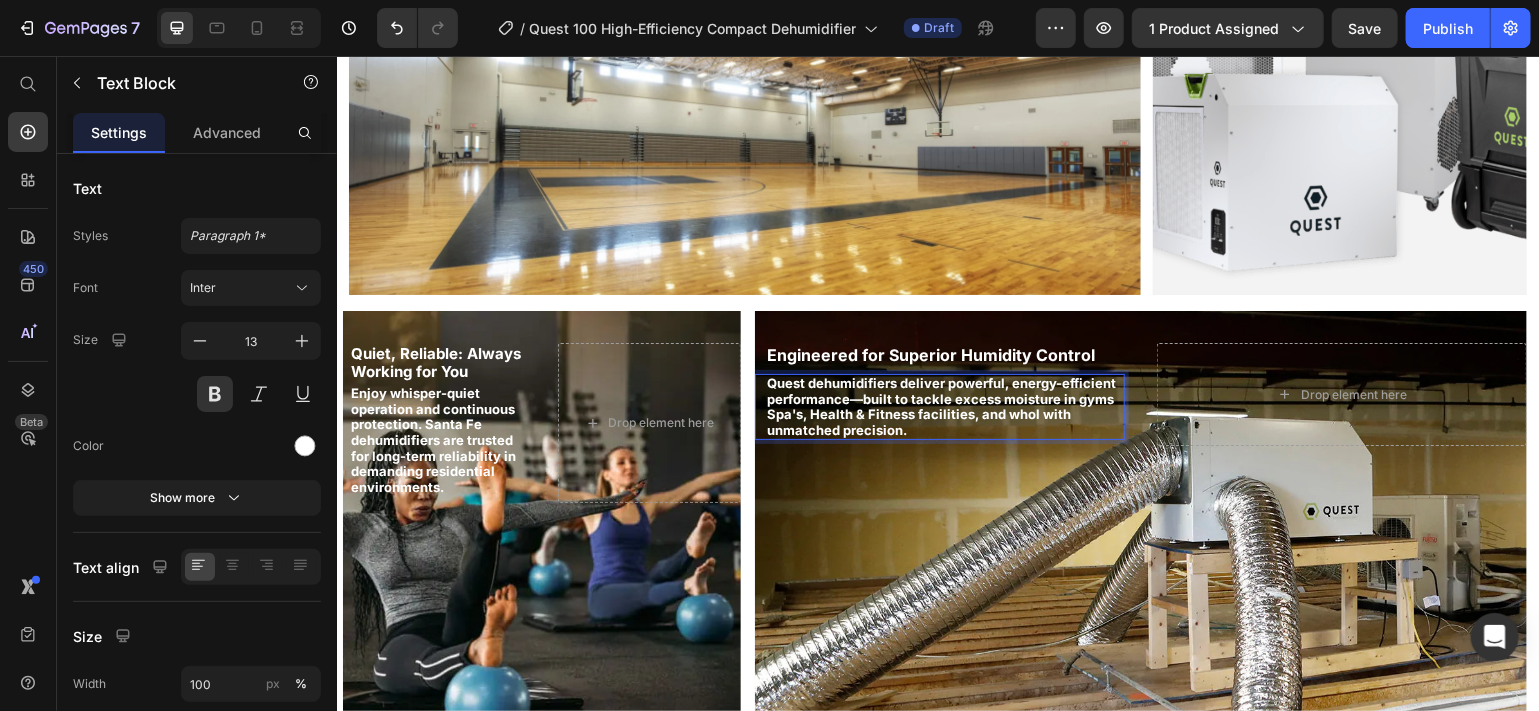 click on "Quest dehumidifiers deliver powerful, energy-efficient performance—built to tackle excess moisture in gyms Spa's, Health & Fitness facilities, and whol with unmatched precision." at bounding box center (940, 405) 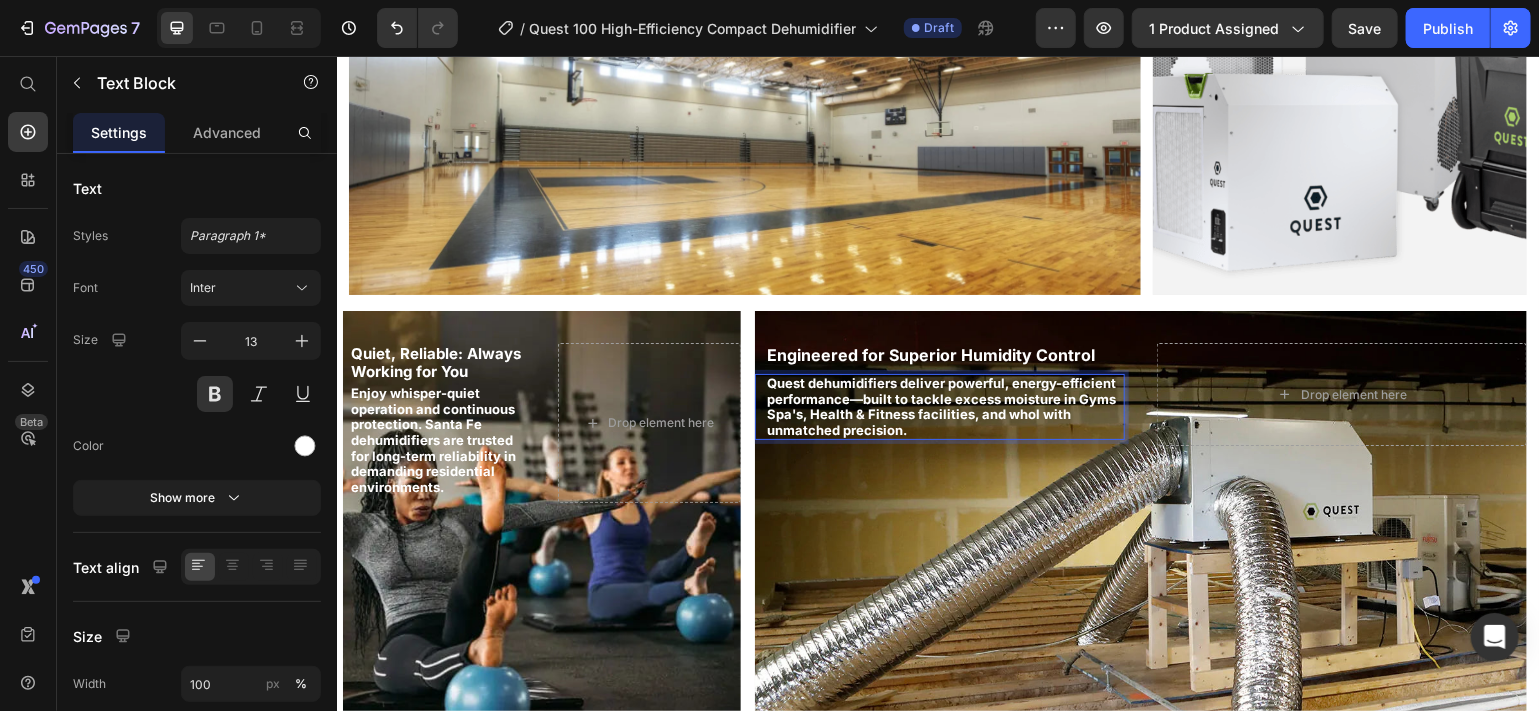 click on "Quest dehumidifiers deliver powerful, energy-efficient performance—built to tackle excess moisture in Gyms Spa's, Health & Fitness facilities, and whol with unmatched precision." at bounding box center [940, 405] 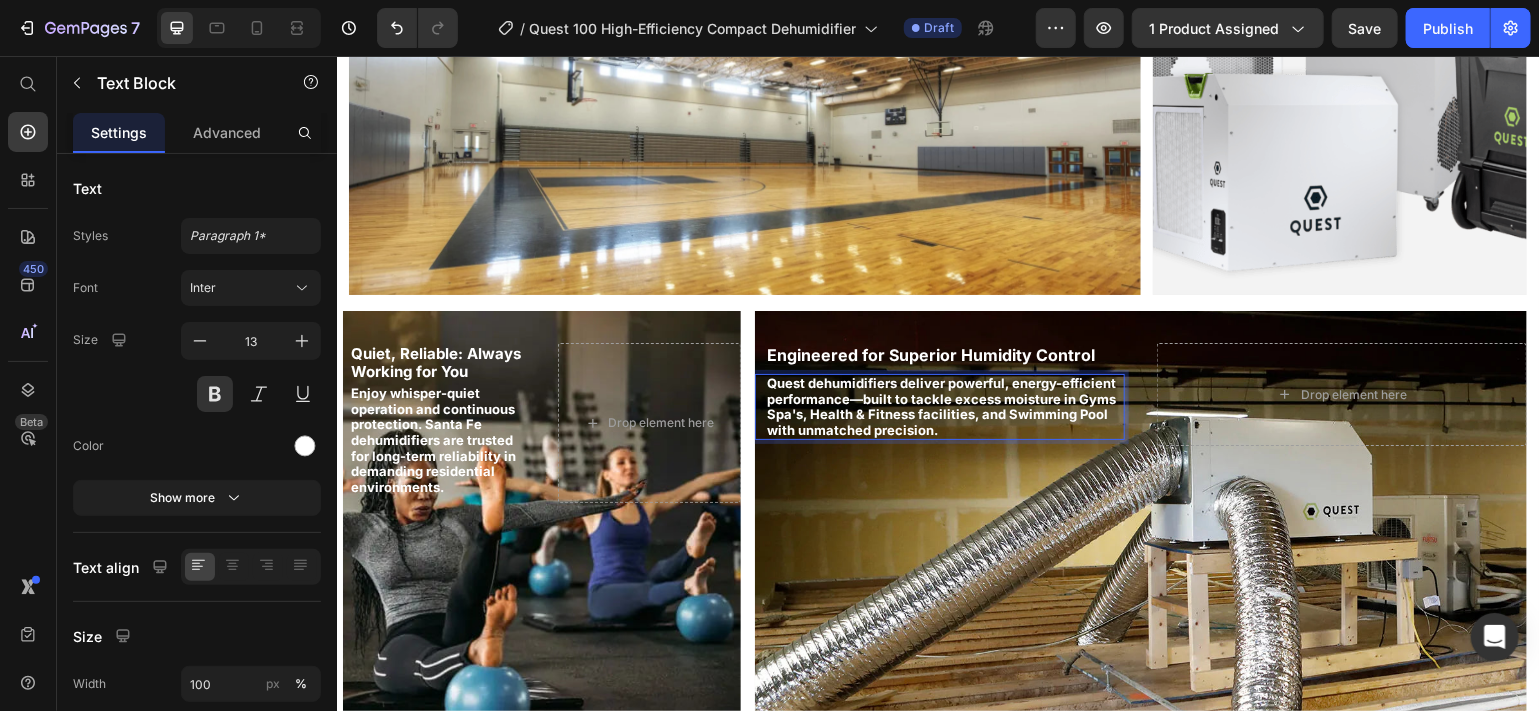 click on "Quest dehumidifiers deliver powerful, energy-efficient performance—built to tackle excess moisture in Gyms Spa's, Health & Fitness facilities, and Swimming Pool with unmatched precision." at bounding box center [944, 406] 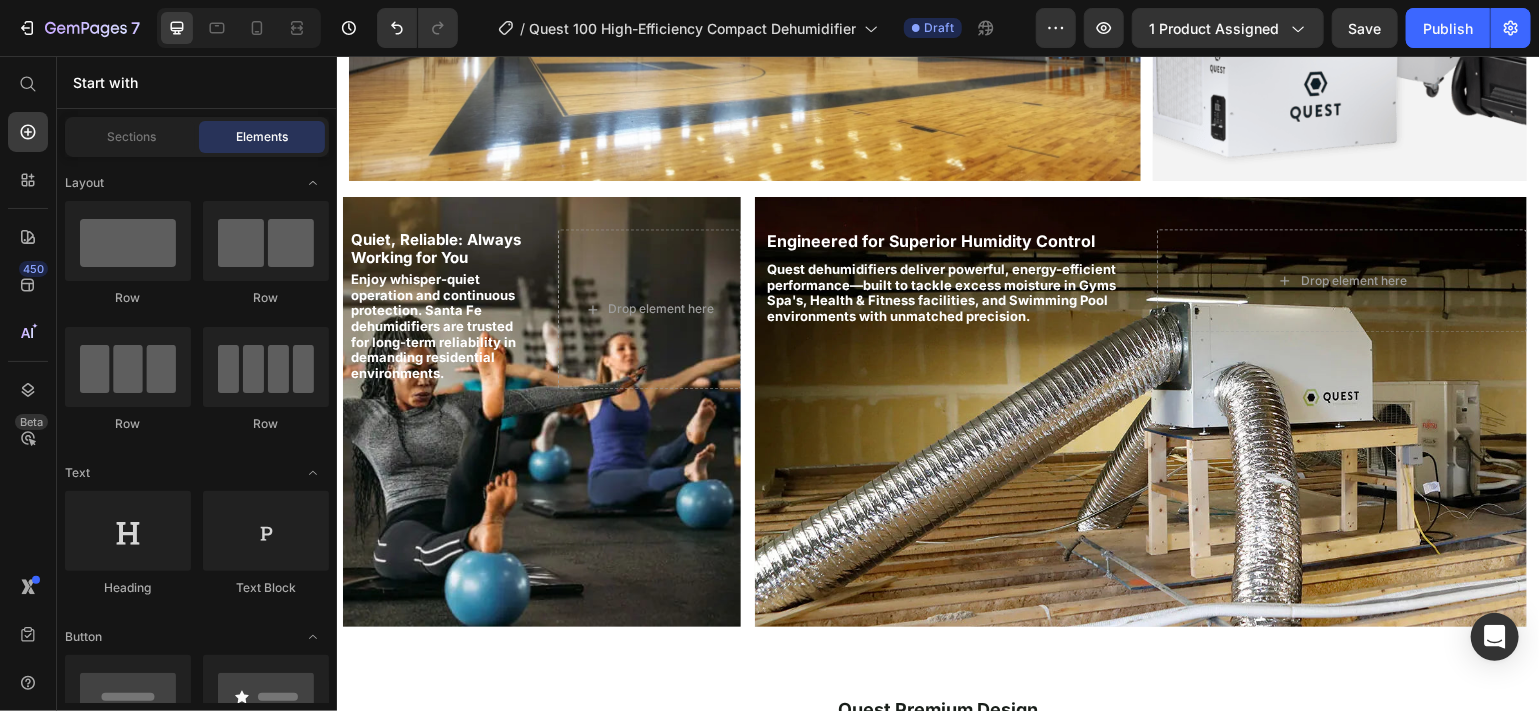scroll, scrollTop: 2023, scrollLeft: 0, axis: vertical 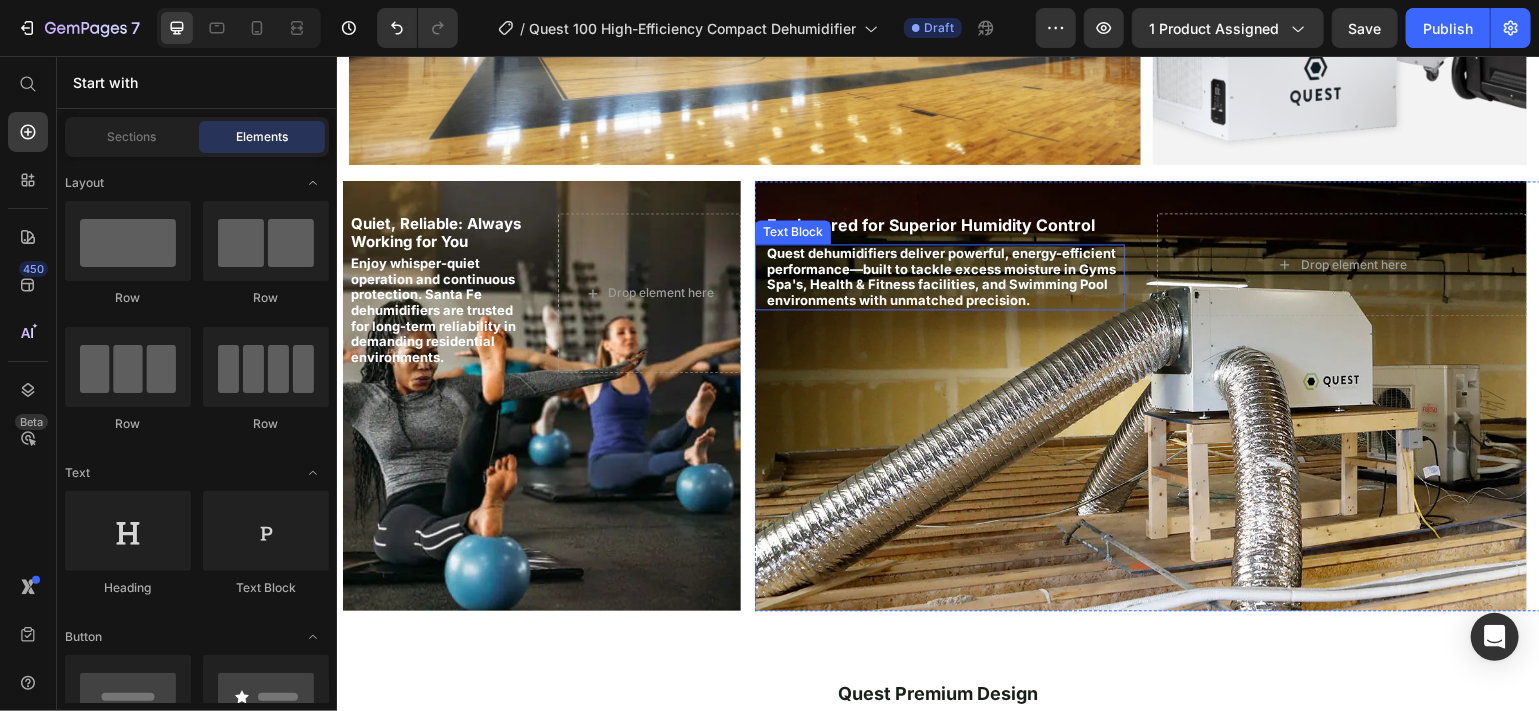 click on "Quest dehumidifiers deliver powerful, energy-efficient performance—built to tackle excess moisture in Gyms Spa's, Health & Fitness facilities, and Swimming Pool environments with unmatched precision." at bounding box center (940, 275) 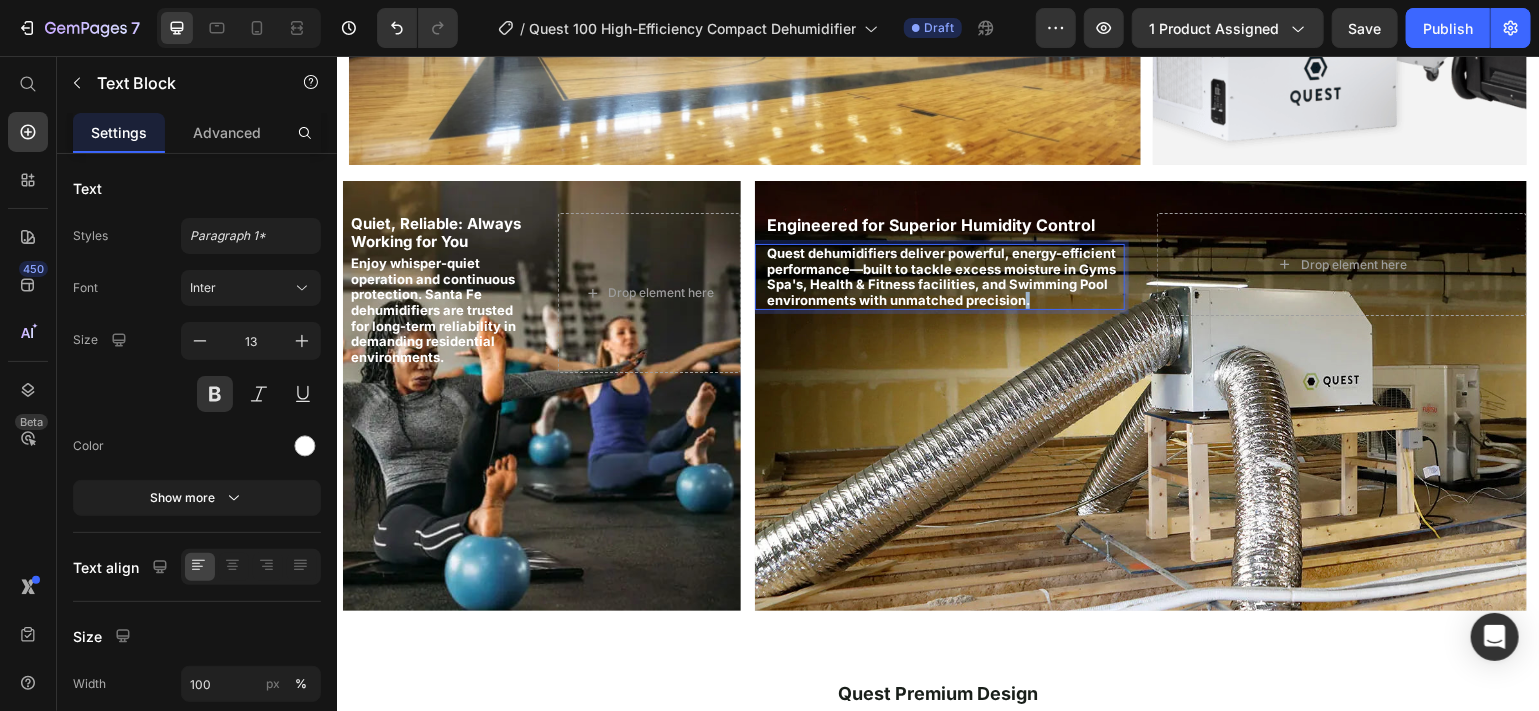 click on "Quest dehumidifiers deliver powerful, energy-efficient performance—built to tackle excess moisture in Gyms Spa's, Health & Fitness facilities, and Swimming Pool environments with unmatched precision." at bounding box center [940, 275] 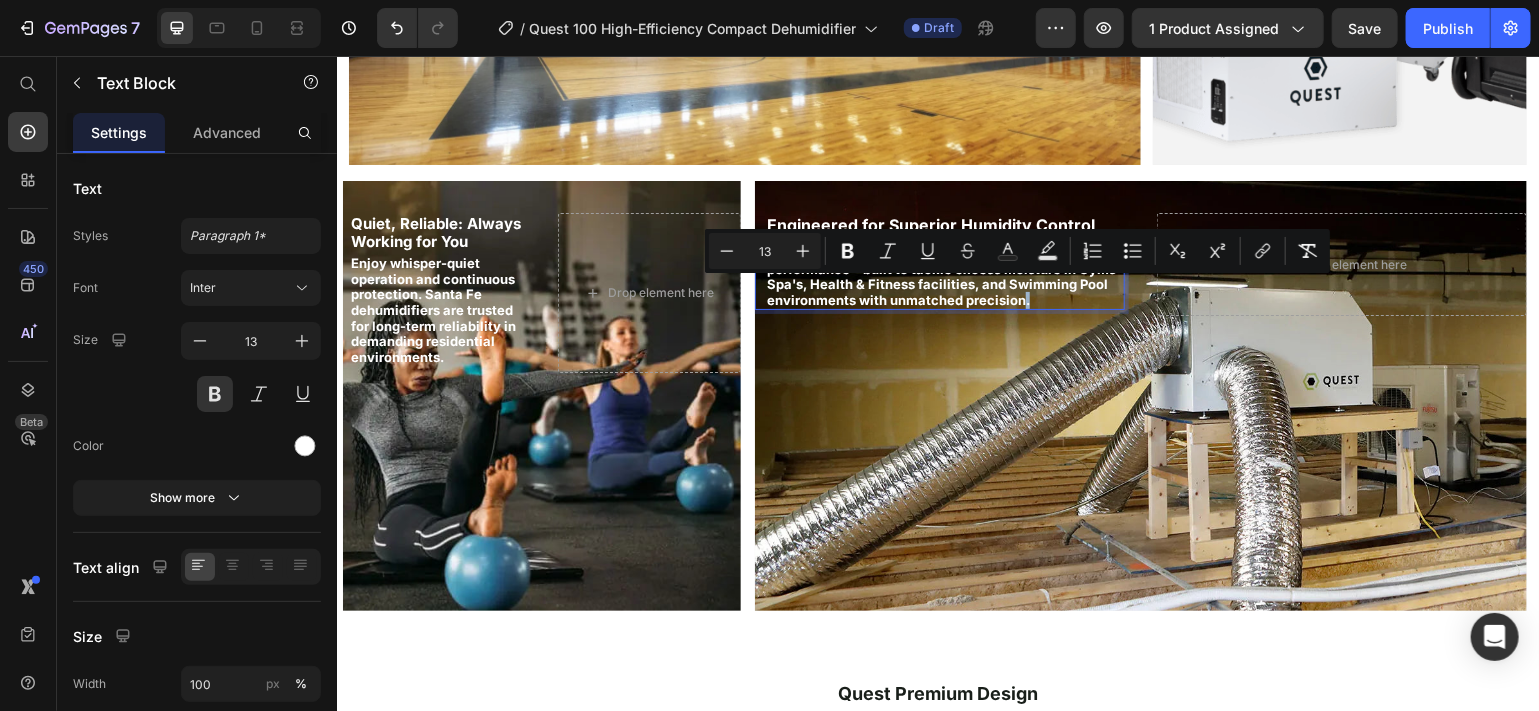 click on "Quest dehumidifiers deliver powerful, energy-efficient performance—built to tackle excess moisture in Gyms Spa's, Health & Fitness facilities, and Swimming Pool environments with unmatched precision." at bounding box center [940, 275] 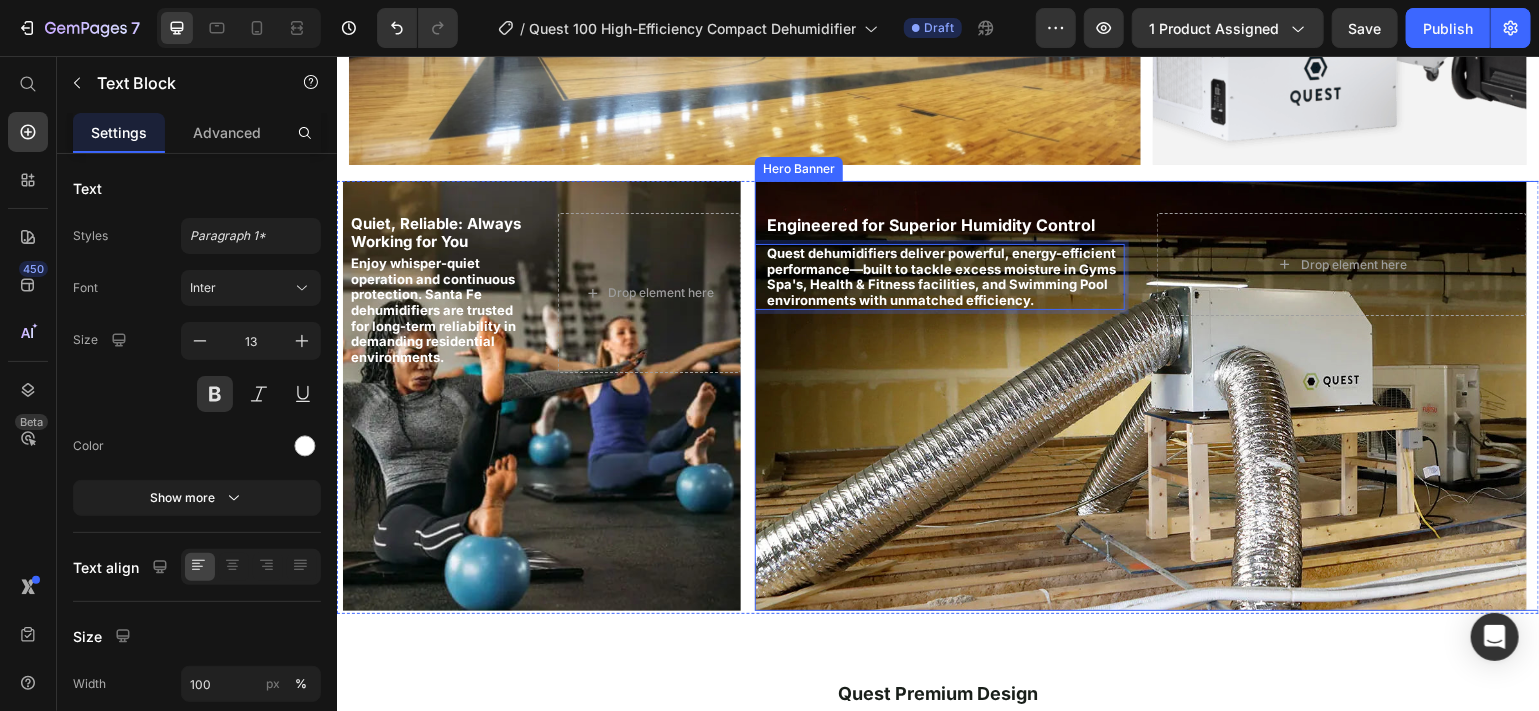 click at bounding box center (1140, 395) 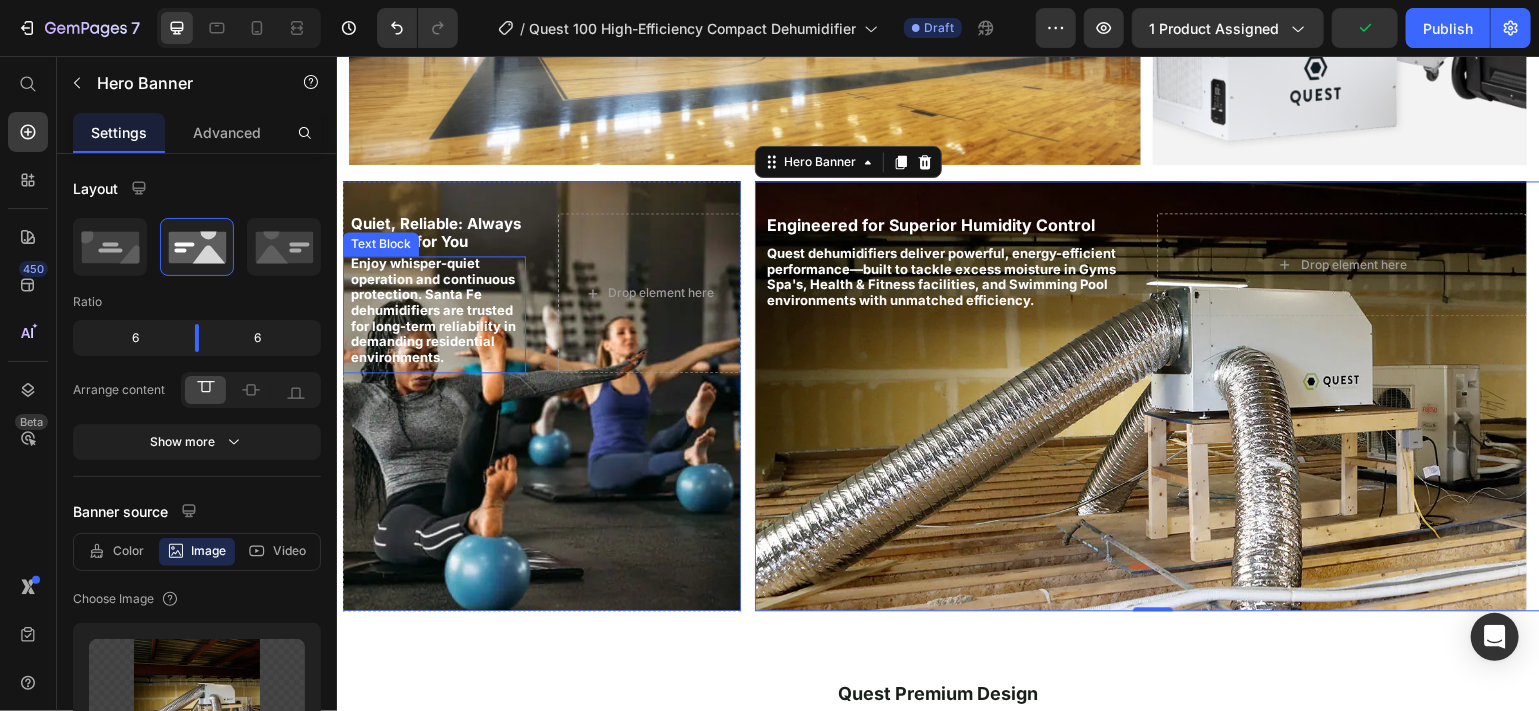 click on "Enjoy whisper-quiet operation and continuous protection. Santa Fe dehumidifiers are trusted for long-term reliability in demanding residential environments." at bounding box center (433, 309) 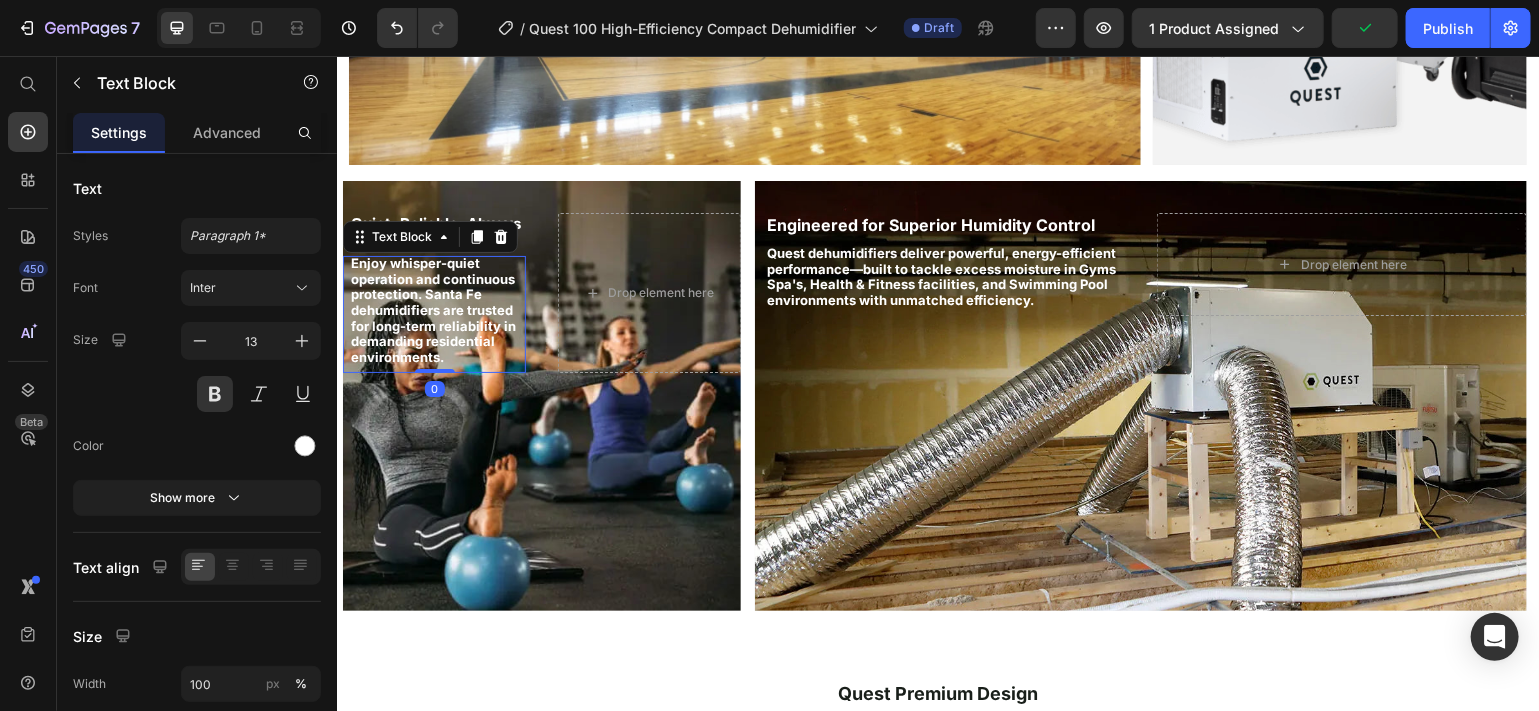 click on "Enjoy whisper-quiet operation and continuous protection. Santa Fe dehumidifiers are trusted for long-term reliability in demanding residential environments." at bounding box center [433, 309] 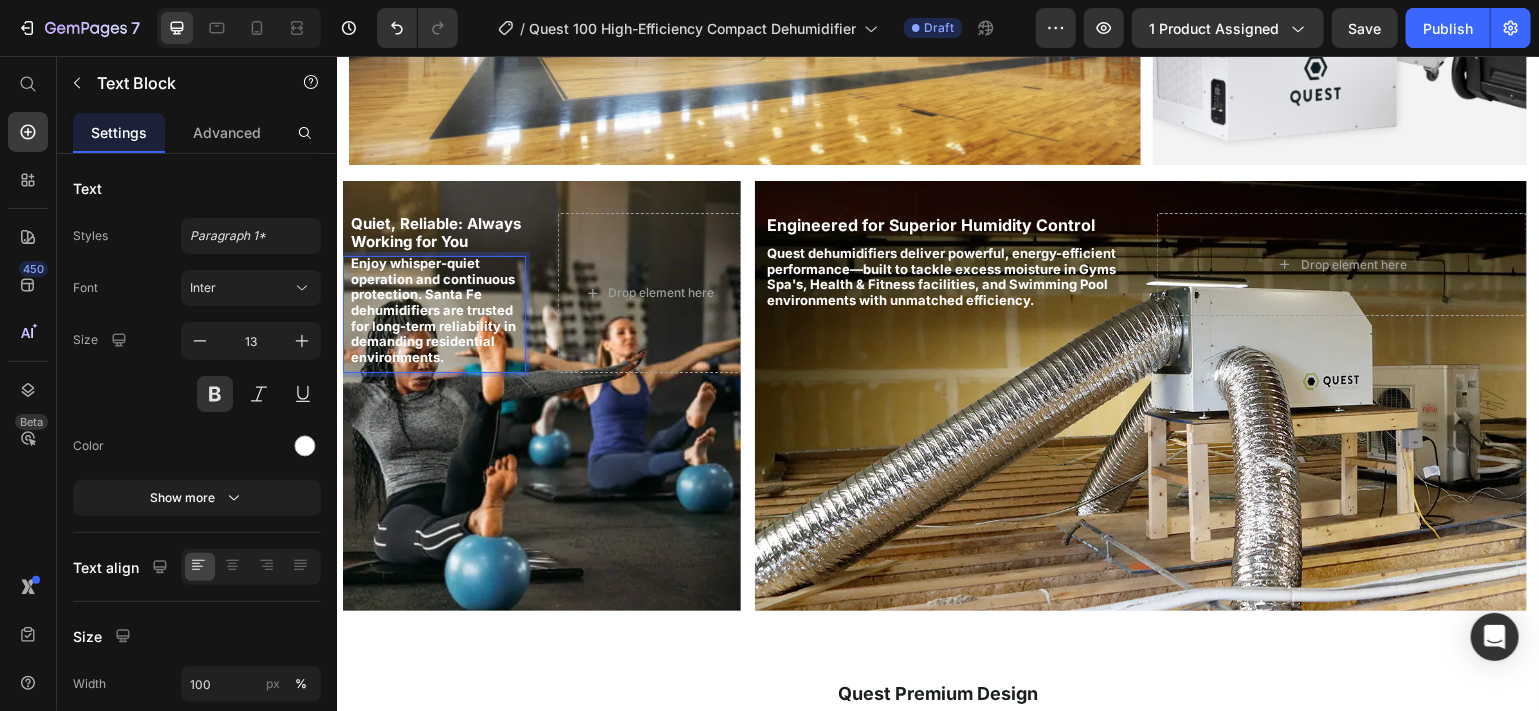 click on "Enjoy whisper-quiet operation and continuous protection. Santa Fe dehumidifiers are trusted for long-term reliability in demanding residential environments." at bounding box center [433, 309] 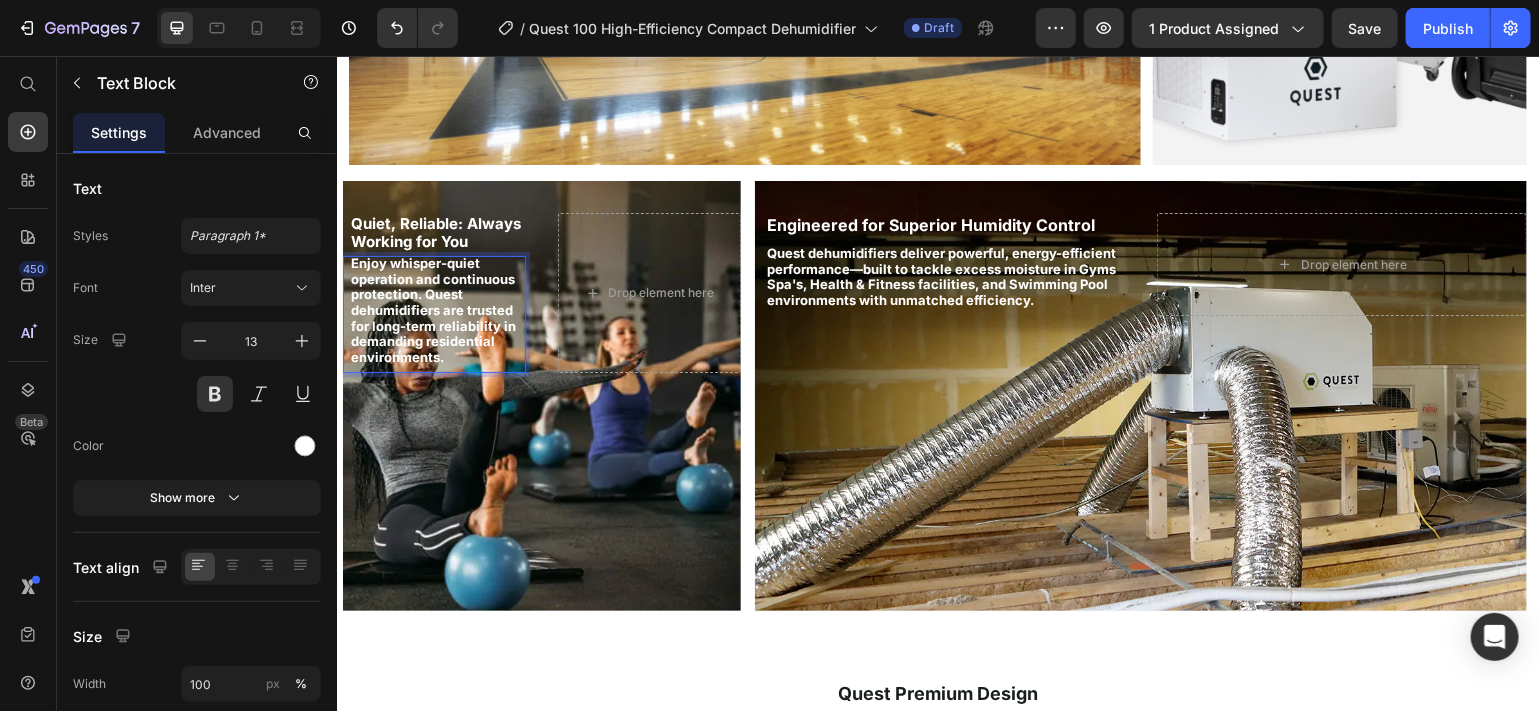 click on "Enjoy whisper-quiet operation and continuous protection. Quest dehumidifiers are trusted for long-term reliability in demanding residential environments." at bounding box center (433, 309) 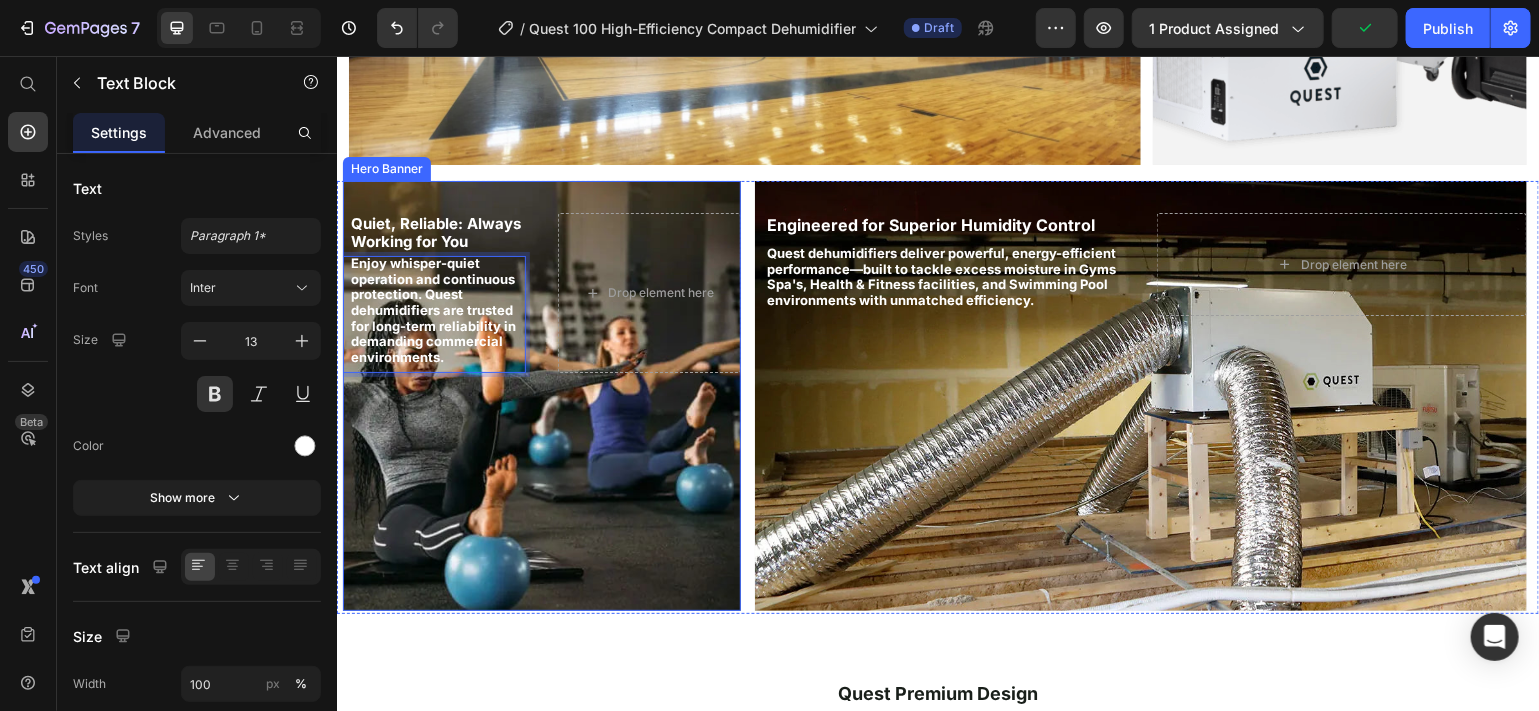 click at bounding box center (541, 395) 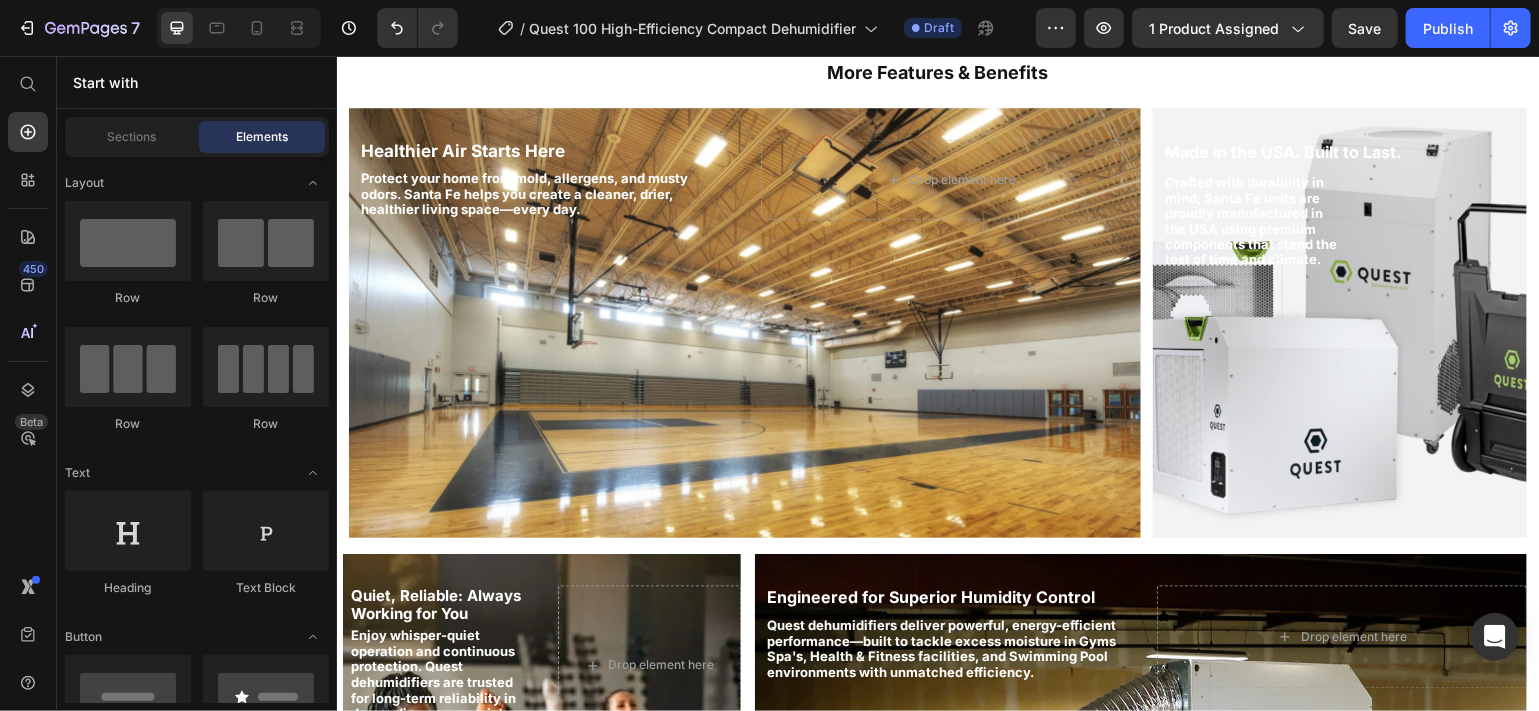 scroll, scrollTop: 1604, scrollLeft: 0, axis: vertical 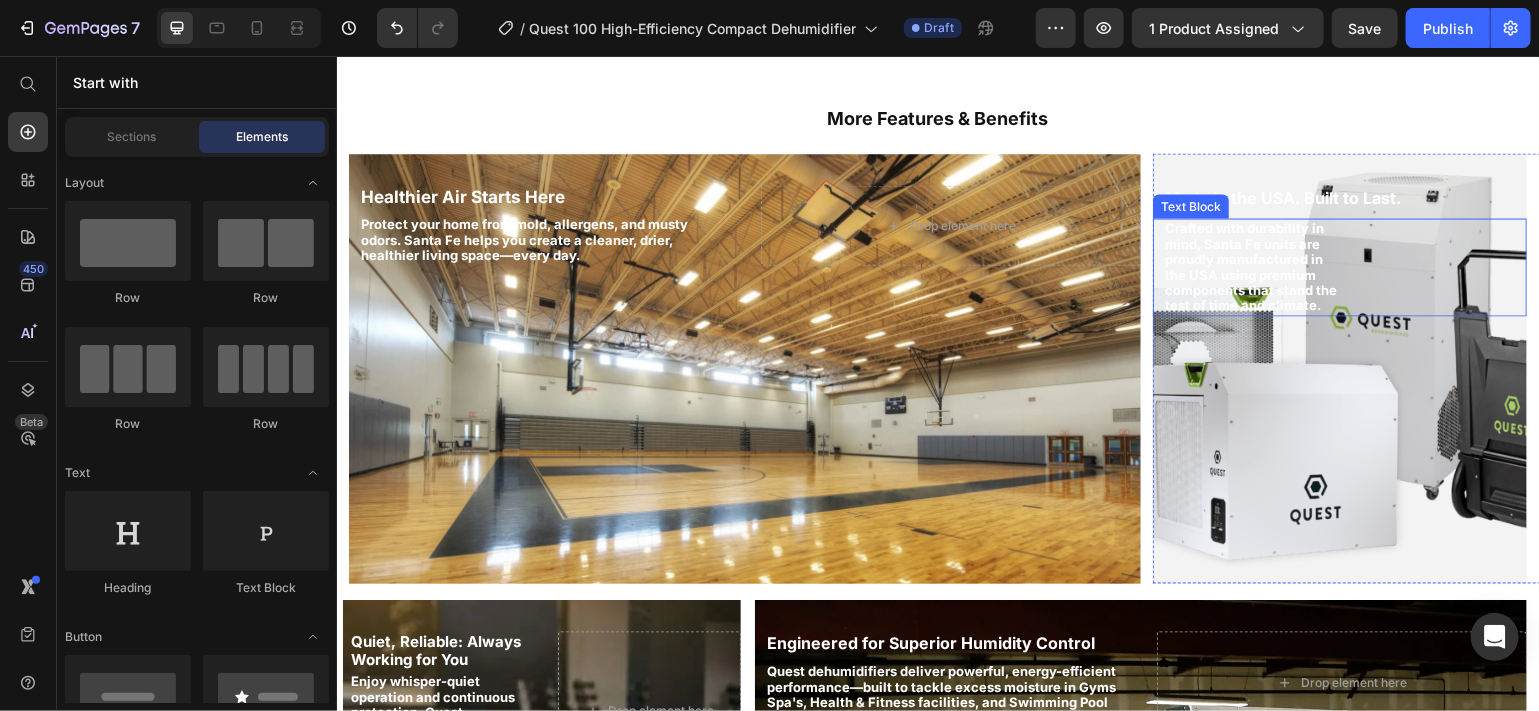click on "Crafted with durability in mind, Santa Fe units are proudly manufactured in the USA using premium components that stand the test of time and climate." at bounding box center (1250, 267) 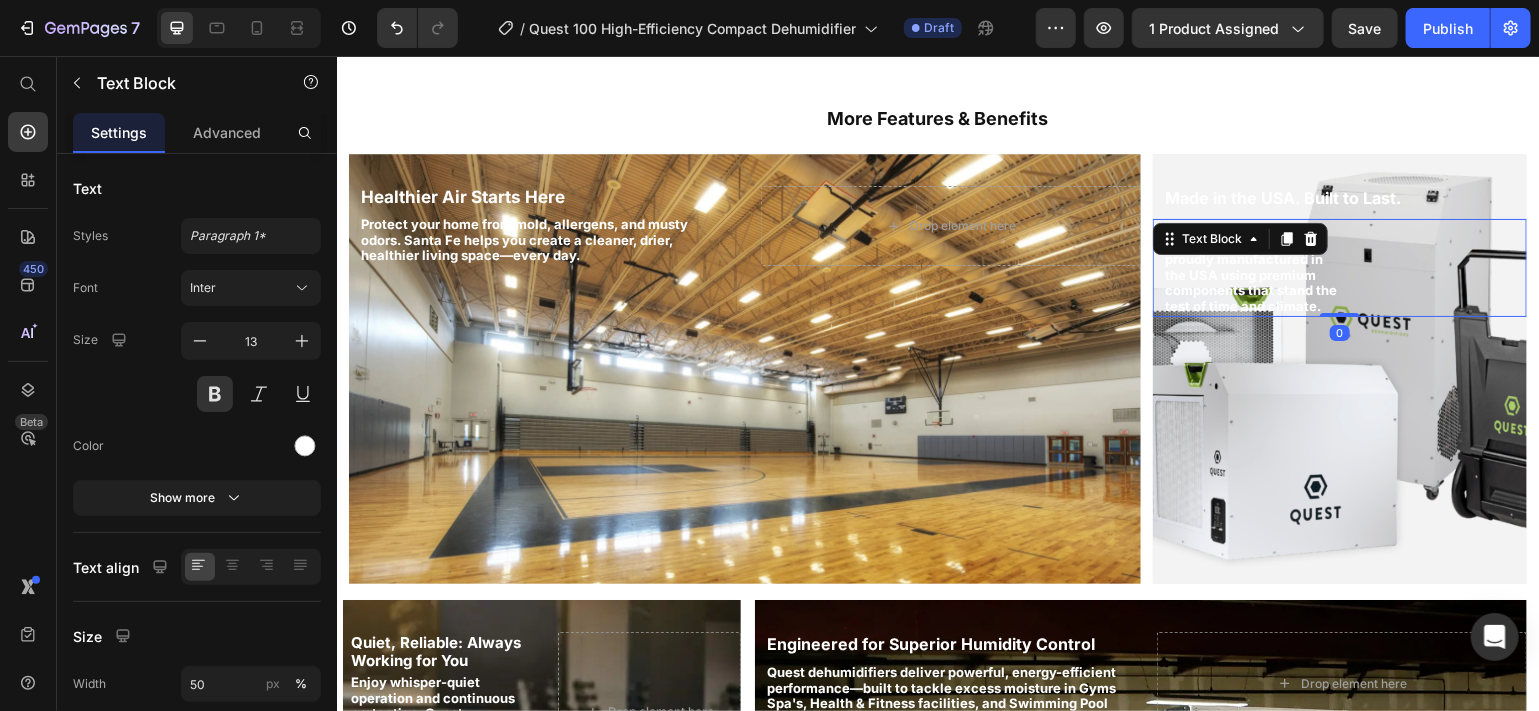click on "Crafted with durability in mind, Santa Fe units are proudly manufactured in the USA using premium components that stand the test of time and climate." at bounding box center (1250, 267) 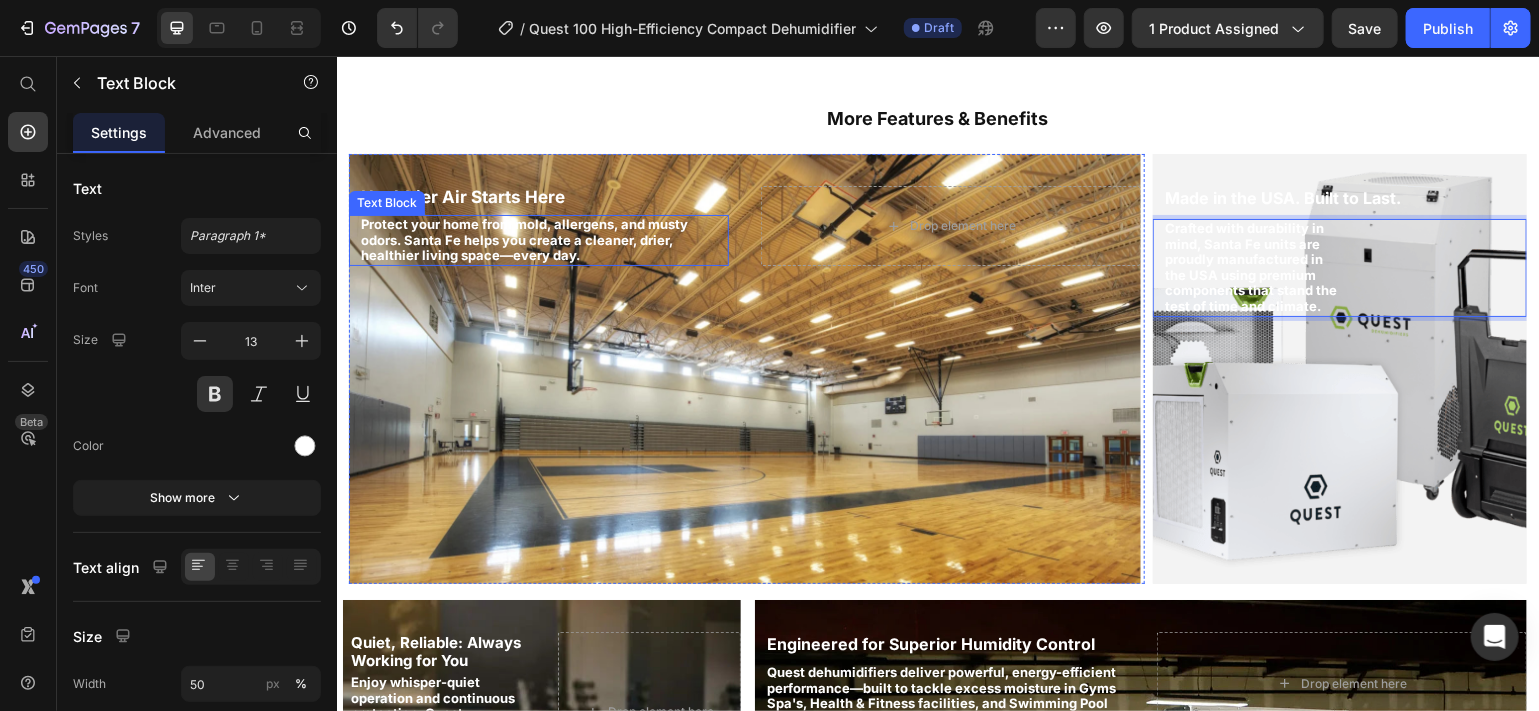 click on "Protect your home from mold, allergens, and musty odors. Santa Fe helps you create a cleaner, drier, healthier living space—every day." at bounding box center (543, 239) 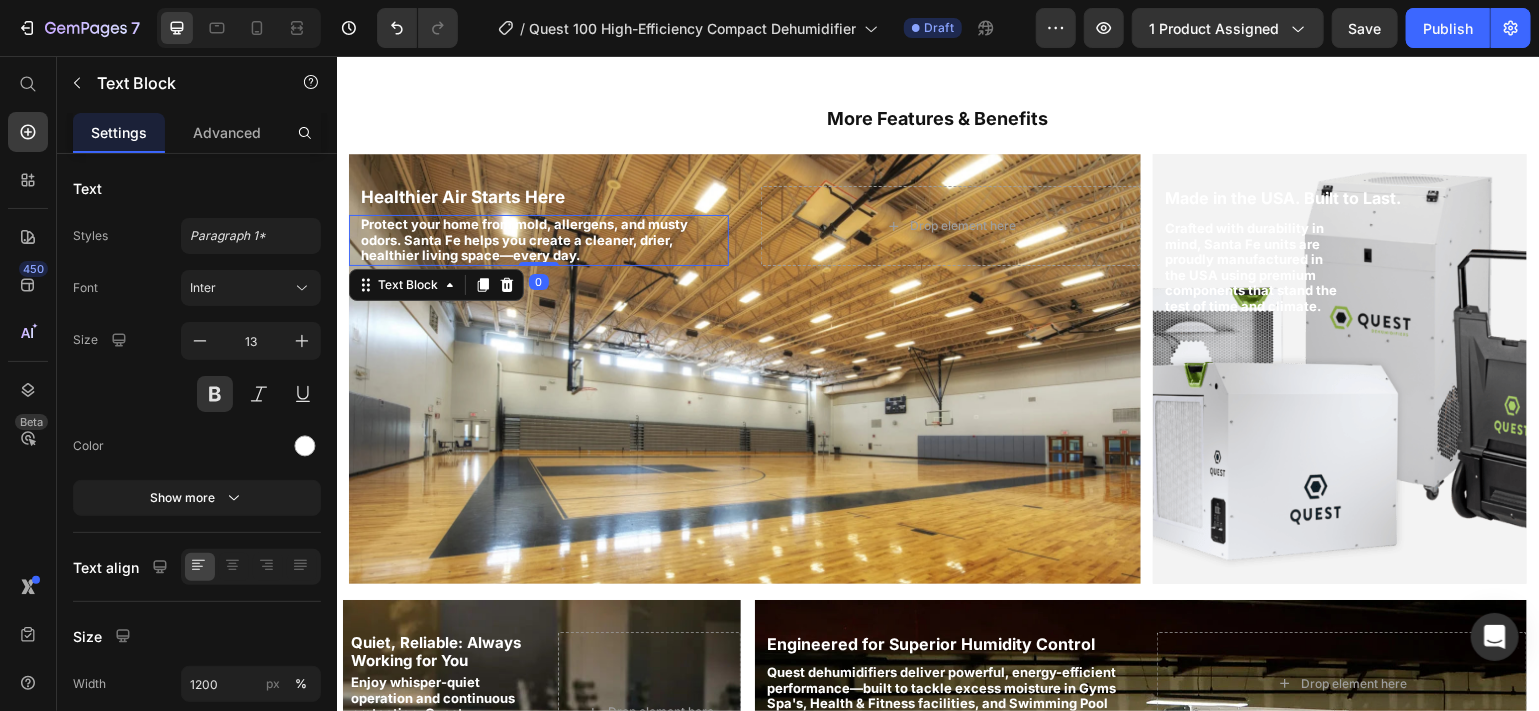 click on "Protect your home from mold, allergens, and musty odors. Santa Fe helps you create a cleaner, drier, healthier living space—every day." at bounding box center (543, 239) 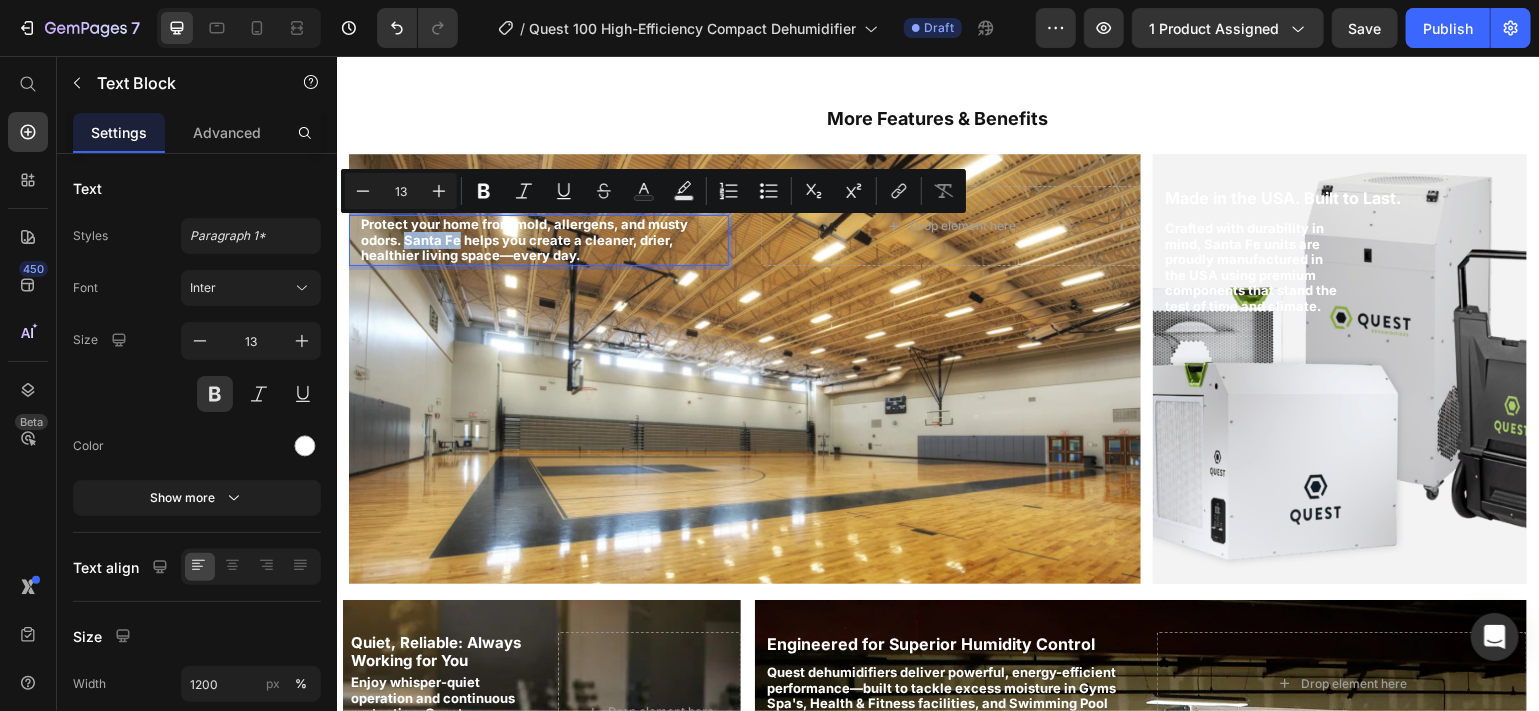 drag, startPoint x: 458, startPoint y: 229, endPoint x: 407, endPoint y: 225, distance: 51.156624 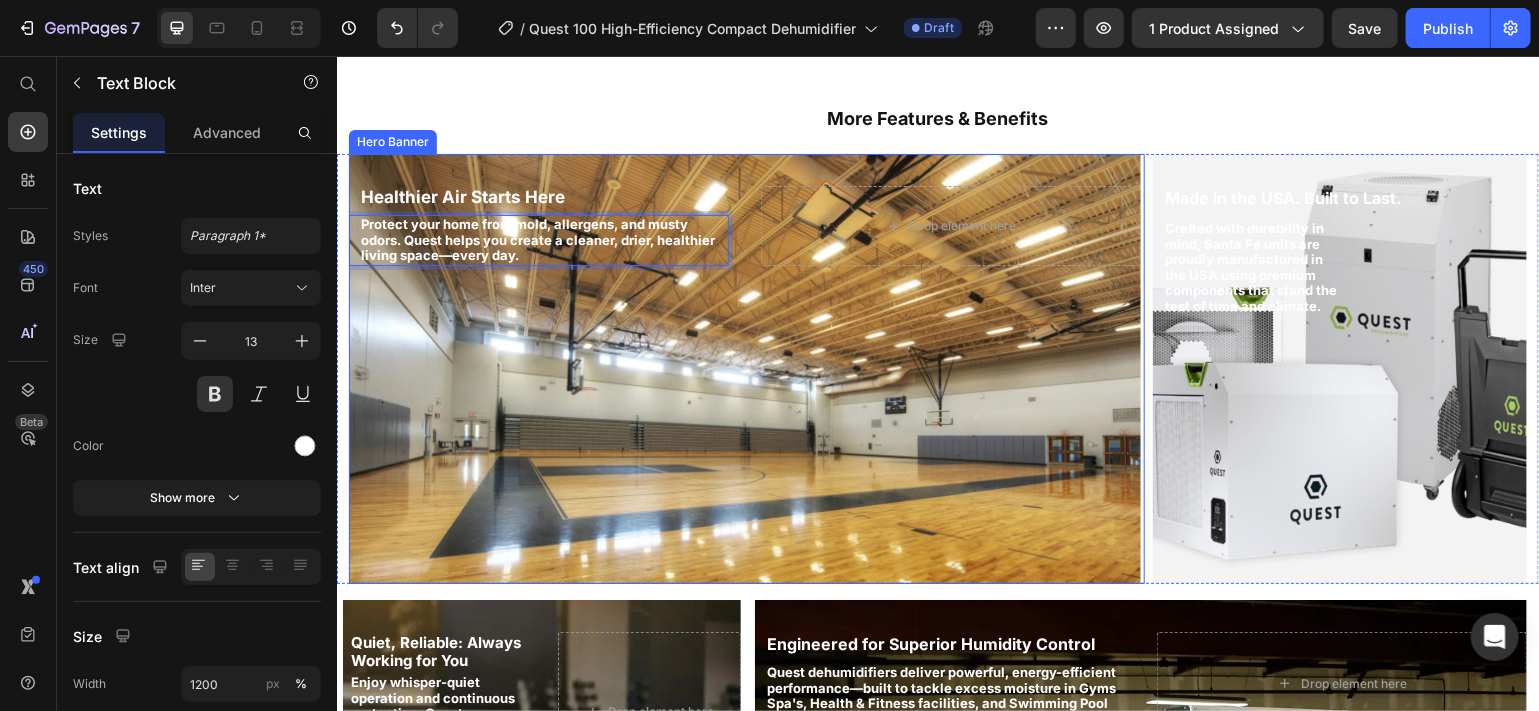 click on "Healthier Air Starts Here Heading Protect your home from mold, allergens, and musty odors. Quest helps you create a cleaner, drier, healthier living space—every day. Text Block   0
Drop element here" at bounding box center [744, 225] 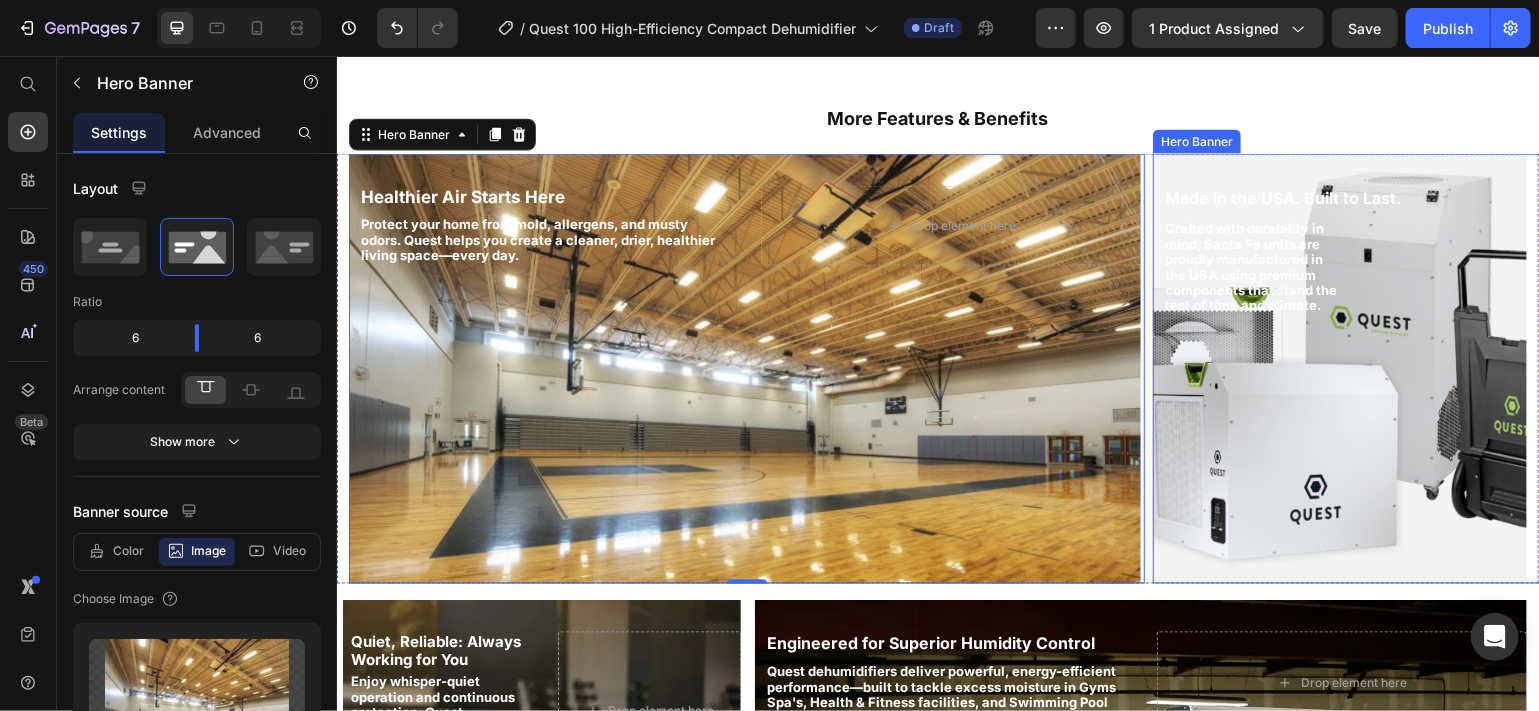 click at bounding box center [1339, 368] 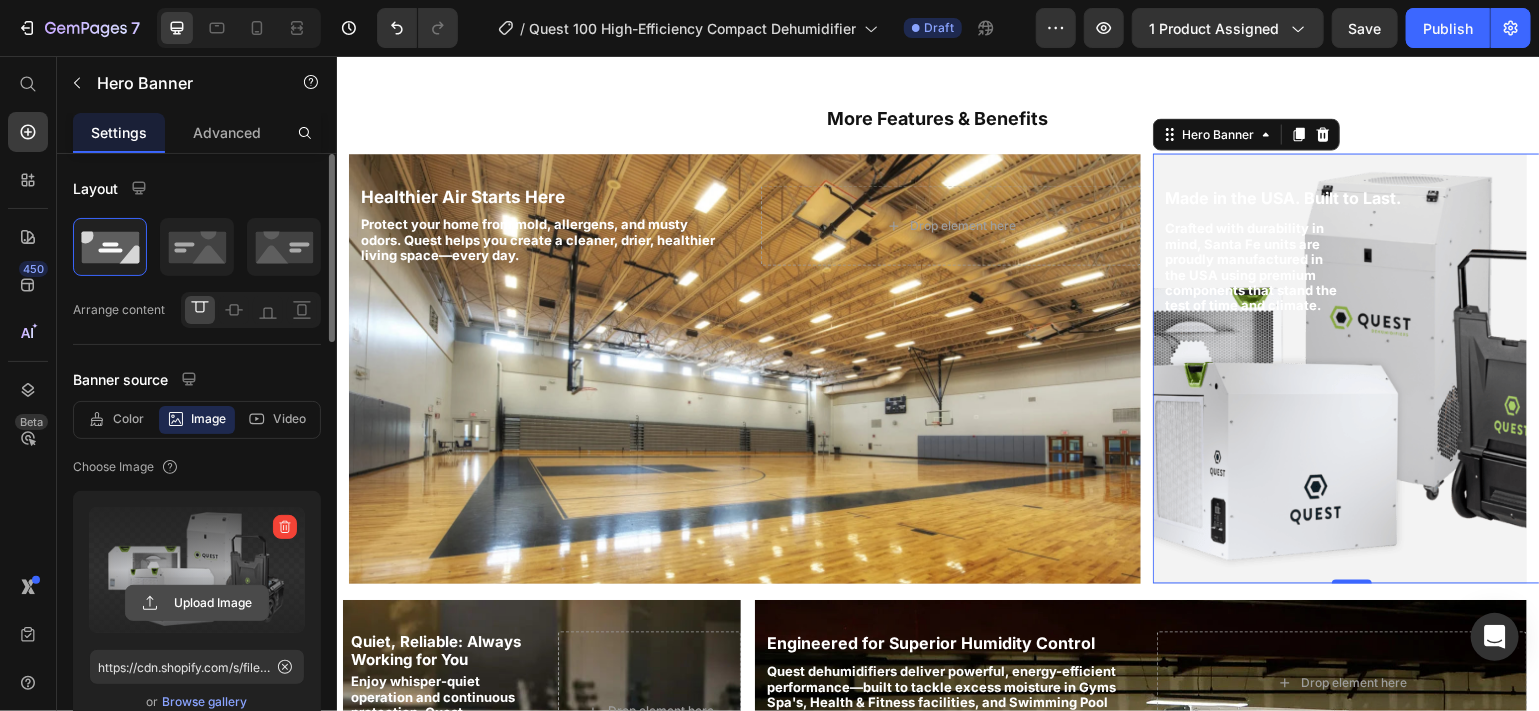click 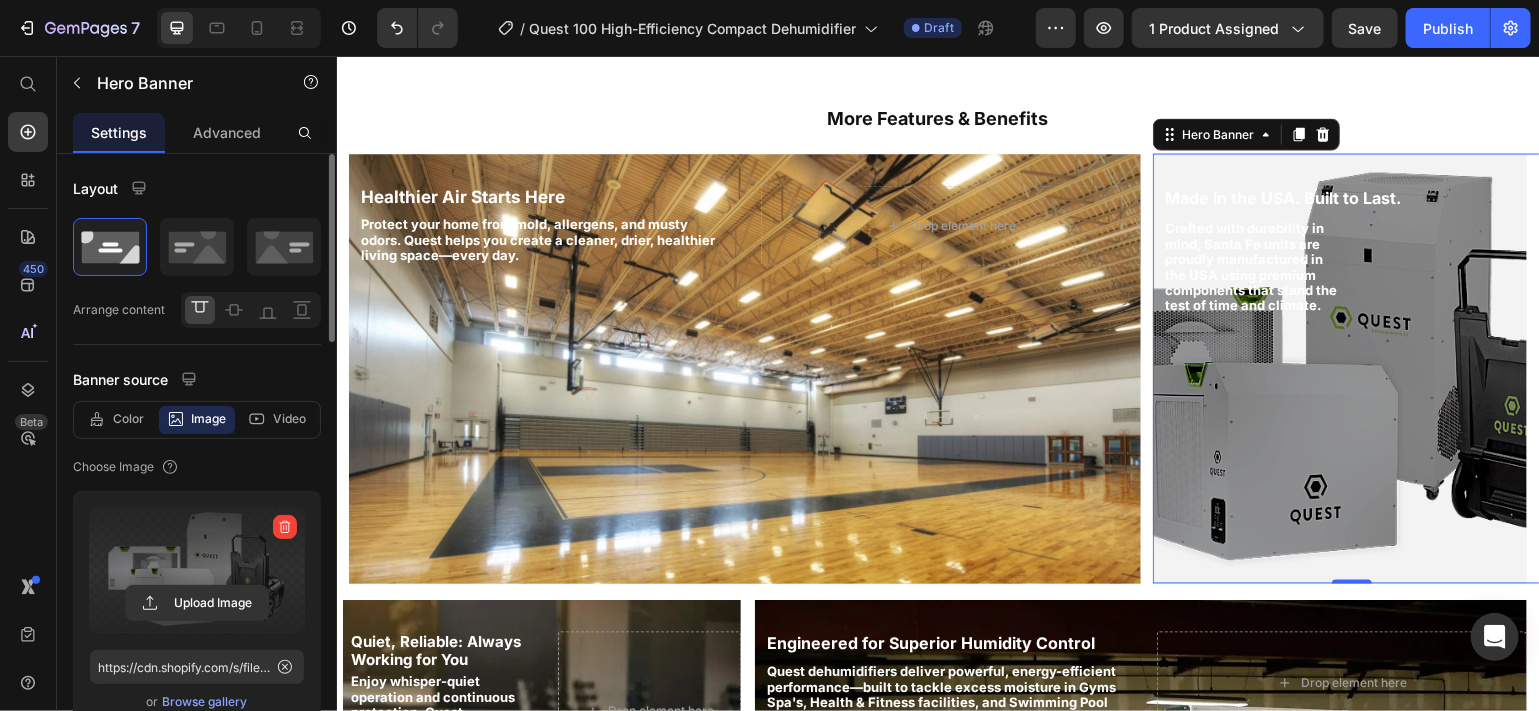 click at bounding box center [1339, 368] 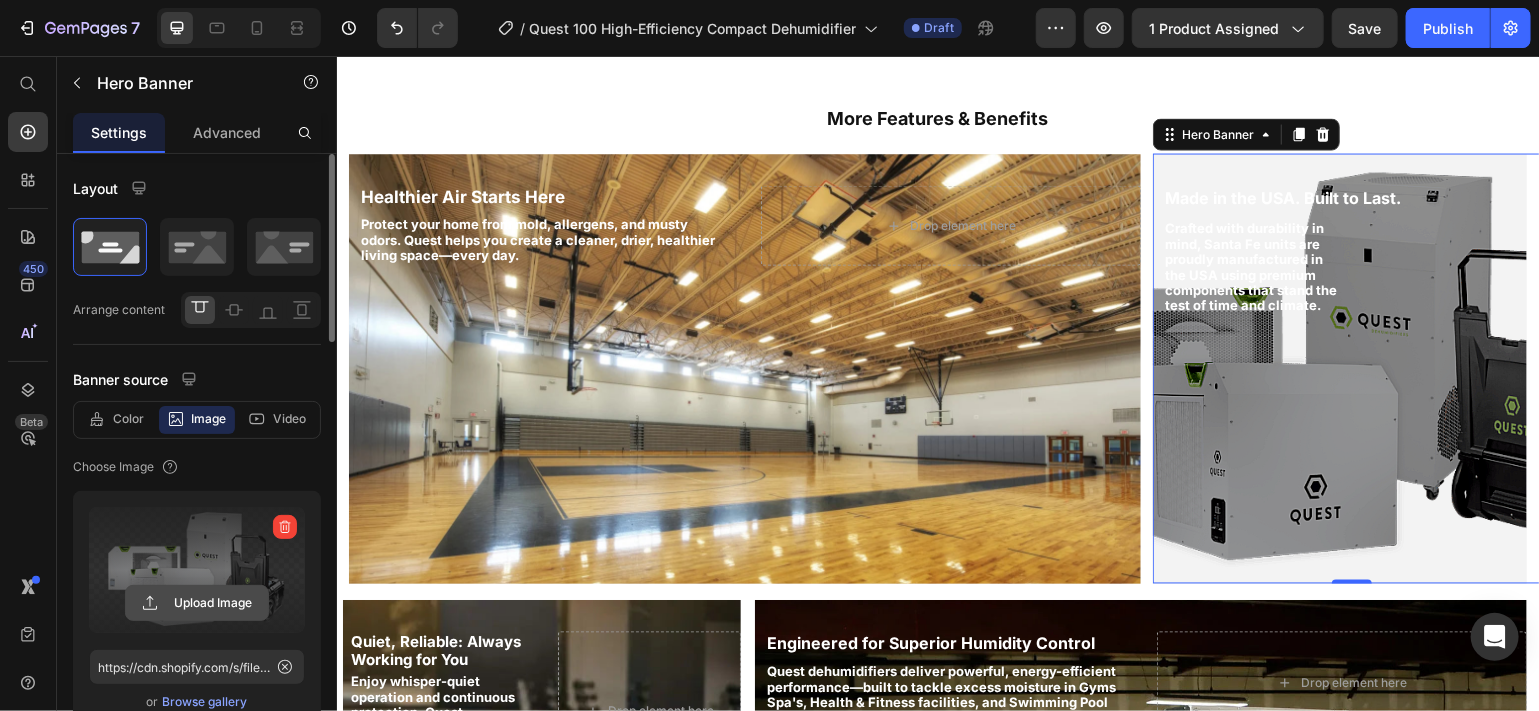 click 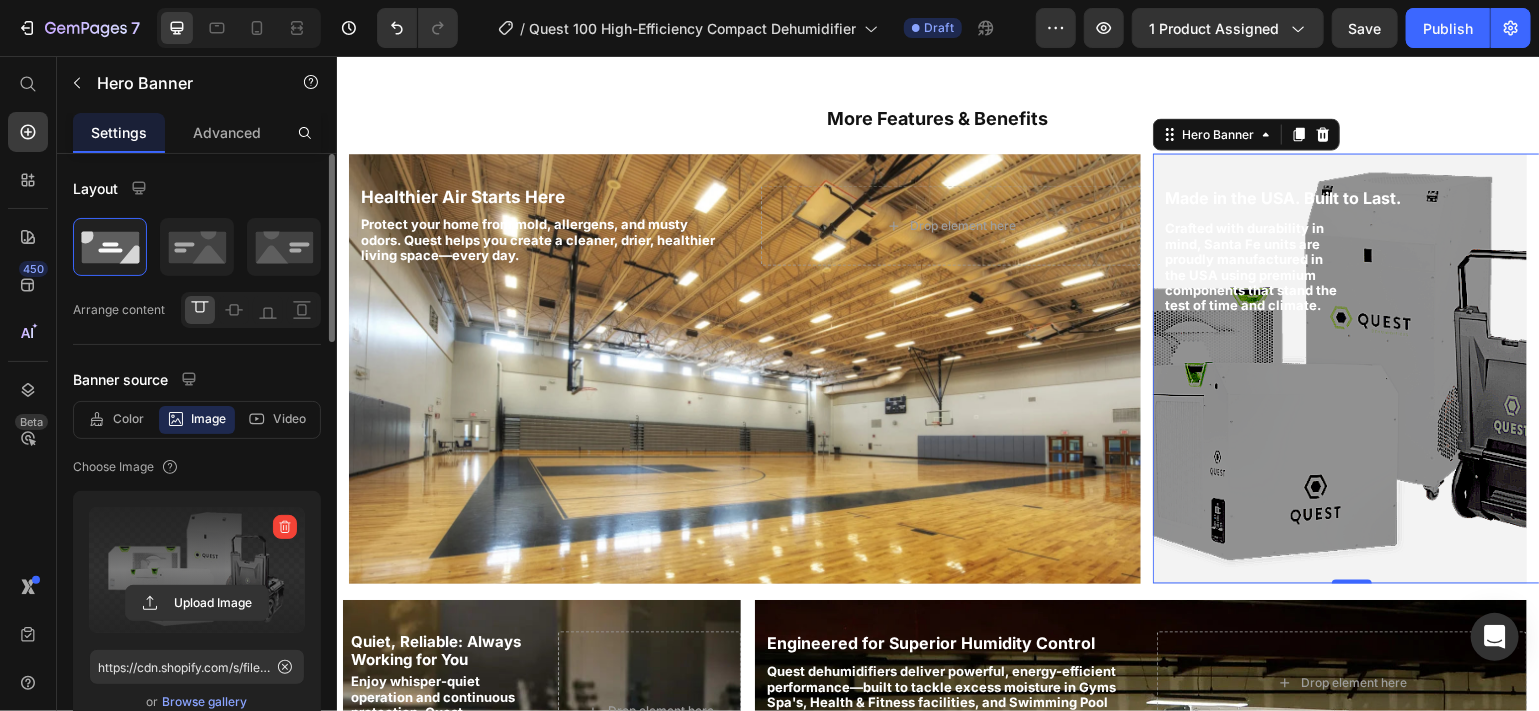 click at bounding box center [1339, 368] 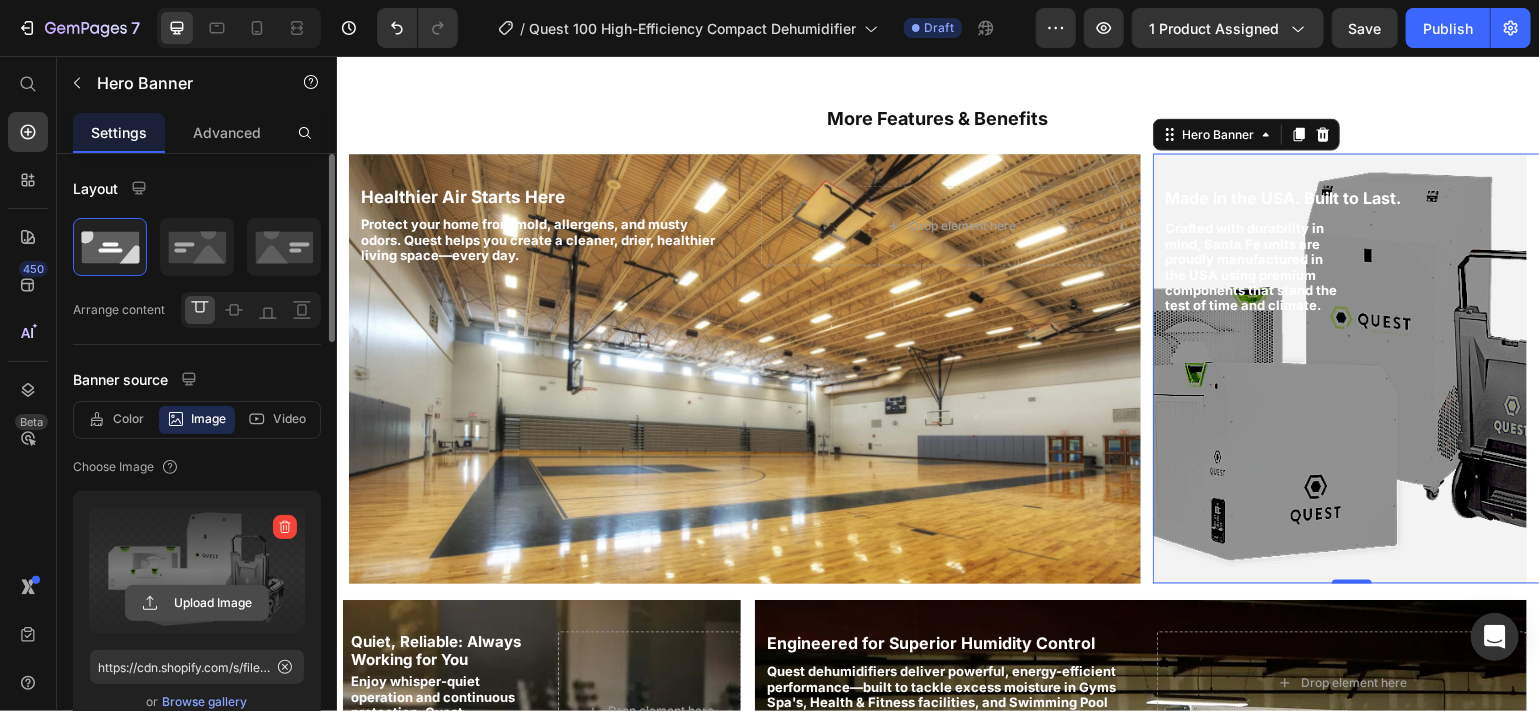 click 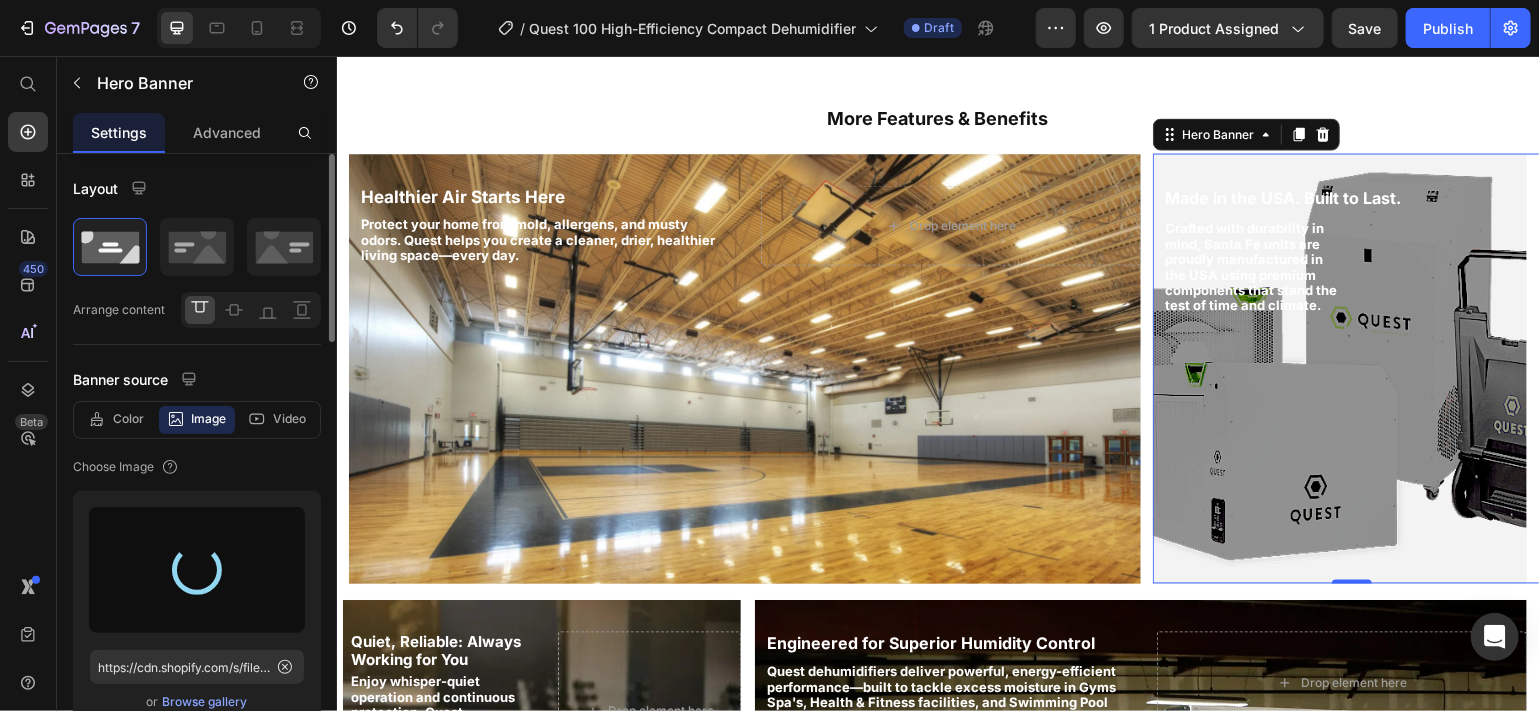 type on "https://cdn.shopify.com/s/files/1/0828/0598/1460/files/gempages_566187724348851355-3d2cf4a8-764a-41a6-b183-2efce16145b6.png" 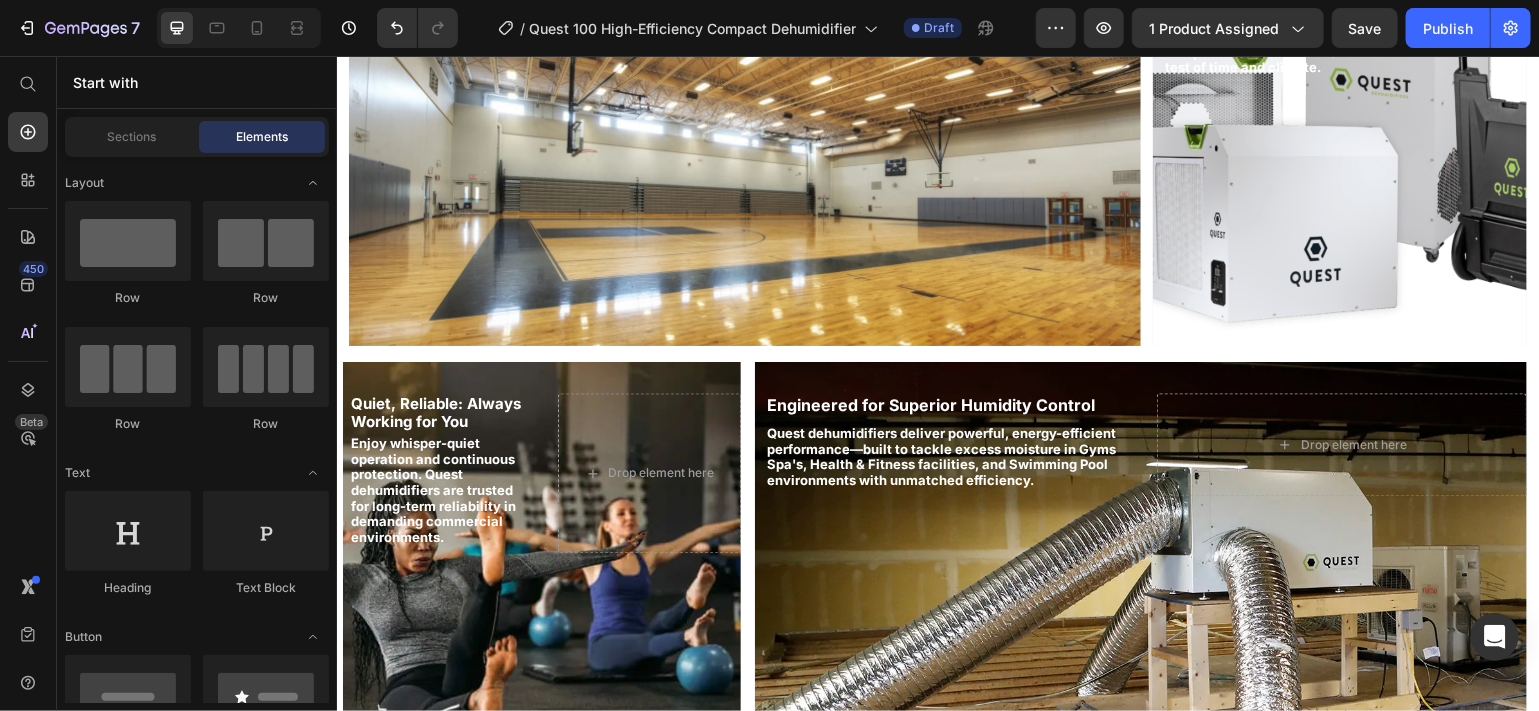 scroll, scrollTop: 1704, scrollLeft: 0, axis: vertical 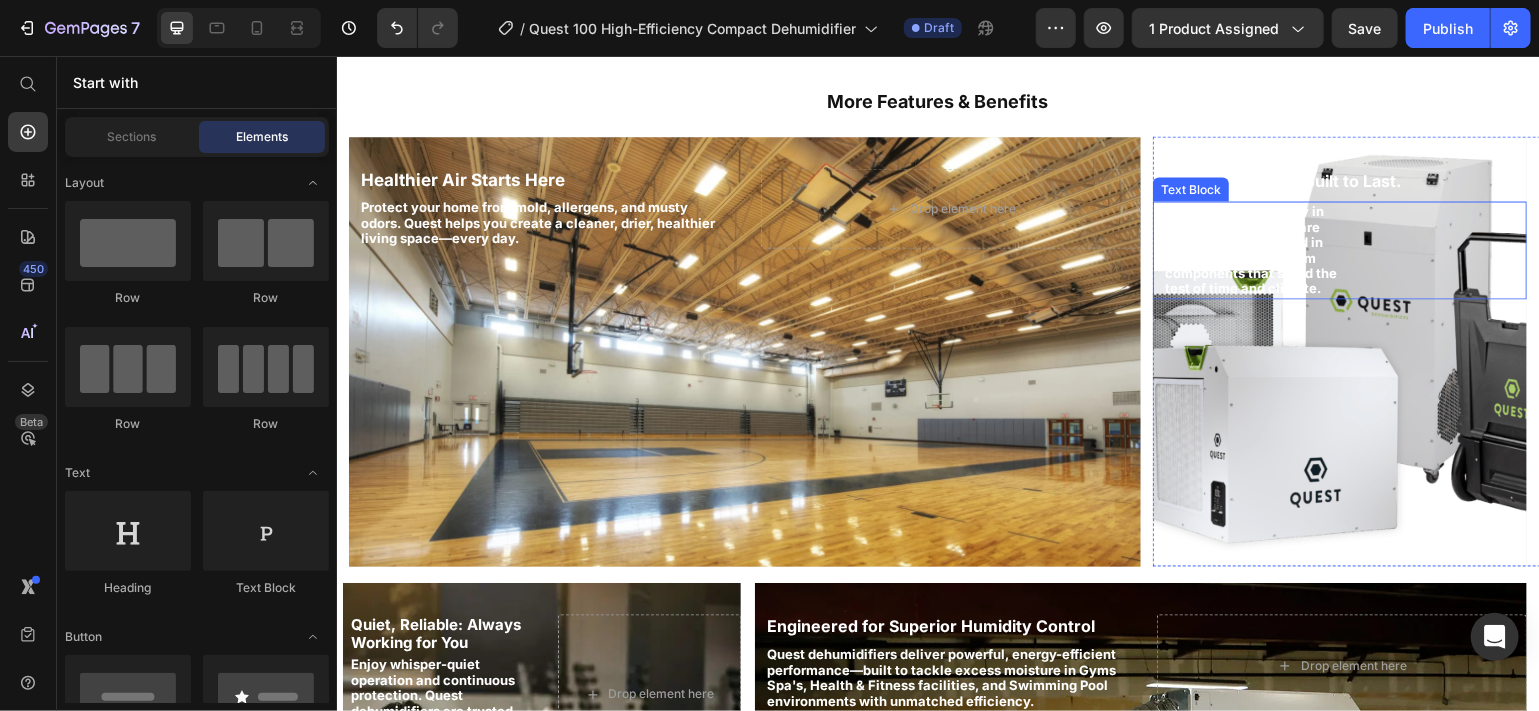 click on "Crafted with durability in mind, Santa Fe units are proudly manufactured in the USA using premium components that stand the test of time and climate." at bounding box center [1250, 250] 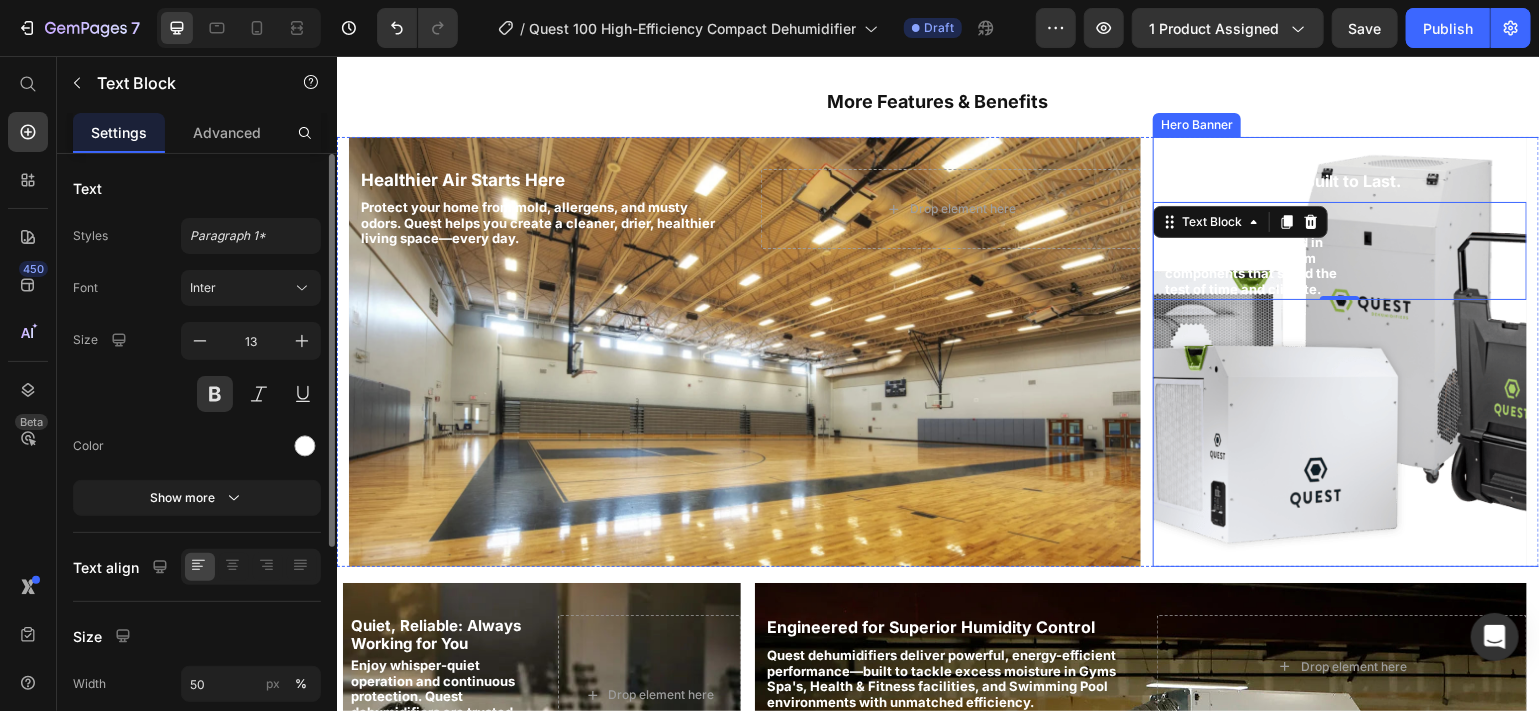 click on "Made in the USA. Built to Last. Heading Crafted with durability in mind, Santa Fe units are proudly manufactured in the USA using premium components that stand the test of time and climate. Text Block   0" at bounding box center (1339, 233) 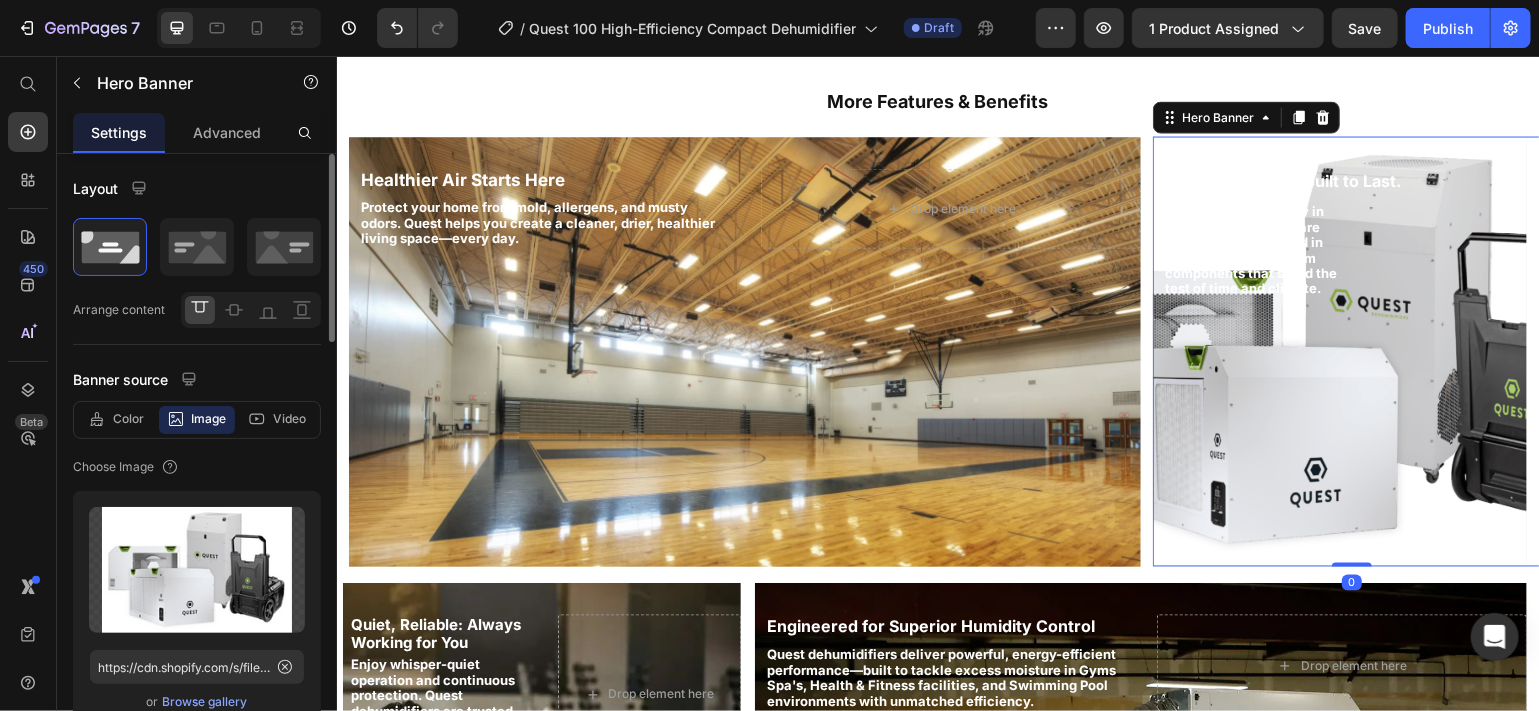 click on "Made in the USA. Built to Last. Heading Crafted with durability in mind, Santa Fe units are proudly manufactured in the USA using premium components that stand the test of time and climate. Text Block" at bounding box center (1339, 233) 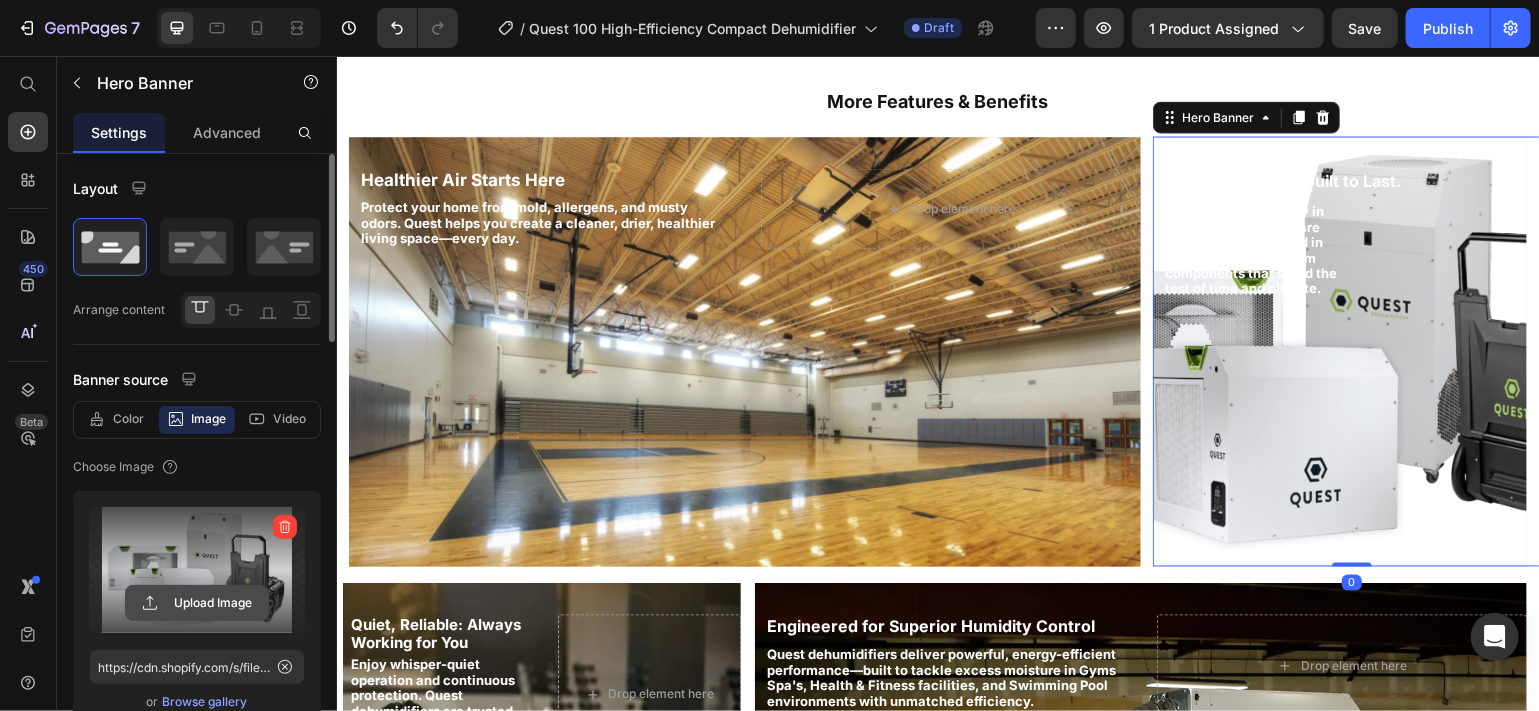 click 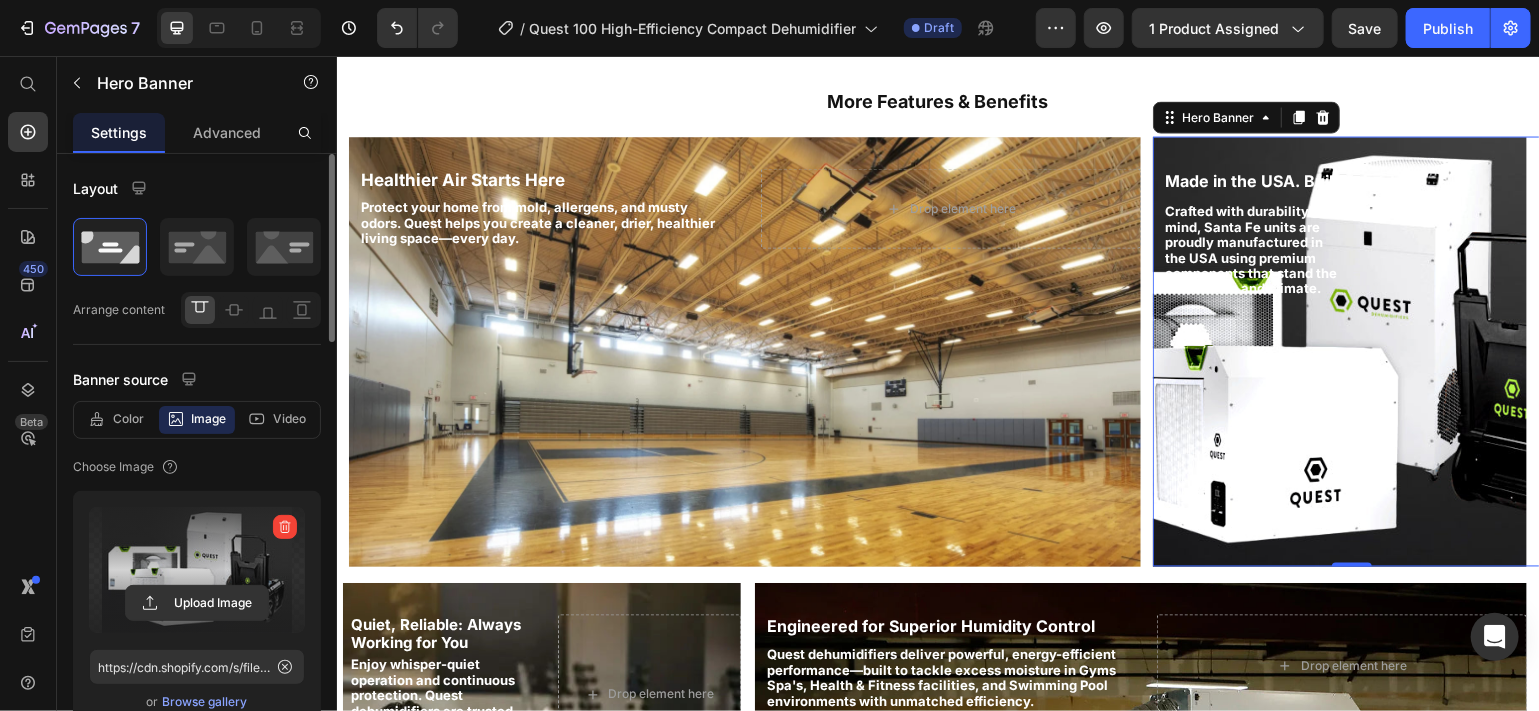 click on "Made in the USA. Built to Last. Heading Crafted with durability in mind, Santa Fe units are proudly manufactured in the USA using premium components that stand the test of time and climate. Text Block" at bounding box center (1339, 233) 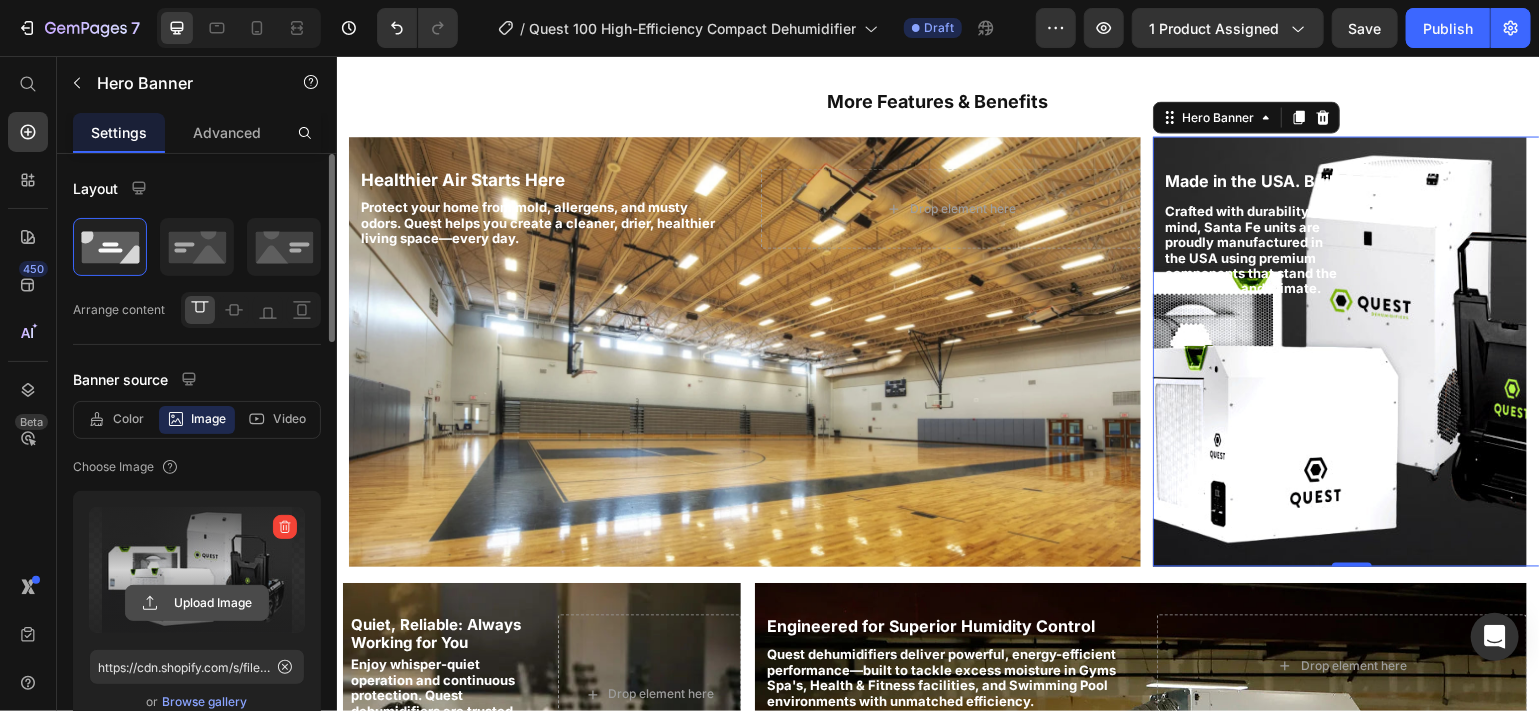 click 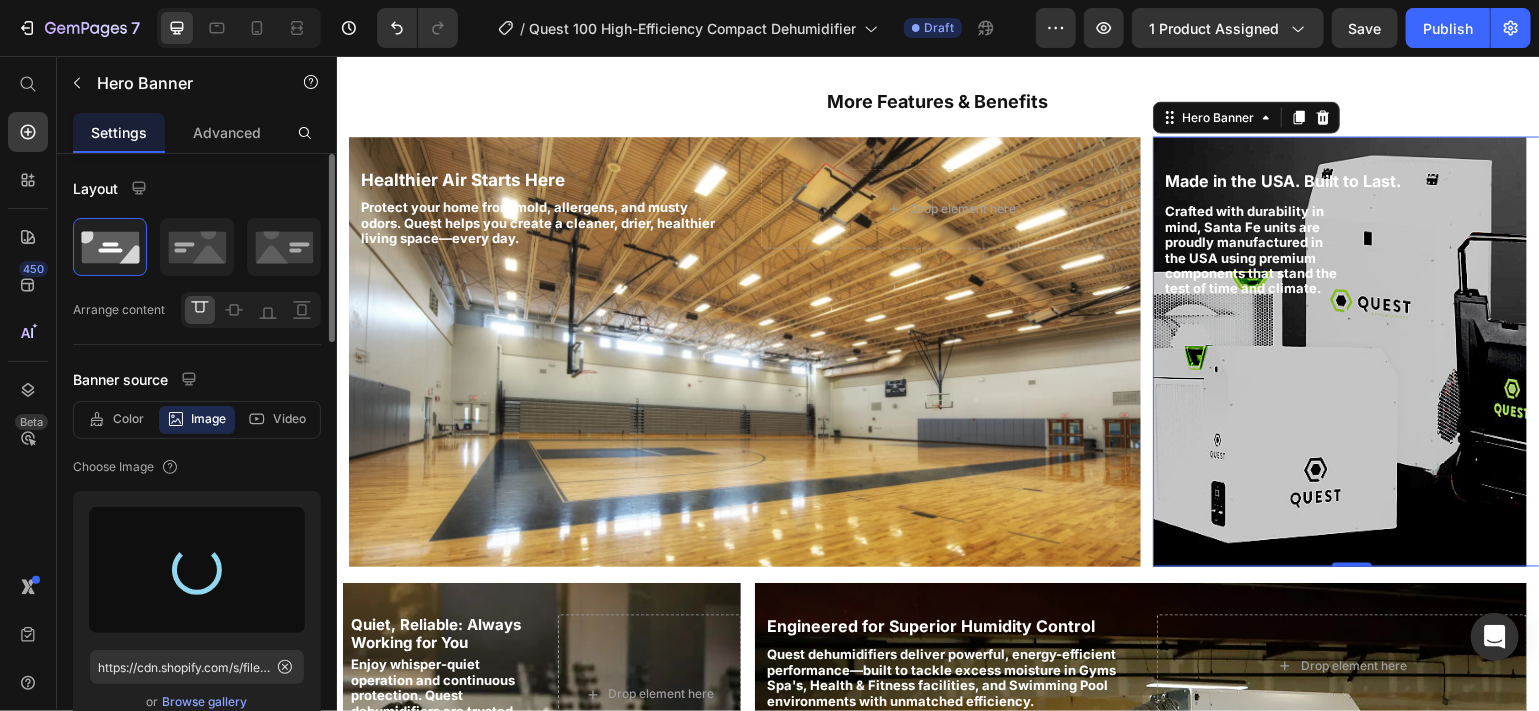 type on "https://cdn.shopify.com/s/files/1/0828/0598/1460/files/gempages_566187724348851355-eb41fcc6-4319-4938-aa65-c8d962d52635.jpg" 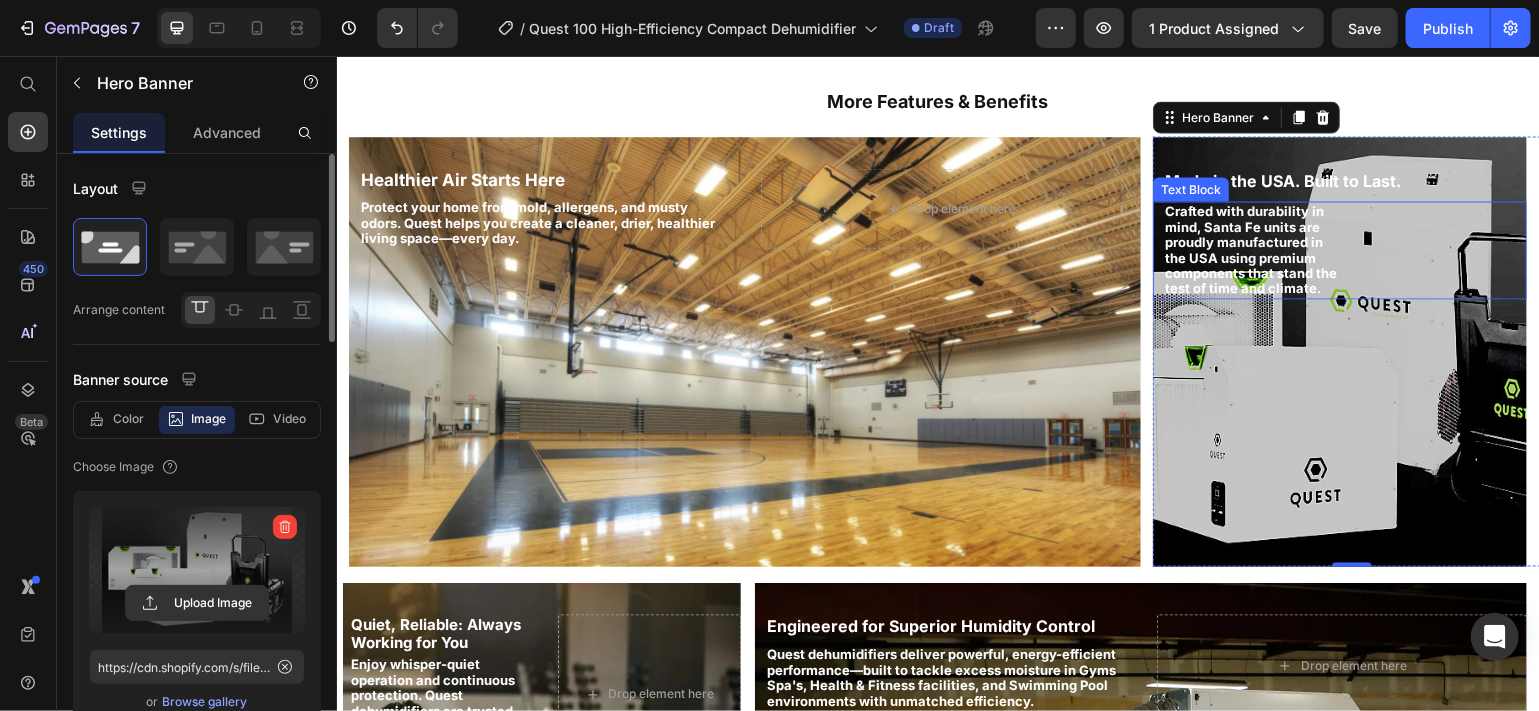 click on "Crafted with durability in mind, Santa Fe units are proudly manufactured in the USA using premium components that stand the test of time and climate." at bounding box center [1250, 250] 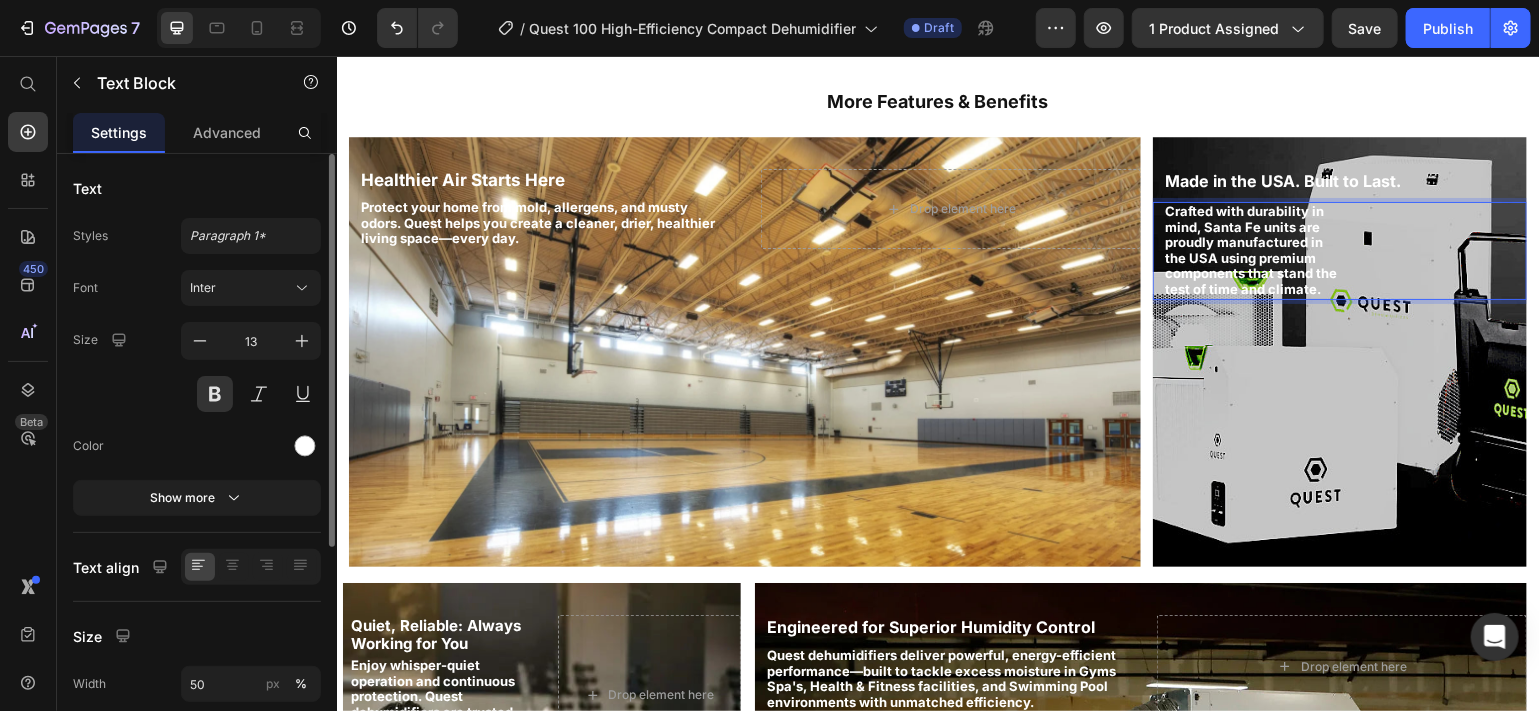 click on "Crafted with durability in mind, Santa Fe units are proudly manufactured in the USA using premium components that stand the test of time and climate." at bounding box center [1250, 250] 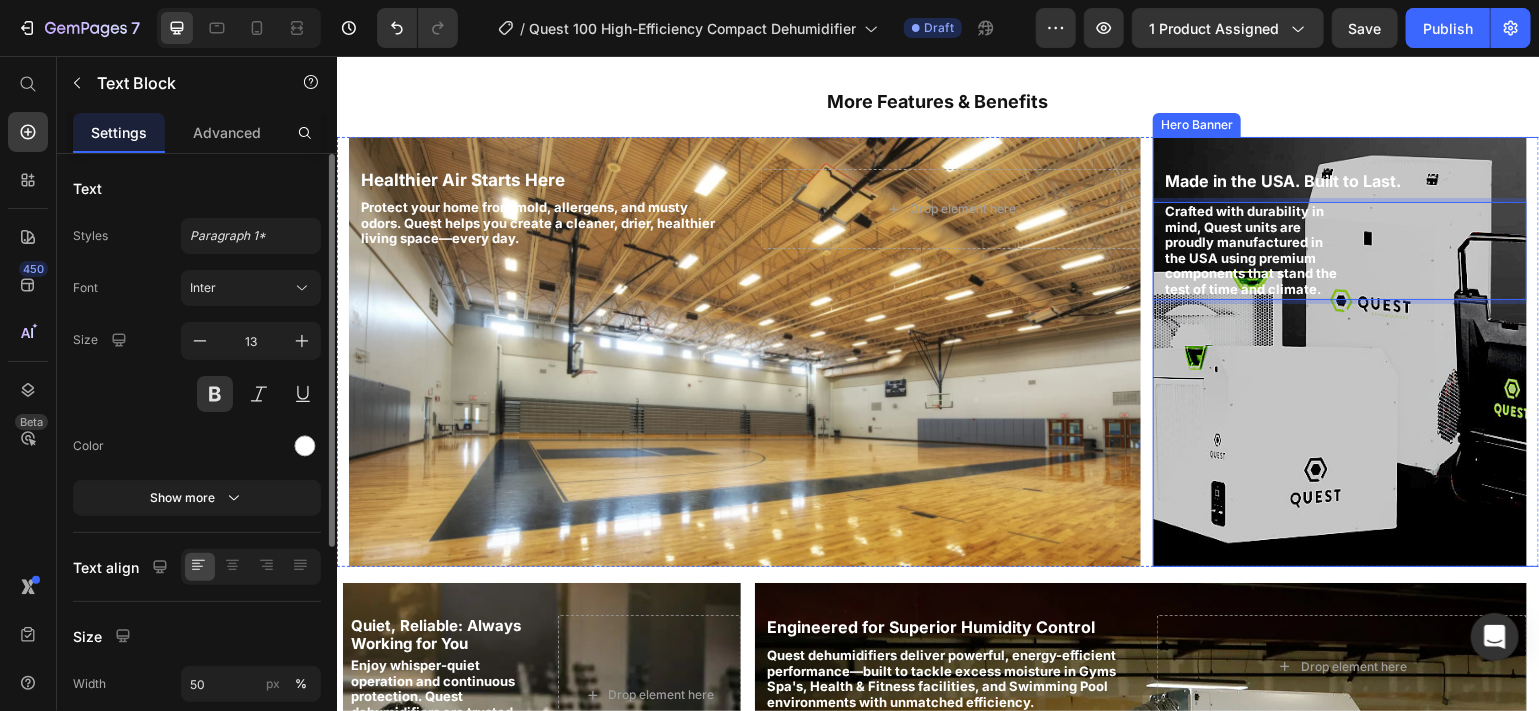 click at bounding box center [1339, 351] 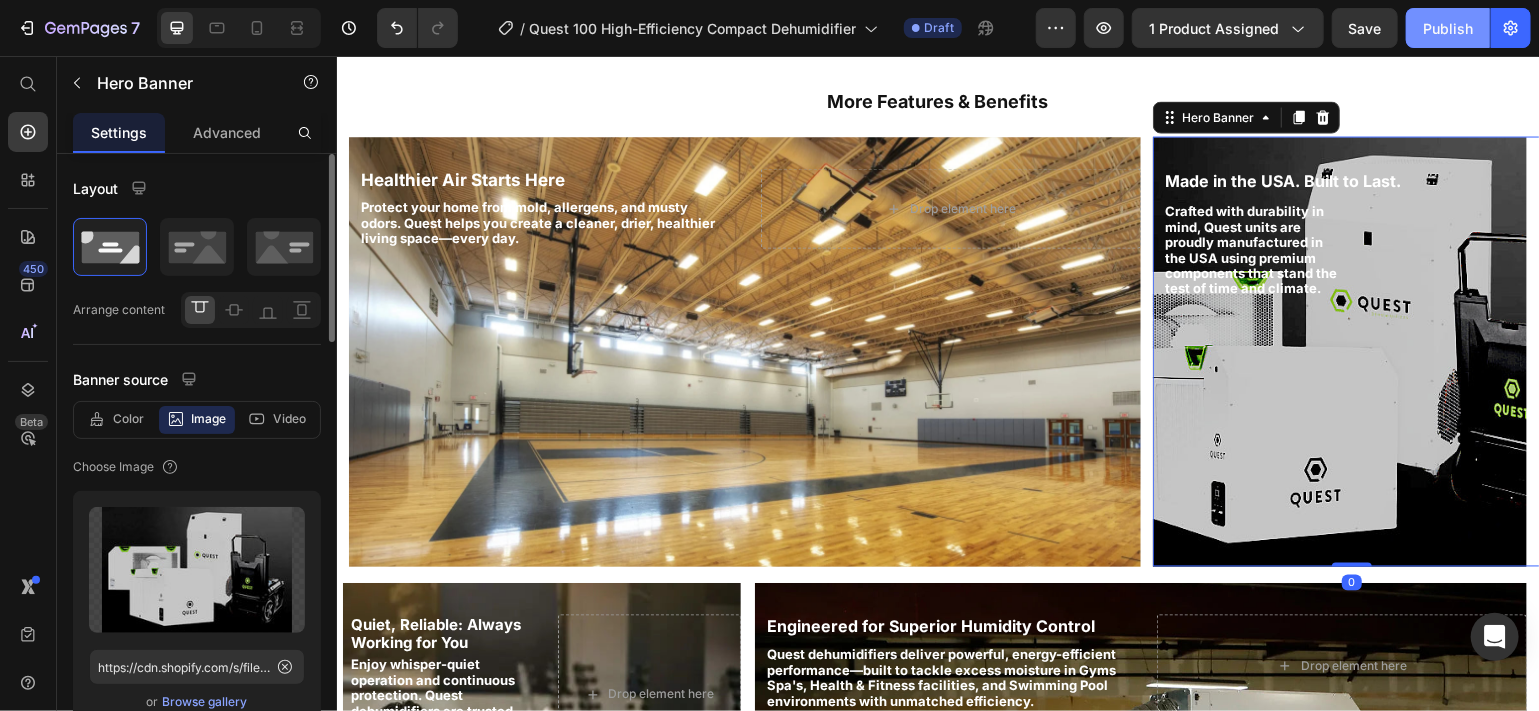 click on "Publish" at bounding box center (1448, 28) 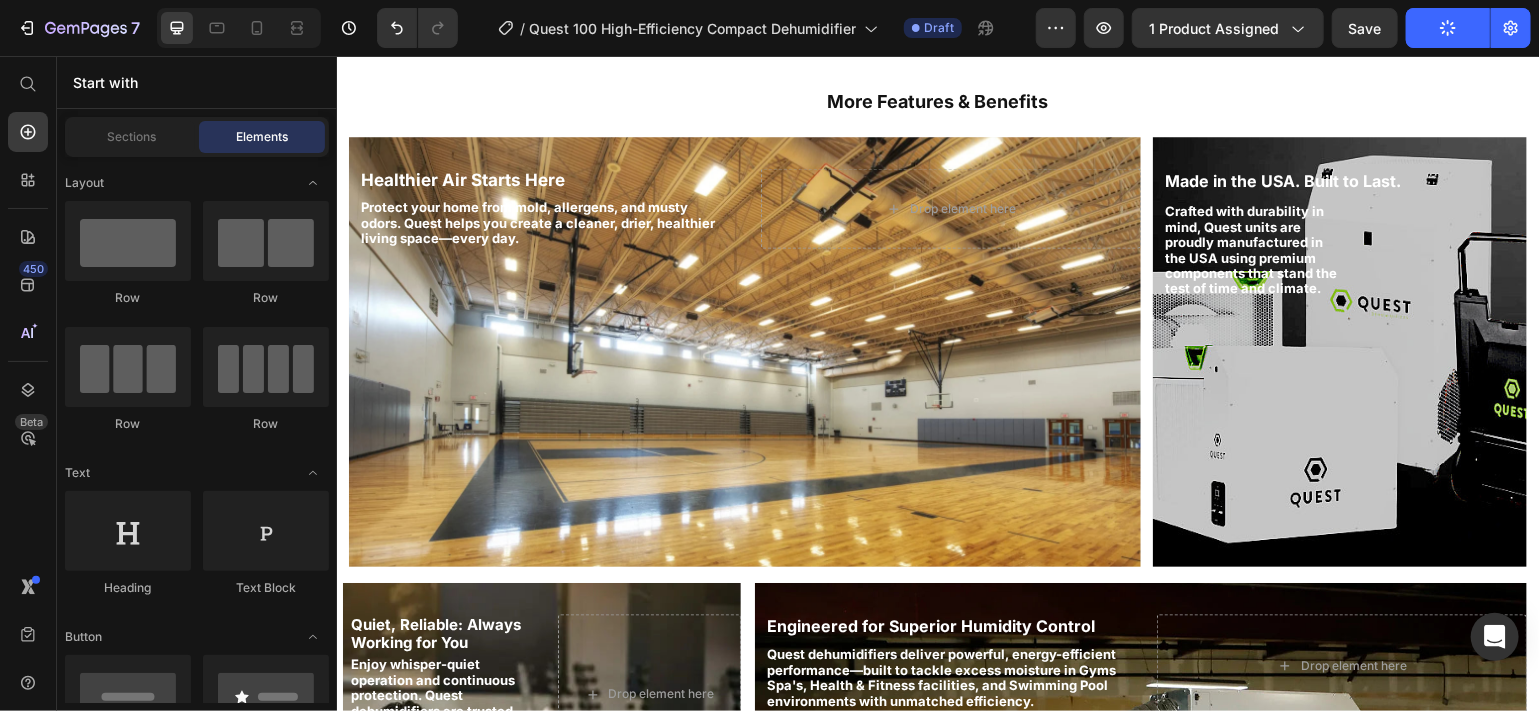 scroll, scrollTop: 1630, scrollLeft: 0, axis: vertical 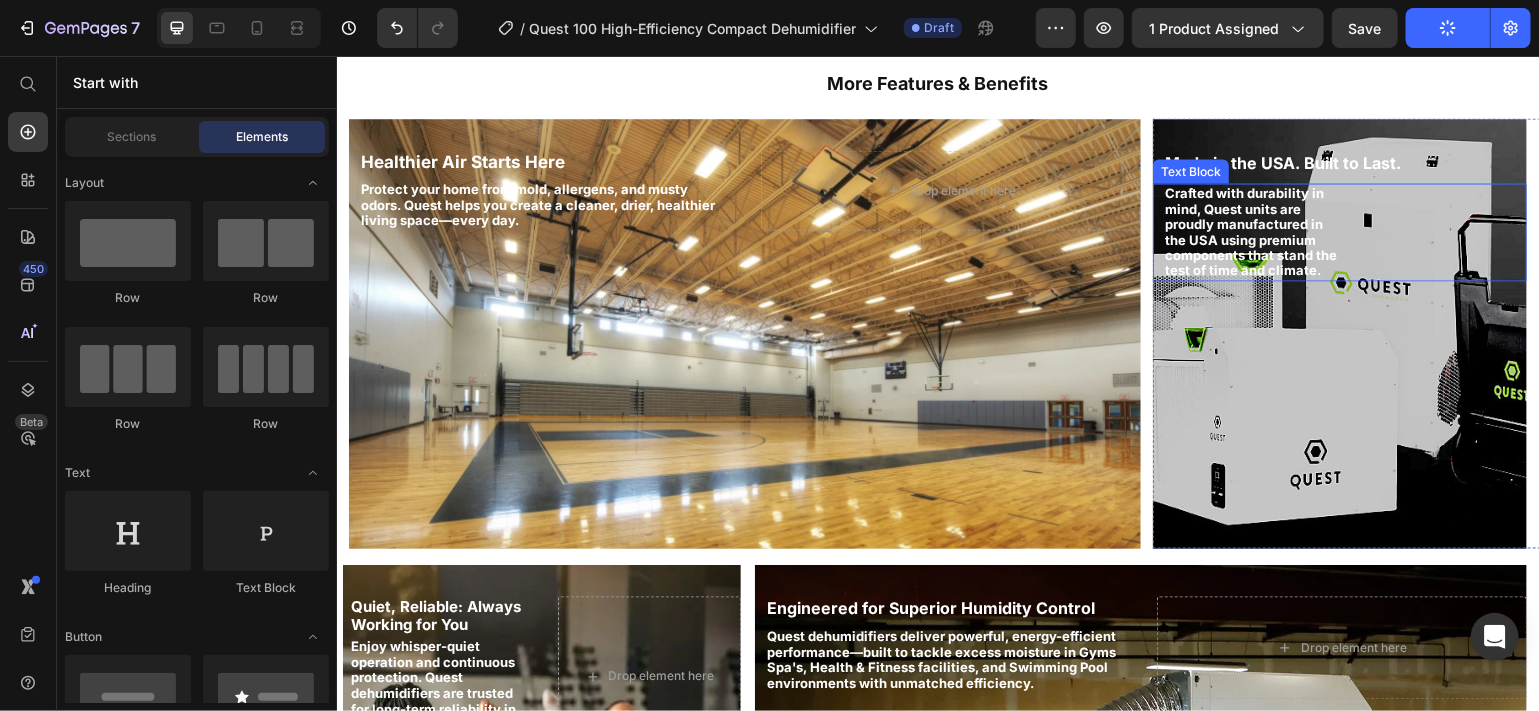 click on "Crafted with durability in mind, Quest units are proudly manufactured in the USA using premium components that stand the test of time and climate." at bounding box center (1250, 232) 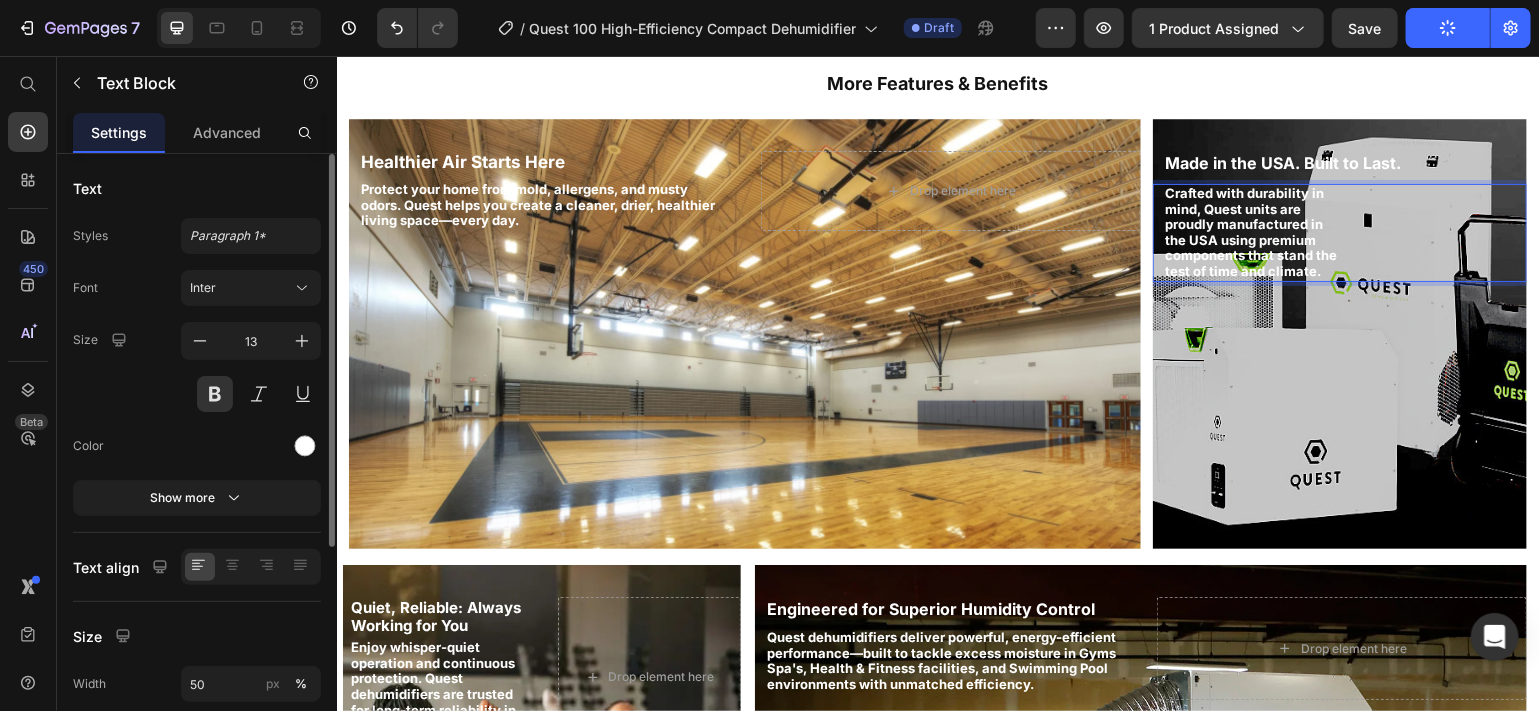click on "Crafted with durability in mind, Quest units are proudly manufactured in the USA using premium components that stand the test of time and climate." at bounding box center [1250, 232] 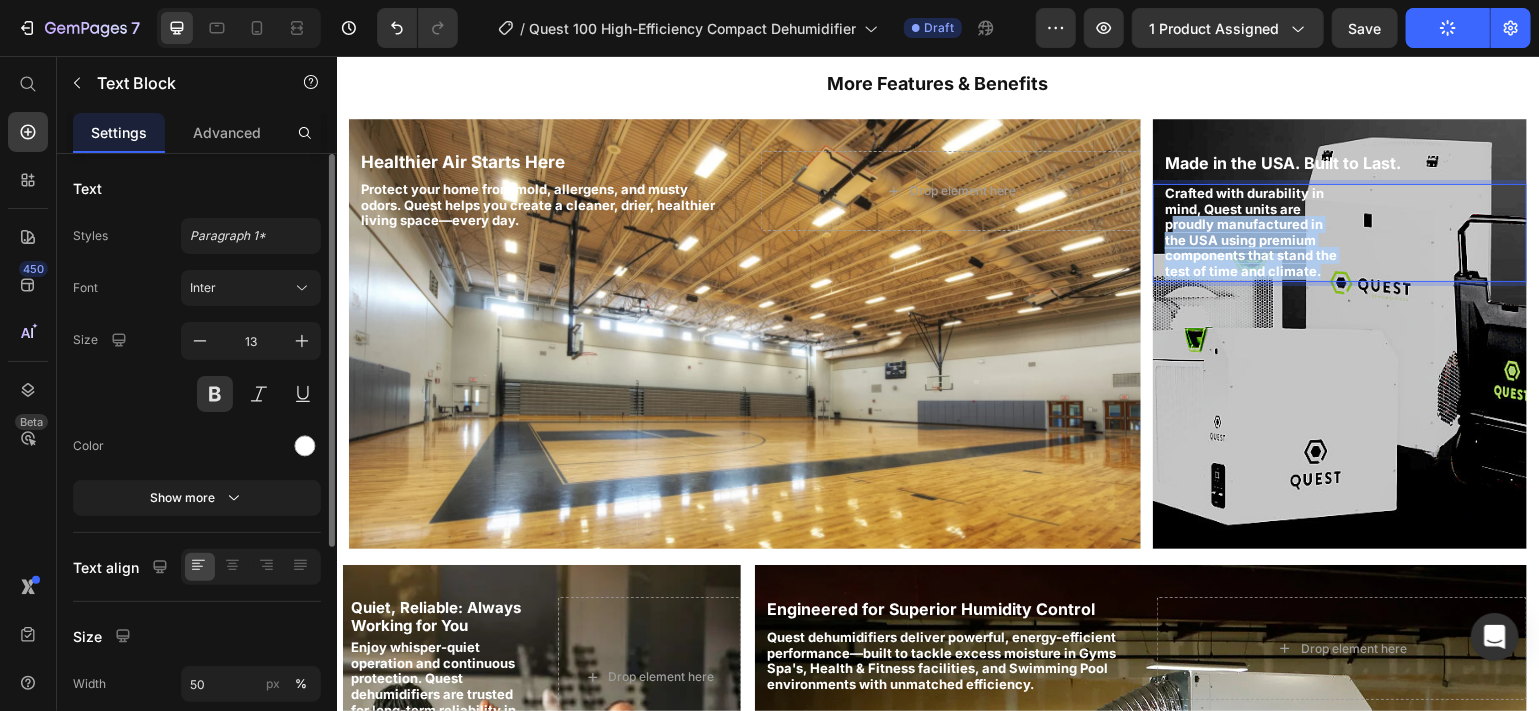 drag, startPoint x: 1203, startPoint y: 270, endPoint x: 1157, endPoint y: 212, distance: 74.02702 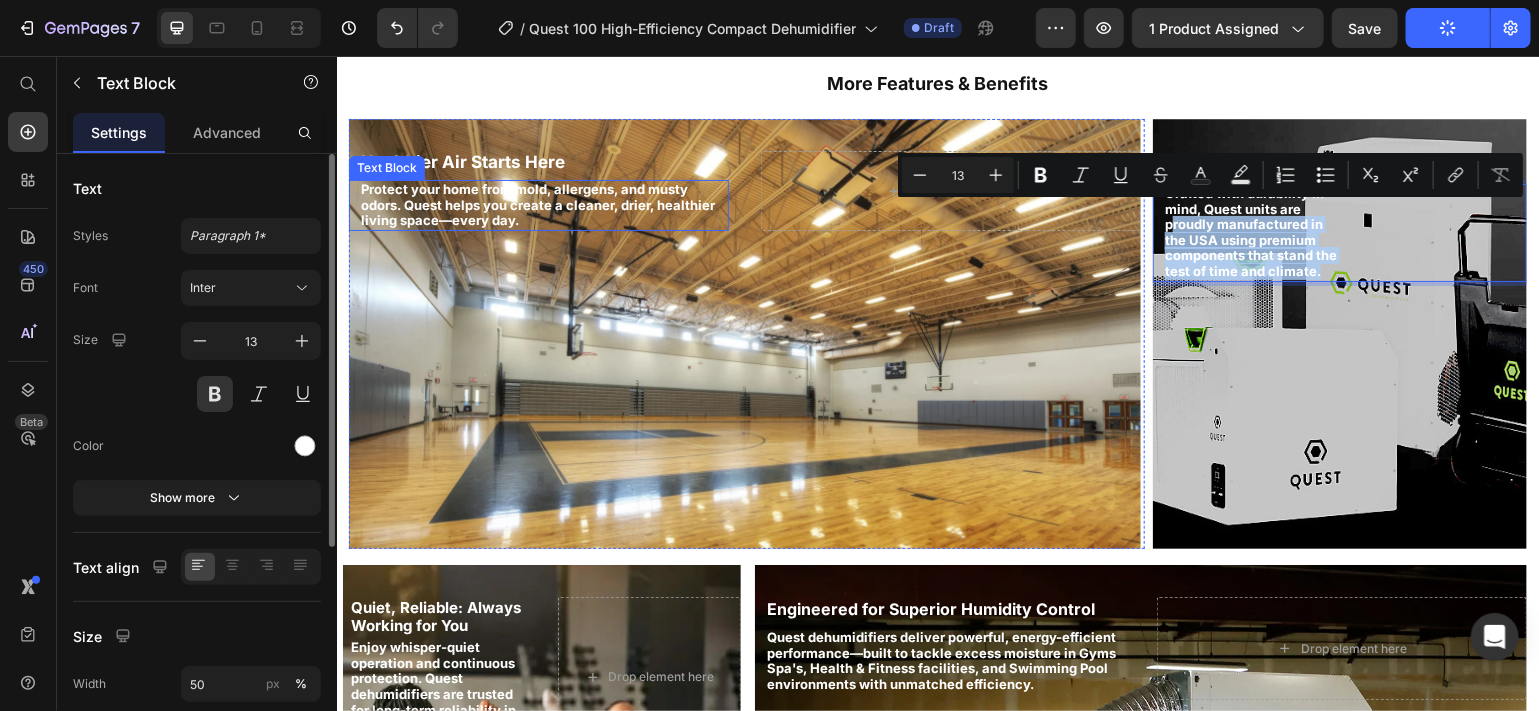 click on "Protect your home from mold, allergens, and musty odors. Quest helps you create a cleaner, drier, healthier living space—every day." at bounding box center (543, 204) 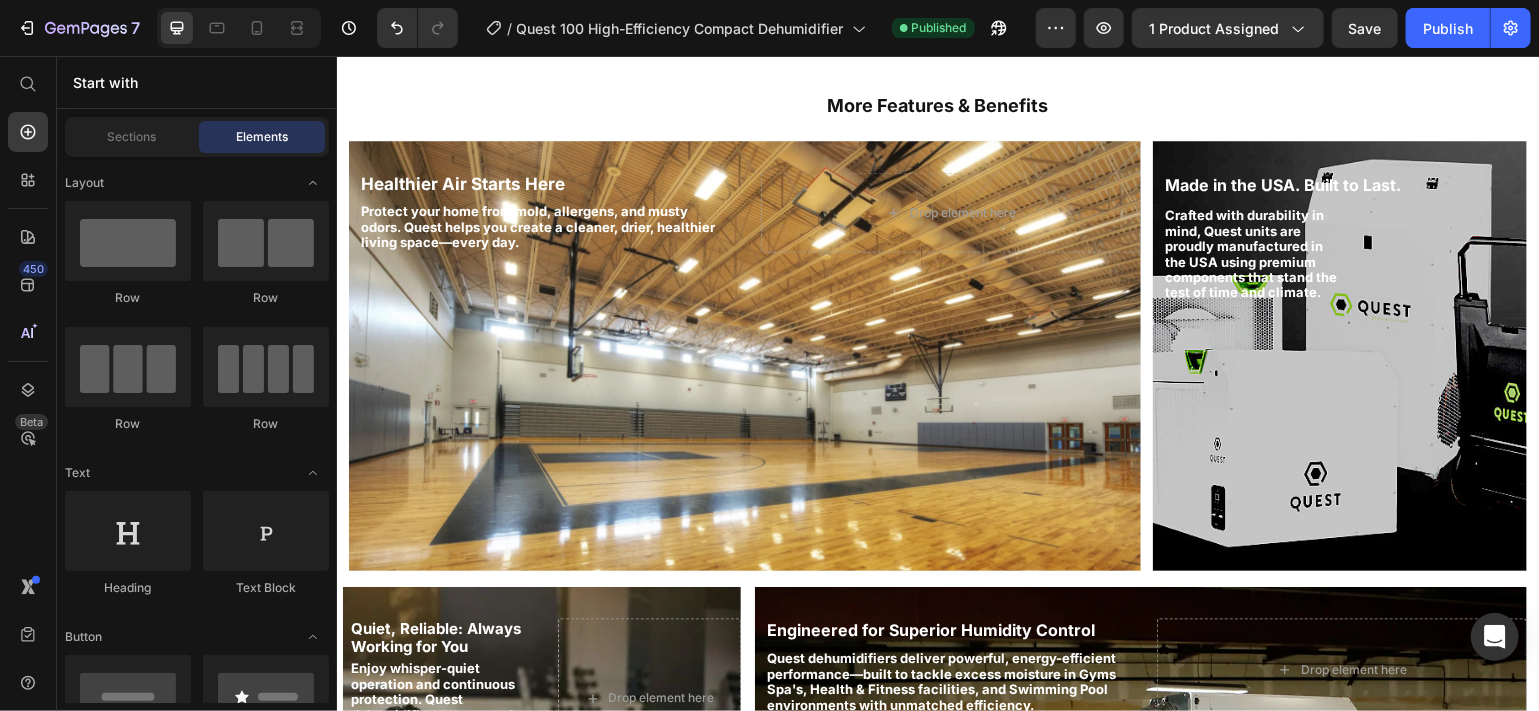 scroll, scrollTop: 1632, scrollLeft: 0, axis: vertical 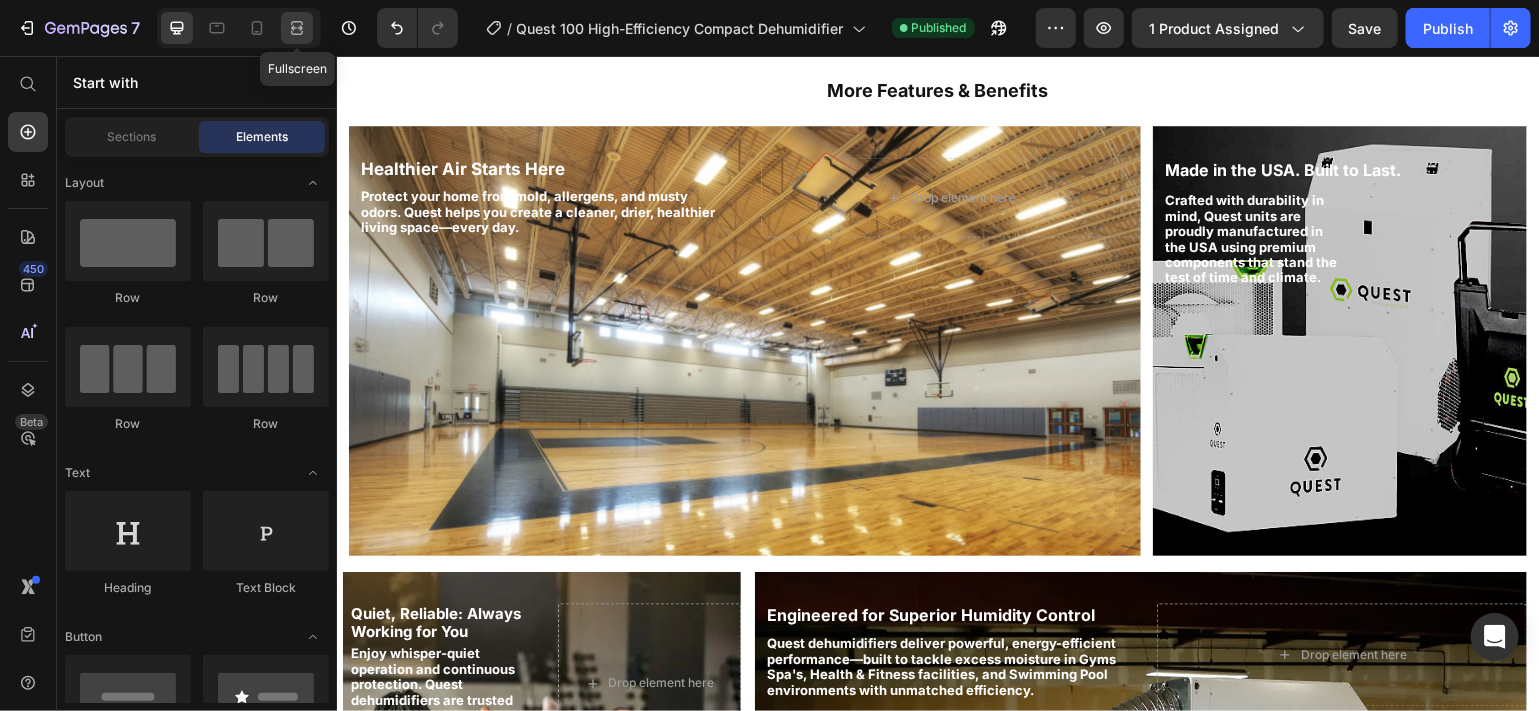click 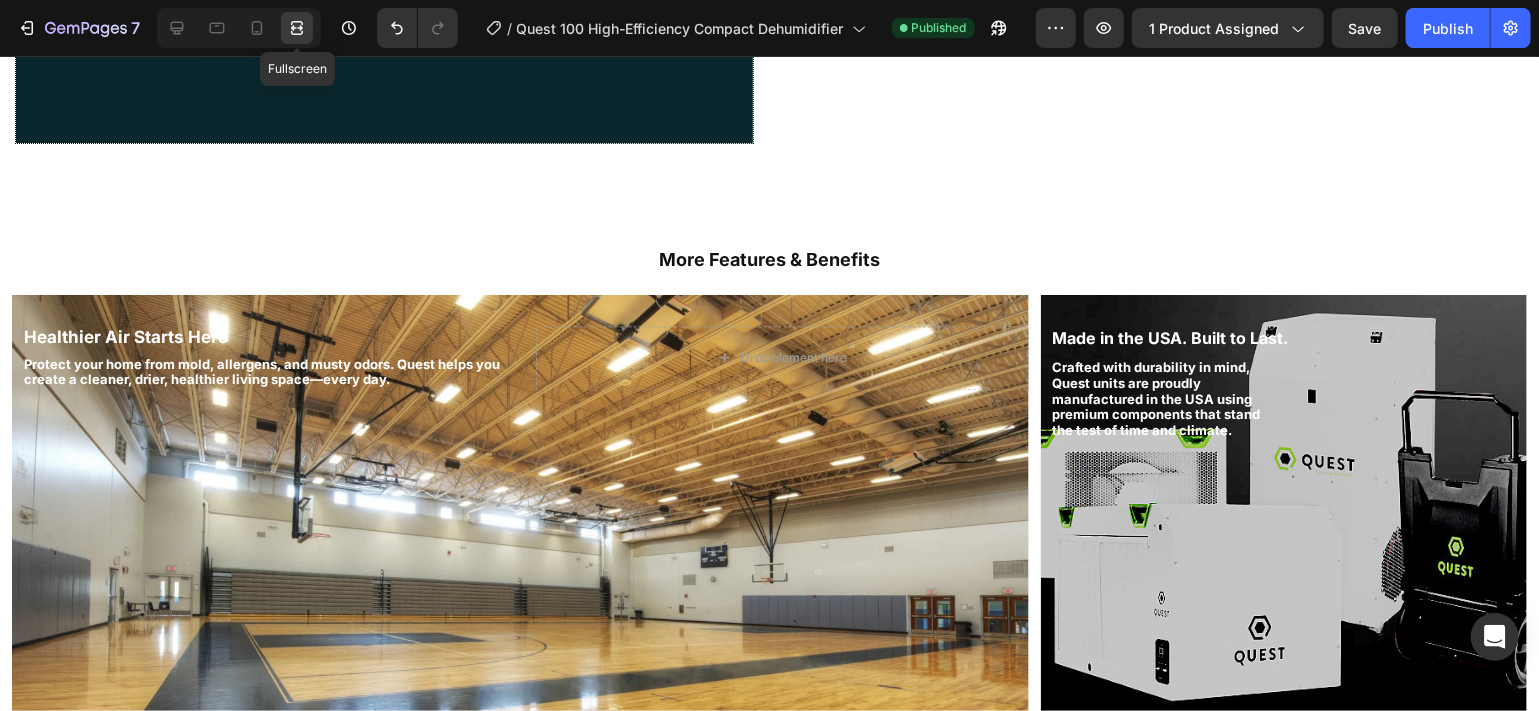 scroll, scrollTop: 1801, scrollLeft: 0, axis: vertical 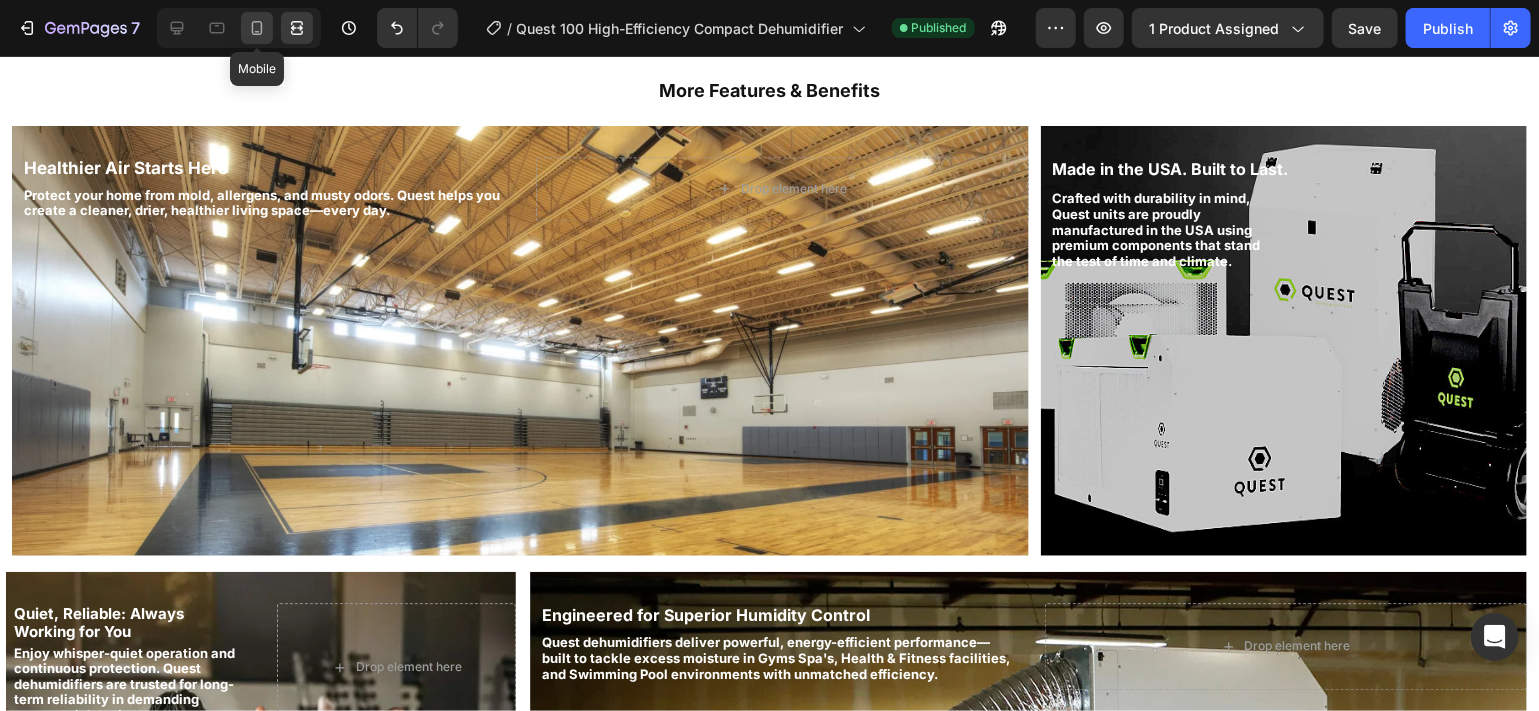 click 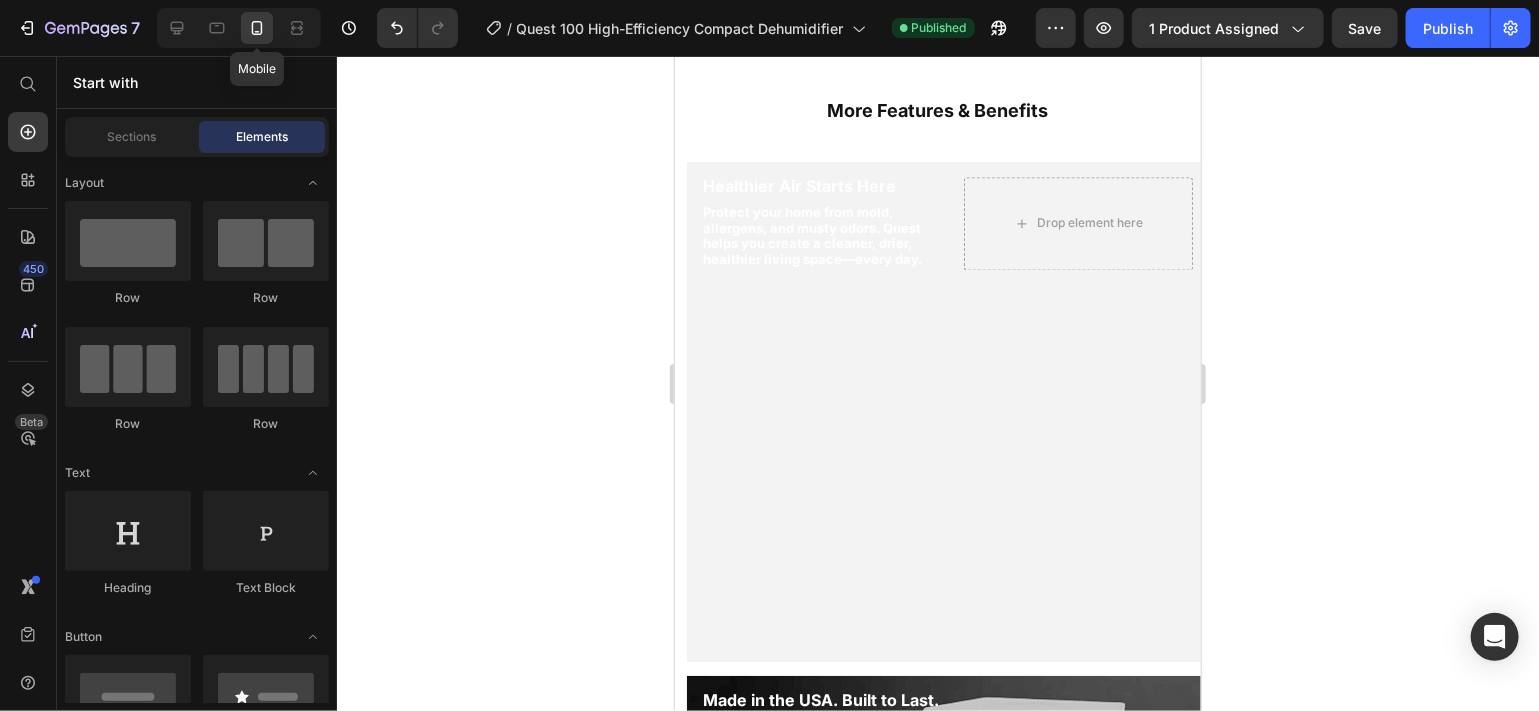 scroll, scrollTop: 1820, scrollLeft: 0, axis: vertical 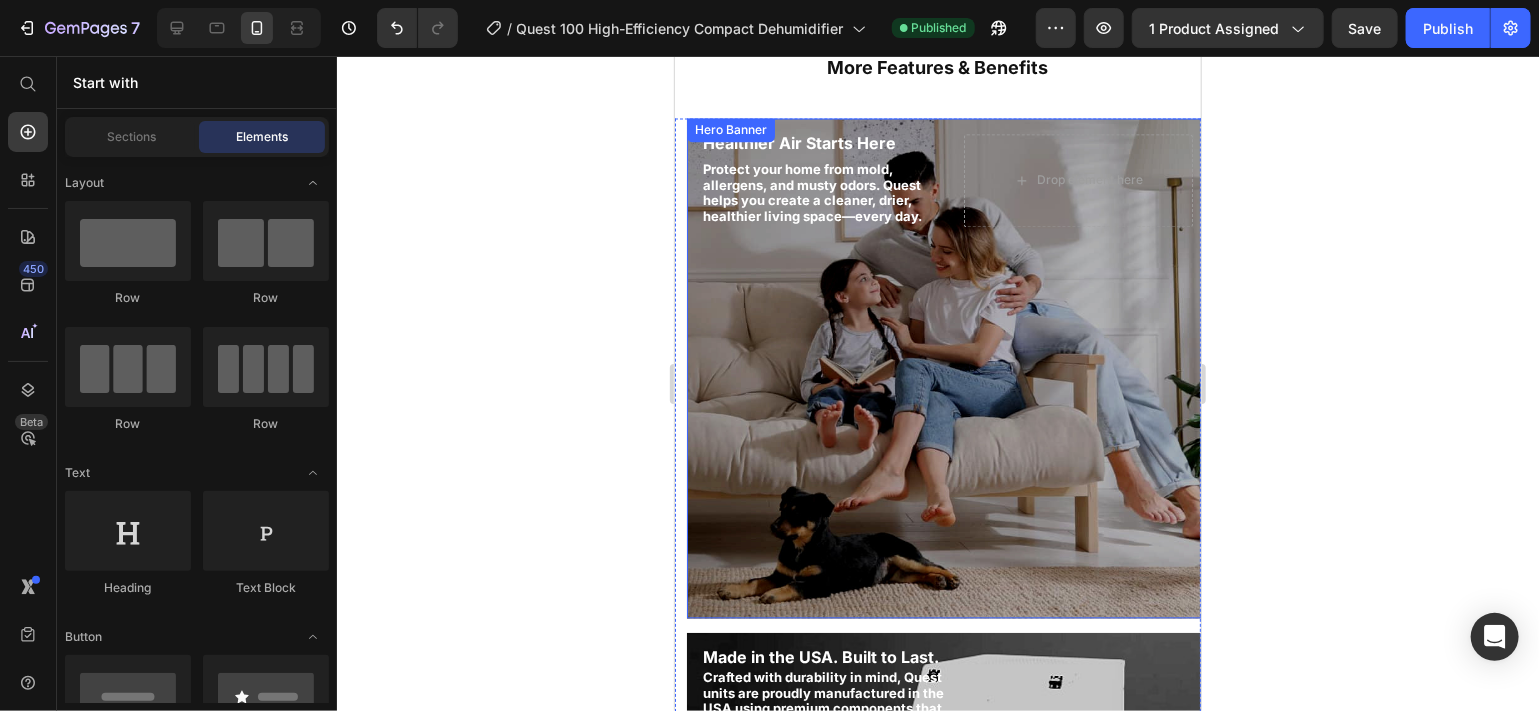 click at bounding box center [947, 368] 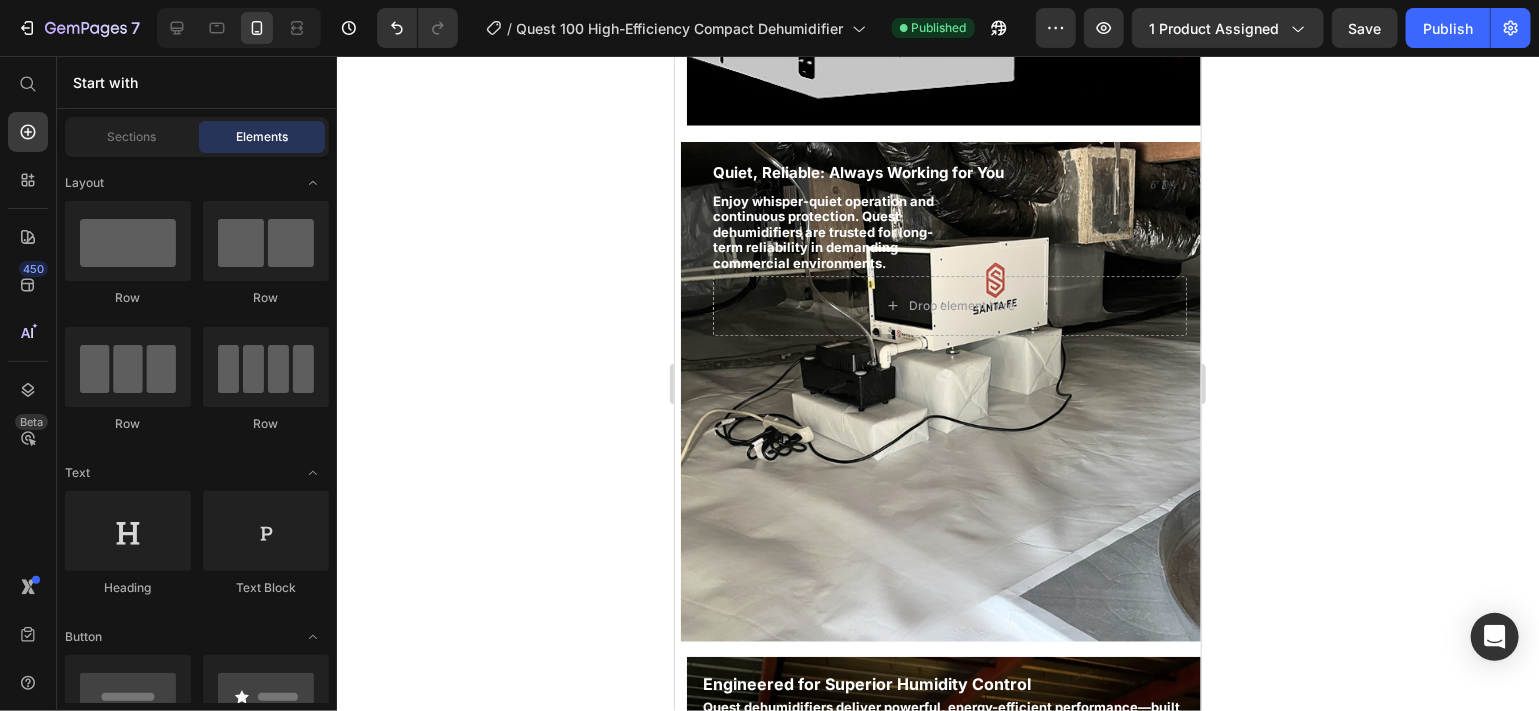 scroll, scrollTop: 2779, scrollLeft: 0, axis: vertical 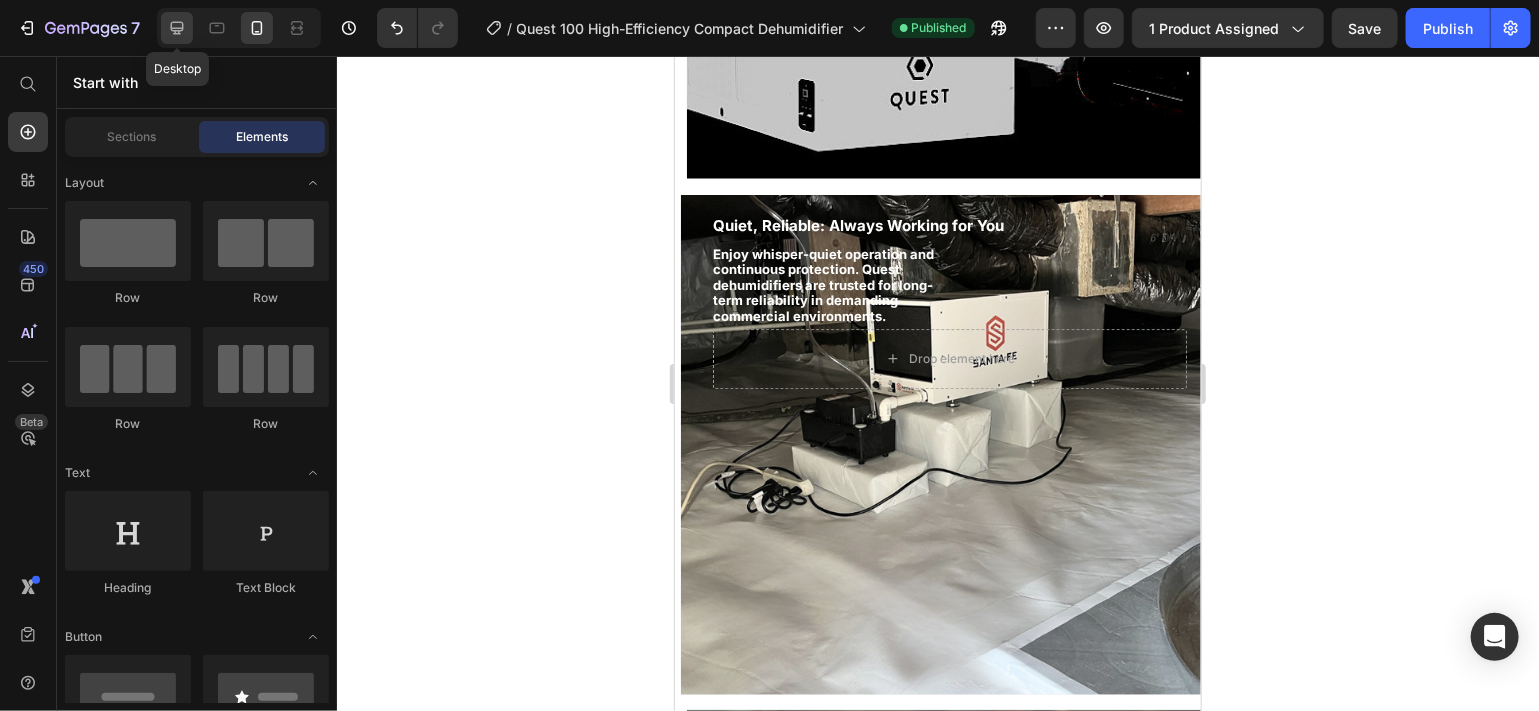 click 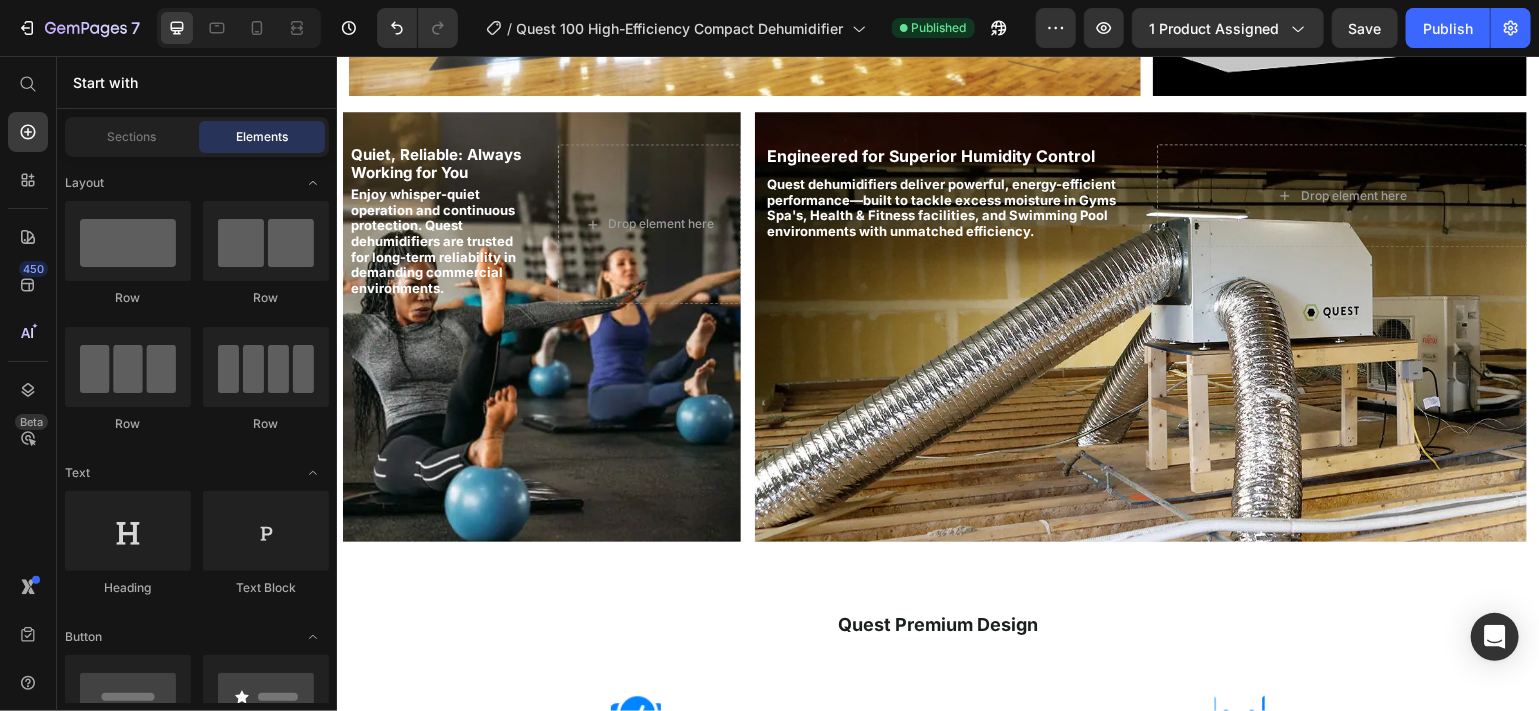 scroll, scrollTop: 2076, scrollLeft: 0, axis: vertical 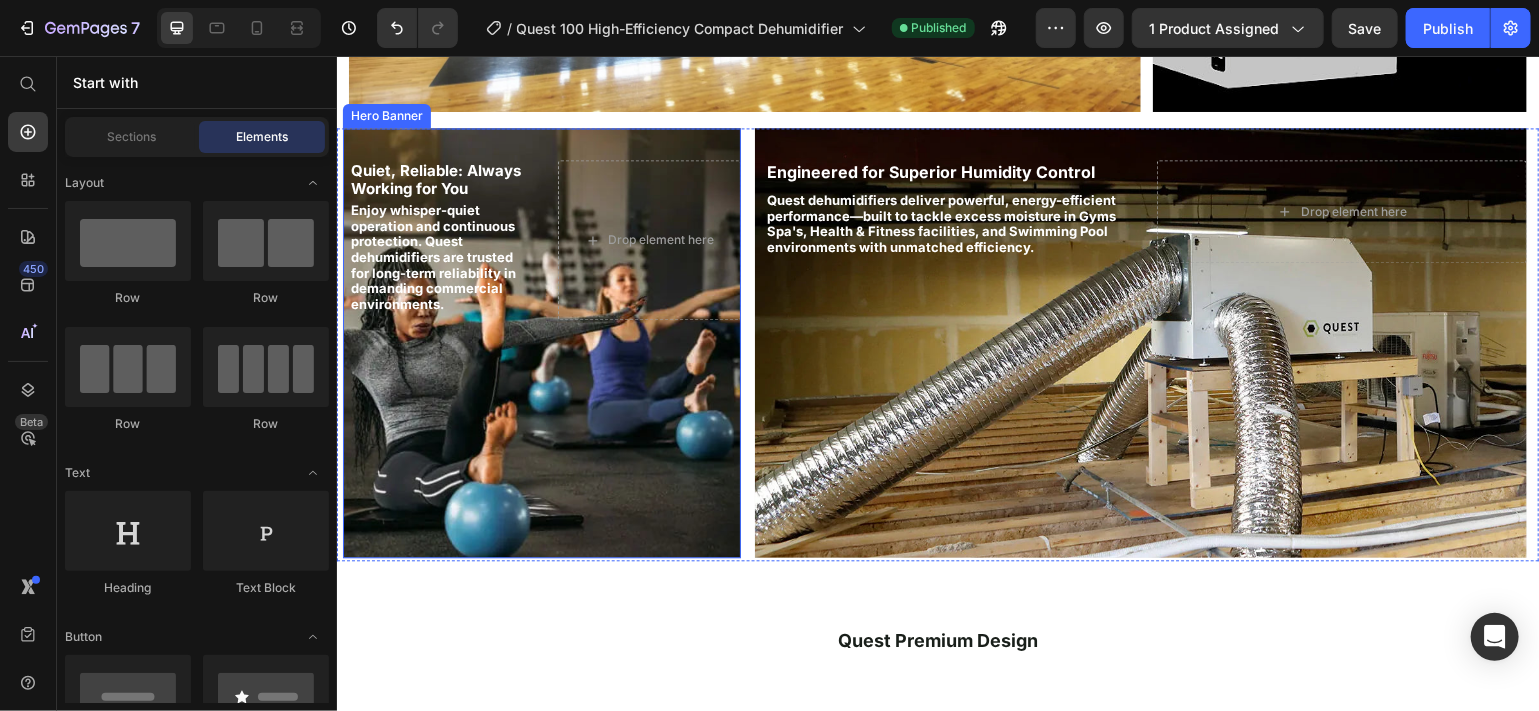 click at bounding box center [541, 342] 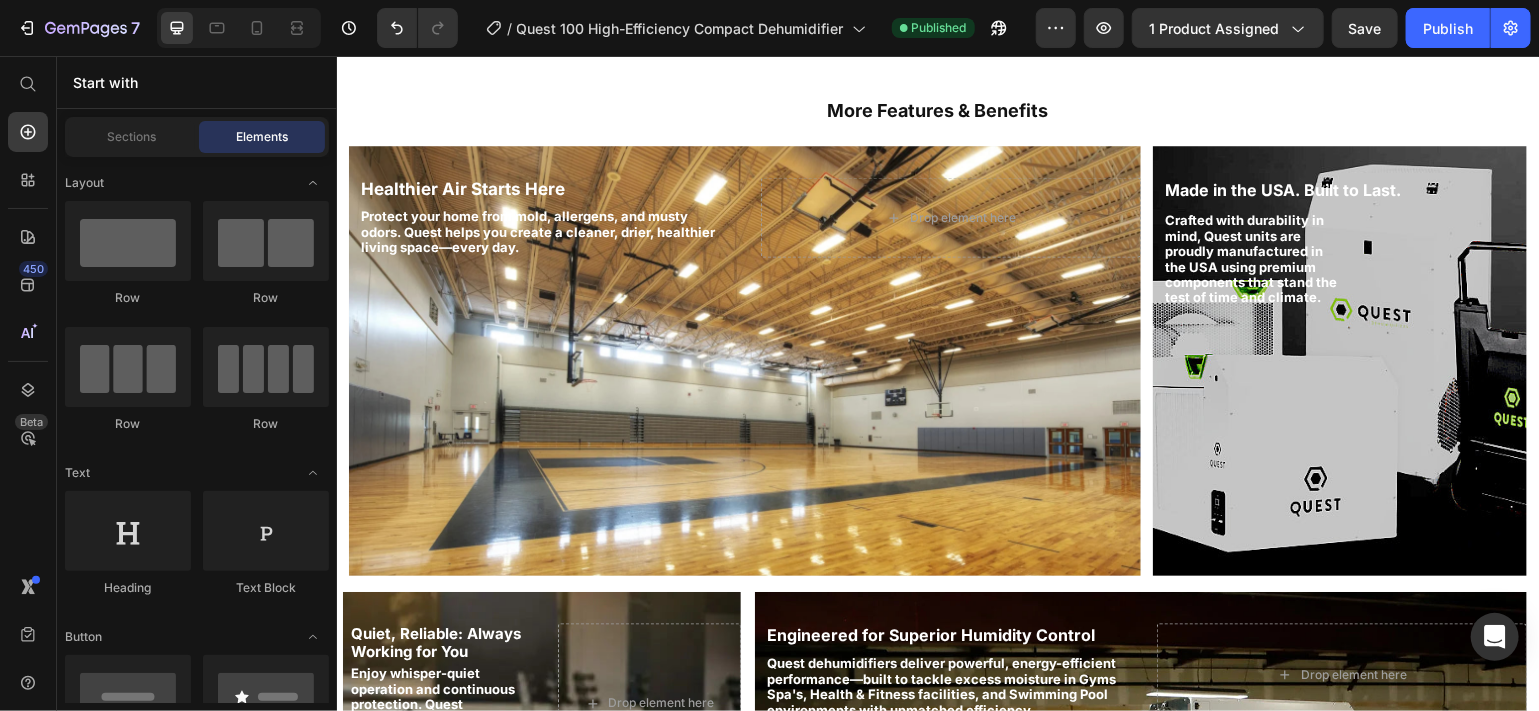 scroll, scrollTop: 1643, scrollLeft: 0, axis: vertical 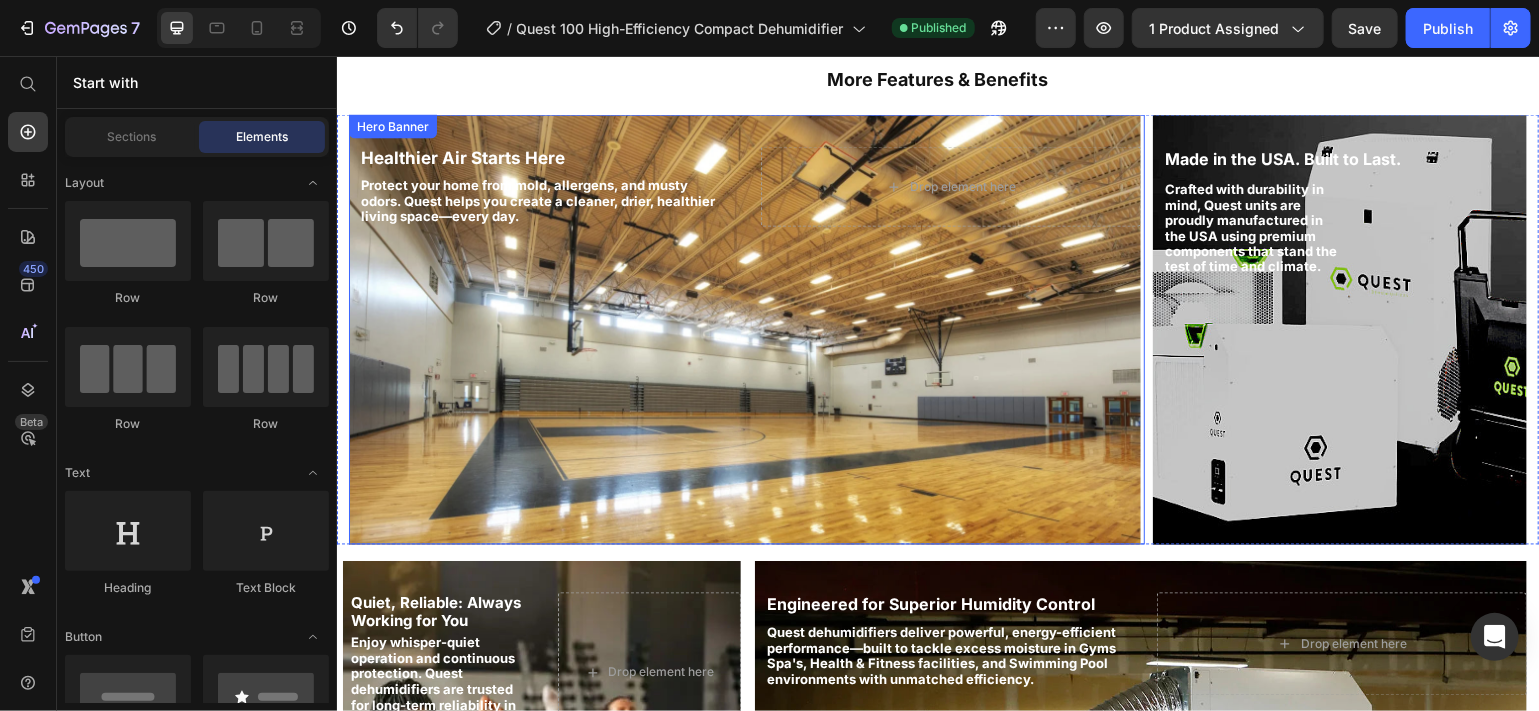 click at bounding box center (744, 329) 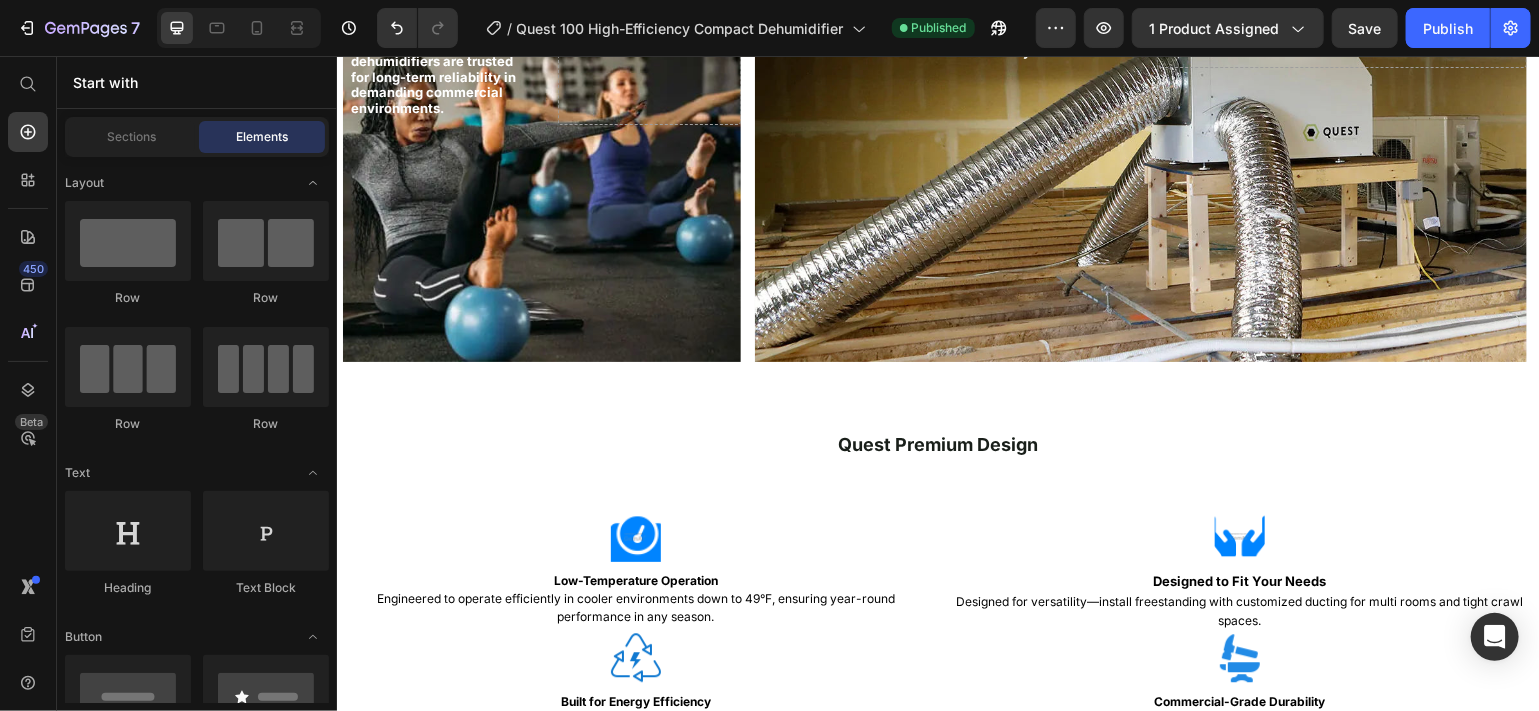 scroll, scrollTop: 2277, scrollLeft: 0, axis: vertical 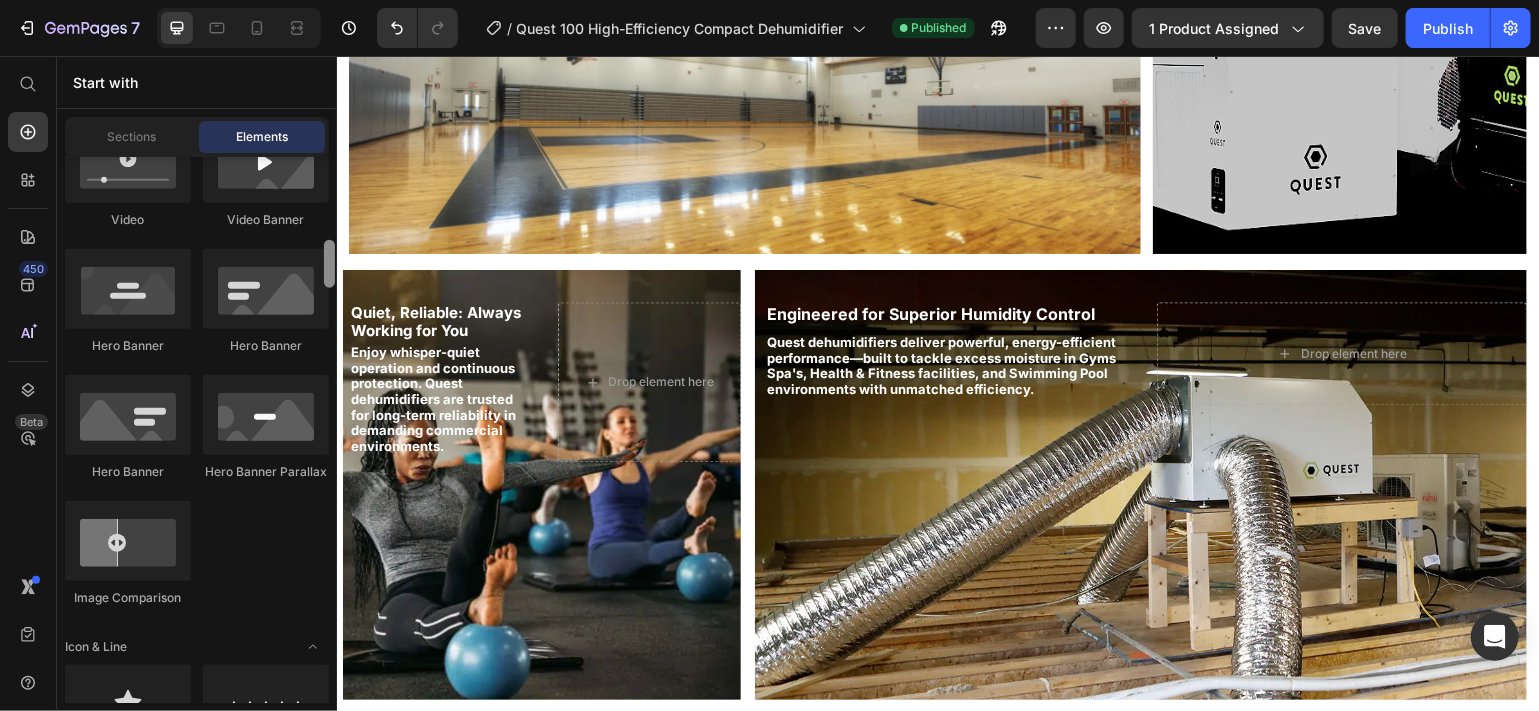 drag, startPoint x: 327, startPoint y: 204, endPoint x: 326, endPoint y: 279, distance: 75.00667 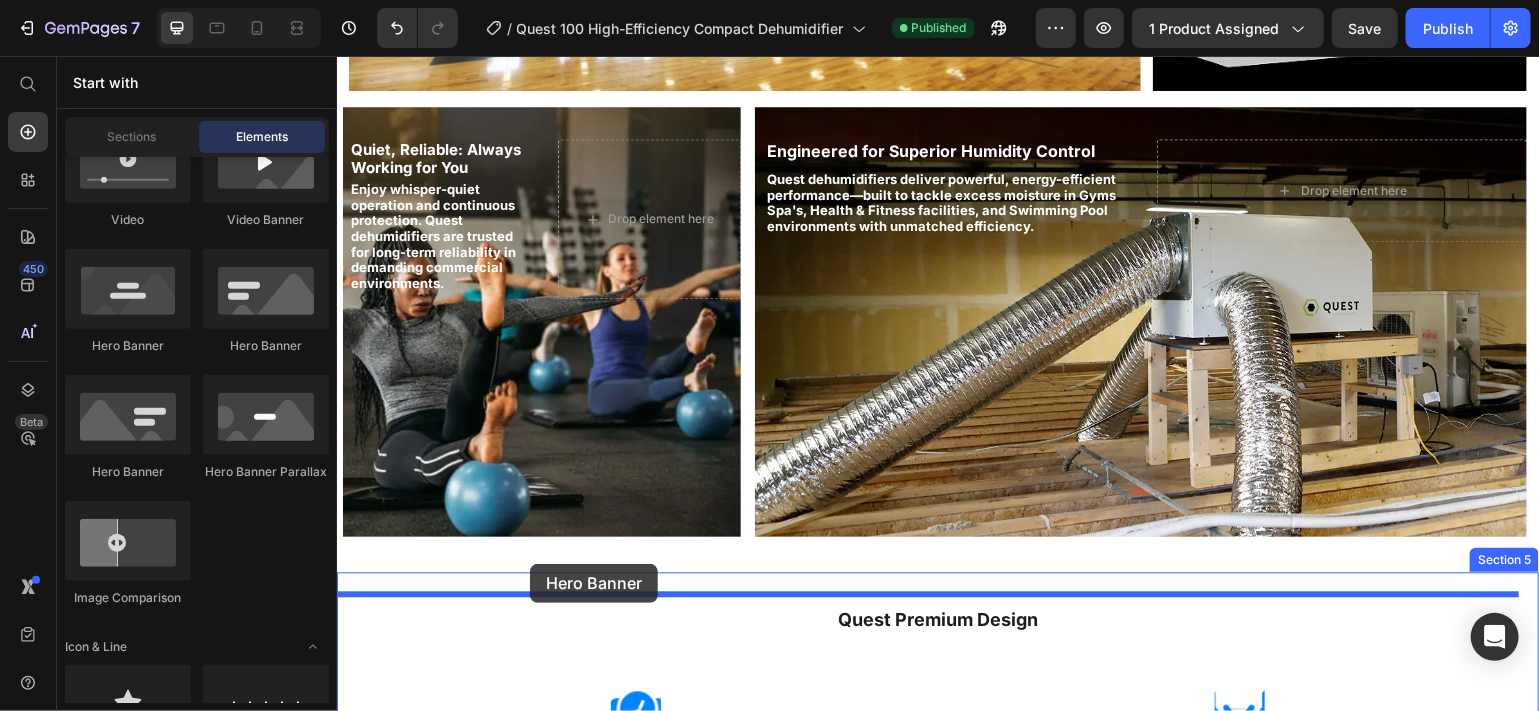 scroll, scrollTop: 2102, scrollLeft: 0, axis: vertical 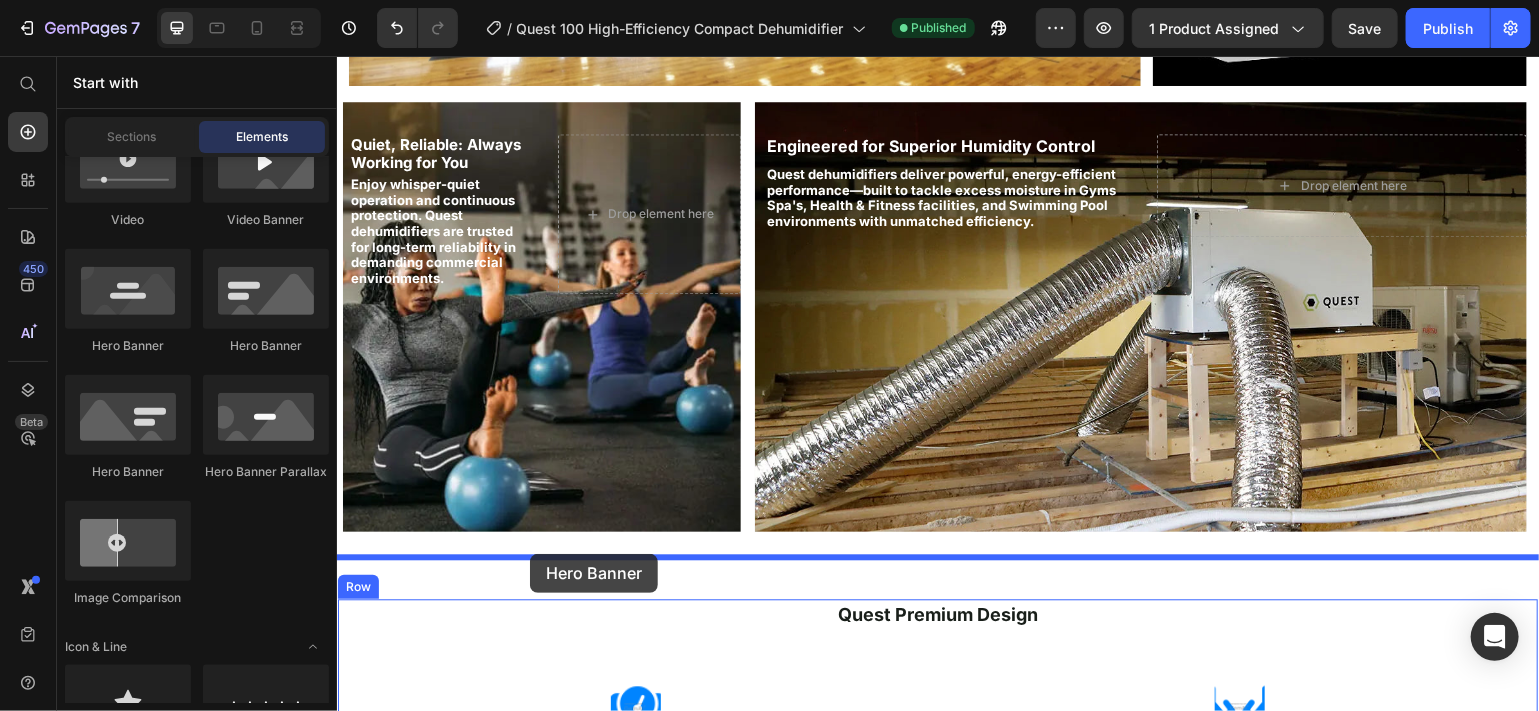 drag, startPoint x: 620, startPoint y: 348, endPoint x: 529, endPoint y: 553, distance: 224.29 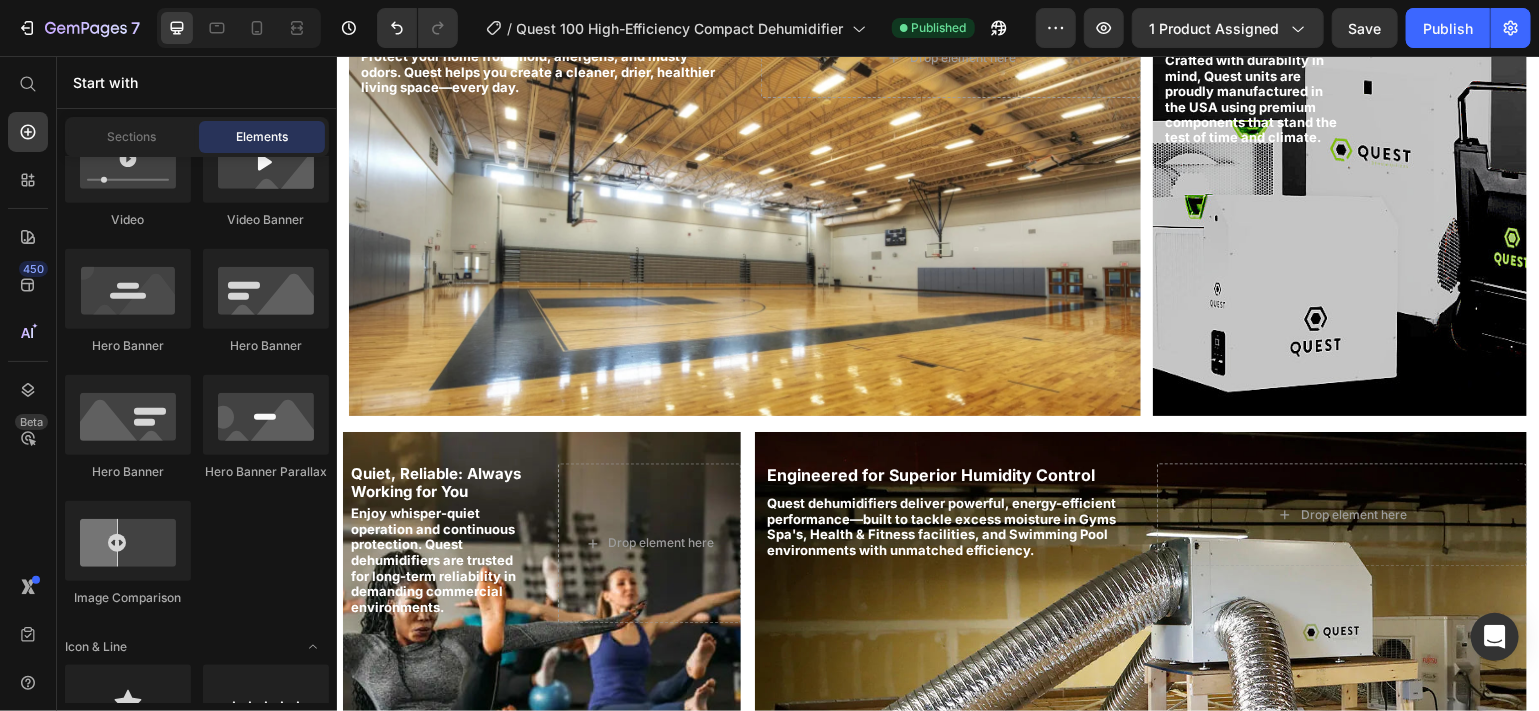 scroll, scrollTop: 1675, scrollLeft: 0, axis: vertical 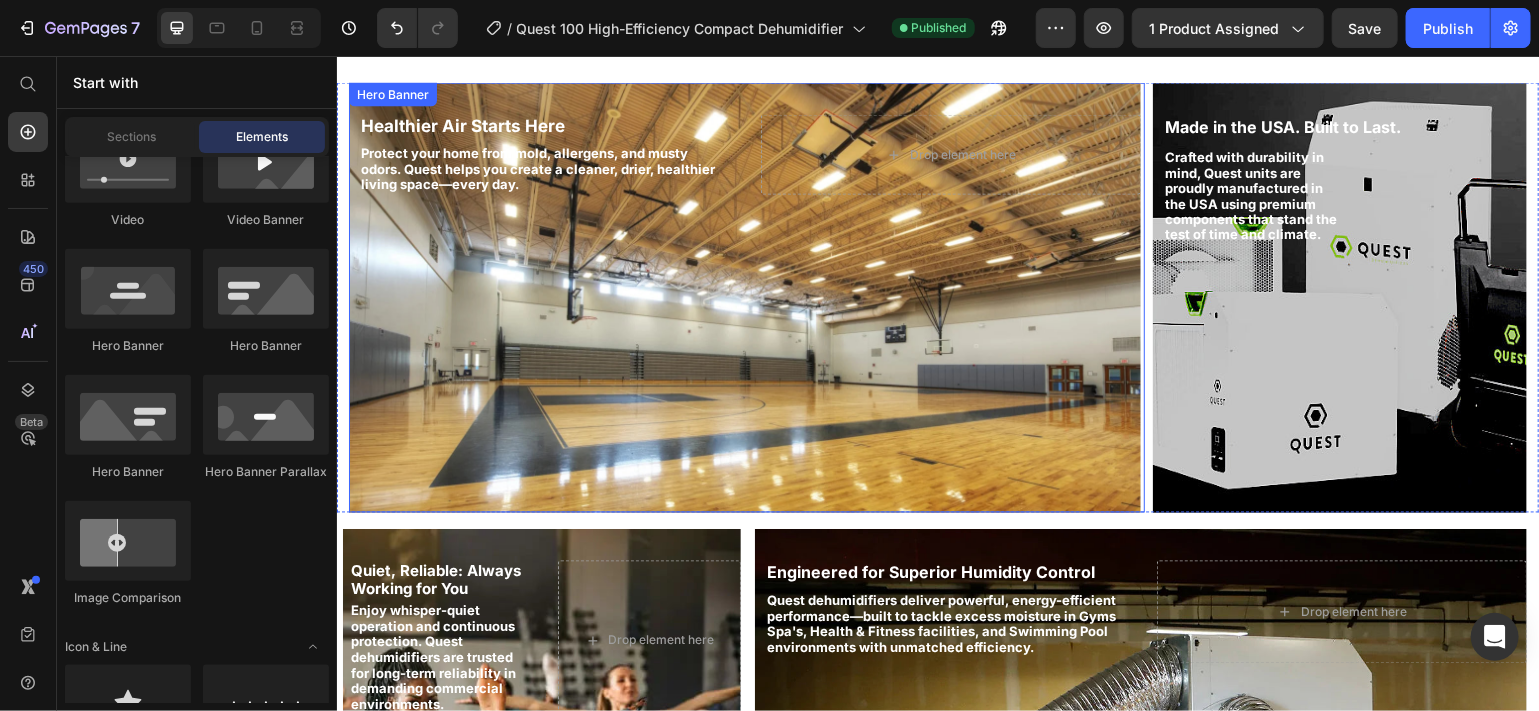 click at bounding box center (744, 297) 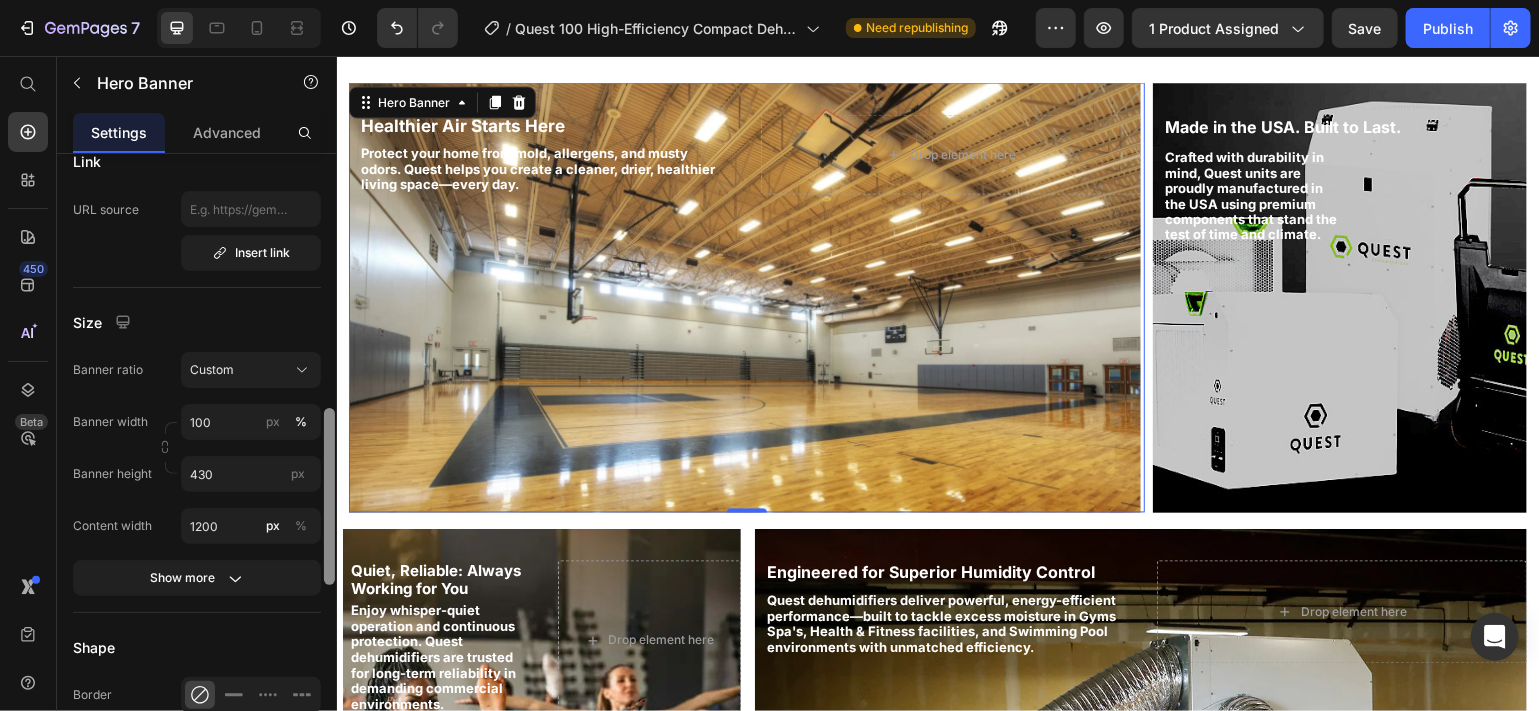 scroll, scrollTop: 867, scrollLeft: 0, axis: vertical 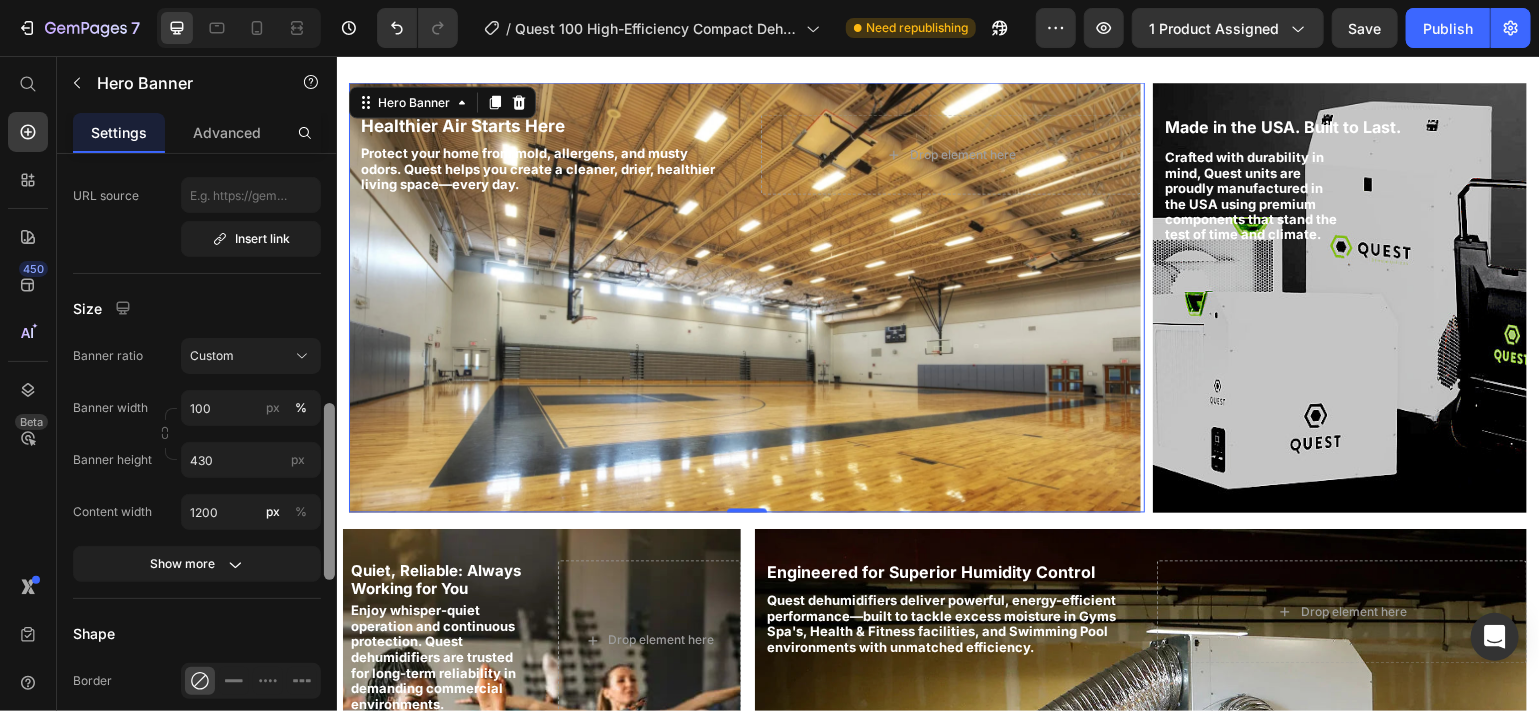 drag, startPoint x: 326, startPoint y: 232, endPoint x: 323, endPoint y: 477, distance: 245.01837 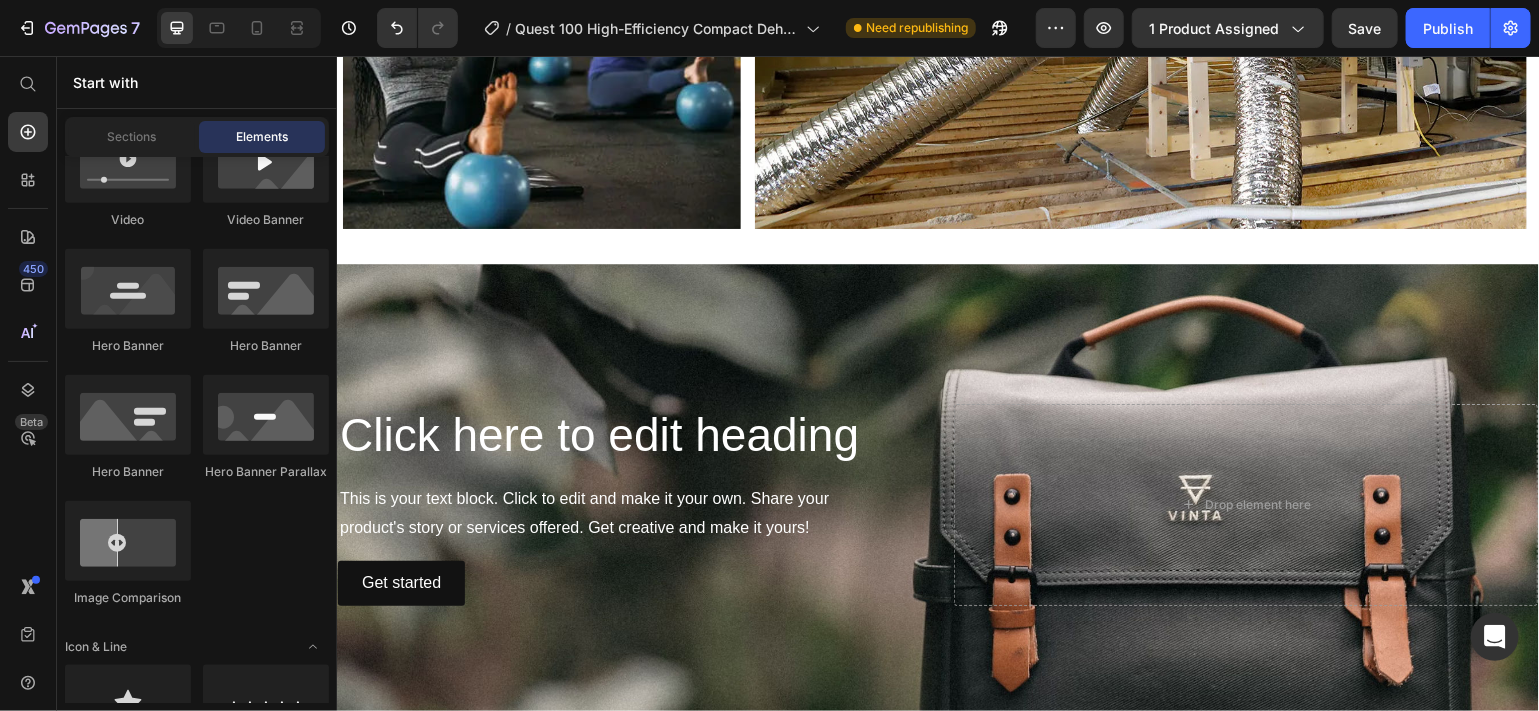 scroll, scrollTop: 2460, scrollLeft: 0, axis: vertical 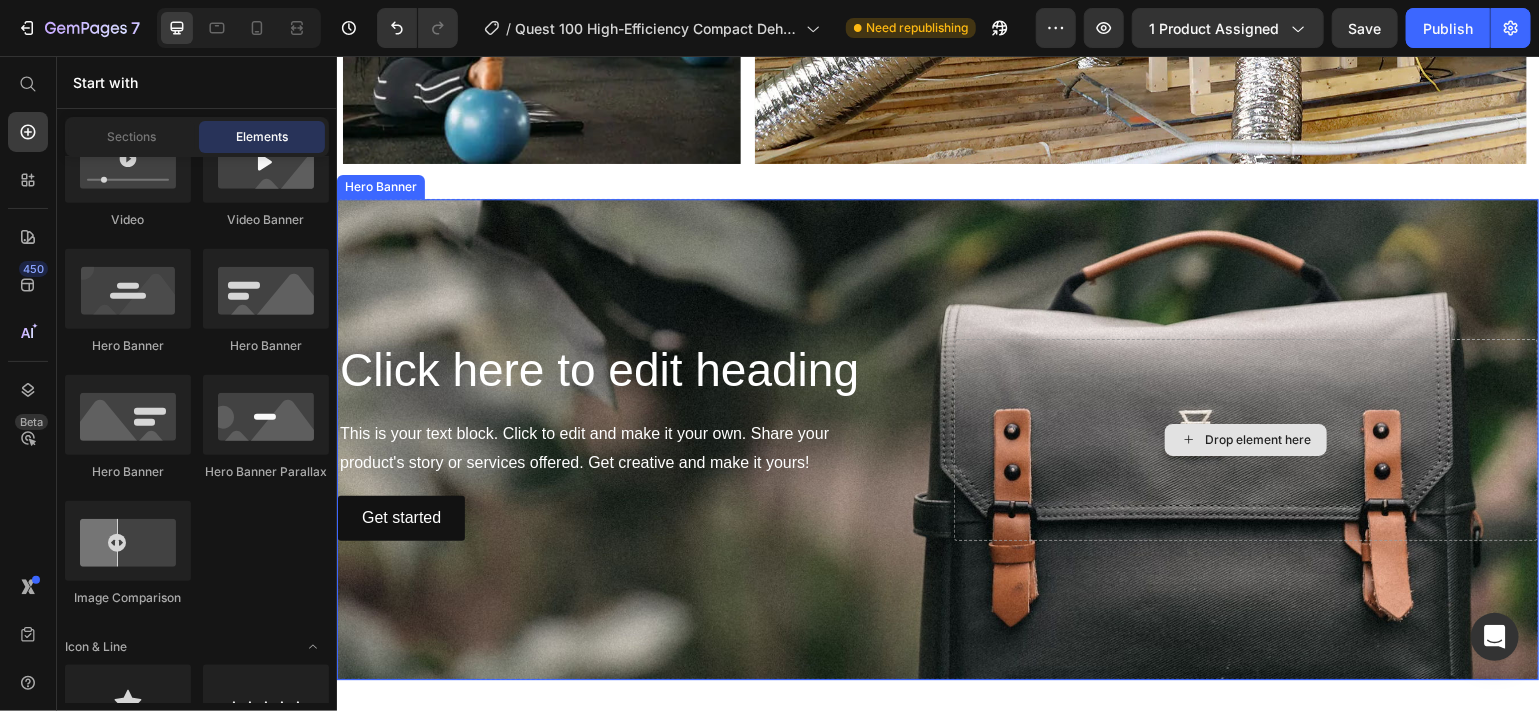 click on "Drop element here" at bounding box center [1245, 439] 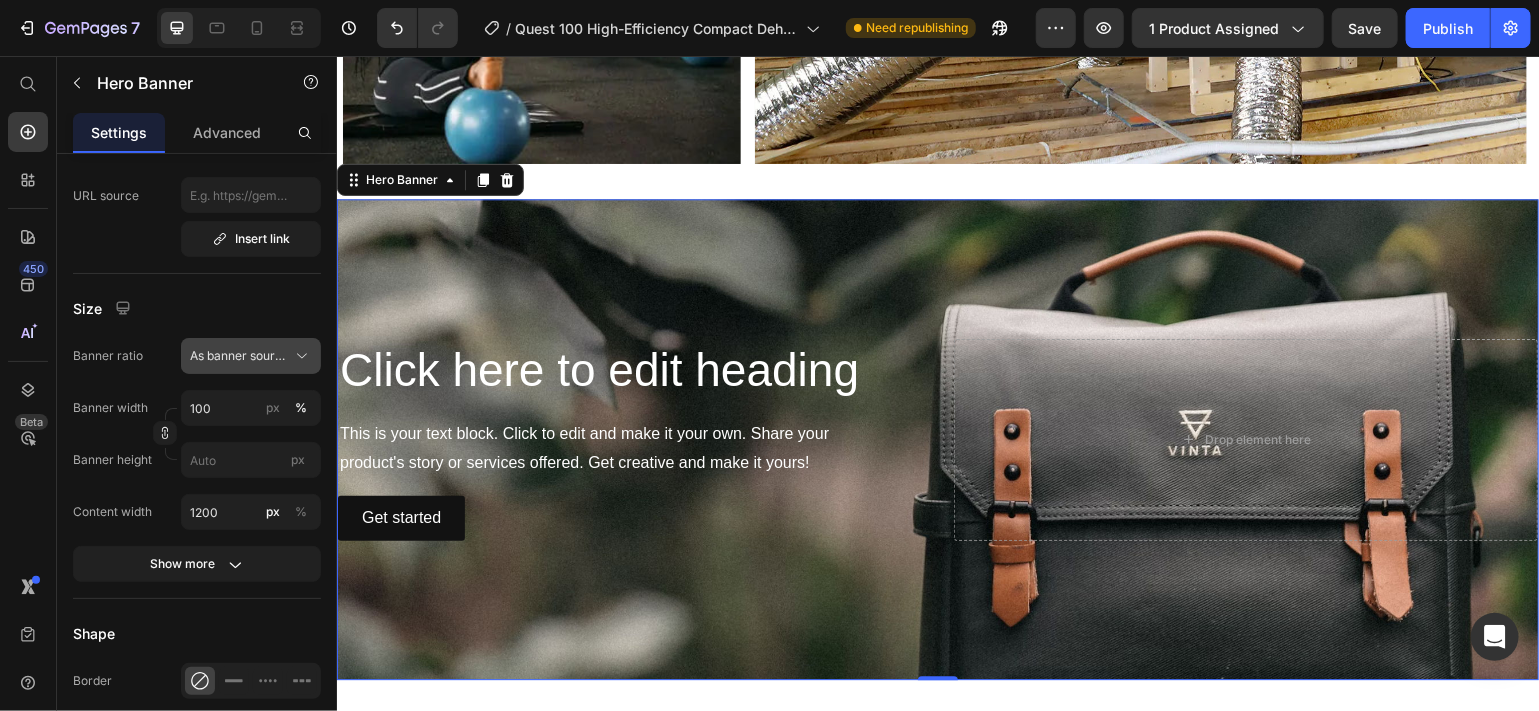 click on "As banner source" at bounding box center (239, 356) 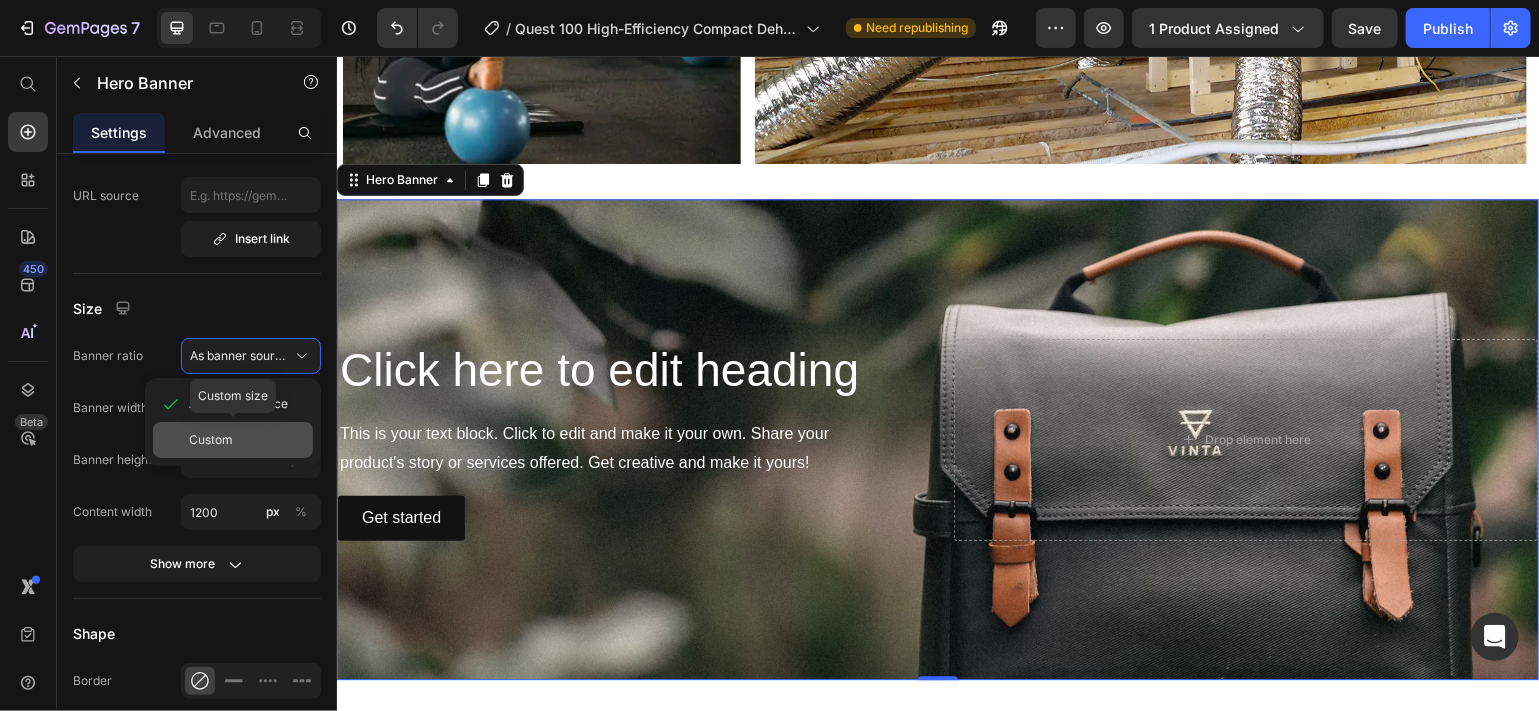 click on "Custom" at bounding box center [211, 440] 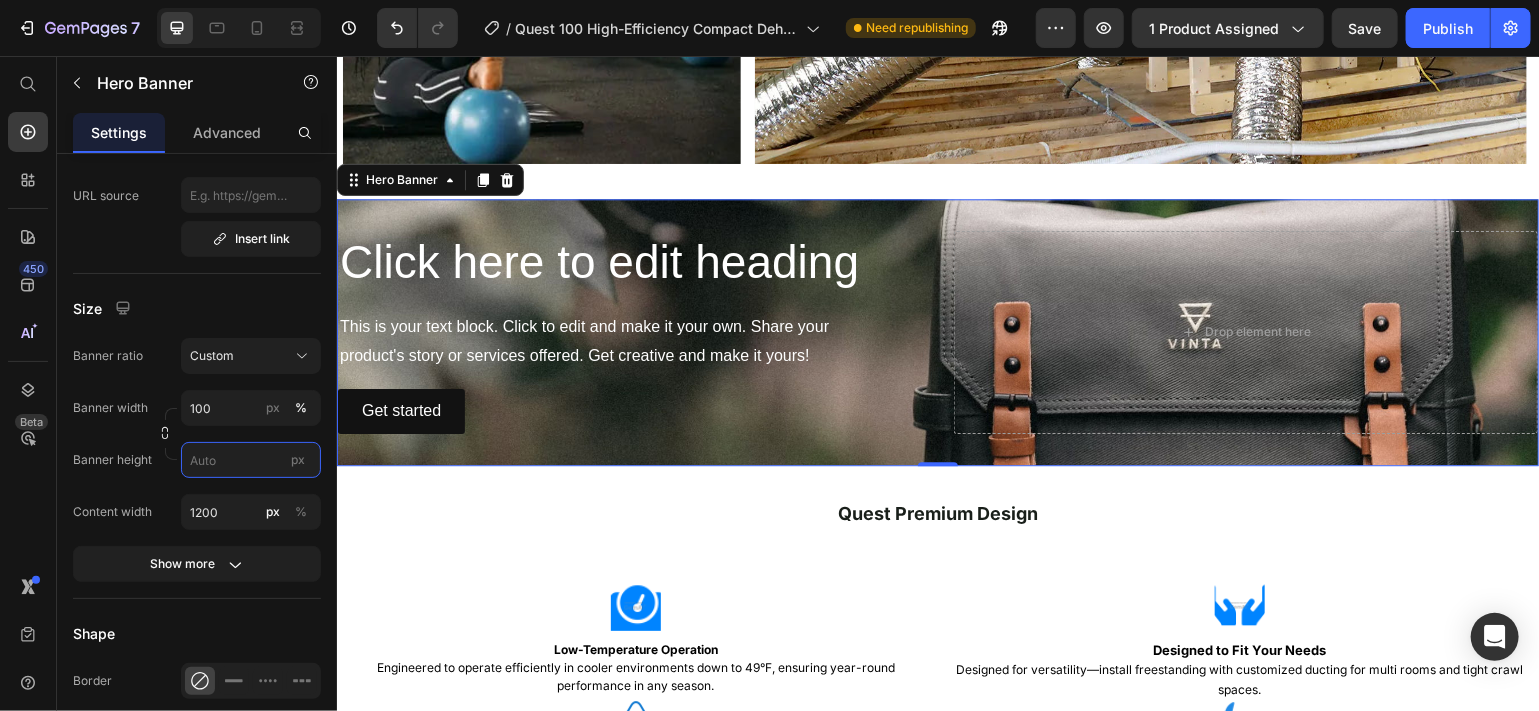 click on "px" at bounding box center [251, 460] 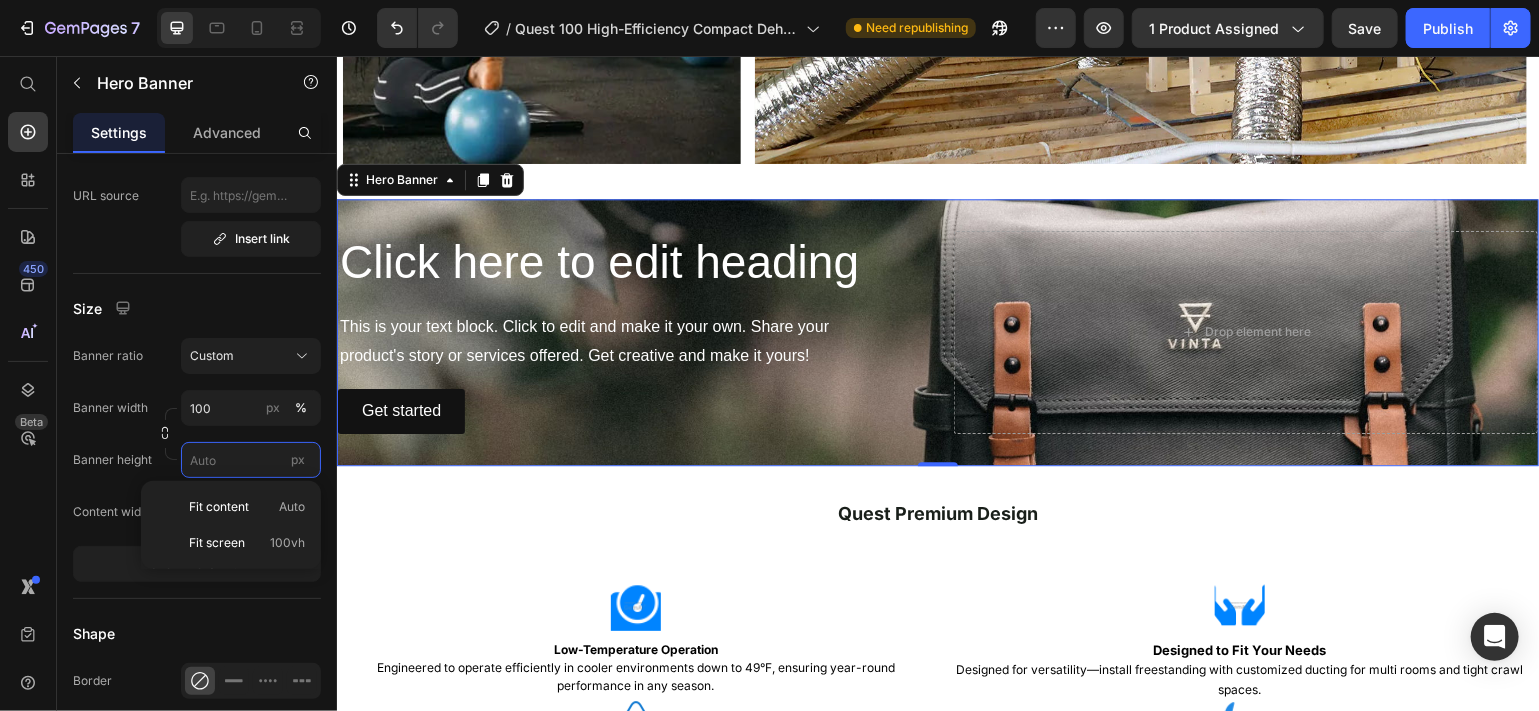 click on "px" at bounding box center [251, 460] 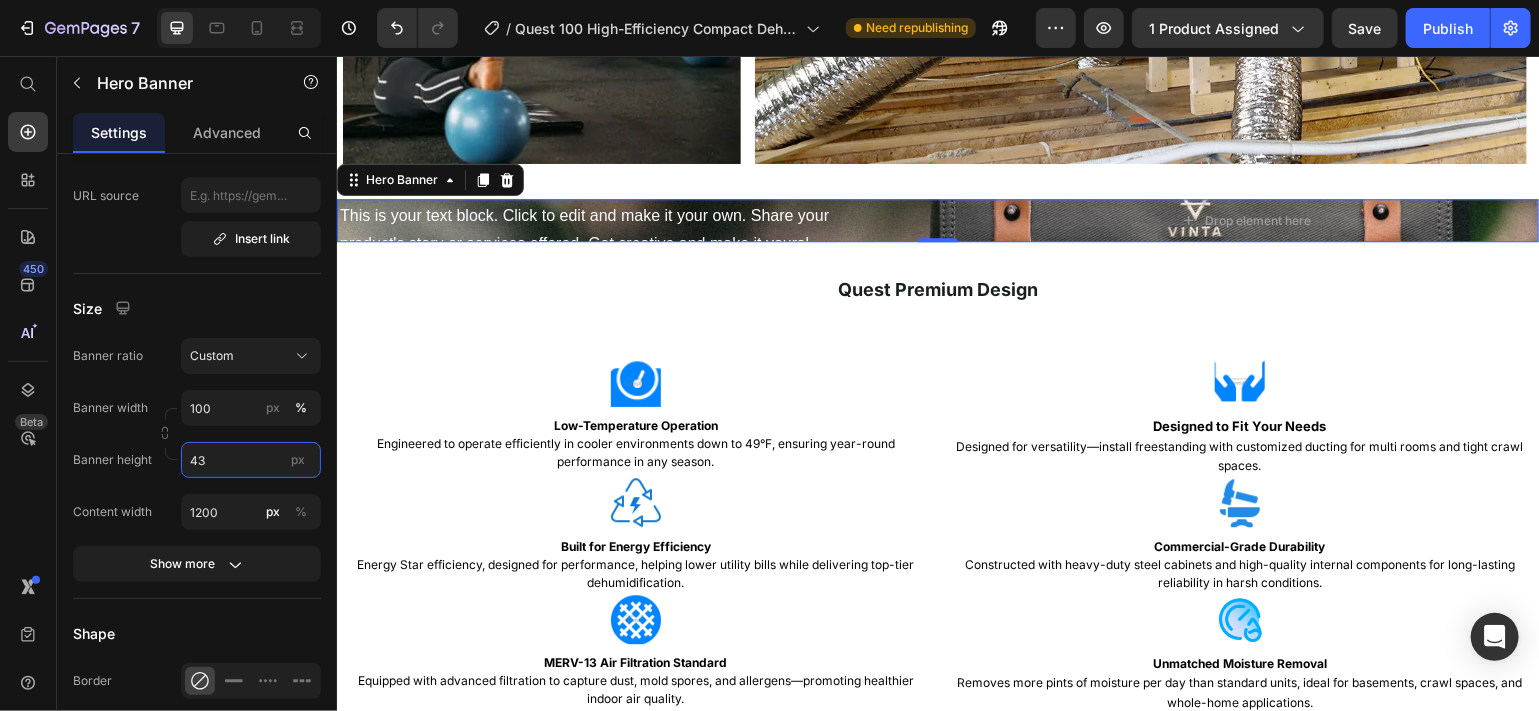 type on "430" 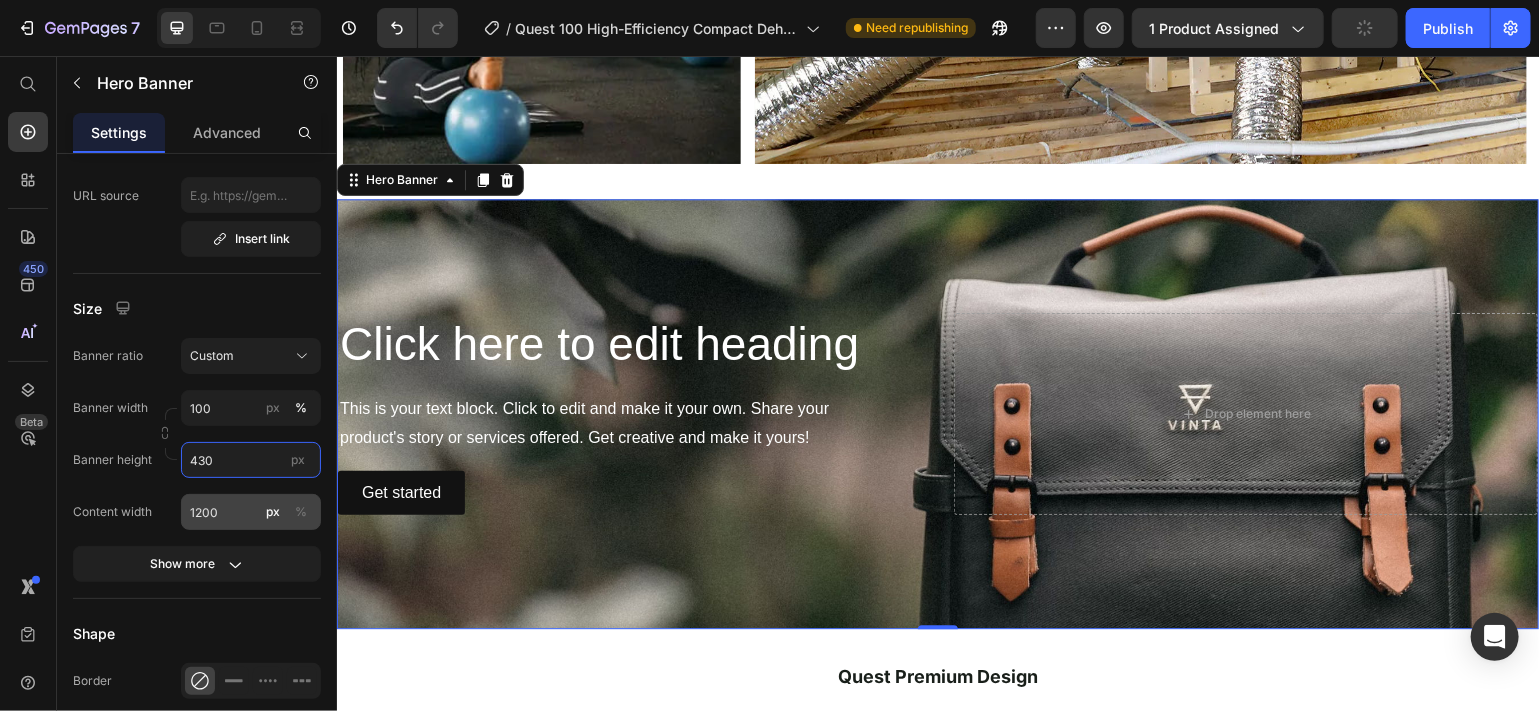 type 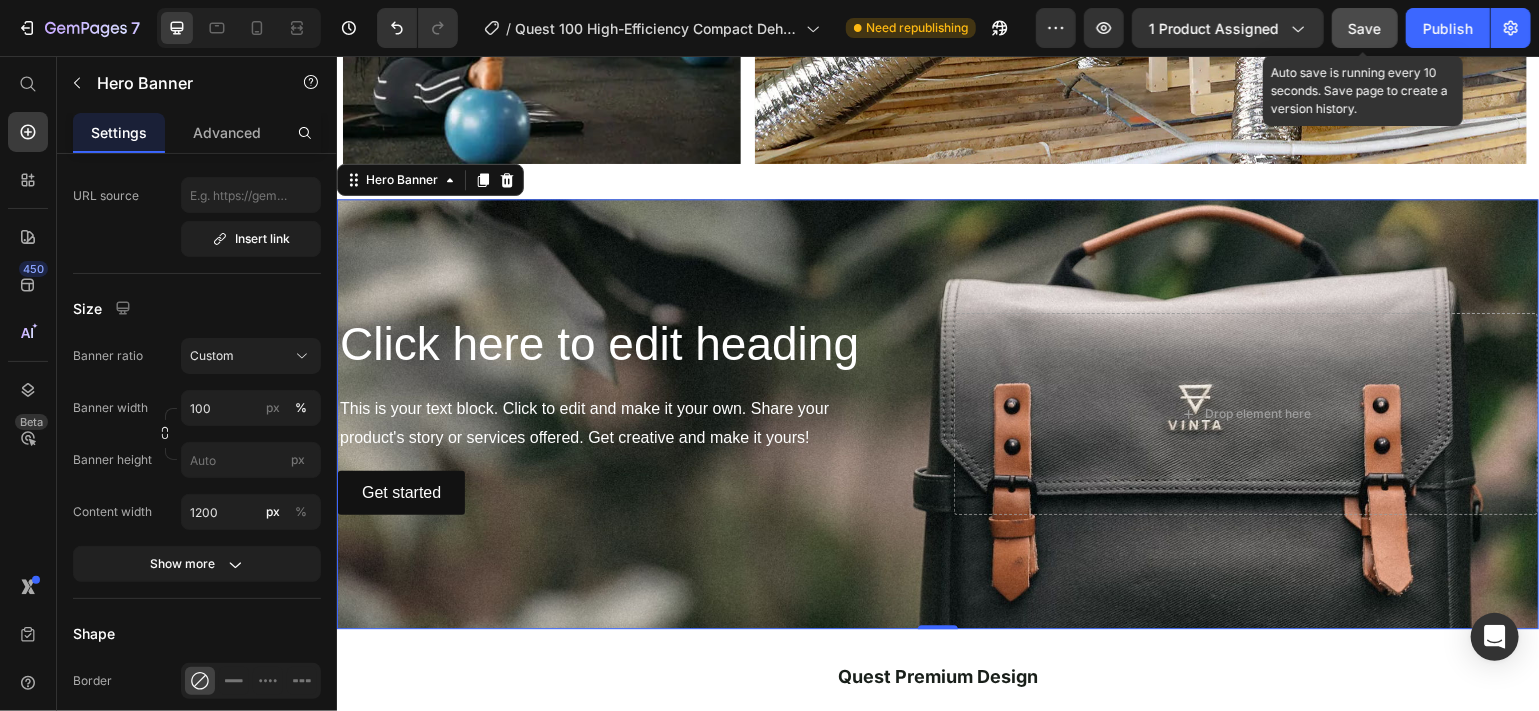 click on "Save" at bounding box center (1365, 28) 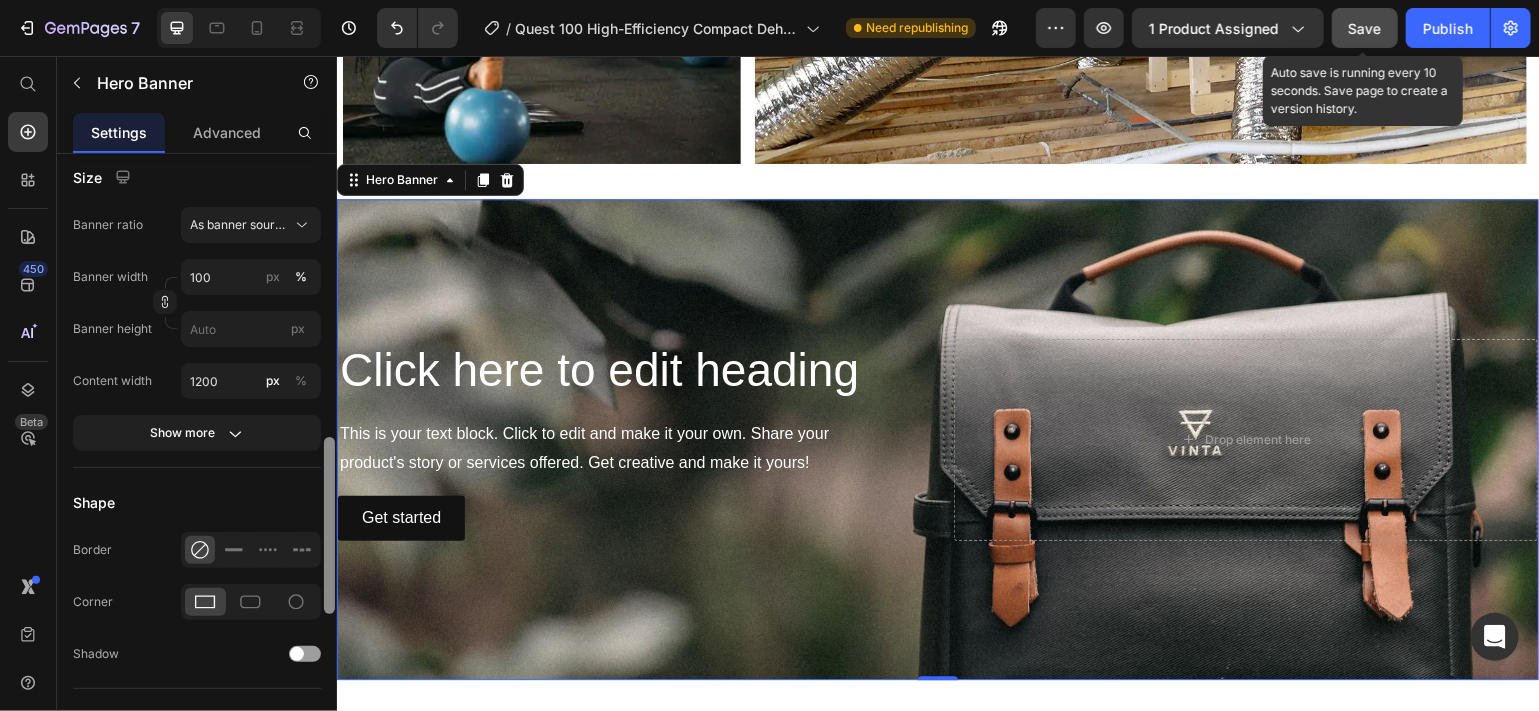 scroll, scrollTop: 992, scrollLeft: 0, axis: vertical 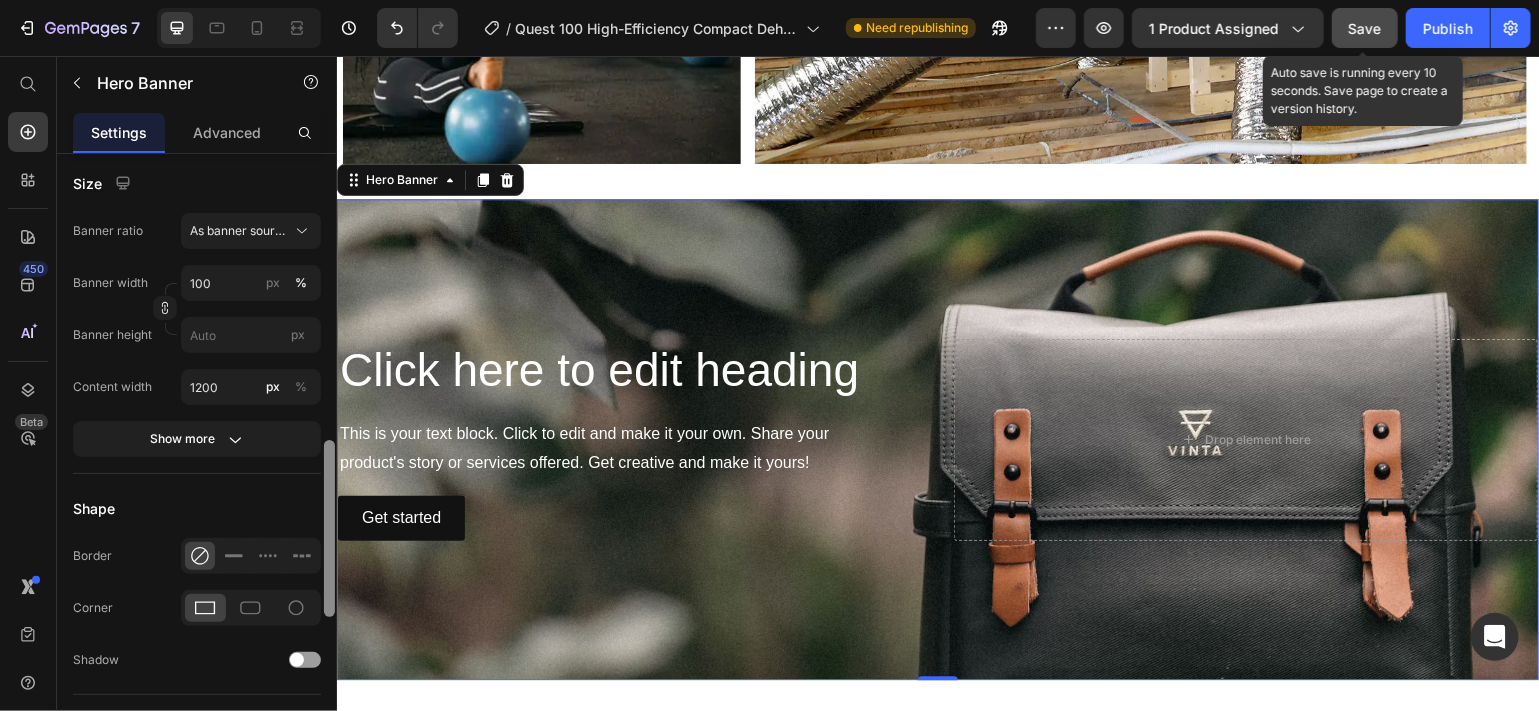 drag, startPoint x: 327, startPoint y: 416, endPoint x: 310, endPoint y: 471, distance: 57.567352 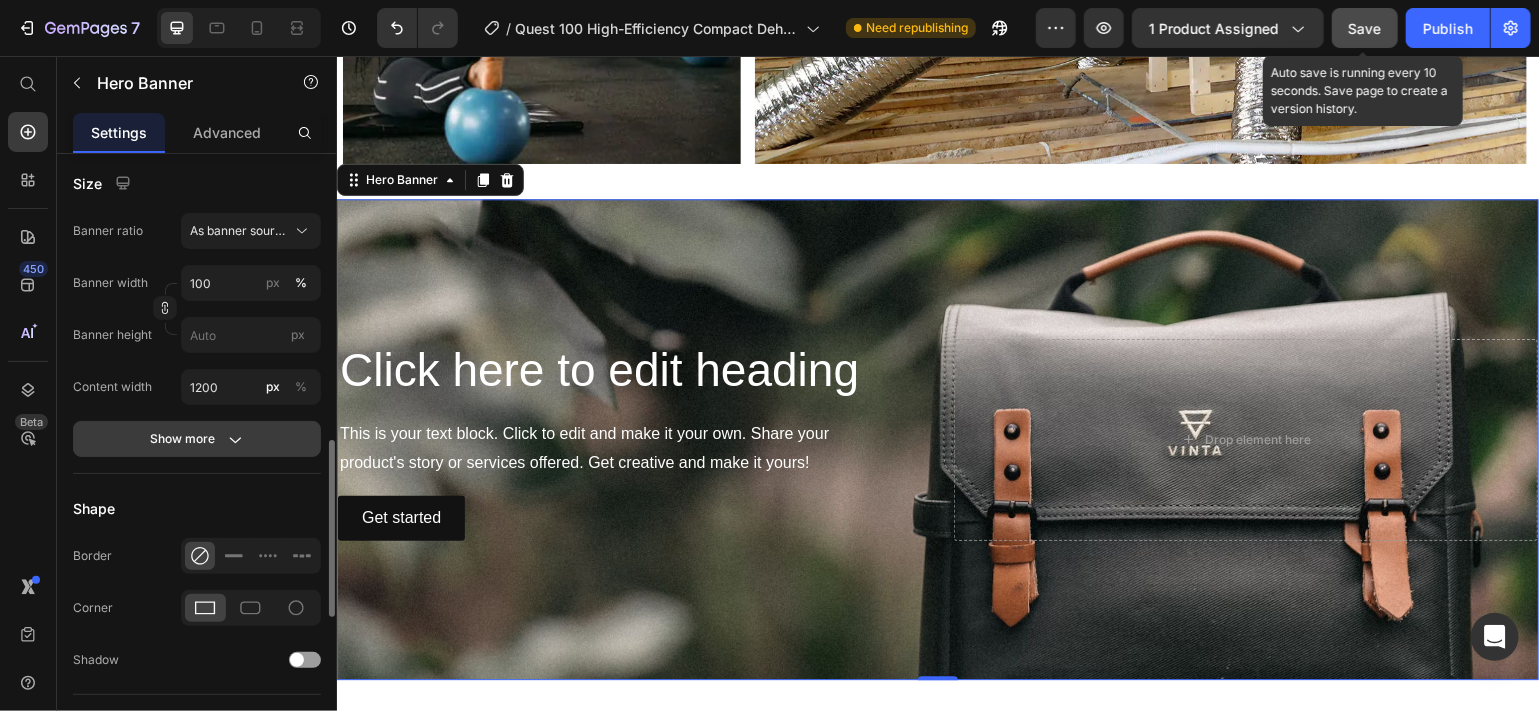 click 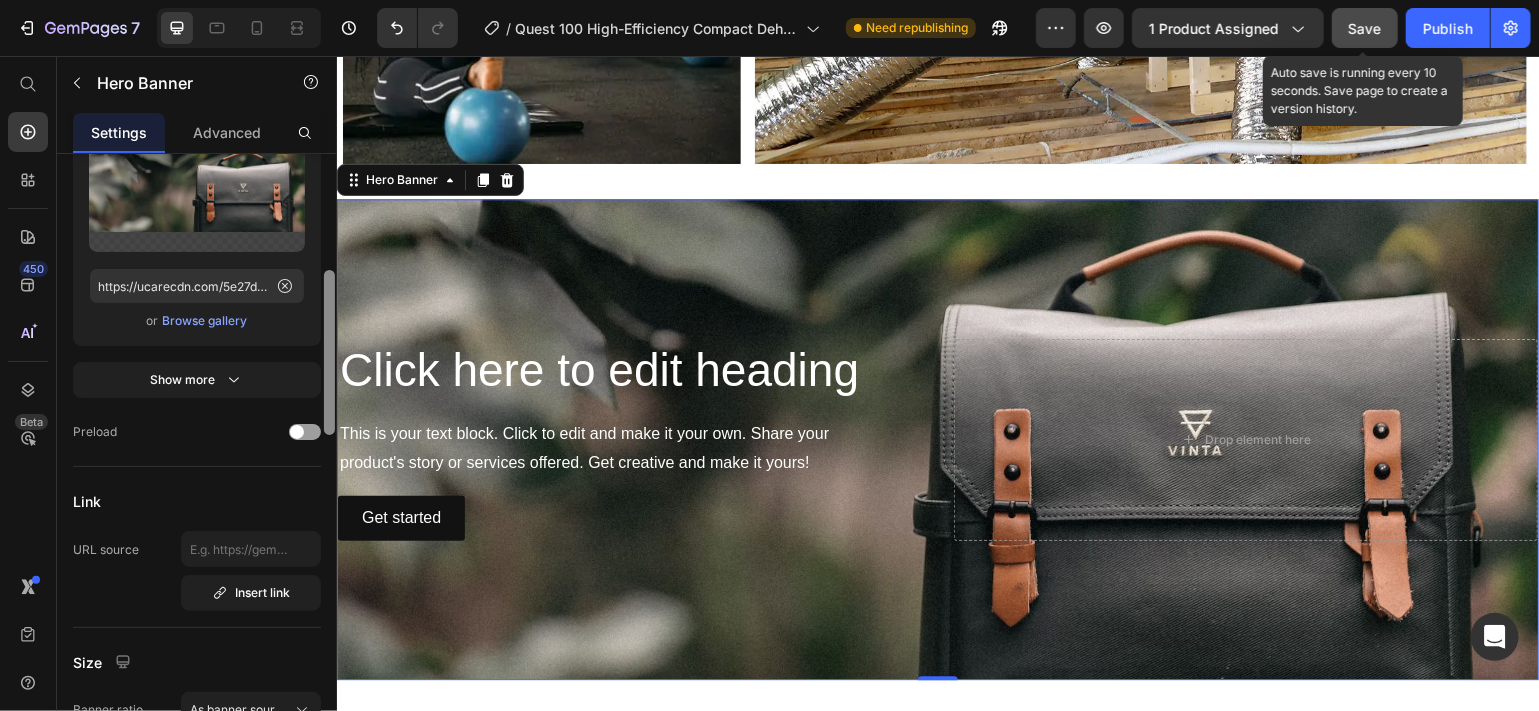 scroll, scrollTop: 488, scrollLeft: 0, axis: vertical 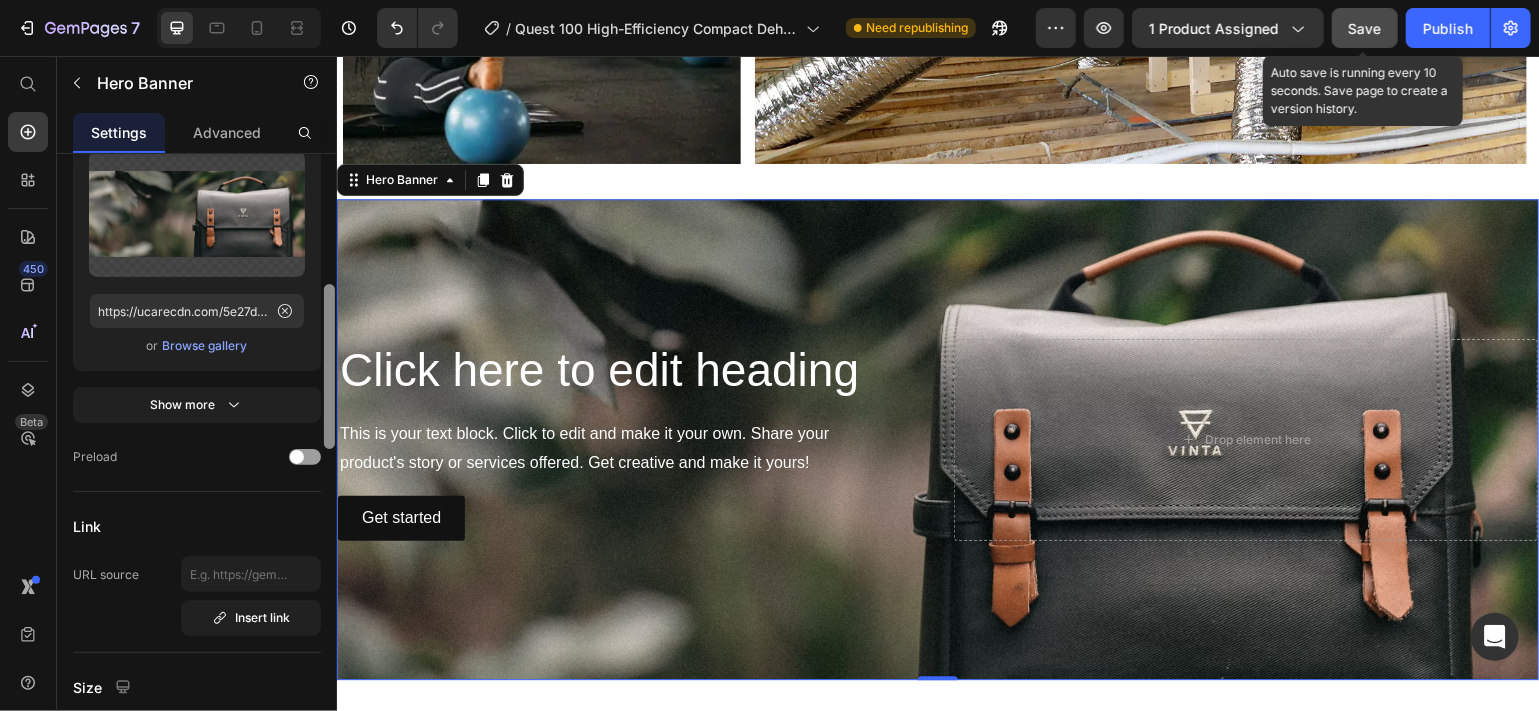drag, startPoint x: 328, startPoint y: 503, endPoint x: 332, endPoint y: 359, distance: 144.05554 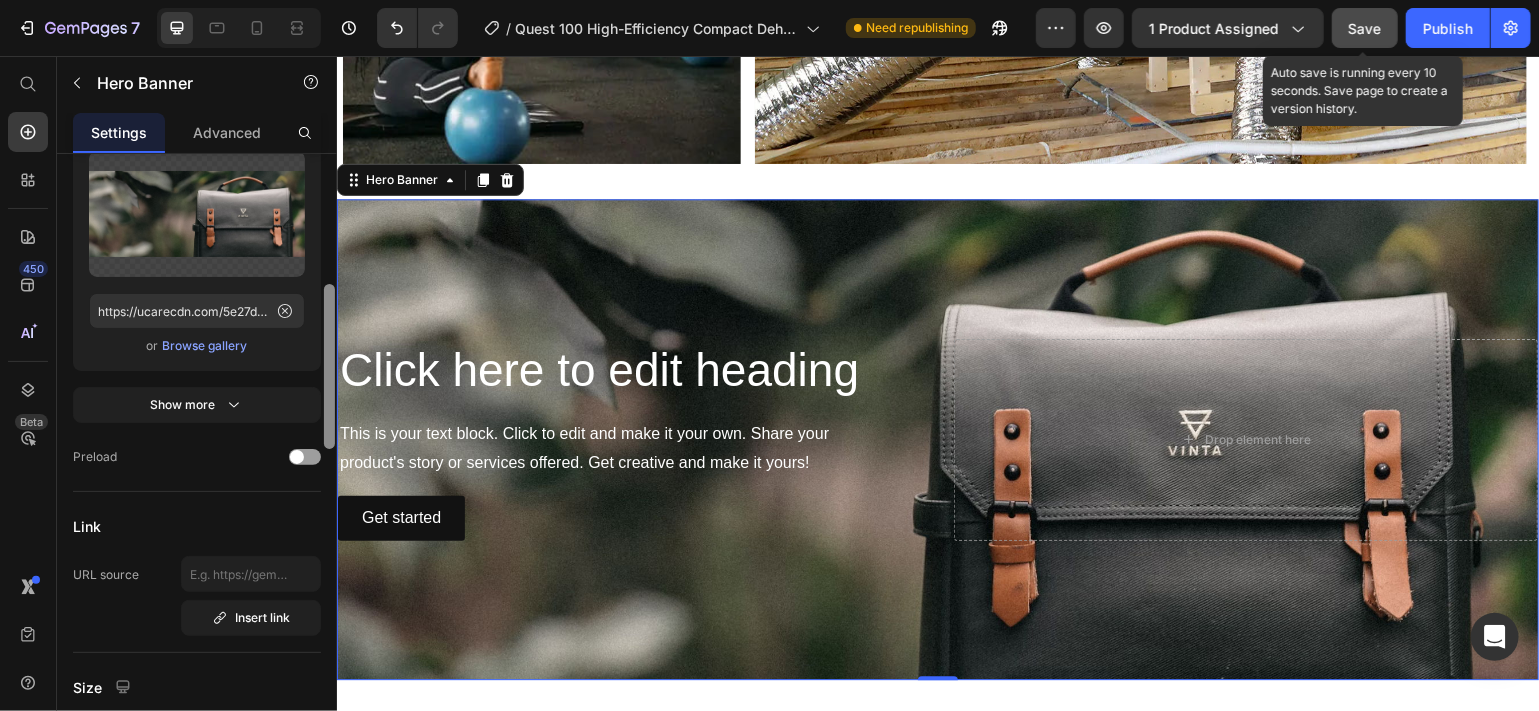 click at bounding box center [329, 366] 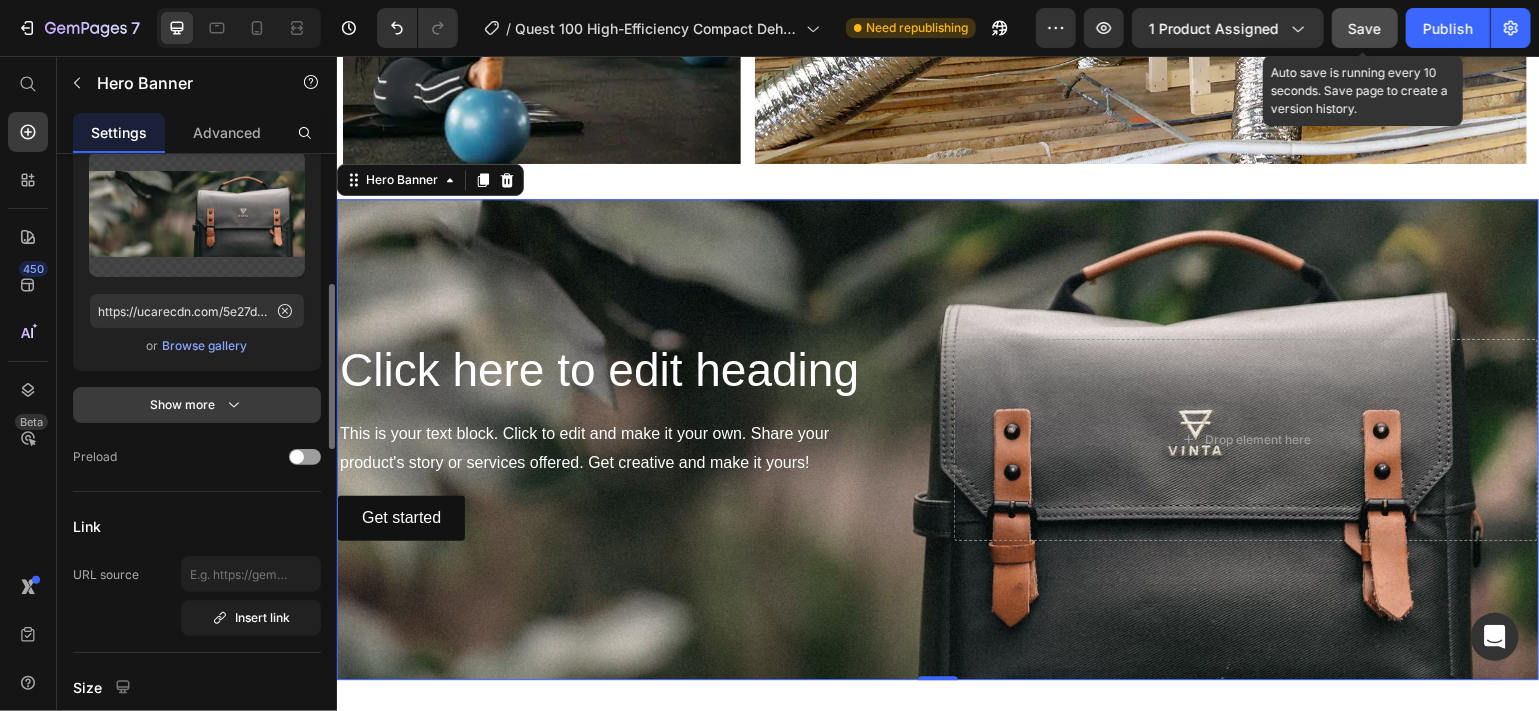 click 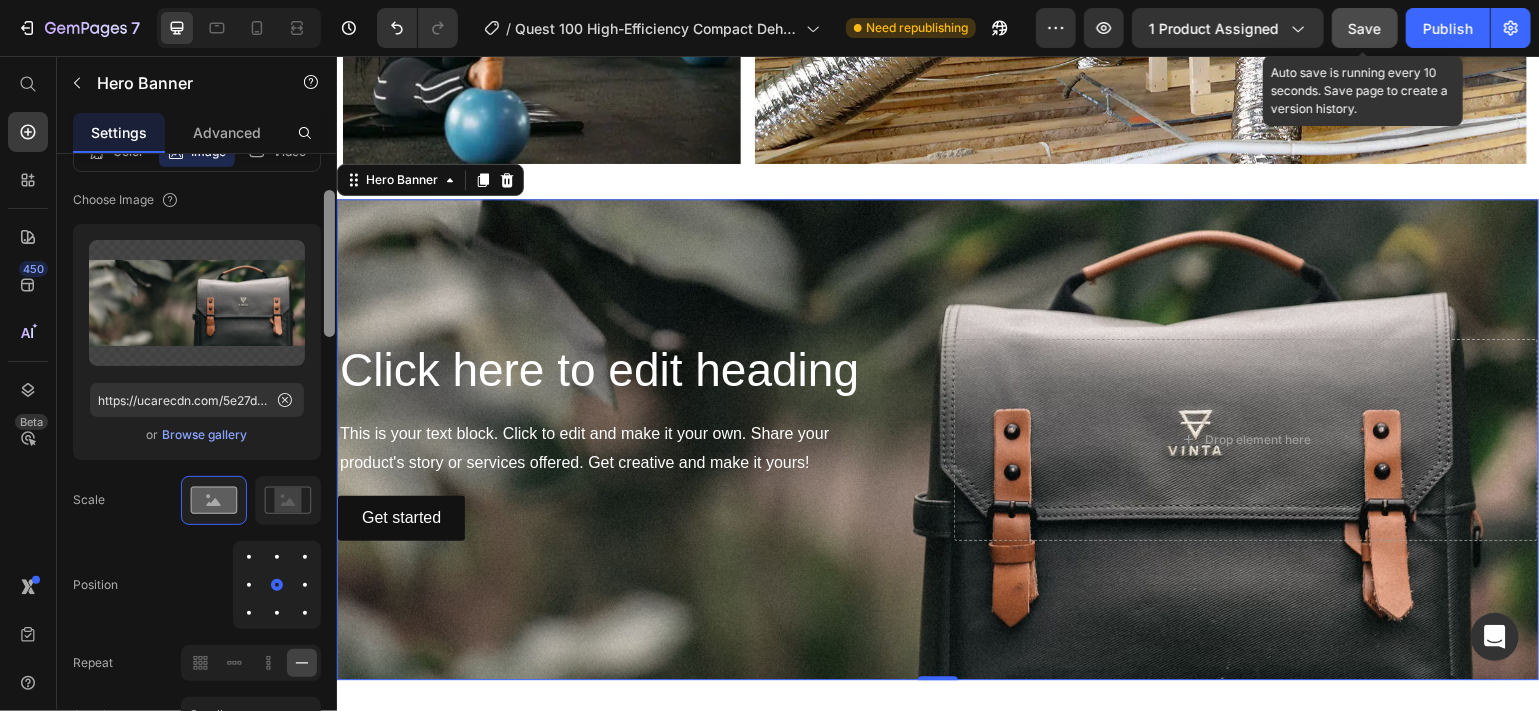 scroll, scrollTop: 320, scrollLeft: 0, axis: vertical 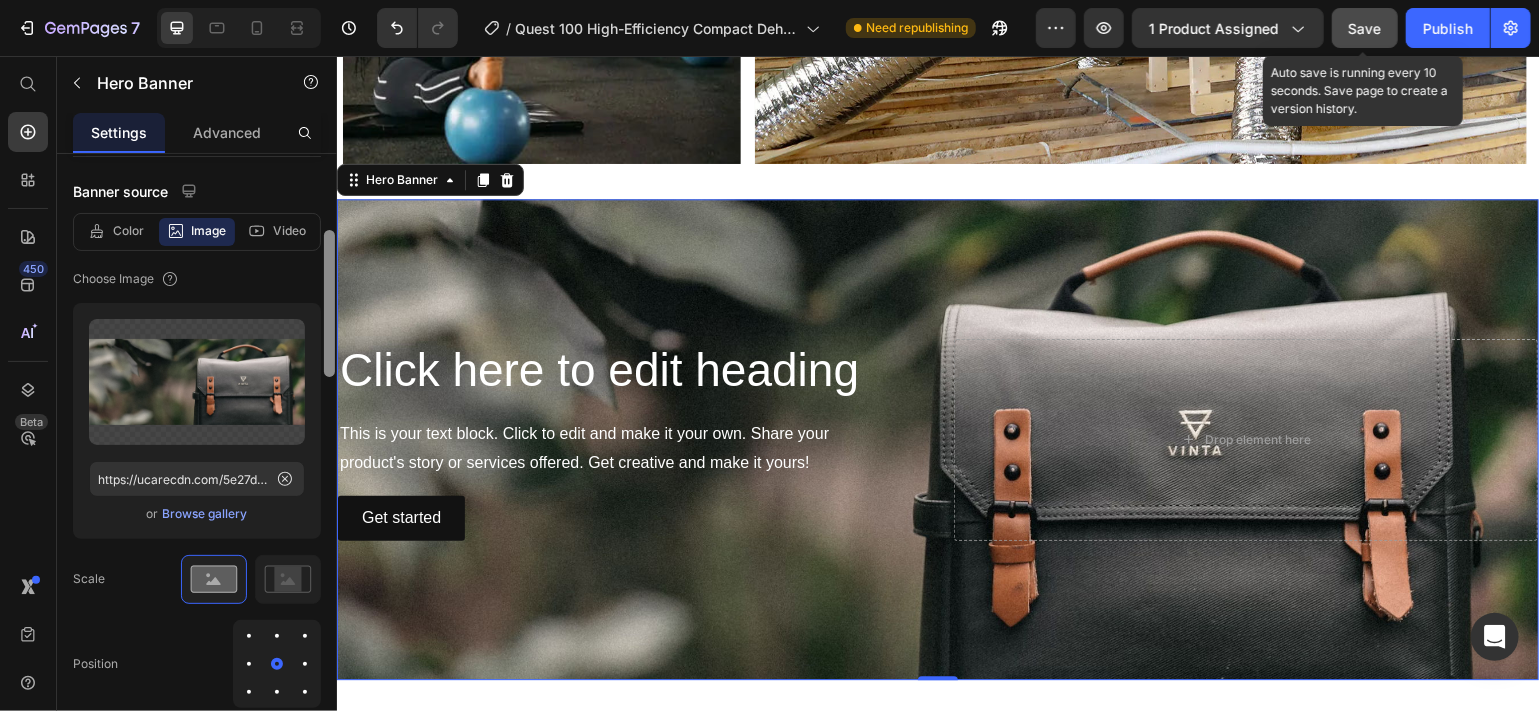 drag, startPoint x: 327, startPoint y: 392, endPoint x: 329, endPoint y: 369, distance: 23.086792 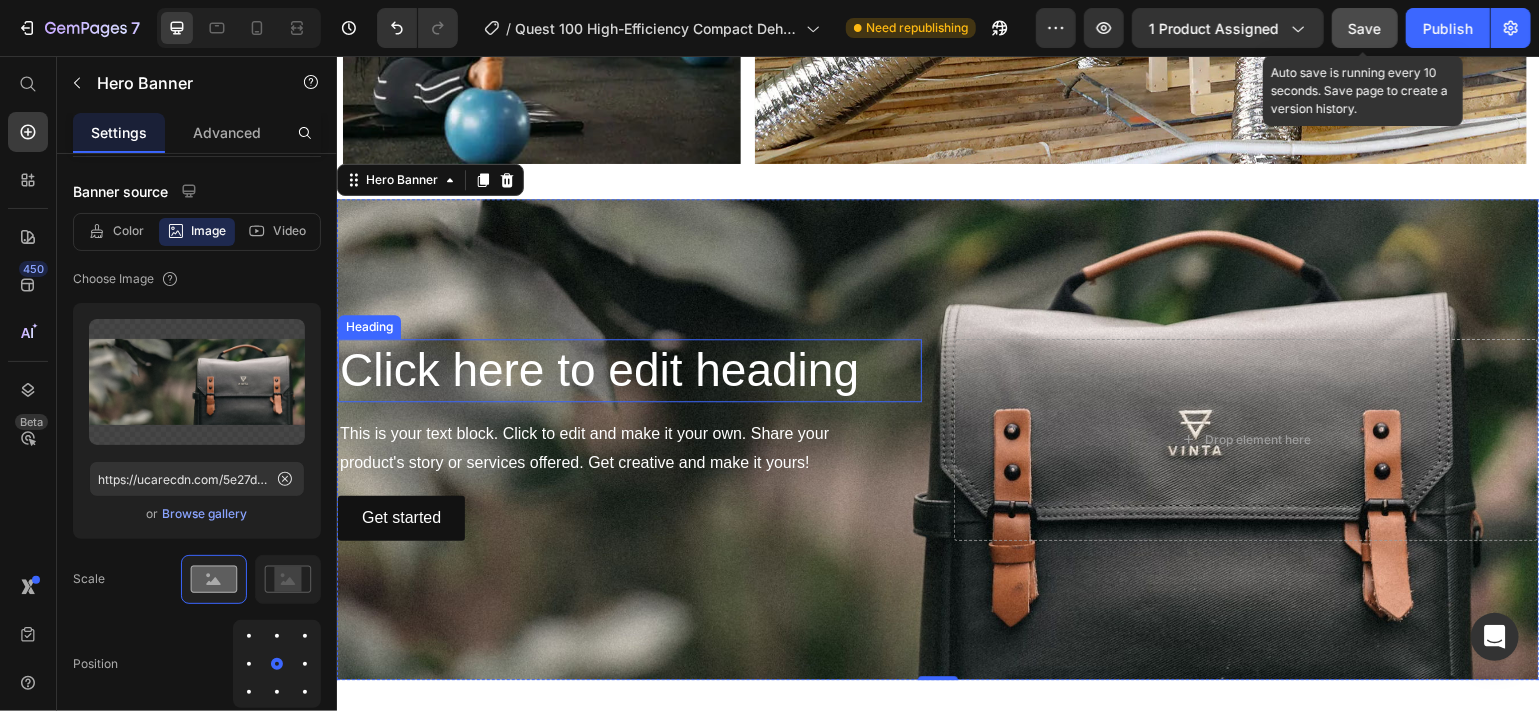 click on "Click here to edit heading" at bounding box center [629, 370] 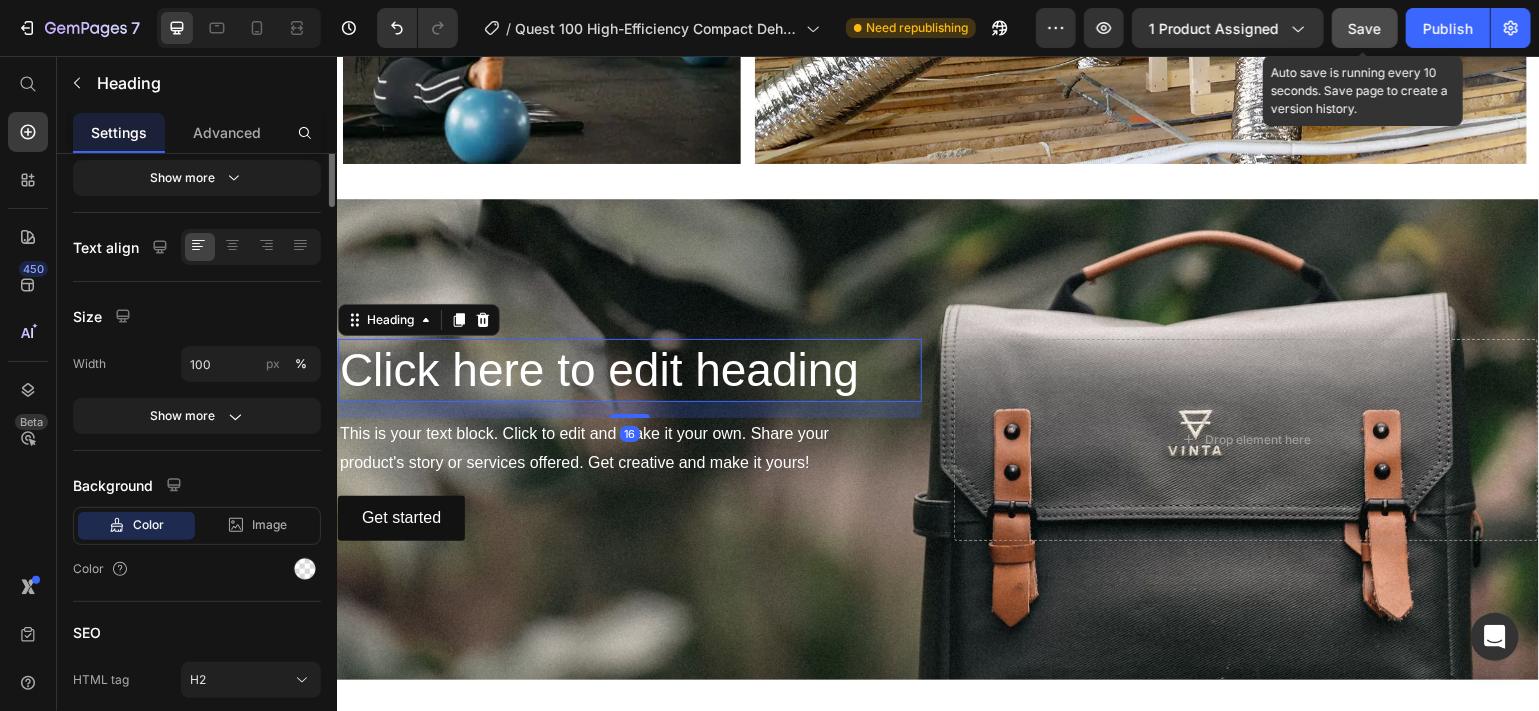 scroll, scrollTop: 0, scrollLeft: 0, axis: both 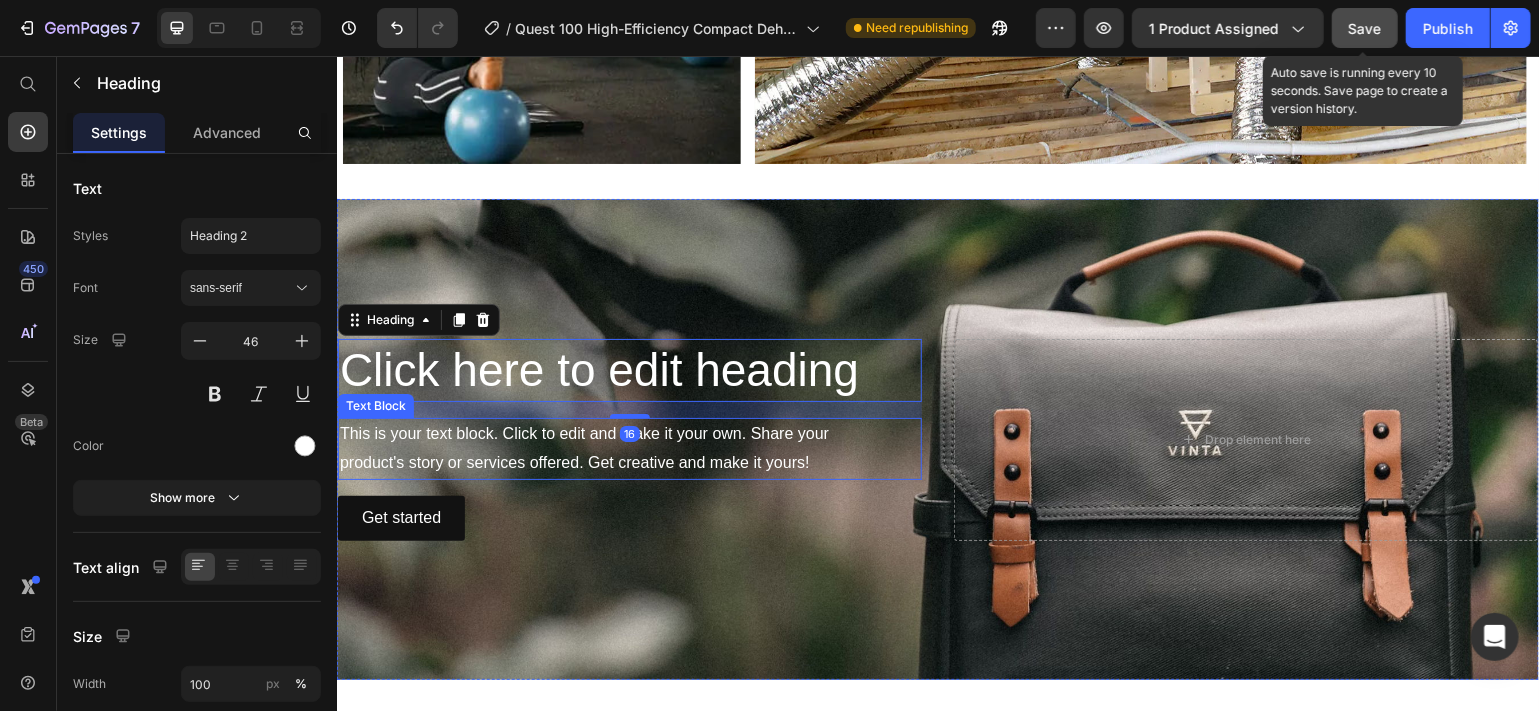 click on "This is your text block. Click to edit and make it your own. Share your                       product's story or services offered. Get creative and make it yours!" at bounding box center (629, 448) 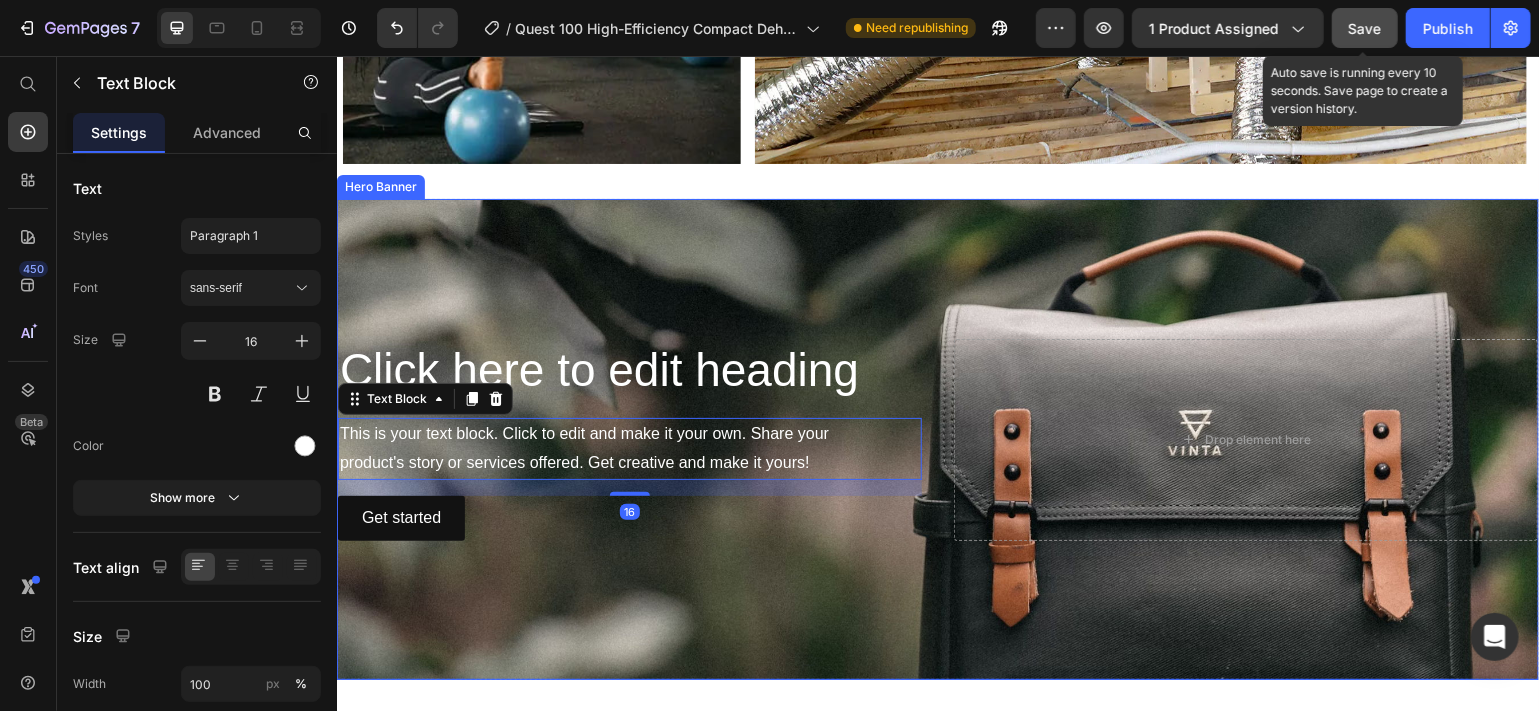 click at bounding box center [937, 438] 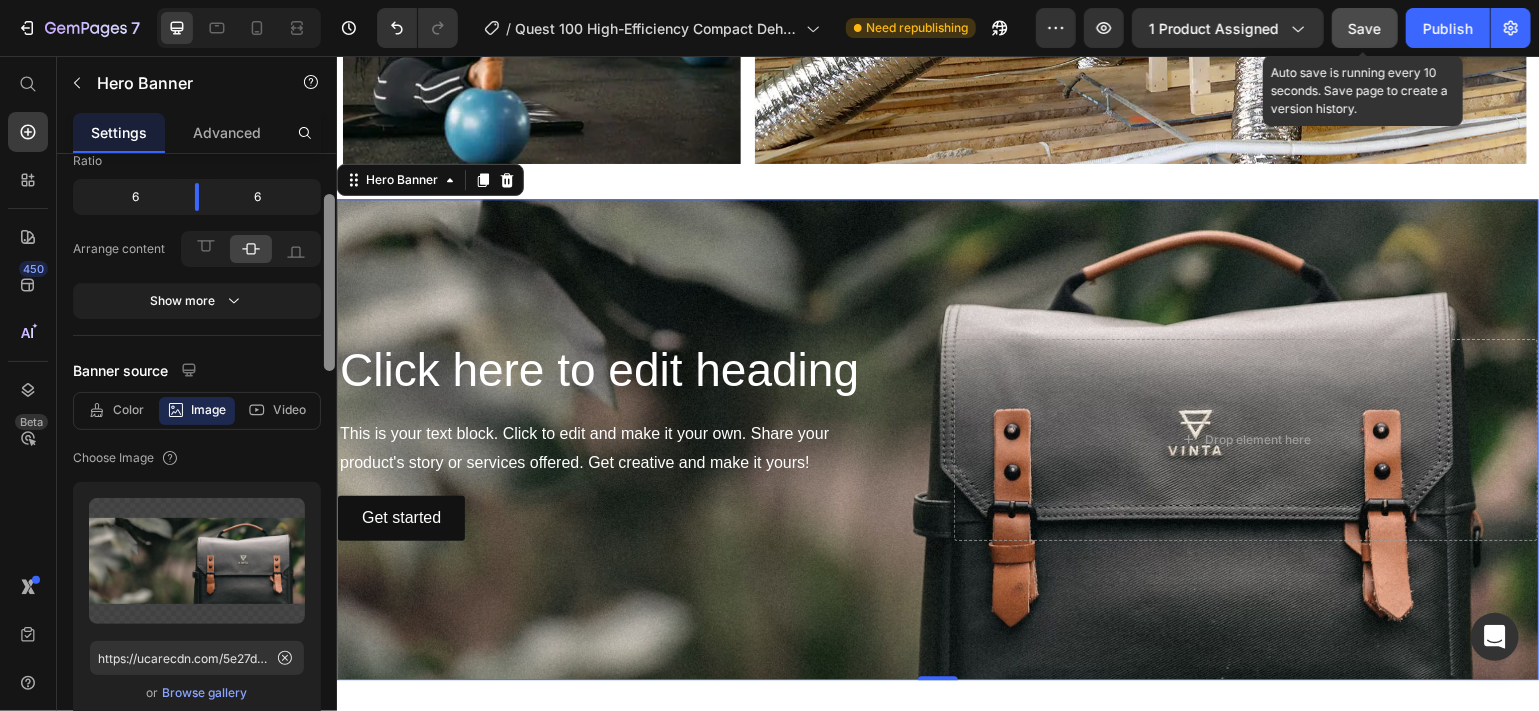 scroll, scrollTop: 51, scrollLeft: 0, axis: vertical 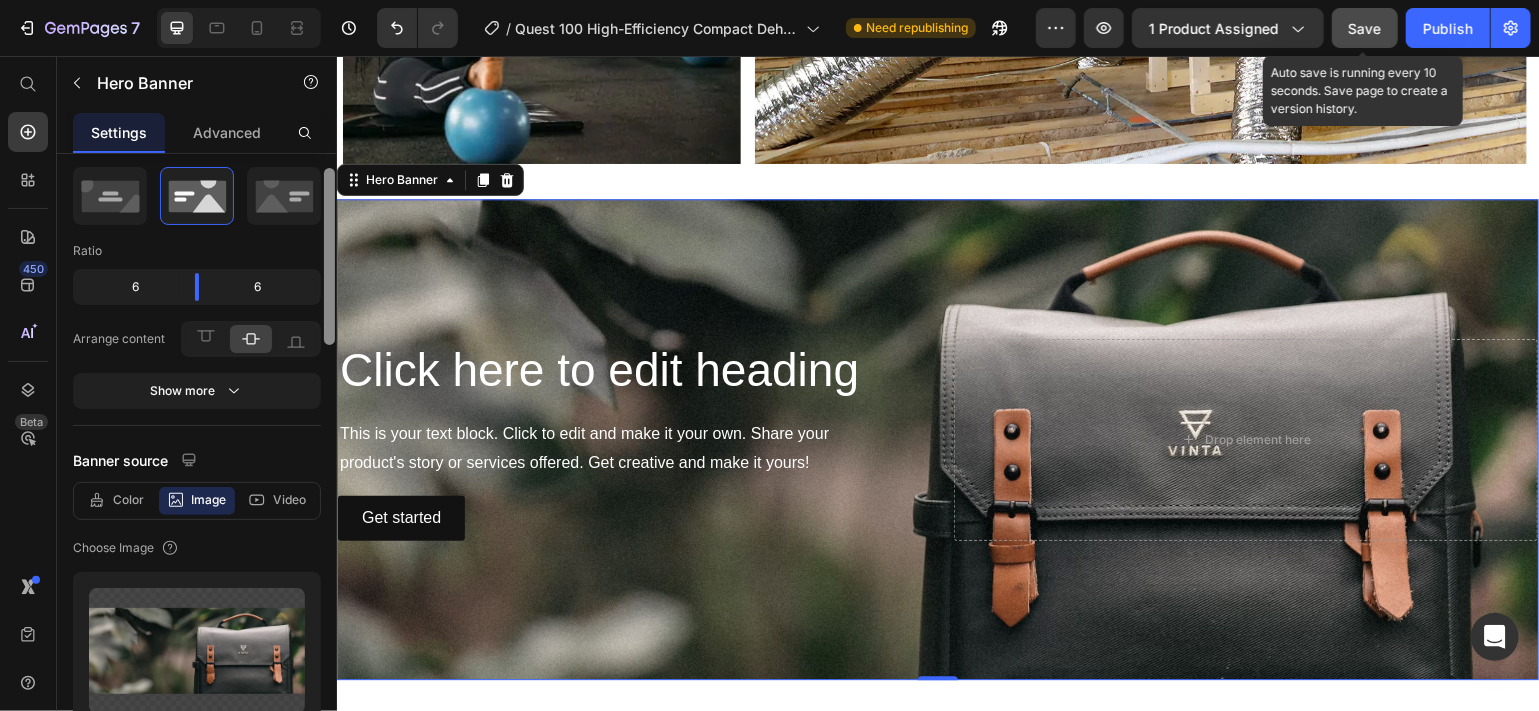 drag, startPoint x: 334, startPoint y: 315, endPoint x: 323, endPoint y: 330, distance: 18.601076 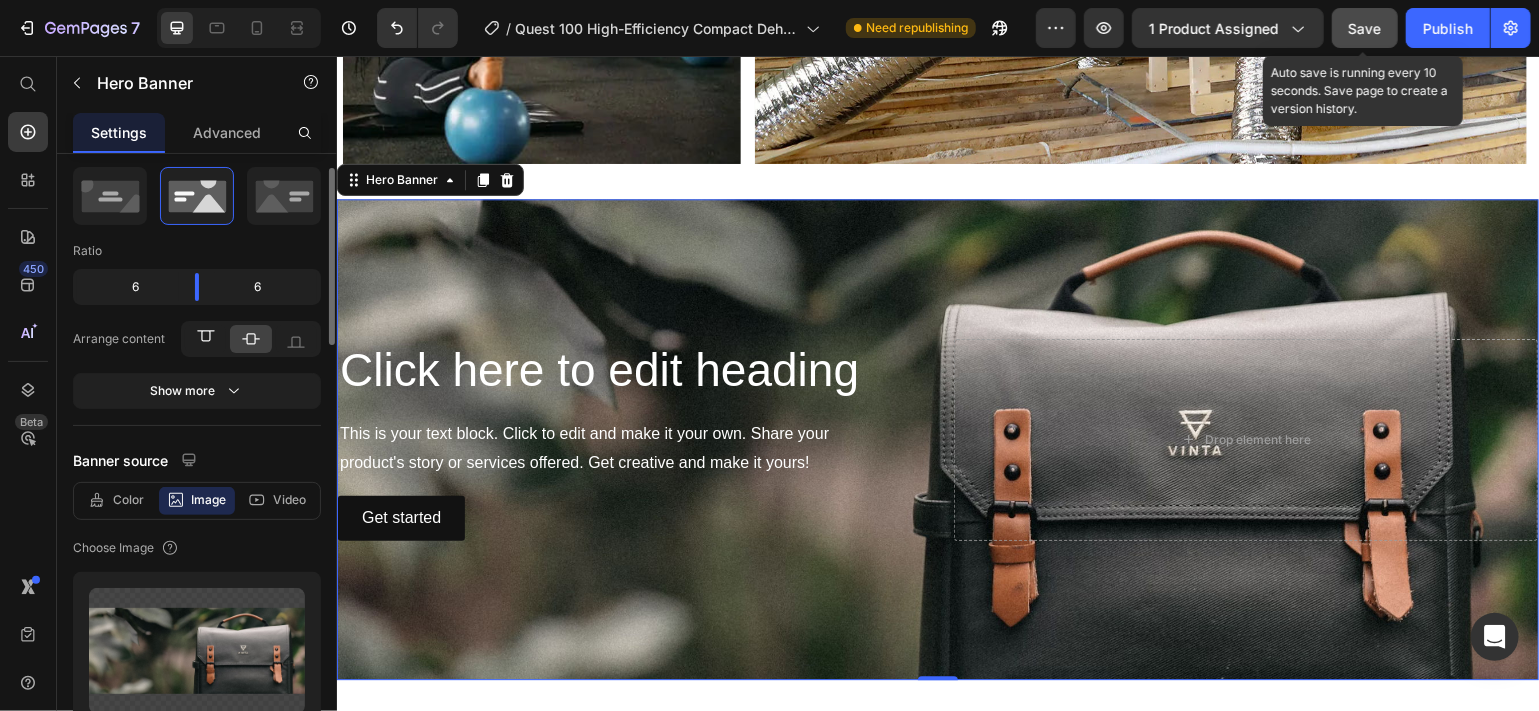 click 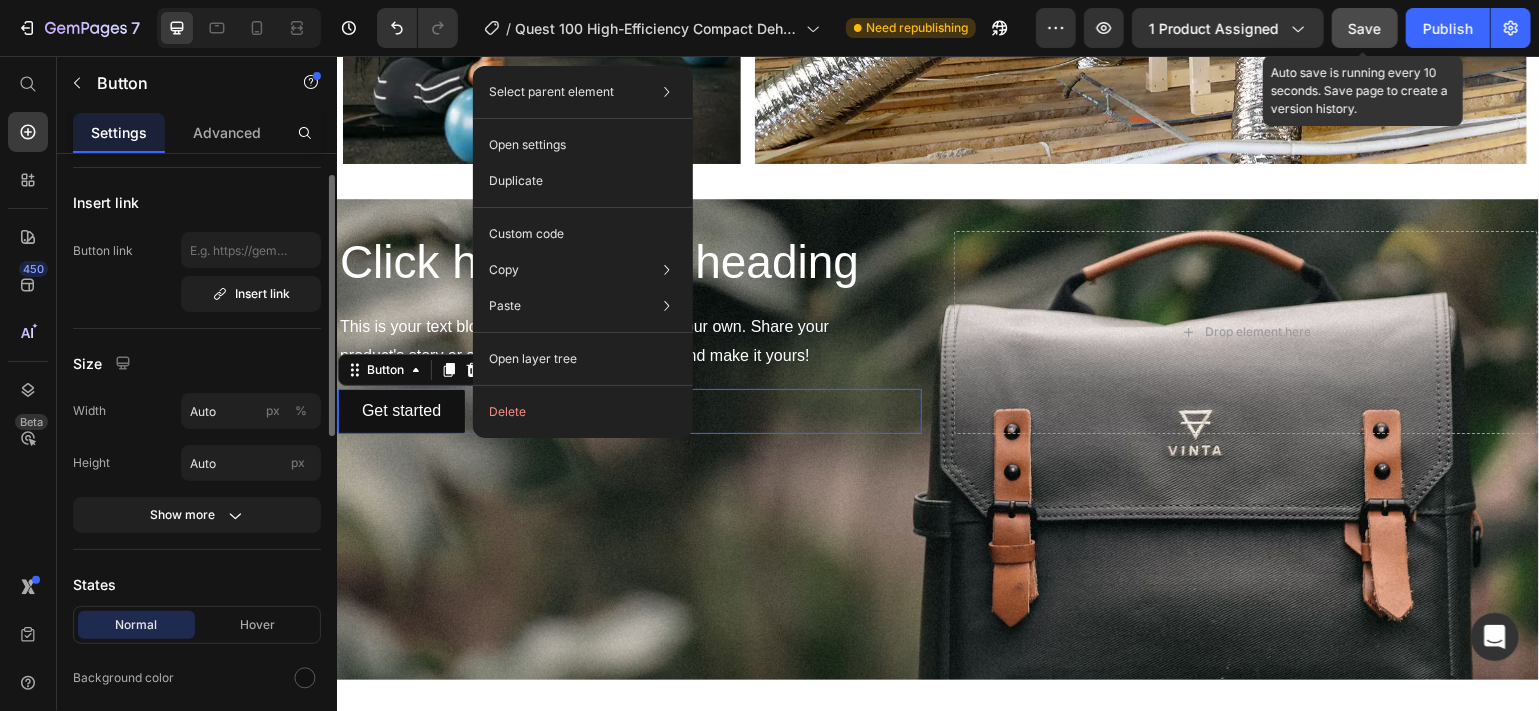 scroll, scrollTop: 0, scrollLeft: 0, axis: both 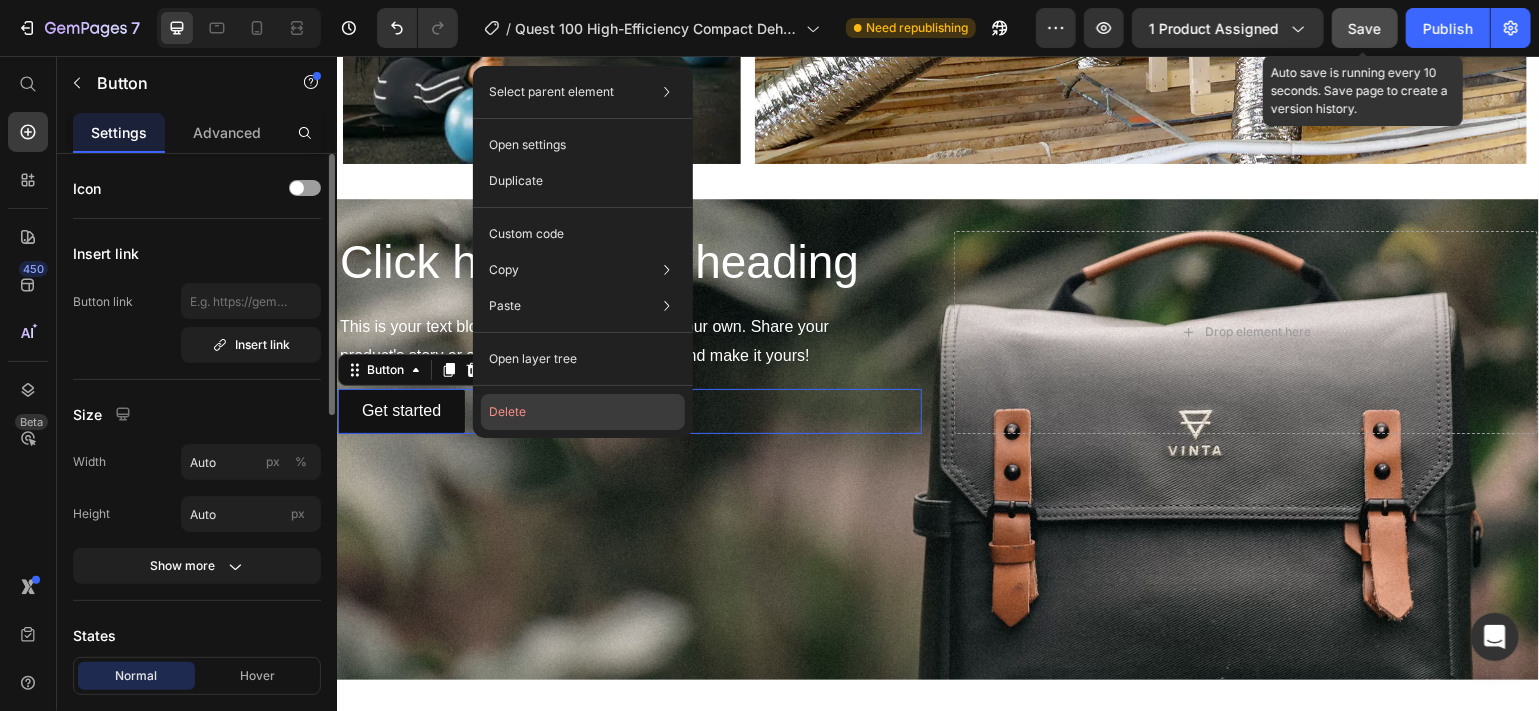 click on "Delete" 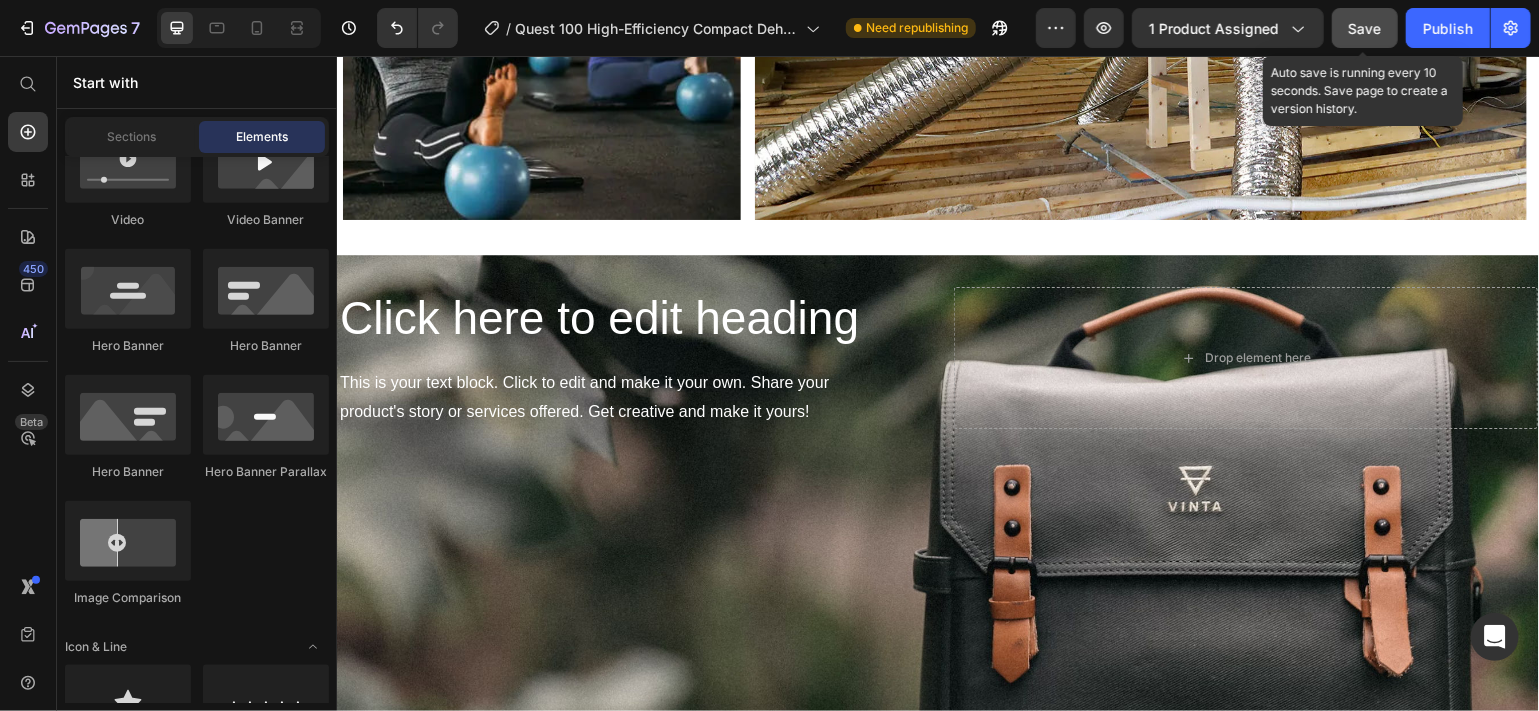 scroll, scrollTop: 2421, scrollLeft: 0, axis: vertical 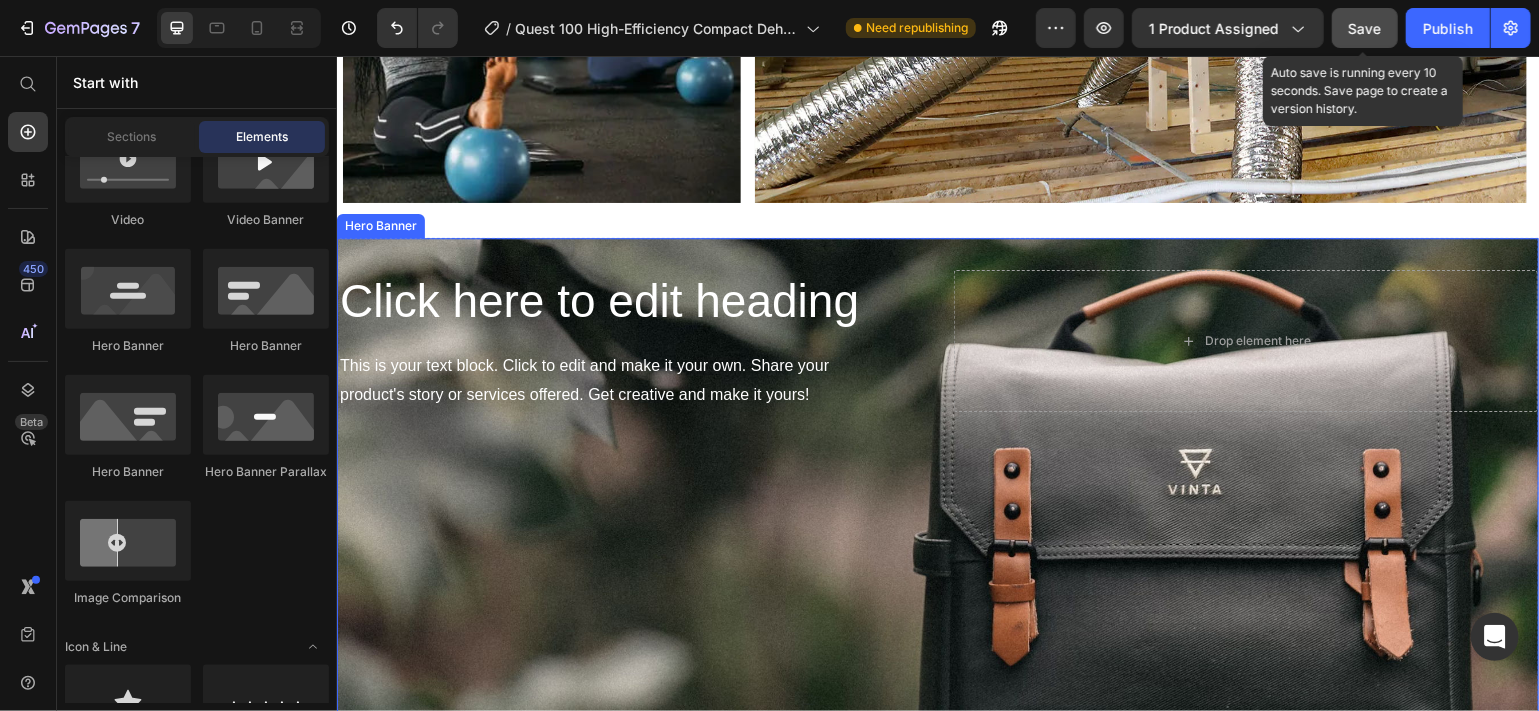 click at bounding box center (937, 477) 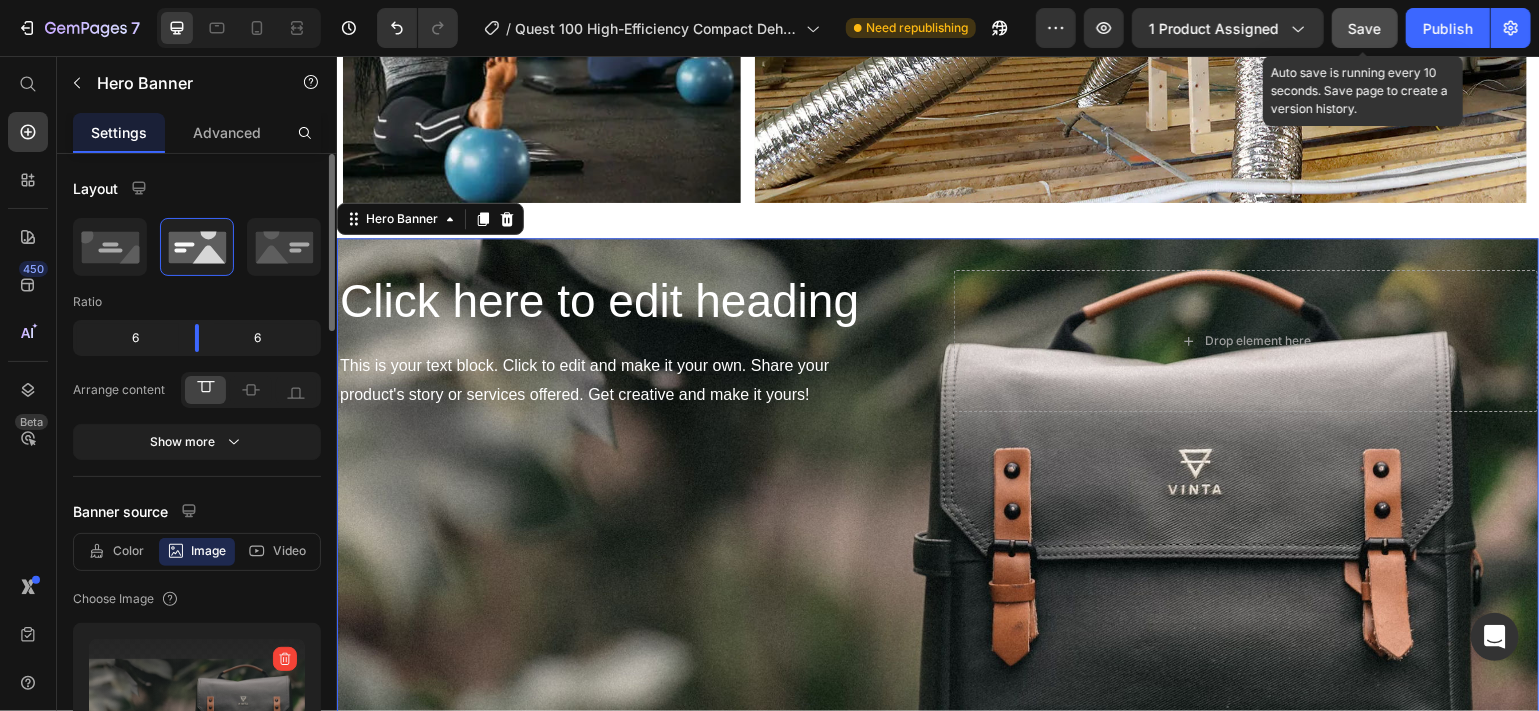 click at bounding box center [197, 702] 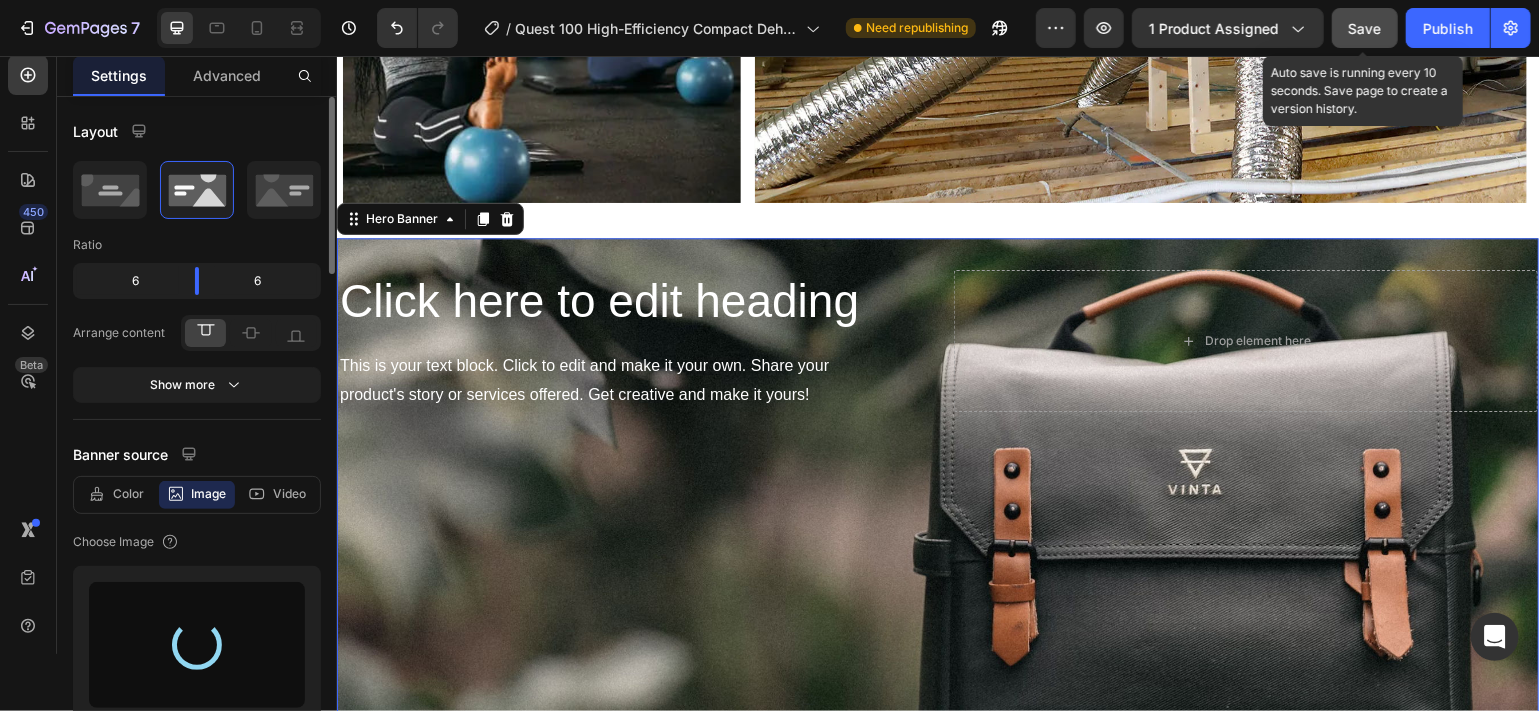 type on "https://cdn.shopify.com/s/files/1/0828/0598/1460/files/gempages_566187724348851355-996a690c-072e-4501-bc77-99065d2ed24a.webp" 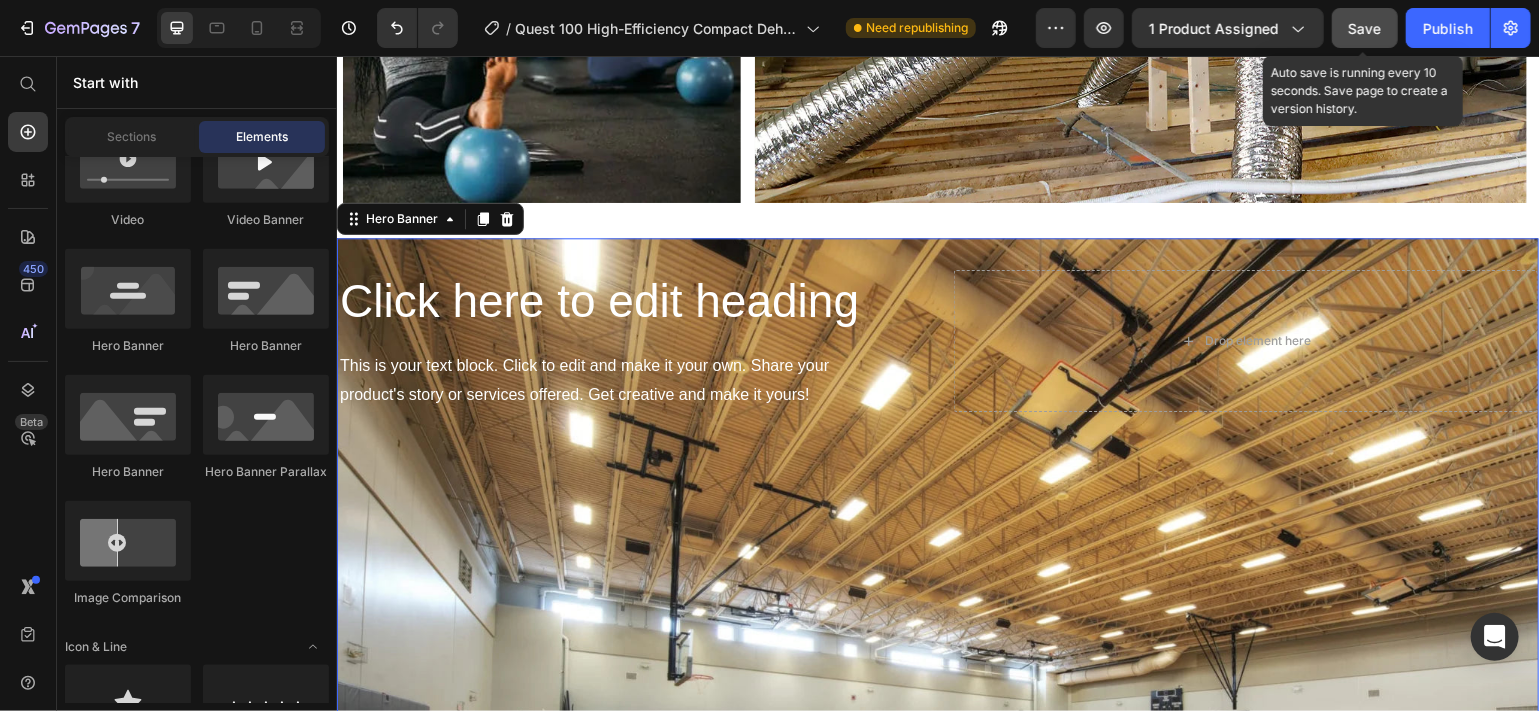scroll, scrollTop: 2447, scrollLeft: 0, axis: vertical 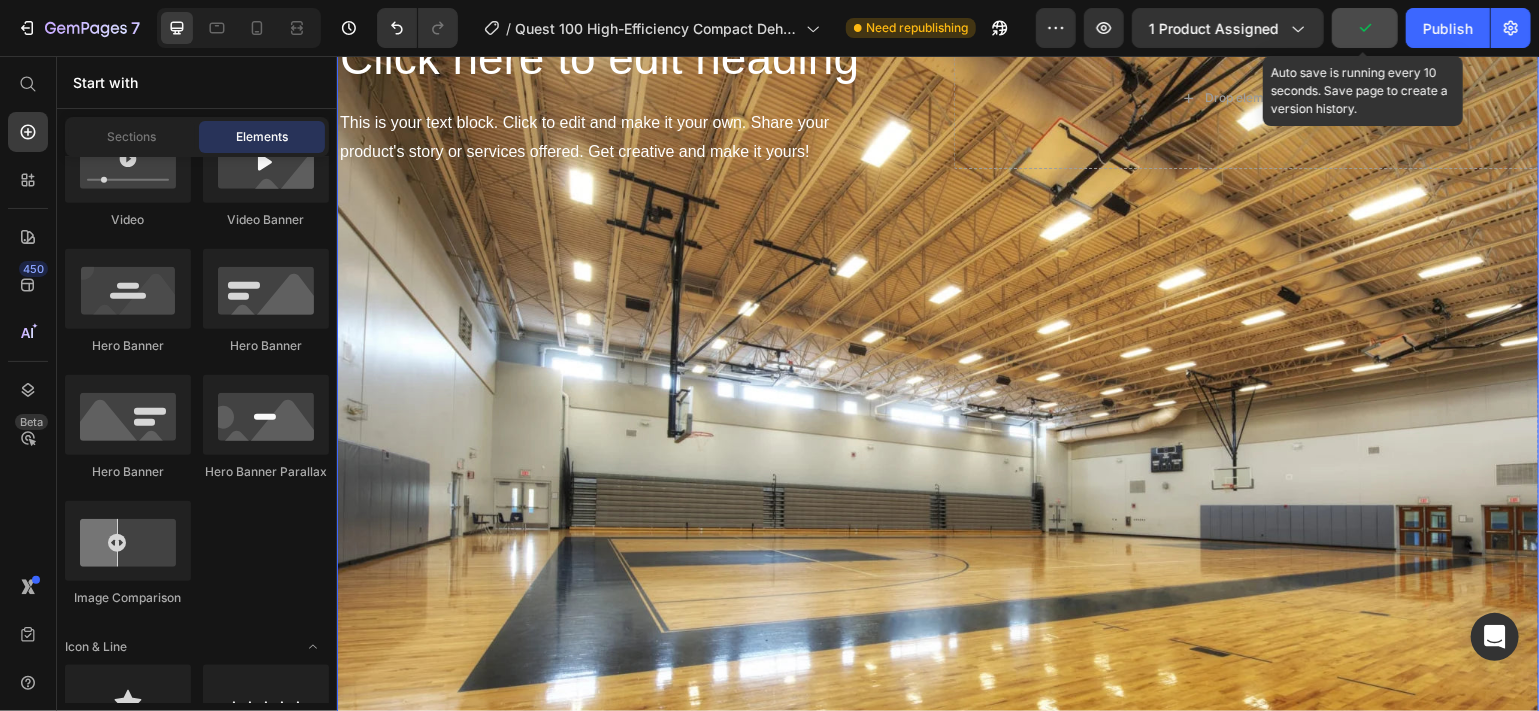 click at bounding box center [937, 402] 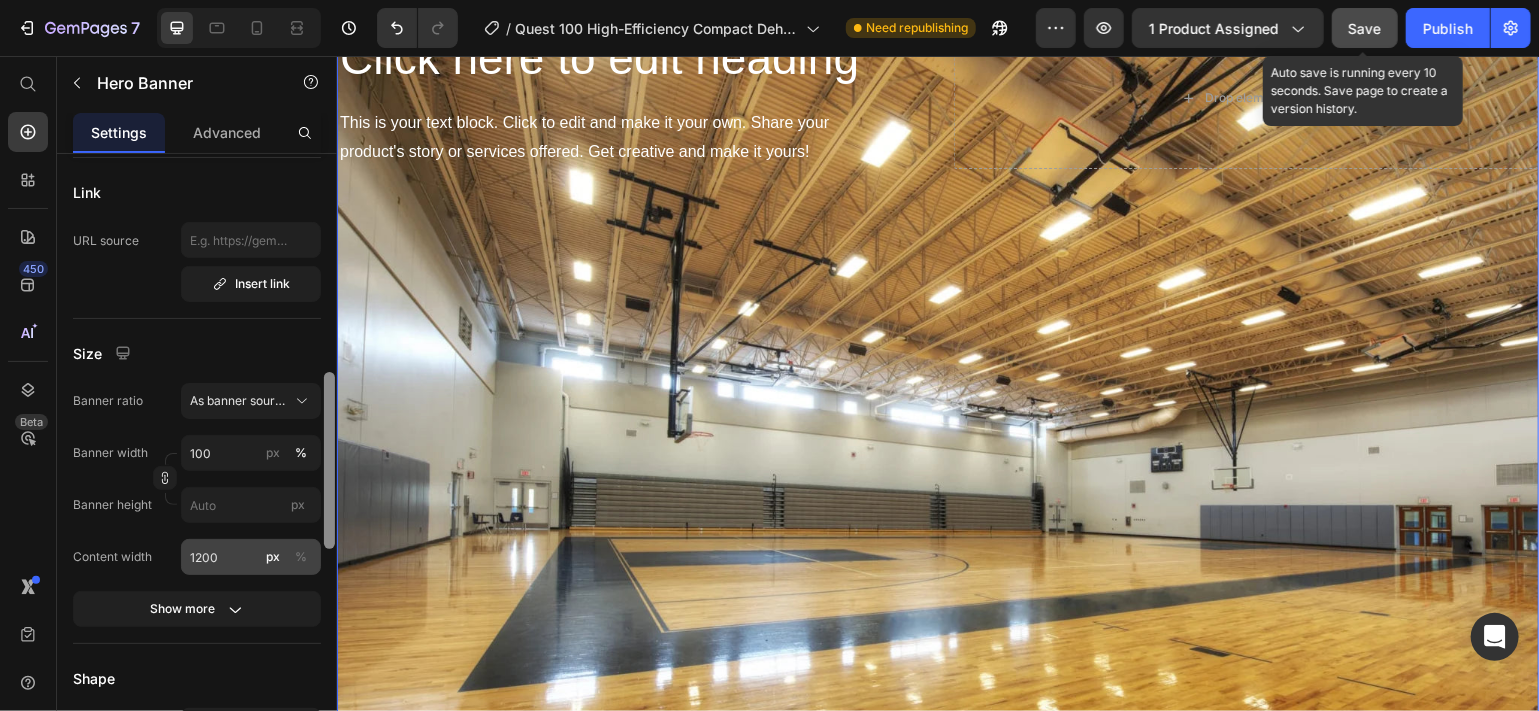 scroll, scrollTop: 825, scrollLeft: 0, axis: vertical 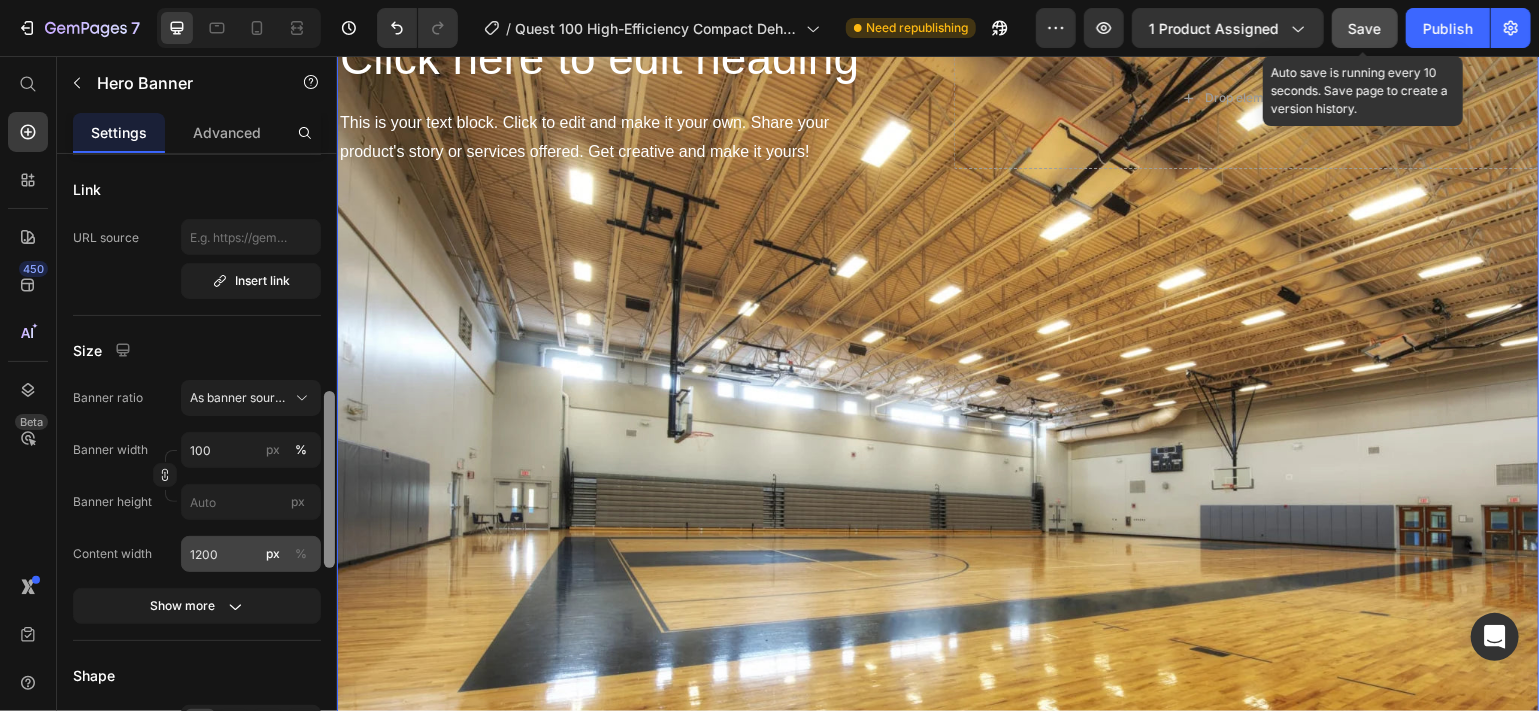 drag, startPoint x: 323, startPoint y: 325, endPoint x: 305, endPoint y: 552, distance: 227.71254 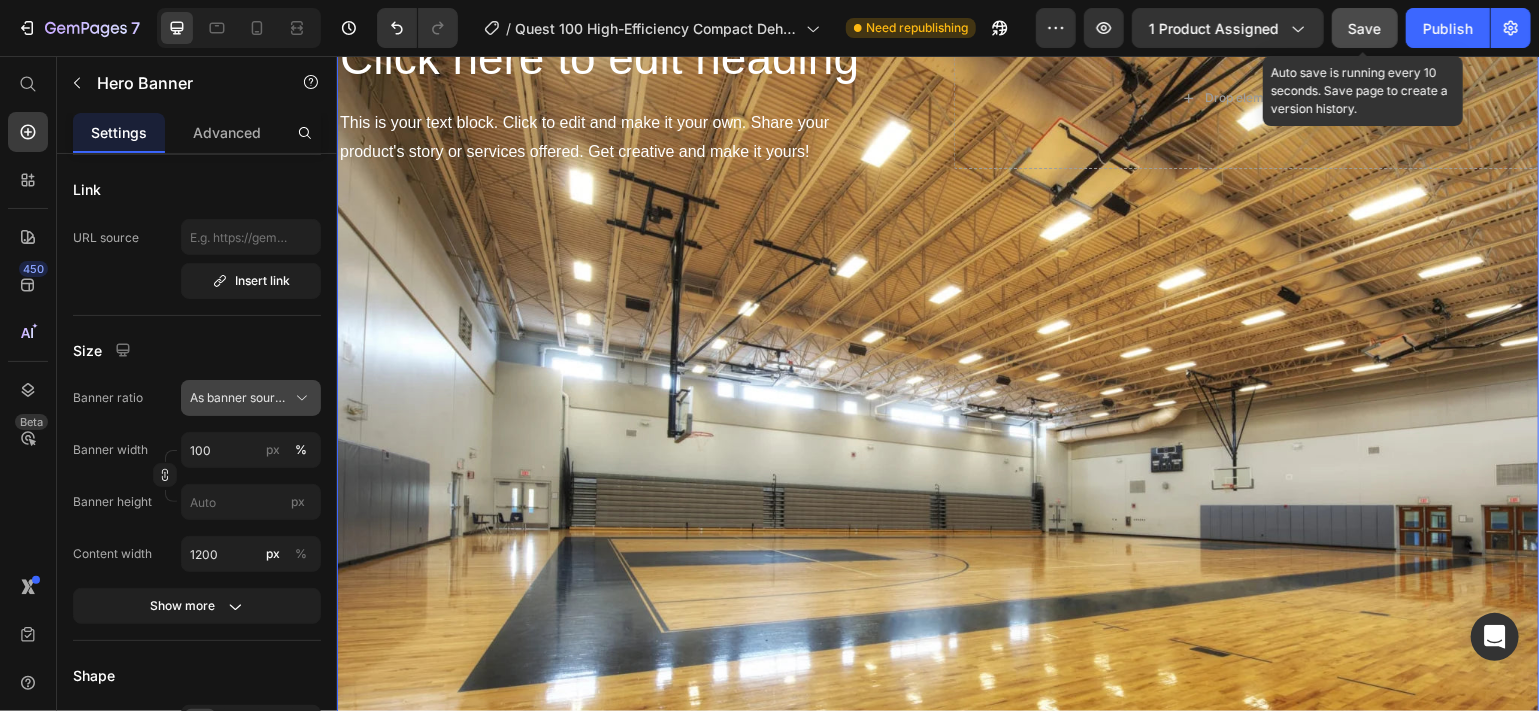 click on "As banner source" at bounding box center (239, 398) 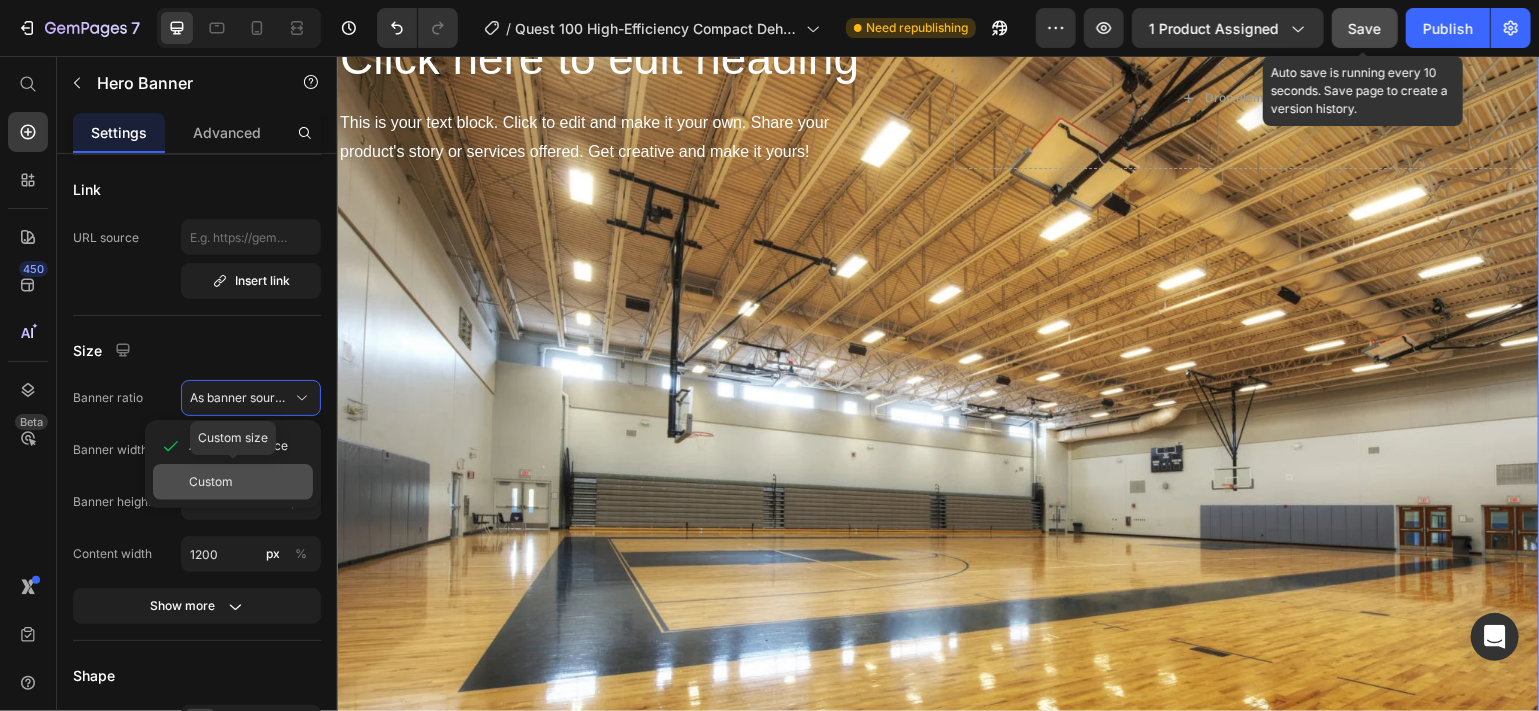 click on "Custom" at bounding box center (211, 482) 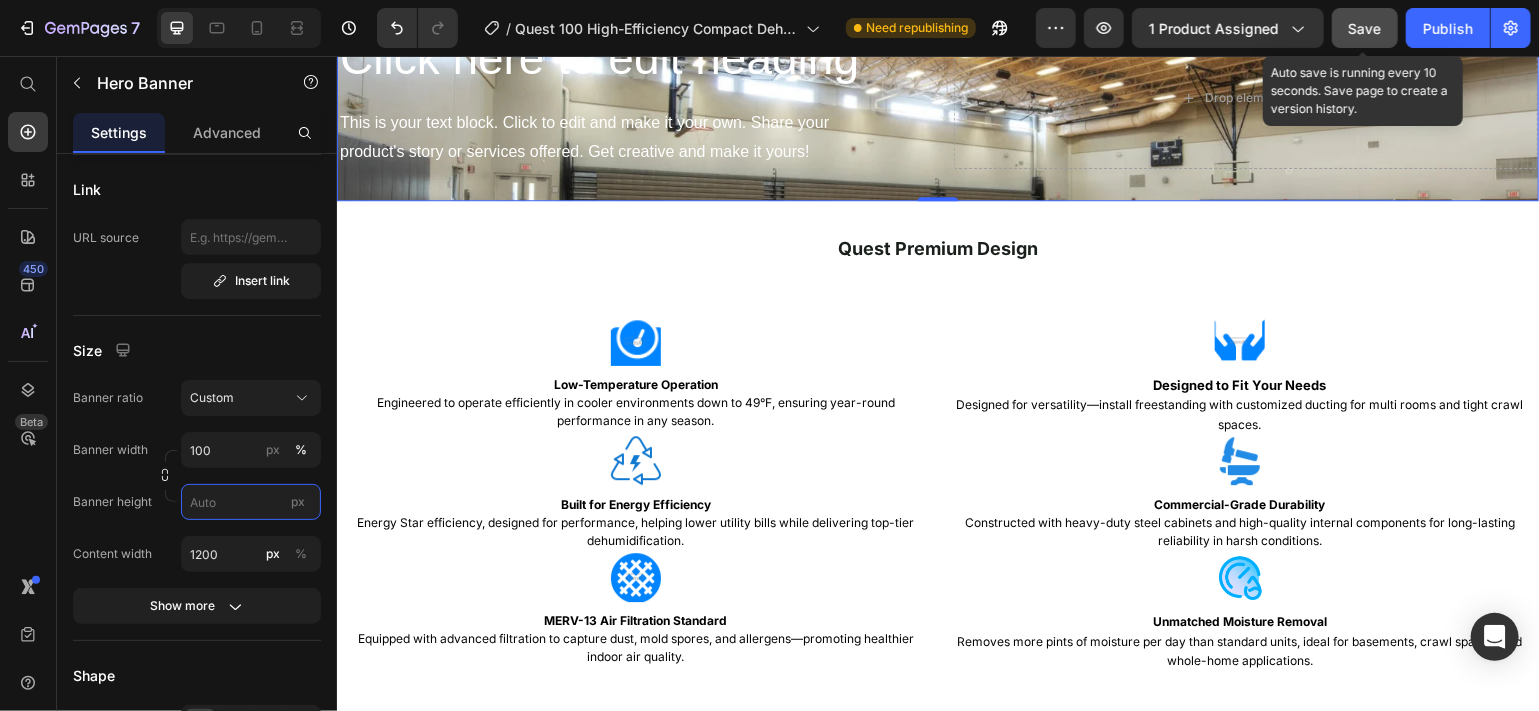 click on "px" at bounding box center (251, 502) 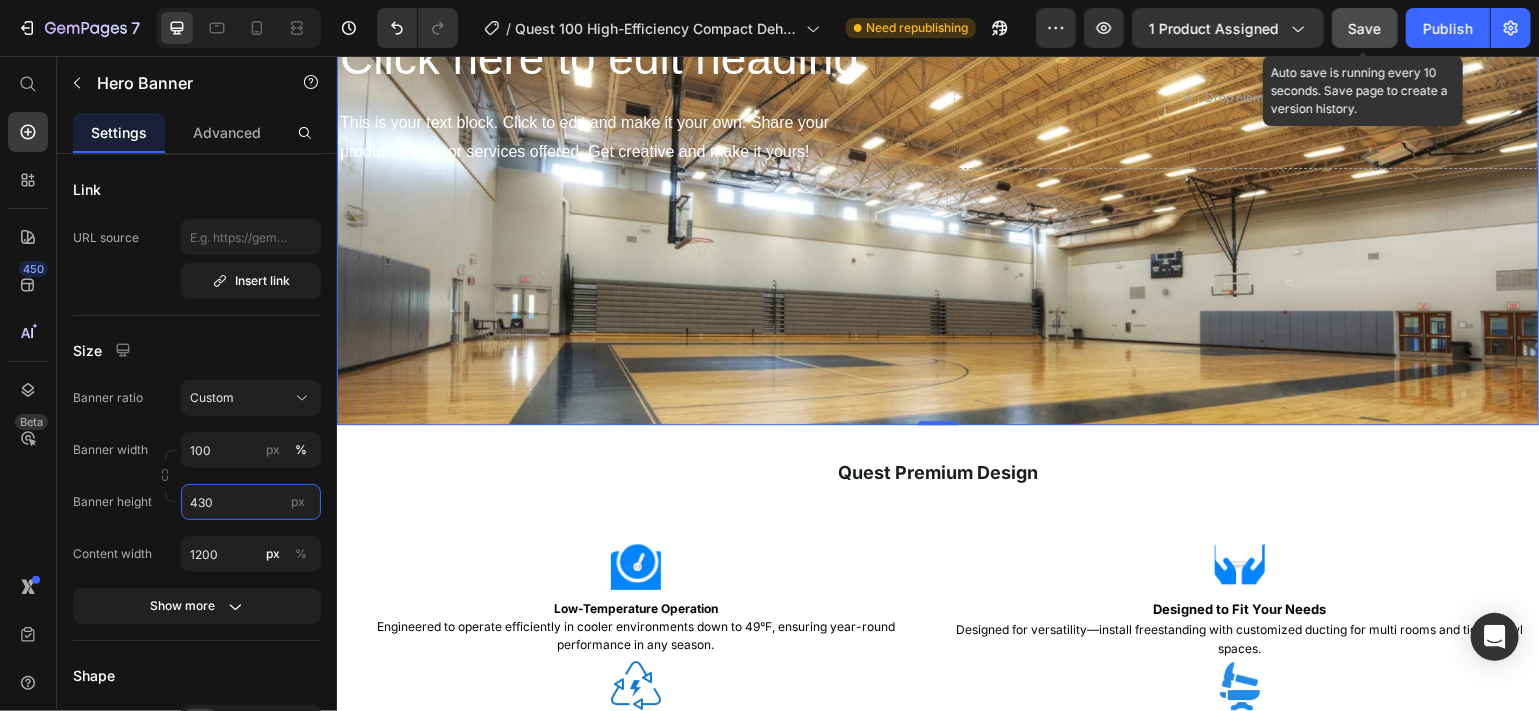 type on "430" 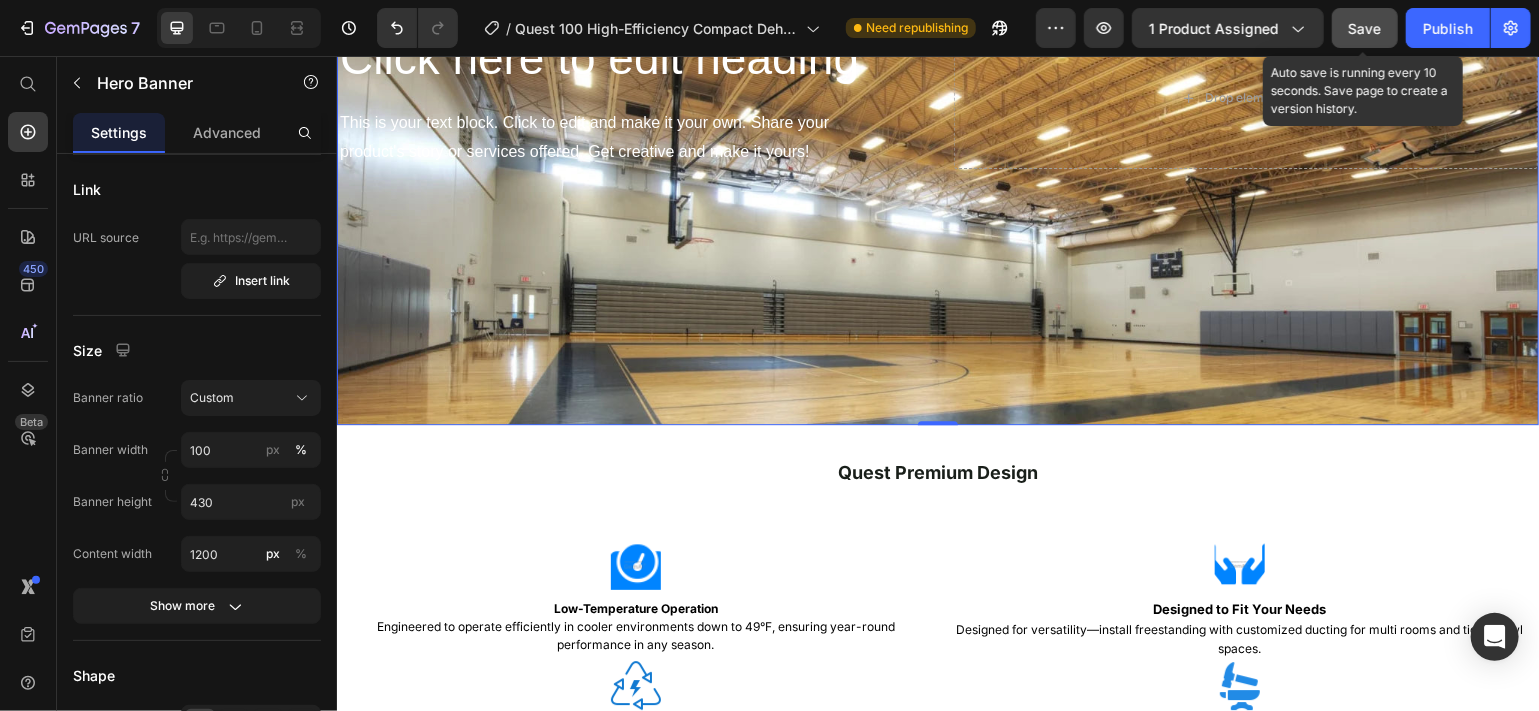 click on "Save" at bounding box center [1365, 28] 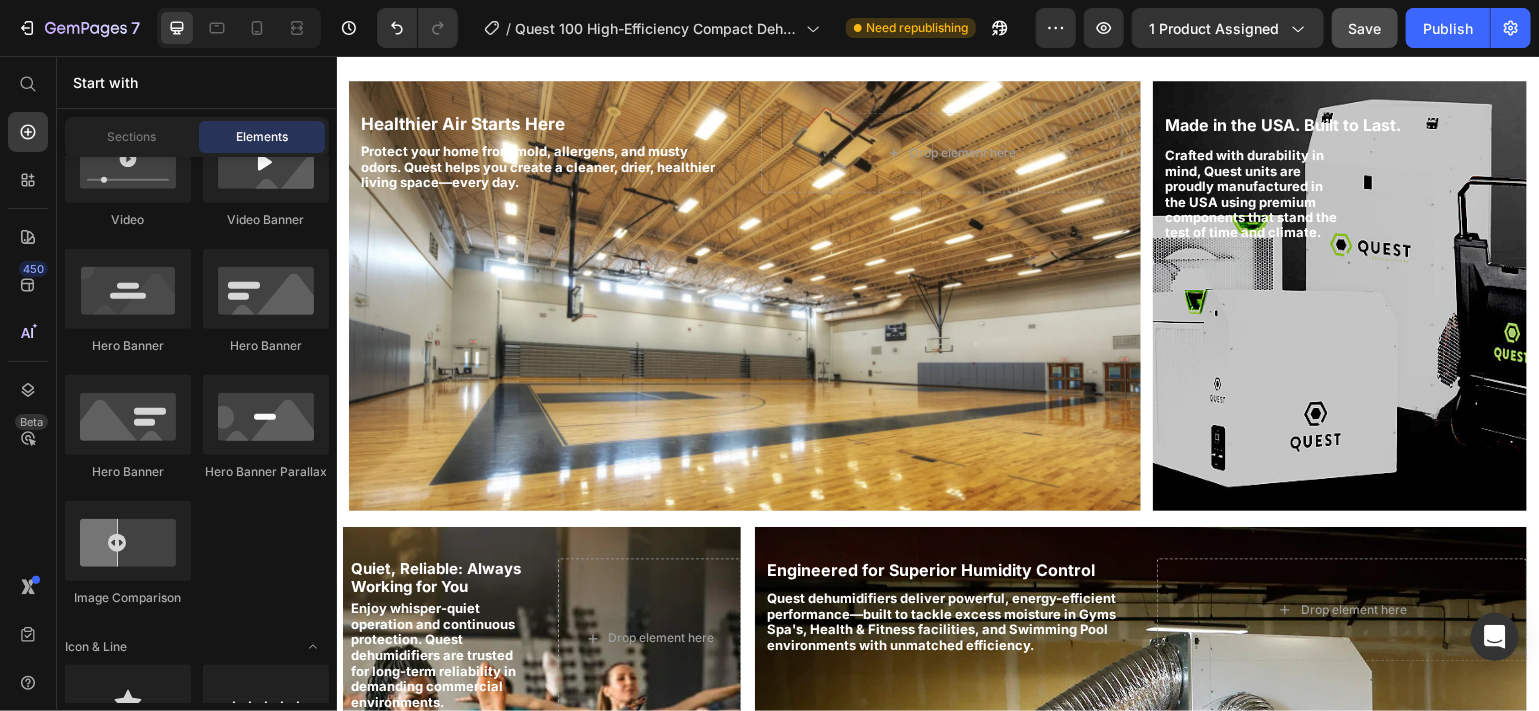 scroll, scrollTop: 1662, scrollLeft: 0, axis: vertical 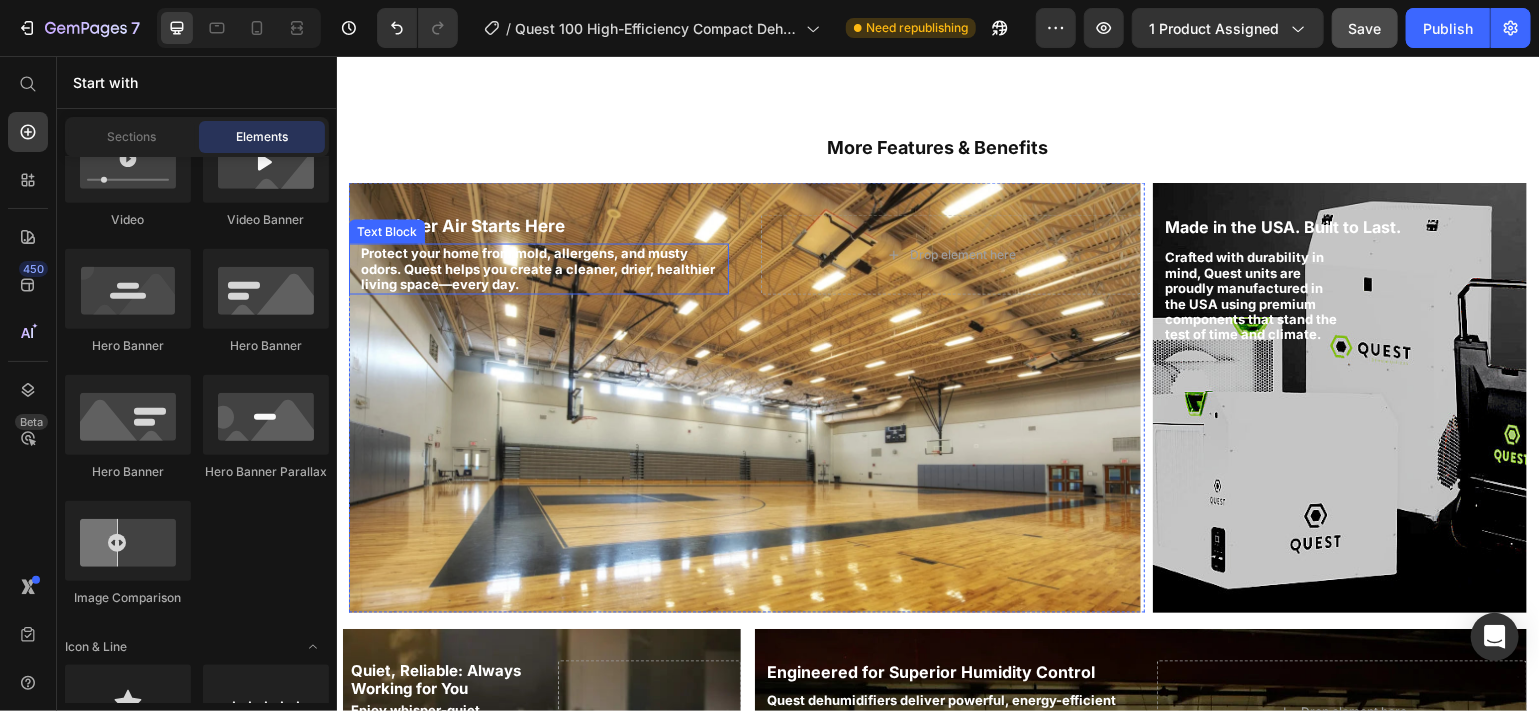 click on "Protect your home from mold, allergens, and musty odors. Quest helps you create a cleaner, drier, healthier living space—every day." at bounding box center (543, 268) 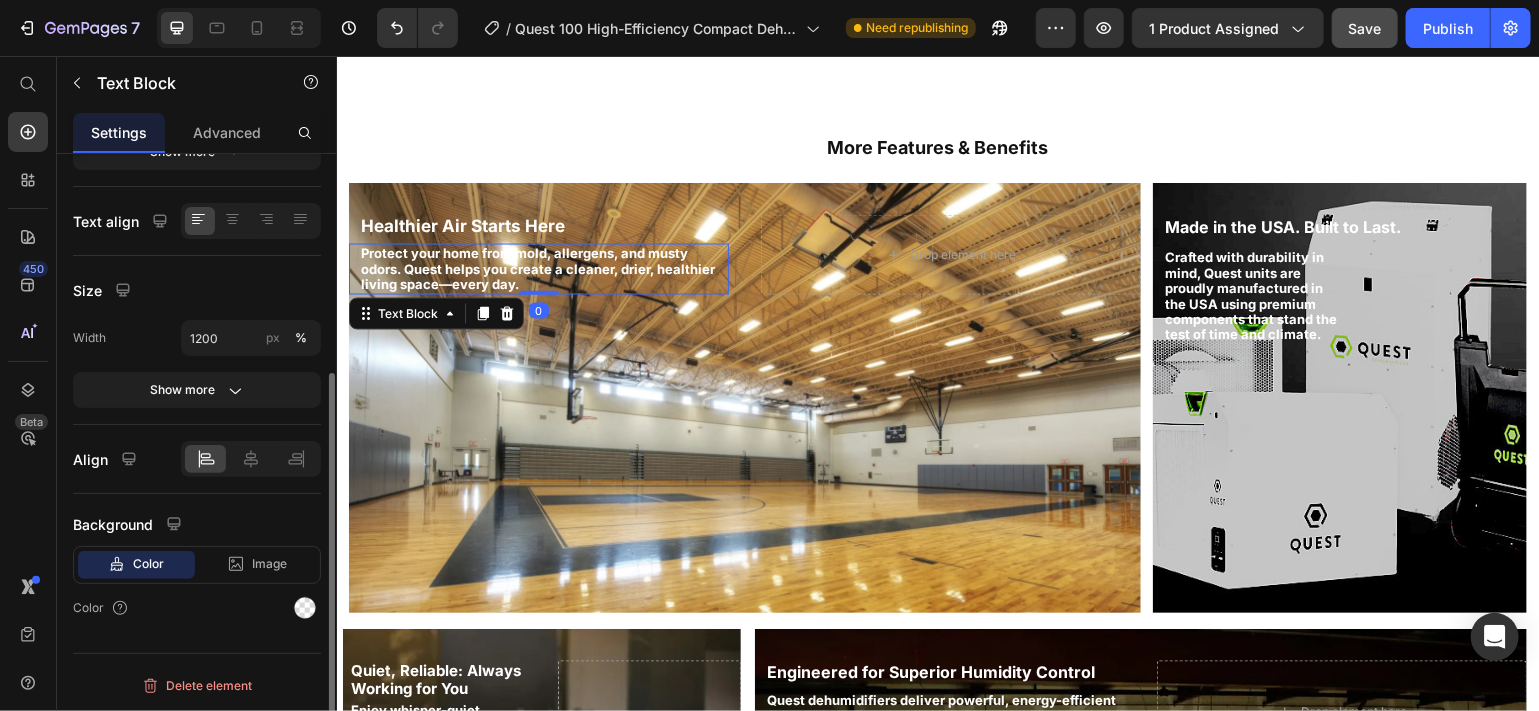 scroll, scrollTop: 0, scrollLeft: 0, axis: both 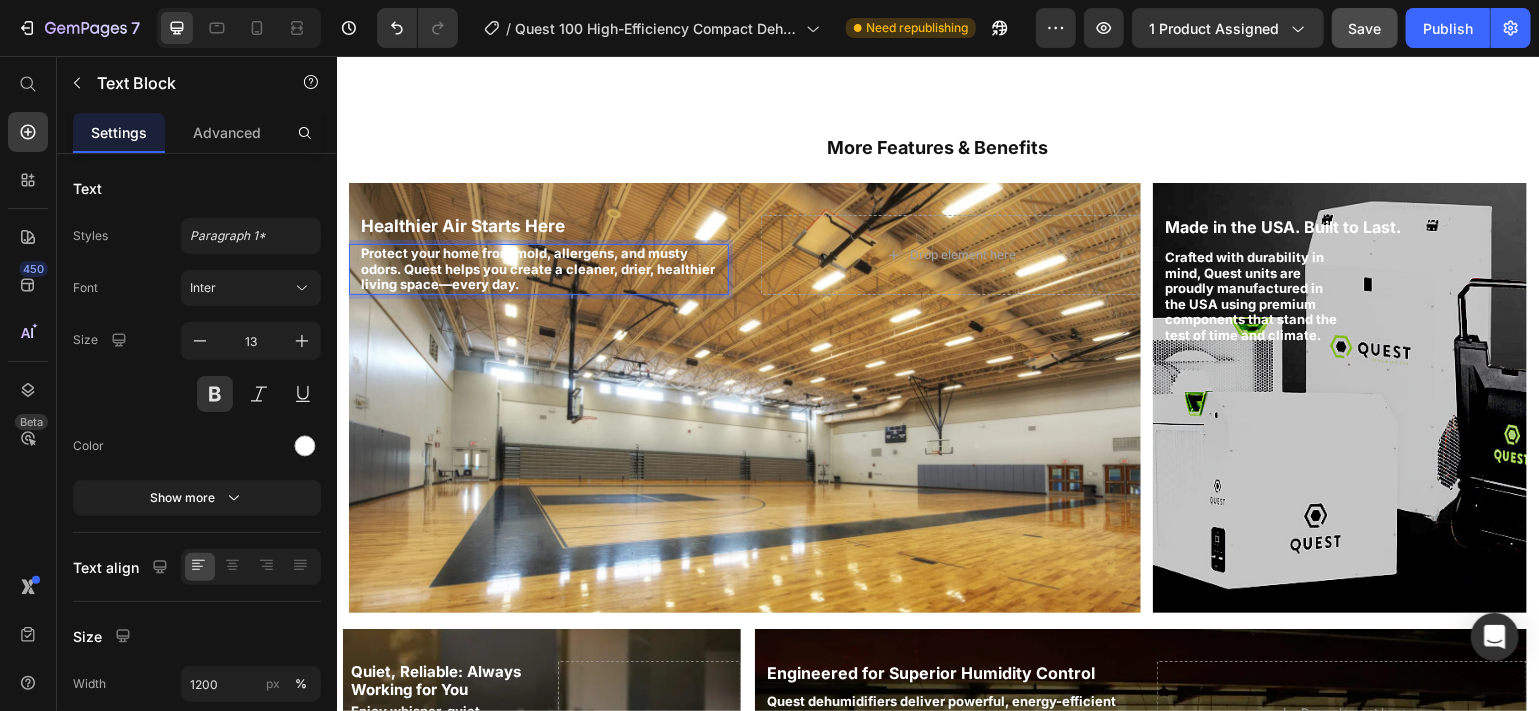 click on "Protect your home from mold, allergens, and musty odors. Quest helps you create a cleaner, drier, healthier living space—every day." at bounding box center (543, 268) 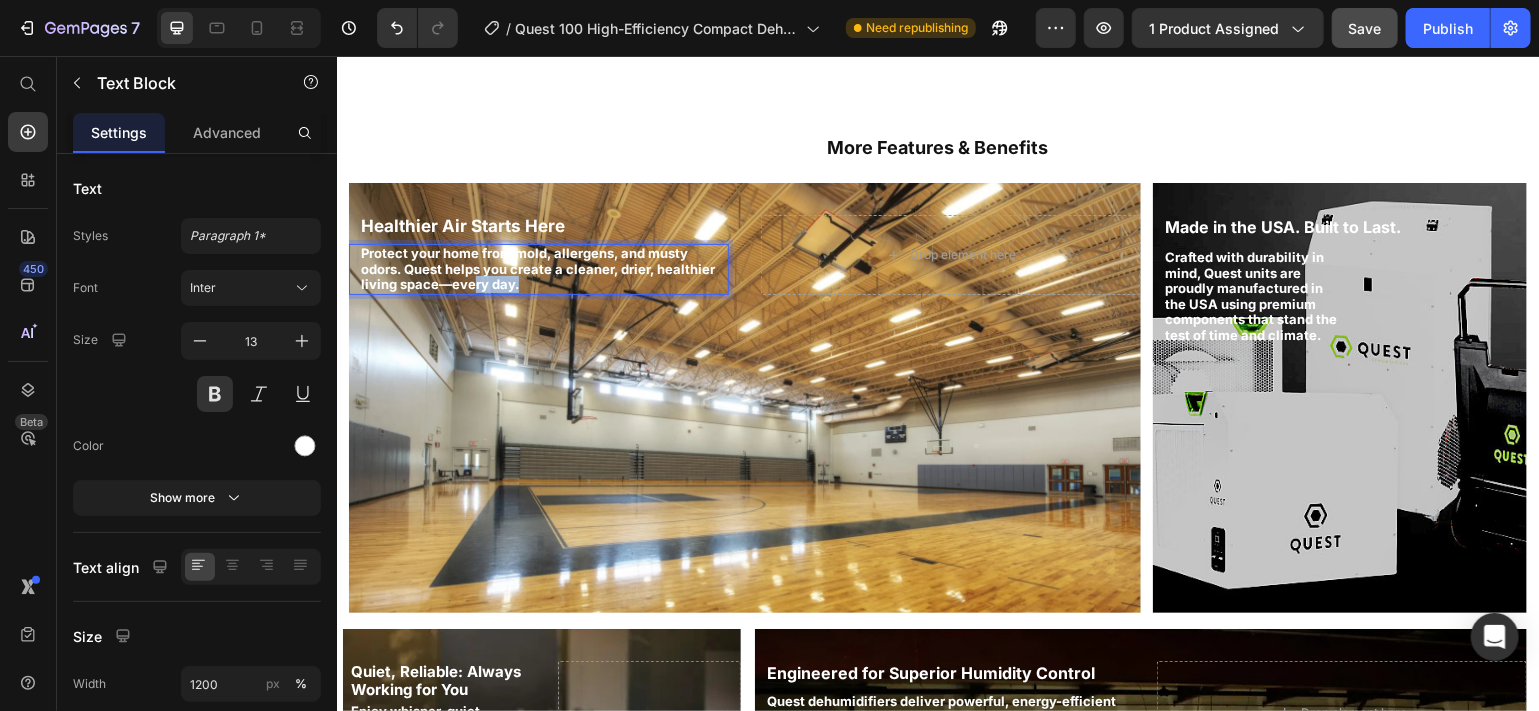 drag, startPoint x: 516, startPoint y: 272, endPoint x: 470, endPoint y: 270, distance: 46.043457 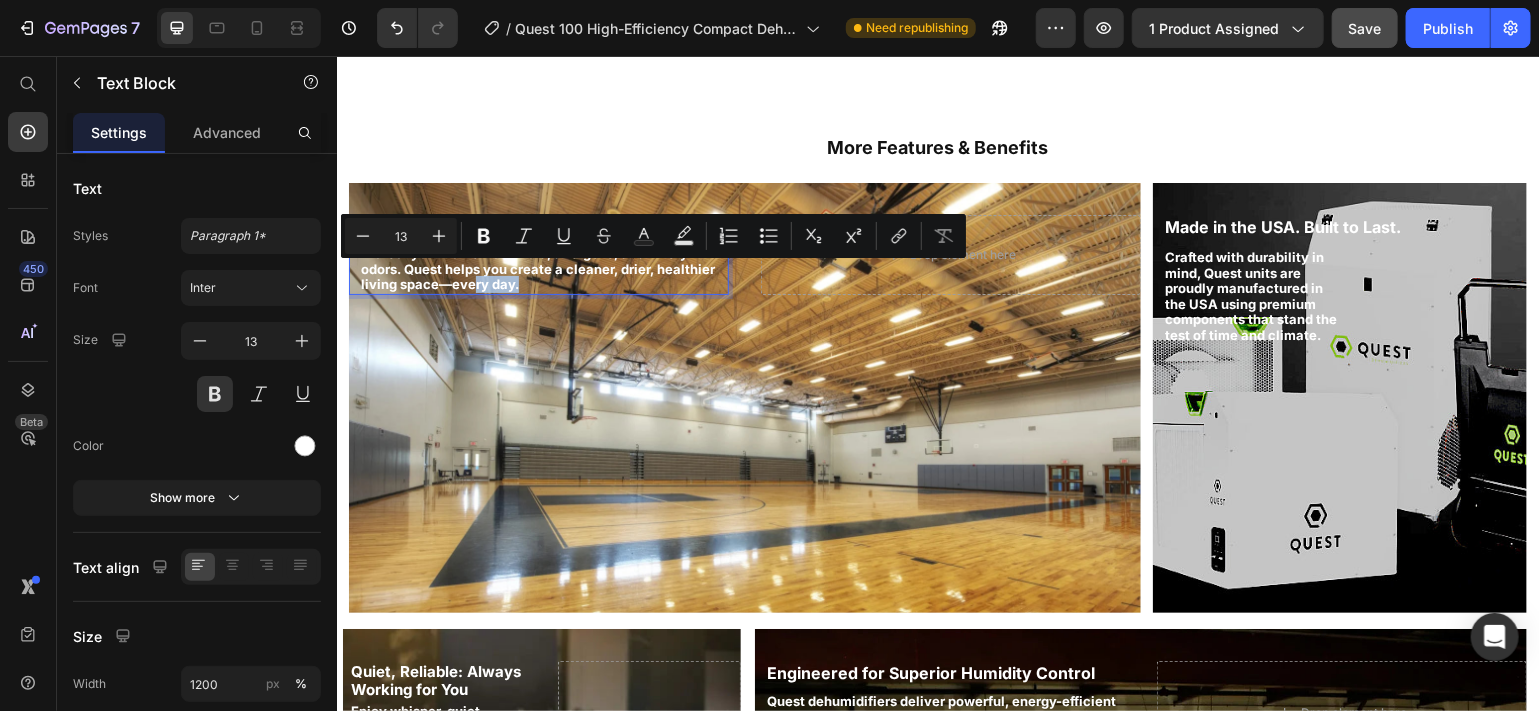 click on "Protect your home from mold, allergens, and musty odors. Quest helps you create a cleaner, drier, healthier living space—every day." at bounding box center (543, 268) 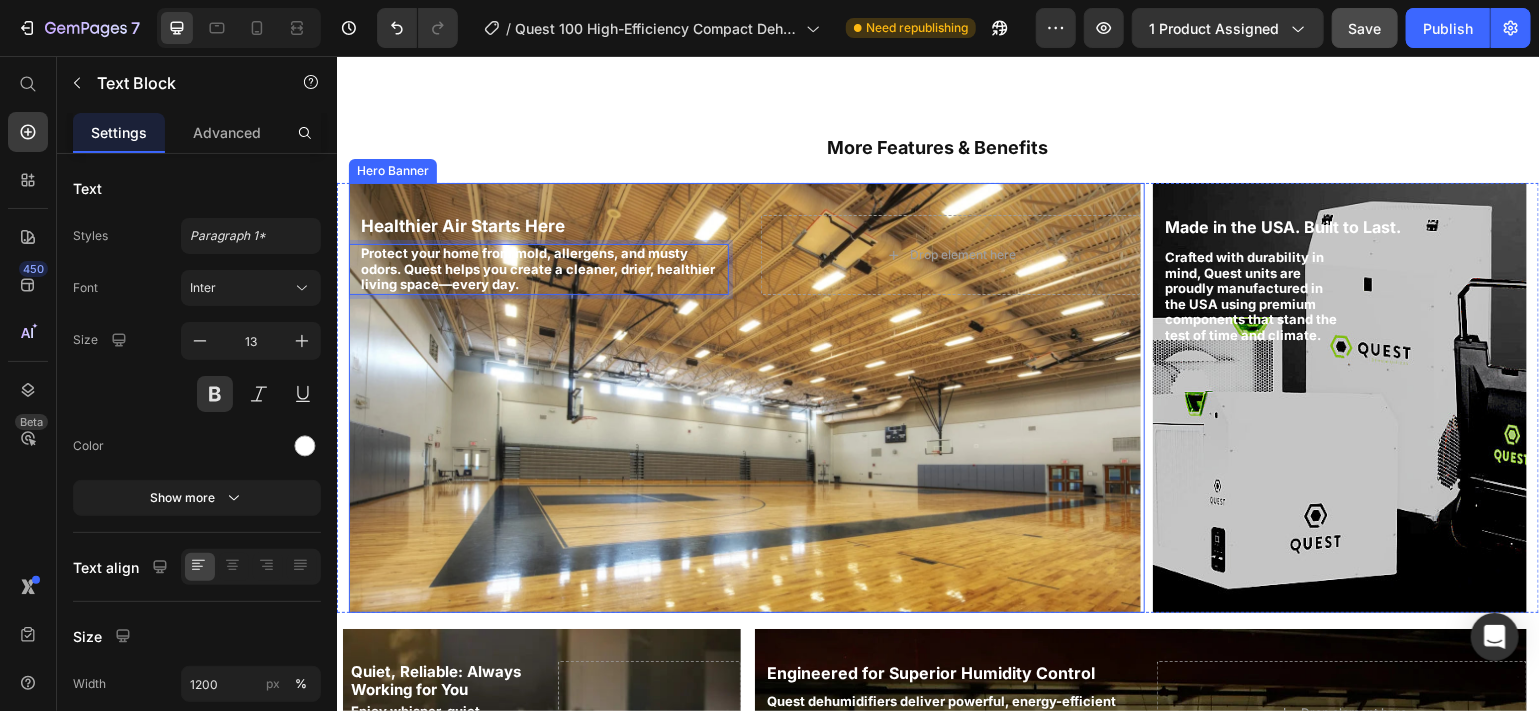 click on "Healthier Air Starts Here Heading Protect your home from mold, allergens, and musty odors. Quest helps you create a cleaner, drier, healthier living space—every day. Text Block   0
Drop element here" at bounding box center [744, 254] 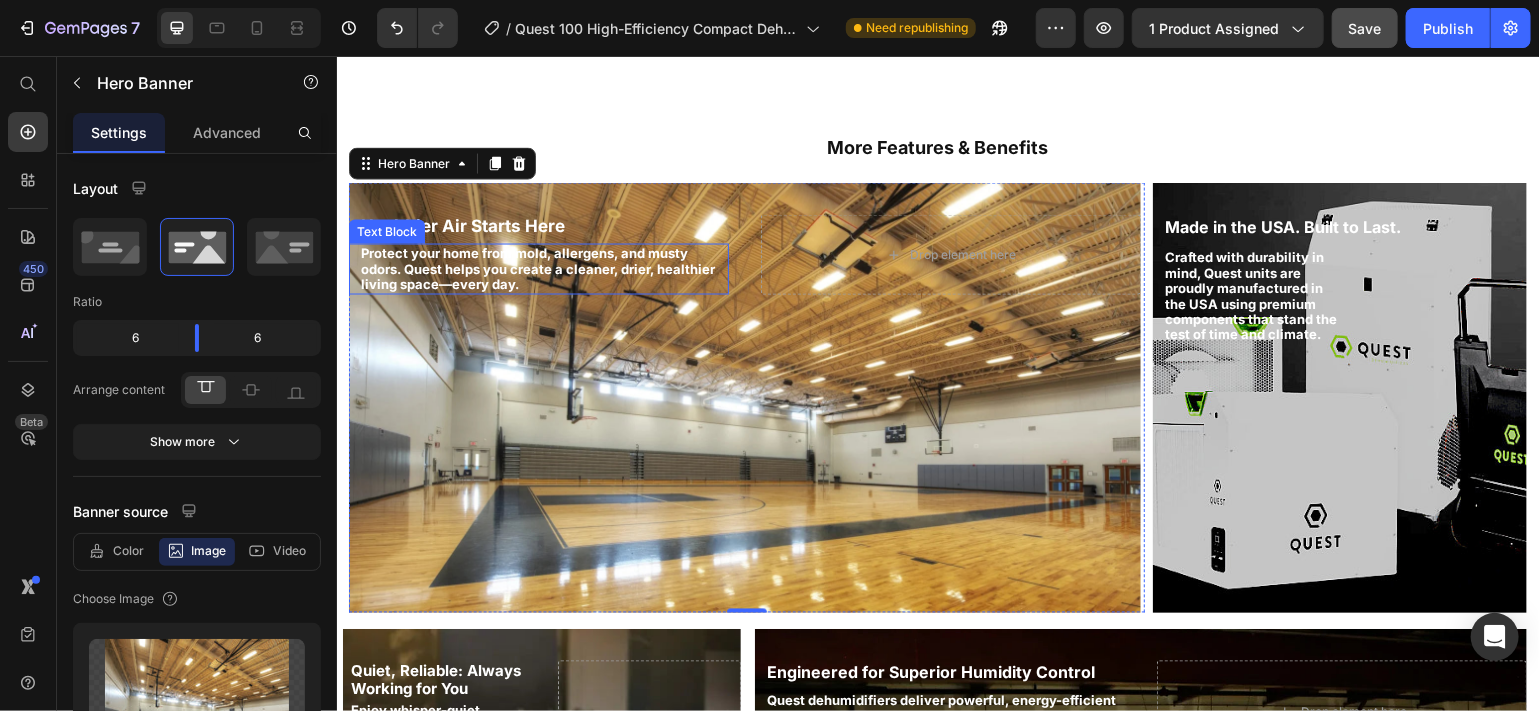 click on "Healthier Air Starts Here Heading Protect your home from mold, allergens, and musty odors. Quest helps you create a cleaner, drier, healthier living space—every day. Text Block" at bounding box center [538, 254] 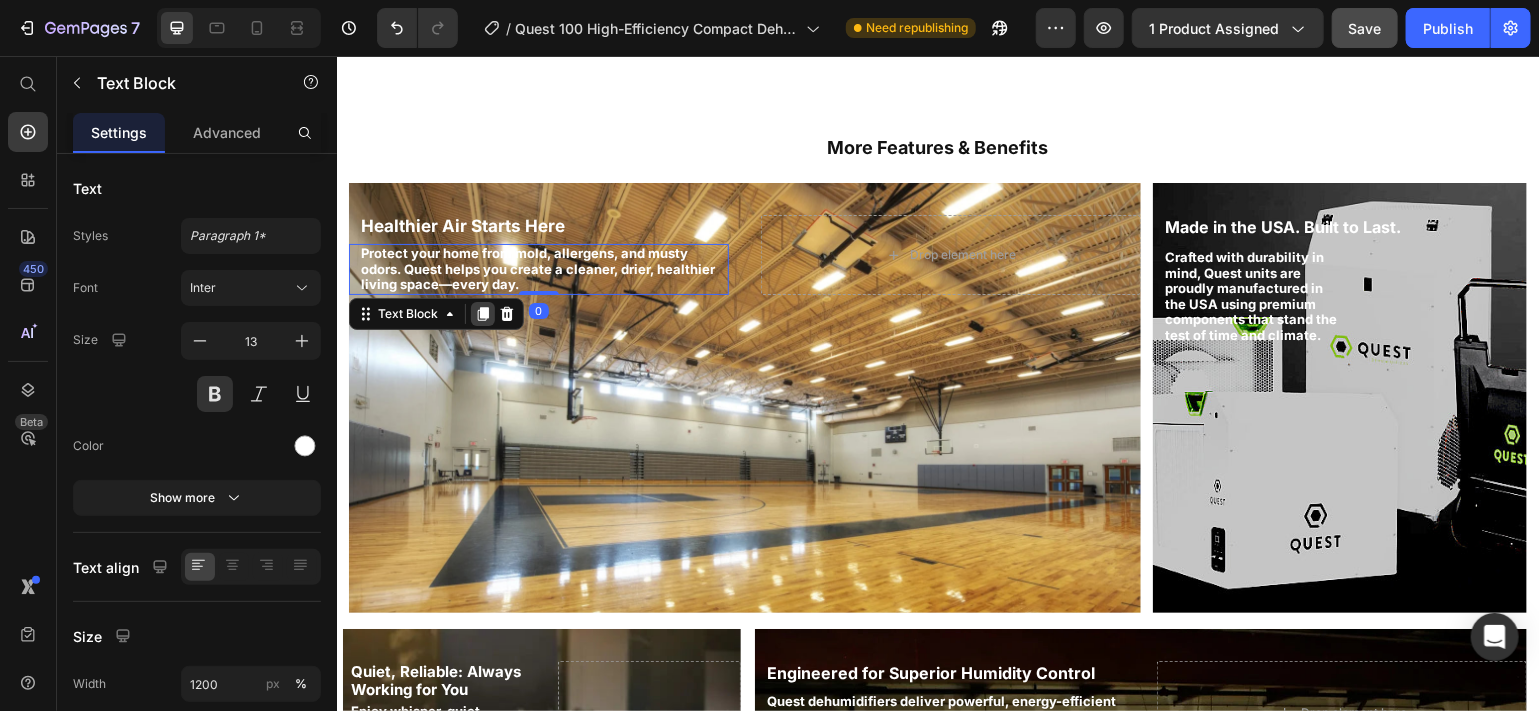 click 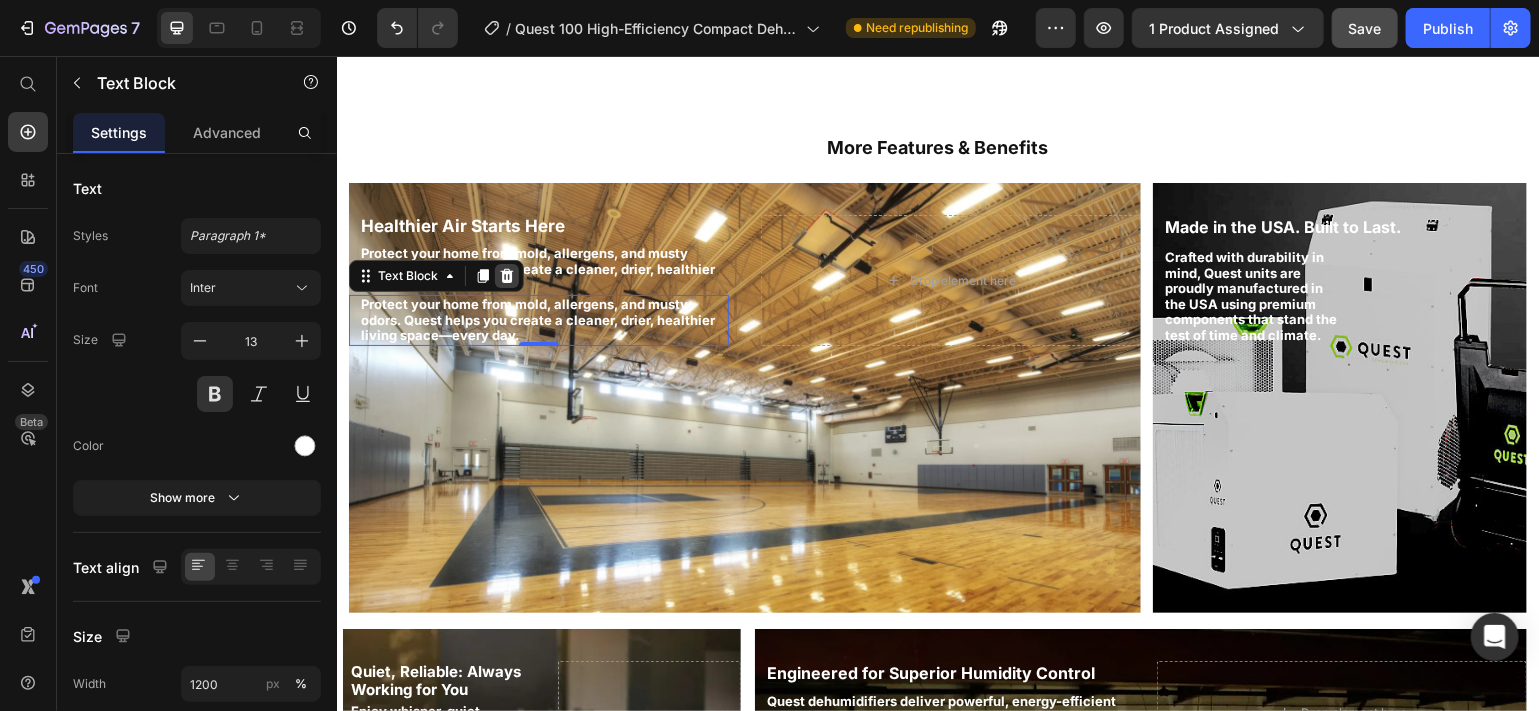 click 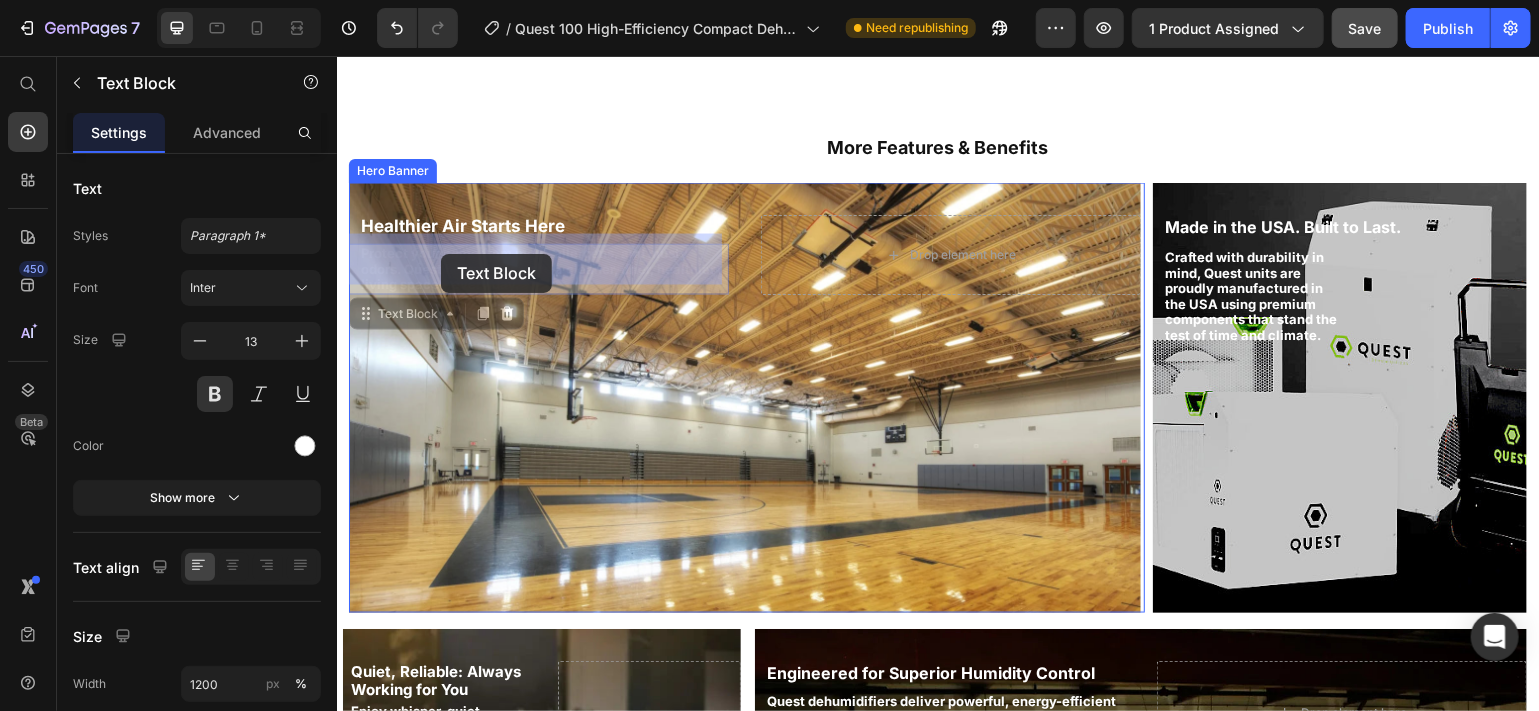 drag, startPoint x: 515, startPoint y: 272, endPoint x: 432, endPoint y: 253, distance: 85.146935 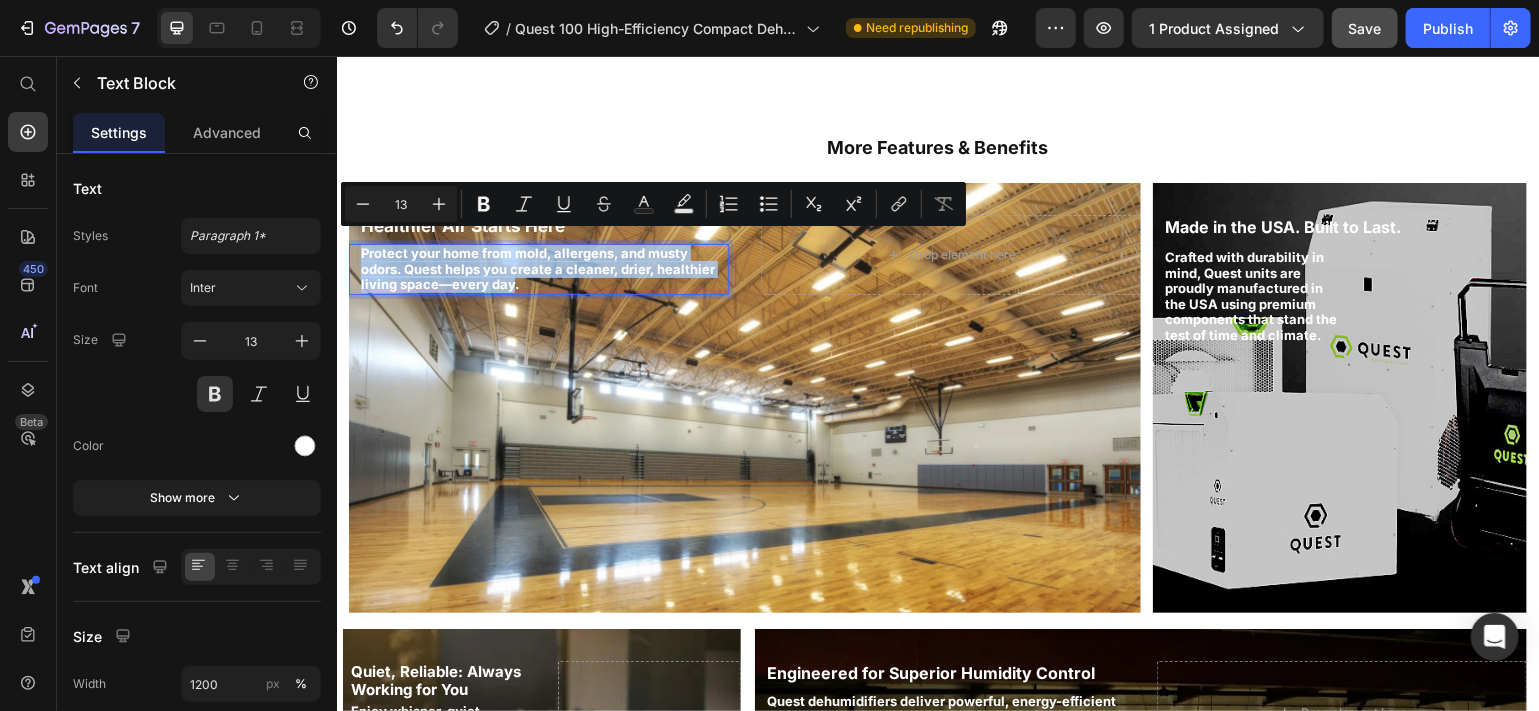 drag, startPoint x: 511, startPoint y: 273, endPoint x: 362, endPoint y: 238, distance: 153.05554 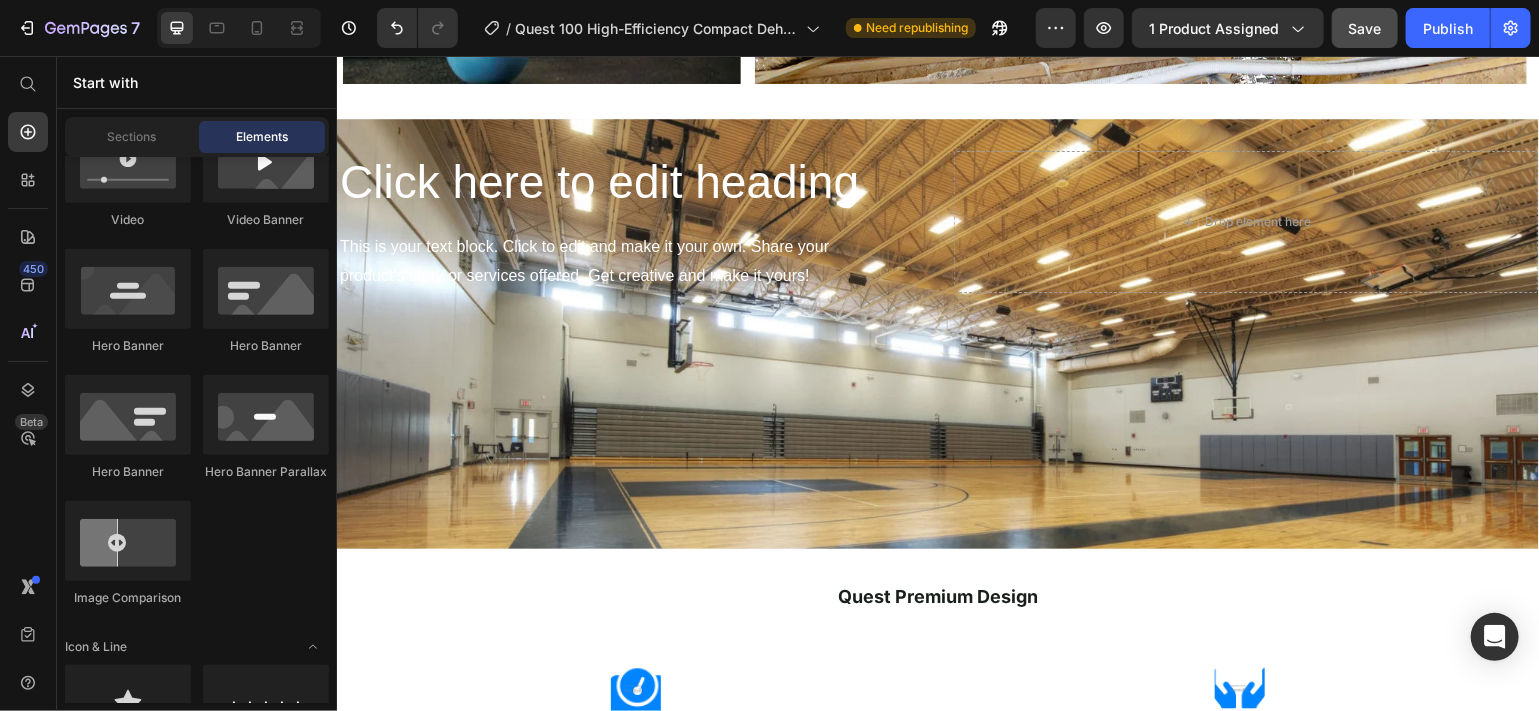 scroll, scrollTop: 2524, scrollLeft: 0, axis: vertical 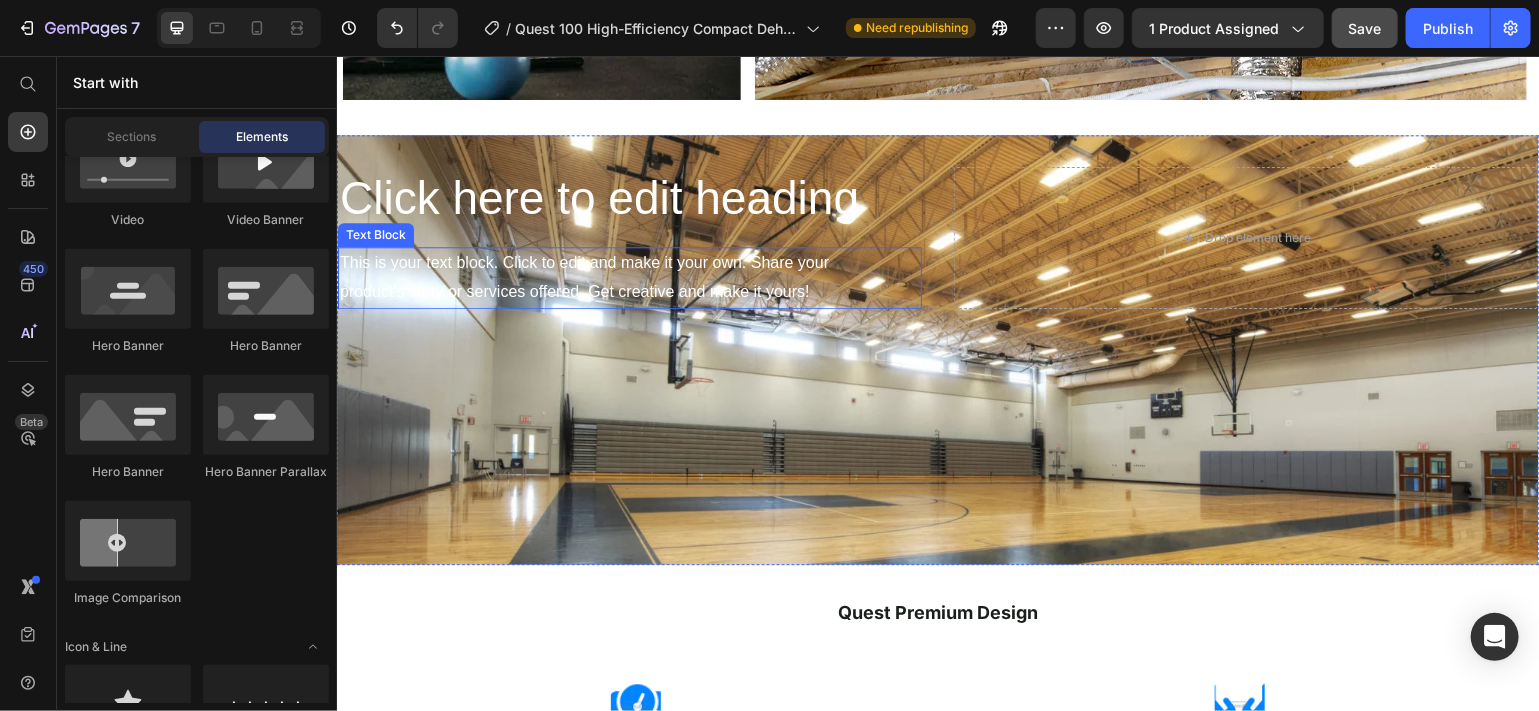 click on "This is your text block. Click to edit and make it your own. Share your                       product's story or services offered. Get creative and make it yours!" at bounding box center [629, 277] 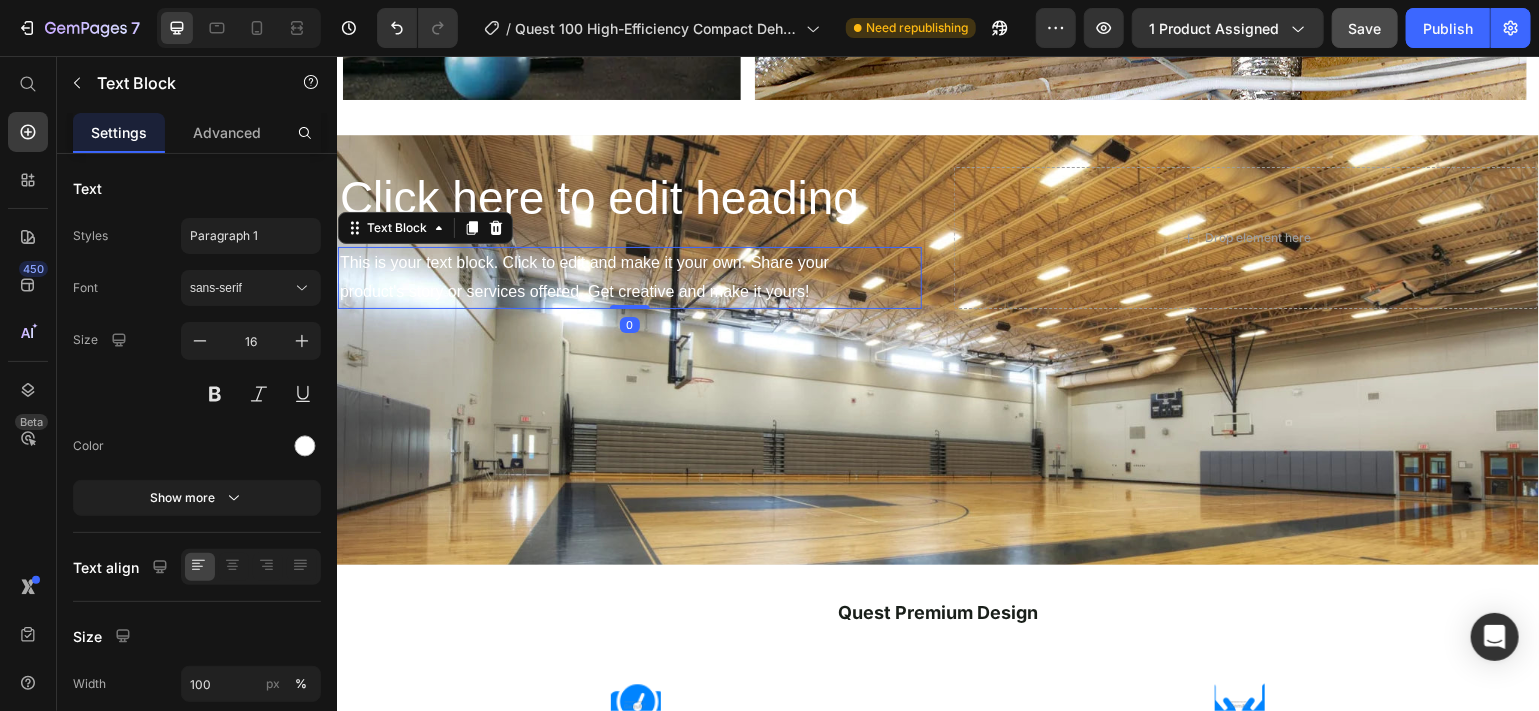 click on "This is your text block. Click to edit and make it your own. Share your                       product's story or services offered. Get creative and make it yours!" at bounding box center [629, 277] 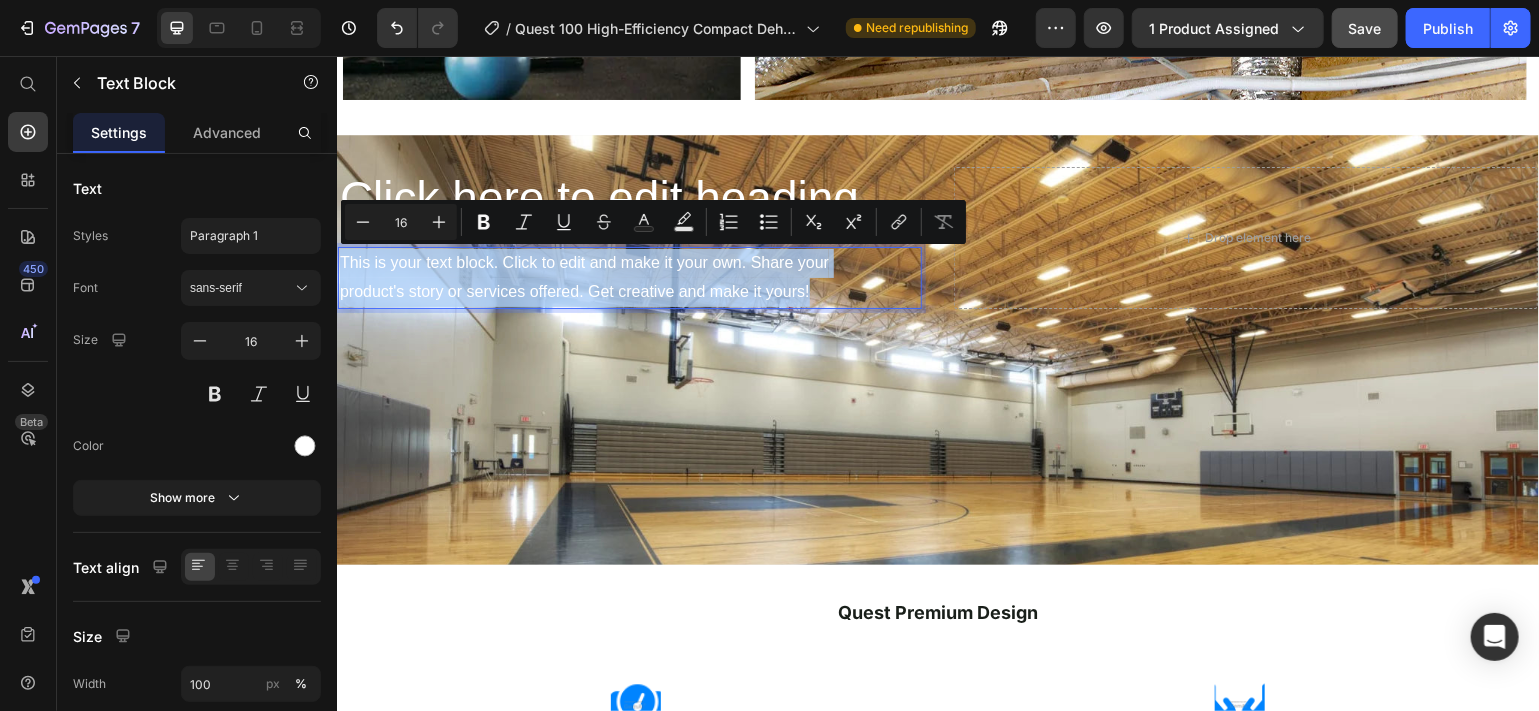 drag, startPoint x: 817, startPoint y: 288, endPoint x: 340, endPoint y: 259, distance: 477.88074 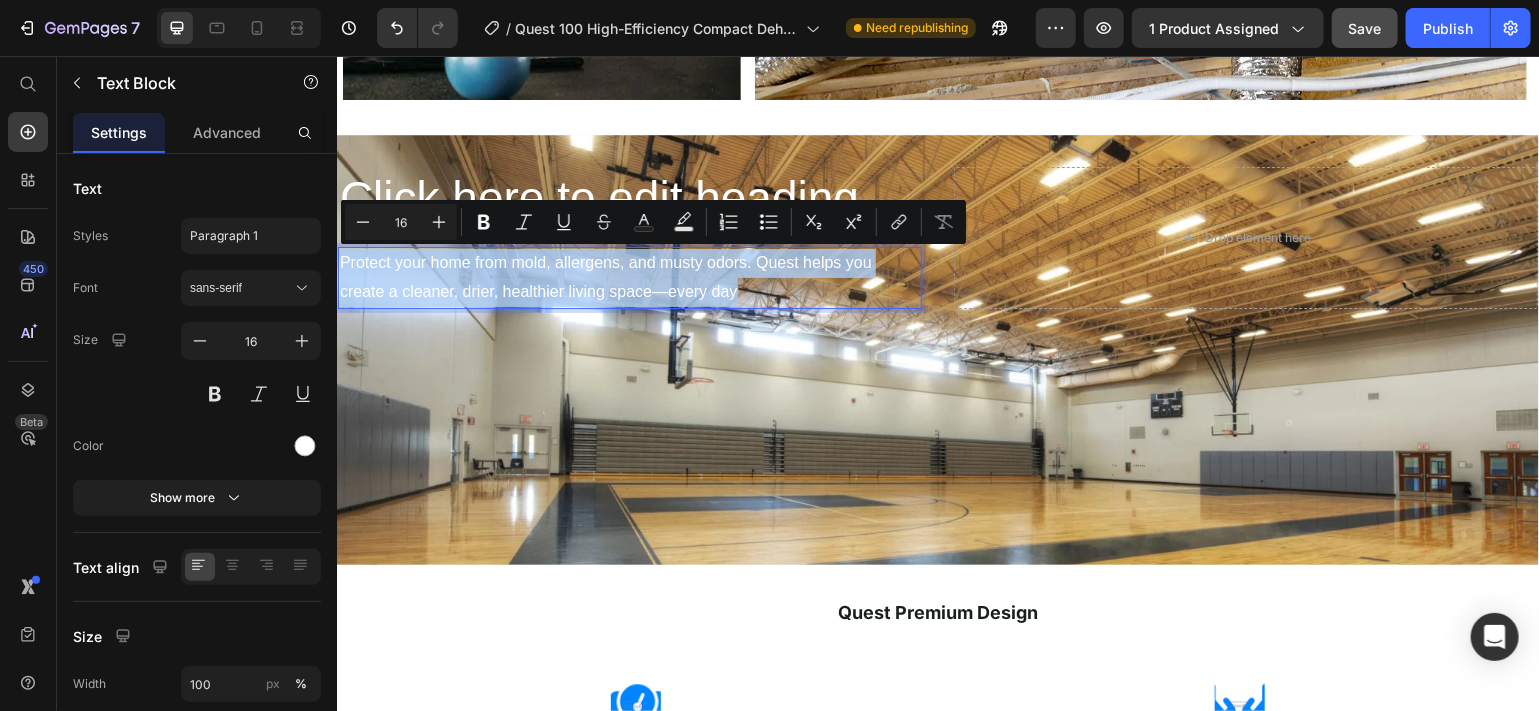 drag, startPoint x: 737, startPoint y: 288, endPoint x: 336, endPoint y: 265, distance: 401.65906 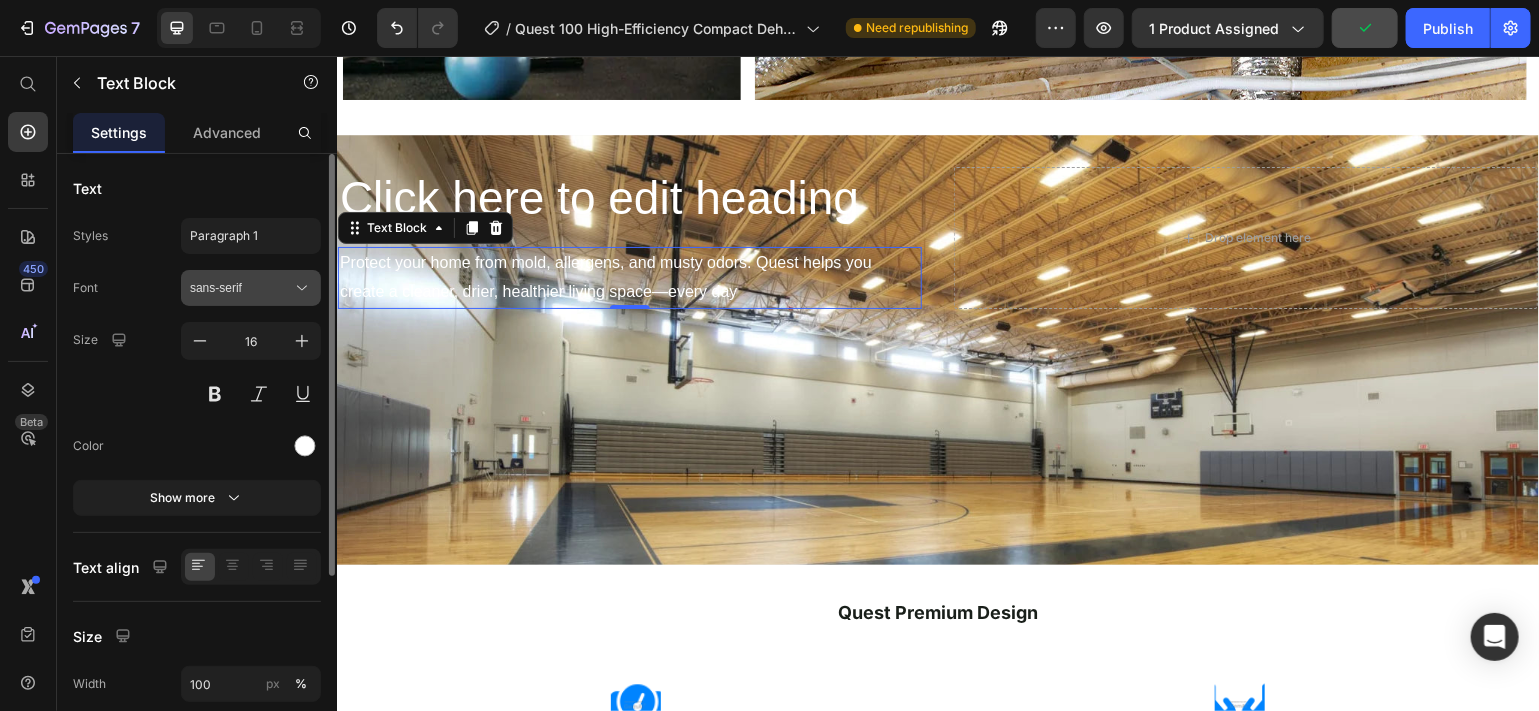 click on "sans-serif" at bounding box center (241, 288) 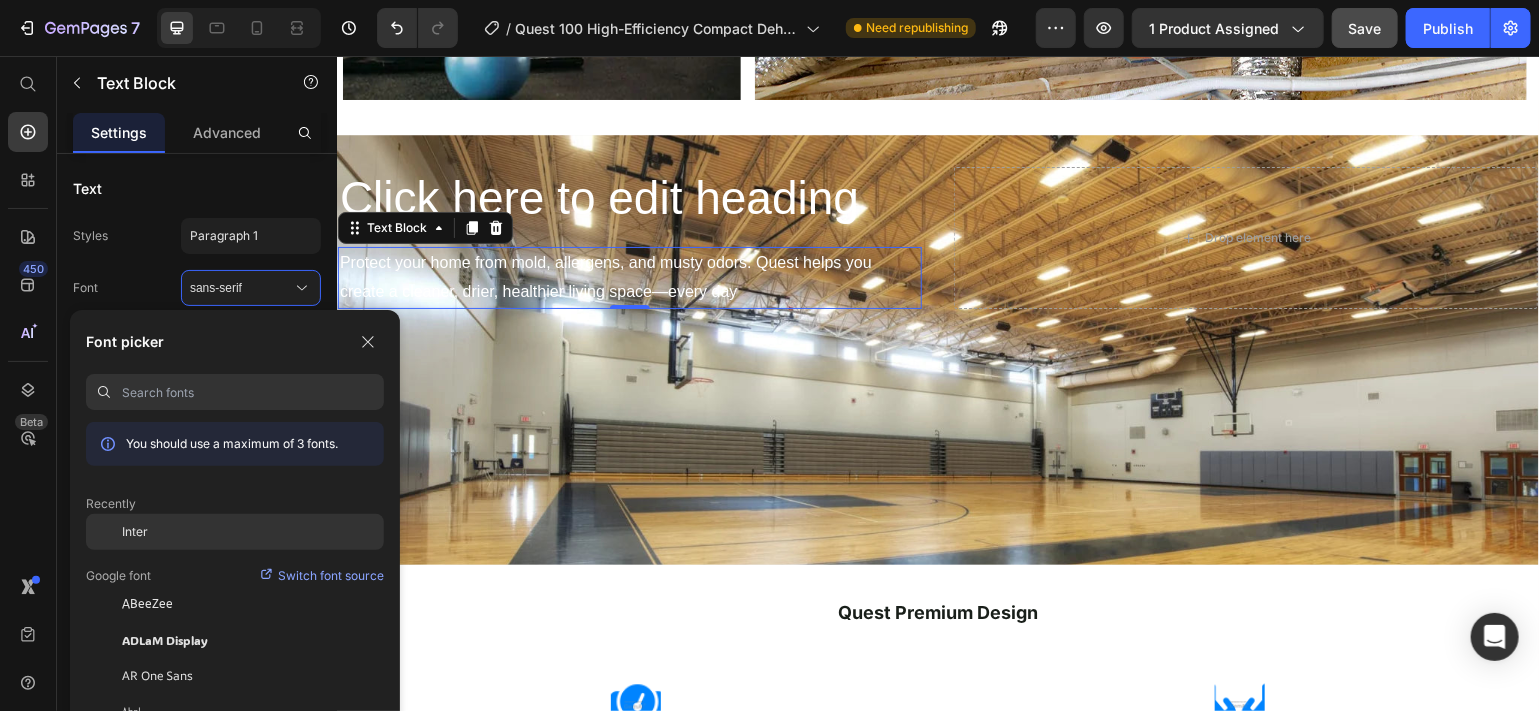 click on "Inter" 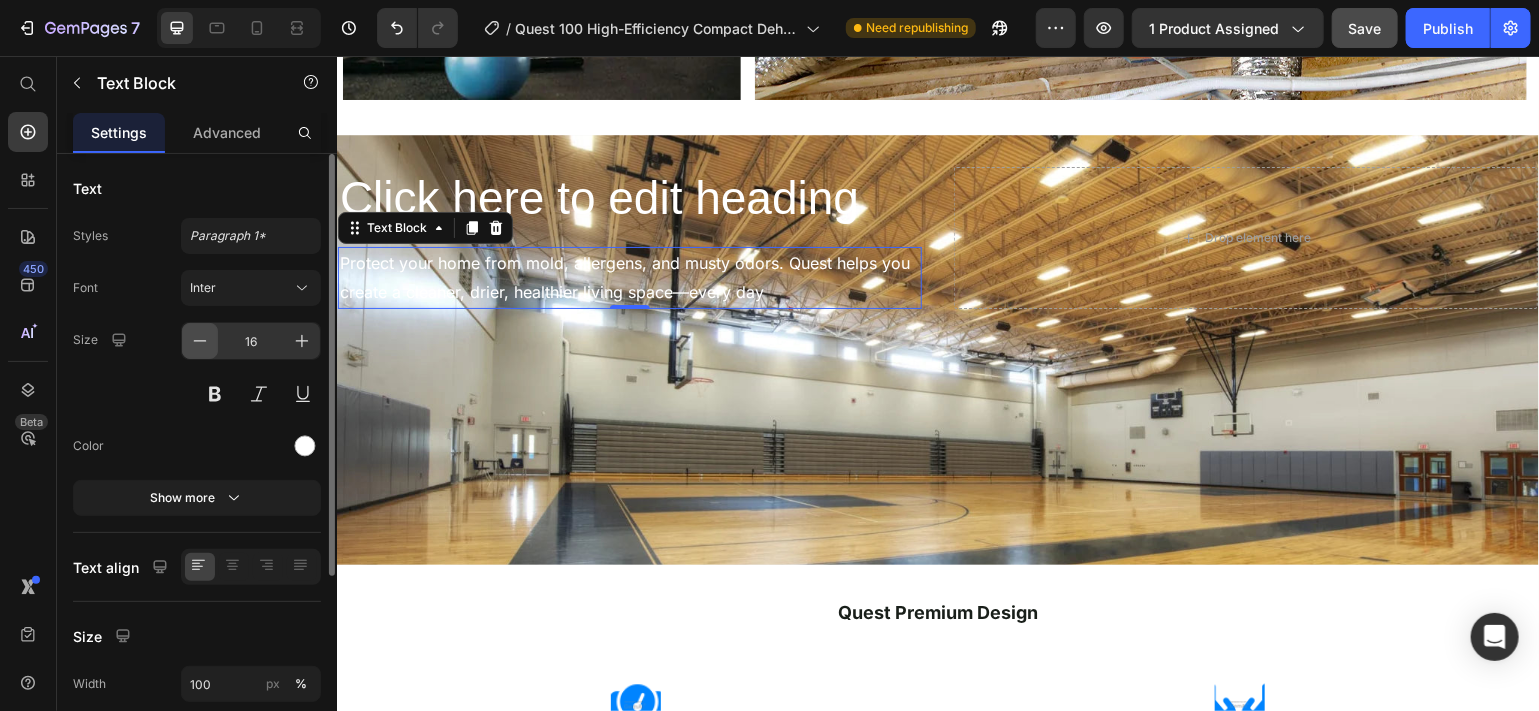 click 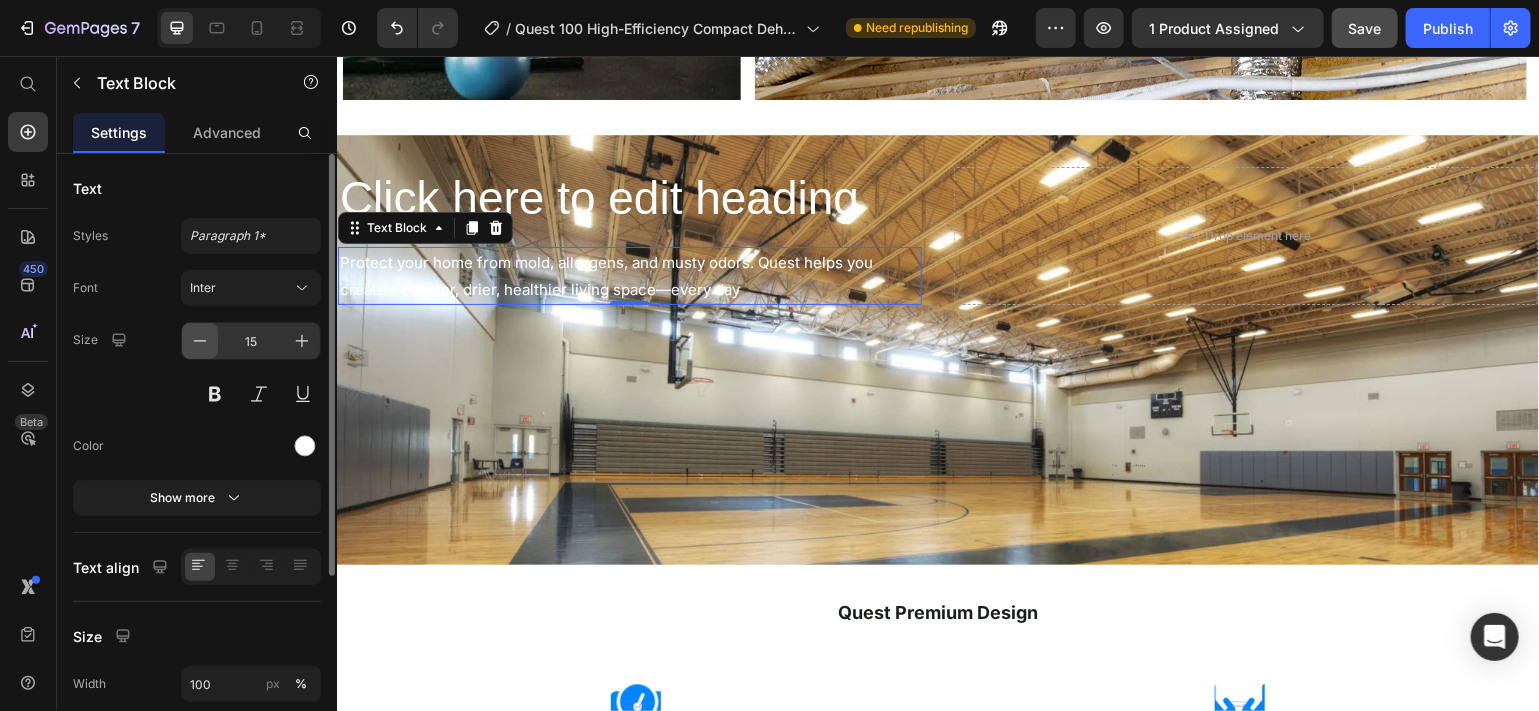 click 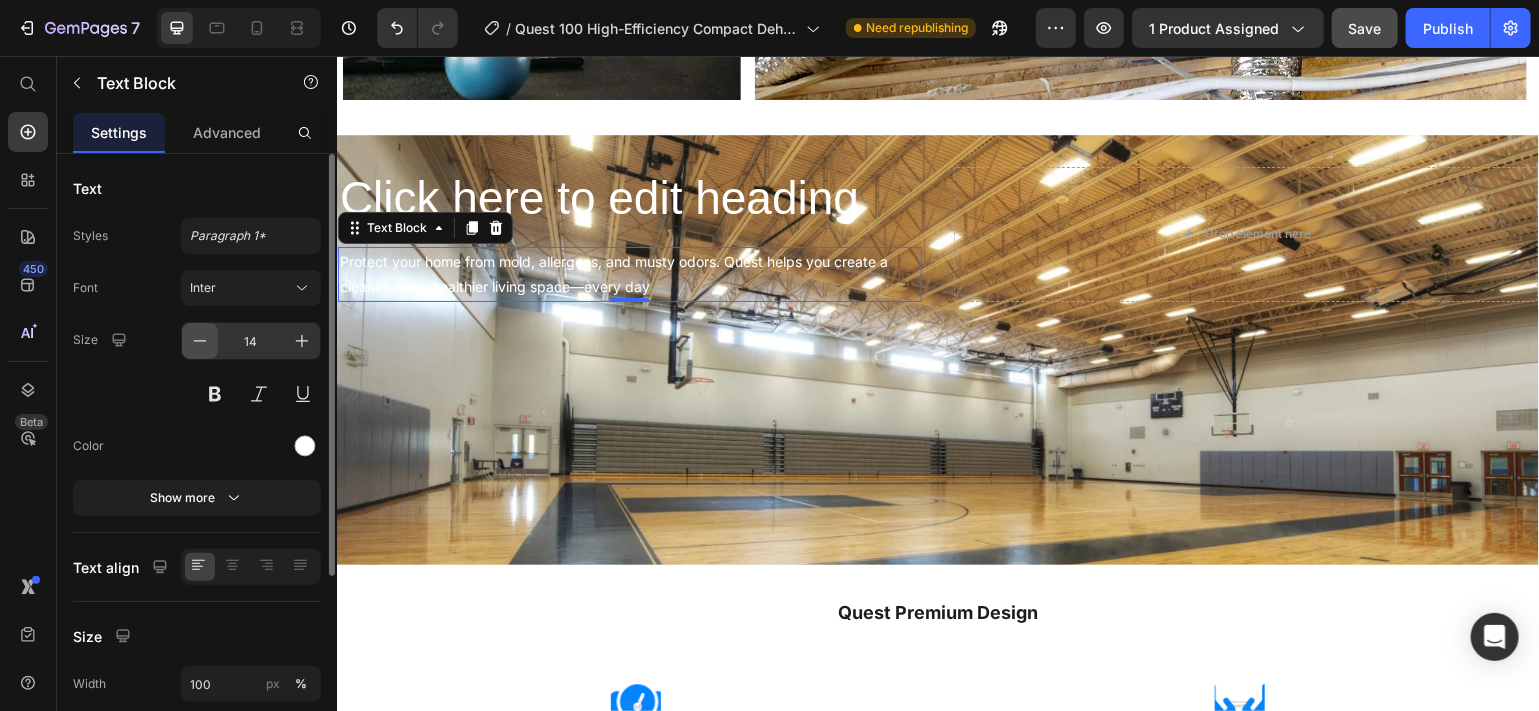 click 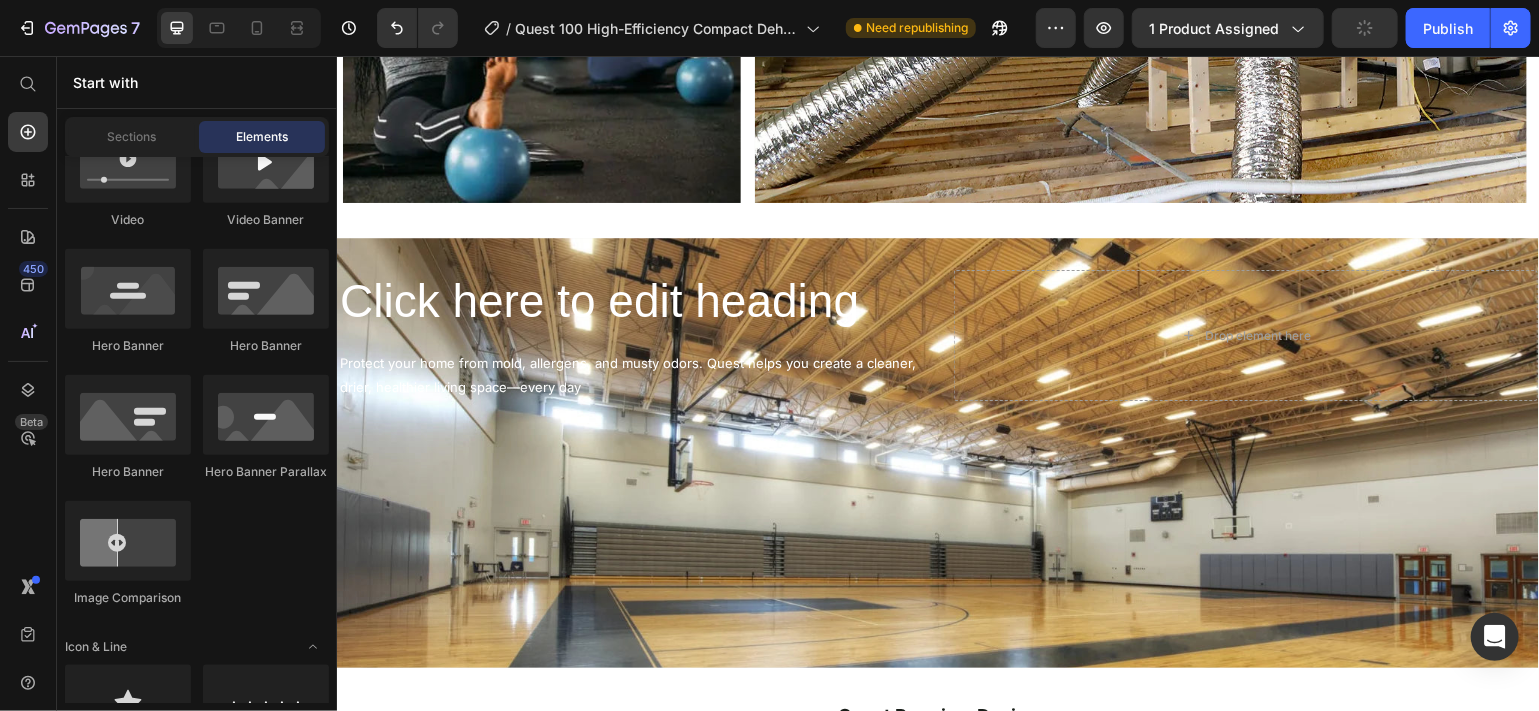scroll, scrollTop: 2438, scrollLeft: 0, axis: vertical 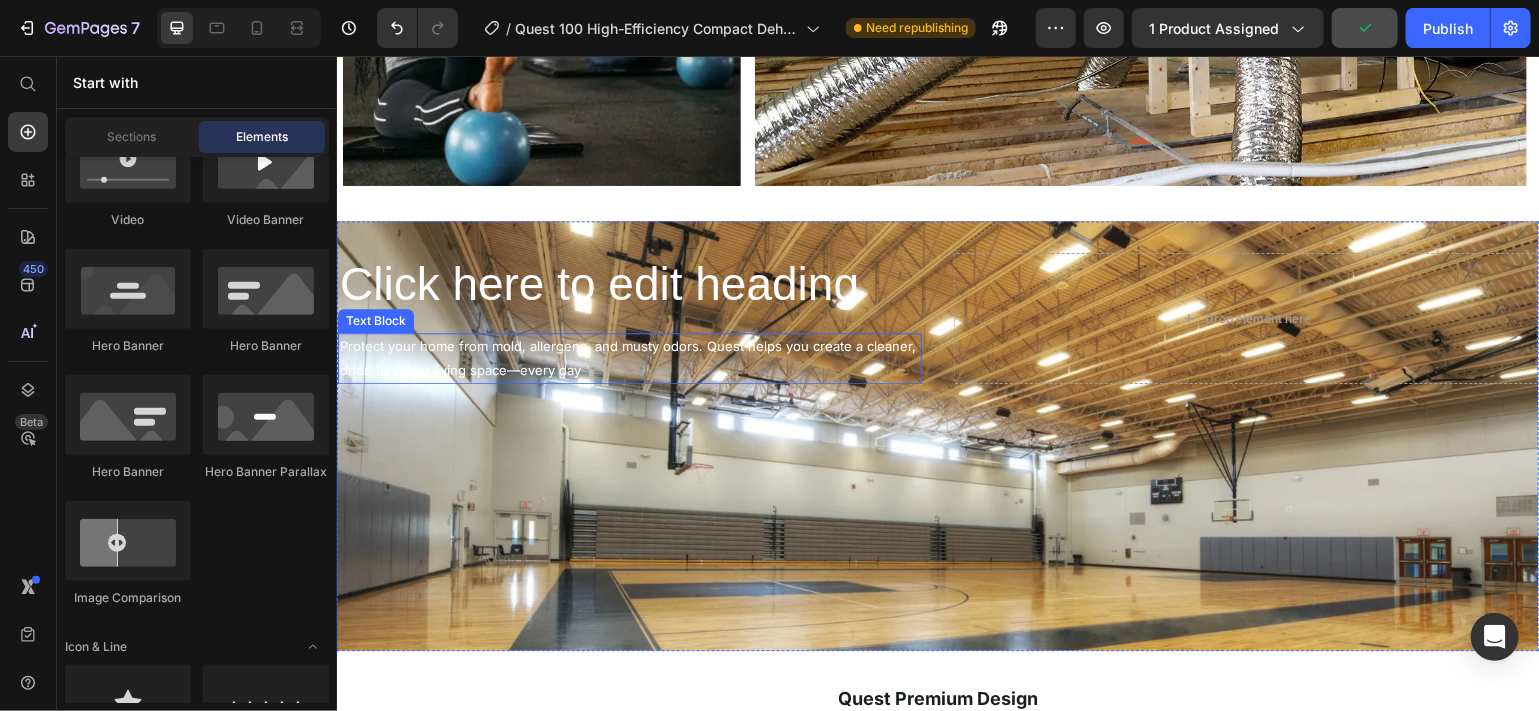 click on "Protect your home from mold, allergens, and musty odors. Quest helps you create a cleaner, drier, healthier living space—every day" at bounding box center (629, 357) 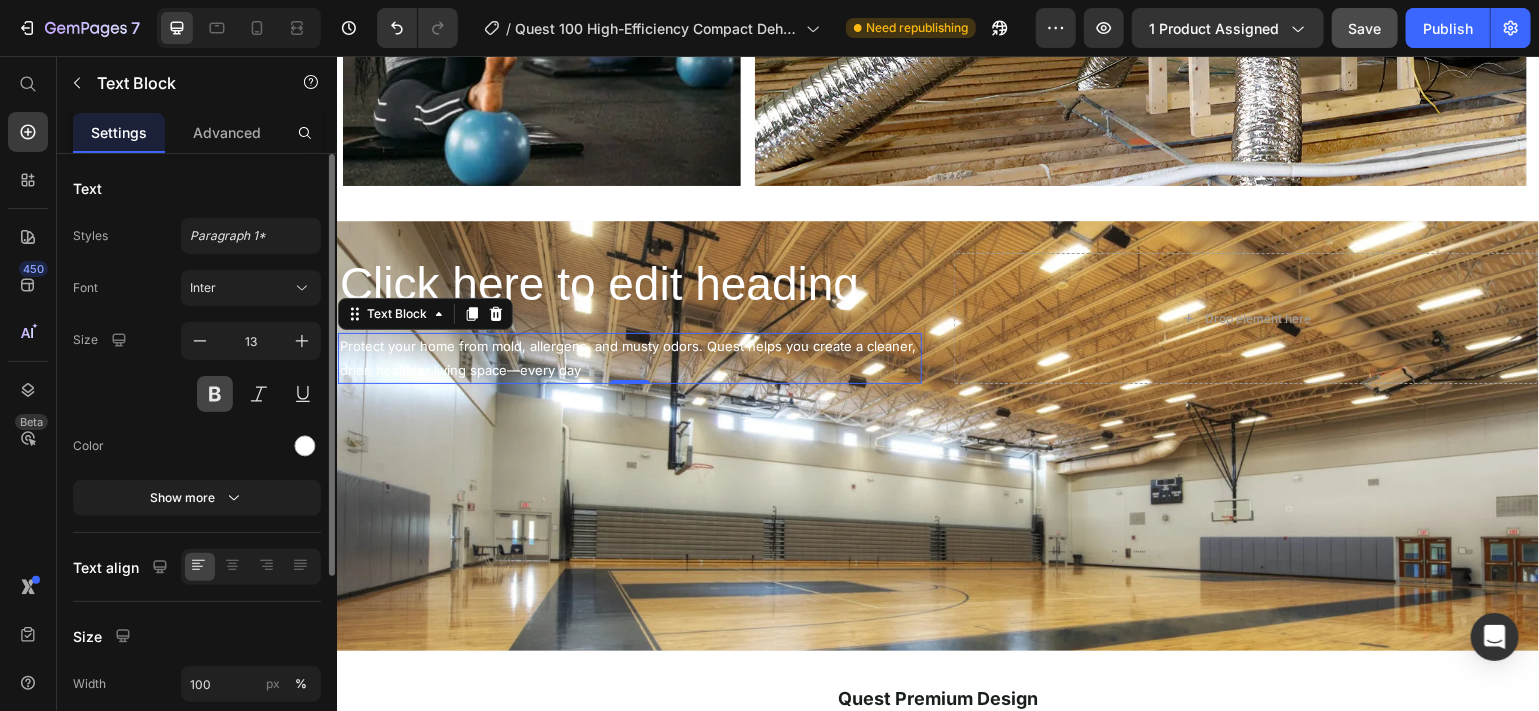 click at bounding box center (215, 394) 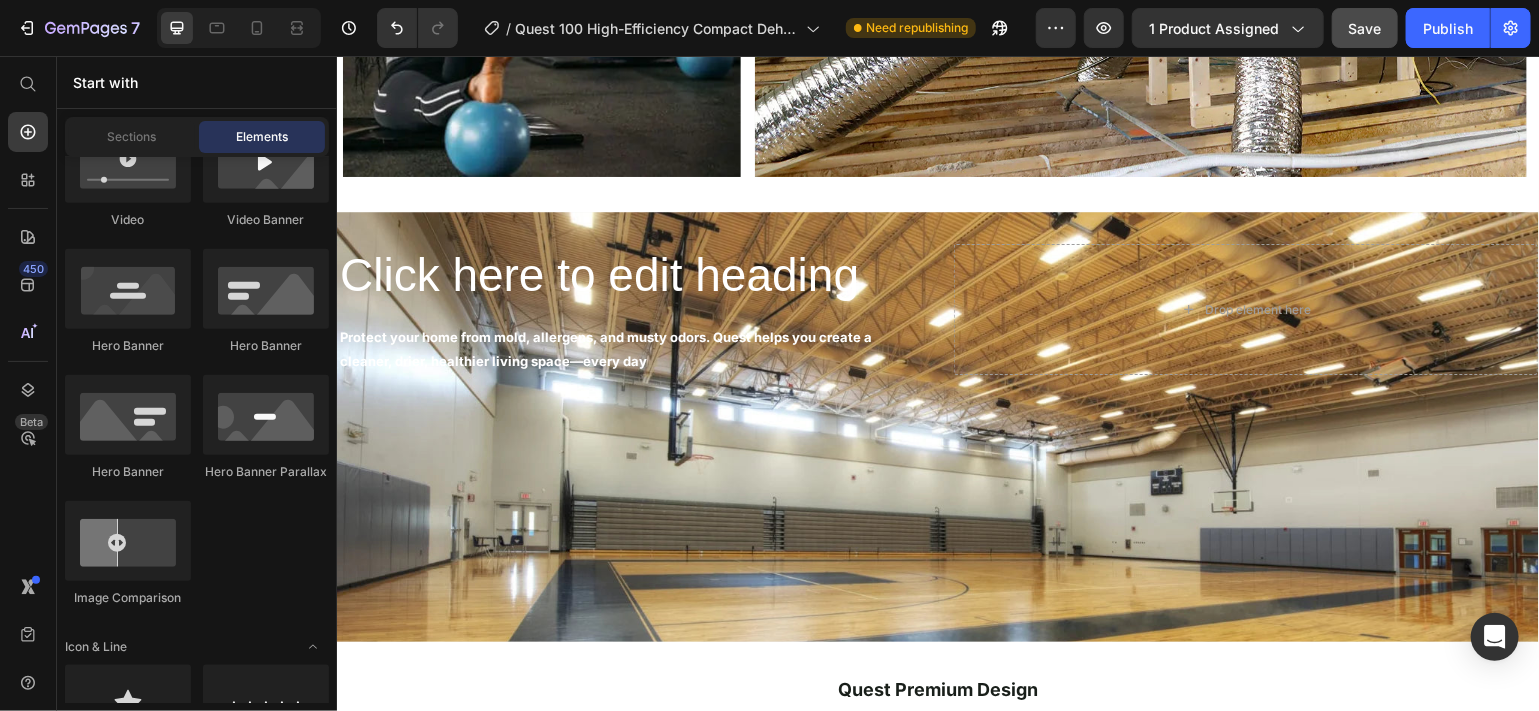 scroll, scrollTop: 2430, scrollLeft: 0, axis: vertical 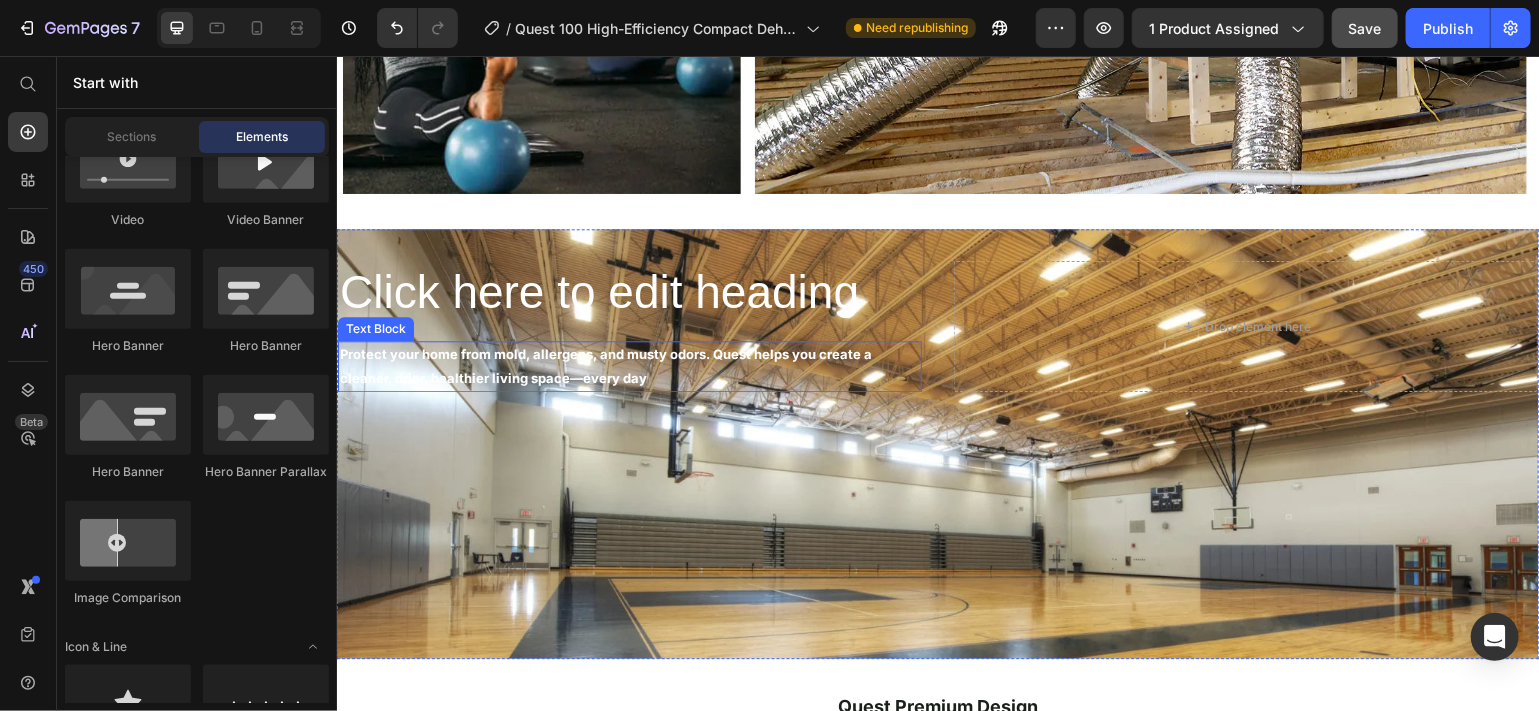 click on "Protect your home from mold, allergens, and musty odors. Quest helps you create a cleaner, drier, healthier living space—every day" at bounding box center (629, 365) 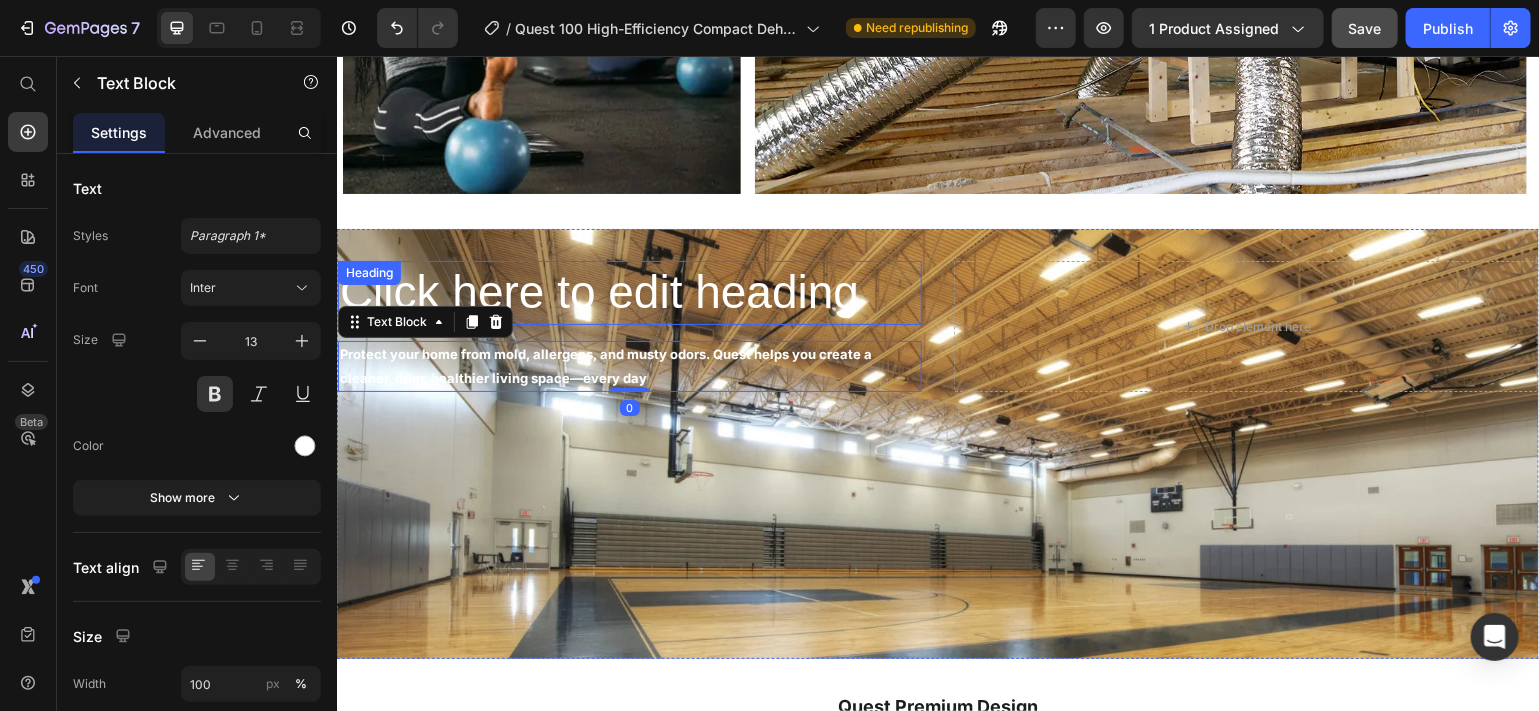 click on "Click here to edit heading" at bounding box center (629, 292) 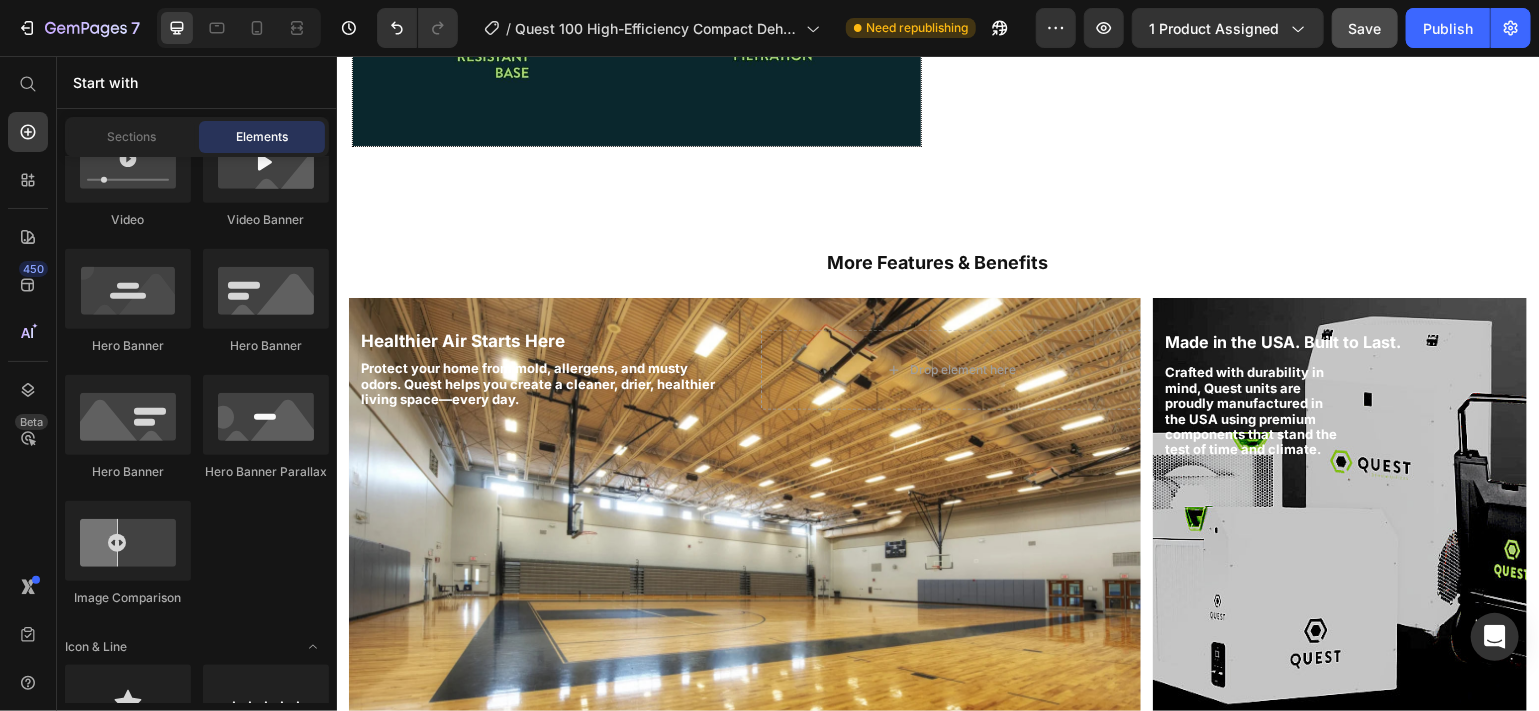 scroll, scrollTop: 1507, scrollLeft: 0, axis: vertical 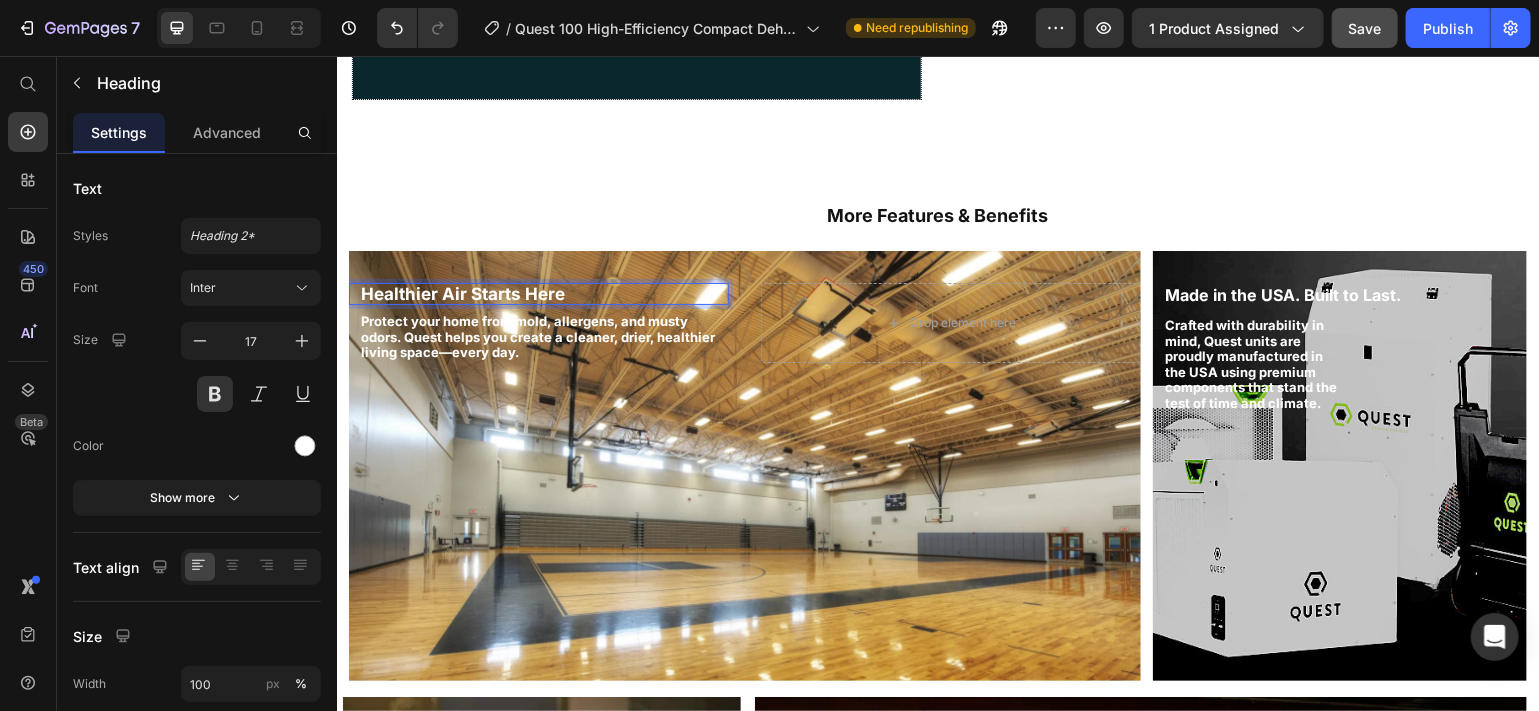 click on "Healthier Air Starts Here" at bounding box center [538, 293] 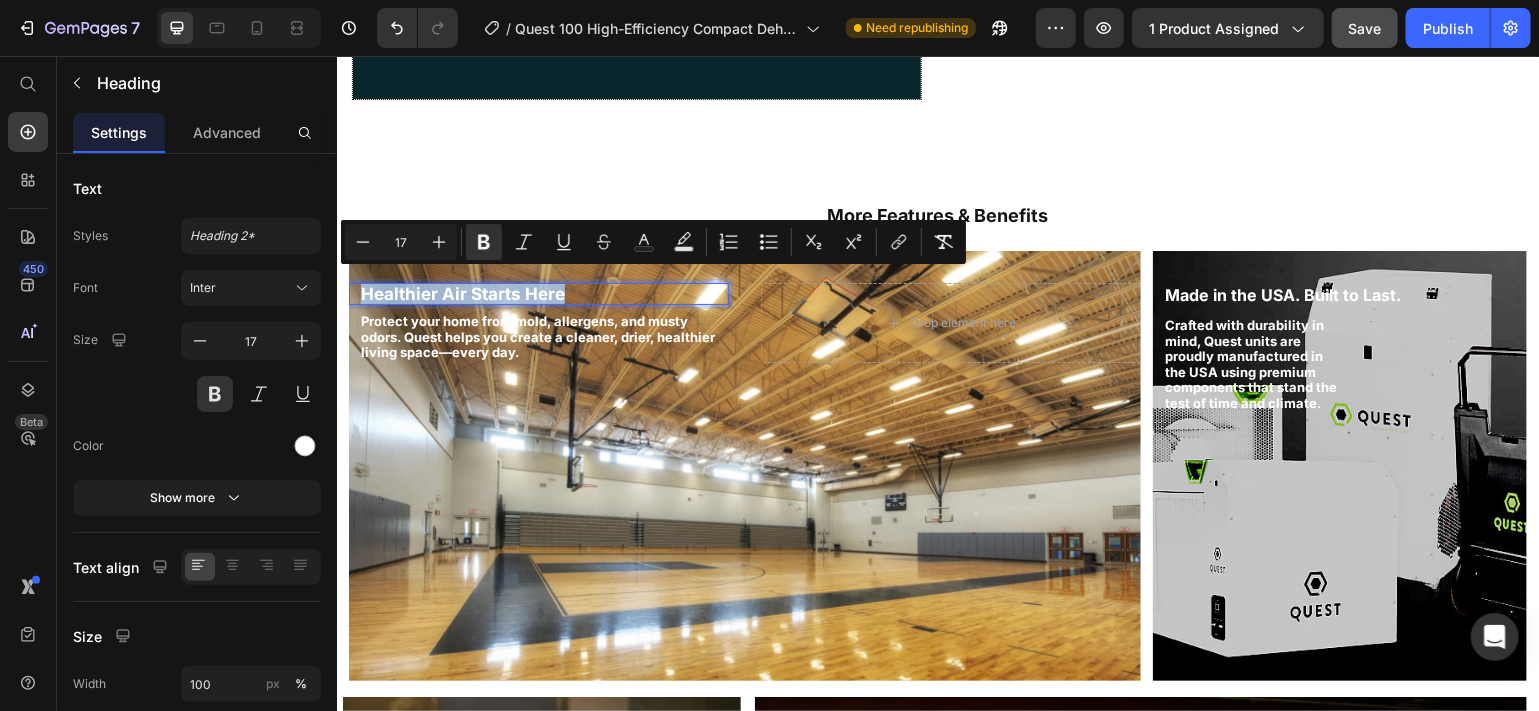 drag, startPoint x: 544, startPoint y: 278, endPoint x: 355, endPoint y: 274, distance: 189.04233 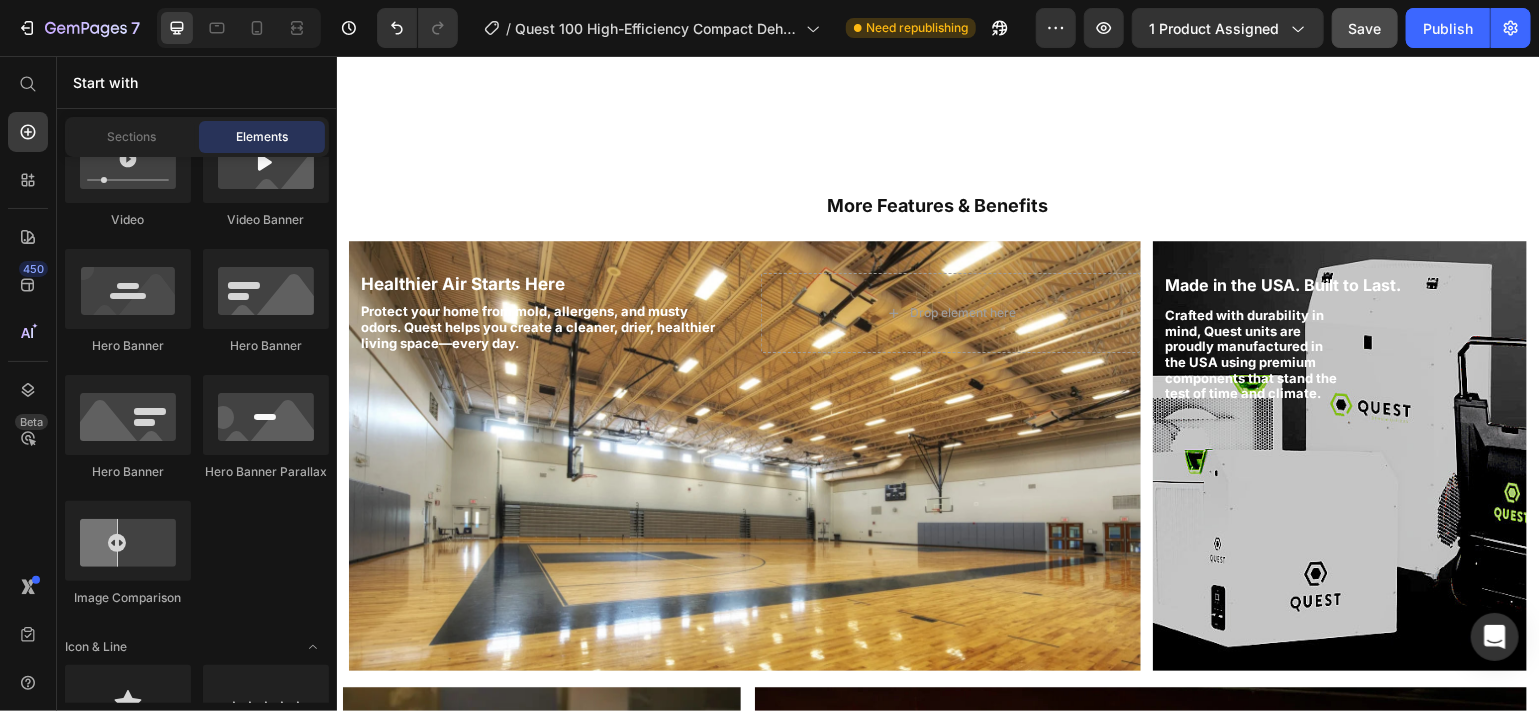 scroll, scrollTop: 2416, scrollLeft: 0, axis: vertical 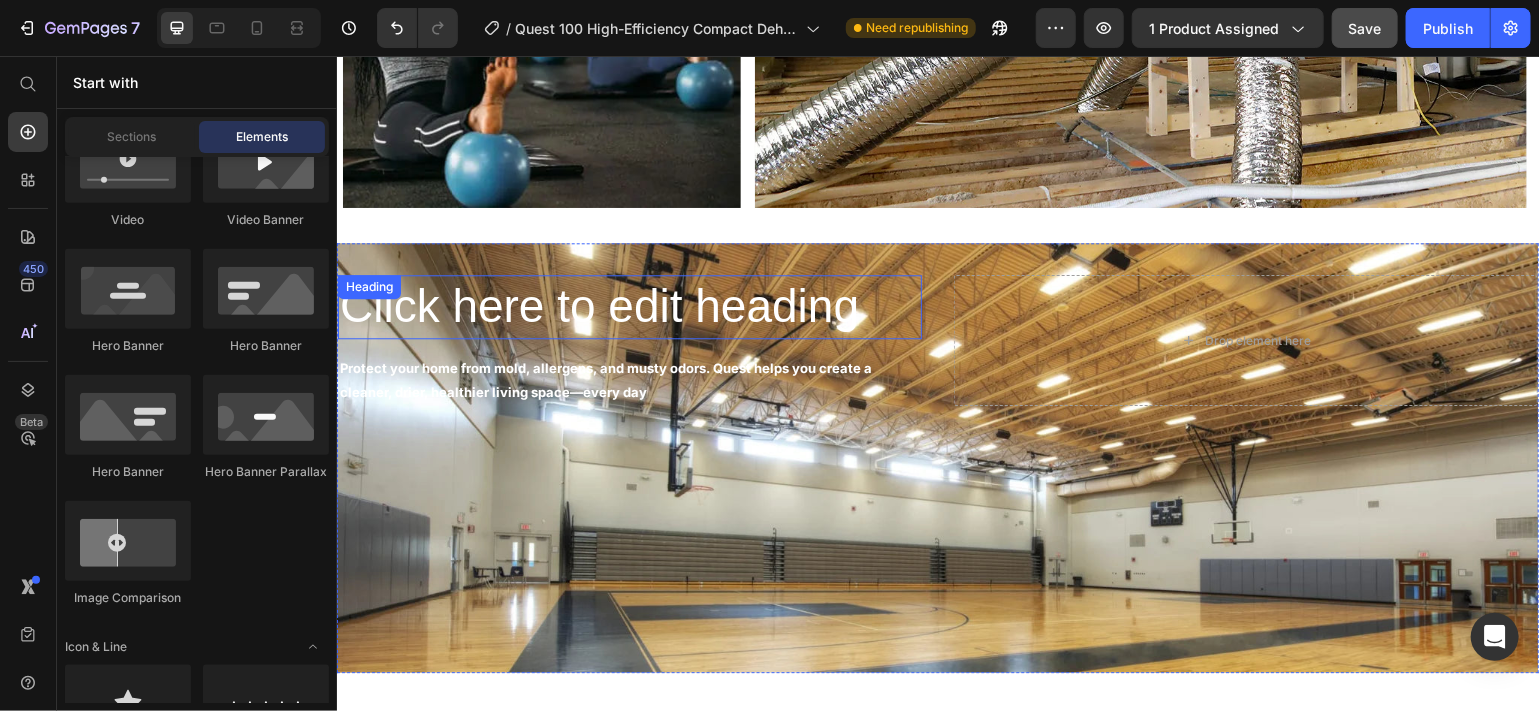 click on "Click here to edit heading" at bounding box center (629, 306) 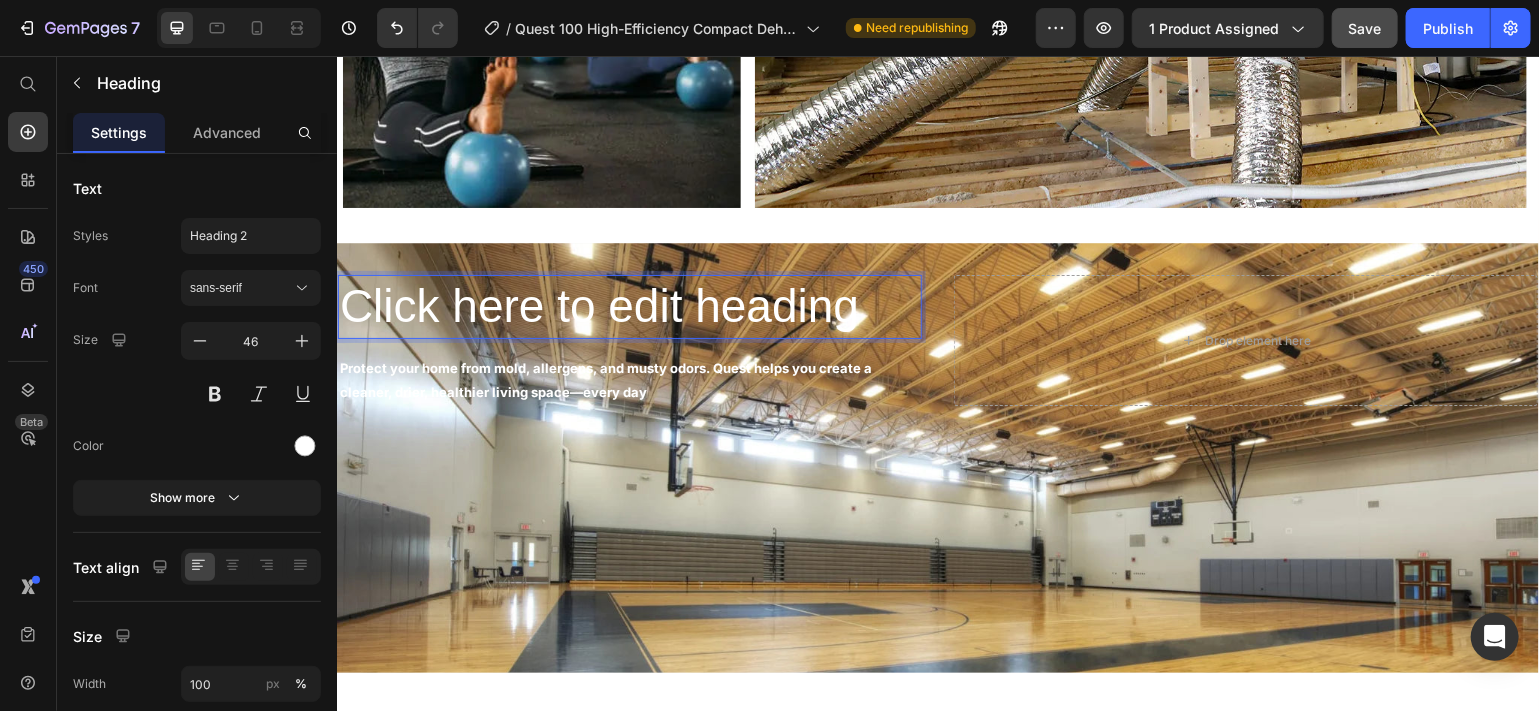click on "Click here to edit heading" at bounding box center (629, 306) 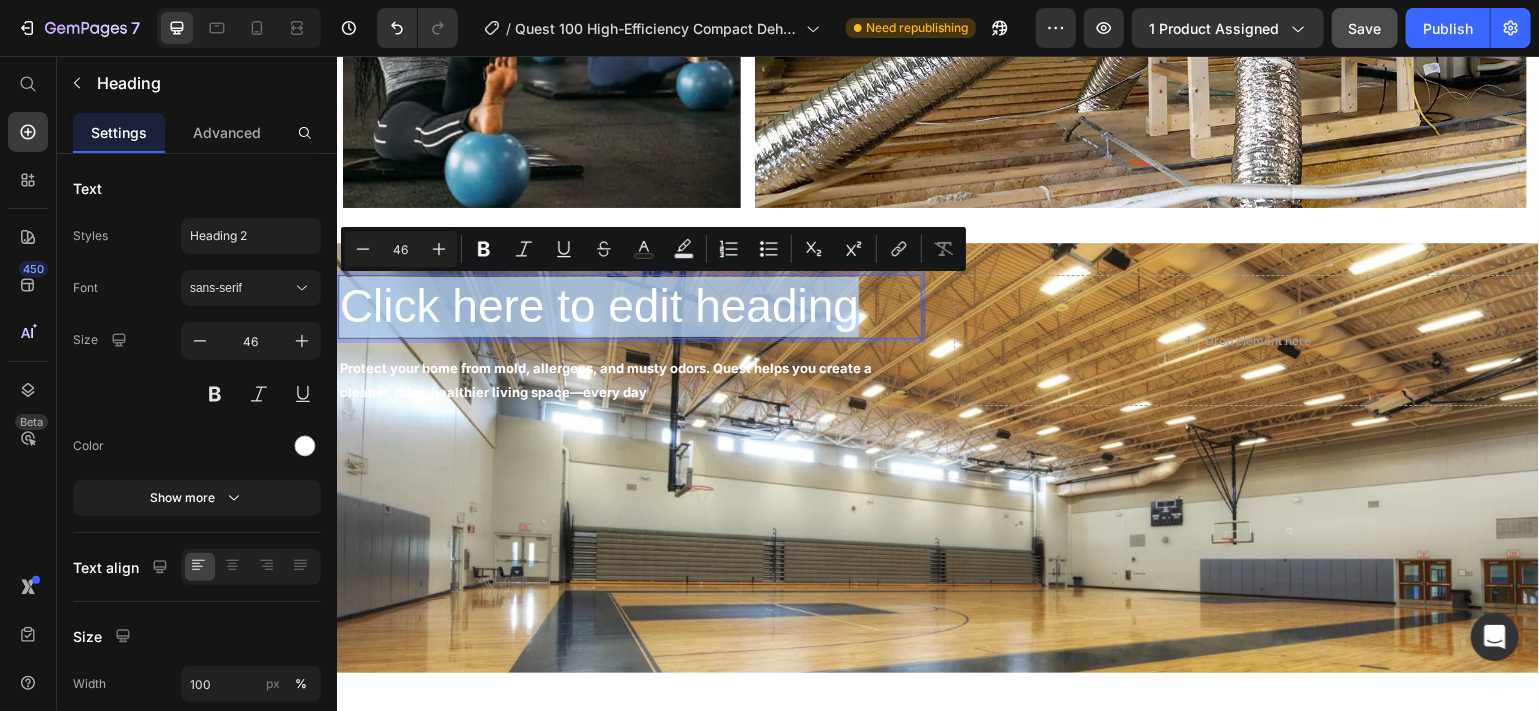 drag, startPoint x: 852, startPoint y: 315, endPoint x: 340, endPoint y: 294, distance: 512.4305 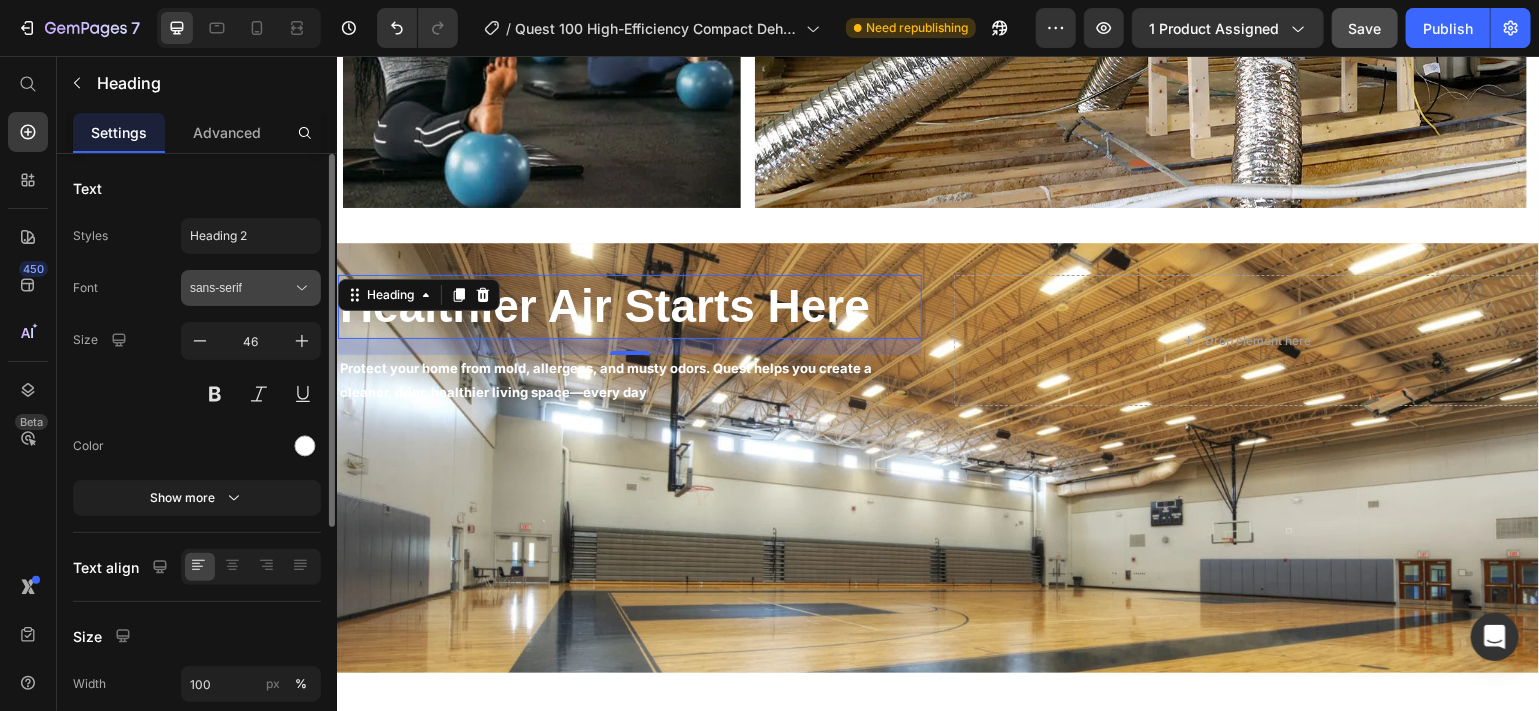 click on "sans-serif" at bounding box center (241, 288) 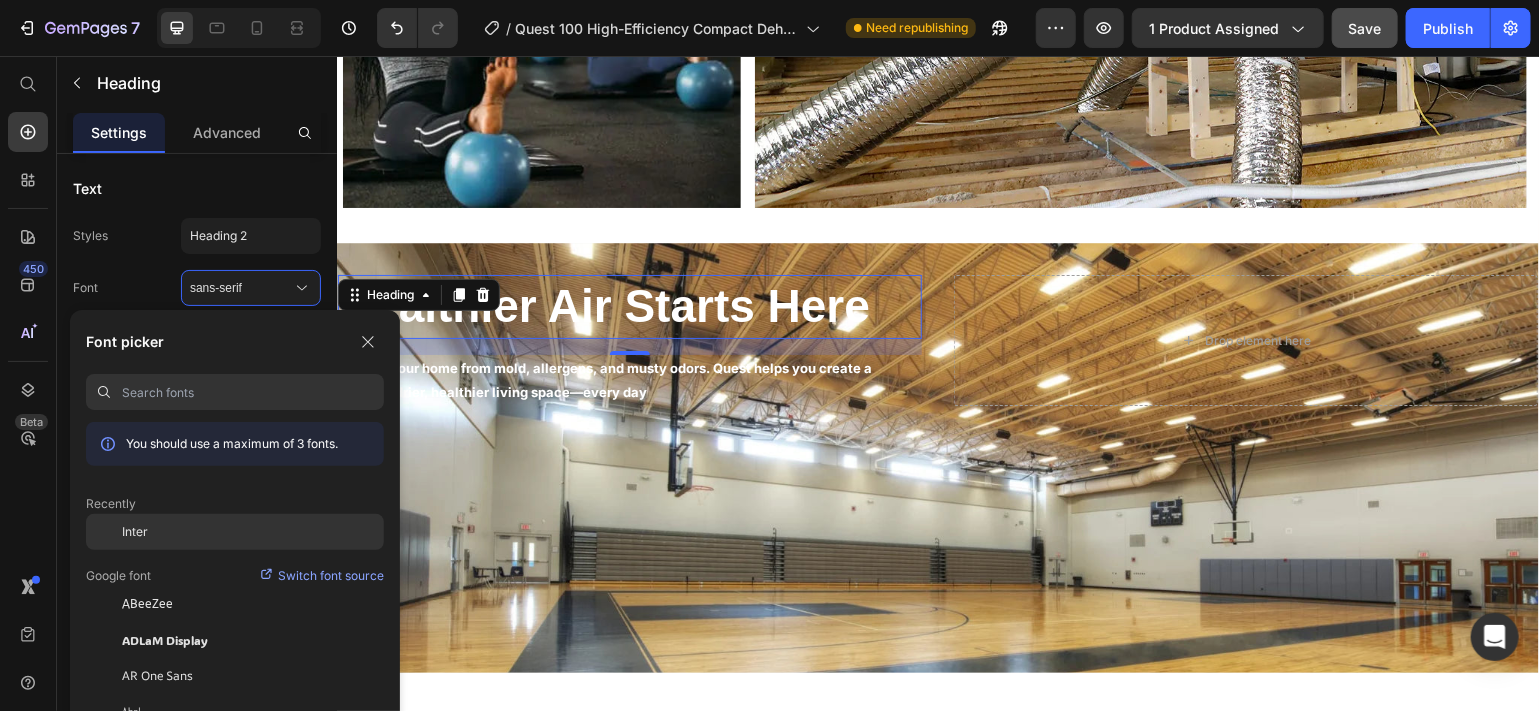 click on "Inter" 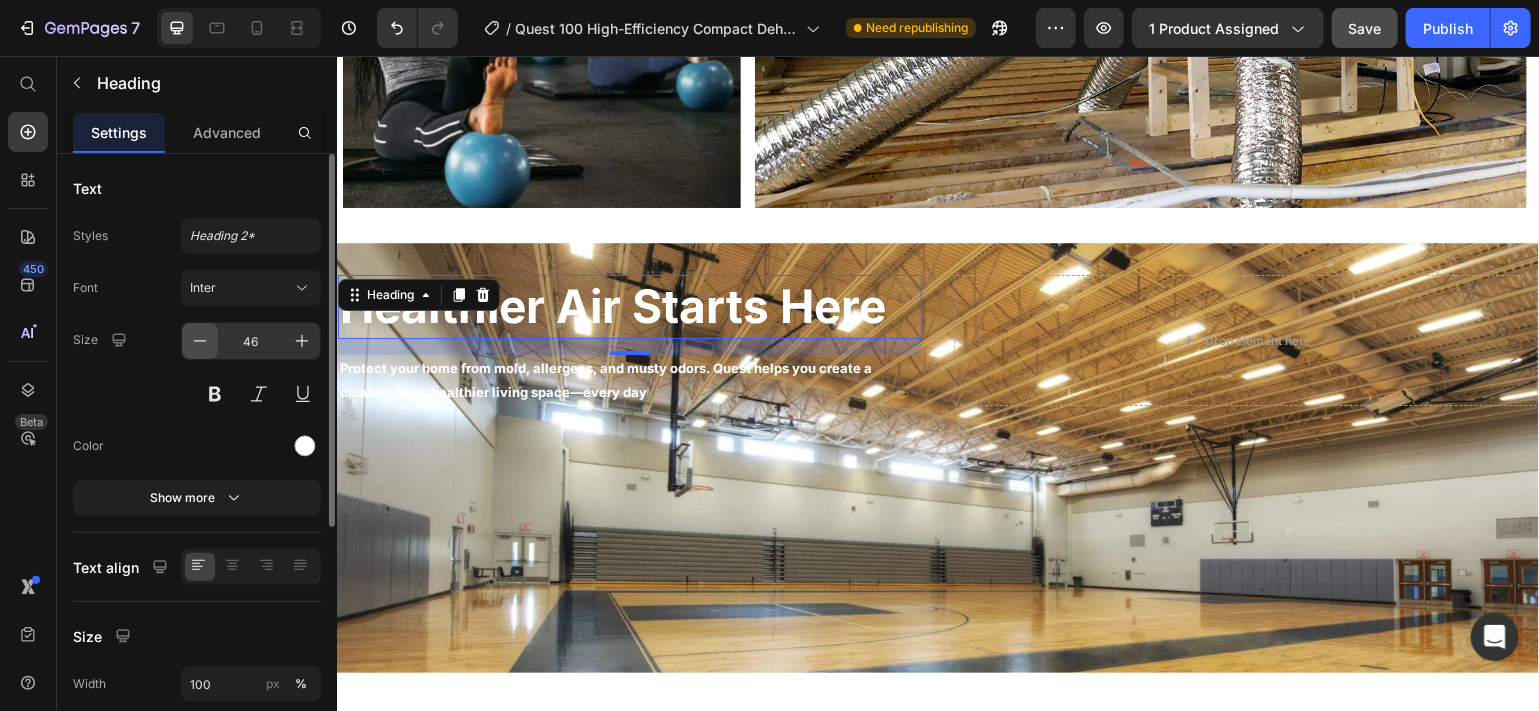 click 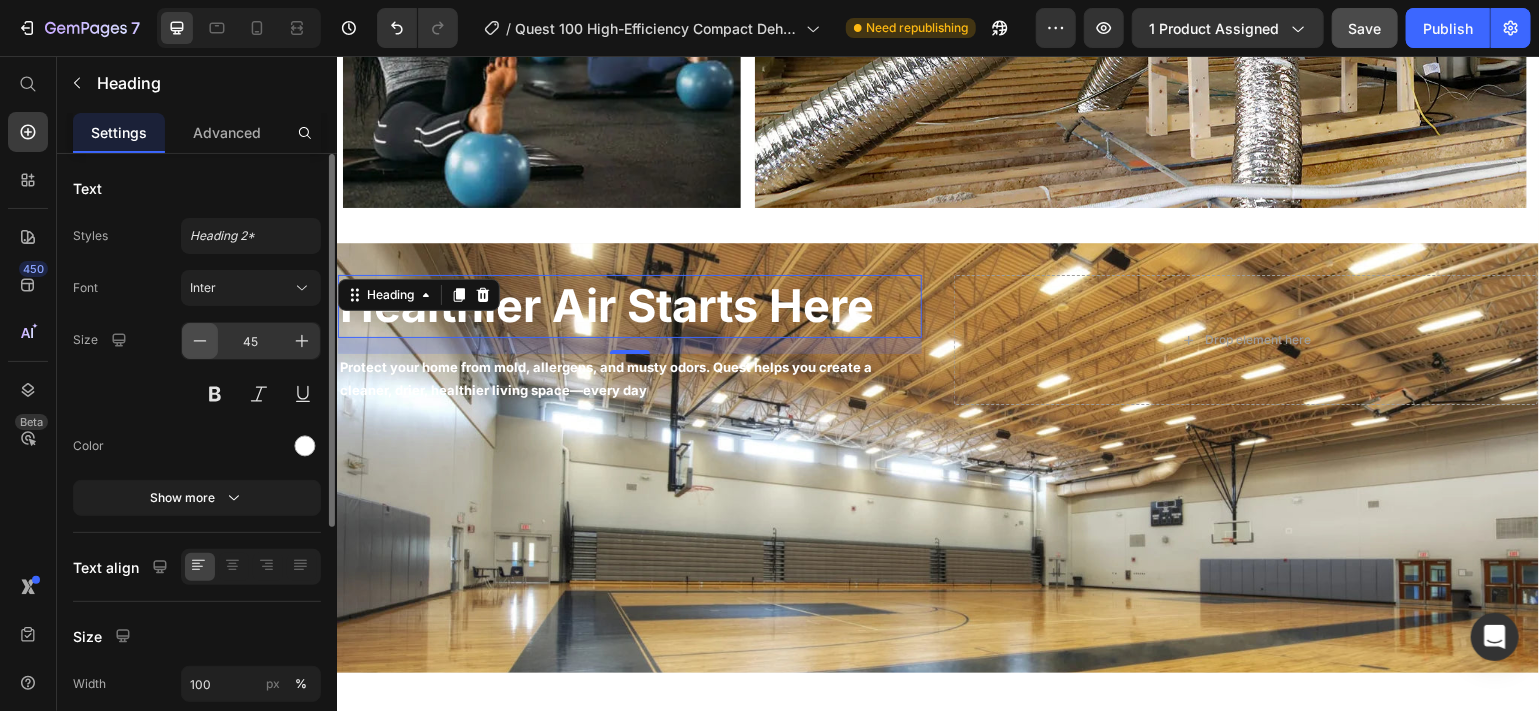 click 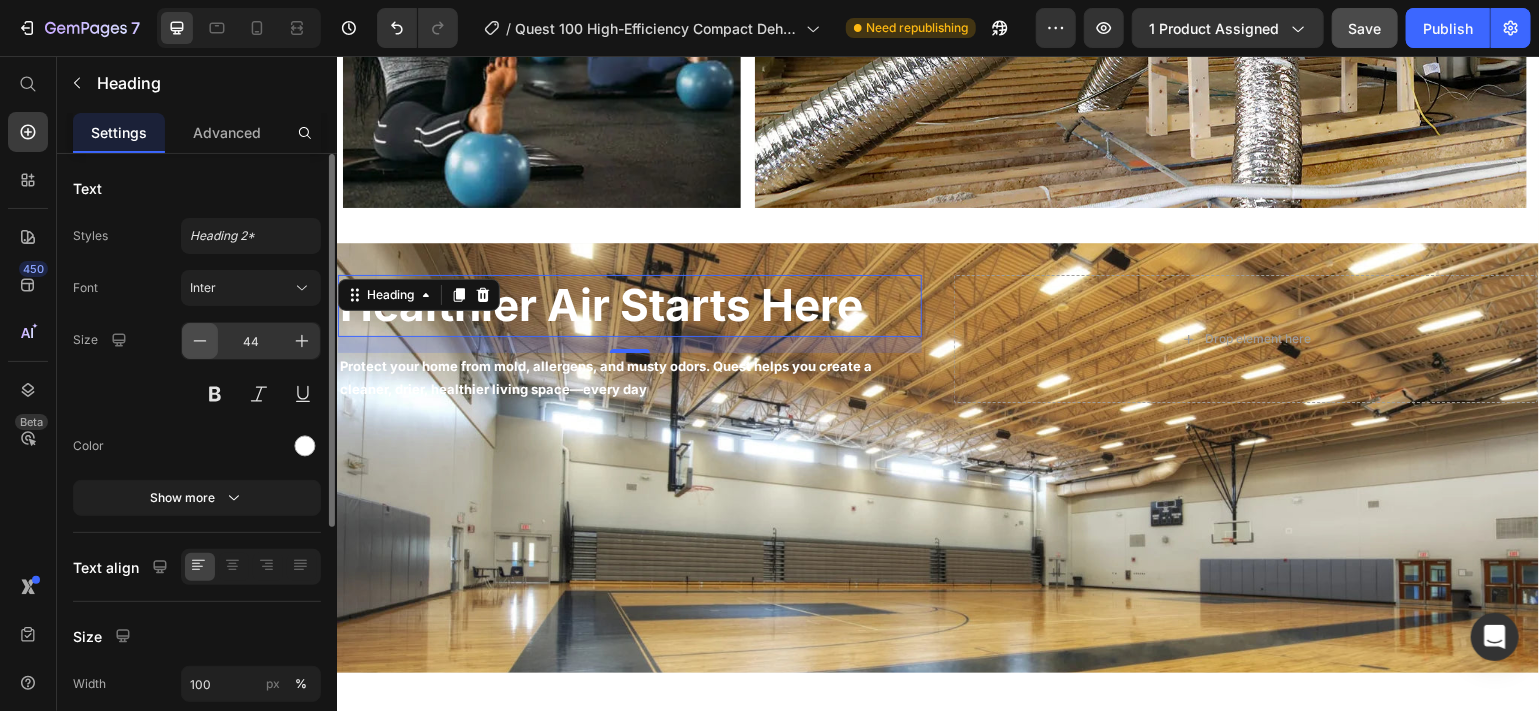 click 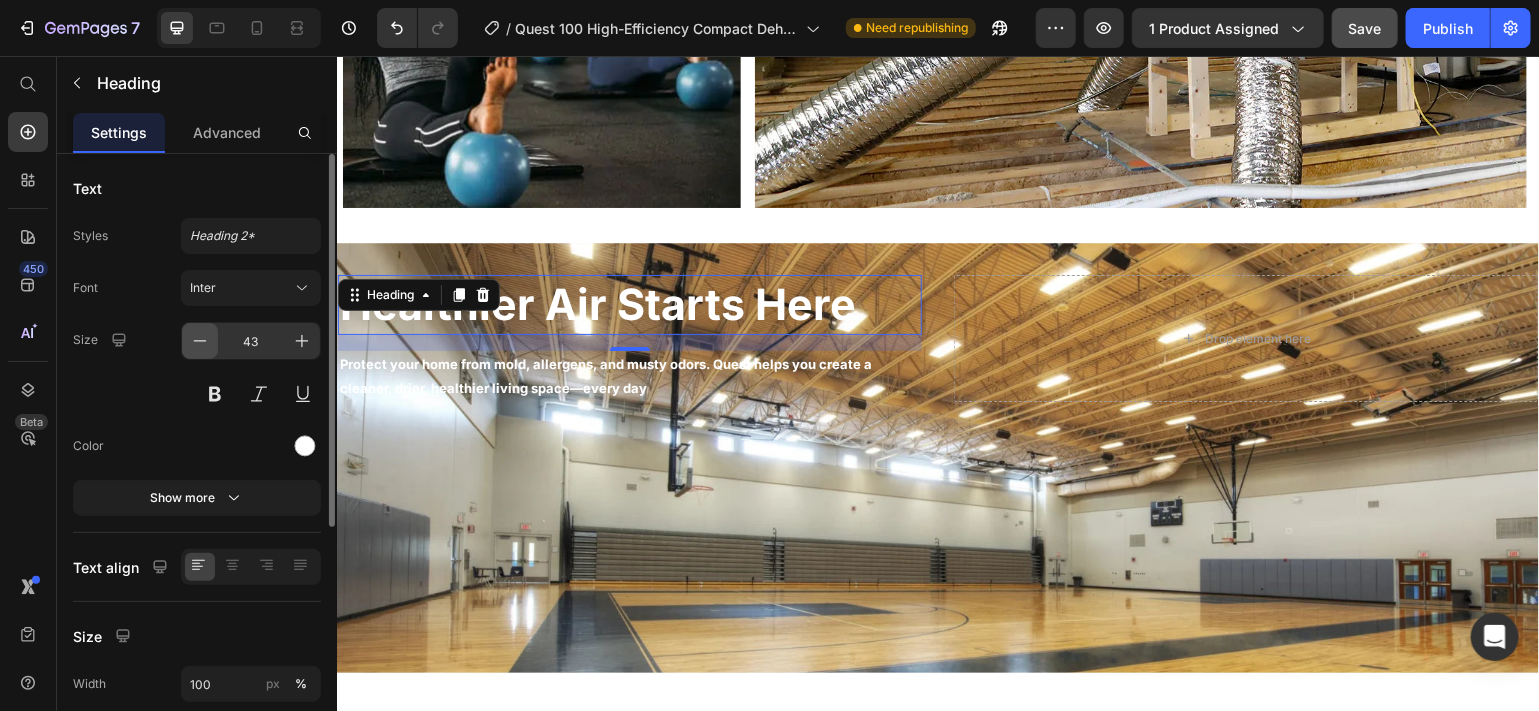 click 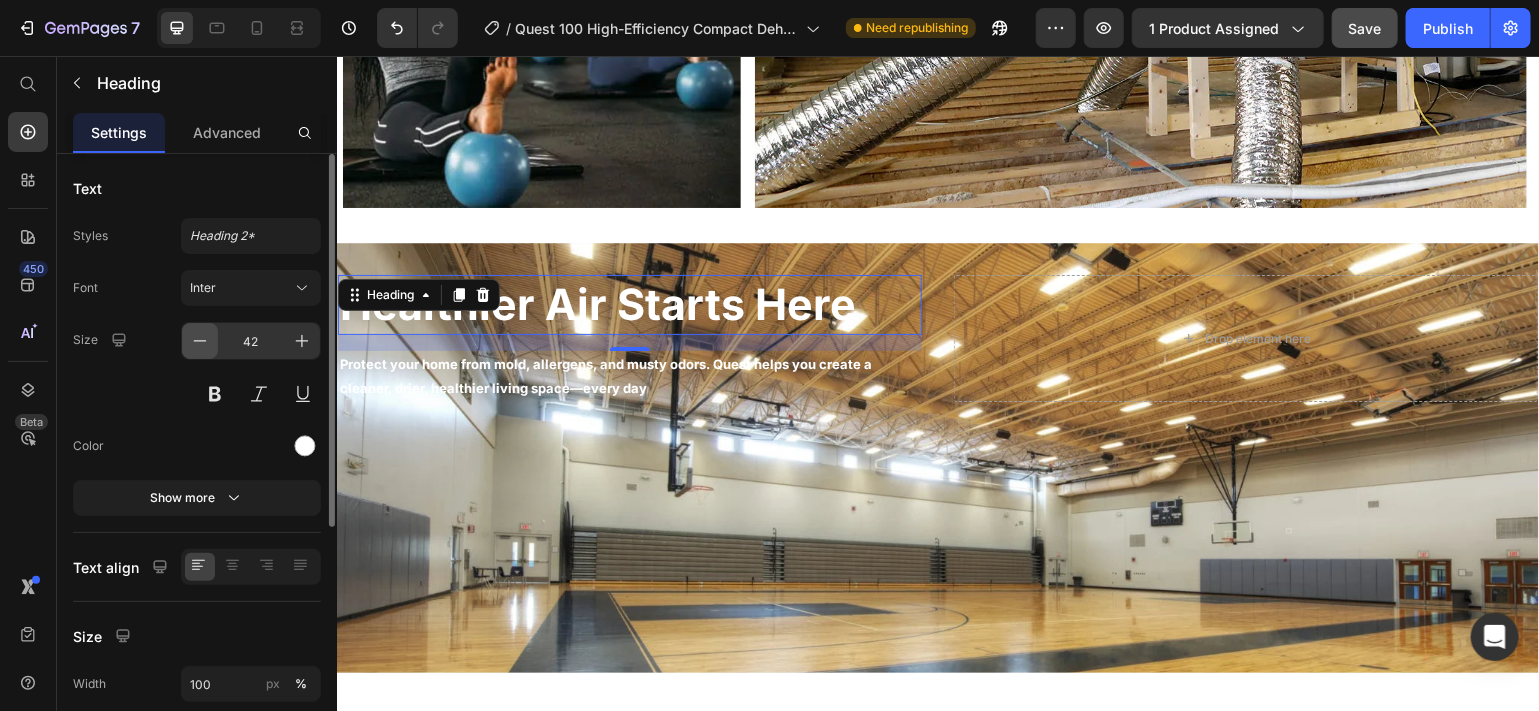 click 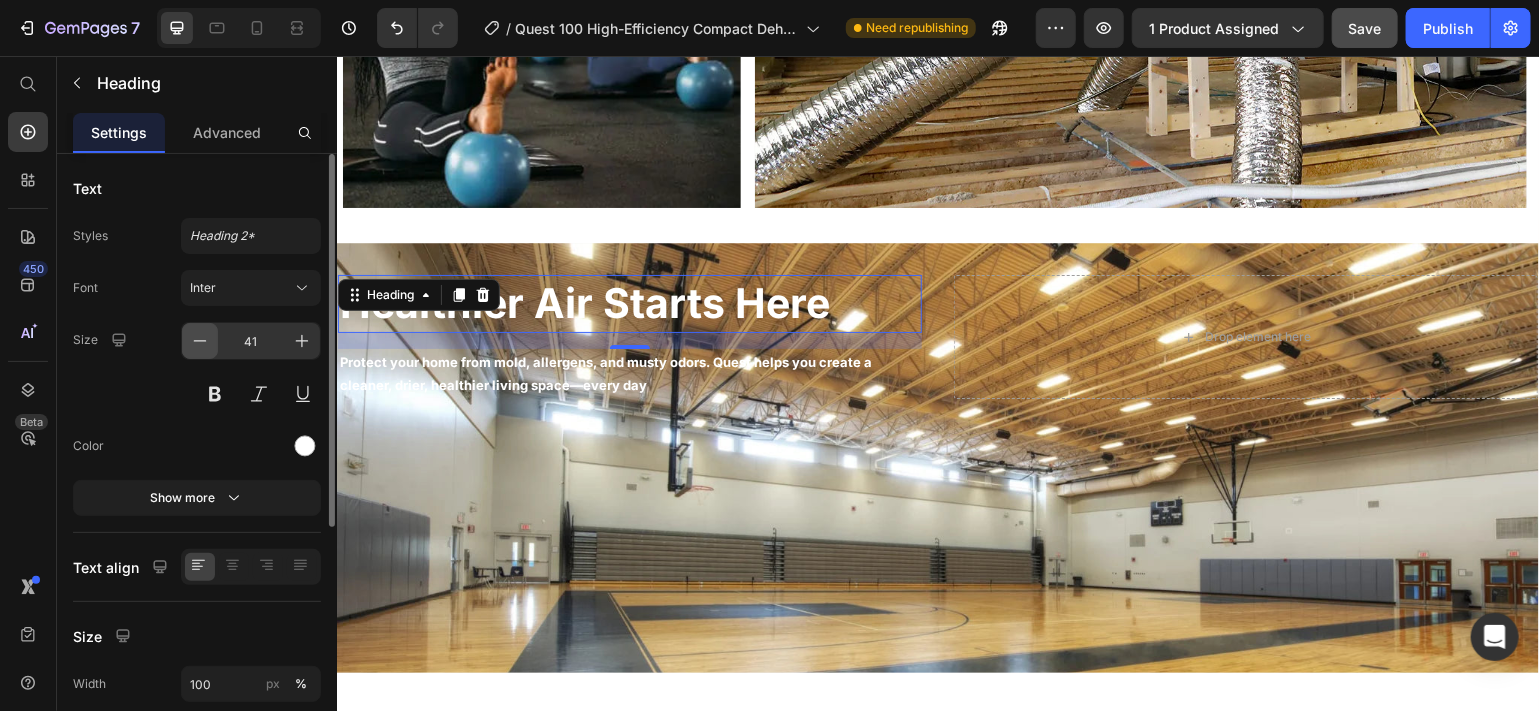 click 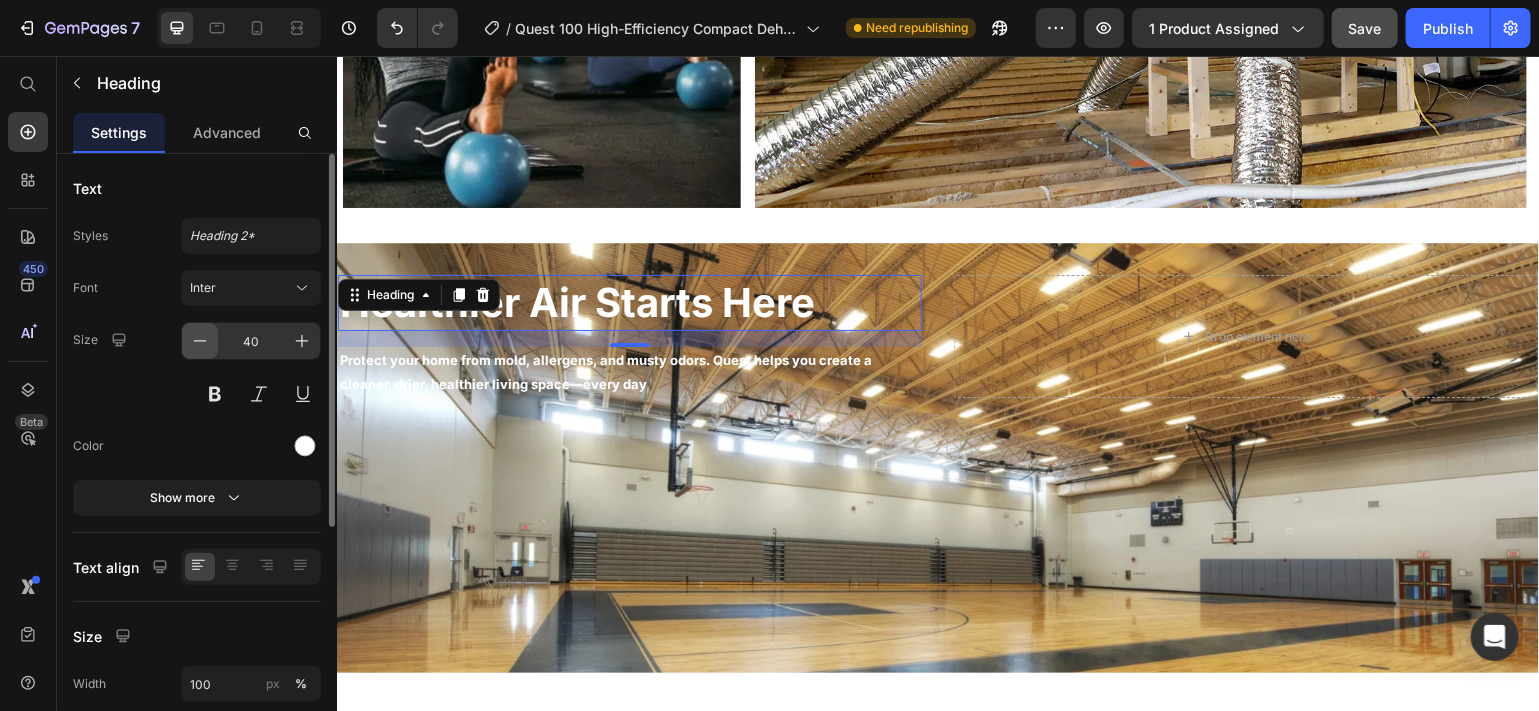 click 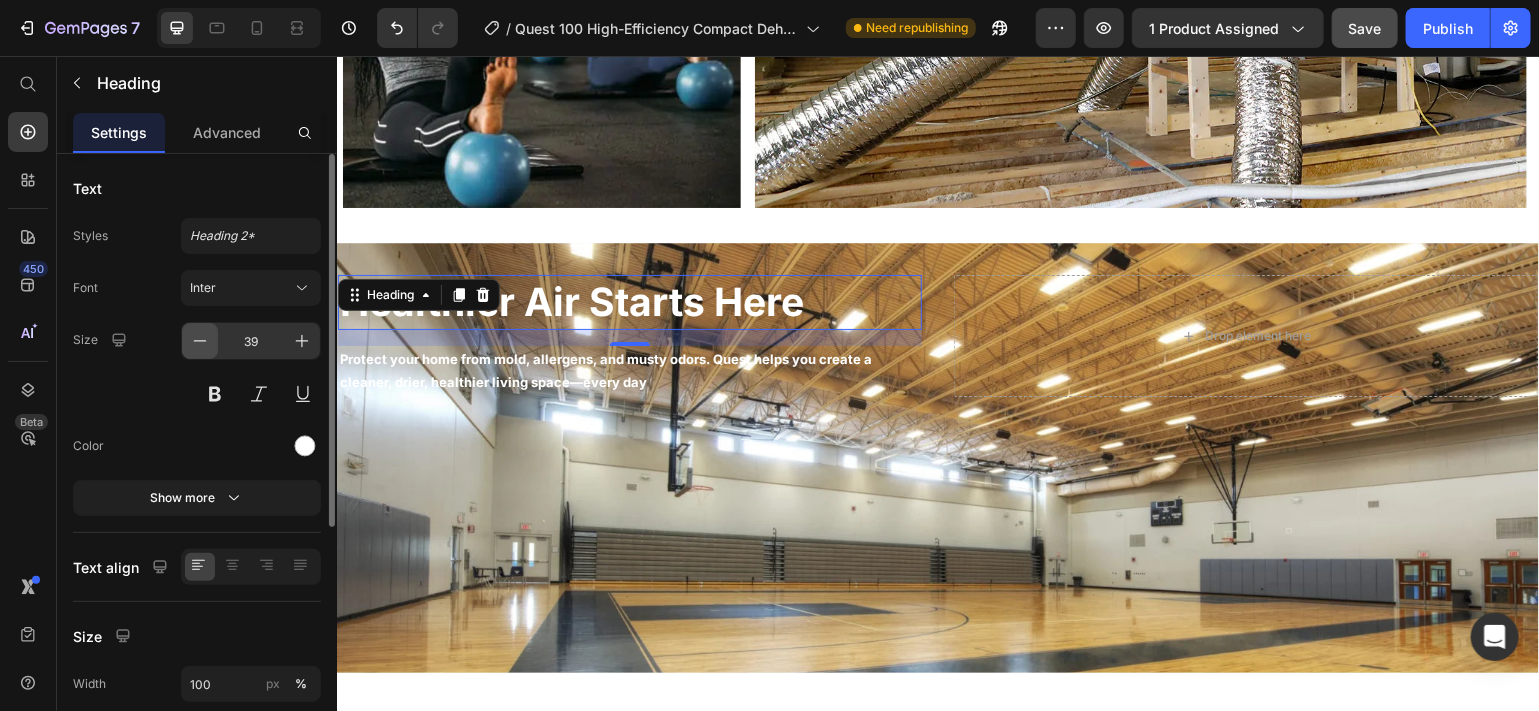 click 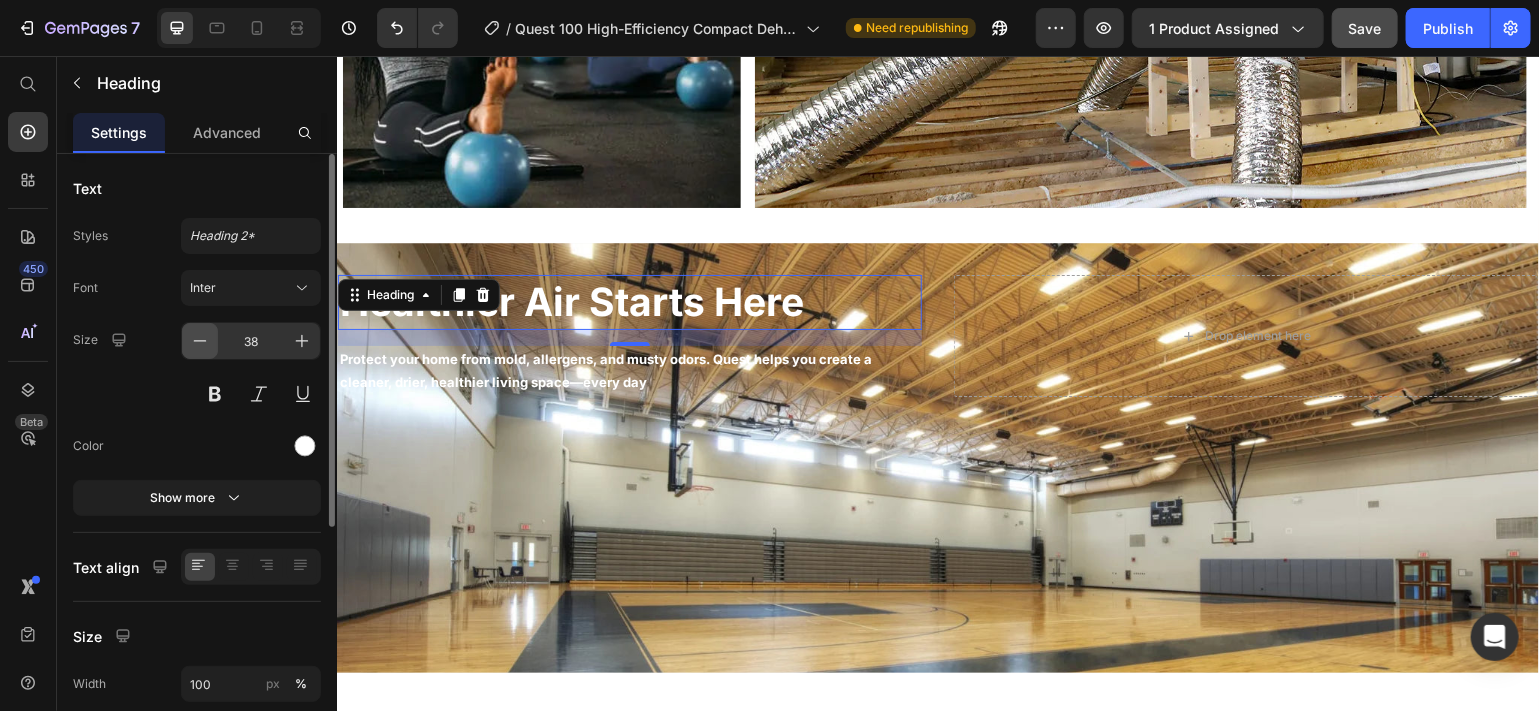 click 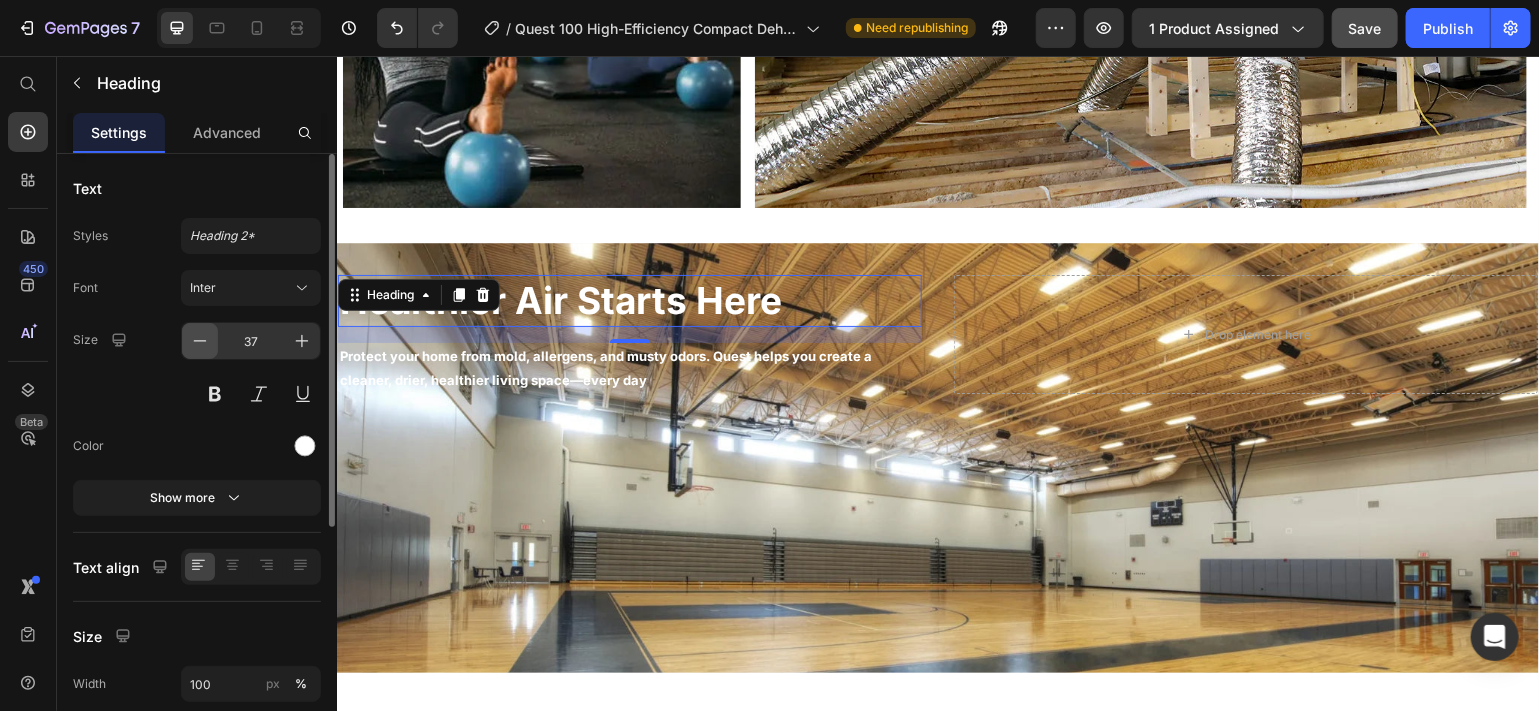 click 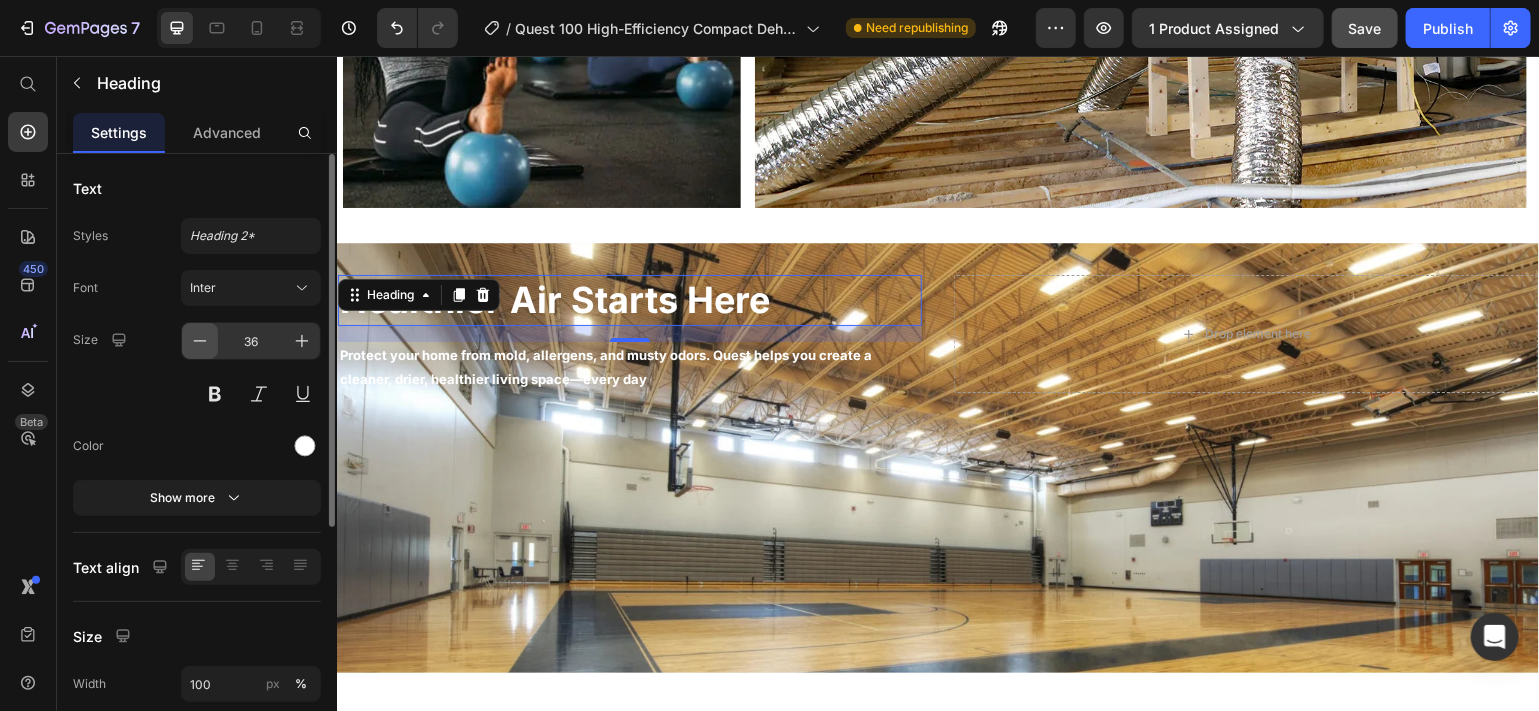 click 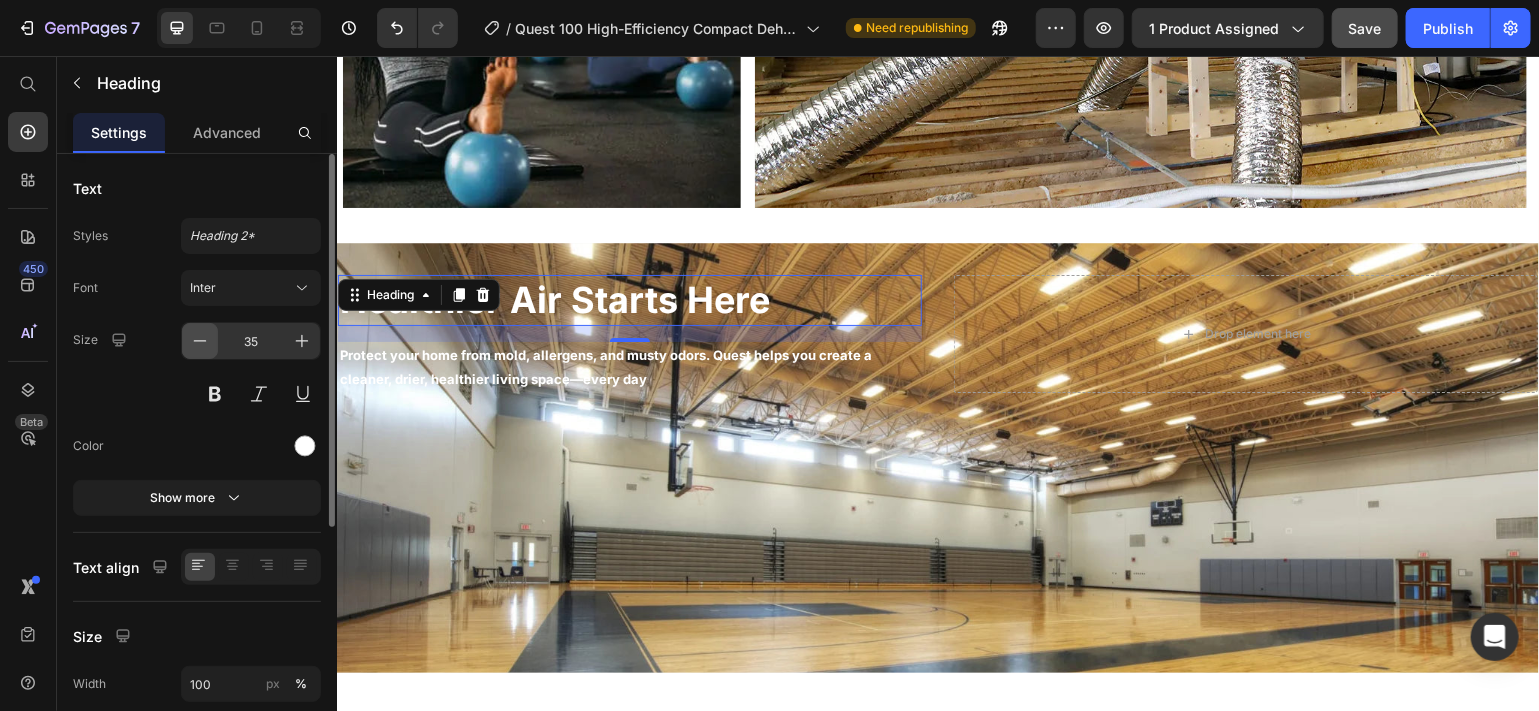 click 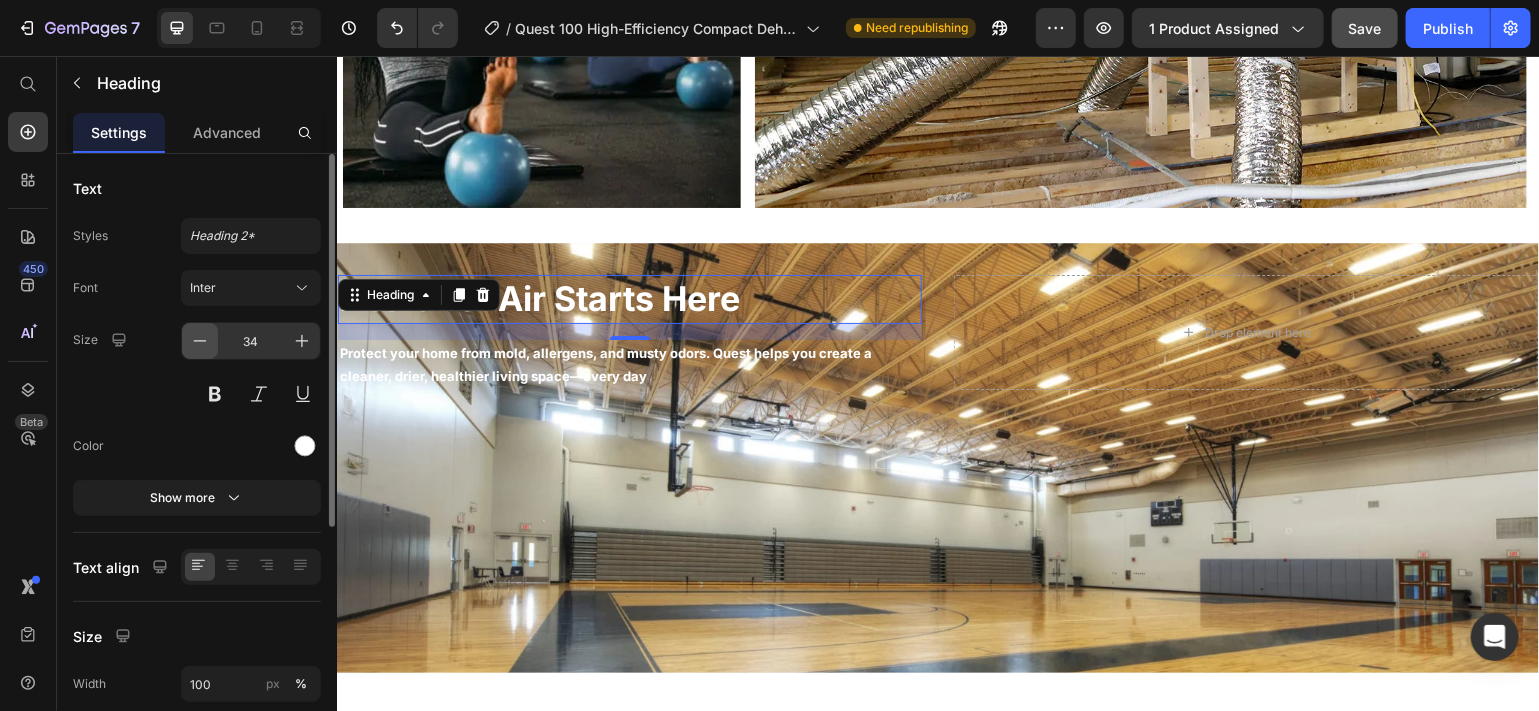 click 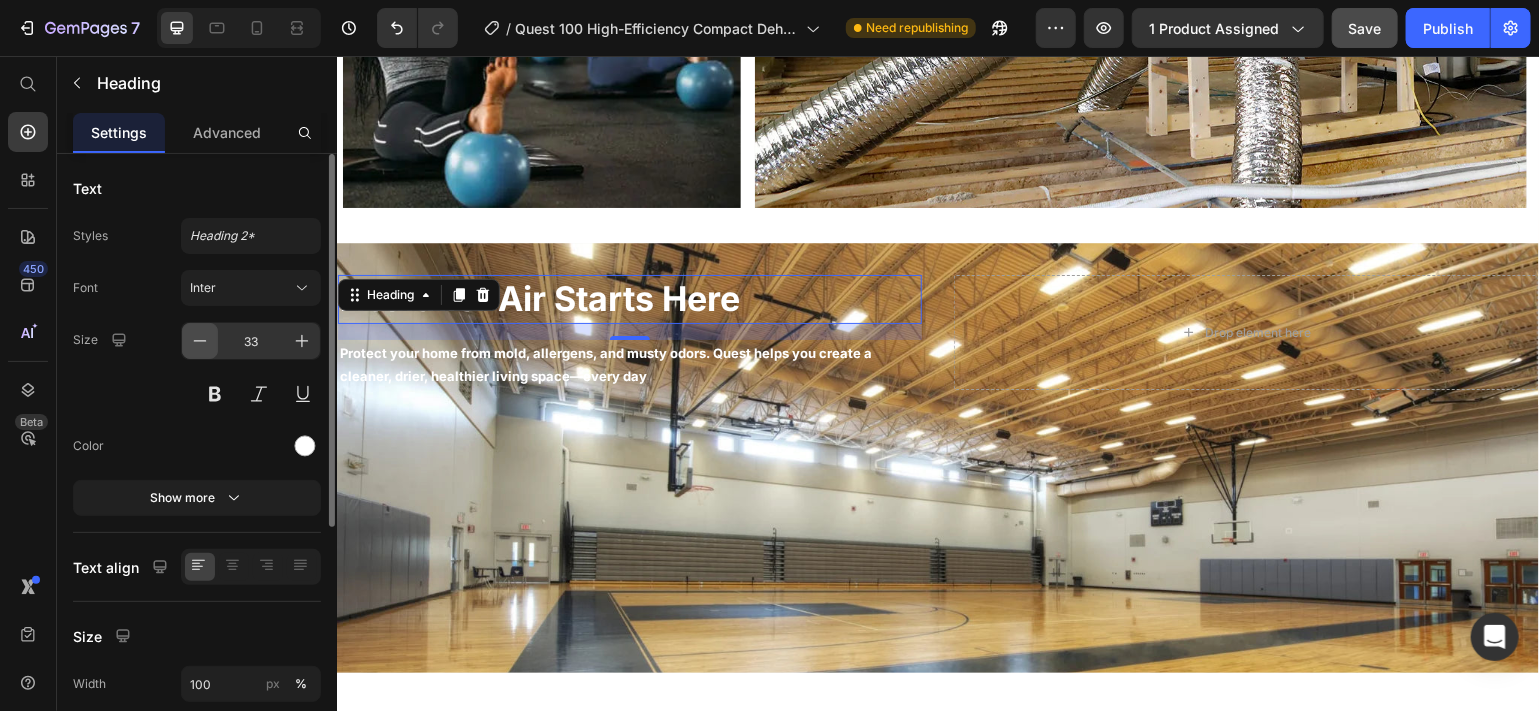 click 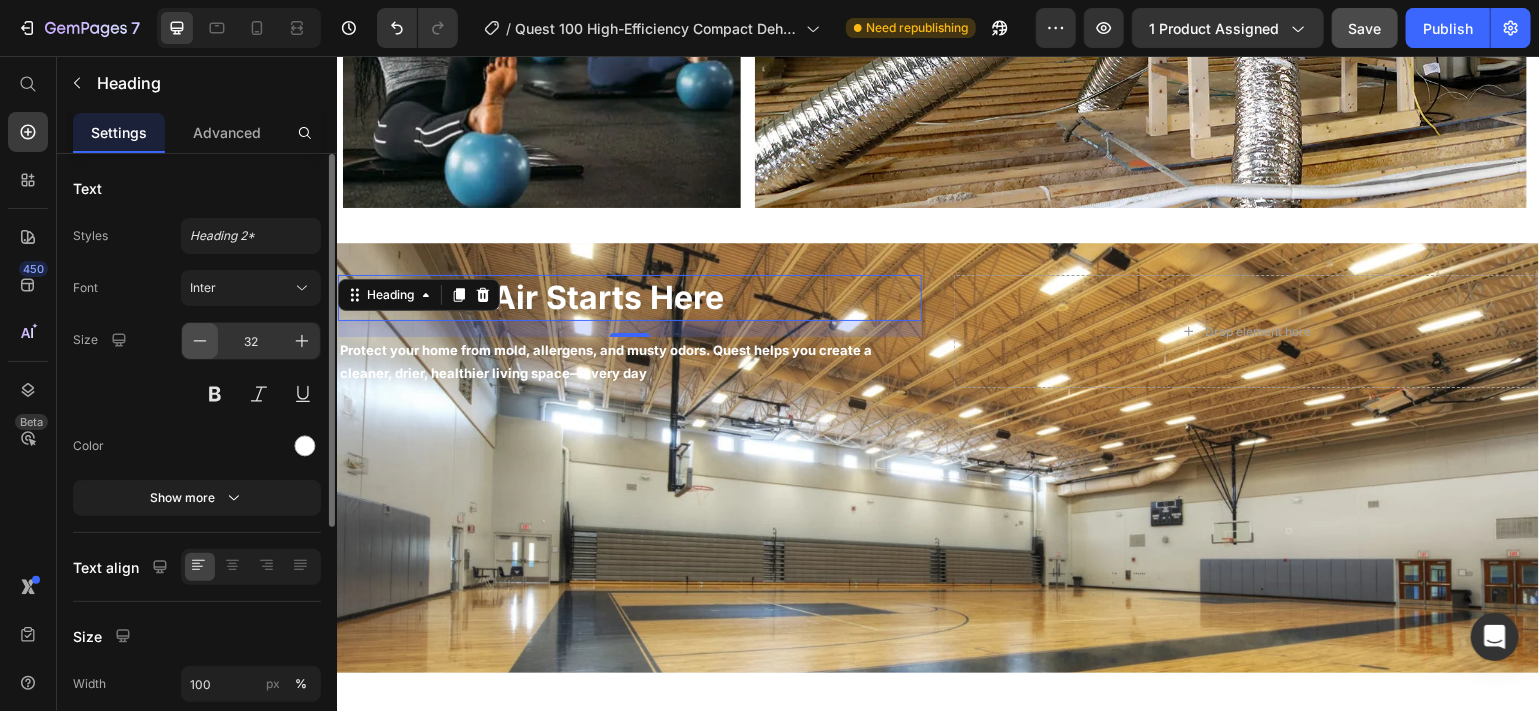 click 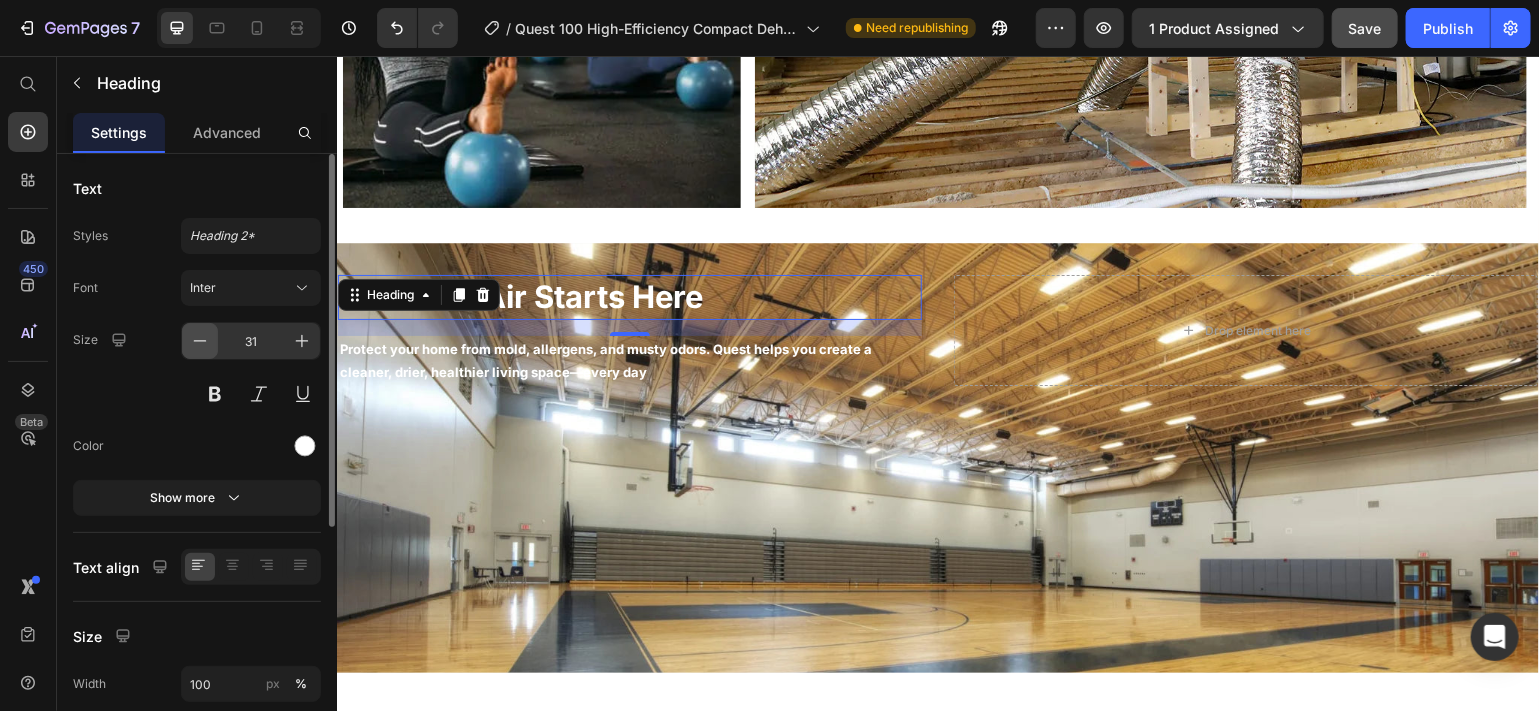 click 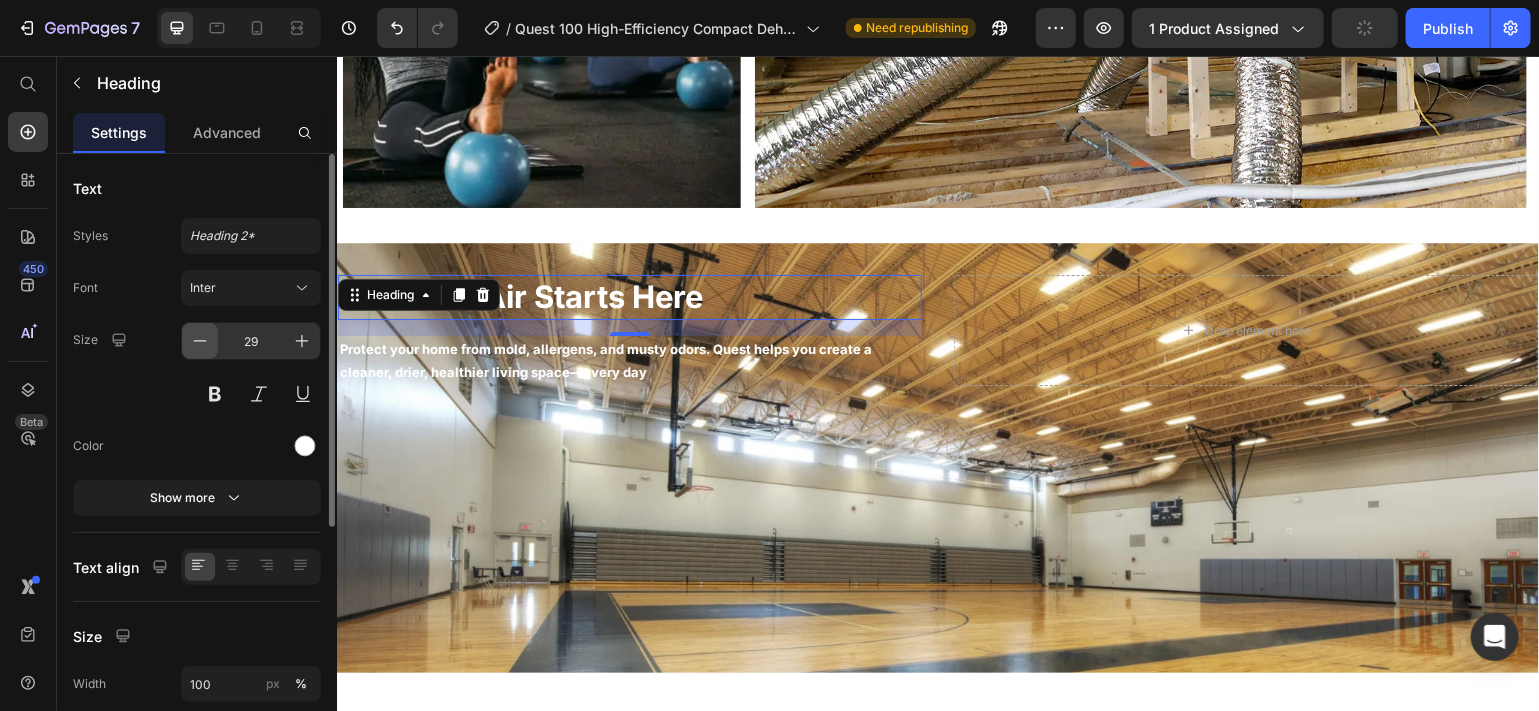click 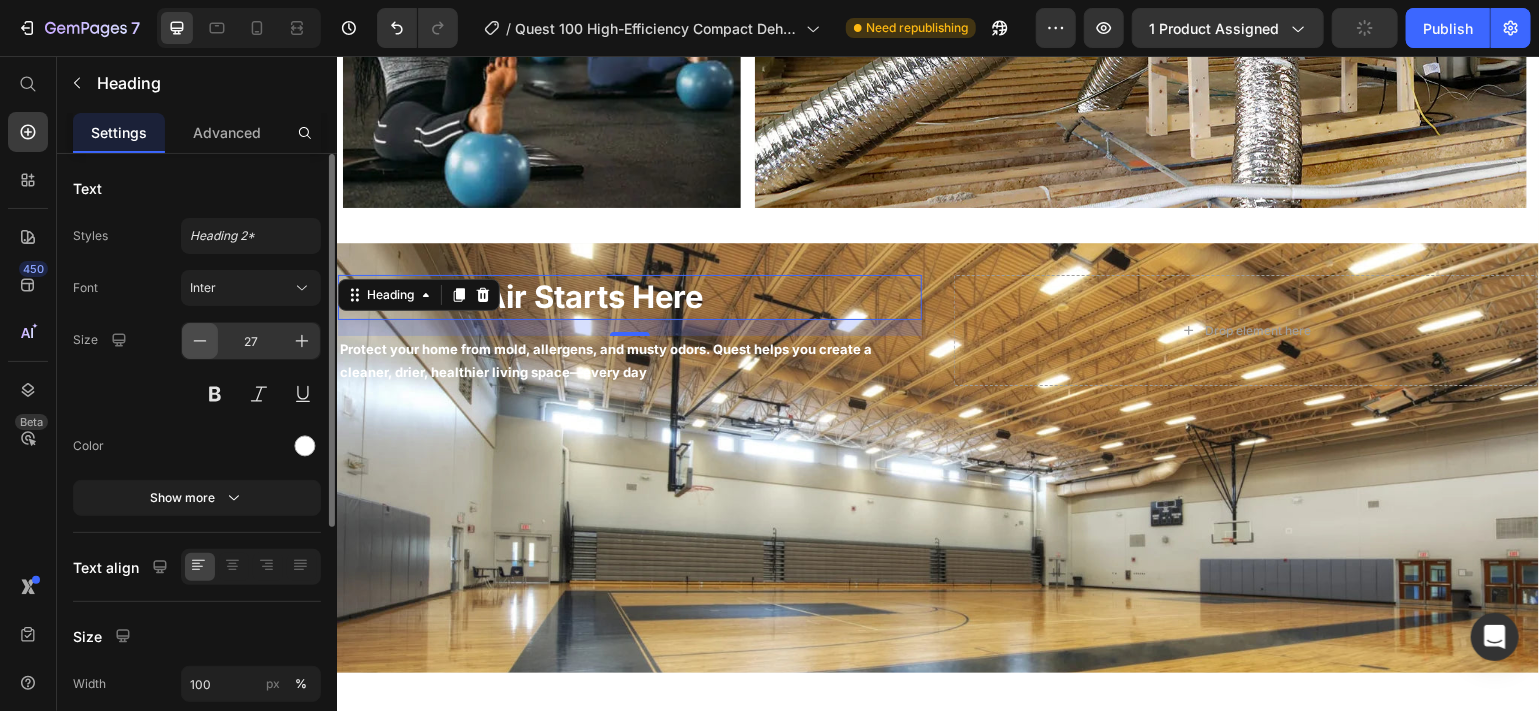 click 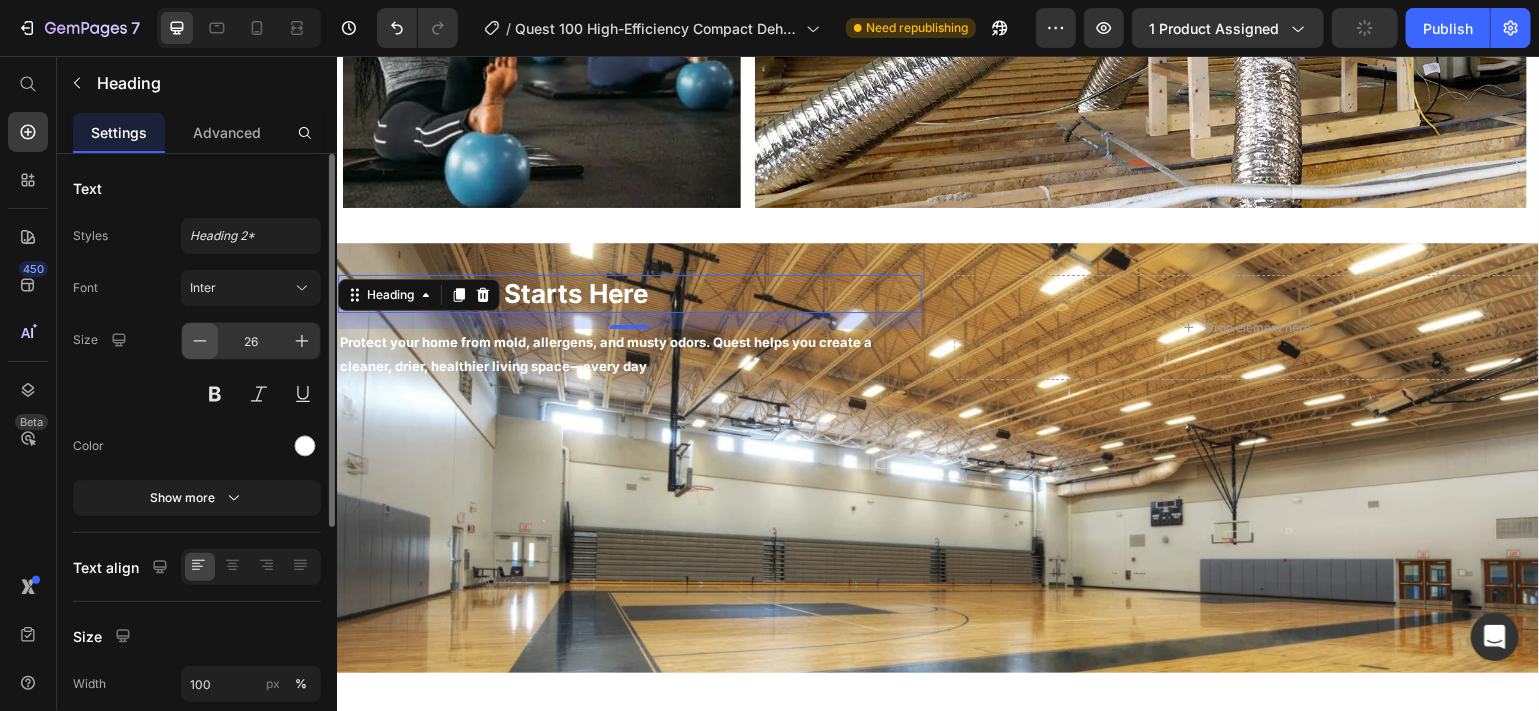 click 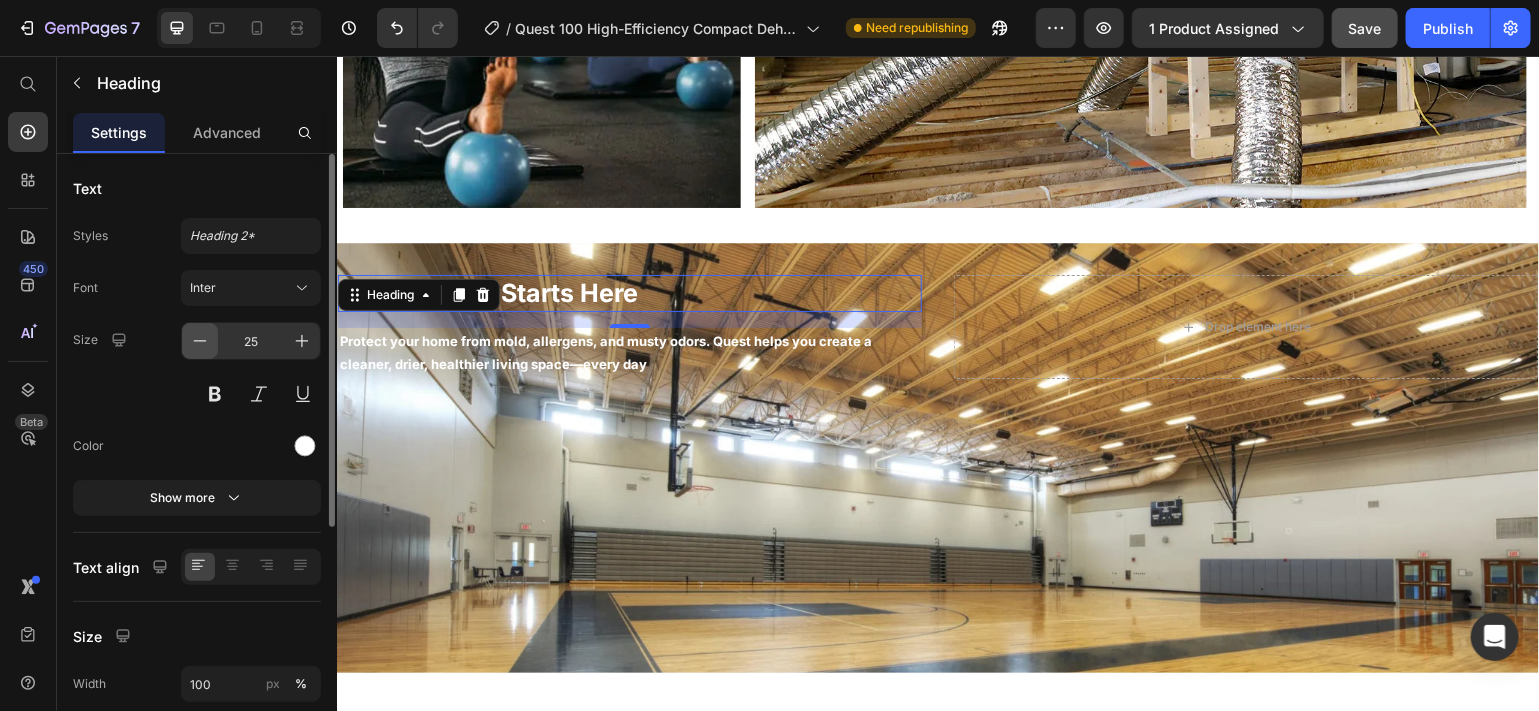 click 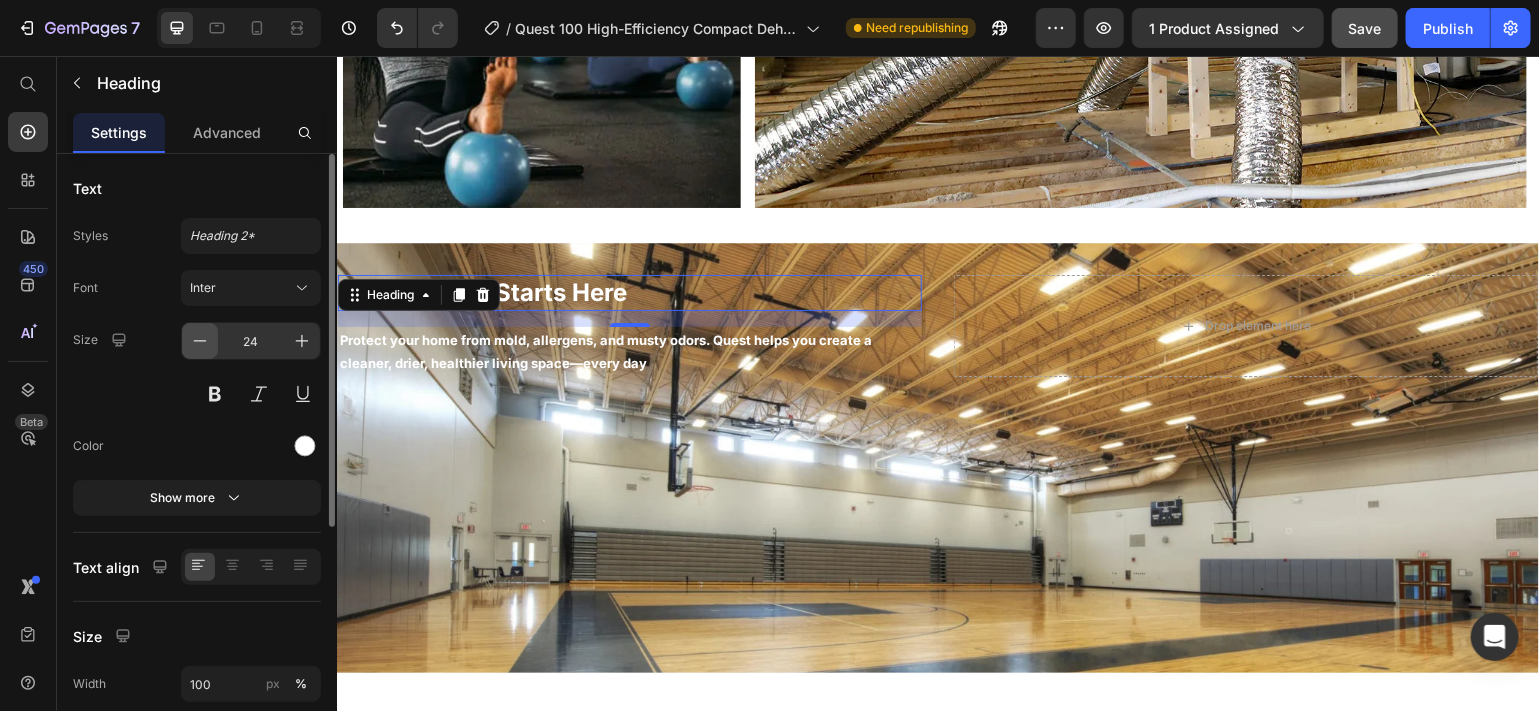 click 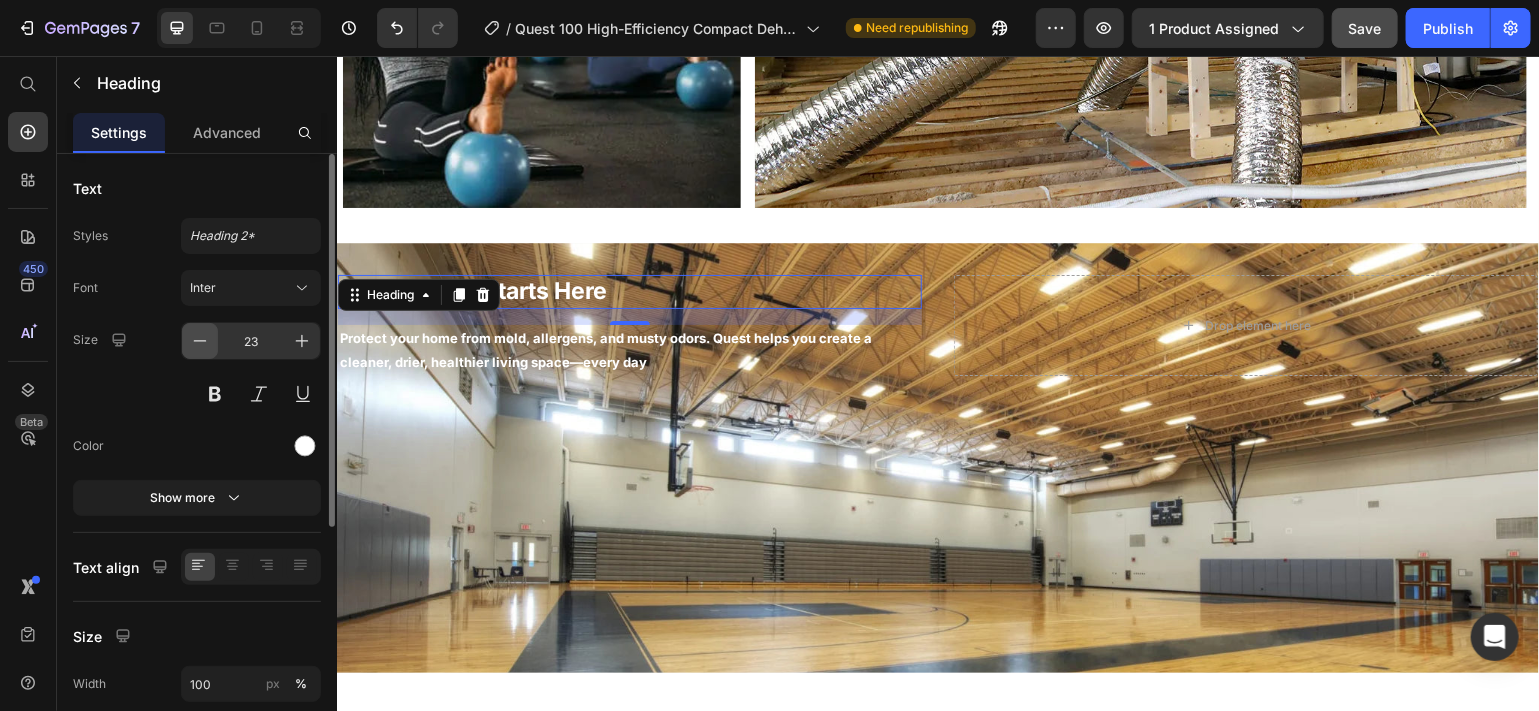 click 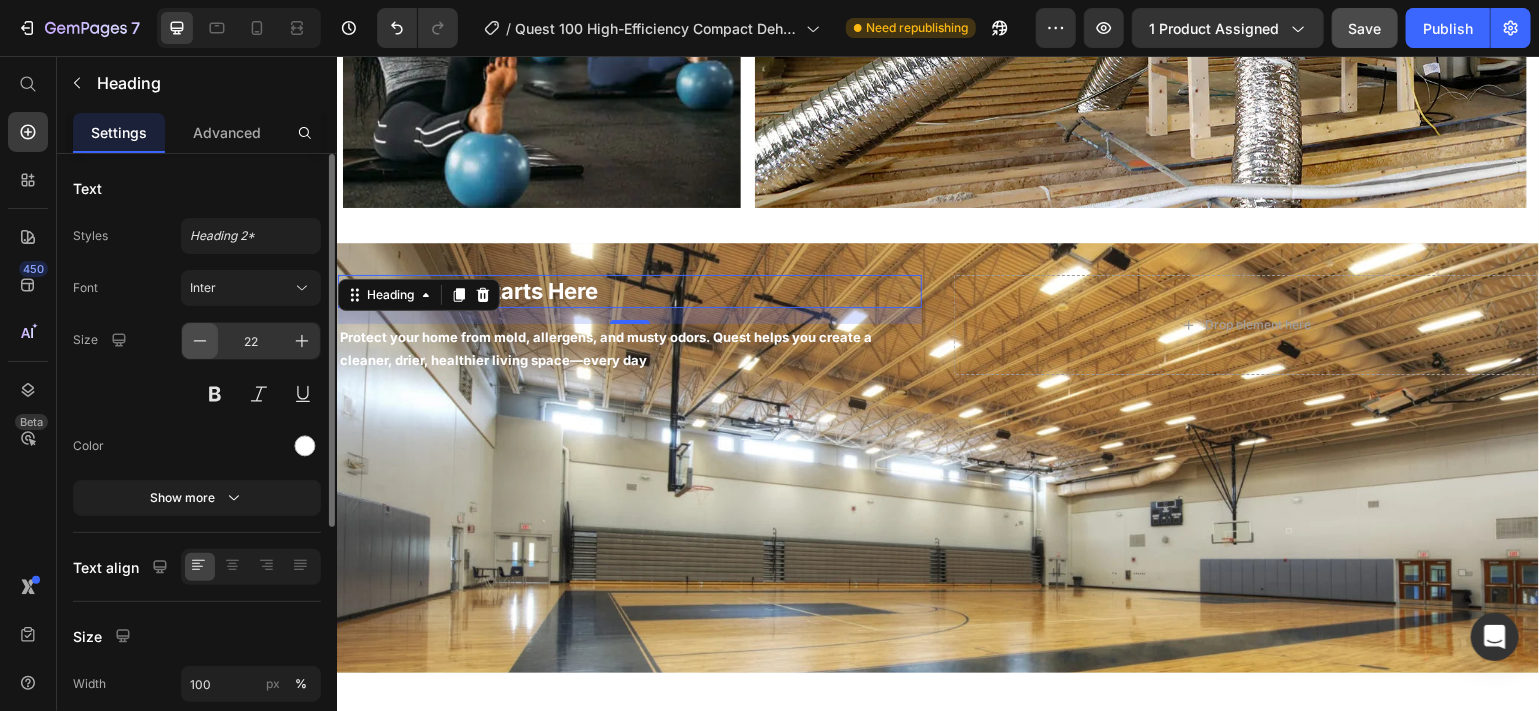 click 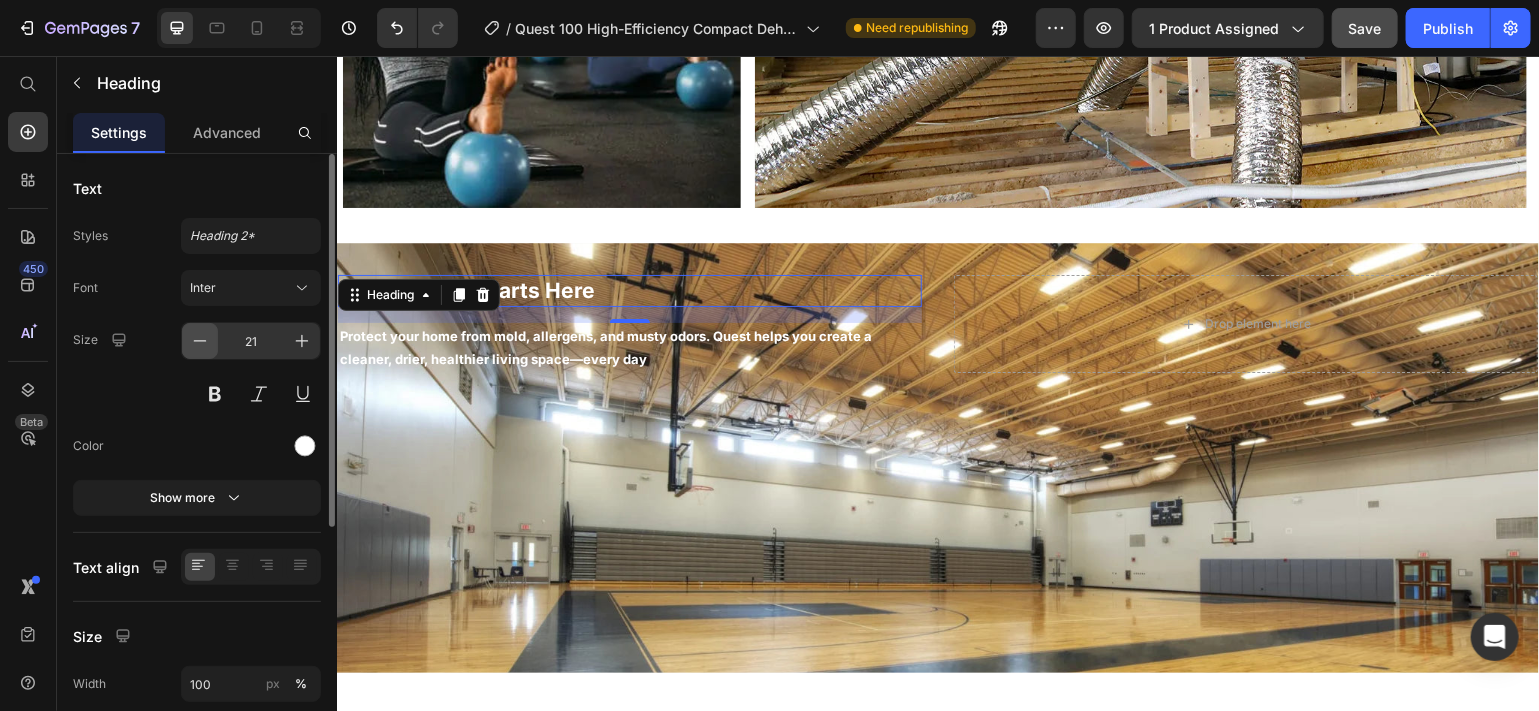 click 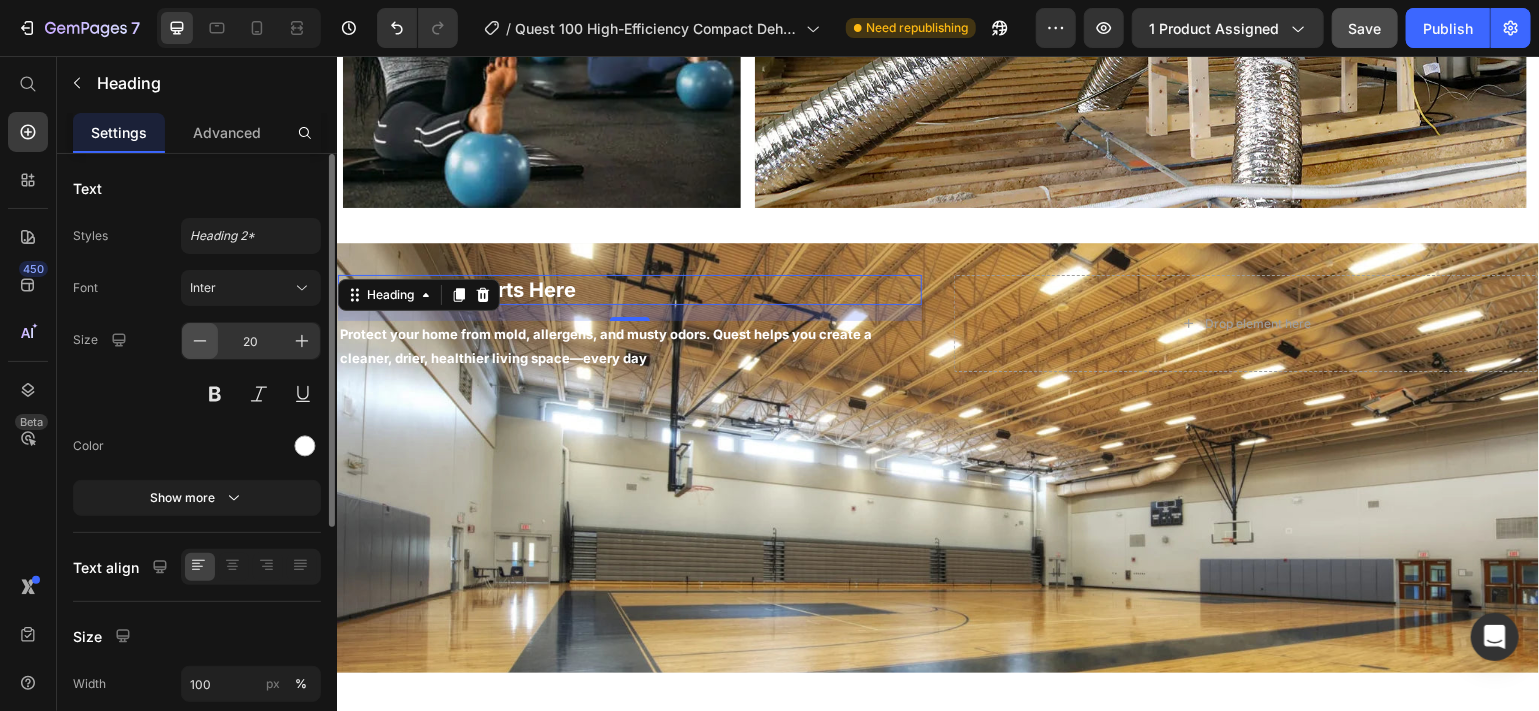 click 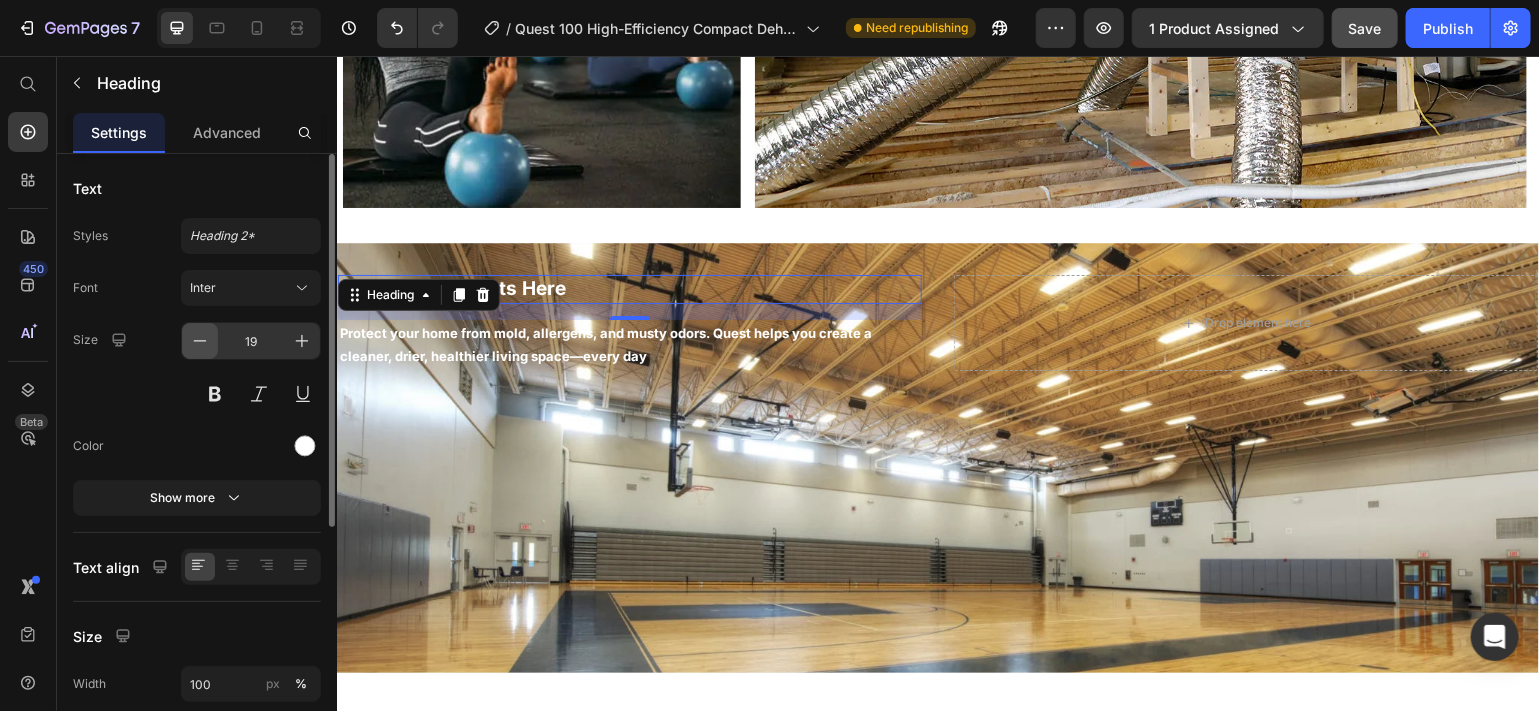click 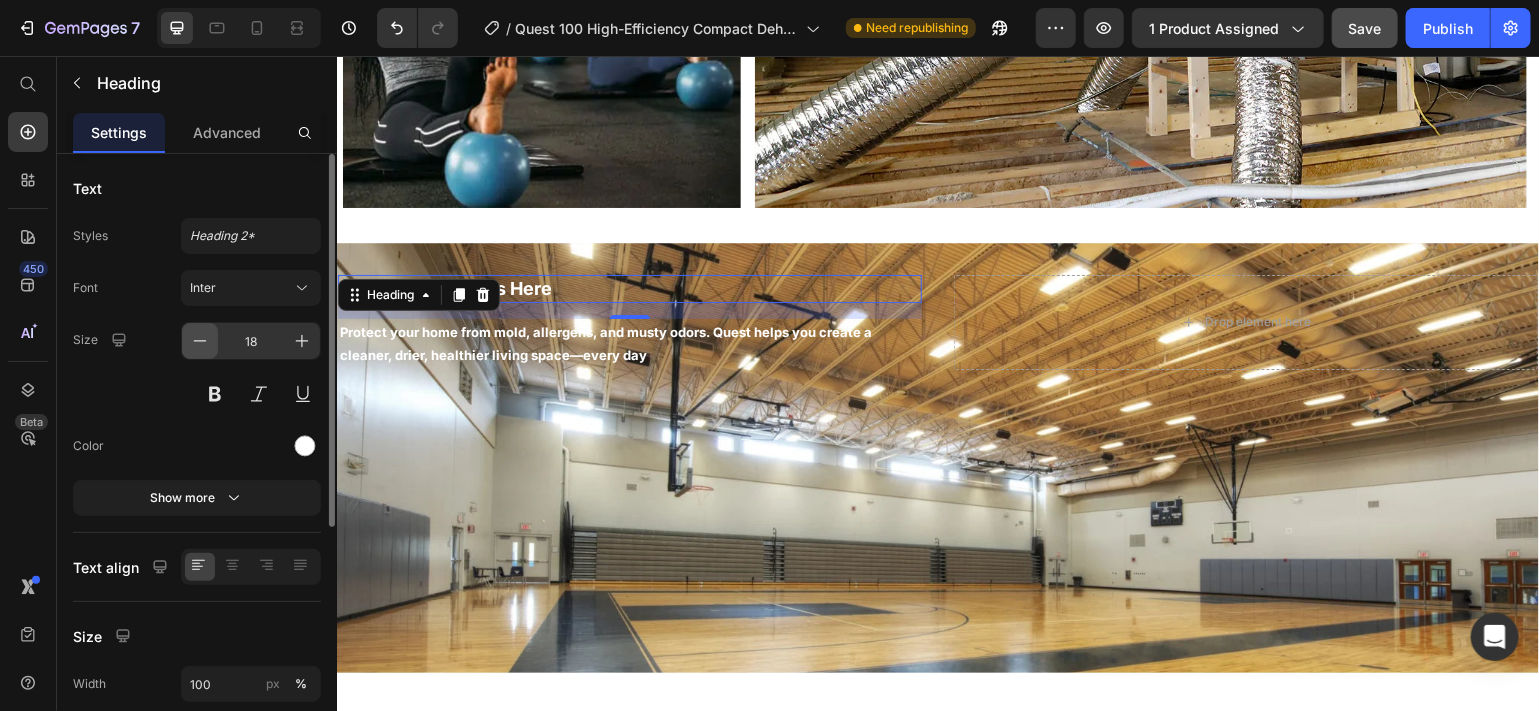 click 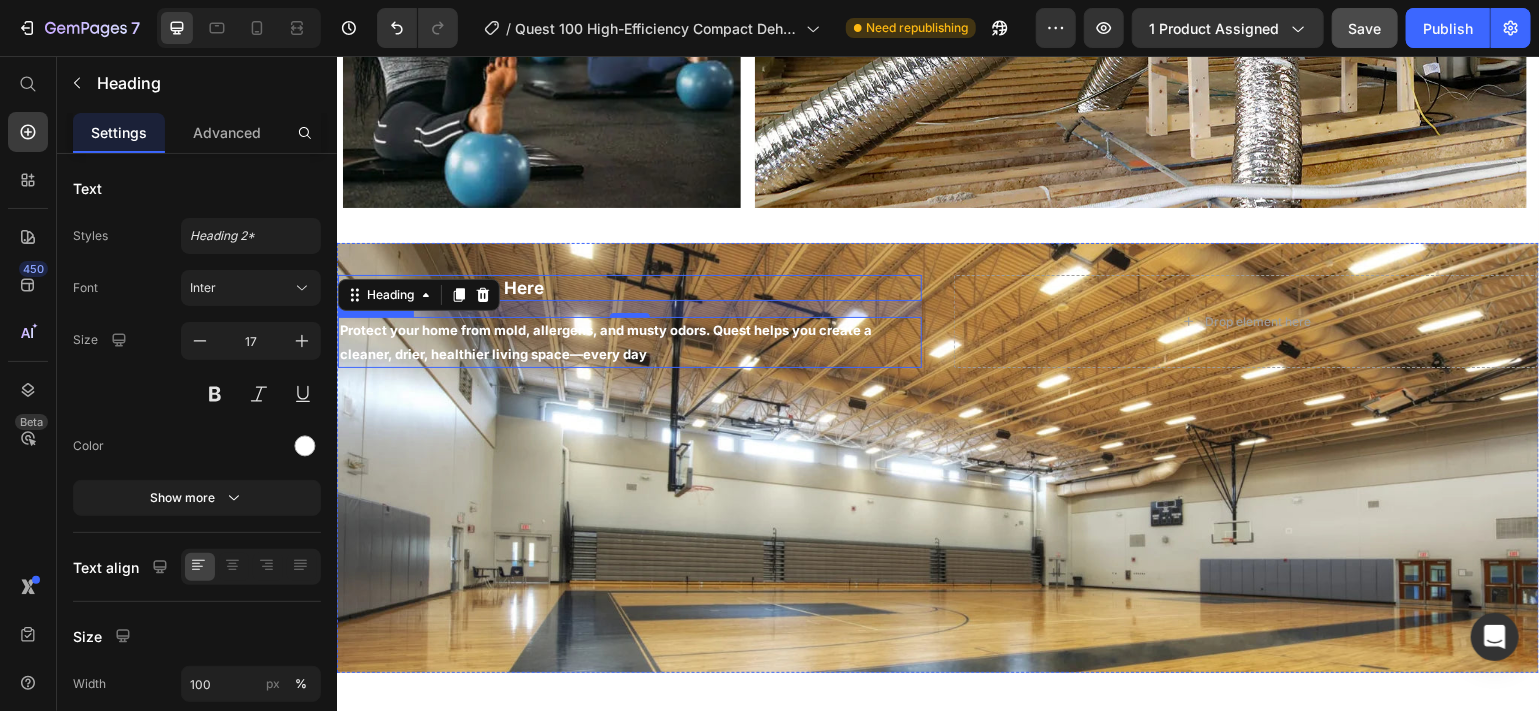 click on "Protect your home from mold, allergens, and musty odors. Quest helps you create a cleaner, drier, healthier living space—every day" at bounding box center [629, 341] 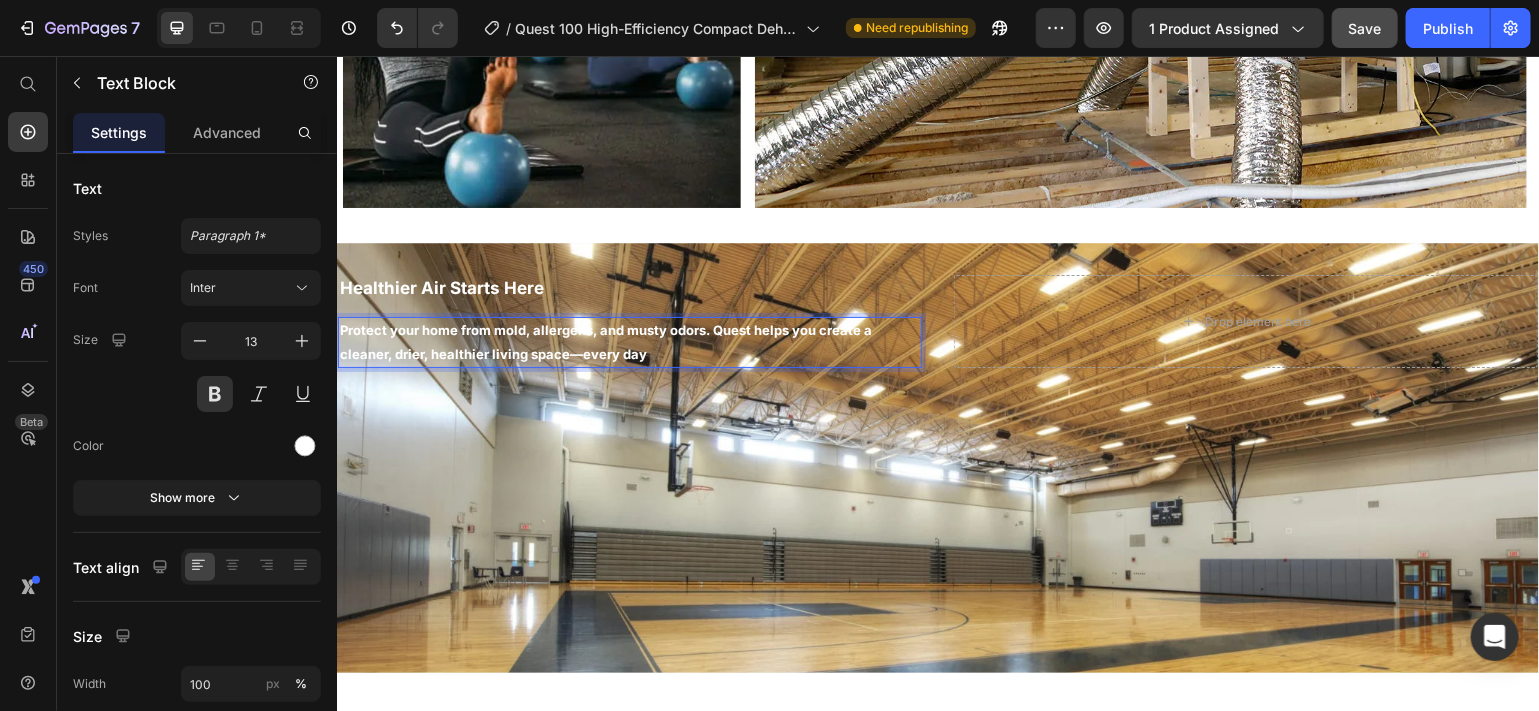 click on "Protect your home from mold, allergens, and musty odors. Quest helps you create a cleaner, drier, healthier living space—every day" at bounding box center [629, 341] 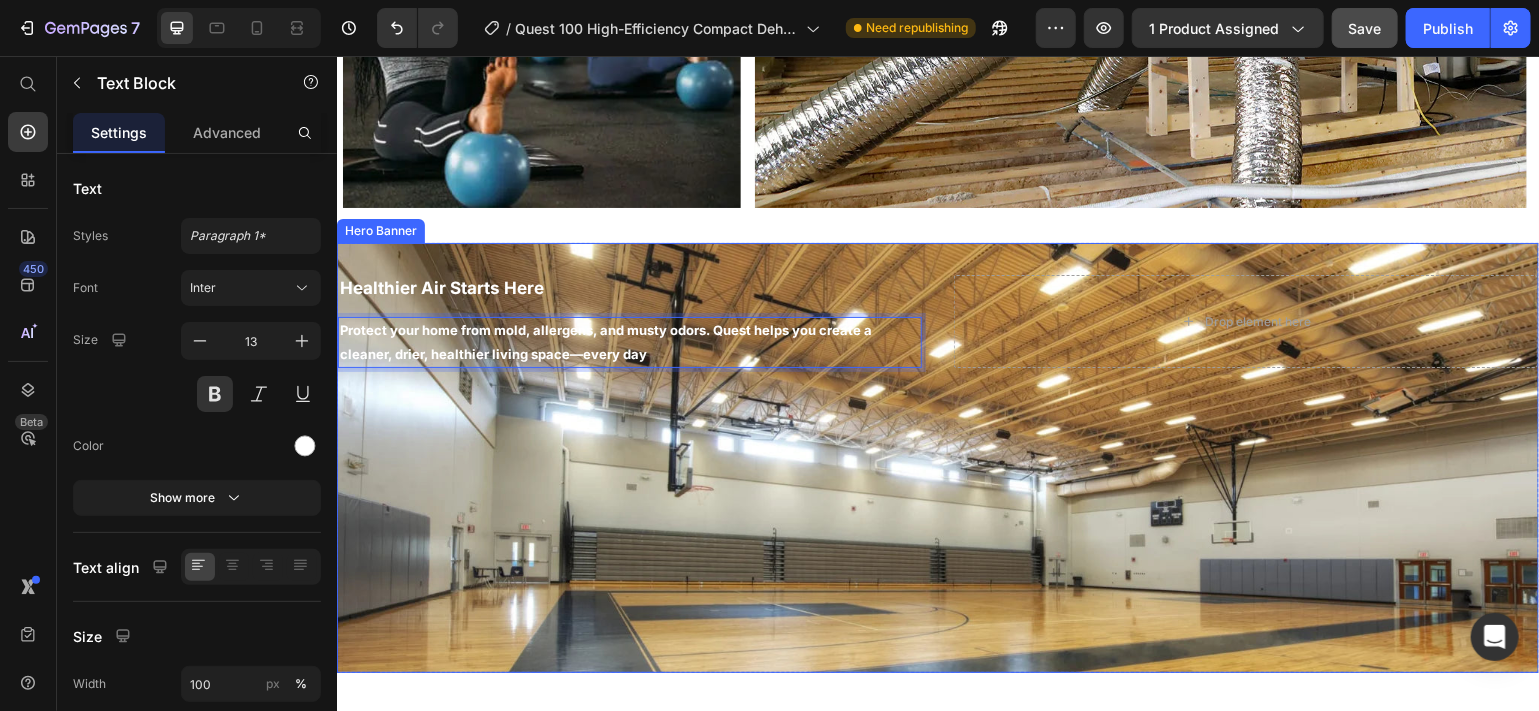 click at bounding box center (937, 457) 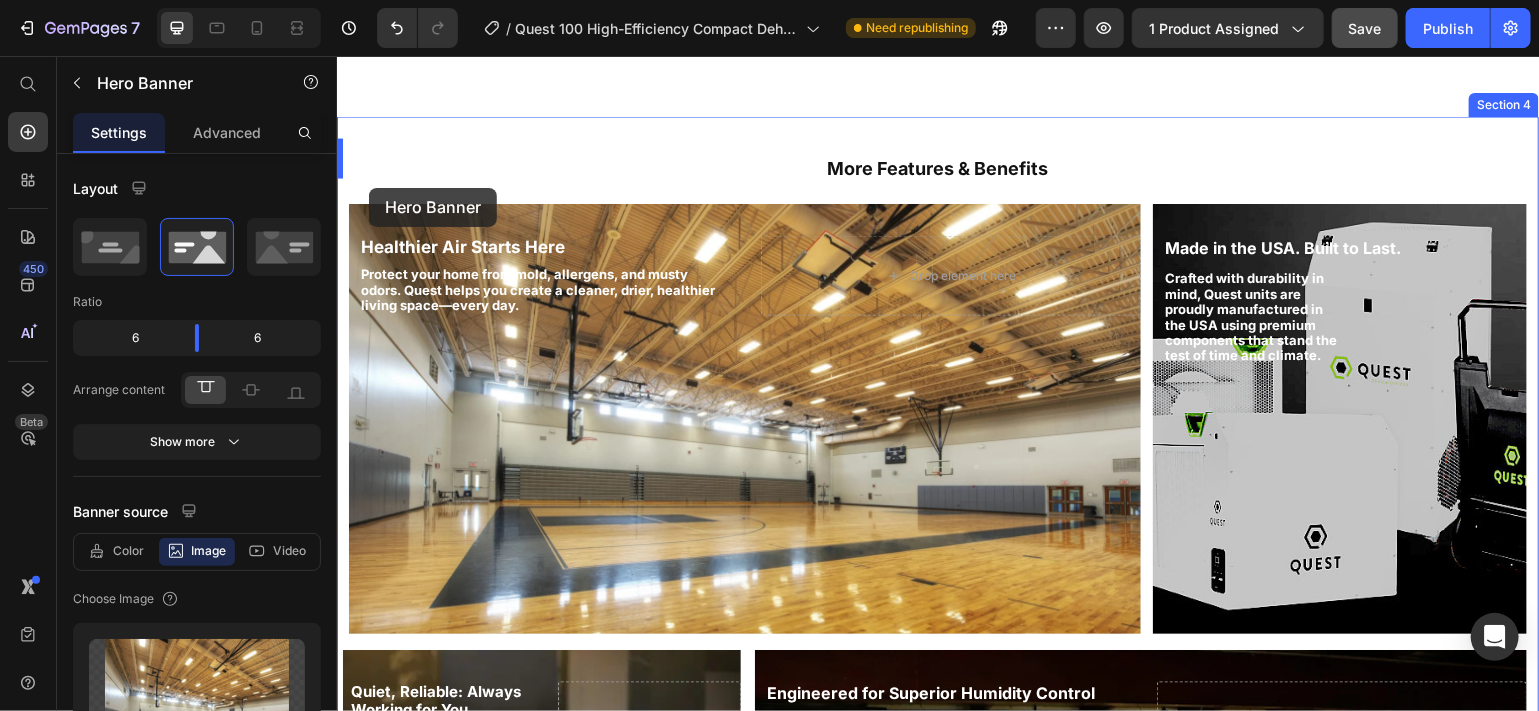 scroll, scrollTop: 1545, scrollLeft: 0, axis: vertical 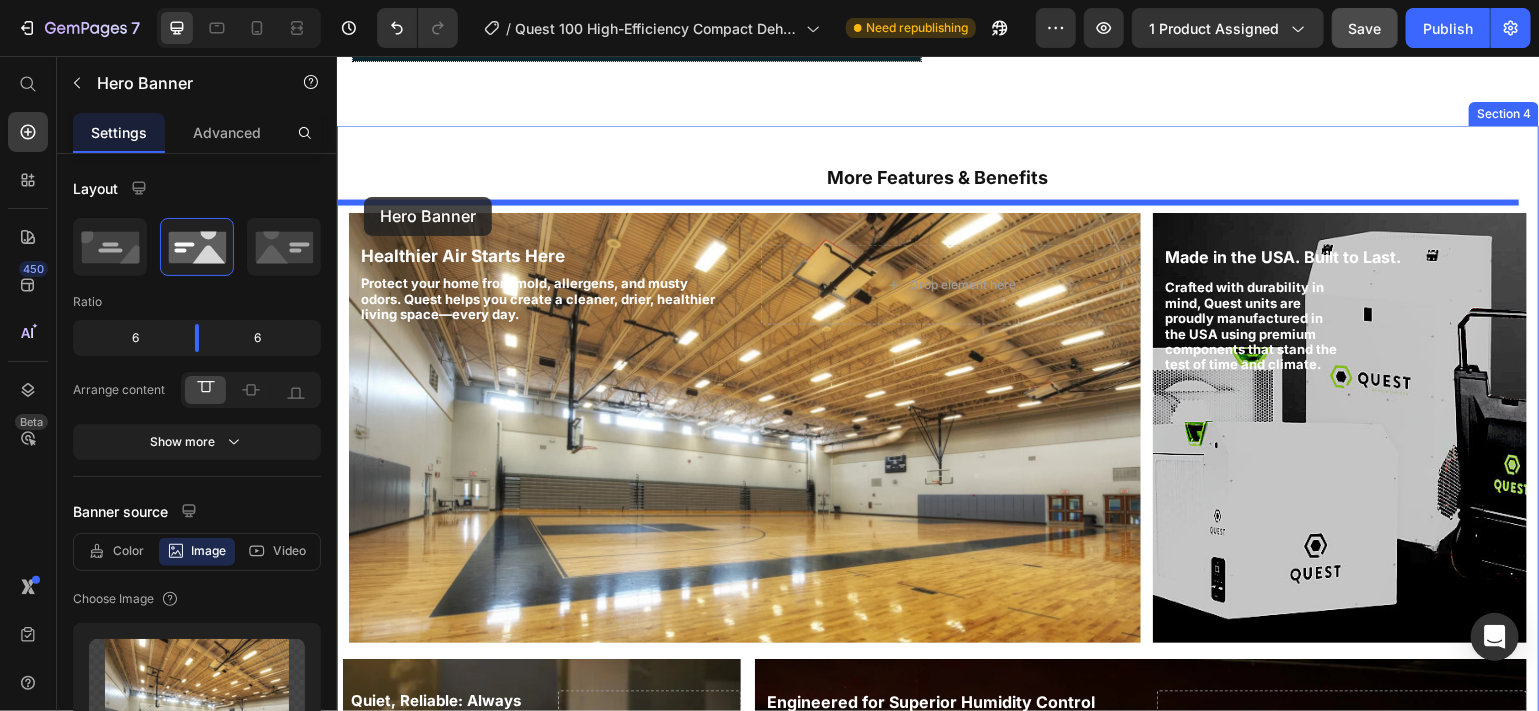 drag, startPoint x: 383, startPoint y: 272, endPoint x: 363, endPoint y: 196, distance: 78.58753 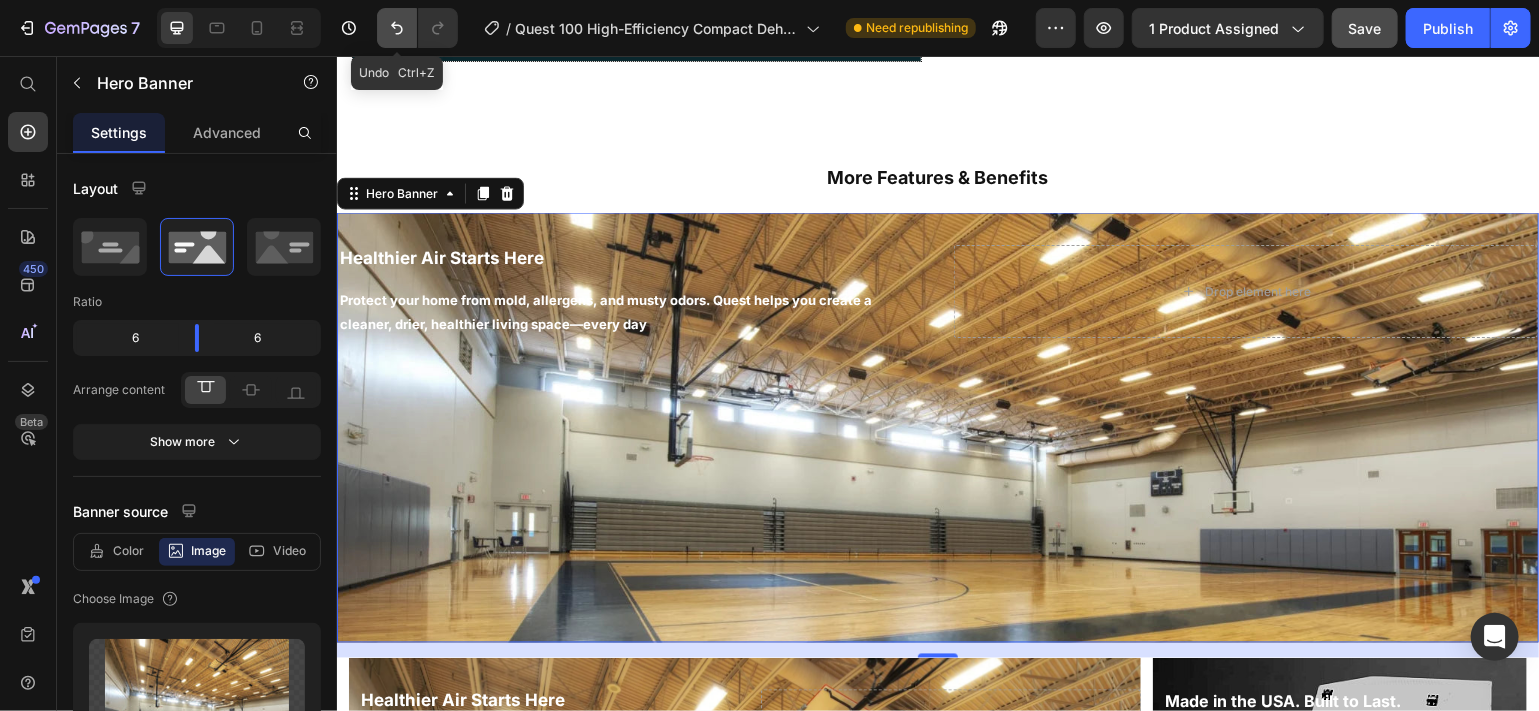 click 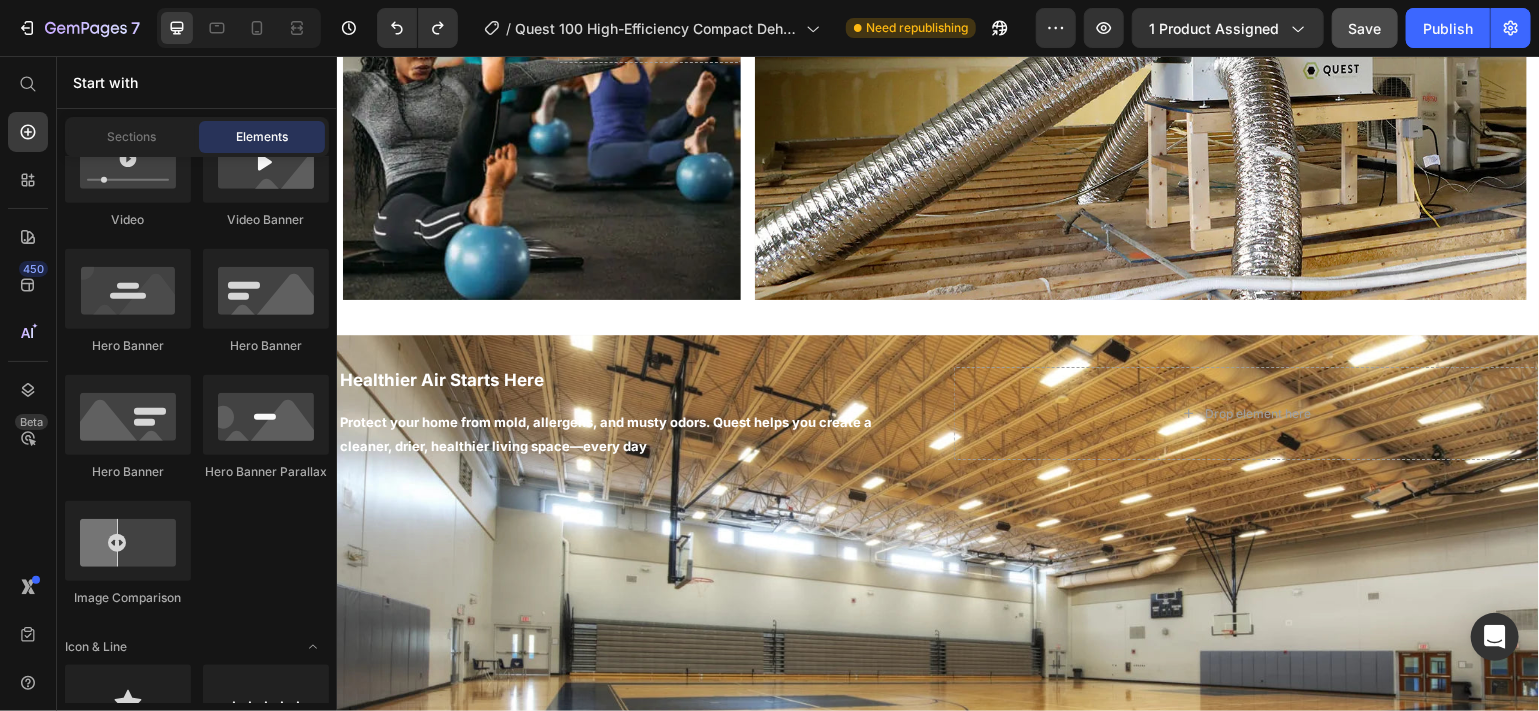 scroll, scrollTop: 2308, scrollLeft: 0, axis: vertical 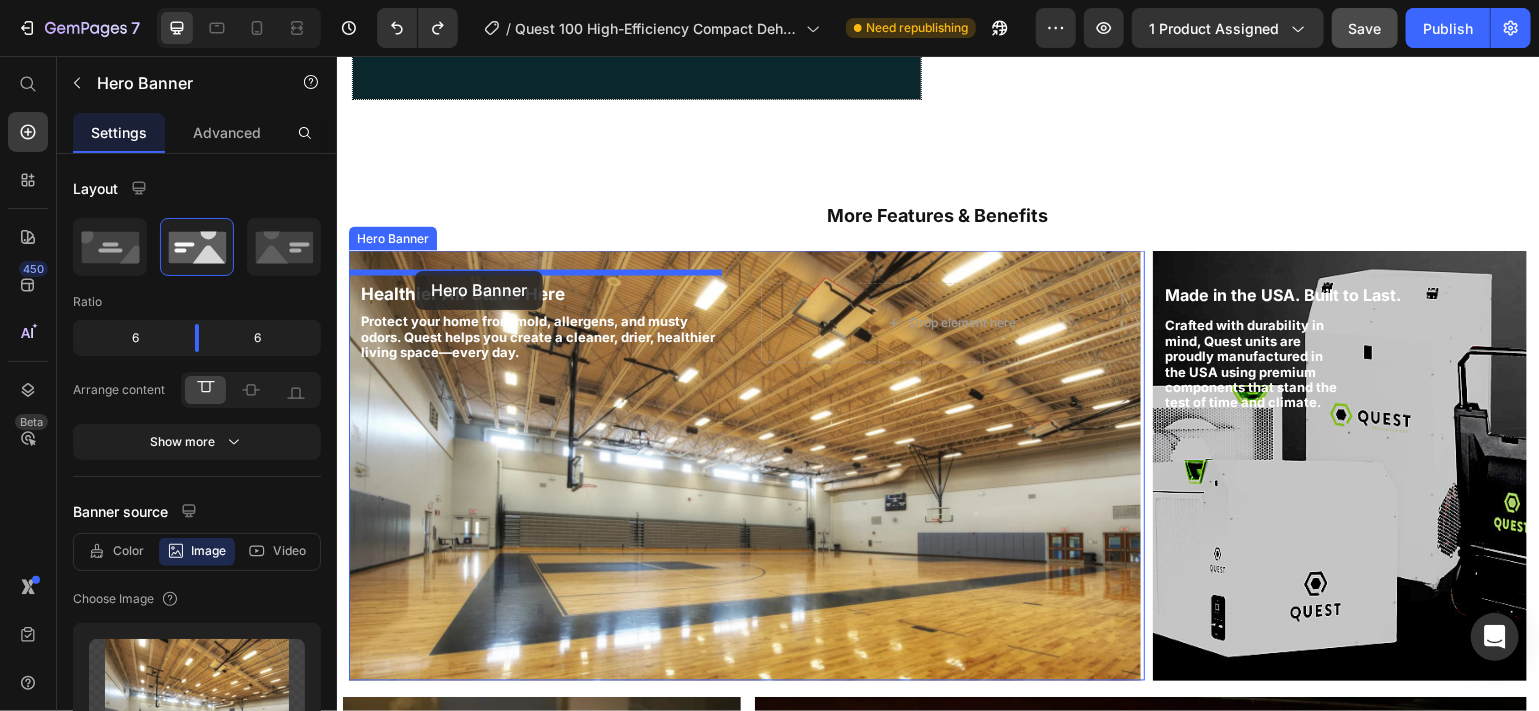 drag, startPoint x: 388, startPoint y: 341, endPoint x: 414, endPoint y: 270, distance: 75.61085 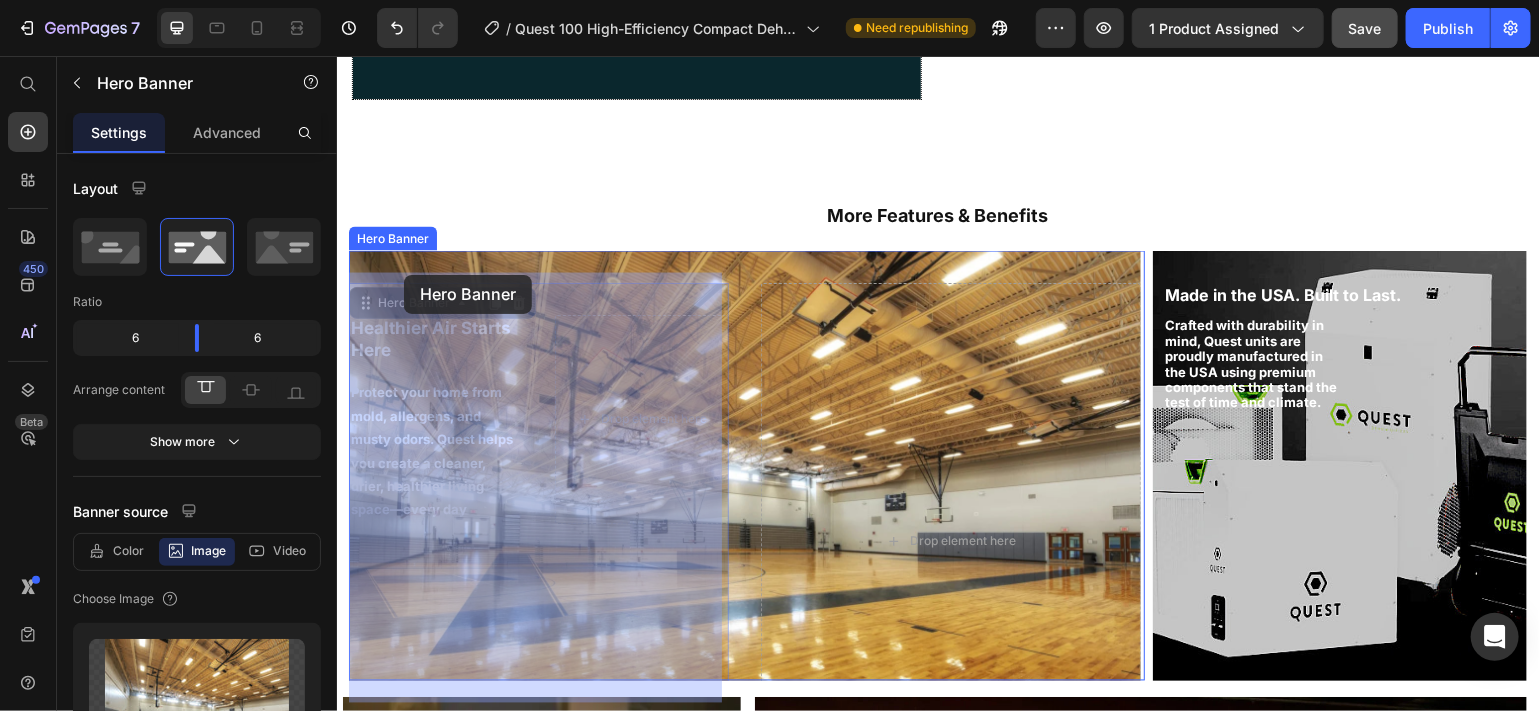 drag, startPoint x: 401, startPoint y: 293, endPoint x: 403, endPoint y: 274, distance: 19.104973 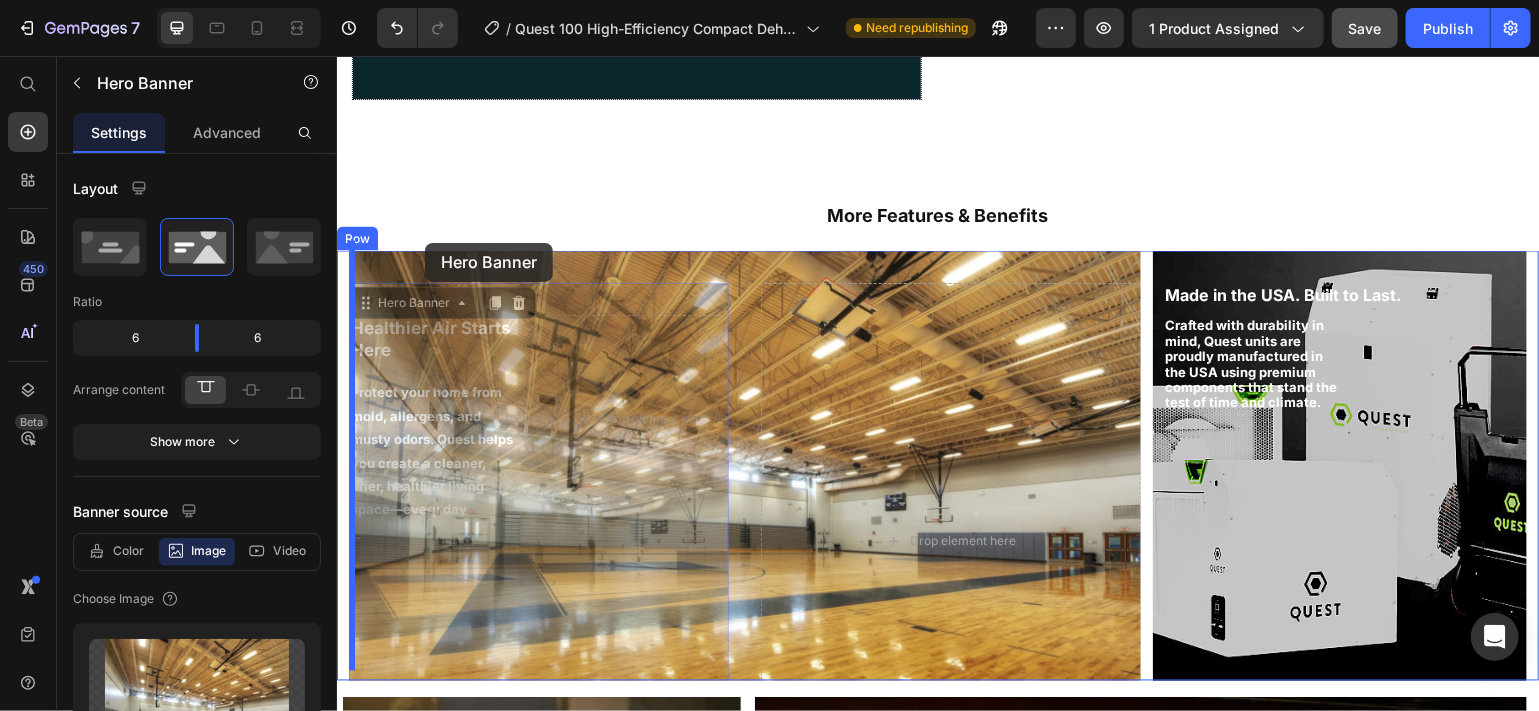 drag, startPoint x: 401, startPoint y: 287, endPoint x: 424, endPoint y: 242, distance: 50.537113 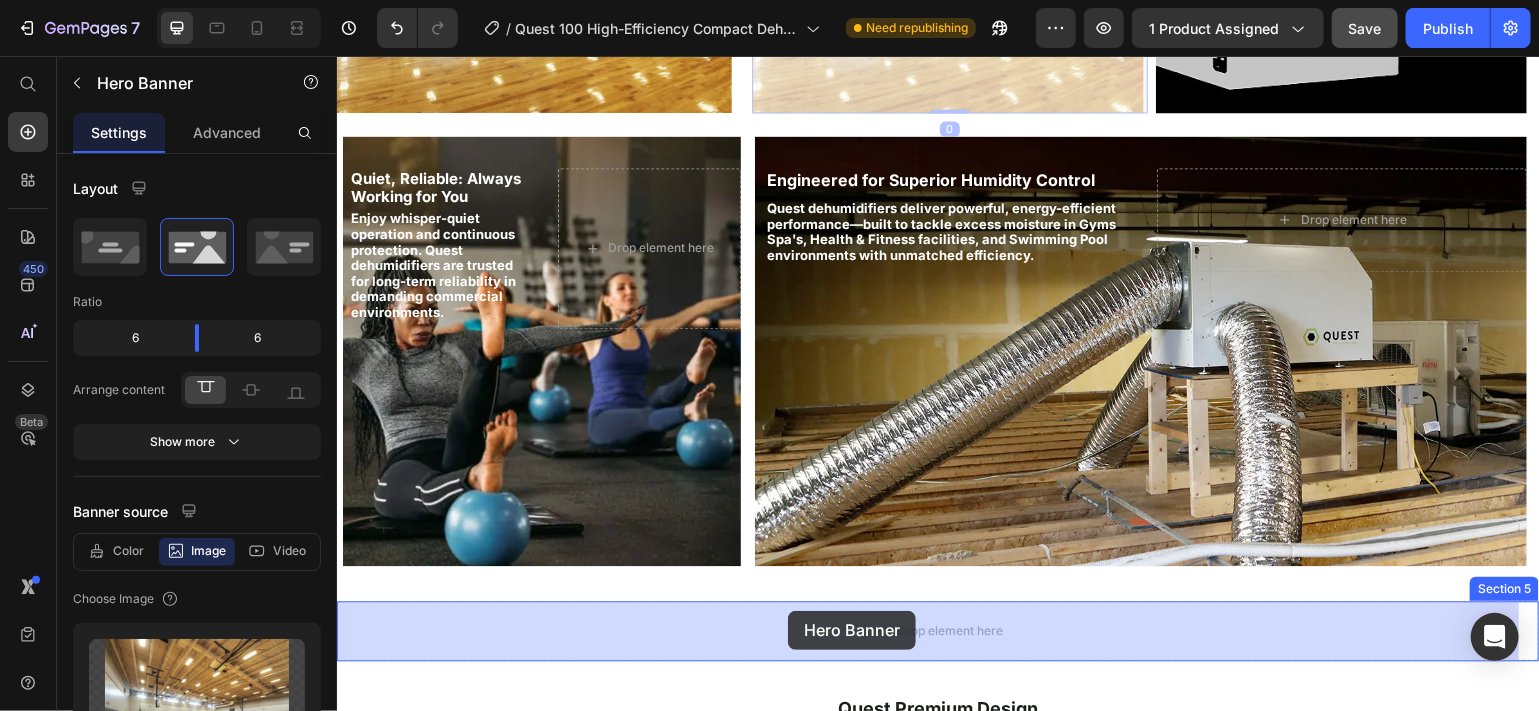 scroll, scrollTop: 2105, scrollLeft: 0, axis: vertical 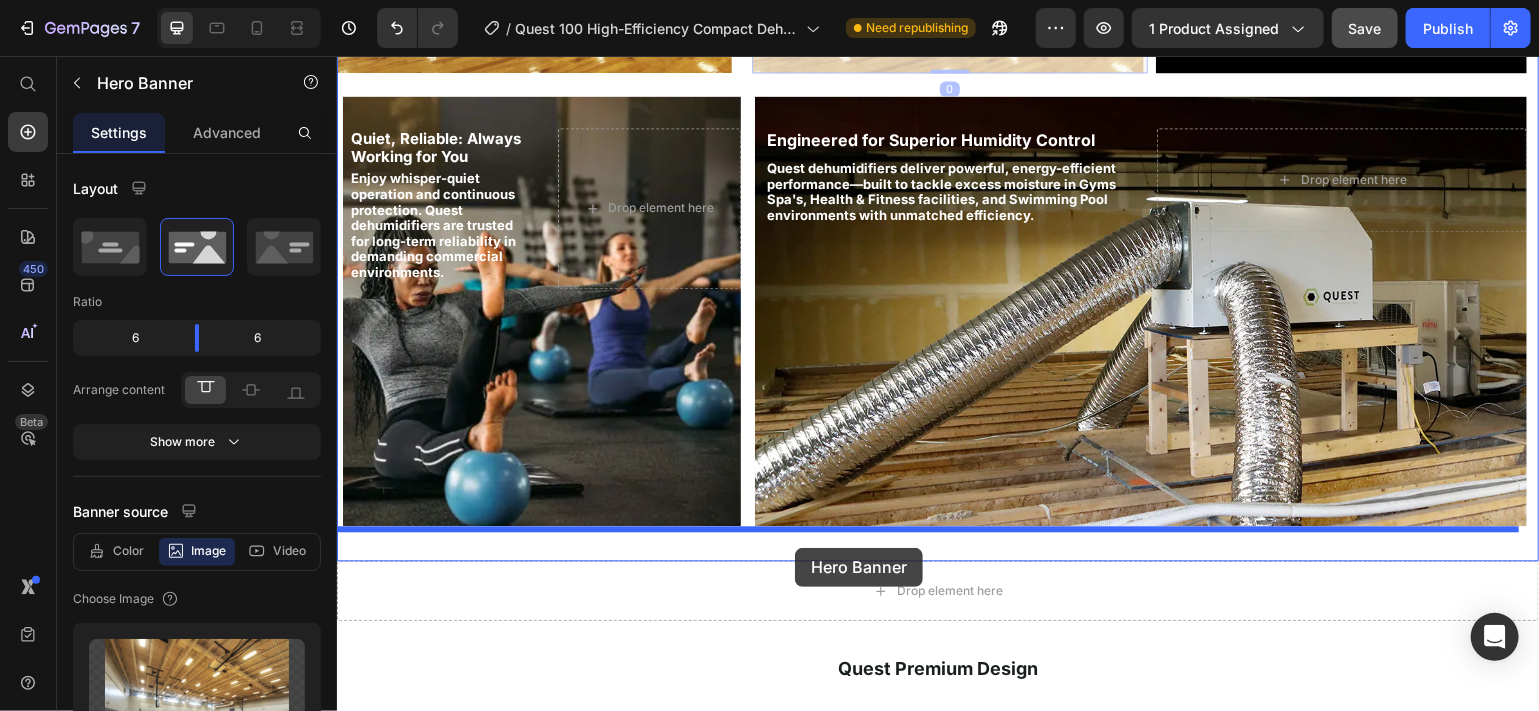 drag, startPoint x: 805, startPoint y: 231, endPoint x: 794, endPoint y: 547, distance: 316.1914 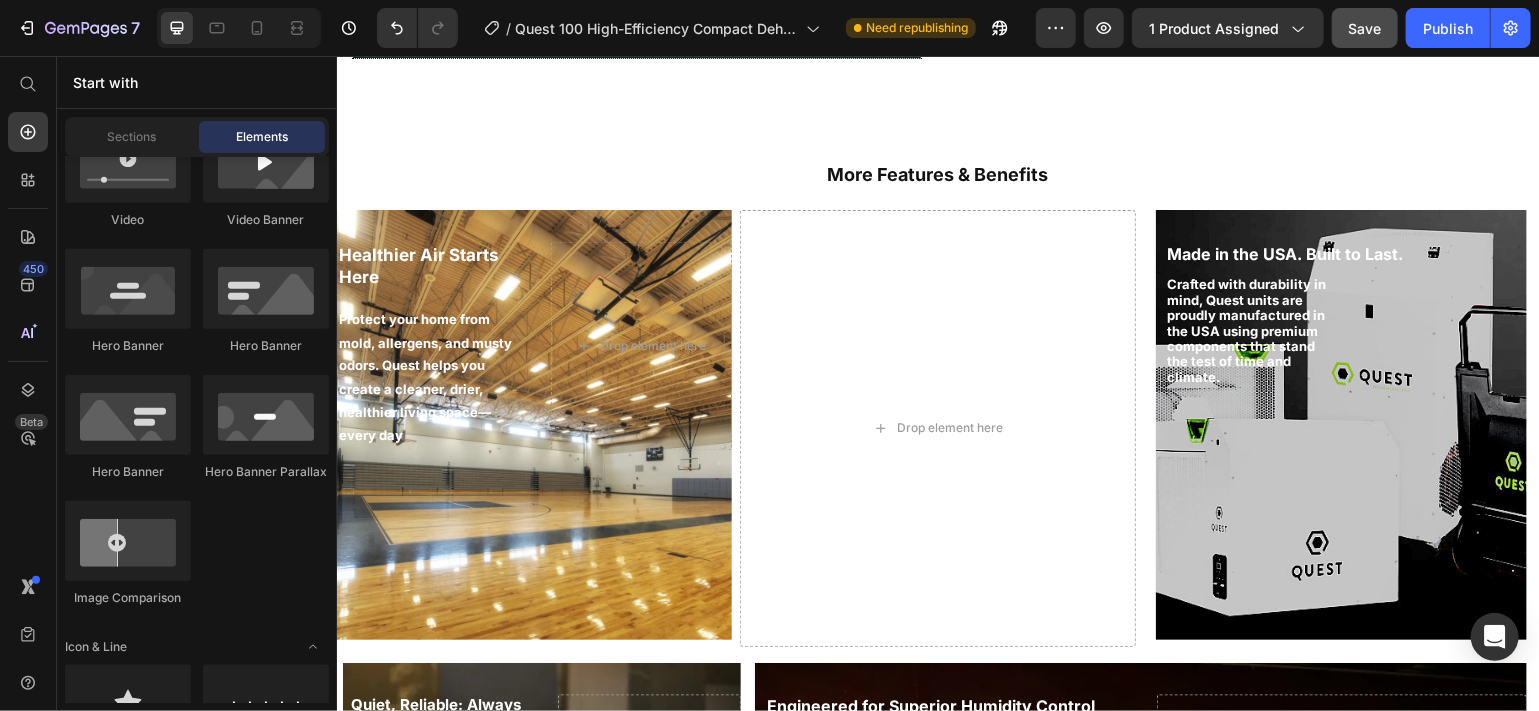 scroll, scrollTop: 1629, scrollLeft: 0, axis: vertical 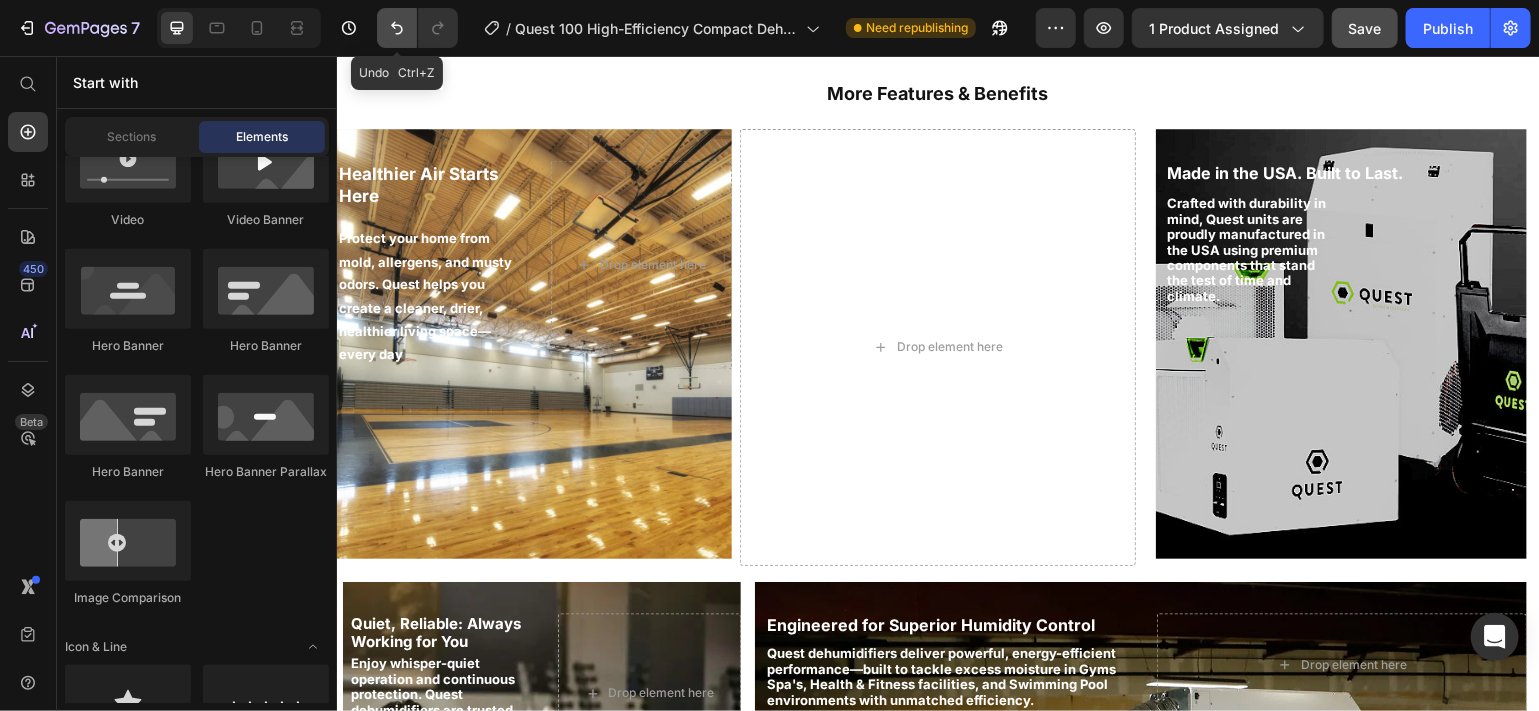 click 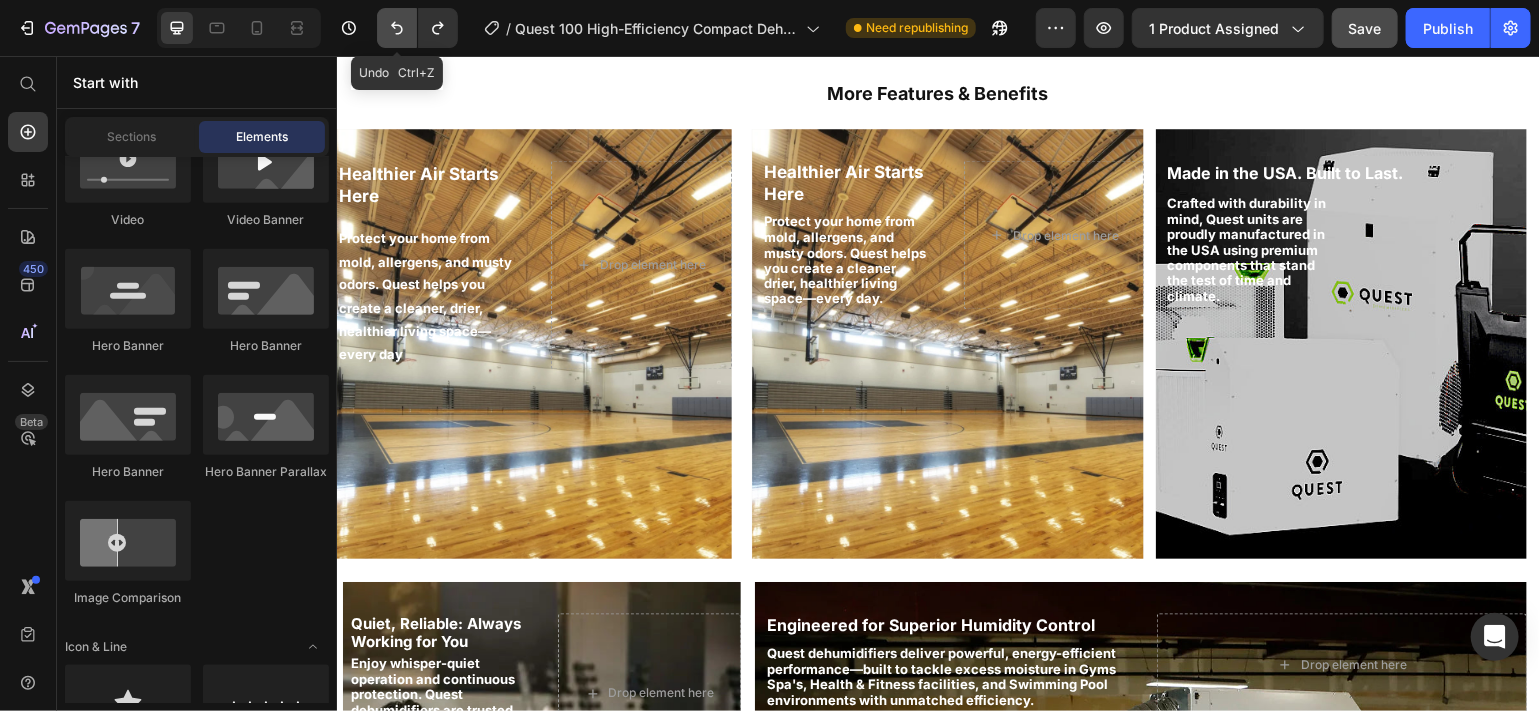 click 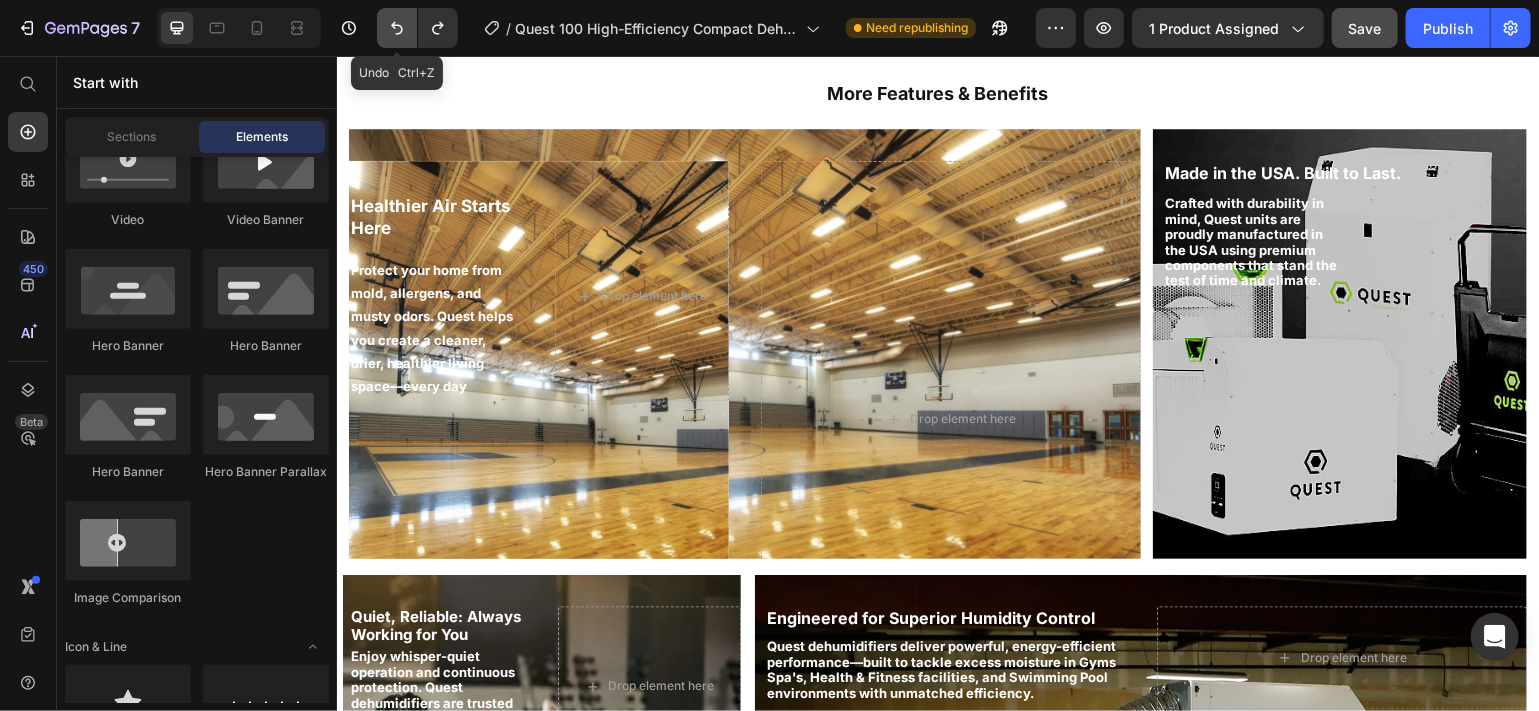 click 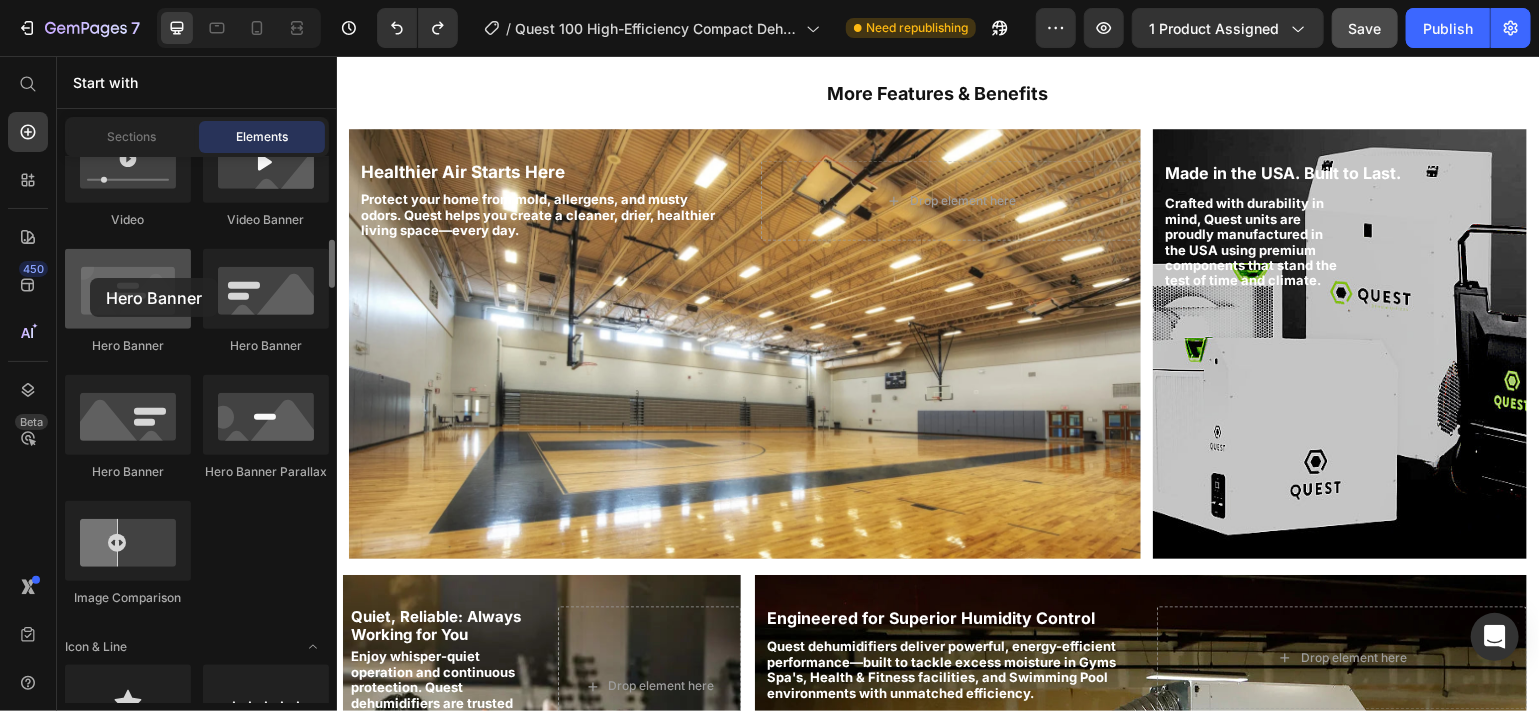 drag, startPoint x: 131, startPoint y: 300, endPoint x: 85, endPoint y: 278, distance: 50.990196 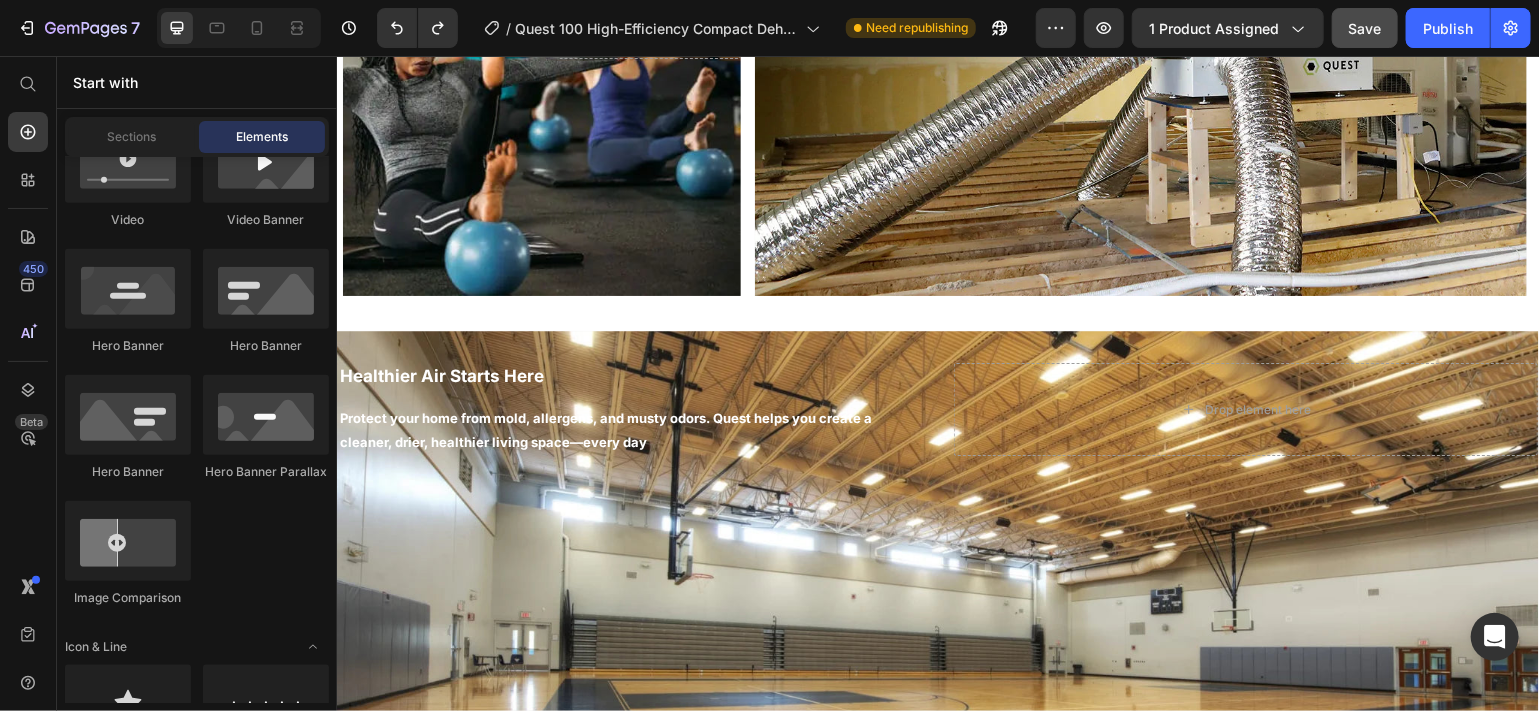 scroll, scrollTop: 2344, scrollLeft: 0, axis: vertical 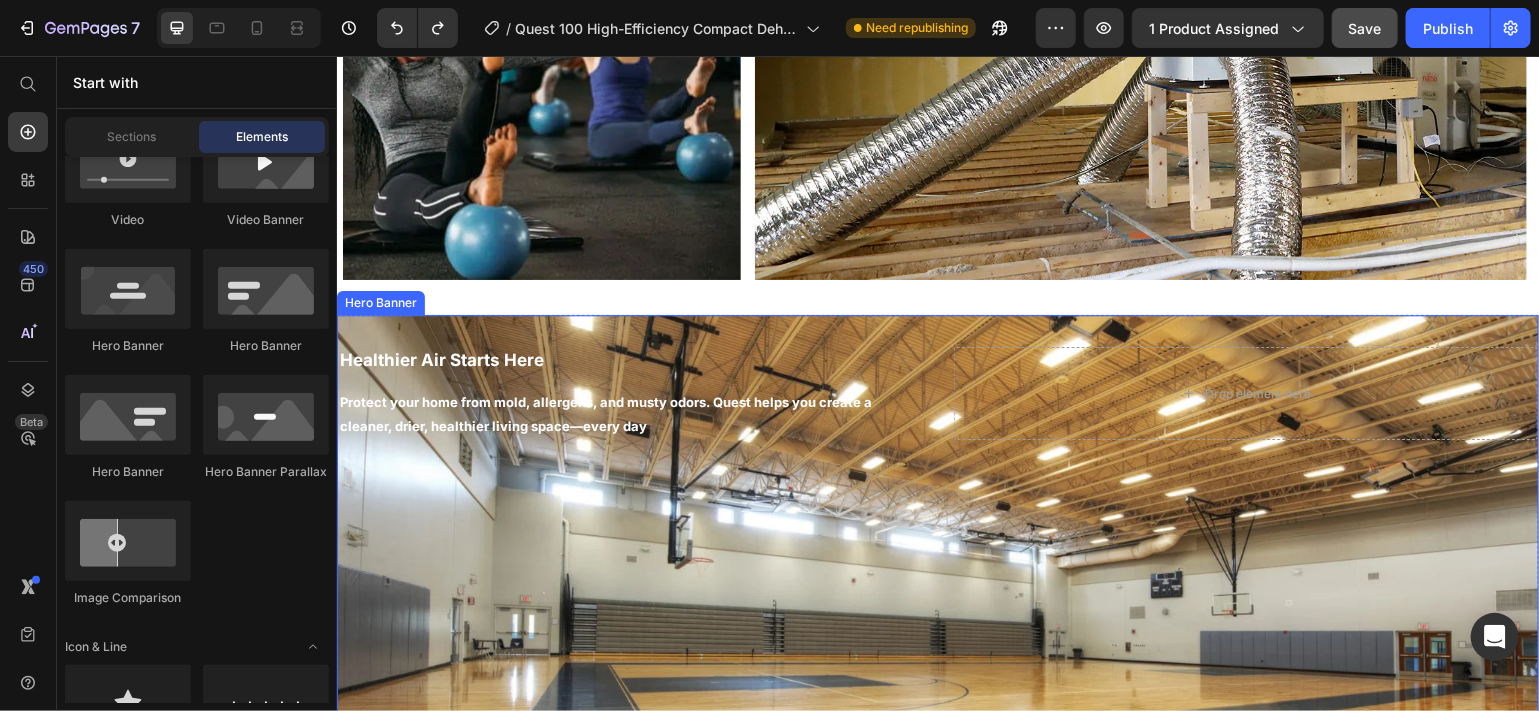 click on "Healthier Air Starts Here Heading Protect your home from mold, allergens, and musty odors. Quest helps you create a cleaner, drier, healthier living space—every day Text Block
Drop element here" at bounding box center [937, 392] 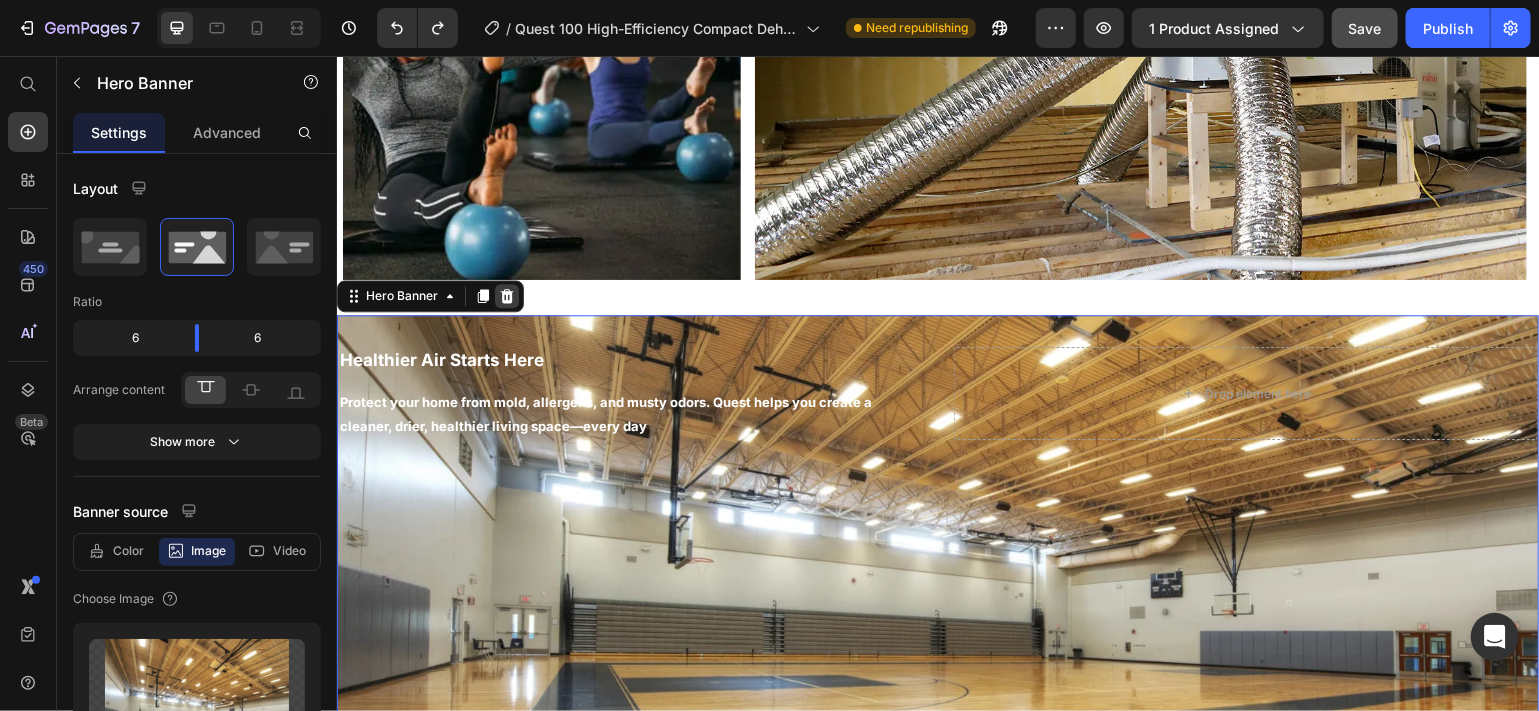 click 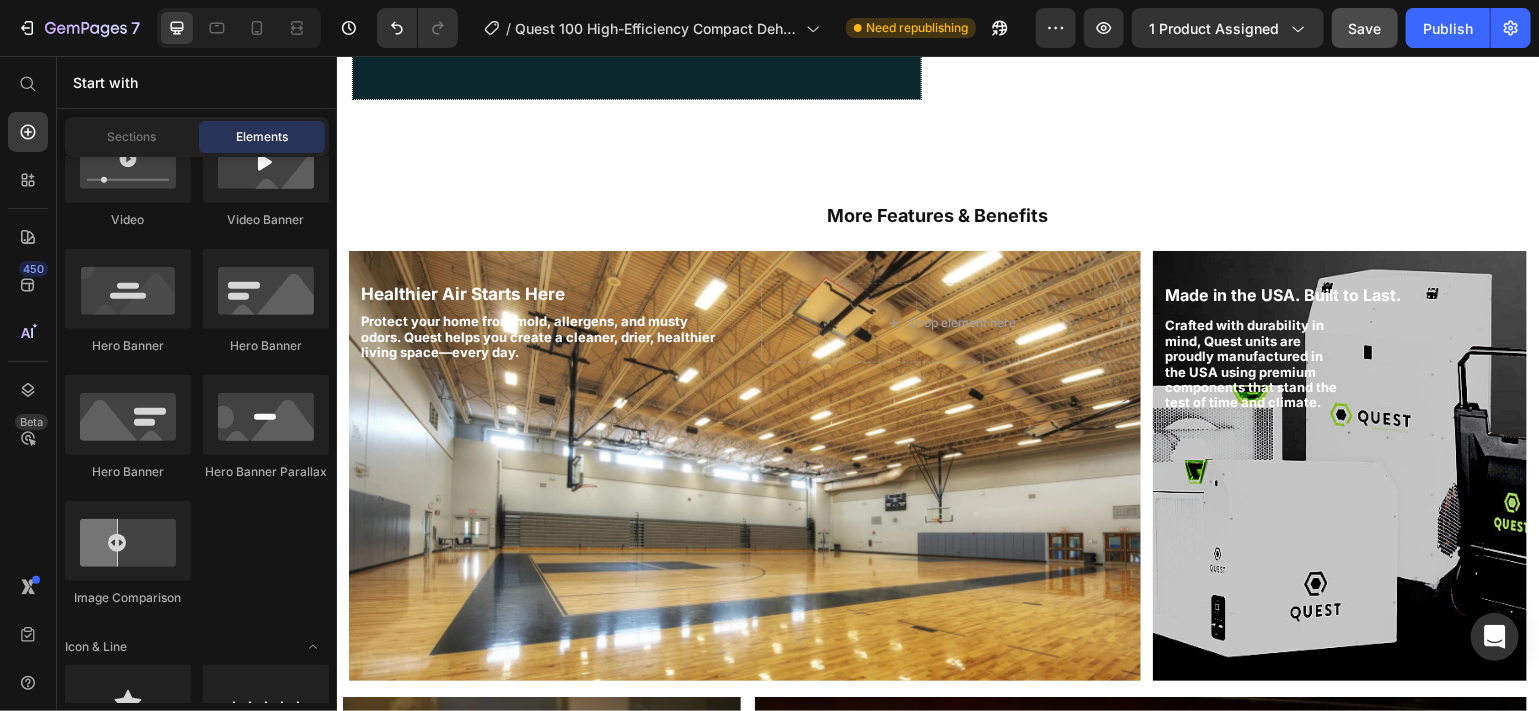 scroll, scrollTop: 1430, scrollLeft: 0, axis: vertical 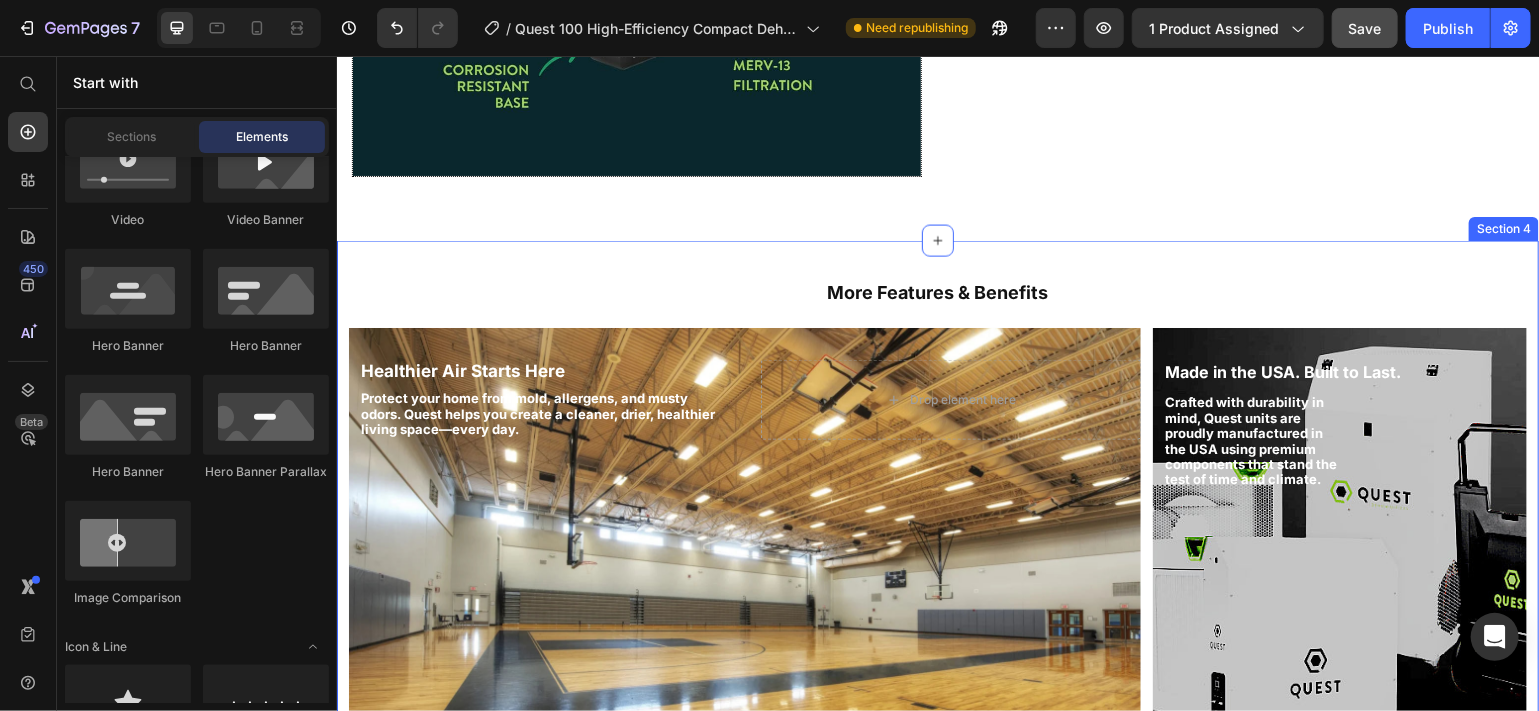 click on "More Features & Benefits Text Block Healthier Air Starts Here Heading Protect your home from mold, allergens, and musty odors. Quest helps you create a cleaner, drier, healthier living space—every day. Text Block
Drop element here Hero Banner Made in the USA. Built to Last. Heading Crafted with durability in mind, Quest units are proudly manufactured in the USA using premium components that stand the test of time and climate. Text Block Hero Banner Row Quiet, Reliable: Always Working for You Text Block Enjoy whisper-quiet operation and continuous protection. Quest dehumidifiers are trusted for long-term reliability in demanding commercial environments. Text Block
Drop element here Hero Banner Engineered for Superior Humidity Control Heading Quest dehumidifiers deliver powerful, energy-efficient performance—built to tackle excess moisture in Gyms Spa's, Health & Fitness facilities, and Swimming Pool environments with unmatched efficiency. Text Block
Row" at bounding box center [937, 739] 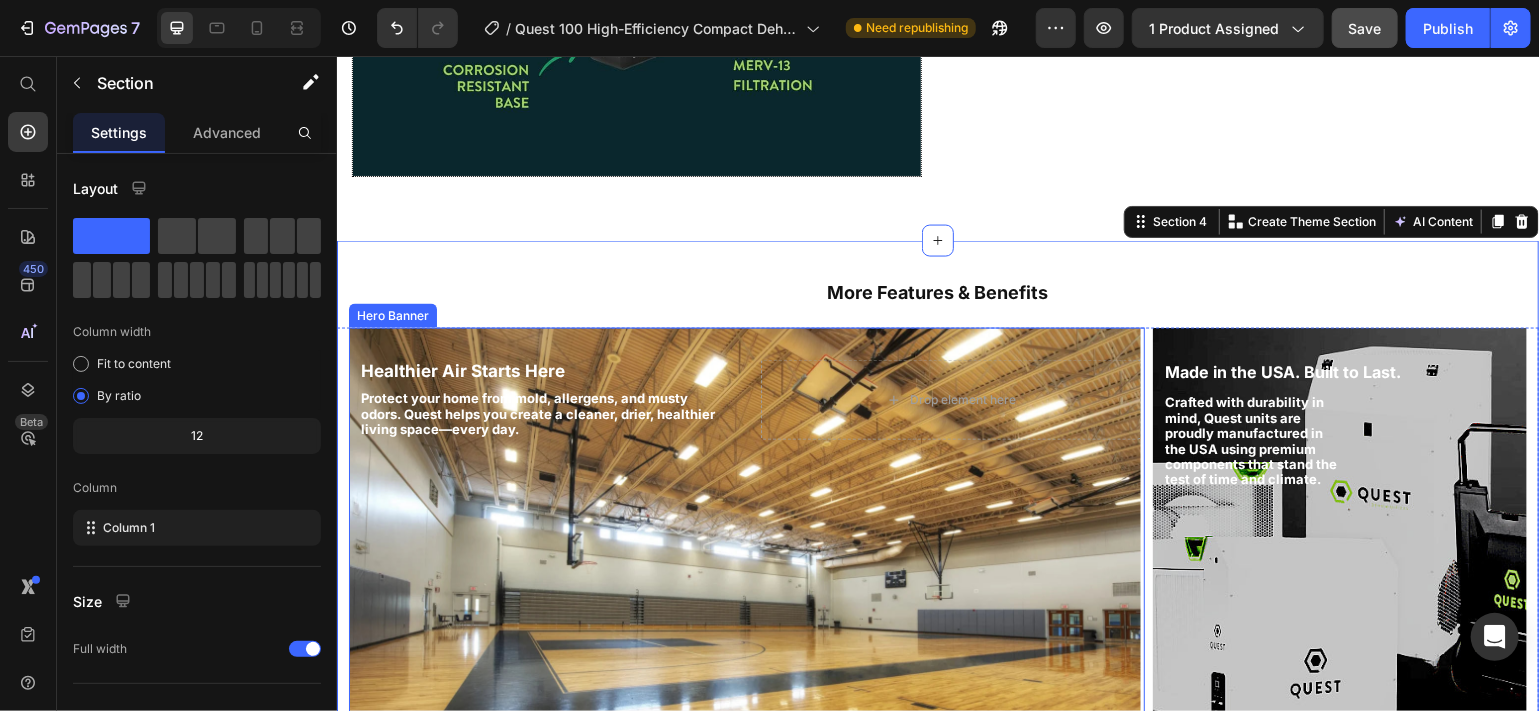 click on "Healthier Air Starts Here Heading Protect your home from mold, allergens, and musty odors. Quest helps you create a cleaner, drier, healthier living space—every day. Text Block
Drop element here" at bounding box center (744, 399) 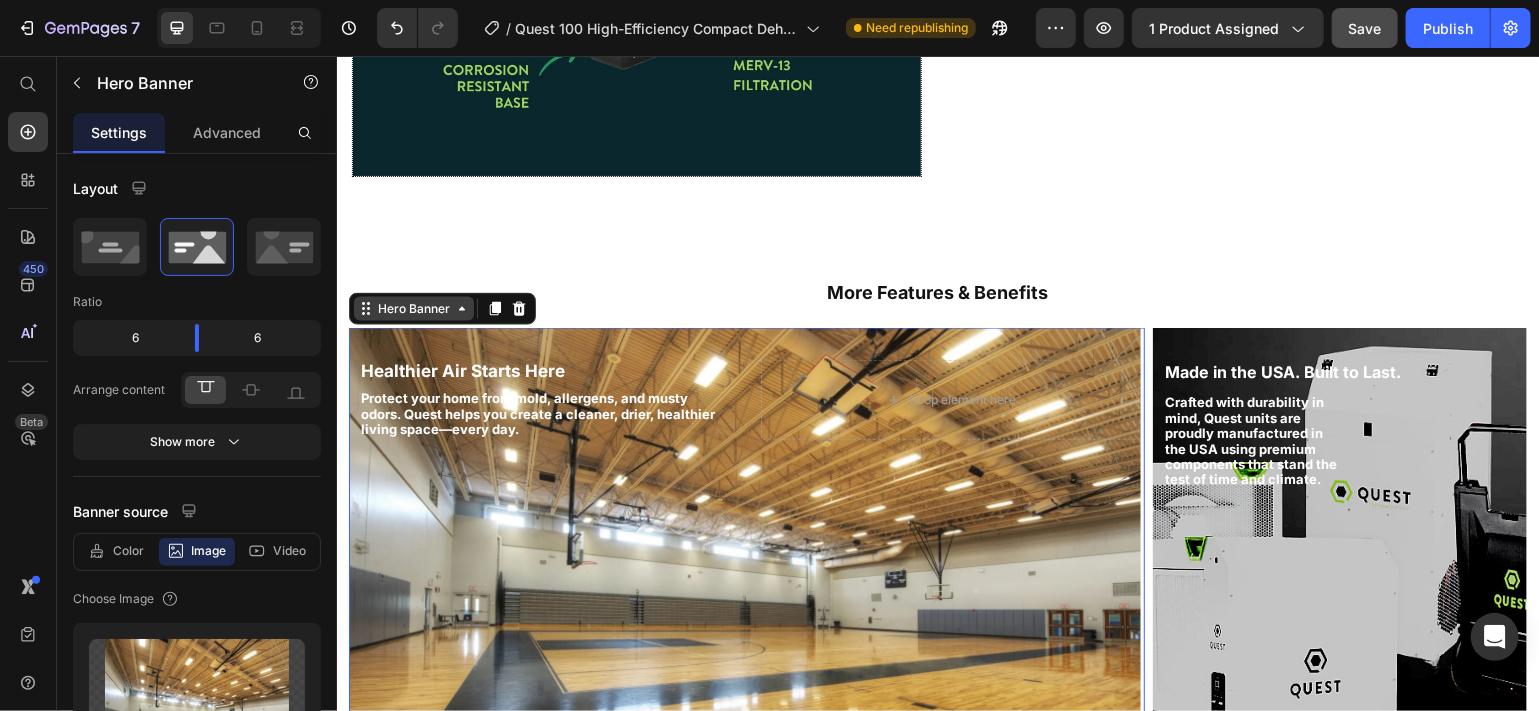 click on "Hero Banner" at bounding box center [413, 308] 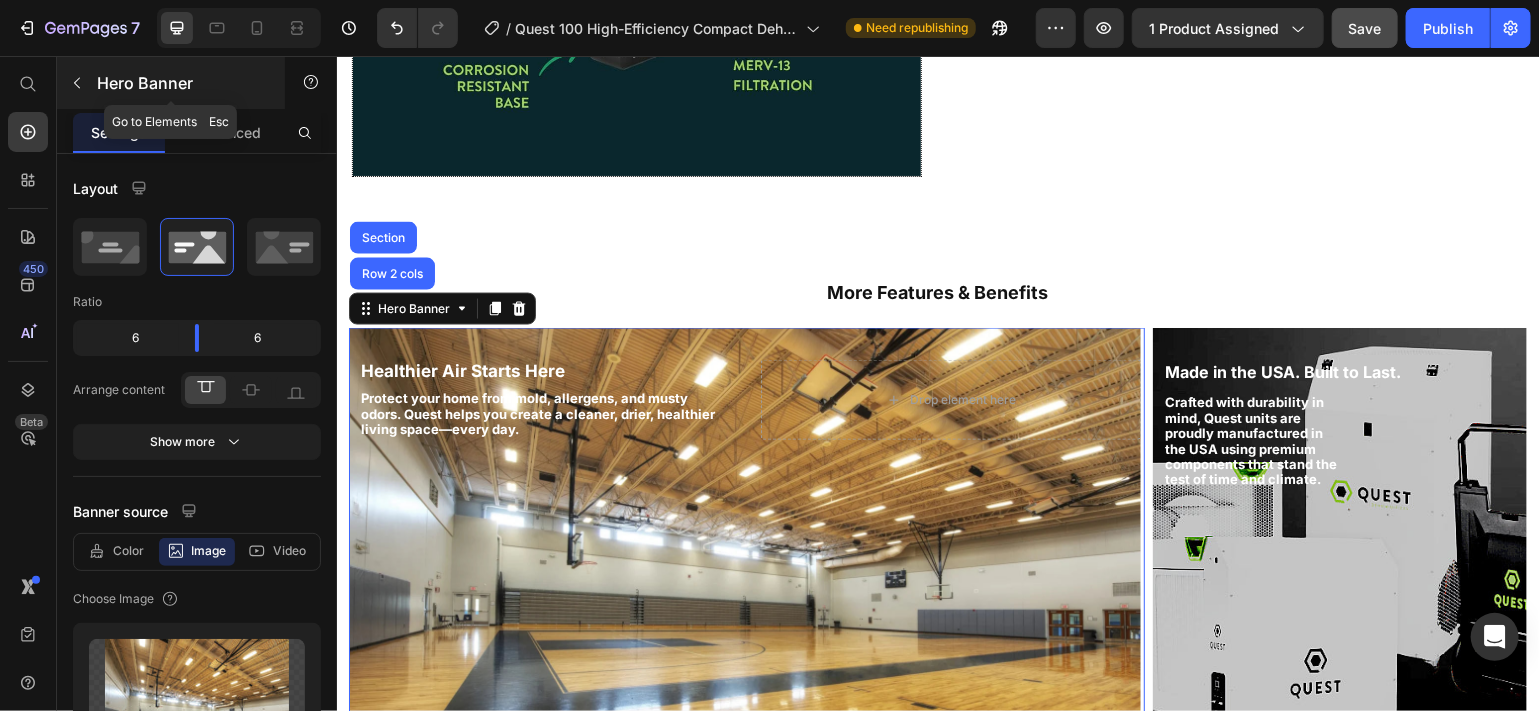 click 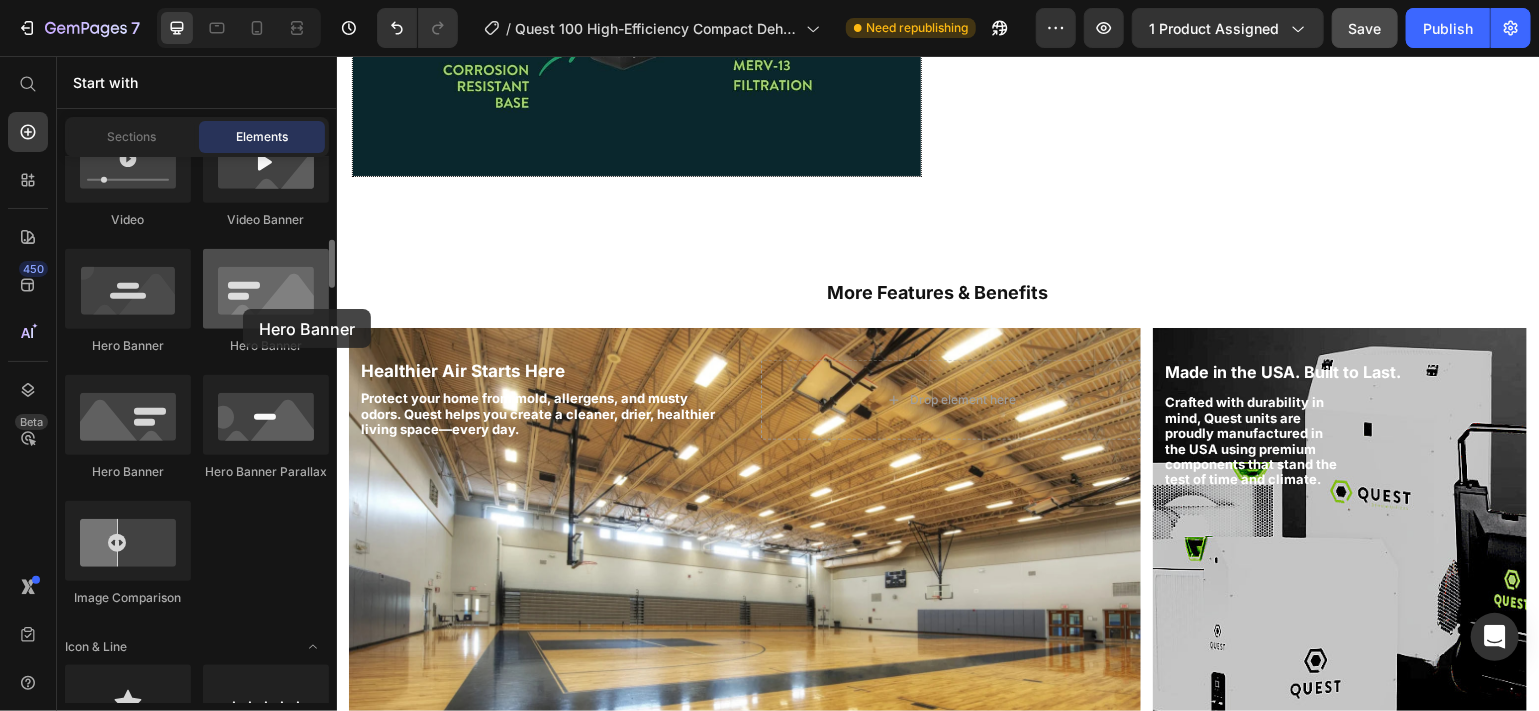 click at bounding box center (266, 289) 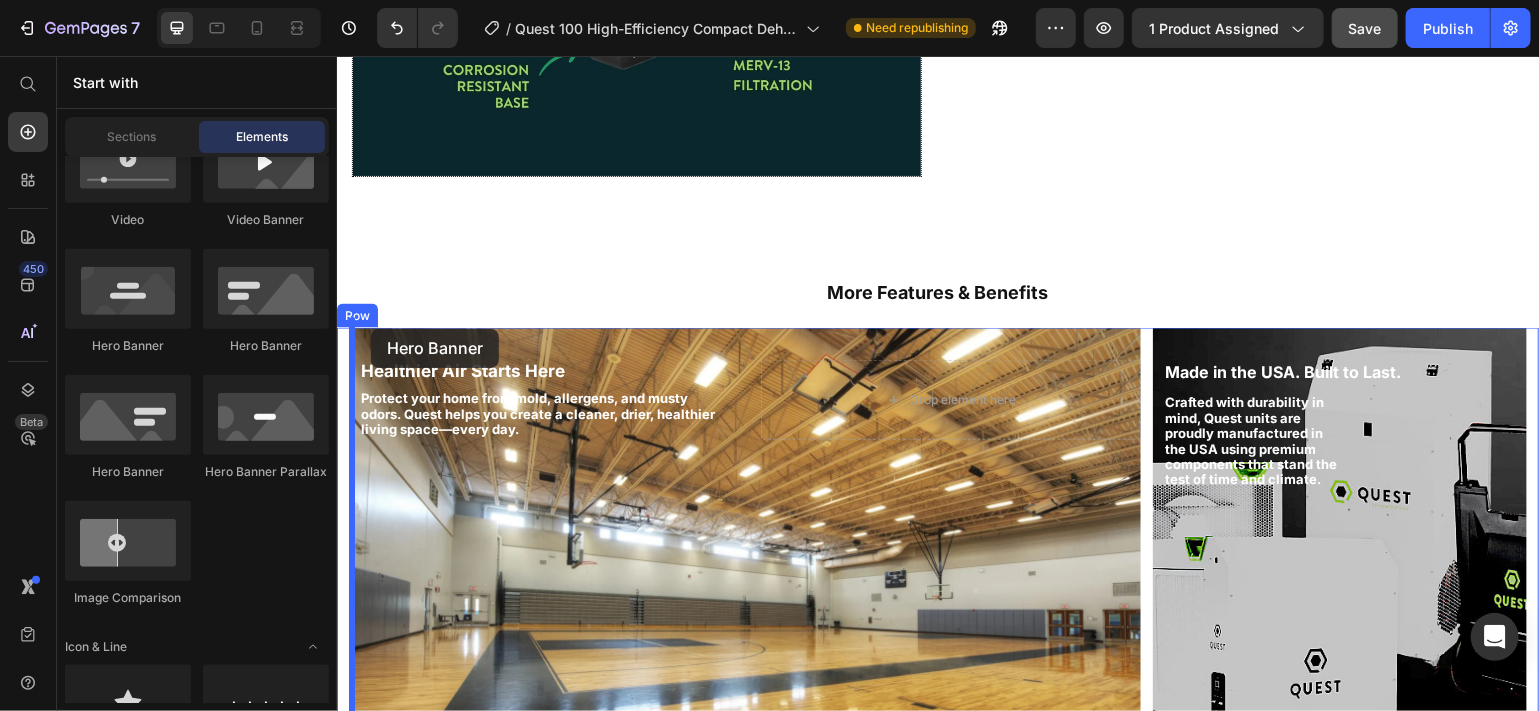 drag, startPoint x: 571, startPoint y: 349, endPoint x: 370, endPoint y: 328, distance: 202.09404 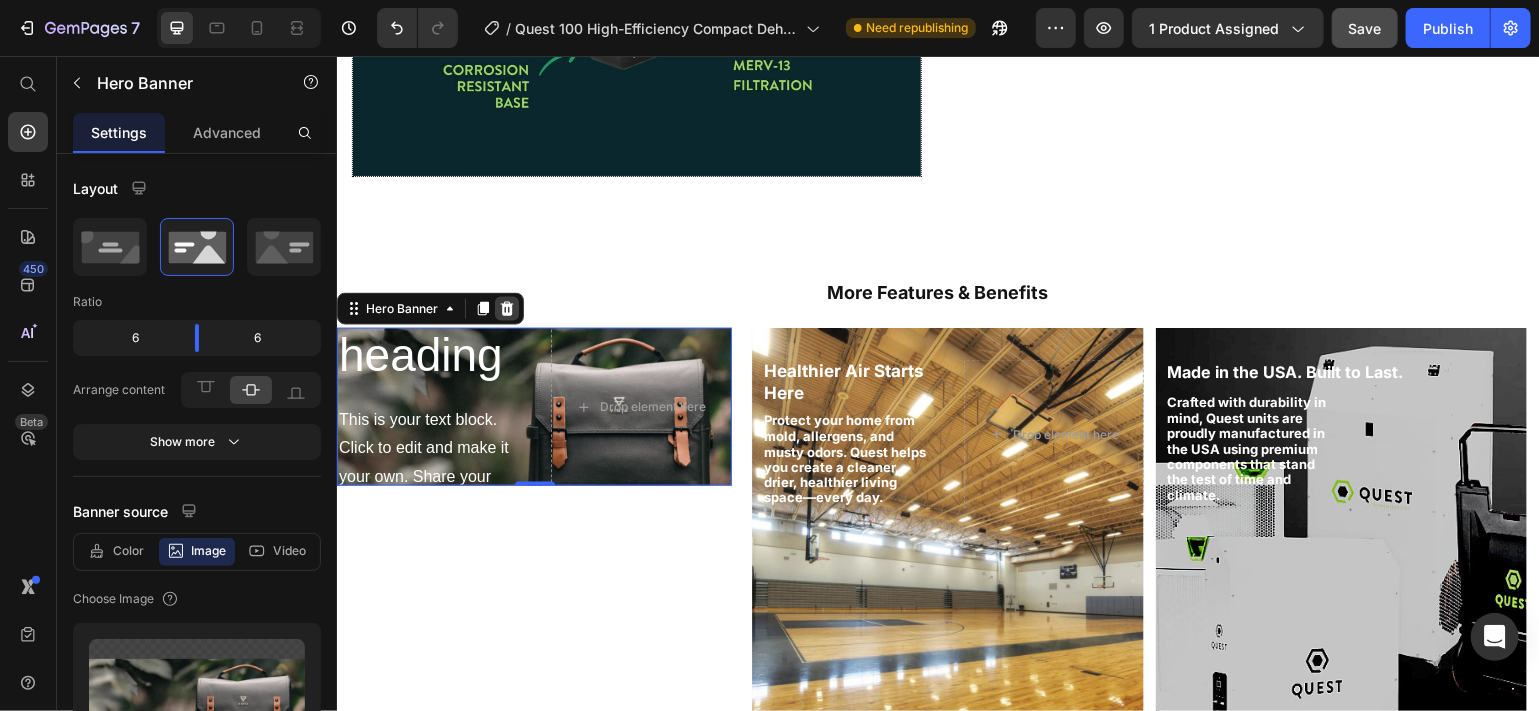 click 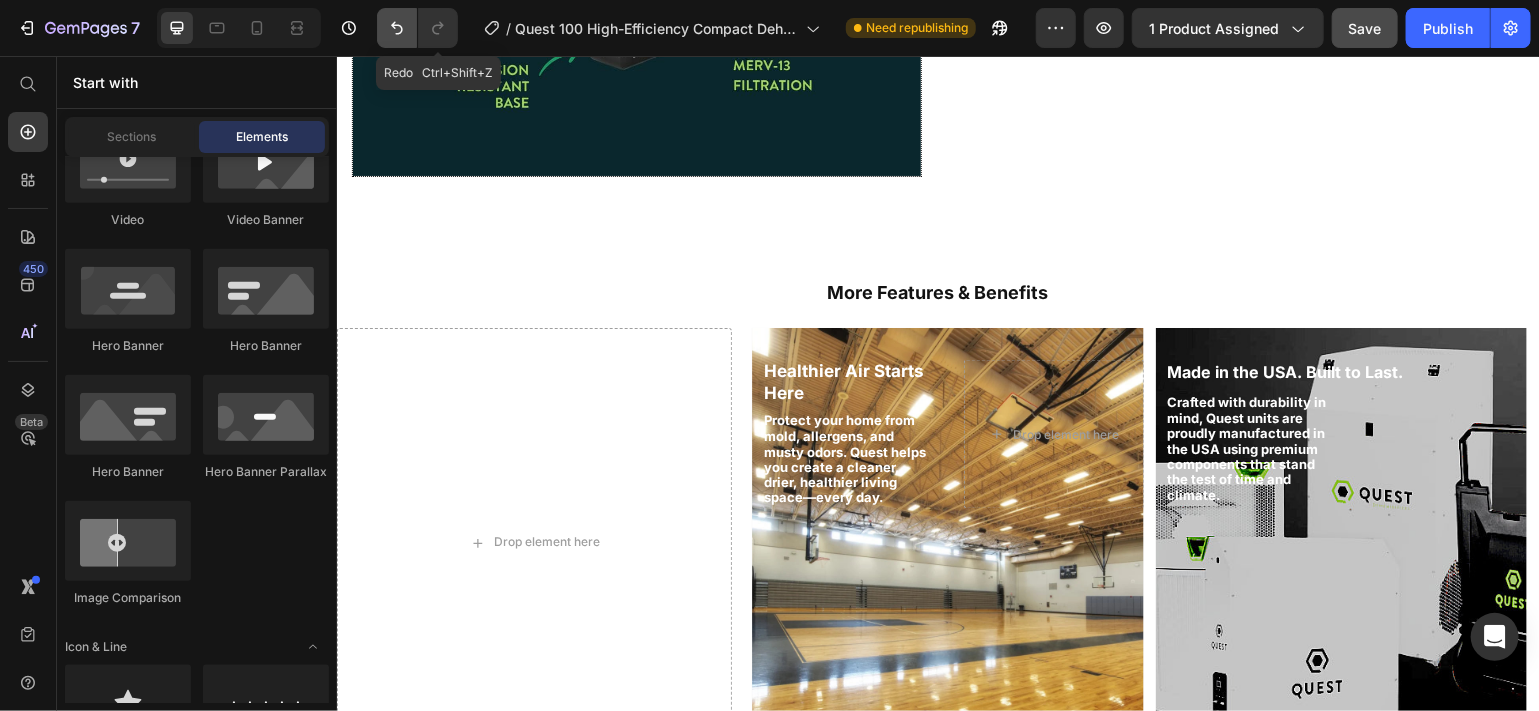 click 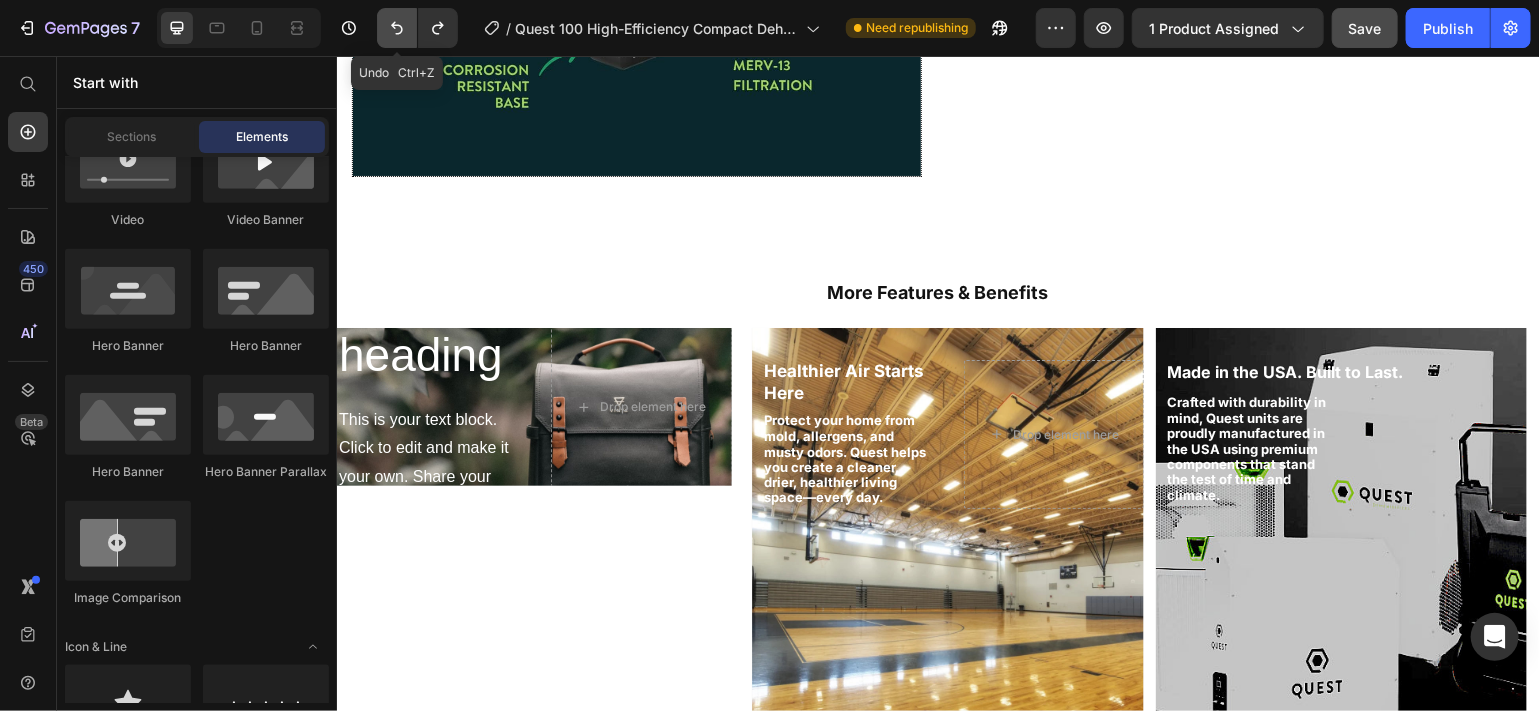 click 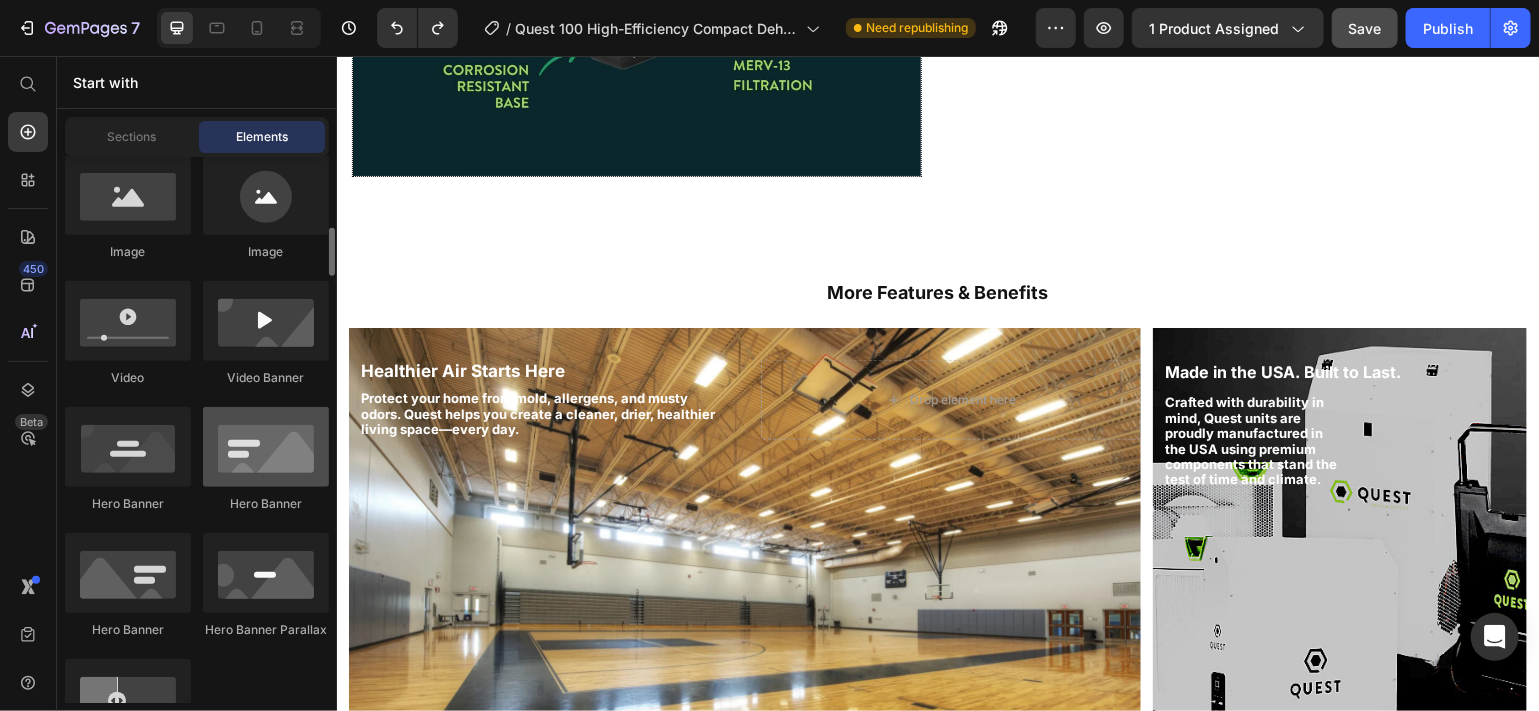 scroll, scrollTop: 791, scrollLeft: 0, axis: vertical 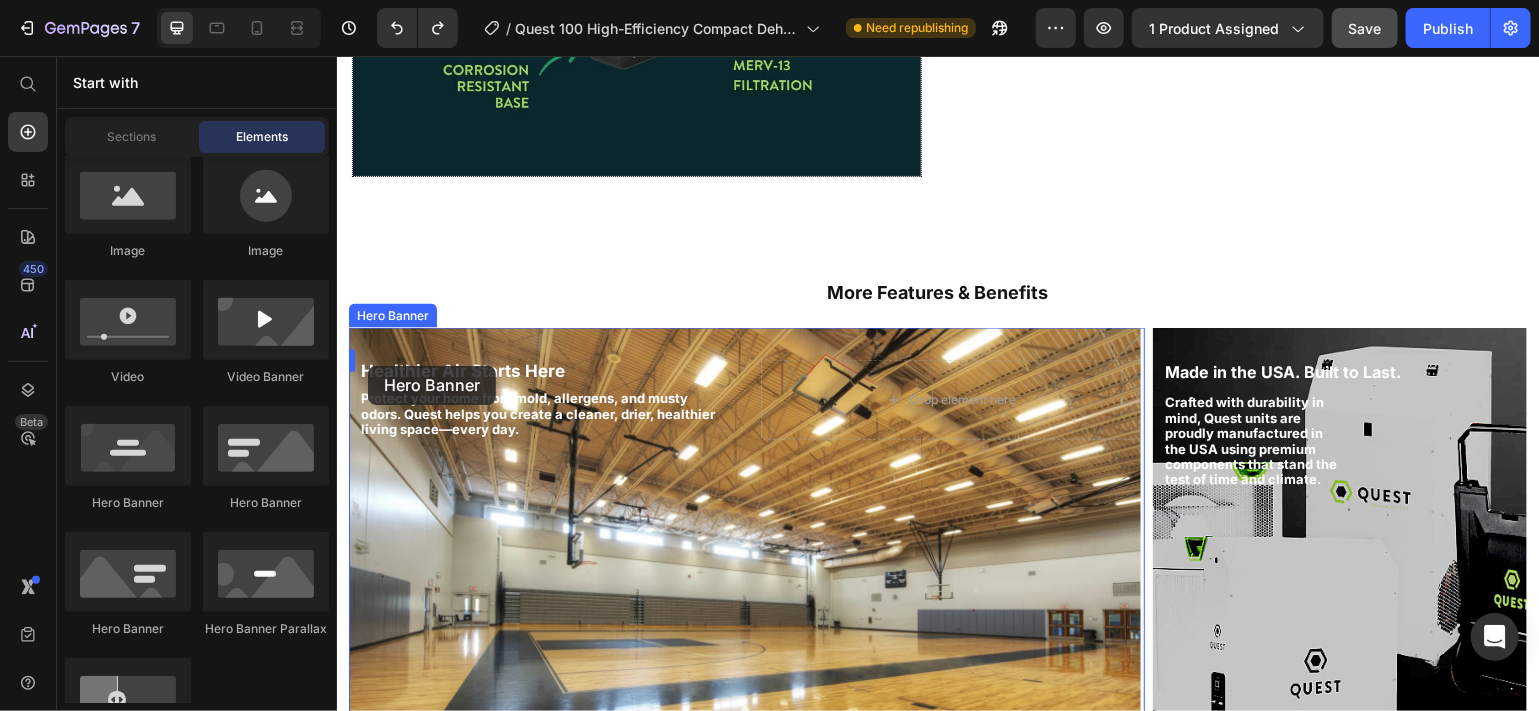 drag, startPoint x: 569, startPoint y: 487, endPoint x: 367, endPoint y: 364, distance: 236.50159 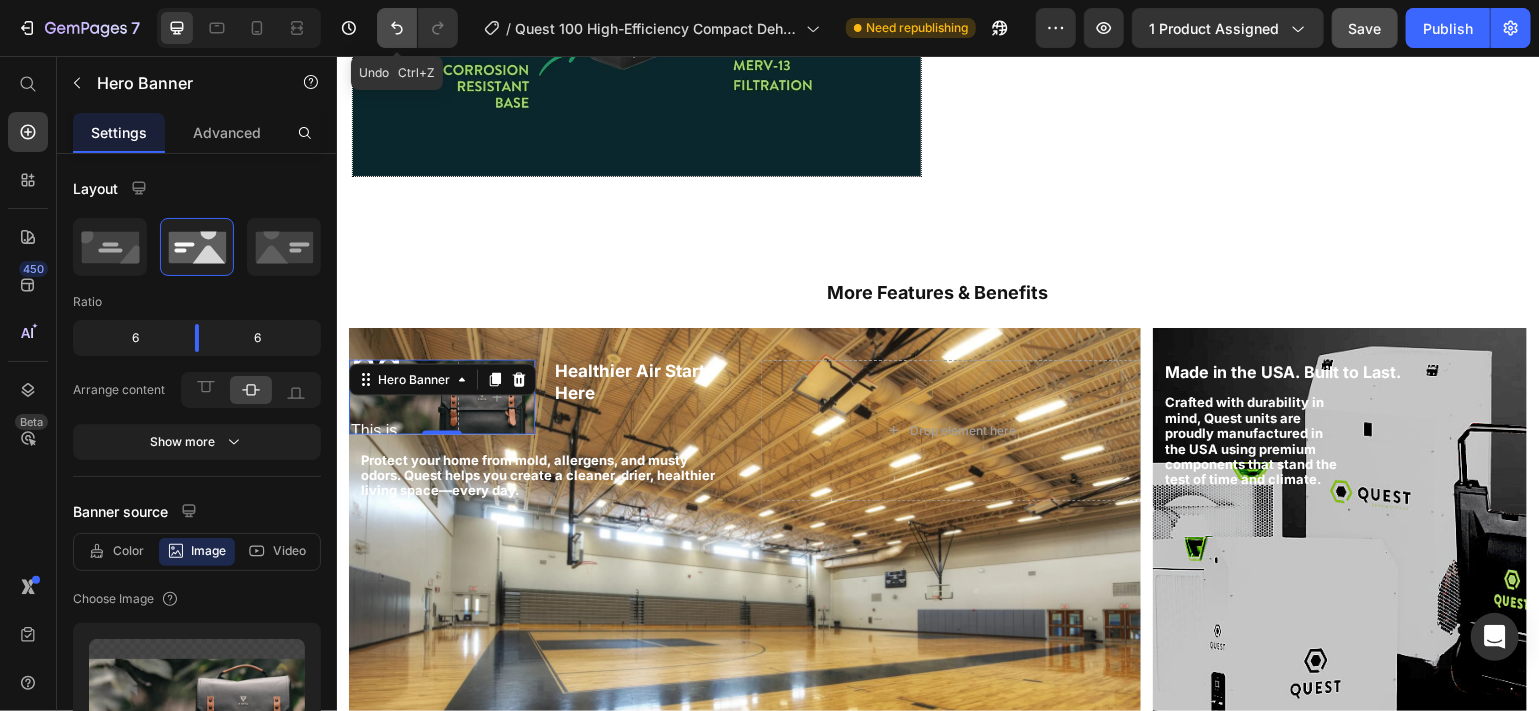 click 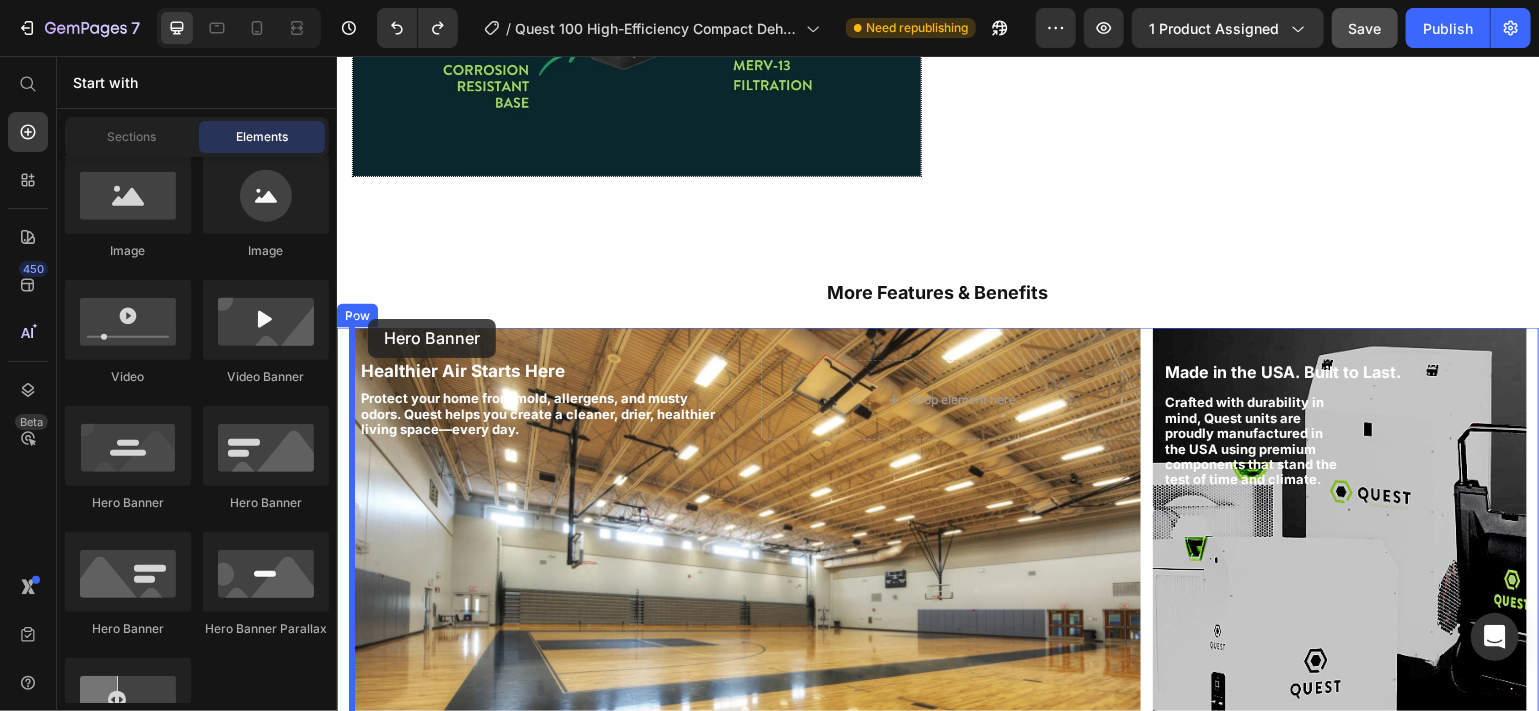 drag, startPoint x: 566, startPoint y: 513, endPoint x: 367, endPoint y: 318, distance: 278.61444 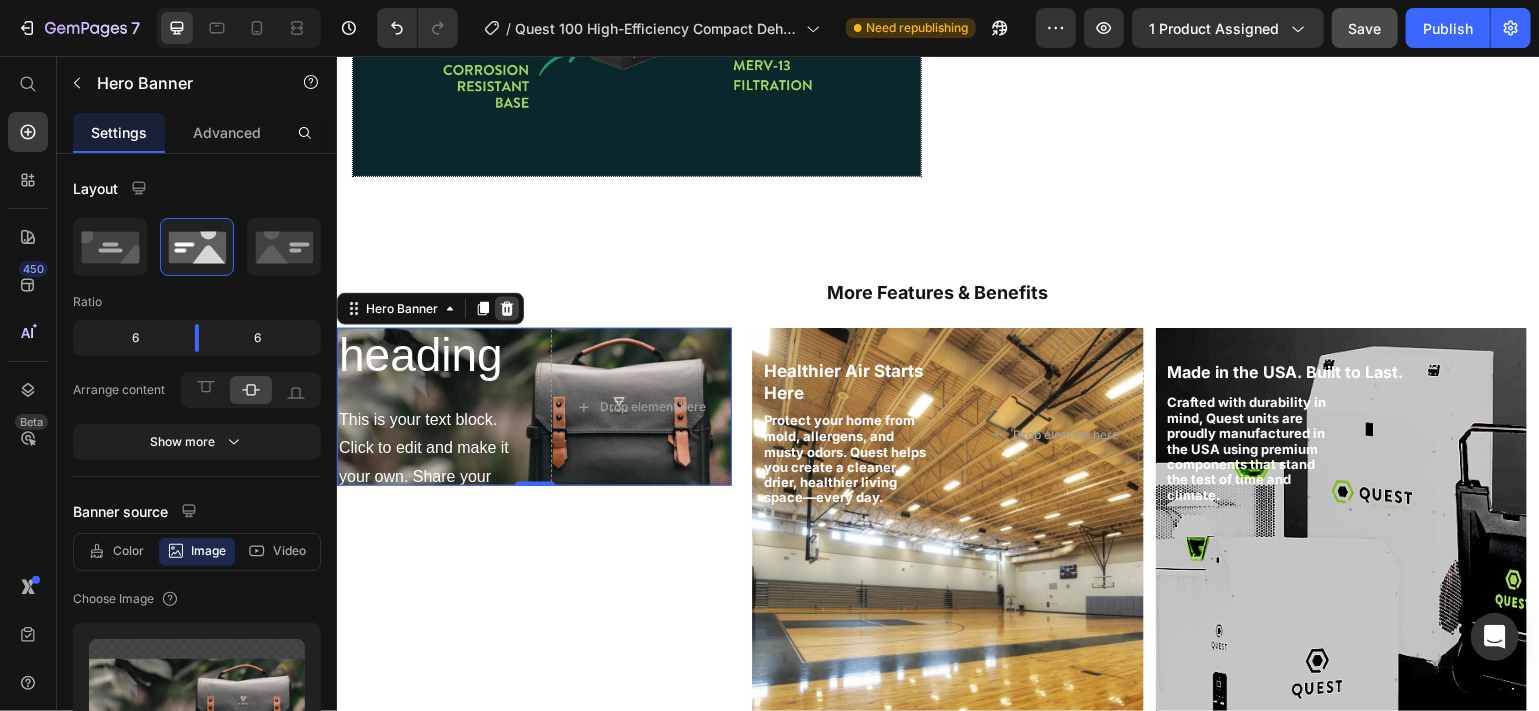 click 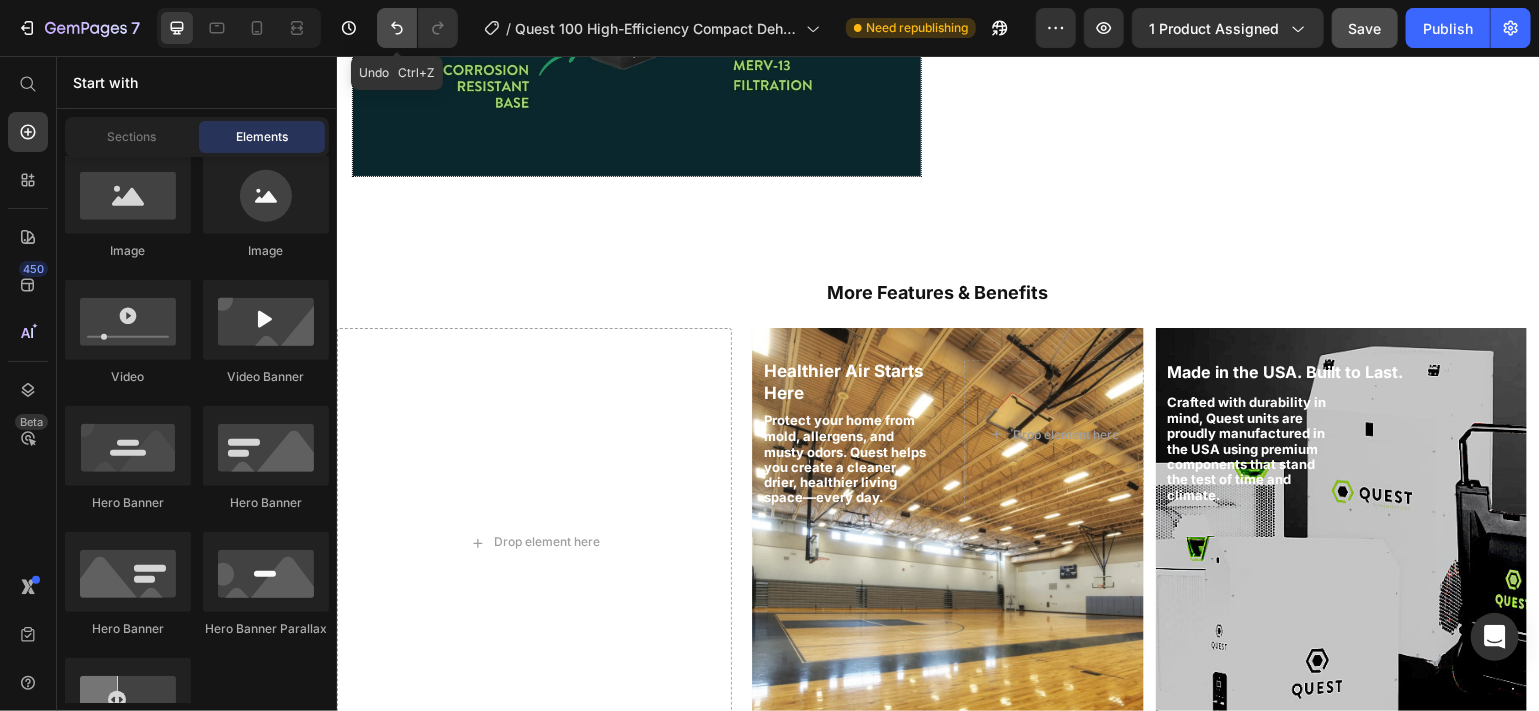 click 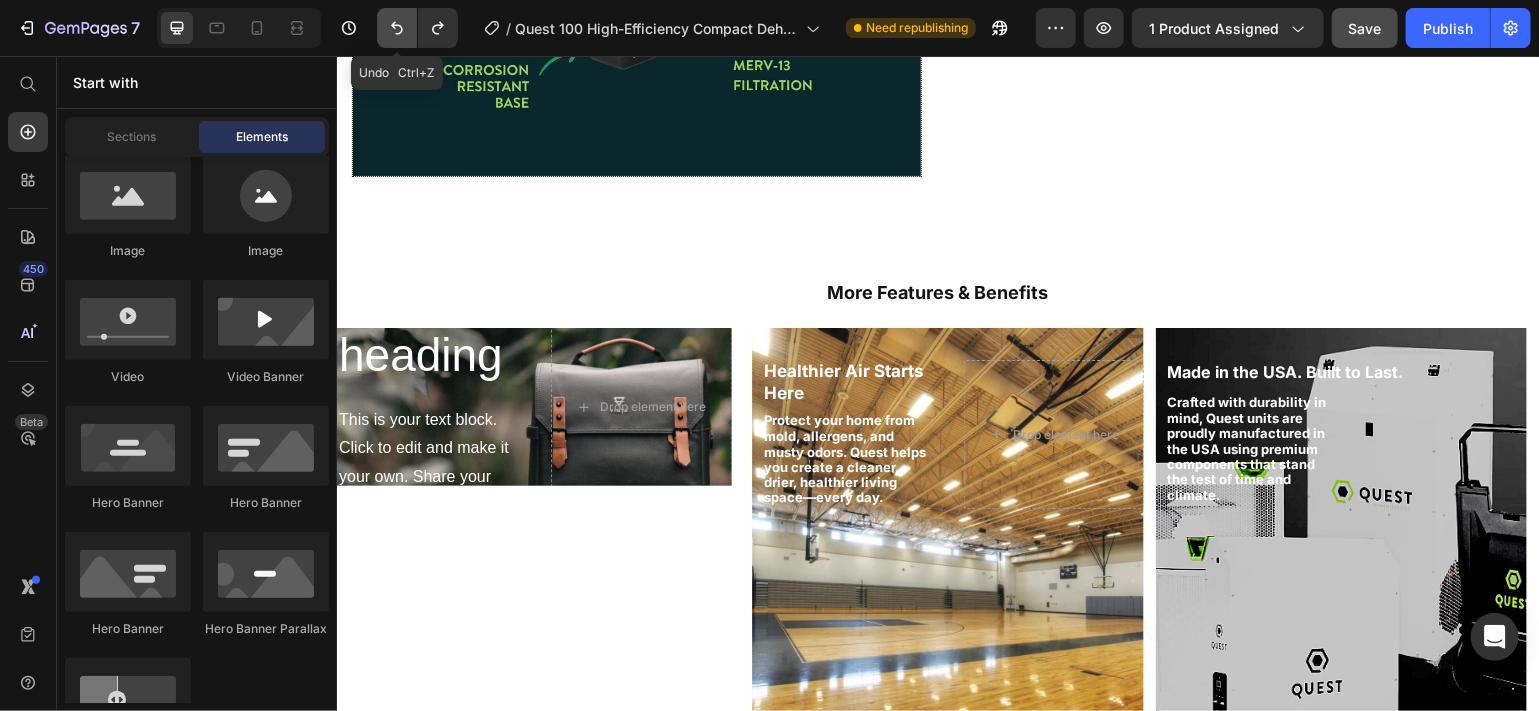 click 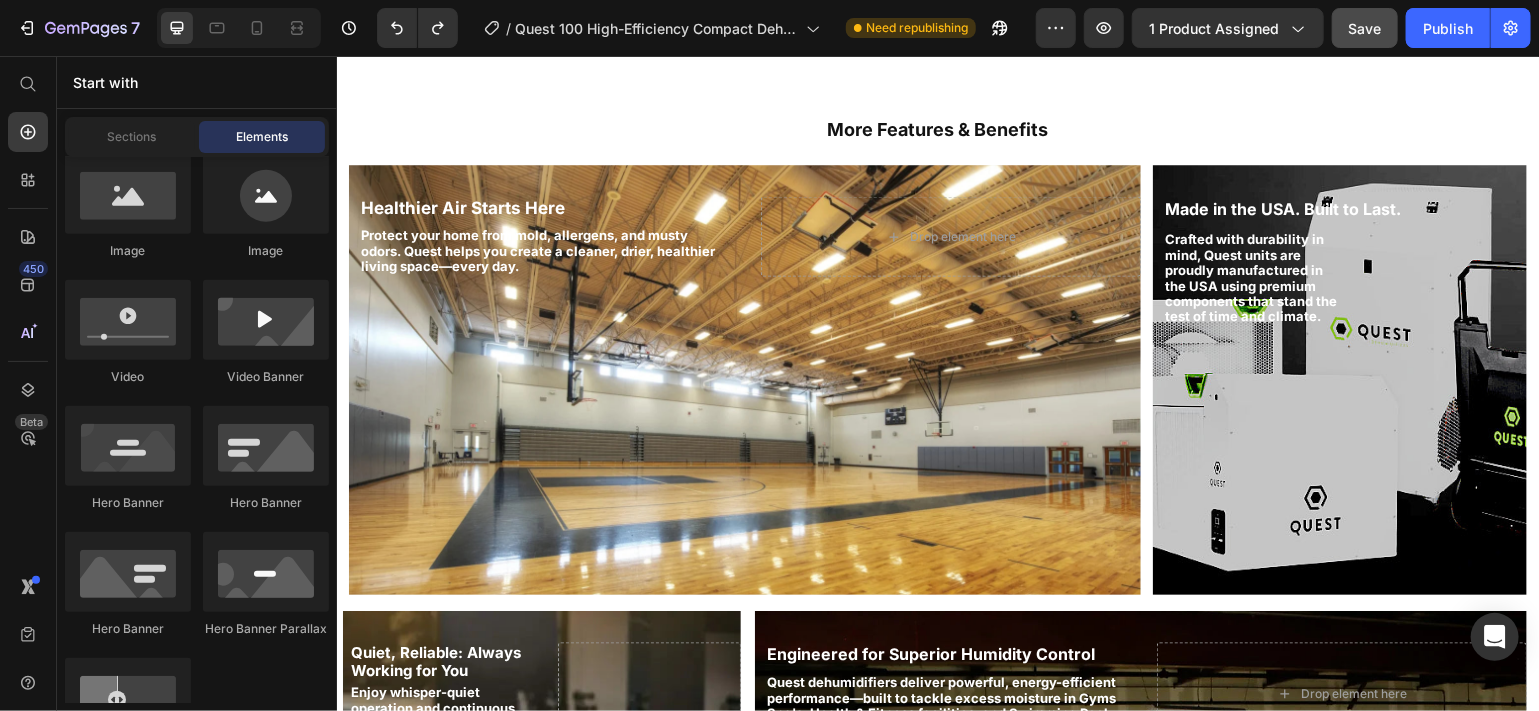 scroll, scrollTop: 1577, scrollLeft: 0, axis: vertical 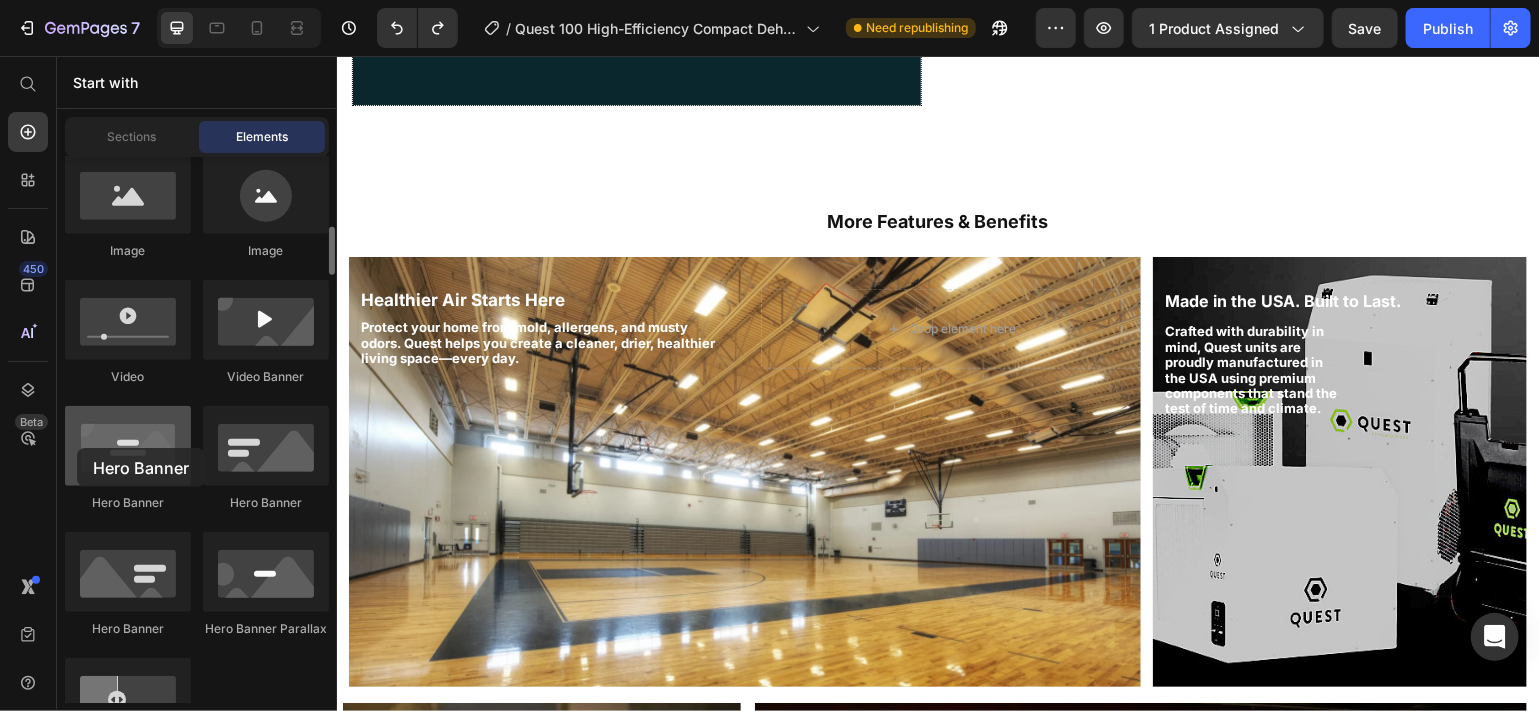 drag, startPoint x: 129, startPoint y: 466, endPoint x: 79, endPoint y: 449, distance: 52.810986 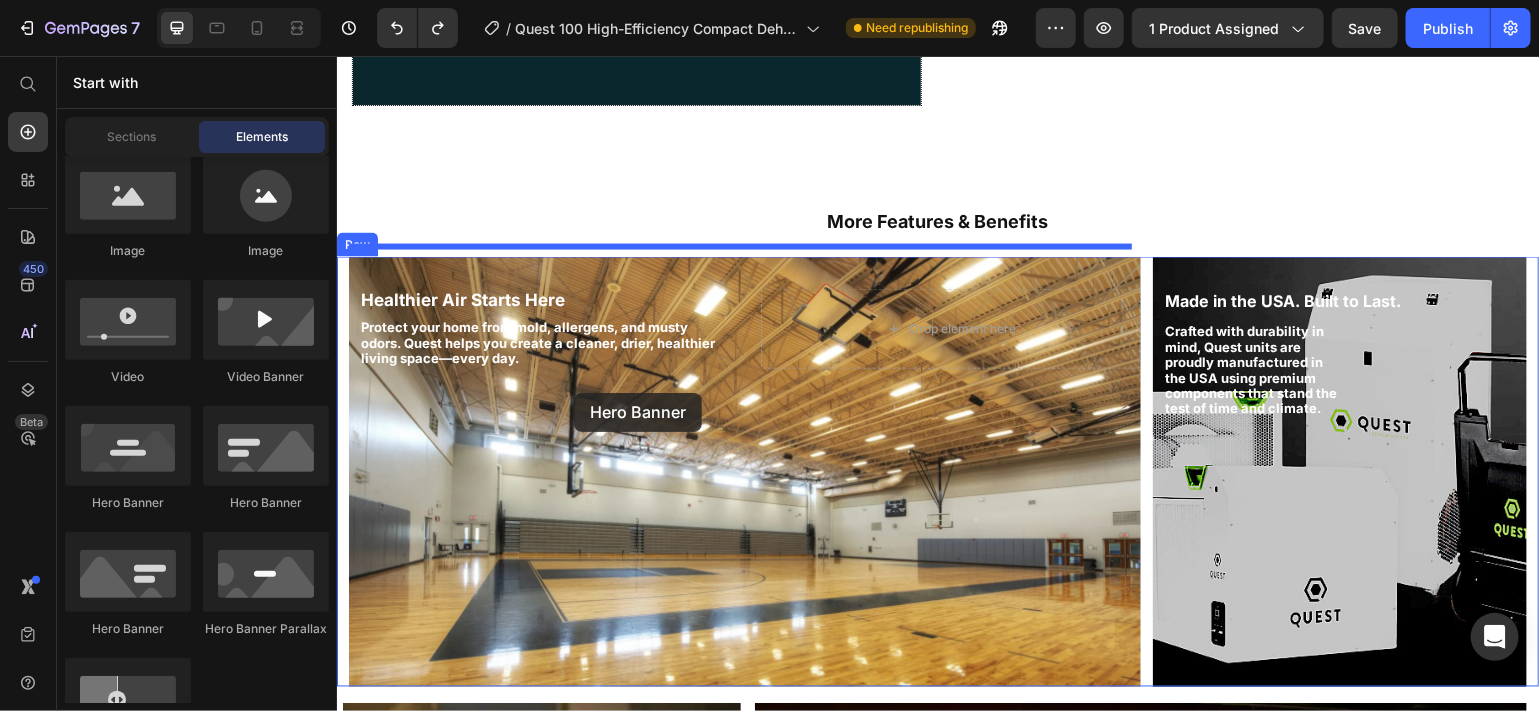 drag, startPoint x: 580, startPoint y: 499, endPoint x: 578, endPoint y: 394, distance: 105.01904 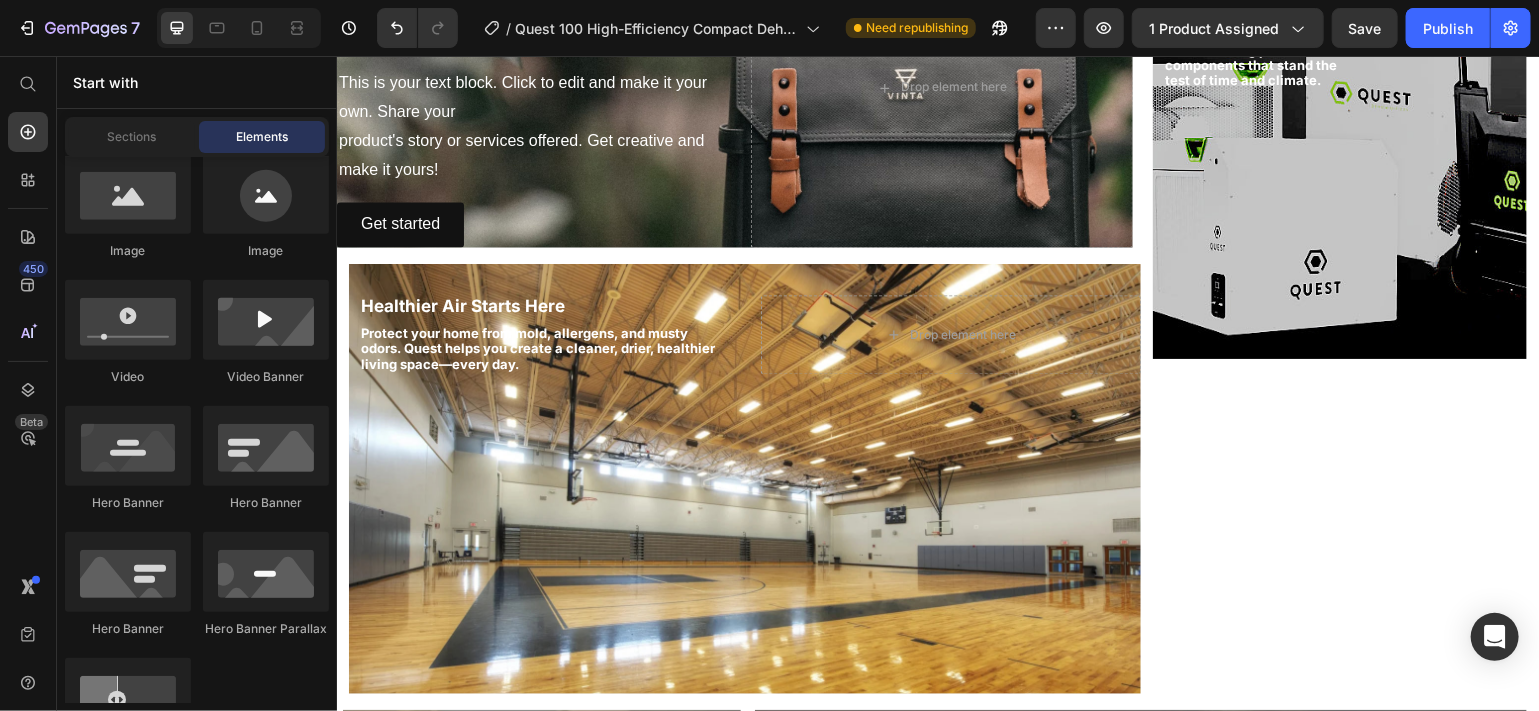 scroll, scrollTop: 1877, scrollLeft: 0, axis: vertical 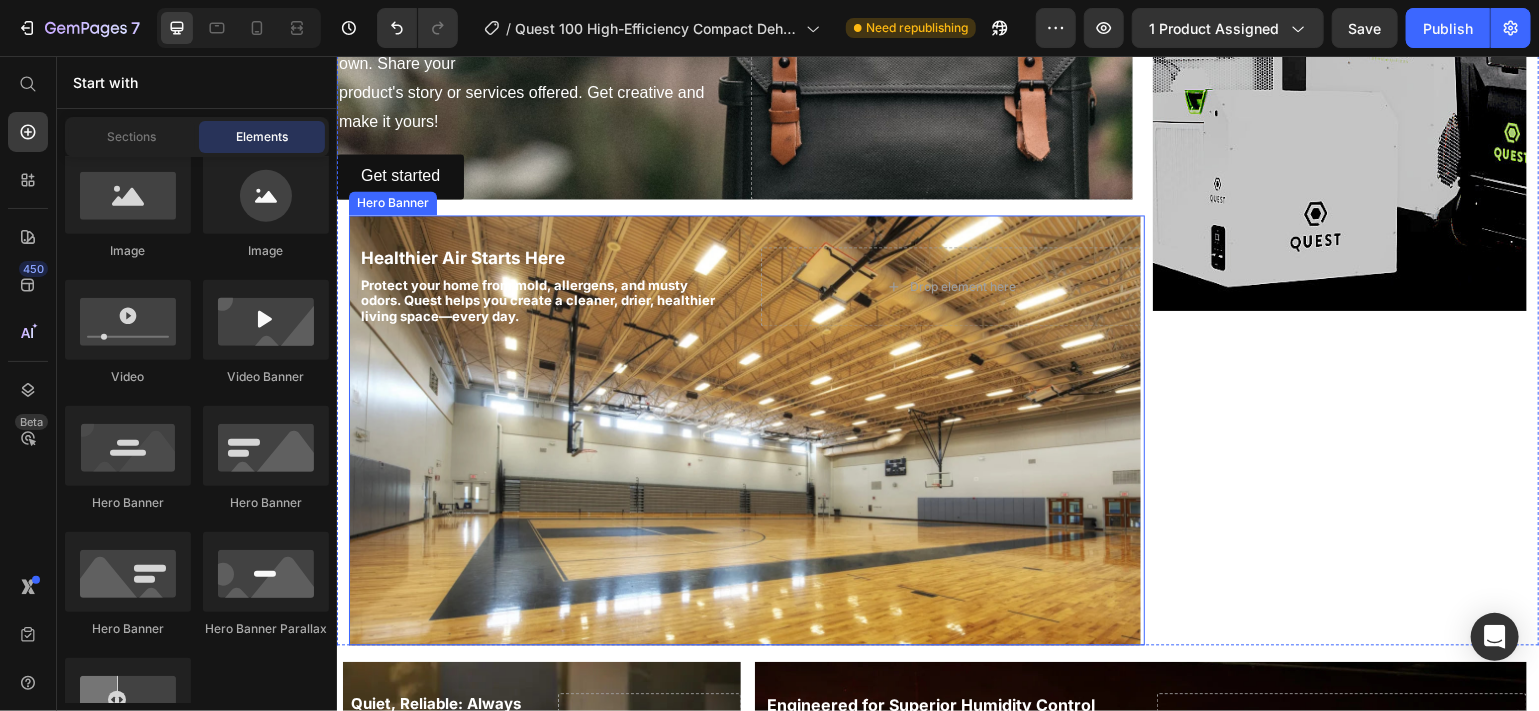 click on "Hero Banner" at bounding box center (392, 203) 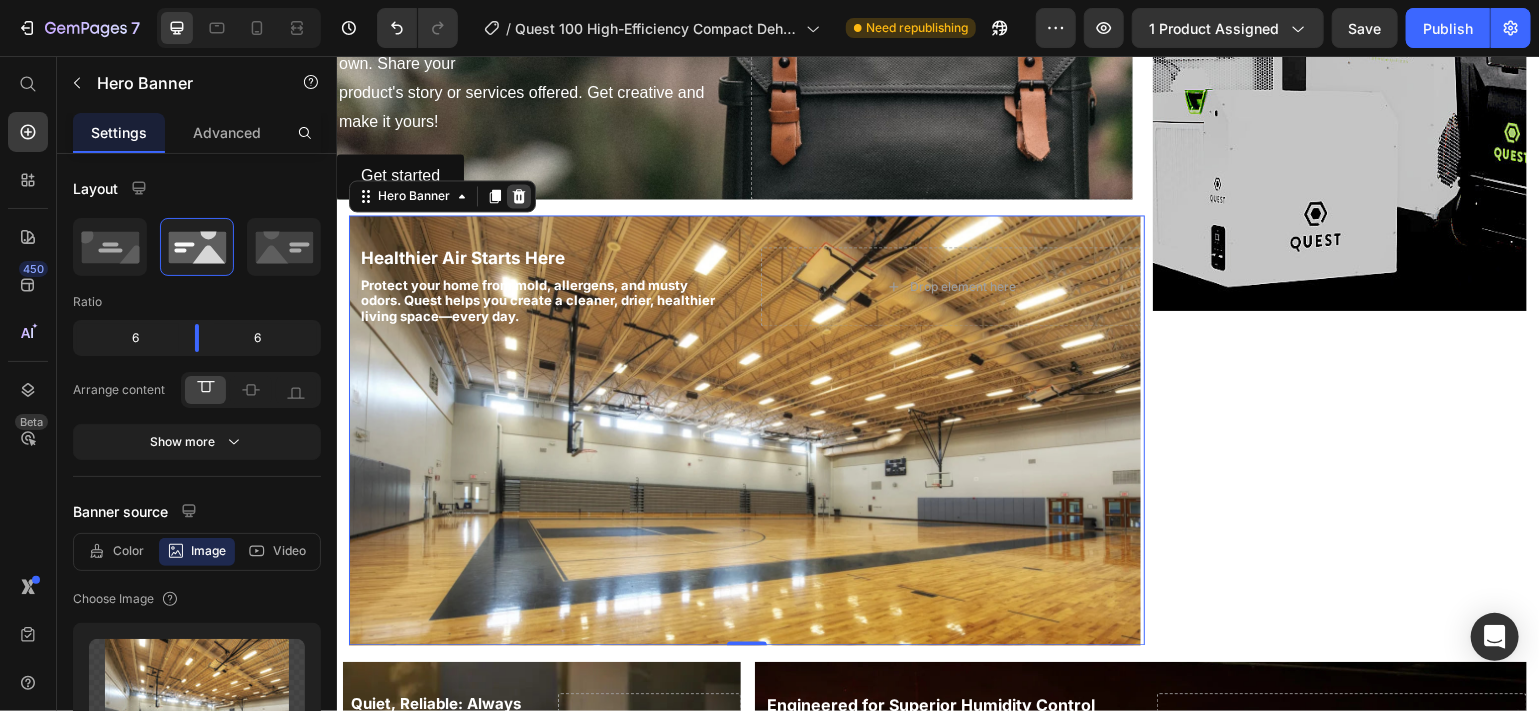 click 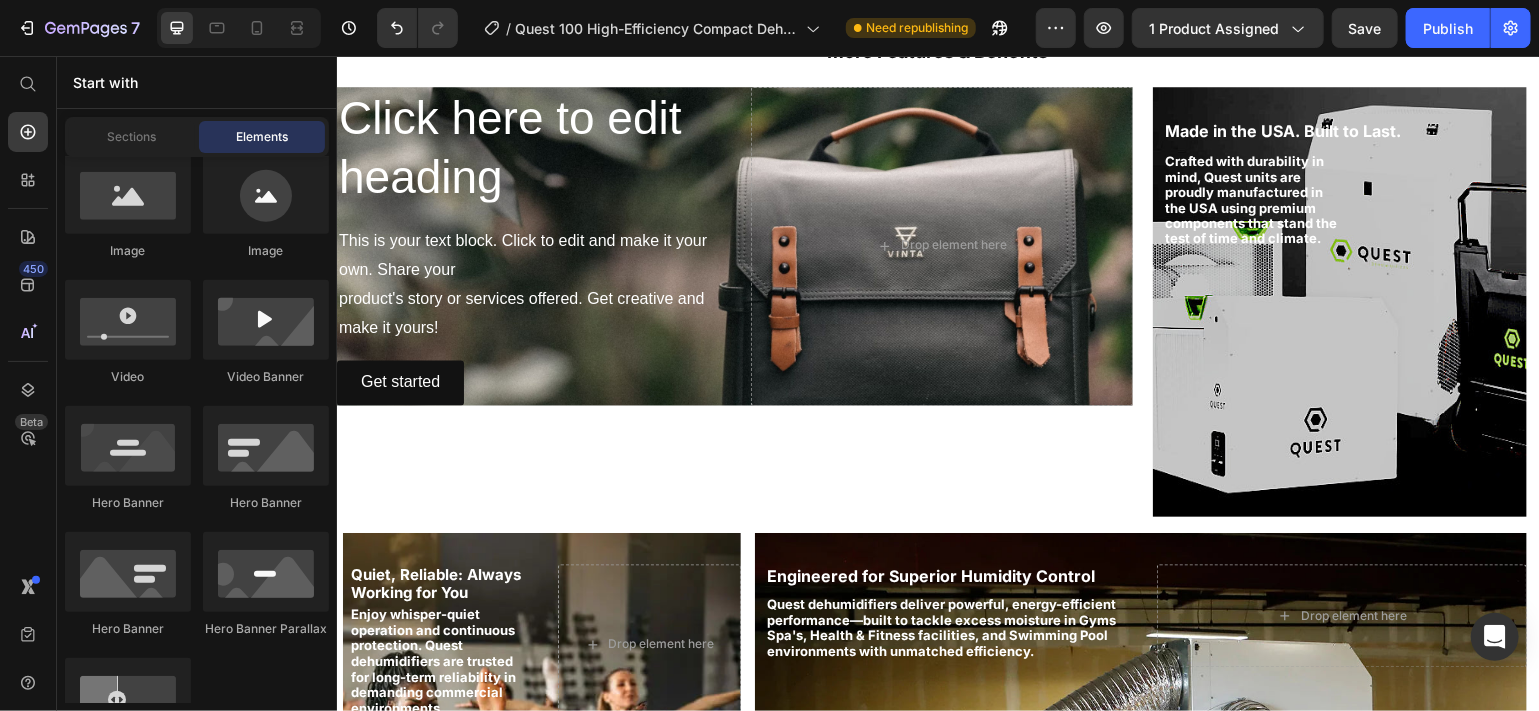 scroll, scrollTop: 1655, scrollLeft: 0, axis: vertical 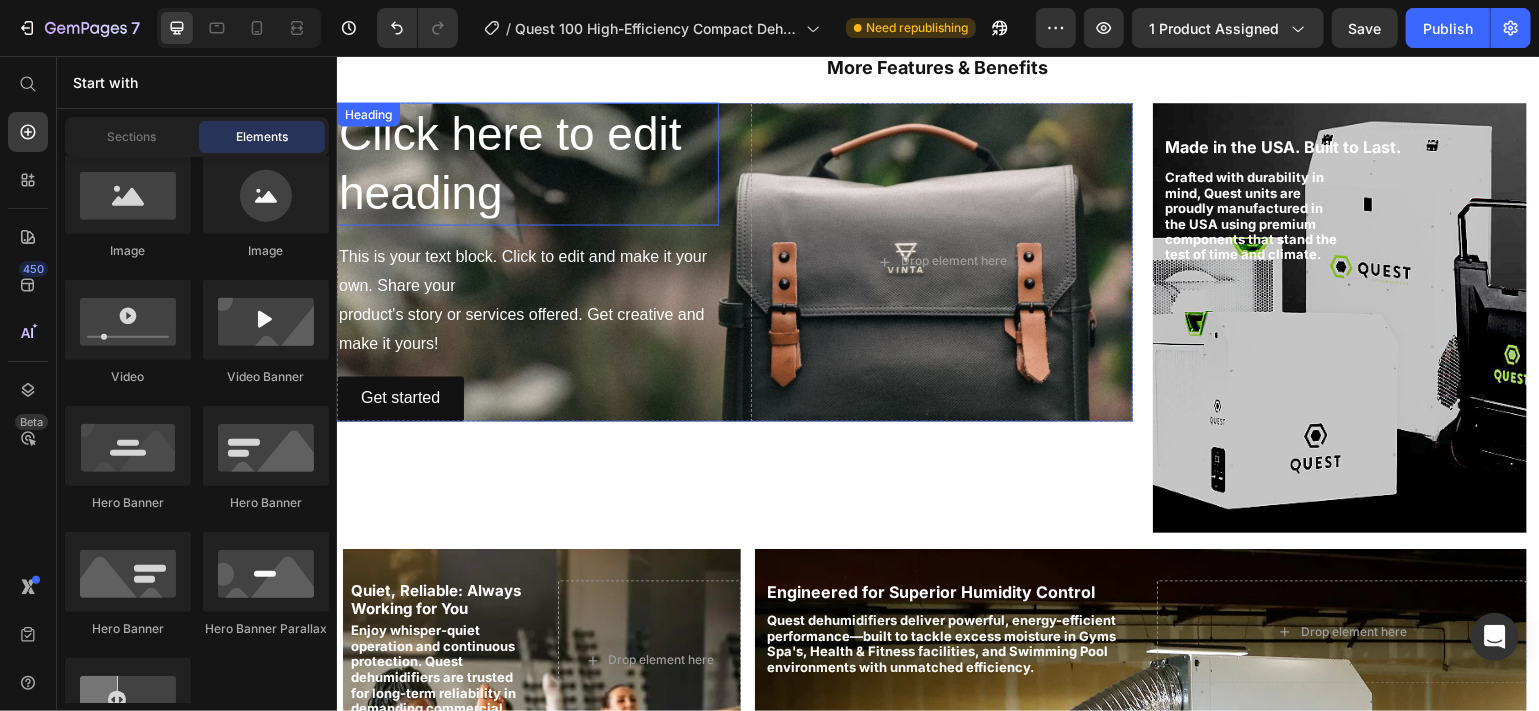 click on "Click here to edit heading" at bounding box center [527, 164] 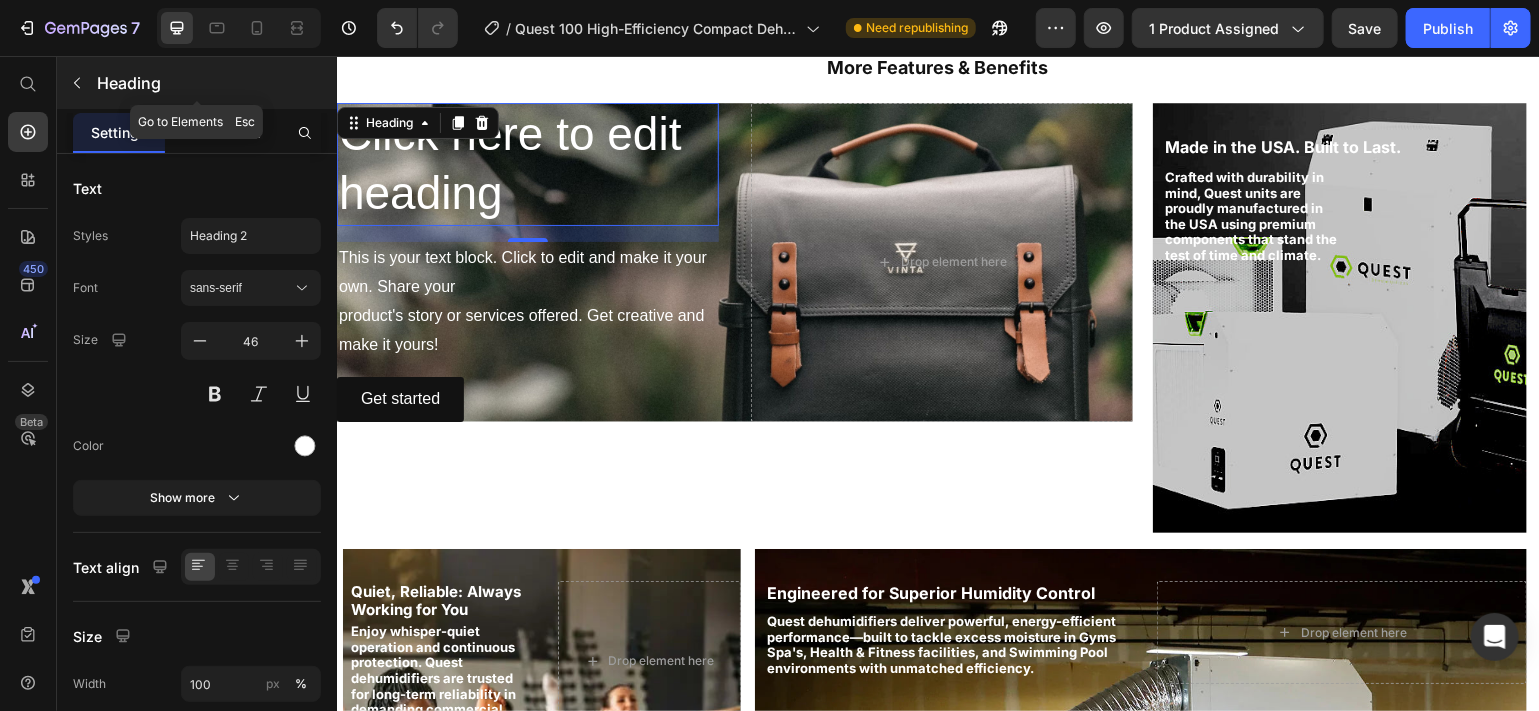 click 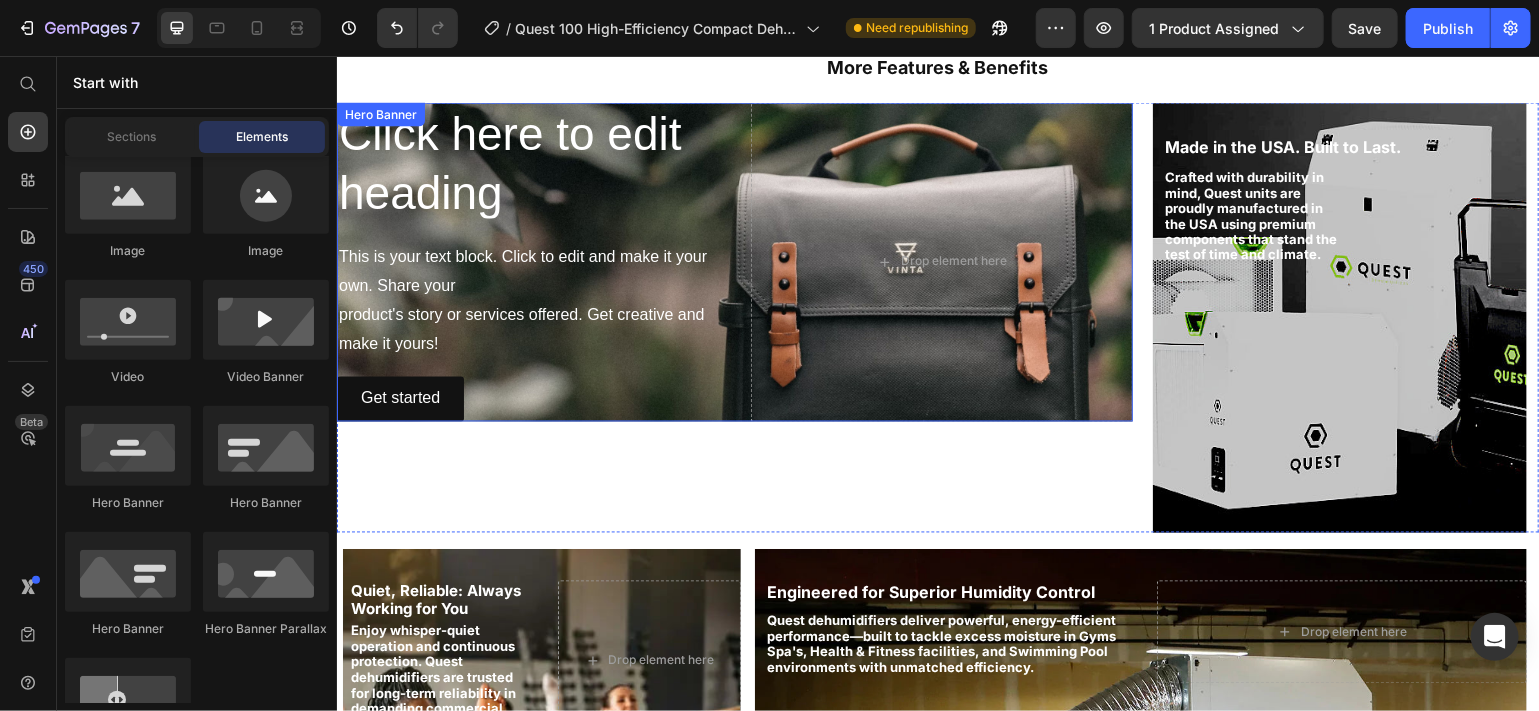 click on "Click here to edit heading Heading This is your text block. Click to edit and make it your own. Share your                       product's story or services offered. Get creative and make it yours! Text Block Get started Button" at bounding box center (527, 262) 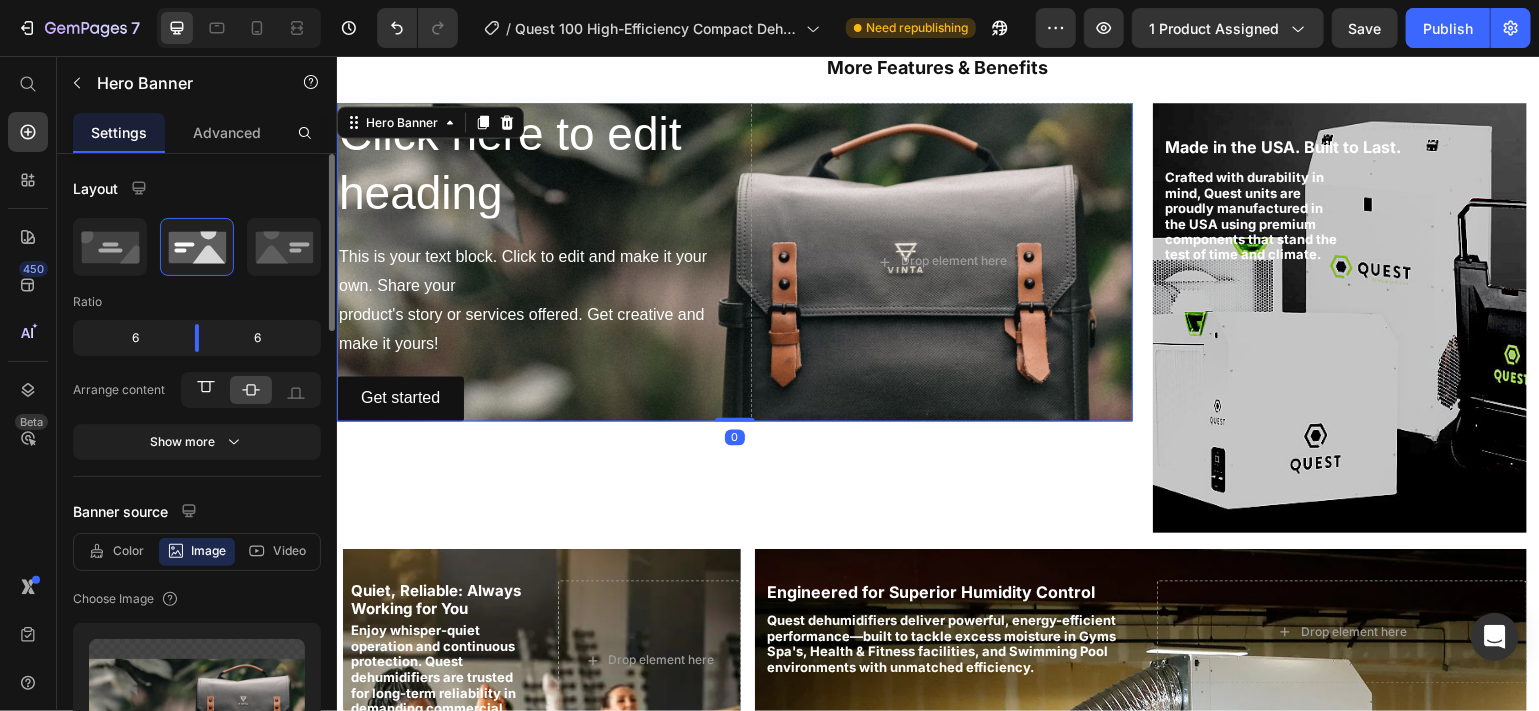 click 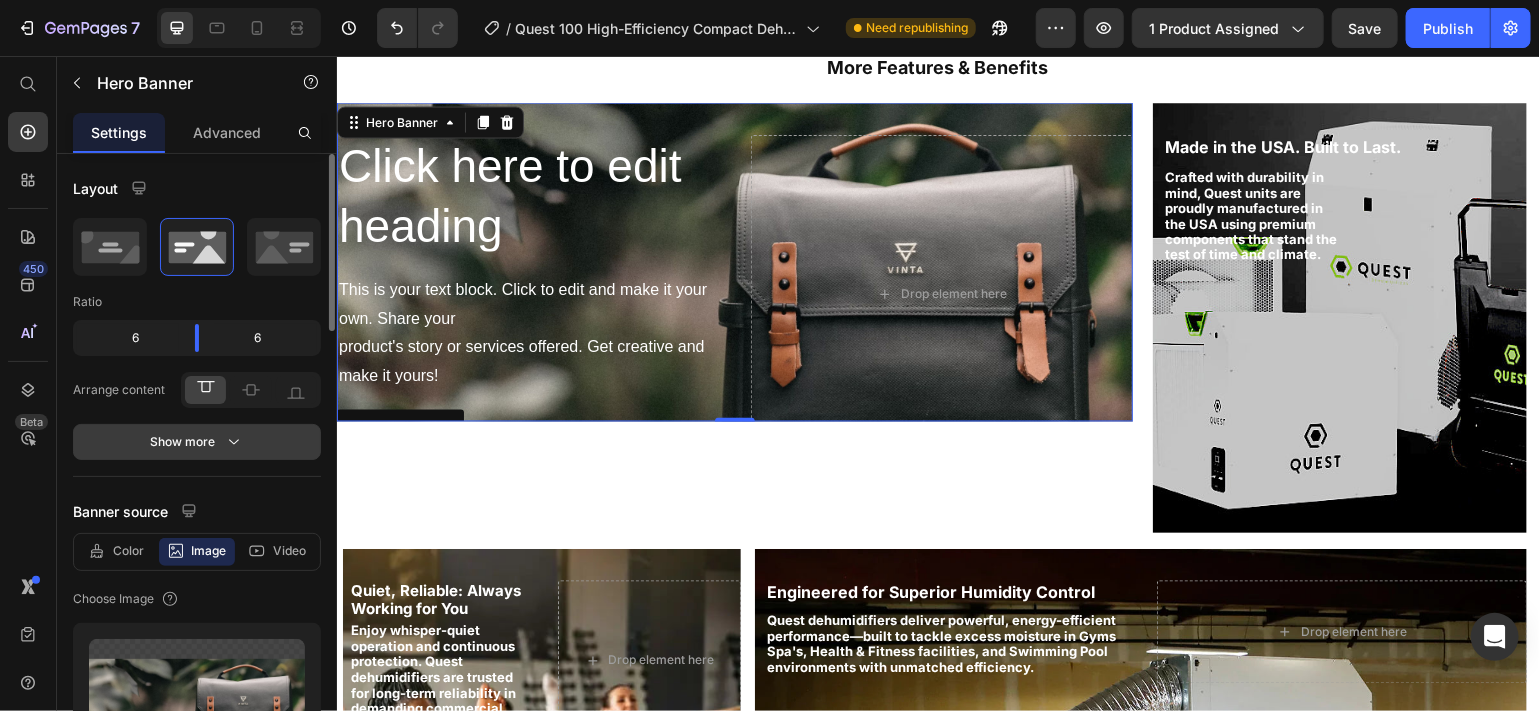 click on "Show more" at bounding box center [197, 442] 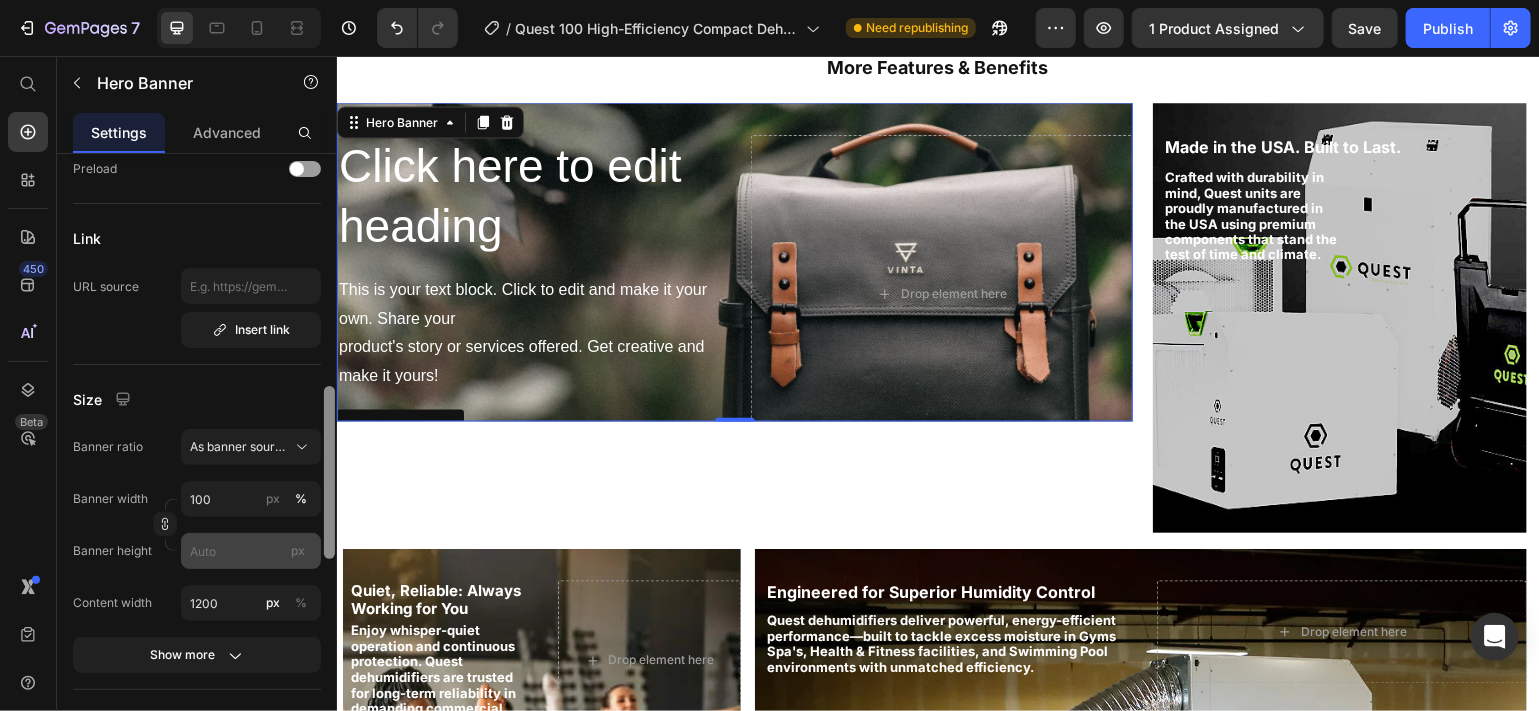 scroll, scrollTop: 832, scrollLeft: 0, axis: vertical 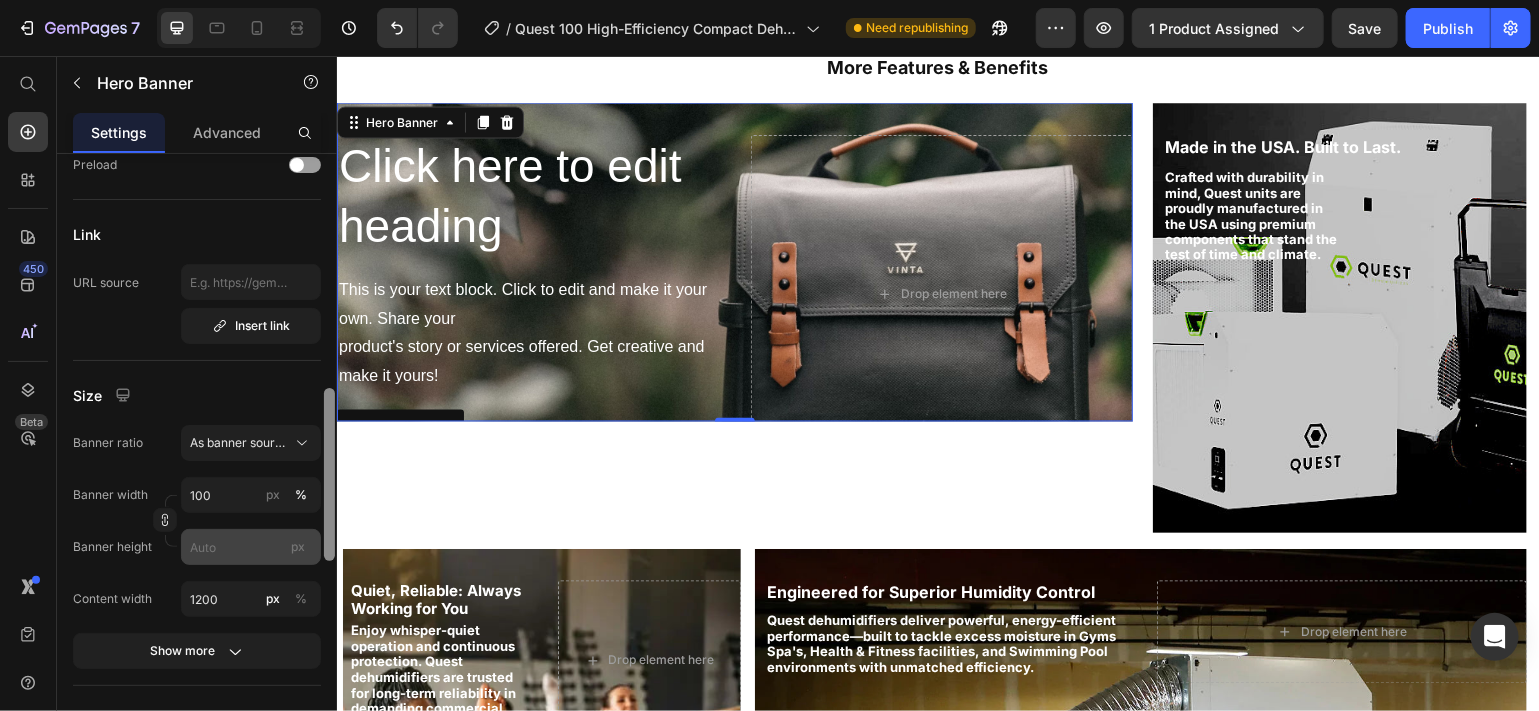 drag, startPoint x: 326, startPoint y: 296, endPoint x: 307, endPoint y: 536, distance: 240.75092 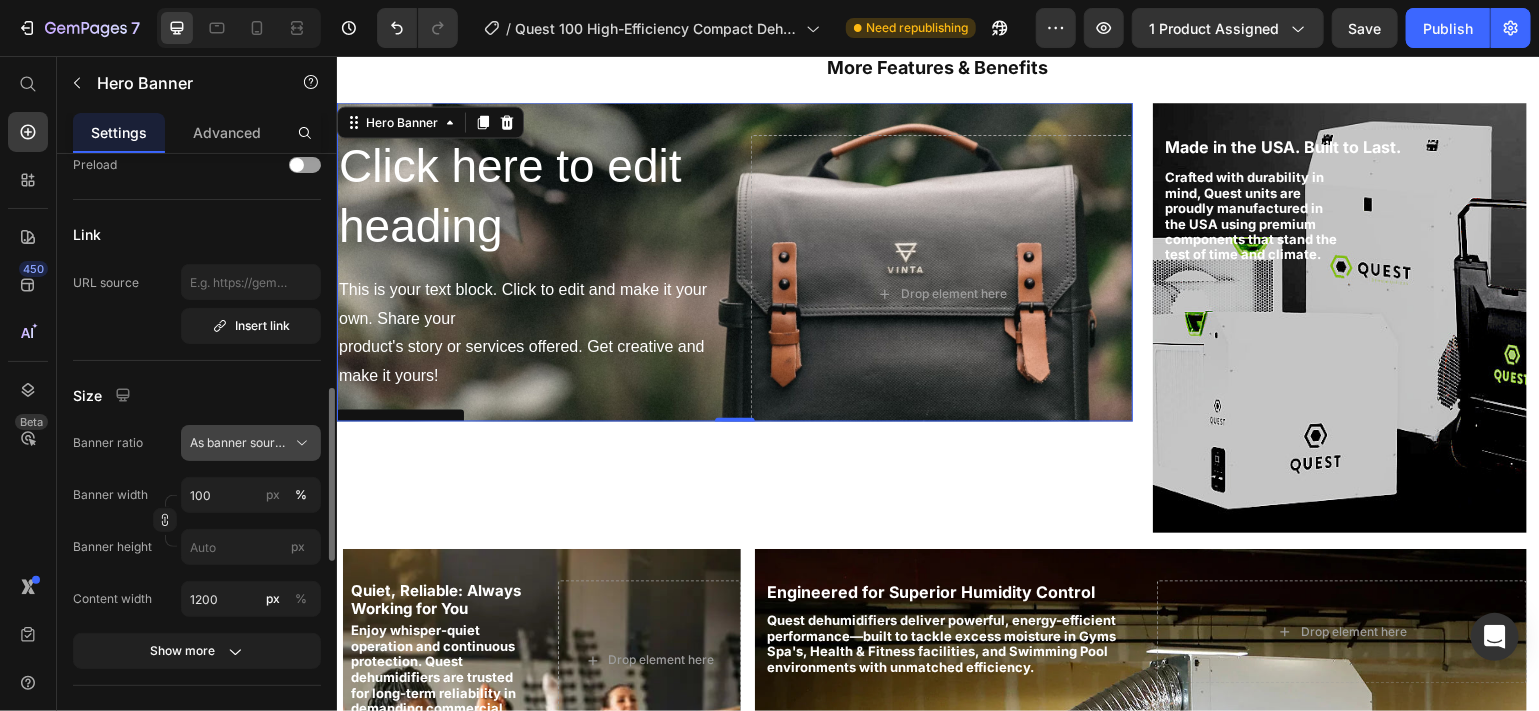 click on "As banner source" at bounding box center [239, 443] 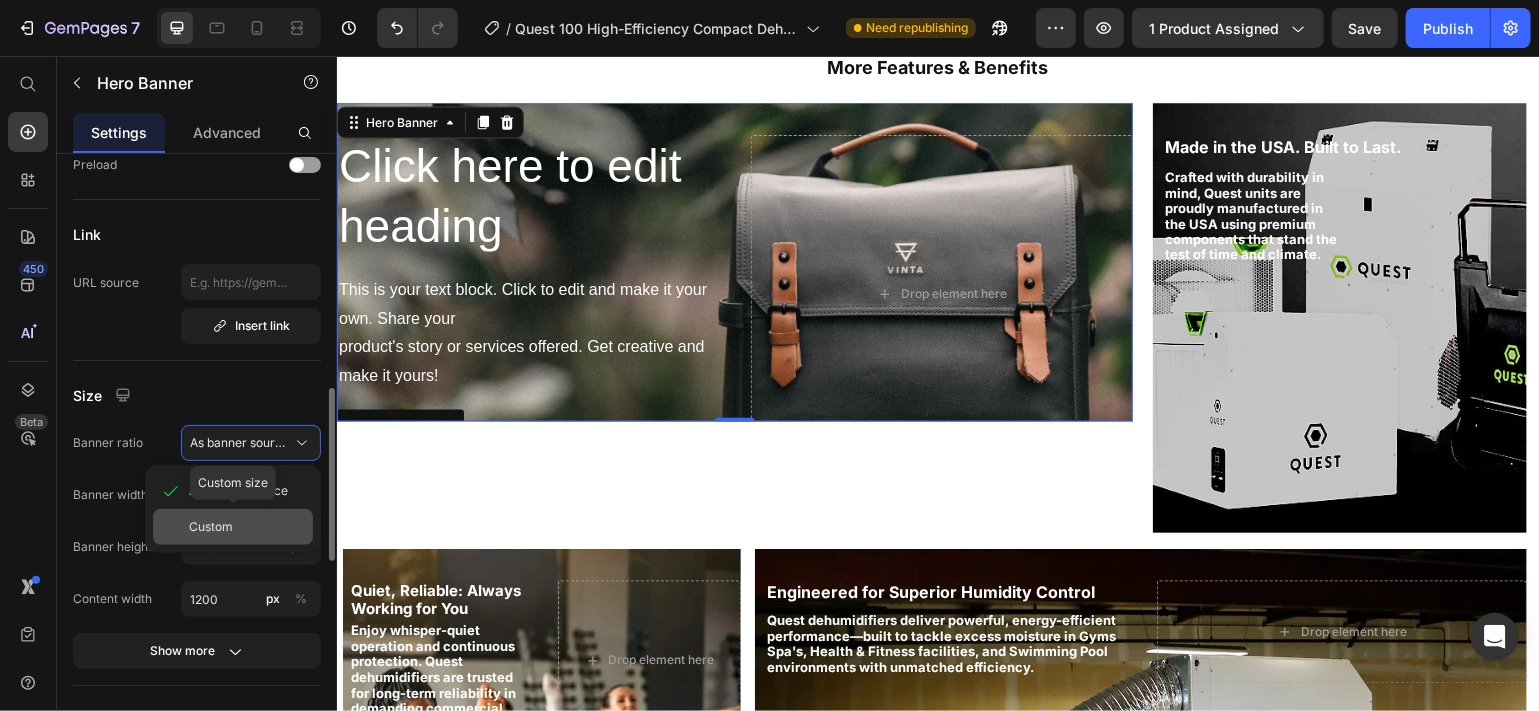 click on "Custom" at bounding box center (211, 527) 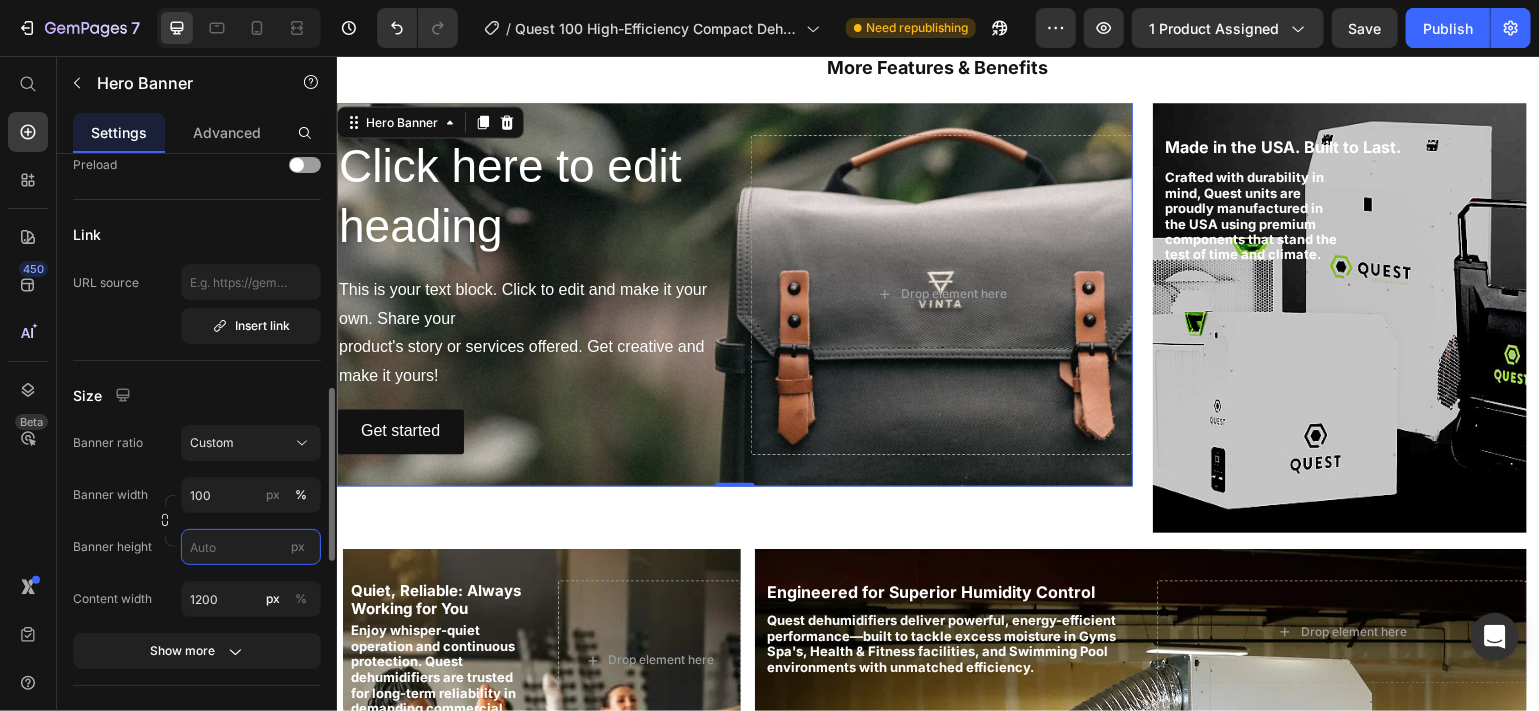 click on "px" at bounding box center (251, 547) 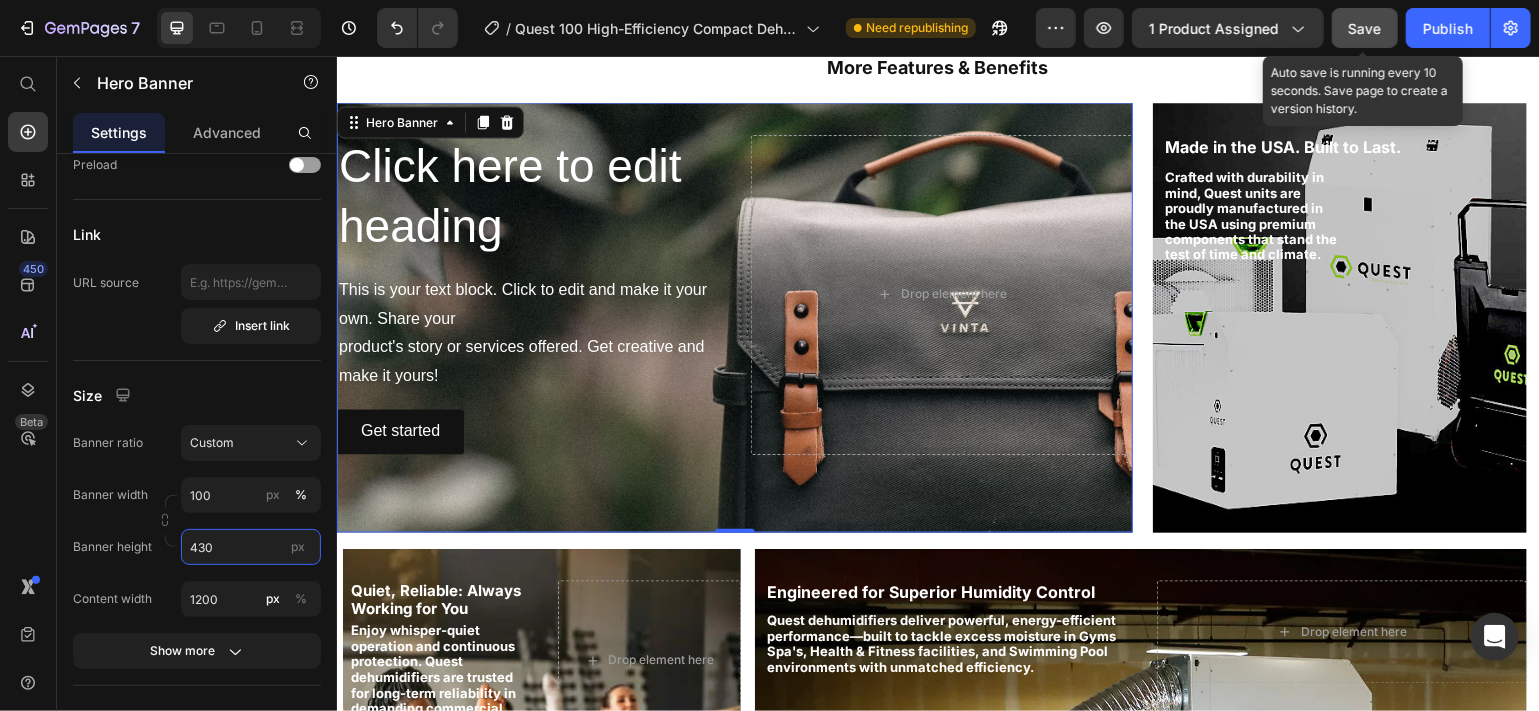 type on "430" 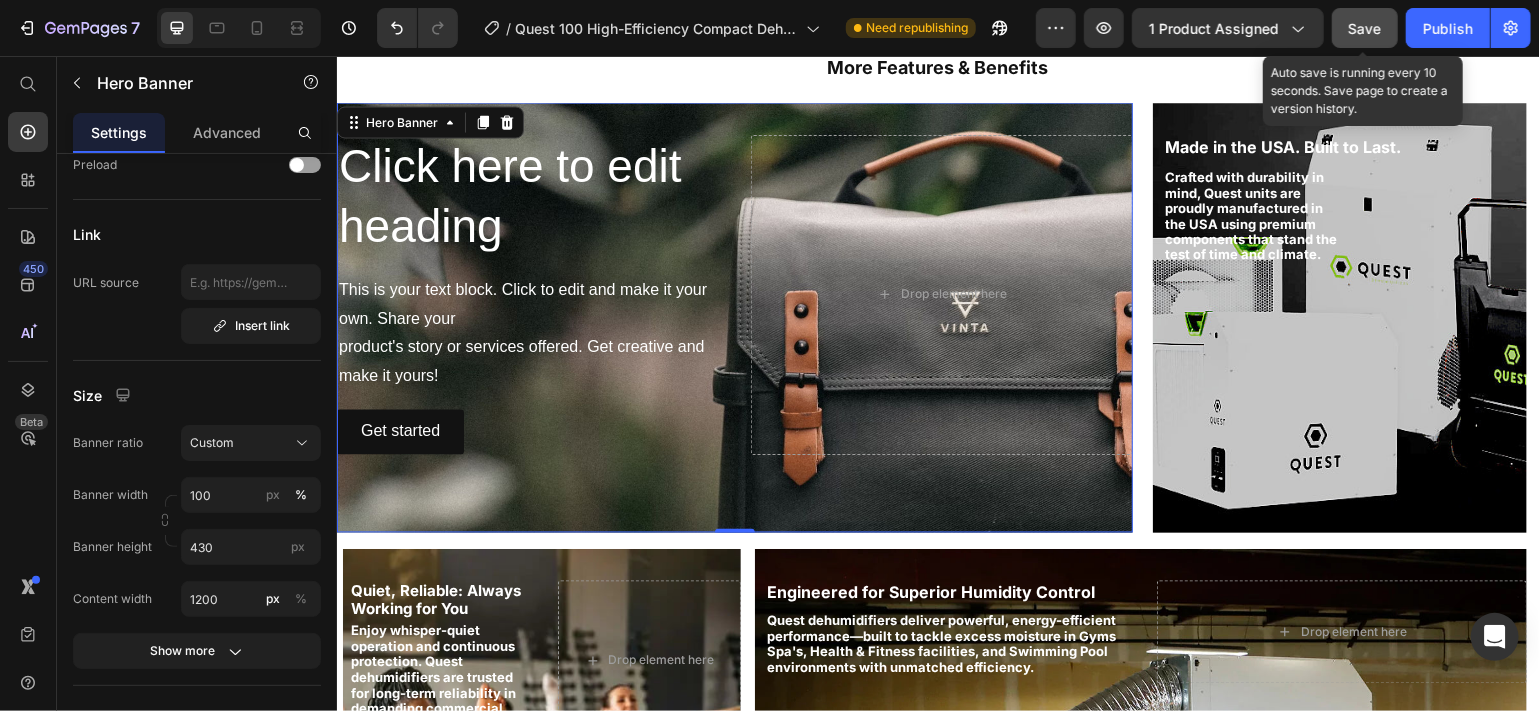 click on "Save" at bounding box center [1365, 28] 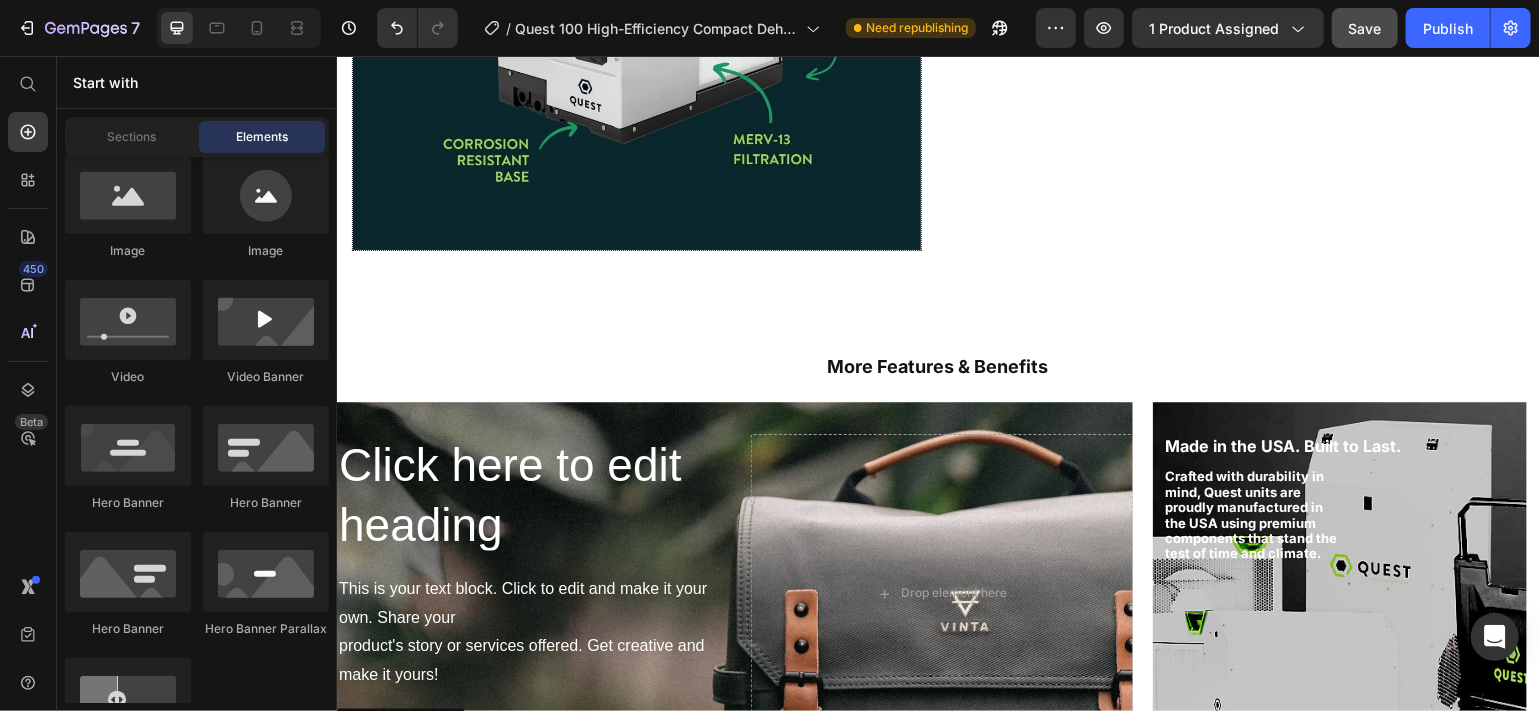 scroll, scrollTop: 1341, scrollLeft: 0, axis: vertical 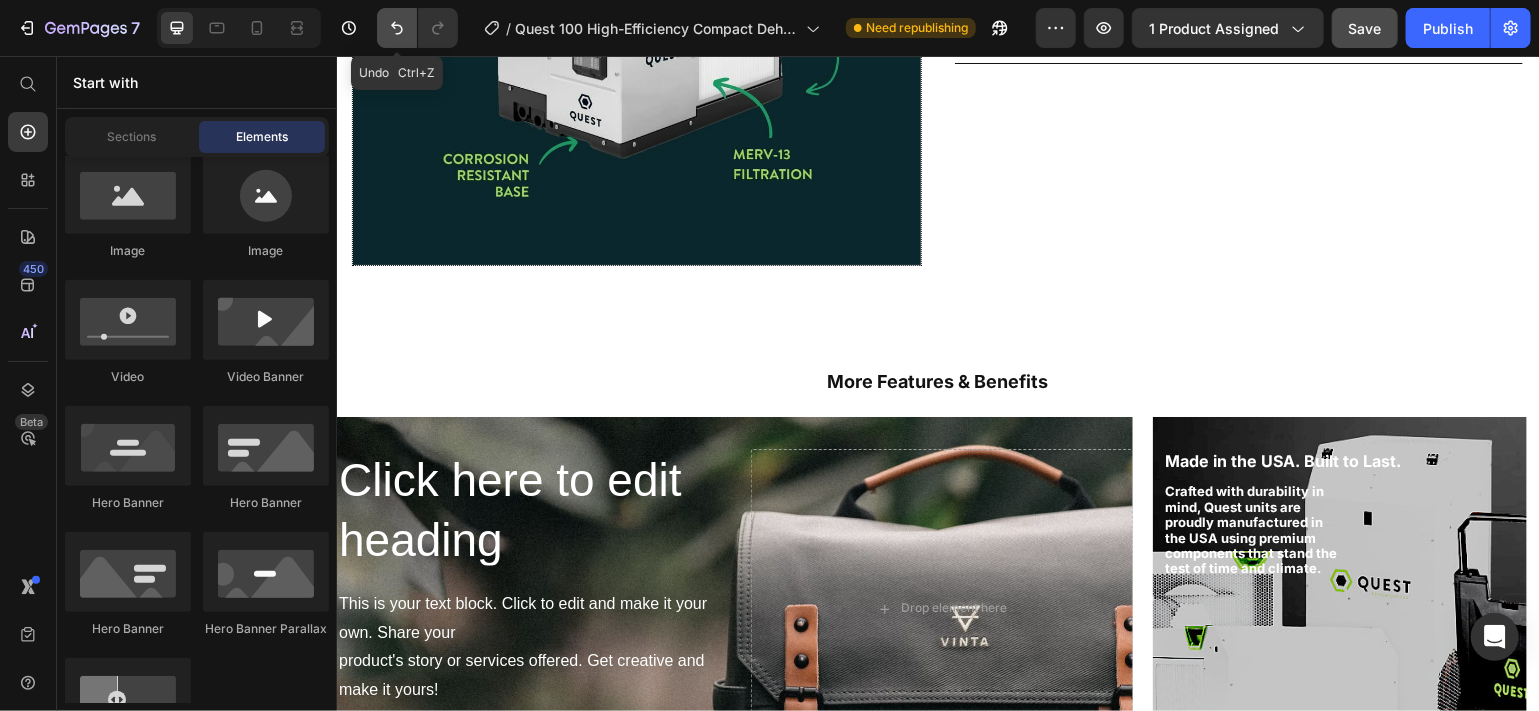 click 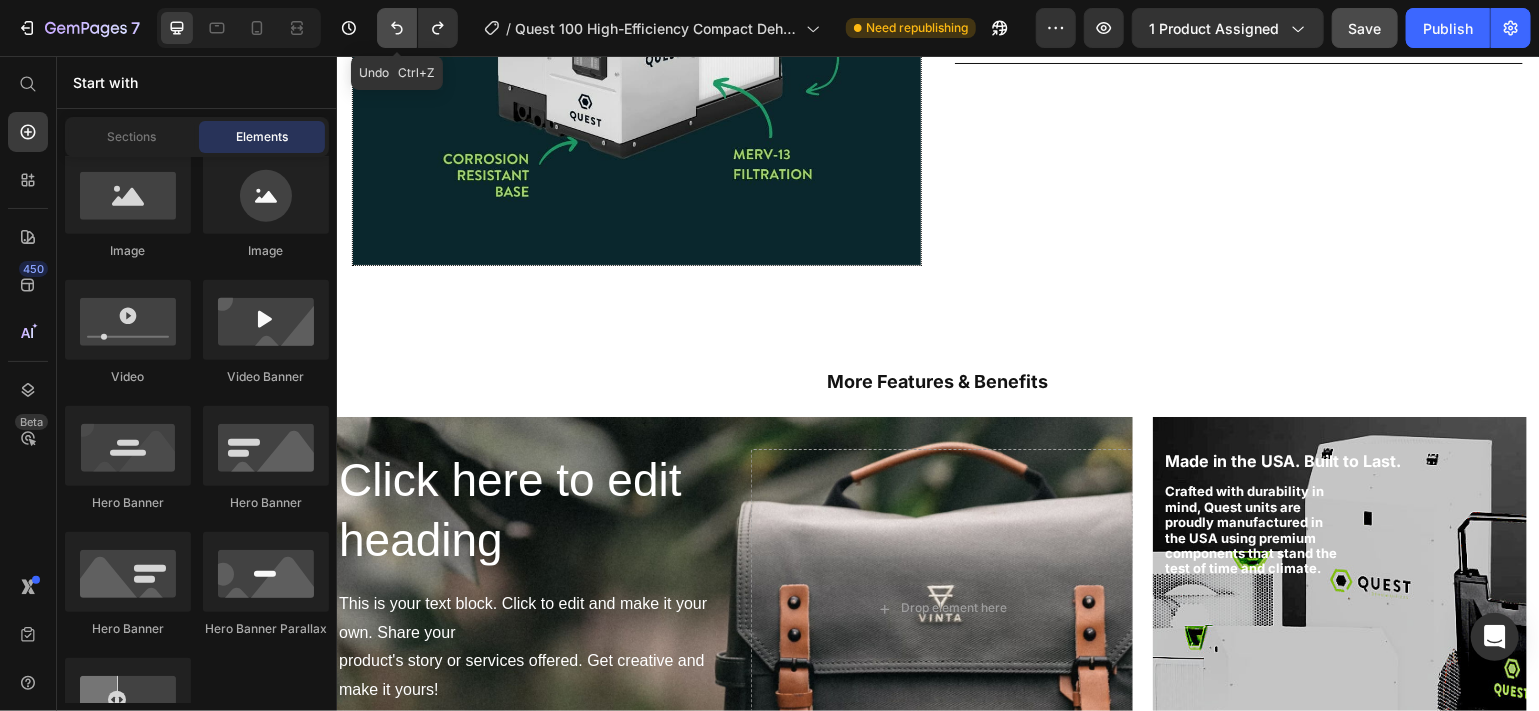 click 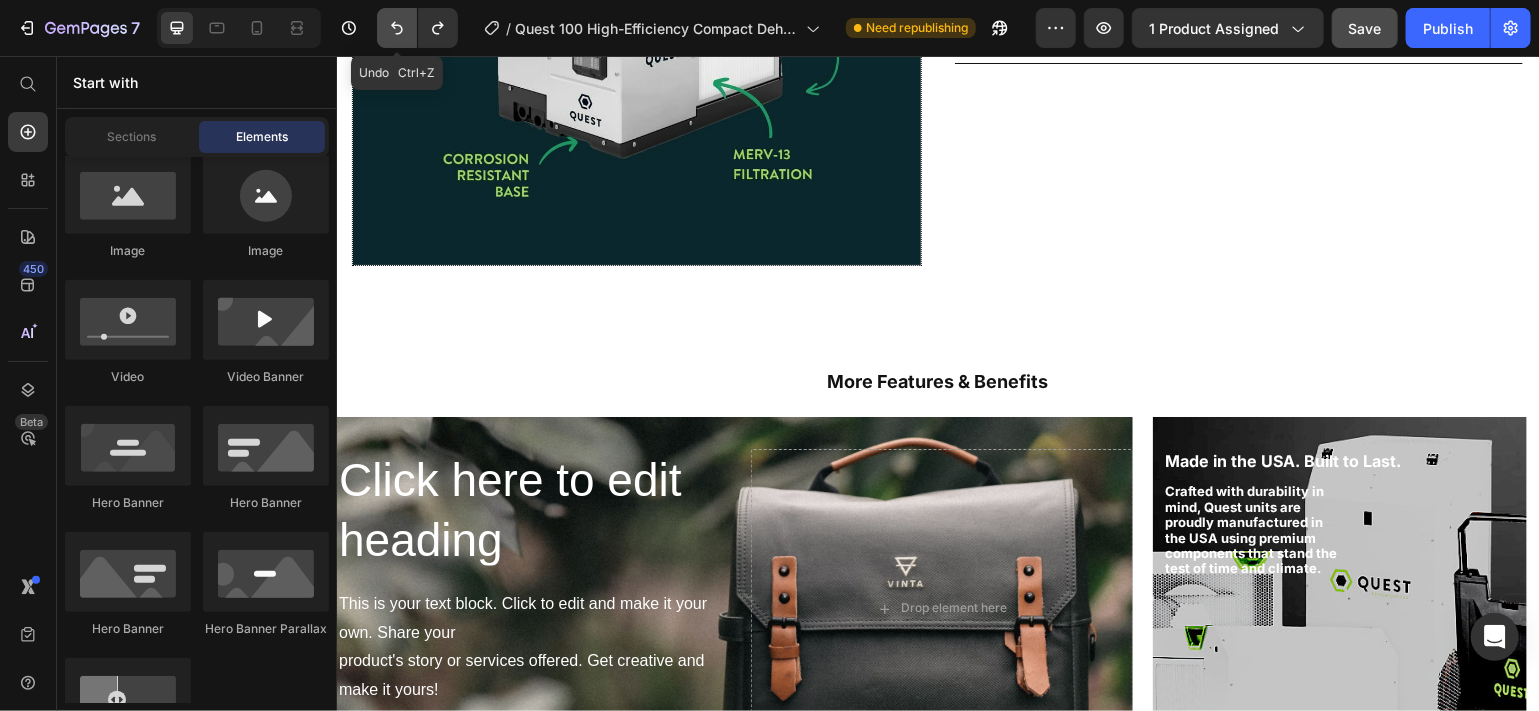 click 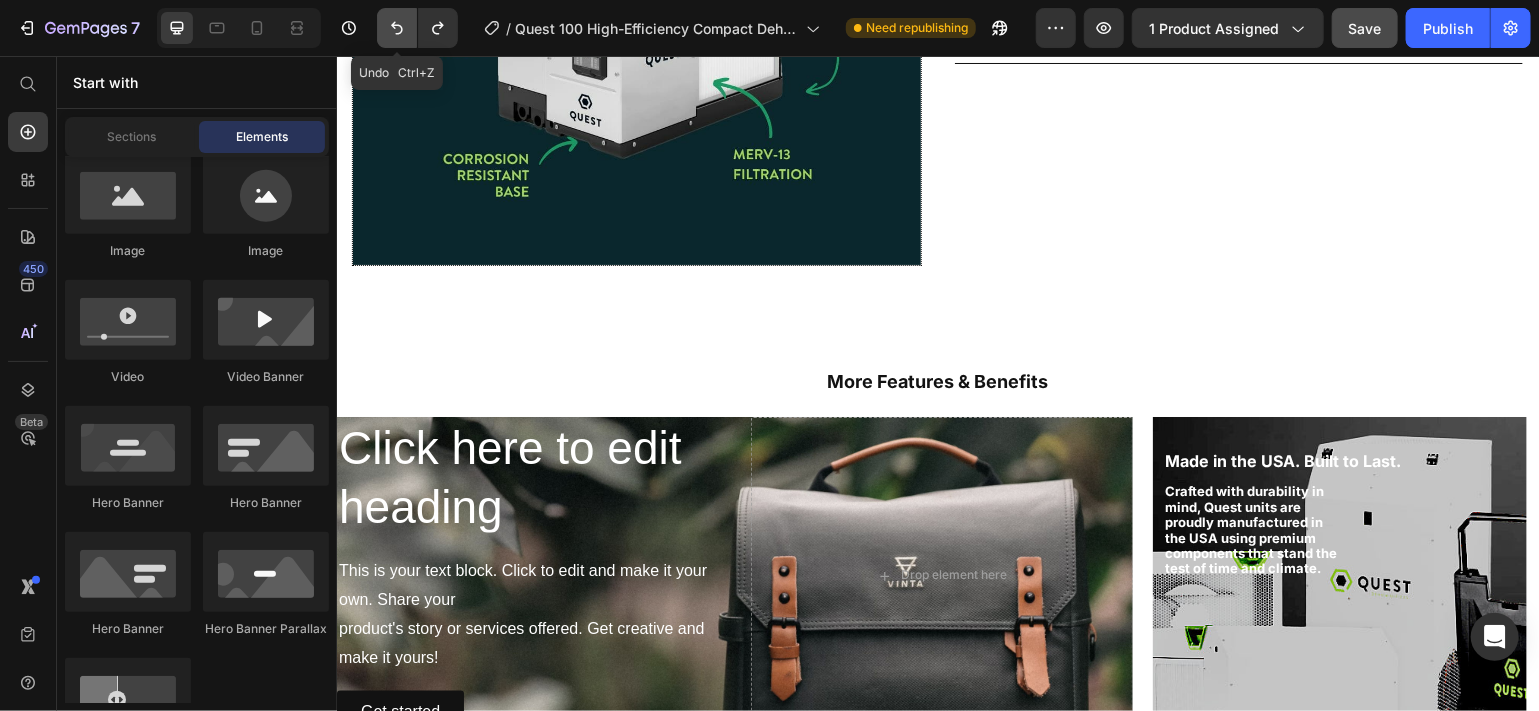 click 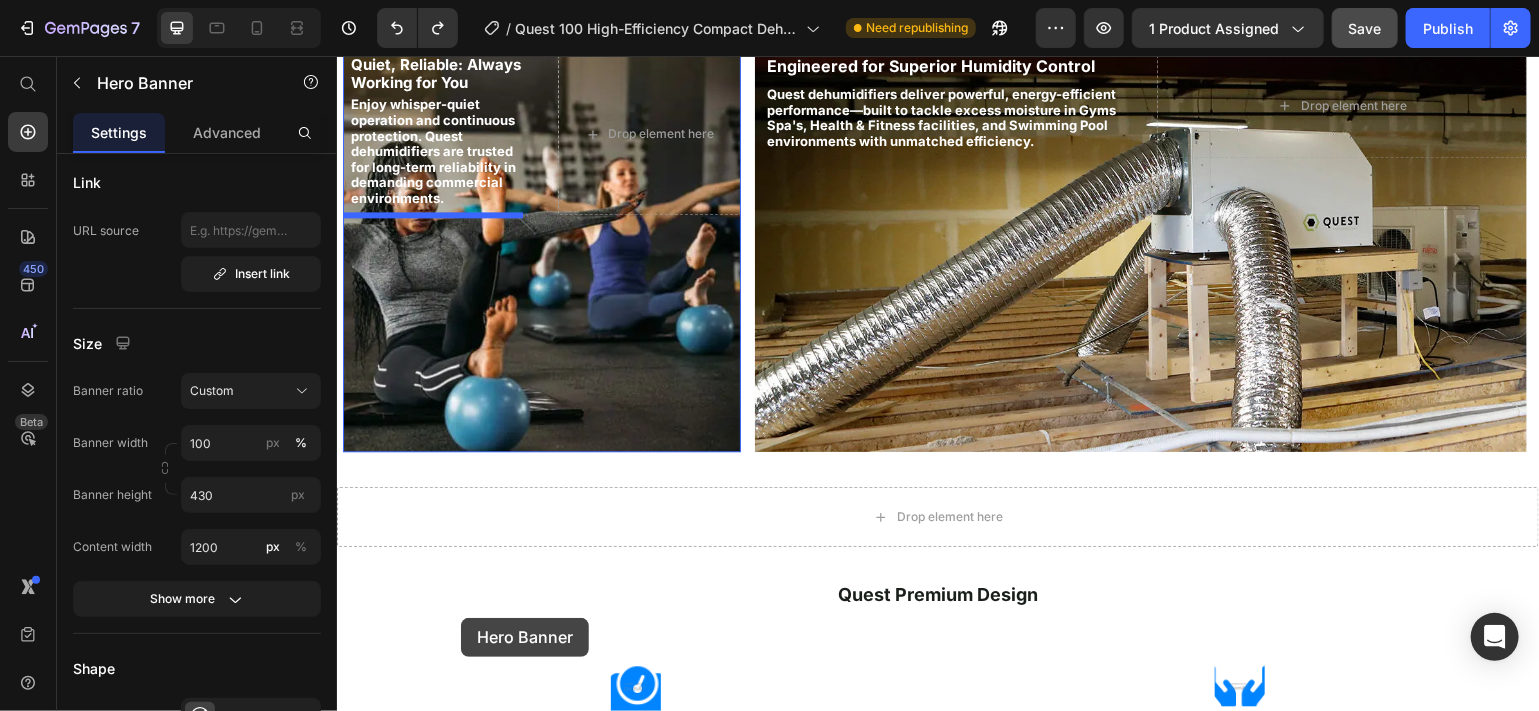 scroll, scrollTop: 2189, scrollLeft: 0, axis: vertical 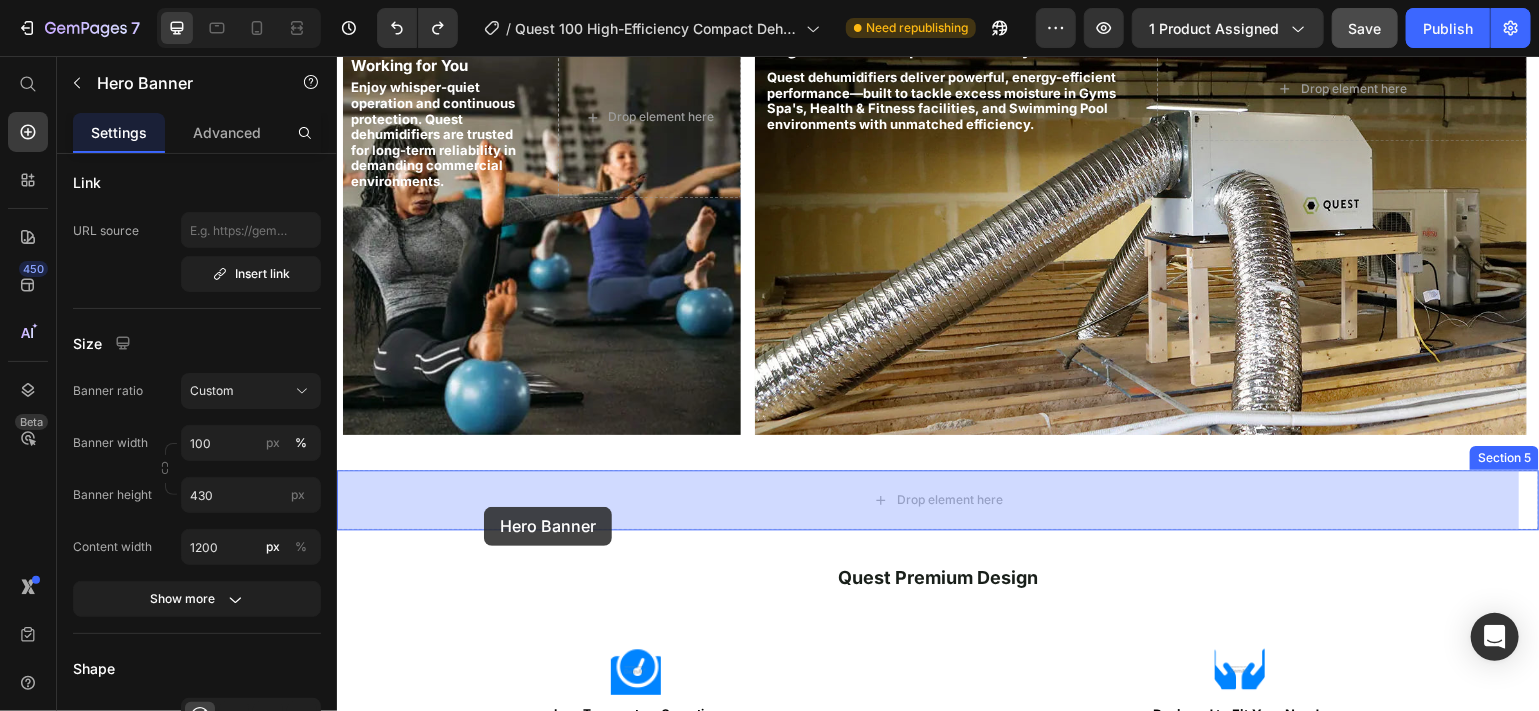 drag, startPoint x: 391, startPoint y: 176, endPoint x: 483, endPoint y: 506, distance: 342.5843 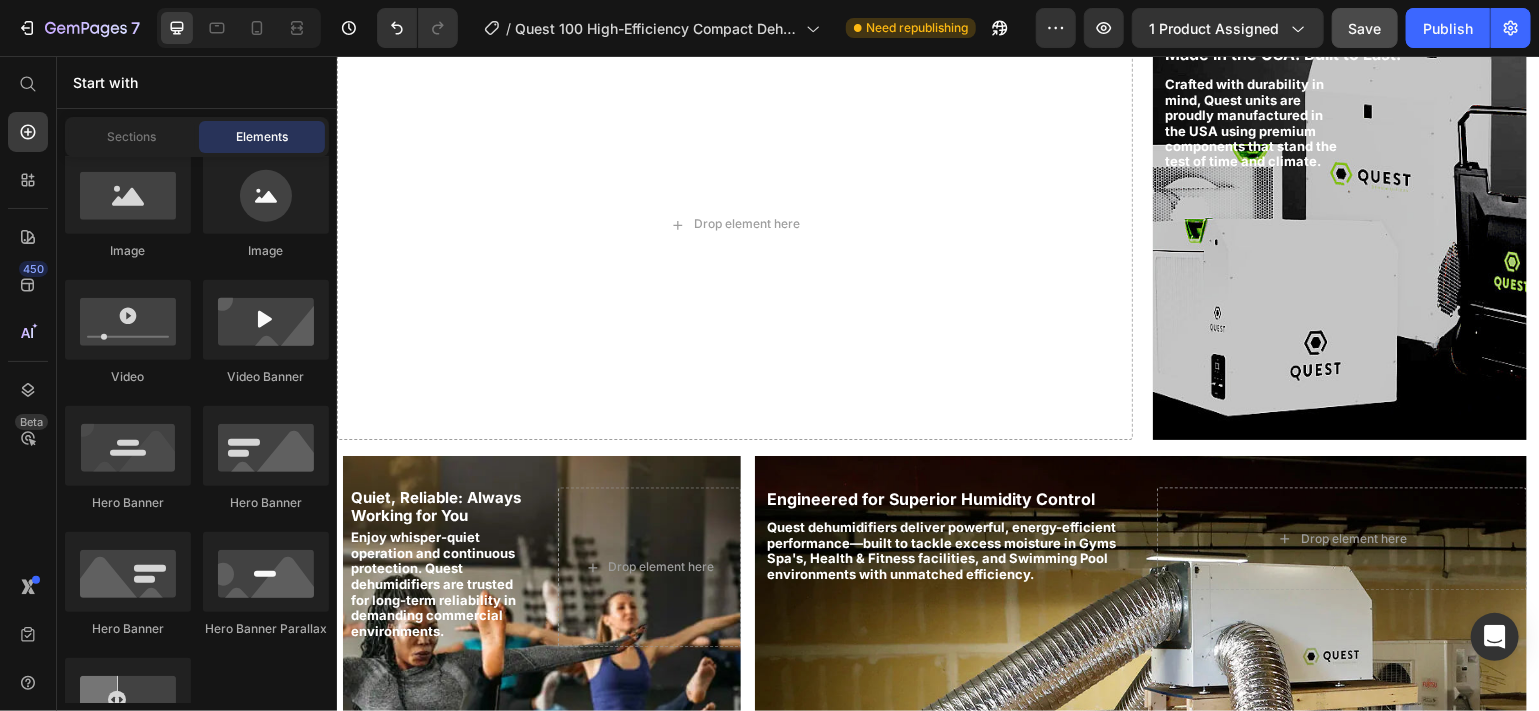 scroll, scrollTop: 1668, scrollLeft: 0, axis: vertical 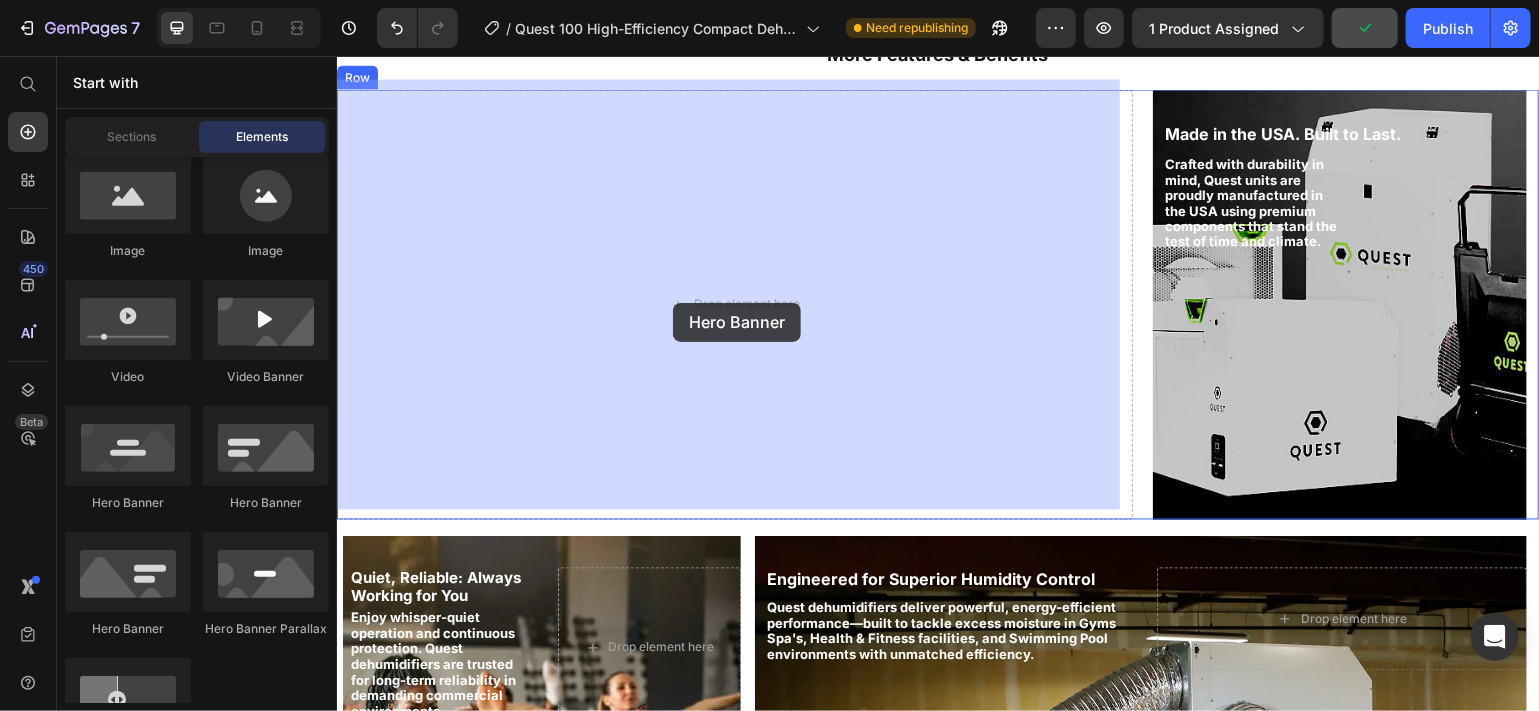 drag, startPoint x: 589, startPoint y: 509, endPoint x: 708, endPoint y: 296, distance: 243.9877 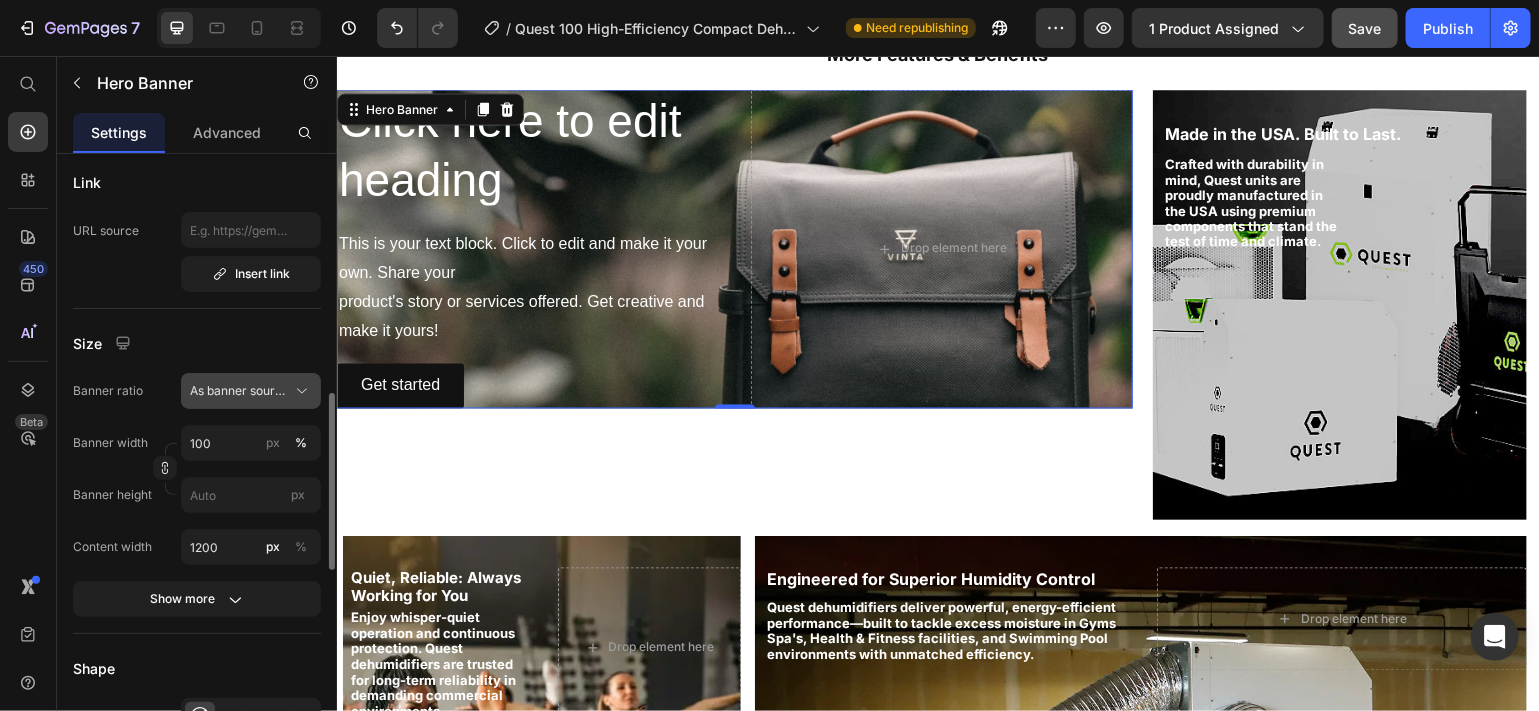 click on "As banner source" at bounding box center (239, 391) 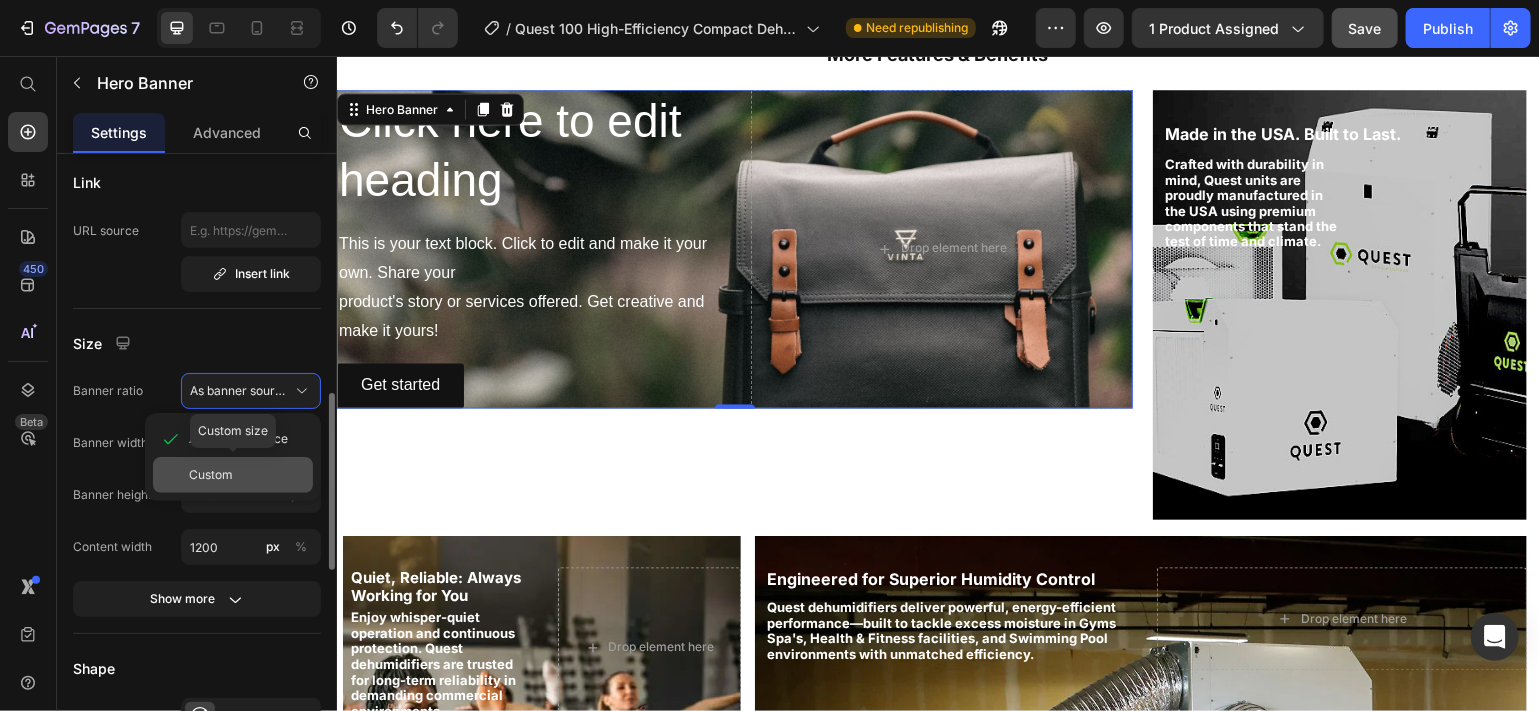 click on "Custom" at bounding box center [211, 475] 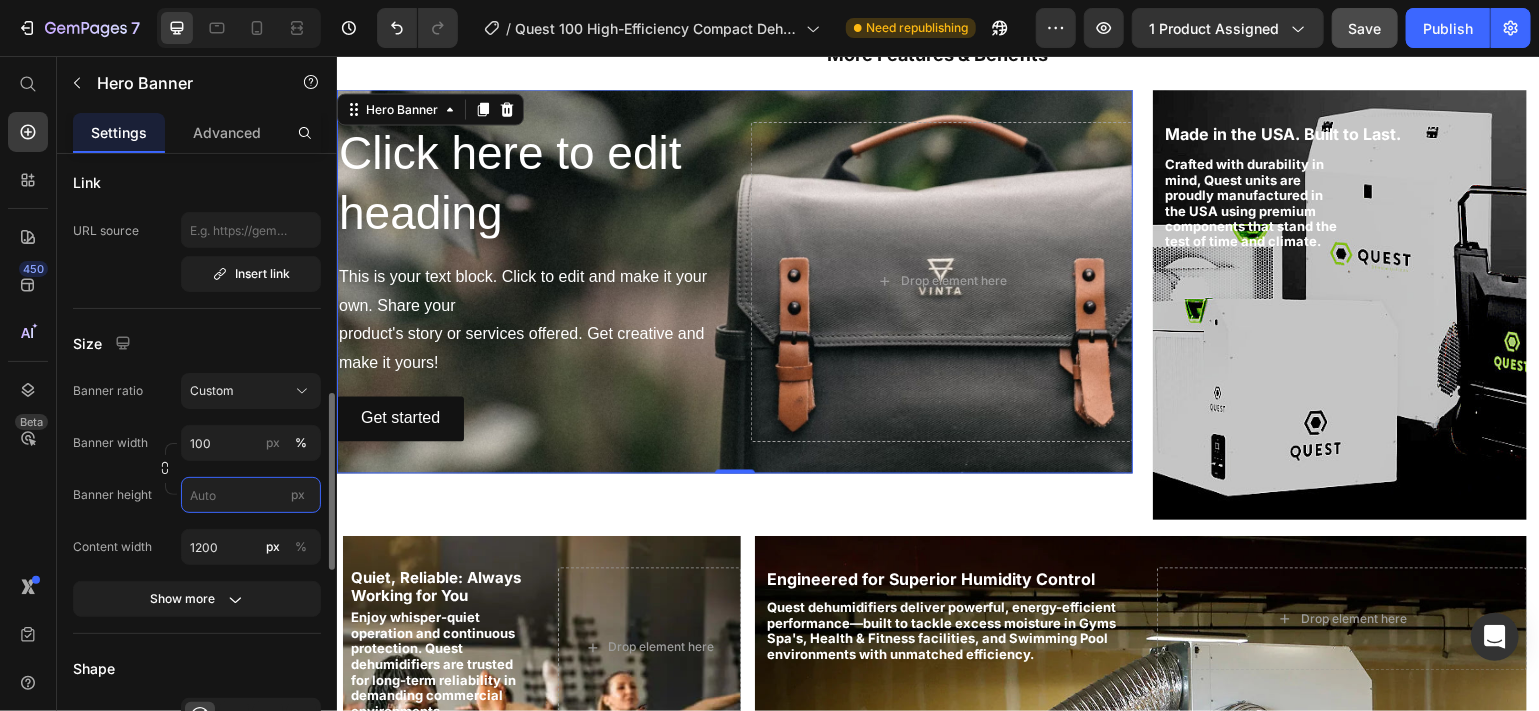 click on "px" at bounding box center [251, 495] 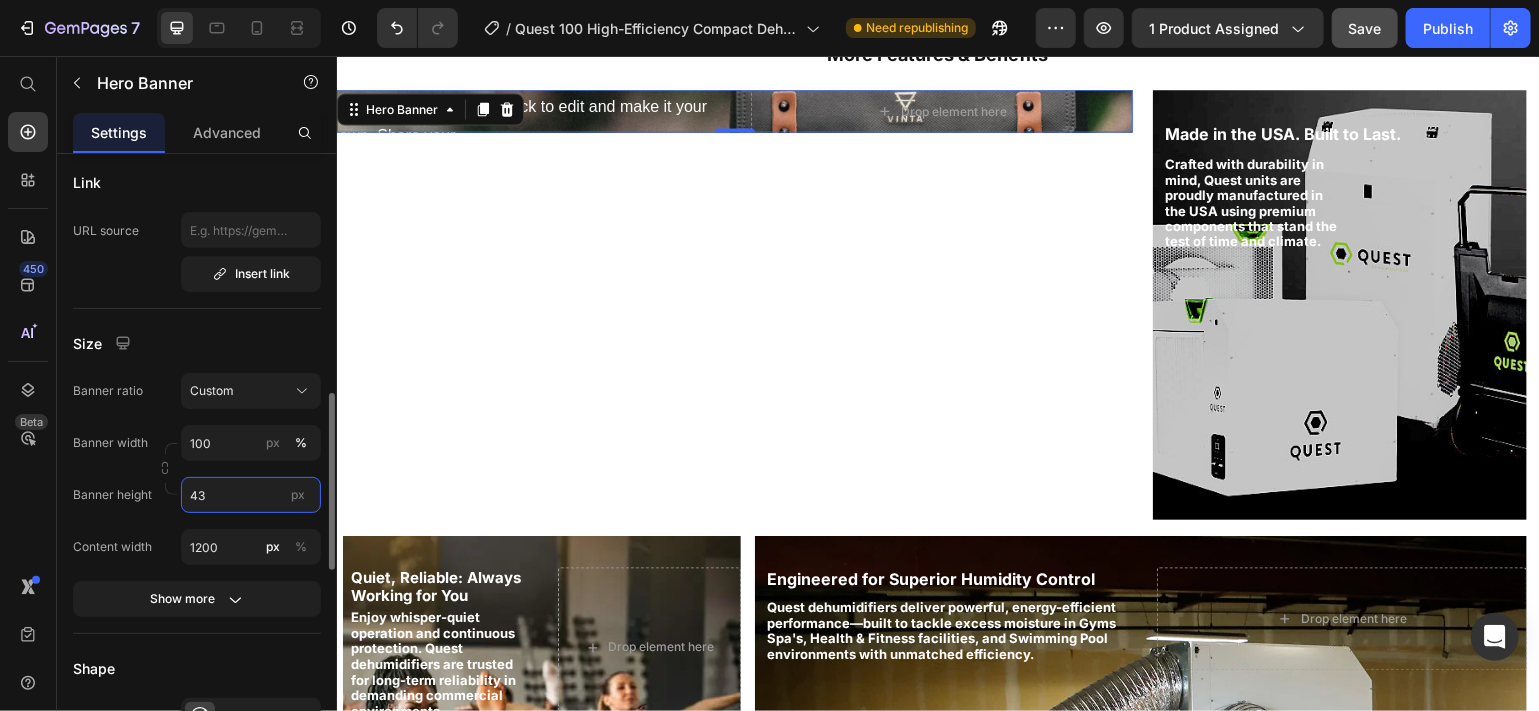 type on "430" 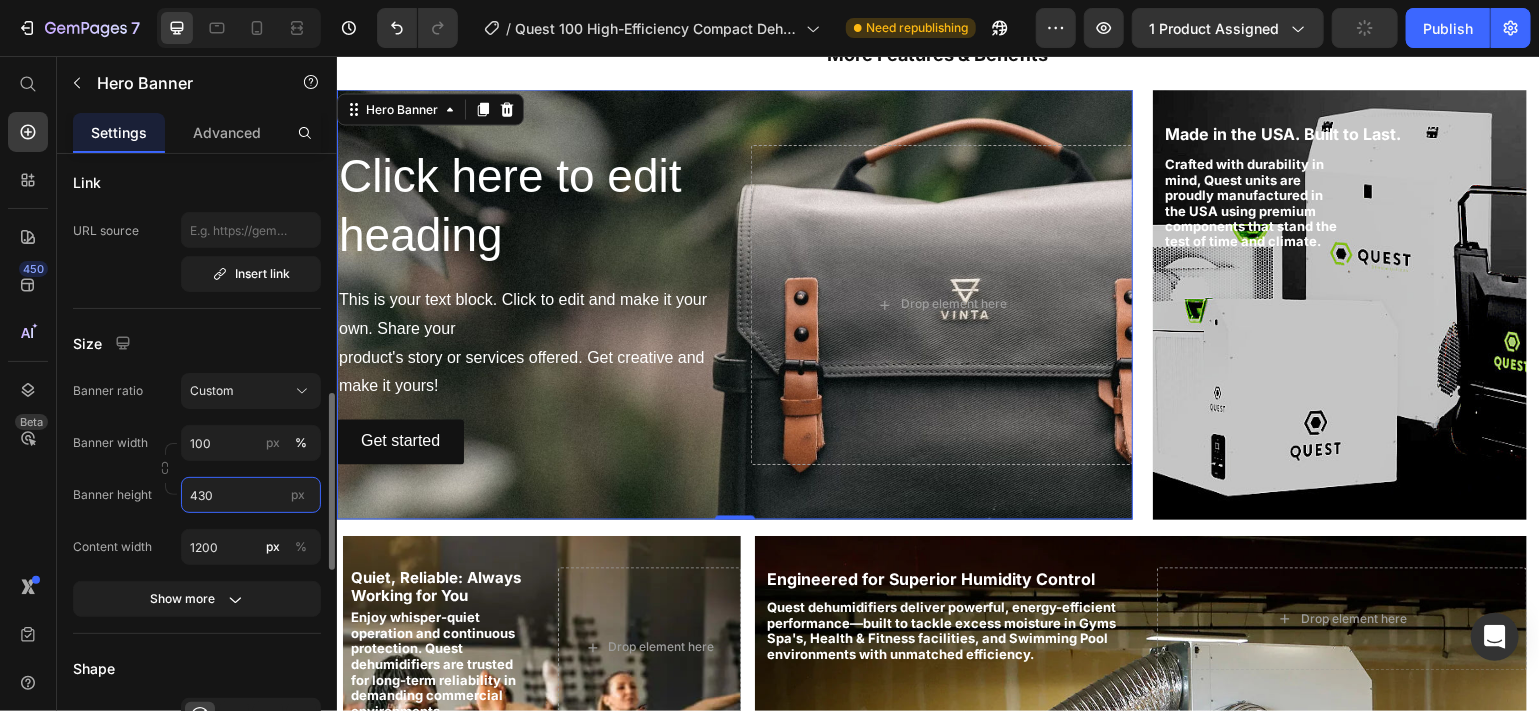 type 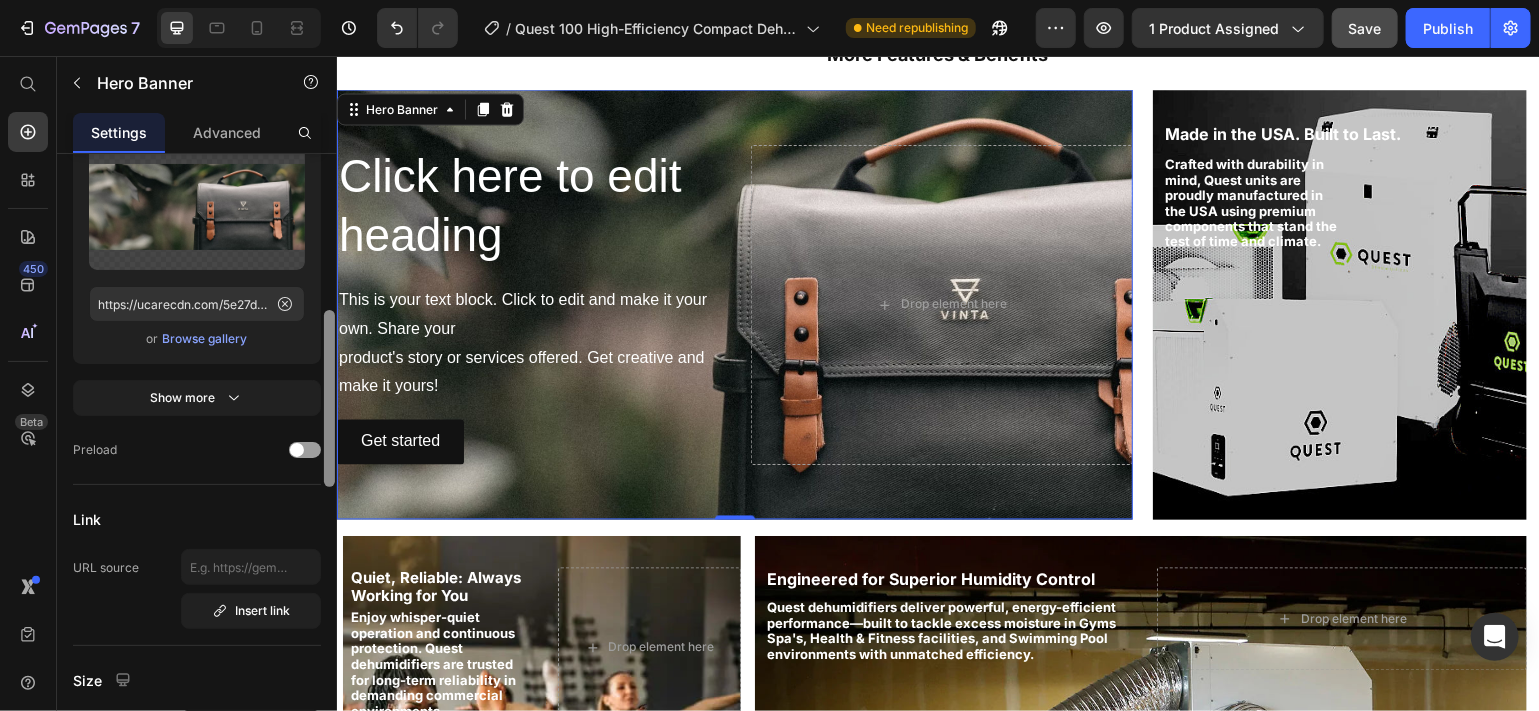 scroll, scrollTop: 492, scrollLeft: 0, axis: vertical 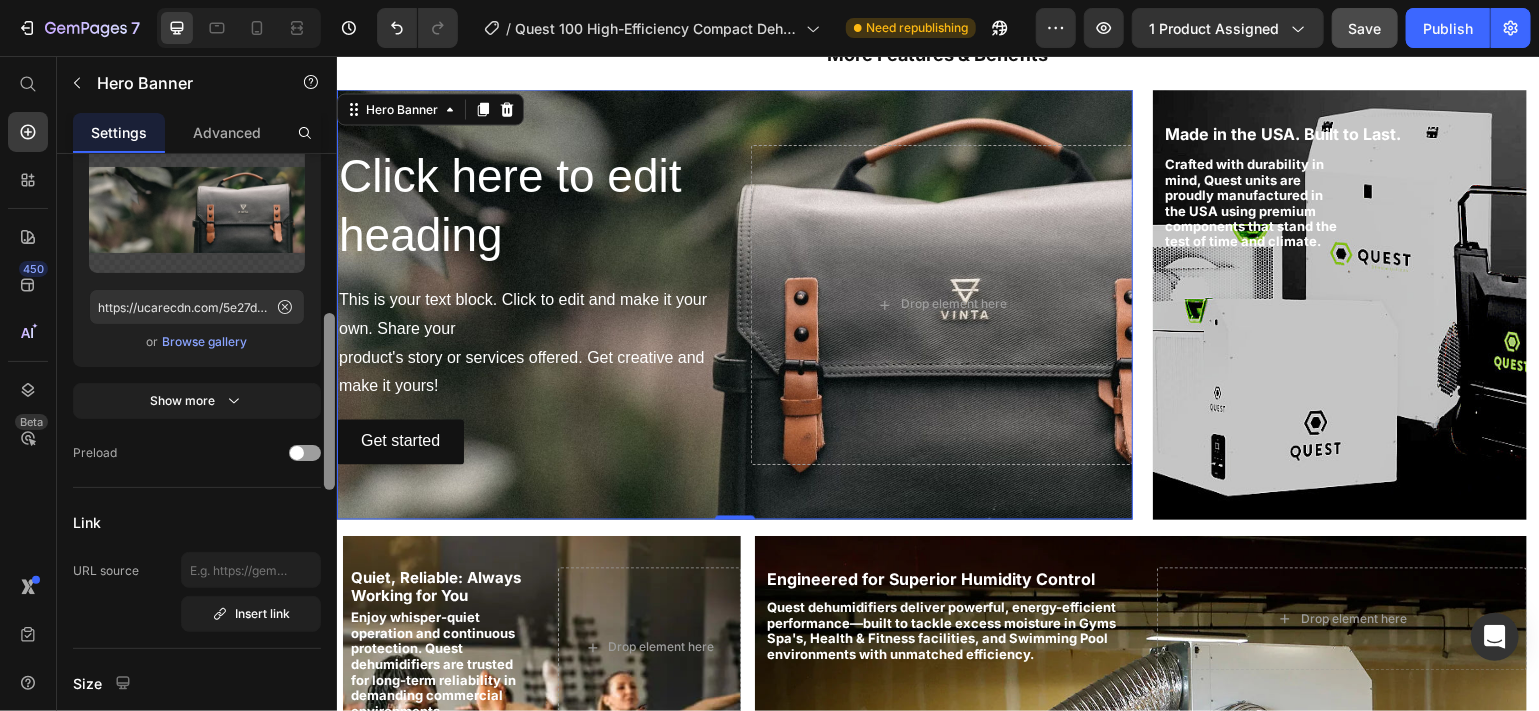 drag, startPoint x: 327, startPoint y: 412, endPoint x: 329, endPoint y: 314, distance: 98.02041 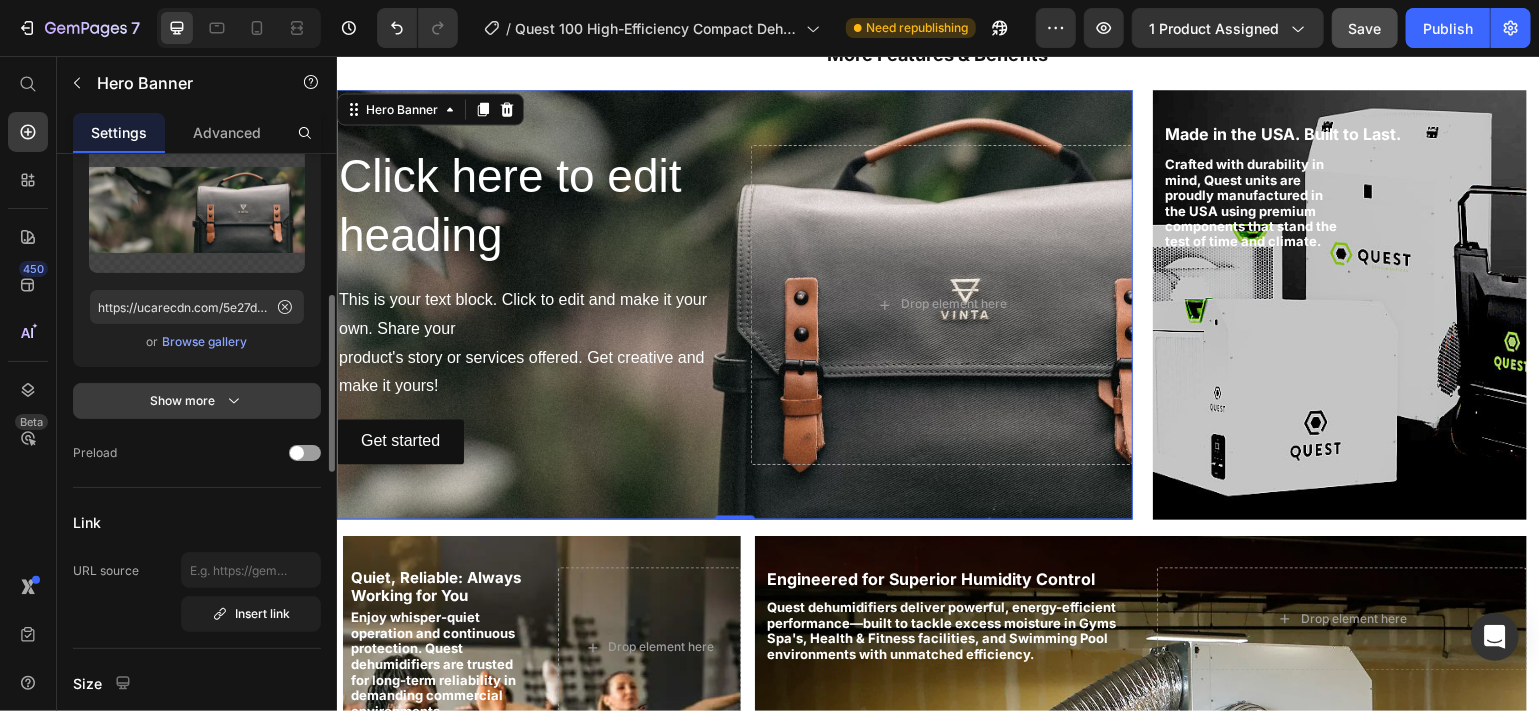 click on "Show more" at bounding box center [197, 401] 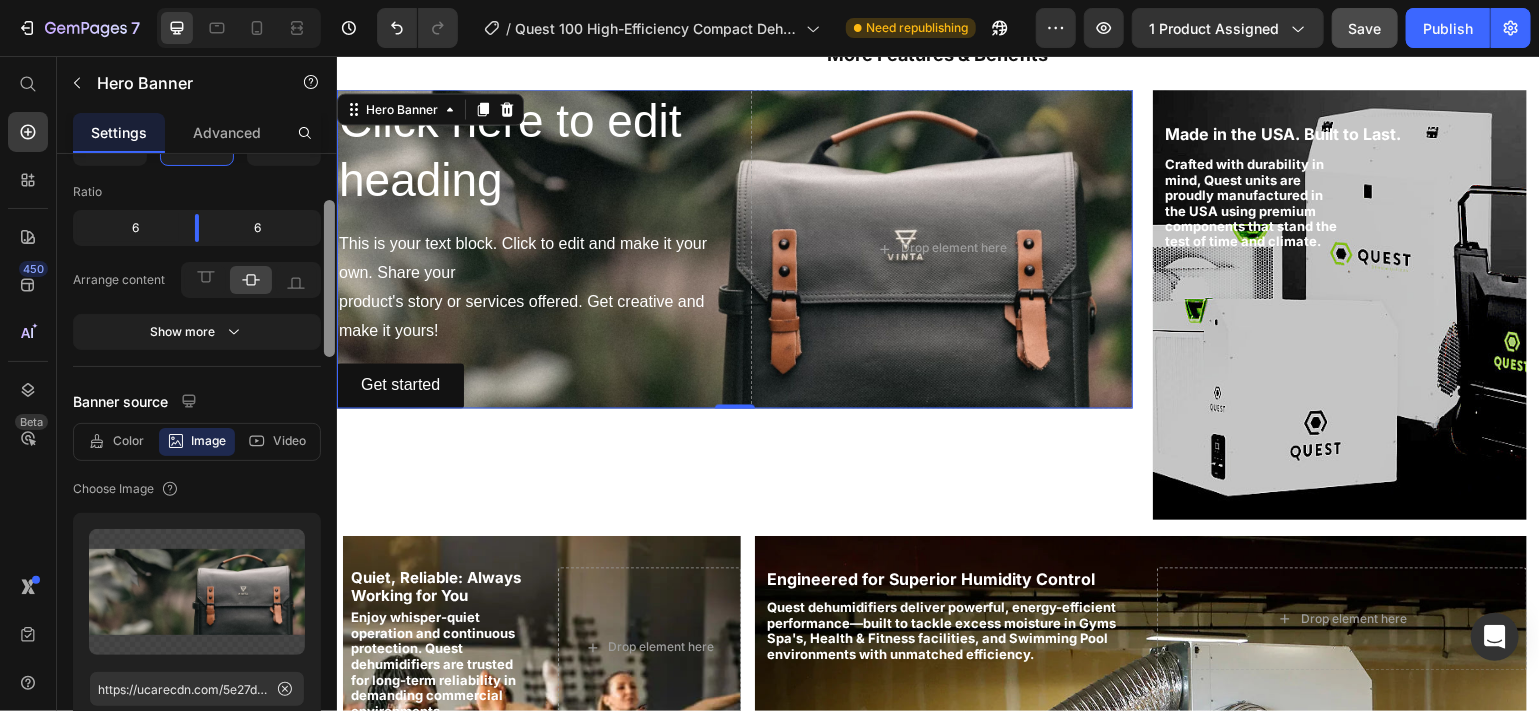 scroll, scrollTop: 90, scrollLeft: 0, axis: vertical 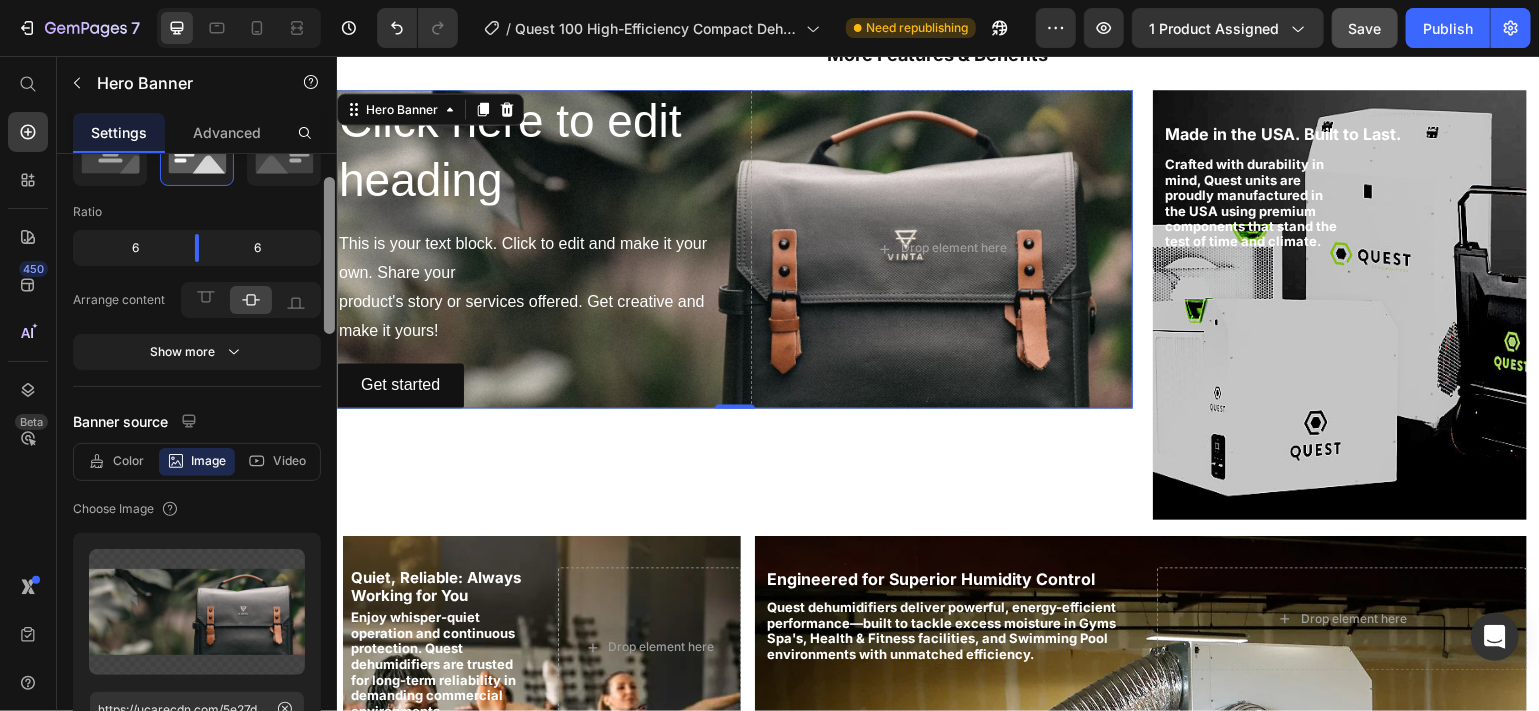 drag, startPoint x: 325, startPoint y: 367, endPoint x: 325, endPoint y: 251, distance: 116 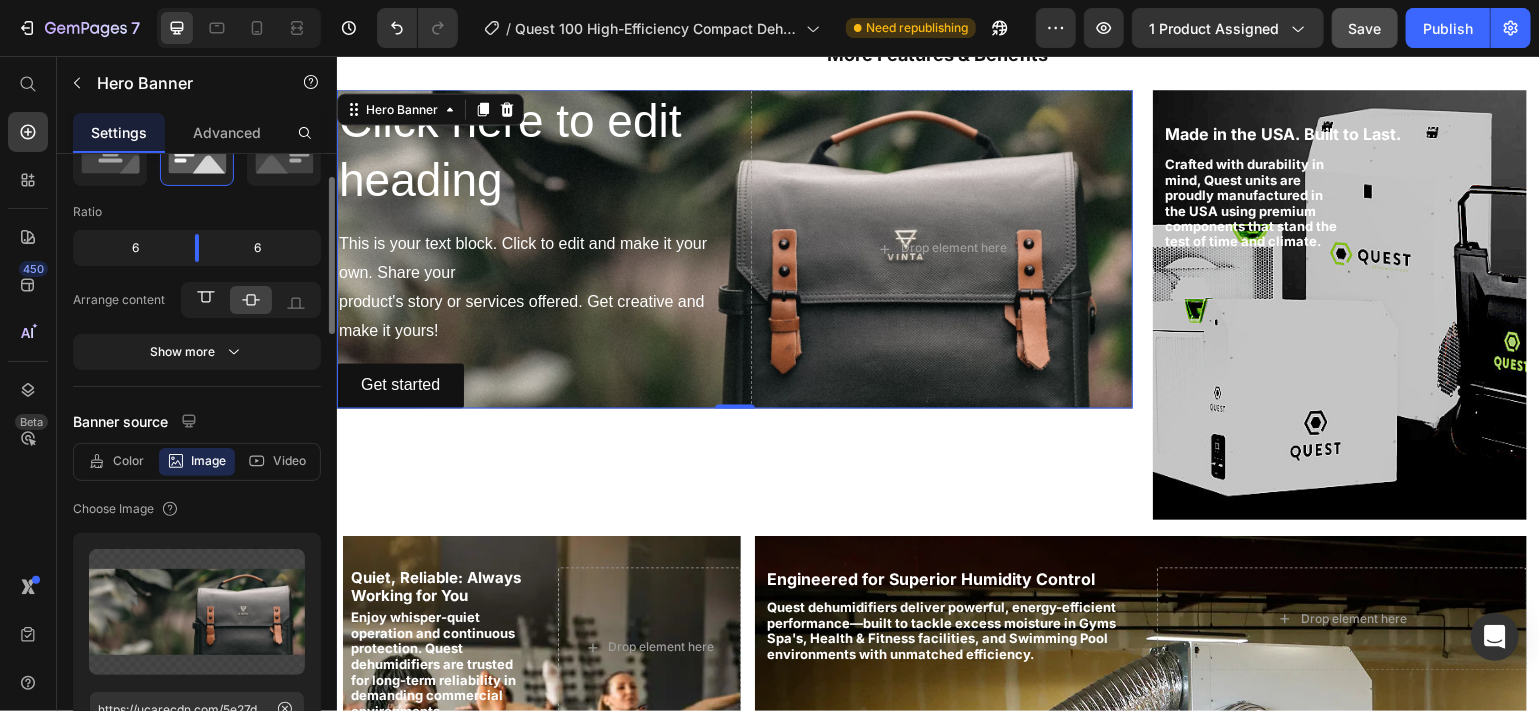 click 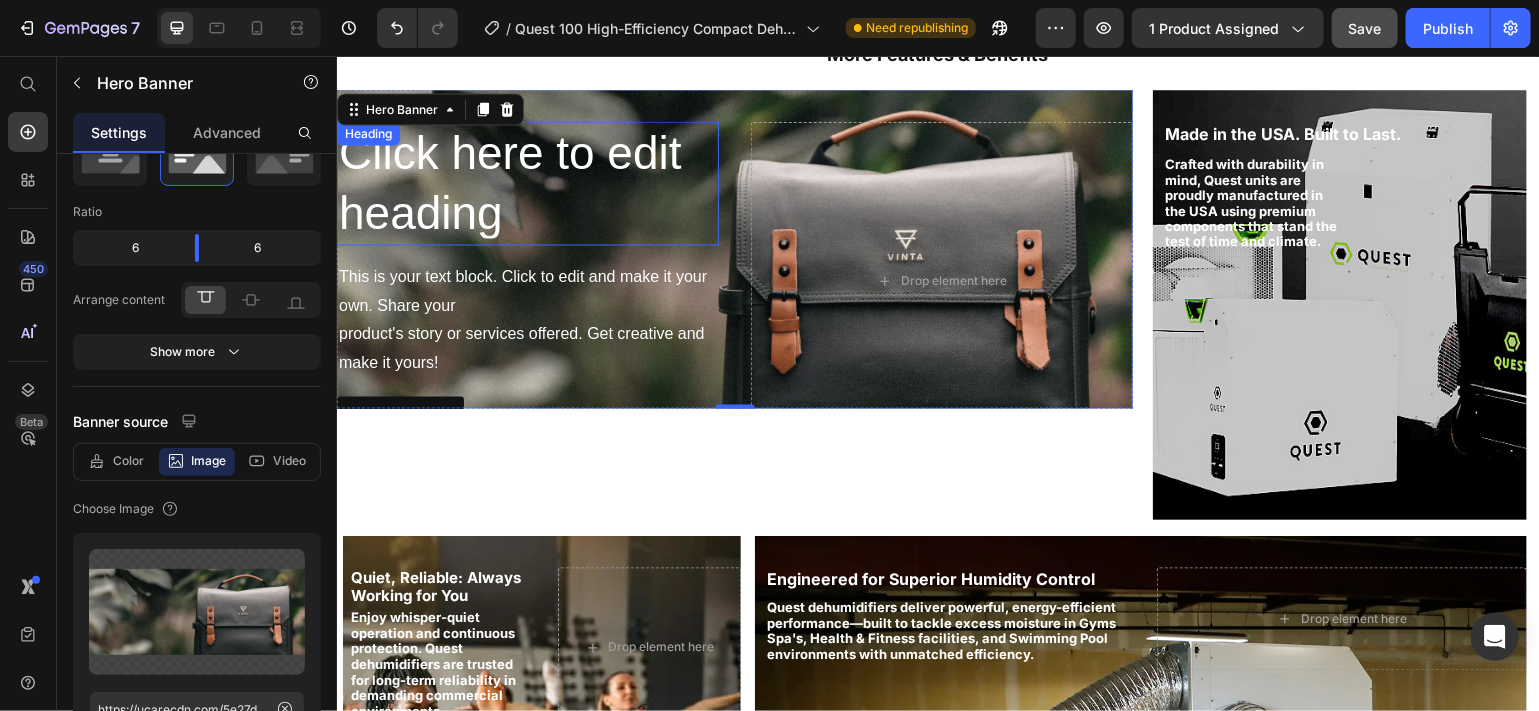 click on "Click here to edit heading" at bounding box center (527, 183) 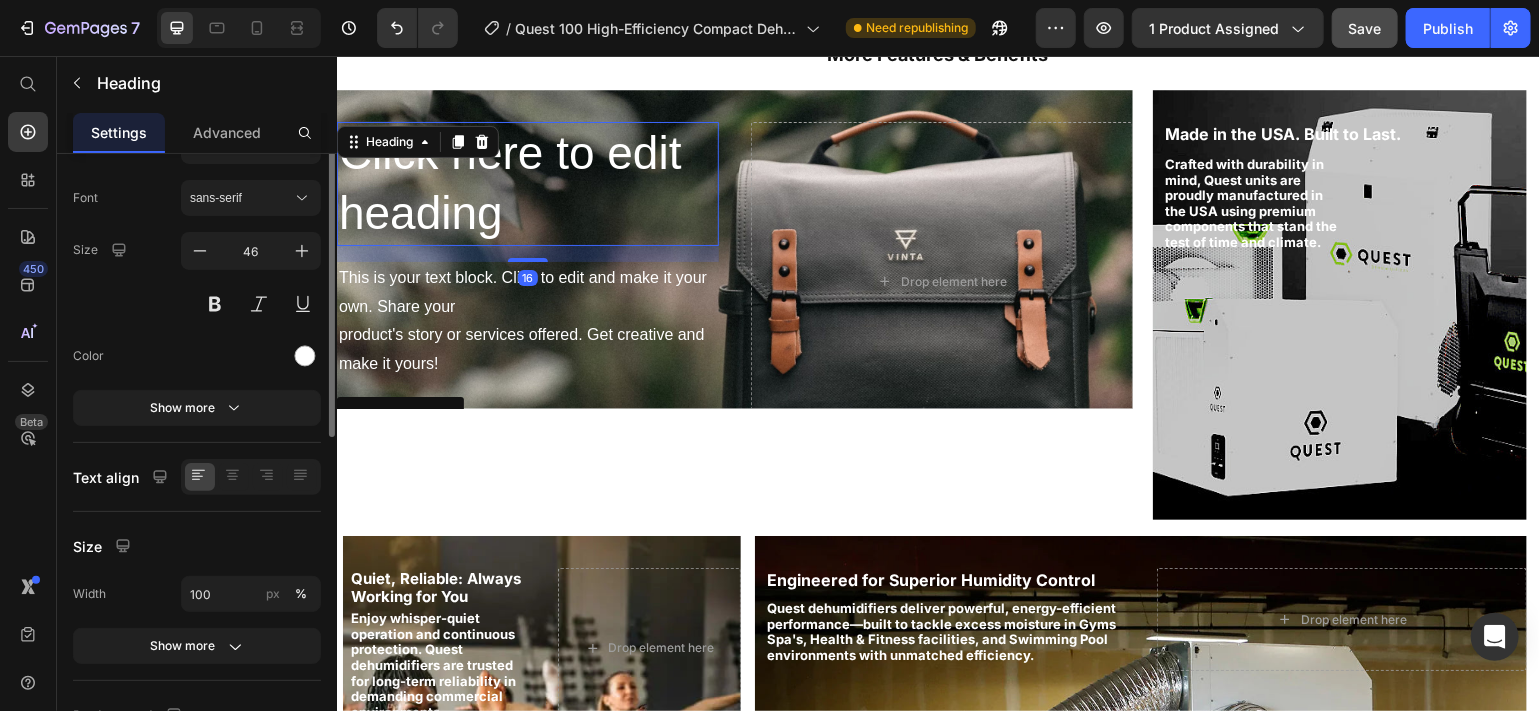 scroll, scrollTop: 0, scrollLeft: 0, axis: both 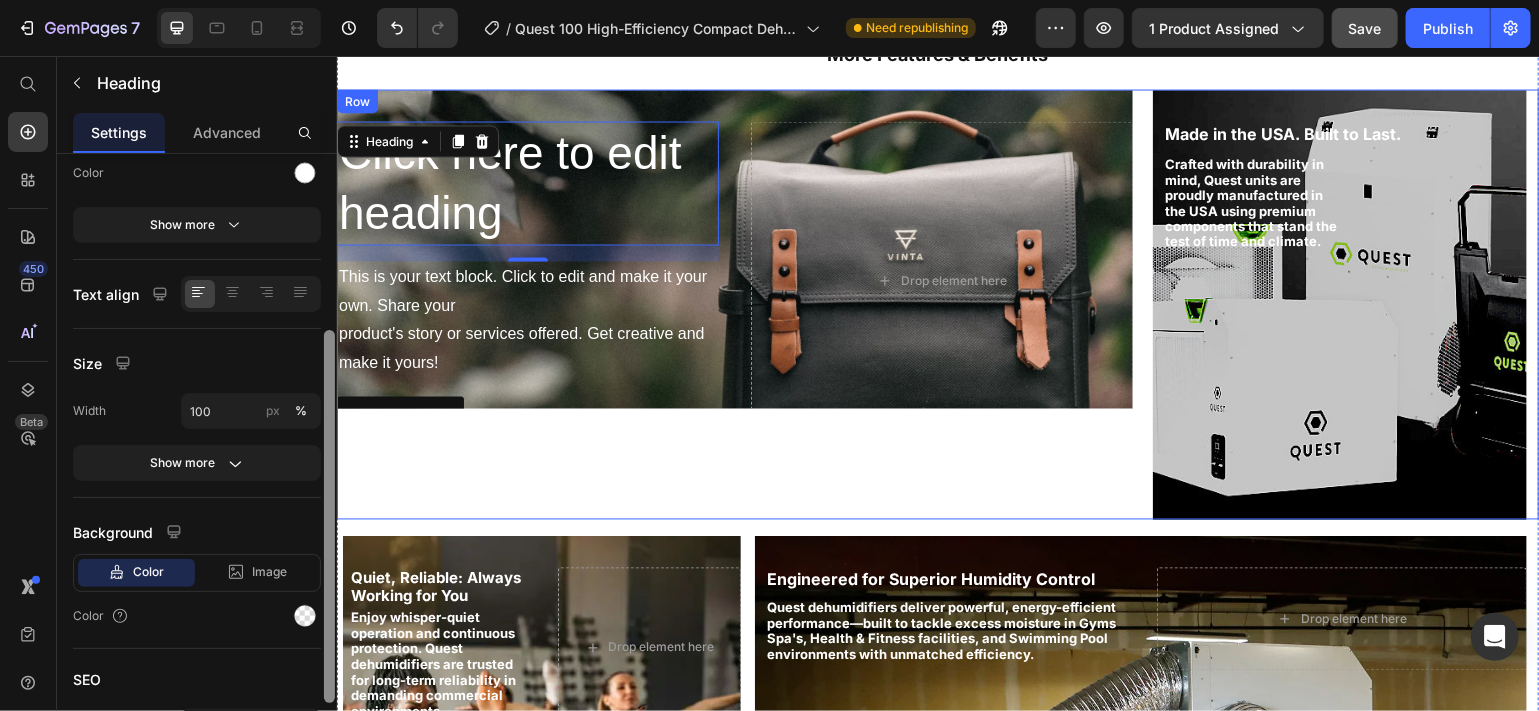 drag, startPoint x: 665, startPoint y: 371, endPoint x: 336, endPoint y: 482, distance: 347.2204 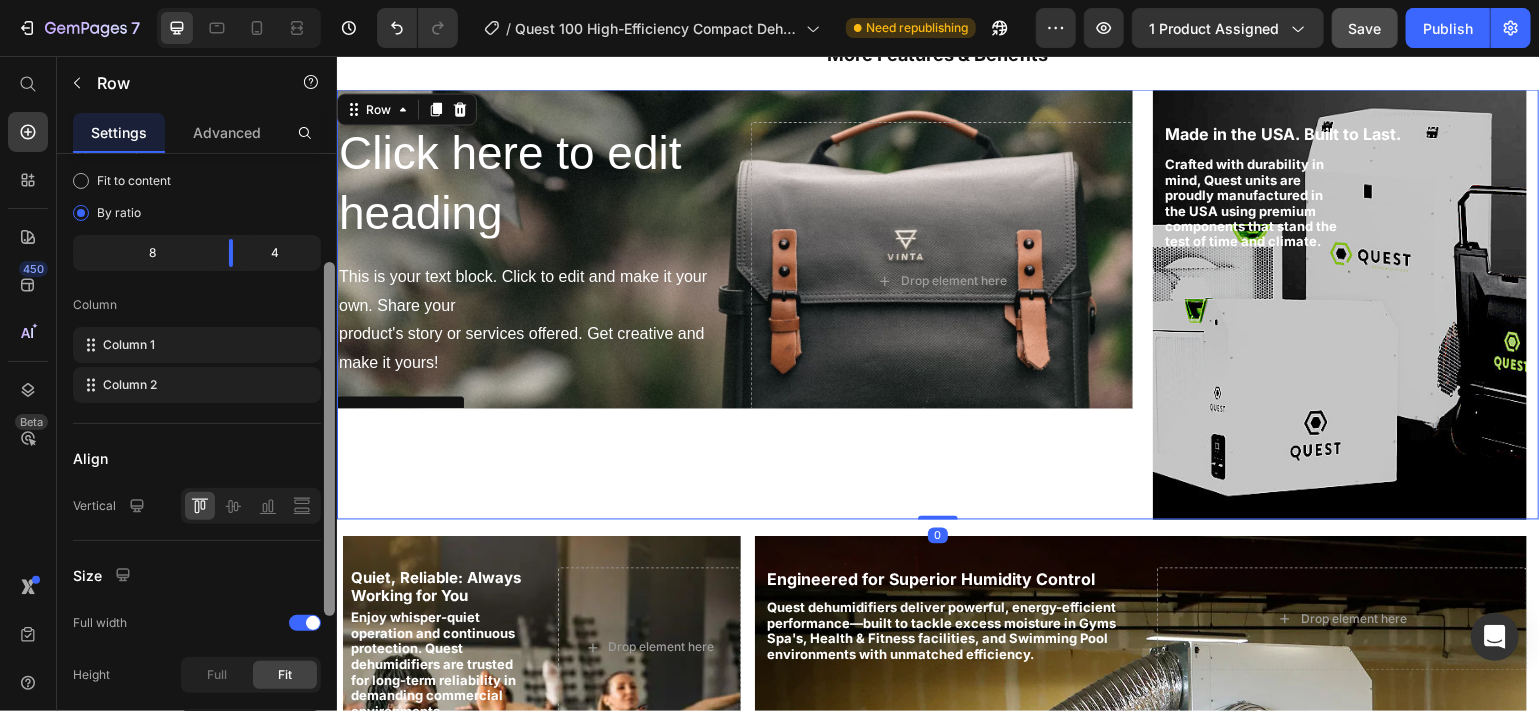 scroll, scrollTop: 185, scrollLeft: 0, axis: vertical 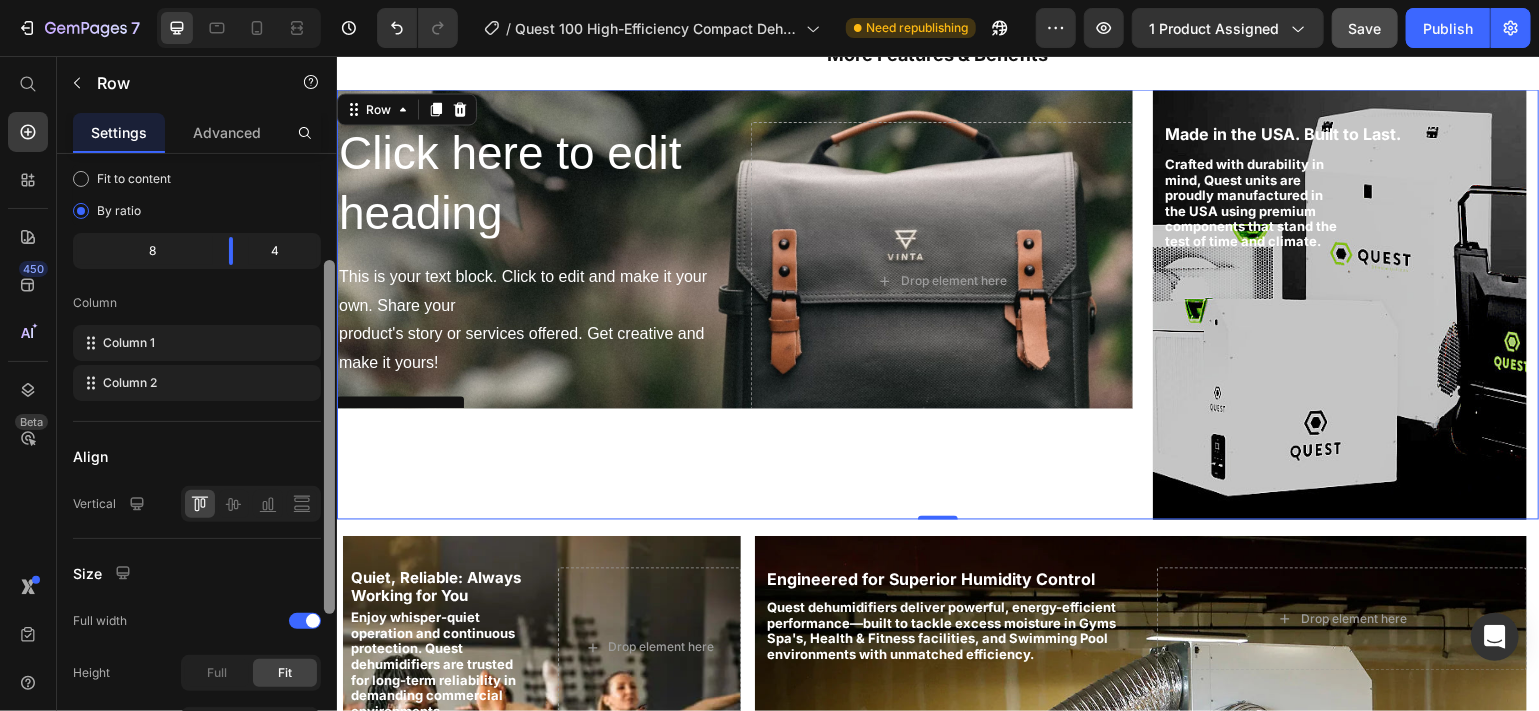 click at bounding box center (329, 437) 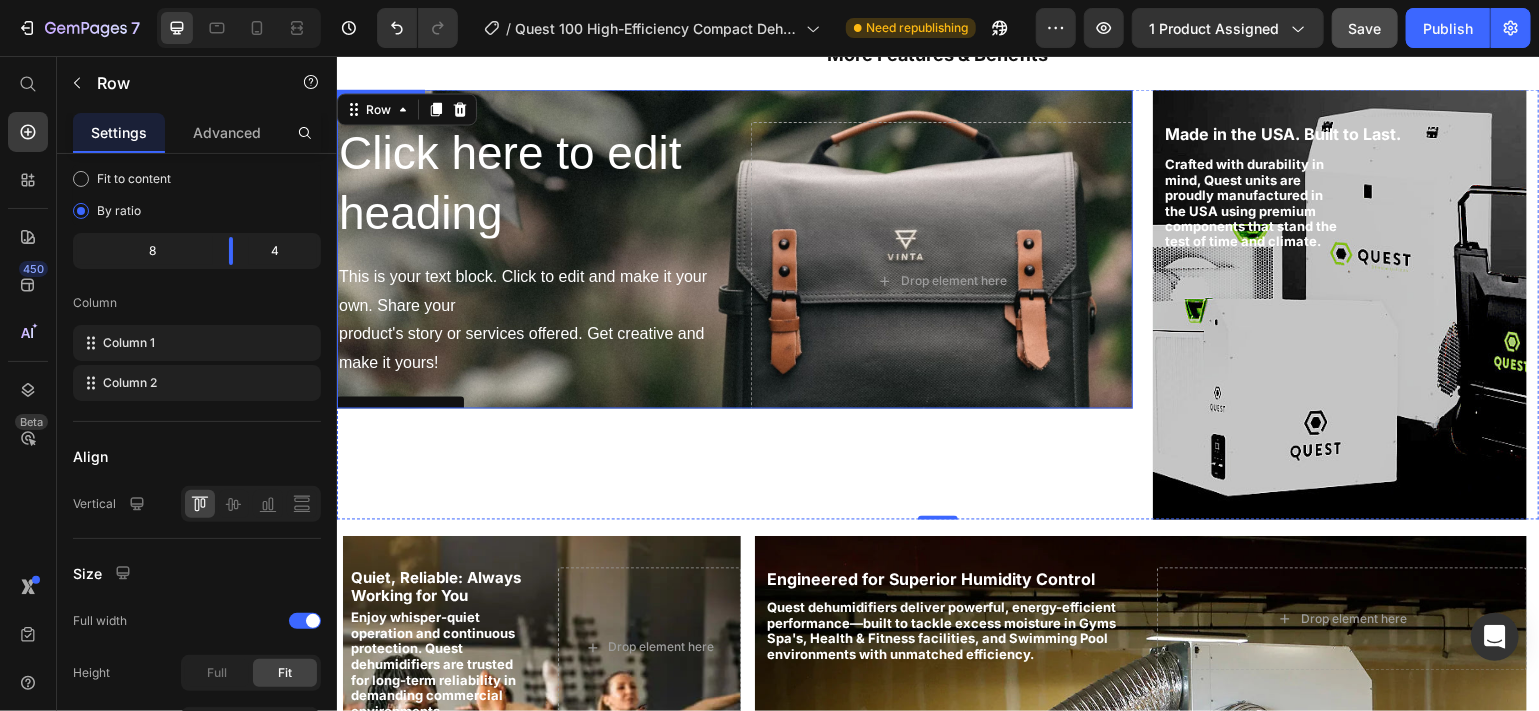 click on "Click here to edit heading Heading This is your text block. Click to edit and make it your own. Share your                       product's story or services offered. Get creative and make it yours! Text Block Get started Button" at bounding box center (527, 281) 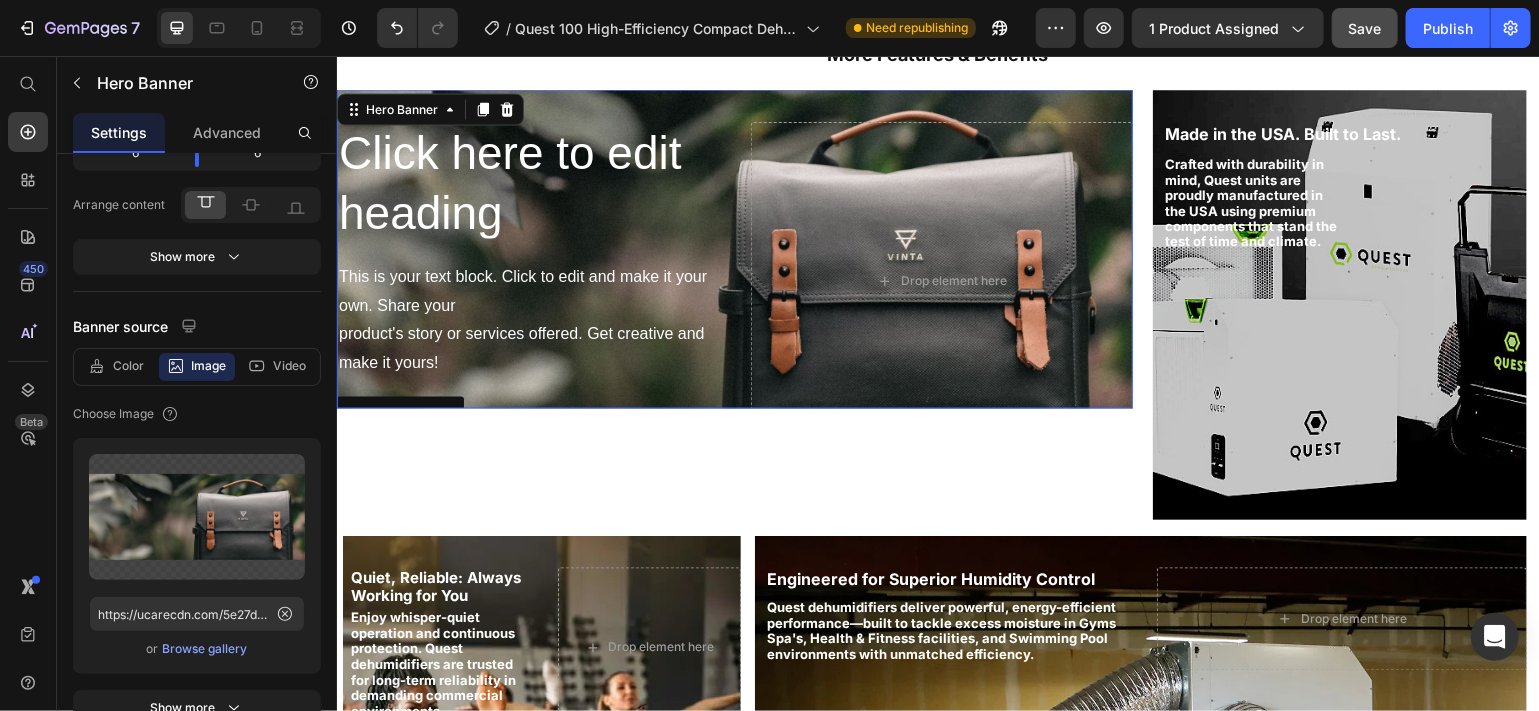 scroll, scrollTop: 0, scrollLeft: 0, axis: both 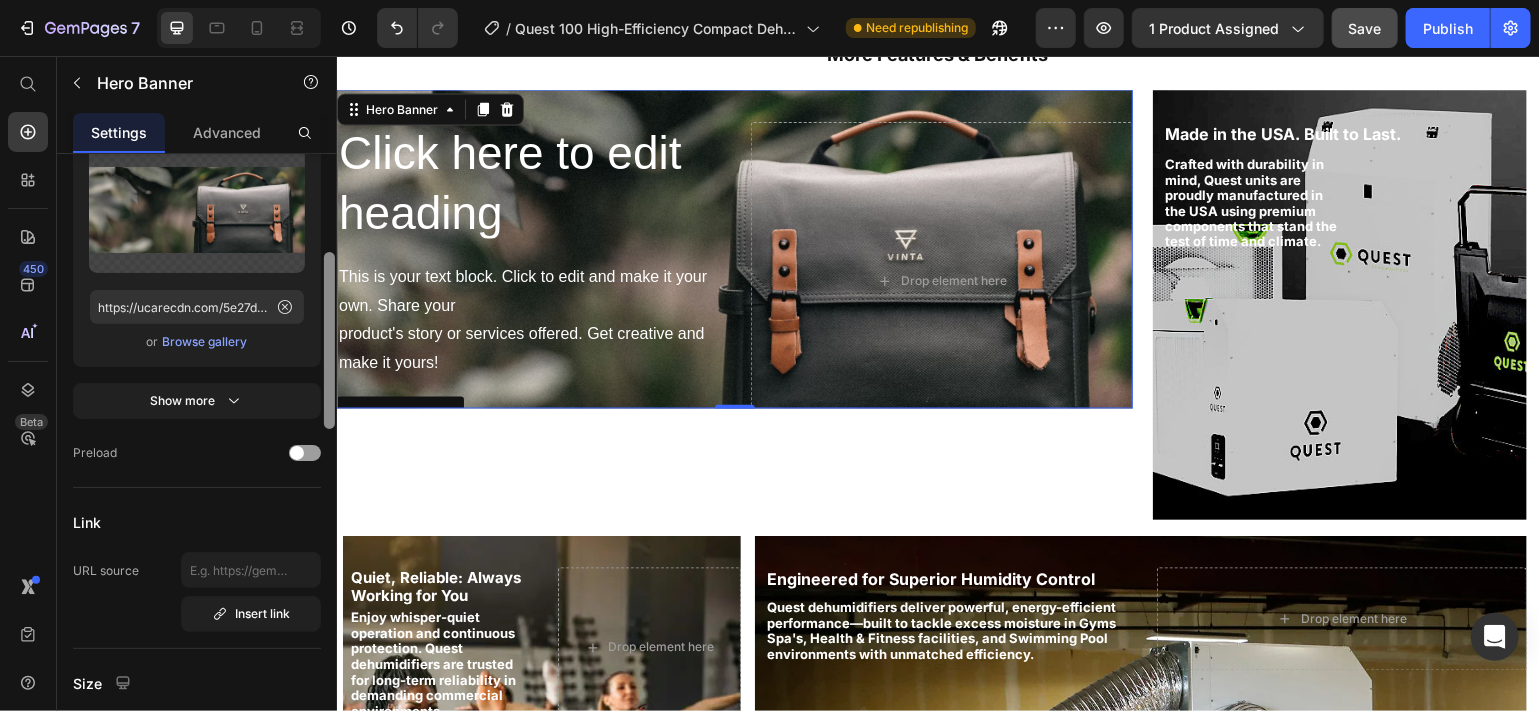 drag, startPoint x: 324, startPoint y: 320, endPoint x: 322, endPoint y: 463, distance: 143.01399 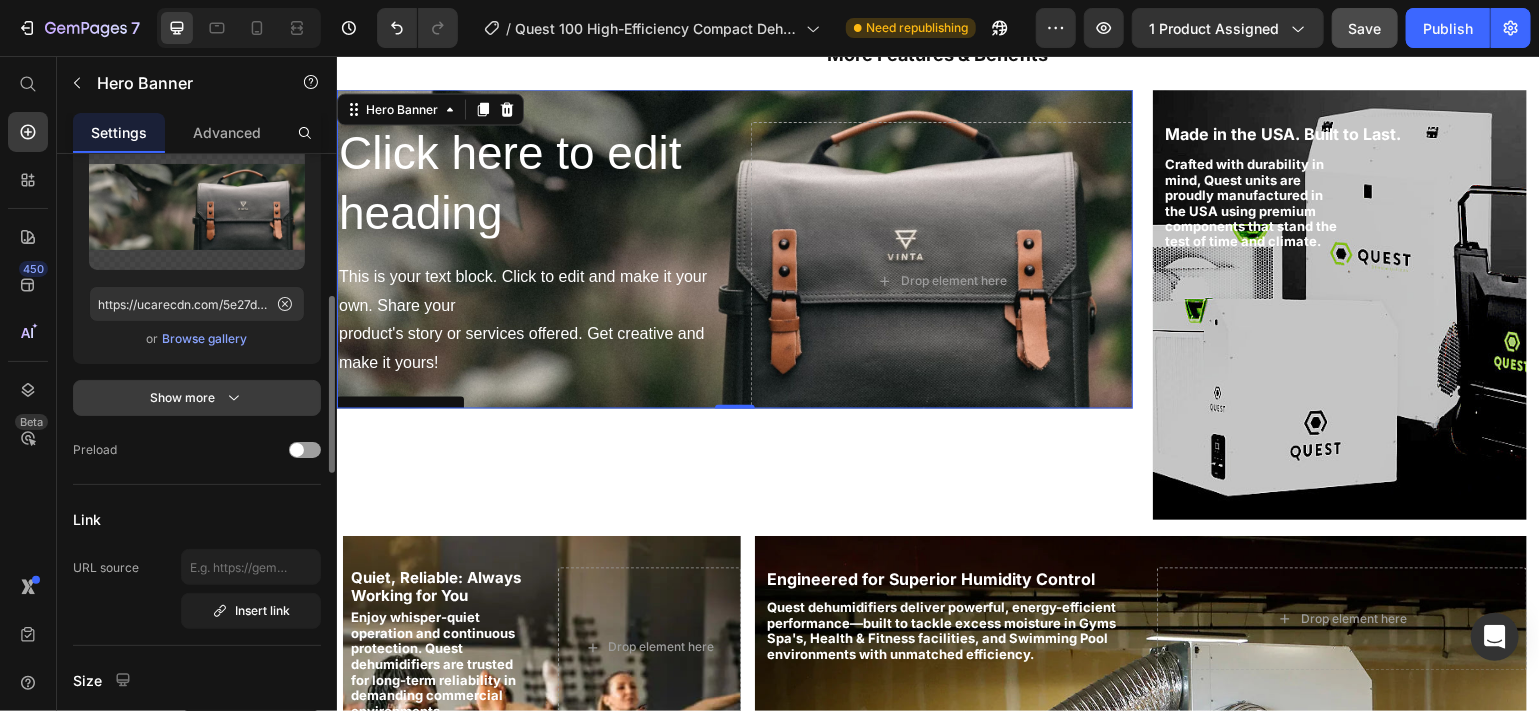 click 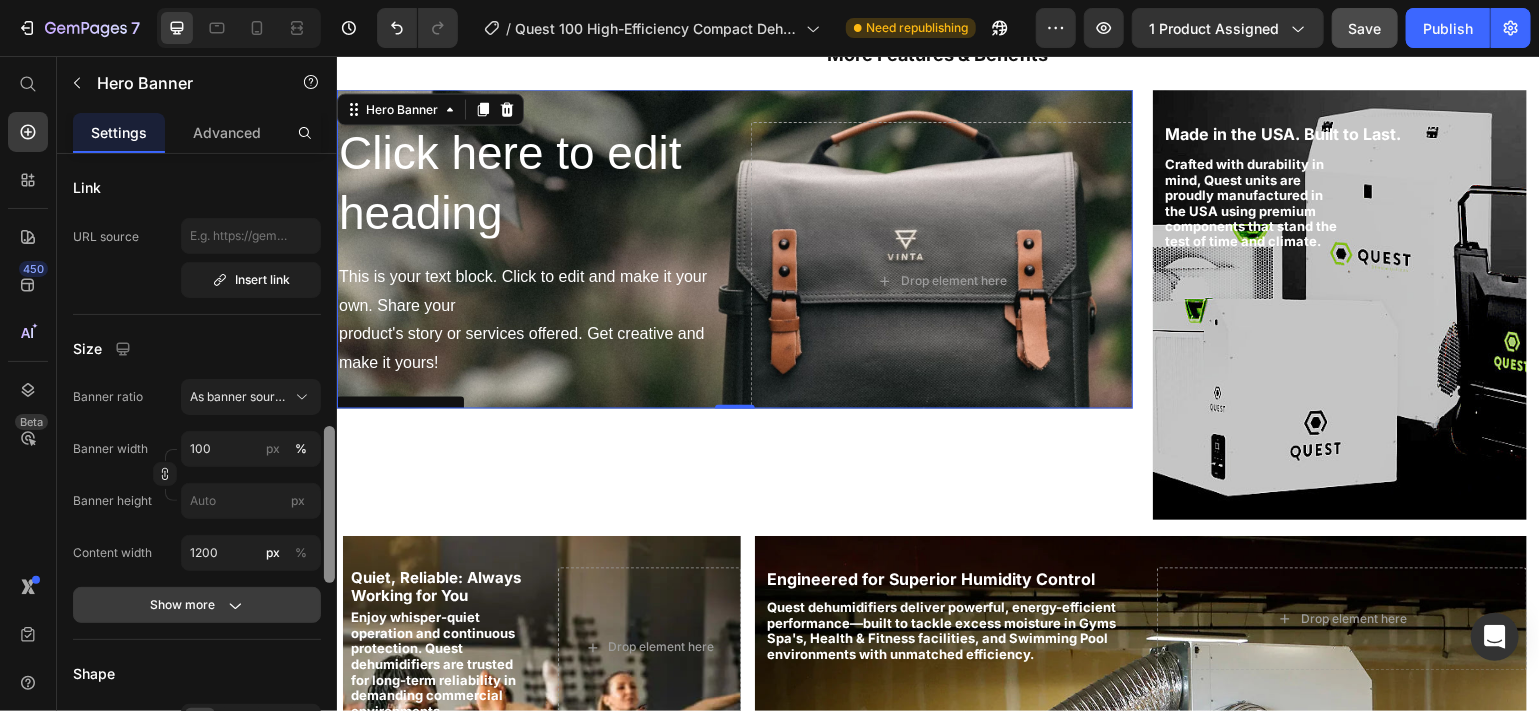 scroll, scrollTop: 1115, scrollLeft: 0, axis: vertical 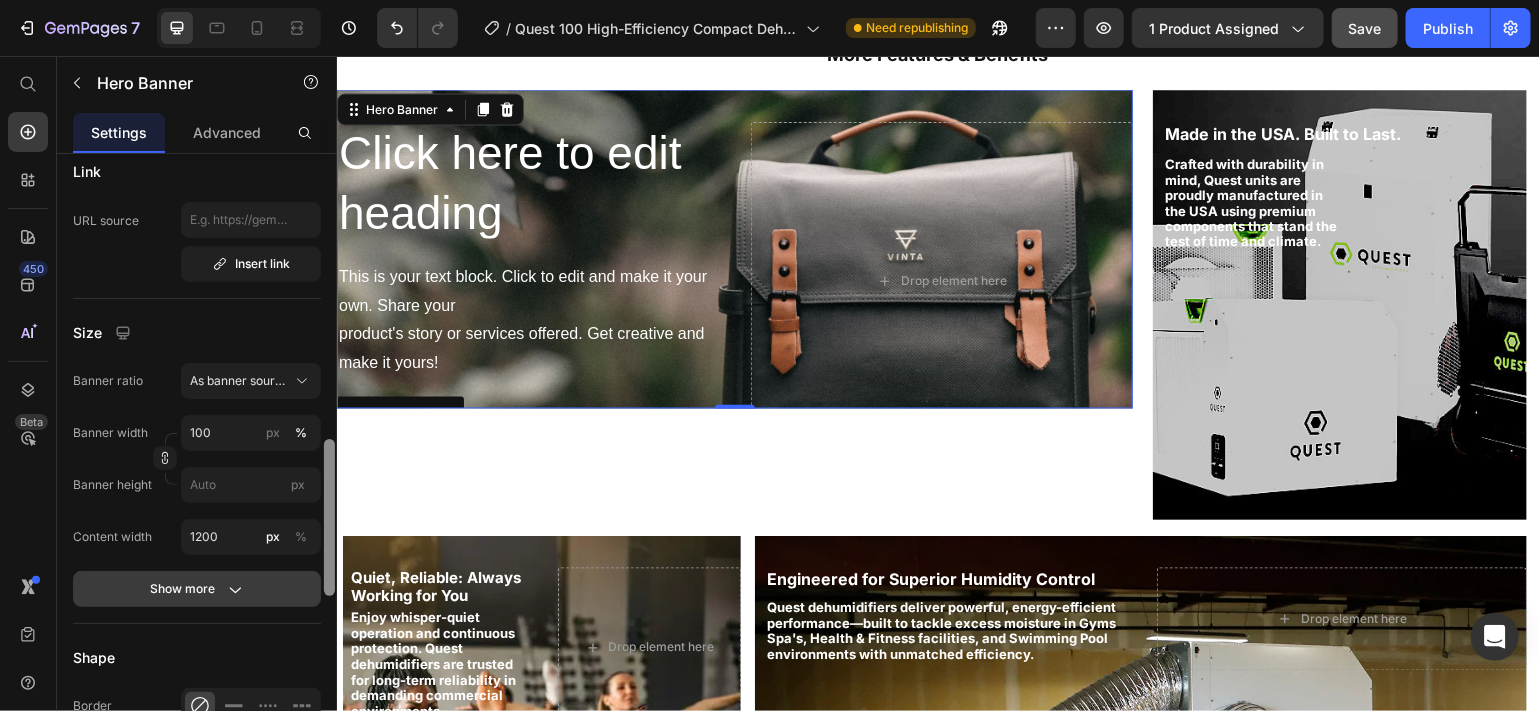 drag, startPoint x: 331, startPoint y: 411, endPoint x: 305, endPoint y: 586, distance: 176.92088 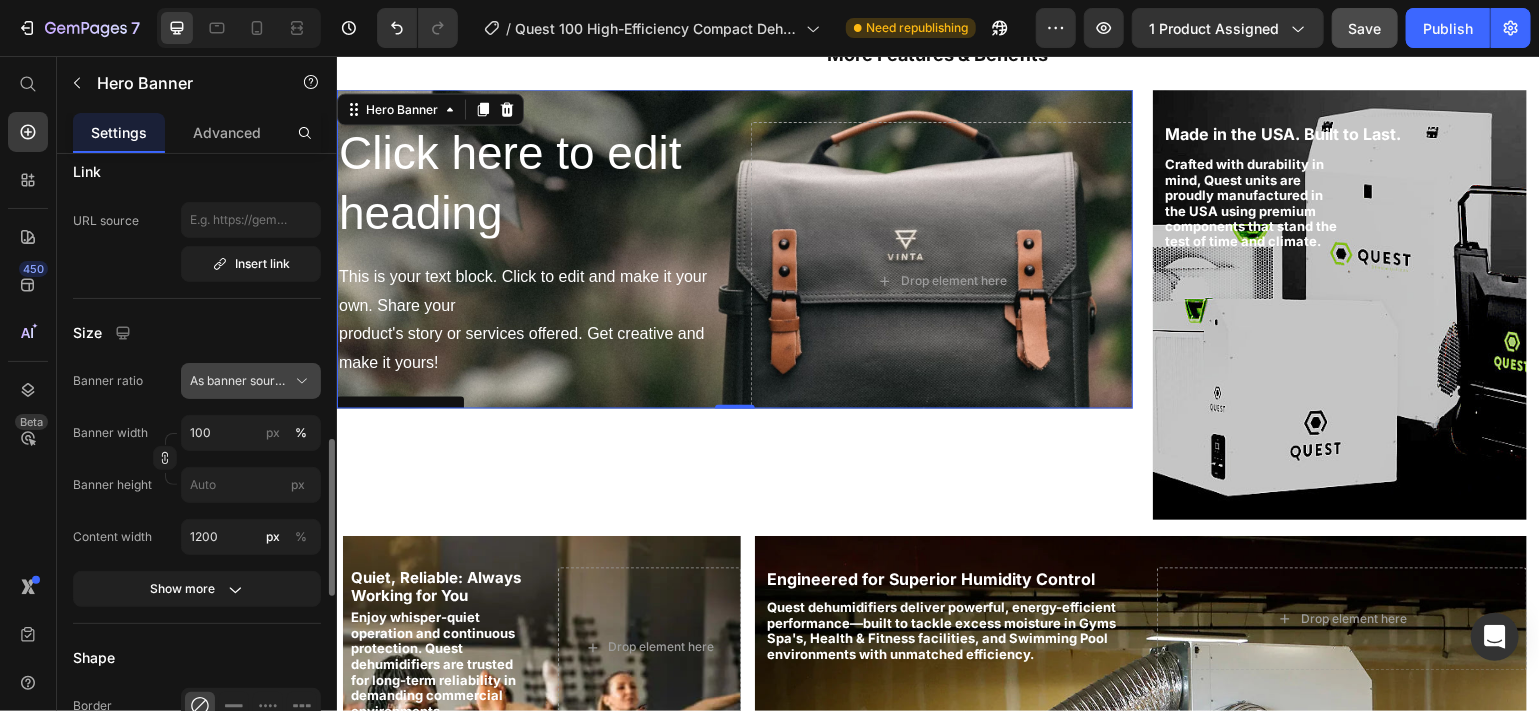 click on "As banner source" at bounding box center [239, 381] 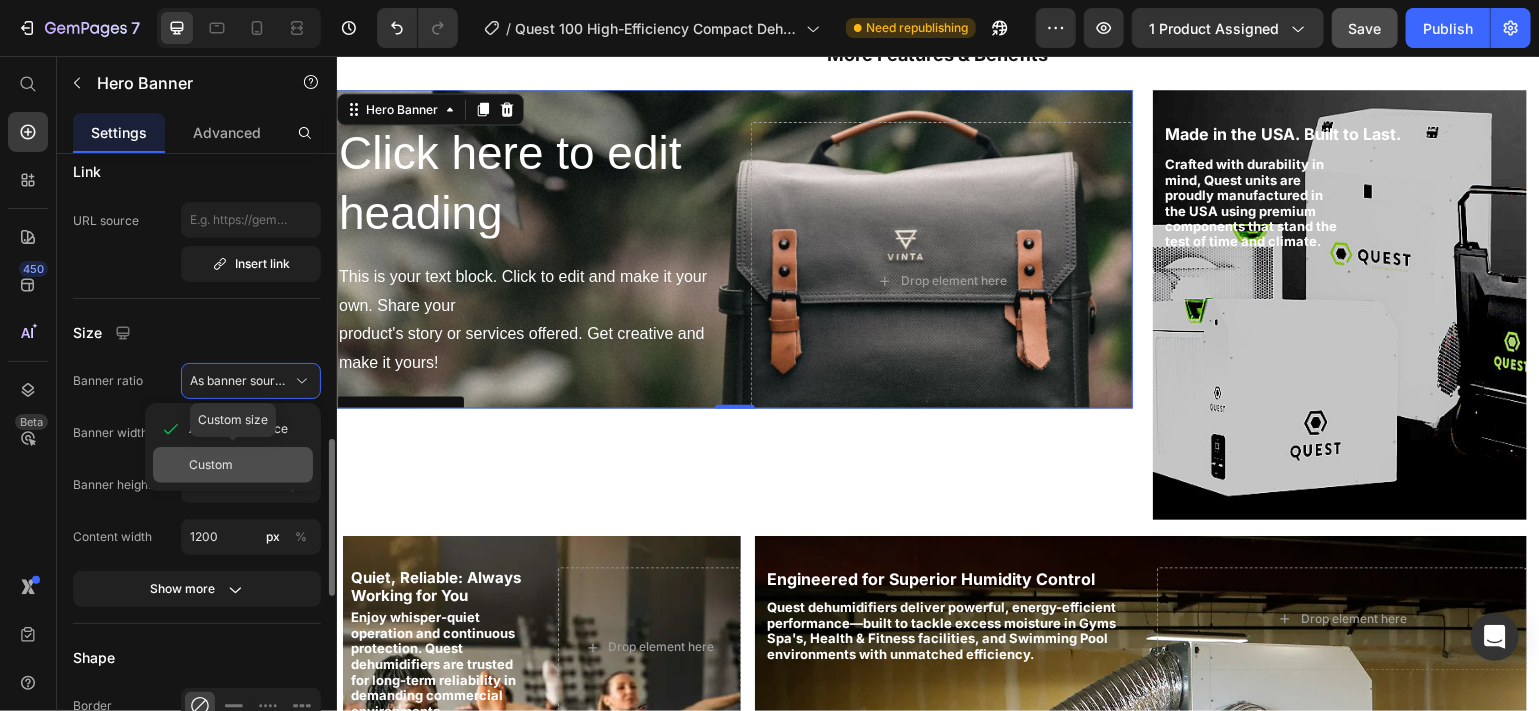 click on "Custom" at bounding box center [211, 465] 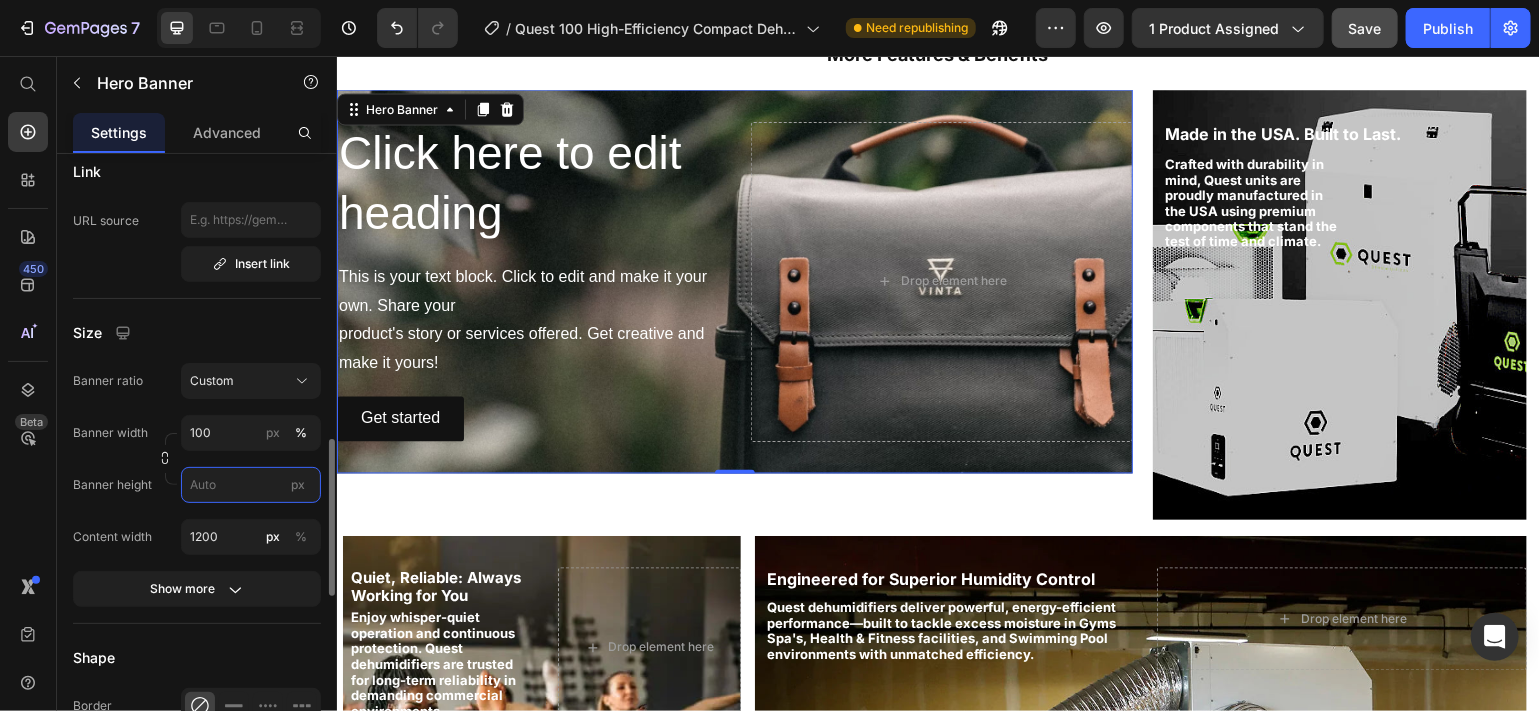 click on "px" at bounding box center (251, 485) 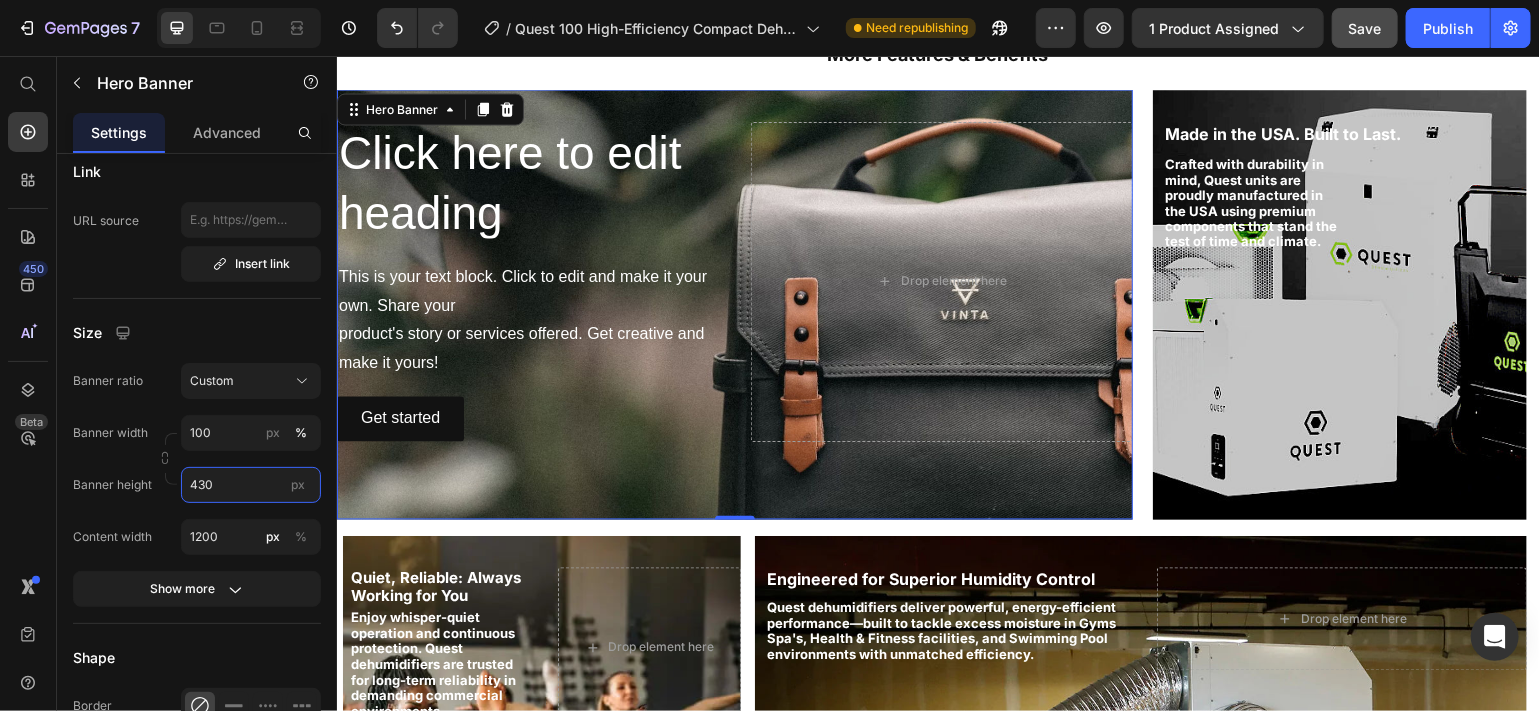 type on "430" 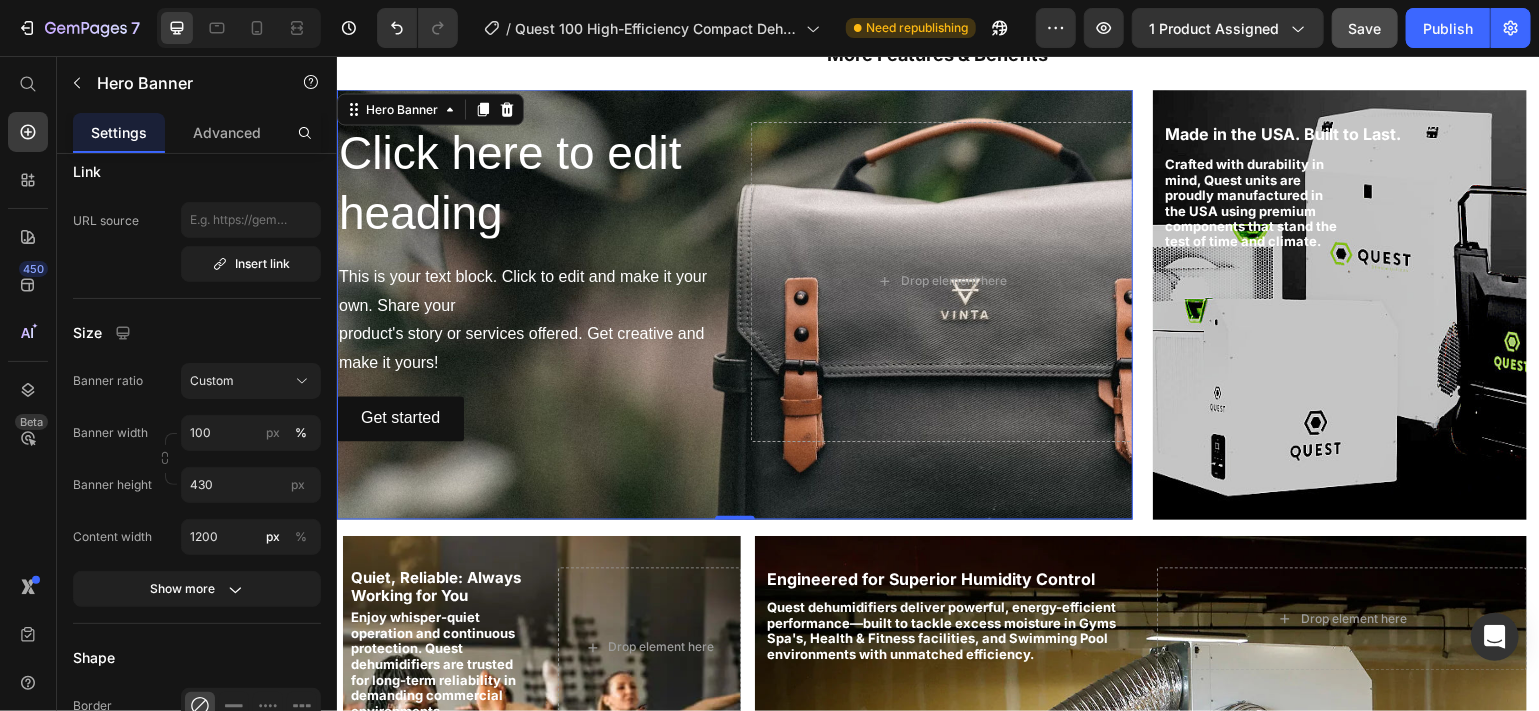 click on "Click here to edit heading Heading This is your text block. Click to edit and make it your own. Share your                       product's story or services offered. Get creative and make it yours! Text Block Get started Button
Drop element here" at bounding box center (734, 281) 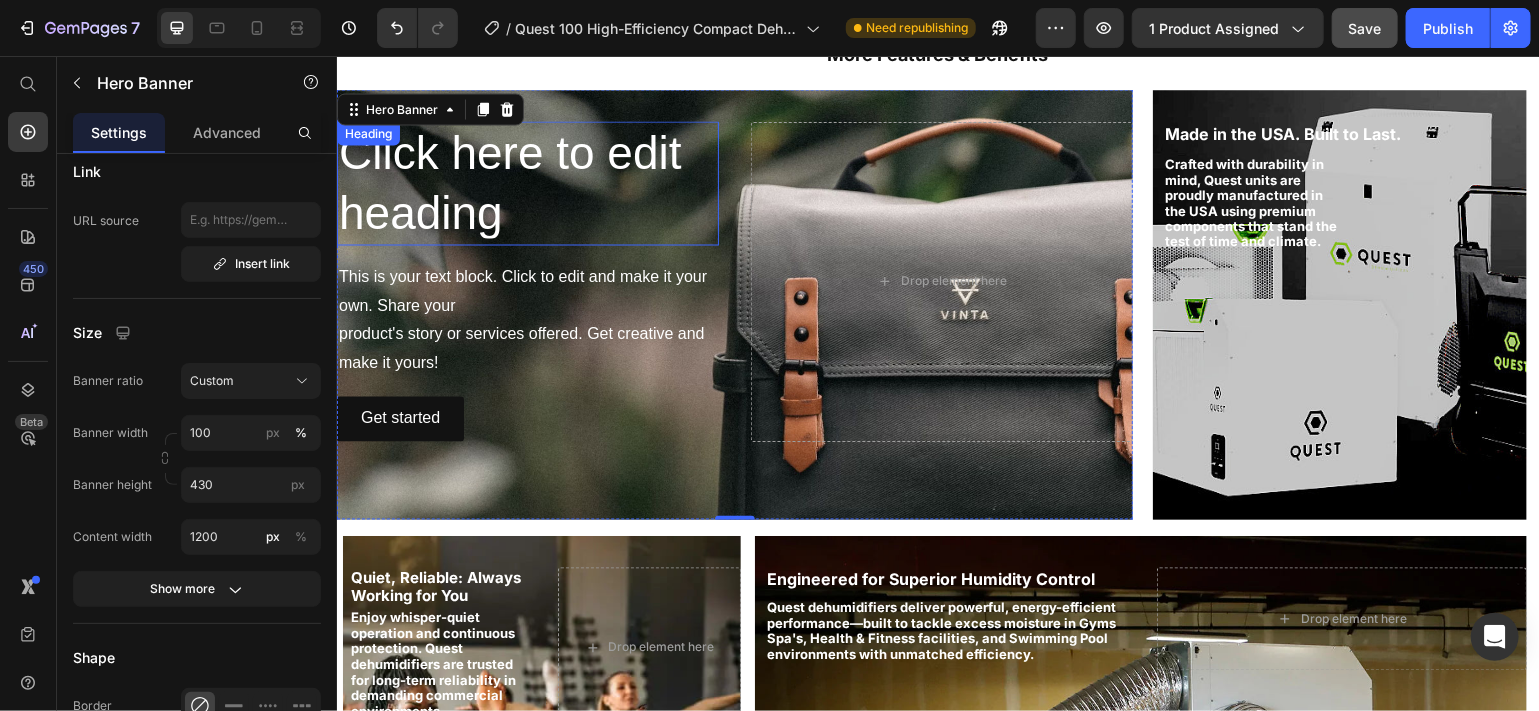 click on "Click here to edit heading" at bounding box center (527, 183) 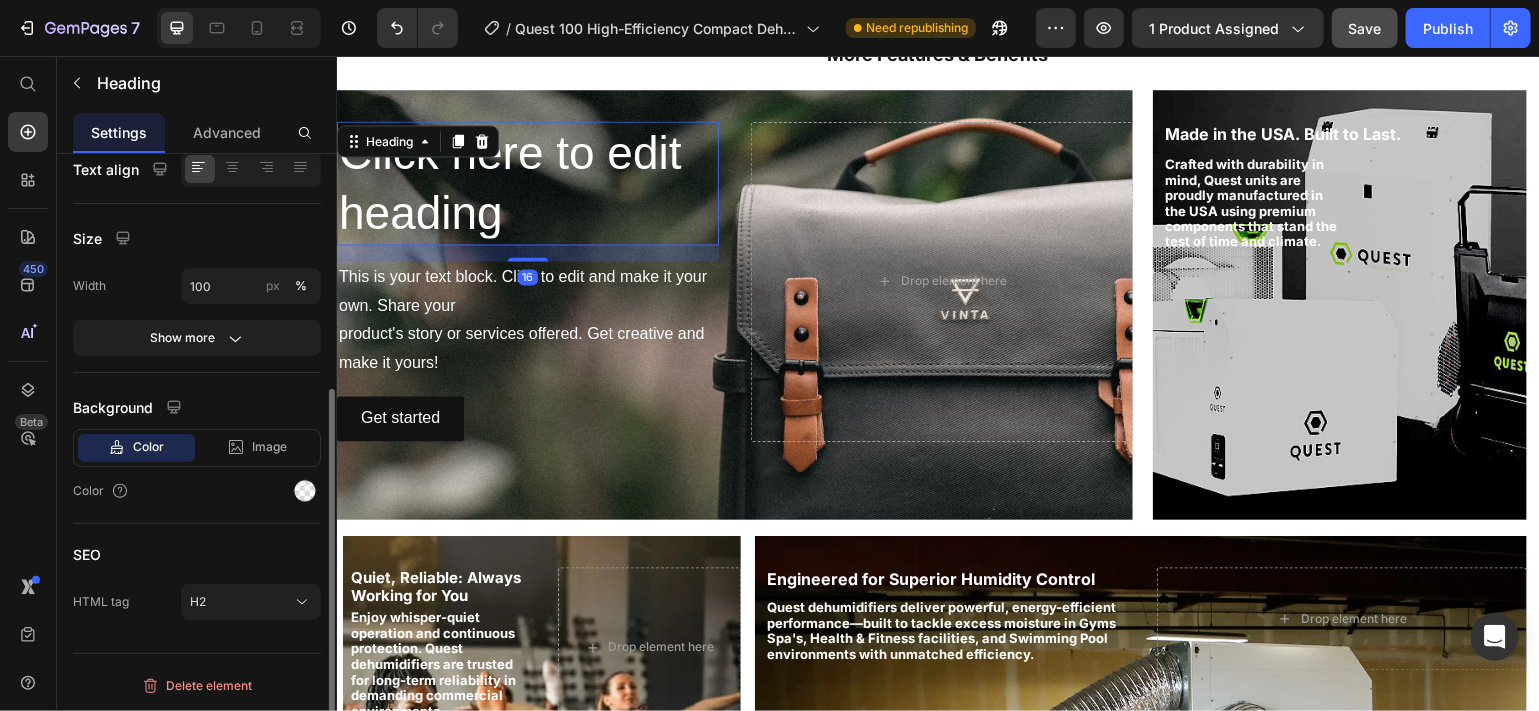 scroll, scrollTop: 0, scrollLeft: 0, axis: both 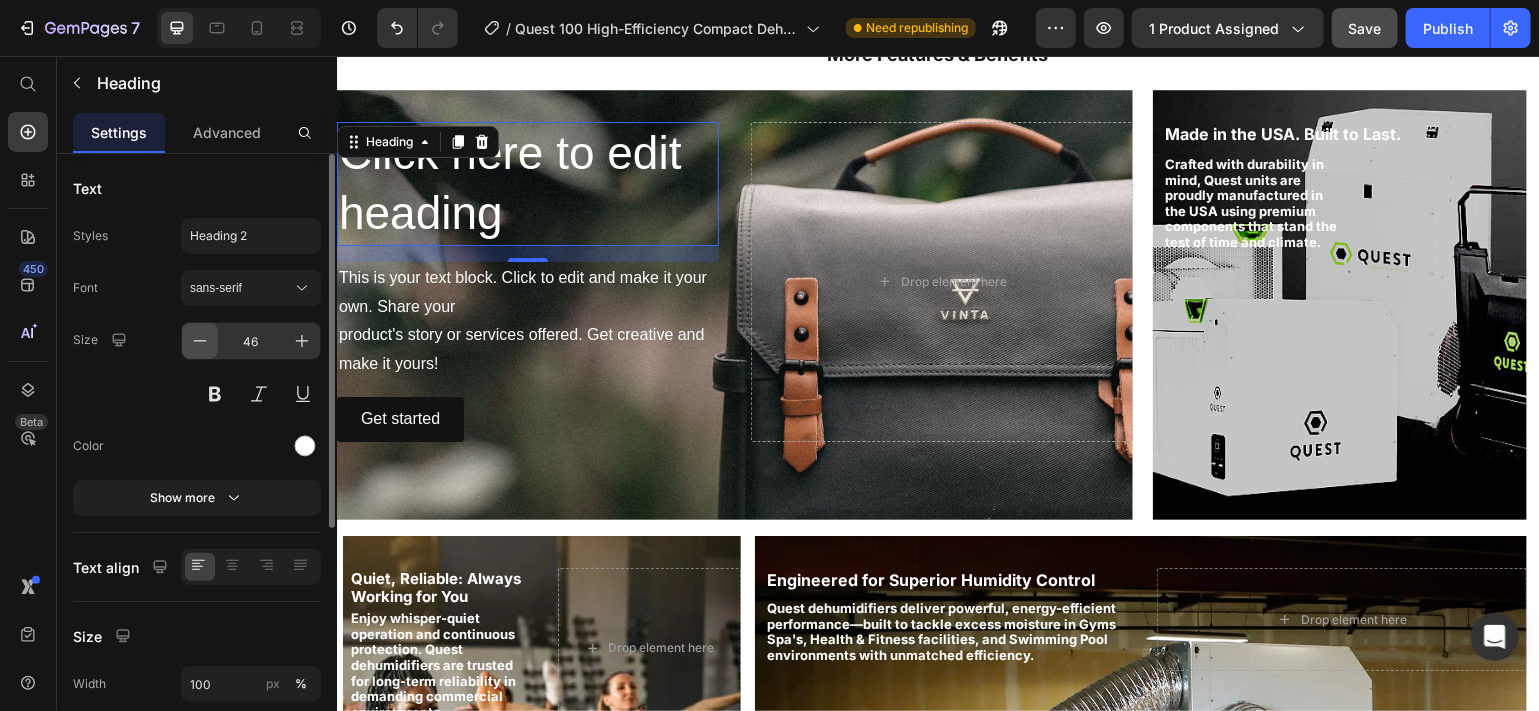 click 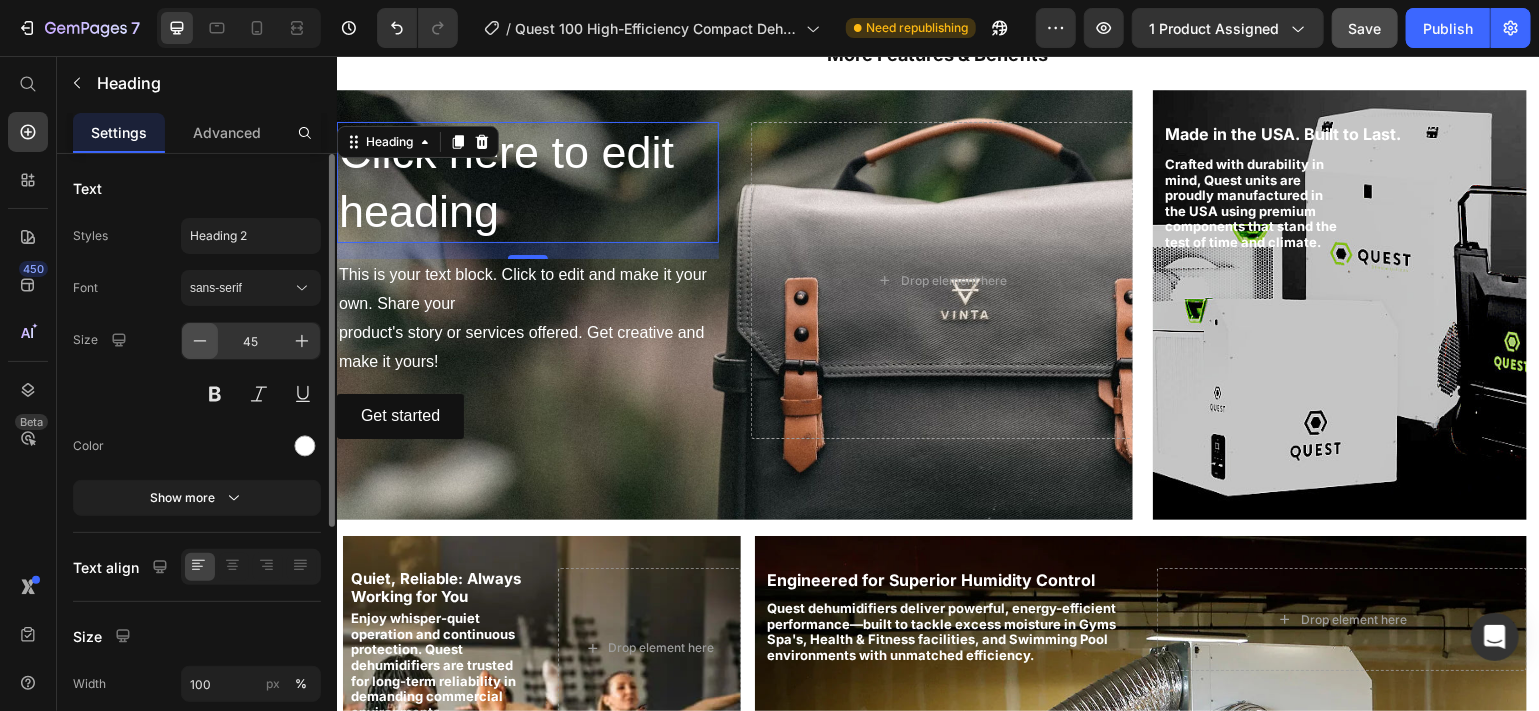 click 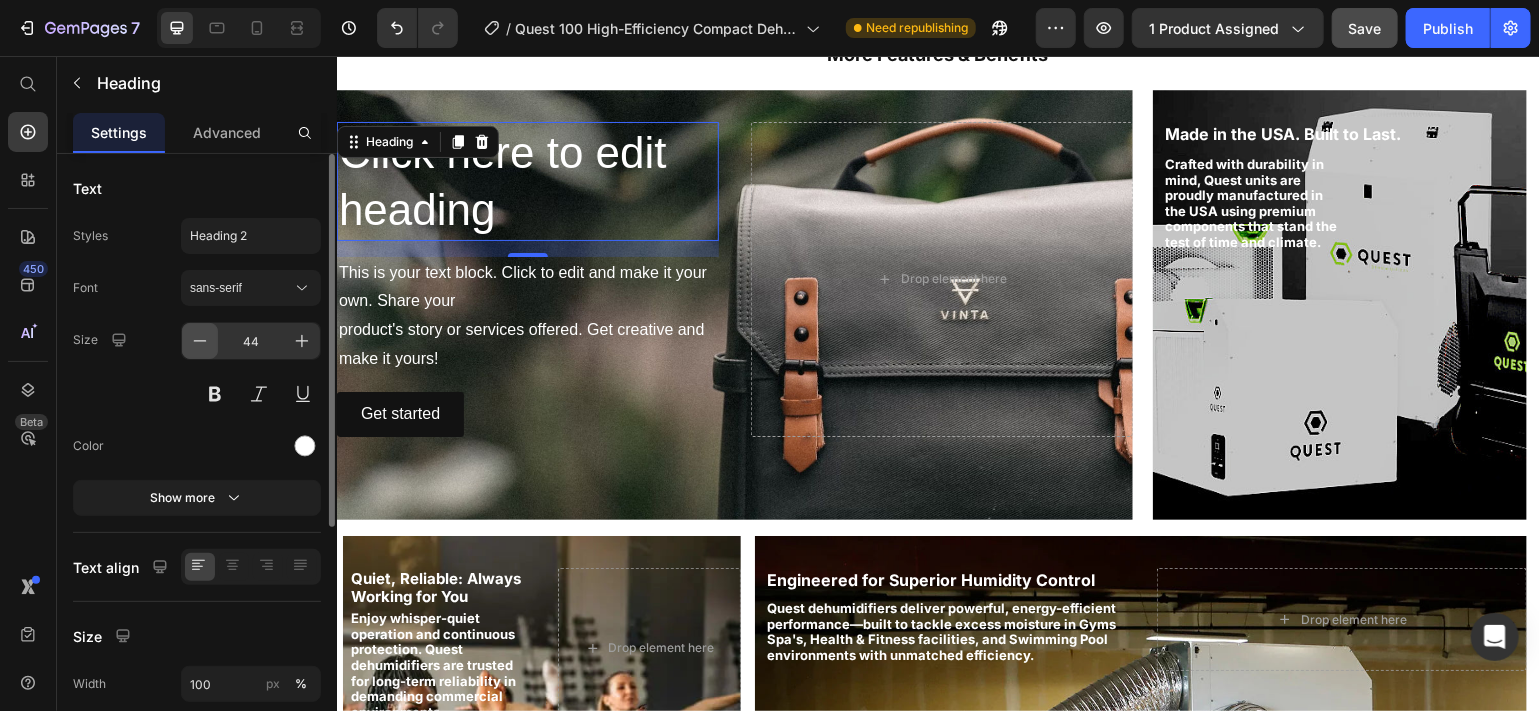 click 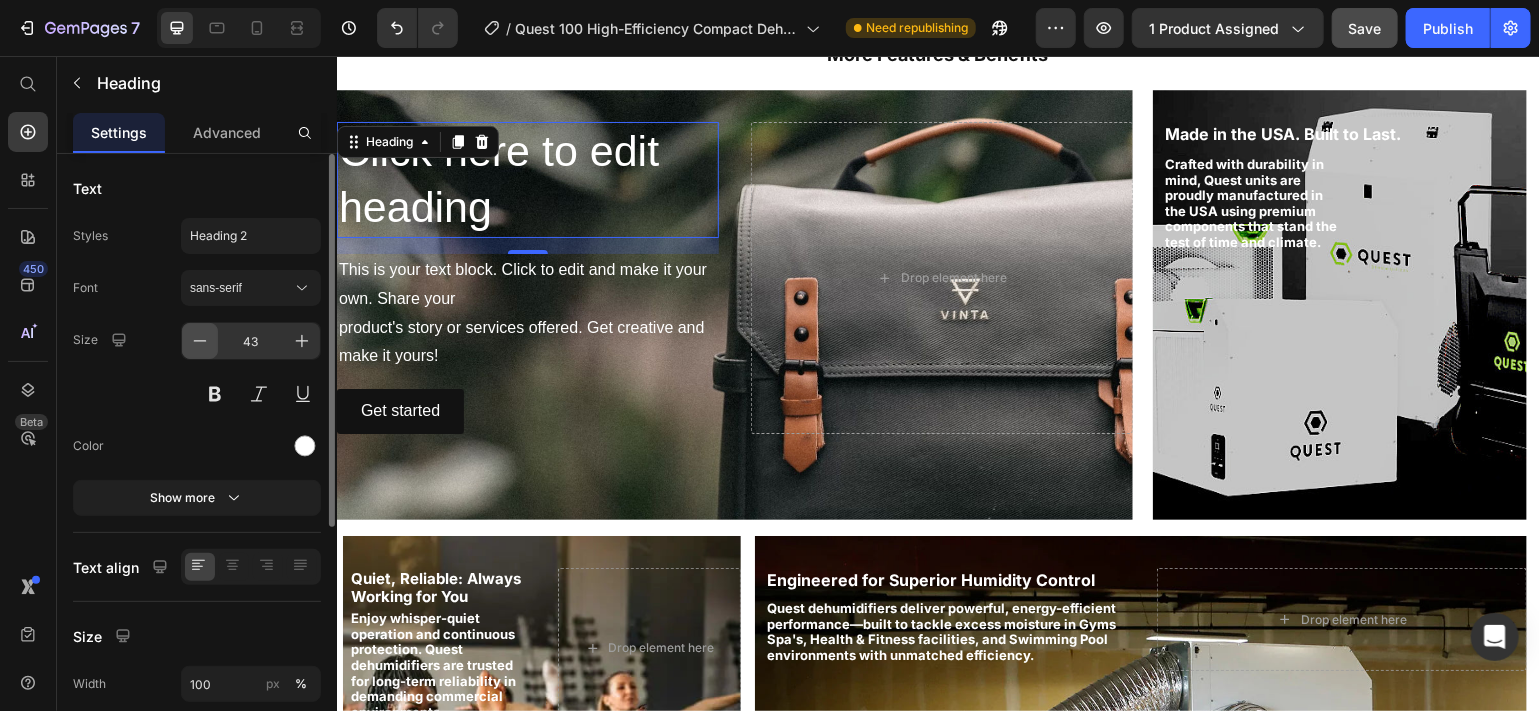 click 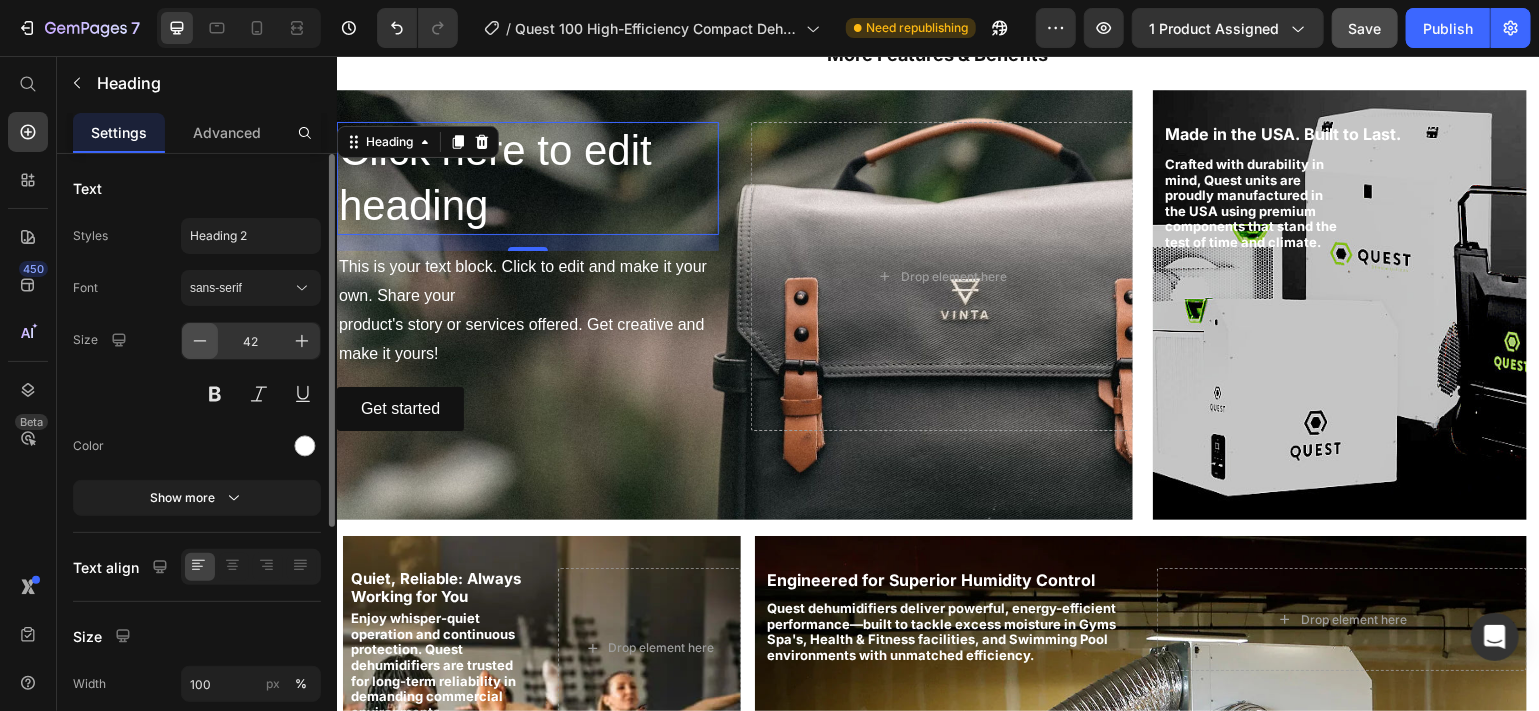 click 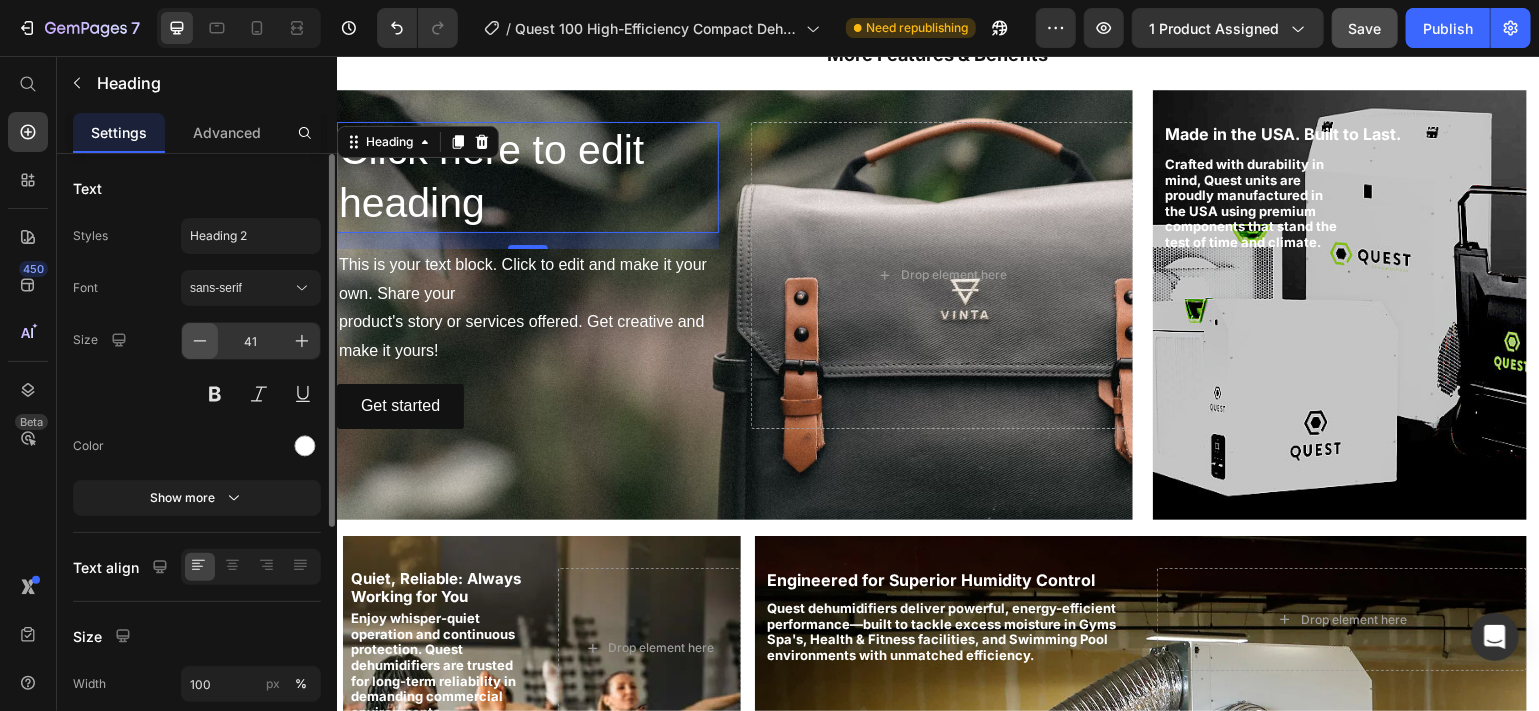 click 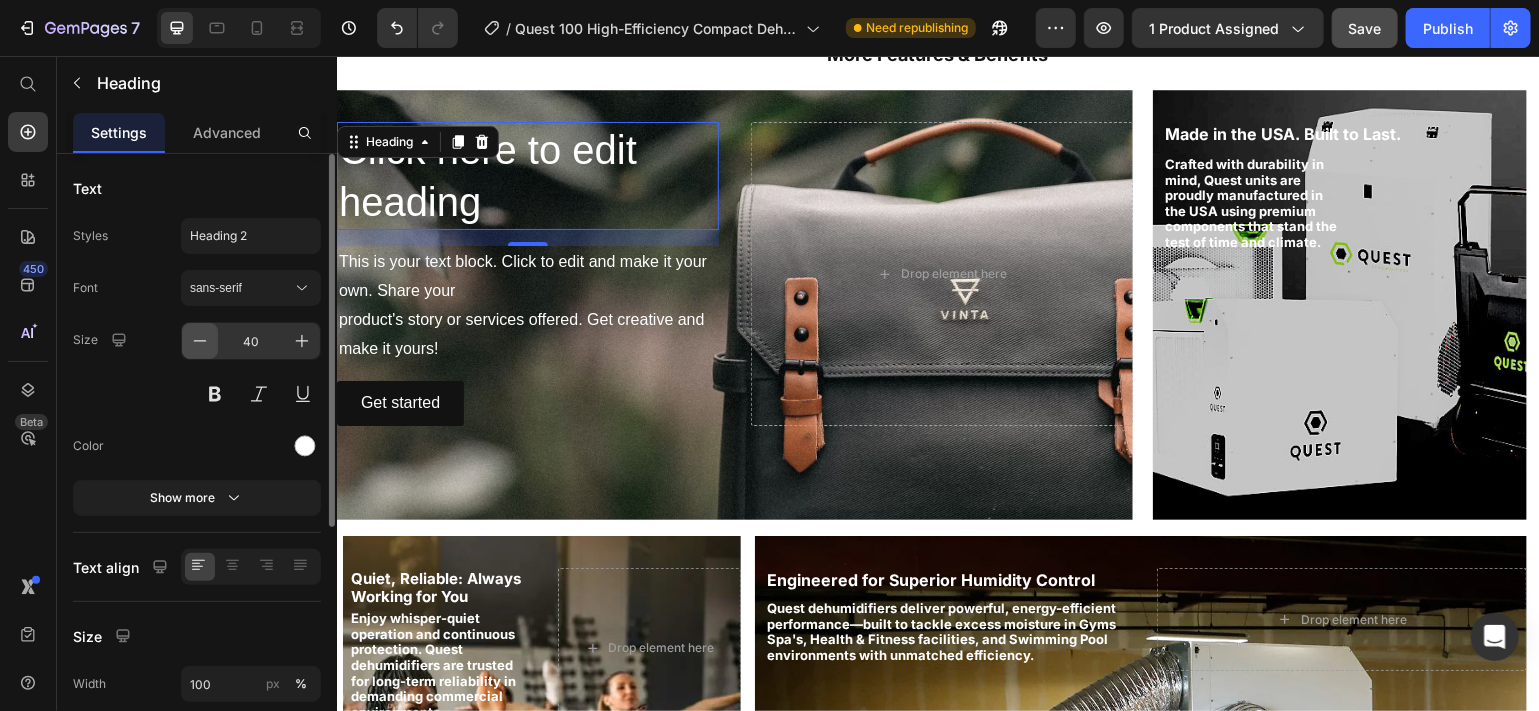 click 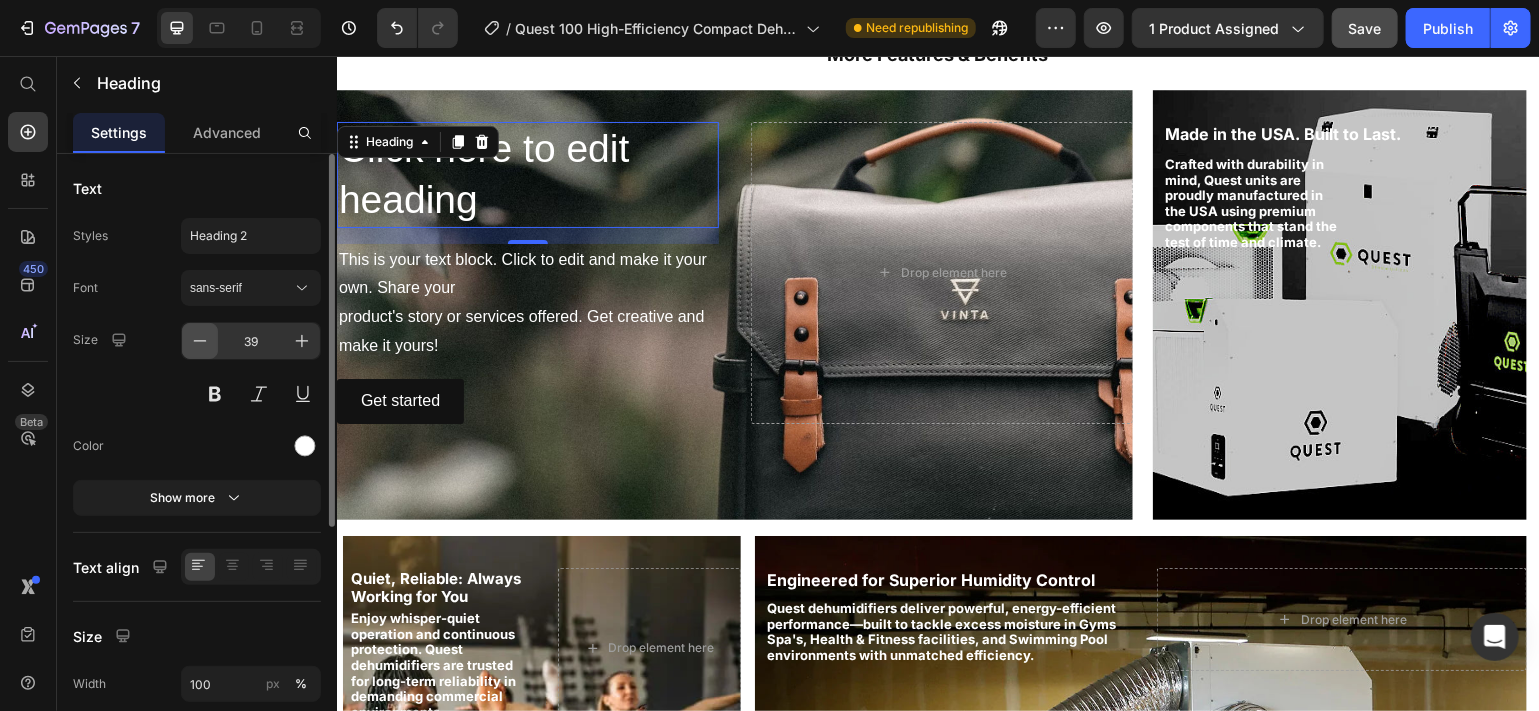 click 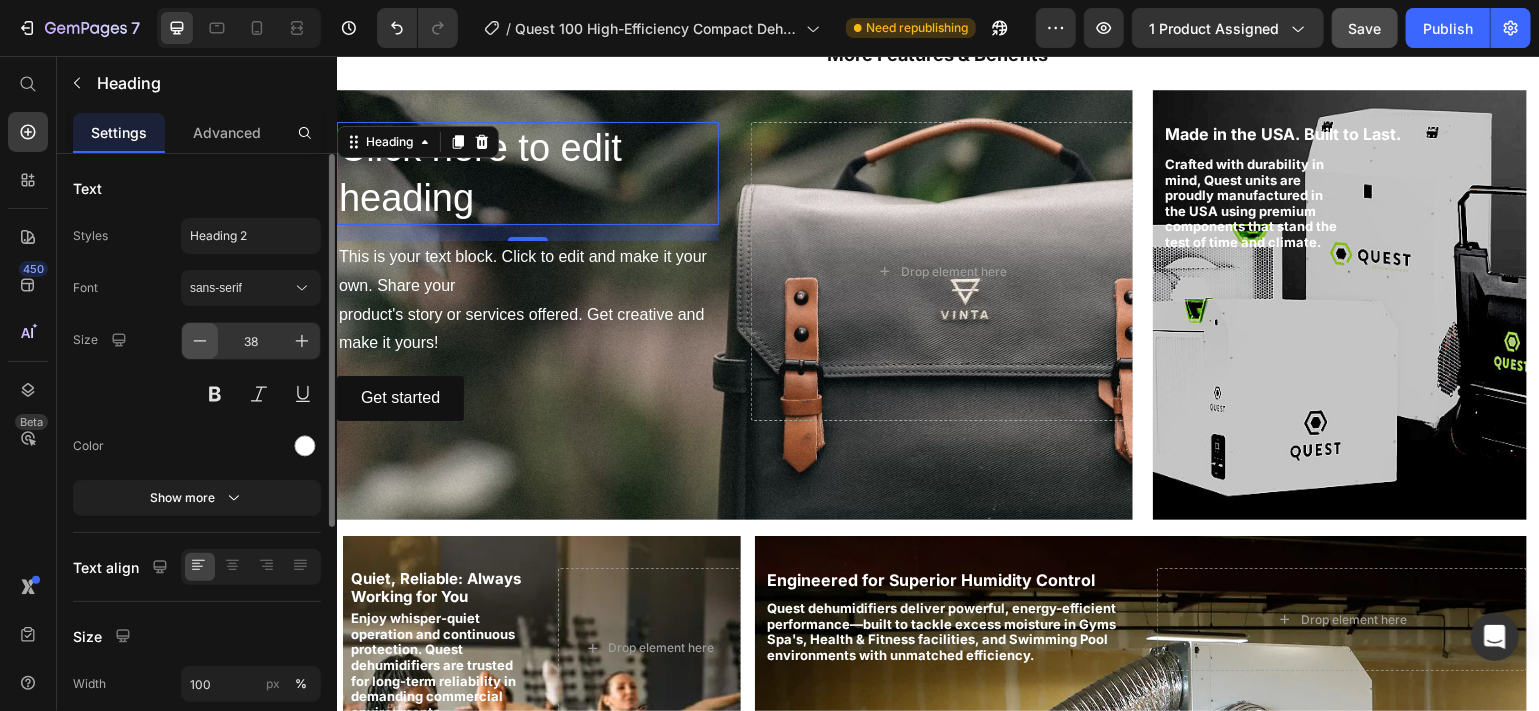 click 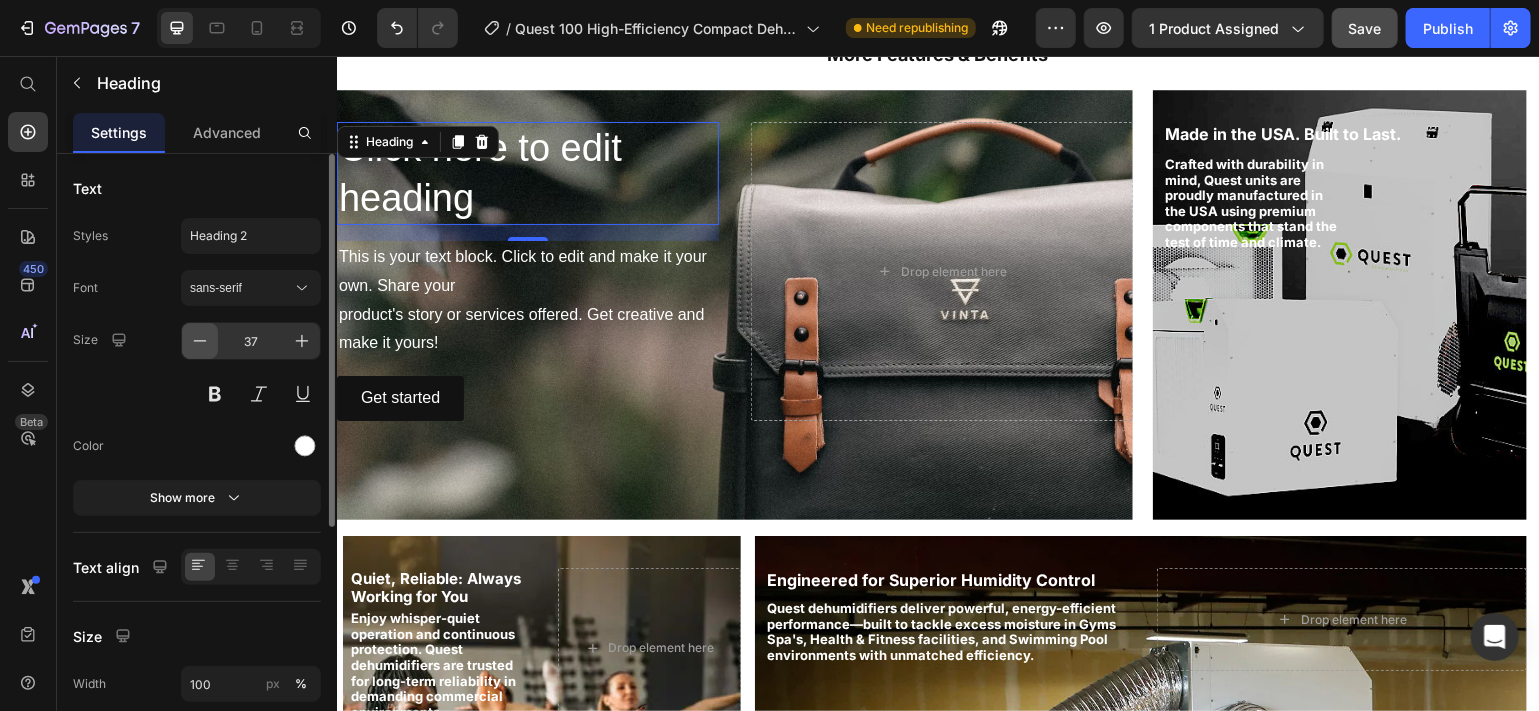 click 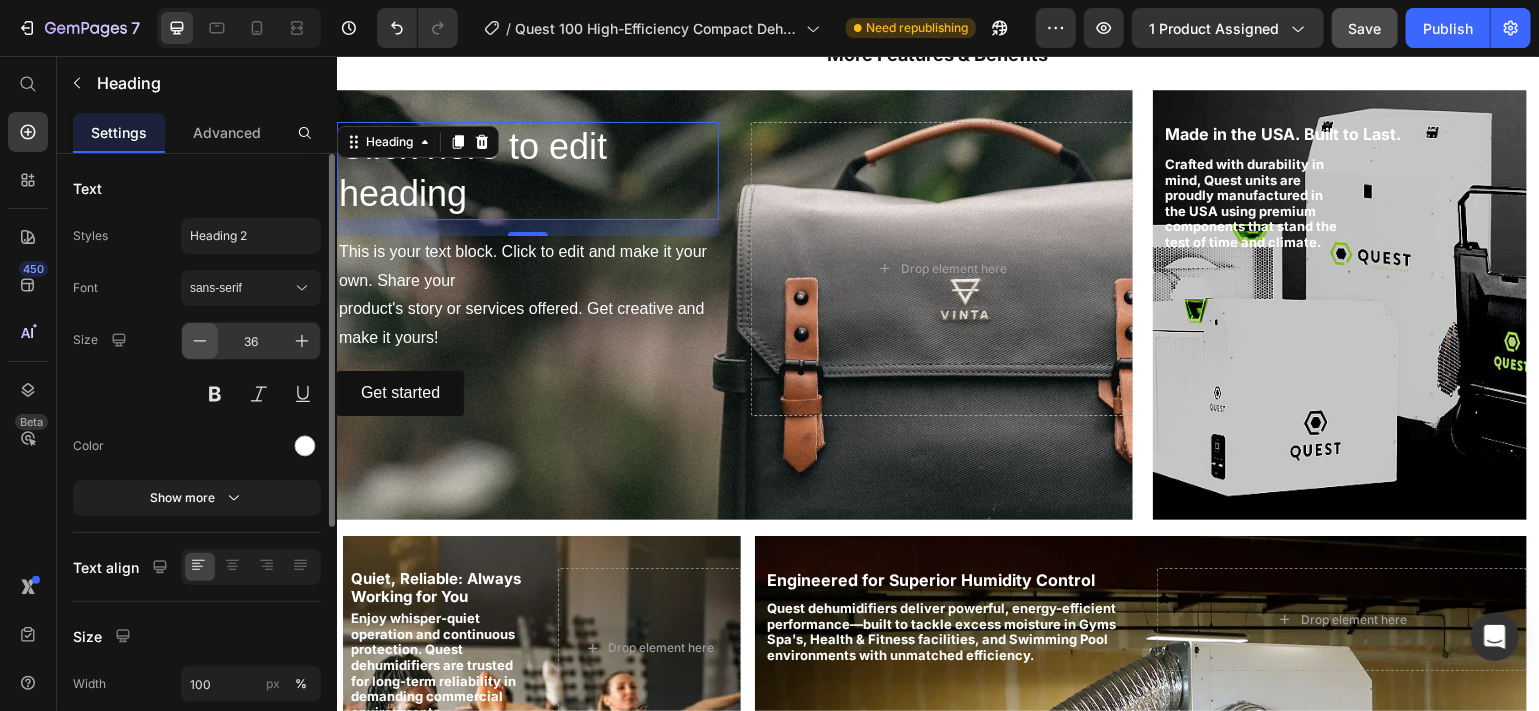 click 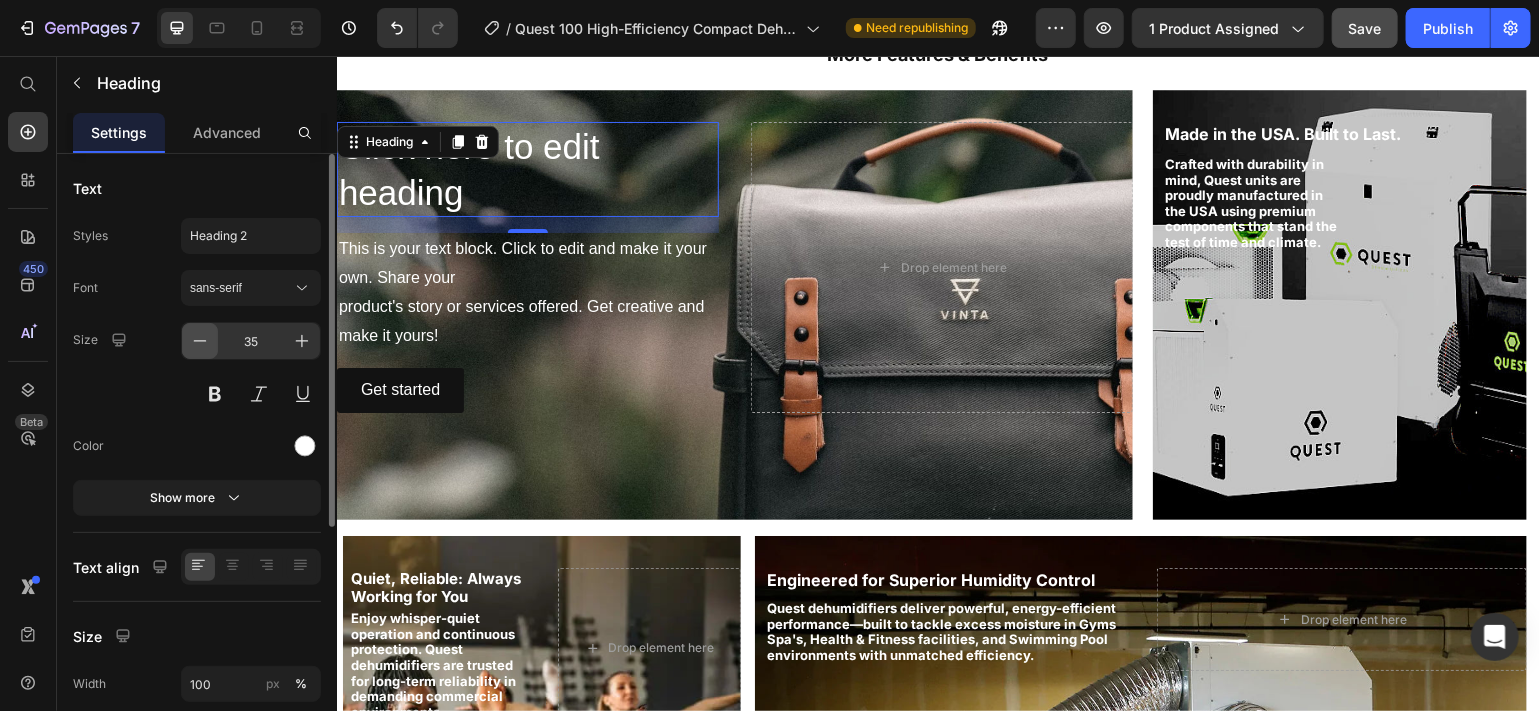 click 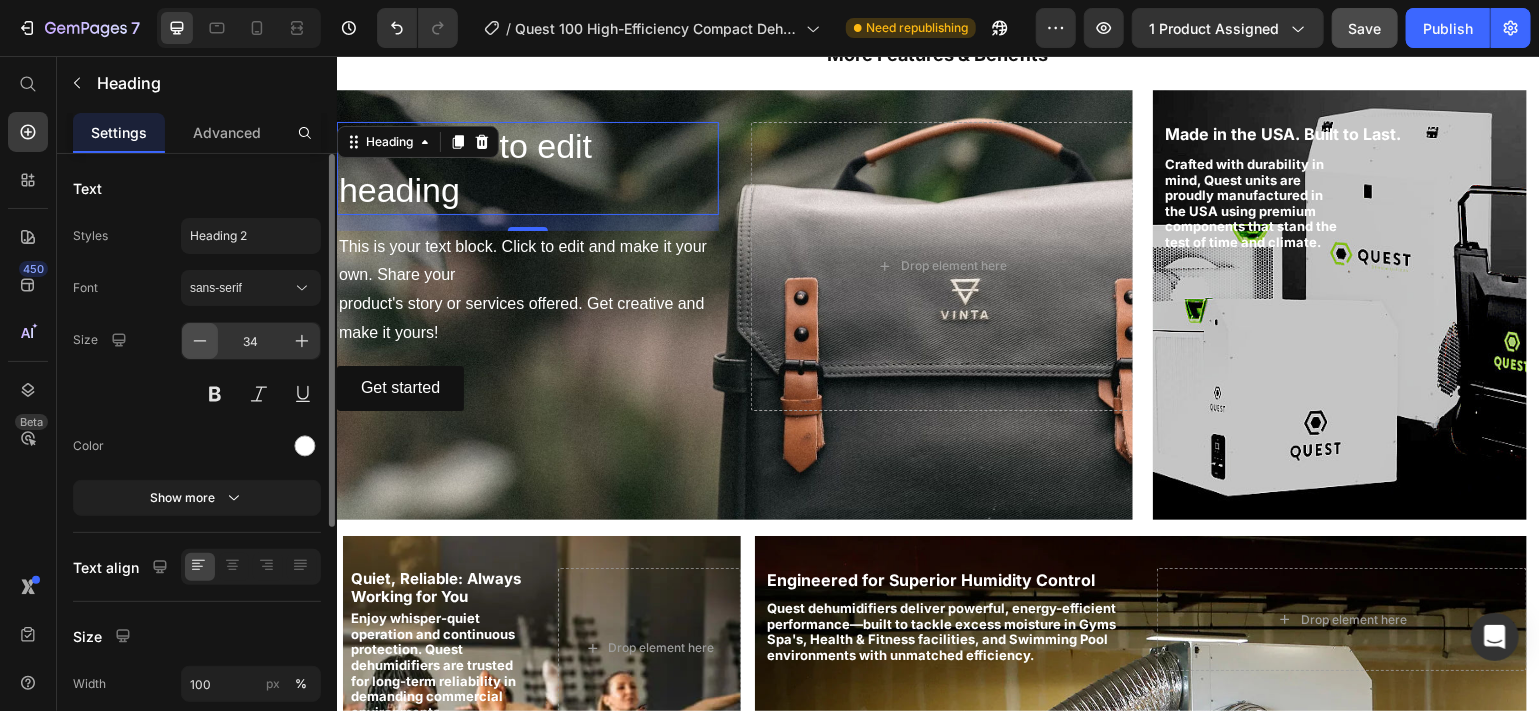 click 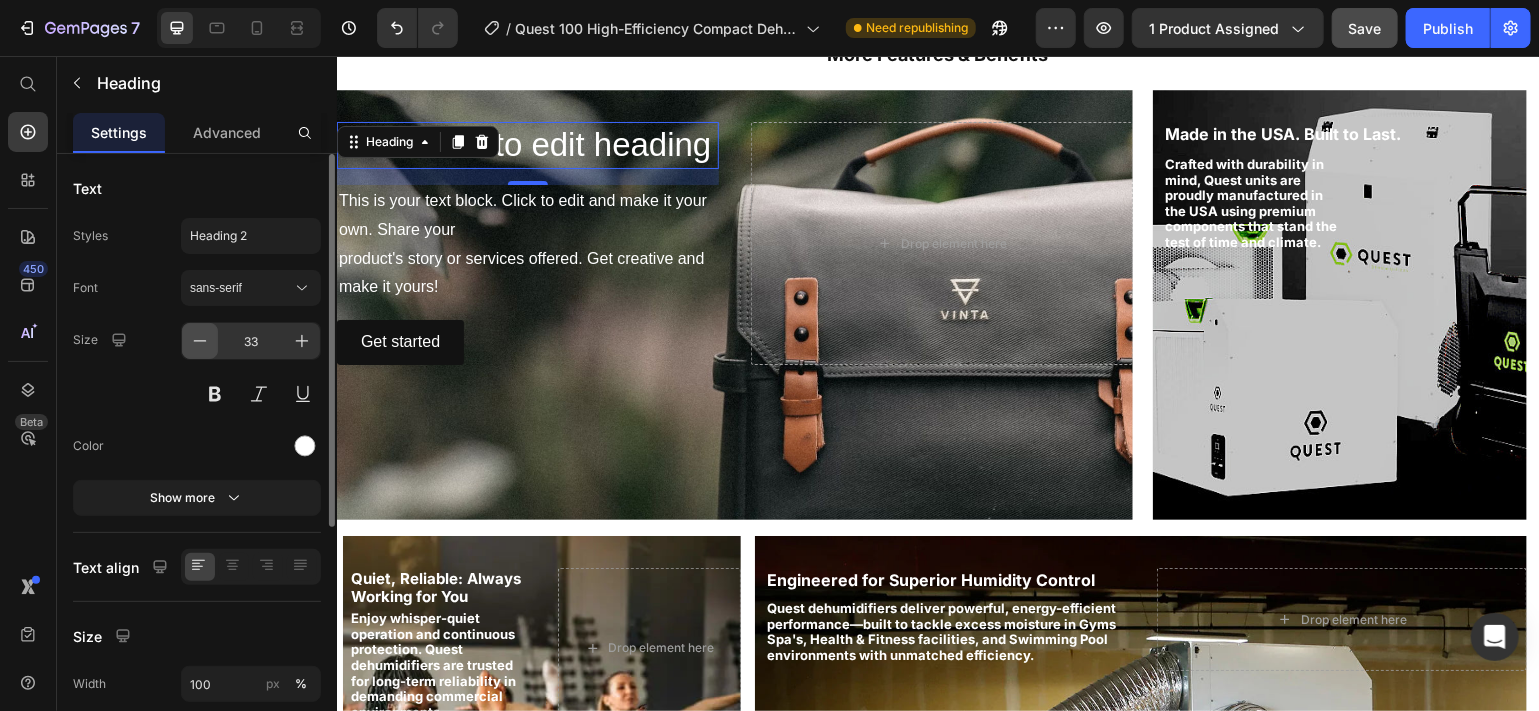 click 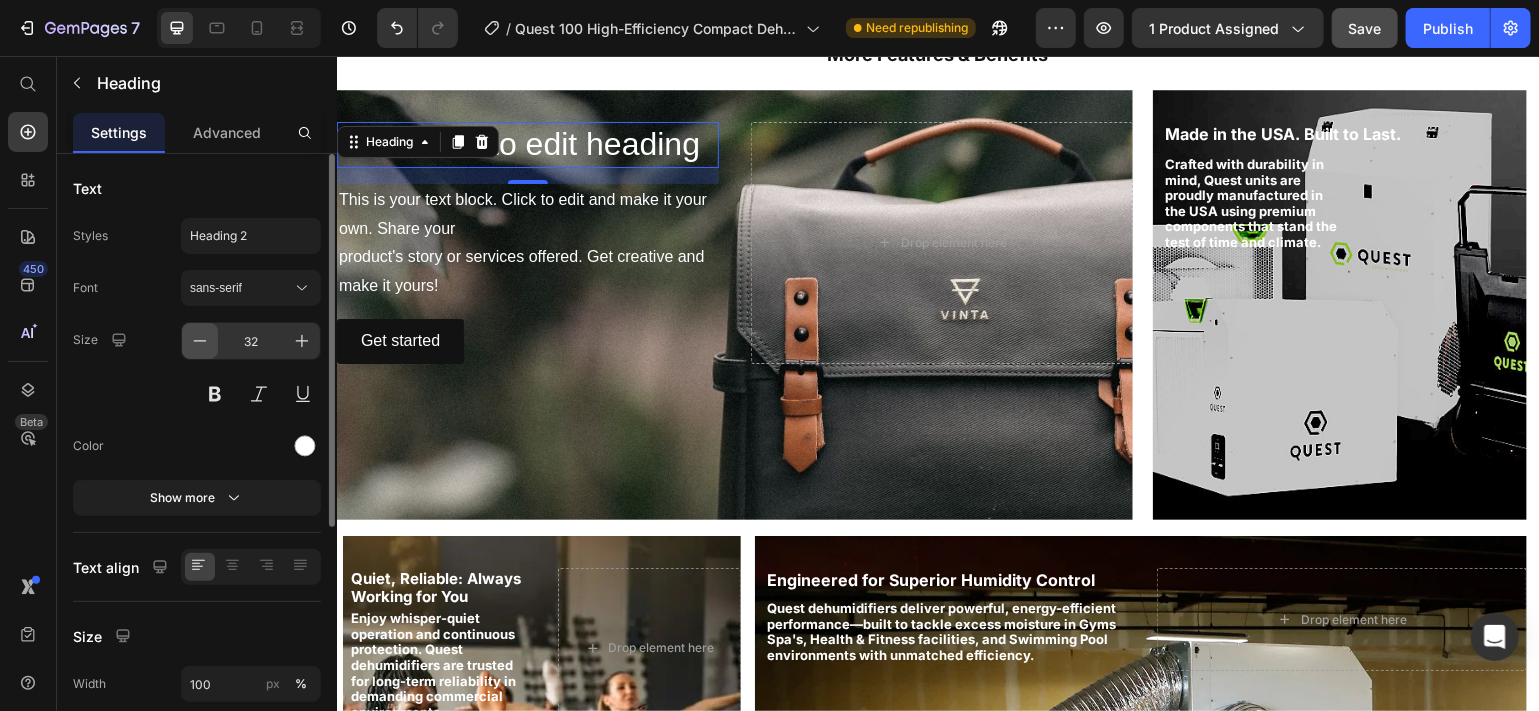 click 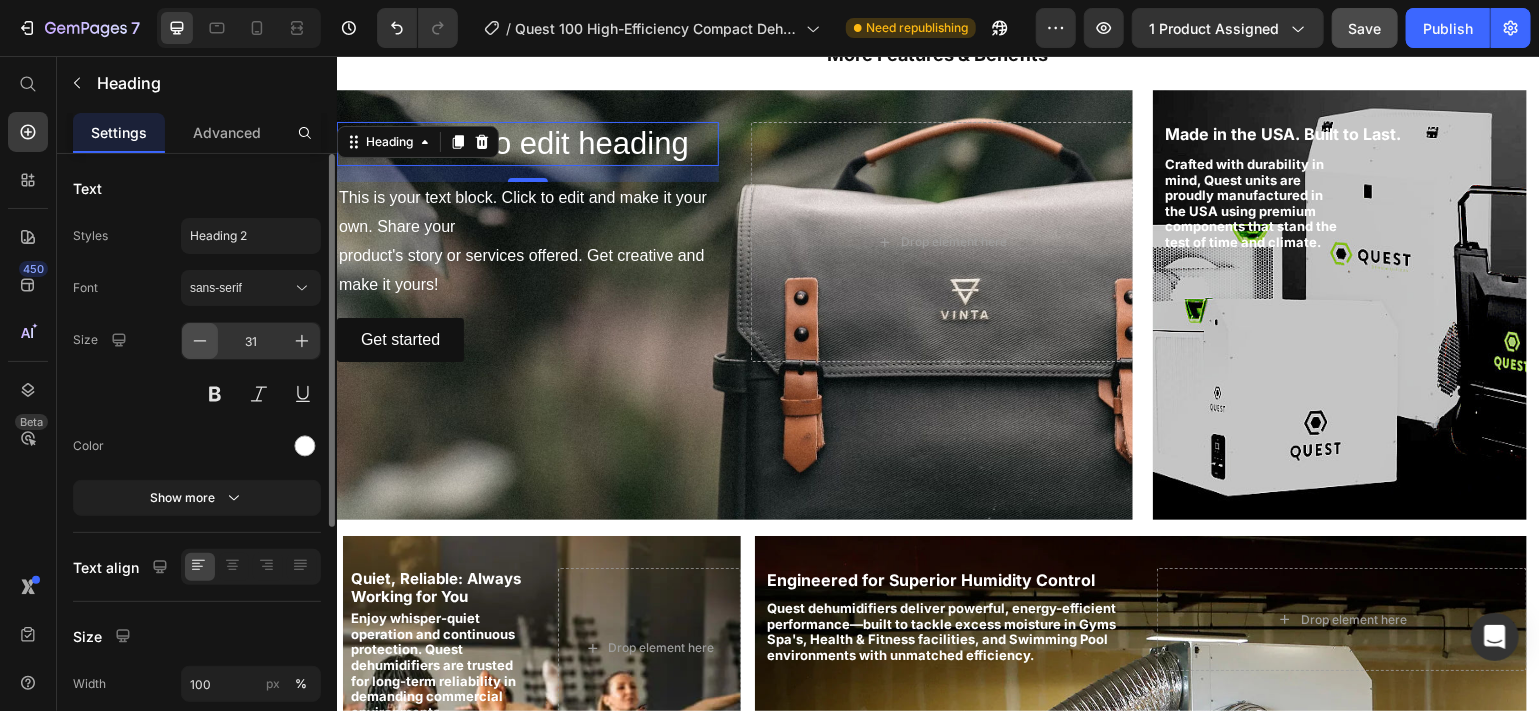 click 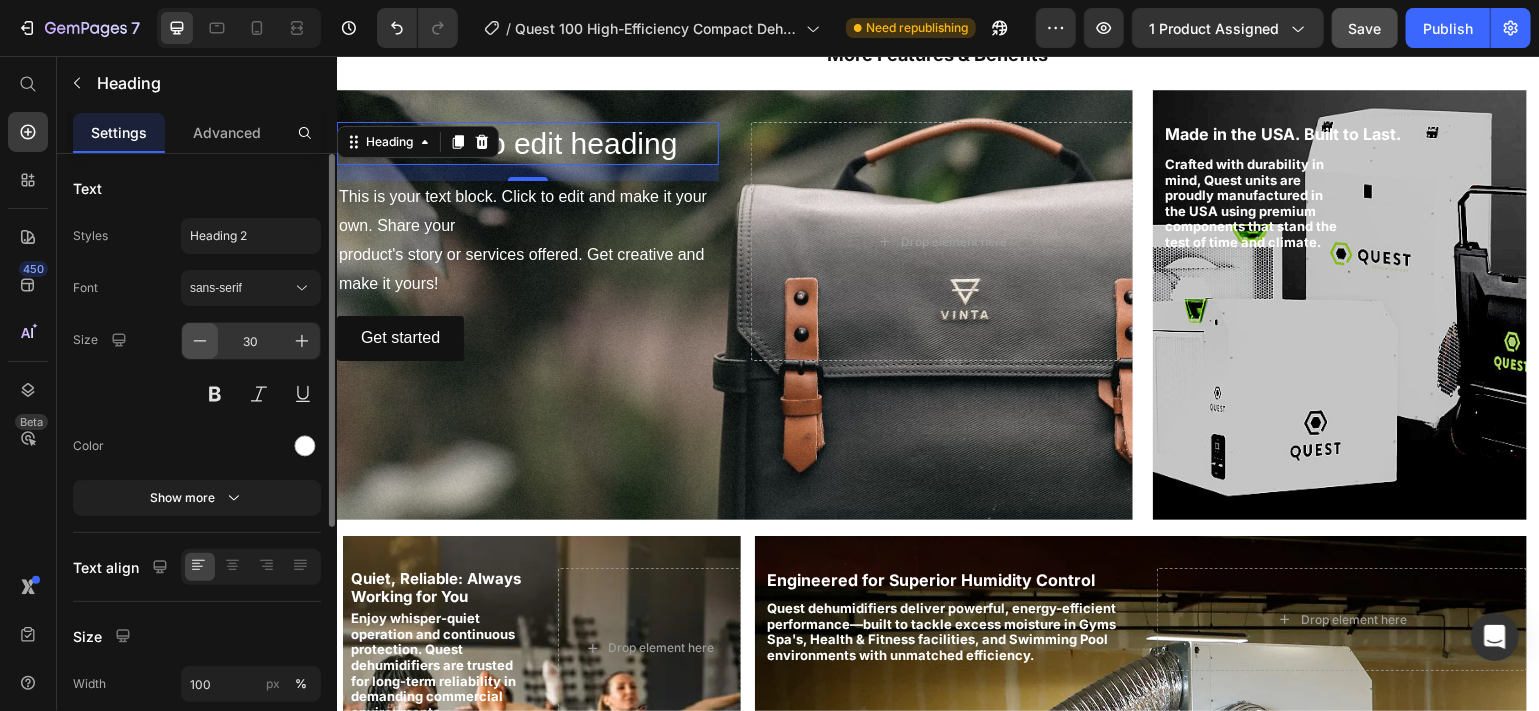 click 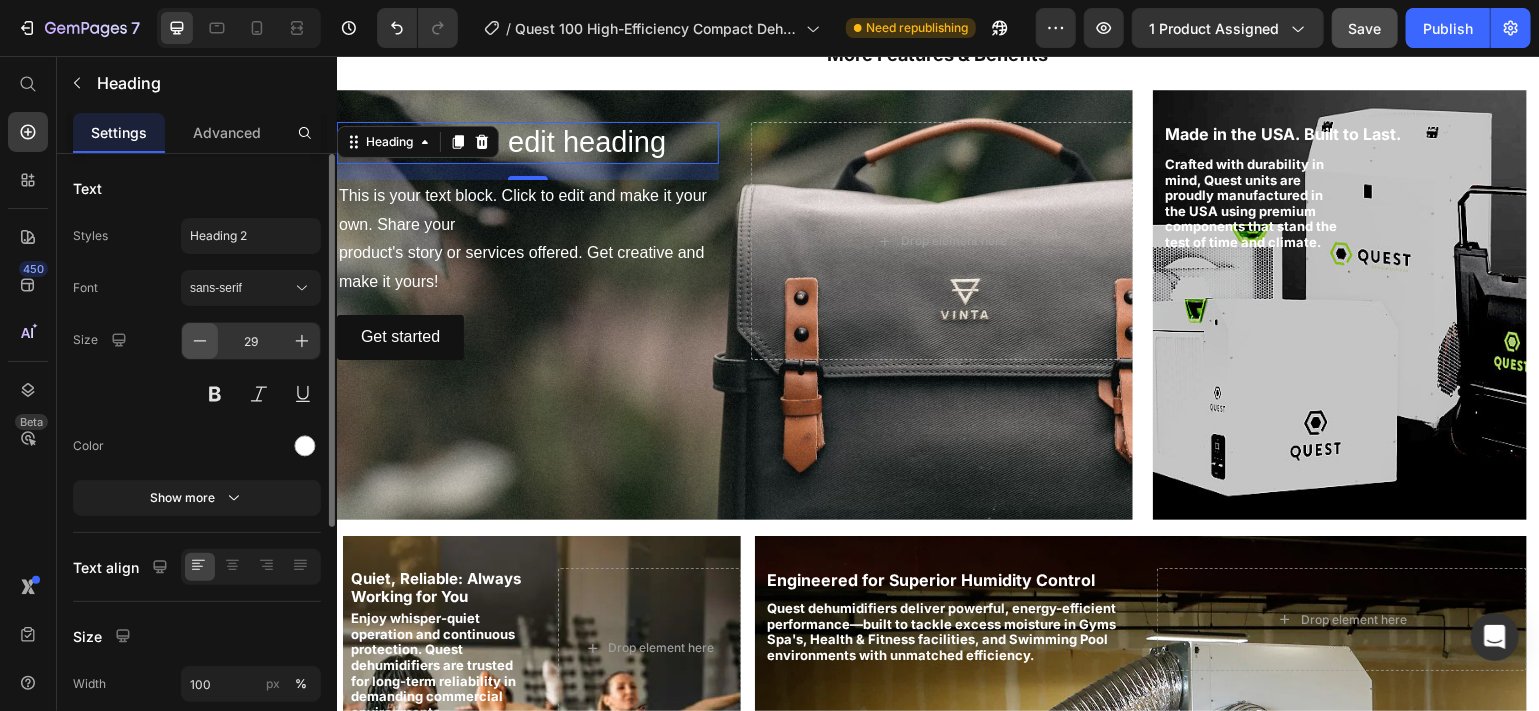click 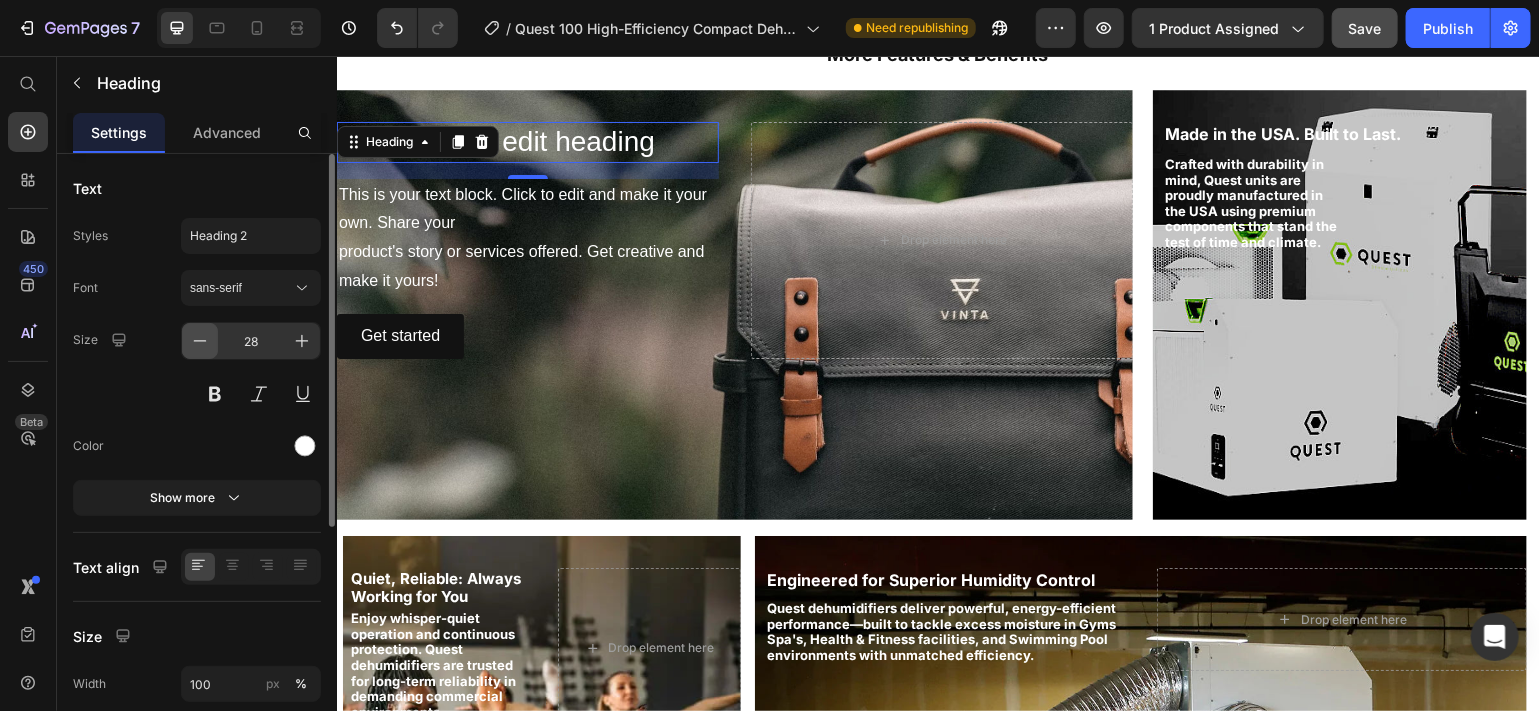 click 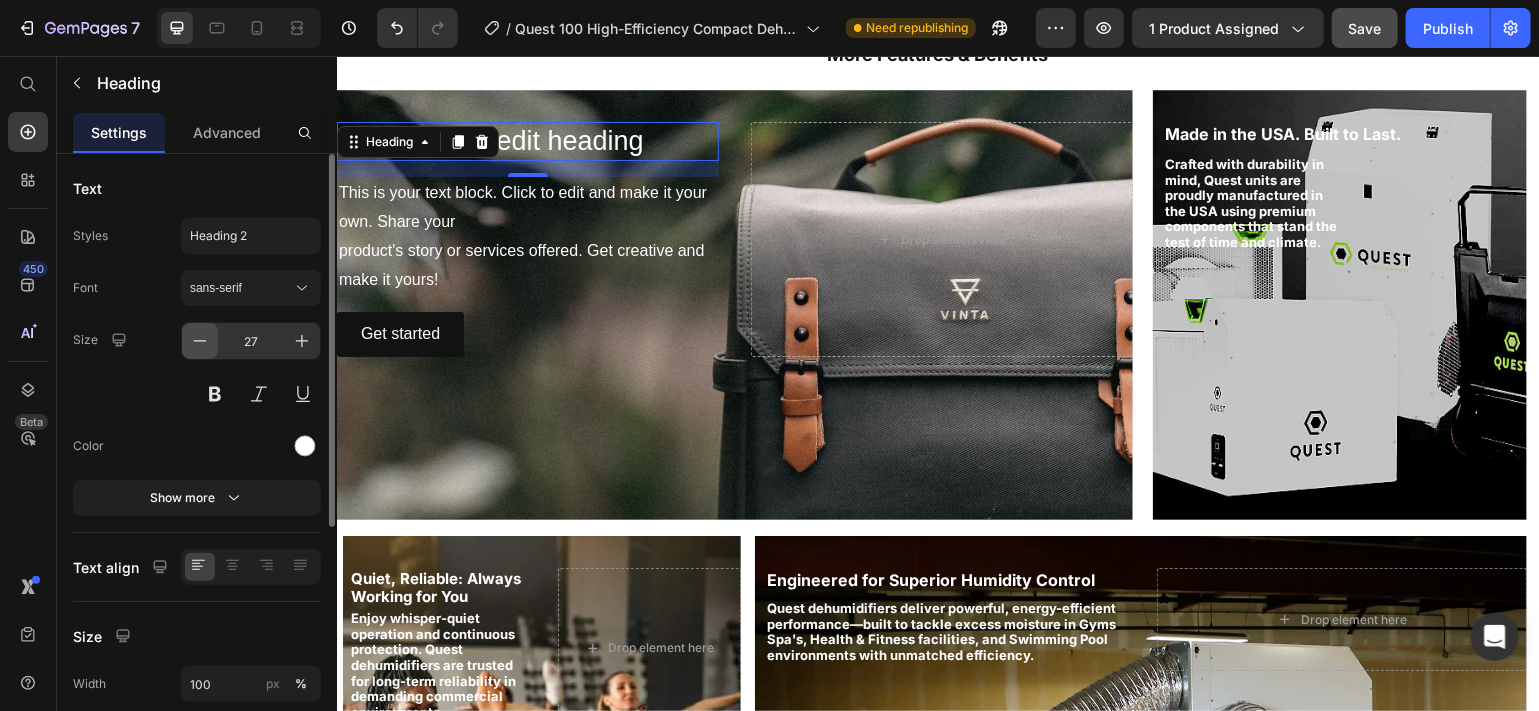 click 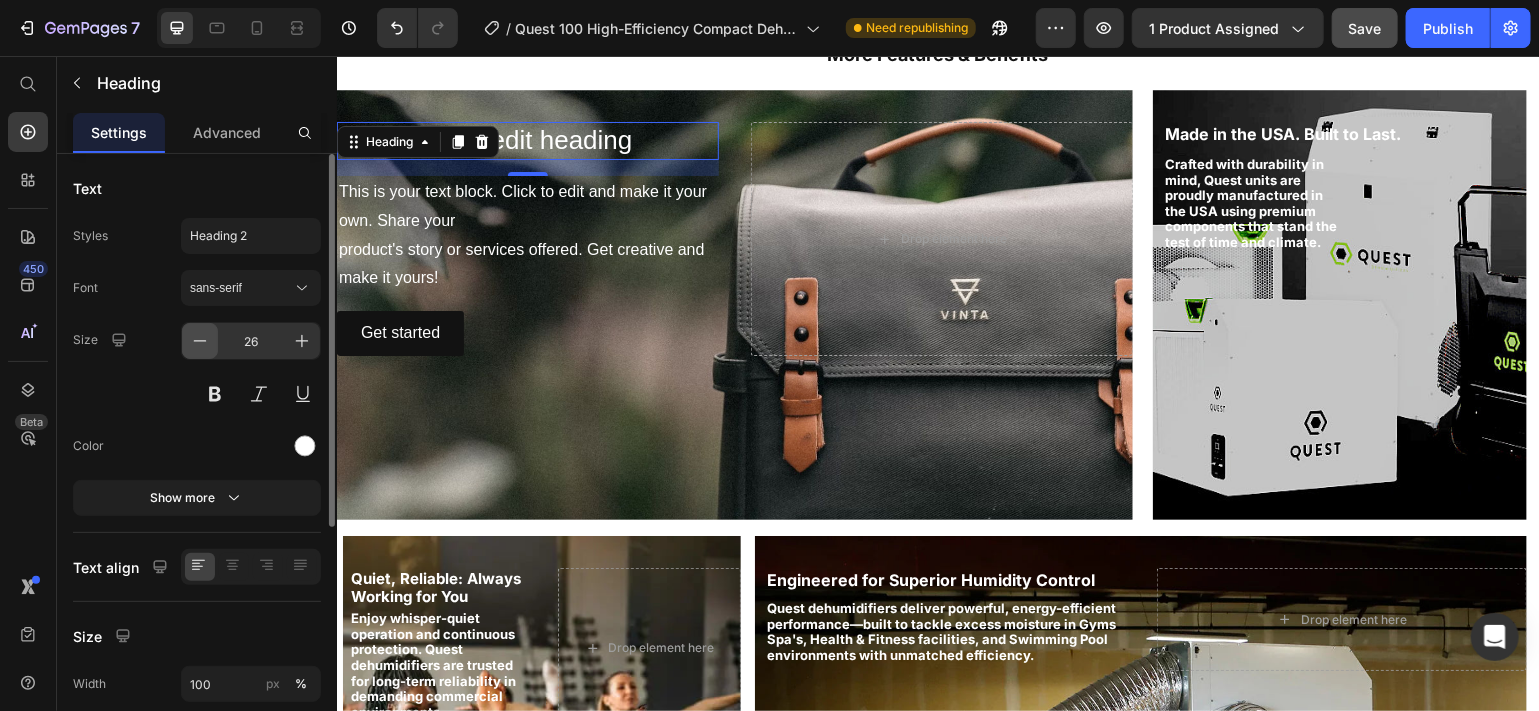 click 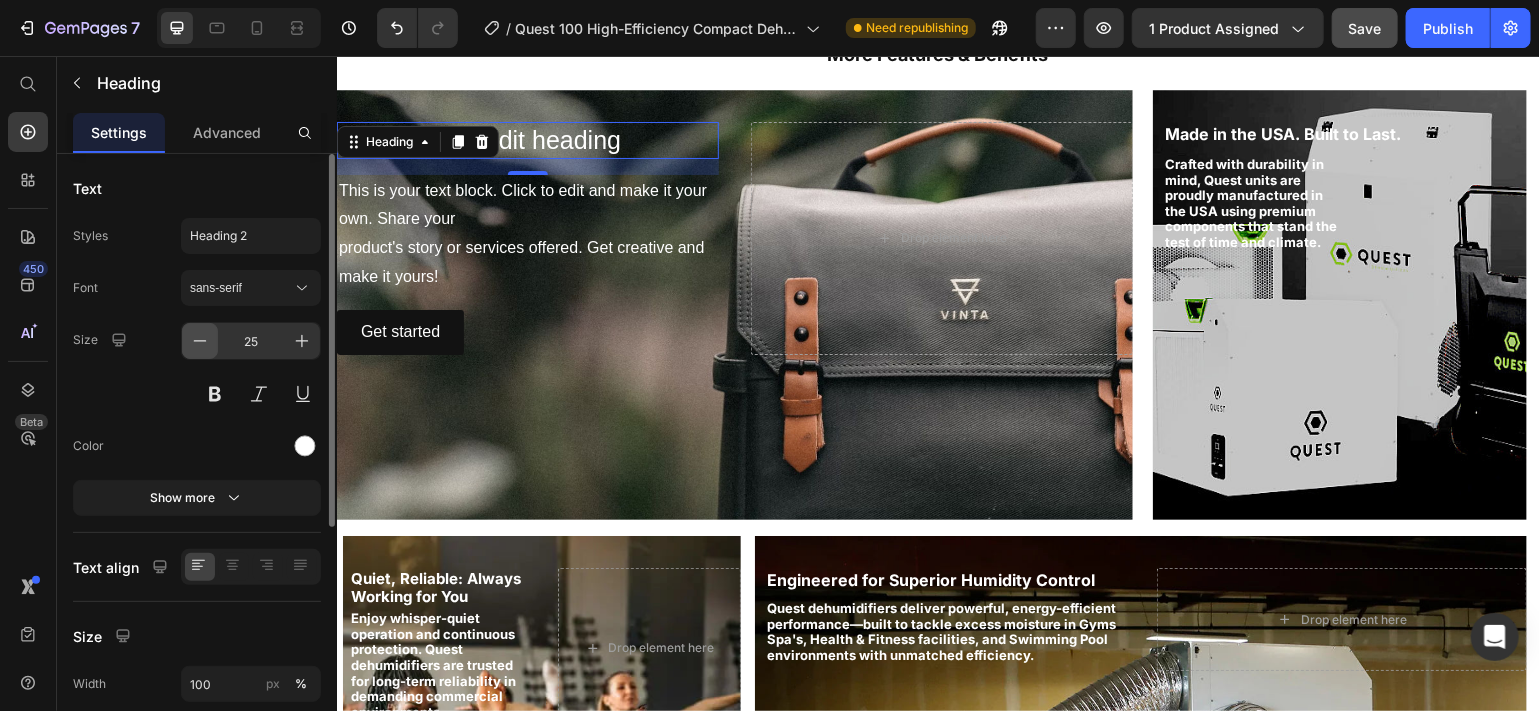 click 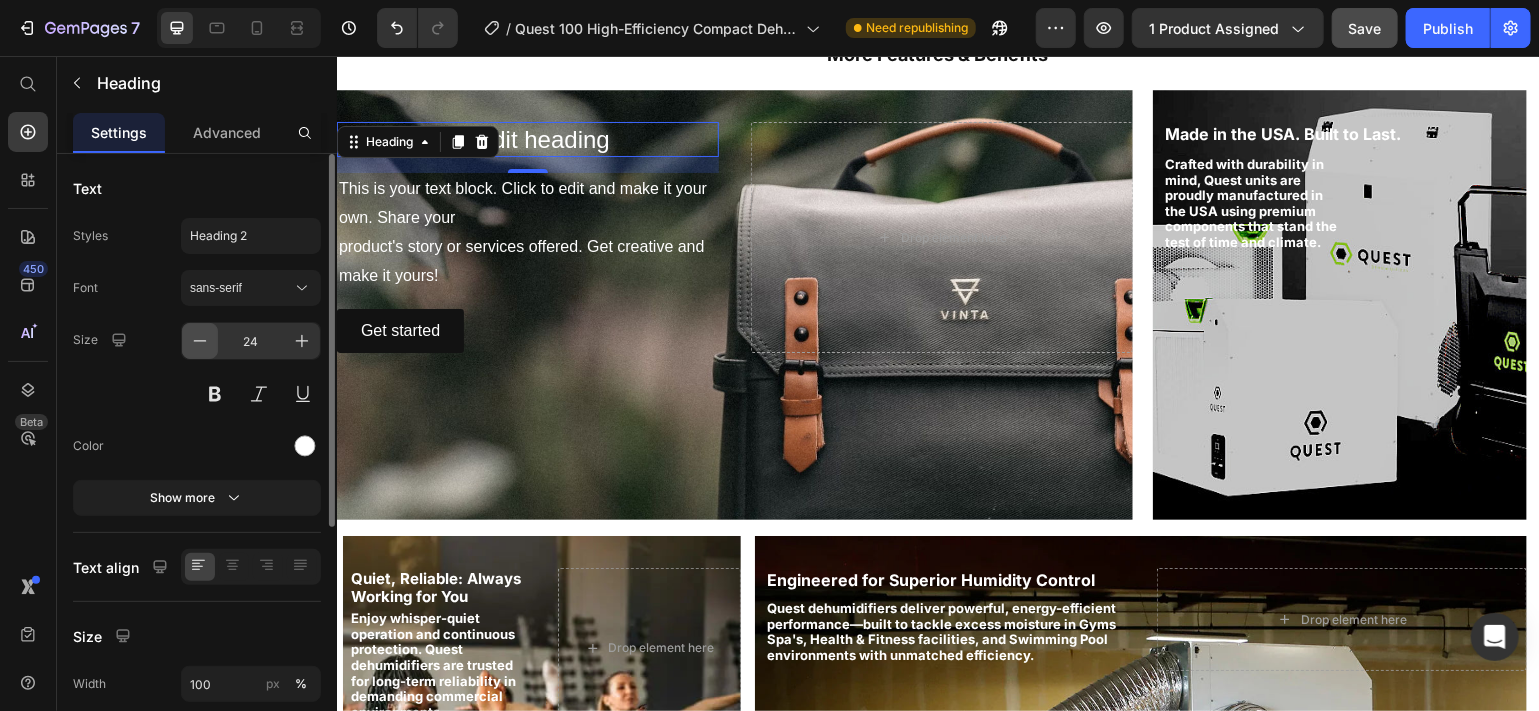click 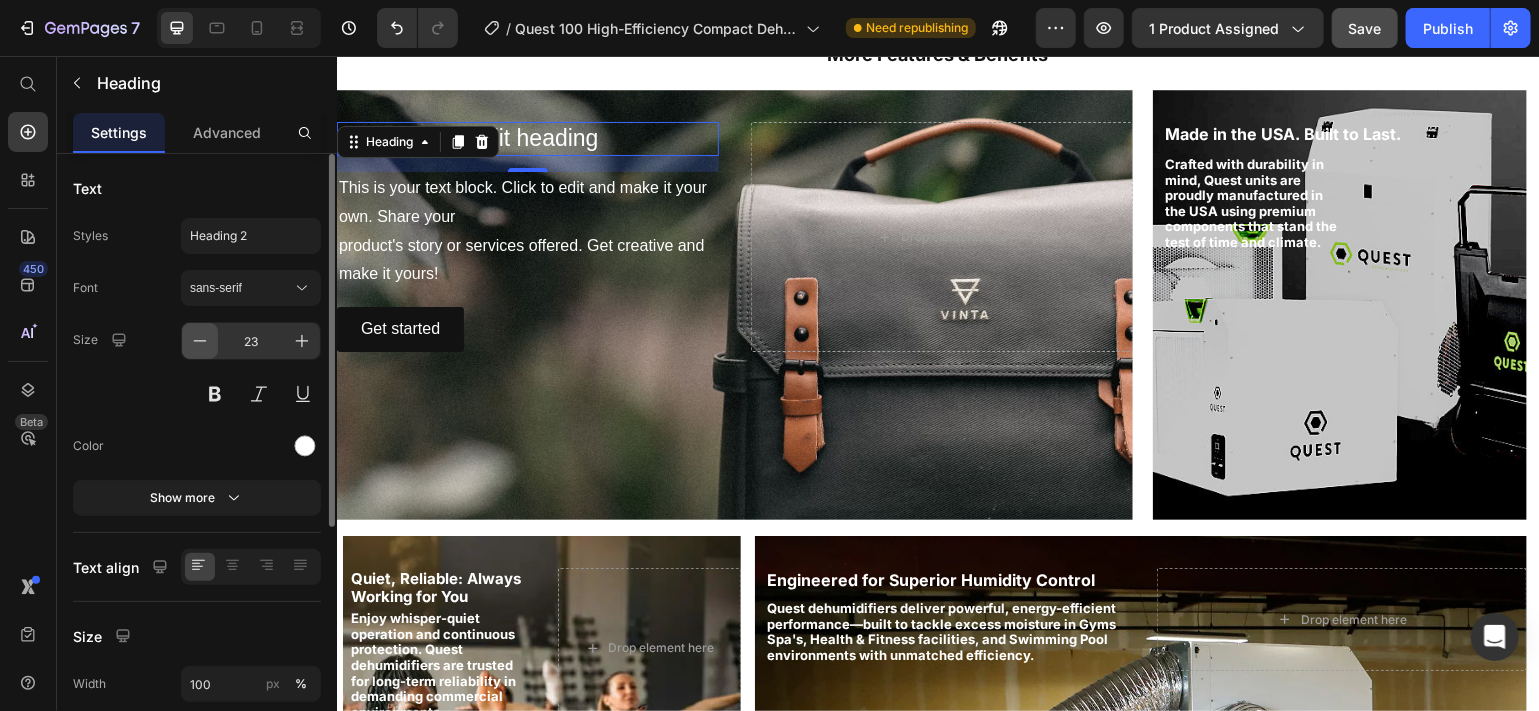 click 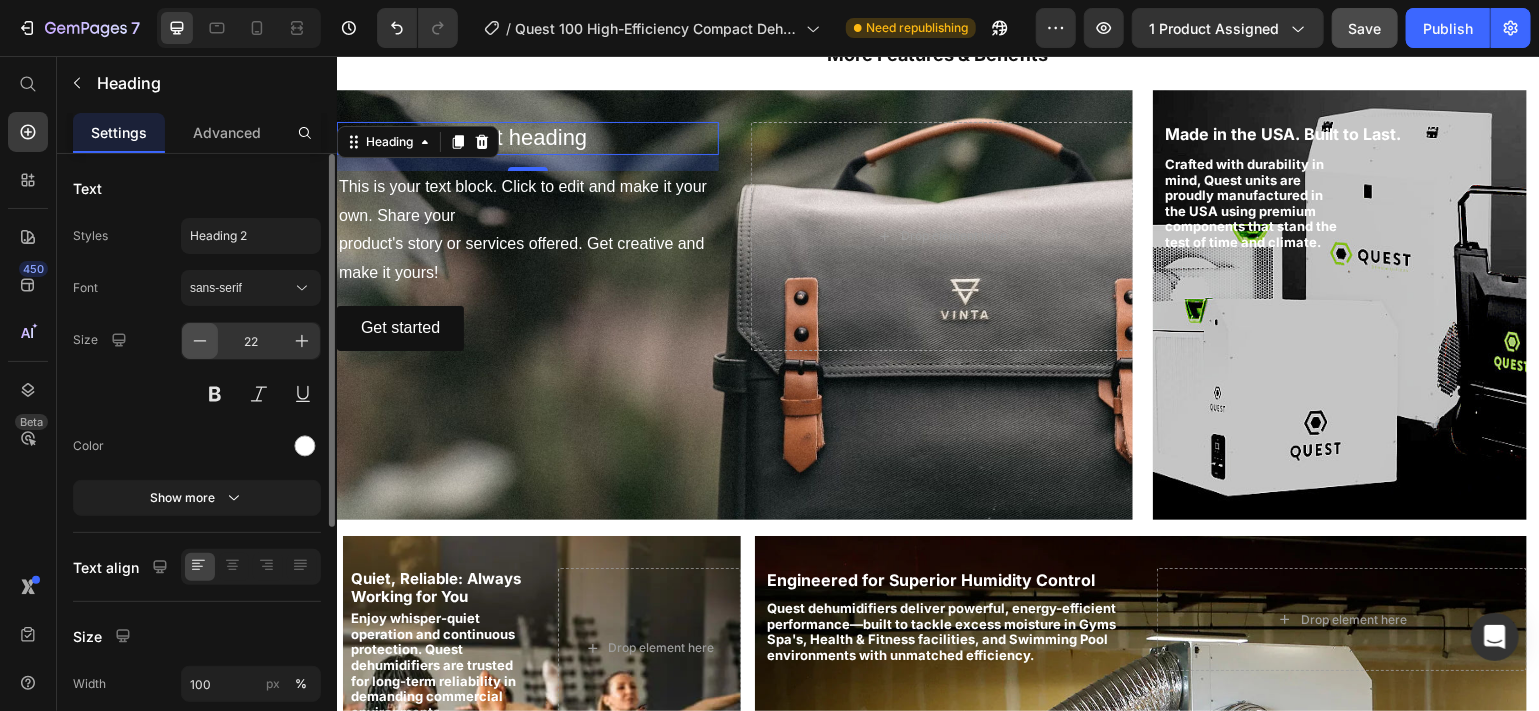 click 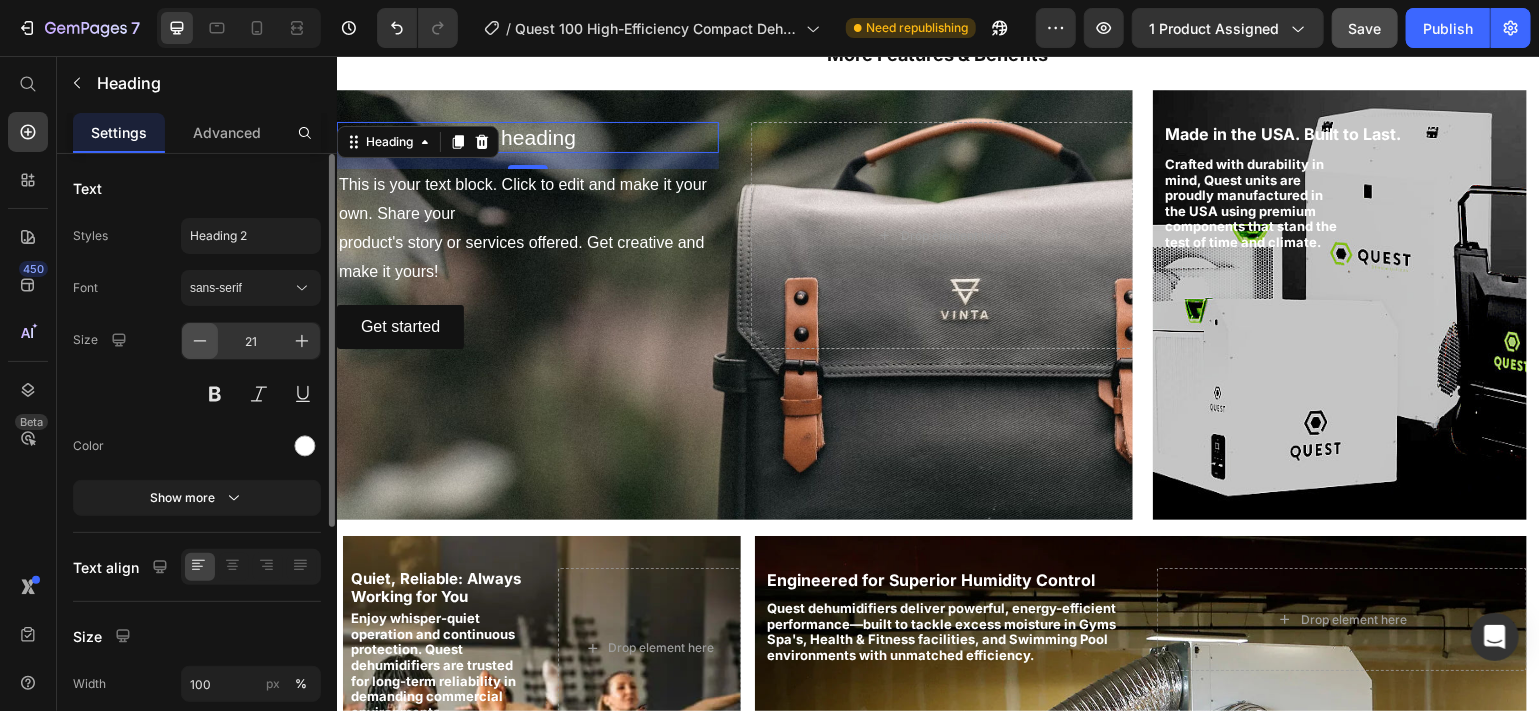 click 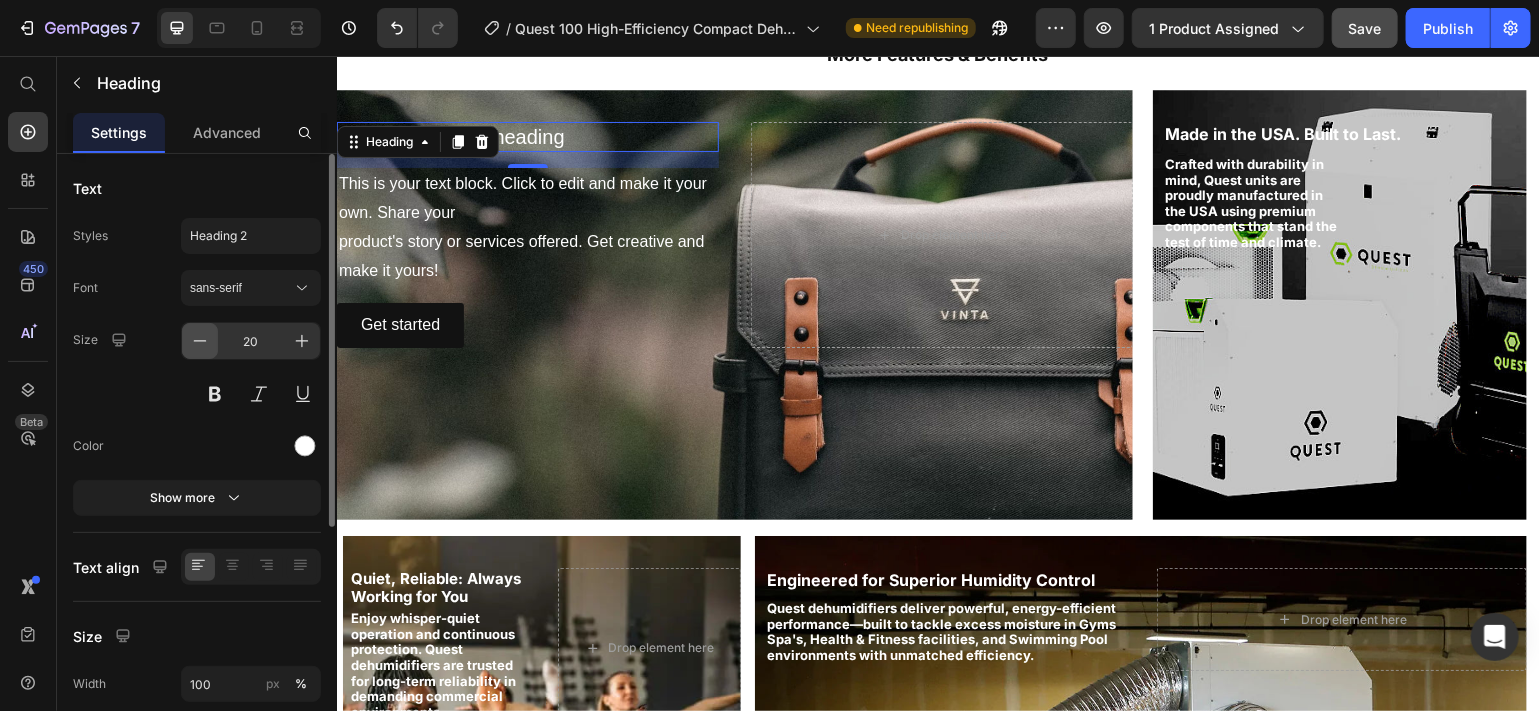 click 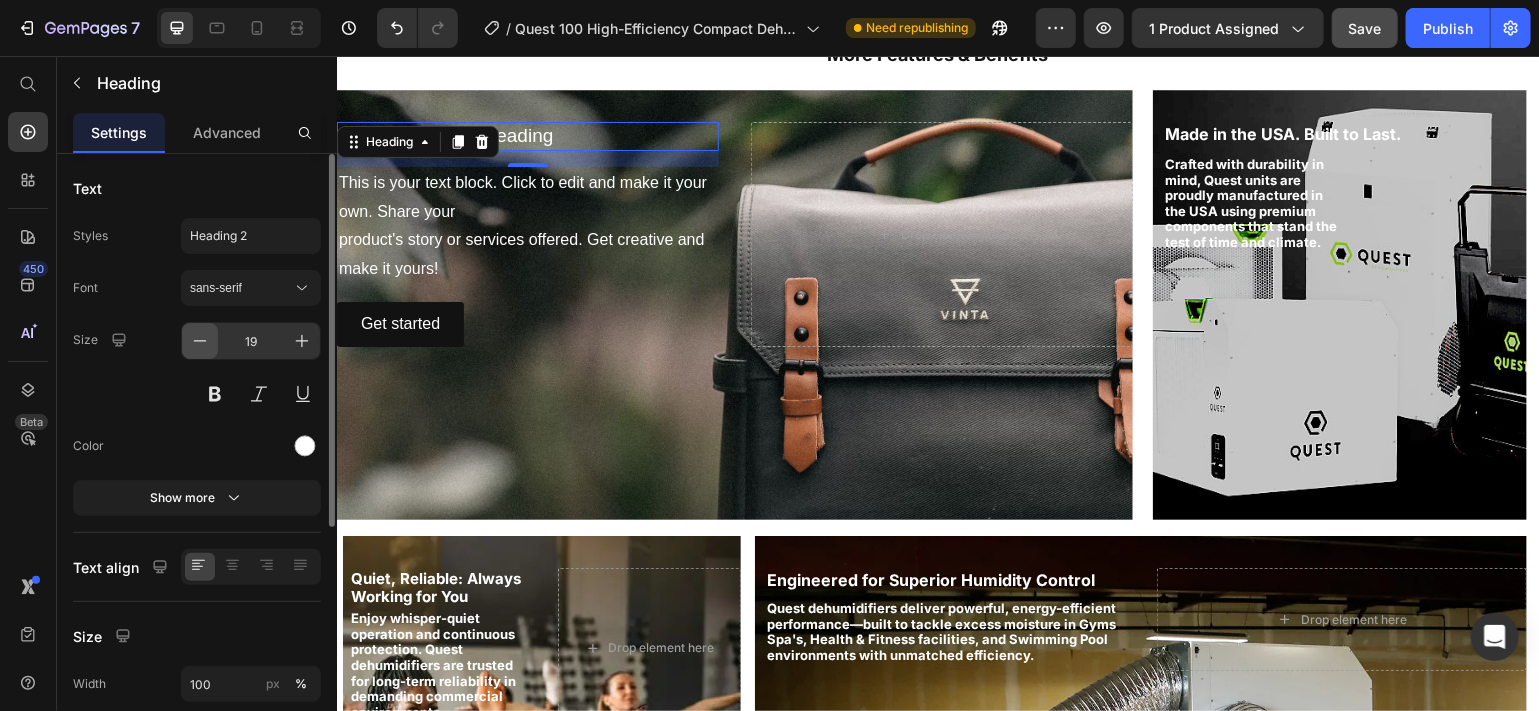 click 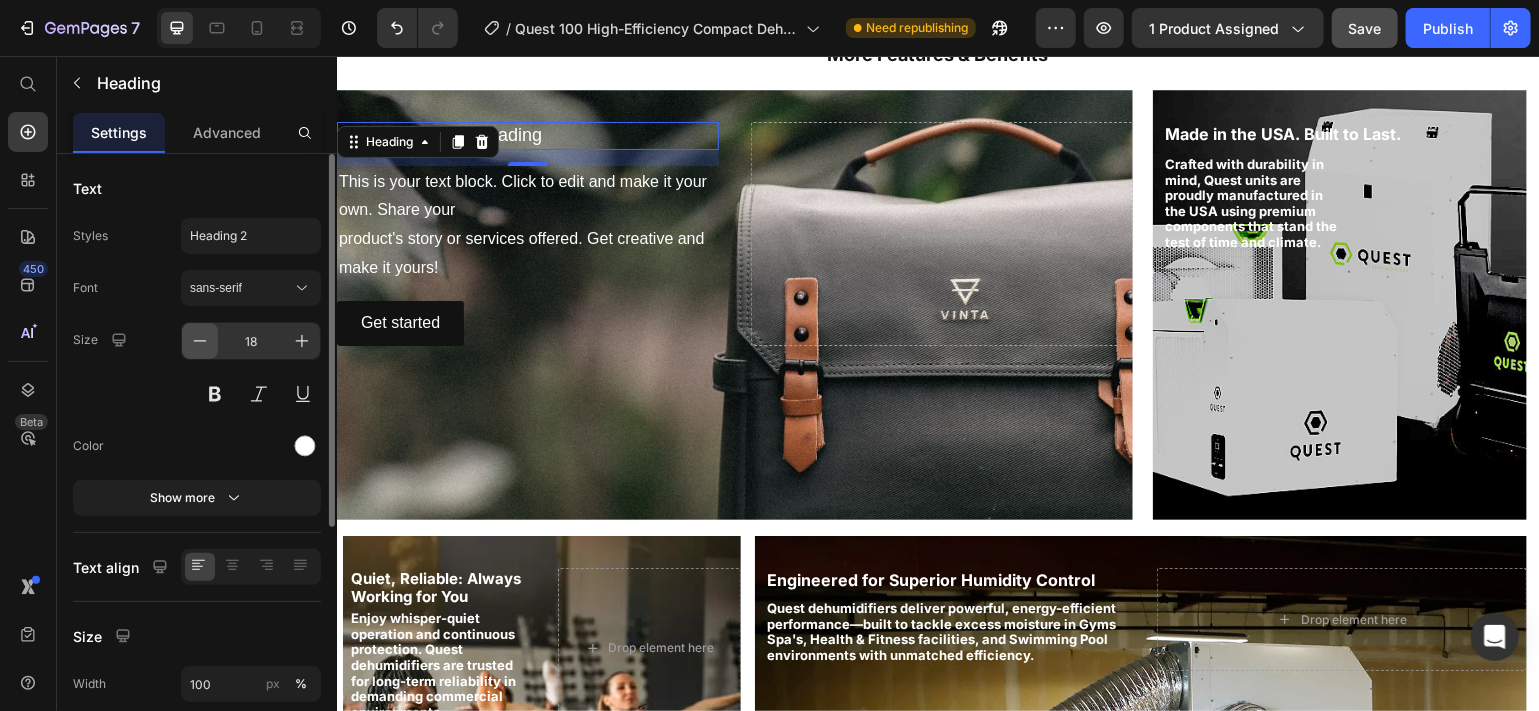 click 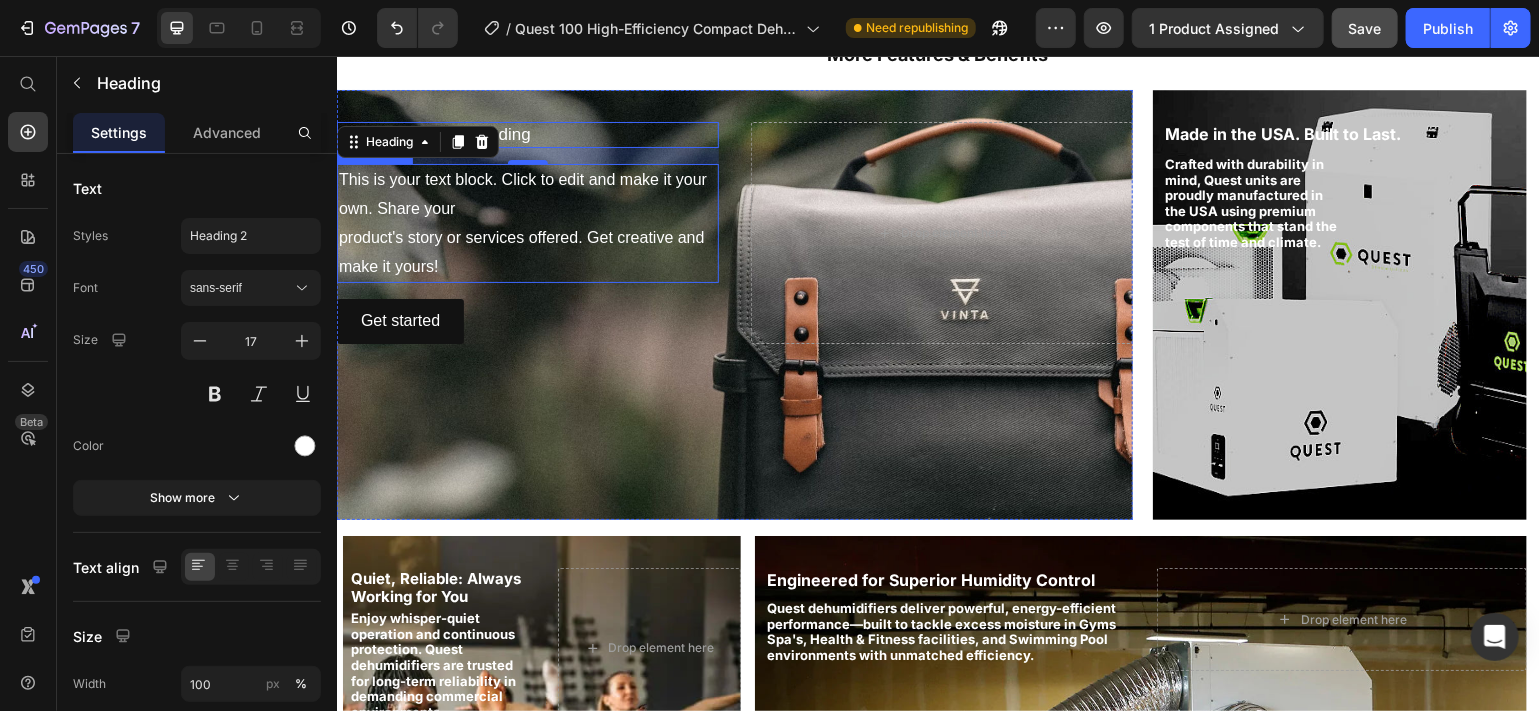click on "This is your text block. Click to edit and make it your own. Share your                       product's story or services offered. Get creative and make it yours!" at bounding box center [527, 222] 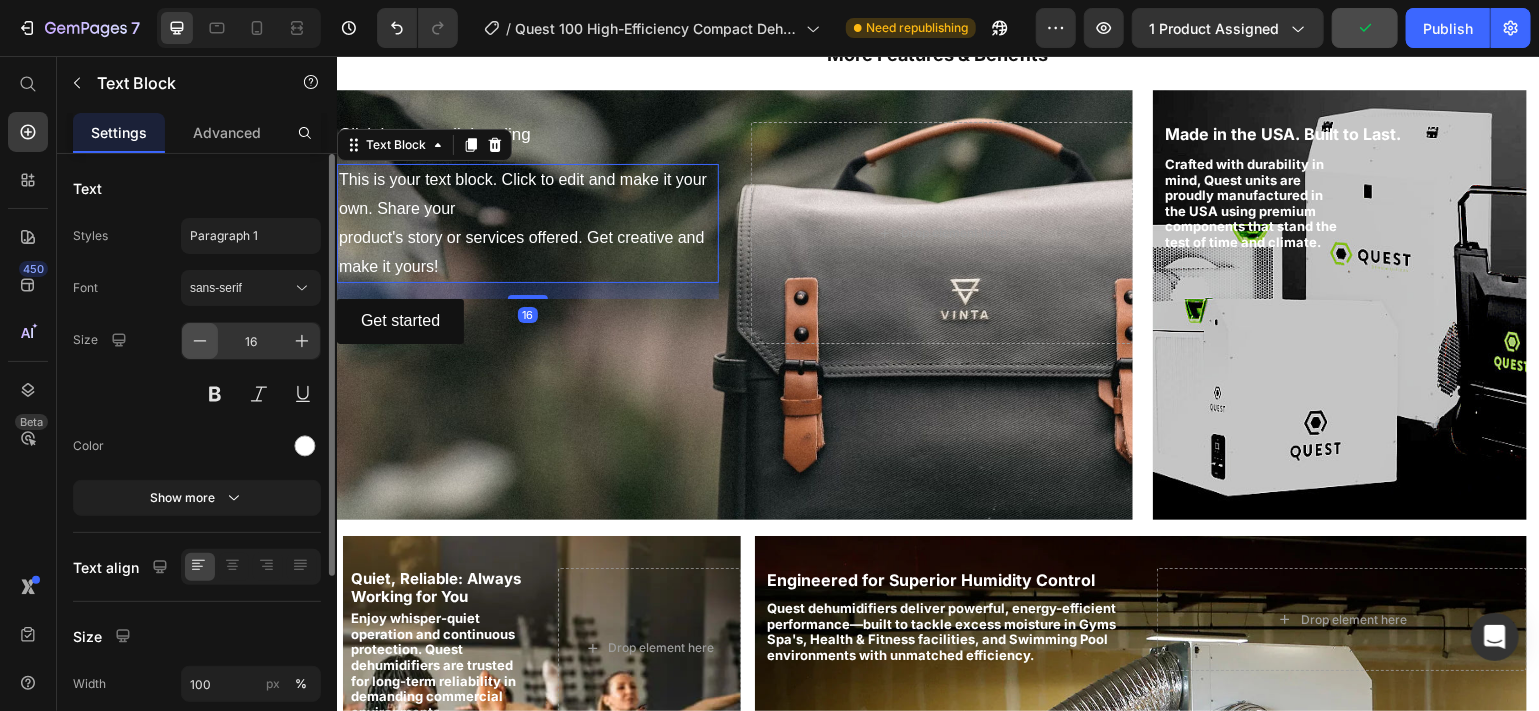 click 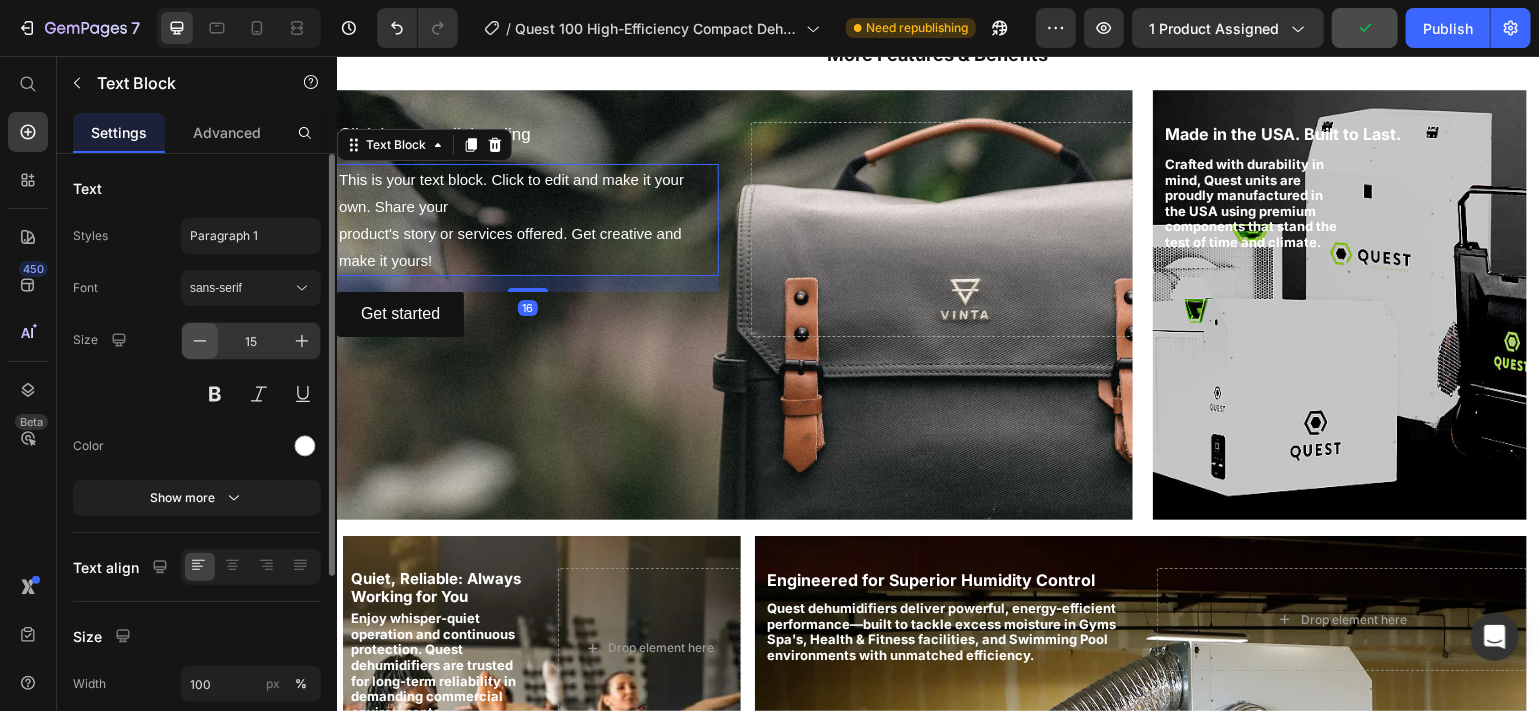 click 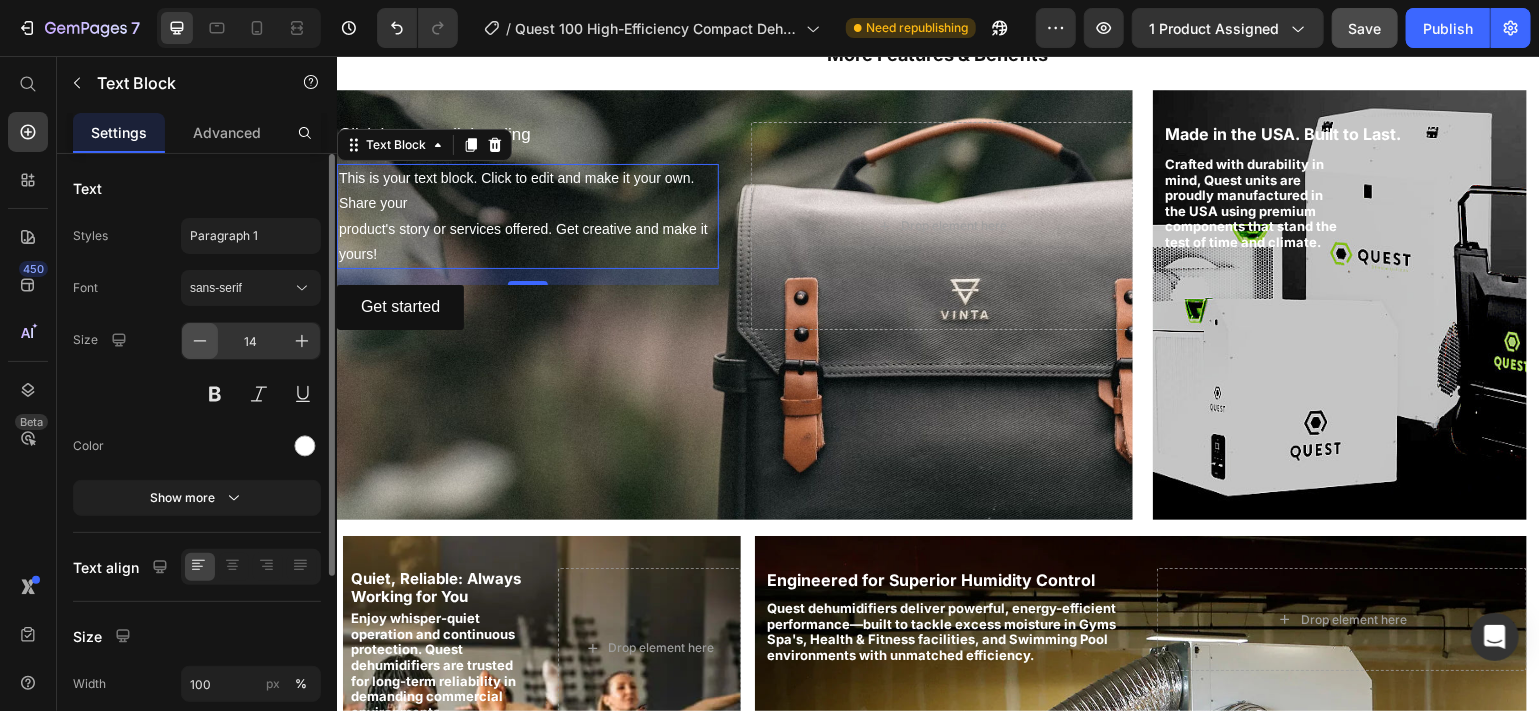 click 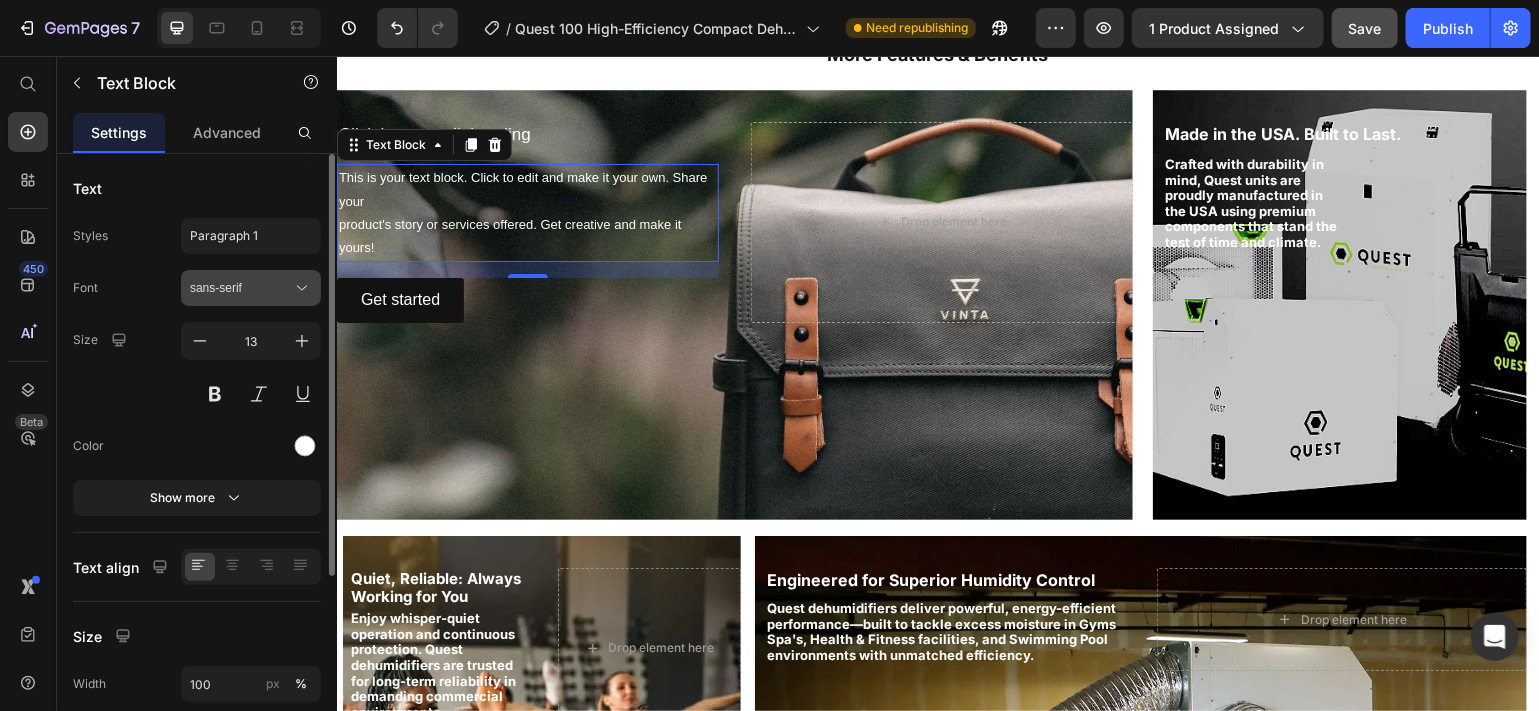 click on "sans-serif" at bounding box center (241, 288) 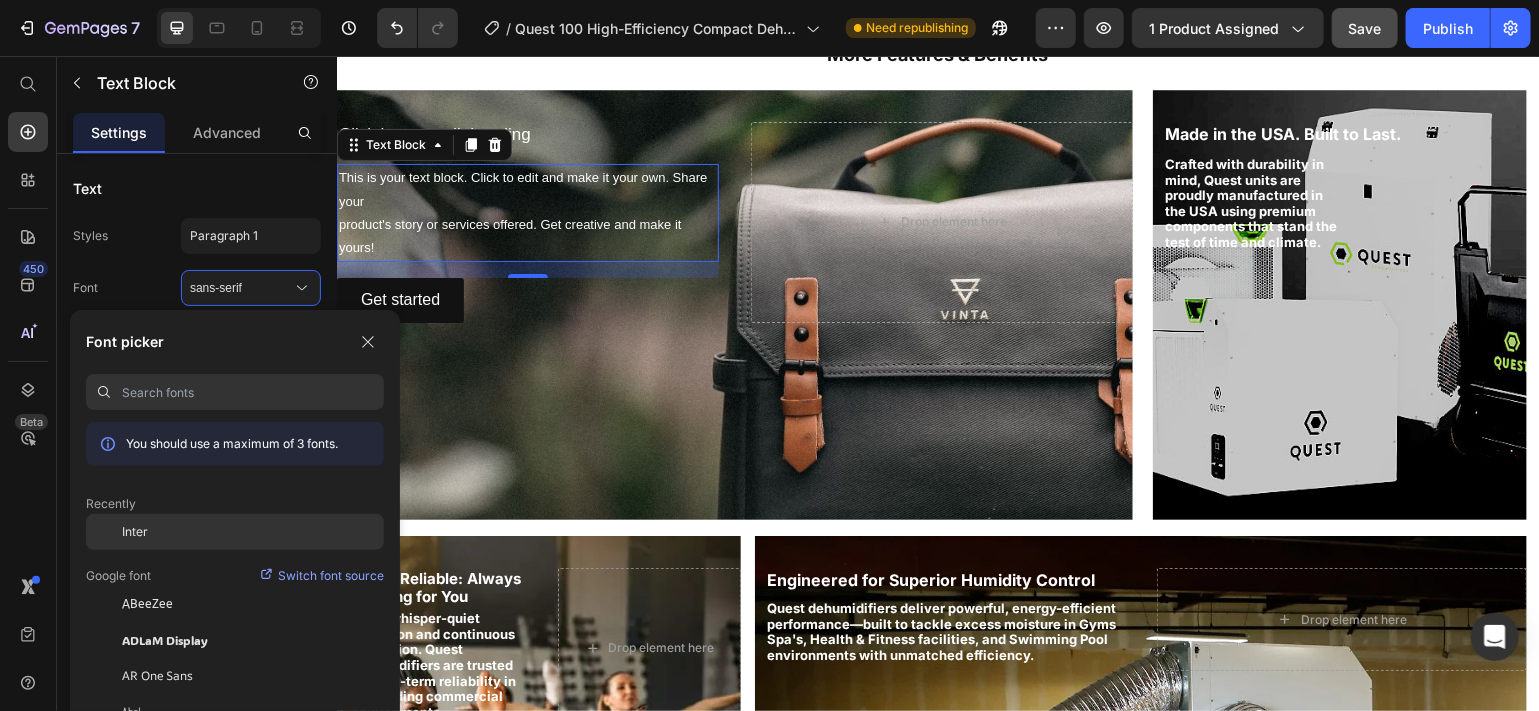 click on "Inter" 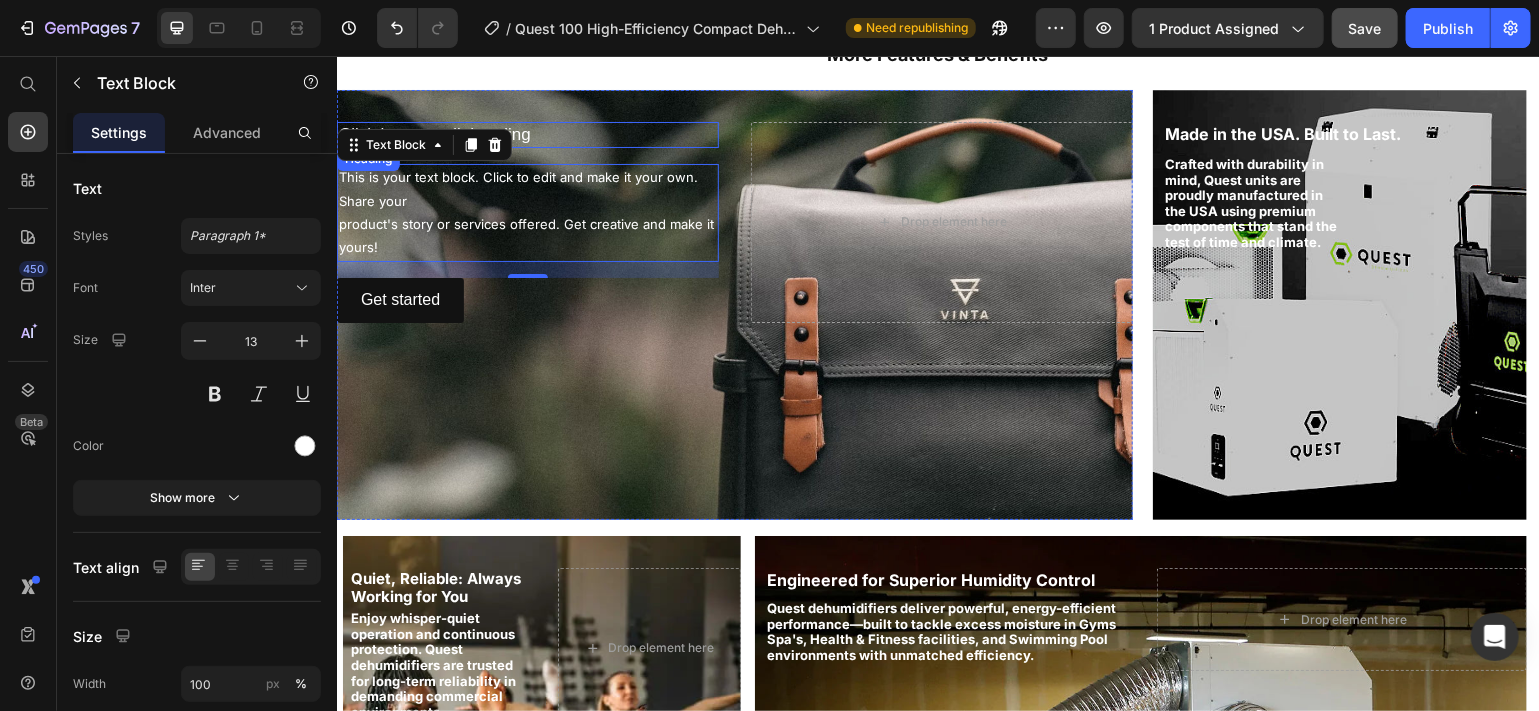 click on "Click here to edit heading" at bounding box center [527, 134] 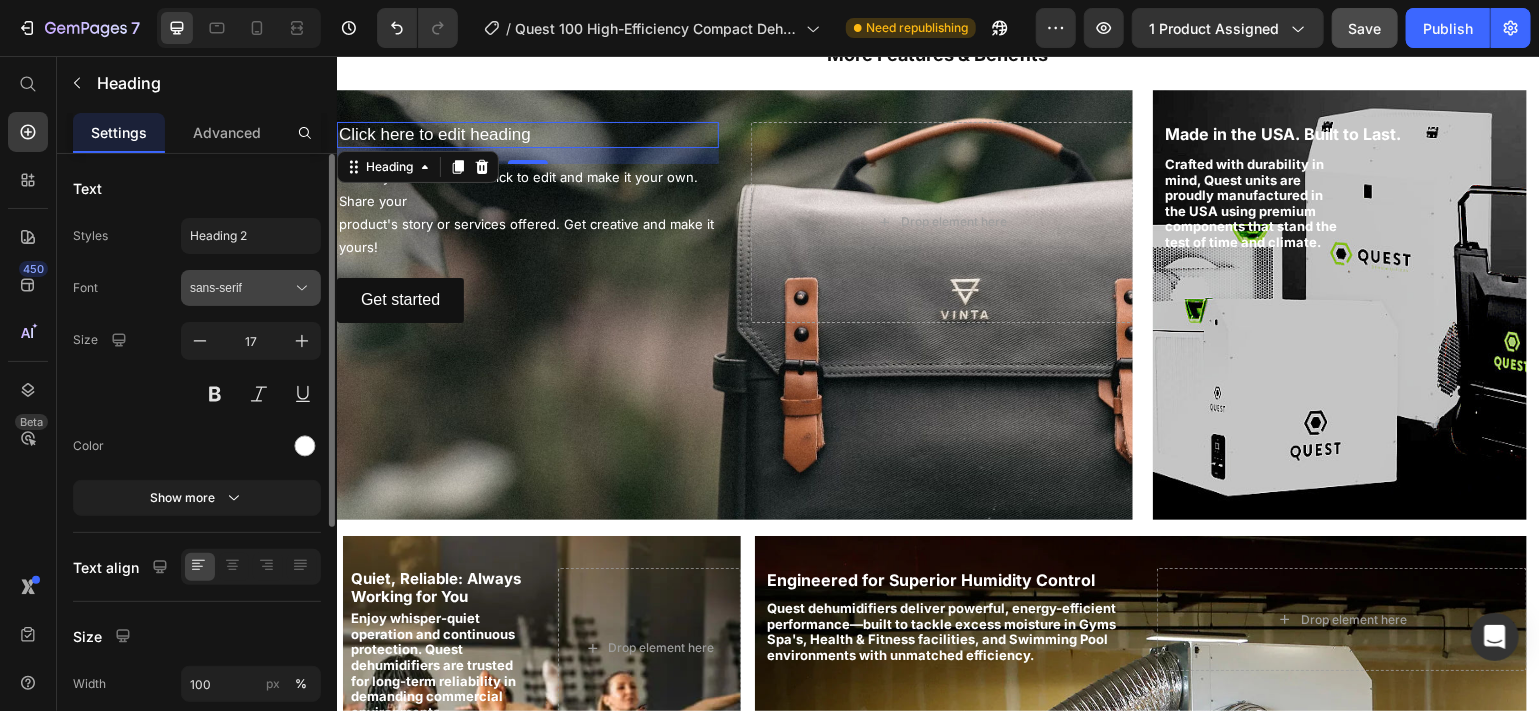 click on "sans-serif" at bounding box center (241, 288) 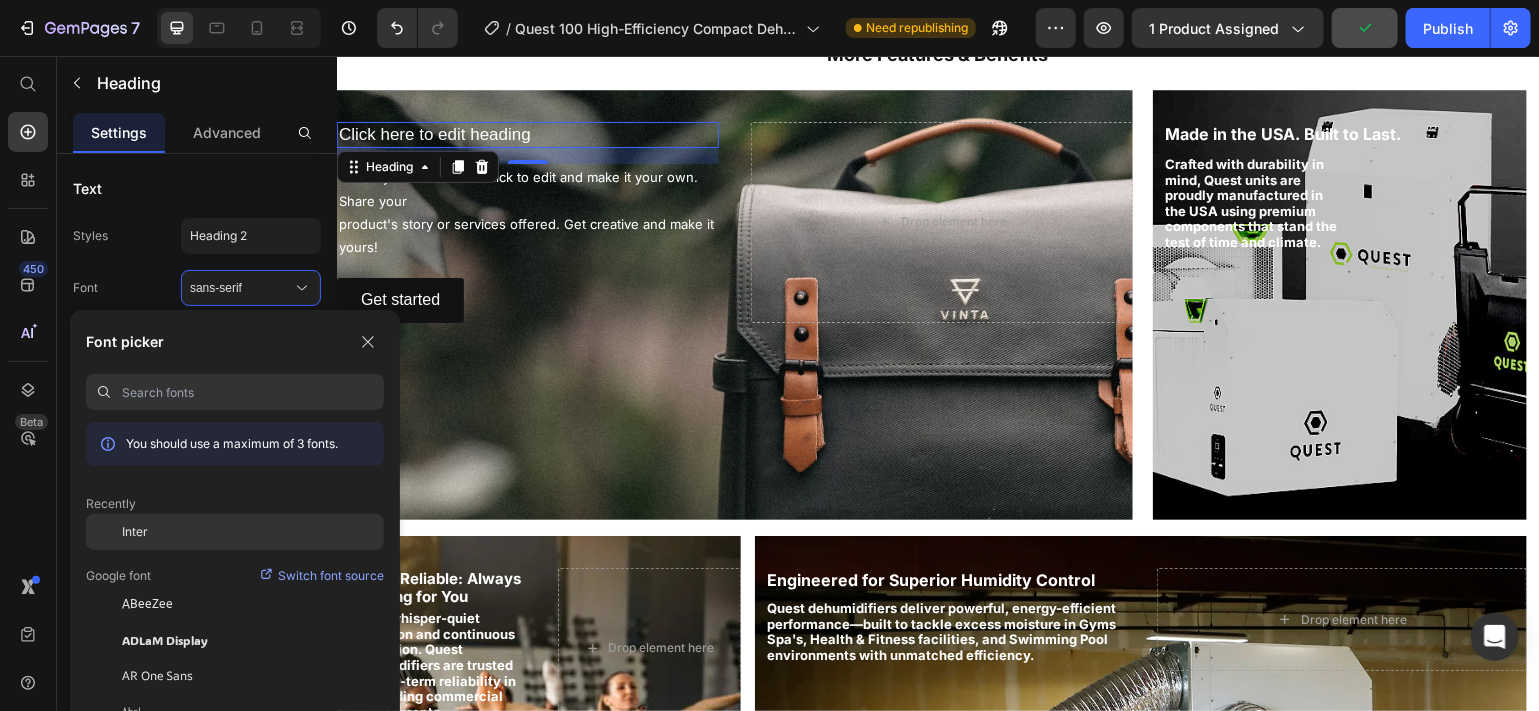 click on "Inter" at bounding box center (135, 532) 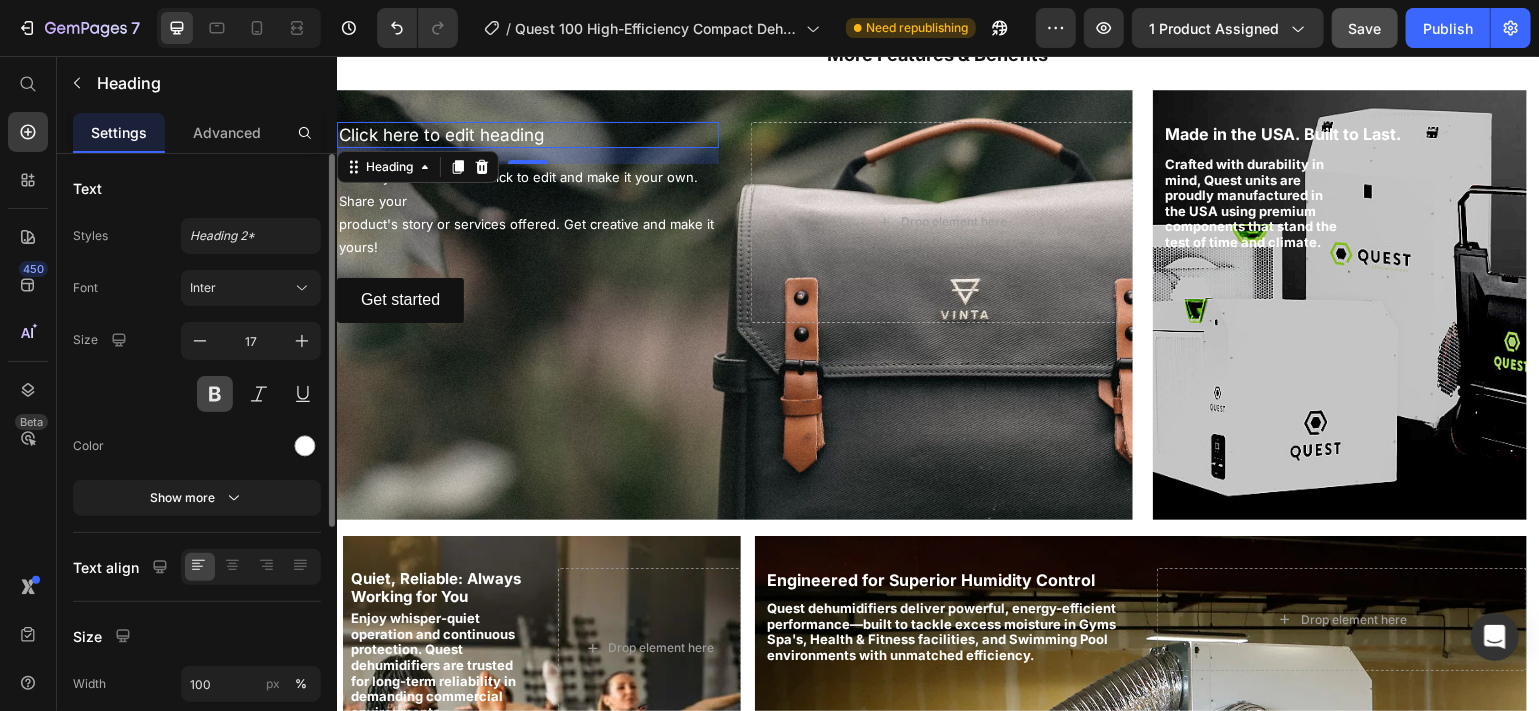 click at bounding box center (215, 394) 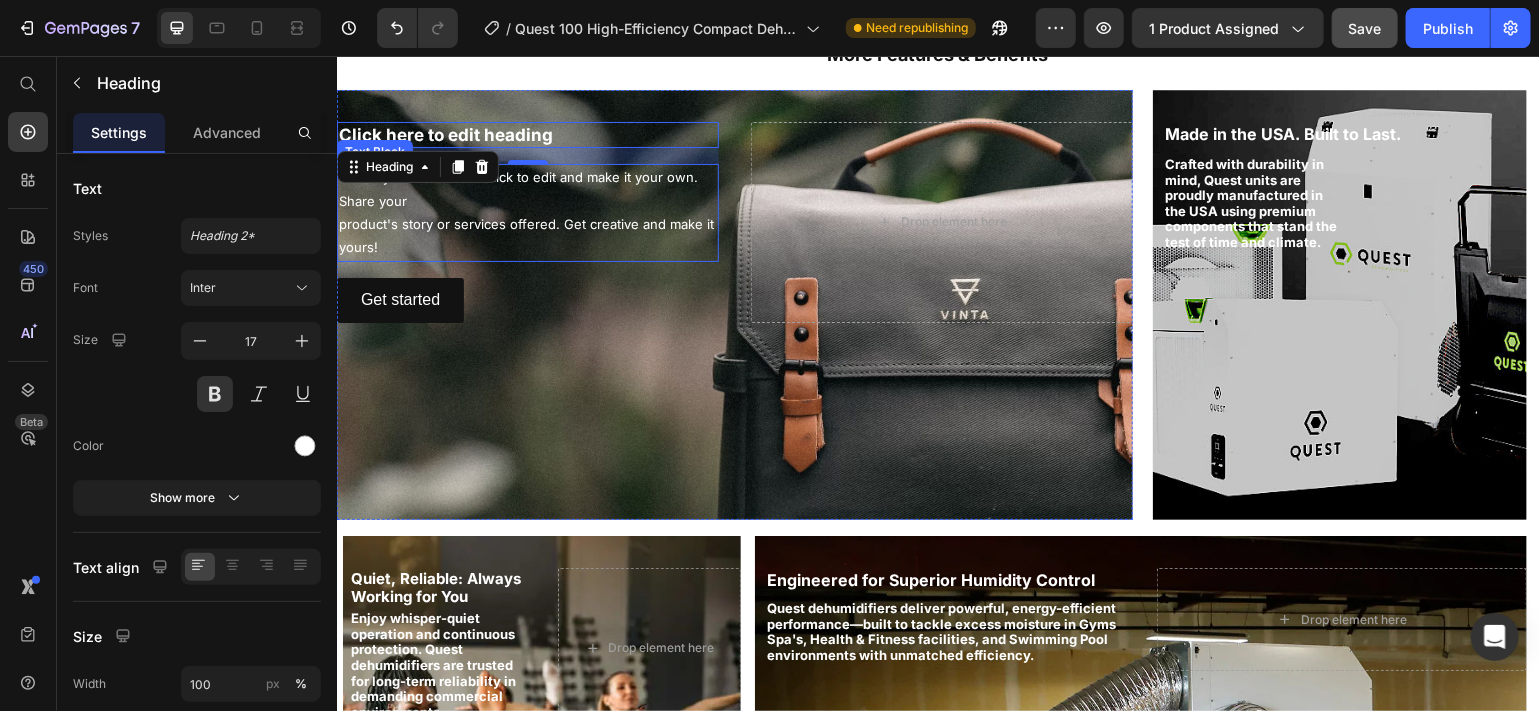 click on "This is your text block. Click to edit and make it your own. Share your                       product's story or services offered. Get creative and make it yours!" at bounding box center [527, 212] 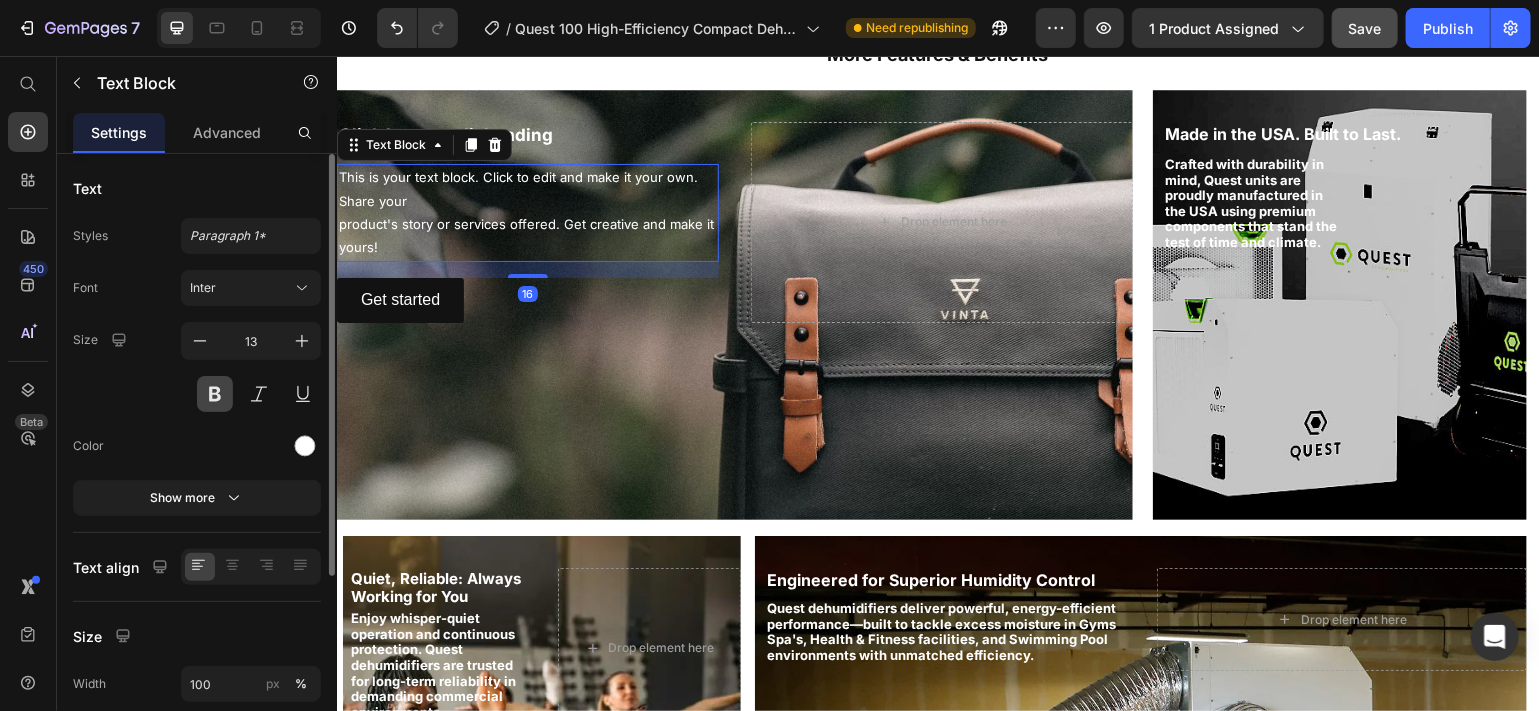click at bounding box center [215, 394] 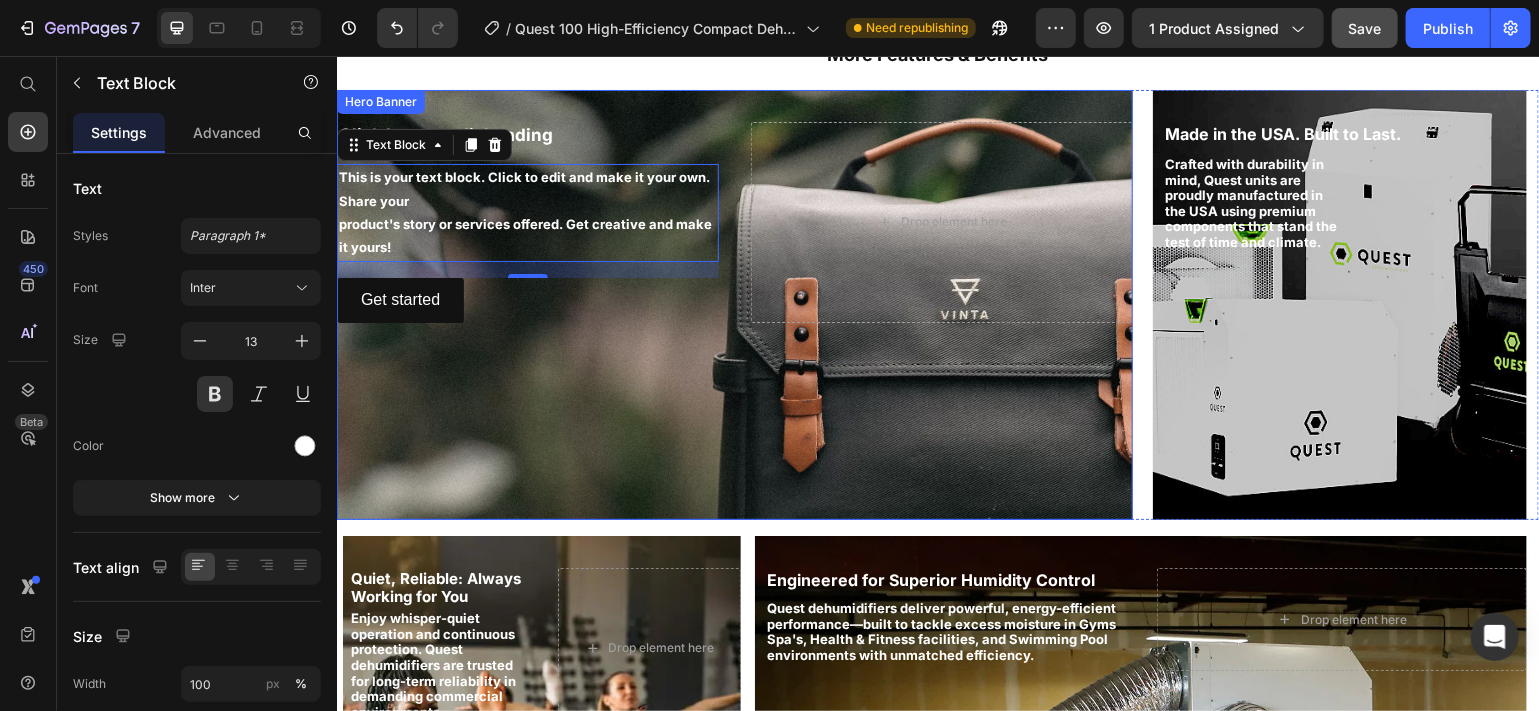 click at bounding box center (734, 304) 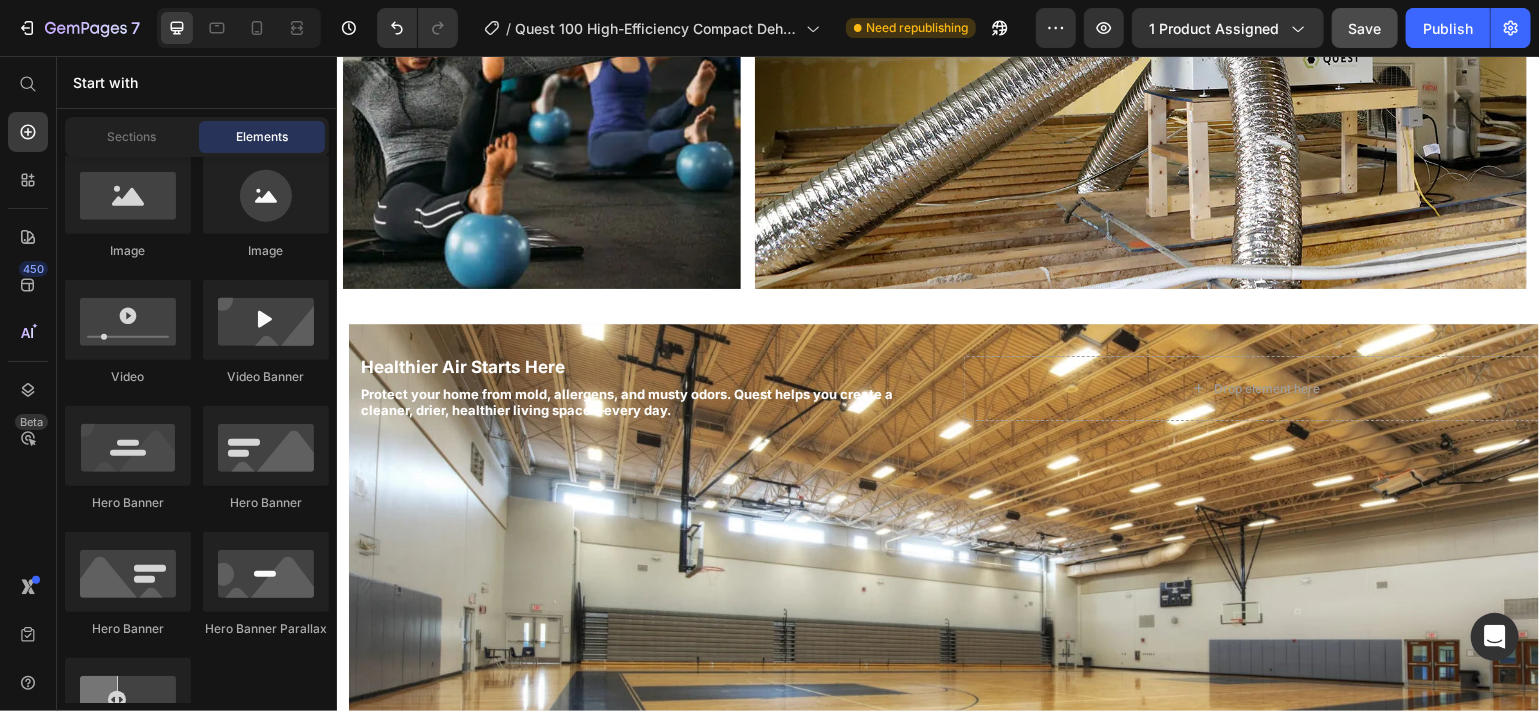 scroll, scrollTop: 2400, scrollLeft: 0, axis: vertical 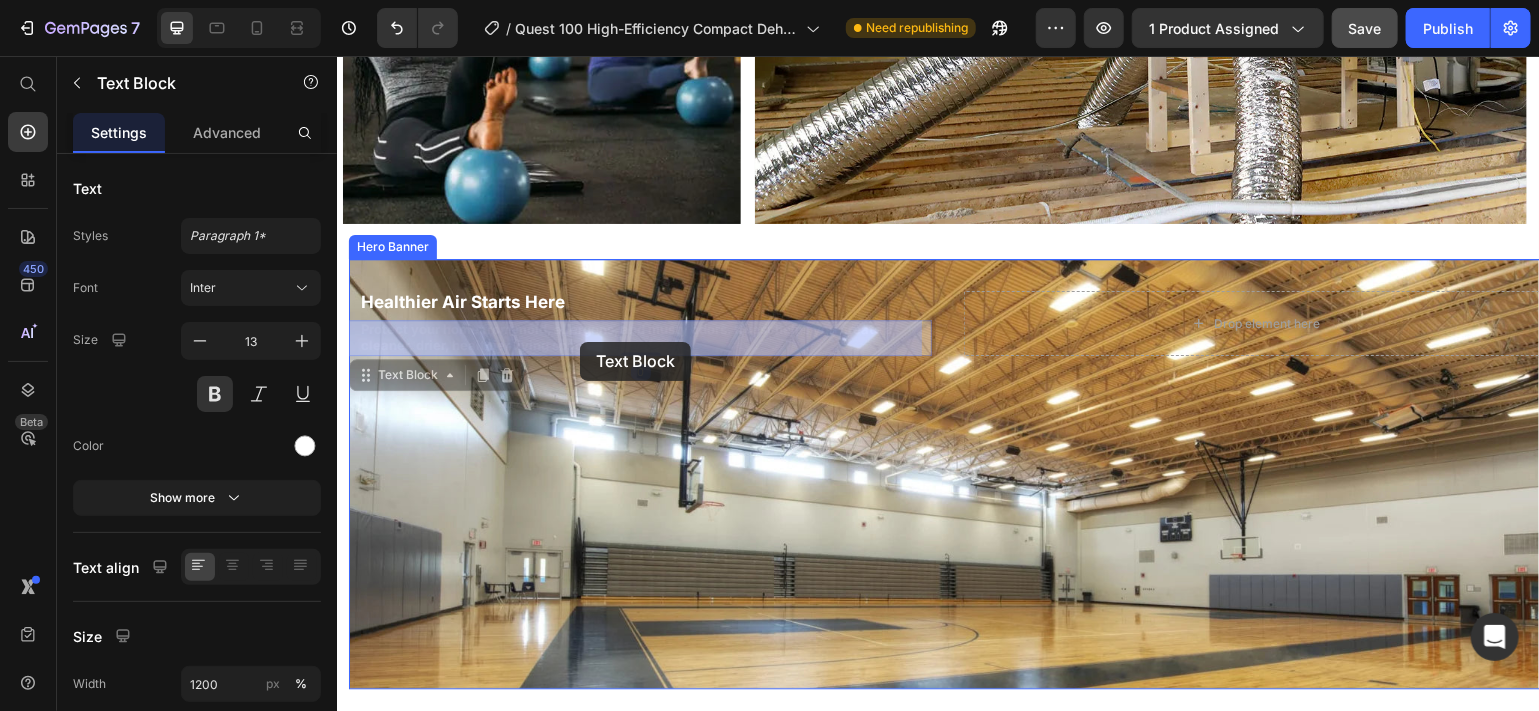 drag, startPoint x: 681, startPoint y: 341, endPoint x: 541, endPoint y: 344, distance: 140.03214 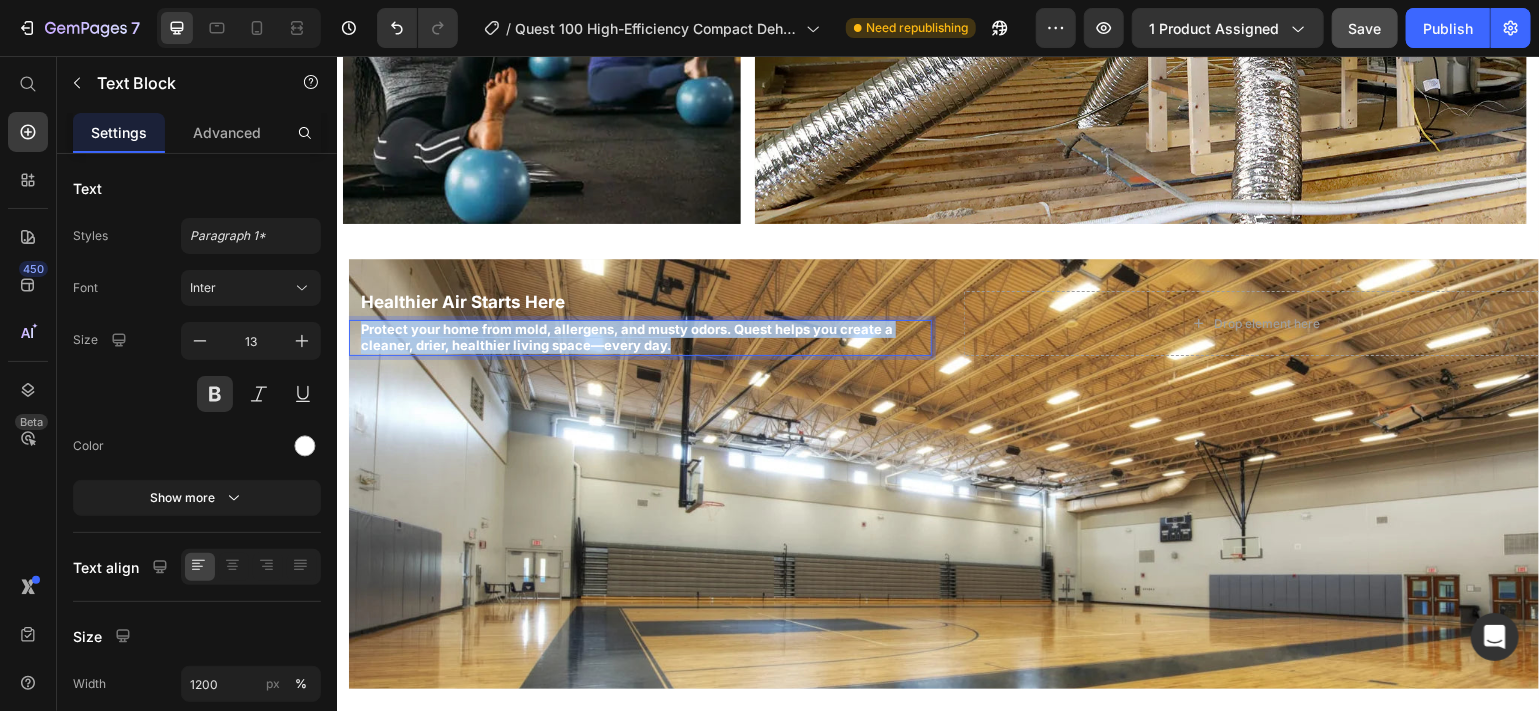 drag, startPoint x: 677, startPoint y: 341, endPoint x: 358, endPoint y: 320, distance: 319.69046 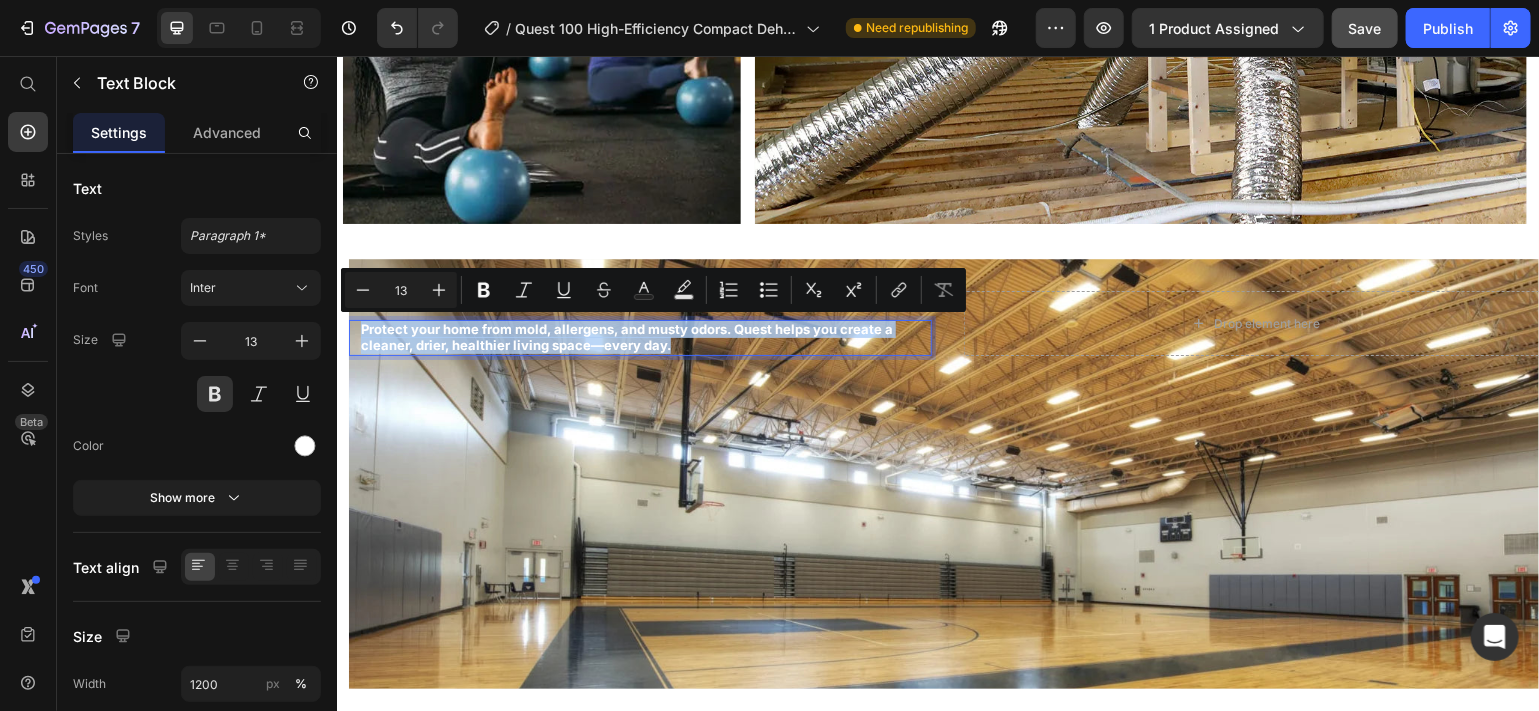 copy on "Protect your home from mold, allergens, and musty odors. Quest helps you create a cleaner, drier, healthier living space—every day." 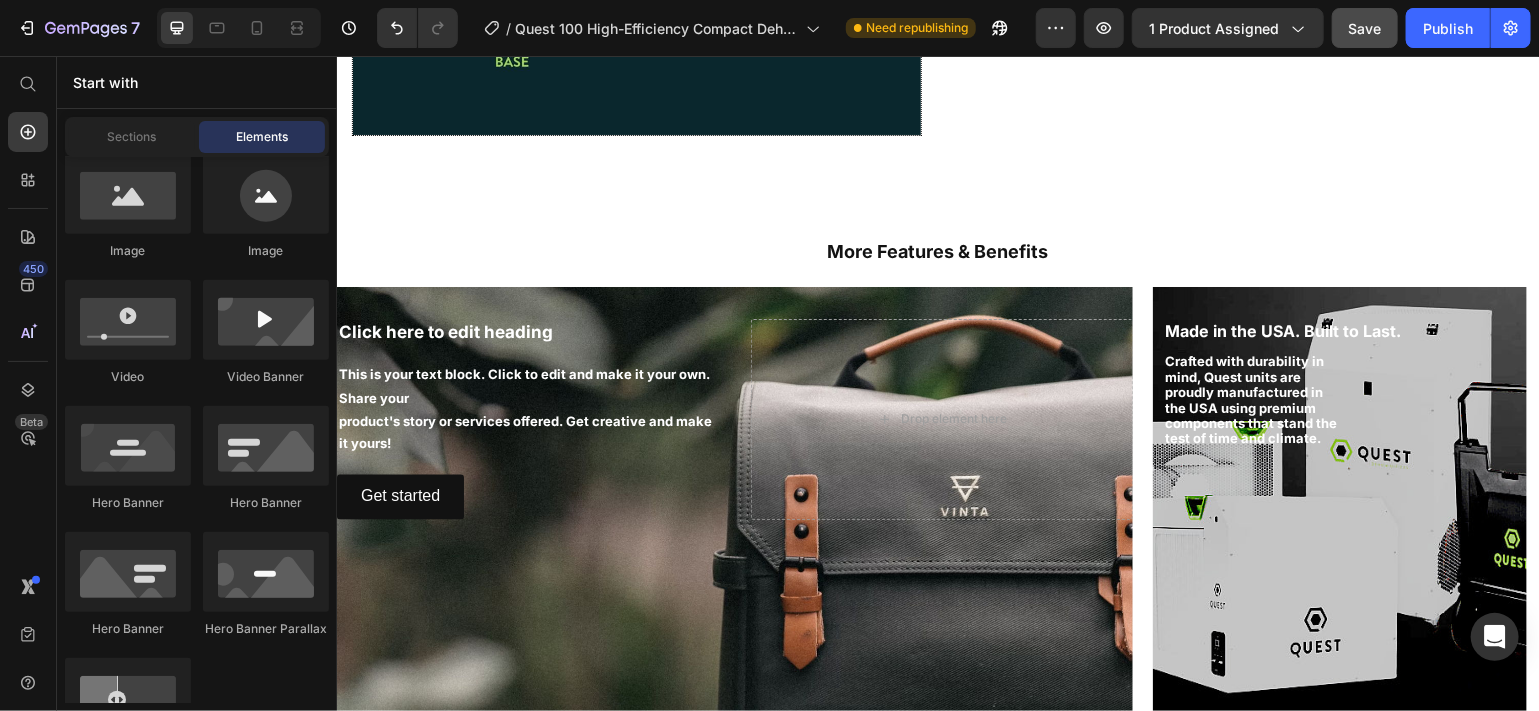 scroll, scrollTop: 1504, scrollLeft: 0, axis: vertical 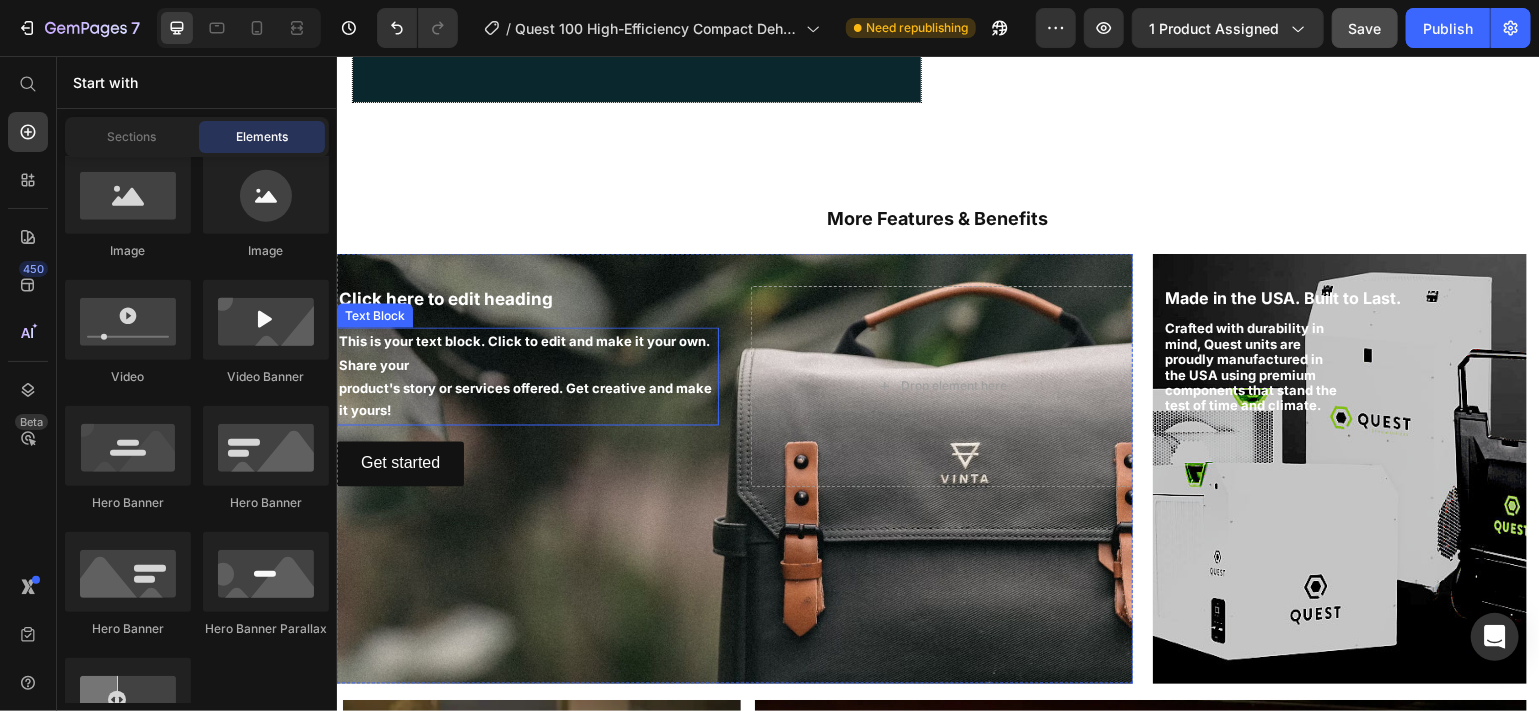 click on "This is your text block. Click to edit and make it your own. Share your                       product's story or services offered. Get creative and make it yours!" at bounding box center (527, 376) 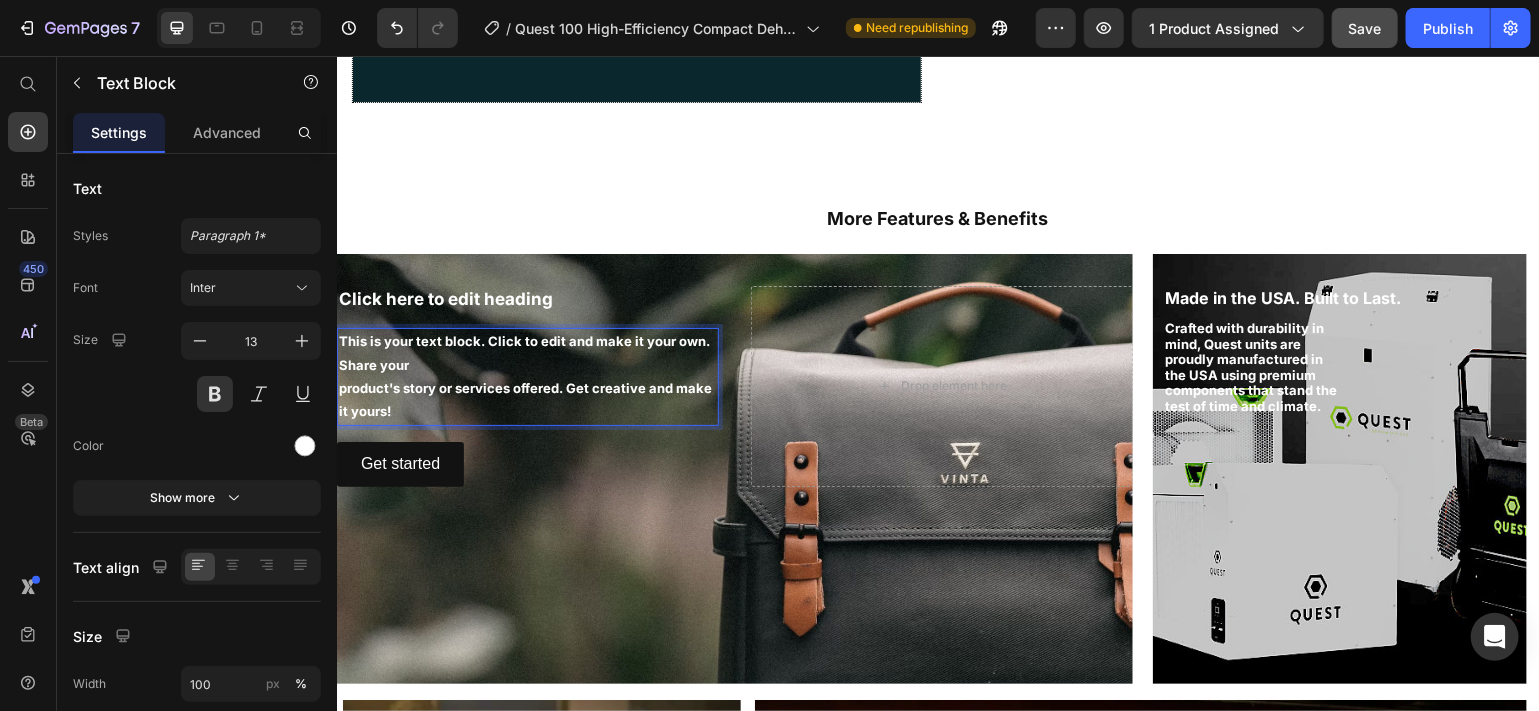 click on "This is your text block. Click to edit and make it your own. Share your product's story or services offered. Get creative and make it yours!" at bounding box center [527, 376] 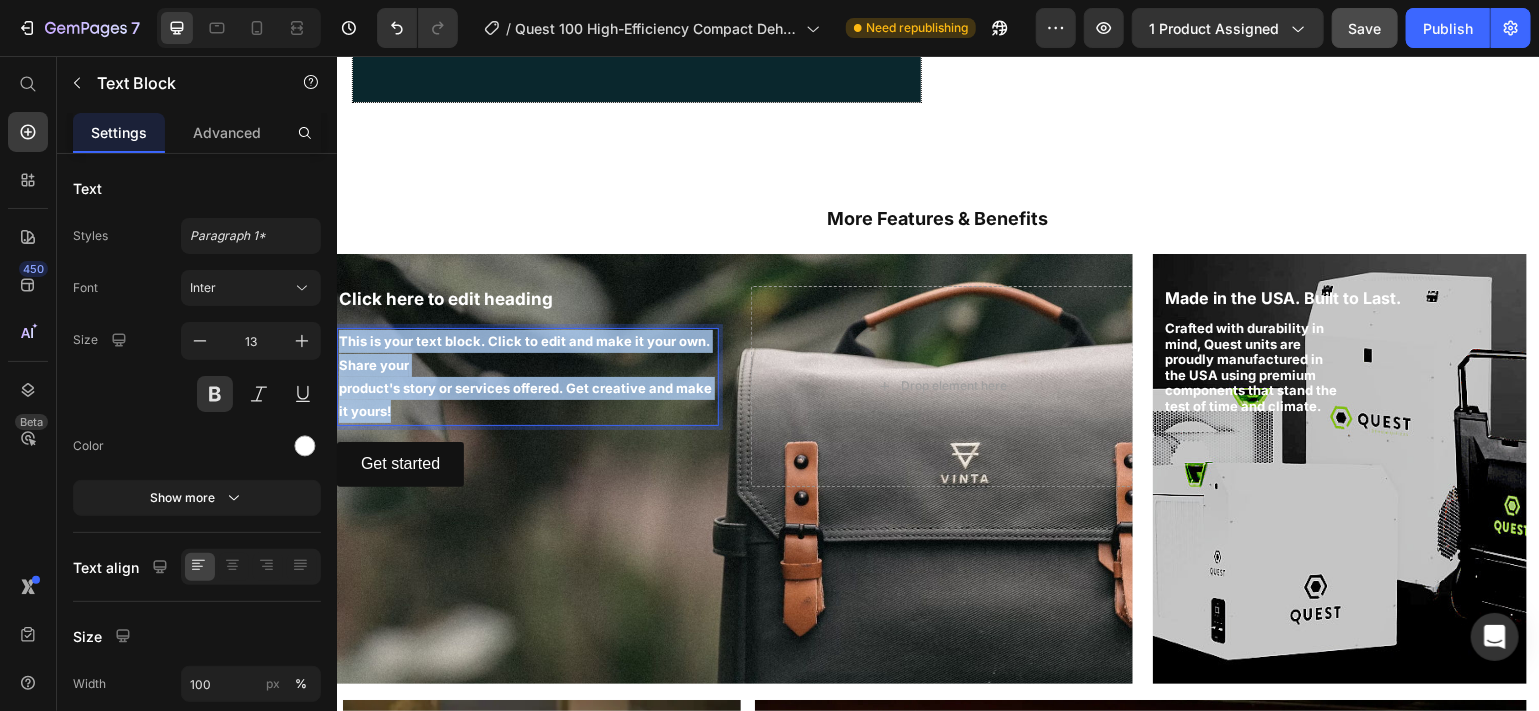 drag, startPoint x: 412, startPoint y: 393, endPoint x: 342, endPoint y: 332, distance: 92.84934 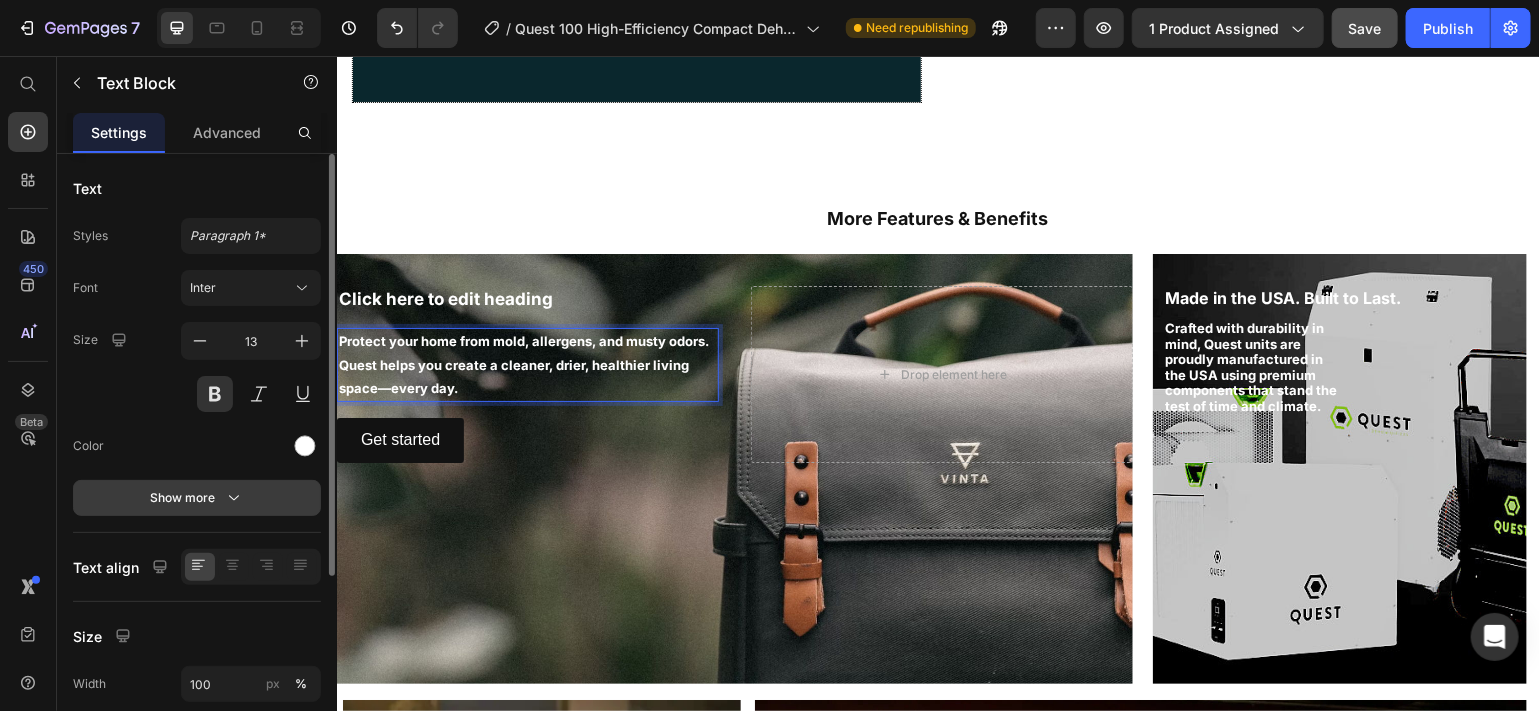 click 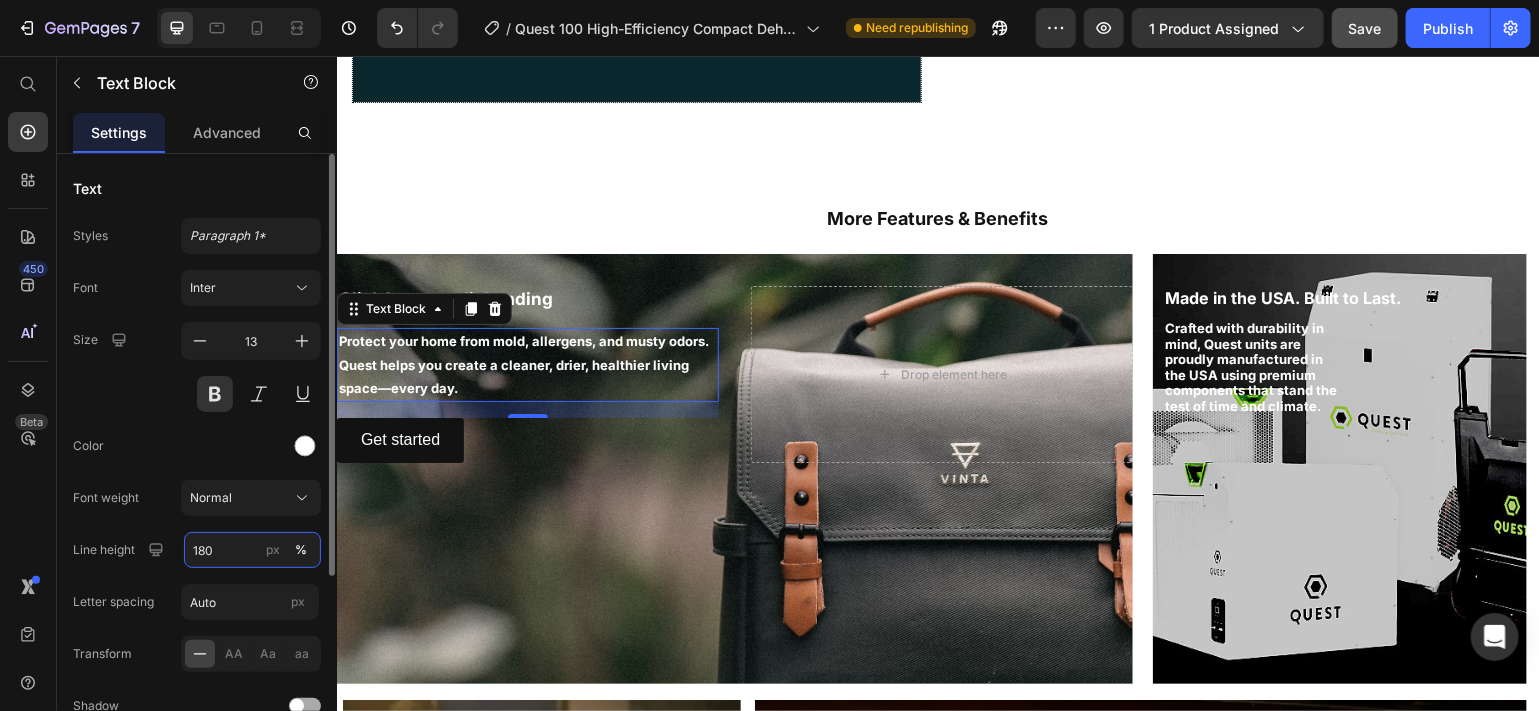 click on "180" at bounding box center (252, 550) 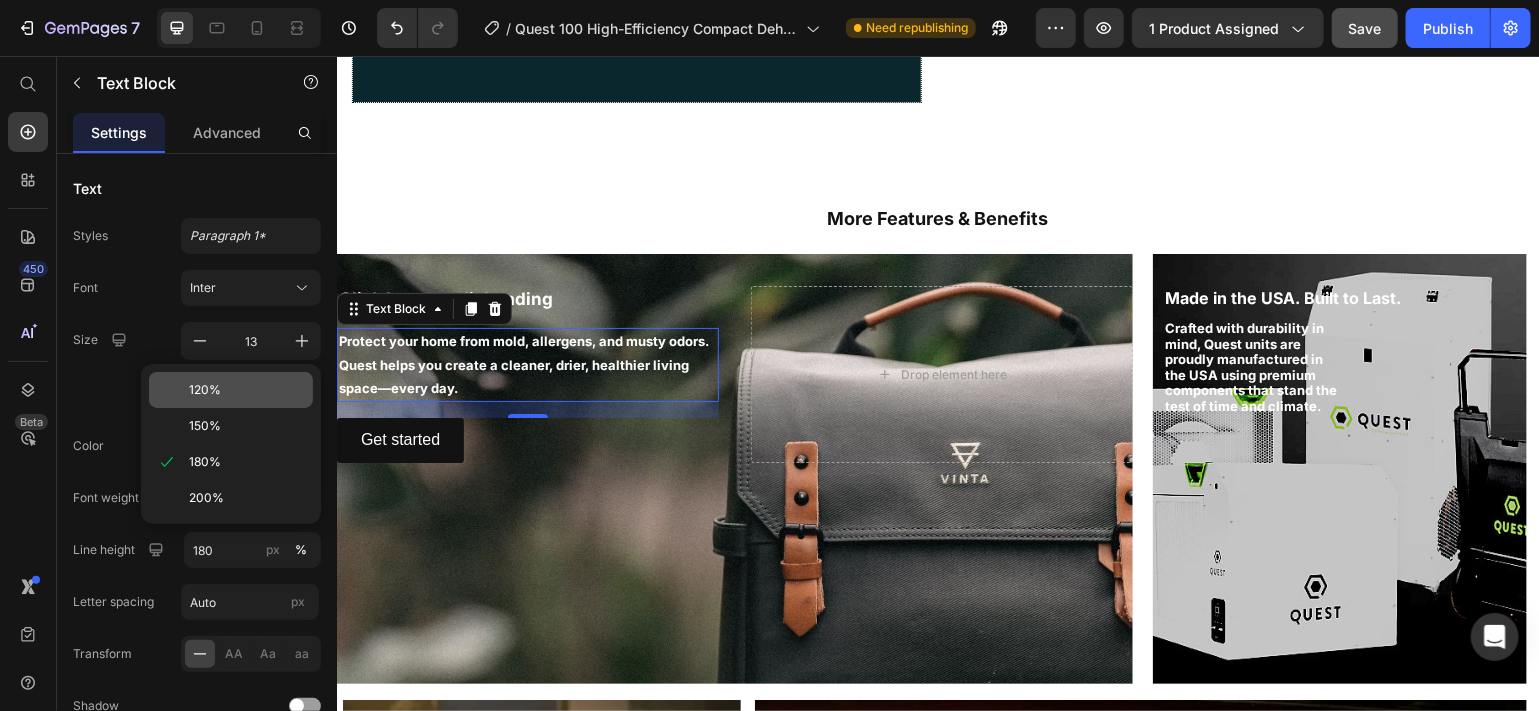 click on "120%" at bounding box center (247, 390) 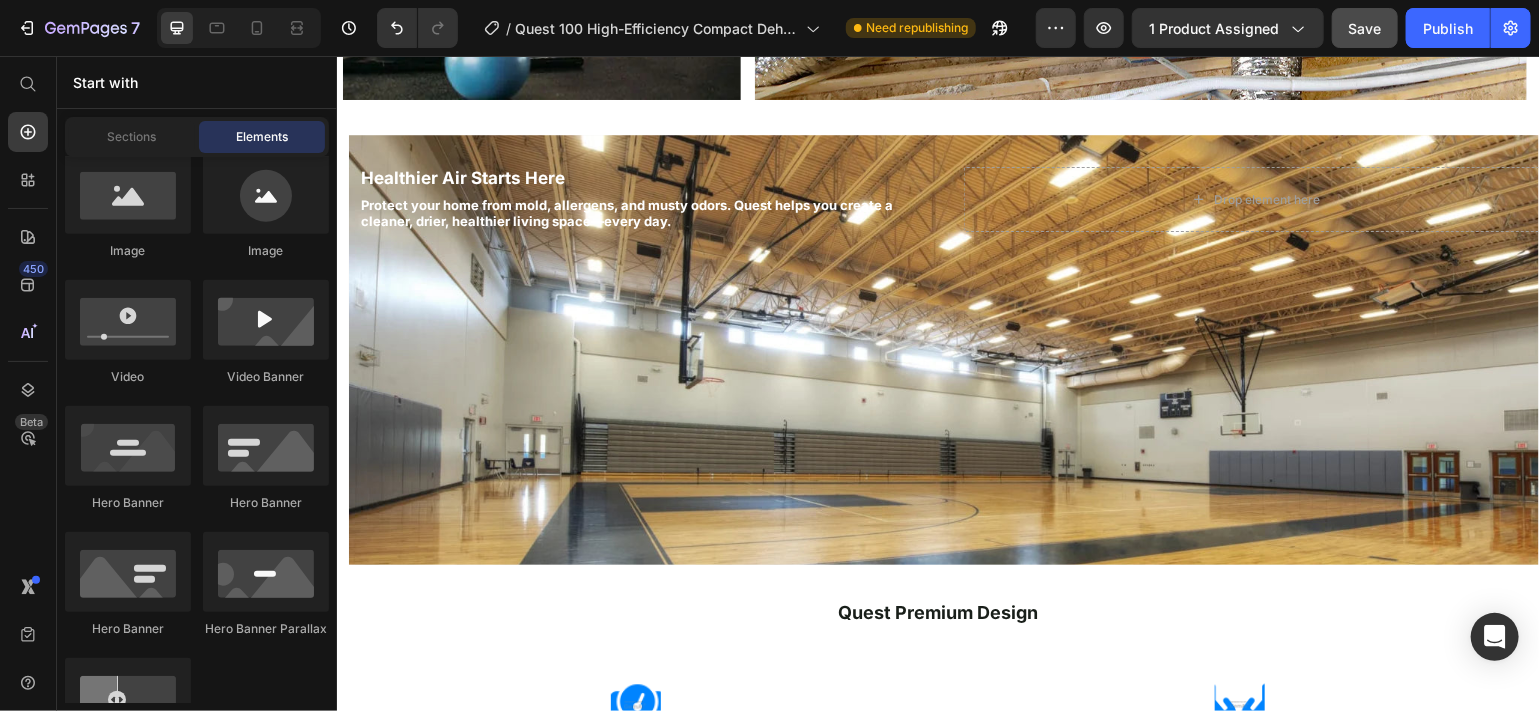 scroll, scrollTop: 2476, scrollLeft: 0, axis: vertical 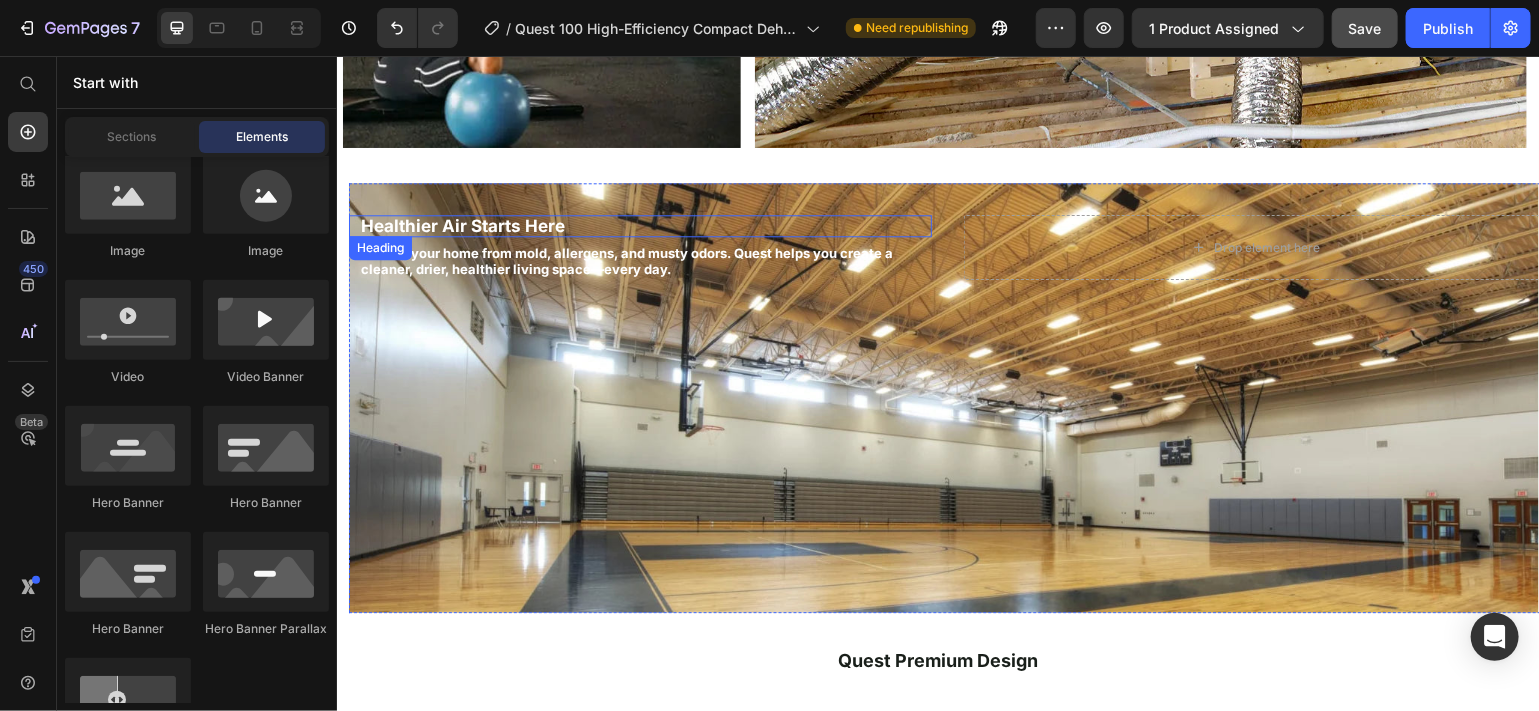 click on "Healthier Air Starts Here" at bounding box center [639, 225] 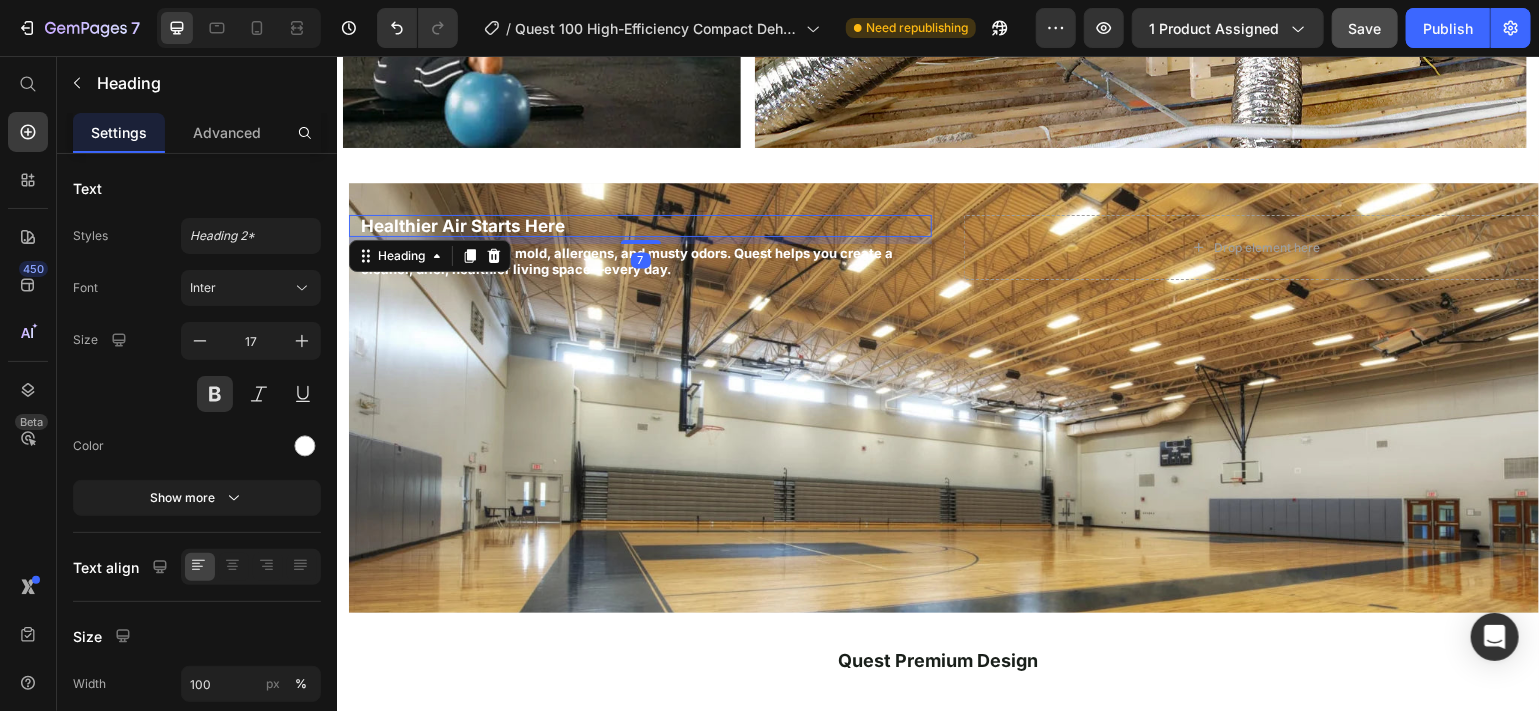 click on "Healthier Air Starts Here" at bounding box center [645, 225] 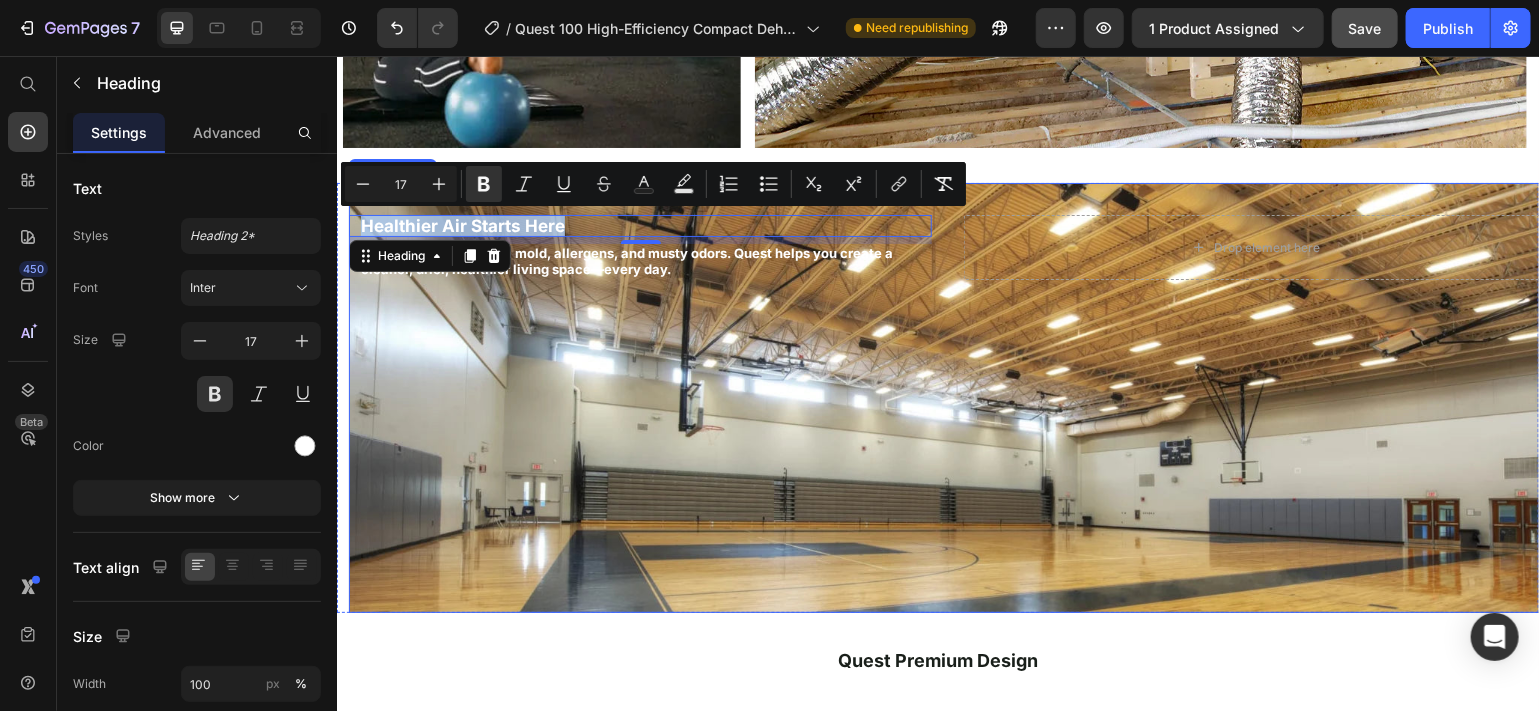 drag, startPoint x: 590, startPoint y: 223, endPoint x: 358, endPoint y: 210, distance: 232.36394 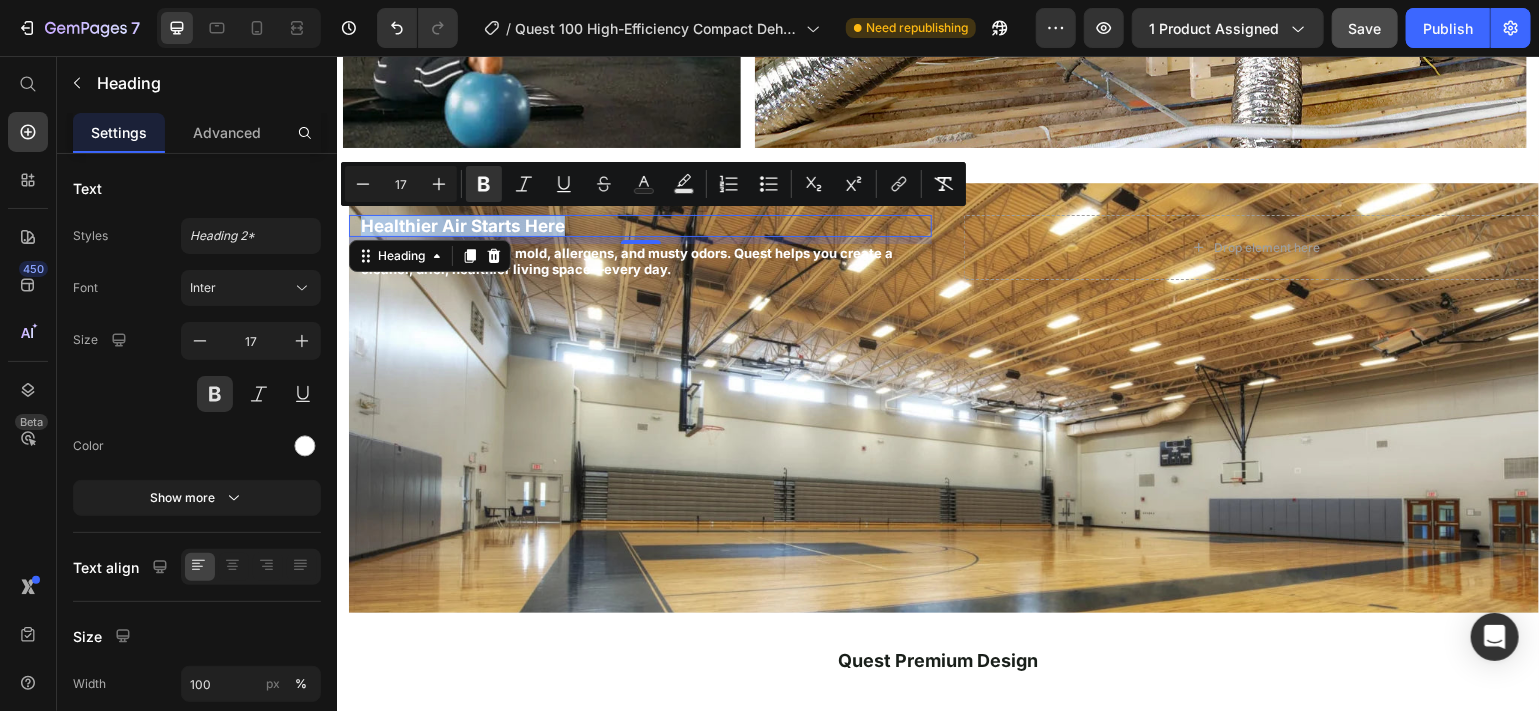 copy on "Healthier Air Starts Here" 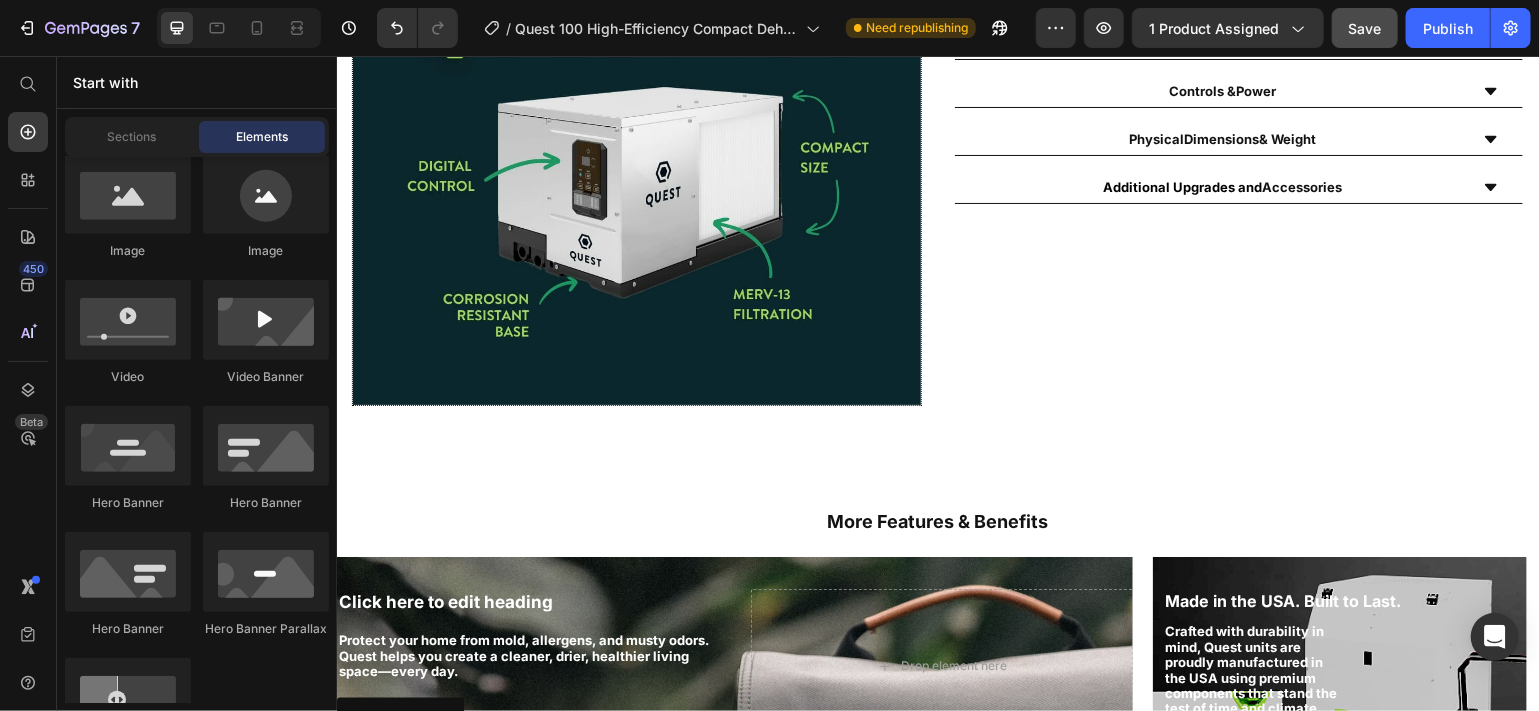 scroll, scrollTop: 1650, scrollLeft: 0, axis: vertical 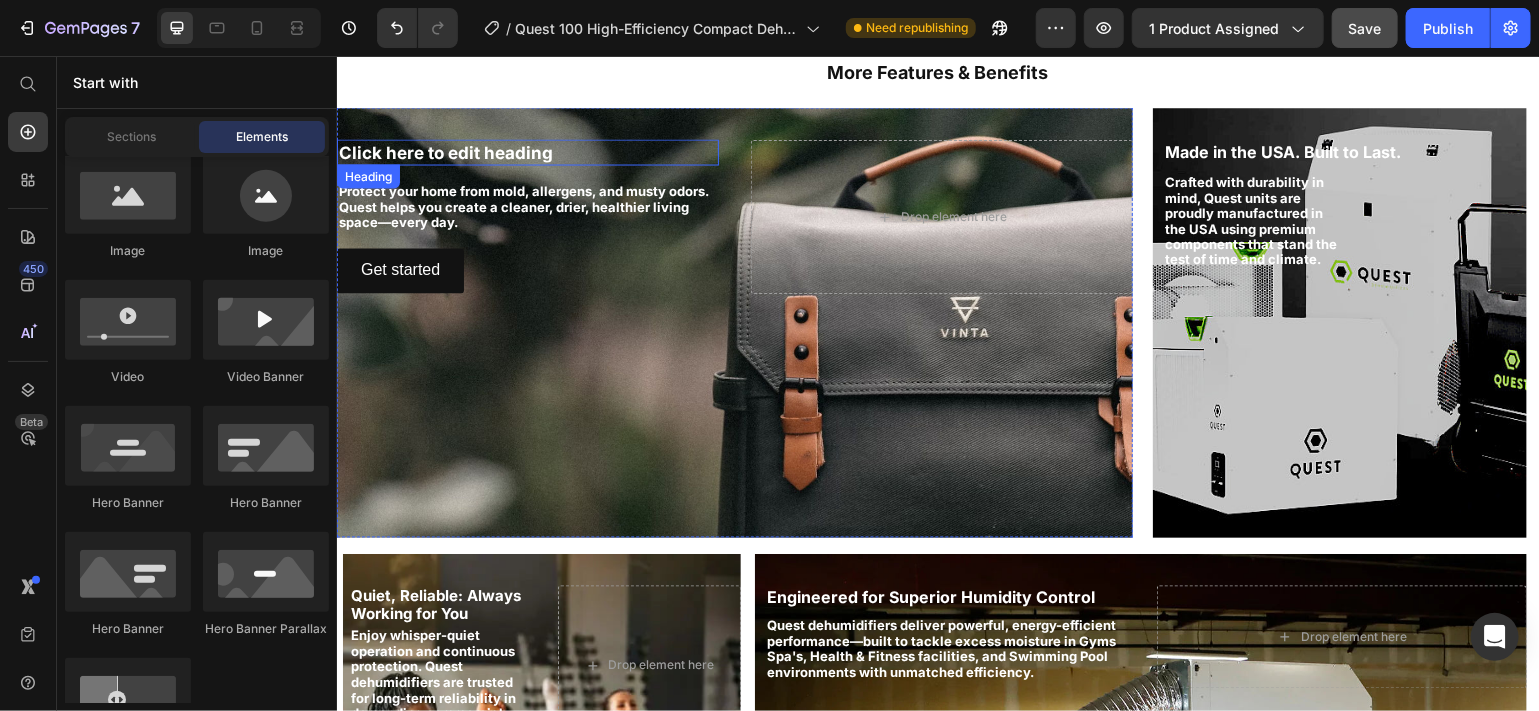 click on "Click here to edit heading" at bounding box center (527, 152) 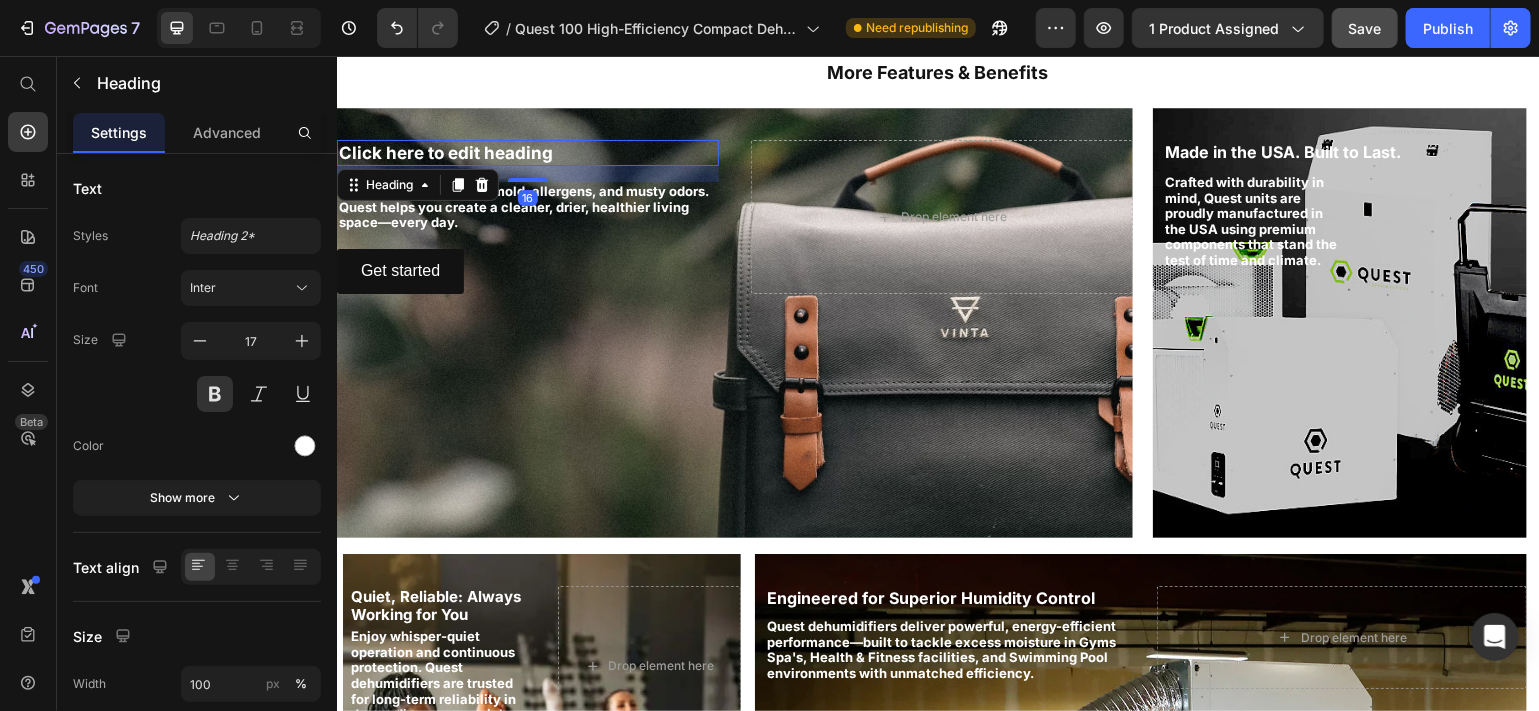 click on "Click here to edit heading" at bounding box center [527, 152] 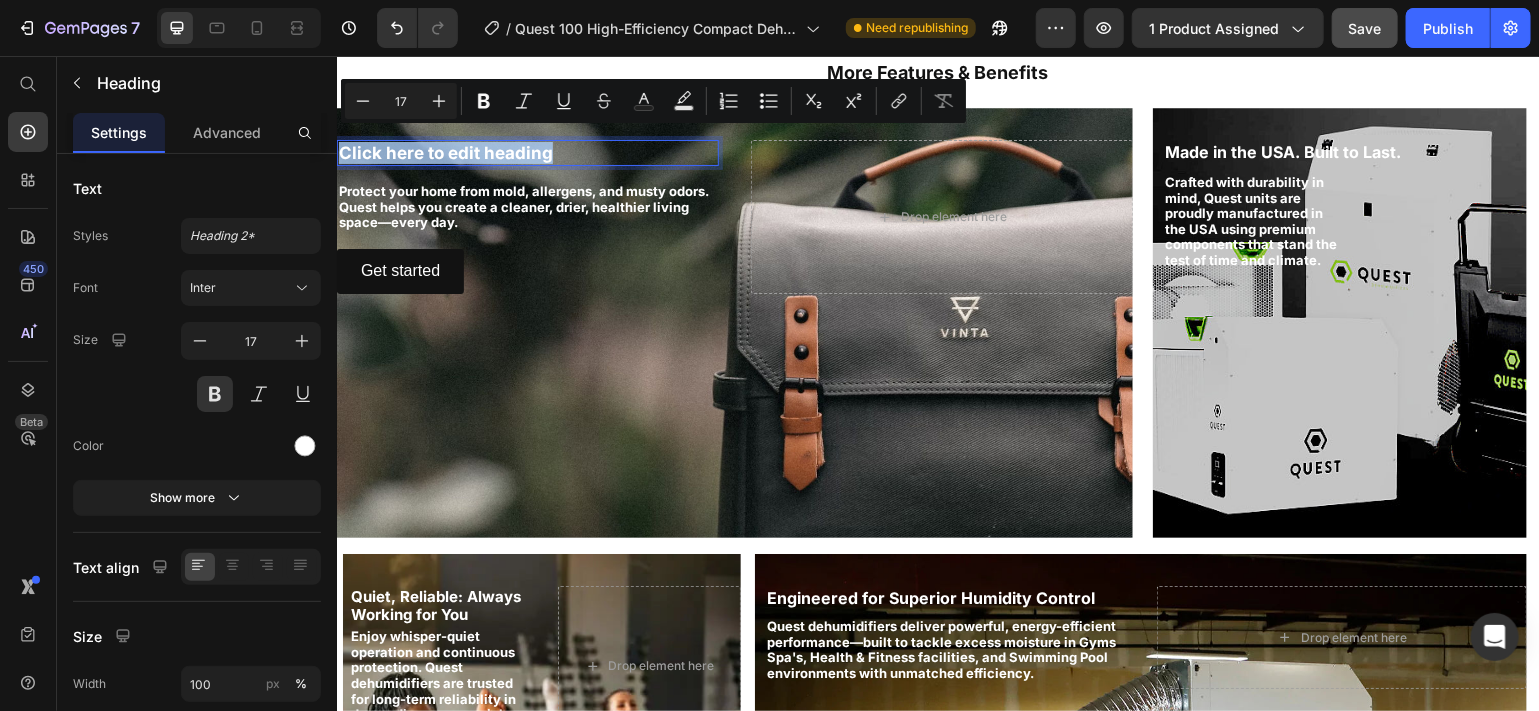 drag, startPoint x: 555, startPoint y: 142, endPoint x: 343, endPoint y: 131, distance: 212.28519 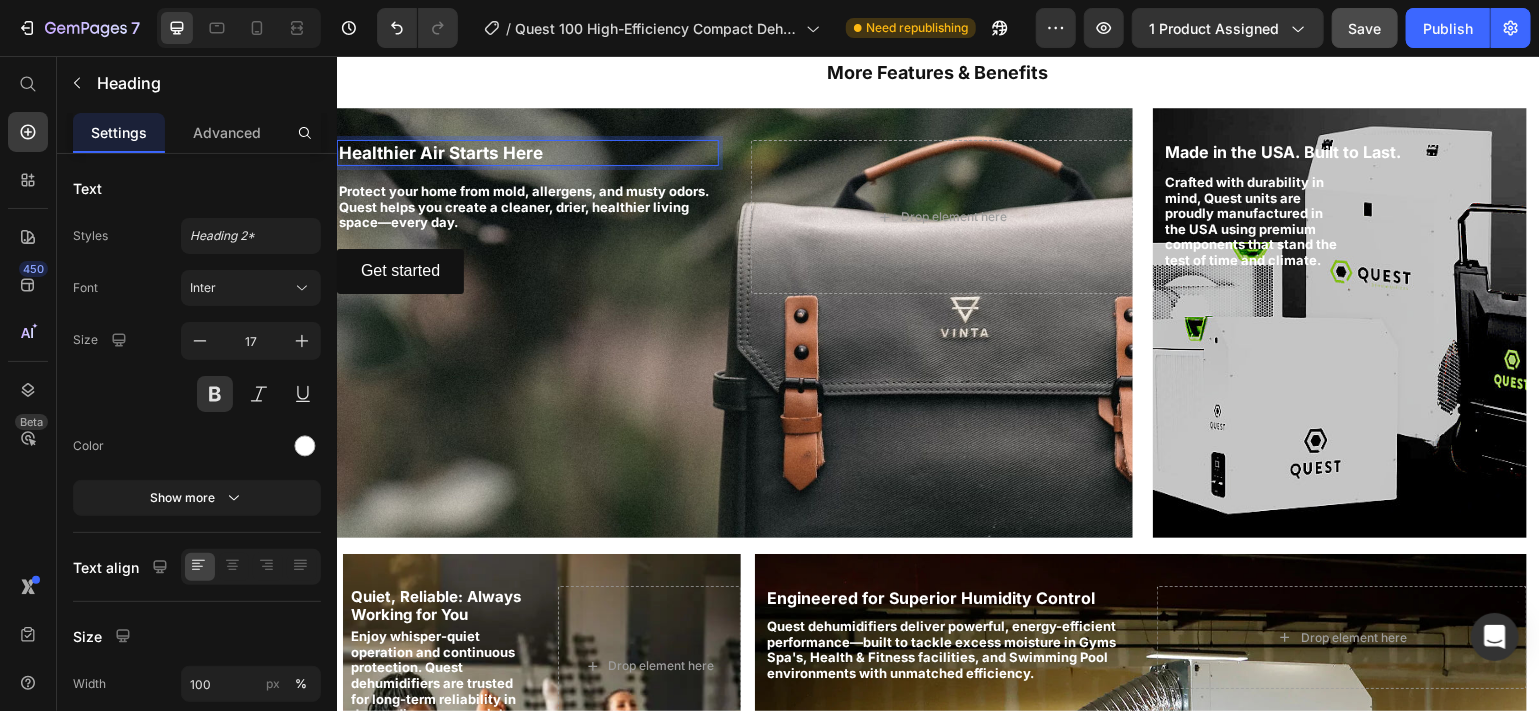 click on "Healthier Air Starts Here" at bounding box center [527, 152] 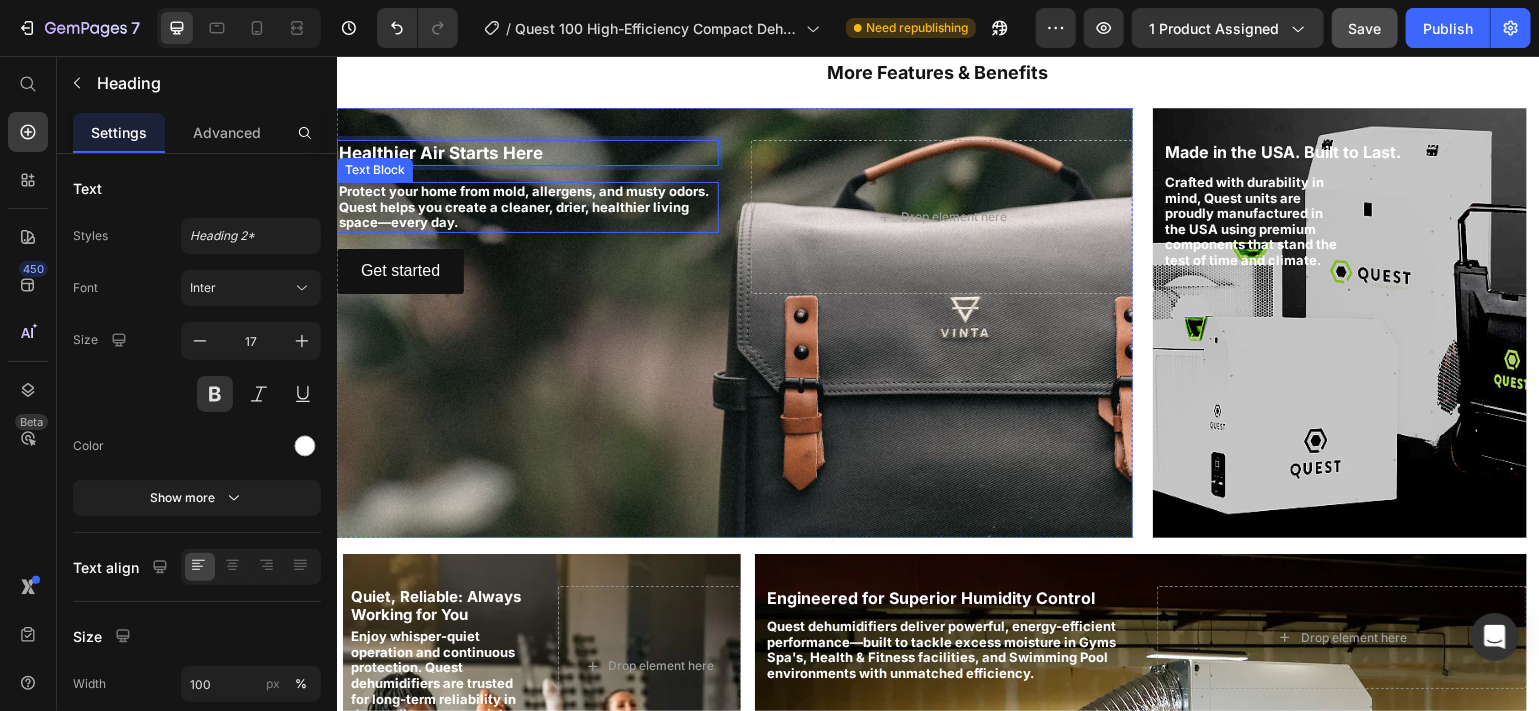 click on "Protect your home from mold, allergens, and musty odors. Quest helps you create a cleaner, drier, healthier living space—every day." at bounding box center (527, 206) 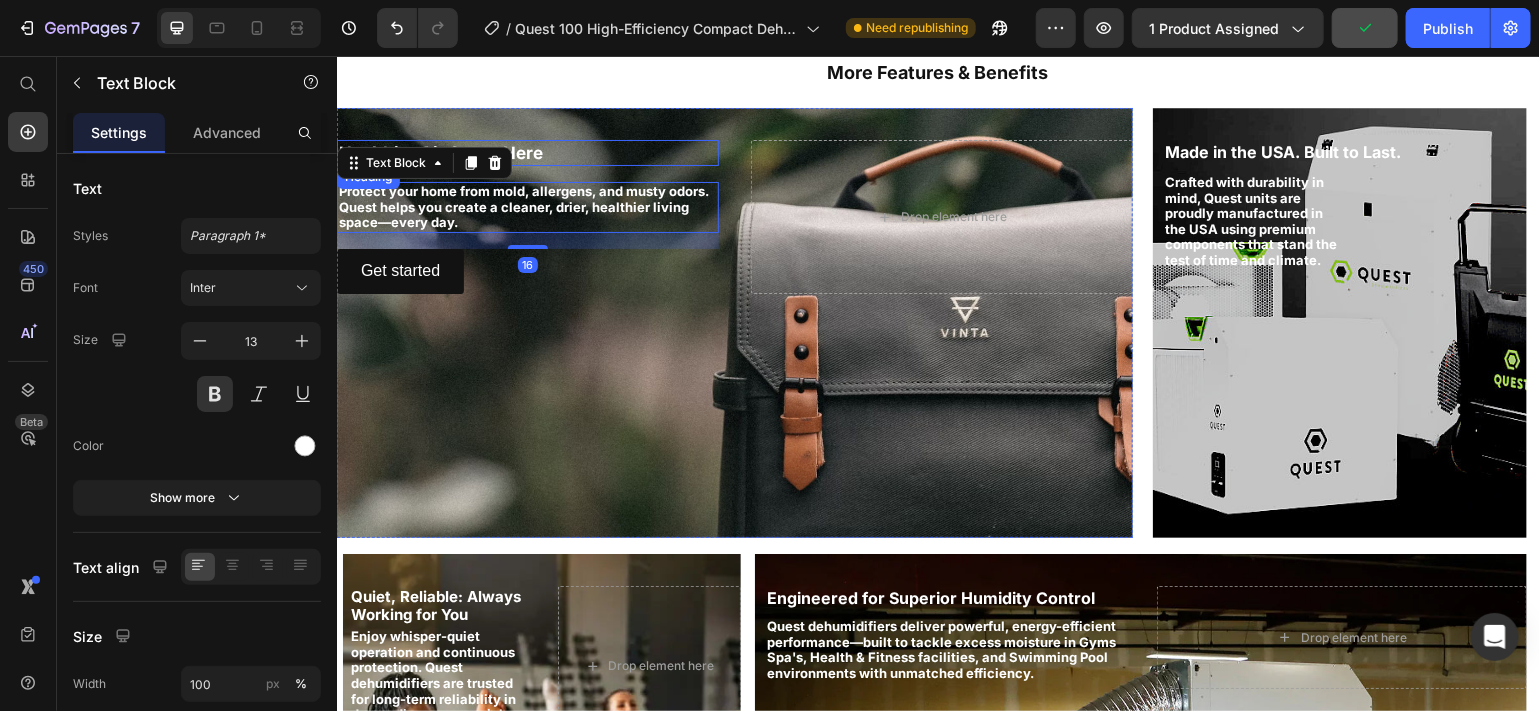 click on "⁠⁠⁠⁠⁠⁠⁠ Healthier Air Starts Here" at bounding box center [527, 152] 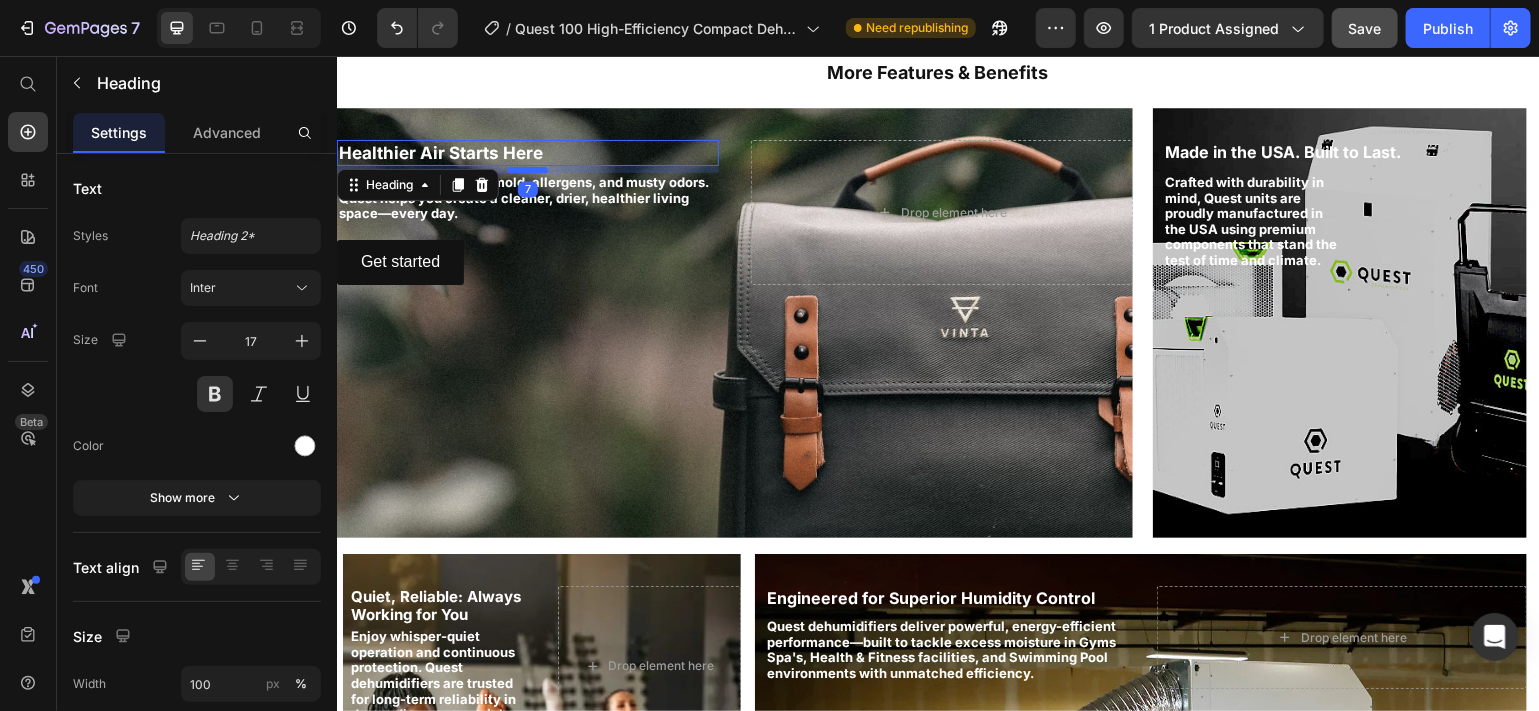 click at bounding box center [527, 169] 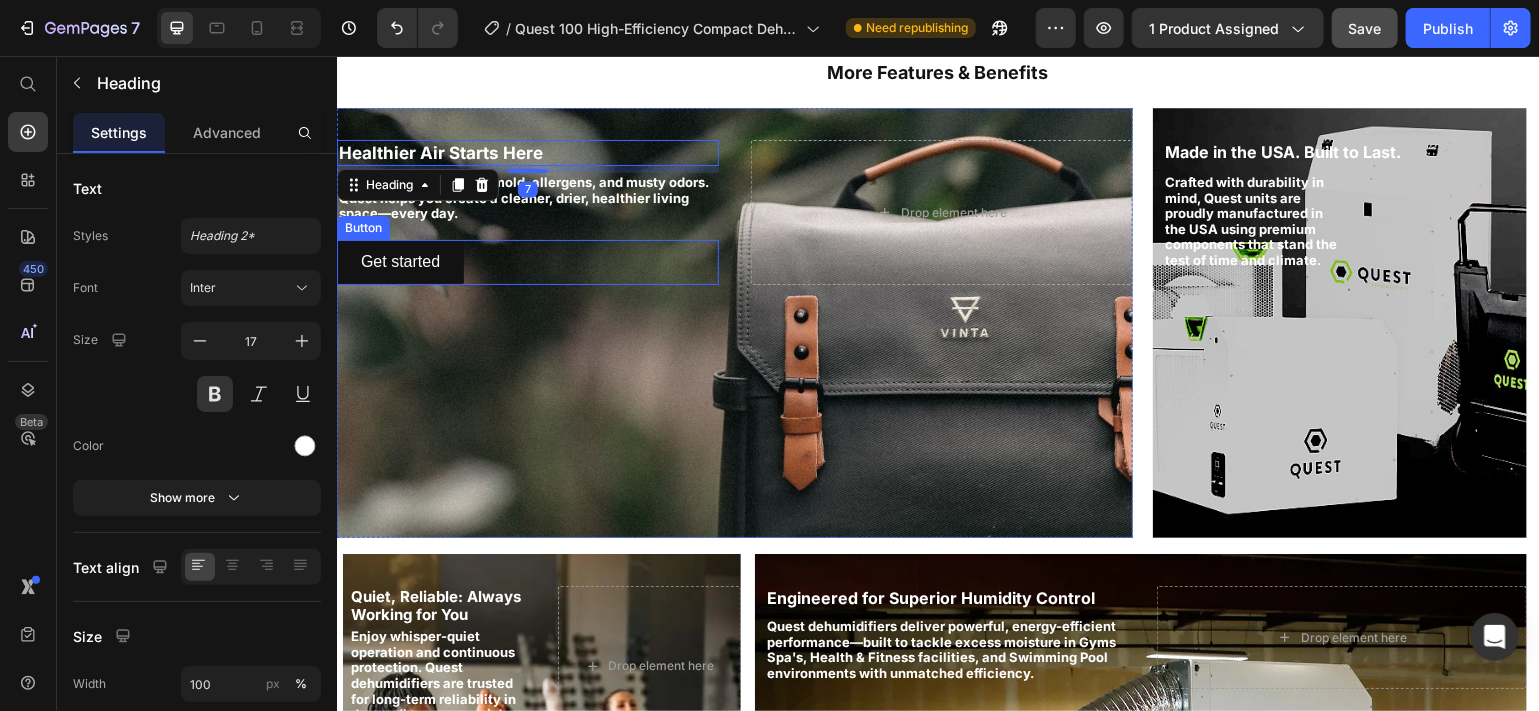 click on "Get started Button" at bounding box center [527, 261] 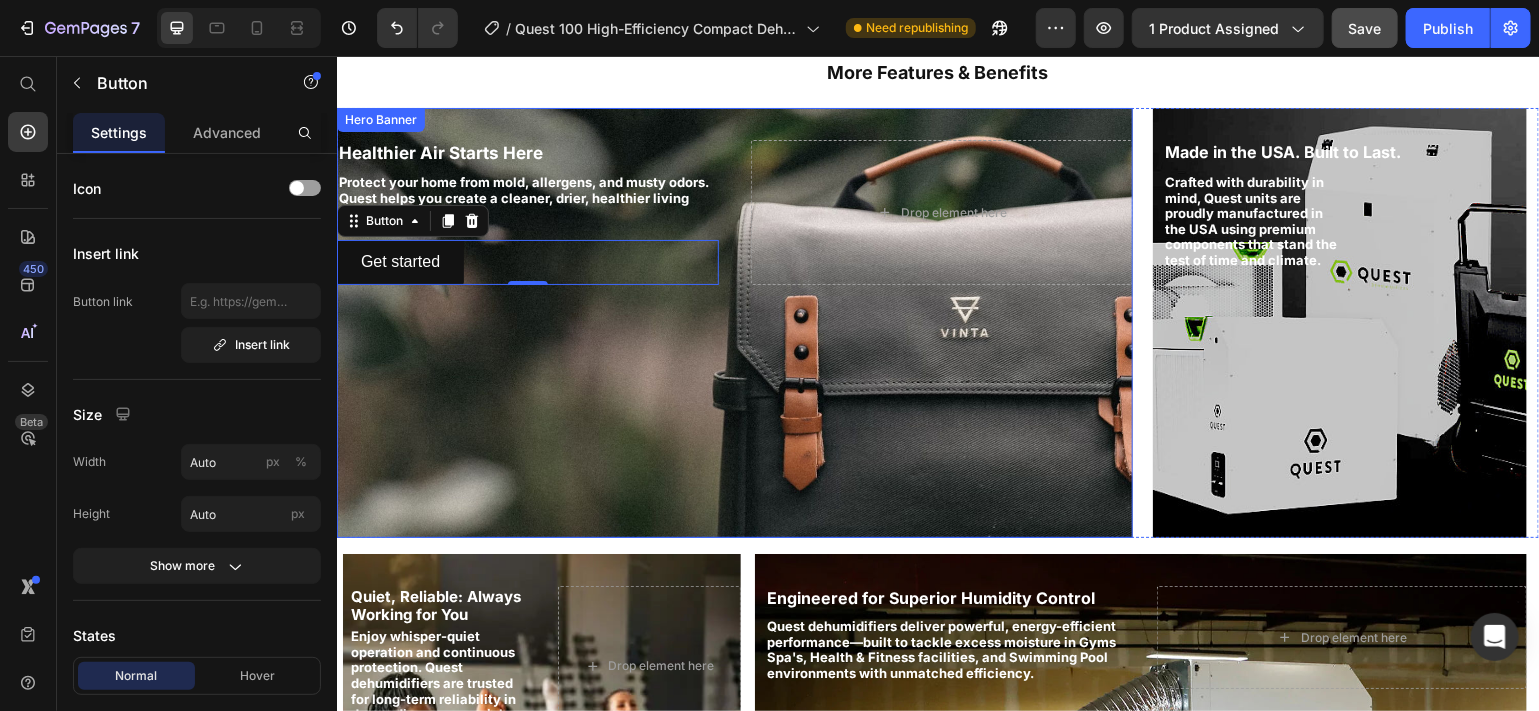 click at bounding box center (734, 322) 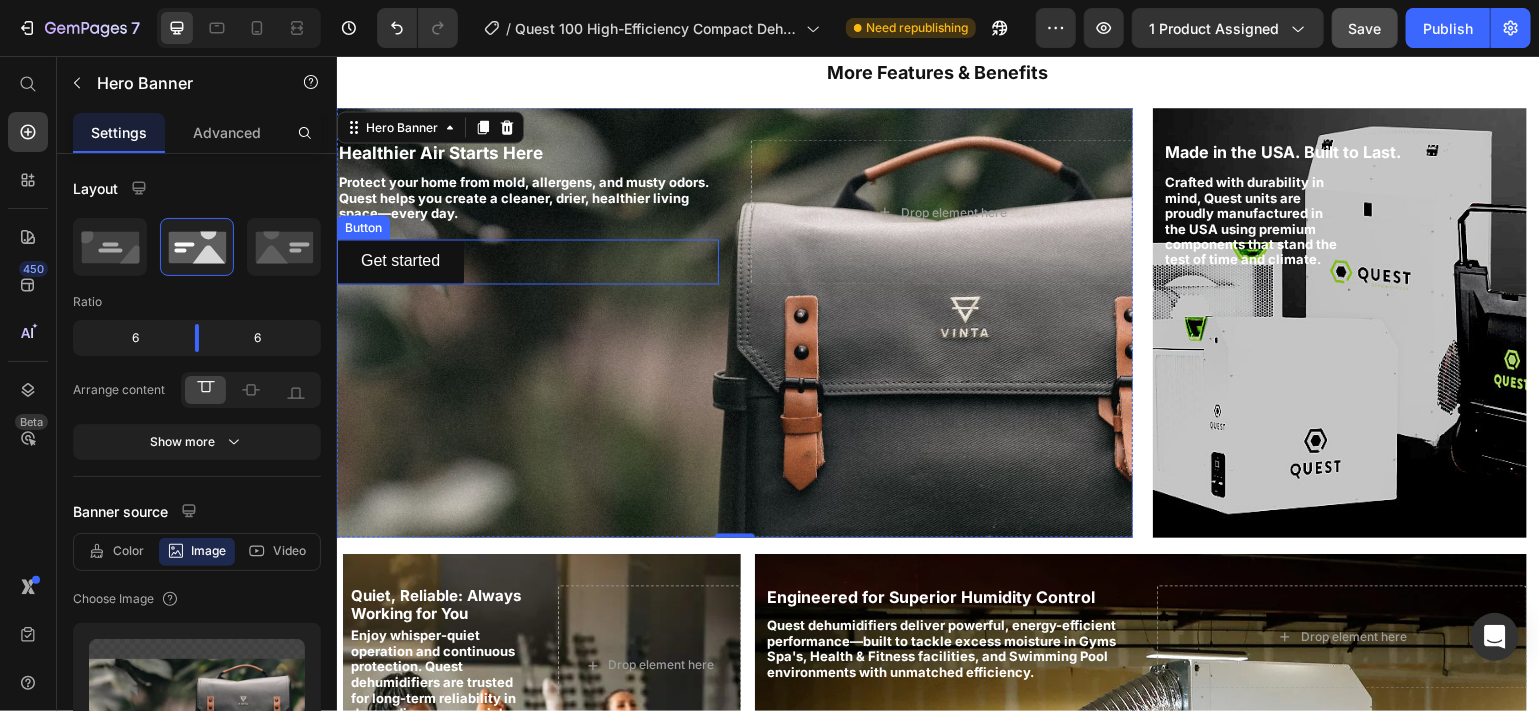 click on "Button" at bounding box center (362, 227) 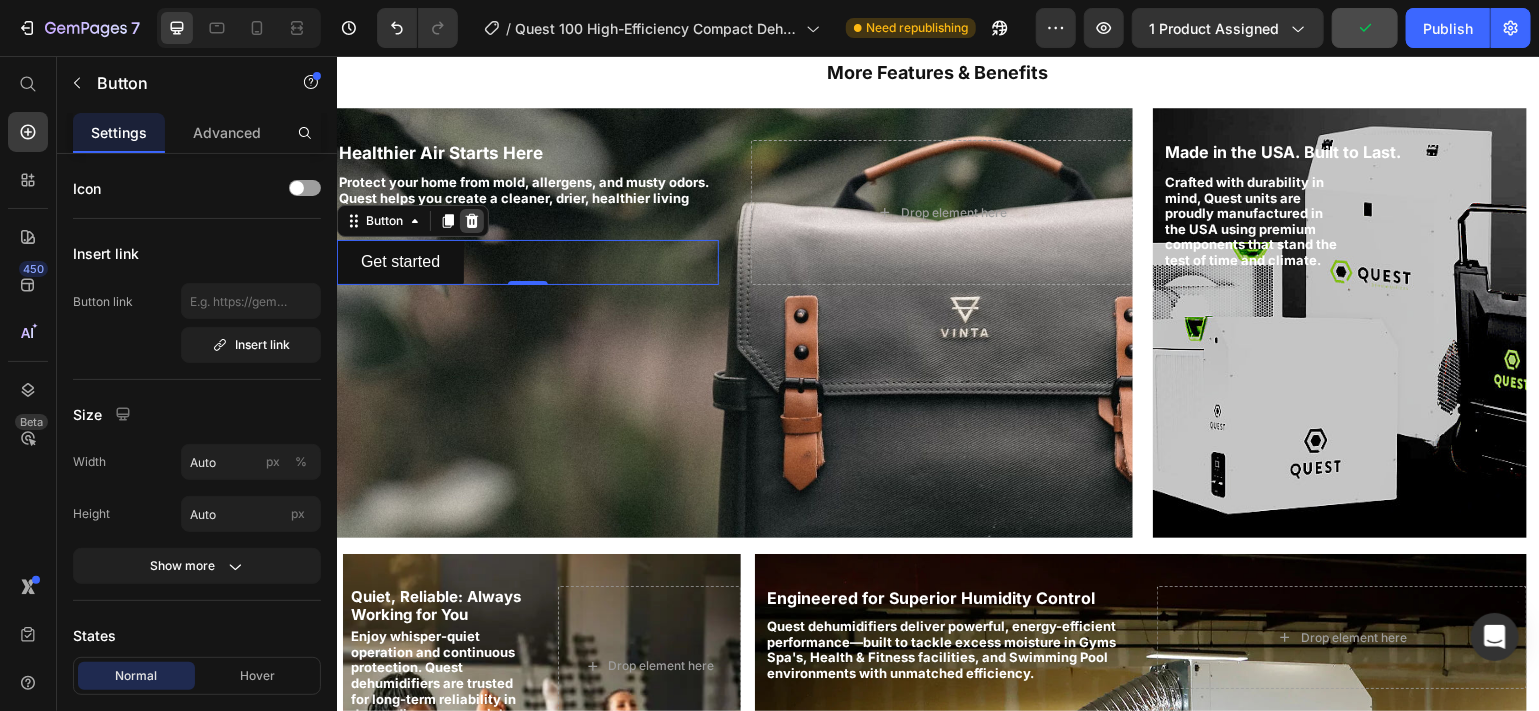 click 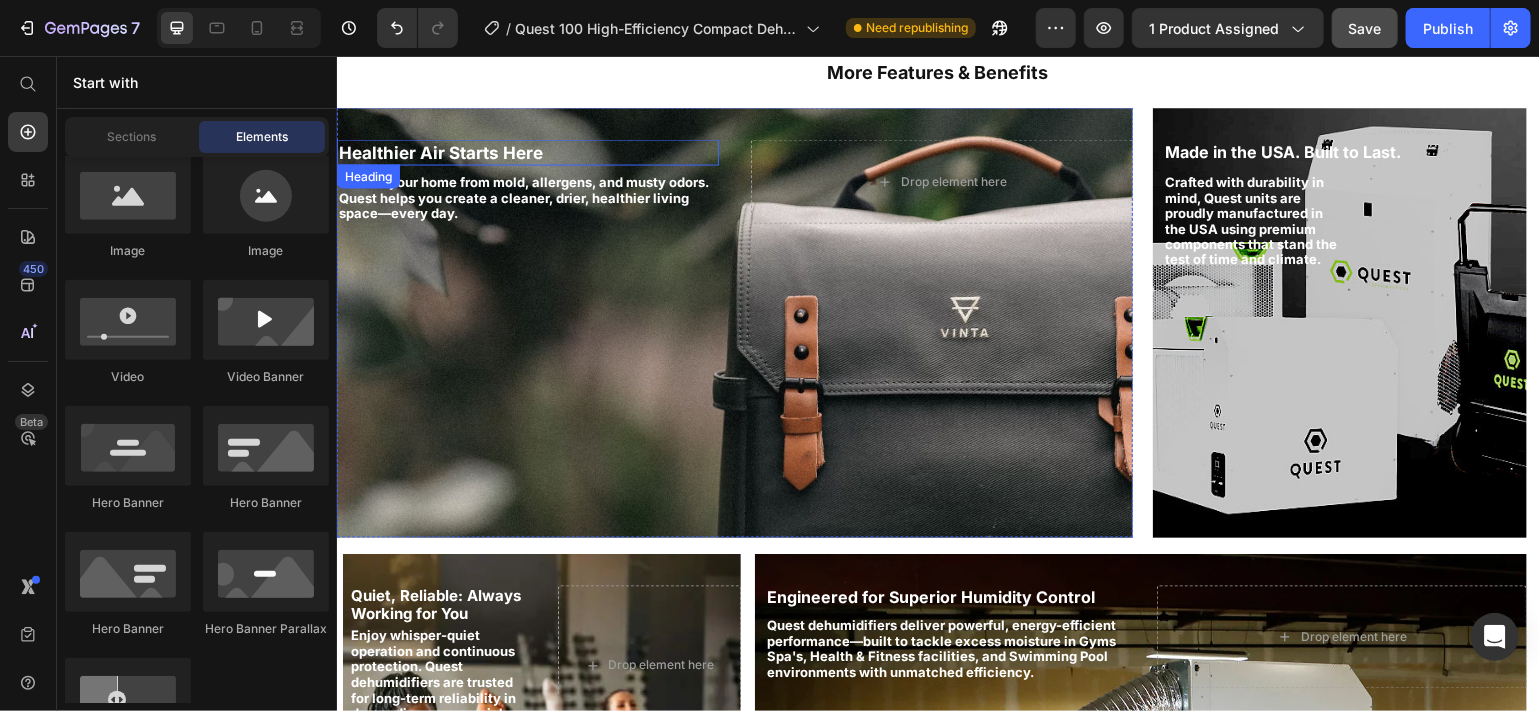 click on "Healthier Air Starts Here" at bounding box center (440, 152) 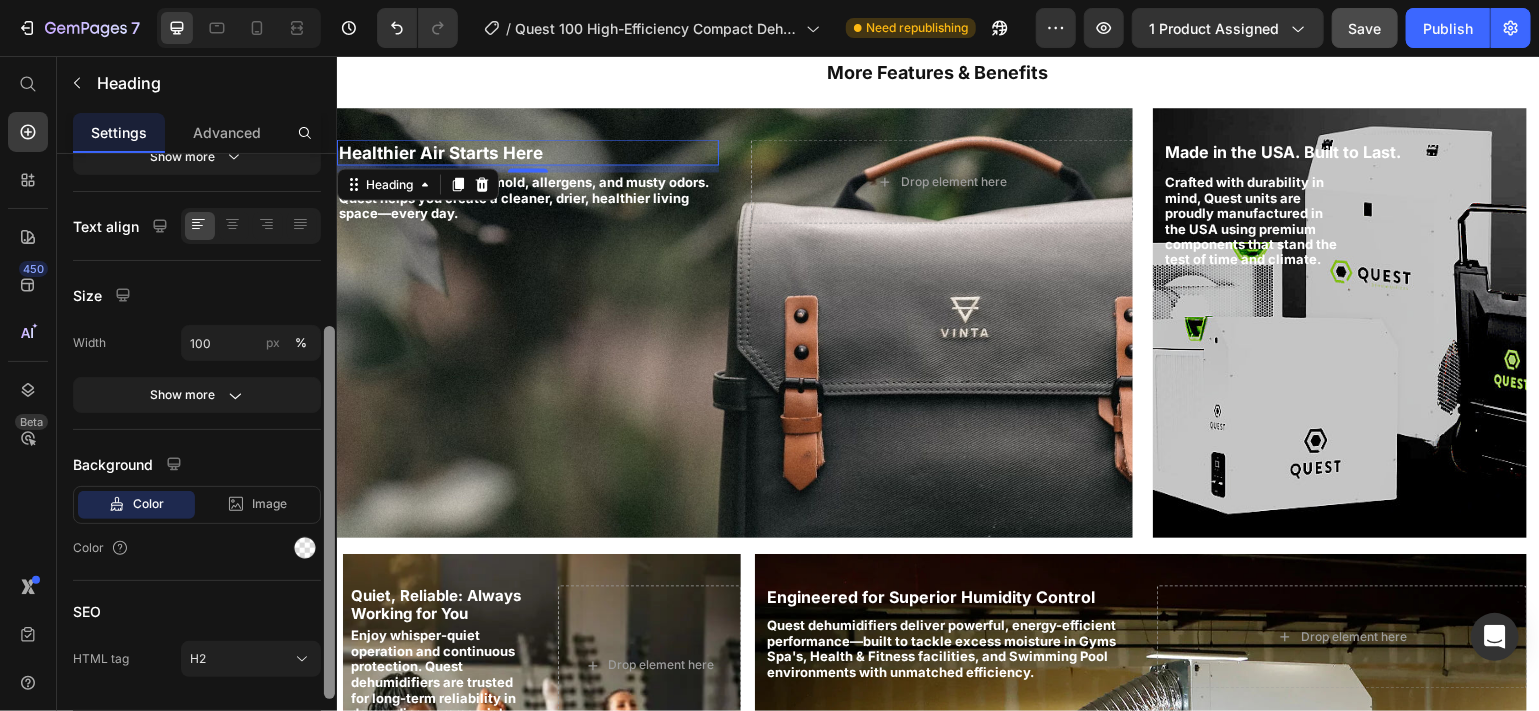 scroll, scrollTop: 367, scrollLeft: 0, axis: vertical 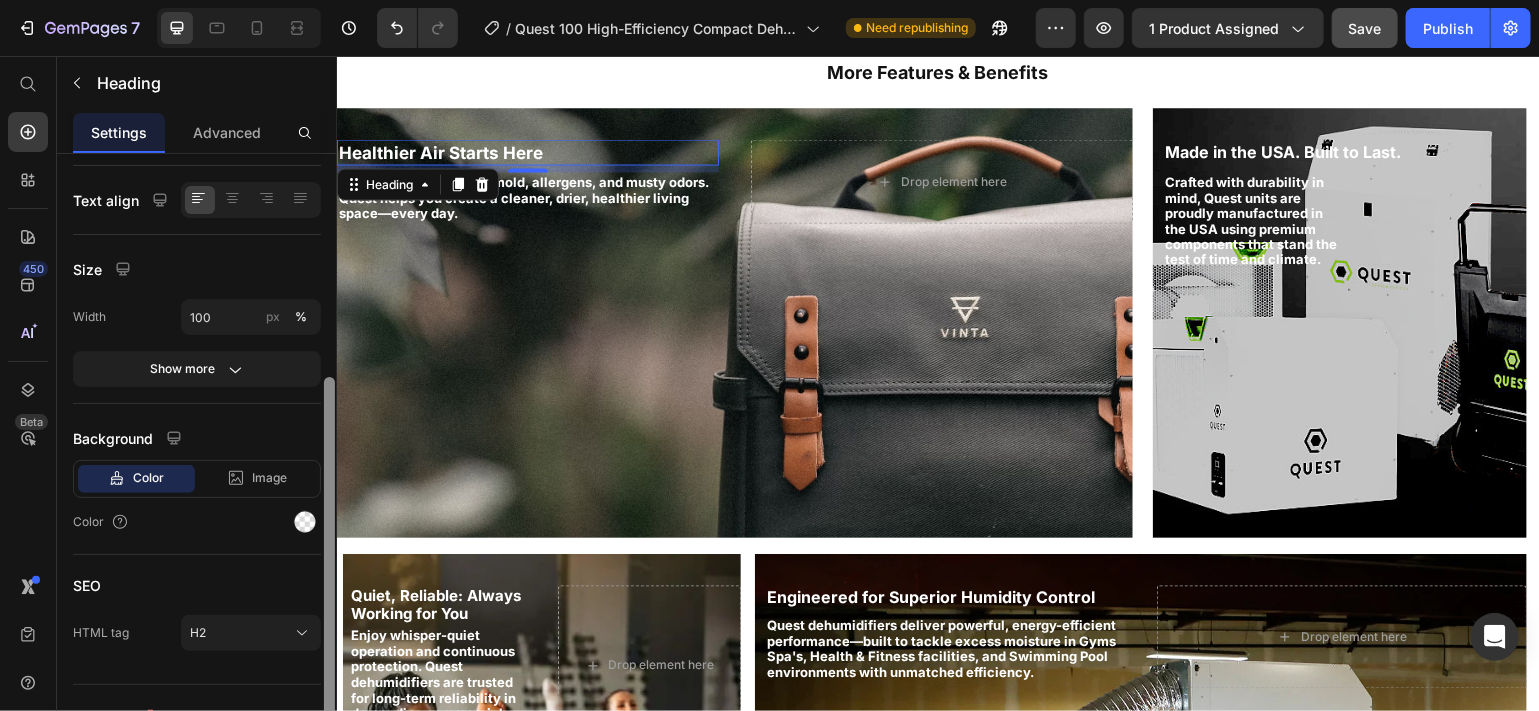 drag, startPoint x: 324, startPoint y: 446, endPoint x: 319, endPoint y: 670, distance: 224.0558 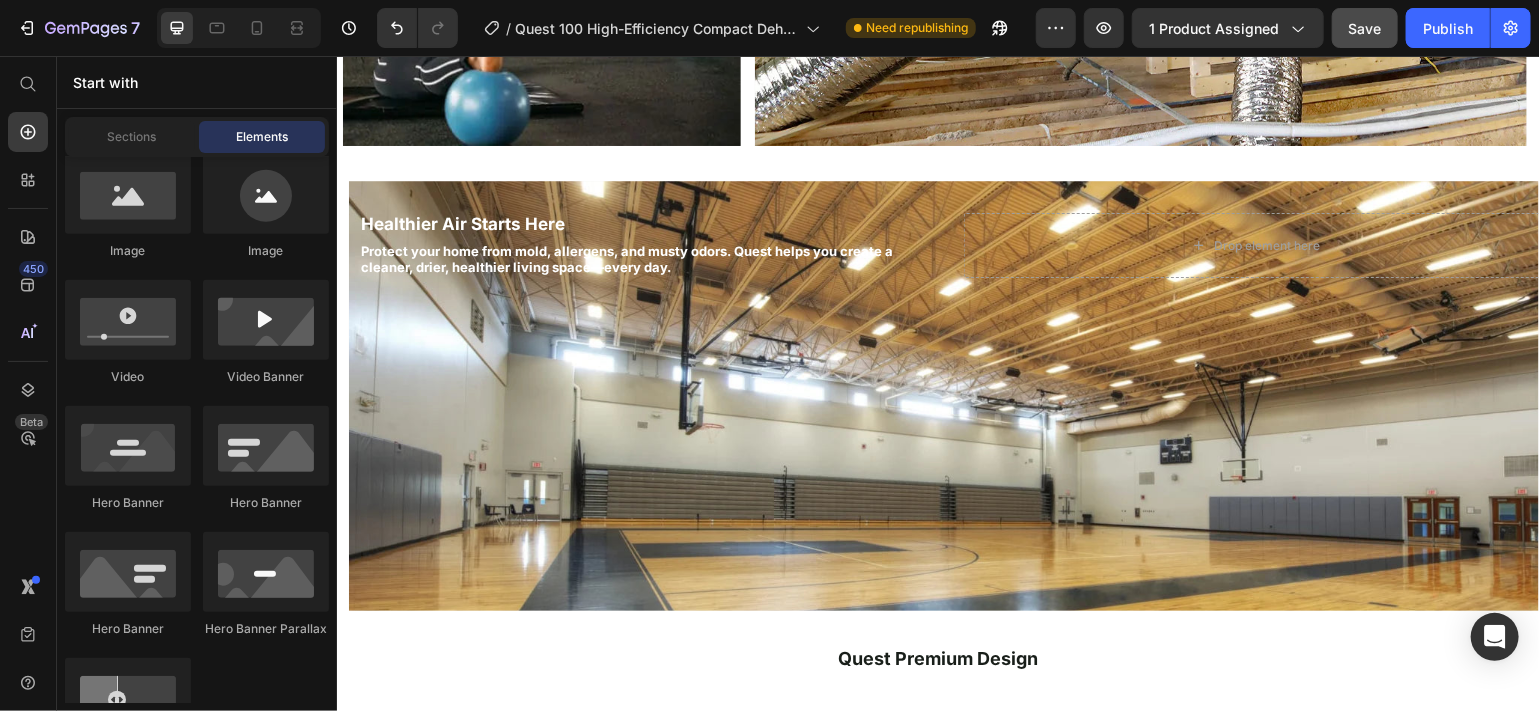scroll, scrollTop: 2447, scrollLeft: 0, axis: vertical 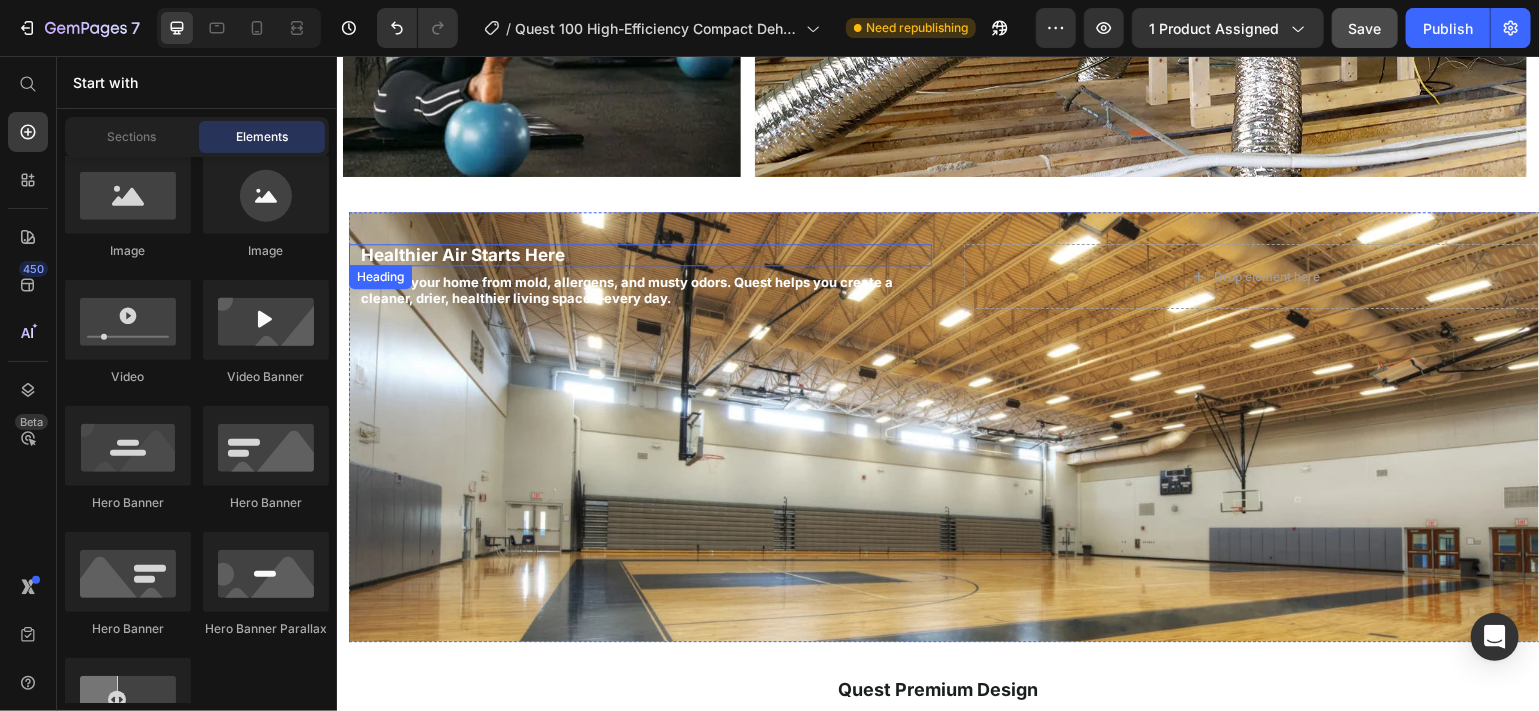 click on "Healthier Air Starts Here" at bounding box center [462, 254] 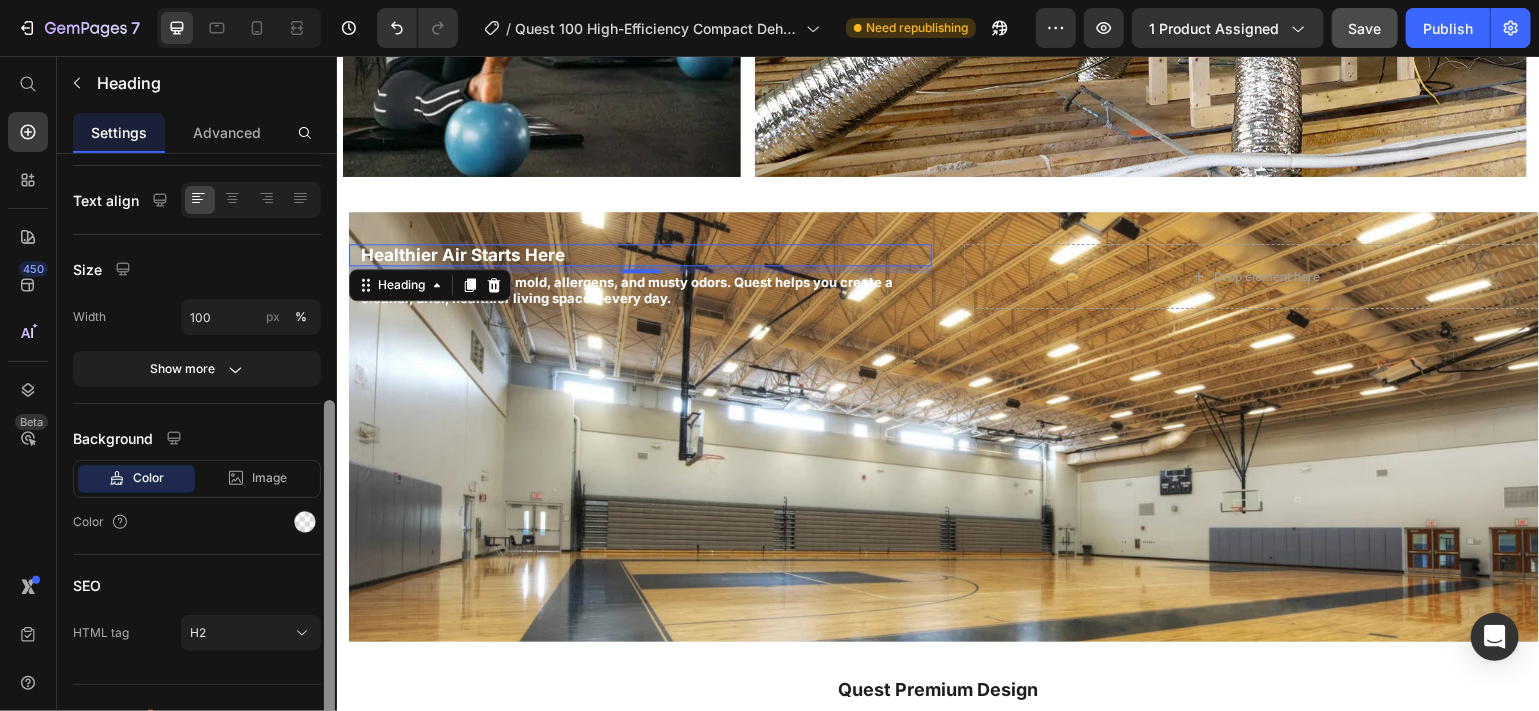 scroll, scrollTop: 396, scrollLeft: 0, axis: vertical 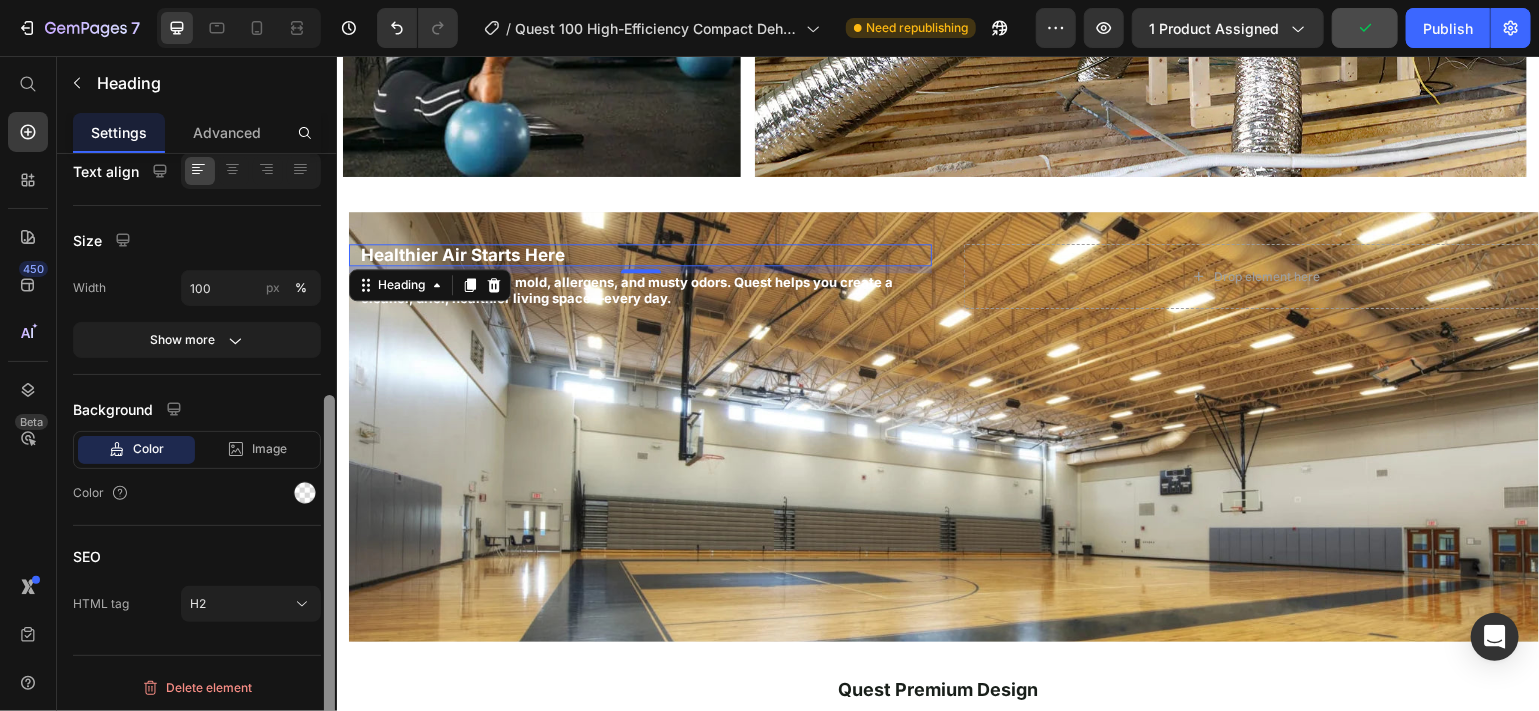 drag, startPoint x: 327, startPoint y: 387, endPoint x: 325, endPoint y: 417, distance: 30.066593 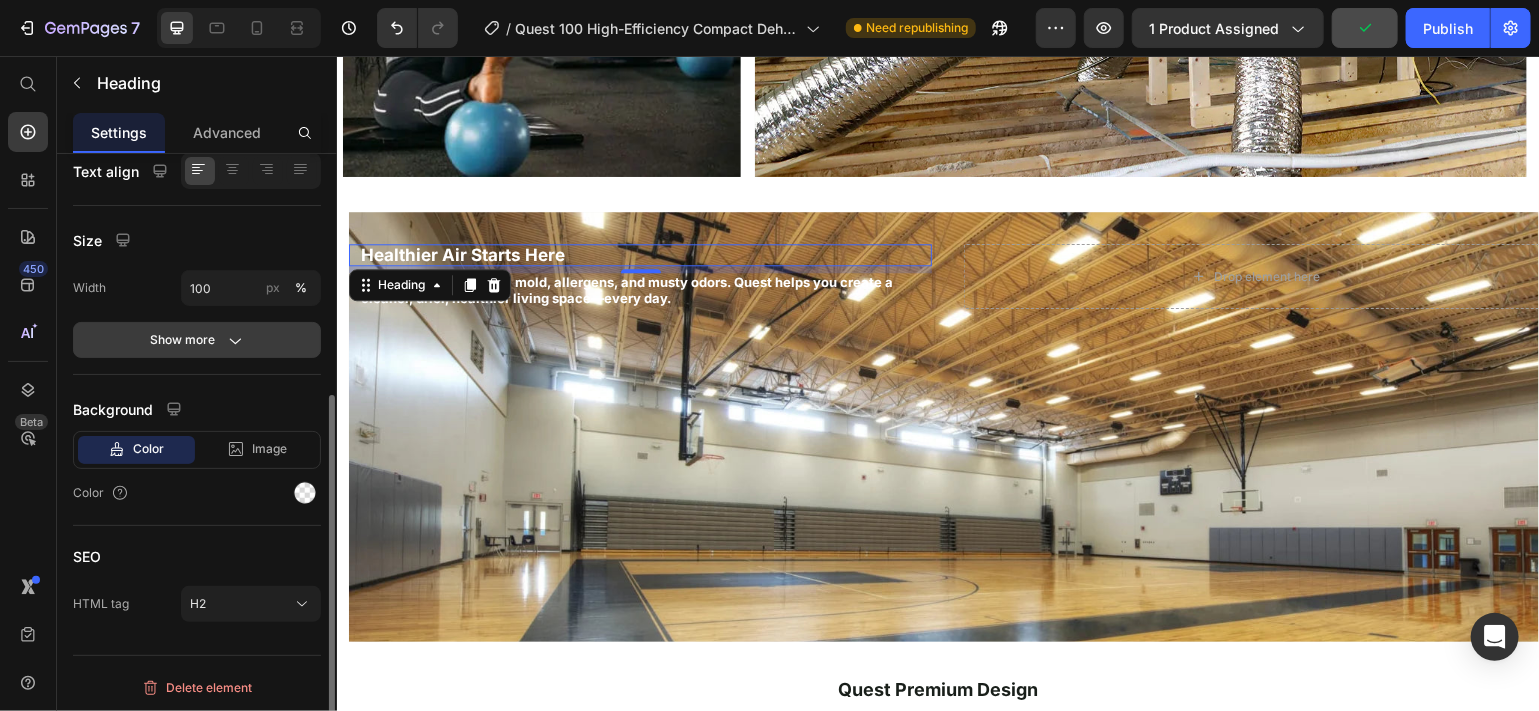 click on "Show more" 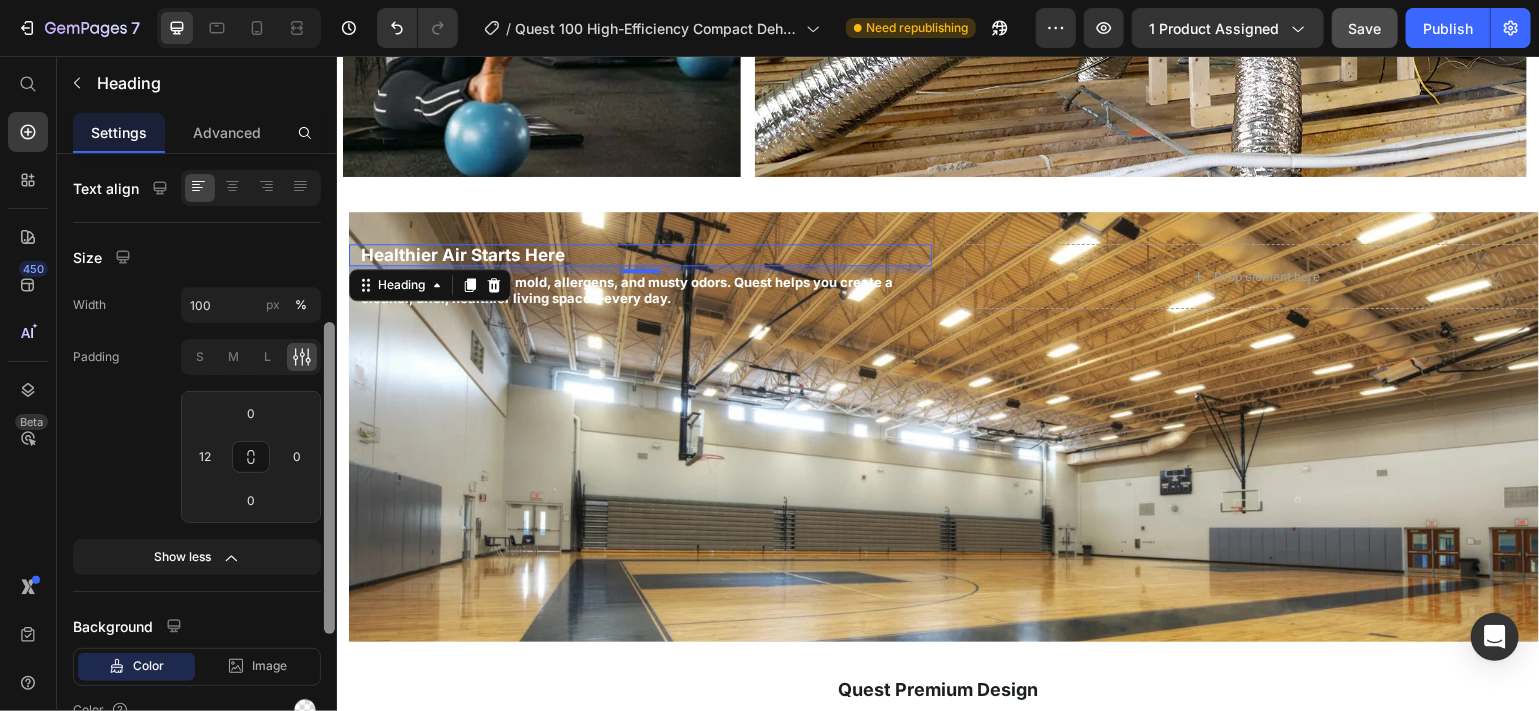 scroll, scrollTop: 360, scrollLeft: 0, axis: vertical 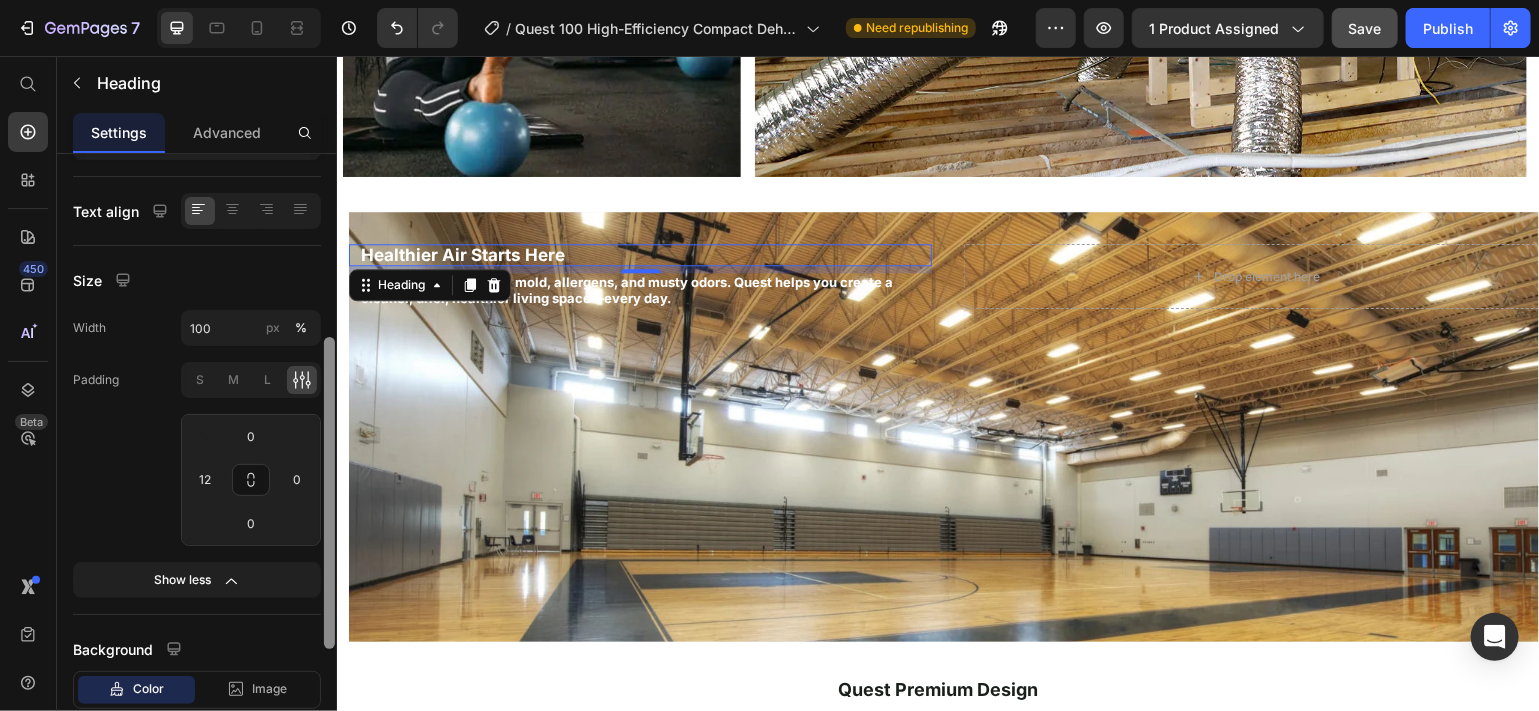 drag, startPoint x: 325, startPoint y: 445, endPoint x: 324, endPoint y: 420, distance: 25.019993 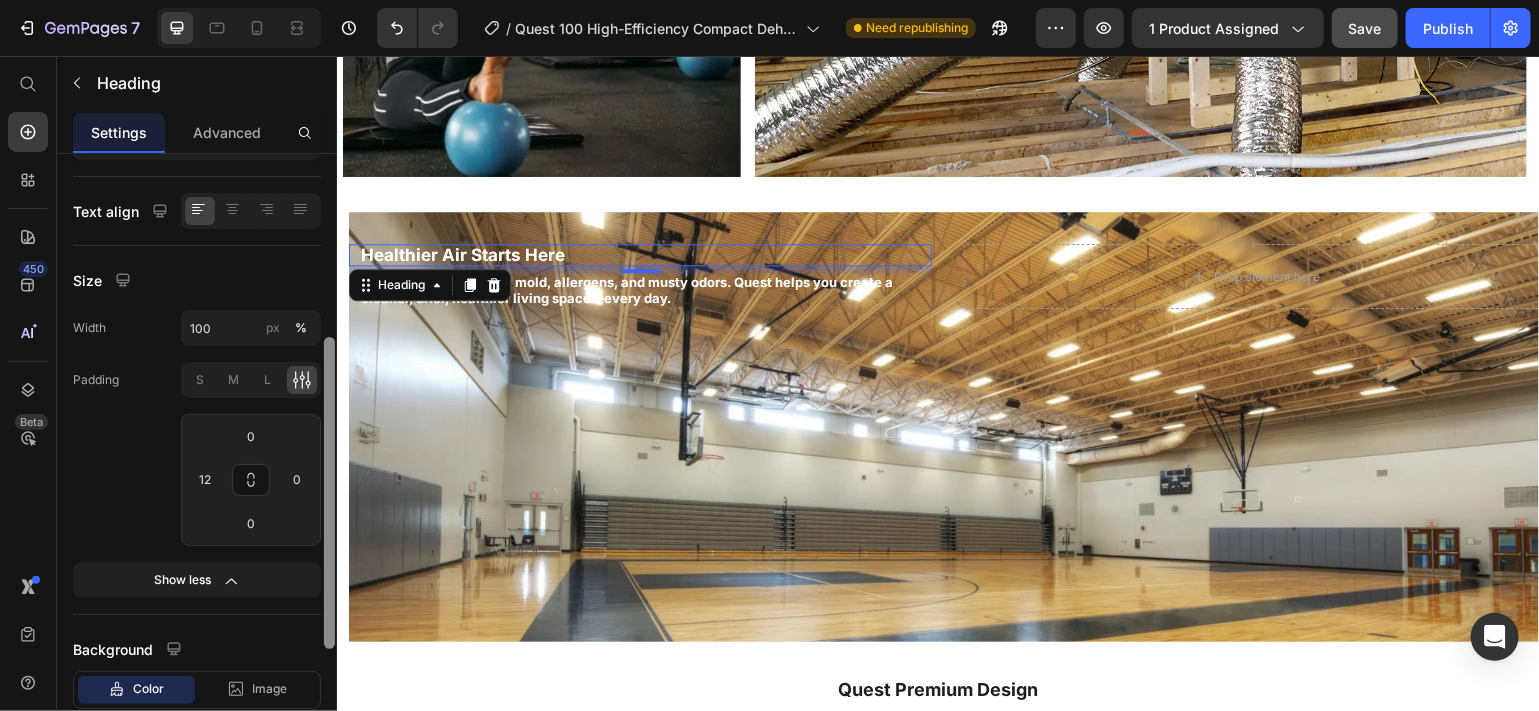 click at bounding box center (329, 493) 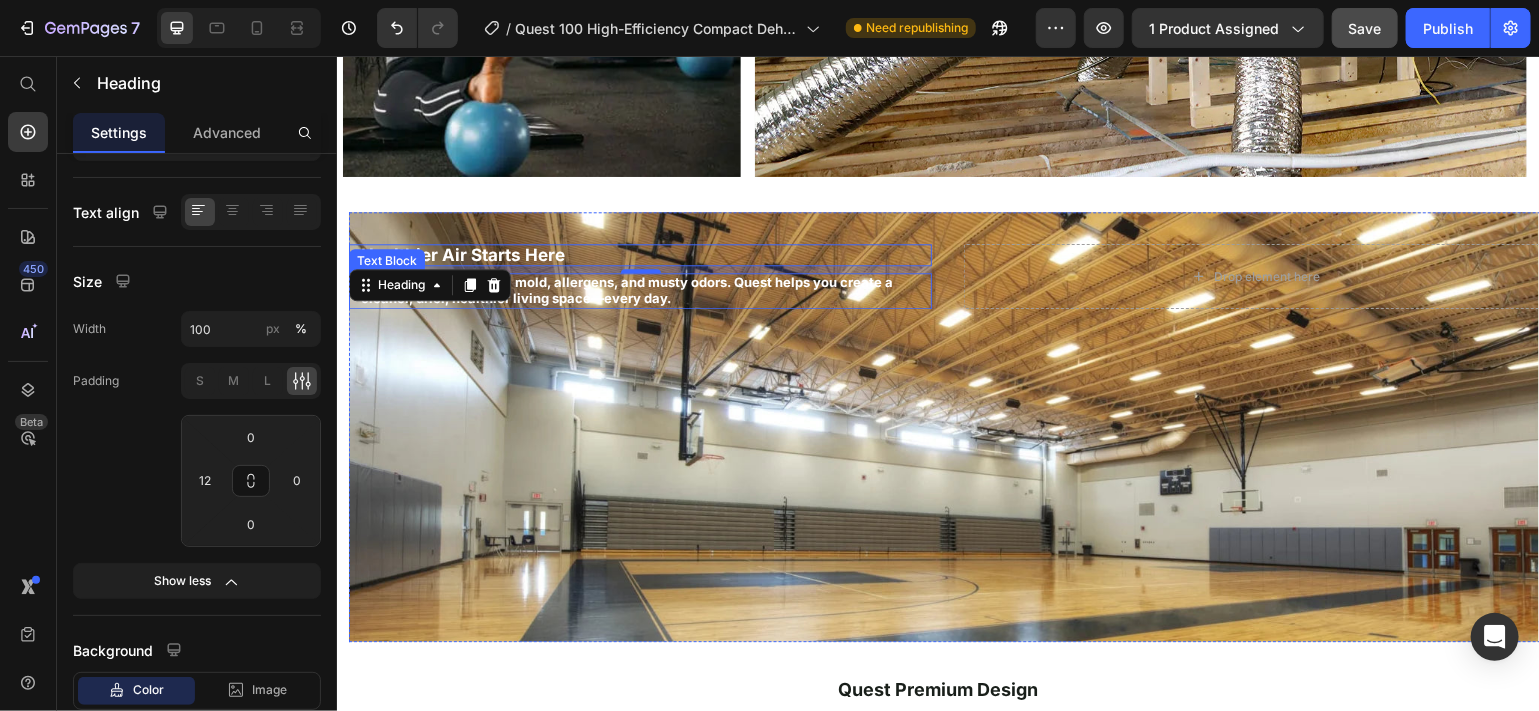 click on "Protect your home from mold, allergens, and musty odors. Quest helps you create a cleaner, drier, healthier living space—every day." at bounding box center [644, 289] 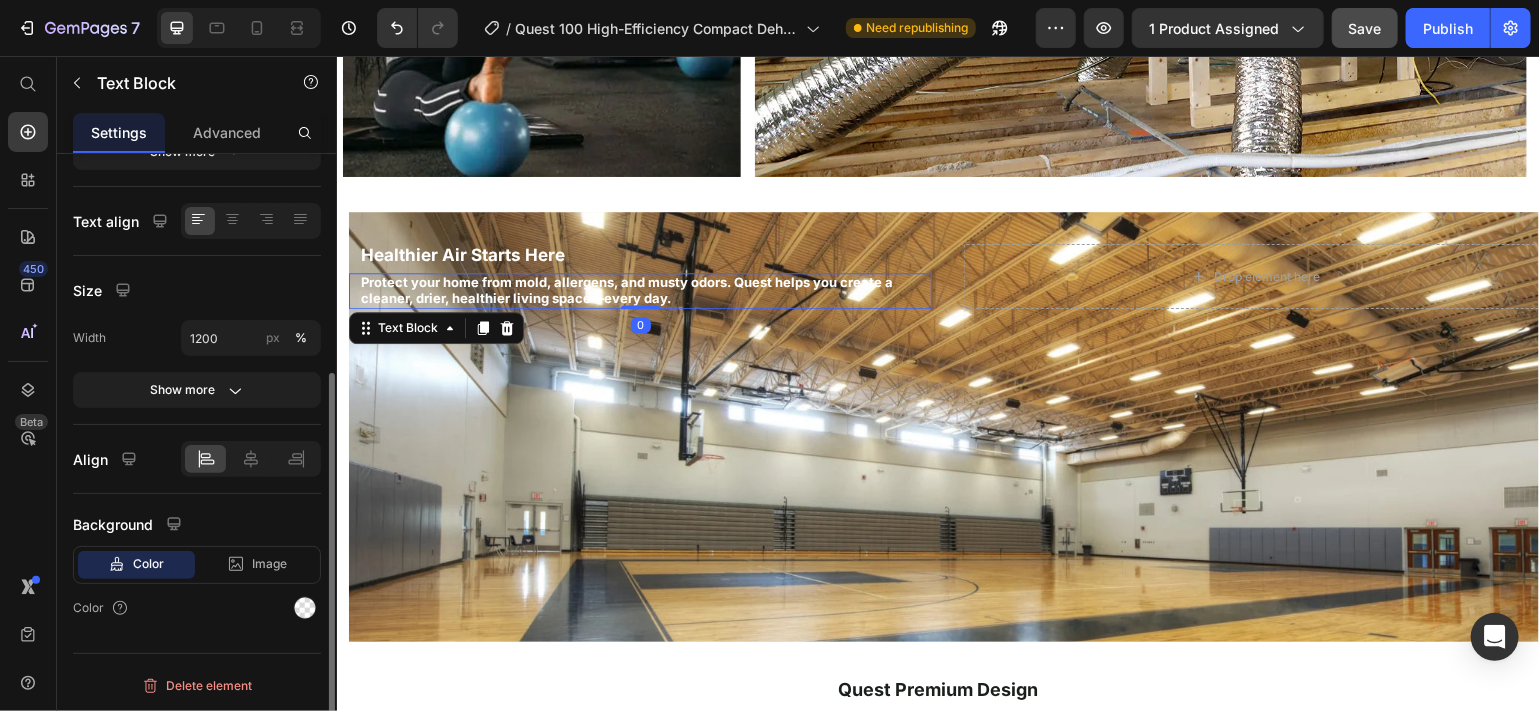 scroll, scrollTop: 0, scrollLeft: 0, axis: both 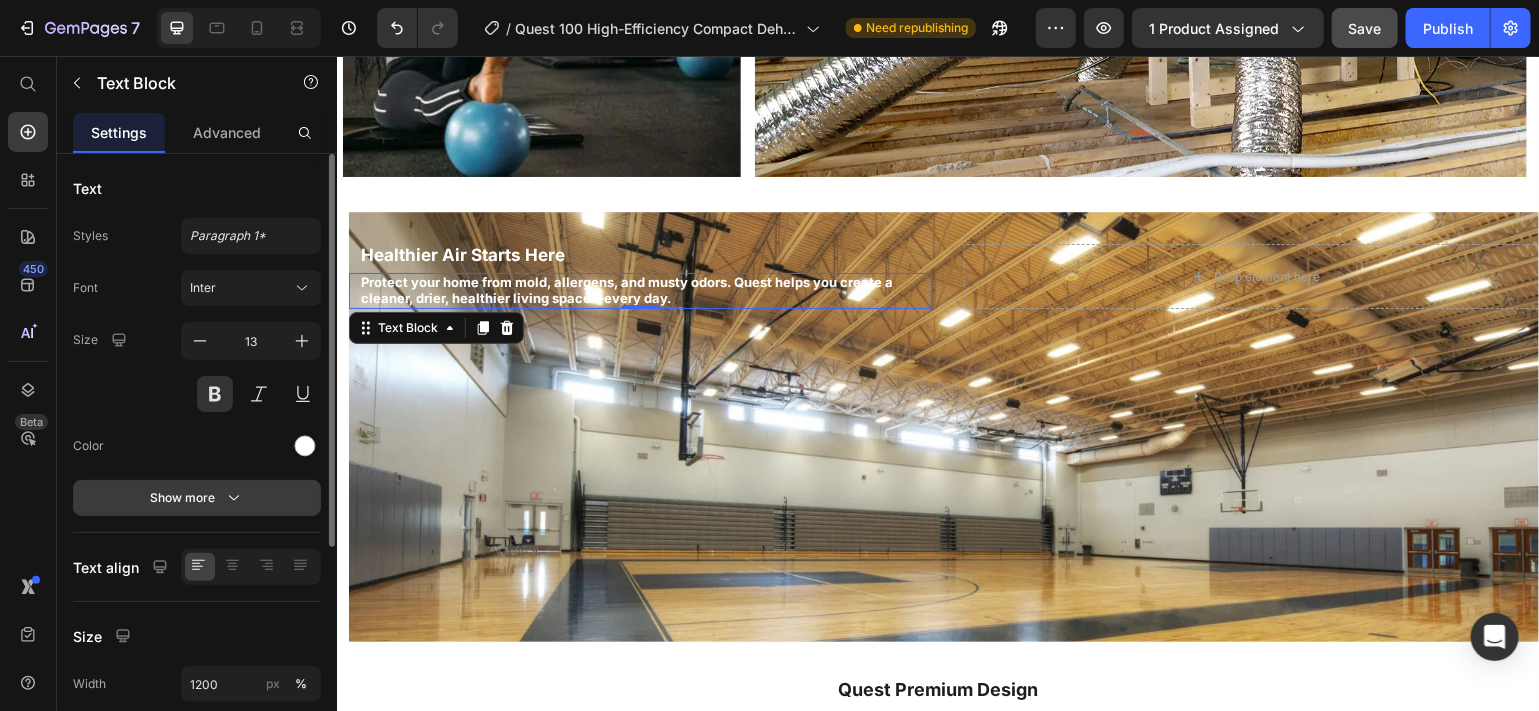 click on "Show more" at bounding box center (197, 498) 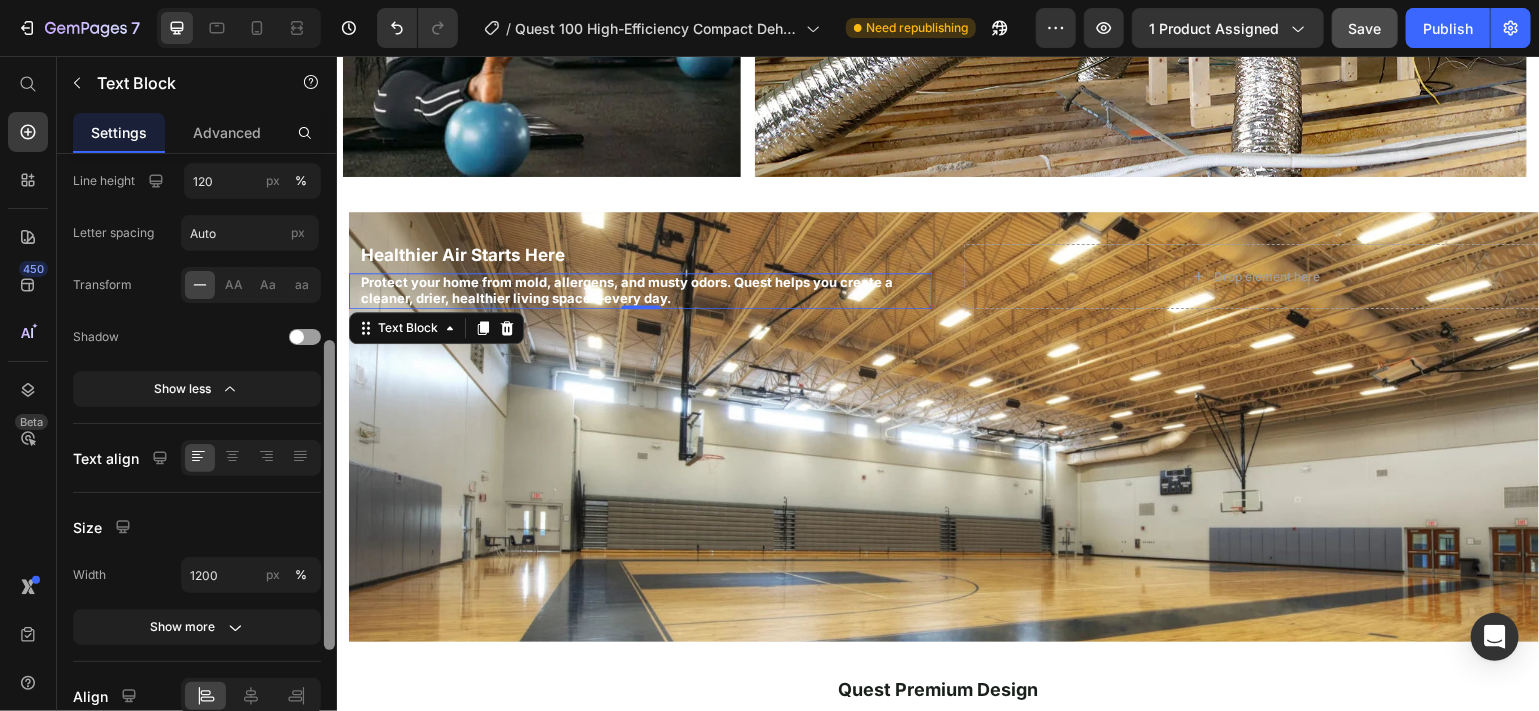 drag, startPoint x: 324, startPoint y: 492, endPoint x: 311, endPoint y: 715, distance: 223.3786 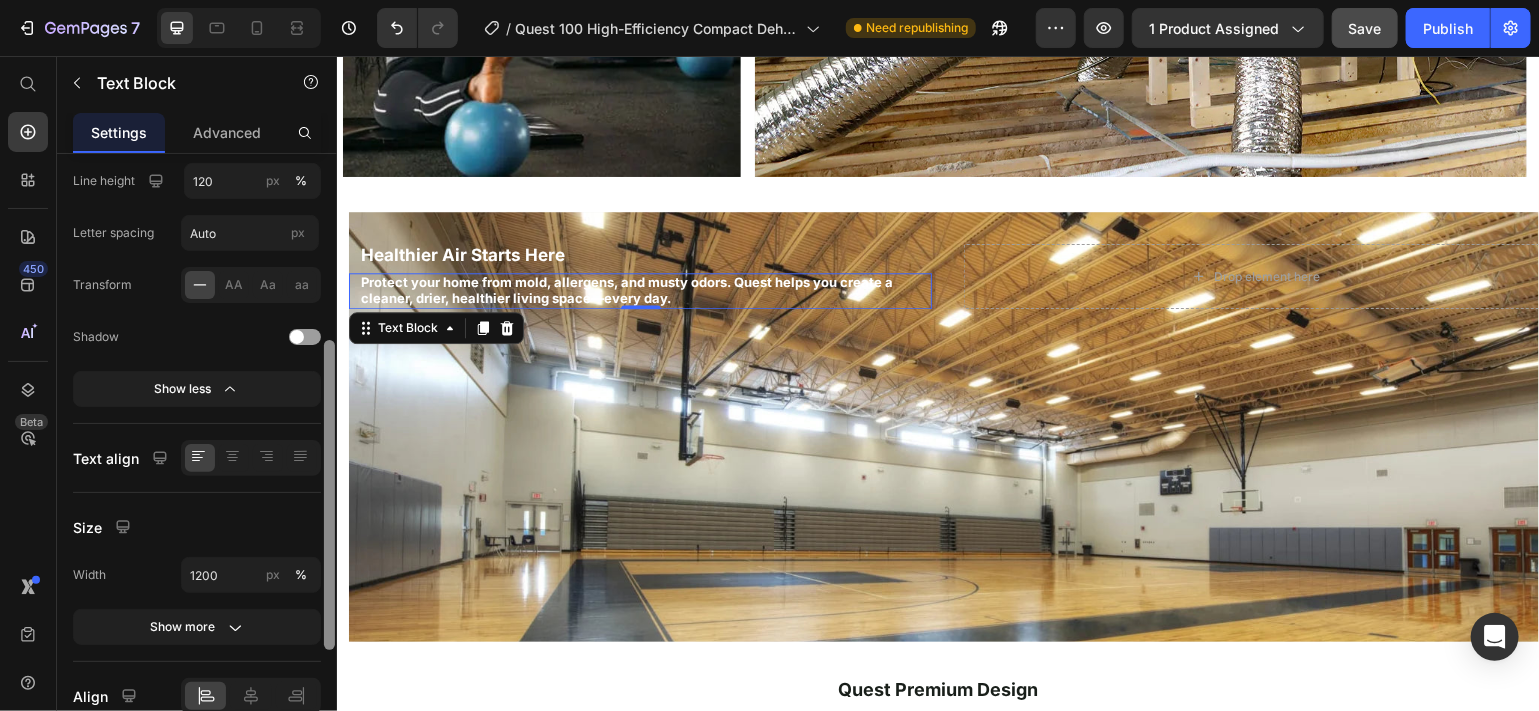click on "7  Version history  /  Quest 100 High-Efficiency Compact Dehumidifier Need republishing Preview 1 product assigned  Save   Publish  450 Beta Start with Sections Elements Hero Section Product Detail Brands Trusted Badges Guarantee Product Breakdown How to use Testimonials Compare Bundle FAQs Social Proof Brand Story Product List Collection Blog List Contact Sticky Add to Cart Custom Footer Browse Library 450 Layout
Row
Row
Row
Row Text
Heading
Text Block Button
Button
Button
Sticky Back to top Media" at bounding box center (769, 0) 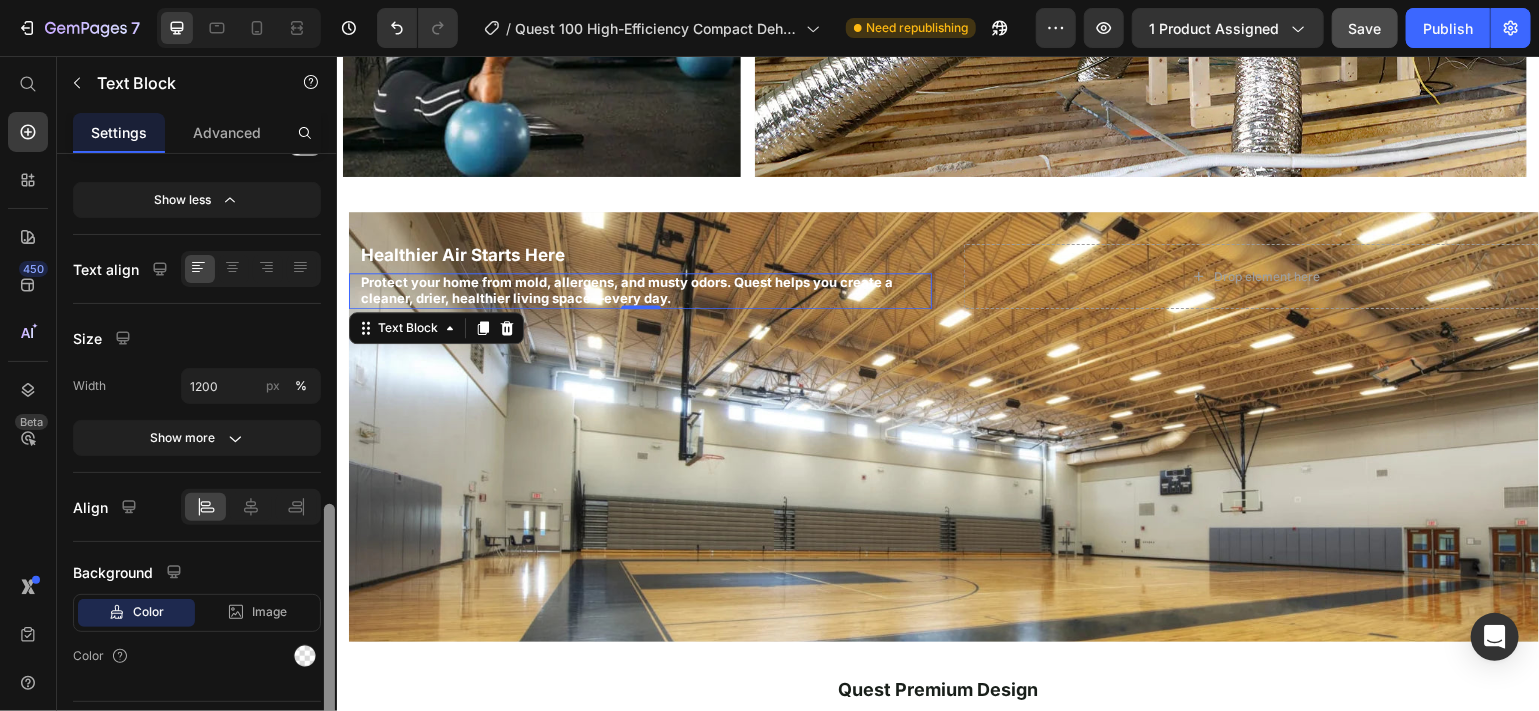 scroll, scrollTop: 604, scrollLeft: 0, axis: vertical 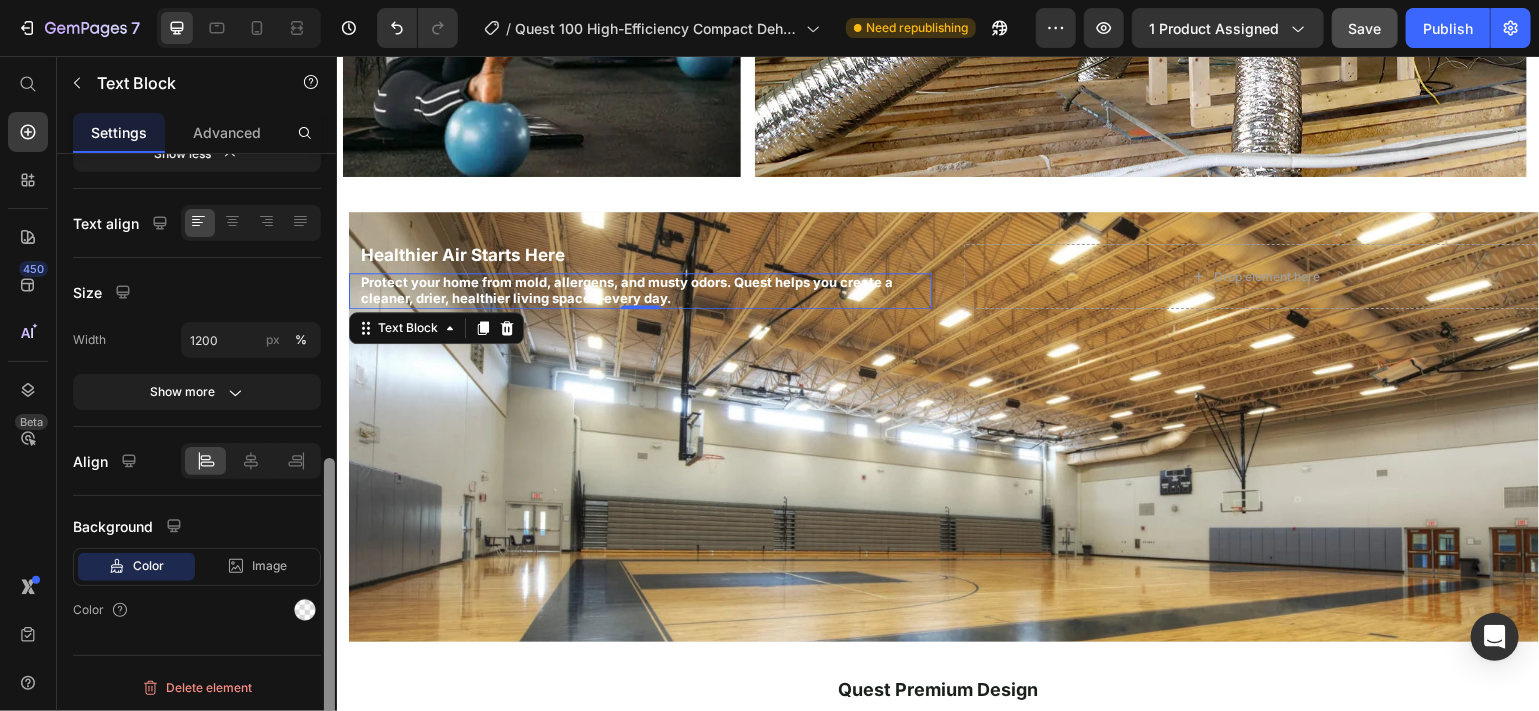 drag, startPoint x: 327, startPoint y: 622, endPoint x: 326, endPoint y: 754, distance: 132.00378 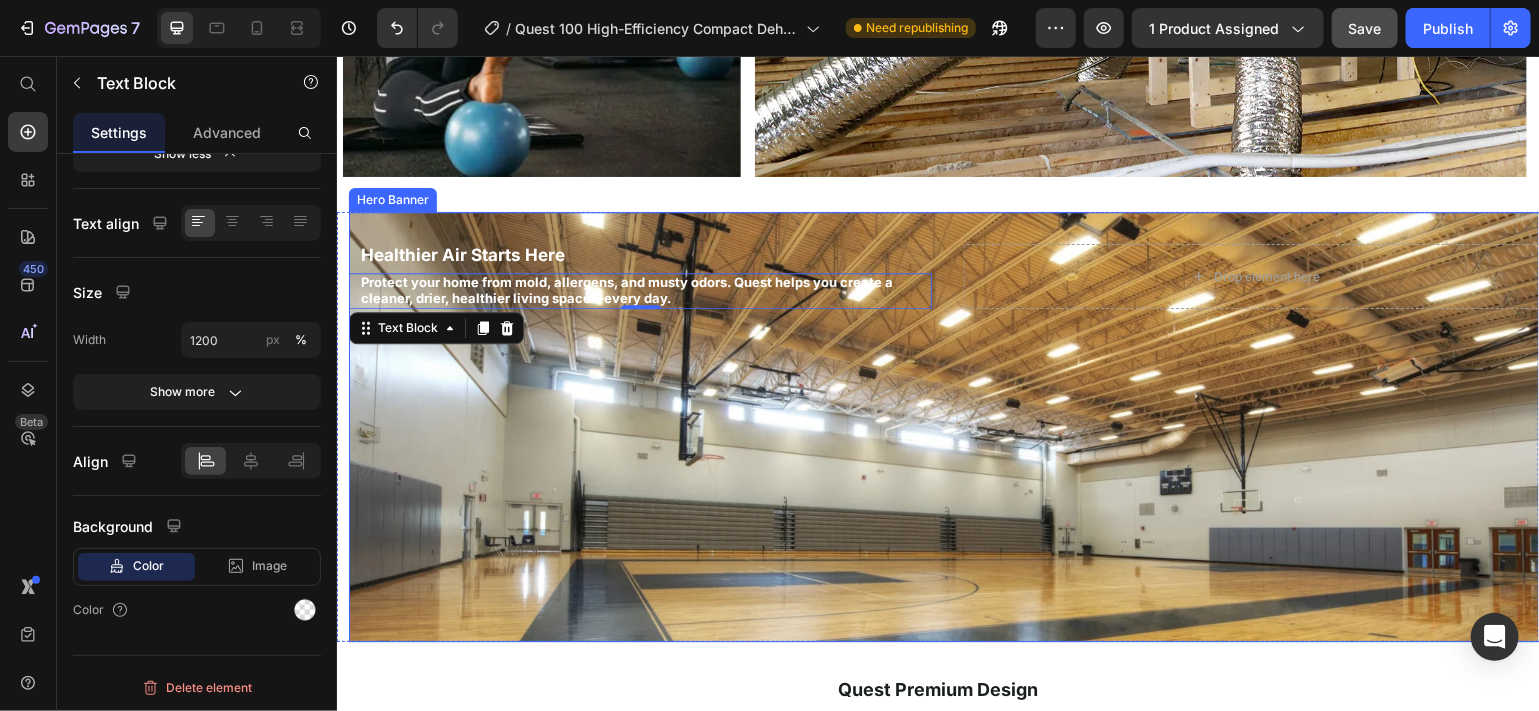 click on "Healthier Air Starts Here Heading Protect your home from mold, allergens, and musty odors. Quest helps you create a cleaner, drier, healthier living space—every day. Text Block   0
Drop element here" at bounding box center [947, 275] 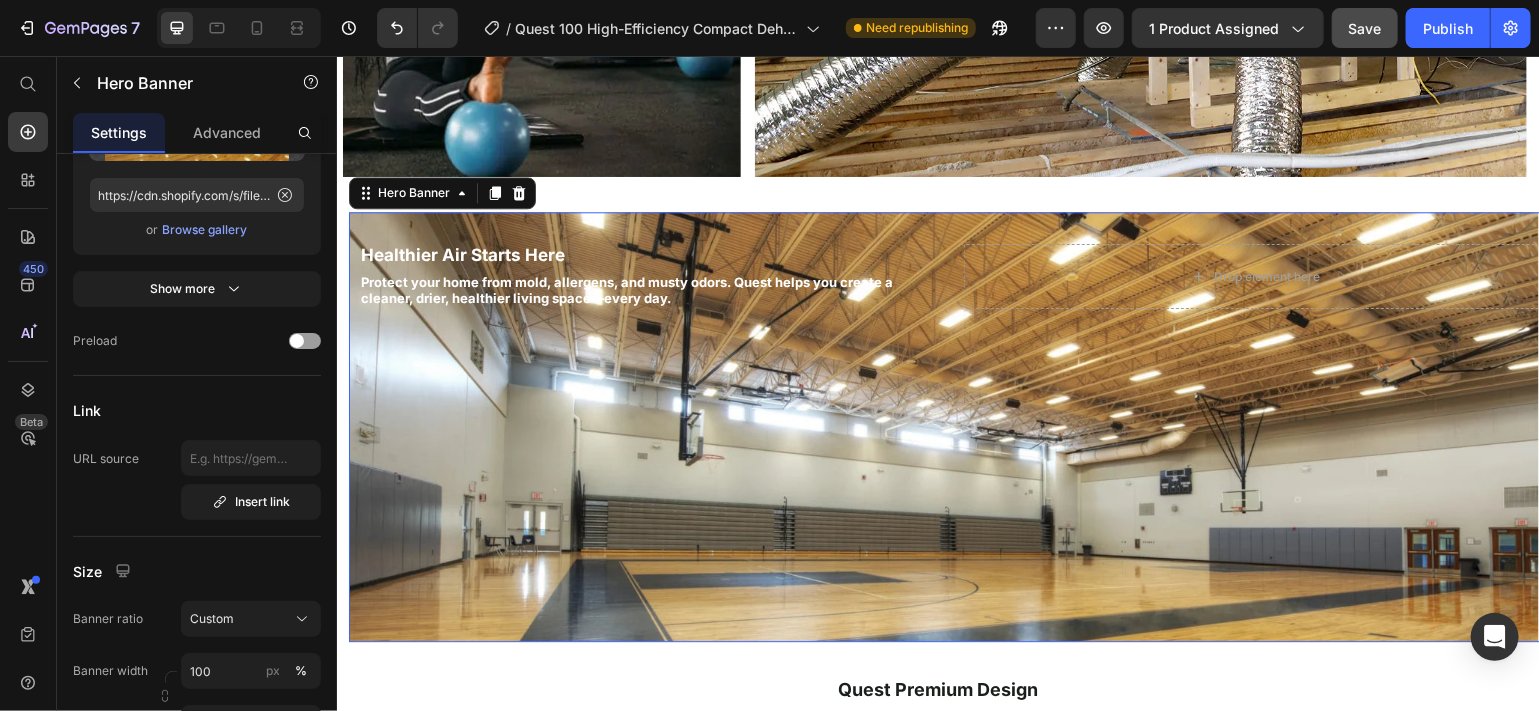 scroll, scrollTop: 0, scrollLeft: 0, axis: both 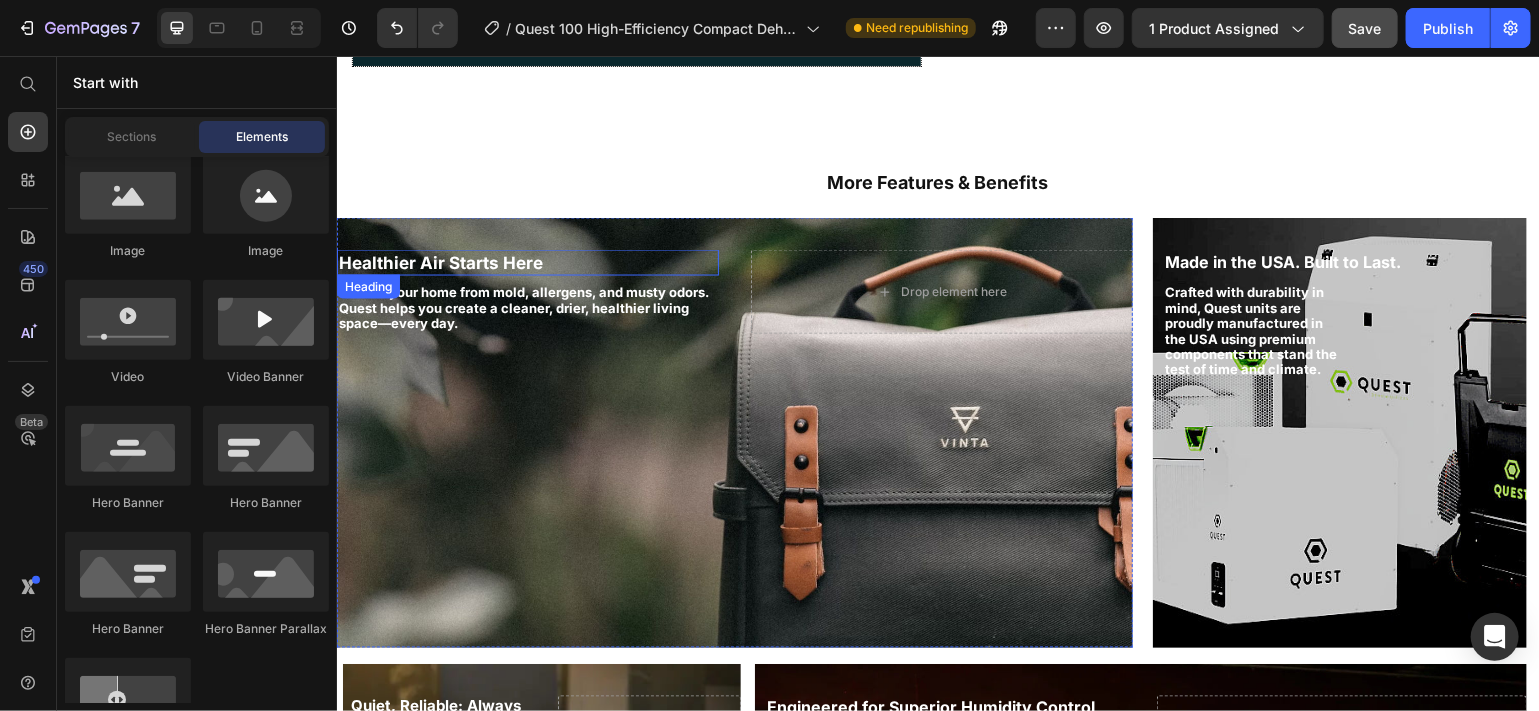 click on "⁠⁠⁠⁠⁠⁠⁠ Healthier Air Starts Here" at bounding box center [527, 262] 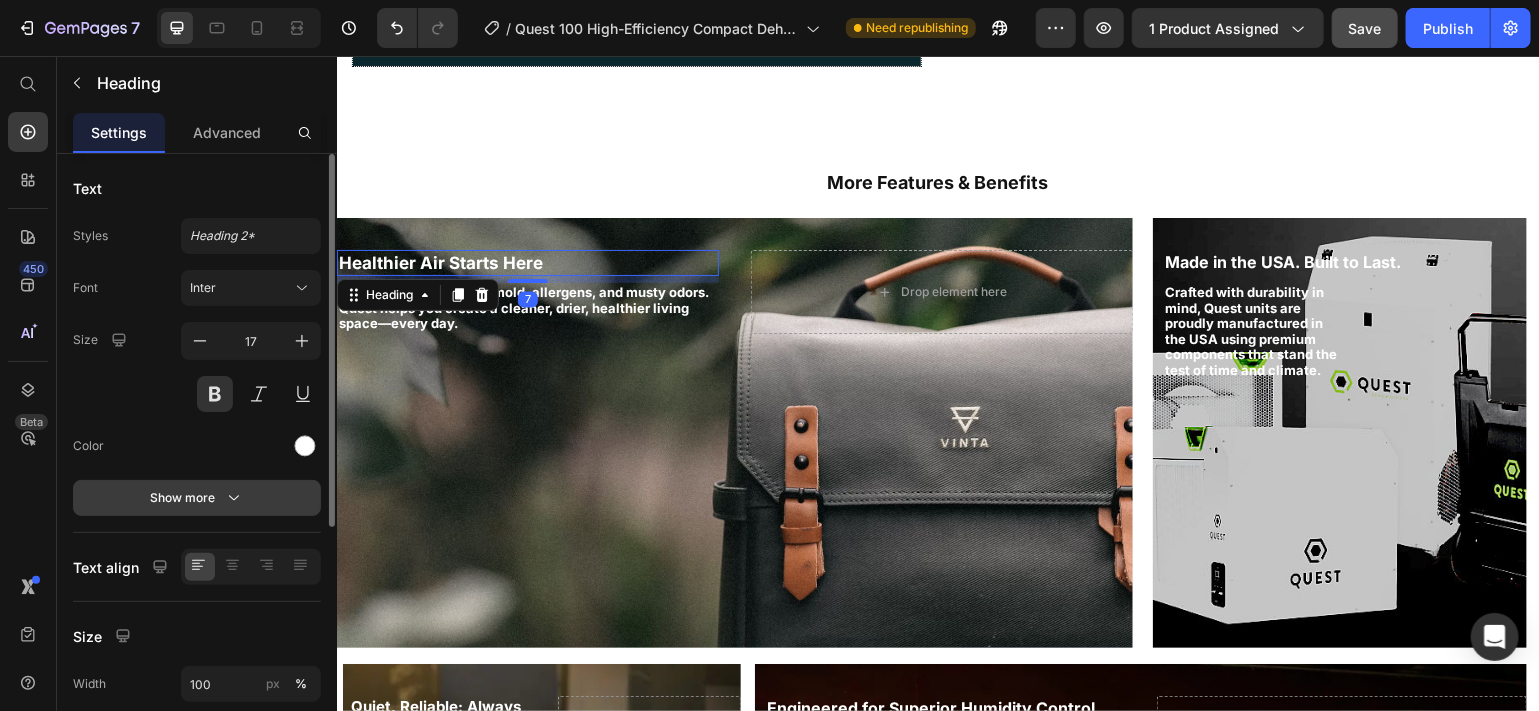click on "Show more" at bounding box center (197, 498) 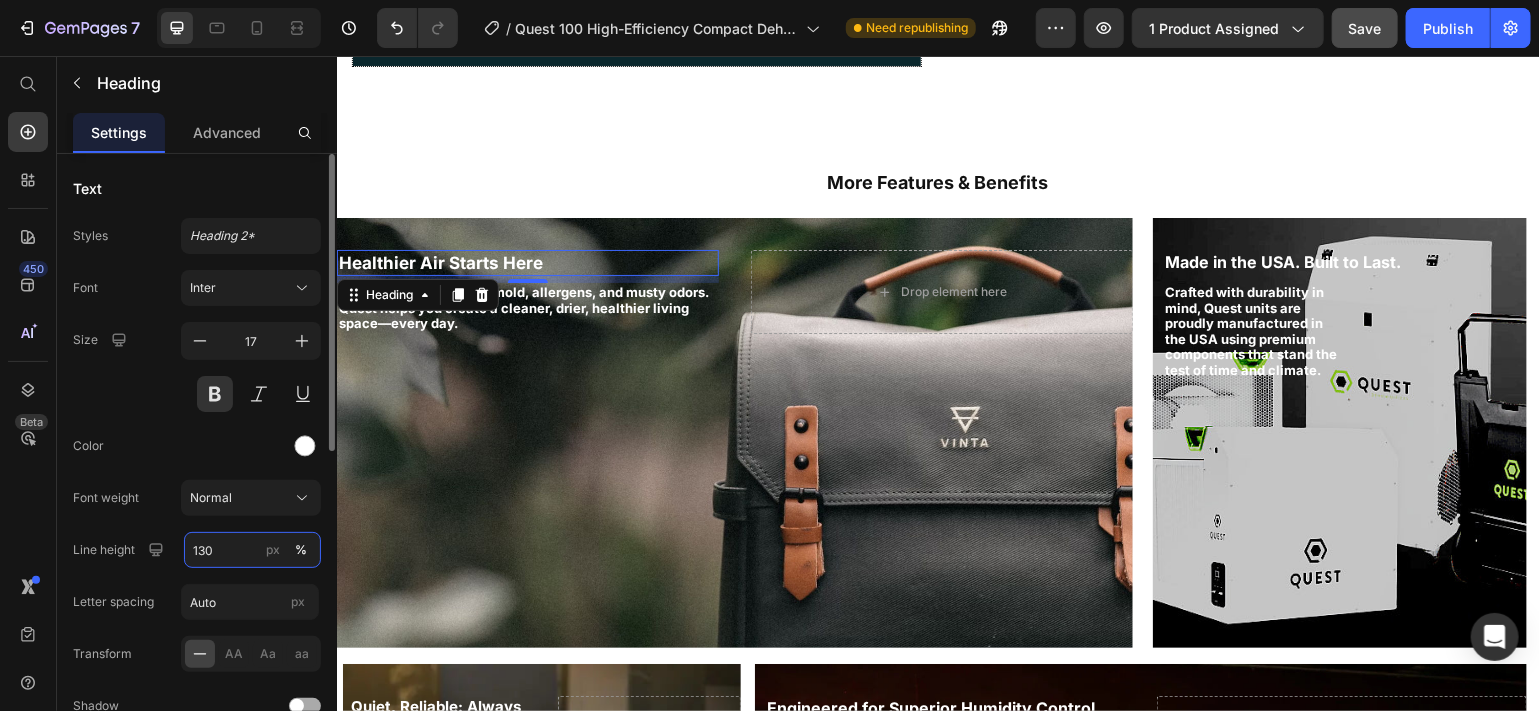 click on "130" at bounding box center [252, 550] 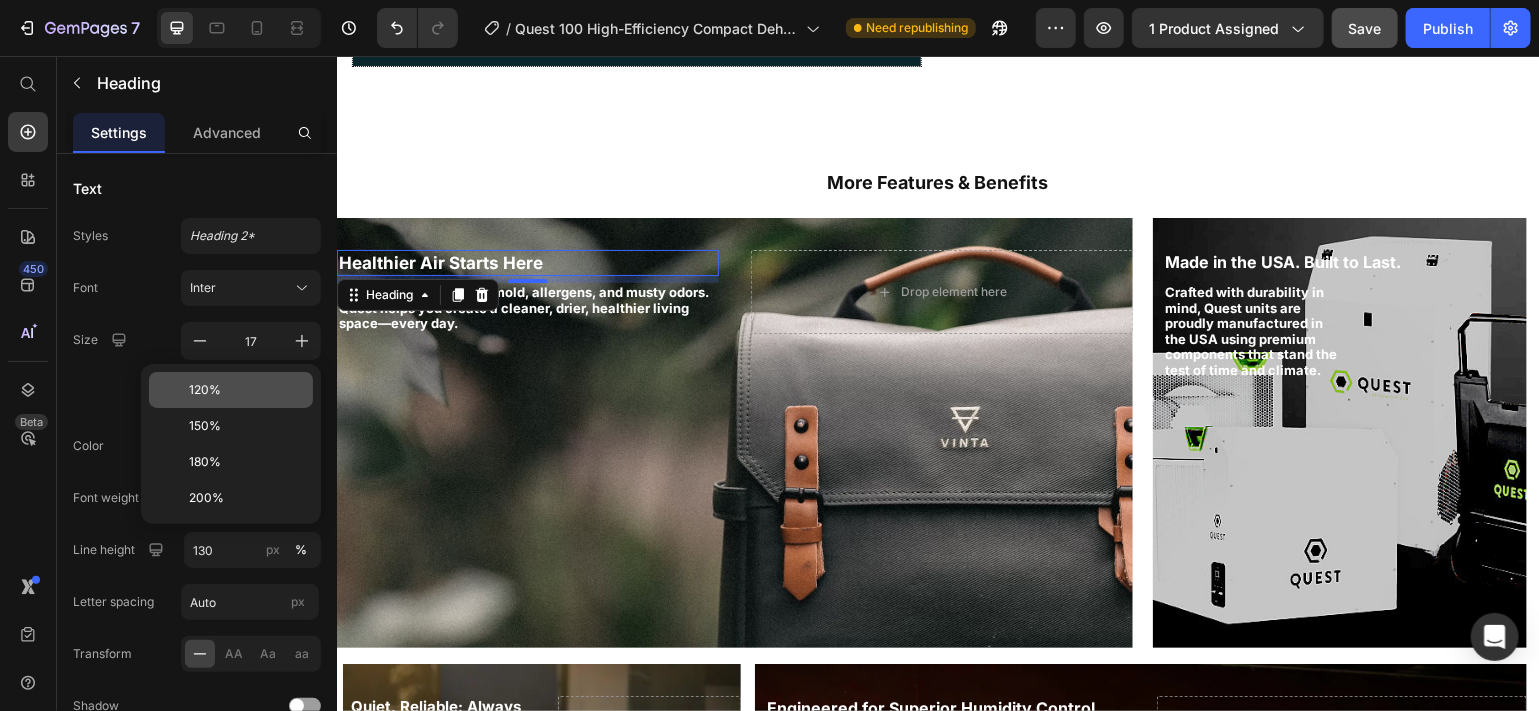 click on "120%" at bounding box center [247, 390] 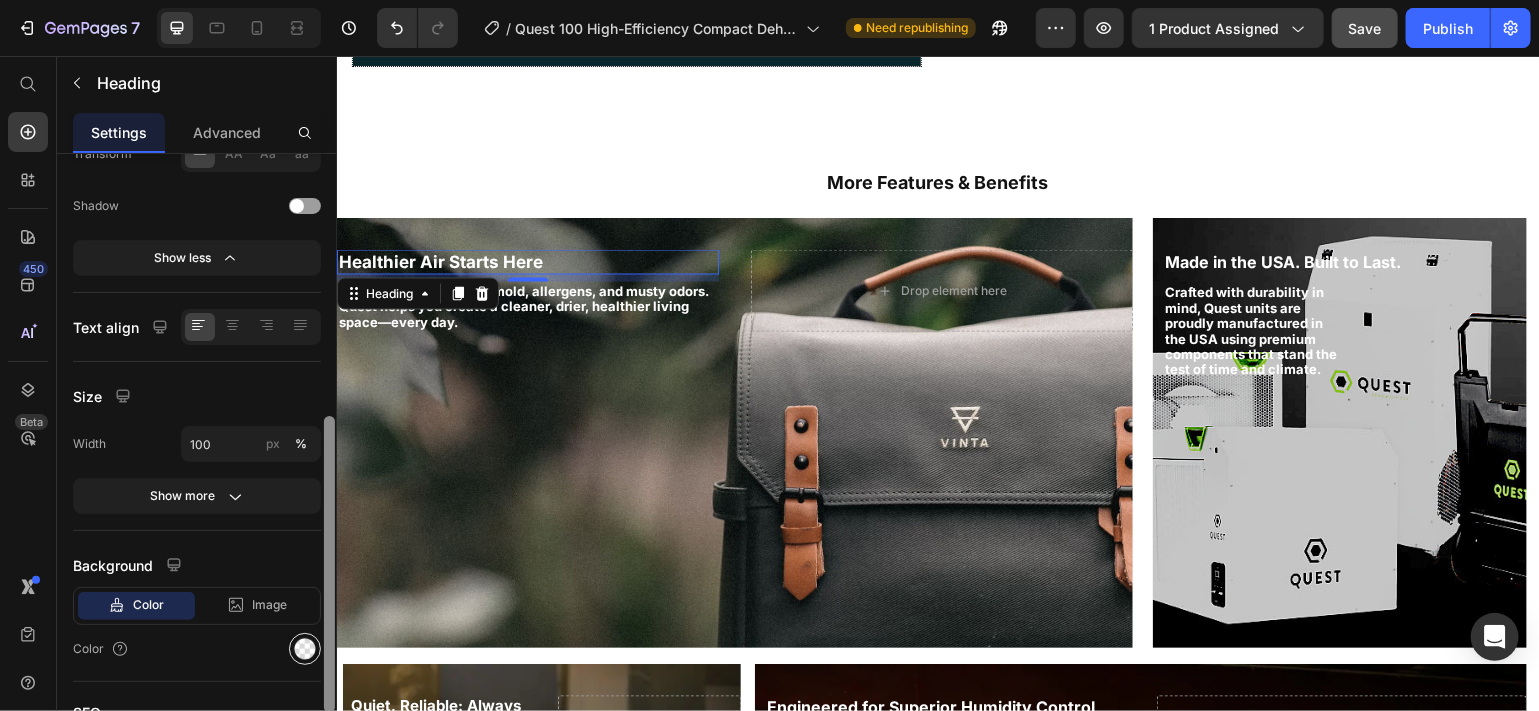 scroll, scrollTop: 514, scrollLeft: 0, axis: vertical 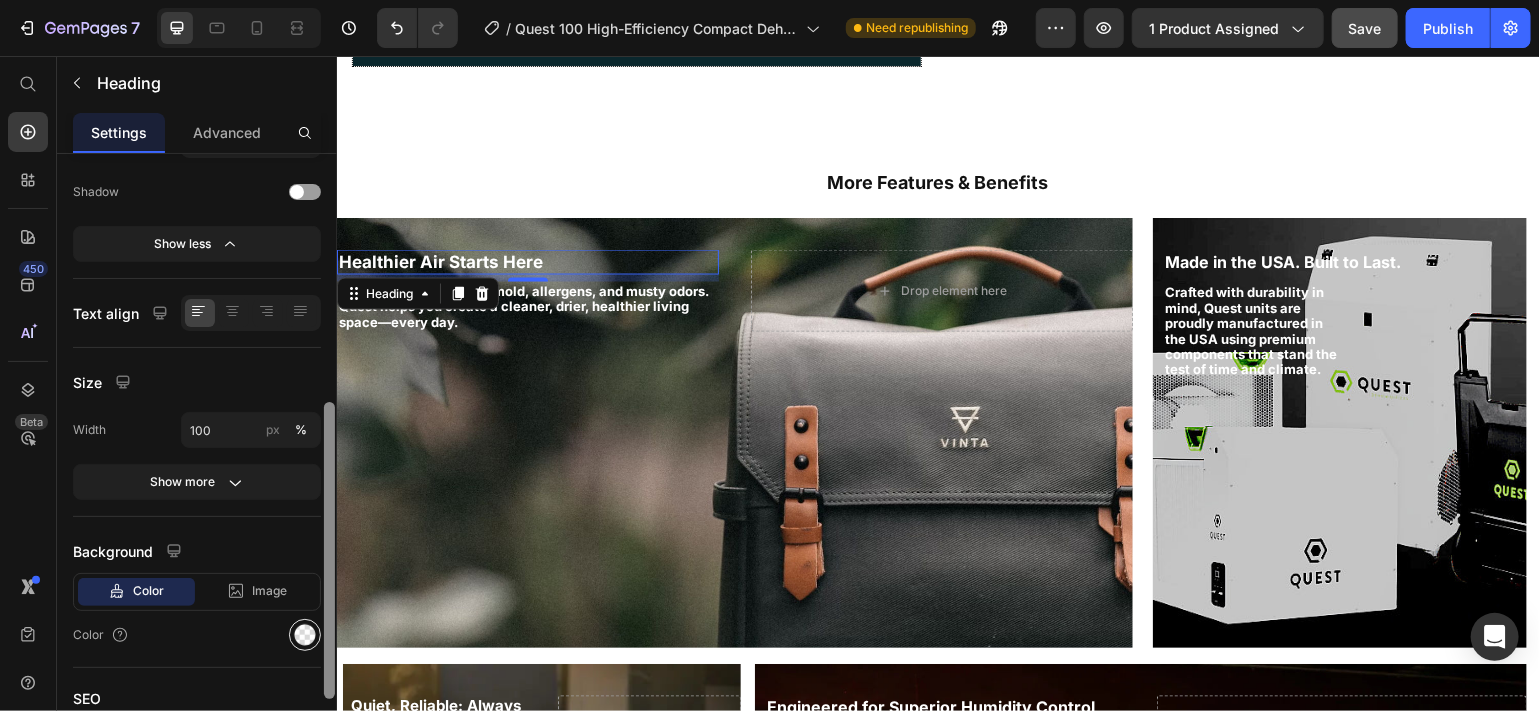 drag, startPoint x: 326, startPoint y: 402, endPoint x: 316, endPoint y: 652, distance: 250.19992 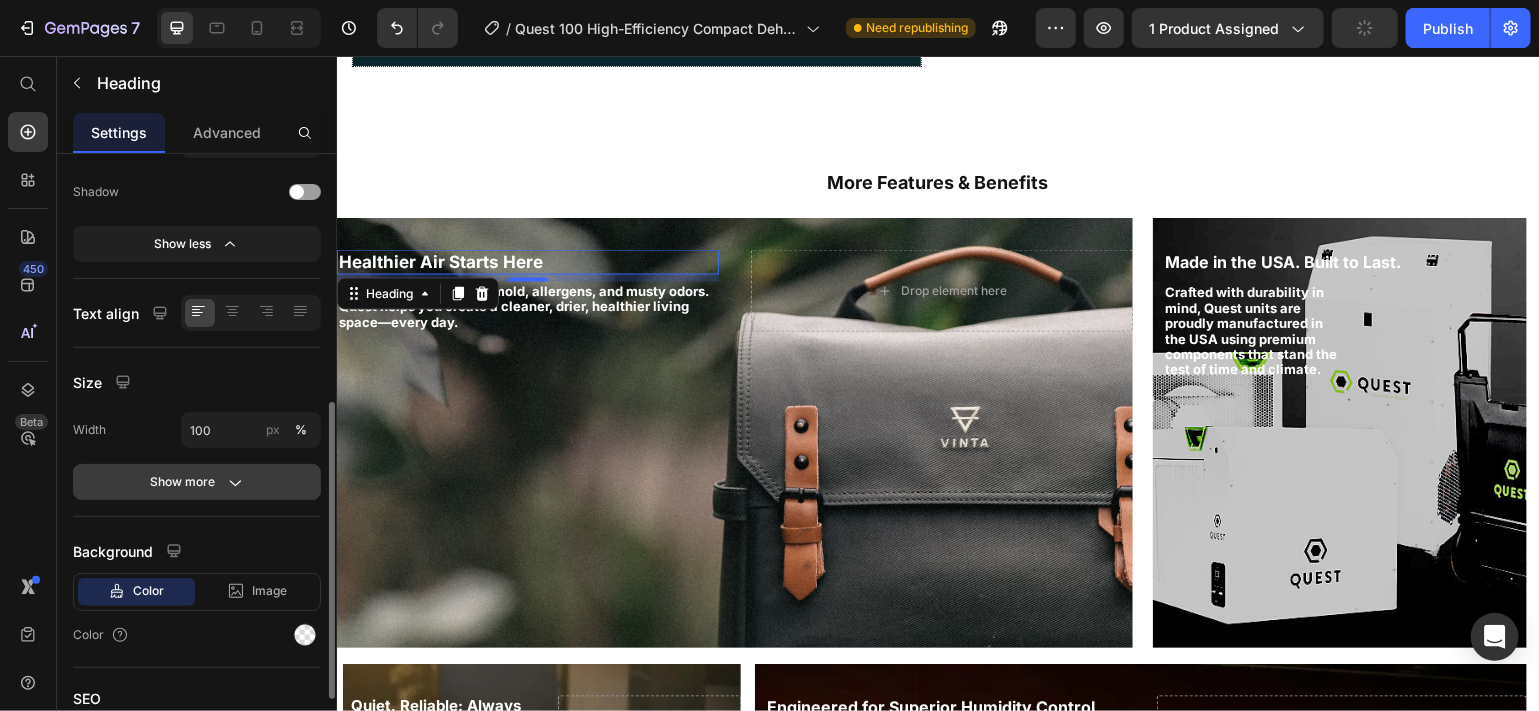 click on "Show more" 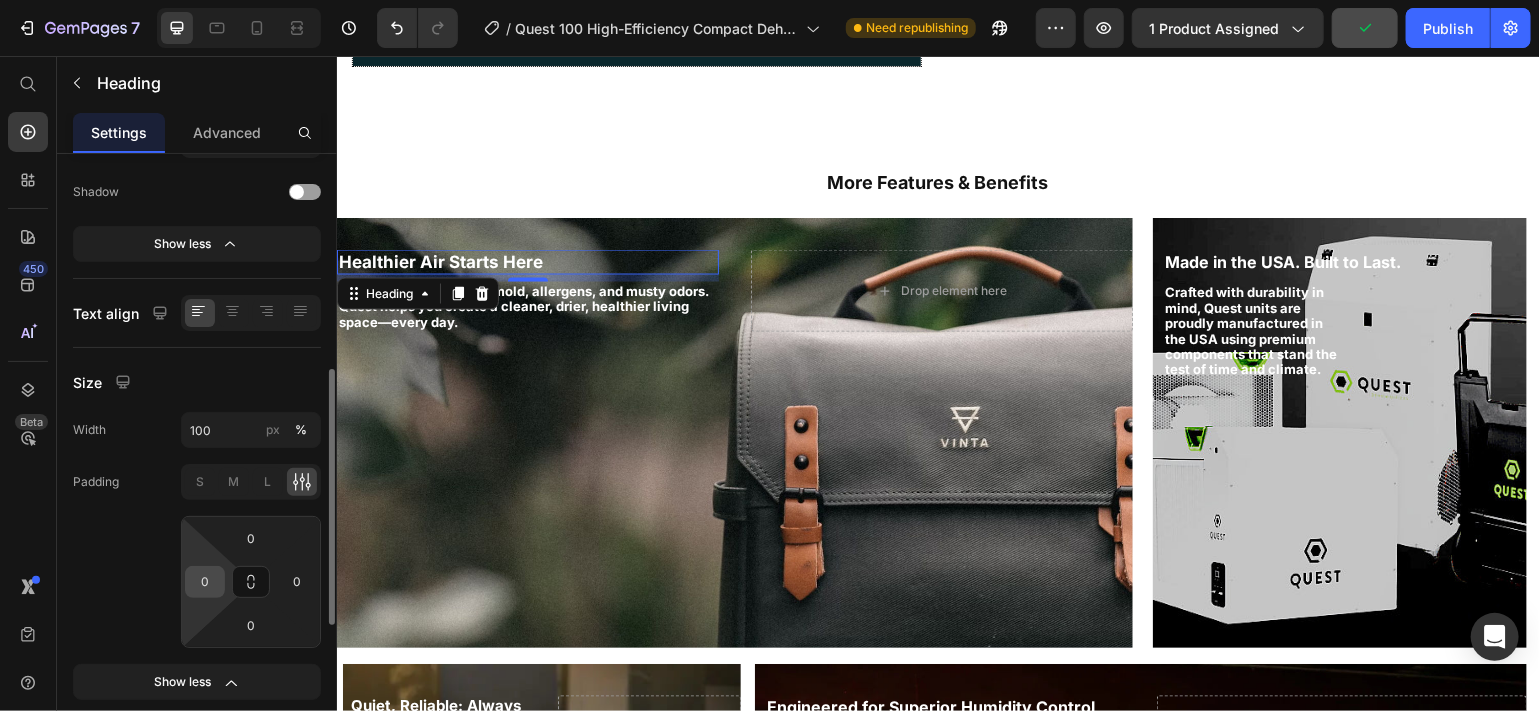 click on "0" at bounding box center [205, 582] 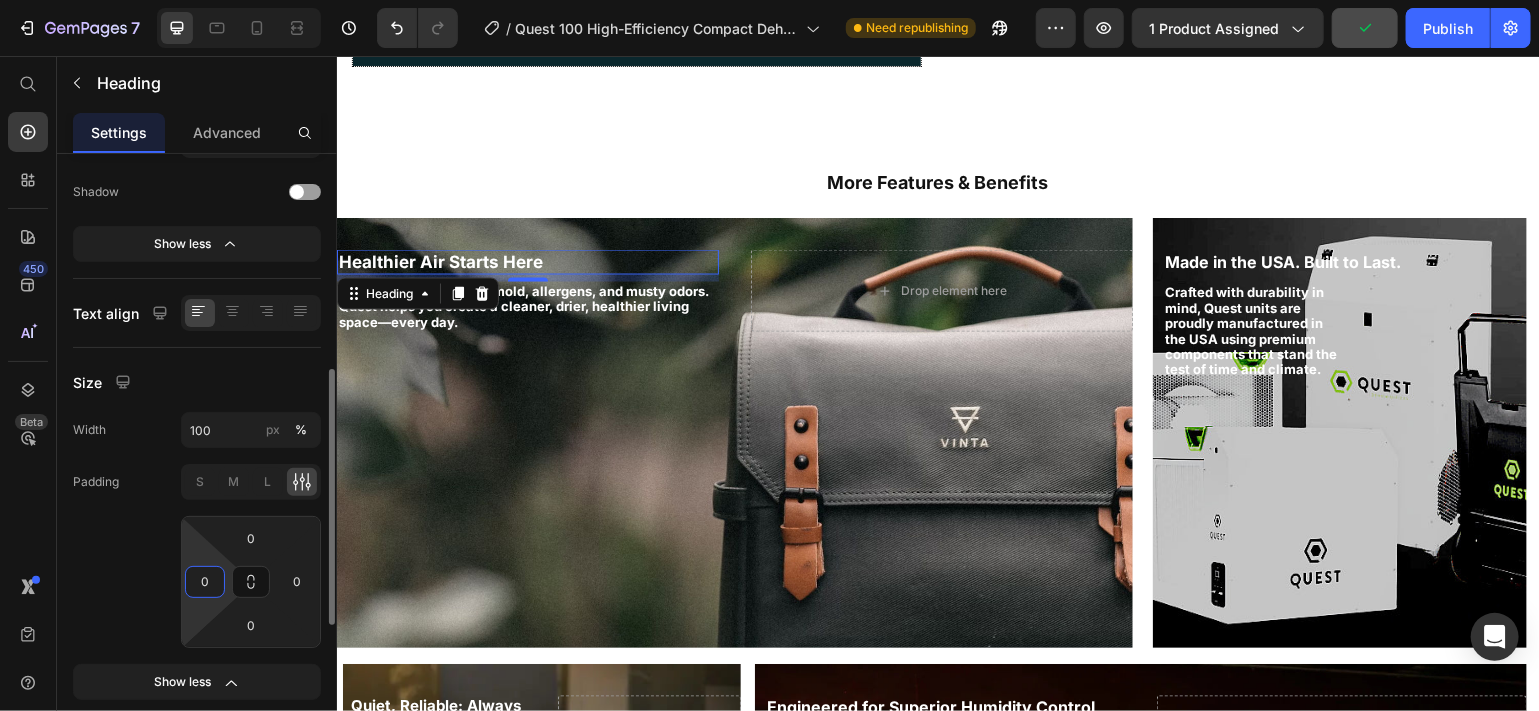 click on "0" at bounding box center (205, 582) 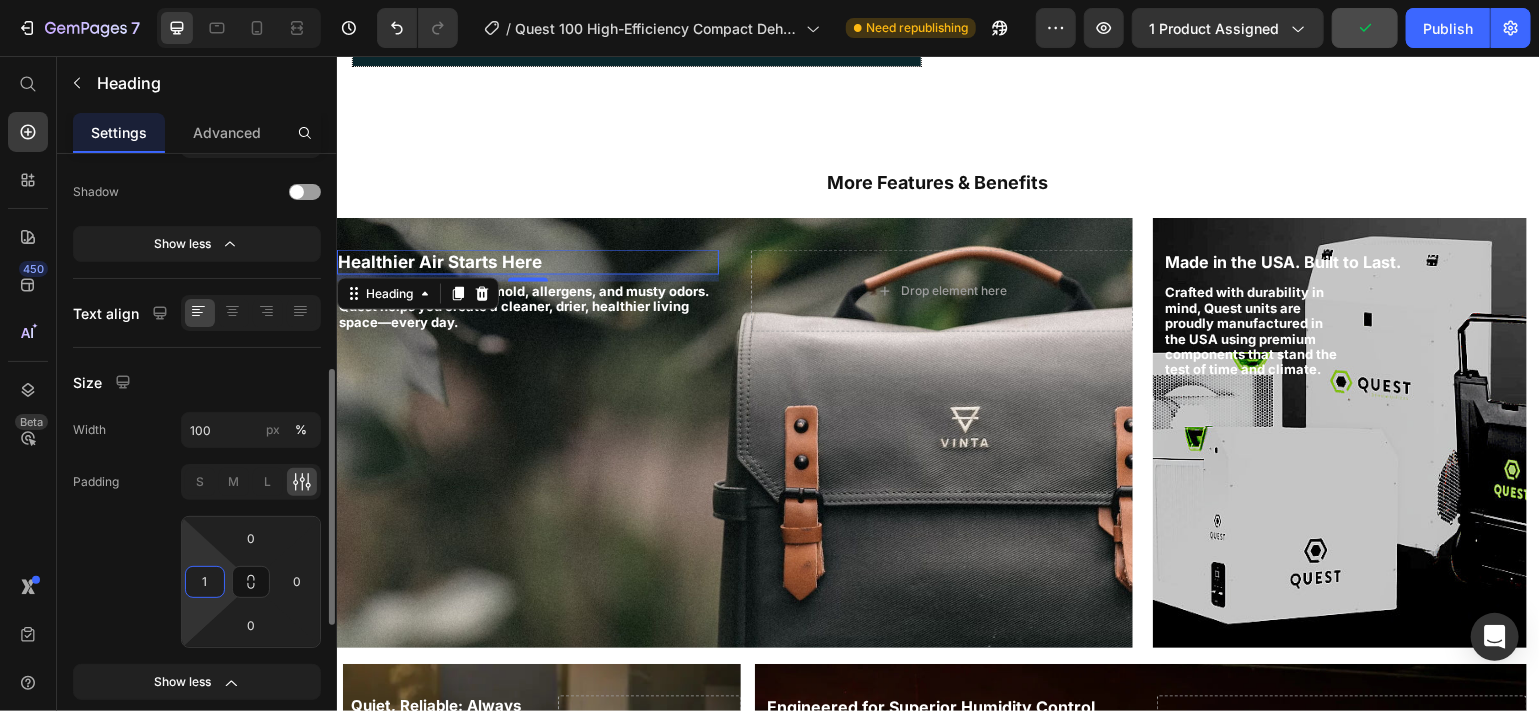 type on "12" 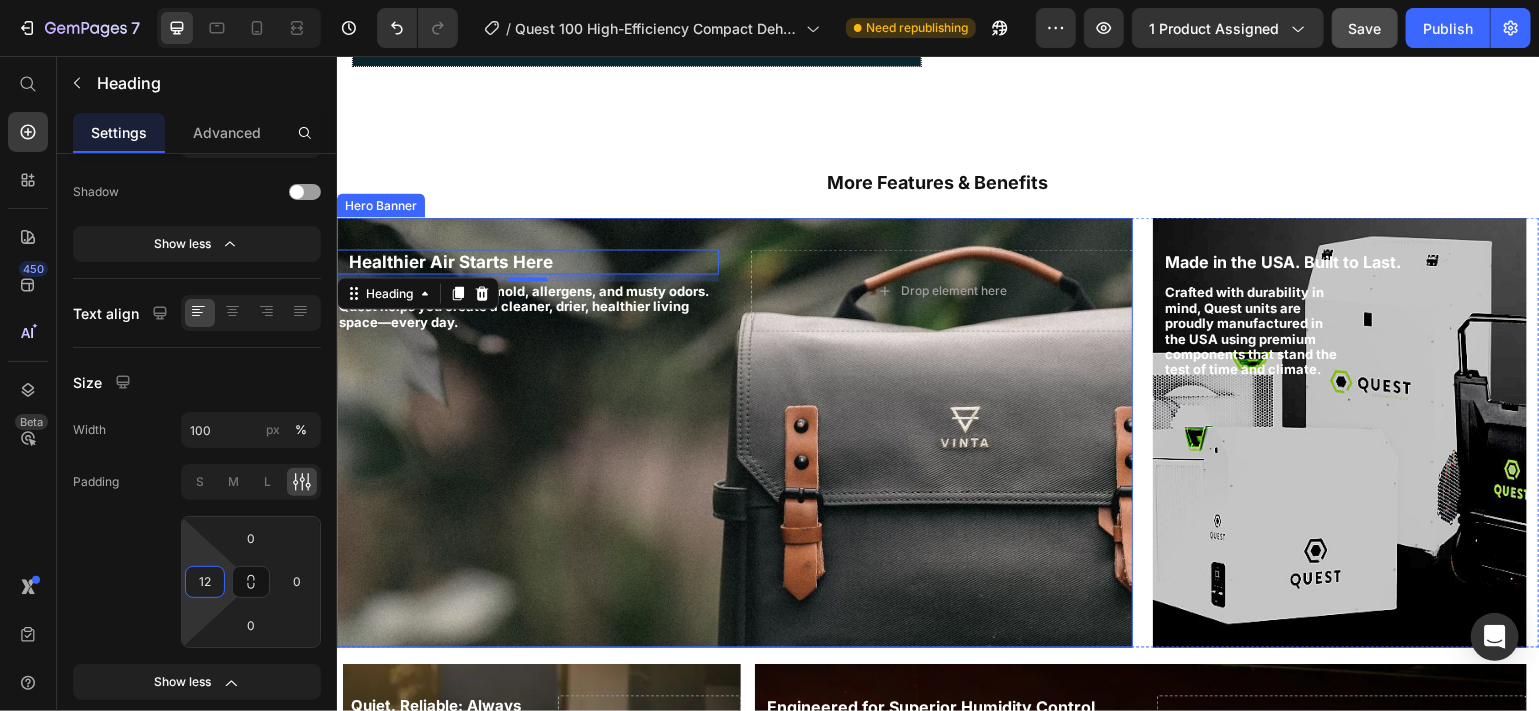 click at bounding box center [734, 432] 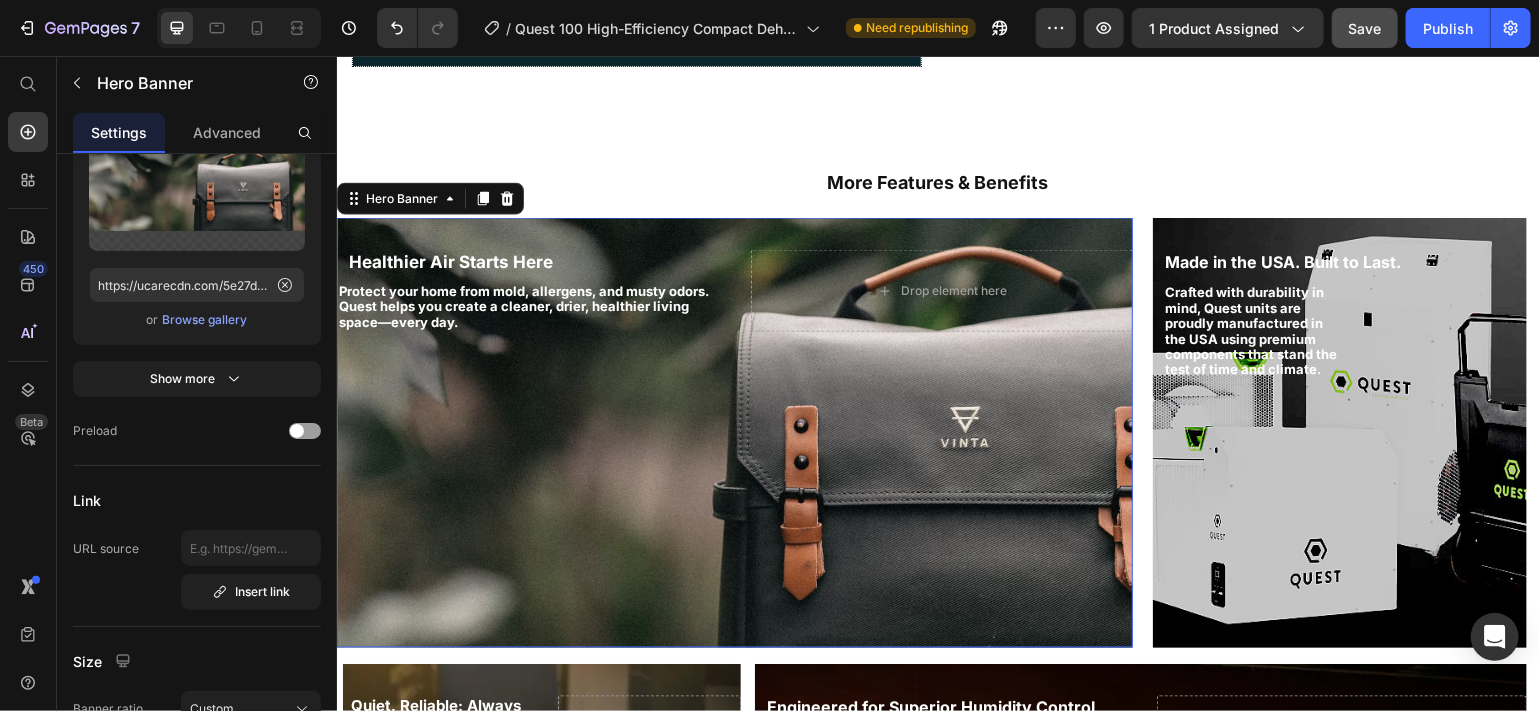 scroll, scrollTop: 0, scrollLeft: 0, axis: both 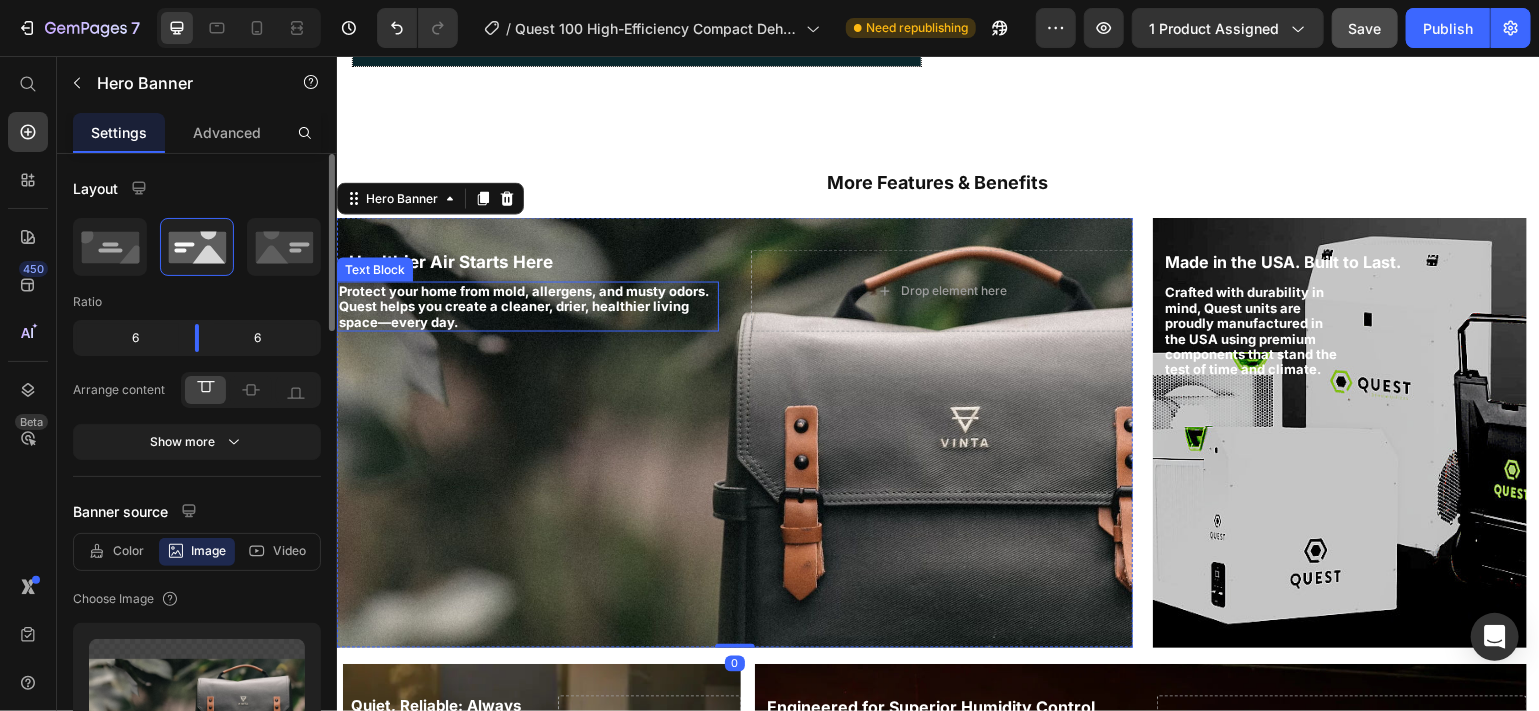 click on "Protect your home from mold, allergens, and musty odors. Quest helps you create a cleaner, drier, healthier living space—every day." at bounding box center [527, 306] 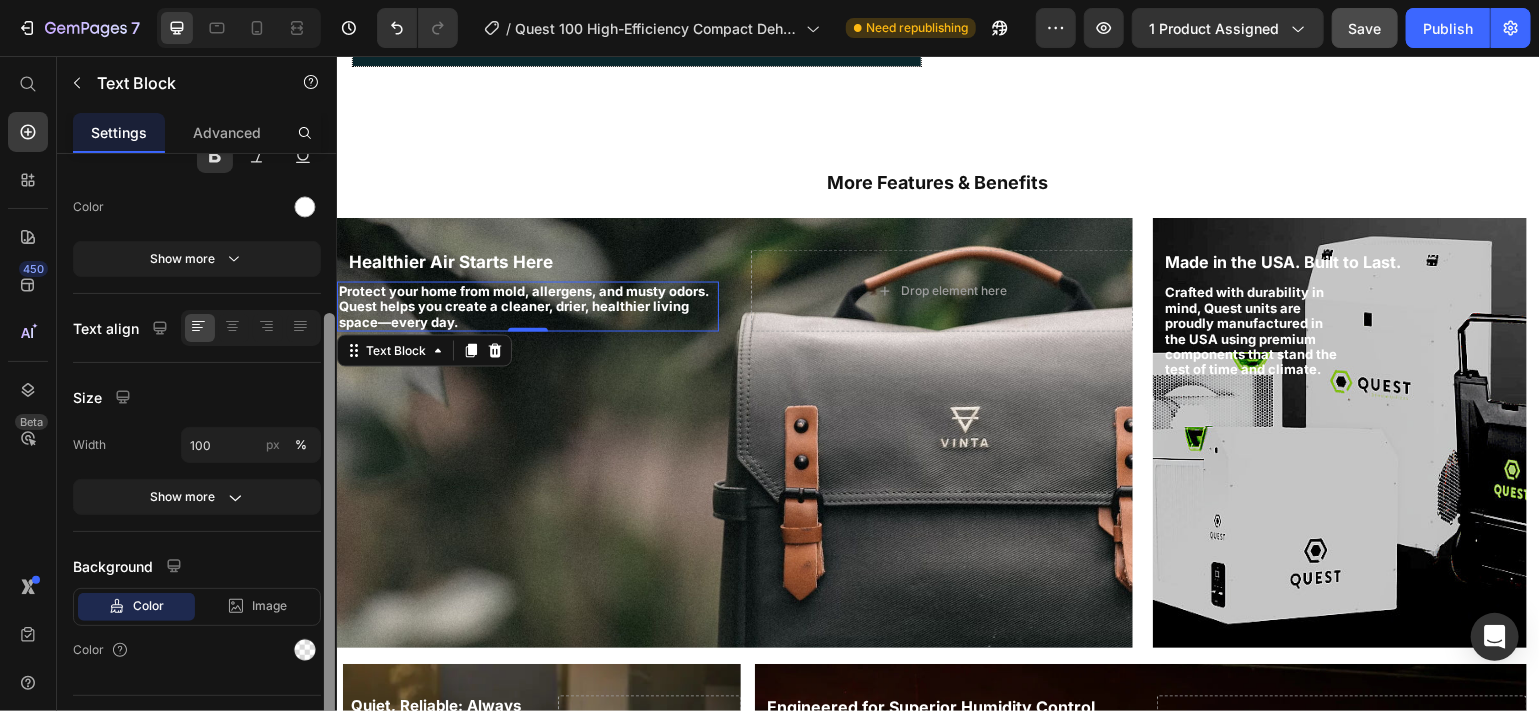 scroll, scrollTop: 243, scrollLeft: 0, axis: vertical 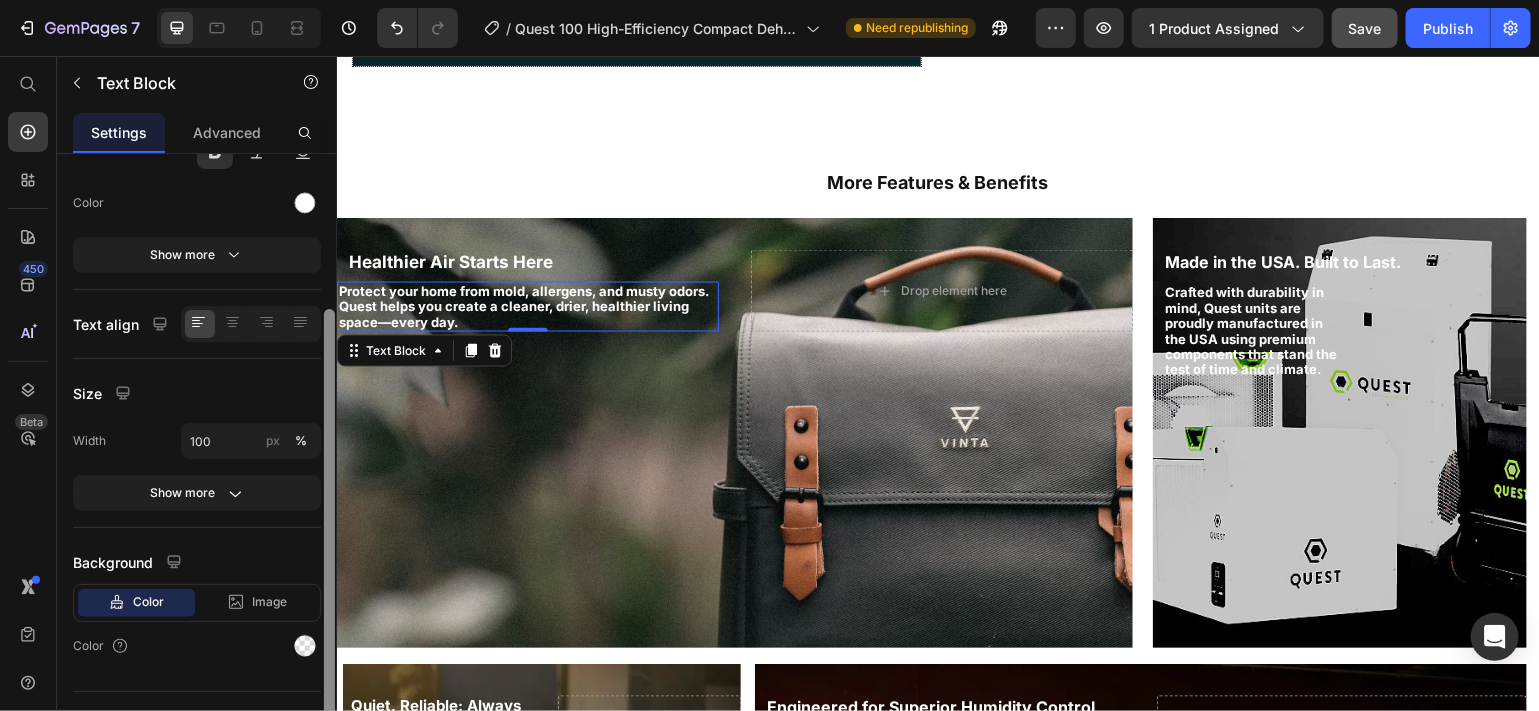 drag, startPoint x: 326, startPoint y: 385, endPoint x: 308, endPoint y: 553, distance: 168.96153 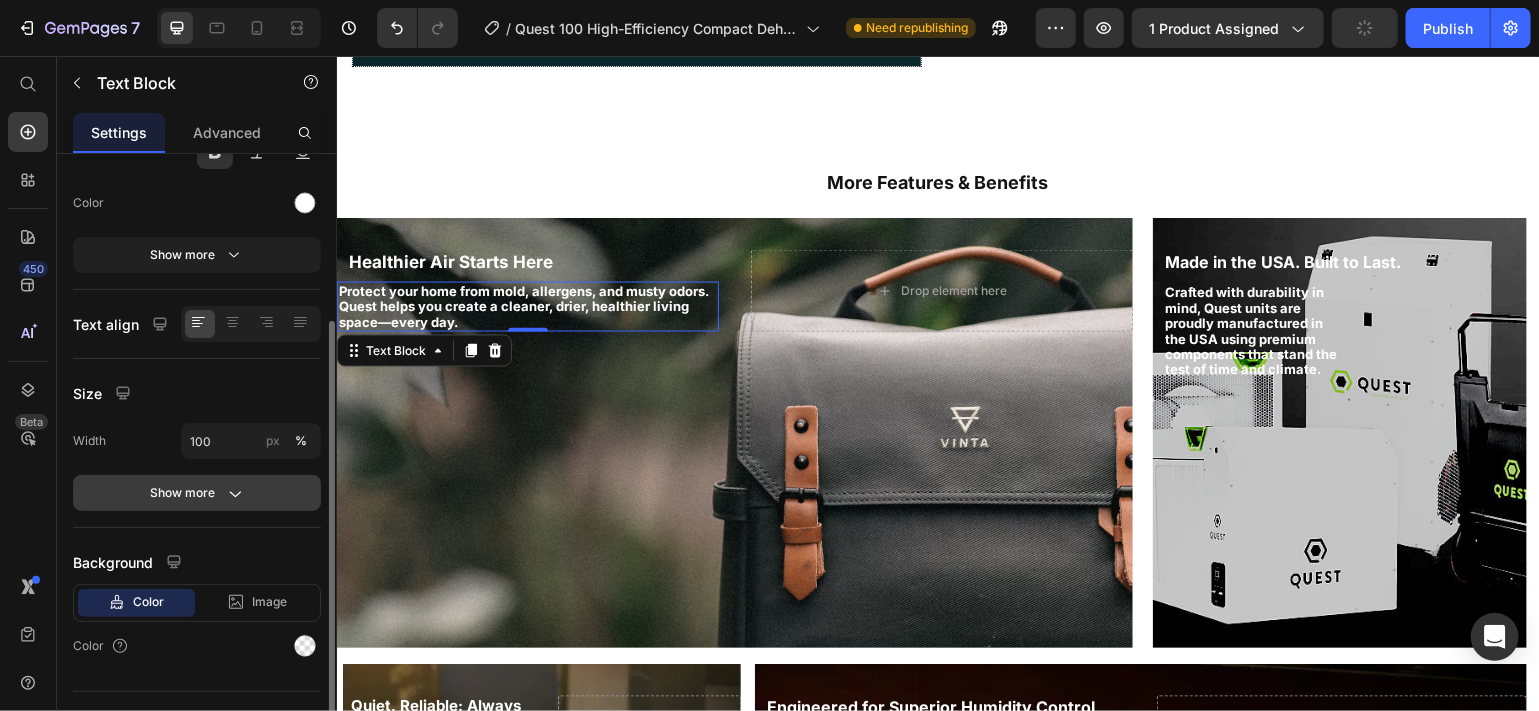 click 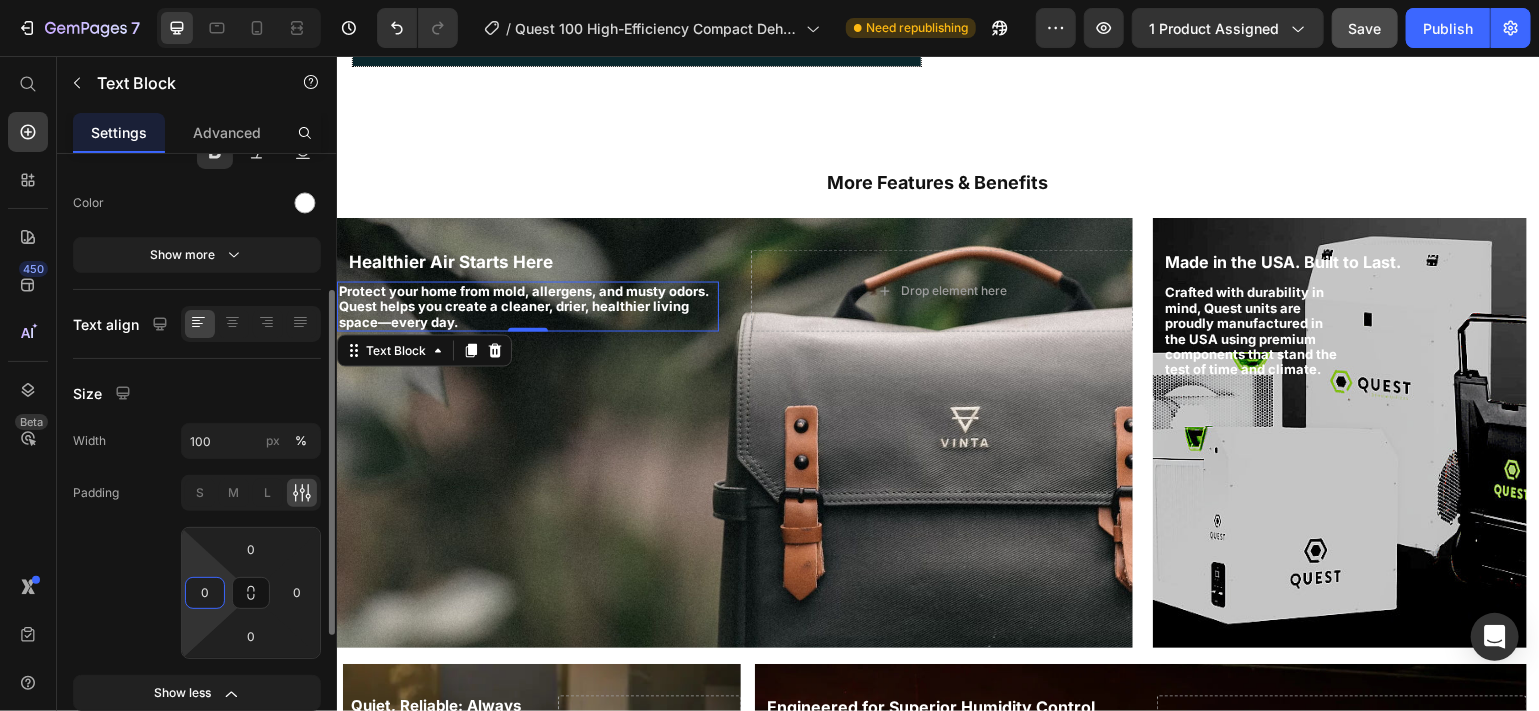 click on "0" at bounding box center [205, 593] 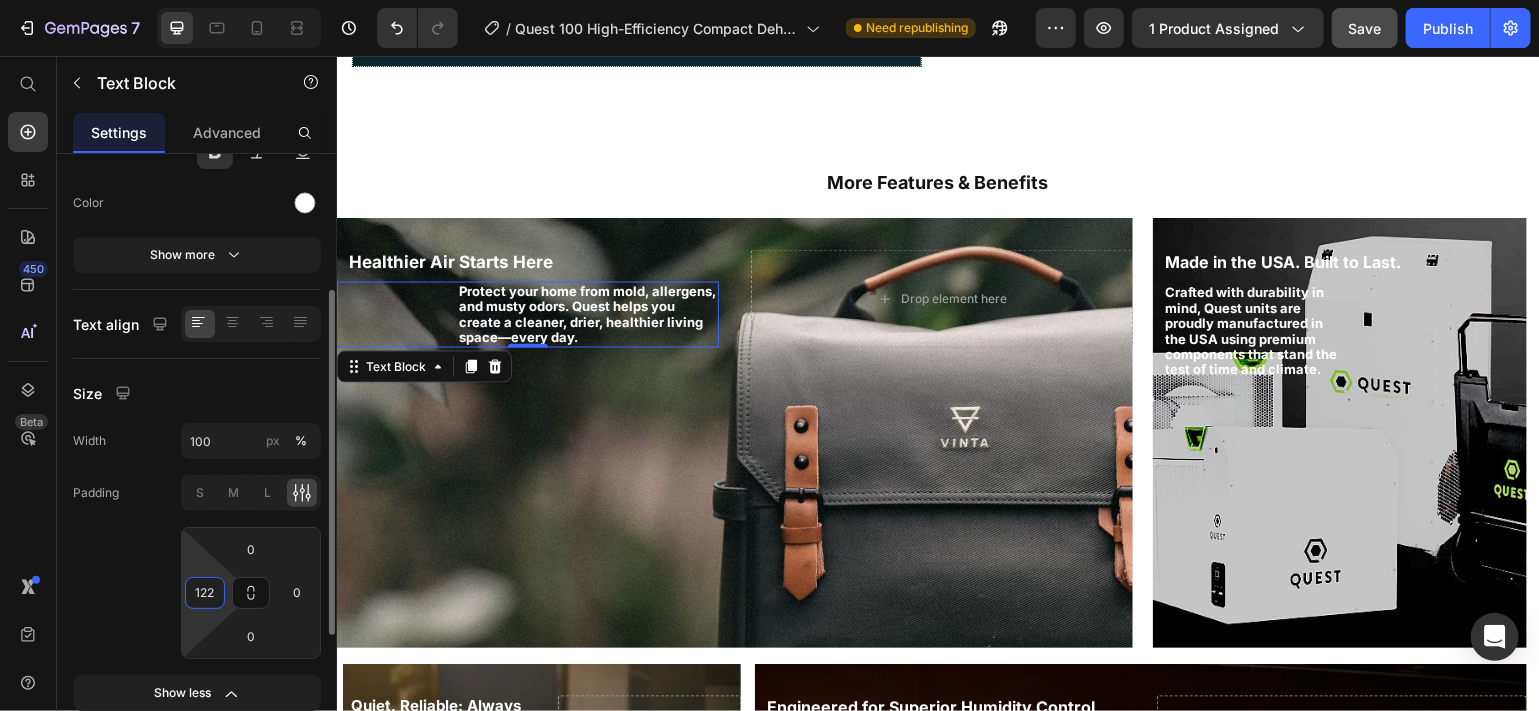 type on "12" 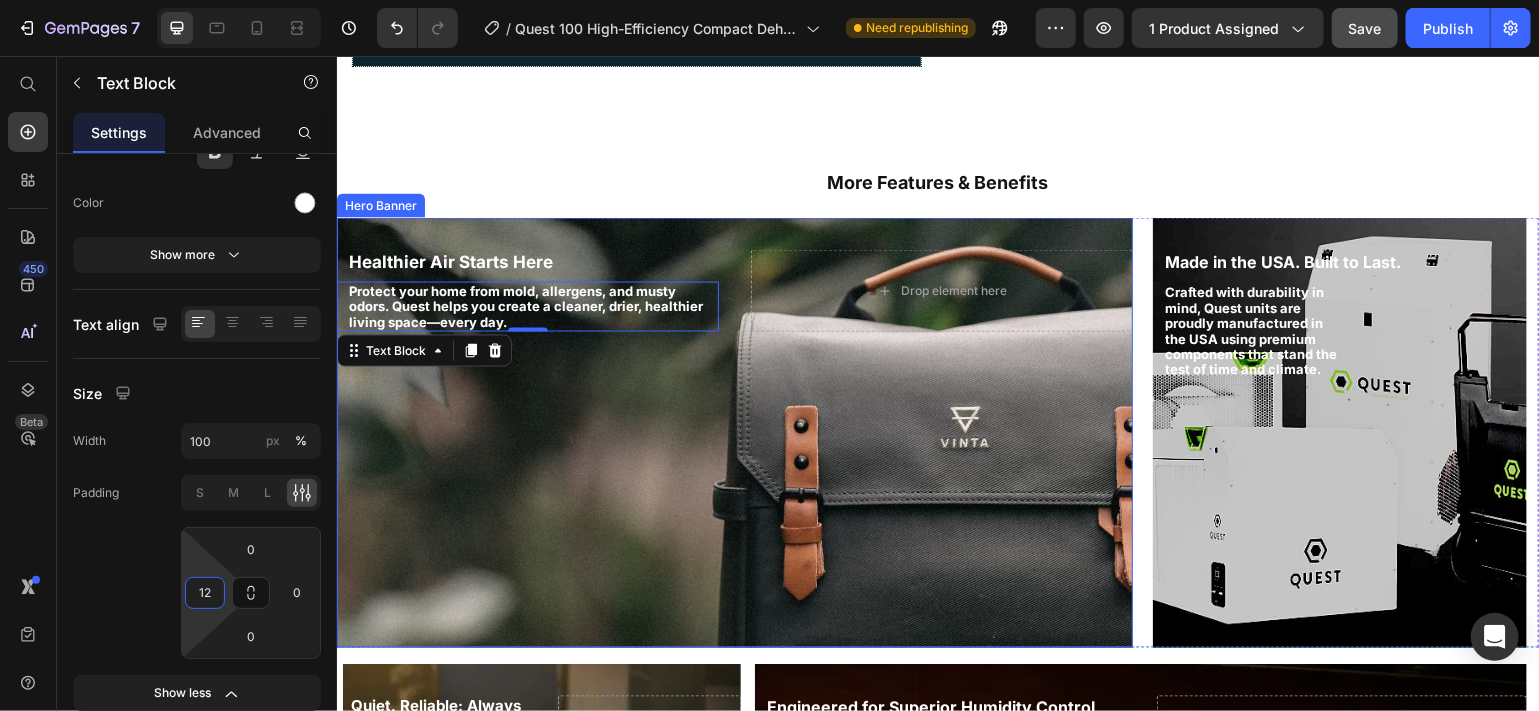 click at bounding box center [734, 432] 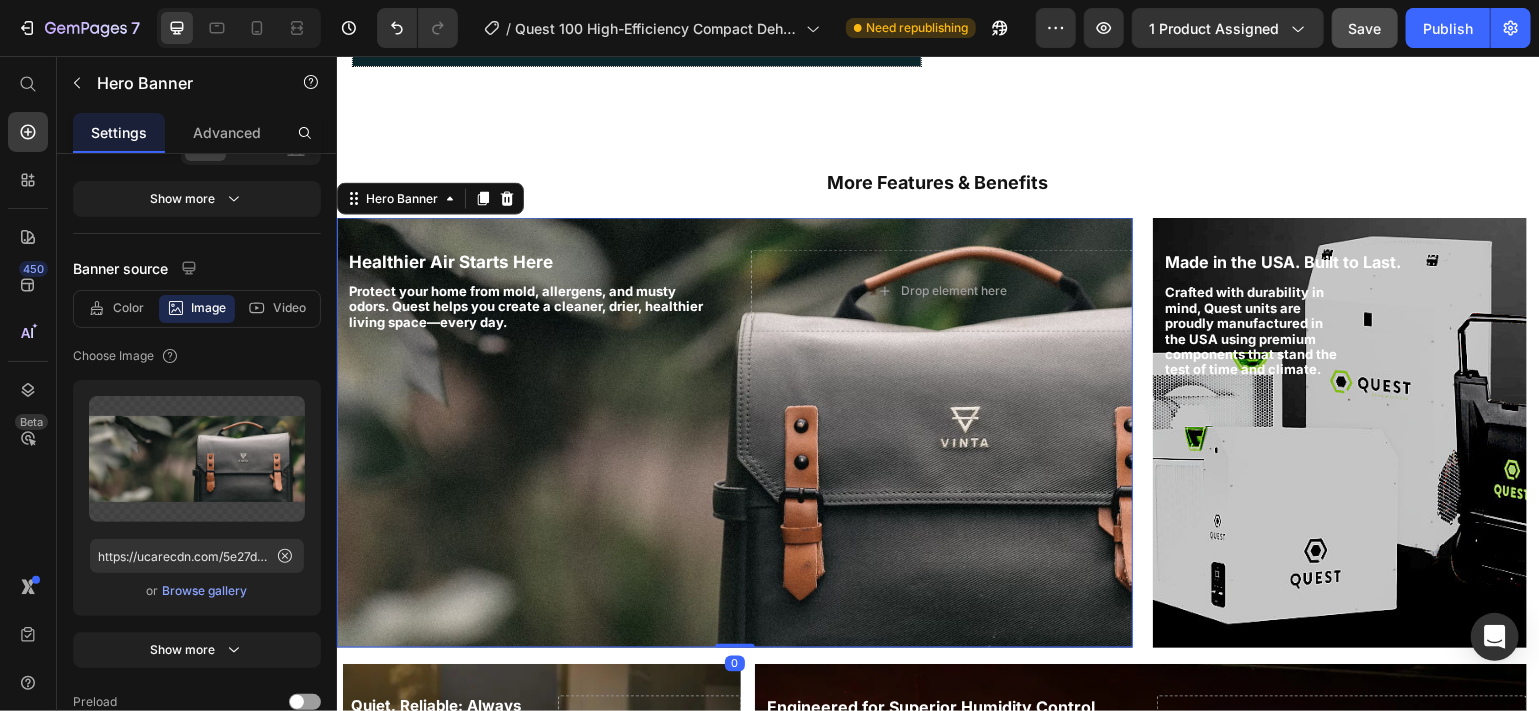 scroll, scrollTop: 0, scrollLeft: 0, axis: both 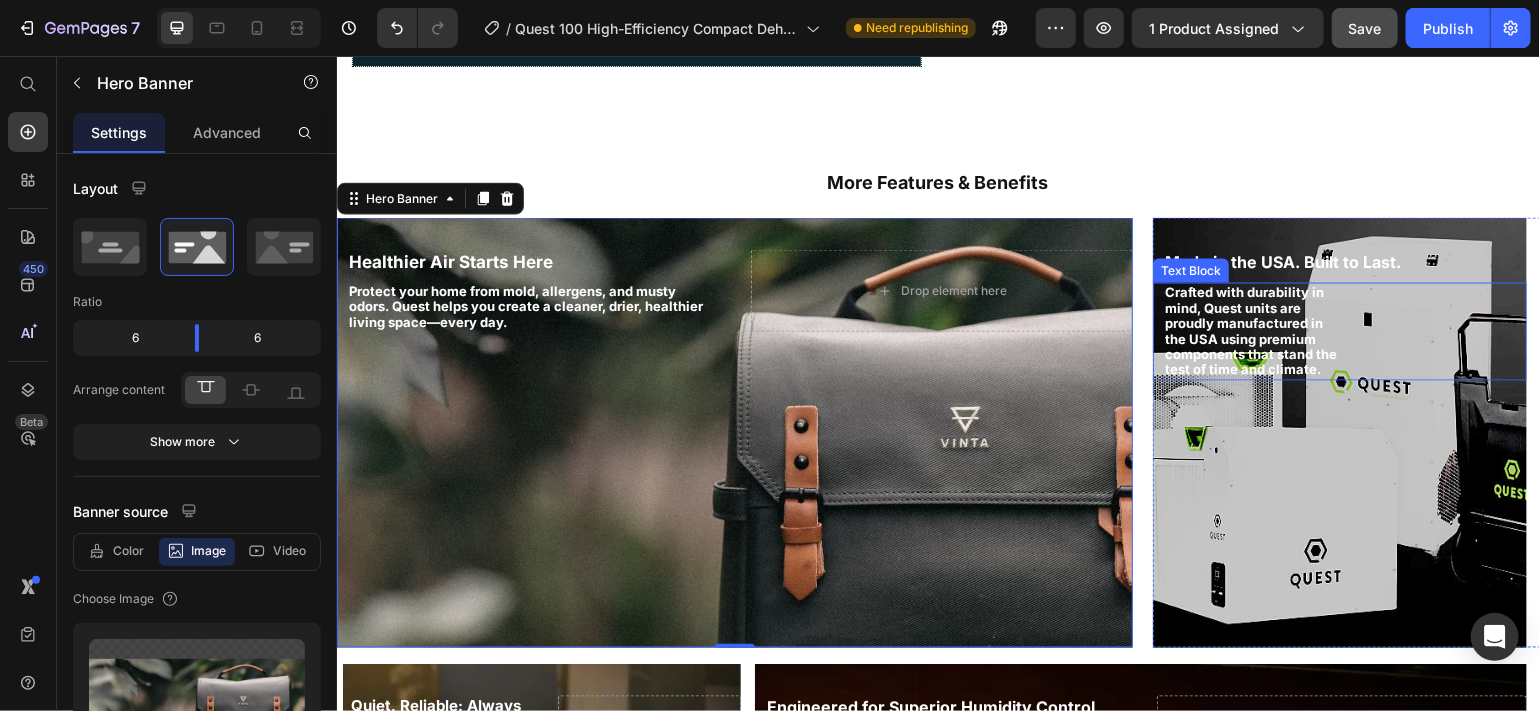 click on "Crafted with durability in mind, Quest units are proudly manufactured in the USA using premium components that stand the test of time and climate. Text Block" at bounding box center [1339, 331] 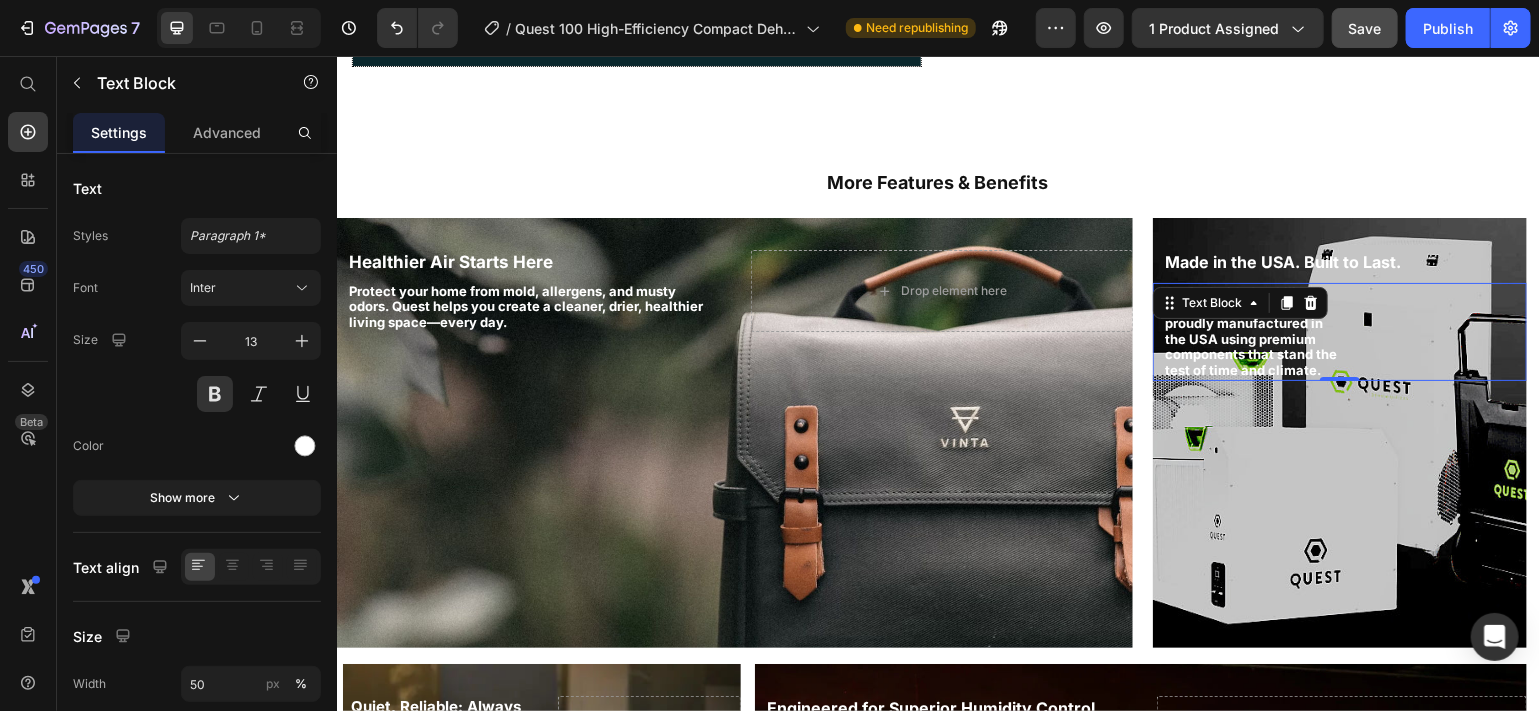 click on "Crafted with durability in mind, Quest units are proudly manufactured in the USA using premium components that stand the test of time and climate." at bounding box center (1250, 331) 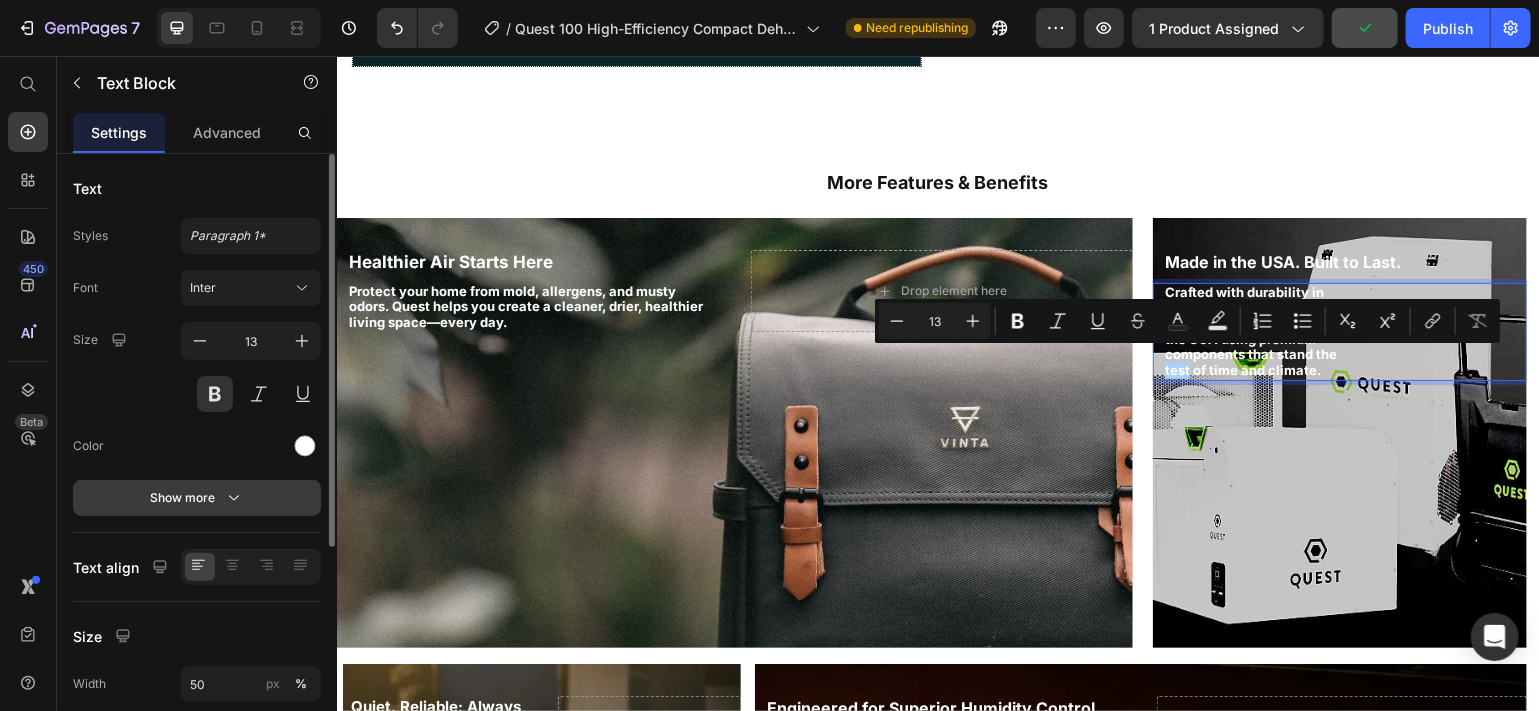click 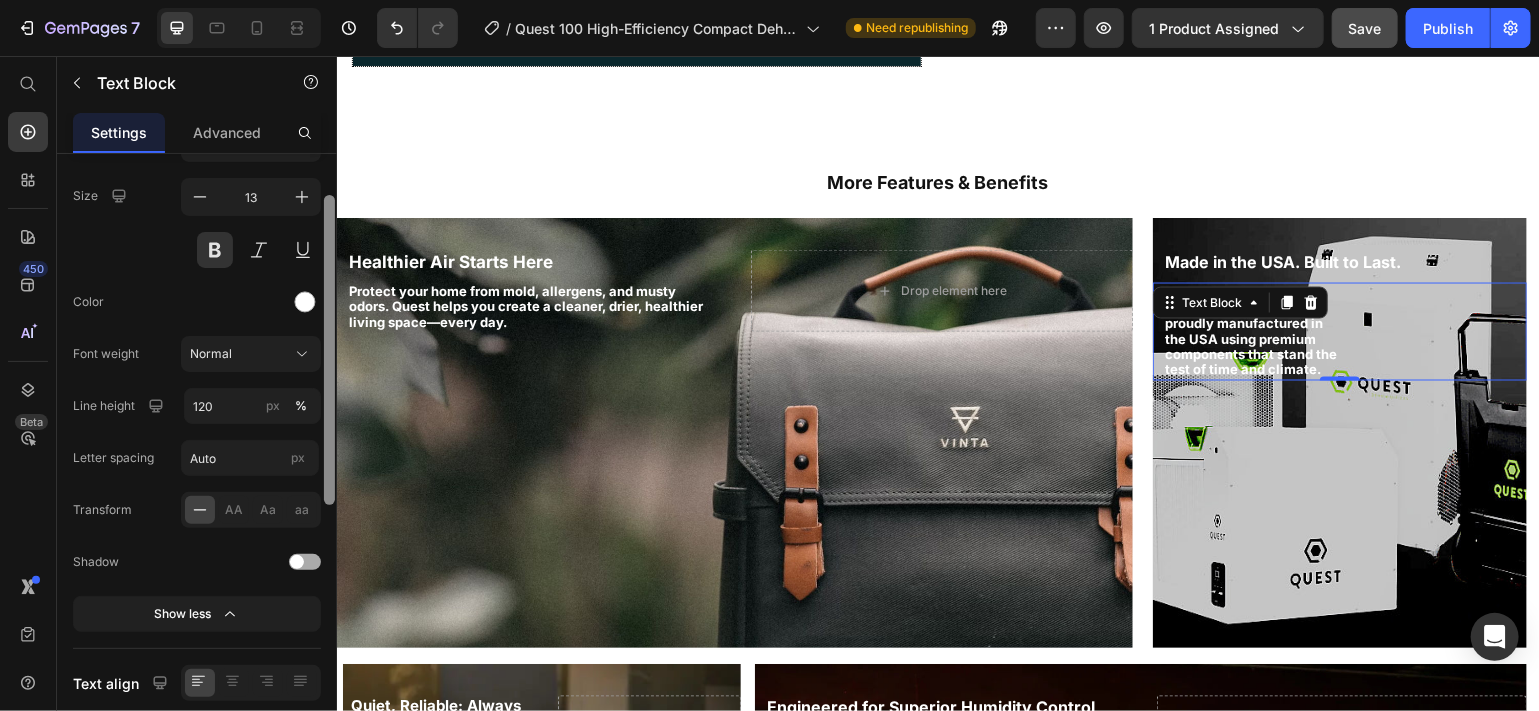 scroll, scrollTop: 123, scrollLeft: 0, axis: vertical 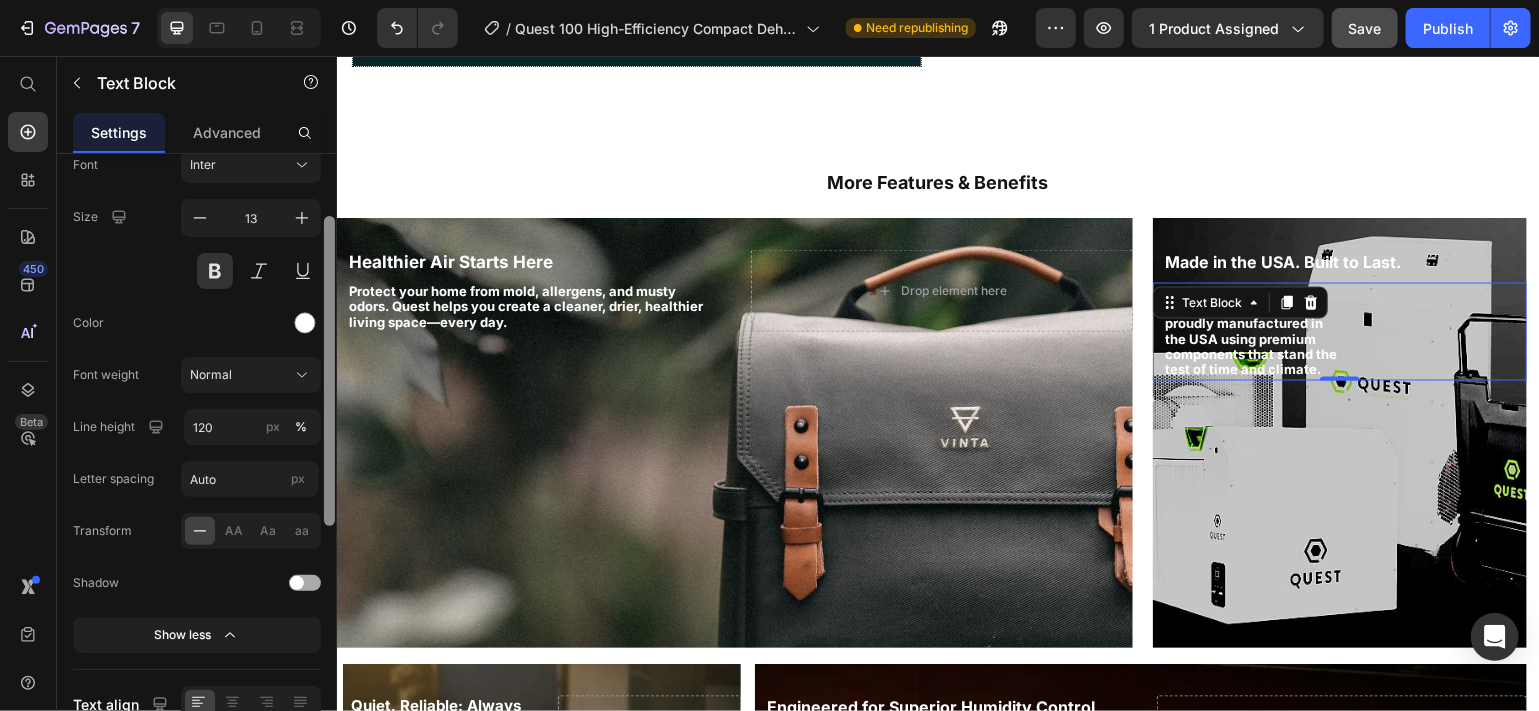 drag, startPoint x: 324, startPoint y: 515, endPoint x: 319, endPoint y: 595, distance: 80.1561 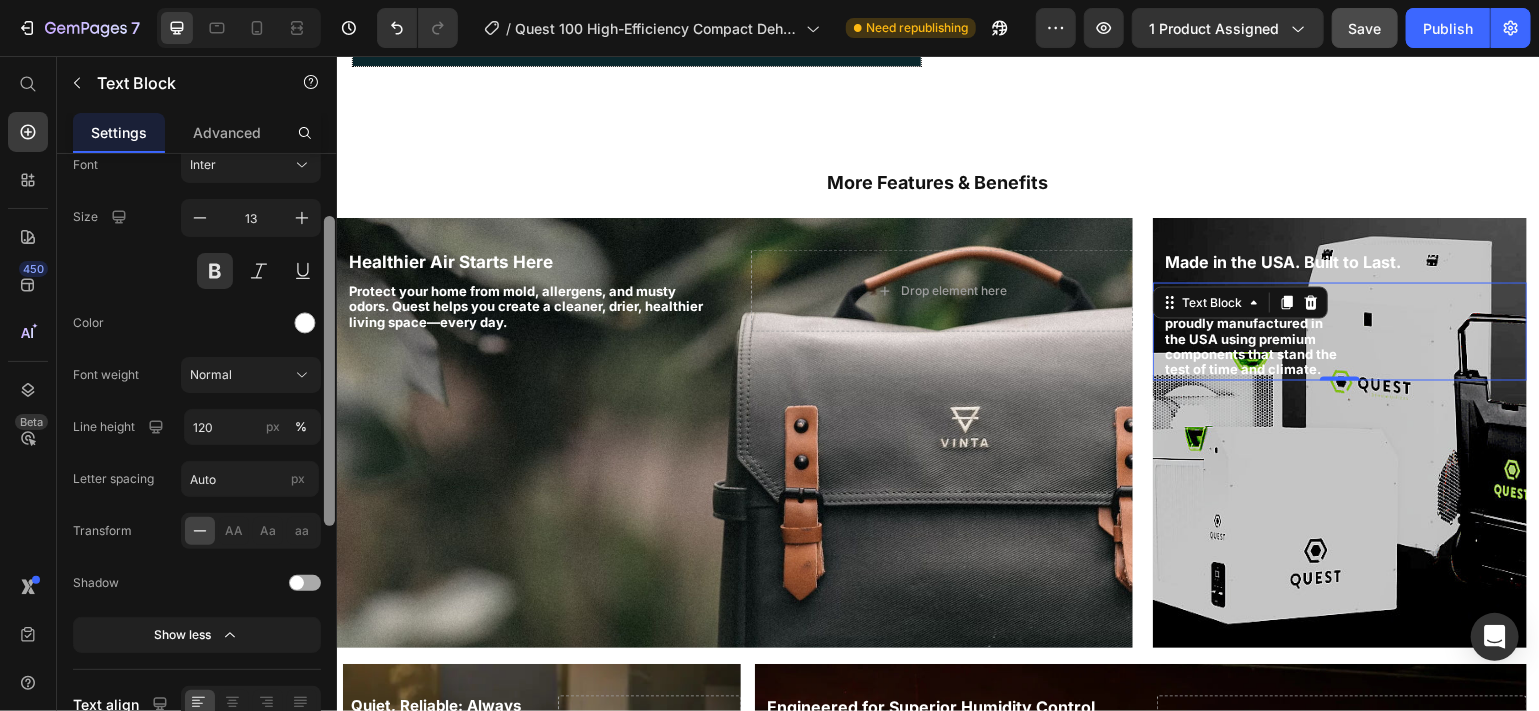 click on "Text Styles Paragraph 1* Font Inter Size 13 Color Font weight Normal Line height 120 px % Letter spacing Auto px Transform
AA Aa aa Shadow Show less Text align Size Width 50 px % Show more Align Background Color Image Video  Color   Delete element" at bounding box center [197, 461] 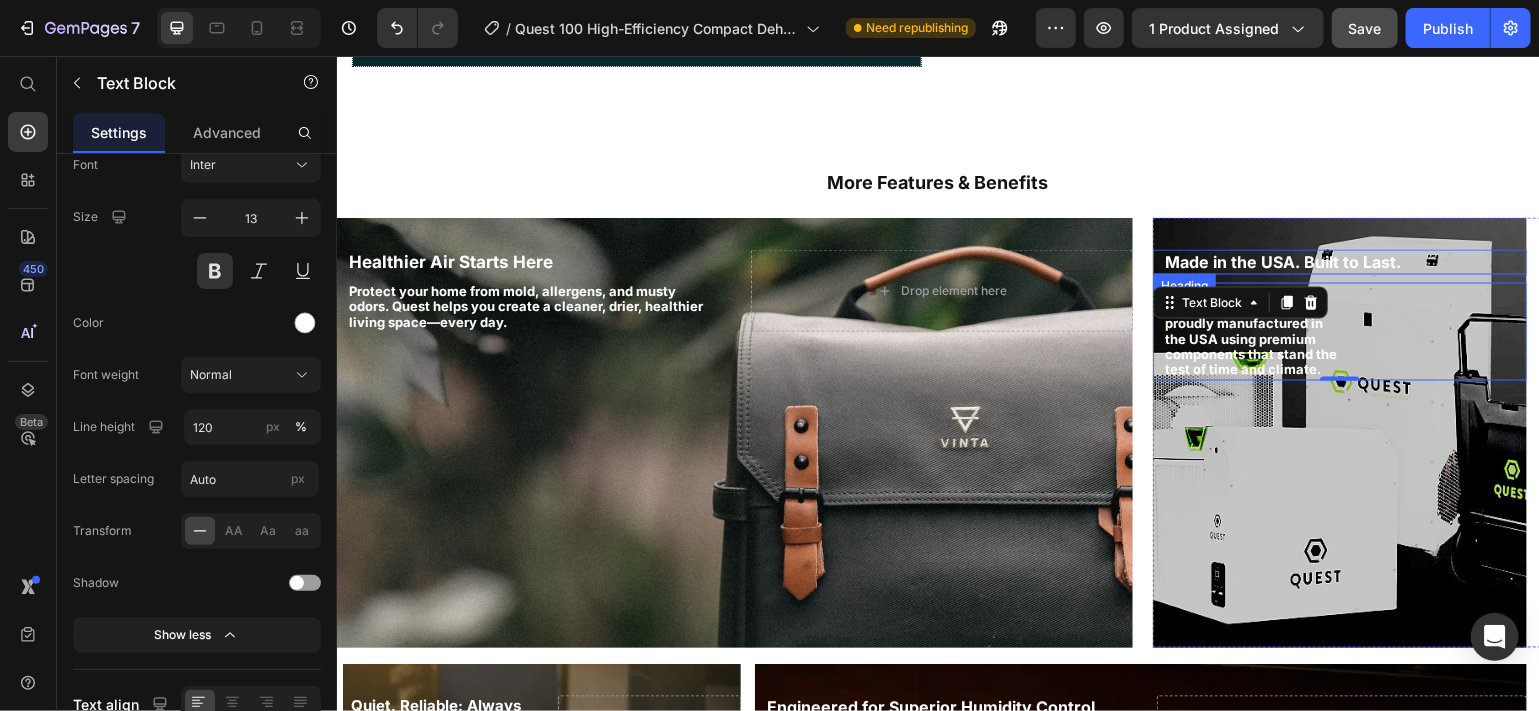 click on "Made in the USA. Built to Last." at bounding box center [1282, 261] 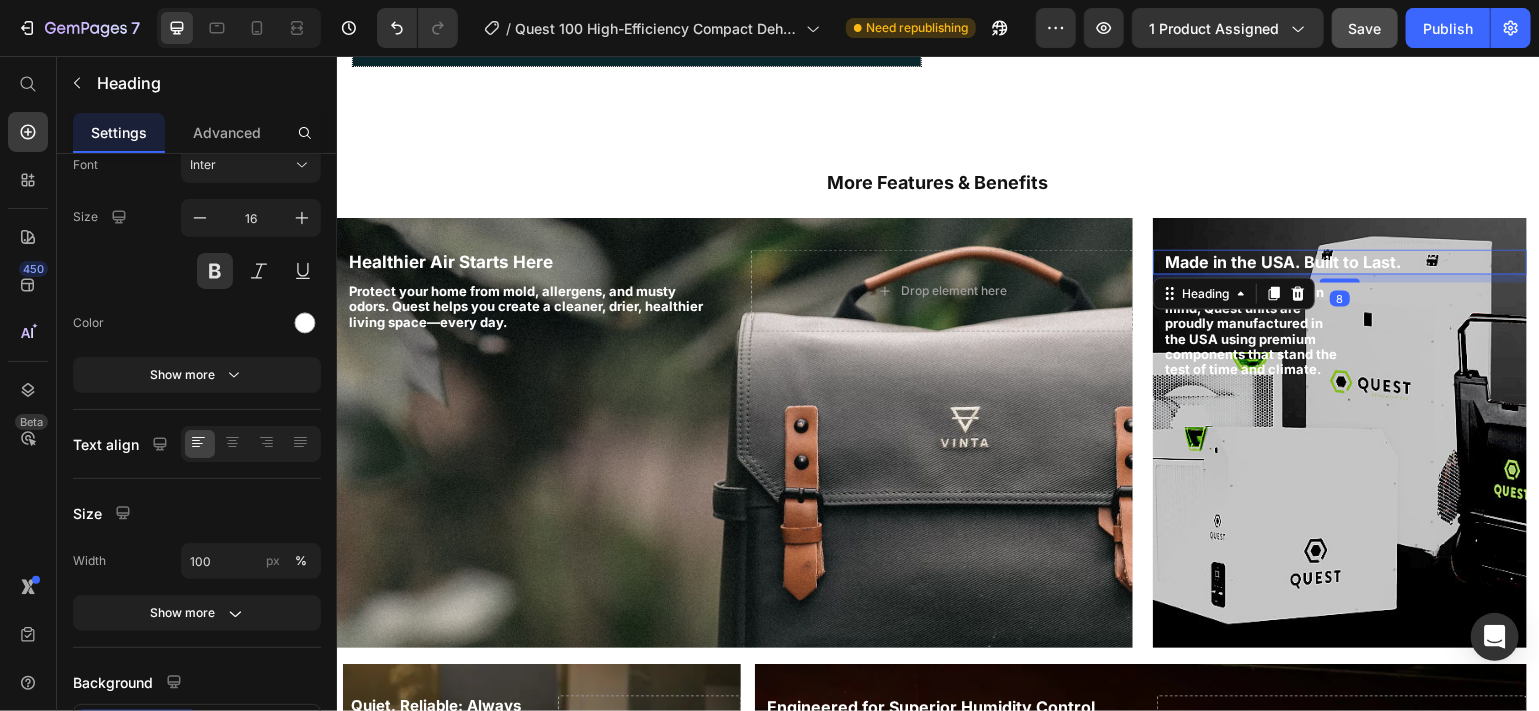 scroll, scrollTop: 0, scrollLeft: 0, axis: both 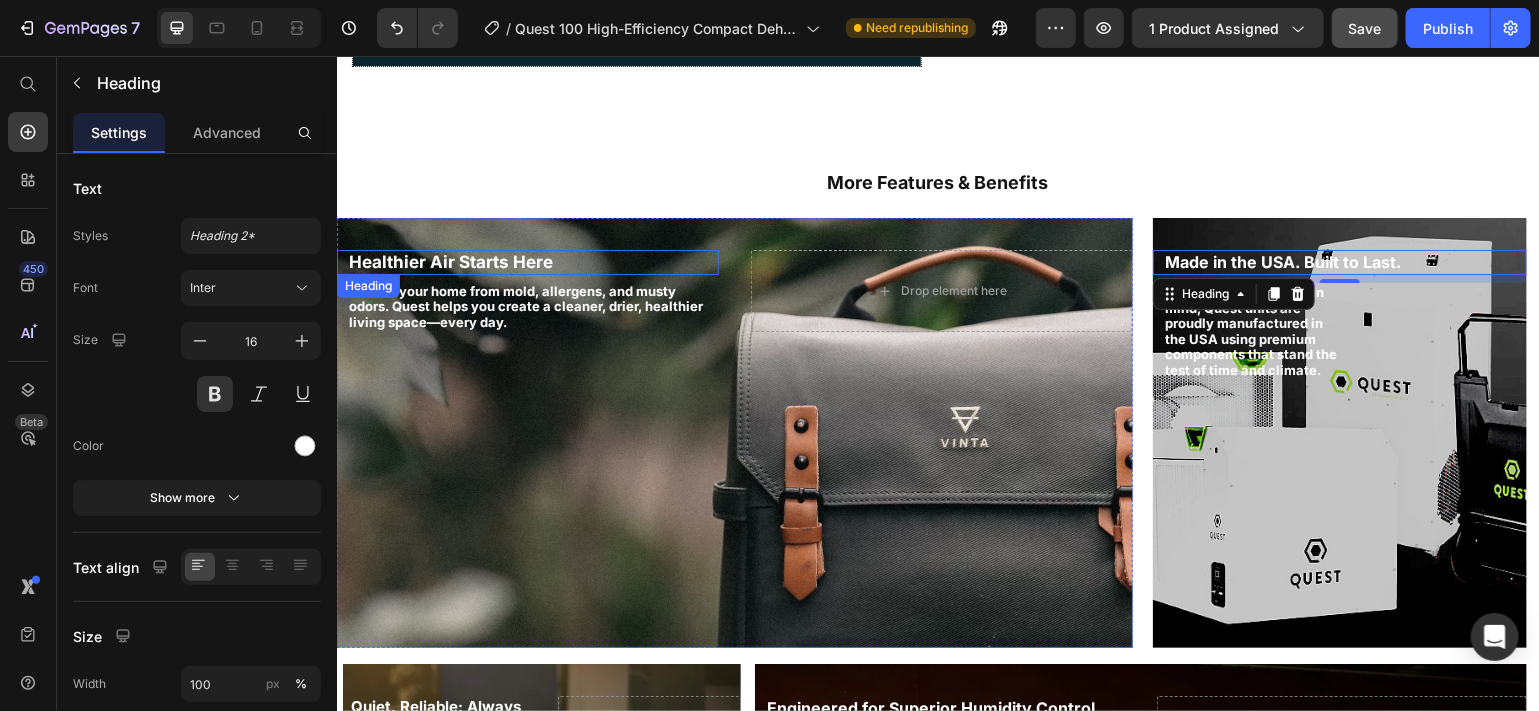 click on "Healthier Air Starts Here" at bounding box center (450, 261) 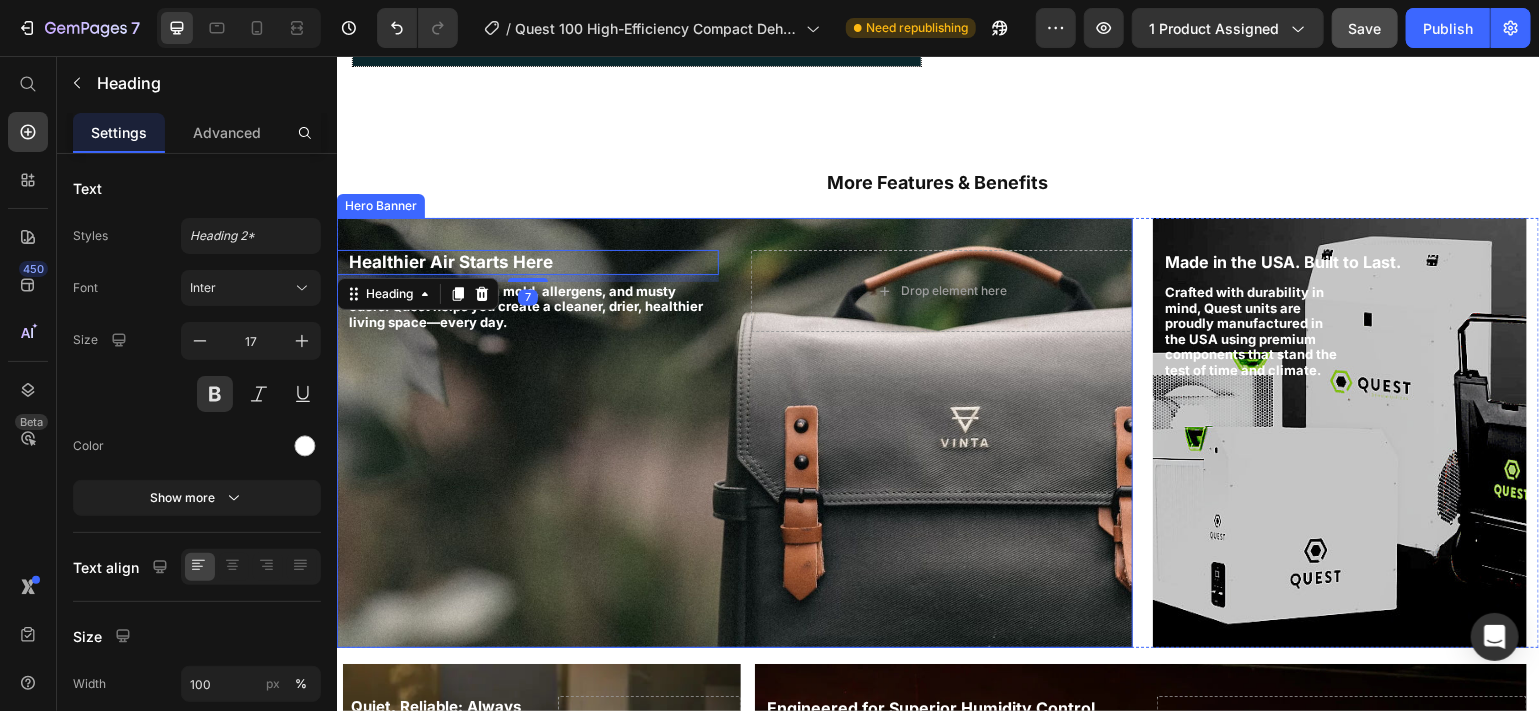 click at bounding box center (734, 432) 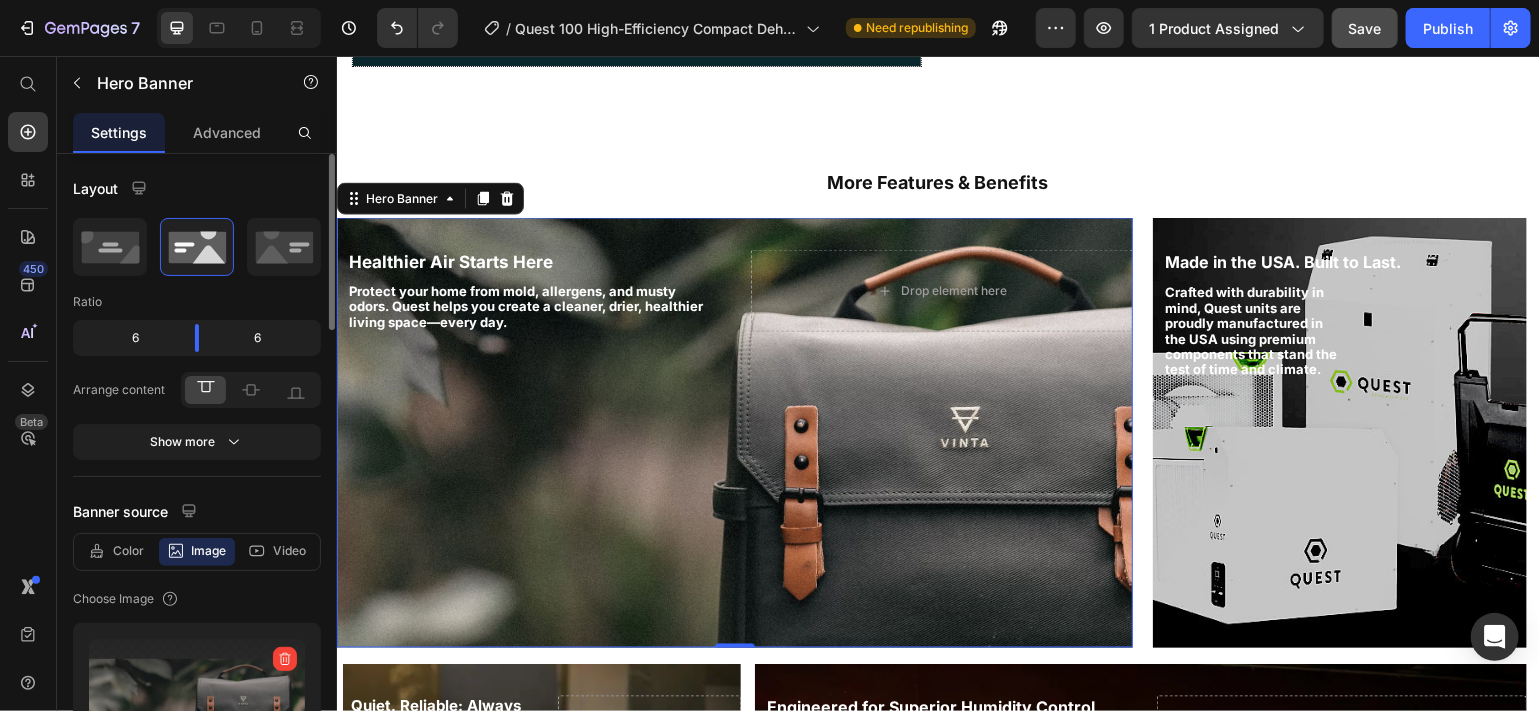 click at bounding box center (197, 702) 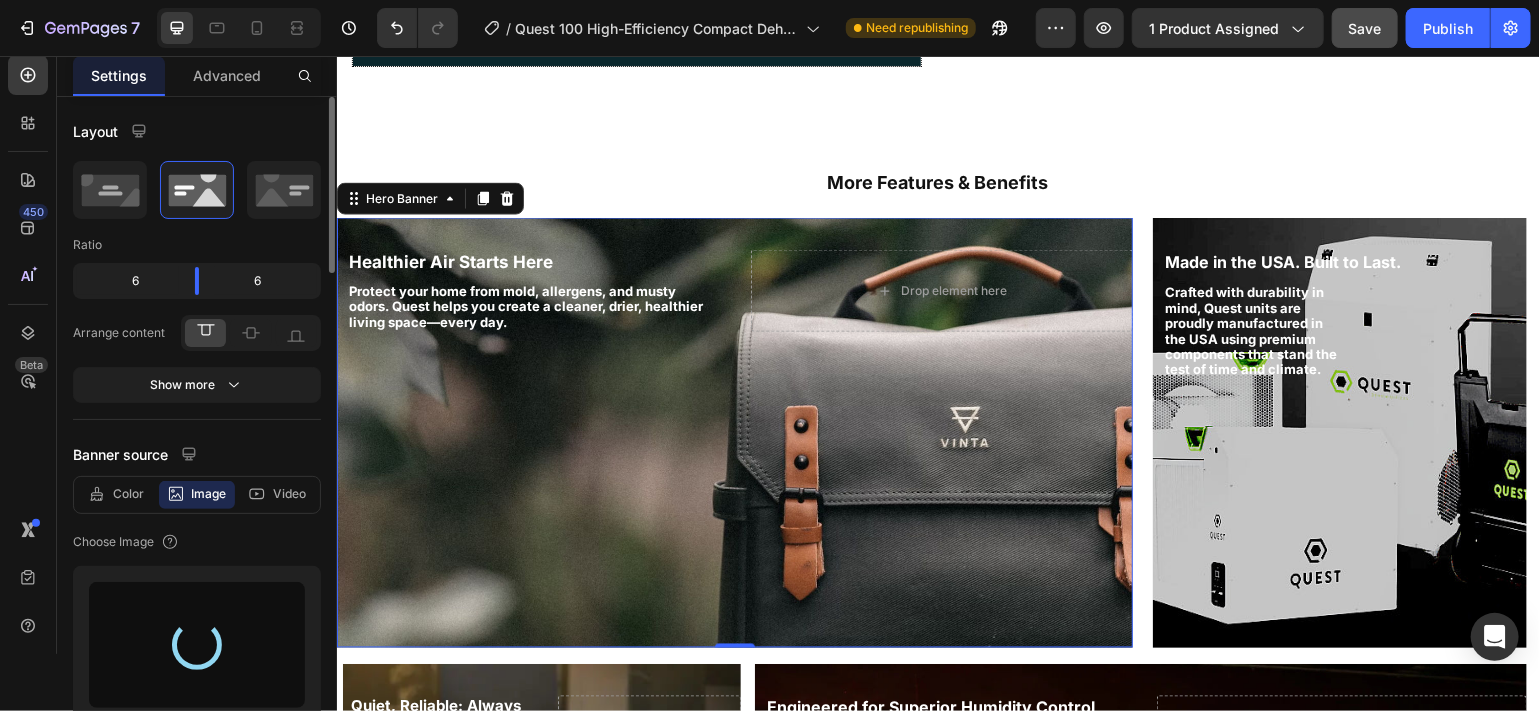 type on "https://cdn.shopify.com/s/files/1/0828/0598/1460/files/gempages_566187724348851355-996a690c-072e-4501-bc77-99065d2ed24a.webp" 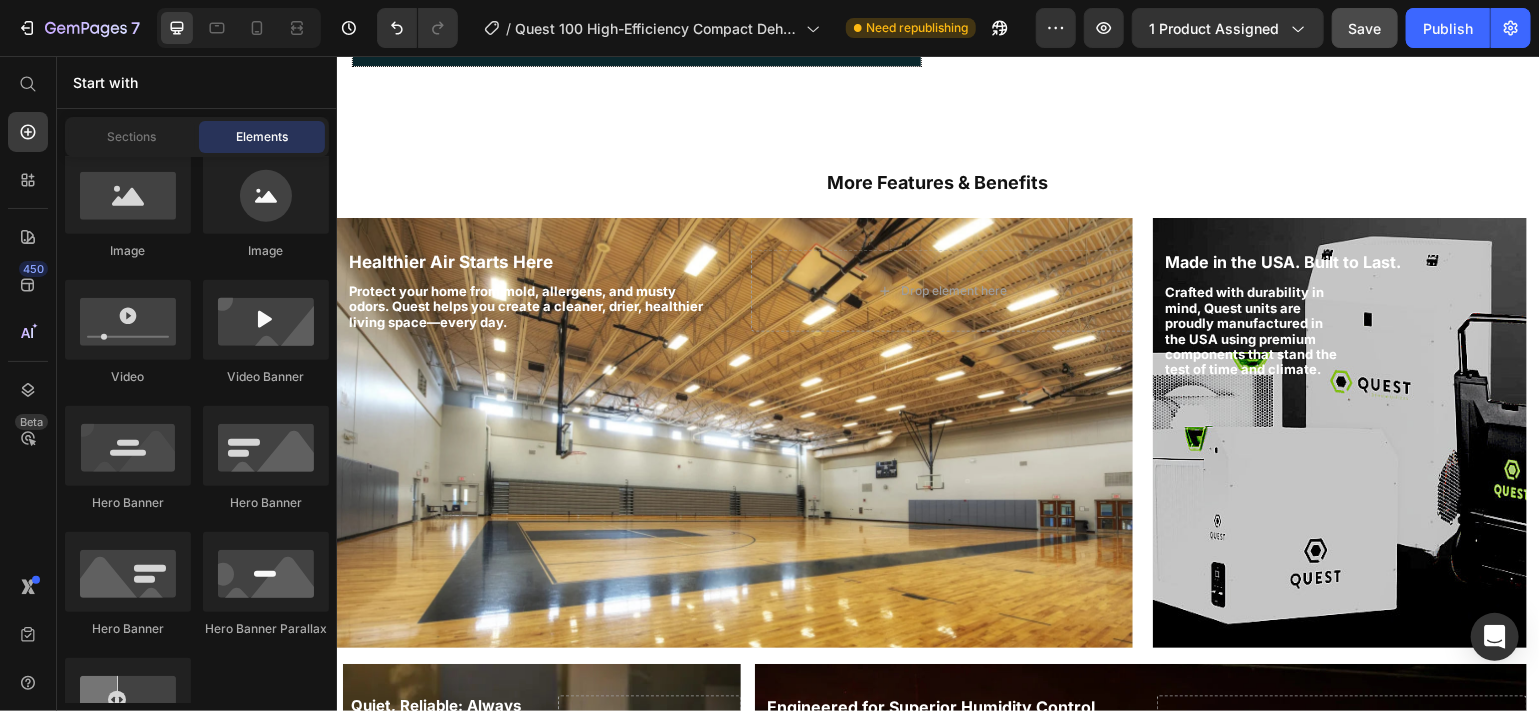 scroll, scrollTop: 1646, scrollLeft: 0, axis: vertical 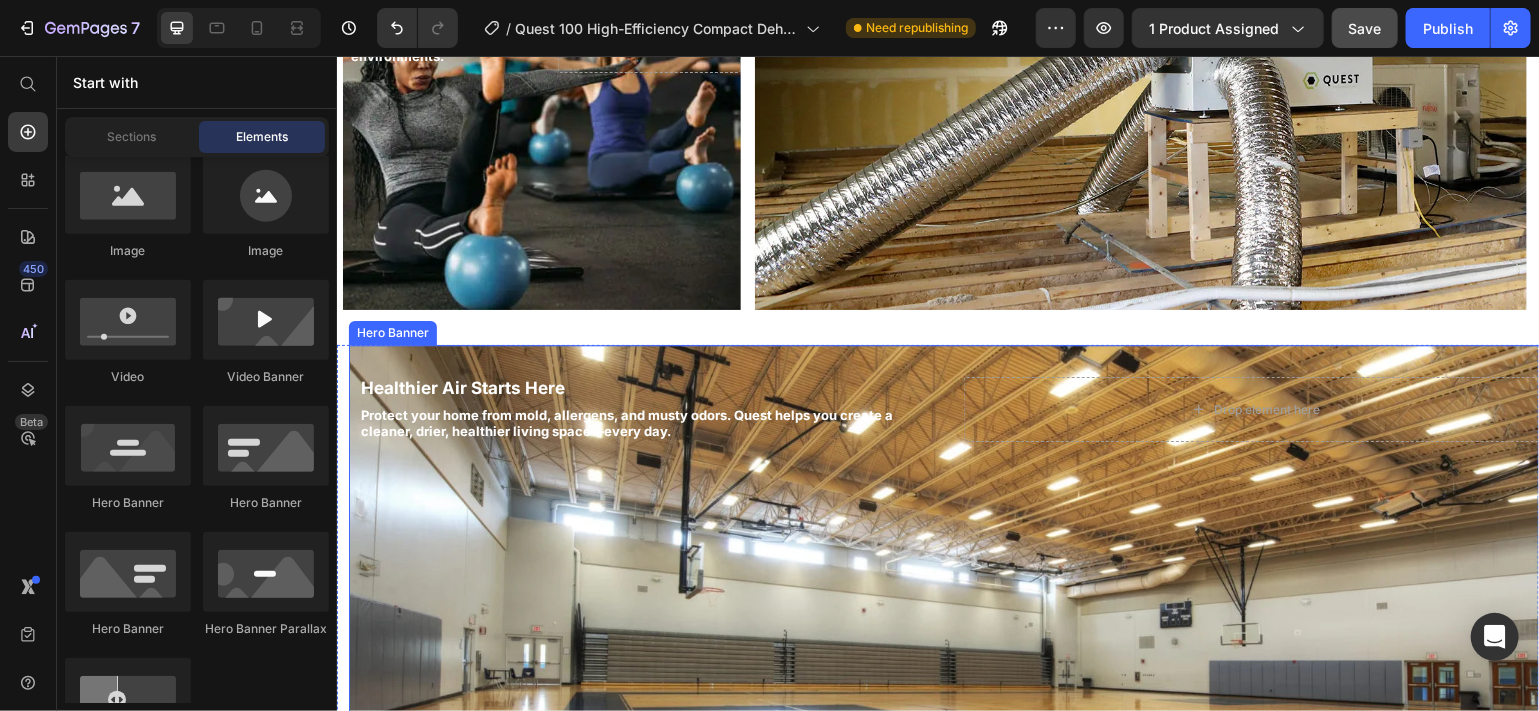 click on "Hero Banner" at bounding box center (392, 332) 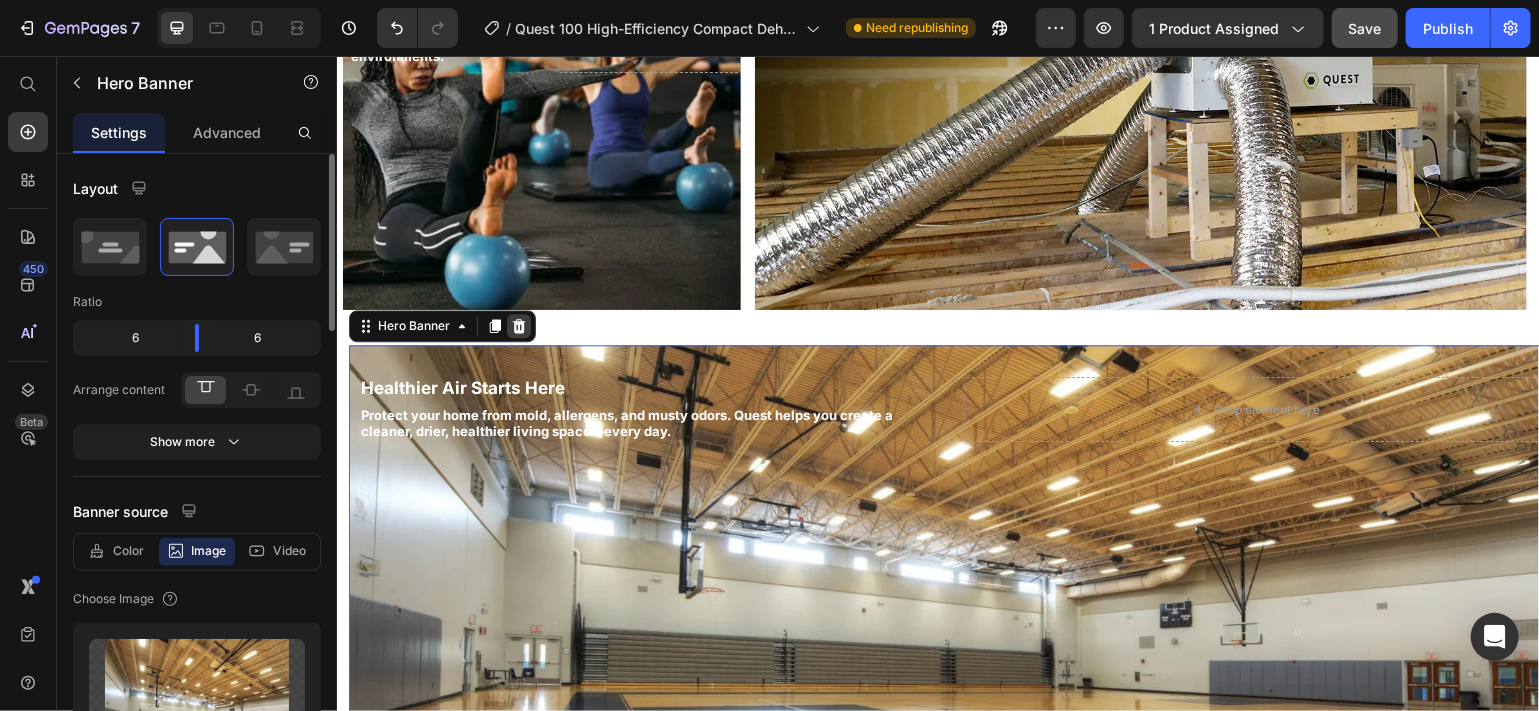 click 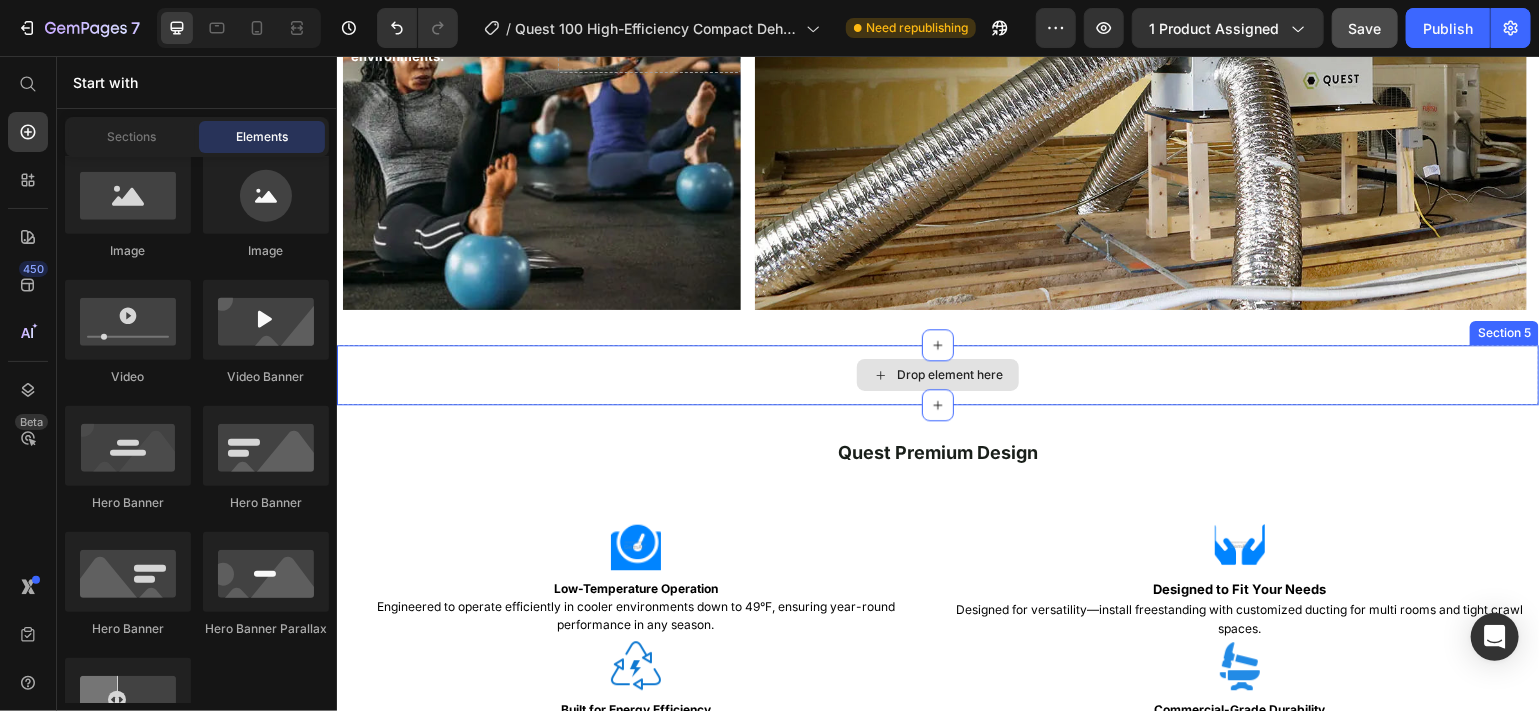 drag, startPoint x: 919, startPoint y: 408, endPoint x: 916, endPoint y: 365, distance: 43.104523 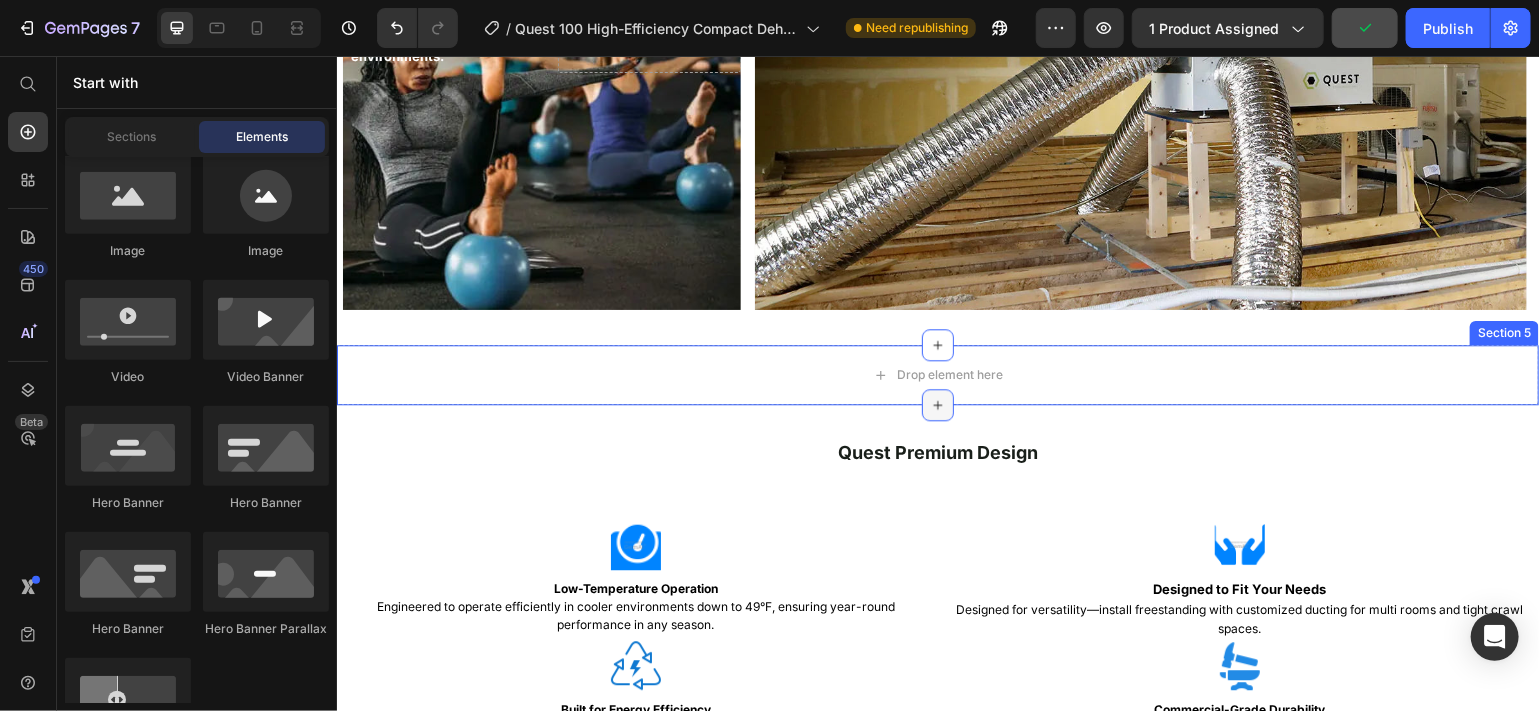 click on "More Features & Benefits Text Block ⁠⁠⁠⁠⁠⁠⁠ Healthier Air Starts Here Heading Protect your home from mold, allergens, and musty odors. Quest helps you create a cleaner, drier, healthier living space—every day. Text Block
Drop element here Hero Banner Made in the USA. Built to Last. Heading Crafted with durability in mind, Quest units are proudly manufactured in the USA using premium components that stand the test of time and climate. Text Block Hero Banner Row Quiet, Reliable: Always Working for You Text Block Enjoy whisper-quiet operation and continuous protection. Quest dehumidifiers are trusted for long-term reliability in demanding commercial environments. Text Block
Drop element here Hero Banner Engineered for Superior Humidity Control Heading Quest dehumidifiers deliver powerful, energy-efficient performance—built to tackle excess moisture in Gyms Spa's, Health & Fitness facilities, and Swimming Pool environments with unmatched efficiency. Text Block" at bounding box center [937, 1783] 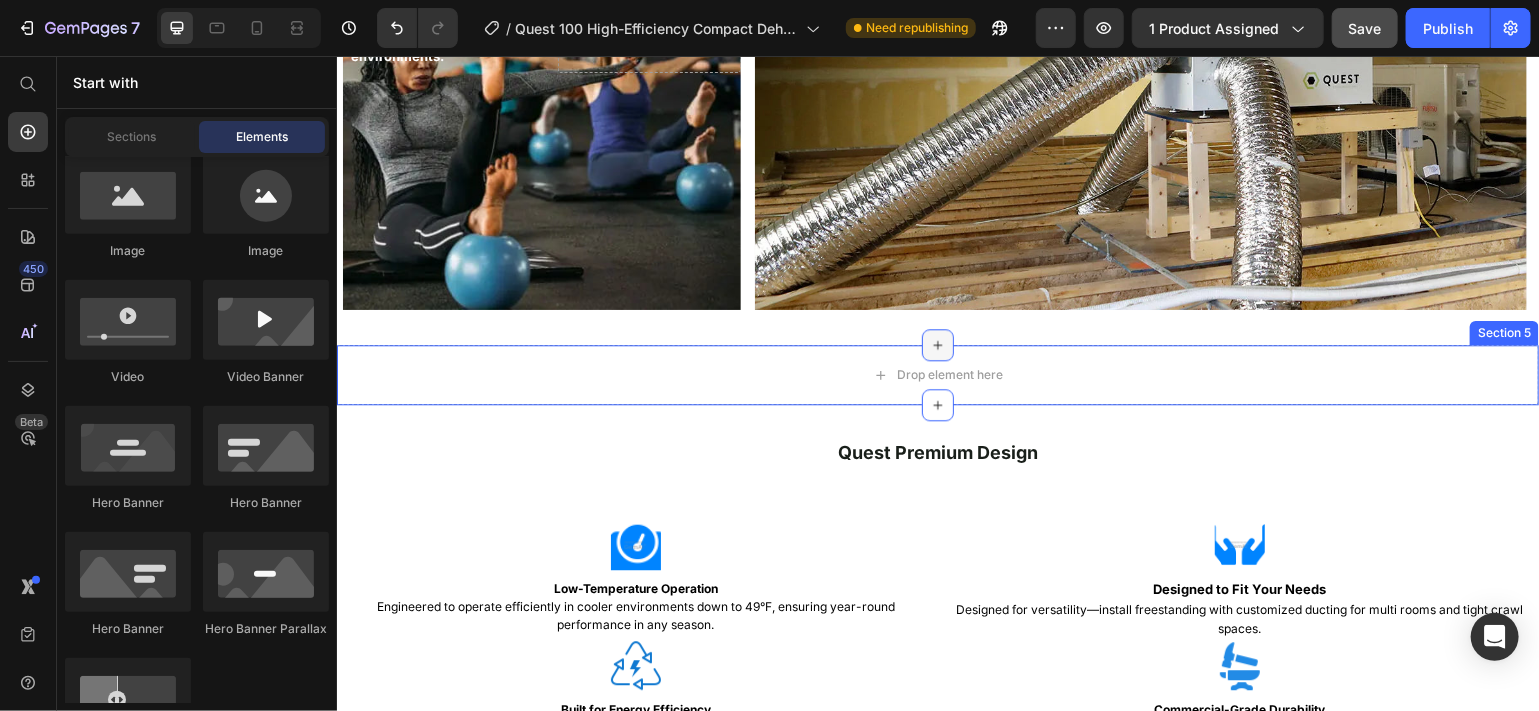 drag, startPoint x: 924, startPoint y: 399, endPoint x: 918, endPoint y: 355, distance: 44.407207 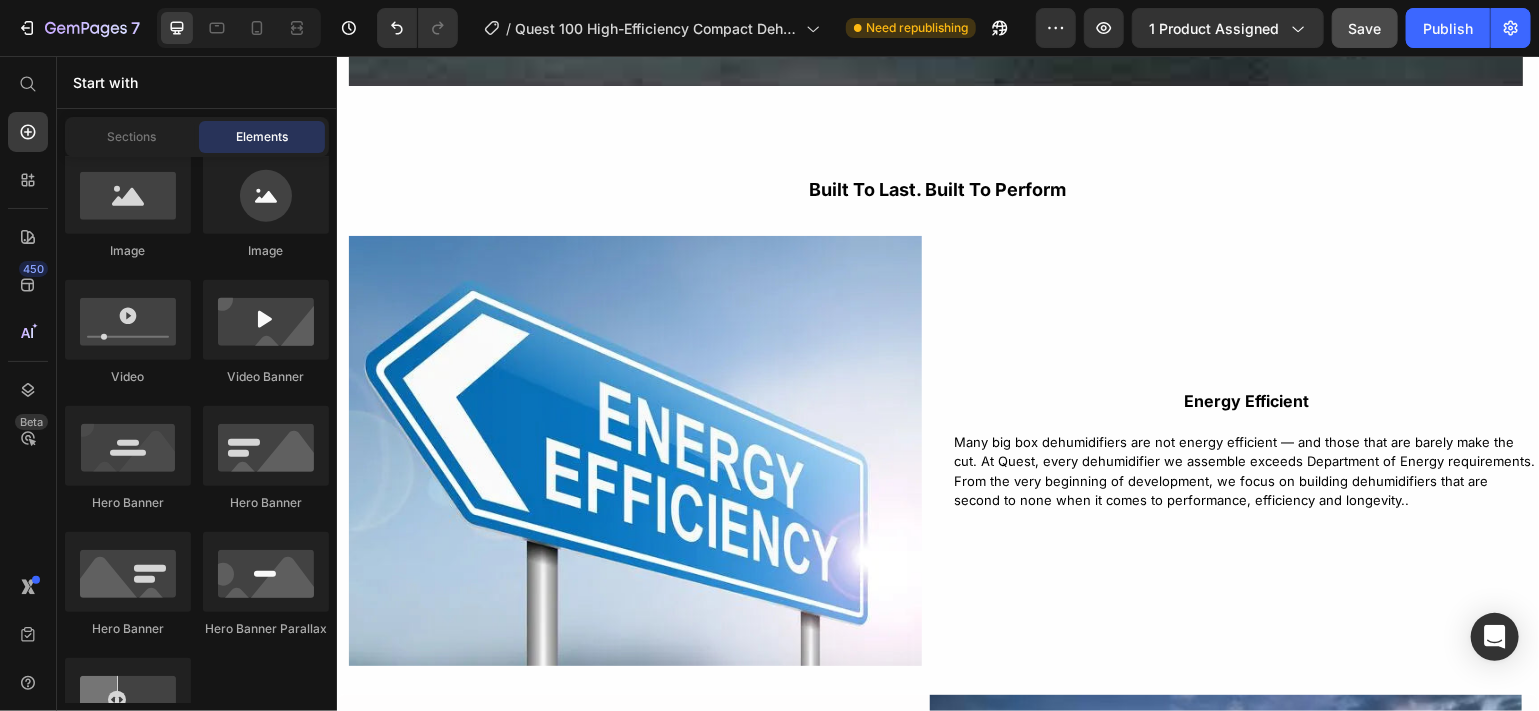 scroll, scrollTop: 4153, scrollLeft: 0, axis: vertical 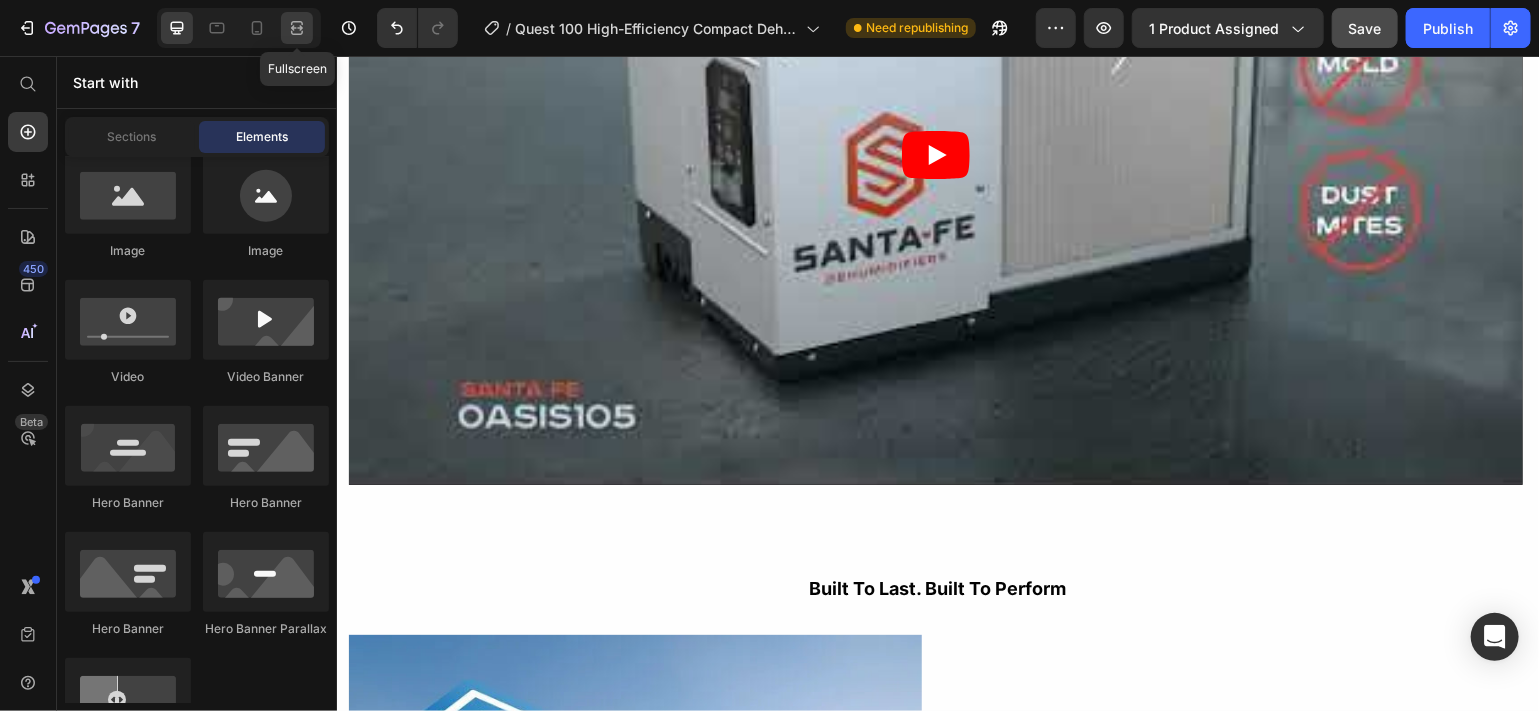 click 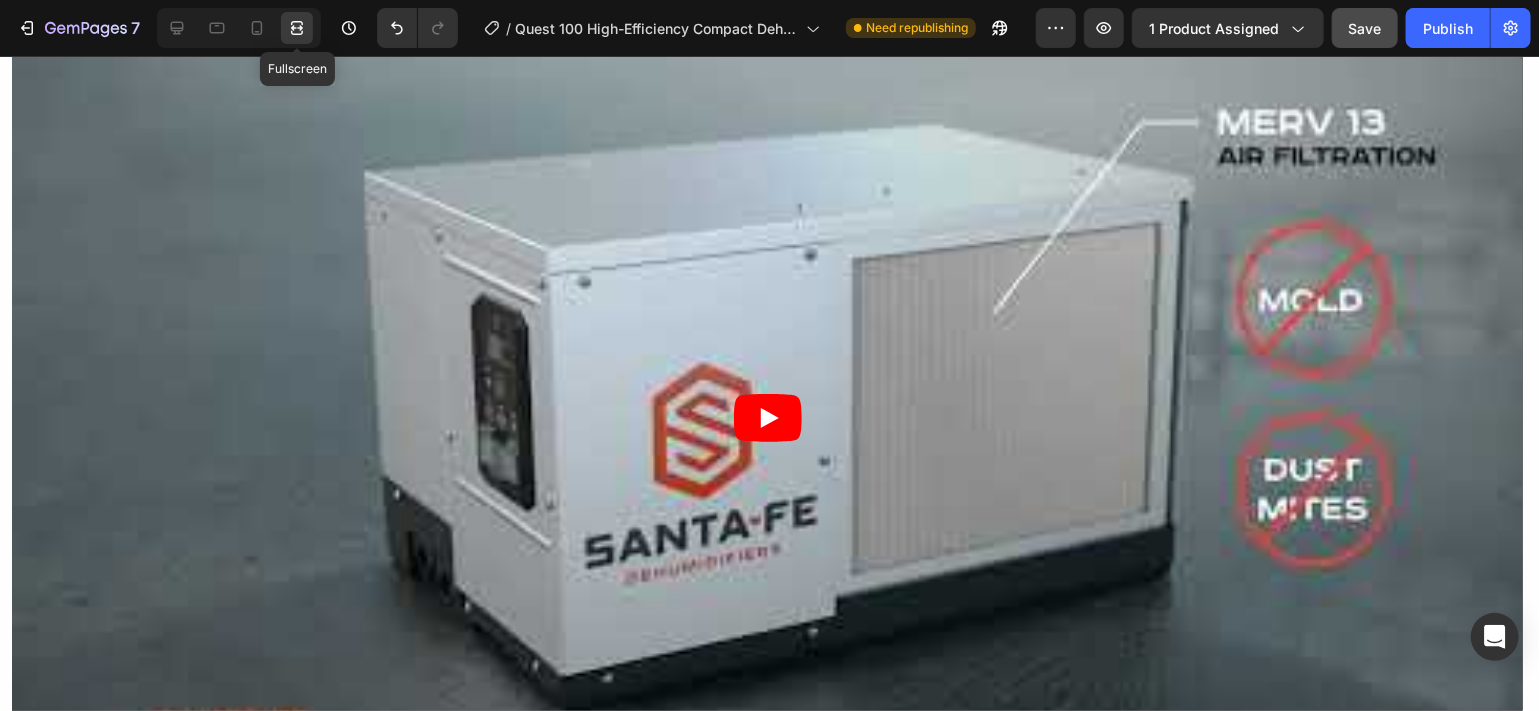 scroll, scrollTop: 4322, scrollLeft: 0, axis: vertical 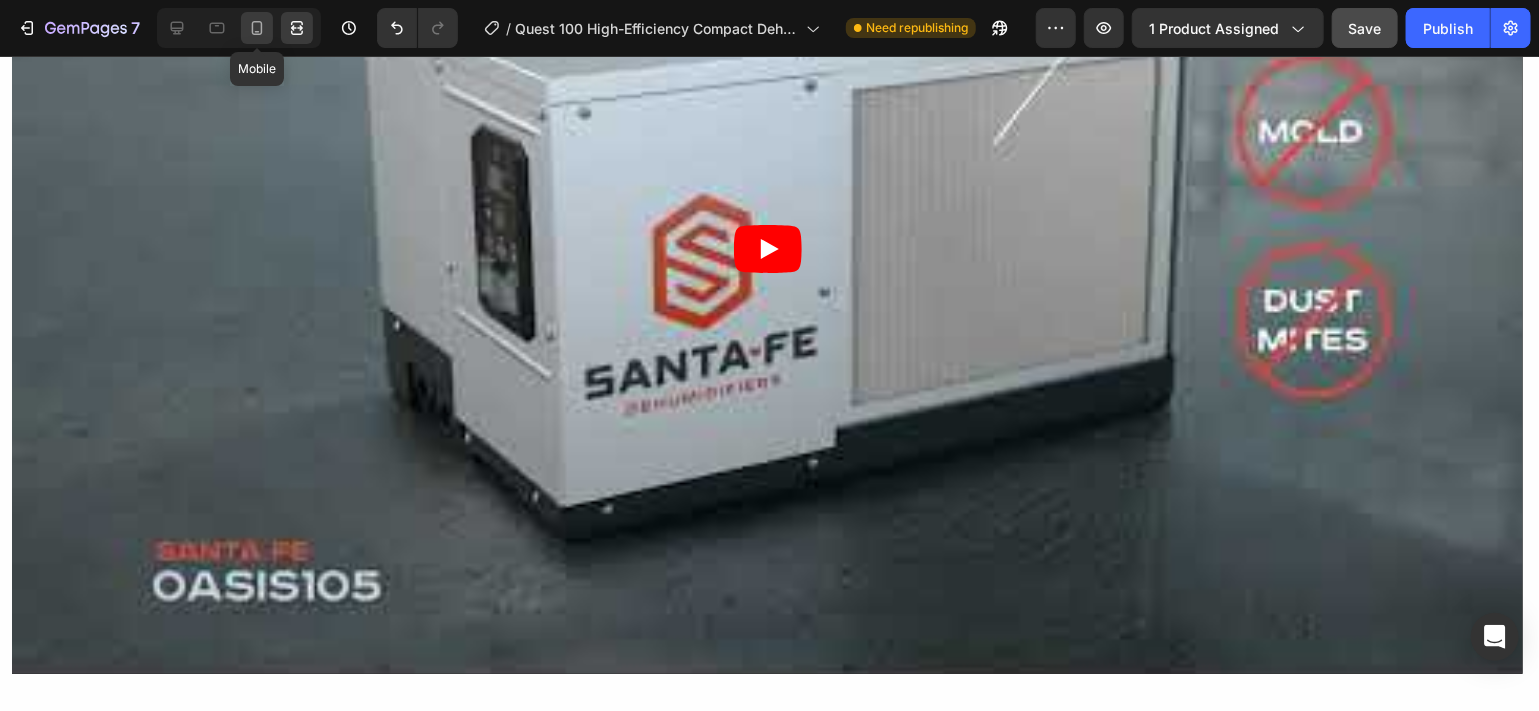 click 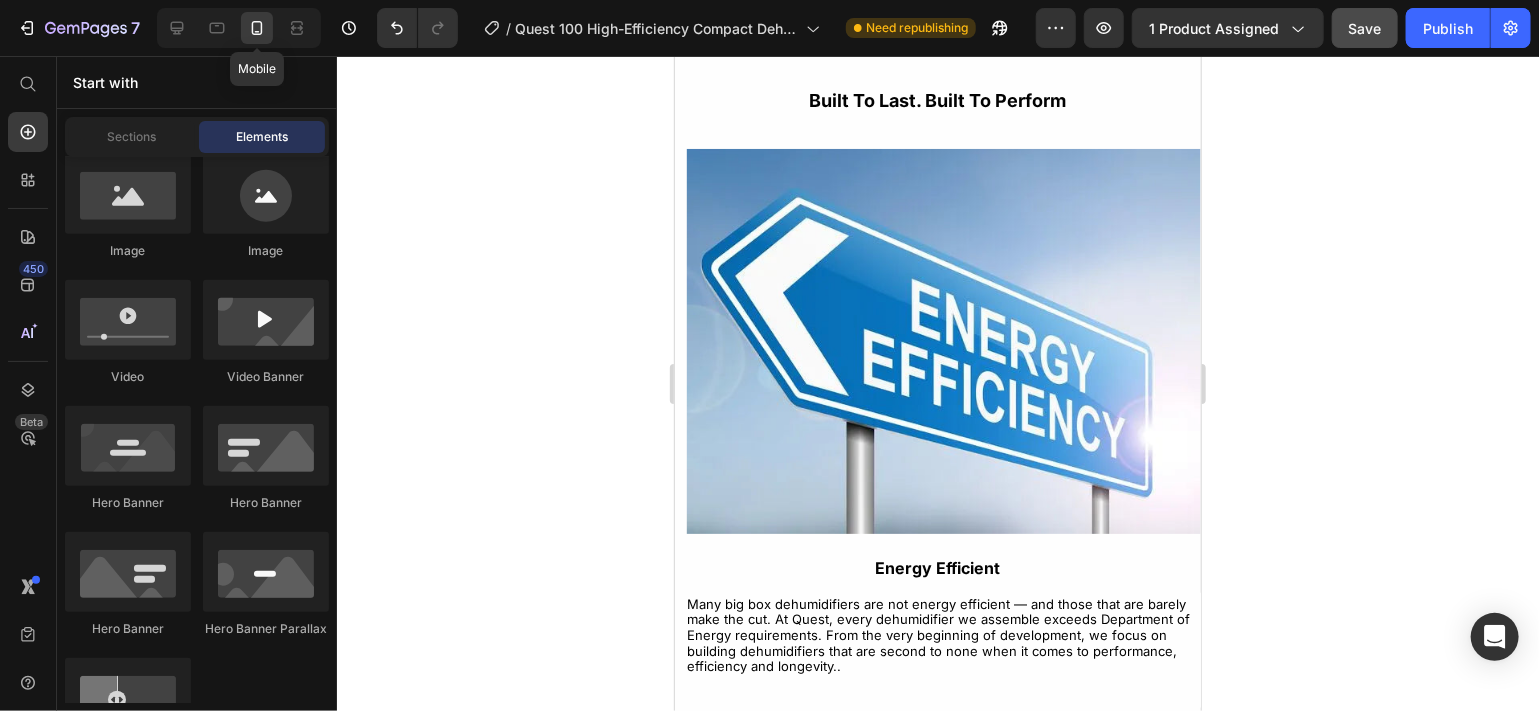 scroll, scrollTop: 4320, scrollLeft: 0, axis: vertical 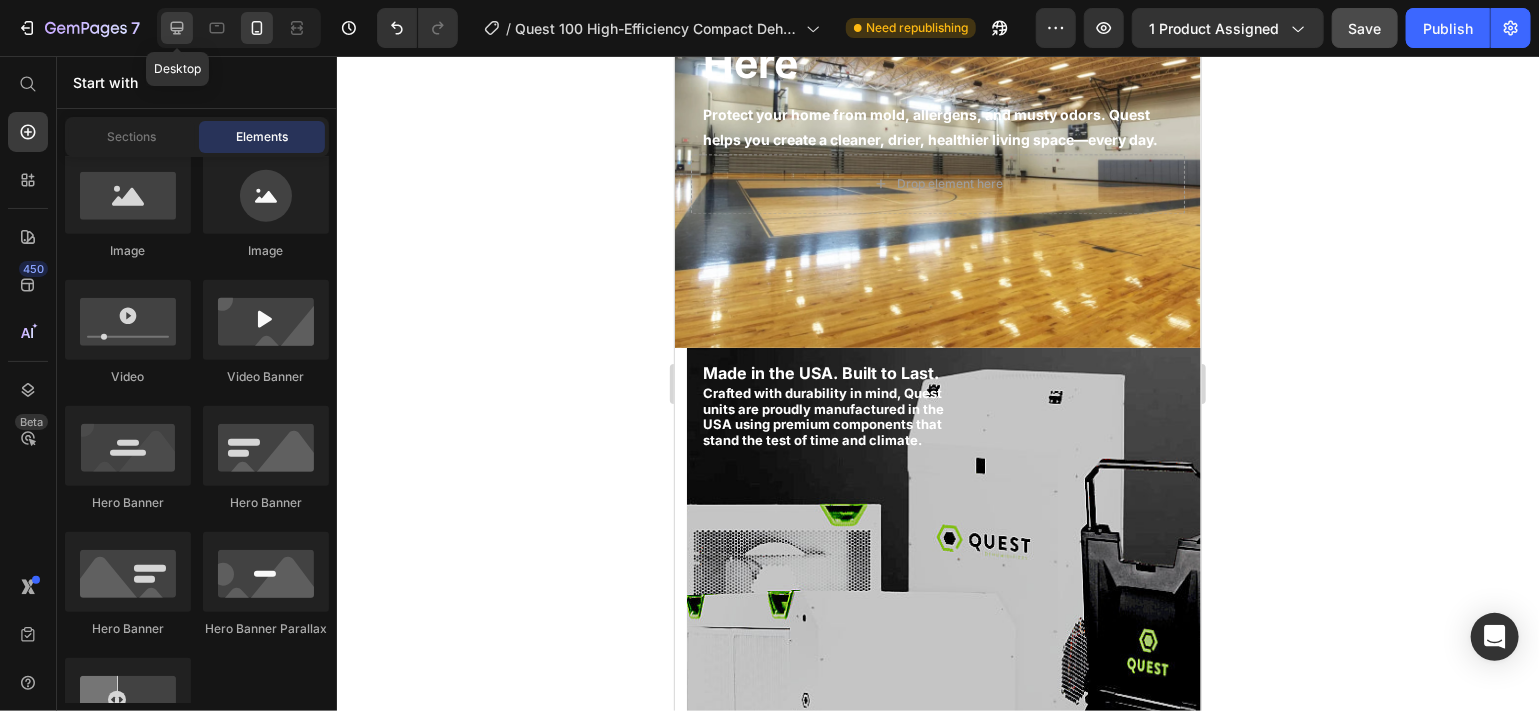 click 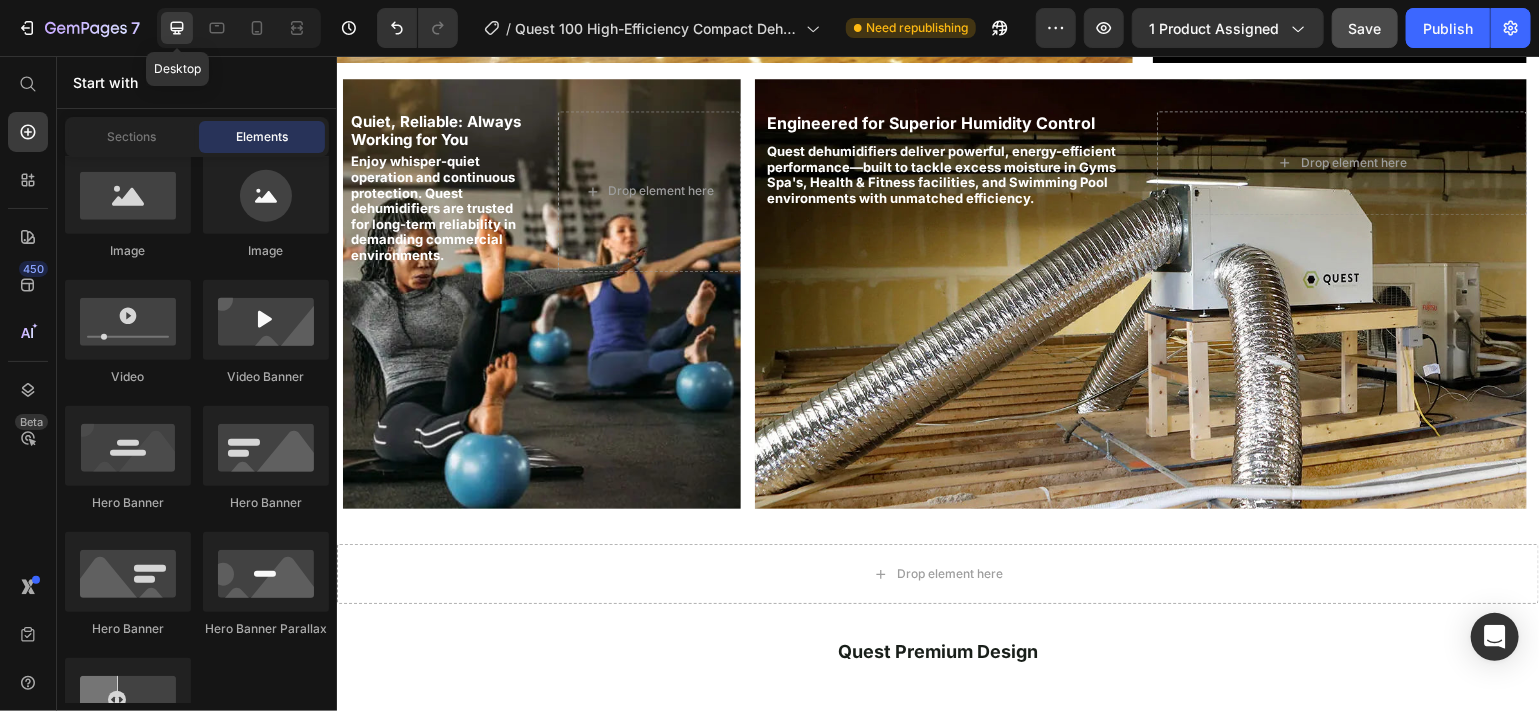 scroll, scrollTop: 2119, scrollLeft: 0, axis: vertical 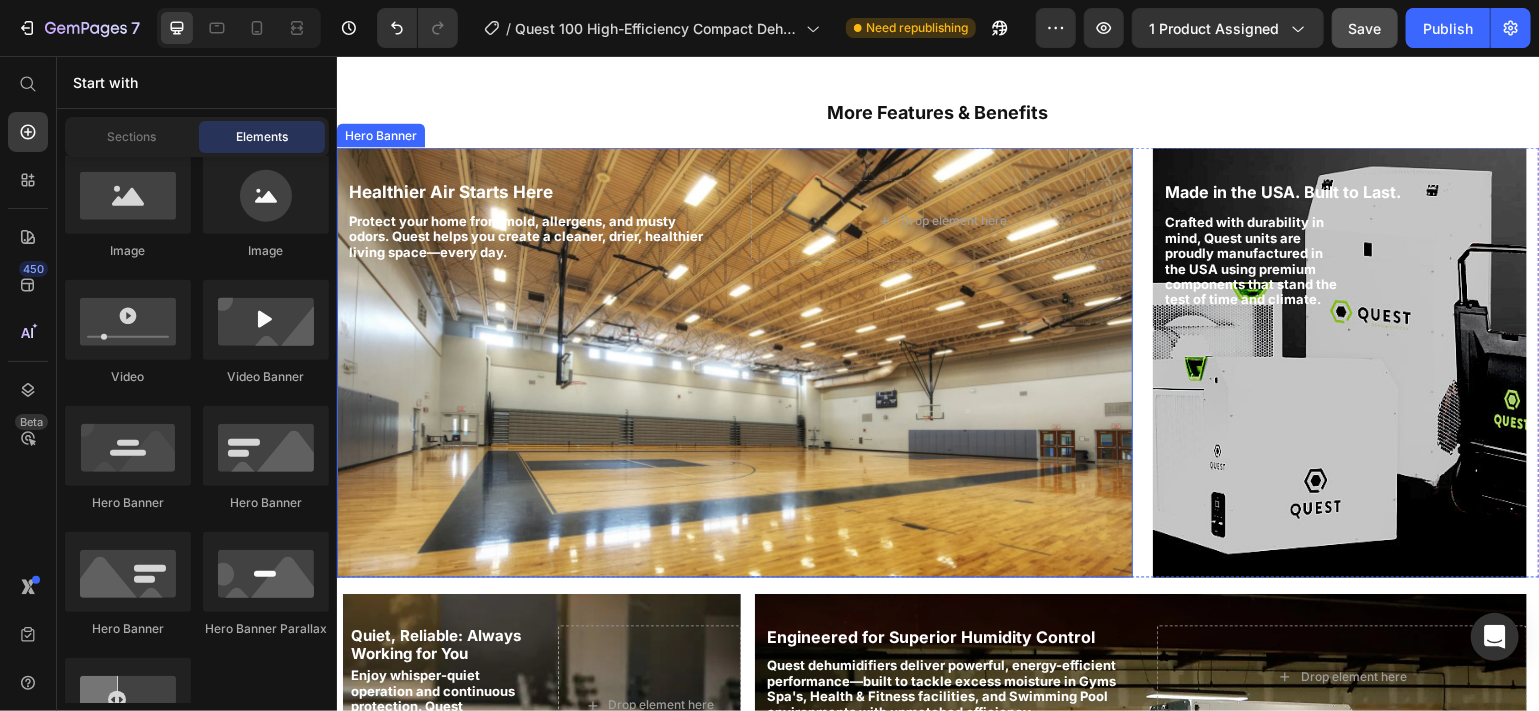click on "Healthier Air Starts Here Heading Protect your home from mold, allergens, and musty odors. Quest helps you create a cleaner, drier, healthier living space—every day. Text Block
Drop element here" at bounding box center [734, 220] 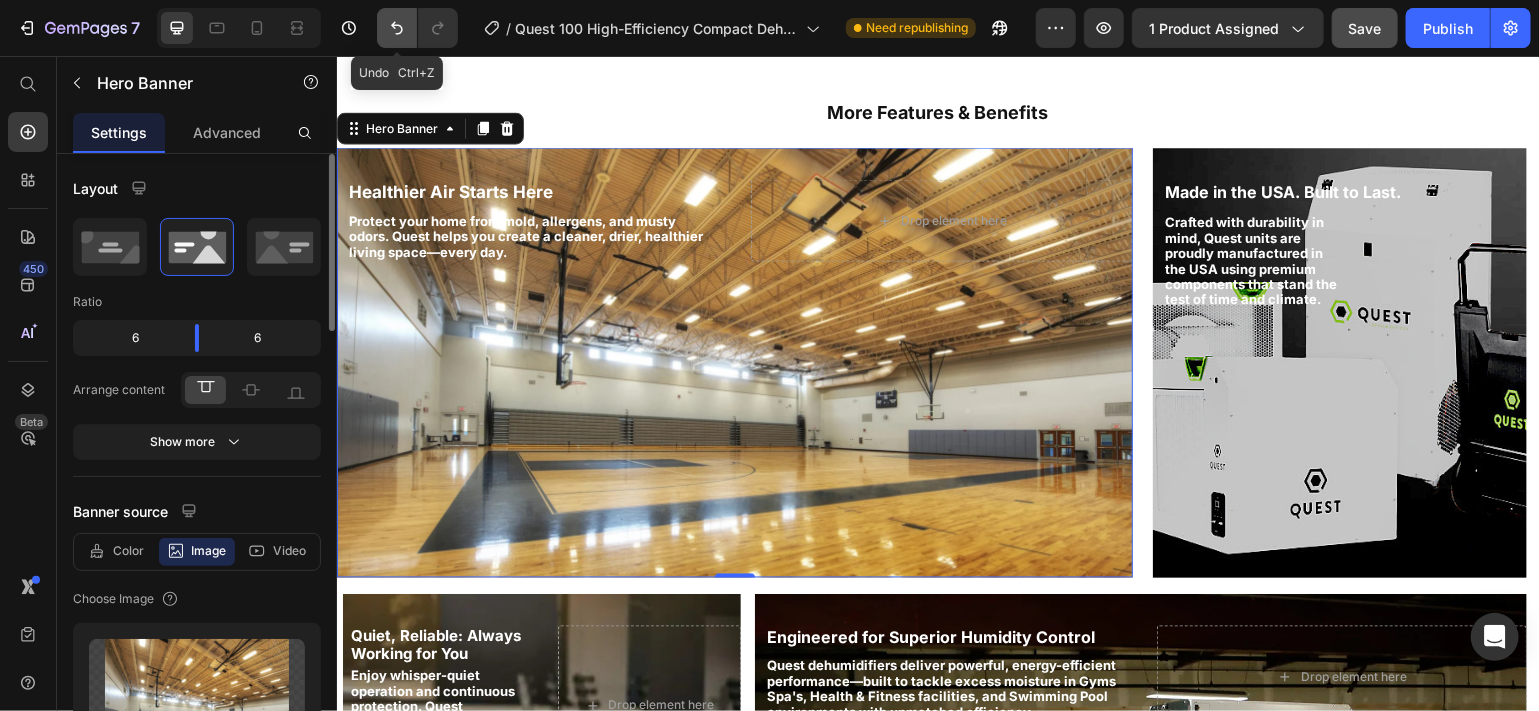 click 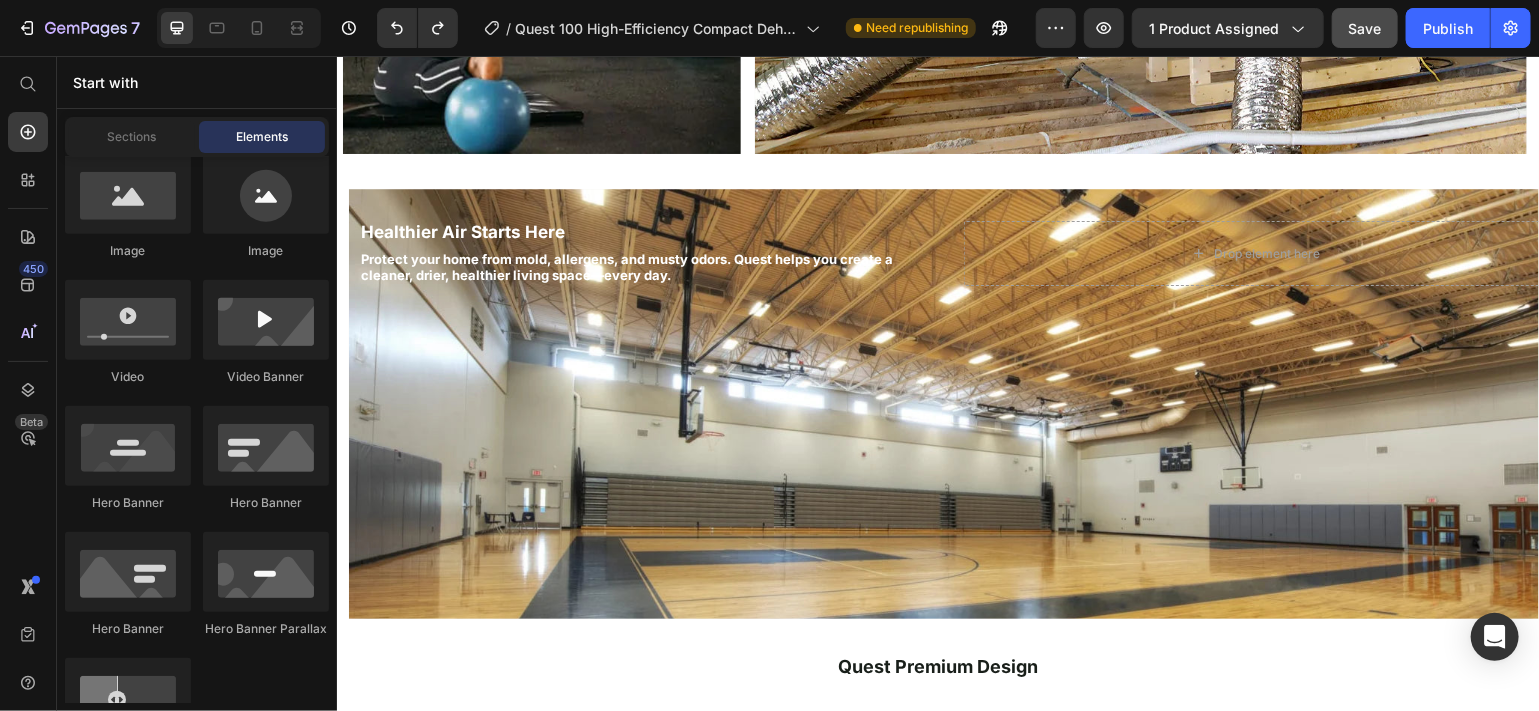 scroll, scrollTop: 2454, scrollLeft: 0, axis: vertical 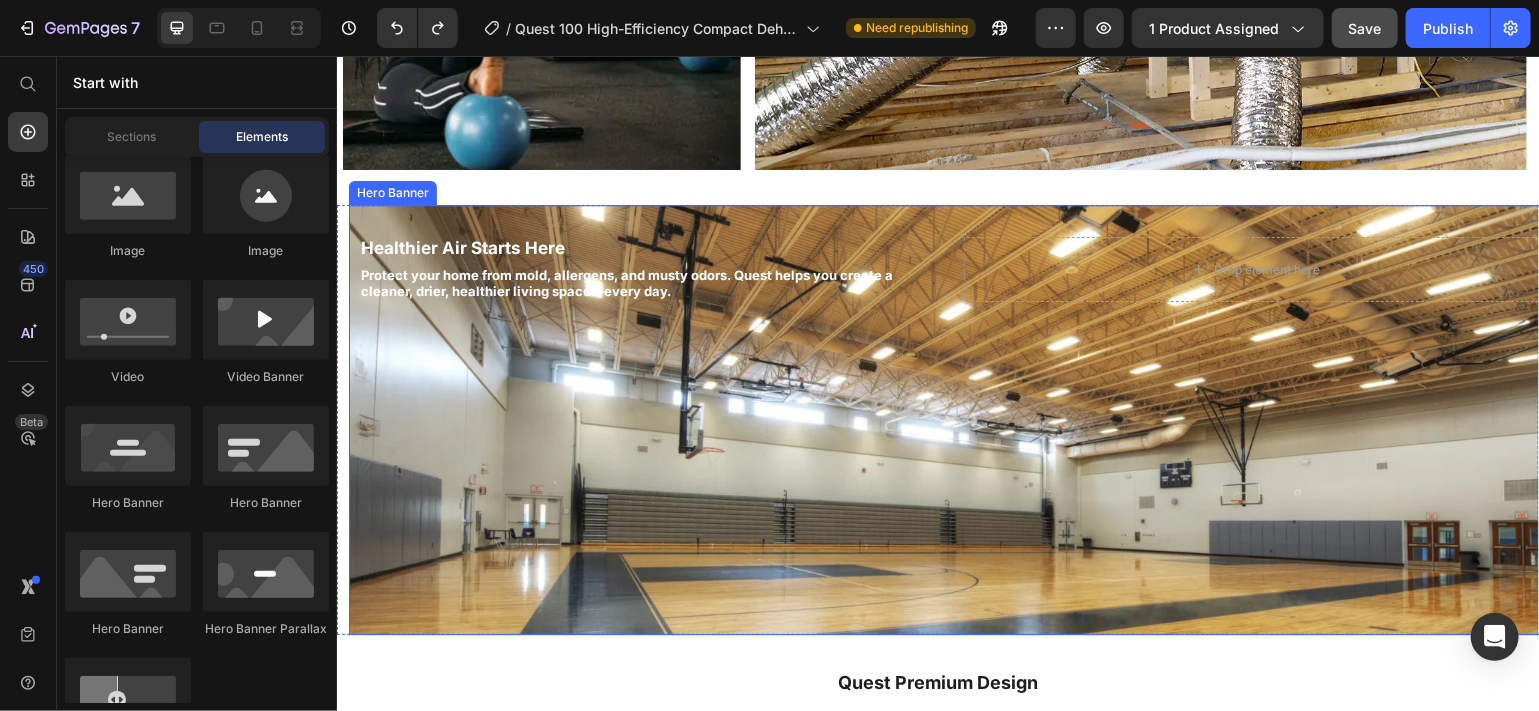 click at bounding box center [947, 419] 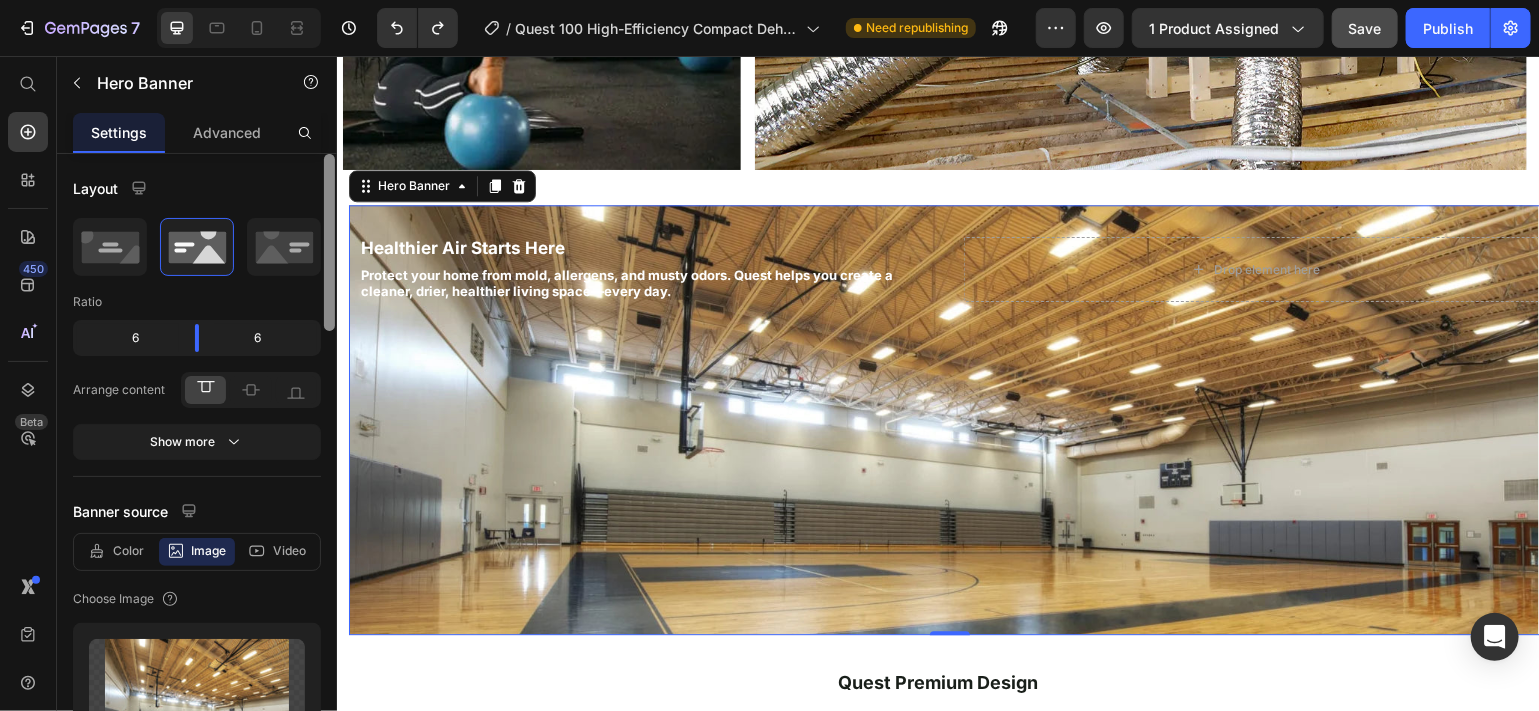 scroll, scrollTop: 614, scrollLeft: 0, axis: vertical 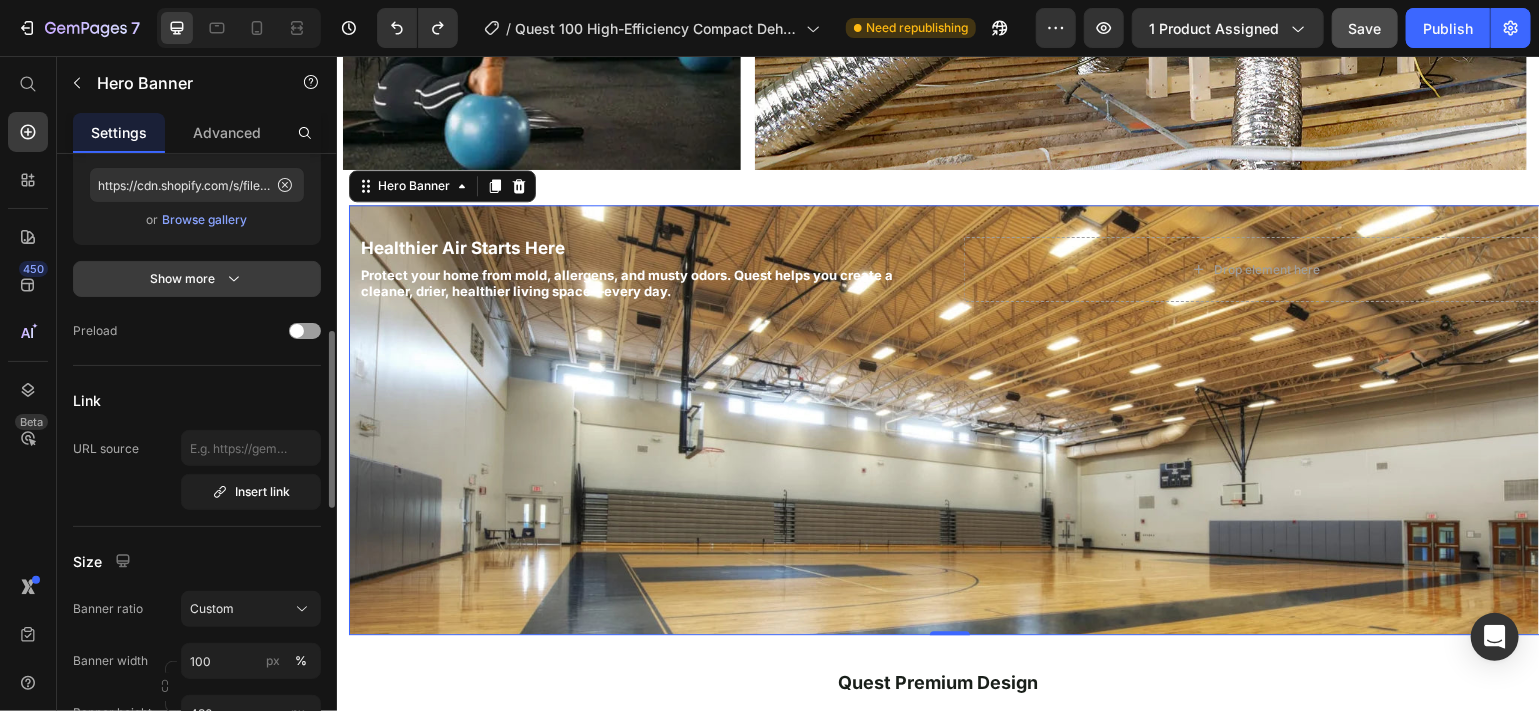 drag, startPoint x: 322, startPoint y: 253, endPoint x: 318, endPoint y: 291, distance: 38.209946 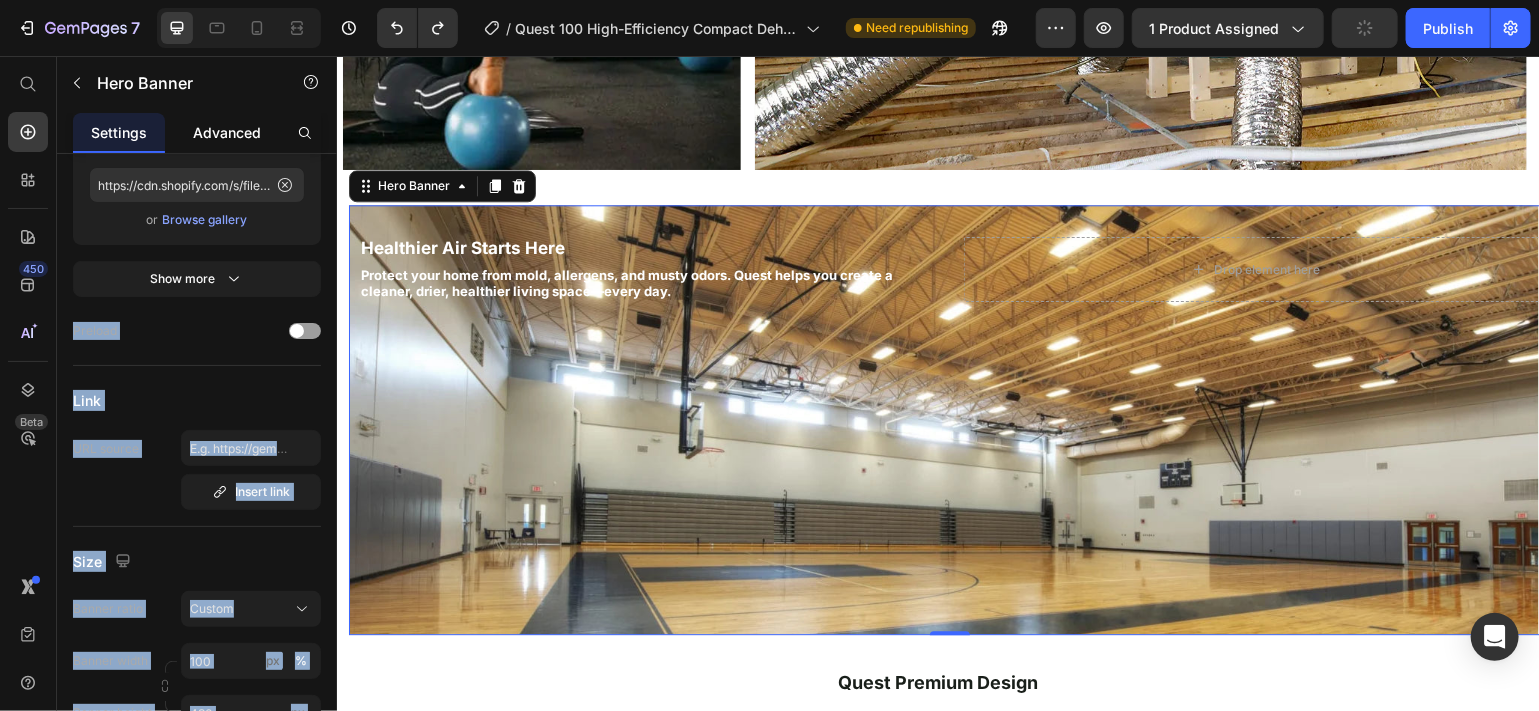 click on "Advanced" 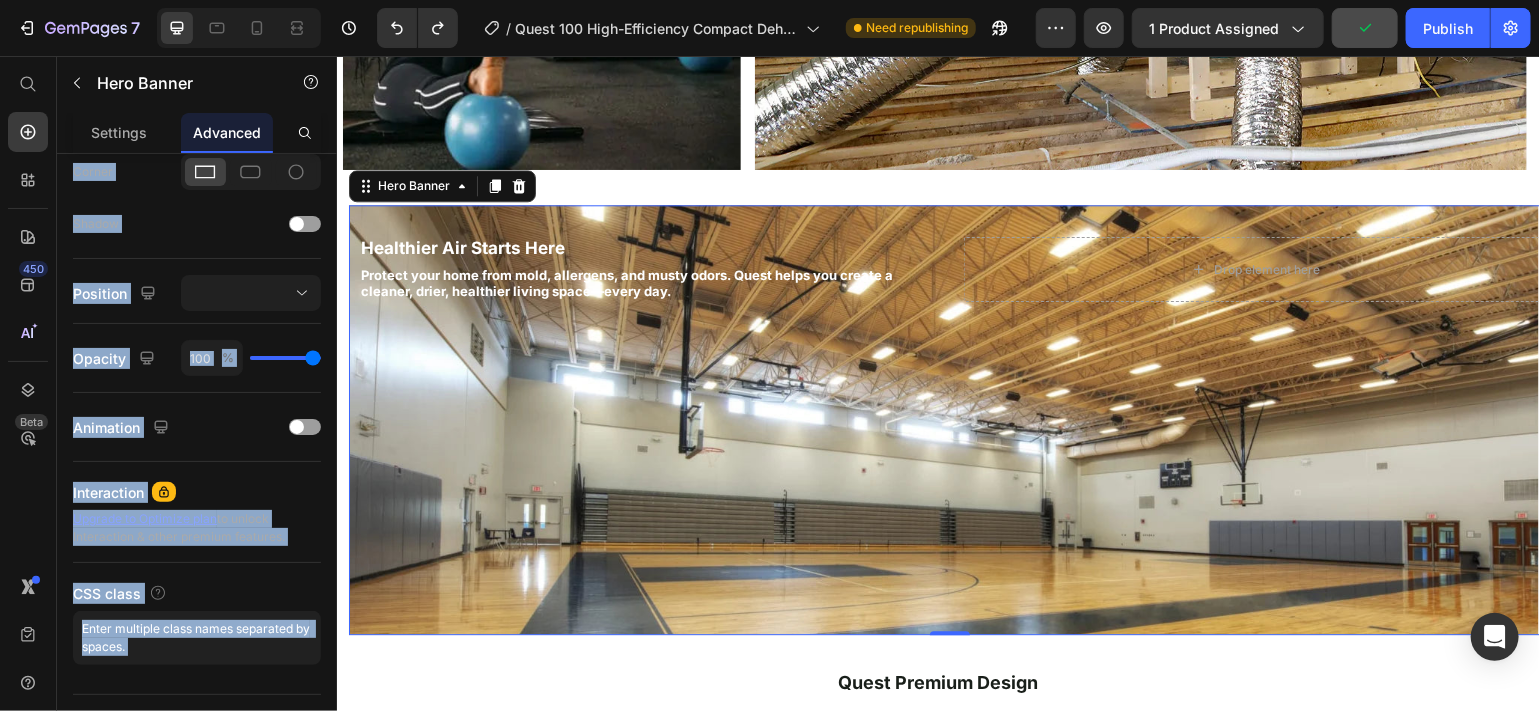 scroll, scrollTop: 0, scrollLeft: 0, axis: both 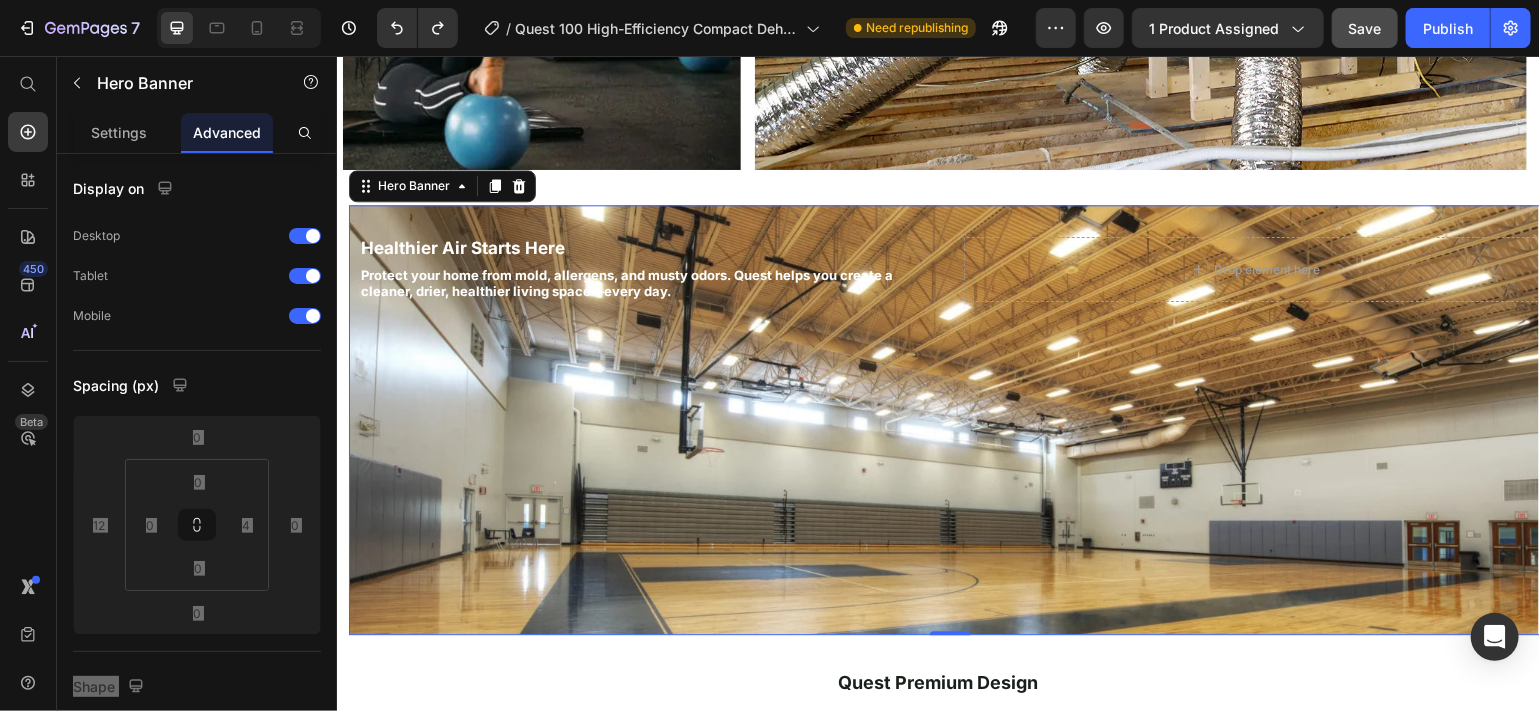 click at bounding box center (947, 419) 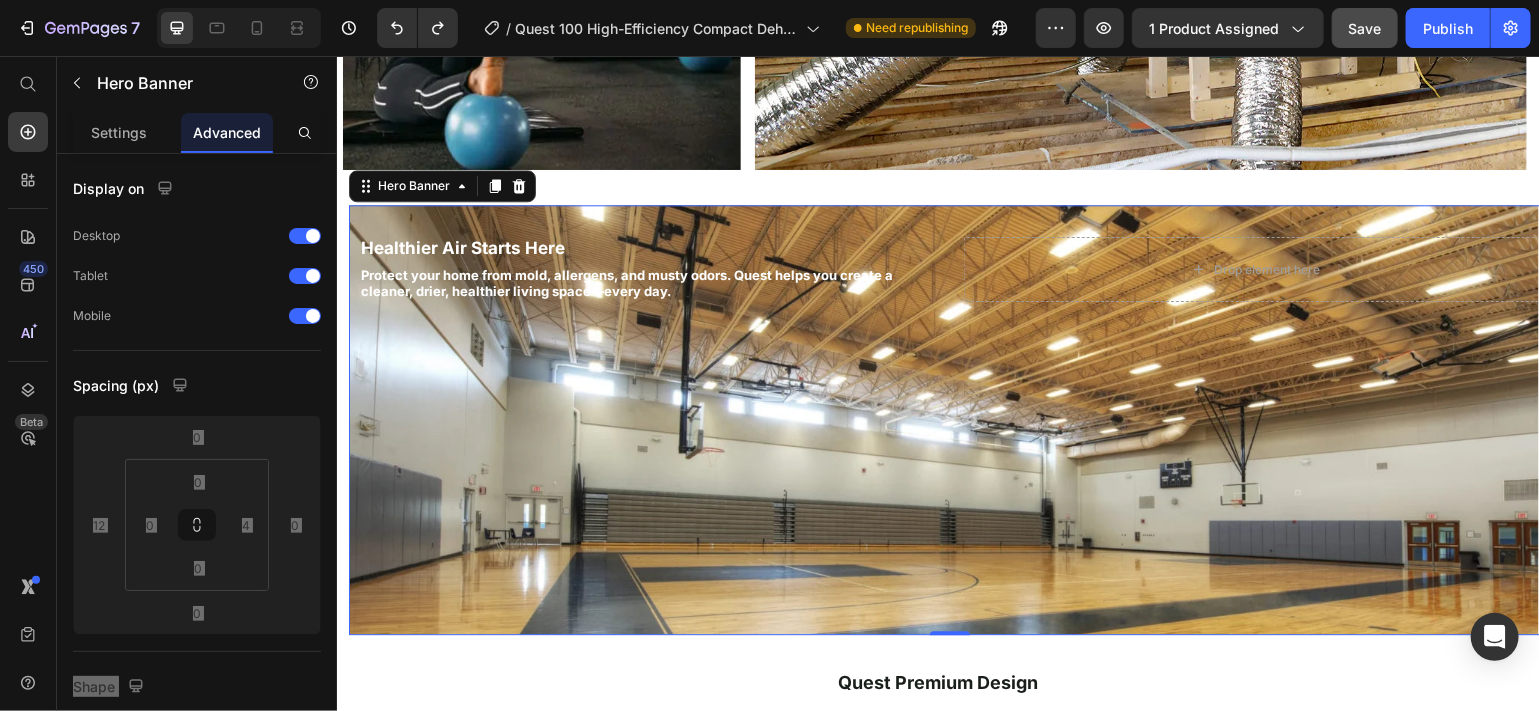 click at bounding box center [947, 419] 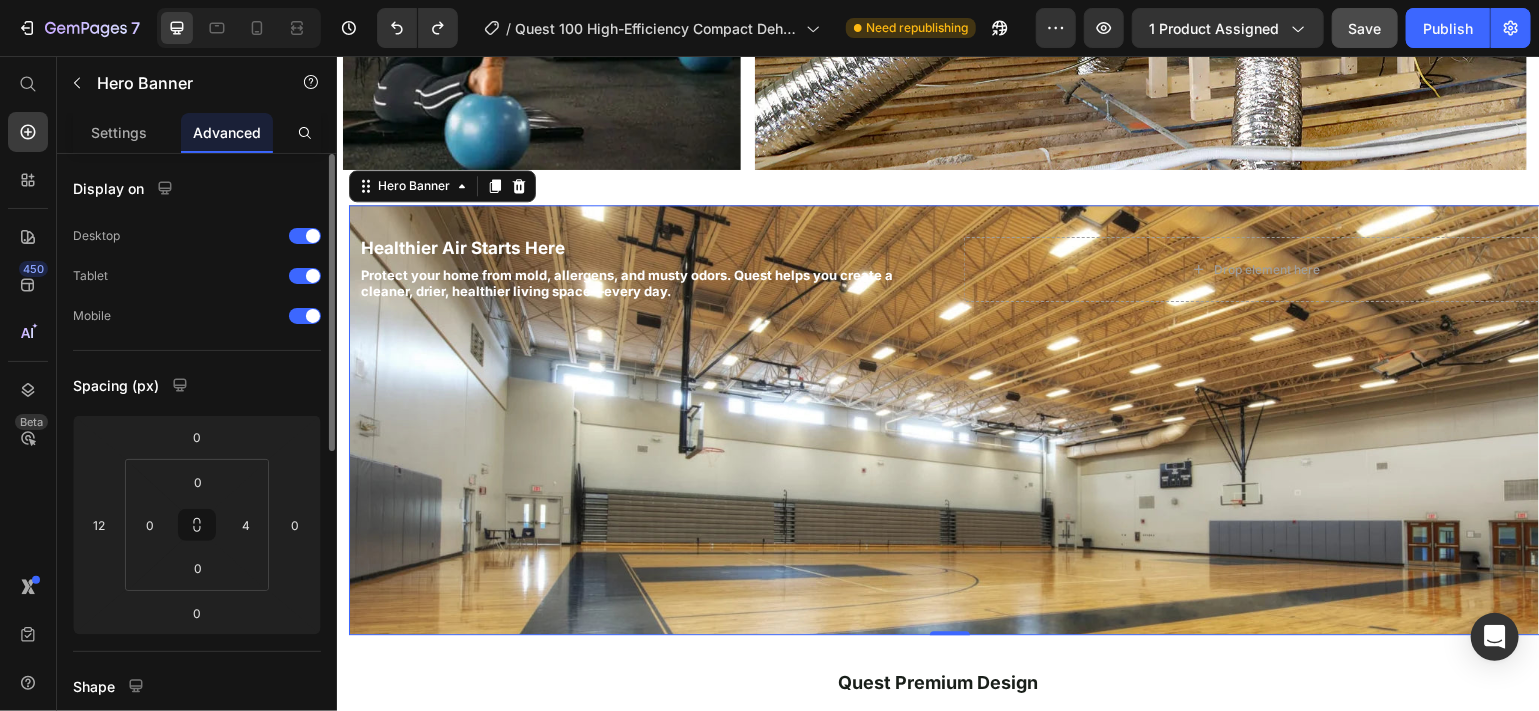 click on "Spacing (px)" at bounding box center (197, 385) 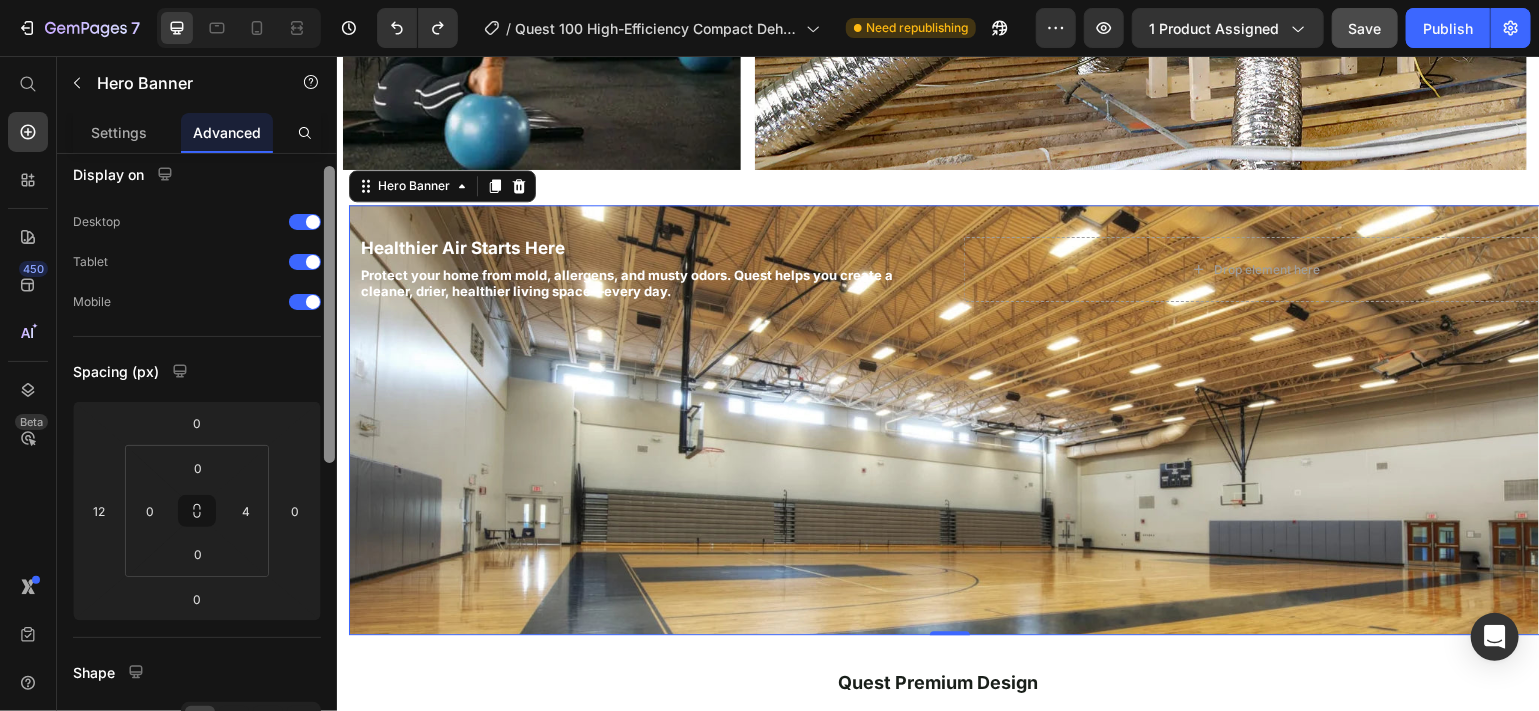 scroll, scrollTop: 0, scrollLeft: 0, axis: both 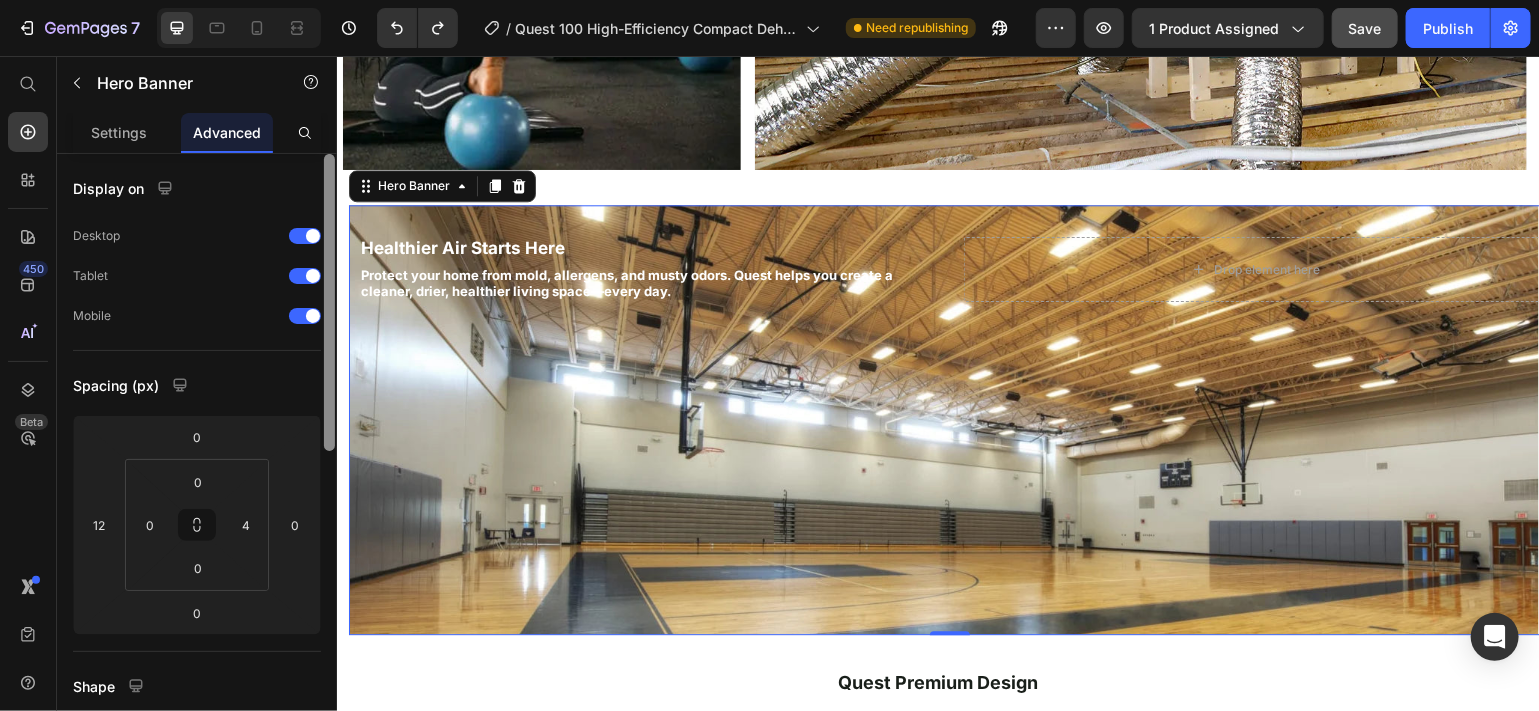drag, startPoint x: 328, startPoint y: 396, endPoint x: 329, endPoint y: 367, distance: 29.017237 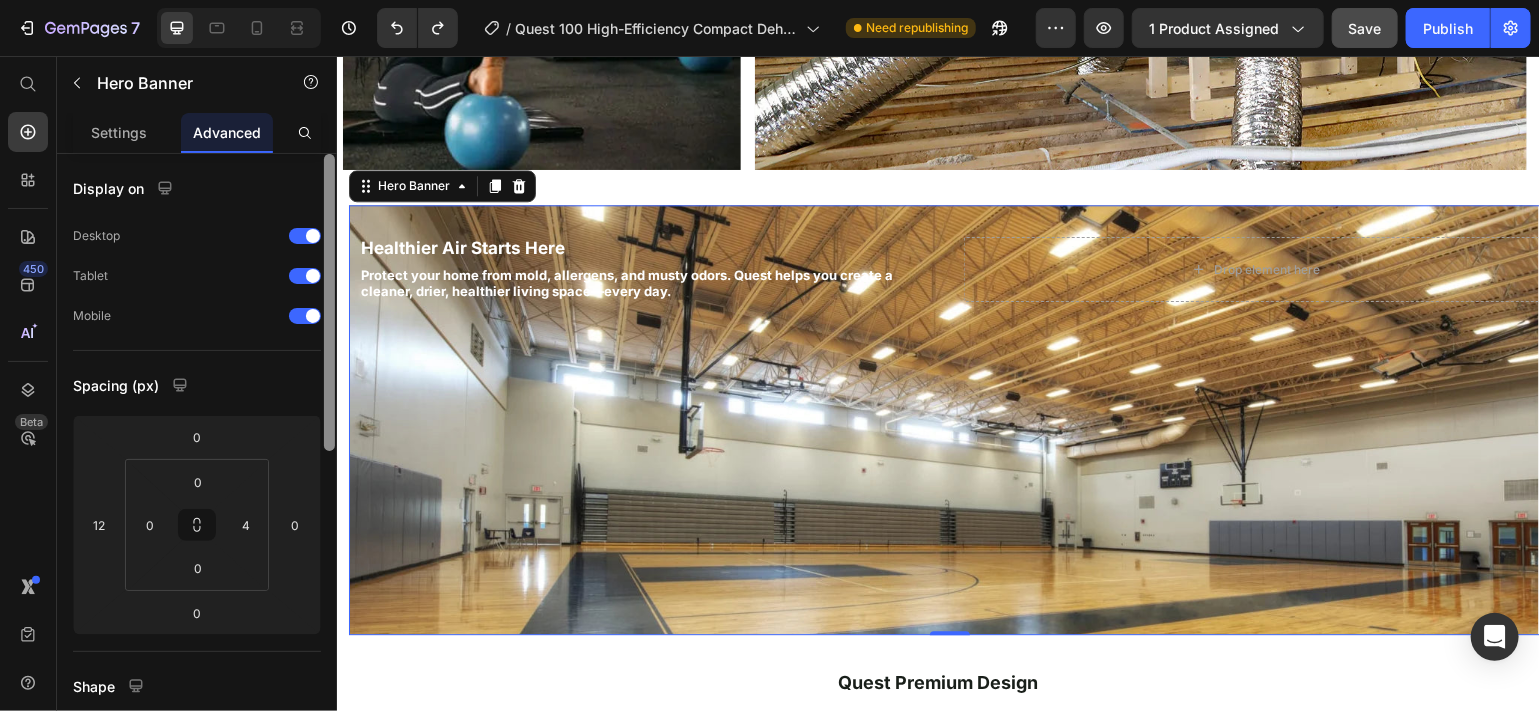 click at bounding box center [329, 302] 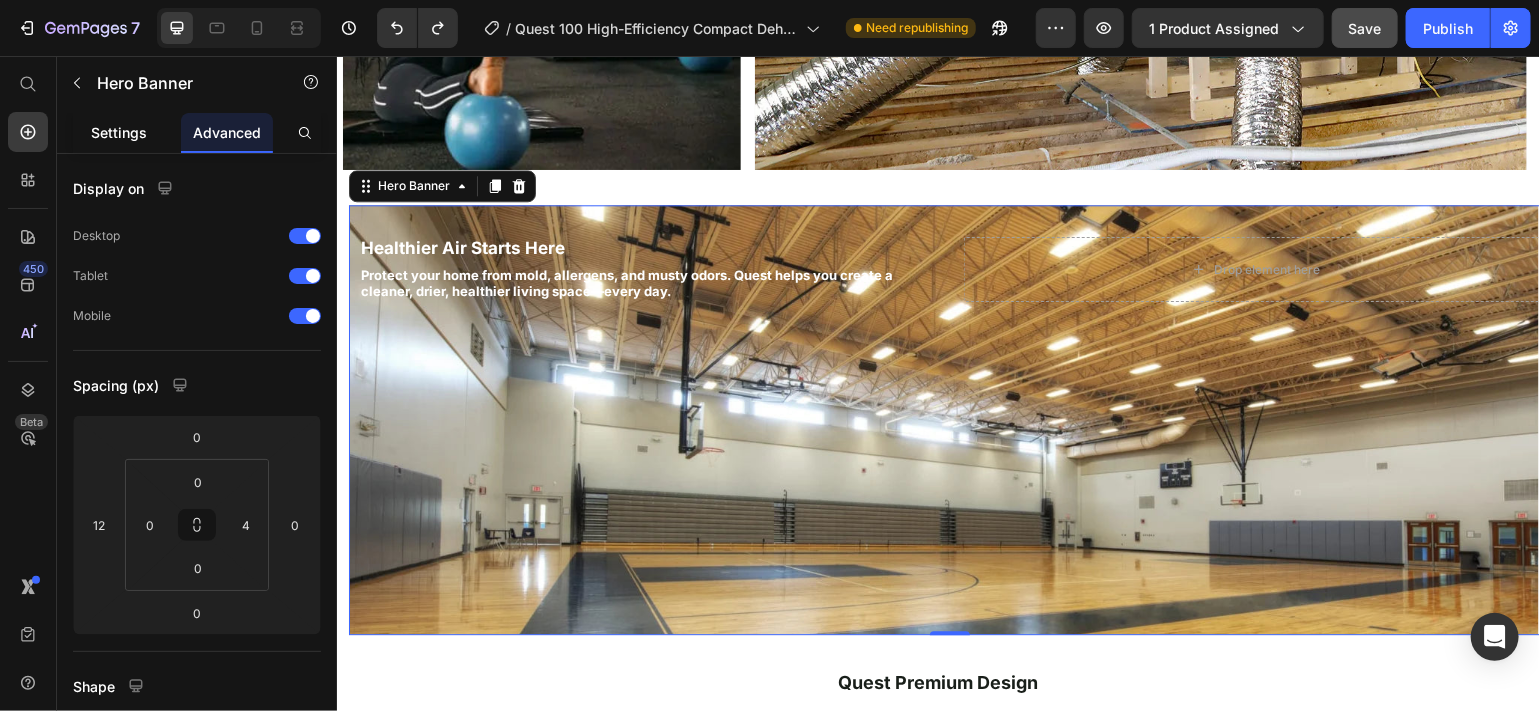 click on "Settings" at bounding box center [119, 132] 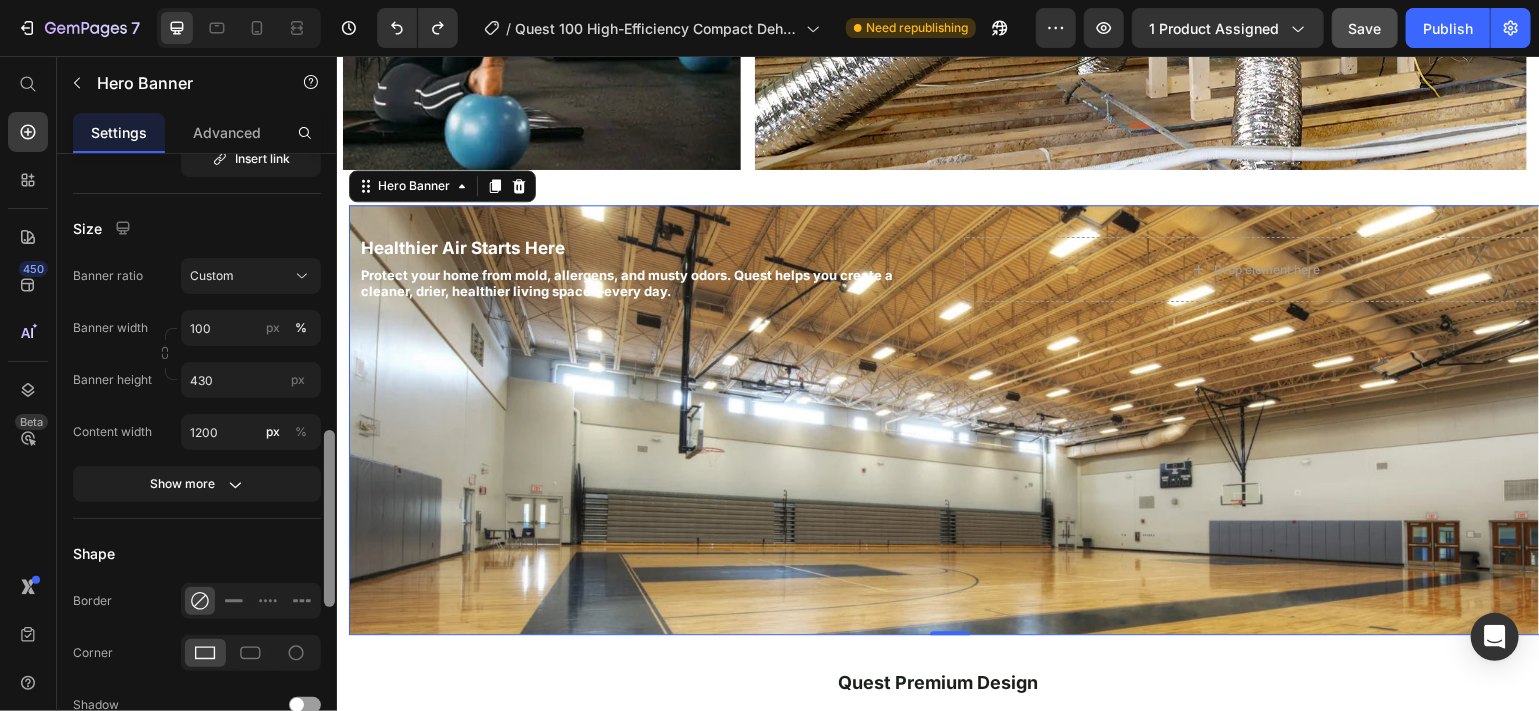 scroll, scrollTop: 950, scrollLeft: 0, axis: vertical 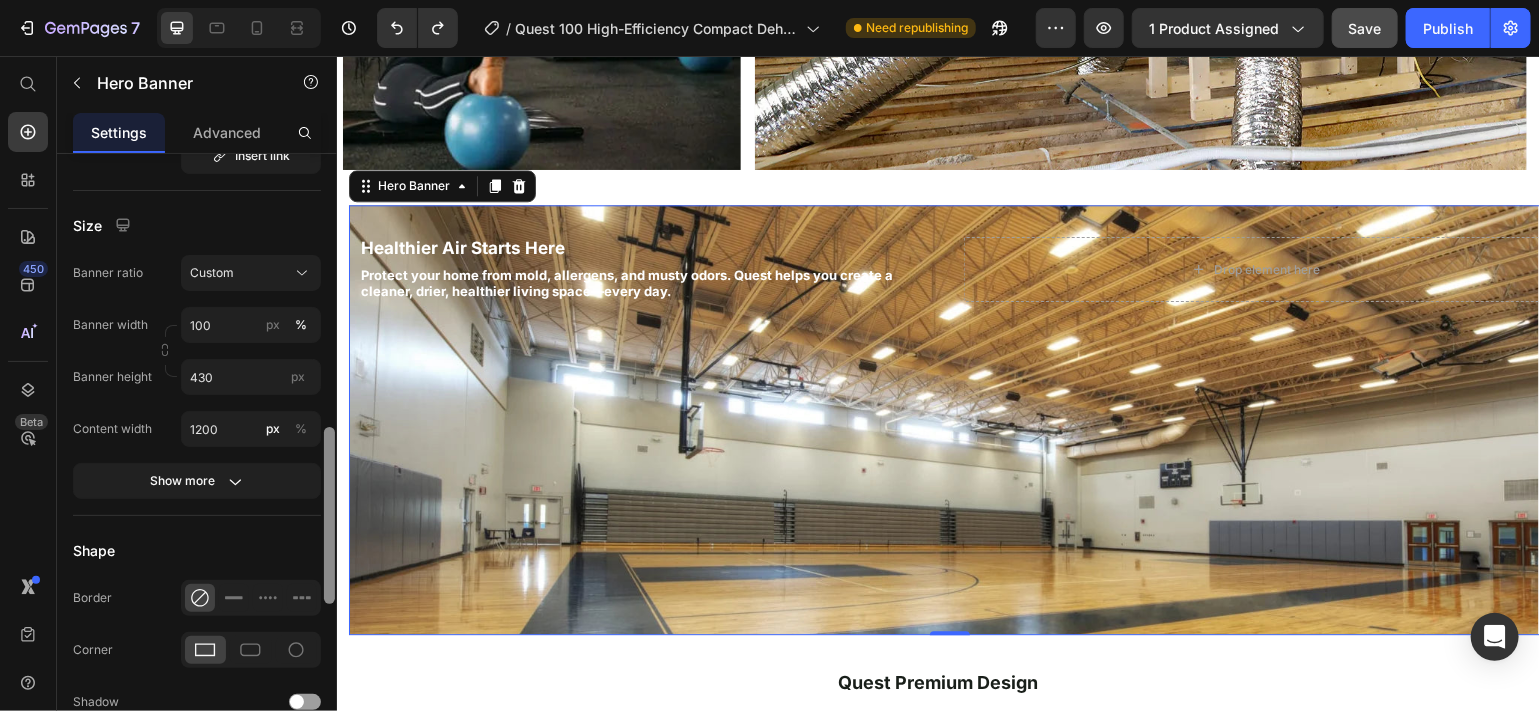 drag, startPoint x: 325, startPoint y: 298, endPoint x: 327, endPoint y: 572, distance: 274.0073 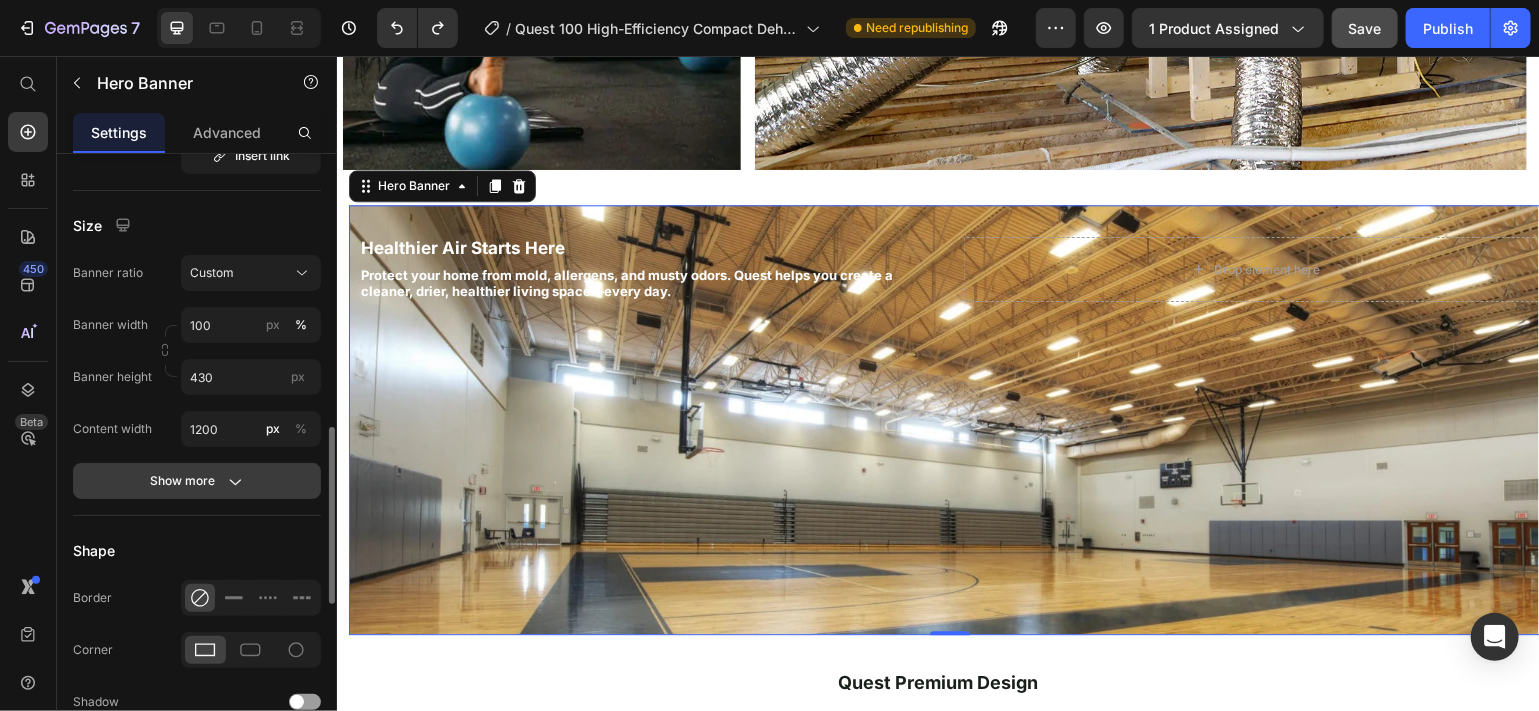 click on "Show more" 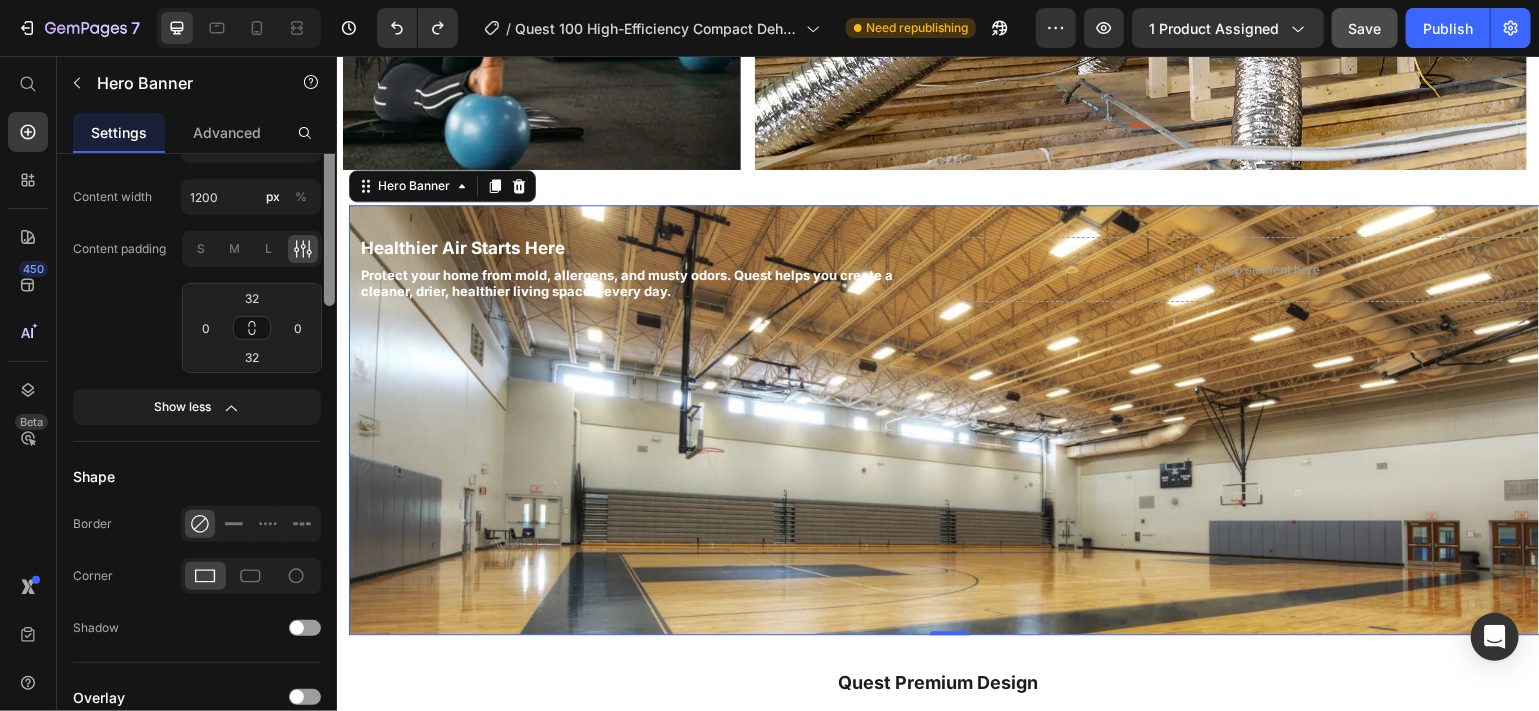 scroll, scrollTop: 922, scrollLeft: 0, axis: vertical 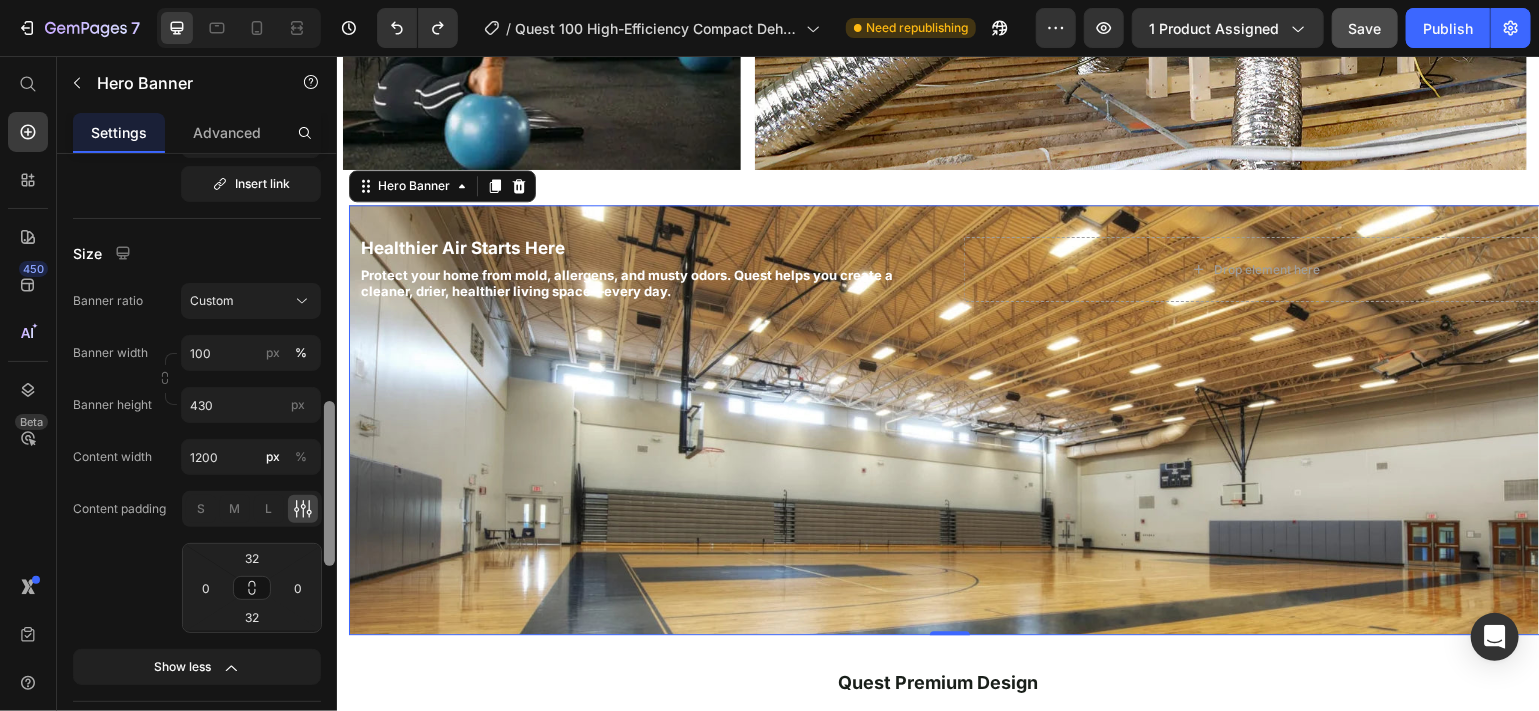 drag, startPoint x: 664, startPoint y: 599, endPoint x: 344, endPoint y: 485, distance: 339.69986 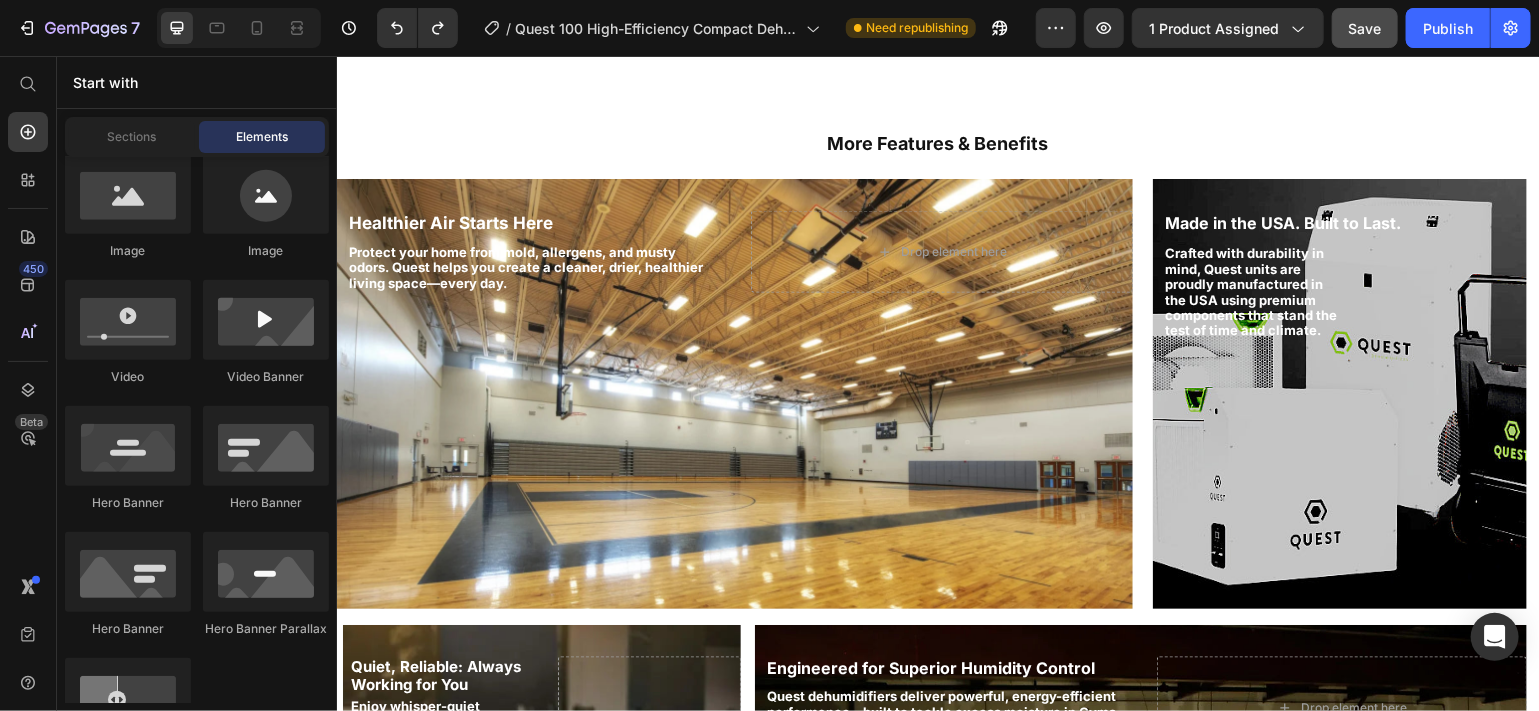 scroll, scrollTop: 1596, scrollLeft: 0, axis: vertical 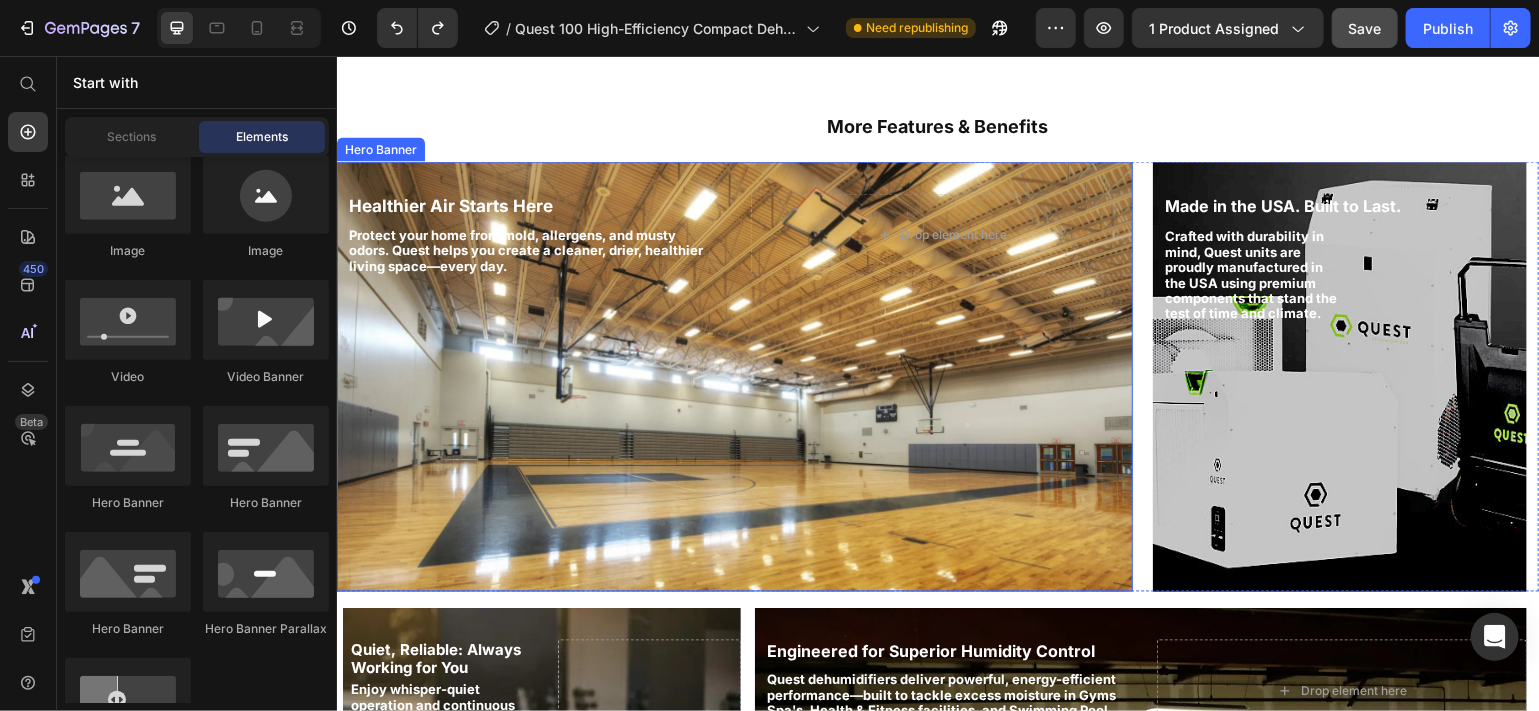 click at bounding box center (734, 376) 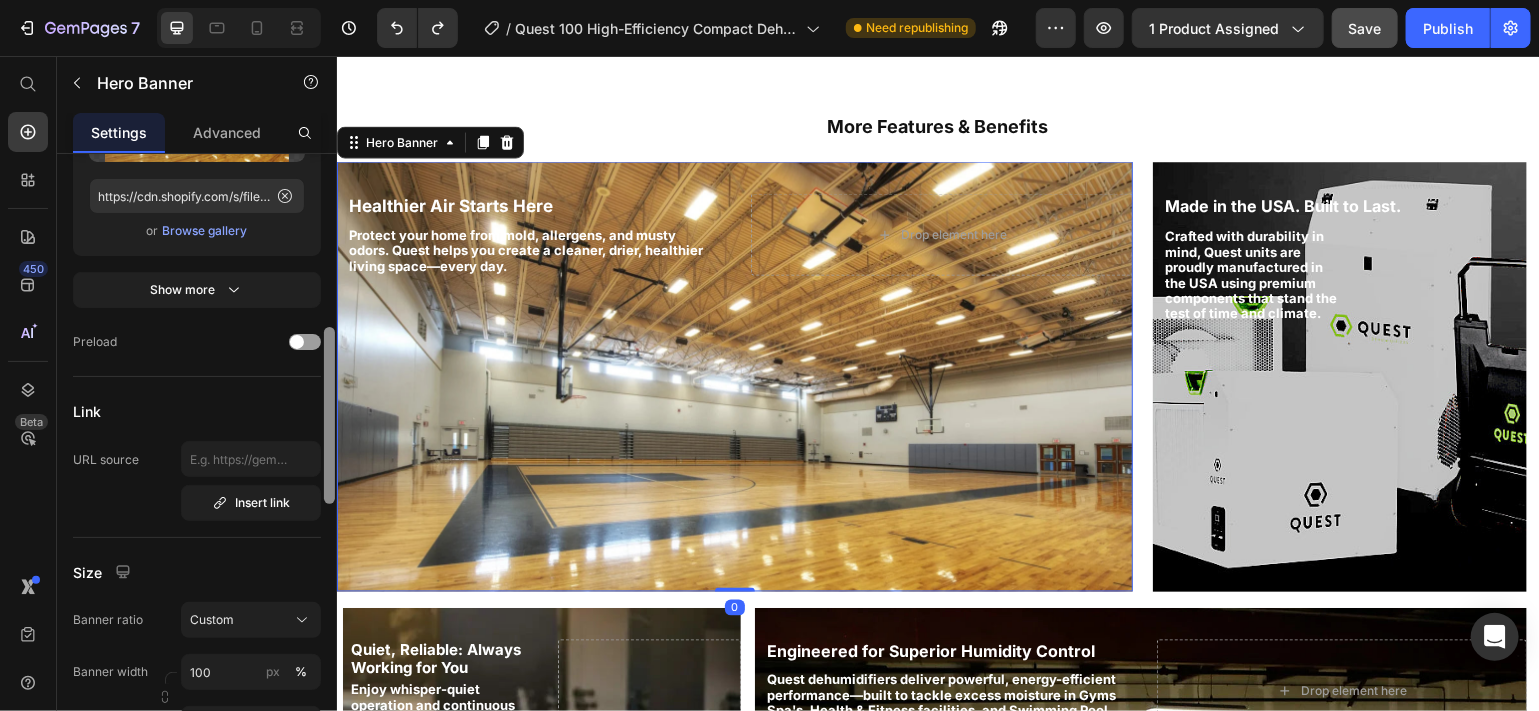 scroll, scrollTop: 603, scrollLeft: 0, axis: vertical 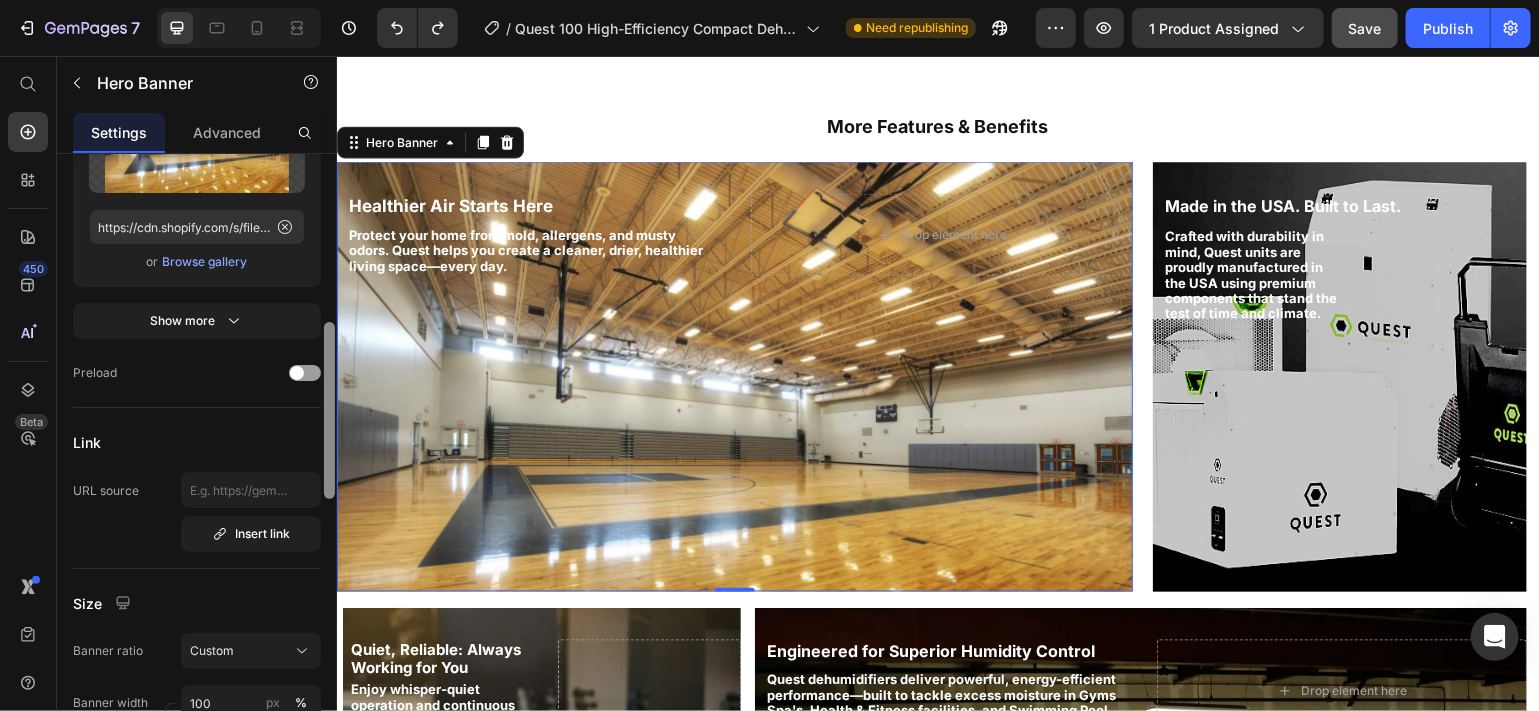 click at bounding box center [329, 410] 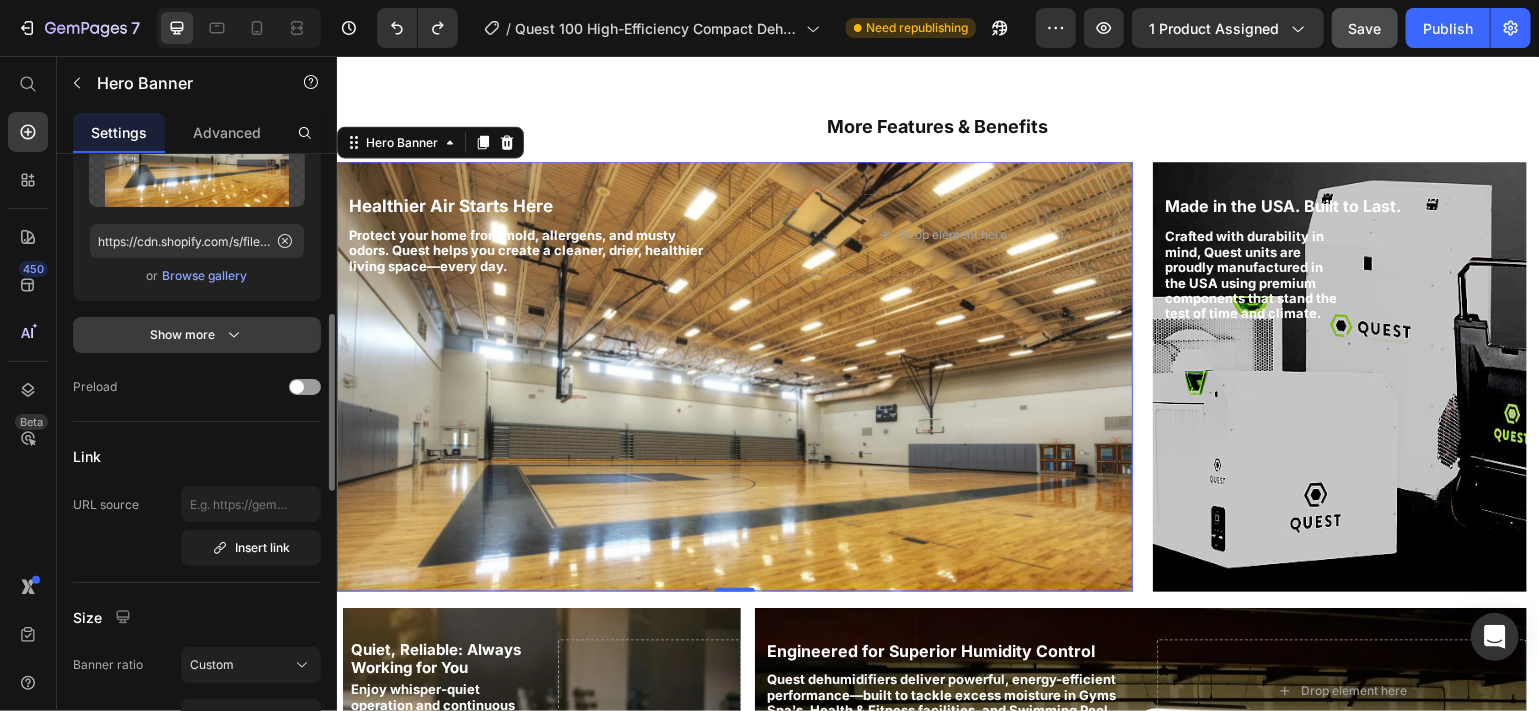 click 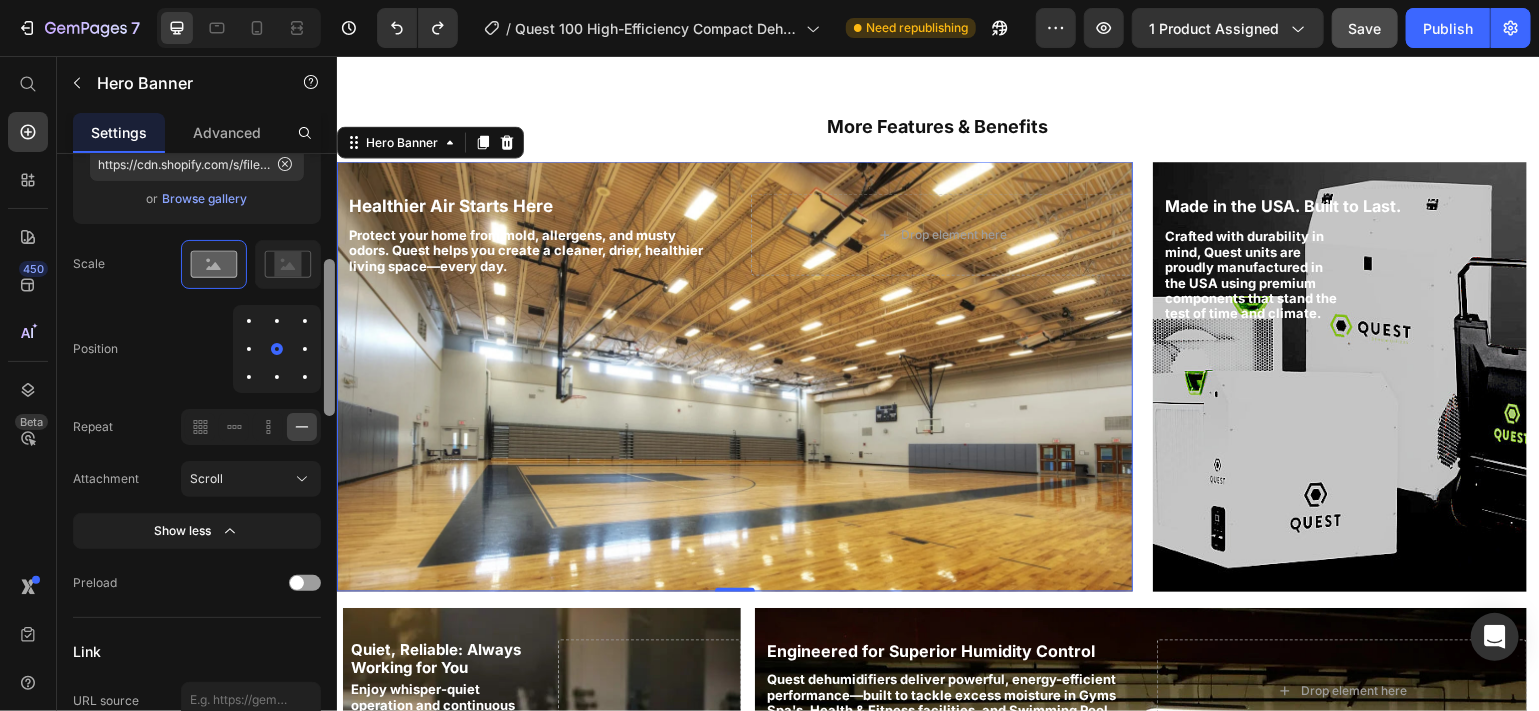 scroll, scrollTop: 728, scrollLeft: 0, axis: vertical 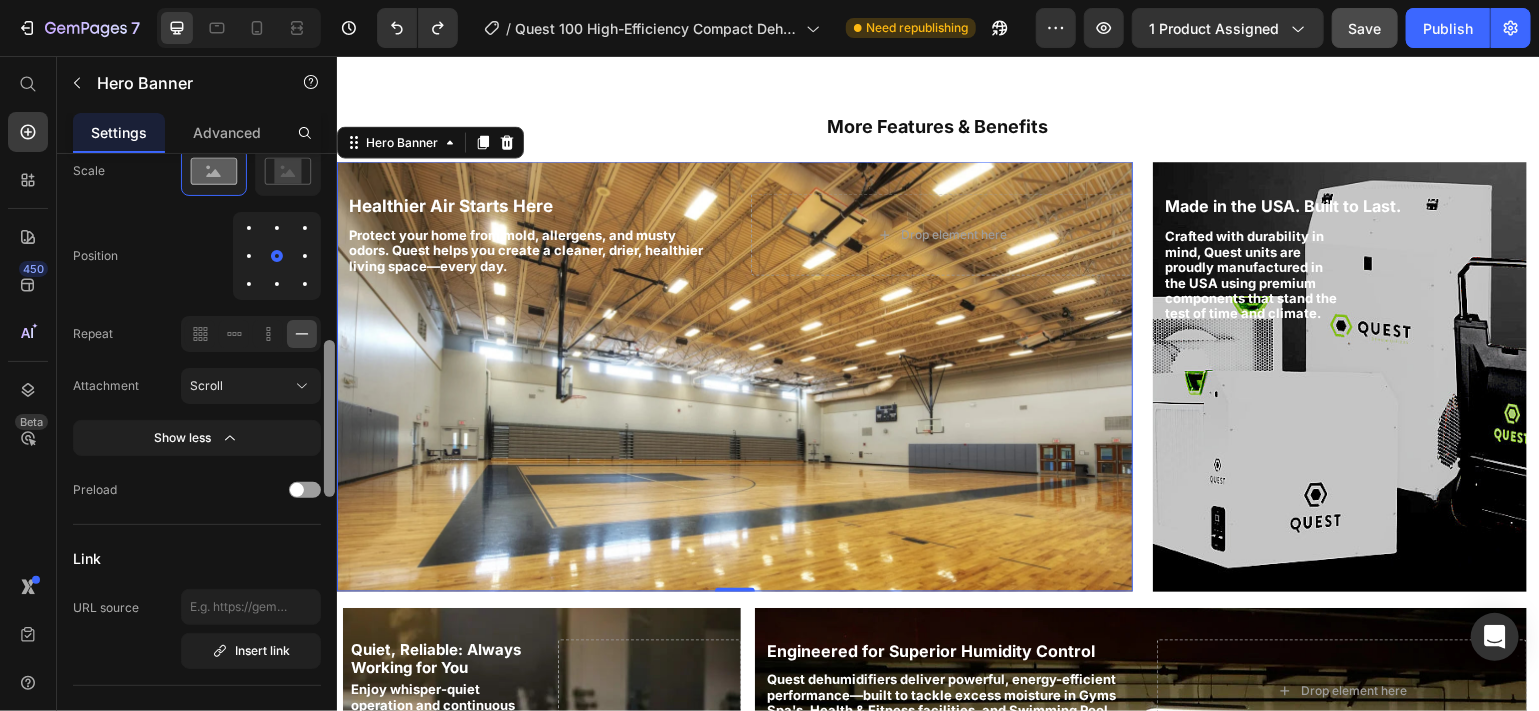 drag, startPoint x: 329, startPoint y: 399, endPoint x: 324, endPoint y: 448, distance: 49.25444 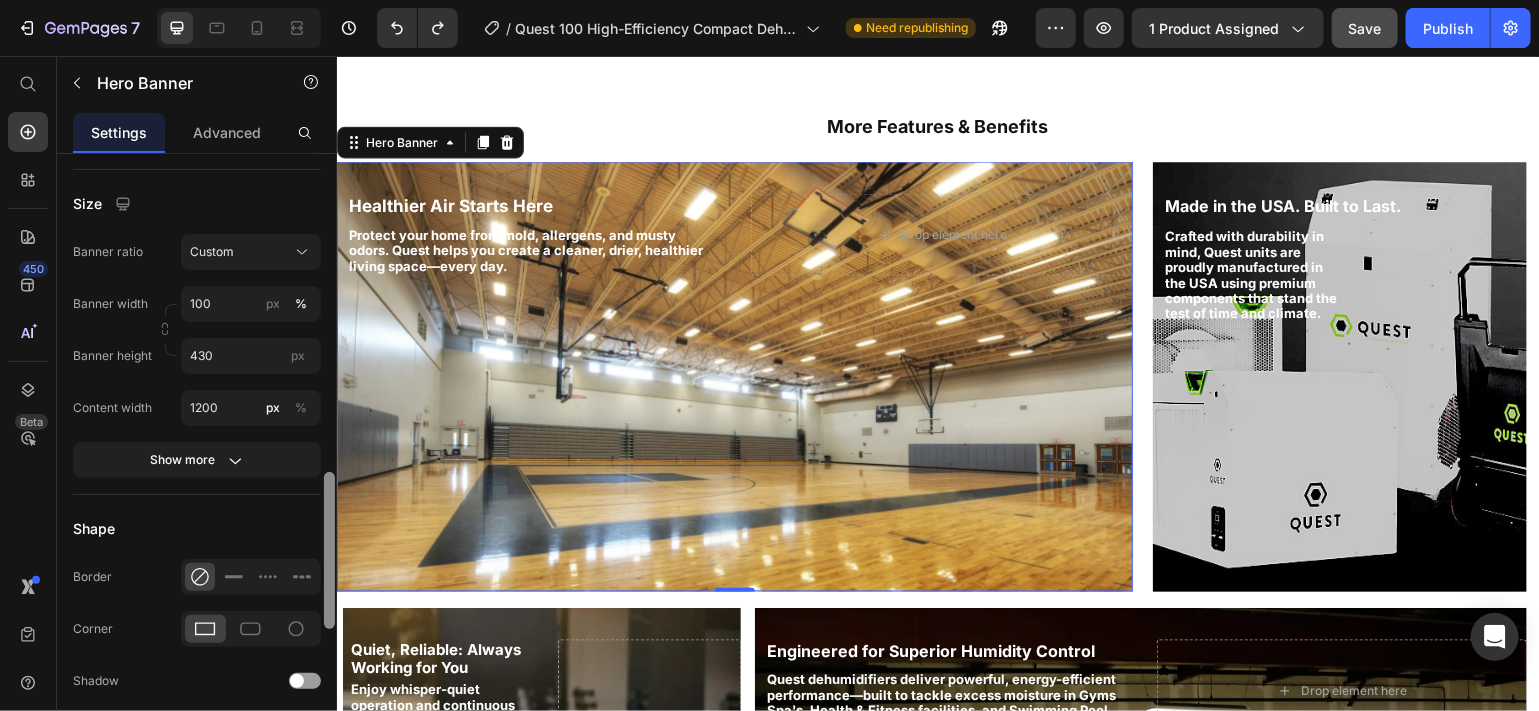 drag, startPoint x: 324, startPoint y: 450, endPoint x: 326, endPoint y: 583, distance: 133.01503 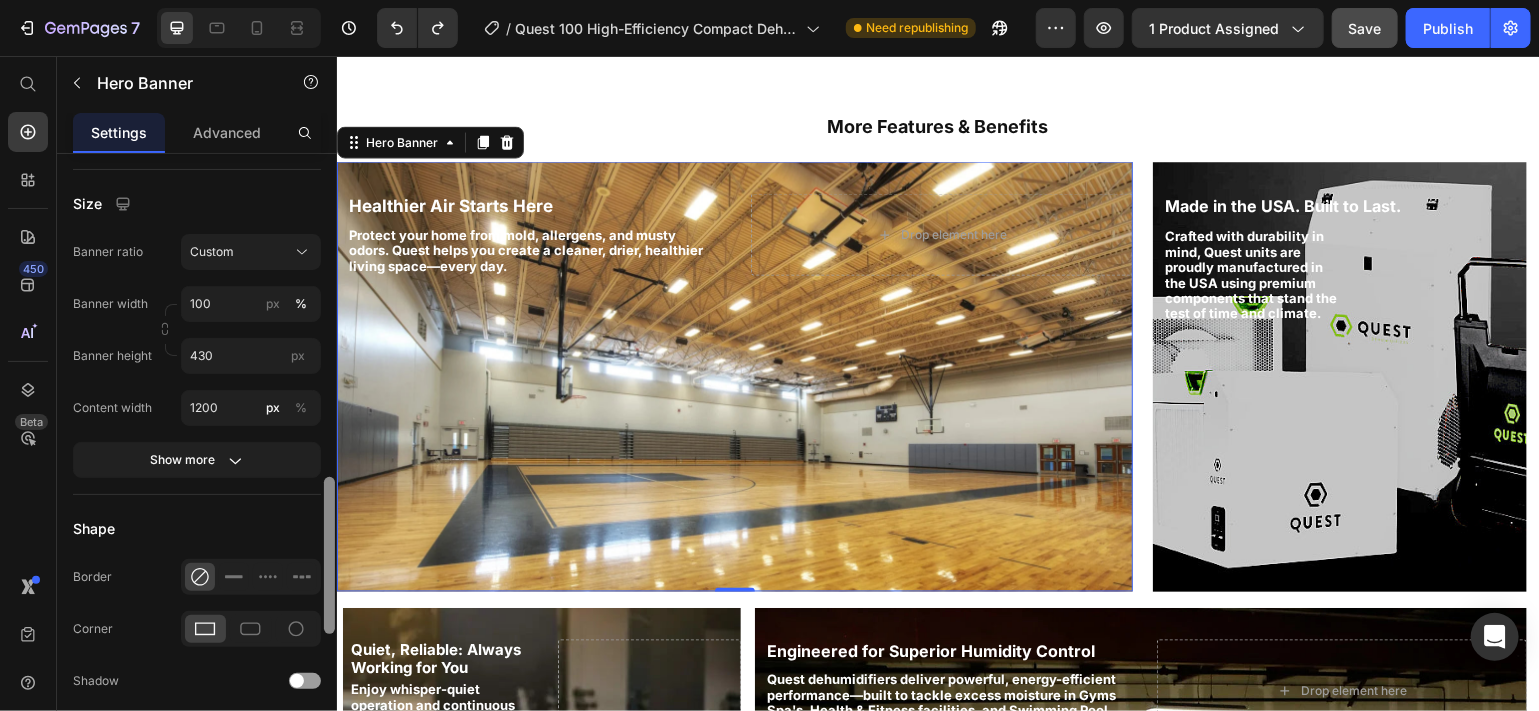 scroll, scrollTop: 1248, scrollLeft: 0, axis: vertical 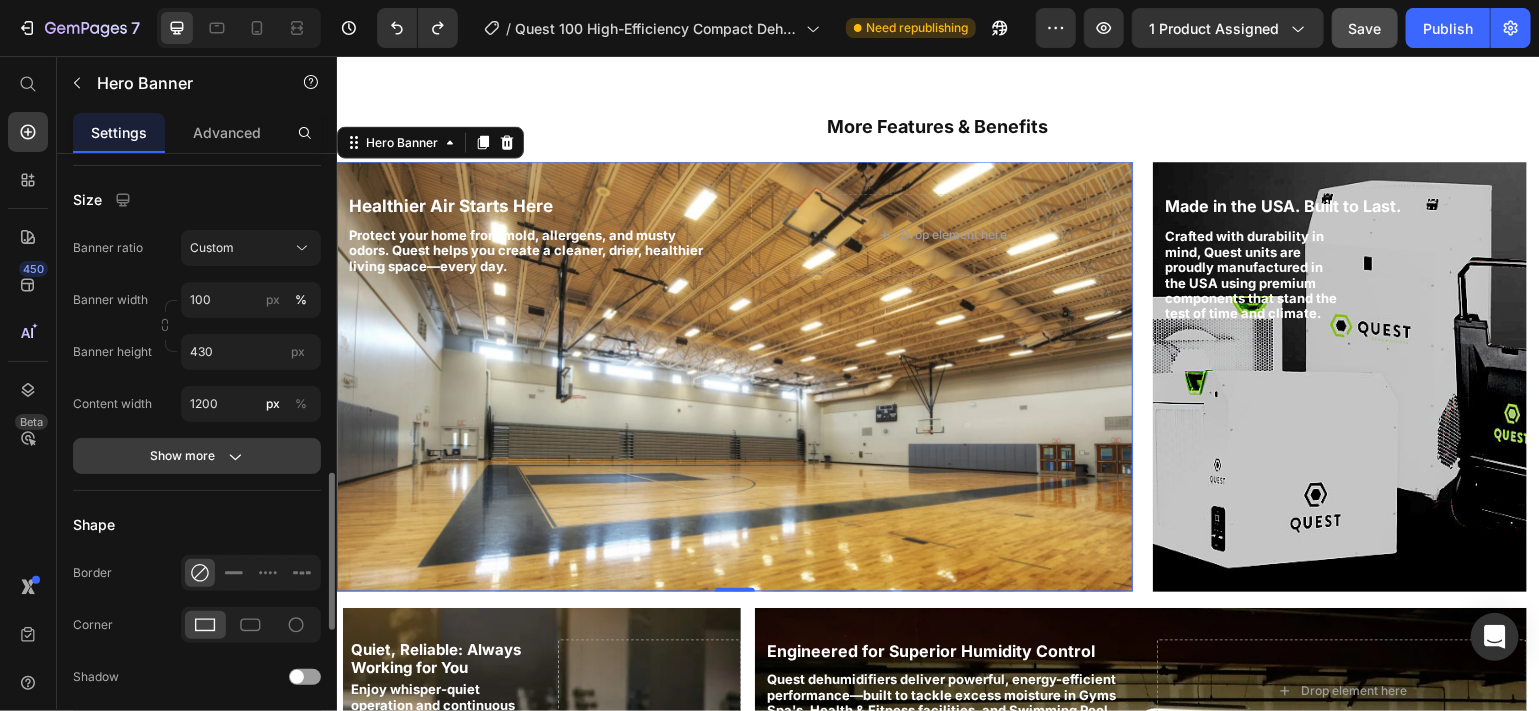 click on "Show more" 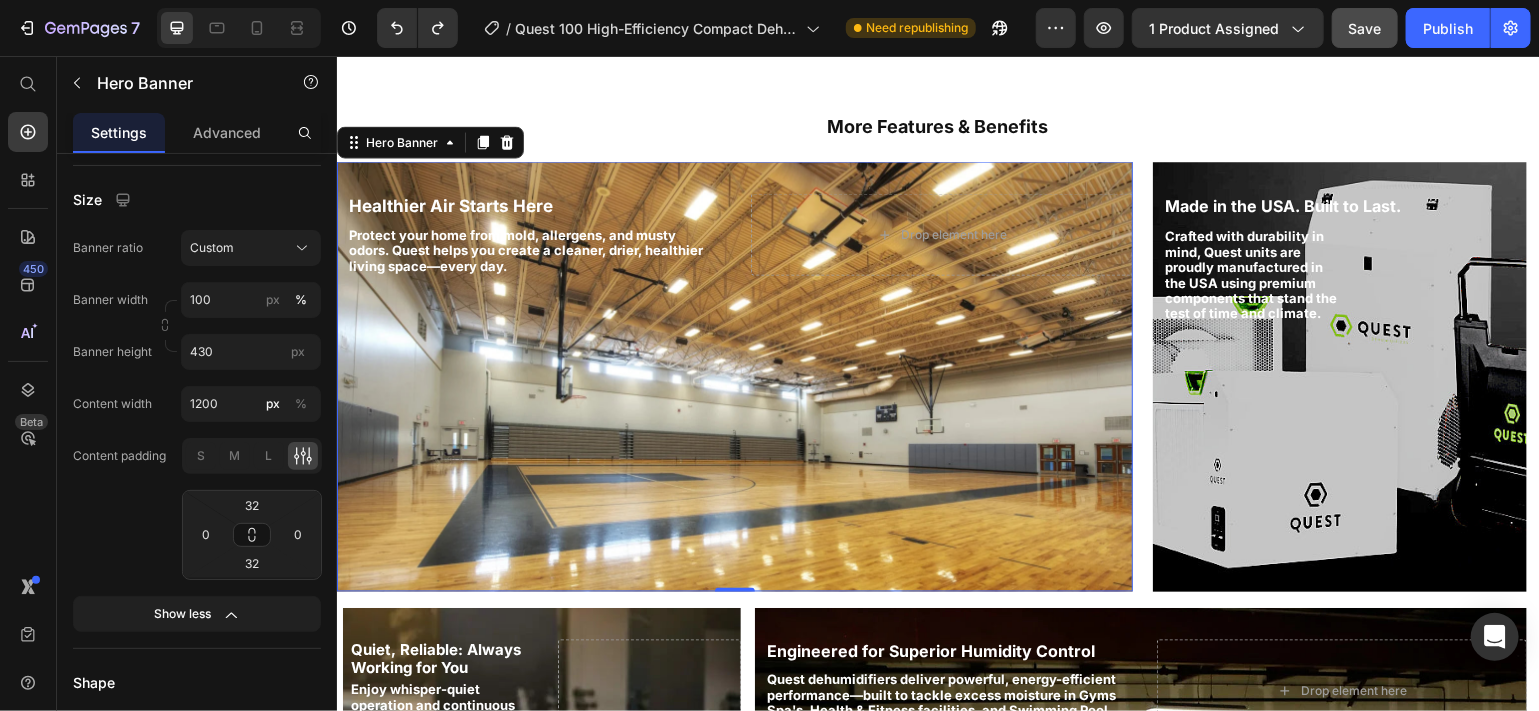 click at bounding box center (734, 376) 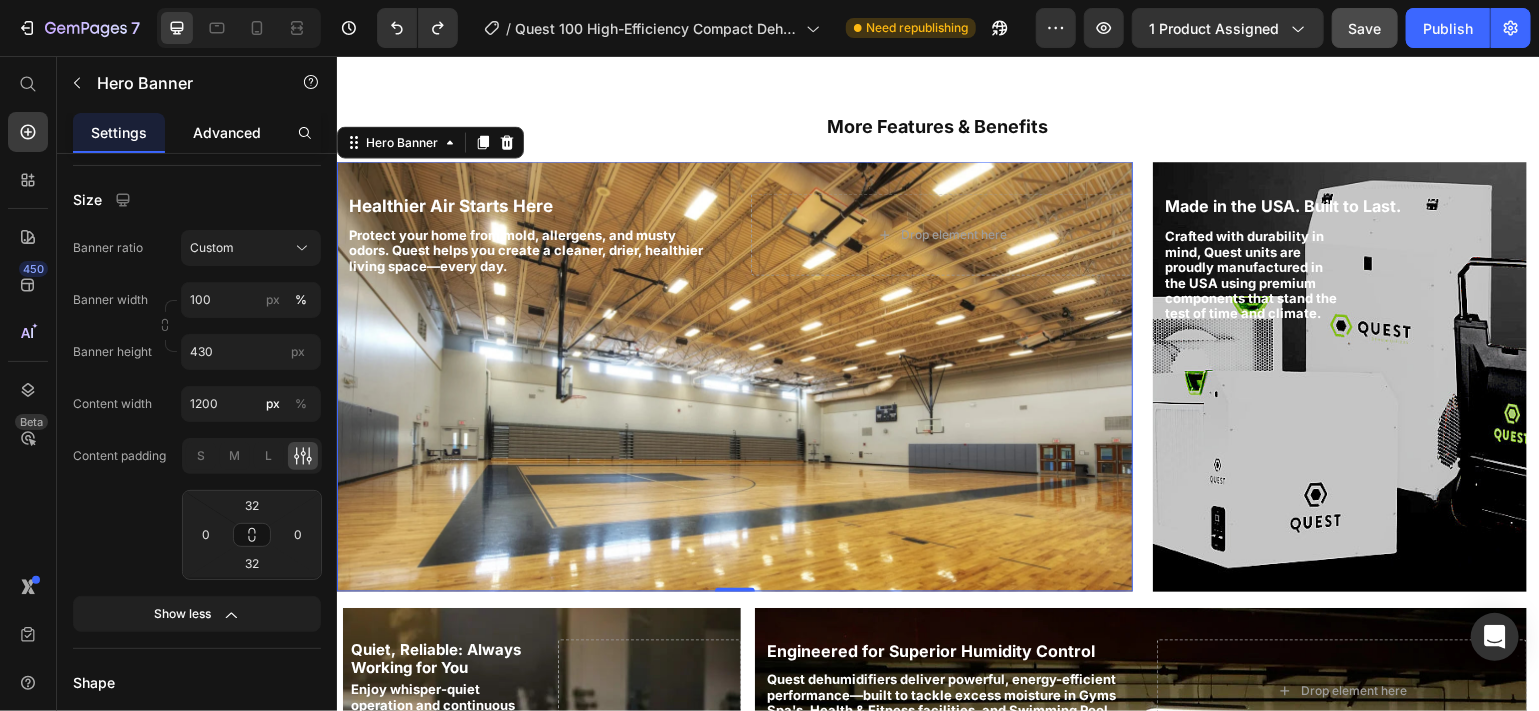 click on "Advanced" at bounding box center (227, 132) 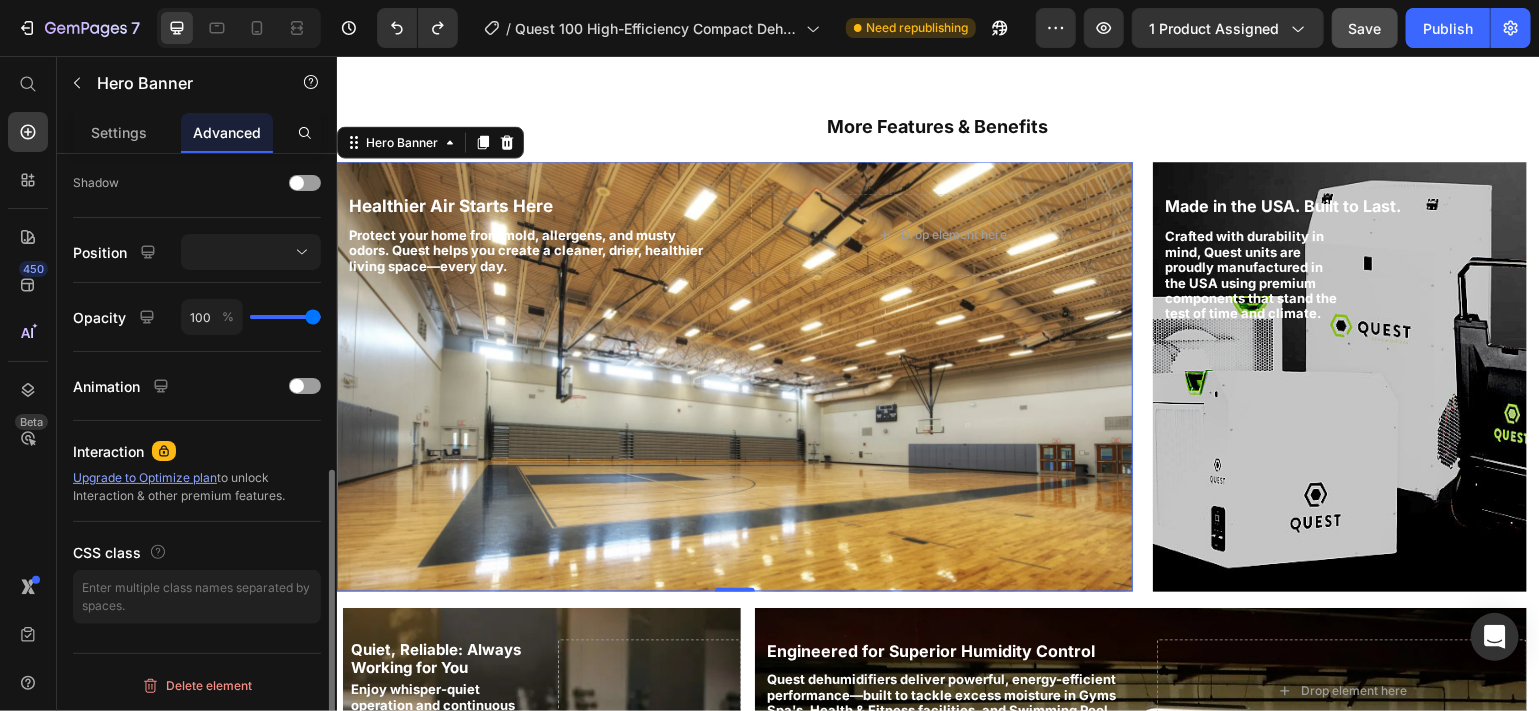 scroll, scrollTop: 0, scrollLeft: 0, axis: both 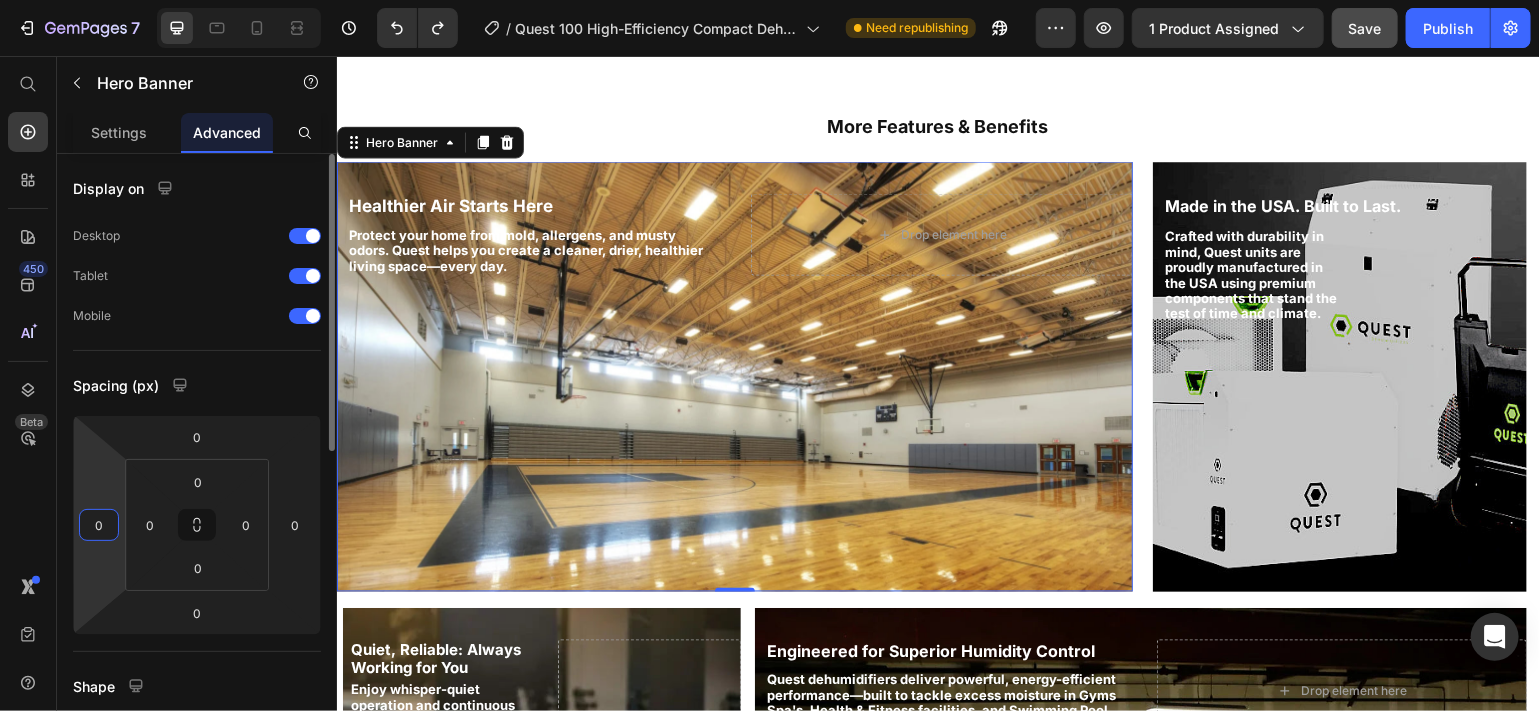 click on "0" at bounding box center [99, 525] 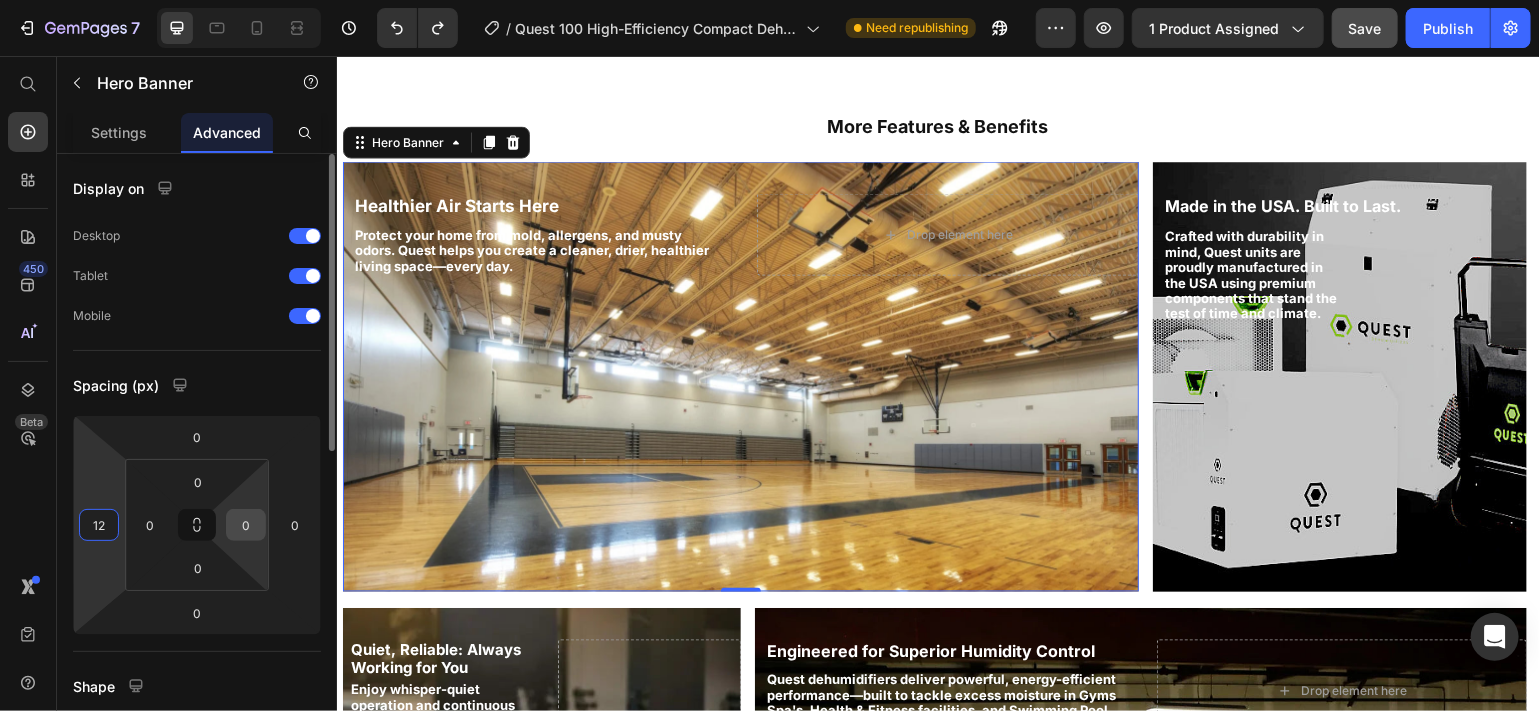 type on "12" 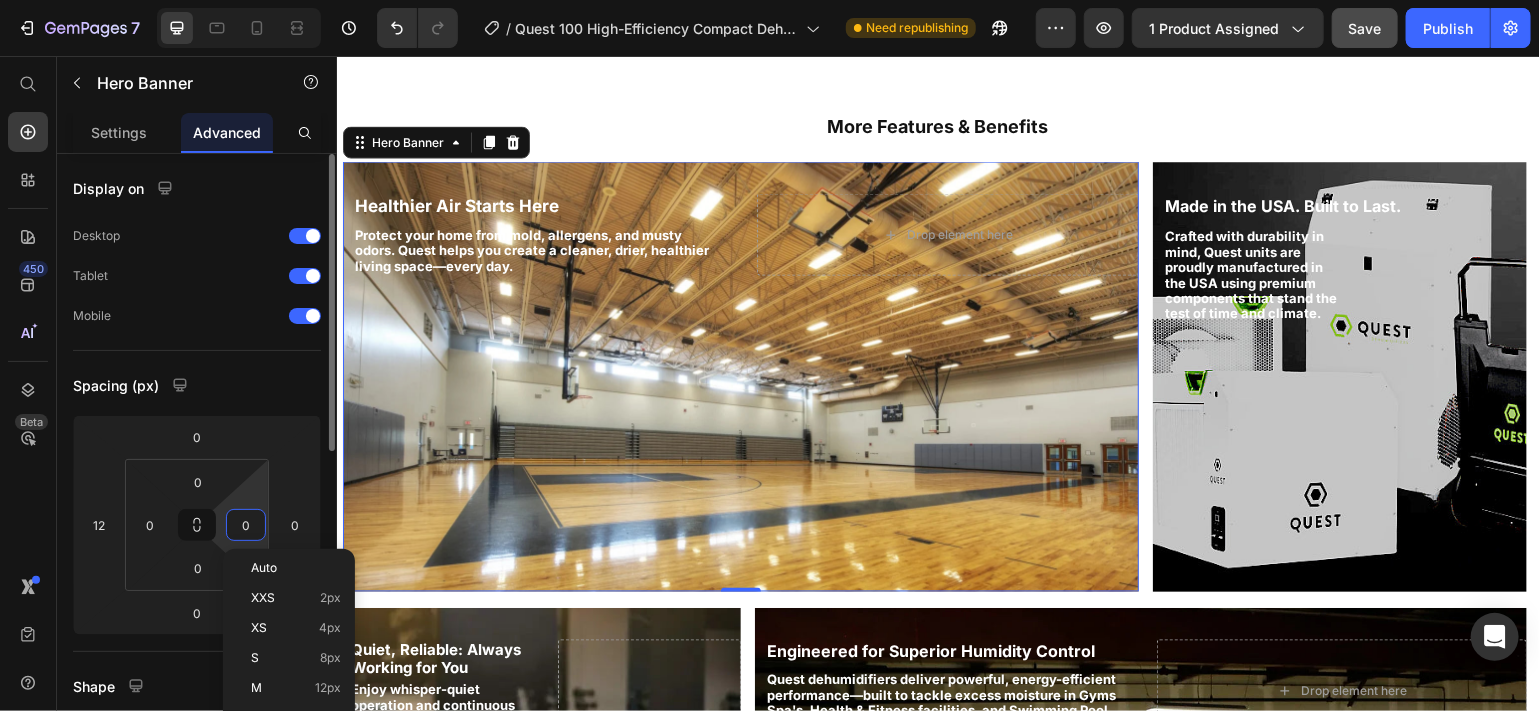 type on "4" 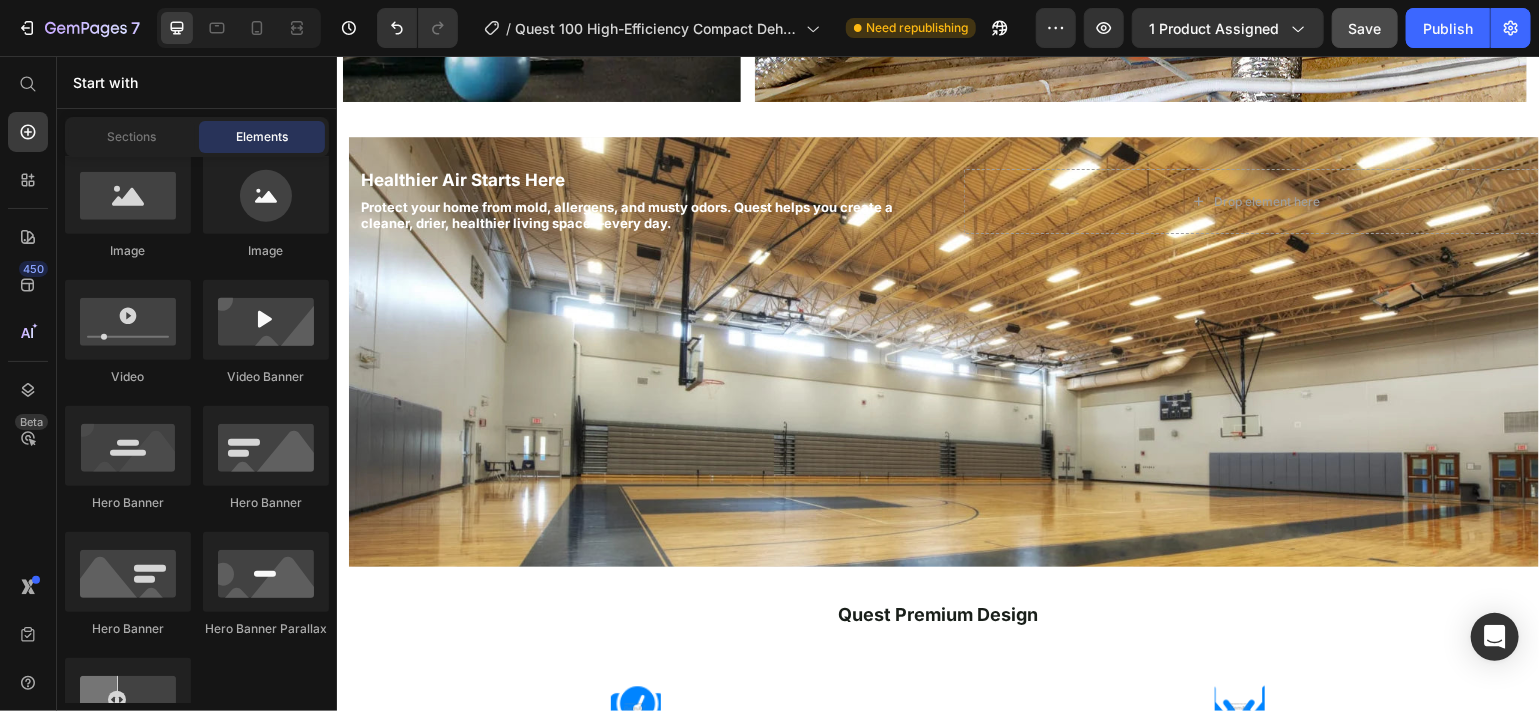 scroll, scrollTop: 2506, scrollLeft: 0, axis: vertical 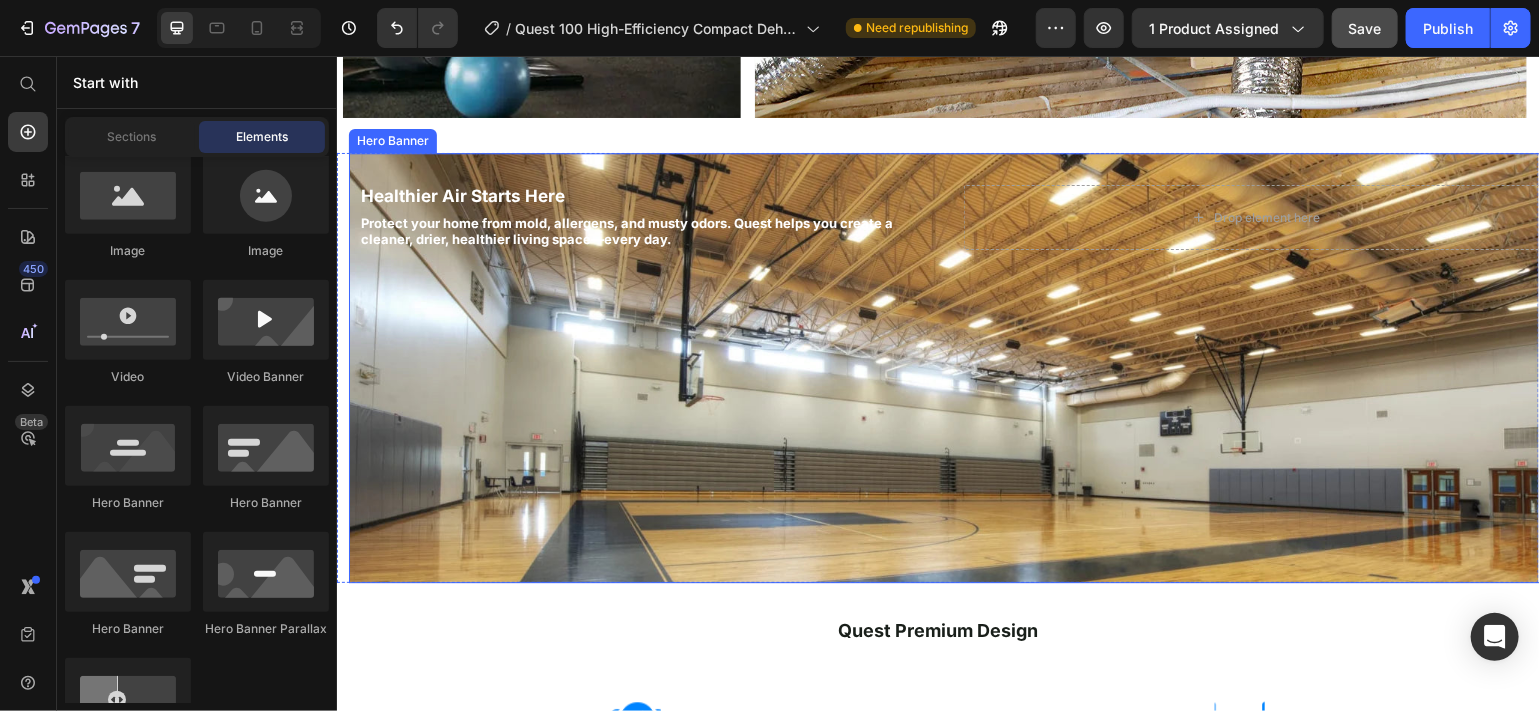 click at bounding box center (947, 367) 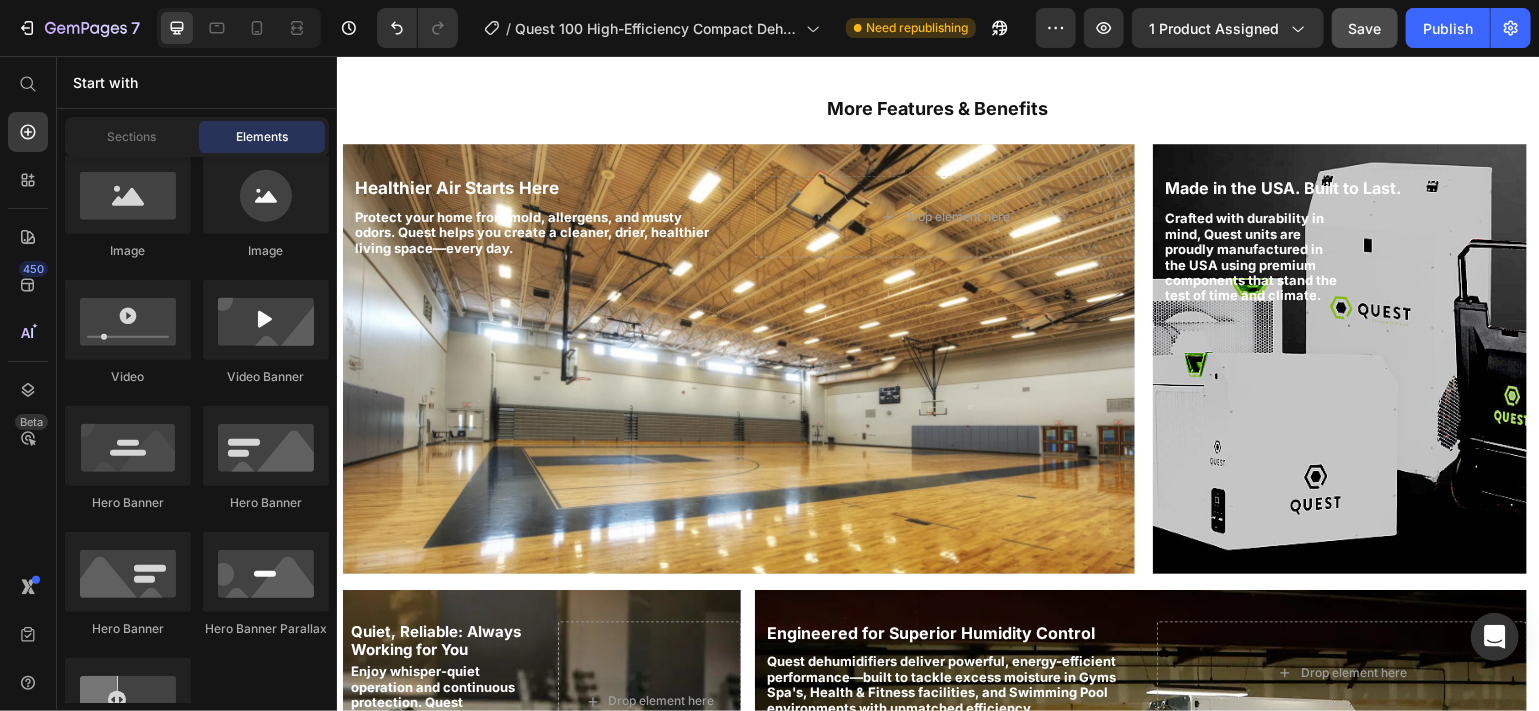 scroll, scrollTop: 1582, scrollLeft: 0, axis: vertical 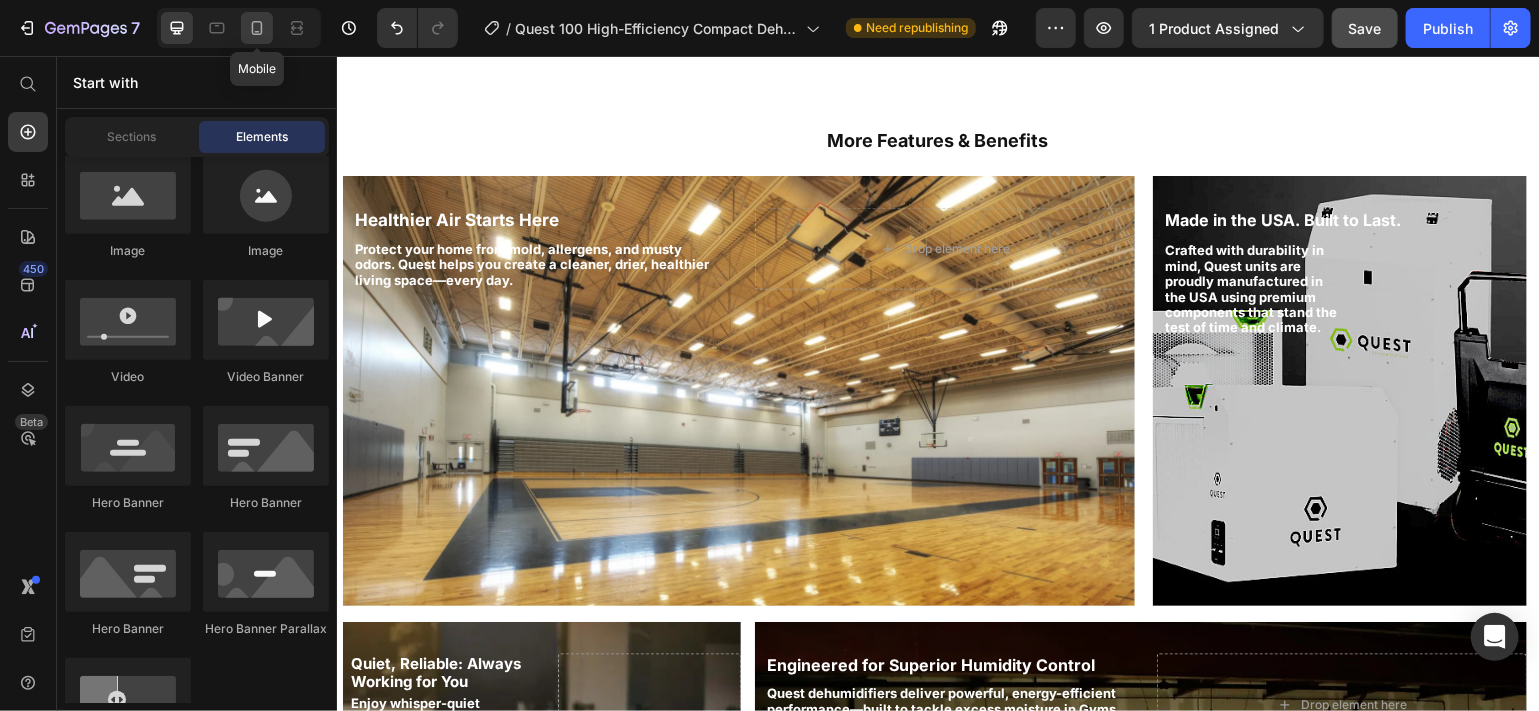 click 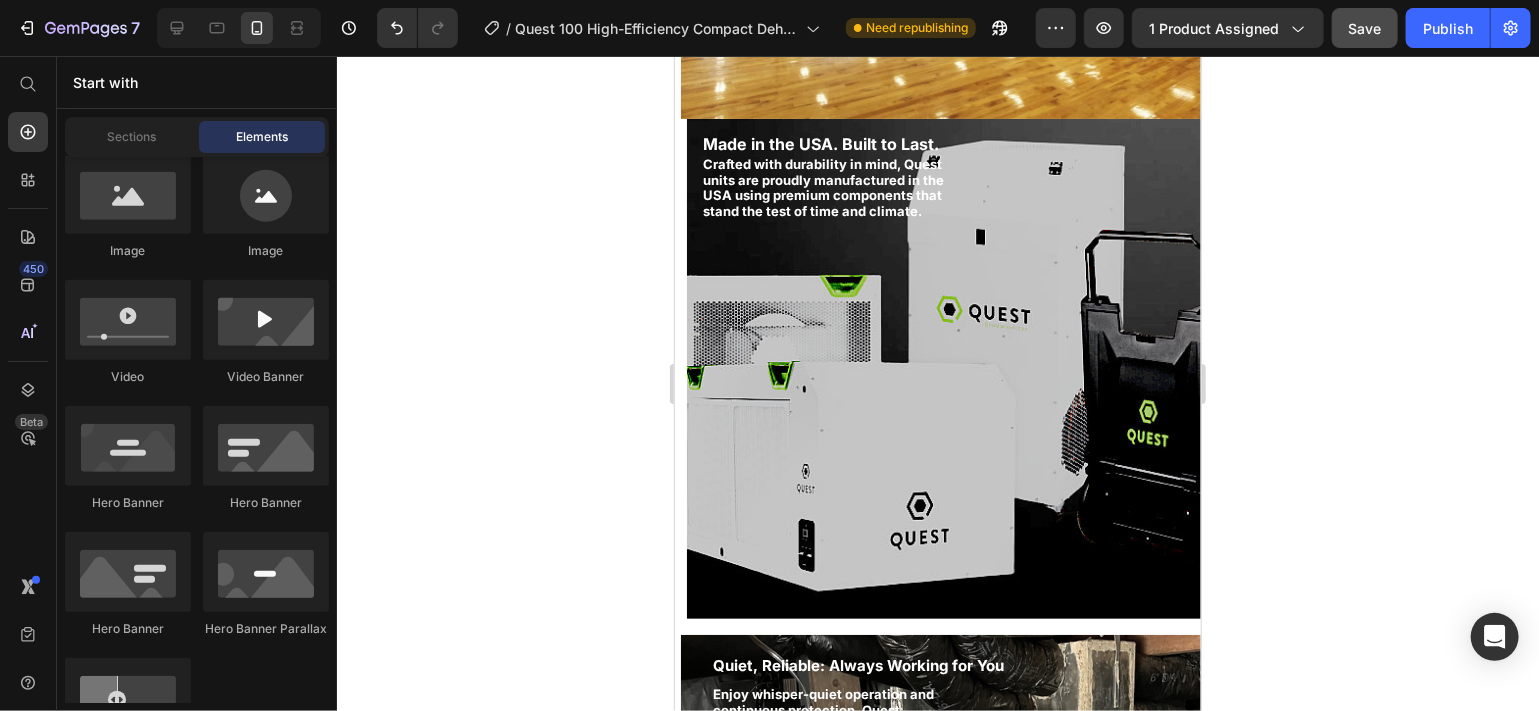 scroll, scrollTop: 2190, scrollLeft: 0, axis: vertical 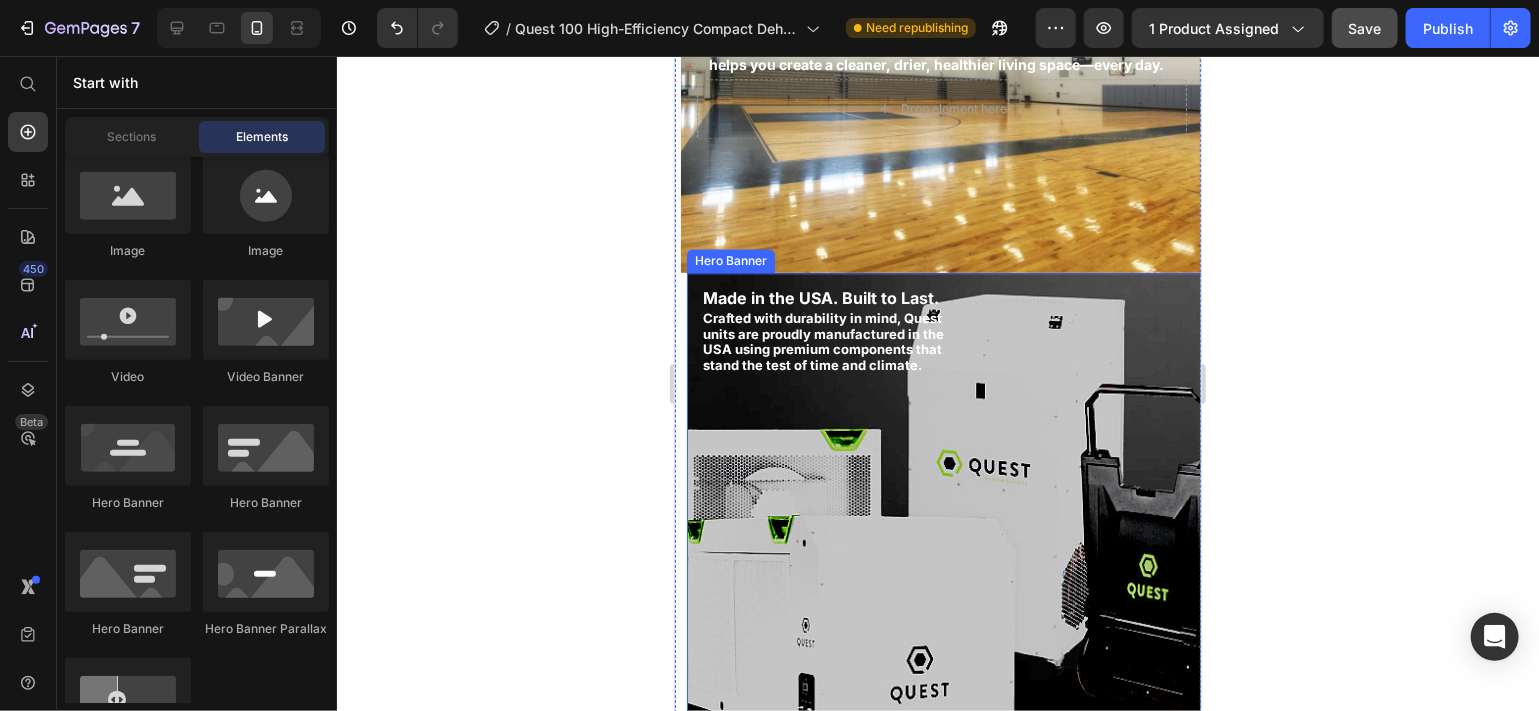 click at bounding box center [947, 522] 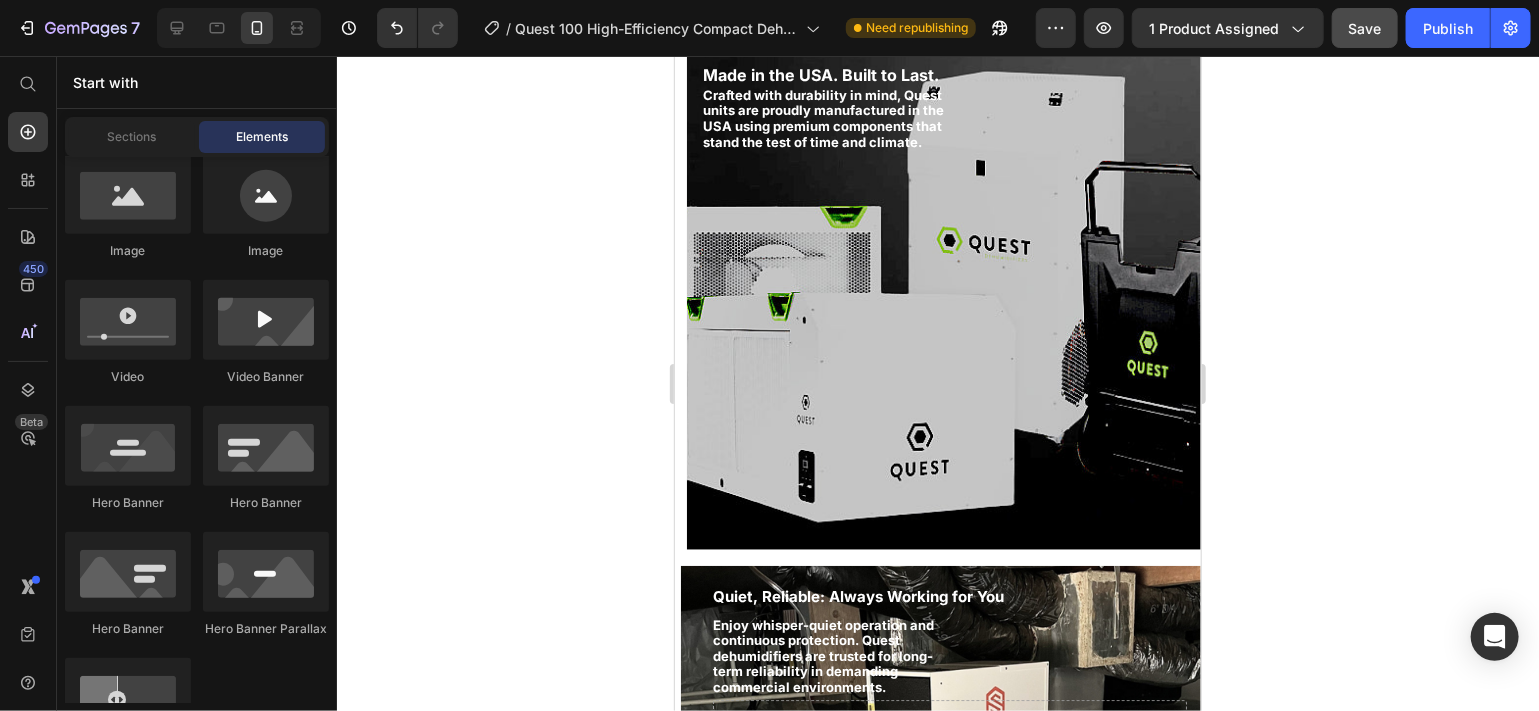 scroll, scrollTop: 2413, scrollLeft: 0, axis: vertical 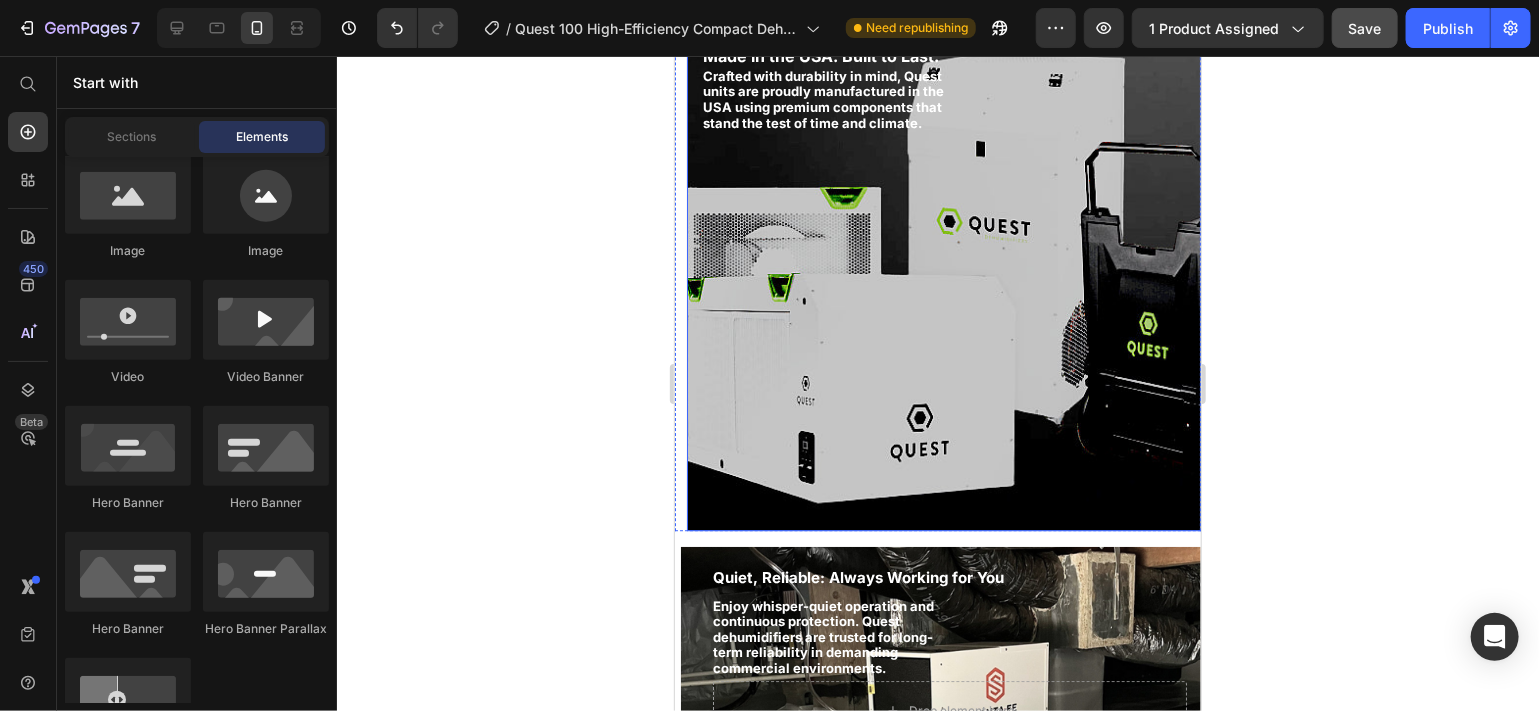 click at bounding box center (947, 280) 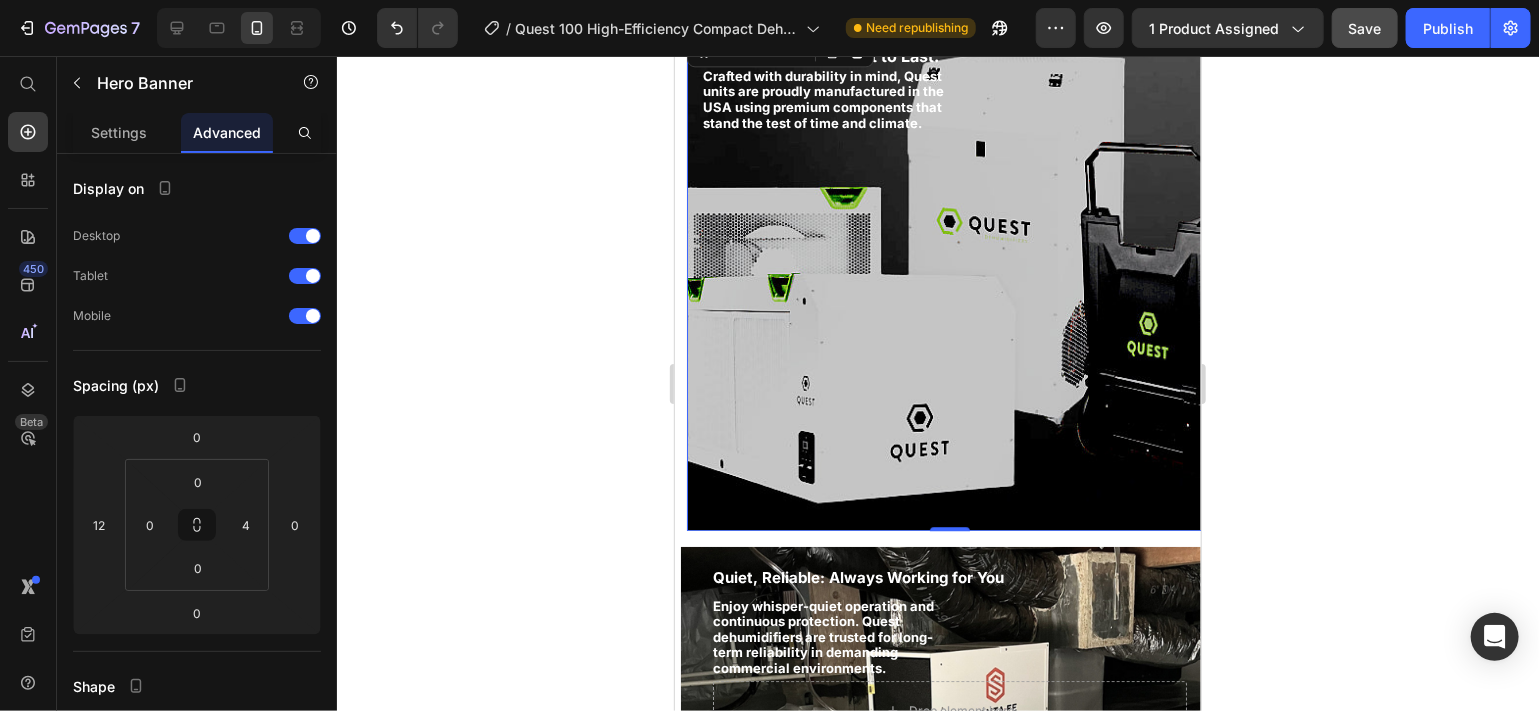 click at bounding box center (947, 280) 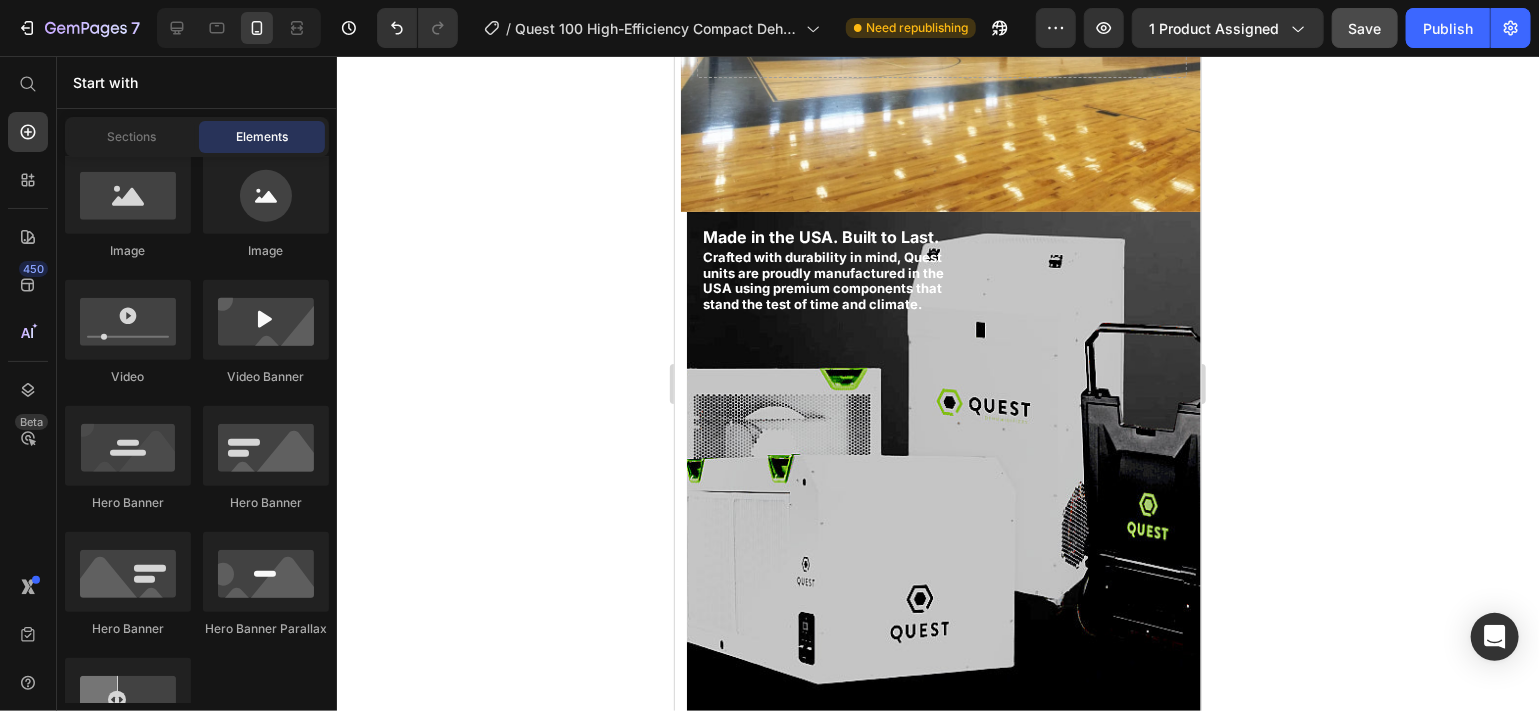 scroll, scrollTop: 2231, scrollLeft: 0, axis: vertical 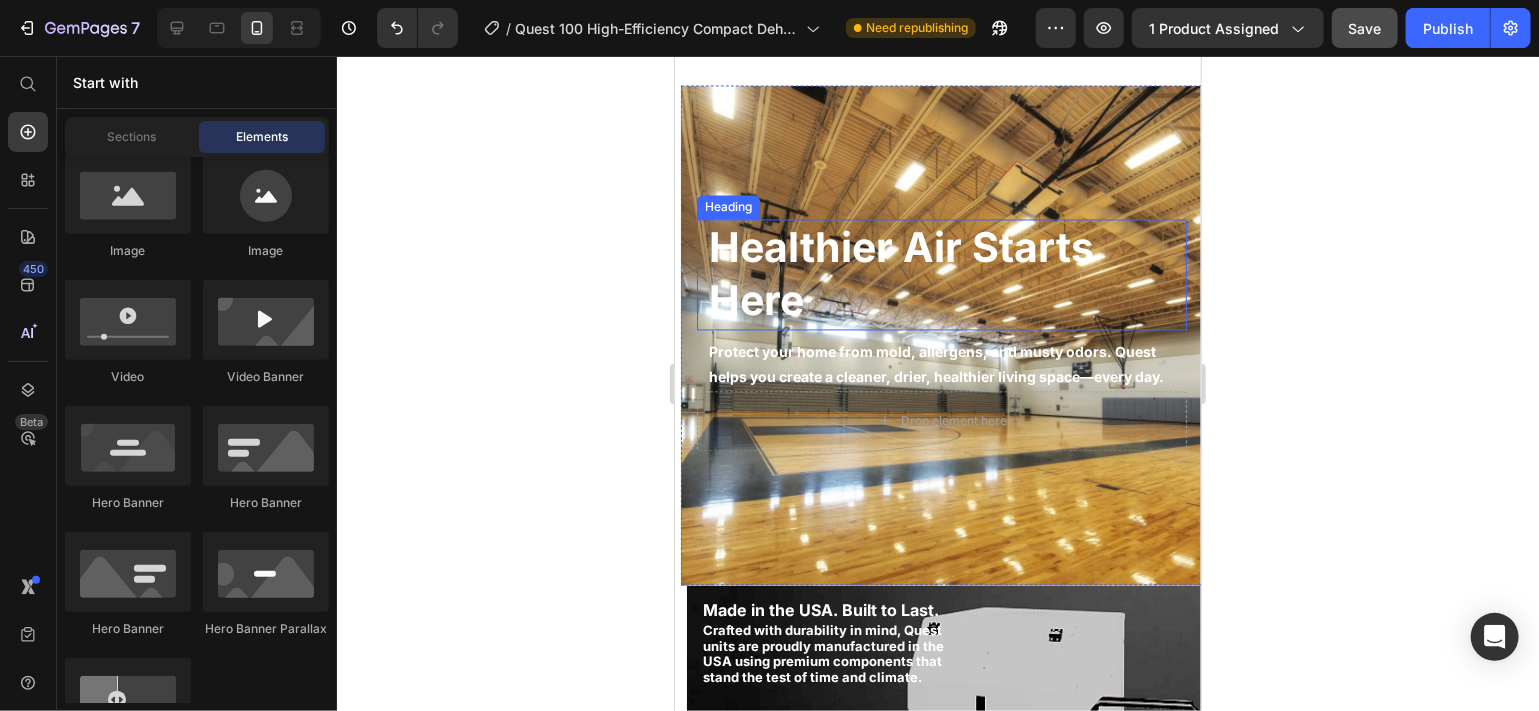 click on "Healthier Air Starts Here" at bounding box center [941, 274] 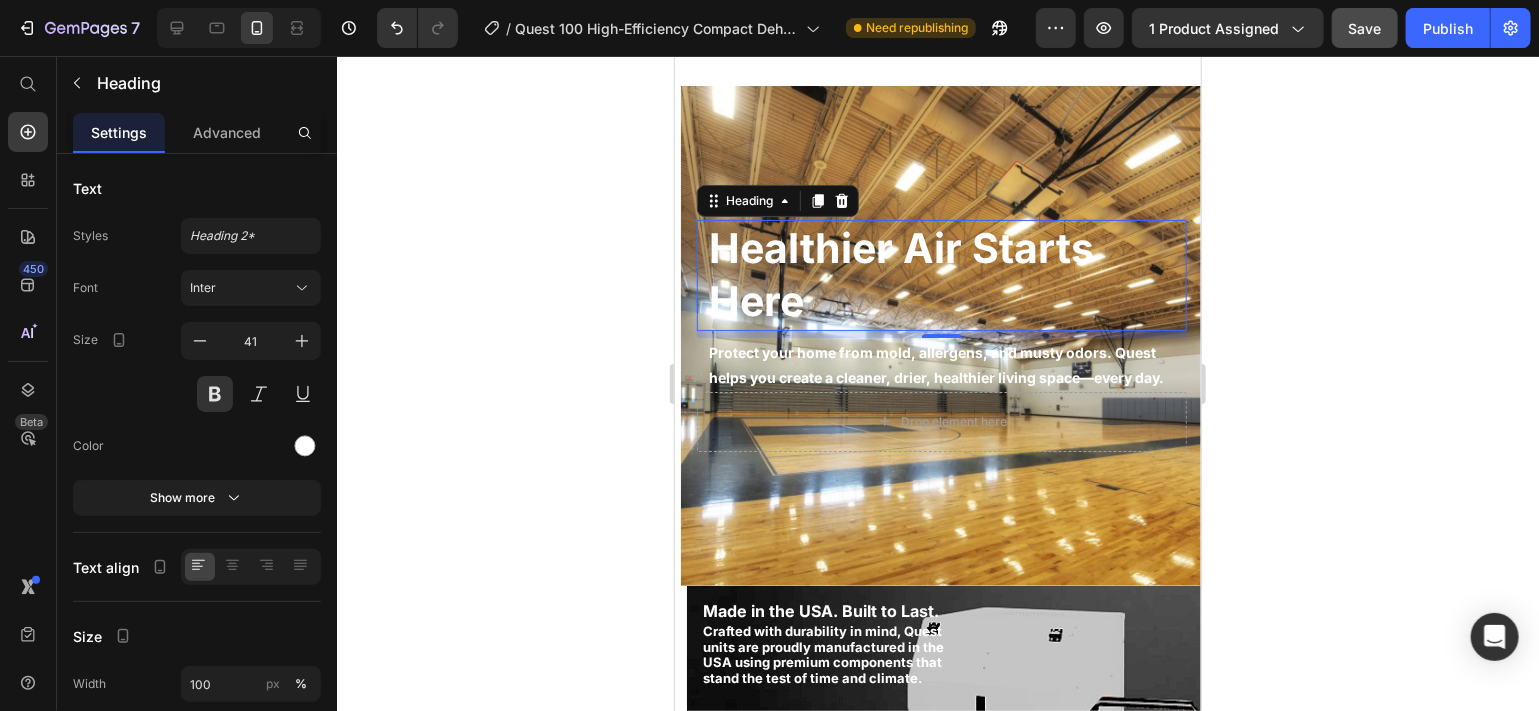 scroll, scrollTop: 1818, scrollLeft: 0, axis: vertical 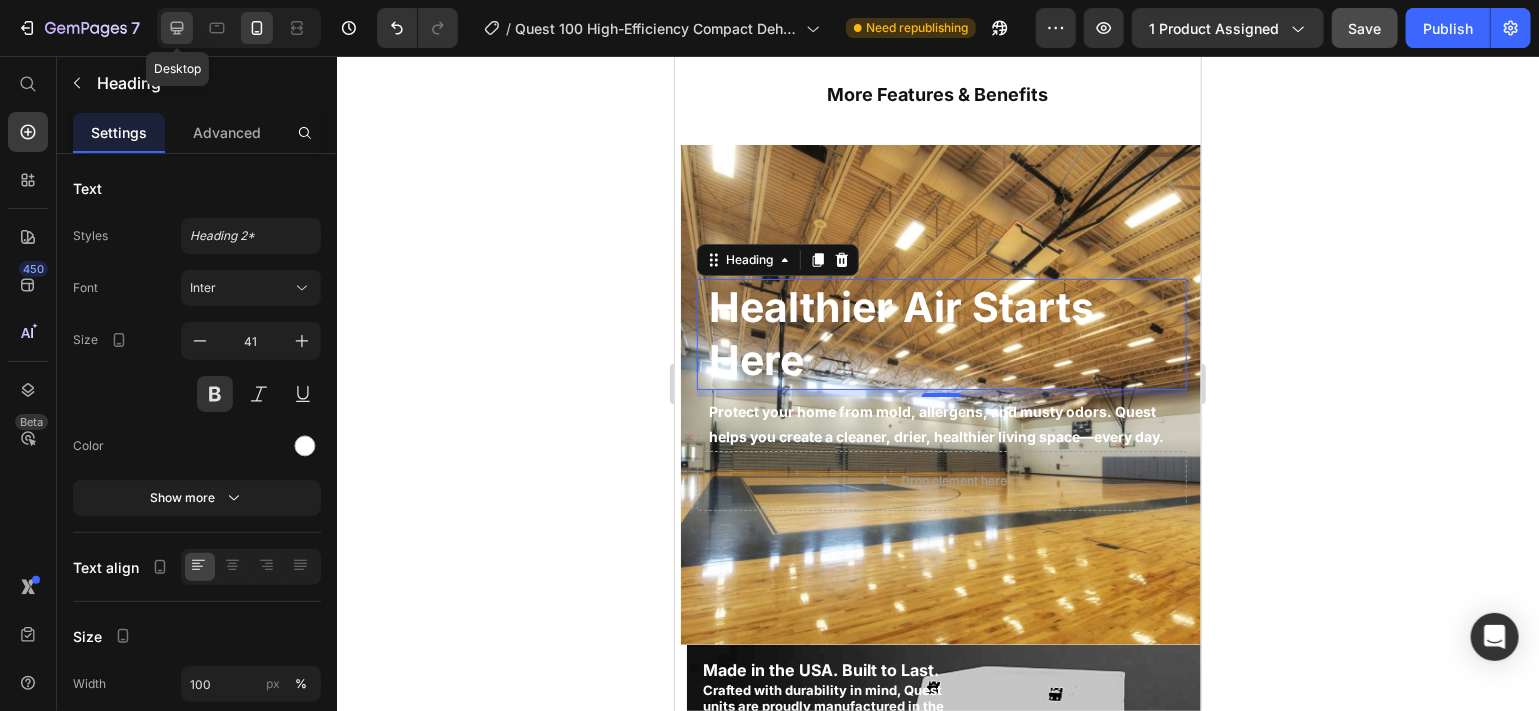 click 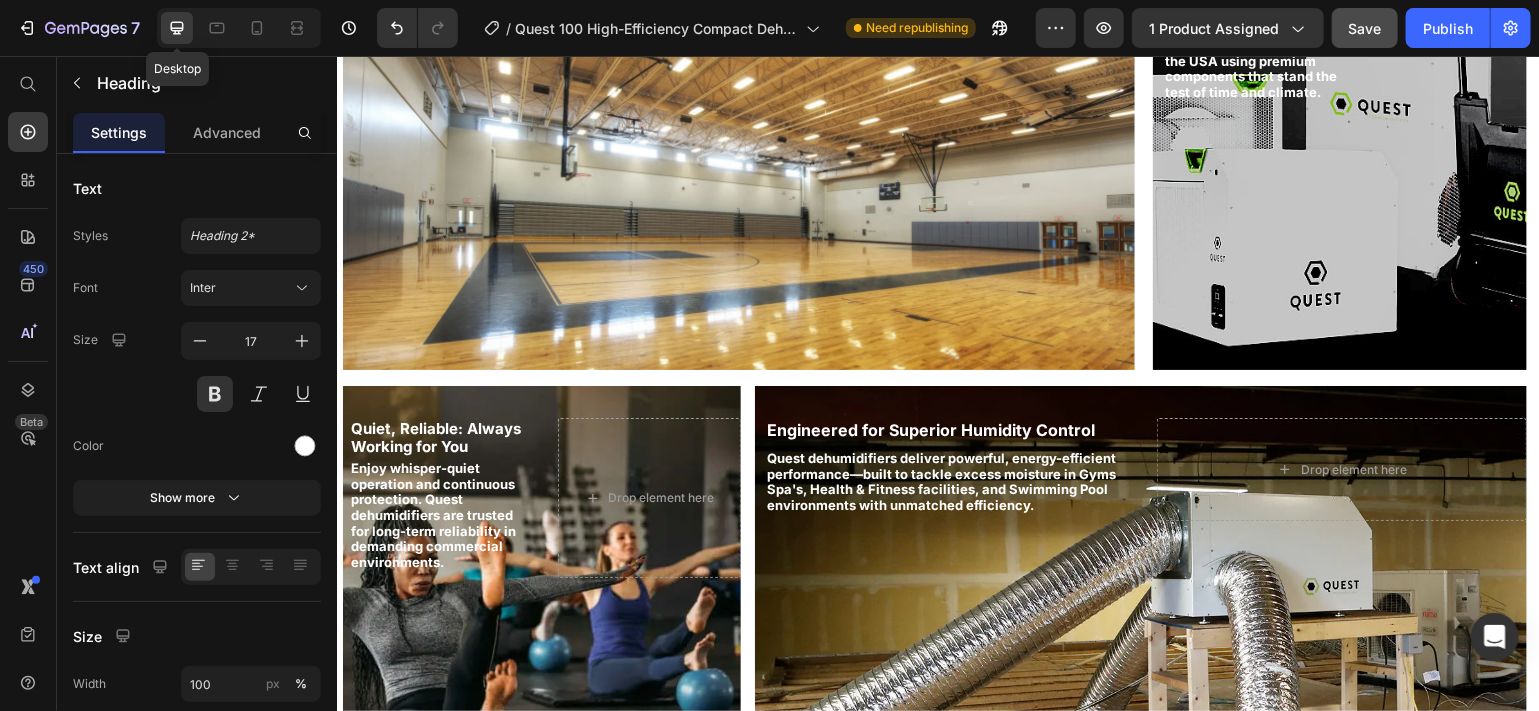 scroll, scrollTop: 1654, scrollLeft: 0, axis: vertical 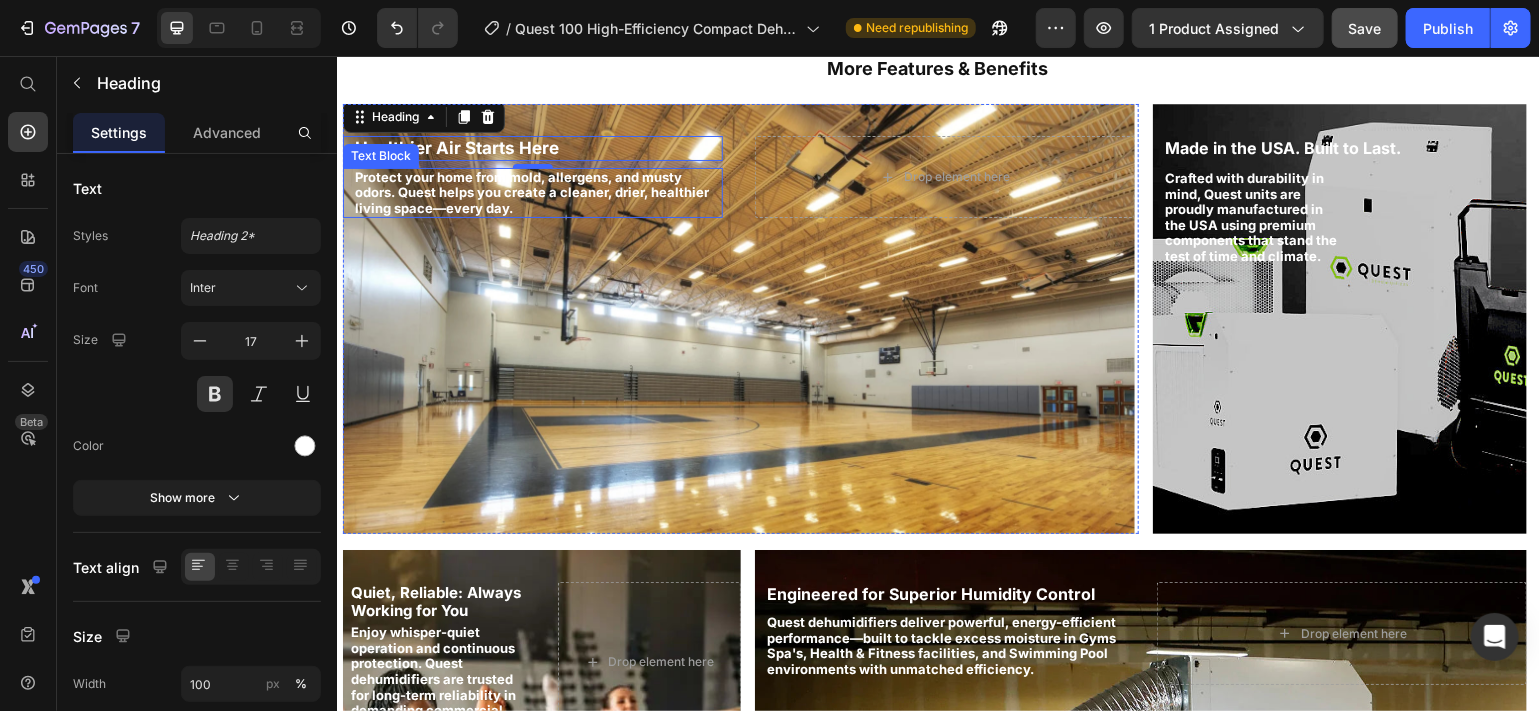 click on "Protect your home from mold, allergens, and musty odors. Quest helps you create a cleaner, drier, healthier living space—every day." at bounding box center [537, 192] 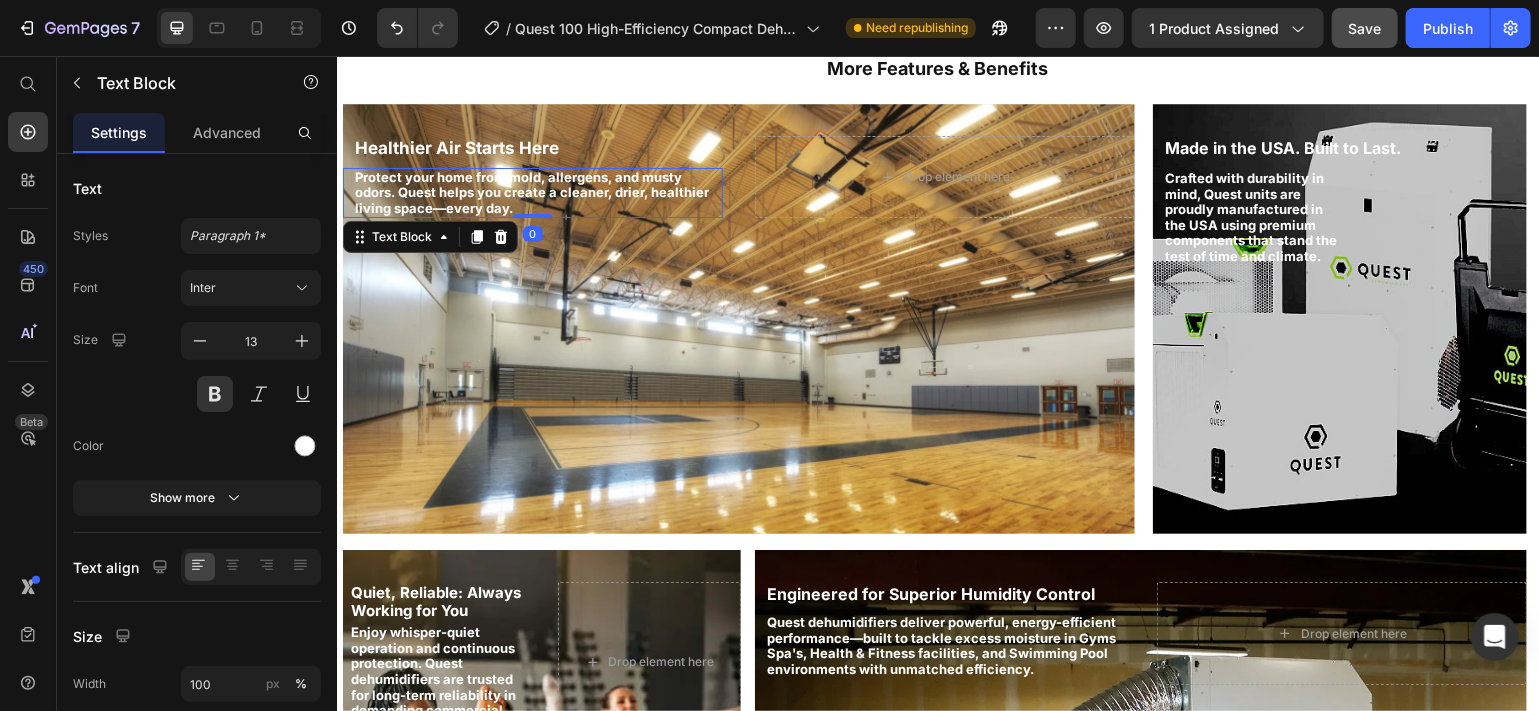 click on "Protect your home from mold, allergens, and musty odors. Quest helps you create a cleaner, drier, healthier living space—every day." at bounding box center (537, 192) 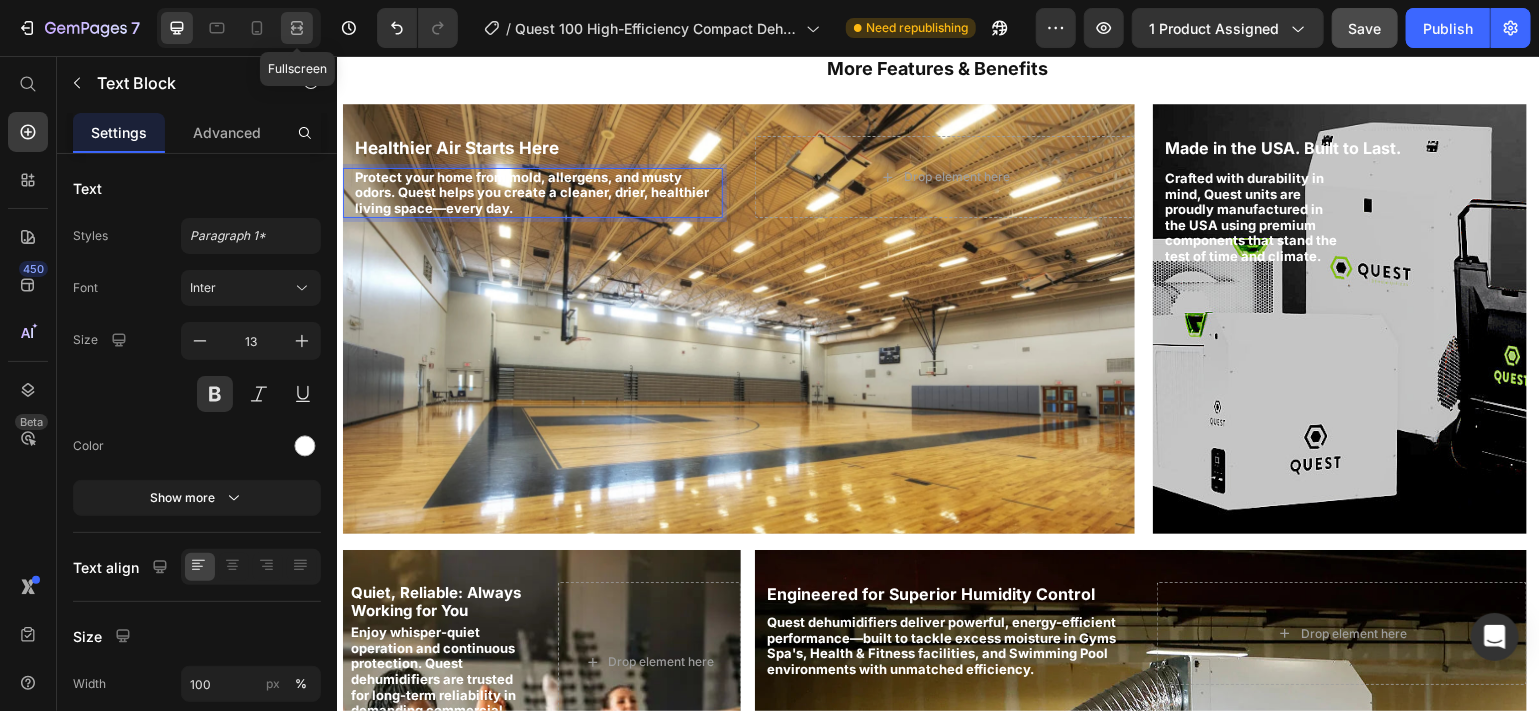 click 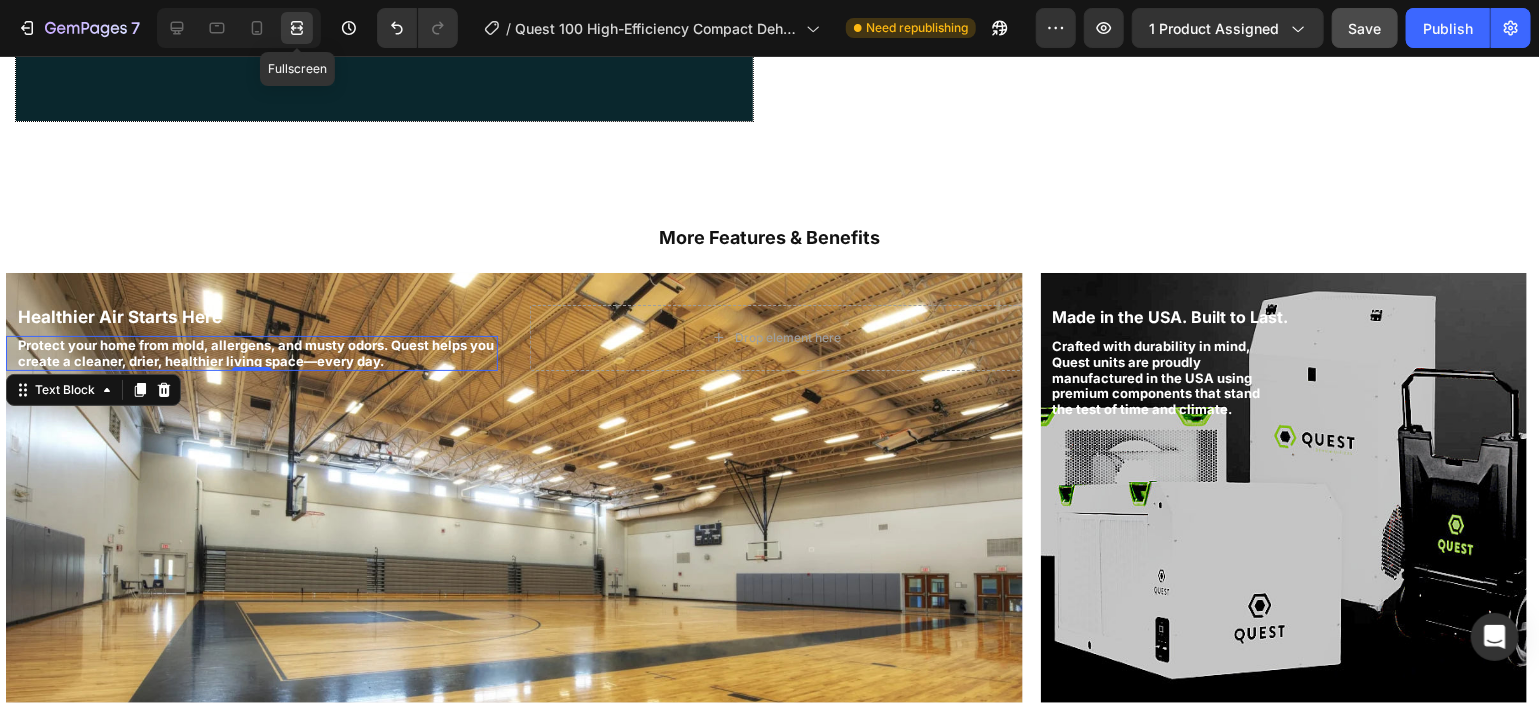 scroll, scrollTop: 1823, scrollLeft: 0, axis: vertical 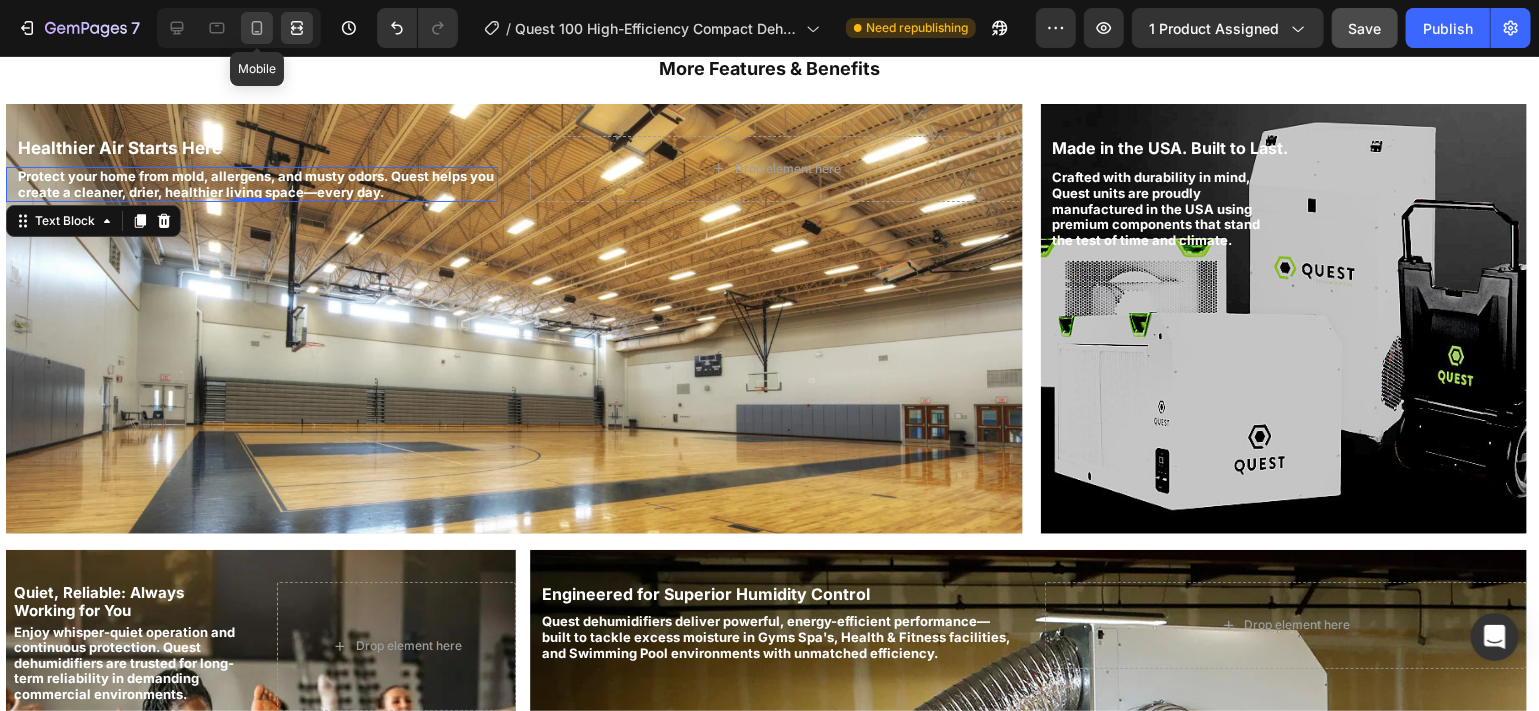 click 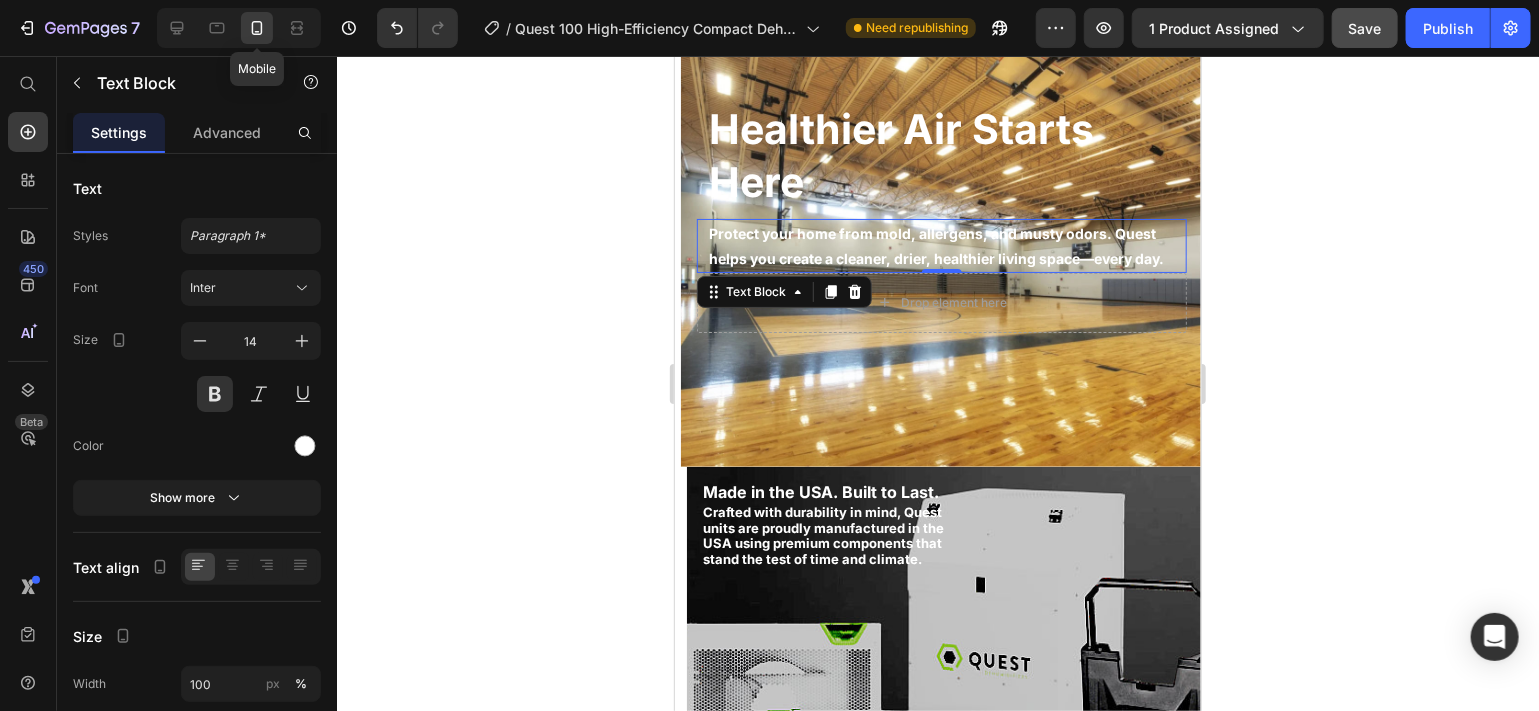 scroll, scrollTop: 2056, scrollLeft: 0, axis: vertical 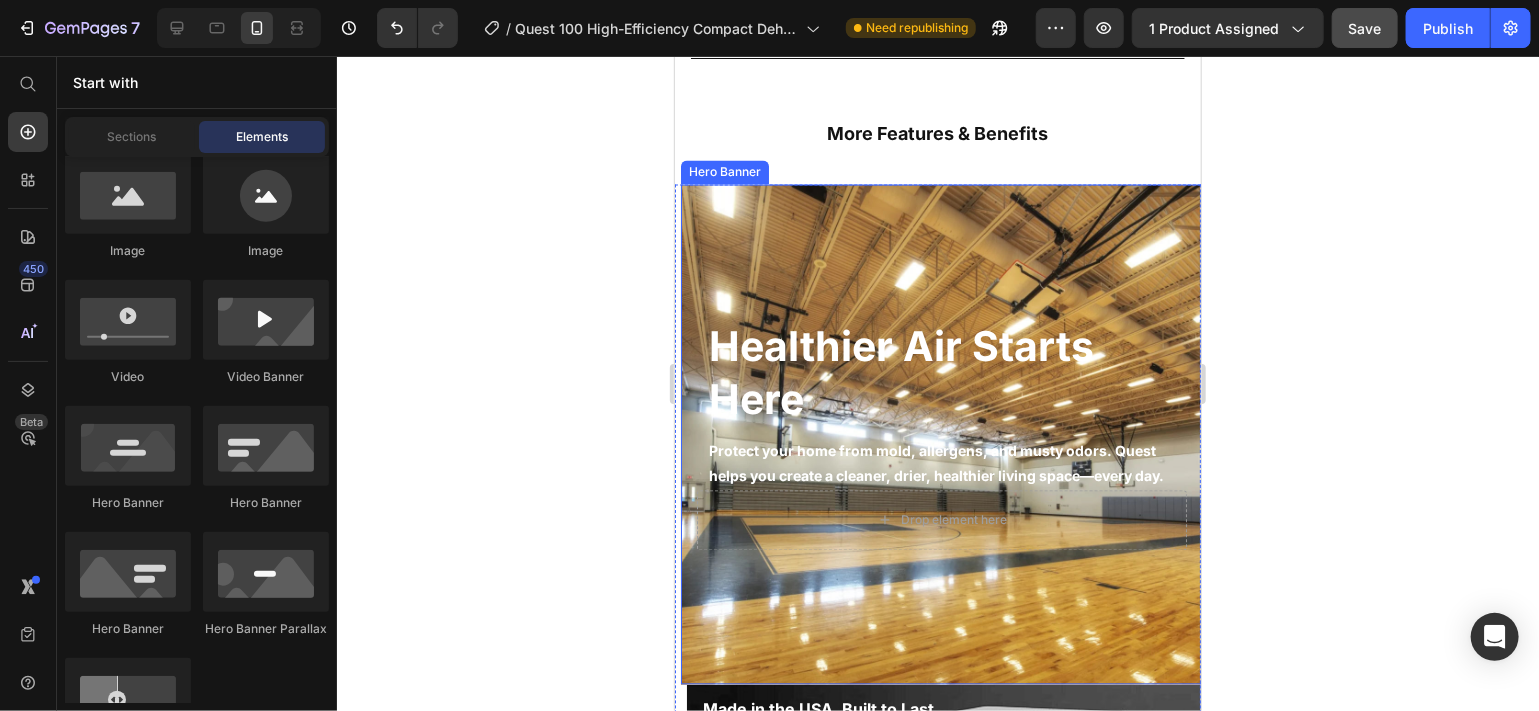 click at bounding box center [941, 434] 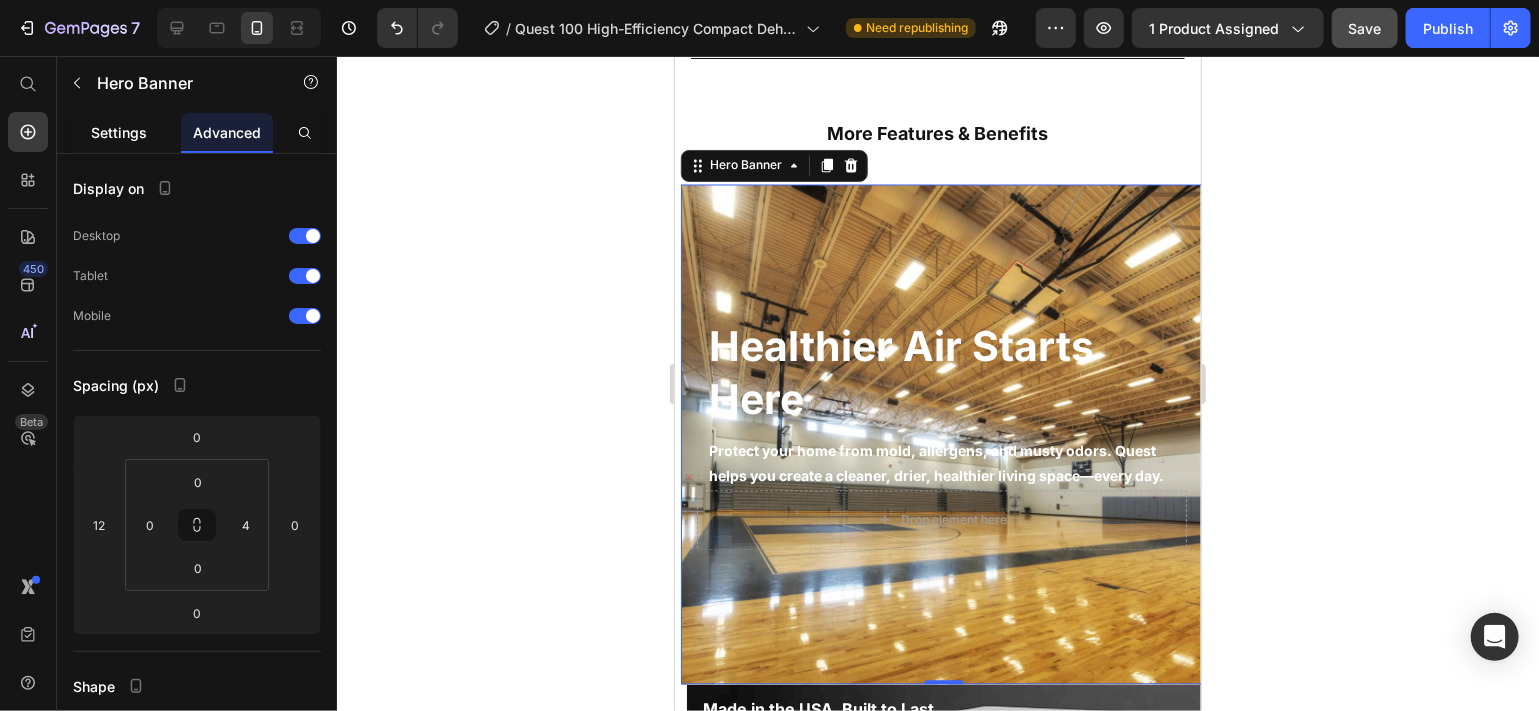 click on "Settings" at bounding box center (119, 132) 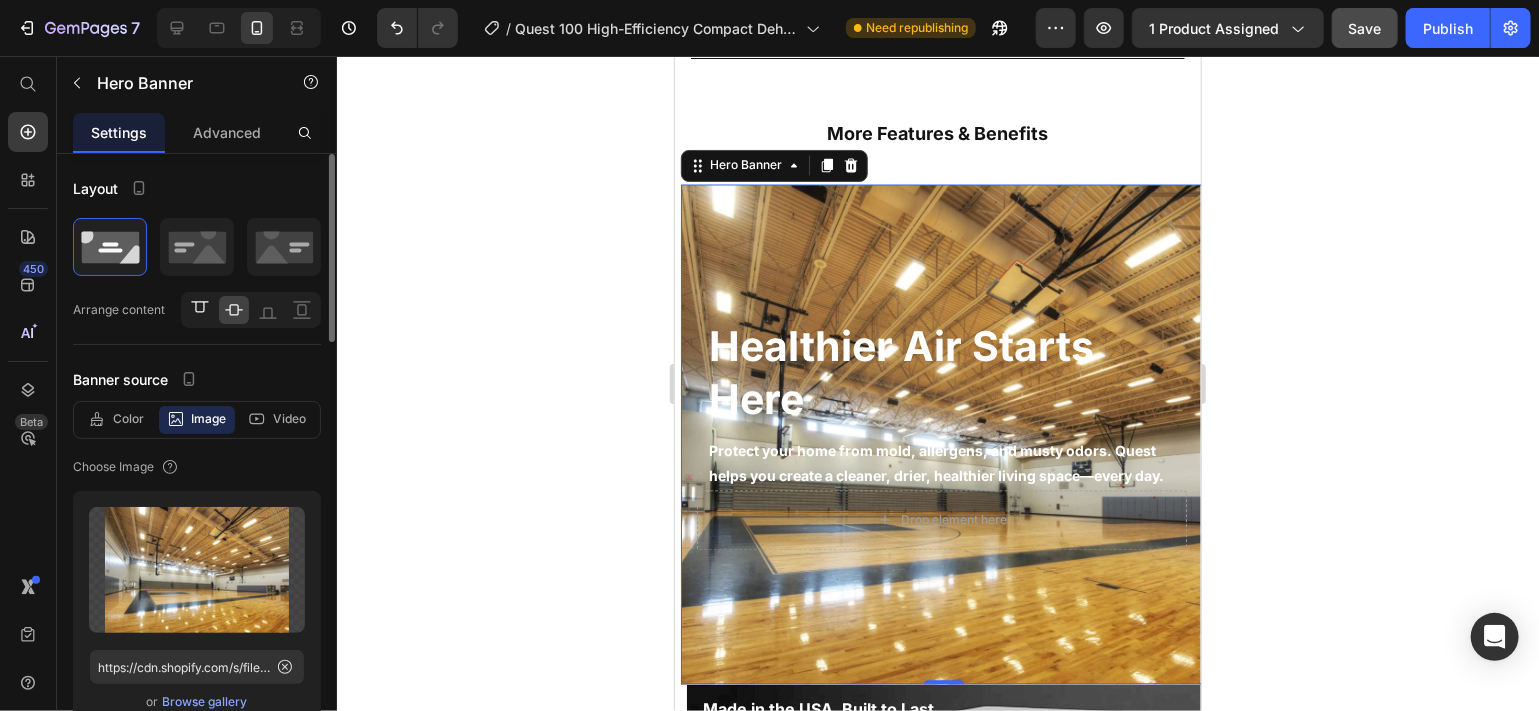 click 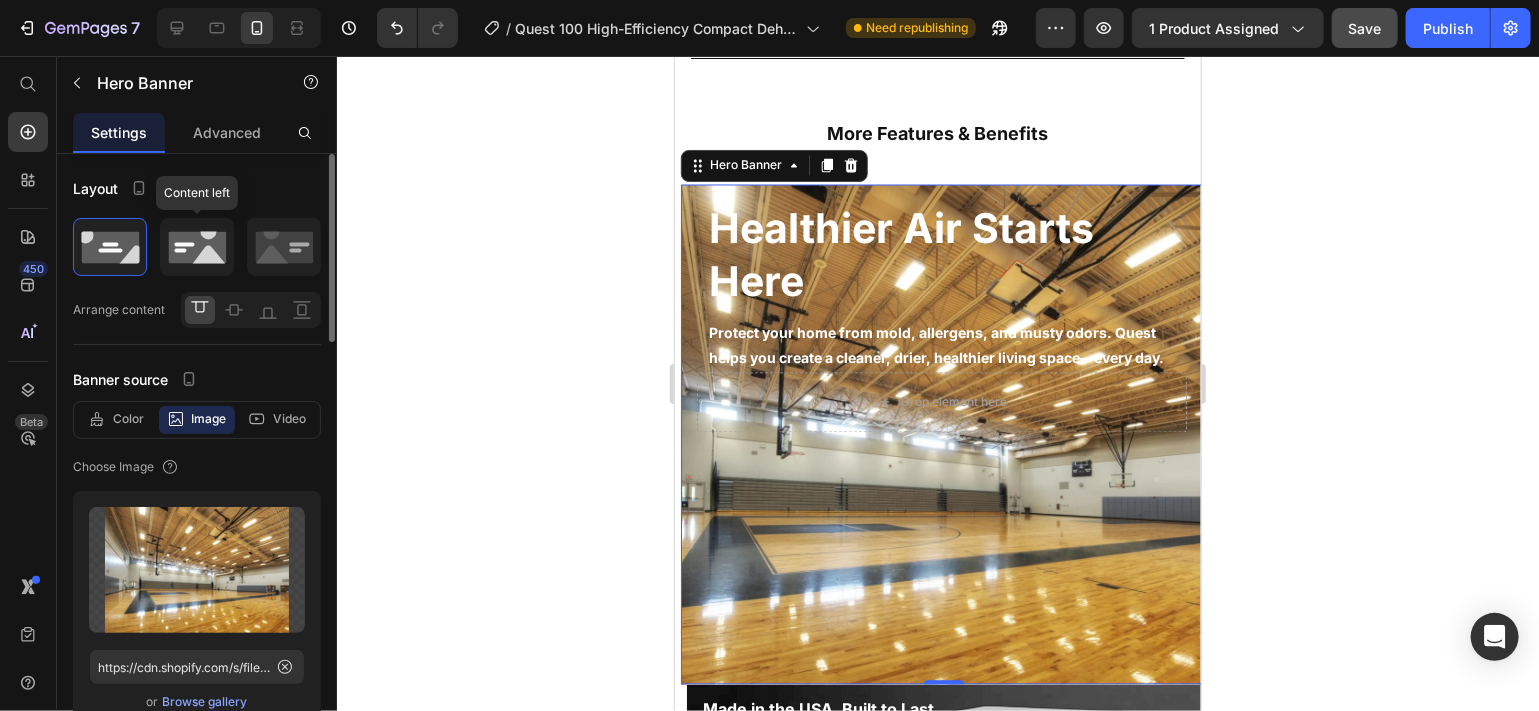 click 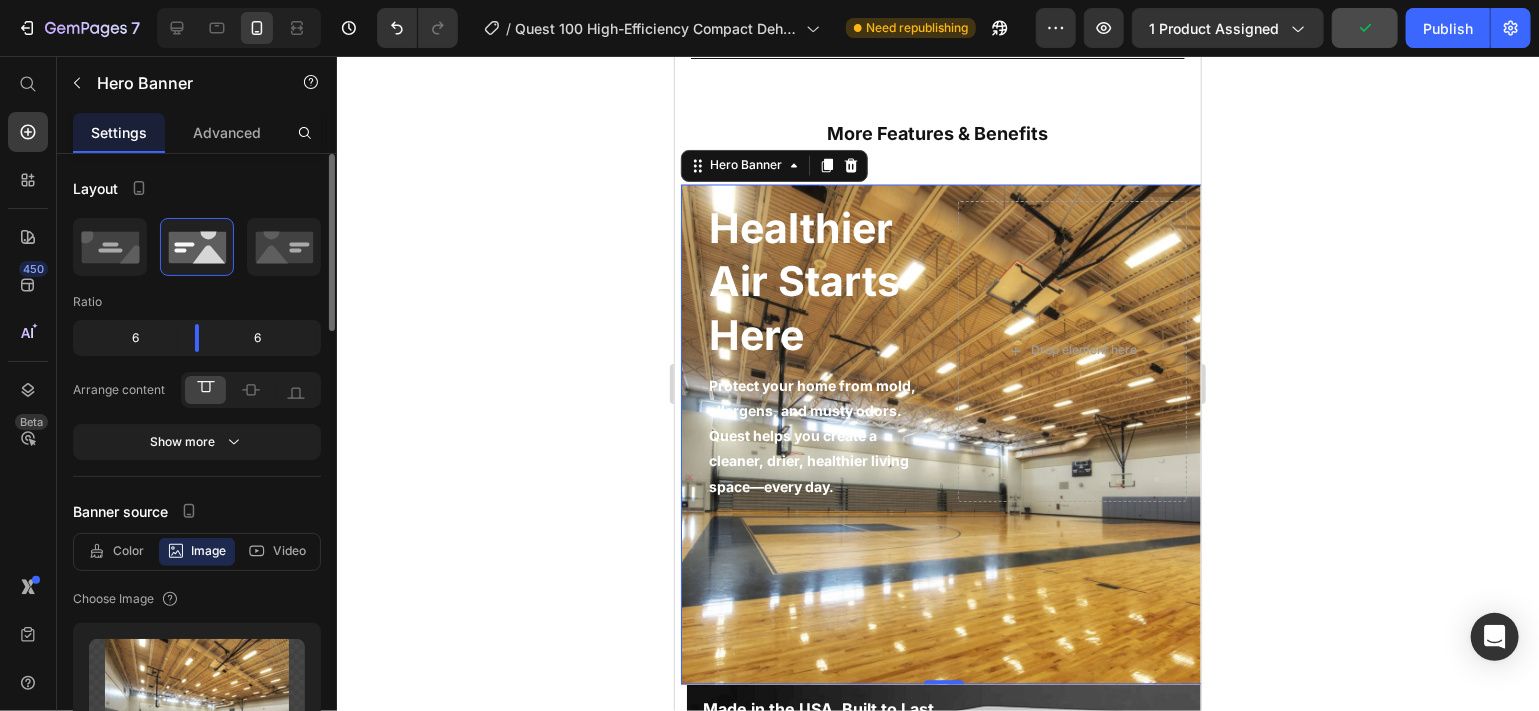 click 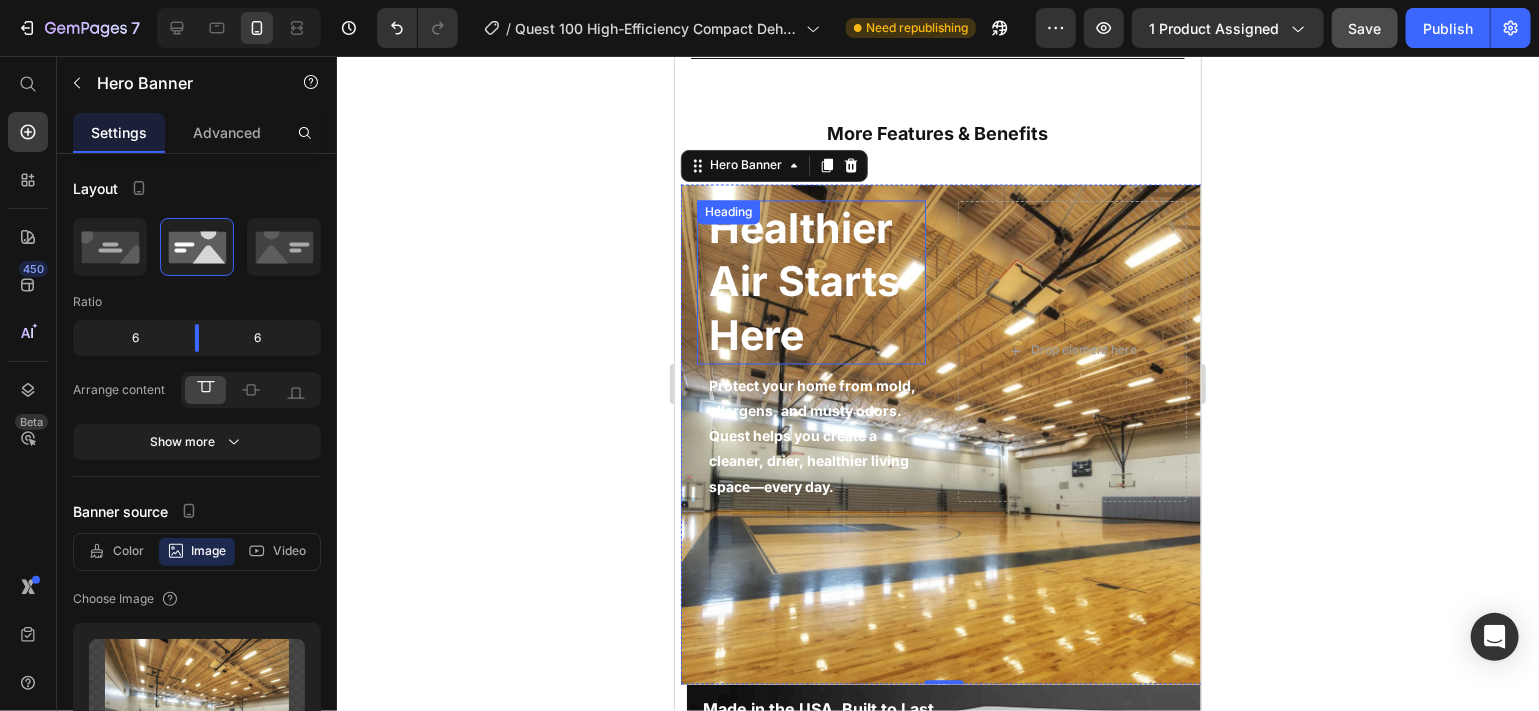 click on "Healthier Air Starts Here" at bounding box center [803, 281] 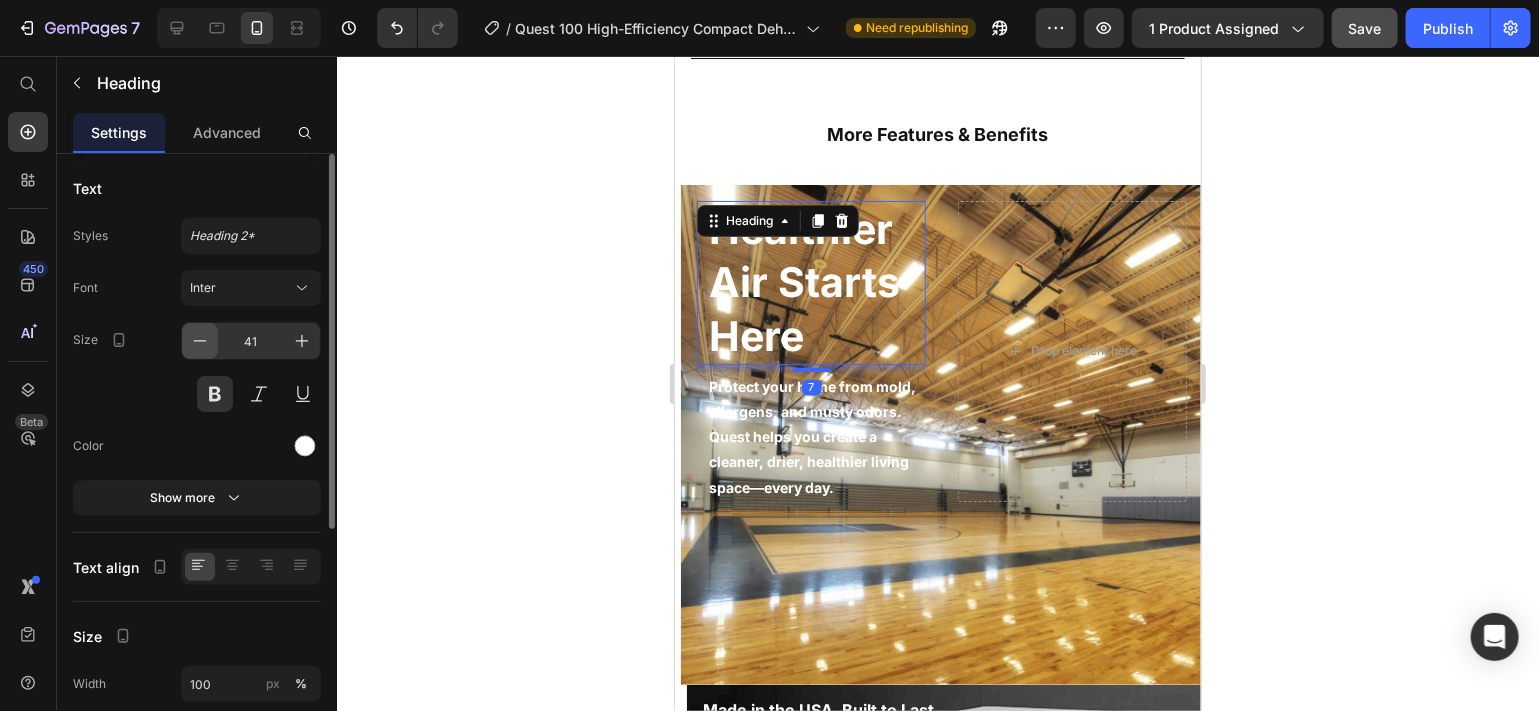 click 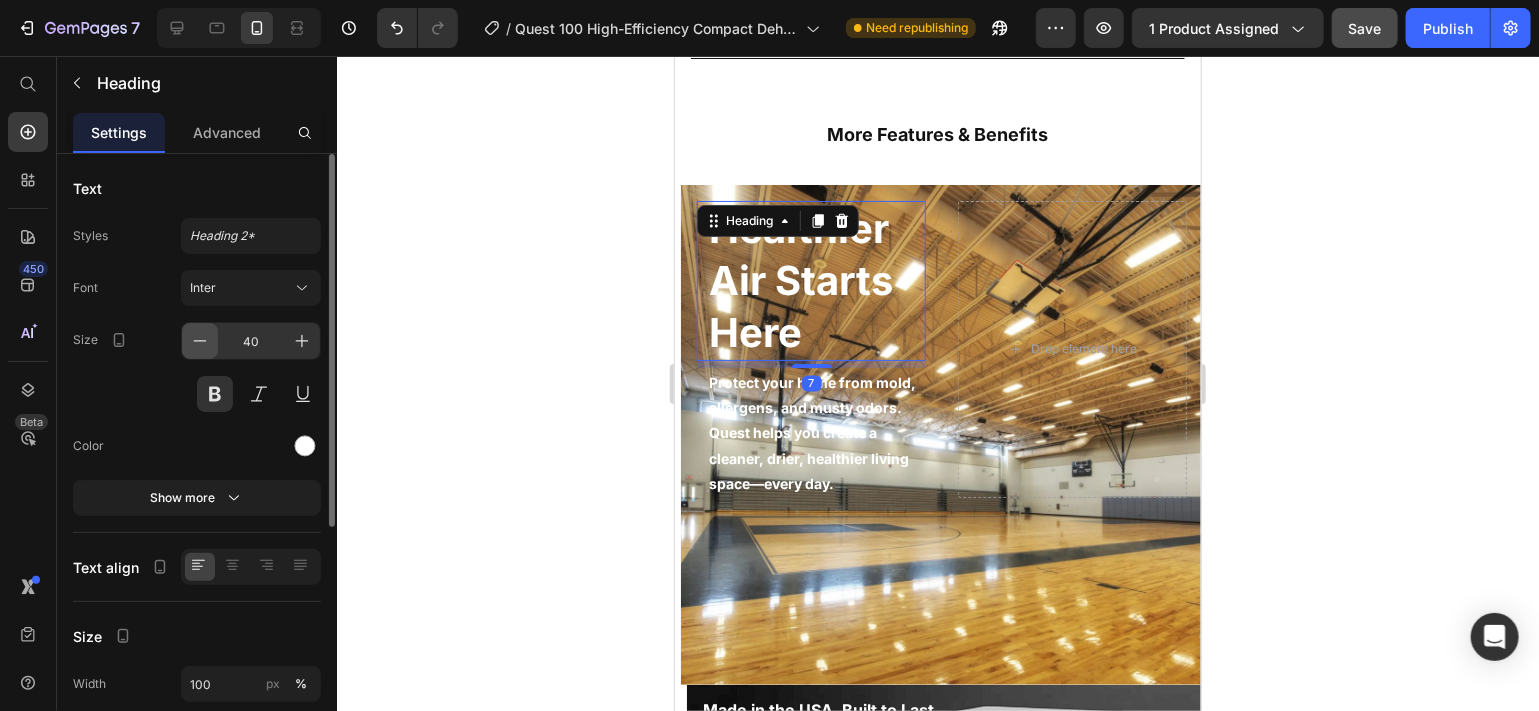 click 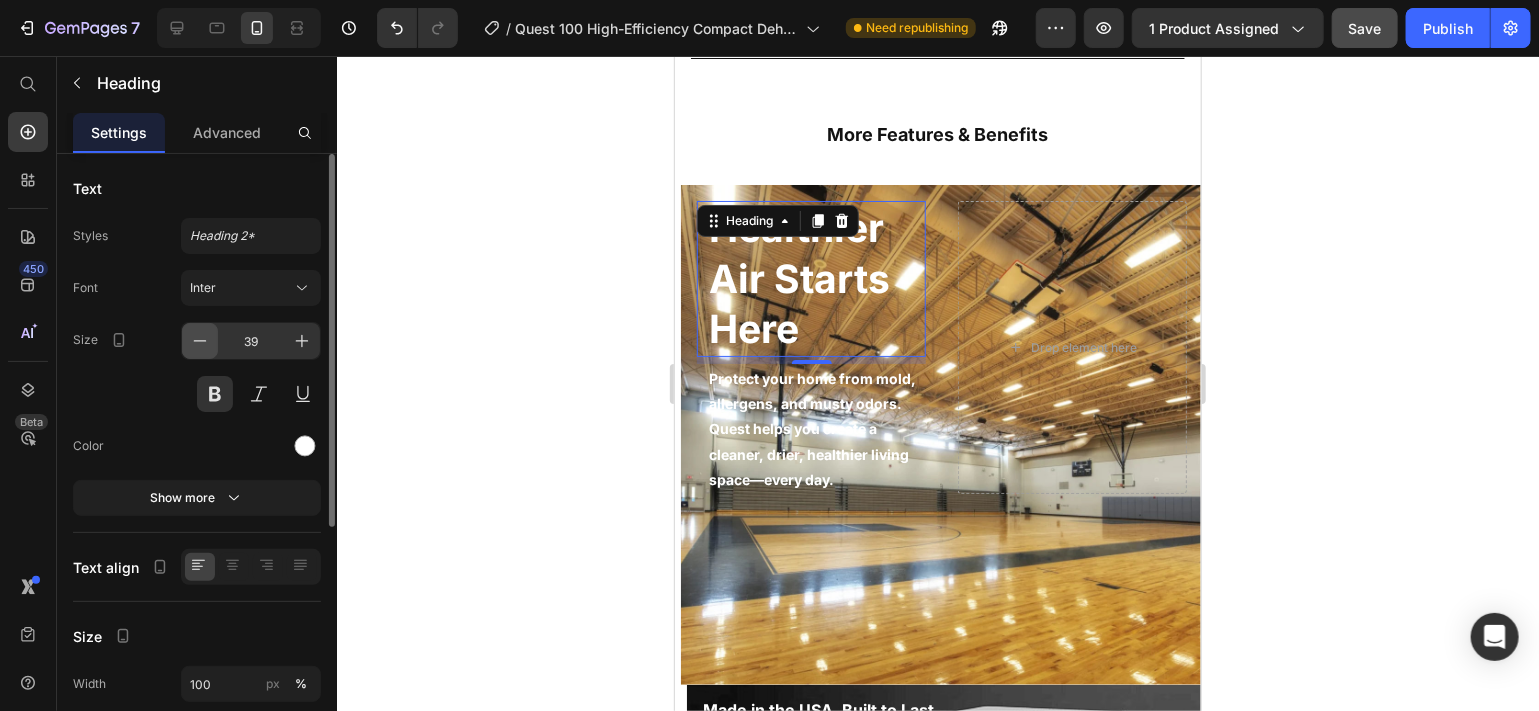 click 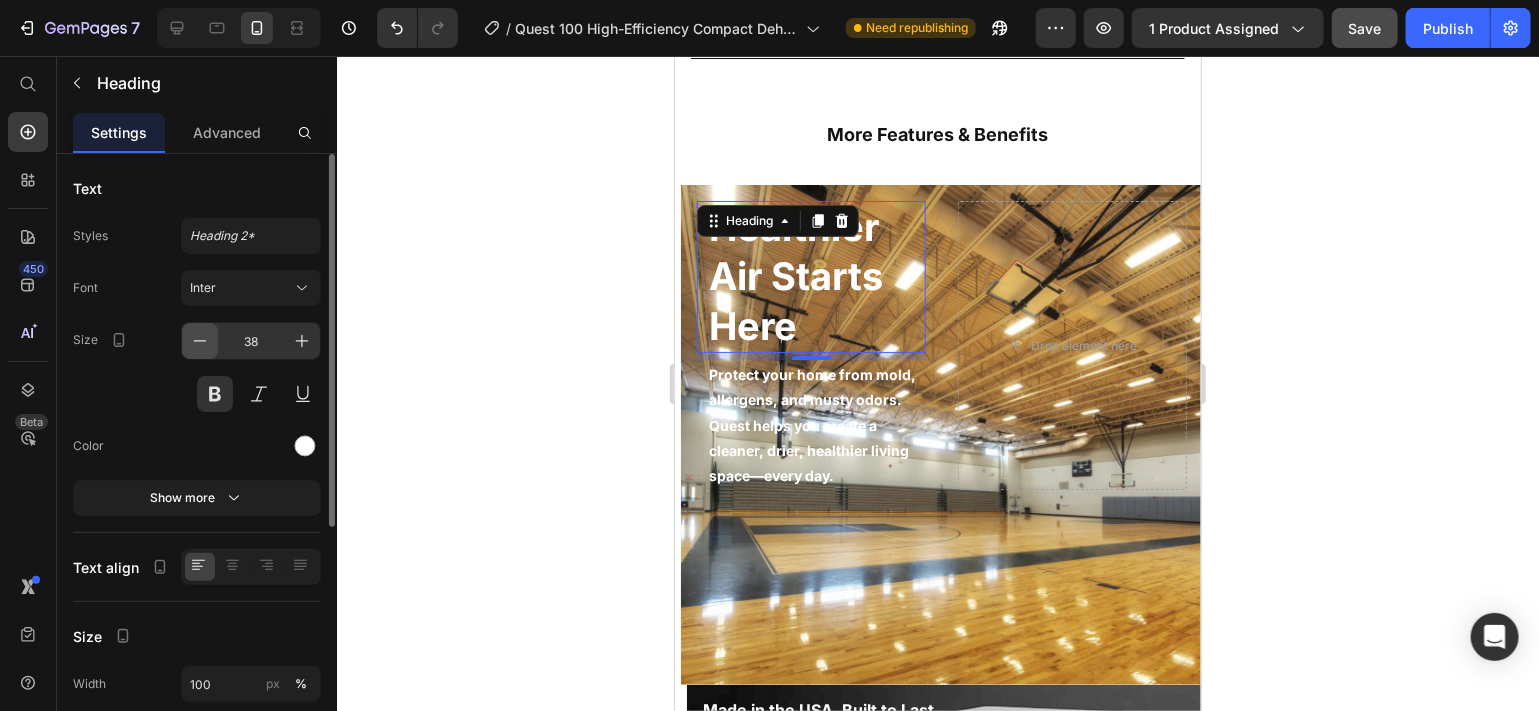 click 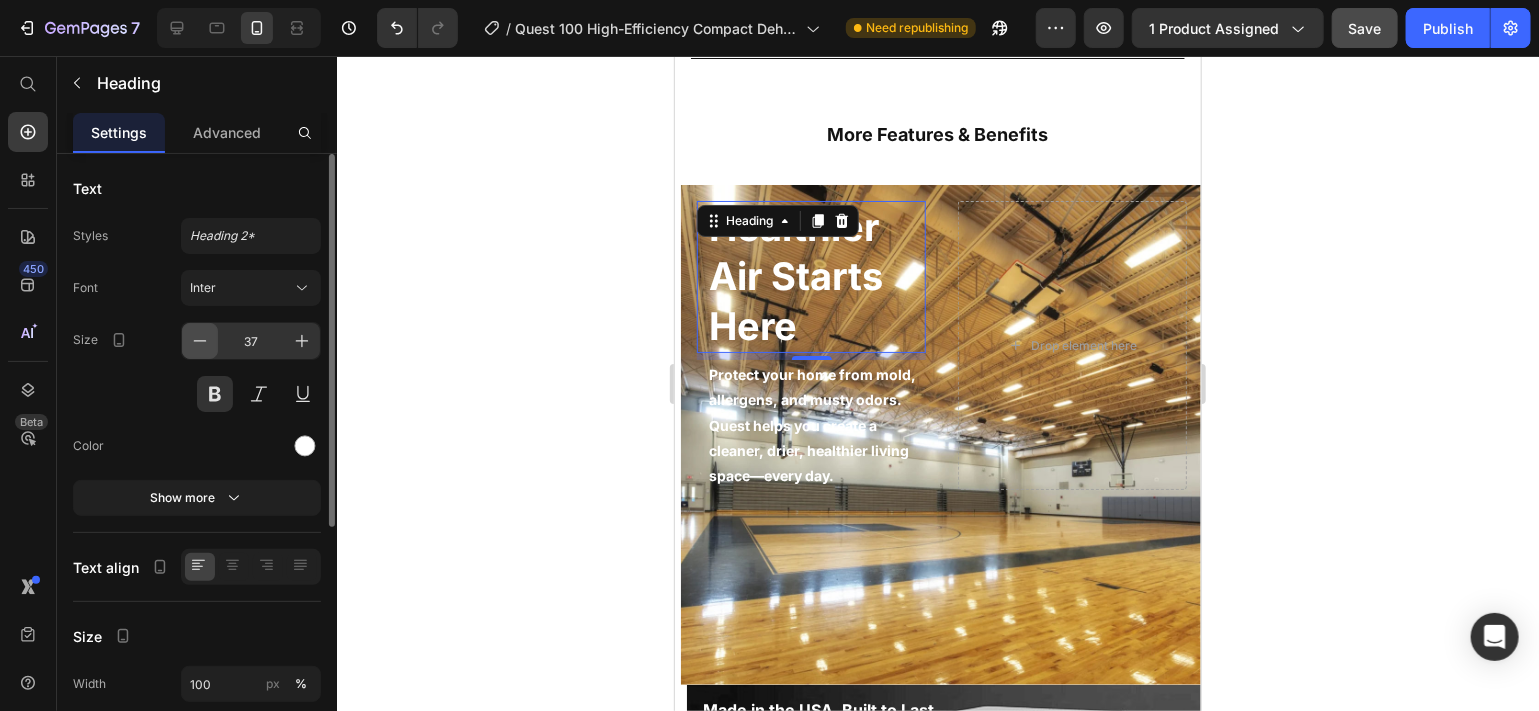 click 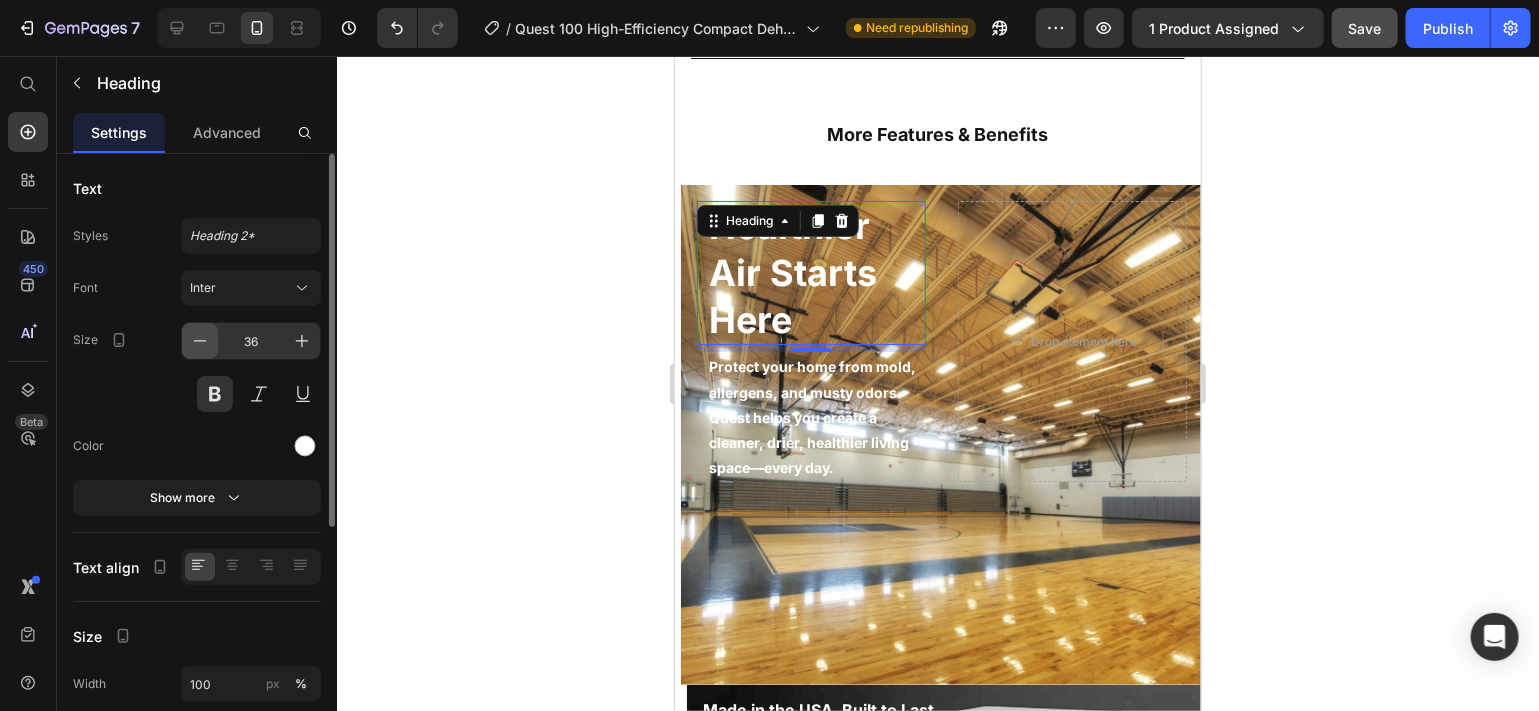 click 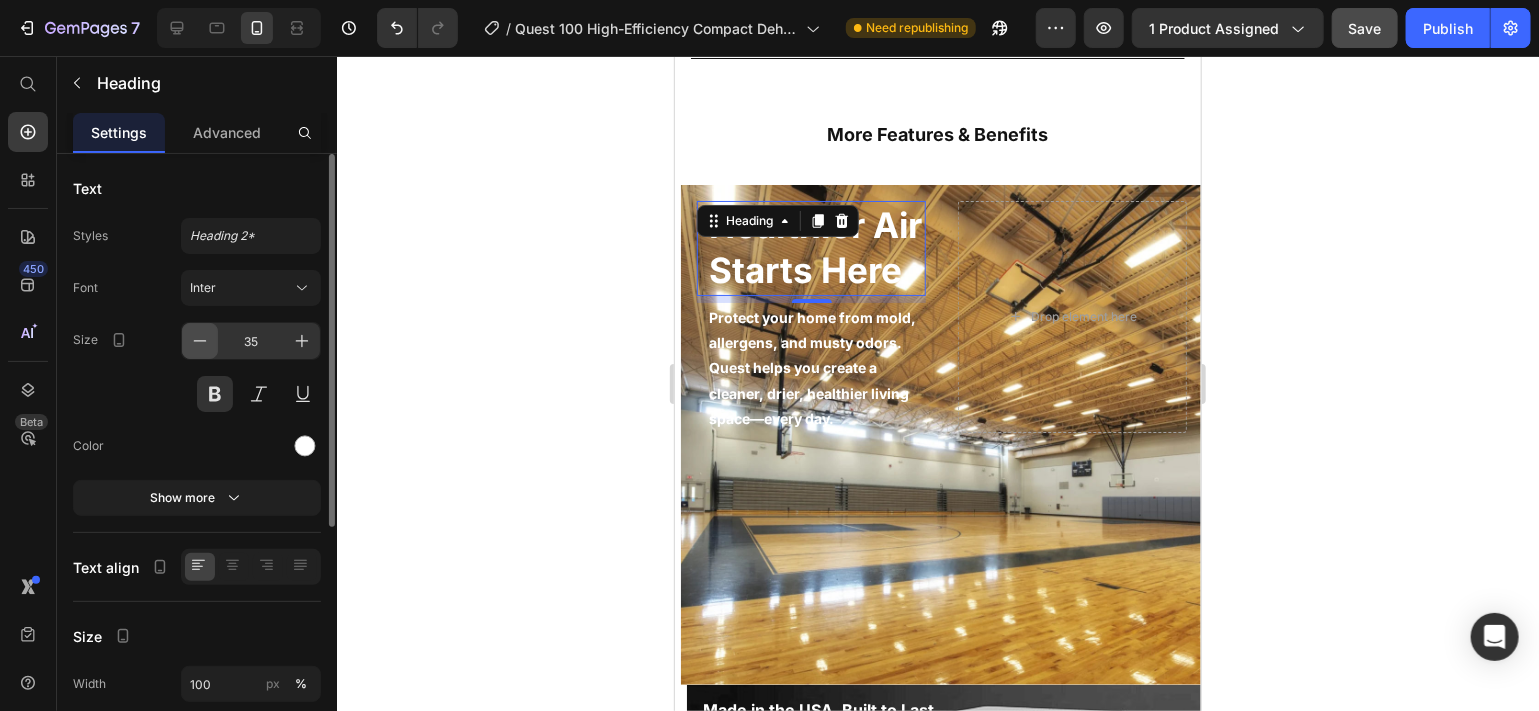 click 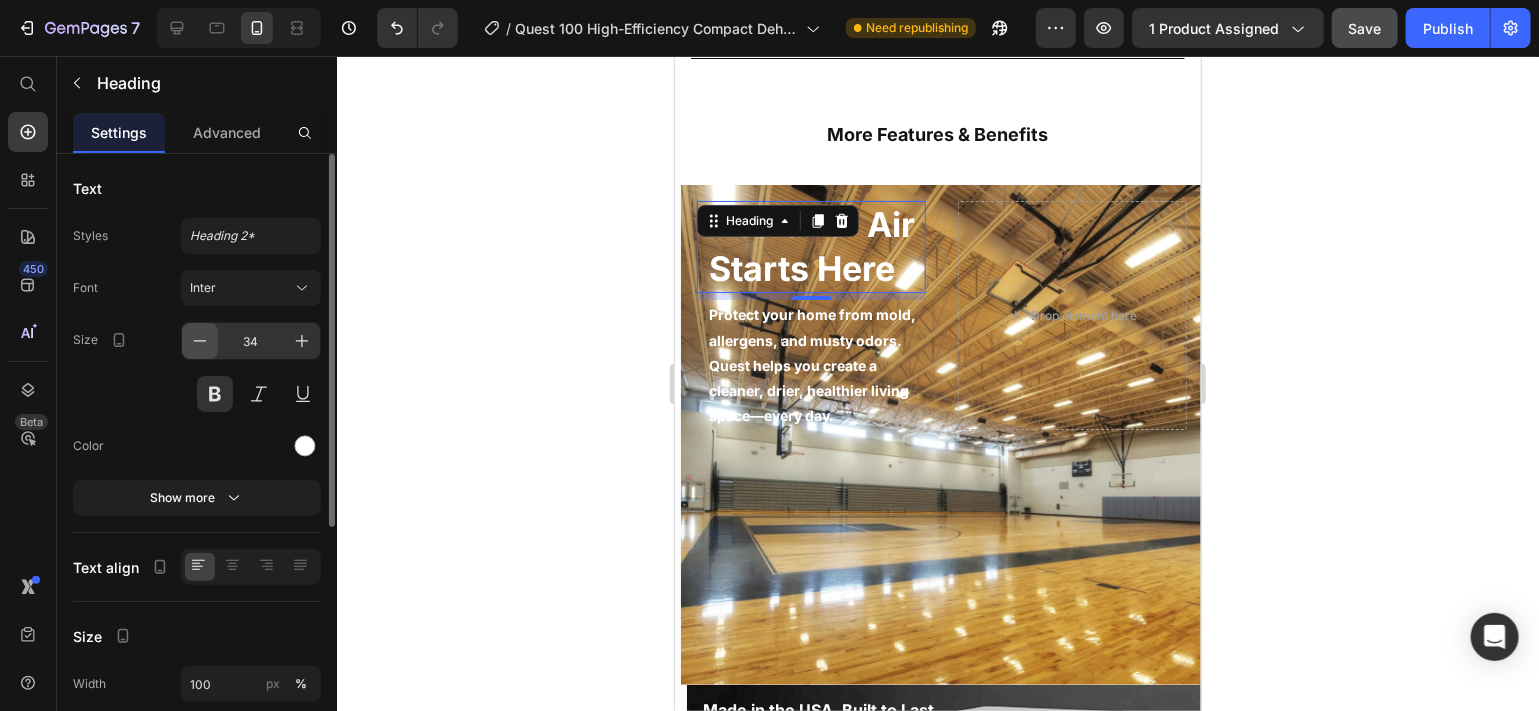 click 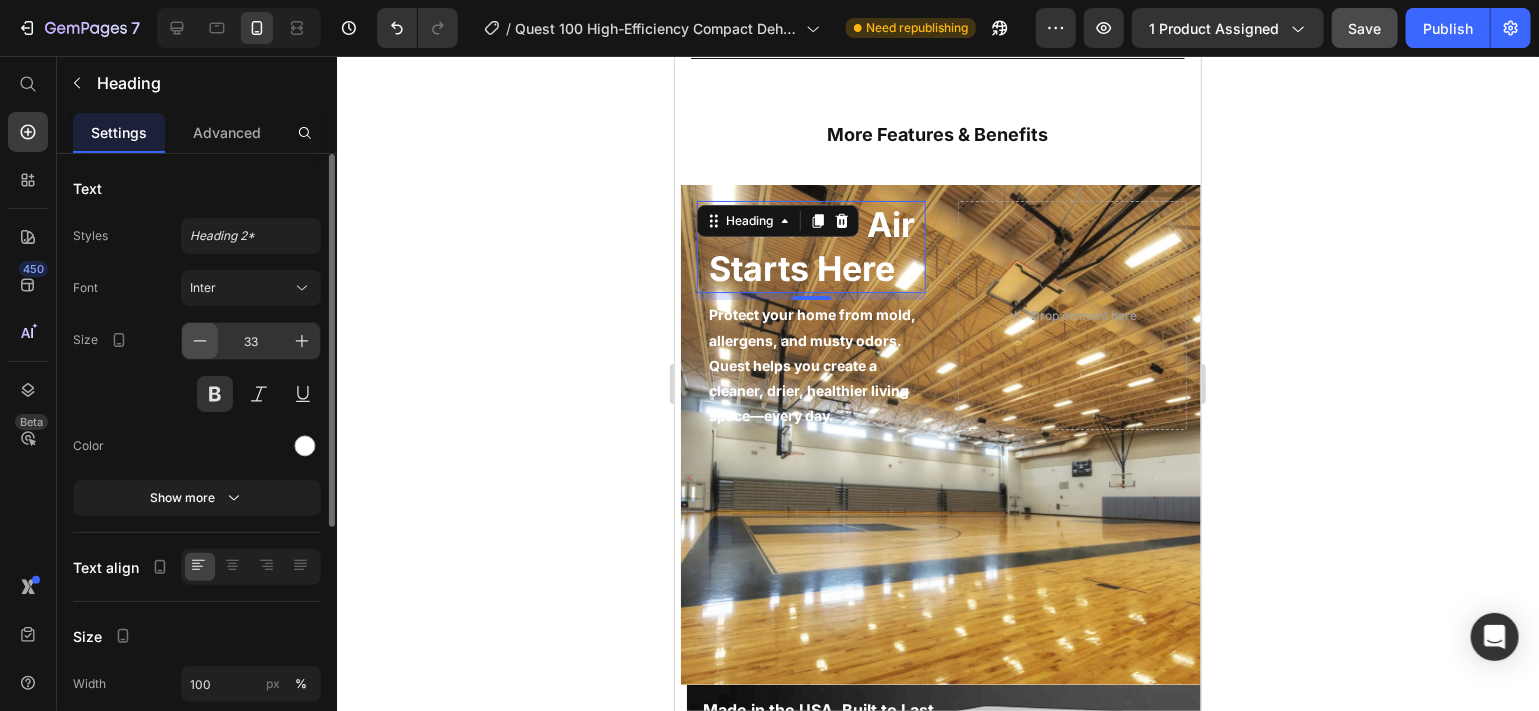 click 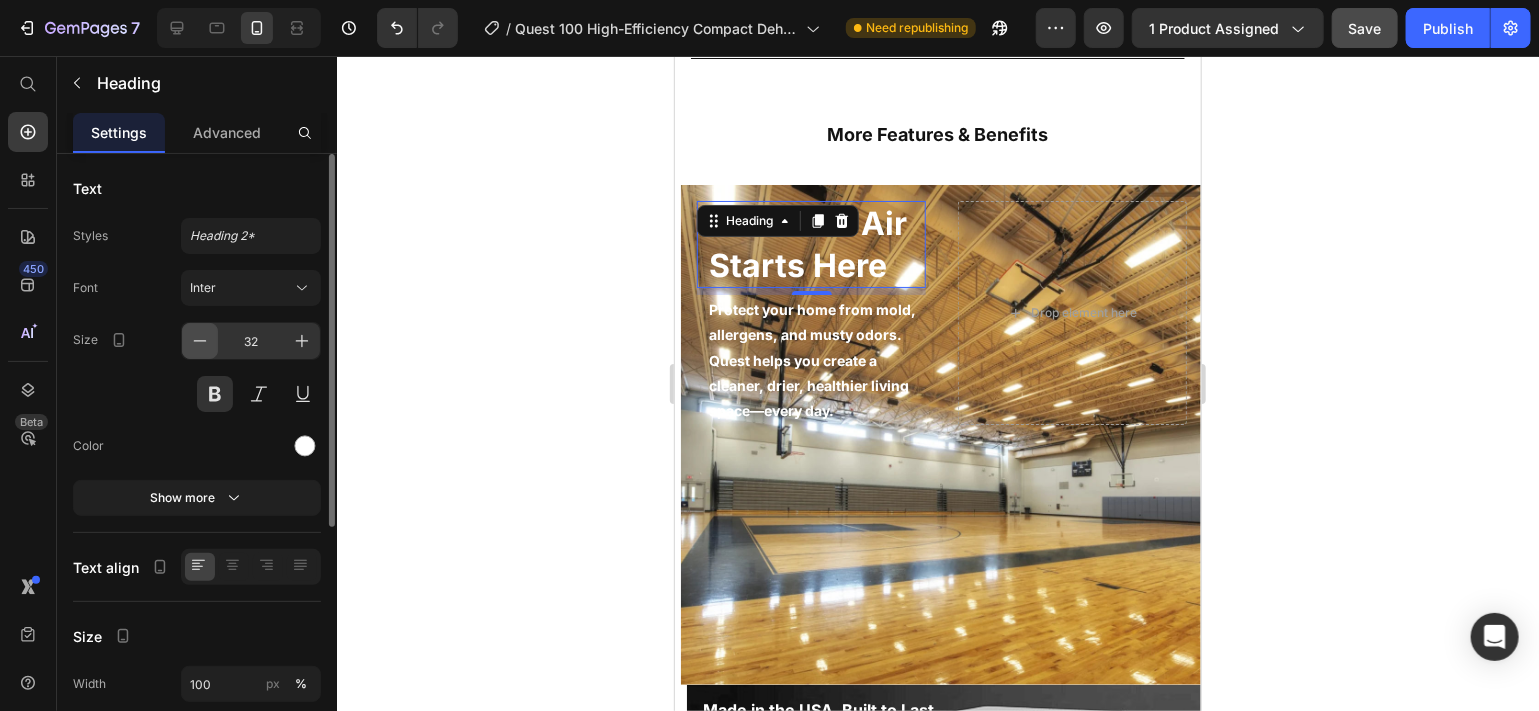 click 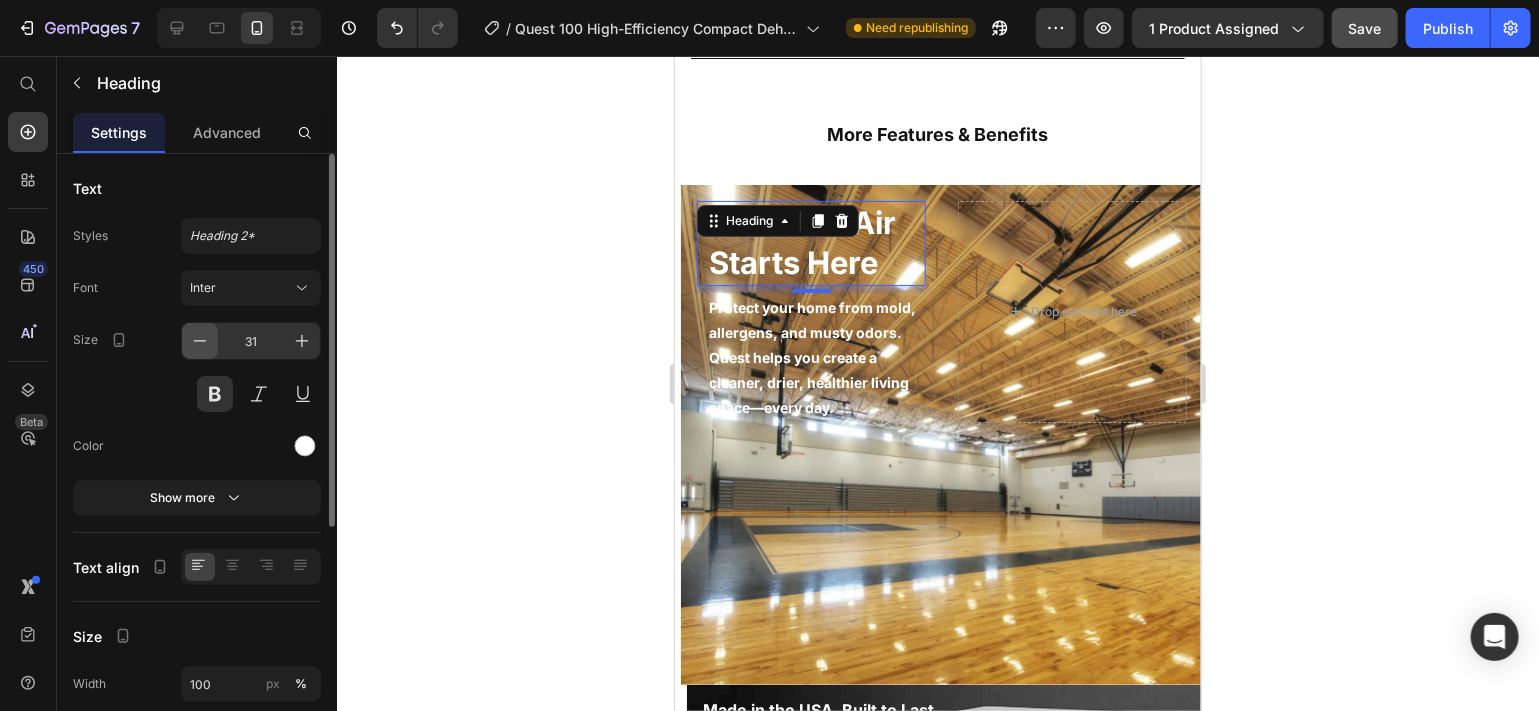 click 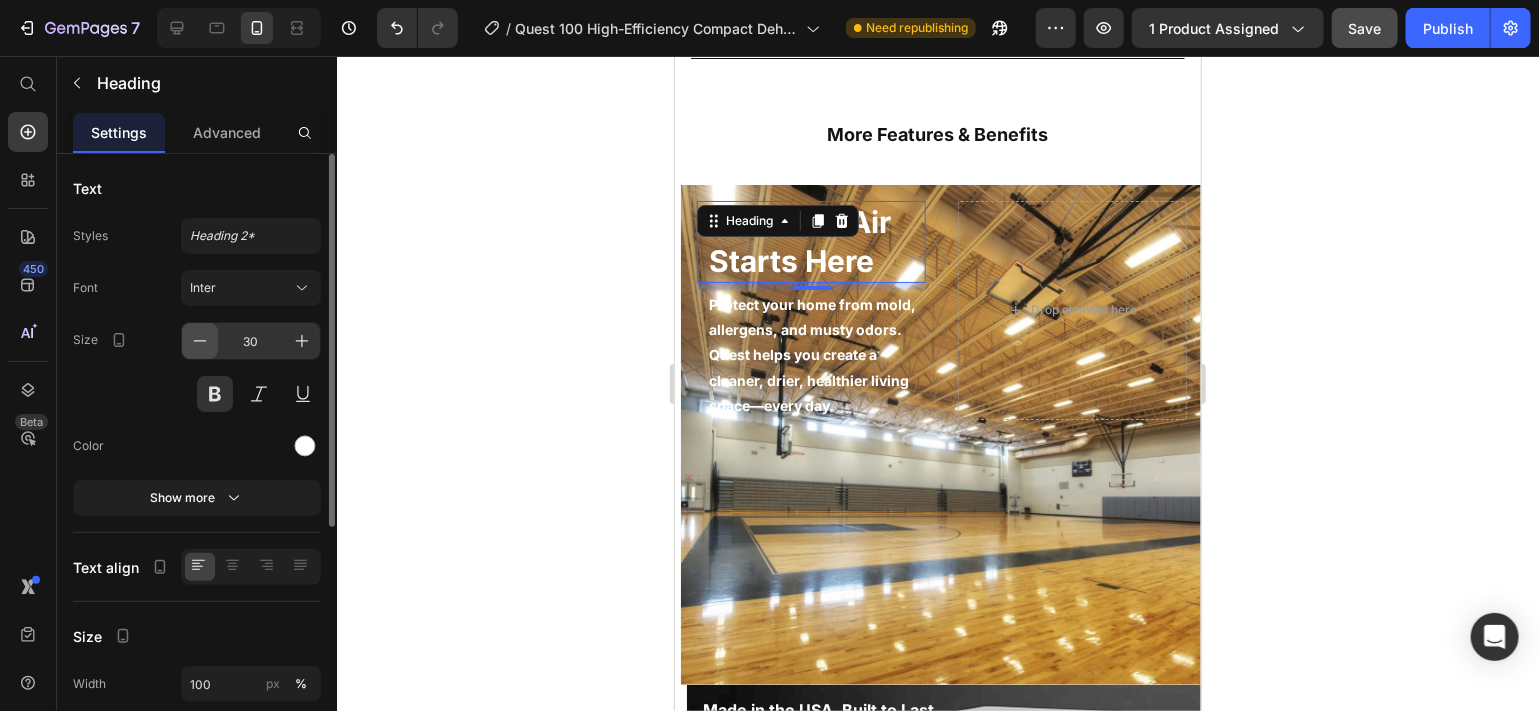 click 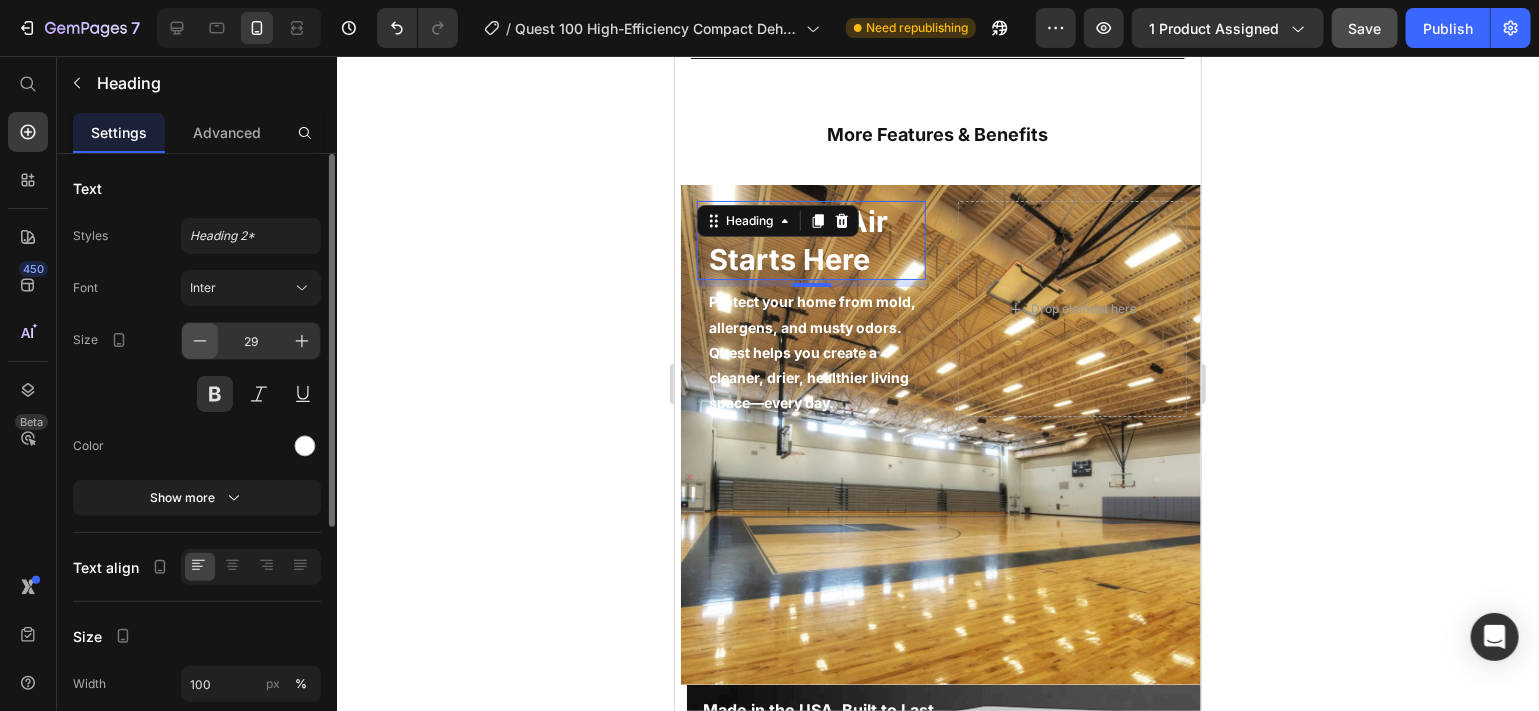 click 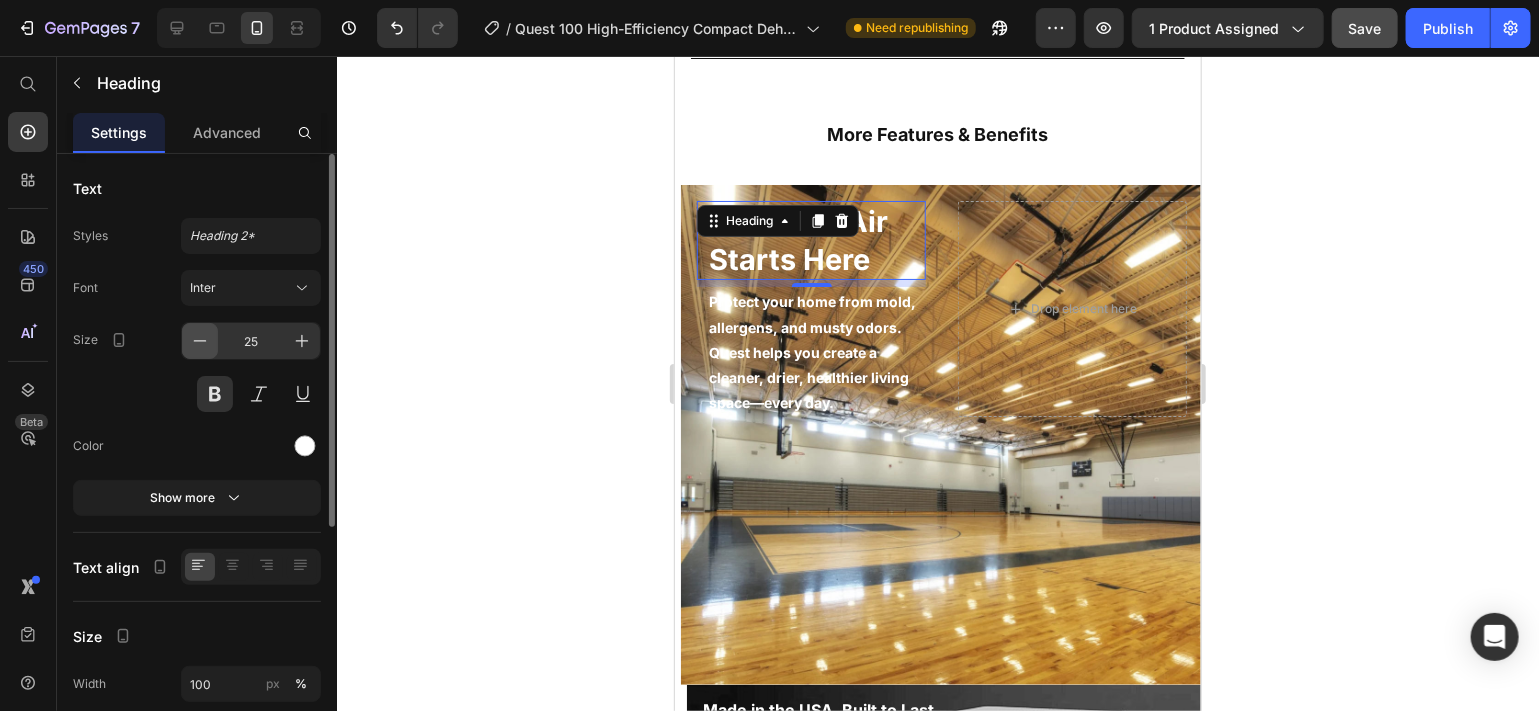 click 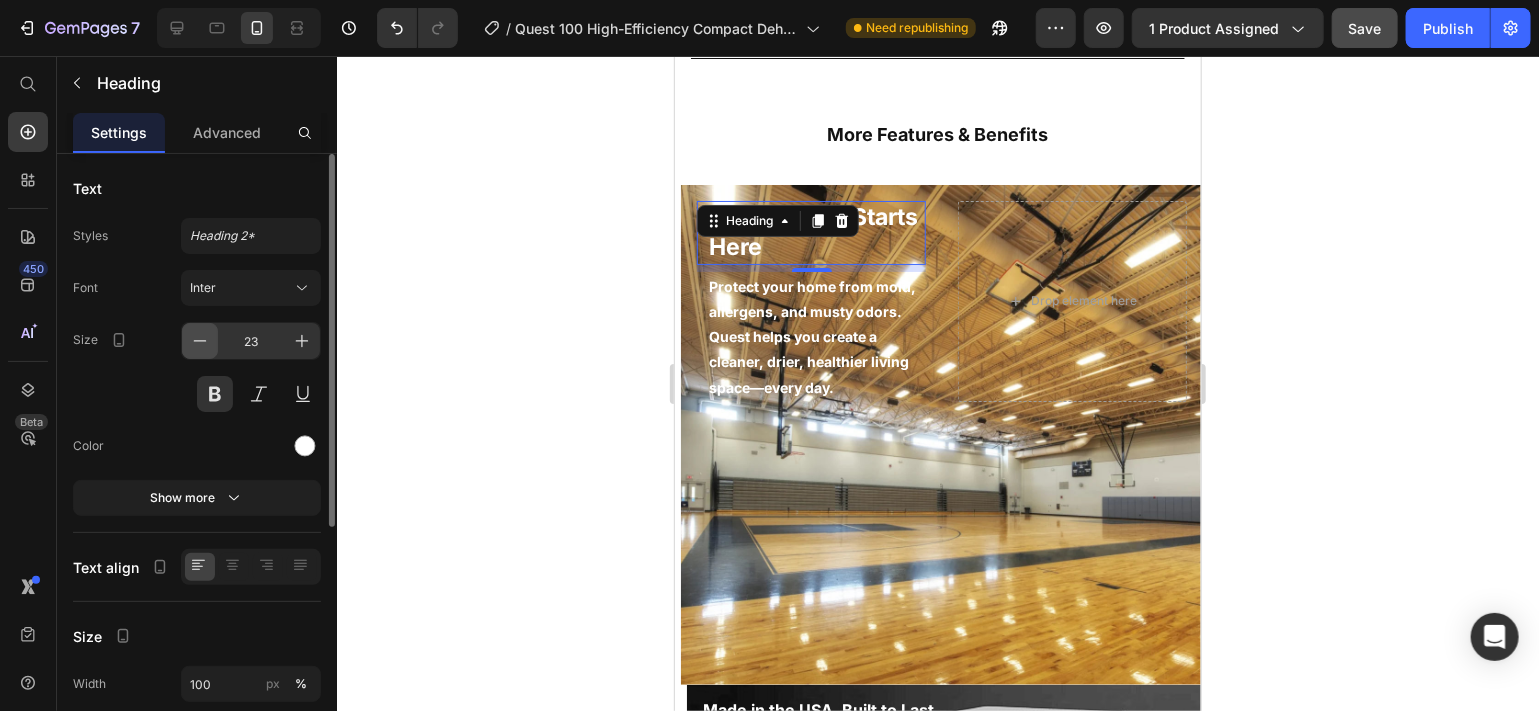 click 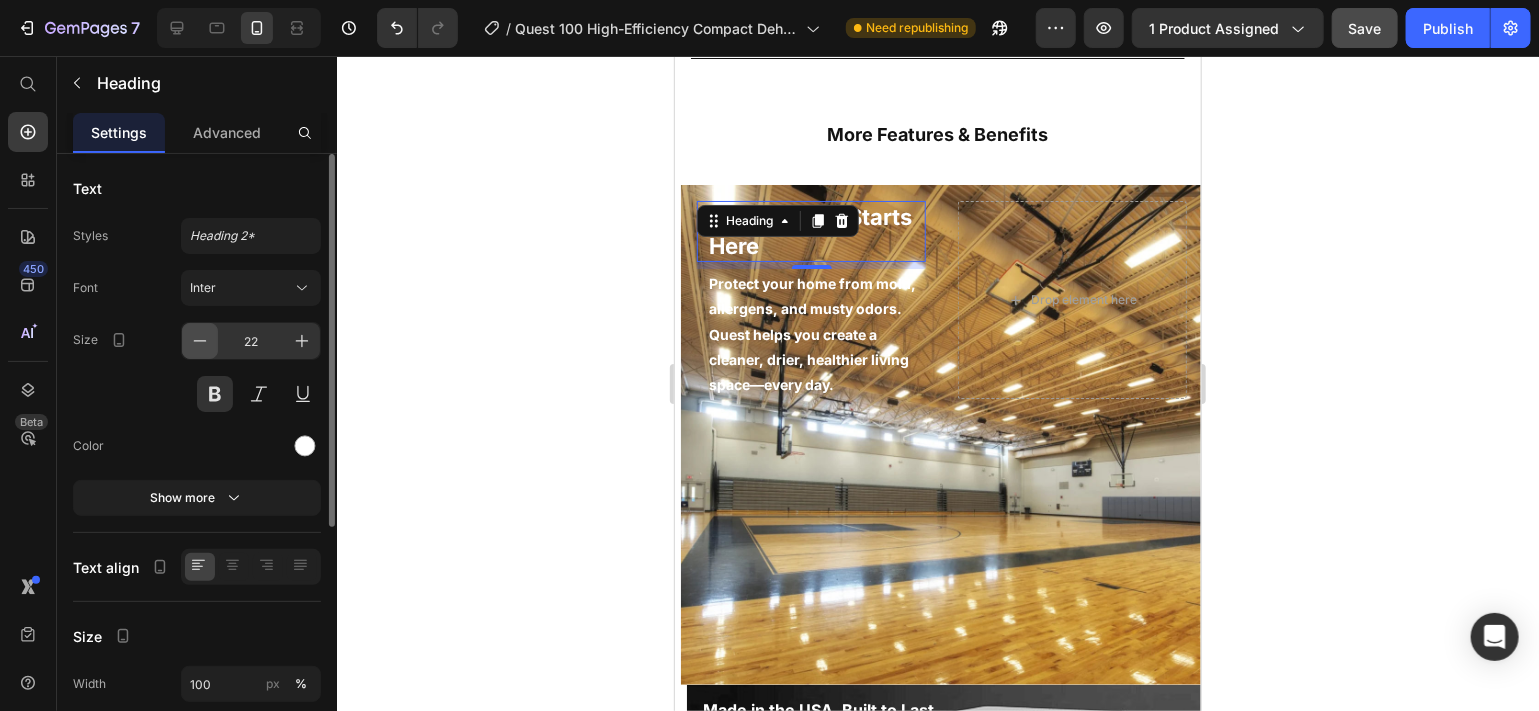 click 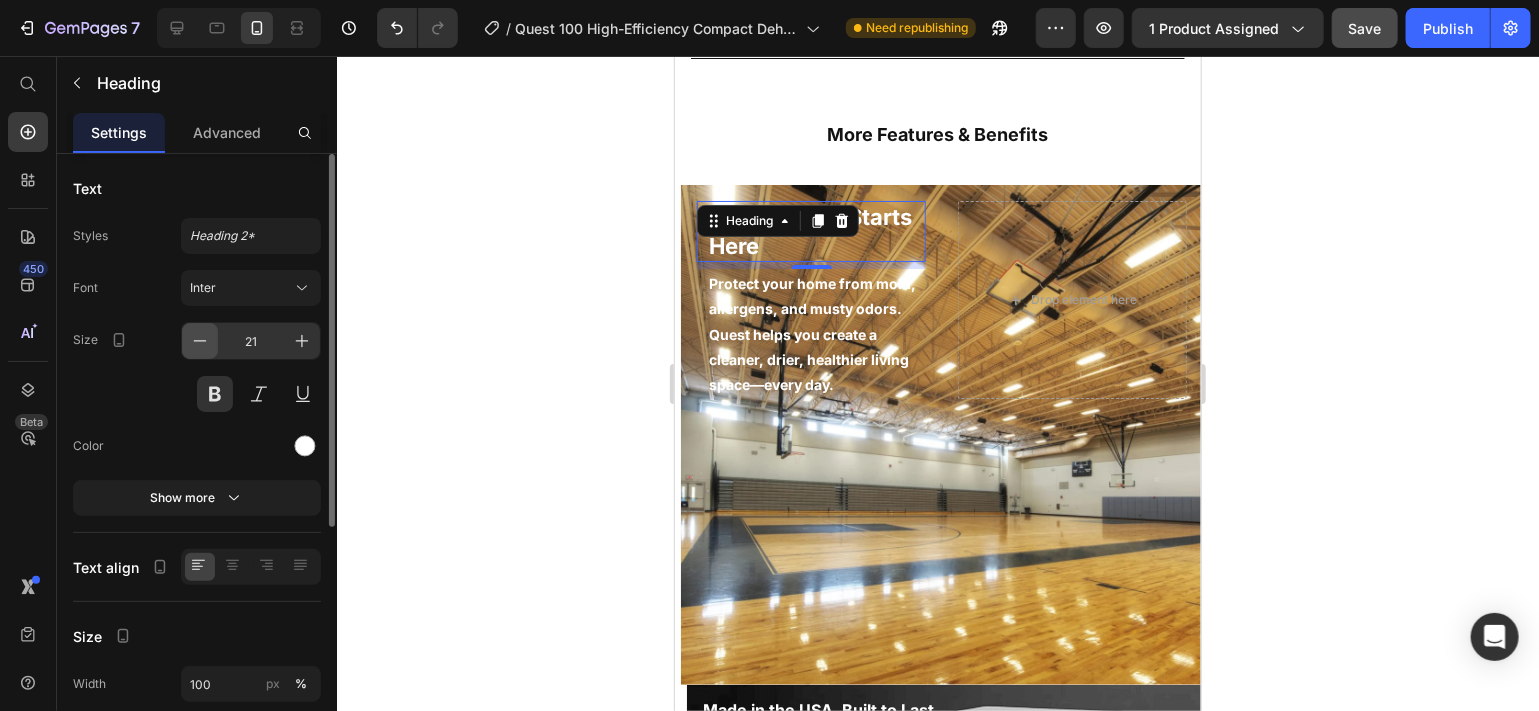 click 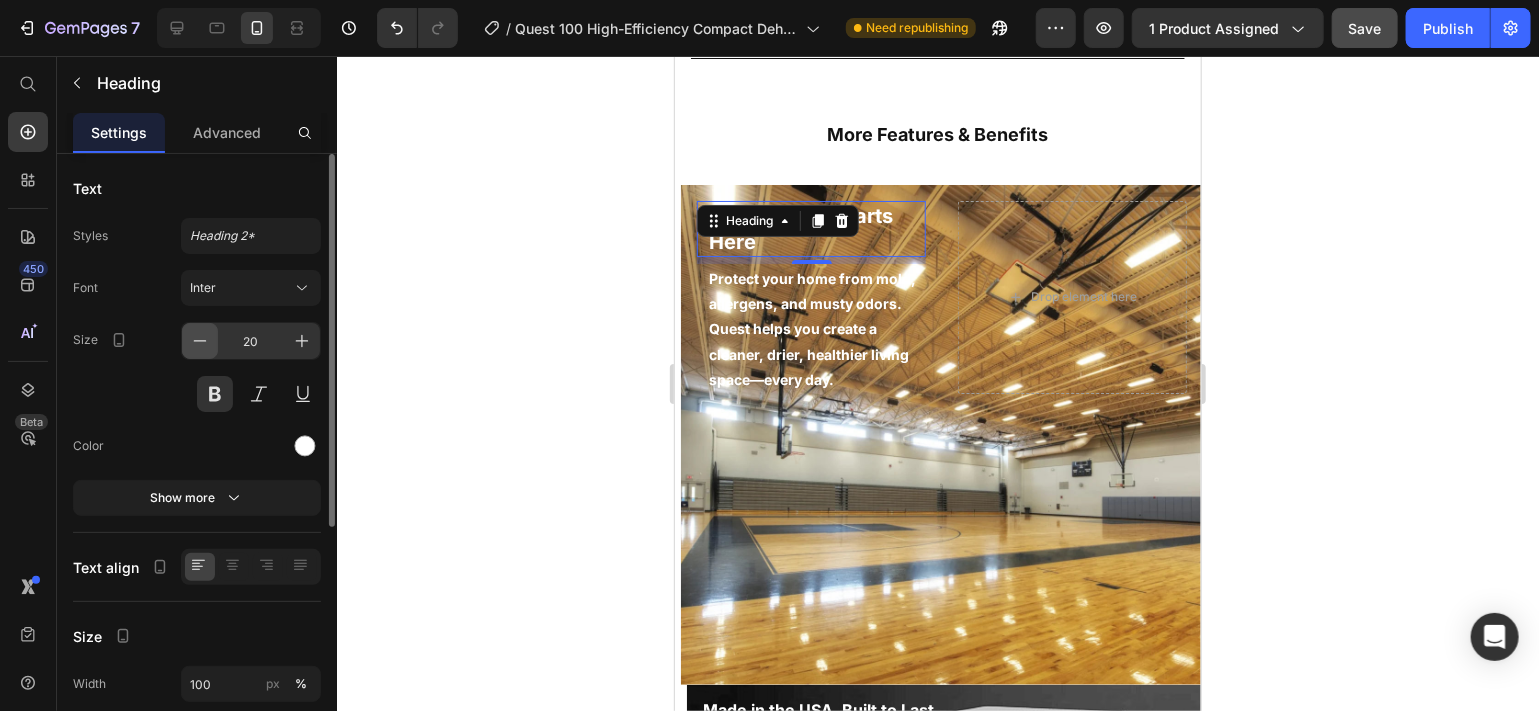 click 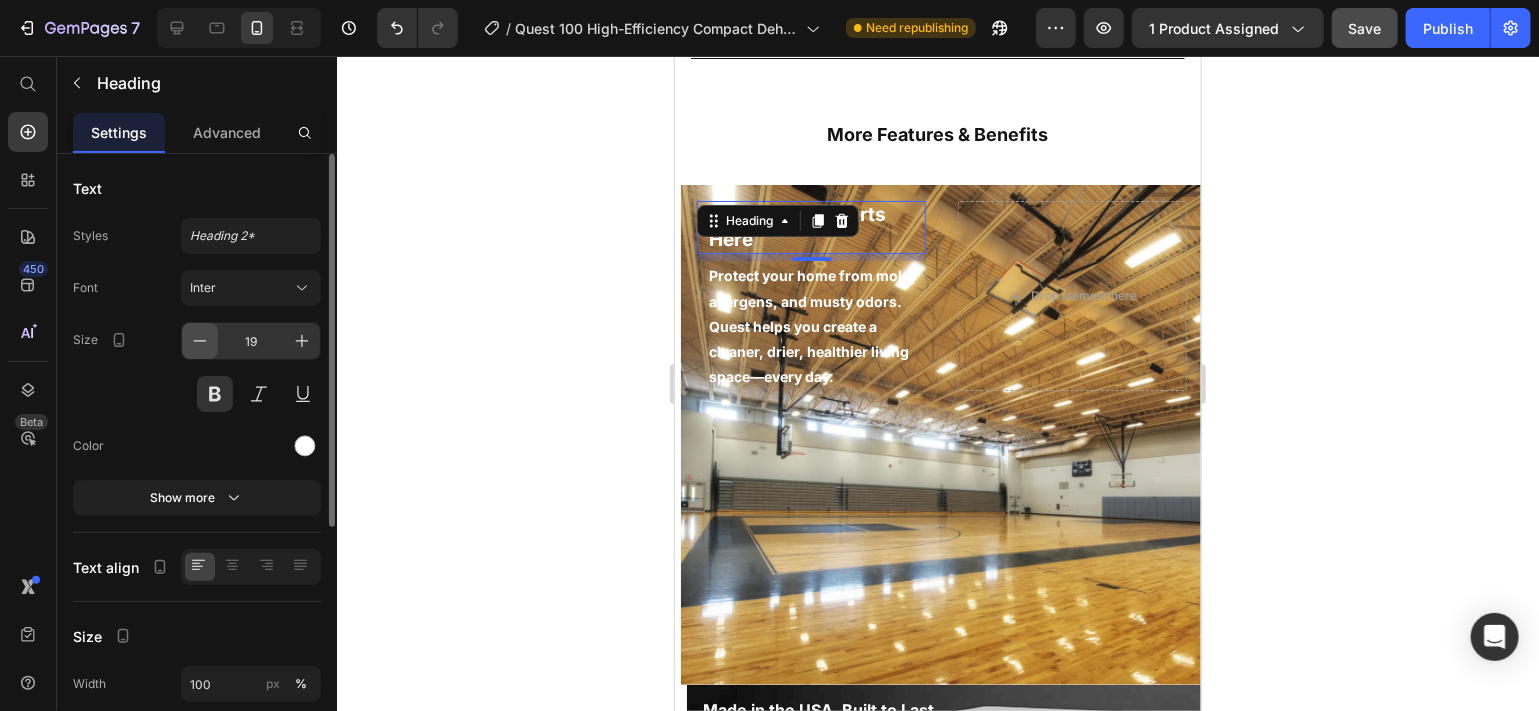 click 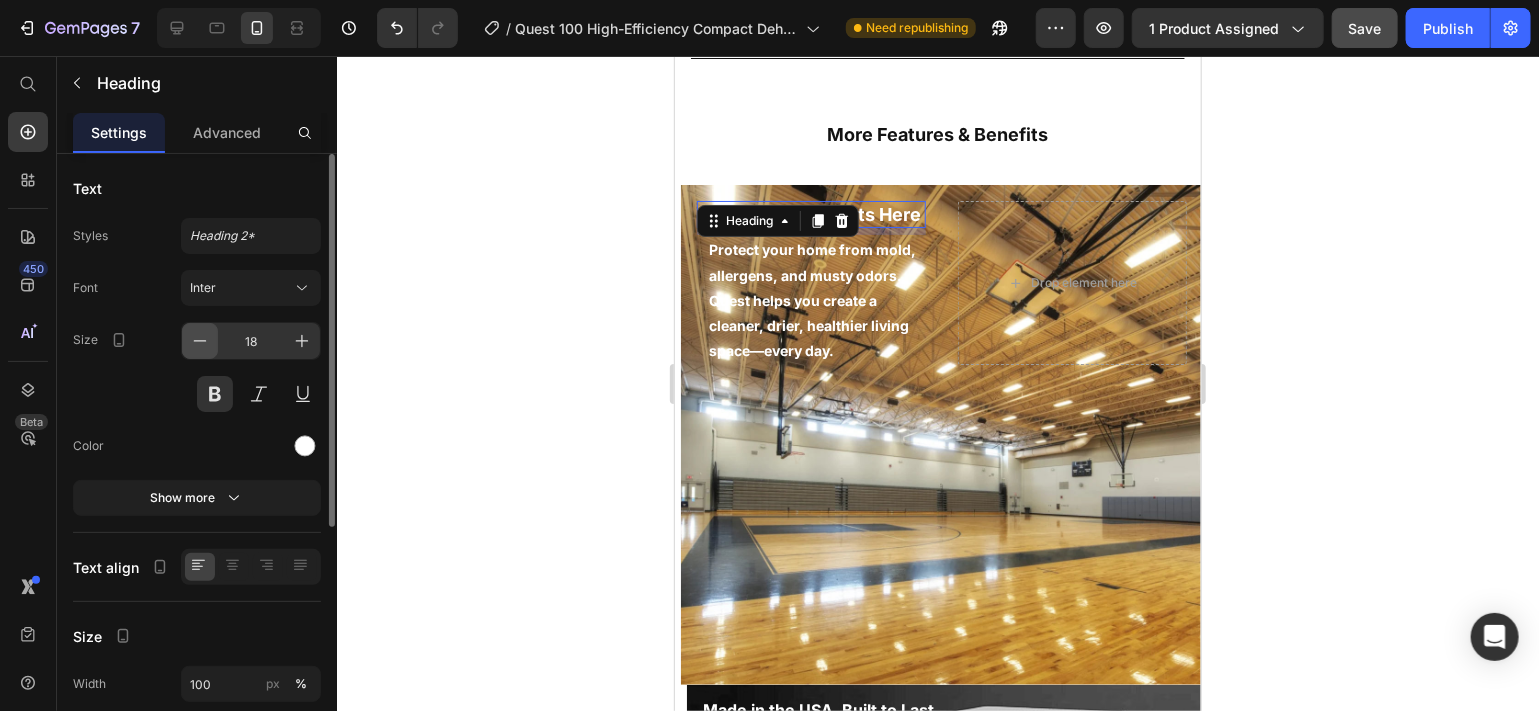 click 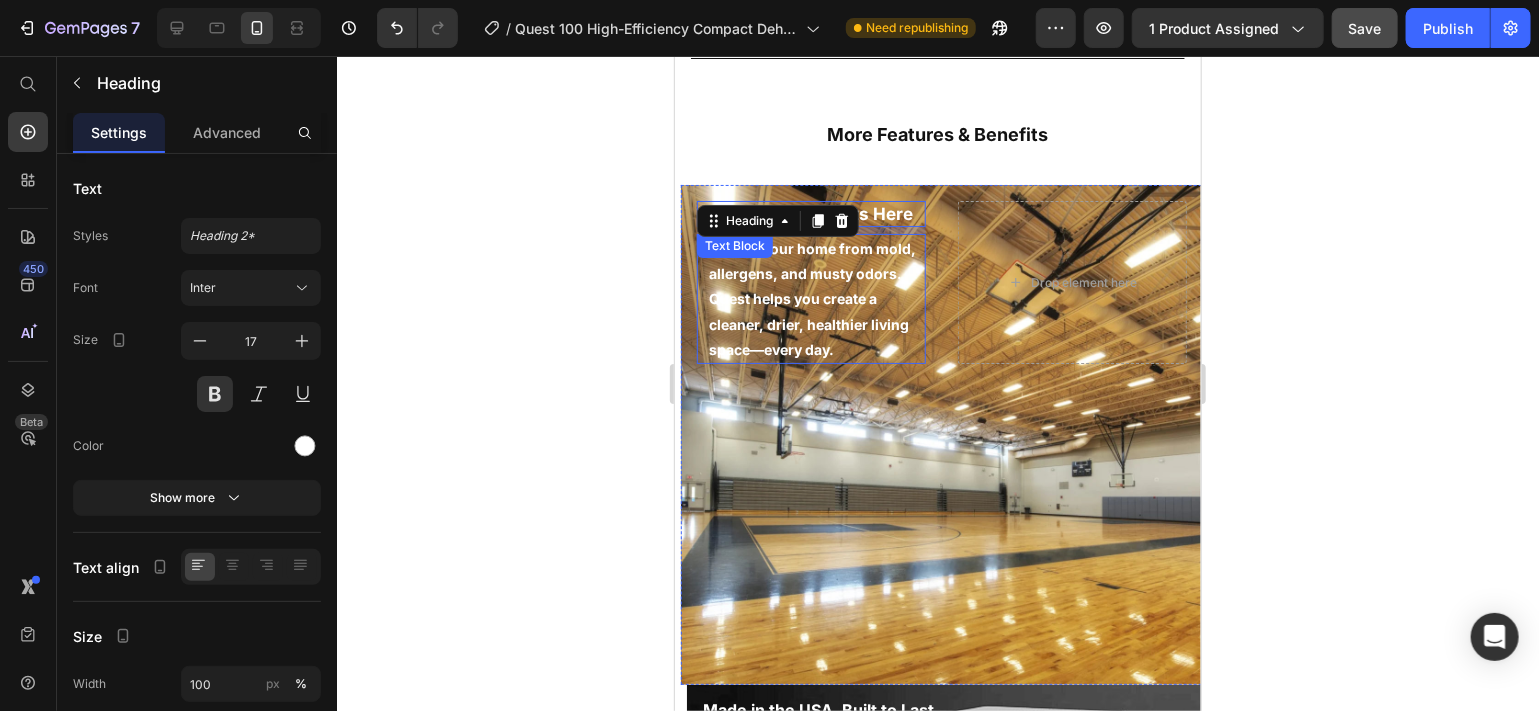 click on "Protect your home from mold, allergens, and musty odors. Quest helps you create a cleaner, drier, healthier living space—every day." at bounding box center (815, 298) 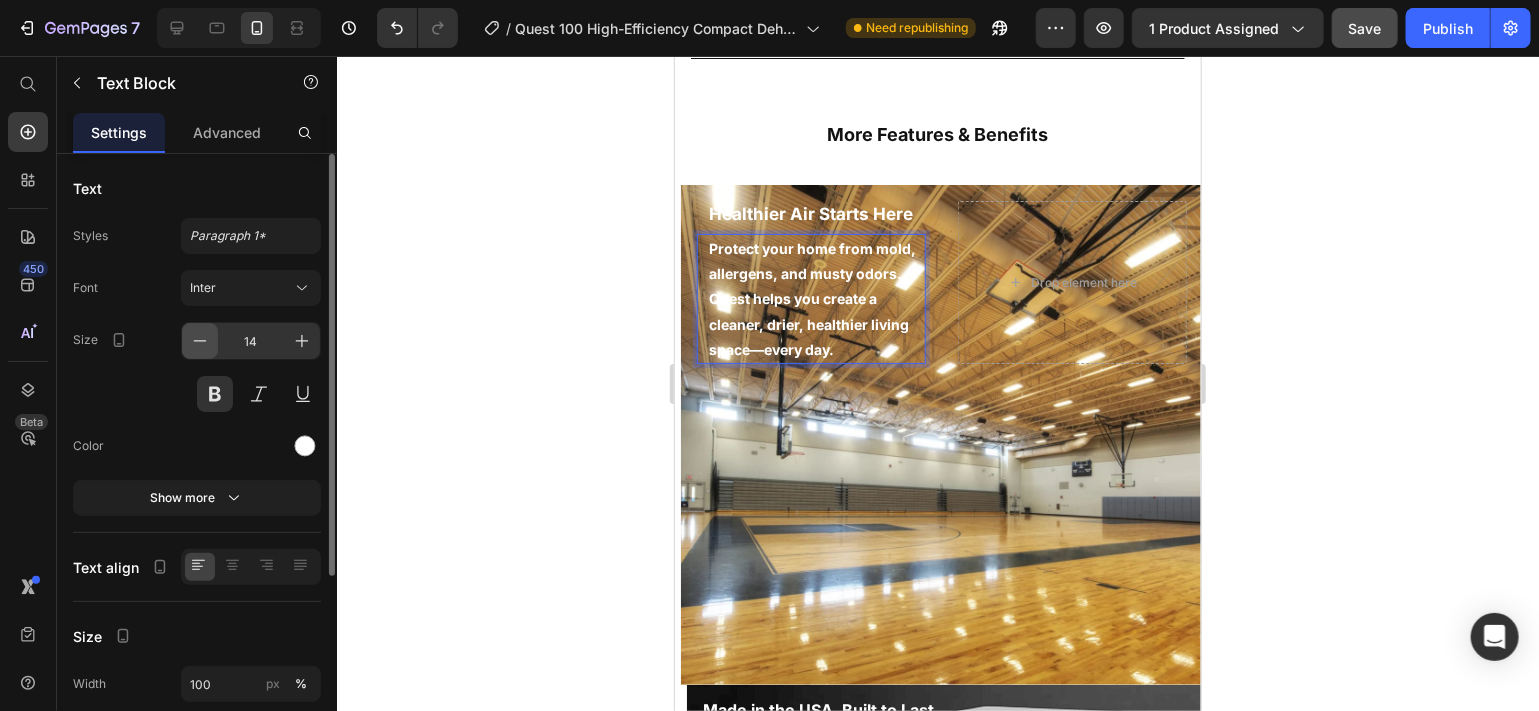 click 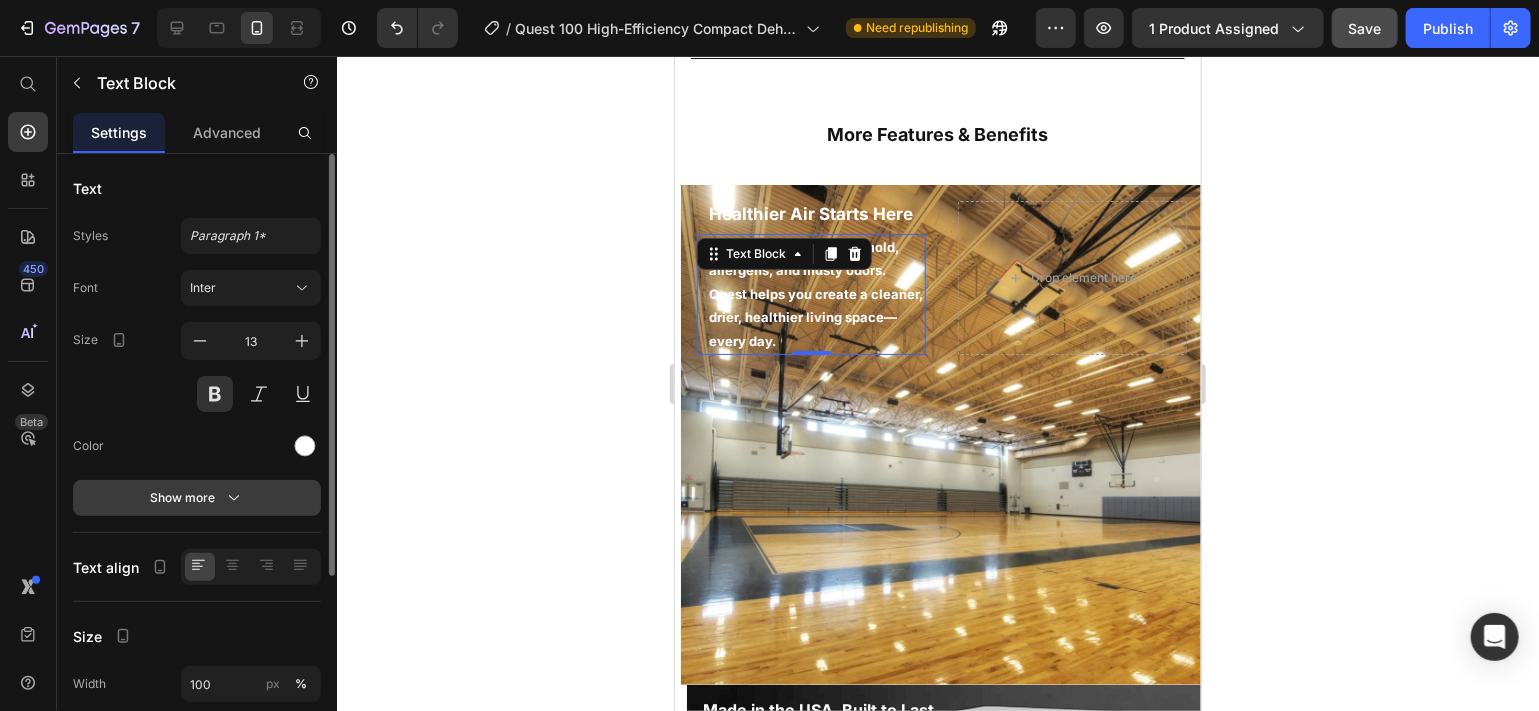 click on "Show more" at bounding box center [197, 498] 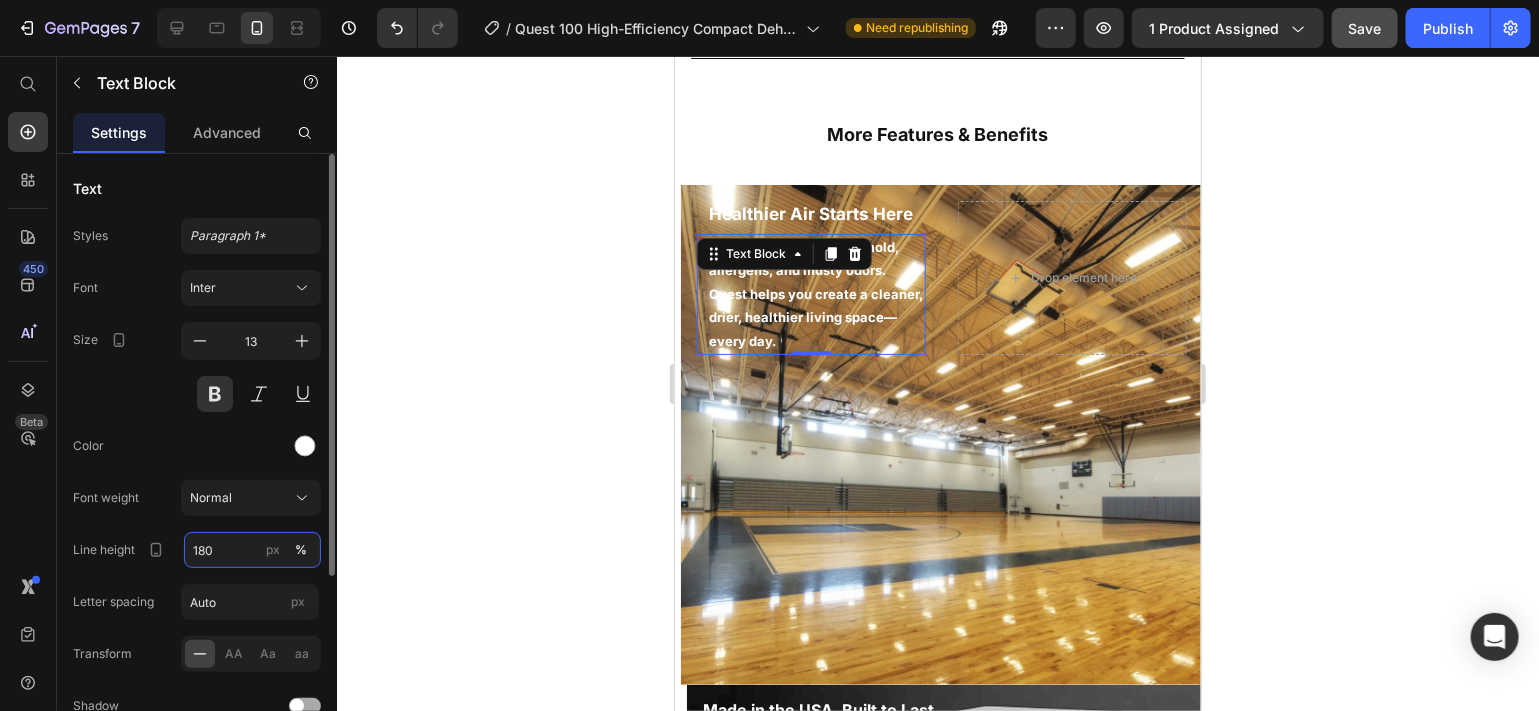 click on "180" at bounding box center (252, 550) 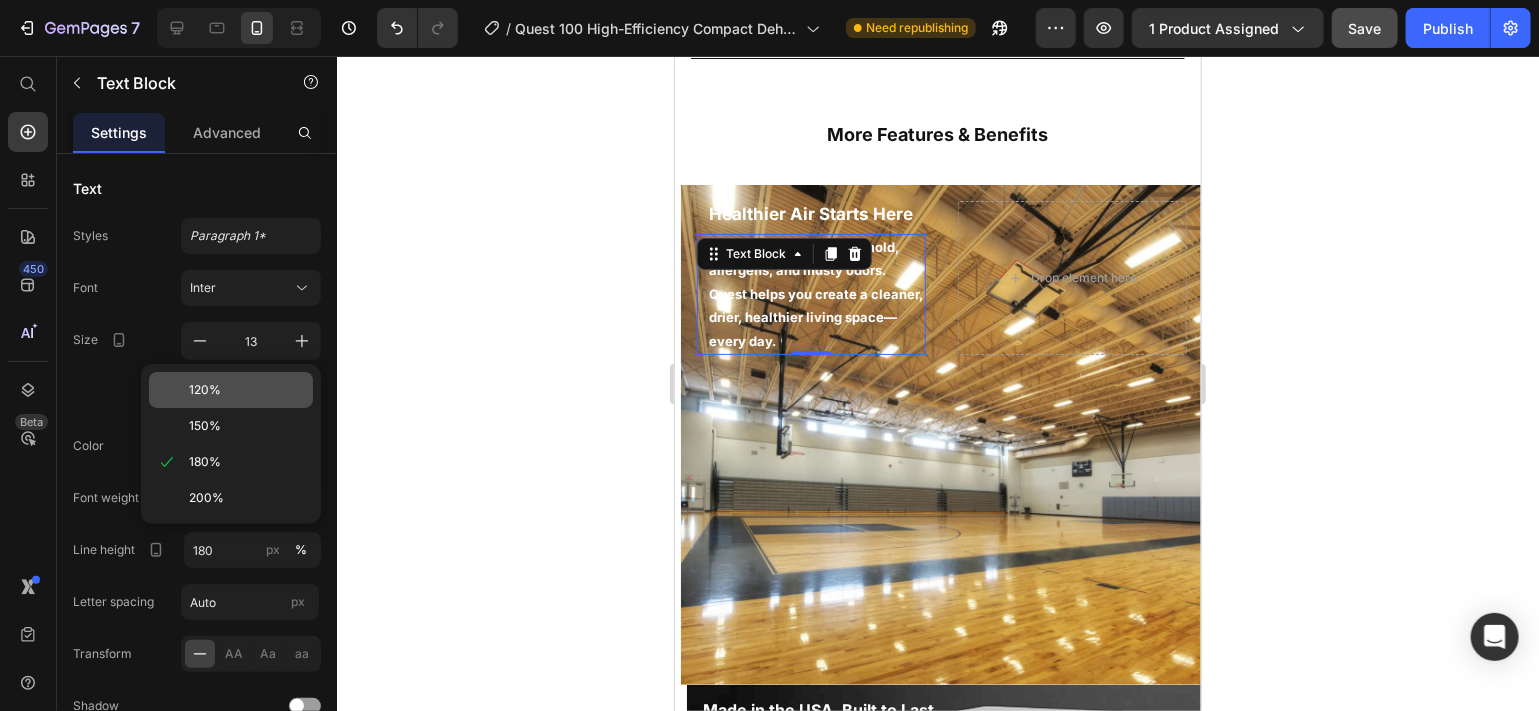 click on "120%" at bounding box center (247, 390) 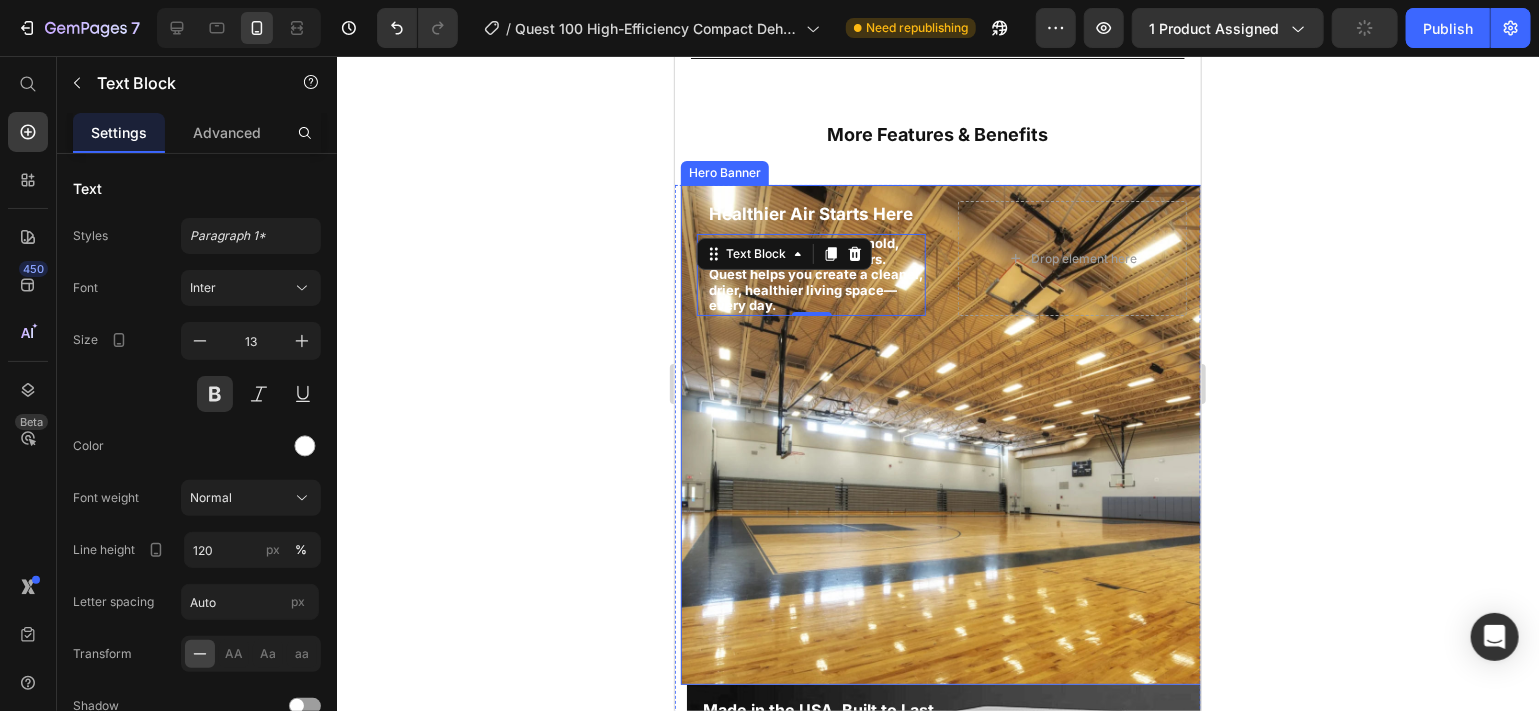 click at bounding box center (941, 434) 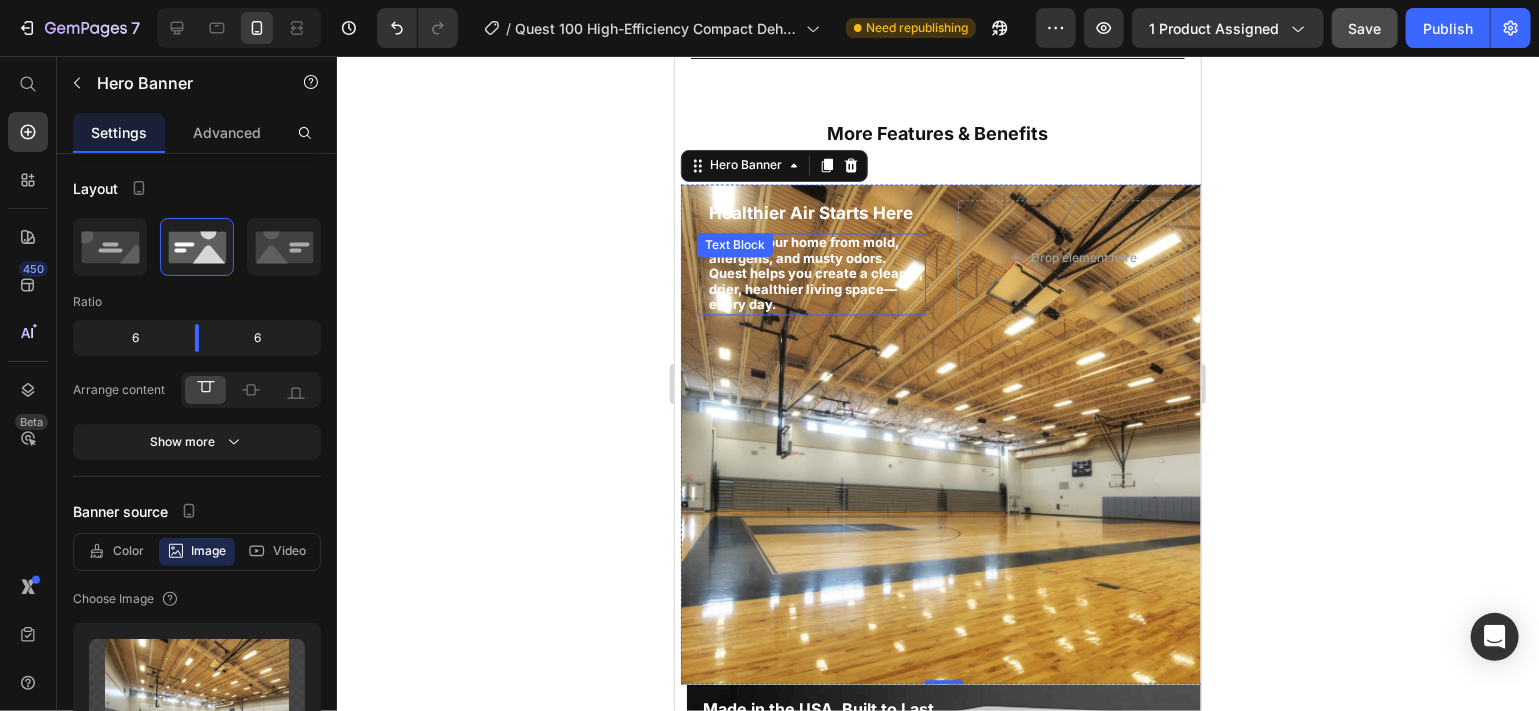 click on "Protect your home from mold, allergens, and musty odors. Quest helps you create a cleaner, drier, healthier living space—every day." at bounding box center (815, 274) 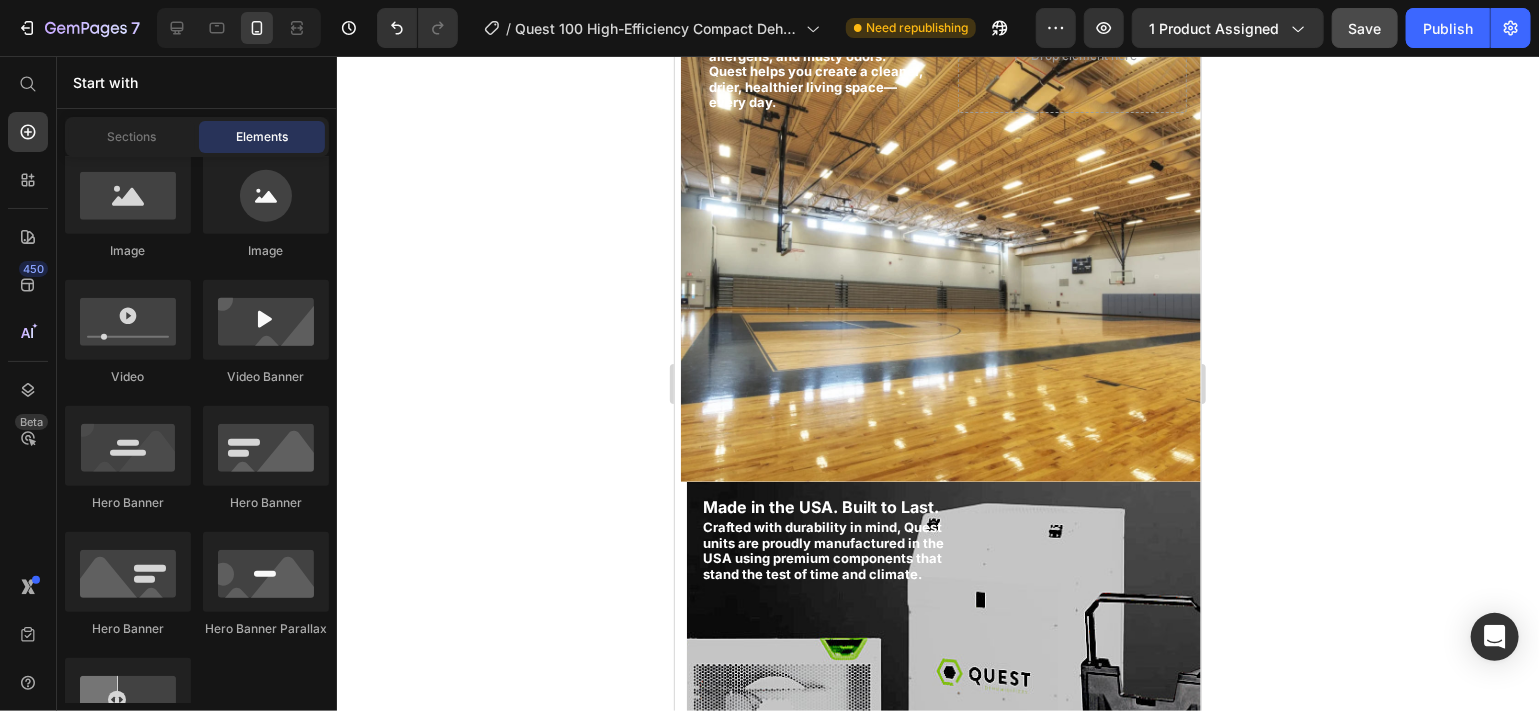 scroll, scrollTop: 1961, scrollLeft: 0, axis: vertical 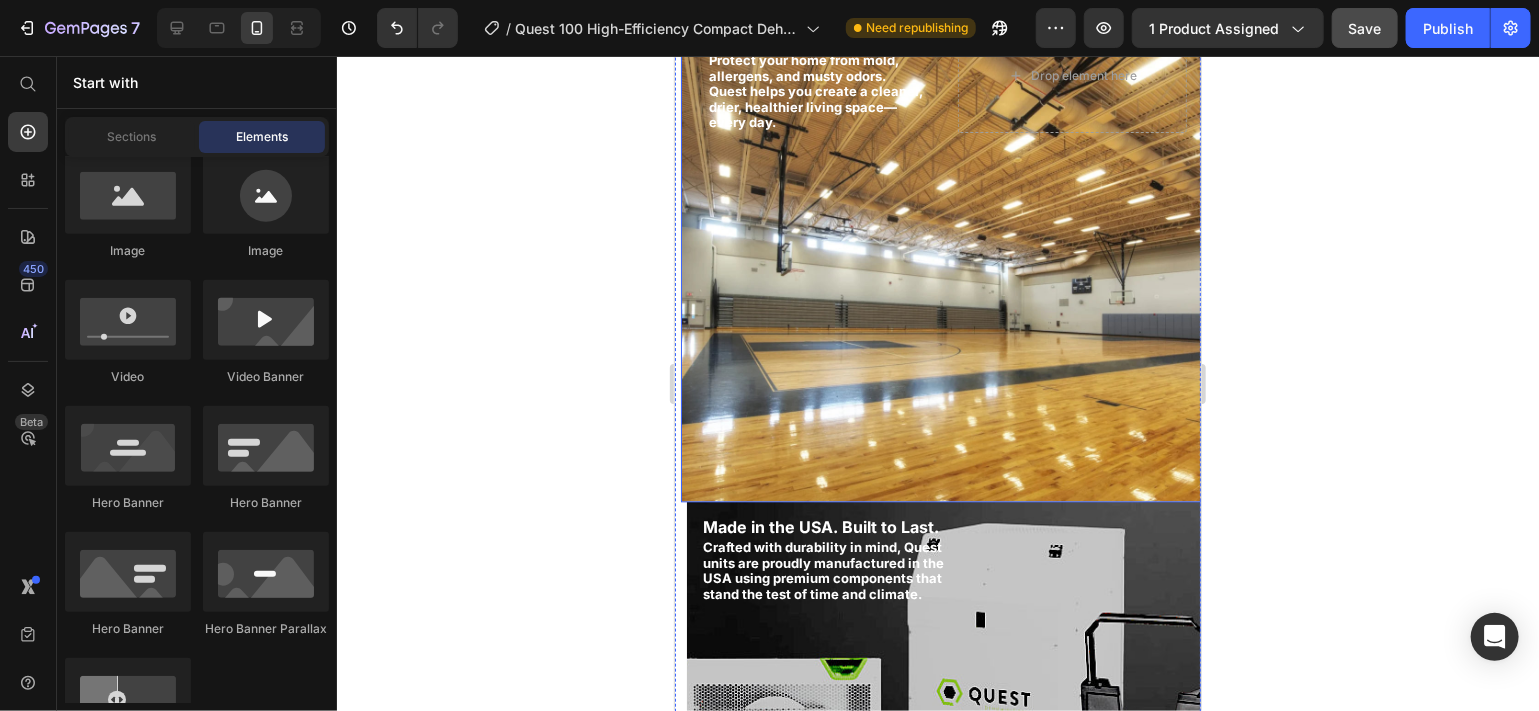 click at bounding box center [941, 251] 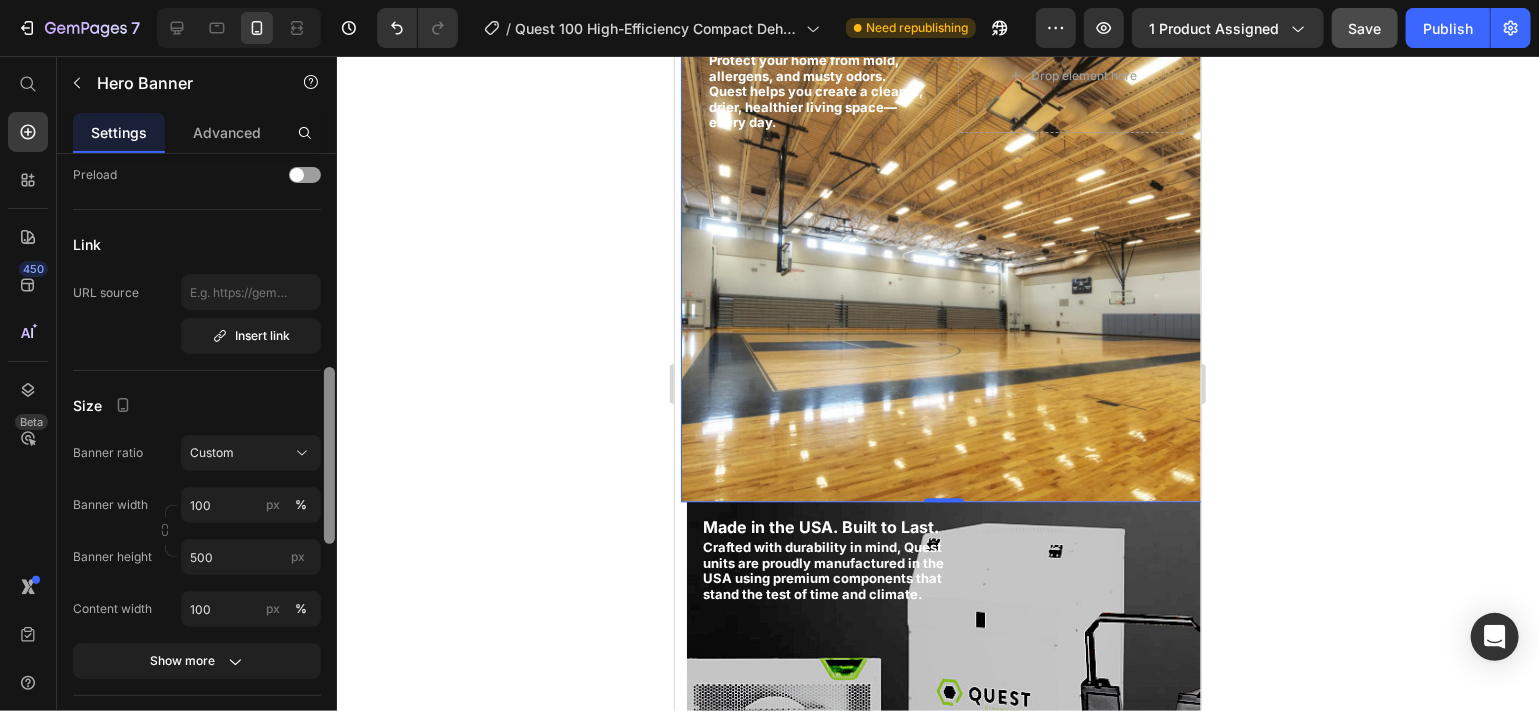 scroll, scrollTop: 780, scrollLeft: 0, axis: vertical 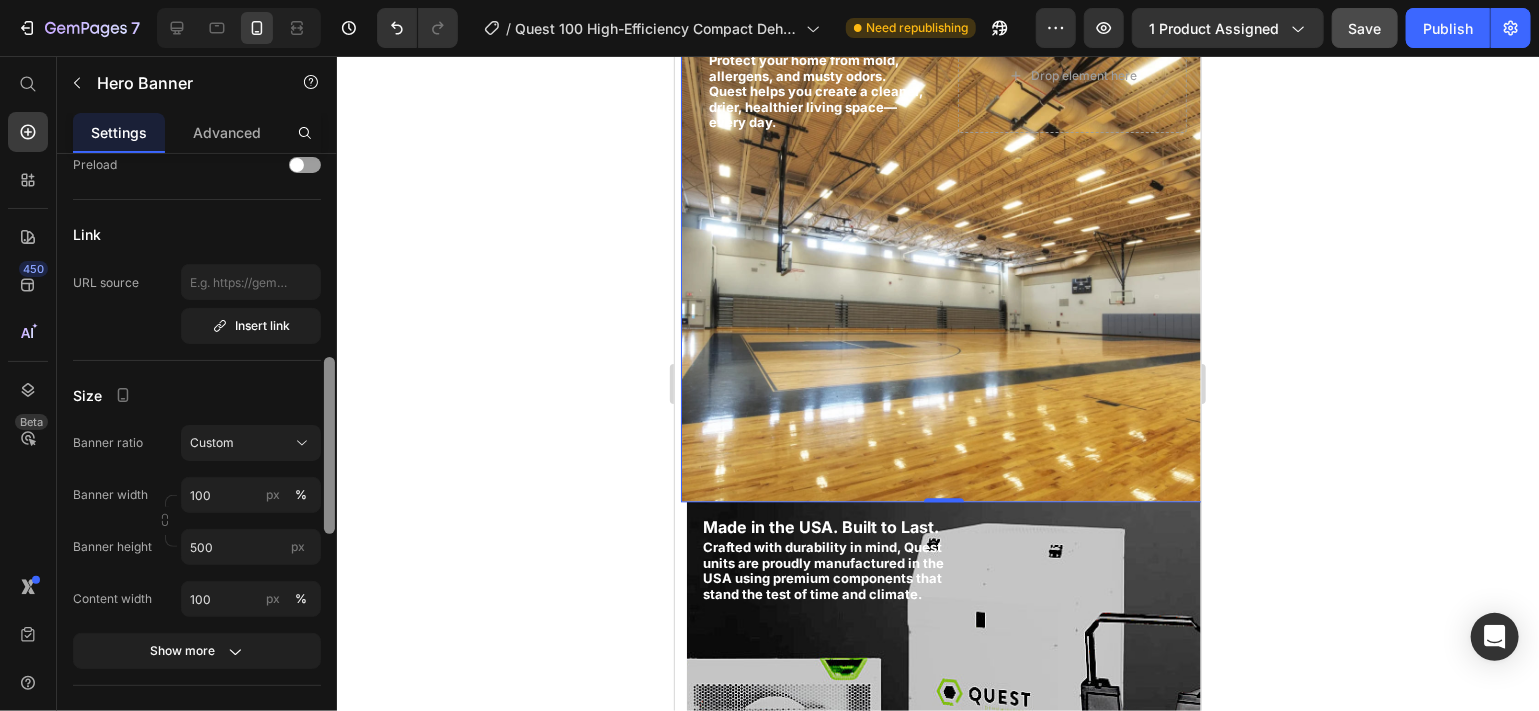drag, startPoint x: 328, startPoint y: 329, endPoint x: 325, endPoint y: 532, distance: 203.02217 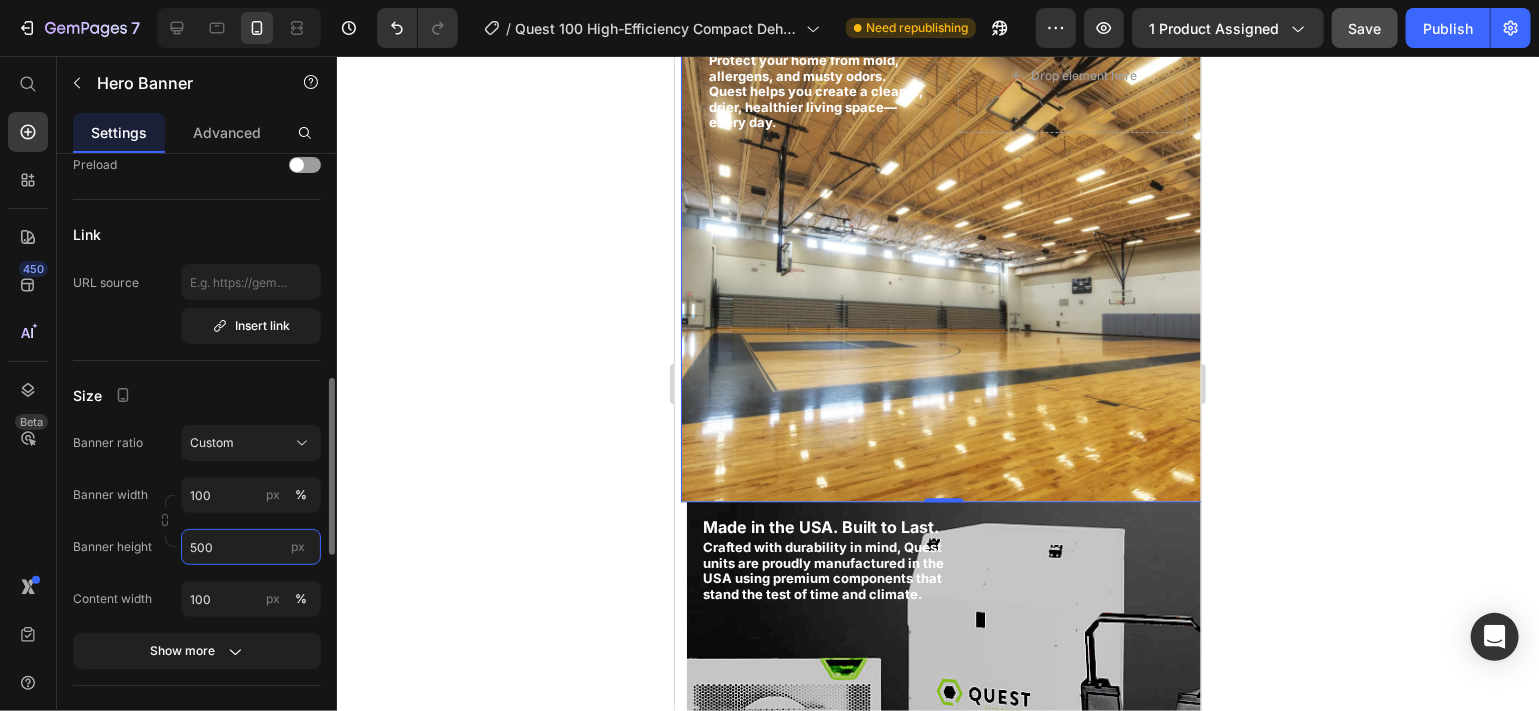 click on "500" at bounding box center (251, 547) 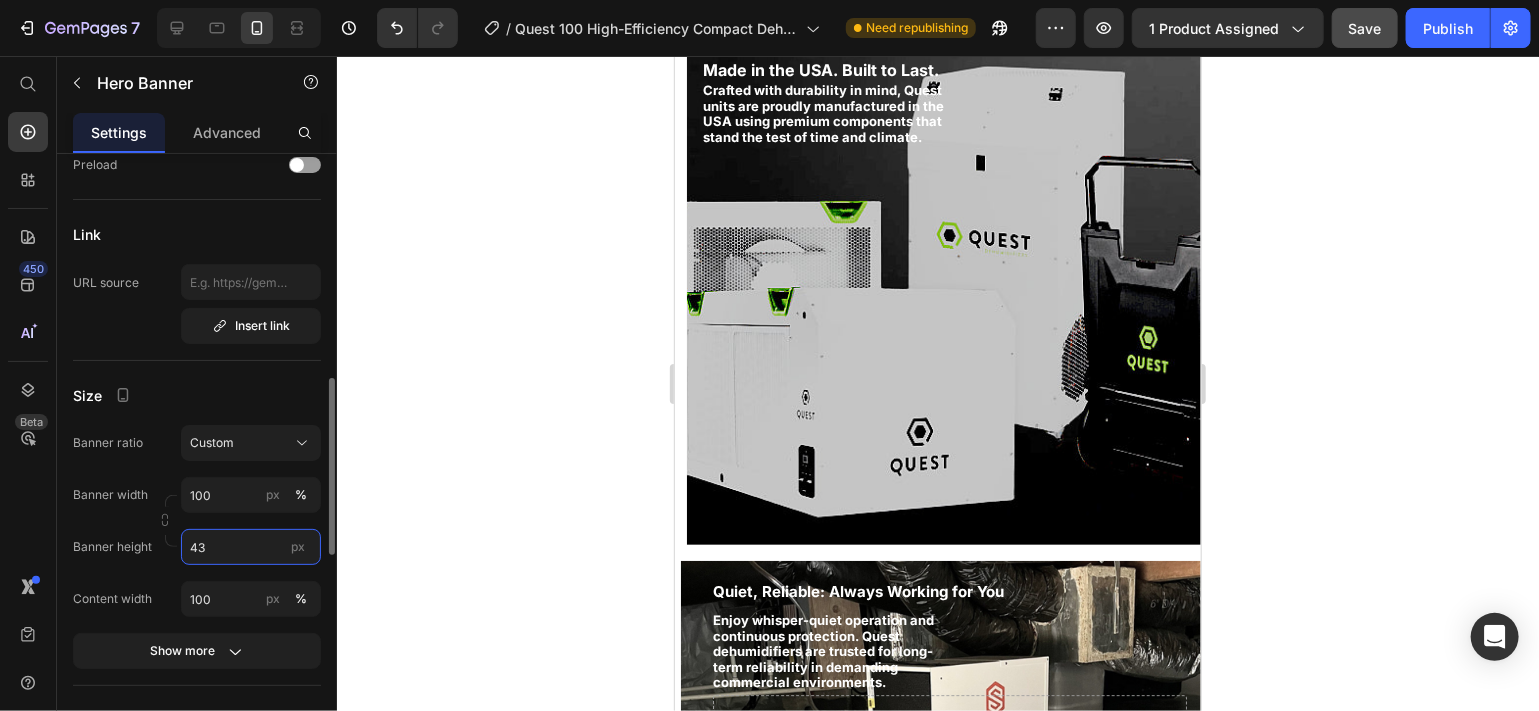 type on "430" 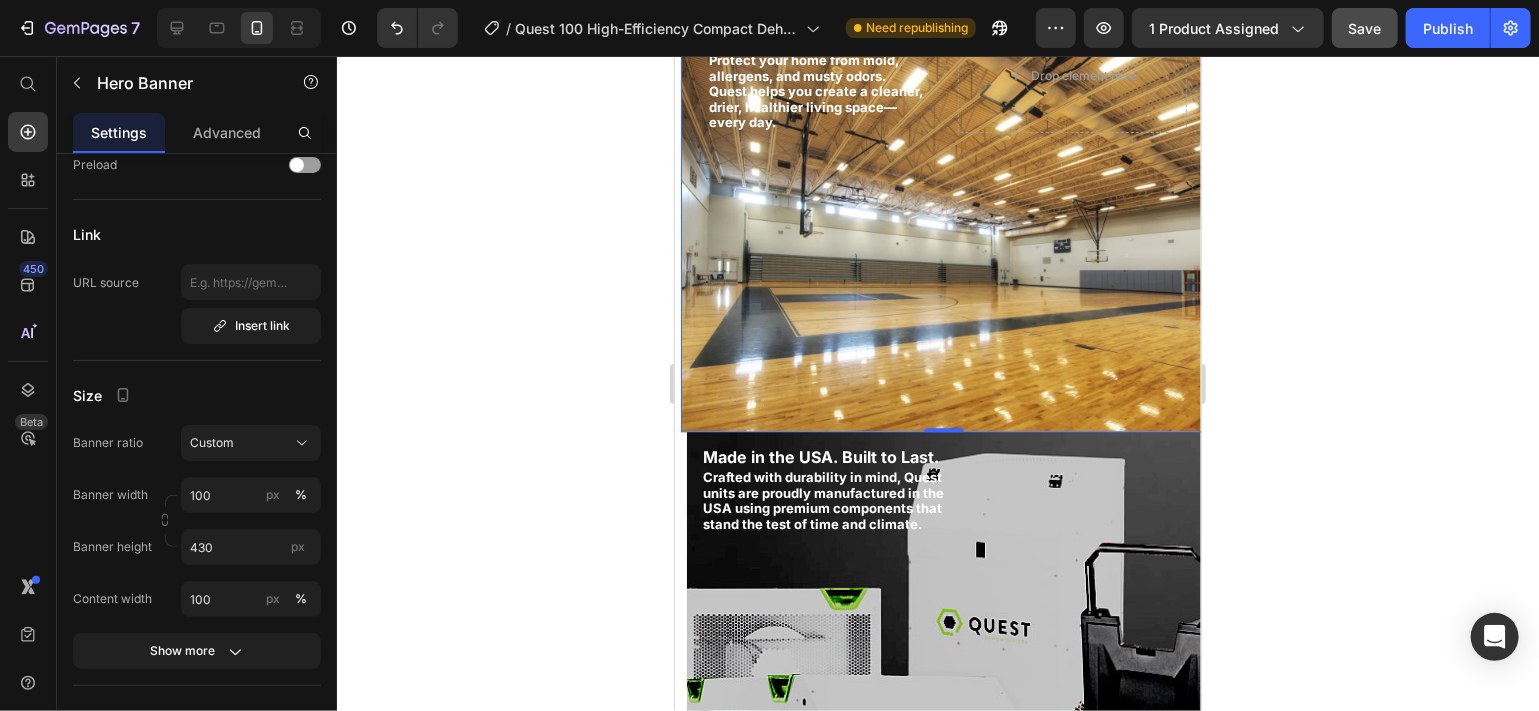 click 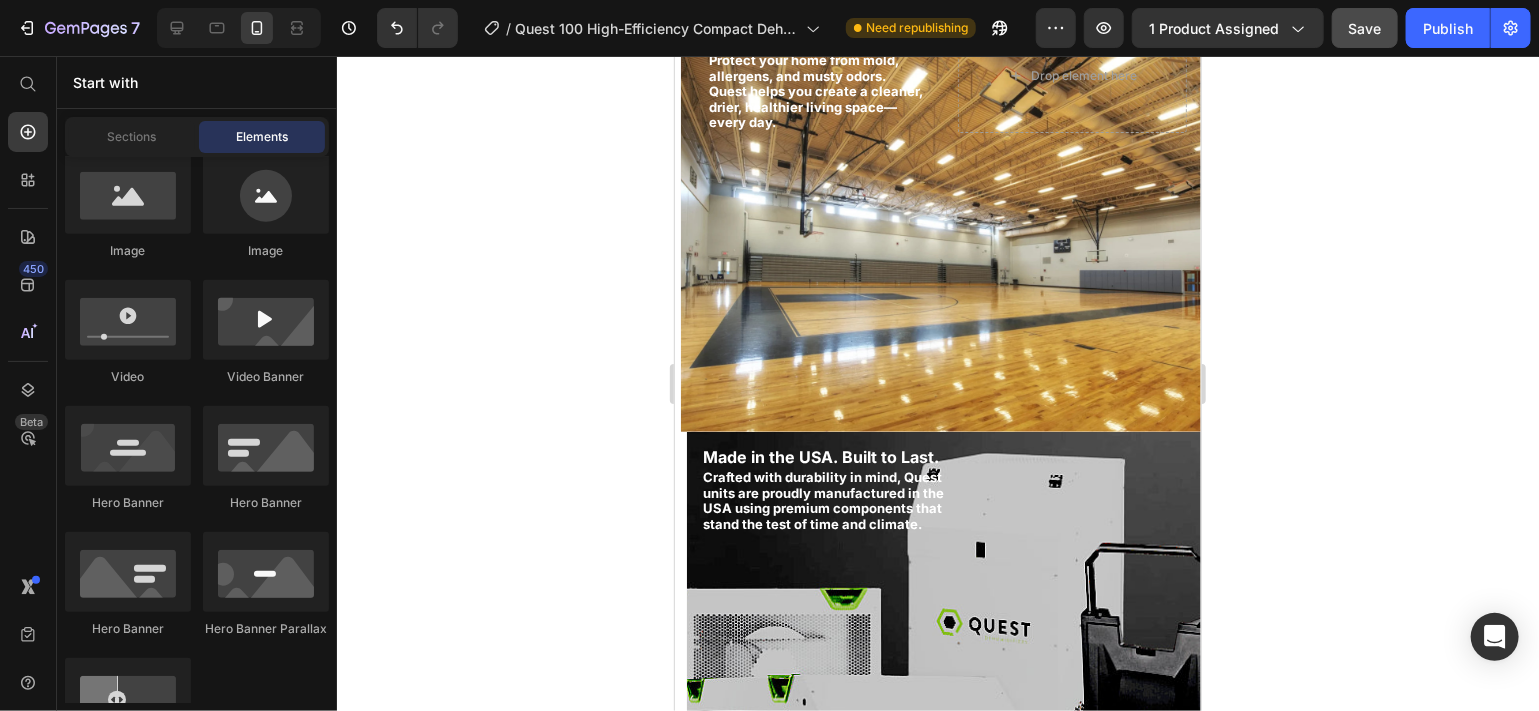 click 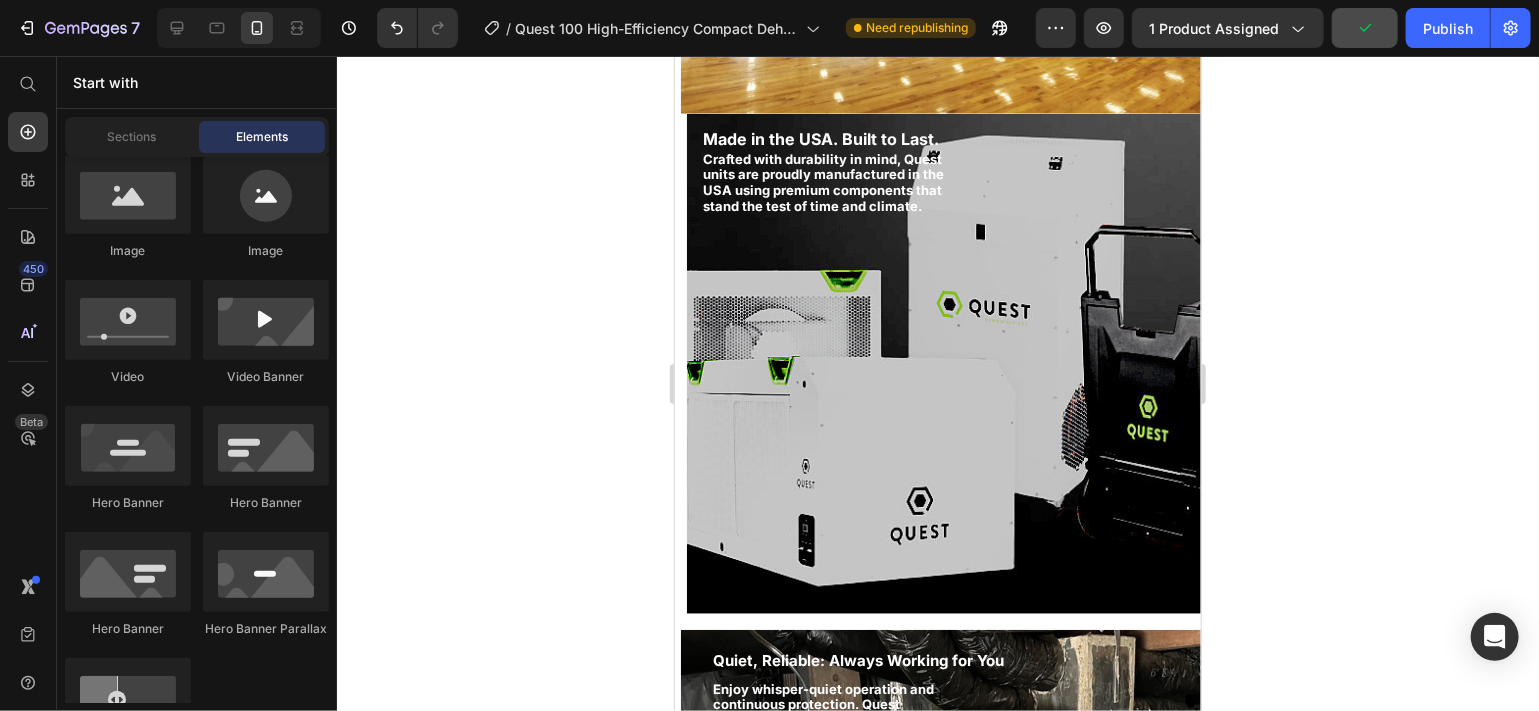scroll, scrollTop: 2355, scrollLeft: 0, axis: vertical 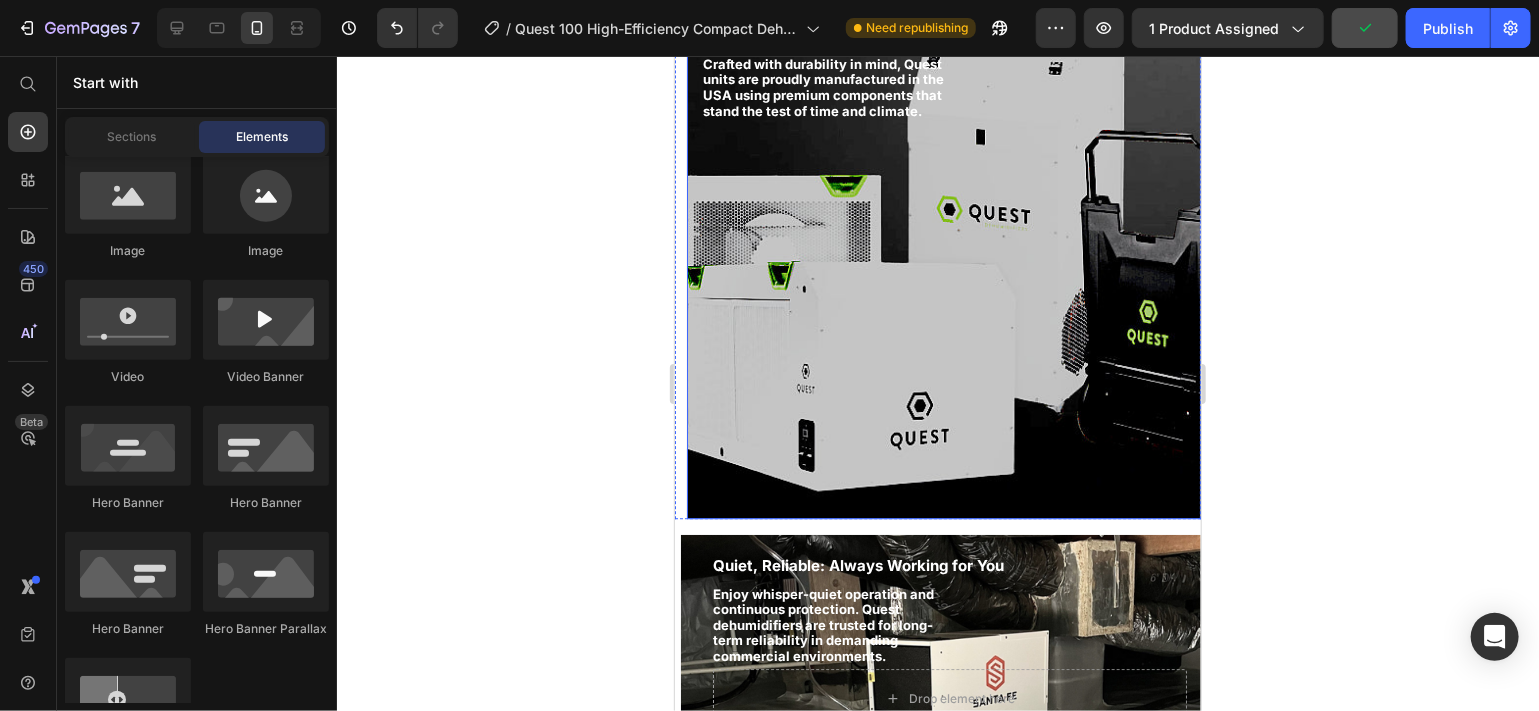 click at bounding box center [947, 268] 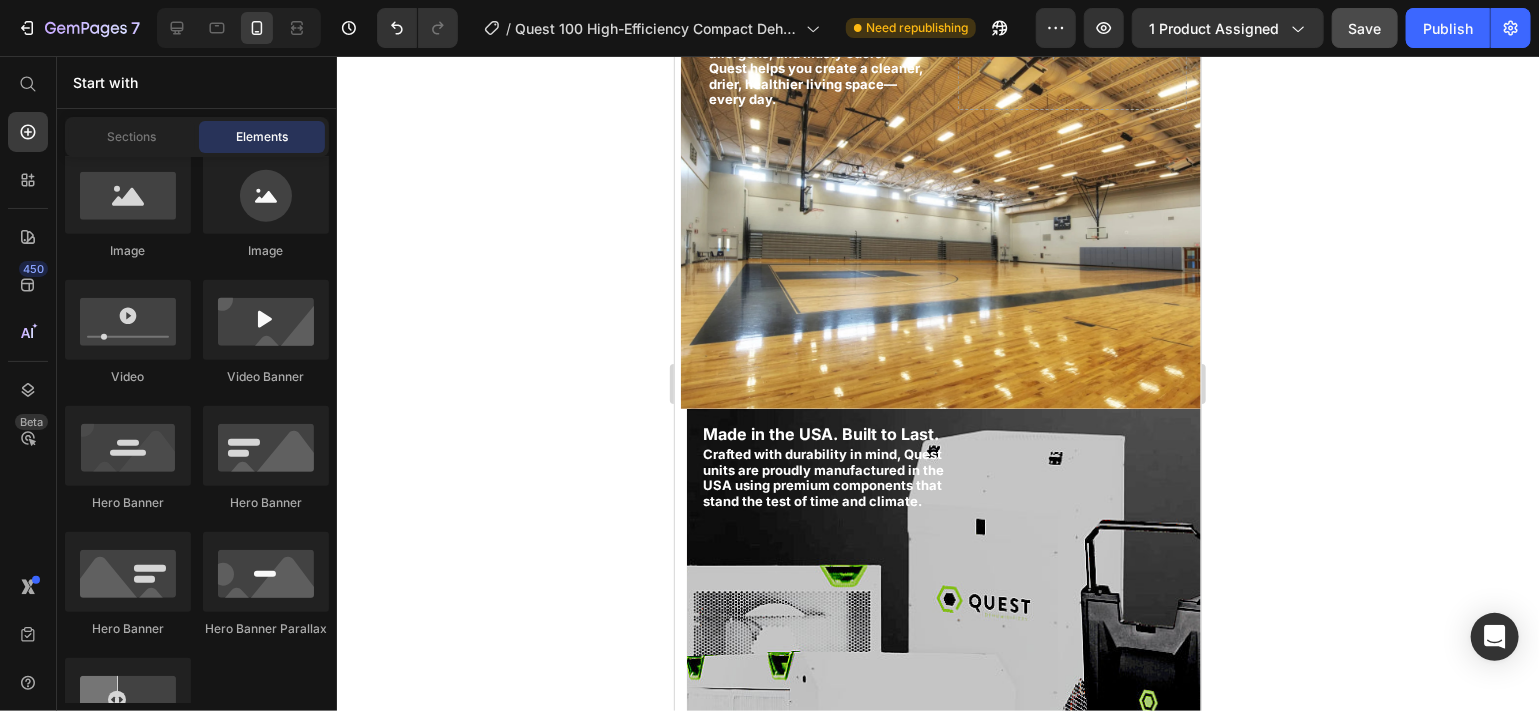 scroll, scrollTop: 1965, scrollLeft: 0, axis: vertical 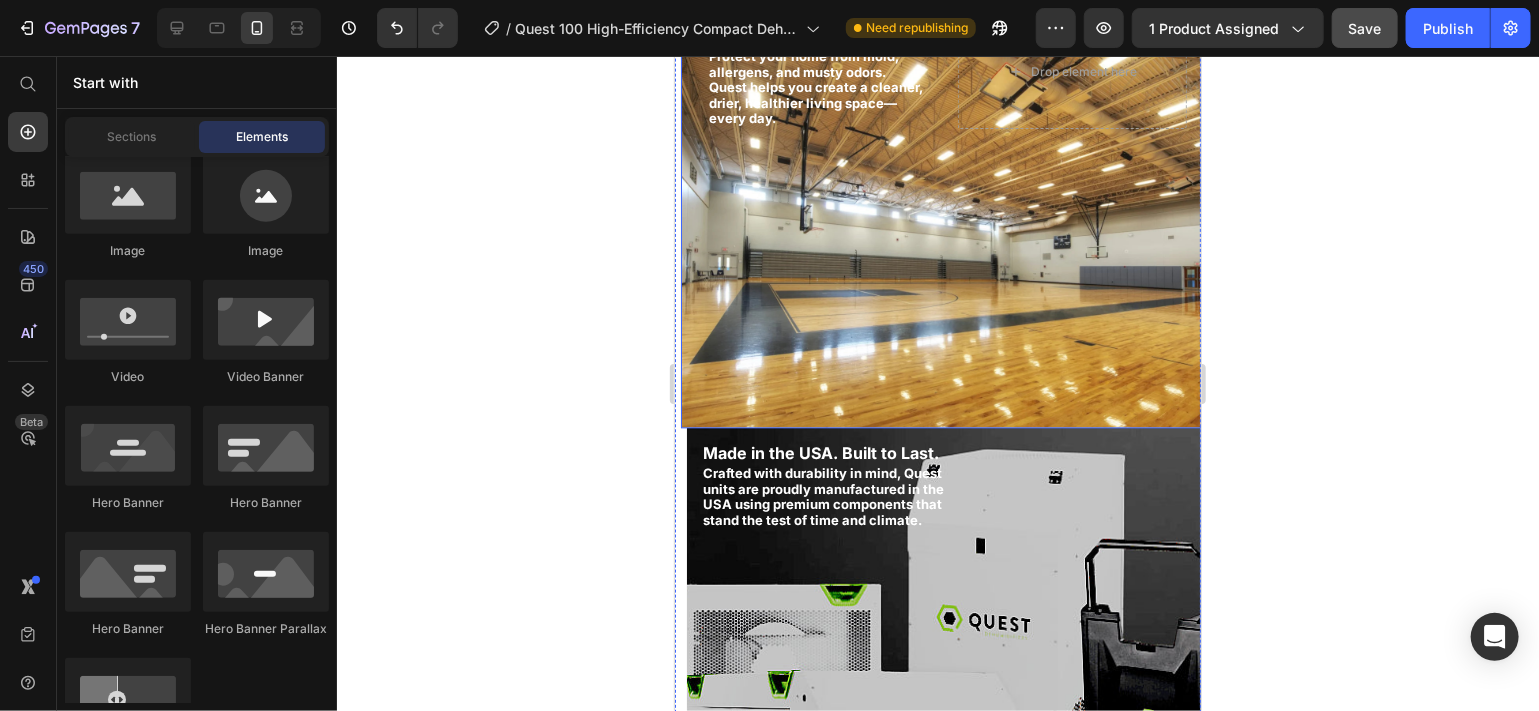 click at bounding box center [941, 212] 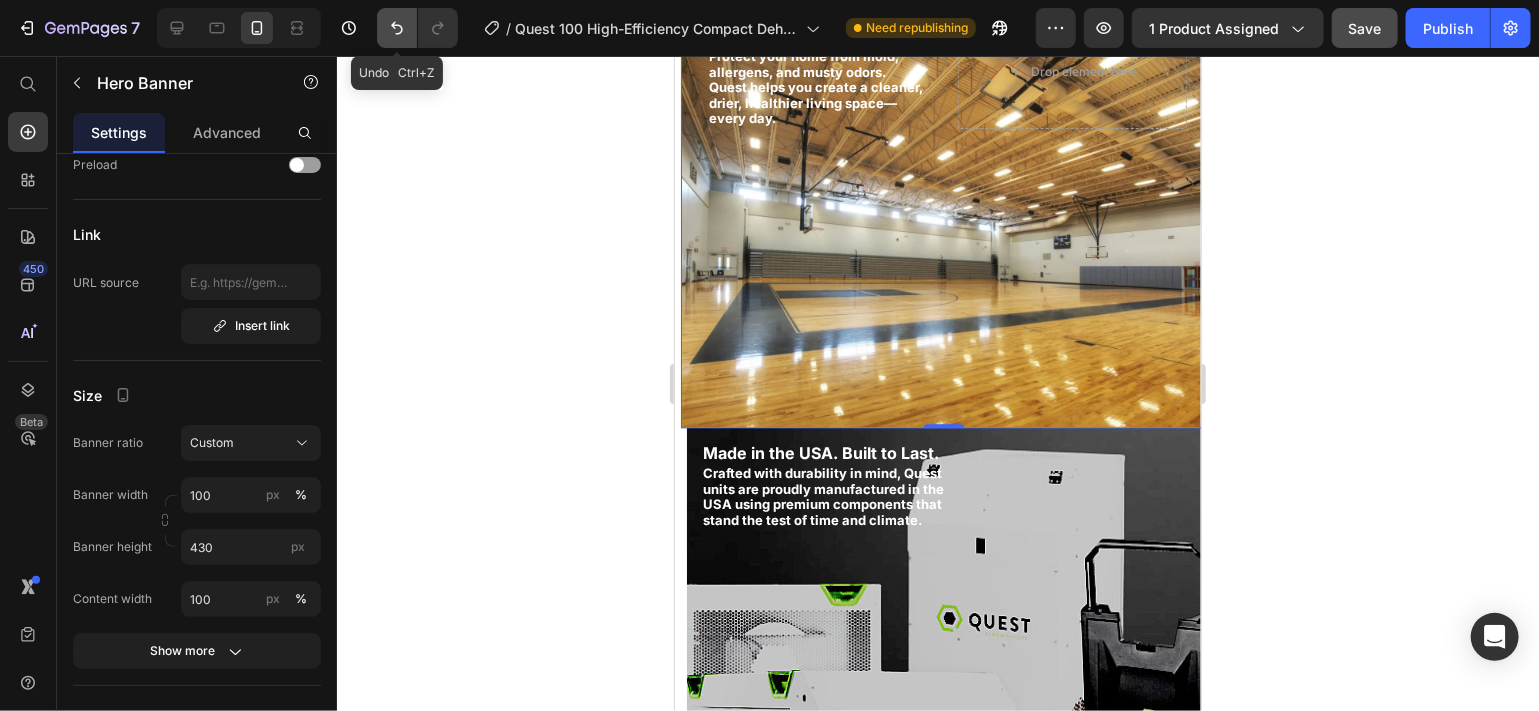 click 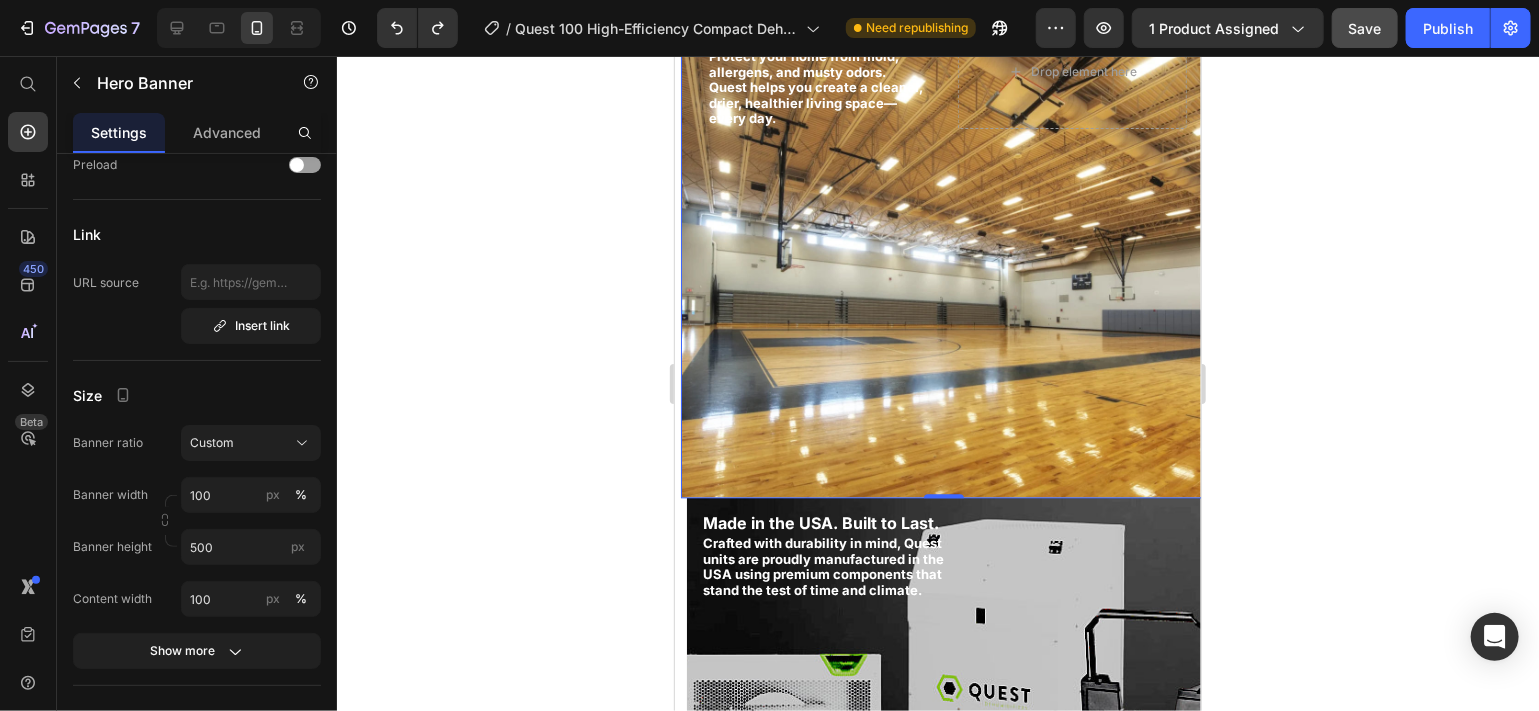 click 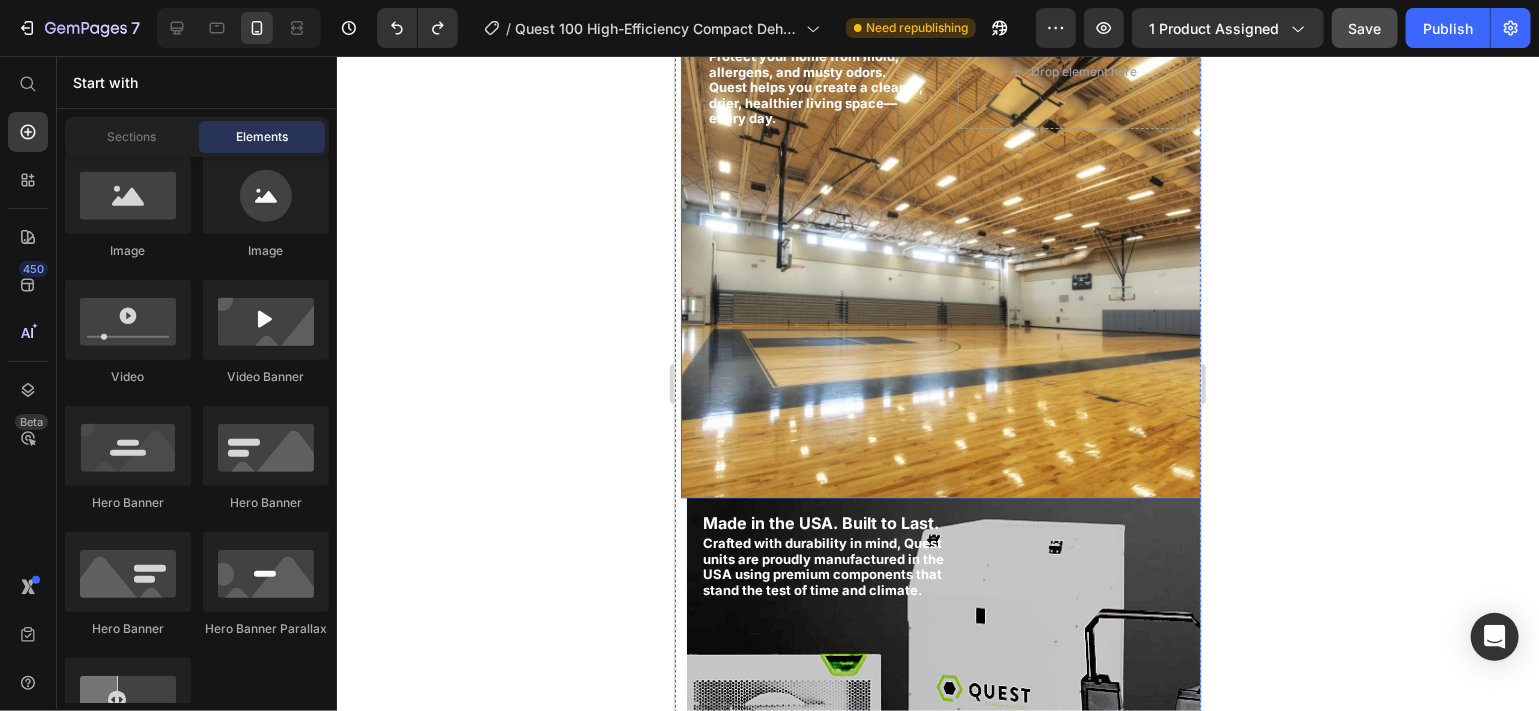 click at bounding box center (941, 247) 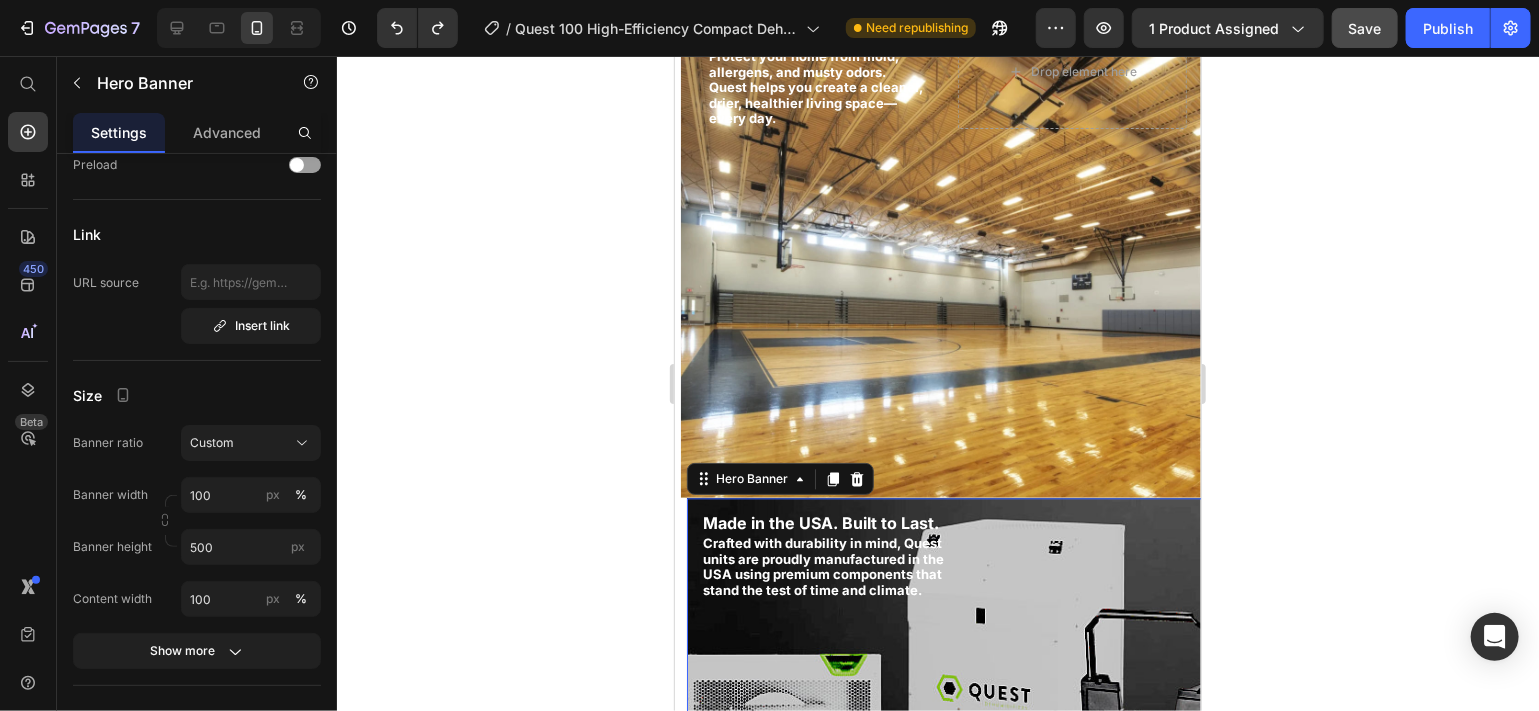 click on "Made in the USA. Built to Last. Heading Crafted with durability in mind, Quest units are proudly manufactured in the USA using premium components that stand the test of time and climate. Text Block" at bounding box center [947, 555] 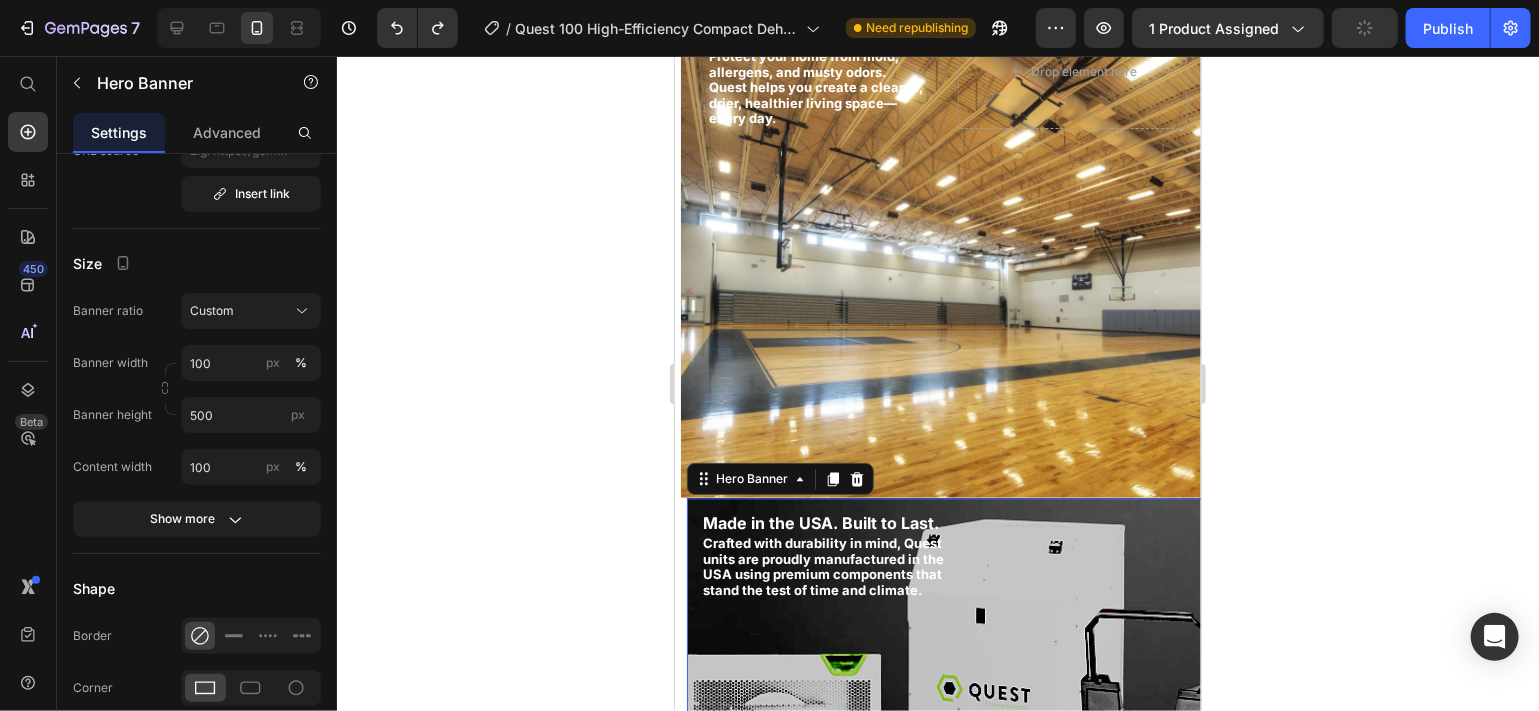 click at bounding box center (947, 747) 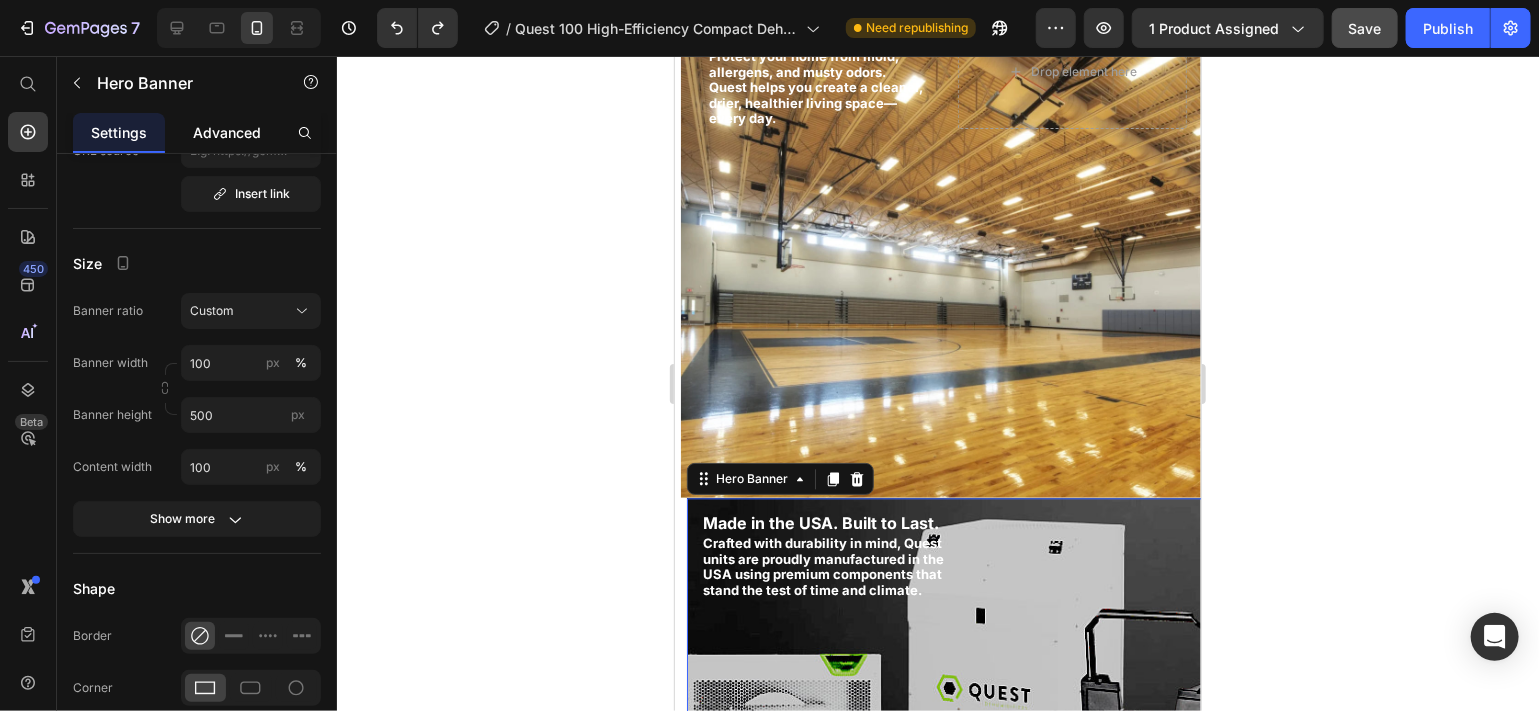 click on "Advanced" at bounding box center (227, 132) 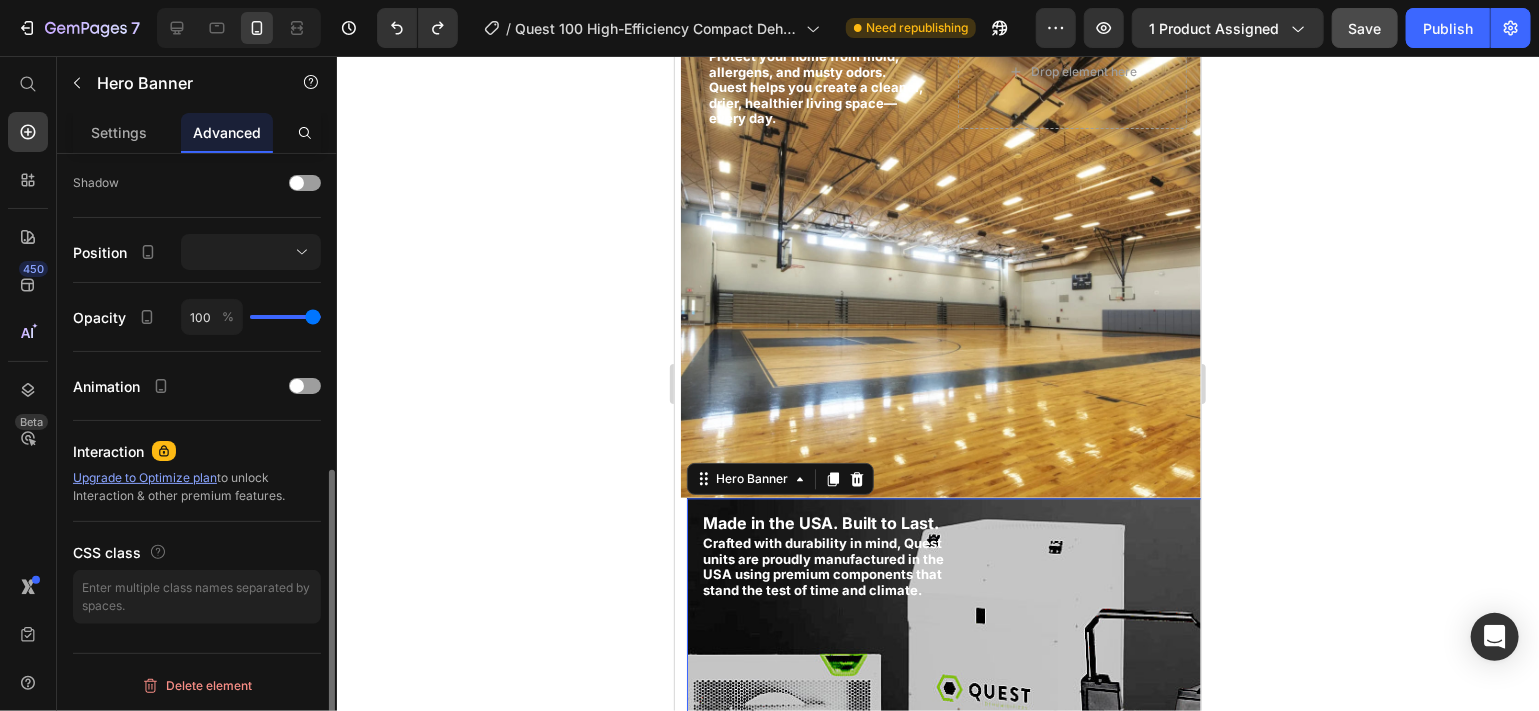 scroll, scrollTop: 0, scrollLeft: 0, axis: both 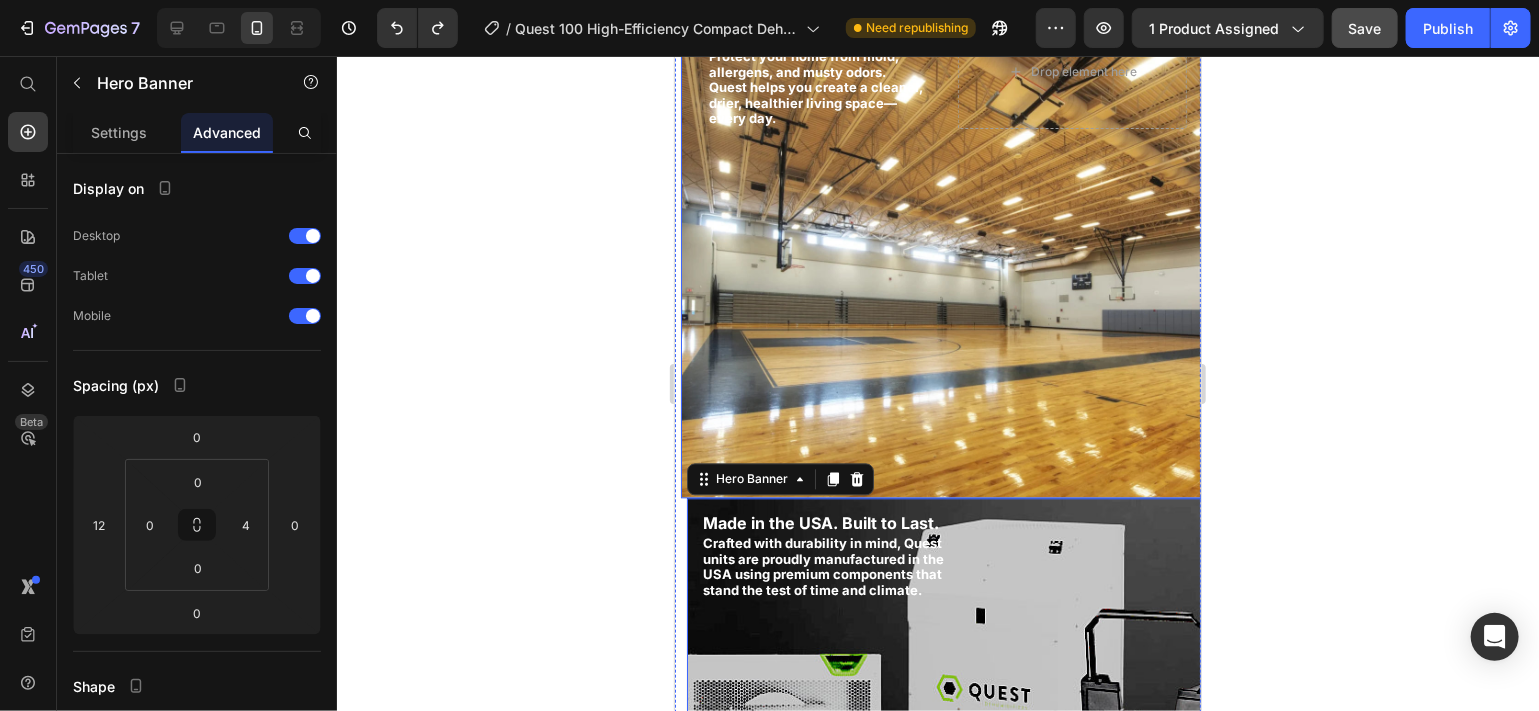 click at bounding box center [941, 247] 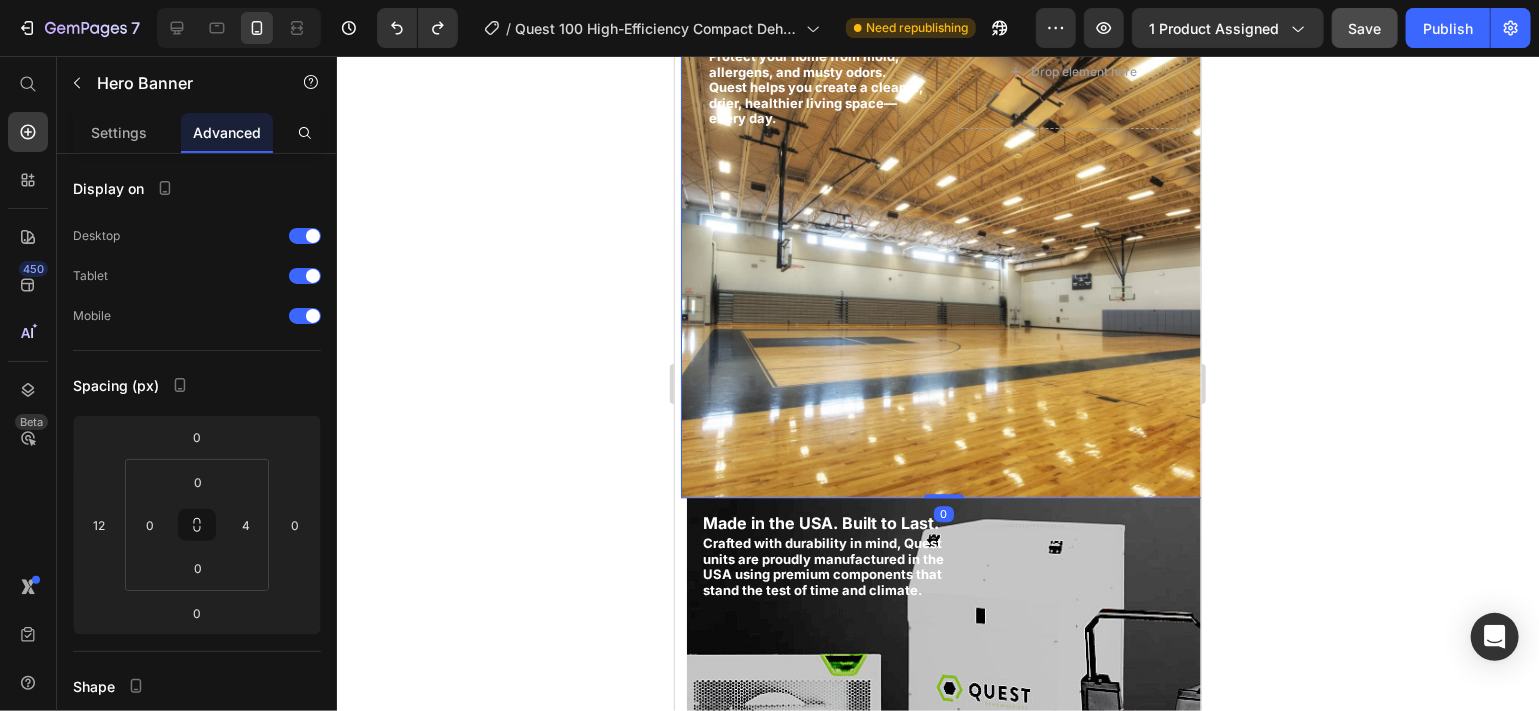 click at bounding box center (941, 247) 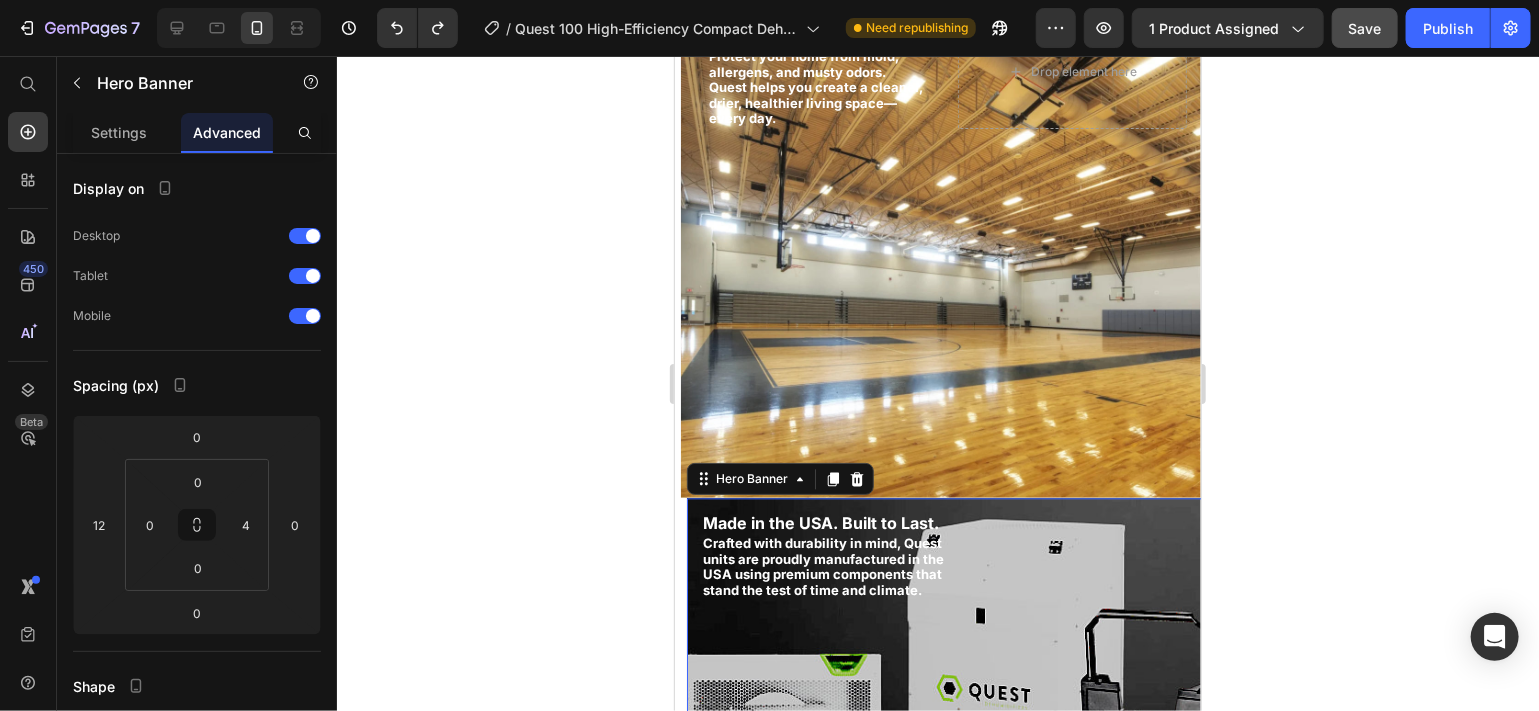 click at bounding box center (947, 747) 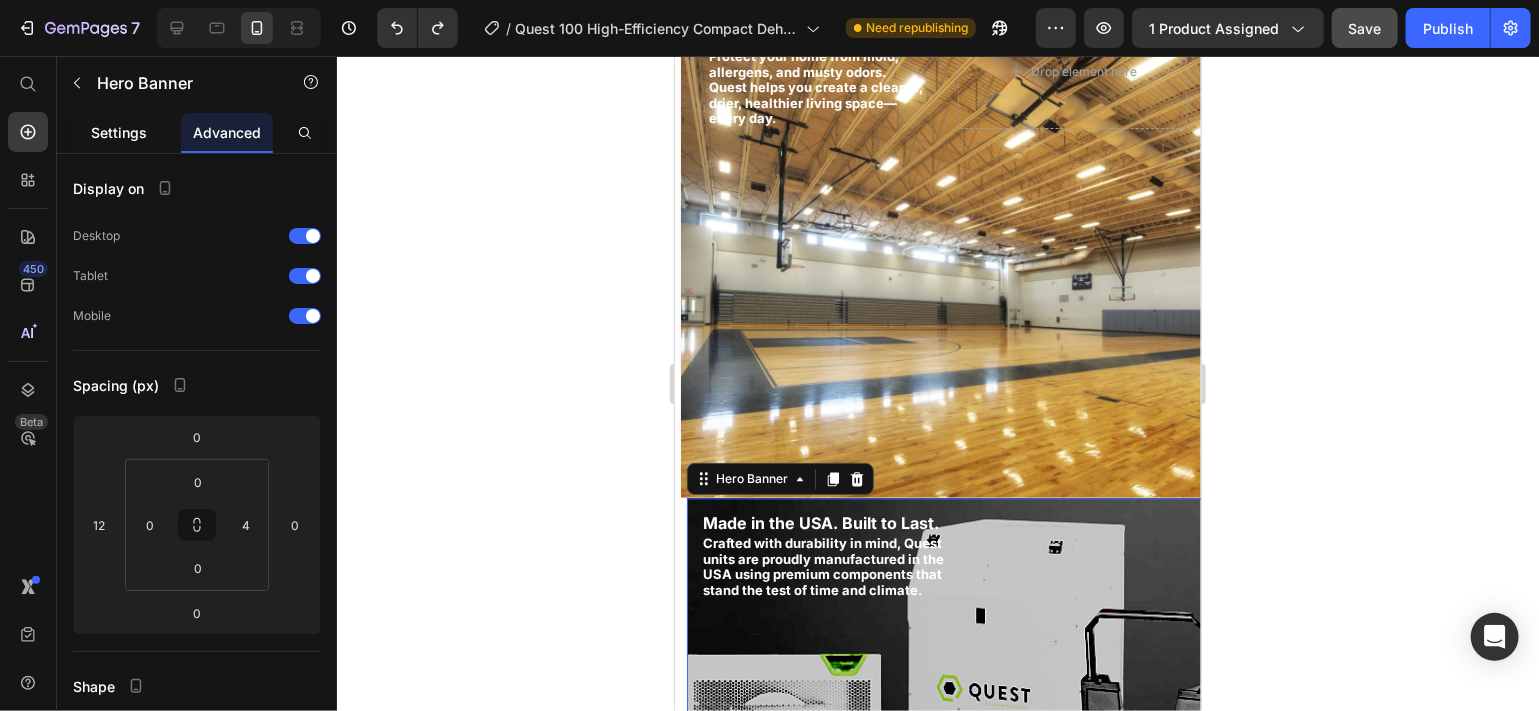click on "Settings" at bounding box center [119, 132] 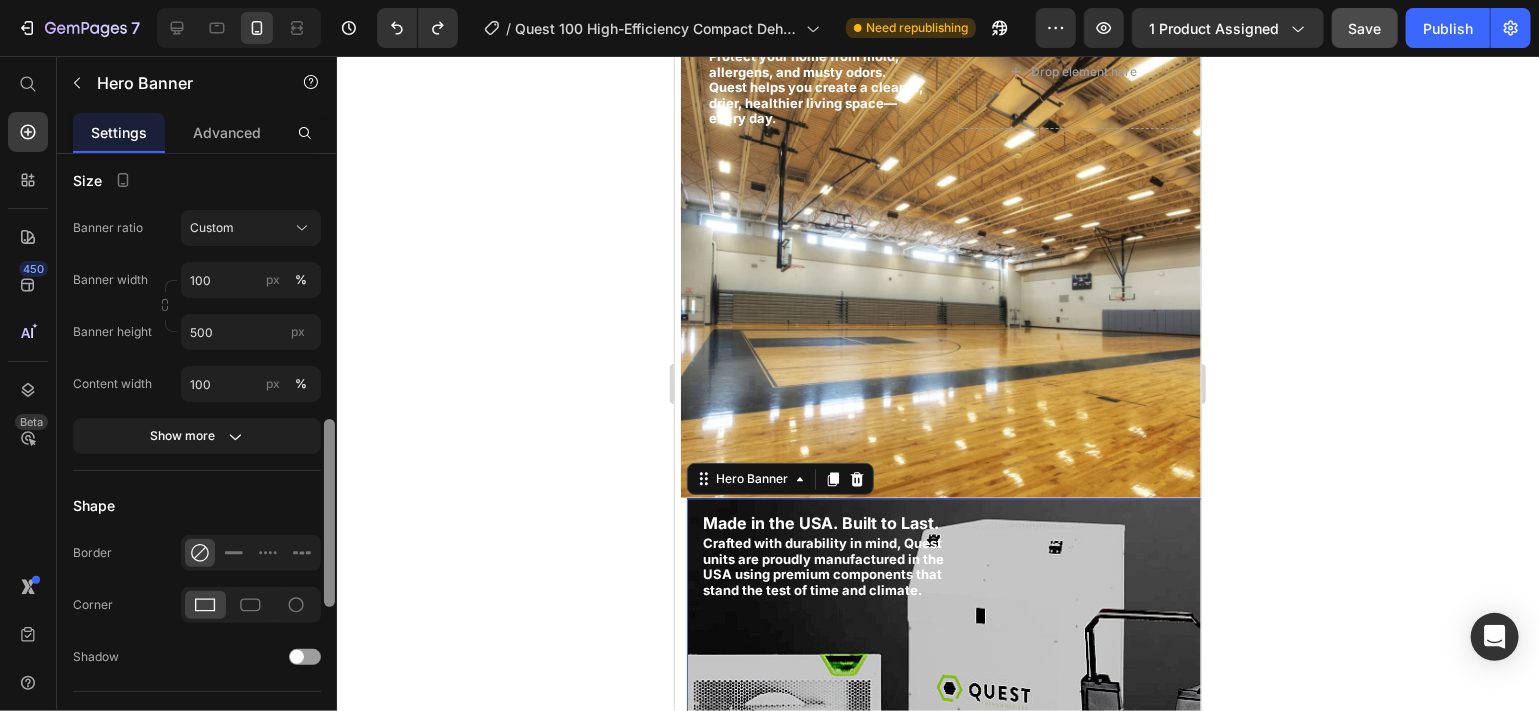scroll, scrollTop: 896, scrollLeft: 0, axis: vertical 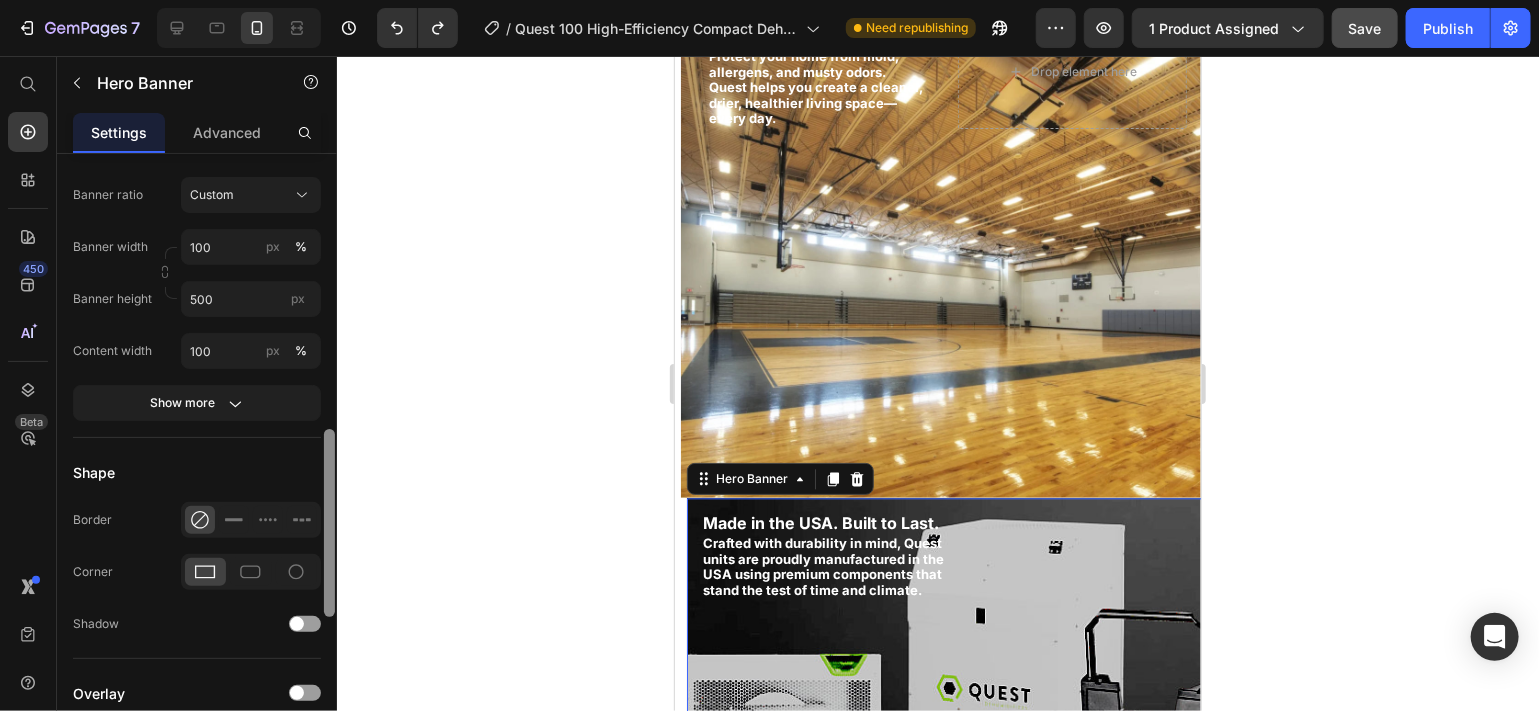 drag, startPoint x: 328, startPoint y: 188, endPoint x: 343, endPoint y: 464, distance: 276.40732 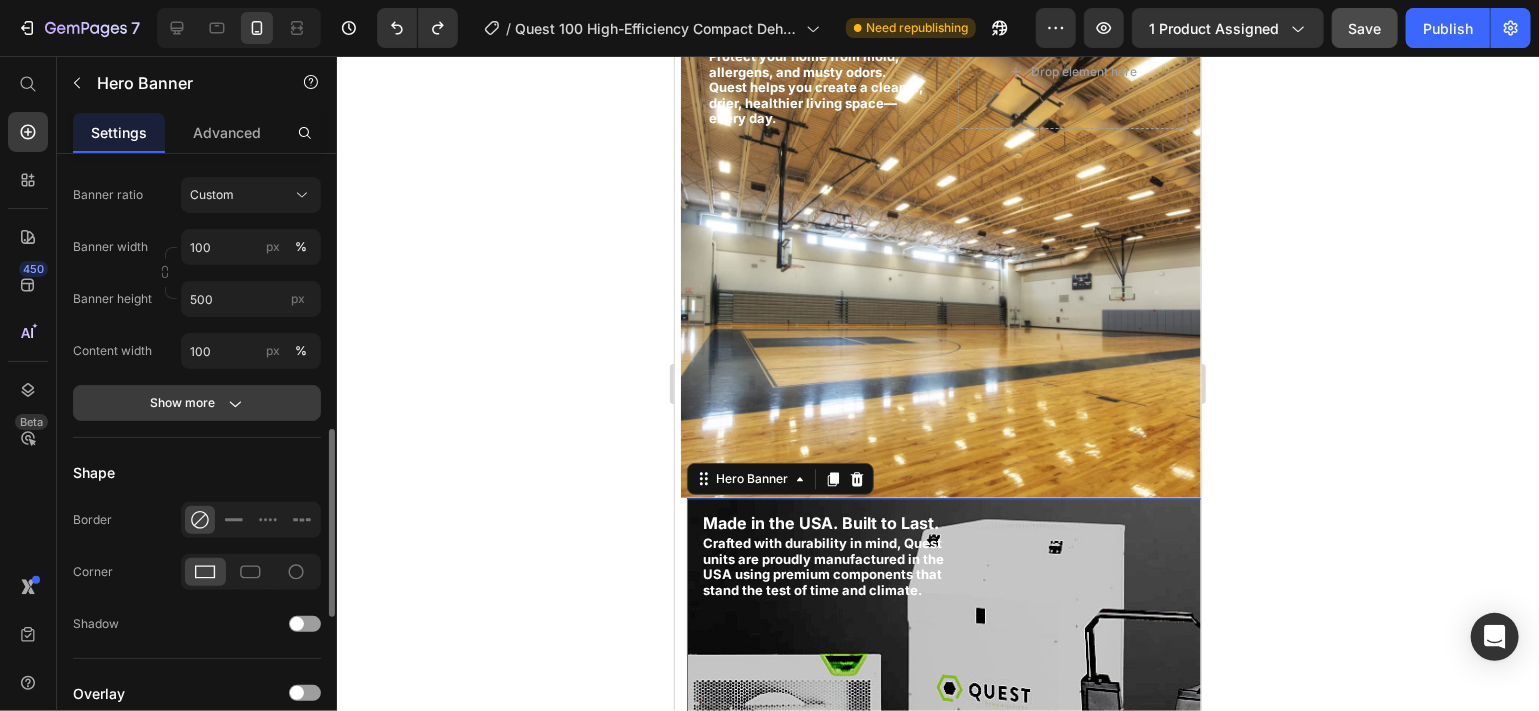 click on "Show more" 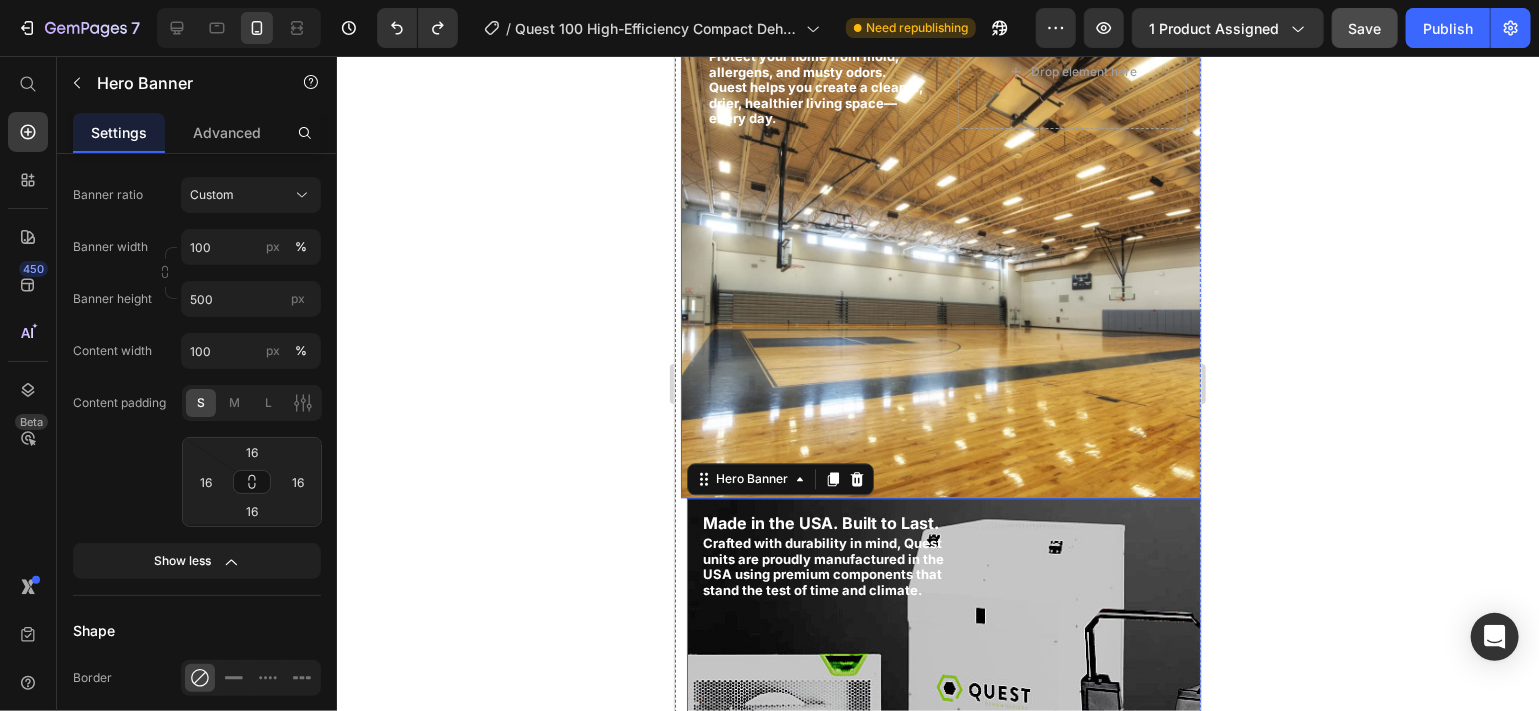 click at bounding box center (941, 247) 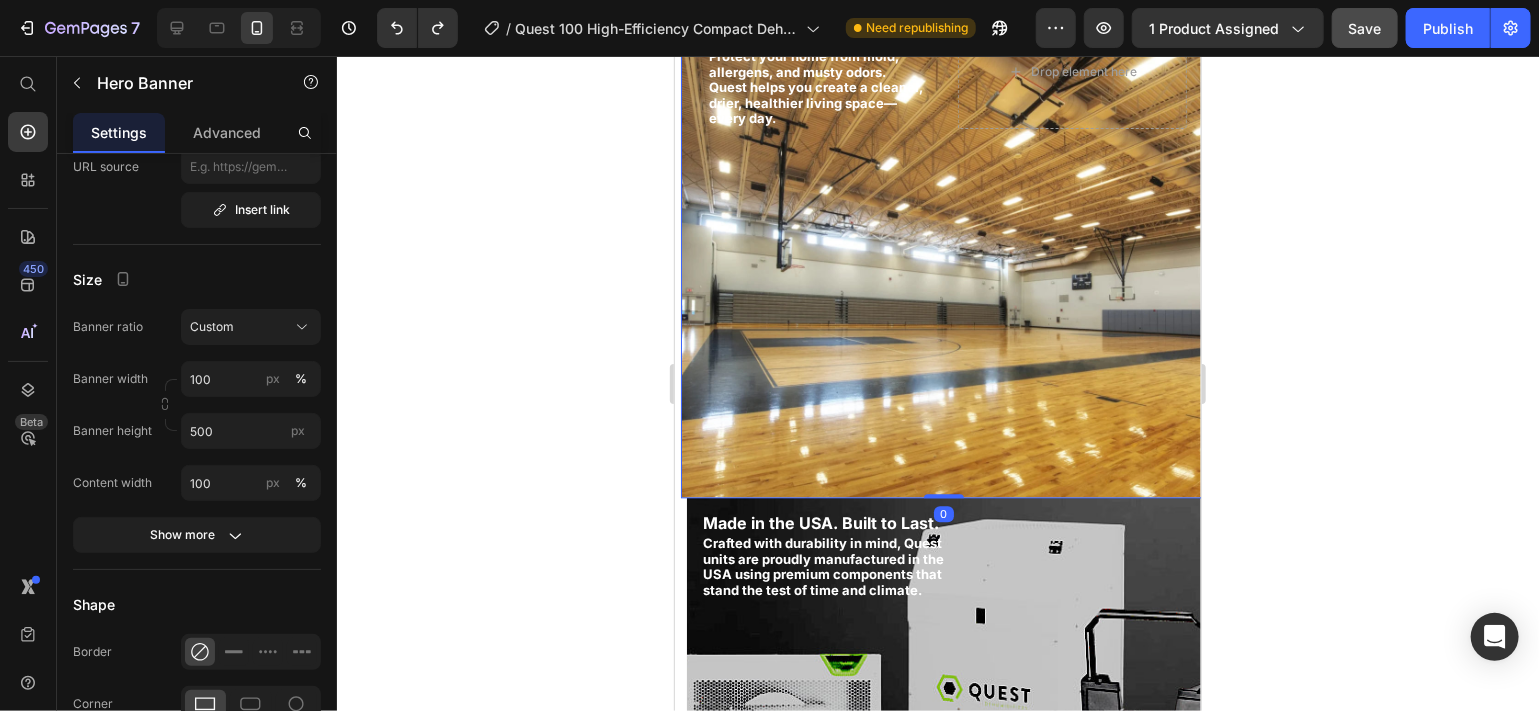 click at bounding box center (941, 247) 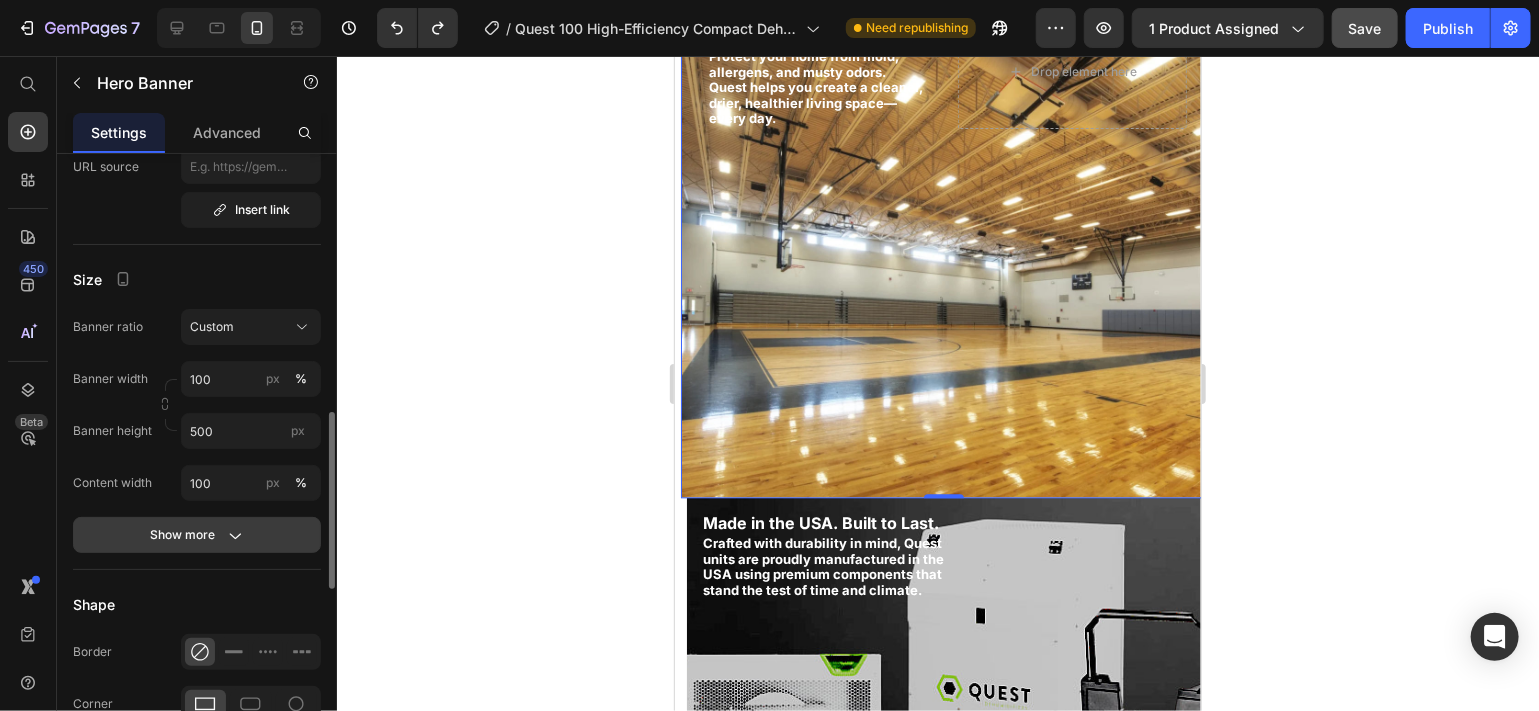 click on "Show more" 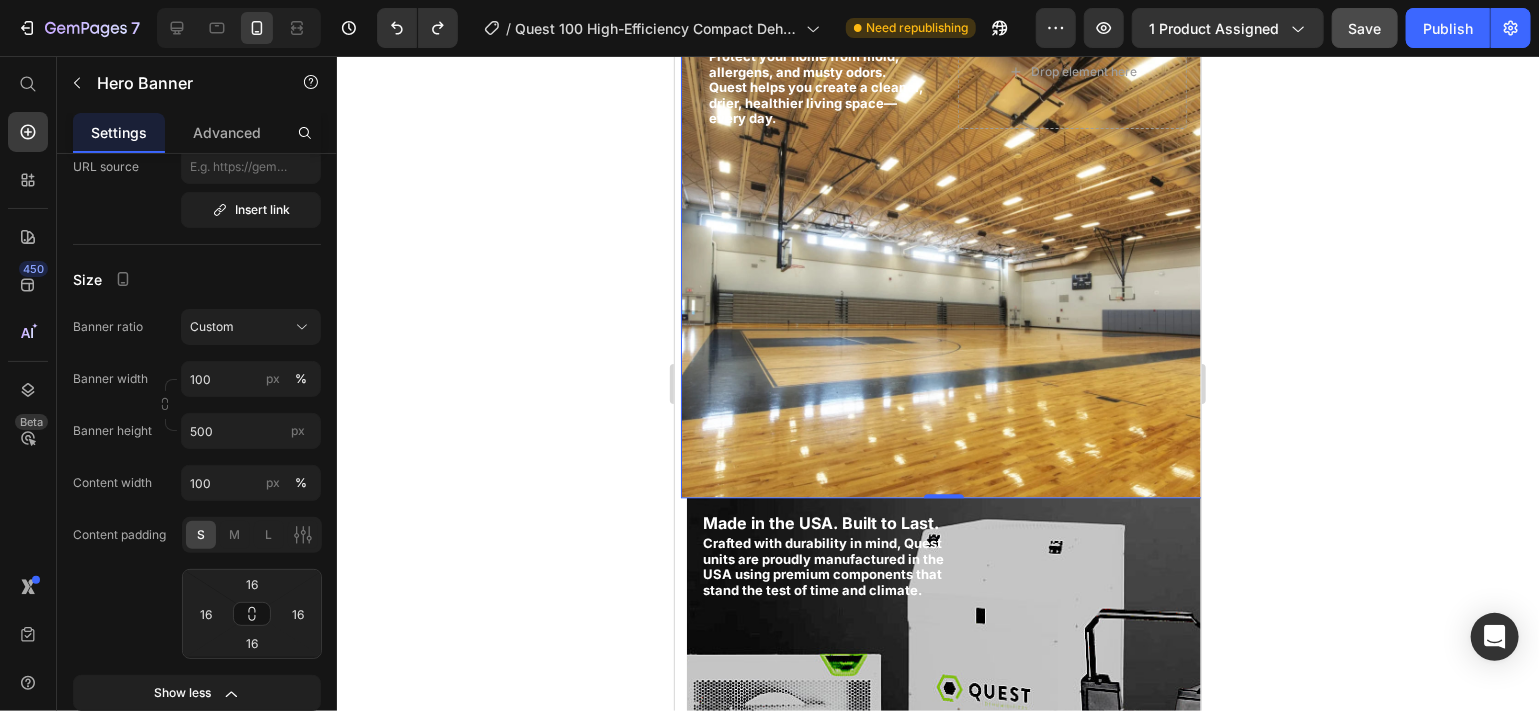 click at bounding box center (941, 247) 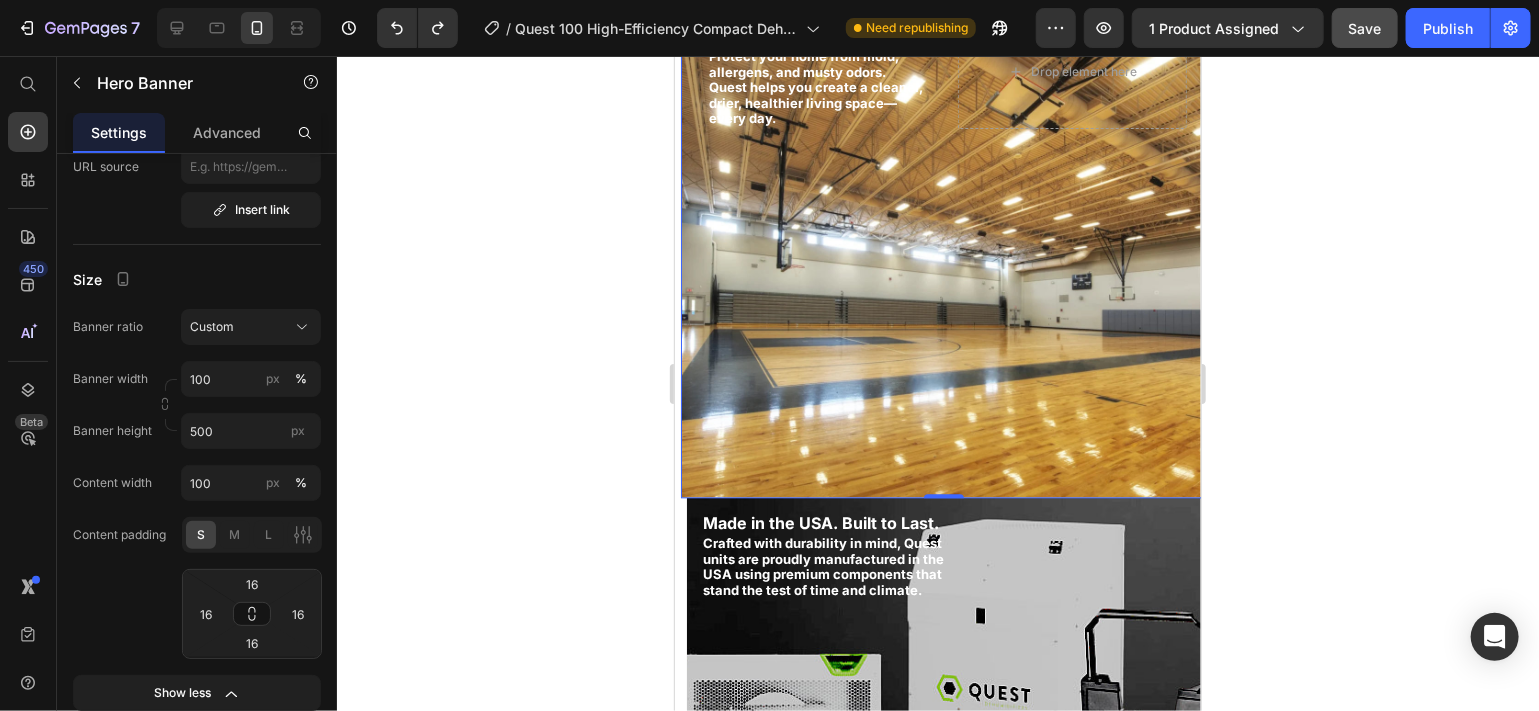 click at bounding box center (941, 247) 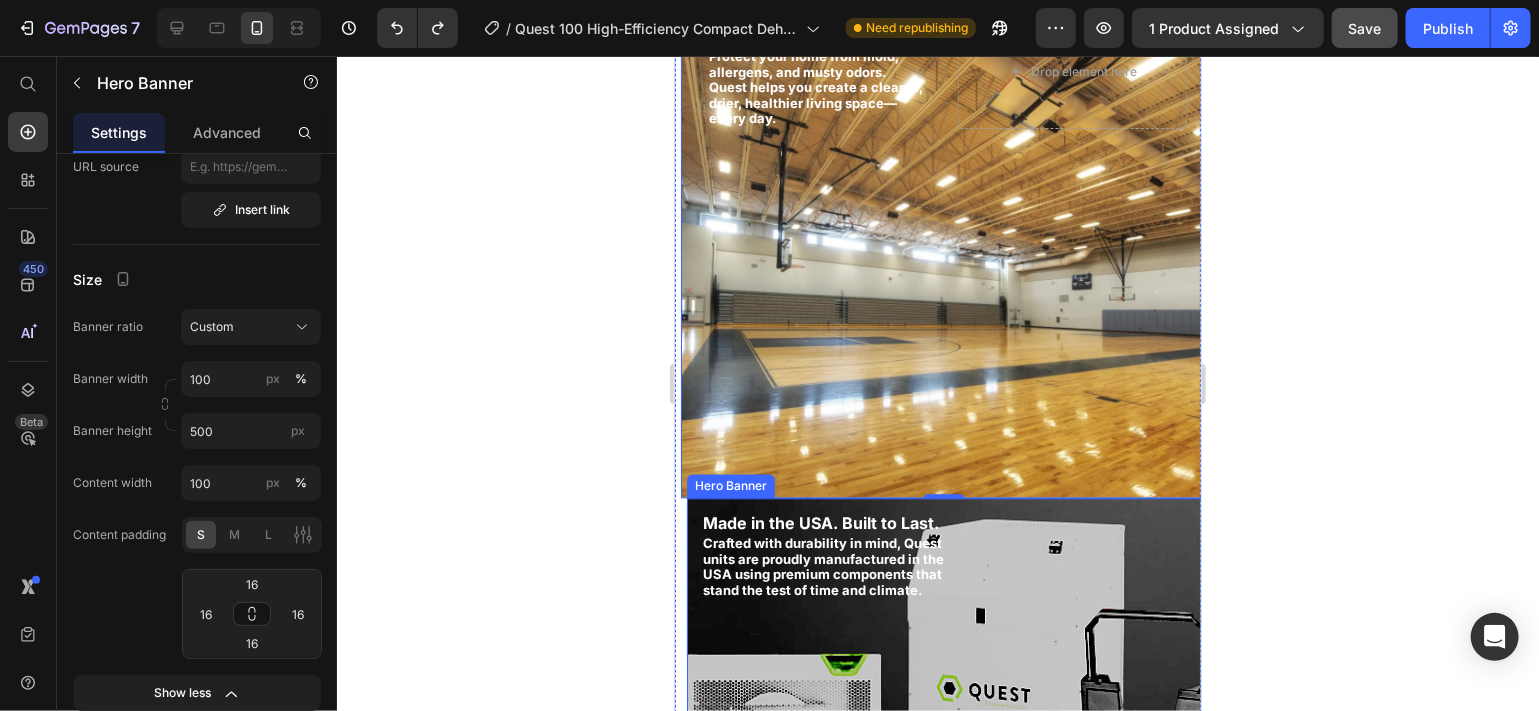 click at bounding box center [947, 747] 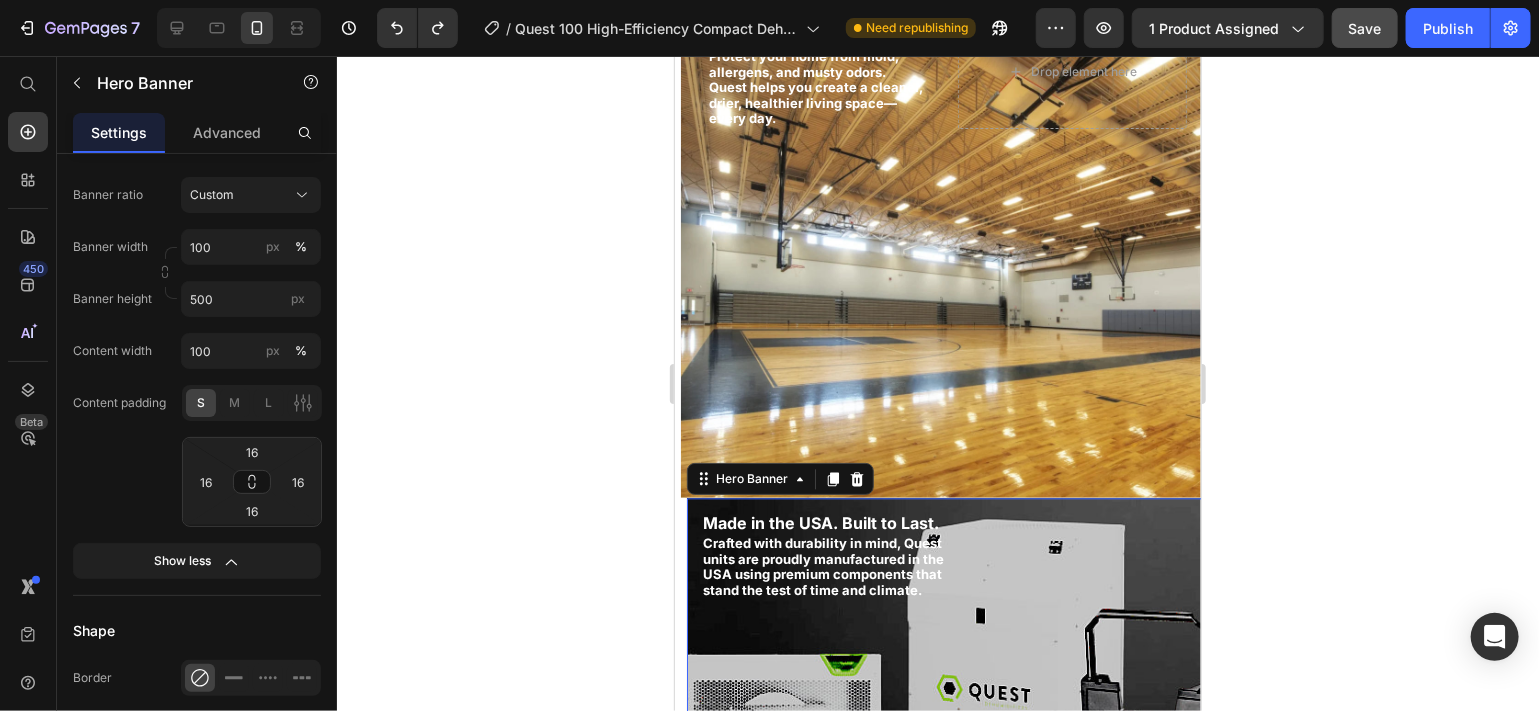 click at bounding box center (947, 747) 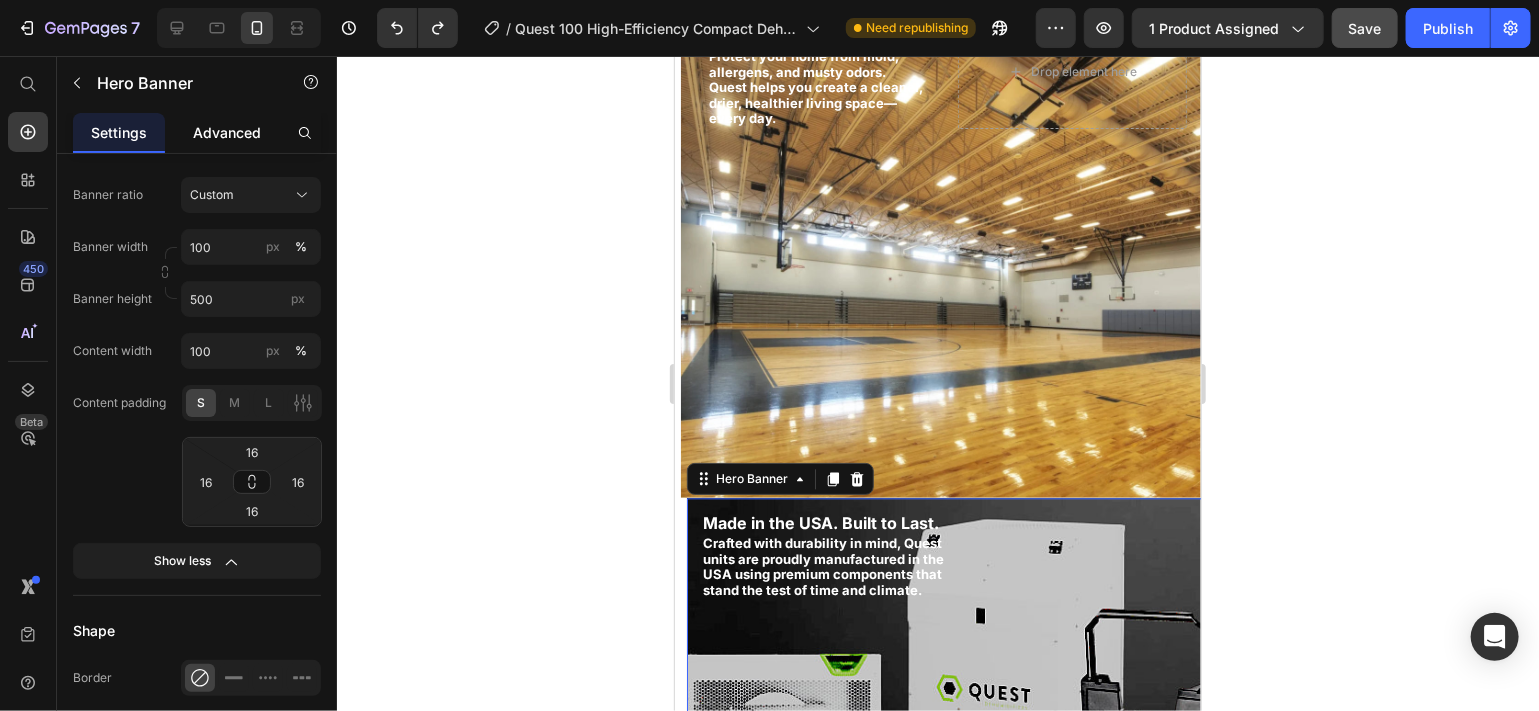 click on "Advanced" at bounding box center [227, 132] 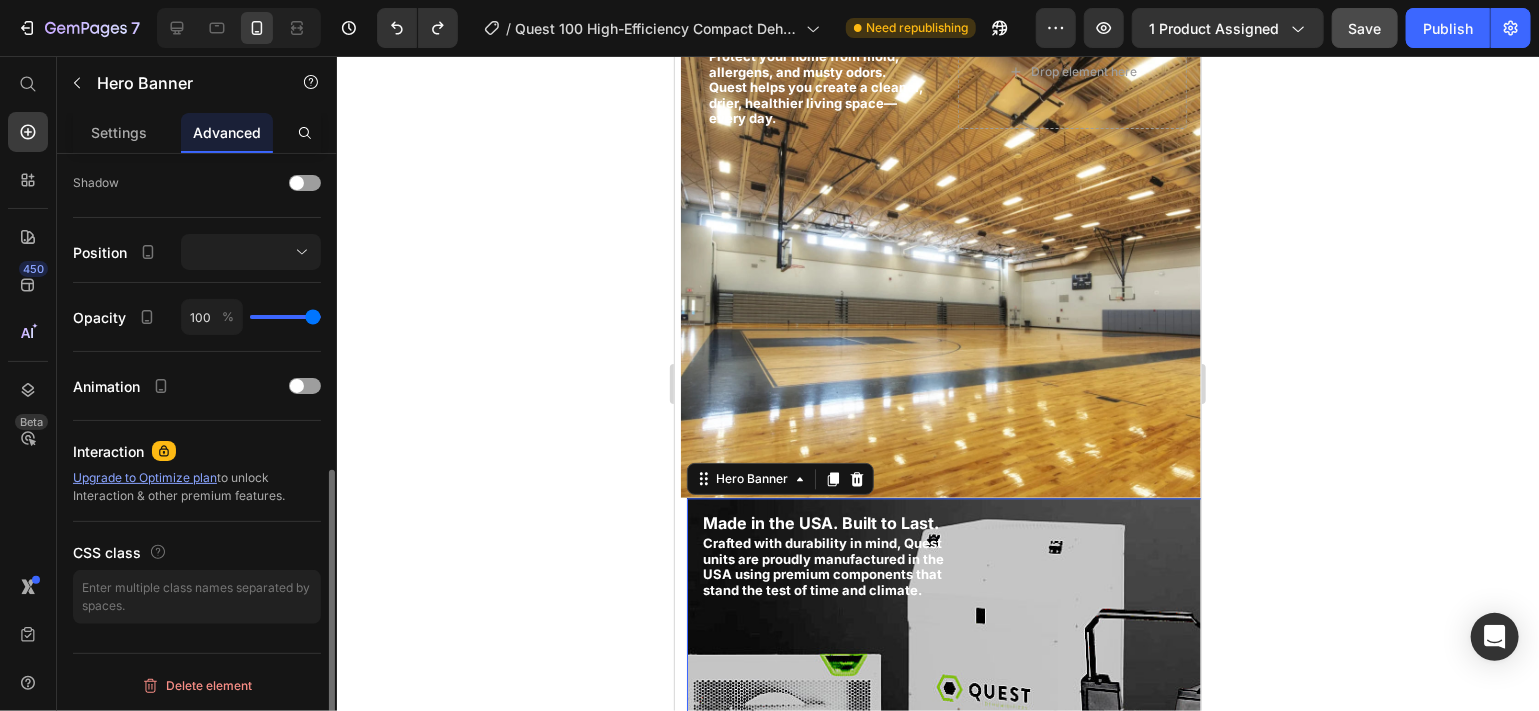 scroll, scrollTop: 0, scrollLeft: 0, axis: both 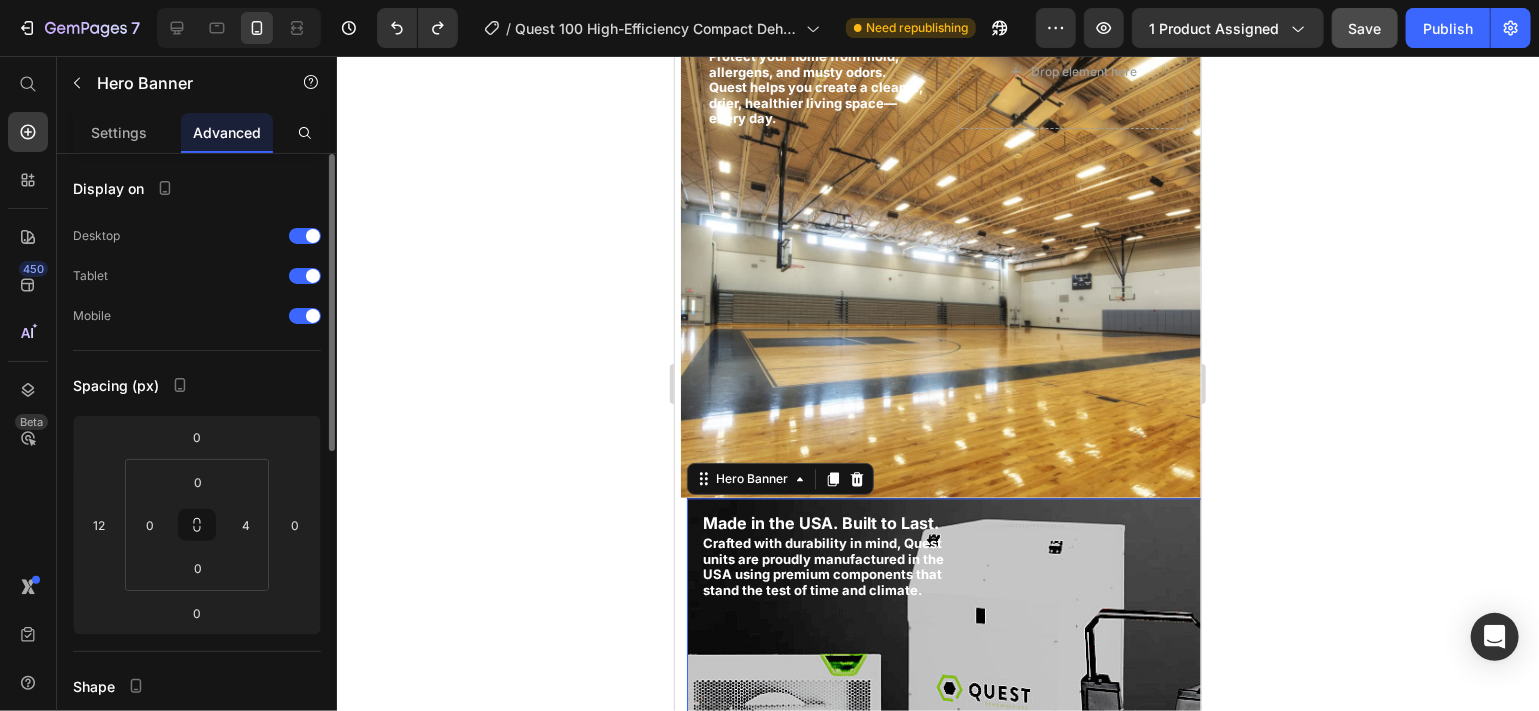 click on "Advanced" at bounding box center (227, 132) 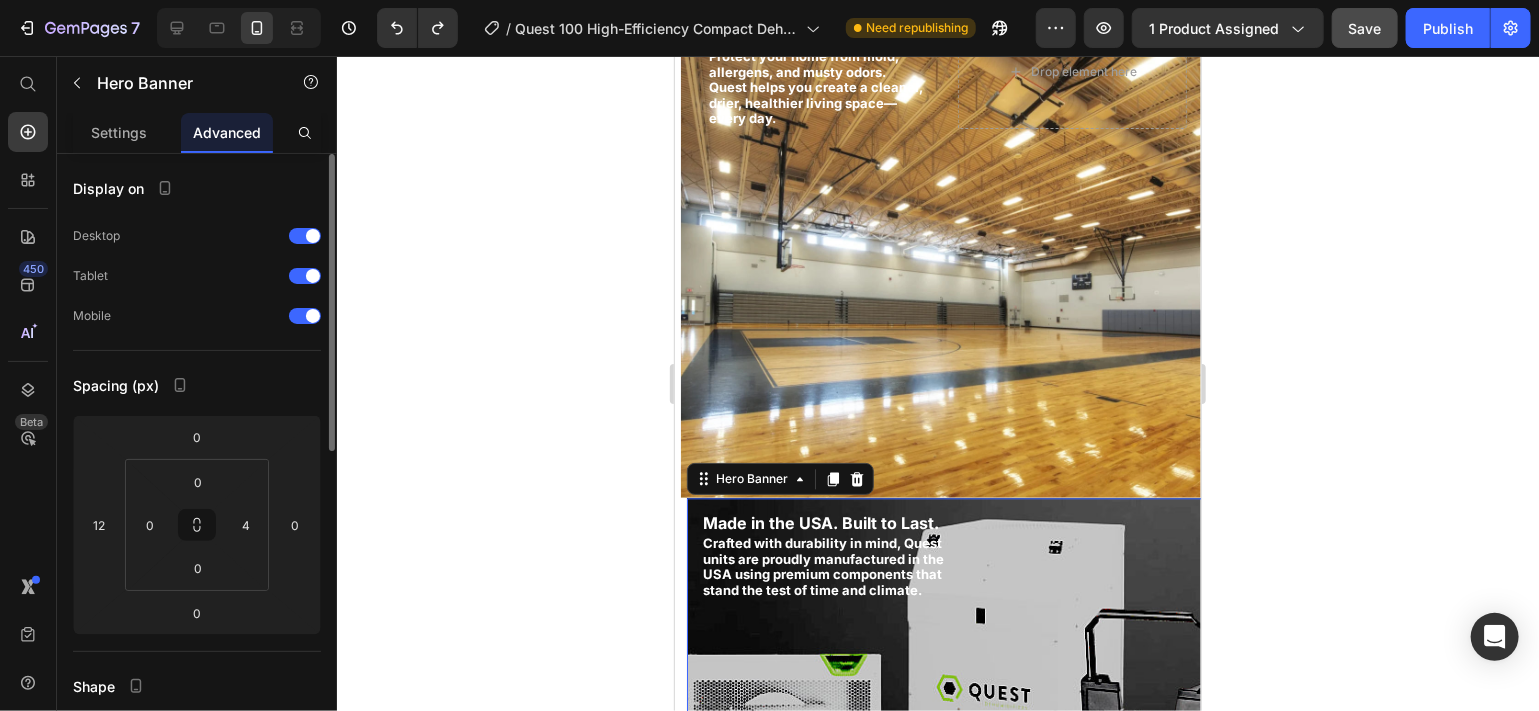 click on "Advanced" at bounding box center (227, 132) 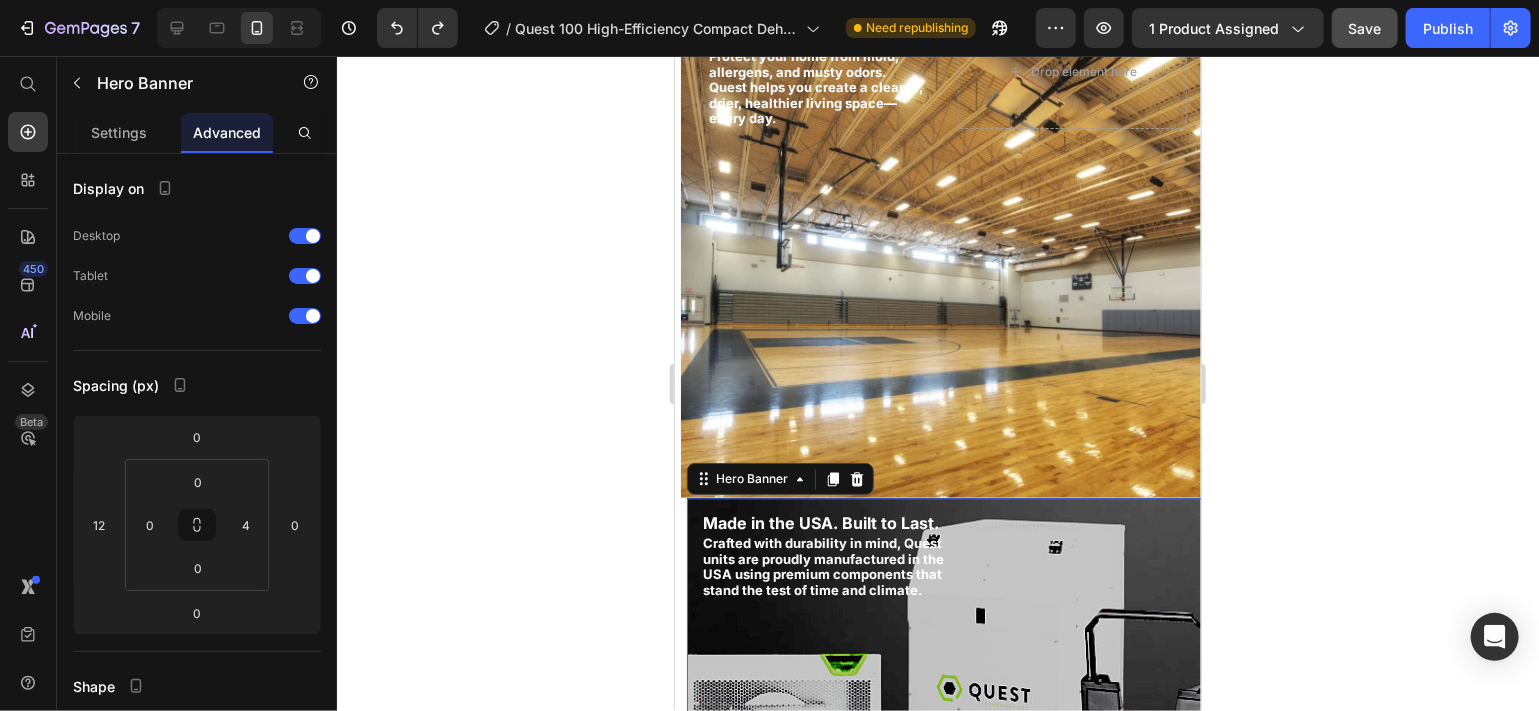 click at bounding box center [947, 747] 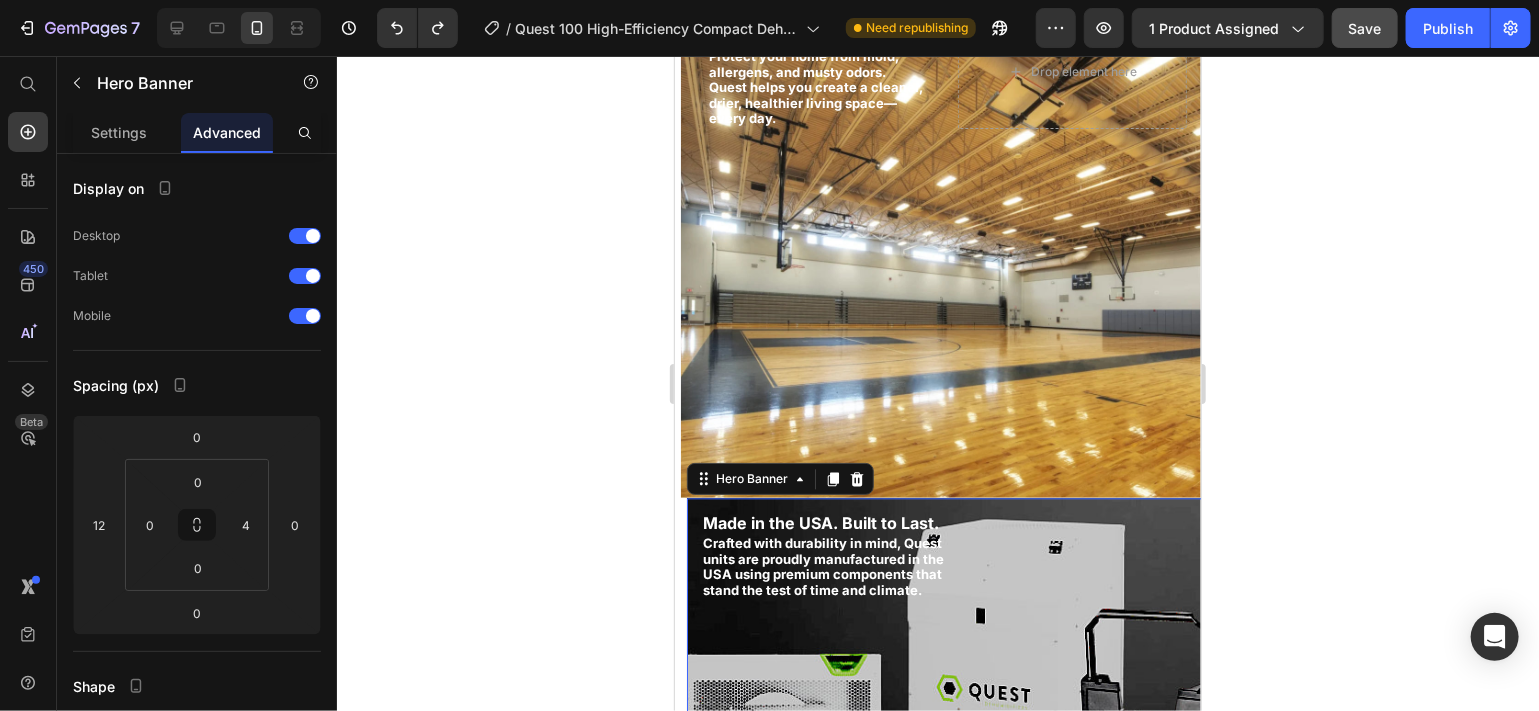 click at bounding box center [947, 747] 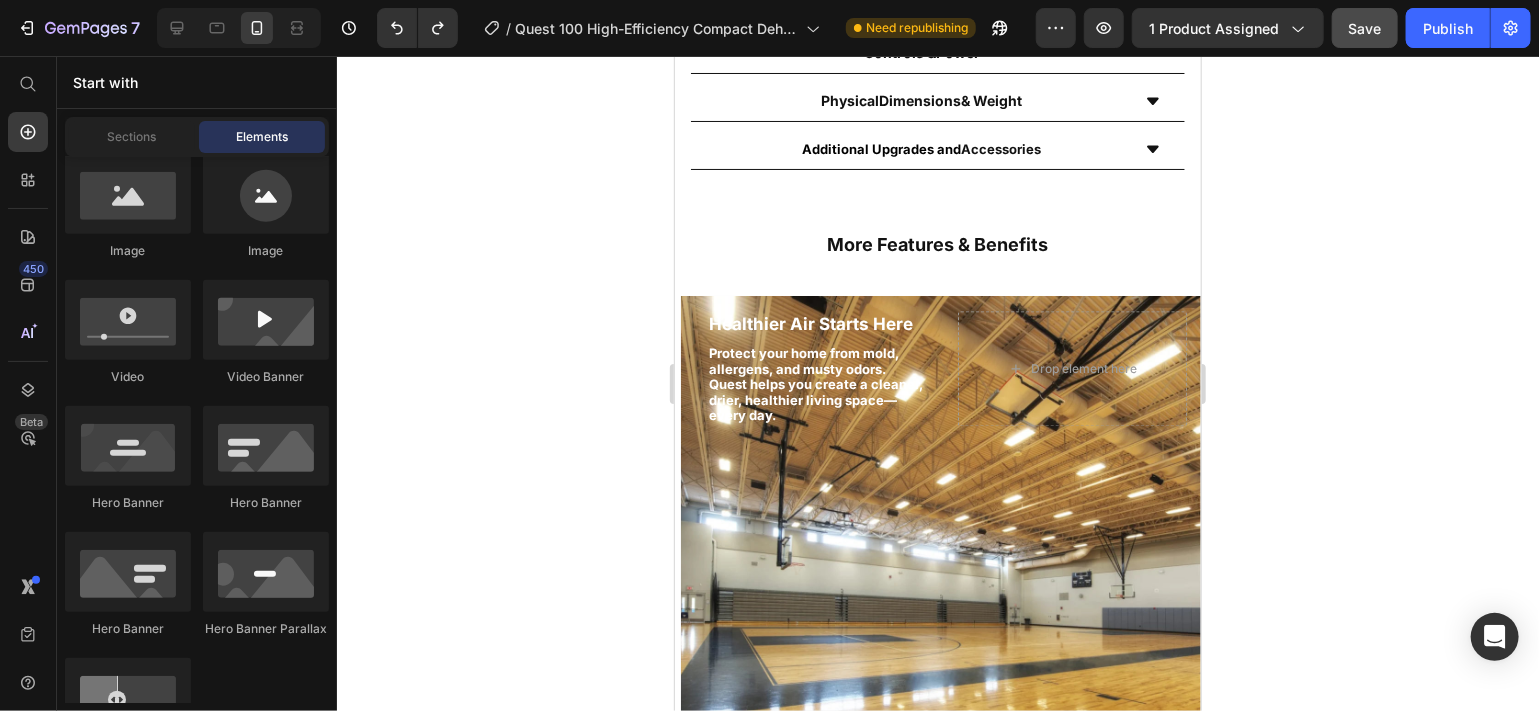 scroll, scrollTop: 1686, scrollLeft: 0, axis: vertical 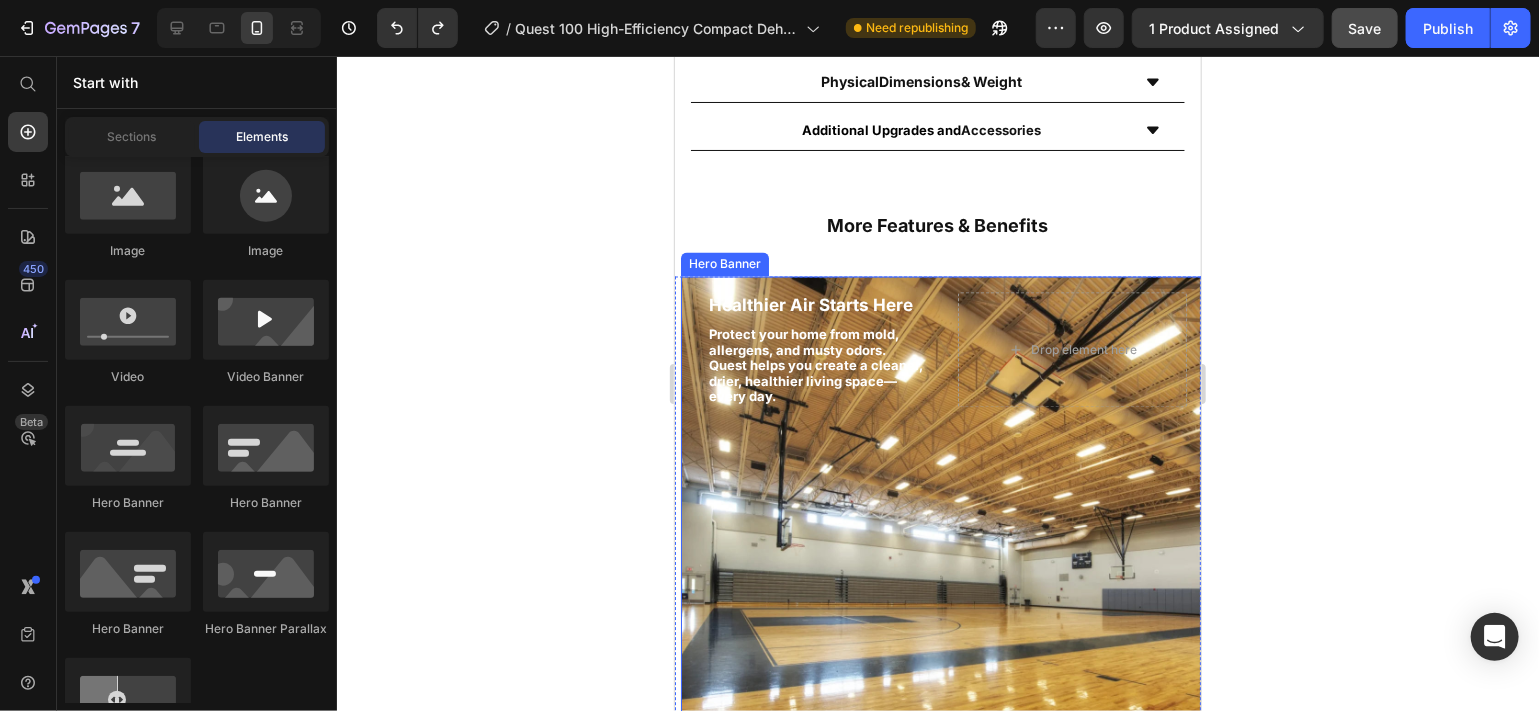 click on "⁠⁠⁠⁠⁠⁠⁠ Healthier Air Starts Here Heading Protect your home from mold, allergens, and musty odors. Quest helps you create a cleaner, drier, healthier living space—every day. Text Block
Drop element here" at bounding box center (941, 349) 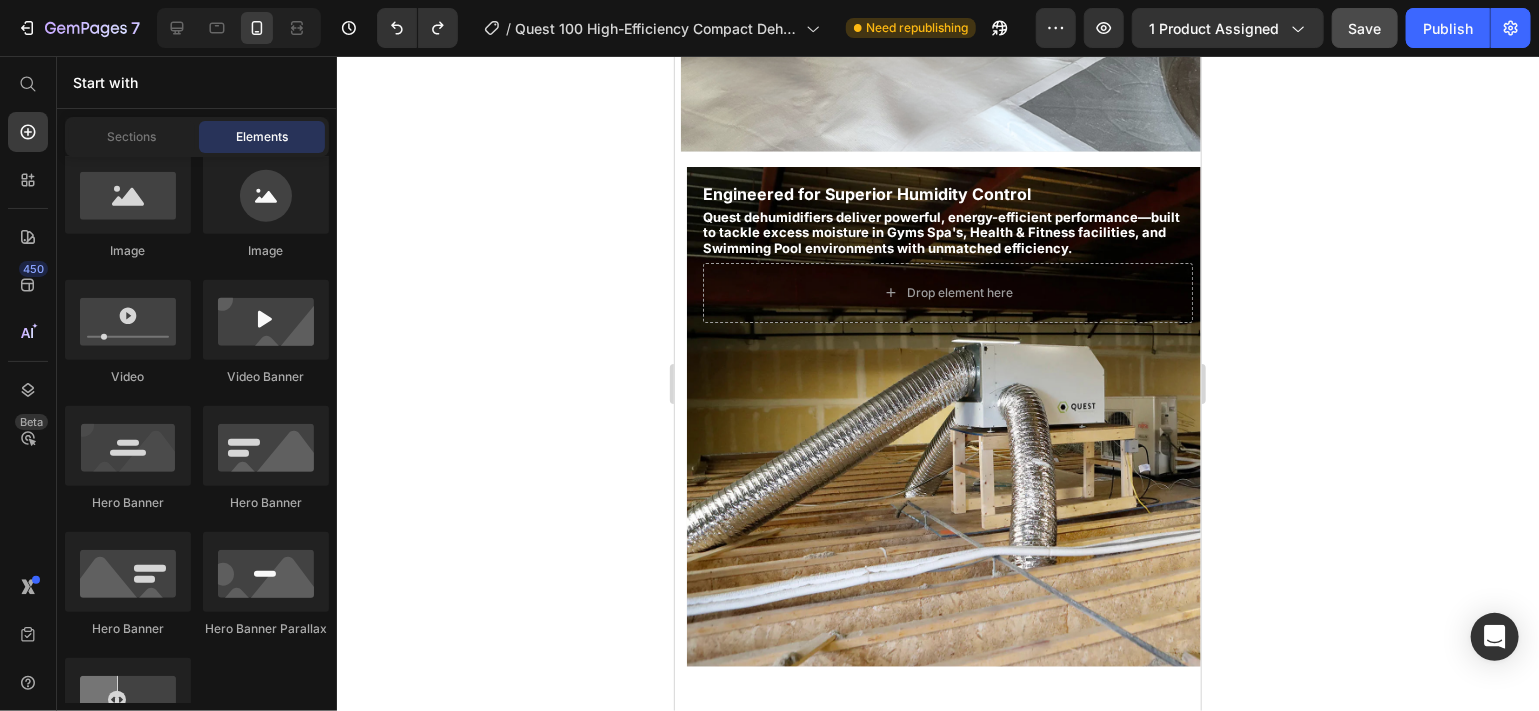 scroll, scrollTop: 3840, scrollLeft: 0, axis: vertical 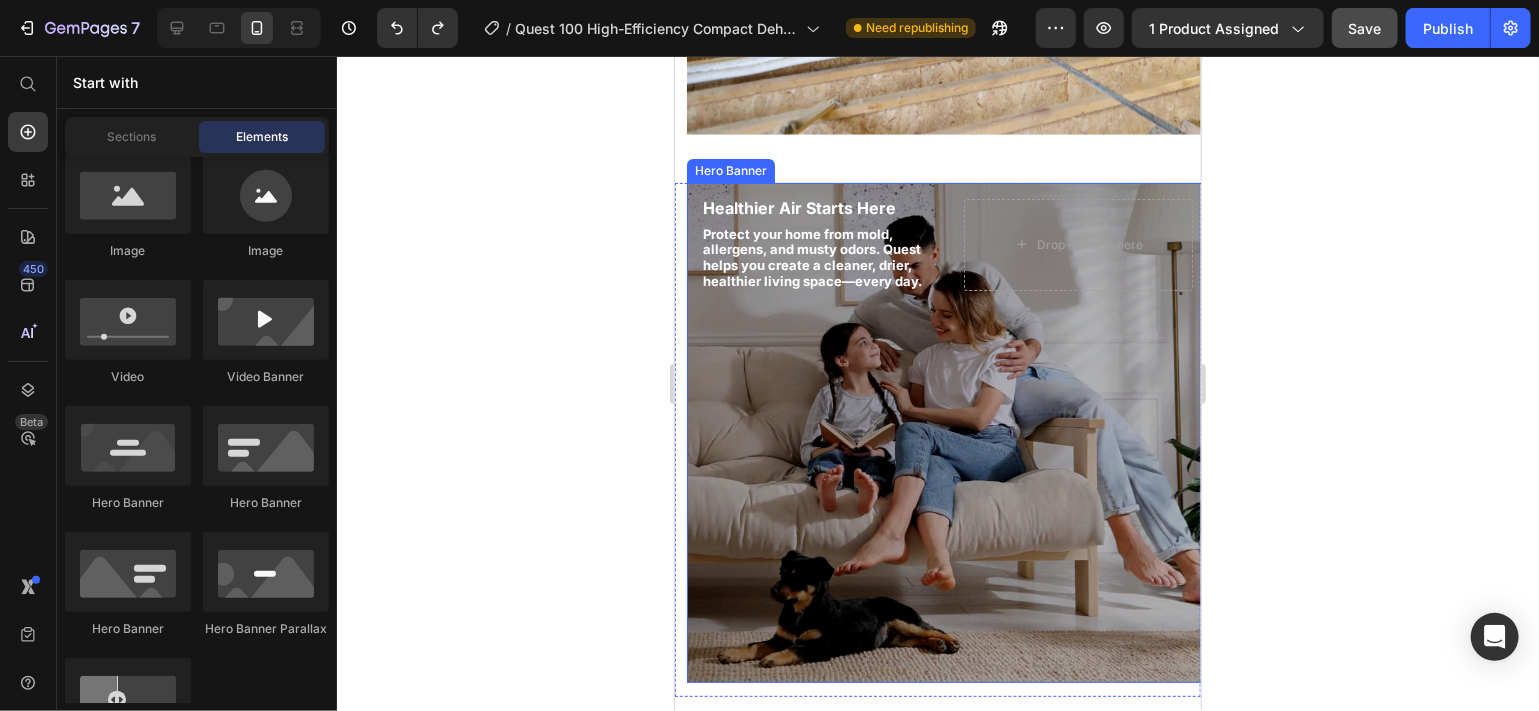 click at bounding box center [947, 432] 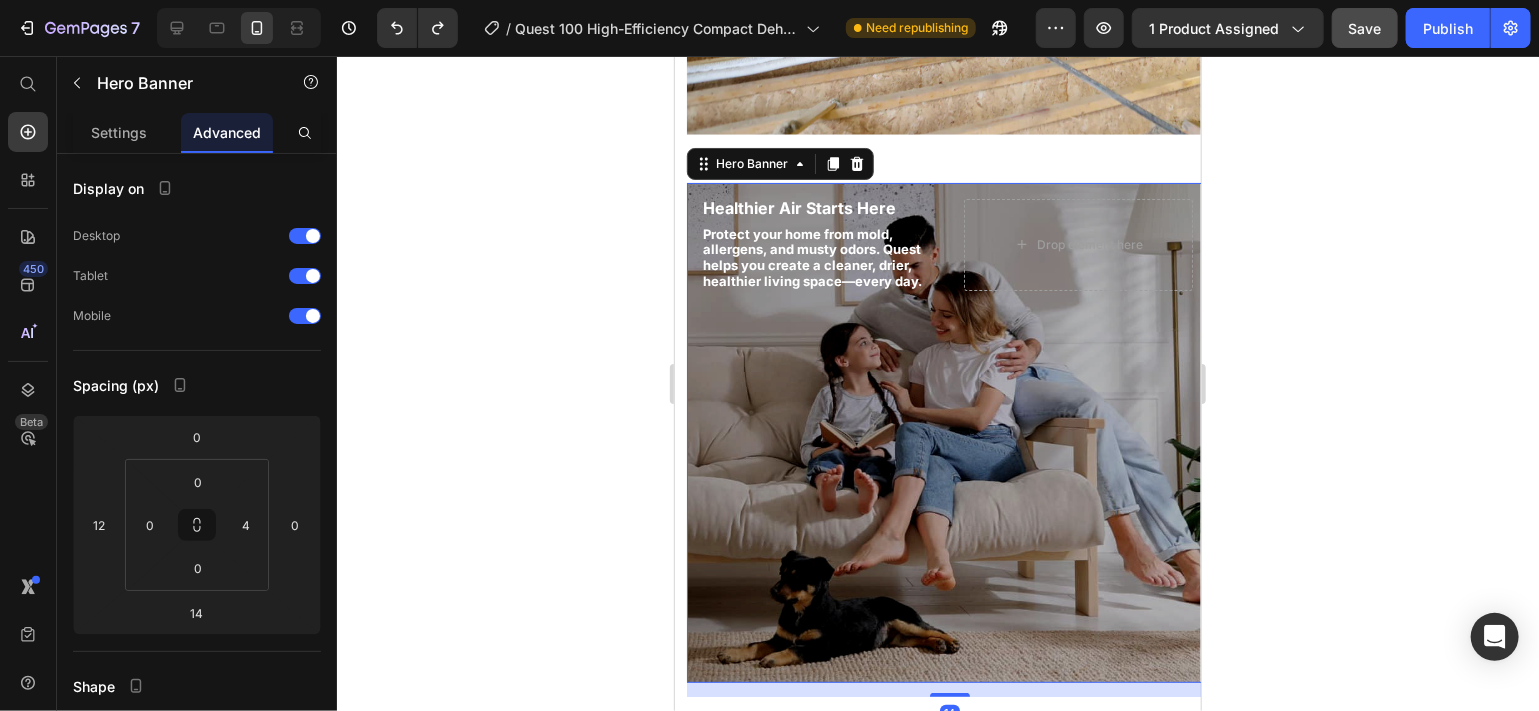 click at bounding box center (947, 432) 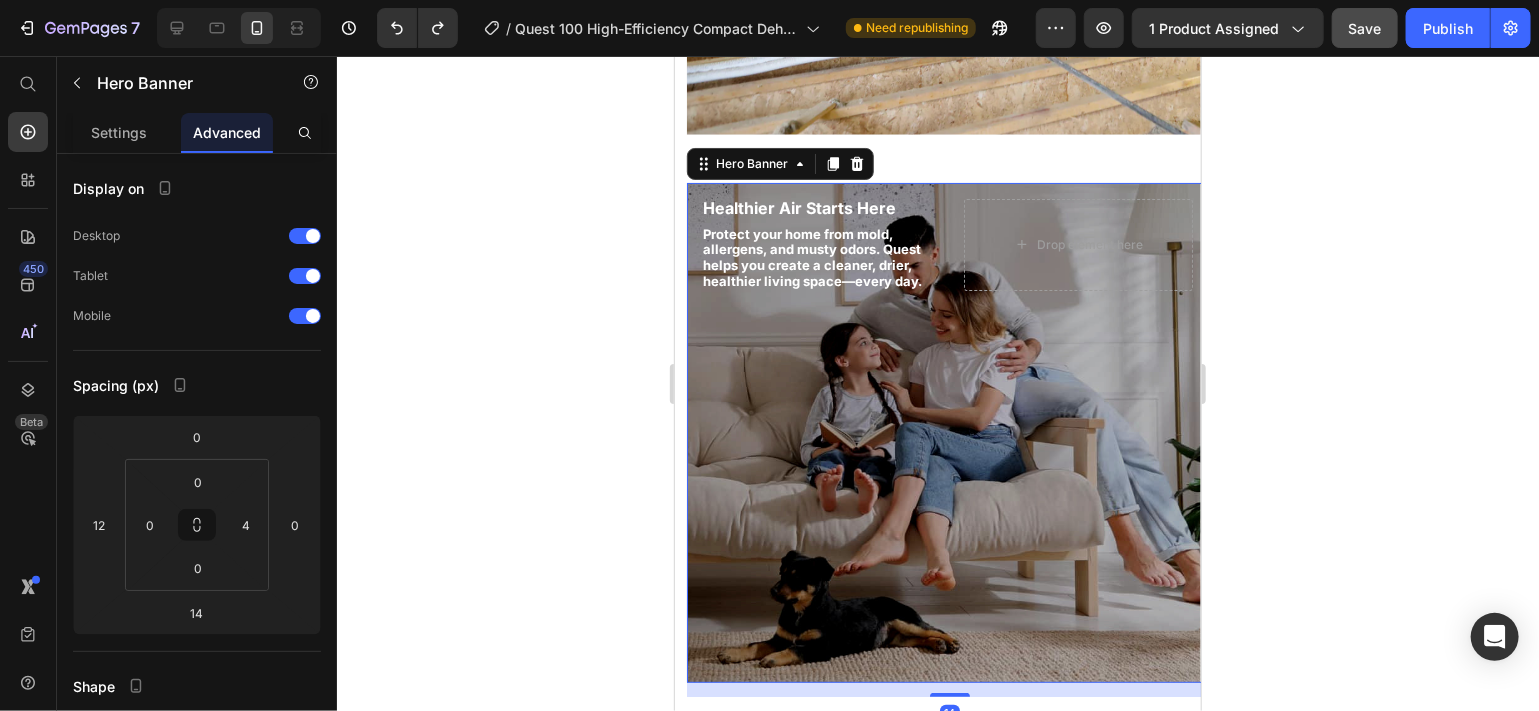 click at bounding box center (947, 432) 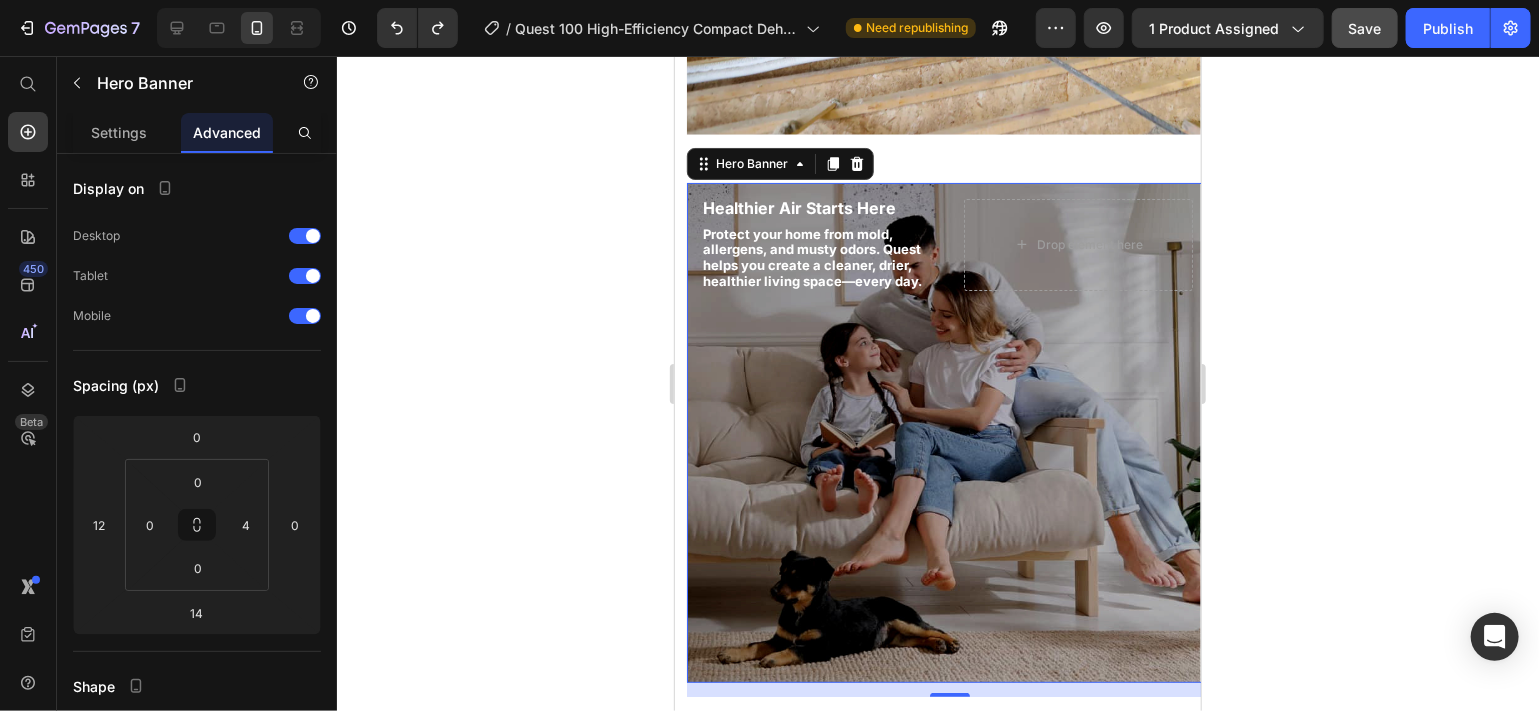 click at bounding box center [947, 432] 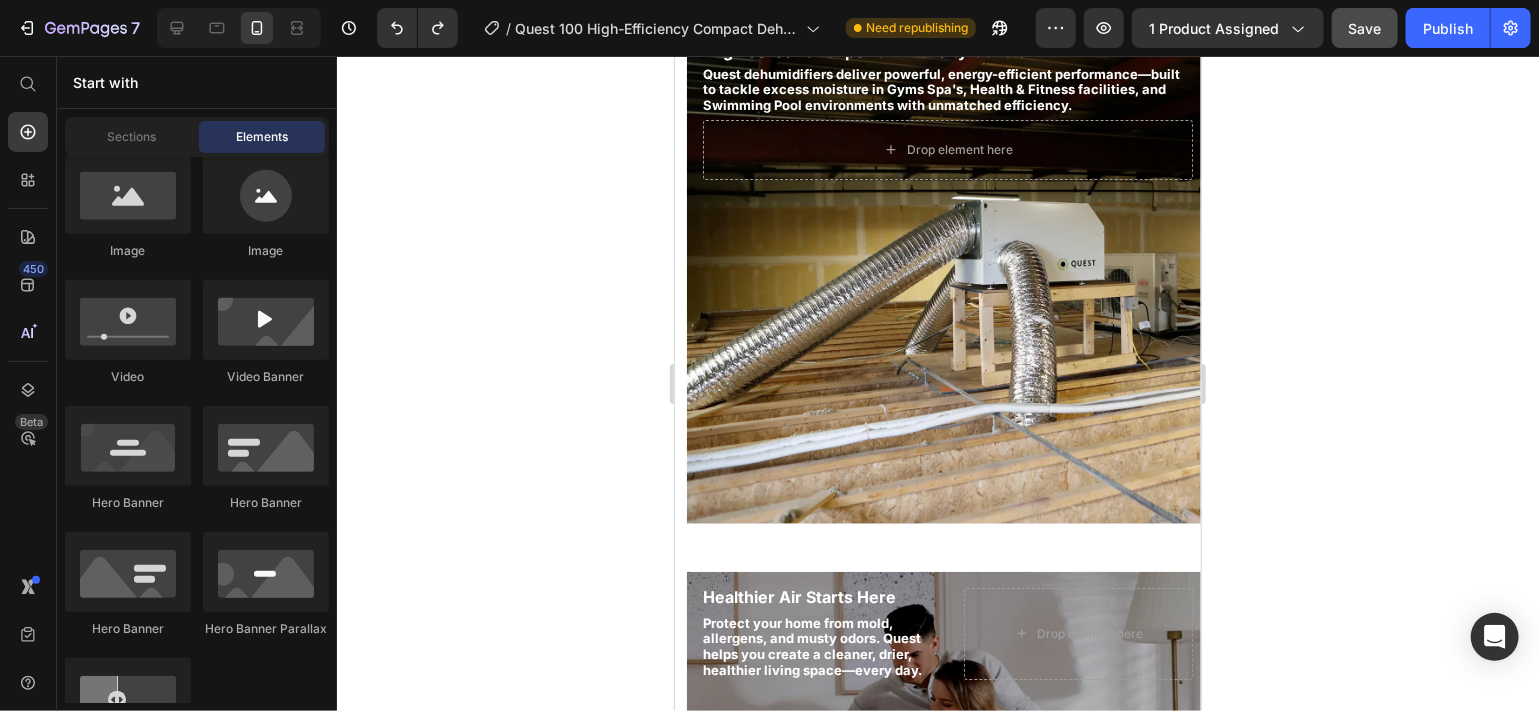 scroll, scrollTop: 3432, scrollLeft: 0, axis: vertical 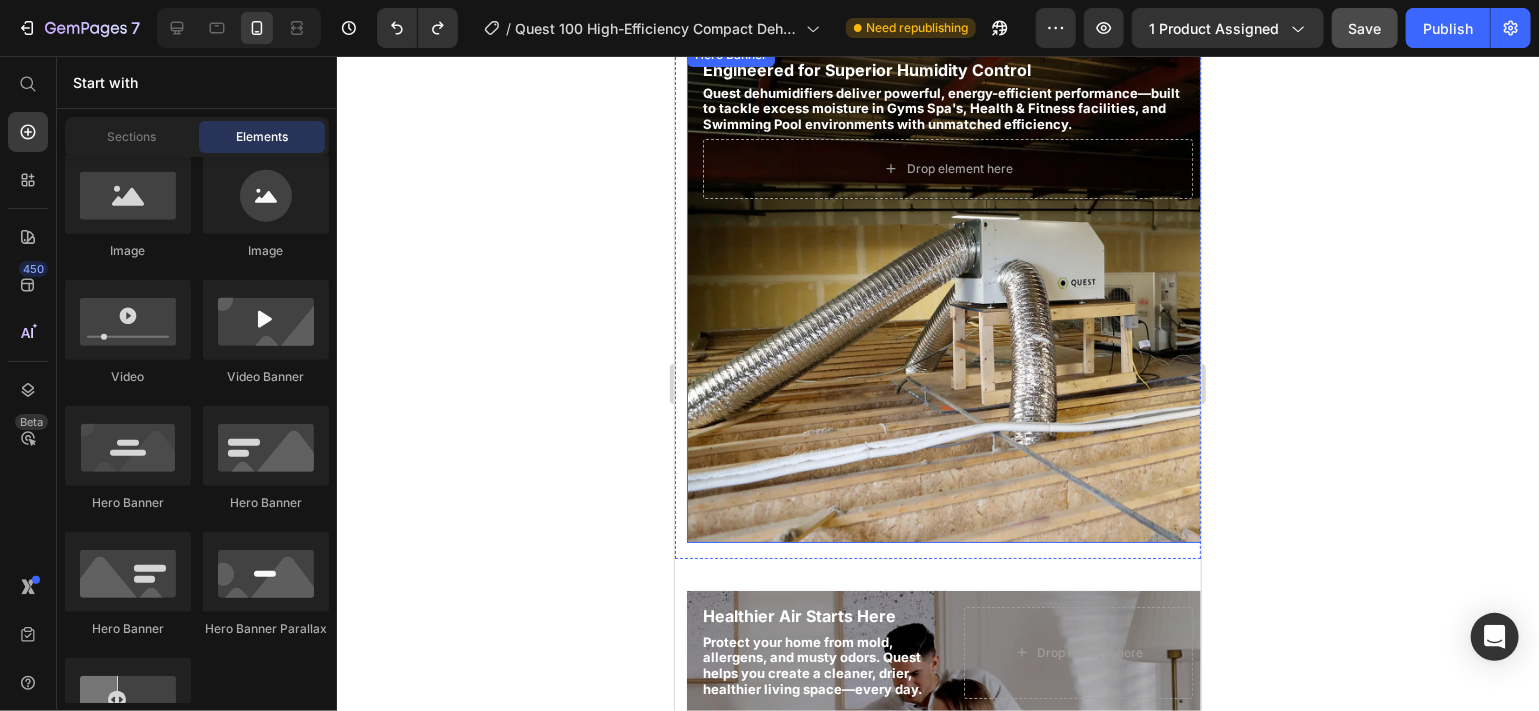 click at bounding box center [947, 292] 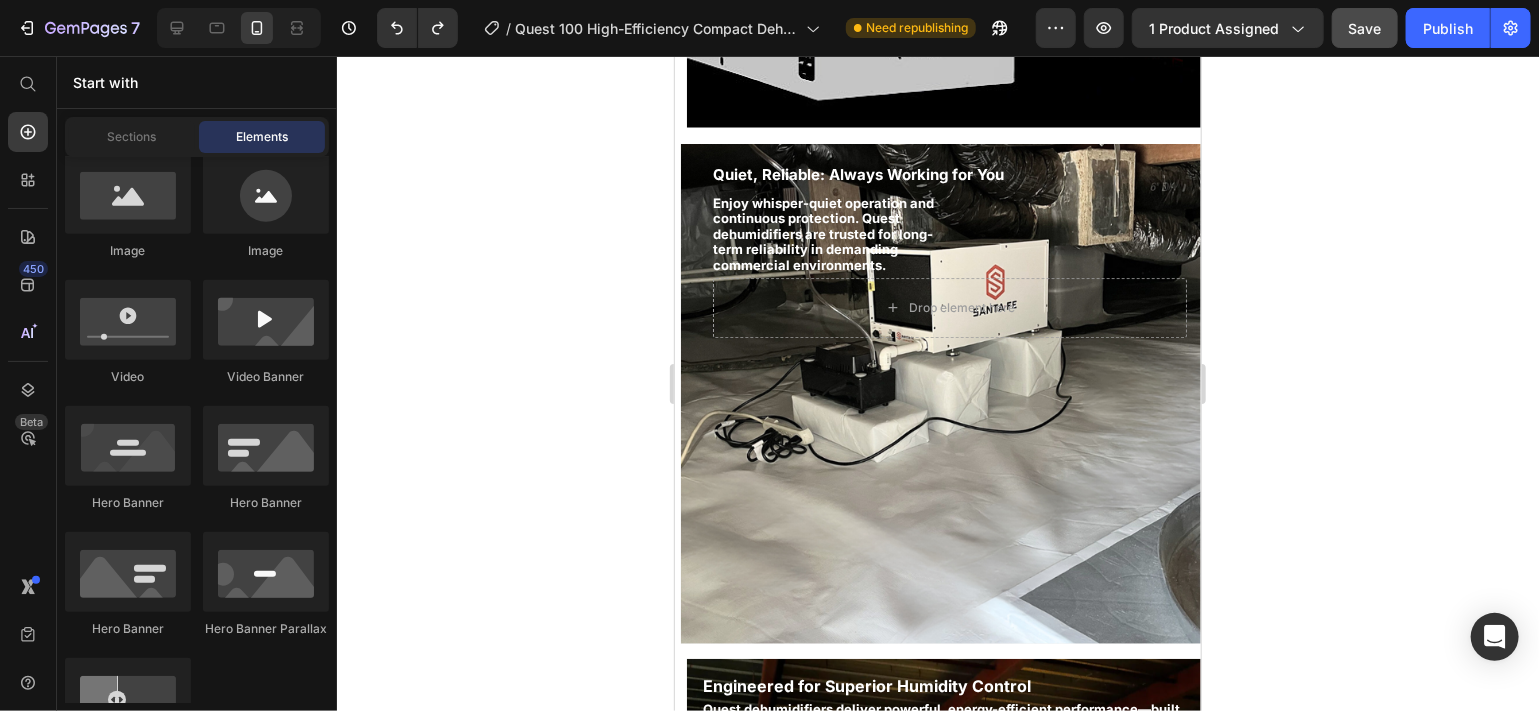 scroll, scrollTop: 2798, scrollLeft: 0, axis: vertical 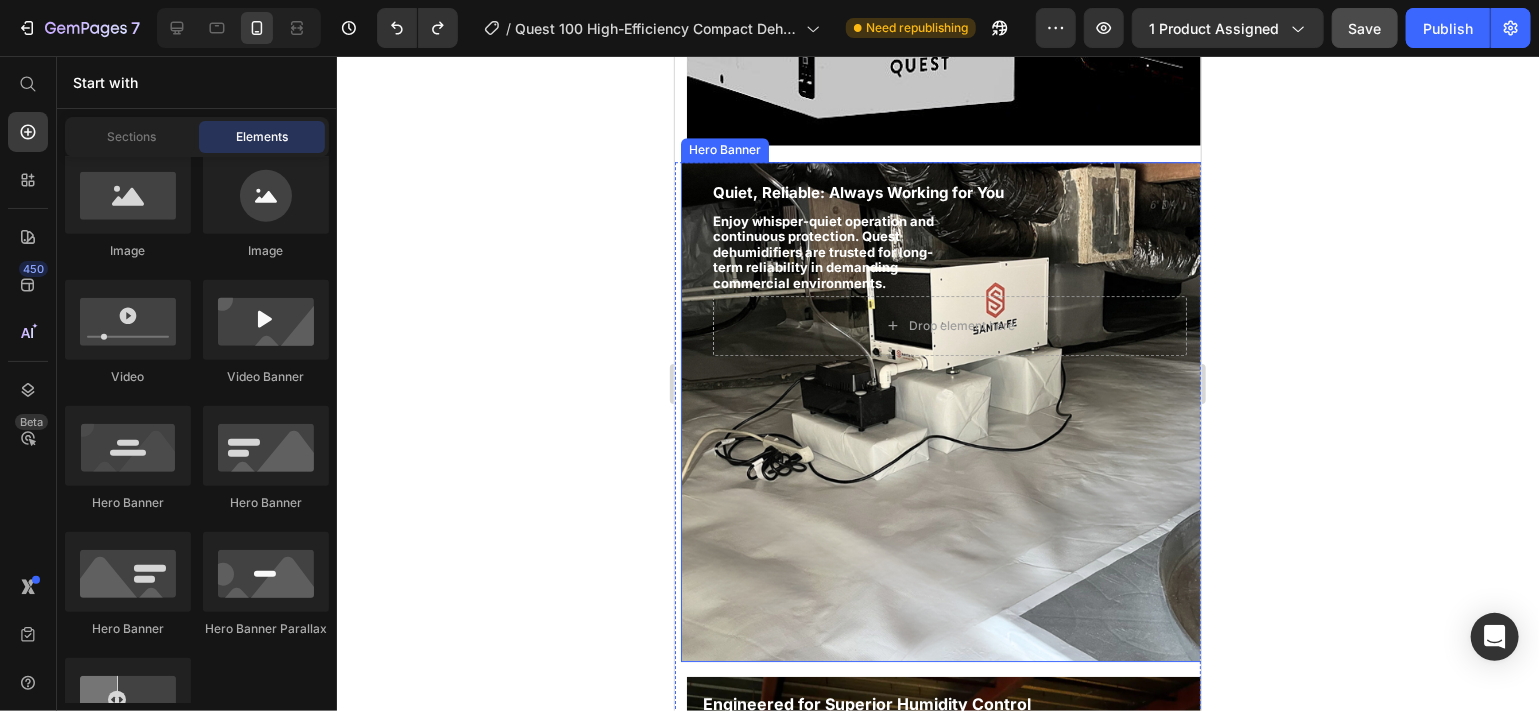 click at bounding box center (941, 411) 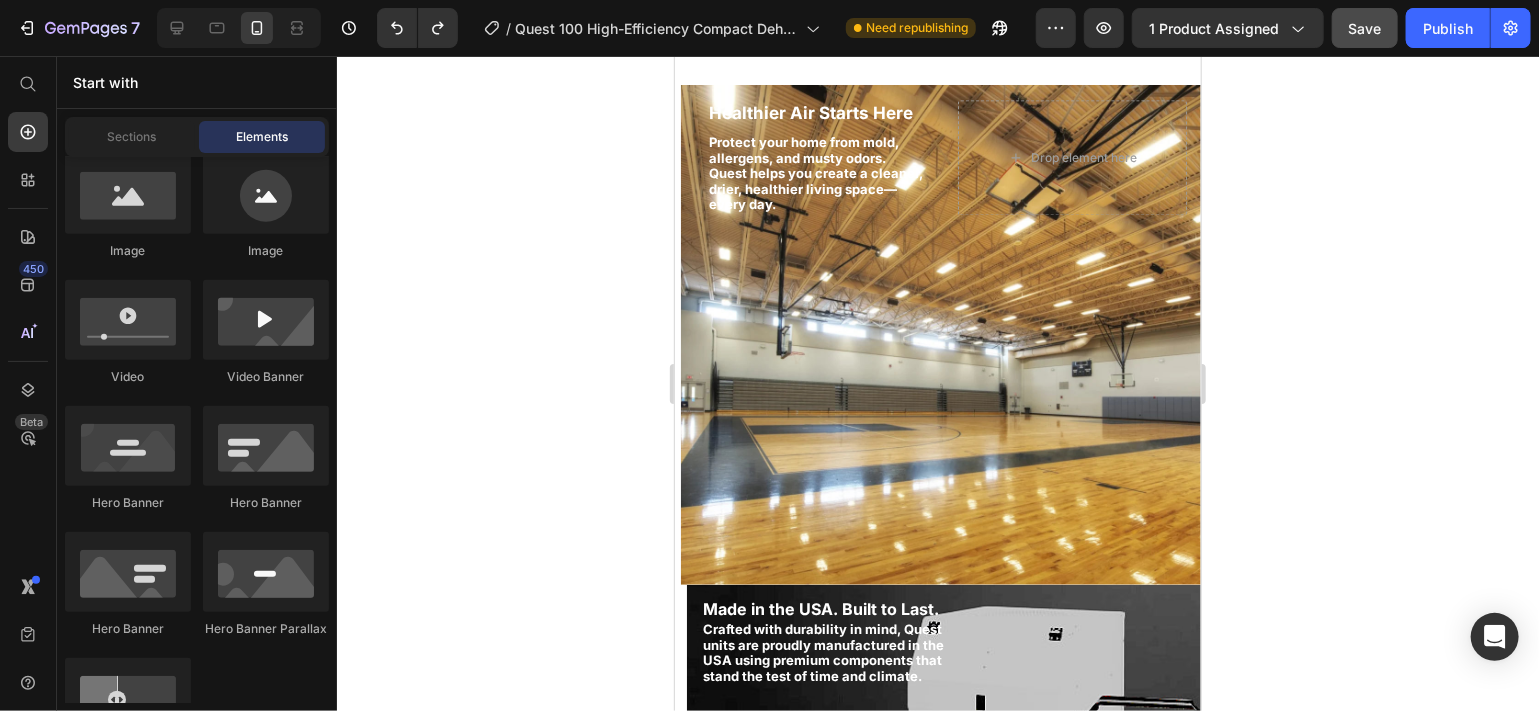 scroll, scrollTop: 1820, scrollLeft: 0, axis: vertical 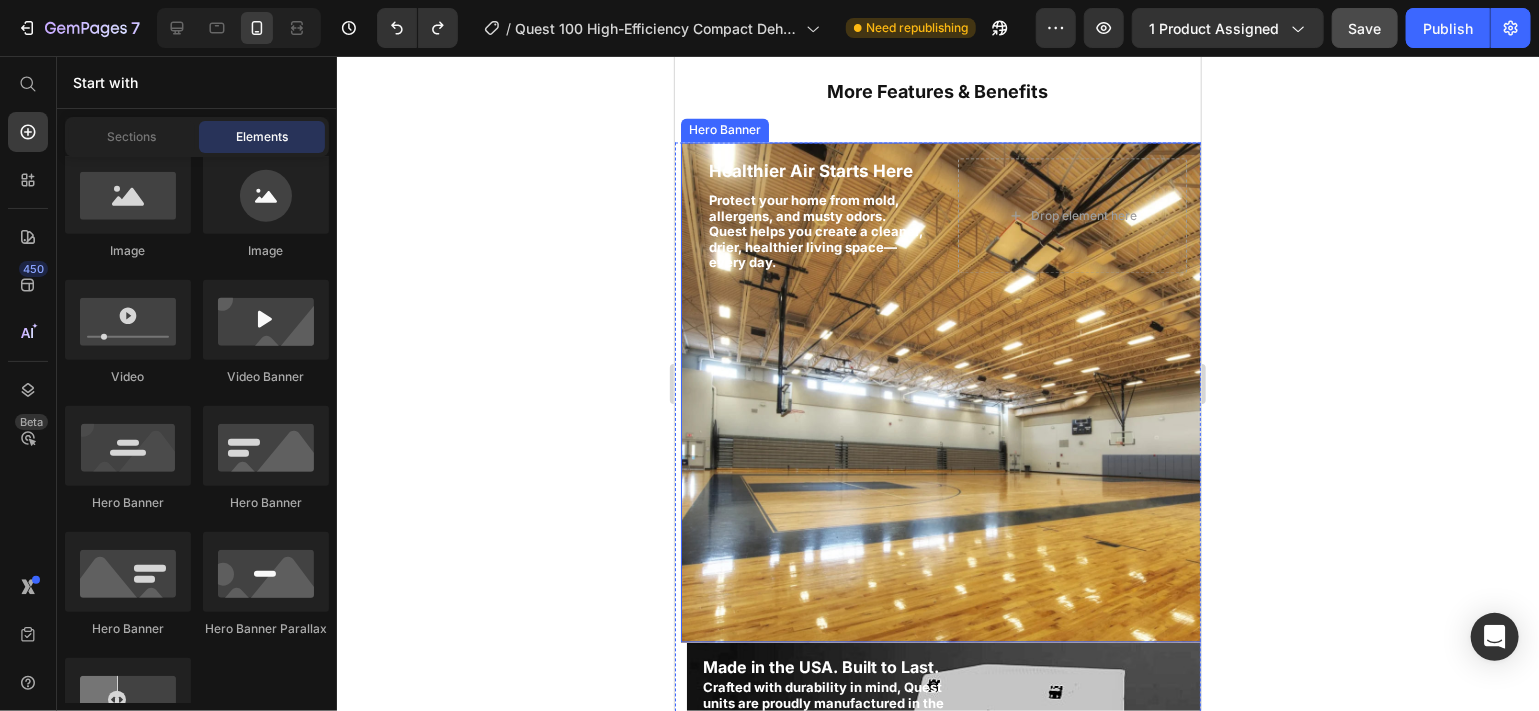 click at bounding box center [941, 392] 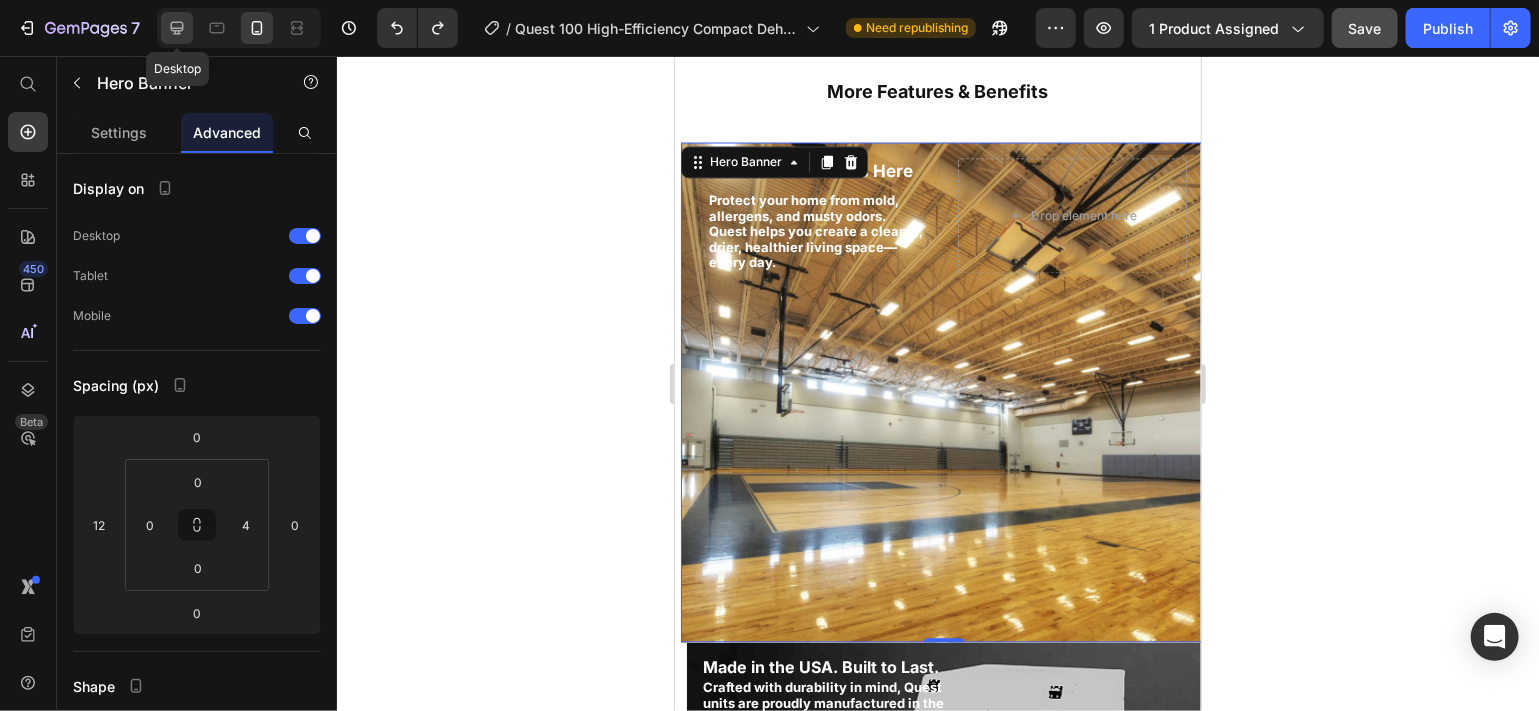 click 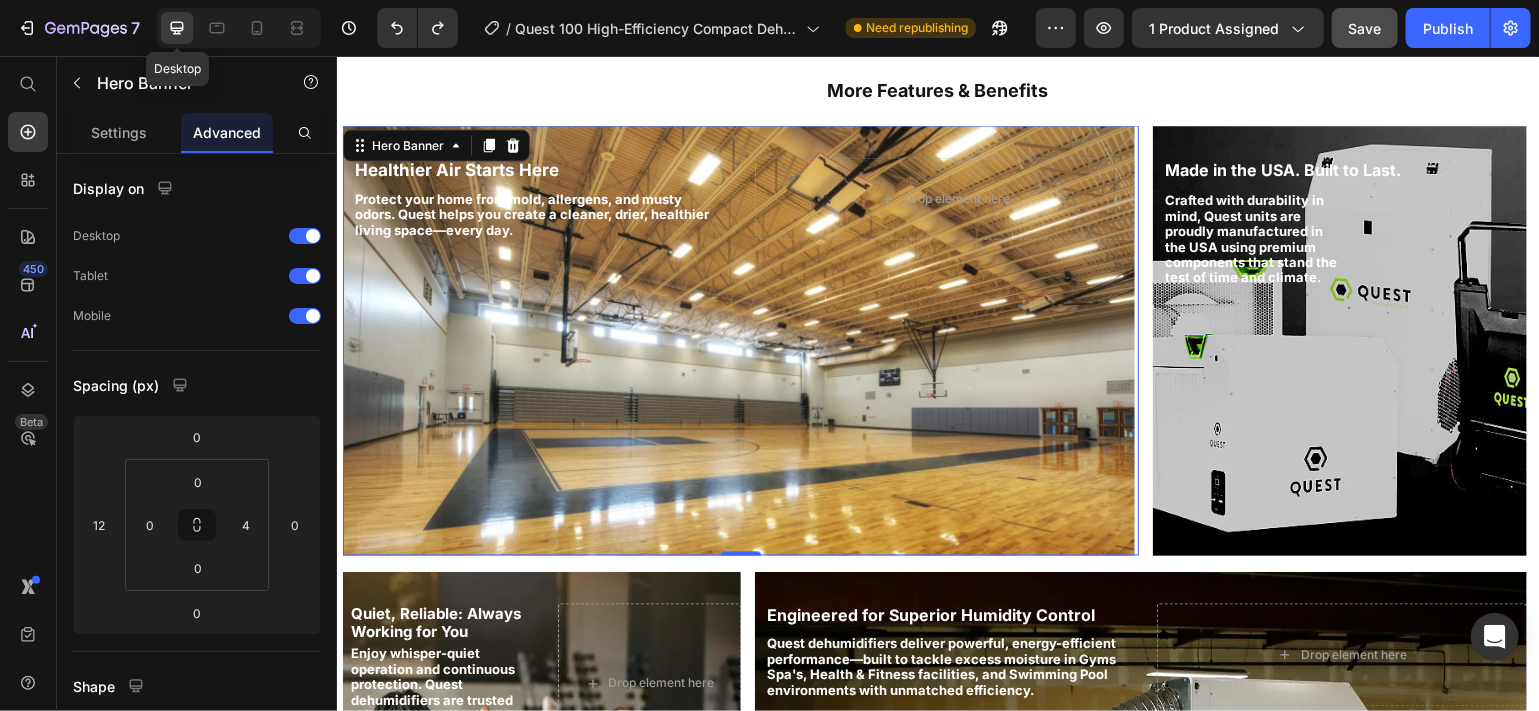scroll, scrollTop: 1622, scrollLeft: 0, axis: vertical 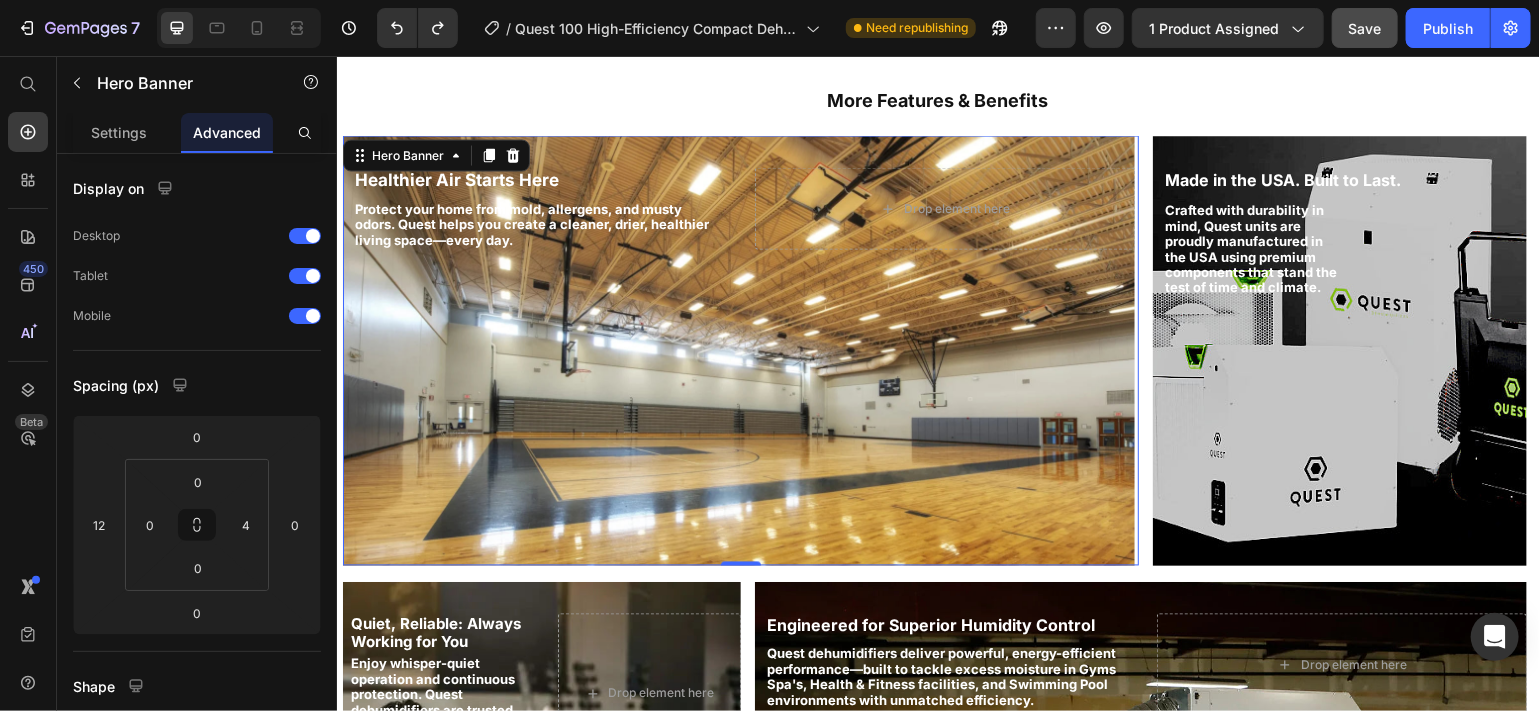click at bounding box center (738, 350) 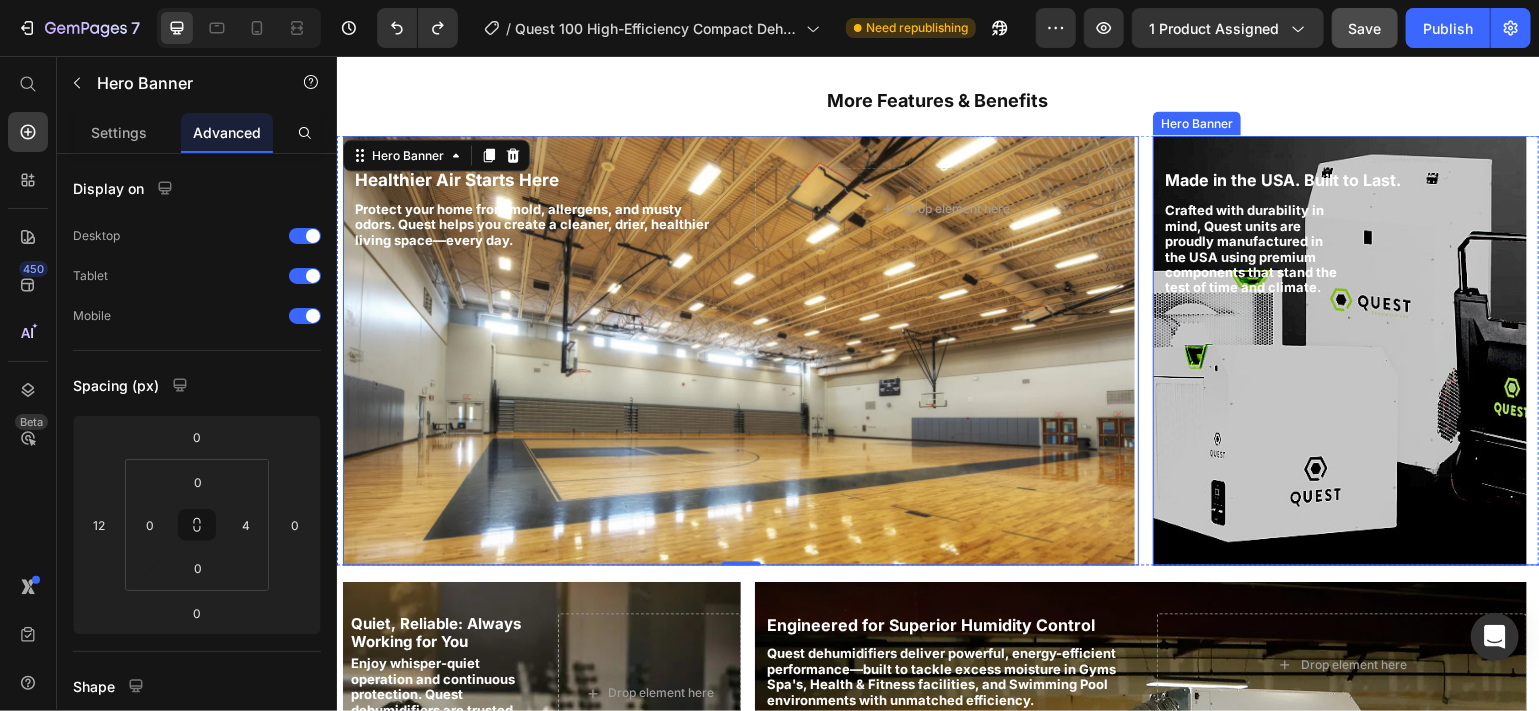click at bounding box center (1339, 350) 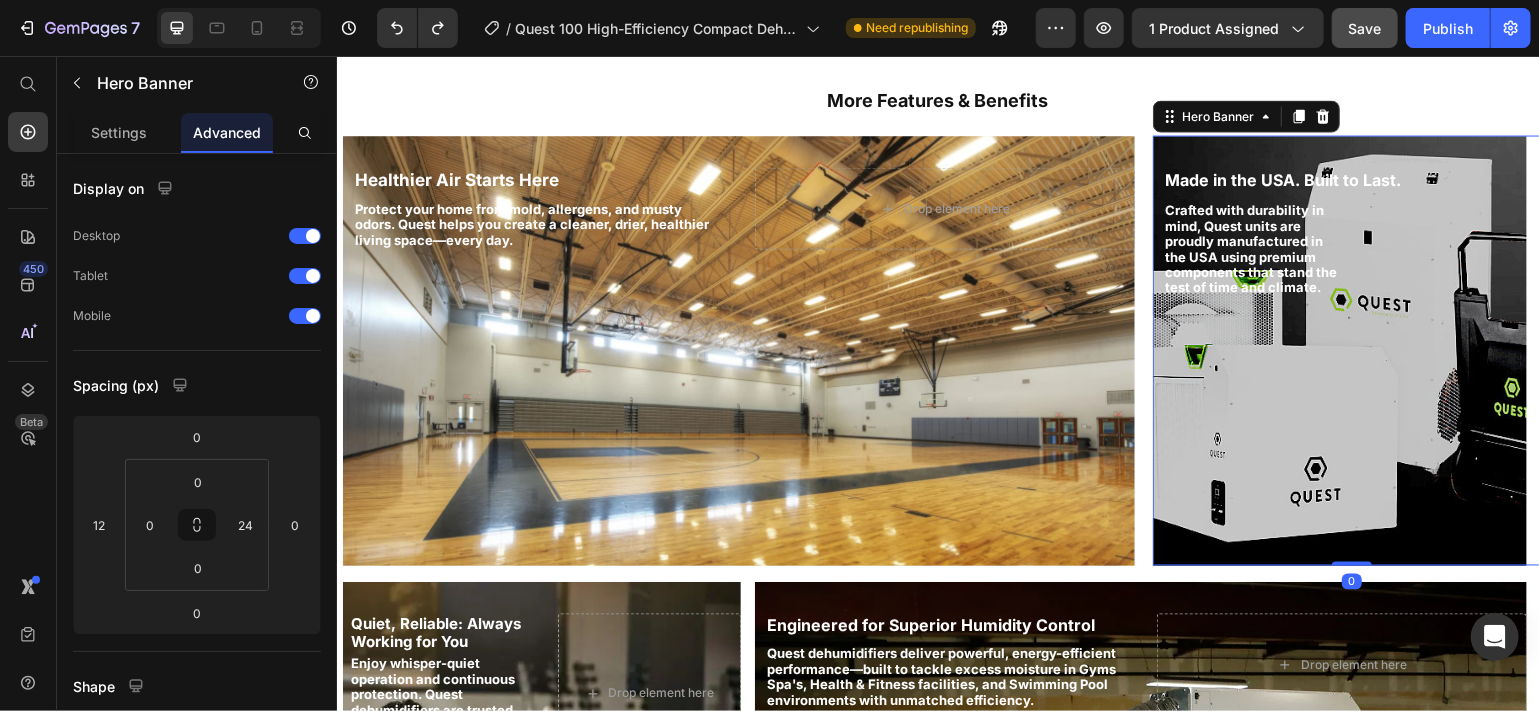 click at bounding box center (1339, 350) 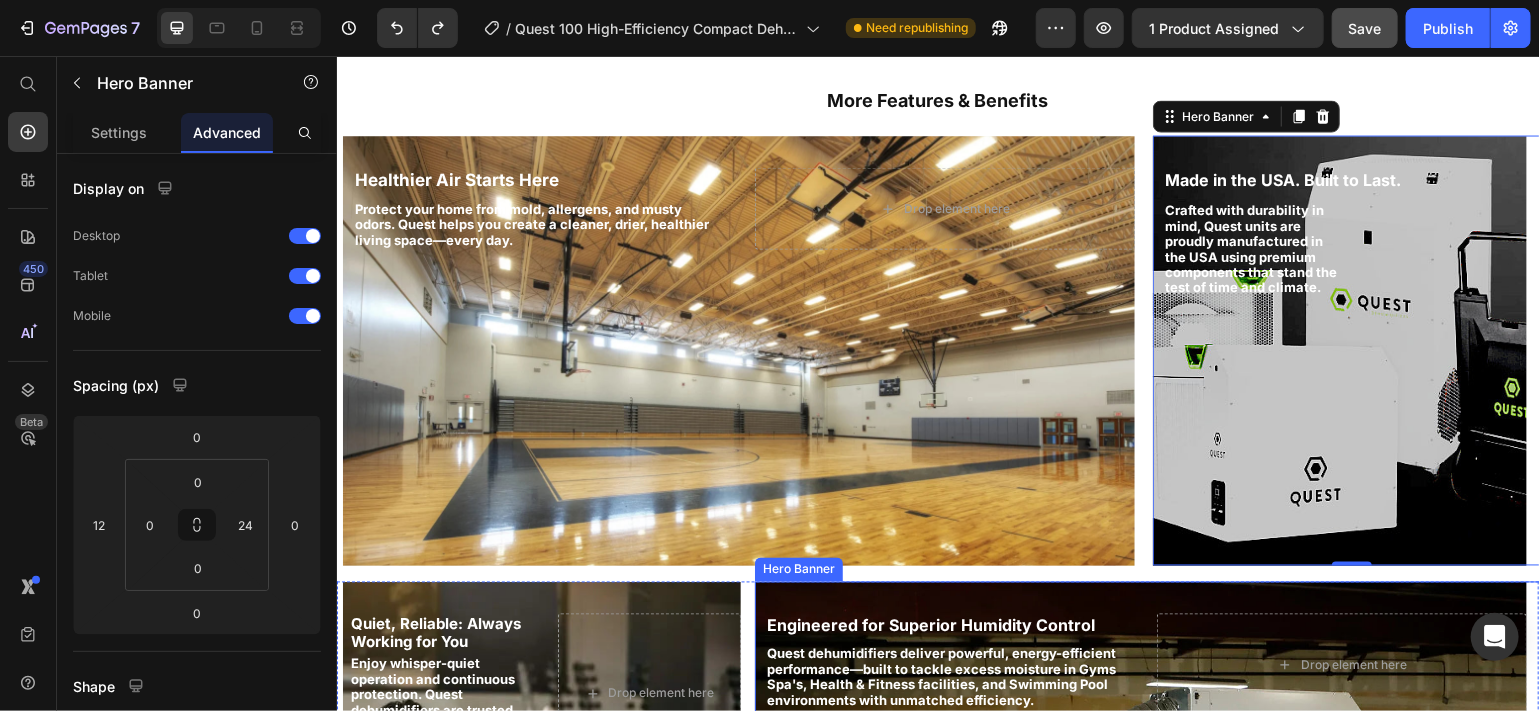 click on "Engineered for Superior Humidity Control Heading Quest dehumidifiers deliver powerful, energy-efficient performance—built to tackle excess moisture in Gyms Spa's, Health & Fitness facilities, and Swimming Pool environments with unmatched efficiency. Text Block
Drop element here" at bounding box center [1140, 664] 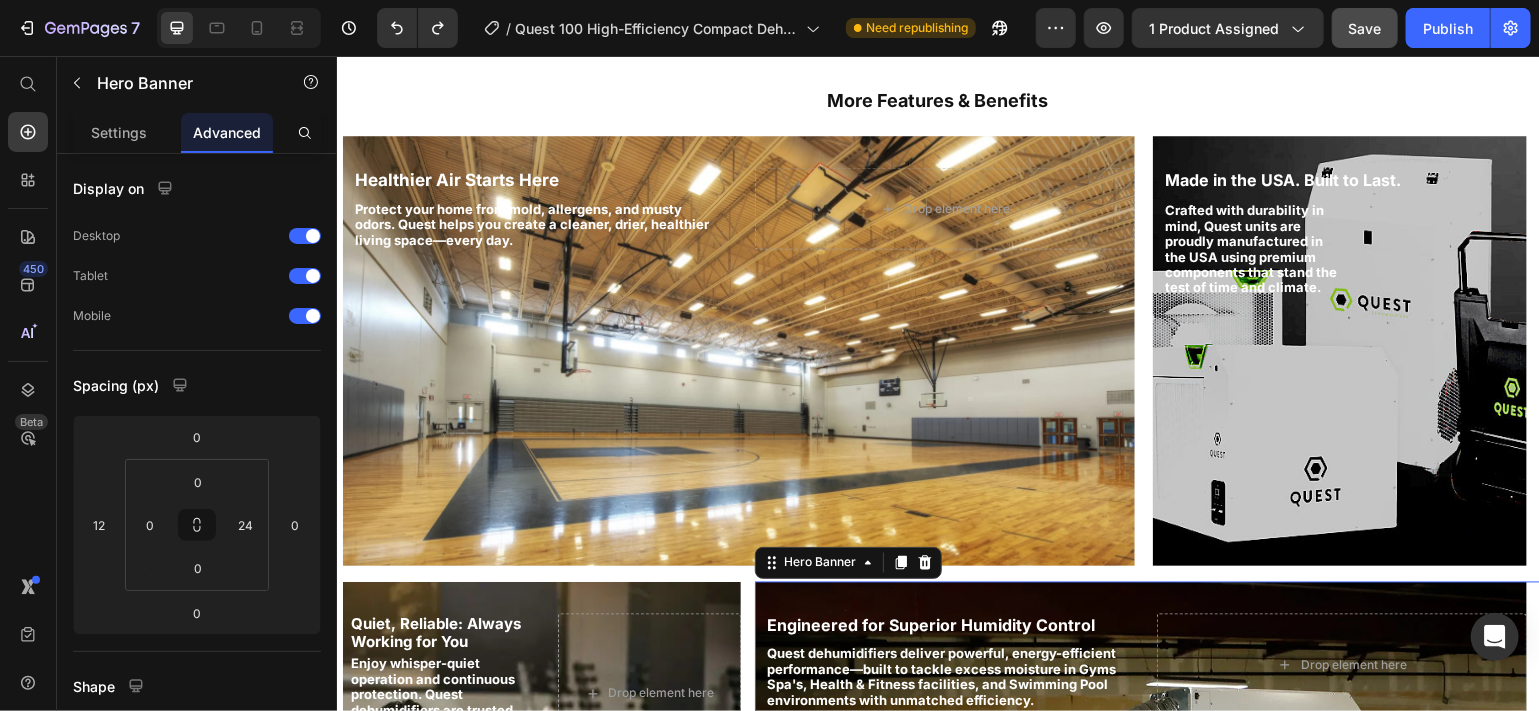 click on "Engineered for Superior Humidity Control Heading Quest dehumidifiers deliver powerful, energy-efficient performance—built to tackle excess moisture in Gyms Spa's, Health & Fitness facilities, and Swimming Pool environments with unmatched efficiency. Text Block
Drop element here" at bounding box center [1140, 664] 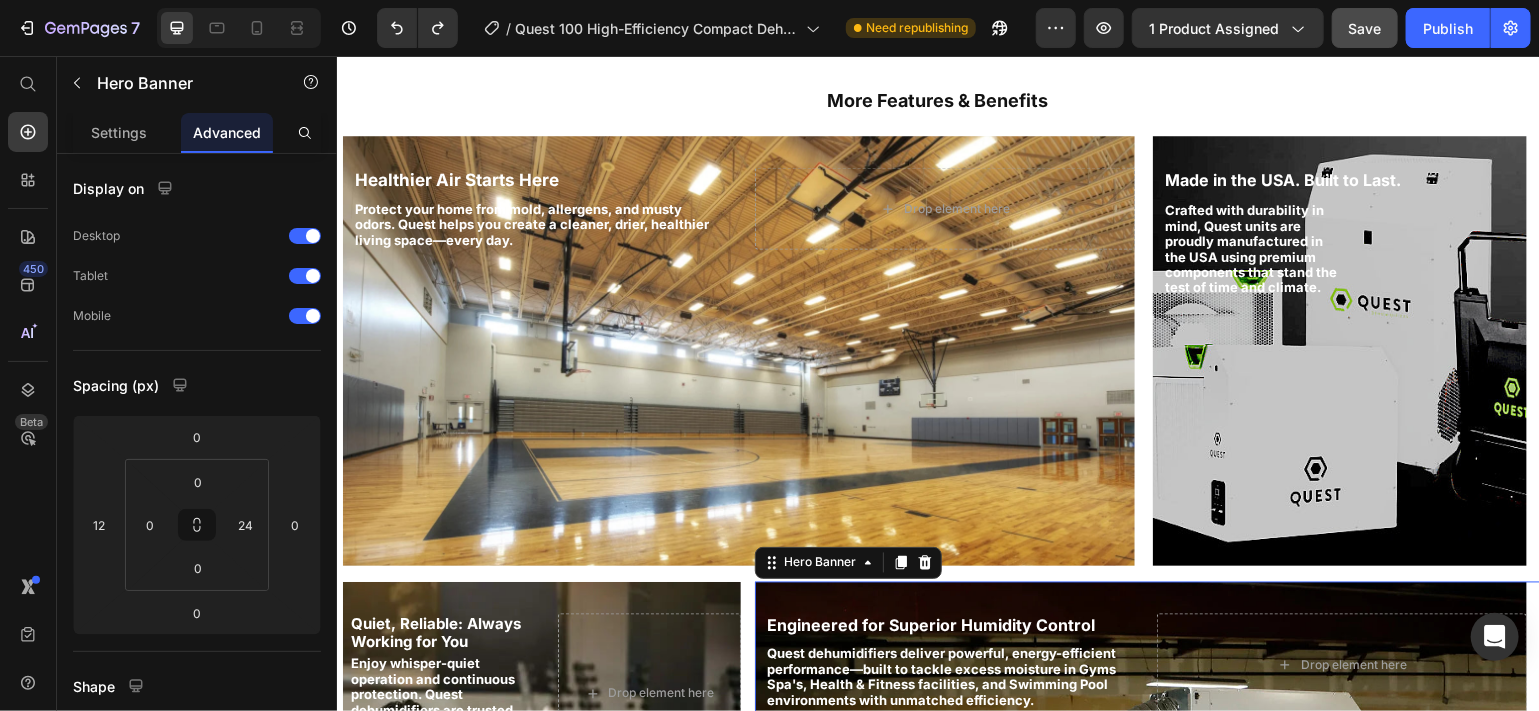 click on "Engineered for Superior Humidity Control Heading Quest dehumidifiers deliver powerful, energy-efficient performance—built to tackle excess moisture in Gyms Spa's, Health & Fitness facilities, and Swimming Pool environments with unmatched efficiency. Text Block
Drop element here" at bounding box center (1140, 664) 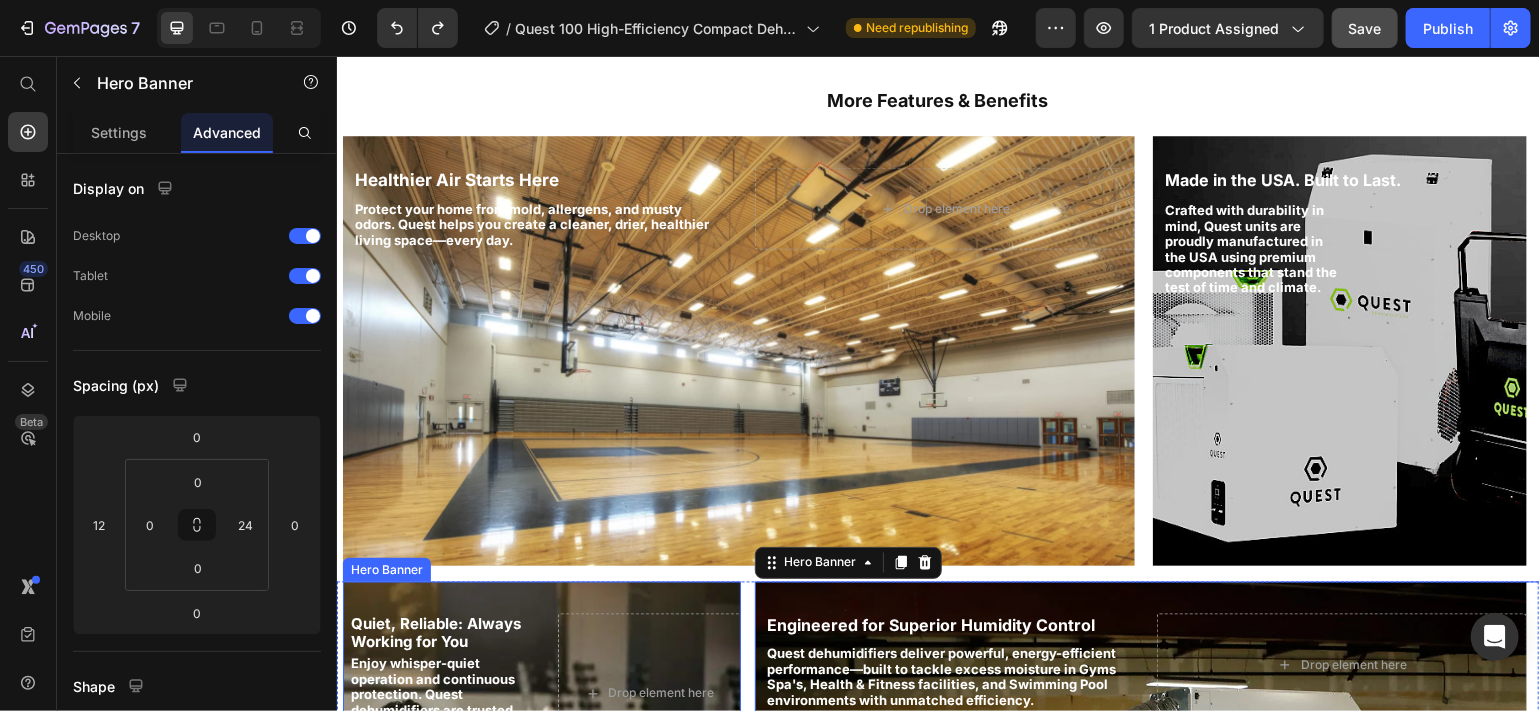 click on "Quiet, Reliable: Always Working for You Text Block Enjoy whisper-quiet operation and continuous protection. Quest dehumidifiers are trusted for long-term reliability in demanding commercial environments. Text Block
Drop element here" at bounding box center (541, 693) 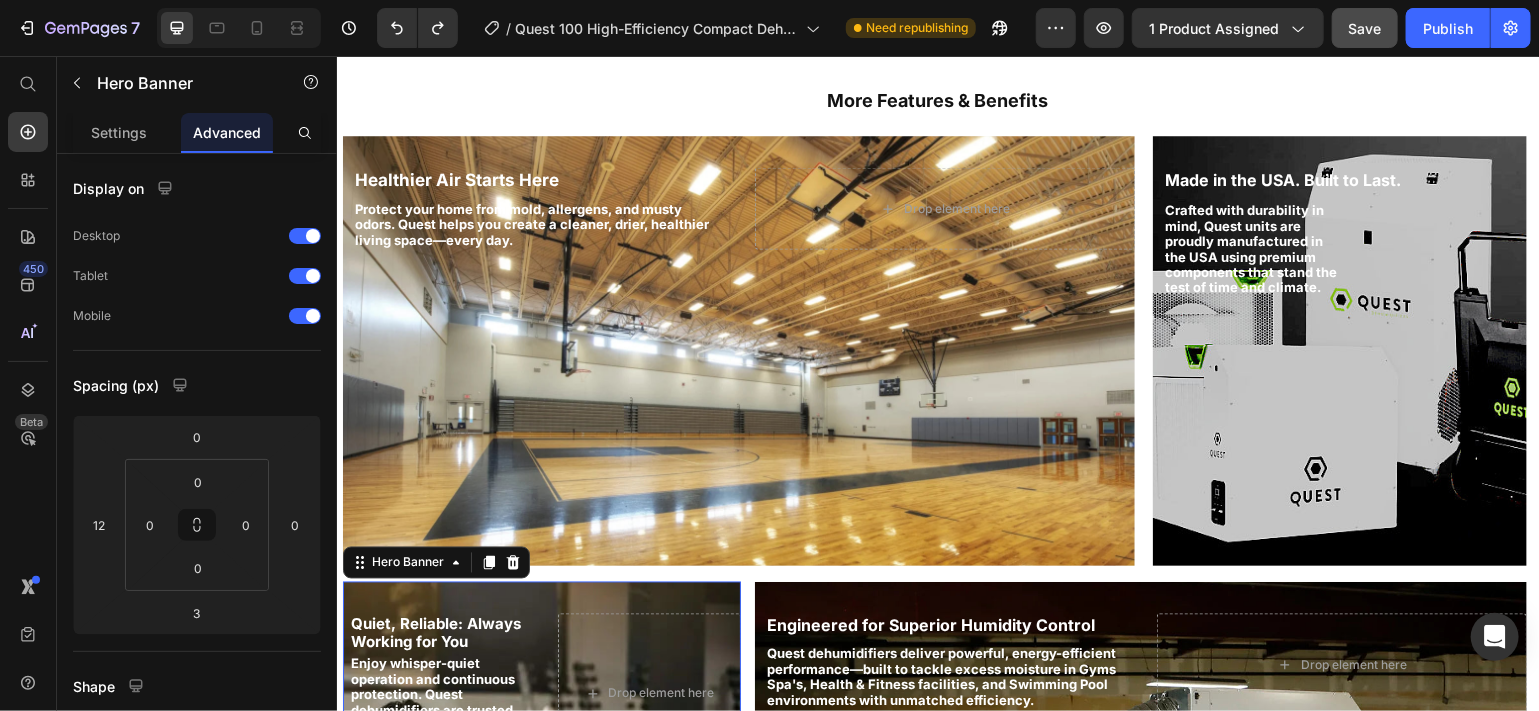 click on "Quiet, Reliable: Always Working for You Text Block Enjoy whisper-quiet operation and continuous protection. Quest dehumidifiers are trusted for long-term reliability in demanding commercial environments. Text Block
Drop element here" at bounding box center (541, 693) 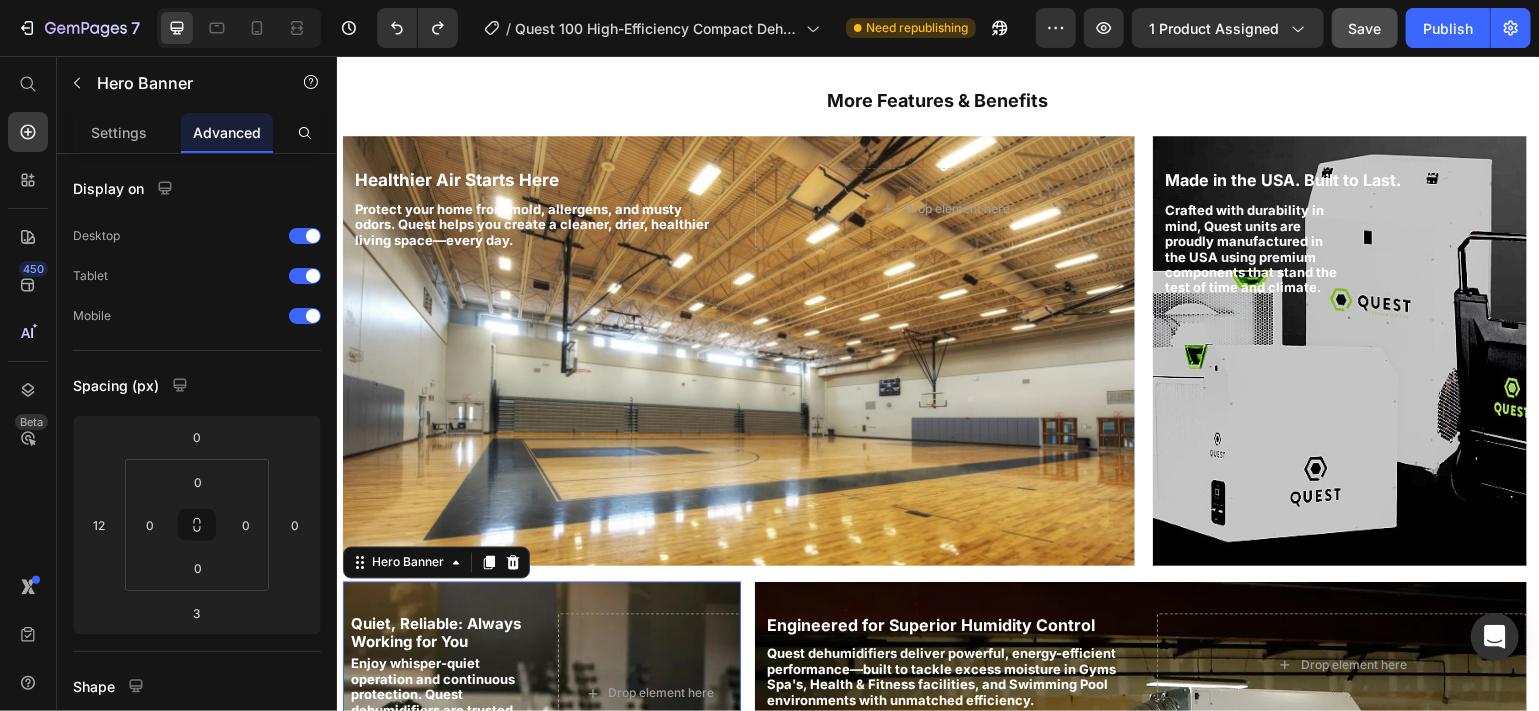 click on "Quiet, Reliable: Always Working for You Text Block Enjoy whisper-quiet operation and continuous protection. Quest dehumidifiers are trusted for long-term reliability in demanding commercial environments. Text Block
Drop element here" at bounding box center [541, 693] 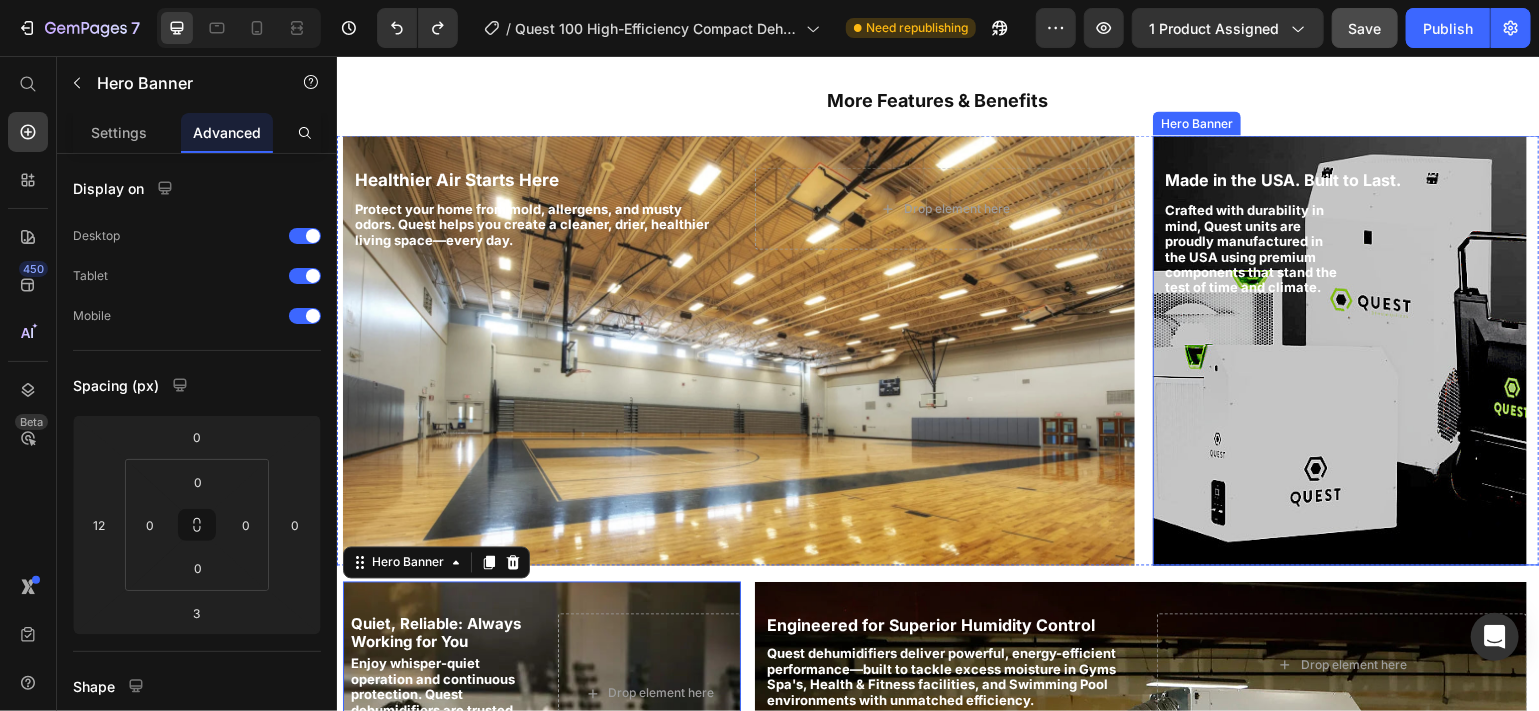 click at bounding box center [1339, 350] 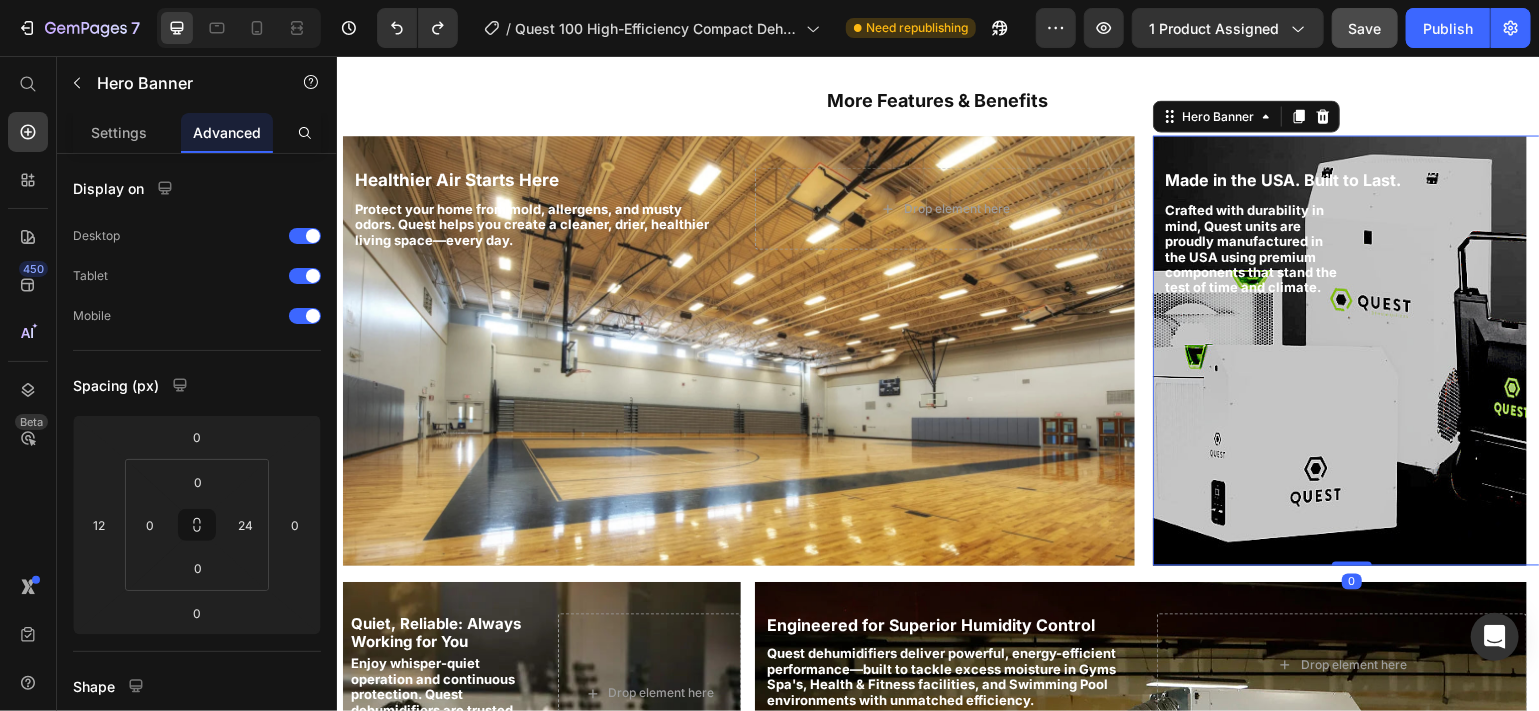 click at bounding box center [1339, 350] 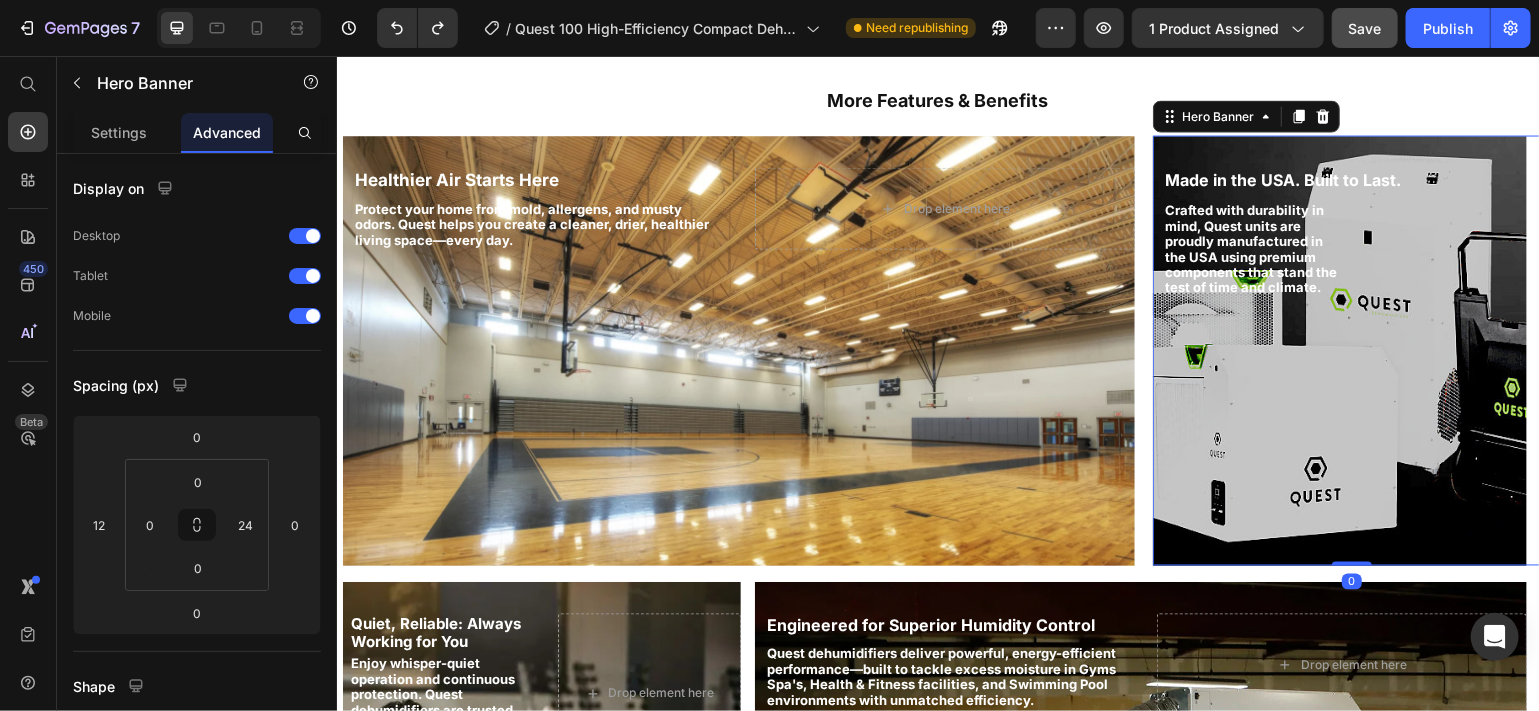 click at bounding box center [1339, 350] 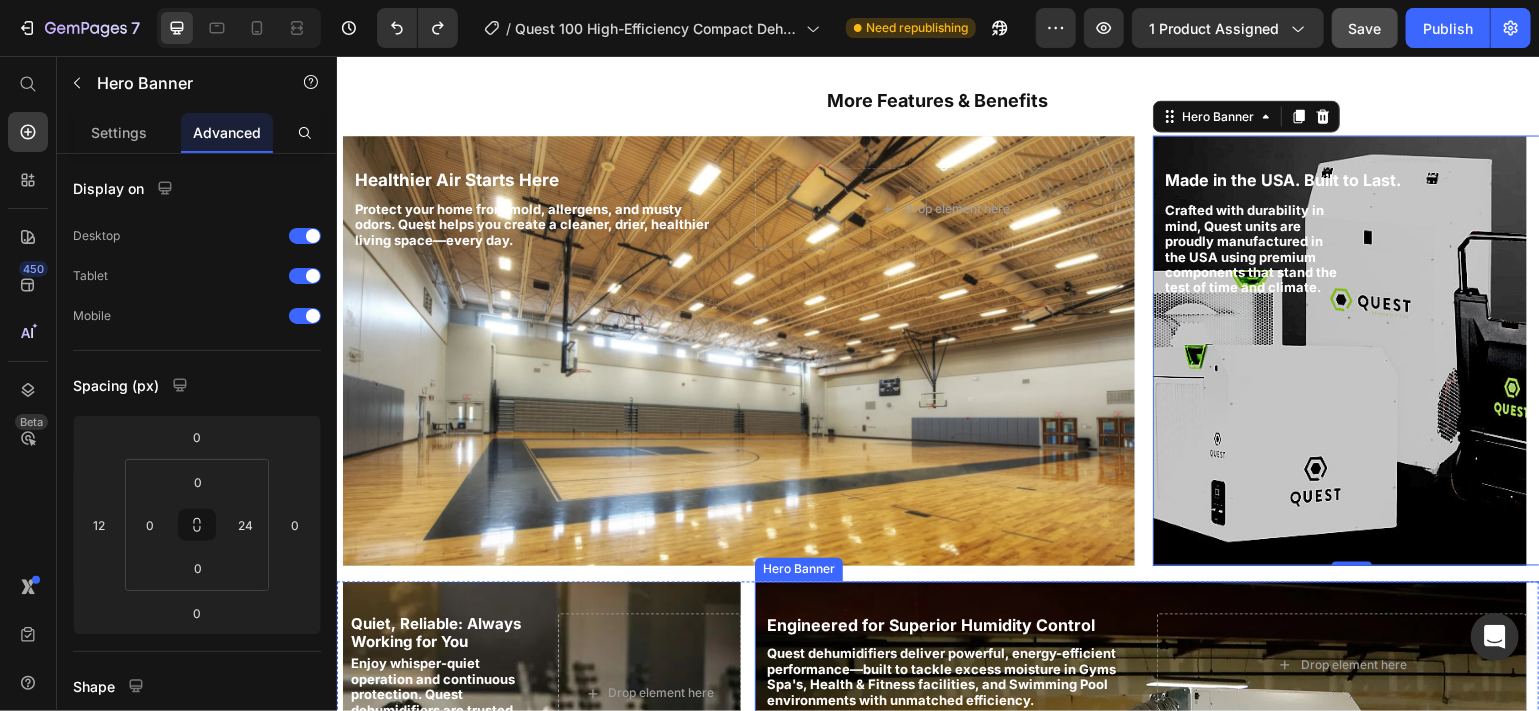 click on "Engineered for Superior Humidity Control Heading Quest dehumidifiers deliver powerful, energy-efficient performance—built to tackle excess moisture in Gyms Spa's, Health & Fitness facilities, and Swimming Pool environments with unmatched efficiency. Text Block
Drop element here" at bounding box center (1140, 664) 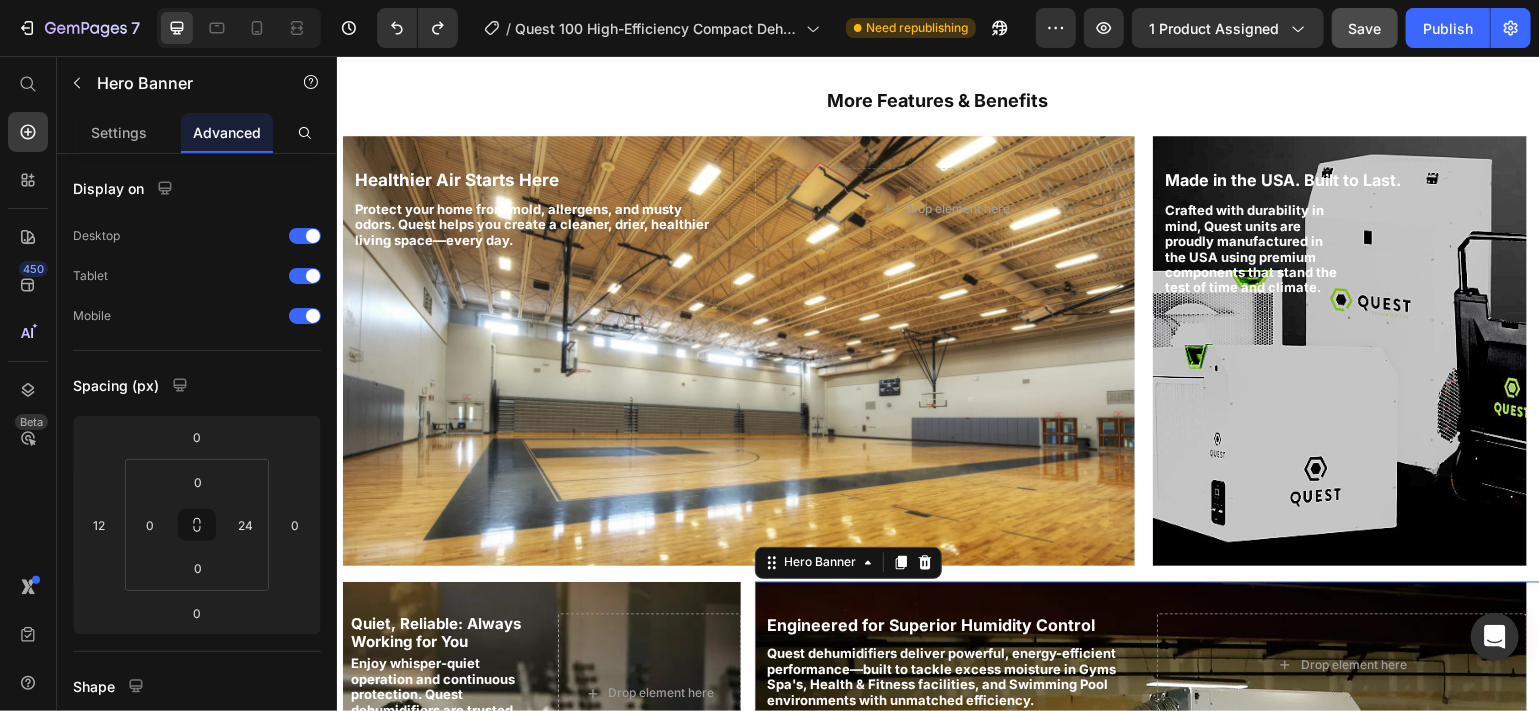 click on "Engineered for Superior Humidity Control Heading Quest dehumidifiers deliver powerful, energy-efficient performance—built to tackle excess moisture in Gyms Spa's, Health & Fitness facilities, and Swimming Pool environments with unmatched efficiency. Text Block
Drop element here" at bounding box center (1140, 664) 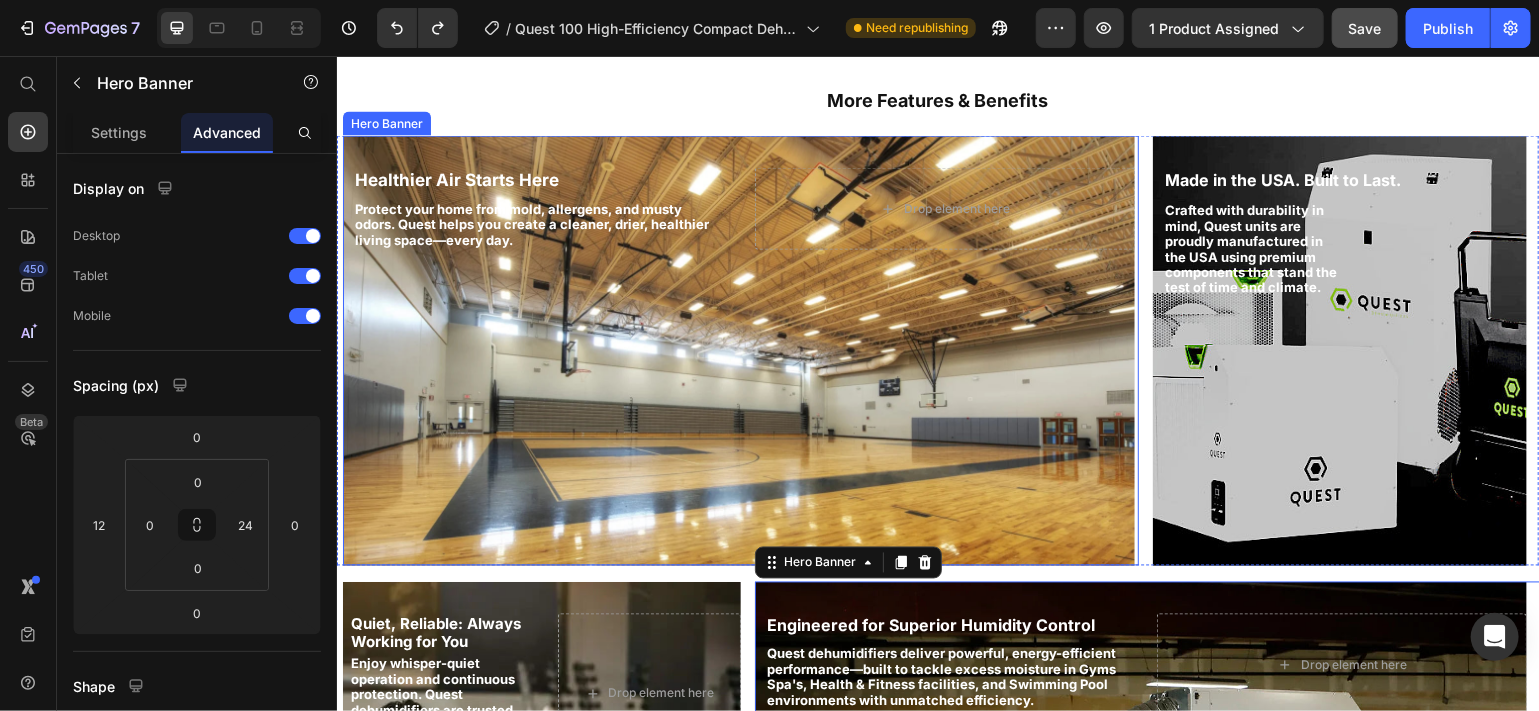 click at bounding box center (738, 350) 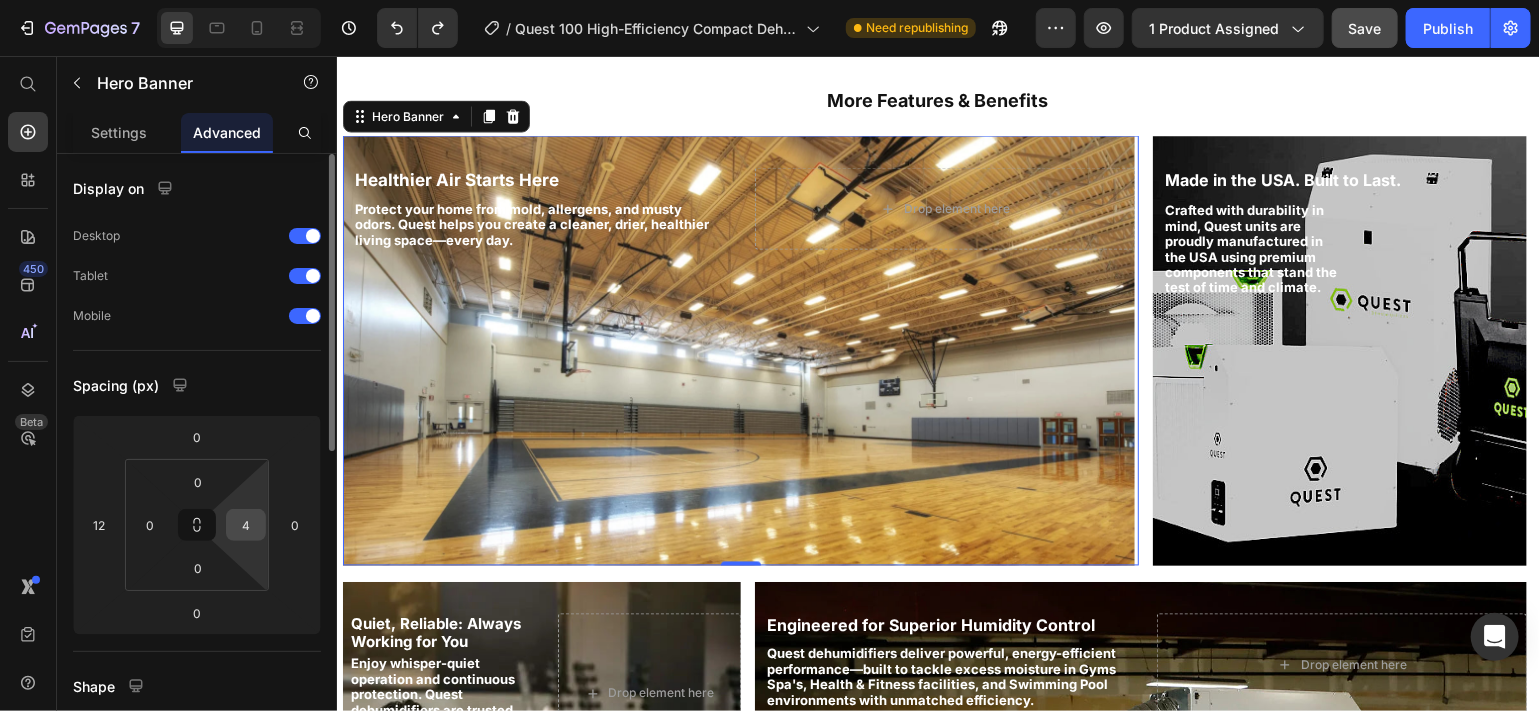 click on "4" at bounding box center (246, 525) 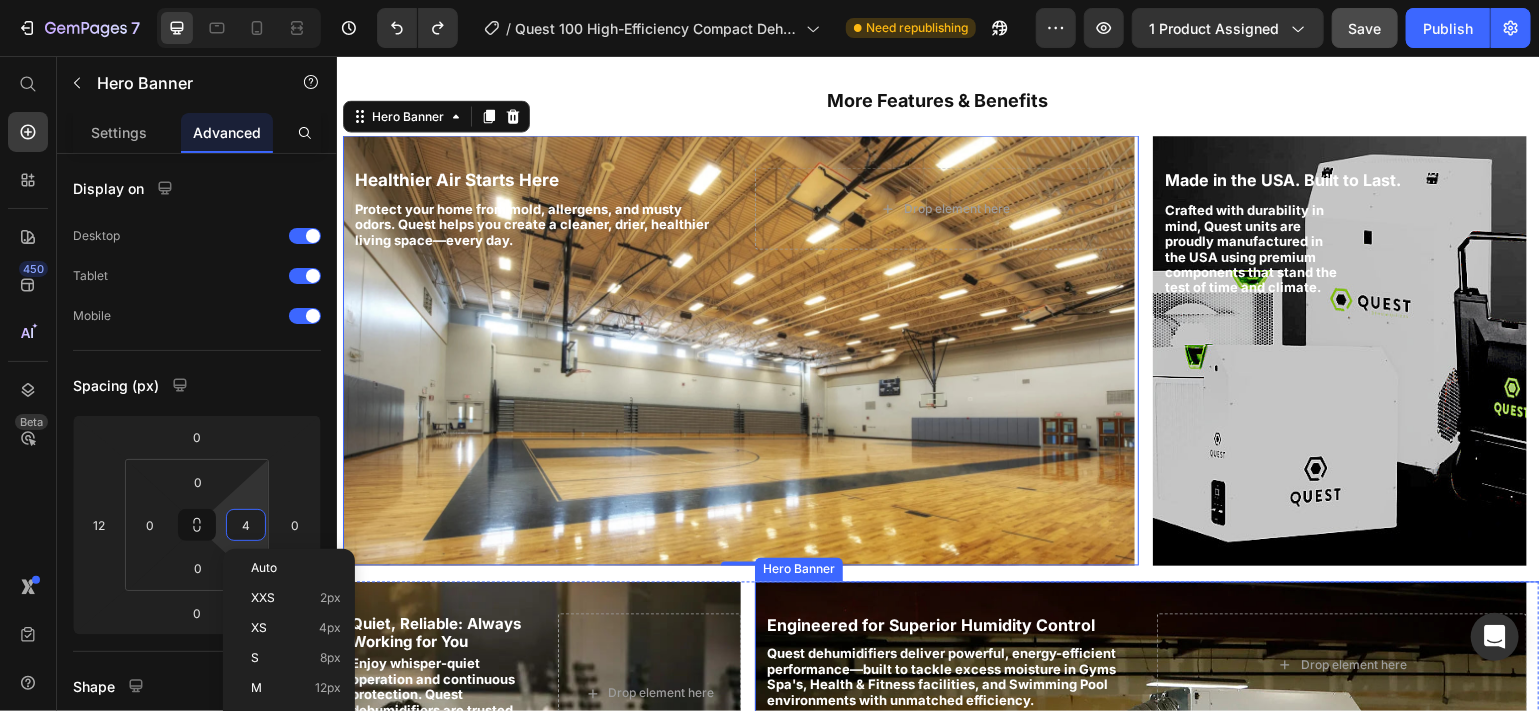 click on "Engineered for Superior Humidity Control Heading Quest dehumidifiers deliver powerful, energy-efficient performance—built to tackle excess moisture in Gyms Spa's, Health & Fitness facilities, and Swimming Pool environments with unmatched efficiency. Text Block
Drop element here" at bounding box center [1140, 664] 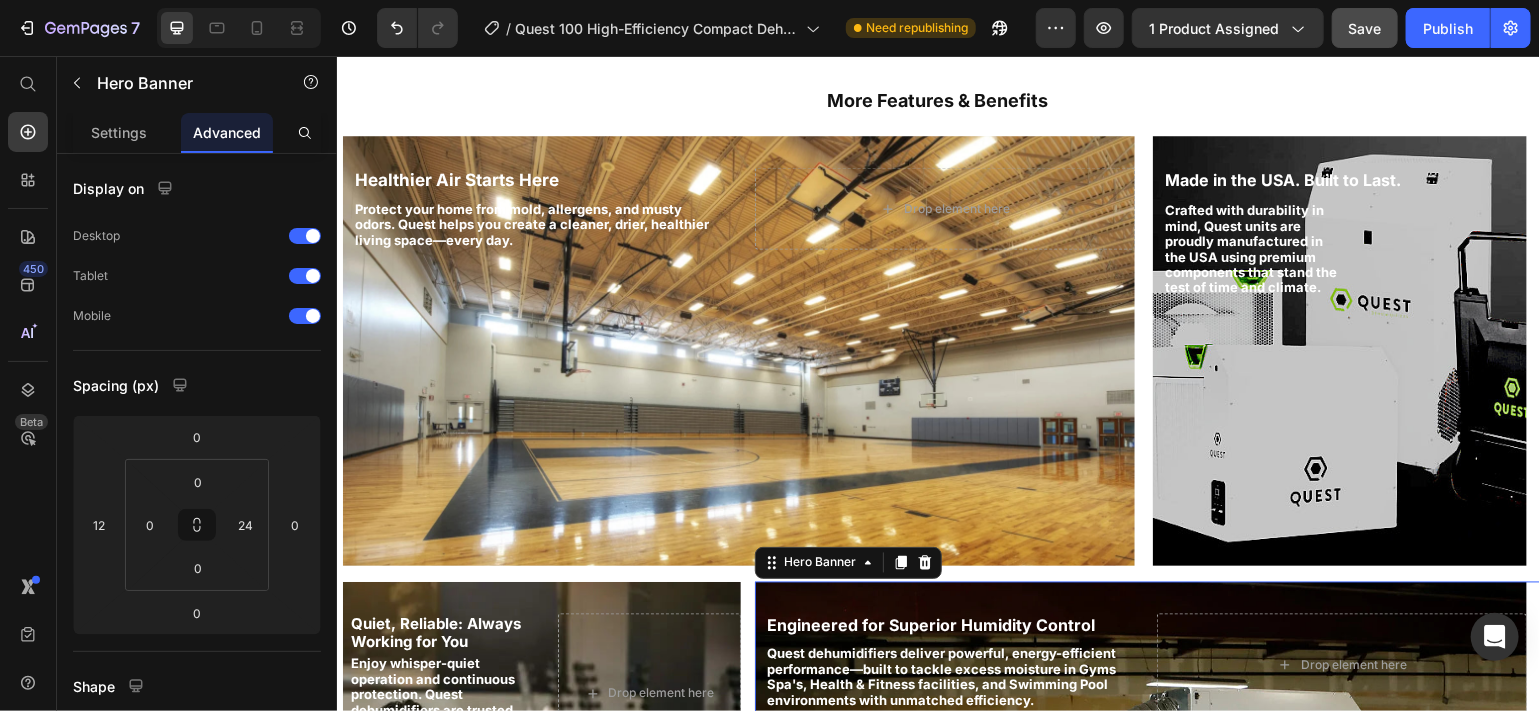 click on "Engineered for Superior Humidity Control Heading Quest dehumidifiers deliver powerful, energy-efficient performance—built to tackle excess moisture in Gyms Spa's, Health & Fitness facilities, and Swimming Pool environments with unmatched efficiency. Text Block
Drop element here" at bounding box center (1140, 664) 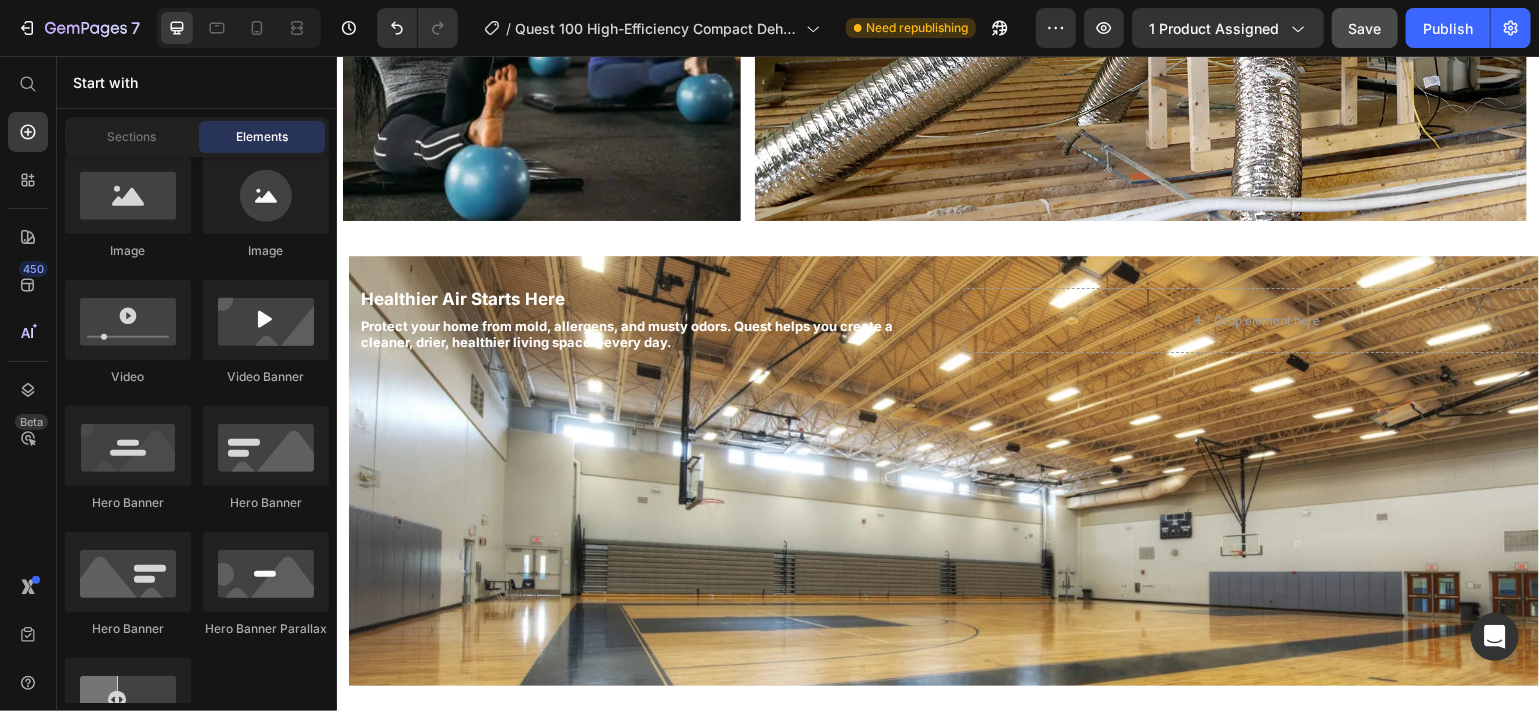 scroll, scrollTop: 2418, scrollLeft: 0, axis: vertical 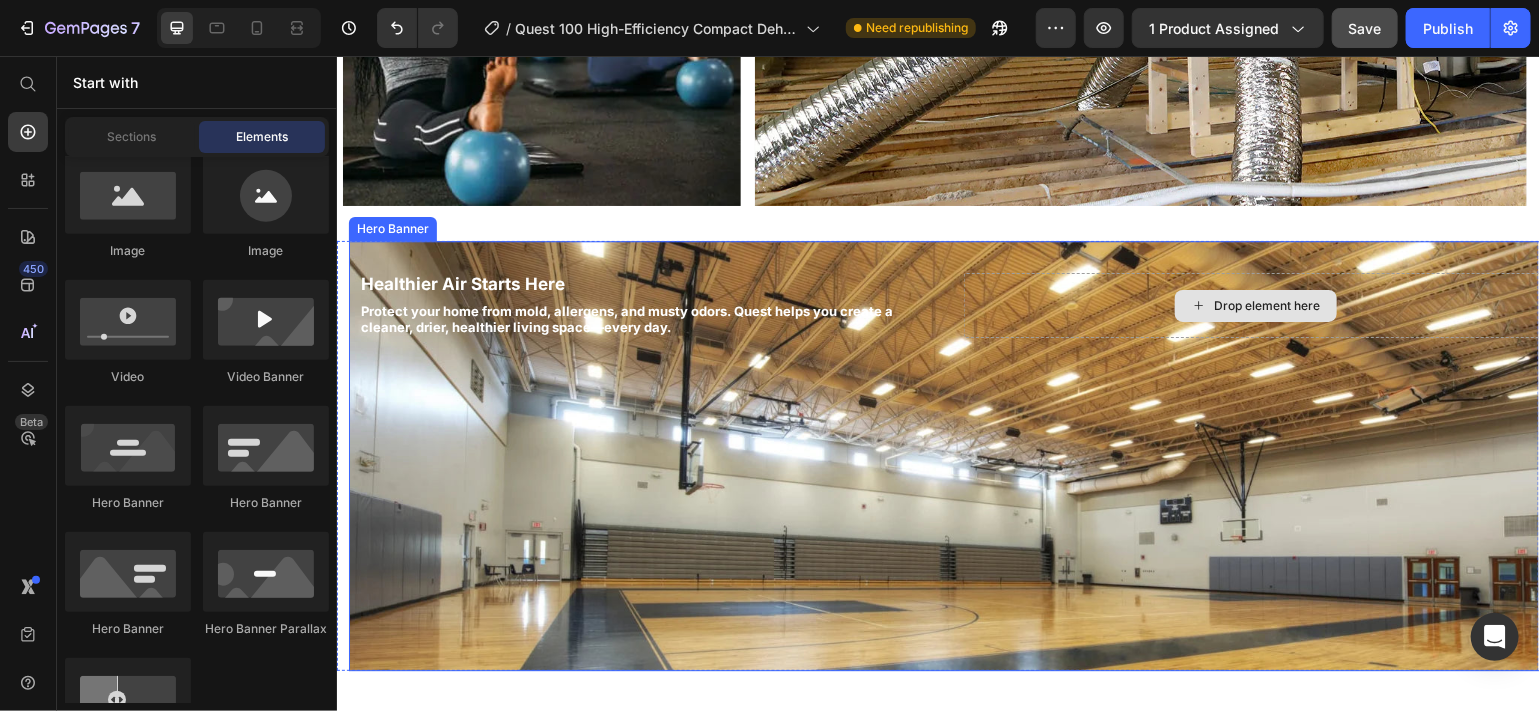 click on "Drop element here" at bounding box center [1254, 304] 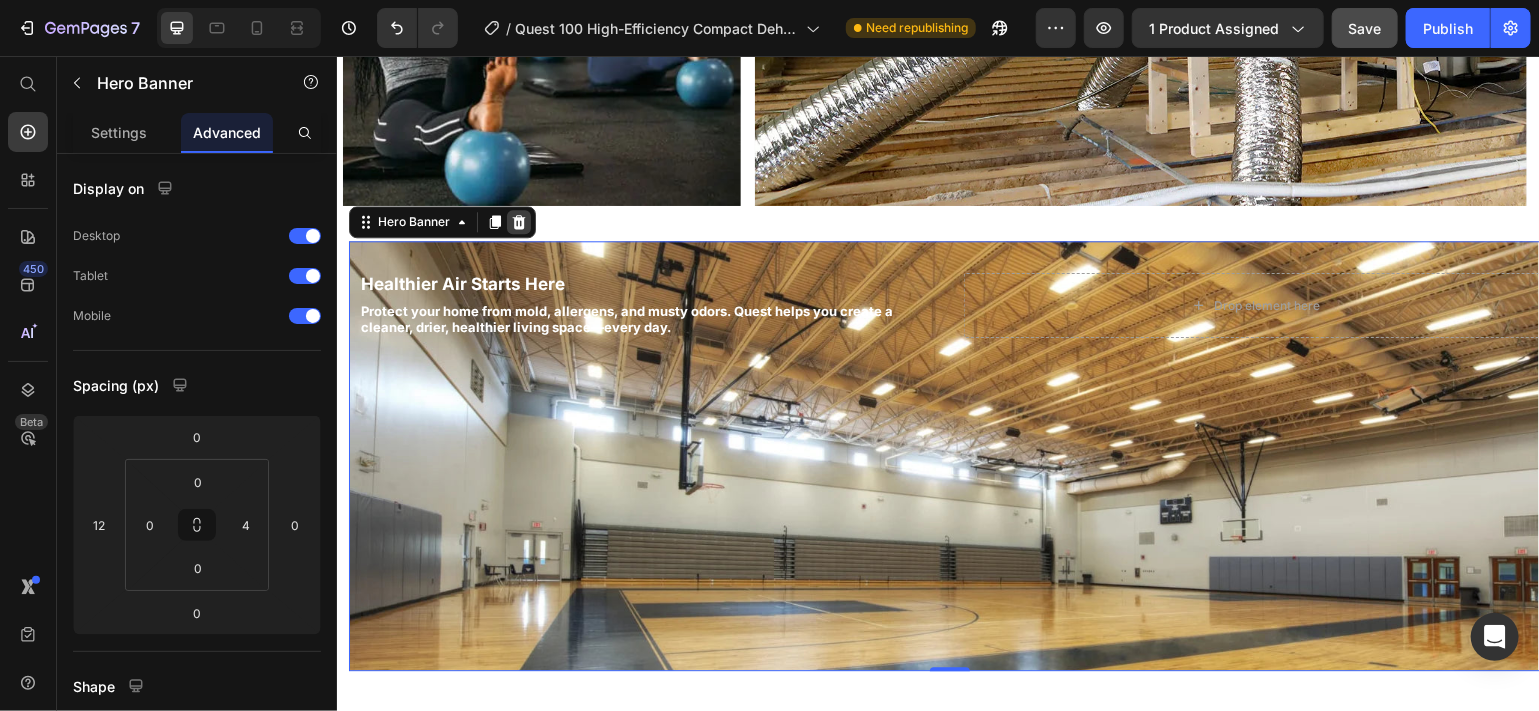 click 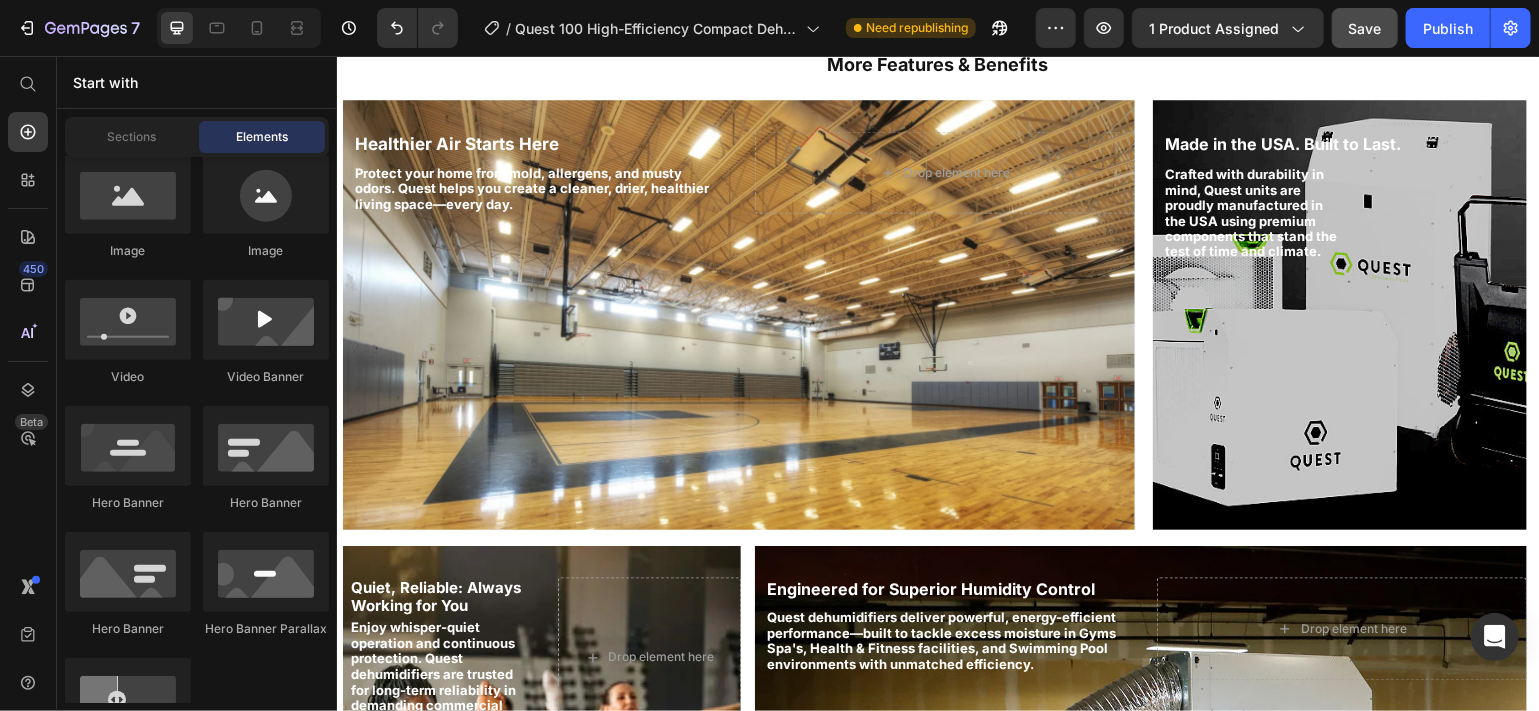 scroll, scrollTop: 1611, scrollLeft: 0, axis: vertical 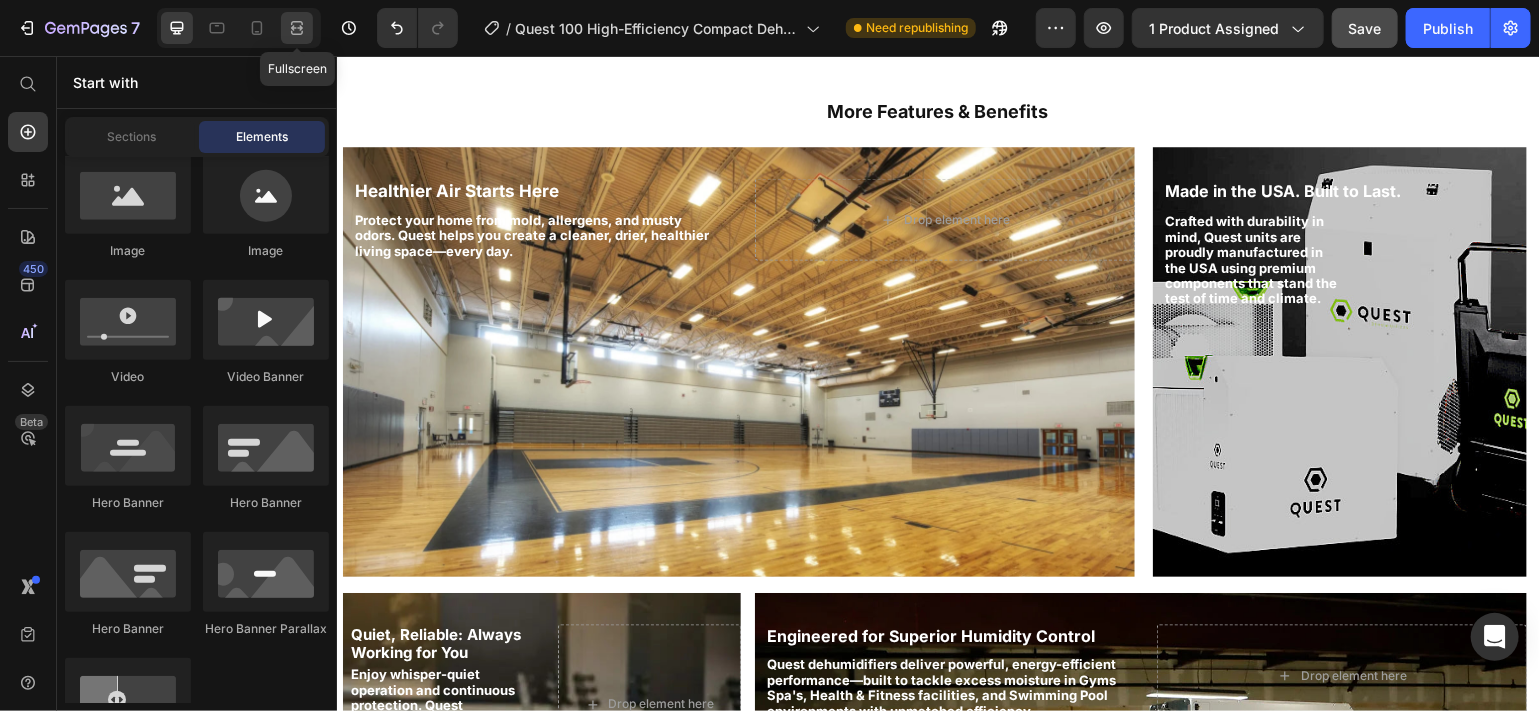 click 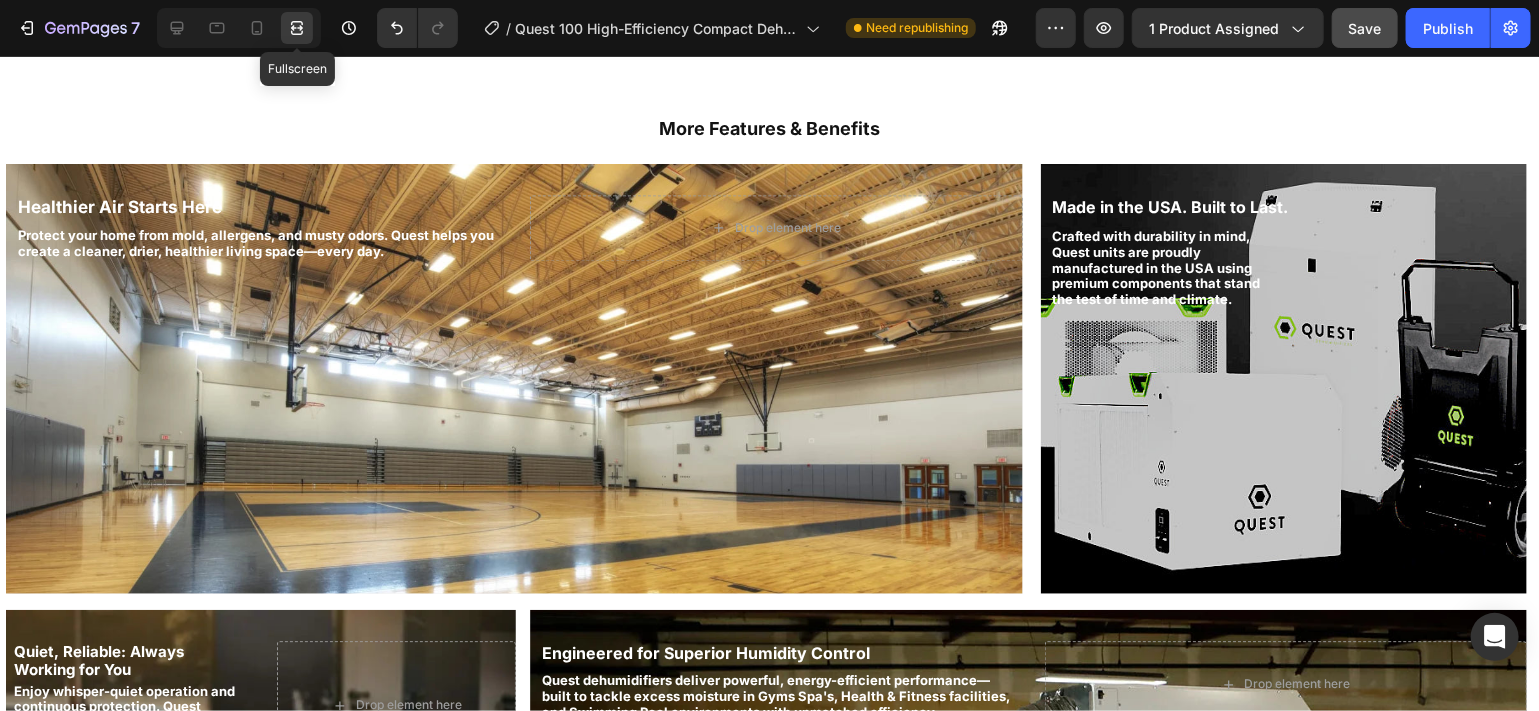 scroll, scrollTop: 1780, scrollLeft: 0, axis: vertical 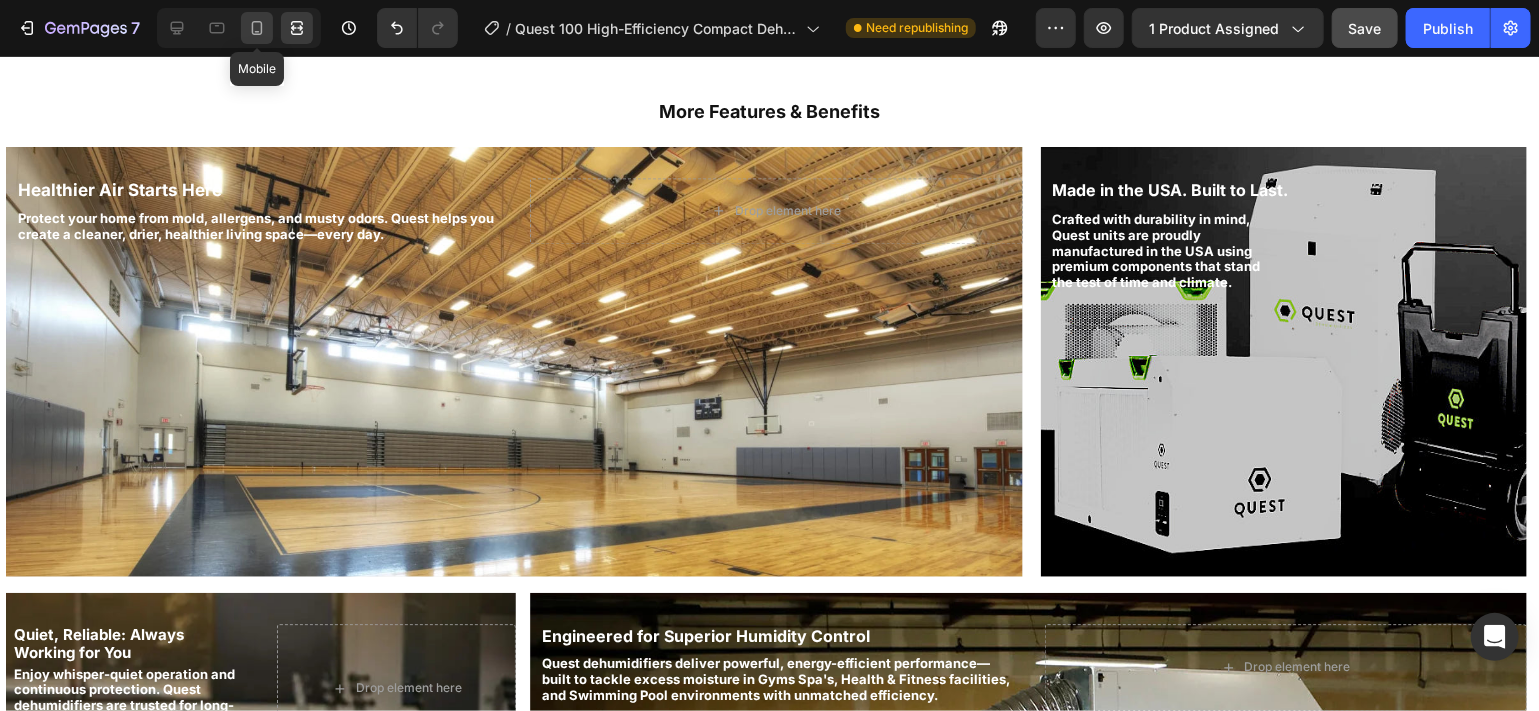 click 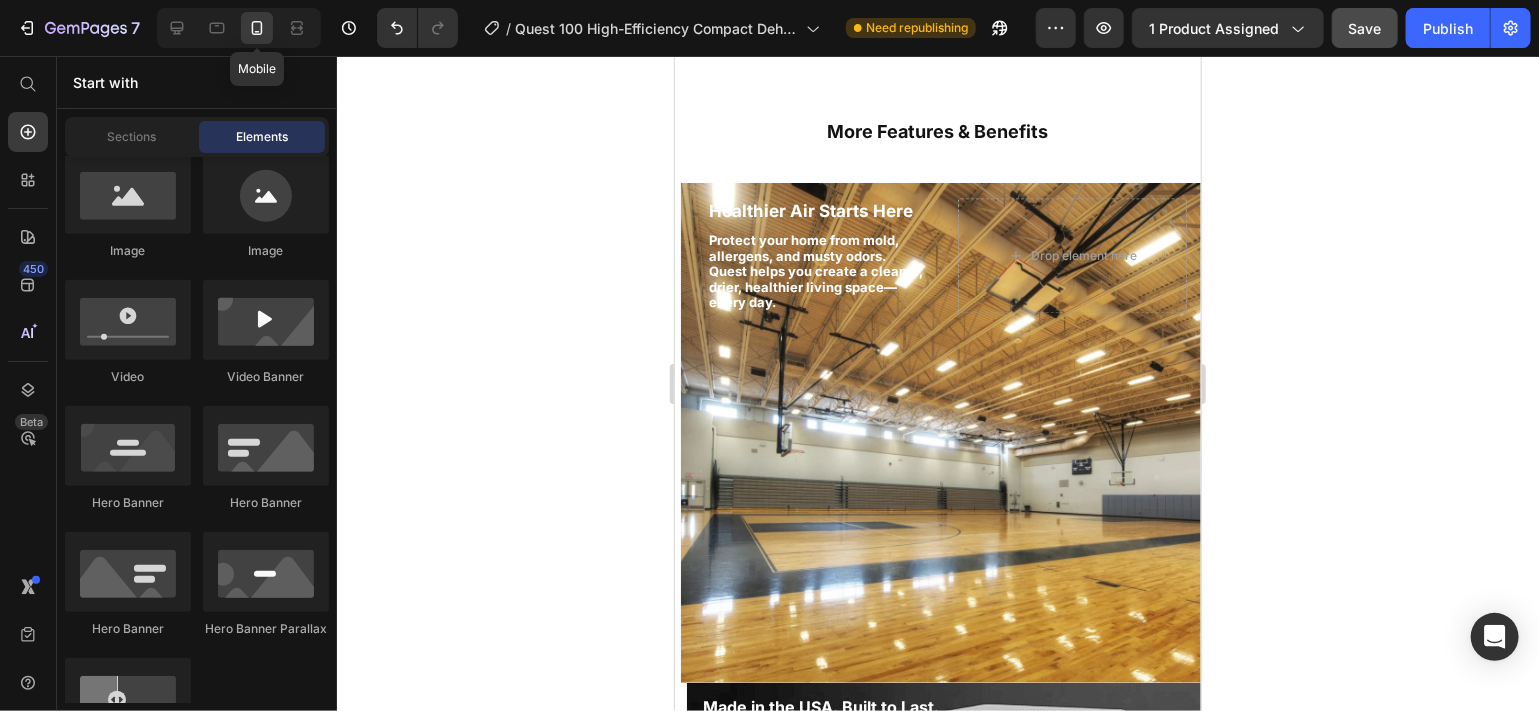 scroll, scrollTop: 1450, scrollLeft: 0, axis: vertical 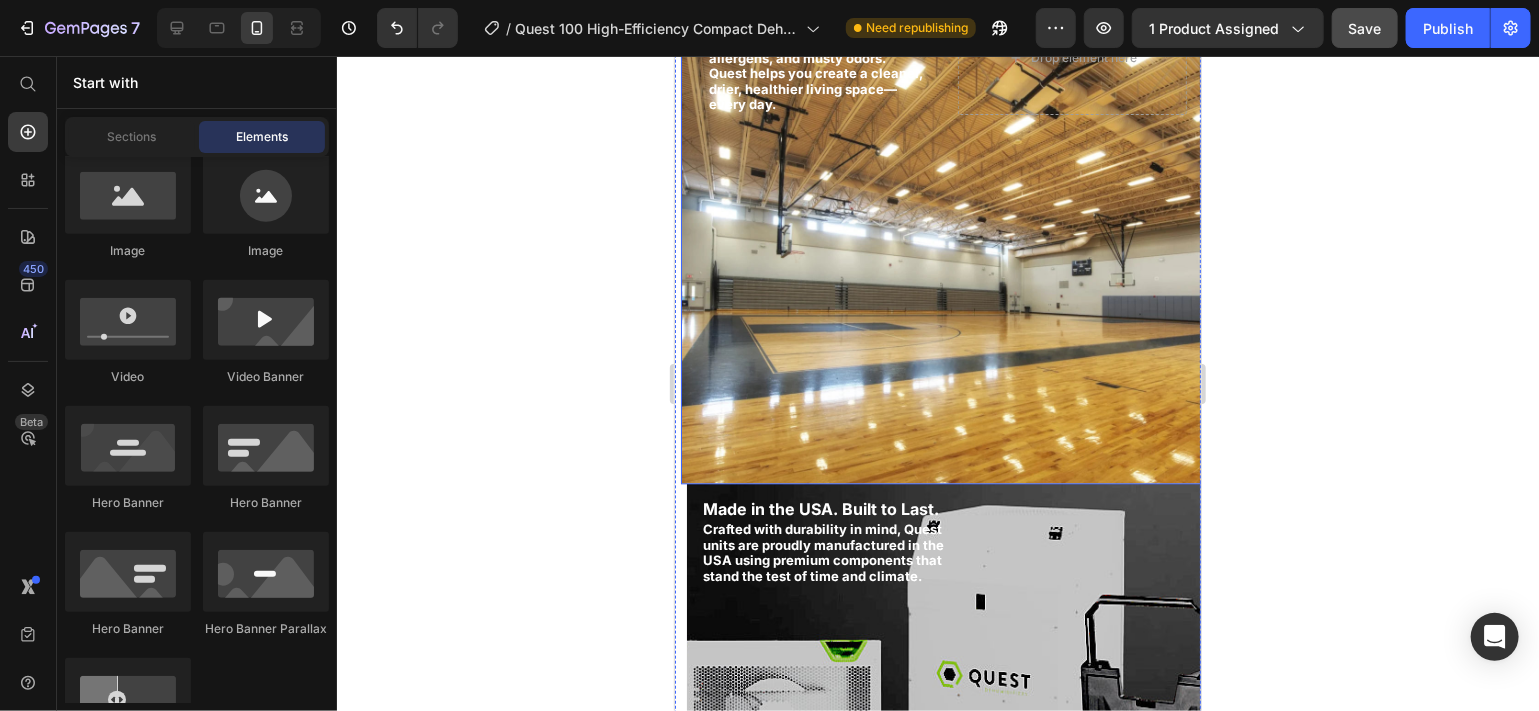 click at bounding box center [941, 233] 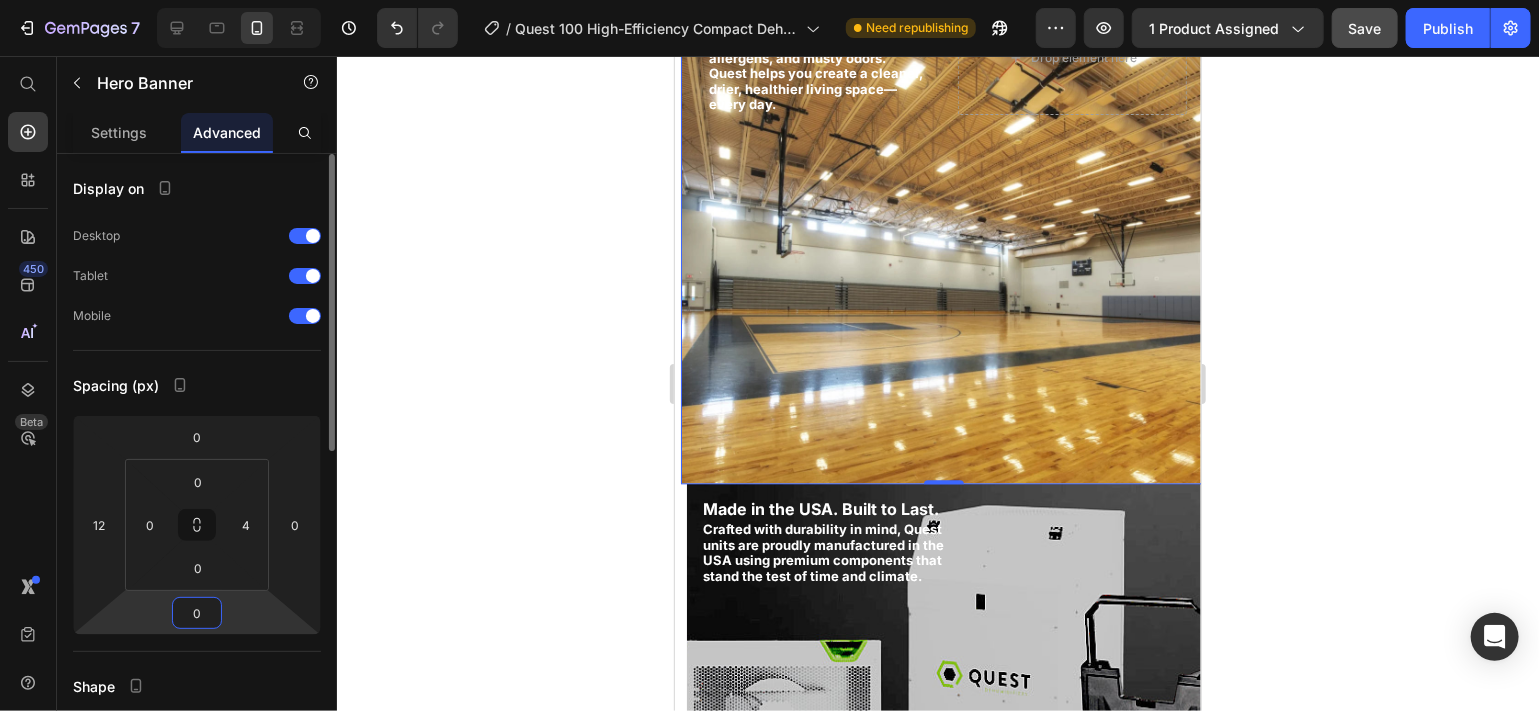 click on "0" at bounding box center (197, 613) 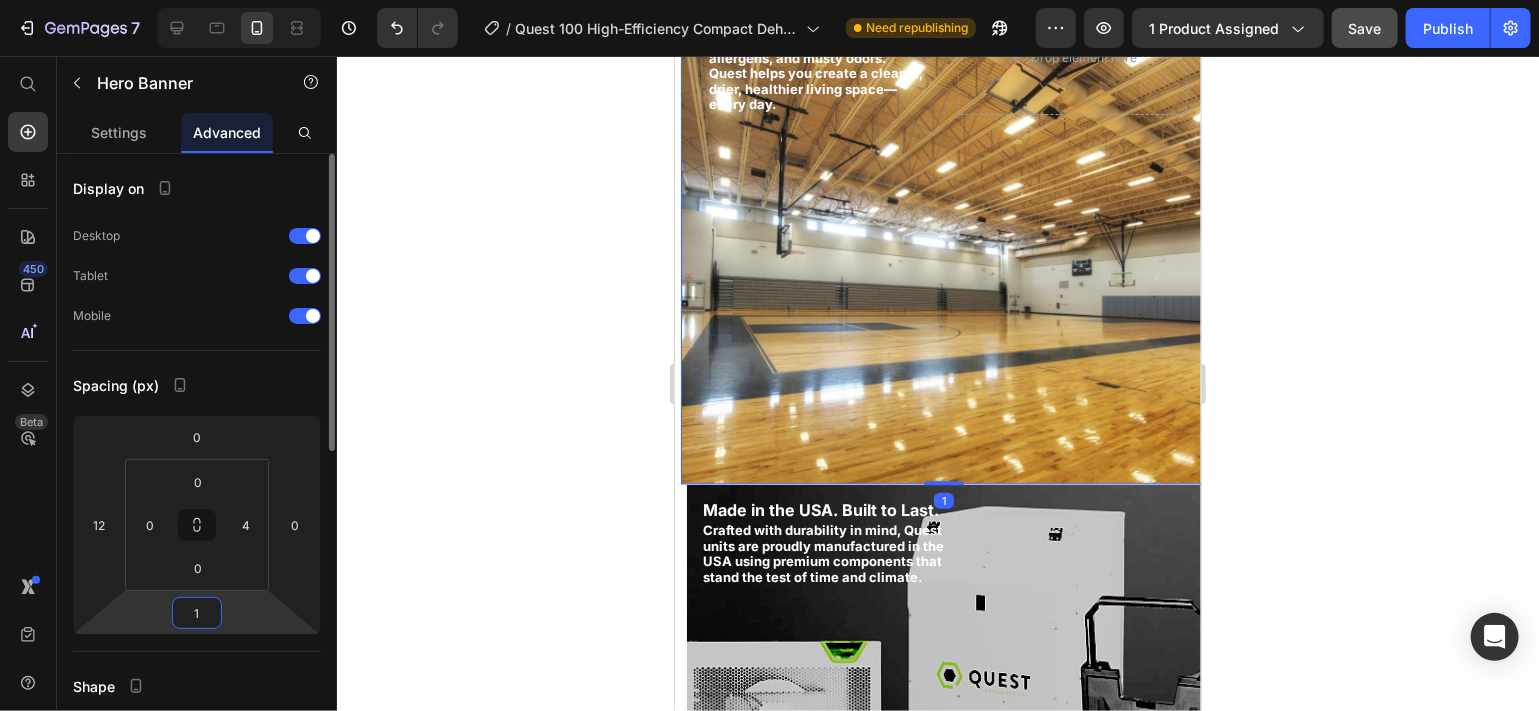type on "15" 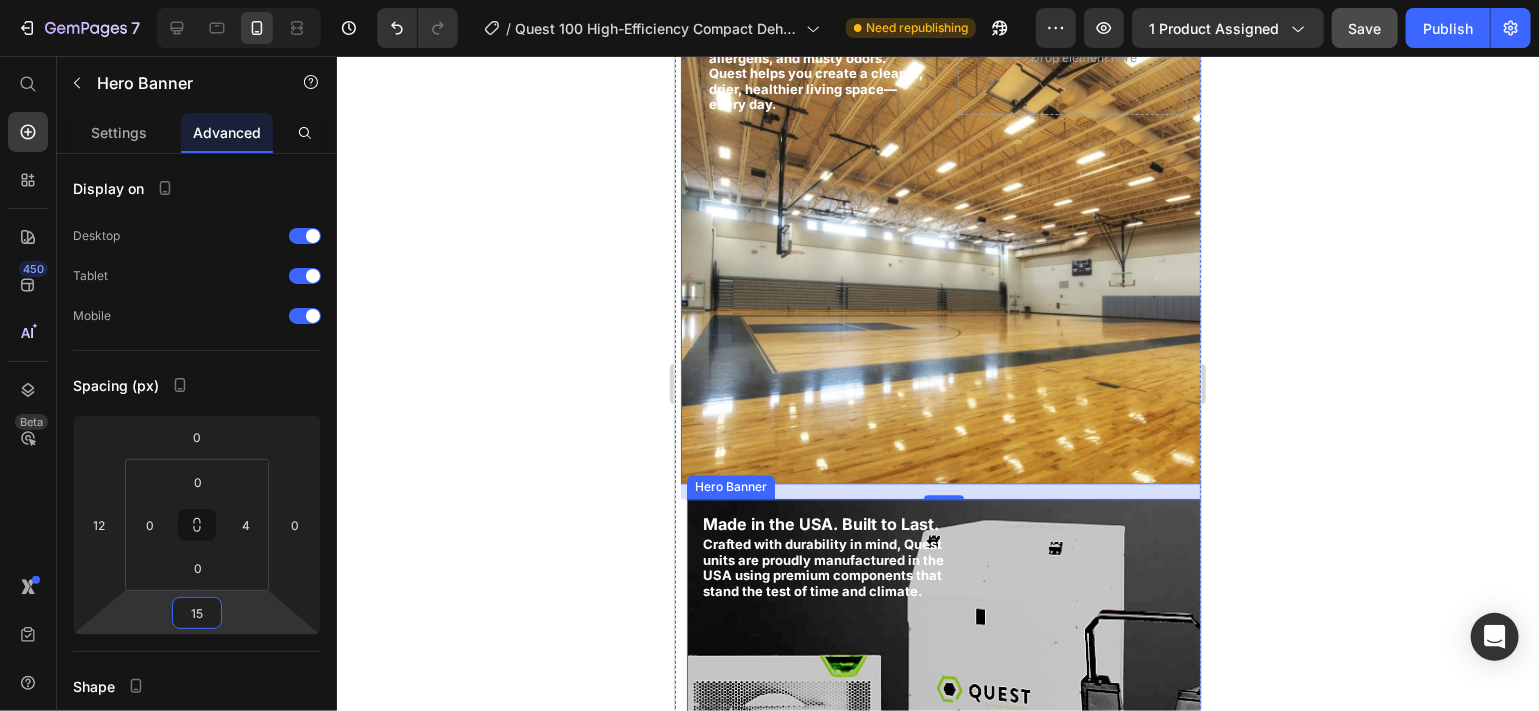 click at bounding box center [947, 748] 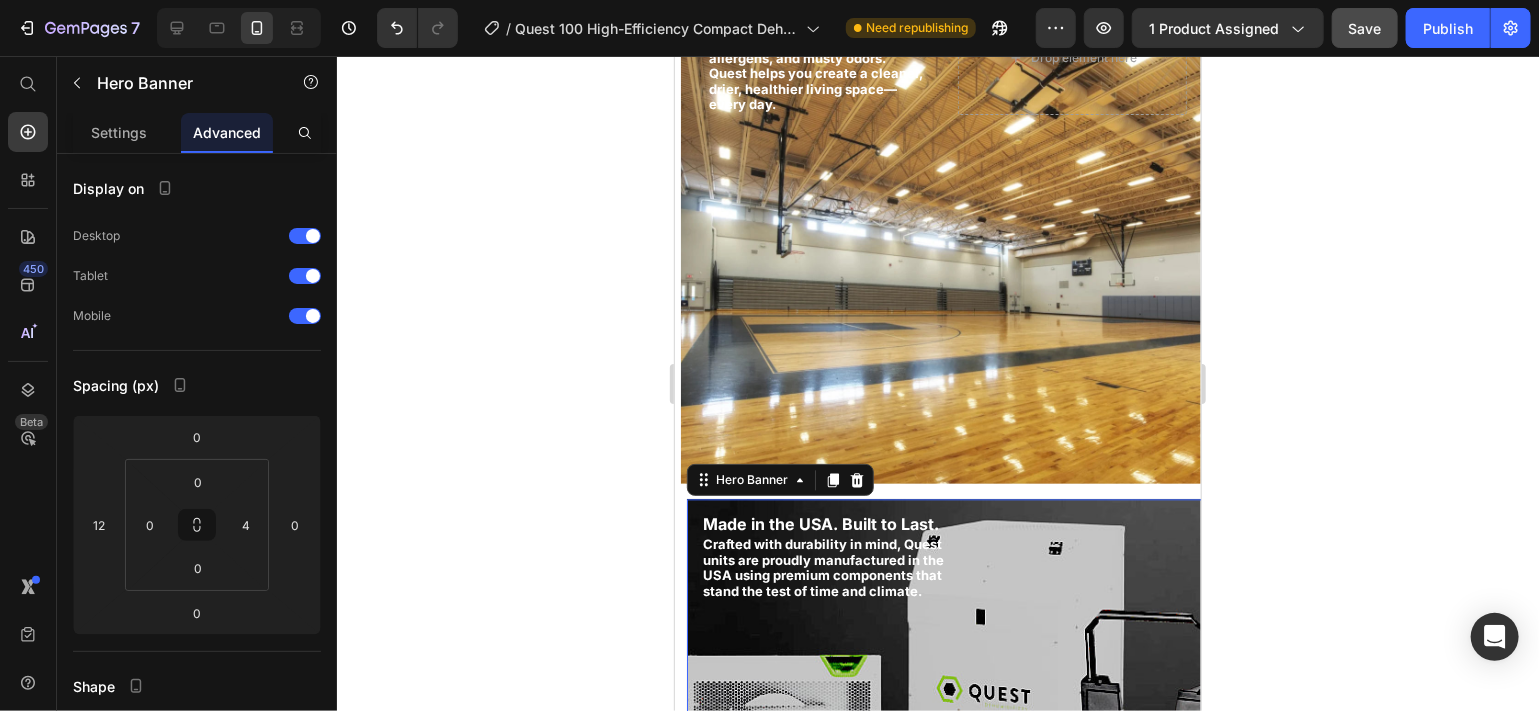 click at bounding box center [947, 748] 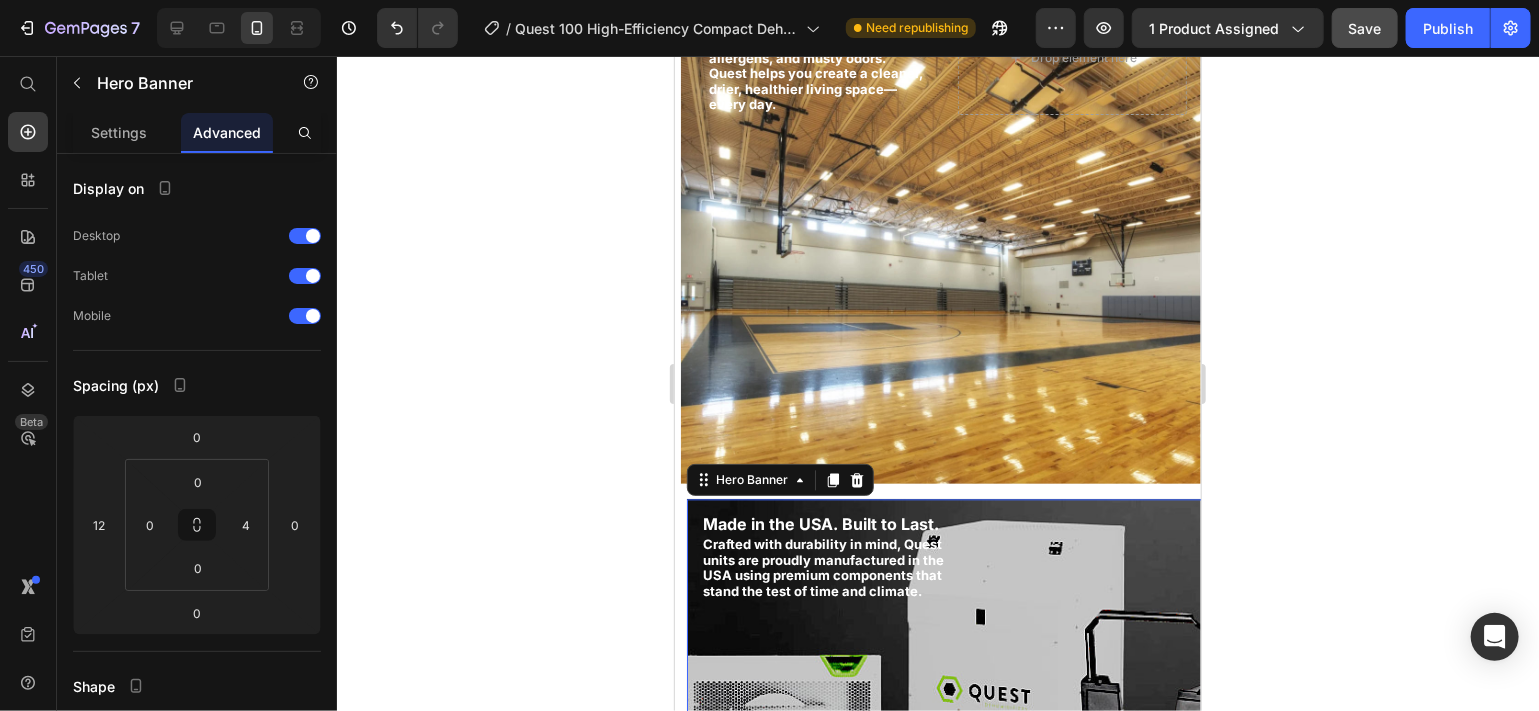 click at bounding box center (947, 748) 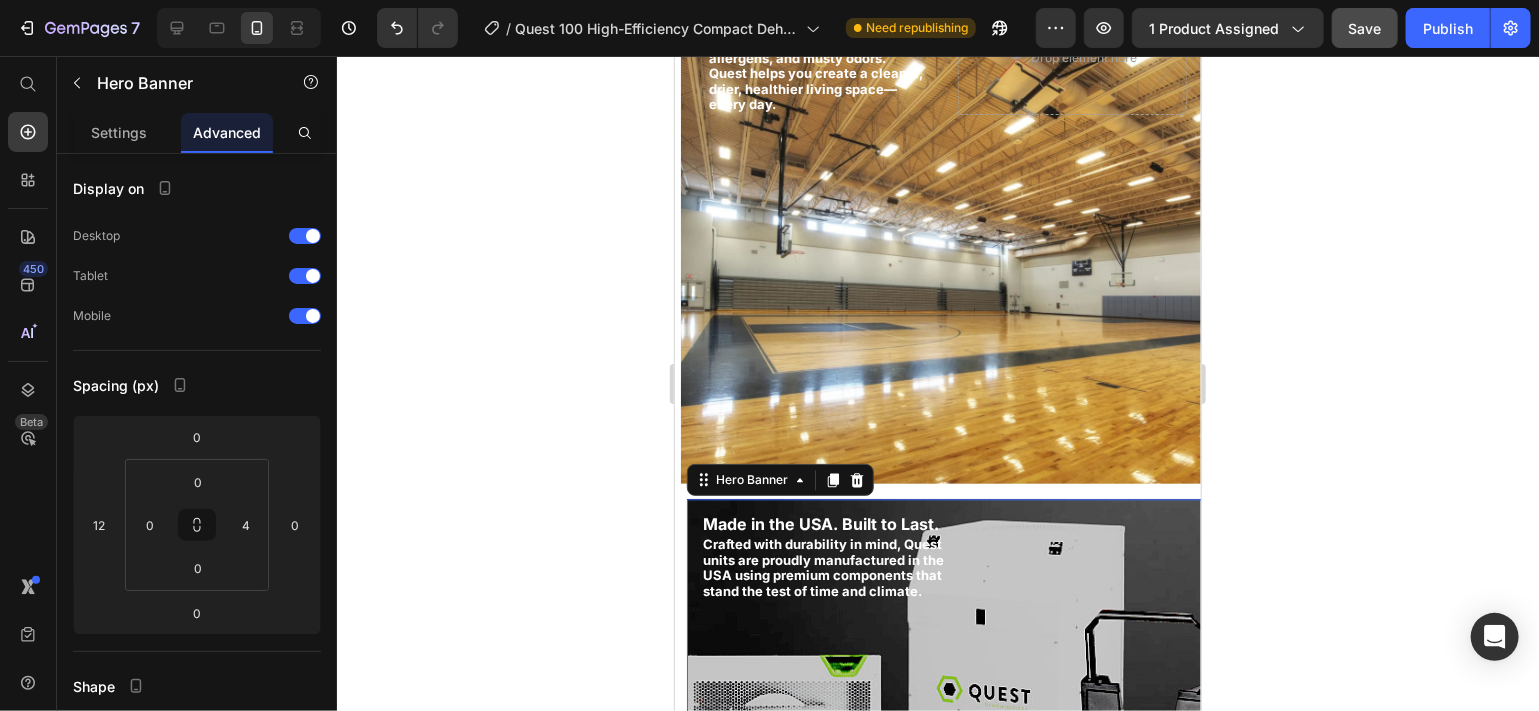 click at bounding box center [947, 748] 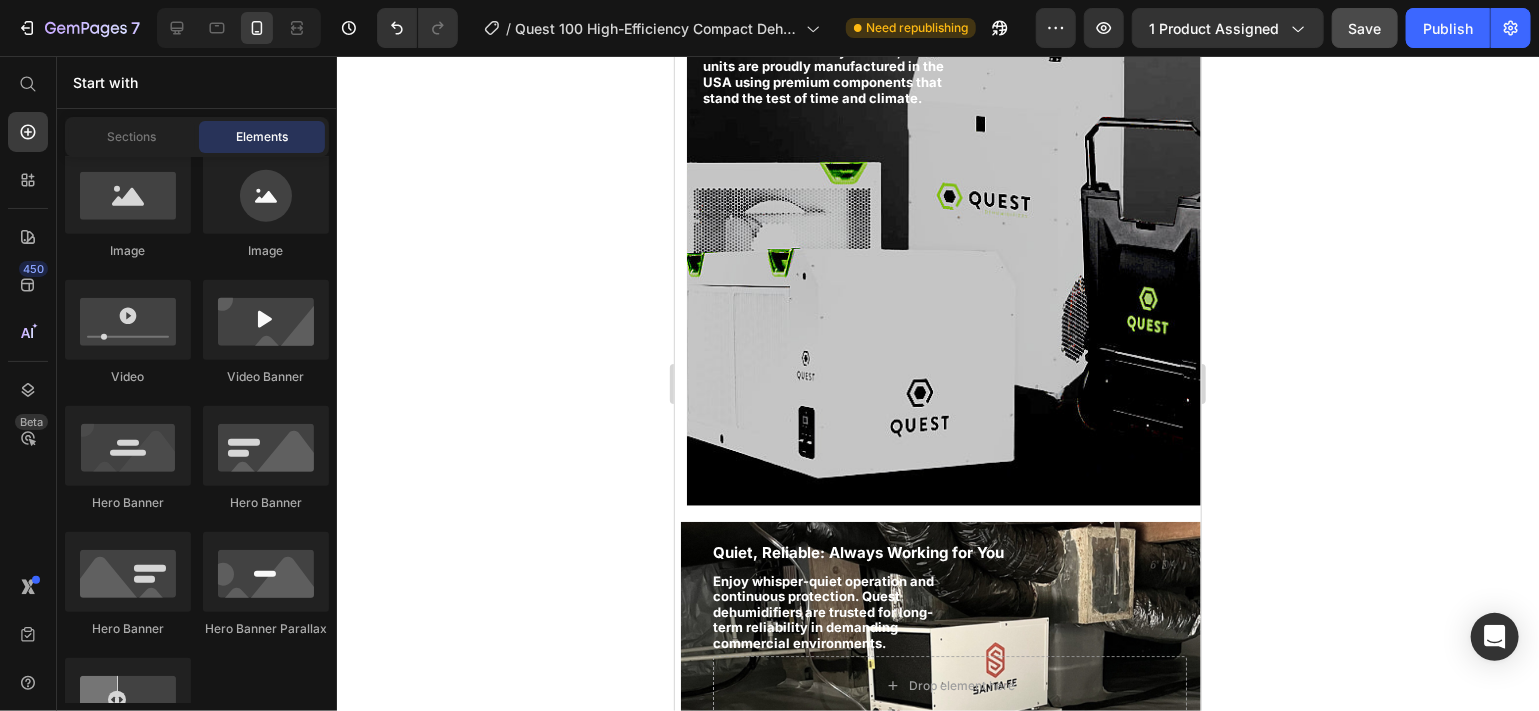 scroll, scrollTop: 2510, scrollLeft: 0, axis: vertical 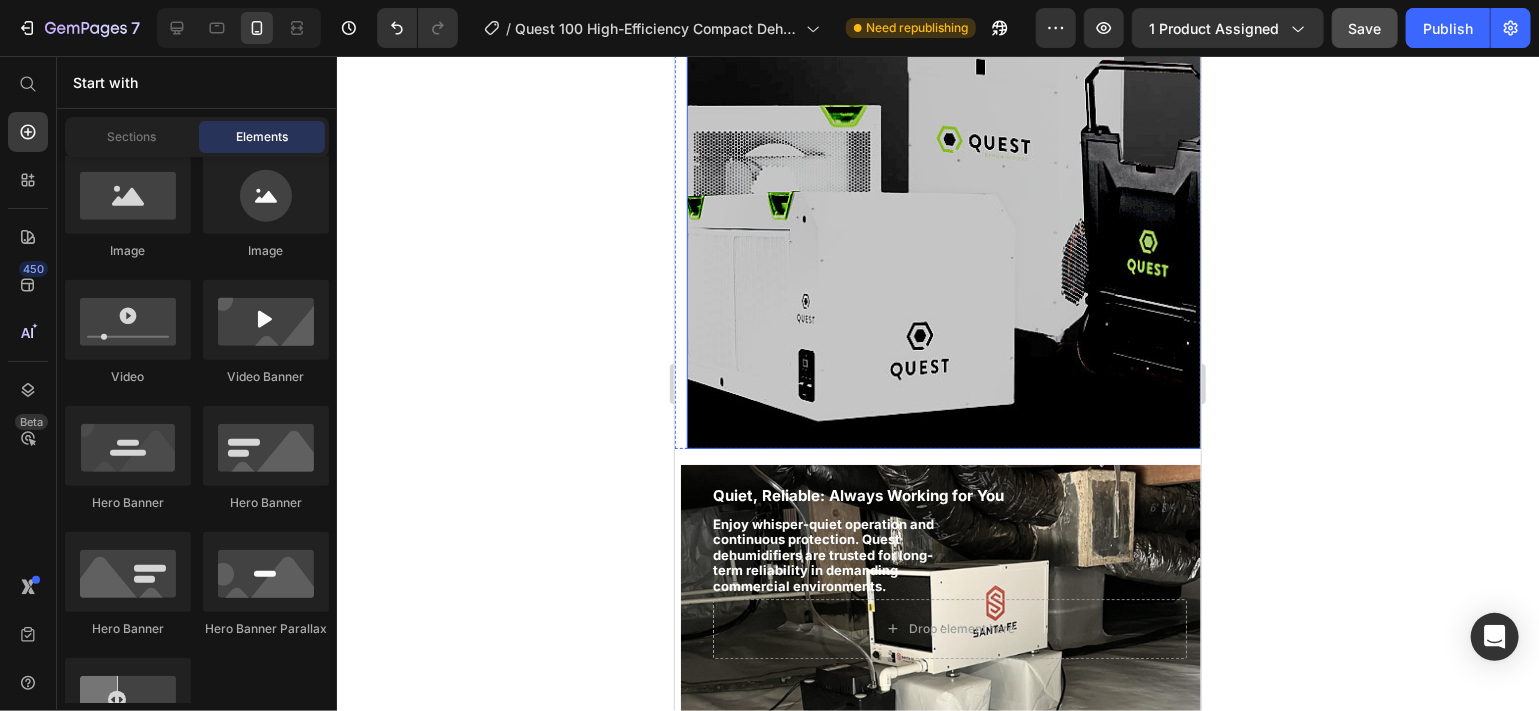 click at bounding box center [947, 198] 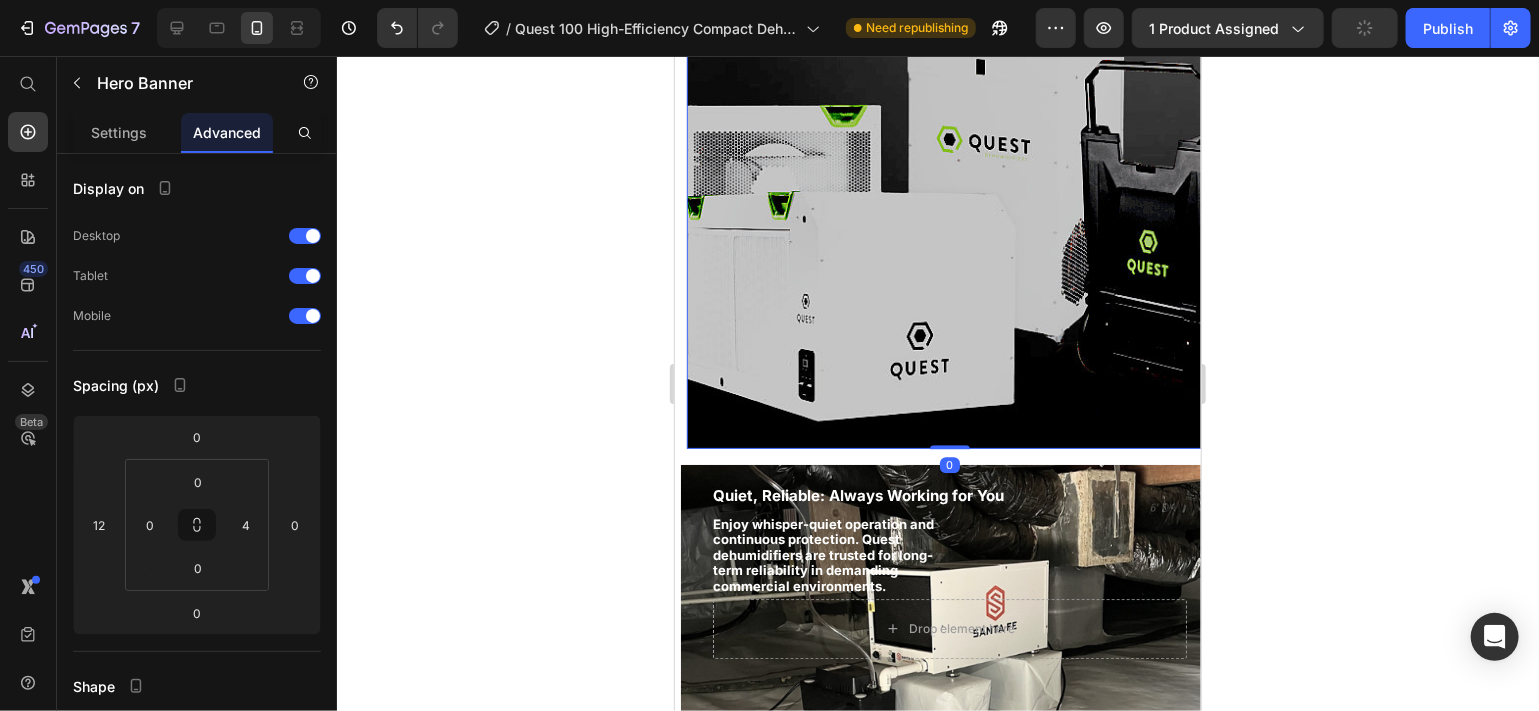 click at bounding box center (947, 198) 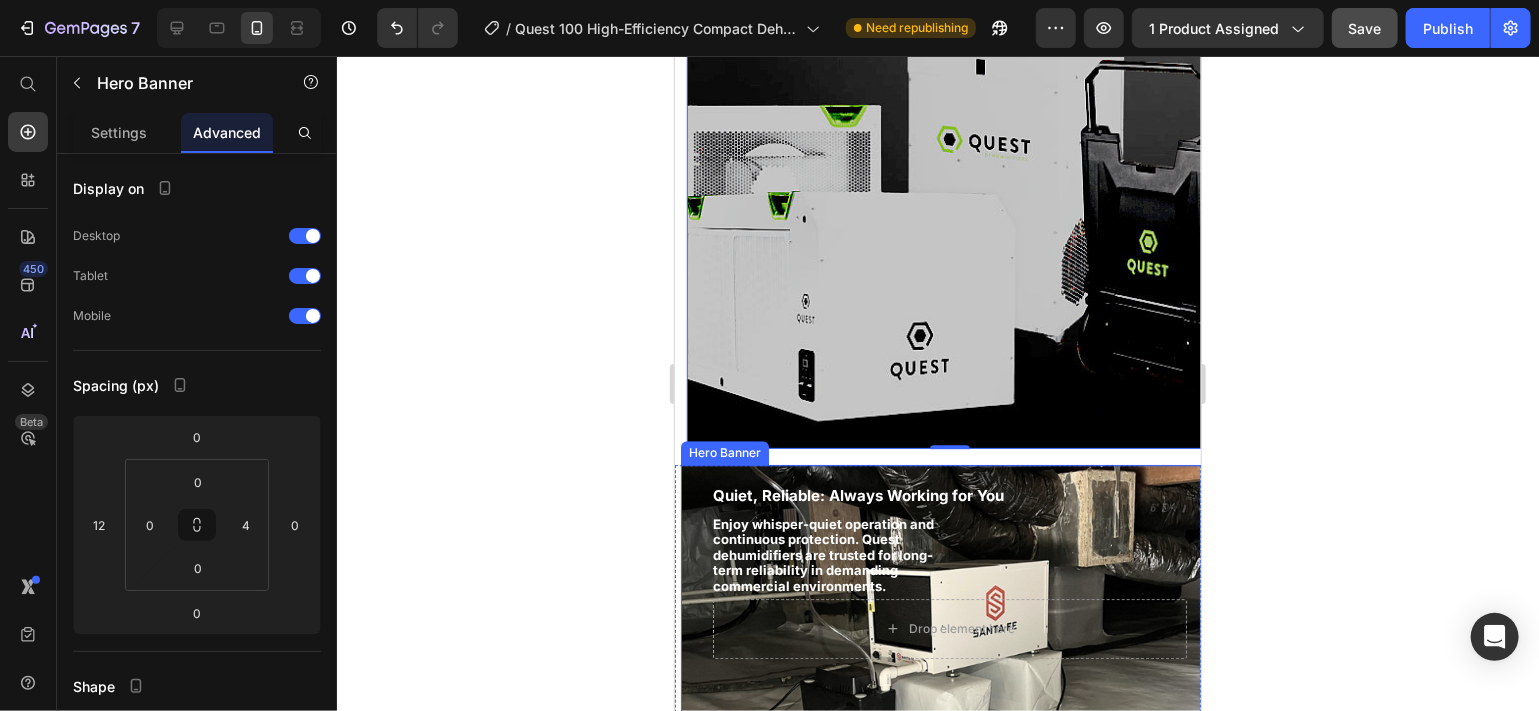 click on "Quiet, Reliable: Always Working for You Text Block Enjoy whisper-quiet operation and continuous protection. Quest dehumidifiers are trusted for long-term reliability in demanding commercial environments. Text Block
Drop element here" at bounding box center [941, 569] 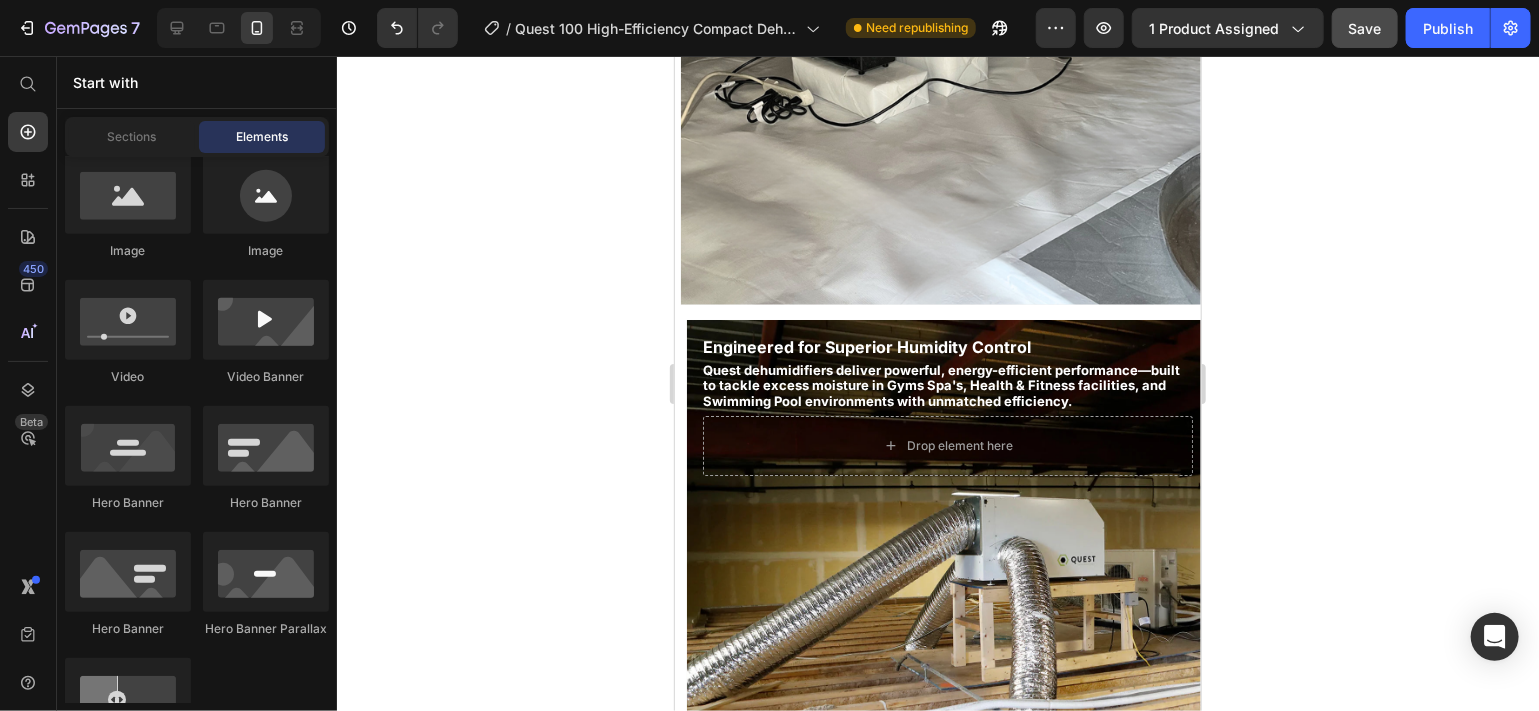 drag, startPoint x: 1195, startPoint y: 244, endPoint x: 1874, endPoint y: 340, distance: 685.75287 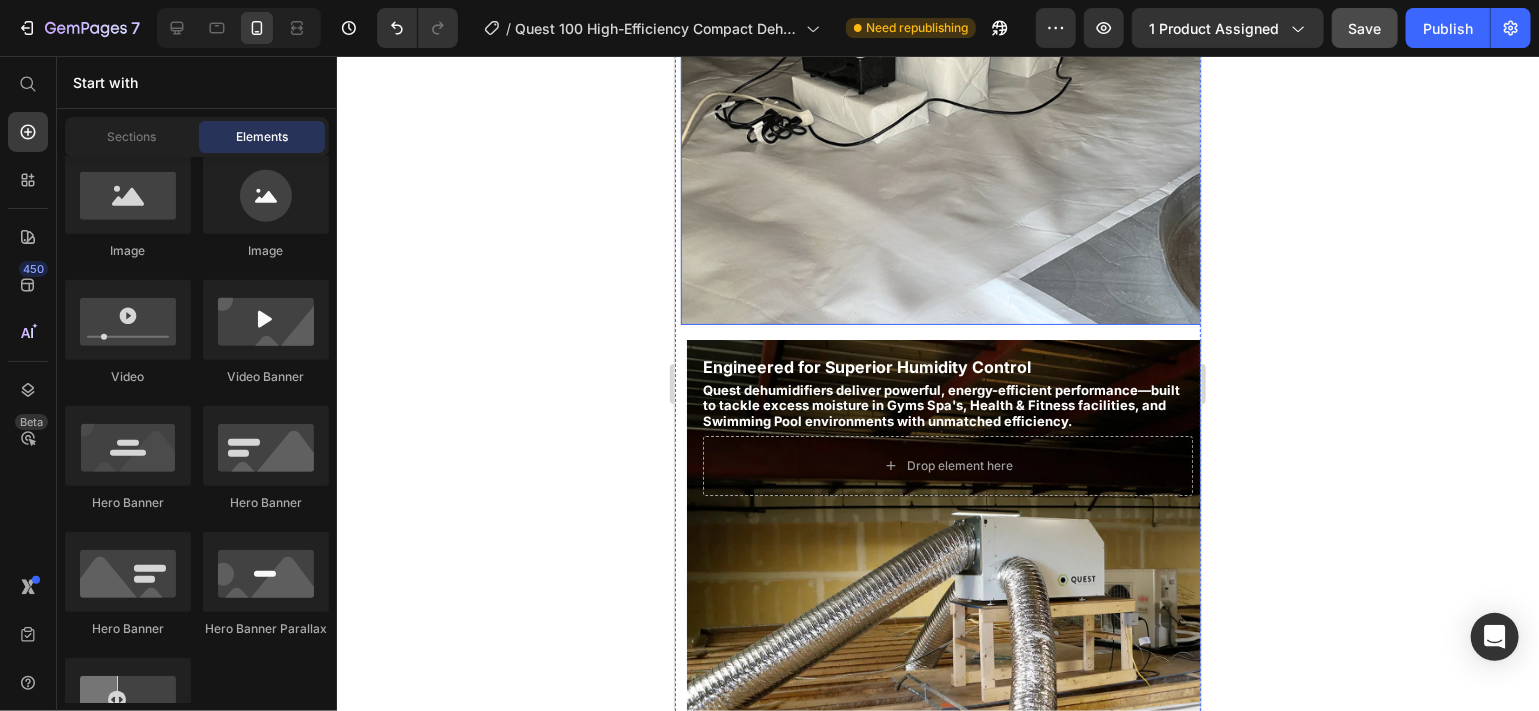 click at bounding box center (941, 74) 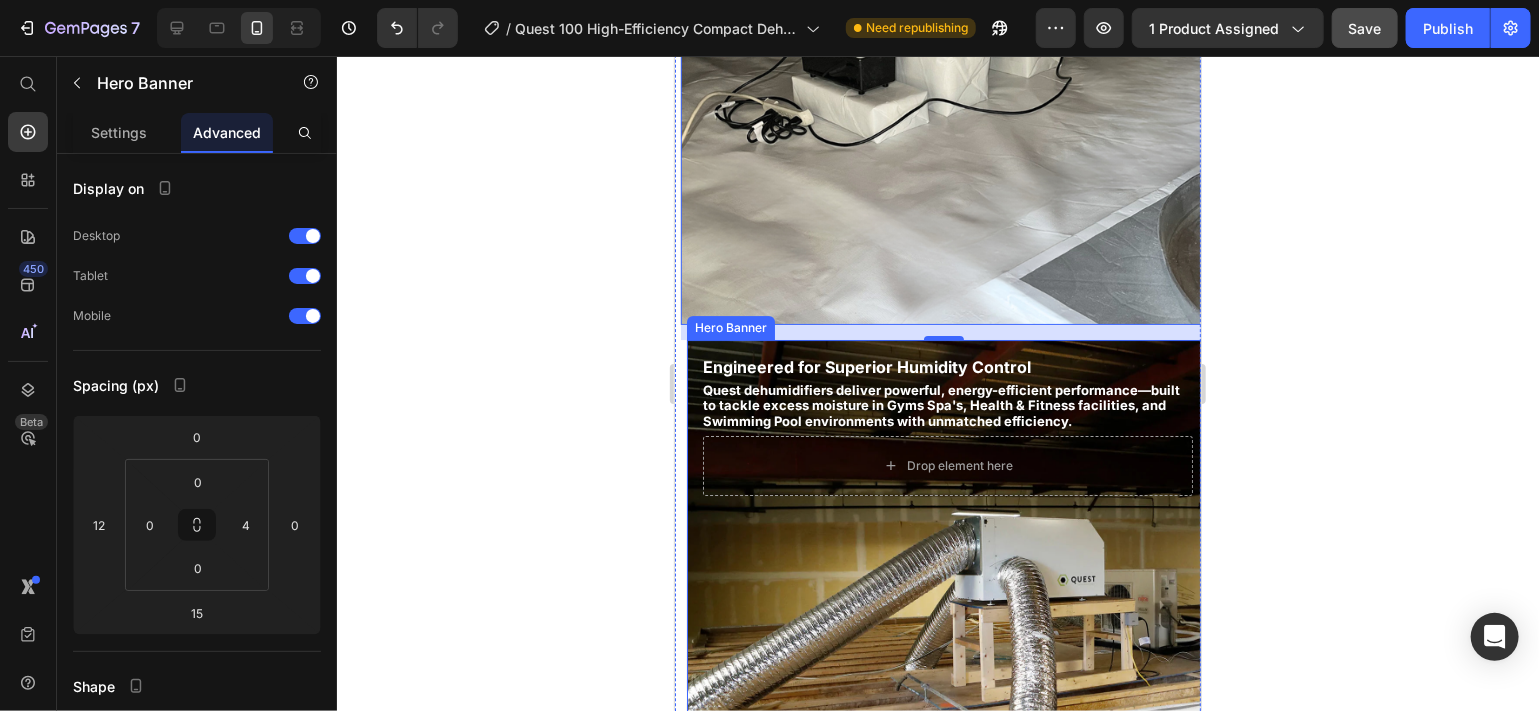 click at bounding box center [947, 589] 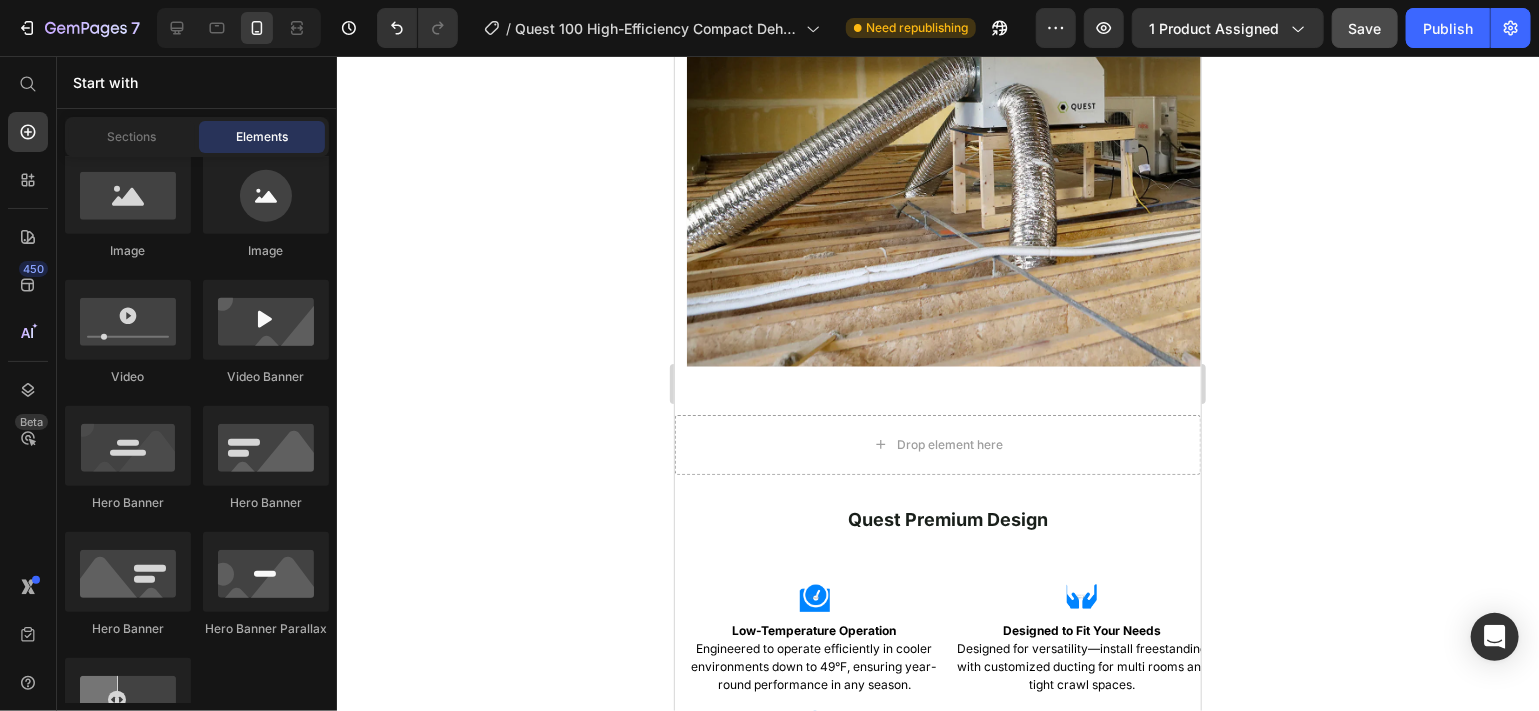 scroll, scrollTop: 3605, scrollLeft: 0, axis: vertical 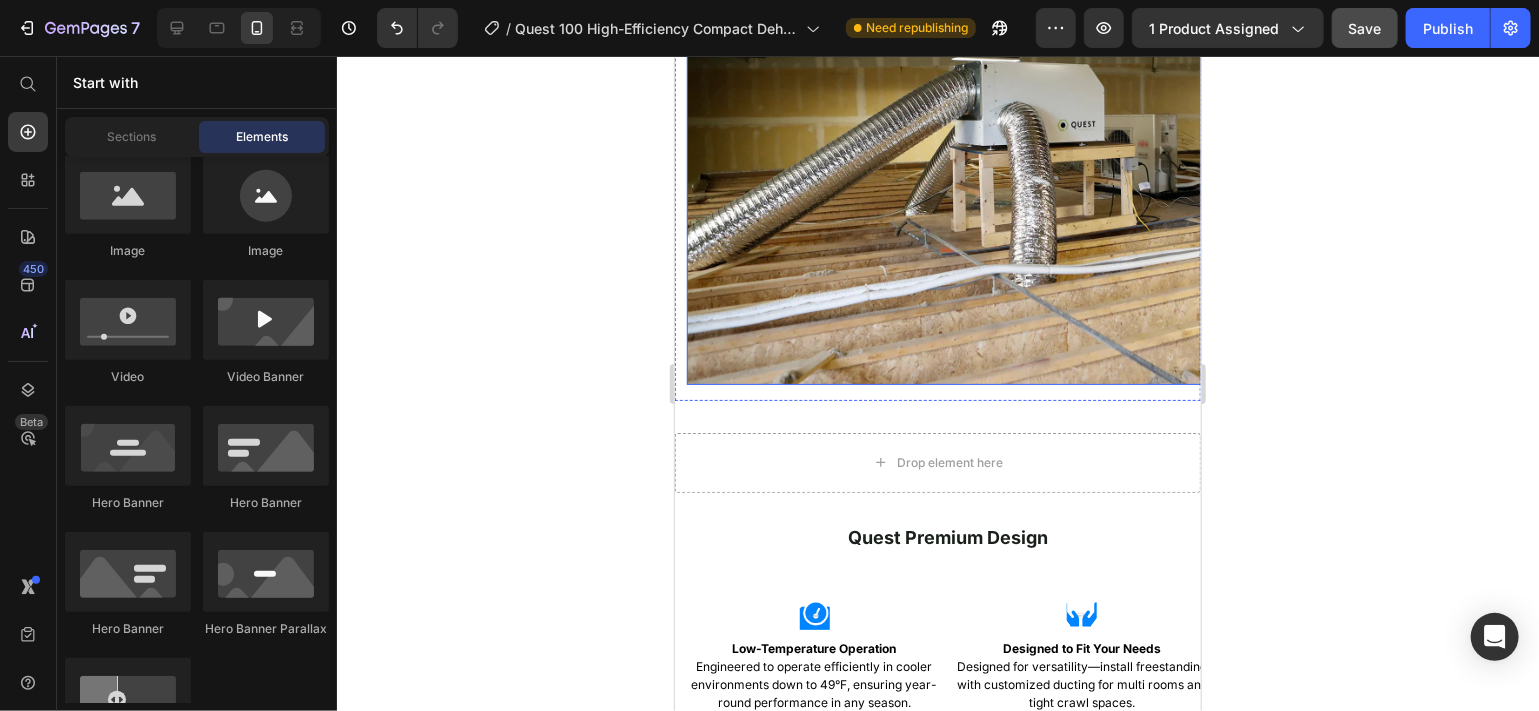 click at bounding box center [947, 134] 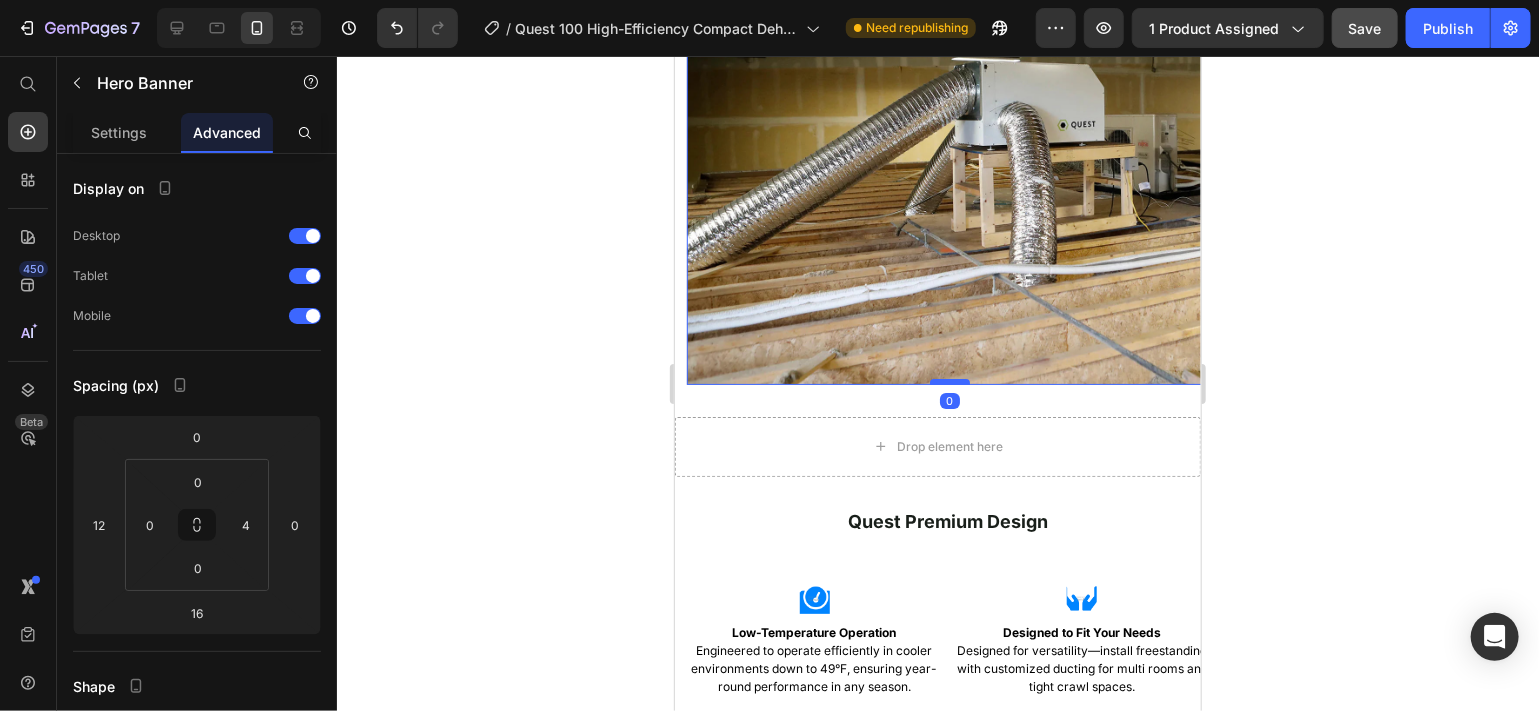 drag, startPoint x: 937, startPoint y: 395, endPoint x: 937, endPoint y: 378, distance: 17 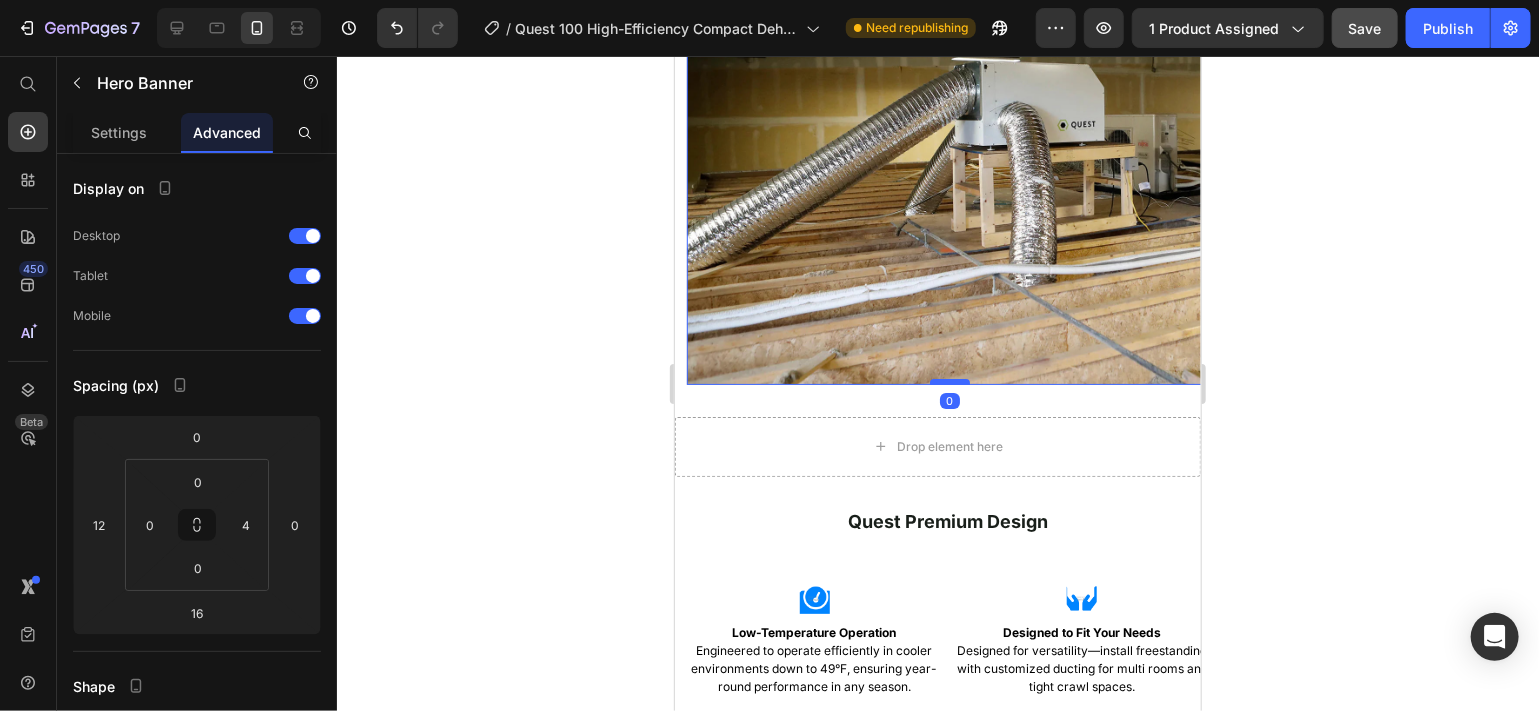 click at bounding box center (949, 381) 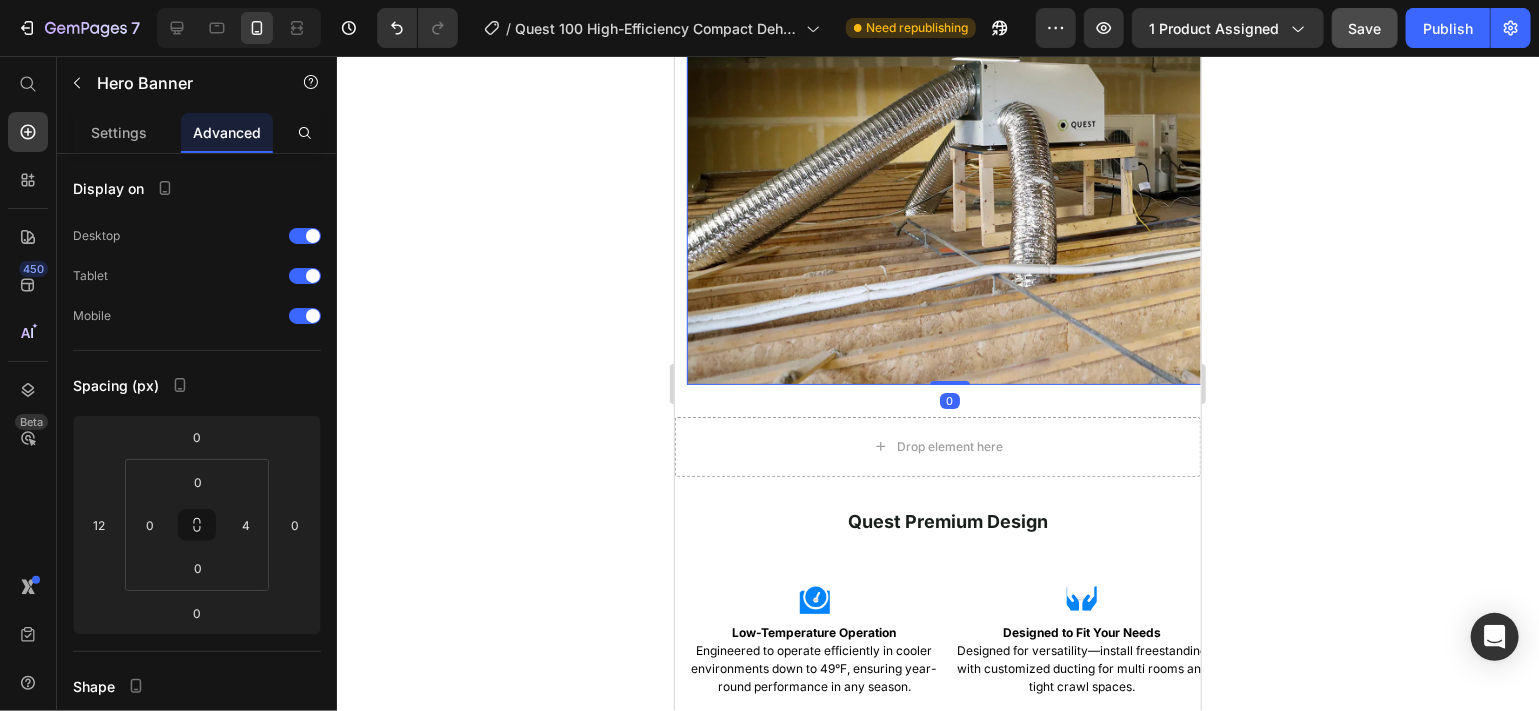 click at bounding box center [947, 134] 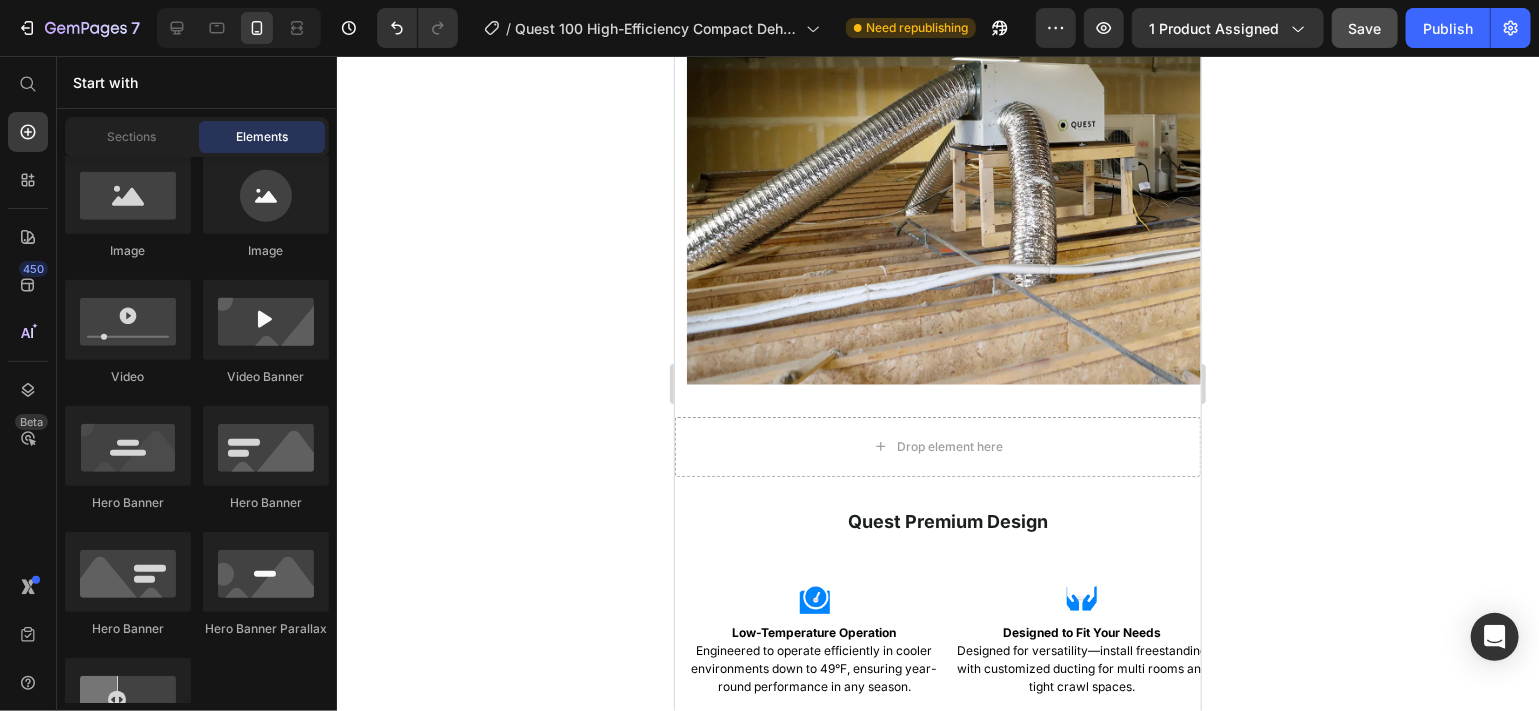 drag, startPoint x: 519, startPoint y: 227, endPoint x: 1233, endPoint y: 314, distance: 719.2809 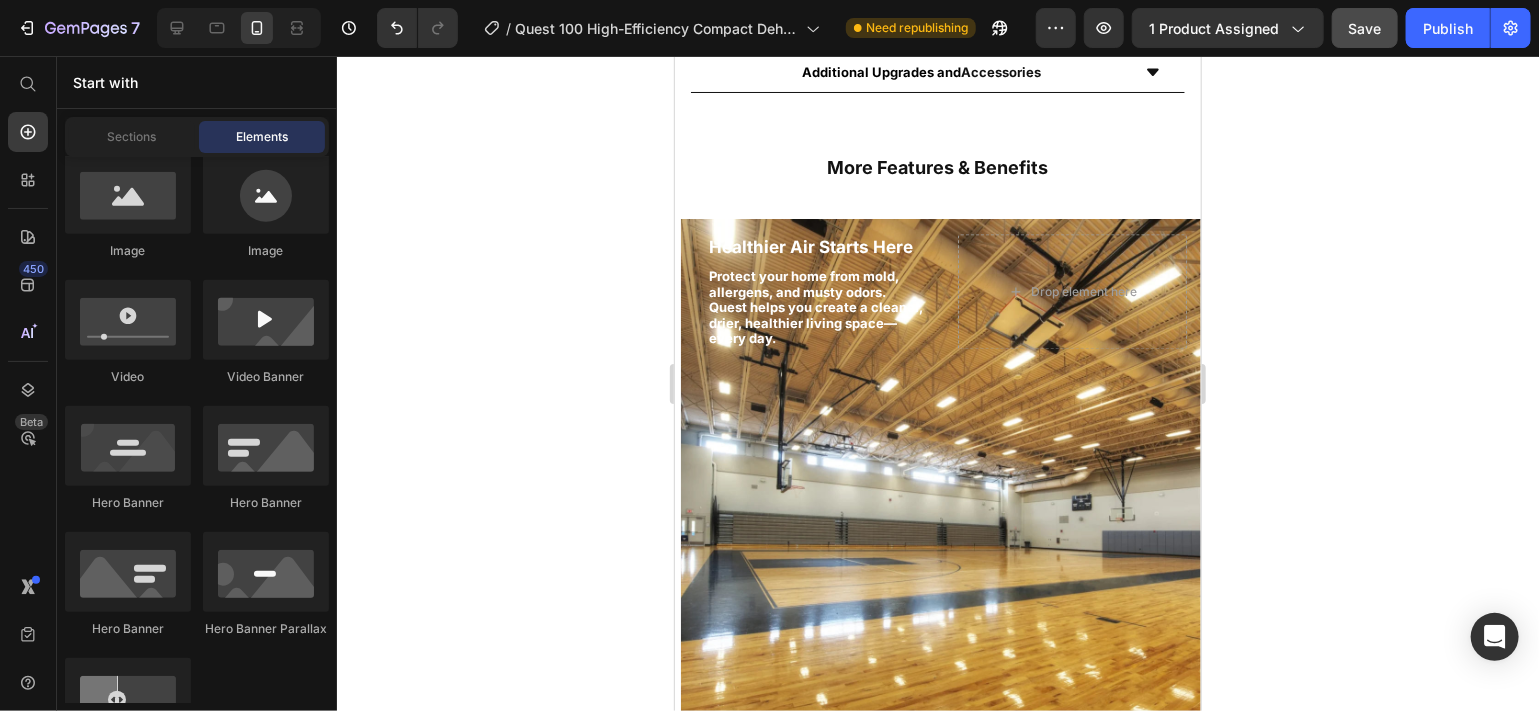 scroll, scrollTop: 1763, scrollLeft: 0, axis: vertical 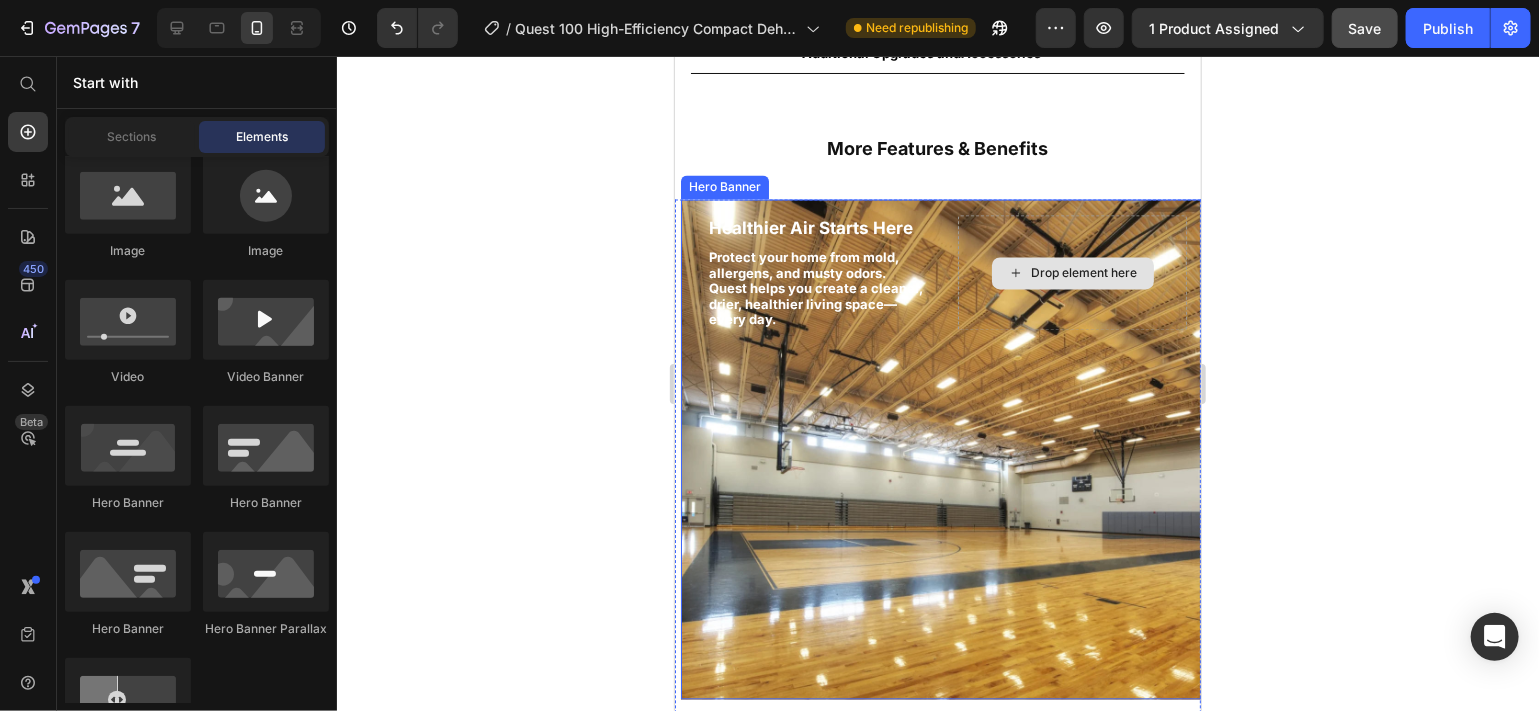 click on "Drop element here" at bounding box center (1071, 272) 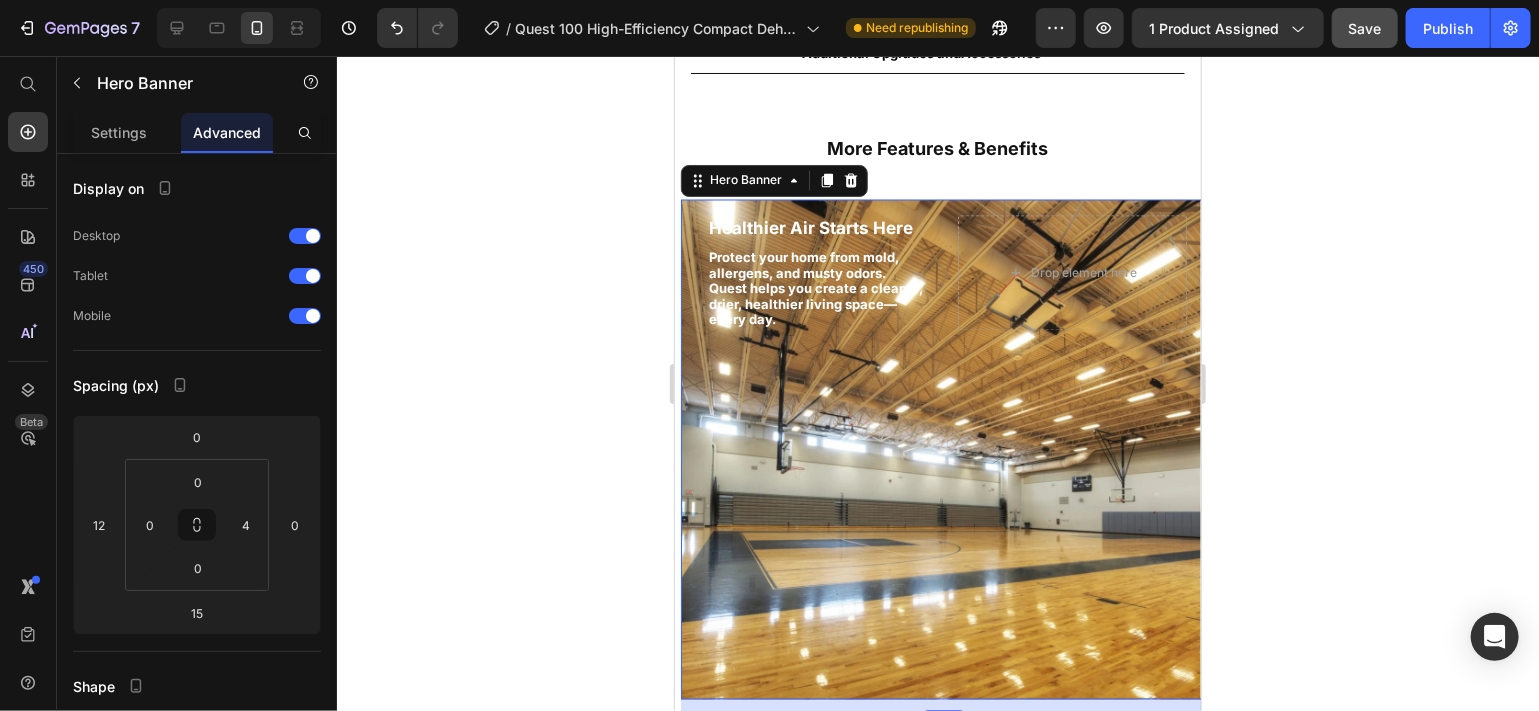 click at bounding box center [941, 449] 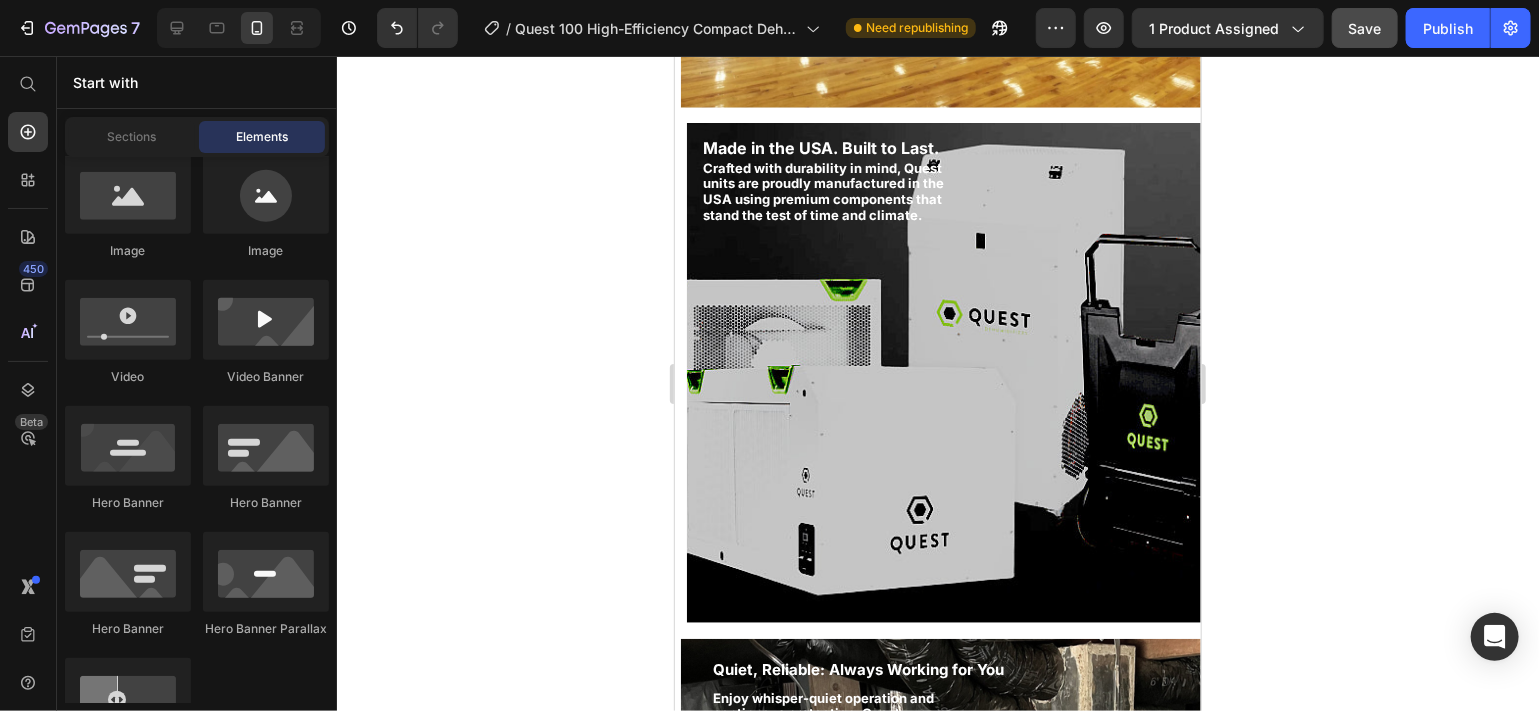 scroll, scrollTop: 2354, scrollLeft: 0, axis: vertical 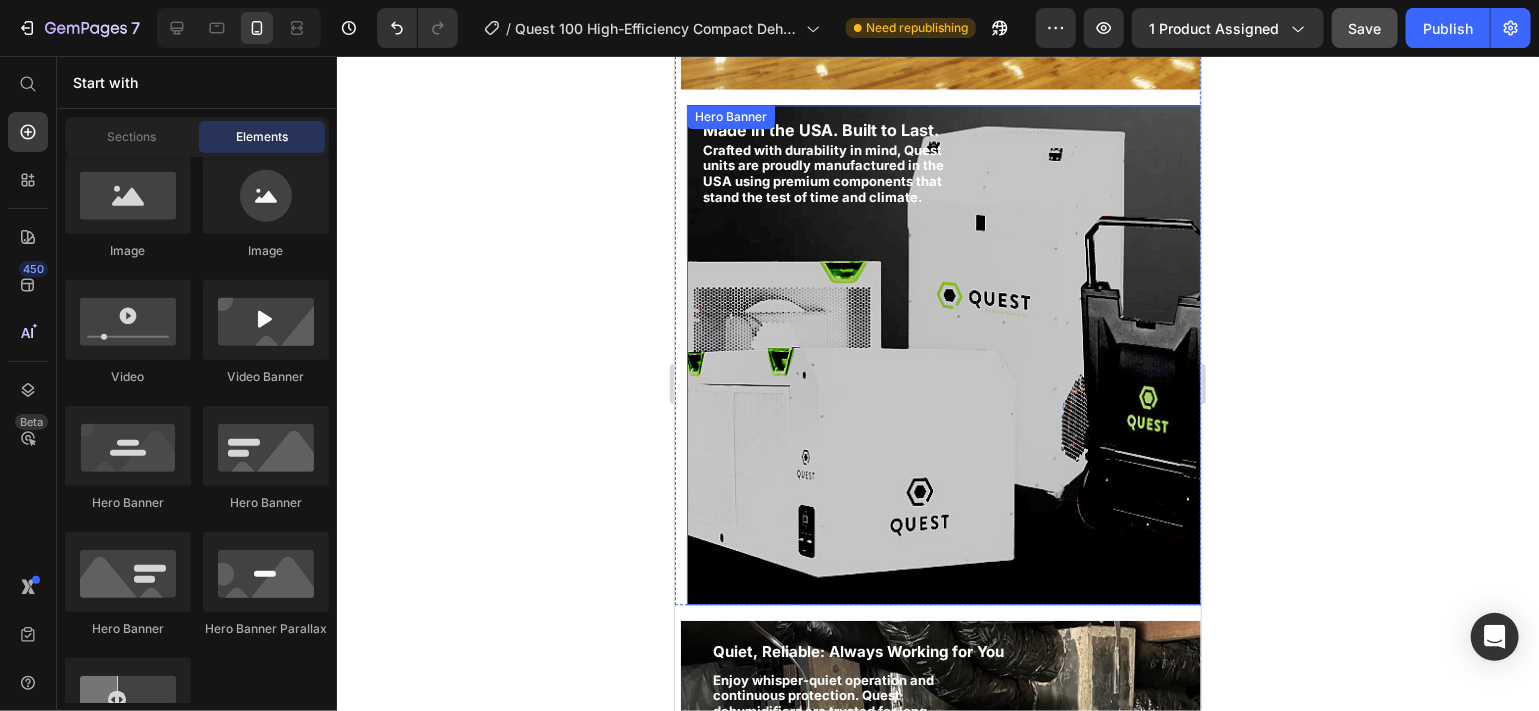 click at bounding box center [947, 354] 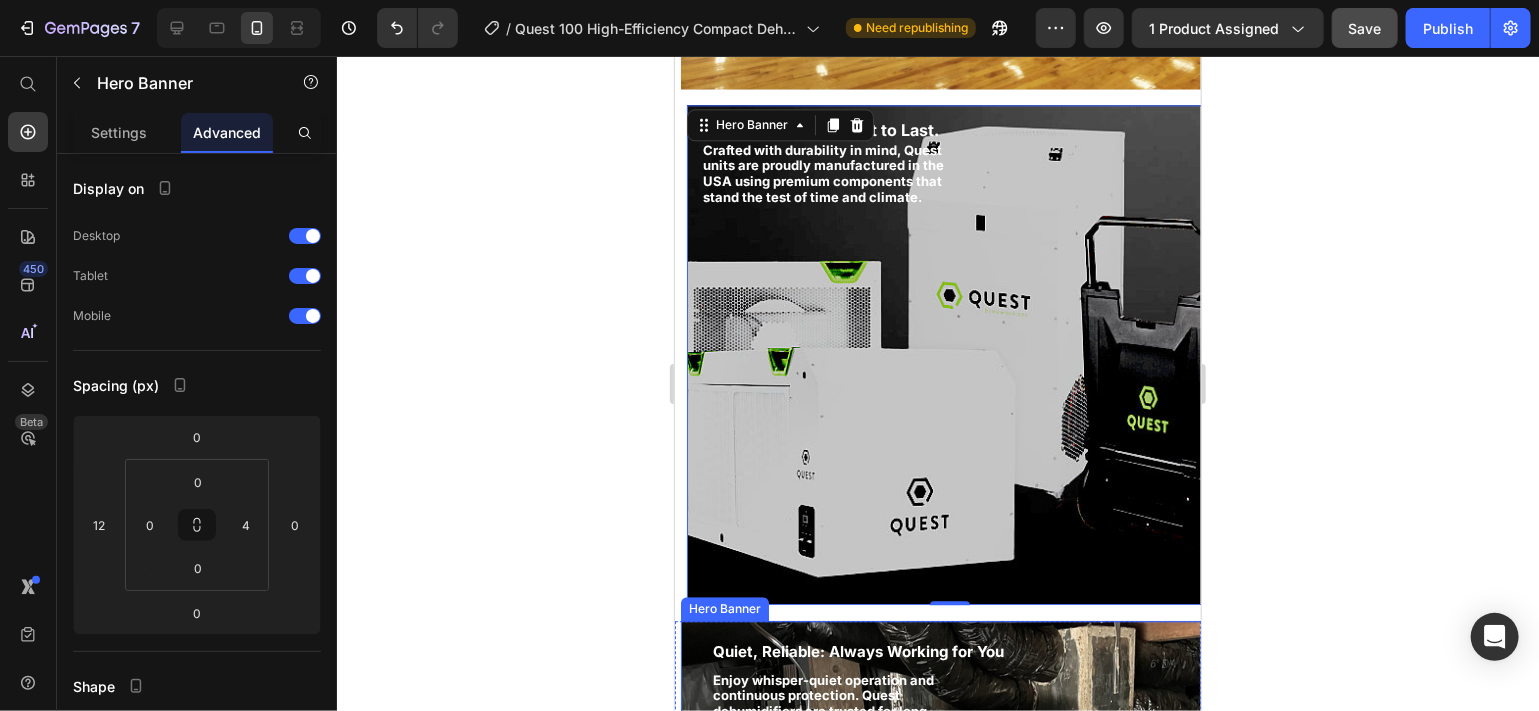 click on "Quiet, Reliable: Always Working for You Text Block Enjoy whisper-quiet operation and continuous protection. Quest dehumidifiers are trusted for long-term reliability in demanding commercial environments. Text Block" at bounding box center [949, 695] 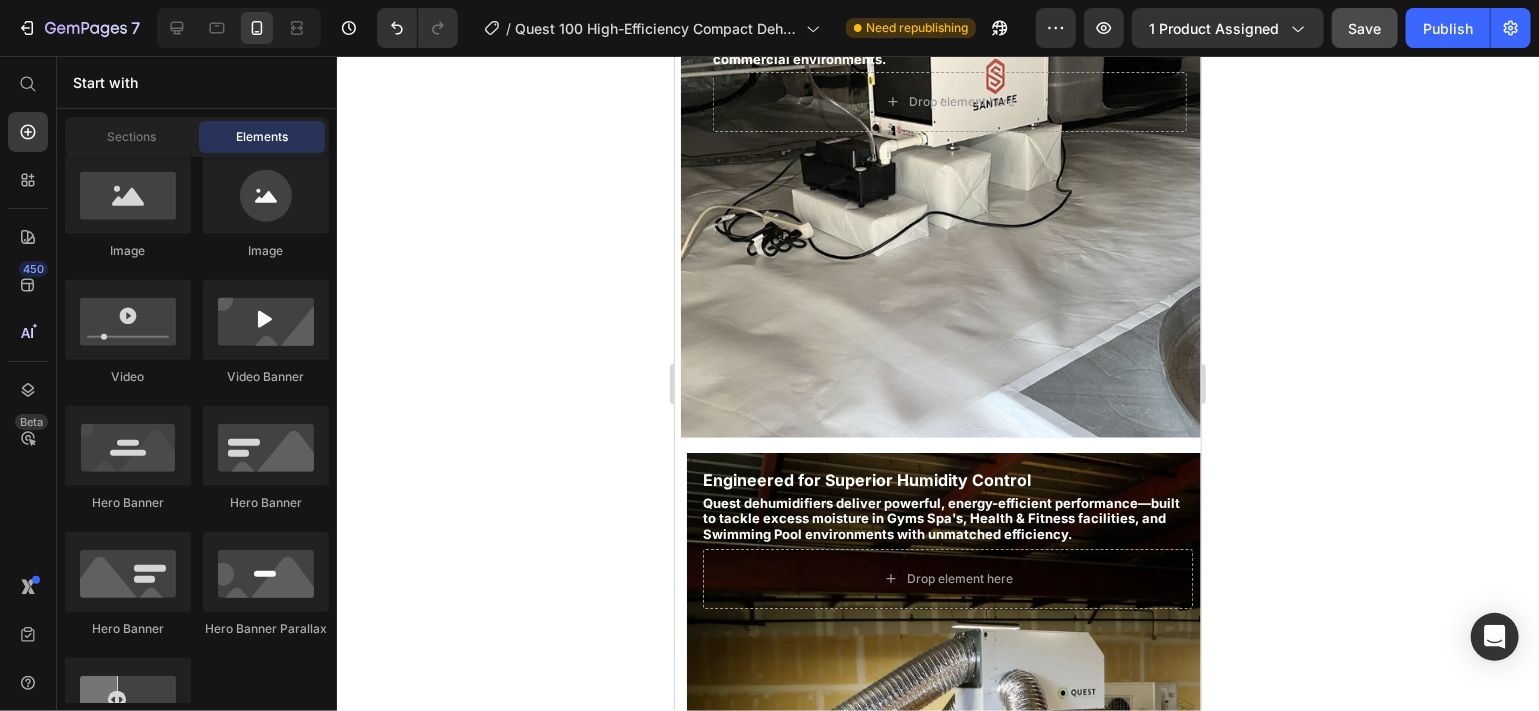 scroll, scrollTop: 3219, scrollLeft: 0, axis: vertical 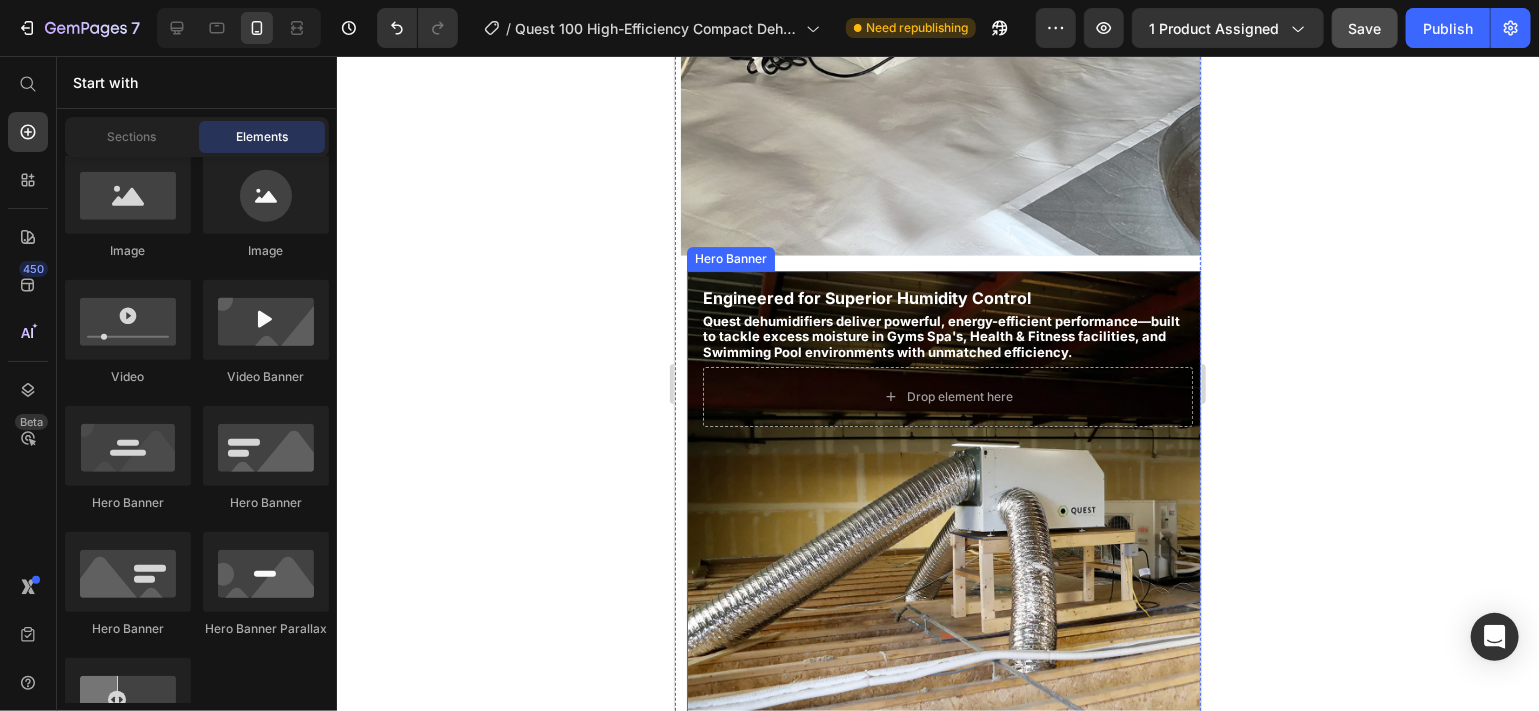 click at bounding box center (947, 520) 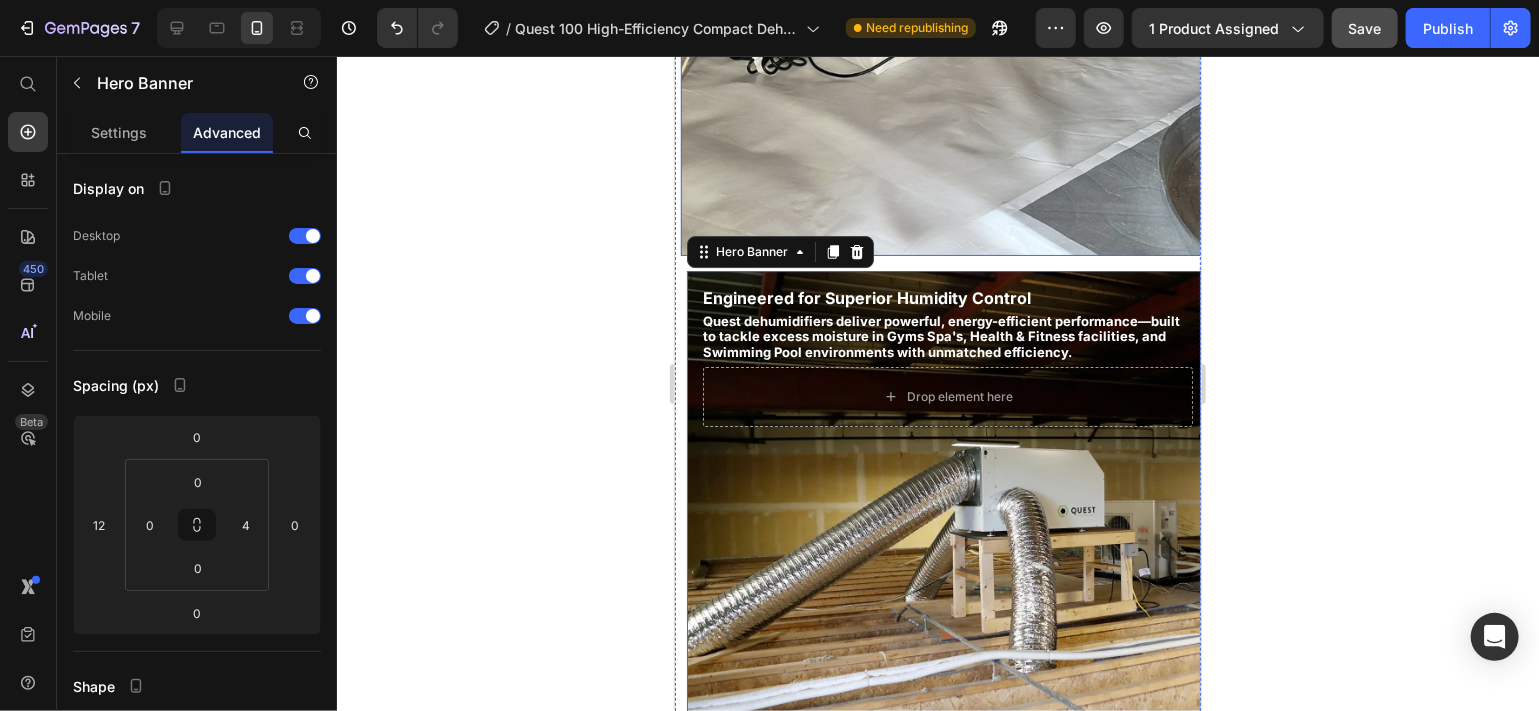 click at bounding box center [941, 5] 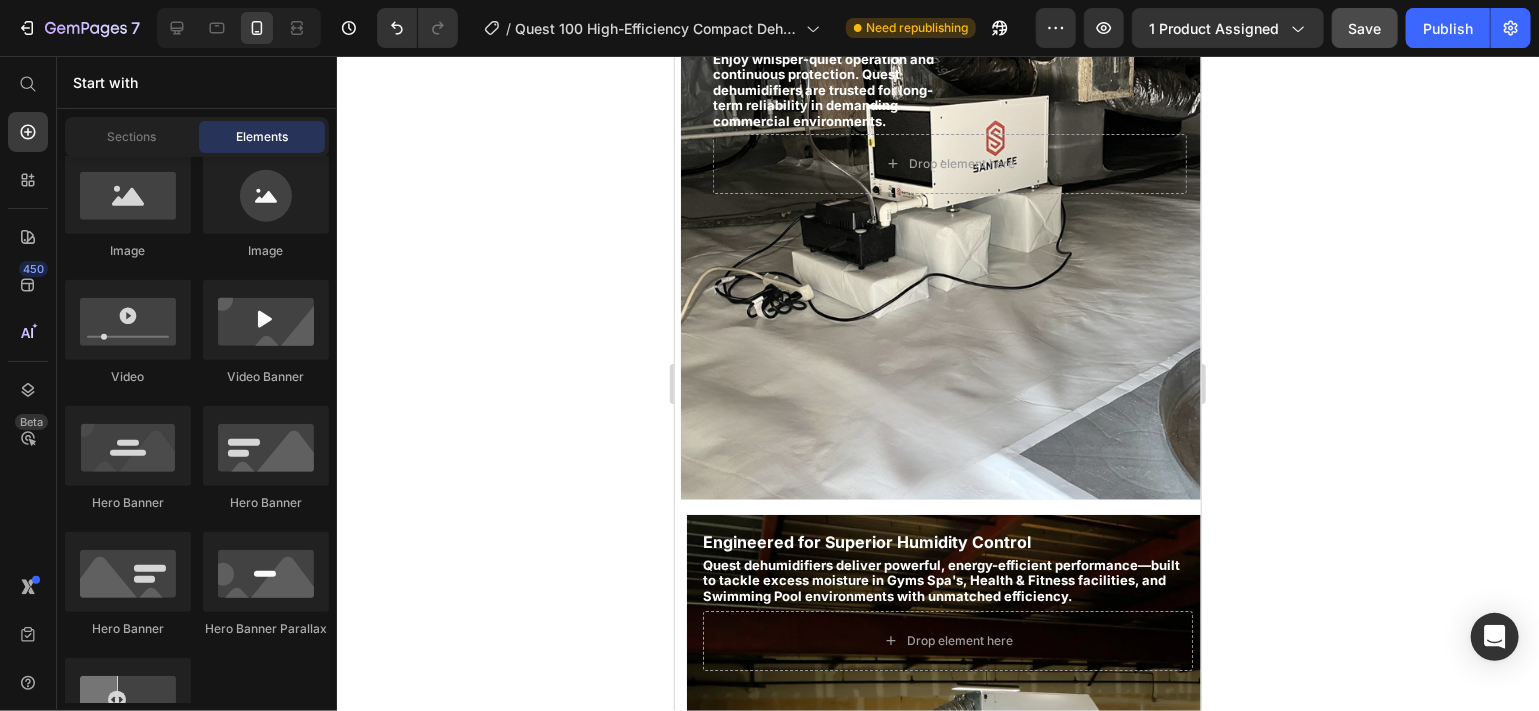 scroll, scrollTop: 2939, scrollLeft: 0, axis: vertical 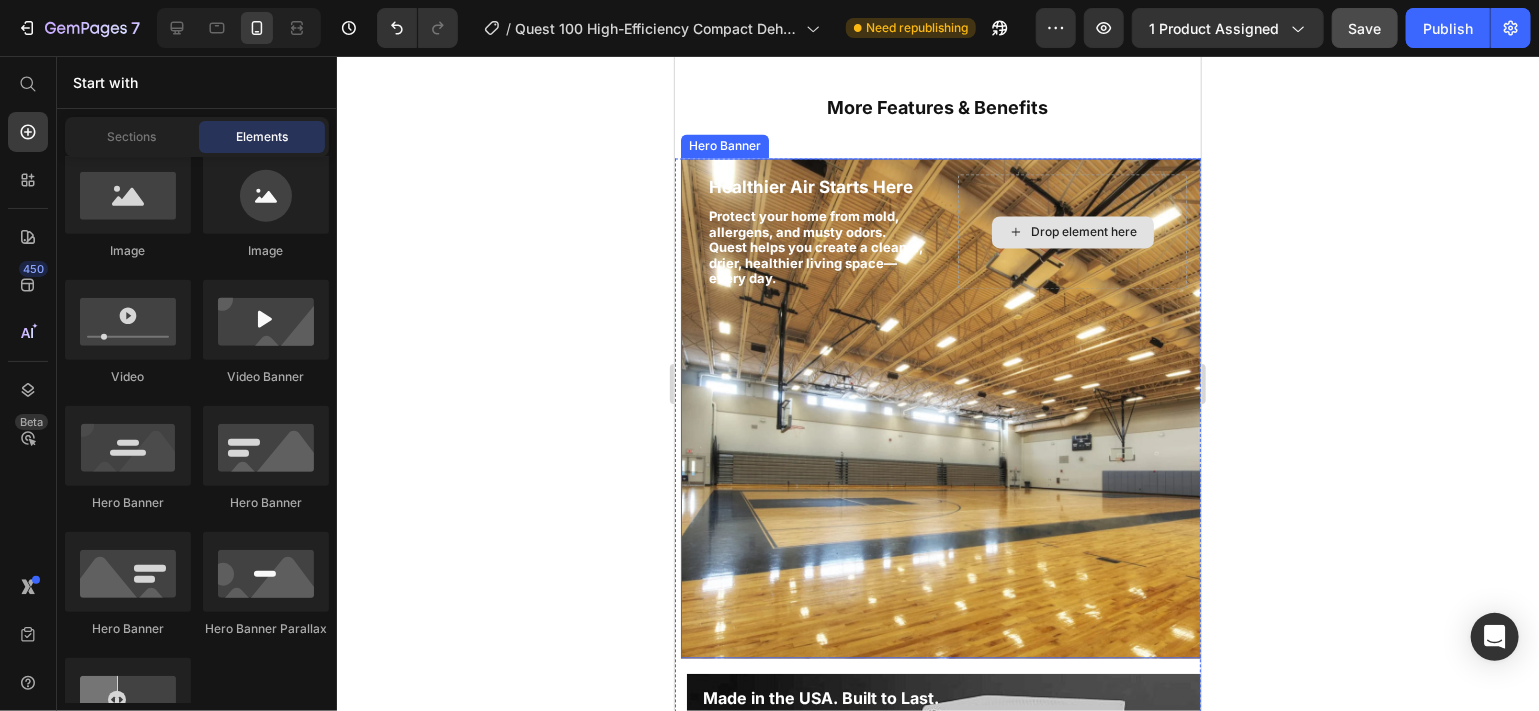 click on "Drop element here" at bounding box center (1071, 231) 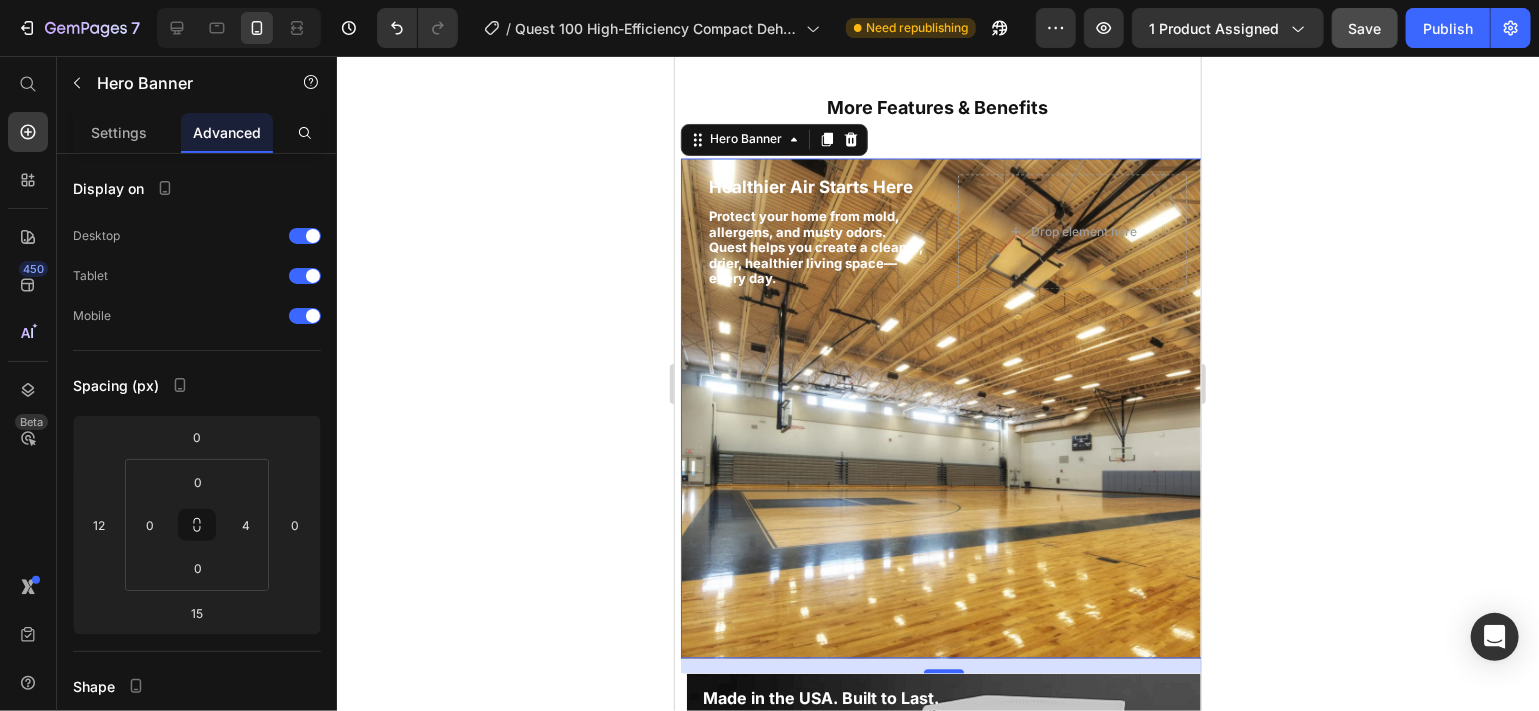 click at bounding box center (941, 408) 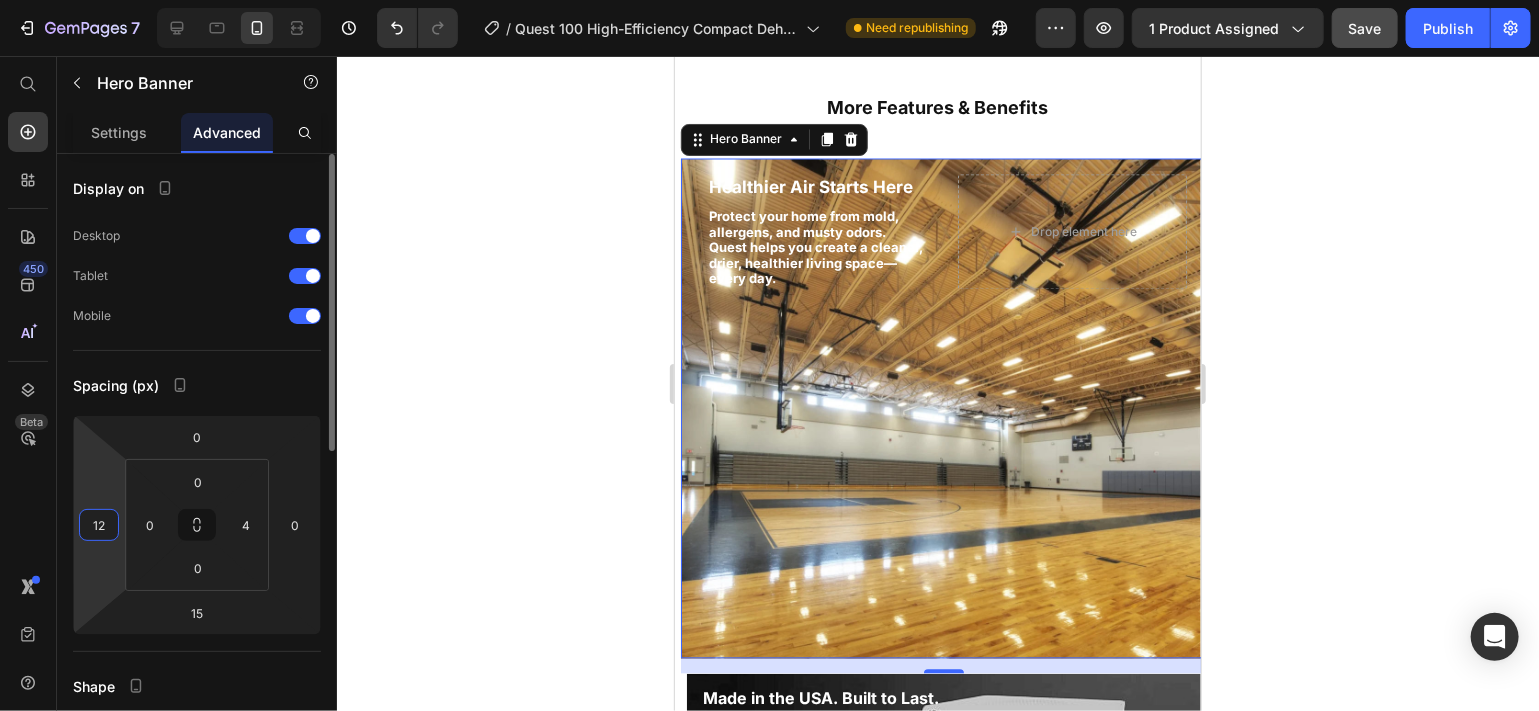 click on "12" at bounding box center (99, 525) 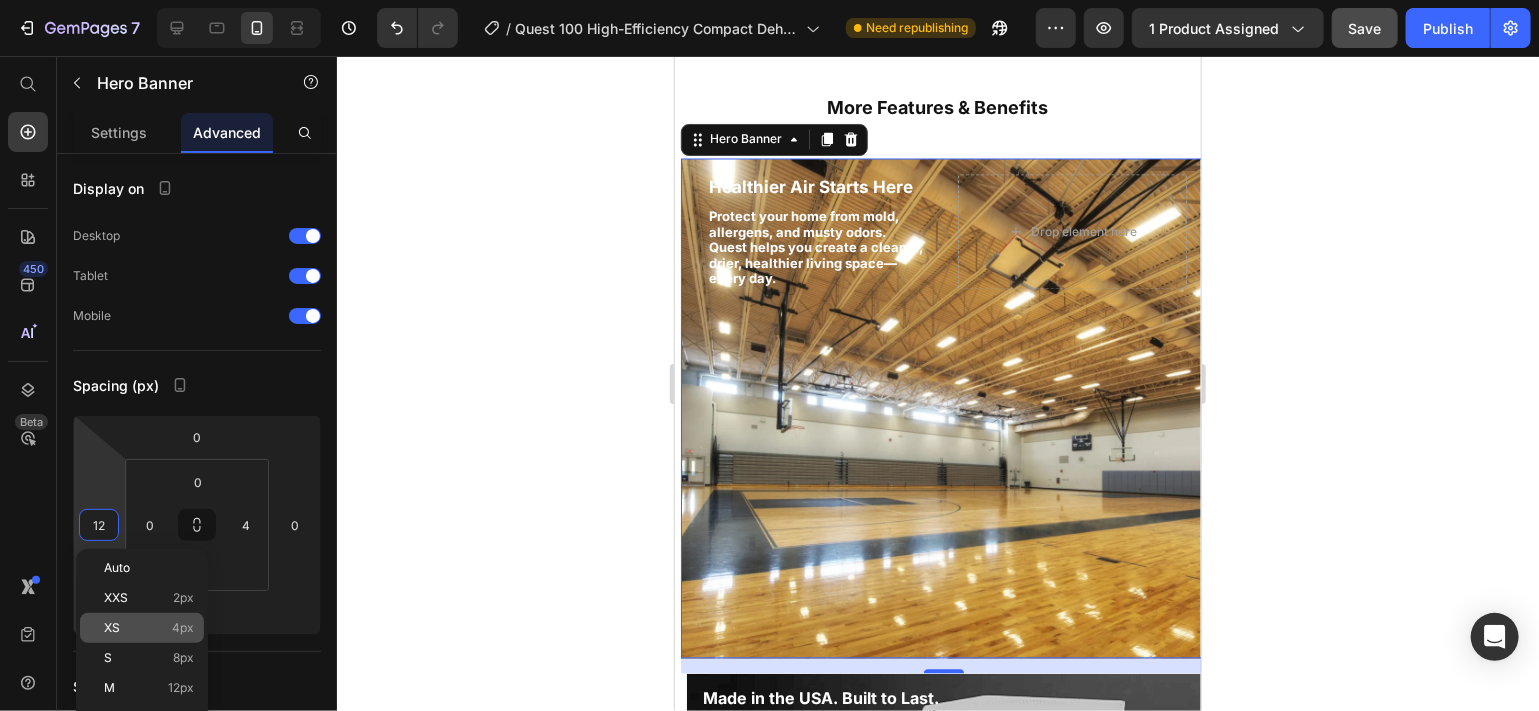 click on "XS" at bounding box center [112, 628] 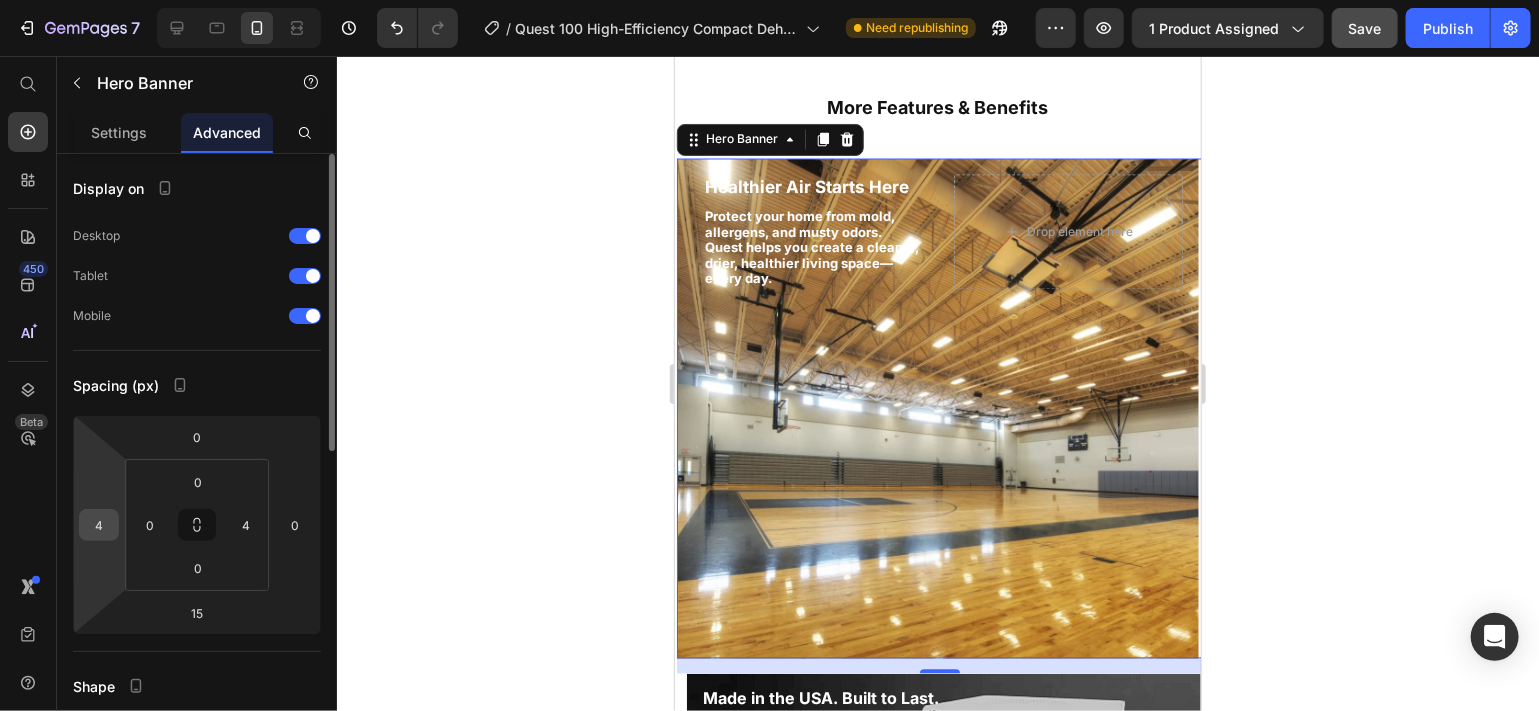 click on "4" at bounding box center (99, 525) 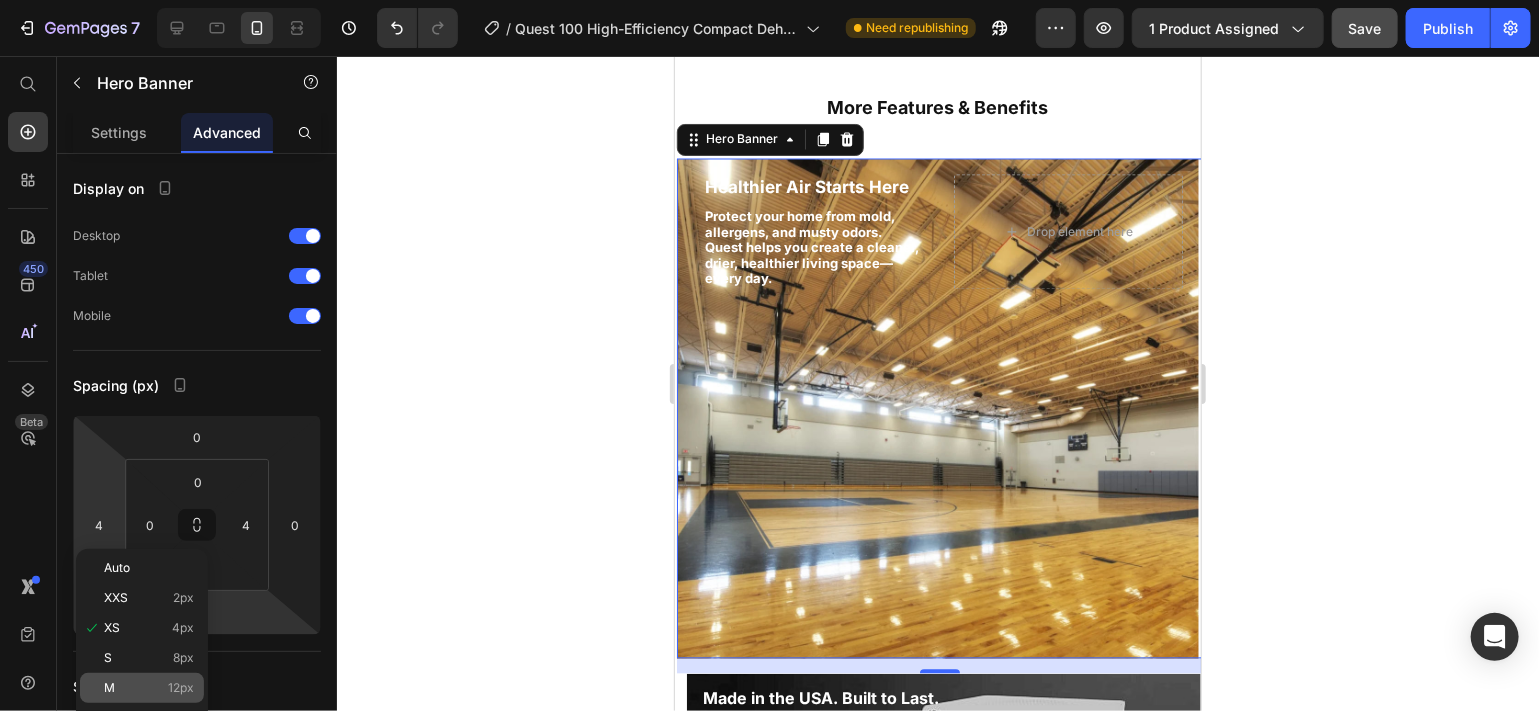 click on "12px" at bounding box center (181, 688) 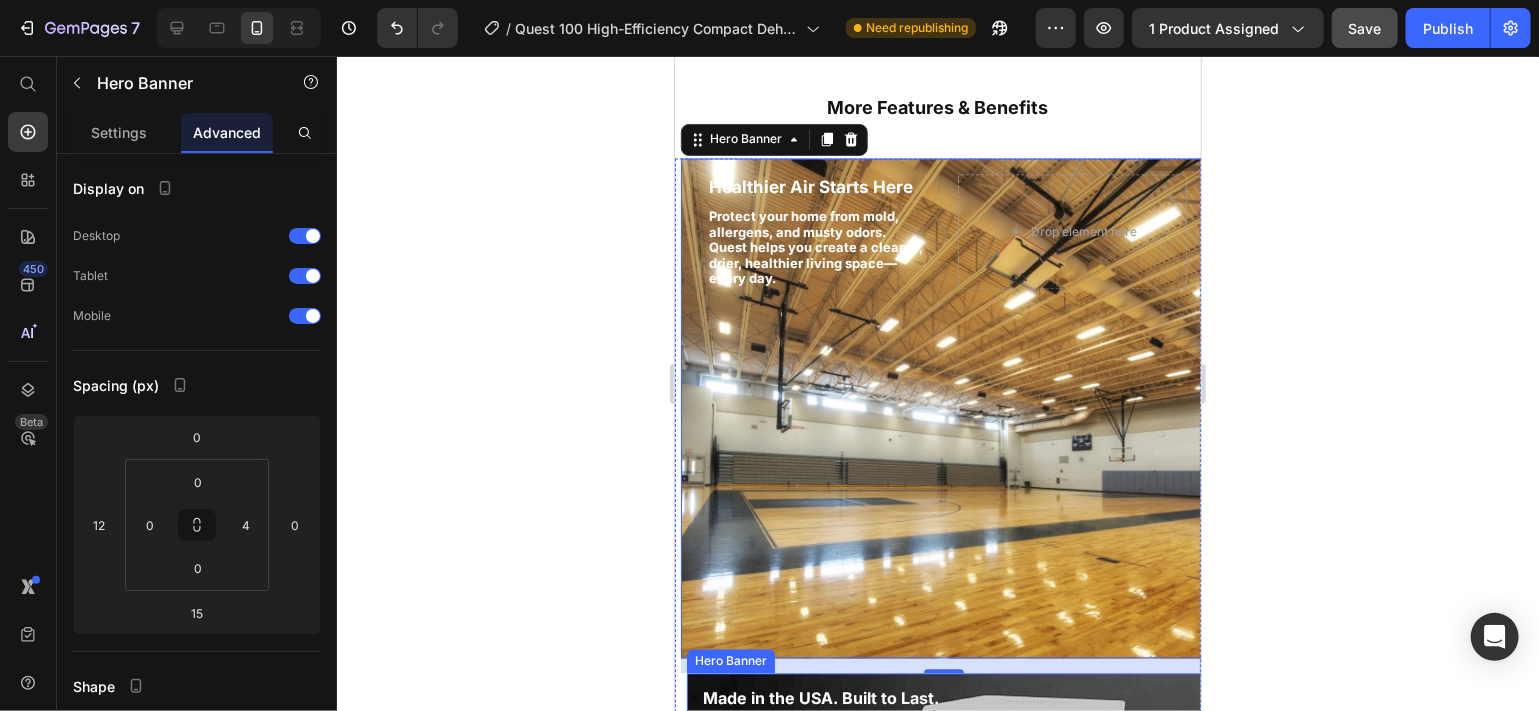 click on "Made in the USA. Built to Last. Heading Crafted with durability in mind, Quest units are proudly manufactured in the USA using premium components that stand the test of time and climate. Text Block" at bounding box center (947, 731) 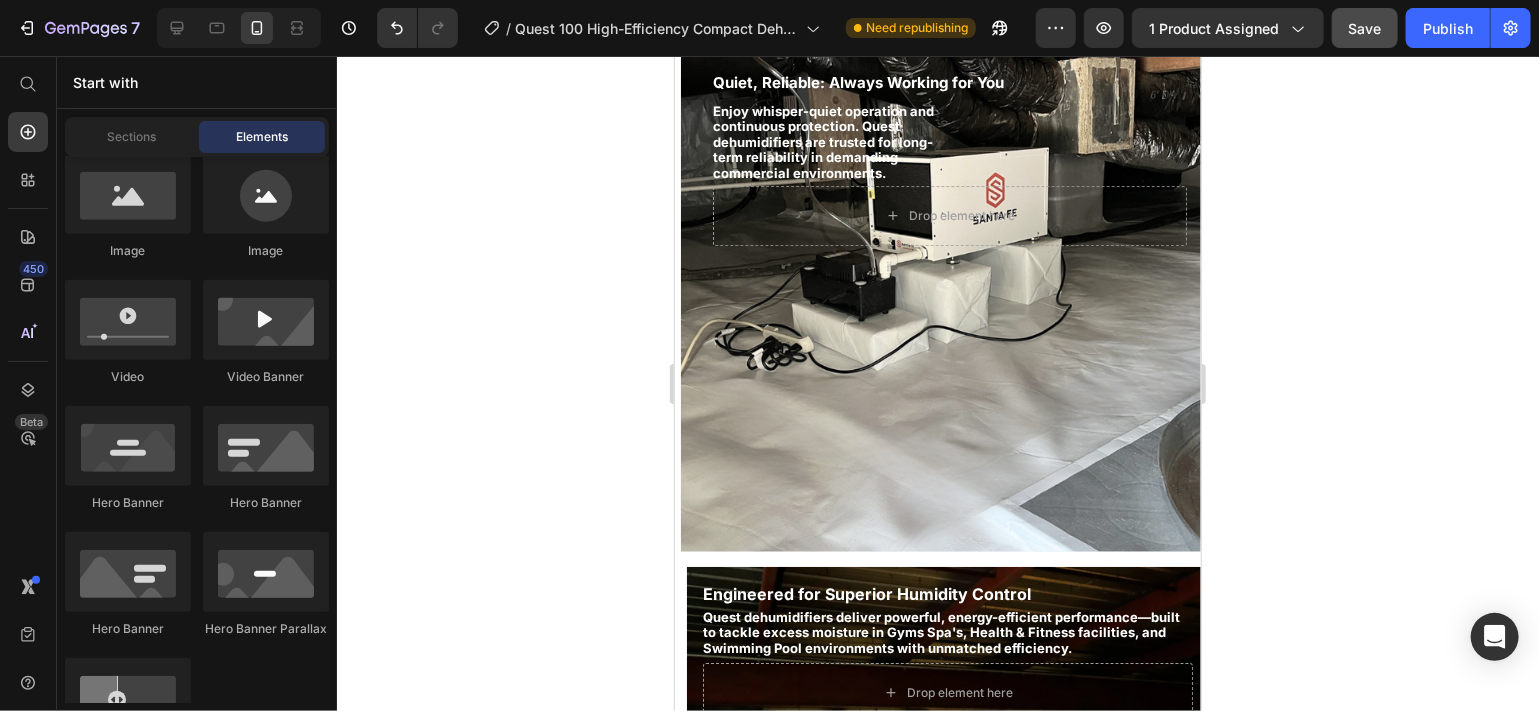 scroll, scrollTop: 2941, scrollLeft: 0, axis: vertical 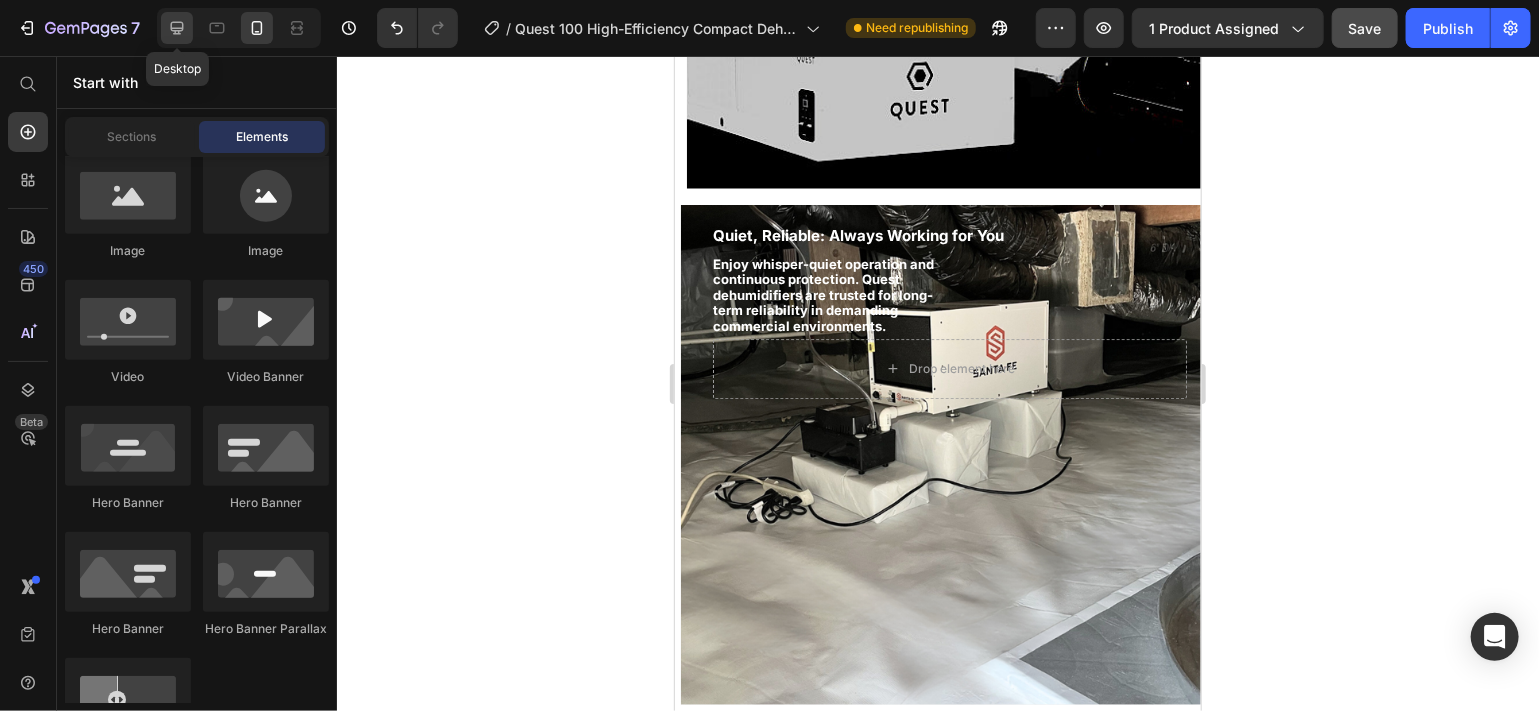 click 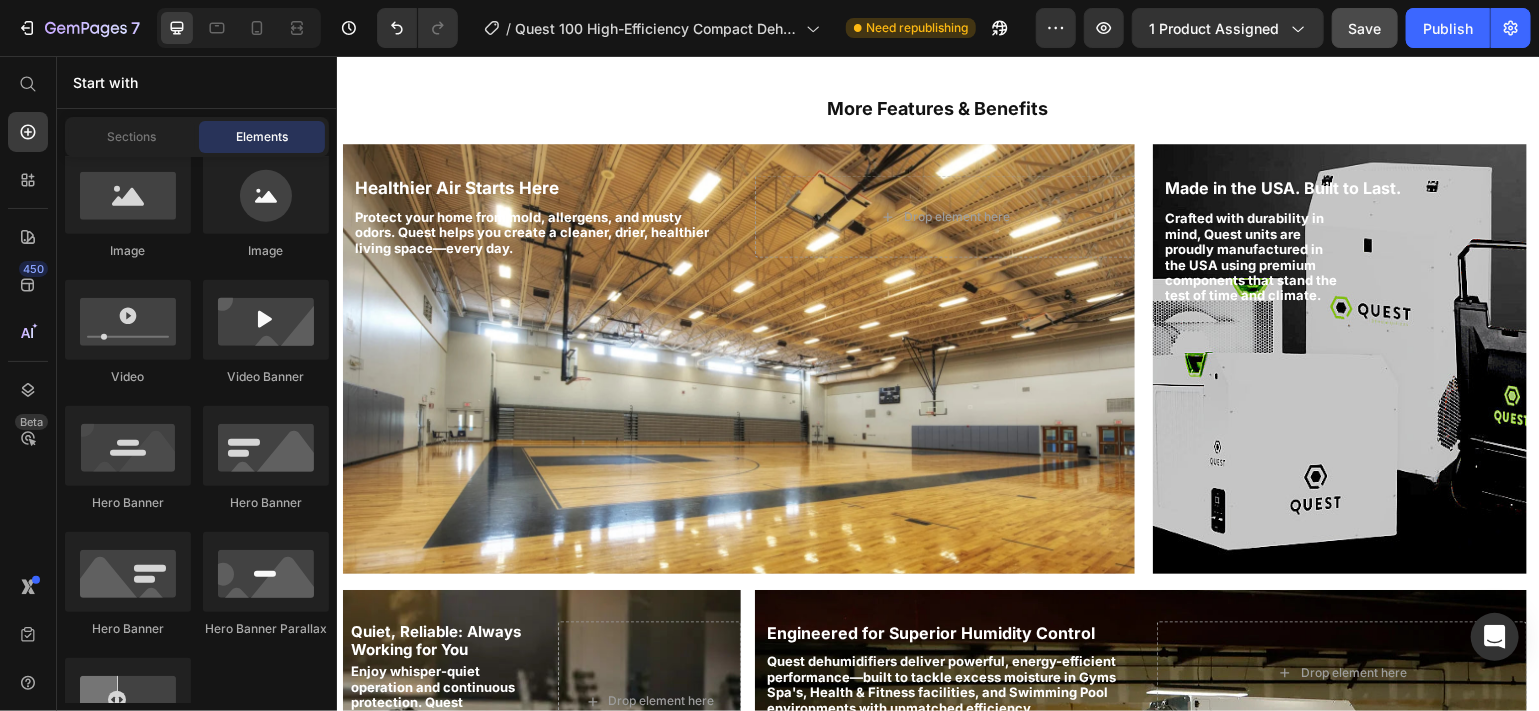 scroll, scrollTop: 1630, scrollLeft: 0, axis: vertical 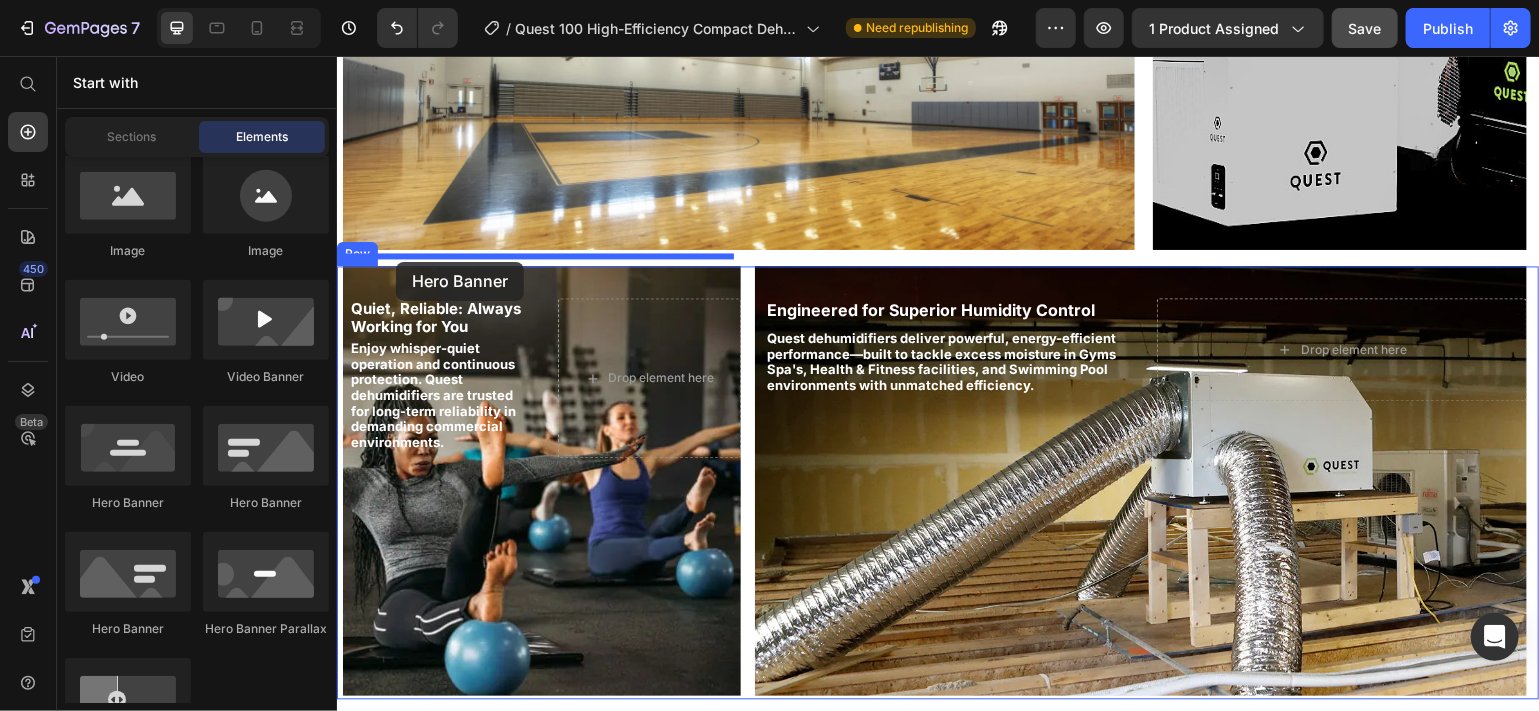 drag, startPoint x: 572, startPoint y: 508, endPoint x: 395, endPoint y: 261, distance: 303.87167 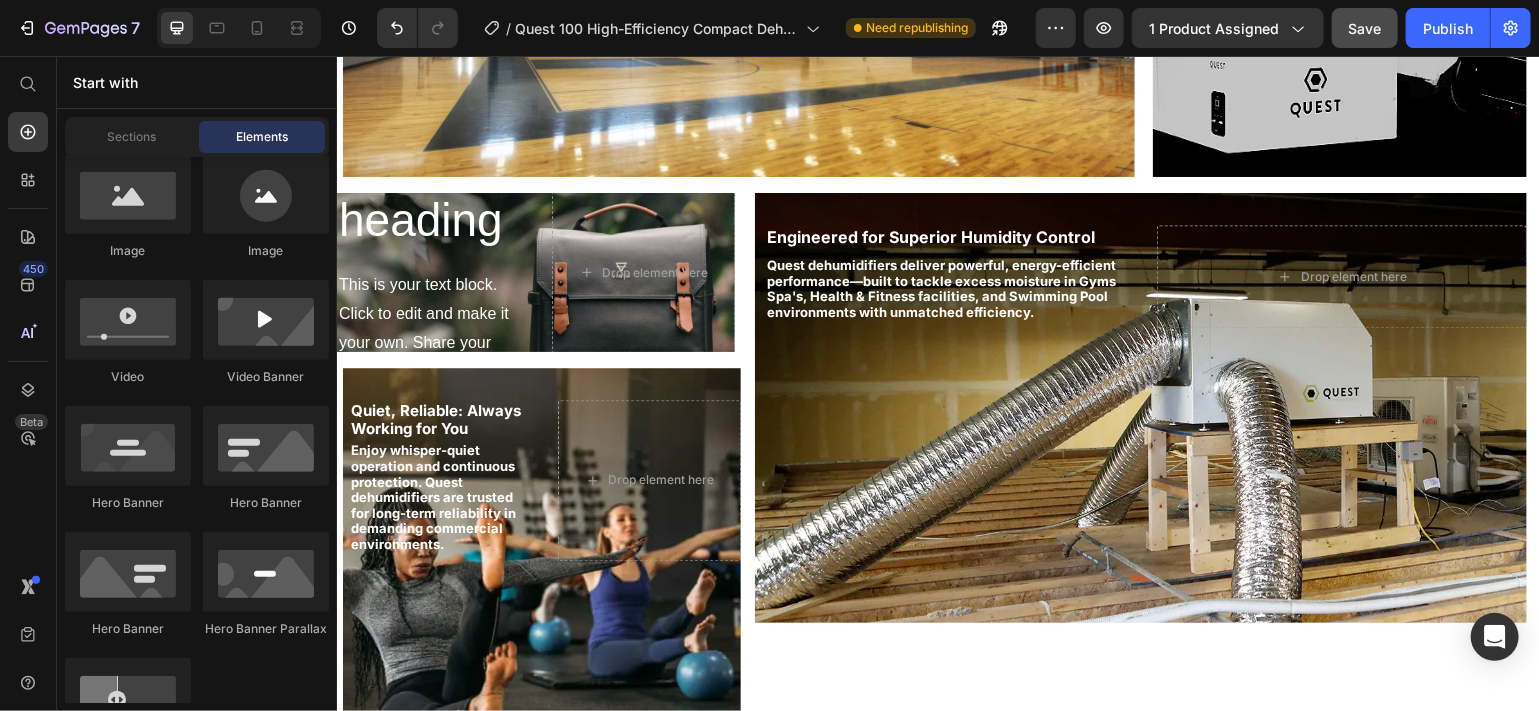 scroll, scrollTop: 1995, scrollLeft: 0, axis: vertical 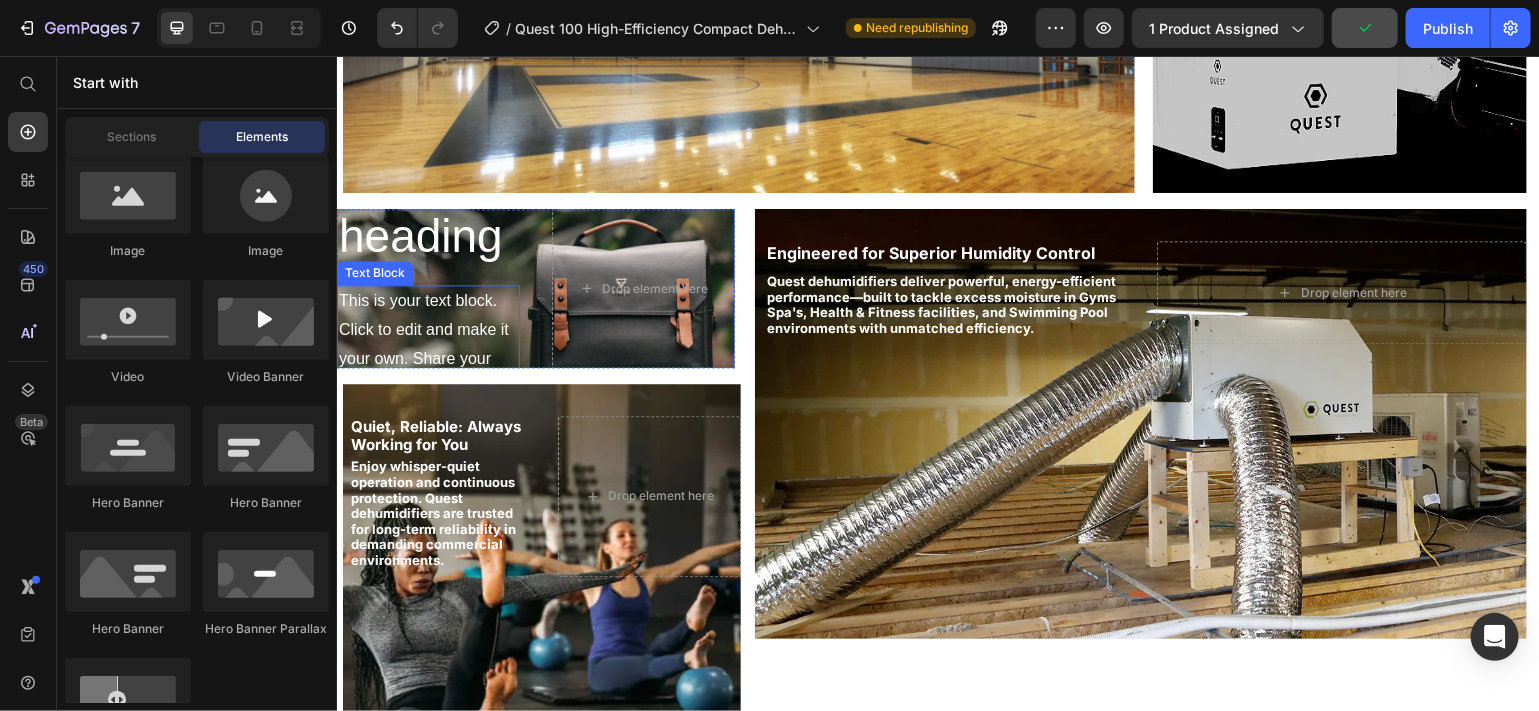click on "This is your text block. Click to edit and make it your own. Share your                       product's story or services offered. Get creative and make it yours!" at bounding box center [427, 387] 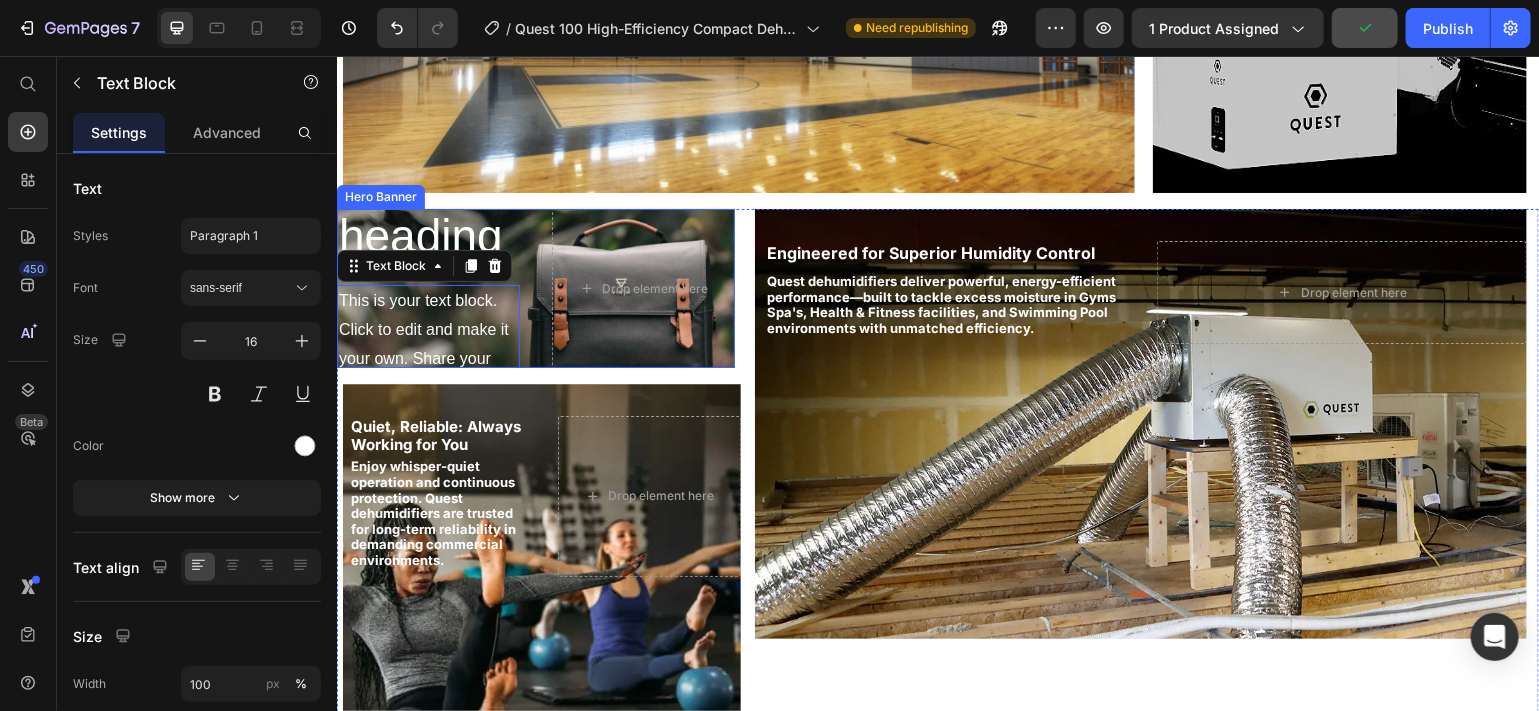 click on "Click here to edit heading Heading This is your text block. Click to edit and make it your own. Share your                       product's story or services offered. Get creative and make it yours! Text Block   16 Get started Button
Drop element here" at bounding box center (535, 288) 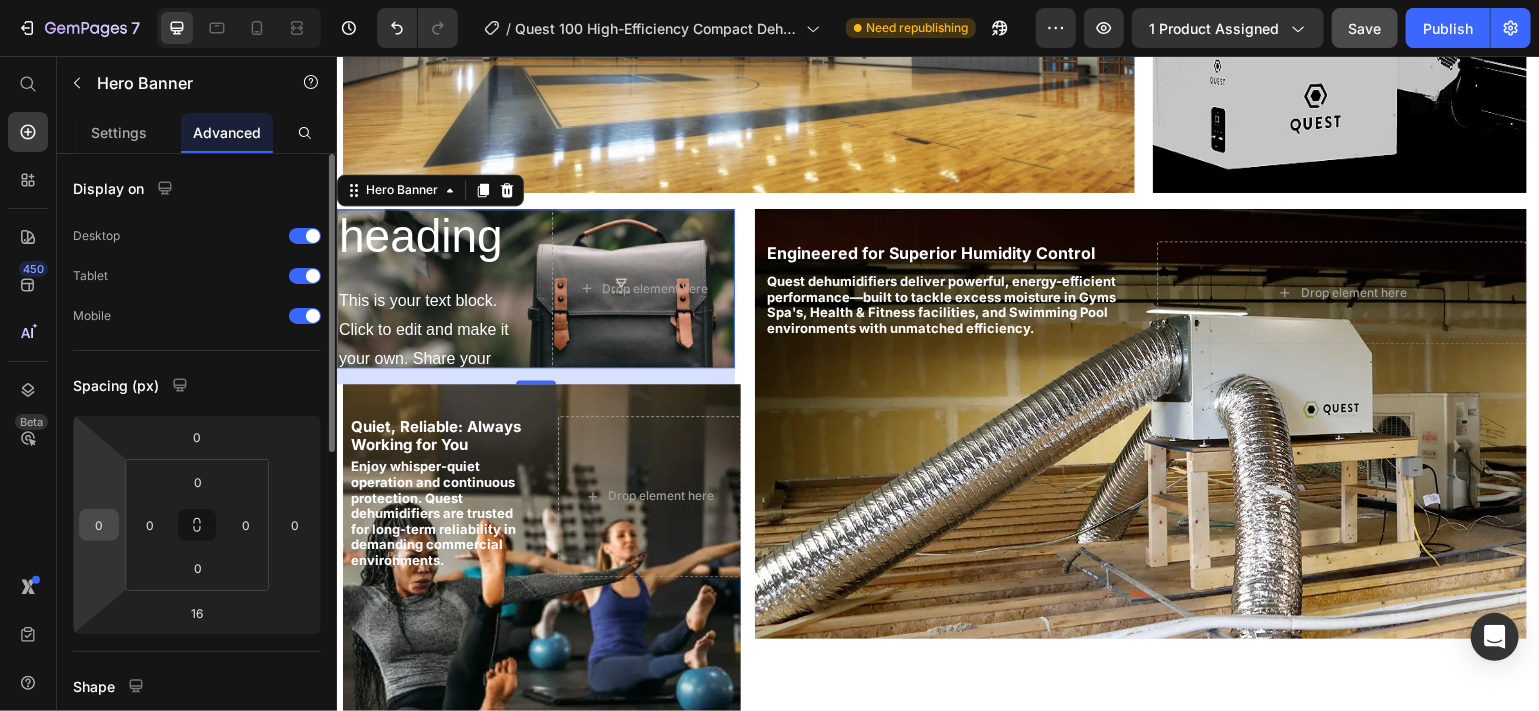click on "0" at bounding box center (99, 525) 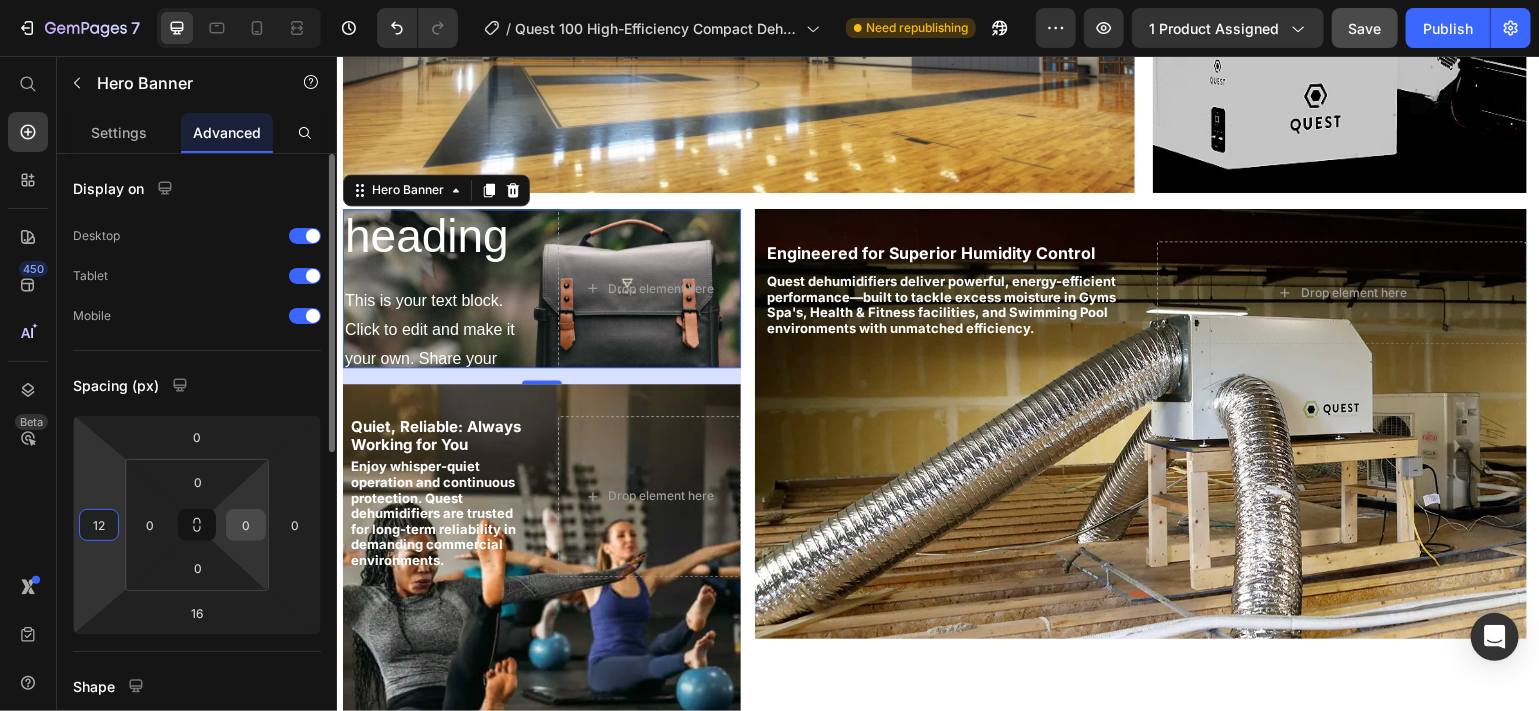 type on "12" 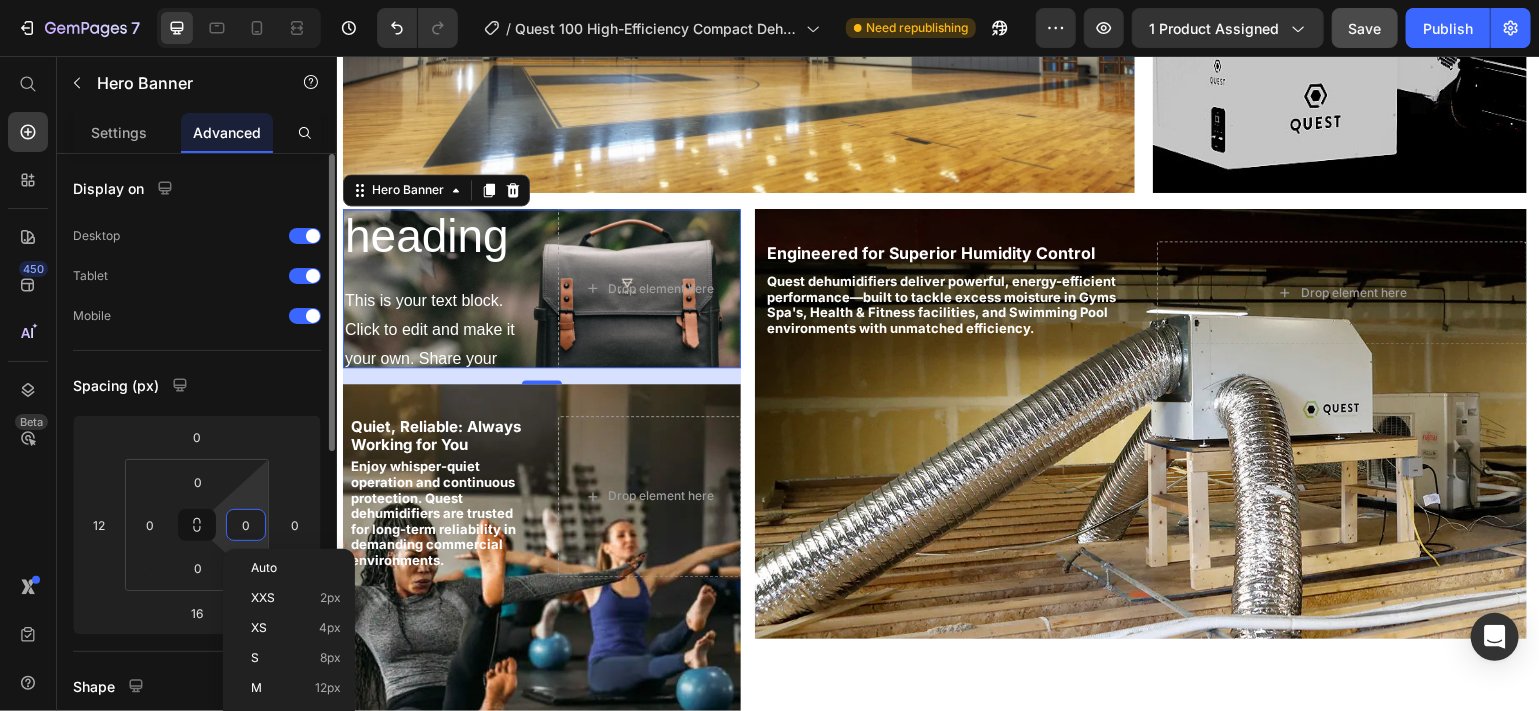 type on "4" 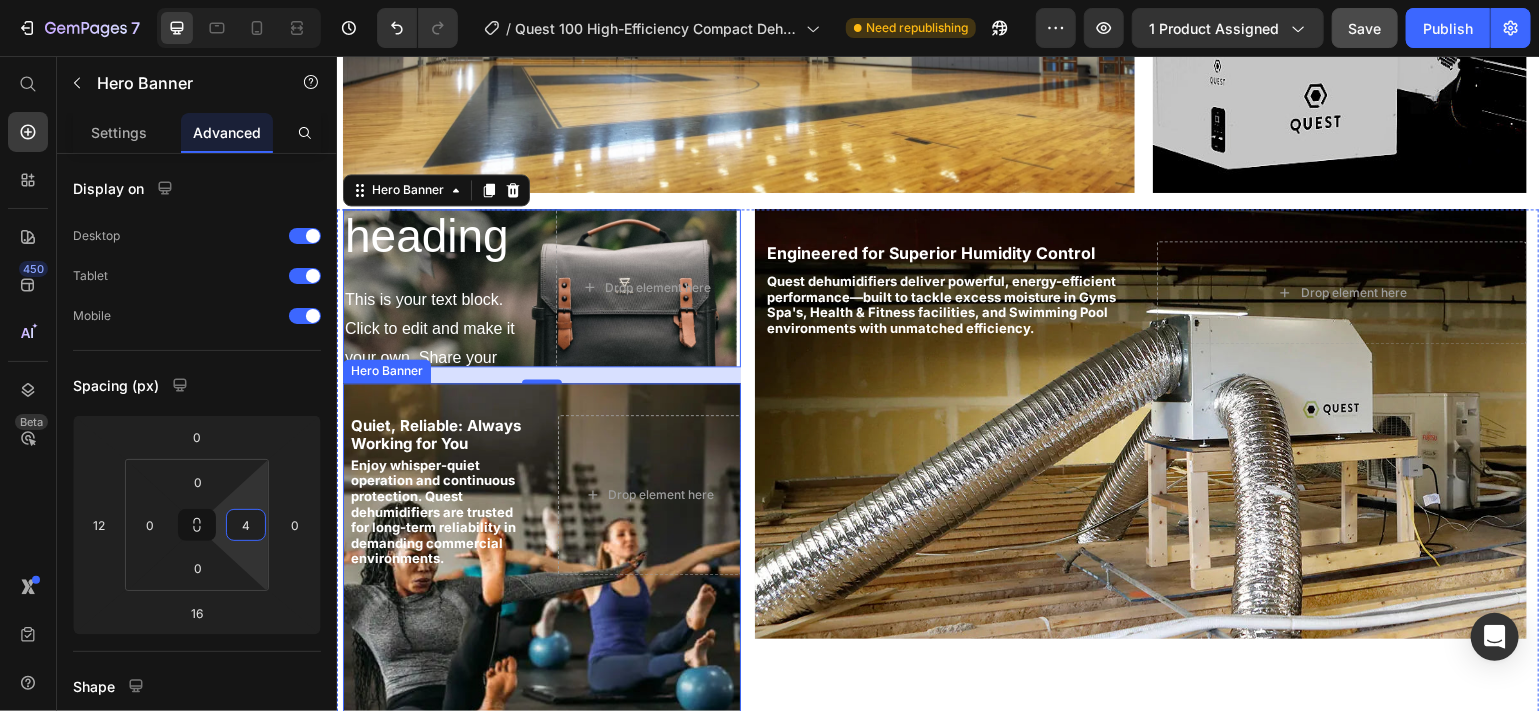 click at bounding box center [541, 597] 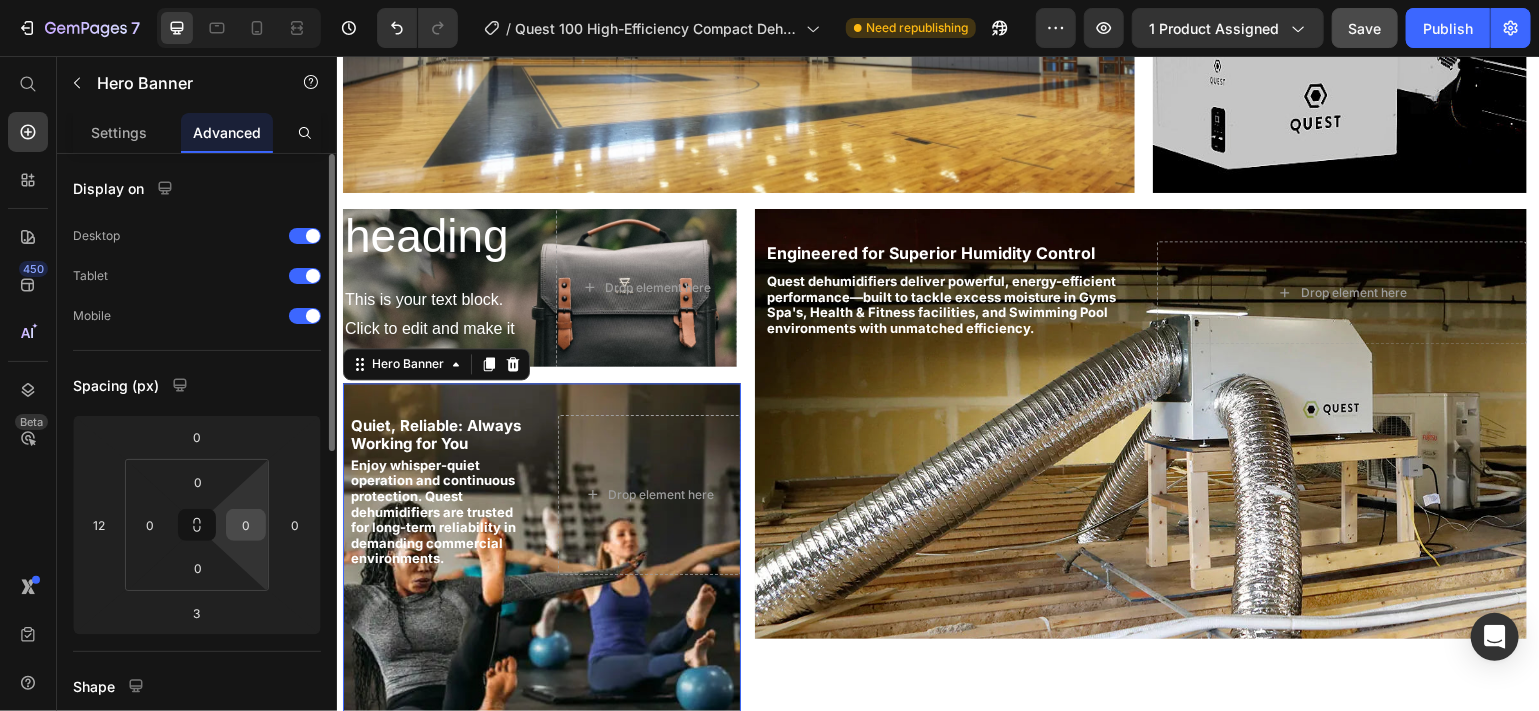 click on "0" at bounding box center (246, 525) 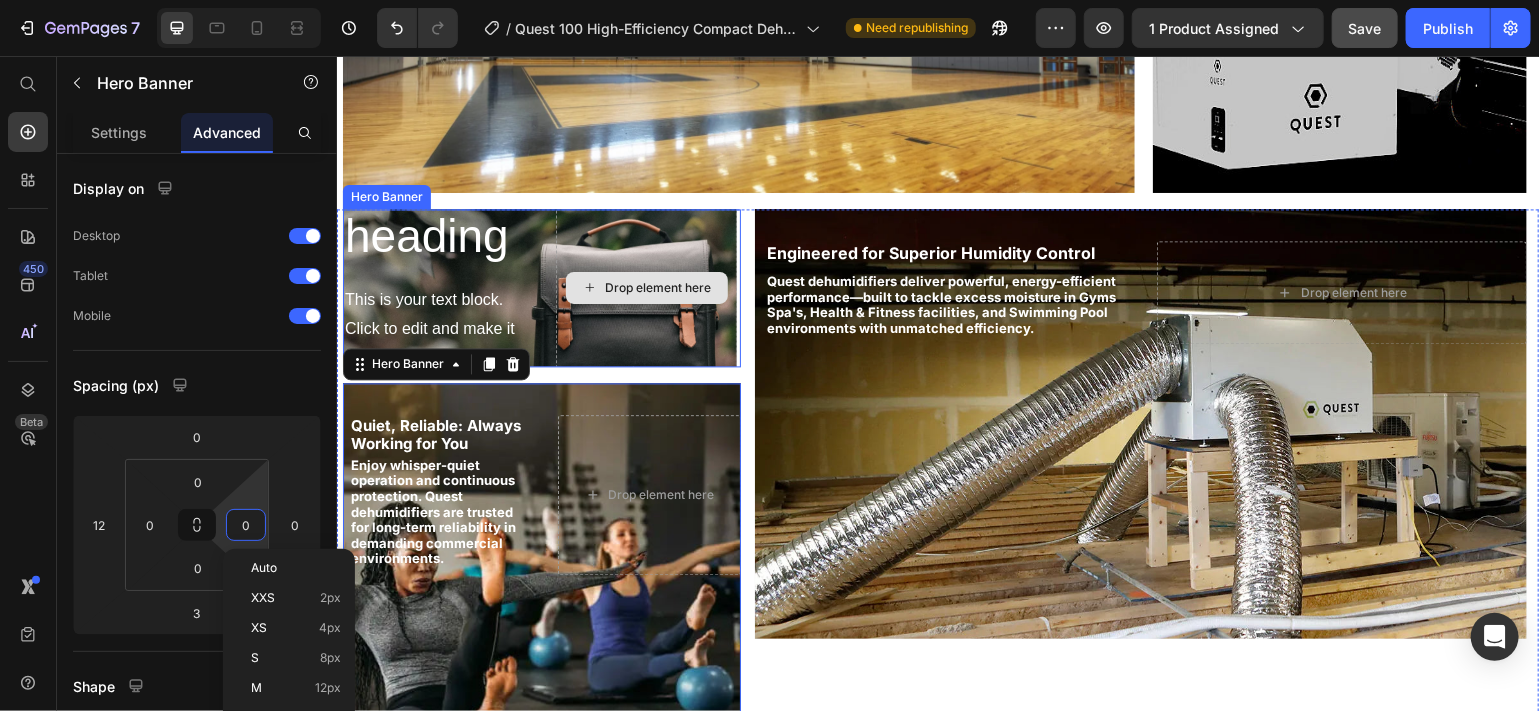click on "Drop element here" at bounding box center [645, 287] 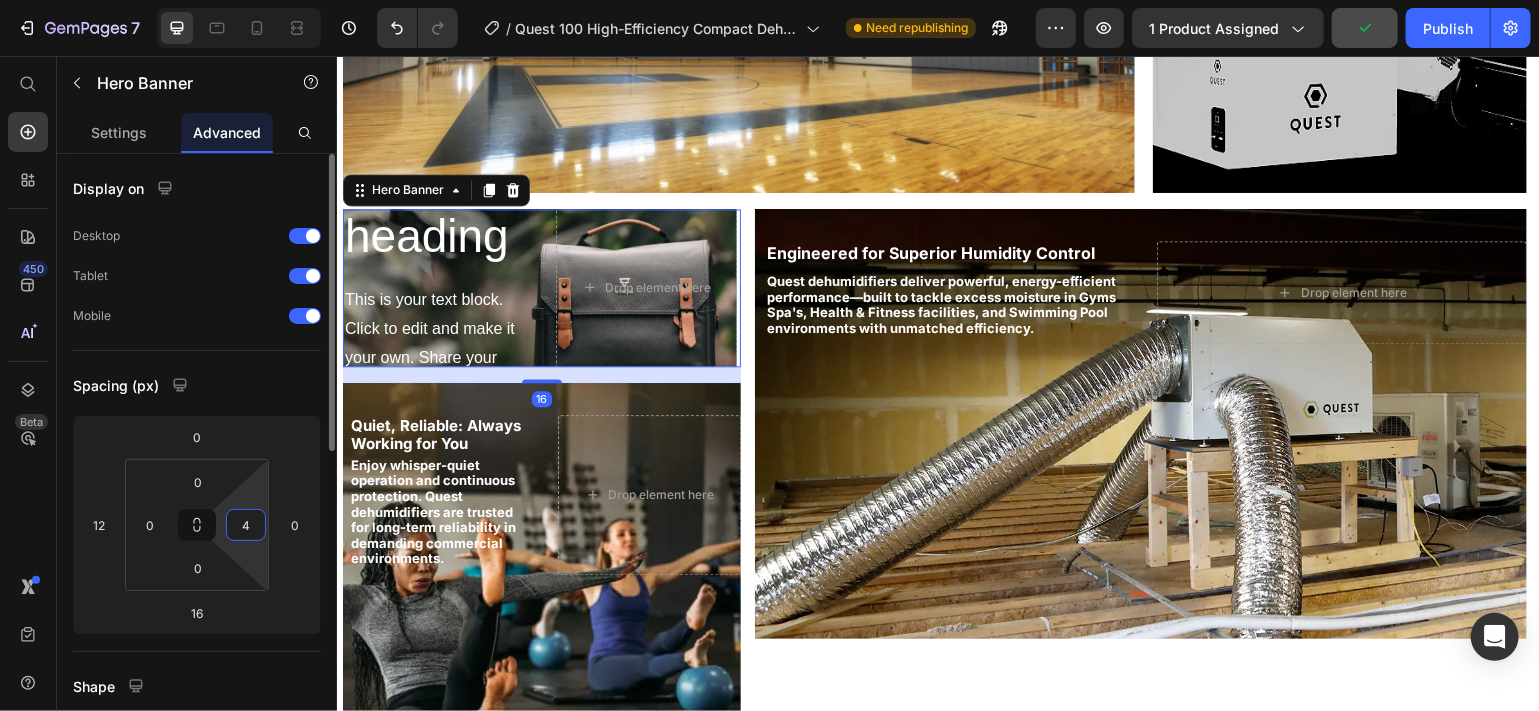 click on "4" at bounding box center [246, 525] 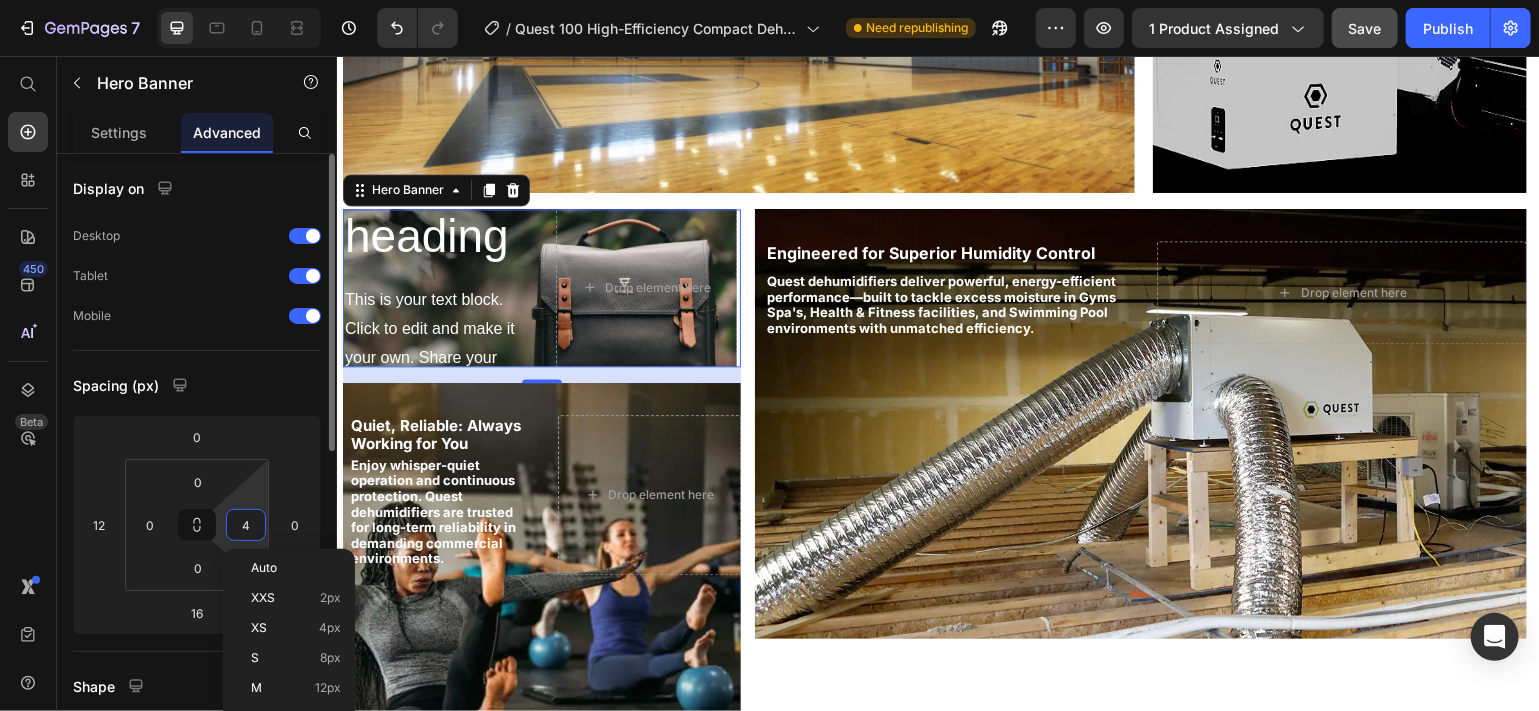 type on "0" 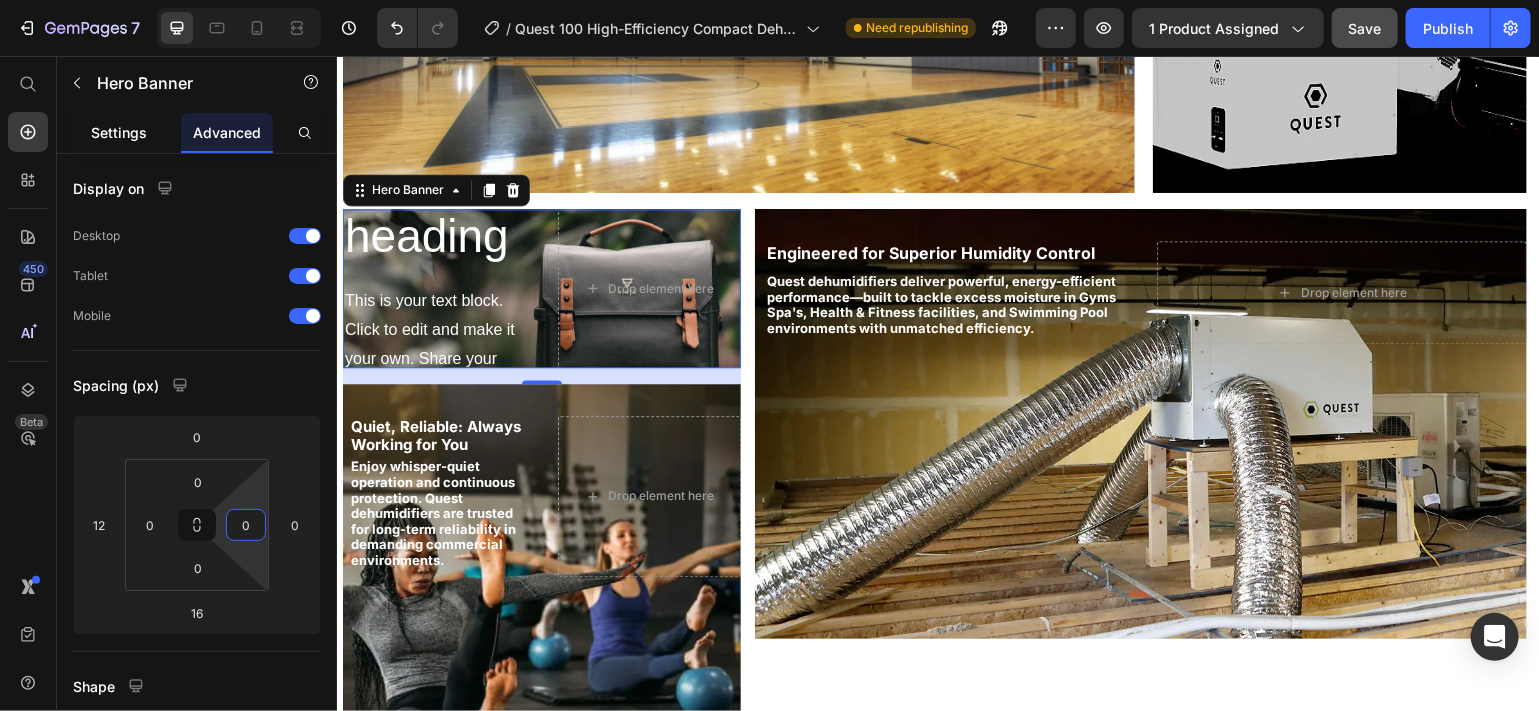 click on "Settings" 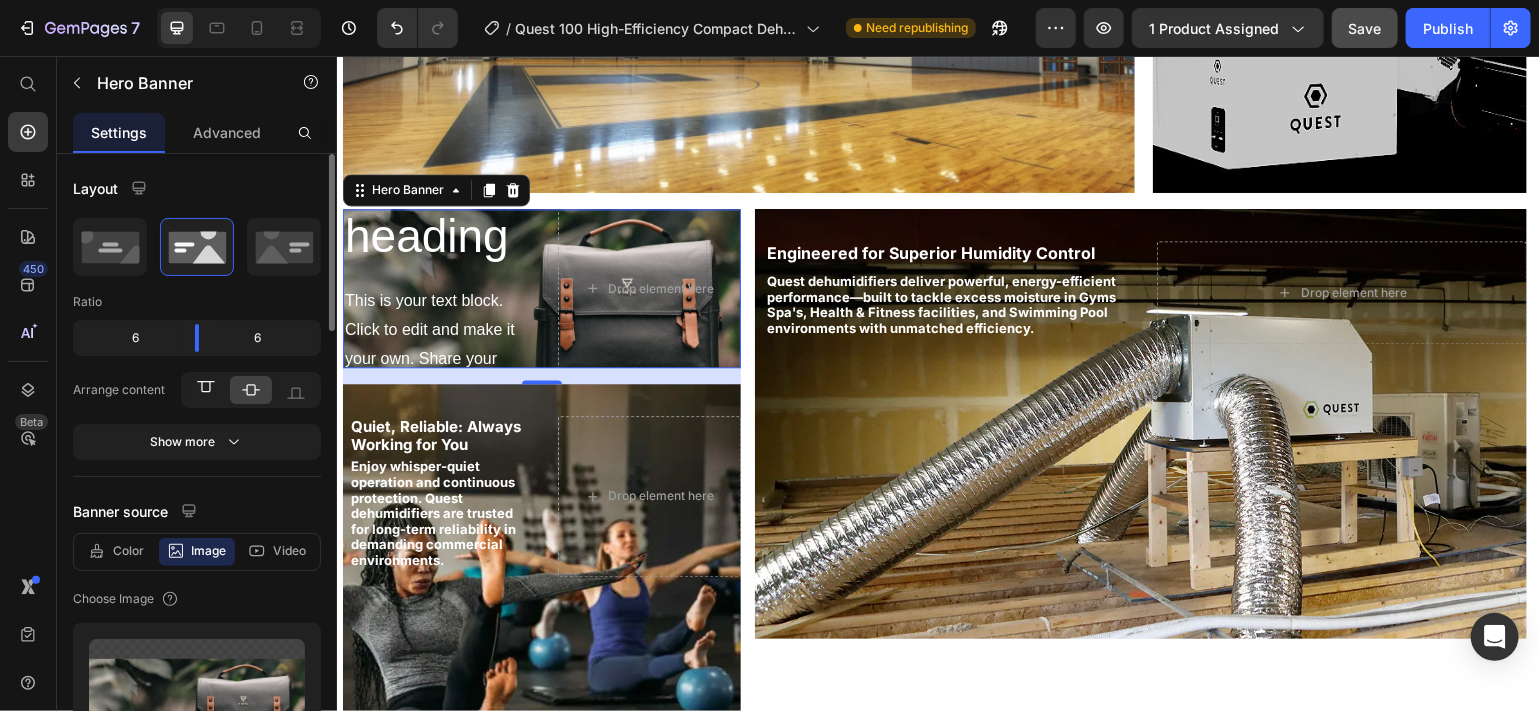 click 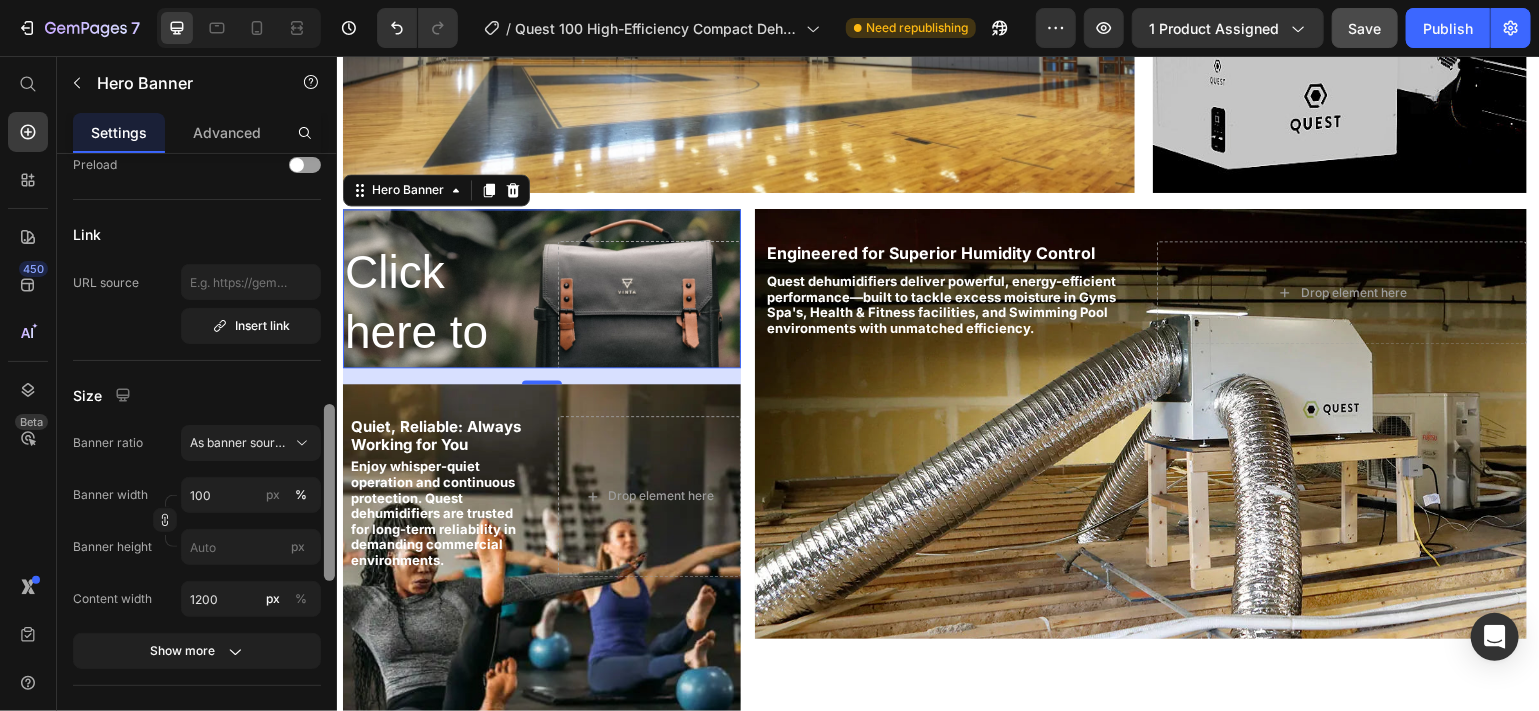scroll, scrollTop: 804, scrollLeft: 0, axis: vertical 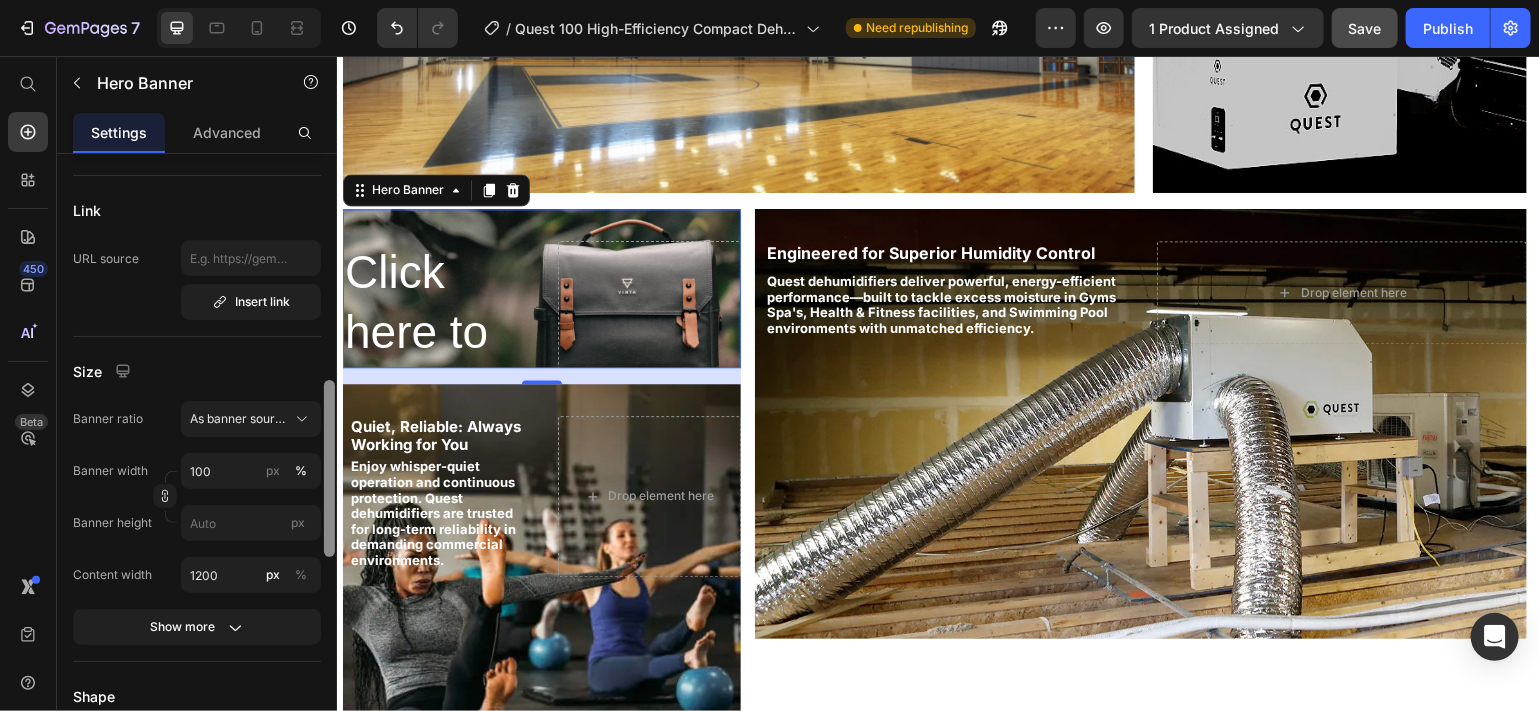 drag, startPoint x: 329, startPoint y: 321, endPoint x: 320, endPoint y: 553, distance: 232.1745 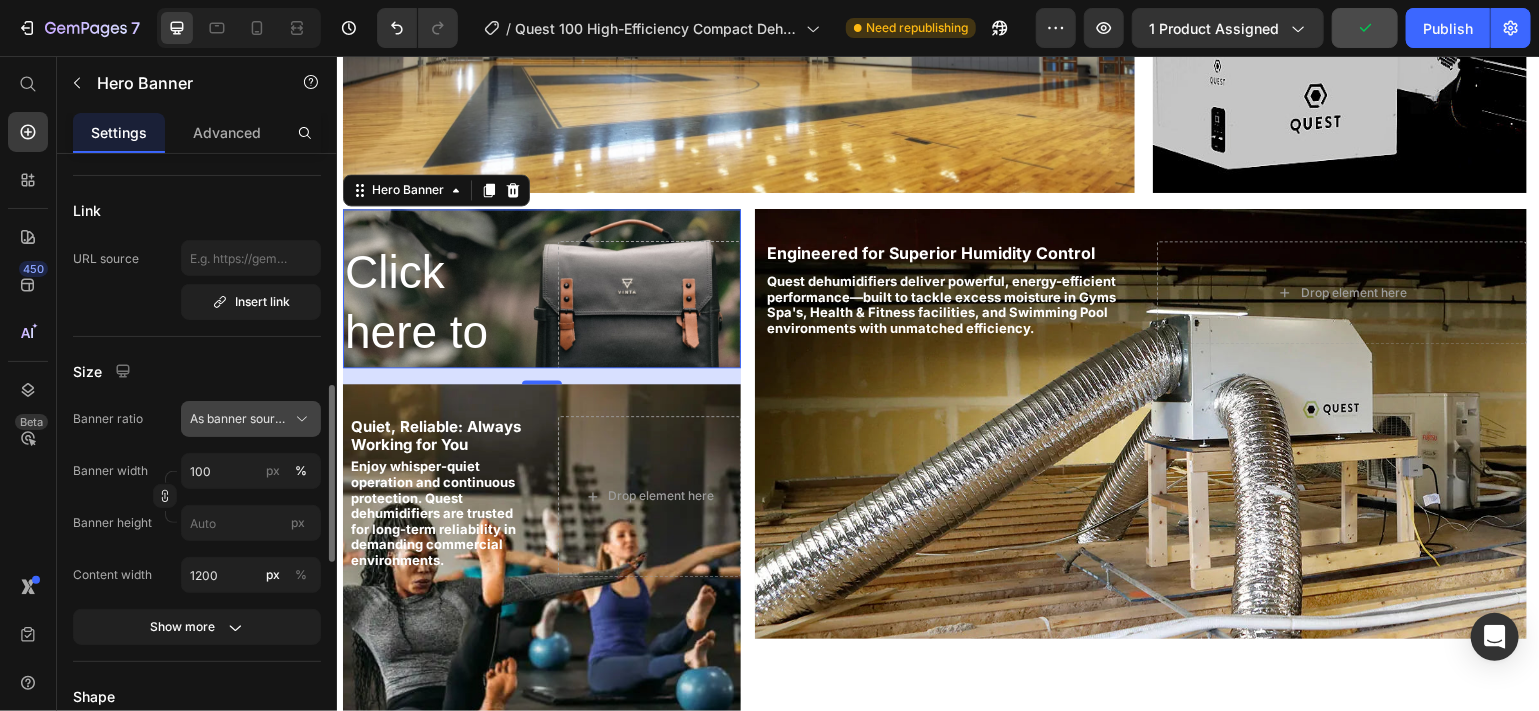 click on "As banner source" at bounding box center (251, 419) 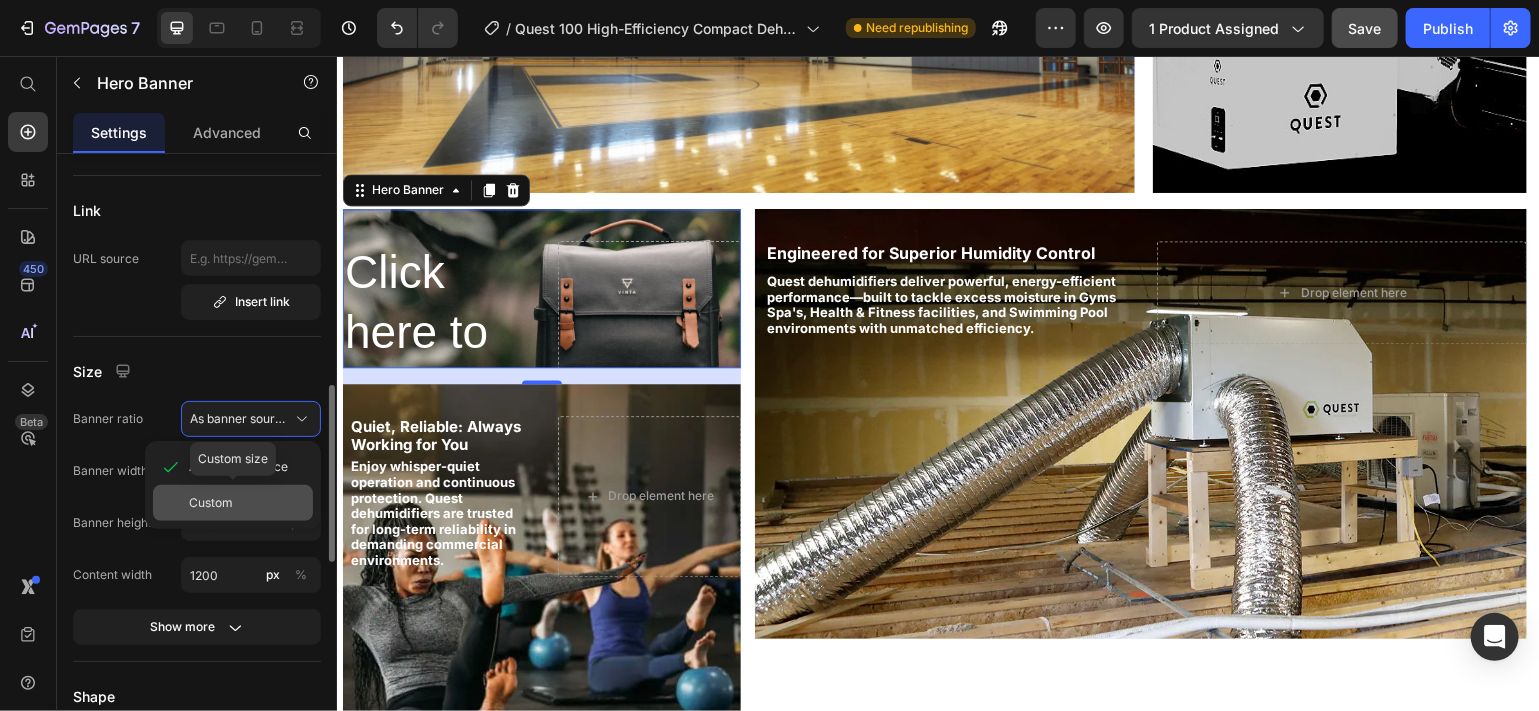 click on "Custom" at bounding box center [247, 503] 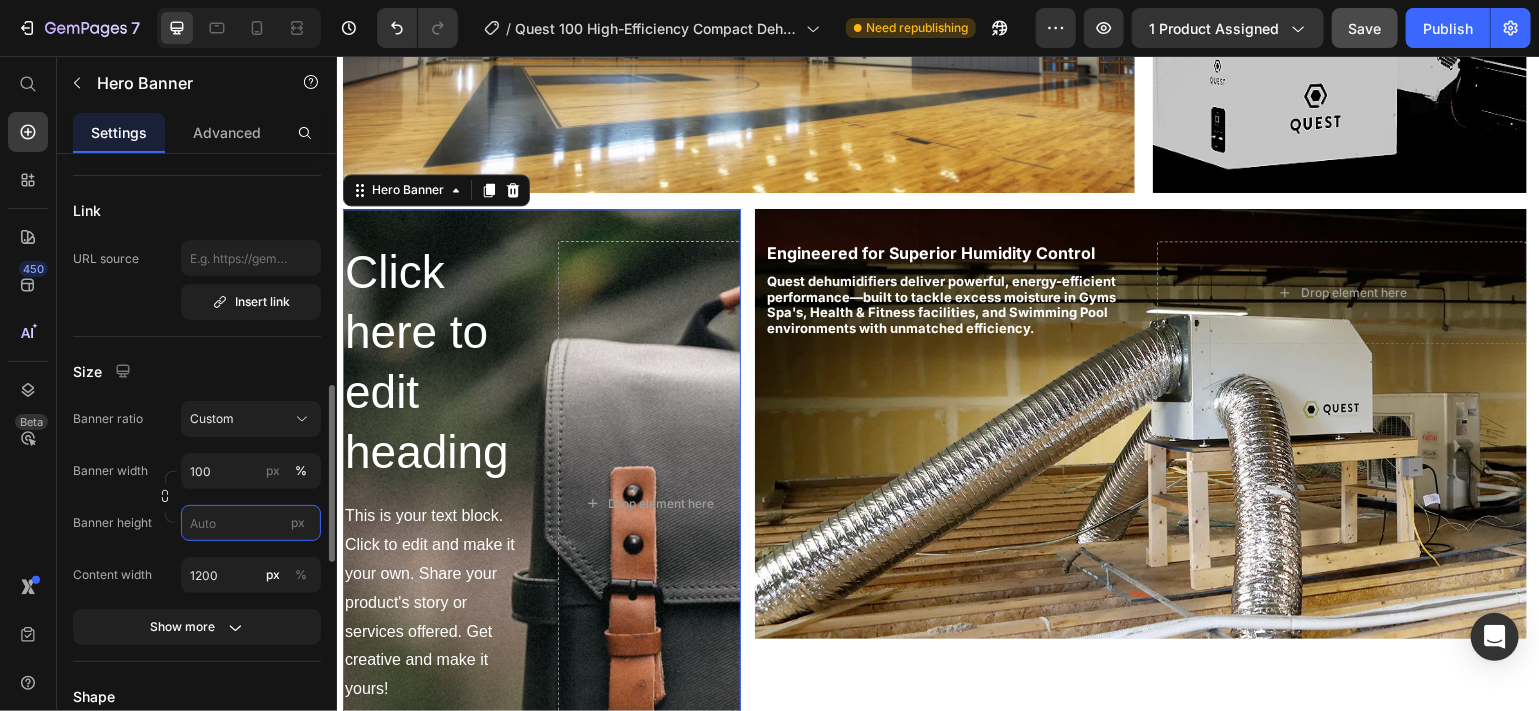 click on "px" at bounding box center [251, 523] 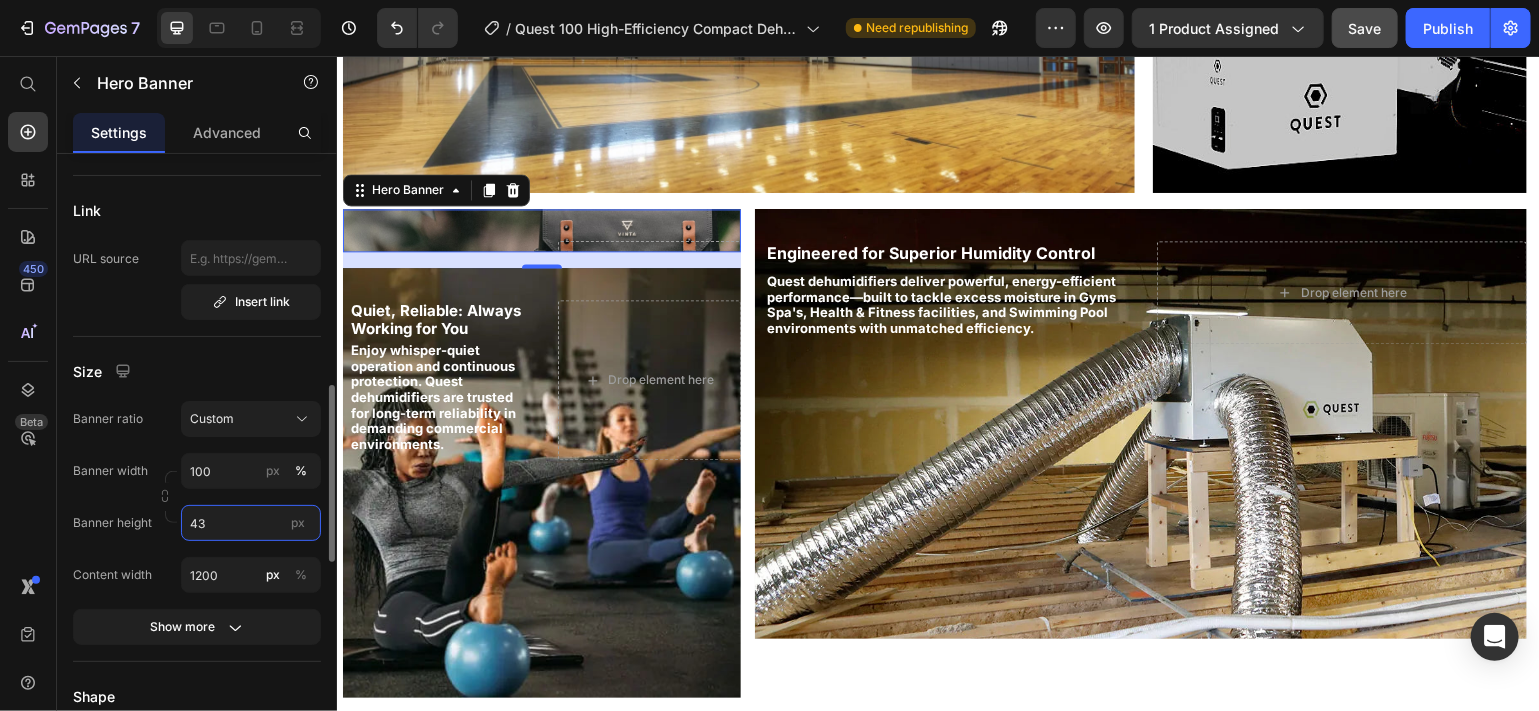type on "430" 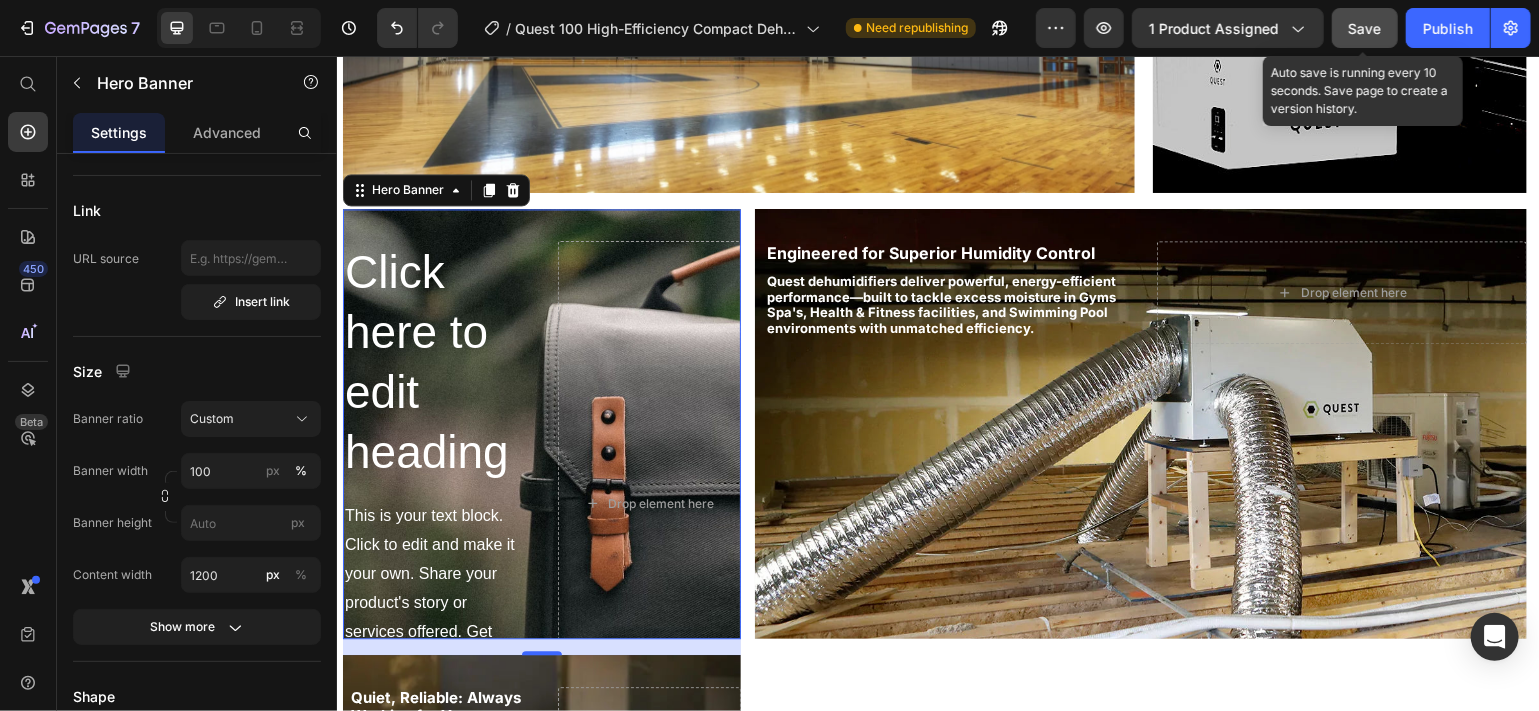 click on "Save" at bounding box center [1365, 28] 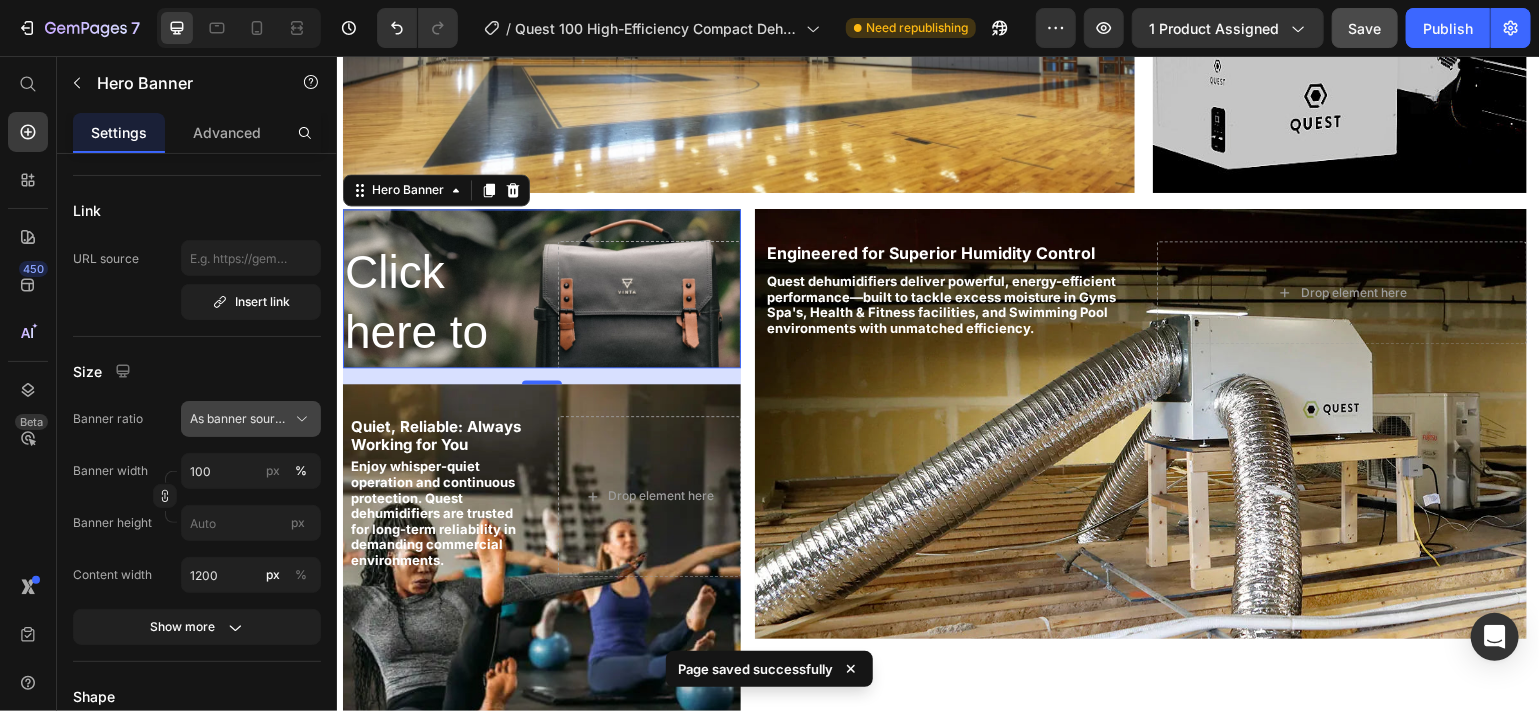 click on "As banner source" at bounding box center (239, 419) 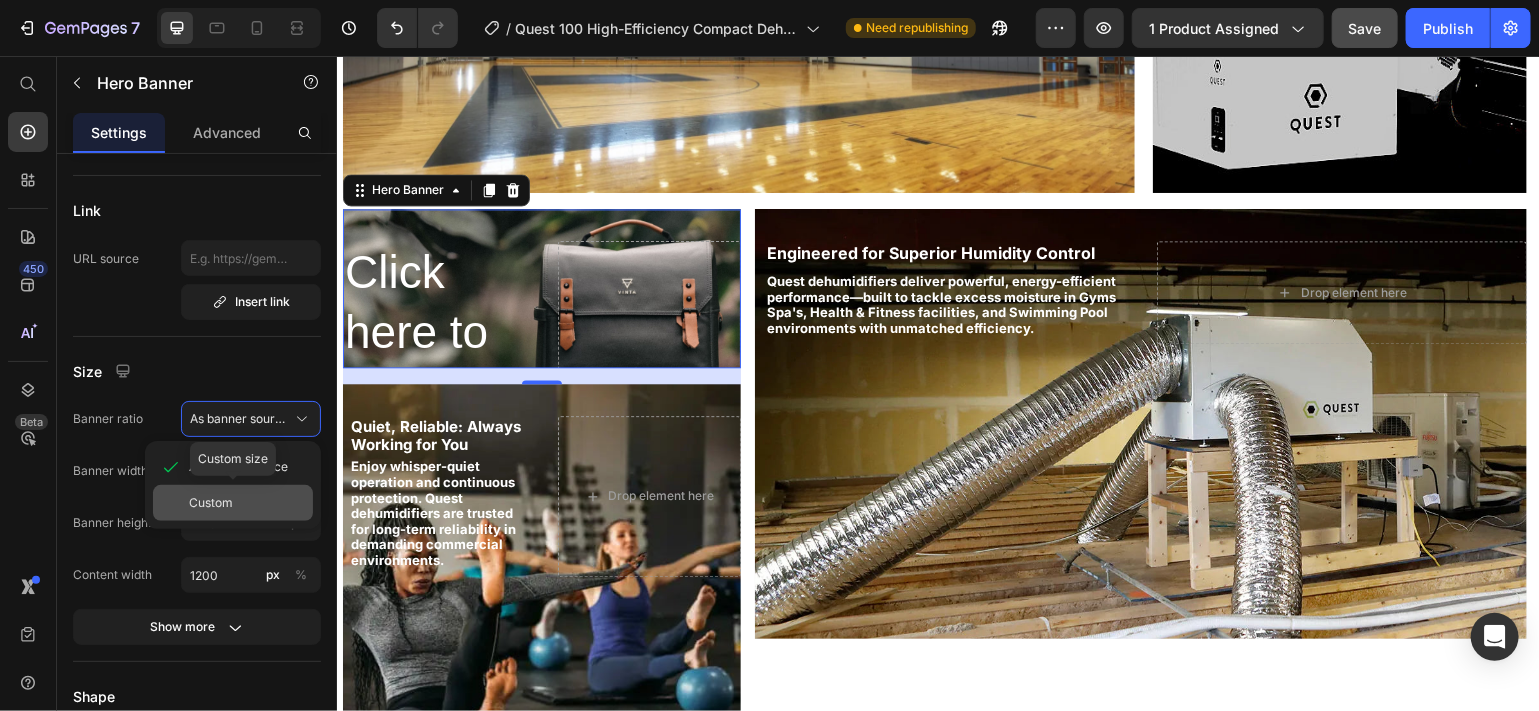 click on "Custom" at bounding box center [247, 503] 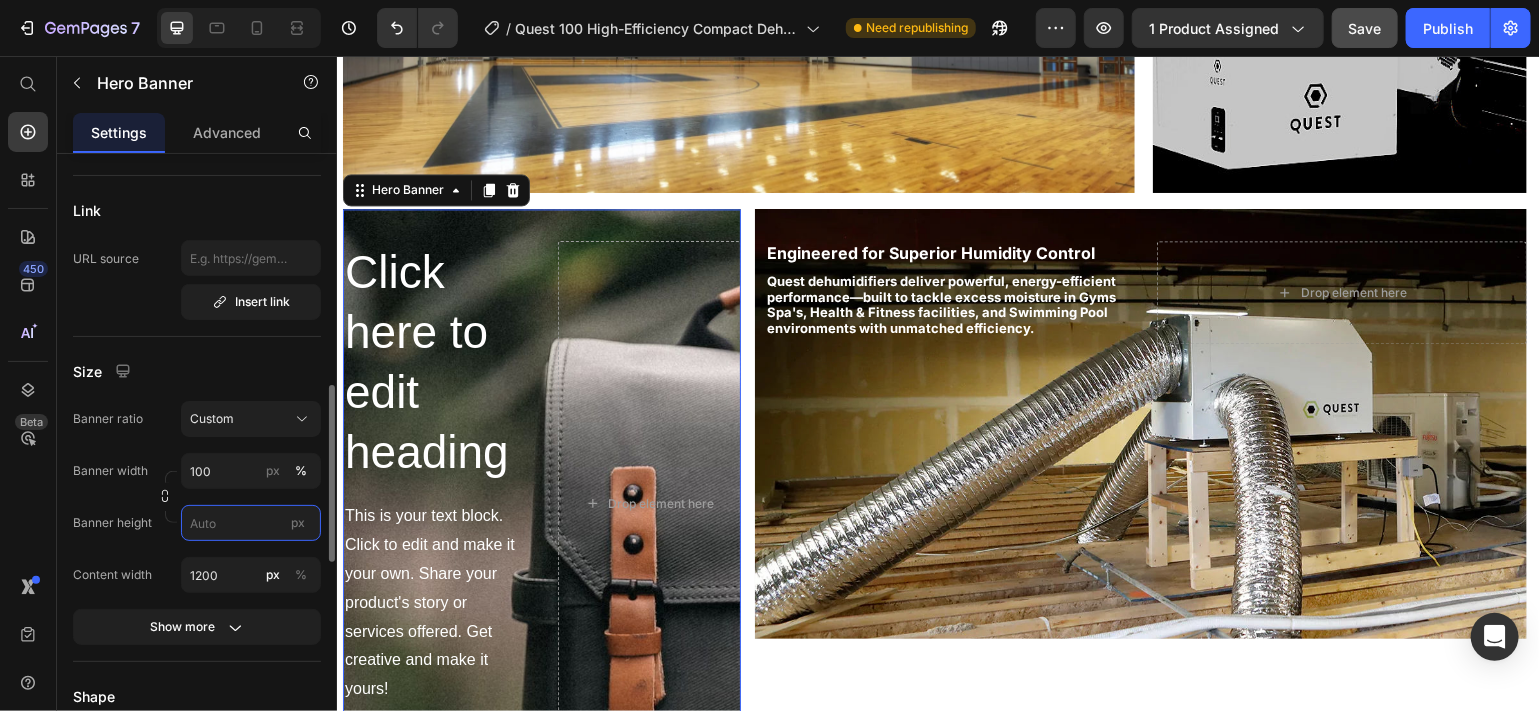click on "px" at bounding box center [251, 523] 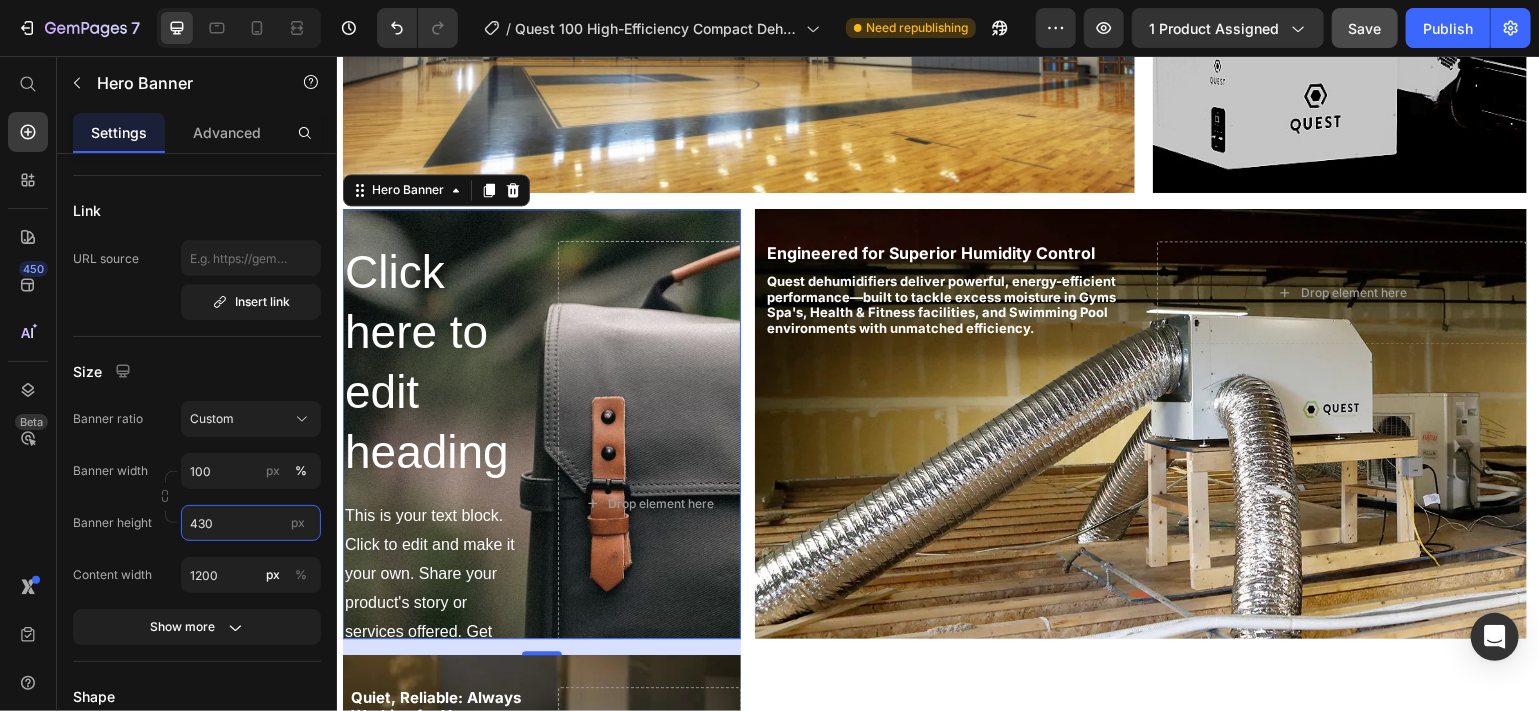 type on "430" 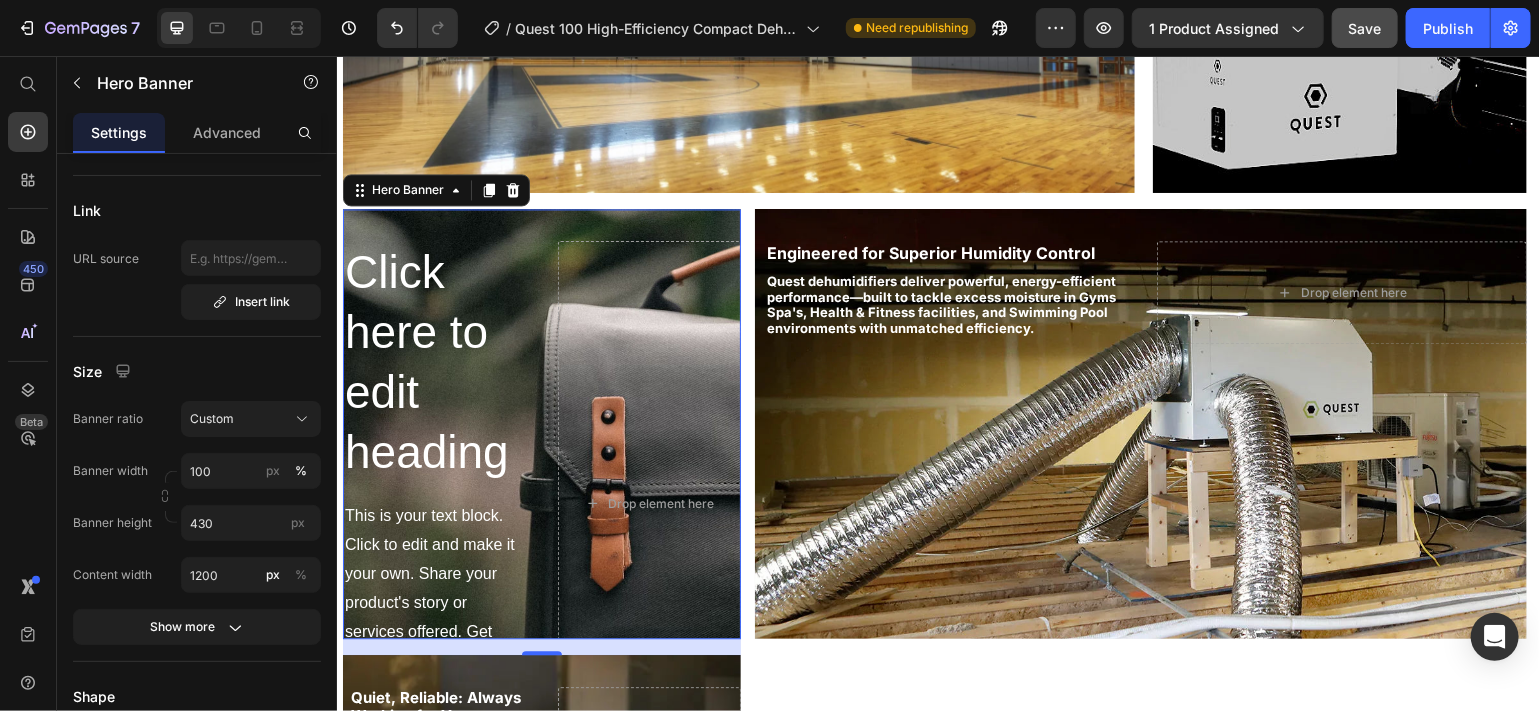 click on "Click here to edit heading Heading This is your text block. Click to edit and make it your own. Share your                       product's story or services offered. Get creative and make it yours! Text Block Get started Button
Drop element here" at bounding box center [541, 503] 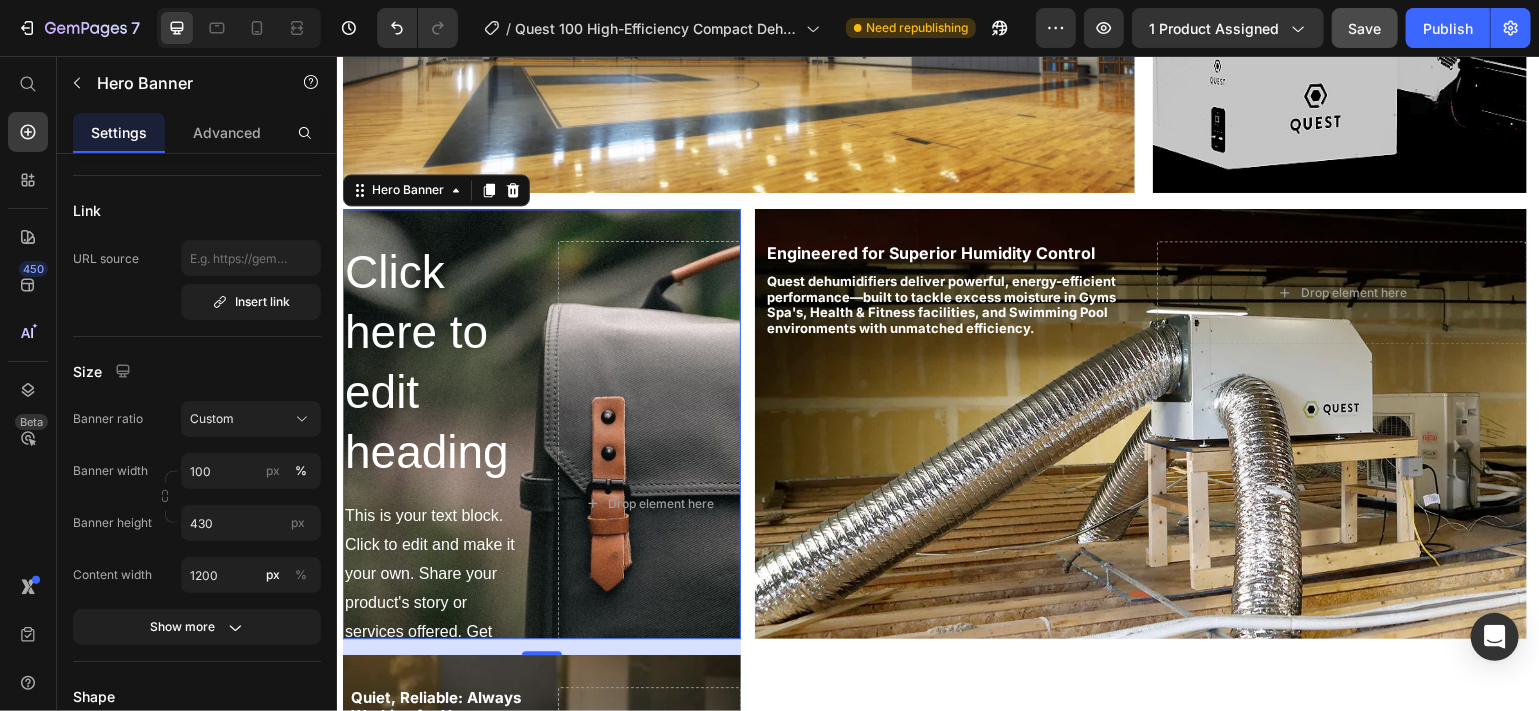 click on "Click here to edit heading Heading This is your text block. Click to edit and make it your own. Share your                       product's story or services offered. Get creative and make it yours! Text Block Get started Button
Drop element here" at bounding box center [541, 503] 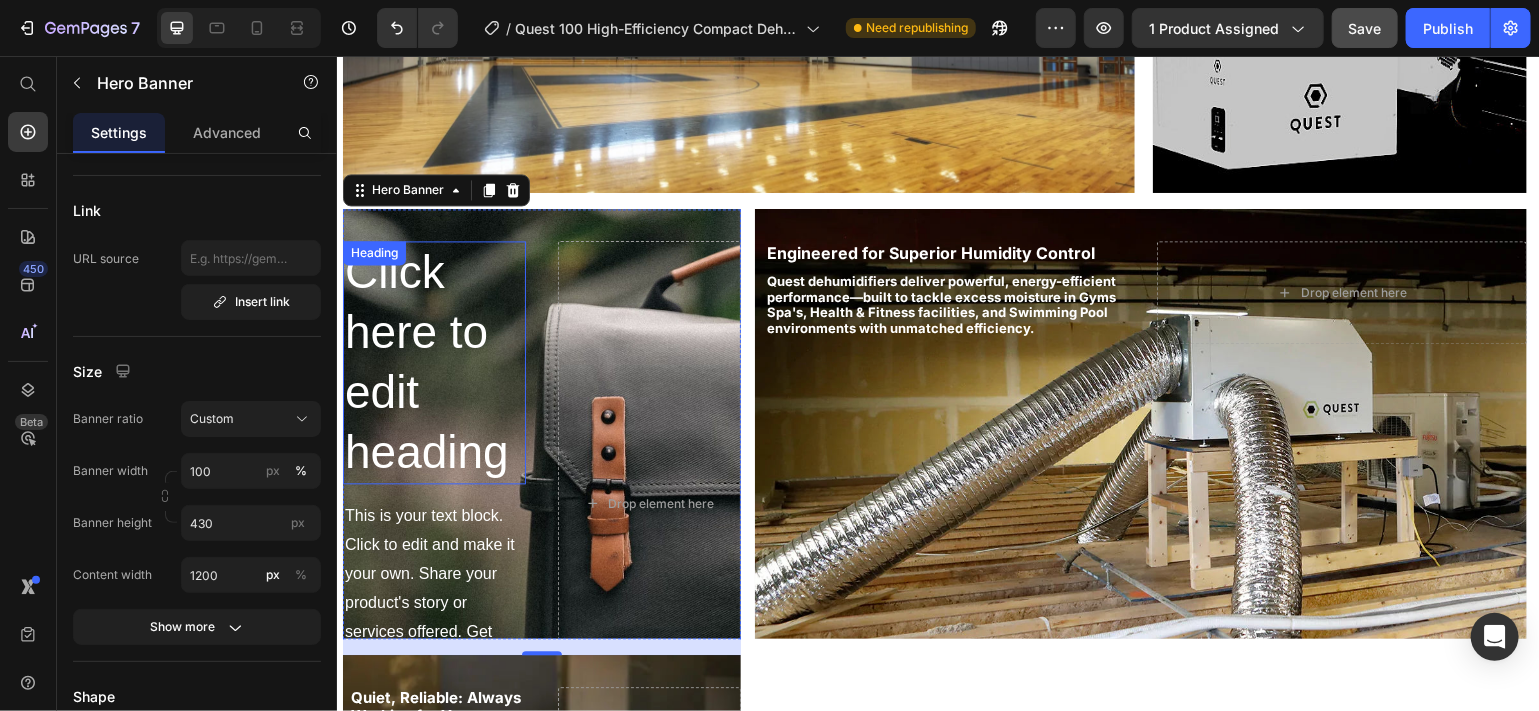 click on "Click here to edit heading" at bounding box center (433, 361) 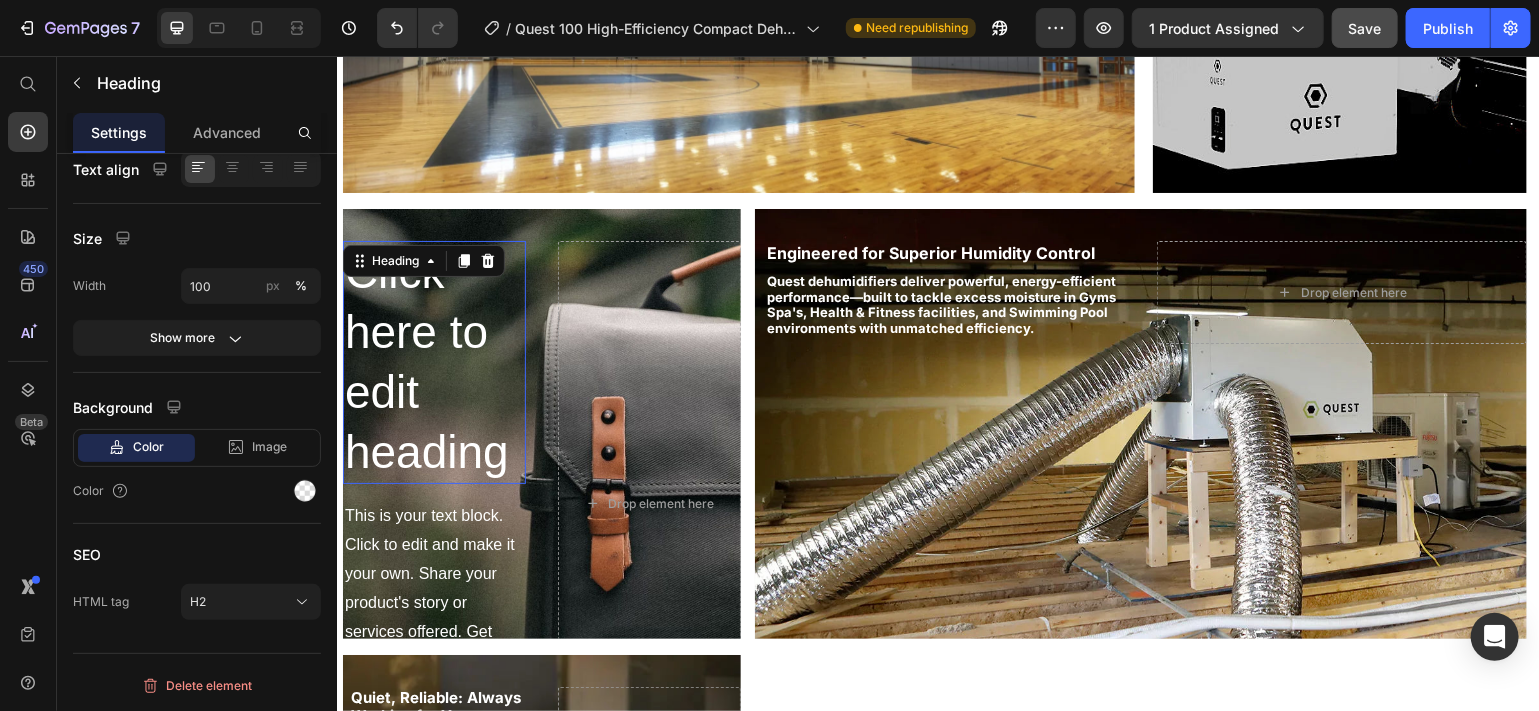 scroll, scrollTop: 0, scrollLeft: 0, axis: both 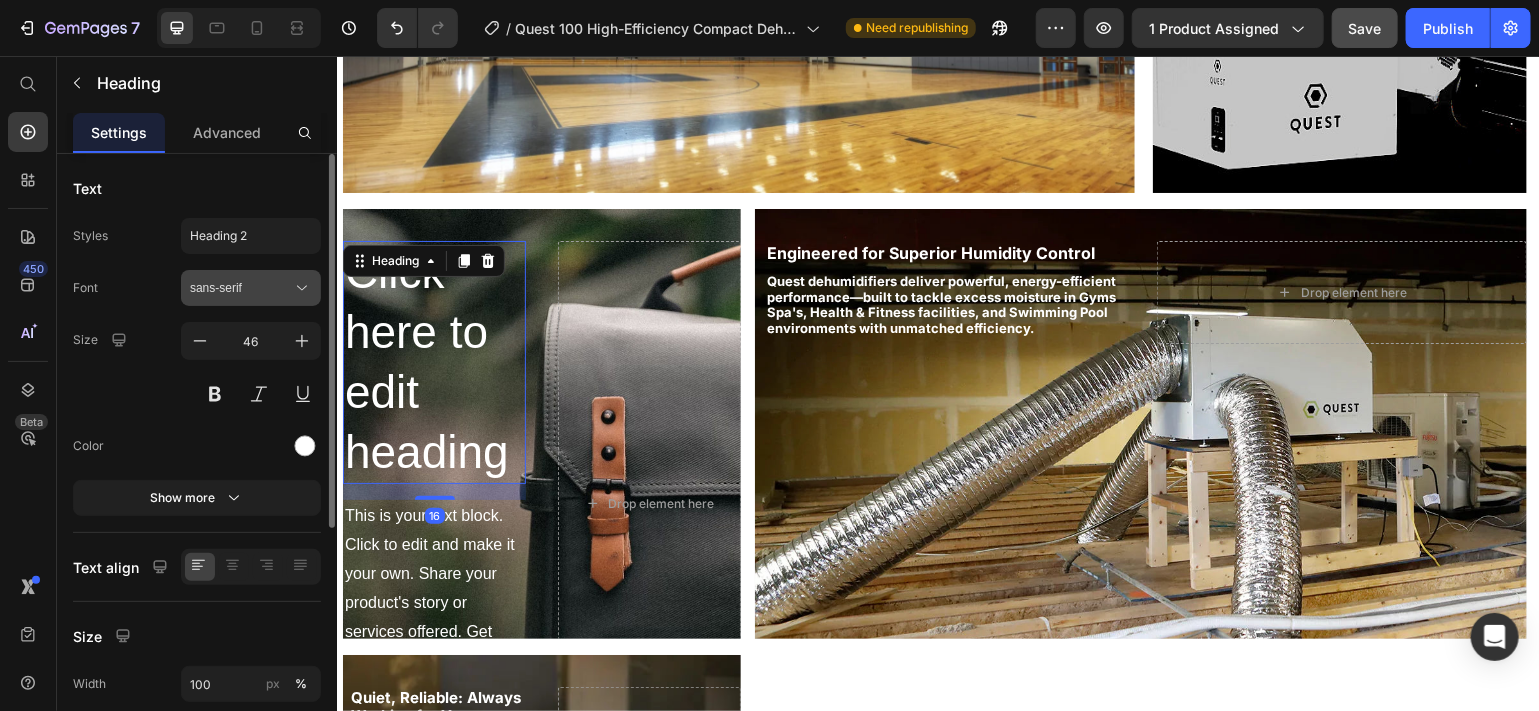 click on "sans-serif" at bounding box center [241, 288] 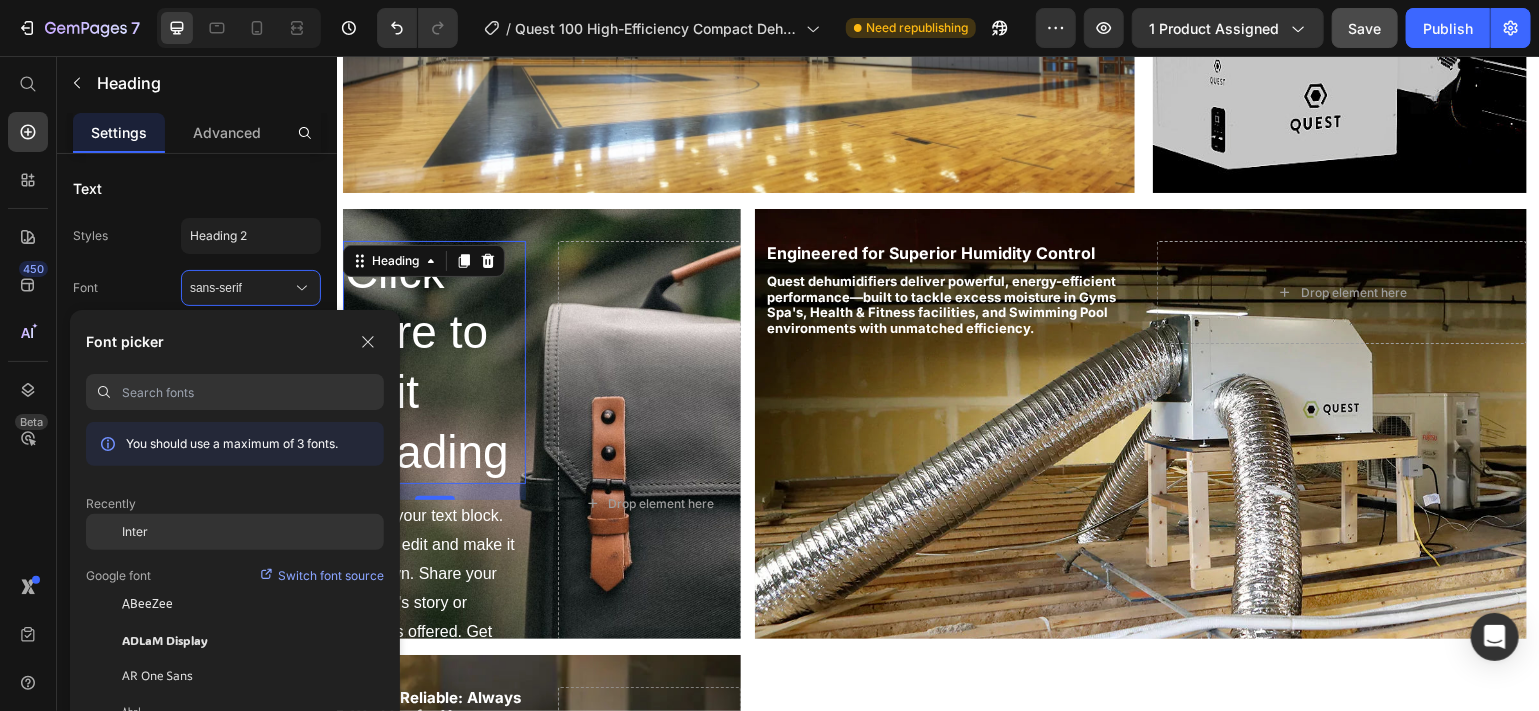 click on "Inter" 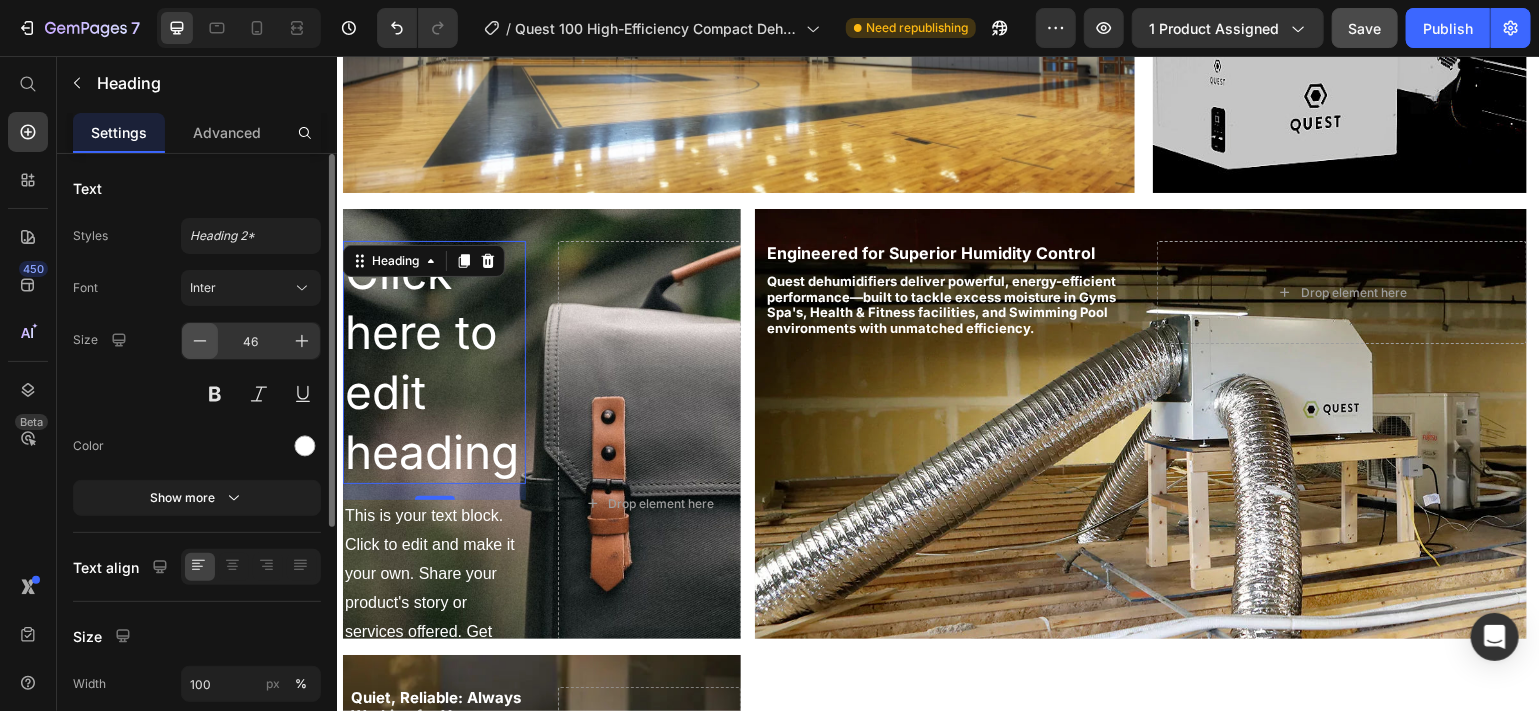 click 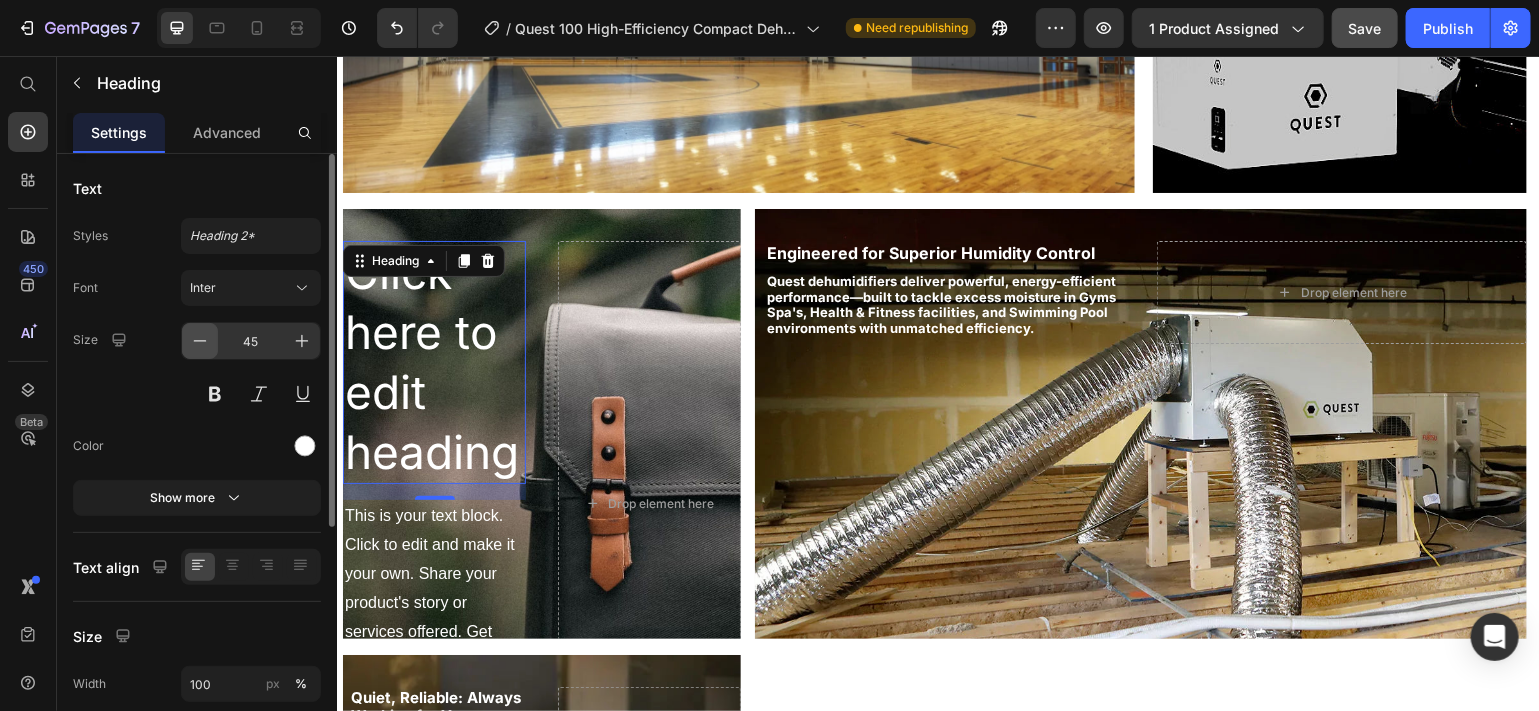 click 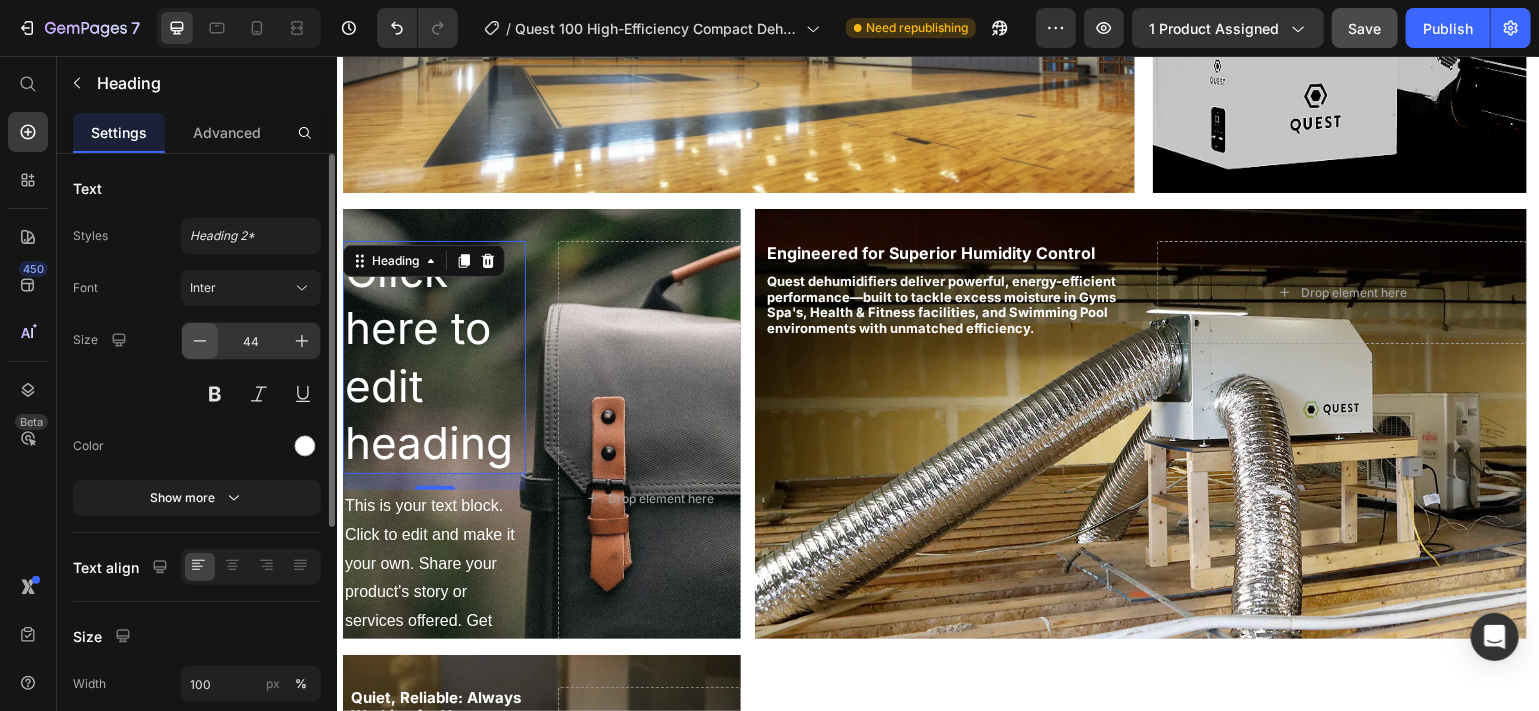 click 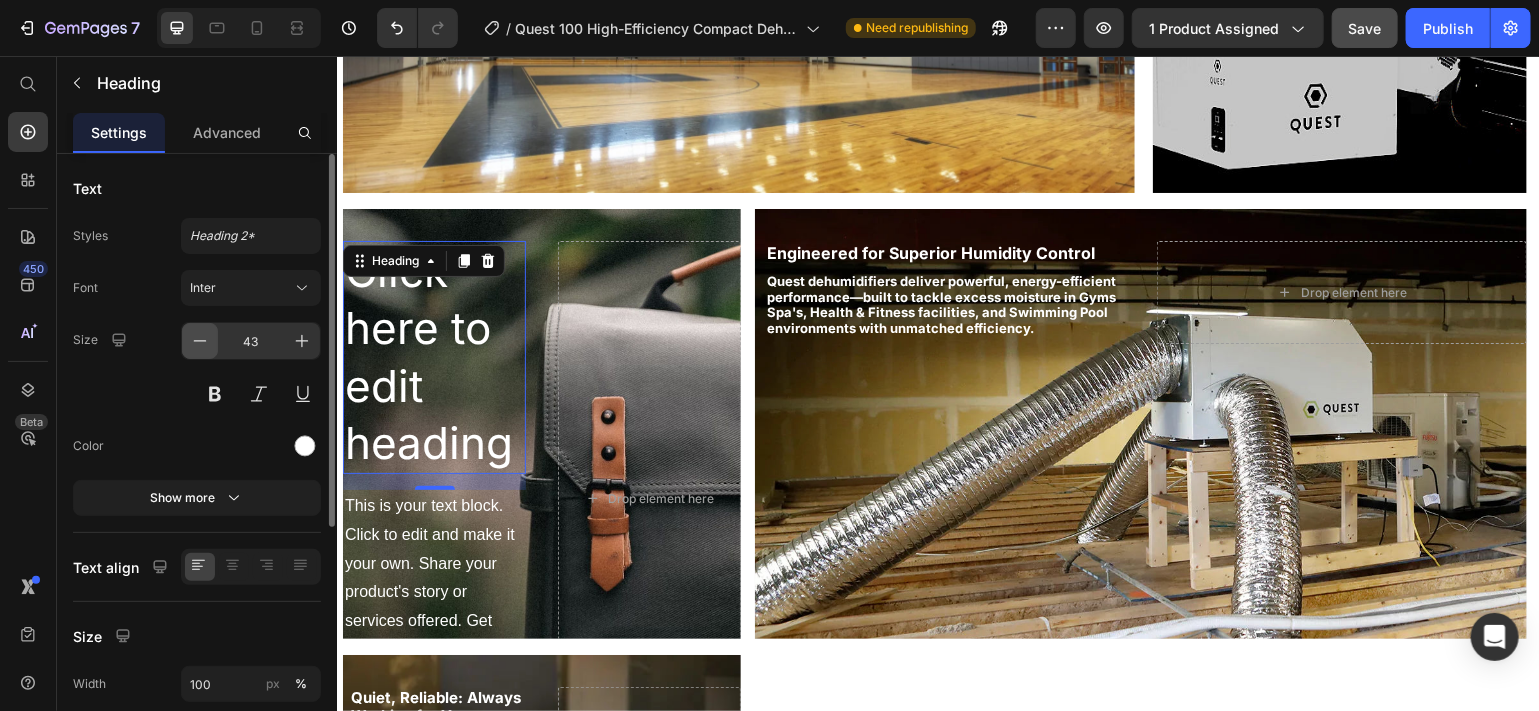 click 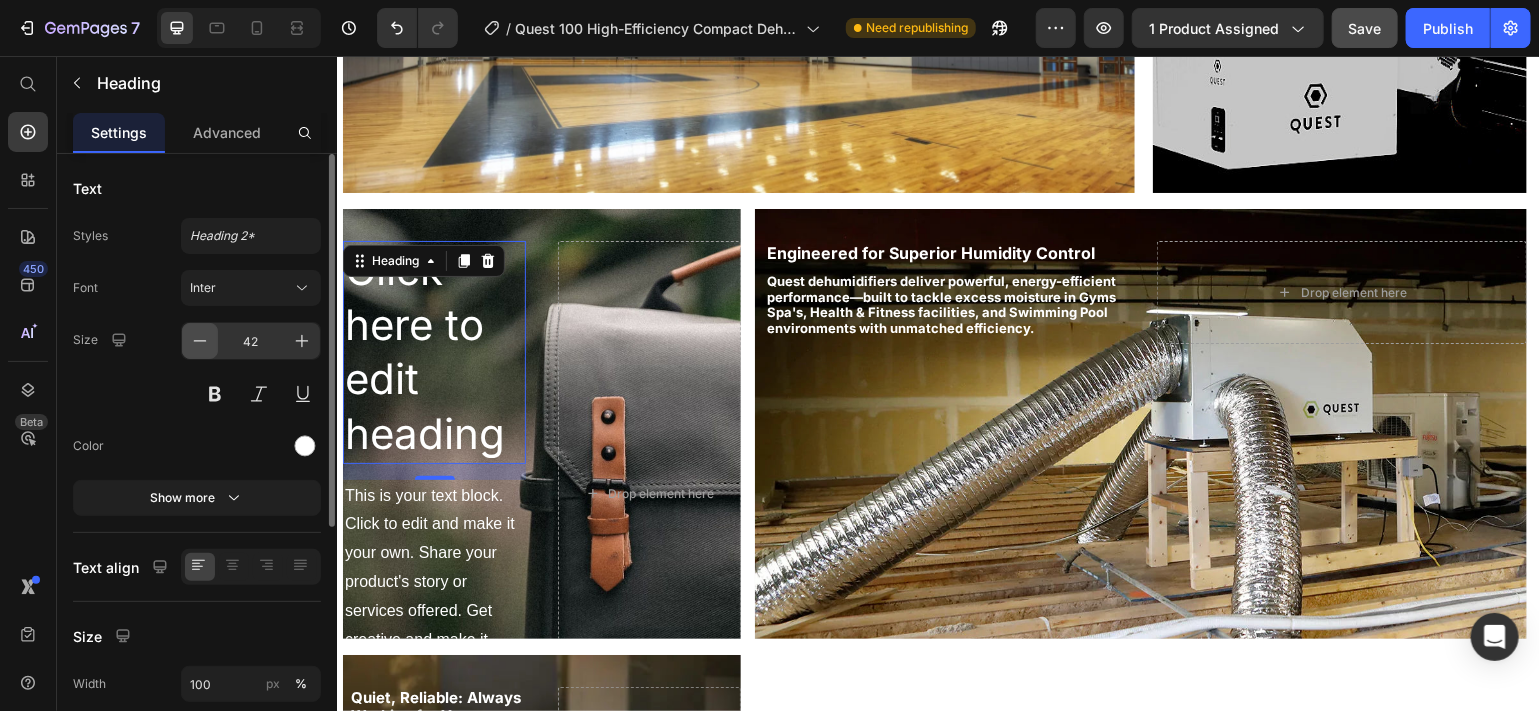 click 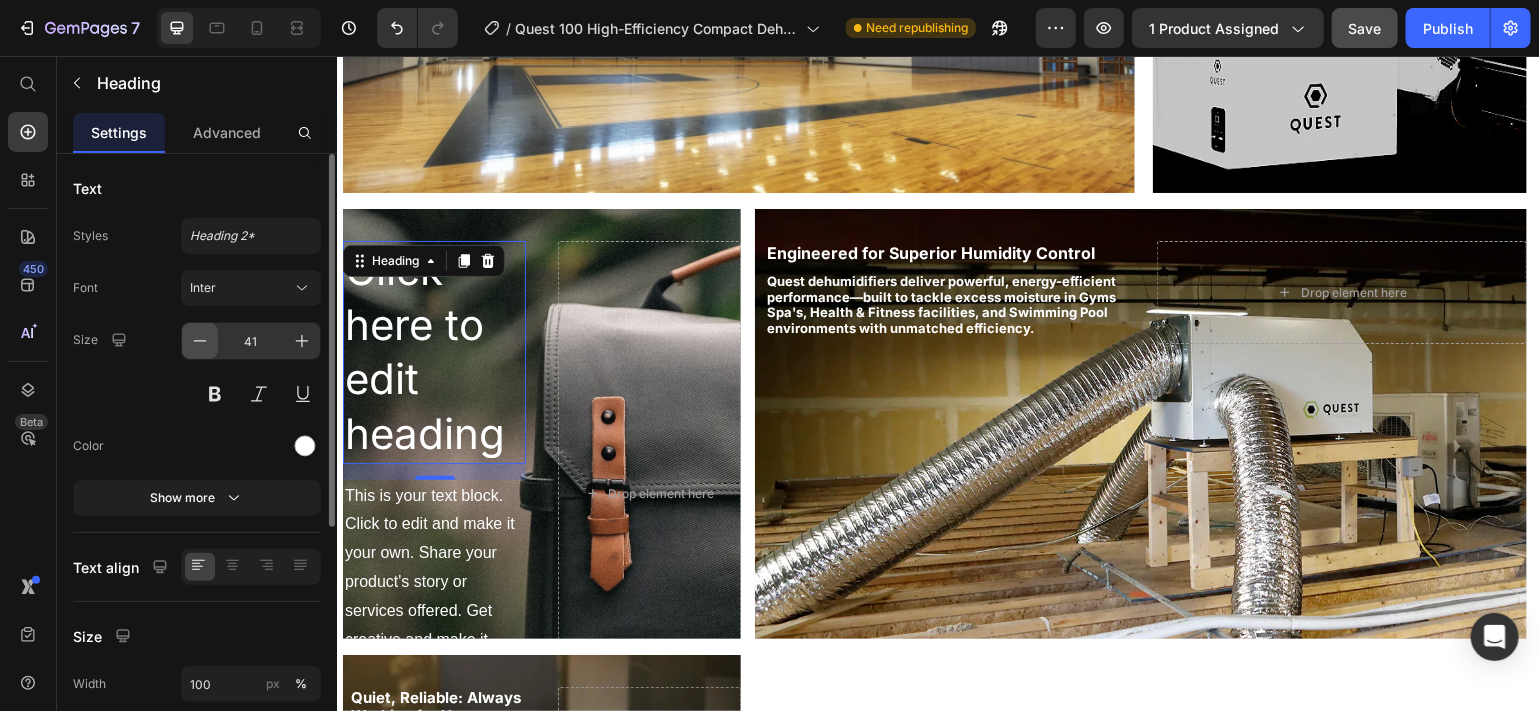 click 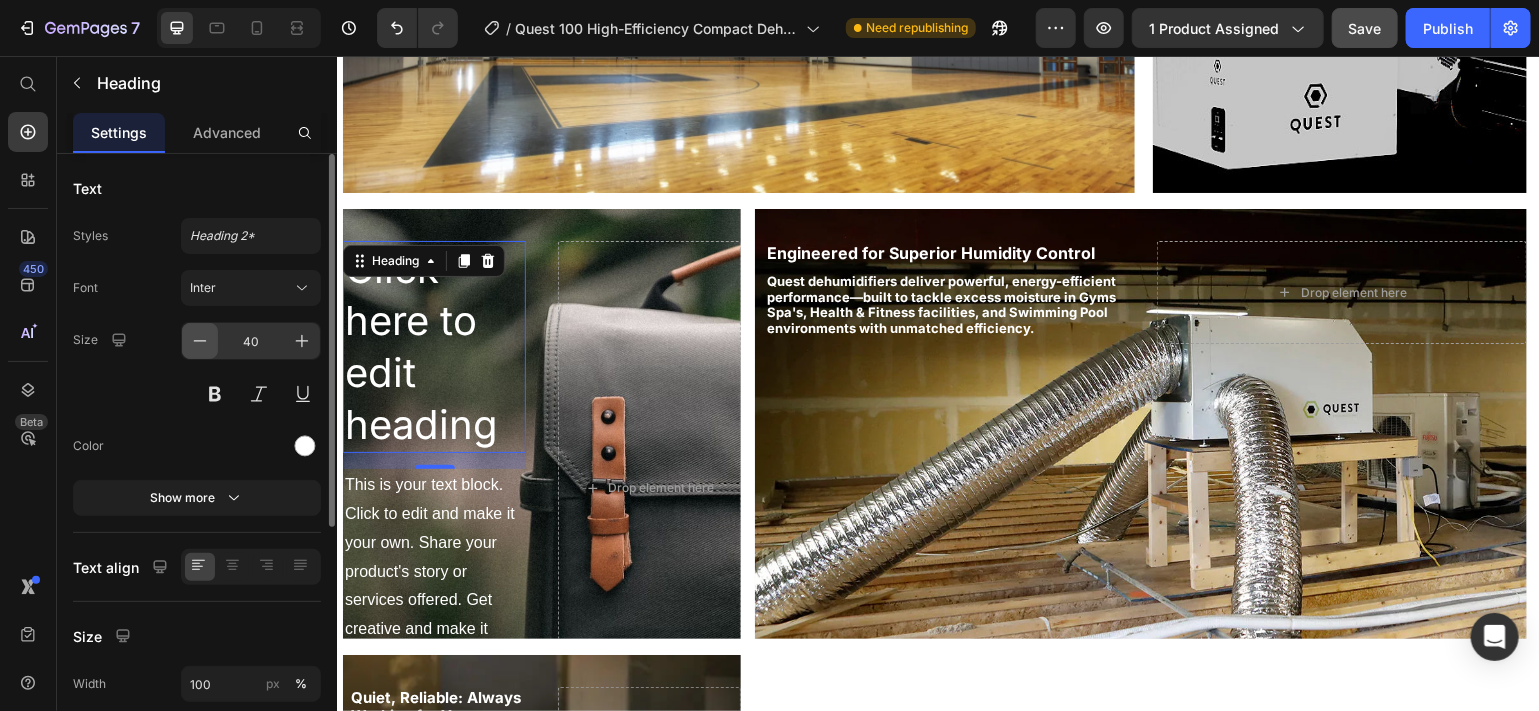 click 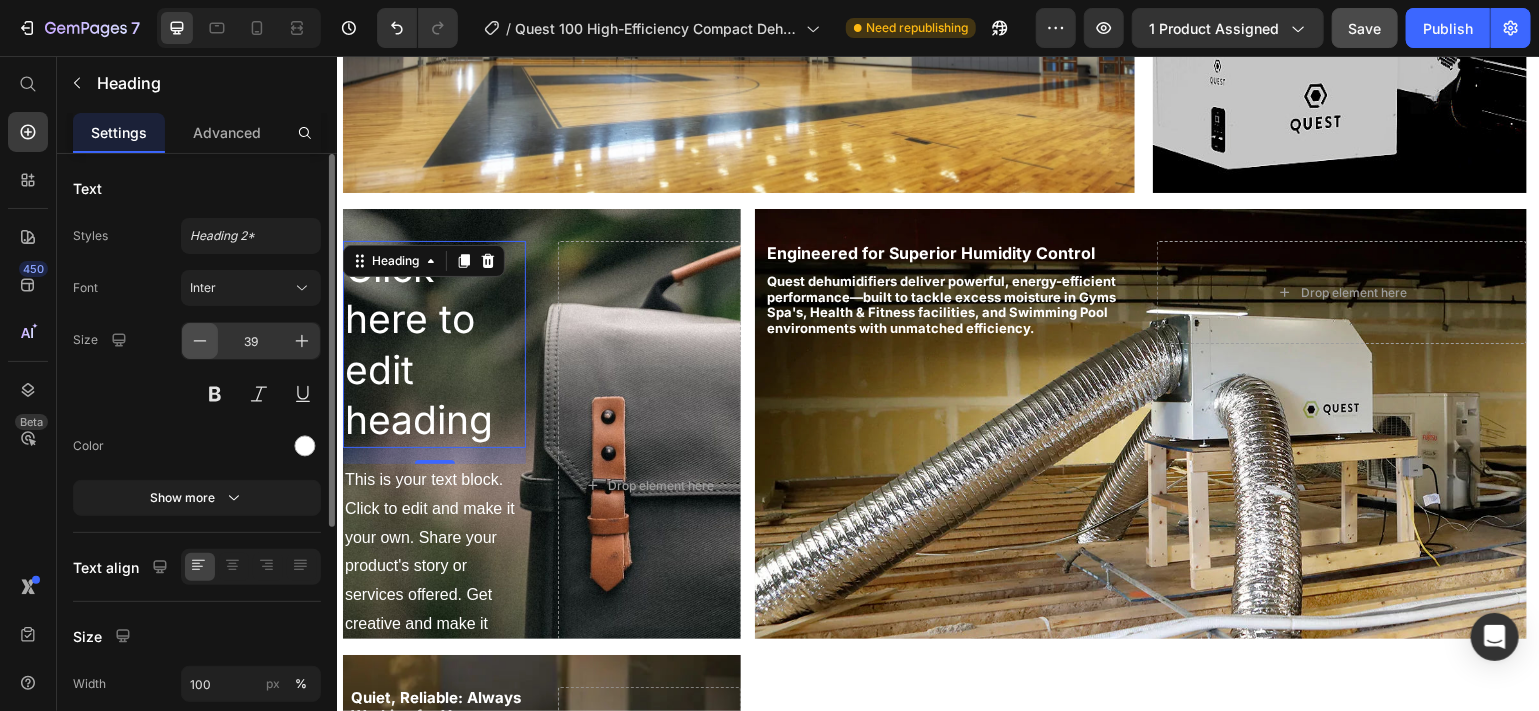 click 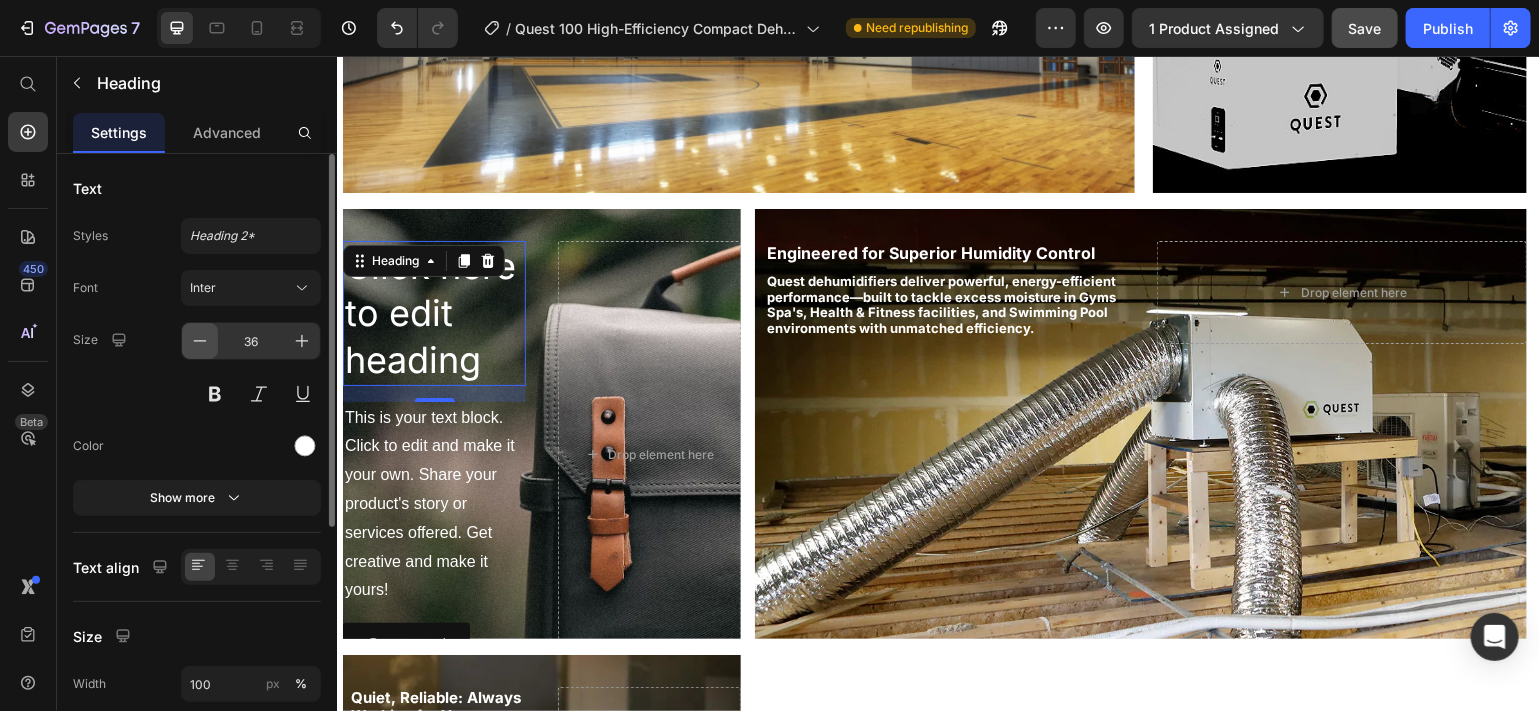 click 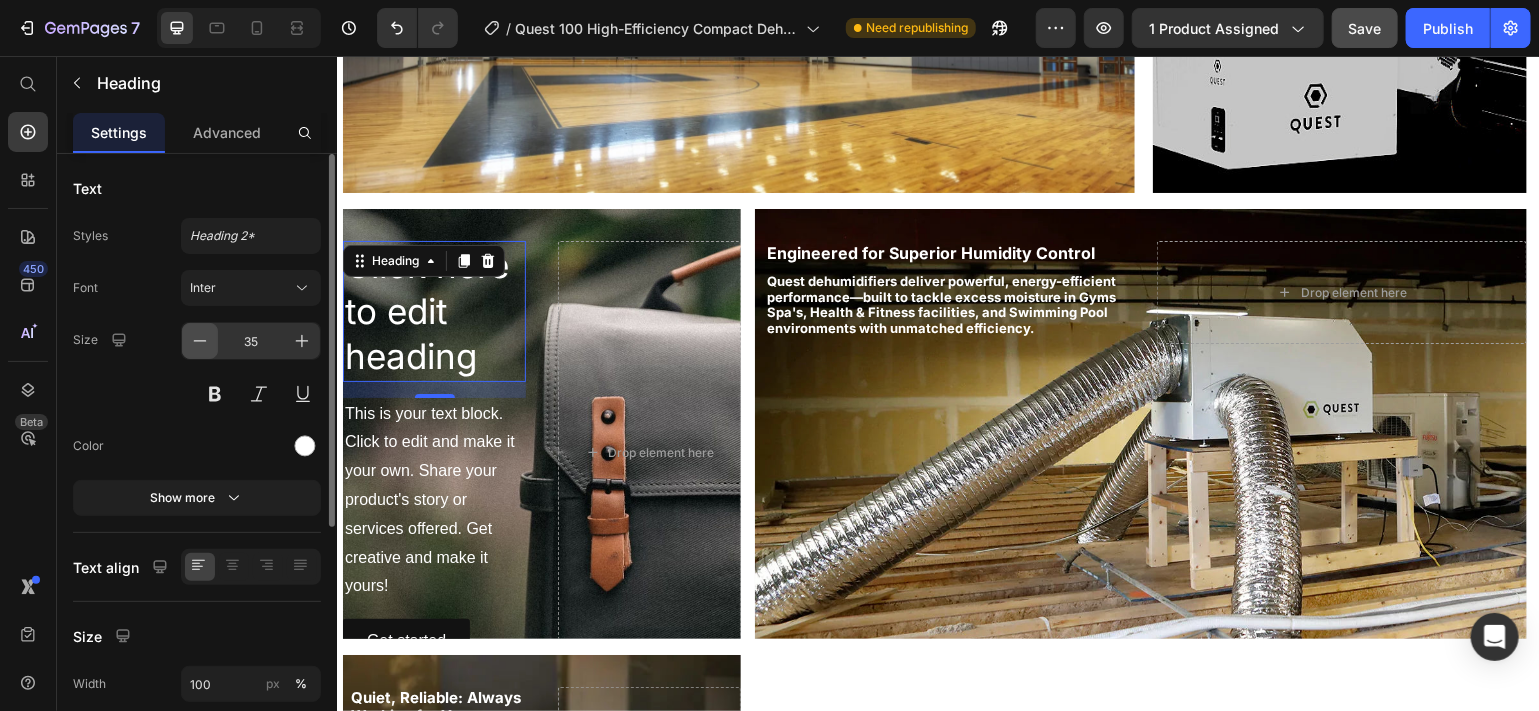 click 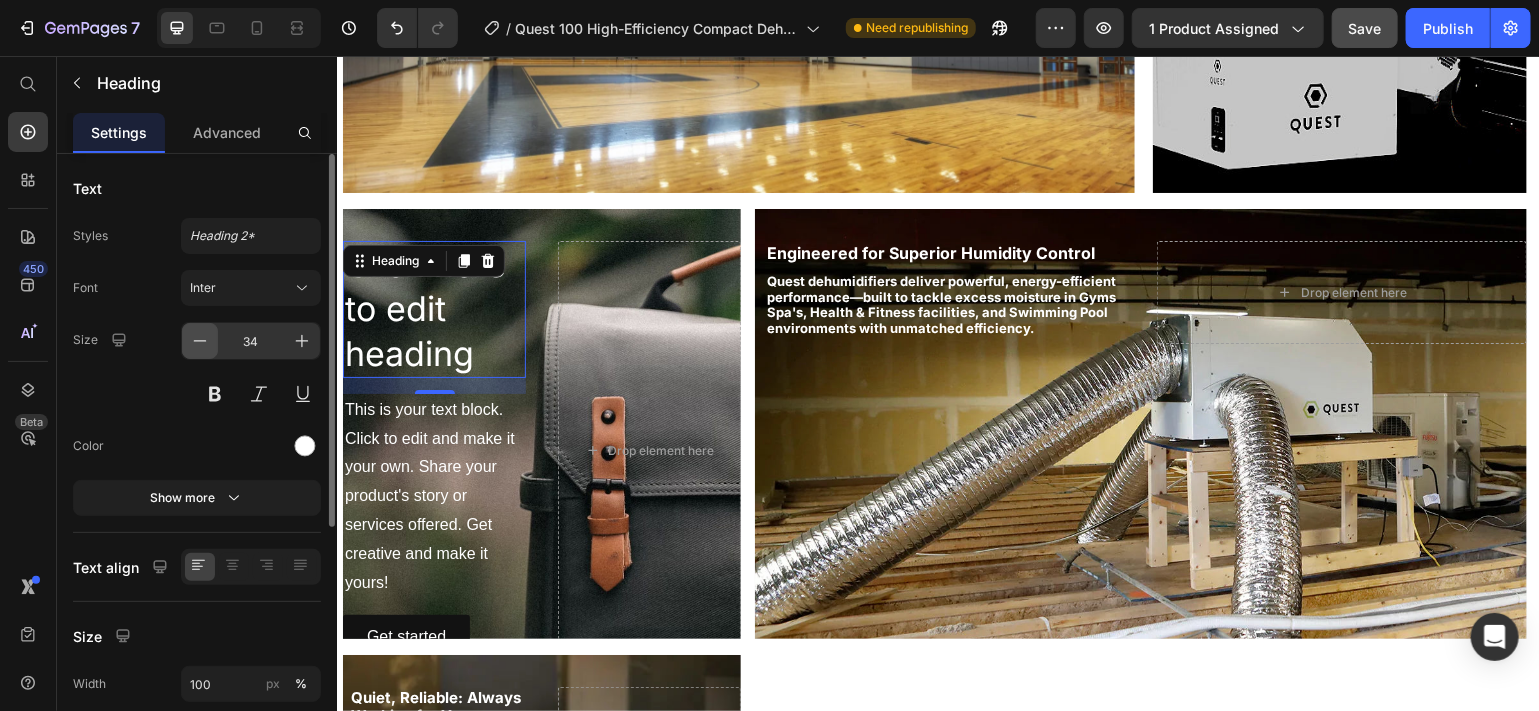 click 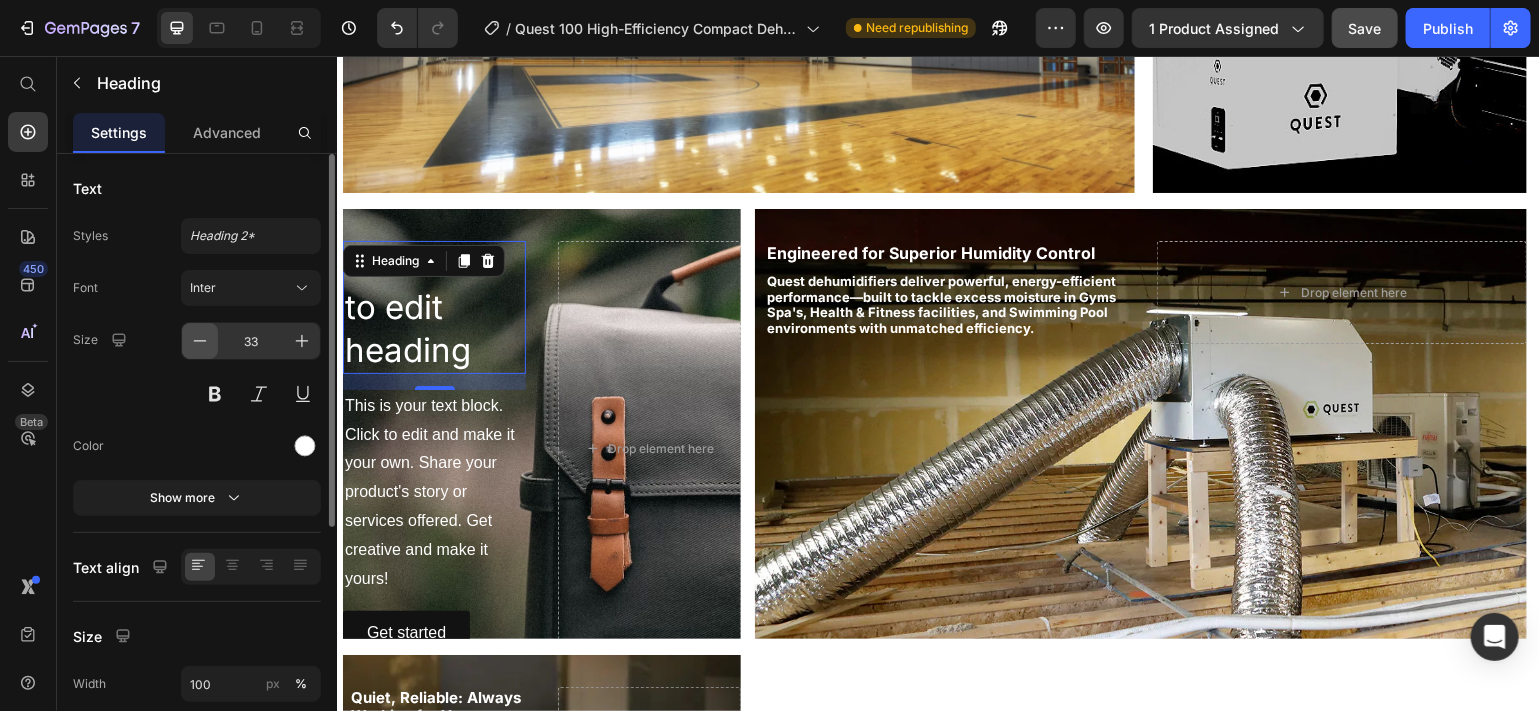 click 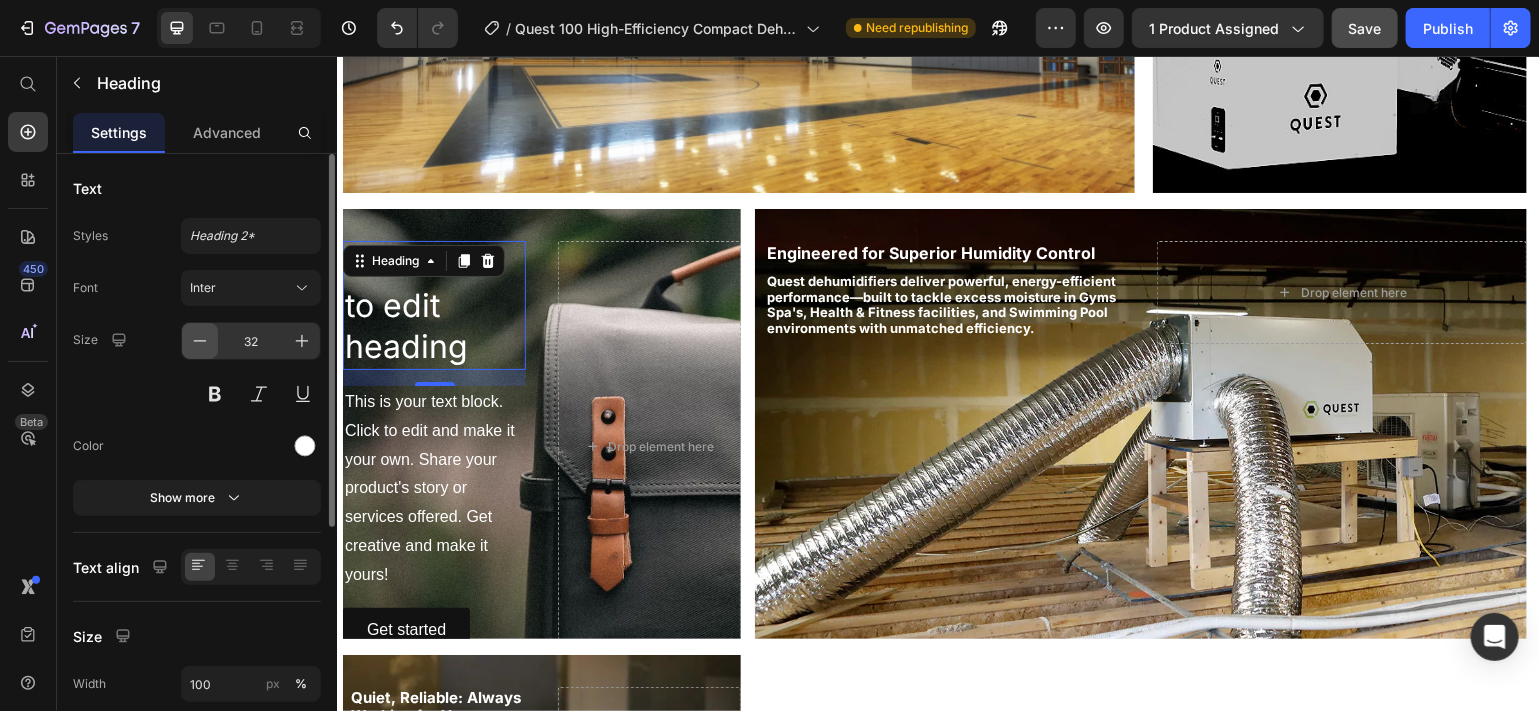 click 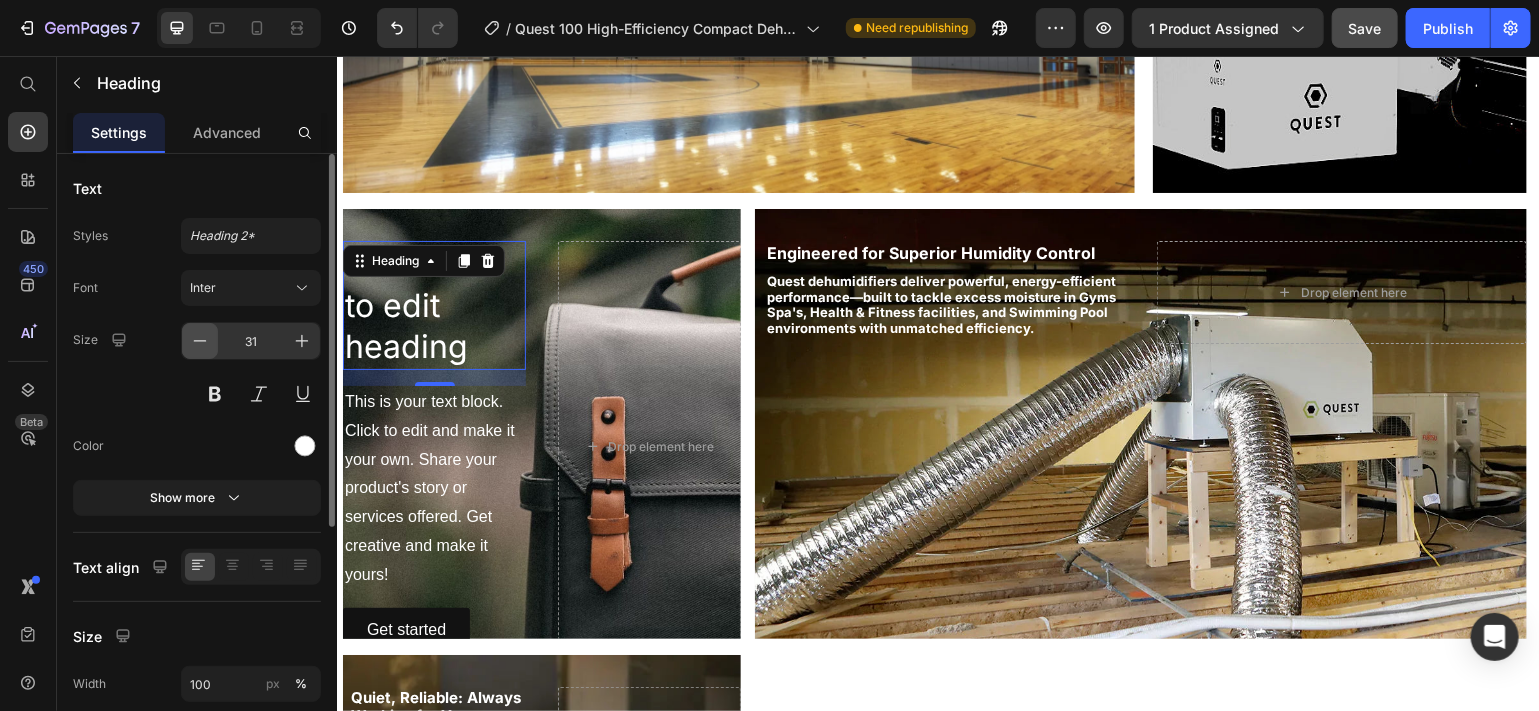 click 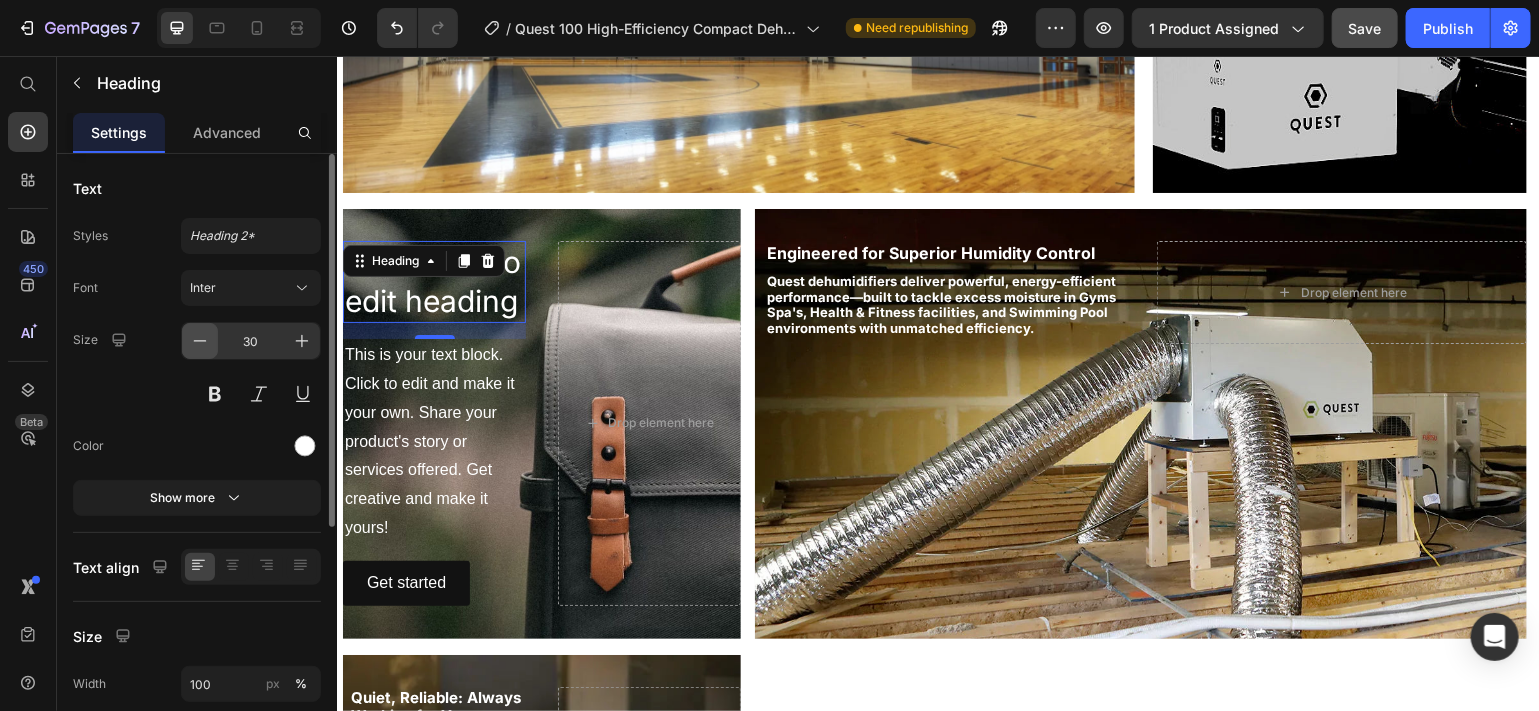 click 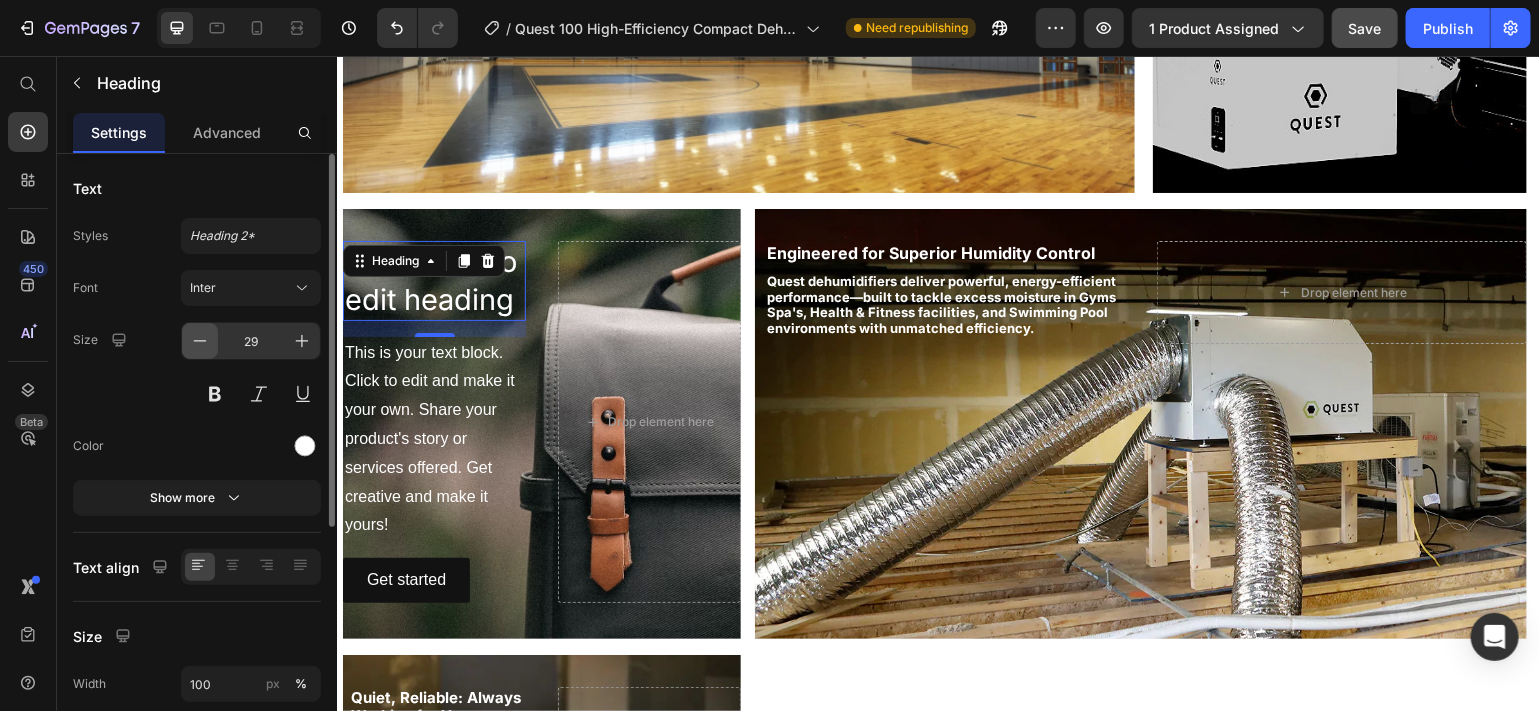 click 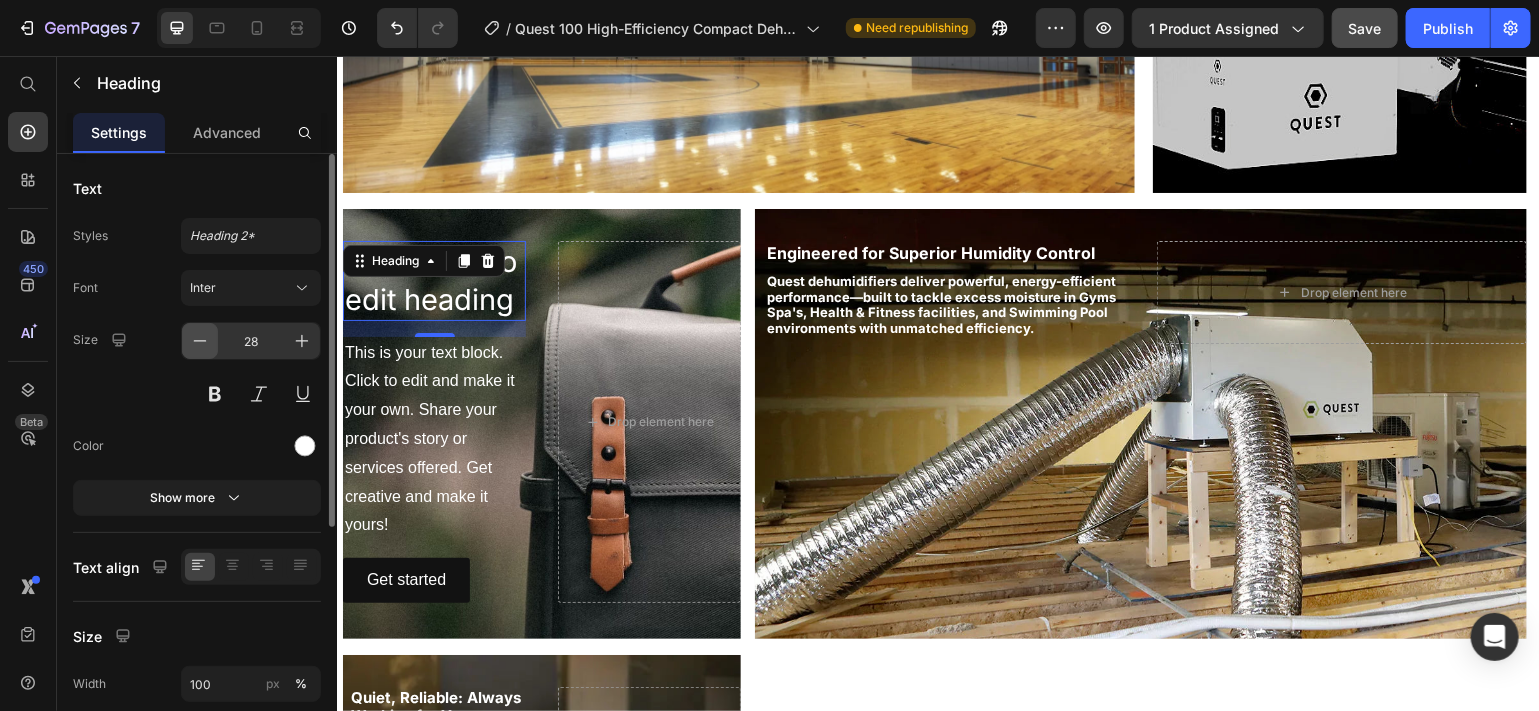 click 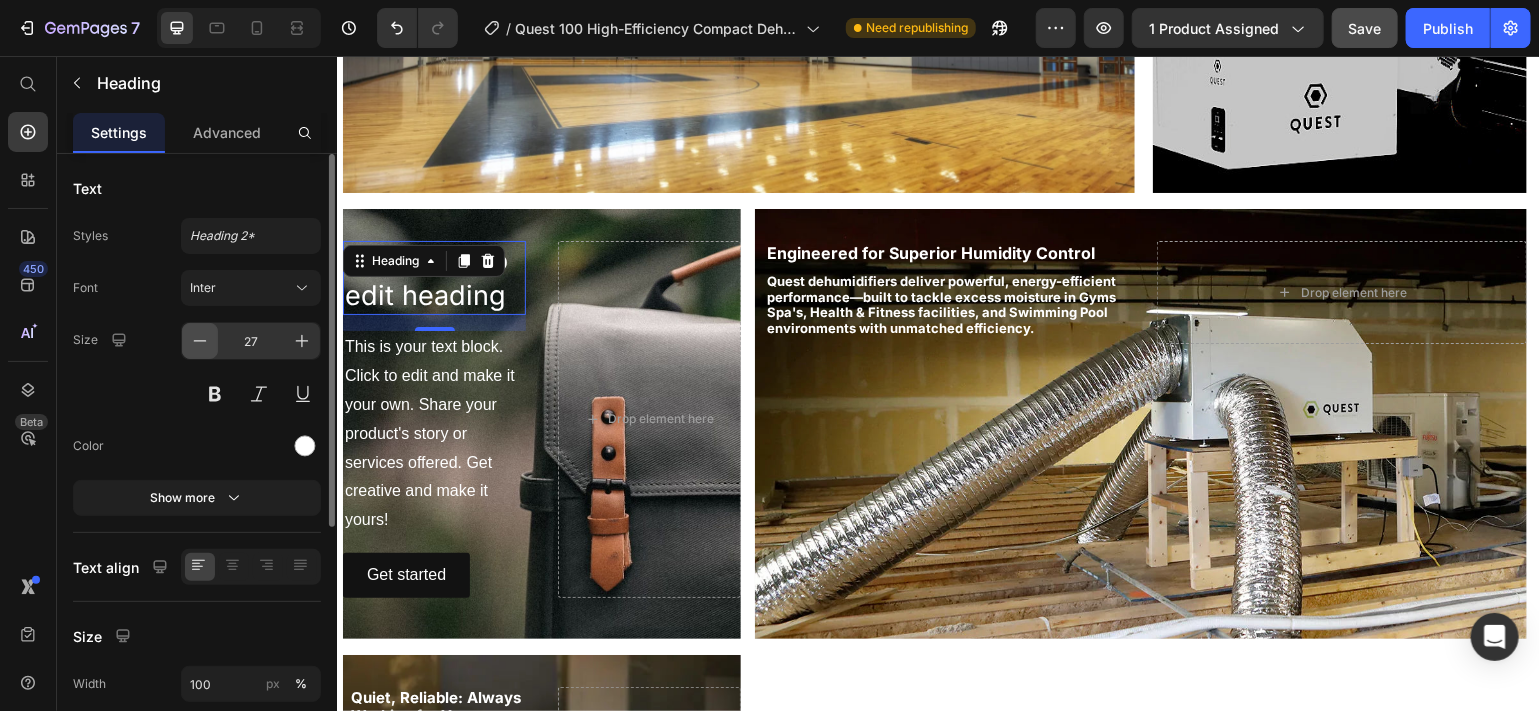 click 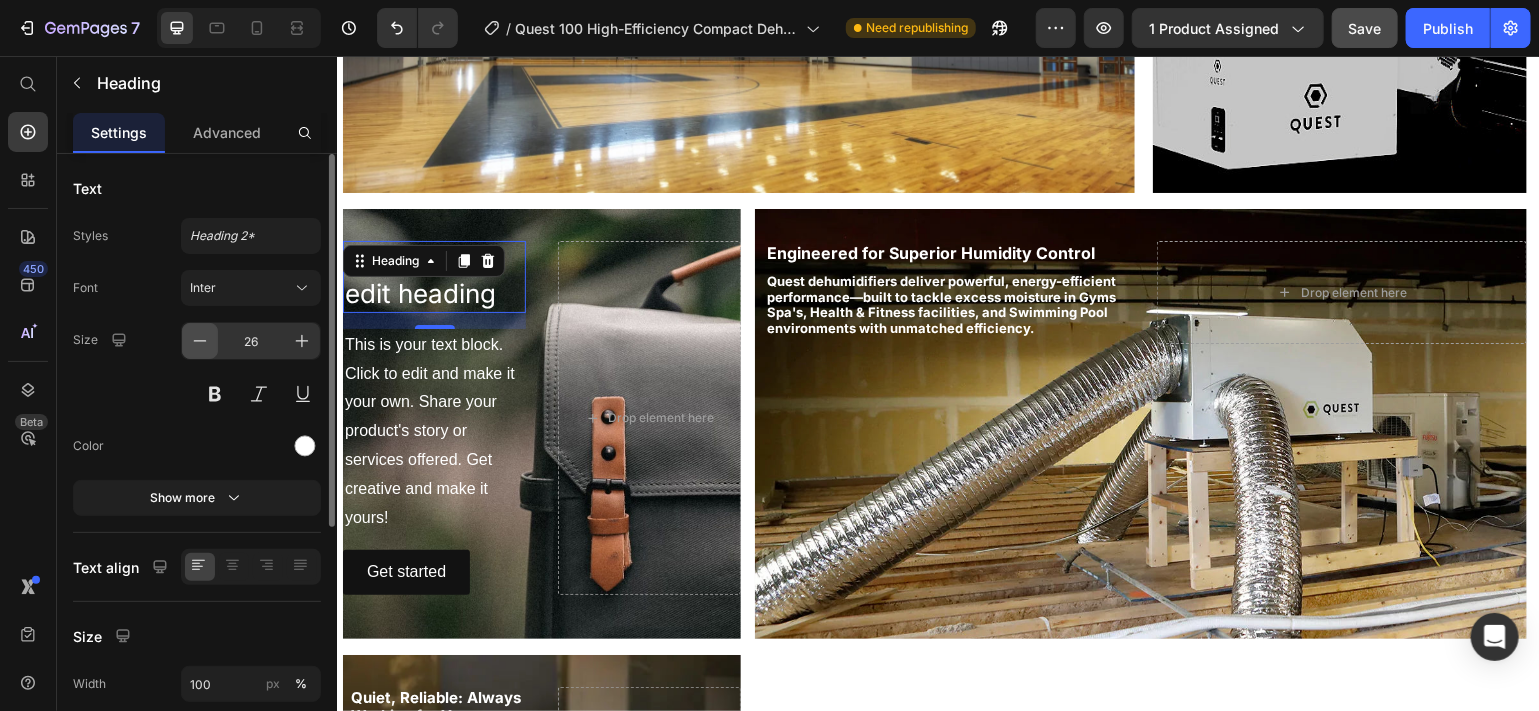 click 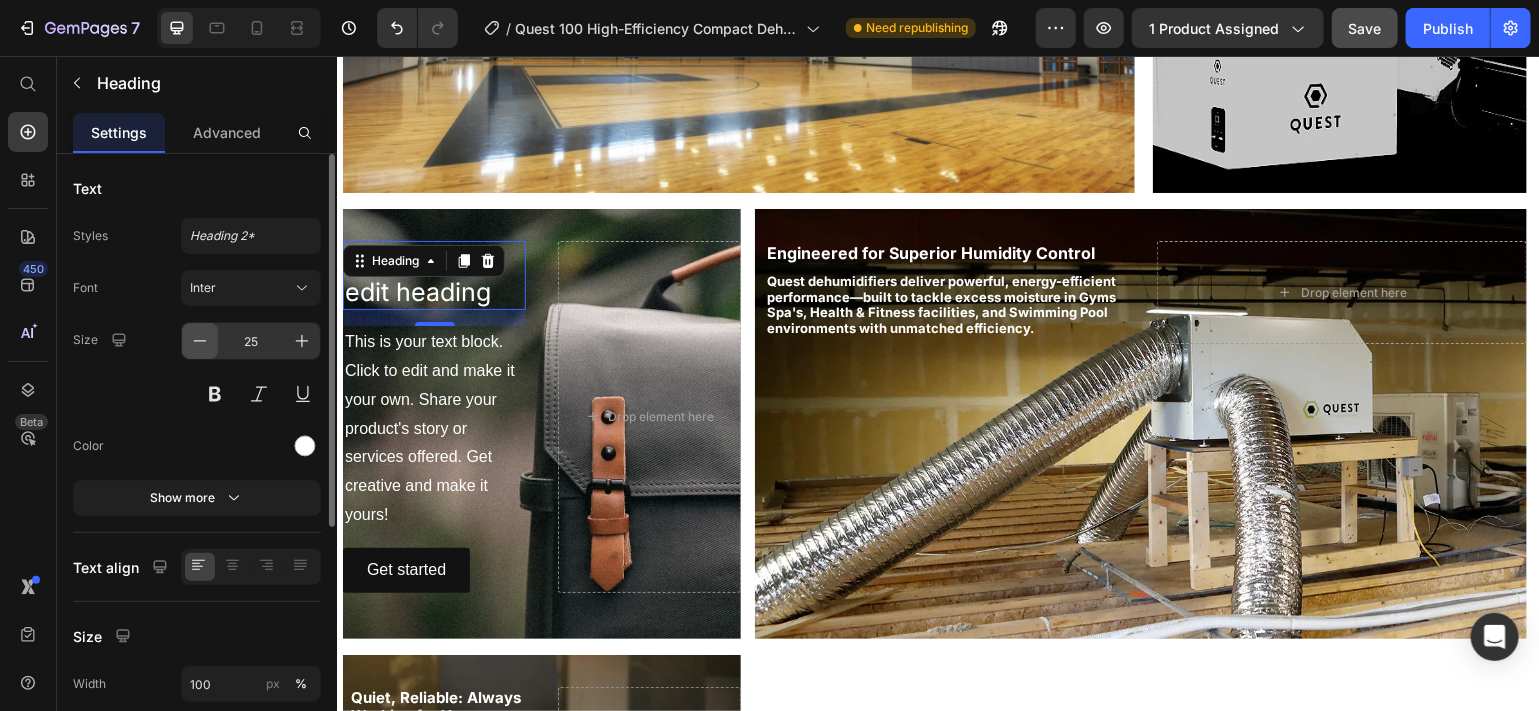 click 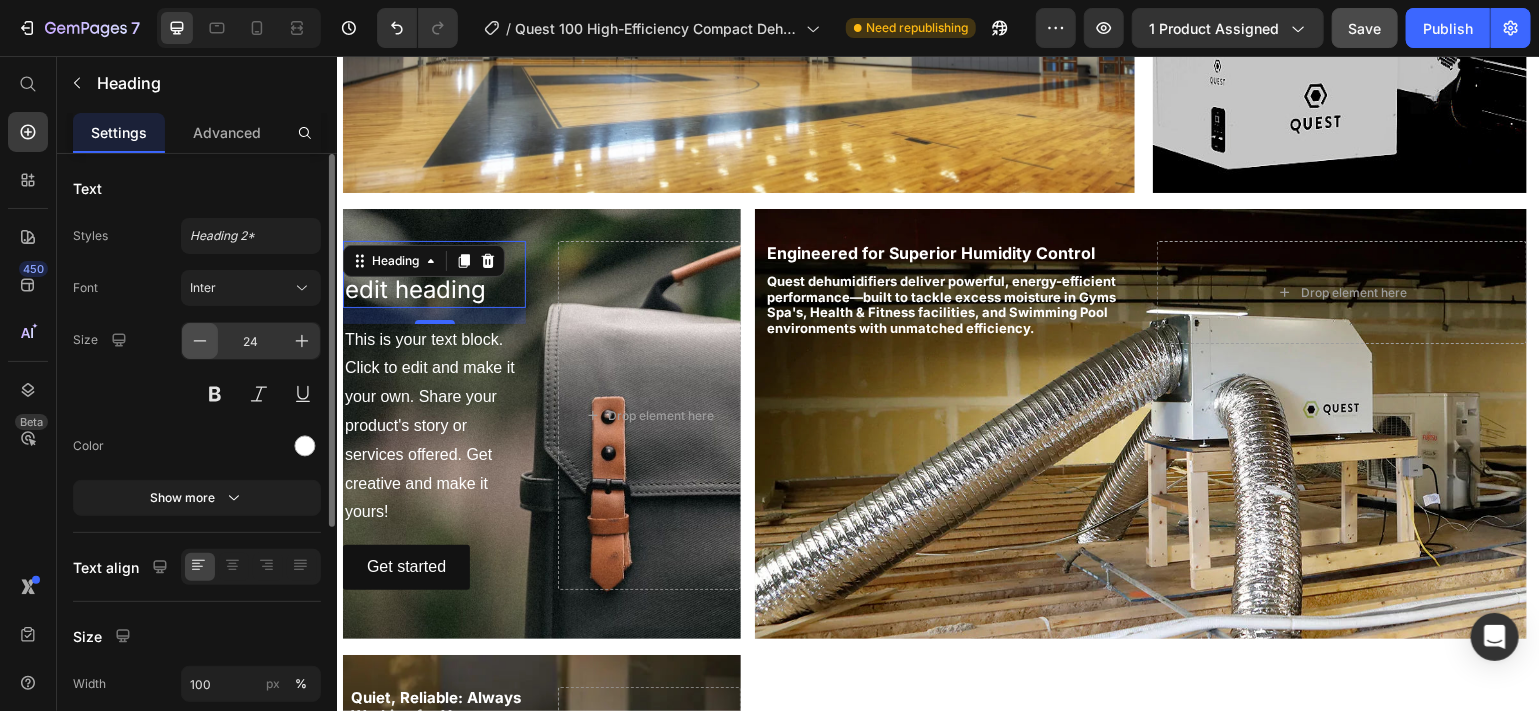 click 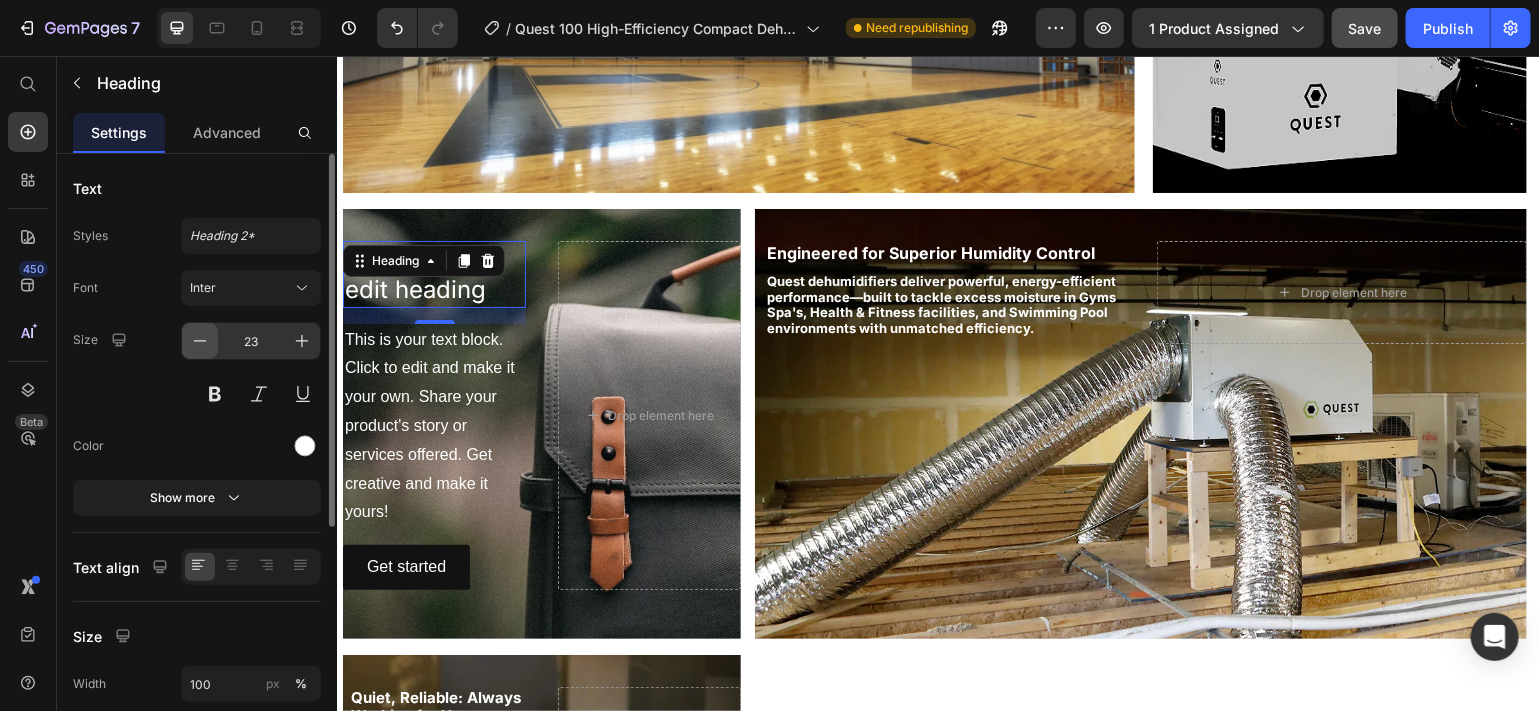 click 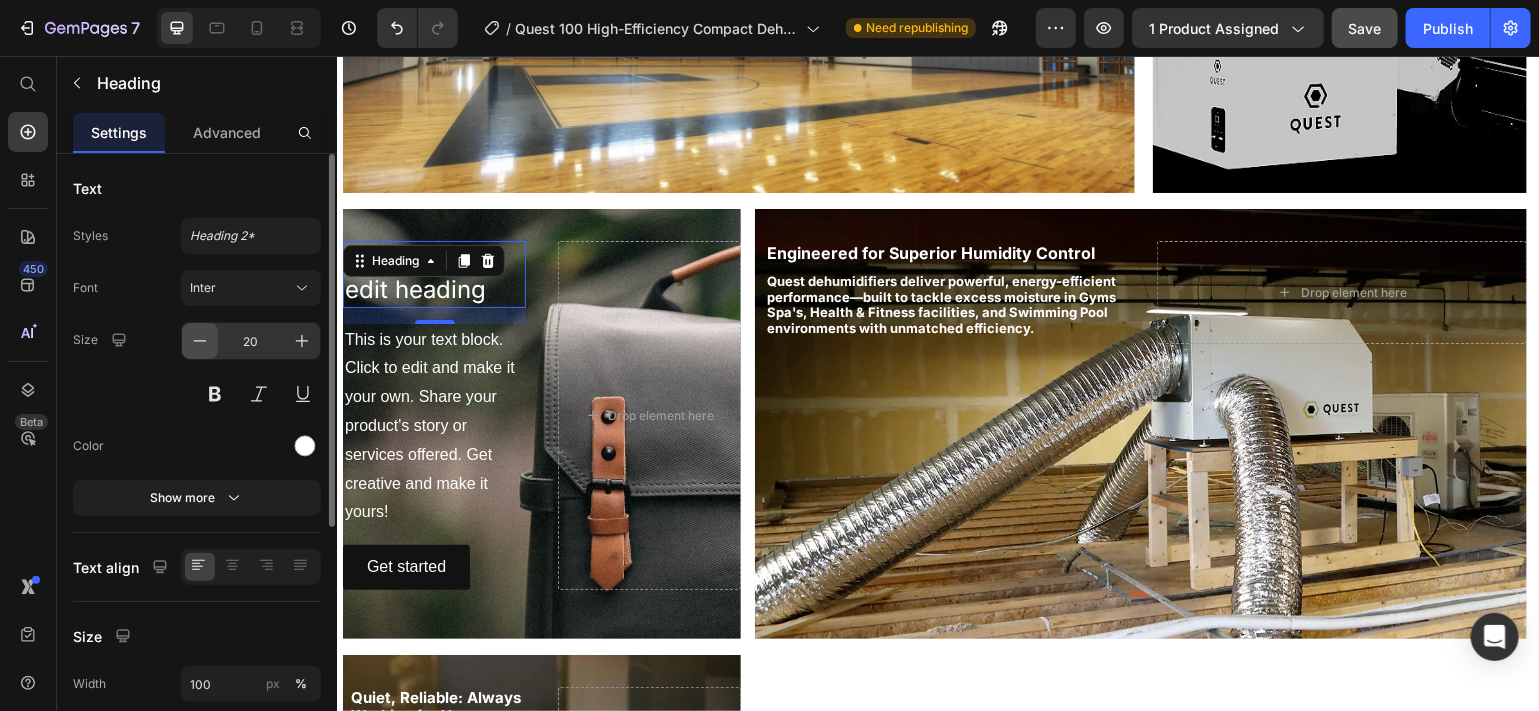 click 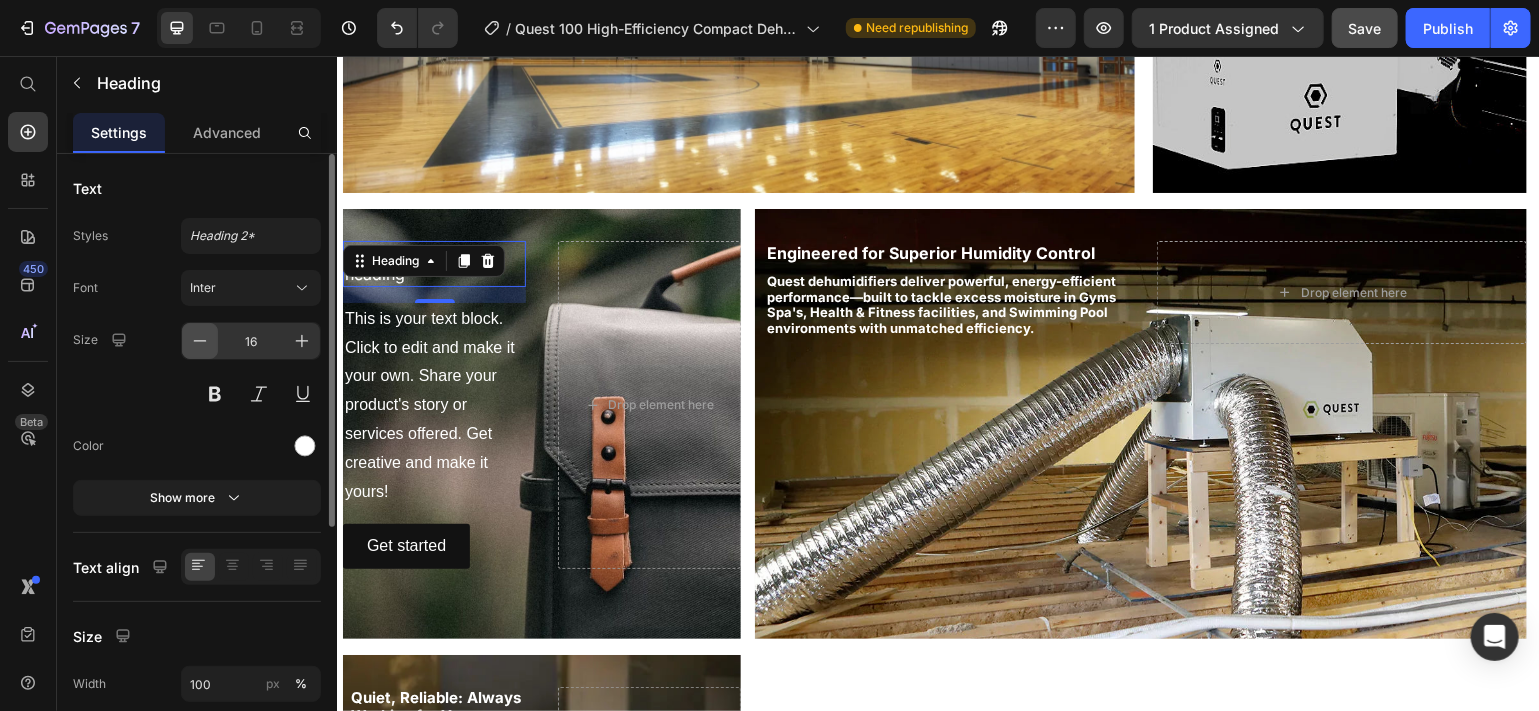 click 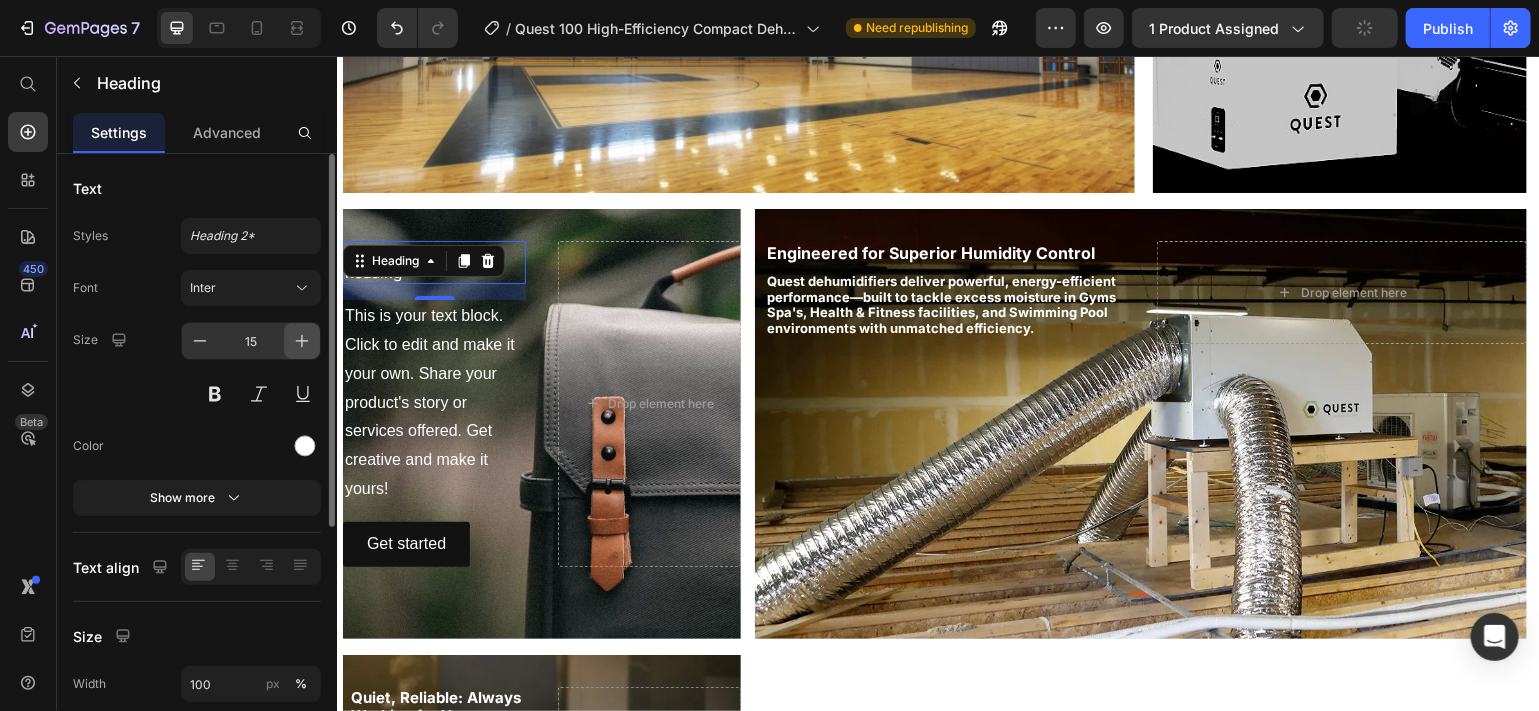 click 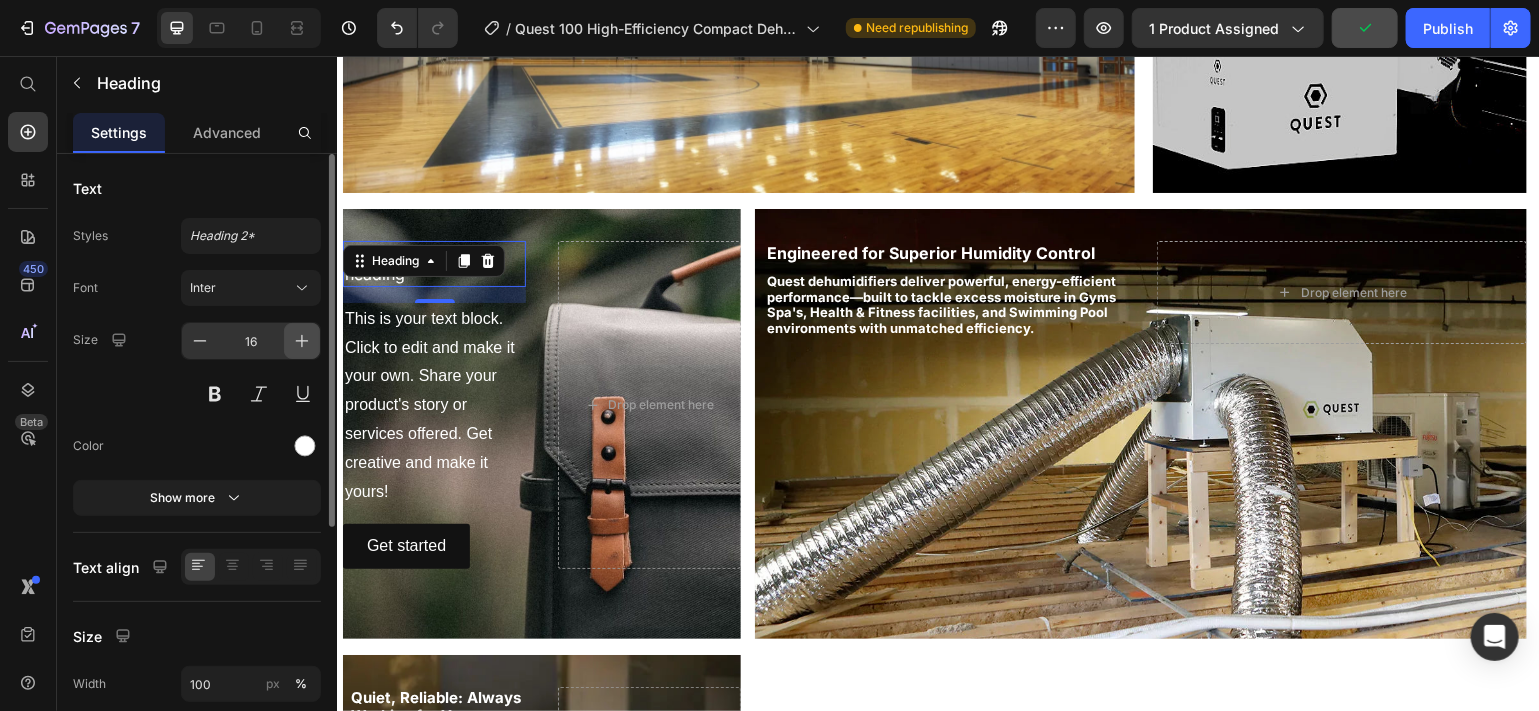 click 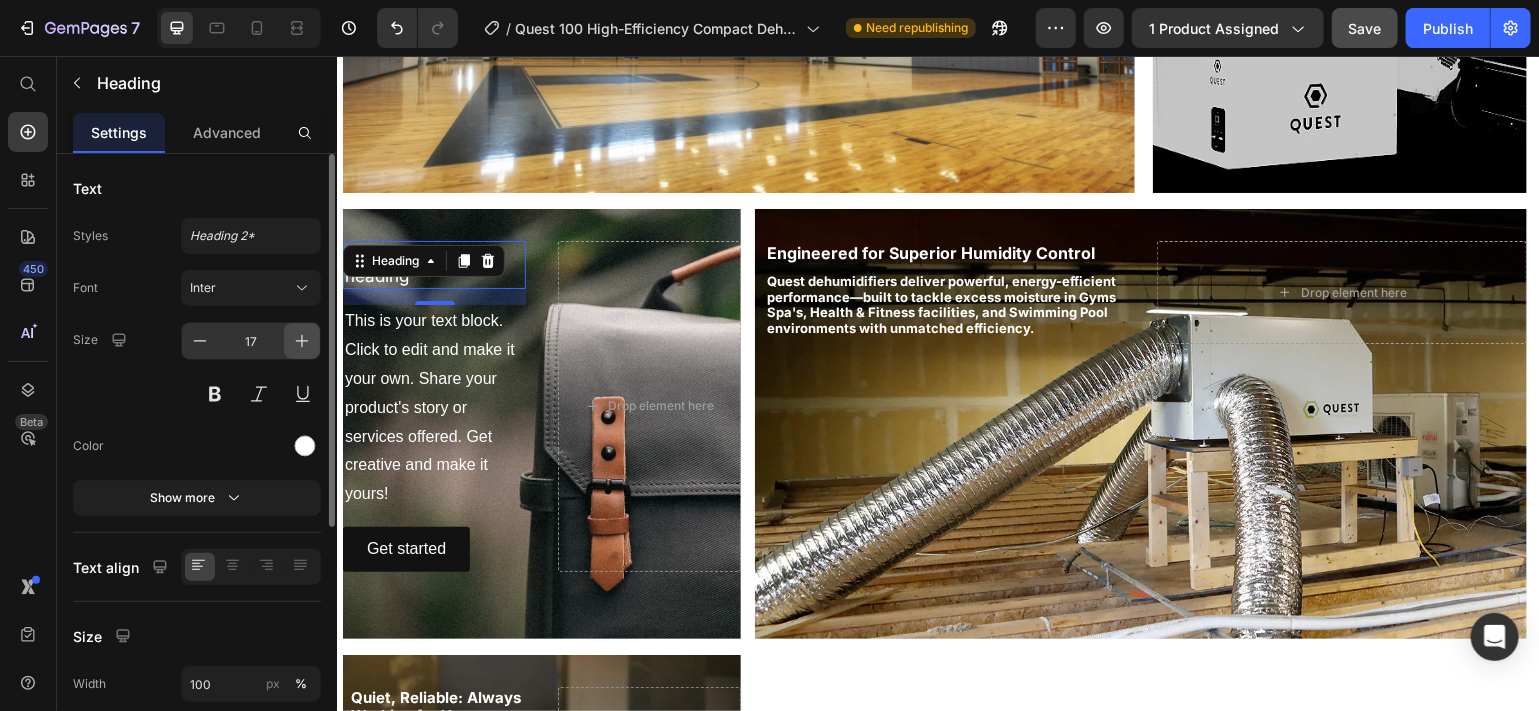 click 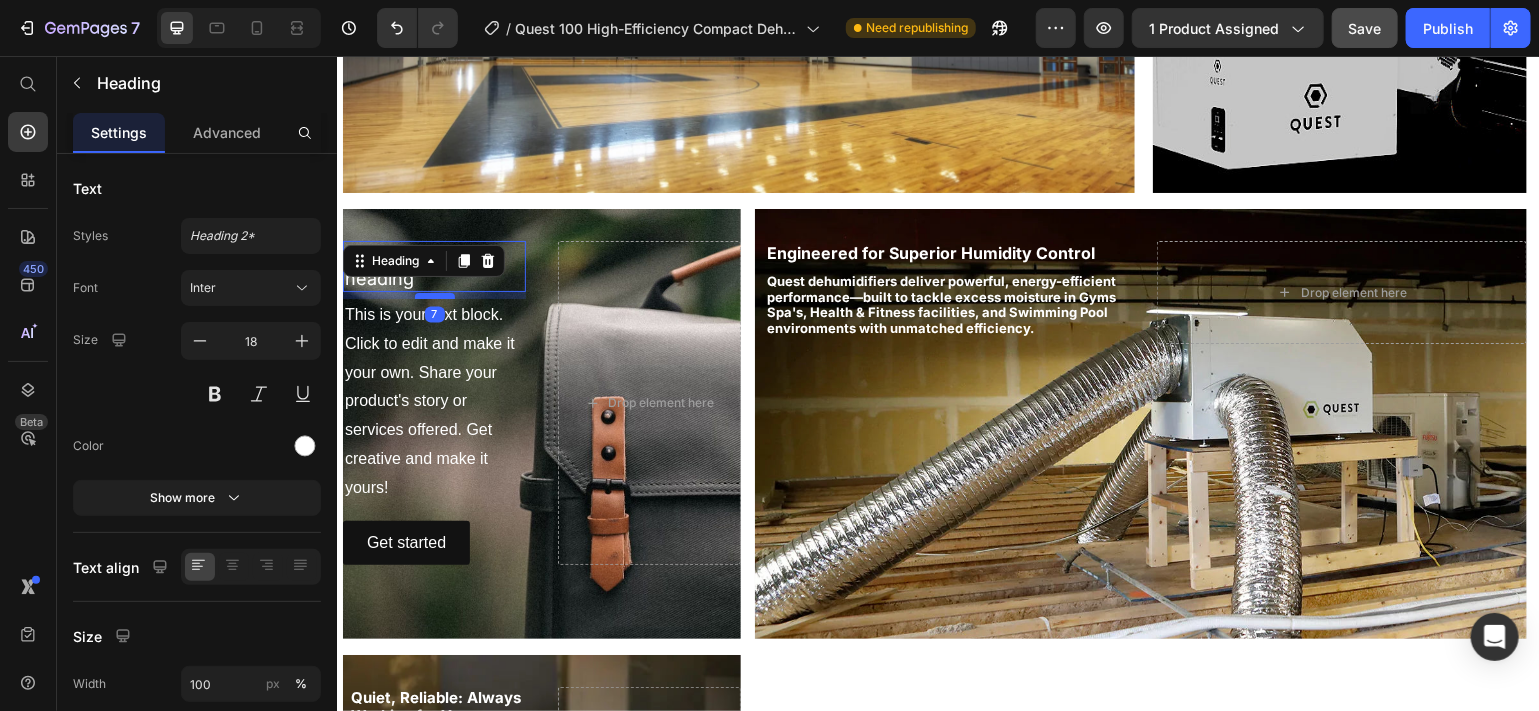 click at bounding box center [434, 295] 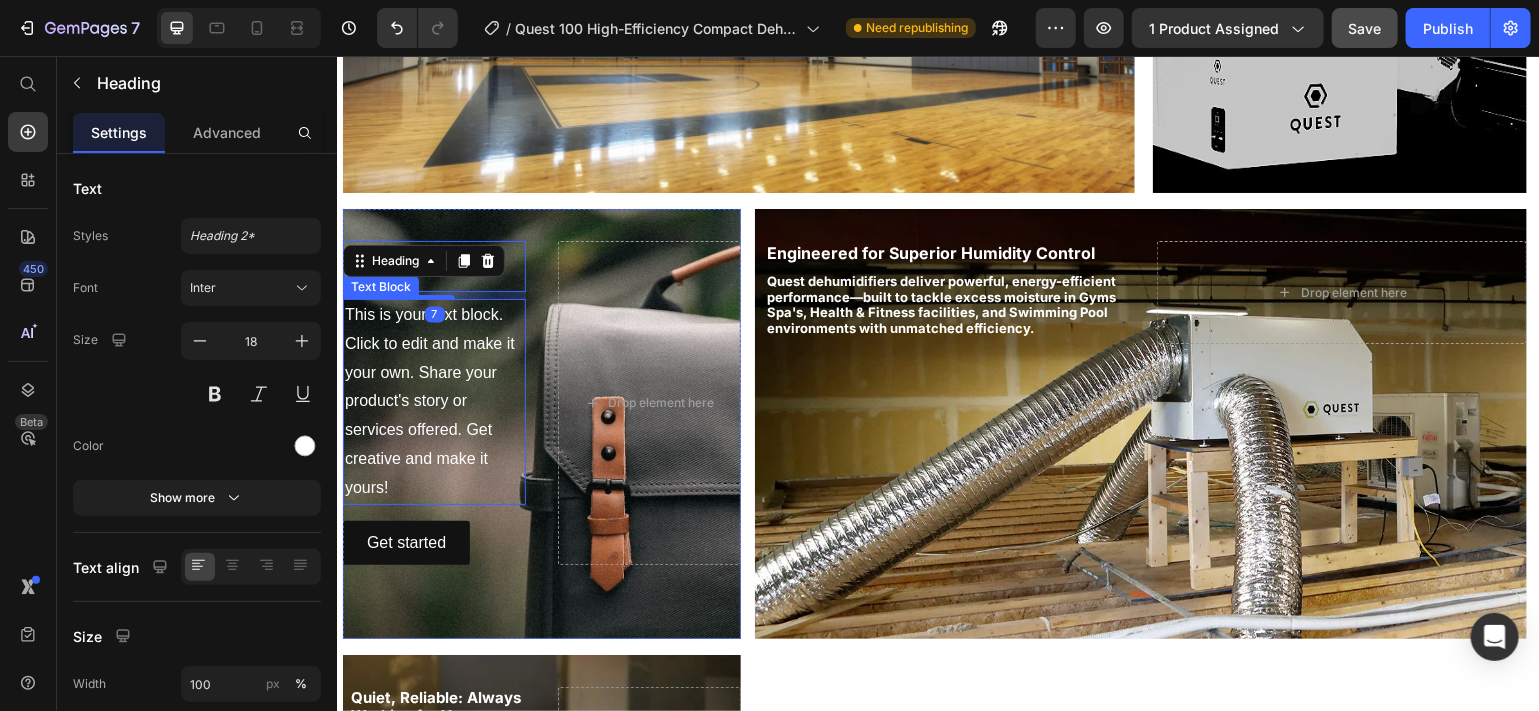 click on "This is your text block. Click to edit and make it your own. Share your                       product's story or services offered. Get creative and make it yours!" at bounding box center [433, 401] 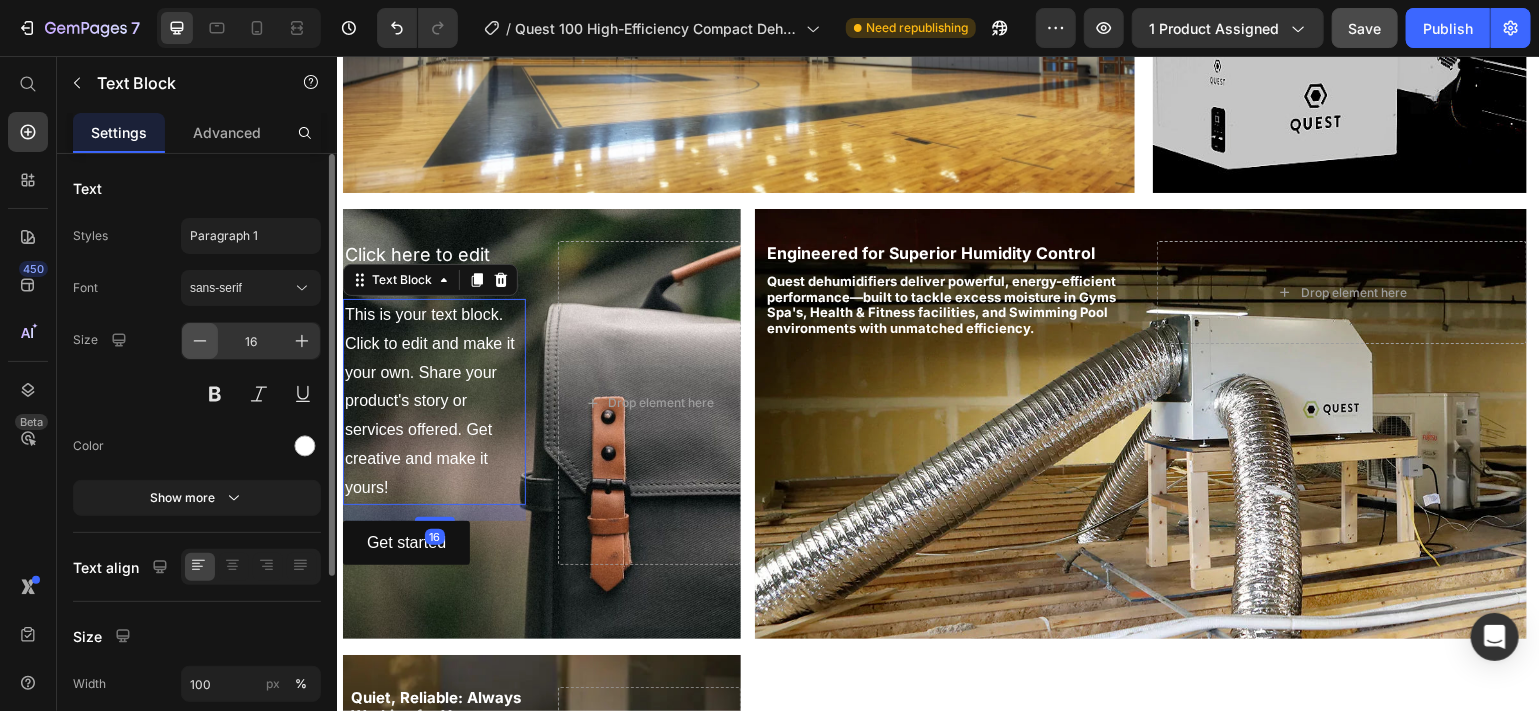 click 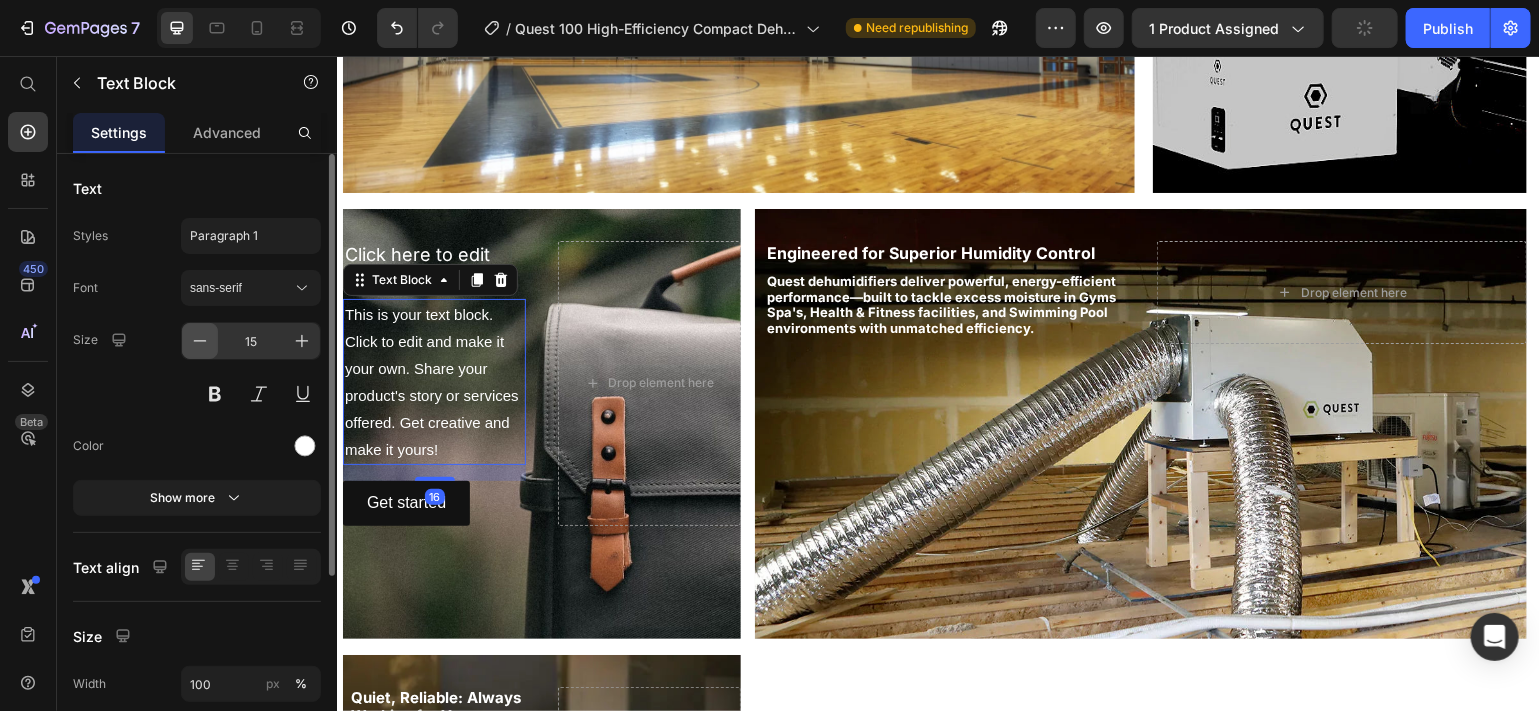 click 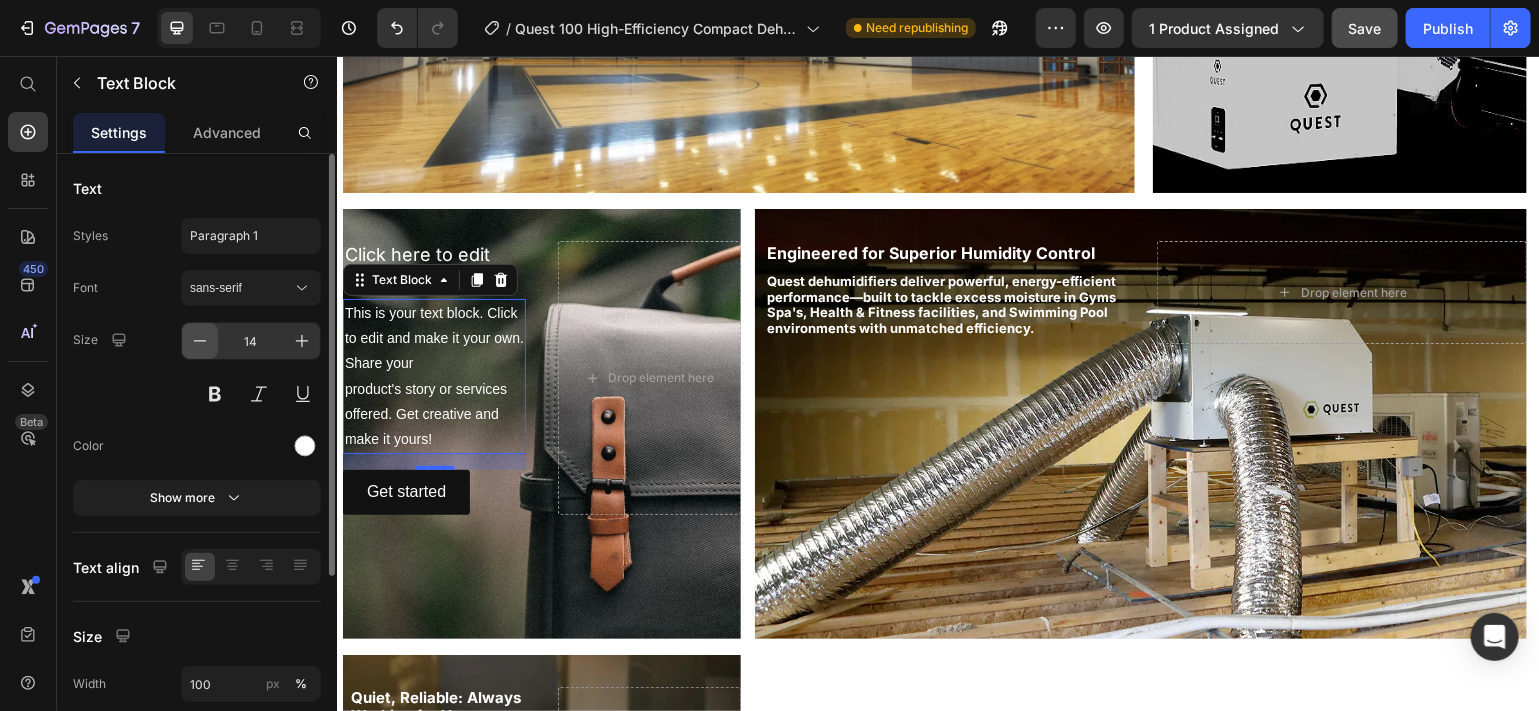 click 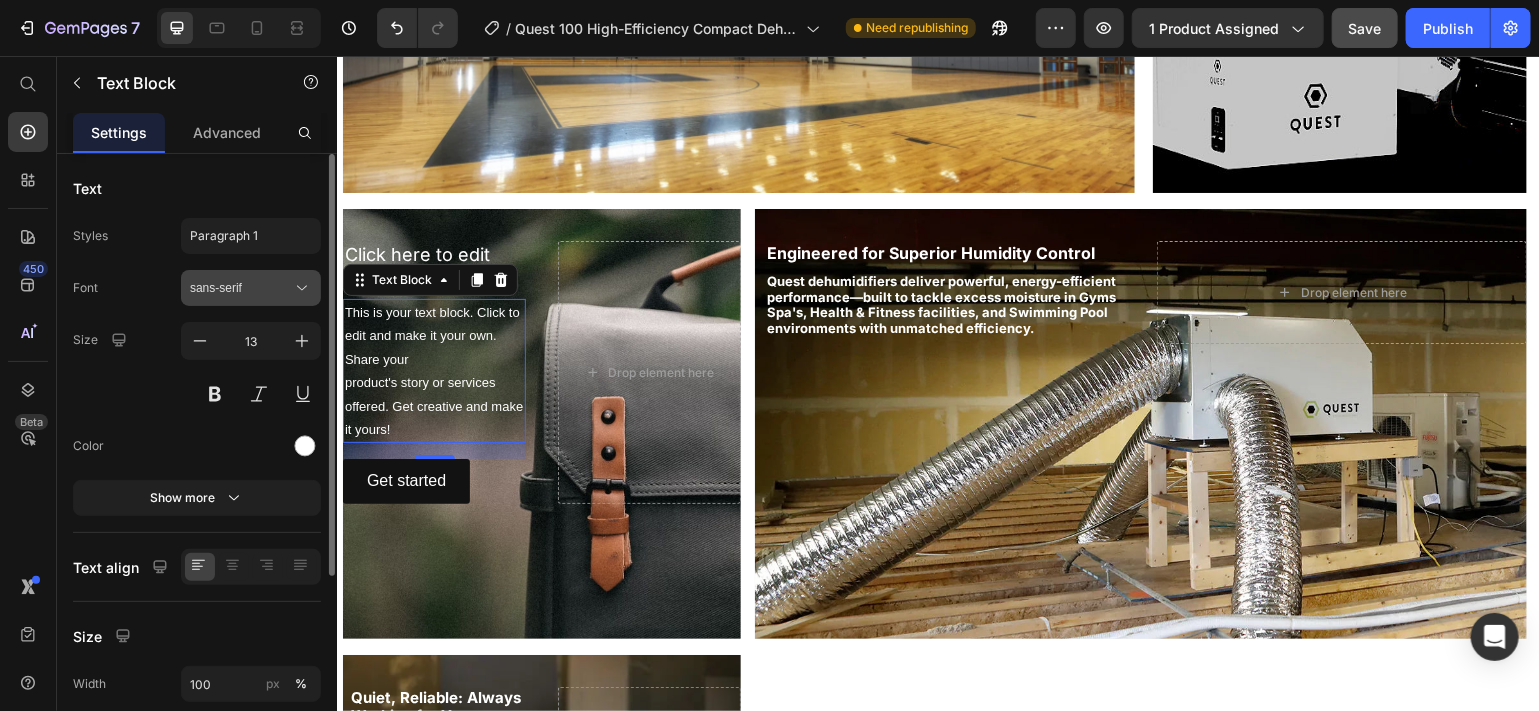 click on "sans-serif" at bounding box center [241, 288] 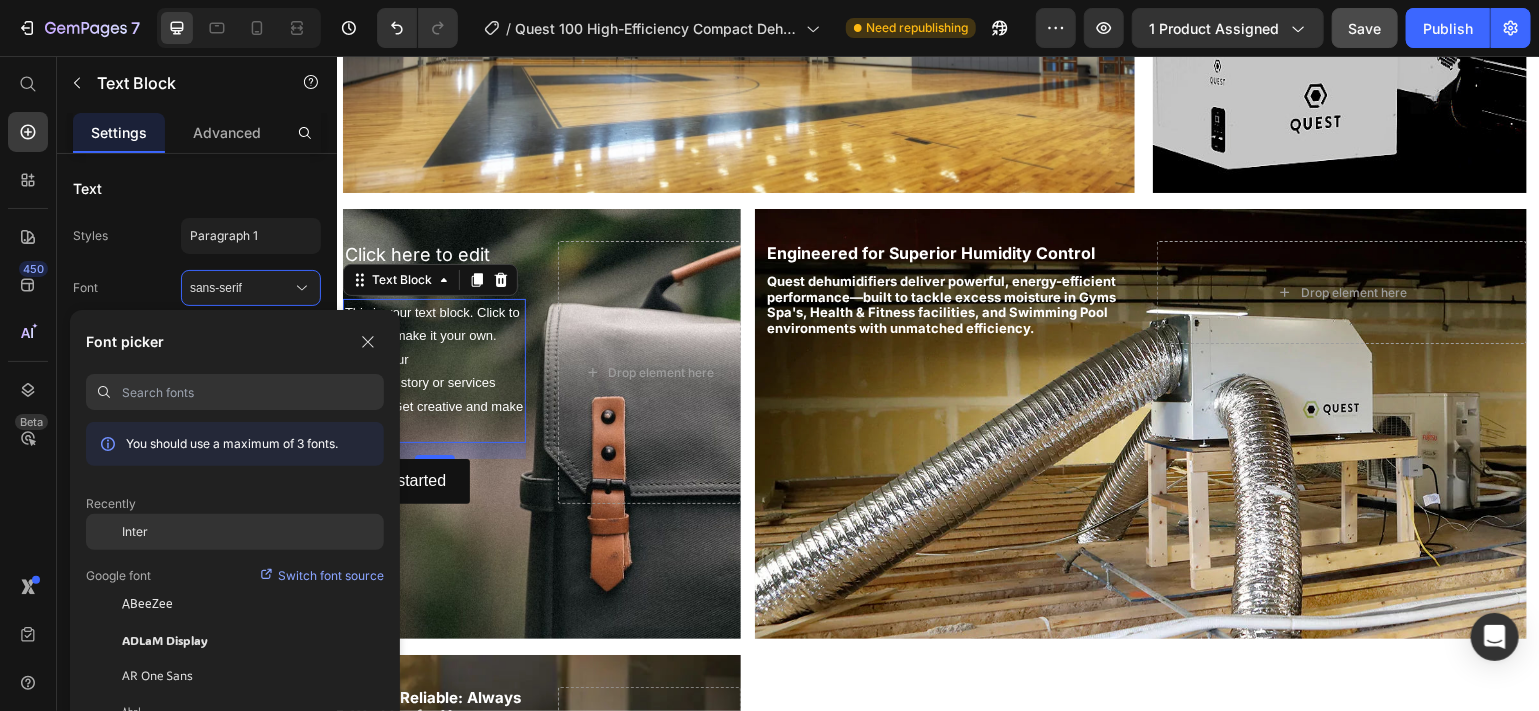 click on "Inter" 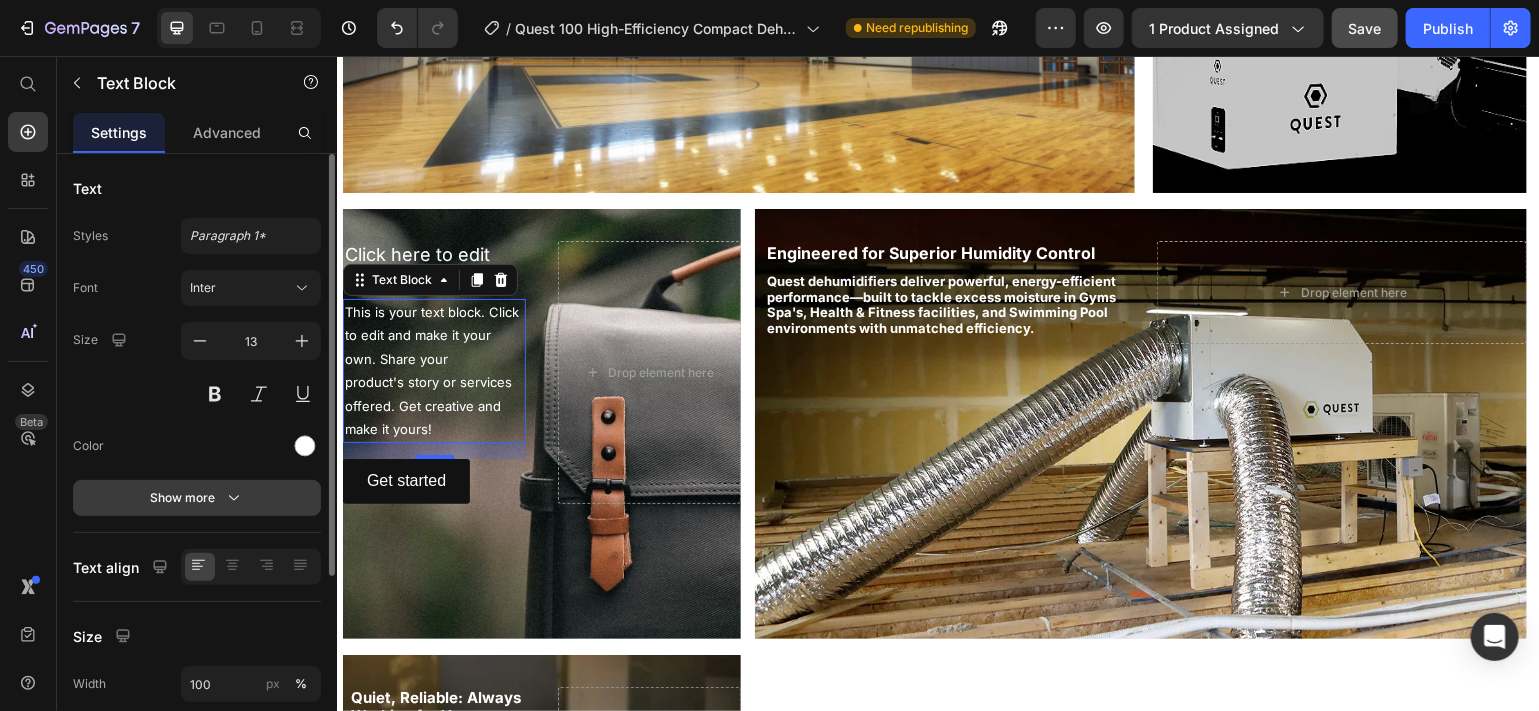 click 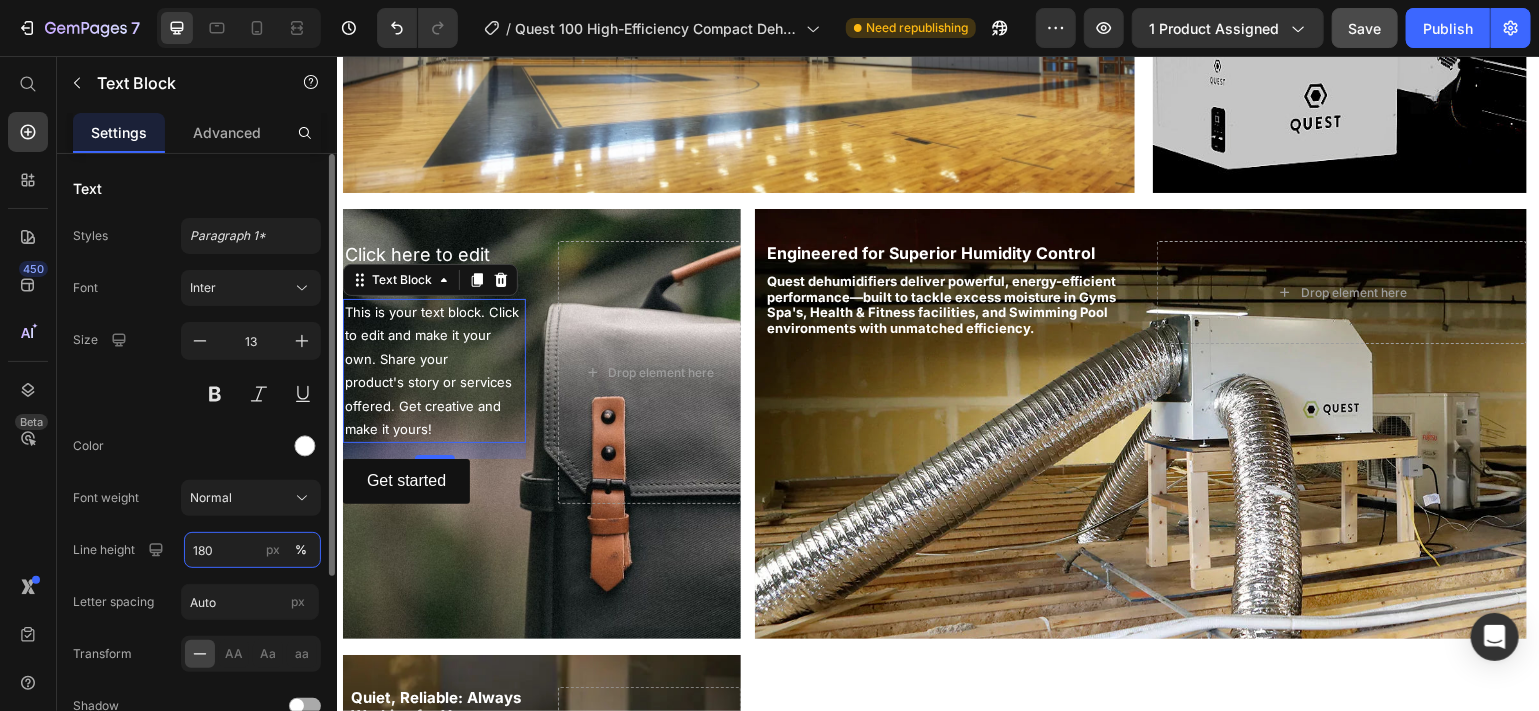 click on "180" at bounding box center (252, 550) 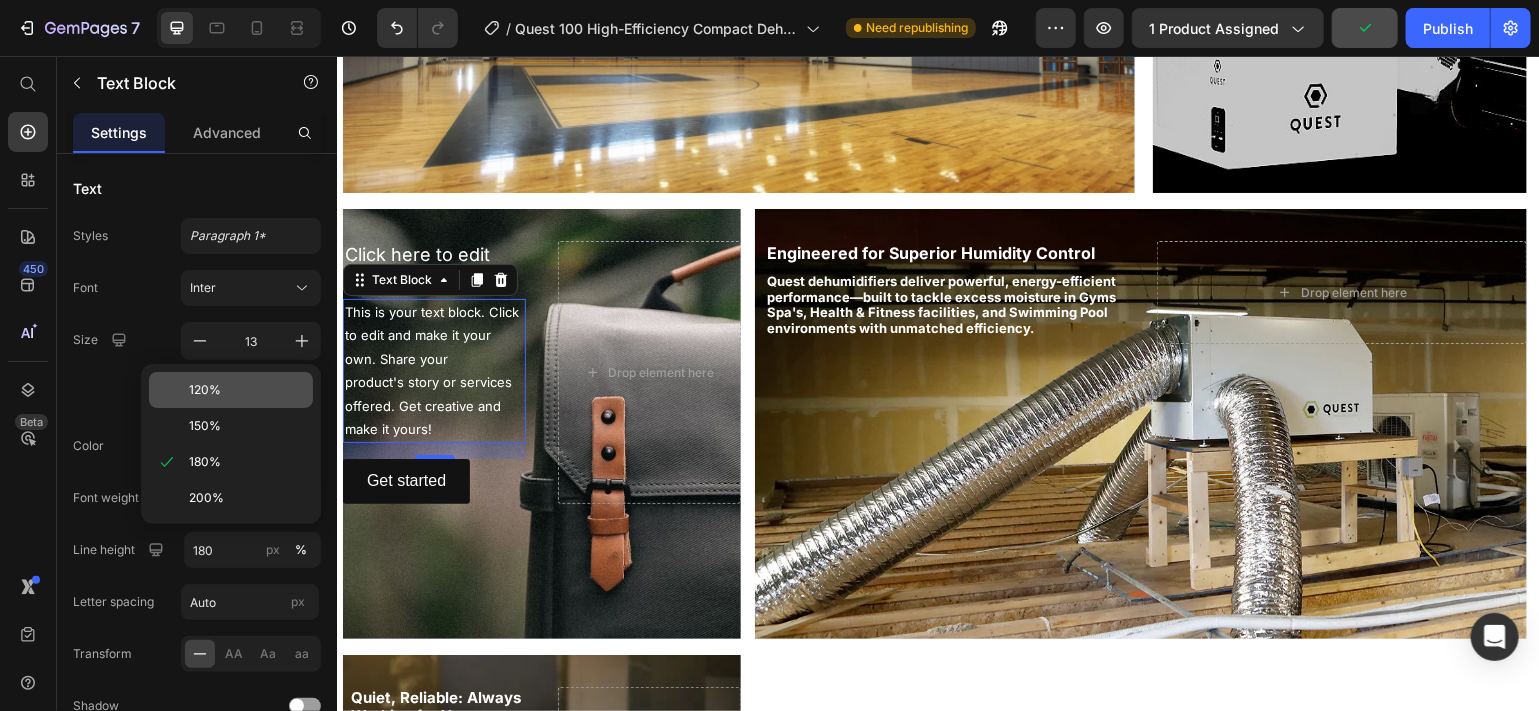 click on "120%" at bounding box center [247, 390] 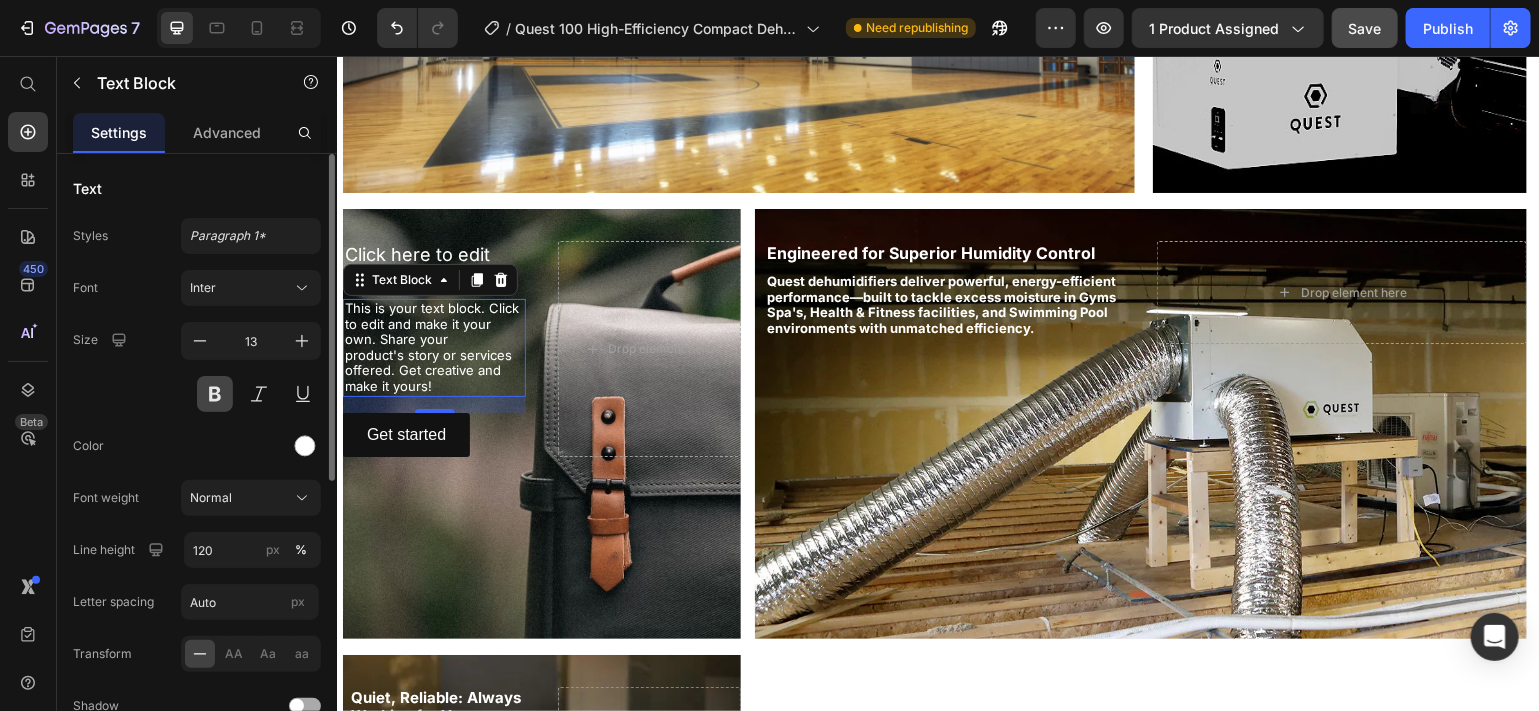click at bounding box center [215, 394] 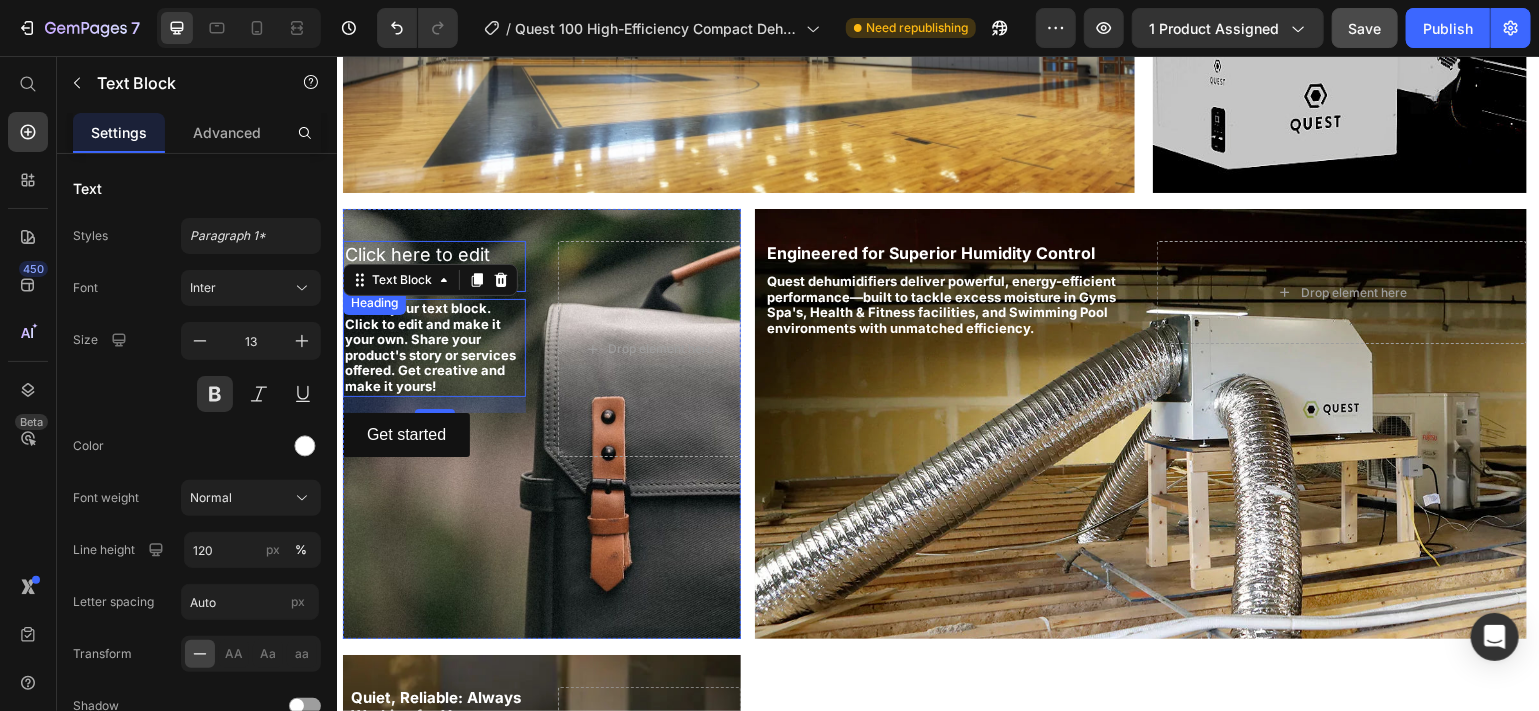 click on "Click here to edit heading" at bounding box center (433, 265) 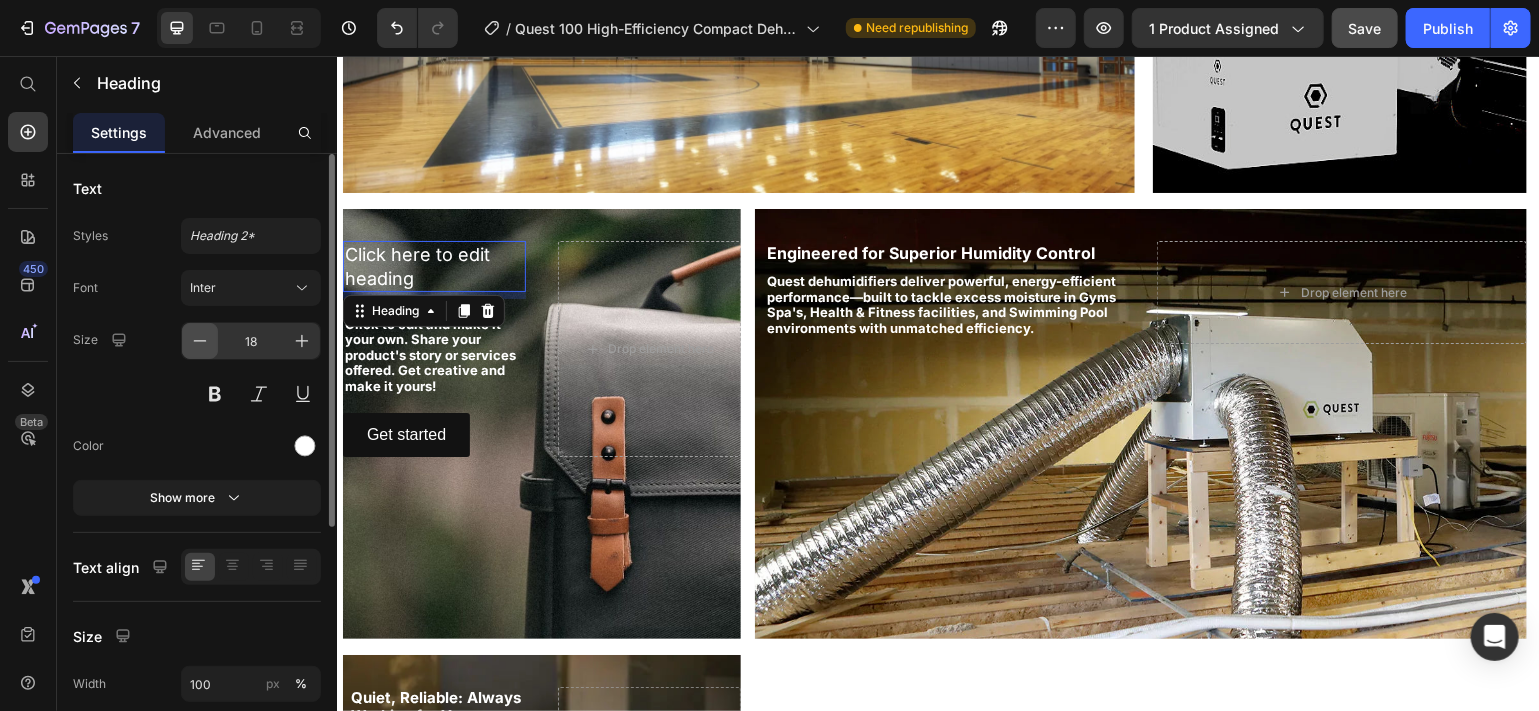 click 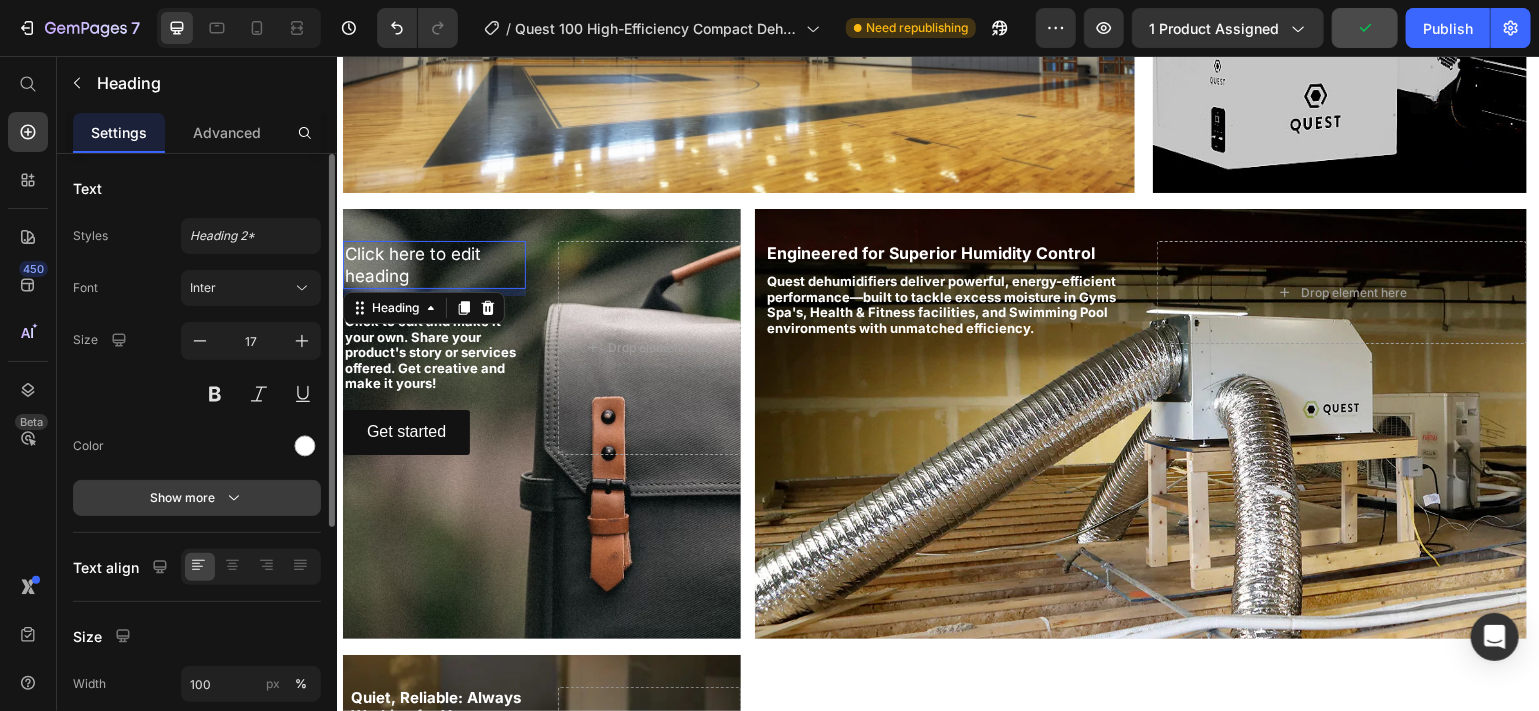 click on "Show more" at bounding box center [197, 498] 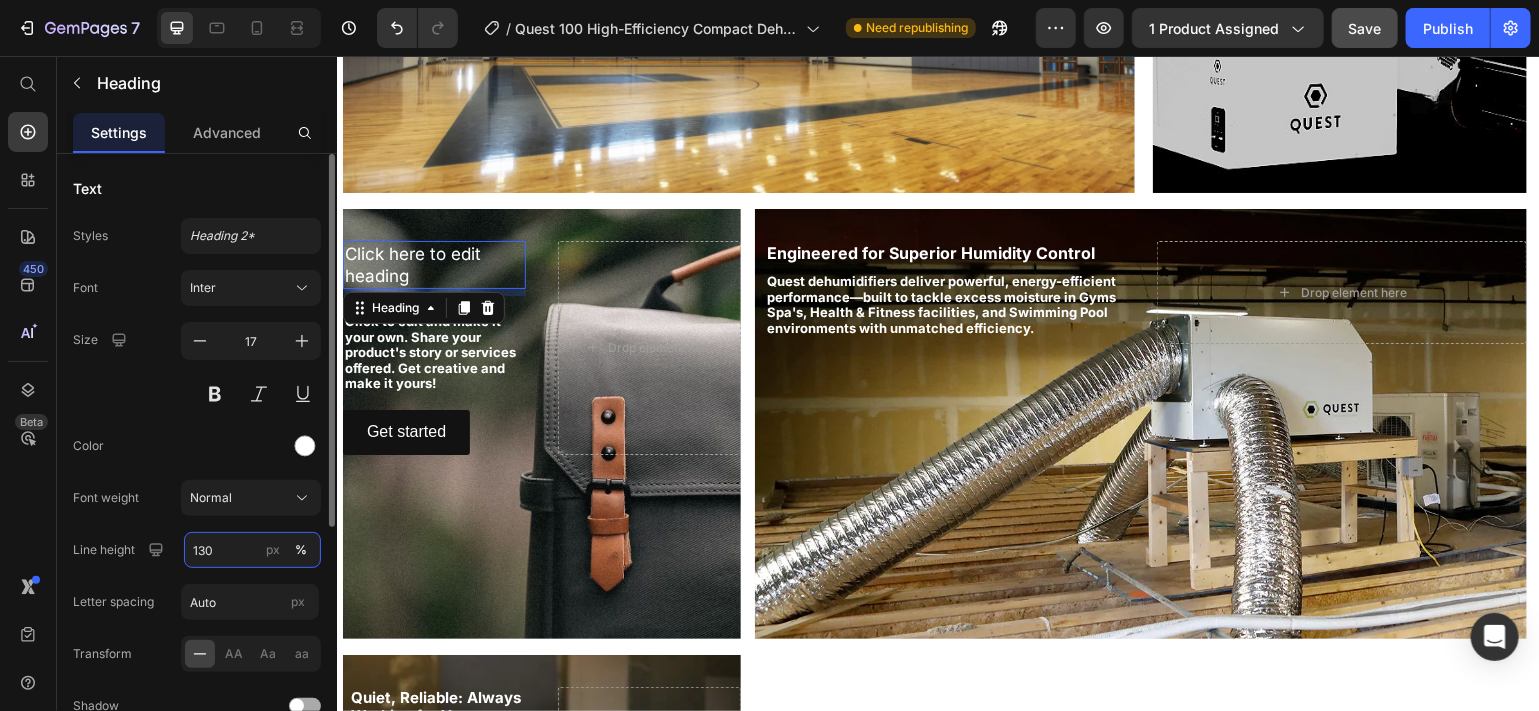 click on "130" at bounding box center [252, 550] 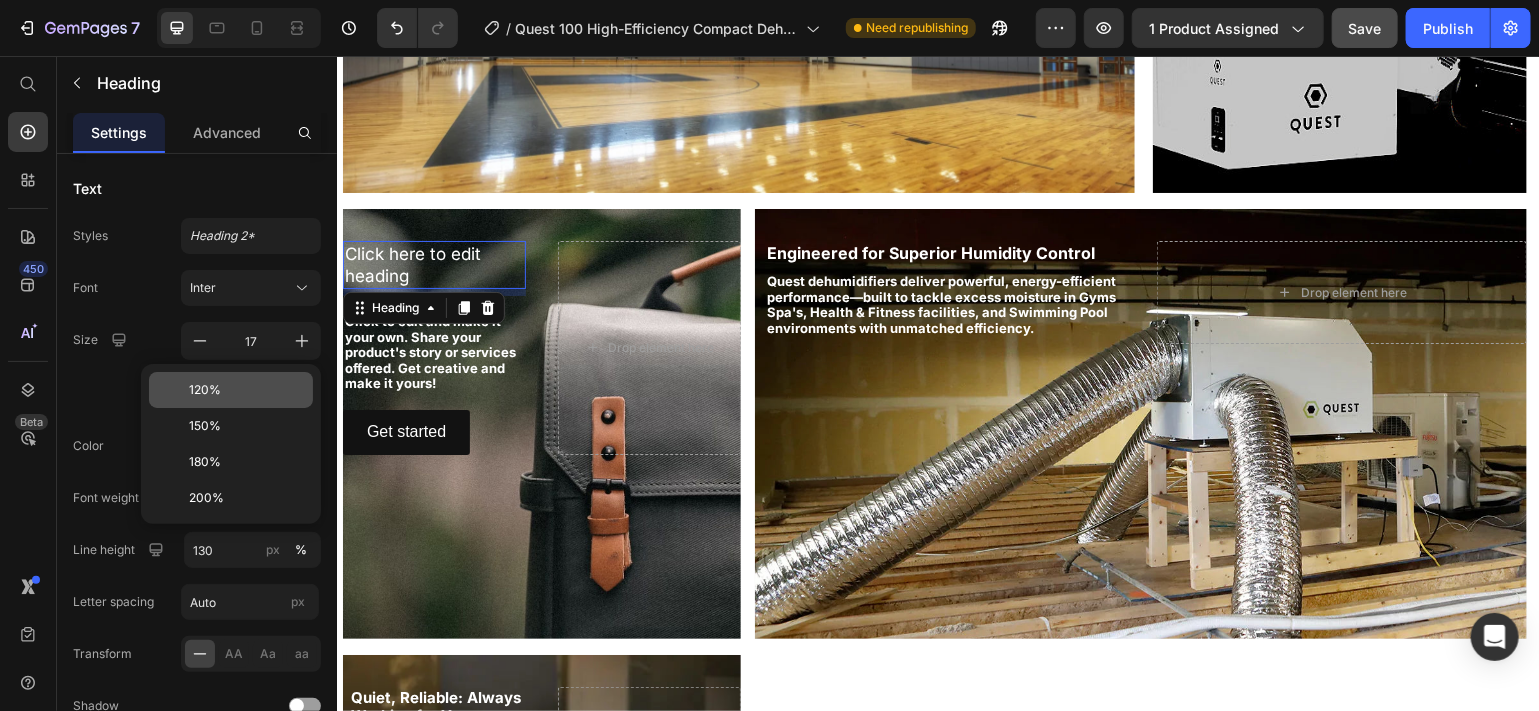 click on "120%" at bounding box center (247, 390) 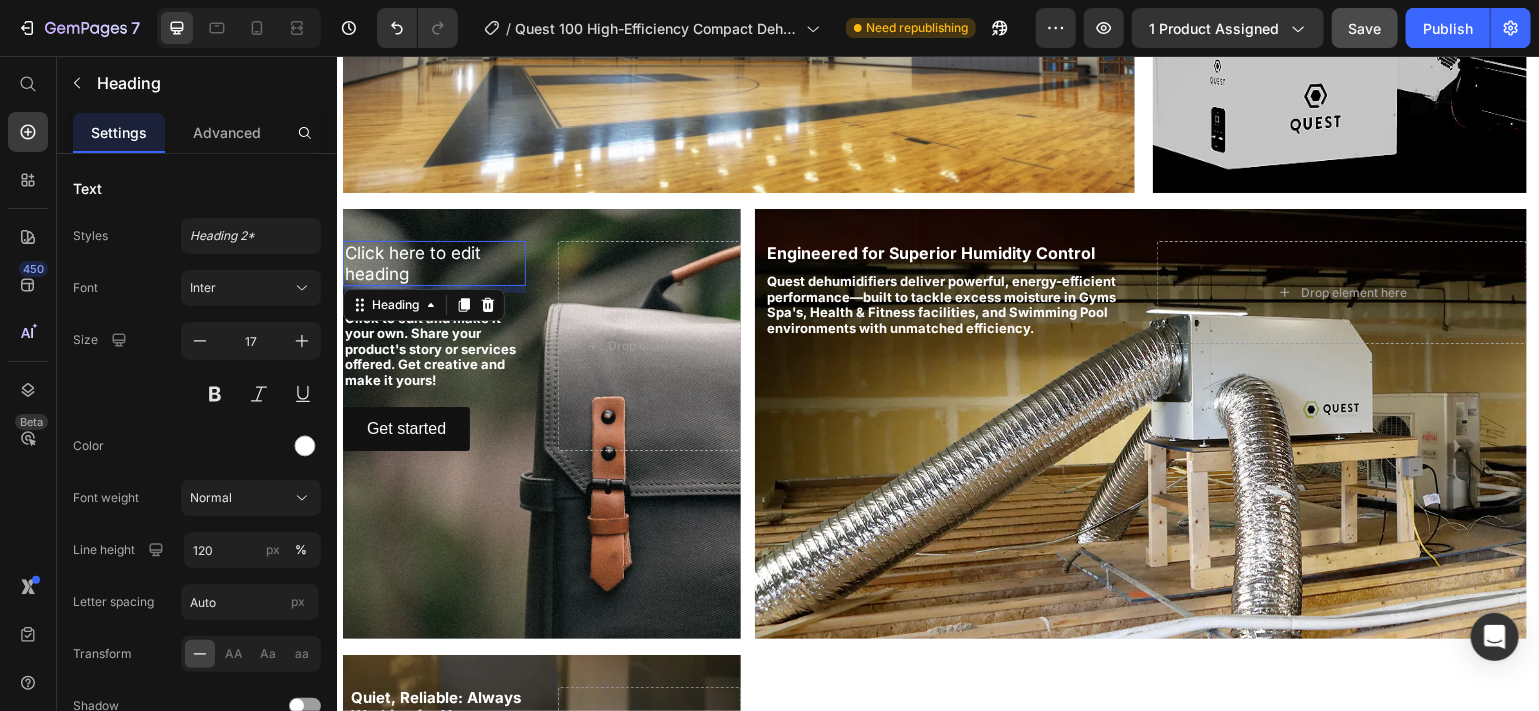 click on "Click here to edit heading" at bounding box center (433, 262) 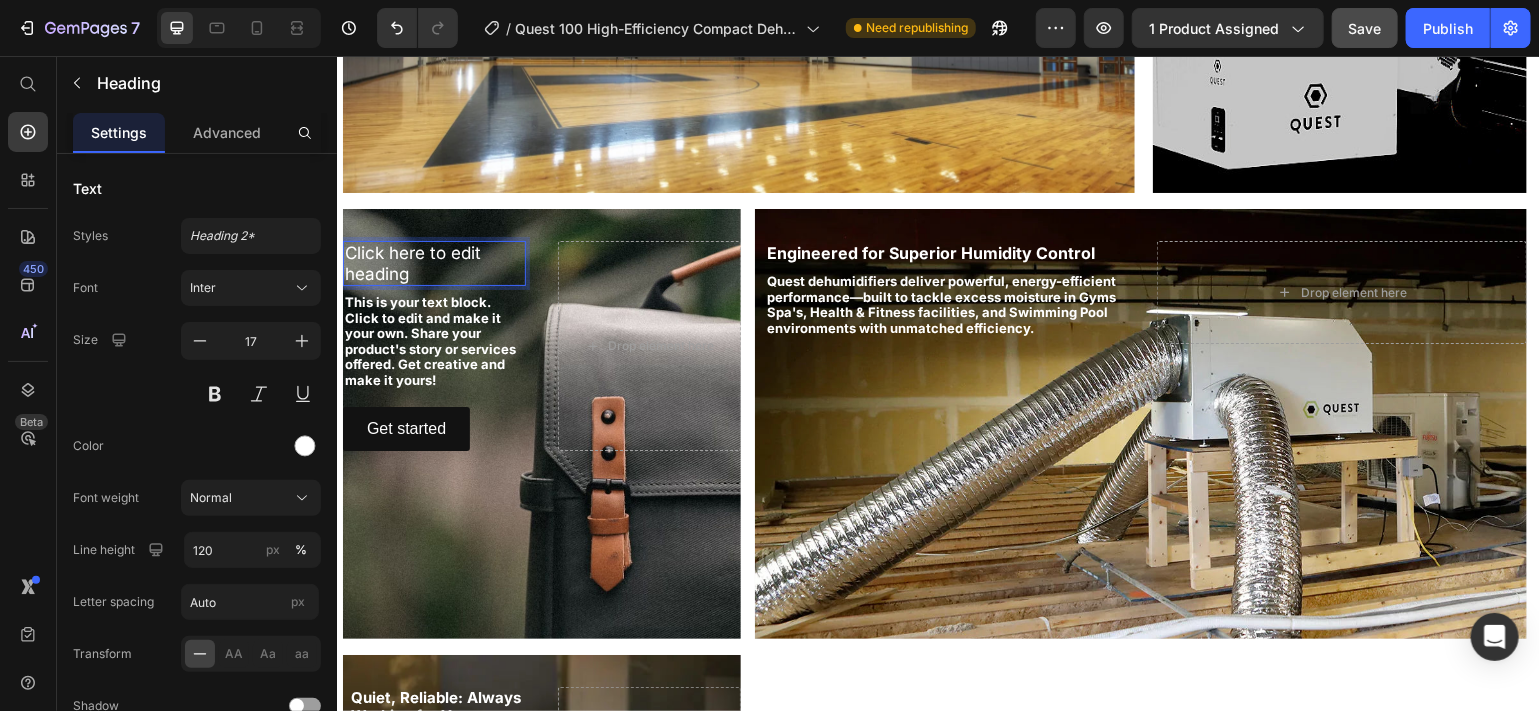click on "Click here to edit heading" at bounding box center (433, 262) 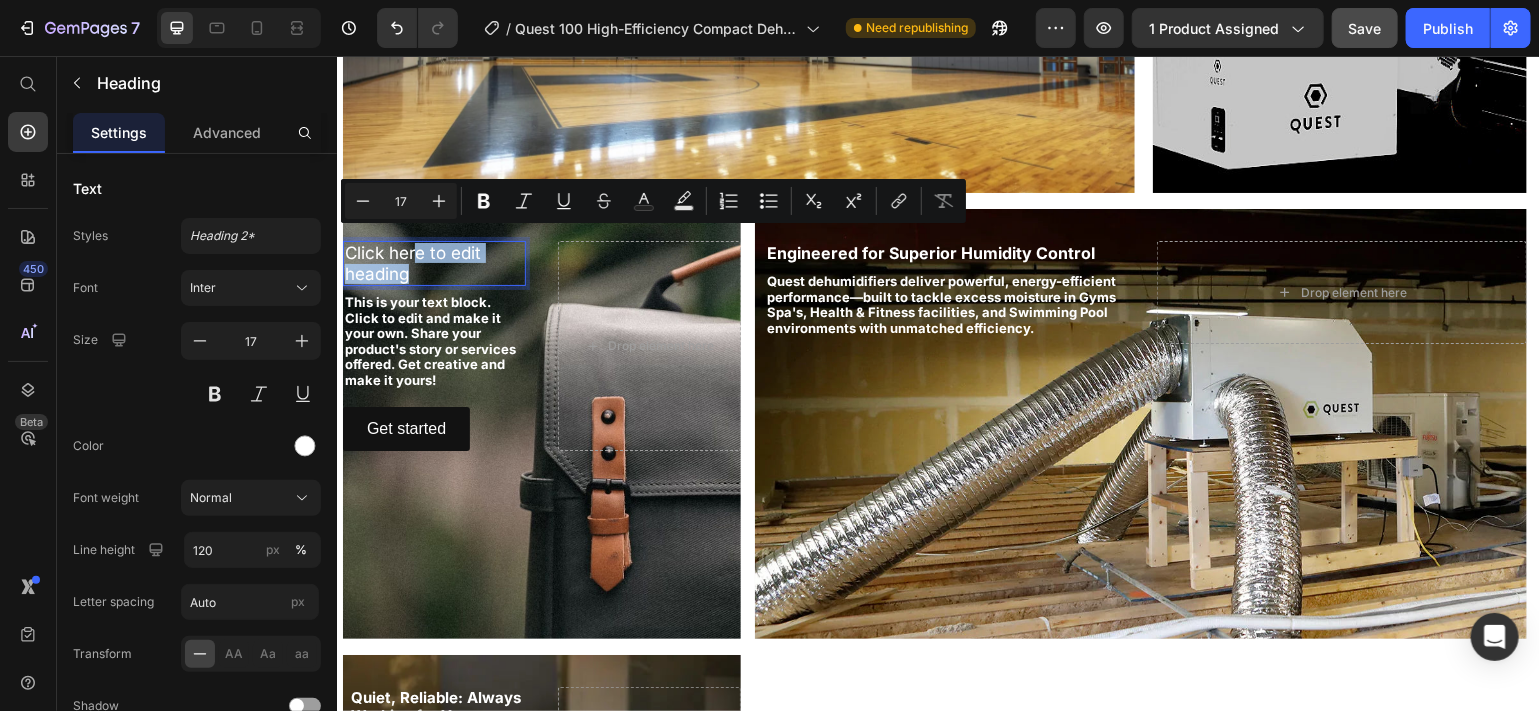 click on "Click here to edit heading" at bounding box center [433, 262] 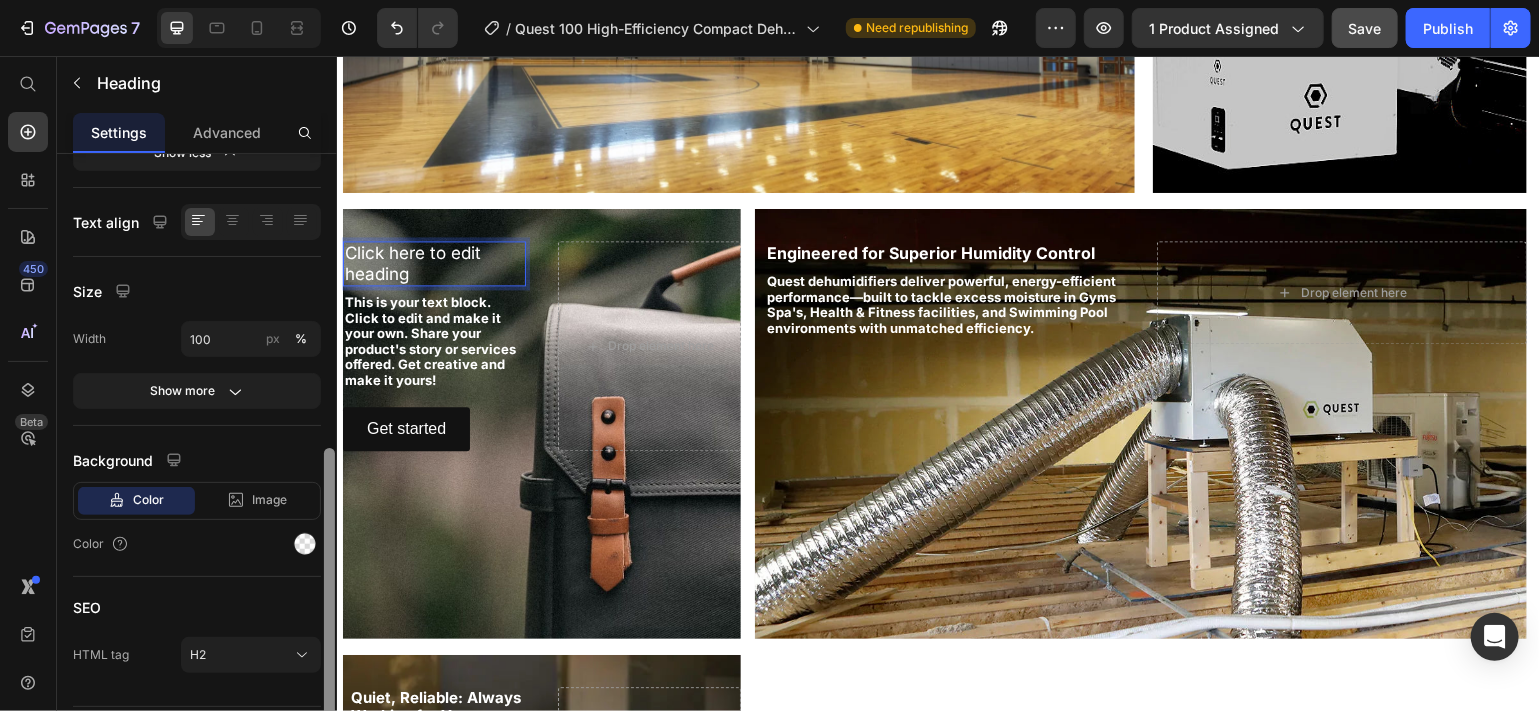 scroll, scrollTop: 606, scrollLeft: 0, axis: vertical 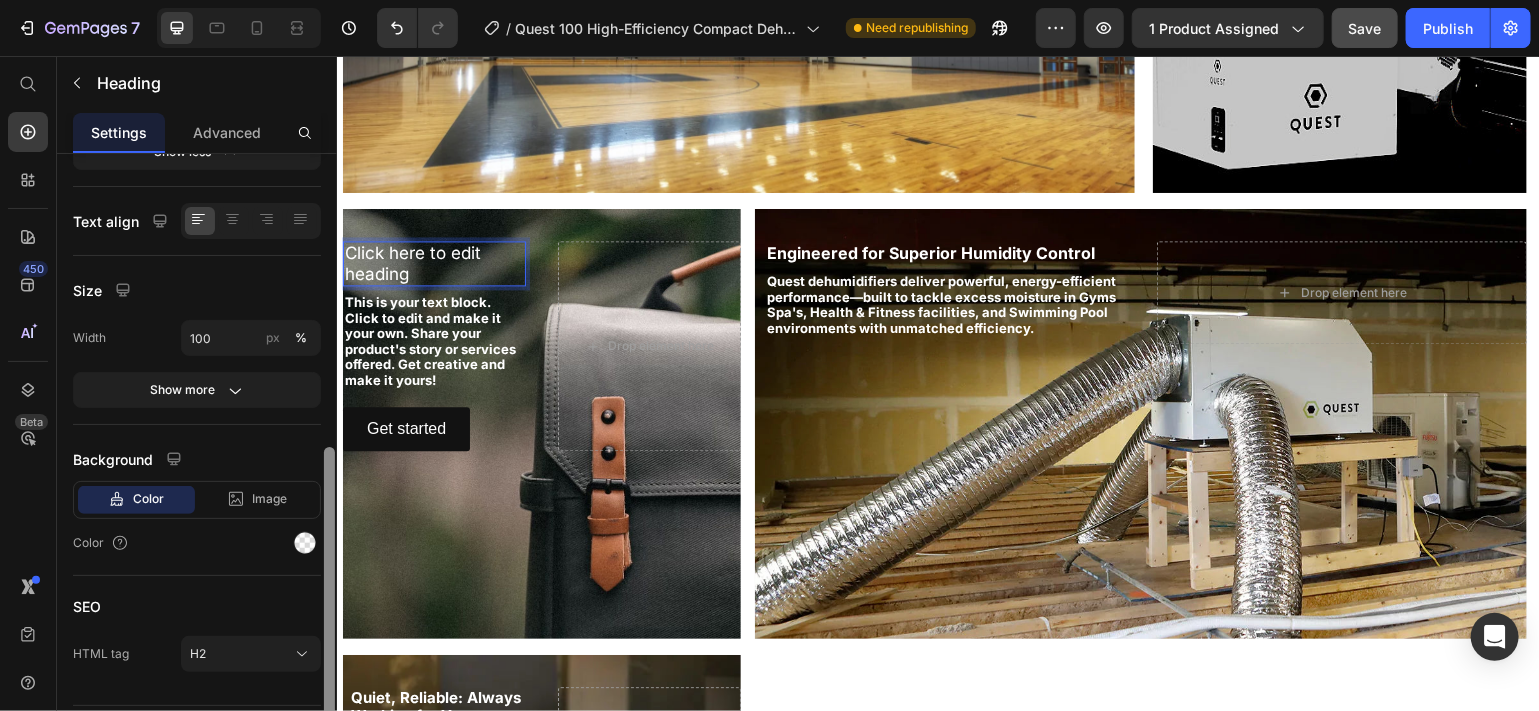 drag, startPoint x: 326, startPoint y: 386, endPoint x: 333, endPoint y: 679, distance: 293.08362 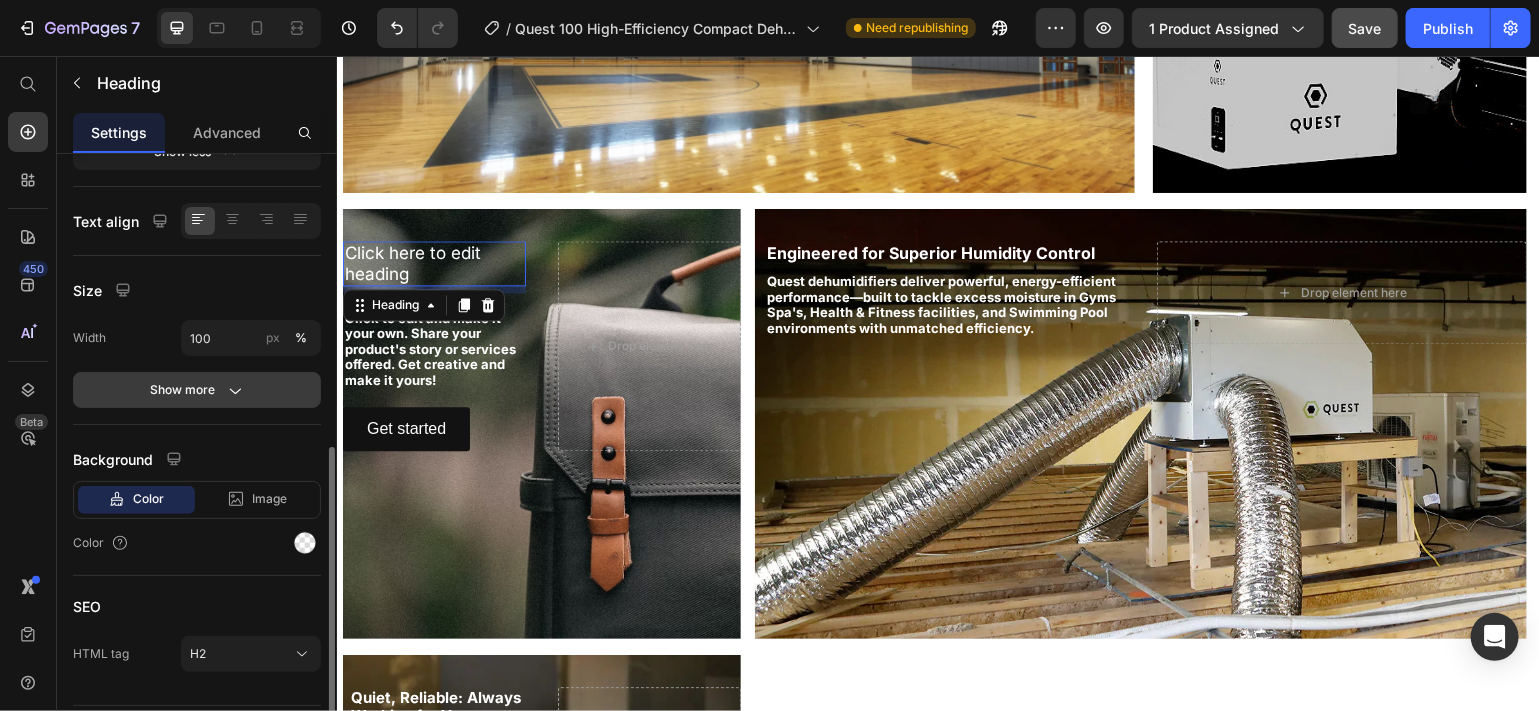 click 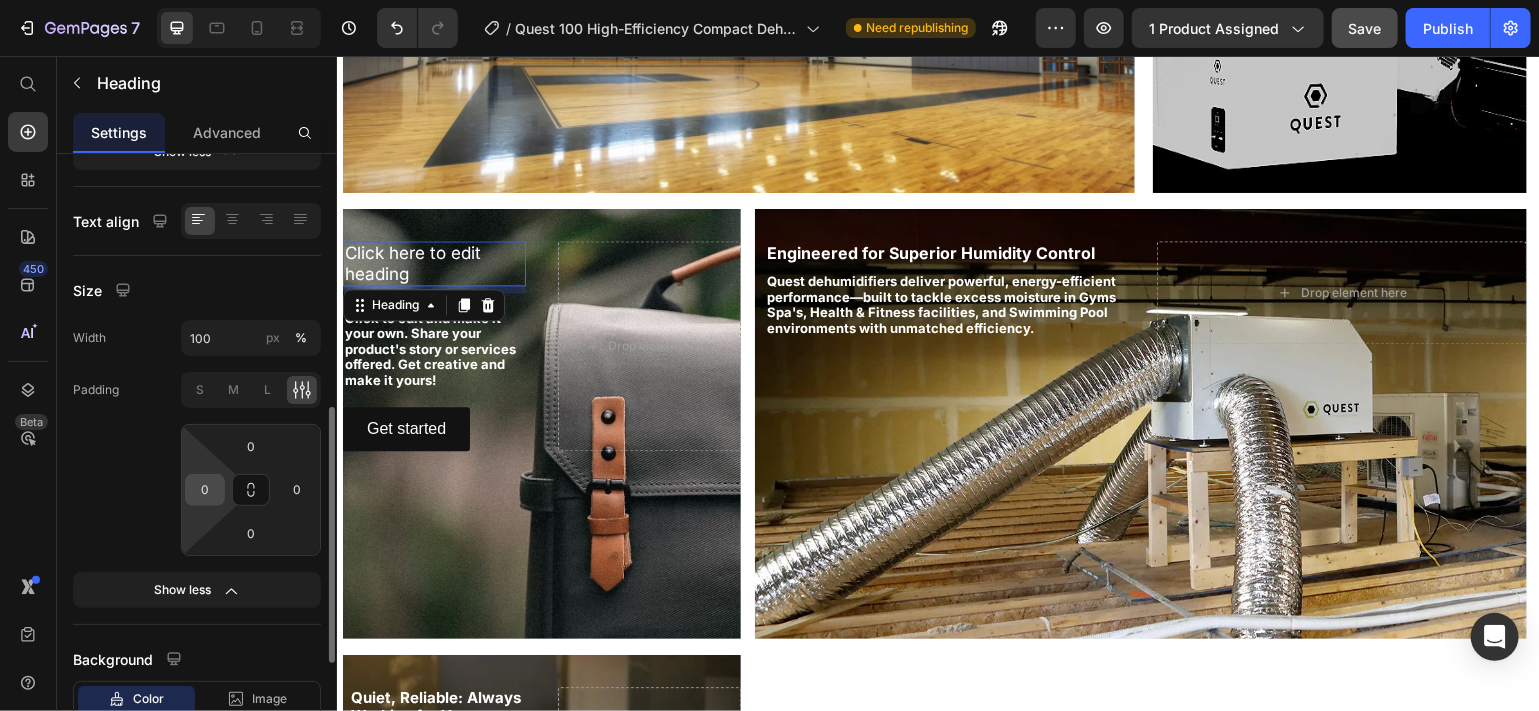 click on "0" at bounding box center [205, 490] 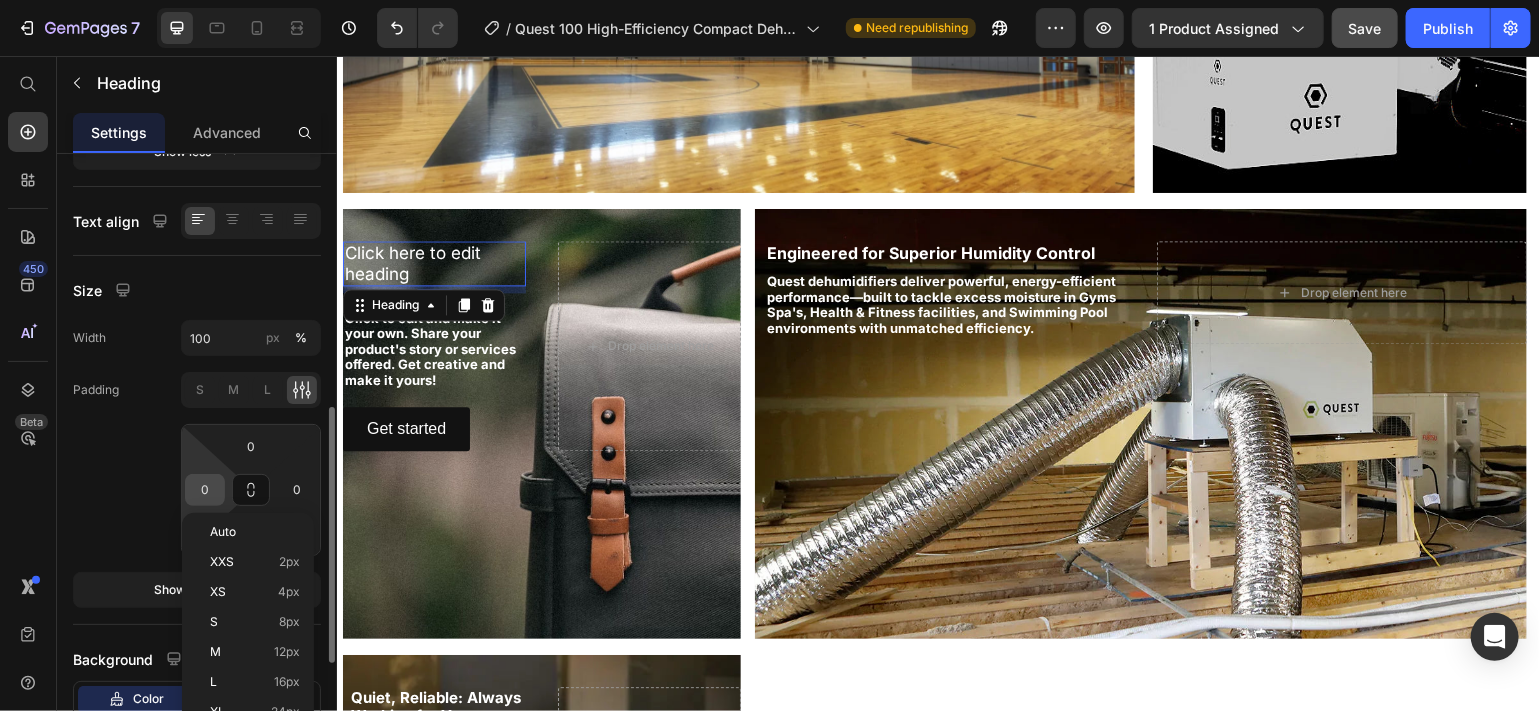 click on "0" at bounding box center (205, 490) 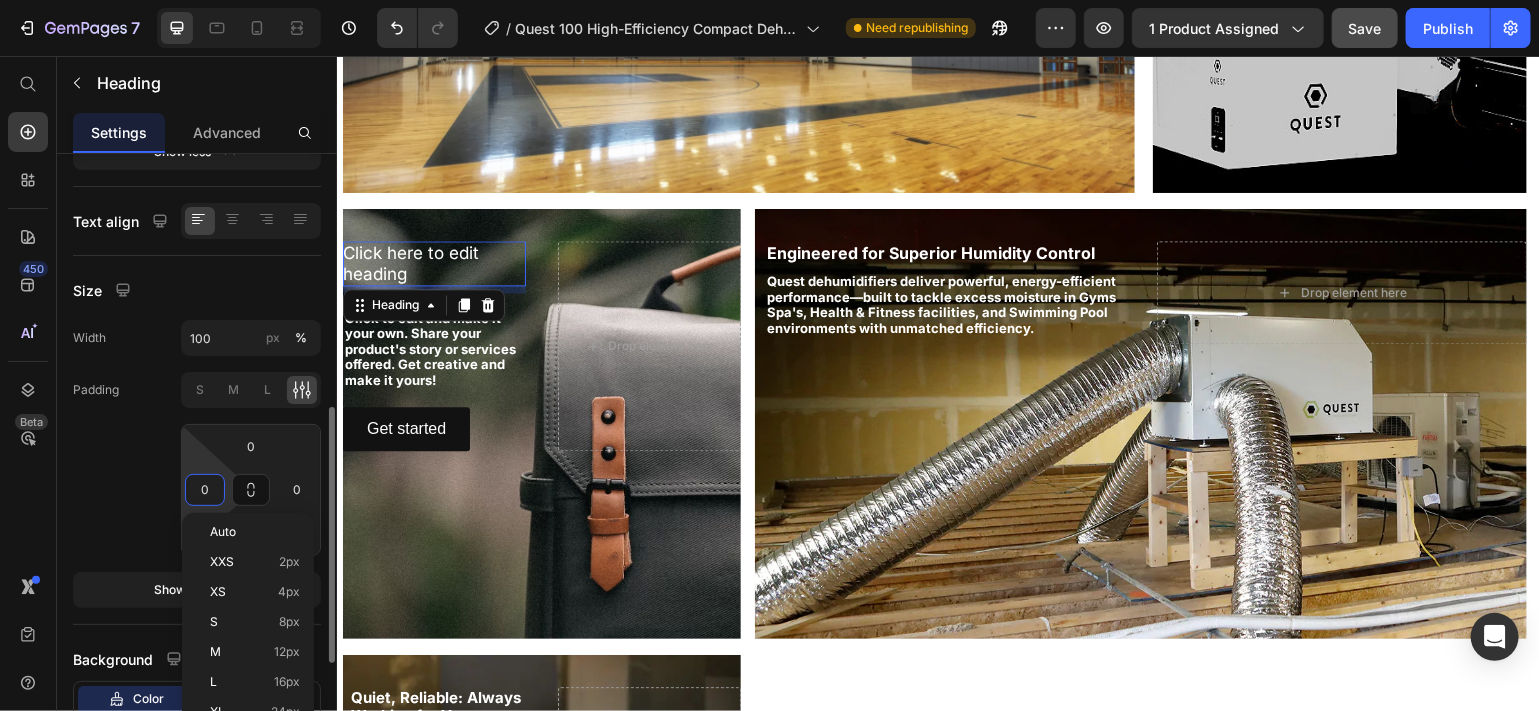 click on "0" at bounding box center (205, 490) 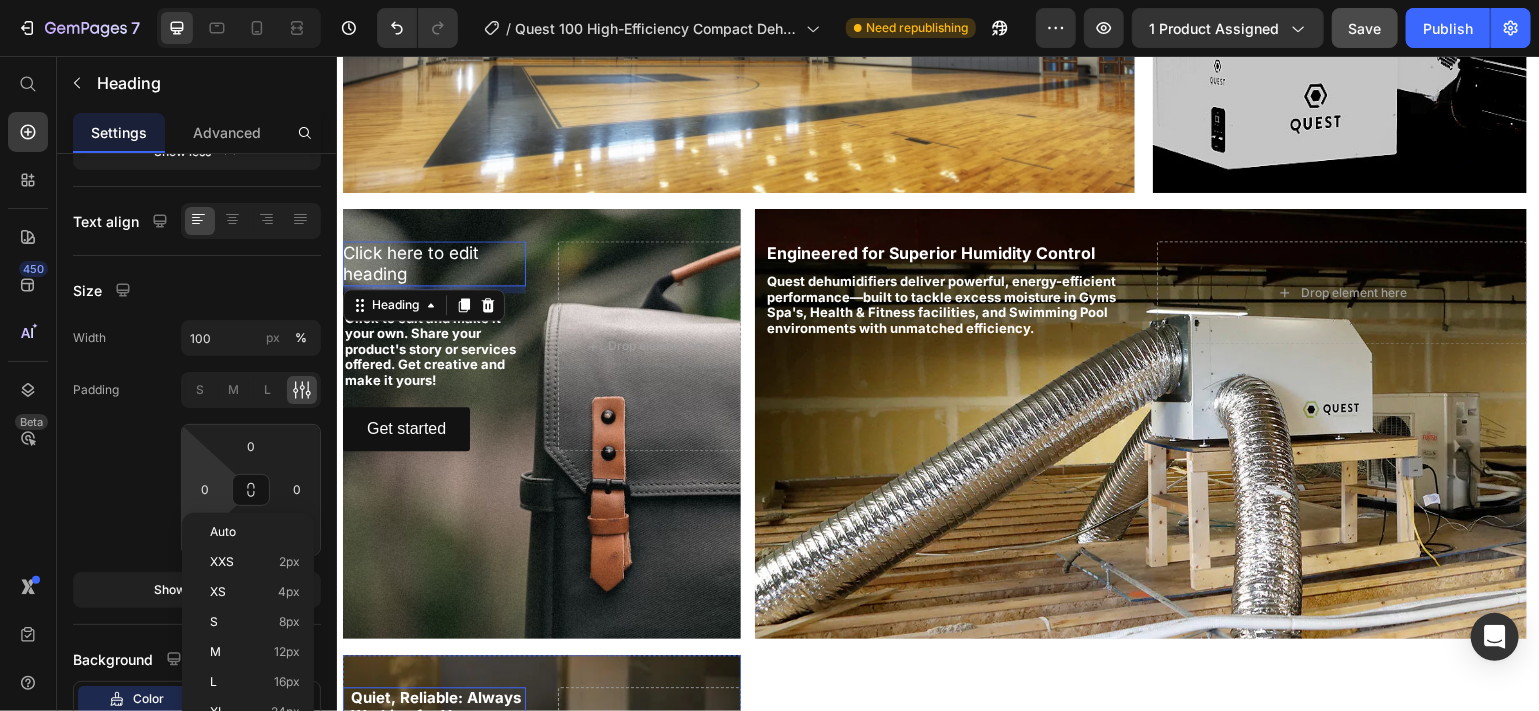 click on "Quiet, Reliable: Always Working for You" at bounding box center (435, 705) 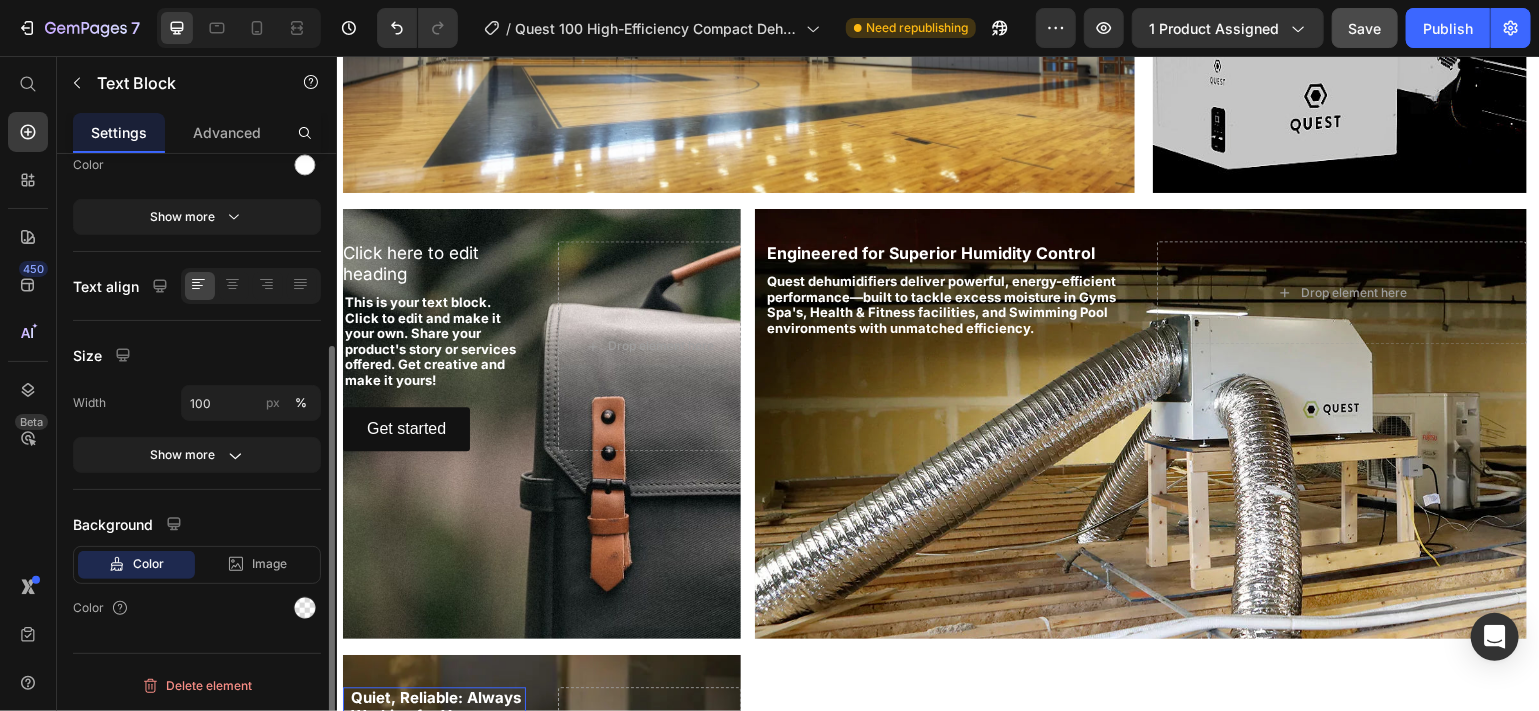 scroll, scrollTop: 0, scrollLeft: 0, axis: both 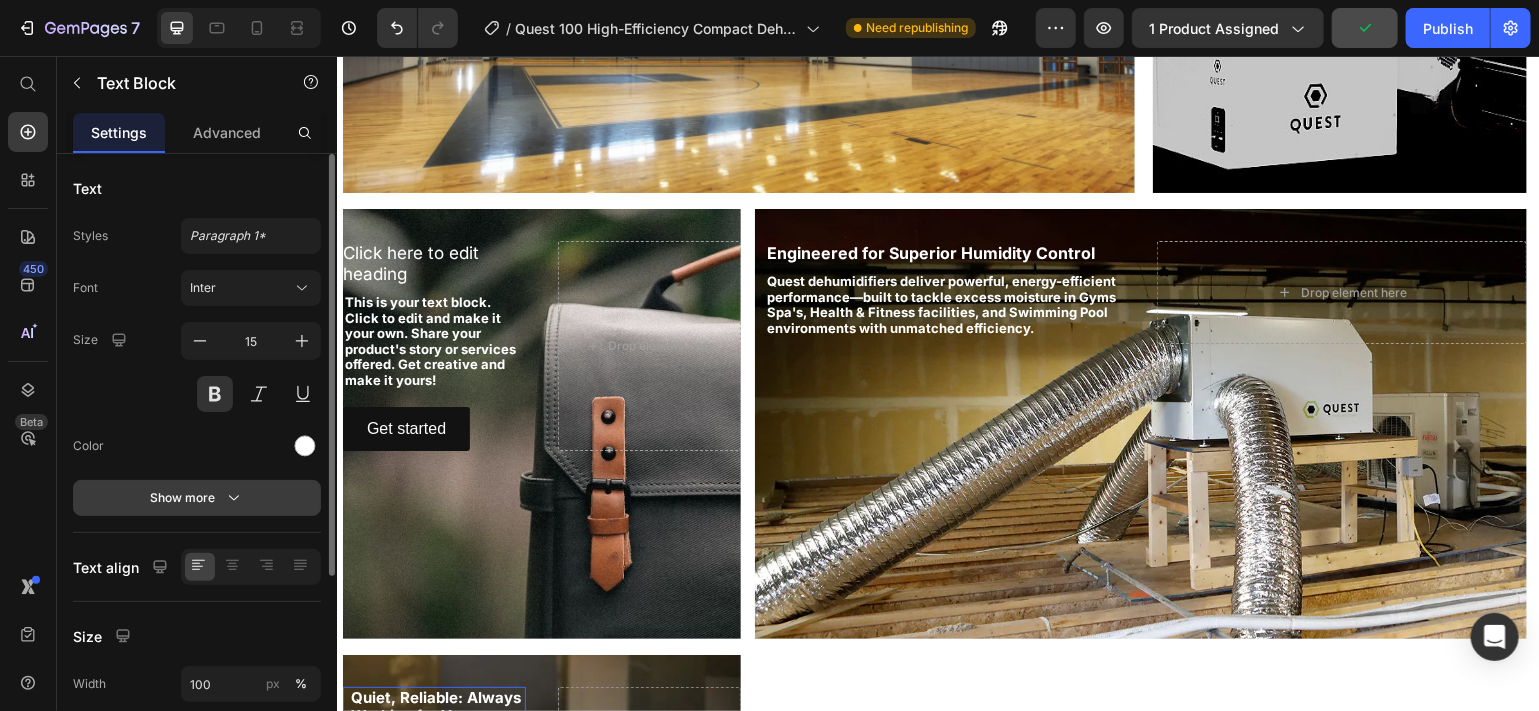 click on "Show more" at bounding box center [197, 498] 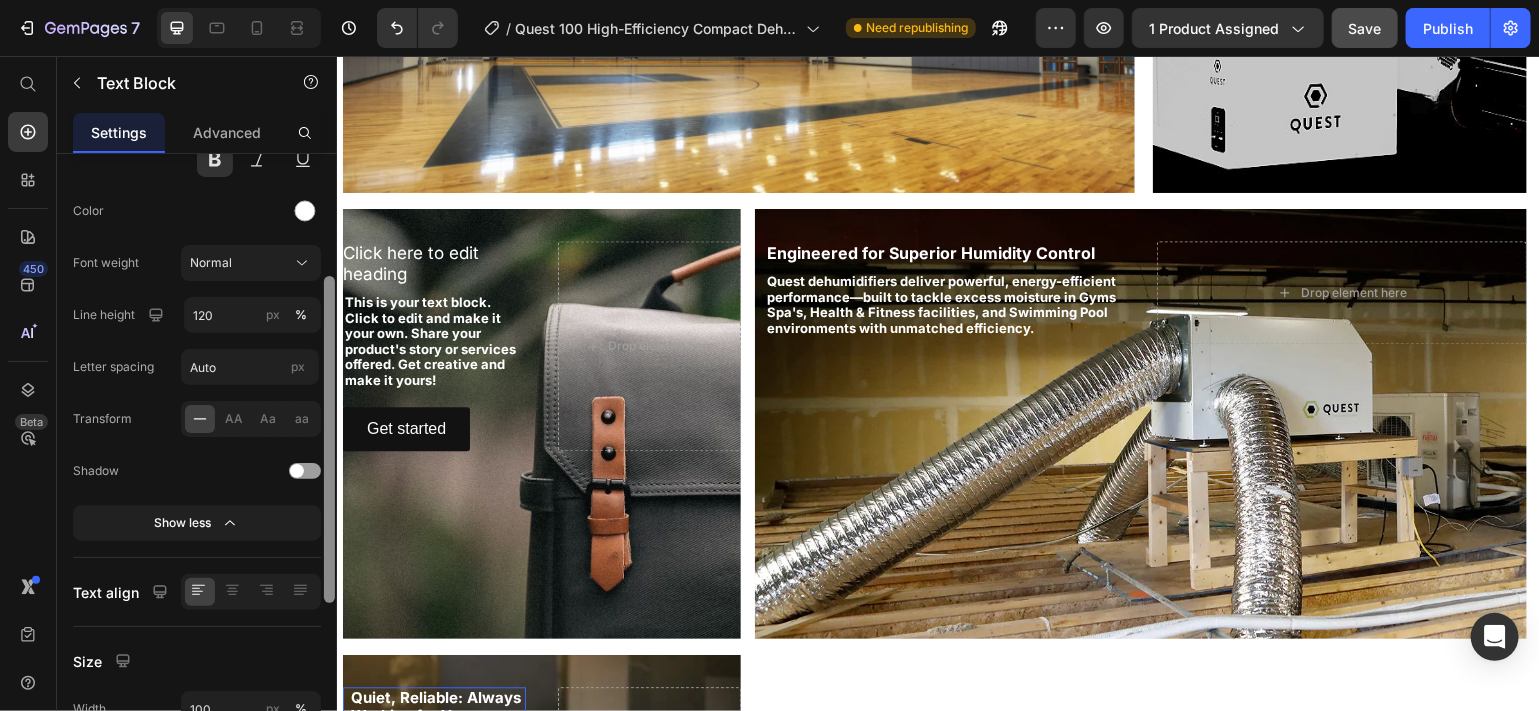 scroll, scrollTop: 246, scrollLeft: 0, axis: vertical 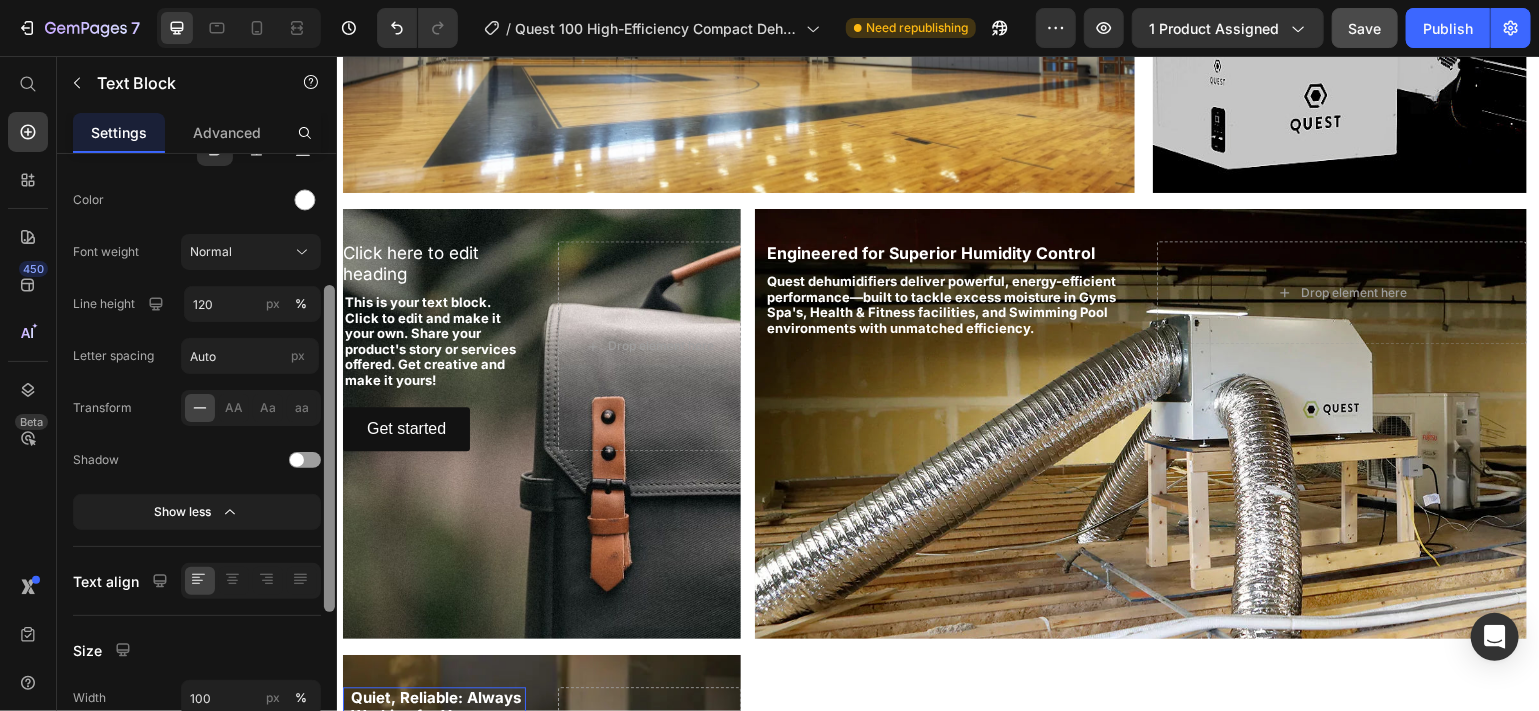 drag, startPoint x: 329, startPoint y: 518, endPoint x: 327, endPoint y: 688, distance: 170.01176 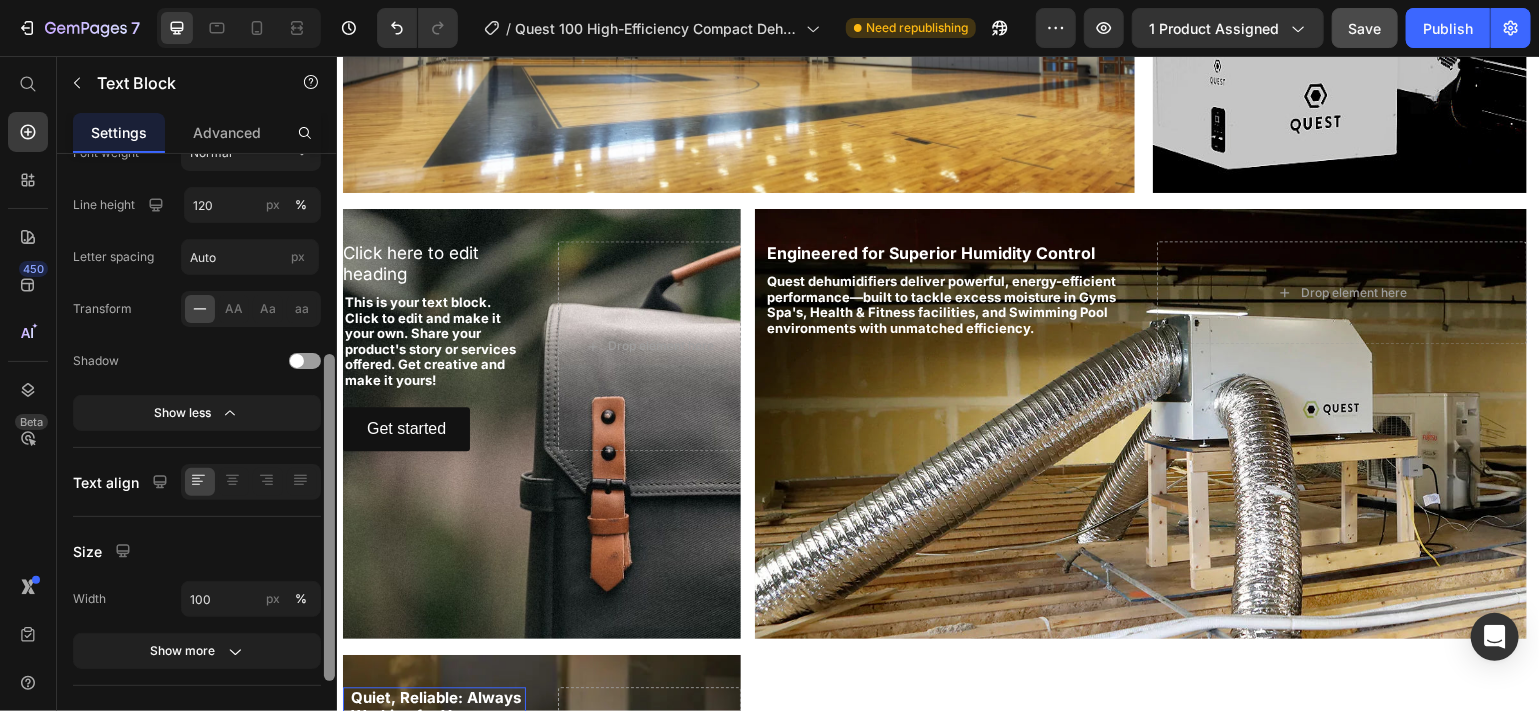 scroll, scrollTop: 362, scrollLeft: 0, axis: vertical 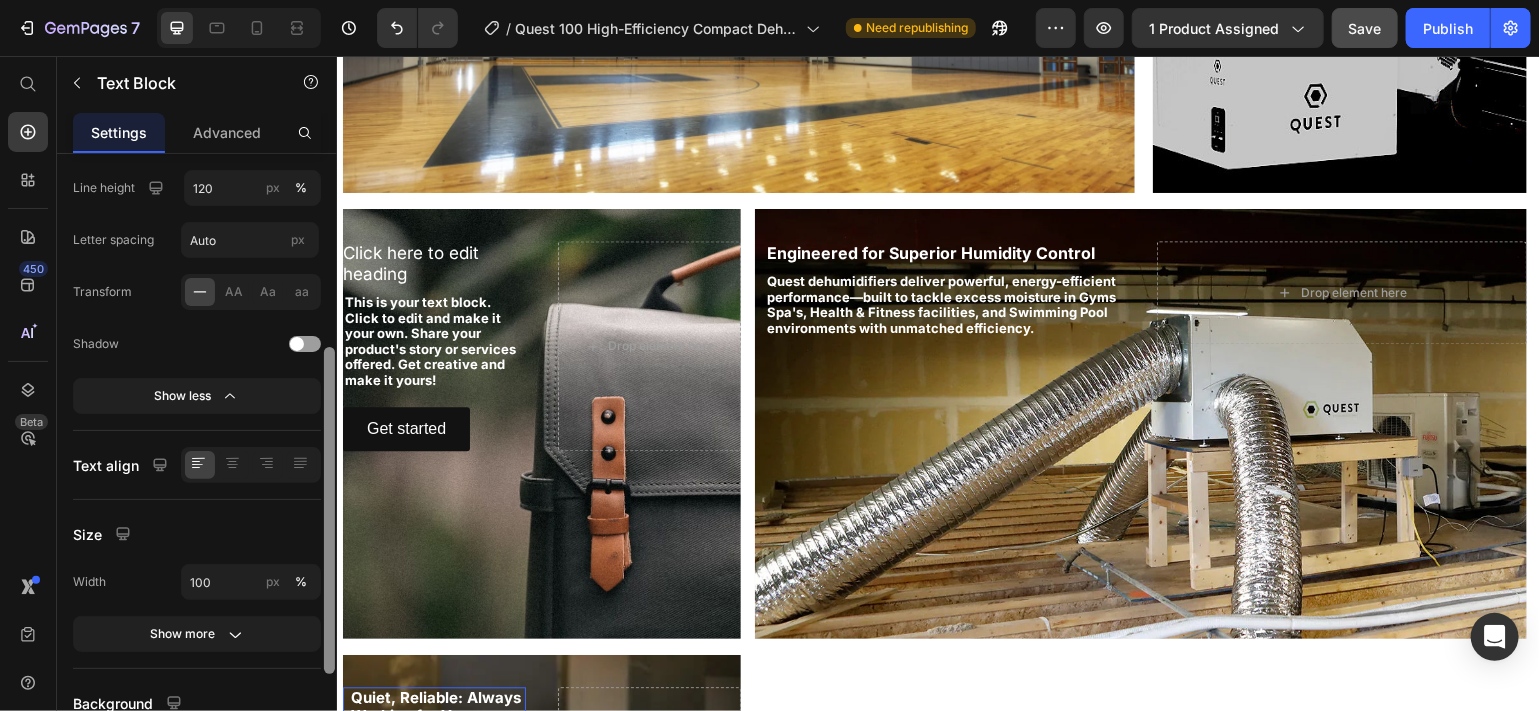 drag, startPoint x: 327, startPoint y: 605, endPoint x: 327, endPoint y: 657, distance: 52 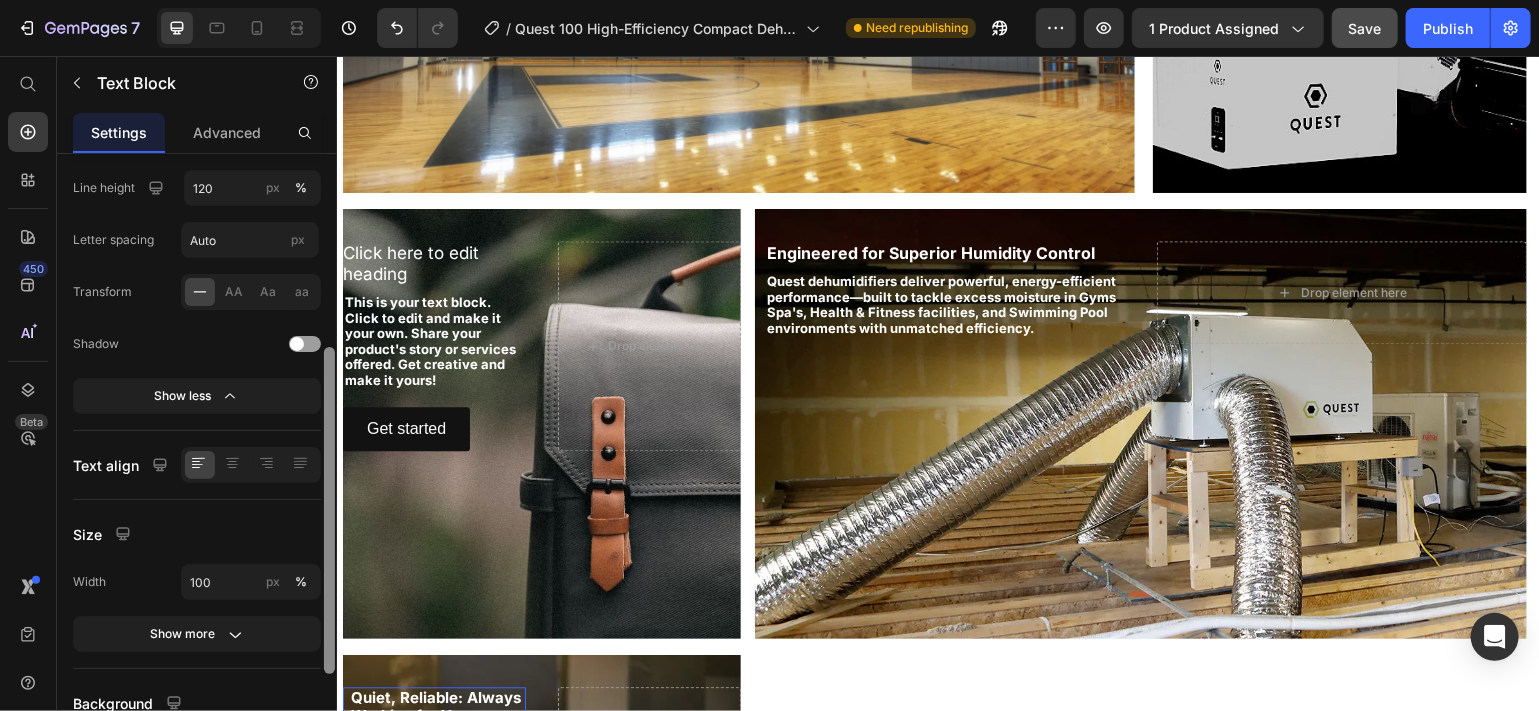 click at bounding box center [329, 510] 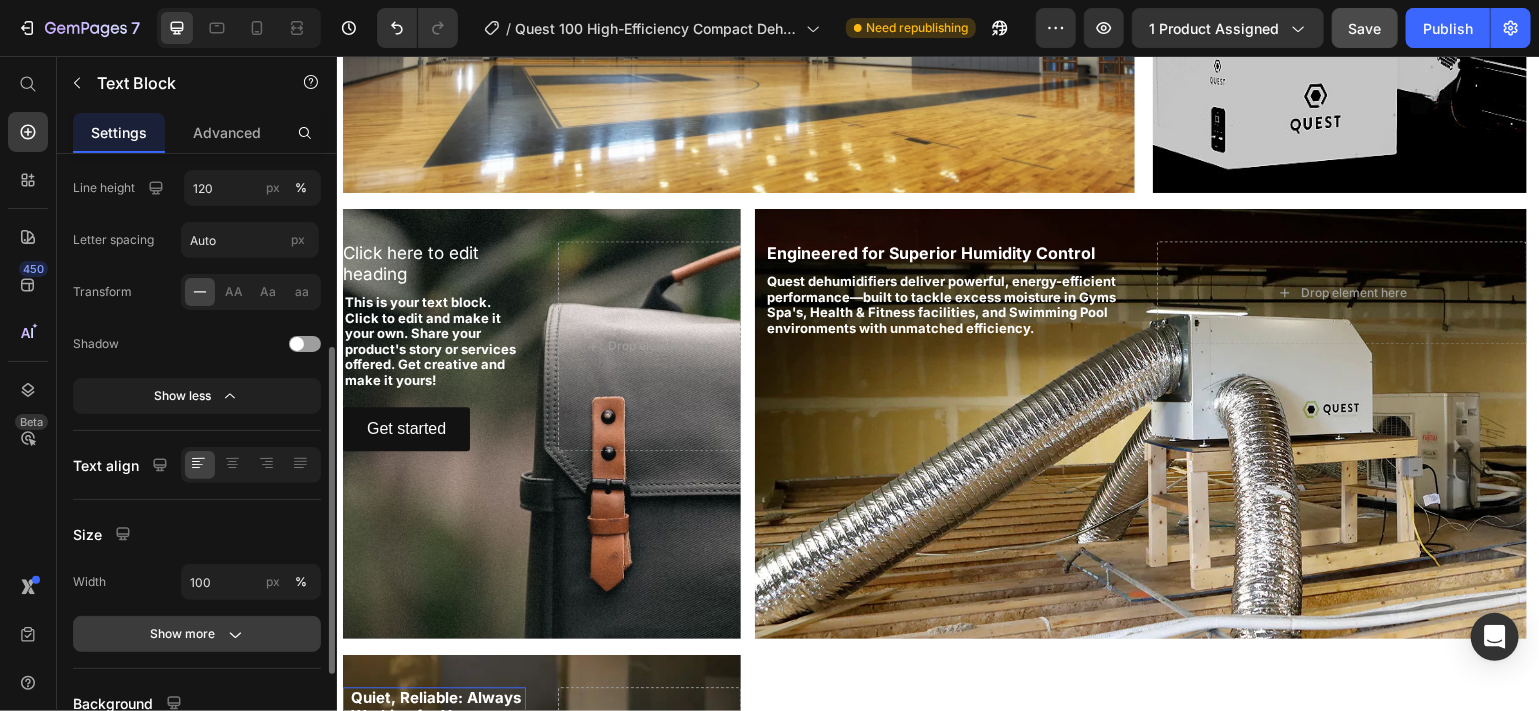 click on "Show more" 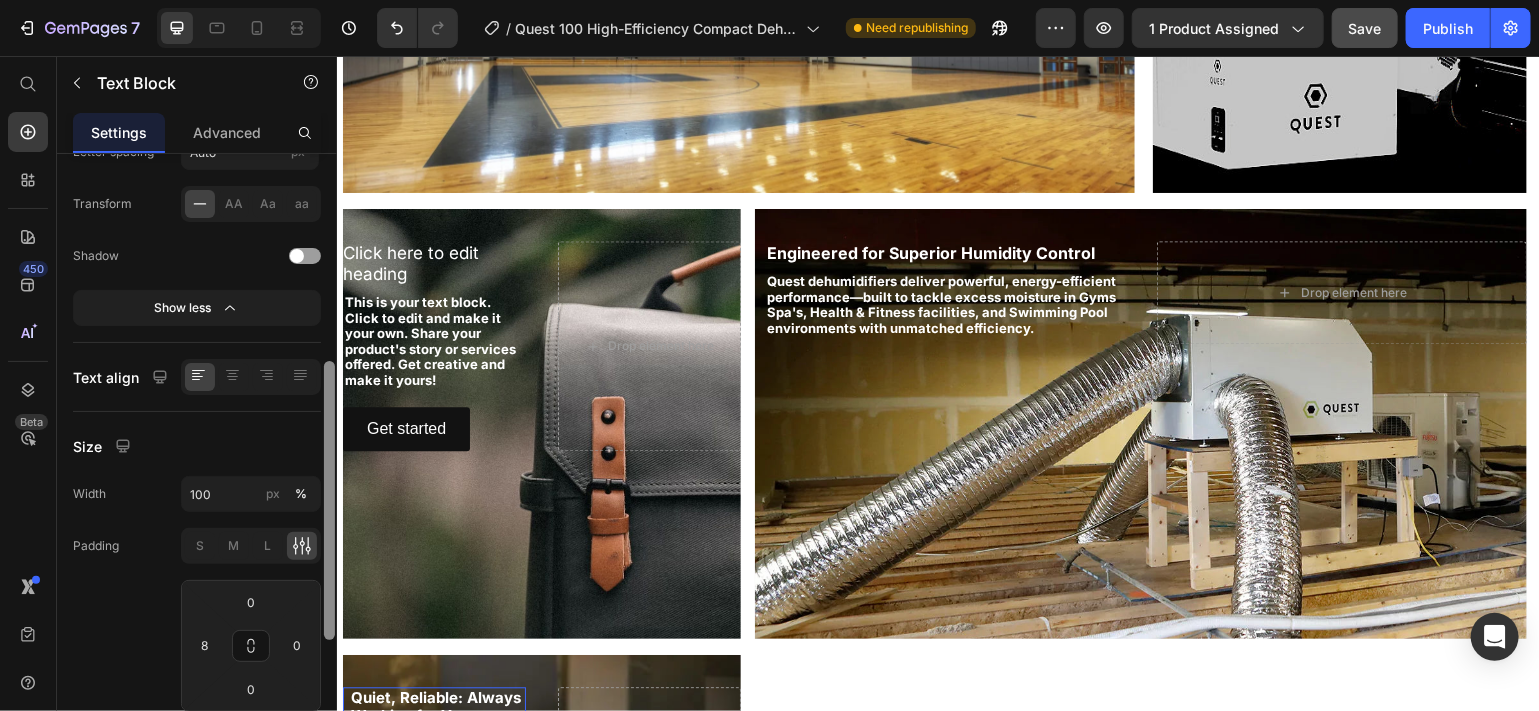 scroll, scrollTop: 452, scrollLeft: 0, axis: vertical 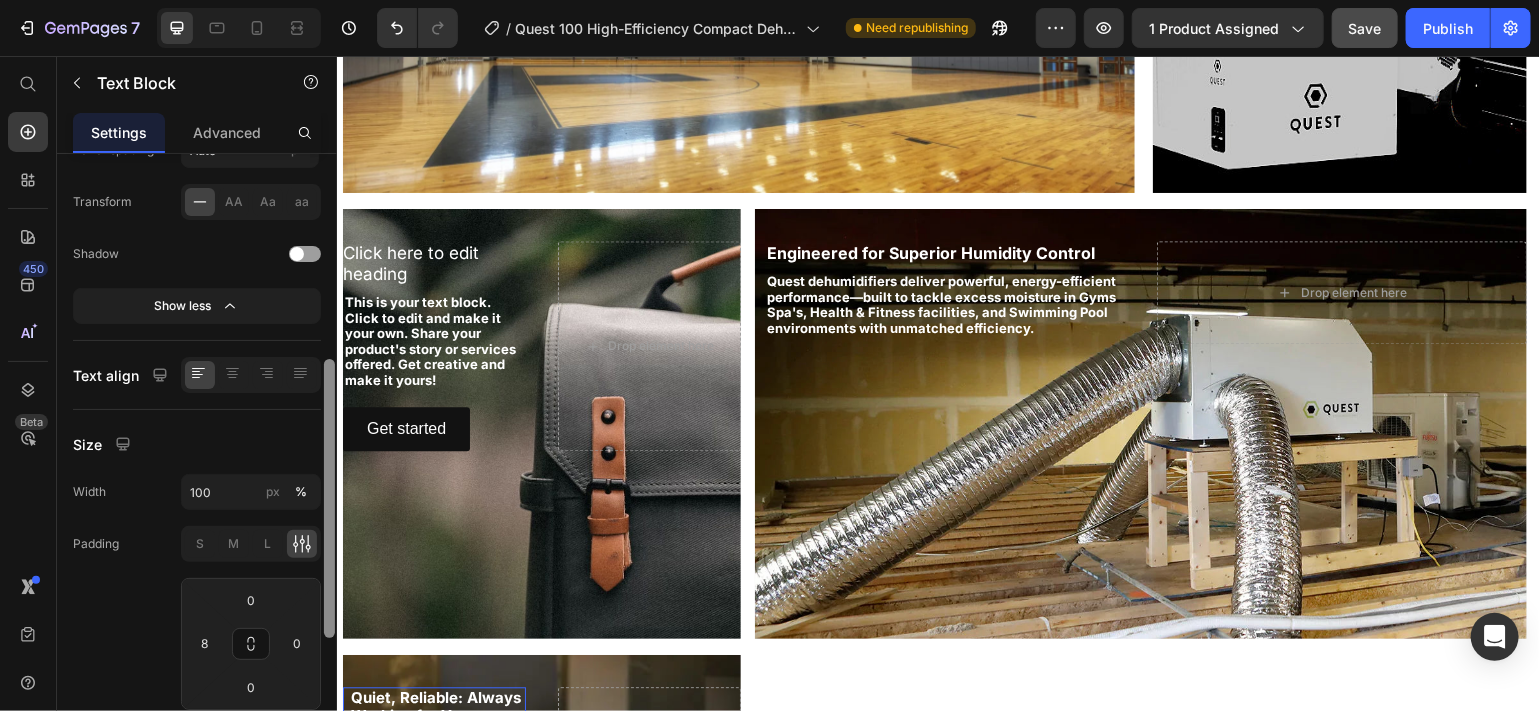 drag, startPoint x: 325, startPoint y: 624, endPoint x: 325, endPoint y: 672, distance: 48 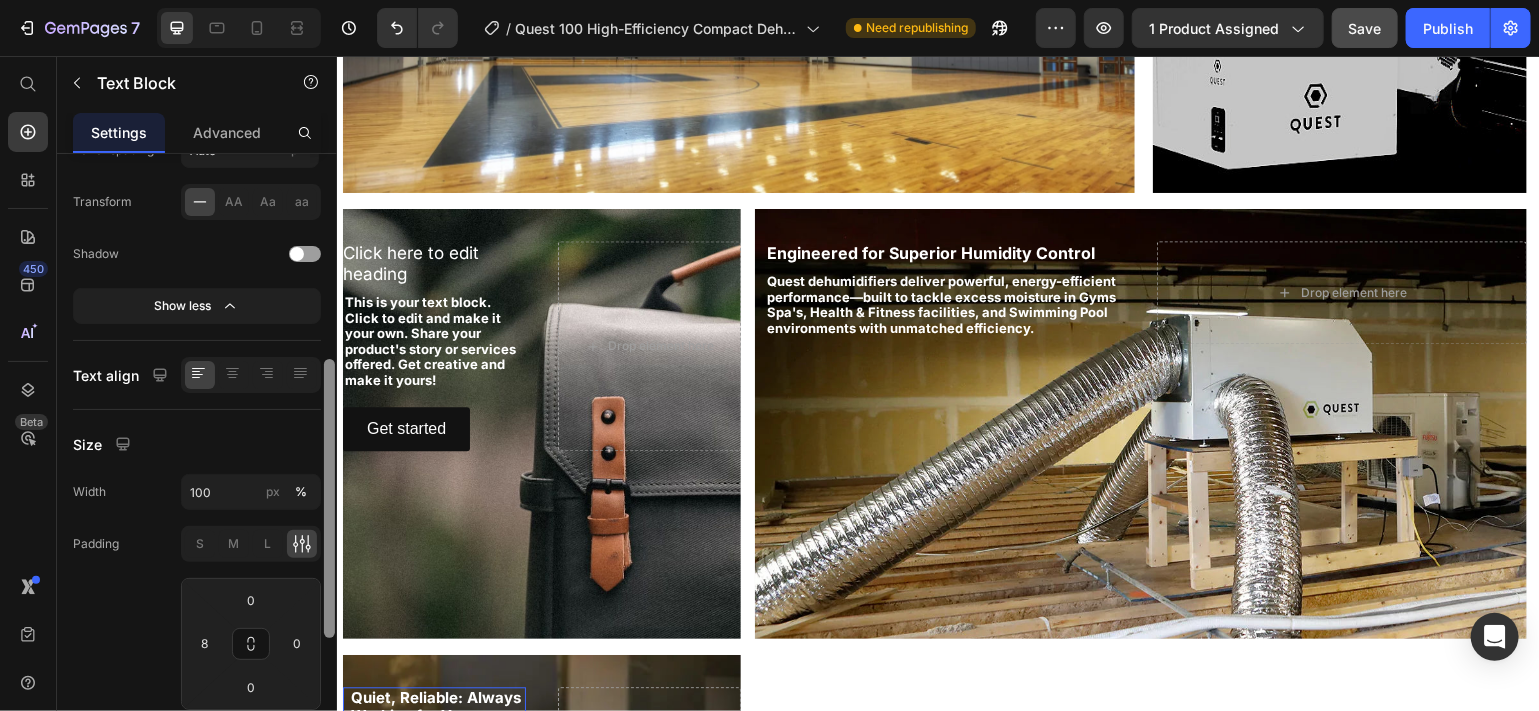 click 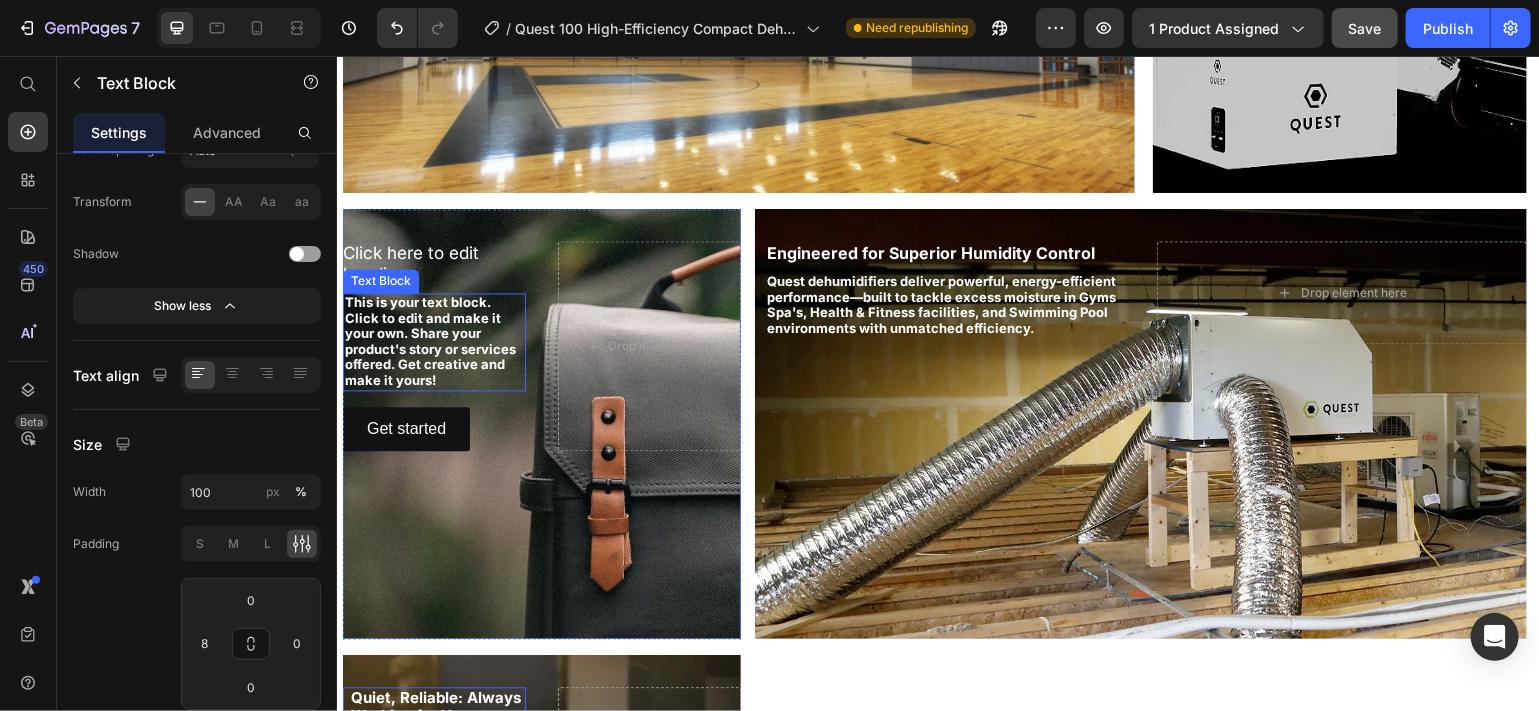click on "This is your text block. Click to edit and make it your own. Share your                       product's story or services offered. Get creative and make it yours!" 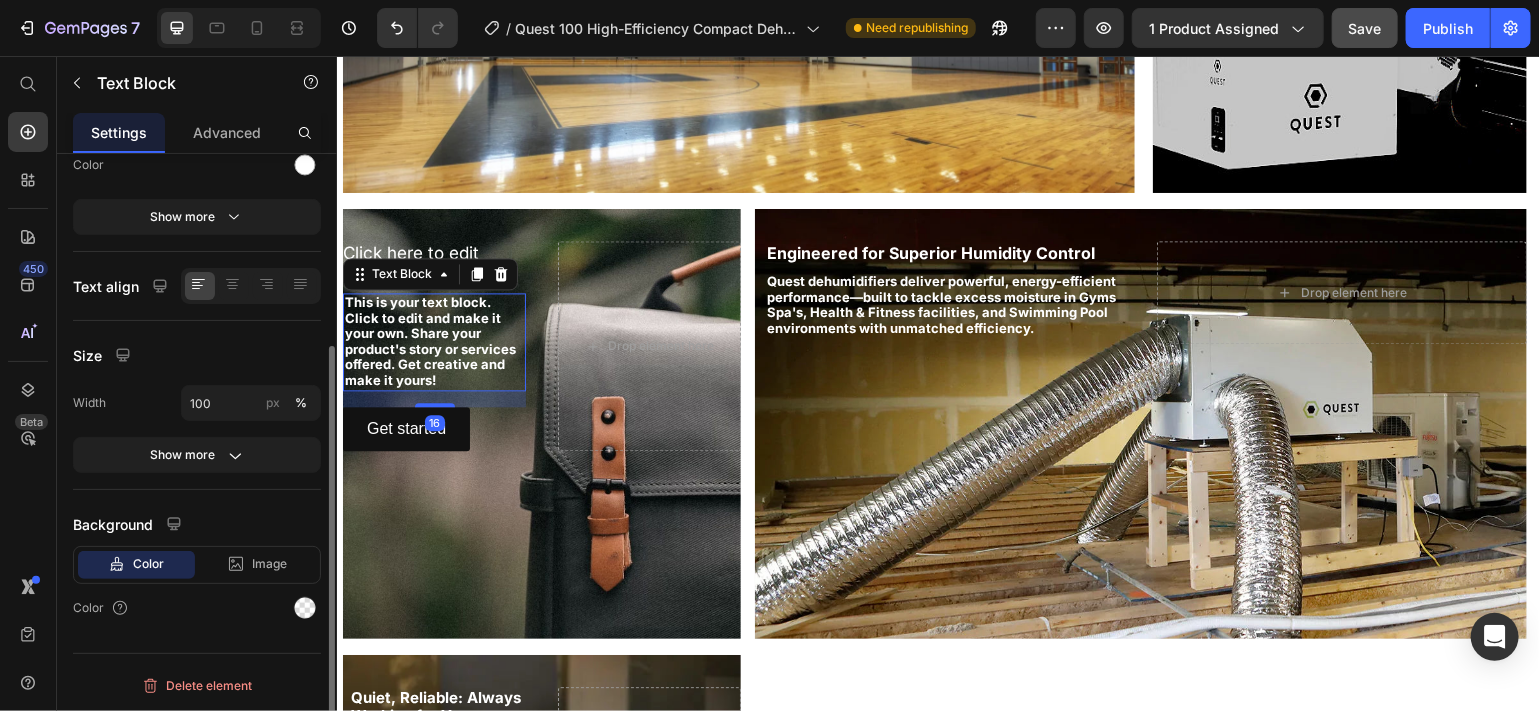 scroll, scrollTop: 280, scrollLeft: 0, axis: vertical 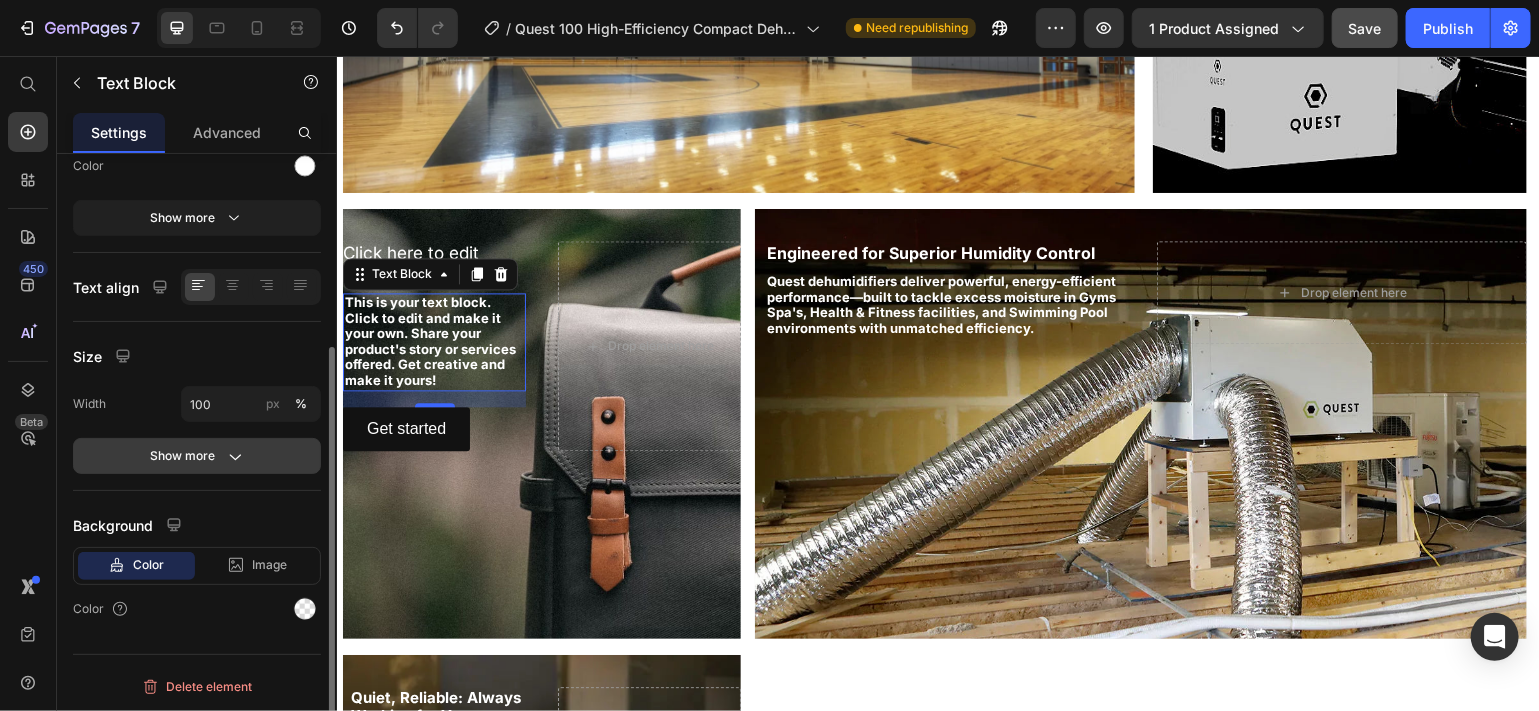 click on "Show more" 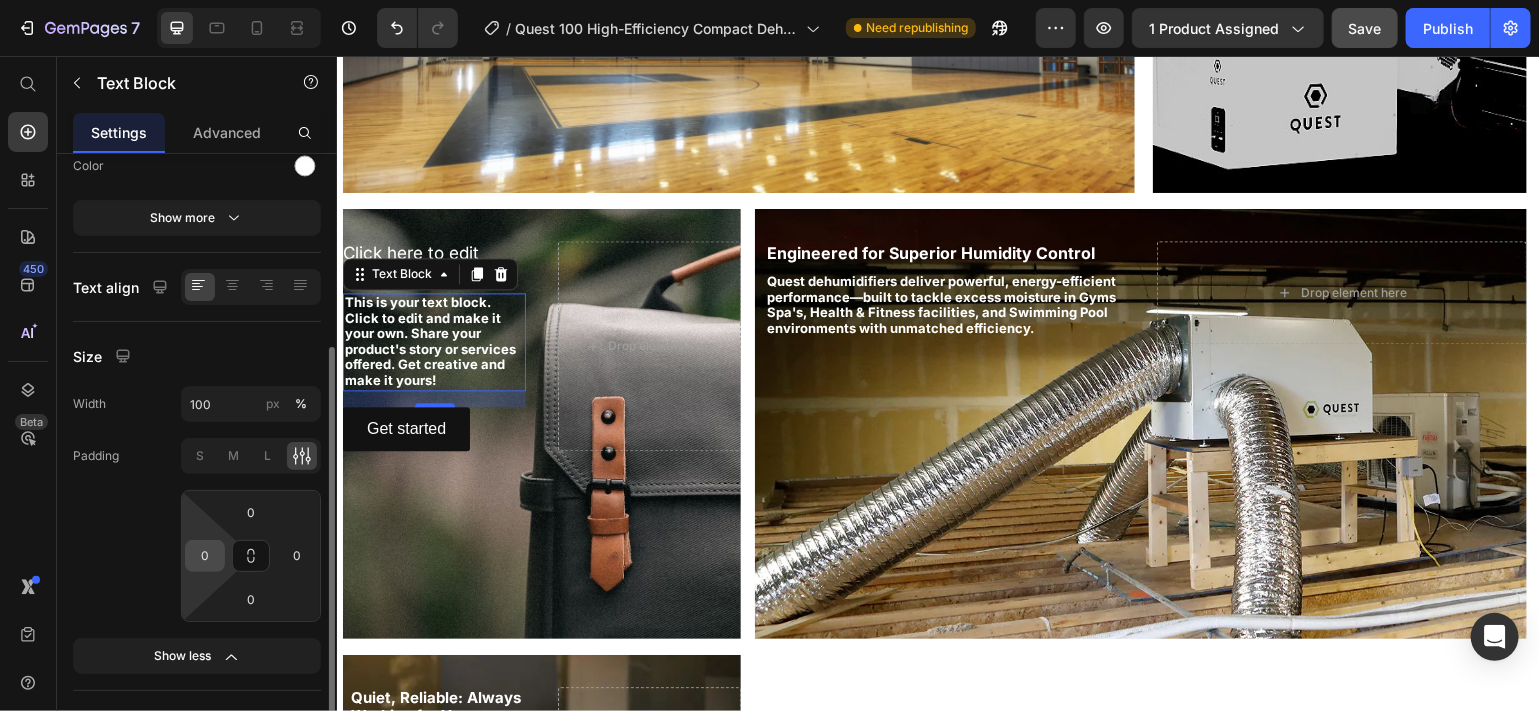 click on "0" 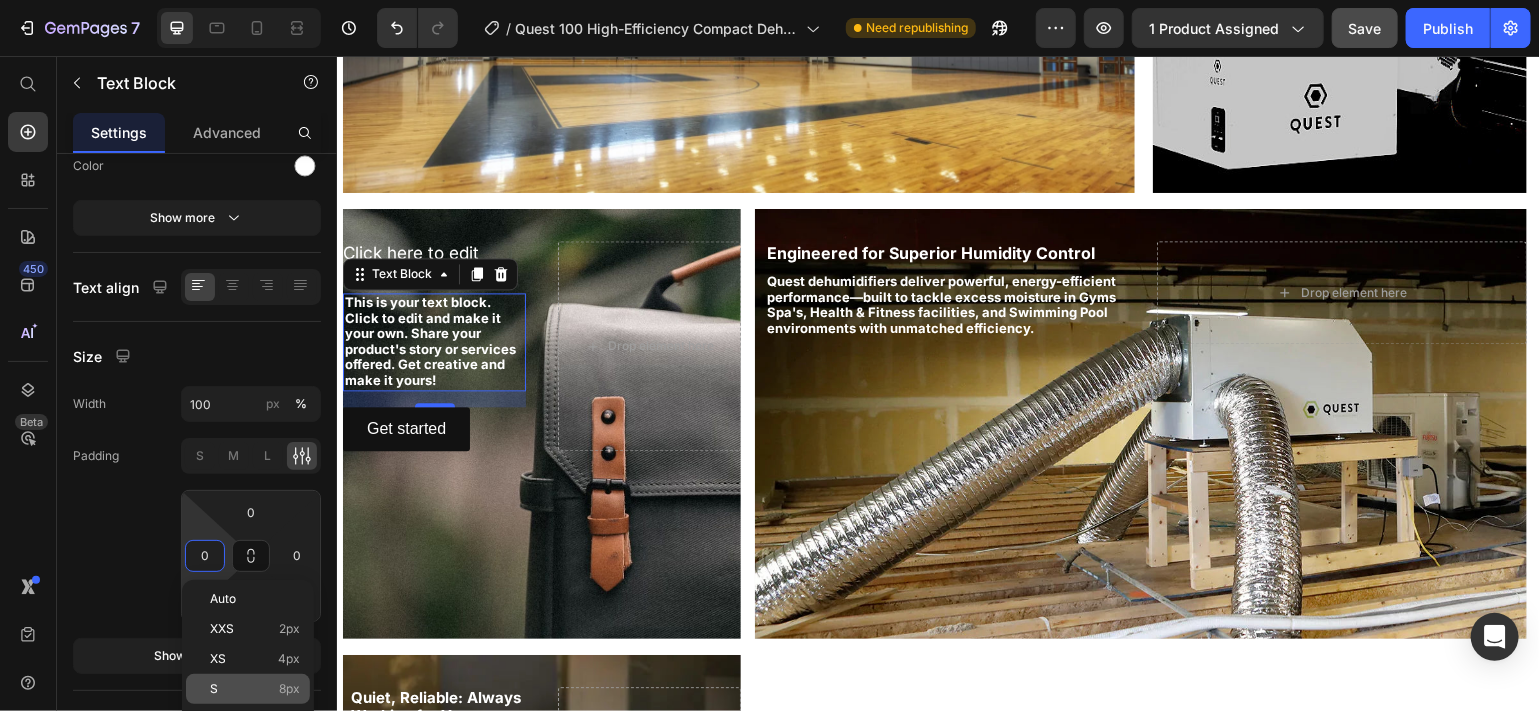 click on "S 8px" 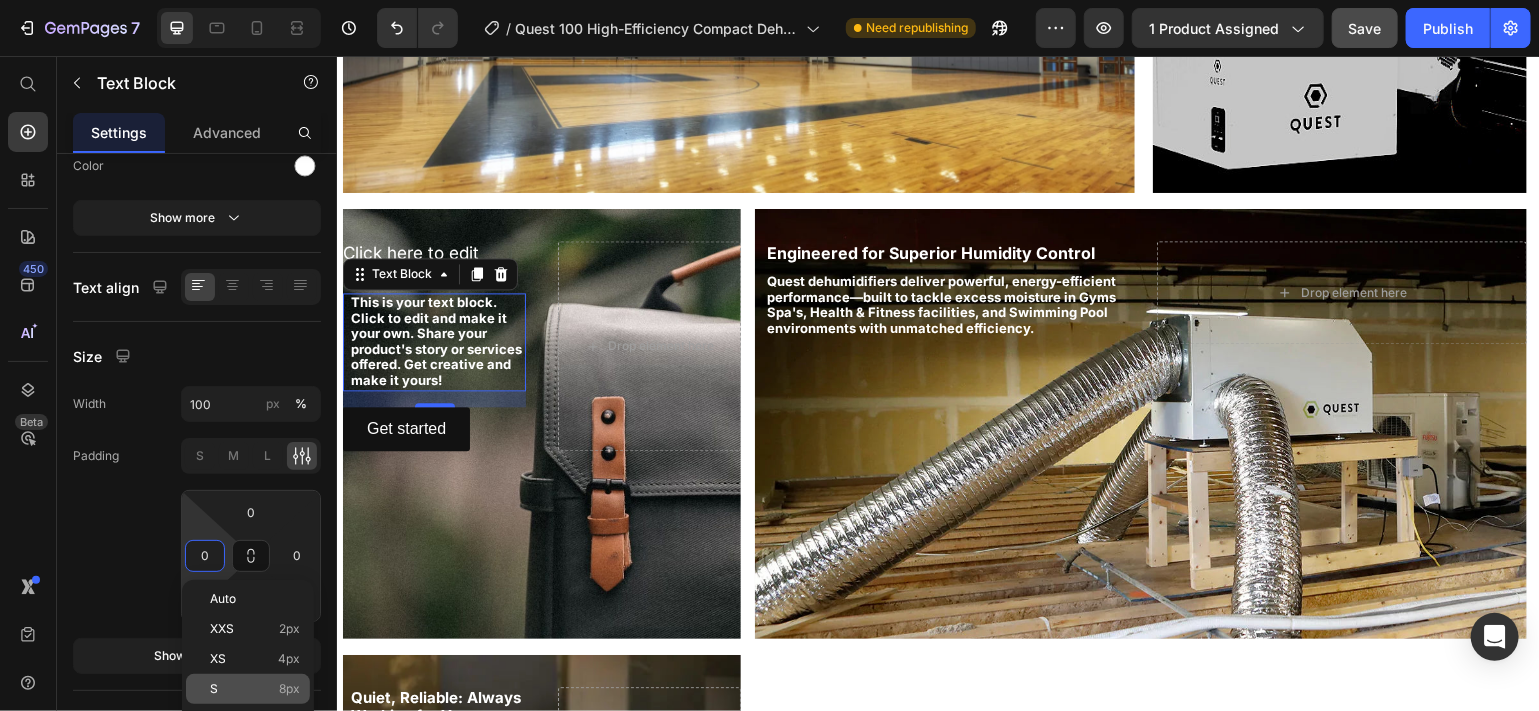 type on "8" 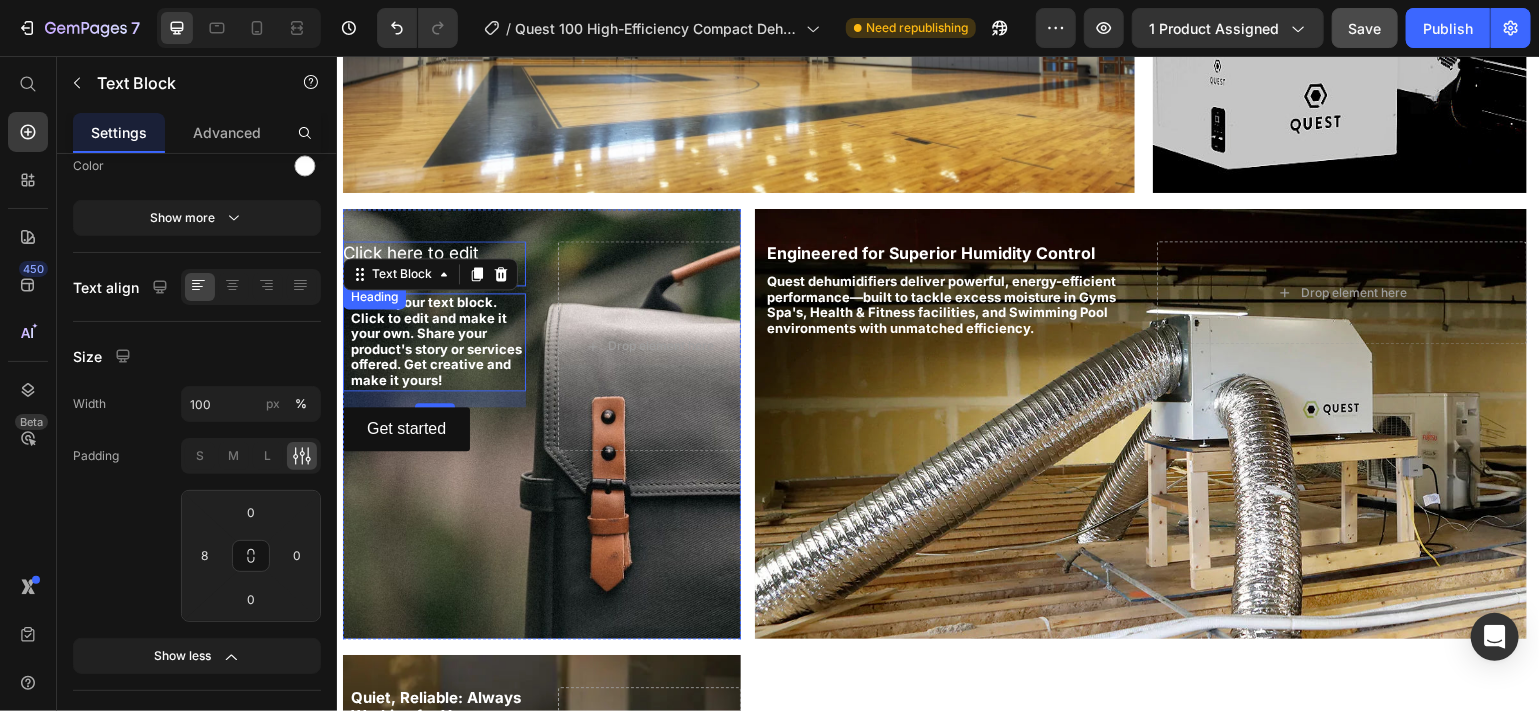 click on "Click here to edit heading" 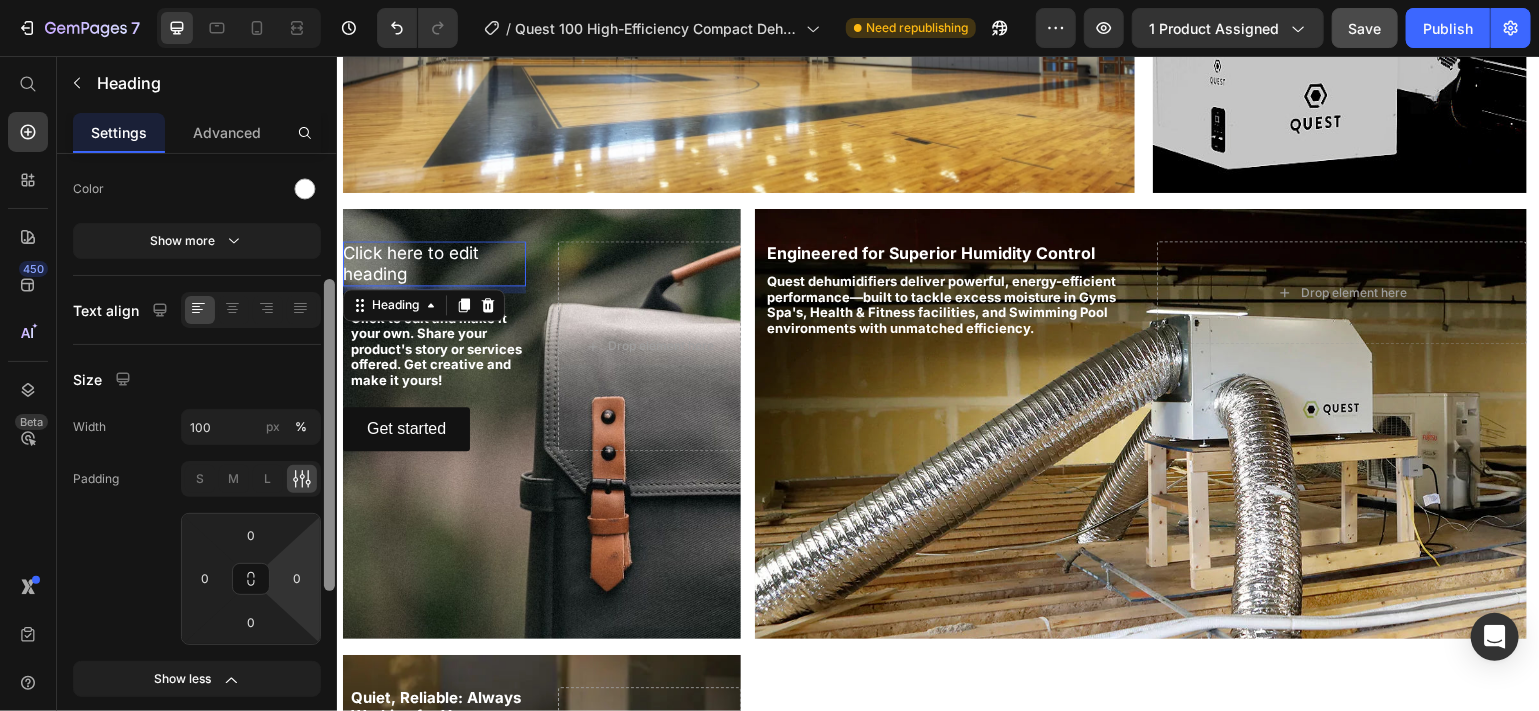 scroll, scrollTop: 262, scrollLeft: 0, axis: vertical 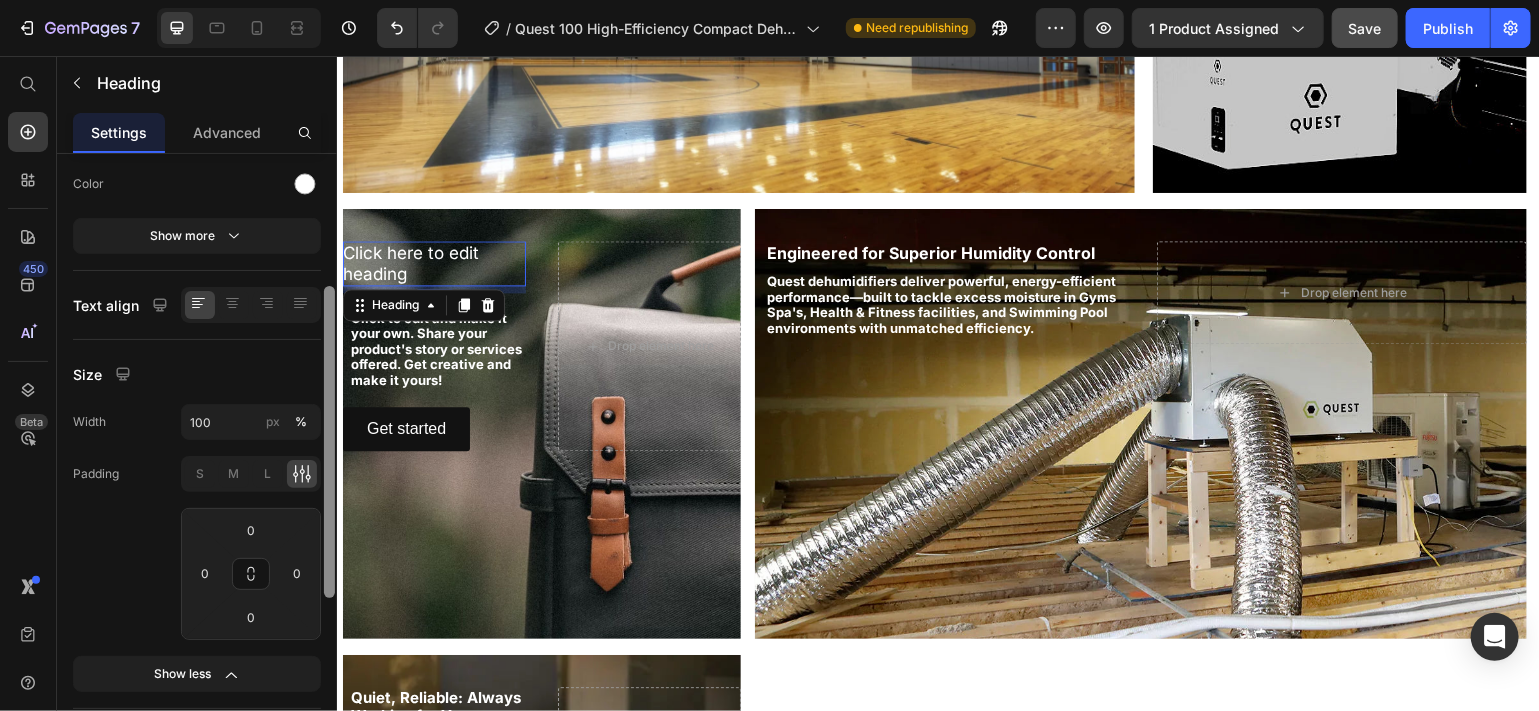 drag, startPoint x: 327, startPoint y: 456, endPoint x: 323, endPoint y: 579, distance: 123.065025 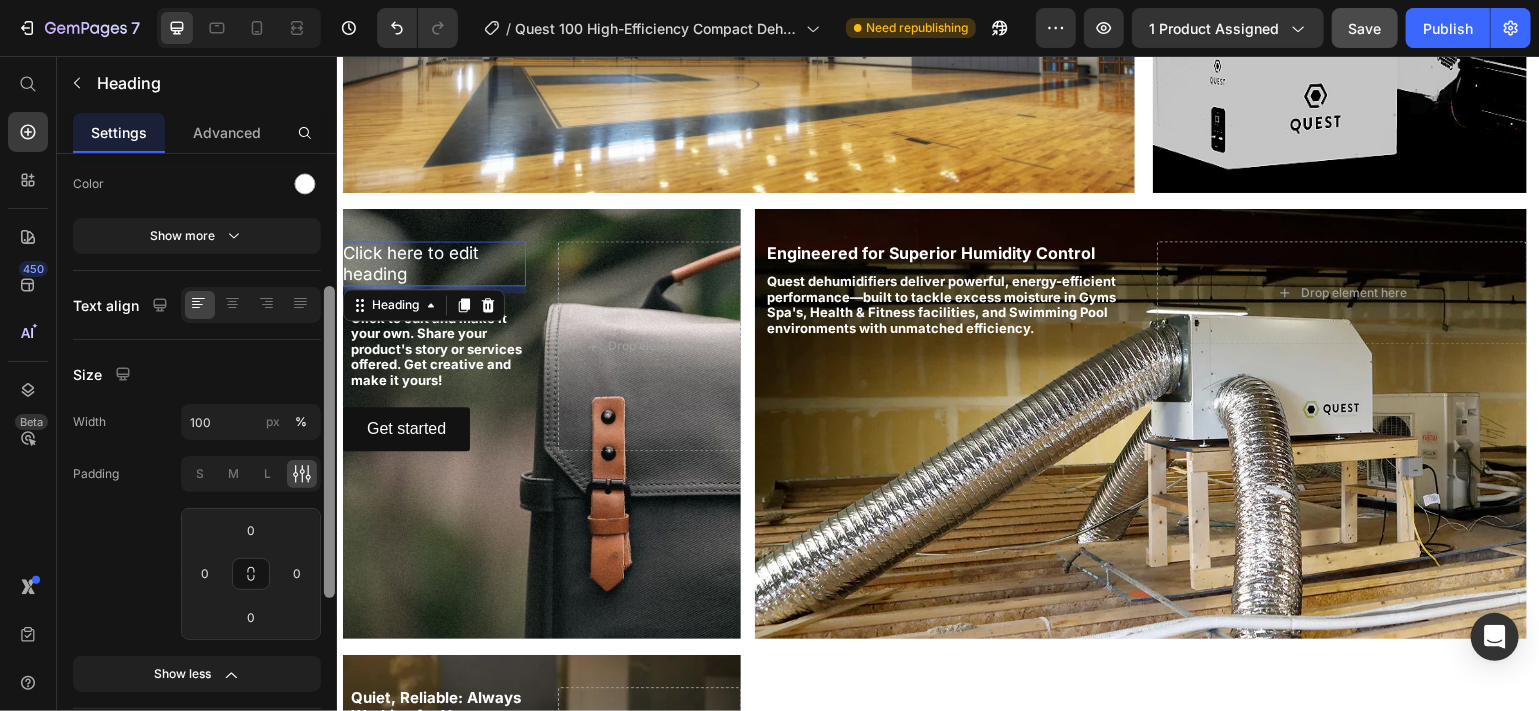 click 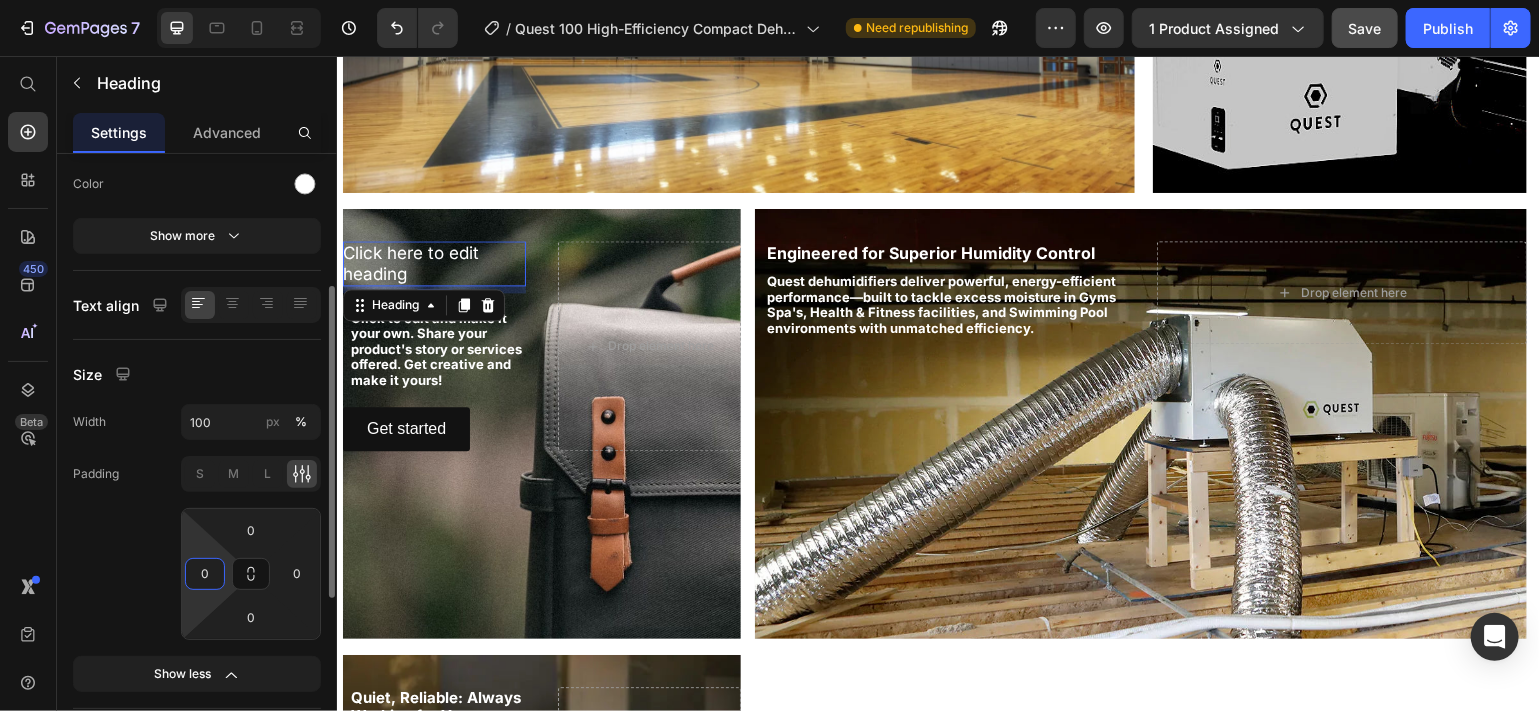 click on "0" 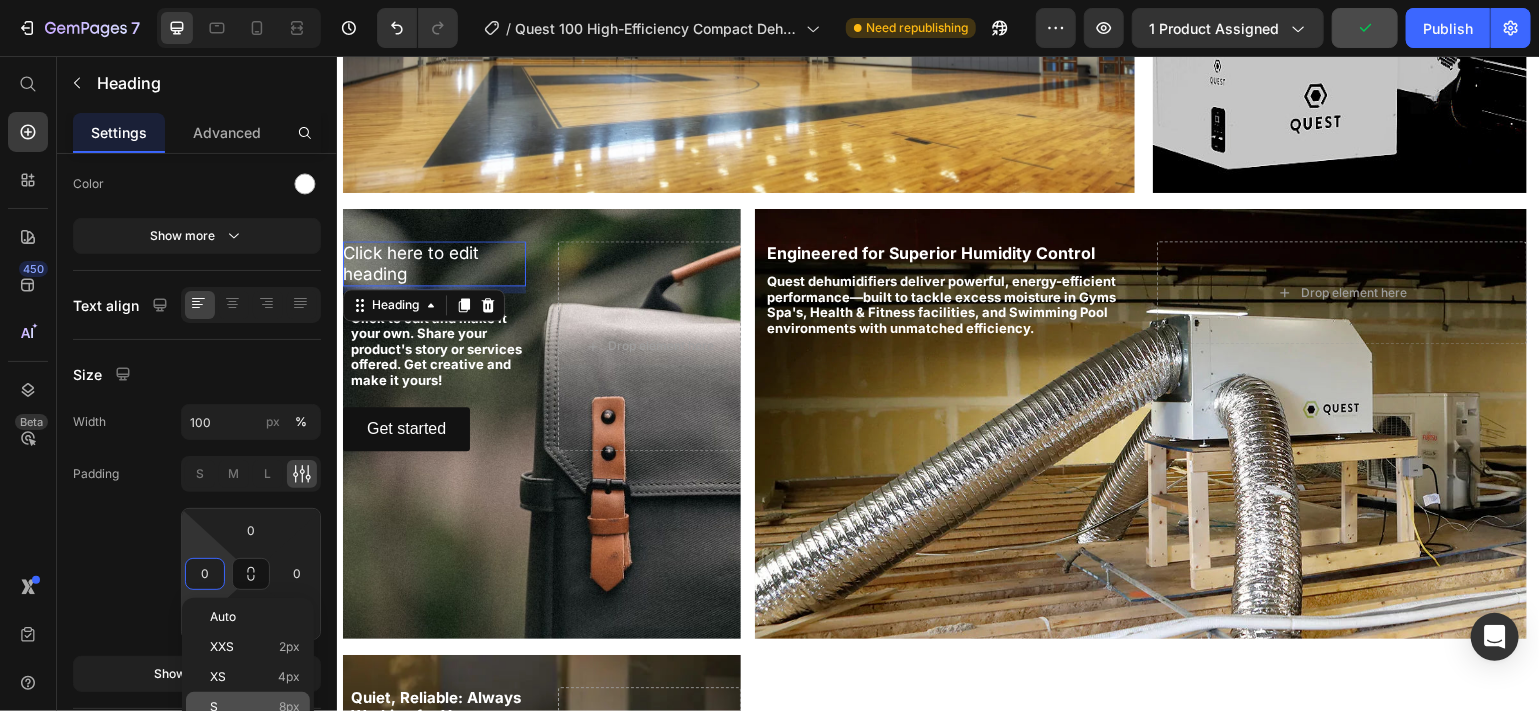 click on "S 8px" 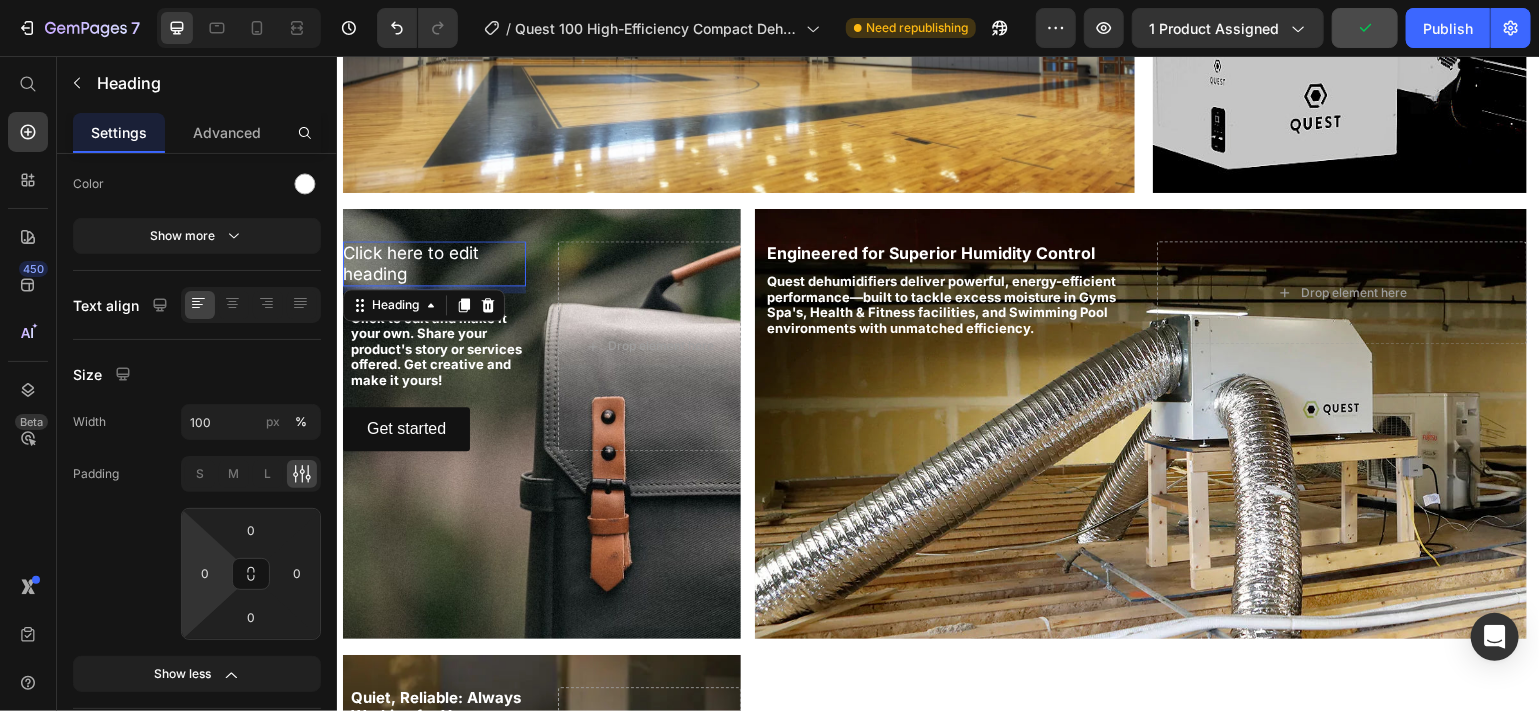 type on "8" 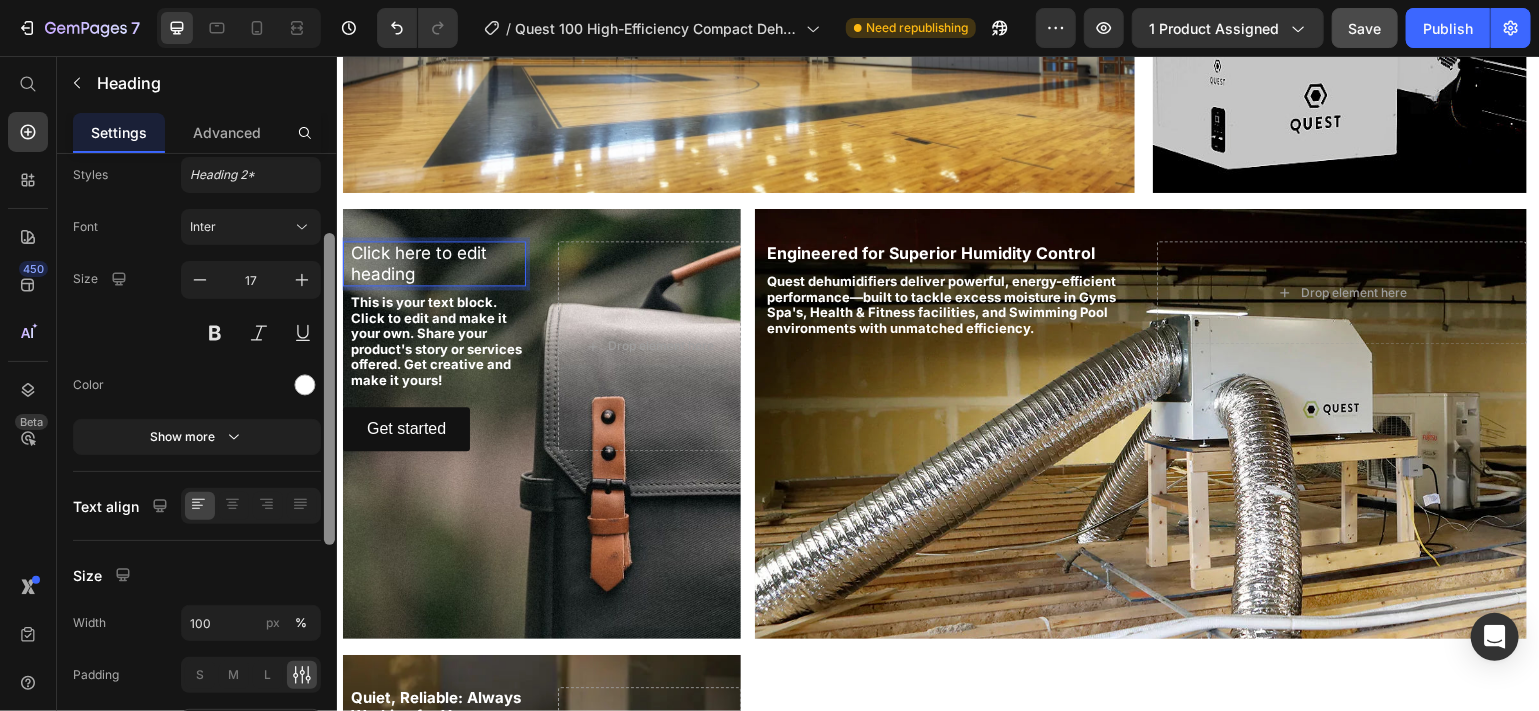 drag, startPoint x: 332, startPoint y: 300, endPoint x: 331, endPoint y: 194, distance: 106.004715 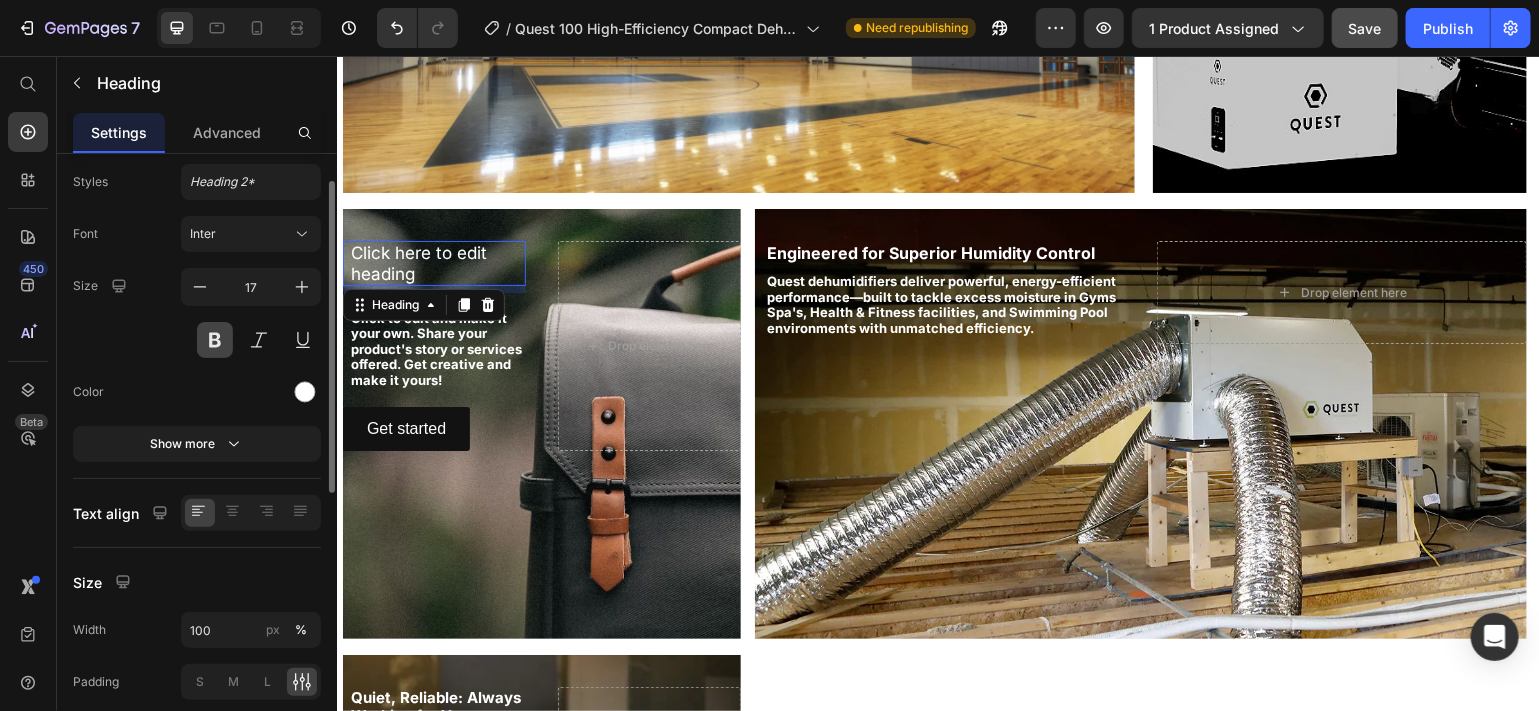 click 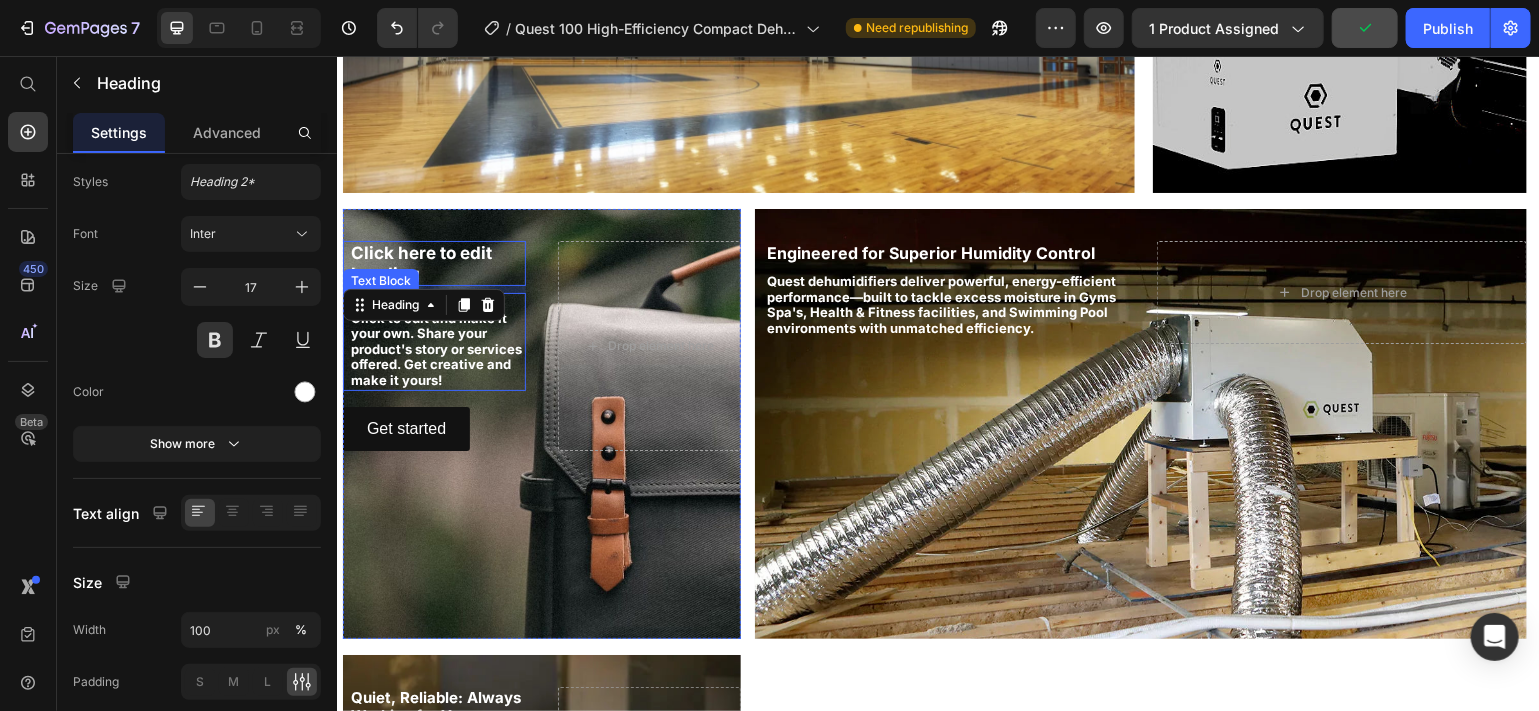 click on "This is your text block. Click to edit and make it your own. Share your                       product's story or services offered. Get creative and make it yours!" 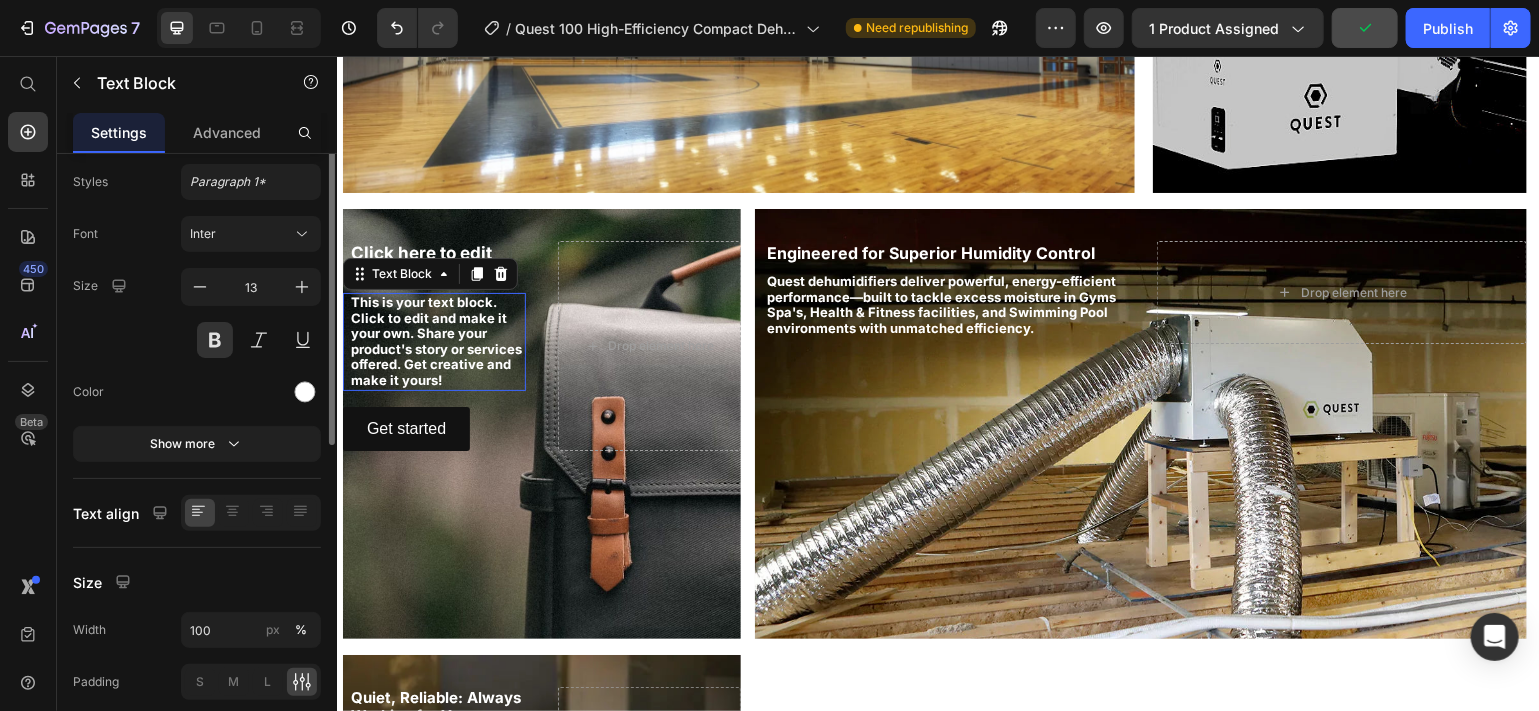 scroll, scrollTop: 0, scrollLeft: 0, axis: both 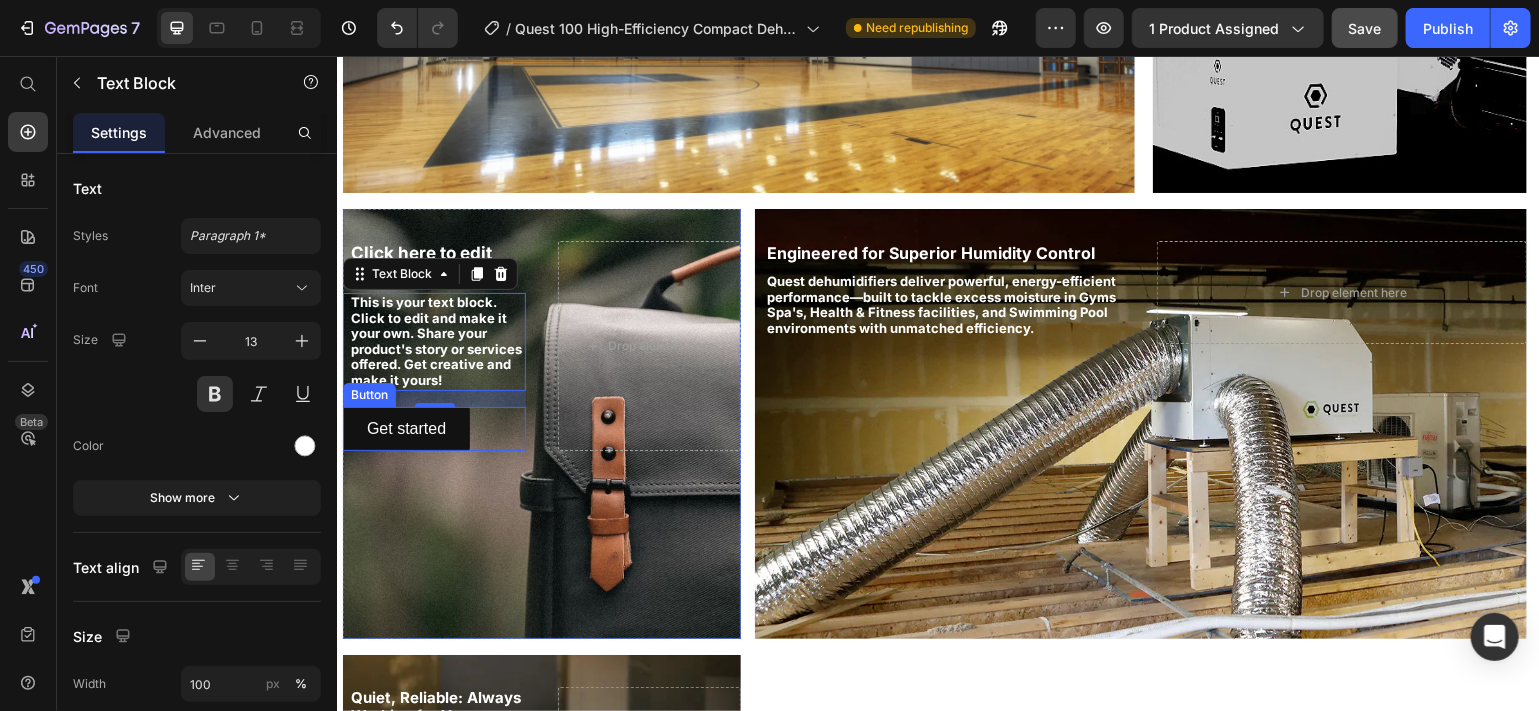 click on "Button" 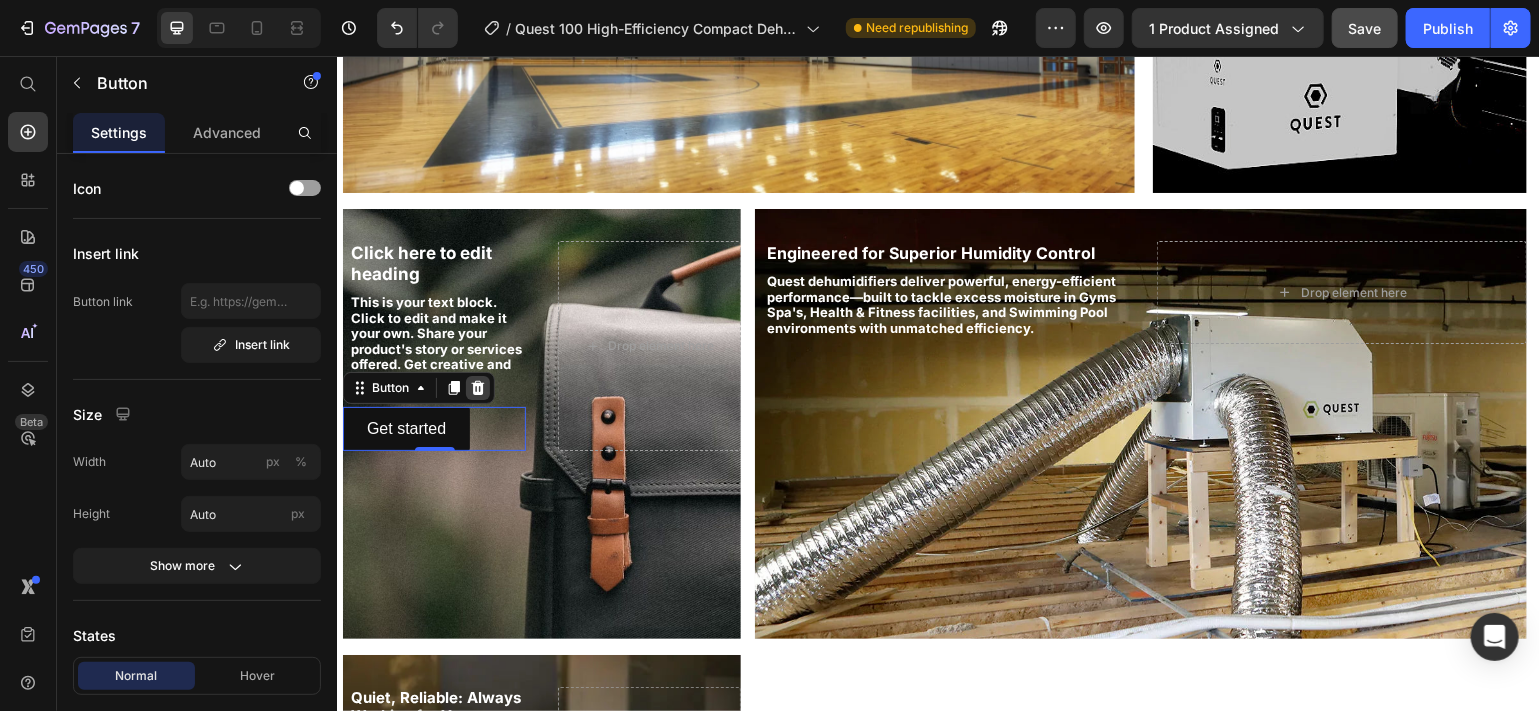 click 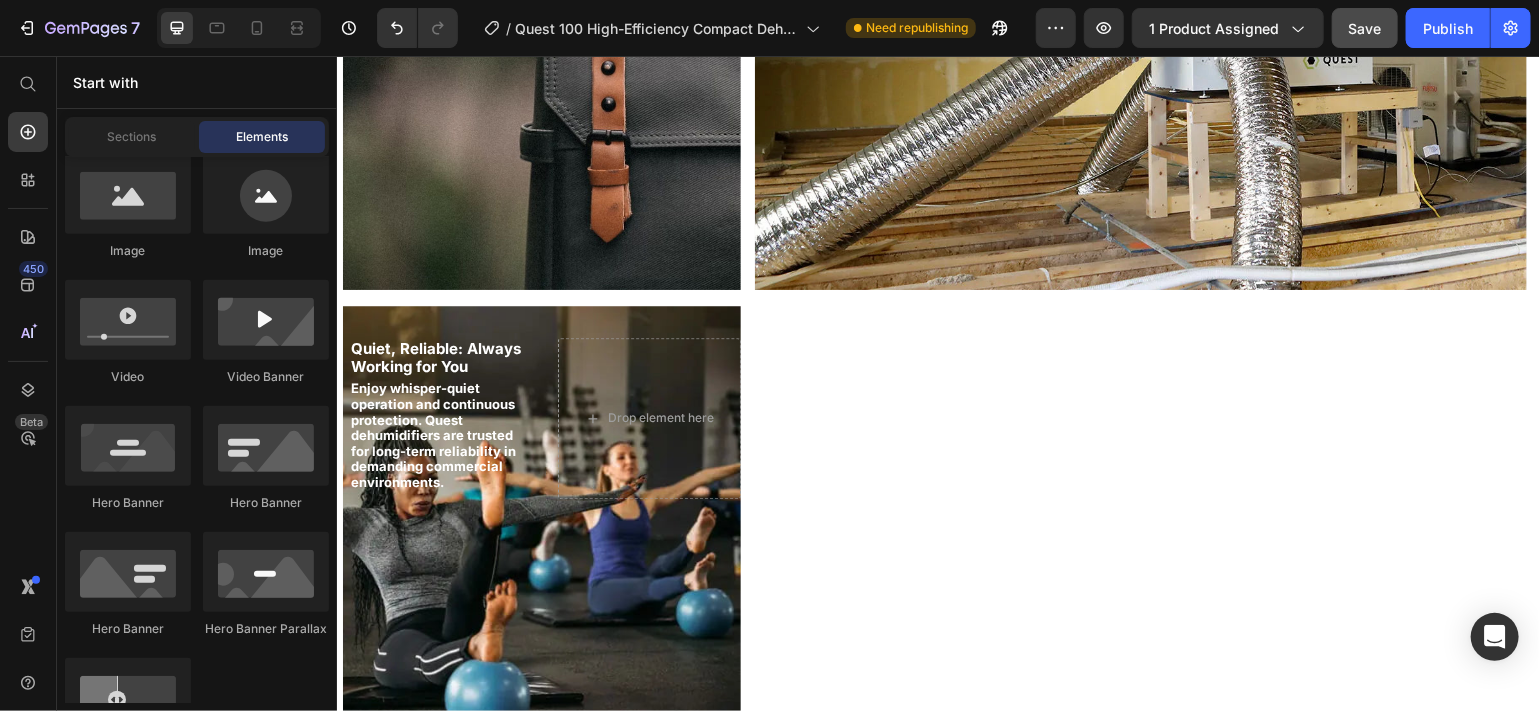 scroll, scrollTop: 2351, scrollLeft: 0, axis: vertical 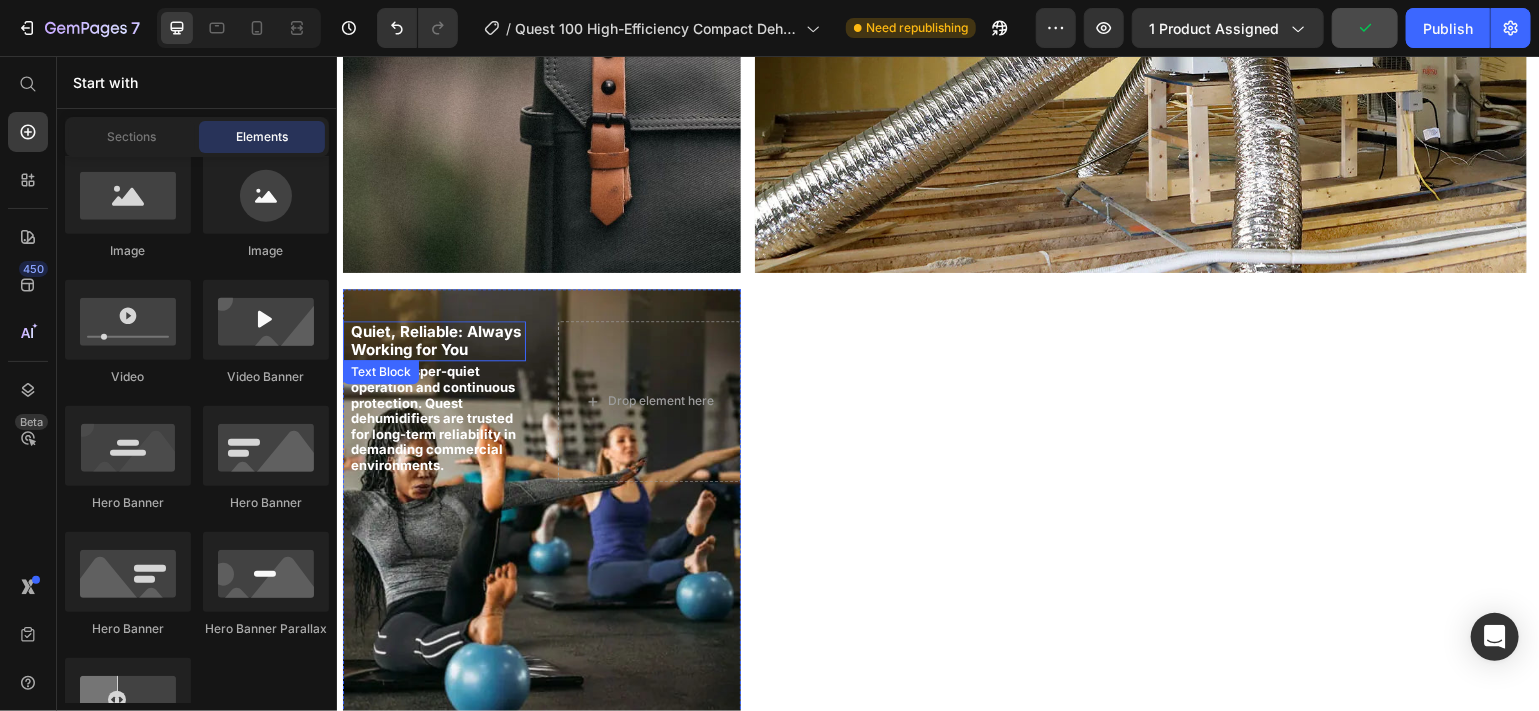 click on "Quiet, Reliable: Always Working for You" 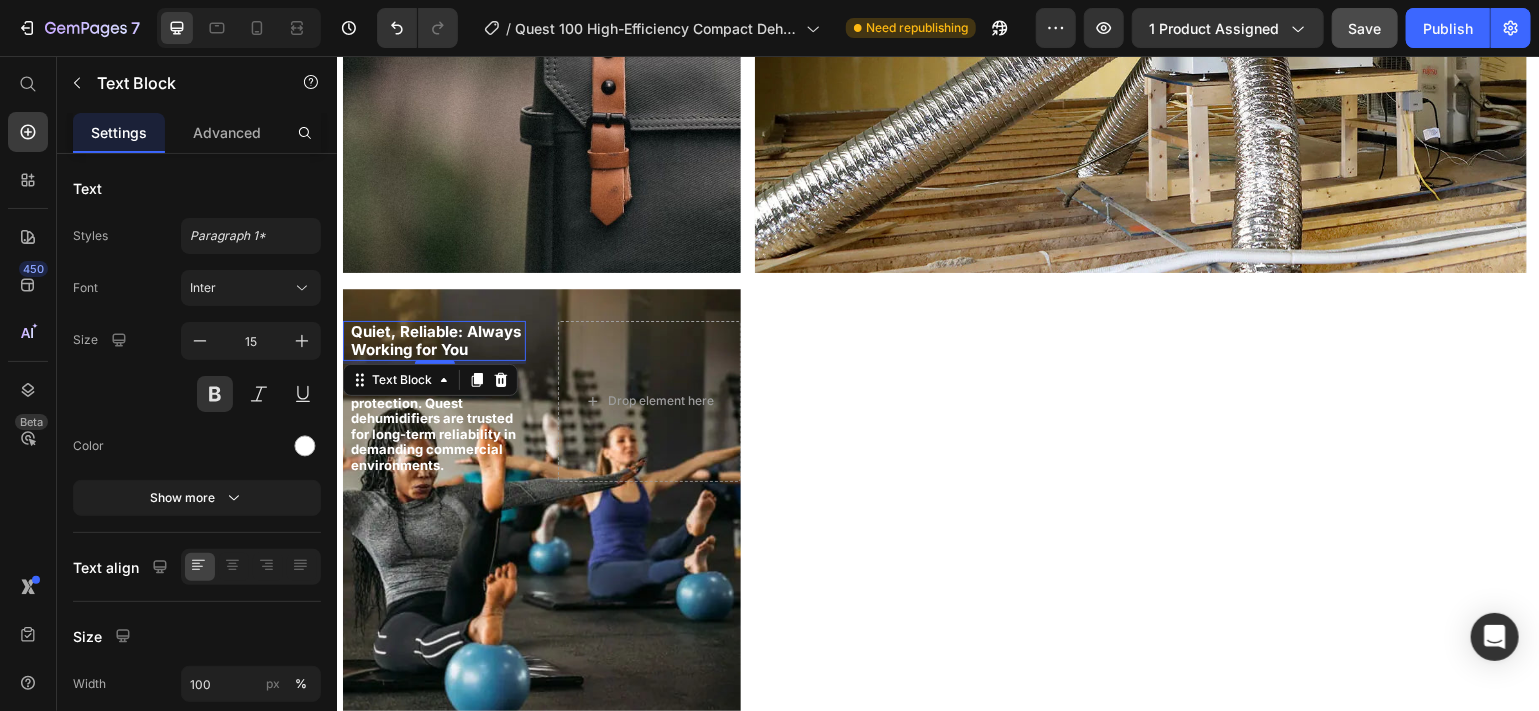 scroll, scrollTop: 2394, scrollLeft: 0, axis: vertical 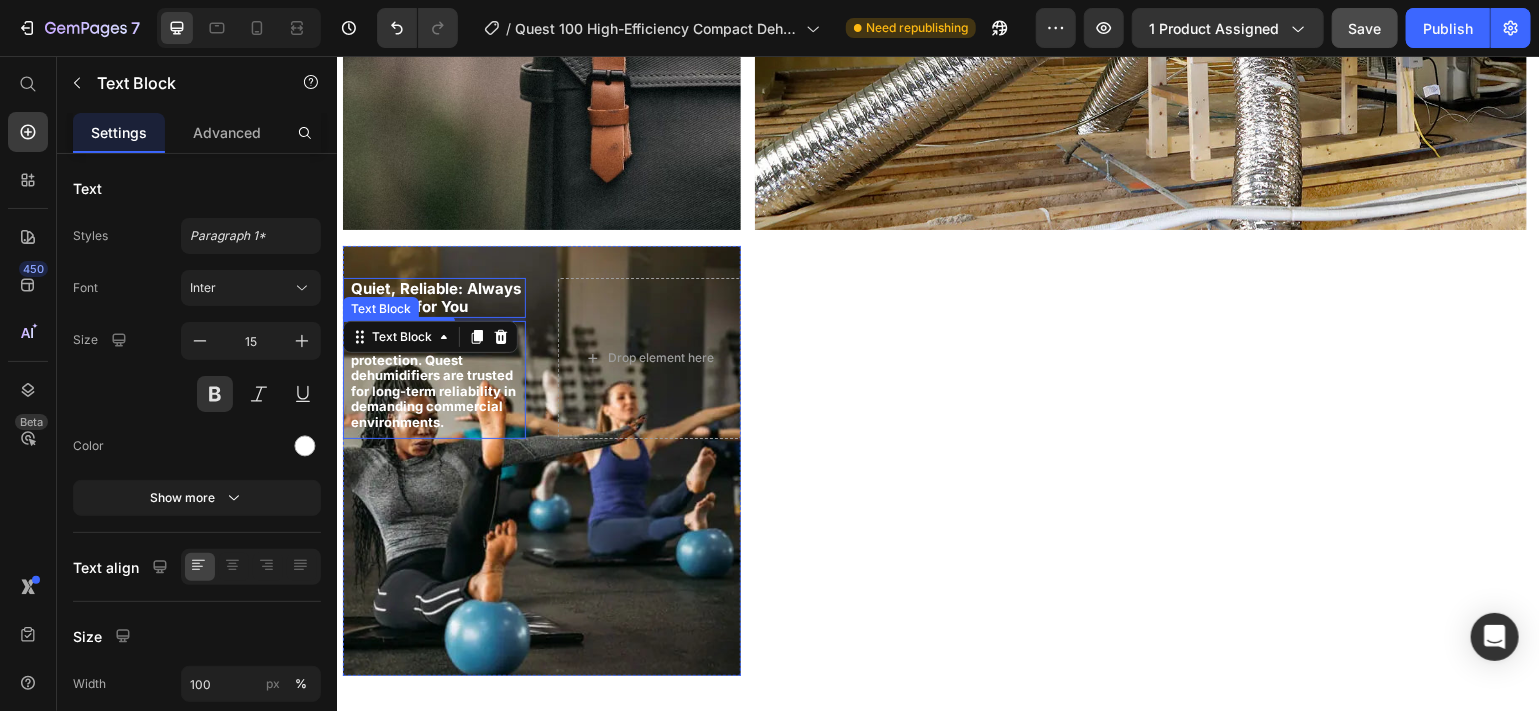 click on "Enjoy whisper-quiet operation and continuous protection. Quest dehumidifiers are trusted for long-term reliability in demanding commercial environments." 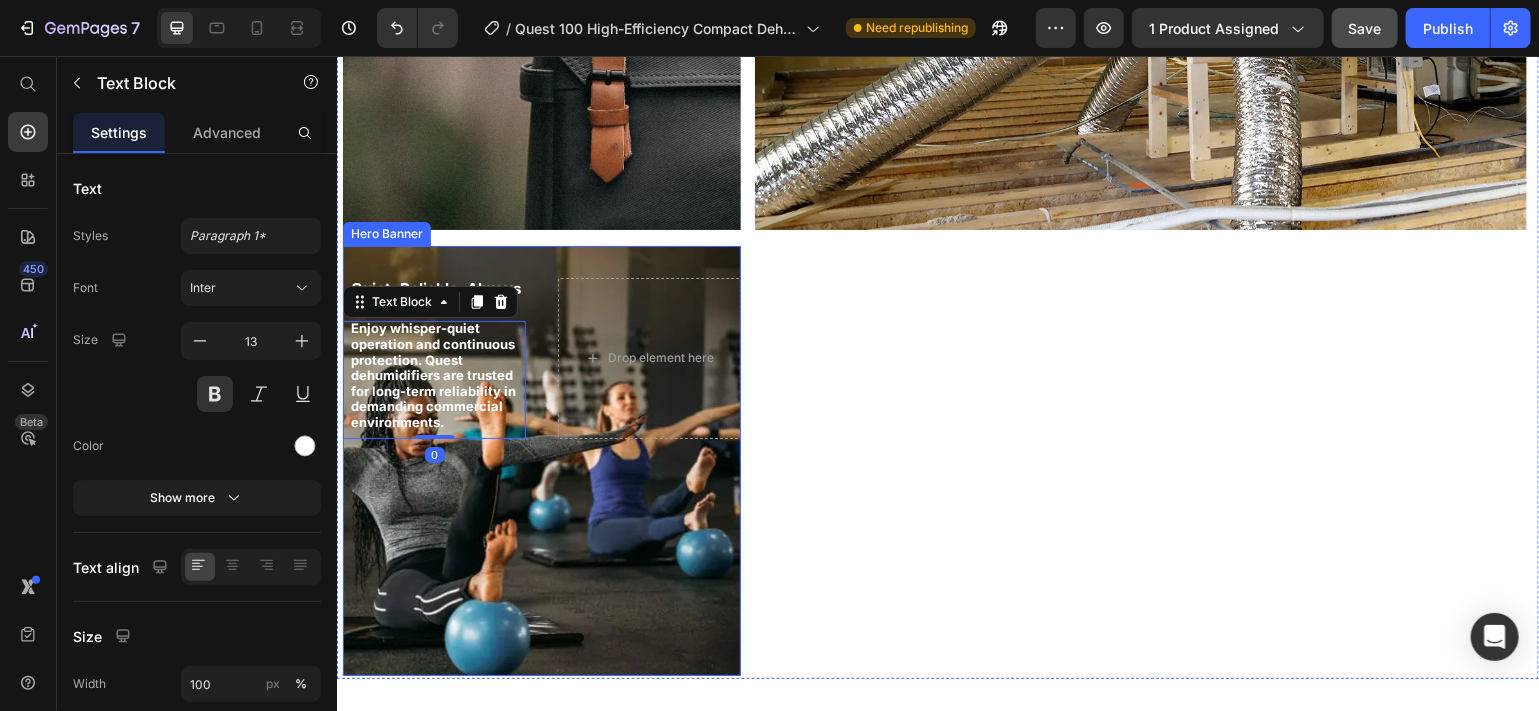 click 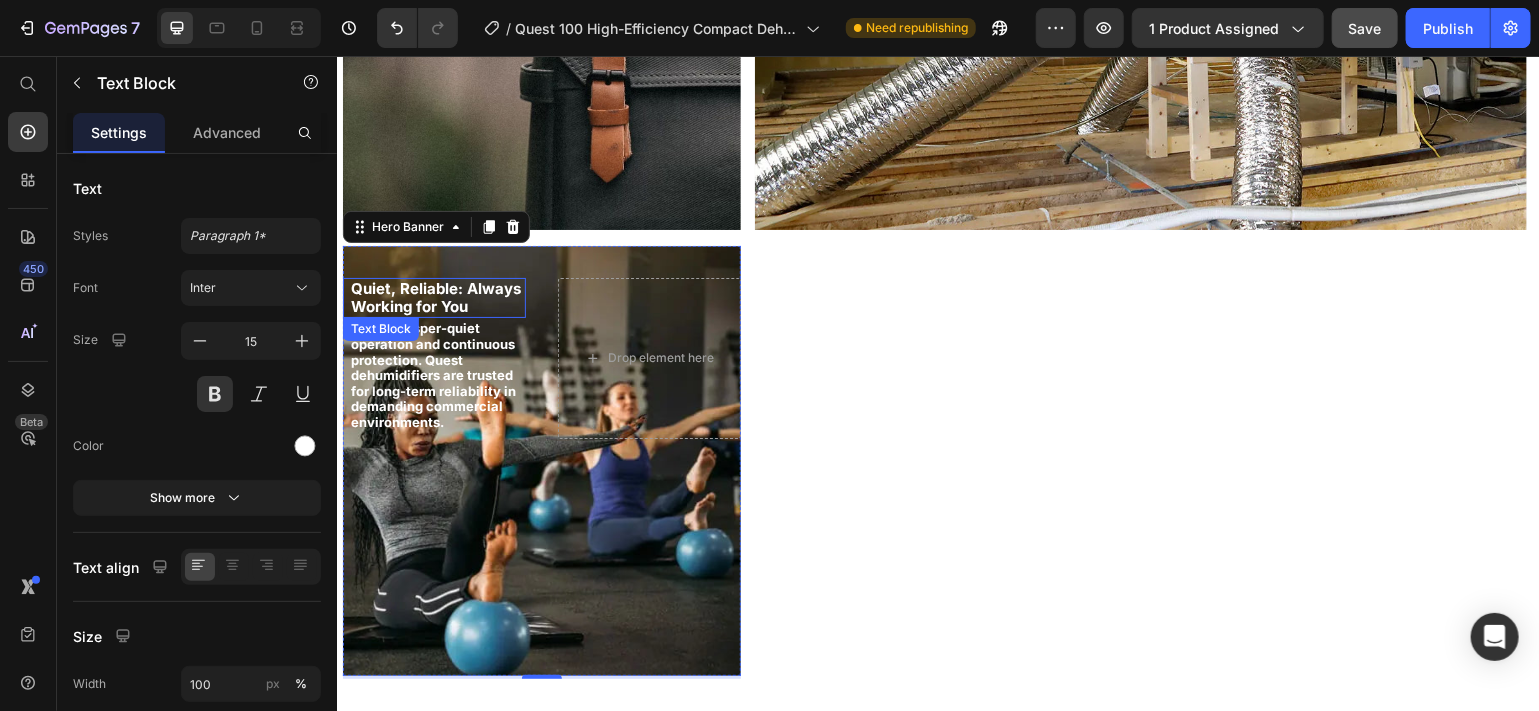 click on "Quiet, Reliable: Always Working for You" 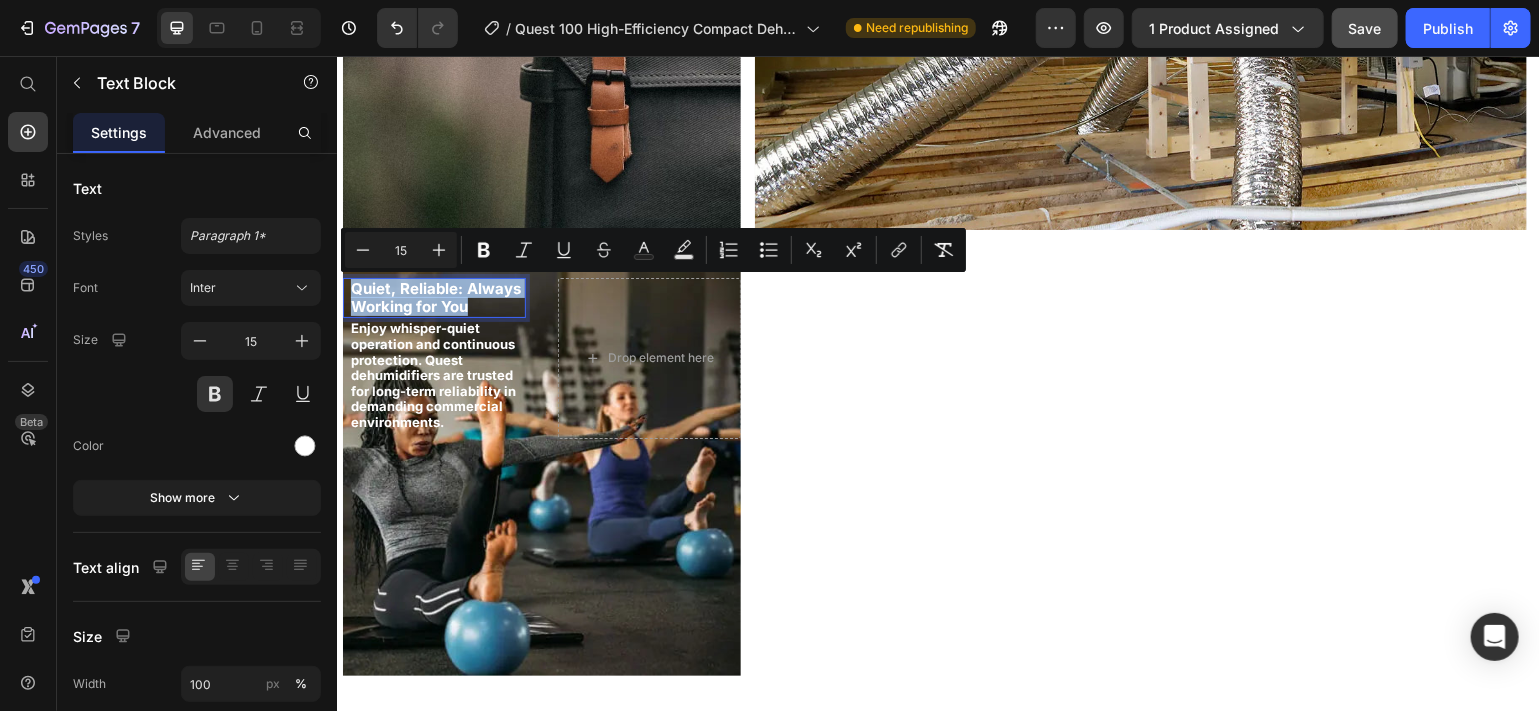 drag, startPoint x: 135, startPoint y: 250, endPoint x: 19, endPoint y: 227, distance: 118.258194 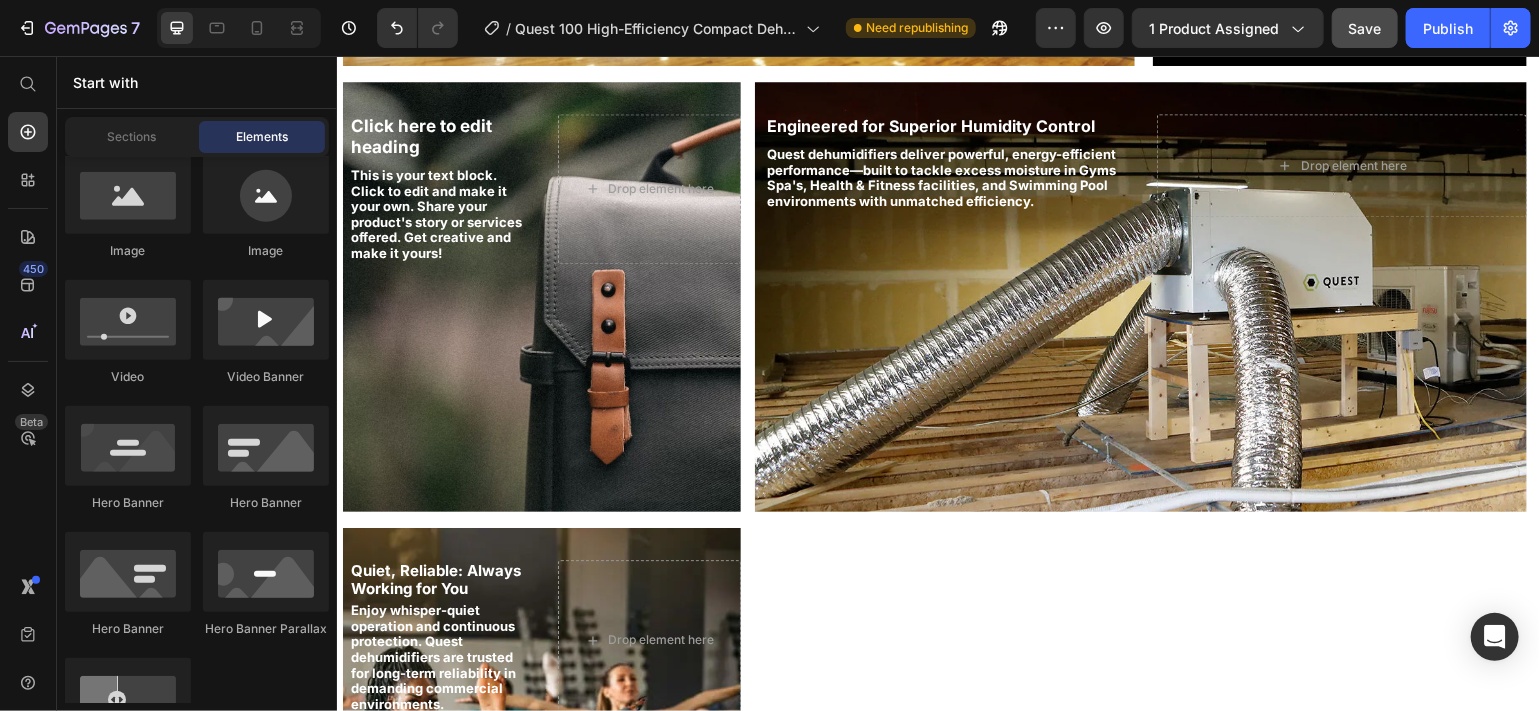 scroll, scrollTop: 1990, scrollLeft: 0, axis: vertical 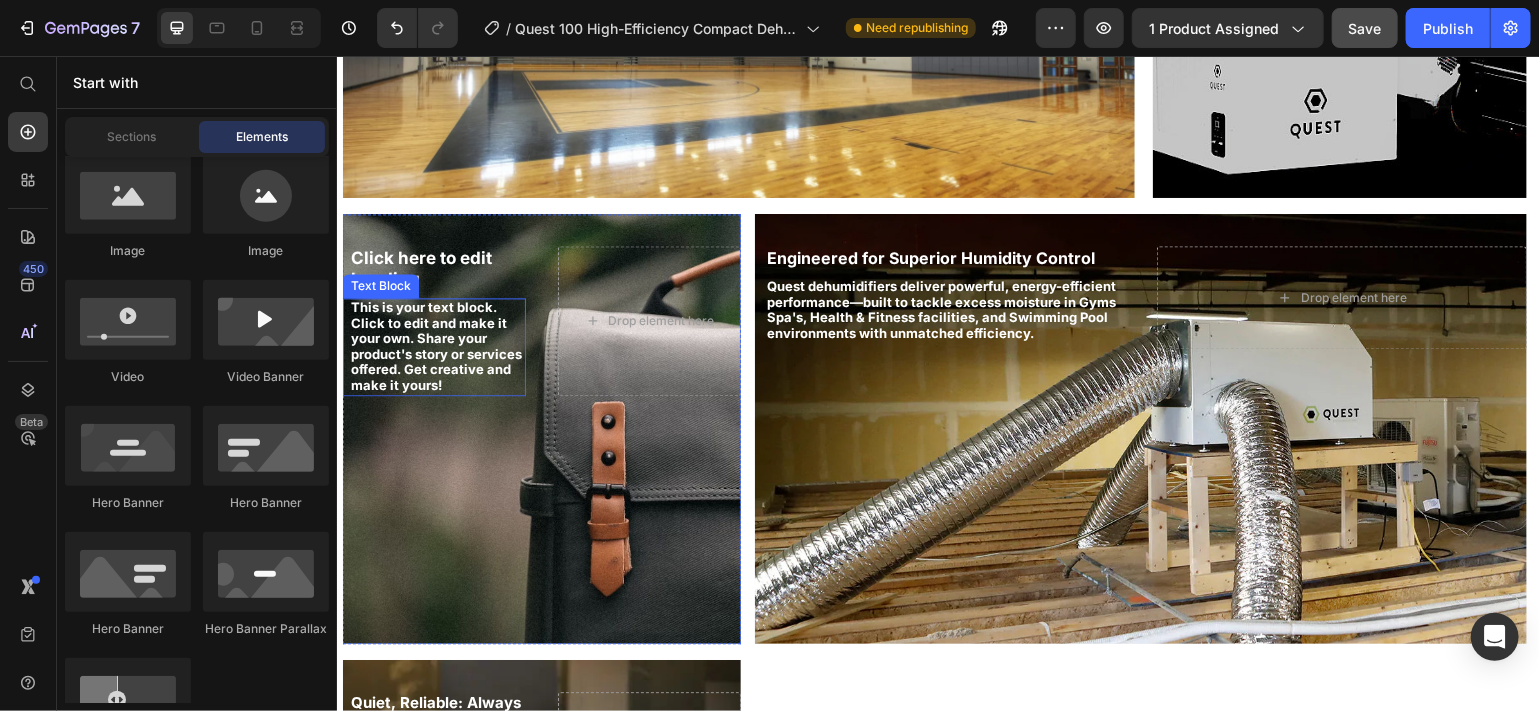 click on "This is your text block. Click to edit and make it your own. Share your                       product's story or services offered. Get creative and make it yours!" 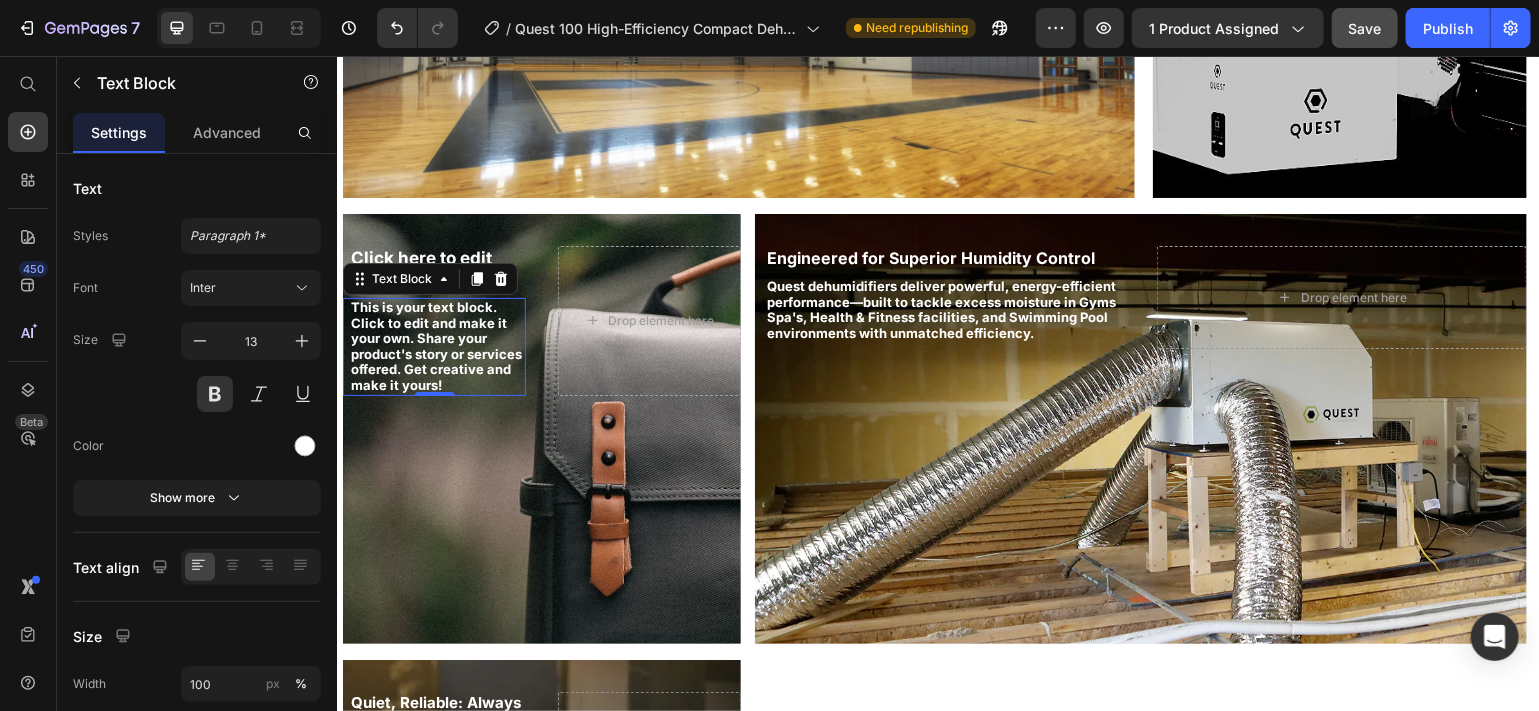 click on "This is your text block. Click to edit and make it your own. Share your product's story or services offered. Get creative and make it yours!" 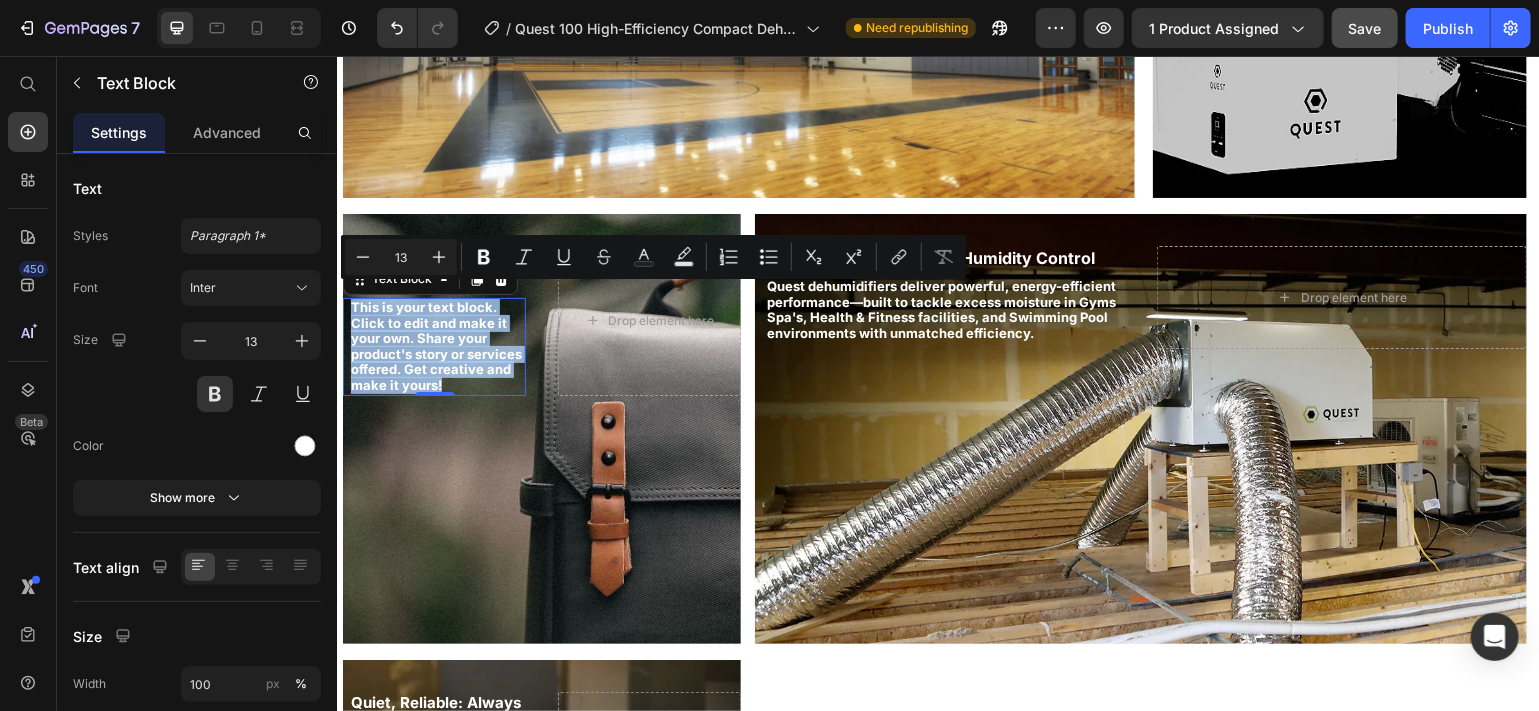 drag, startPoint x: 55, startPoint y: 333, endPoint x: 17, endPoint y: 244, distance: 96.77293 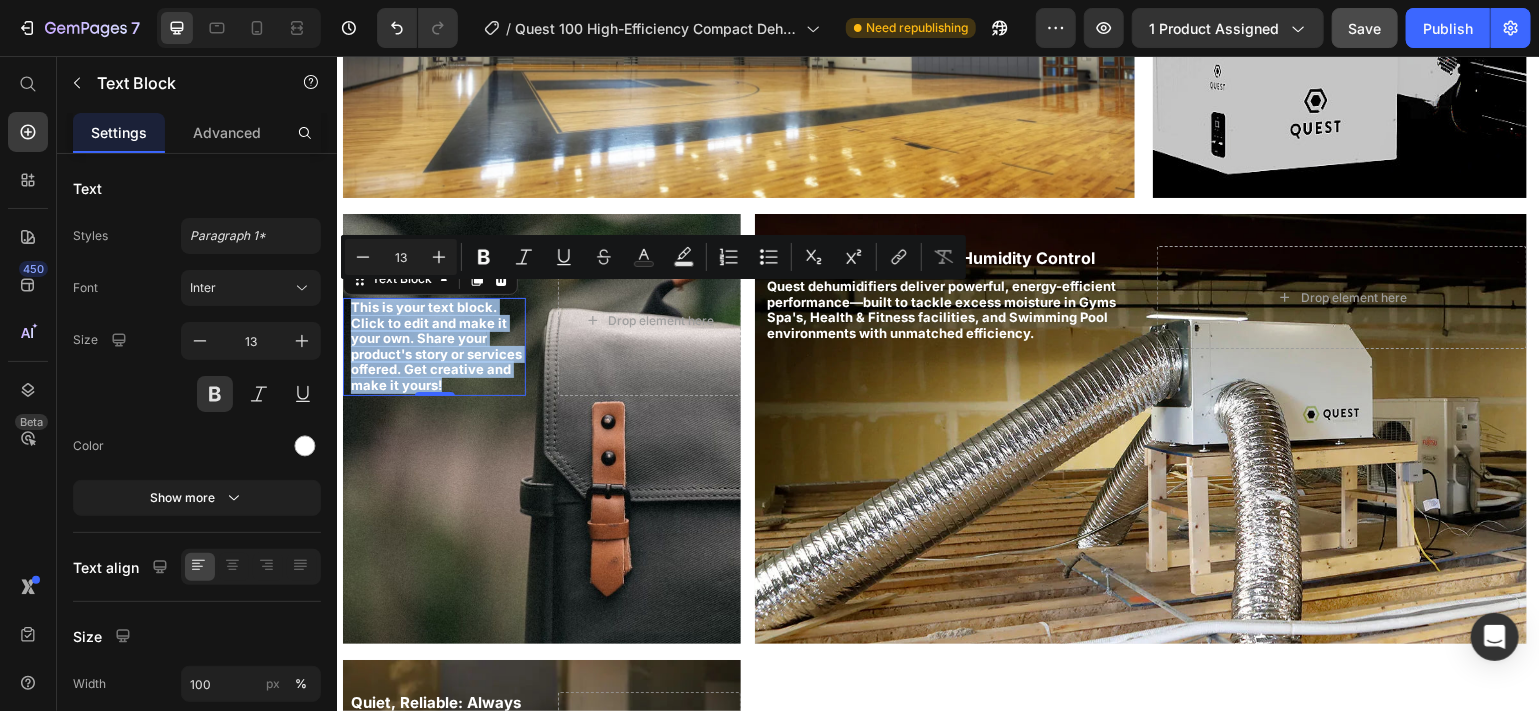 click on "This is your text block. Click to edit and make it your own. Share your product's story or services offered. Get creative and make it yours!" 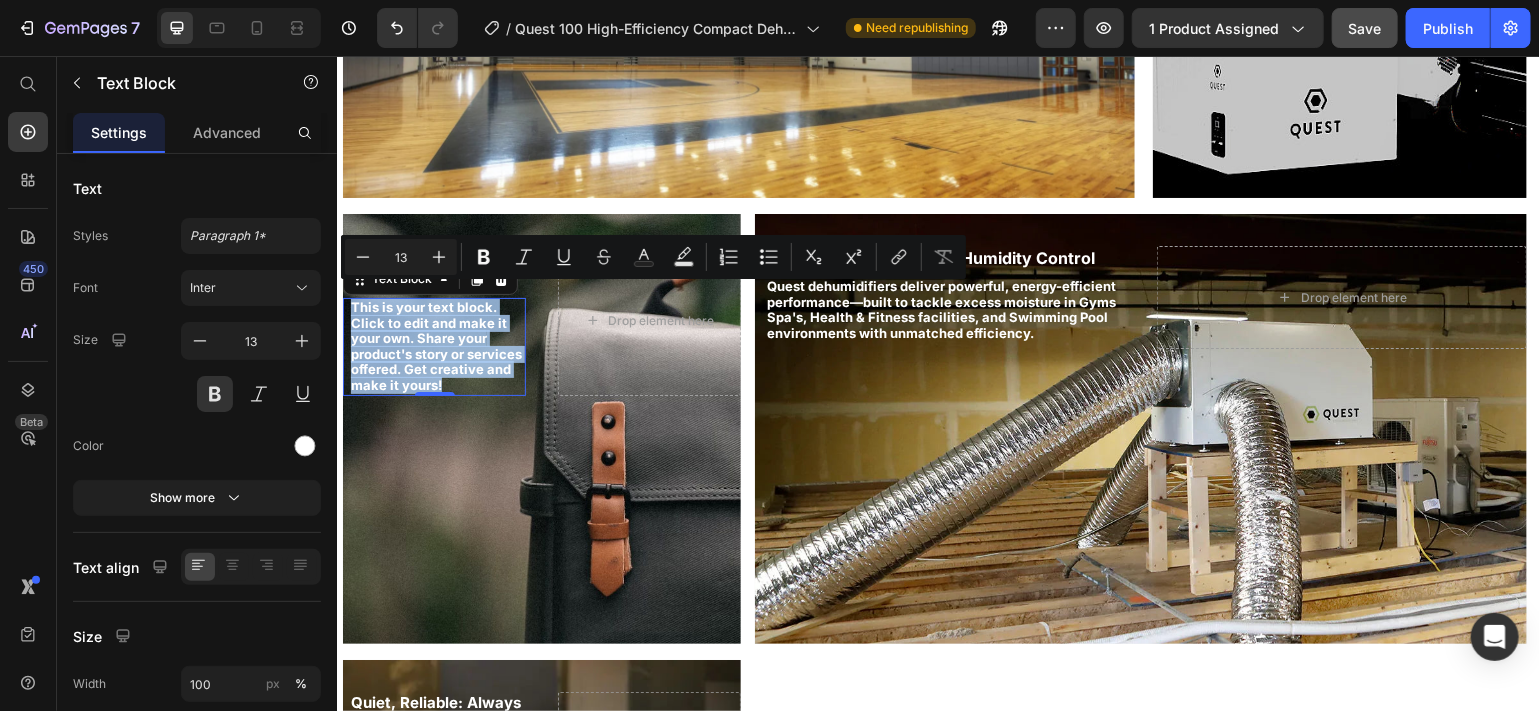 drag, startPoint x: 62, startPoint y: 328, endPoint x: 17, endPoint y: 239, distance: 99.72964 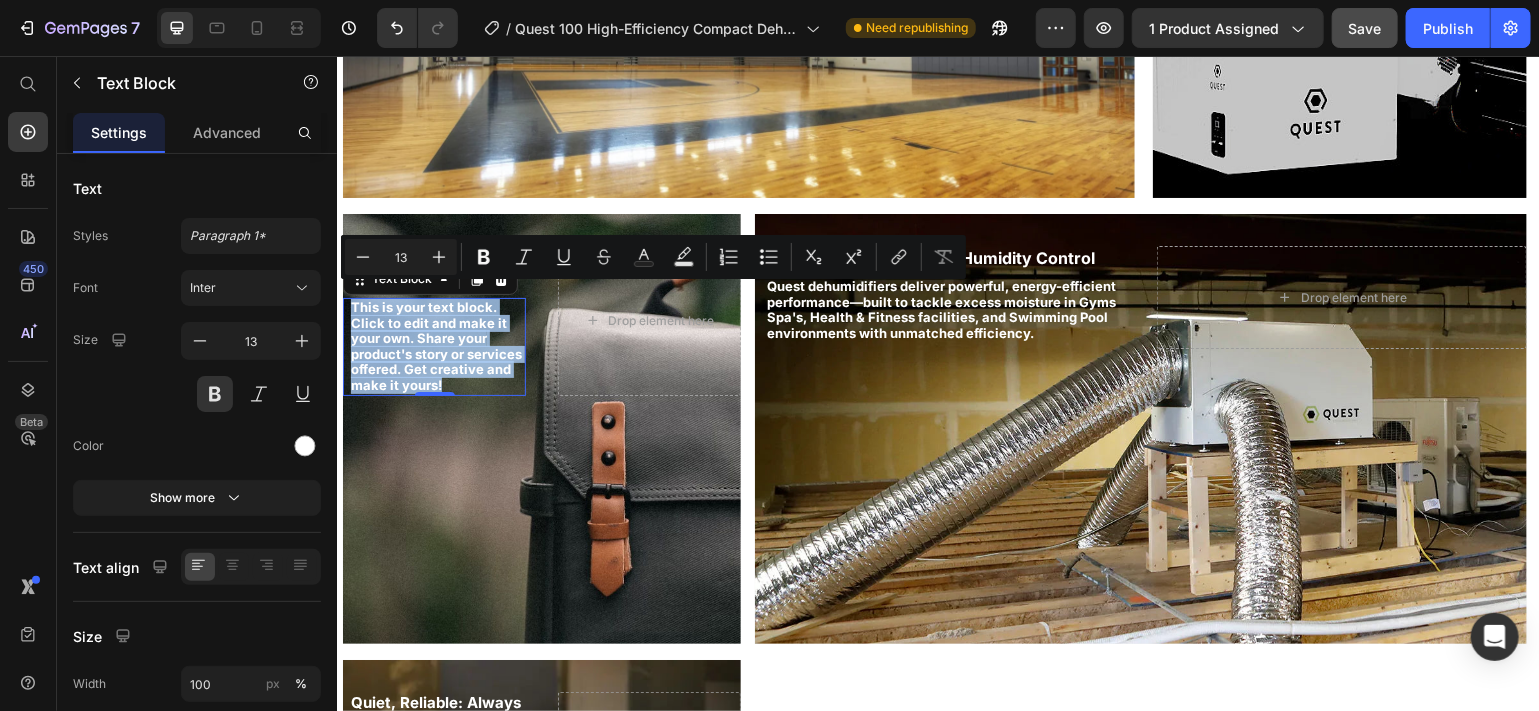 click on "This is your text block. Click to edit and make it your own. Share your product's story or services offered. Get creative and make it yours!" 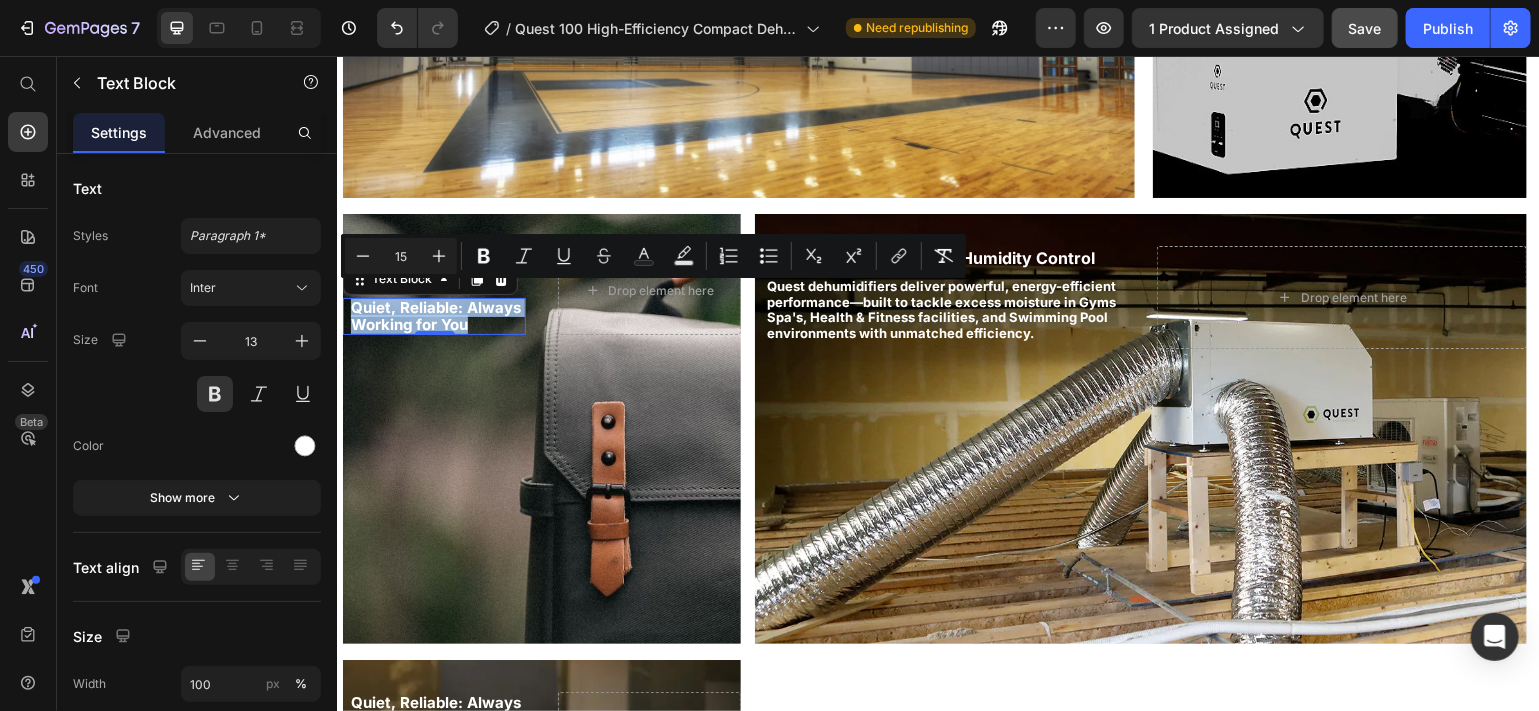 drag, startPoint x: 134, startPoint y: 255, endPoint x: 17, endPoint y: 240, distance: 117.95762 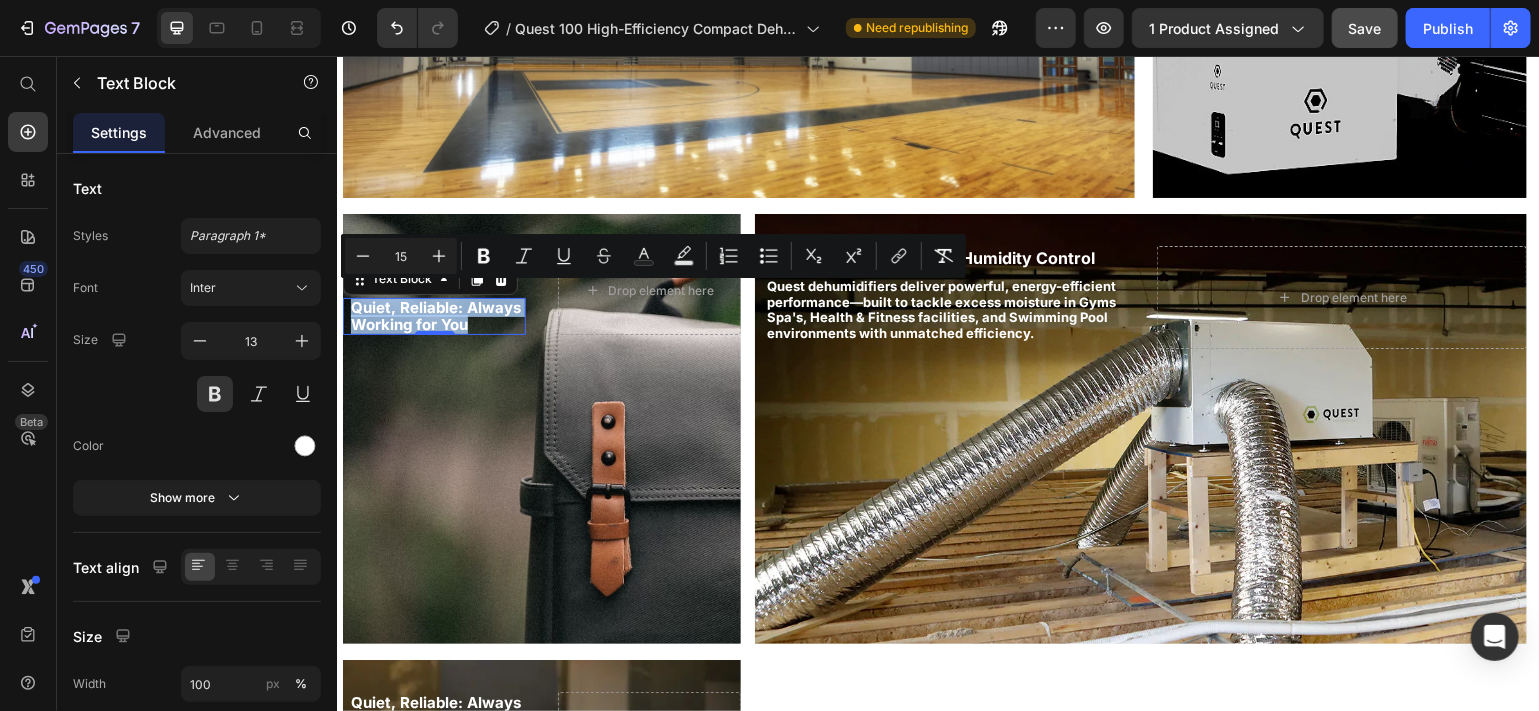 click on "Quiet, Reliable: Always Working for You" 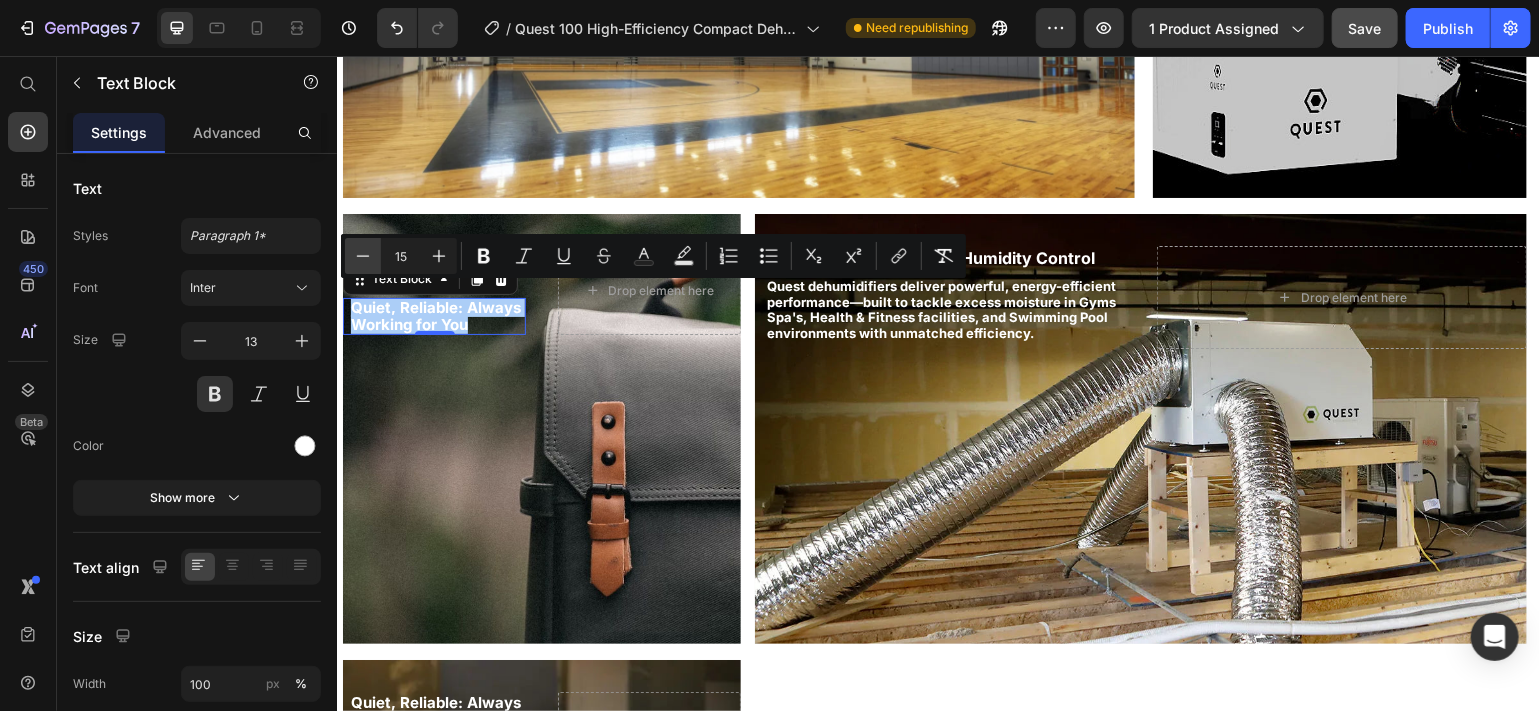 click 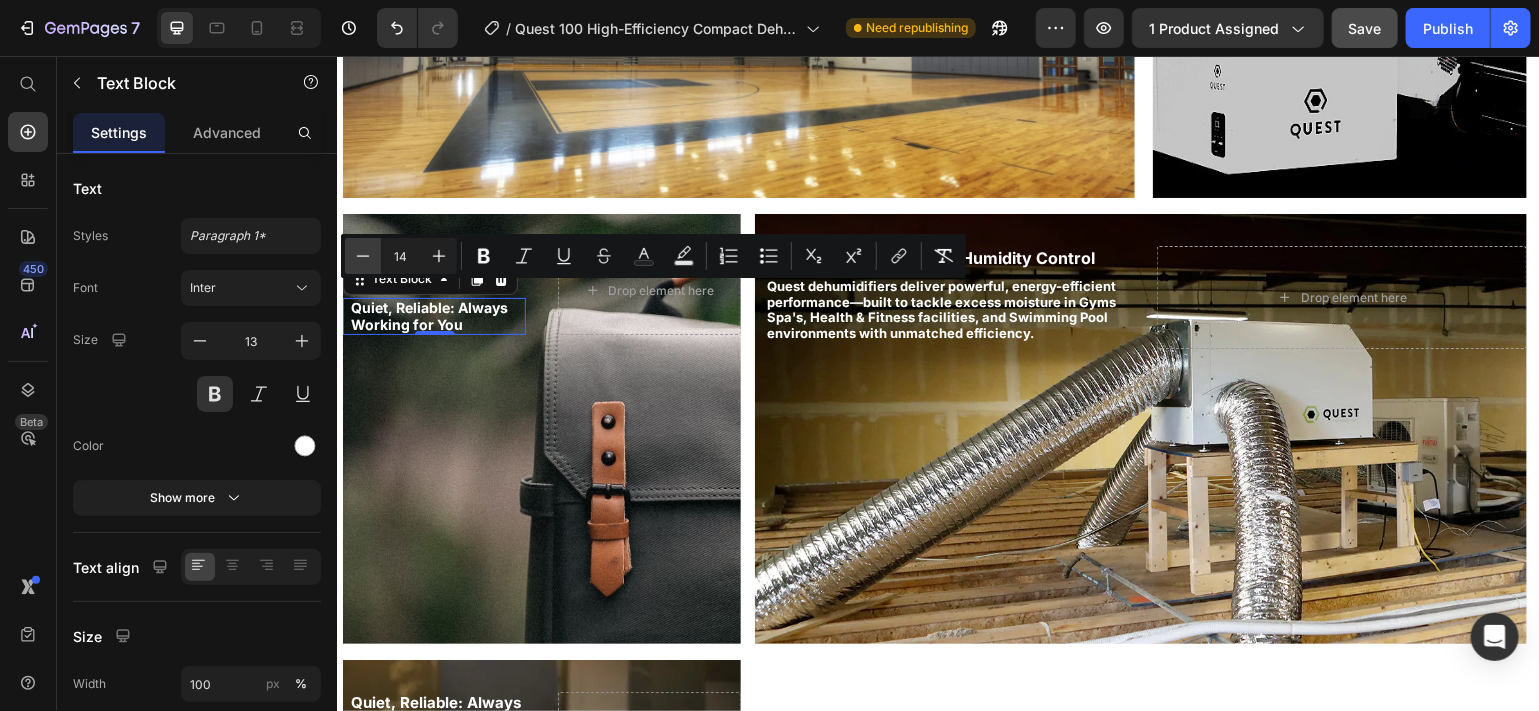click 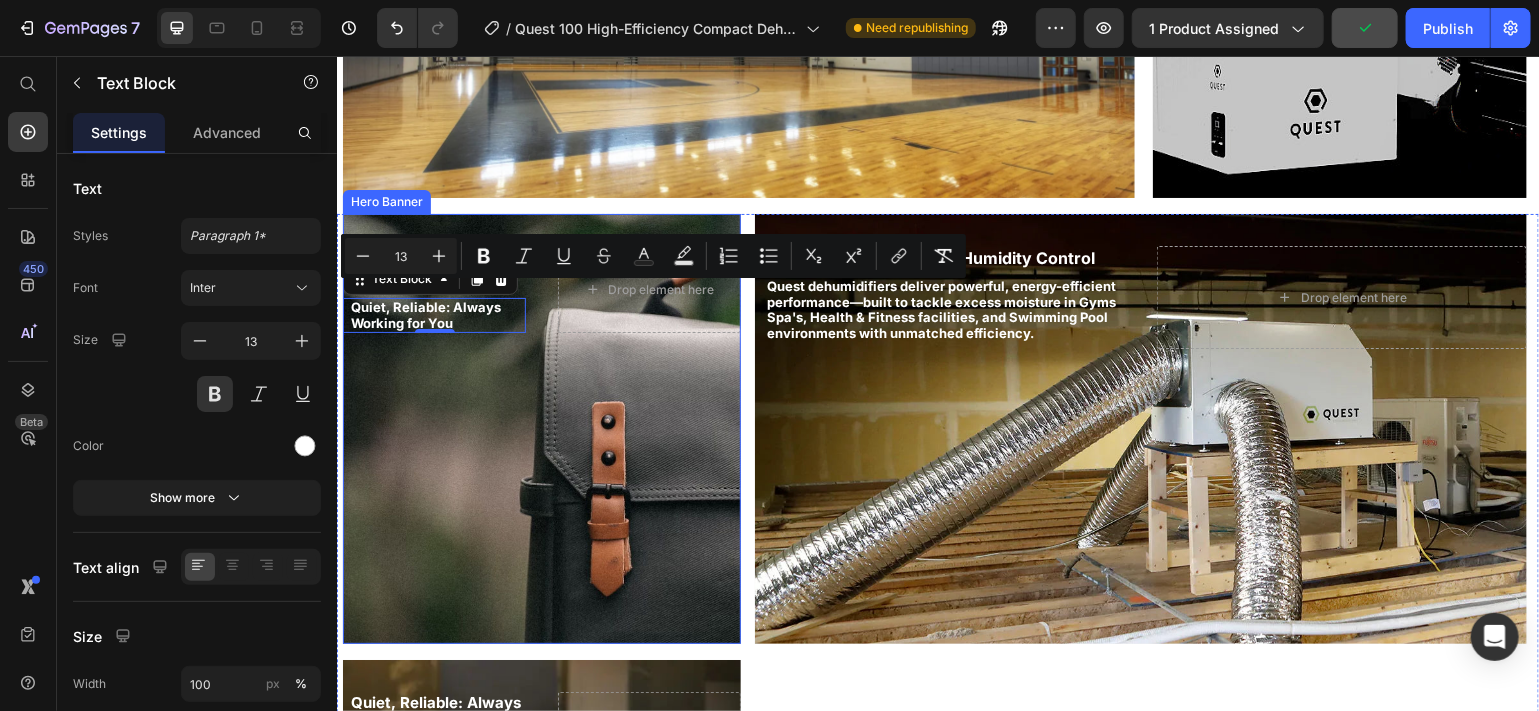 click 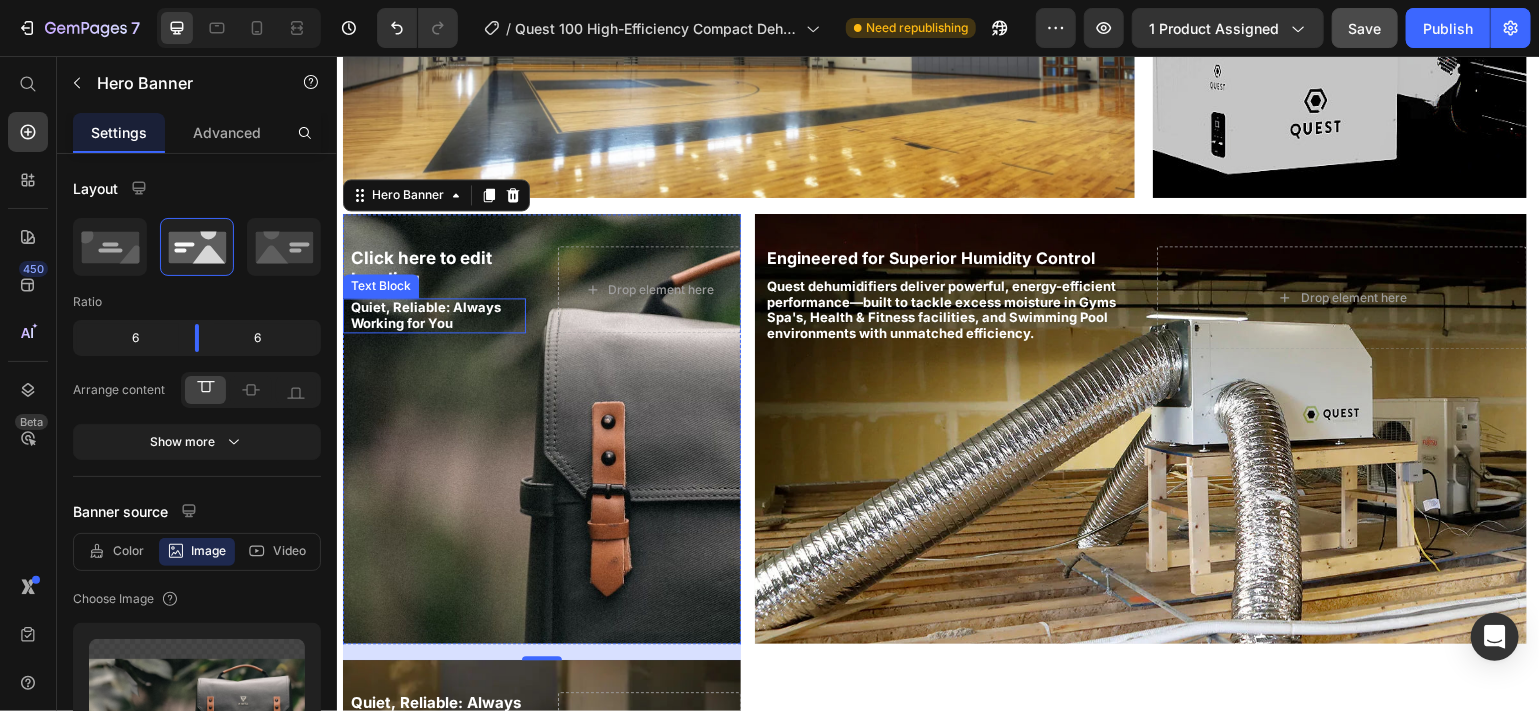 click on "Quiet, Reliable: Always Working for You" 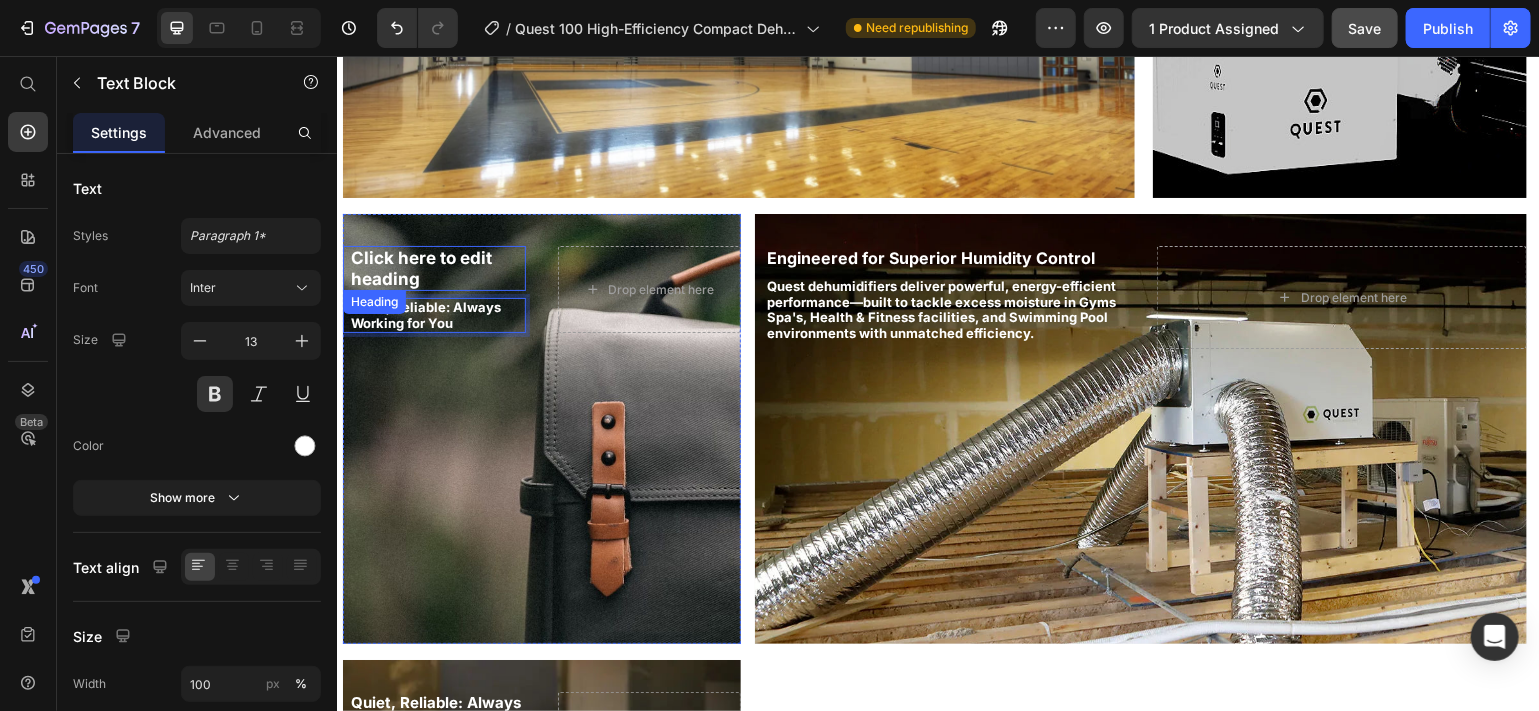 click on "Click here to edit heading" 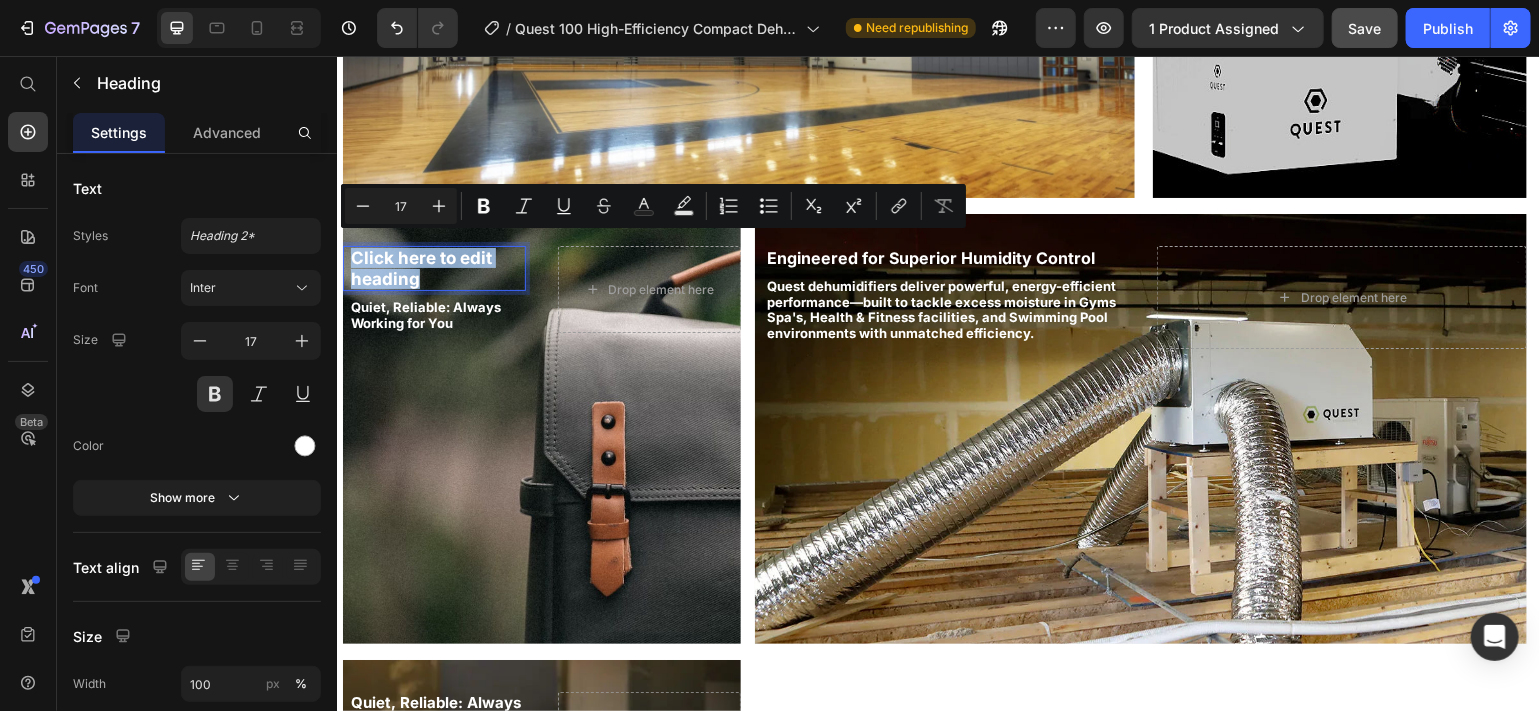 drag, startPoint x: 90, startPoint y: 212, endPoint x: 18, endPoint y: 193, distance: 74.46476 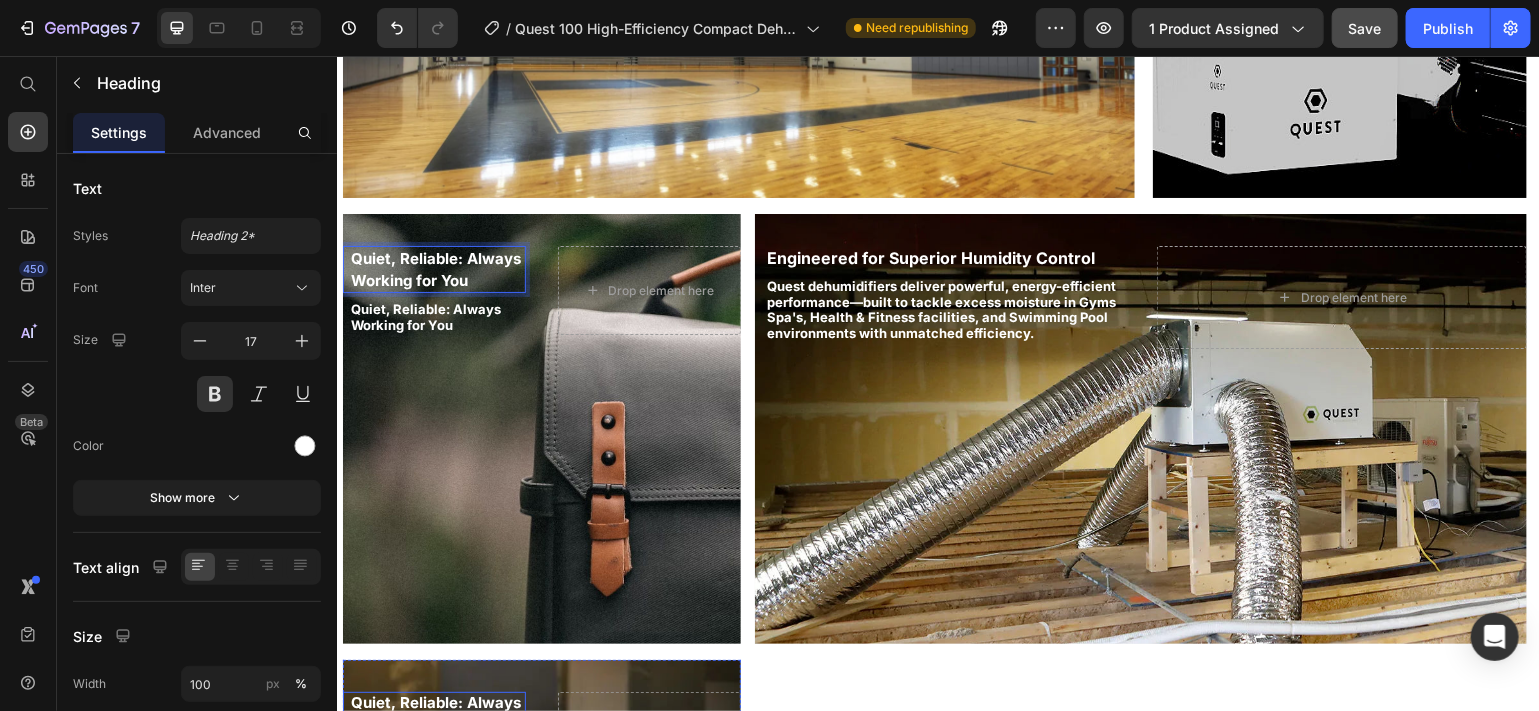 click on "Quiet, Reliable: Always Working for You" 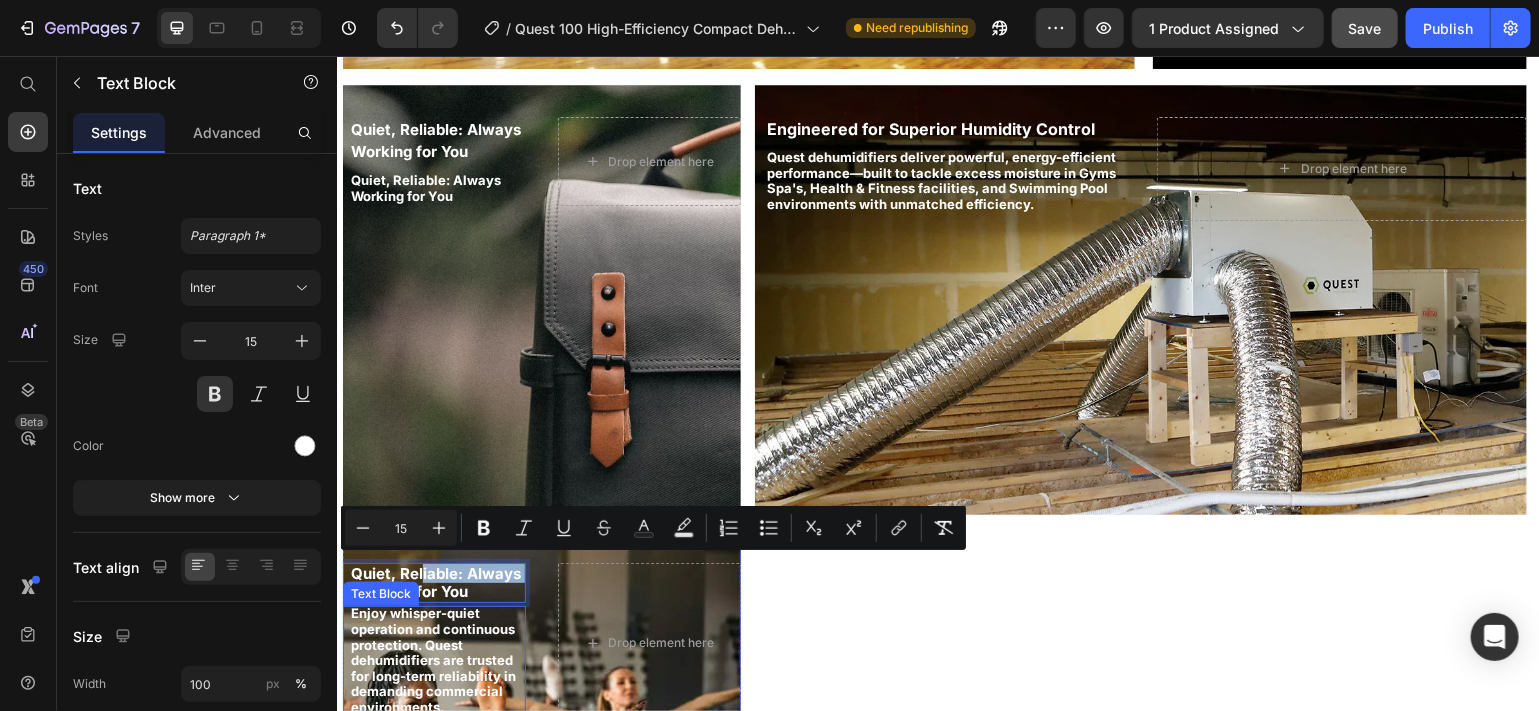 drag, startPoint x: 85, startPoint y: 639, endPoint x: 64, endPoint y: 625, distance: 25.23886 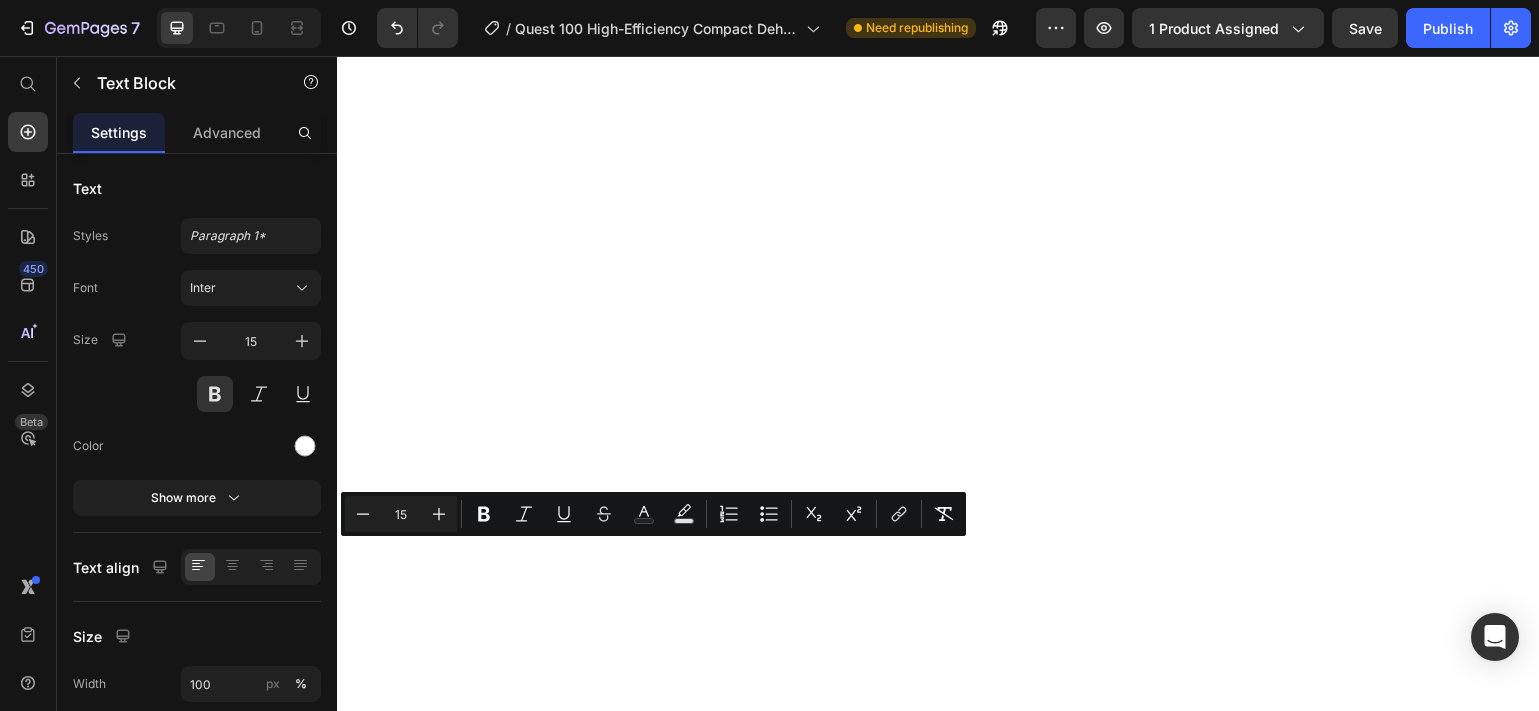 scroll, scrollTop: 0, scrollLeft: 0, axis: both 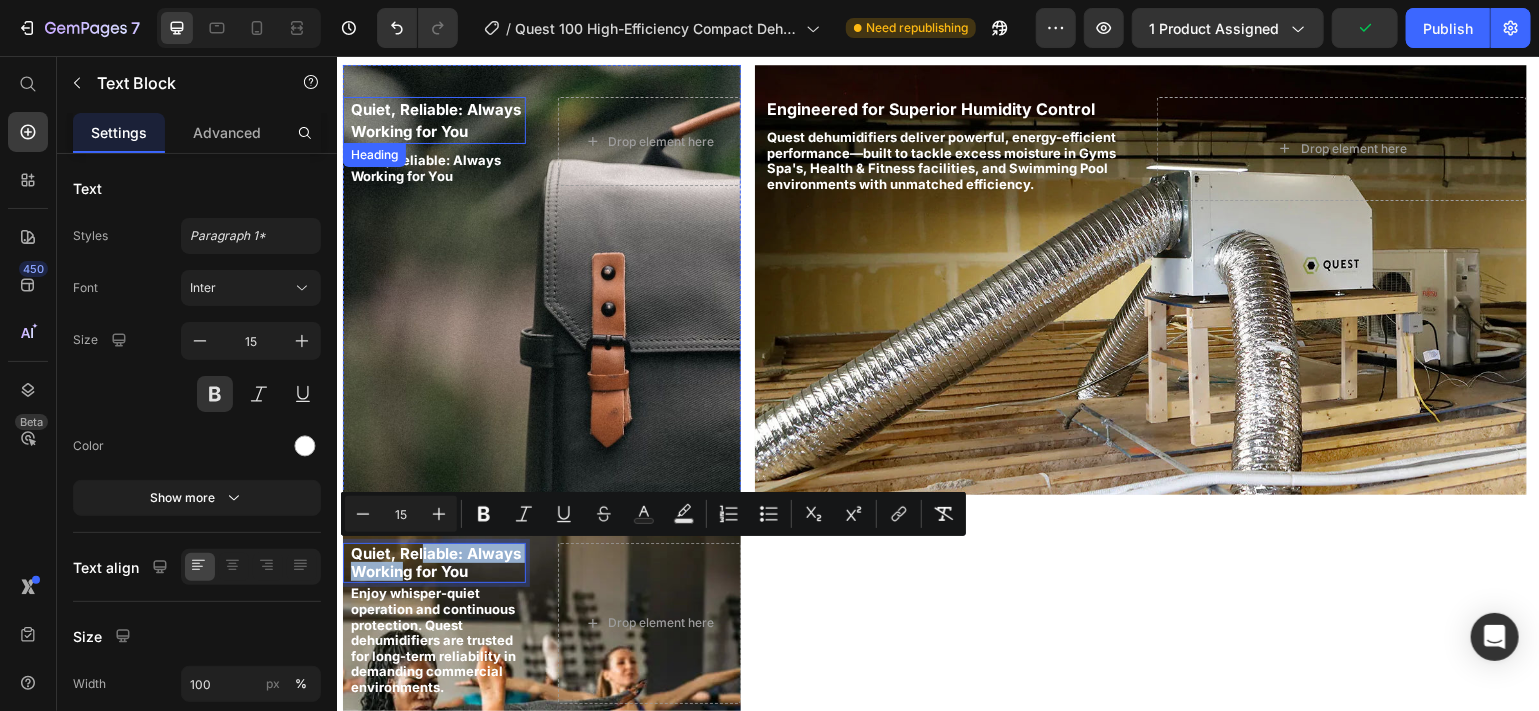 click on "Quiet, Reliable: Always Working for You" at bounding box center (435, 119) 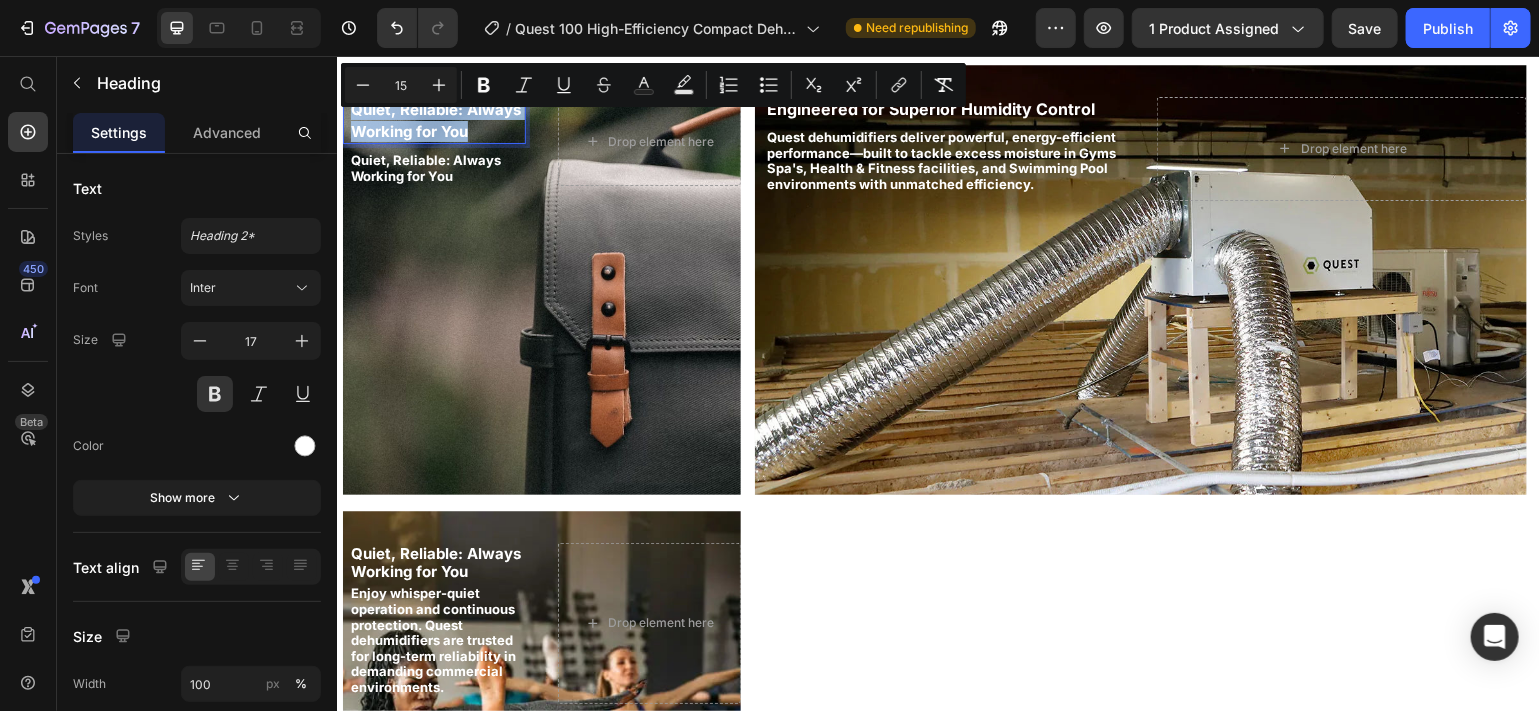 drag, startPoint x: 481, startPoint y: 125, endPoint x: 355, endPoint y: 99, distance: 128.65457 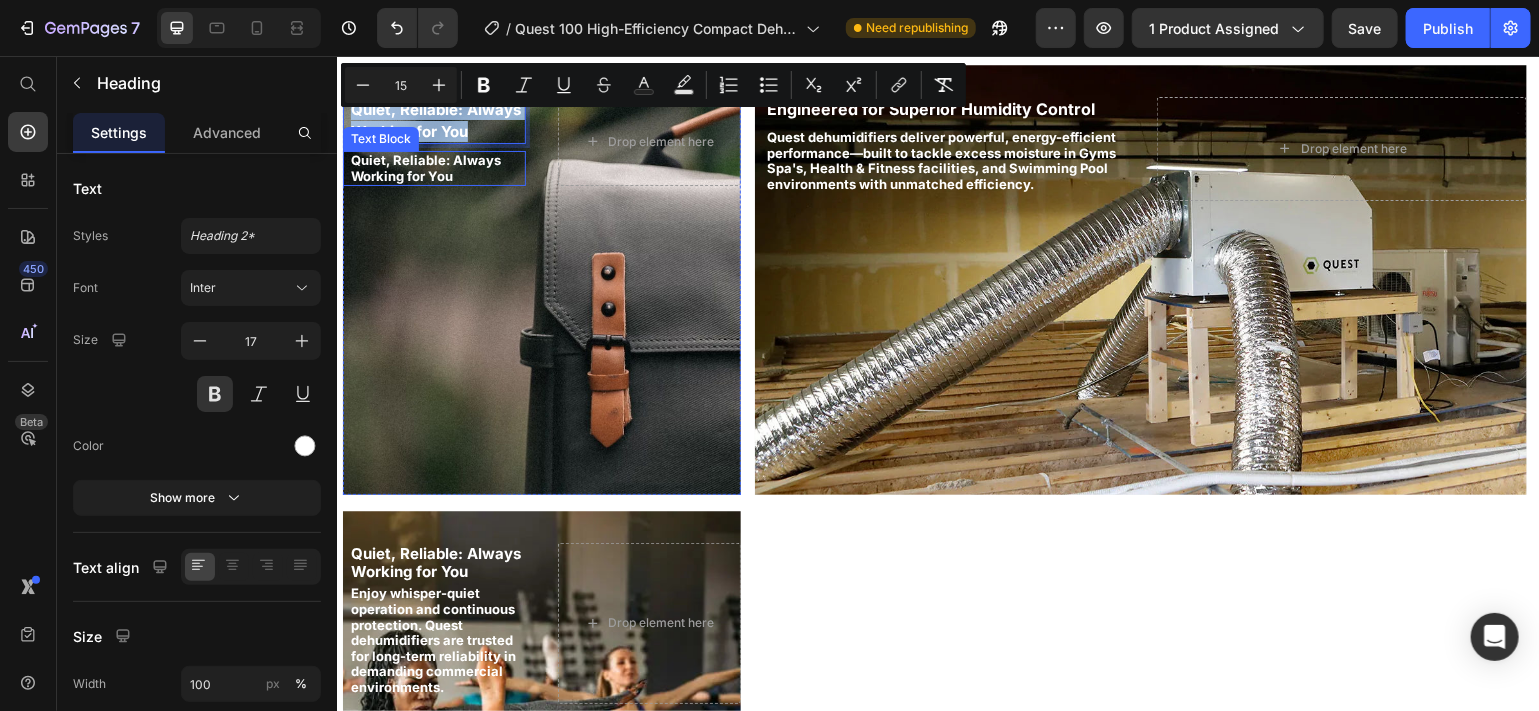 click on "Quiet, Reliable: Always Working for You" at bounding box center (425, 167) 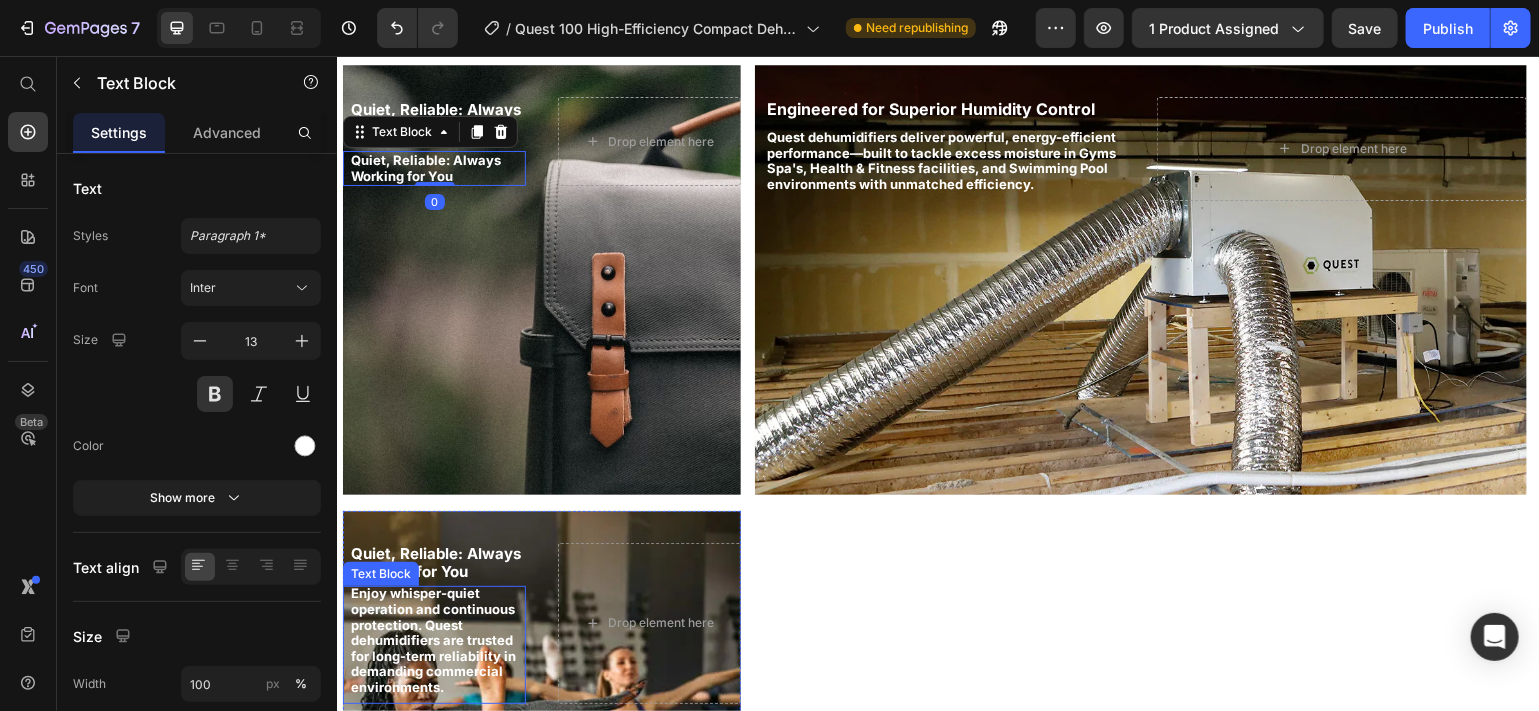 click on "Enjoy whisper-quiet operation and continuous protection. Quest dehumidifiers are trusted for long-term reliability in demanding commercial environments." at bounding box center (432, 639) 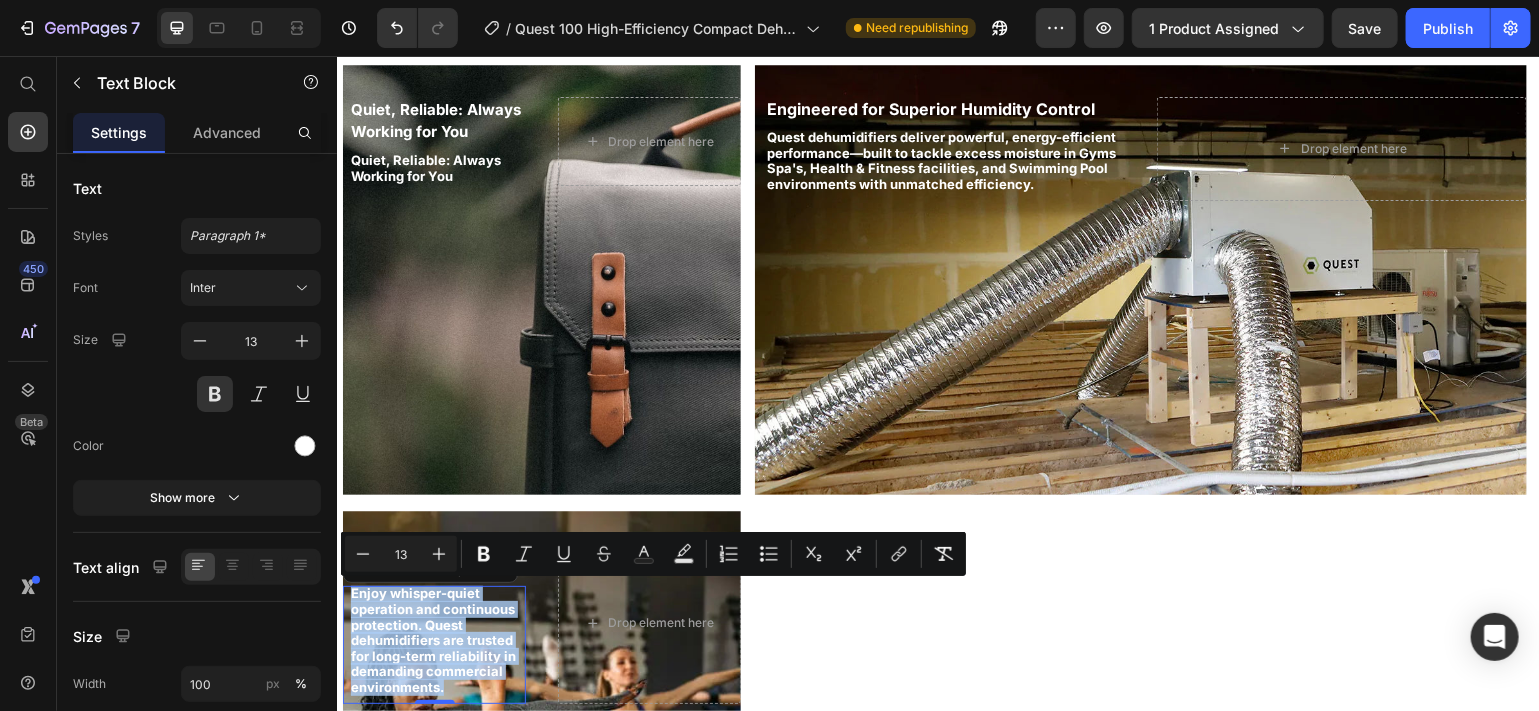 drag, startPoint x: 452, startPoint y: 686, endPoint x: 351, endPoint y: 595, distance: 135.94852 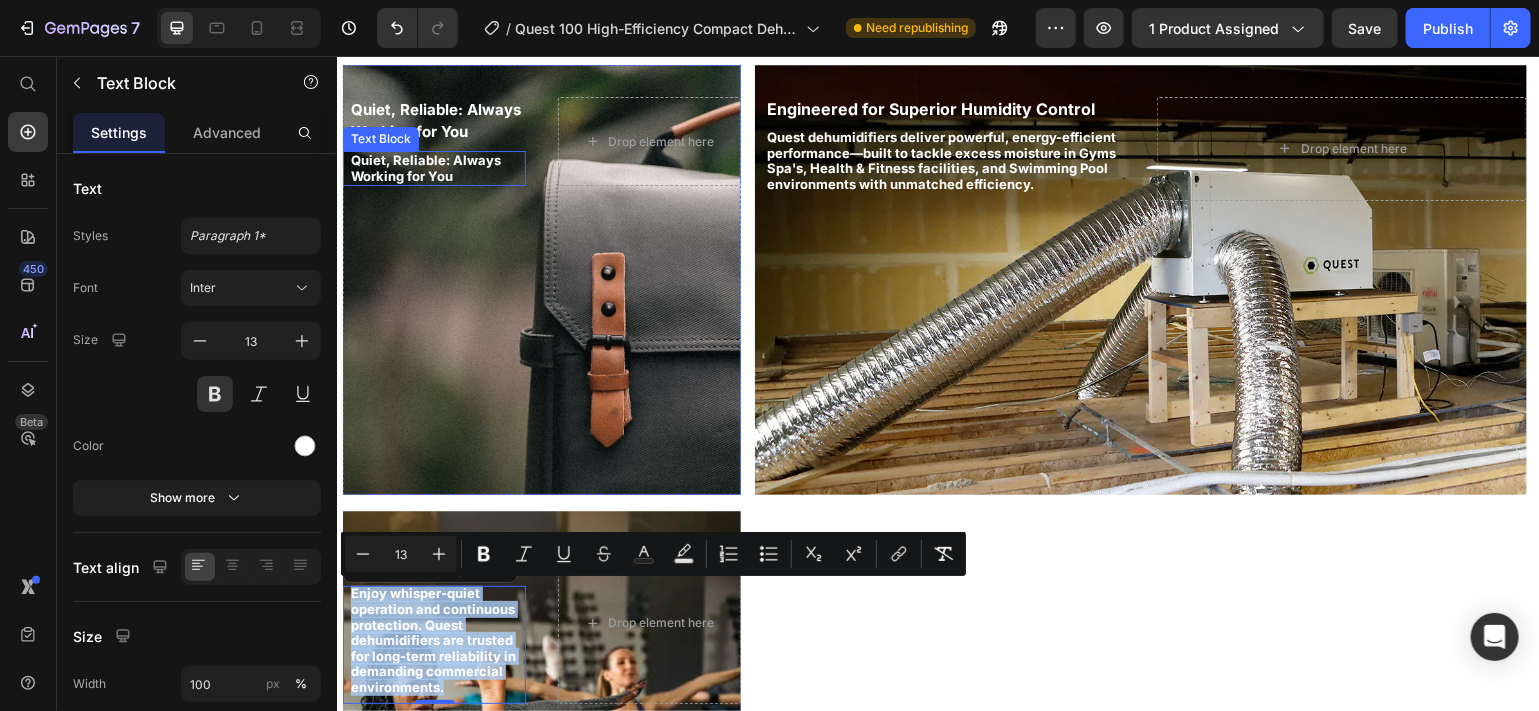 click on "Quiet, Reliable: Always Working for You" at bounding box center [425, 167] 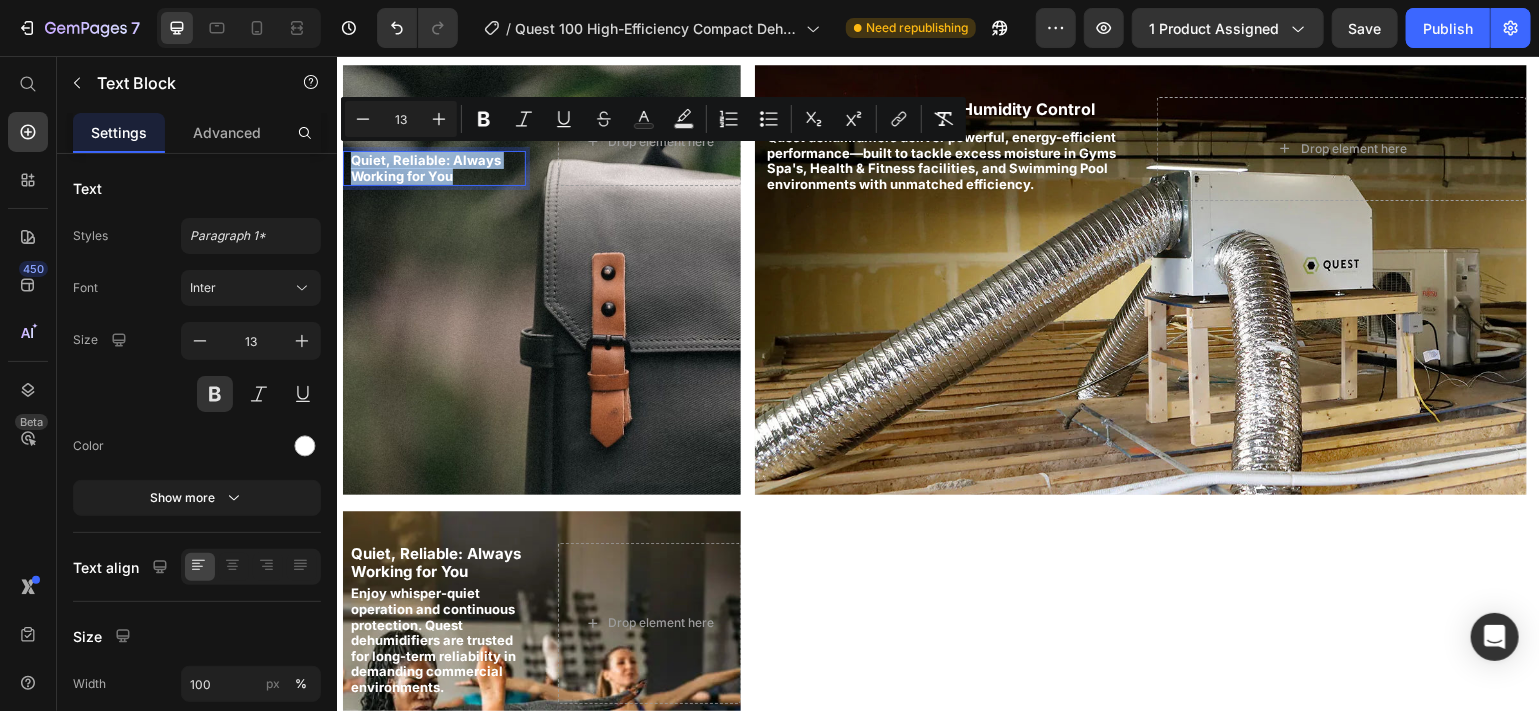 drag, startPoint x: 459, startPoint y: 171, endPoint x: 350, endPoint y: 151, distance: 110.81967 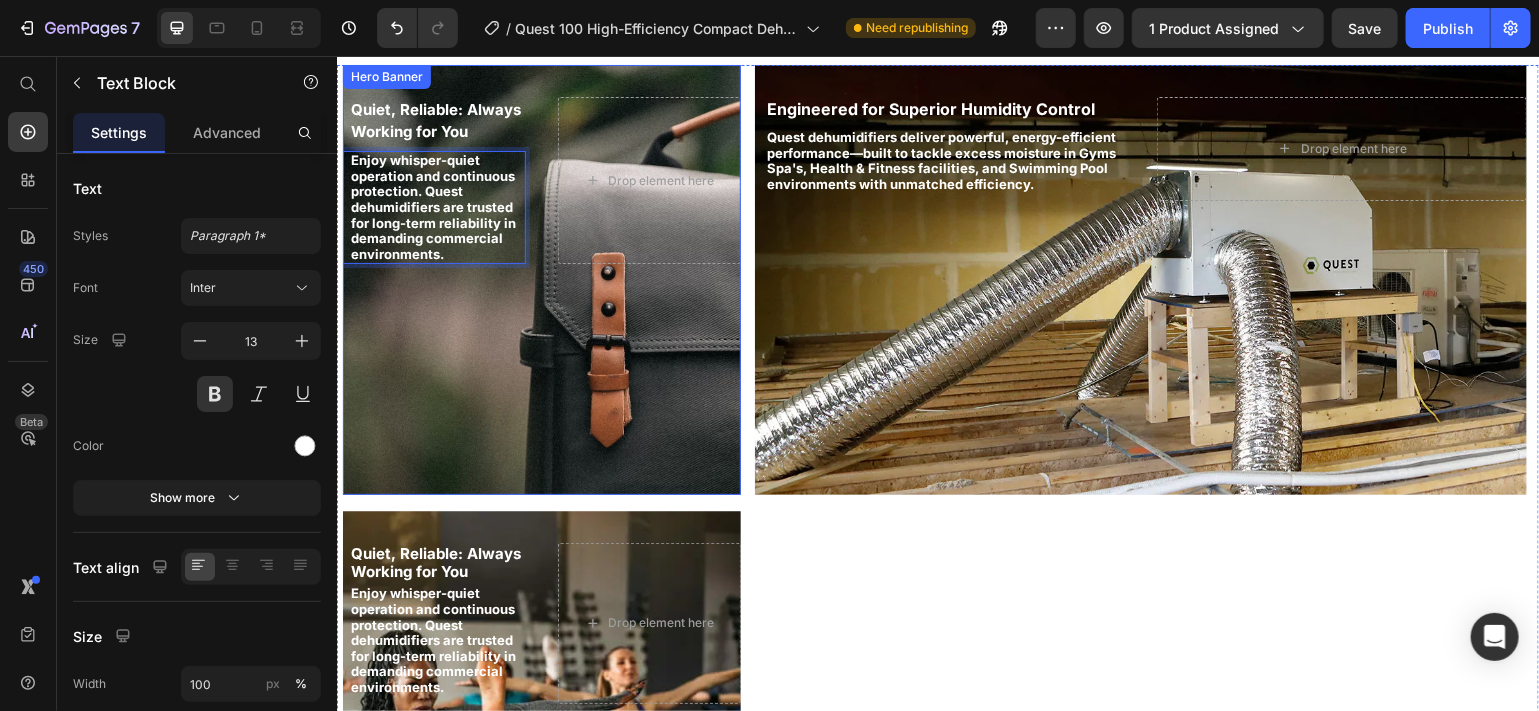 click at bounding box center [541, 279] 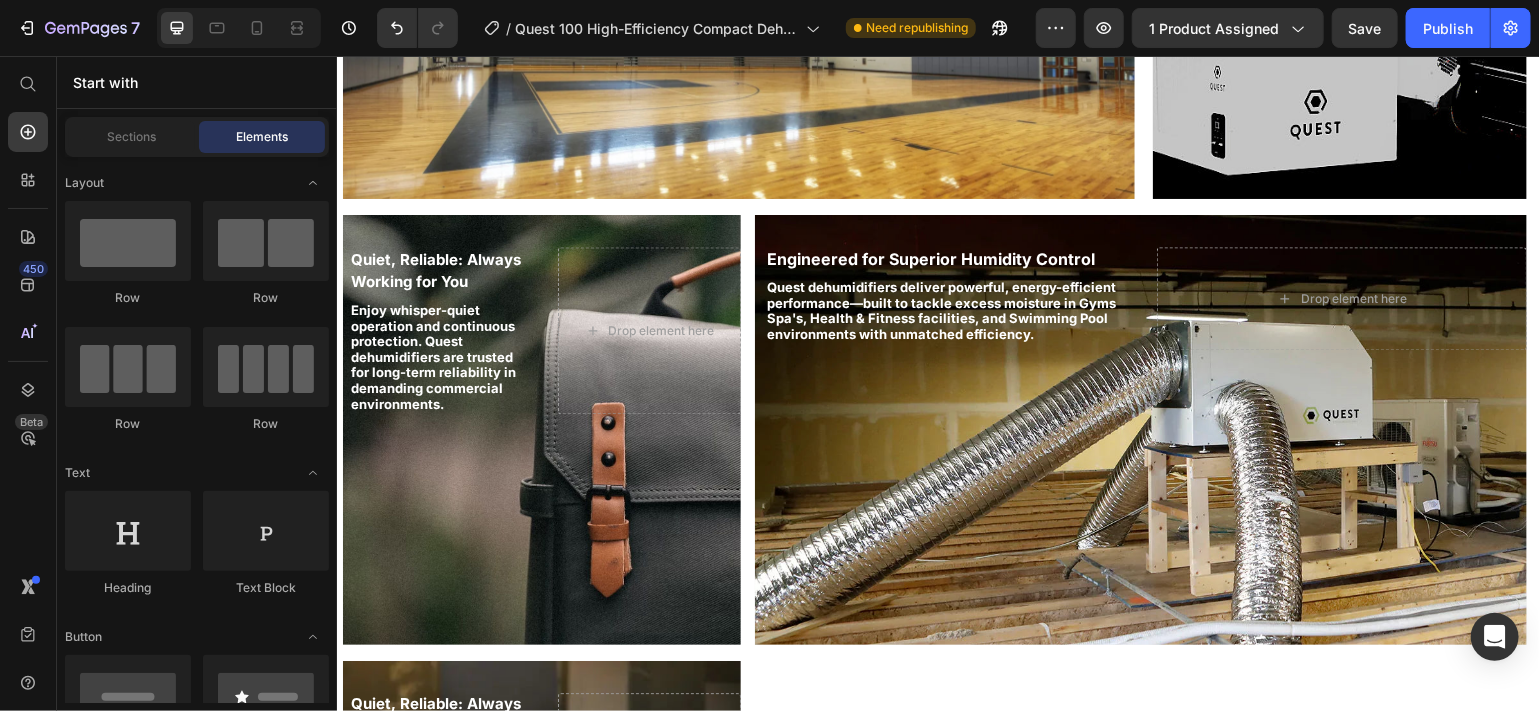scroll, scrollTop: 2039, scrollLeft: 0, axis: vertical 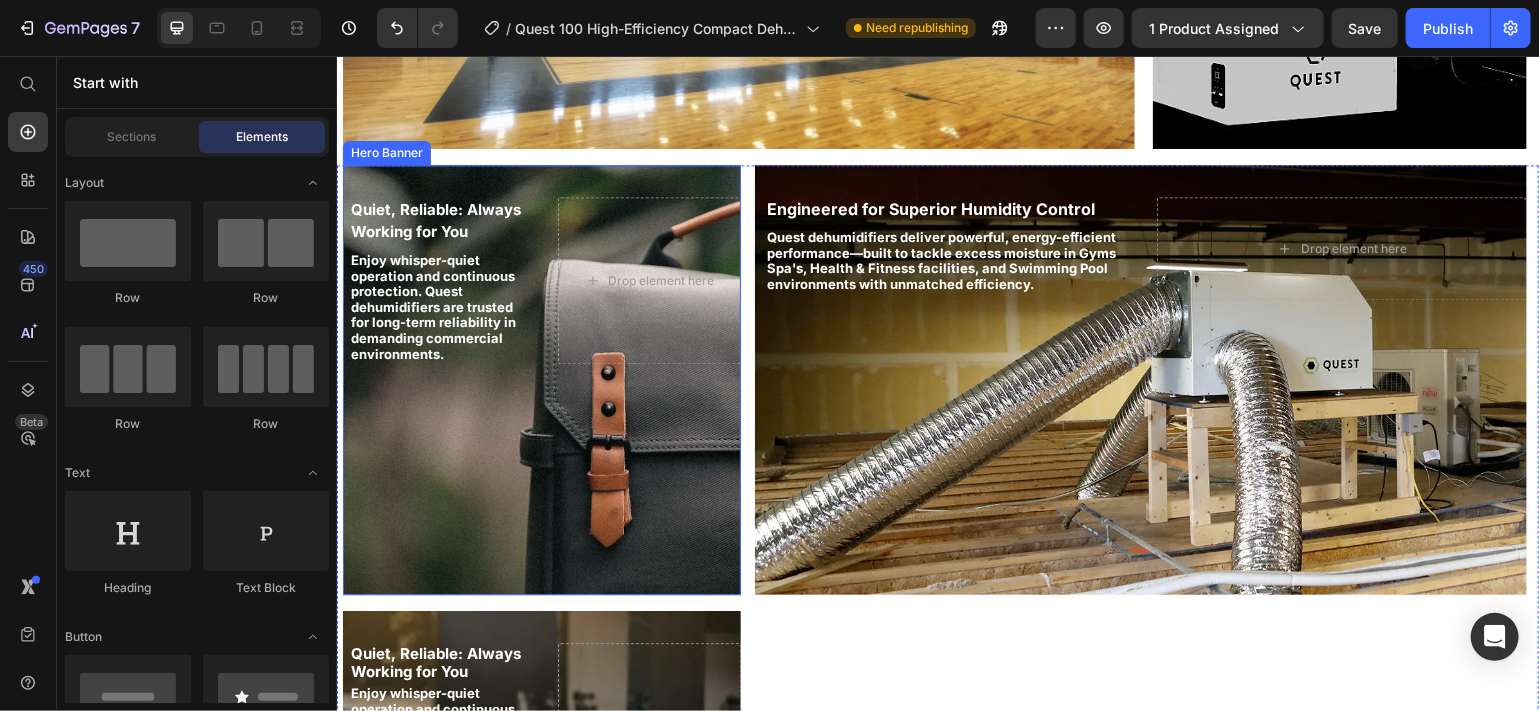 click at bounding box center [541, 379] 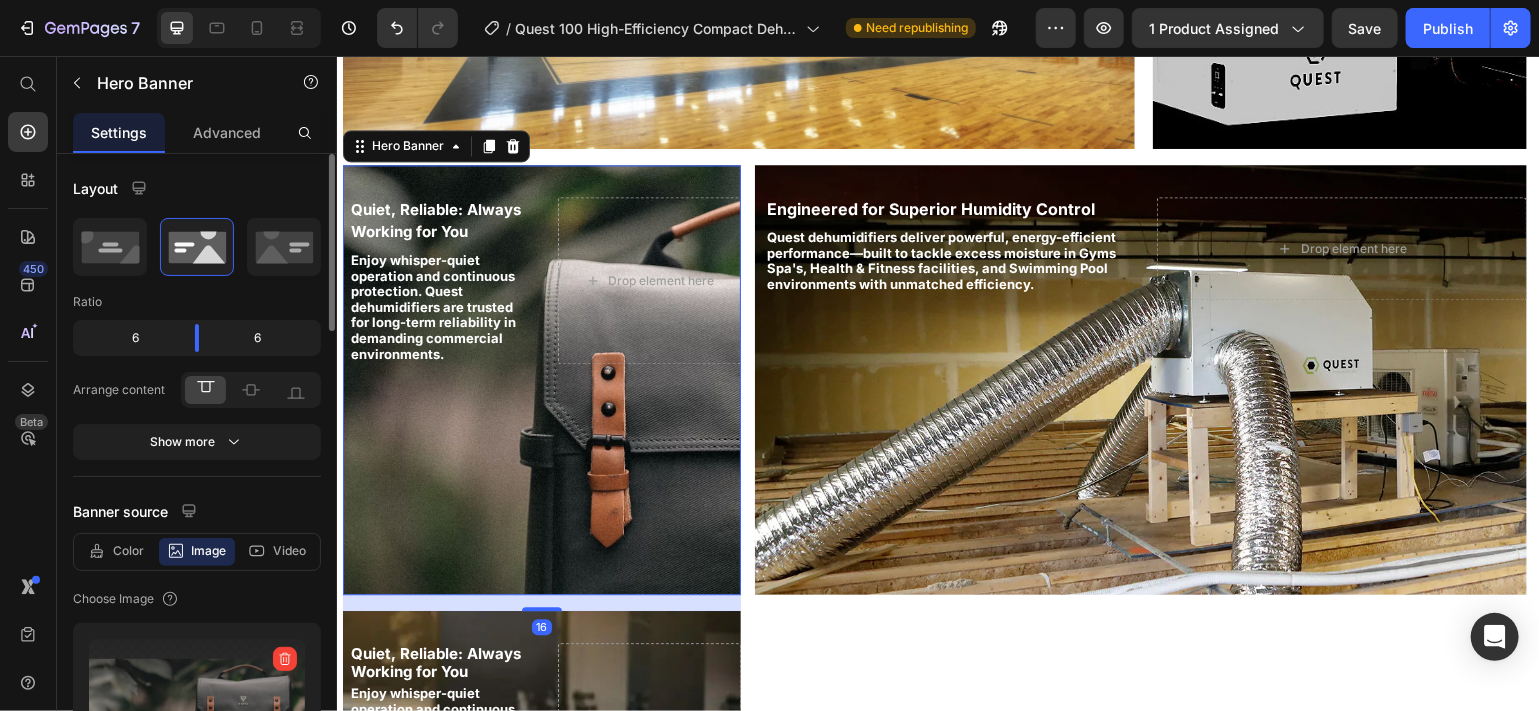 click at bounding box center (197, 702) 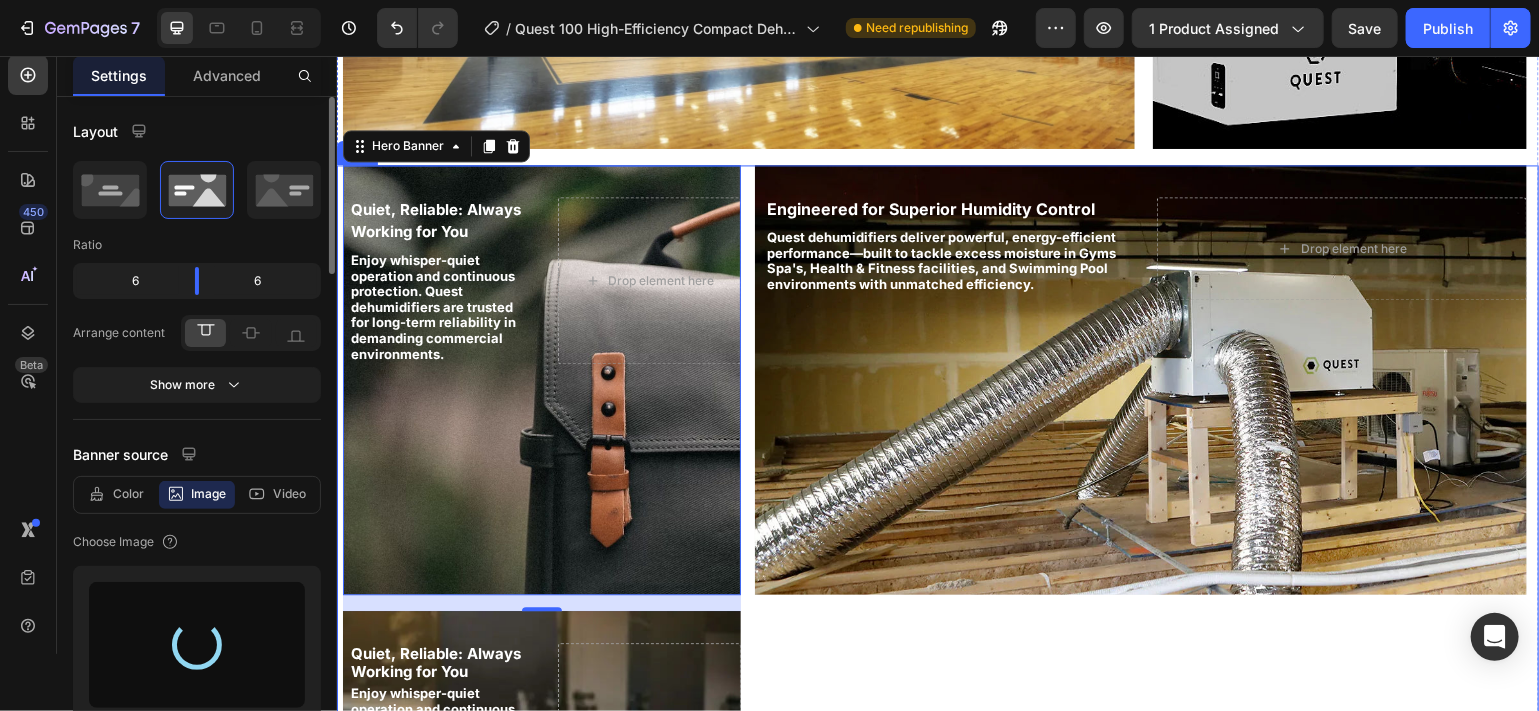 type on "https://cdn.shopify.com/s/files/1/0828/0598/1460/files/gempages_566187724348851355-ff49e778-df7c-4fda-b55c-7530532eab71.webp" 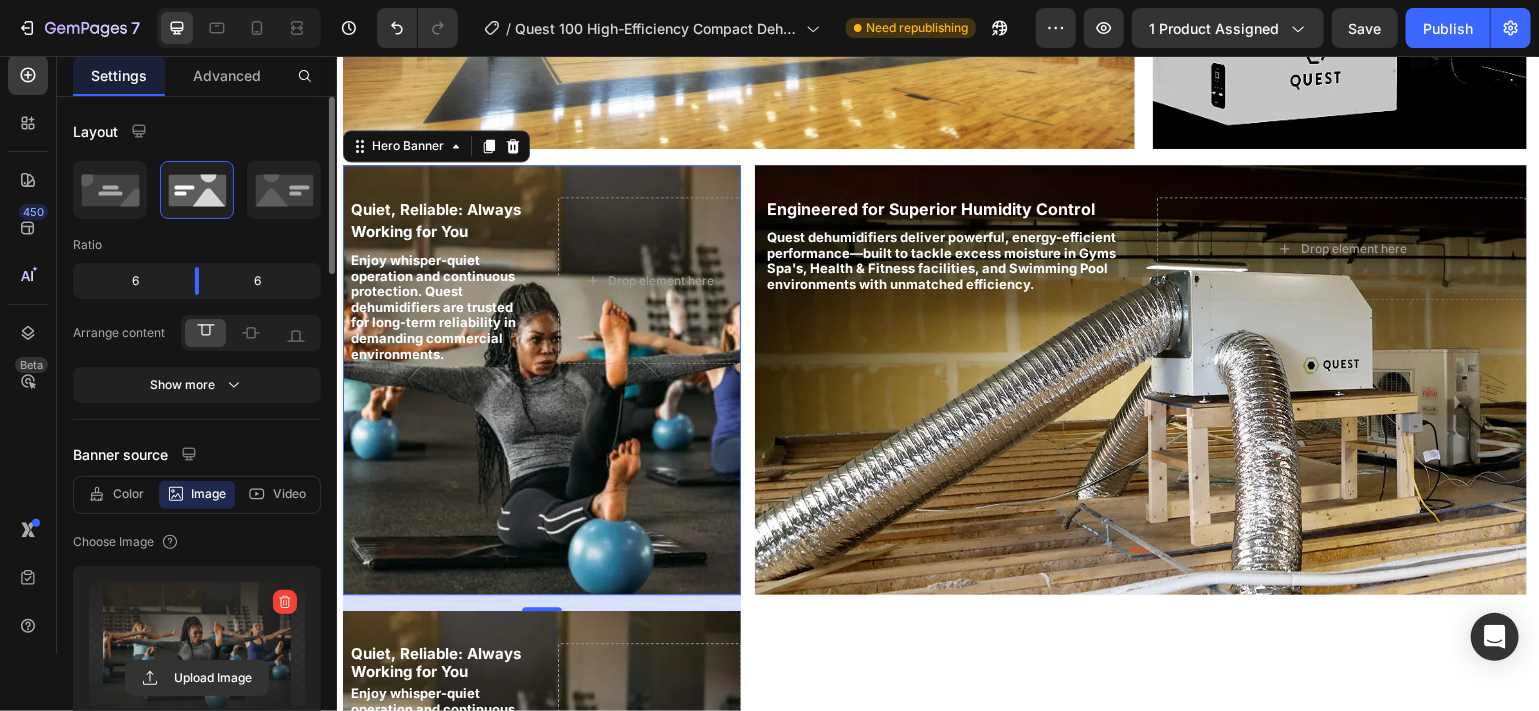 scroll, scrollTop: 0, scrollLeft: 0, axis: both 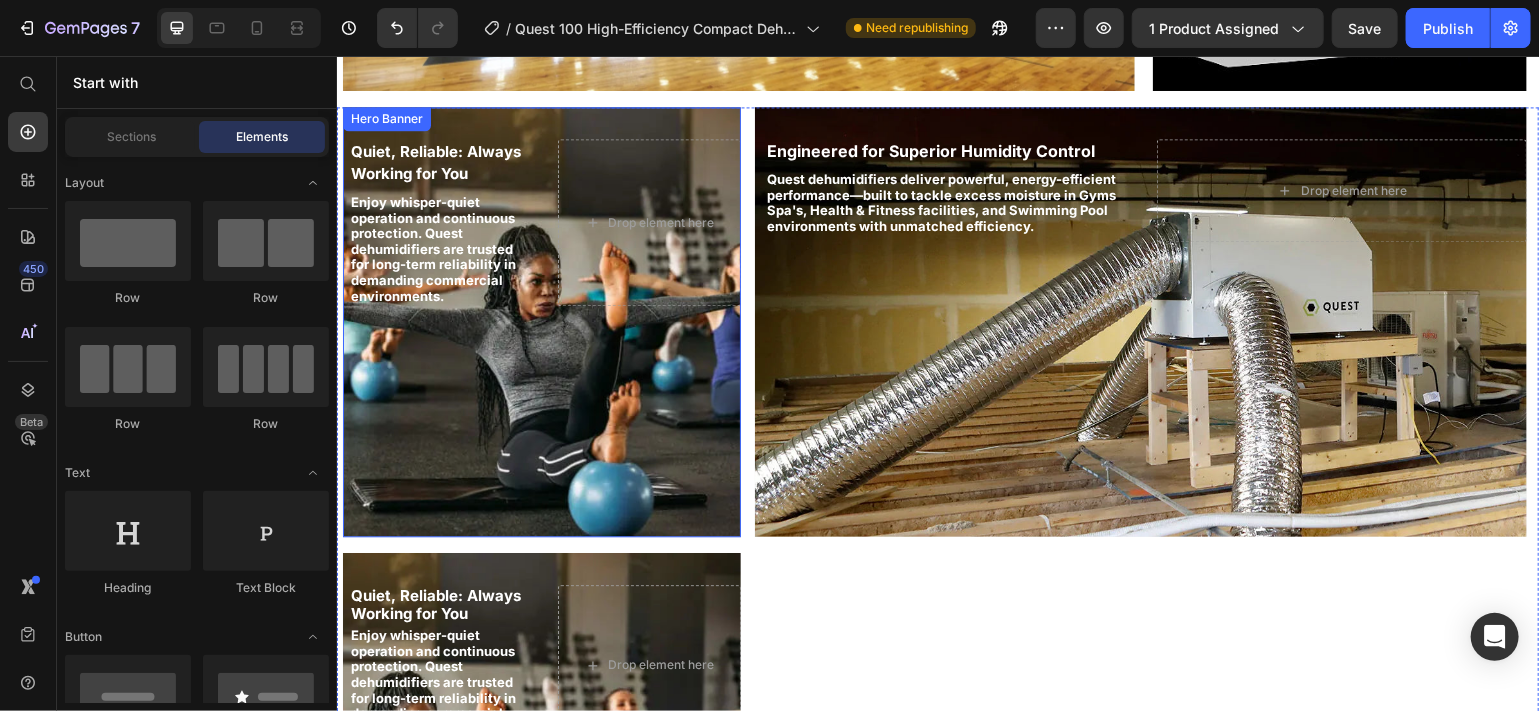 click at bounding box center (541, 321) 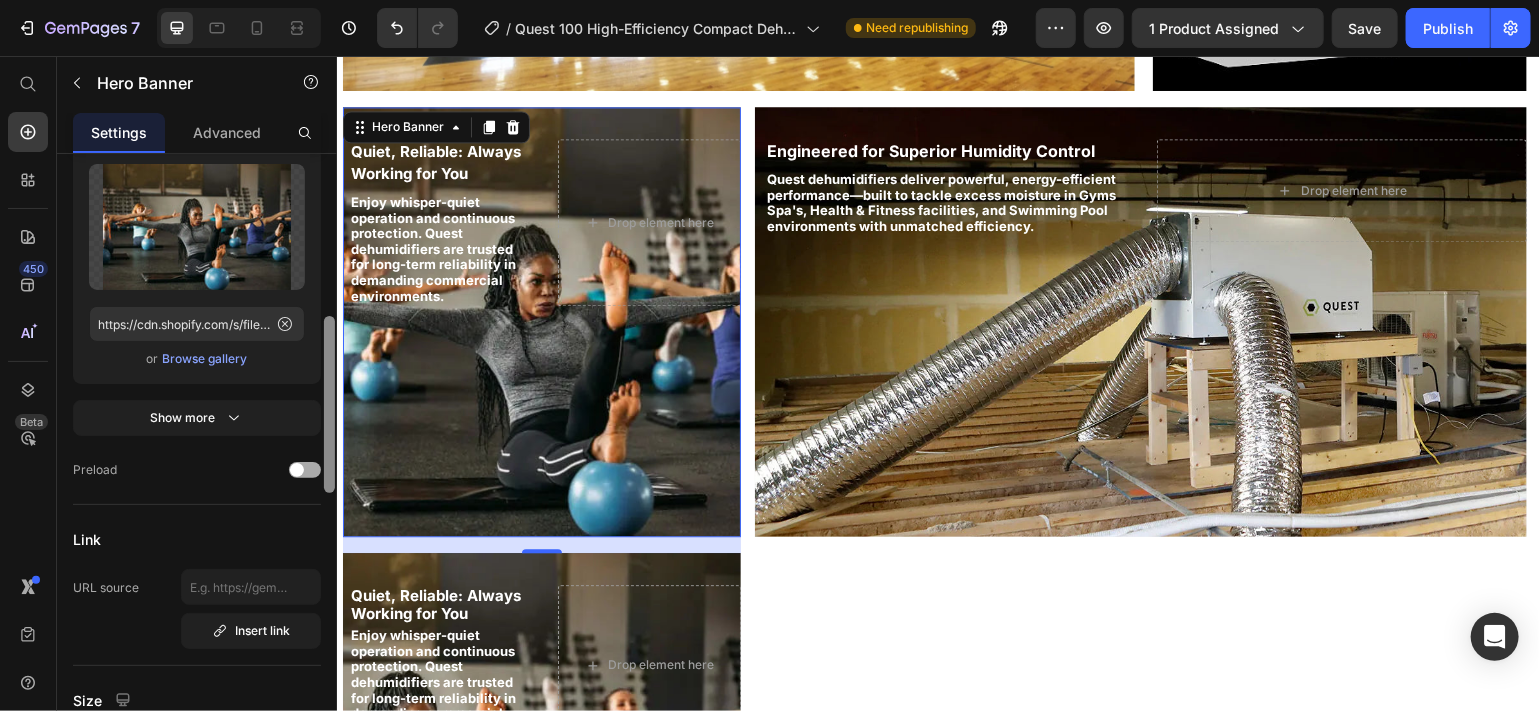 scroll, scrollTop: 498, scrollLeft: 0, axis: vertical 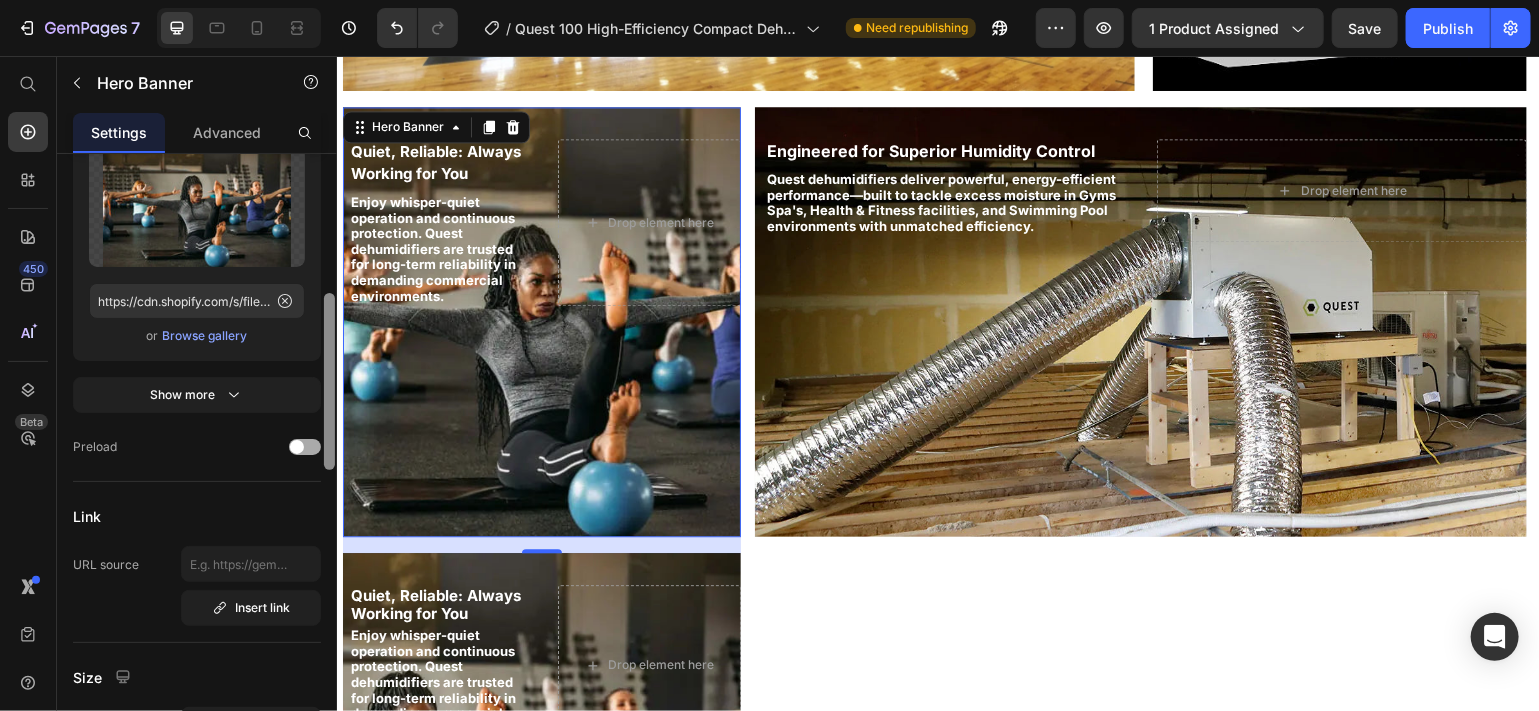 drag, startPoint x: 329, startPoint y: 319, endPoint x: 319, endPoint y: 463, distance: 144.3468 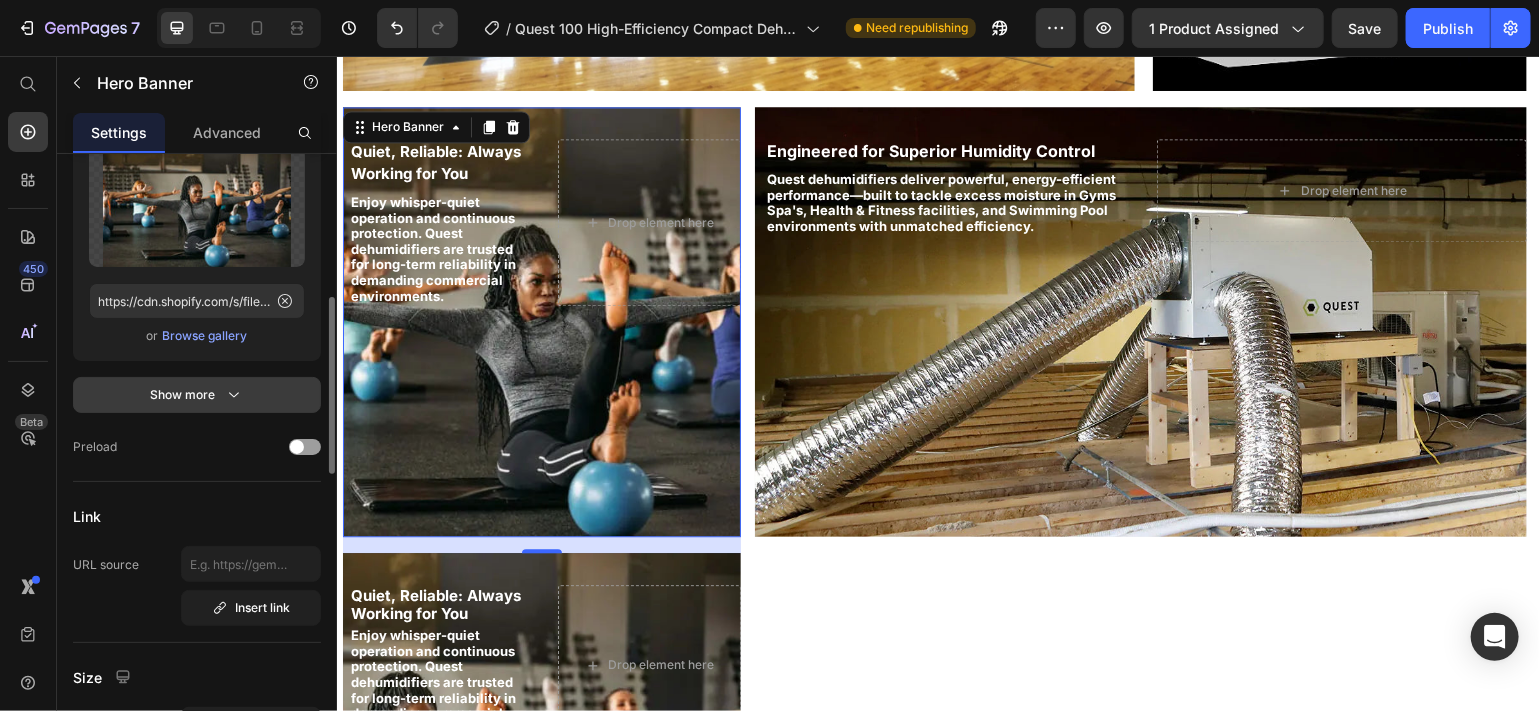 click on "Show more" at bounding box center (197, 395) 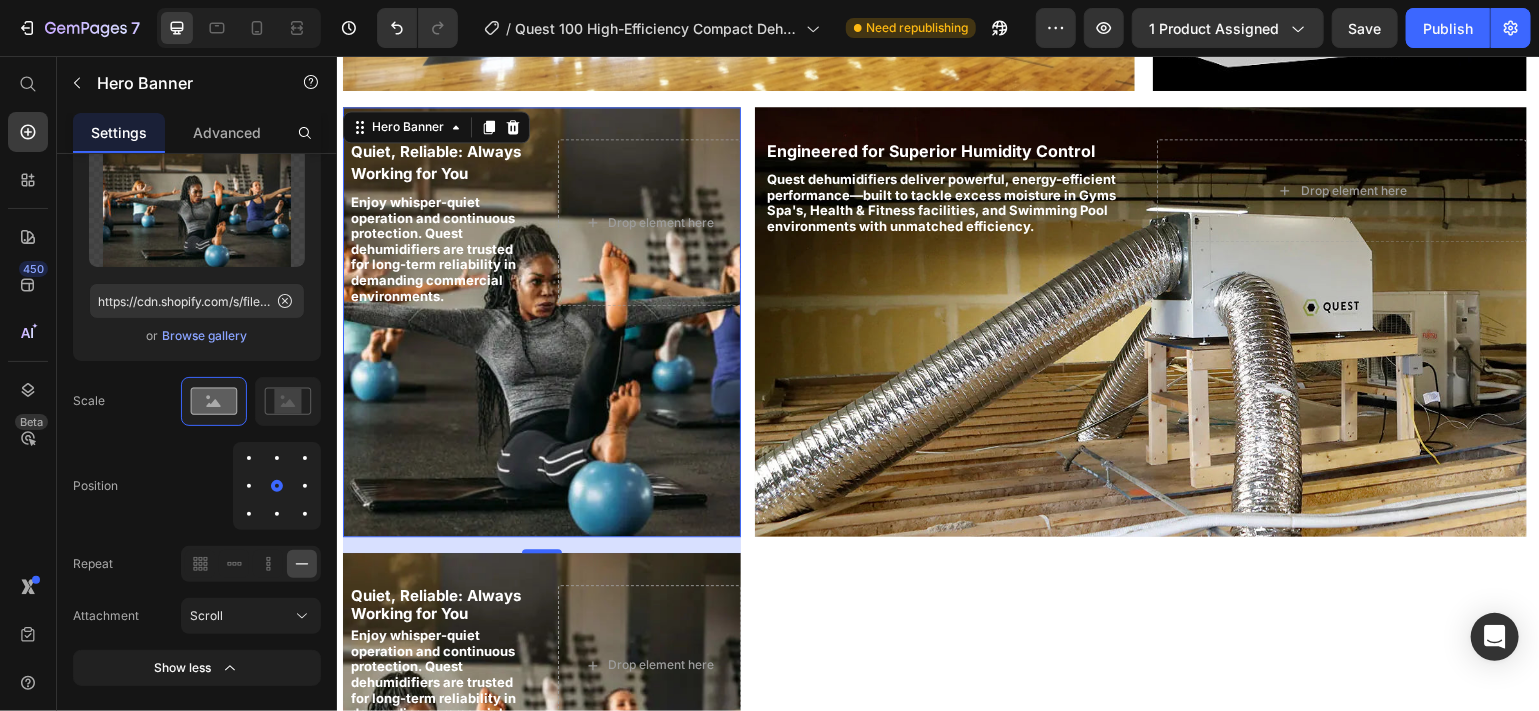 click at bounding box center (305, 486) 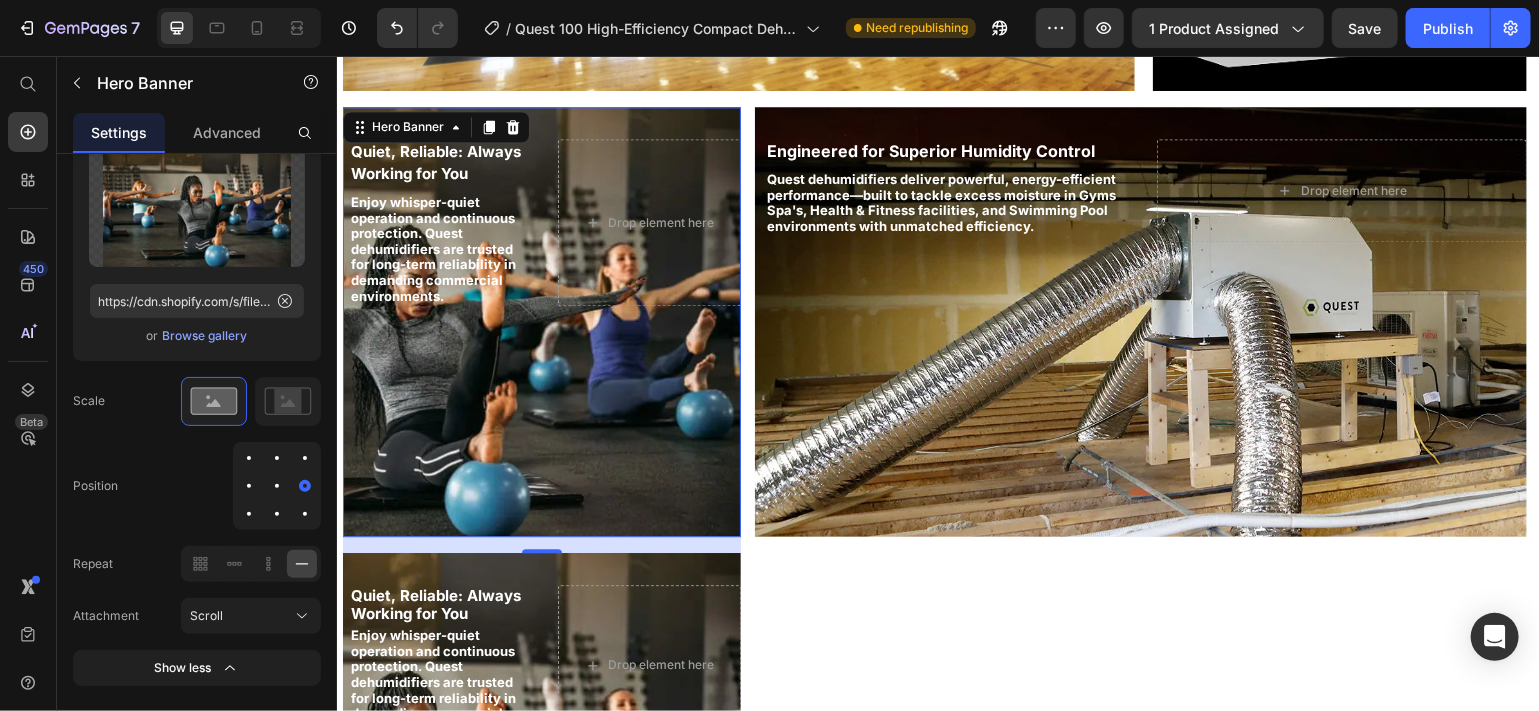 click at bounding box center [541, 321] 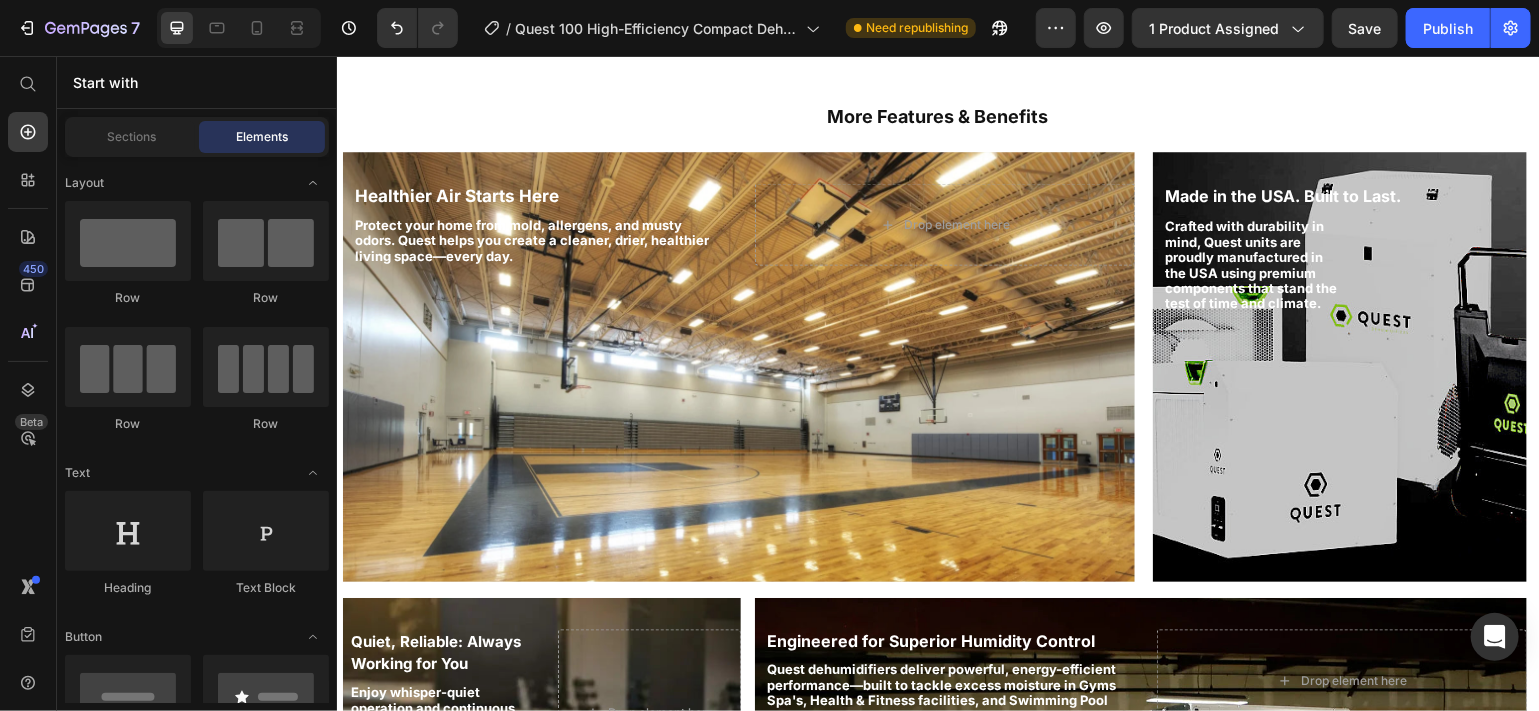 scroll, scrollTop: 1557, scrollLeft: 0, axis: vertical 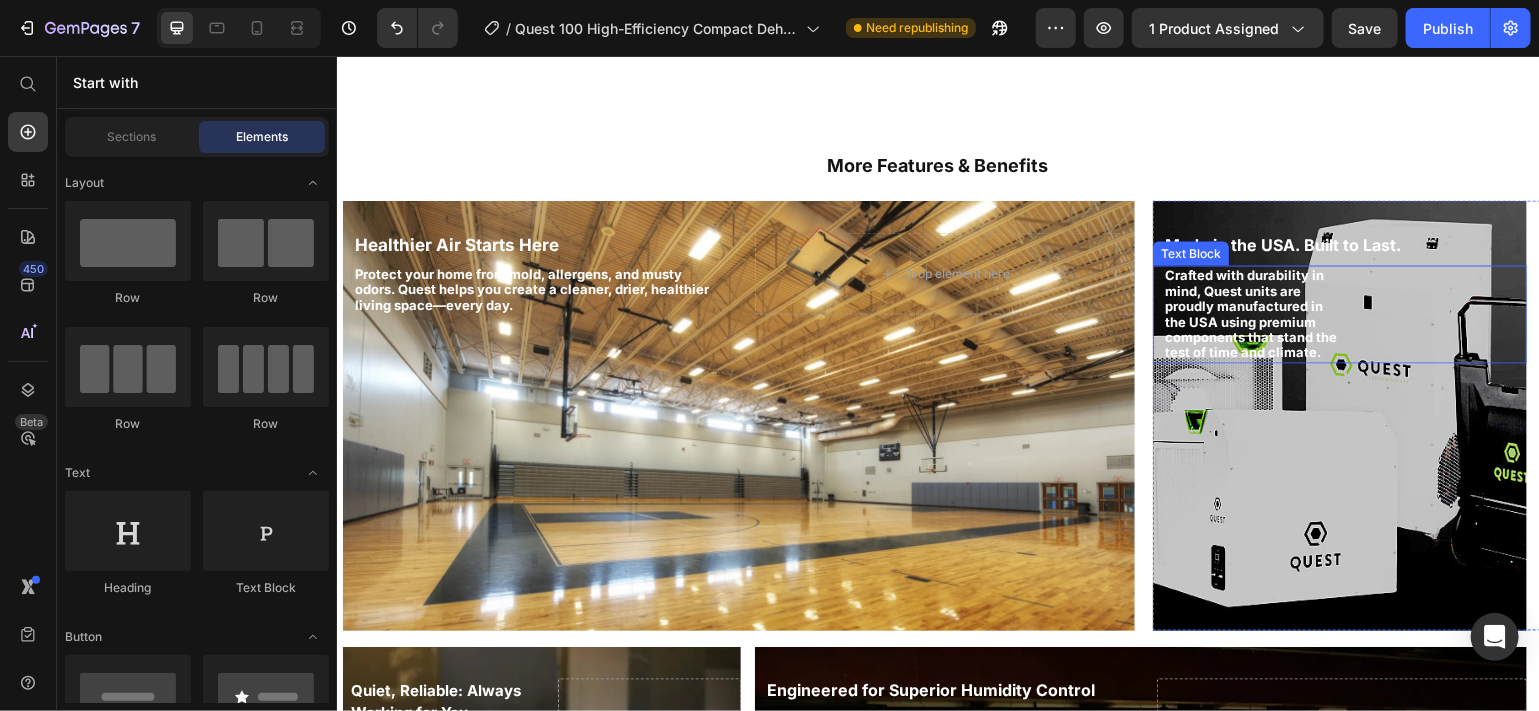 click on "Crafted with durability in mind, Quest units are proudly manufactured in the USA using premium components that stand the test of time and climate." at bounding box center [1250, 314] 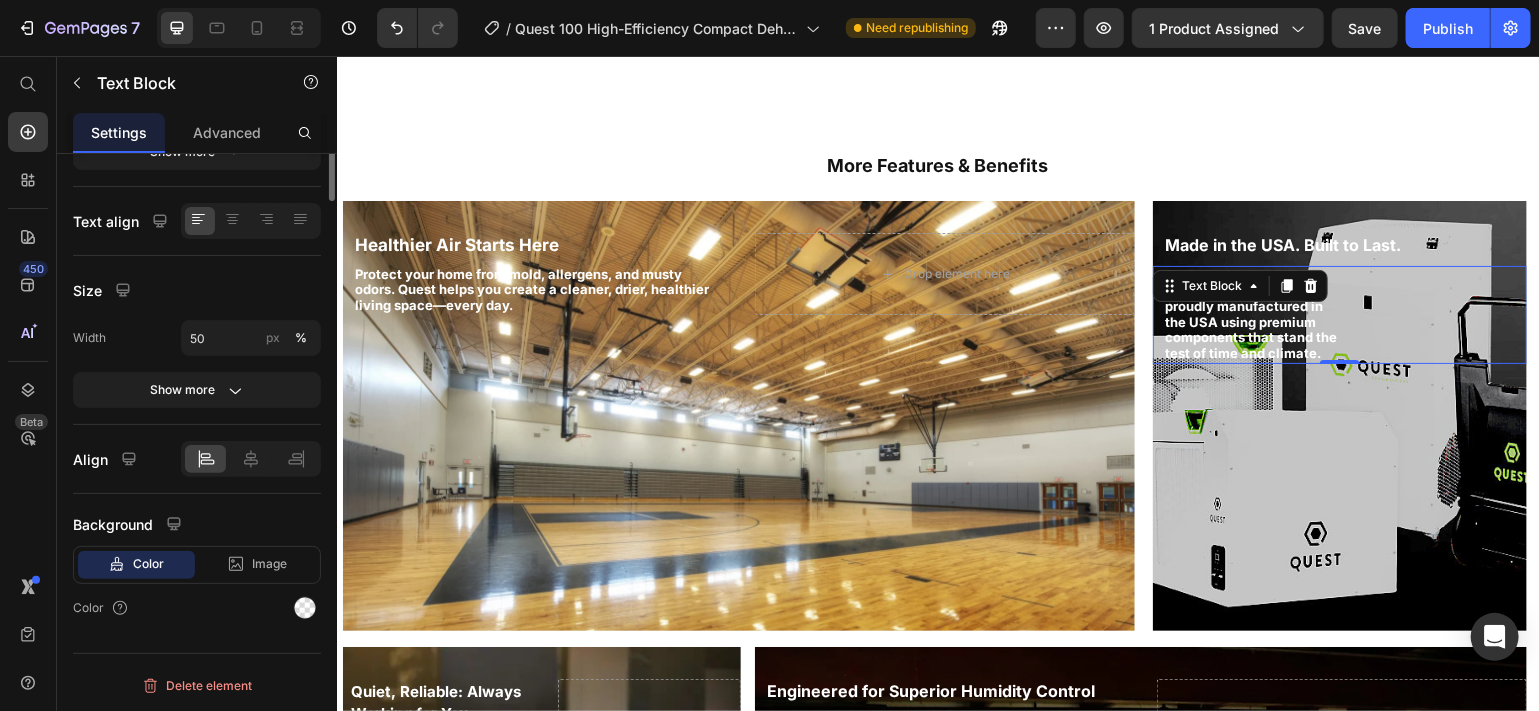 scroll, scrollTop: 0, scrollLeft: 0, axis: both 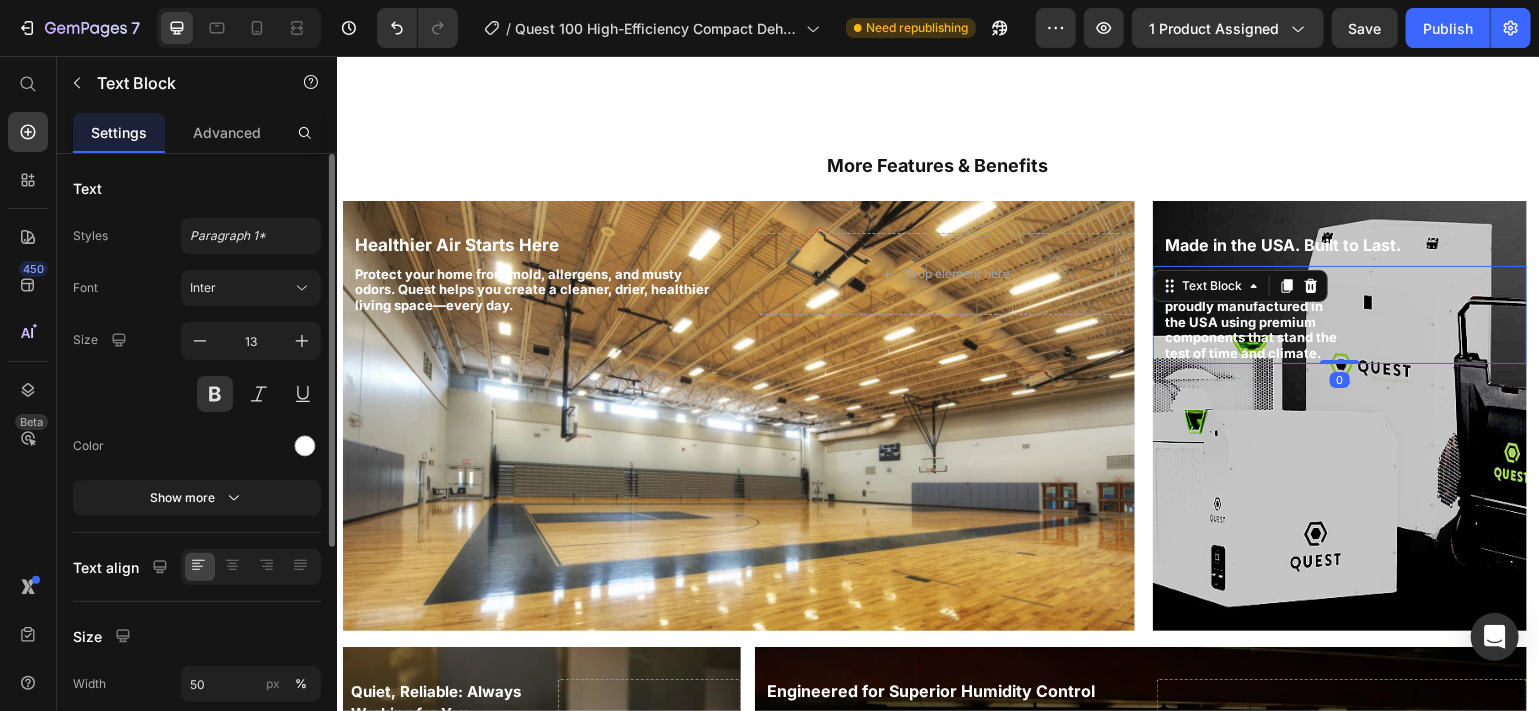 click on "Crafted with durability in mind, Quest units are proudly manufactured in the USA using premium components that stand the test of time and climate." at bounding box center (1250, 314) 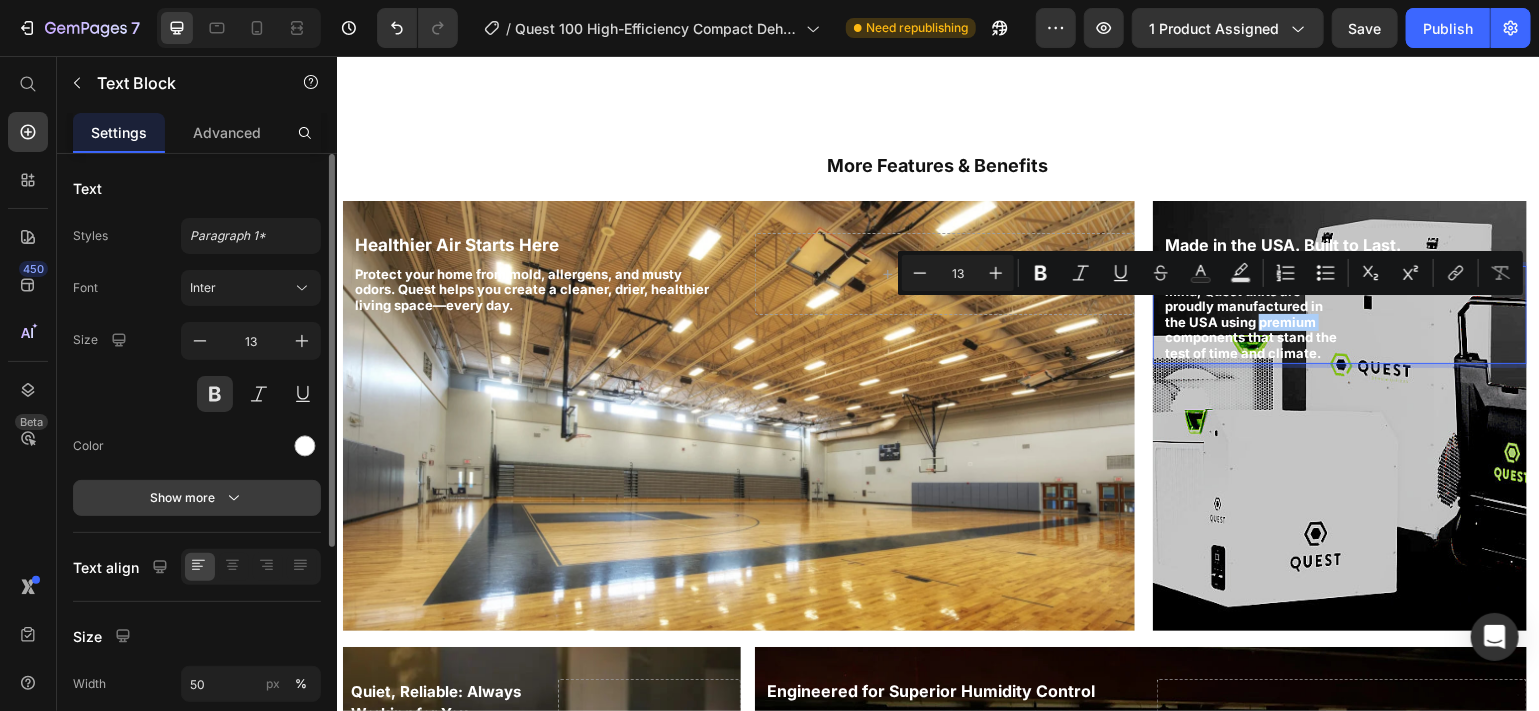 click on "Show more" at bounding box center [197, 498] 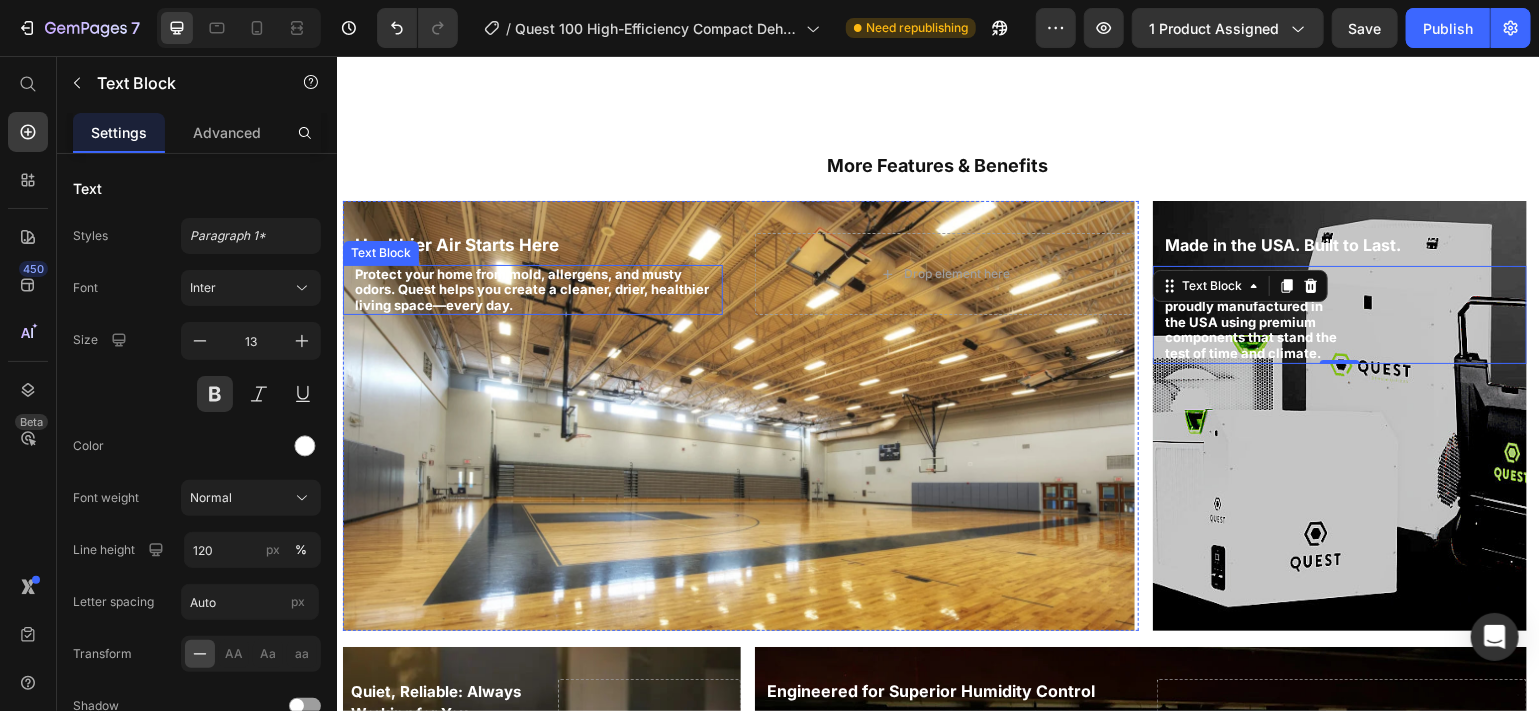 click on "Protect your home from mold, allergens, and musty odors. Quest helps you create a cleaner, drier, healthier living space—every day." at bounding box center (537, 289) 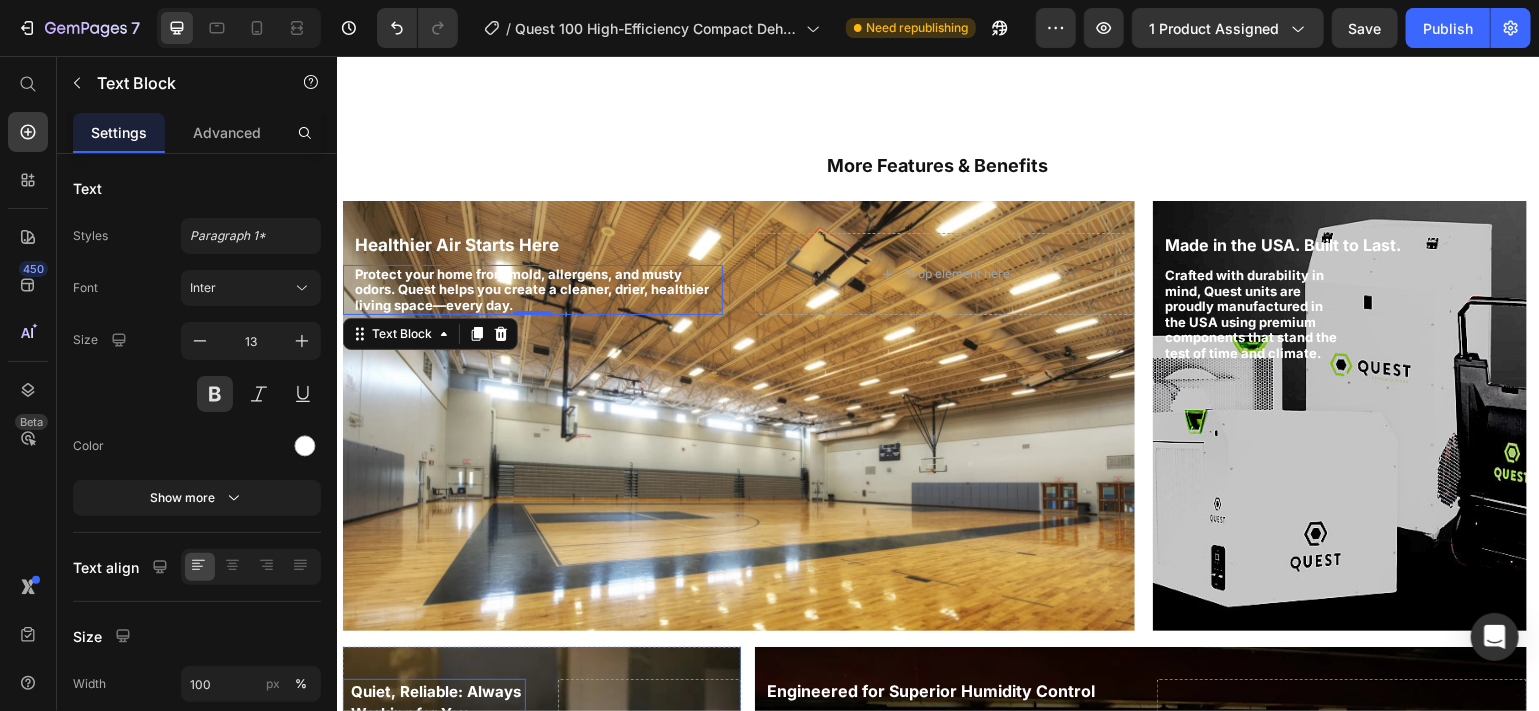 click on "Quiet, Reliable: Always Working for You" at bounding box center [435, 701] 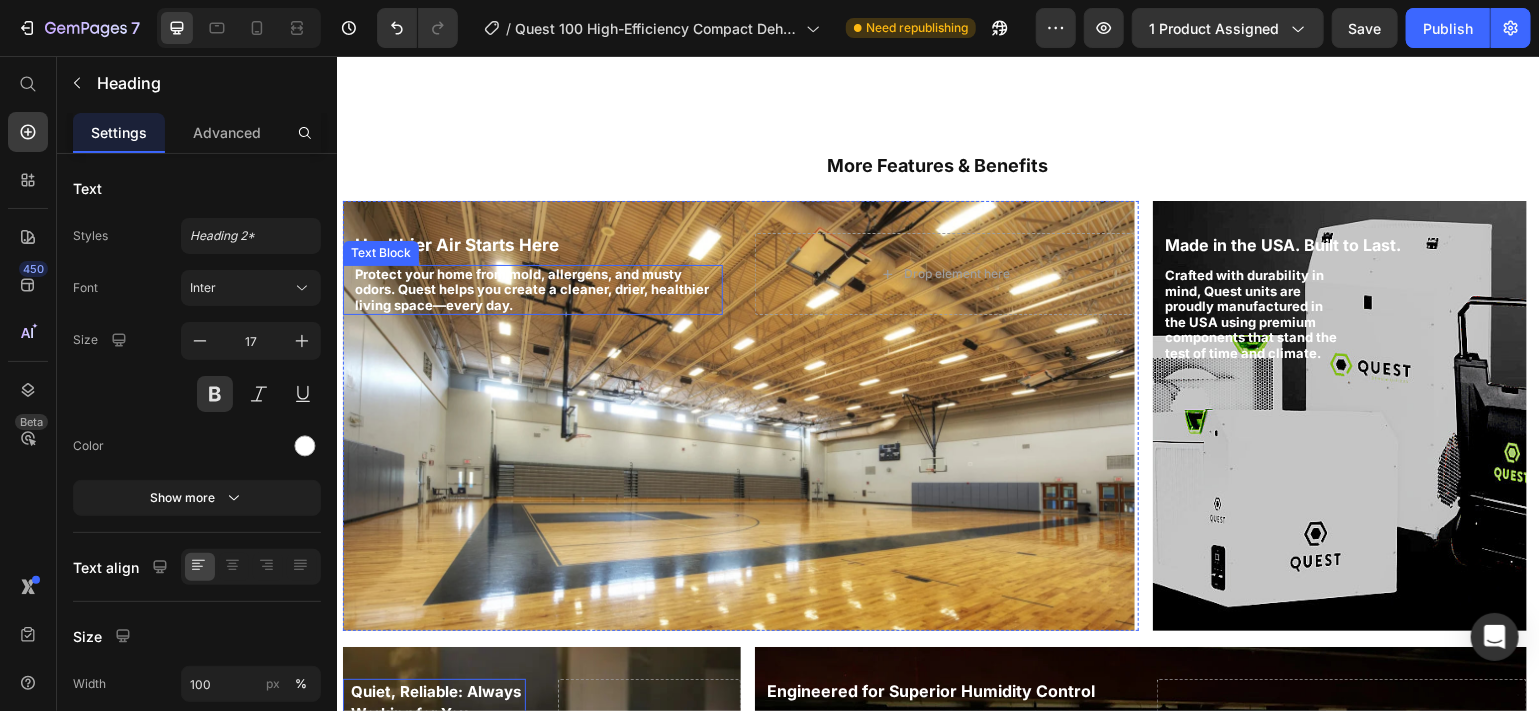 click on "Protect your home from mold, allergens, and musty odors. Quest helps you create a cleaner, drier, healthier living space—every day." at bounding box center [537, 289] 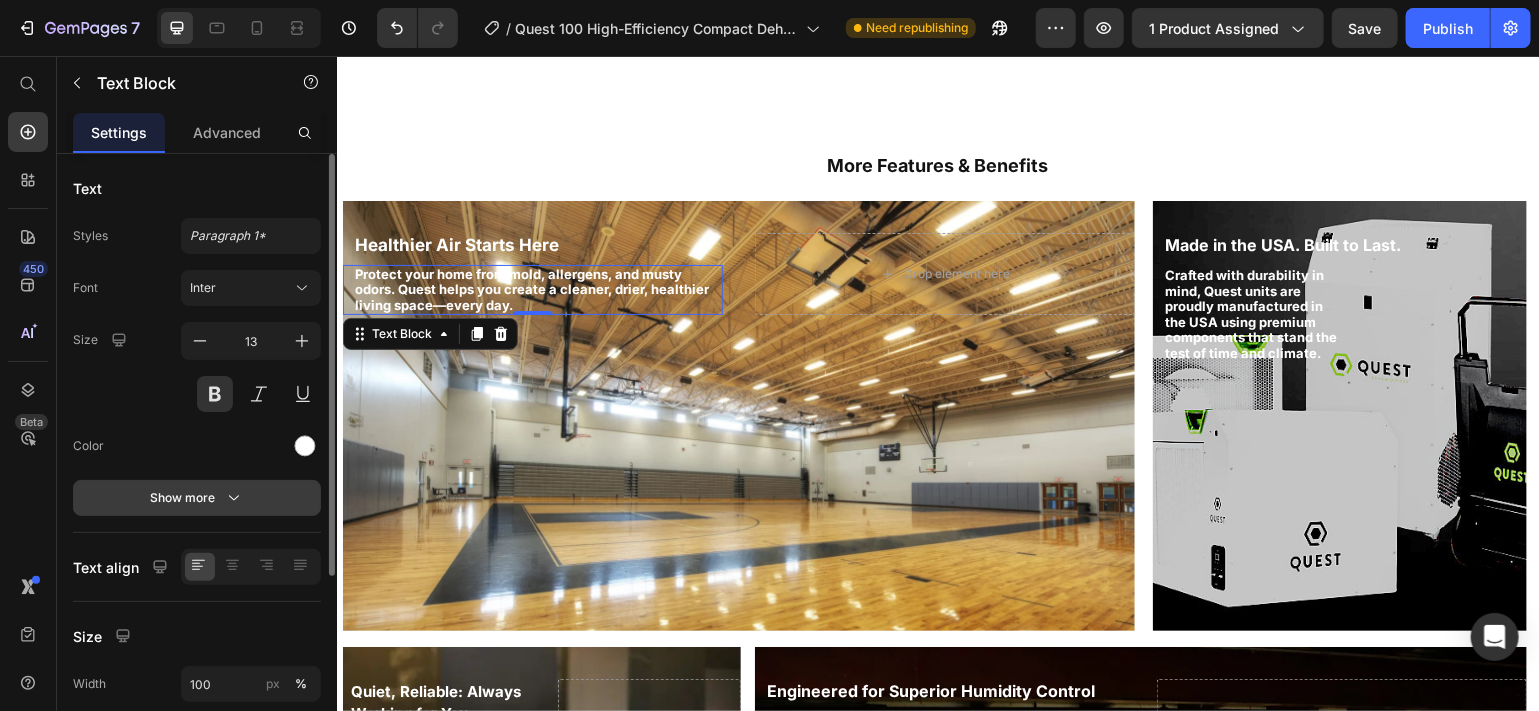 click on "Show more" at bounding box center [197, 498] 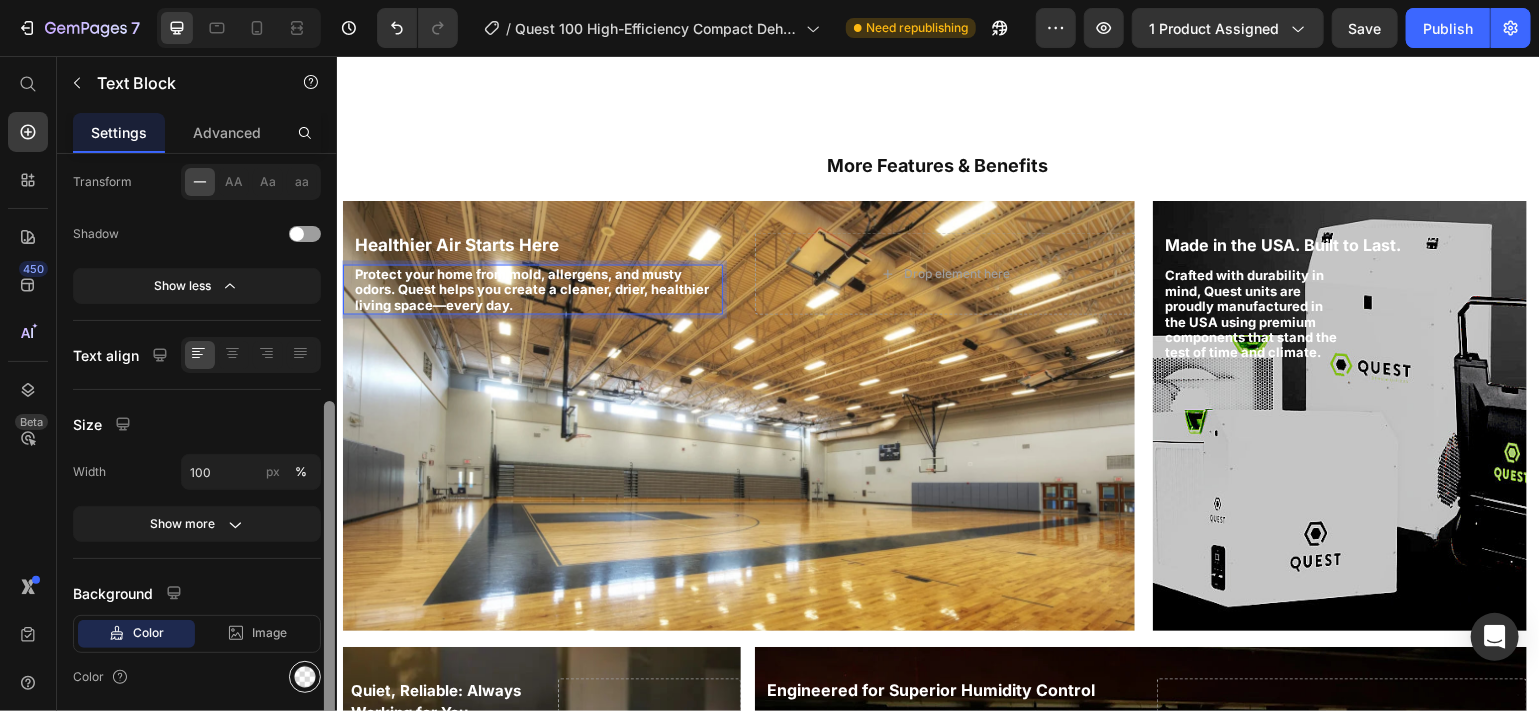 drag, startPoint x: 332, startPoint y: 343, endPoint x: 315, endPoint y: 670, distance: 327.4416 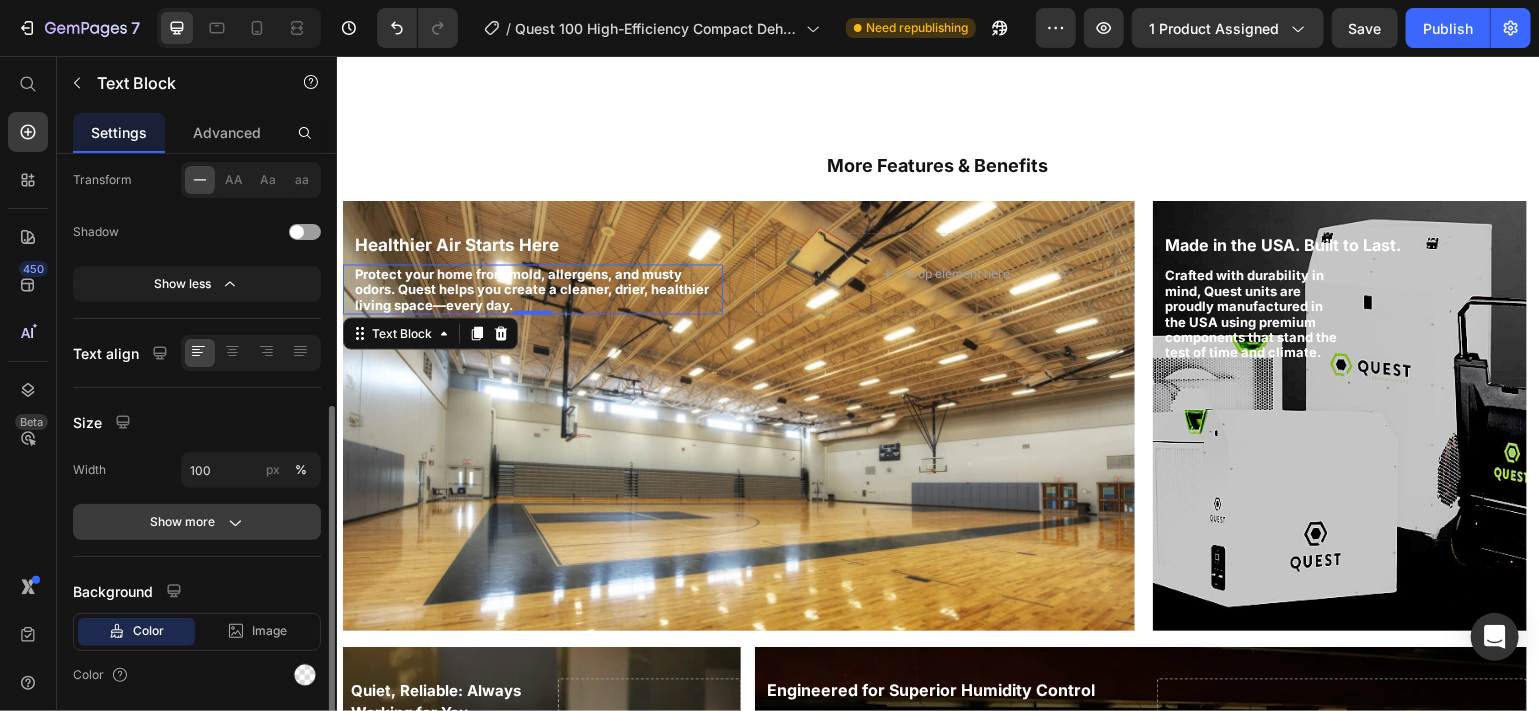 click 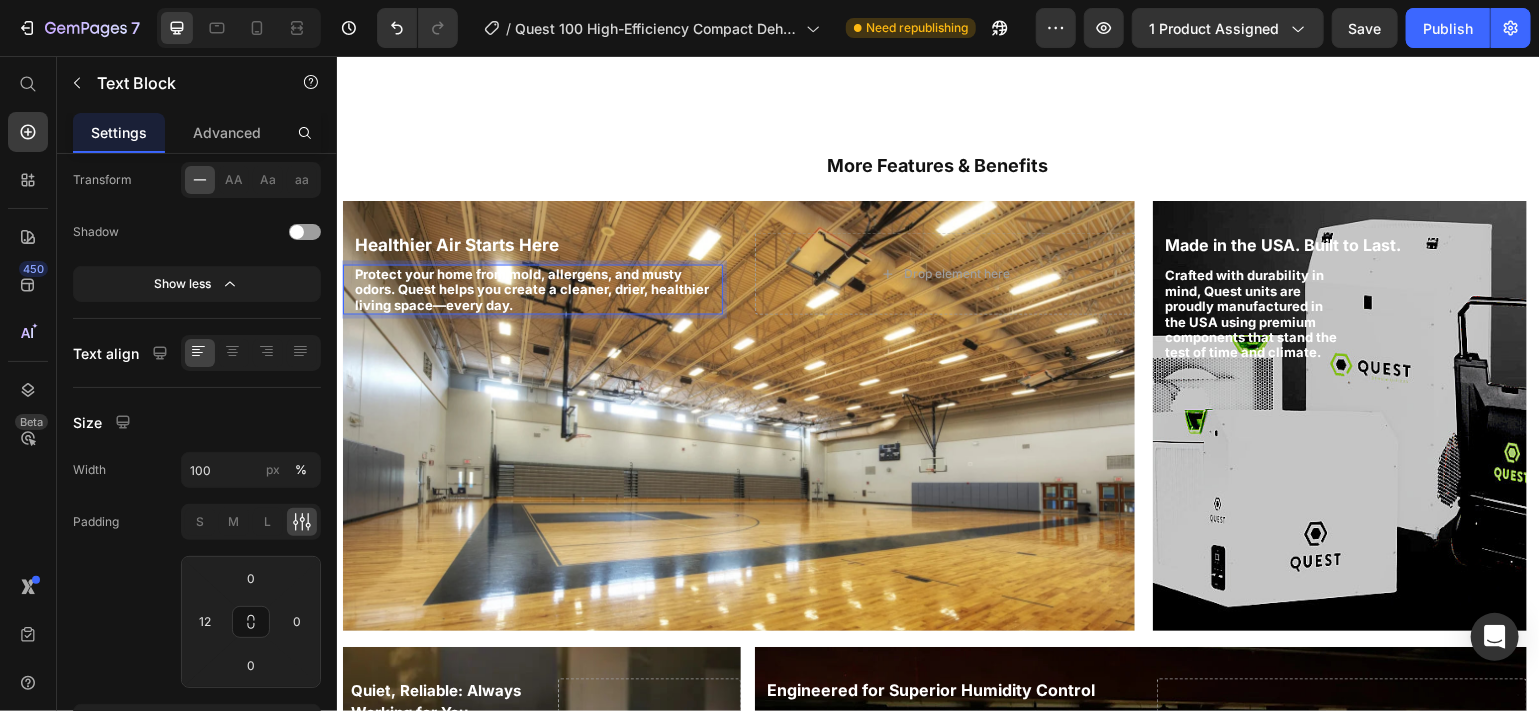click on "Protect your home from mold, allergens, and musty odors. Quest helps you create a cleaner, drier, healthier living space—every day." at bounding box center (537, 289) 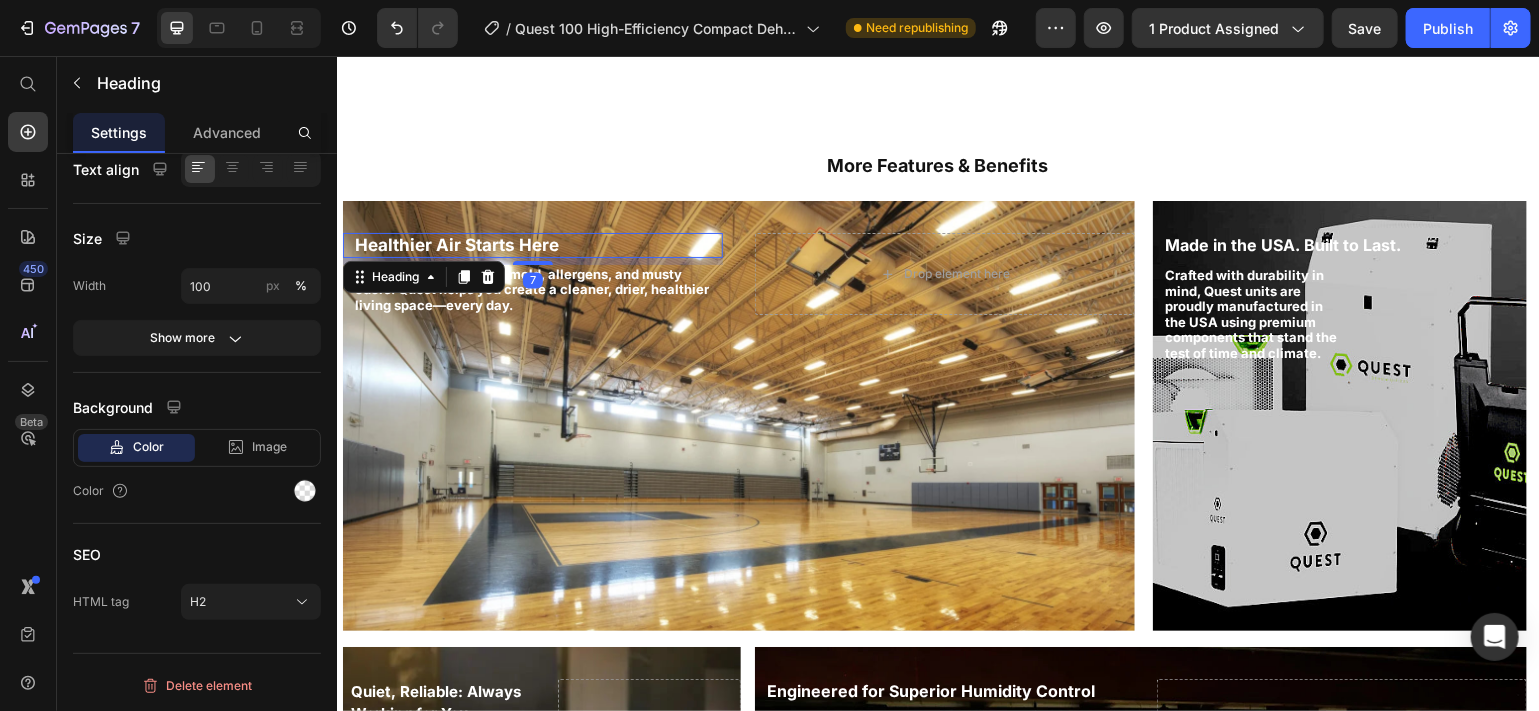 scroll, scrollTop: 0, scrollLeft: 0, axis: both 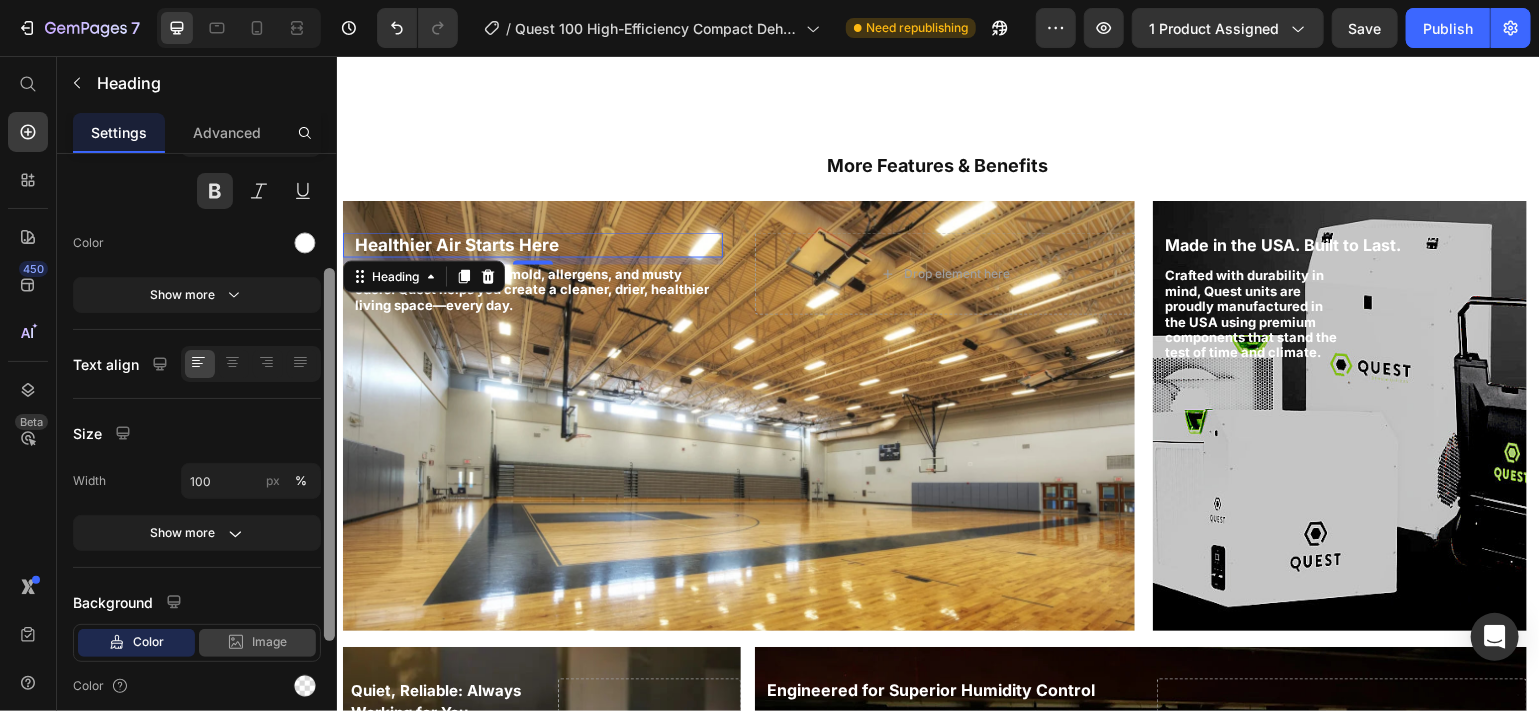 drag, startPoint x: 325, startPoint y: 508, endPoint x: 305, endPoint y: 635, distance: 128.56516 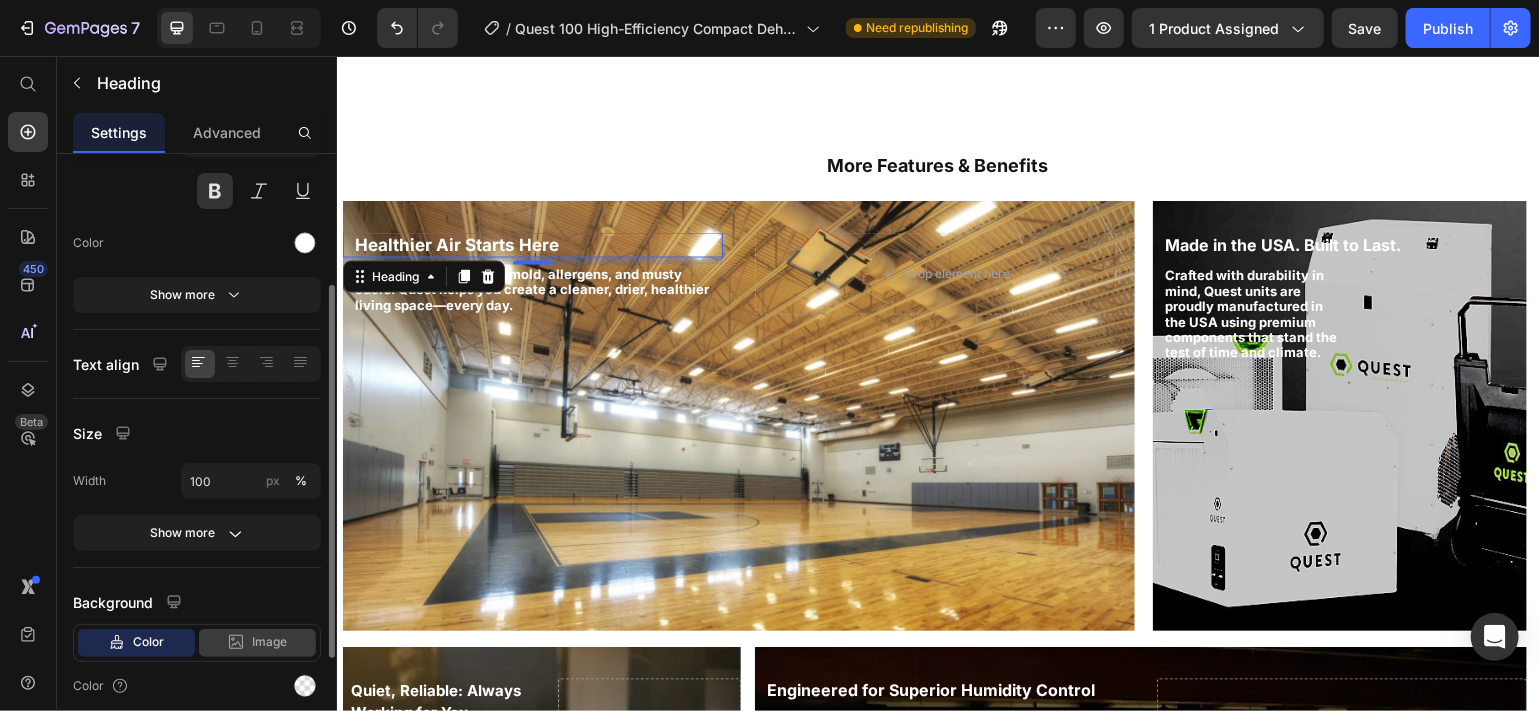 scroll, scrollTop: 208, scrollLeft: 0, axis: vertical 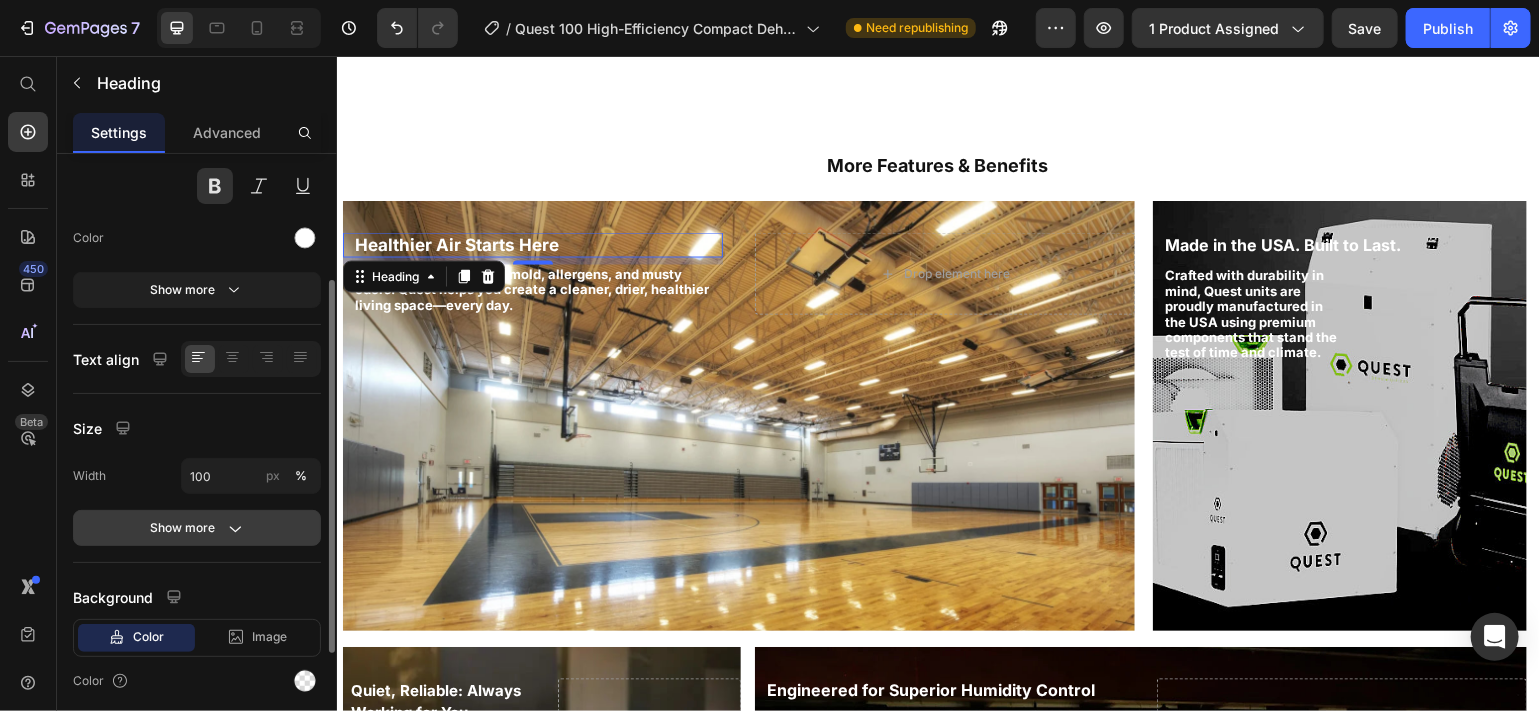 click on "Show more" 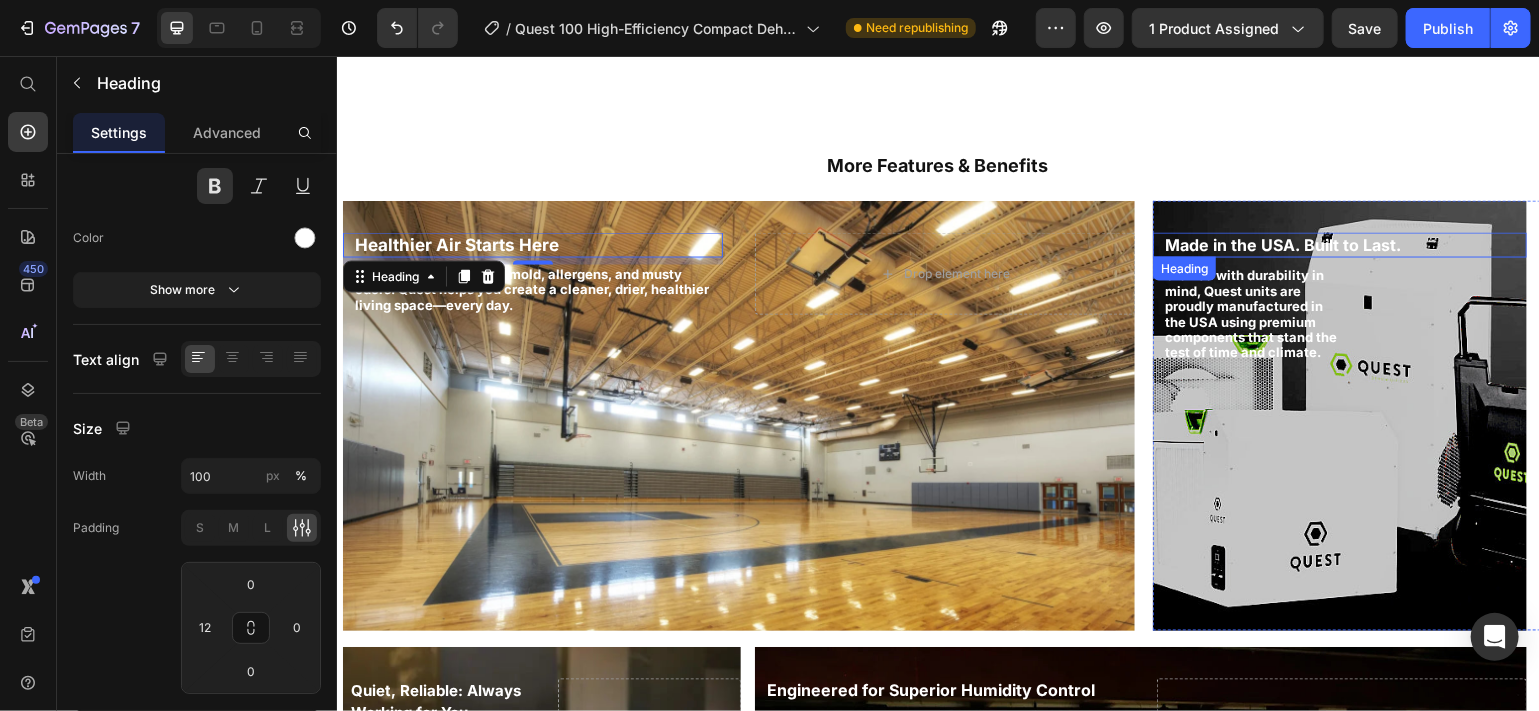 click on "Made in the USA. Built to Last." at bounding box center (1282, 244) 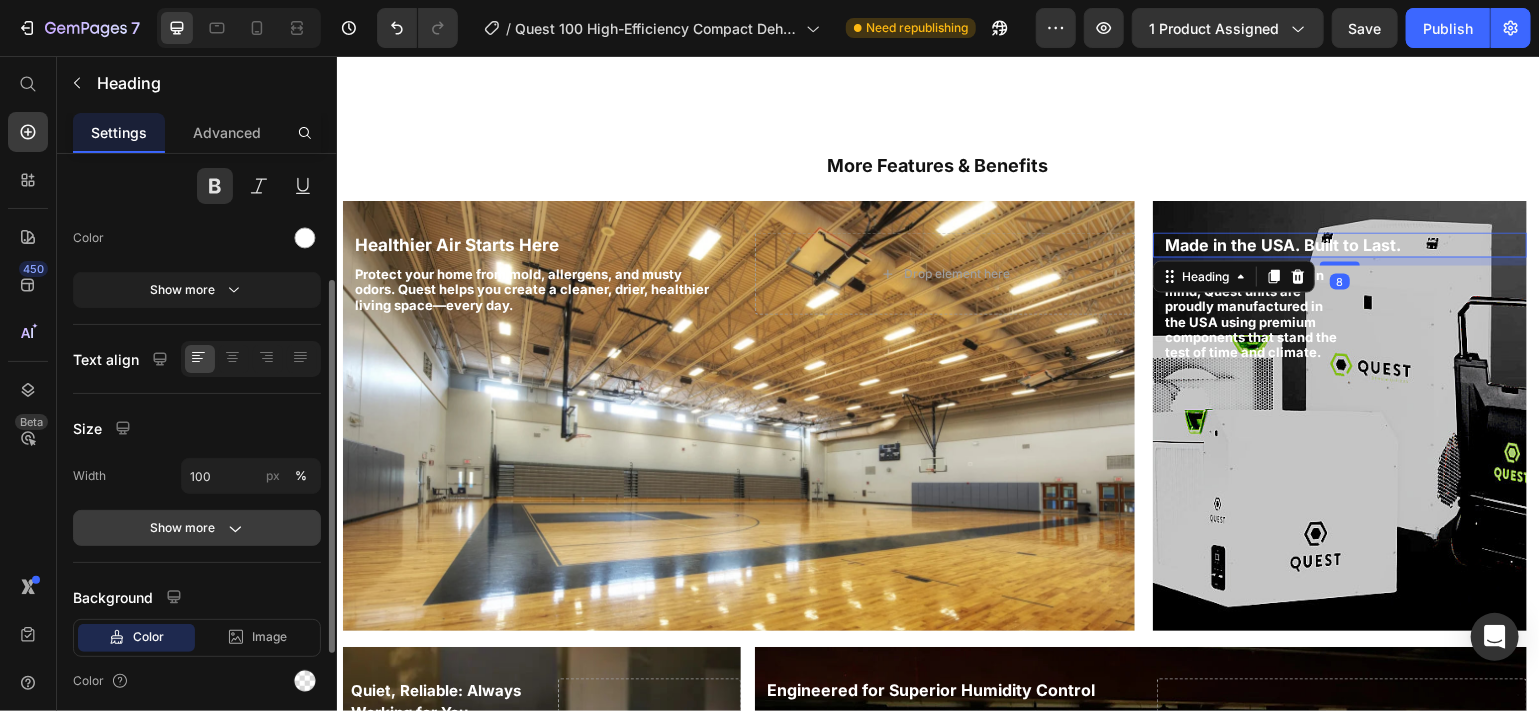 click on "Show more" 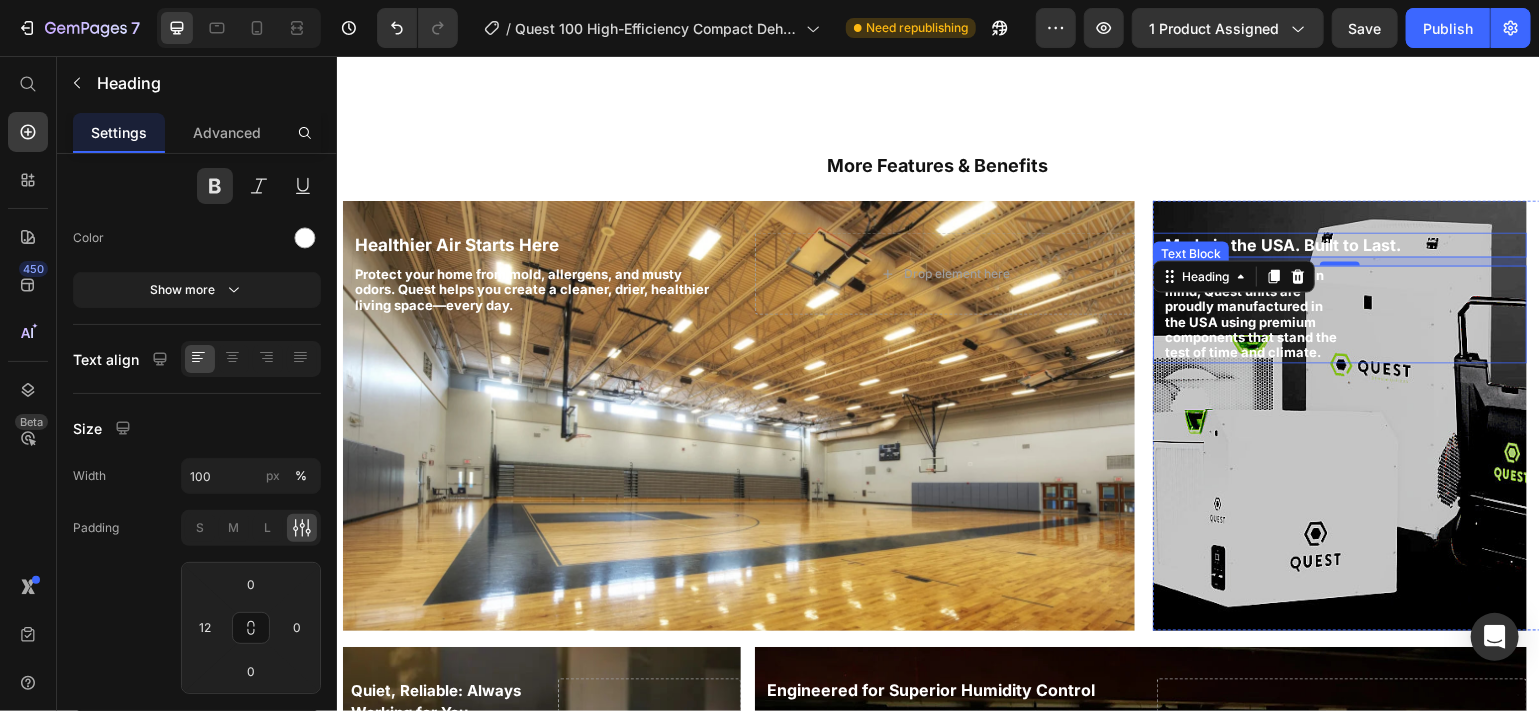 click on "Crafted with durability in mind, Quest units are proudly manufactured in the USA using premium components that stand the test of time and climate." at bounding box center [1250, 314] 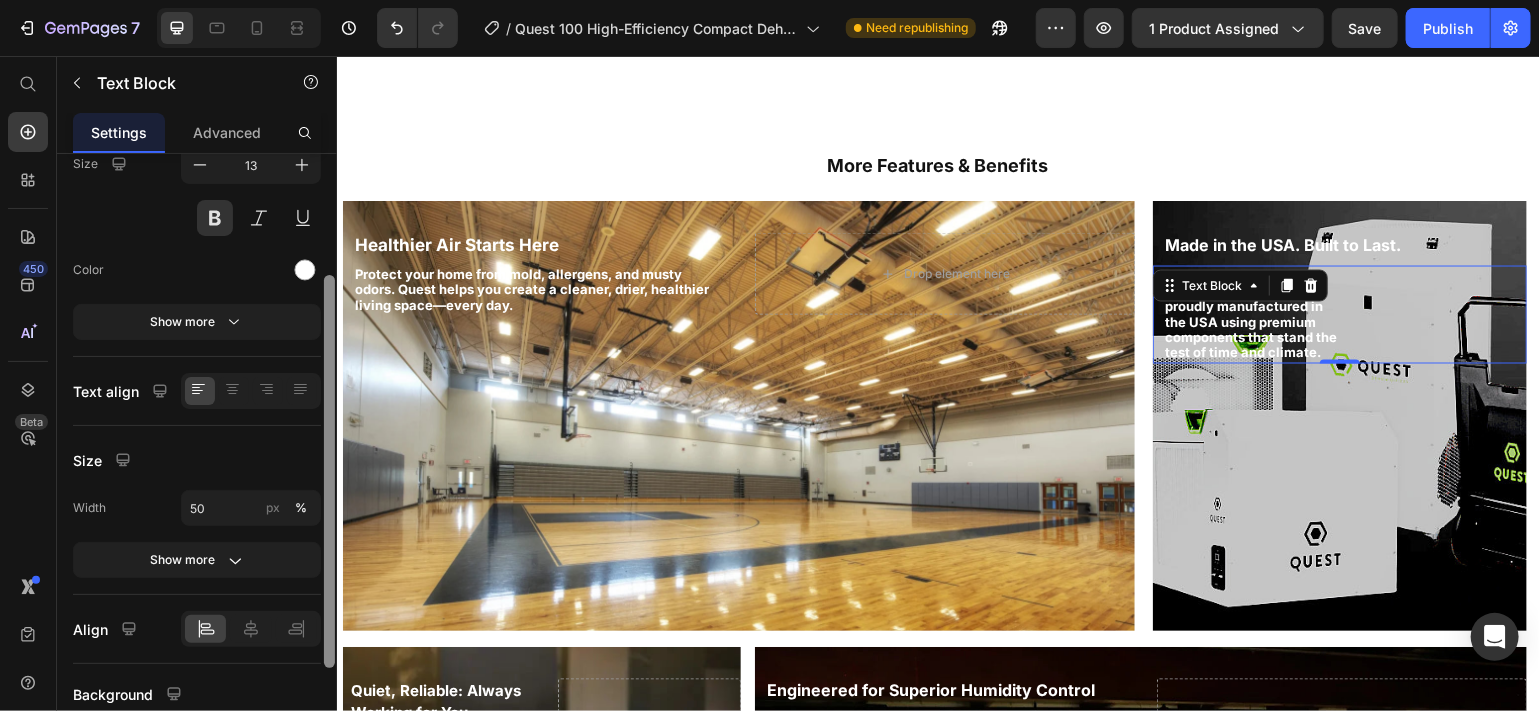 scroll, scrollTop: 181, scrollLeft: 0, axis: vertical 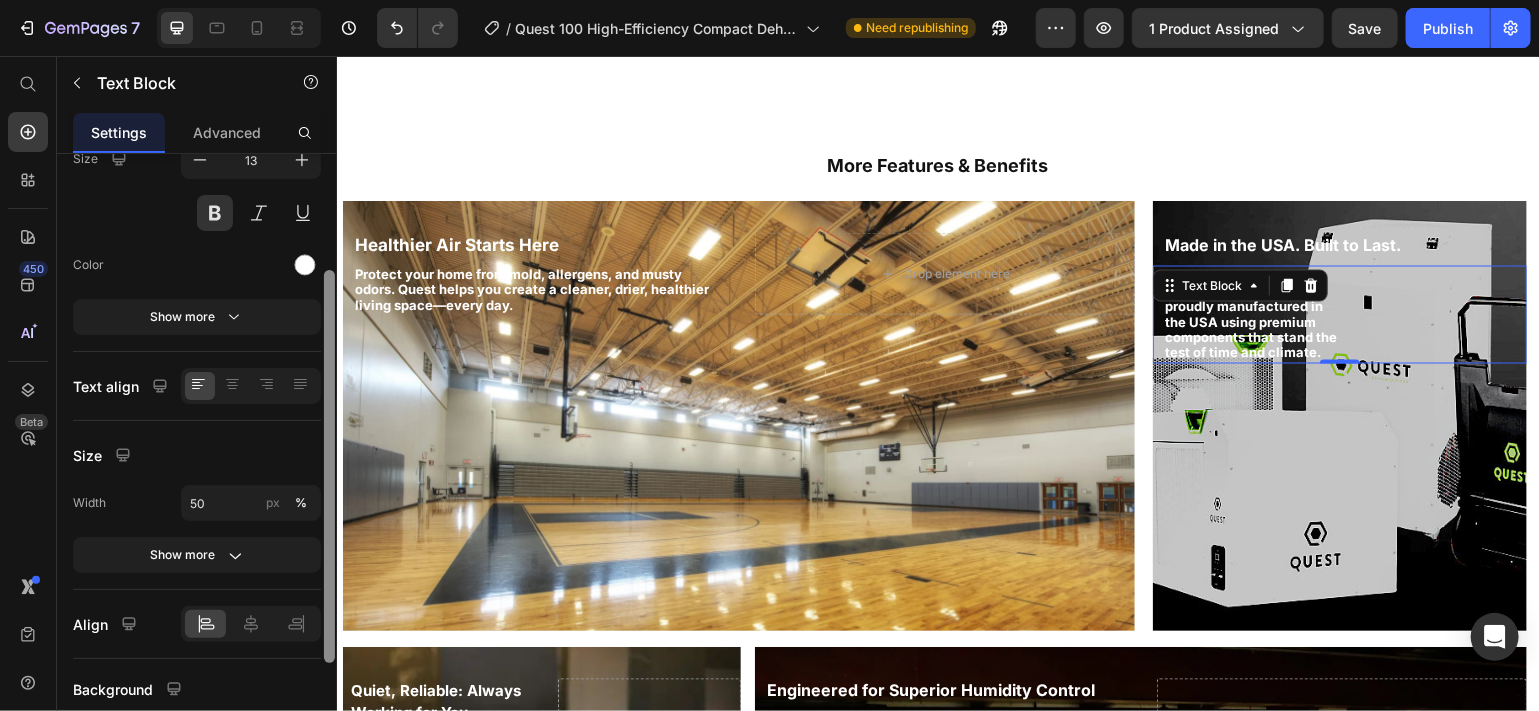 drag, startPoint x: 326, startPoint y: 547, endPoint x: 315, endPoint y: 649, distance: 102.59142 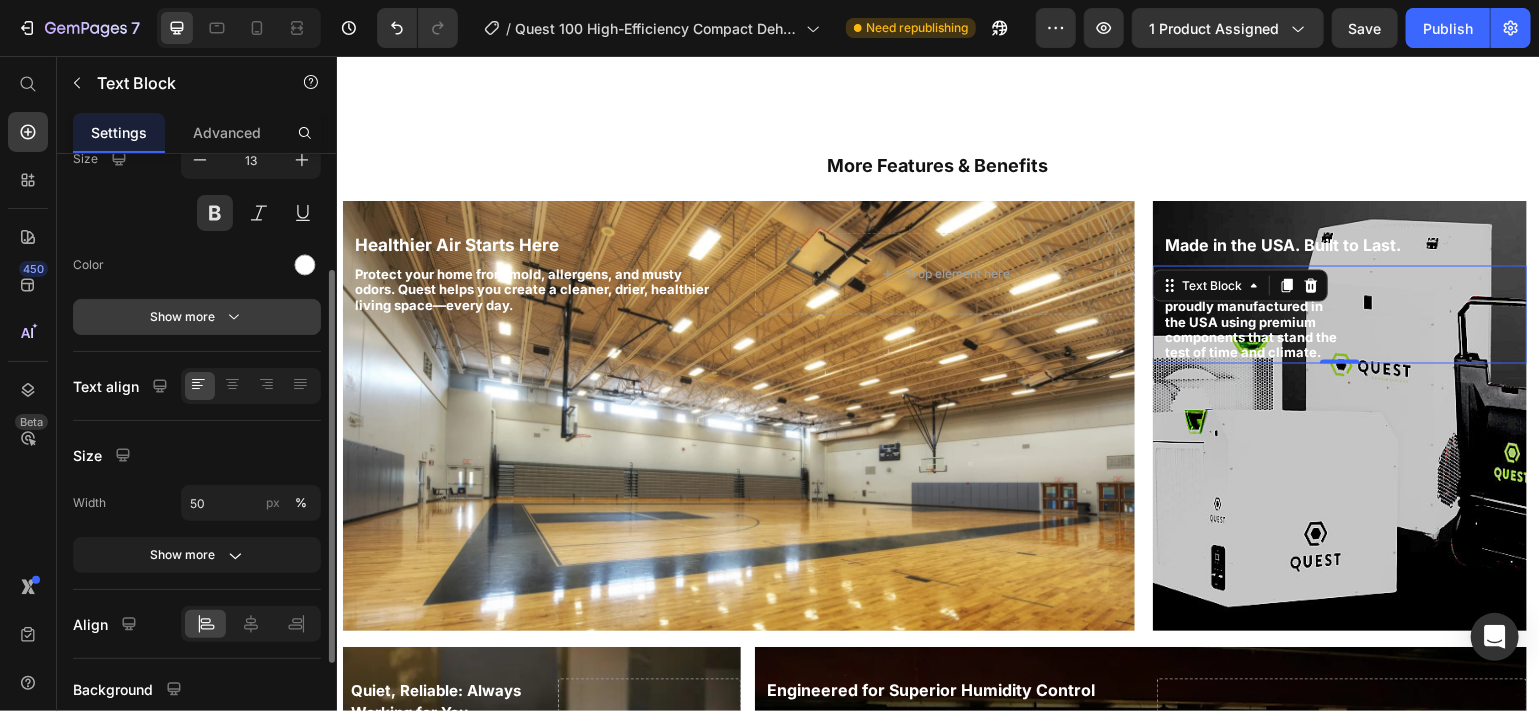 click on "Show more" at bounding box center (197, 317) 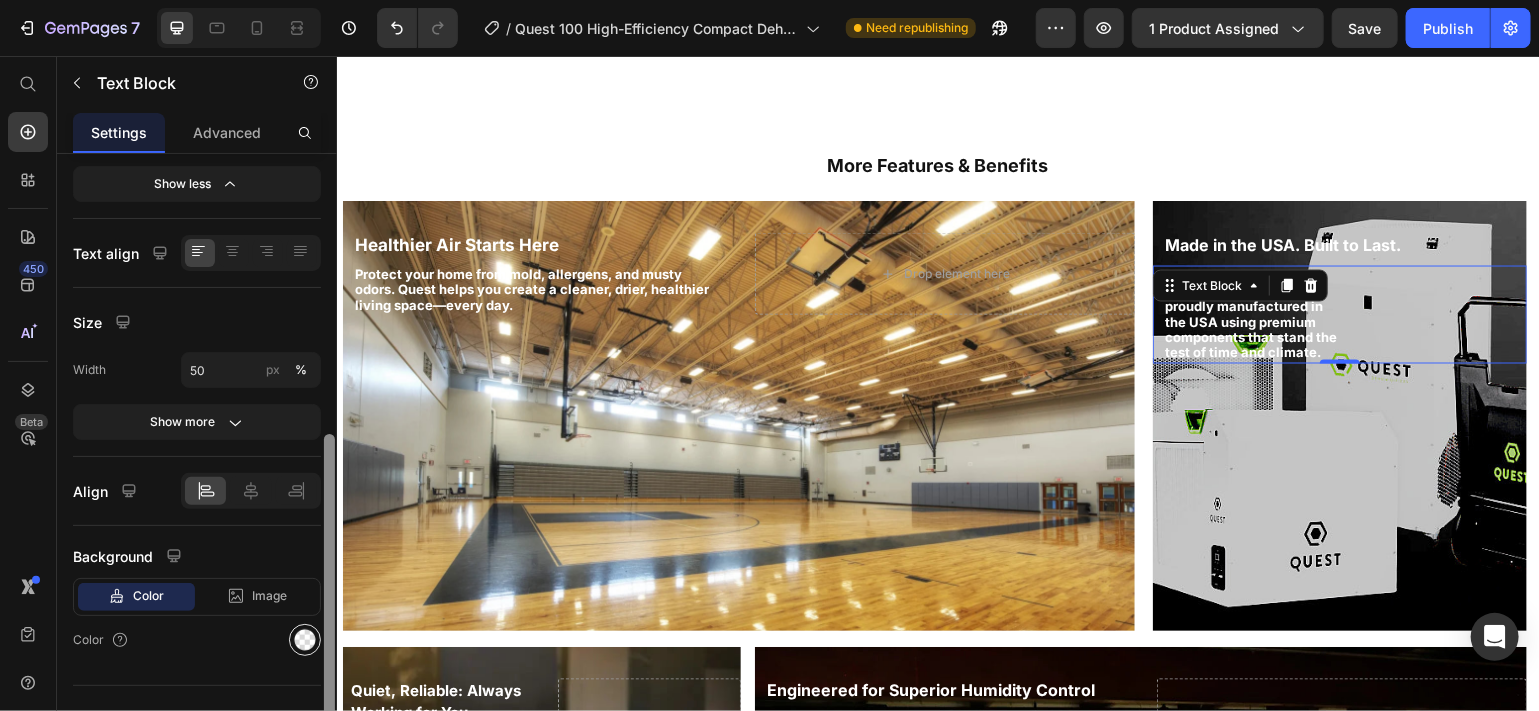 drag, startPoint x: 333, startPoint y: 363, endPoint x: 311, endPoint y: 636, distance: 273.885 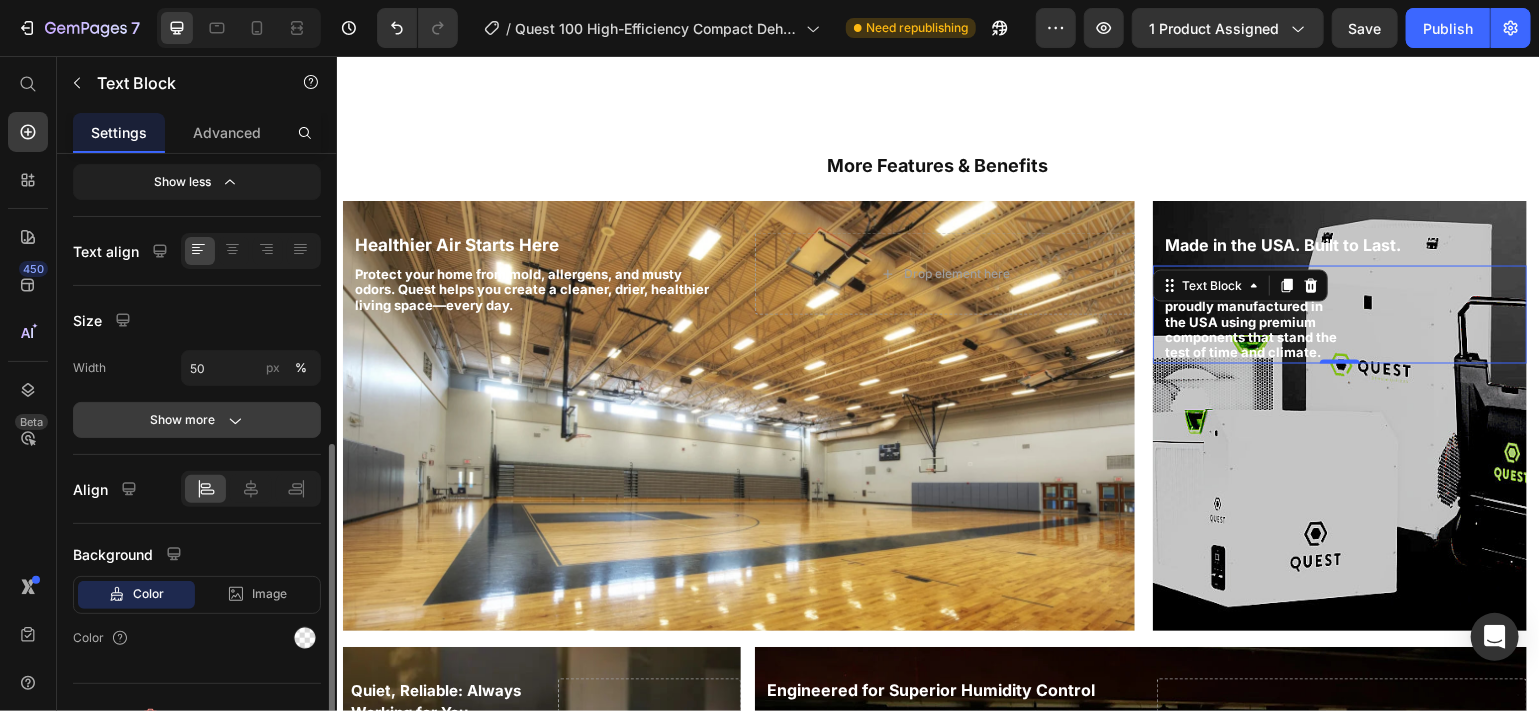 click on "Show more" at bounding box center (197, 420) 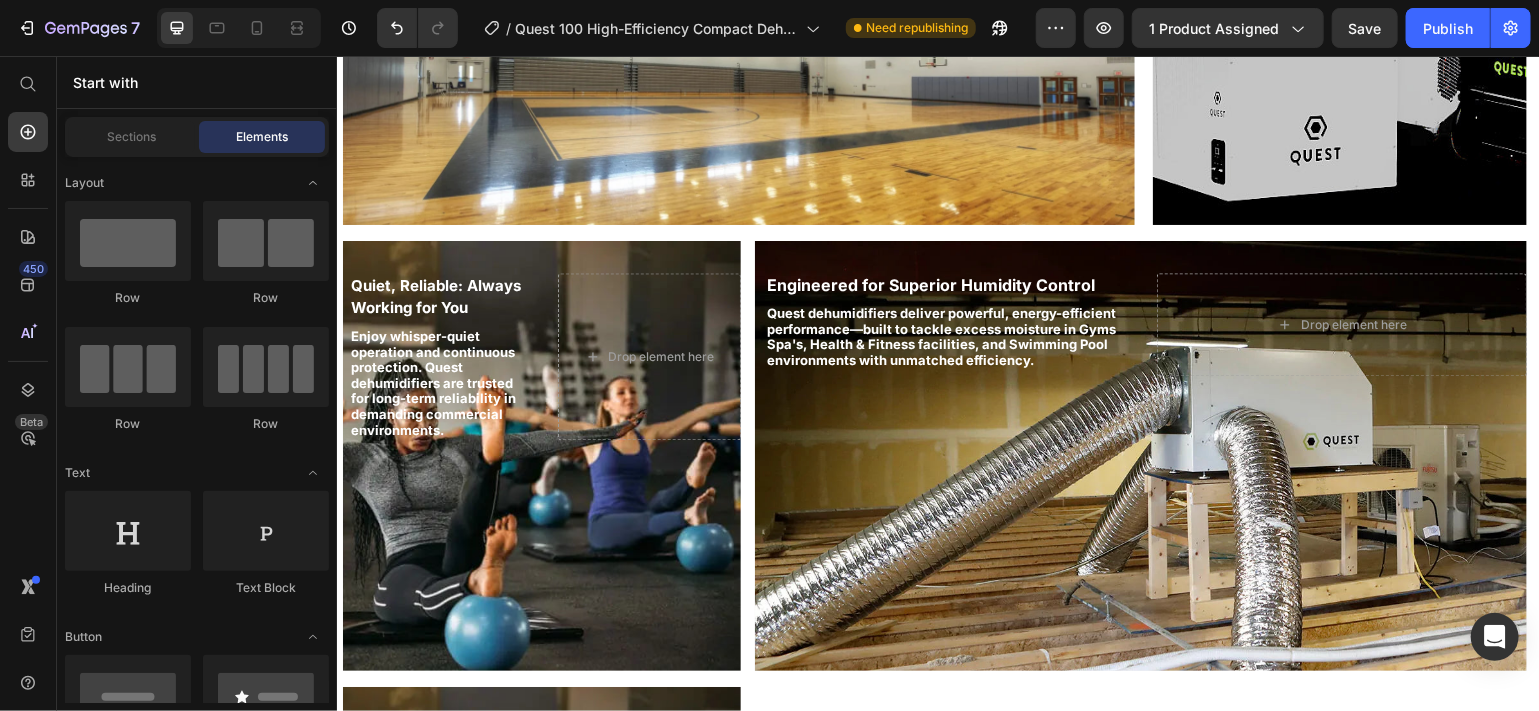 scroll, scrollTop: 1979, scrollLeft: 0, axis: vertical 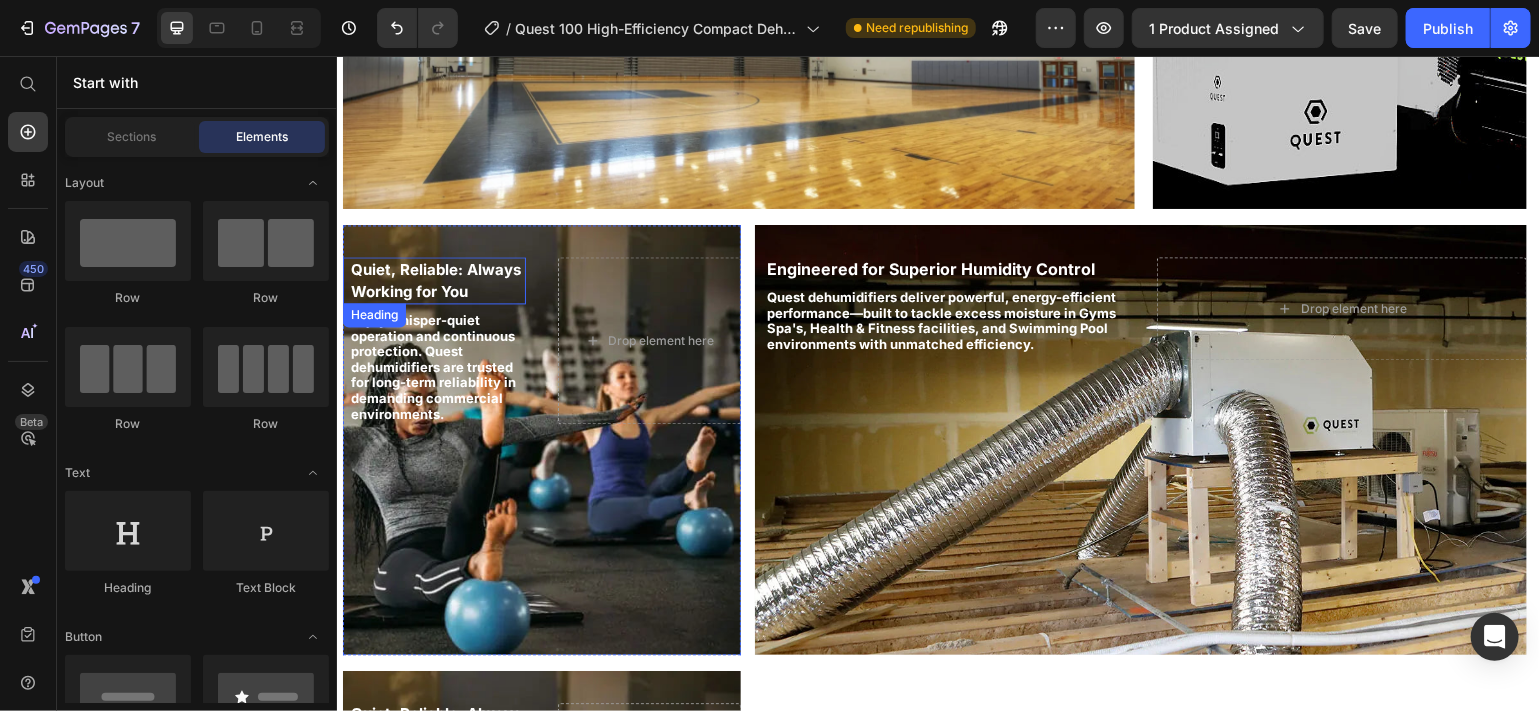 click on "Quiet, Reliable: Always Working for You" at bounding box center [435, 279] 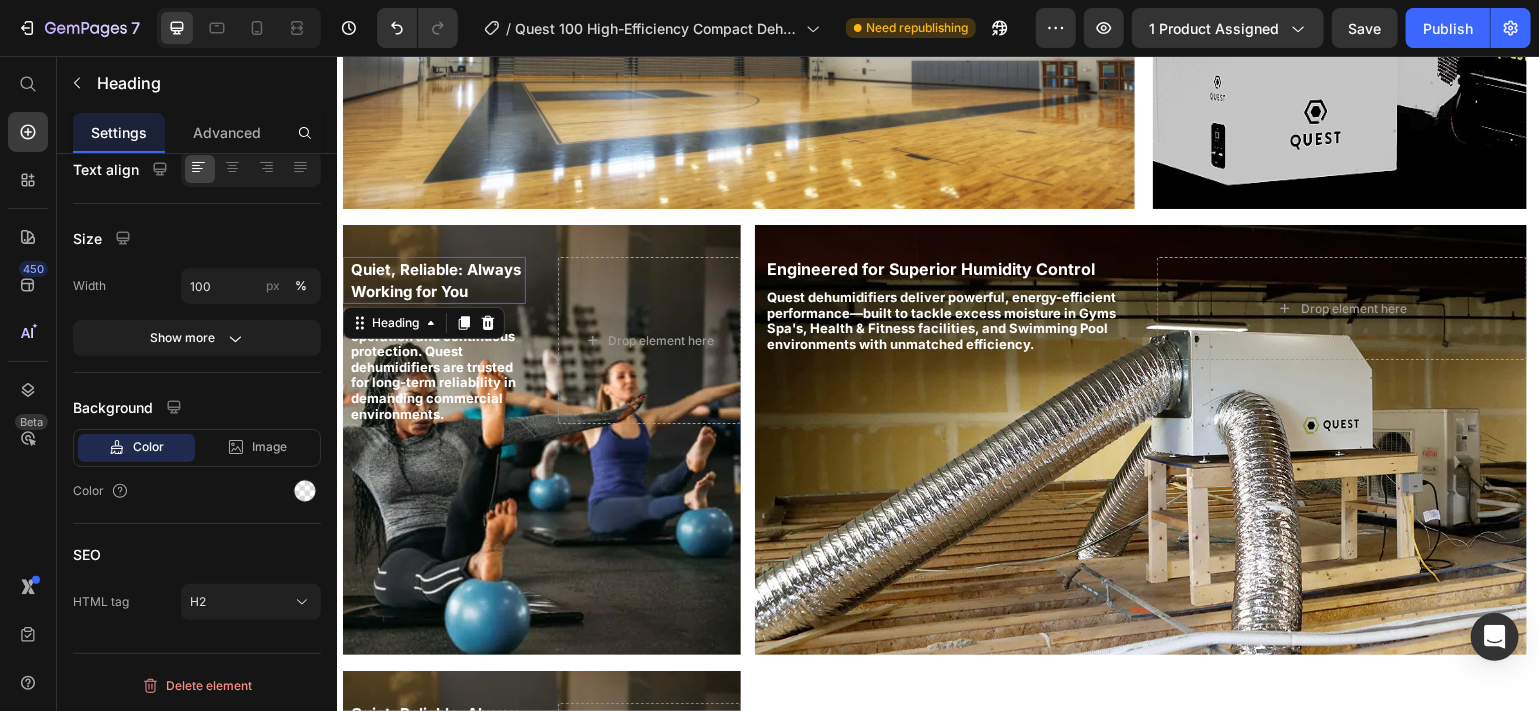 scroll, scrollTop: 0, scrollLeft: 0, axis: both 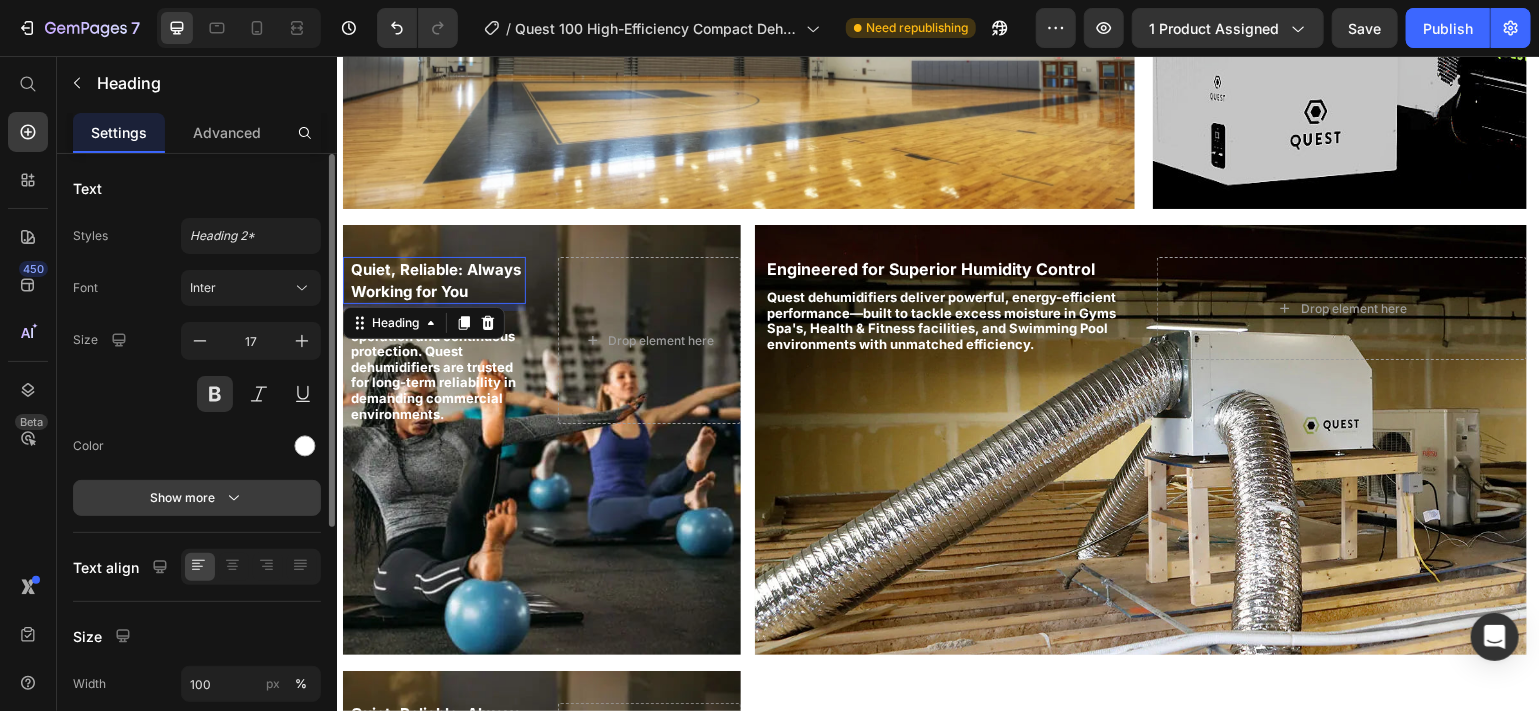 click on "Show more" at bounding box center [197, 498] 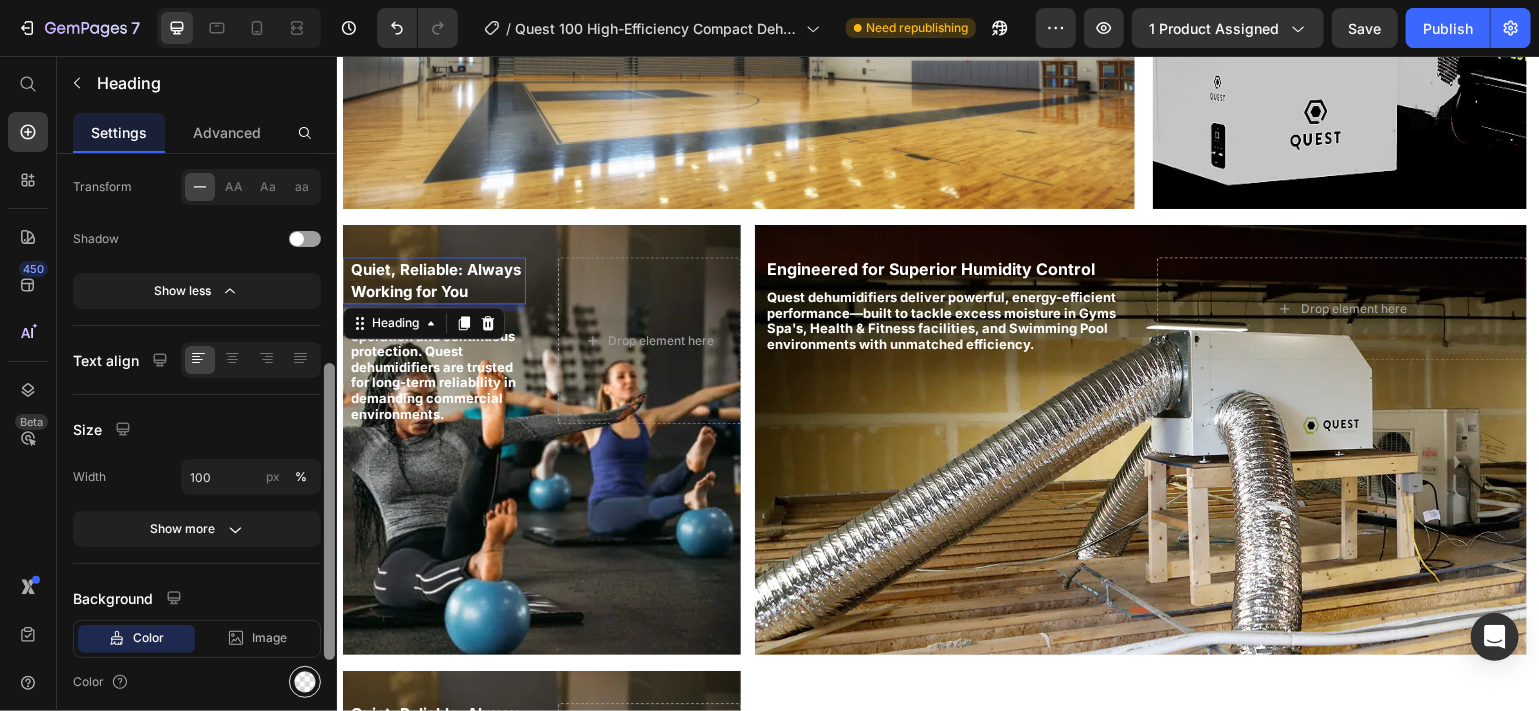 scroll, scrollTop: 470, scrollLeft: 0, axis: vertical 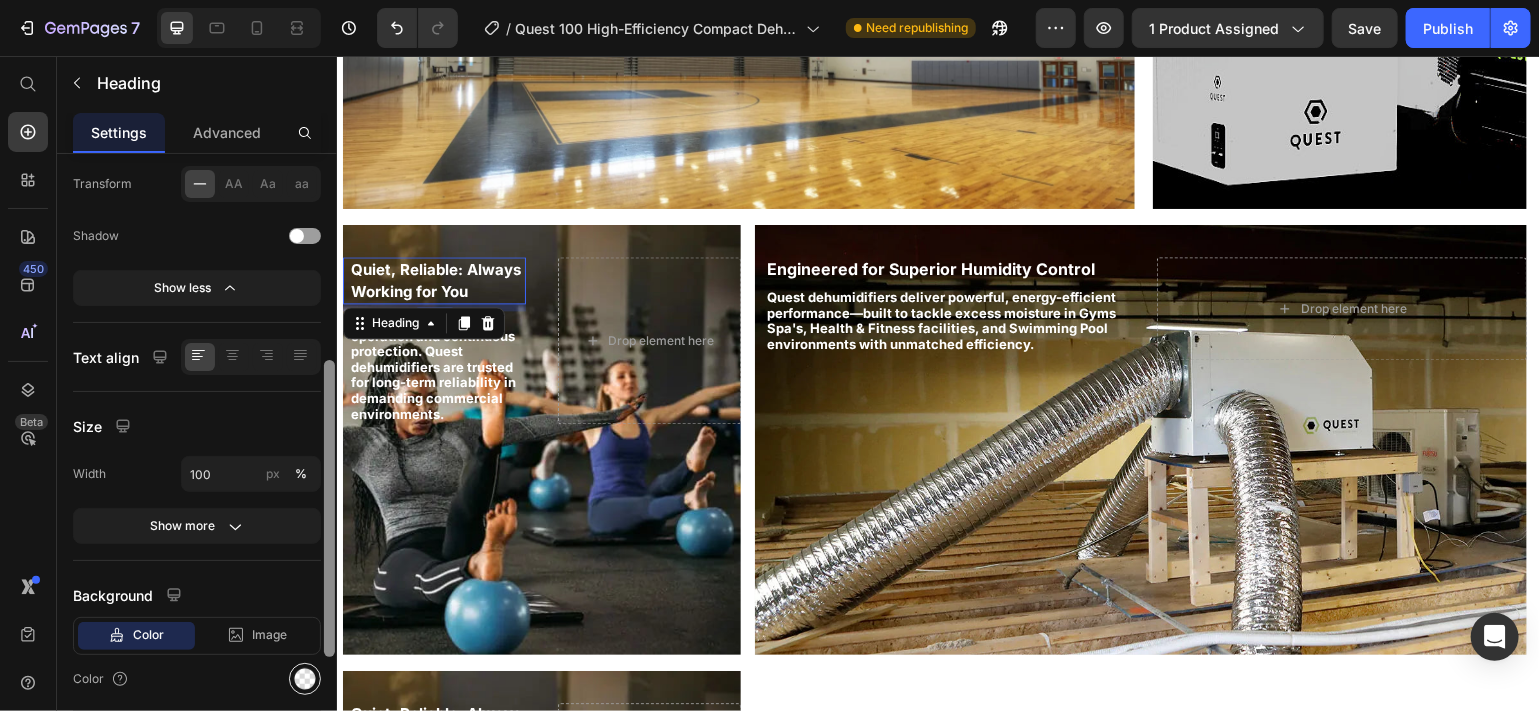 drag, startPoint x: 327, startPoint y: 444, endPoint x: 307, endPoint y: 671, distance: 227.87935 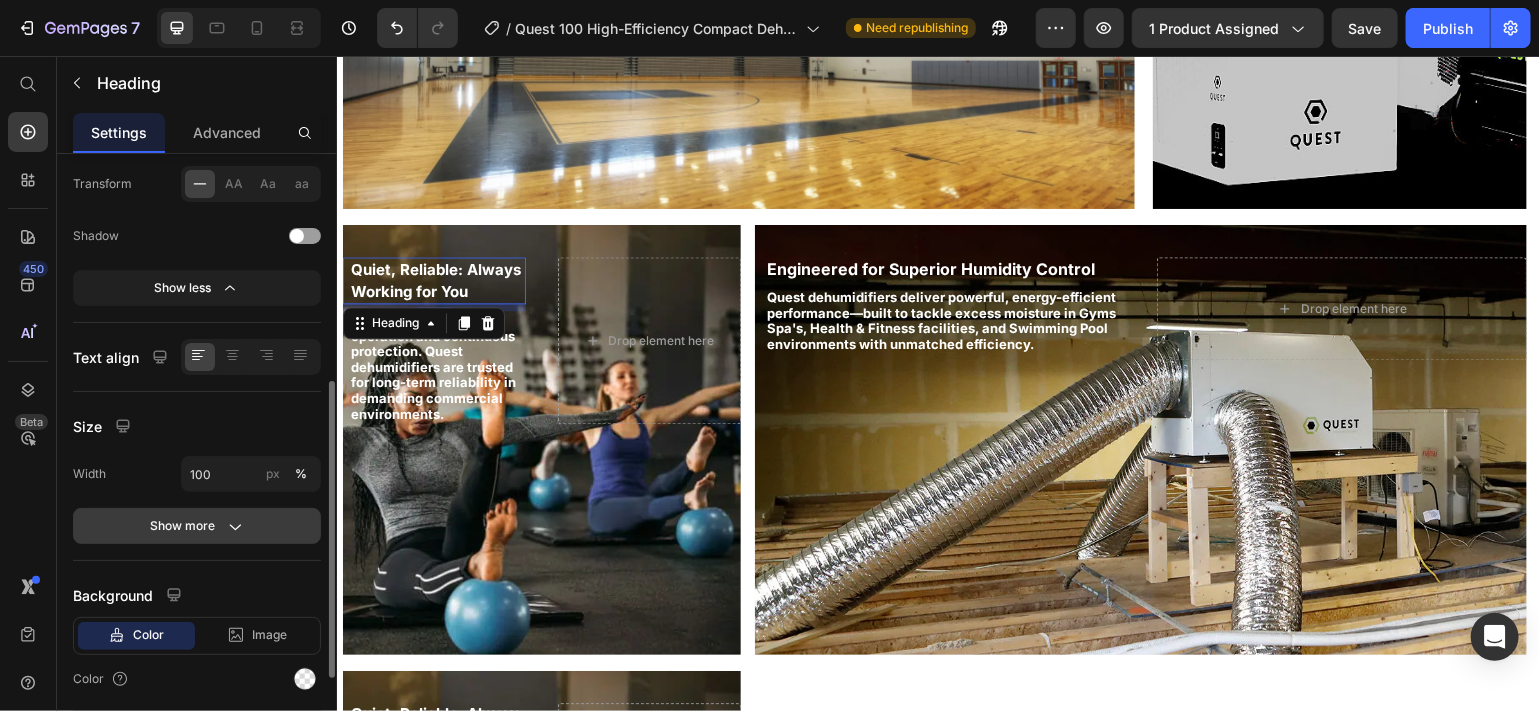 click on "Show more" 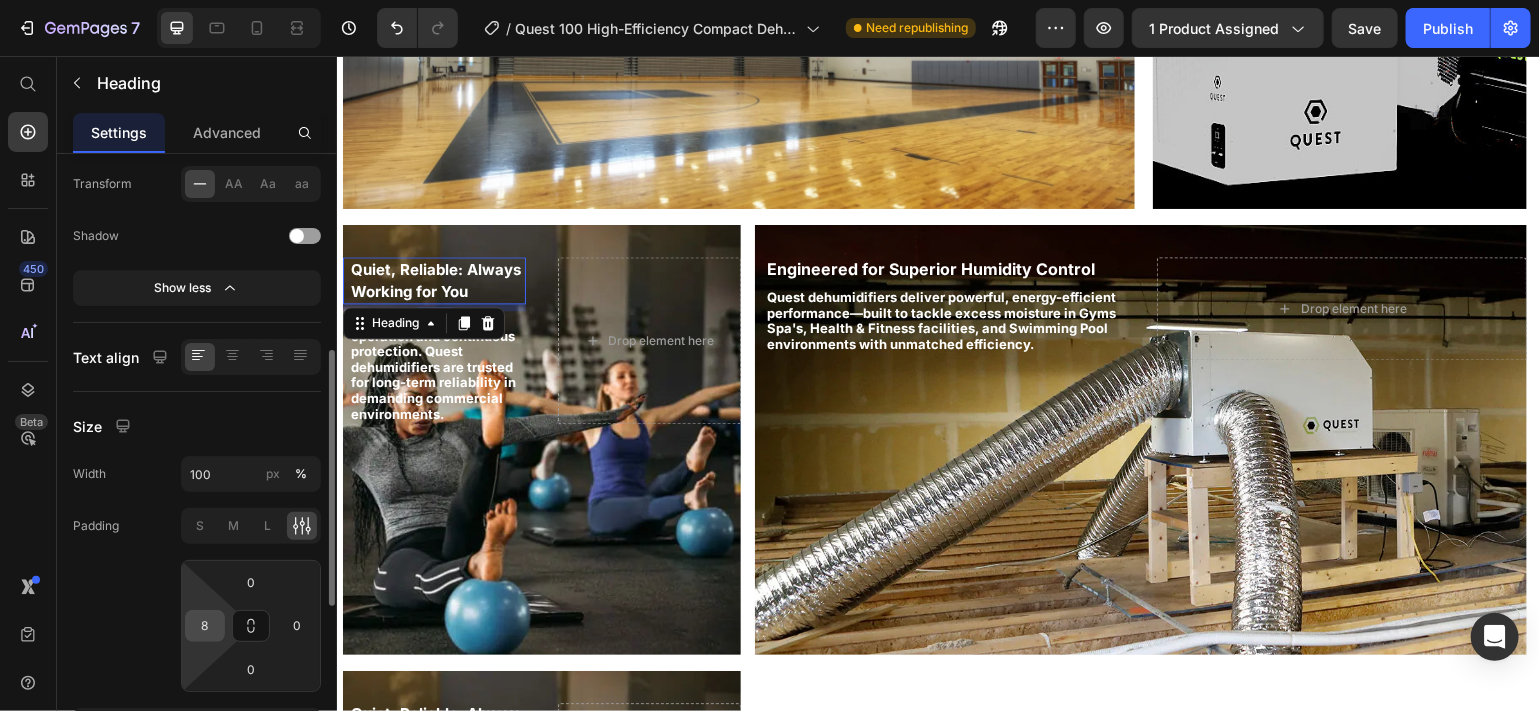 click on "8" at bounding box center (205, 626) 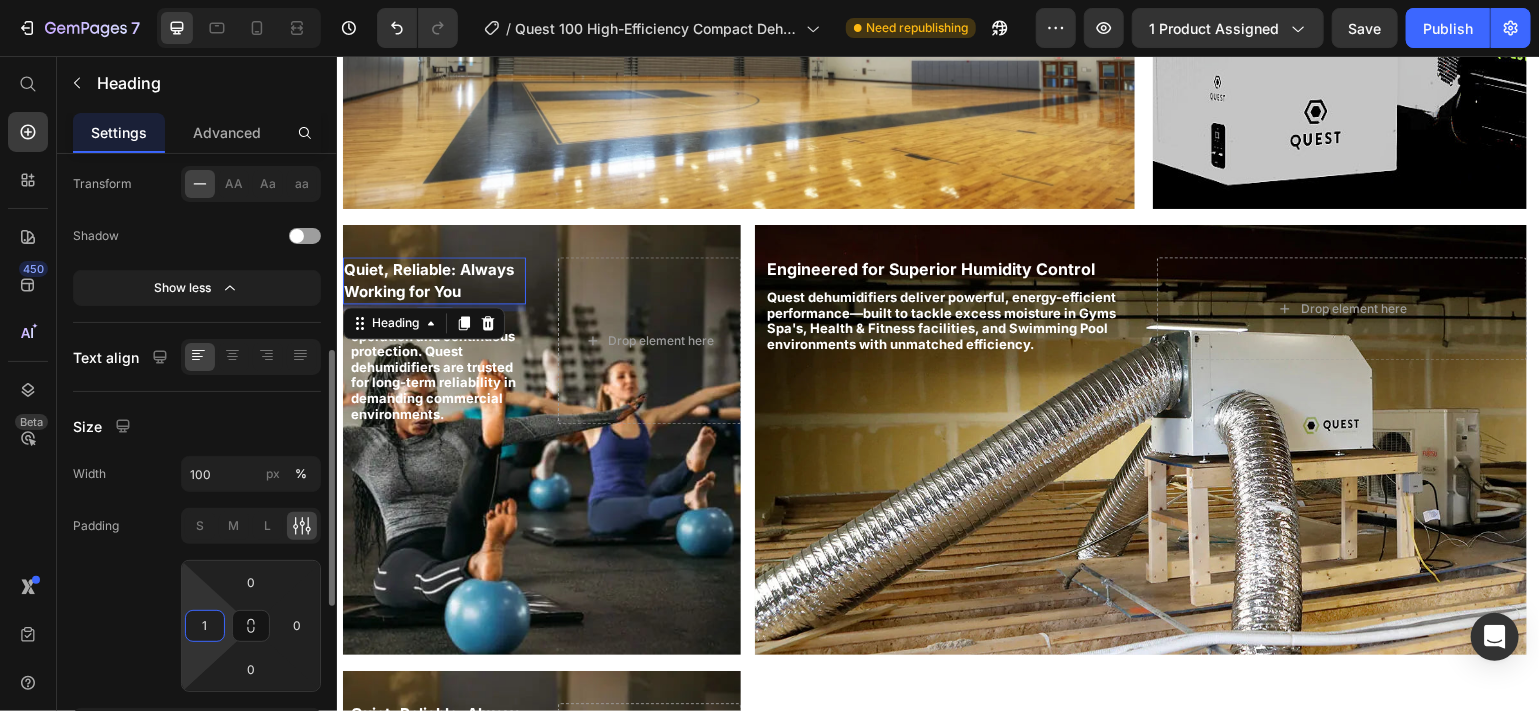 type on "12" 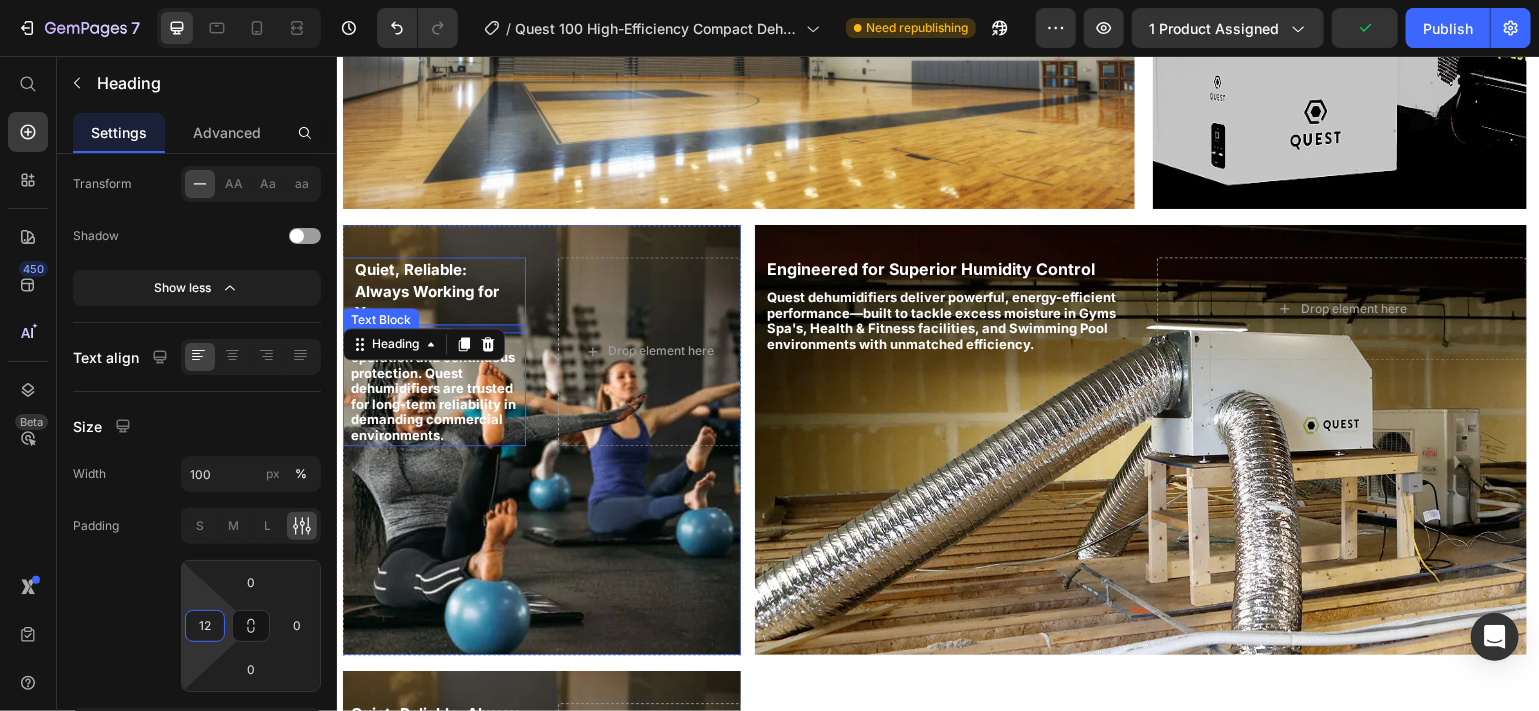 click on "Enjoy whisper-quiet operation and continuous protection. Quest dehumidifiers are trusted for long-term reliability in demanding commercial environments." at bounding box center (432, 387) 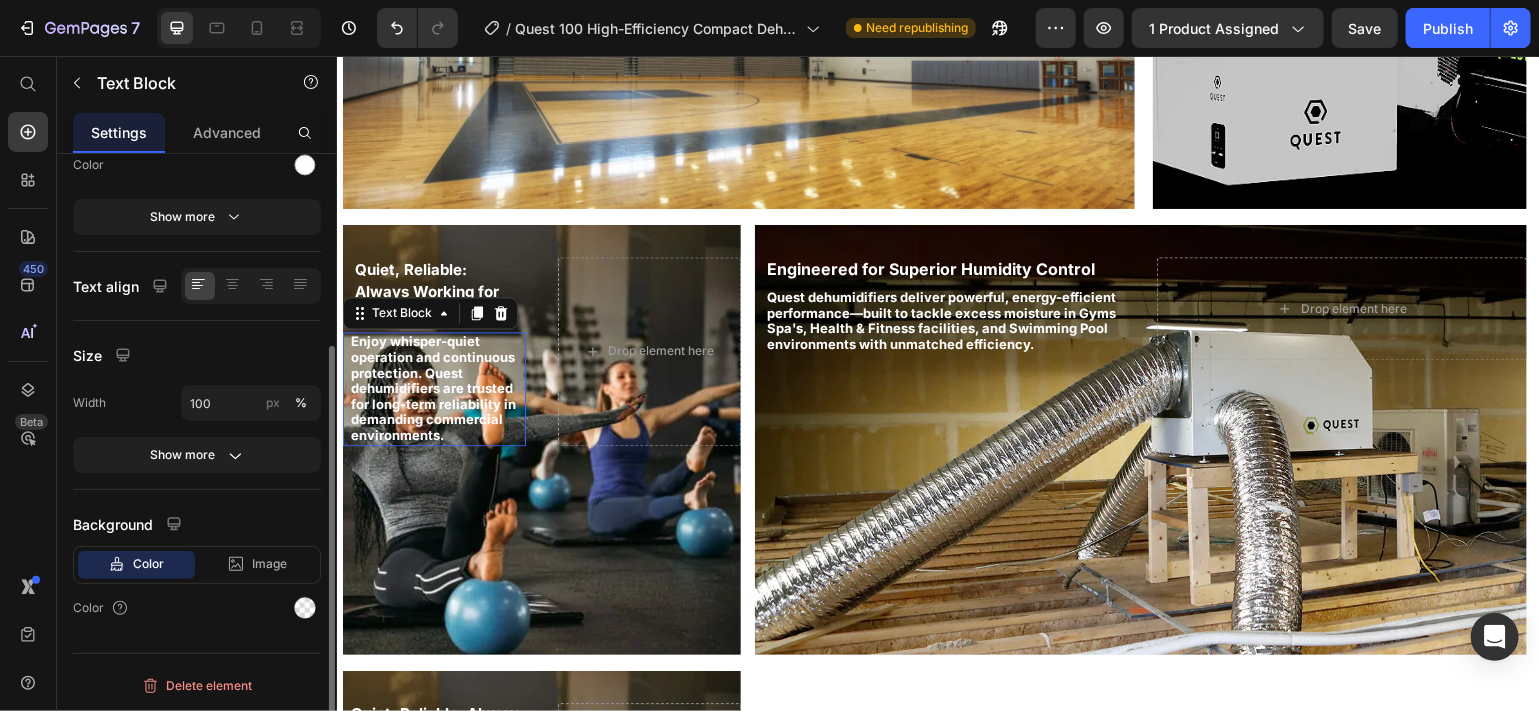 scroll, scrollTop: 0, scrollLeft: 0, axis: both 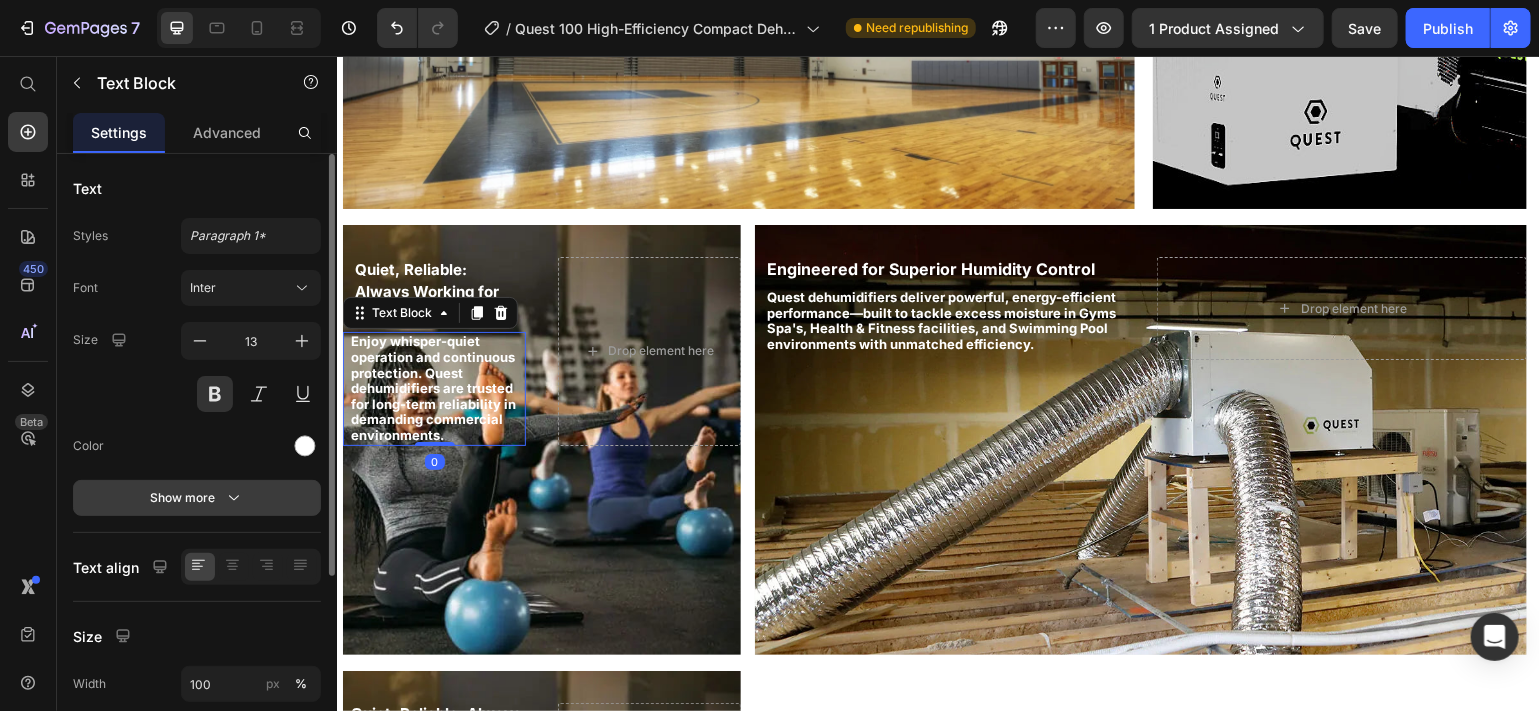 click on "Show more" at bounding box center (197, 498) 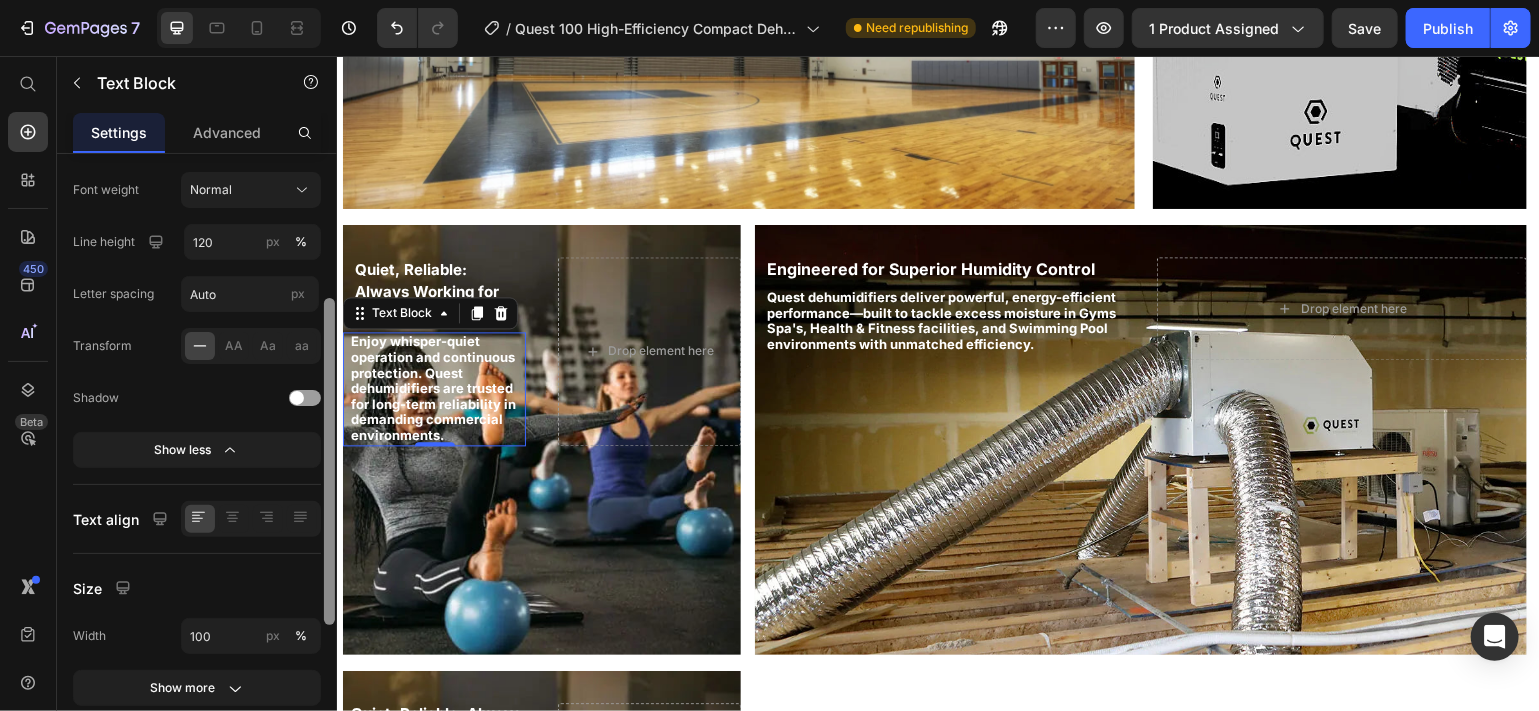 scroll, scrollTop: 320, scrollLeft: 0, axis: vertical 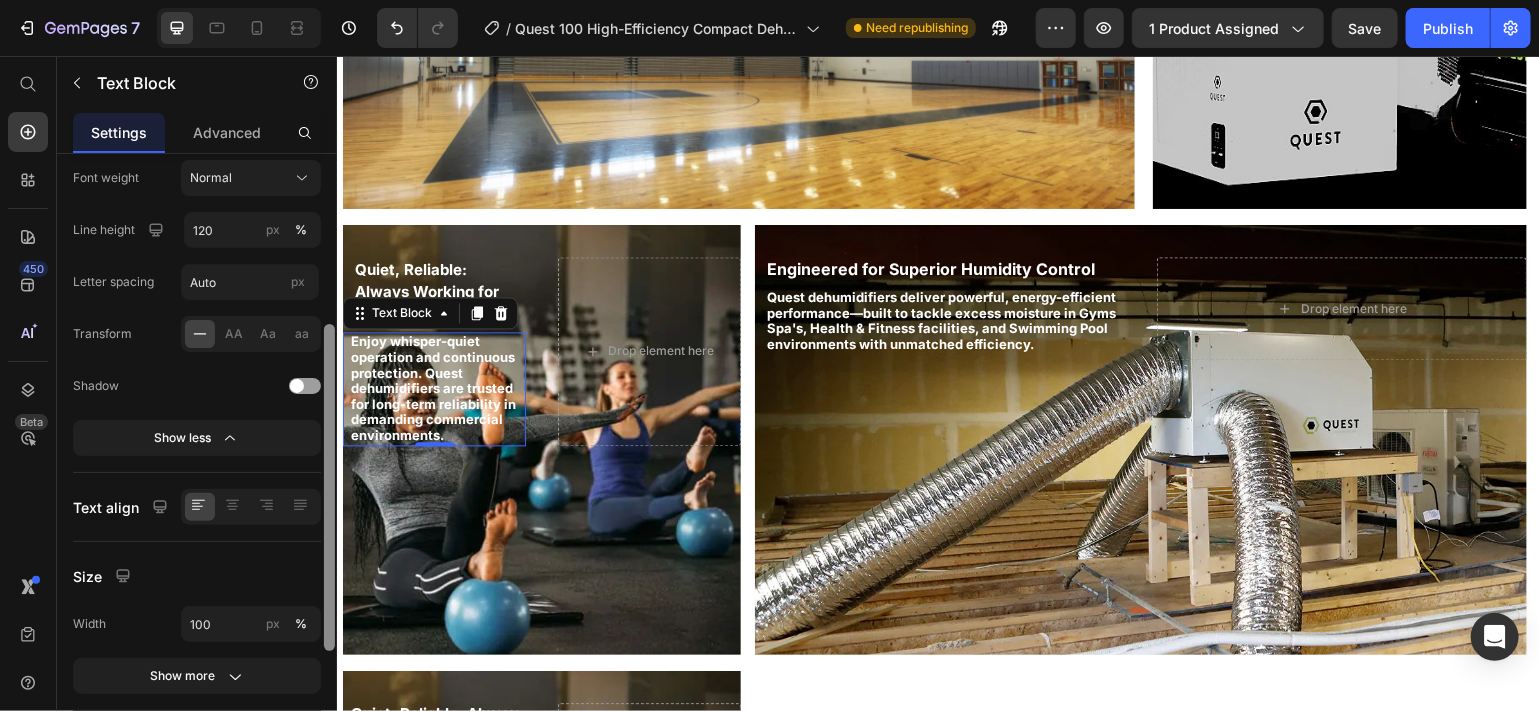 drag, startPoint x: 326, startPoint y: 500, endPoint x: 325, endPoint y: 721, distance: 221.00226 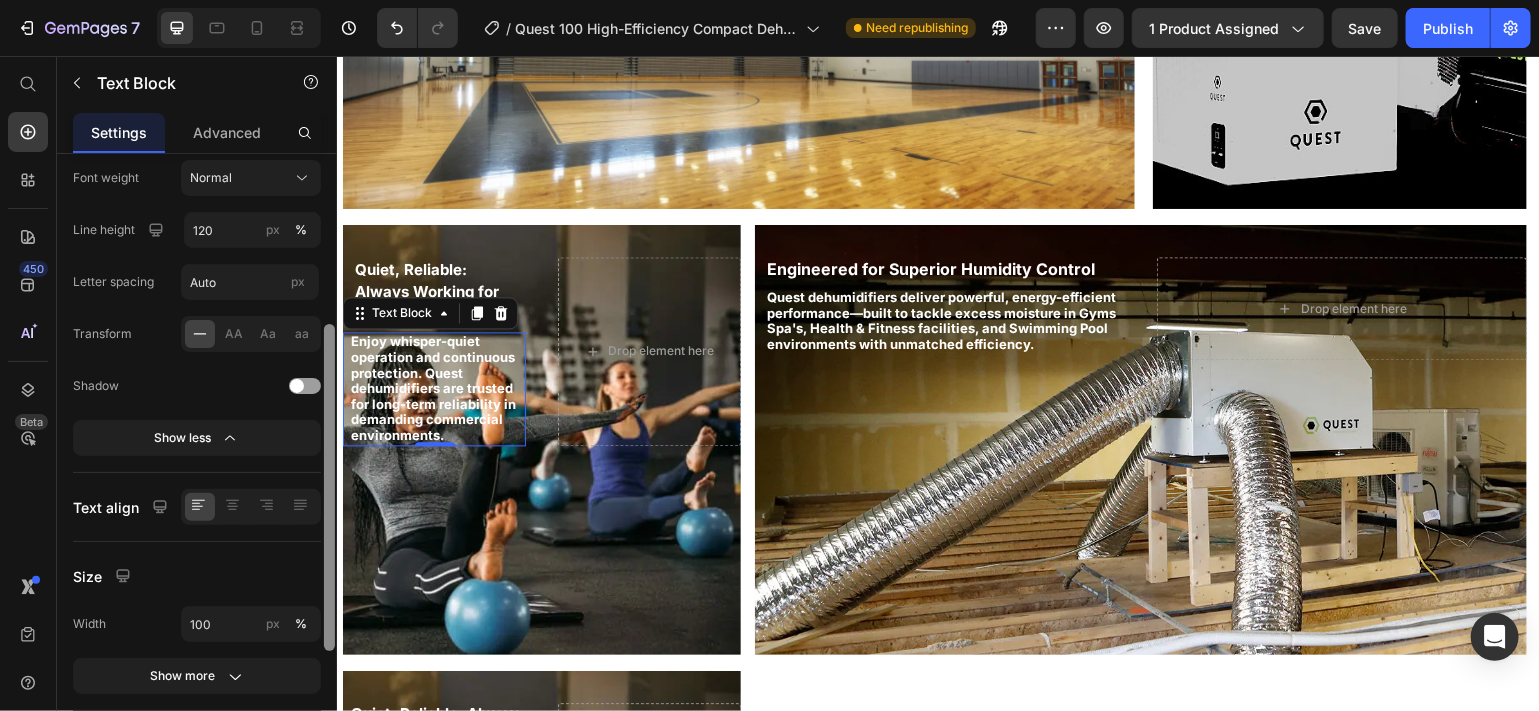click on "7  Version history  /  Quest 100 High-Efficiency Compact Dehumidifier Need republishing Preview 1 product assigned  Save   Publish  450 Beta Start with Sections Elements Hero Section Product Detail Brands Trusted Badges Guarantee Product Breakdown How to use Testimonials Compare Bundle FAQs Social Proof Brand Story Product List Collection Blog List Contact Sticky Add to Cart Custom Footer Browse Library 450 Layout
Row
Row
Row
Row Text
Heading
Text Block Button
Button
Button
Sticky Back to top Media" at bounding box center [769, 0] 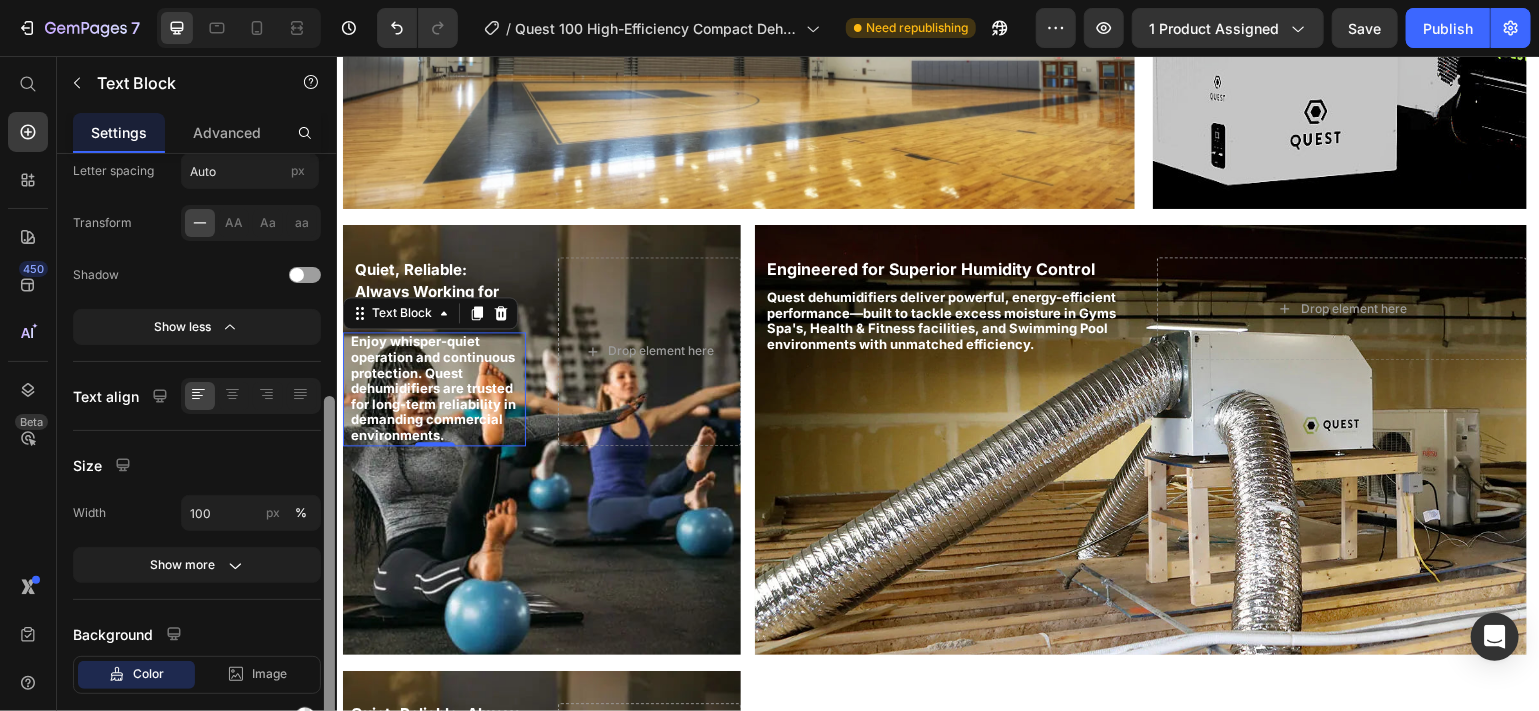 drag, startPoint x: 329, startPoint y: 631, endPoint x: 332, endPoint y: 697, distance: 66.068146 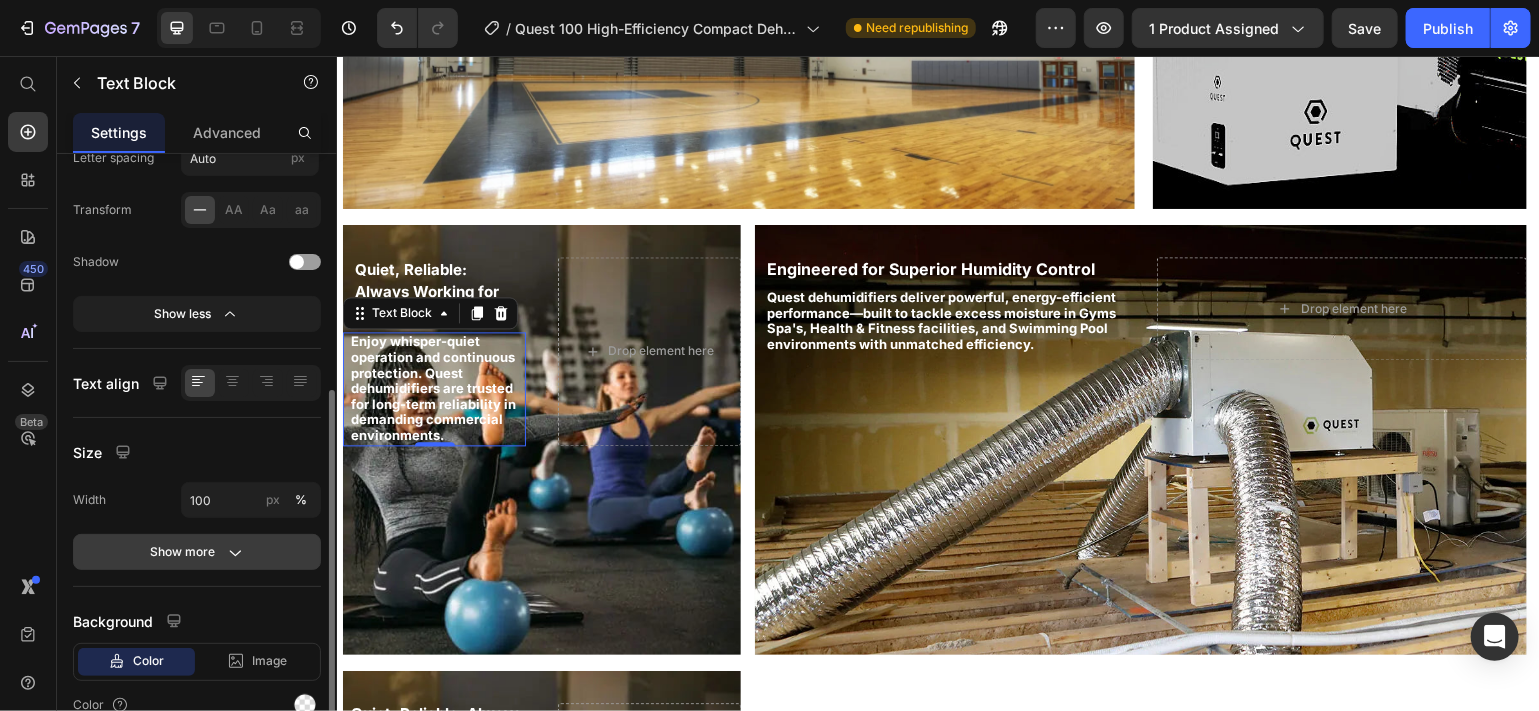 click on "Show more" at bounding box center (197, 552) 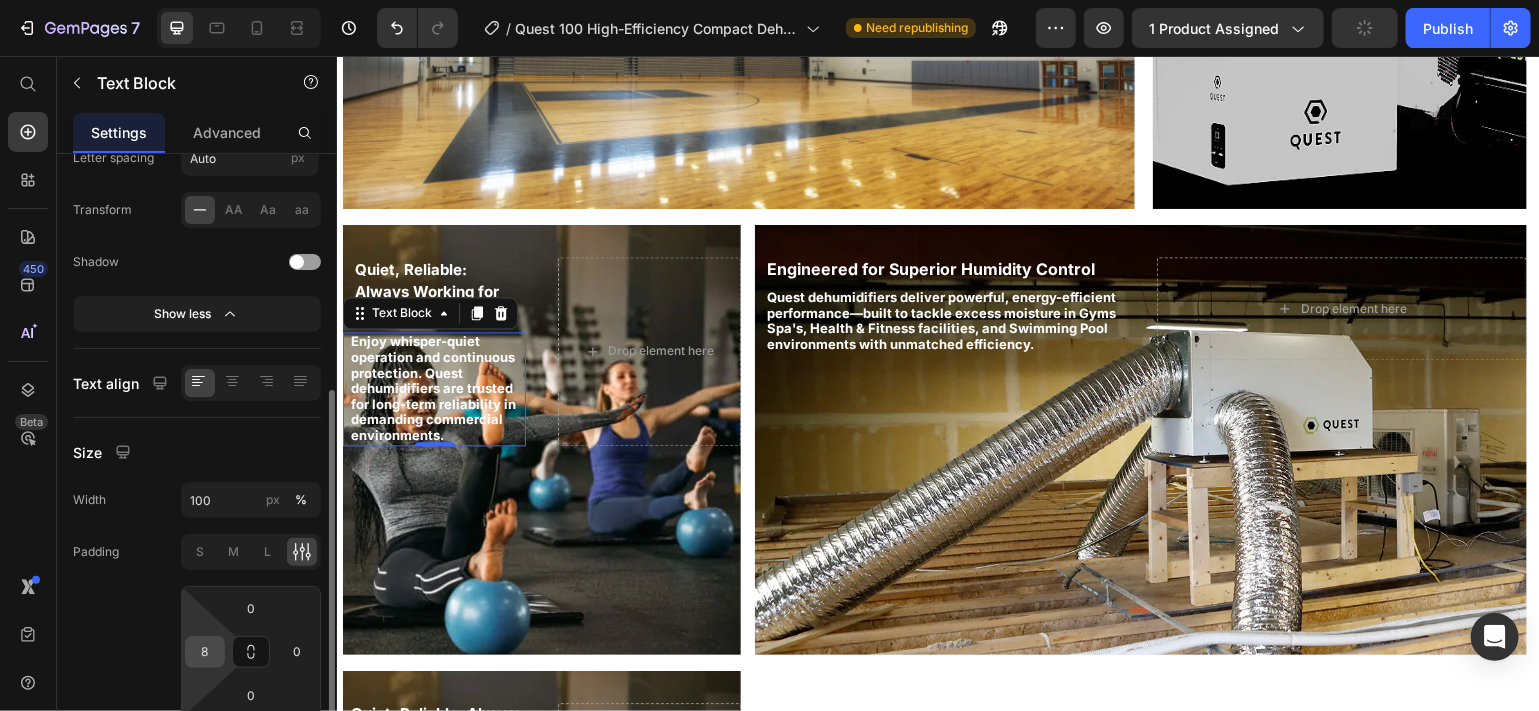 click on "8" at bounding box center (205, 652) 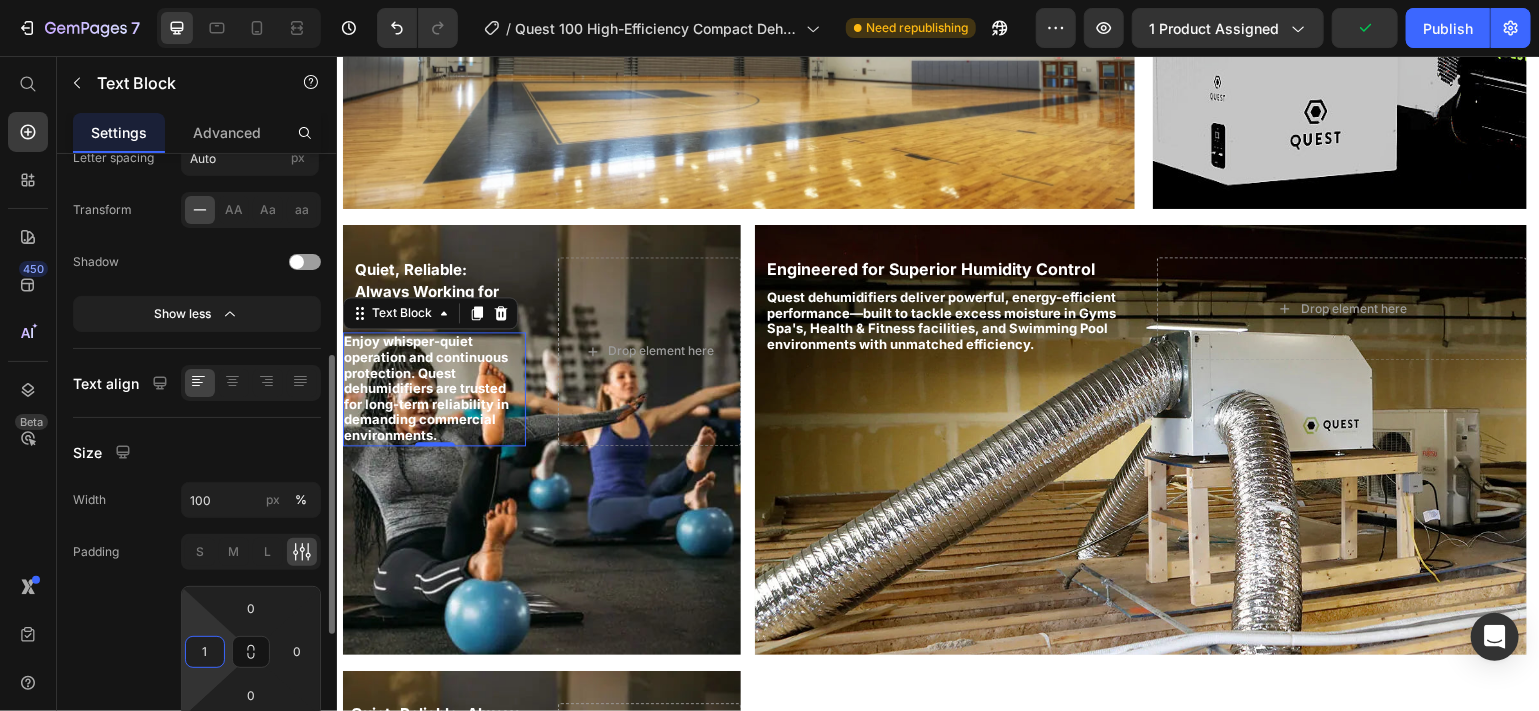type on "12" 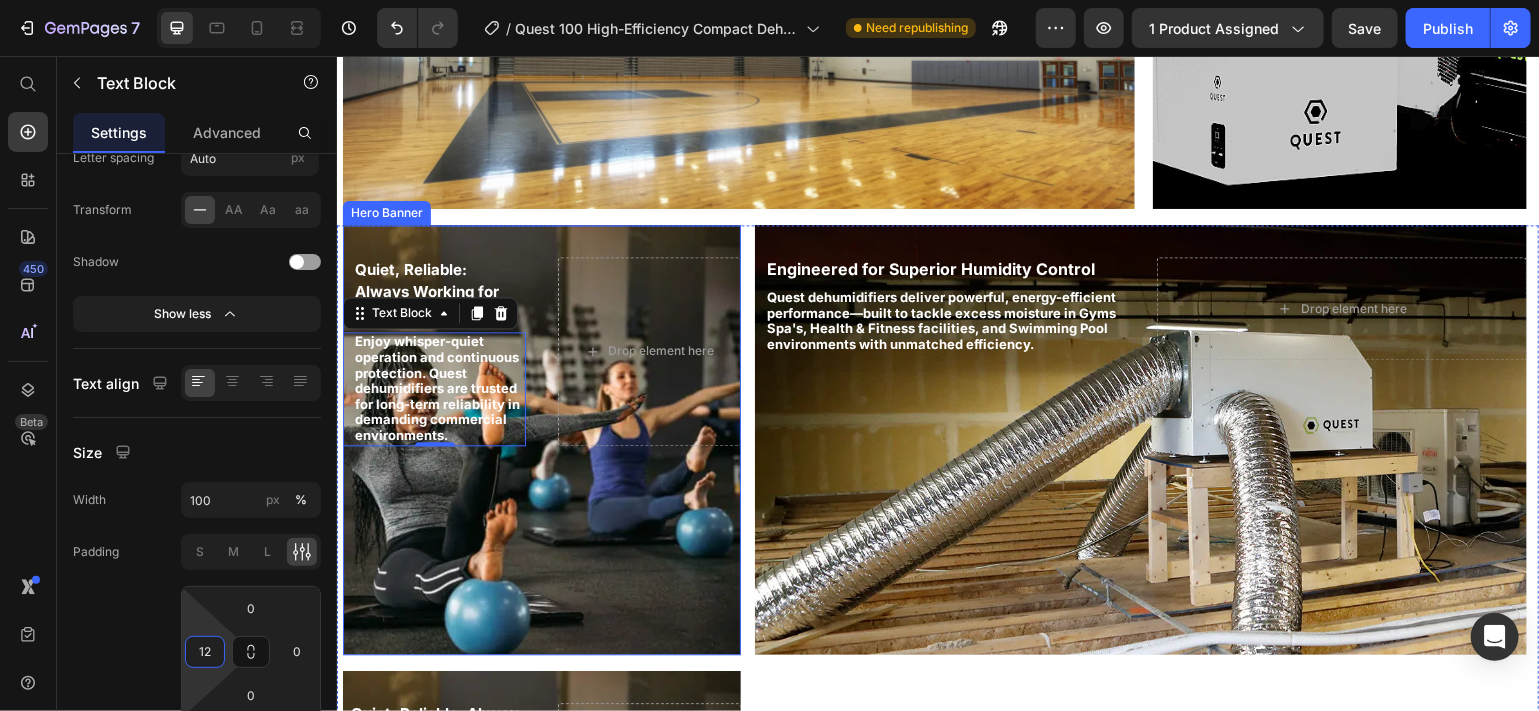 click at bounding box center [541, 439] 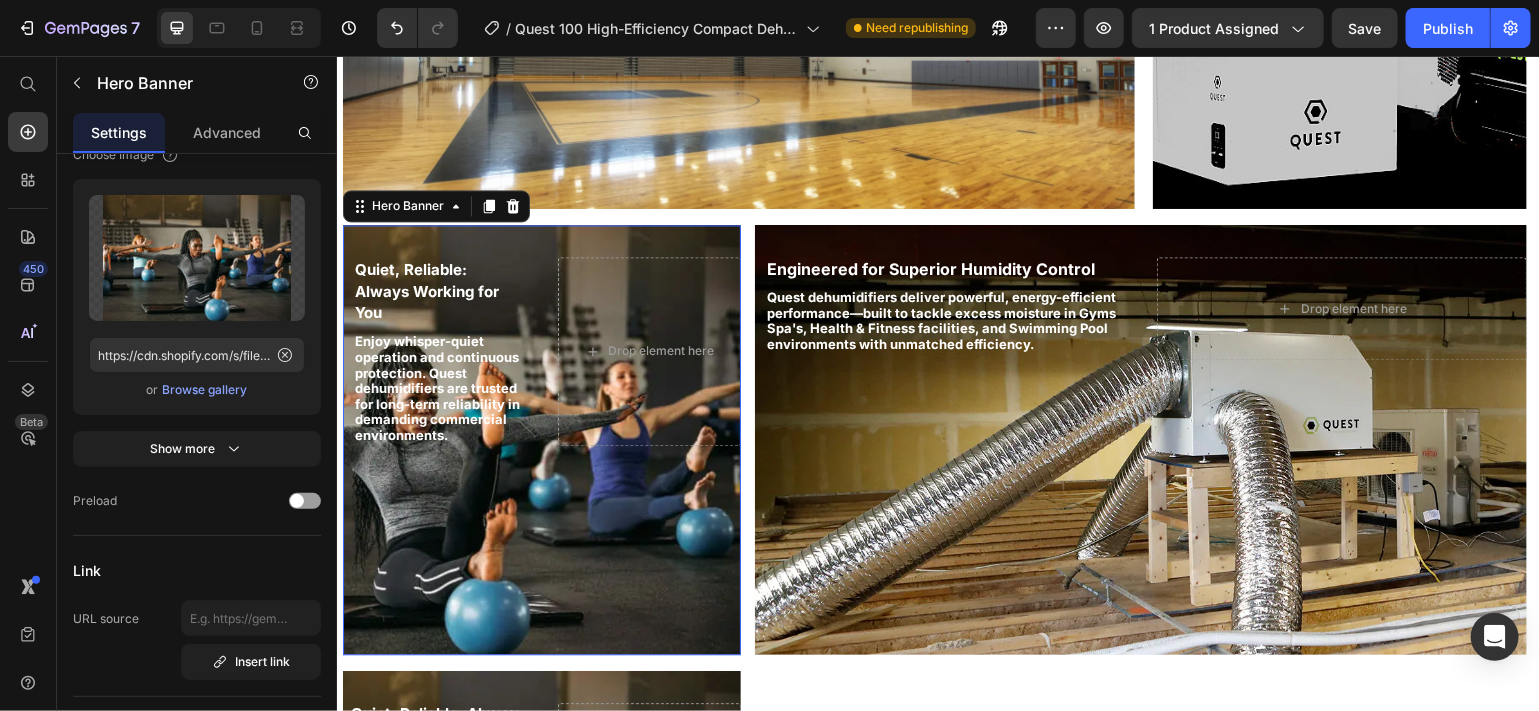 scroll, scrollTop: 0, scrollLeft: 0, axis: both 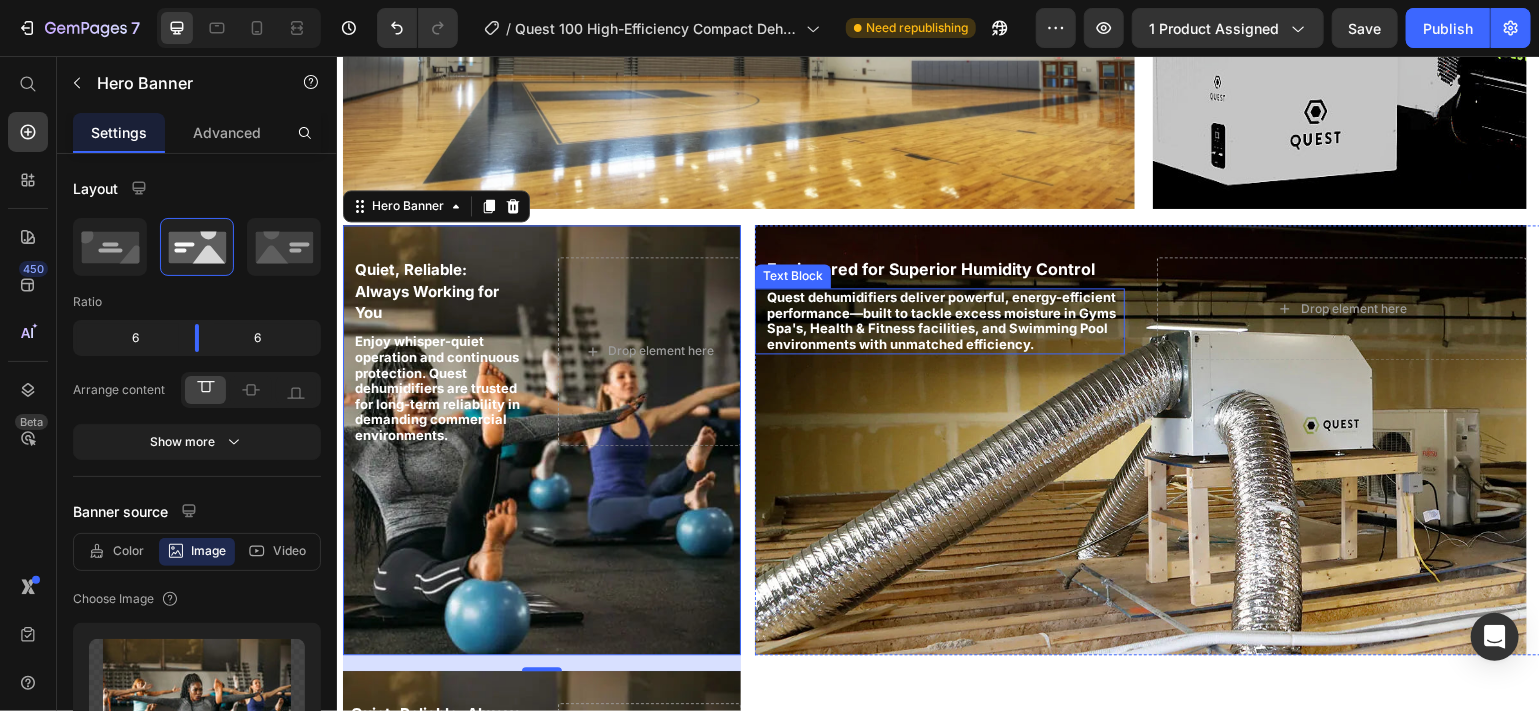 click on "Quest dehumidifiers deliver powerful, energy-efficient performance—built to tackle excess moisture in Gyms Spa's, Health & Fitness facilities, and Swimming Pool environments with unmatched efficiency." at bounding box center [940, 319] 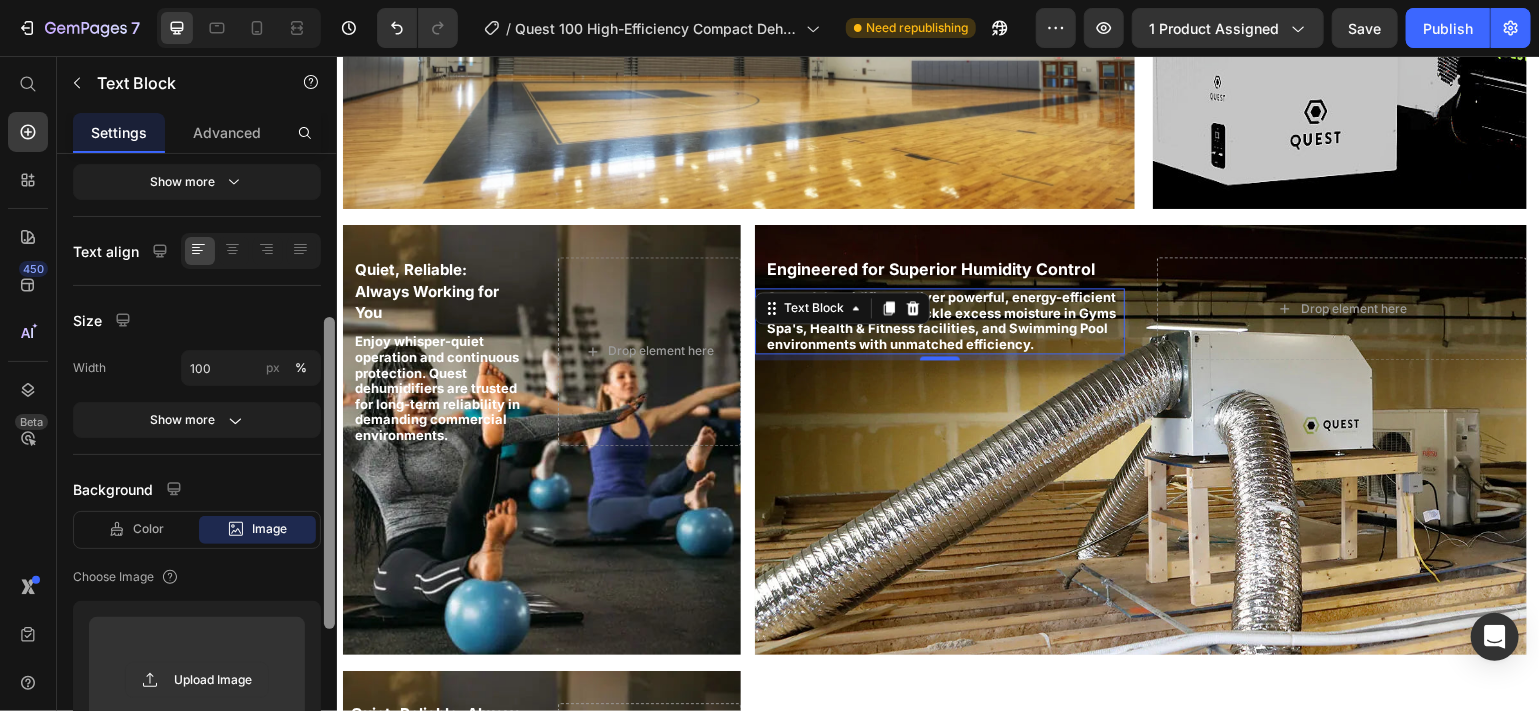 scroll, scrollTop: 328, scrollLeft: 0, axis: vertical 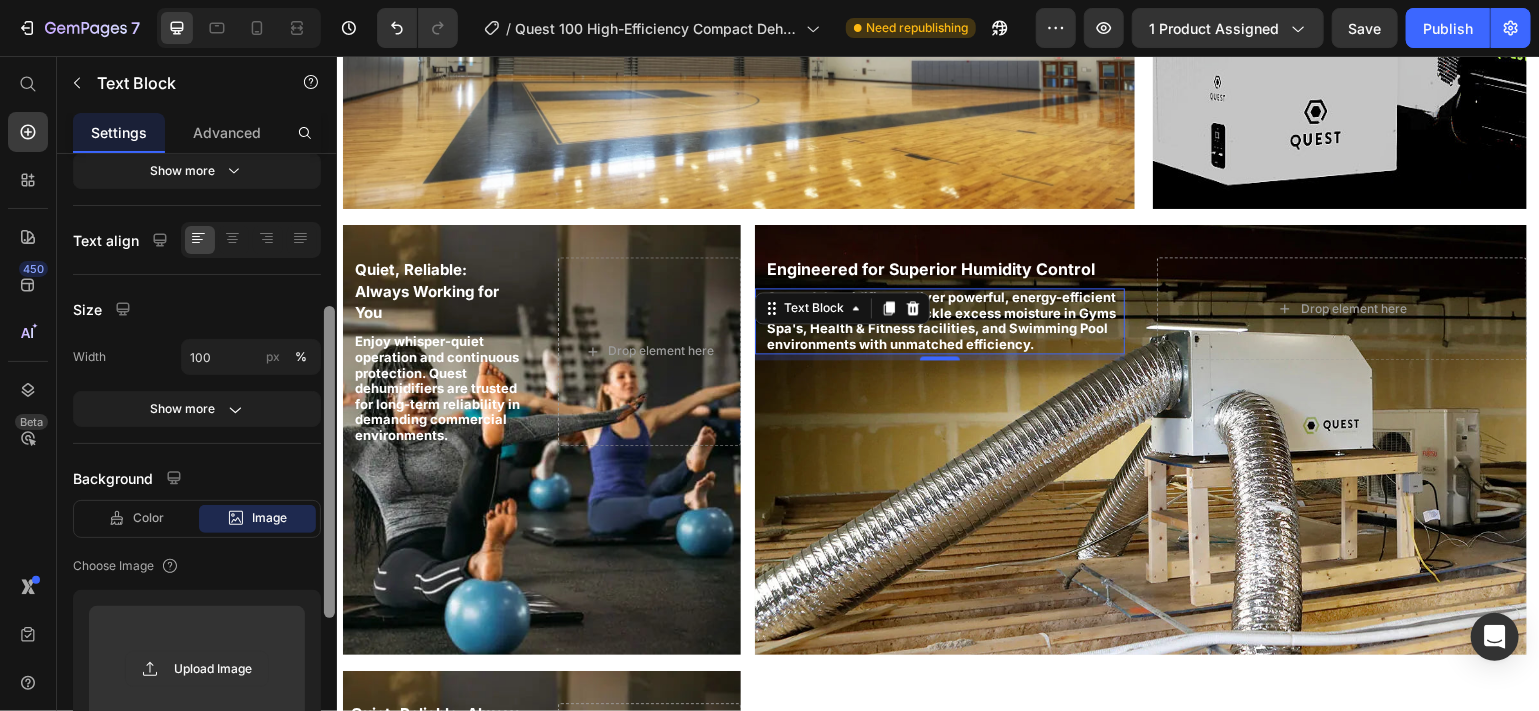 drag, startPoint x: 326, startPoint y: 476, endPoint x: 320, endPoint y: 625, distance: 149.12076 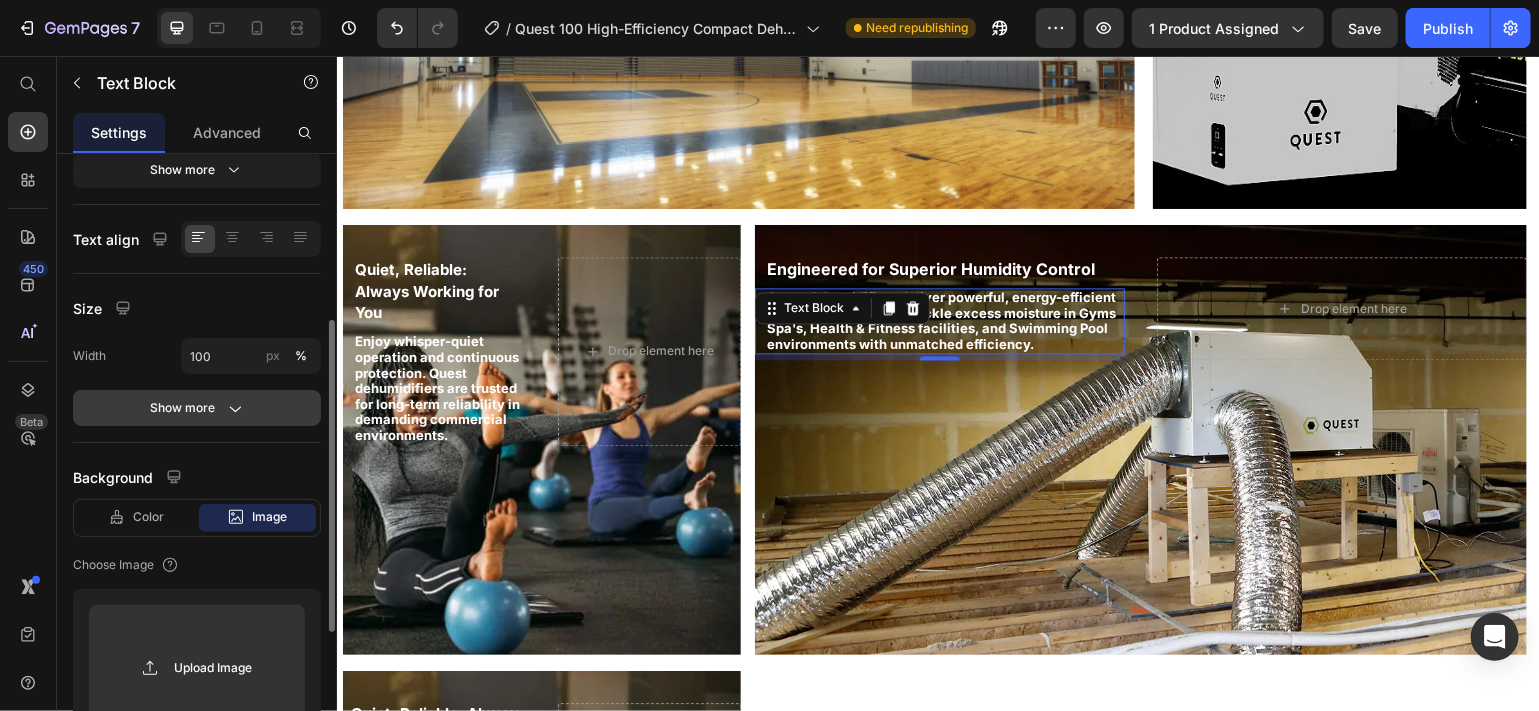 click on "Show more" 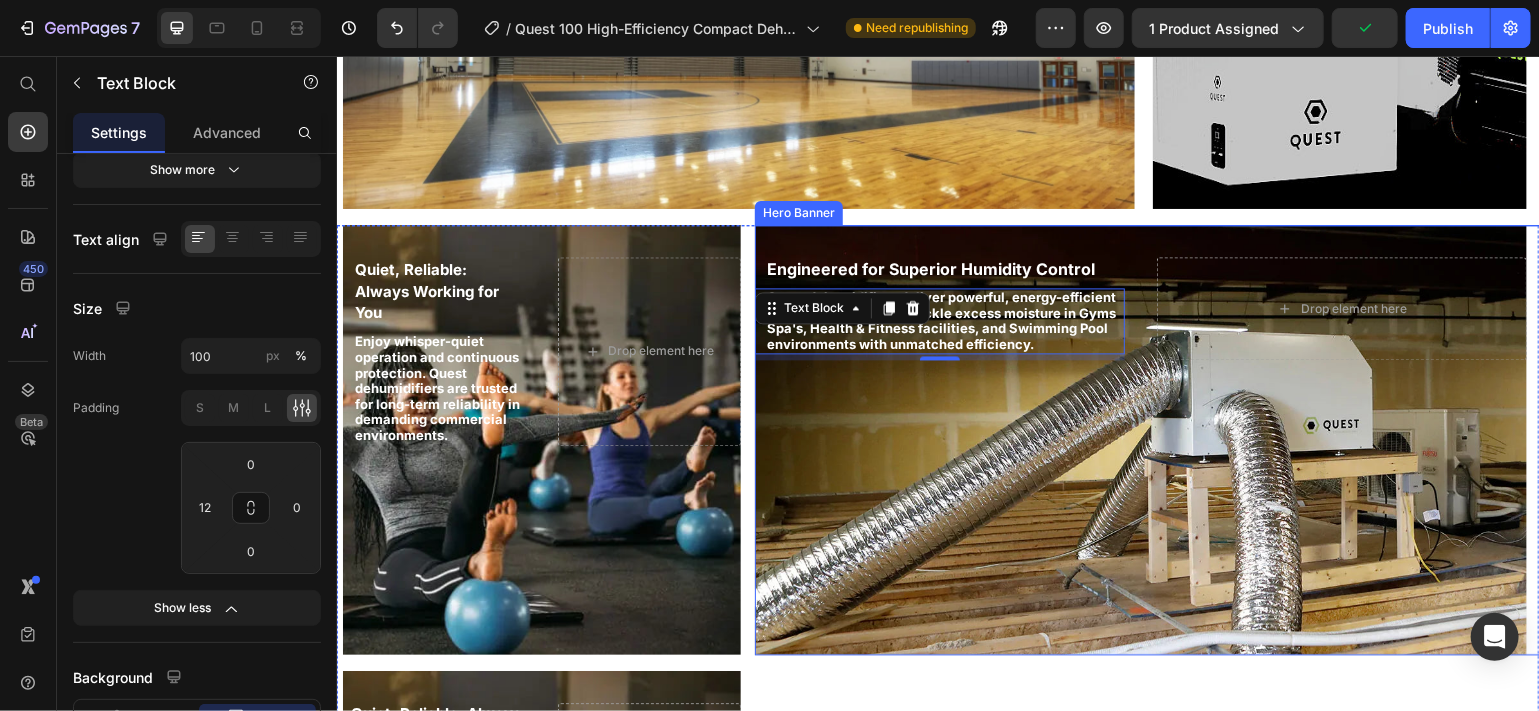 click at bounding box center [1140, 439] 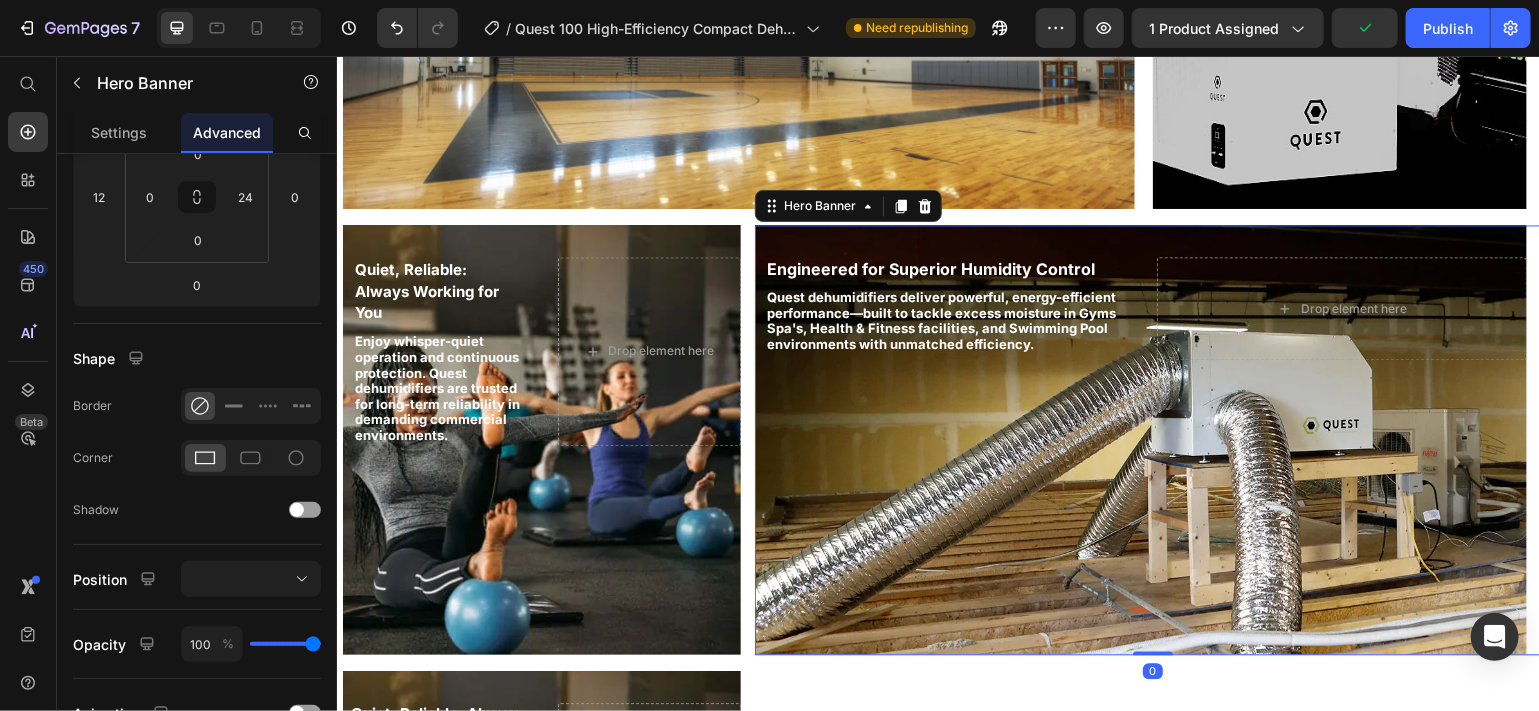scroll, scrollTop: 0, scrollLeft: 0, axis: both 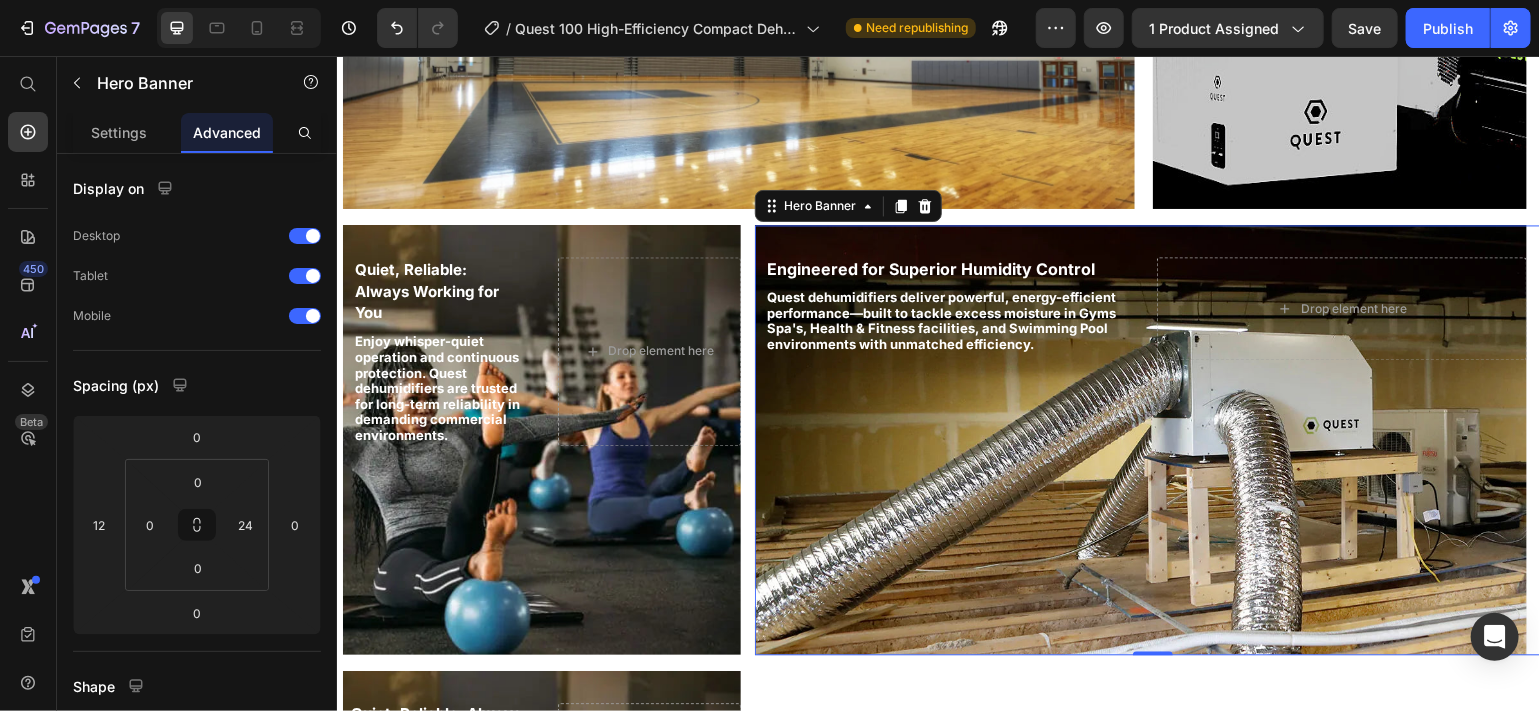 click at bounding box center (1140, 439) 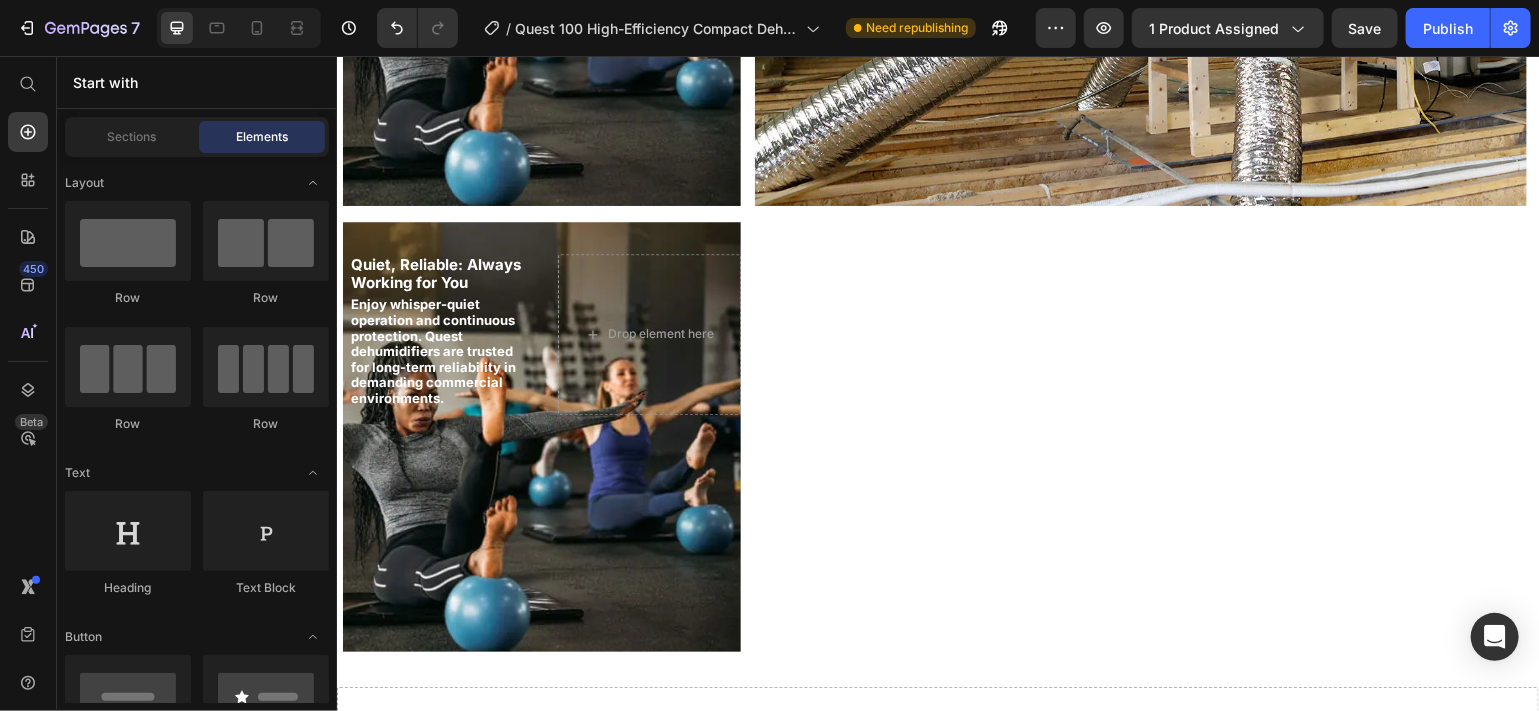 scroll, scrollTop: 2435, scrollLeft: 0, axis: vertical 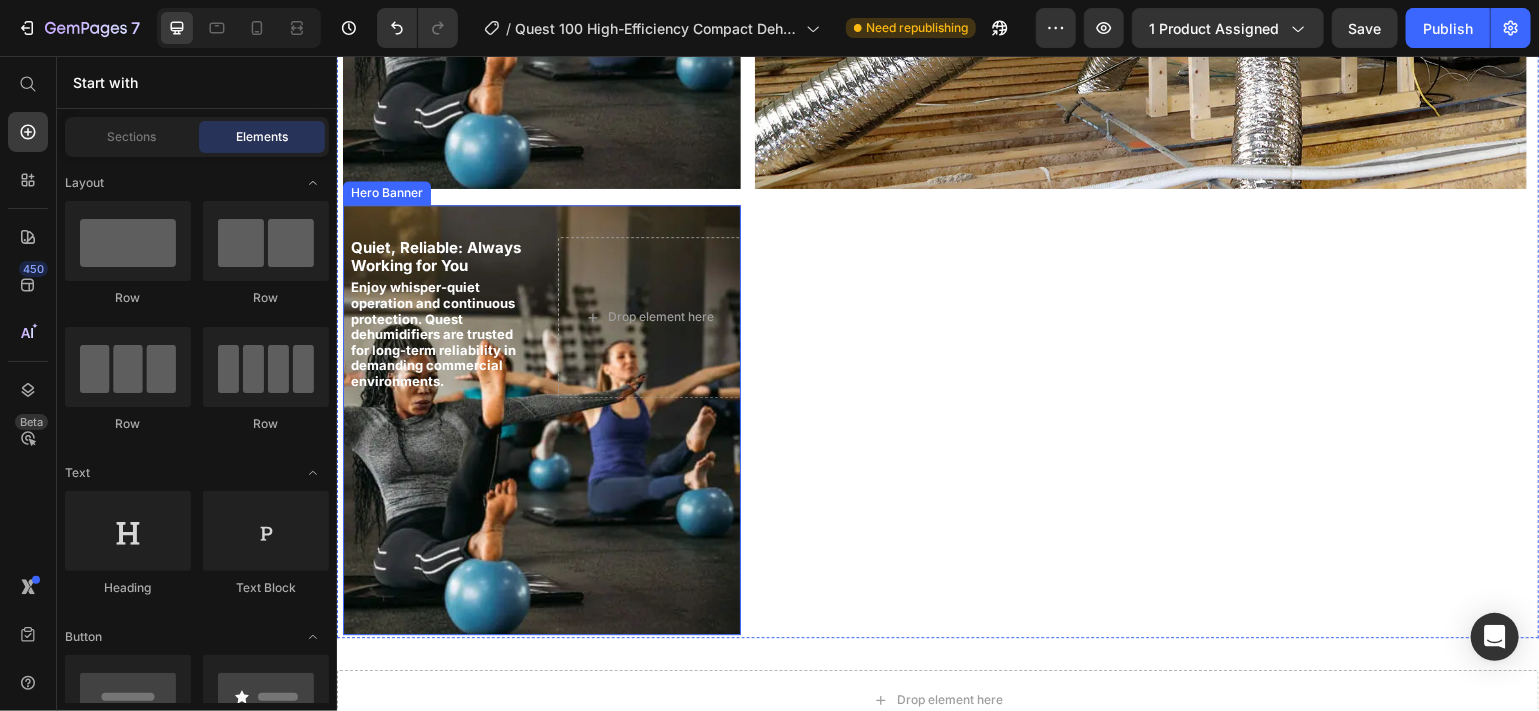 click on "Quiet, Reliable: Always Working for You Text Block Enjoy whisper-quiet operation and continuous protection. Quest dehumidifiers are trusted for long-term reliability in demanding commercial environments. Text Block
Drop element here" at bounding box center (541, 316) 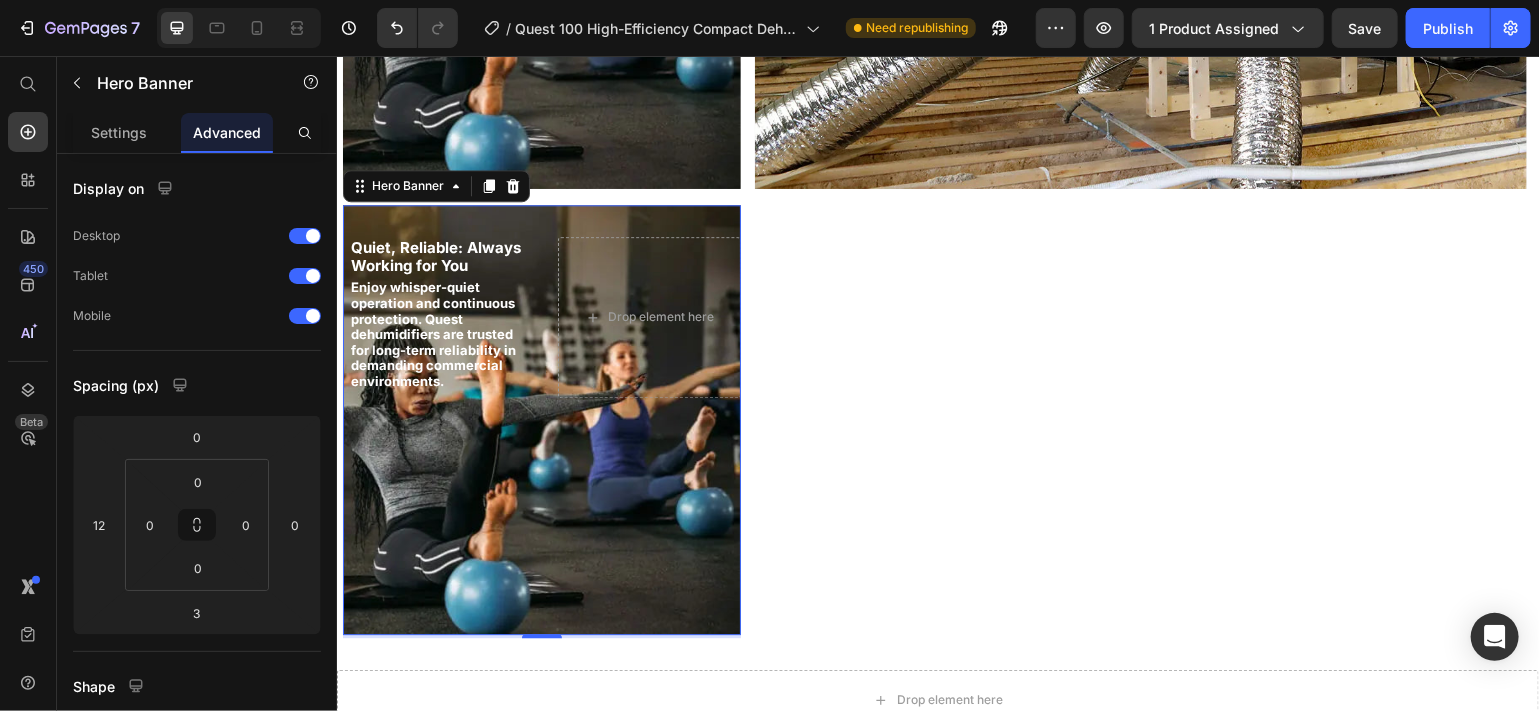 click at bounding box center [541, 419] 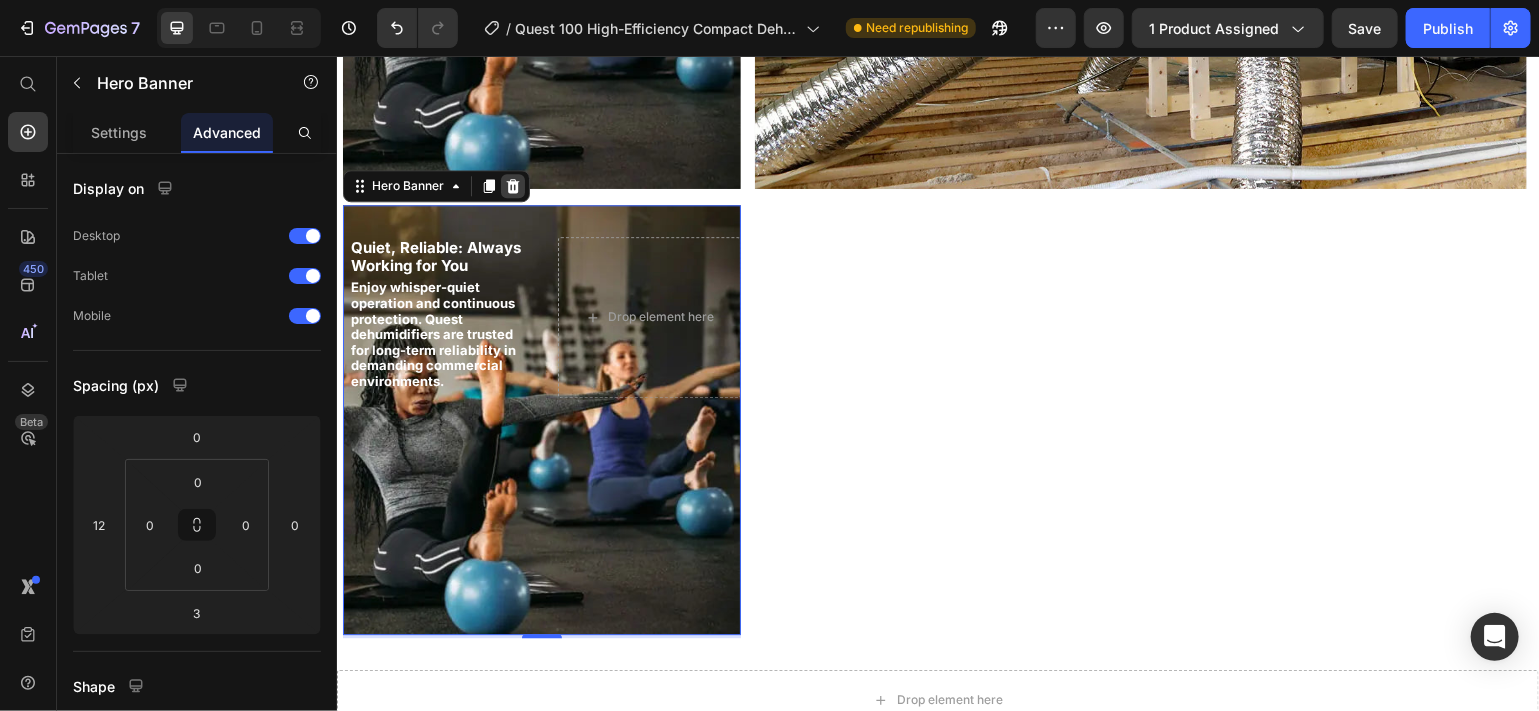 click 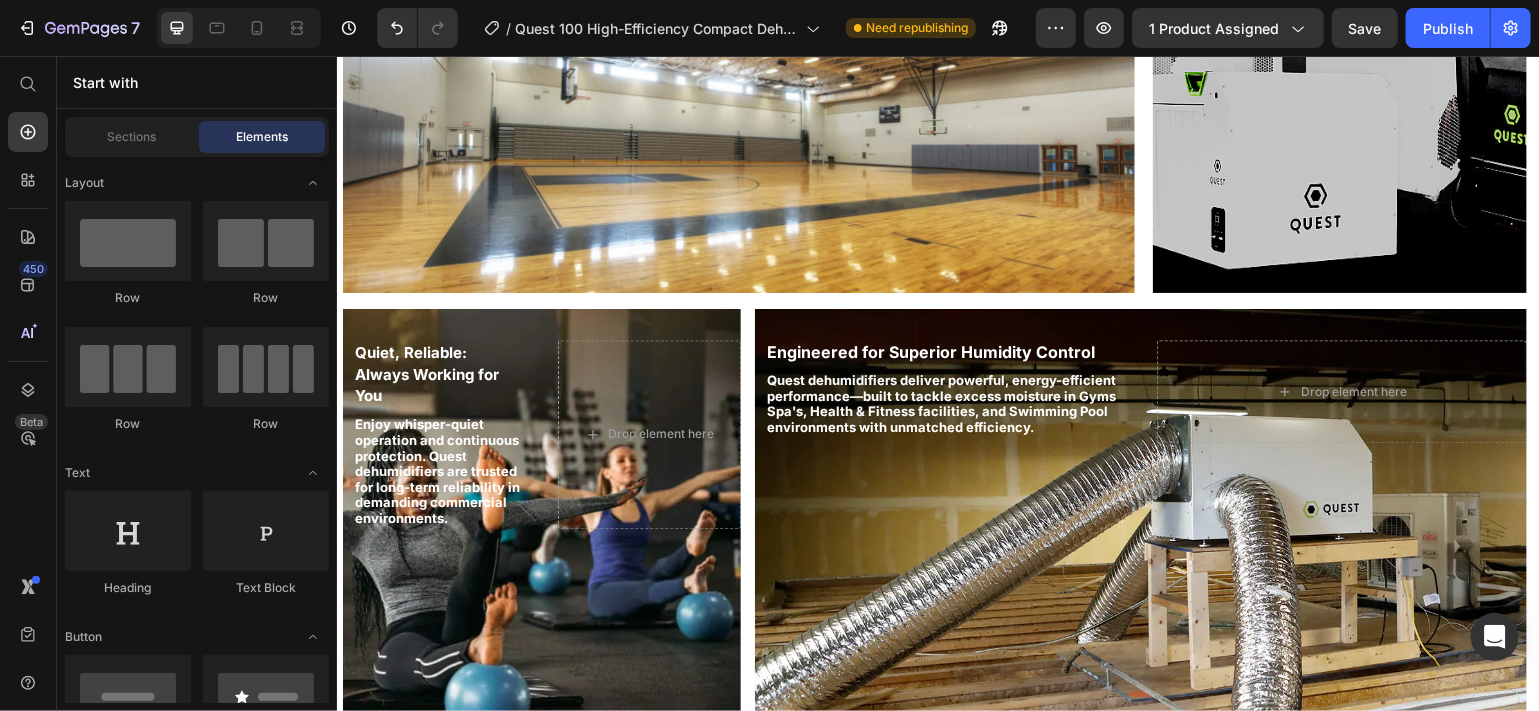 scroll, scrollTop: 1879, scrollLeft: 0, axis: vertical 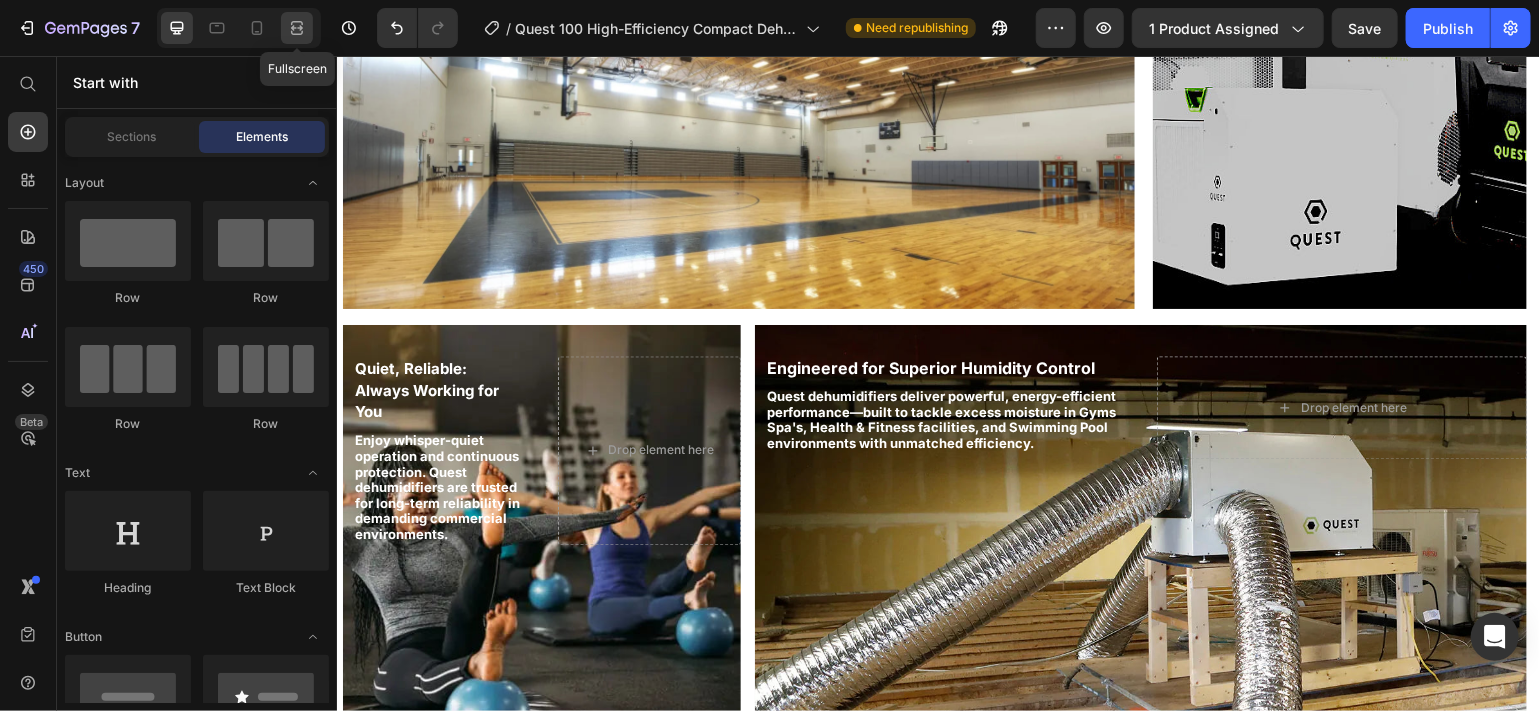 click 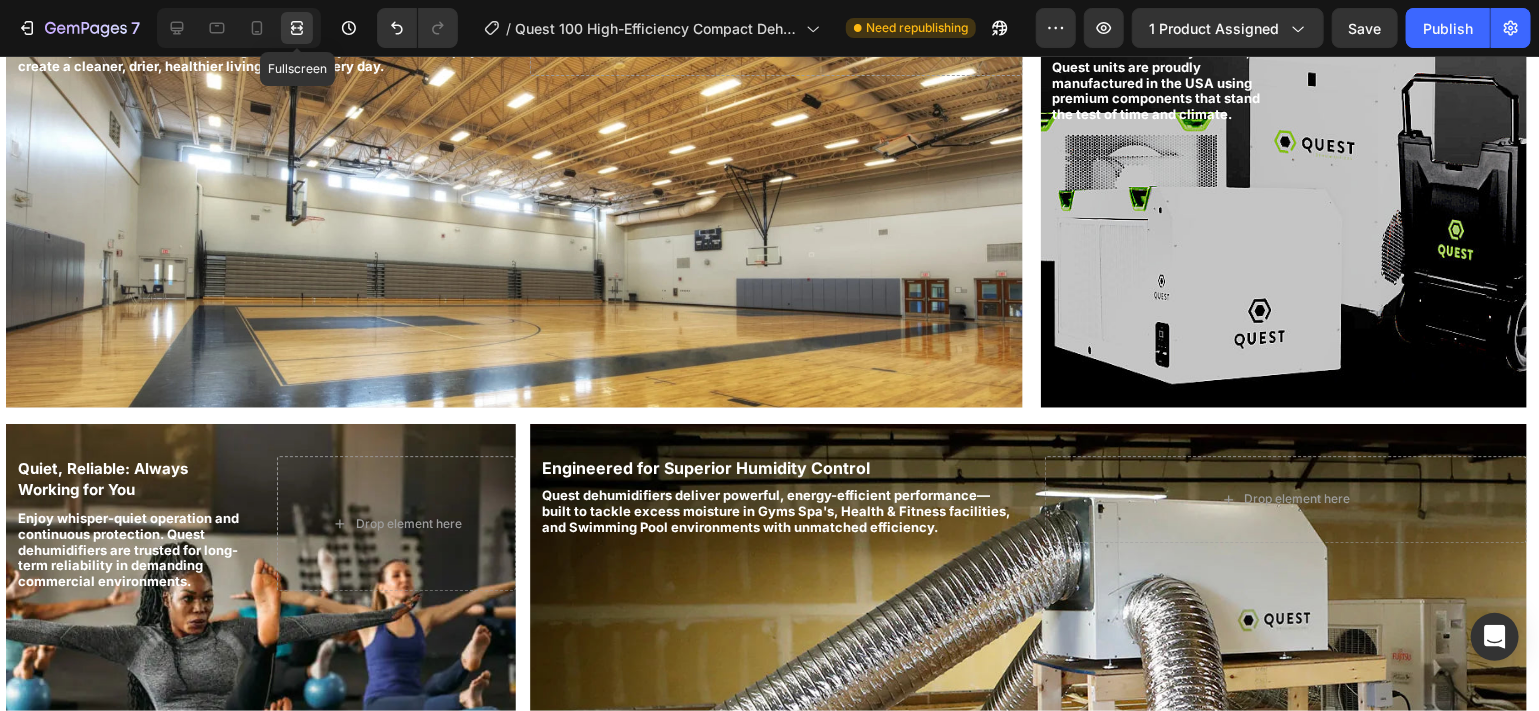 scroll, scrollTop: 2048, scrollLeft: 0, axis: vertical 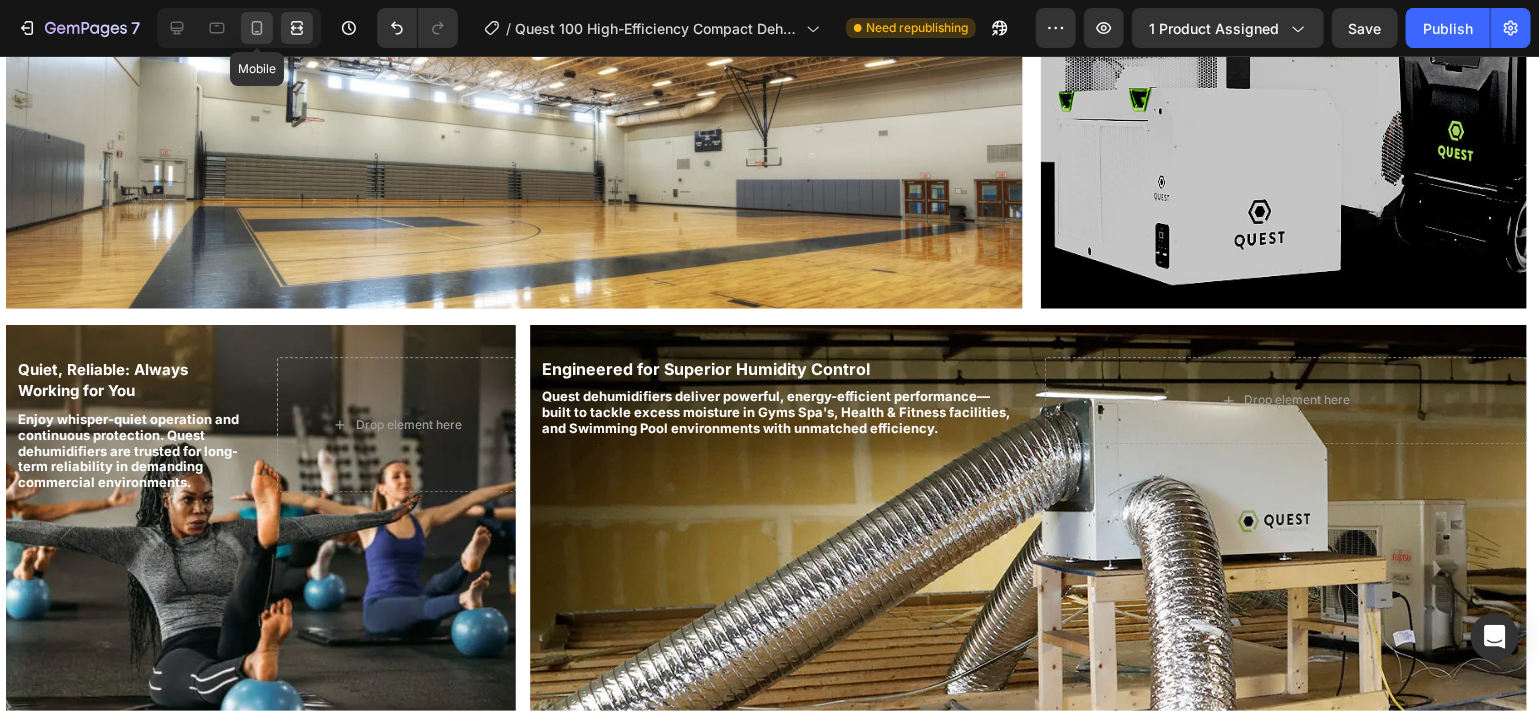 click 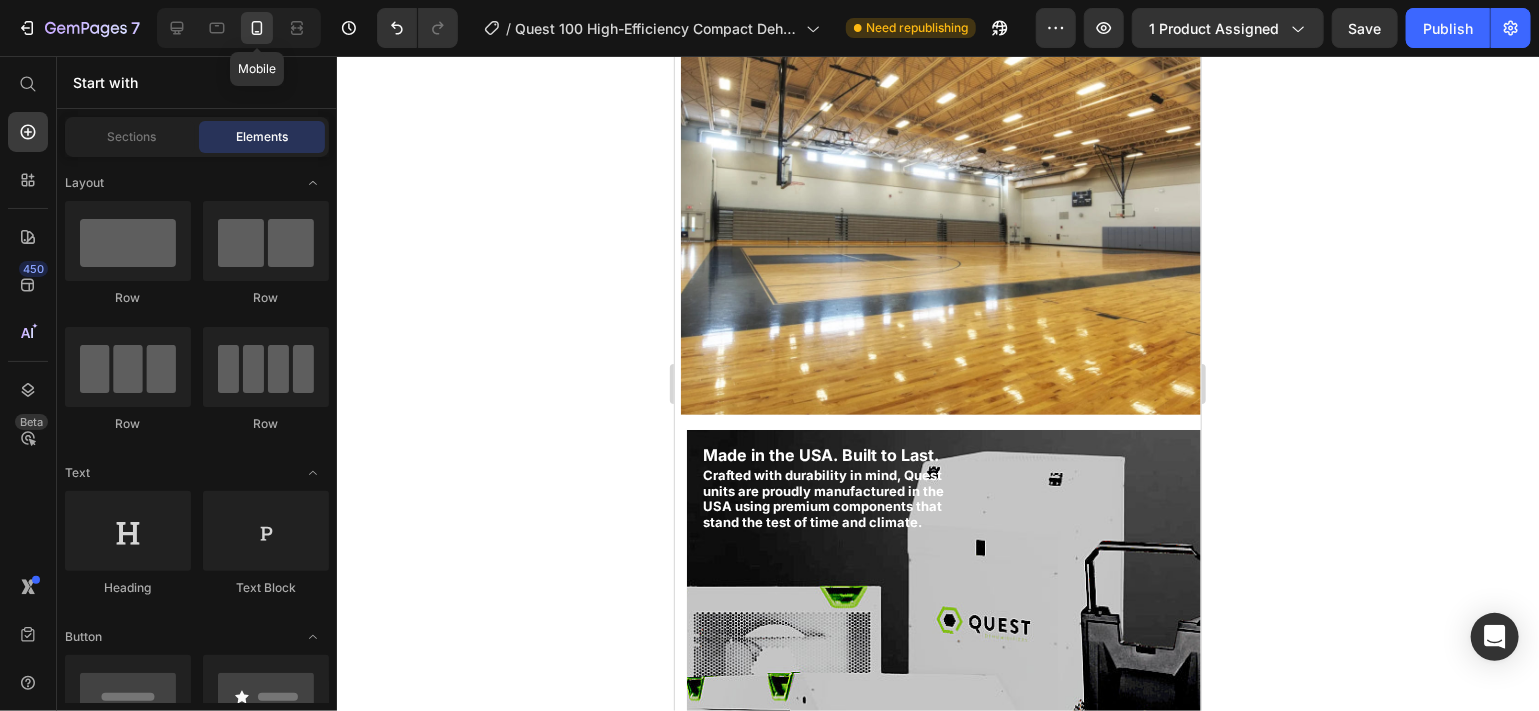scroll, scrollTop: 1706, scrollLeft: 0, axis: vertical 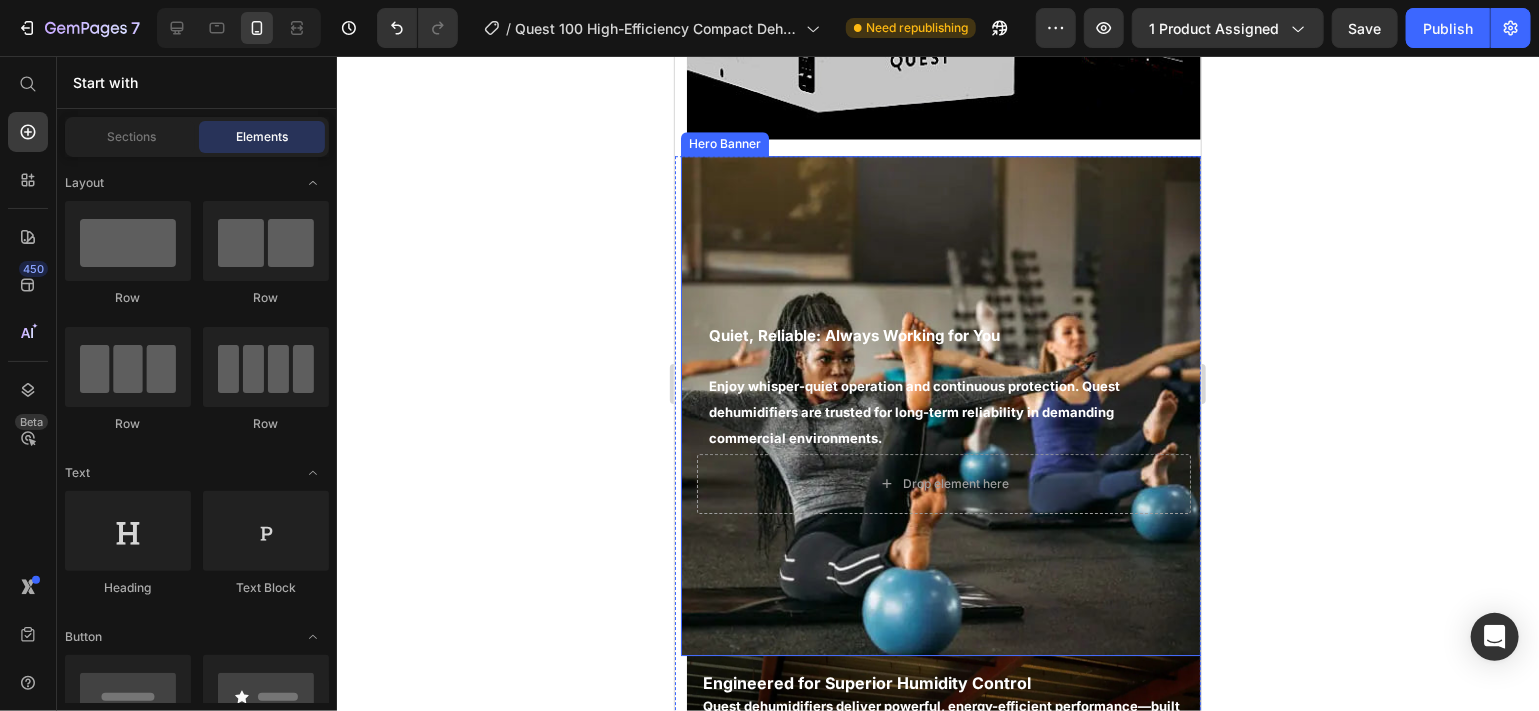 click at bounding box center (943, 405) 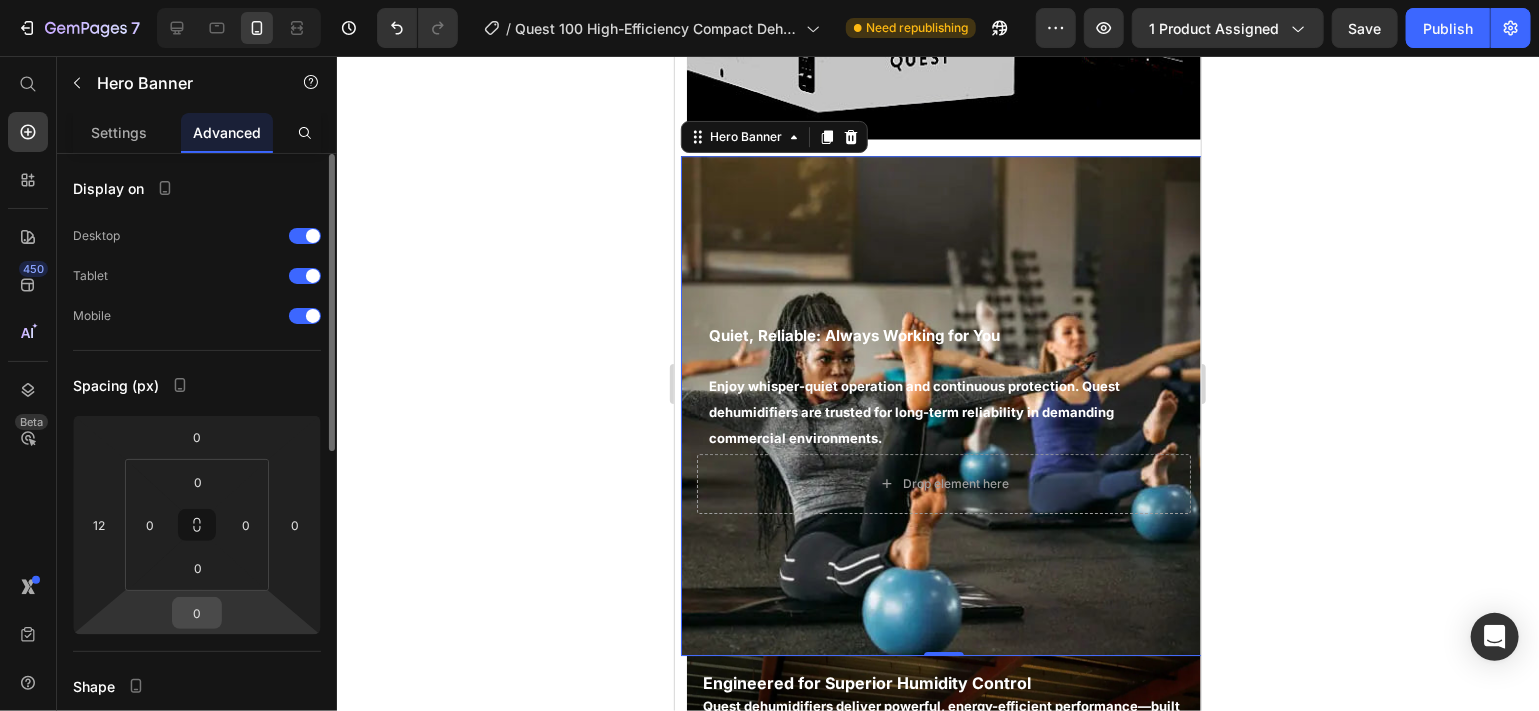 click on "0" at bounding box center (197, 613) 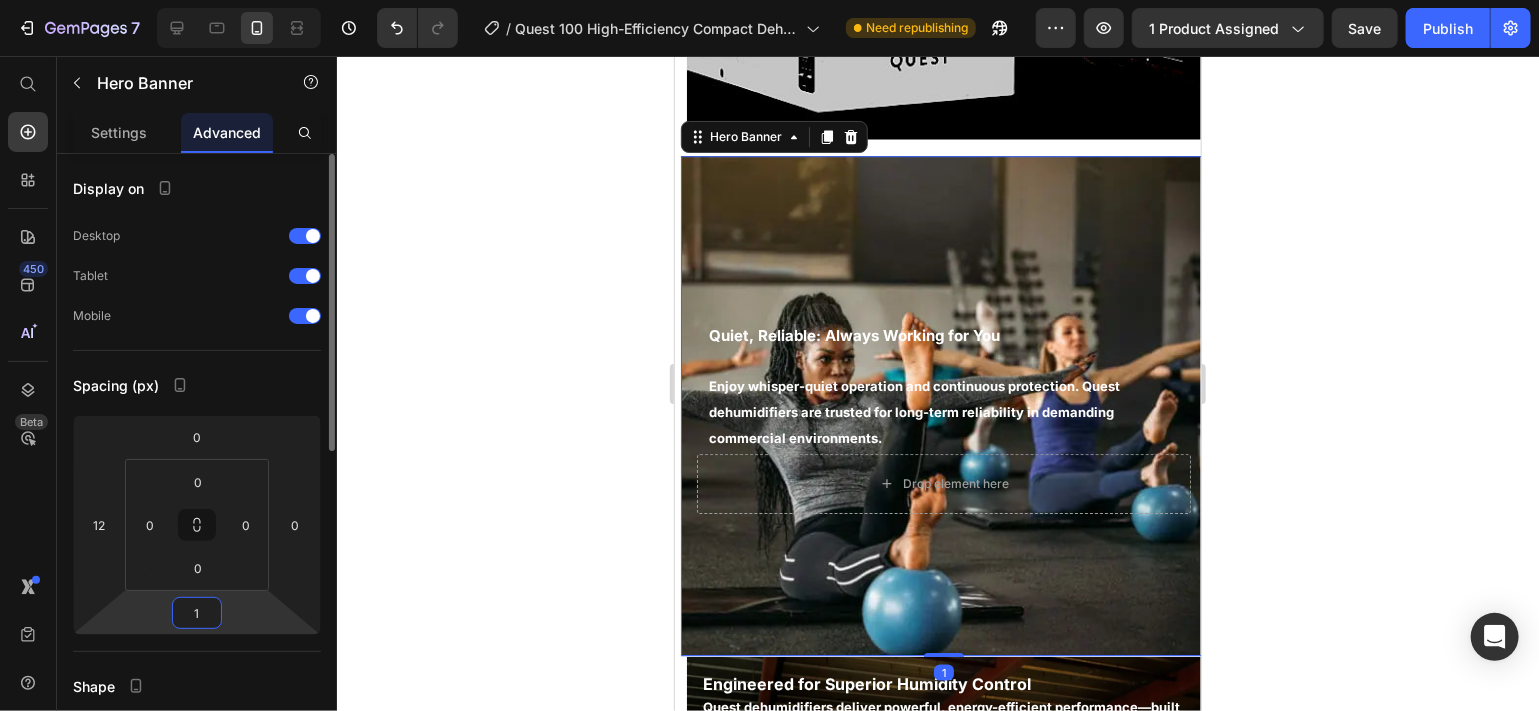 type on "15" 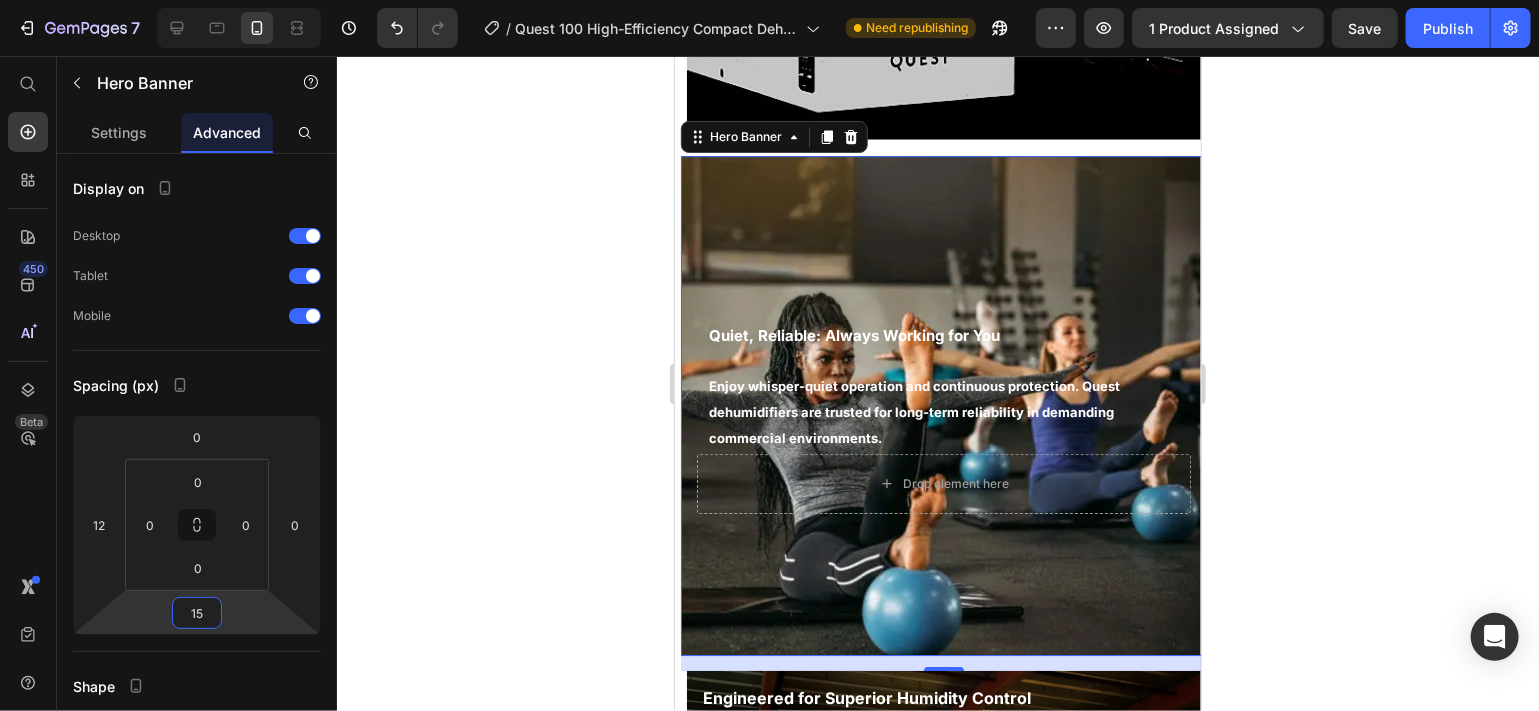 click 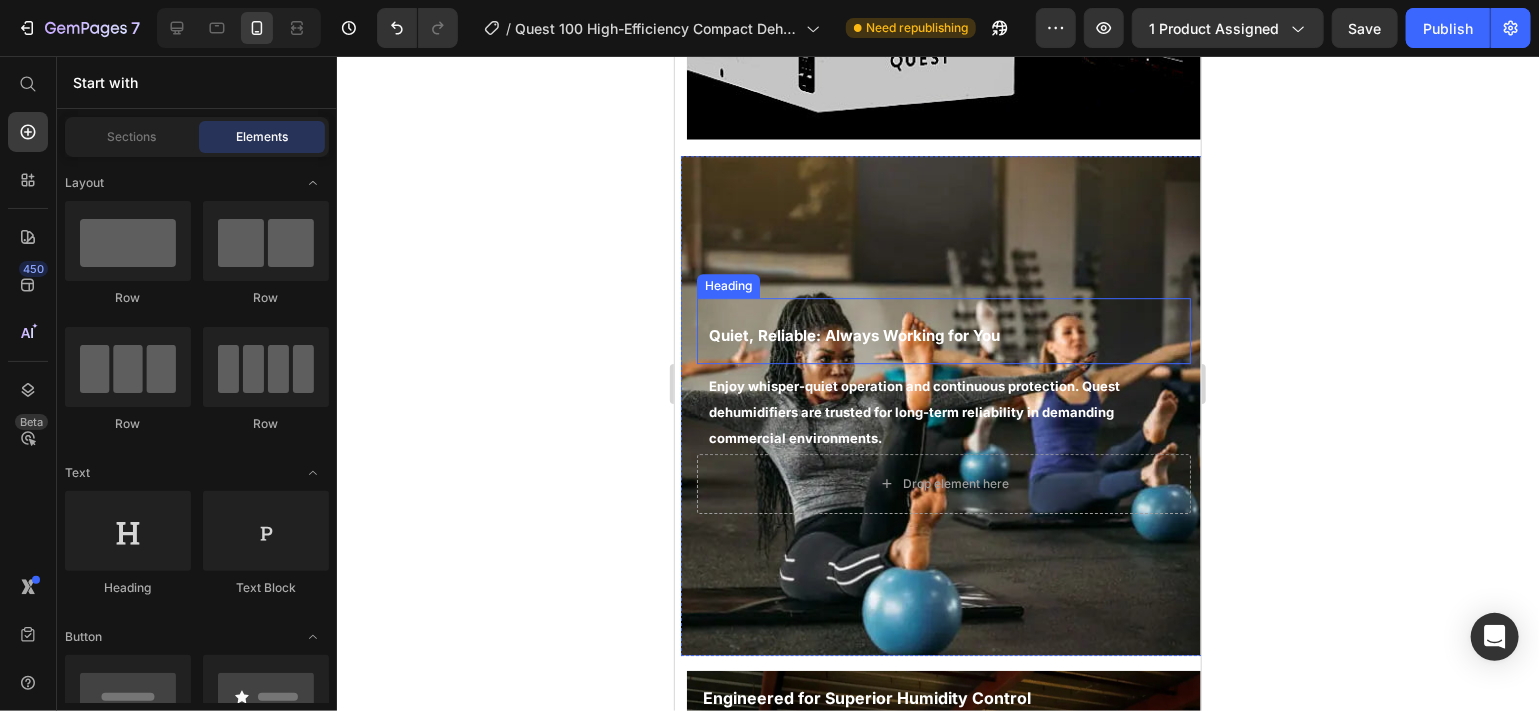 click on "Quiet, Reliable: Always Working for You" at bounding box center [853, 334] 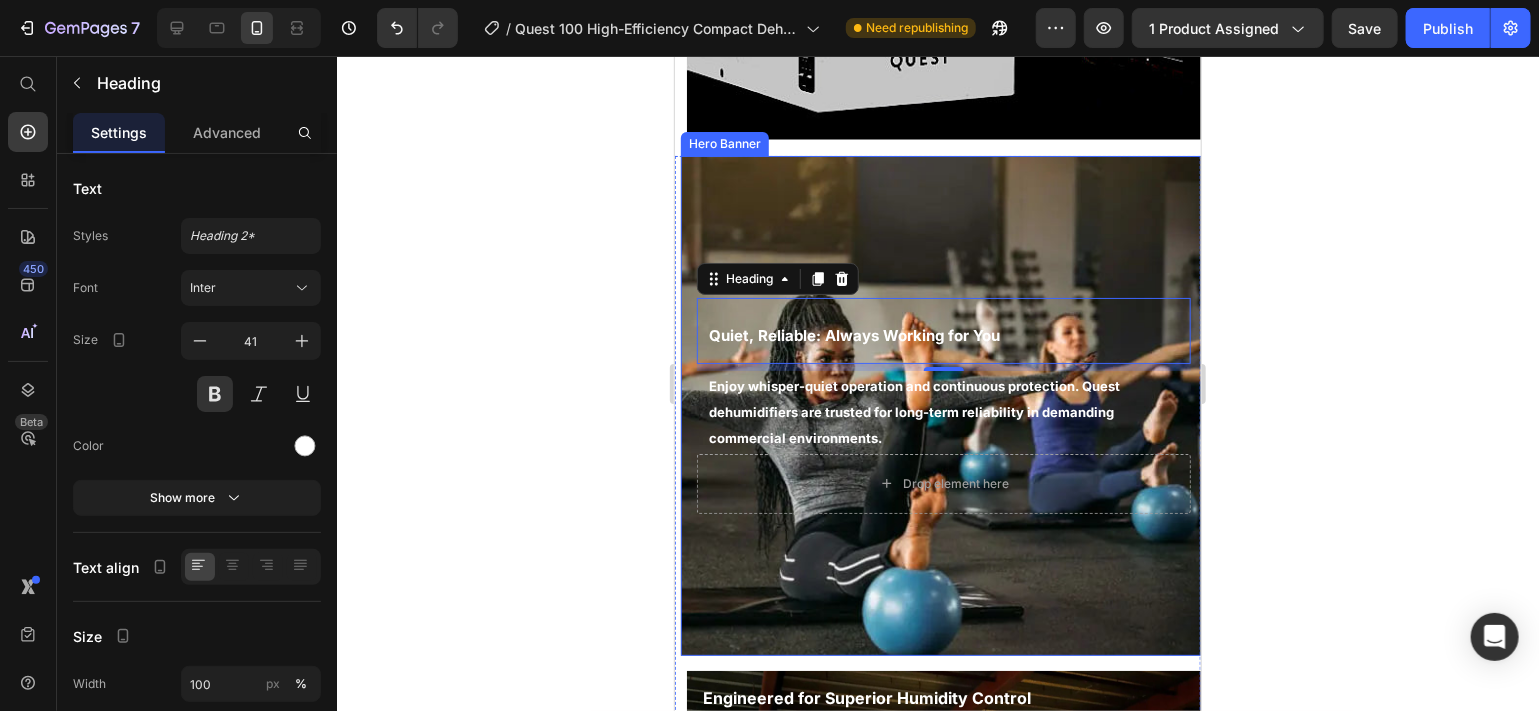 click at bounding box center [943, 405] 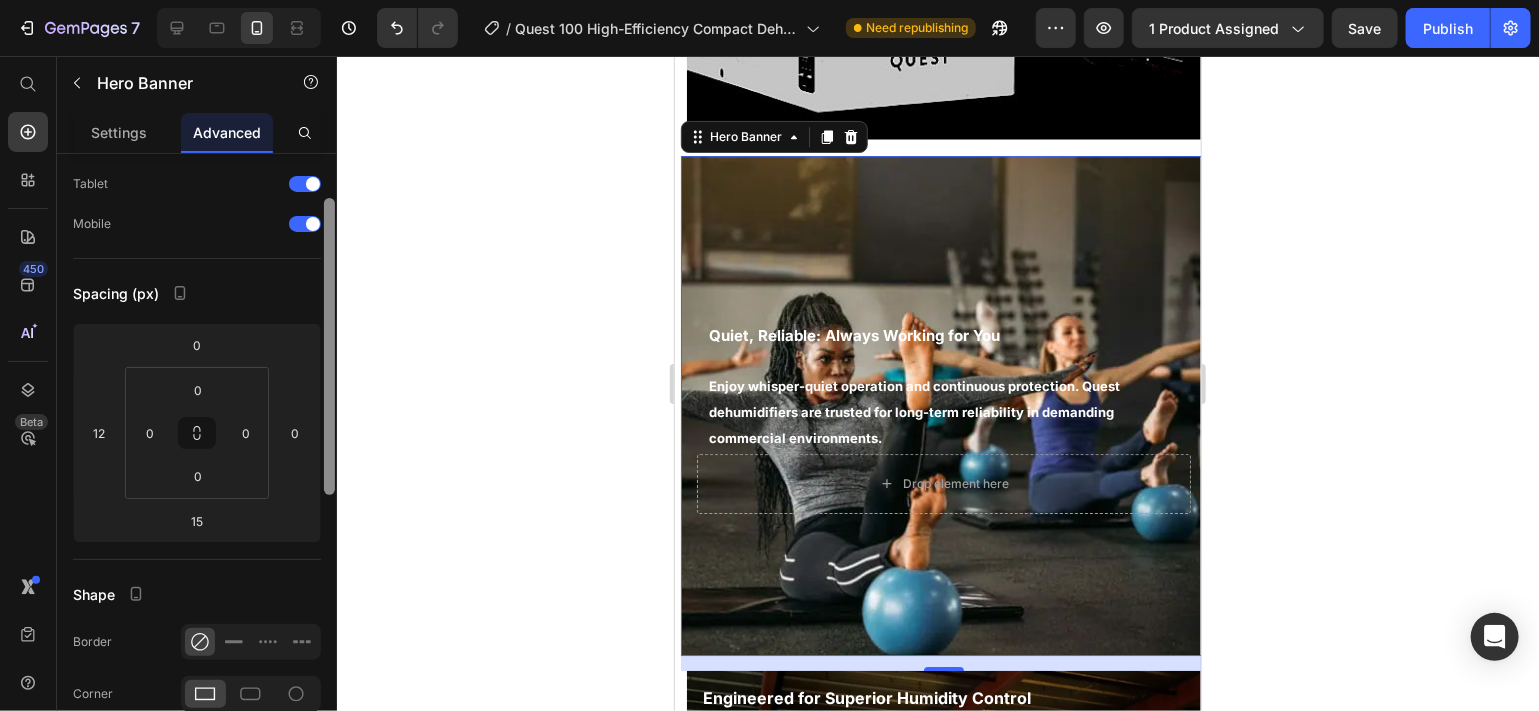 scroll, scrollTop: 0, scrollLeft: 0, axis: both 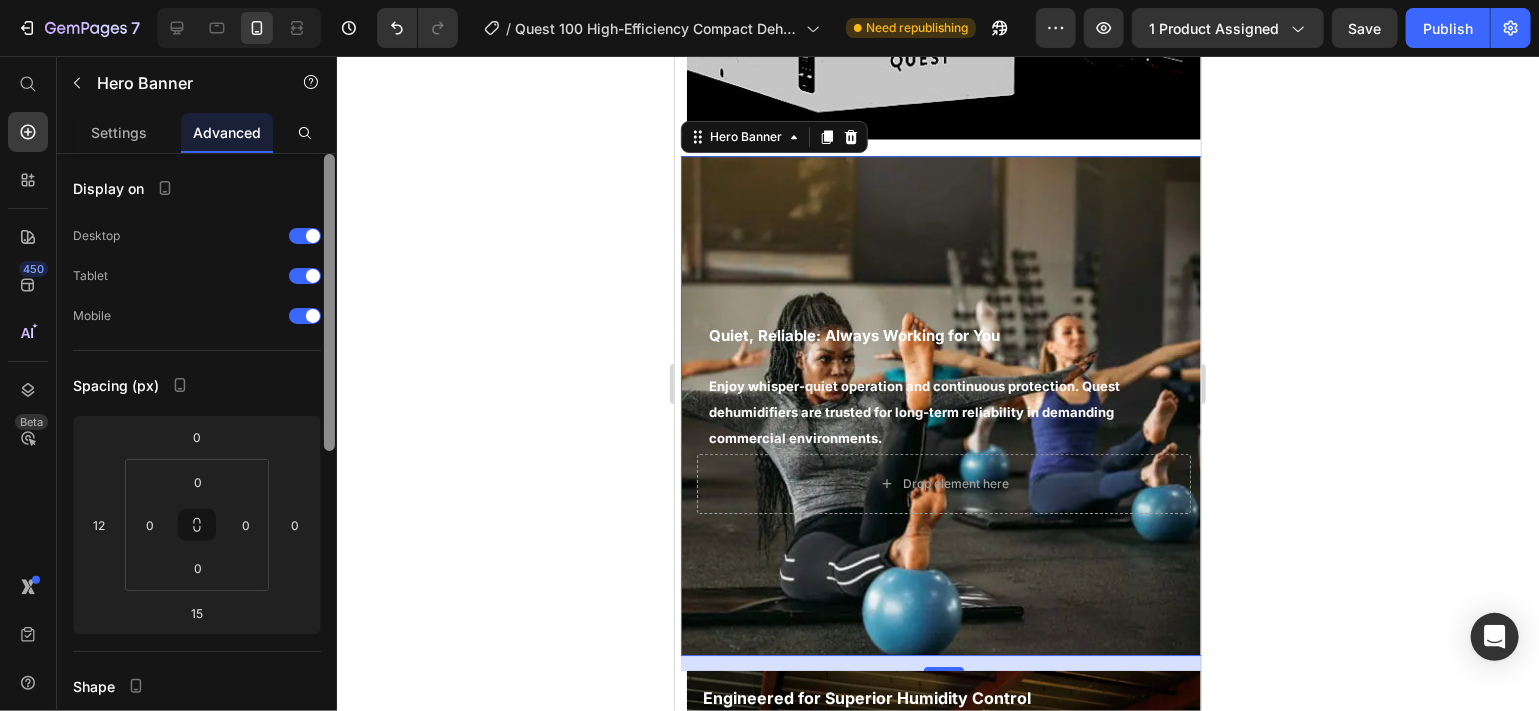 drag, startPoint x: 325, startPoint y: 404, endPoint x: 350, endPoint y: 355, distance: 55.00909 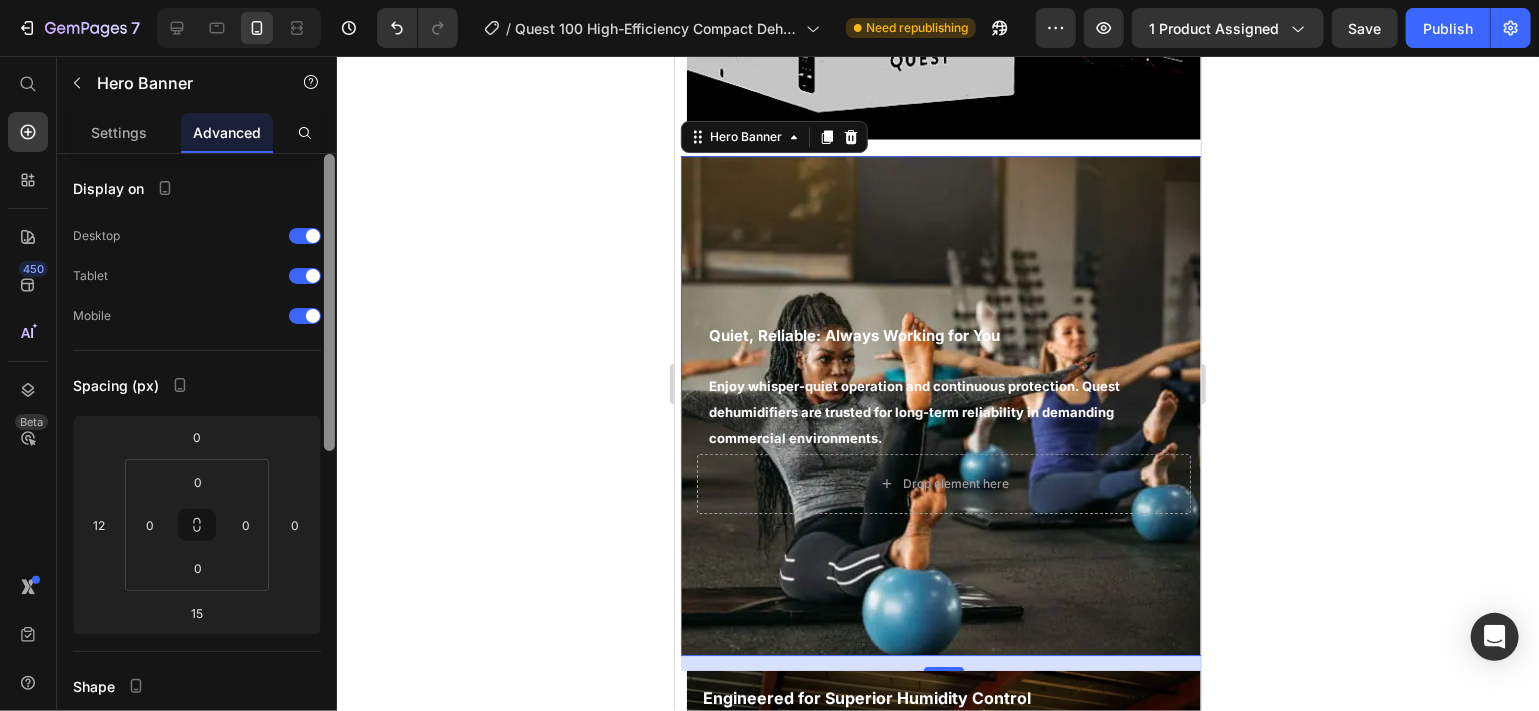 click on "7  Version history  /  Quest 100 High-Efficiency Compact Dehumidifier Need republishing Preview 1 product assigned  Save   Publish  450 Beta Start with Sections Elements Hero Section Product Detail Brands Trusted Badges Guarantee Product Breakdown How to use Testimonials Compare Bundle FAQs Social Proof Brand Story Product List Collection Blog List Contact Sticky Add to Cart Custom Footer Browse Library 450 Layout
Row
Row
Row
Row Text
Heading
Text Block Button
Button
Button
Sticky Back to top Media" 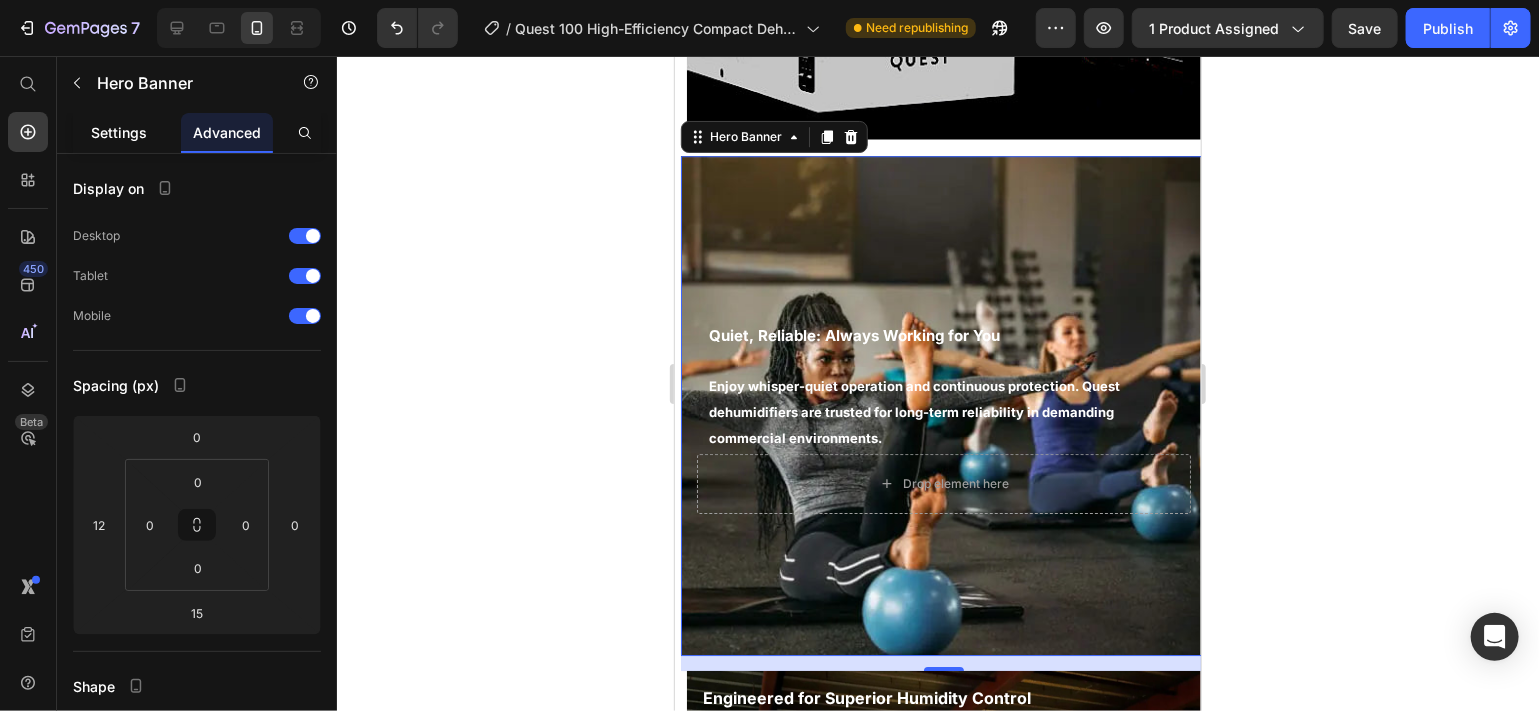 click on "Settings" at bounding box center (119, 132) 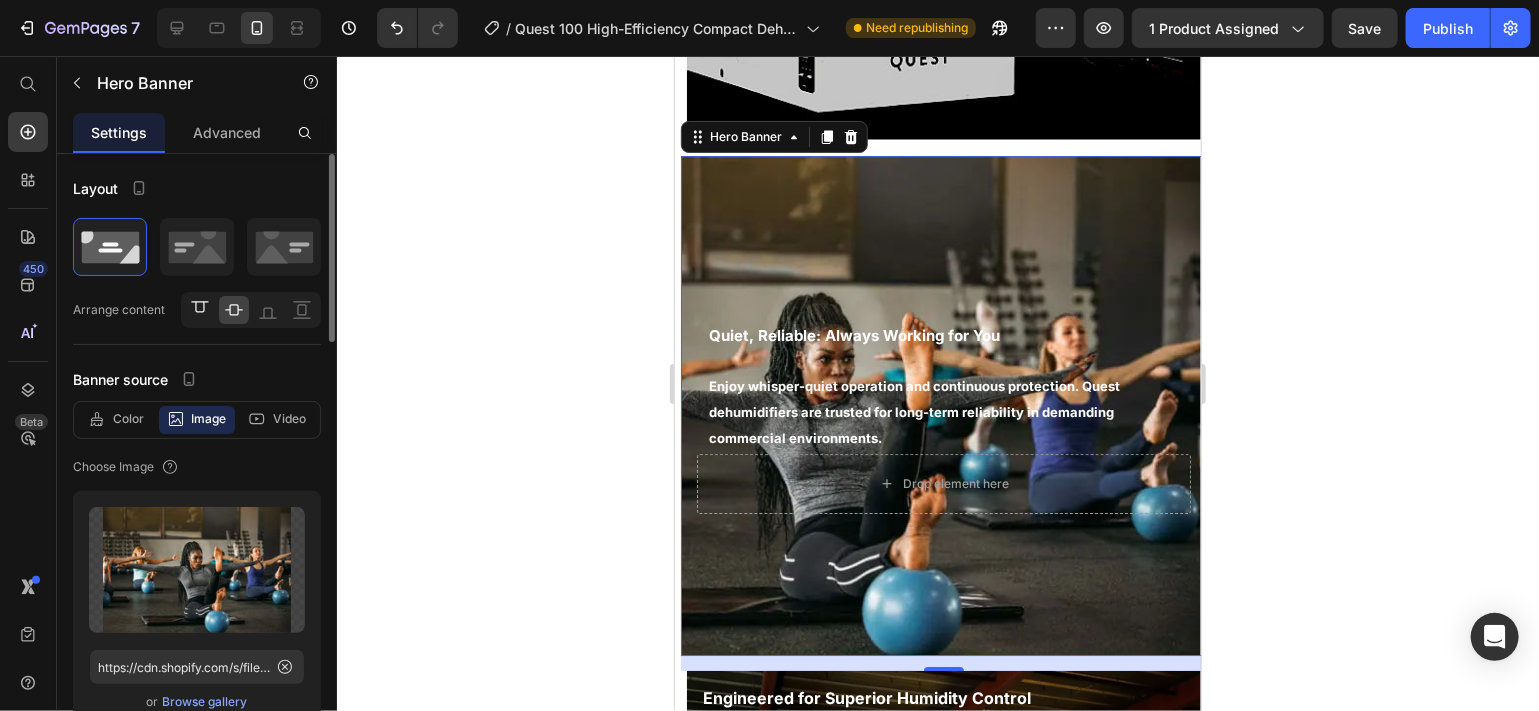 click 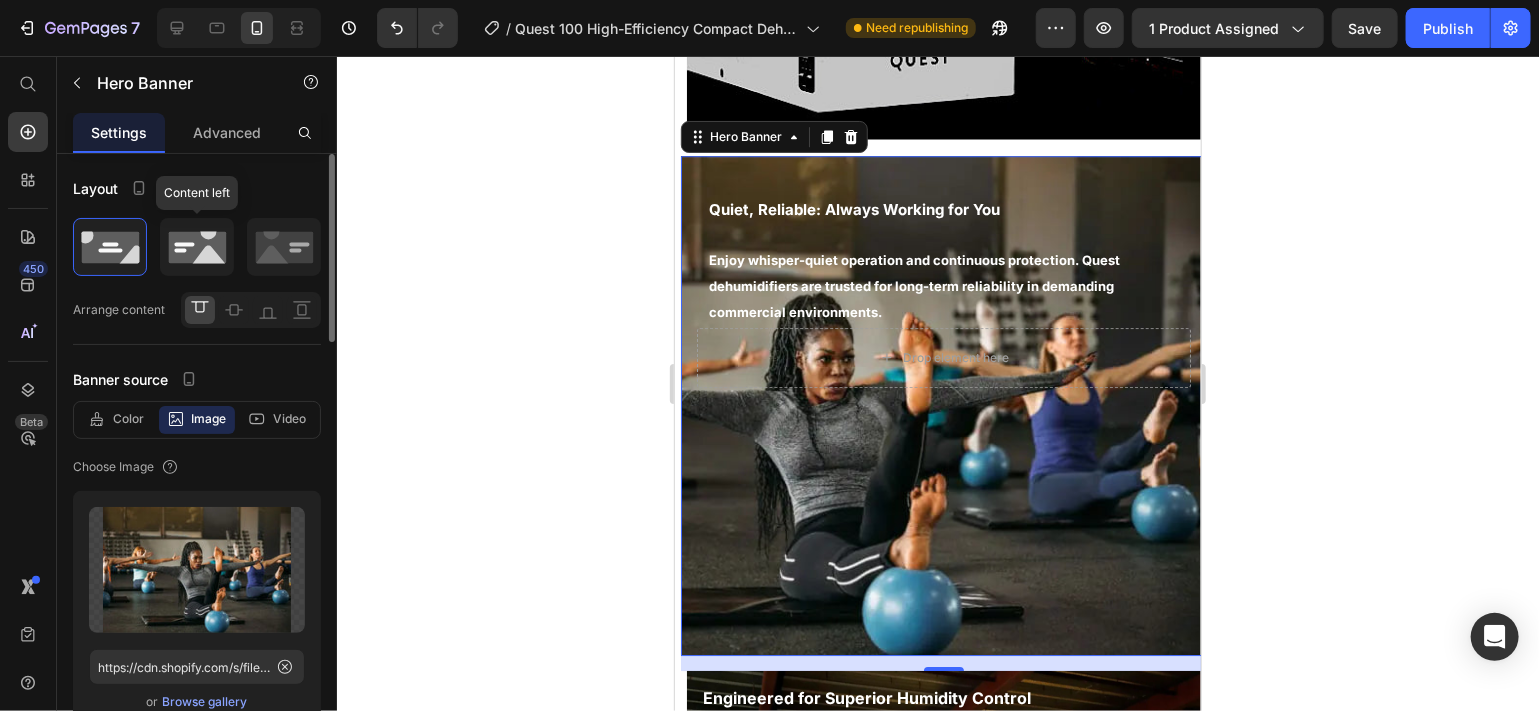 click 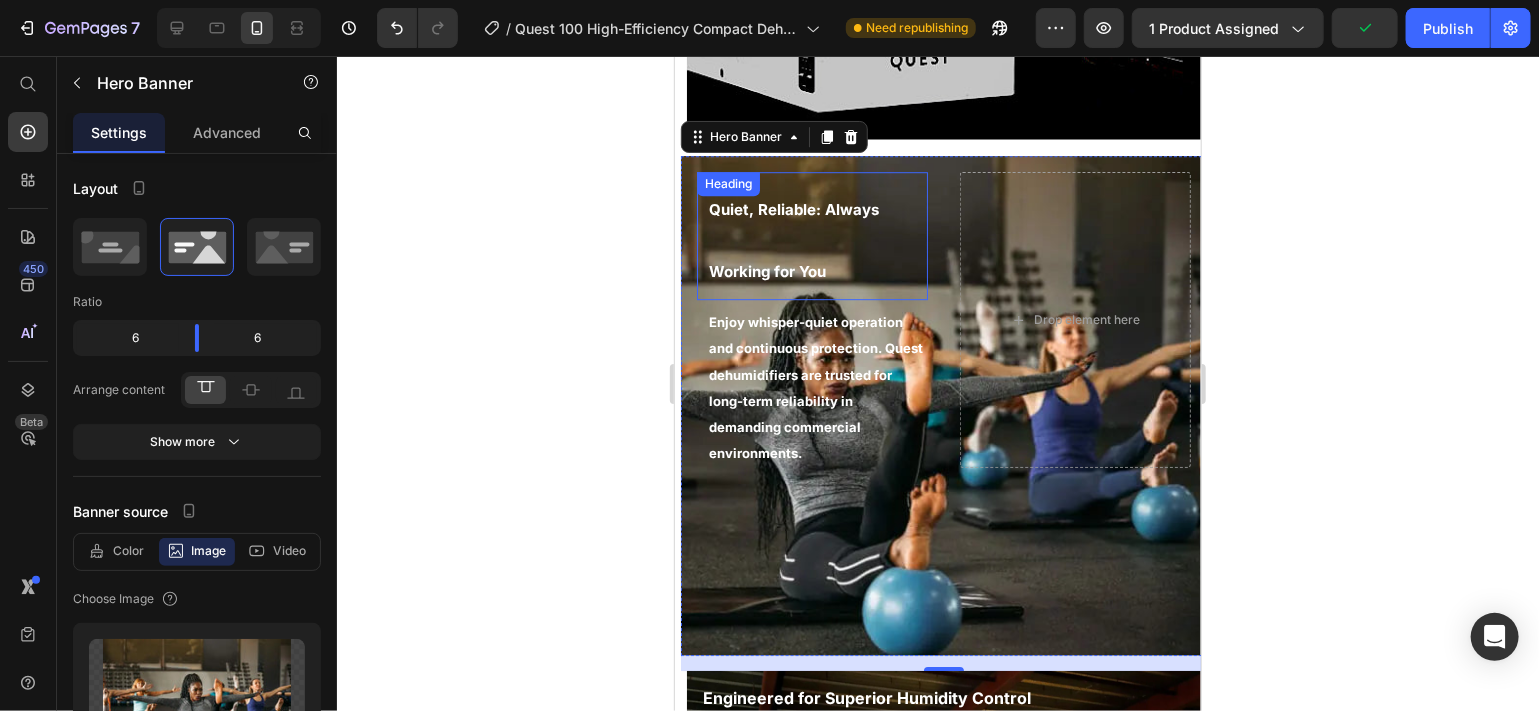 click on "Quiet, Reliable: Always Working for You" at bounding box center (793, 239) 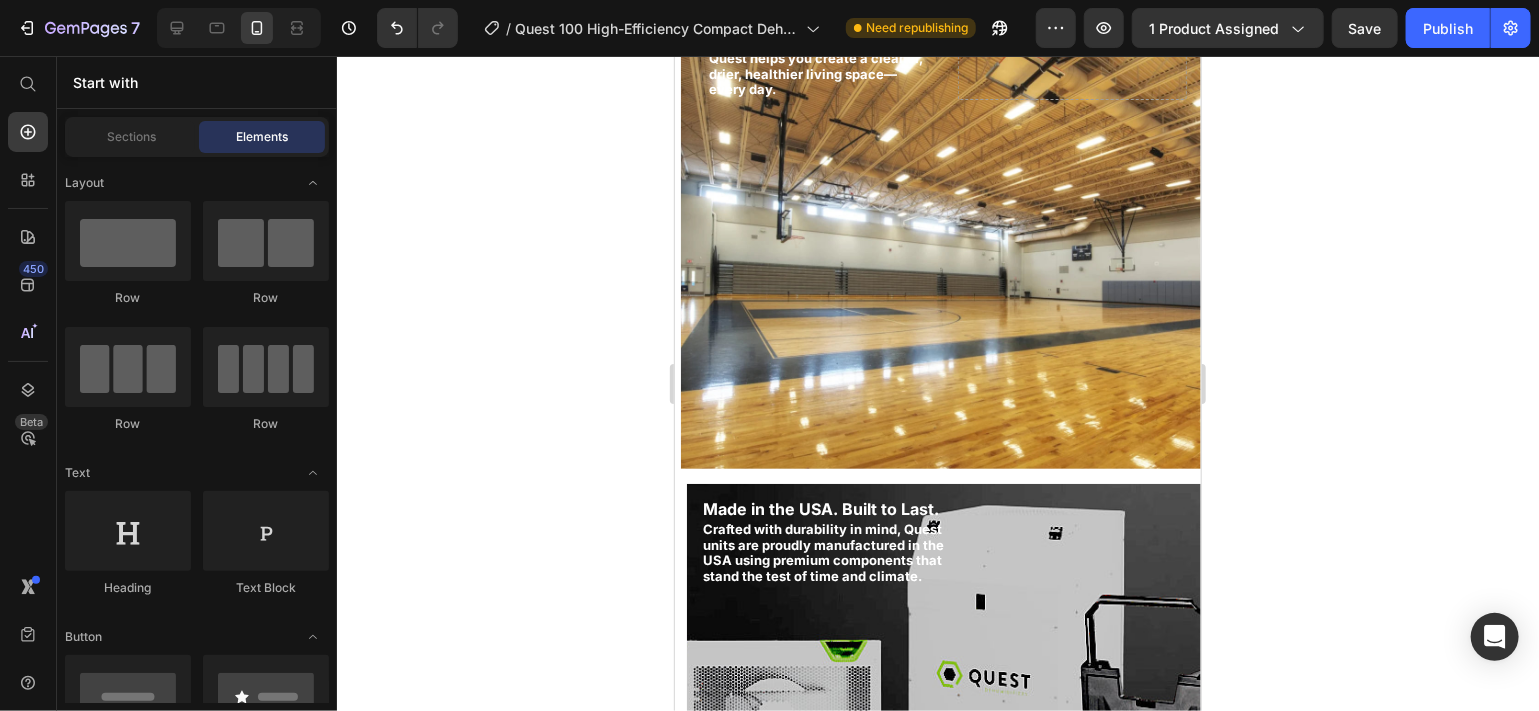 scroll, scrollTop: 2012, scrollLeft: 0, axis: vertical 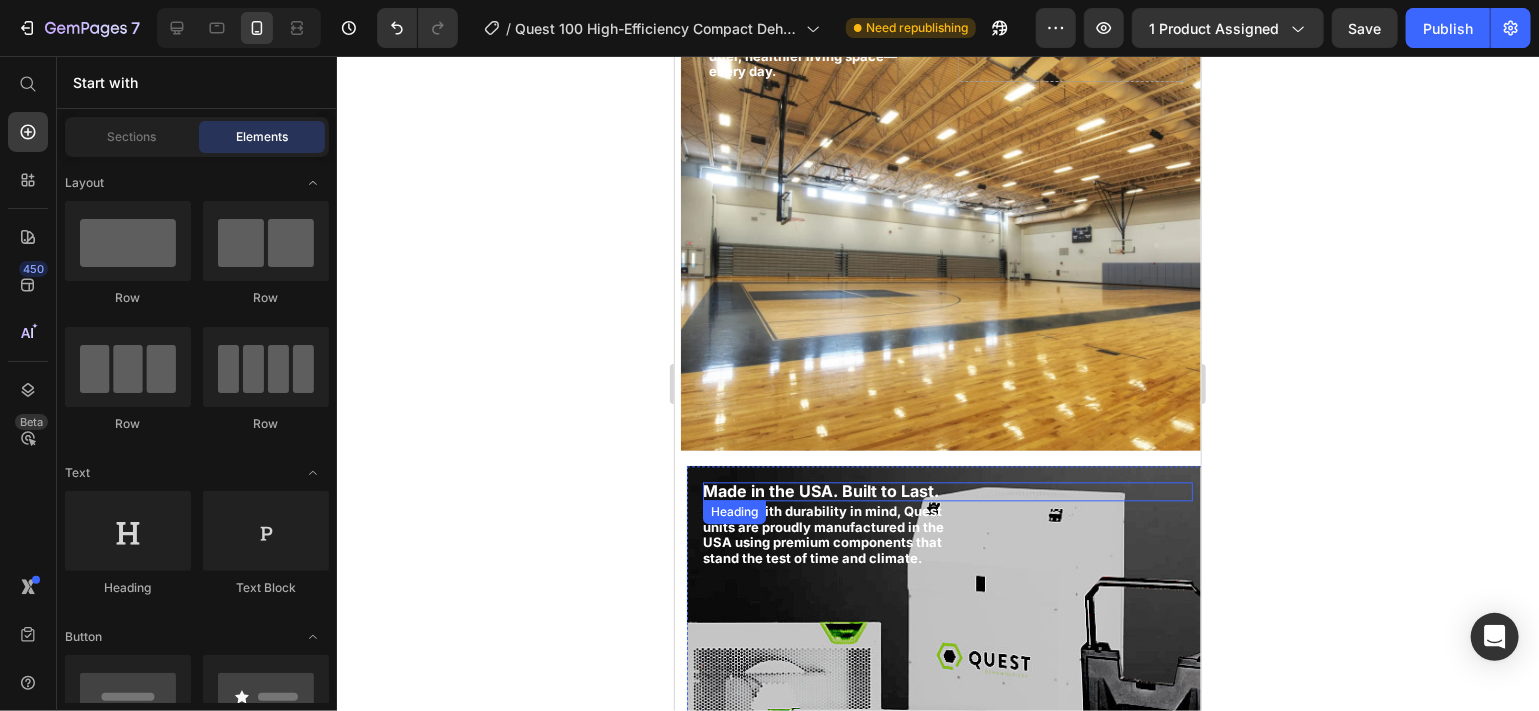 click on "Made in the USA. Built to Last." at bounding box center (820, 490) 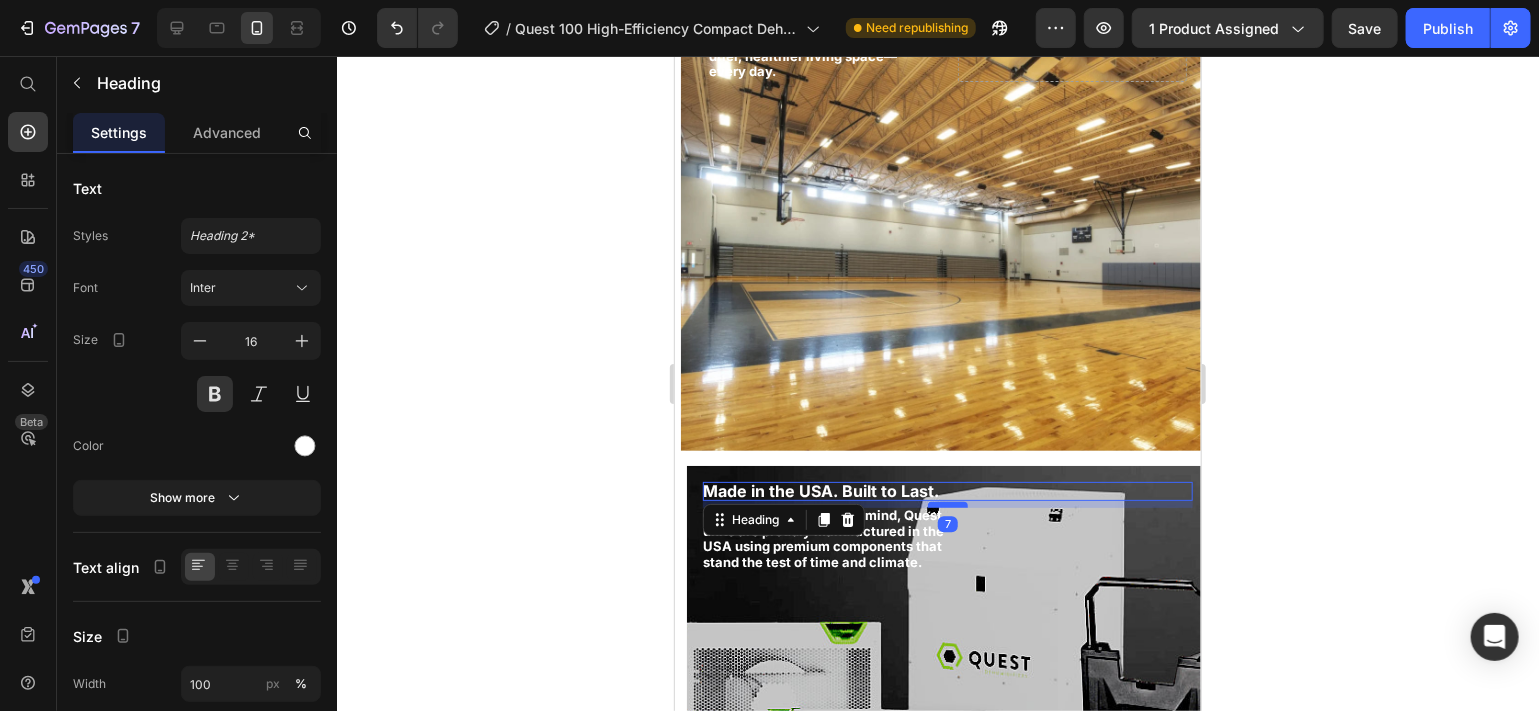 click at bounding box center [947, 504] 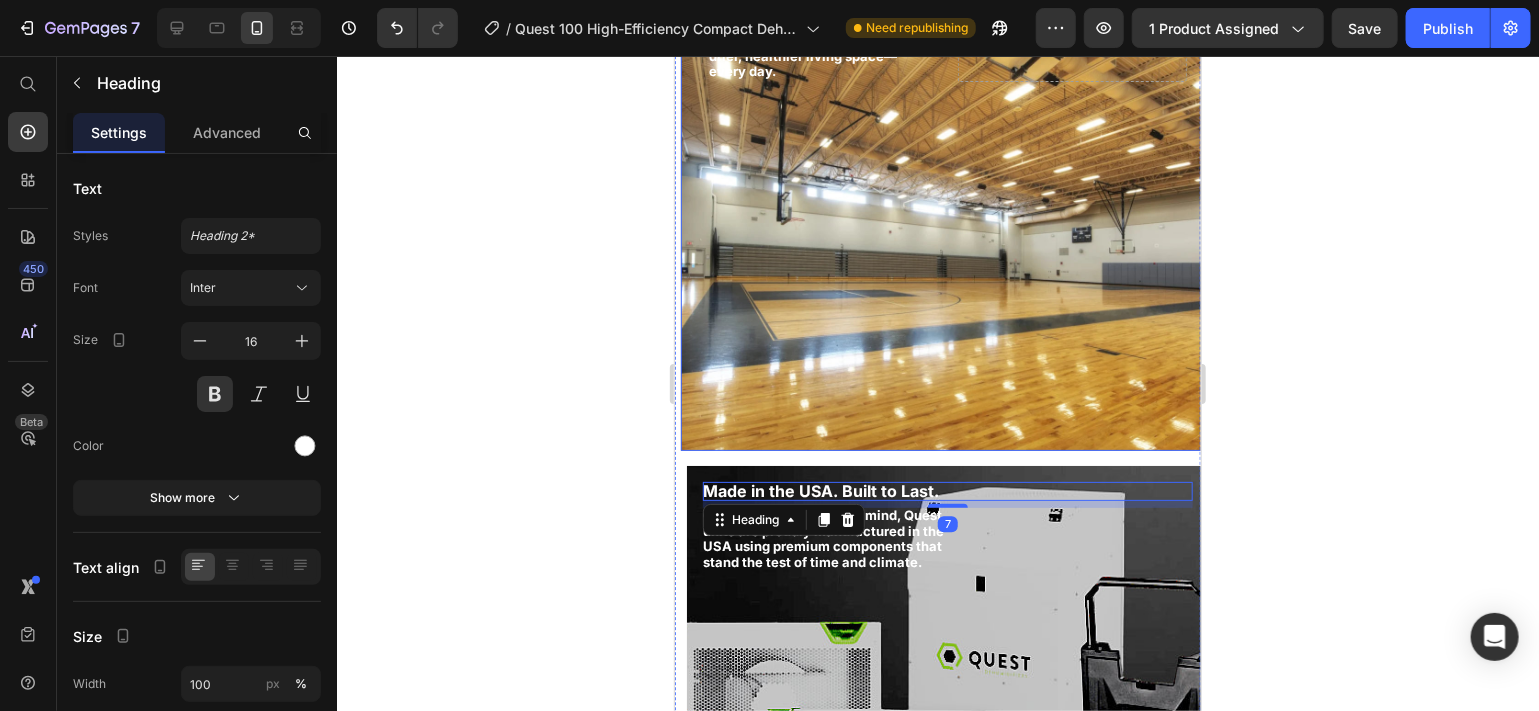 click at bounding box center [941, 200] 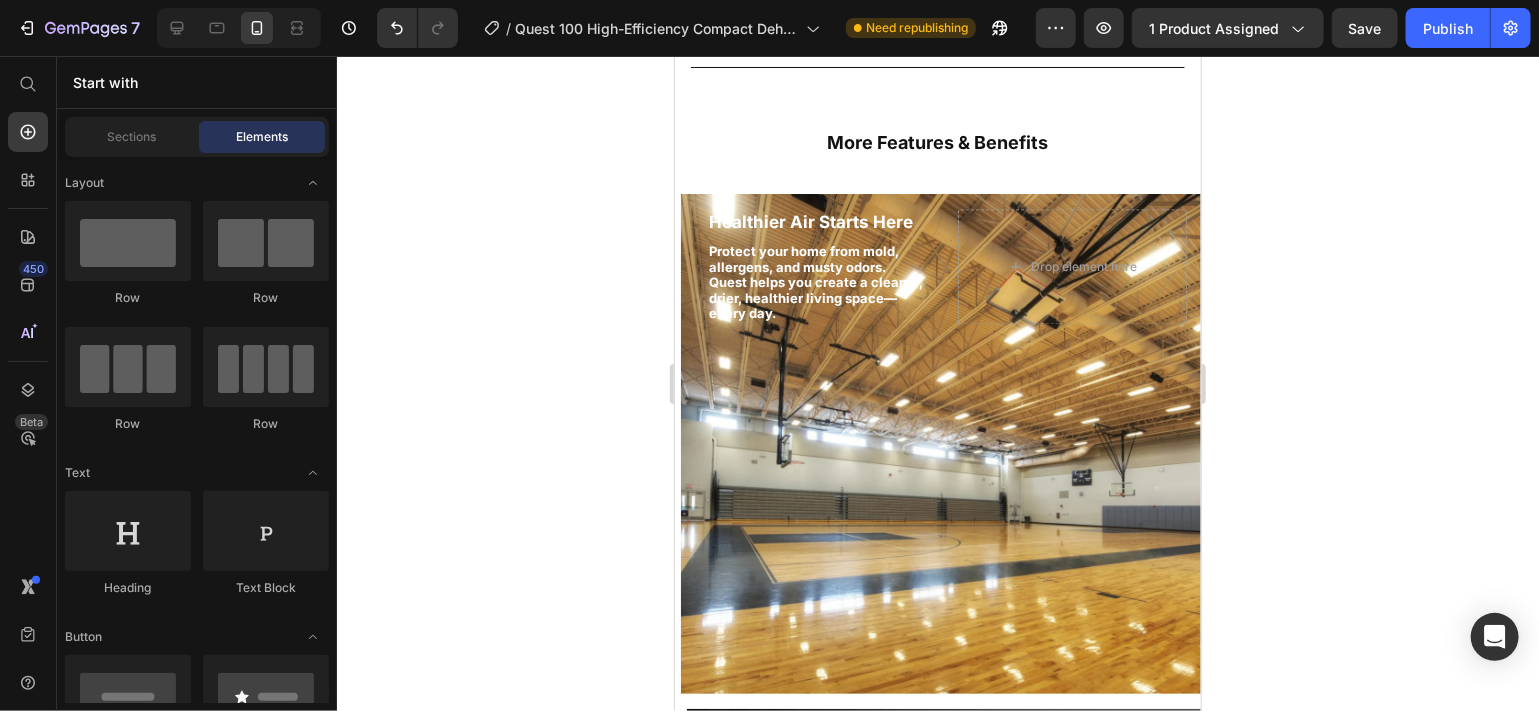 scroll, scrollTop: 1751, scrollLeft: 0, axis: vertical 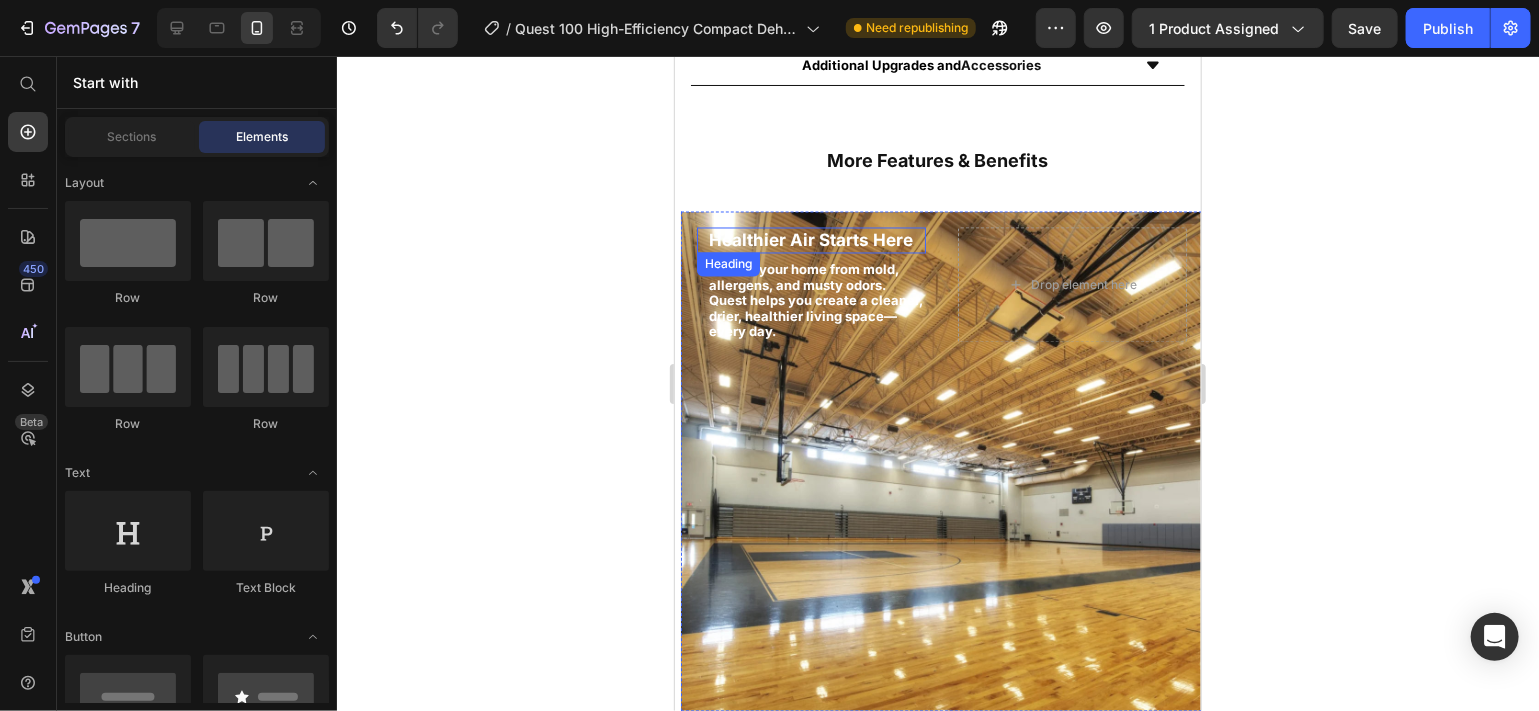 click on "Healthier Air Starts Here" at bounding box center [810, 240] 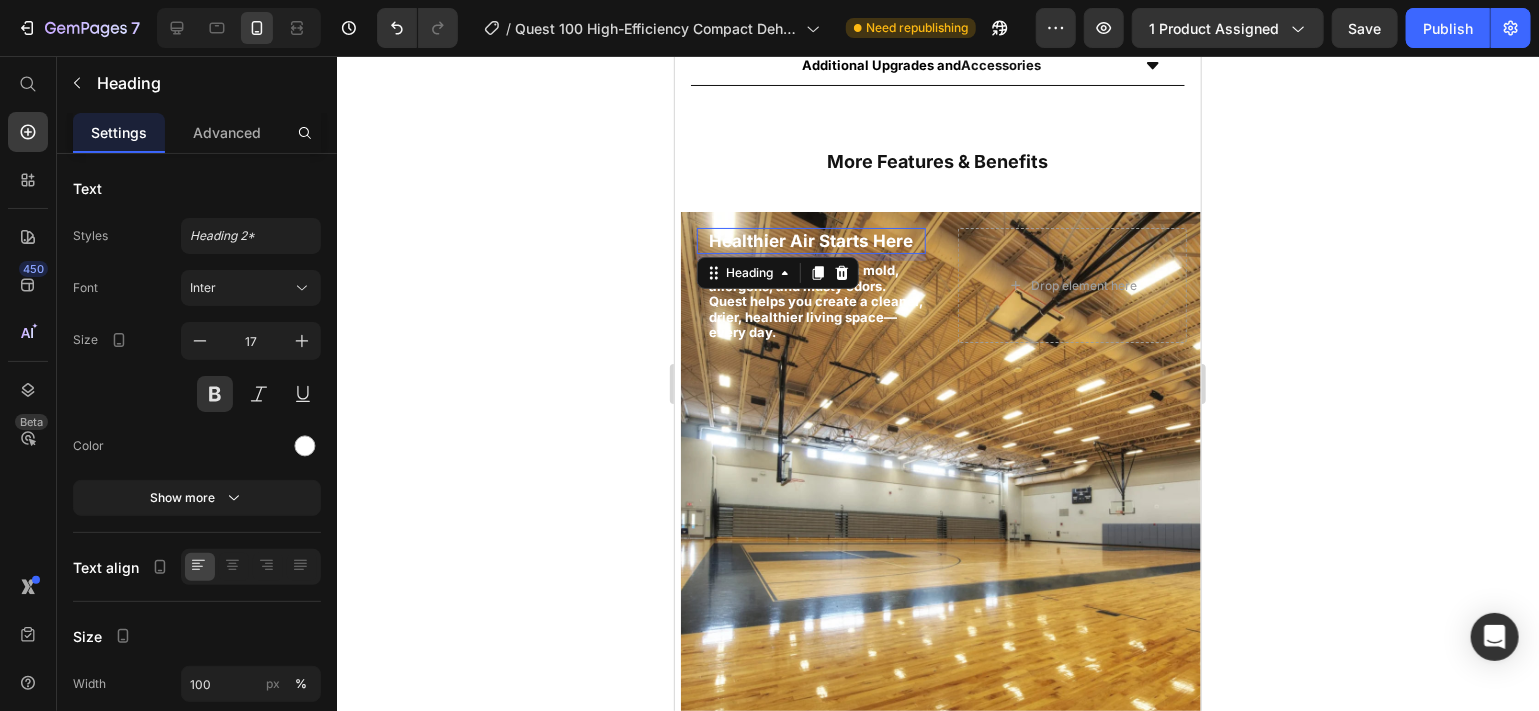 click on "7" at bounding box center [810, 256] 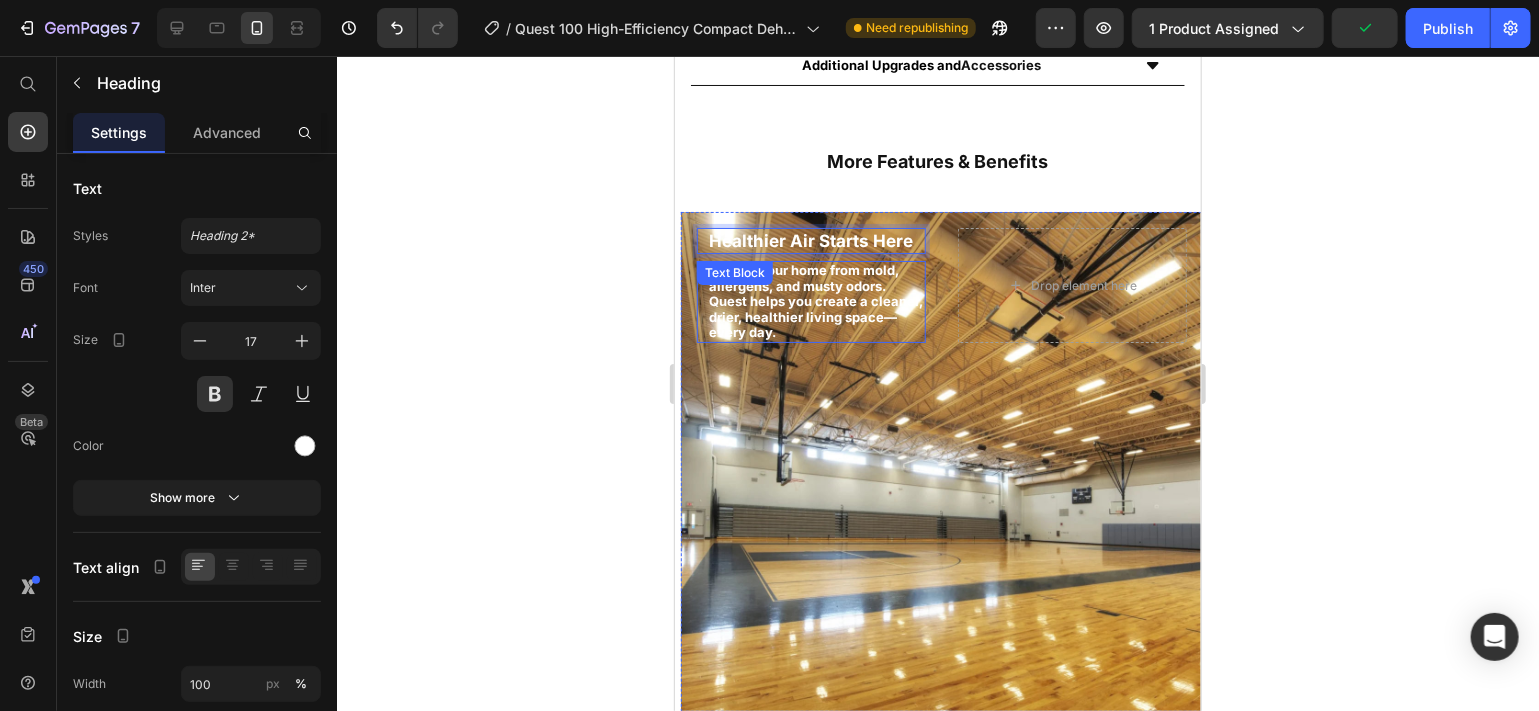 click on "Protect your home from mold, allergens, and musty odors. Quest helps you create a cleaner, drier, healthier living space—every day." at bounding box center (815, 301) 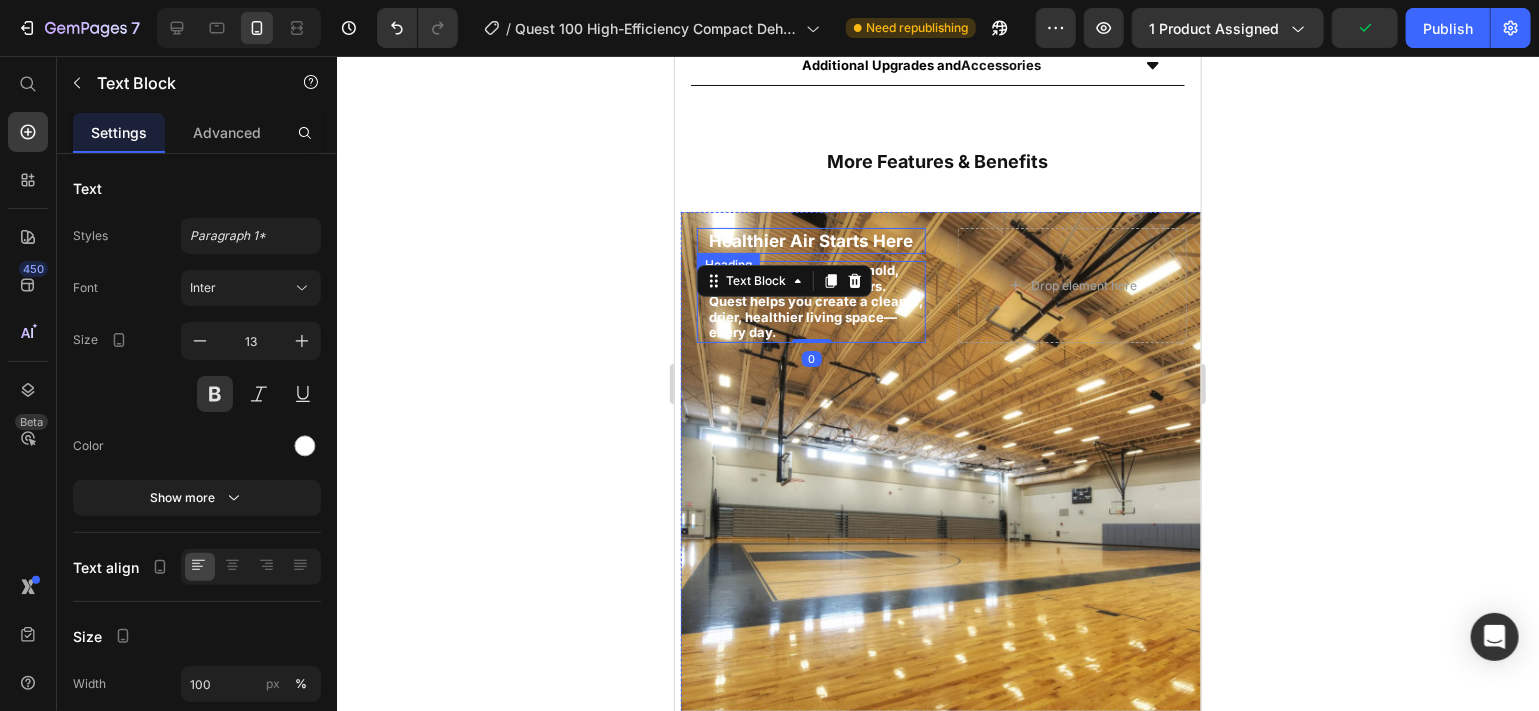 click on "Healthier Air Starts Here" at bounding box center [810, 240] 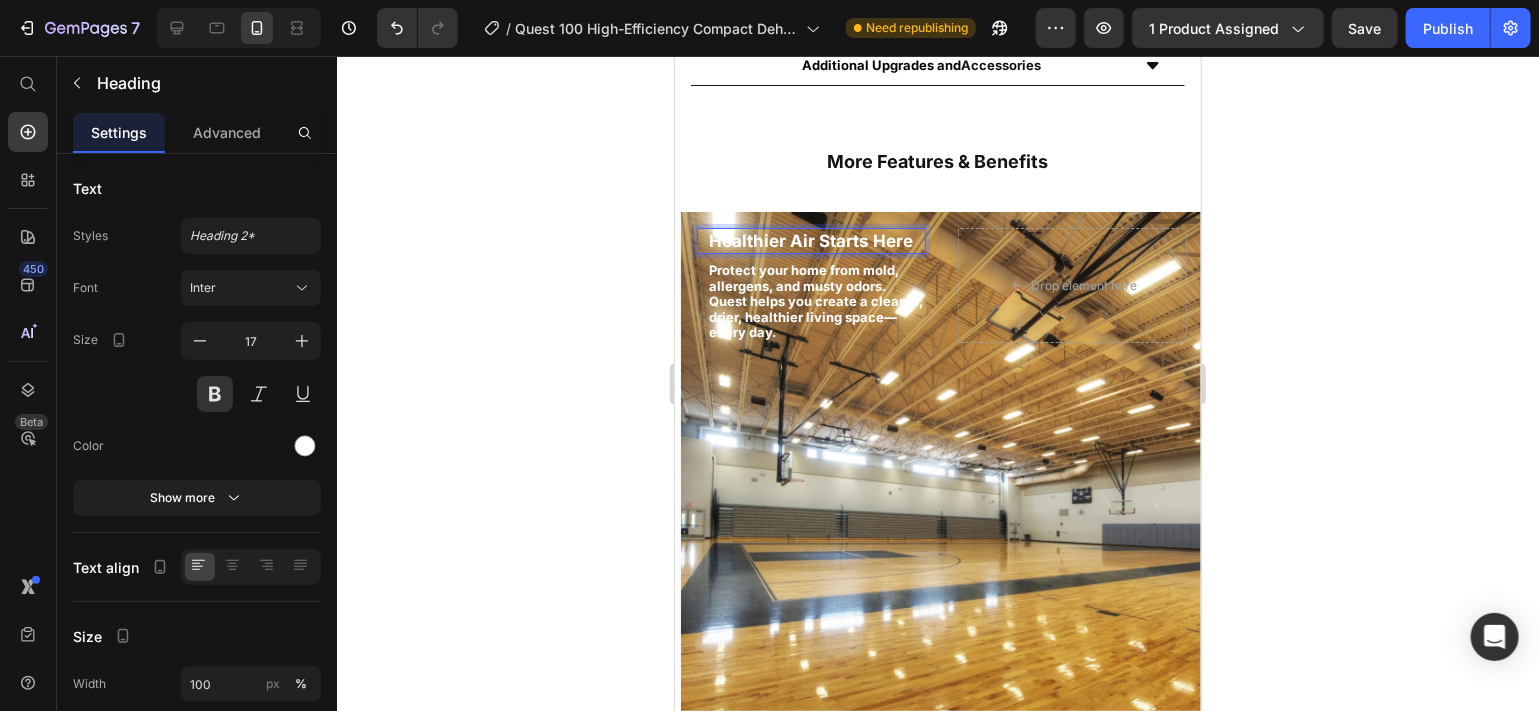 click on "Healthier Air Starts Here" at bounding box center (810, 240) 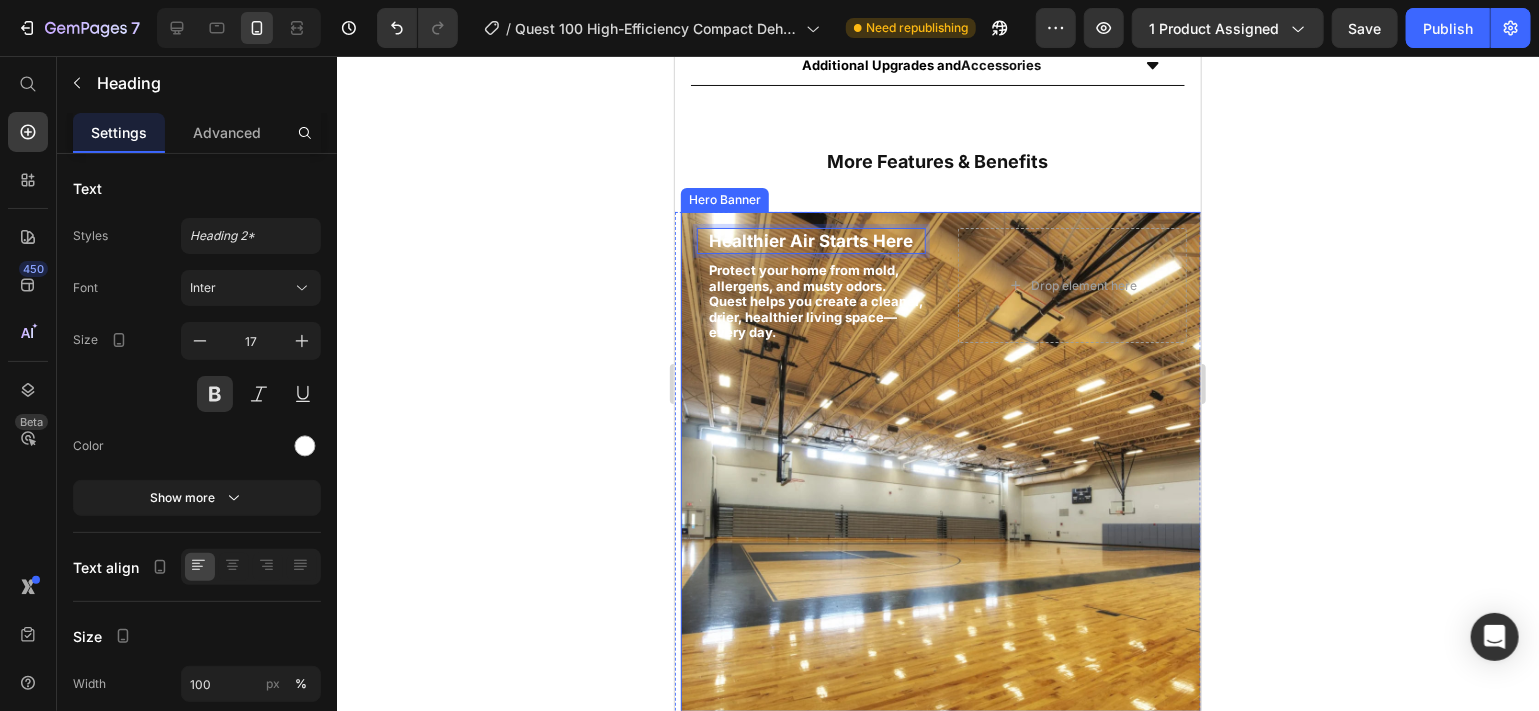 click on "Healthier Air Starts Here Heading   7 Protect your home from mold, allergens, and musty odors. Quest helps you create a cleaner, drier, healthier living space—every day. Text Block" at bounding box center (810, 284) 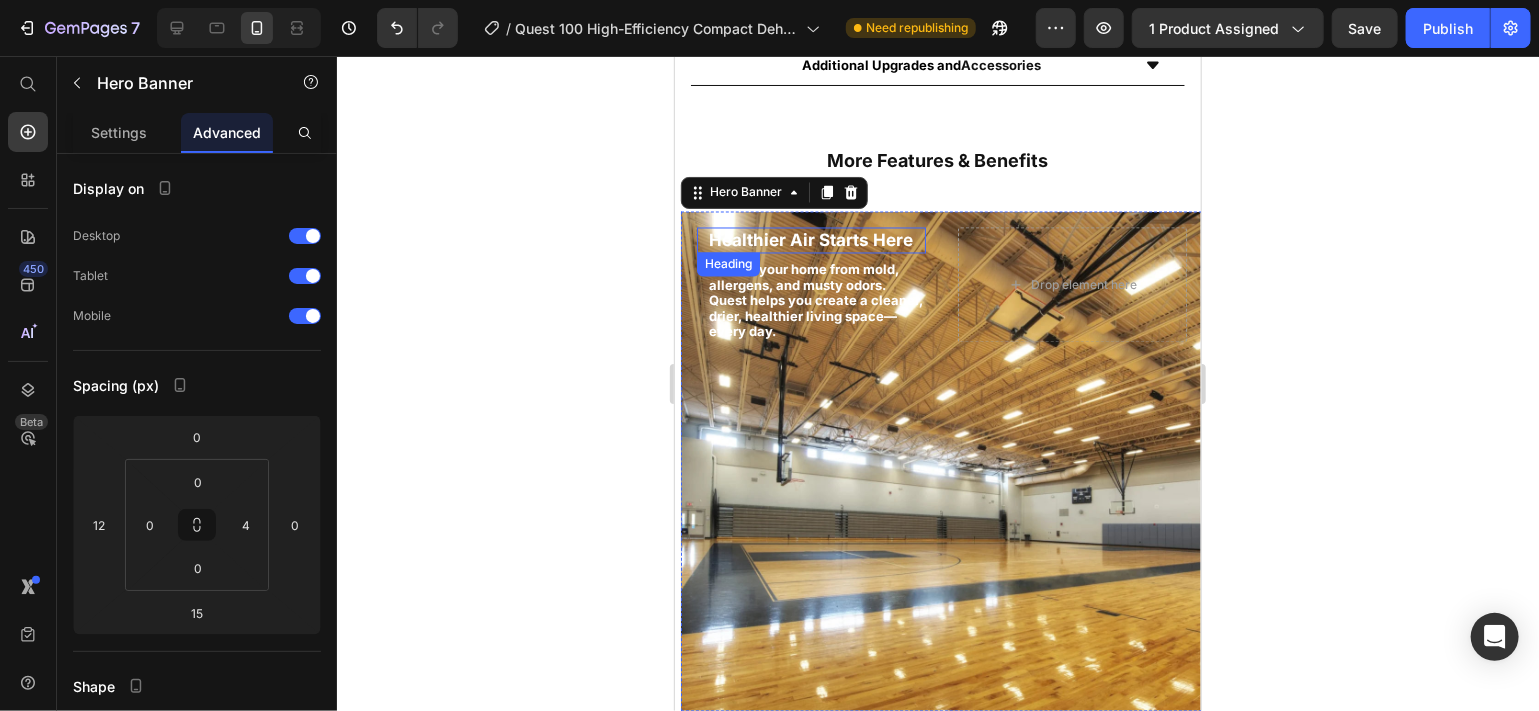 click on "Healthier Air Starts Here" at bounding box center [810, 240] 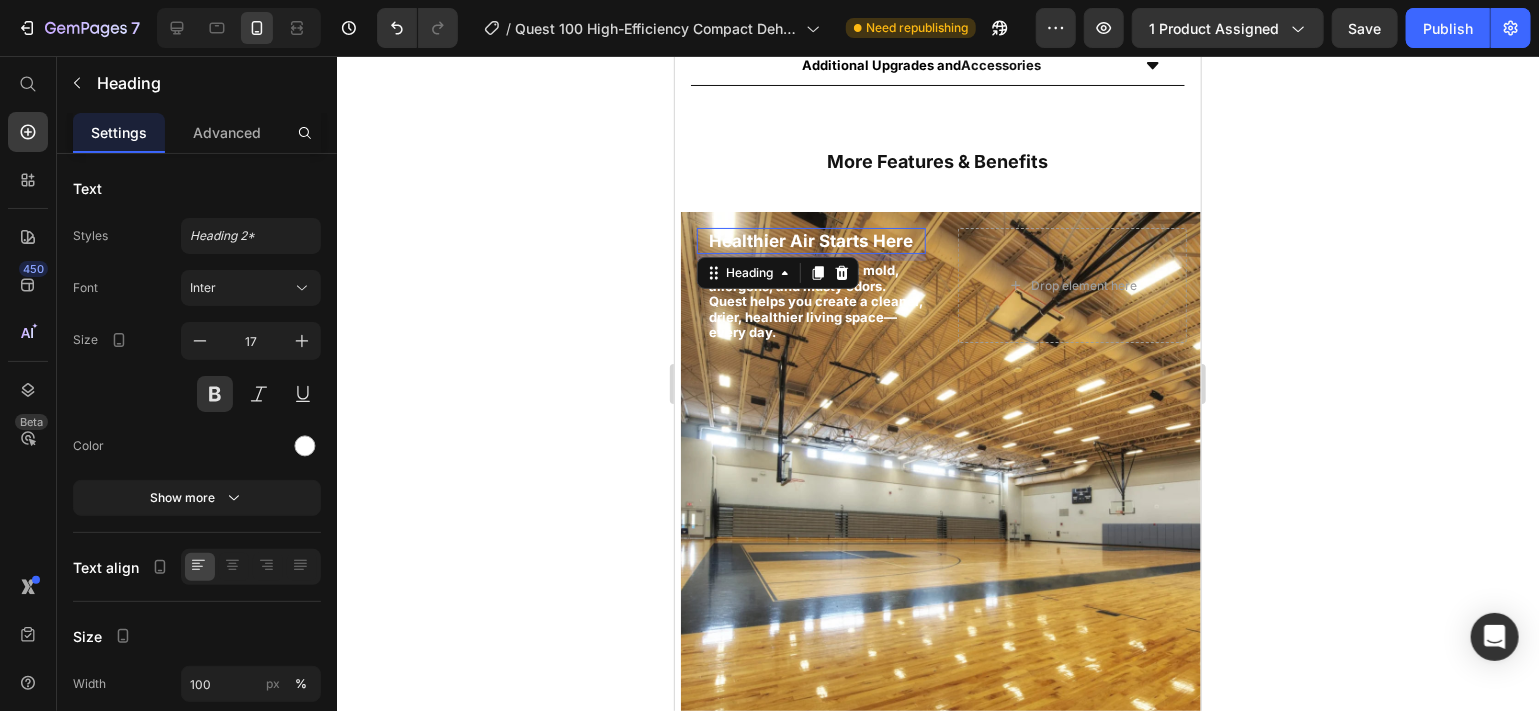 click on "7" at bounding box center (810, 256) 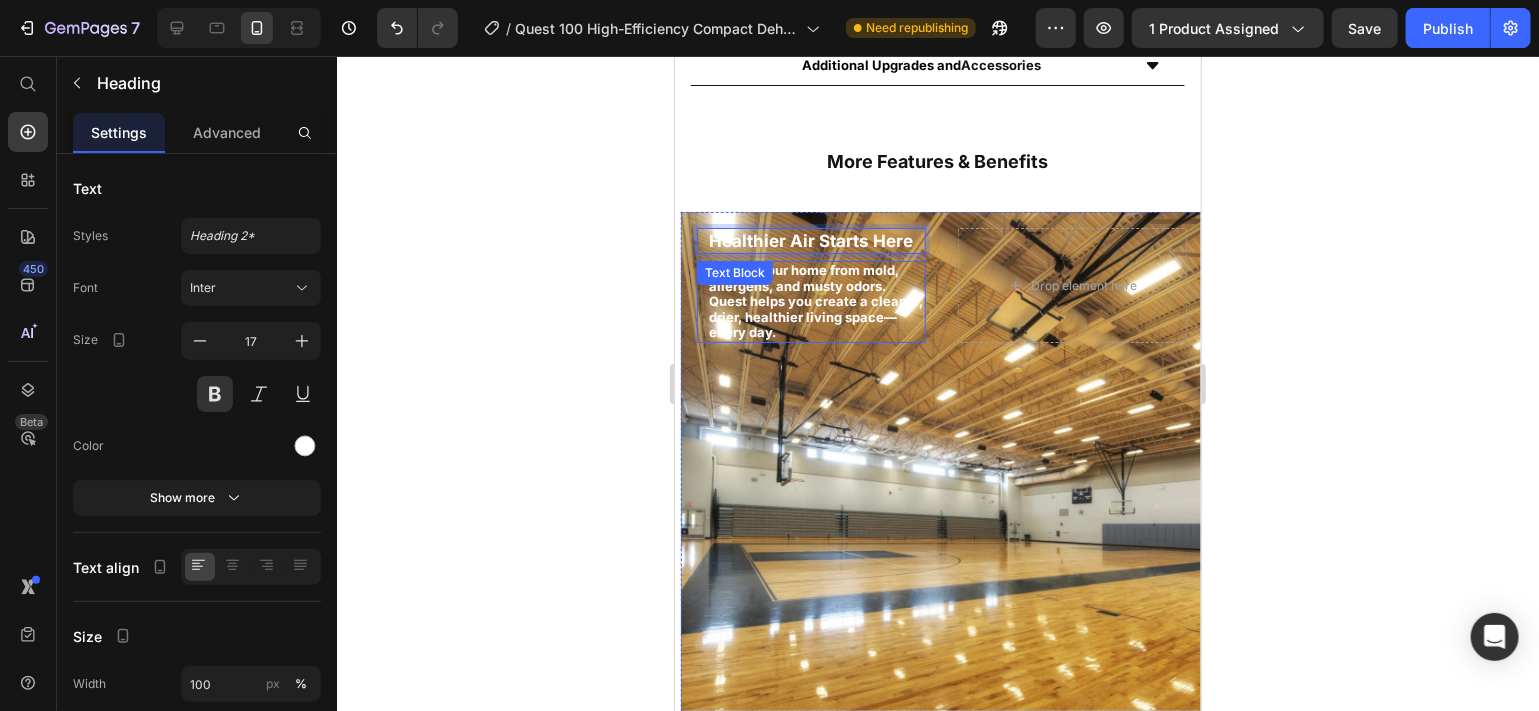 click on "Protect your home from mold, allergens, and musty odors. Quest helps you create a cleaner, drier, healthier living space—every day." at bounding box center (815, 301) 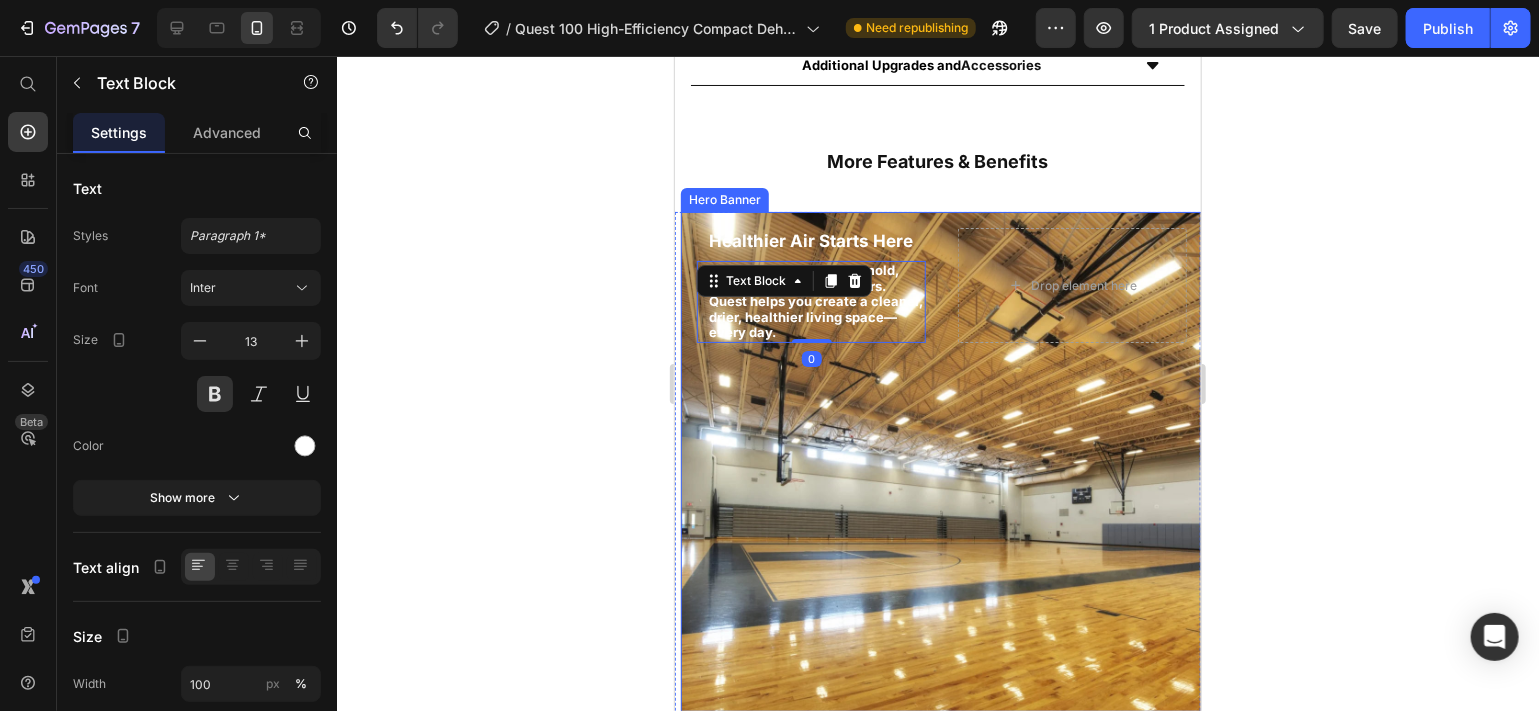 click at bounding box center (941, 461) 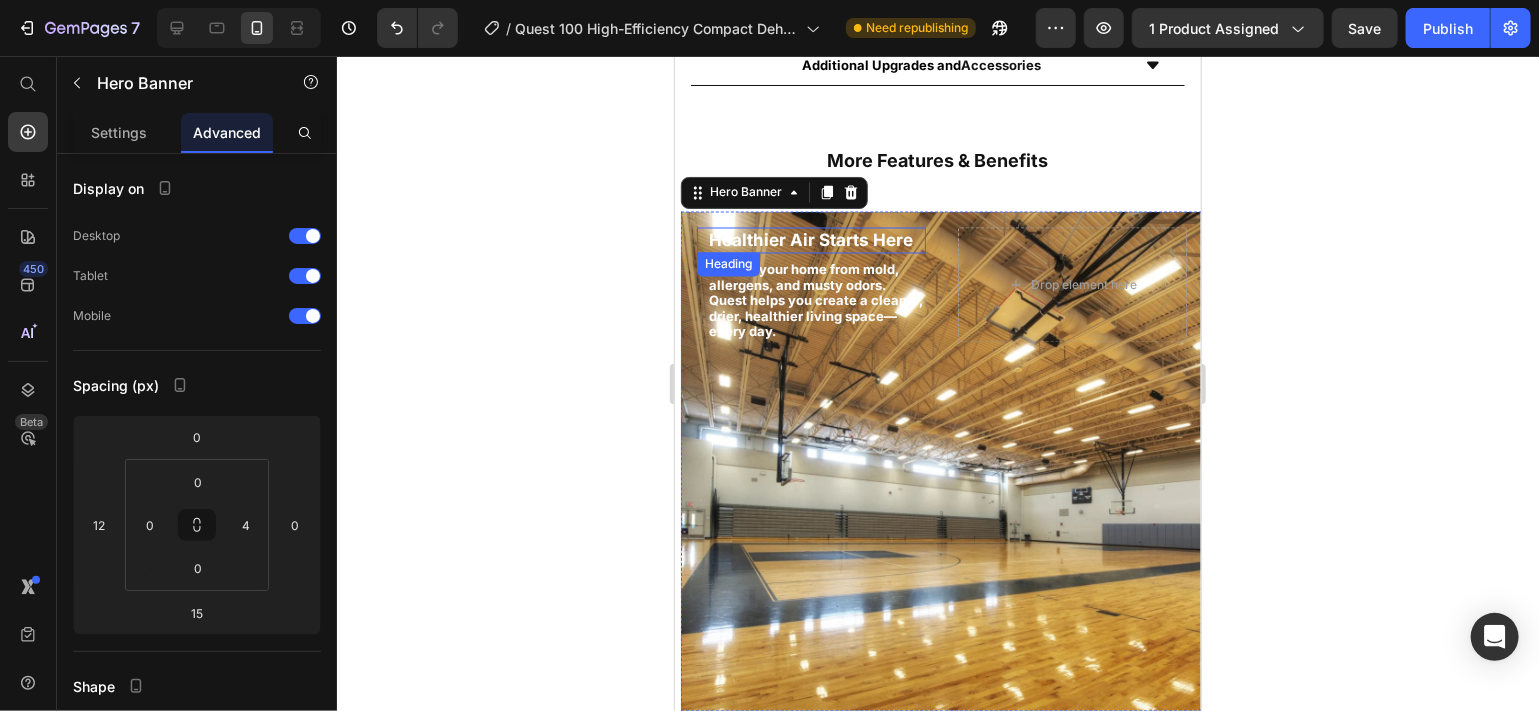 click on "Healthier Air Starts Here" at bounding box center (810, 240) 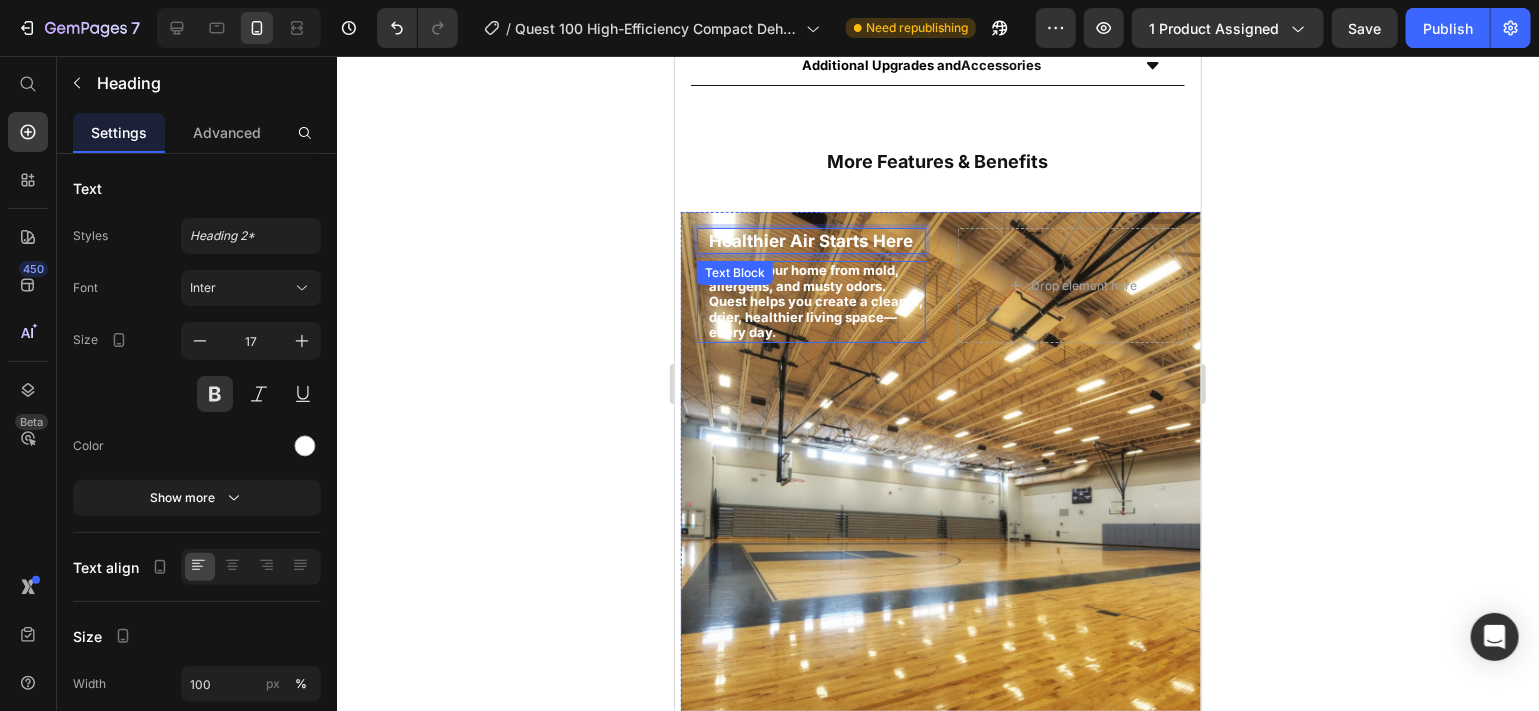click on "Protect your home from mold, allergens, and musty odors. Quest helps you create a cleaner, drier, healthier living space—every day. Text Block" at bounding box center [810, 301] 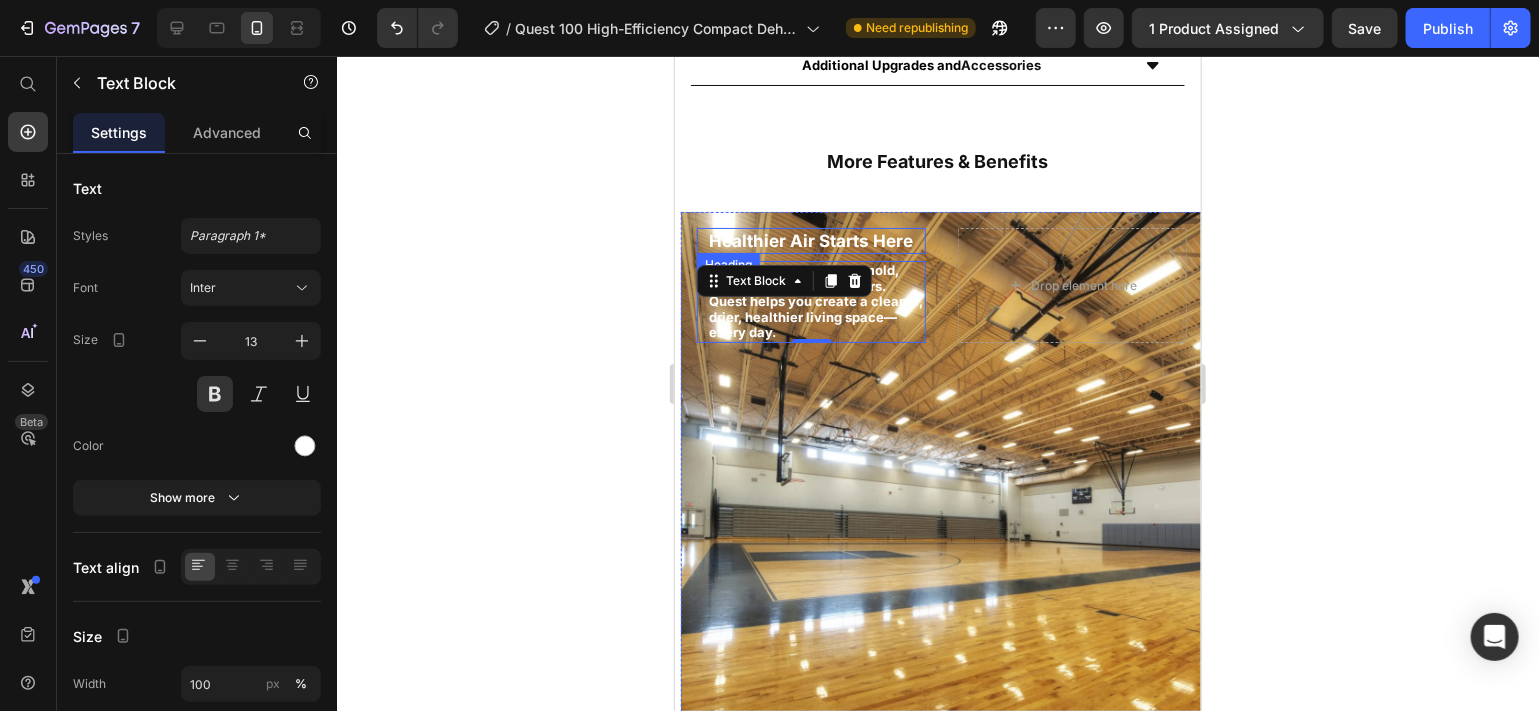 click on "Healthier Air Starts Here" at bounding box center (810, 240) 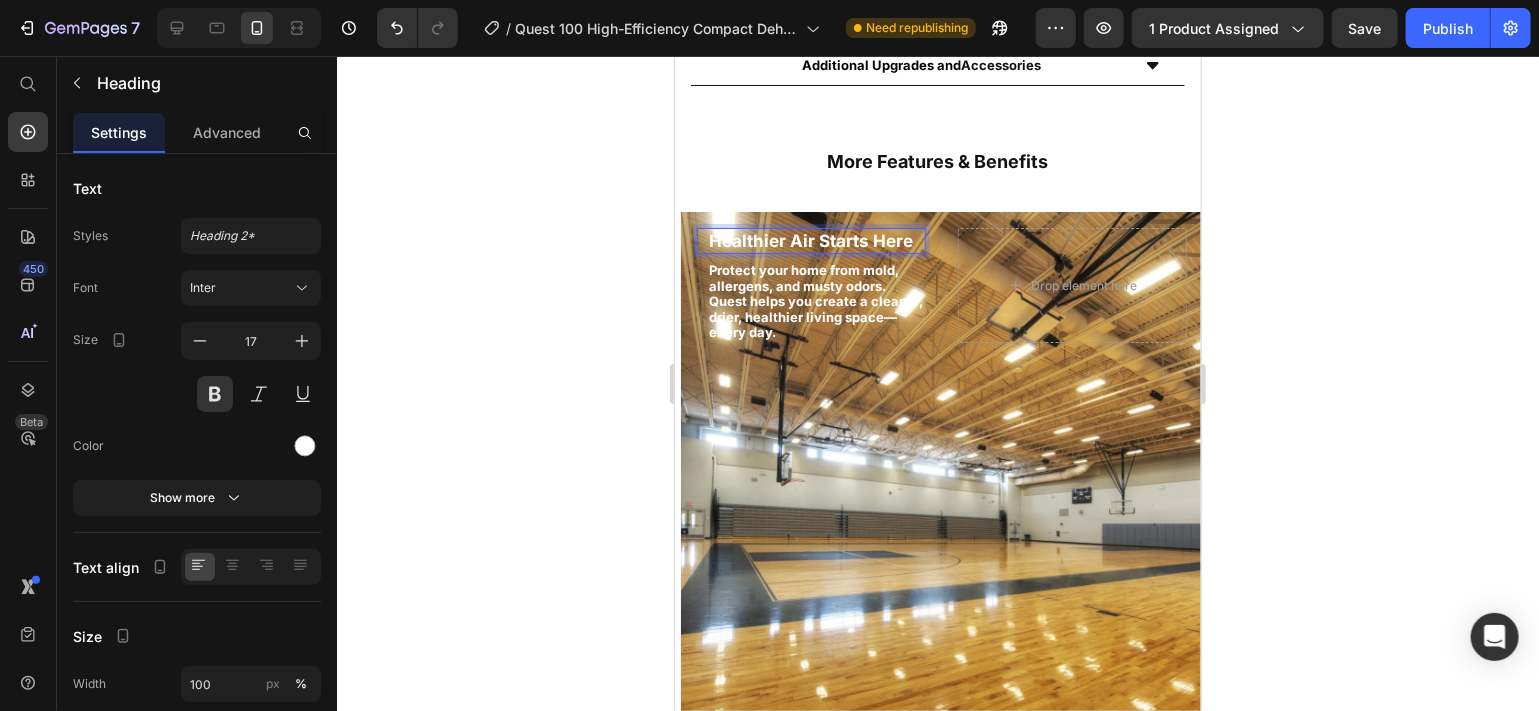 click on "Healthier Air Starts Here" at bounding box center [810, 240] 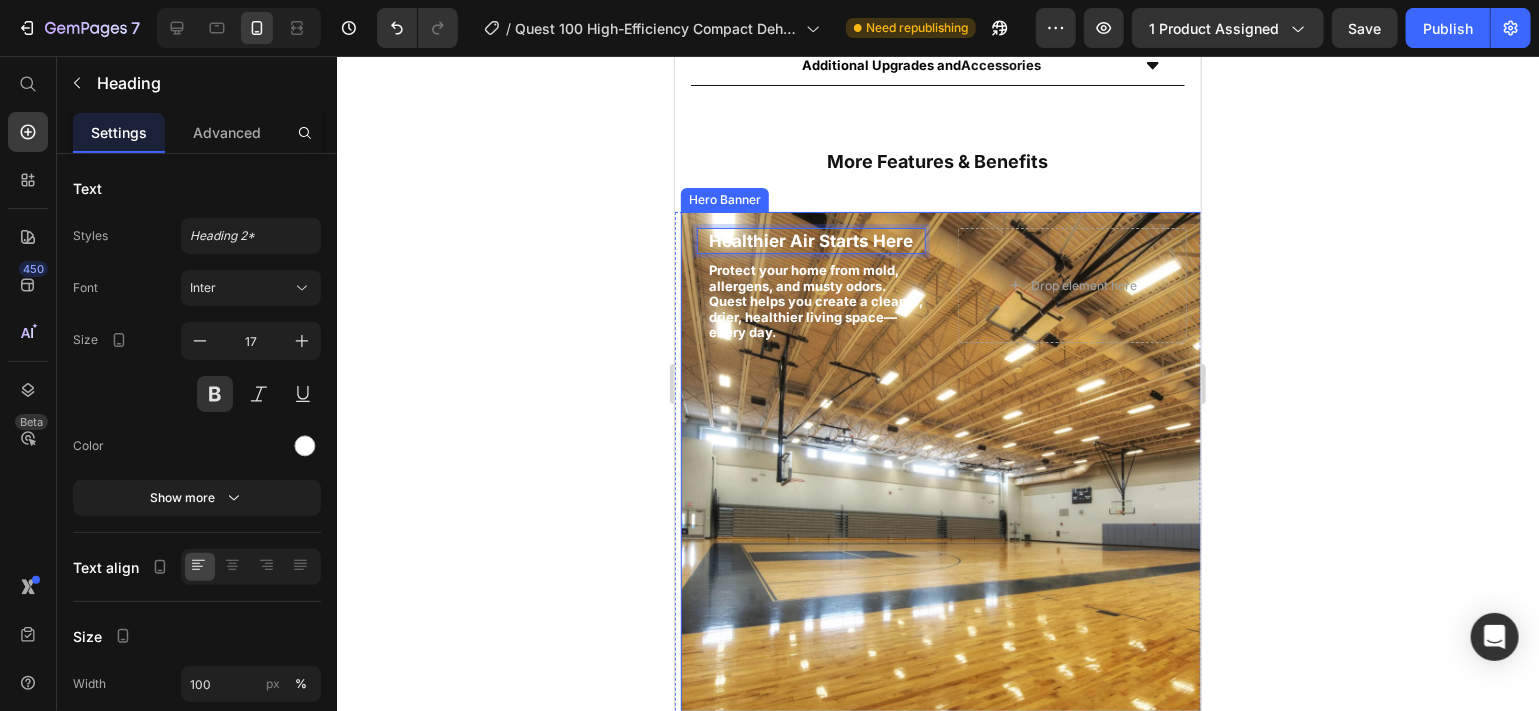 click on "Healthier Air Starts Here Heading   7 Protect your home from mold, allergens, and musty odors. Quest helps you create a cleaner, drier, healthier living space—every day. Text Block" at bounding box center (810, 284) 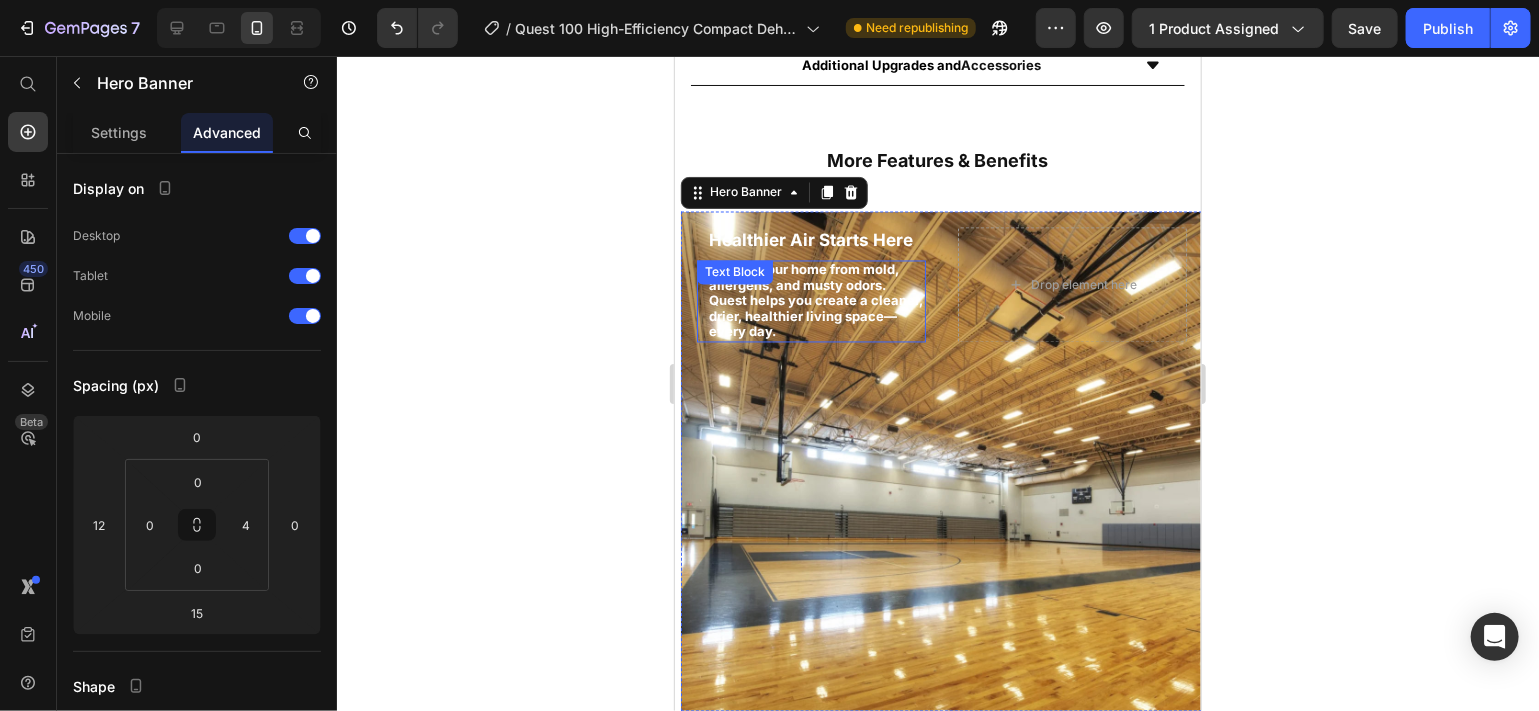 click on "Text Block" at bounding box center (734, 272) 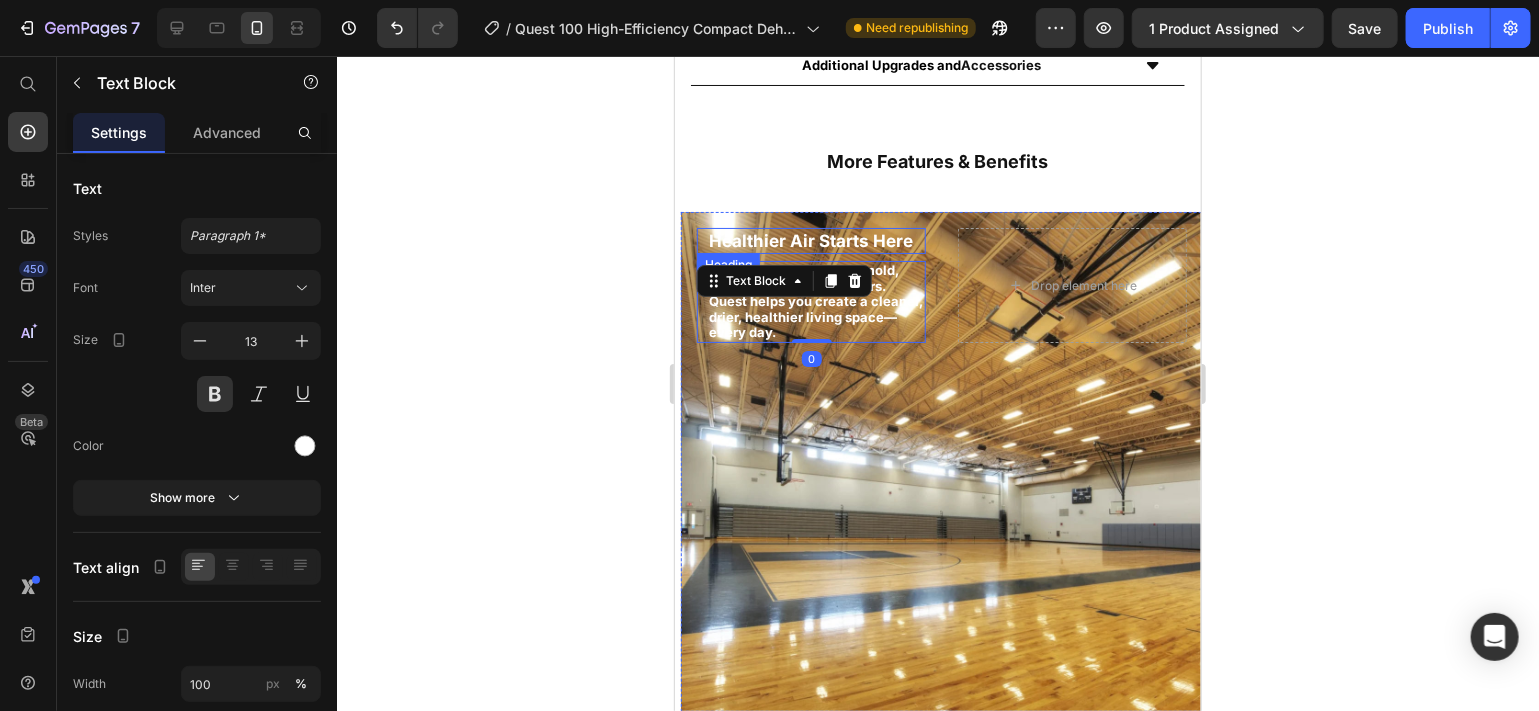 click on "Healthier Air Starts Here" at bounding box center (810, 240) 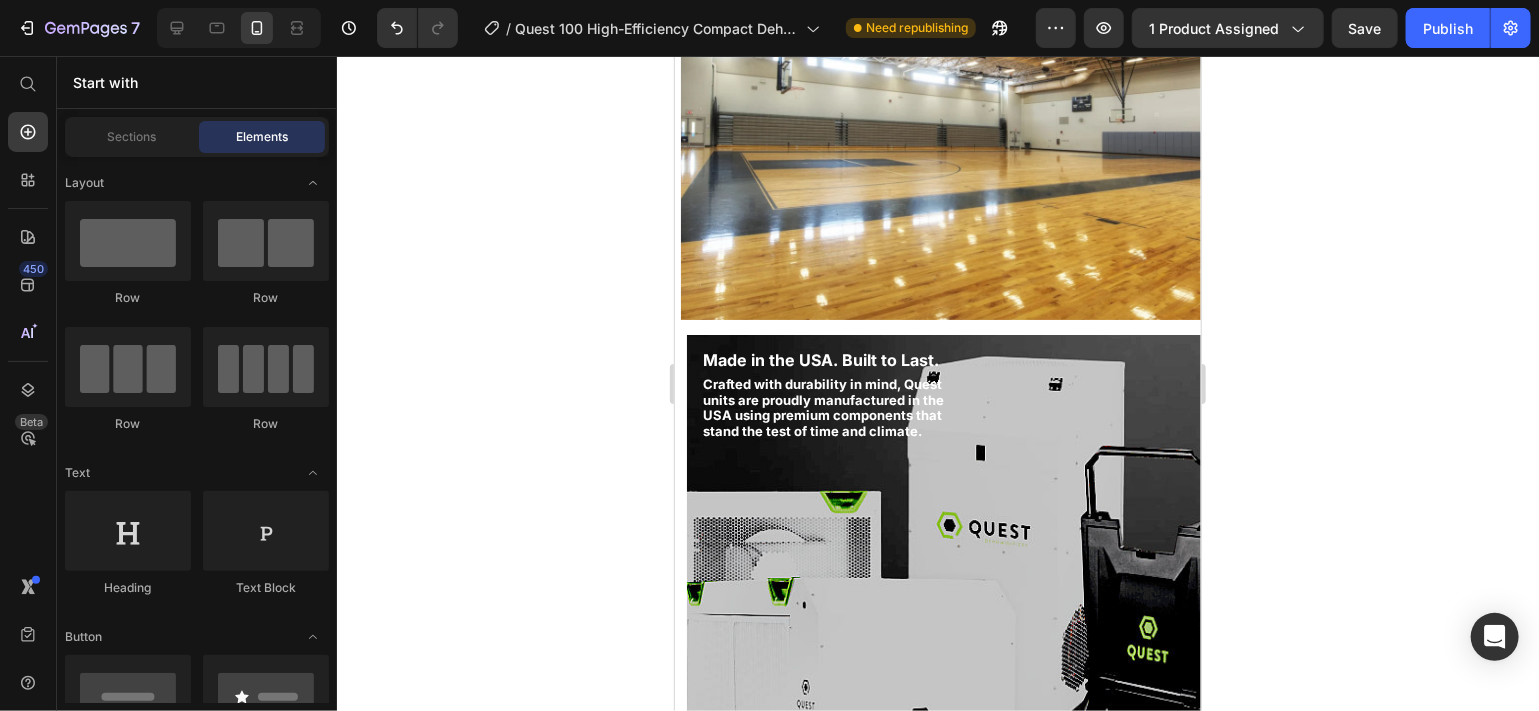 scroll, scrollTop: 2179, scrollLeft: 0, axis: vertical 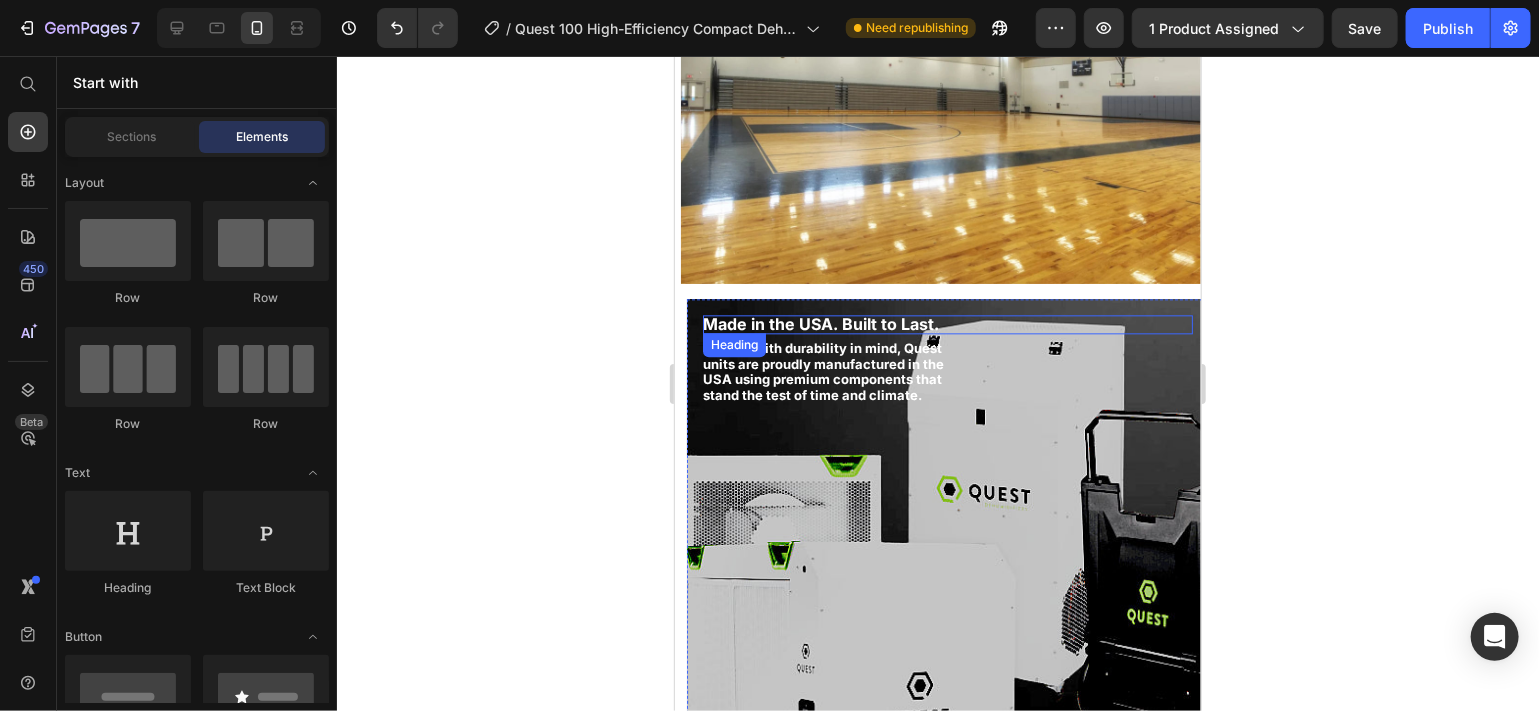 click on "Made in the USA. Built to Last." at bounding box center [820, 323] 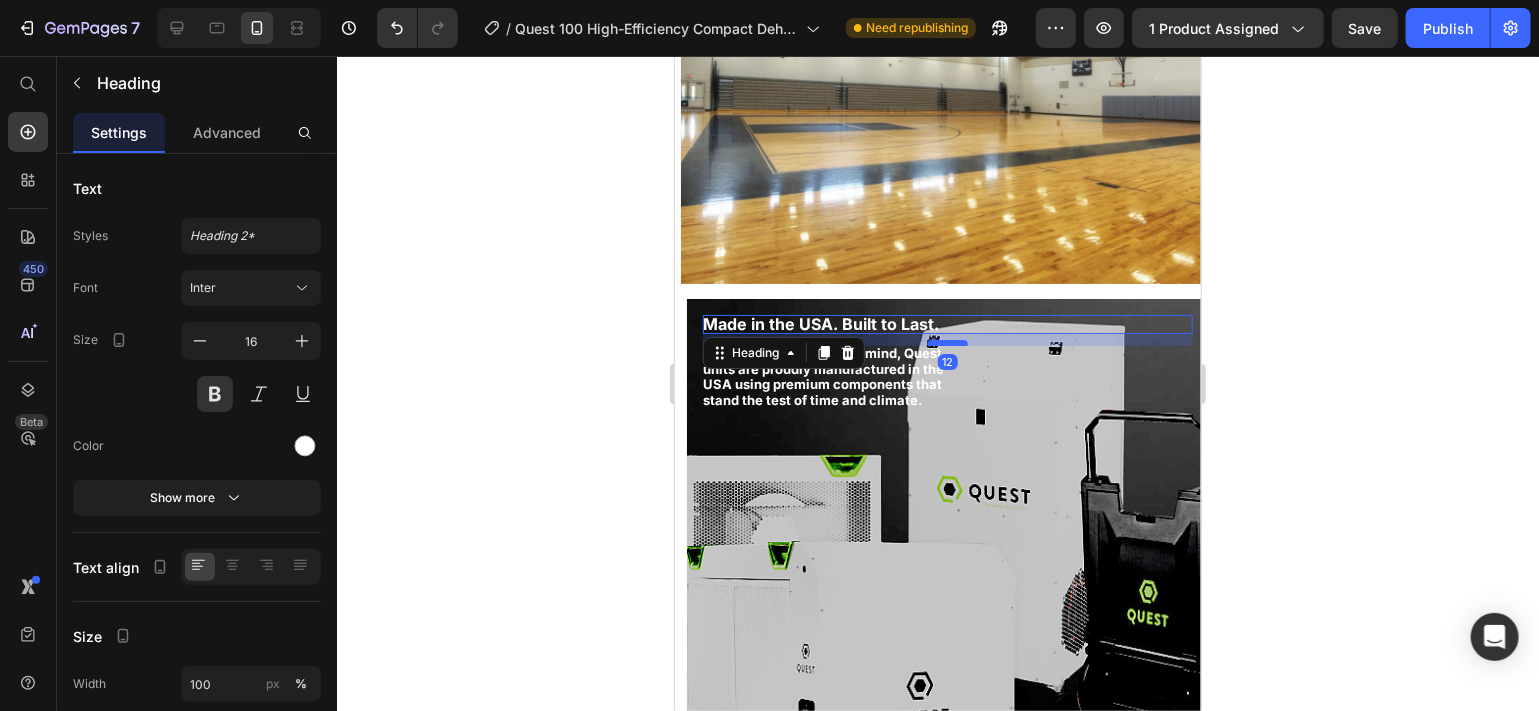 click at bounding box center (947, 342) 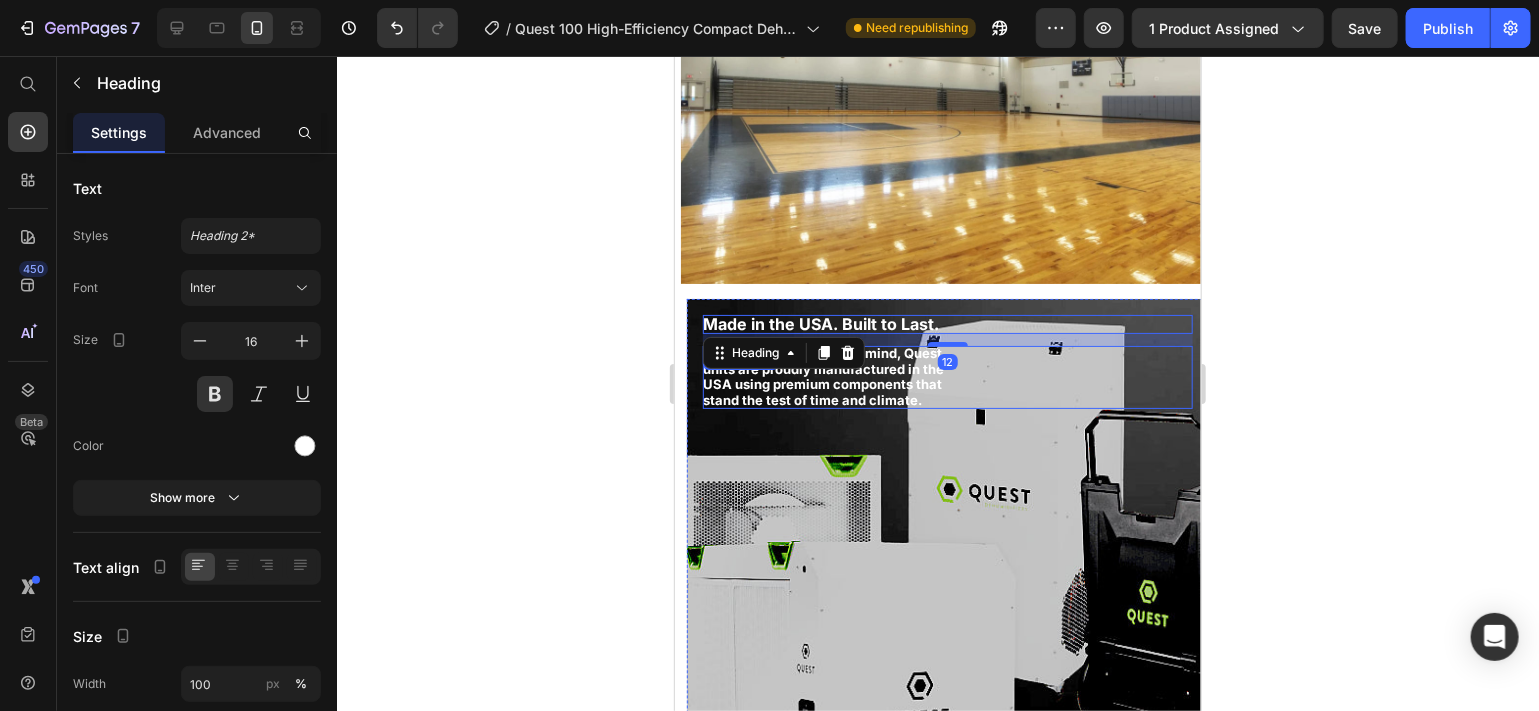 click on "Crafted with durability in mind, Quest units are proudly manufactured in the USA using premium components that stand the test of time and climate." at bounding box center (824, 376) 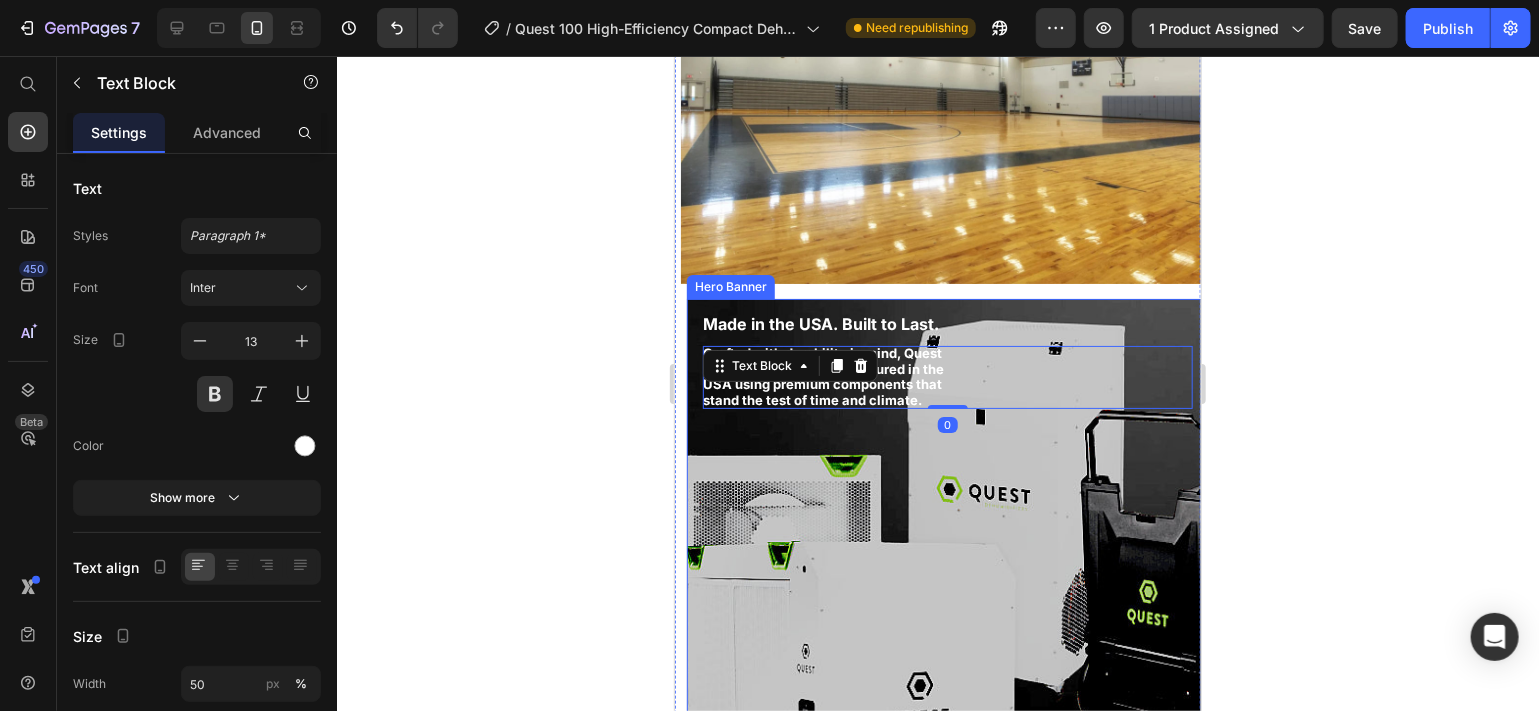 click at bounding box center (947, 548) 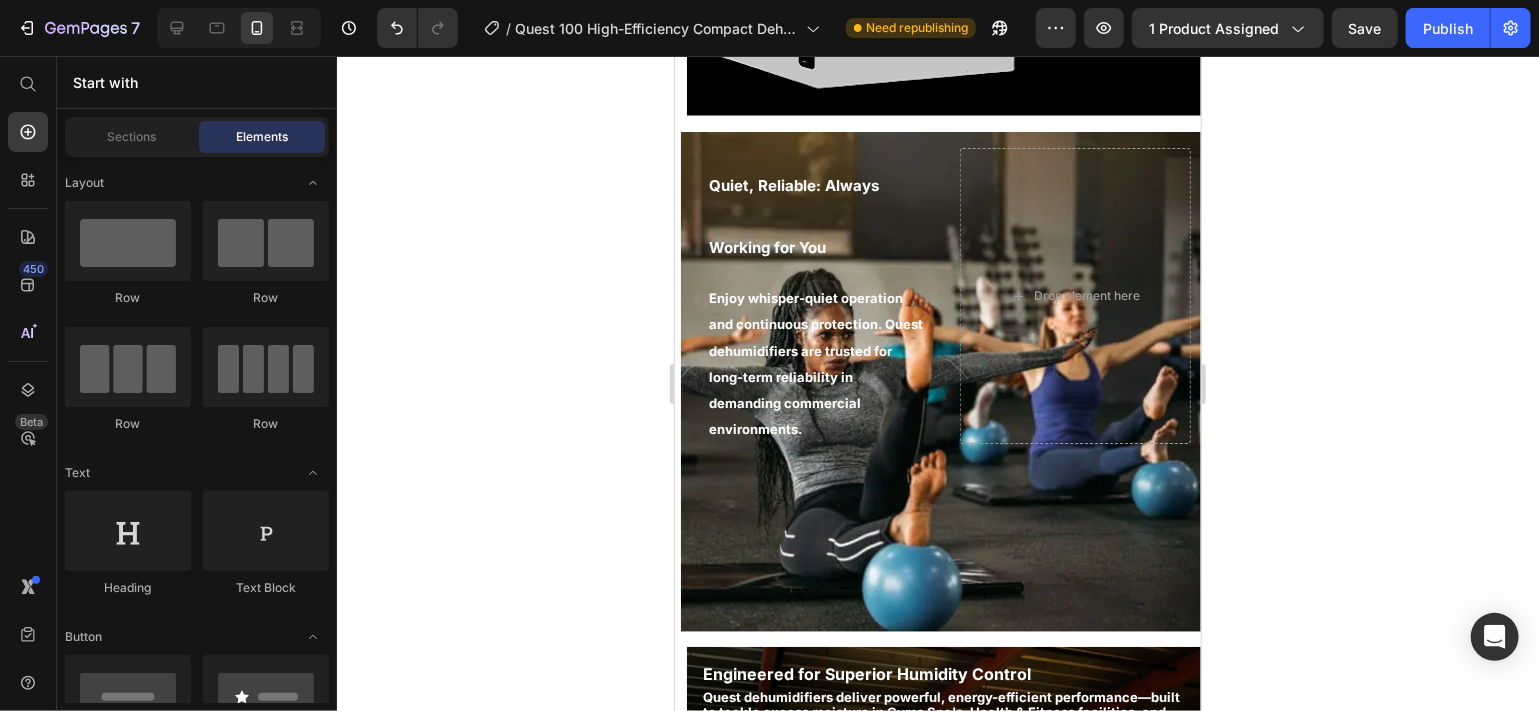 scroll, scrollTop: 2825, scrollLeft: 0, axis: vertical 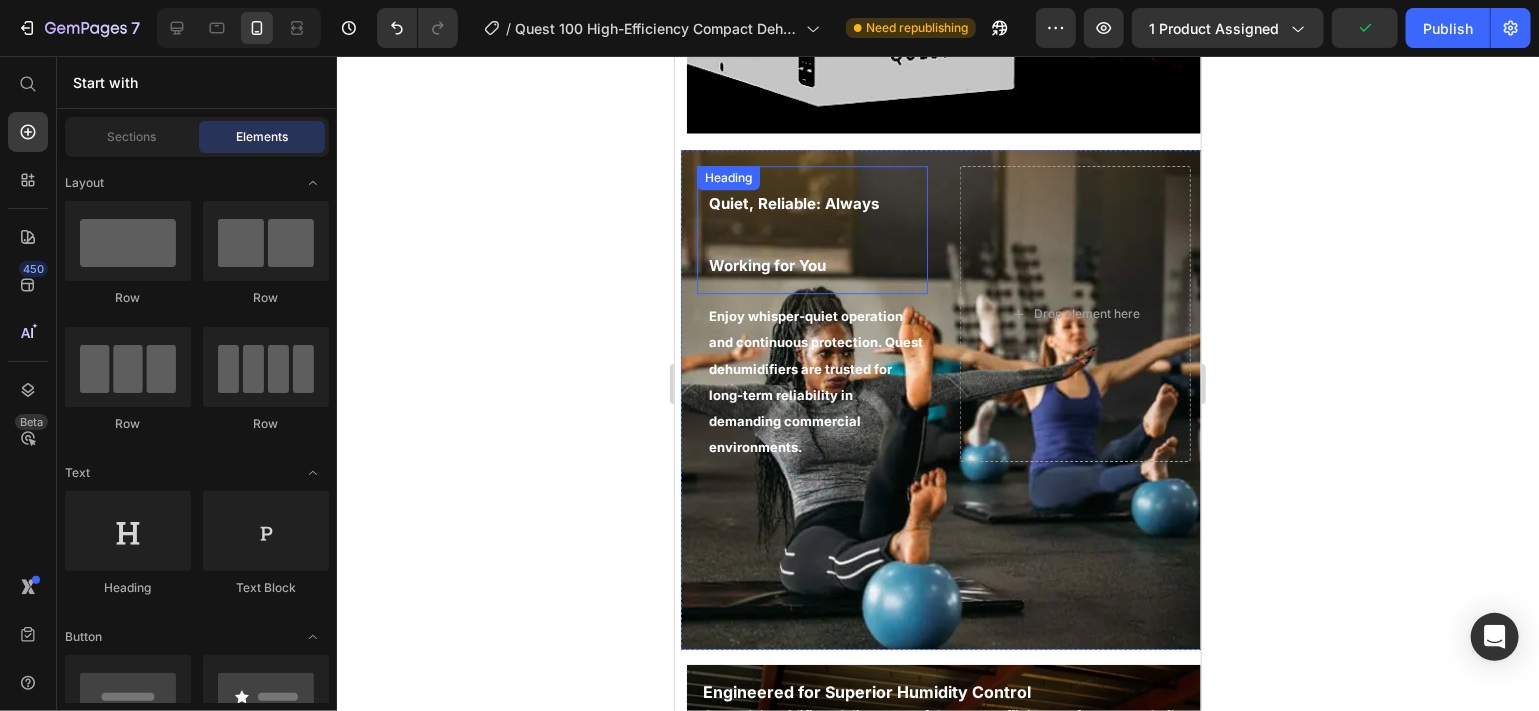 click on "Quiet, Reliable: Always Working for You" at bounding box center (811, 229) 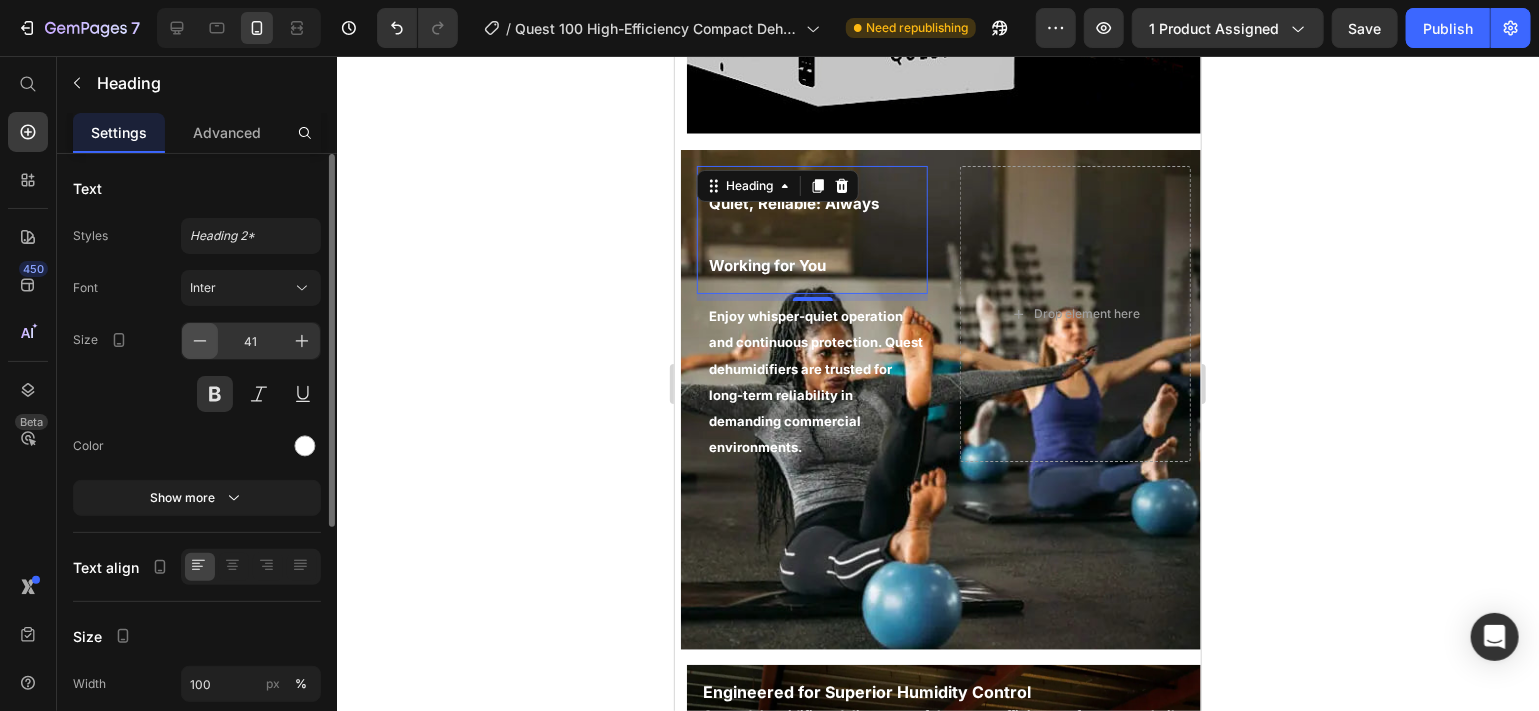 click 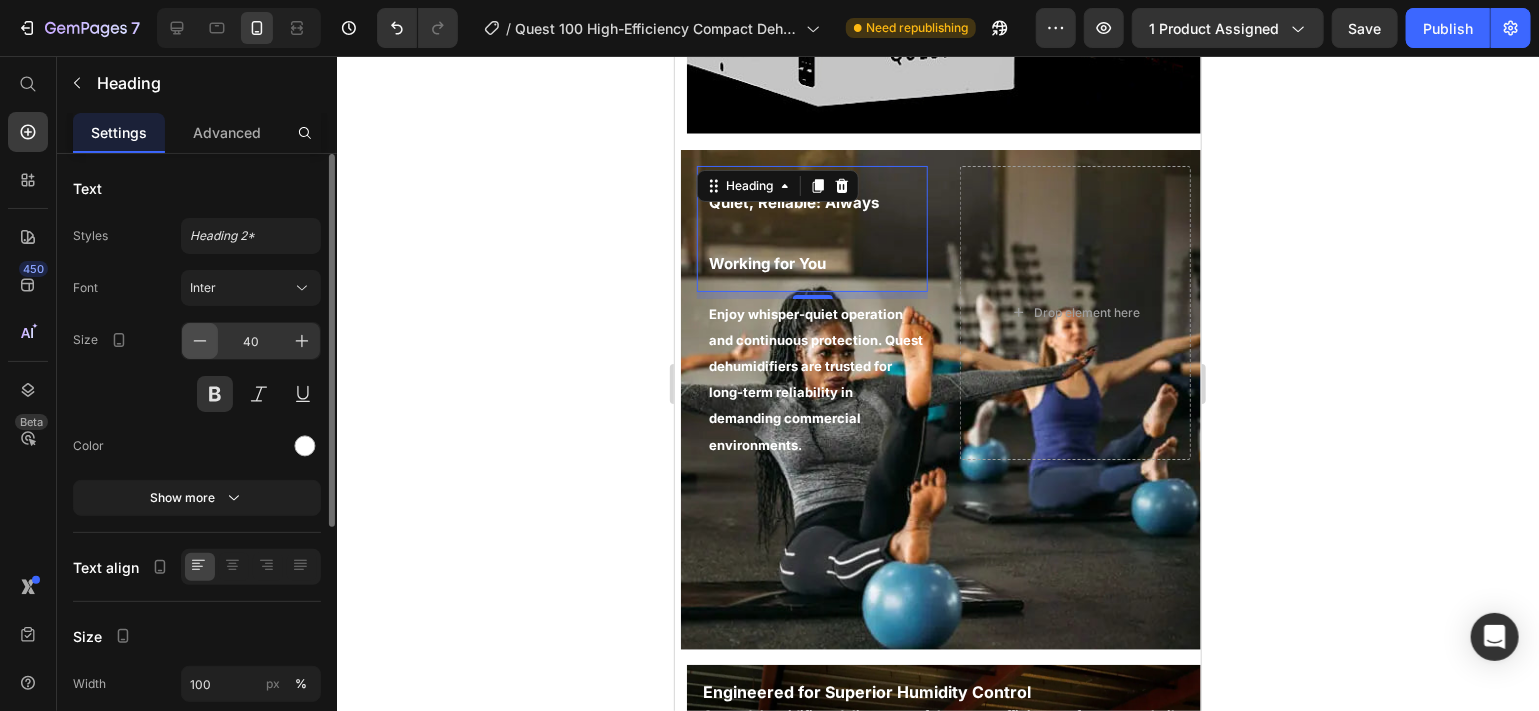 click 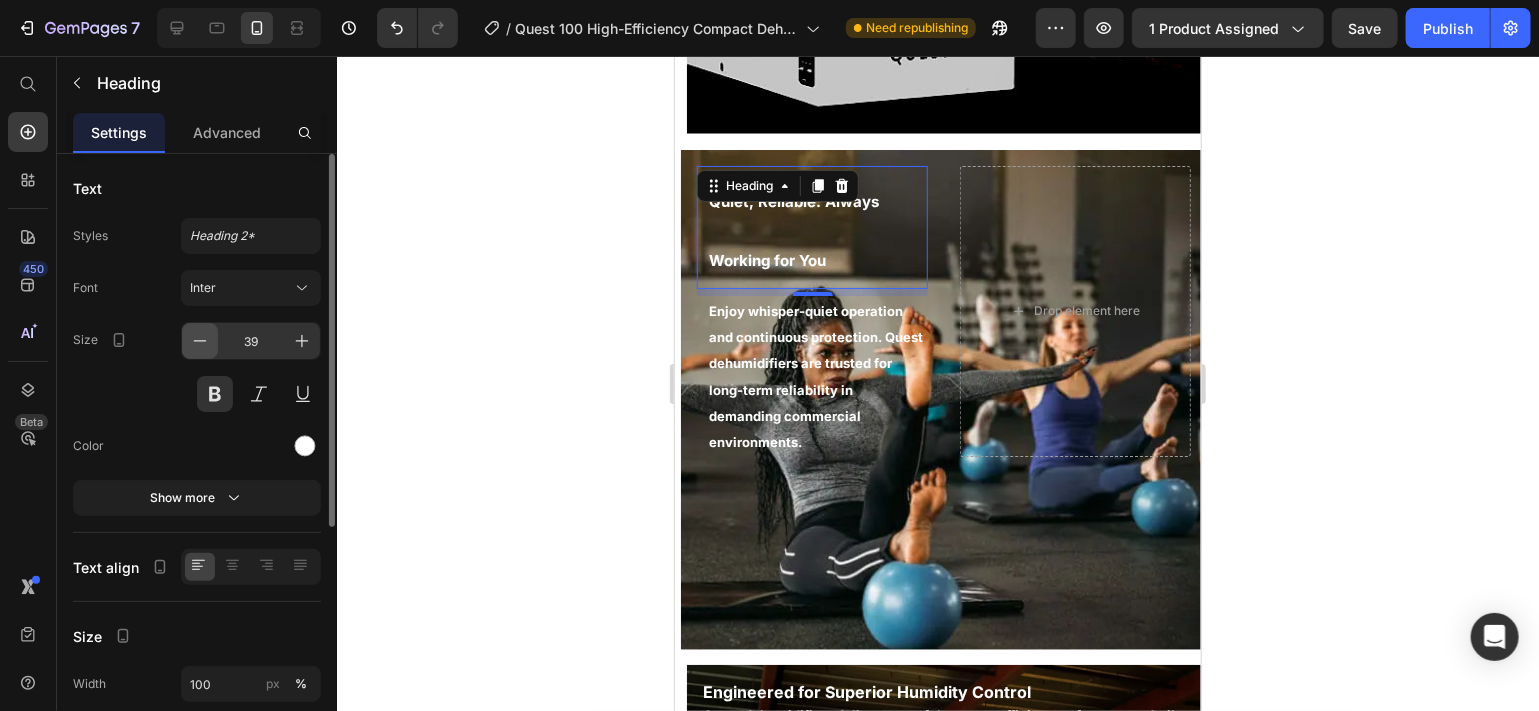 click 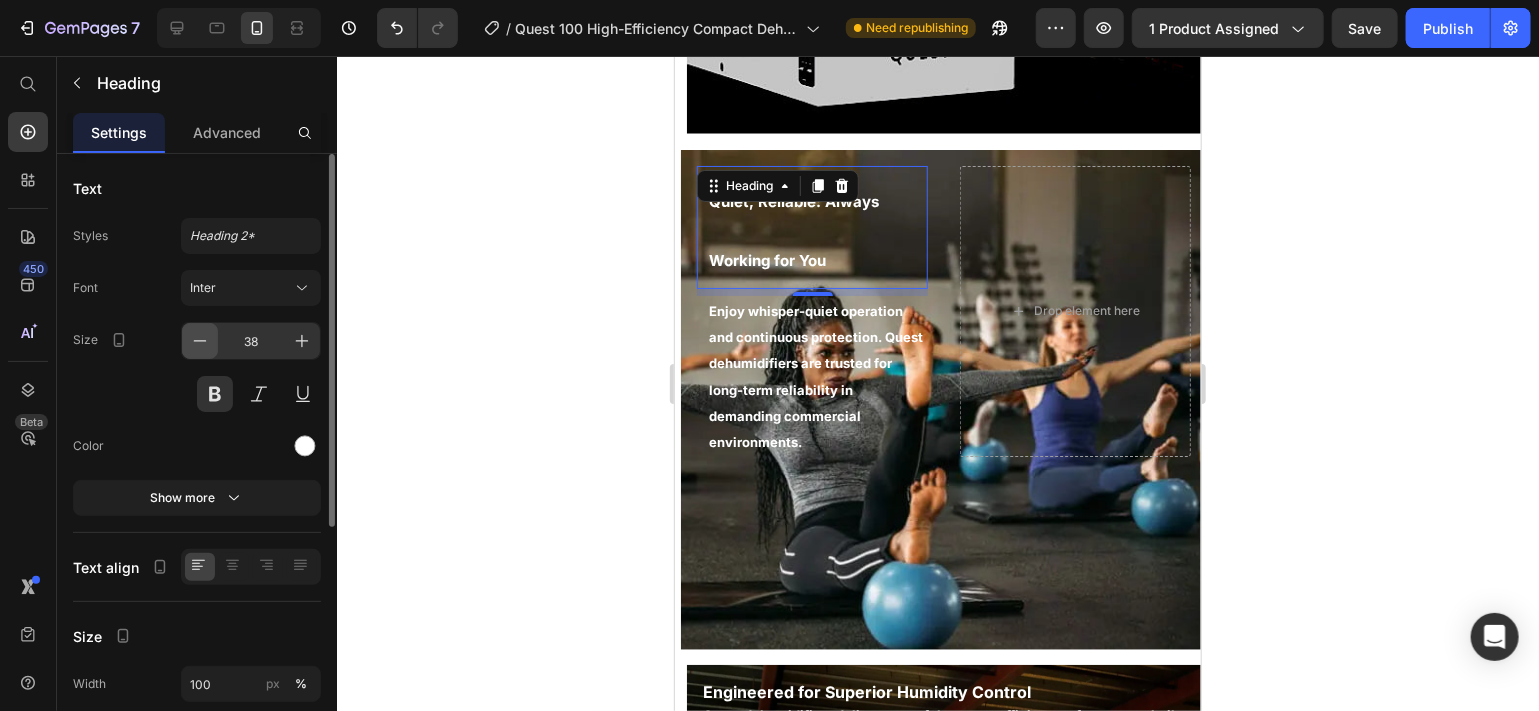 click 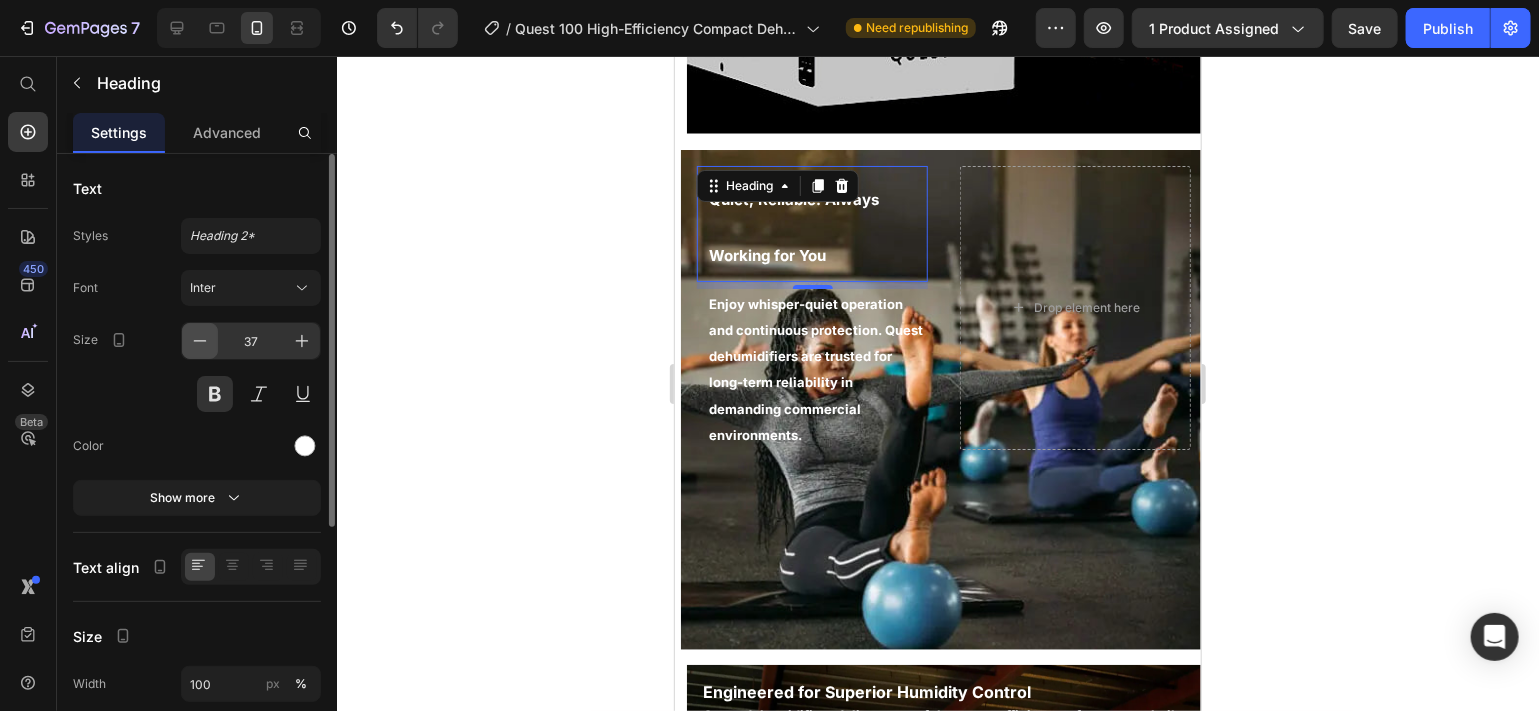 click 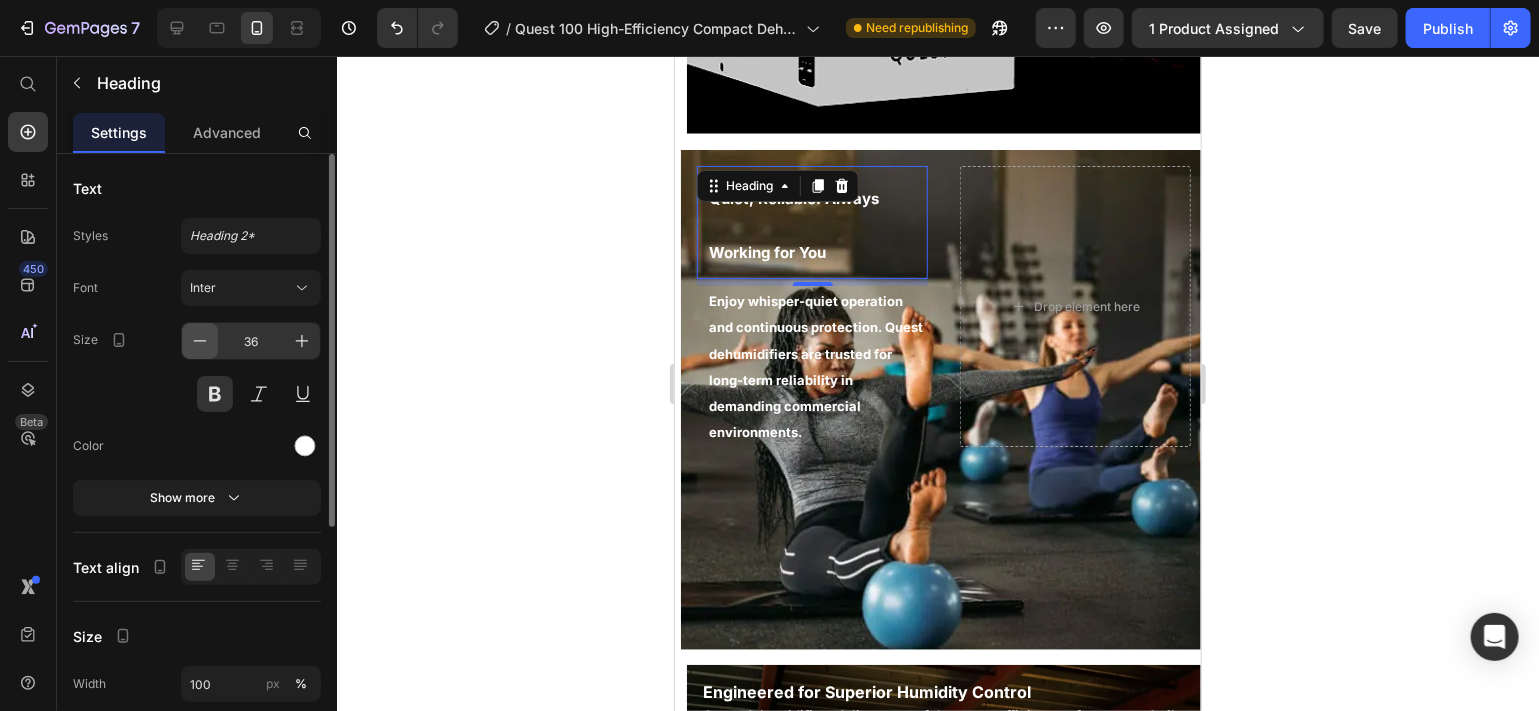 click 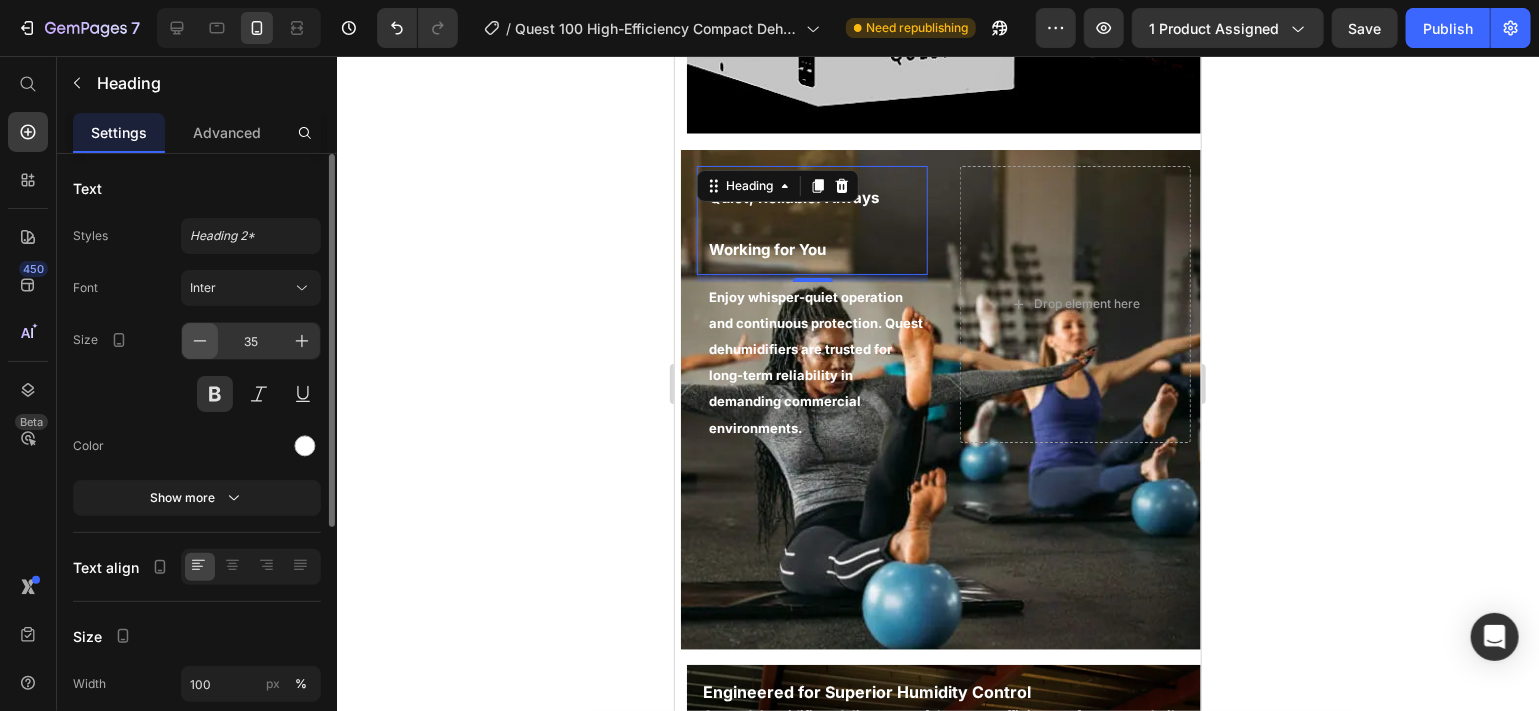 click 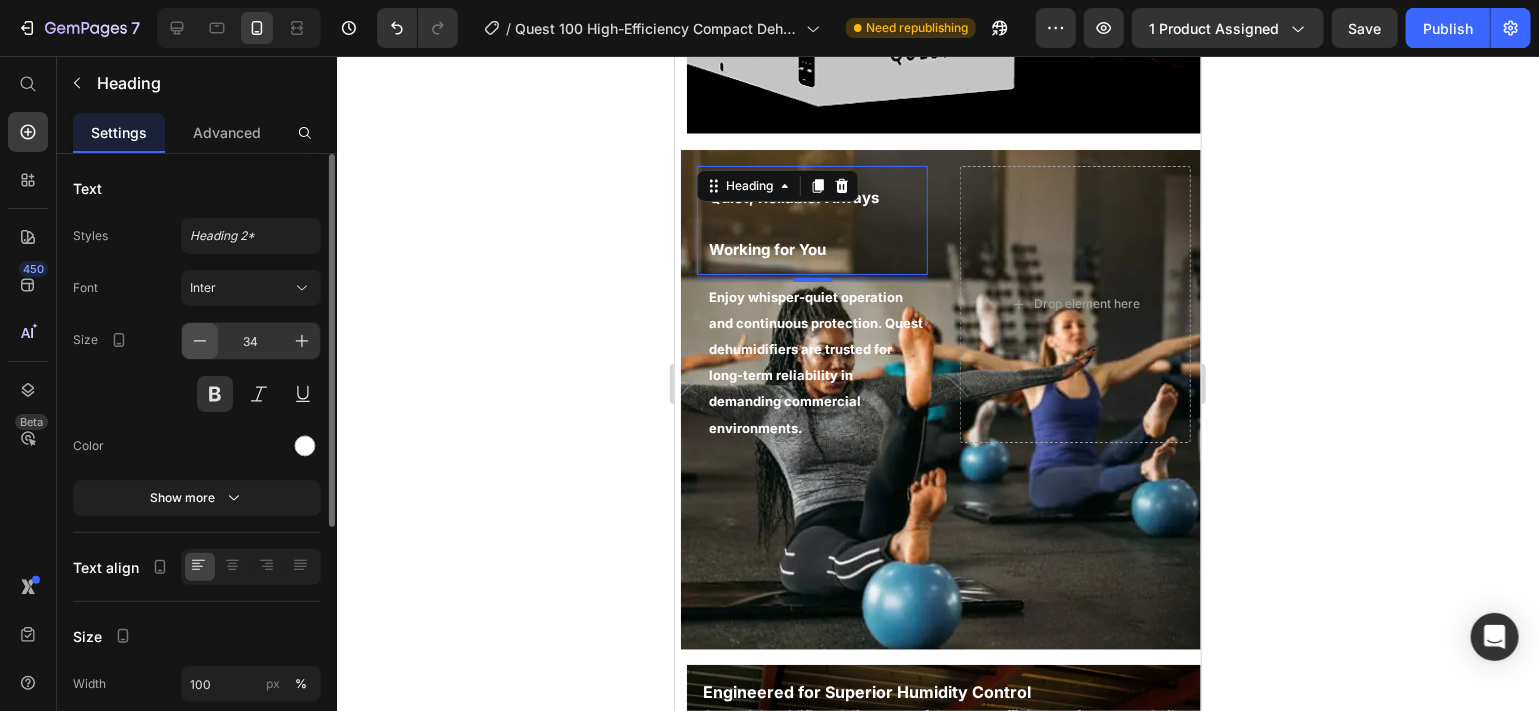click 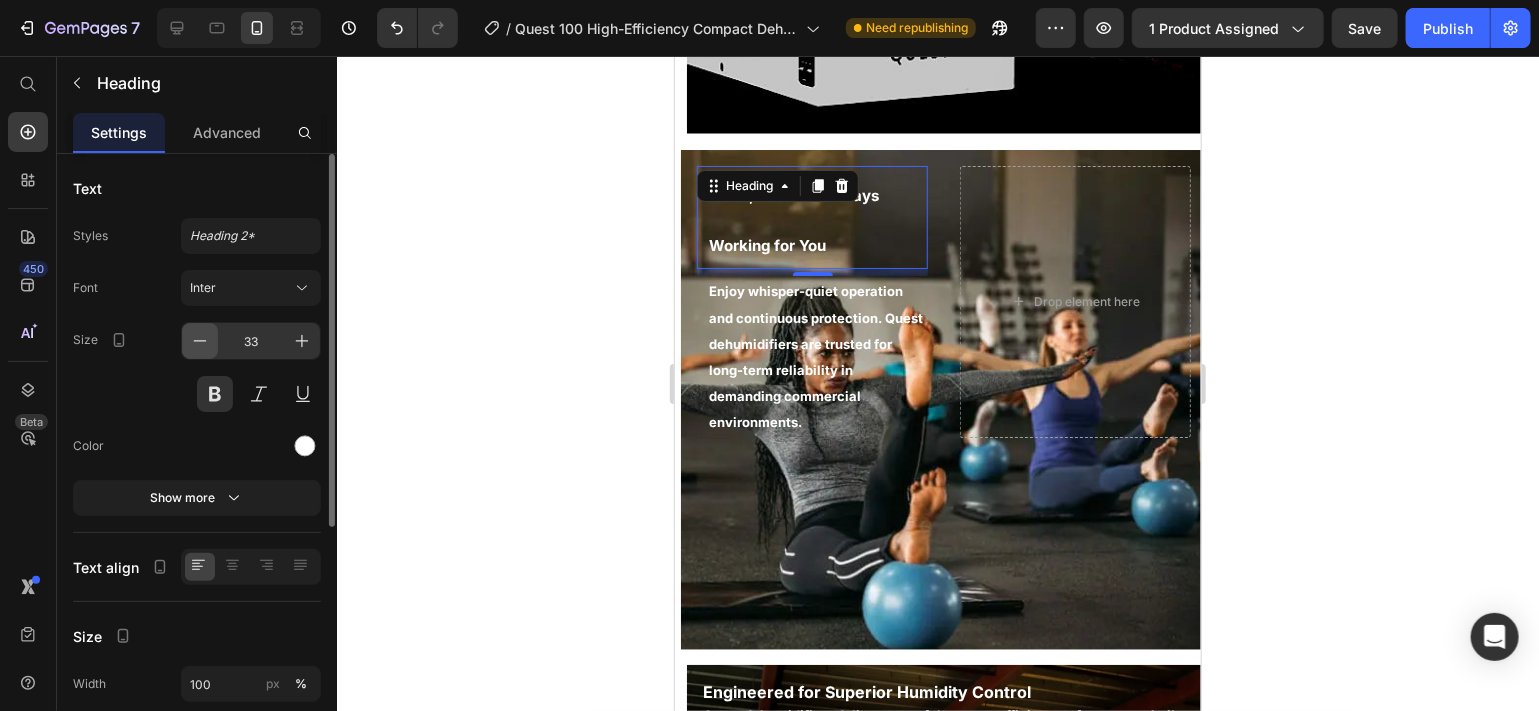 click 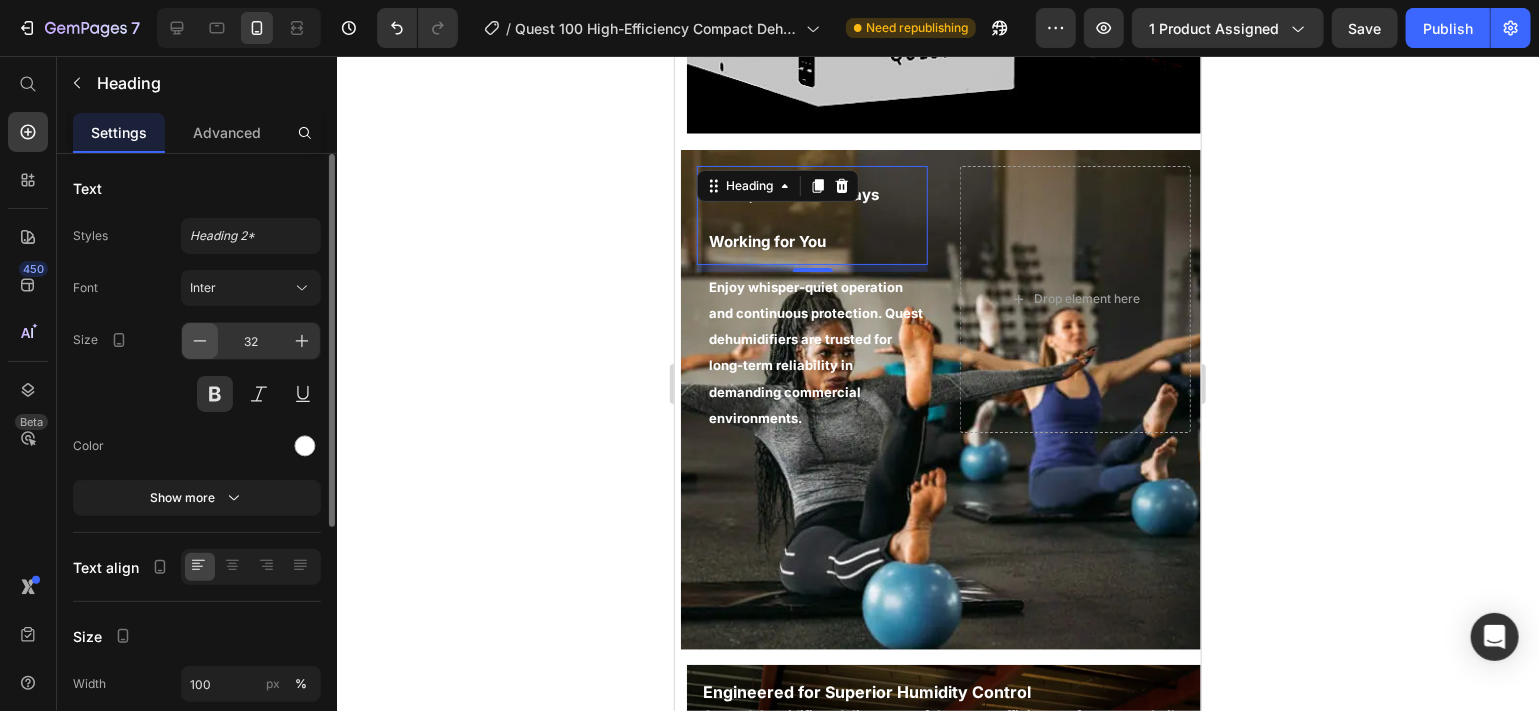click 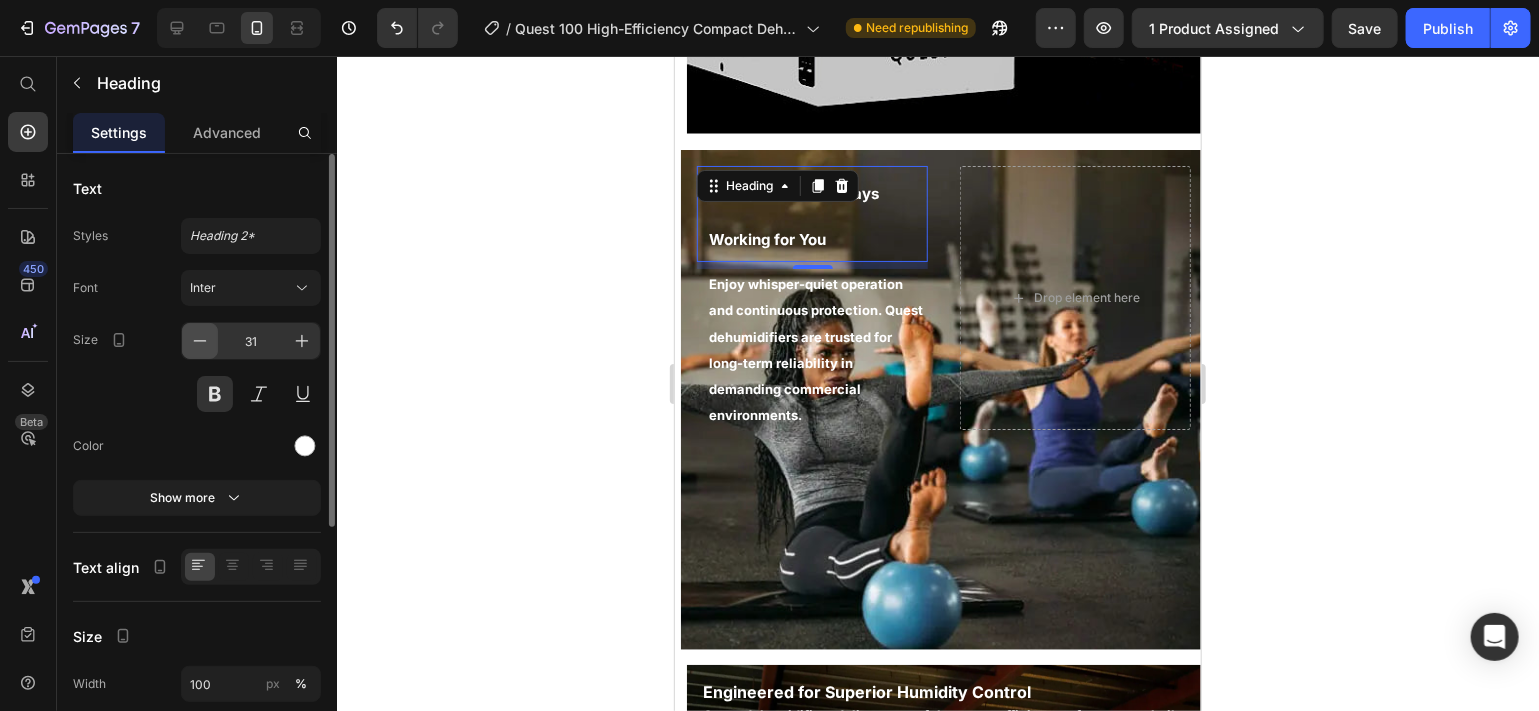 click 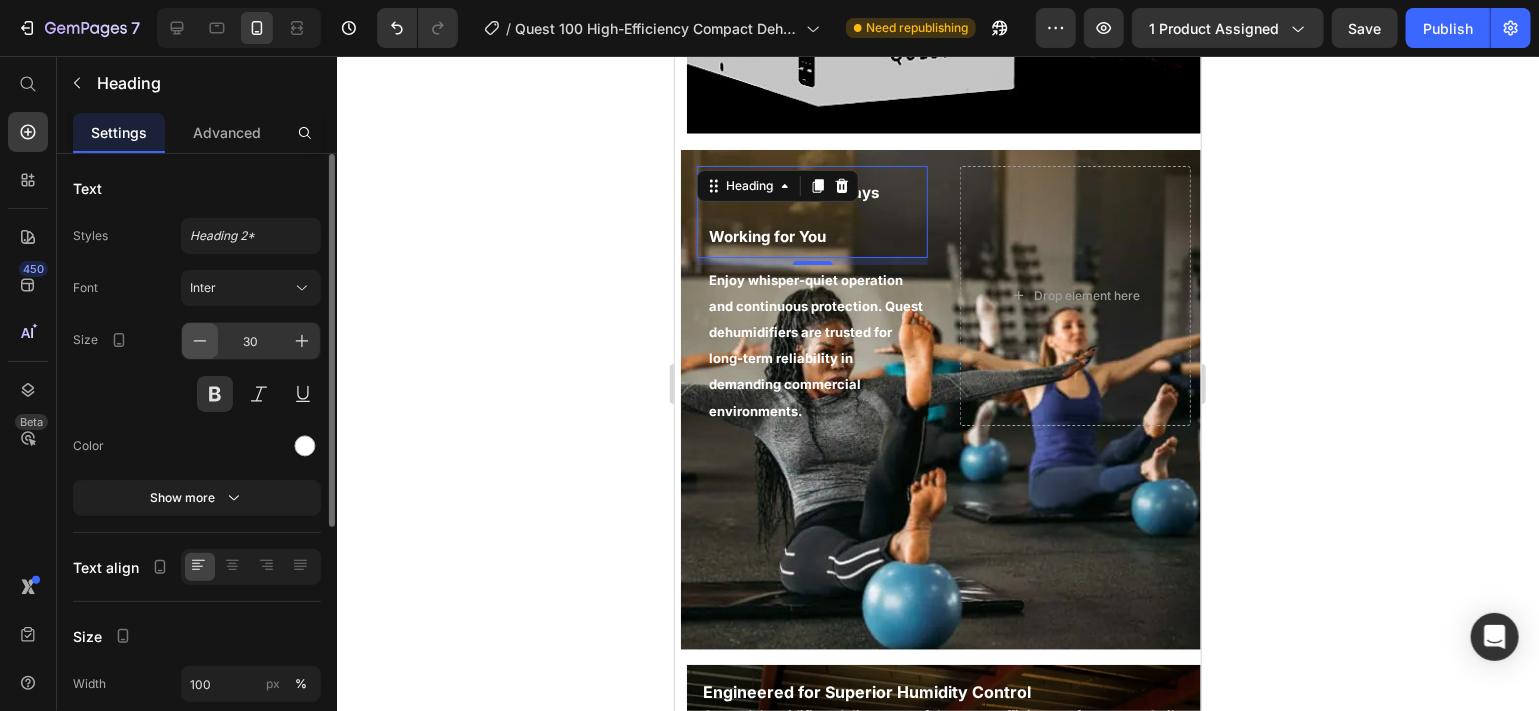 click 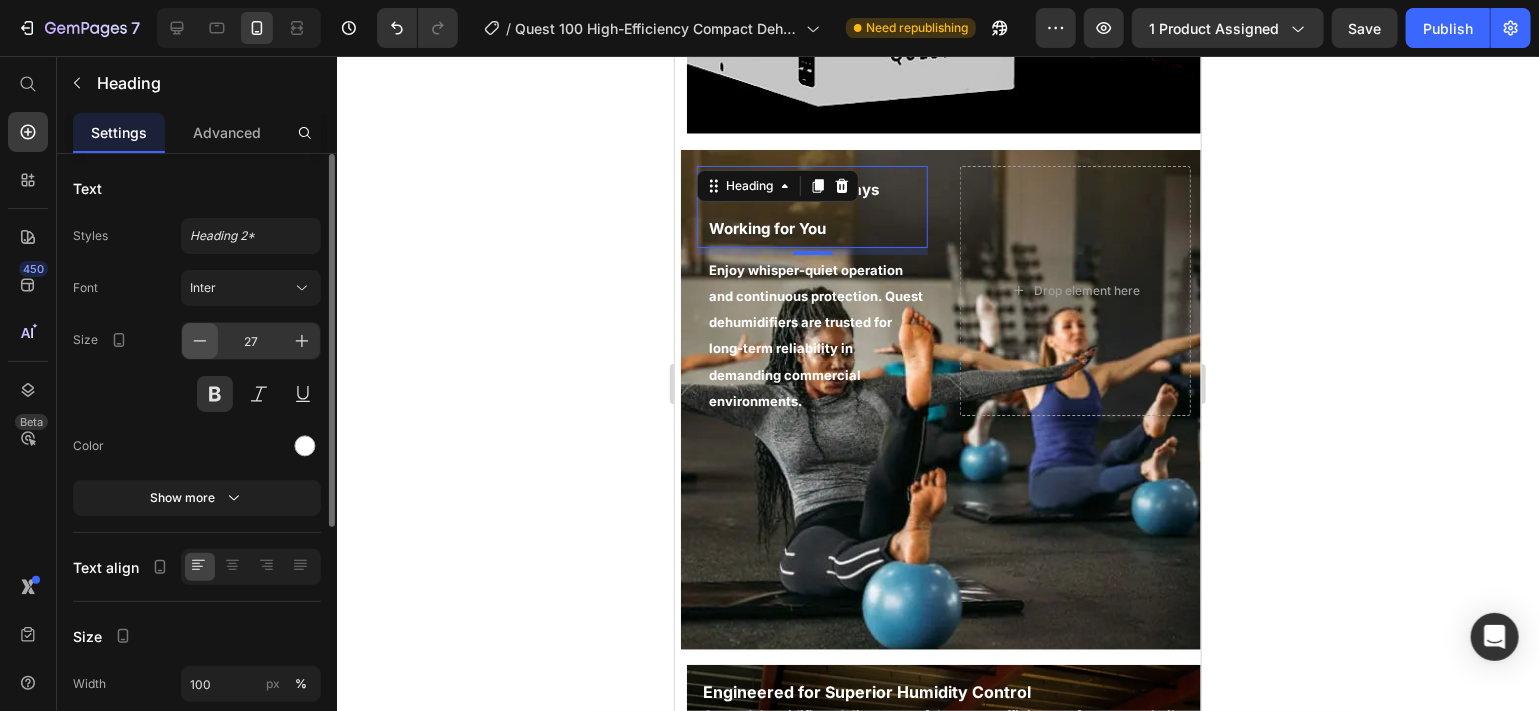click 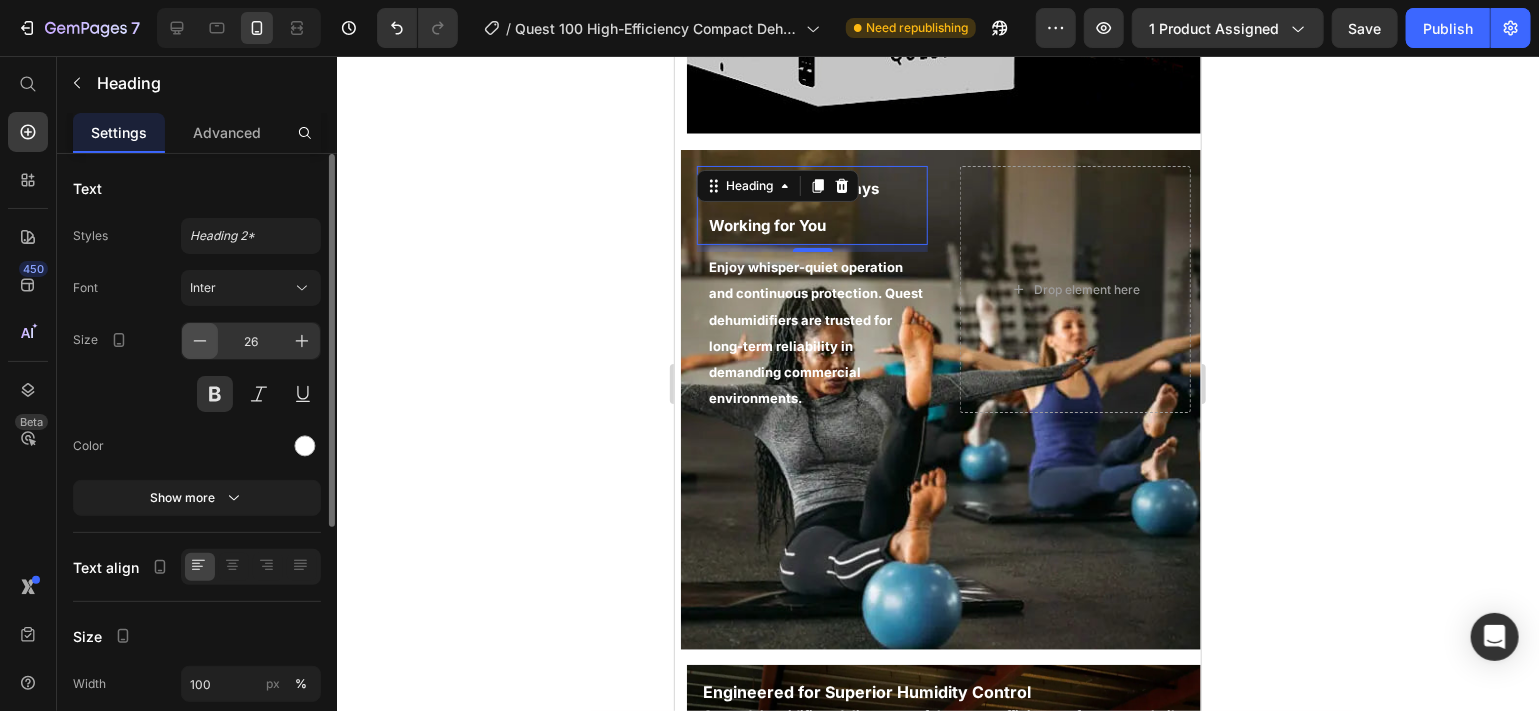 click 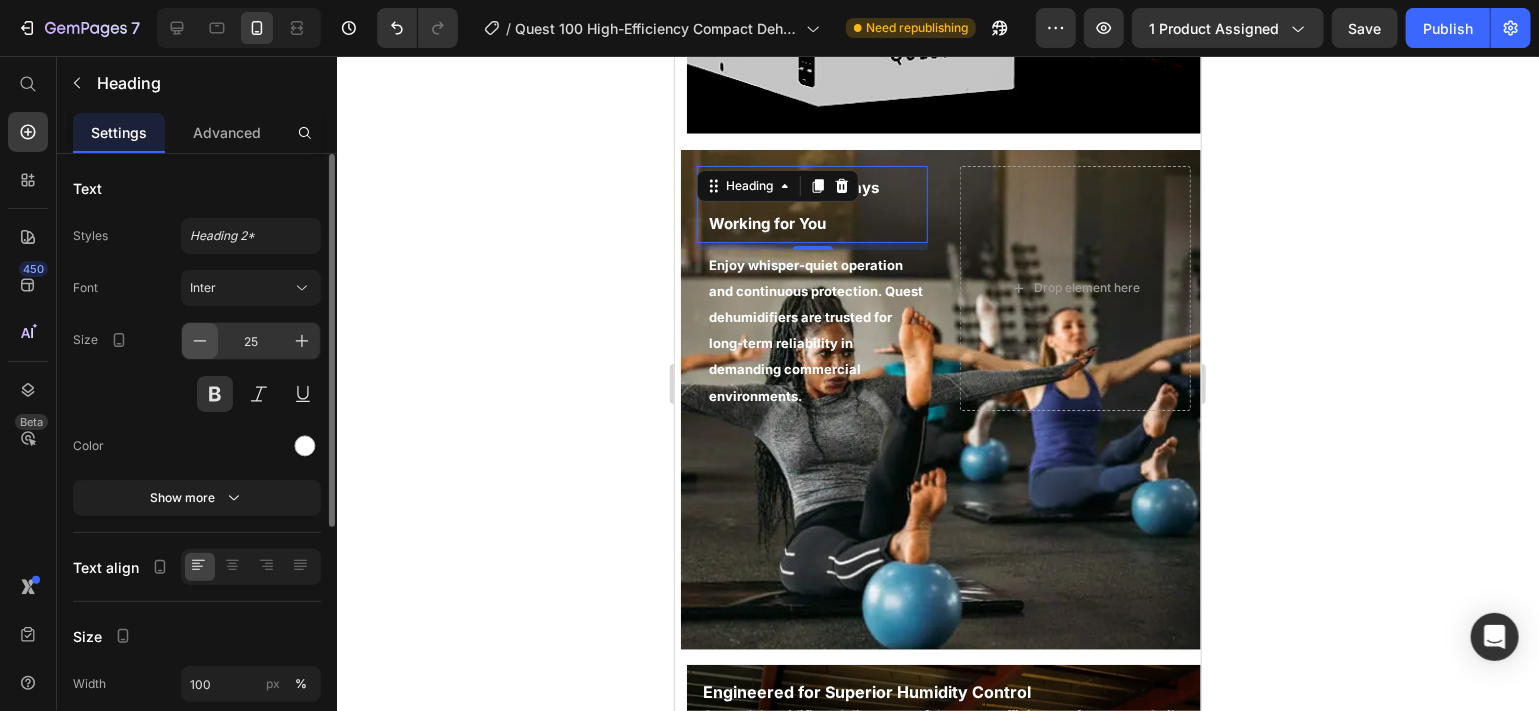 click 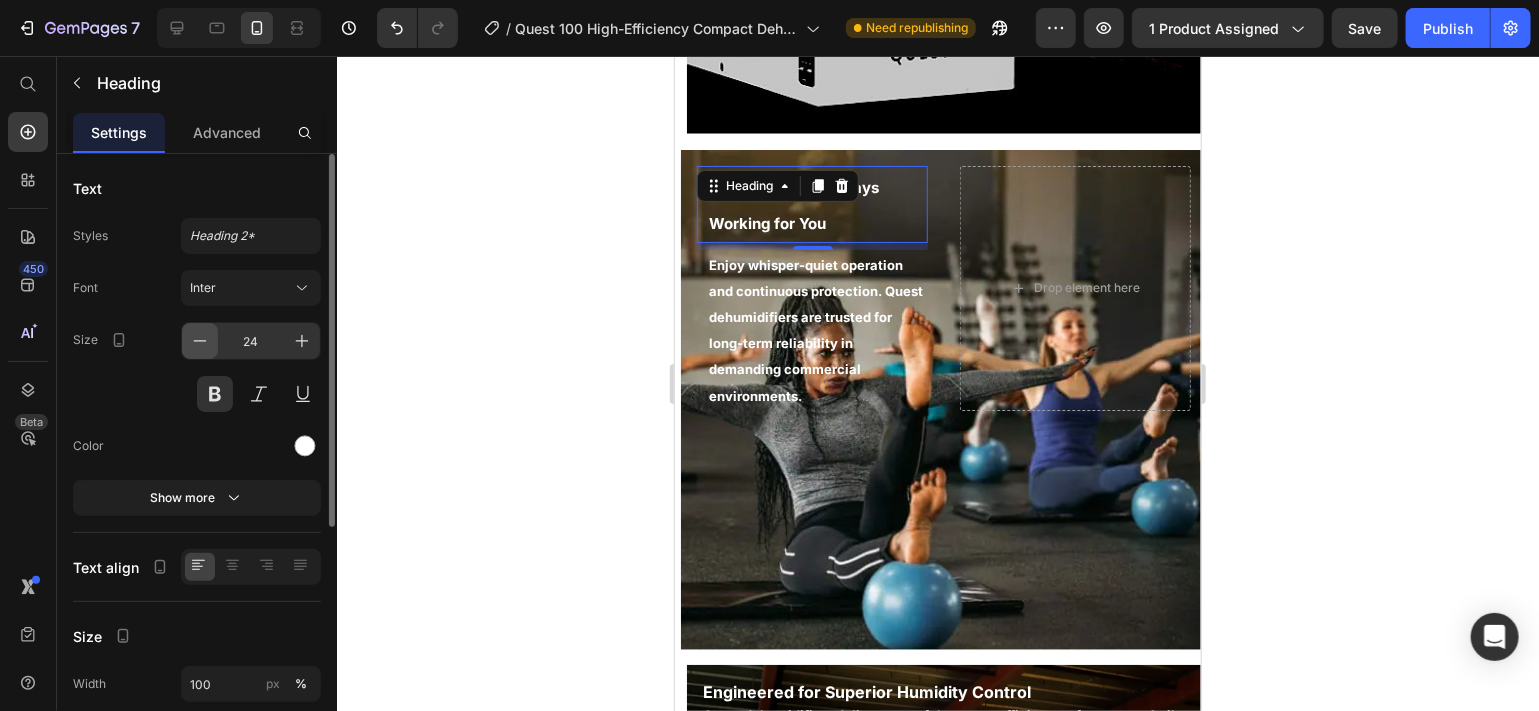 click 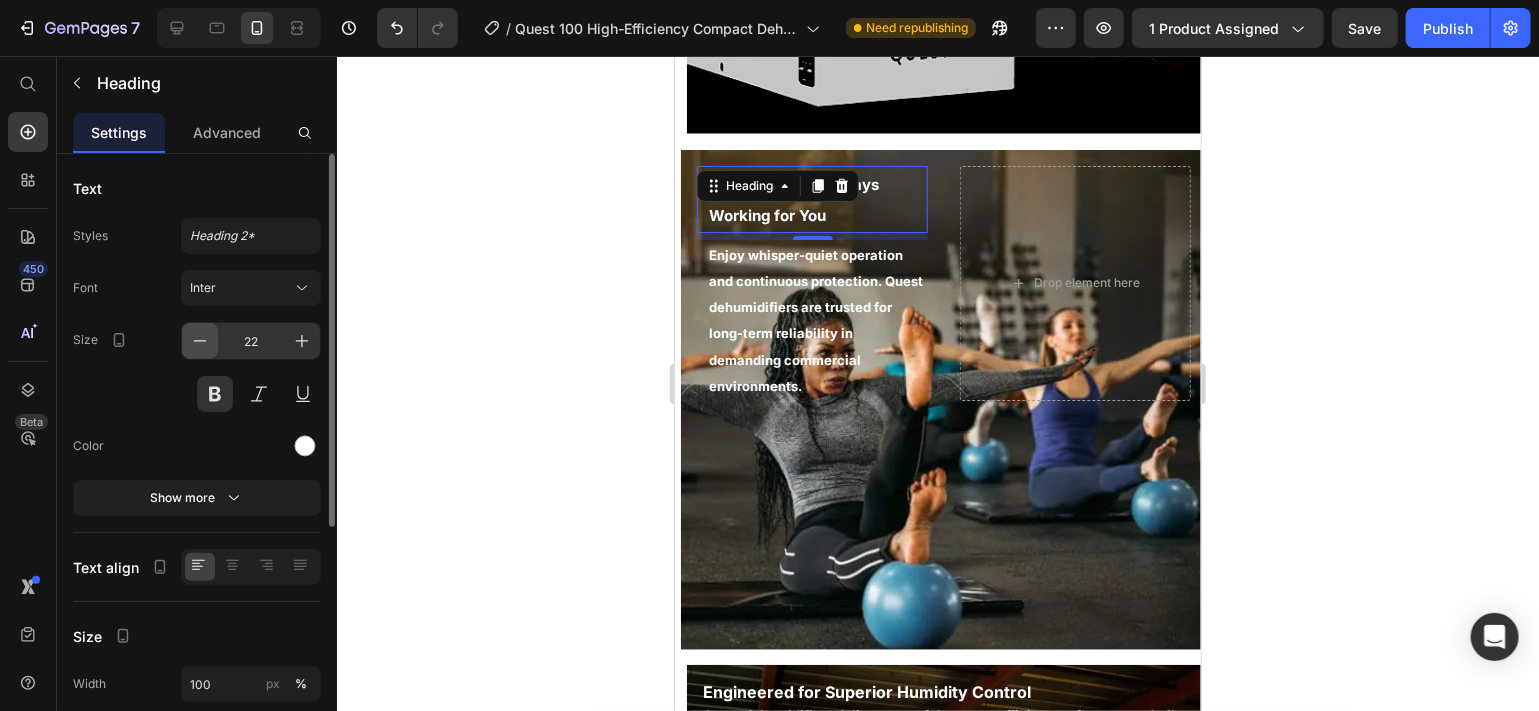 click 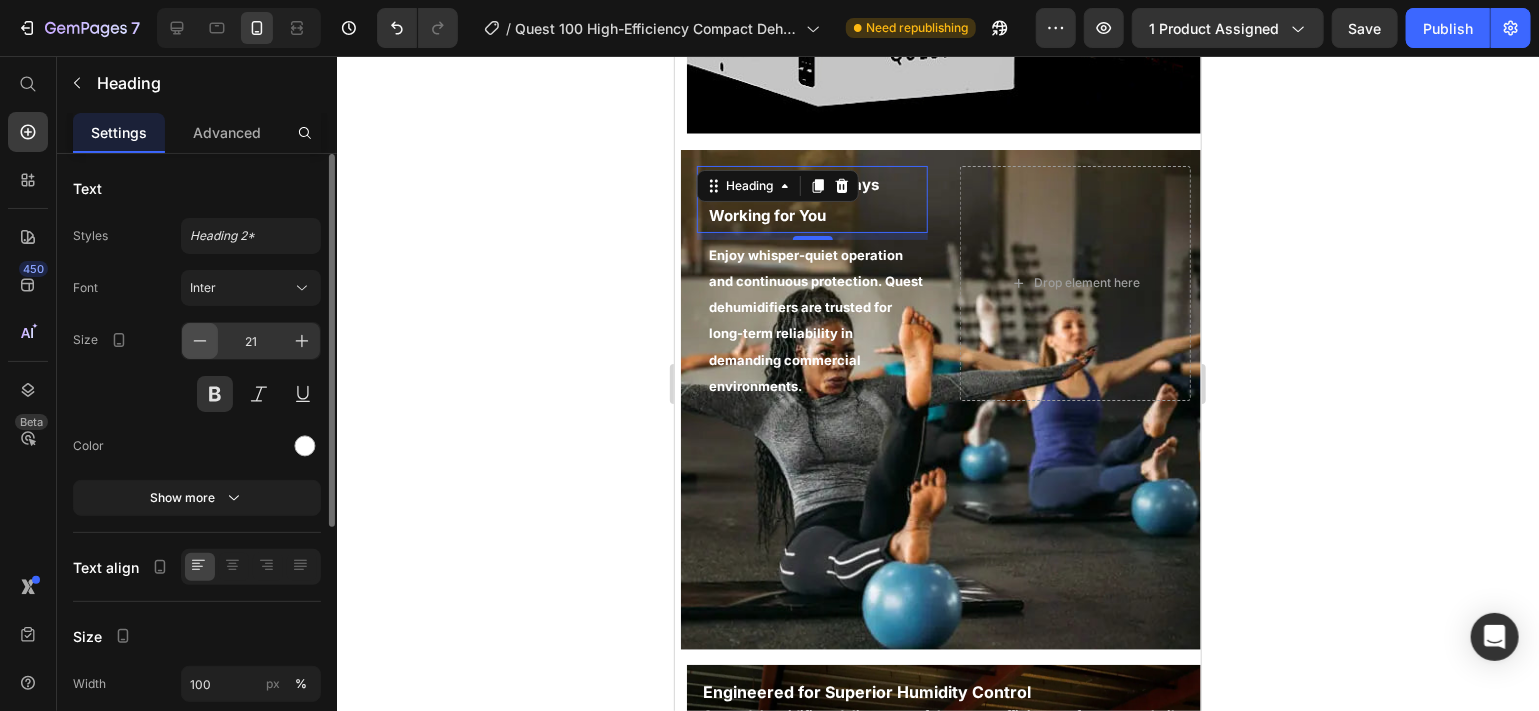 click 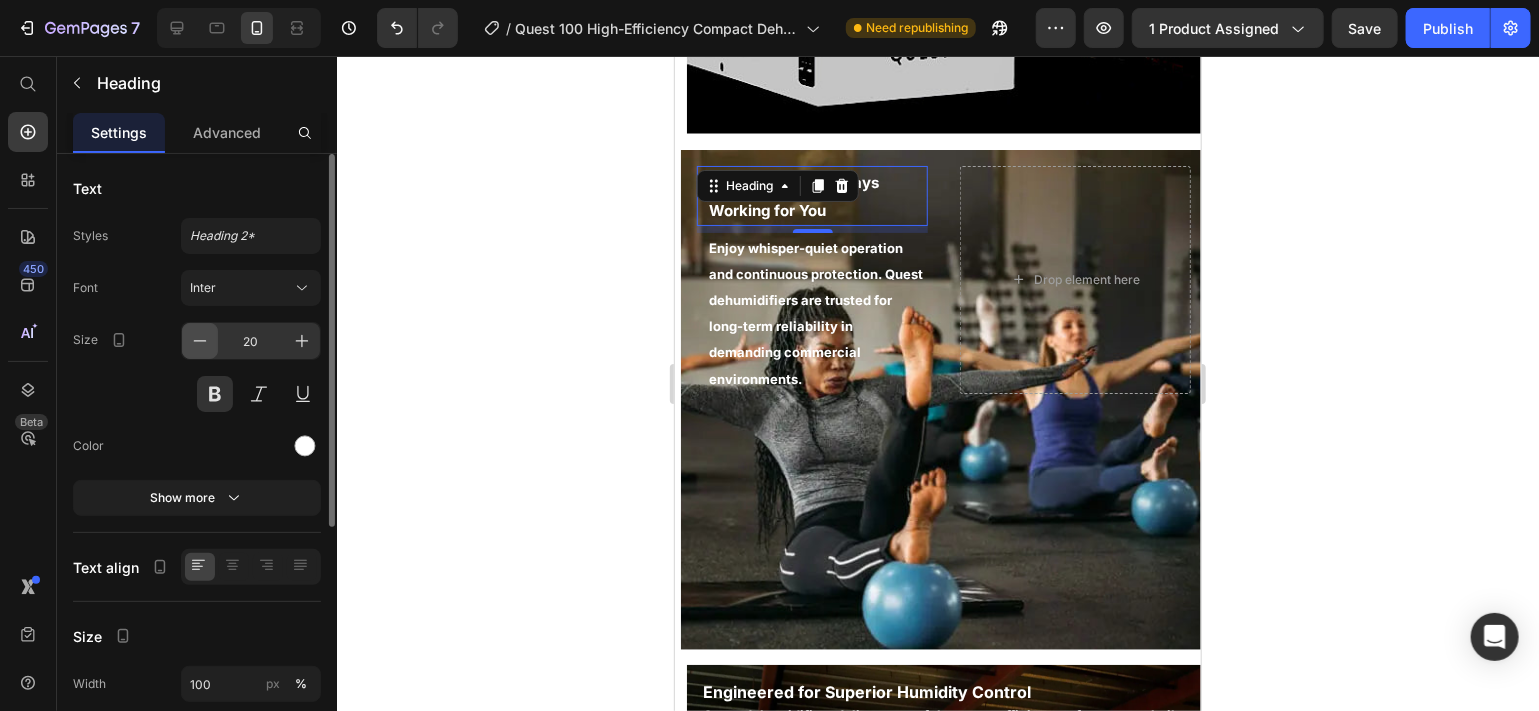 click 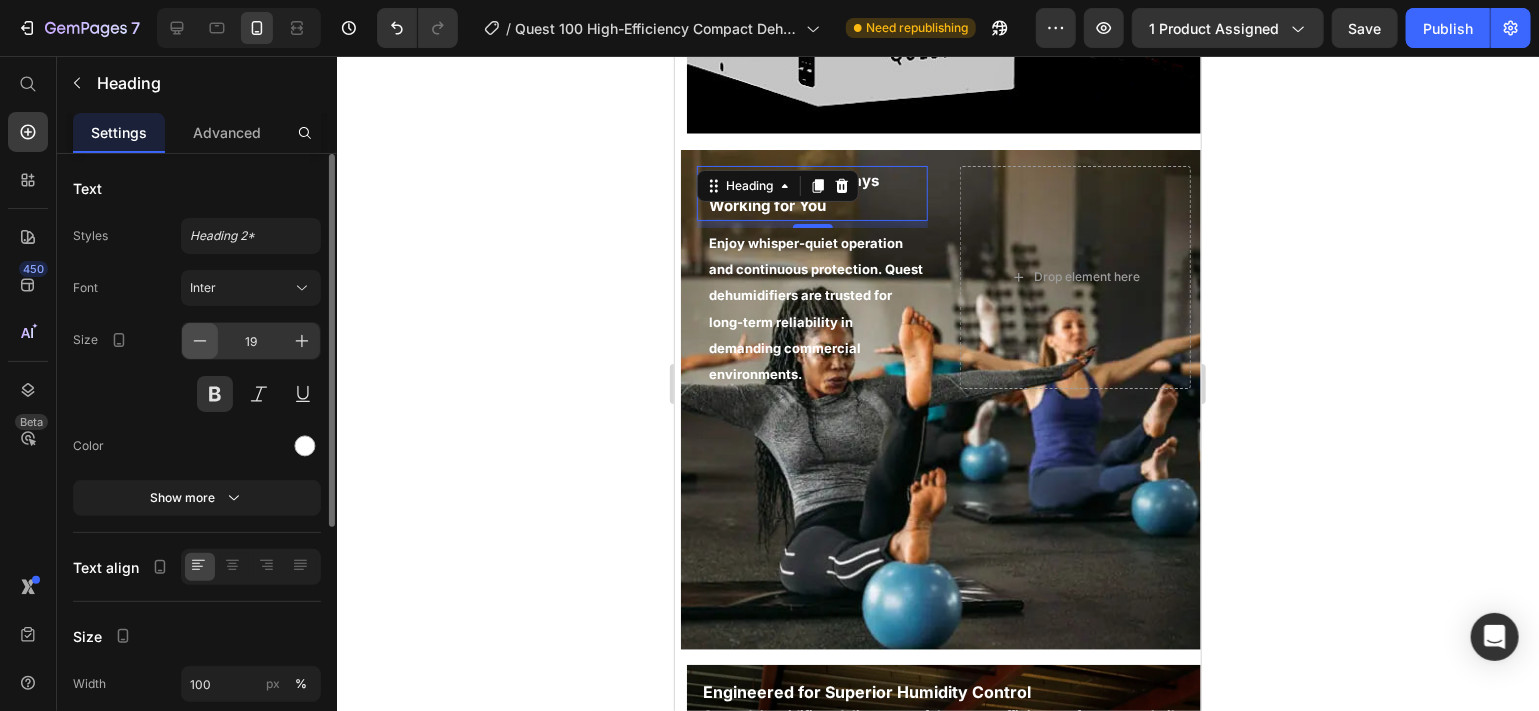 click 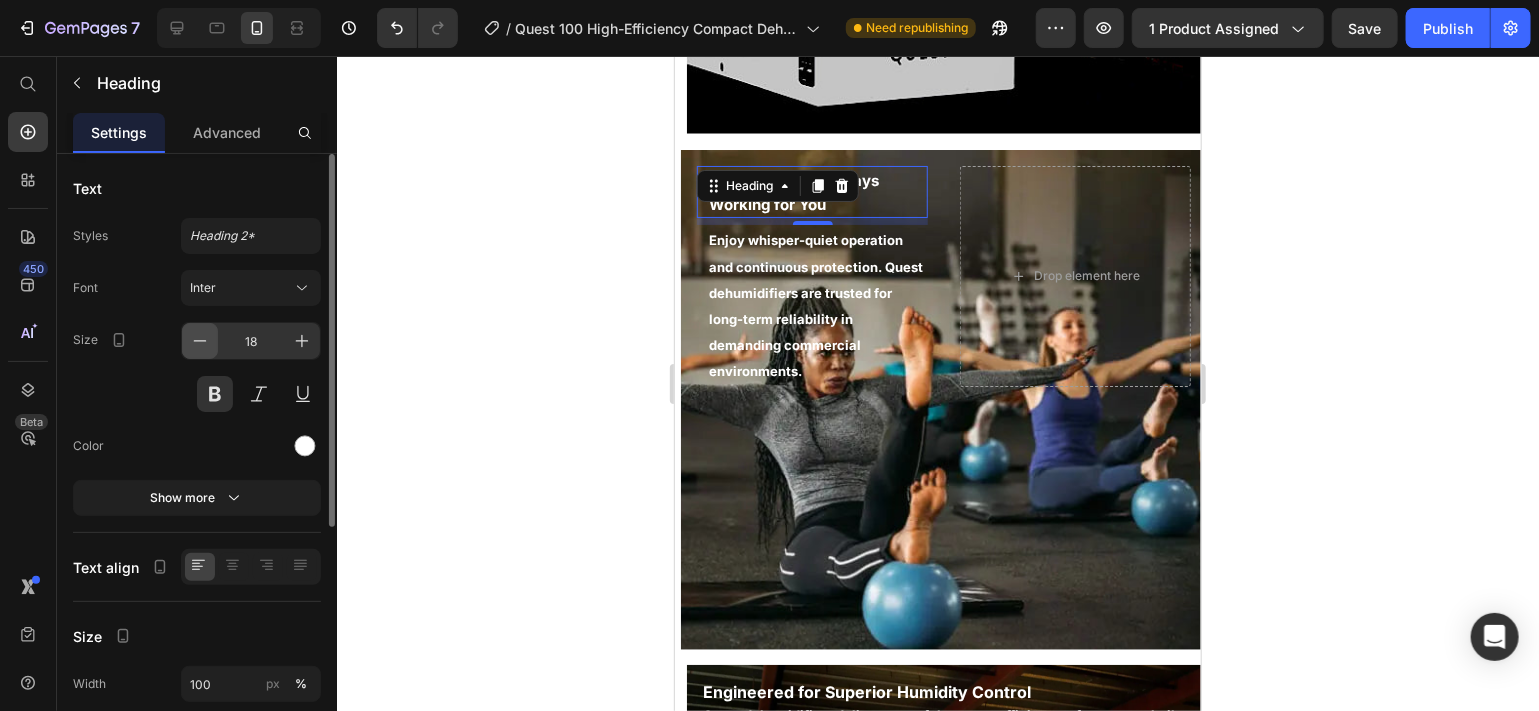 click 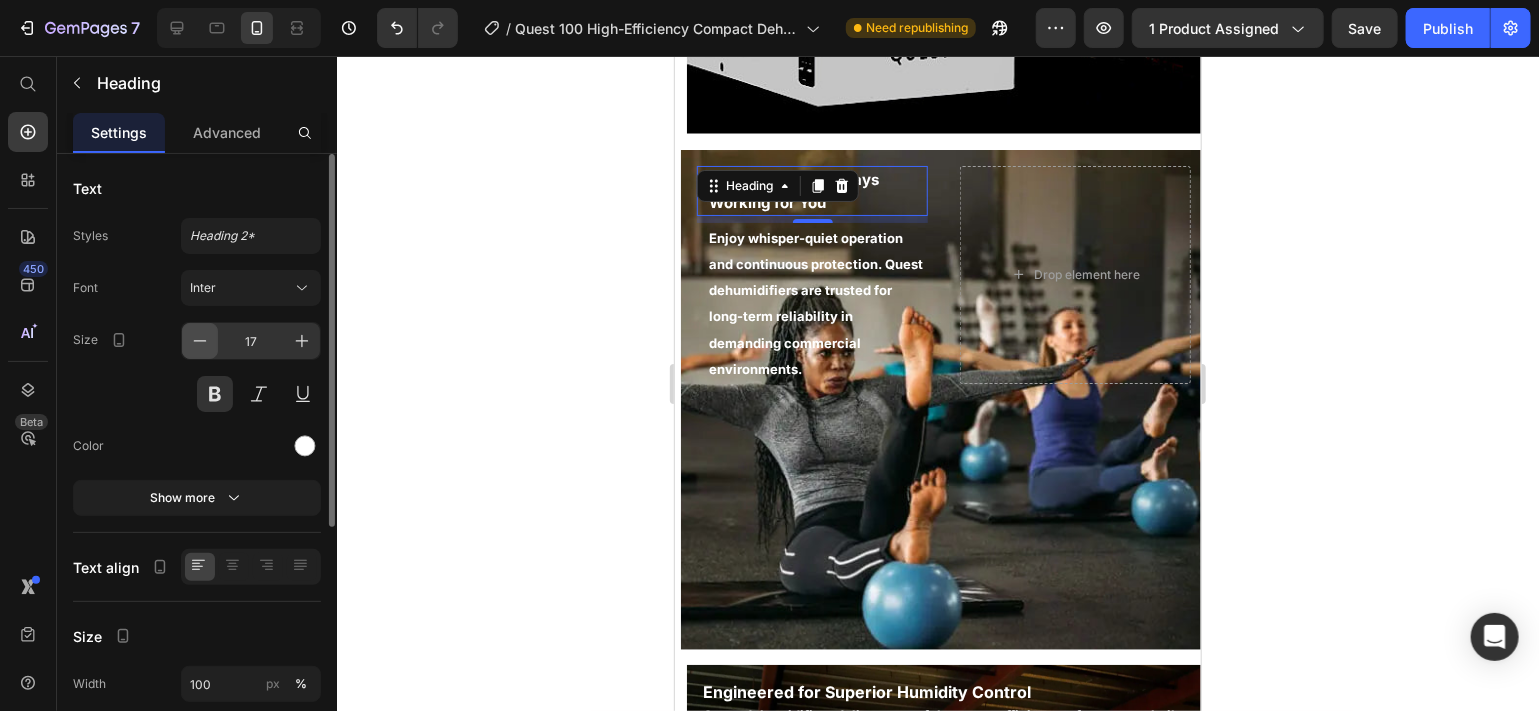 click 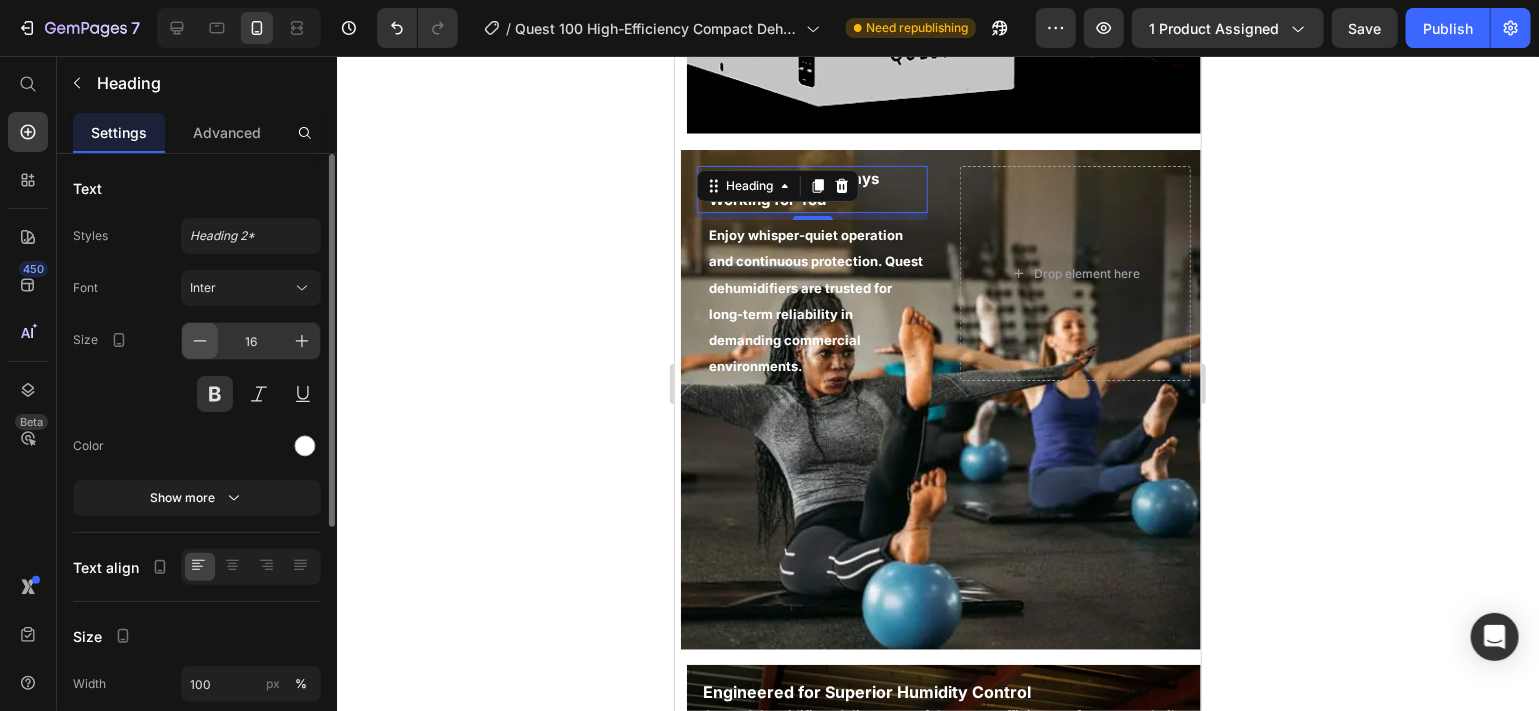 click 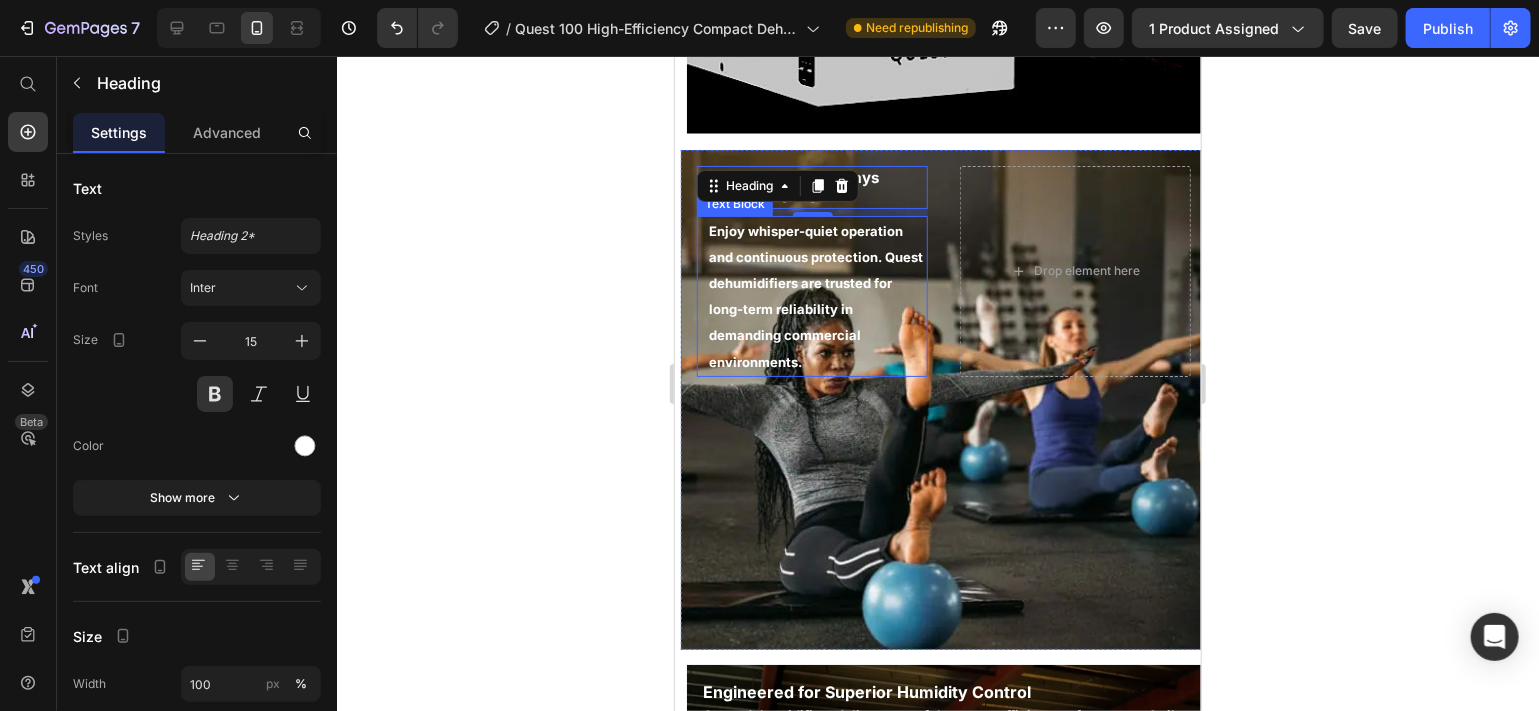 click on "Enjoy whisper-quiet operation and continuous protection. Quest dehumidifiers are trusted for long-term reliability in demanding commercial environments." at bounding box center [816, 295] 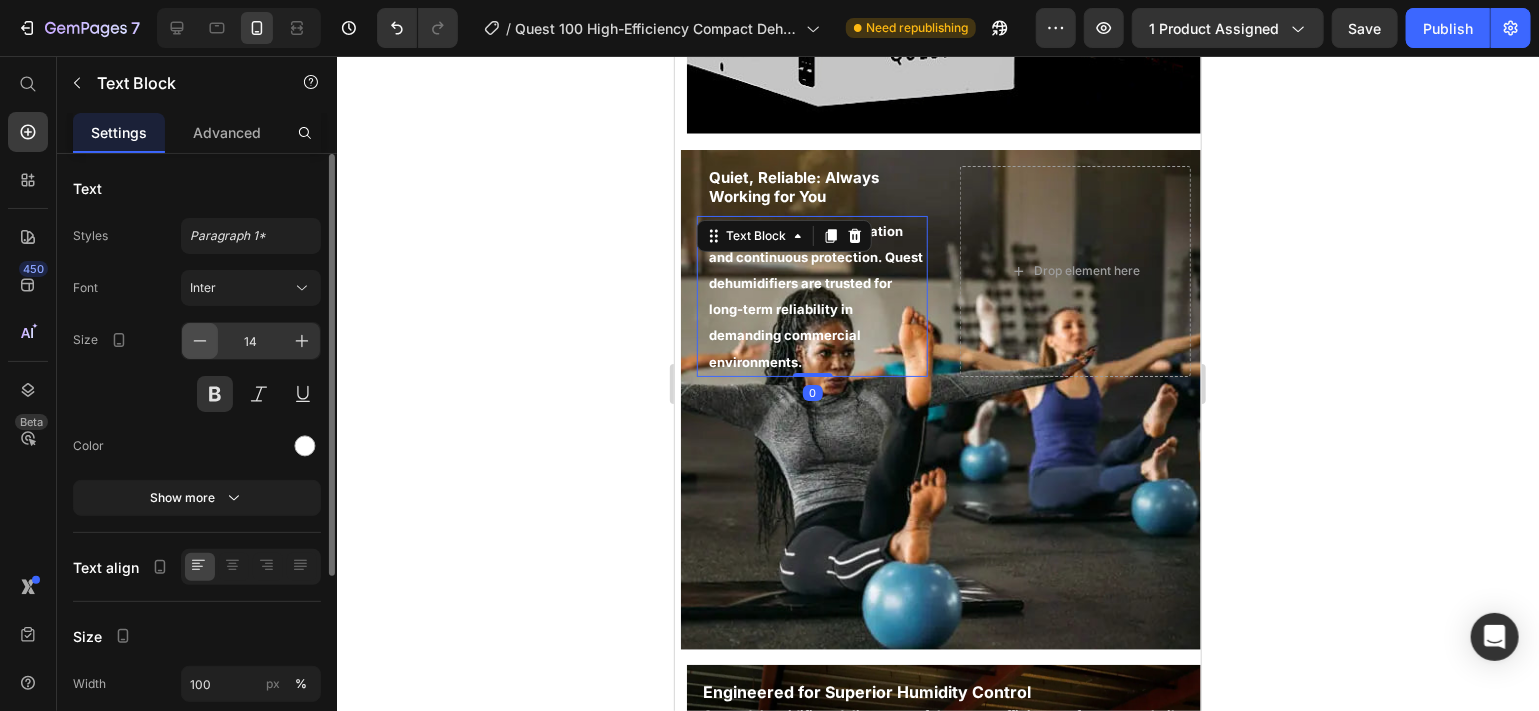 click 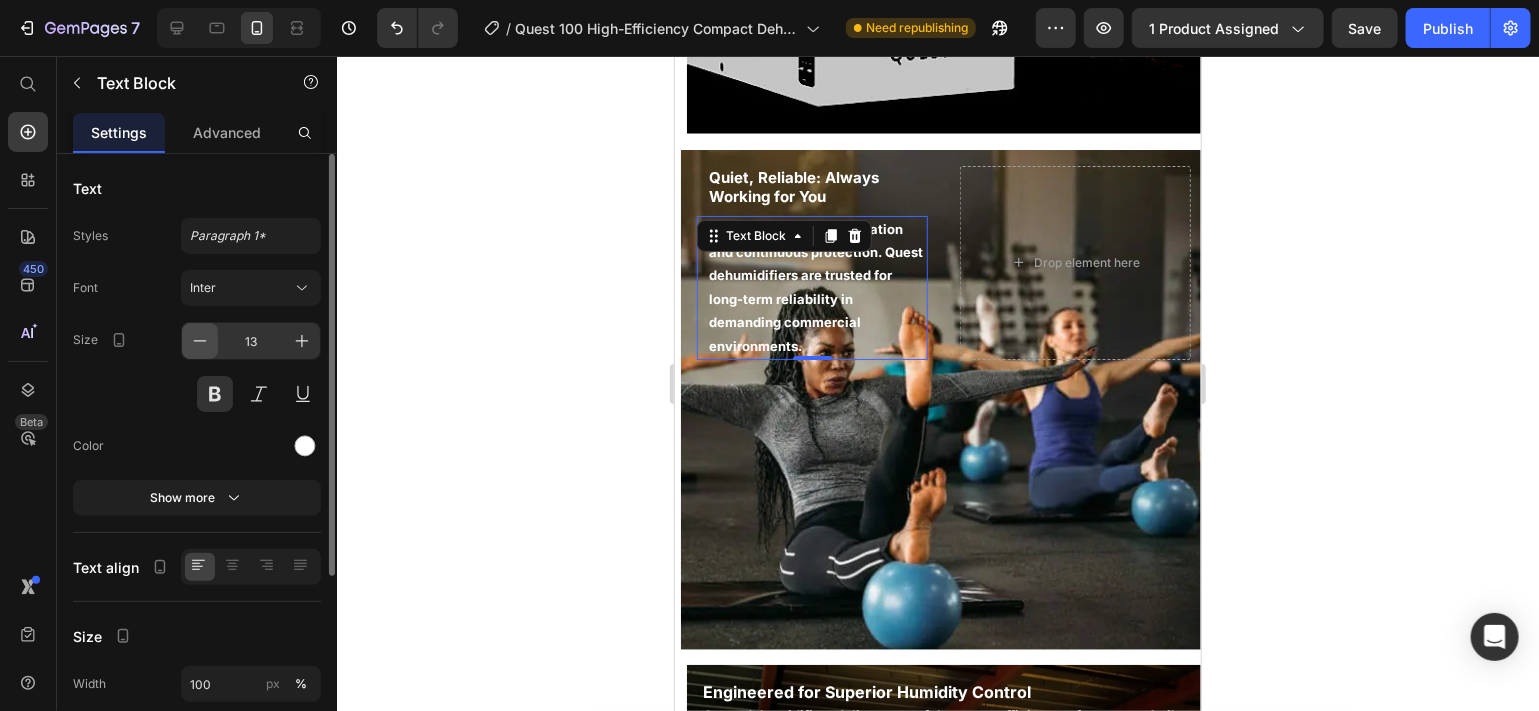click 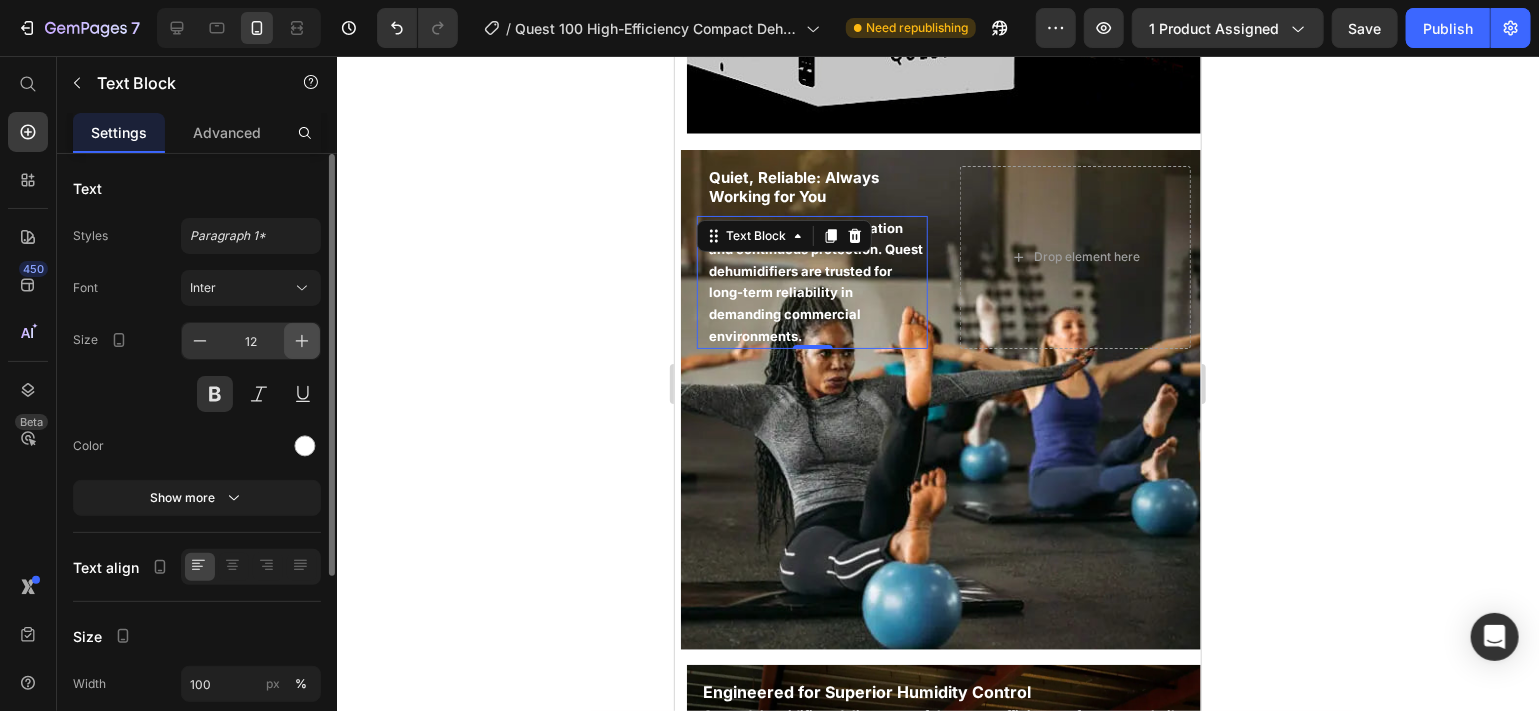 click 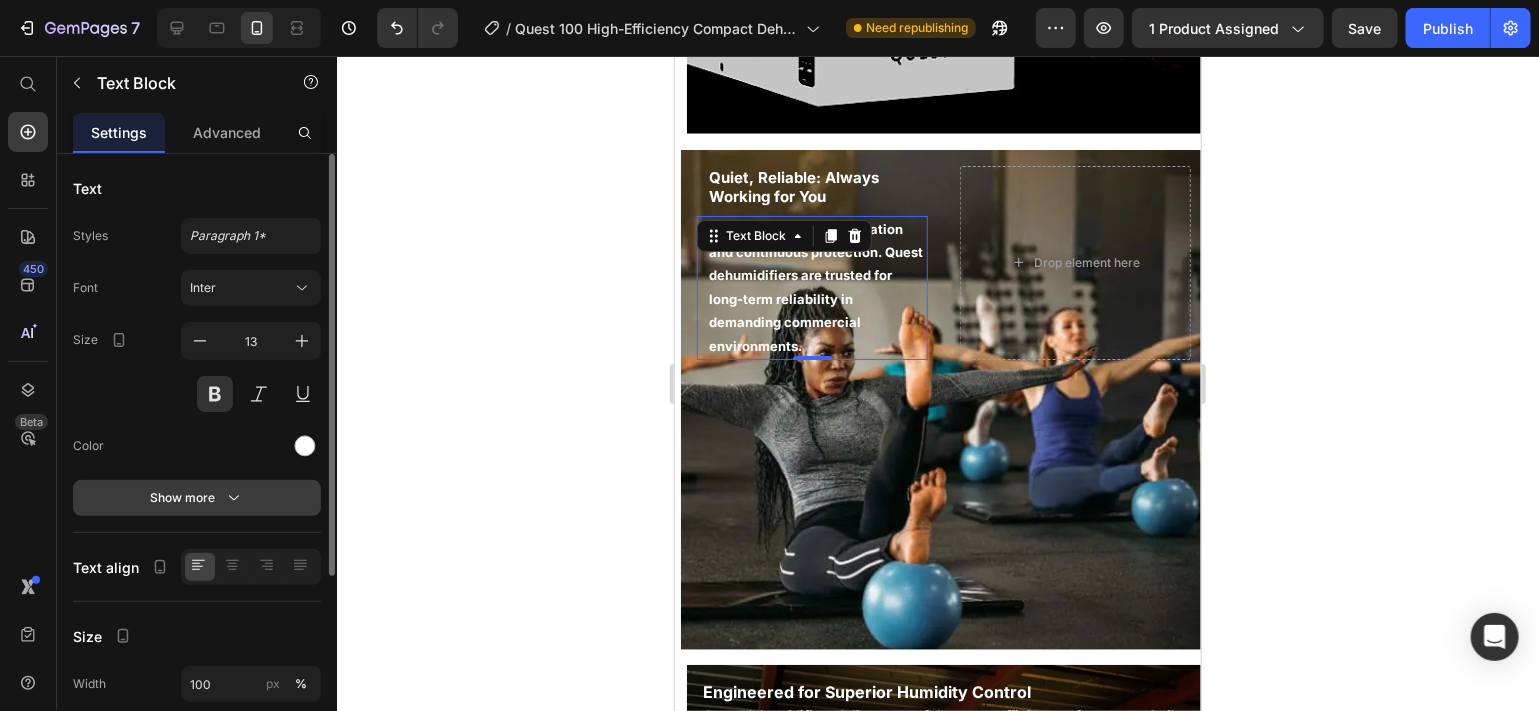 click on "Show more" at bounding box center [197, 498] 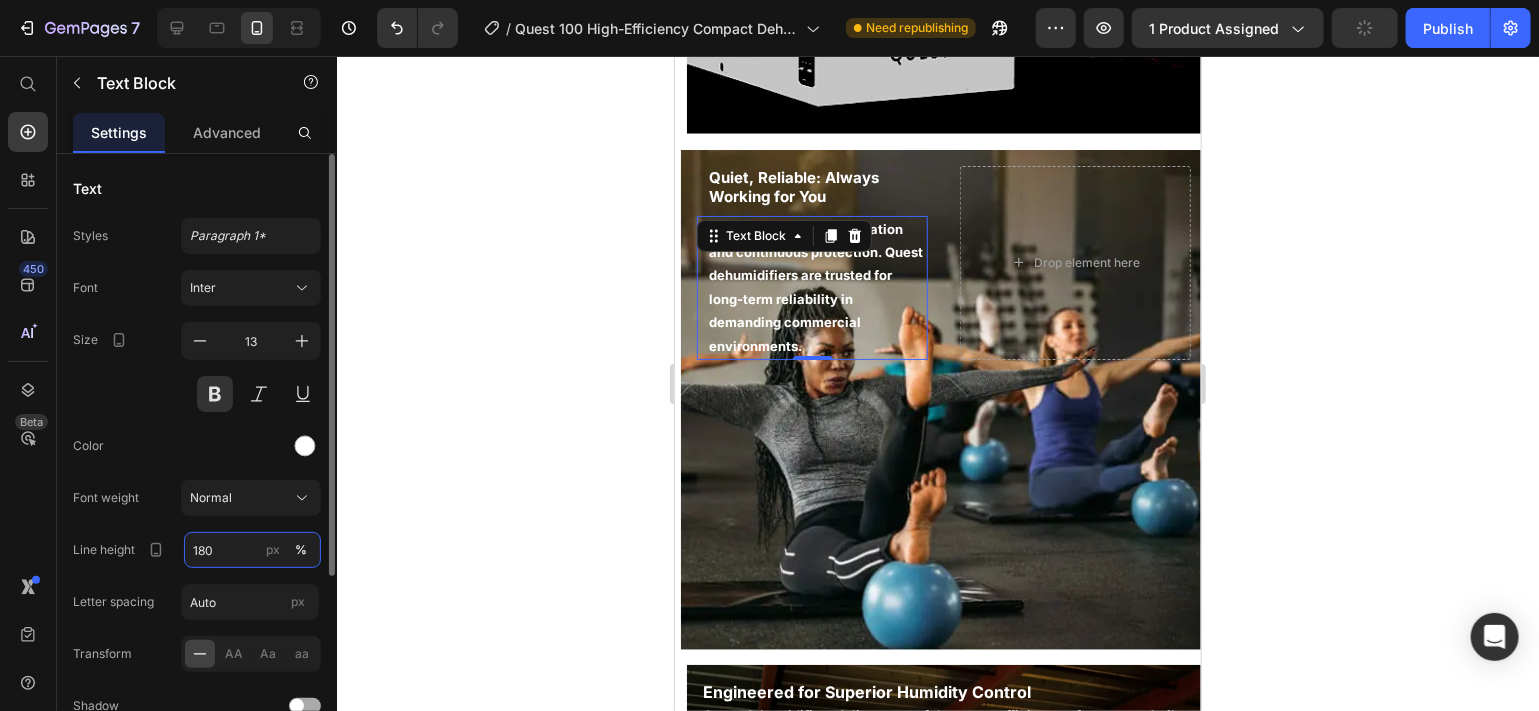 click on "180" at bounding box center (252, 550) 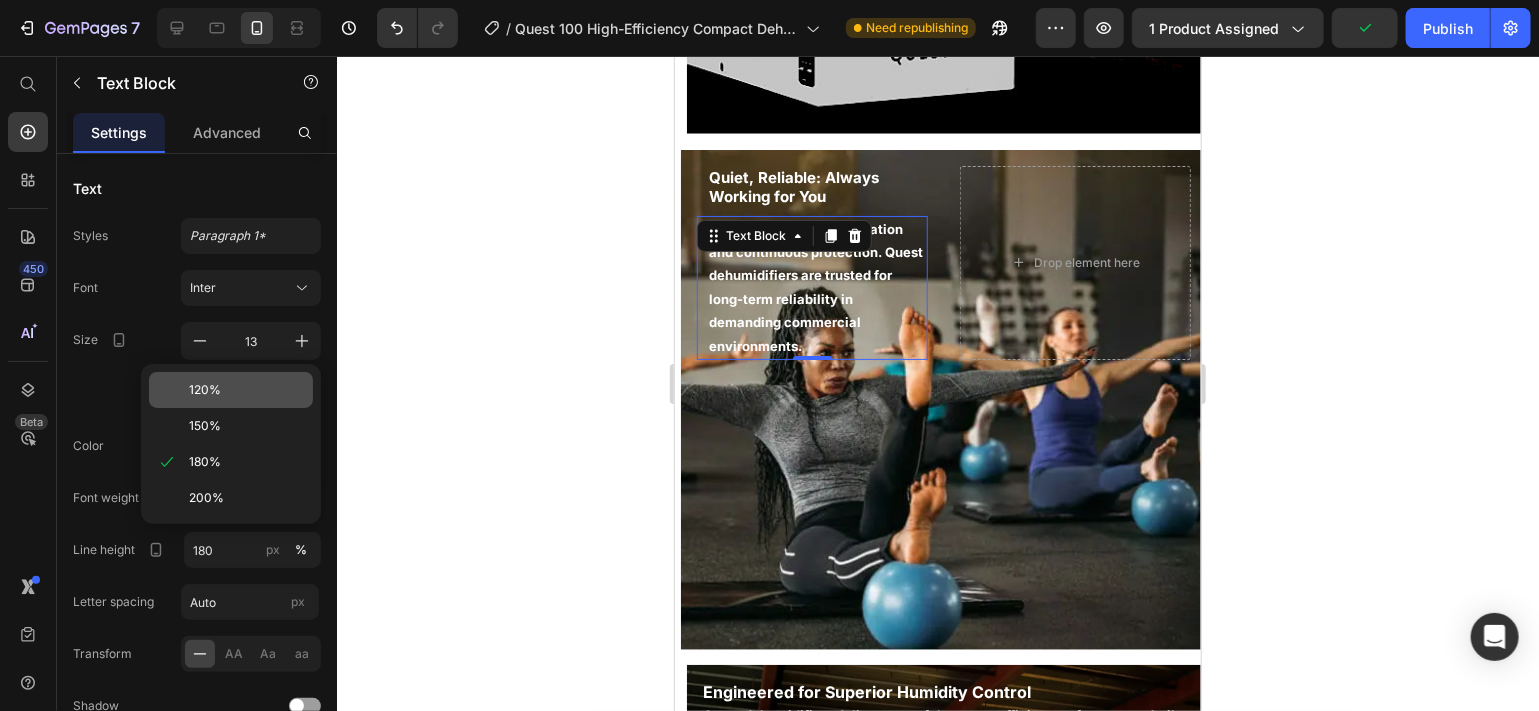 click on "120%" at bounding box center [205, 390] 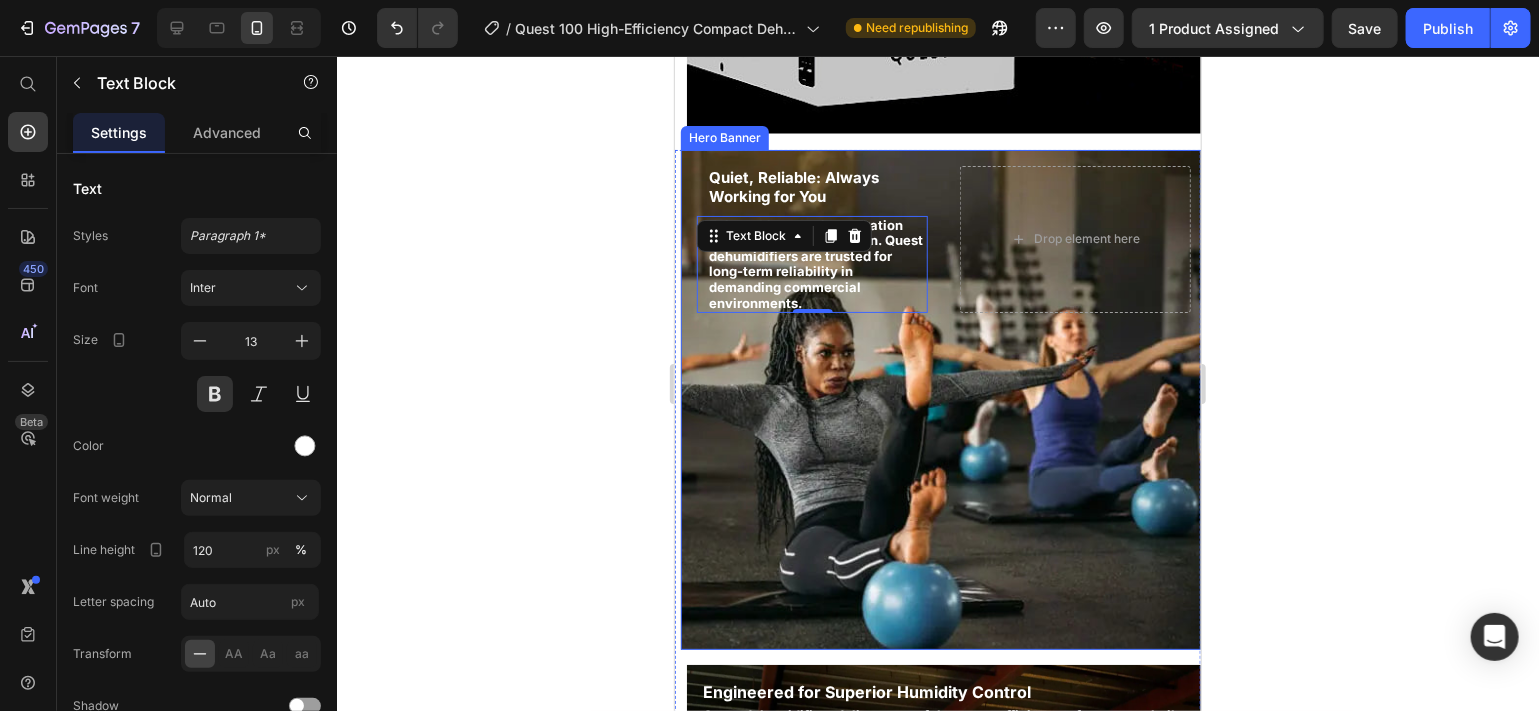 click at bounding box center (943, 399) 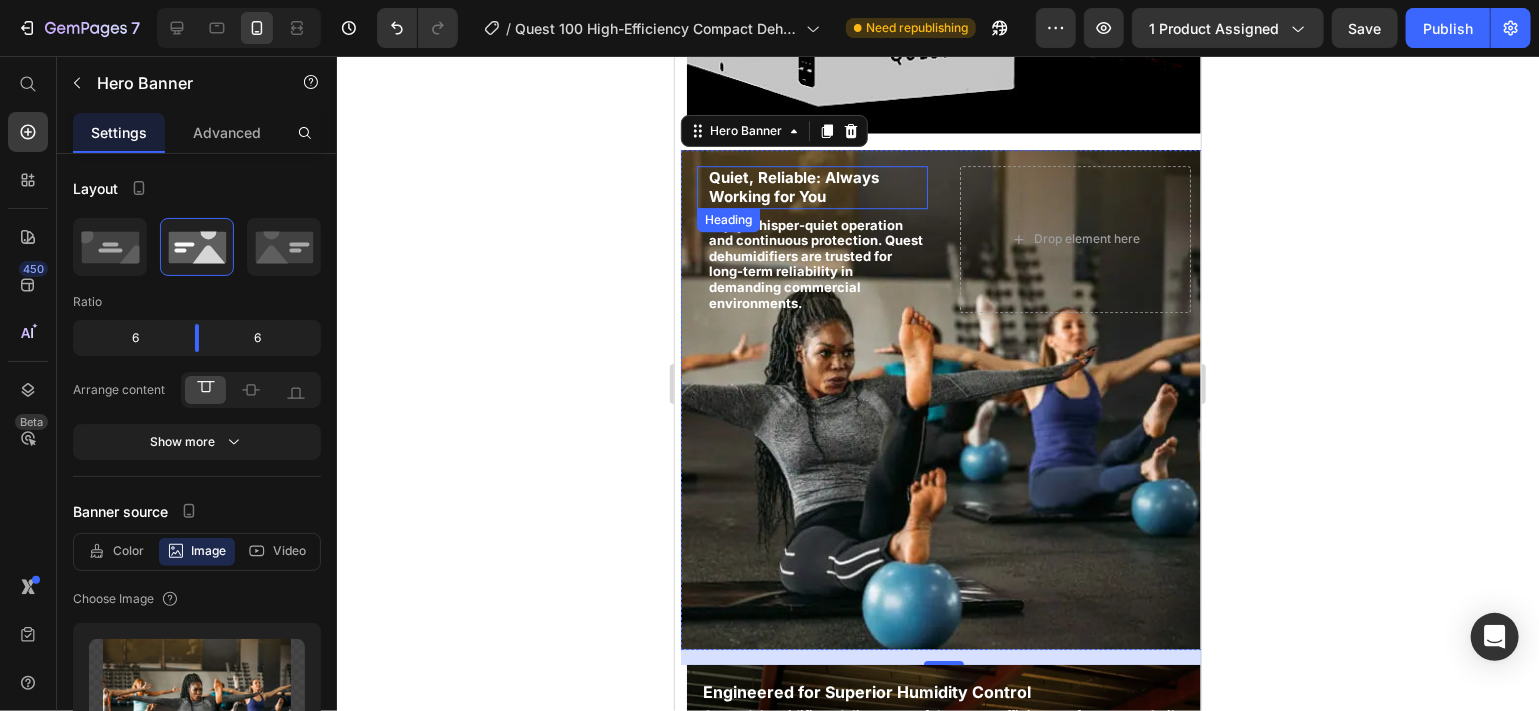 click on "Quiet, Reliable: Always Working for You" at bounding box center (793, 186) 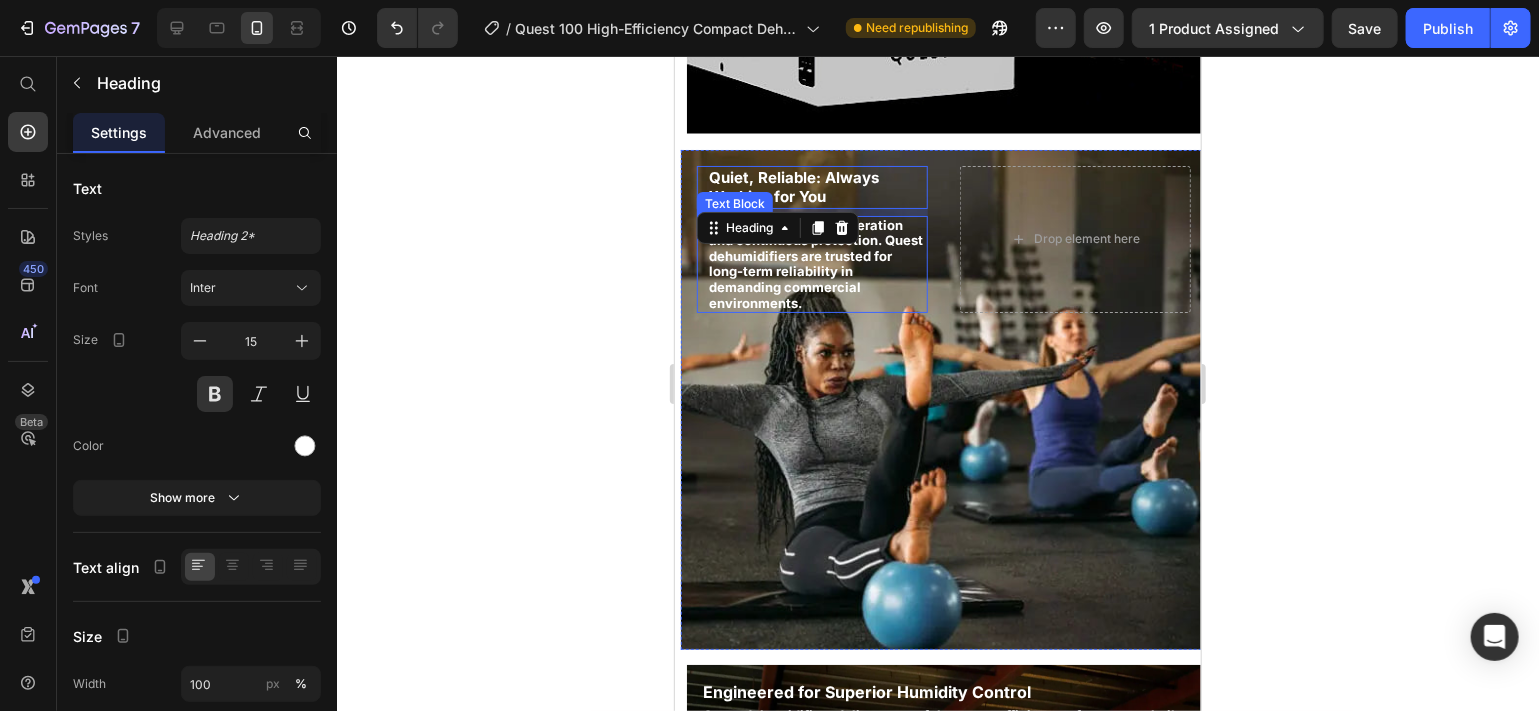 click on "Enjoy whisper-quiet operation and continuous protection. Quest dehumidifiers are trusted for long-term reliability in demanding commercial environments." at bounding box center (815, 263) 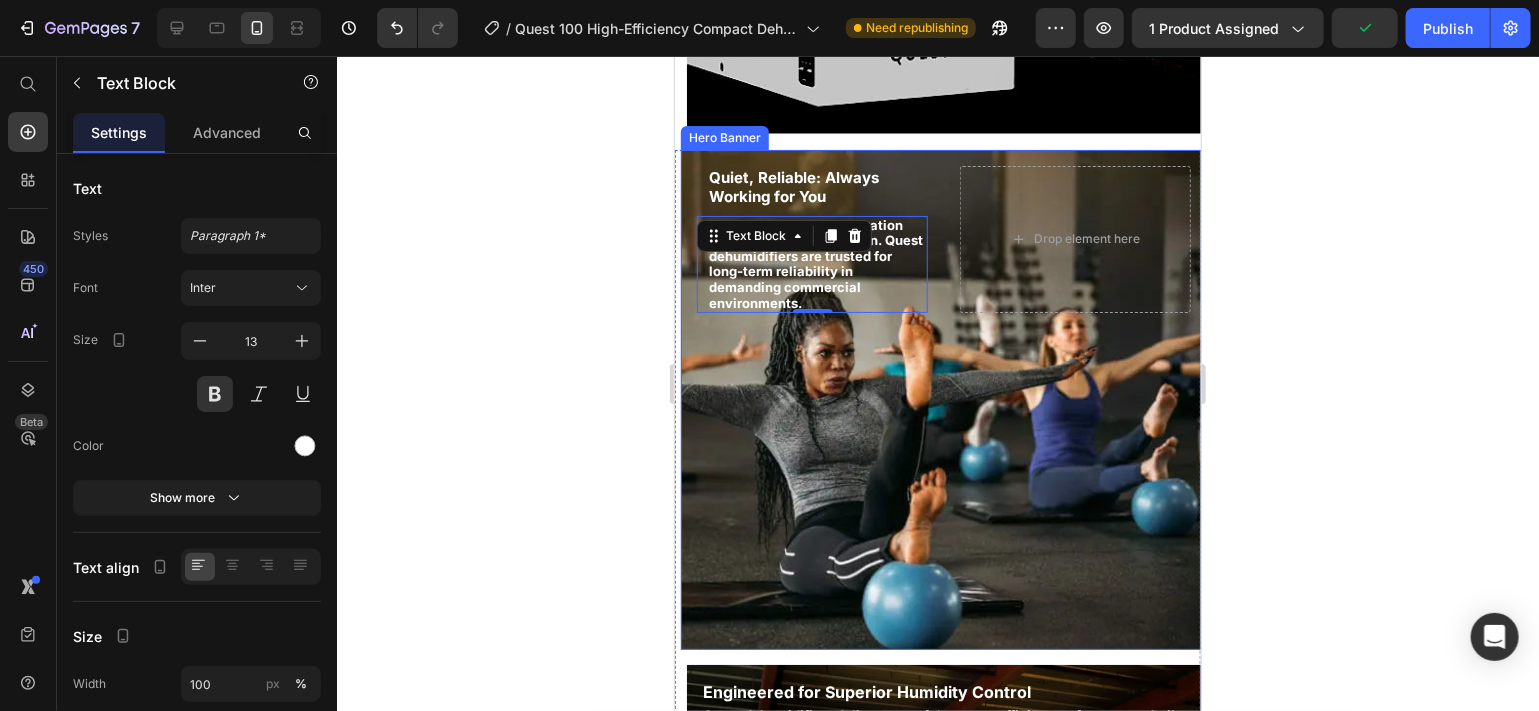 click at bounding box center [943, 399] 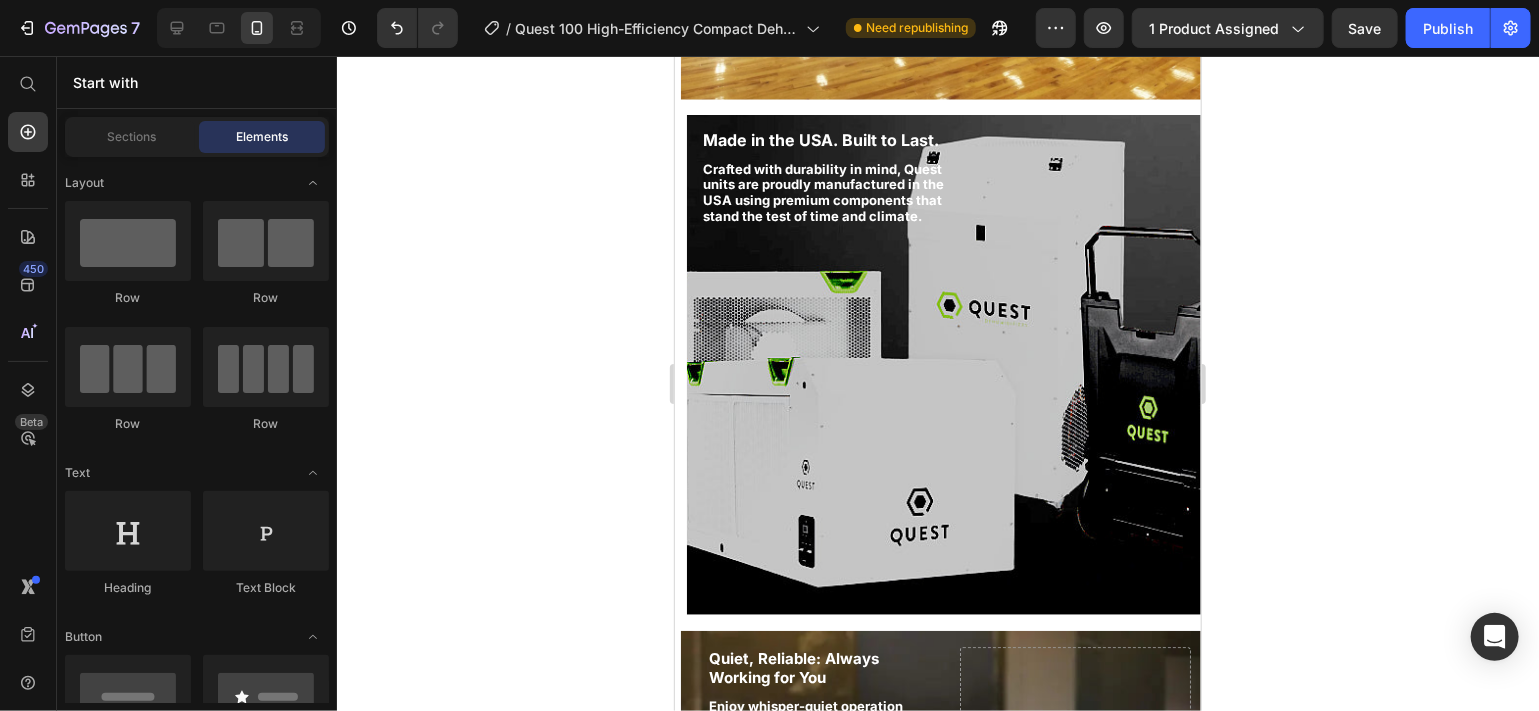scroll, scrollTop: 2326, scrollLeft: 0, axis: vertical 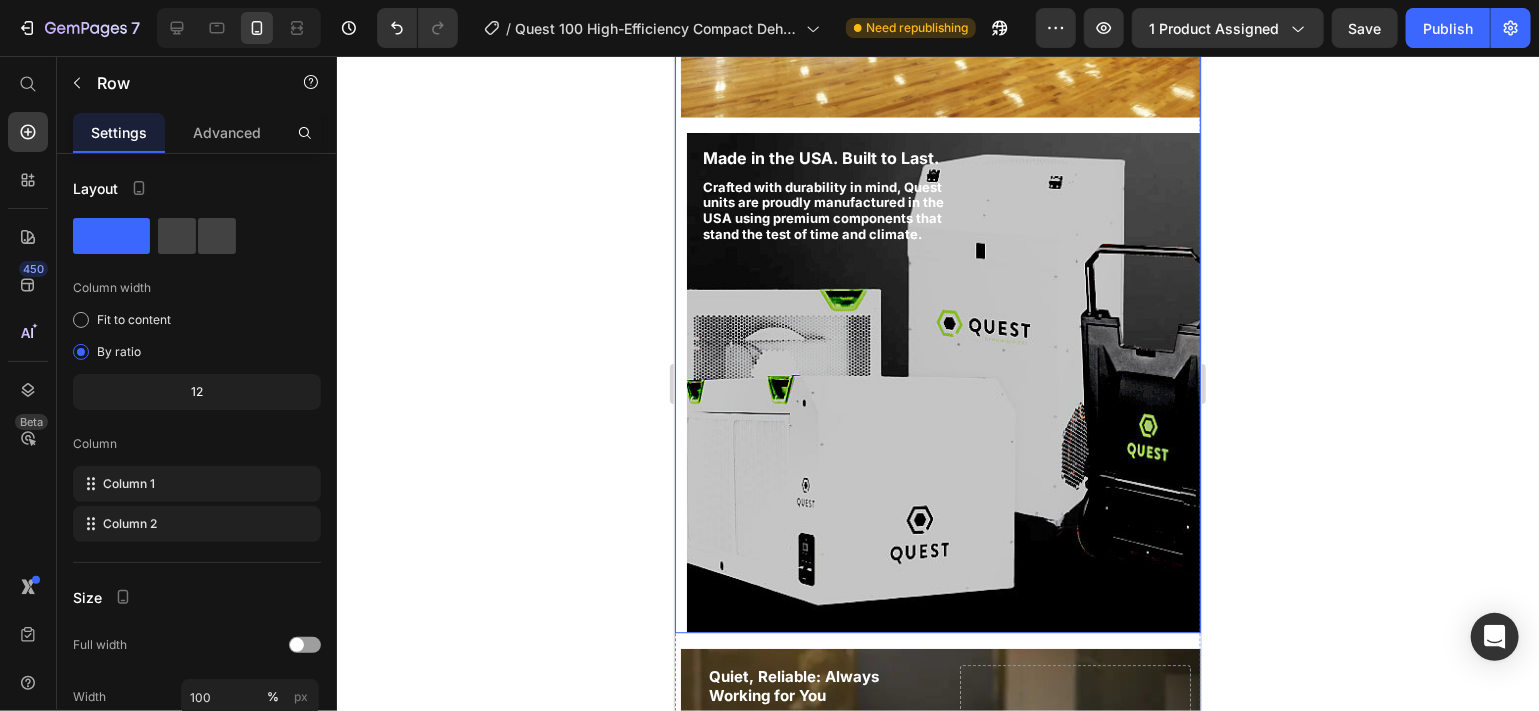 click on "Made in the USA. Built to Last. Heading Crafted with durability in mind, Quest units are proudly manufactured in the USA using premium components that stand the test of time and climate. Text Block Hero Banner" at bounding box center (937, 382) 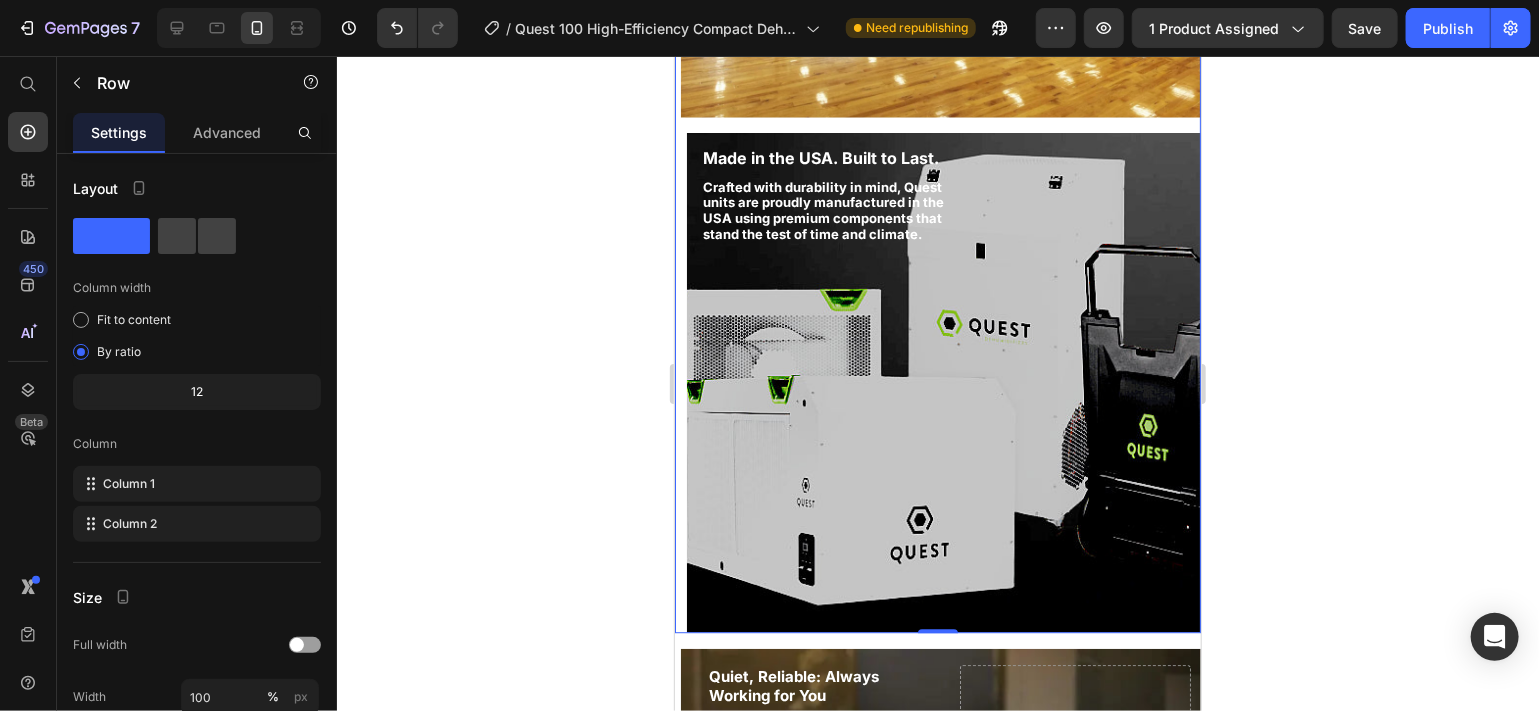 click on "Made in the USA. Built to Last. Heading Crafted with durability in mind, Quest units are proudly manufactured in the USA using premium components that stand the test of time and climate. Text Block Hero Banner" at bounding box center (937, 382) 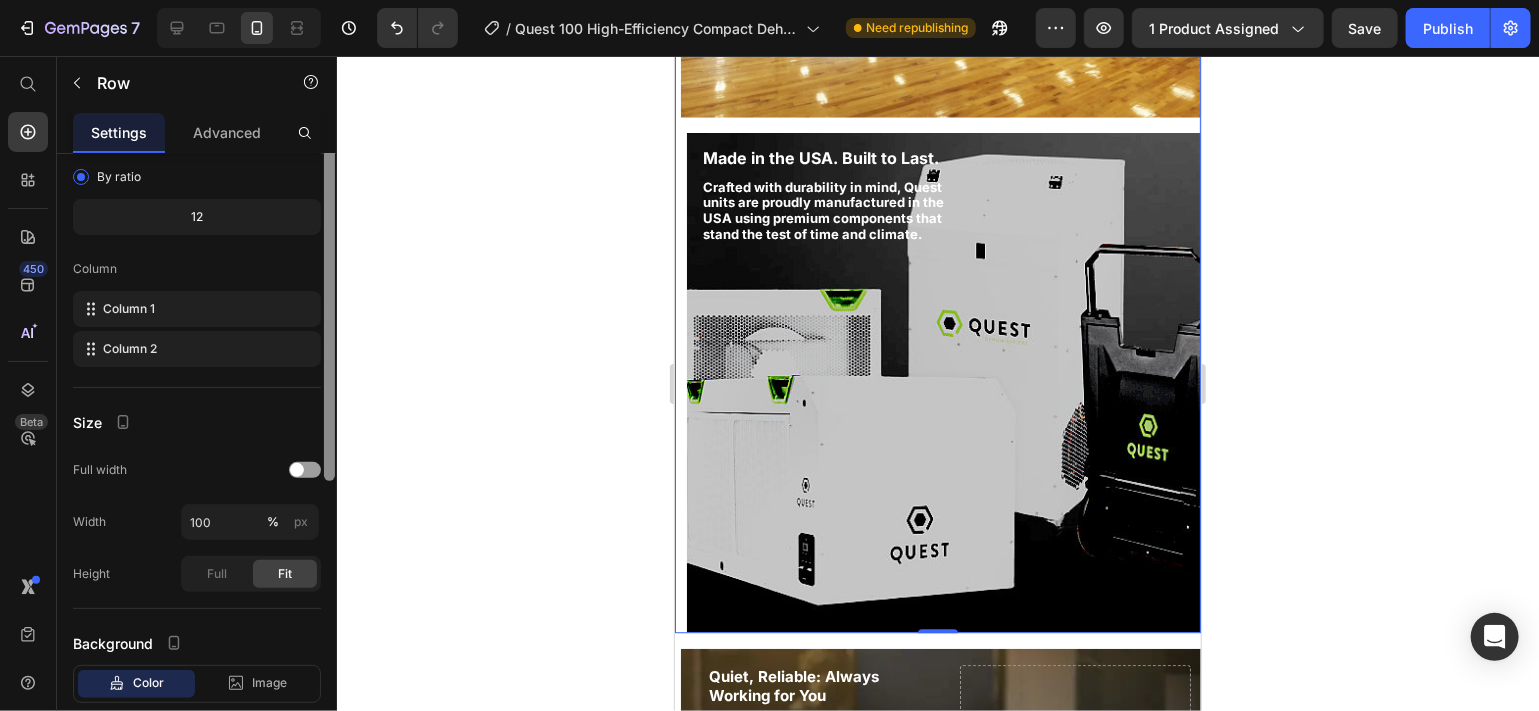 scroll, scrollTop: 0, scrollLeft: 0, axis: both 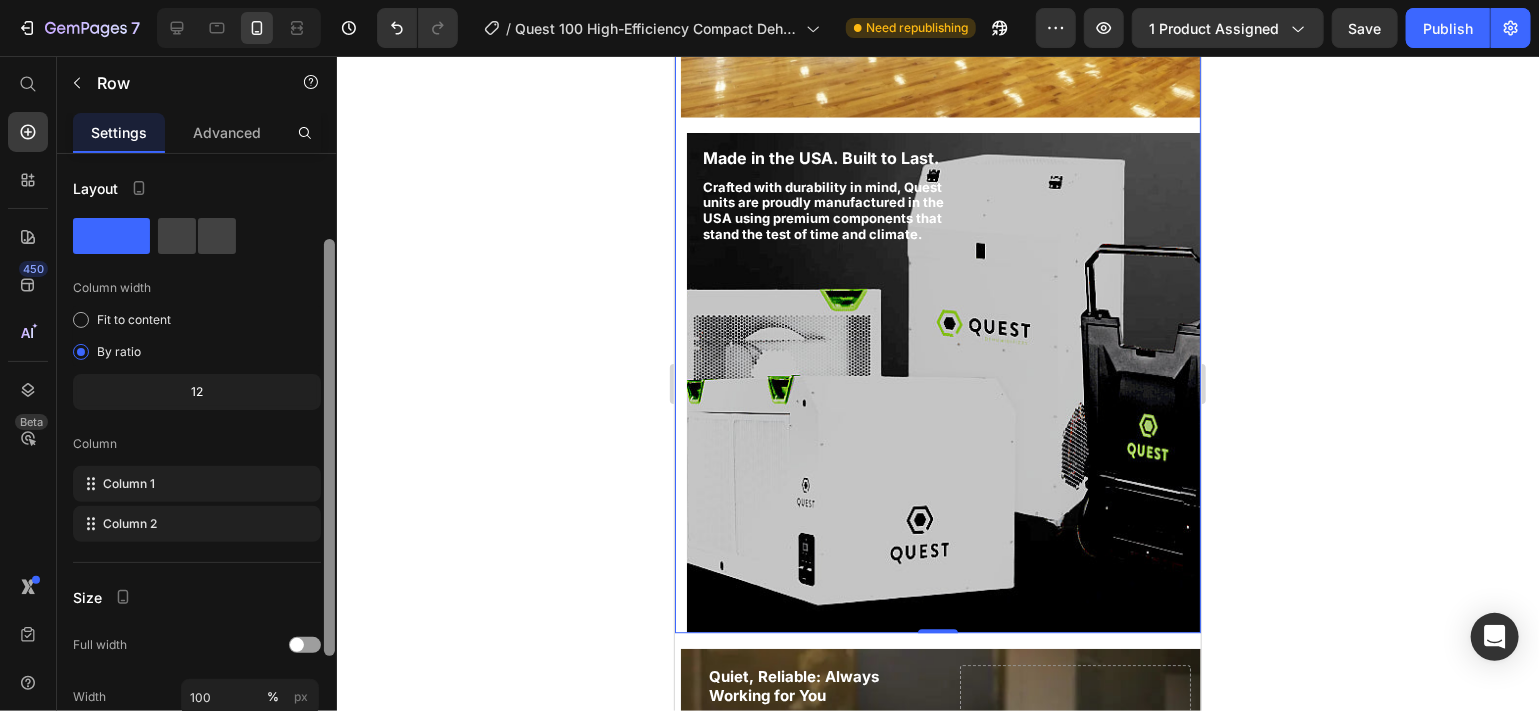 drag, startPoint x: 328, startPoint y: 342, endPoint x: 299, endPoint y: 199, distance: 145.91093 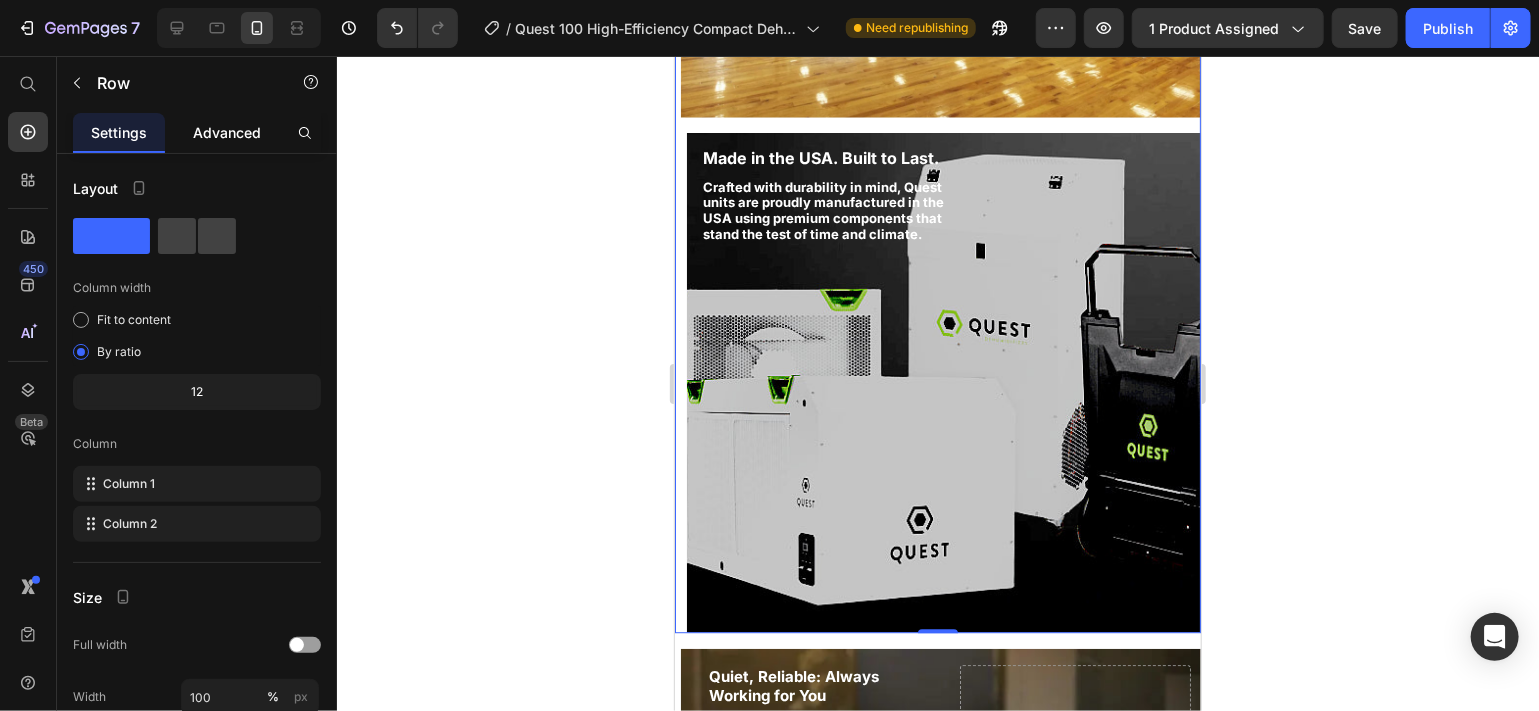 click on "Advanced" at bounding box center [227, 132] 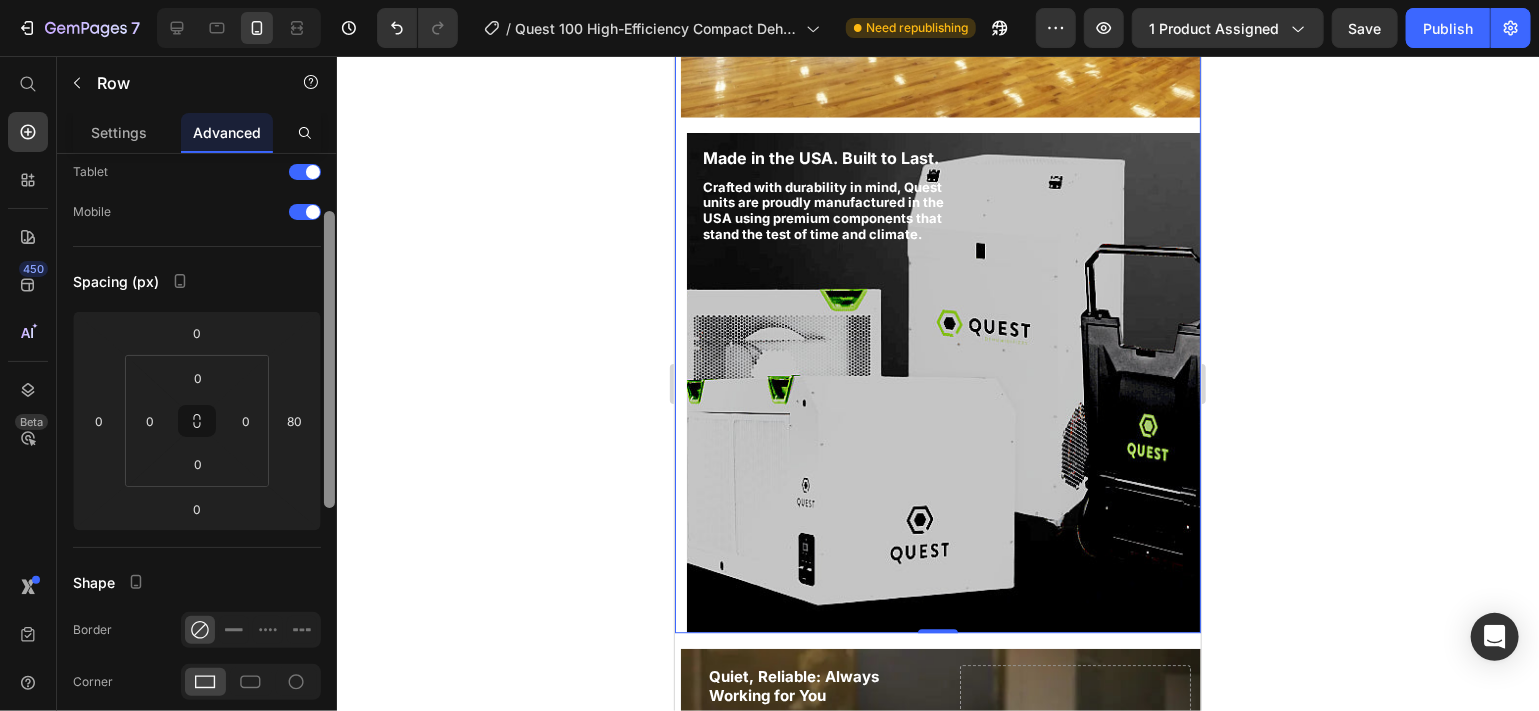 scroll, scrollTop: 111, scrollLeft: 0, axis: vertical 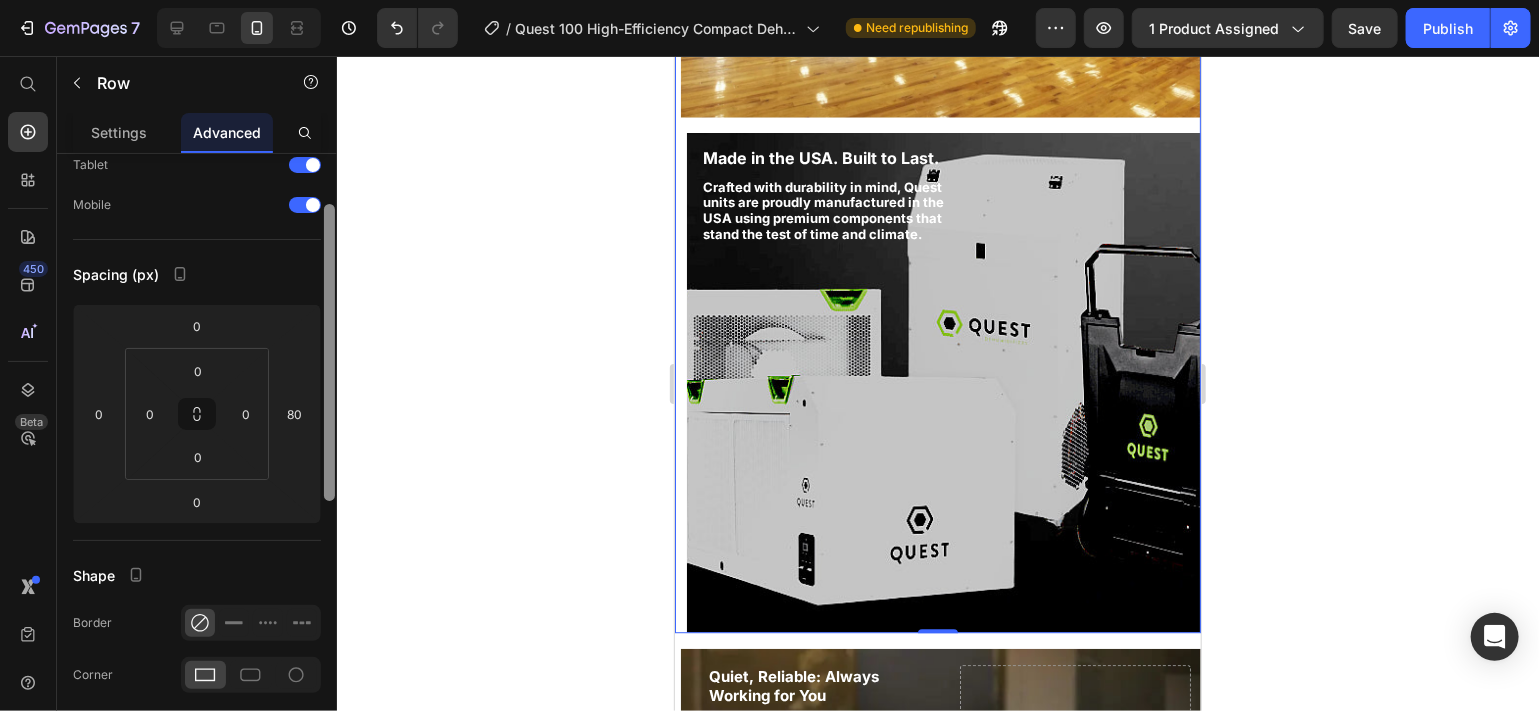 drag, startPoint x: 326, startPoint y: 306, endPoint x: 323, endPoint y: 342, distance: 36.124783 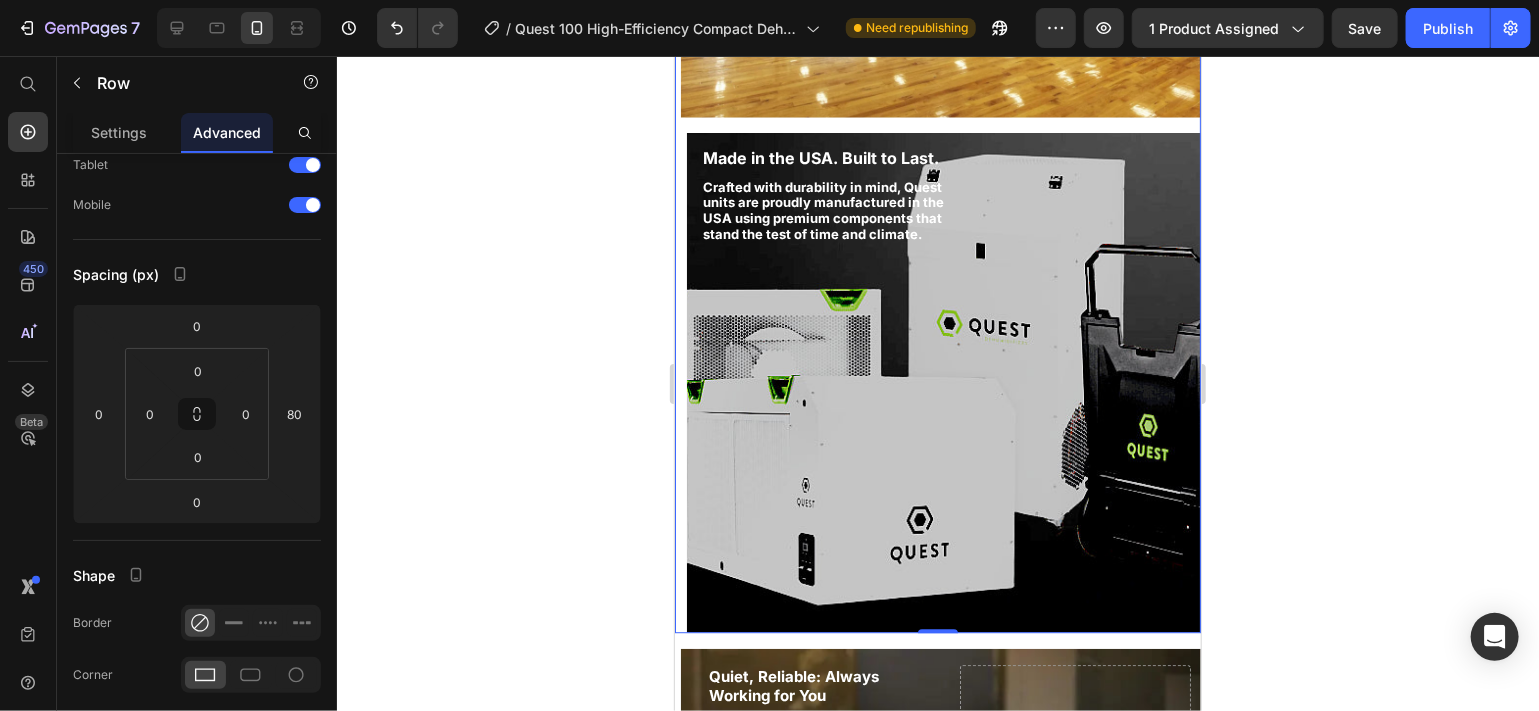 click on "Made in the USA. Built to Last. Heading Crafted with durability in mind, Quest units are proudly manufactured in the USA using premium components that stand the test of time and climate. Text Block Hero Banner" at bounding box center [937, 382] 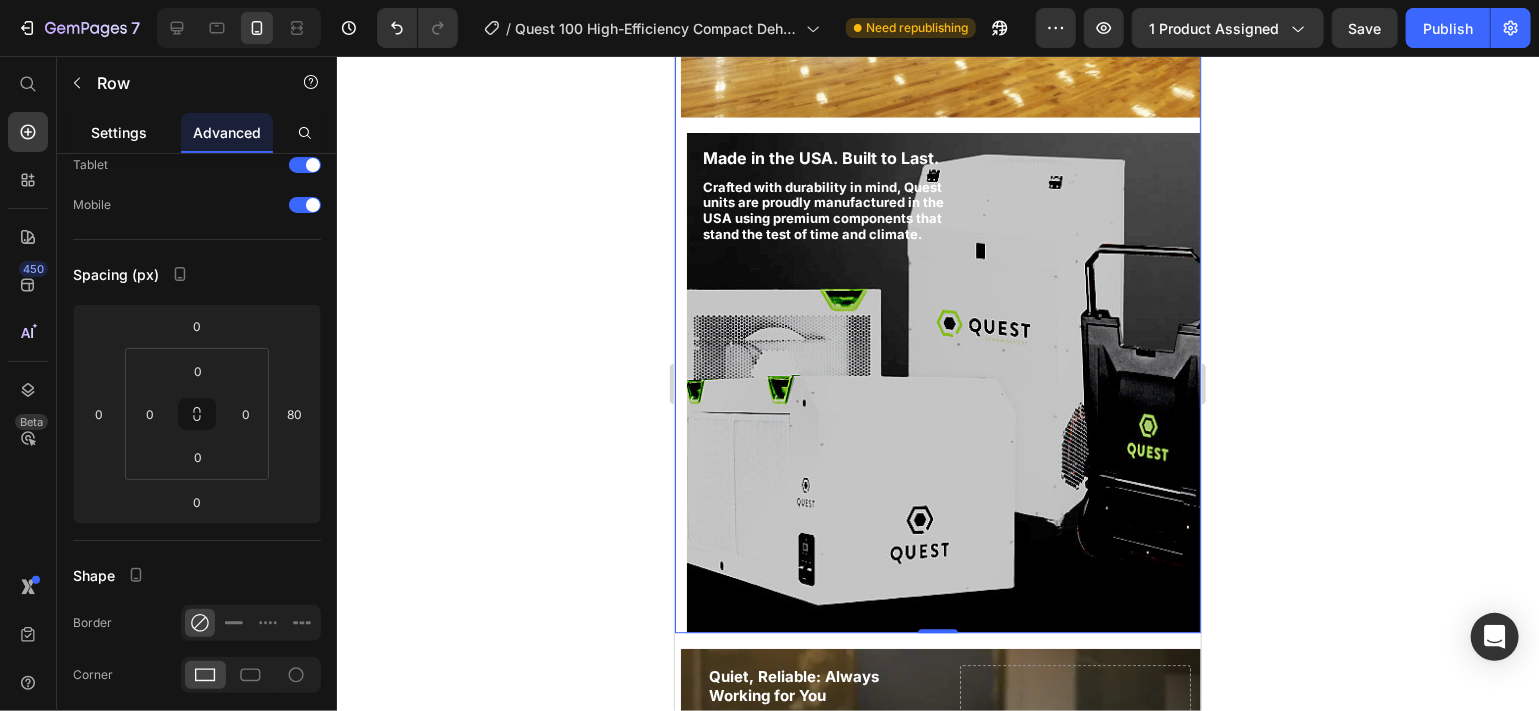 click on "Settings" at bounding box center (119, 132) 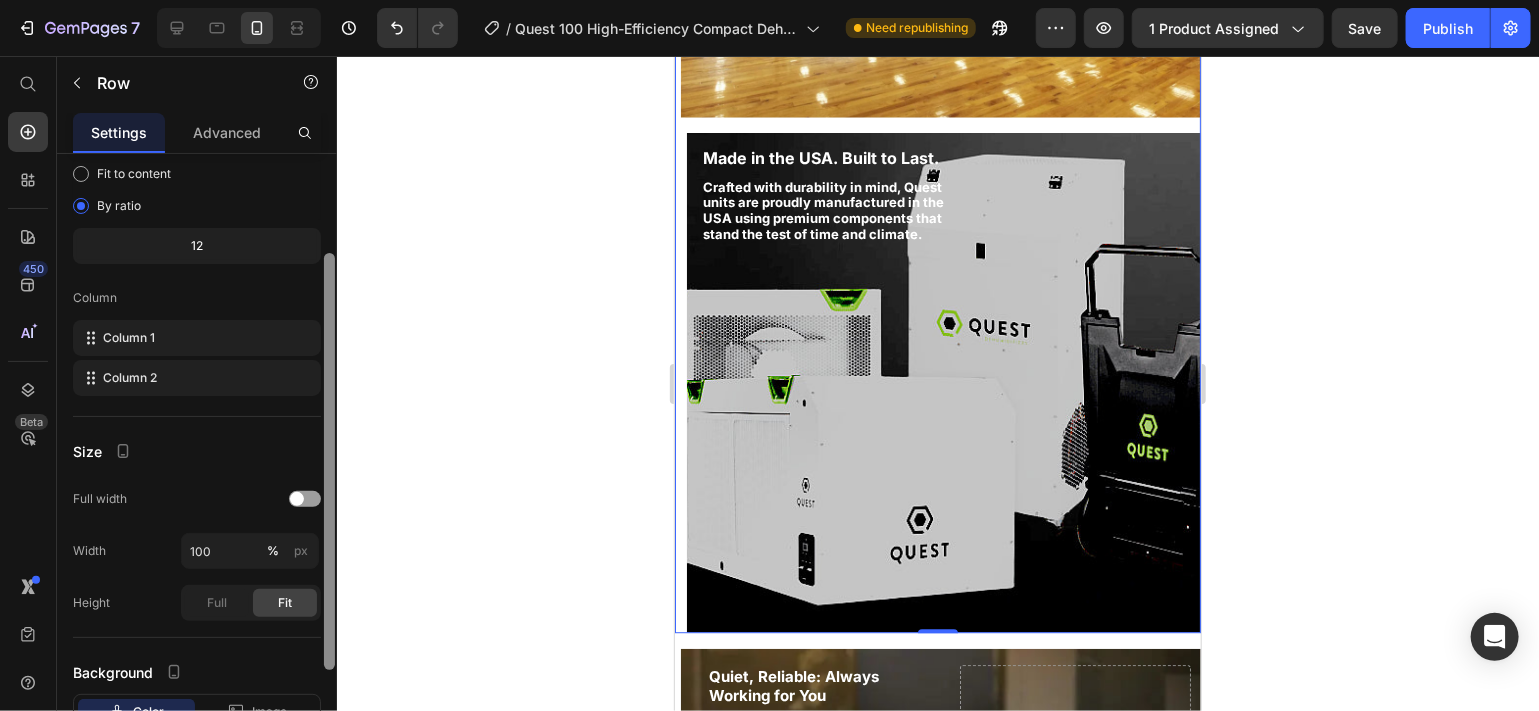 scroll, scrollTop: 292, scrollLeft: 0, axis: vertical 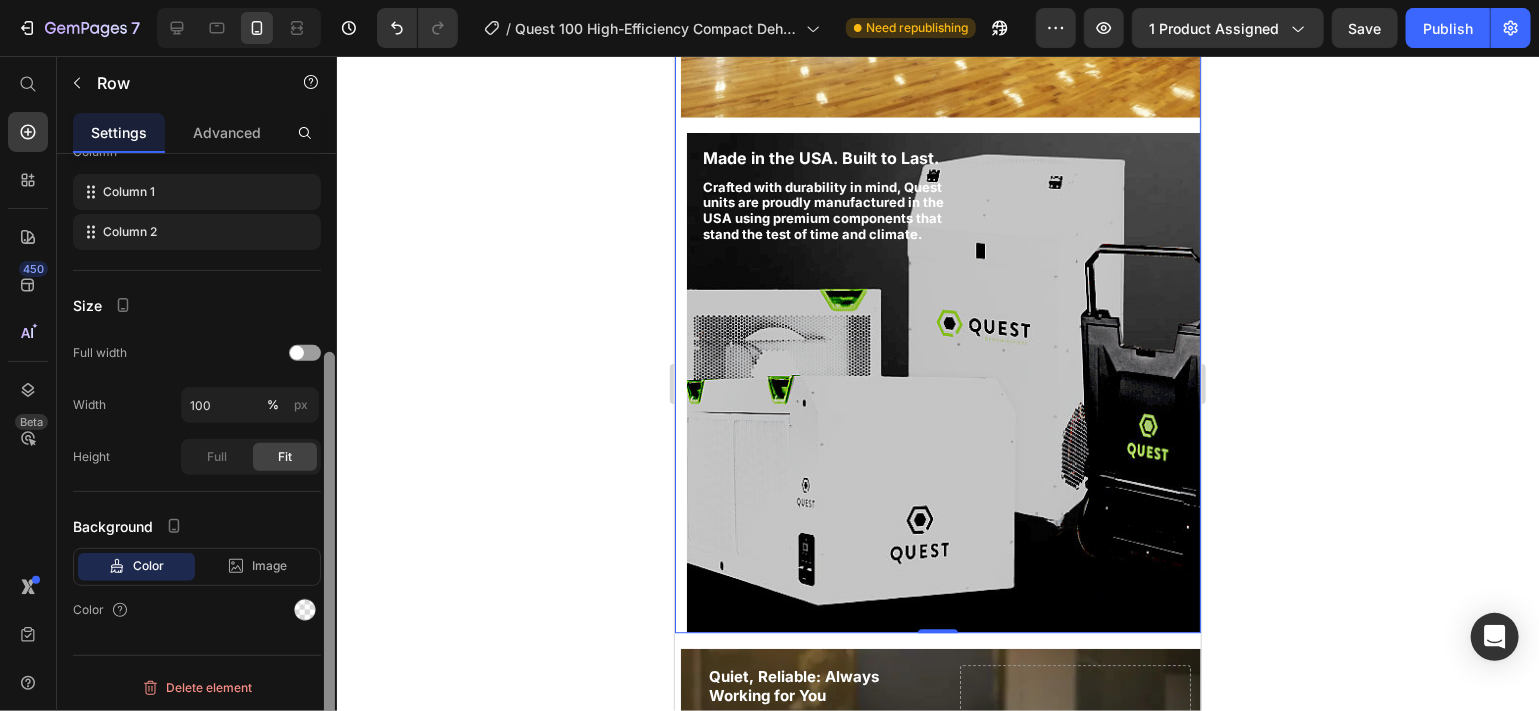 drag, startPoint x: 328, startPoint y: 367, endPoint x: 331, endPoint y: 598, distance: 231.01949 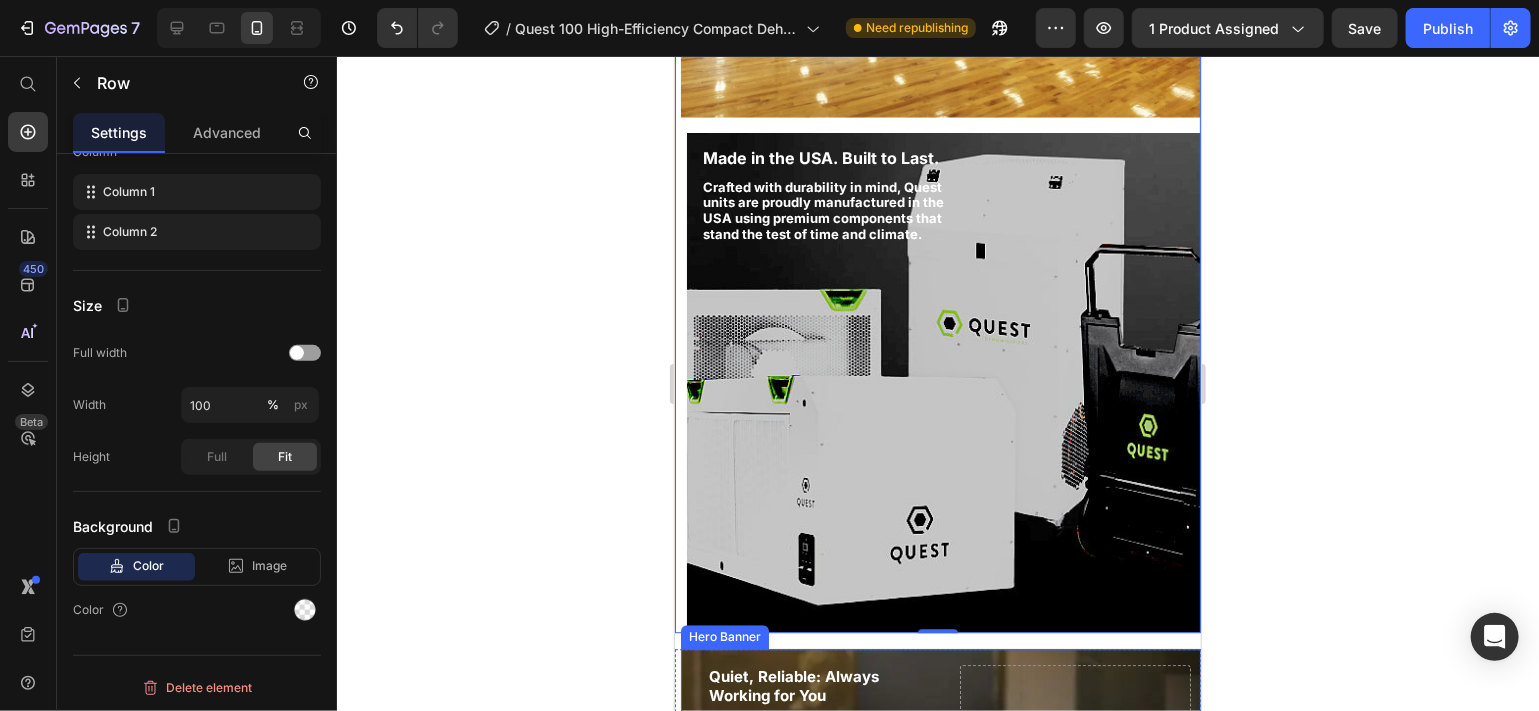 click on "Quiet, Reliable: Always Working for You Heading Enjoy whisper-quiet operation and continuous protection. Quest dehumidifiers are trusted for long-term reliability in demanding commercial environments. Text Block
Drop element here" at bounding box center [943, 738] 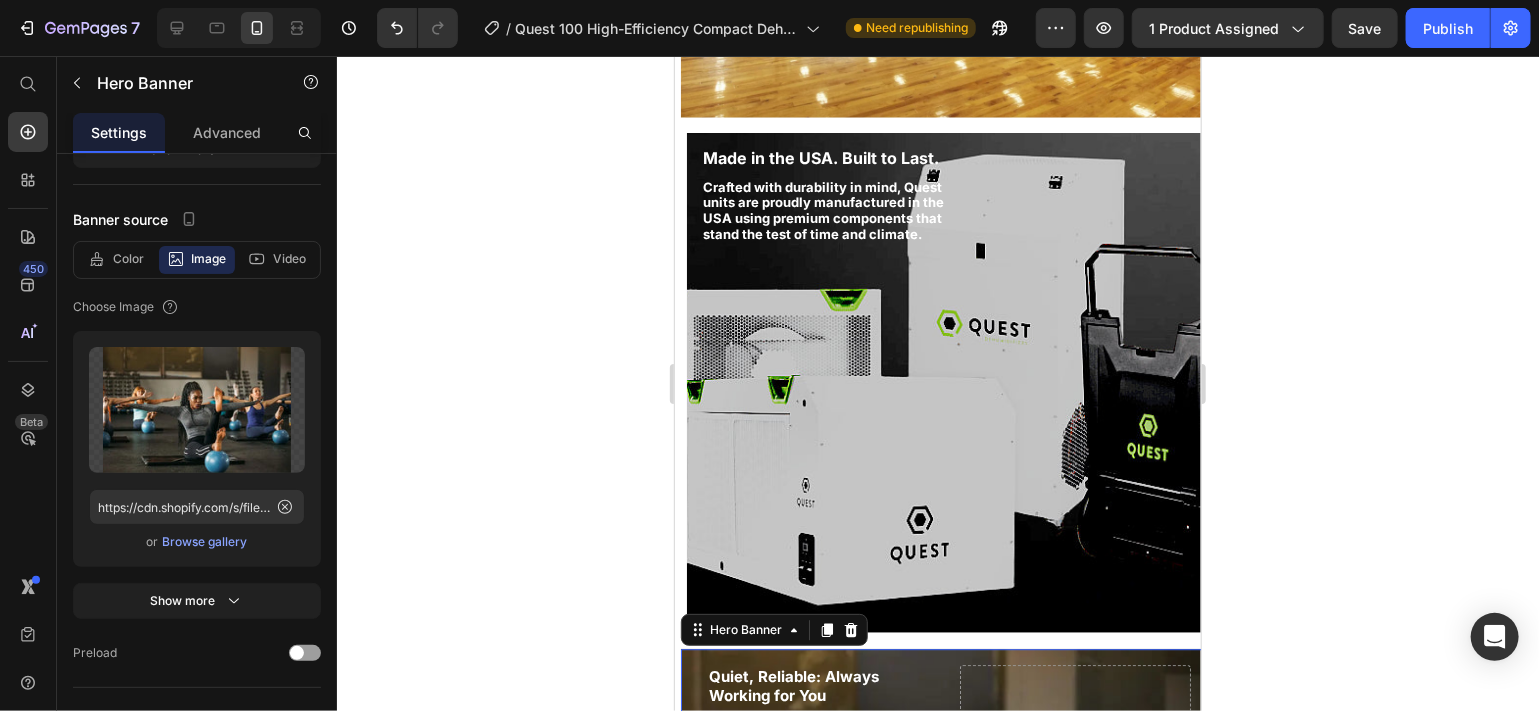 scroll, scrollTop: 0, scrollLeft: 0, axis: both 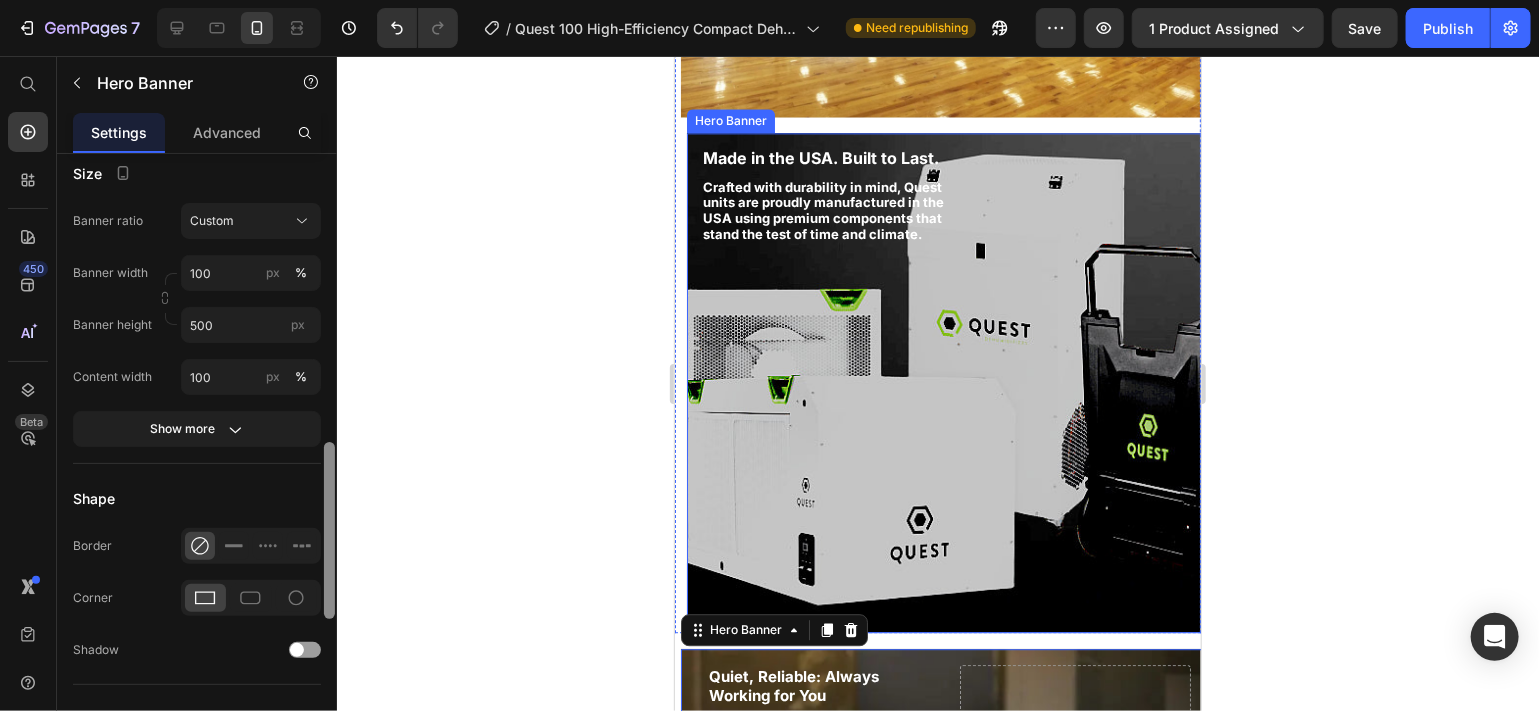 drag, startPoint x: 332, startPoint y: 313, endPoint x: 314, endPoint y: 591, distance: 278.58212 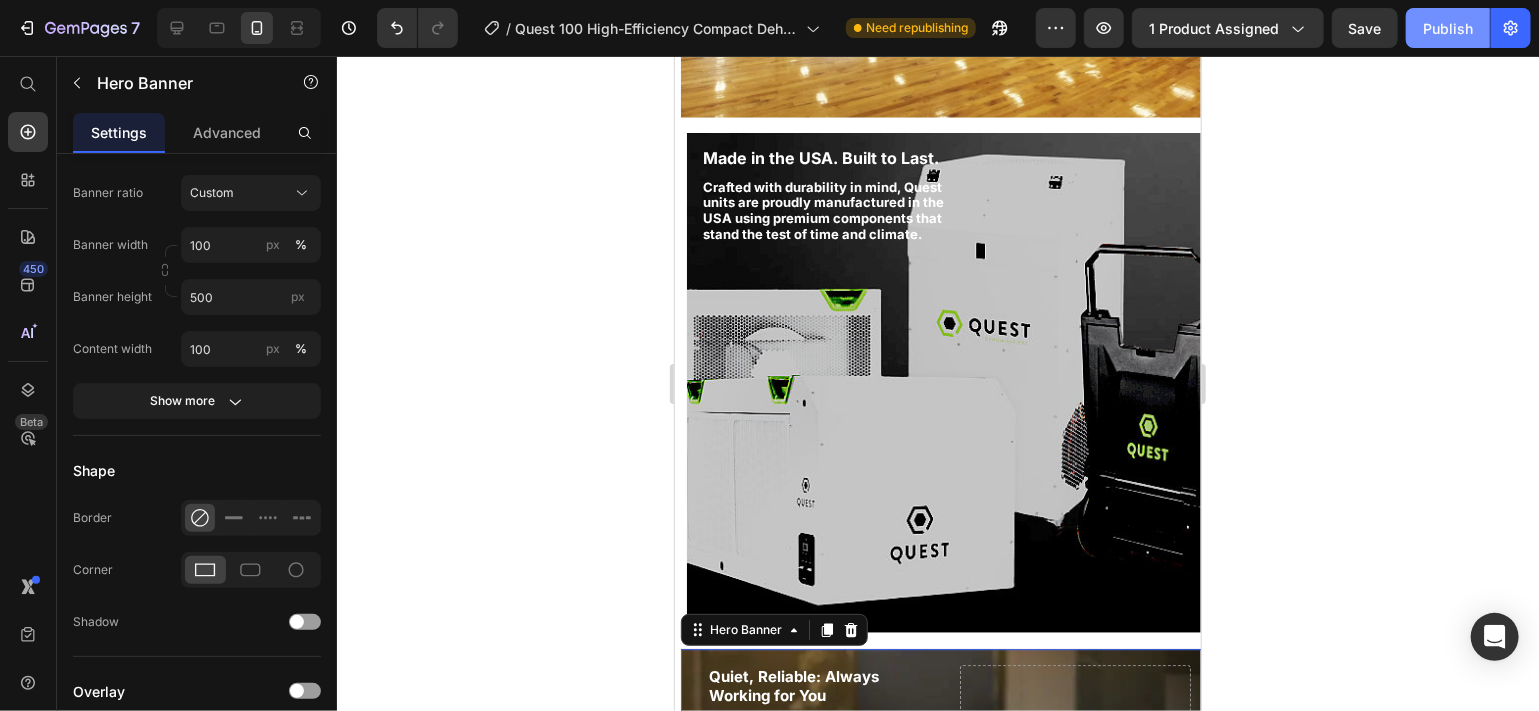 click on "Publish" at bounding box center (1448, 28) 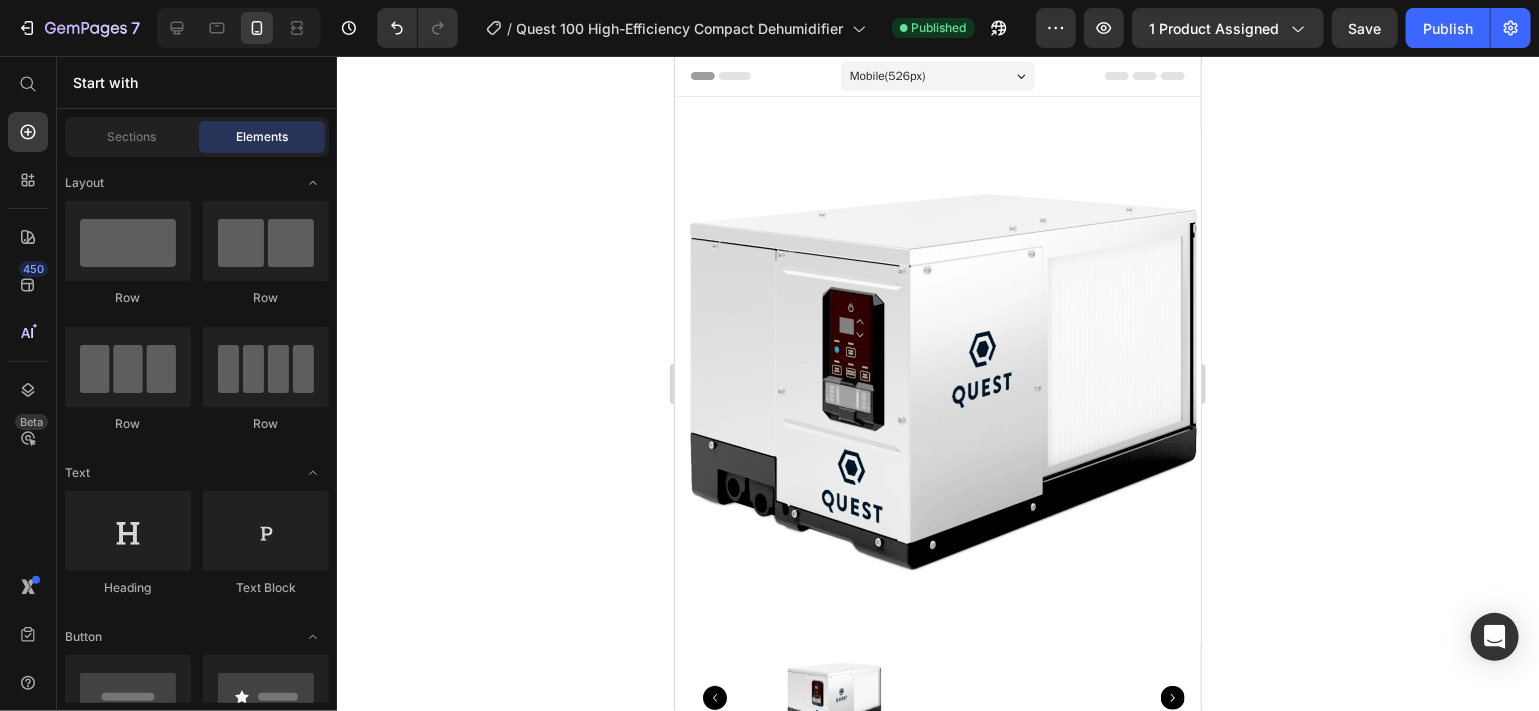 scroll, scrollTop: 417, scrollLeft: 0, axis: vertical 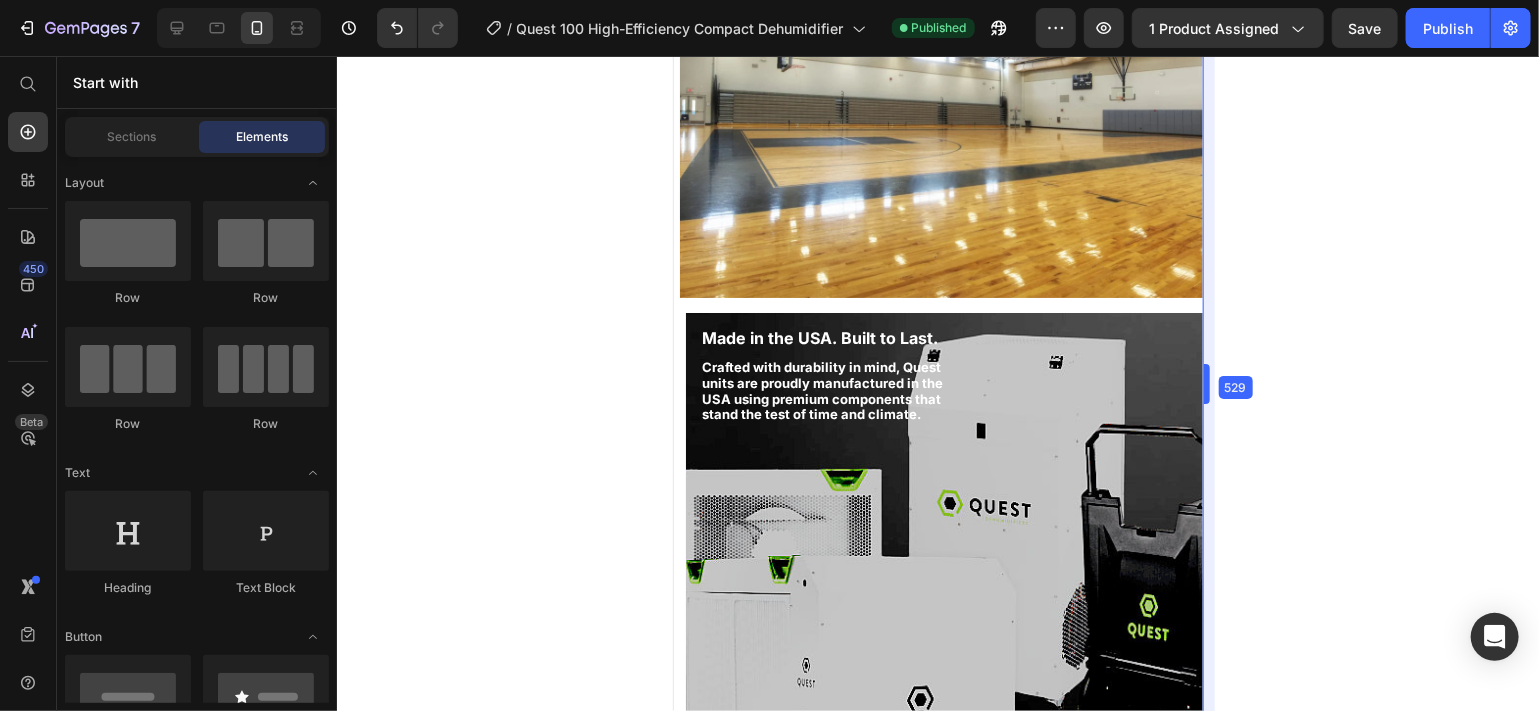 drag, startPoint x: 1201, startPoint y: 262, endPoint x: 1206, endPoint y: 284, distance: 22.561028 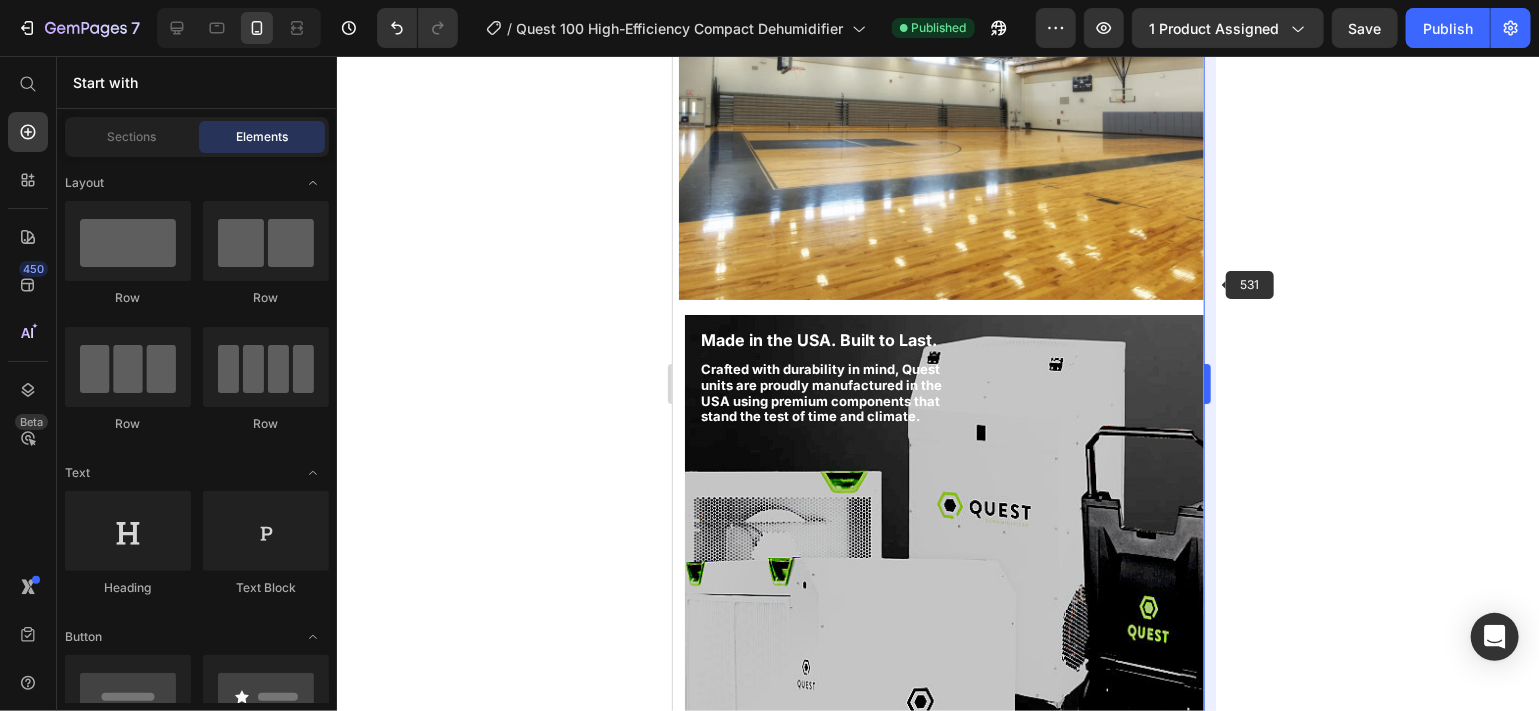 scroll, scrollTop: 2735, scrollLeft: 0, axis: vertical 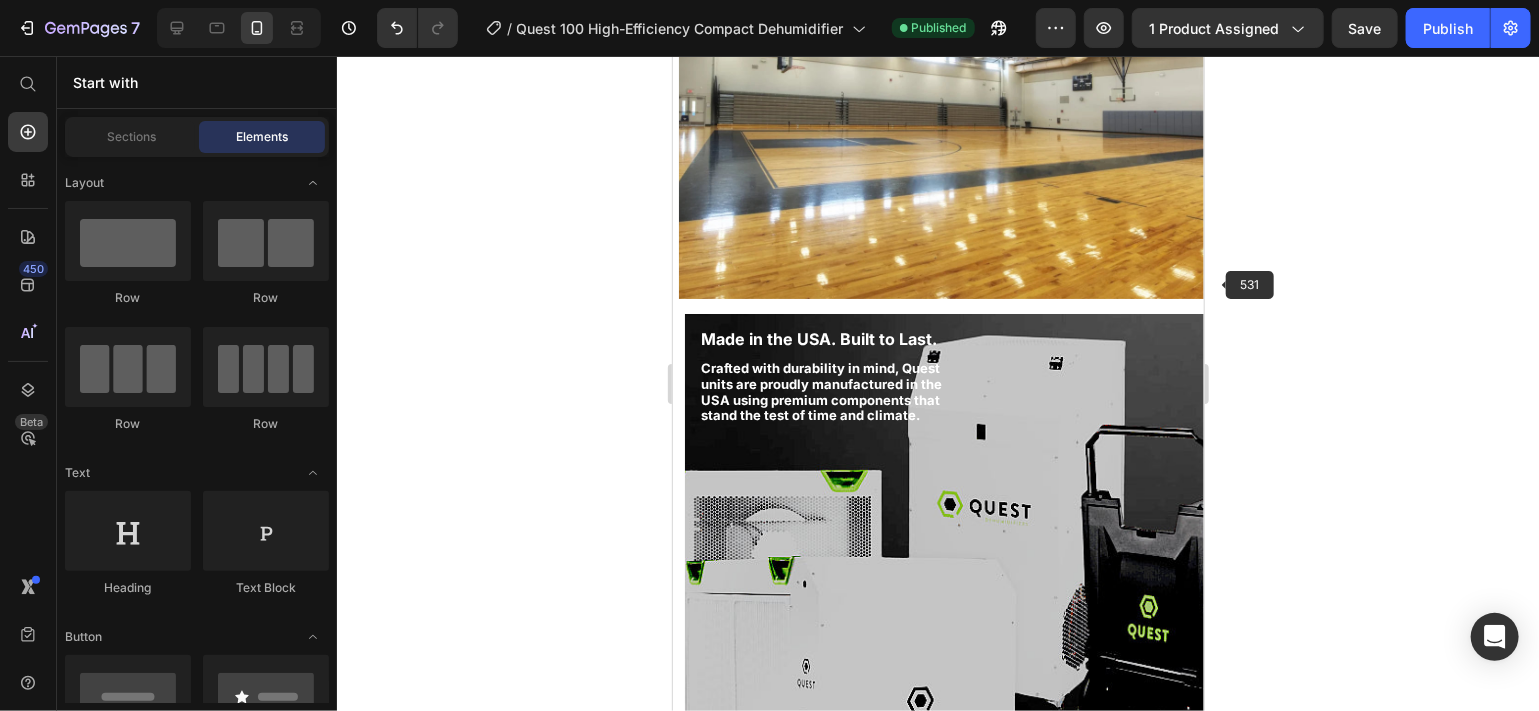 drag, startPoint x: 1206, startPoint y: 284, endPoint x: 1247, endPoint y: 235, distance: 63.89053 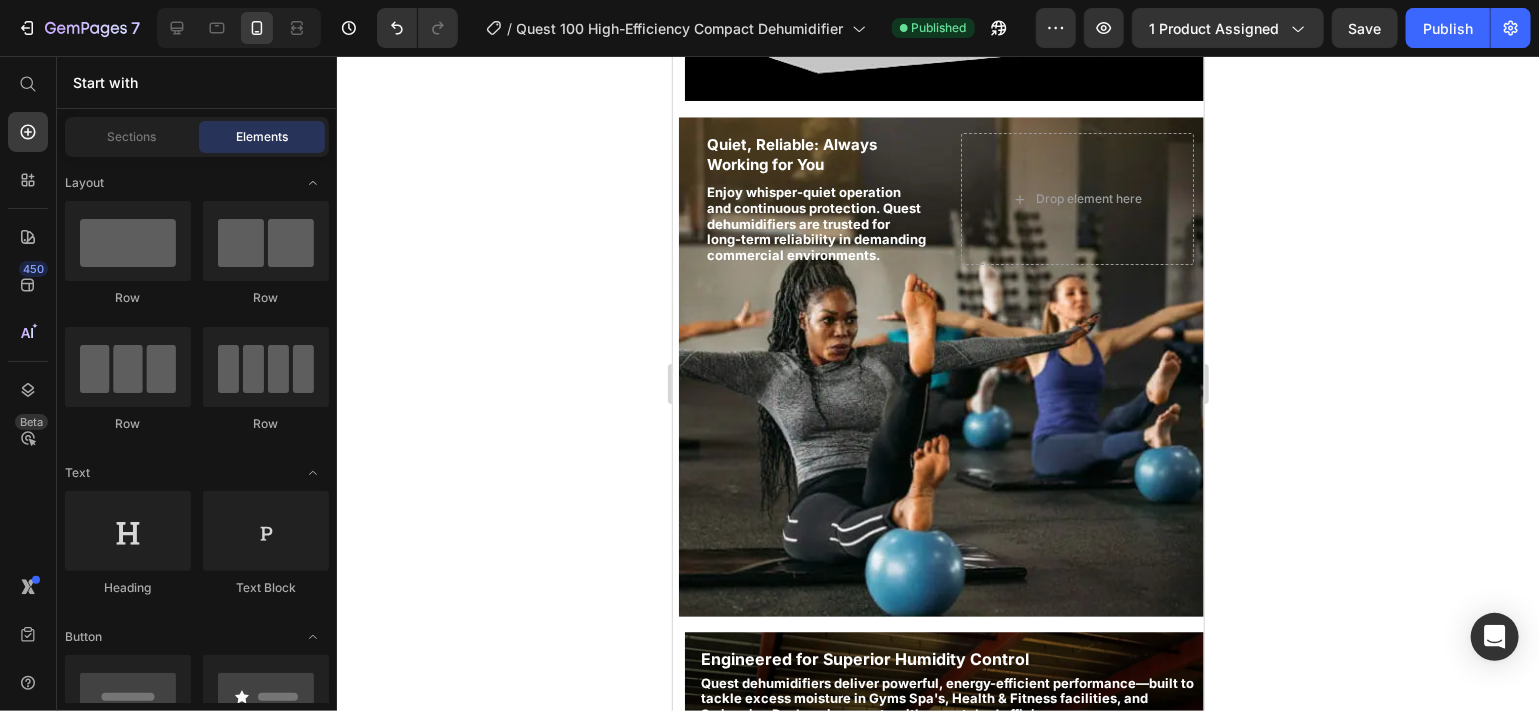 scroll, scrollTop: 3408, scrollLeft: 0, axis: vertical 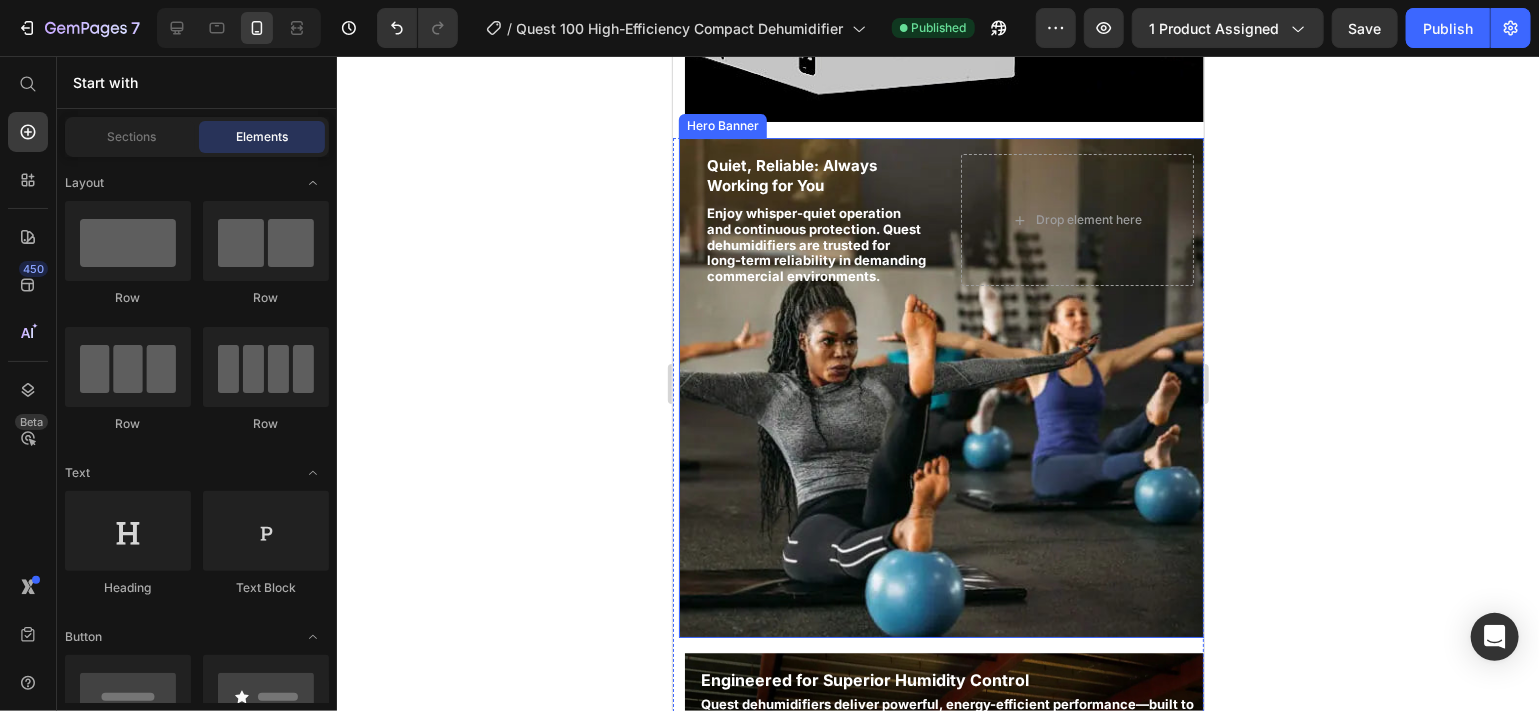 click at bounding box center [943, 387] 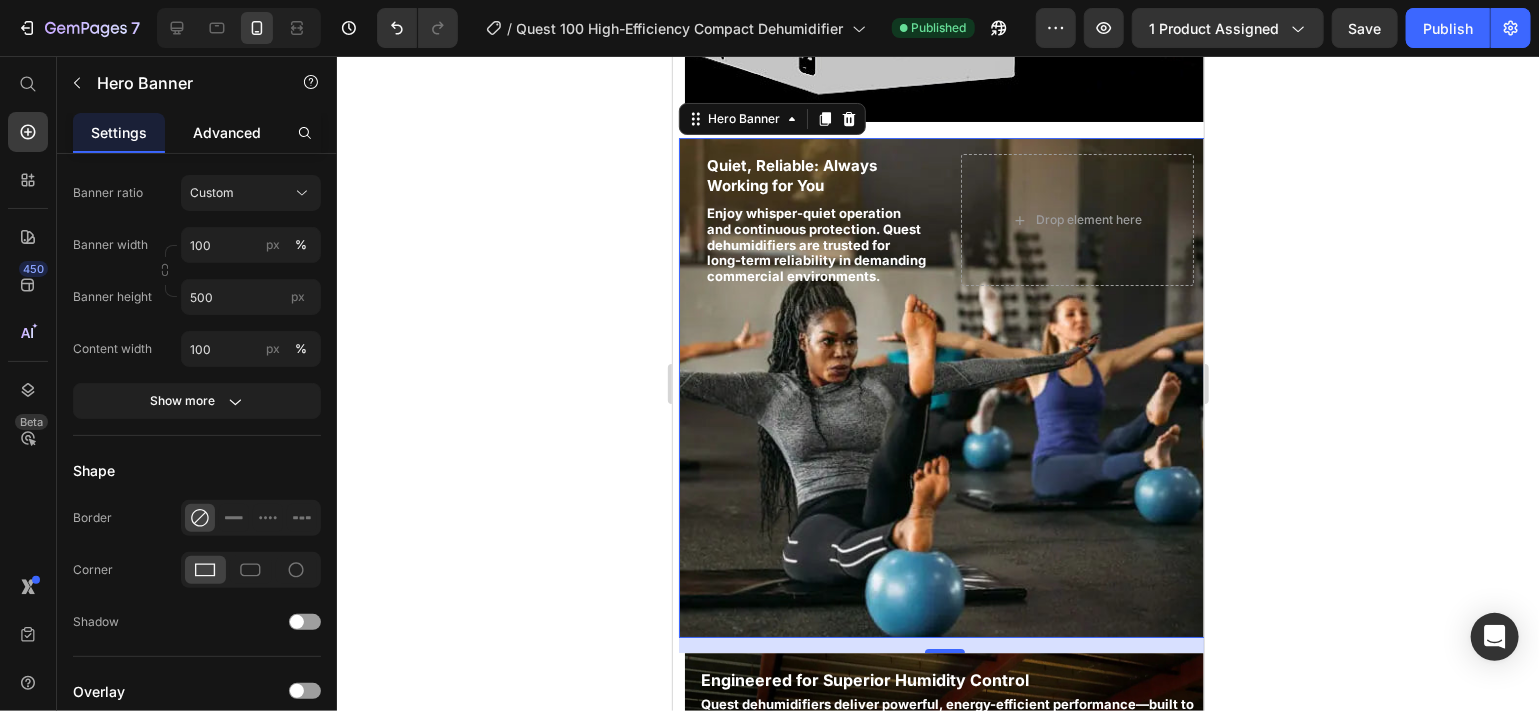 click on "Advanced" at bounding box center [227, 132] 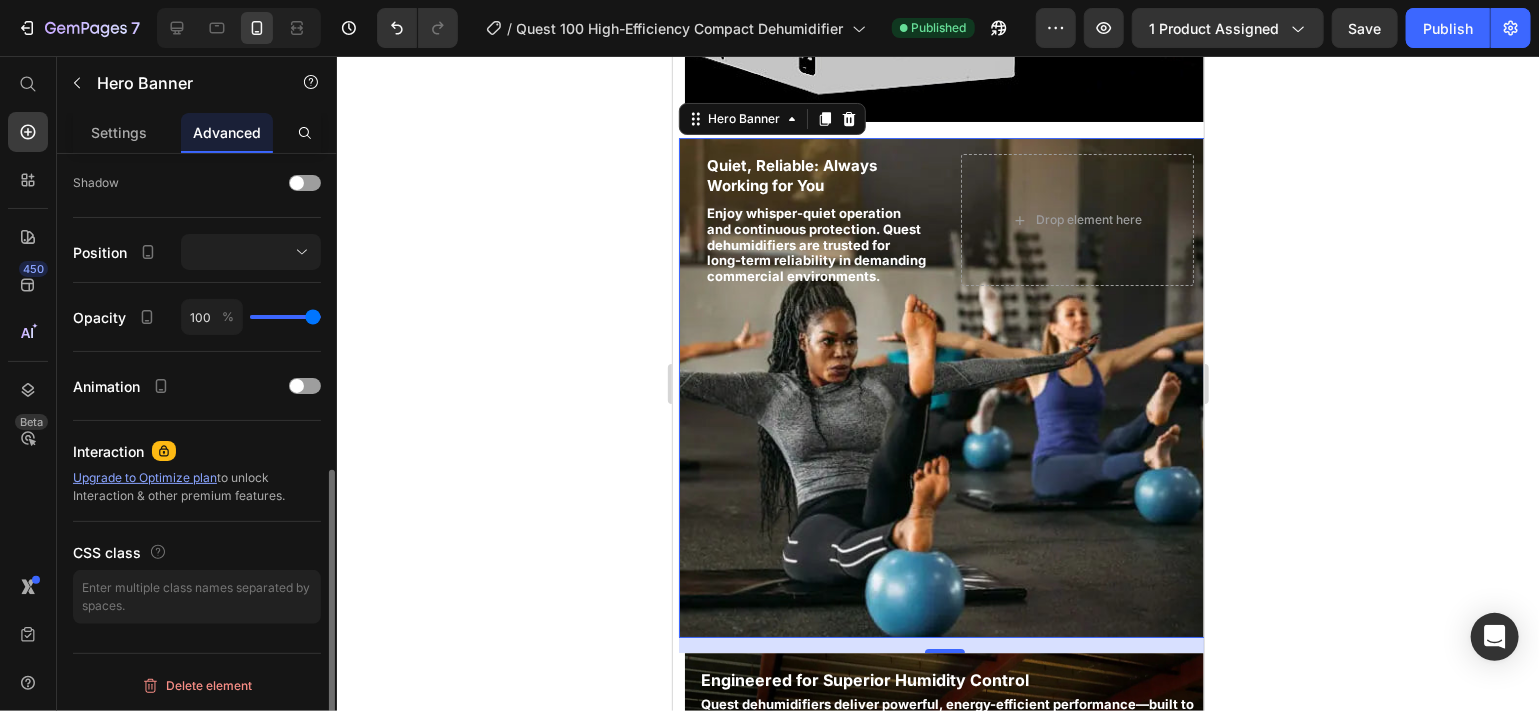 scroll, scrollTop: 0, scrollLeft: 0, axis: both 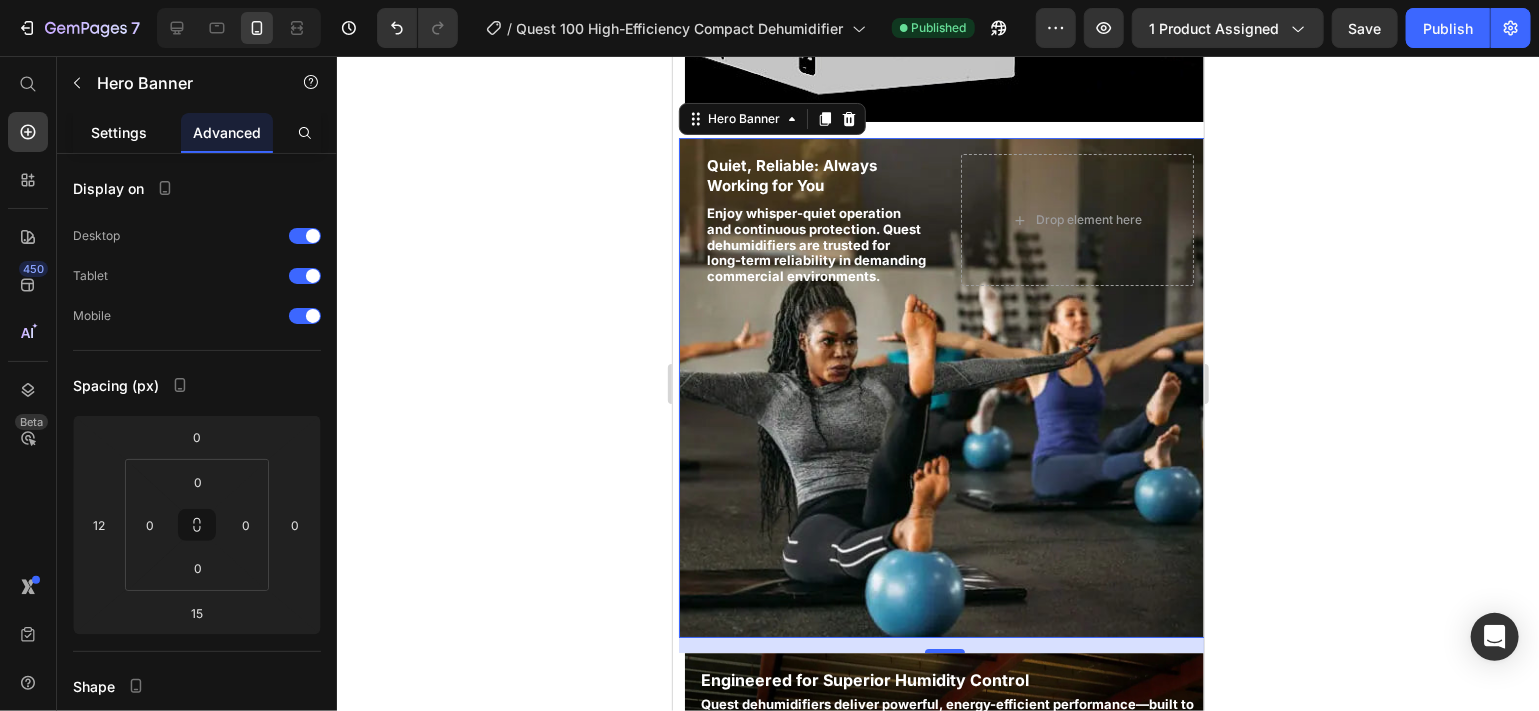 click on "Settings" at bounding box center [119, 132] 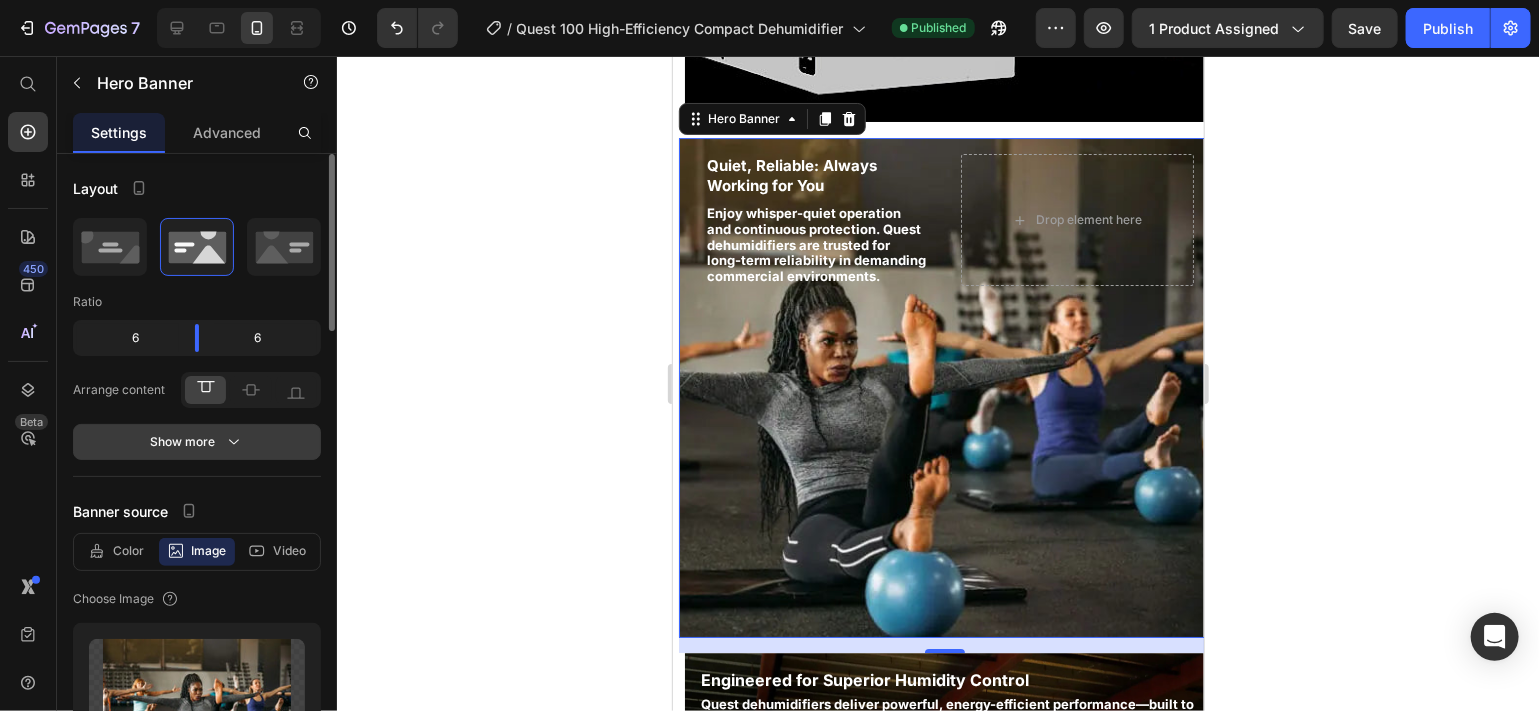 click on "Show more" at bounding box center (197, 442) 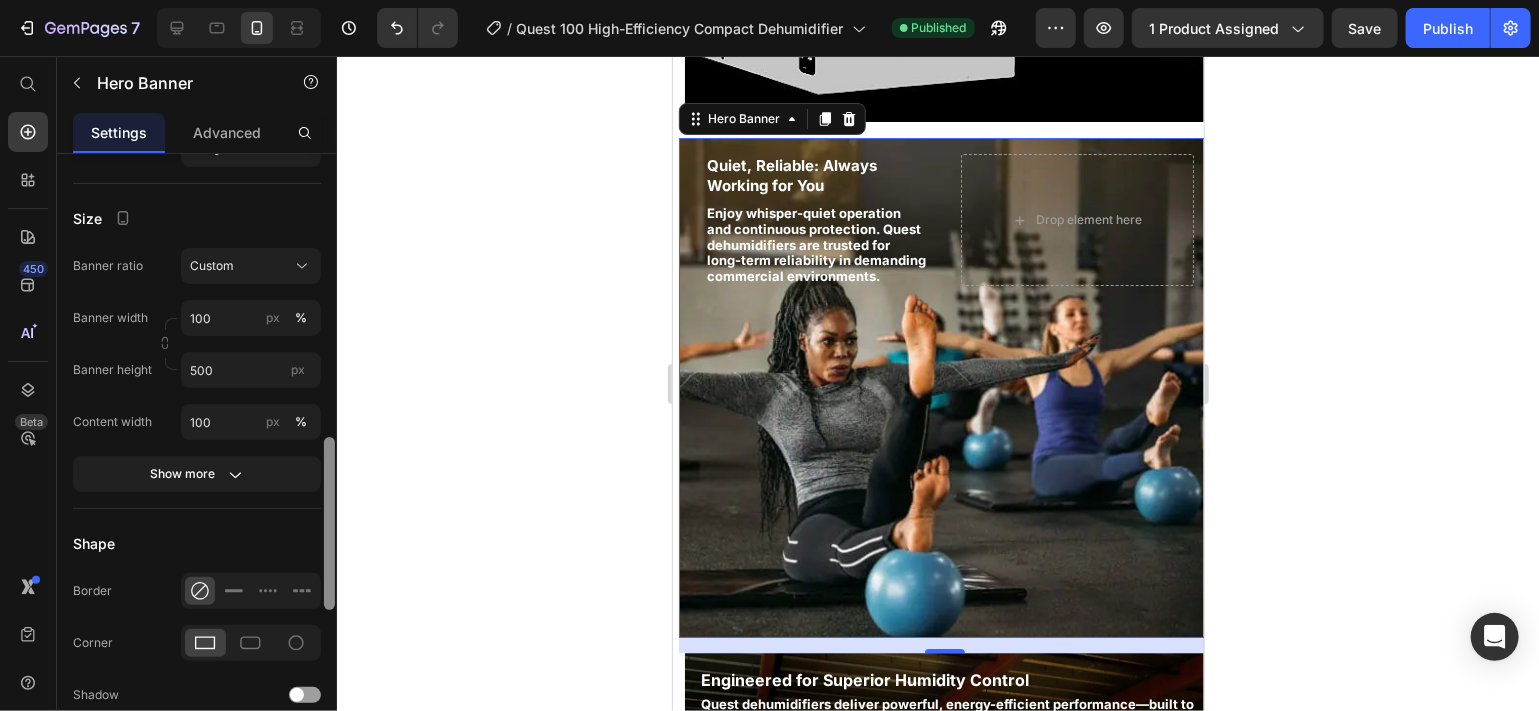 scroll, scrollTop: 1019, scrollLeft: 0, axis: vertical 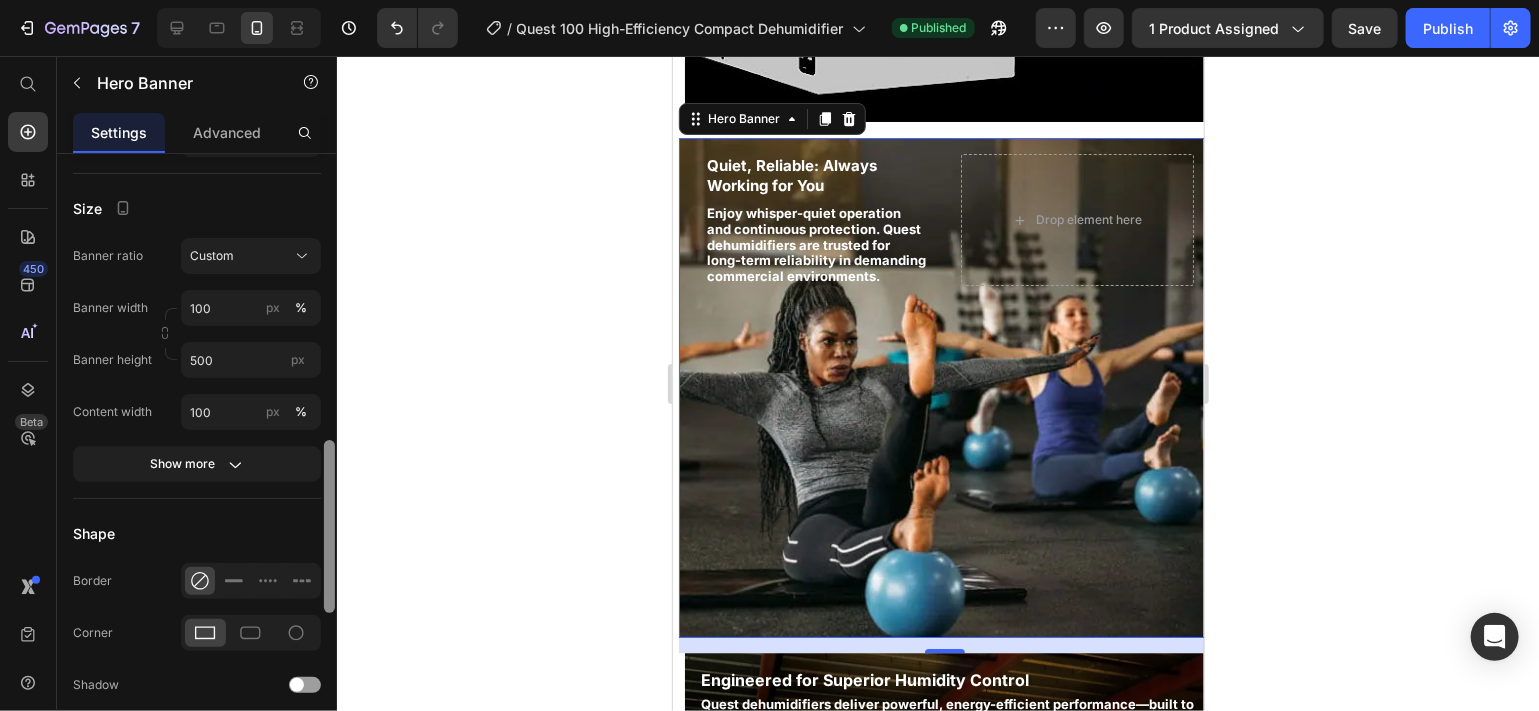 drag, startPoint x: 332, startPoint y: 312, endPoint x: 319, endPoint y: 605, distance: 293.28827 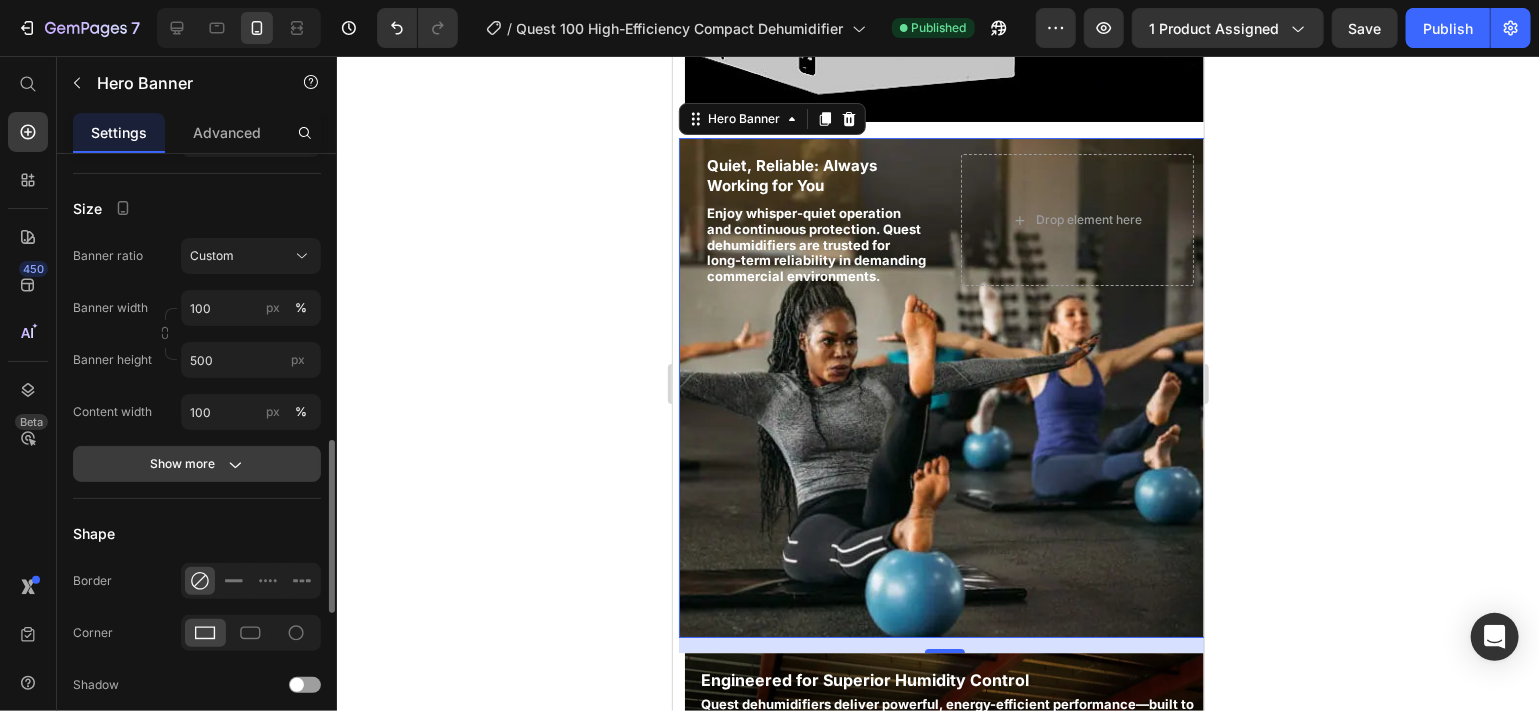 click on "Show more" 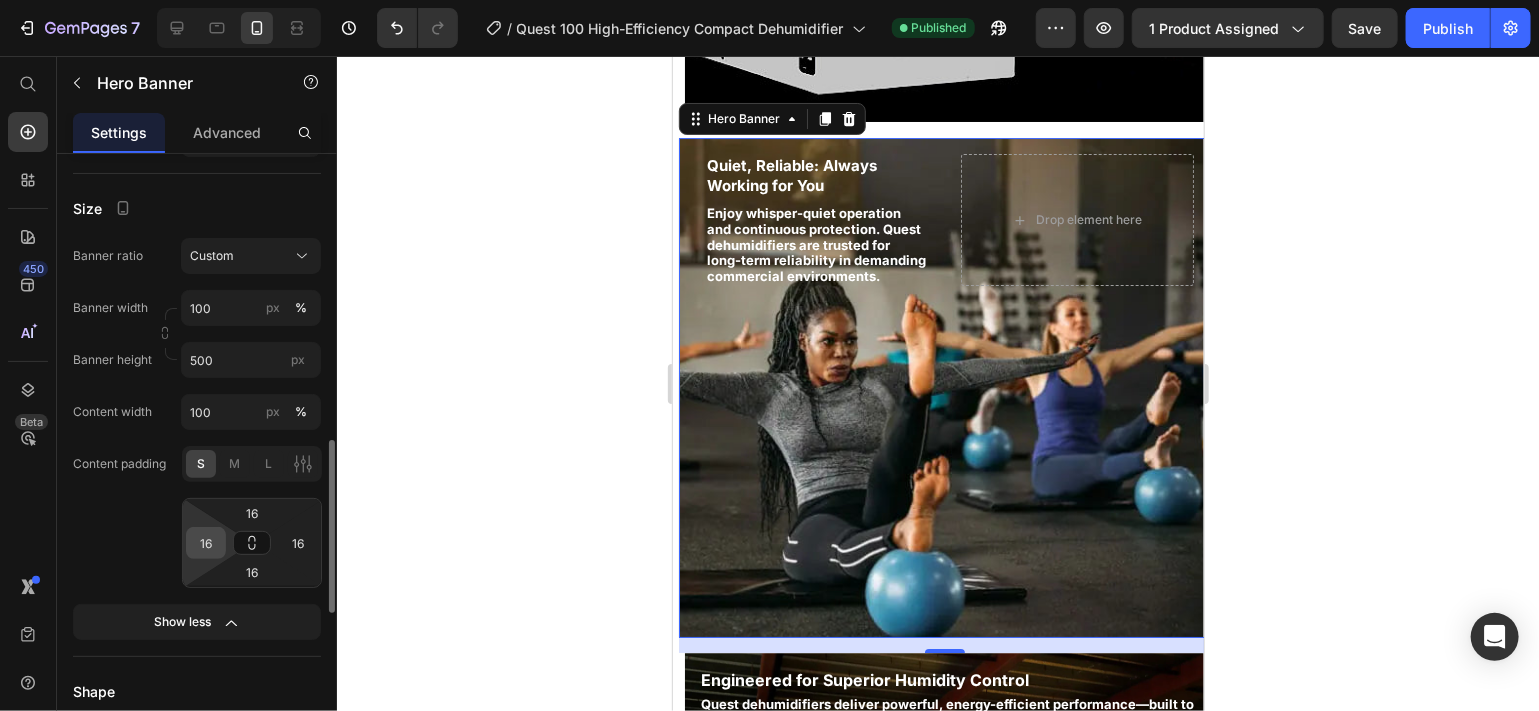 click on "16" at bounding box center [206, 543] 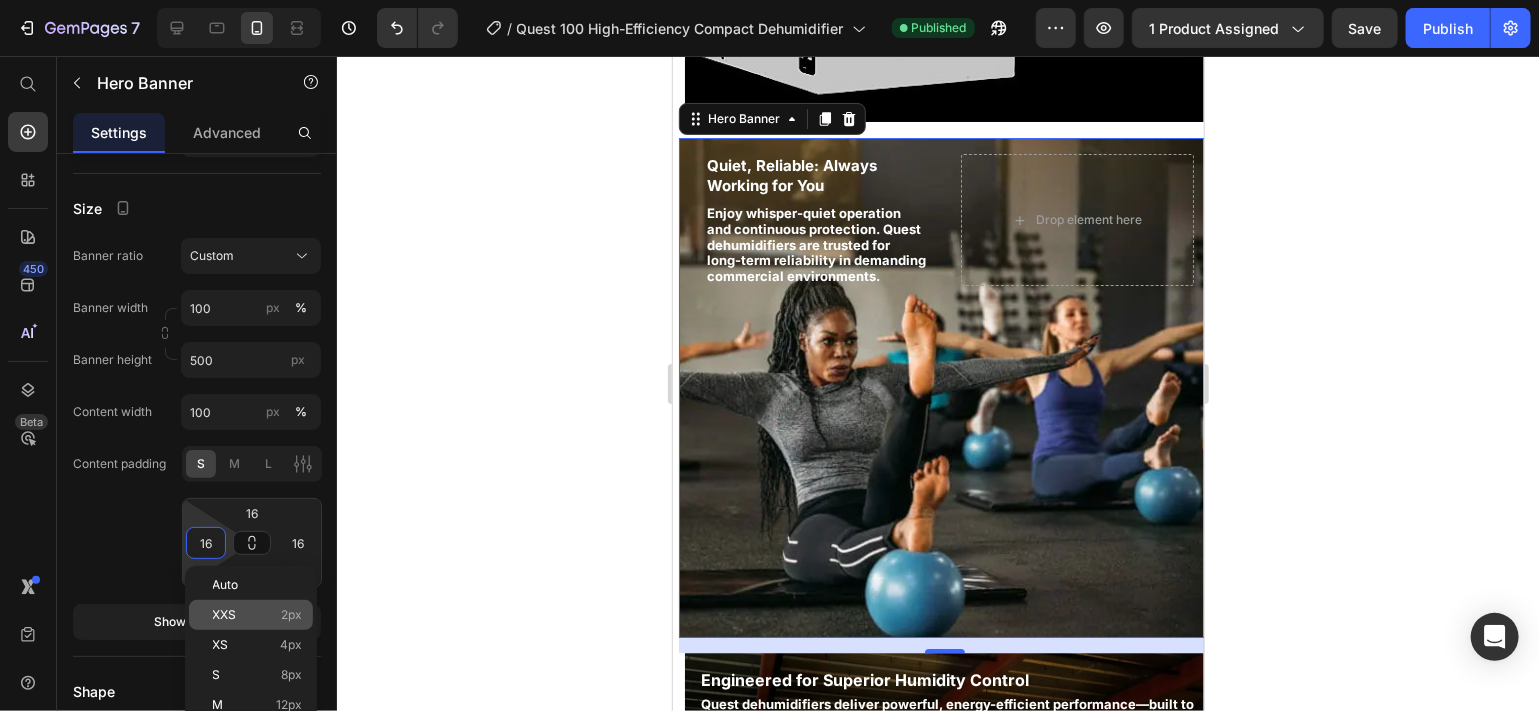 click on "XXS" at bounding box center (225, 615) 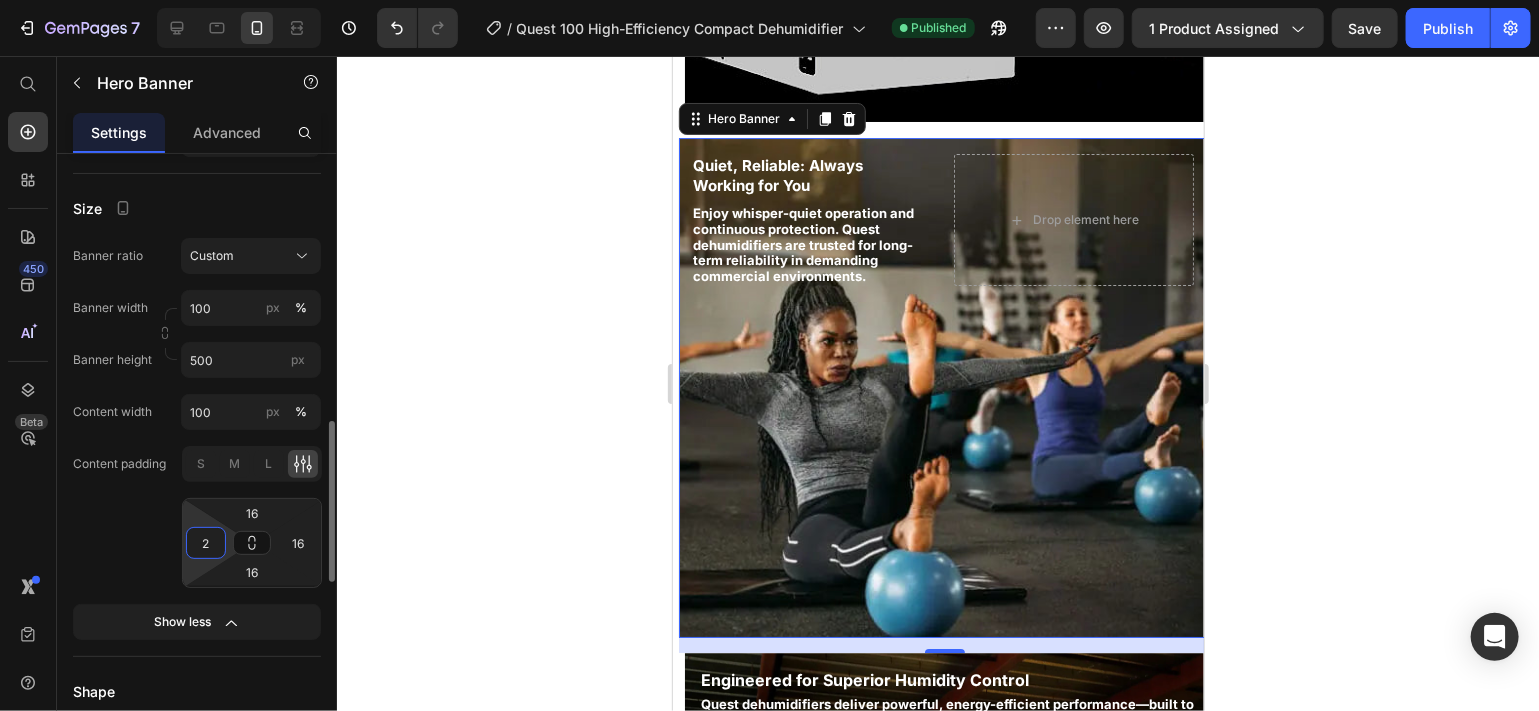 click on "2" at bounding box center [206, 543] 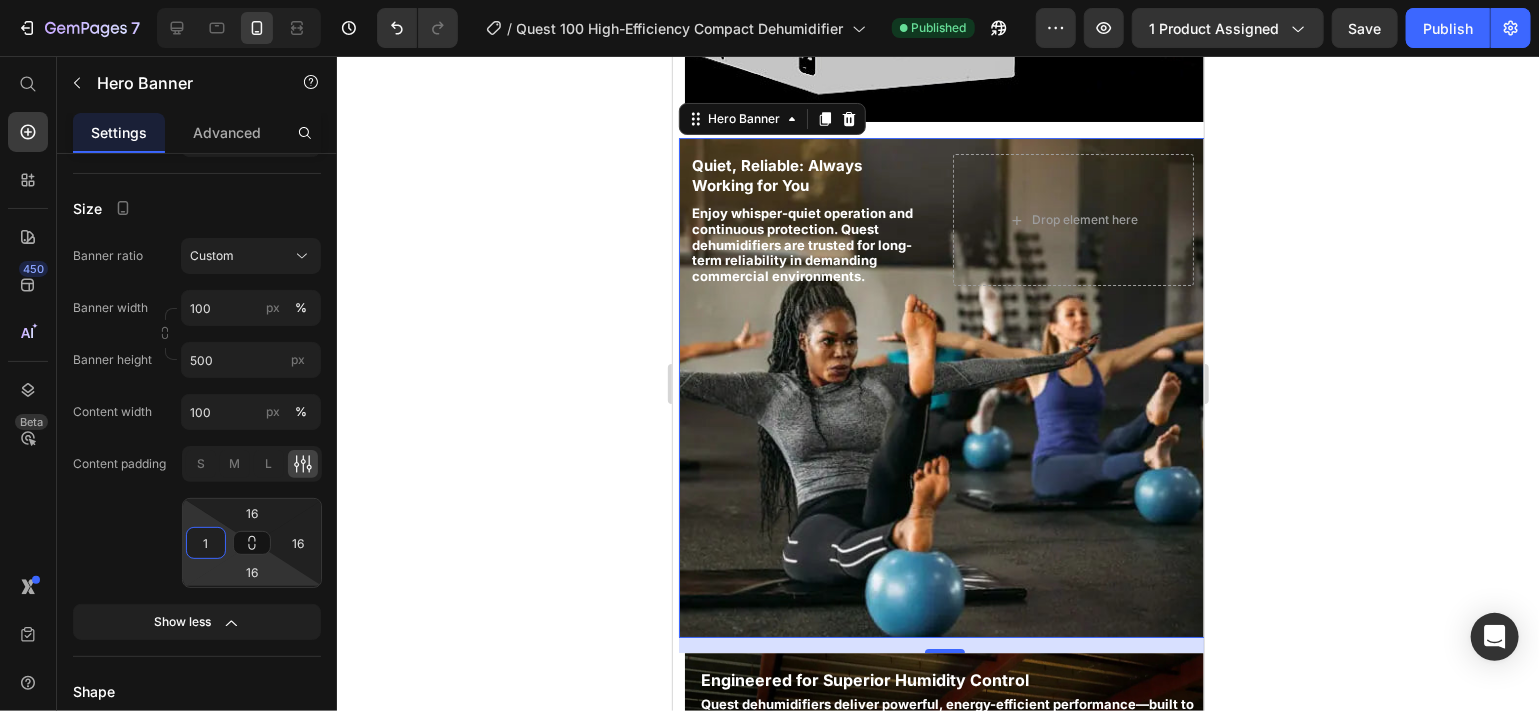 type on "16" 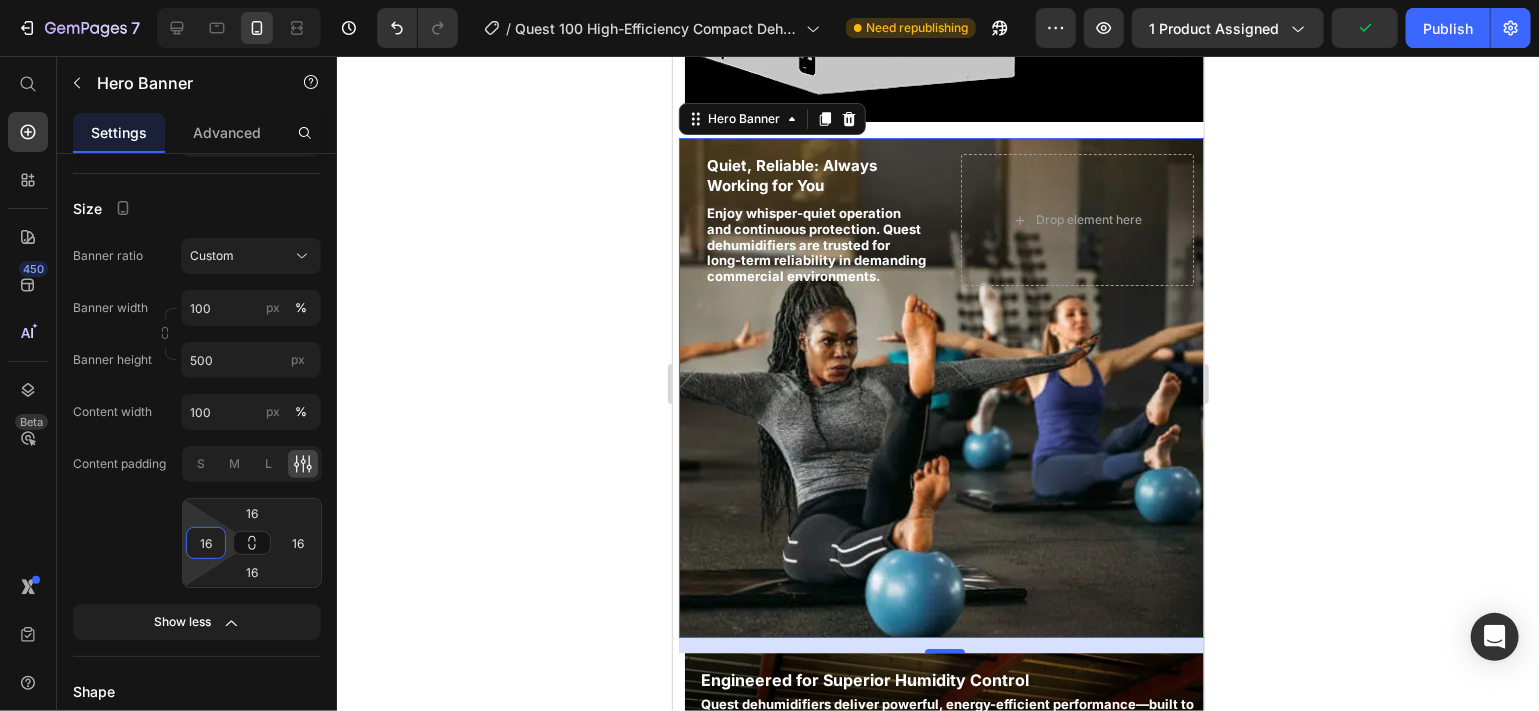 click 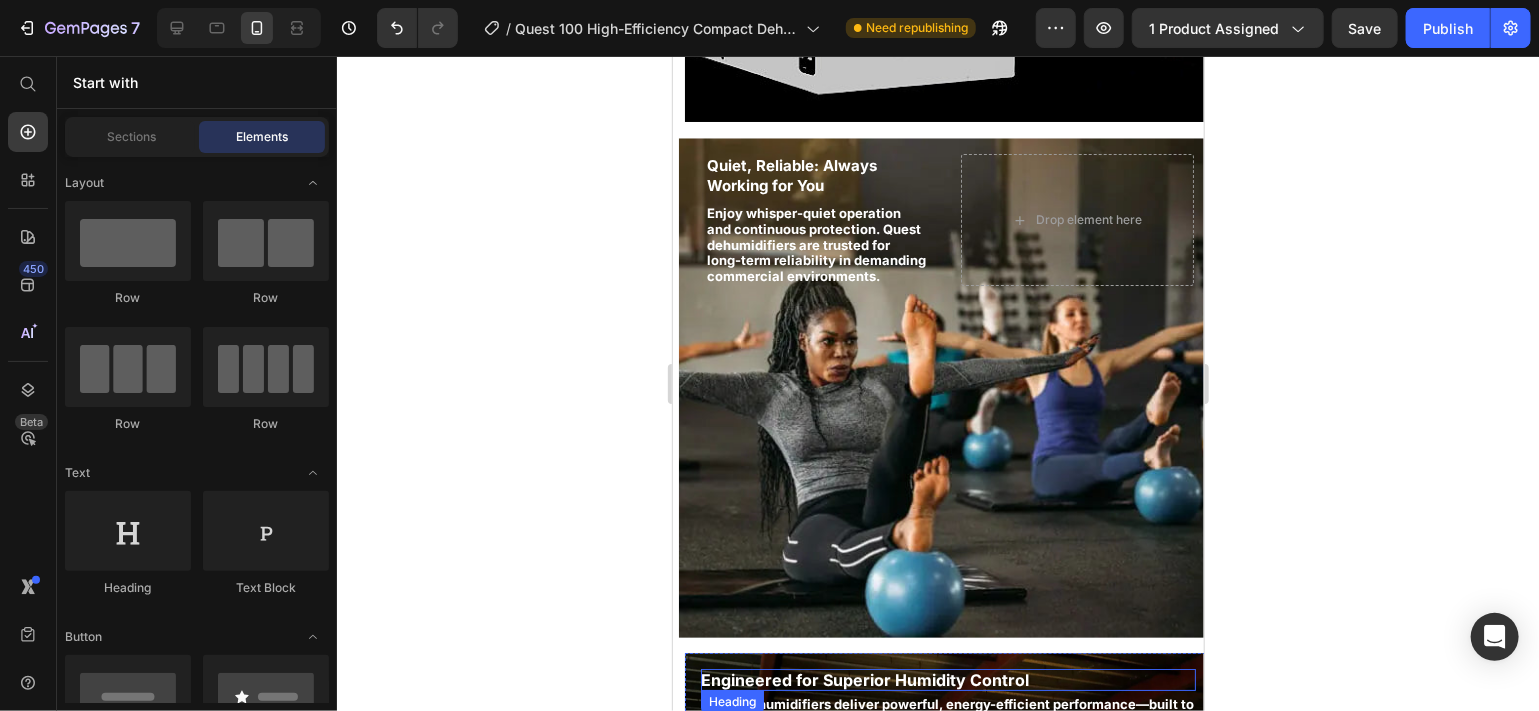click on "Engineered for Superior Humidity Control" at bounding box center [864, 679] 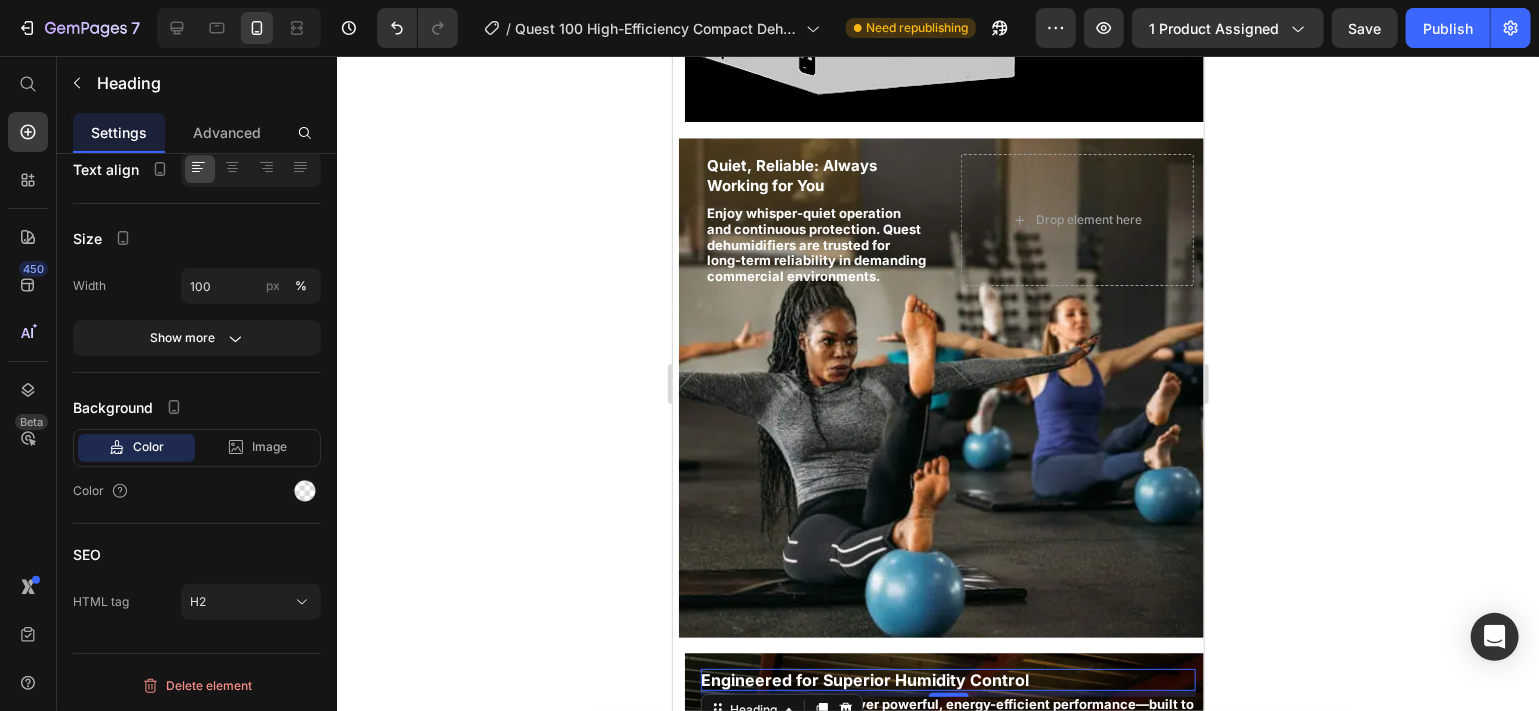 scroll, scrollTop: 0, scrollLeft: 0, axis: both 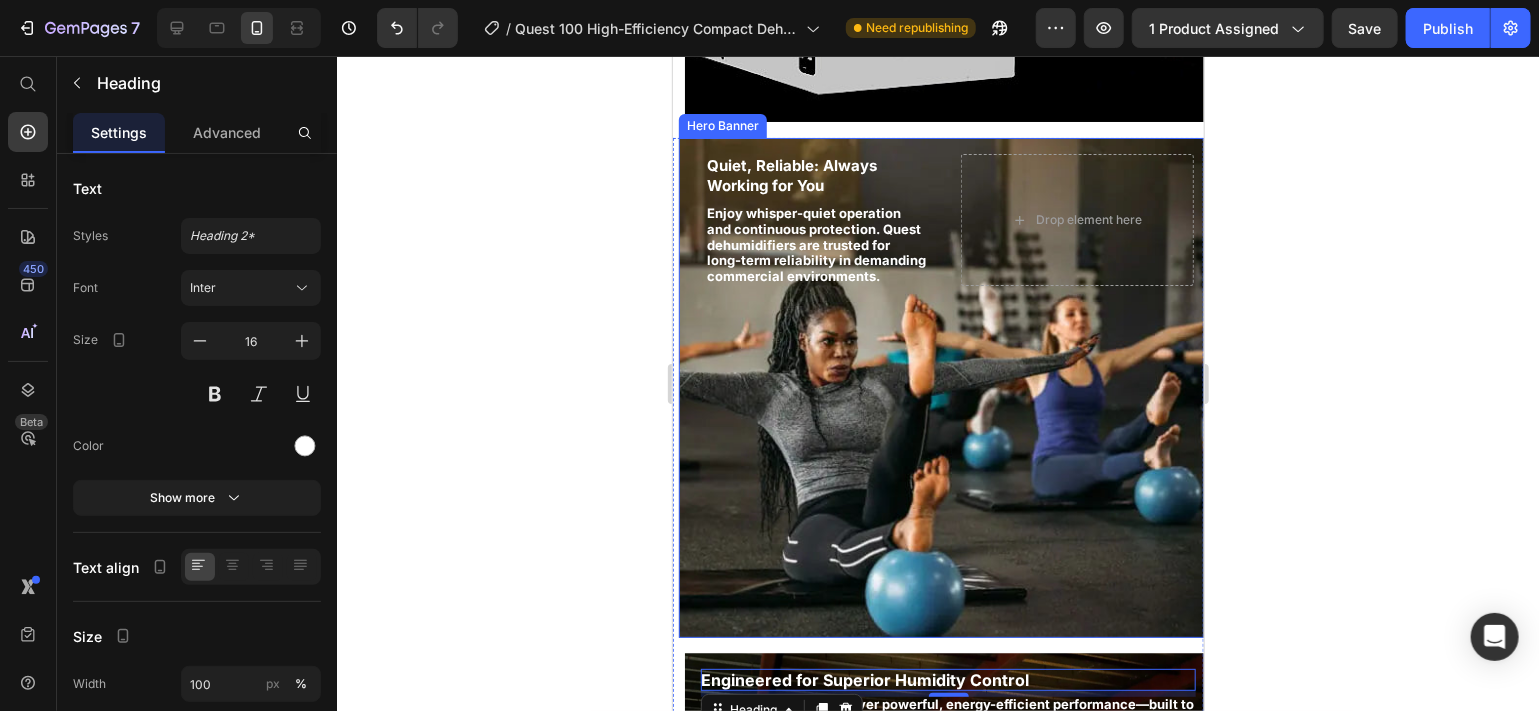 click at bounding box center (943, 387) 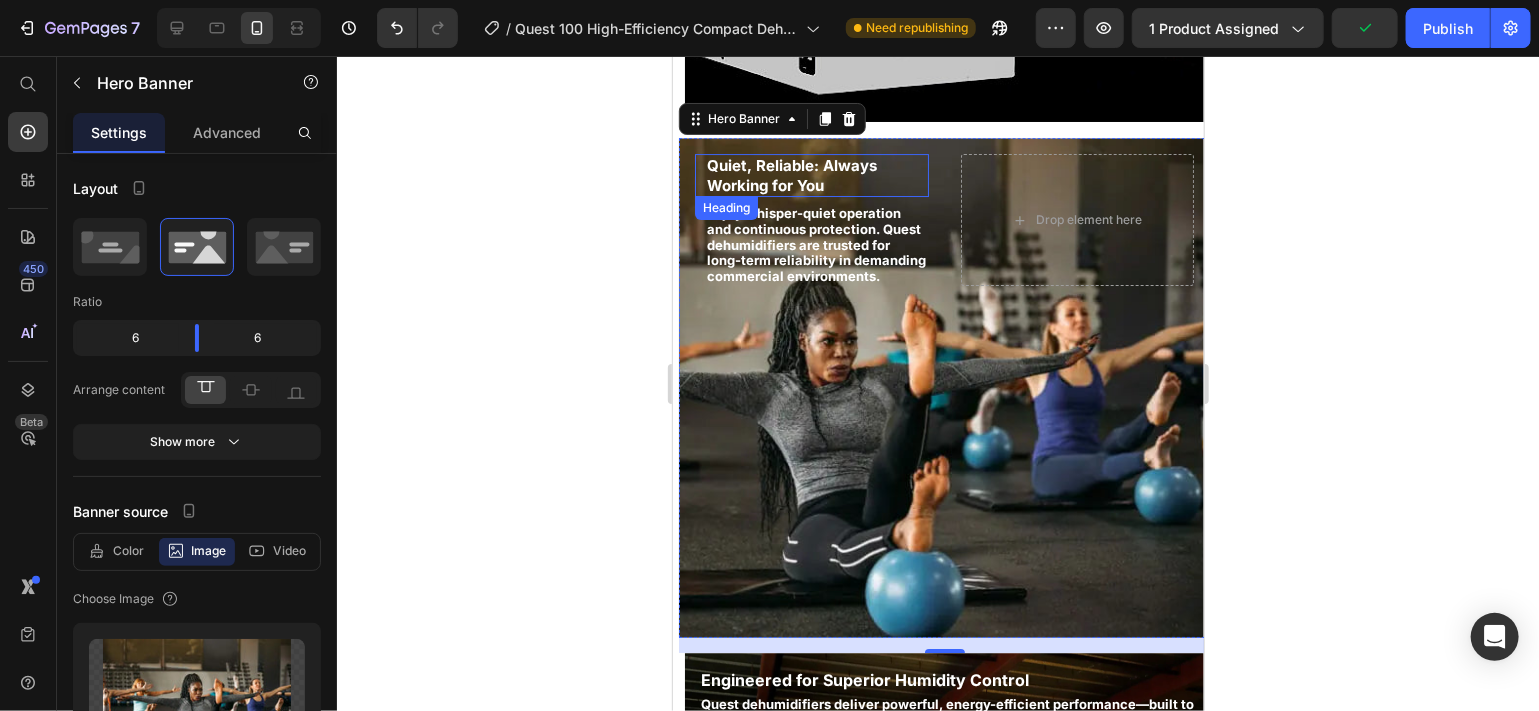 click on "Quiet, Reliable: Always Working for You" at bounding box center [811, 174] 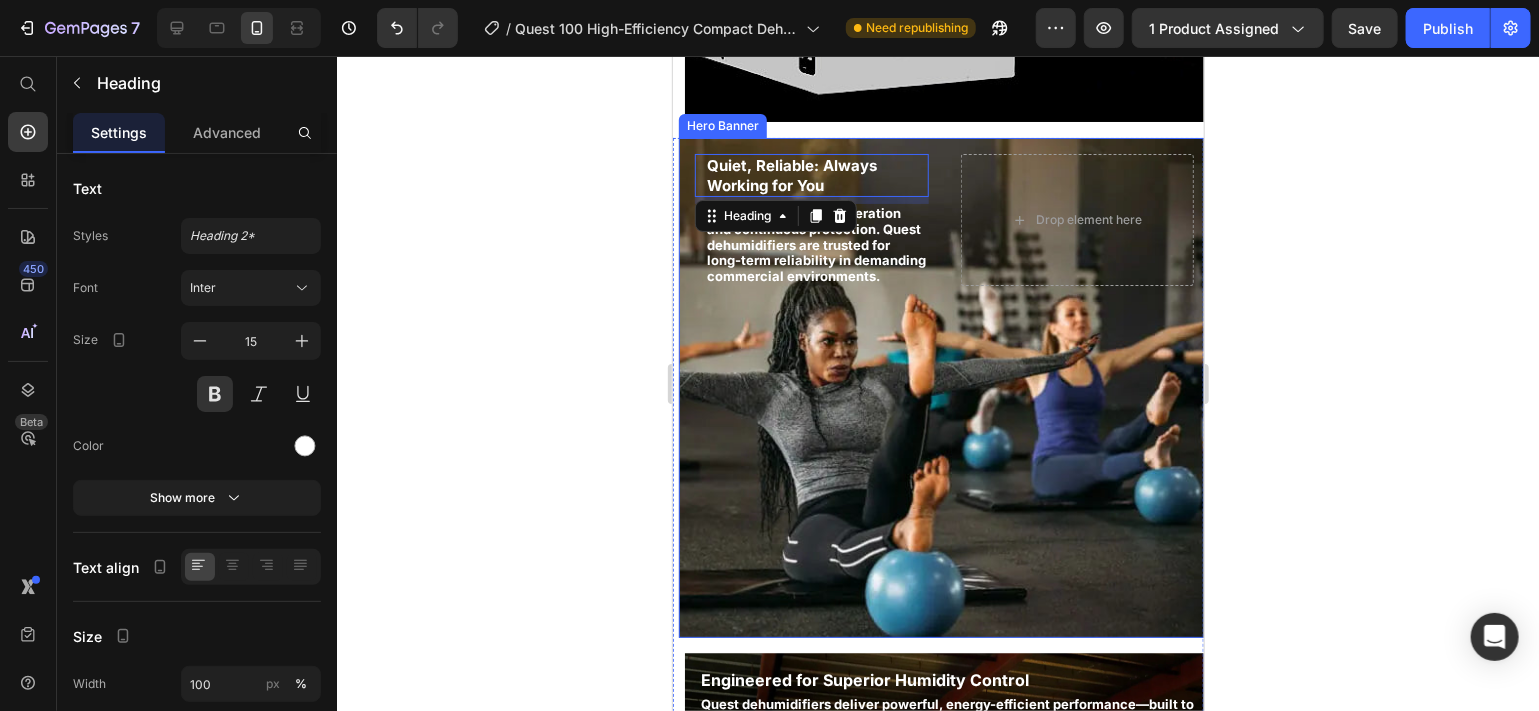 click at bounding box center (943, 387) 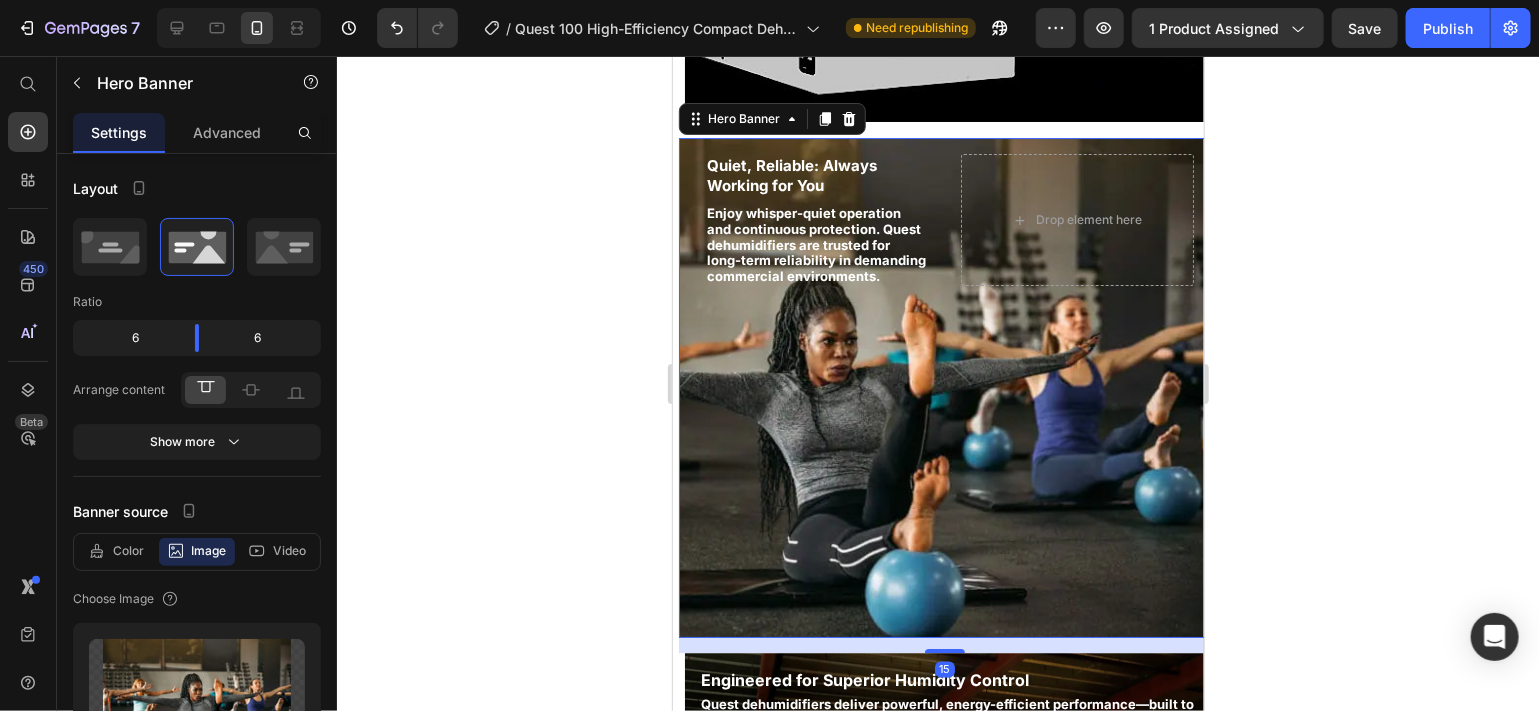 click at bounding box center [943, 387] 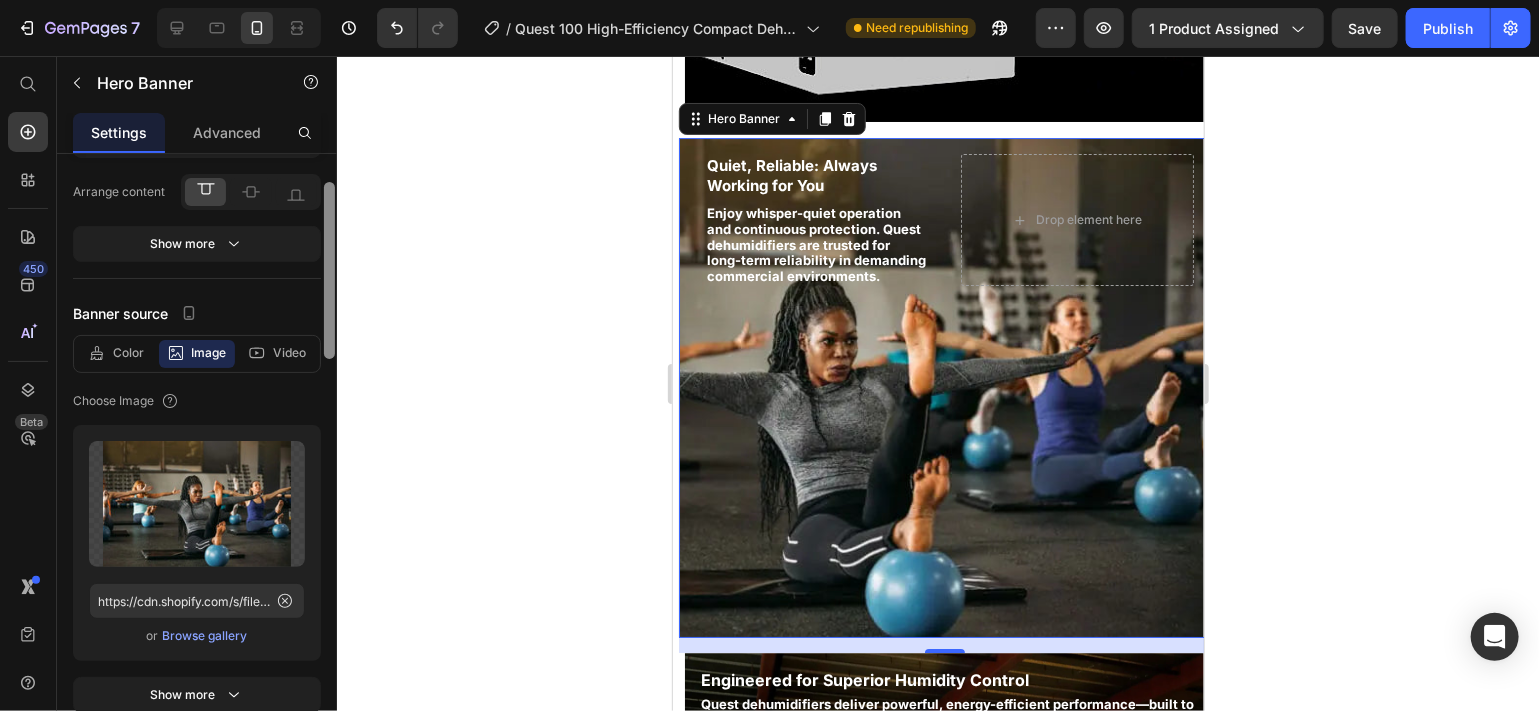 drag, startPoint x: 327, startPoint y: 322, endPoint x: 322, endPoint y: 376, distance: 54.230988 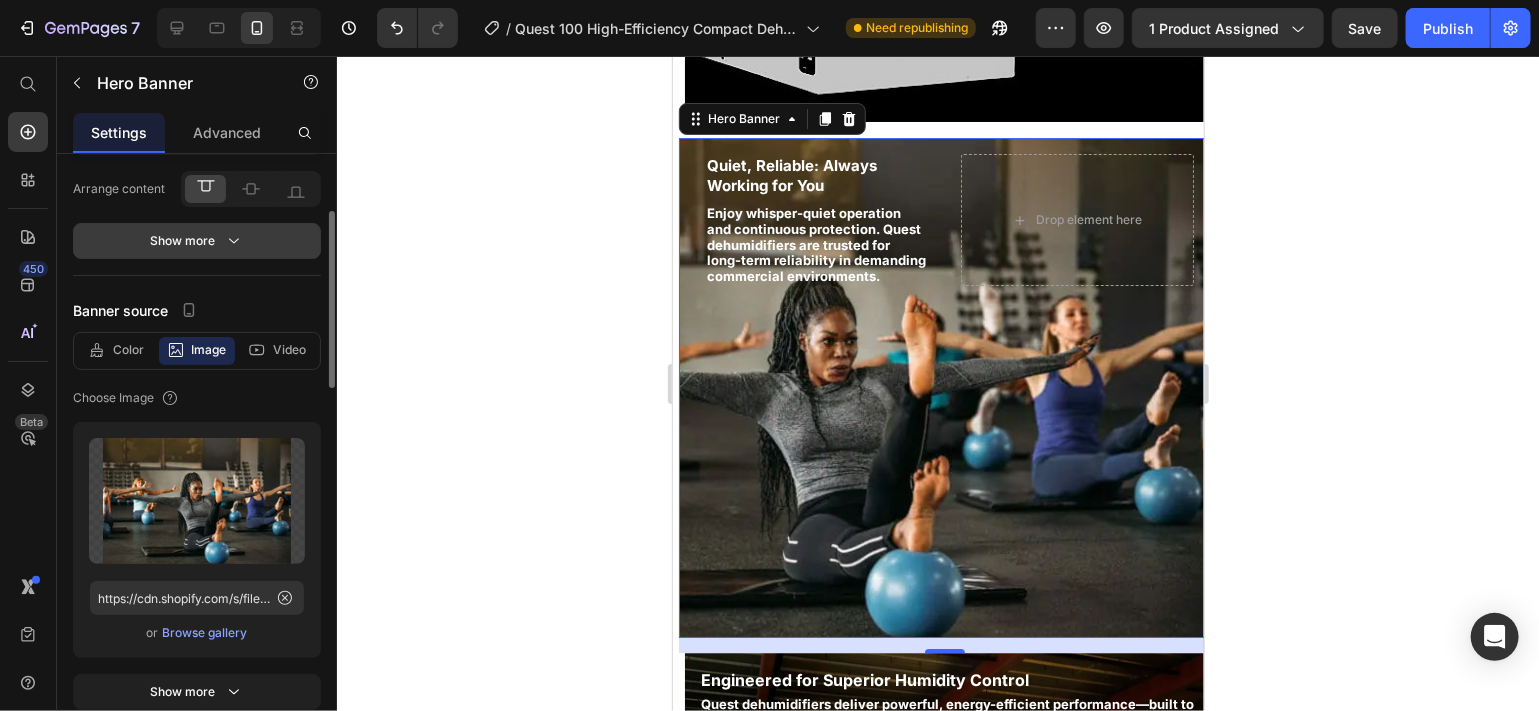 click on "Show more" at bounding box center [197, 241] 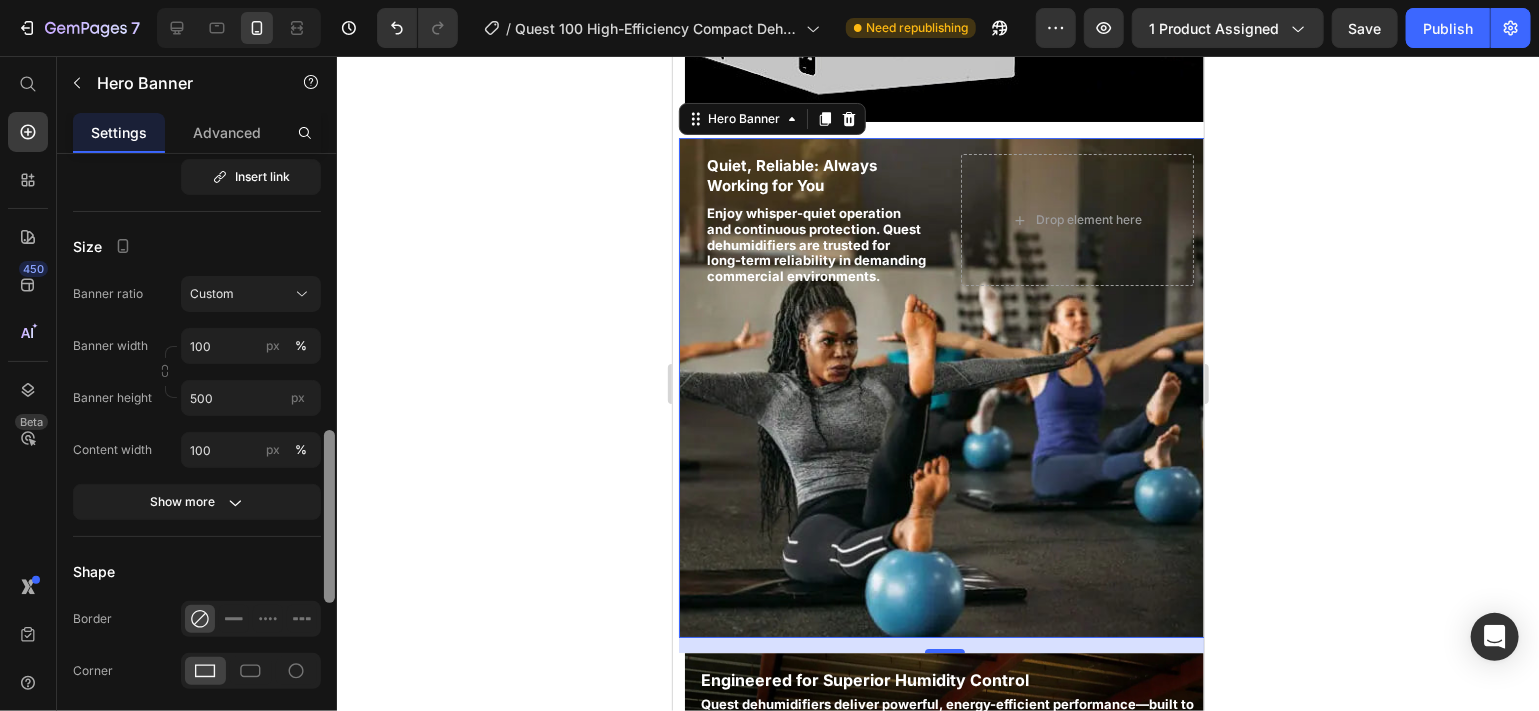 scroll, scrollTop: 985, scrollLeft: 0, axis: vertical 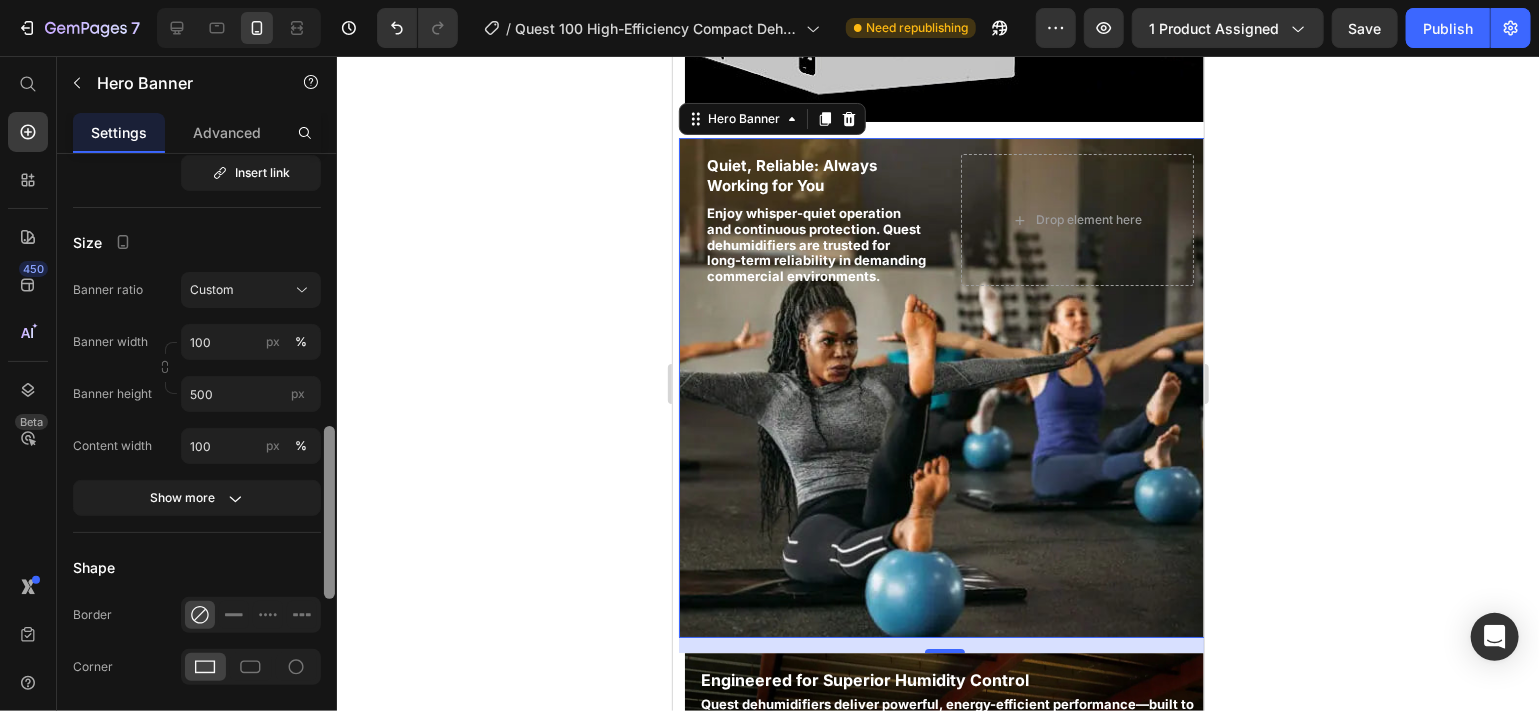 drag, startPoint x: 328, startPoint y: 303, endPoint x: 320, endPoint y: 529, distance: 226.14156 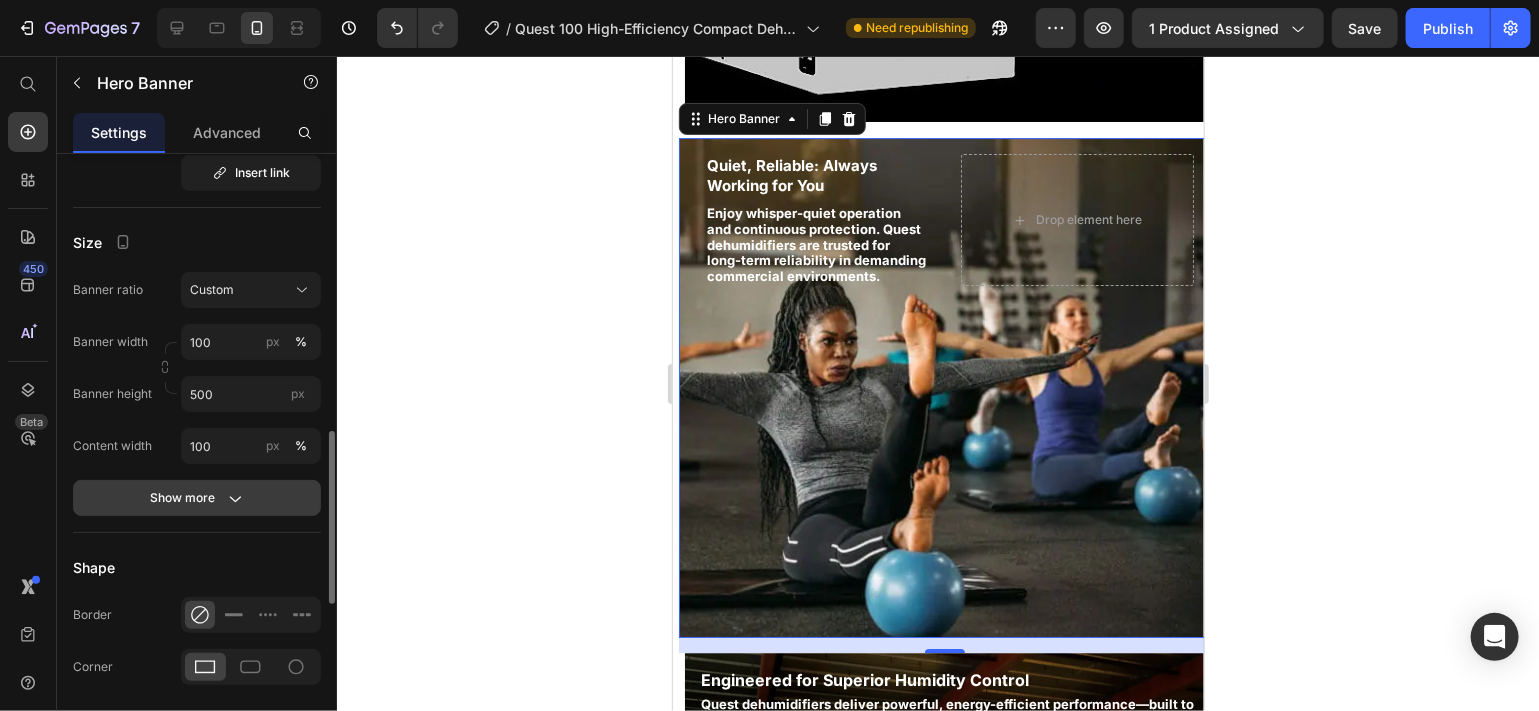 click on "Show more" 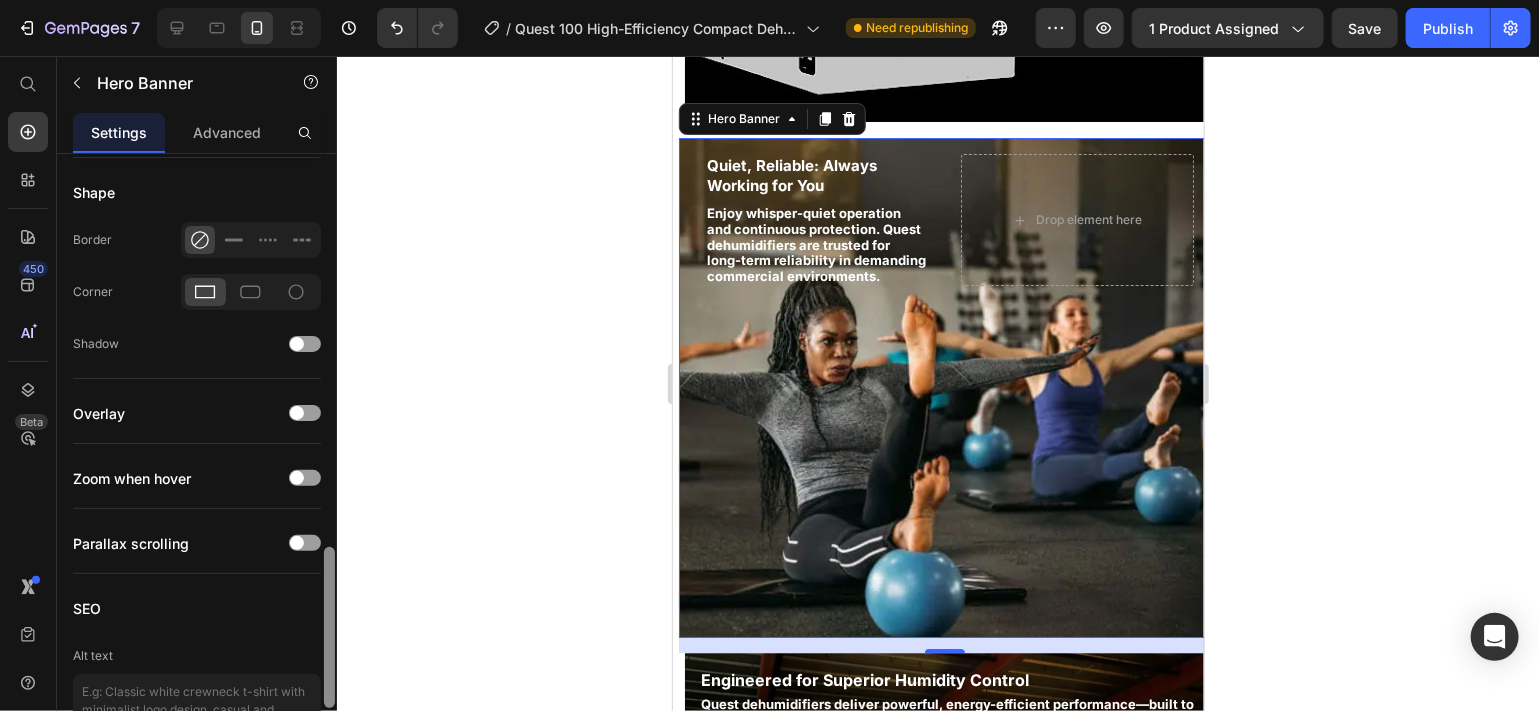 scroll, scrollTop: 1525, scrollLeft: 0, axis: vertical 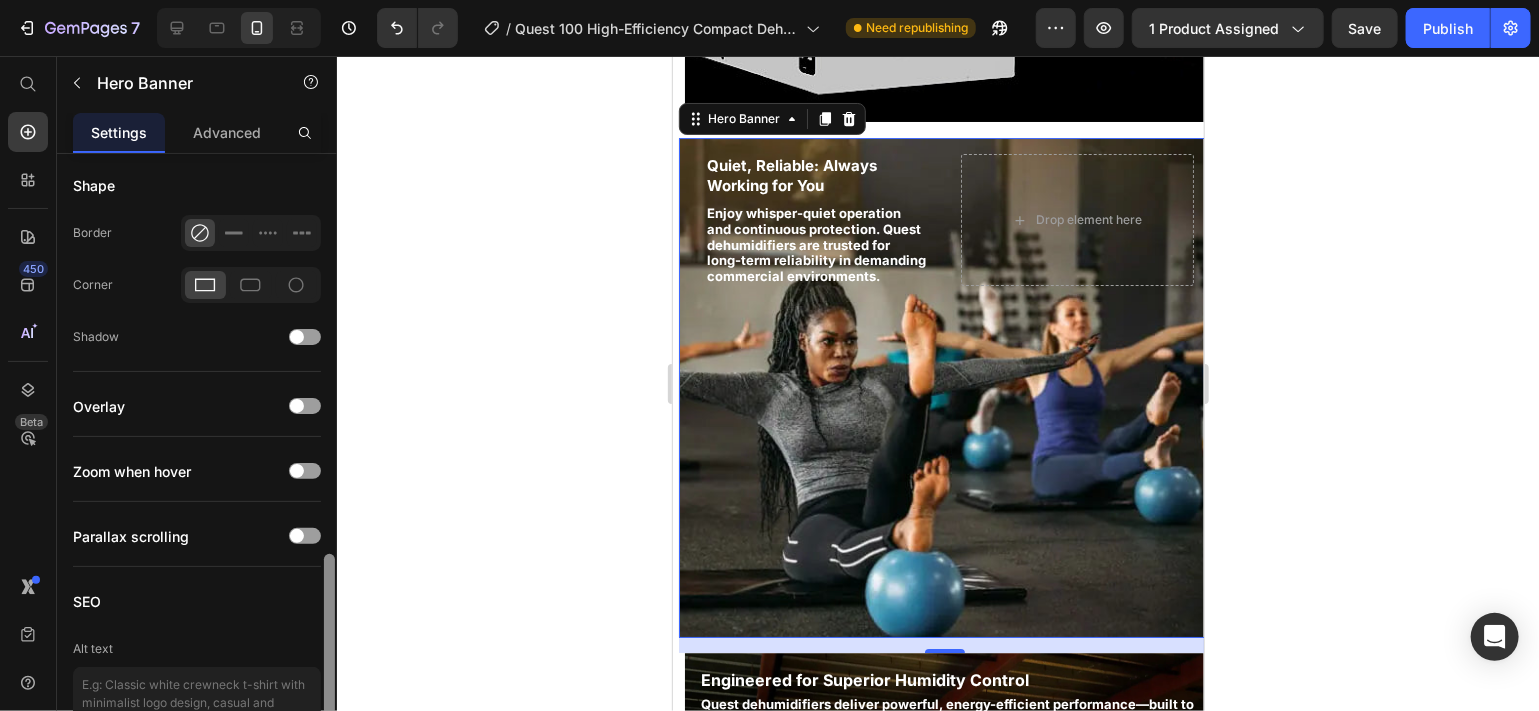 drag, startPoint x: 329, startPoint y: 520, endPoint x: 322, endPoint y: 672, distance: 152.1611 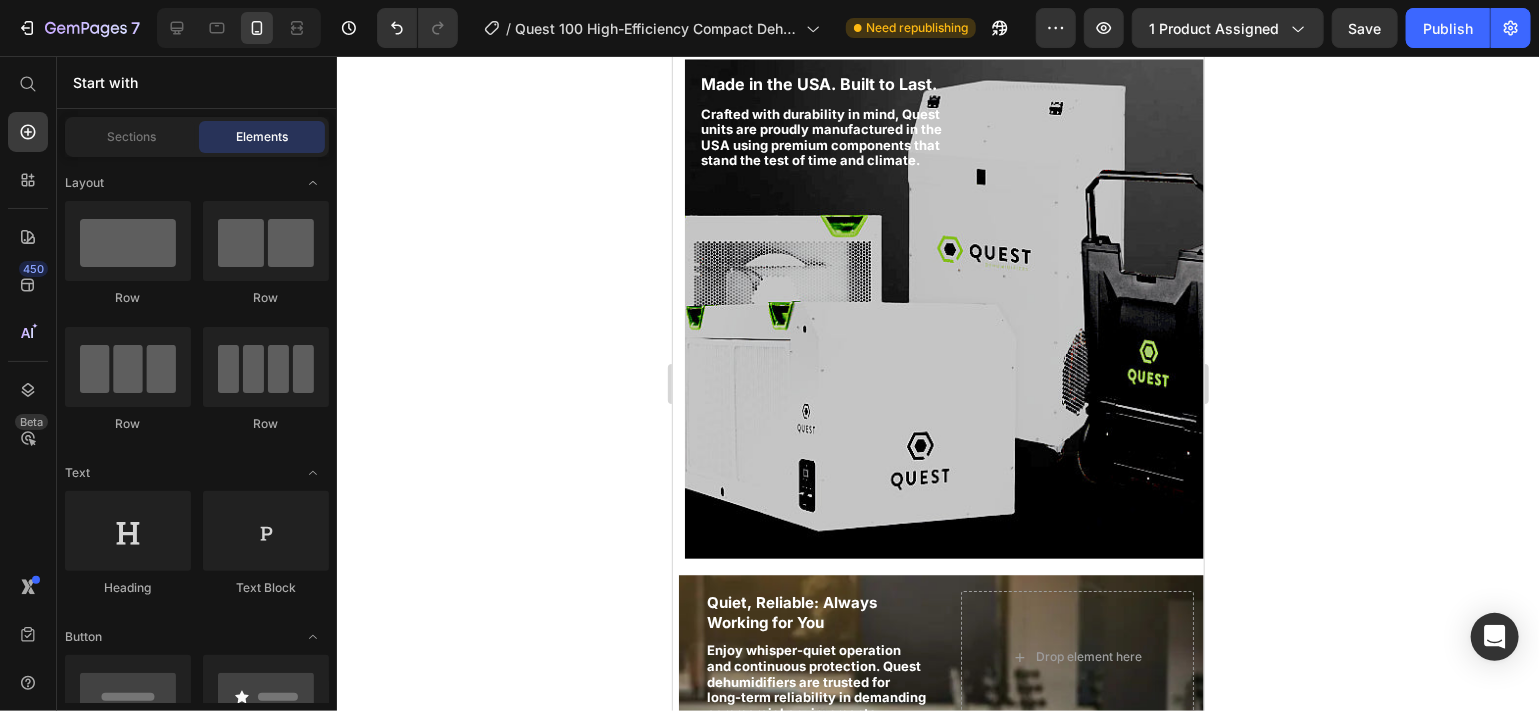 scroll, scrollTop: 2952, scrollLeft: 0, axis: vertical 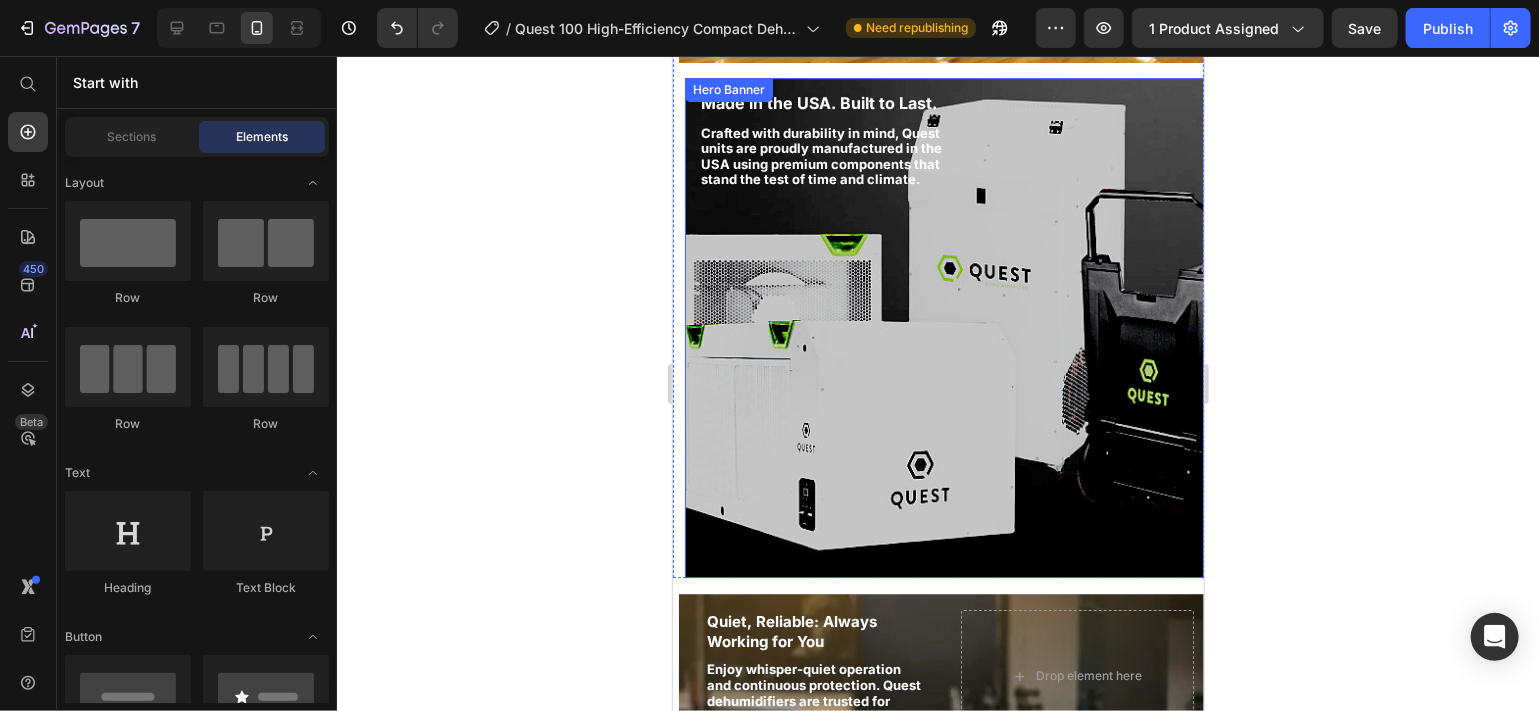 click at bounding box center (947, 327) 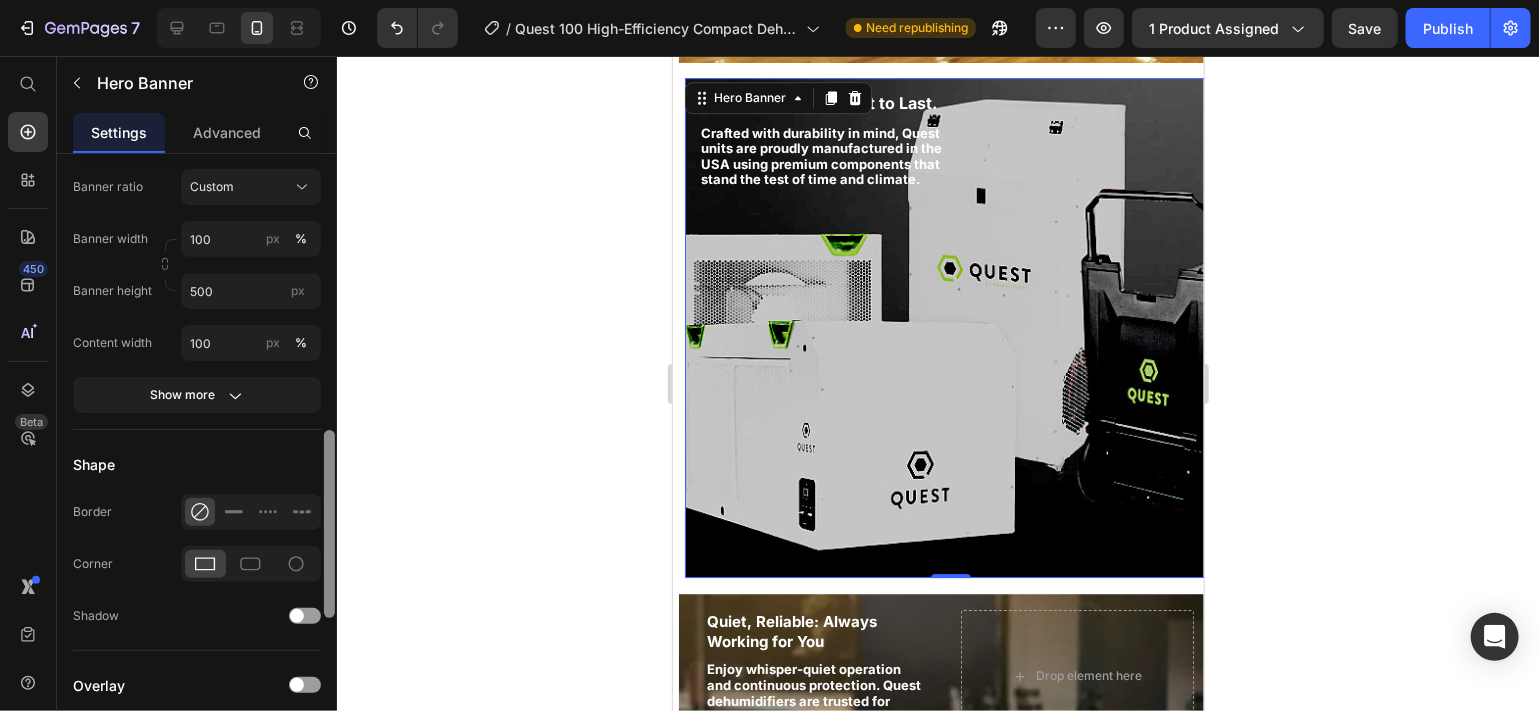 scroll, scrollTop: 898, scrollLeft: 0, axis: vertical 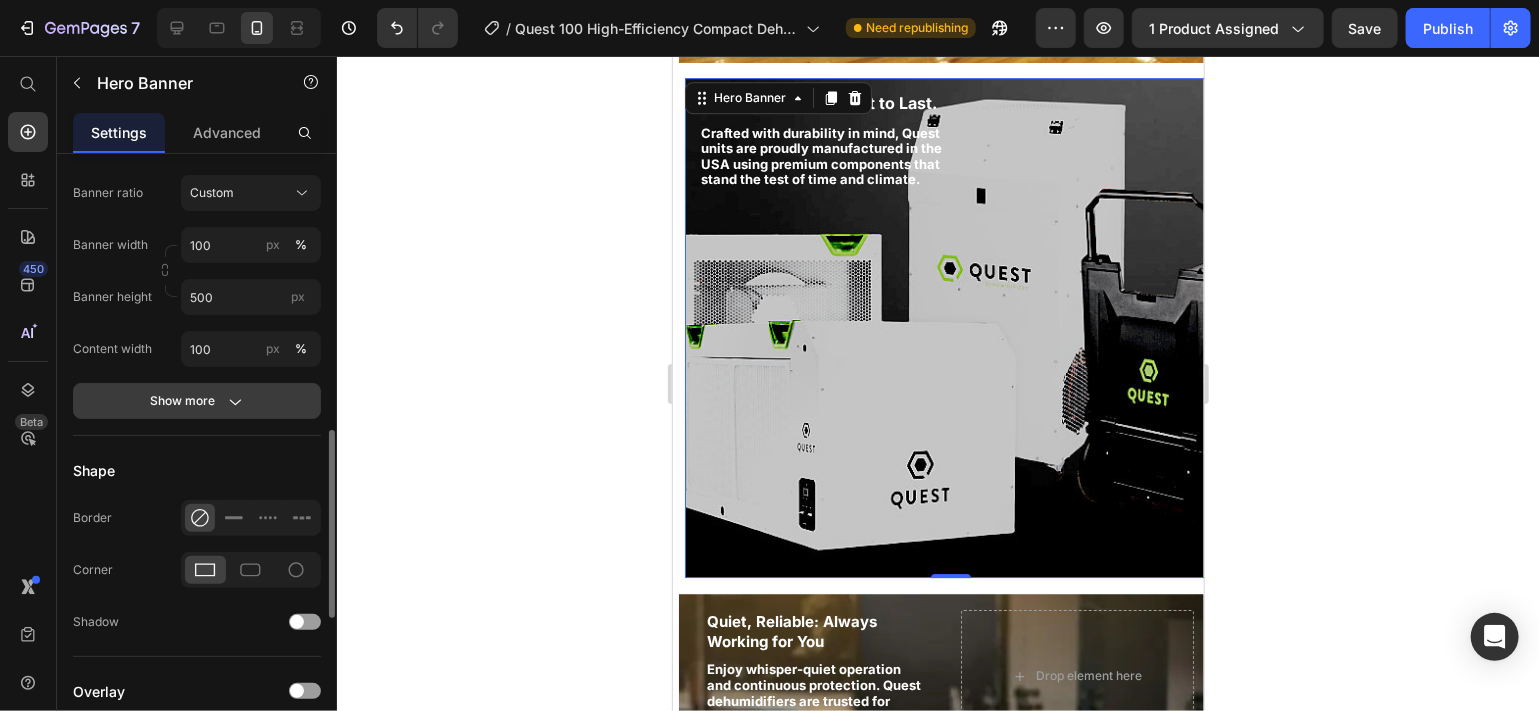 click on "Show more" at bounding box center [197, 401] 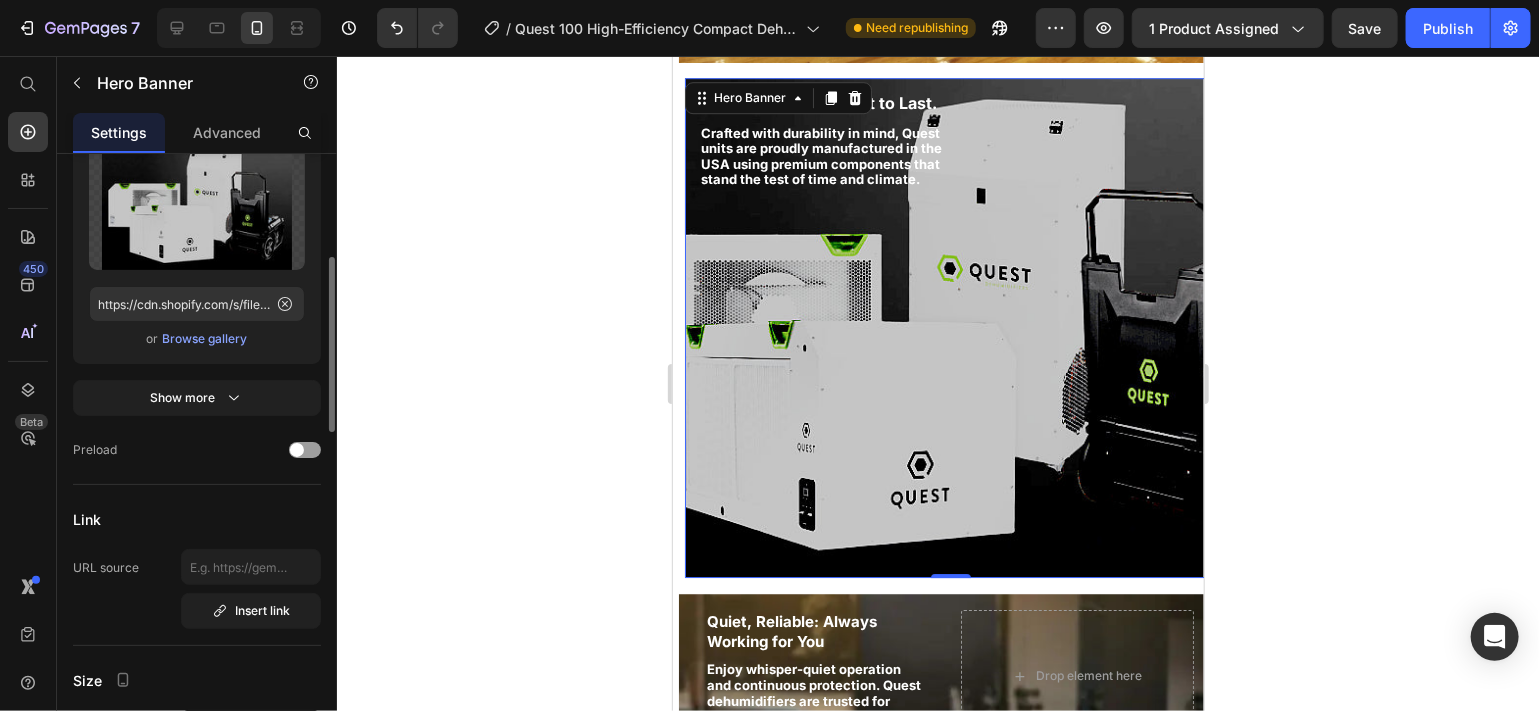 scroll, scrollTop: 361, scrollLeft: 0, axis: vertical 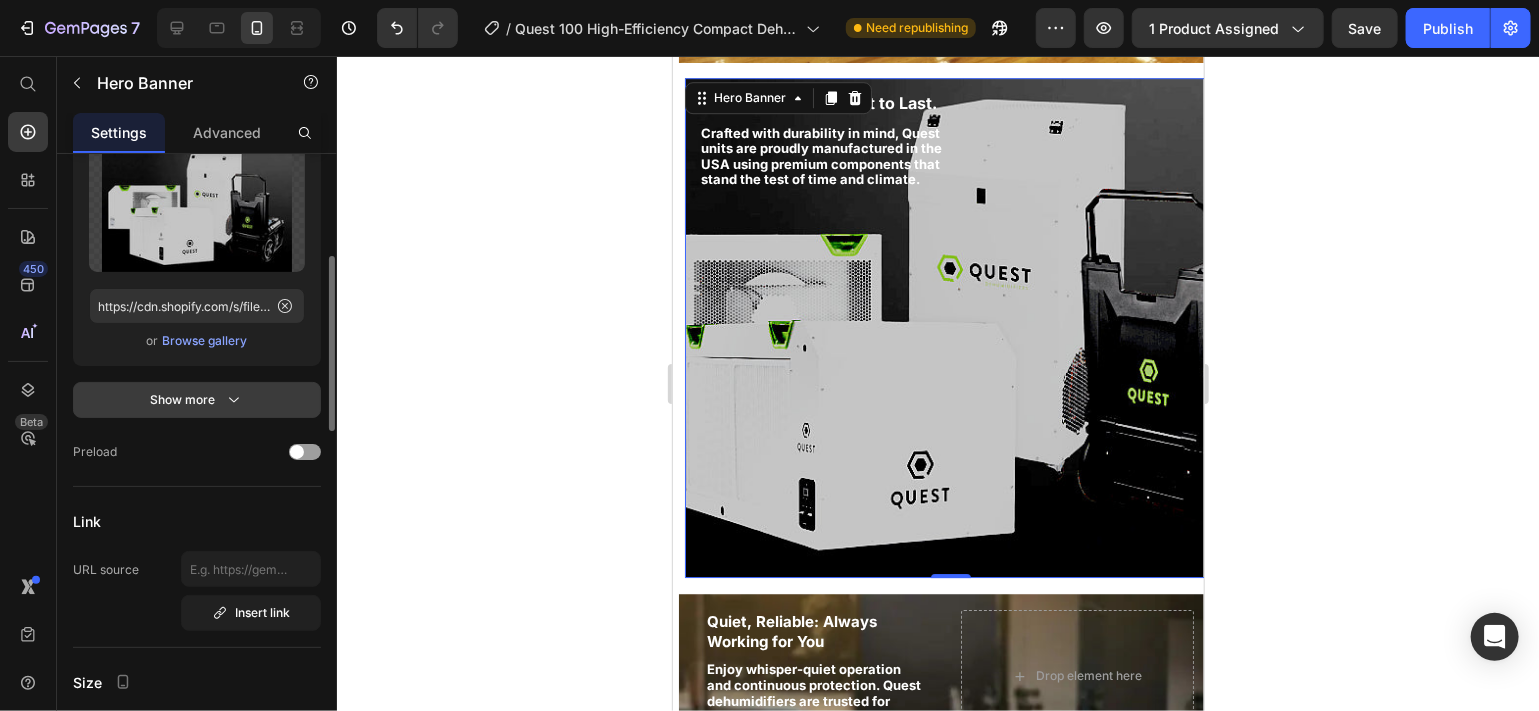 click on "Show more" at bounding box center (197, 400) 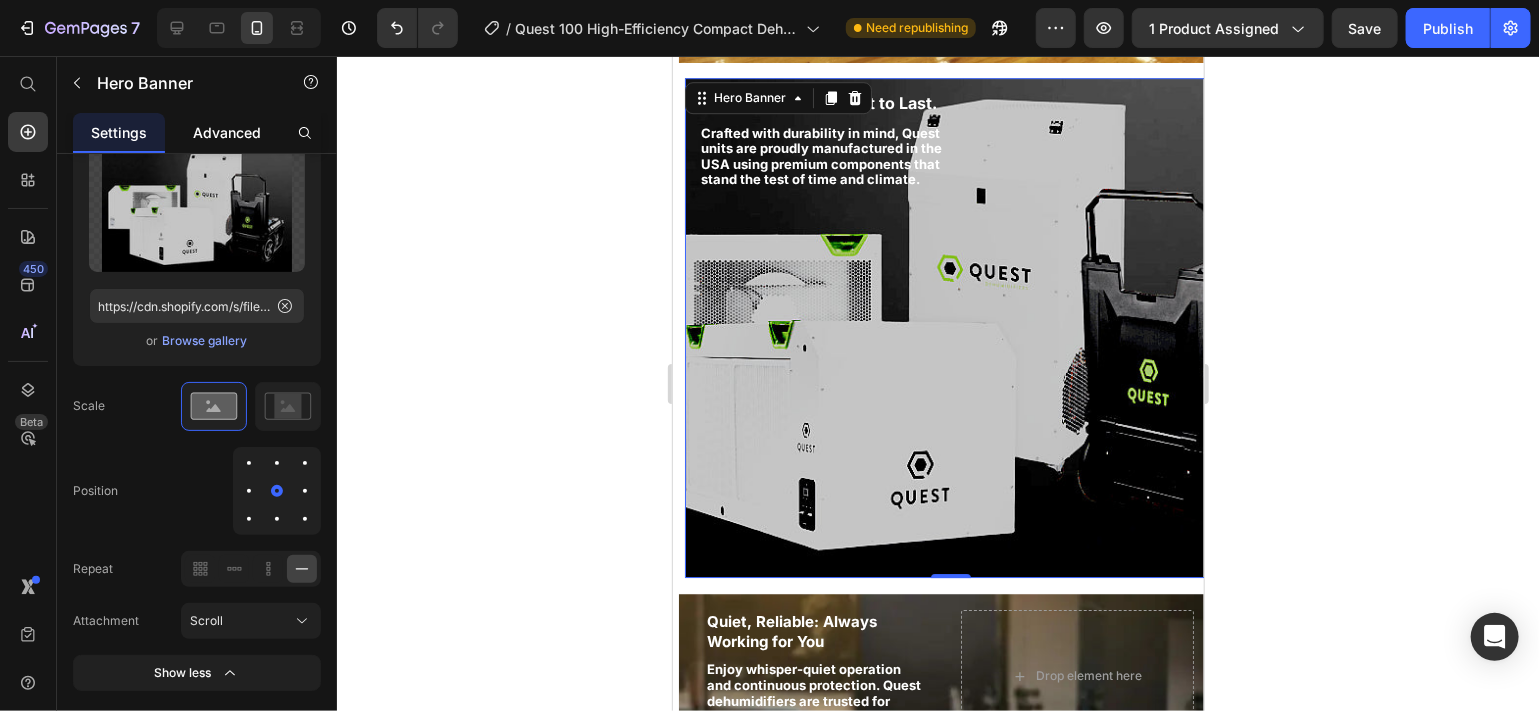 click on "Advanced" at bounding box center (227, 132) 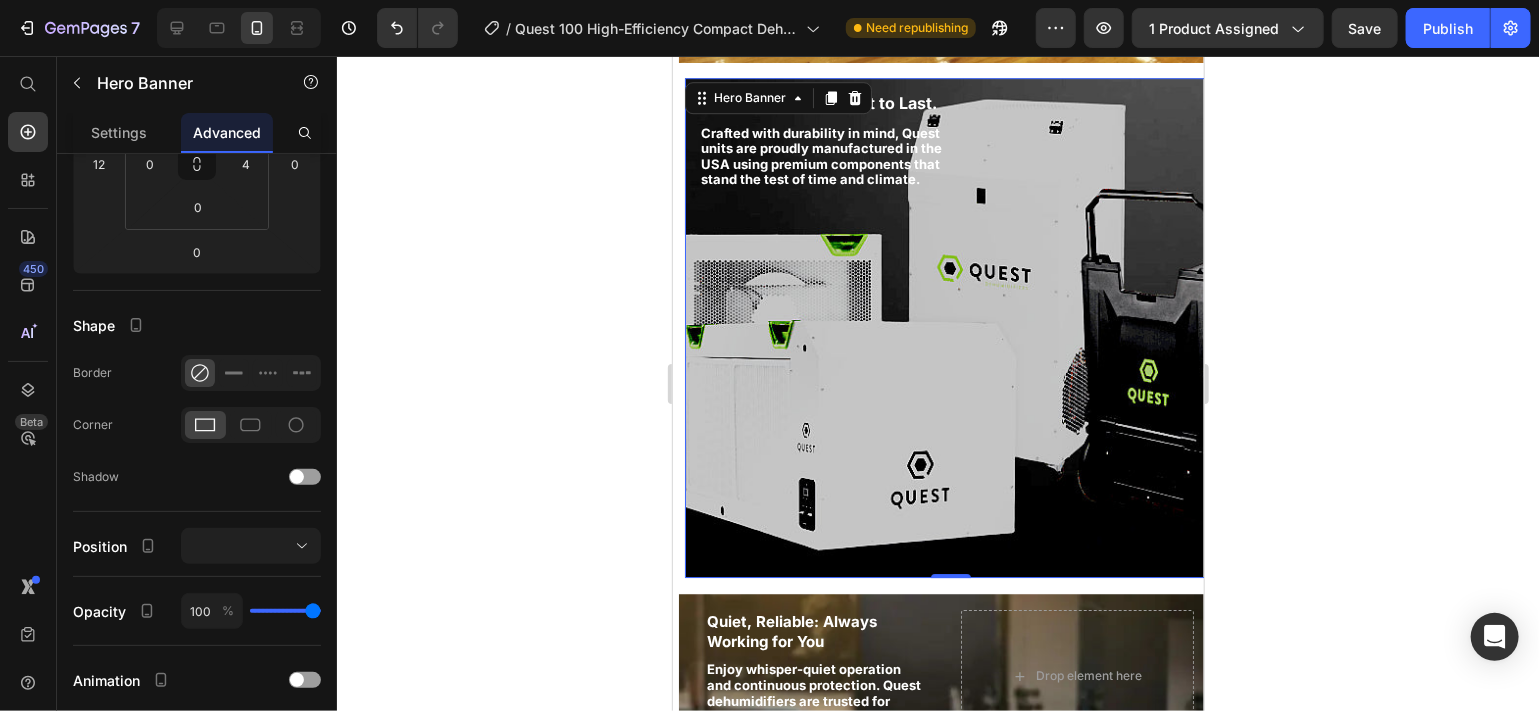 scroll, scrollTop: 0, scrollLeft: 0, axis: both 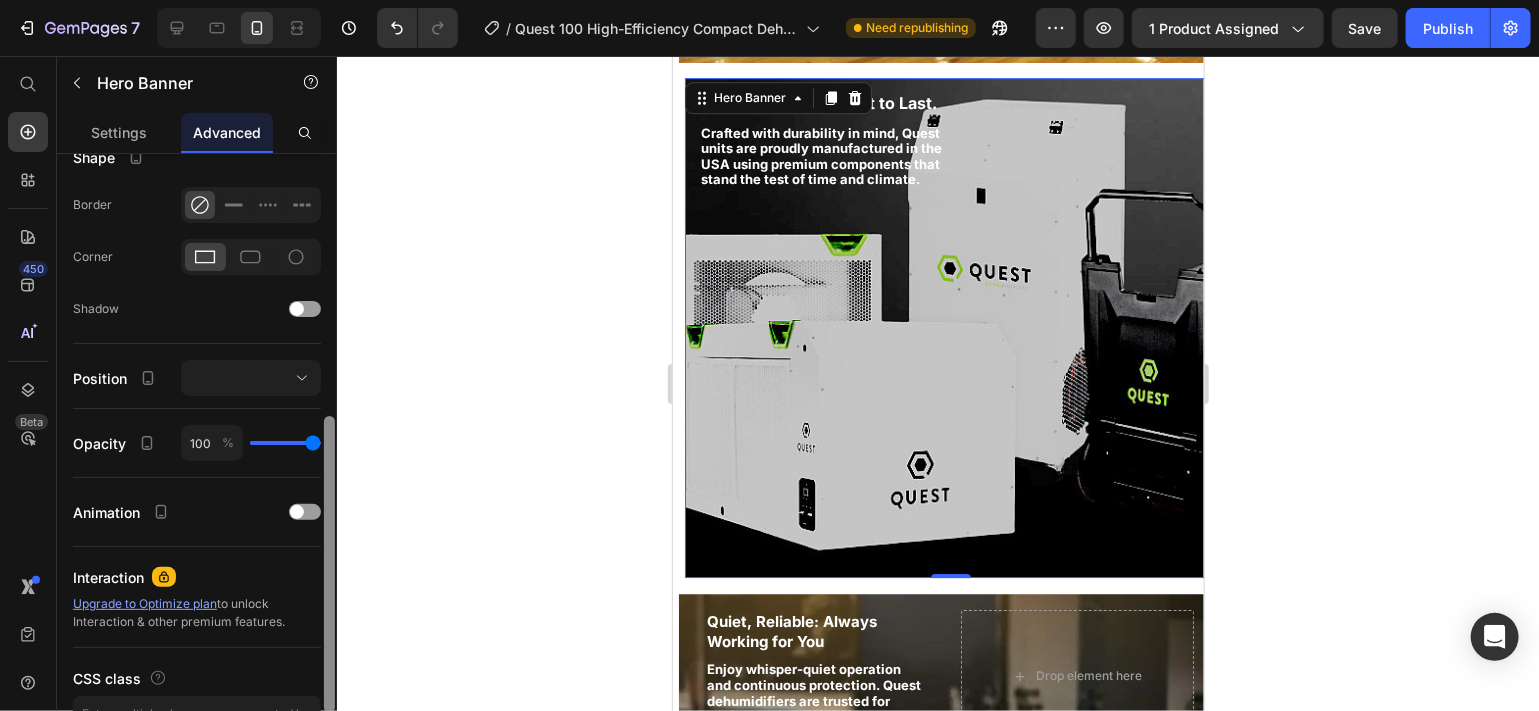 drag, startPoint x: 326, startPoint y: 398, endPoint x: 333, endPoint y: 658, distance: 260.0942 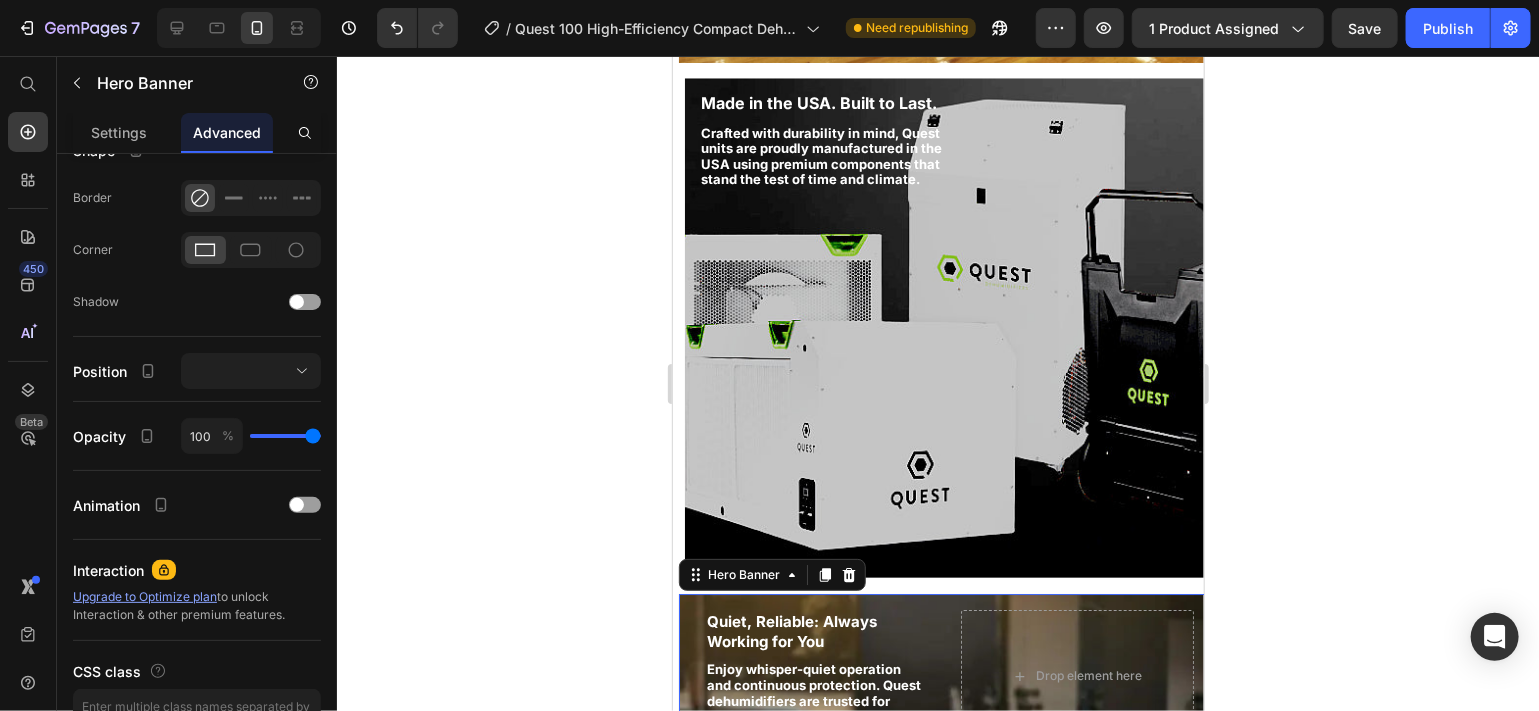 click on "Quiet, Reliable: Always Working for You Heading Enjoy whisper-quiet operation and continuous protection. Quest dehumidifiers are trusted for long-term reliability in demanding commercial environments. Text Block
Drop element here" at bounding box center (943, 675) 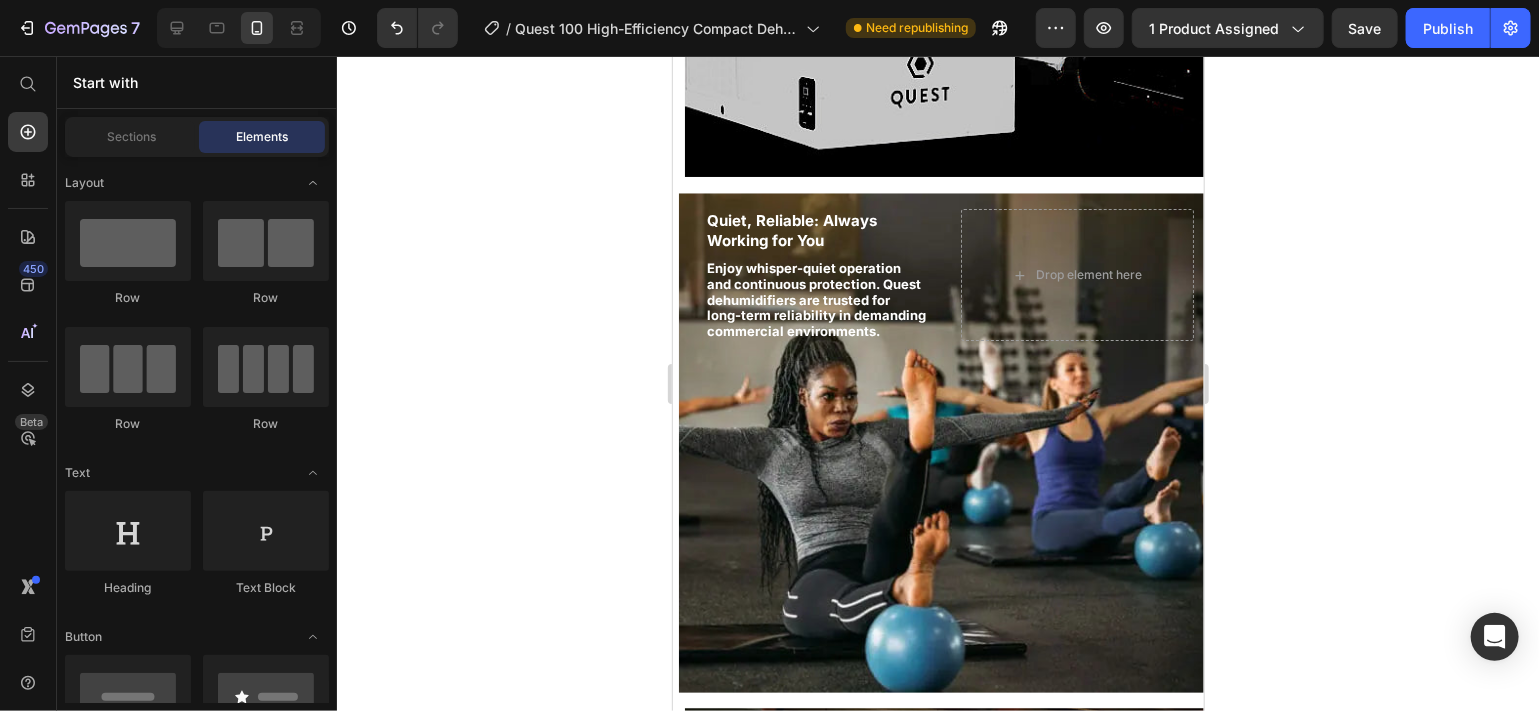 scroll, scrollTop: 3860, scrollLeft: 0, axis: vertical 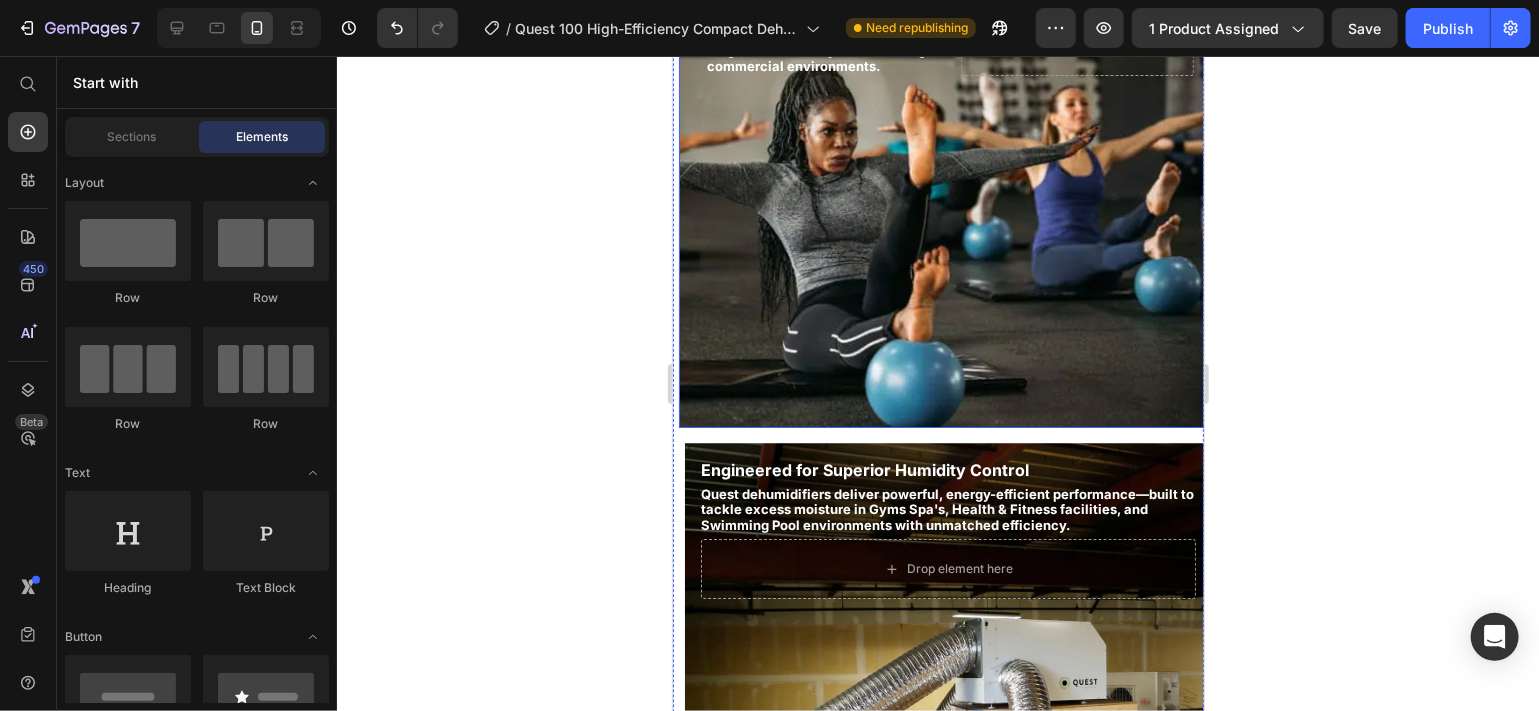 click at bounding box center [943, 177] 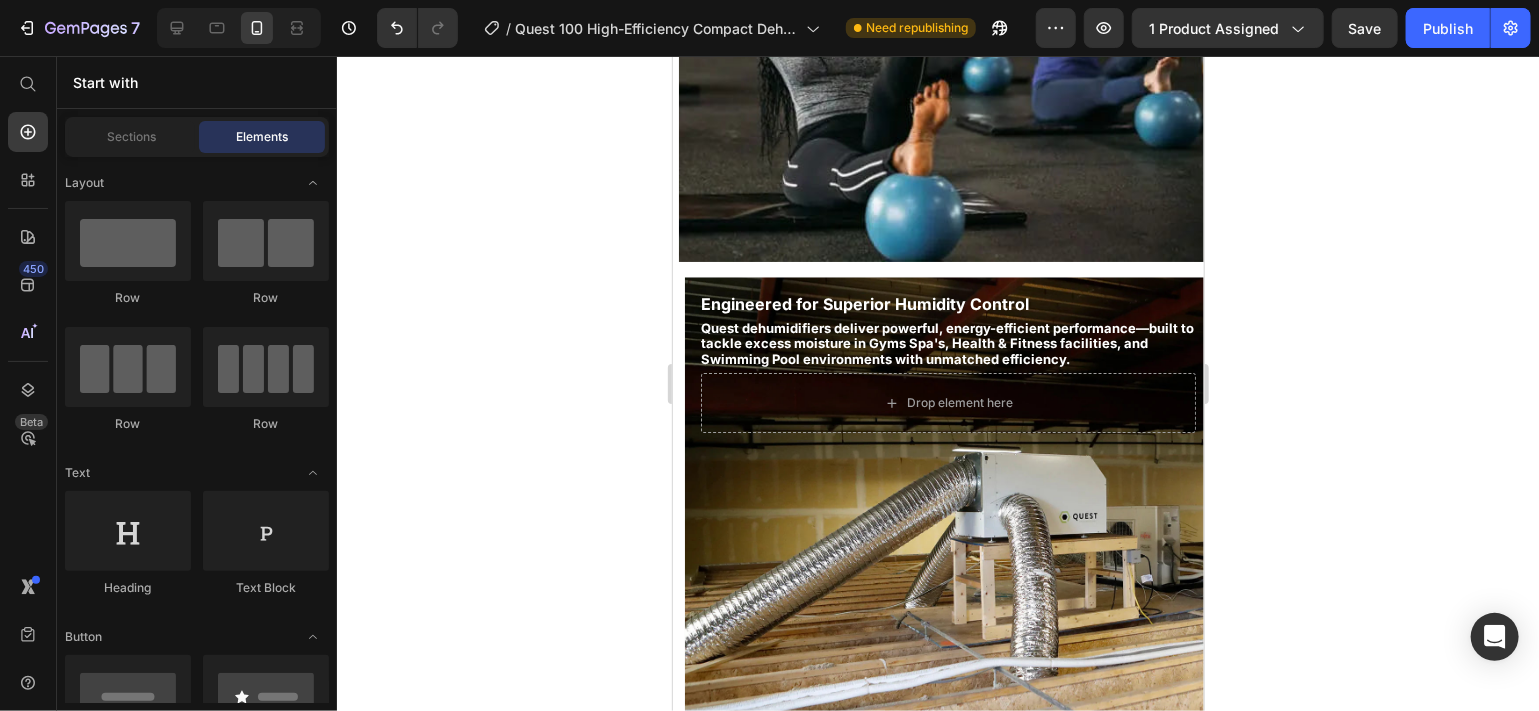 scroll, scrollTop: 3823, scrollLeft: 0, axis: vertical 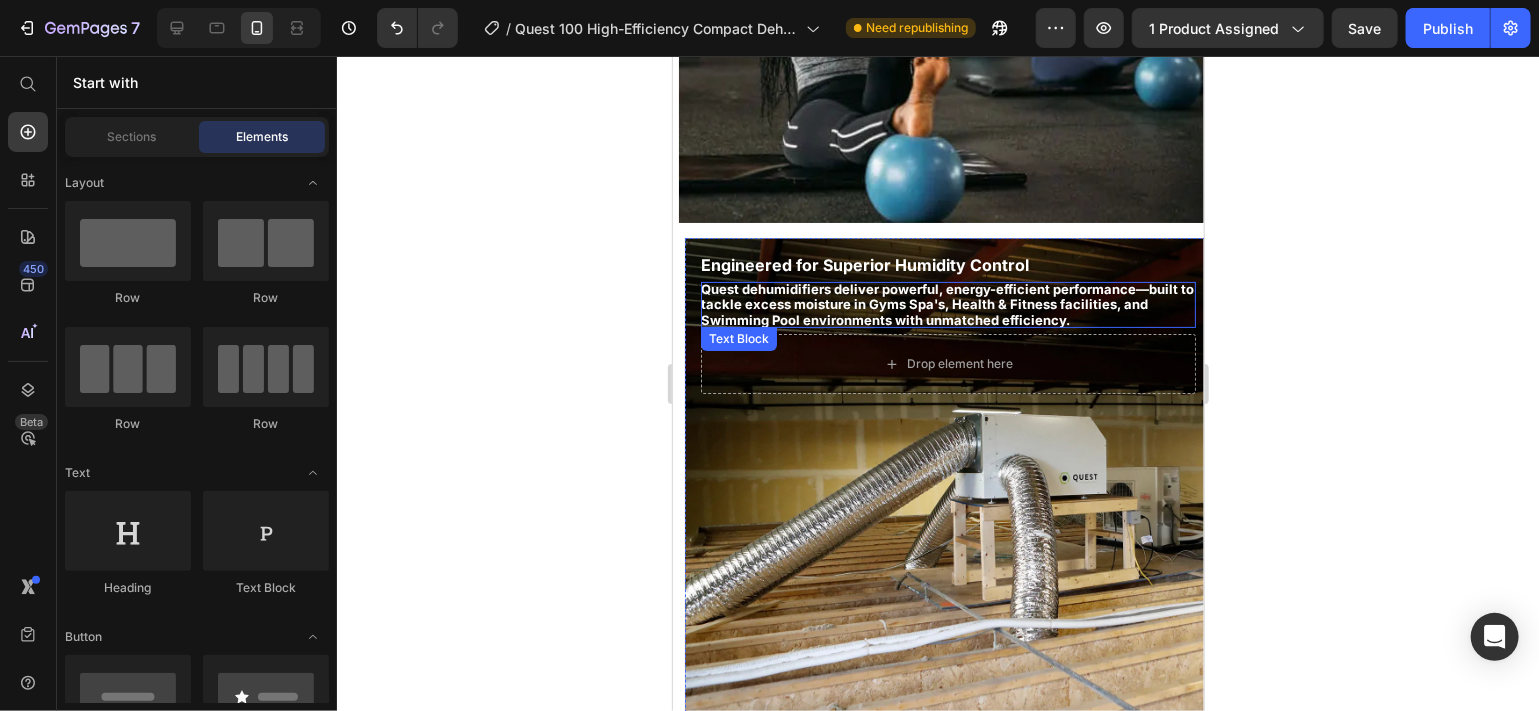 click on "Quest dehumidifiers deliver powerful, energy-efficient performance—built to tackle excess moisture in Gyms Spa's, Health & Fitness facilities, and Swimming Pool environments with unmatched efficiency." at bounding box center (946, 303) 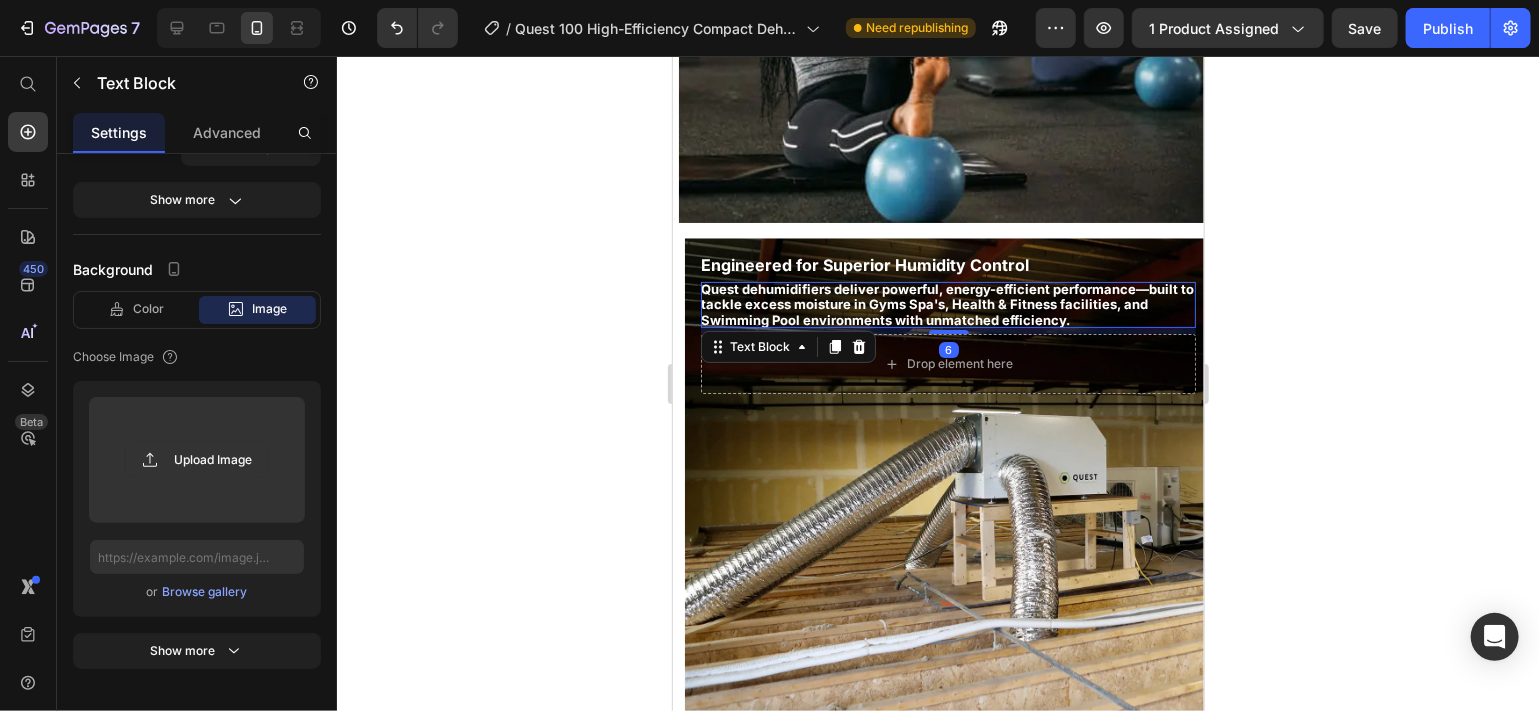 scroll, scrollTop: 0, scrollLeft: 0, axis: both 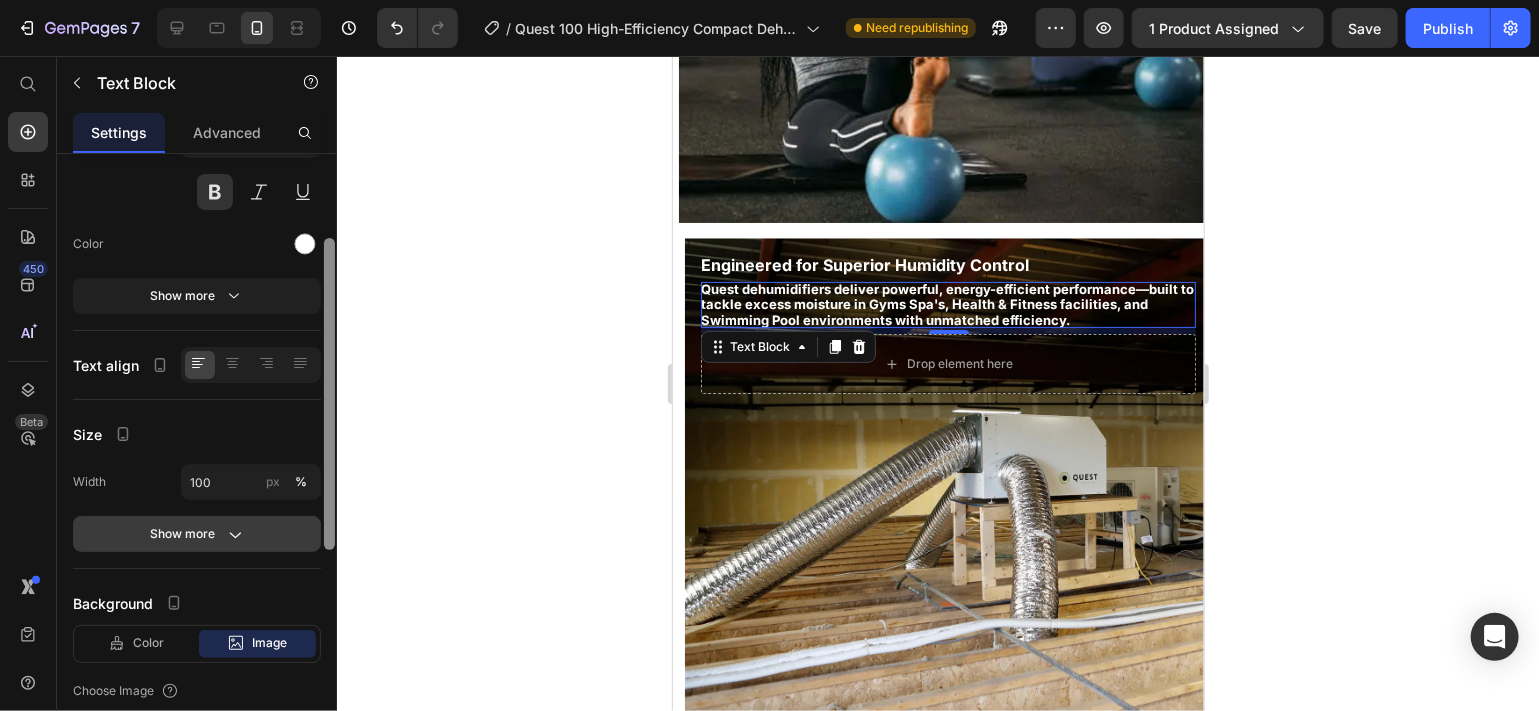 drag, startPoint x: 324, startPoint y: 440, endPoint x: 319, endPoint y: 543, distance: 103.121284 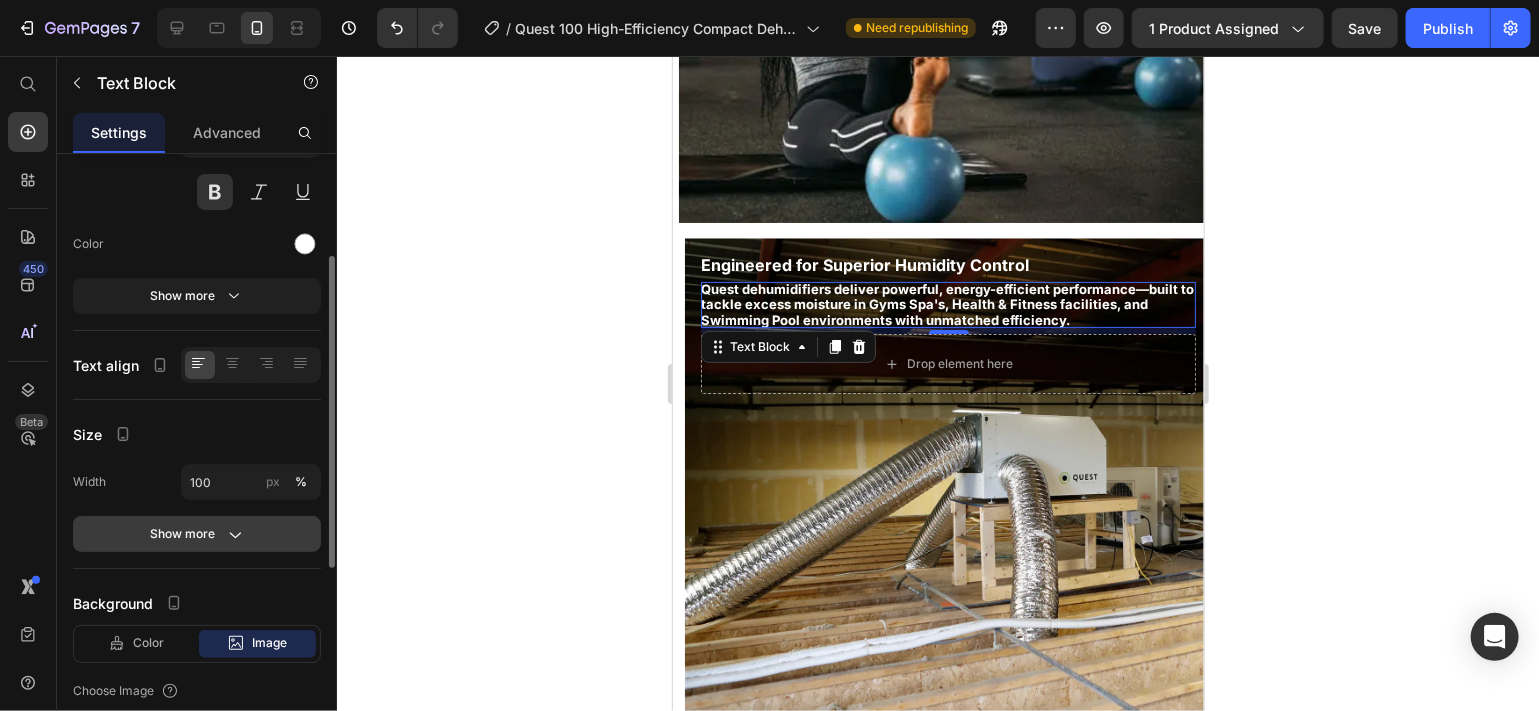 click on "Show more" 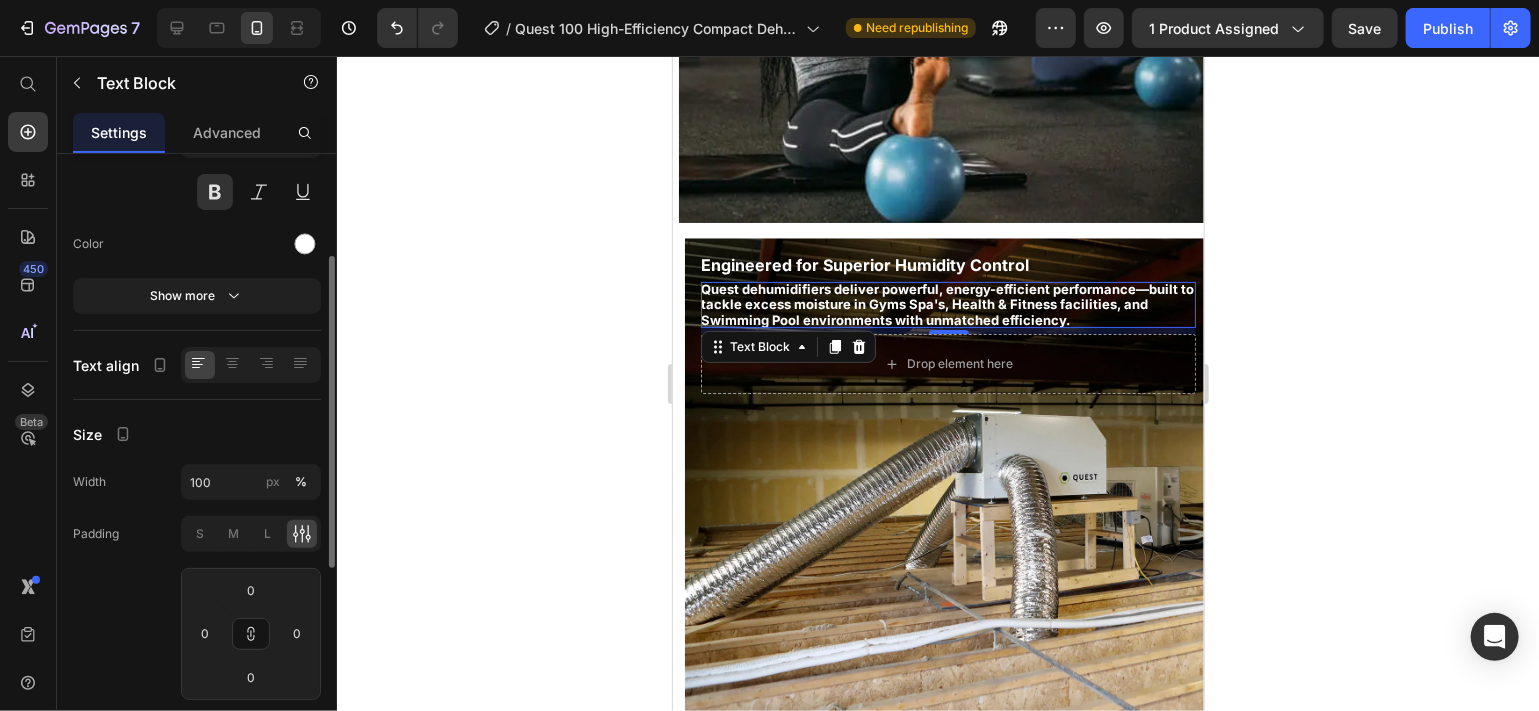 click on "L" 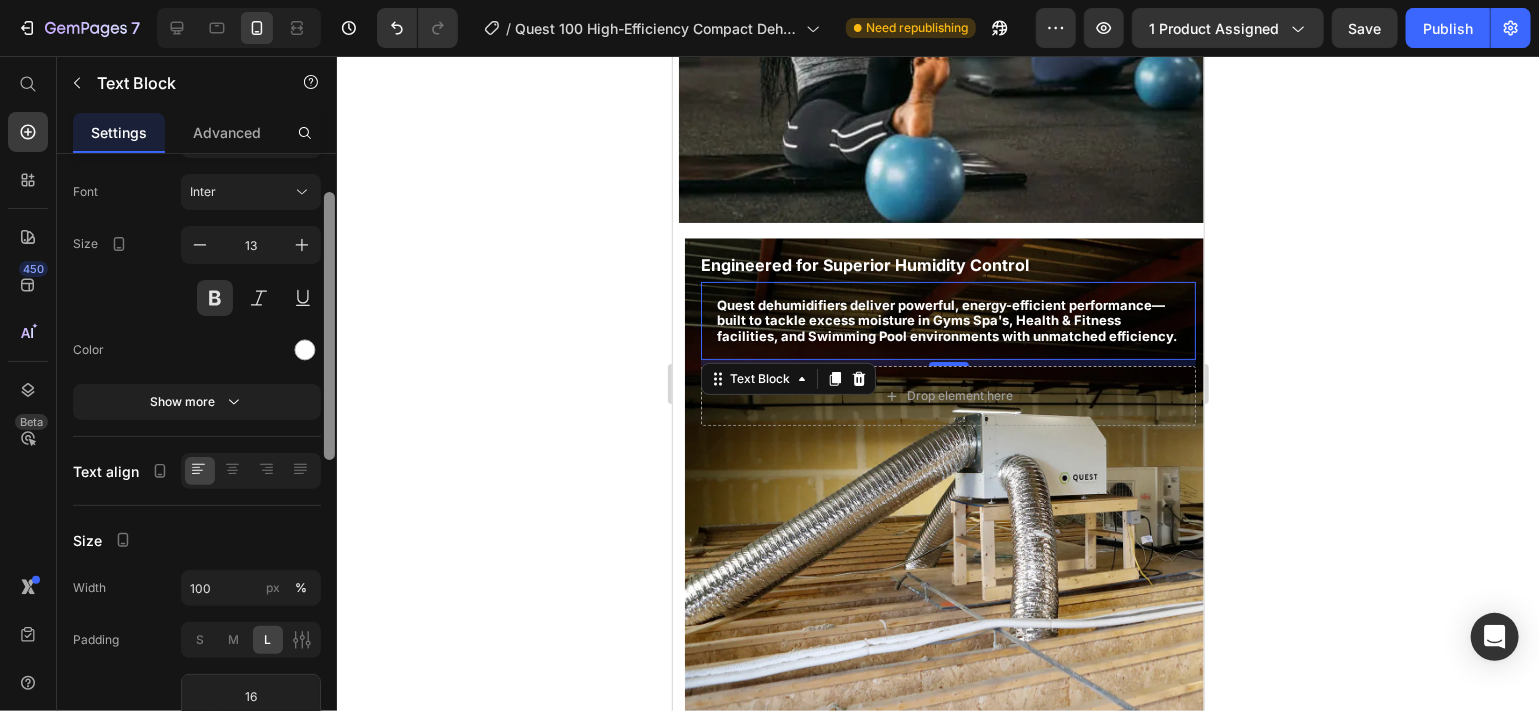 drag, startPoint x: 331, startPoint y: 494, endPoint x: 332, endPoint y: 447, distance: 47.010635 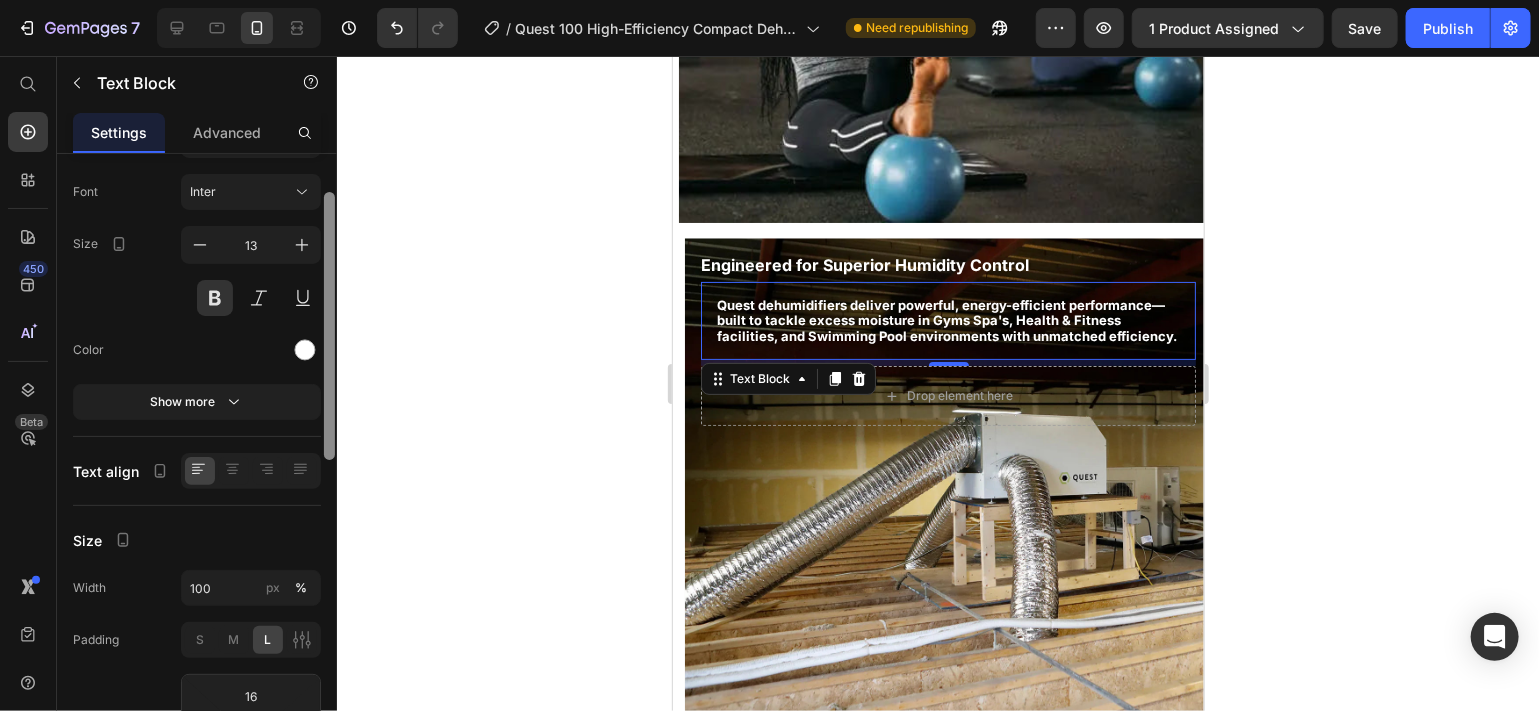 click at bounding box center [329, 326] 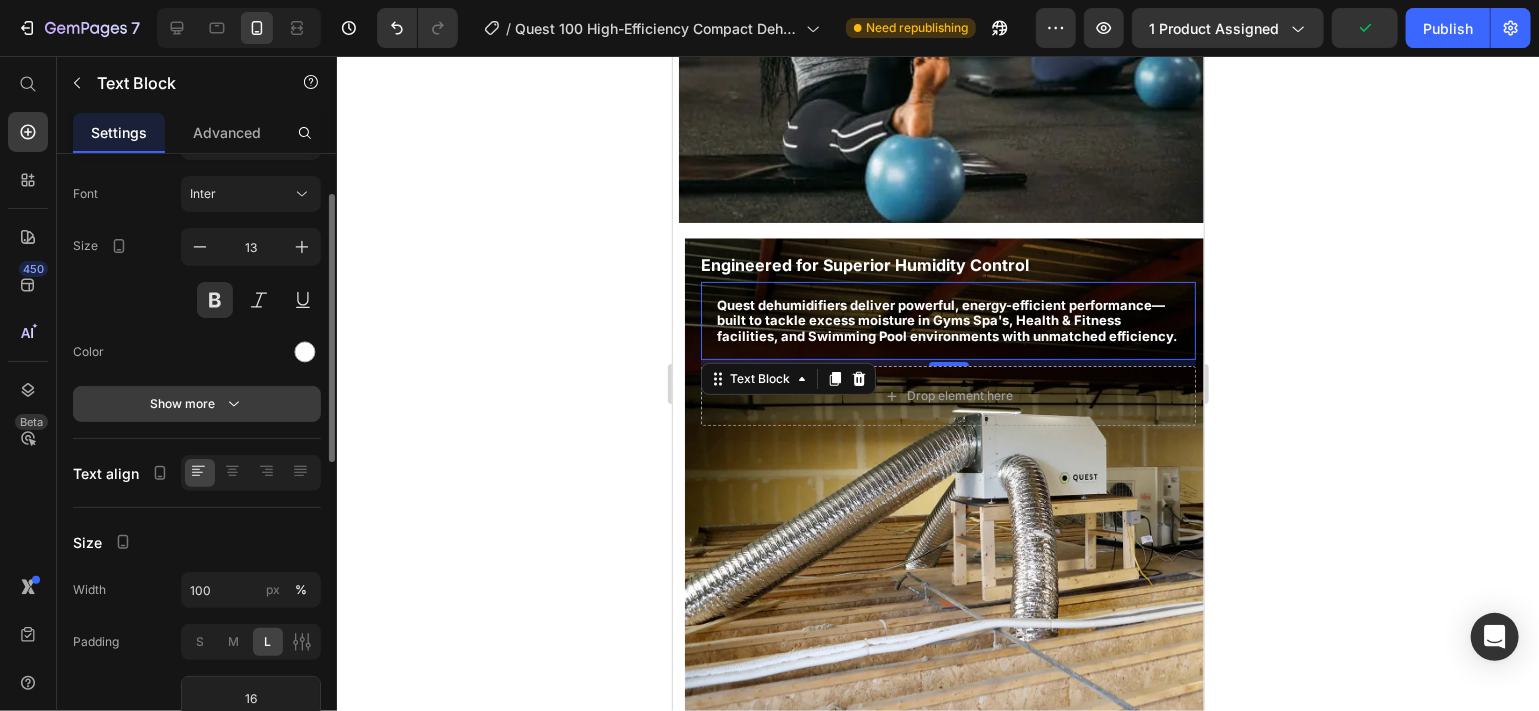 click on "Show more" at bounding box center (197, 404) 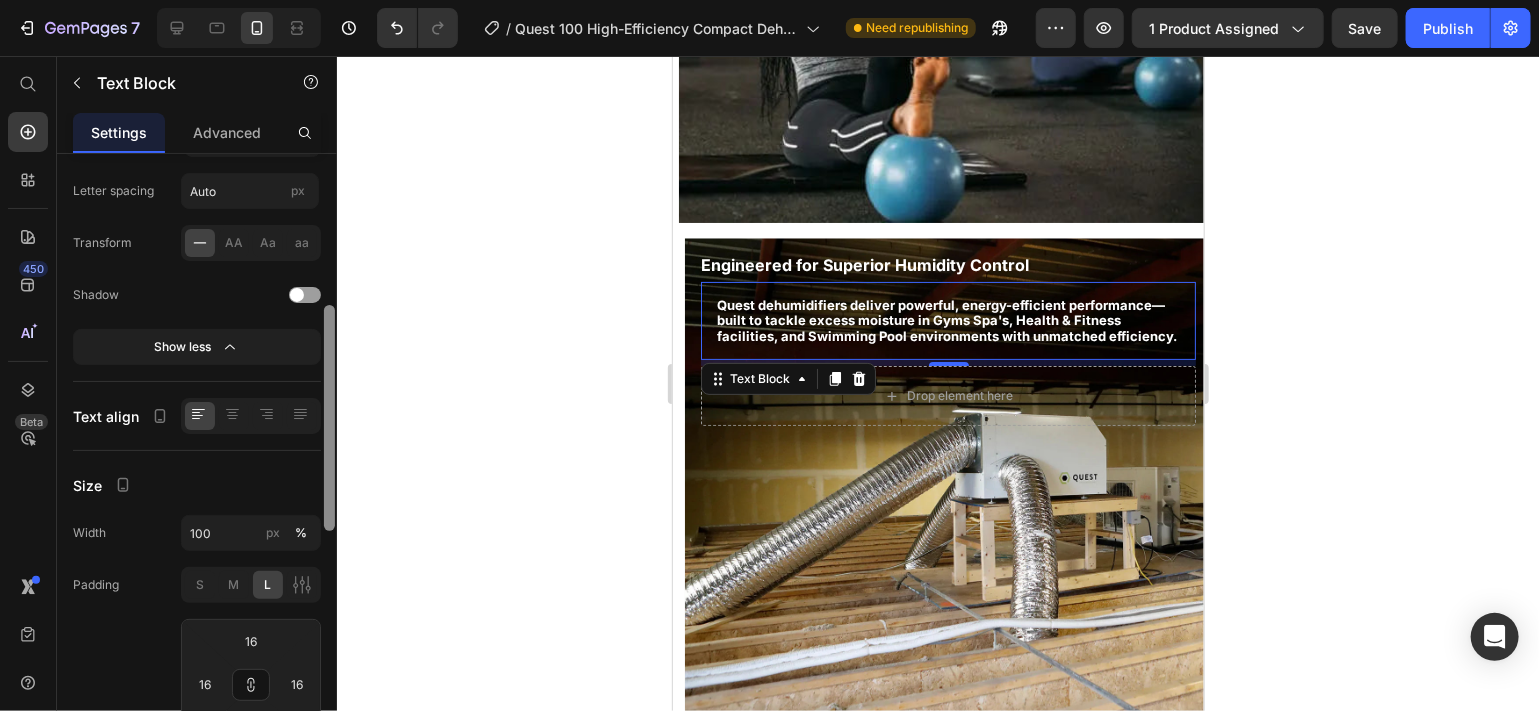 scroll, scrollTop: 429, scrollLeft: 0, axis: vertical 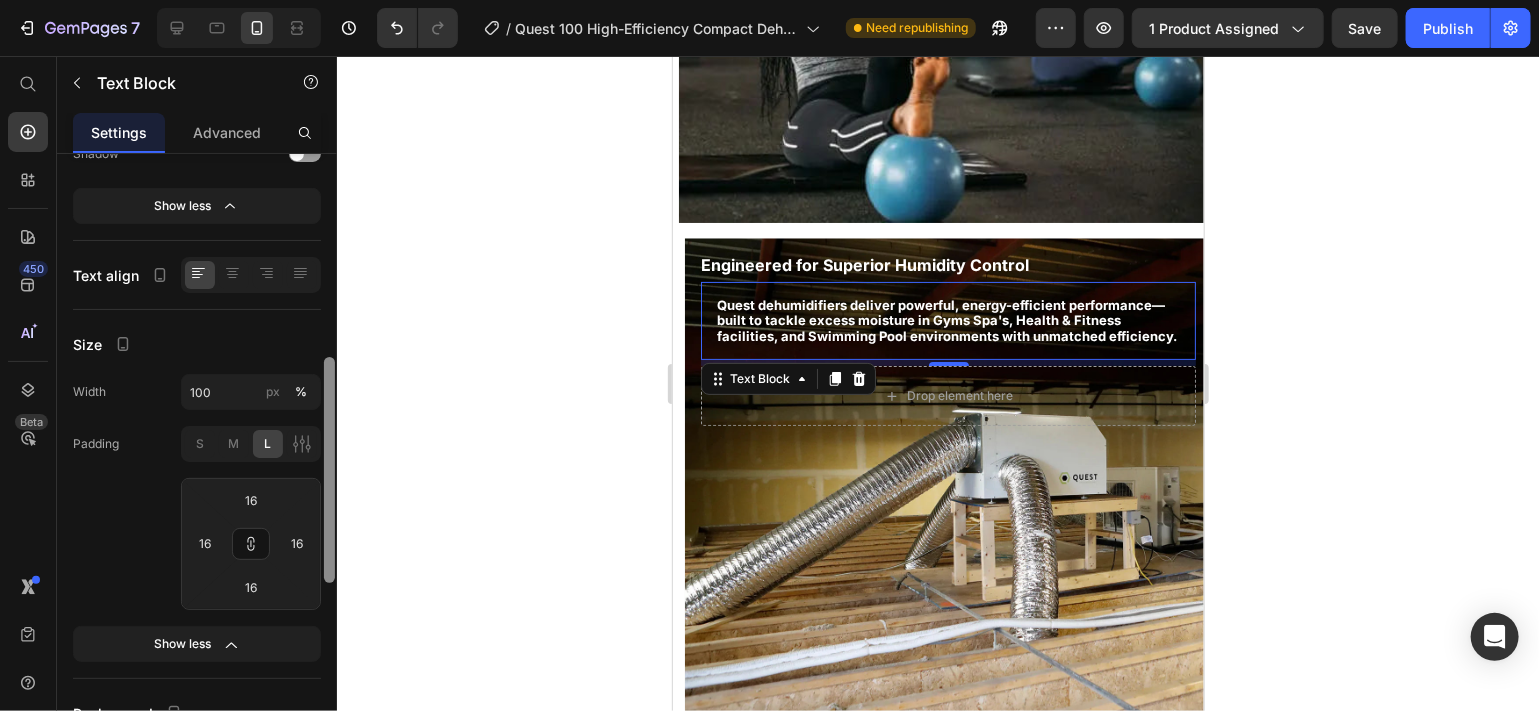 drag, startPoint x: 328, startPoint y: 399, endPoint x: 324, endPoint y: 598, distance: 199.04019 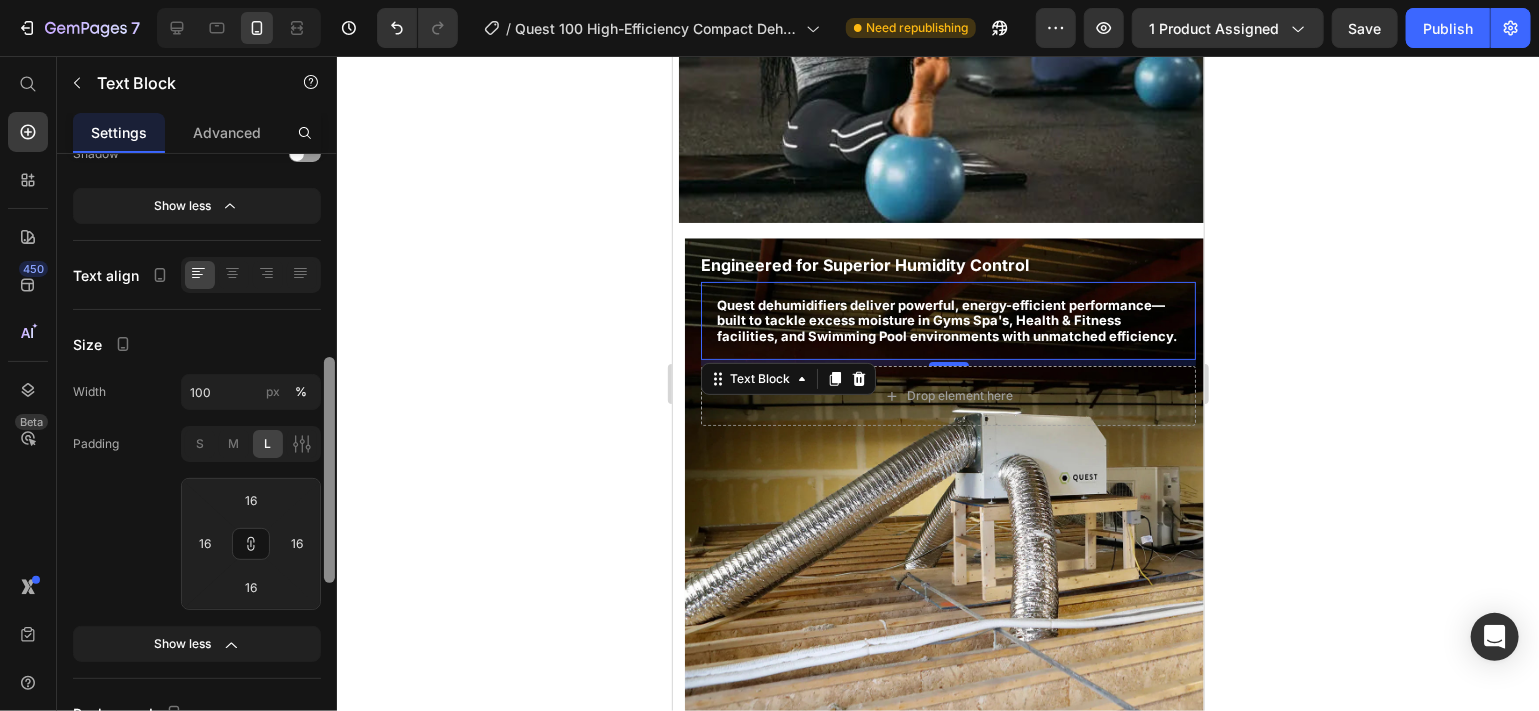 click at bounding box center [329, 461] 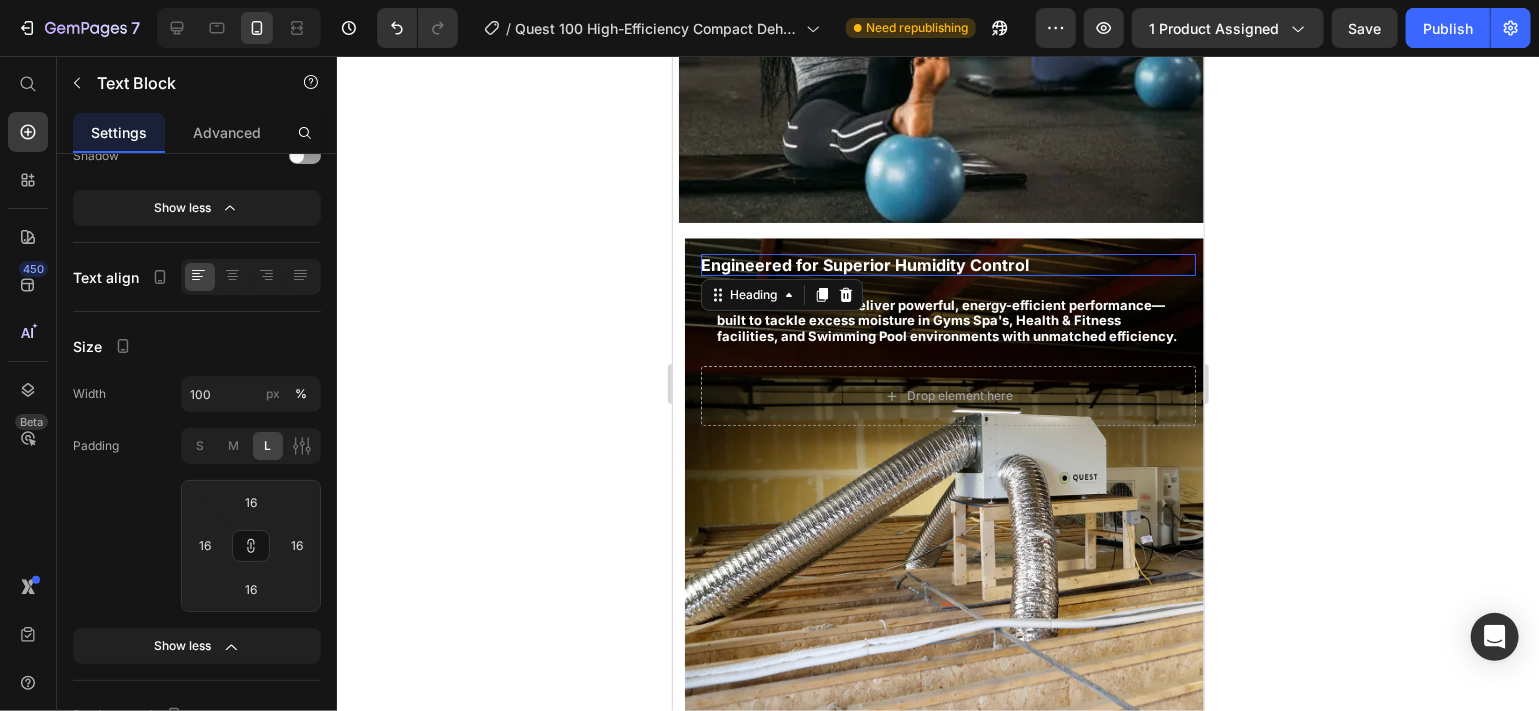 click on "Engineered for Superior Humidity Control" at bounding box center (864, 264) 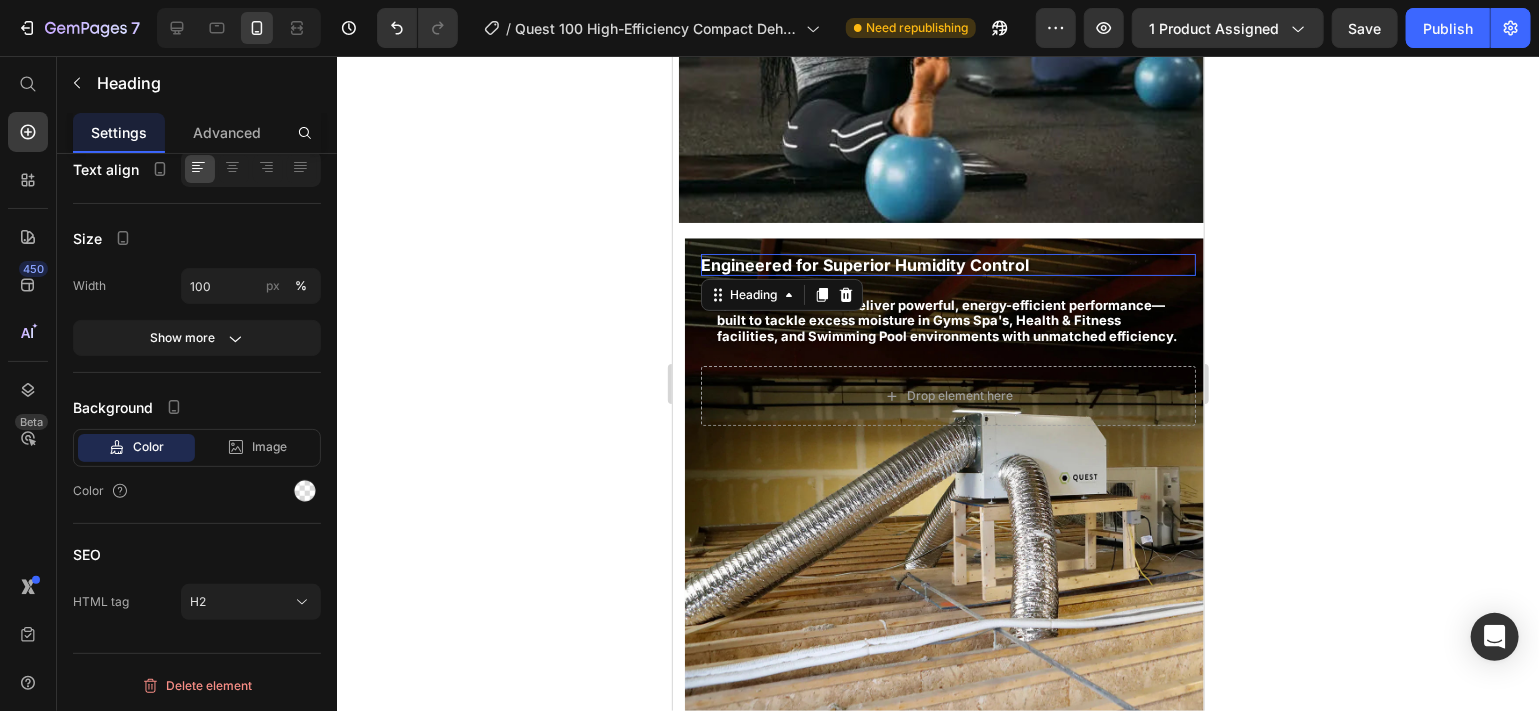 scroll, scrollTop: 0, scrollLeft: 0, axis: both 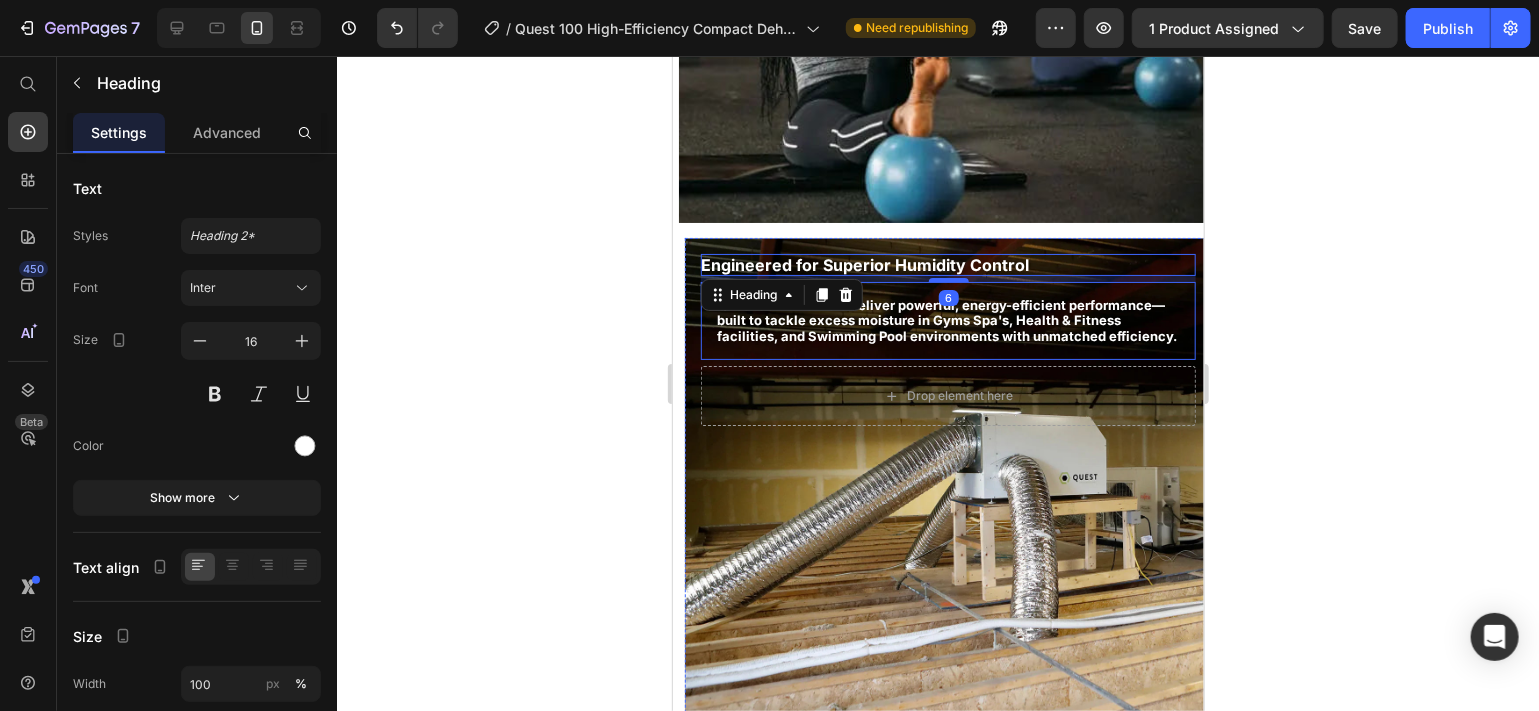 click on "Quest dehumidifiers deliver powerful, energy-efficient performance—built to tackle excess moisture in Gyms Spa's, Health & Fitness facilities, and Swimming Pool environments with unmatched efficiency." at bounding box center (946, 319) 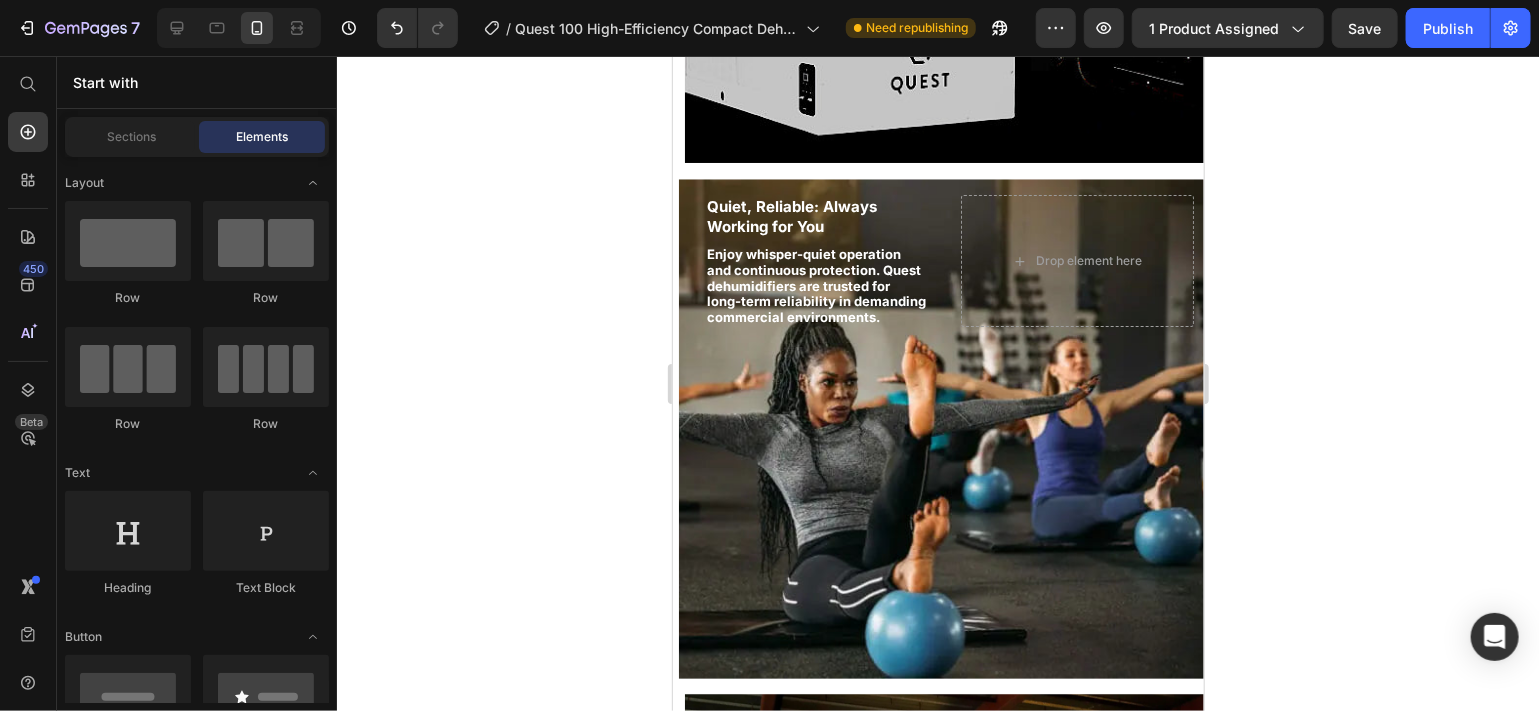 scroll, scrollTop: 3327, scrollLeft: 0, axis: vertical 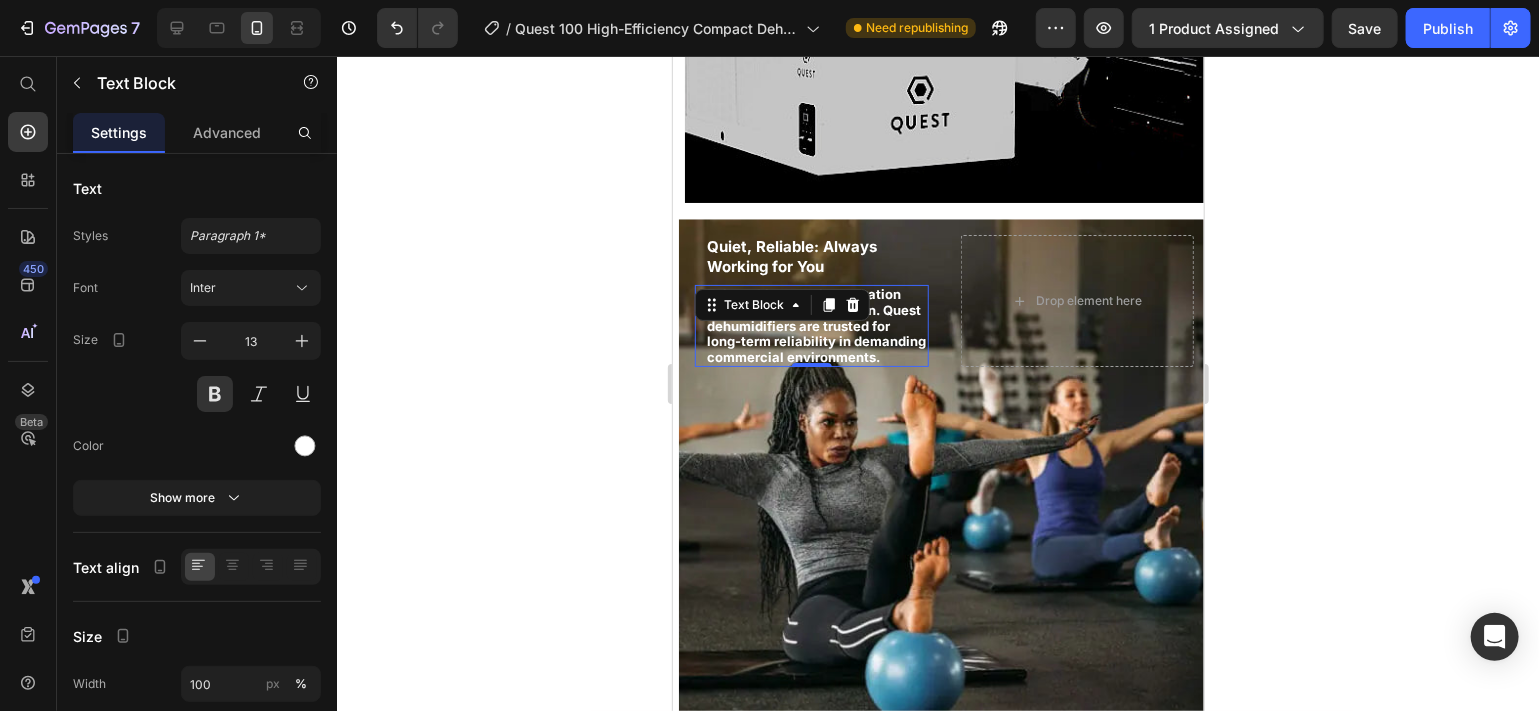click on "Enjoy whisper-quiet operation and continuous protection. Quest dehumidifiers are trusted for long-term reliability in demanding commercial environments." at bounding box center (815, 324) 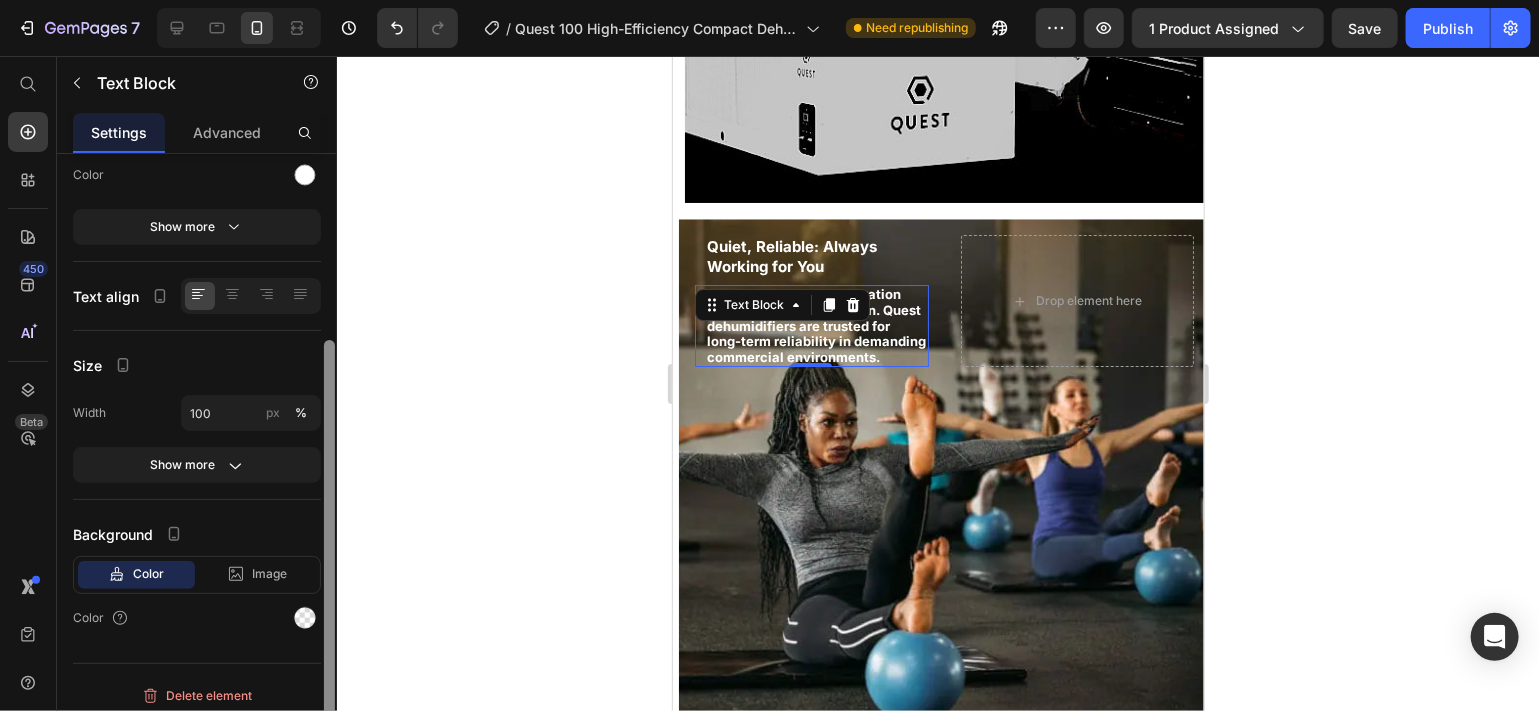 scroll, scrollTop: 280, scrollLeft: 0, axis: vertical 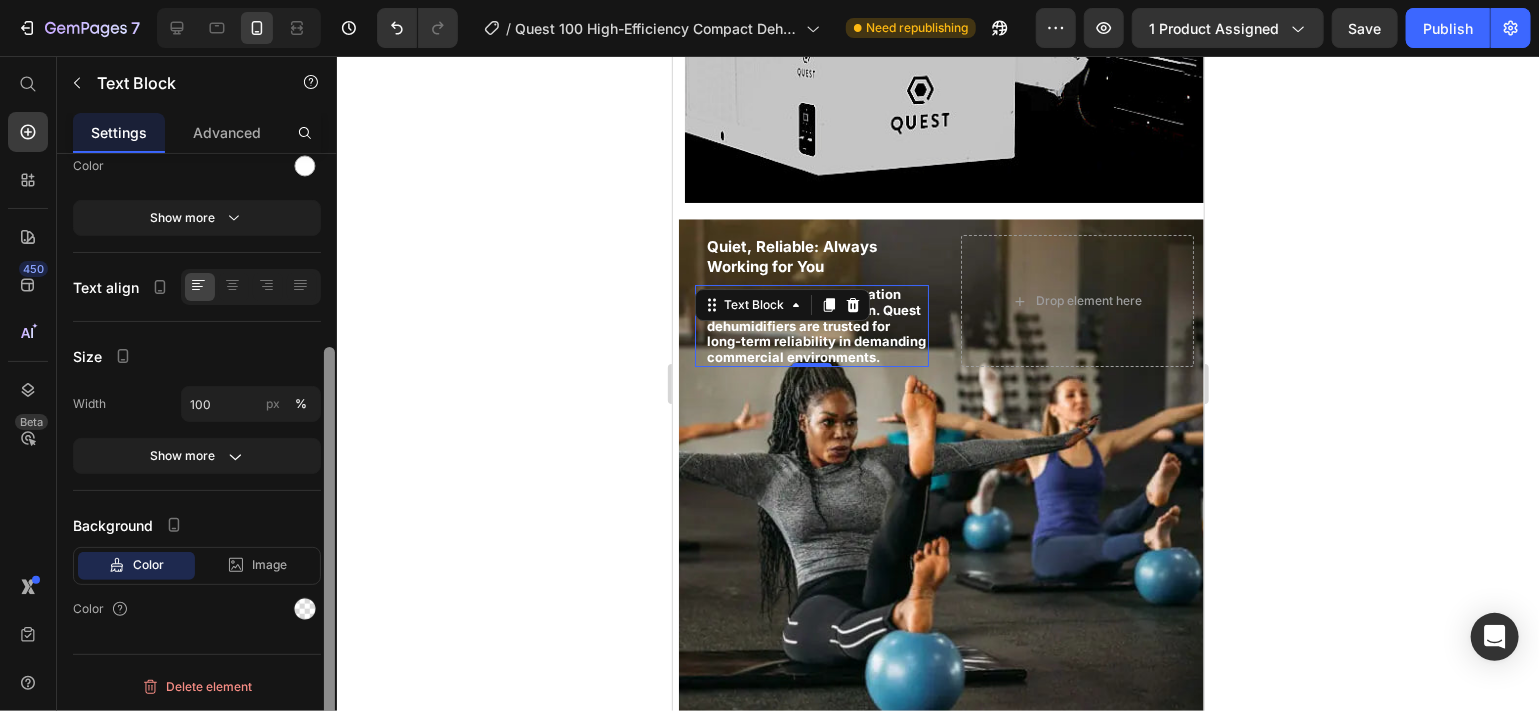 drag, startPoint x: 328, startPoint y: 372, endPoint x: 324, endPoint y: 564, distance: 192.04166 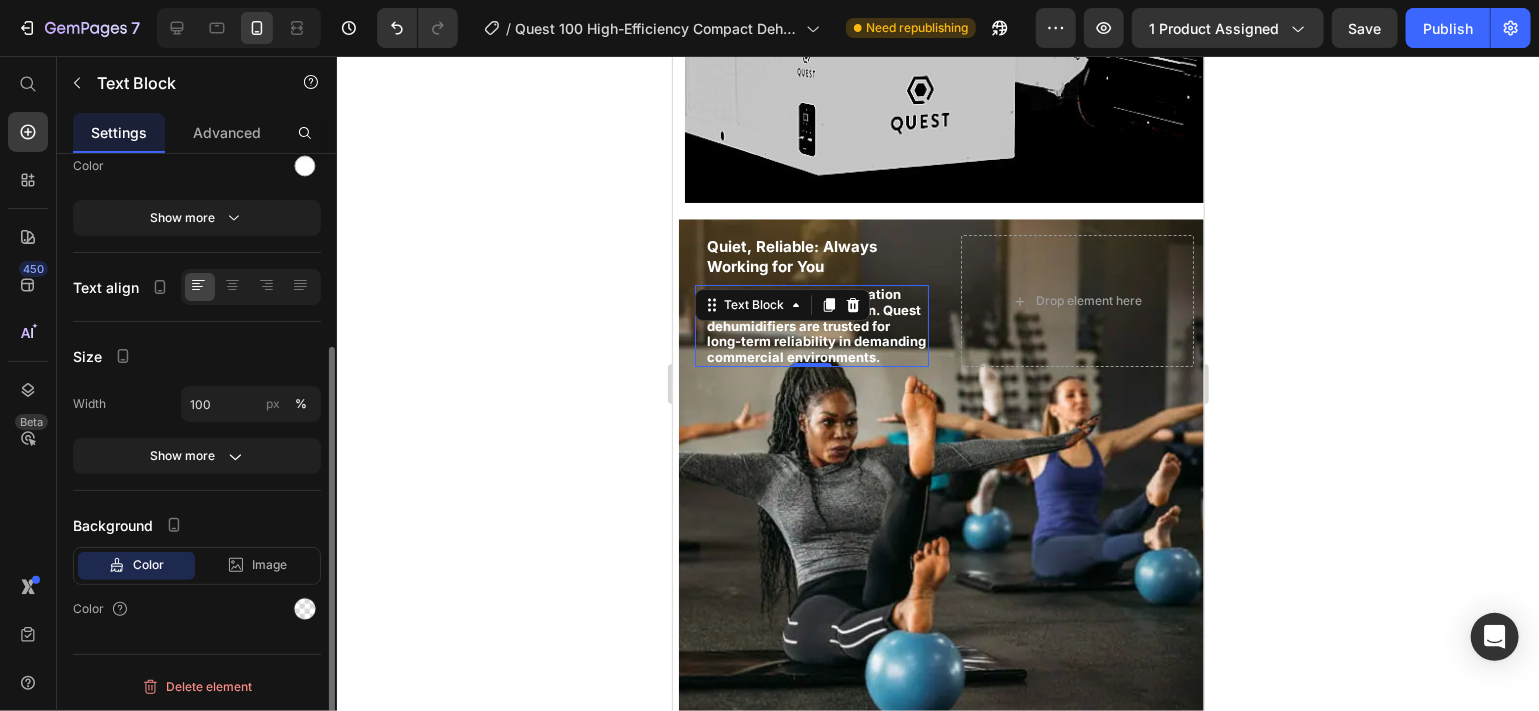 click on "Width 100 px % Show more" at bounding box center [197, 430] 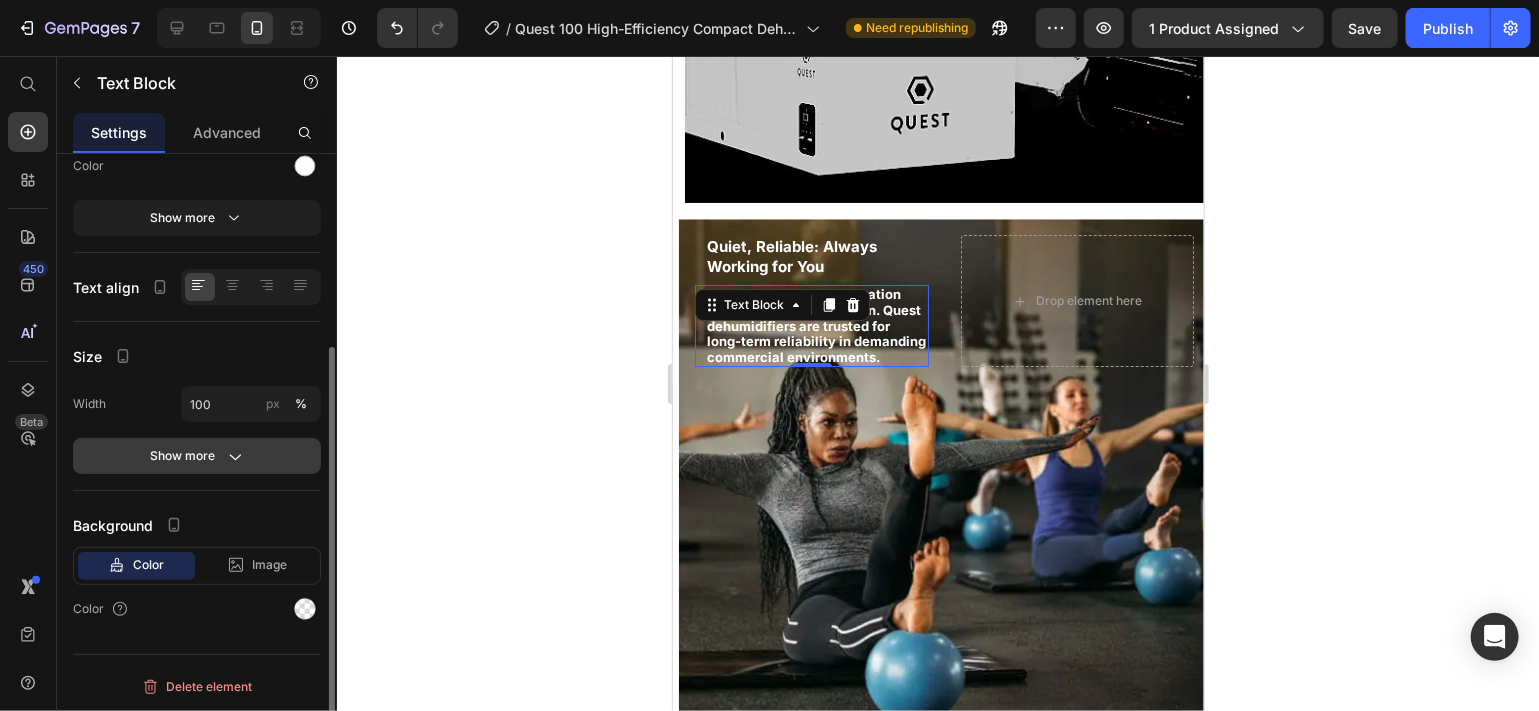 click on "Show more" 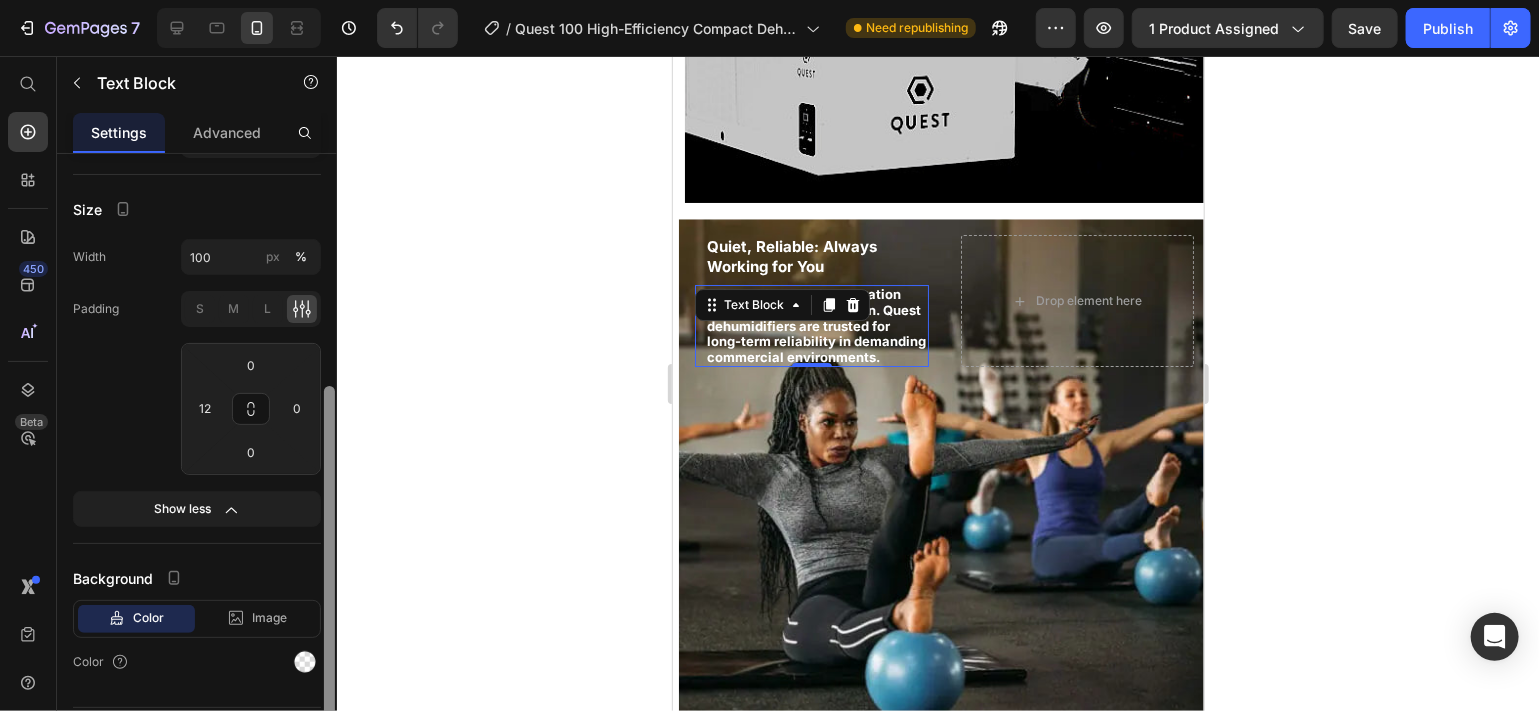 scroll, scrollTop: 431, scrollLeft: 0, axis: vertical 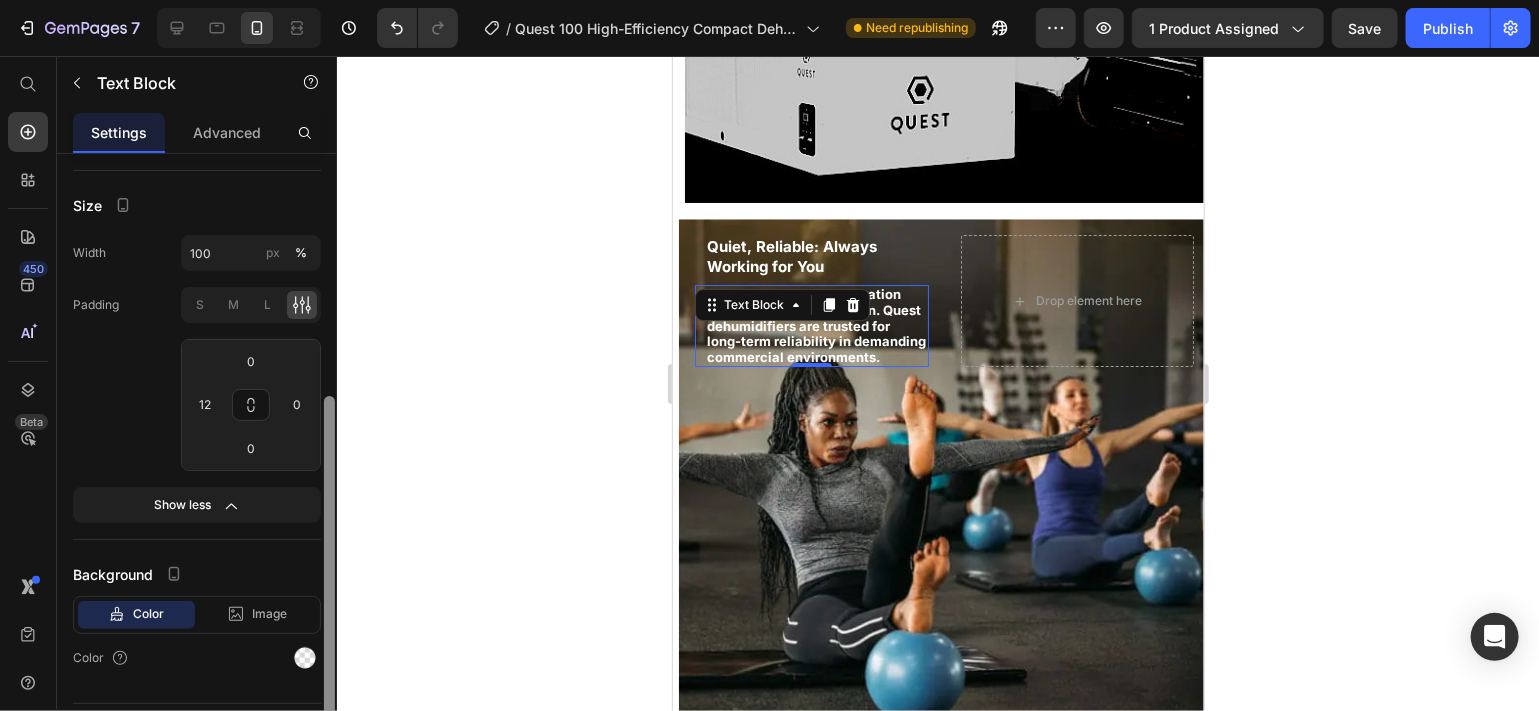 drag, startPoint x: 327, startPoint y: 490, endPoint x: 319, endPoint y: 584, distance: 94.33981 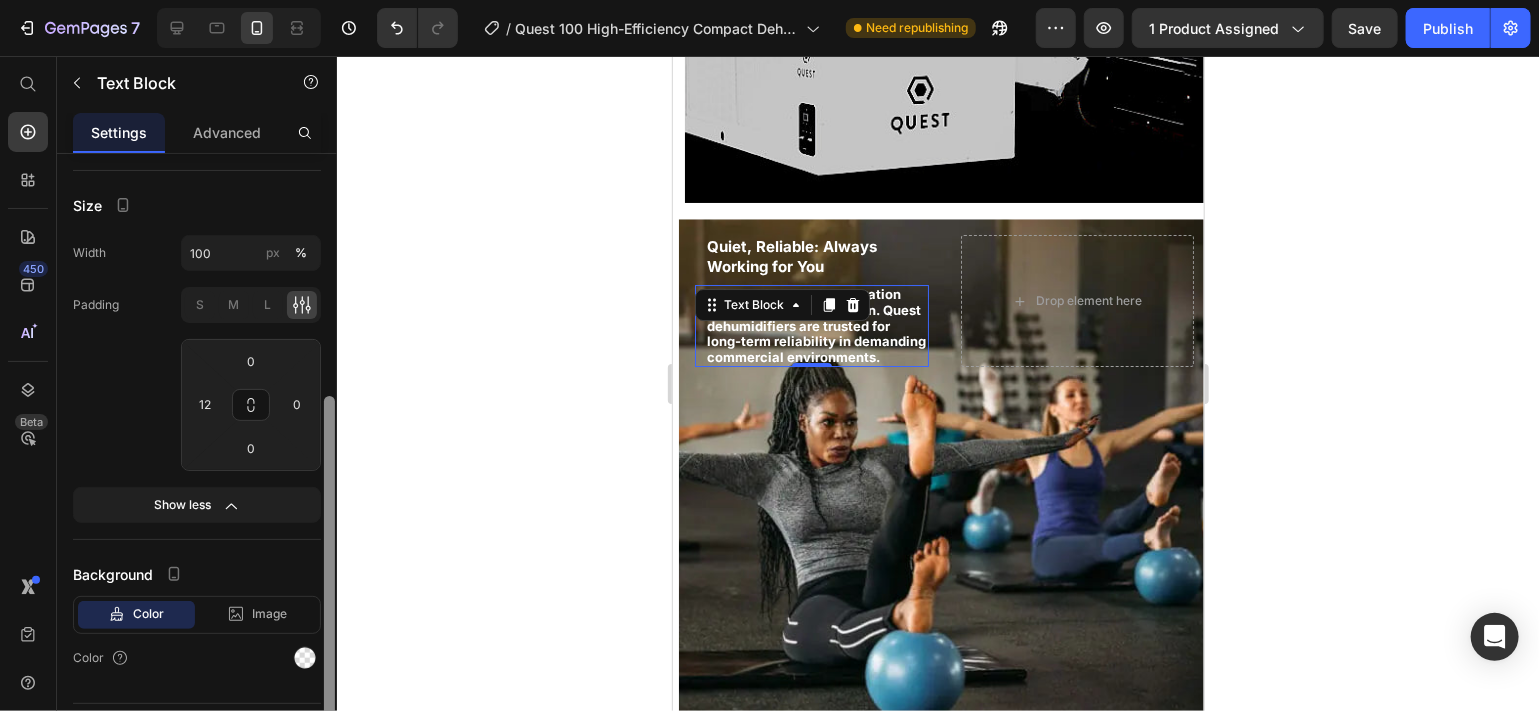 click on "Text Styles Paragraph 1* Font Inter Size 13 Color Show more Text align Size Width 100 px % Padding S M L 0 12 0 0 Show less Background Color Image Video  Color   Delete element" at bounding box center (197, 461) 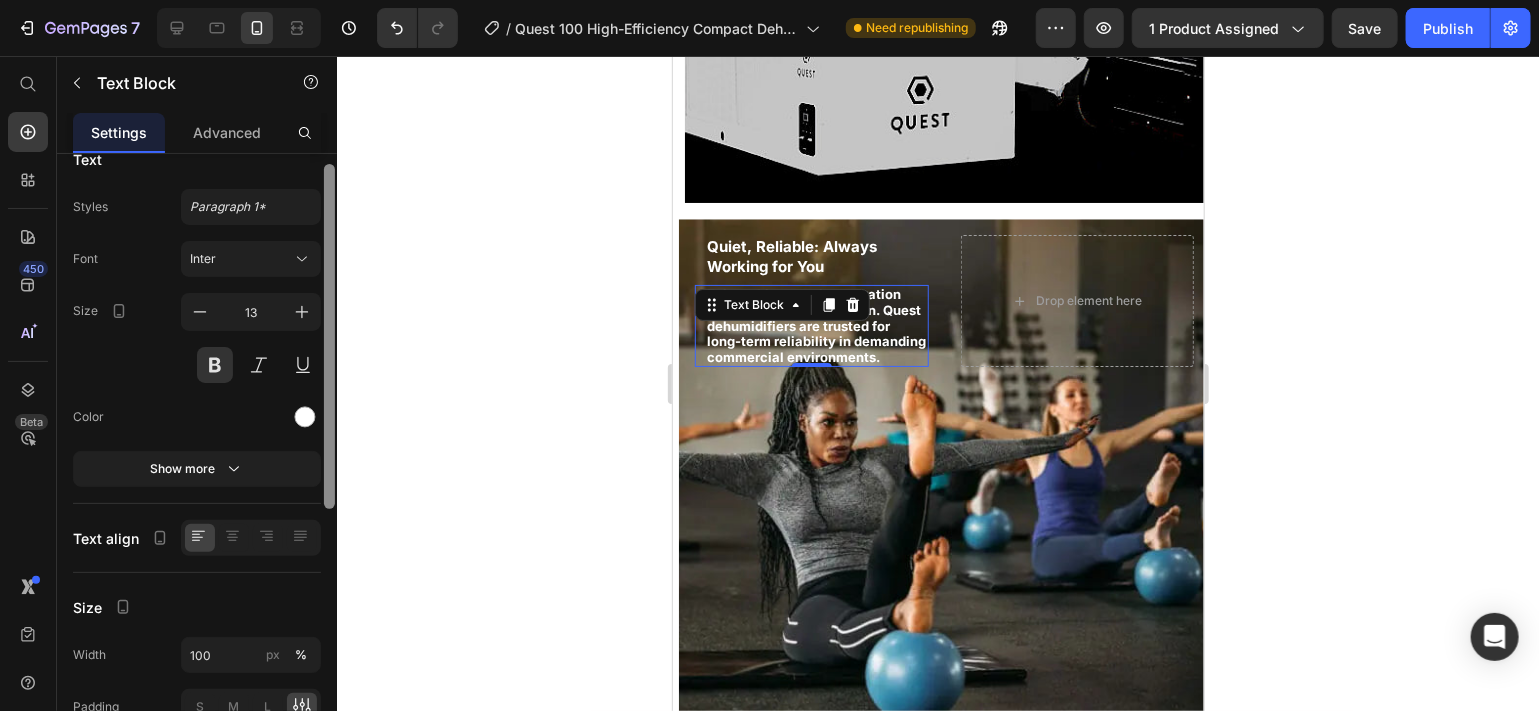 scroll, scrollTop: 0, scrollLeft: 0, axis: both 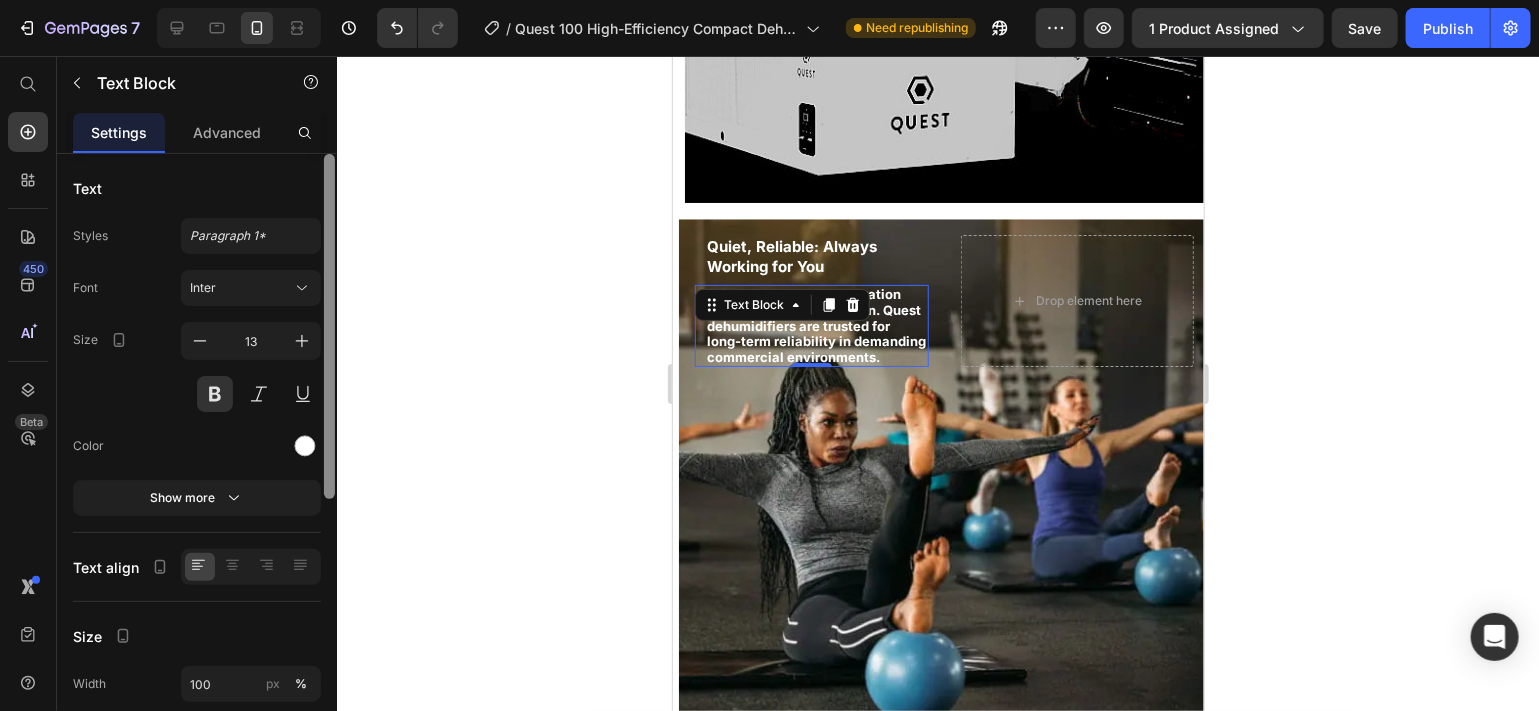 drag, startPoint x: 327, startPoint y: 497, endPoint x: 335, endPoint y: 229, distance: 268.1194 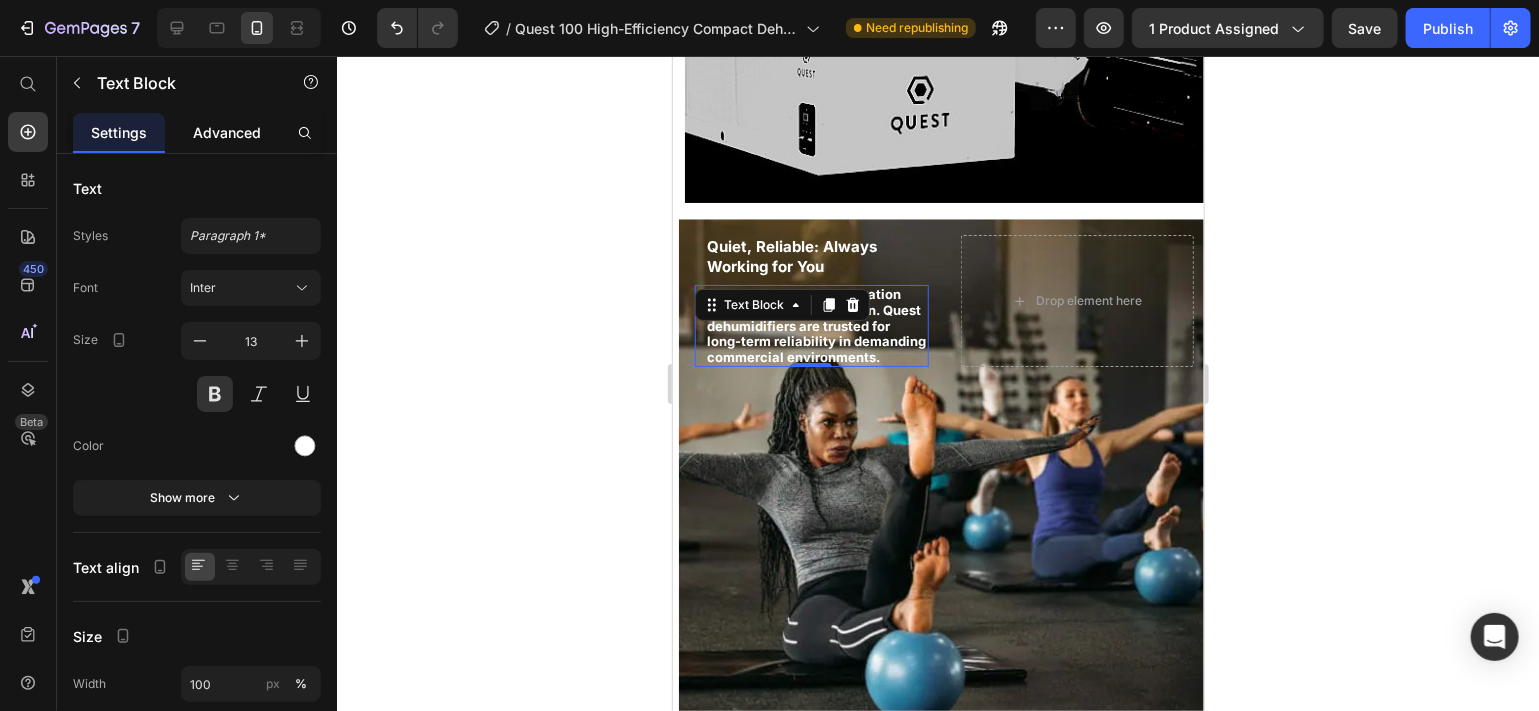 click on "Advanced" 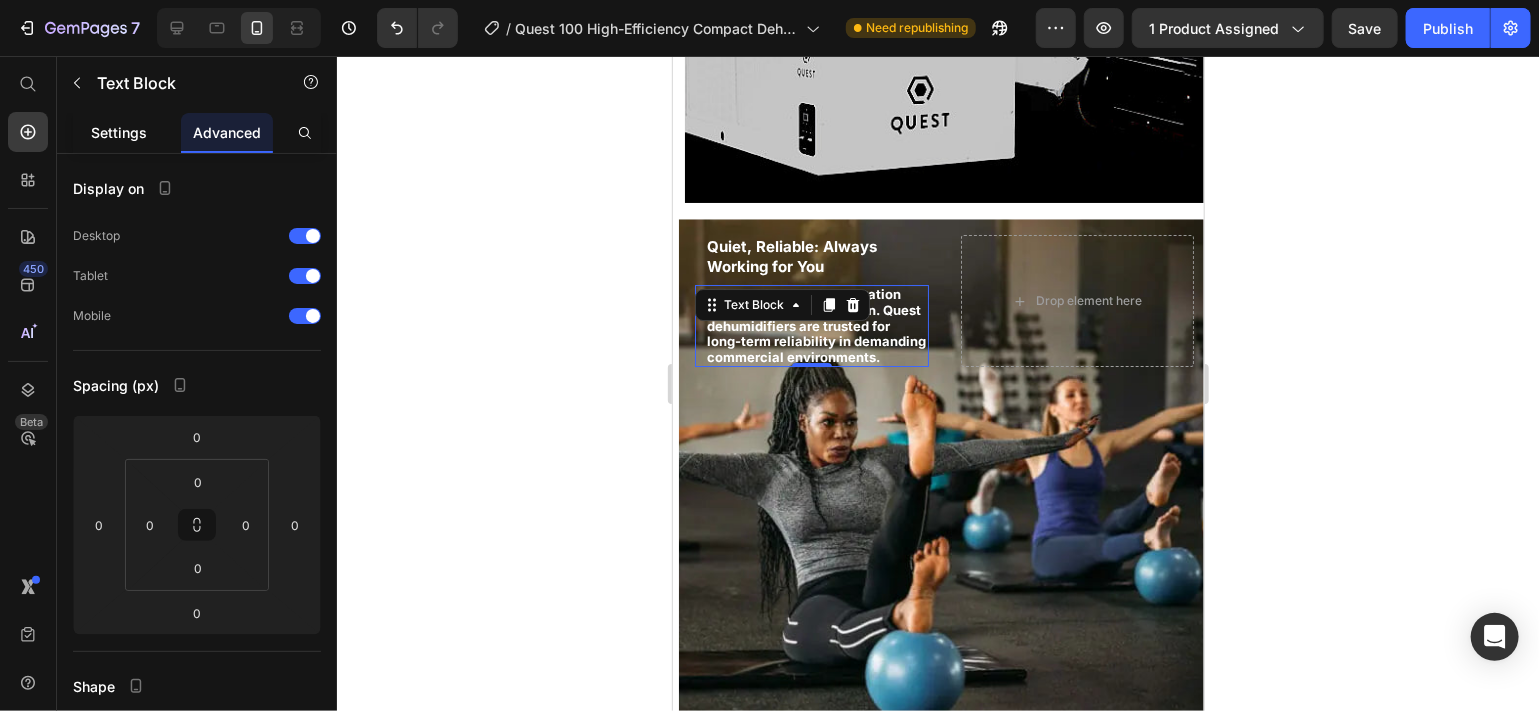 click on "Settings" at bounding box center (119, 132) 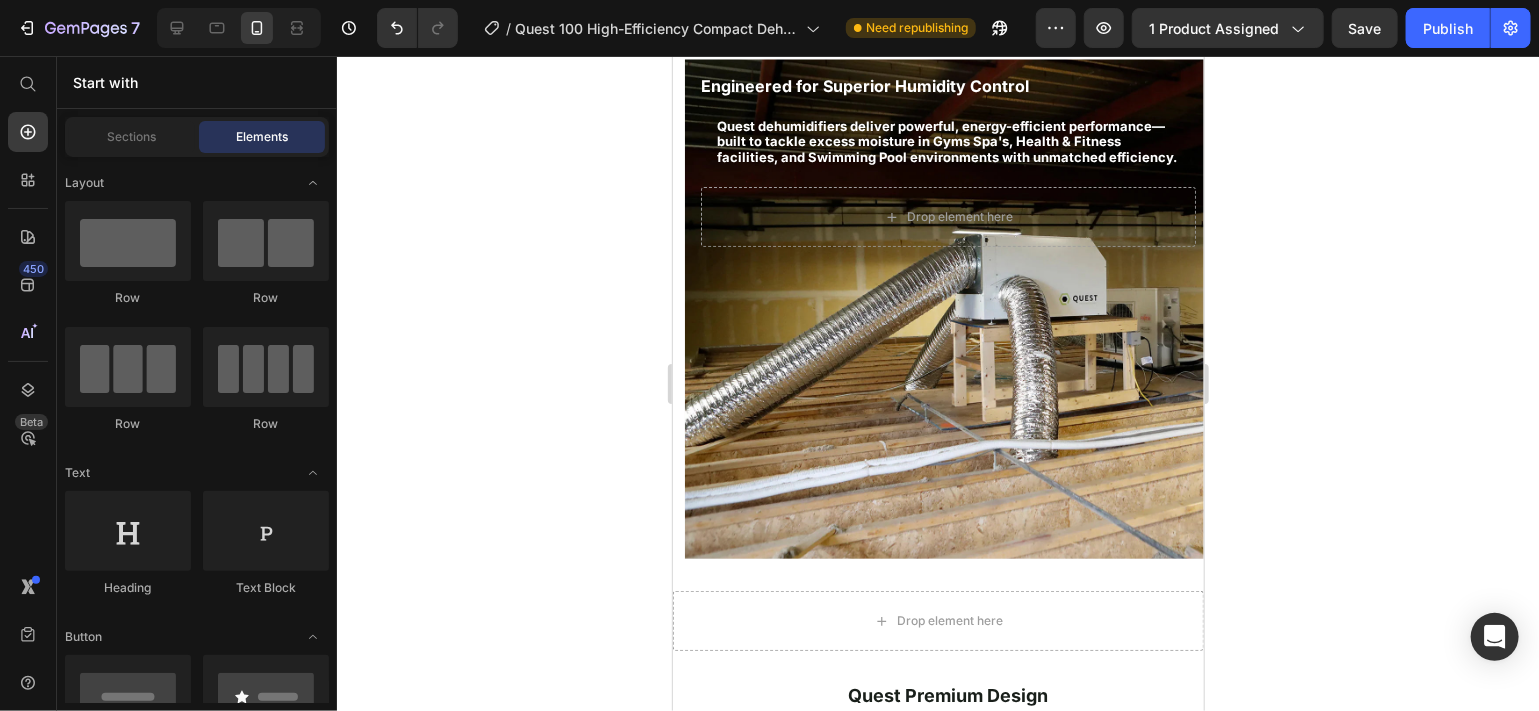 scroll, scrollTop: 3981, scrollLeft: 0, axis: vertical 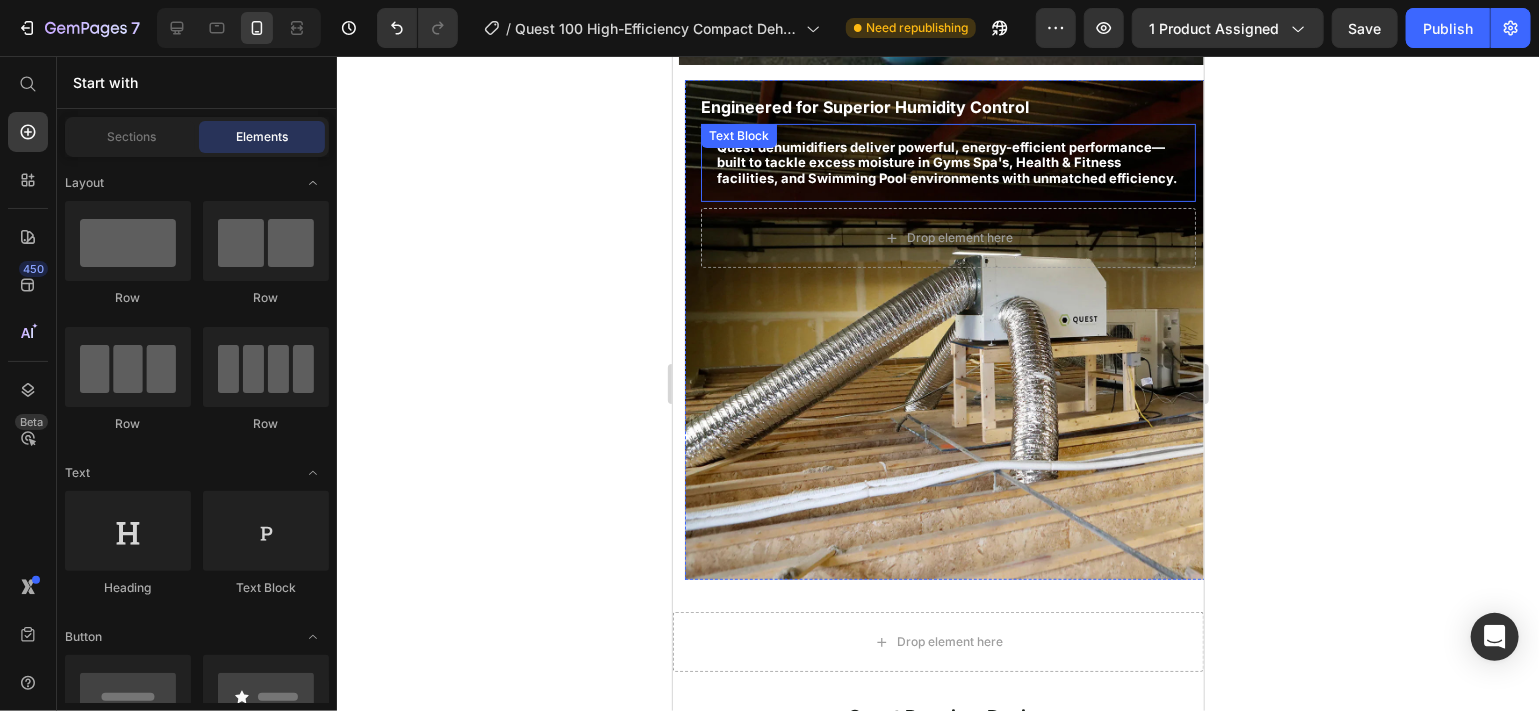 click on "Quest dehumidifiers deliver powerful, energy-efficient performance—built to tackle excess moisture in Gyms Spa's, Health & Fitness facilities, and Swimming Pool environments with unmatched efficiency." at bounding box center [947, 162] 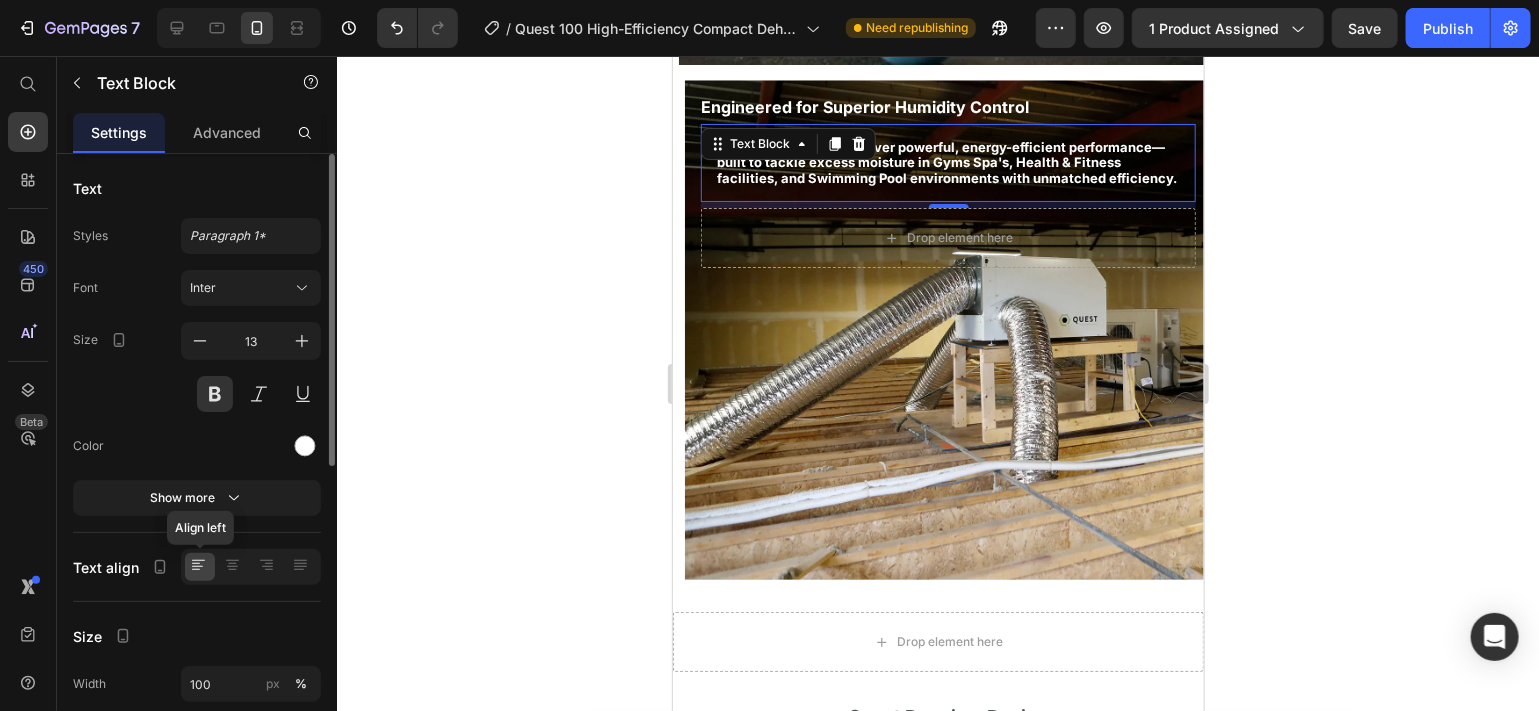 click 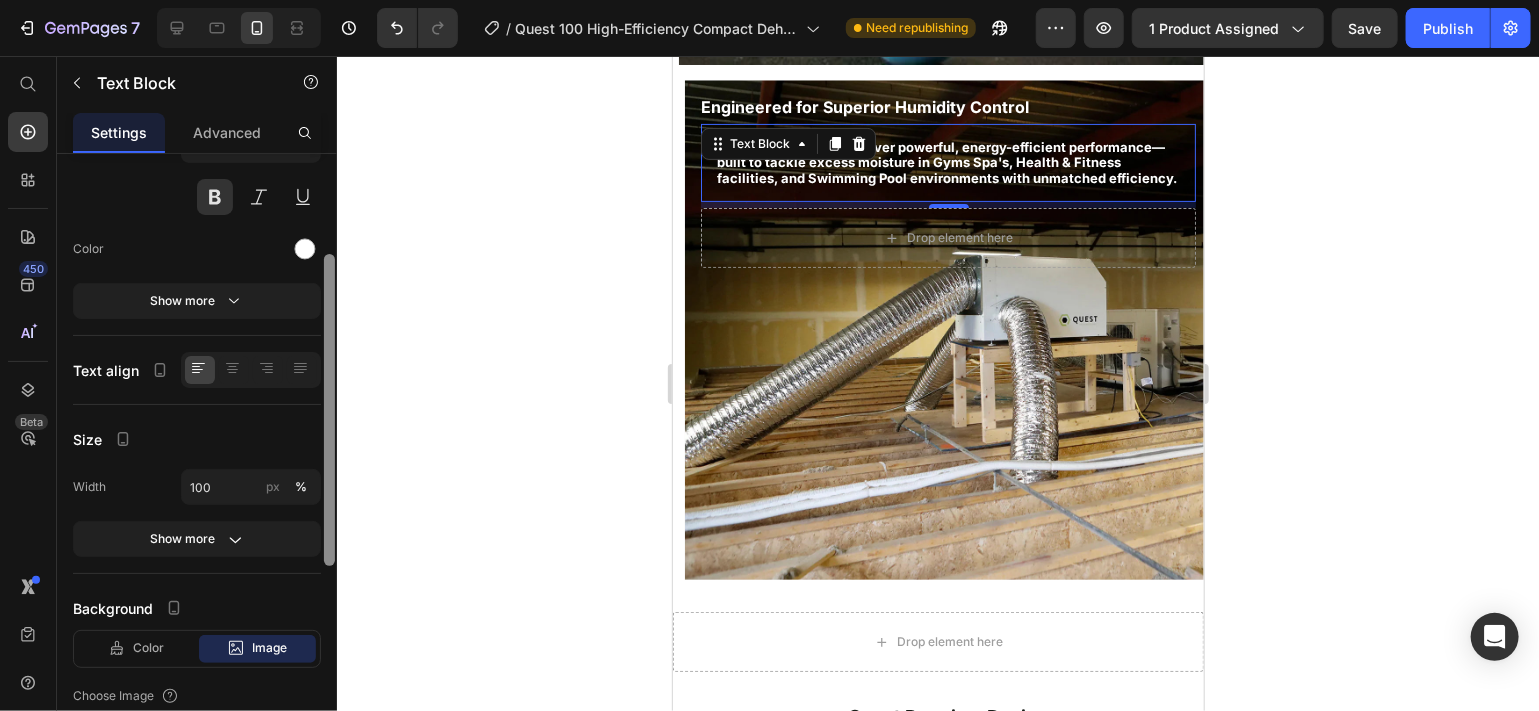 scroll, scrollTop: 228, scrollLeft: 0, axis: vertical 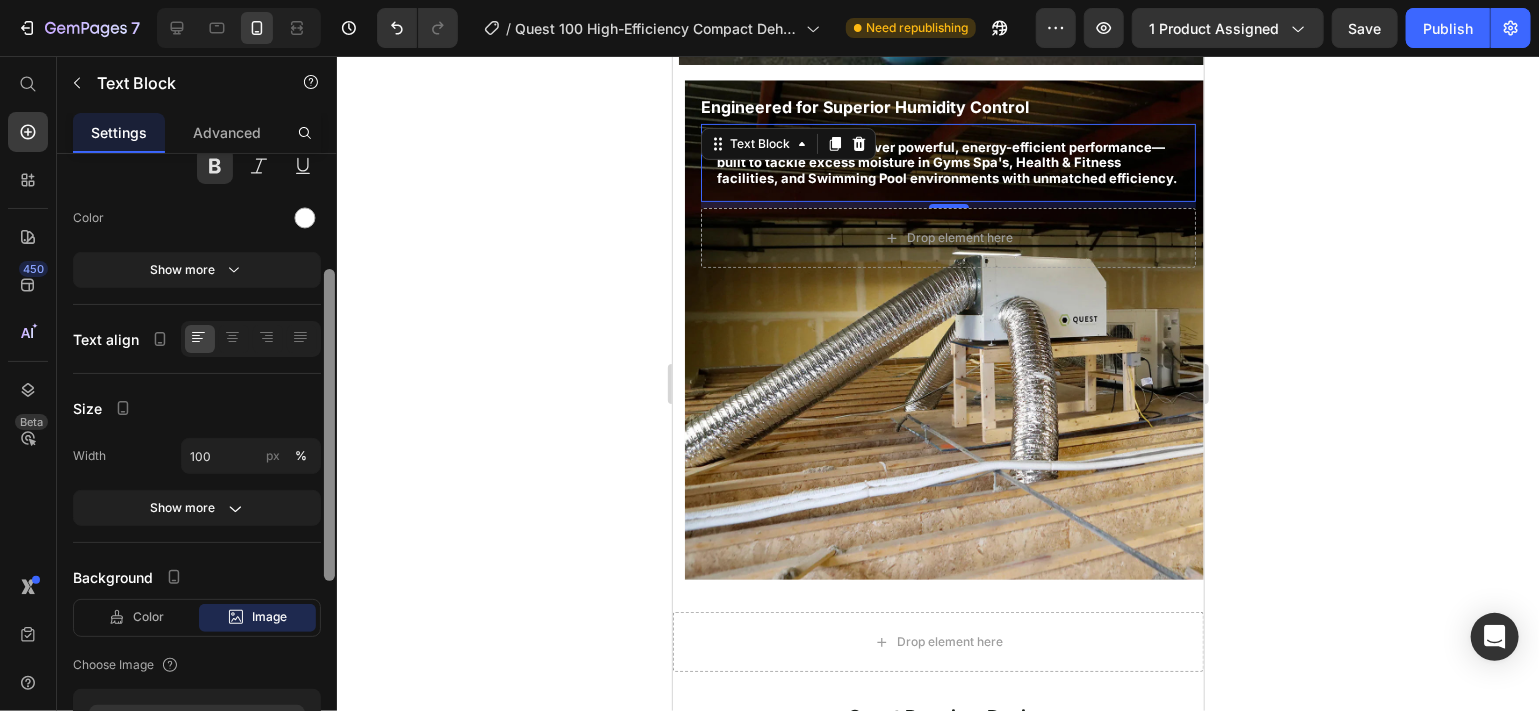 drag, startPoint x: 329, startPoint y: 456, endPoint x: 332, endPoint y: 563, distance: 107.042046 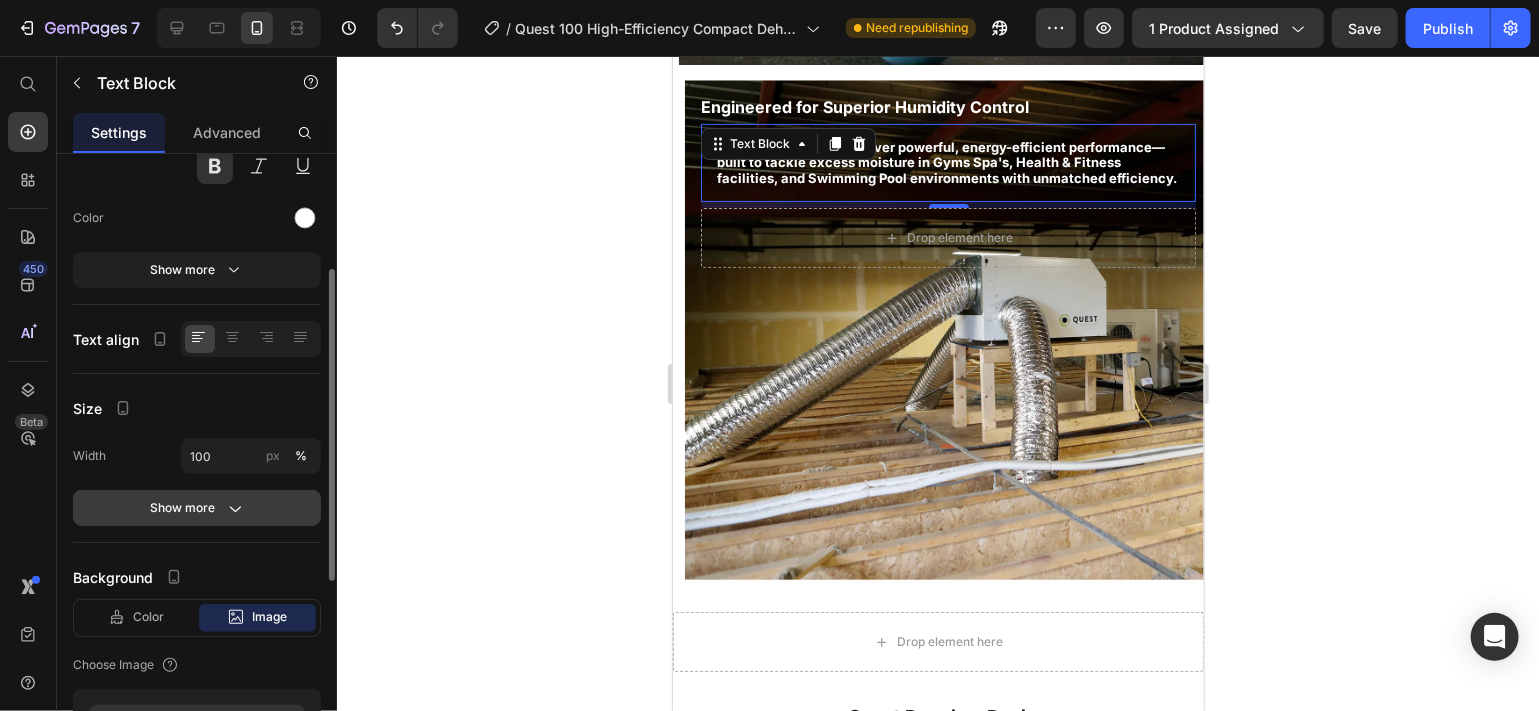 click on "Show more" 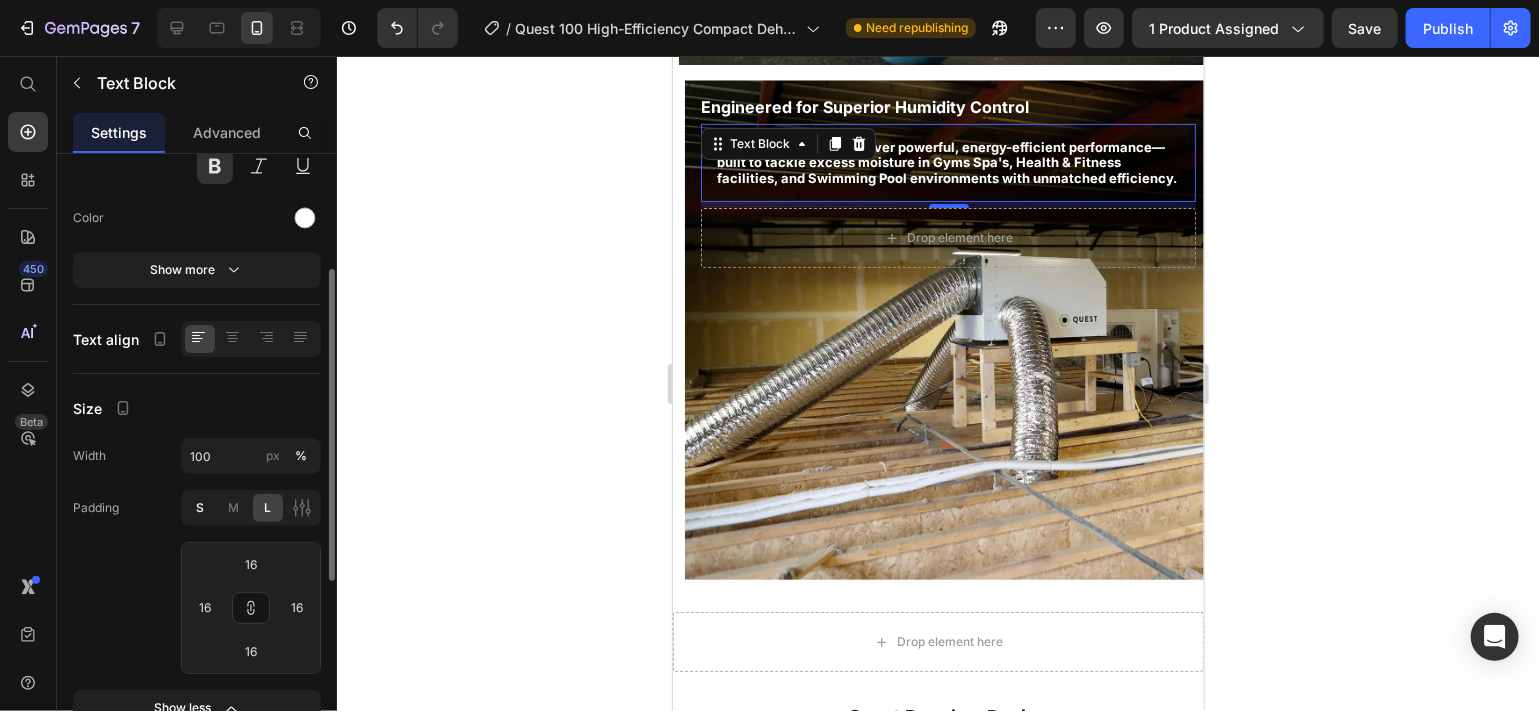click on "S" 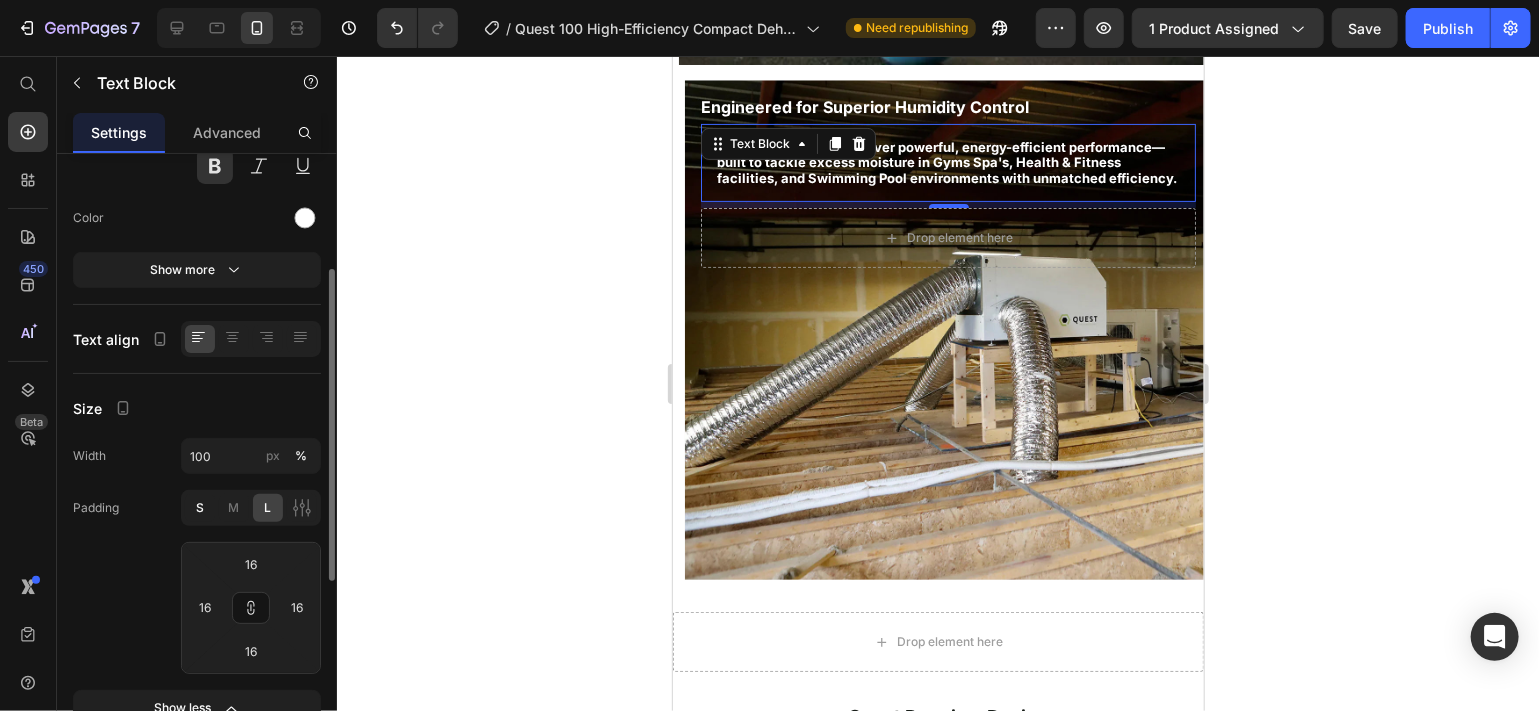 type on "4" 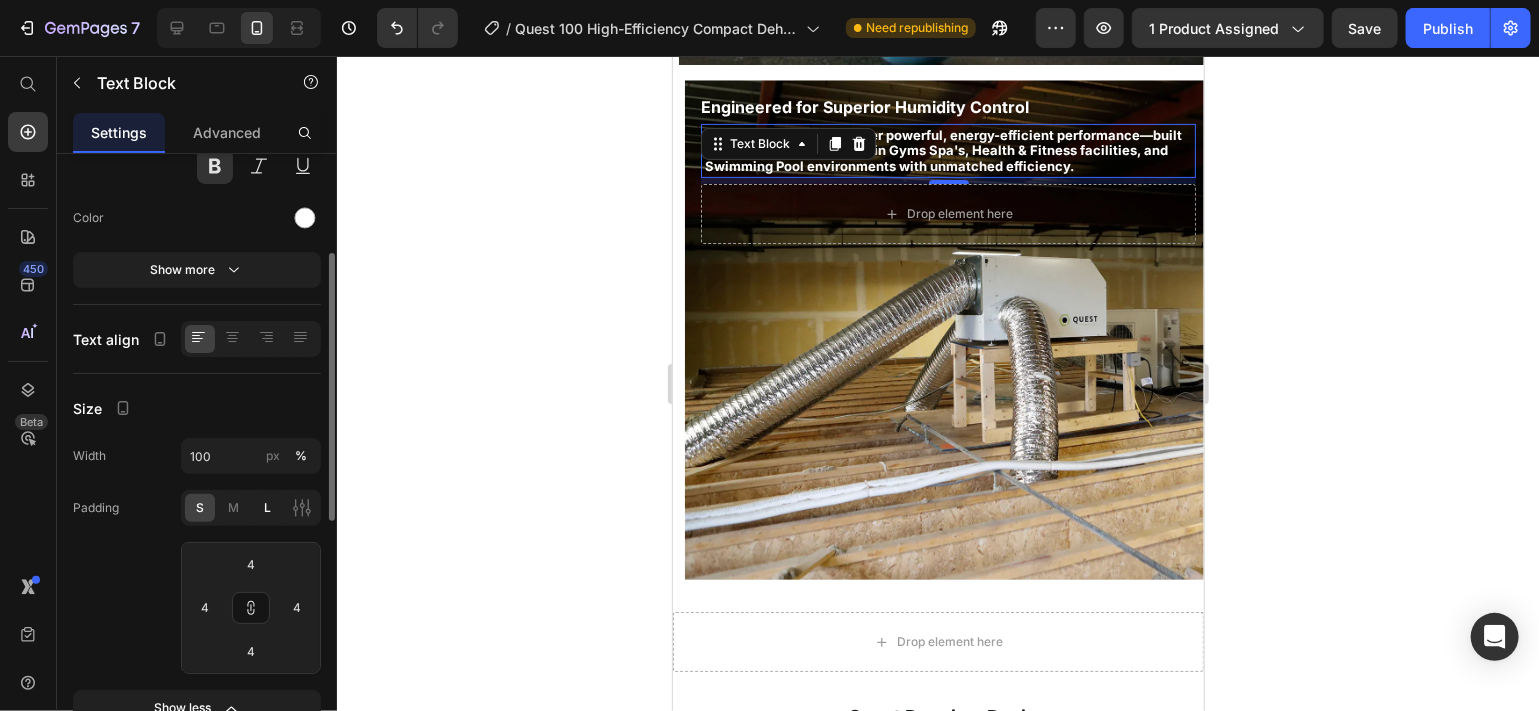 click on "L" 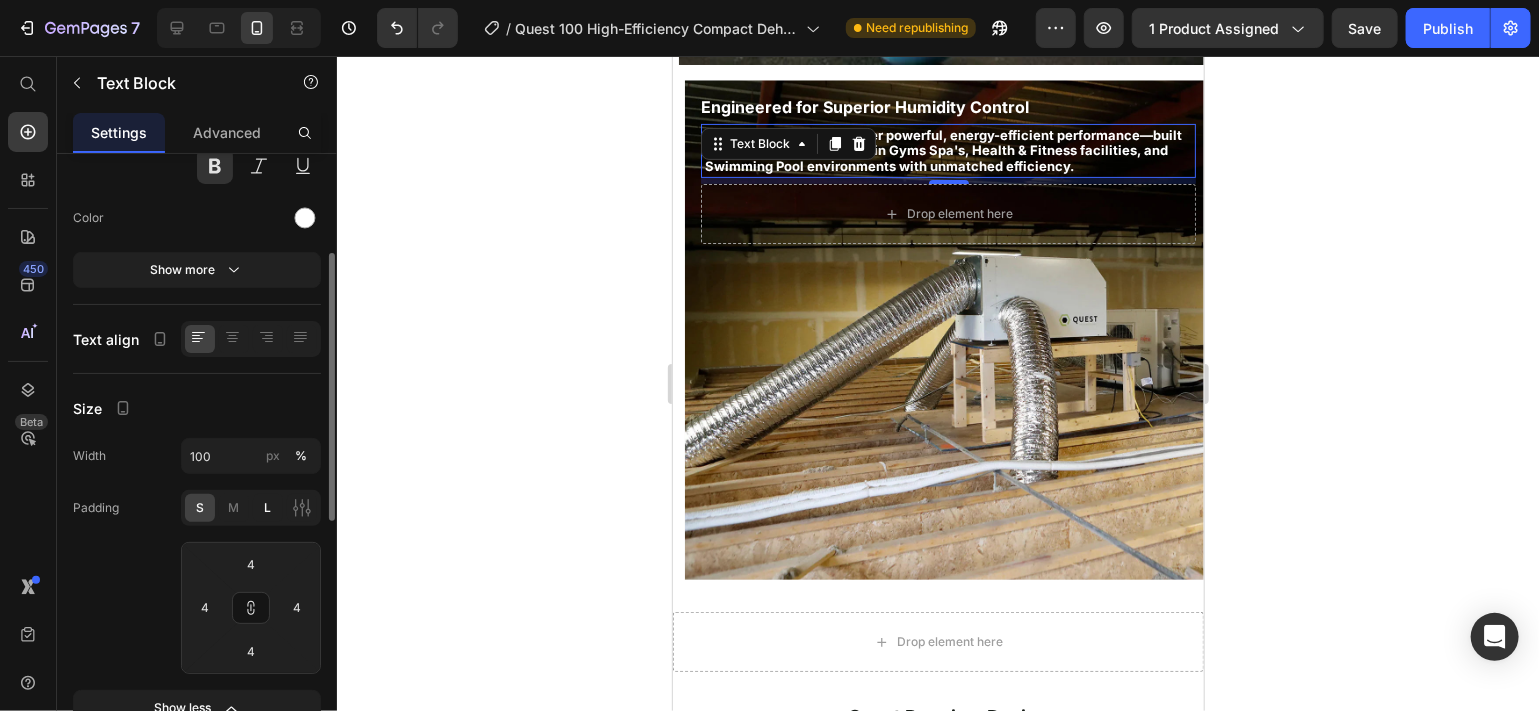 type on "16" 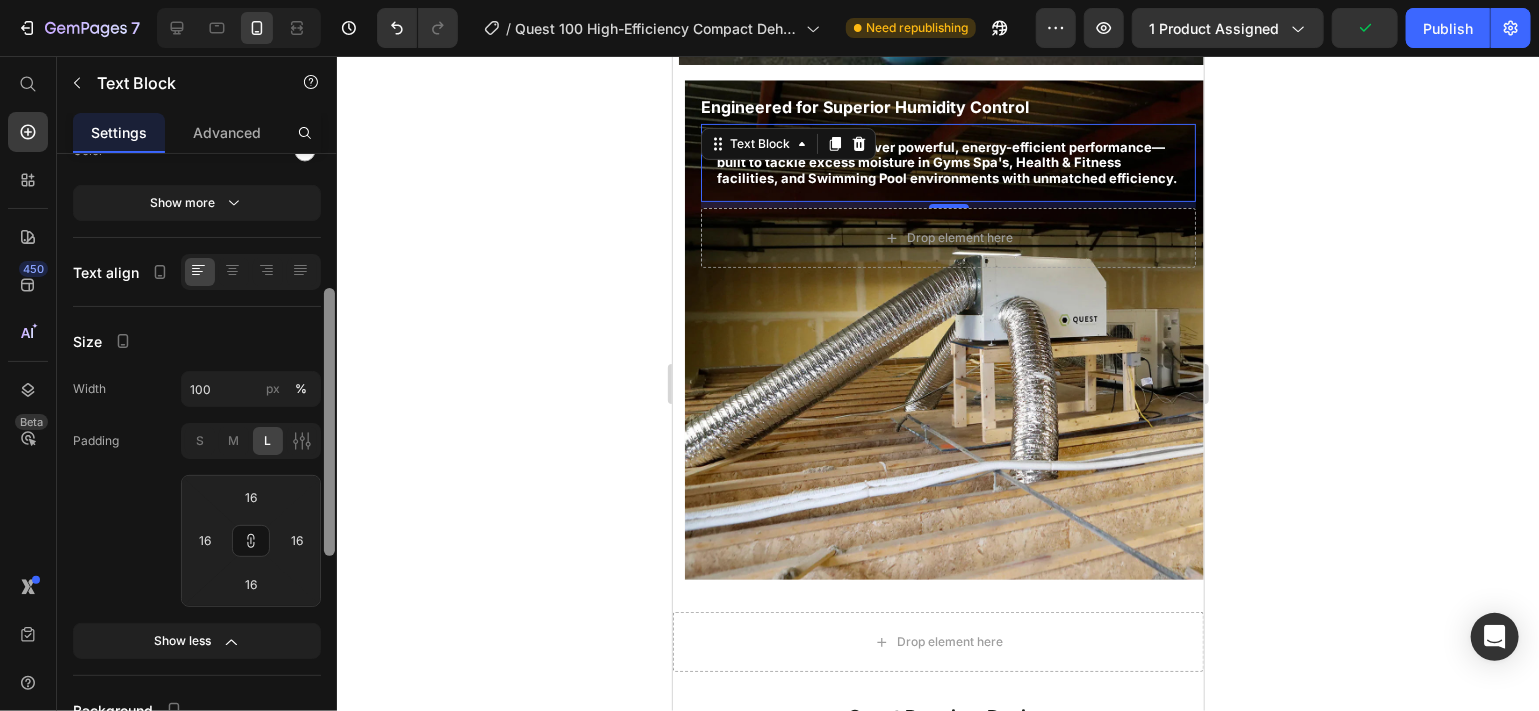 scroll, scrollTop: 304, scrollLeft: 0, axis: vertical 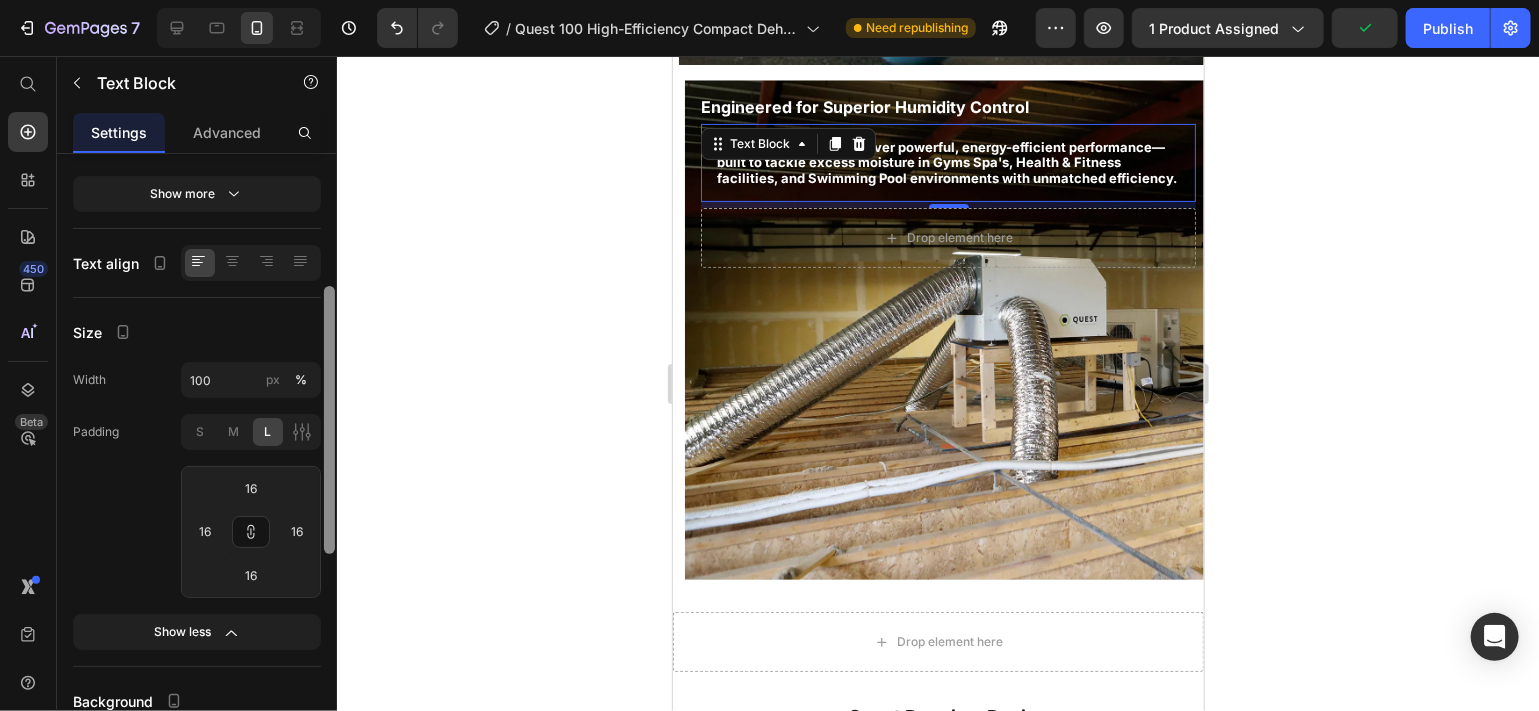 drag, startPoint x: 327, startPoint y: 490, endPoint x: 326, endPoint y: 523, distance: 33.01515 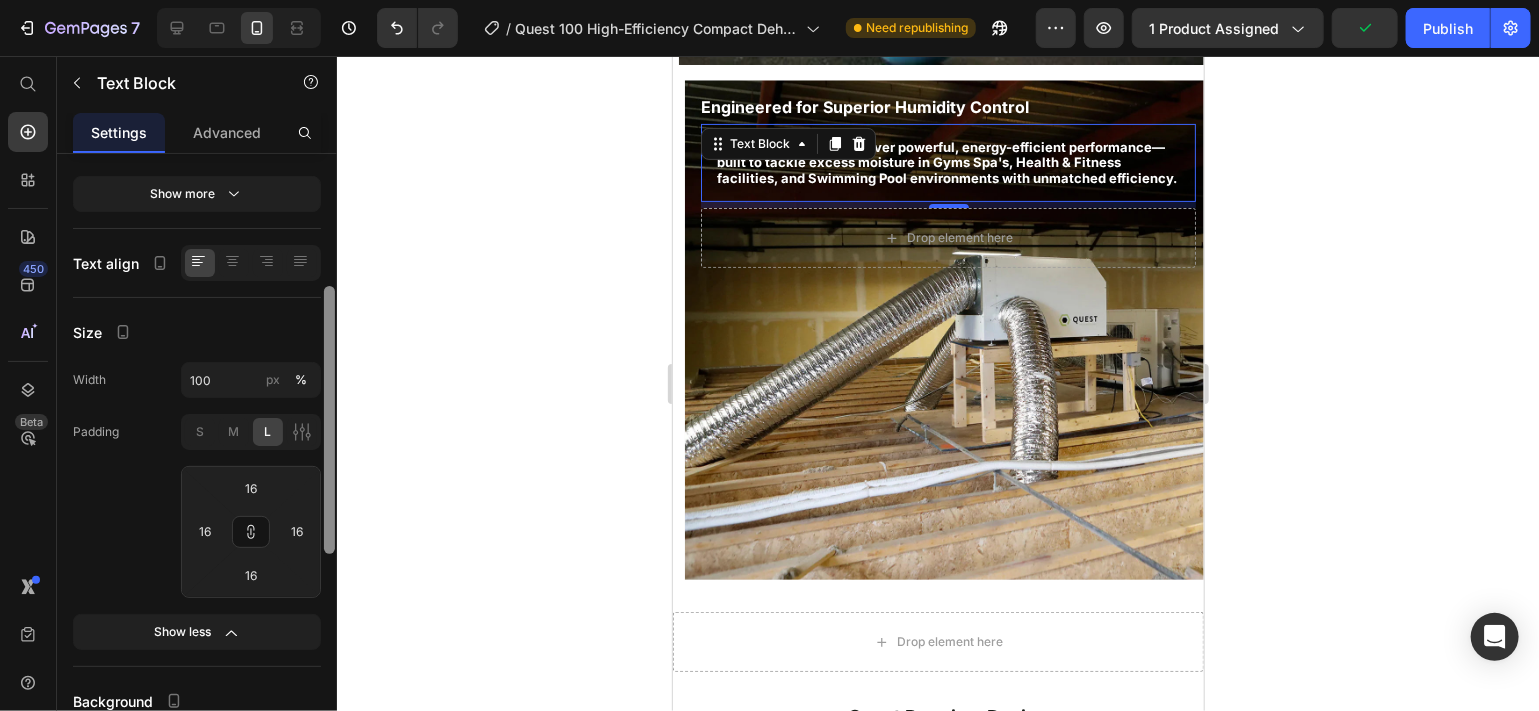 click at bounding box center [329, 420] 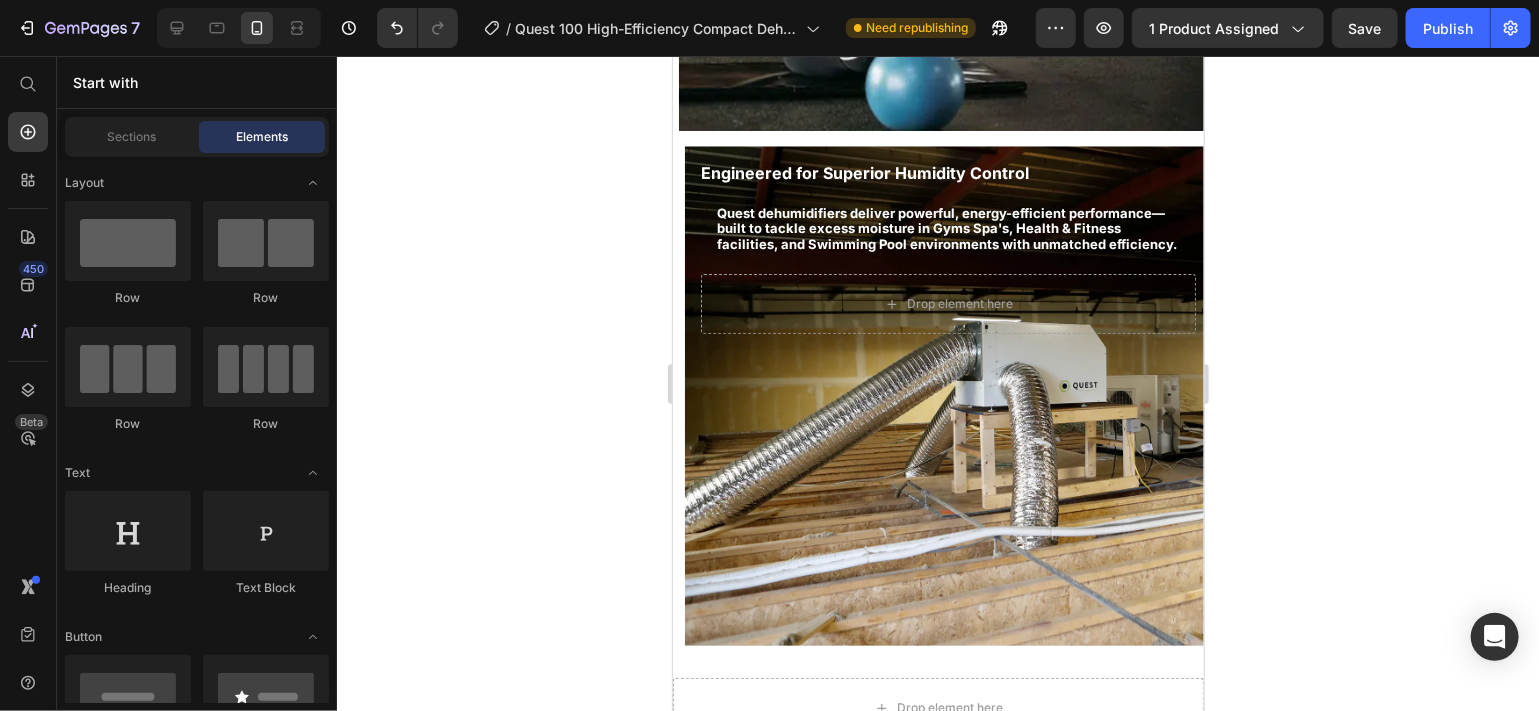 scroll, scrollTop: 3876, scrollLeft: 0, axis: vertical 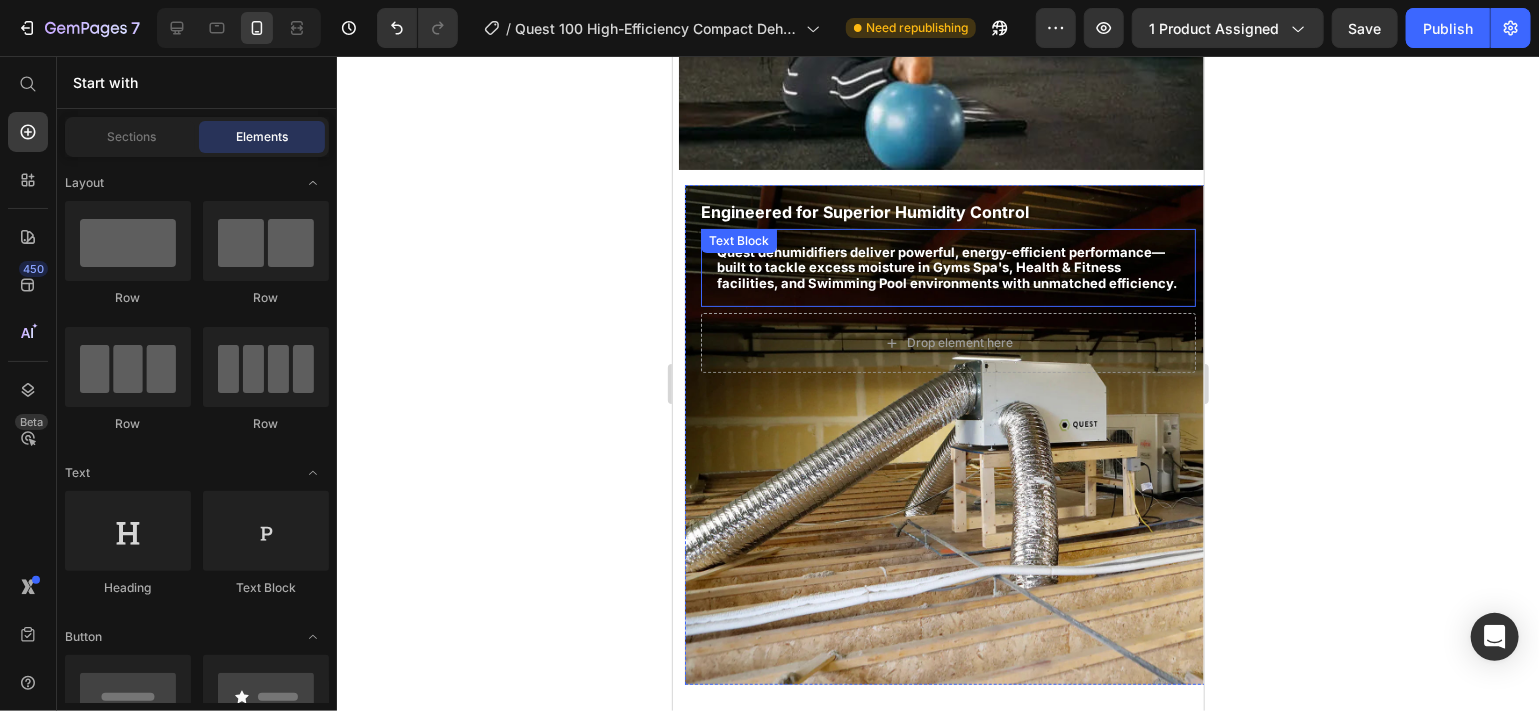 click on "Quest dehumidifiers deliver powerful, energy-efficient performance—built to tackle excess moisture in Gyms Spa's, Health & Fitness facilities, and Swimming Pool environments with unmatched efficiency." at bounding box center [946, 266] 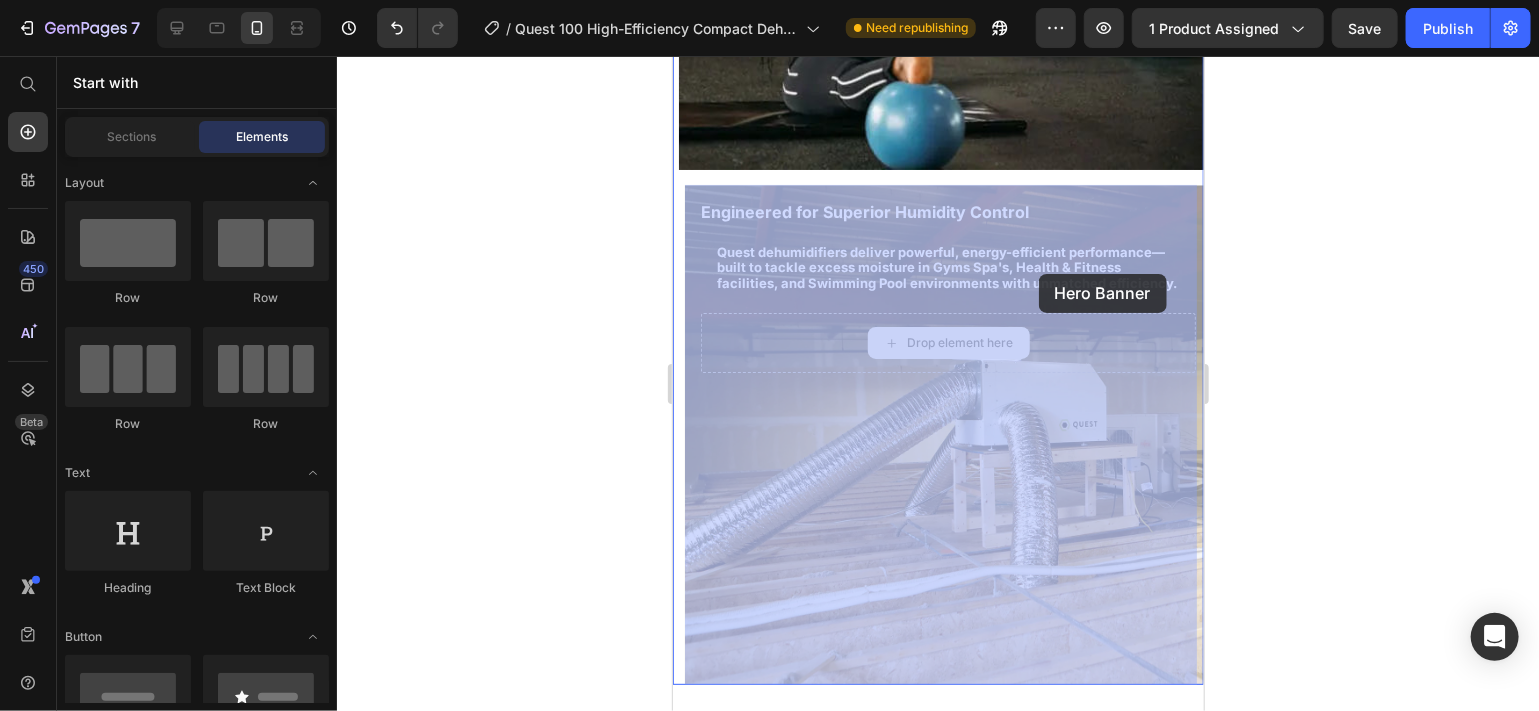 drag, startPoint x: 963, startPoint y: 354, endPoint x: 1038, endPoint y: 272, distance: 111.12605 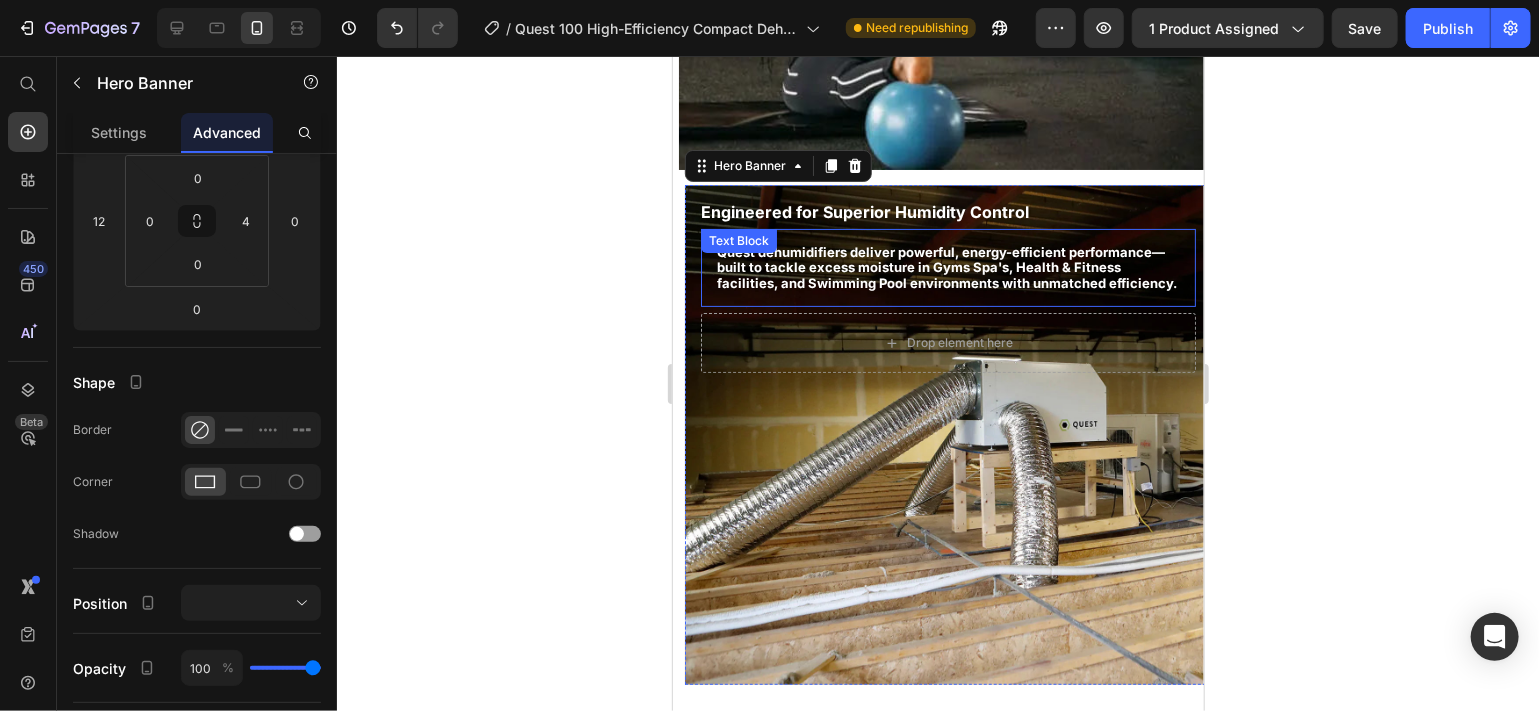 scroll, scrollTop: 0, scrollLeft: 0, axis: both 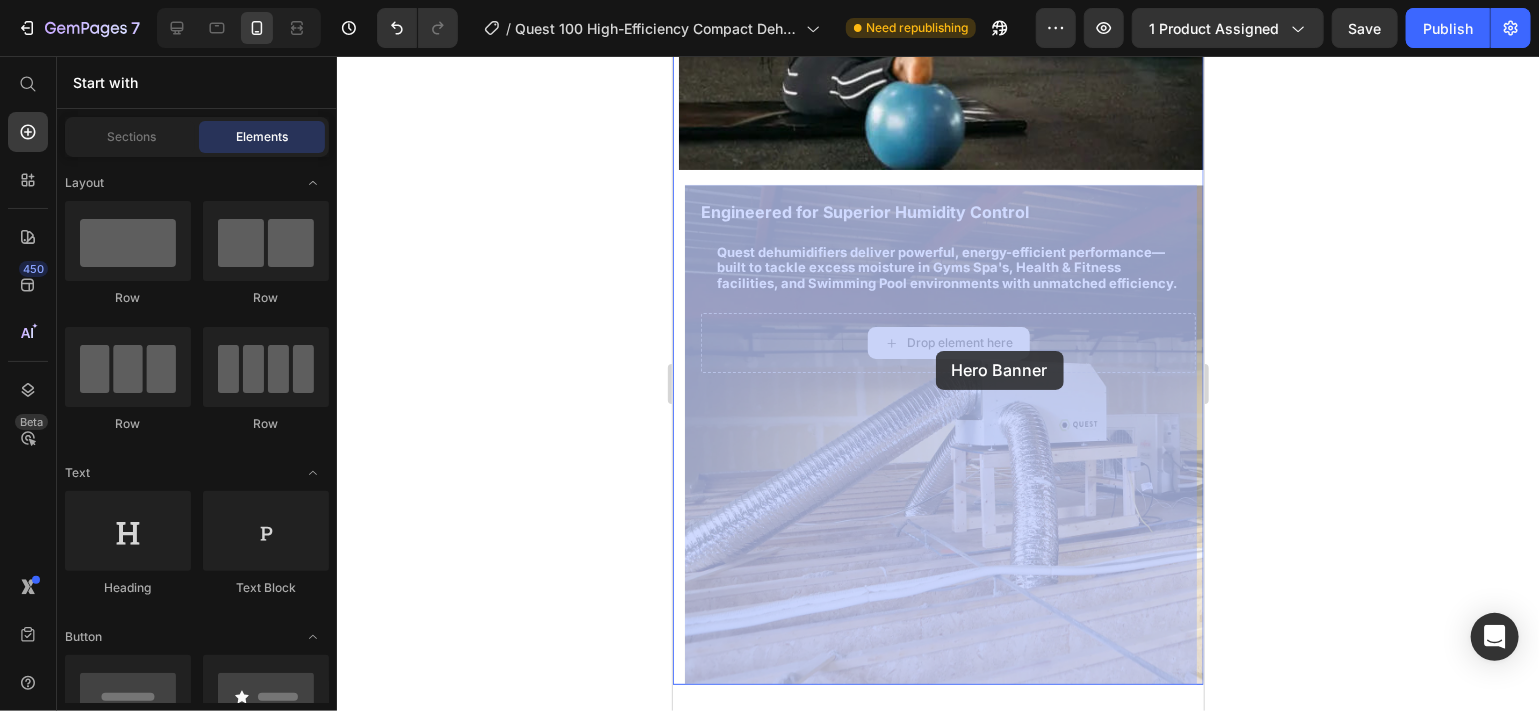 drag, startPoint x: 893, startPoint y: 344, endPoint x: 932, endPoint y: 354, distance: 40.261642 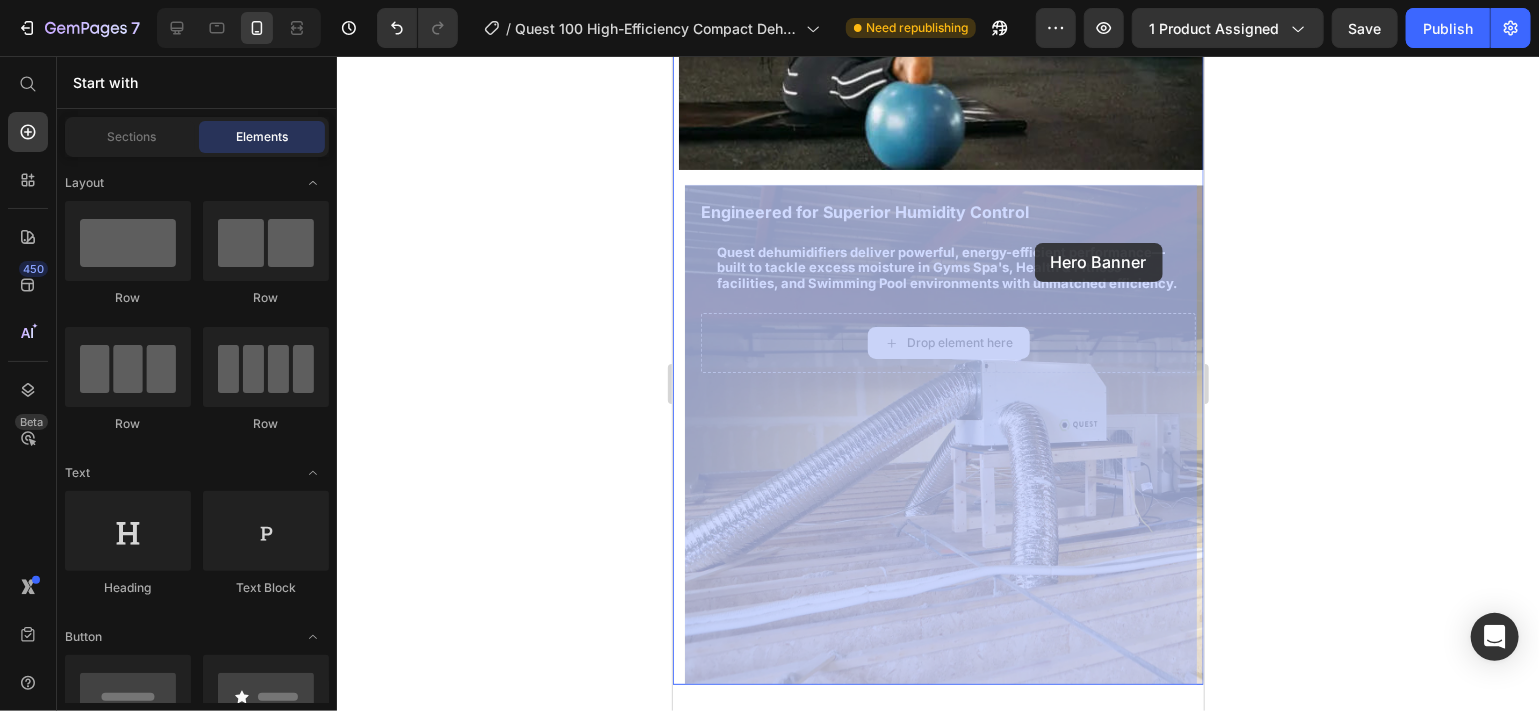 drag, startPoint x: 932, startPoint y: 351, endPoint x: 1034, endPoint y: 242, distance: 149.28162 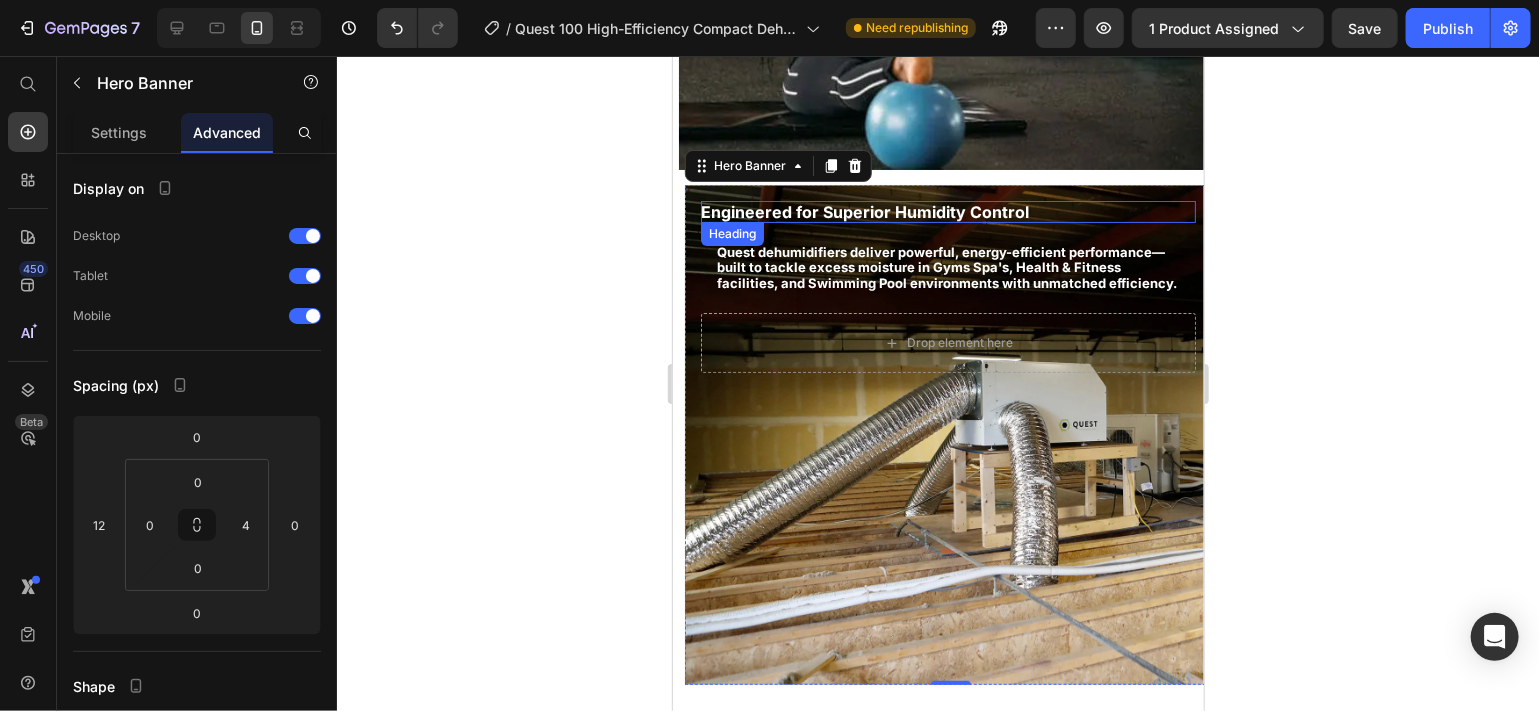 click on "Engineered for Superior Humidity Control" at bounding box center (864, 211) 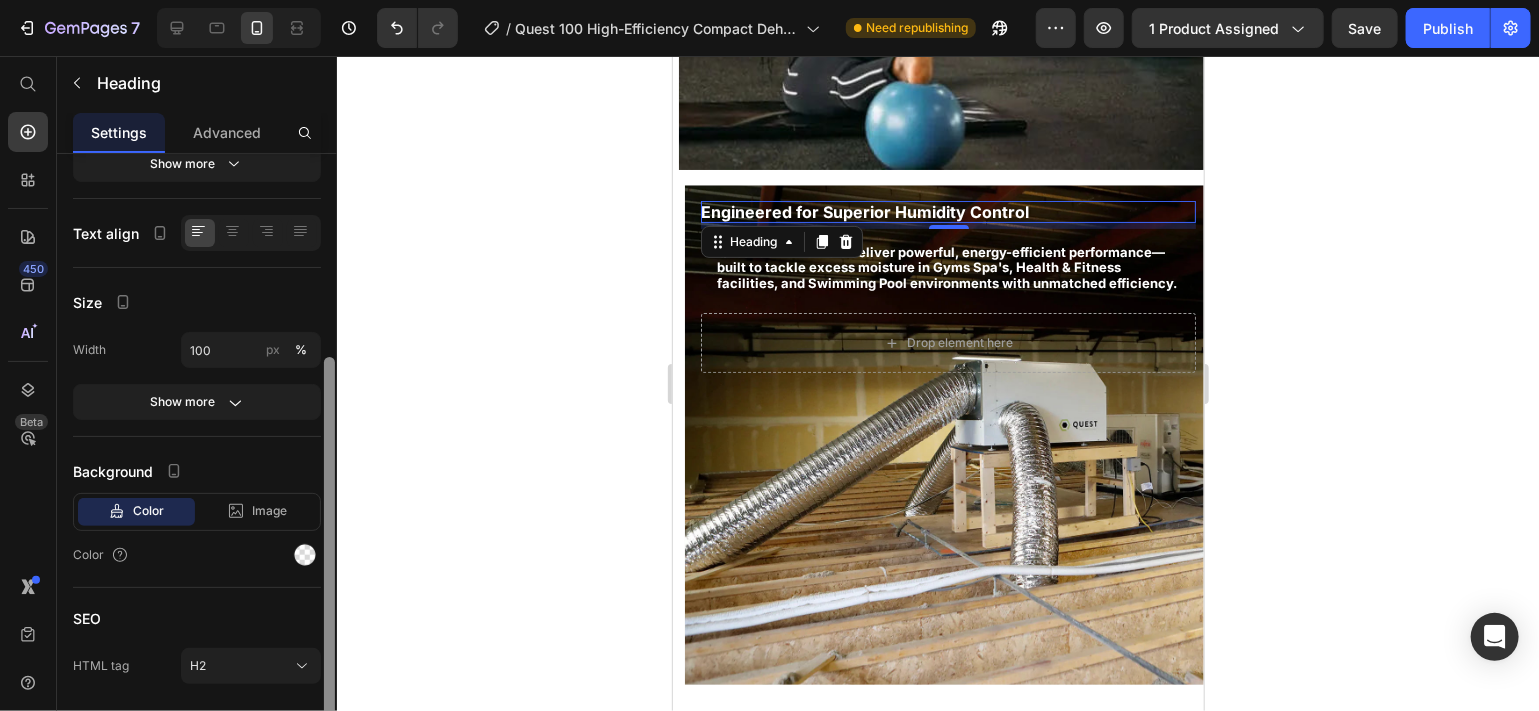 scroll, scrollTop: 336, scrollLeft: 0, axis: vertical 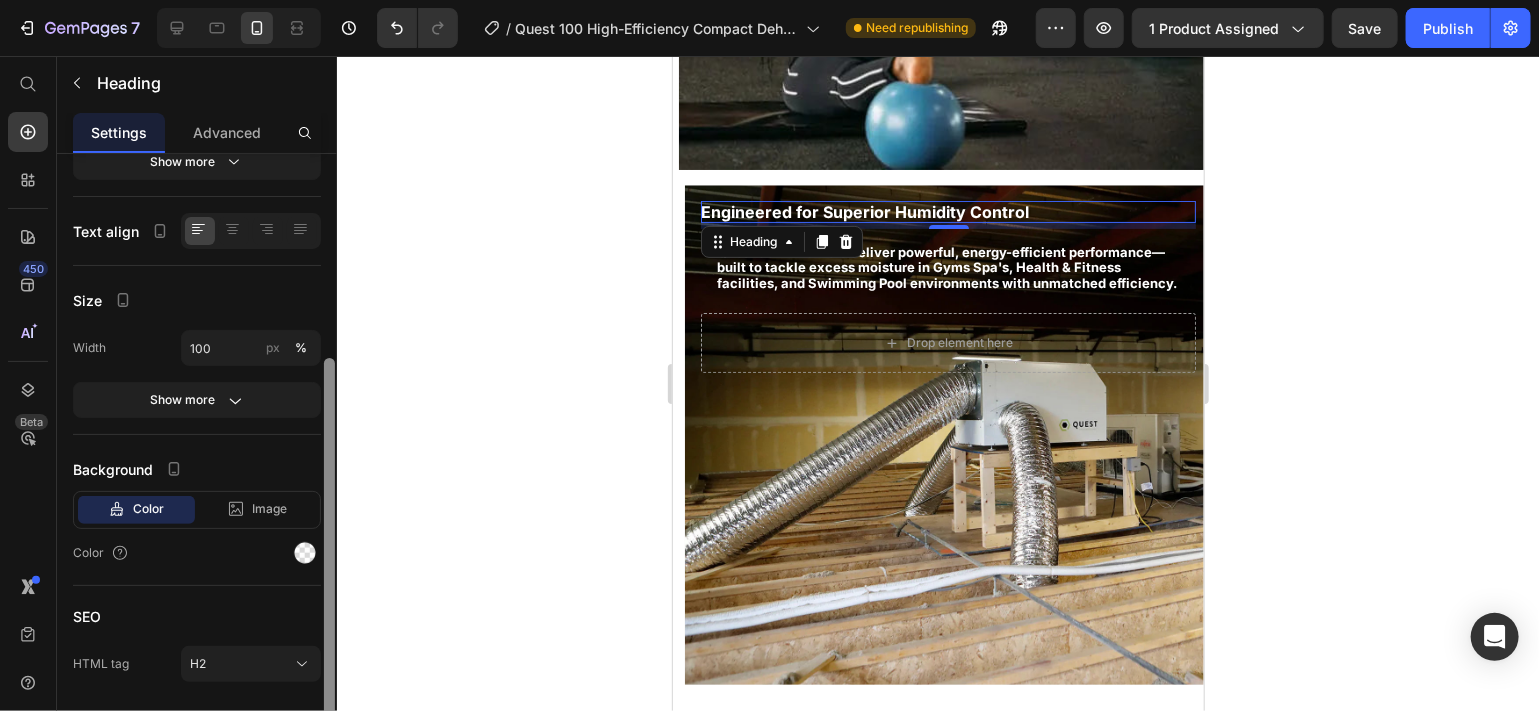 drag, startPoint x: 325, startPoint y: 191, endPoint x: 322, endPoint y: 395, distance: 204.02206 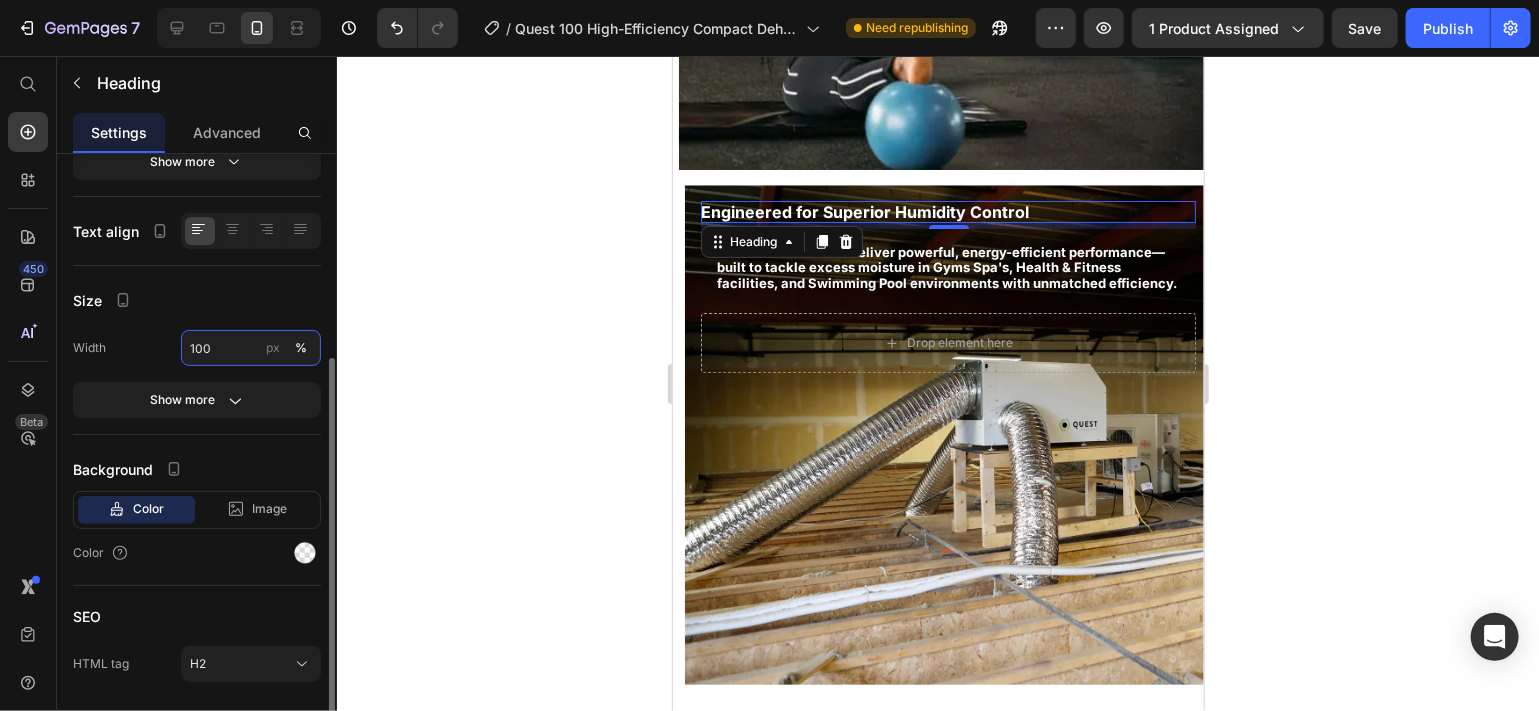 click on "100" at bounding box center (251, 348) 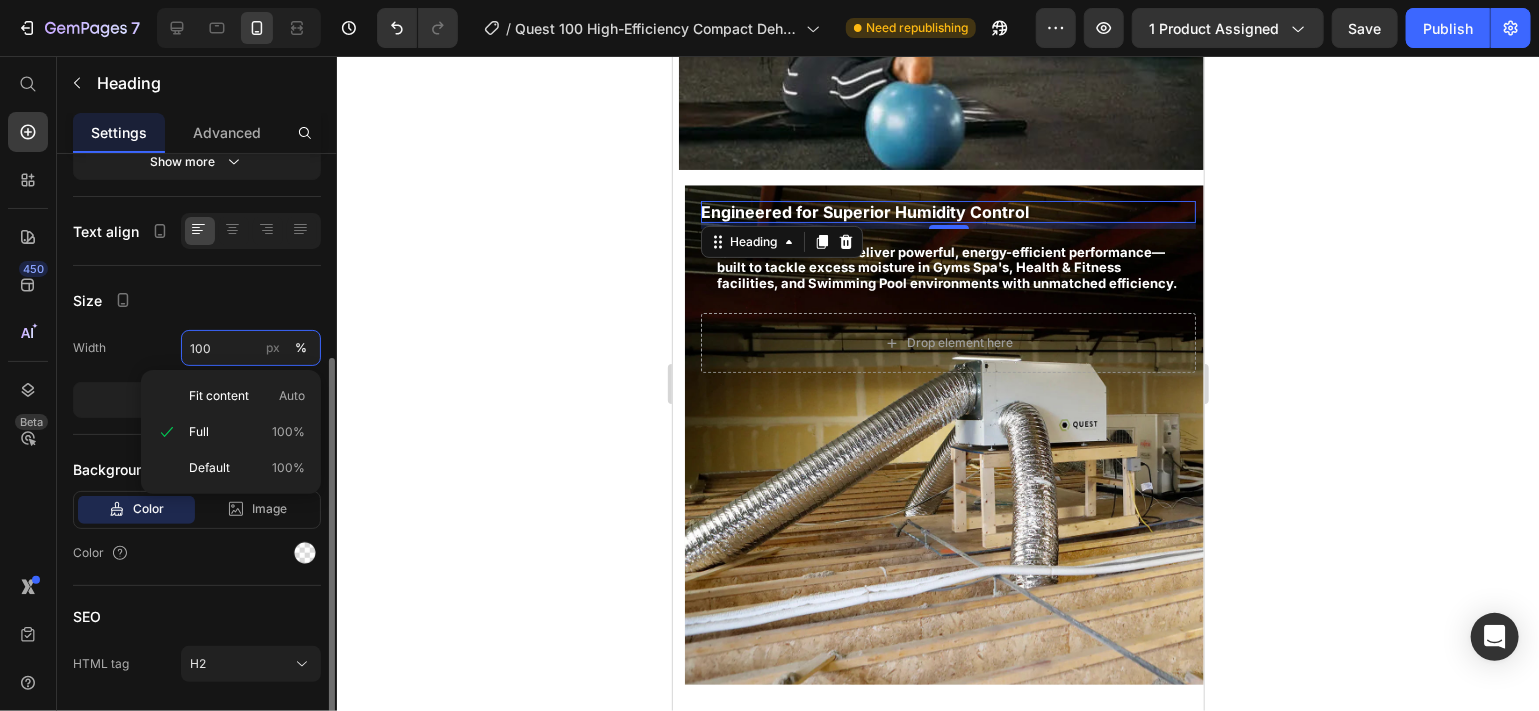 click on "100" at bounding box center (251, 348) 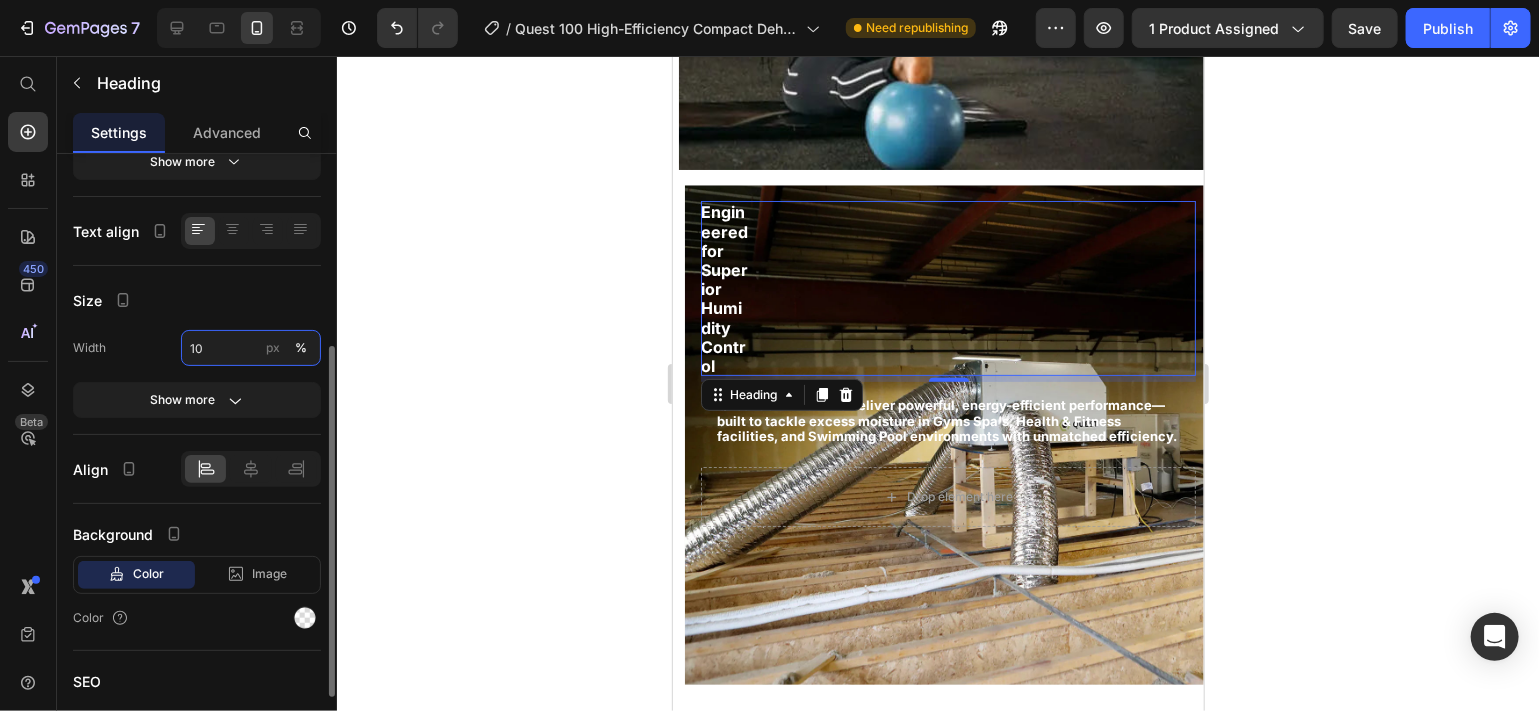 type on "1" 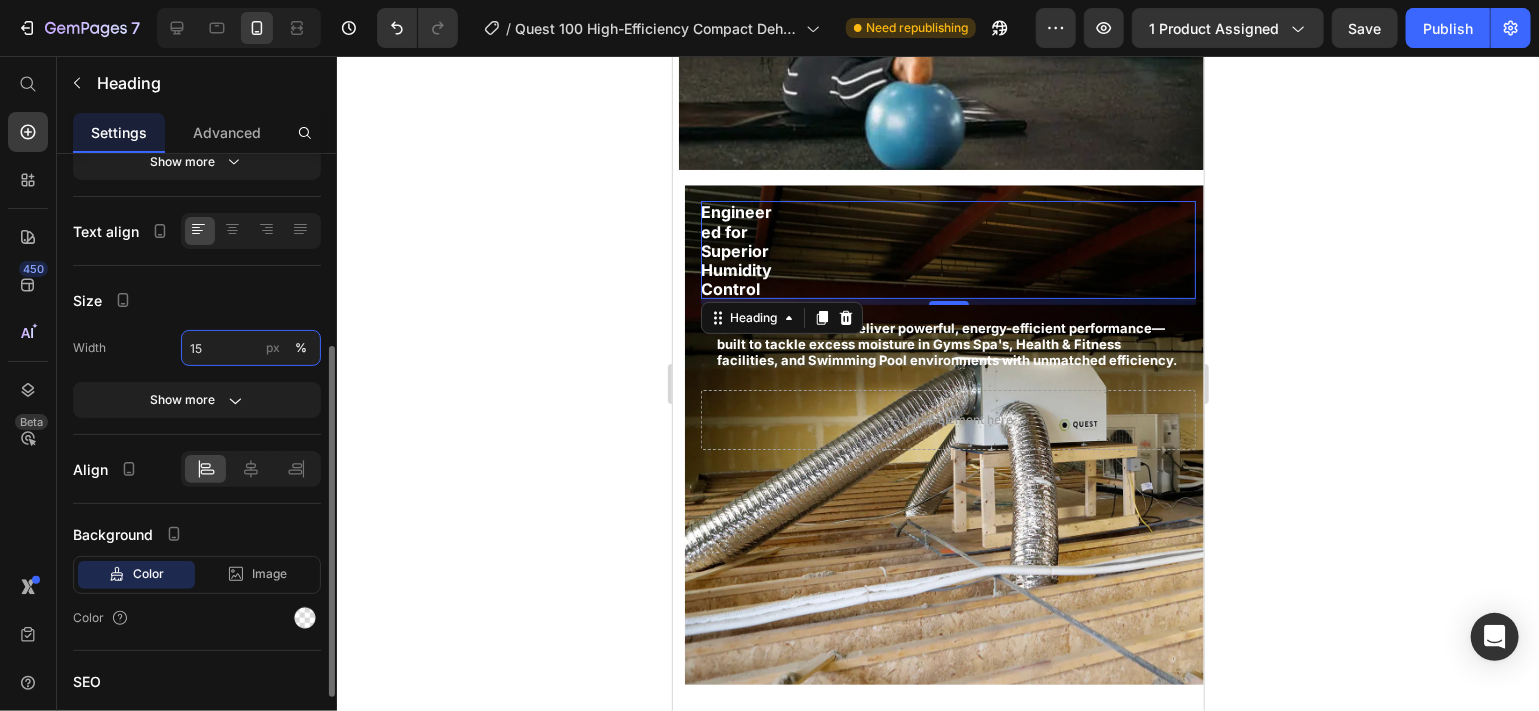 type on "1" 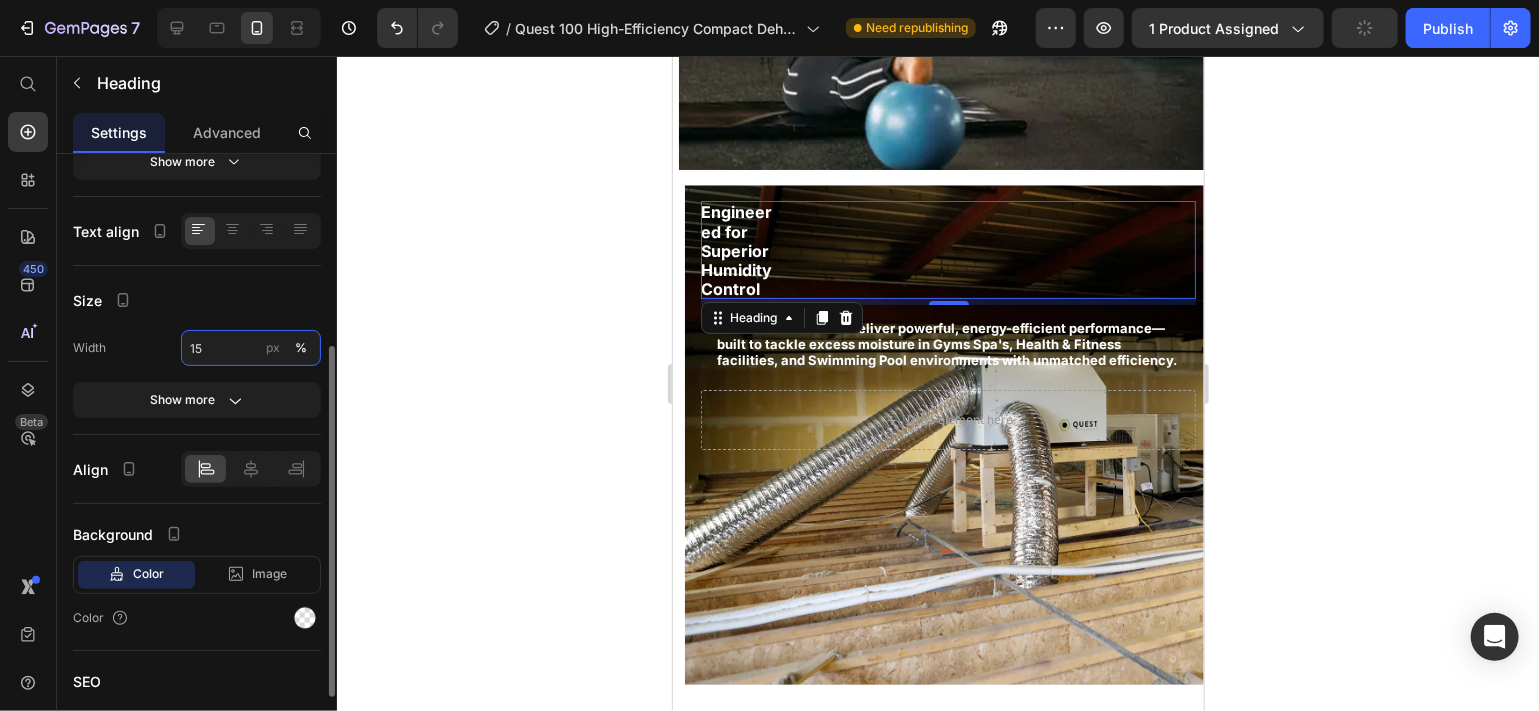 type on "1" 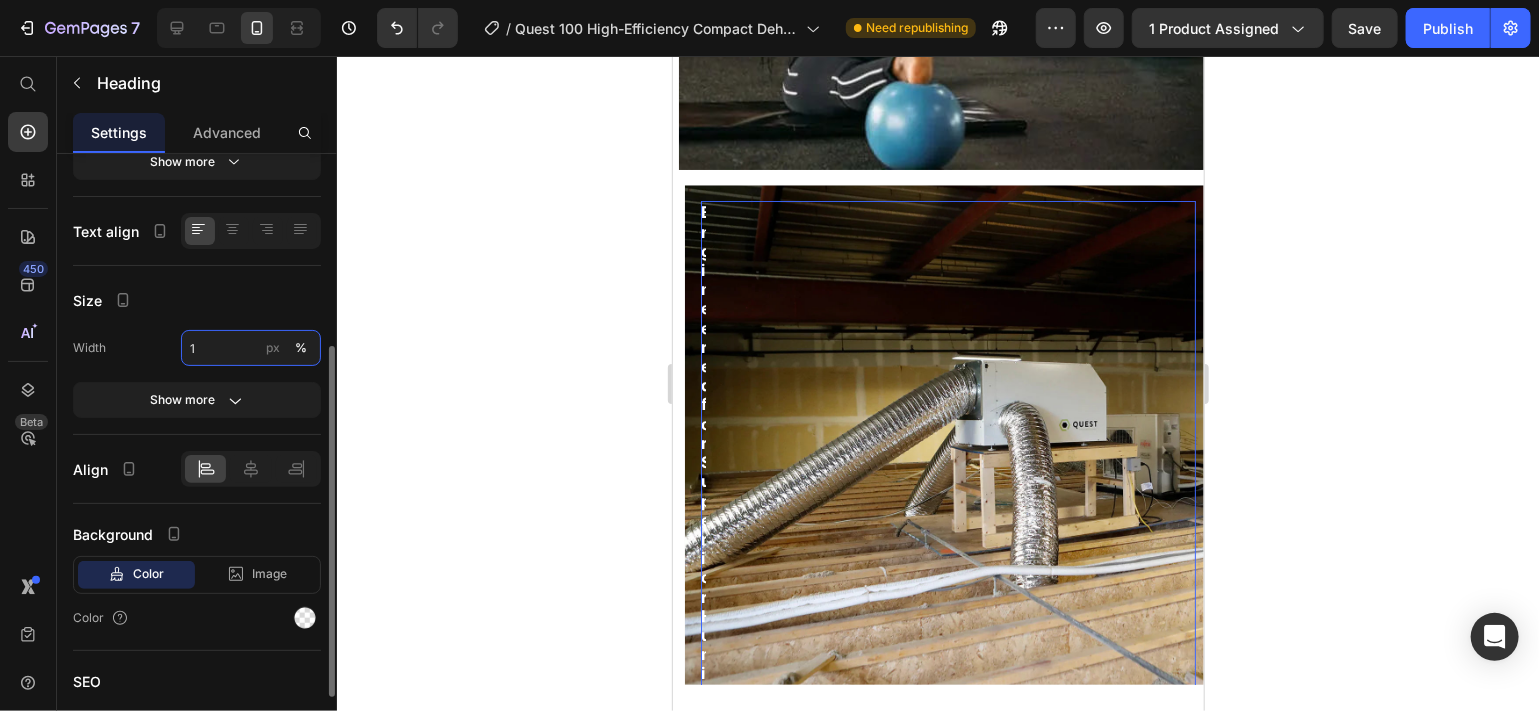 type on "1" 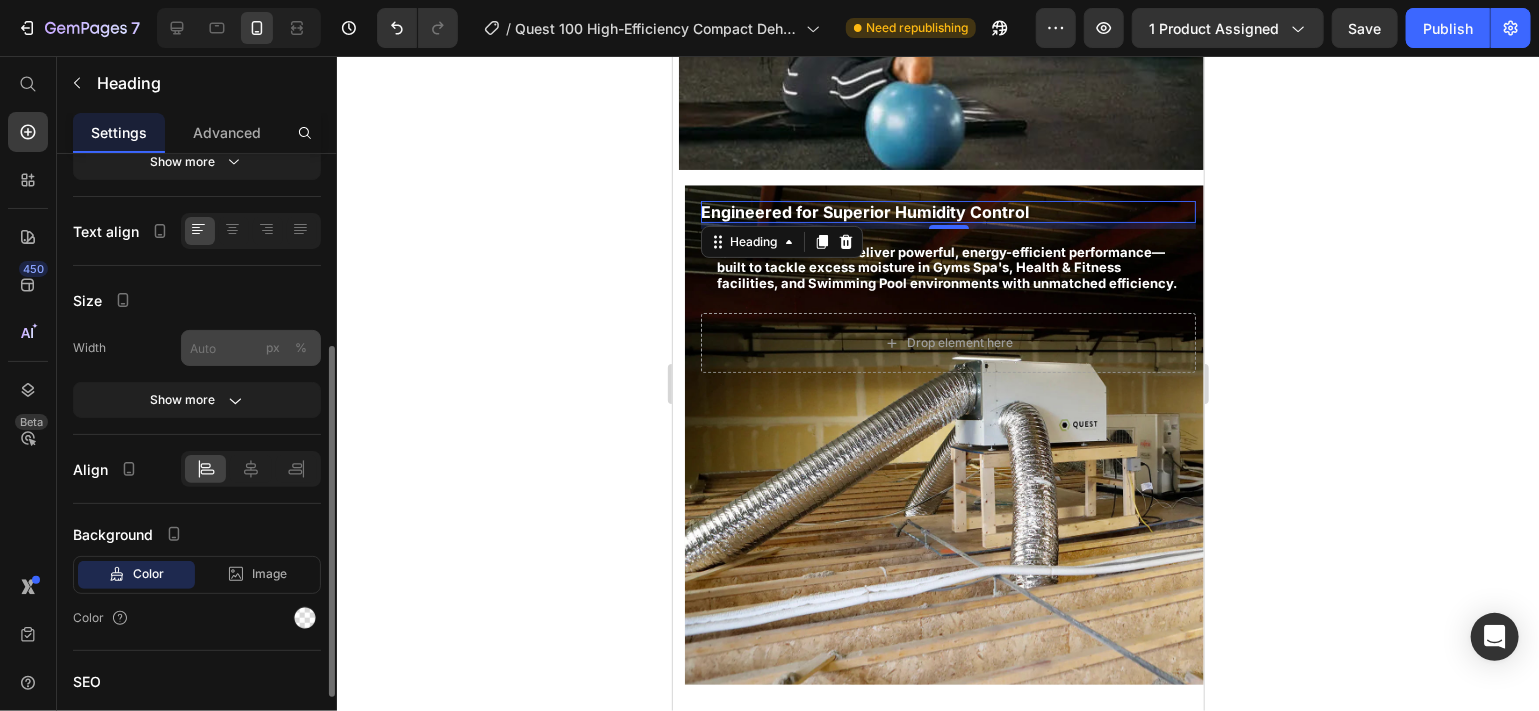 click on "%" at bounding box center [301, 348] 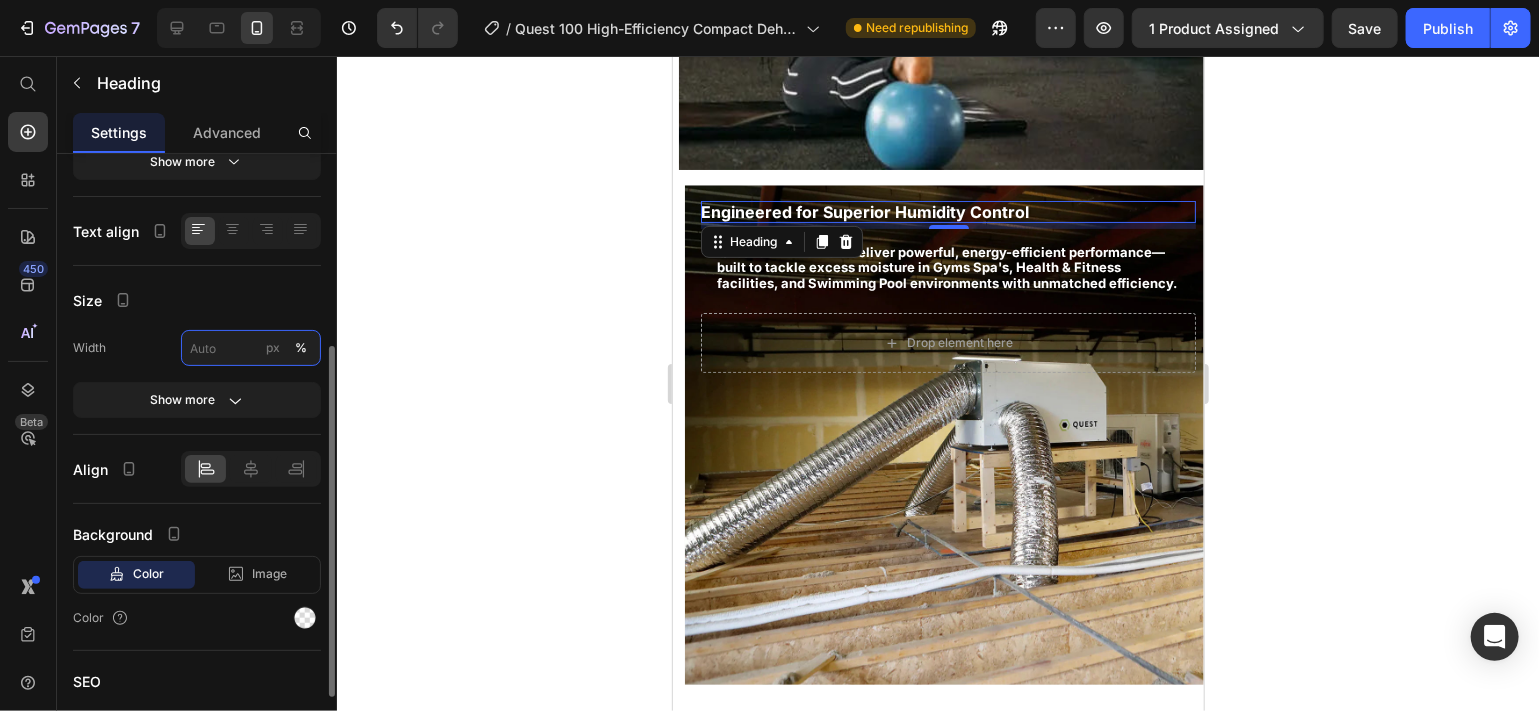 click on "px %" at bounding box center [251, 348] 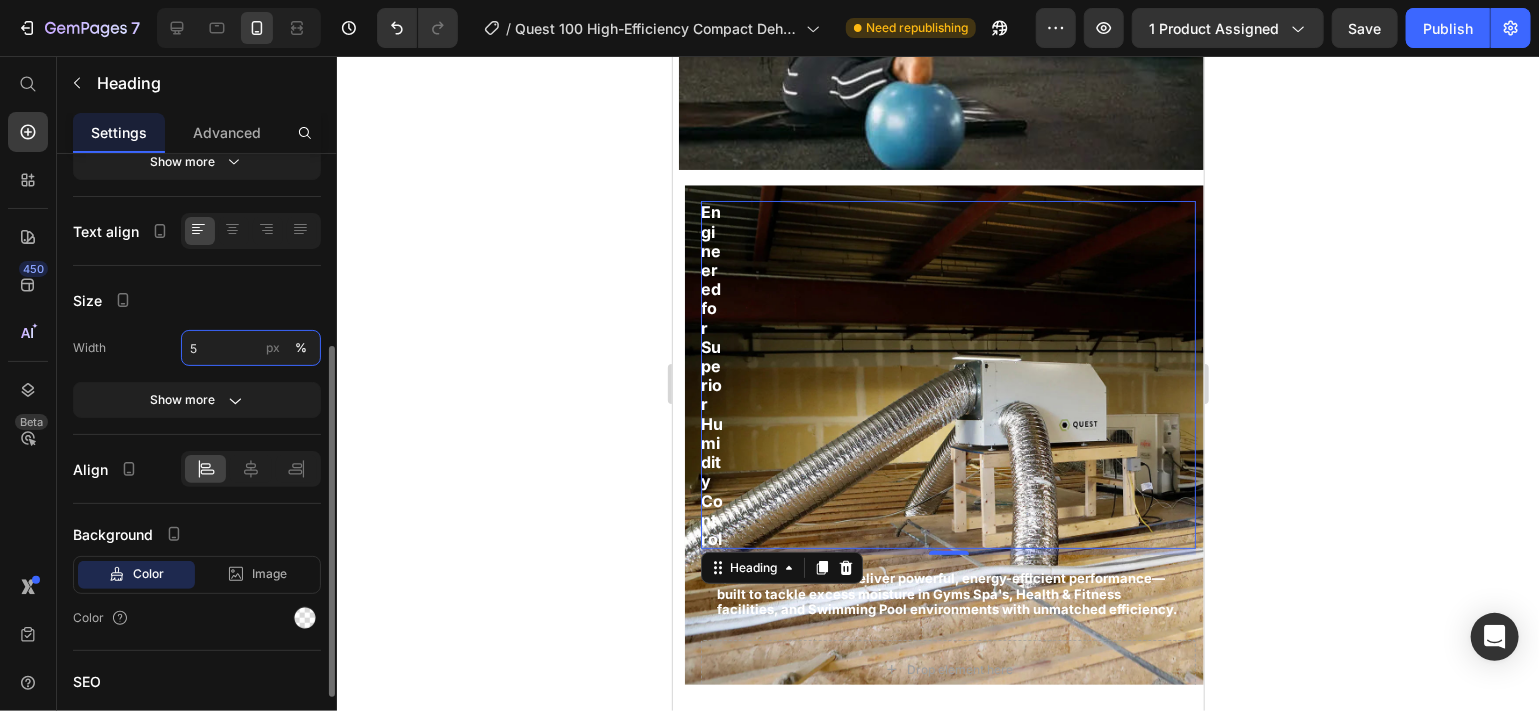 type on "50" 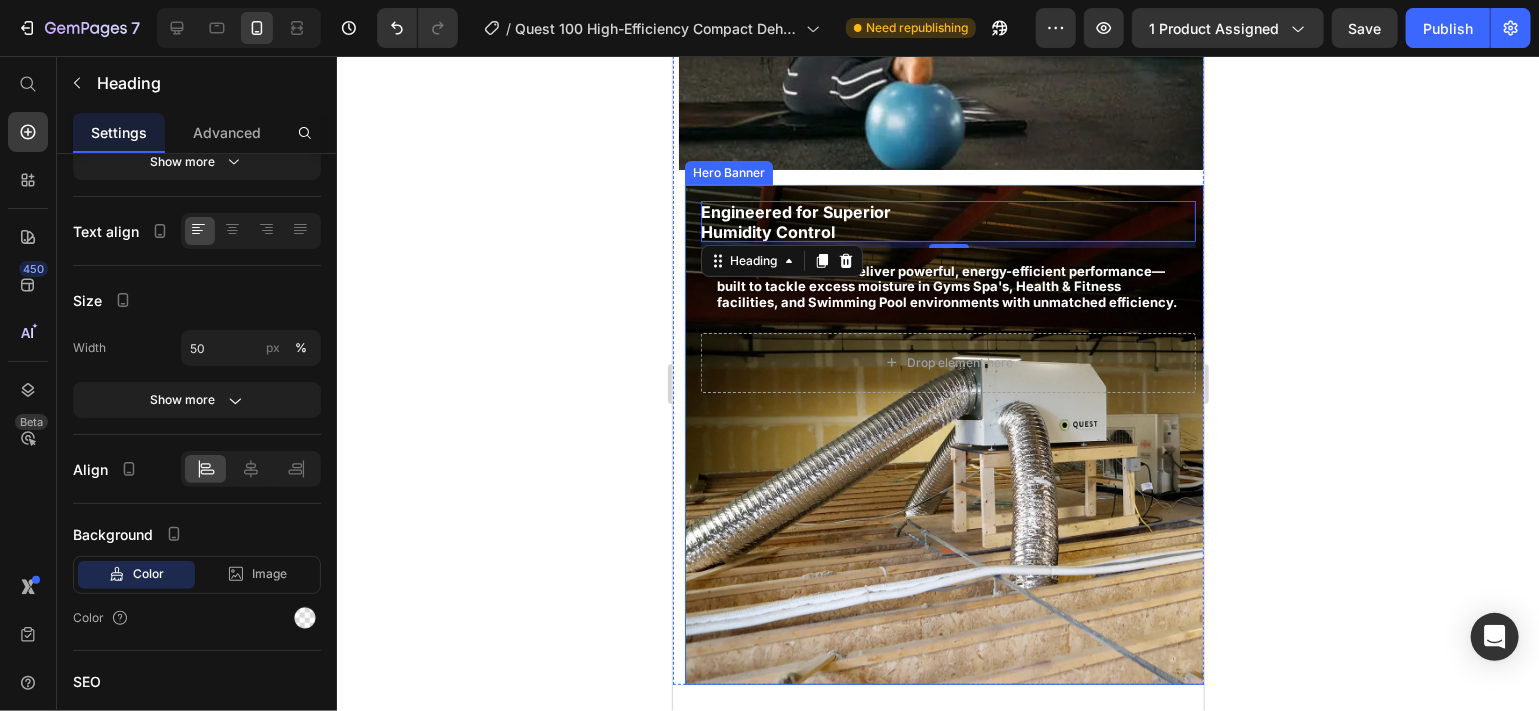 click at bounding box center [947, 434] 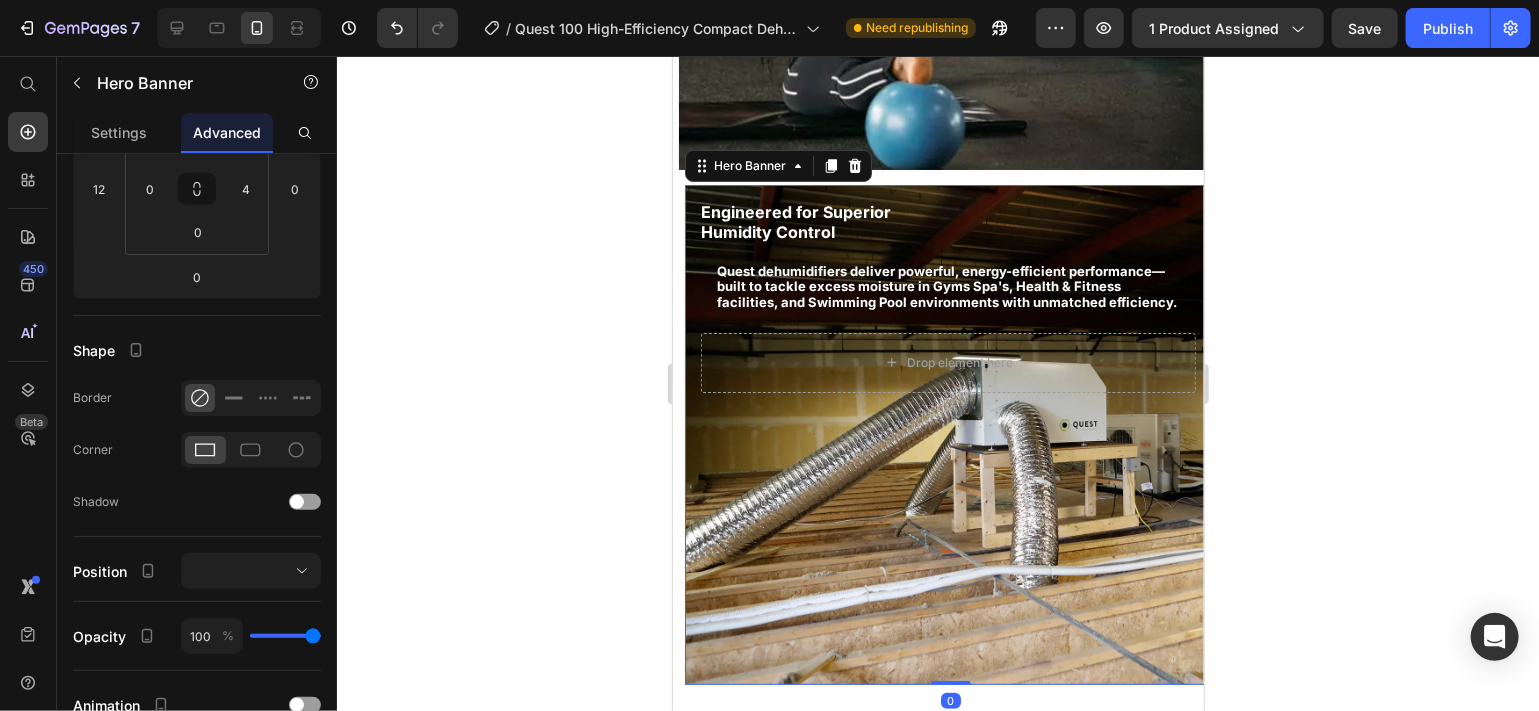 scroll, scrollTop: 0, scrollLeft: 0, axis: both 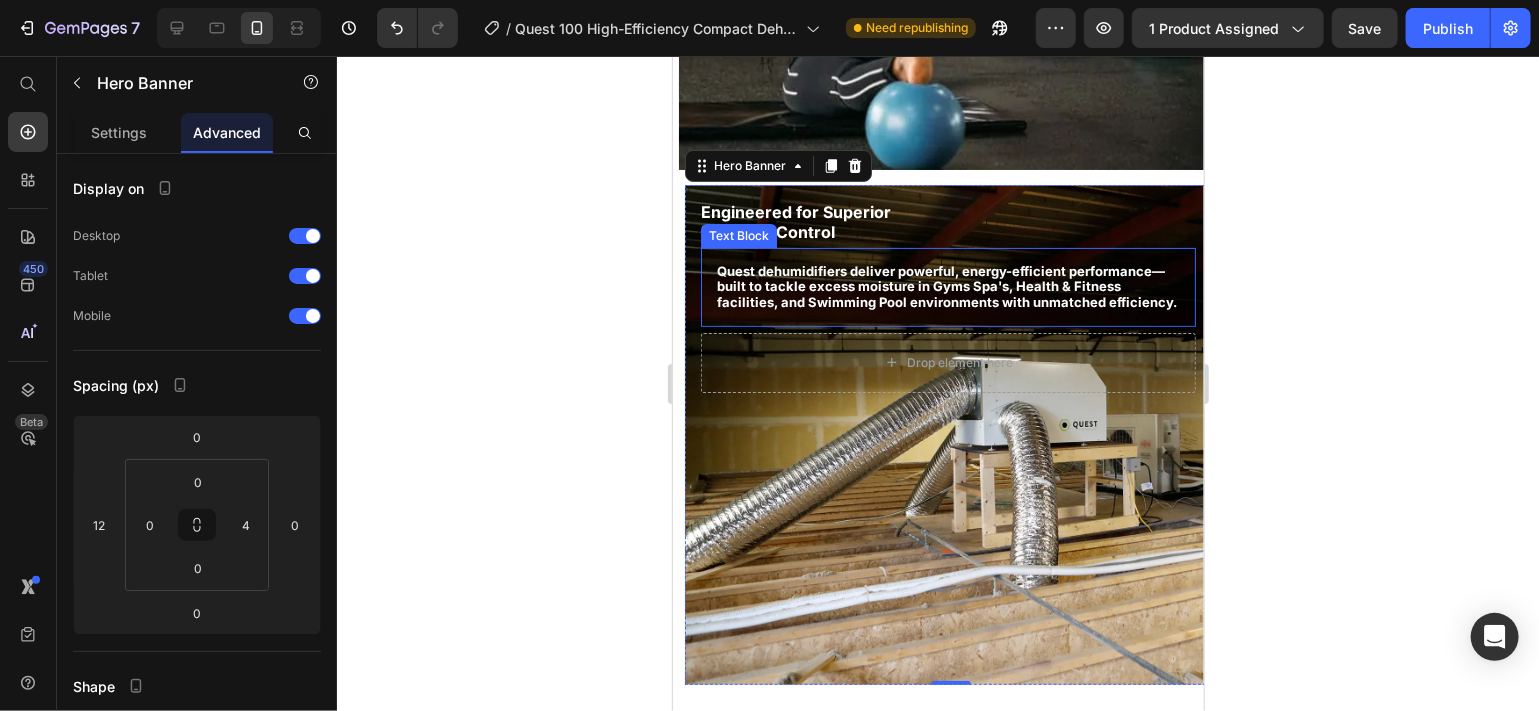 click on "Quest dehumidifiers deliver powerful, energy-efficient performance—built to tackle excess moisture in Gyms Spa's, Health & Fitness facilities, and Swimming Pool environments with unmatched efficiency. Text Block" at bounding box center [947, 286] 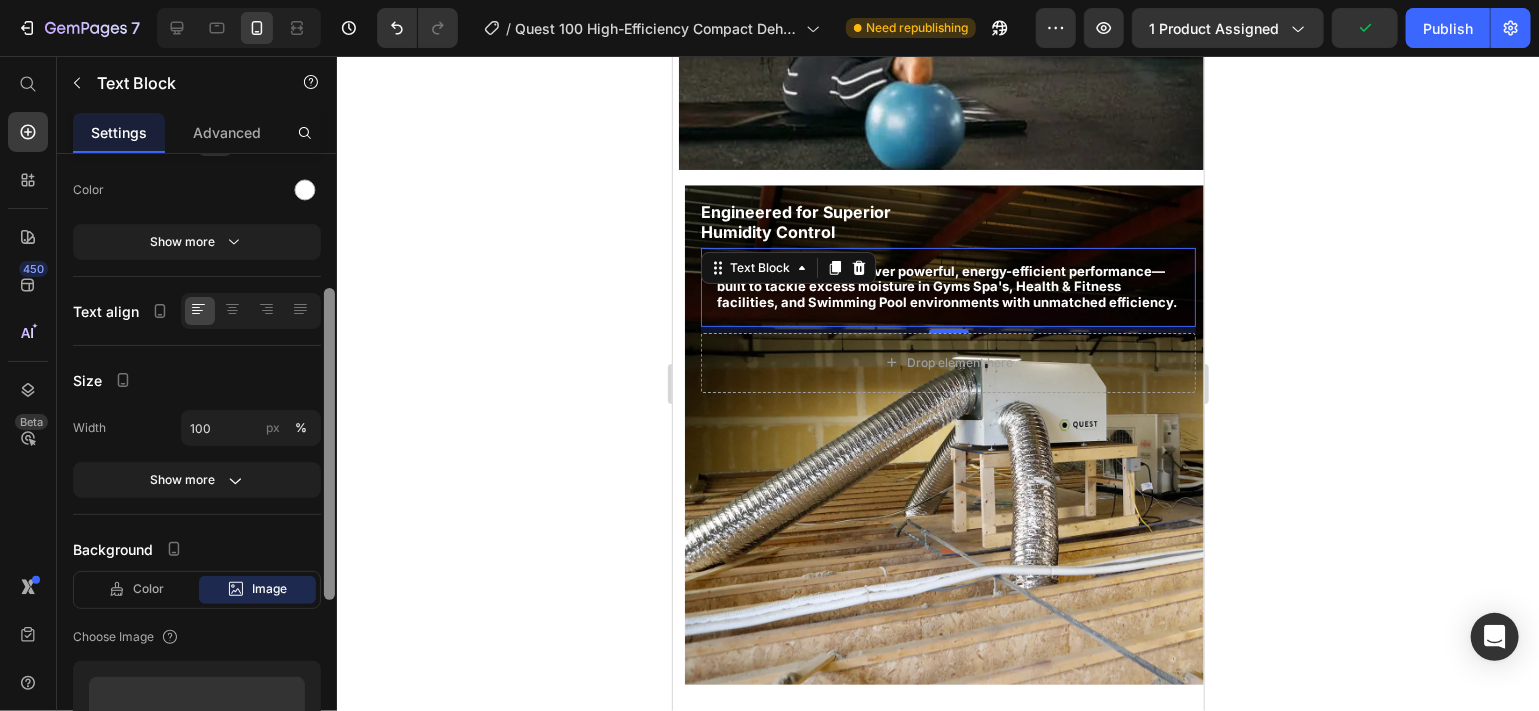 drag, startPoint x: 333, startPoint y: 307, endPoint x: 322, endPoint y: 438, distance: 131.46101 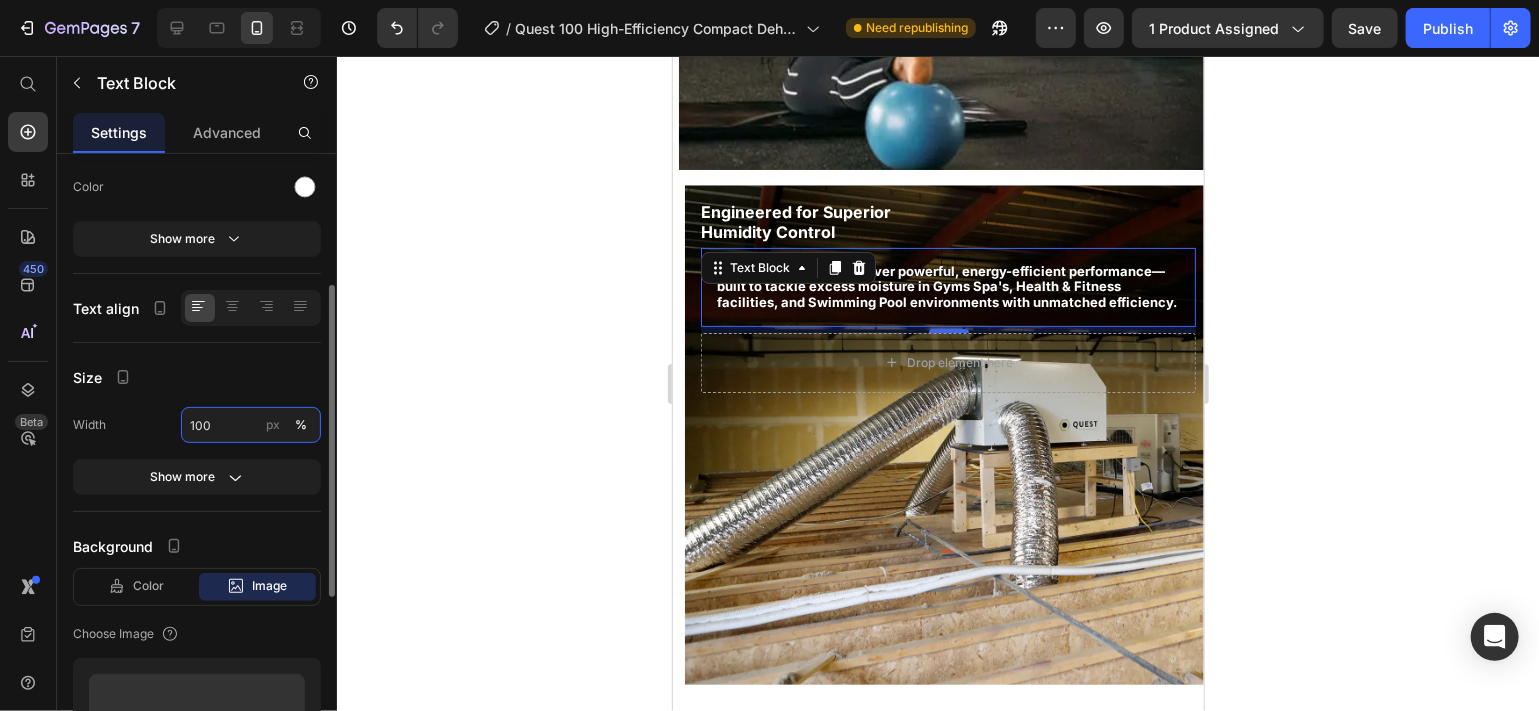 click on "100" at bounding box center (251, 425) 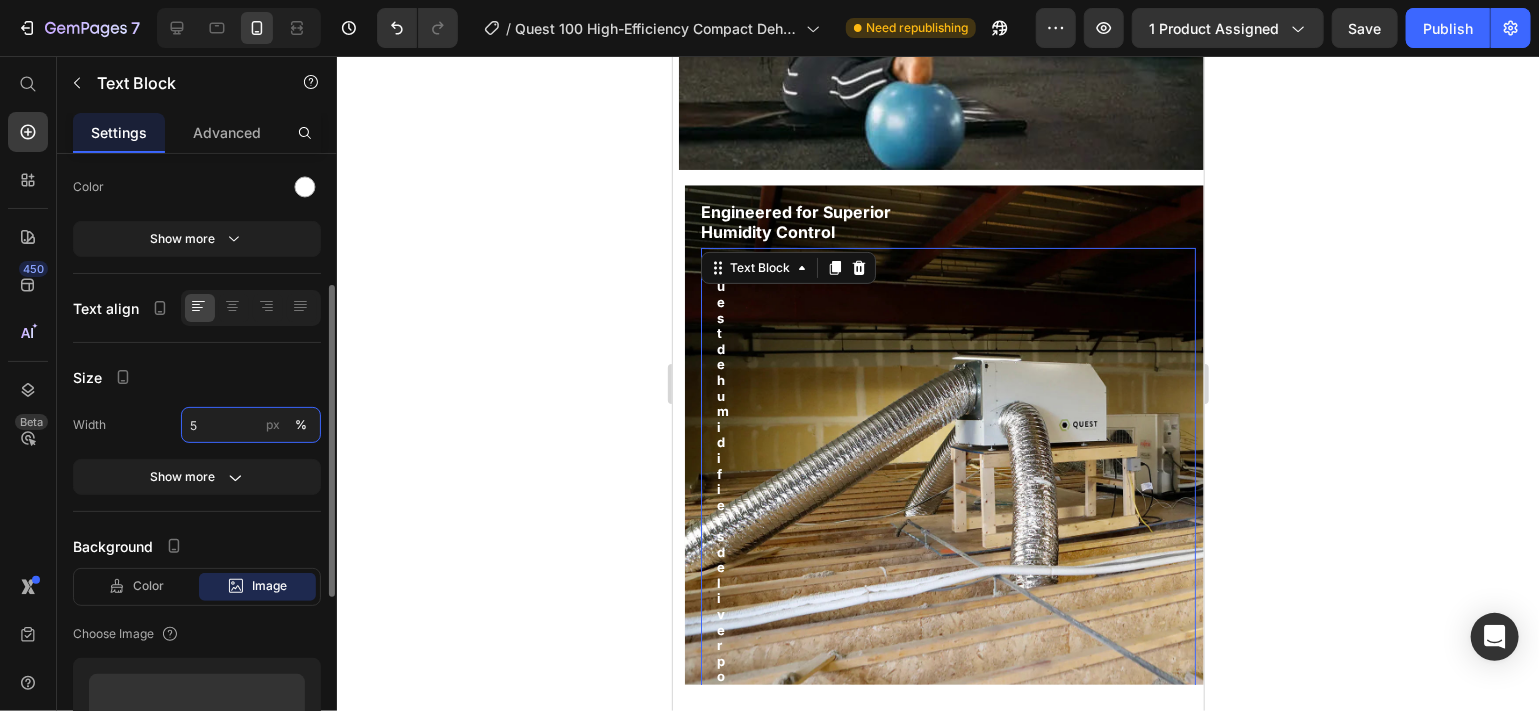 type on "50" 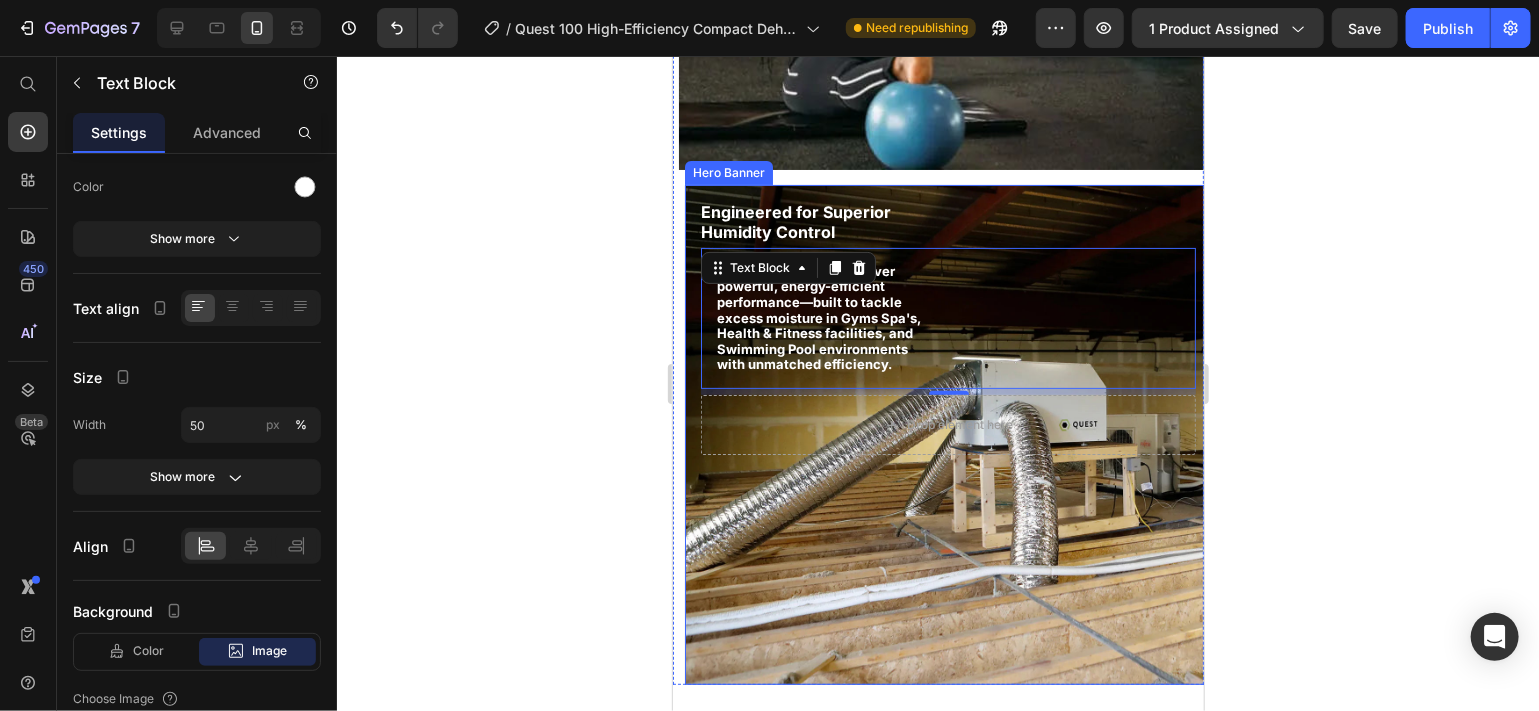 click at bounding box center [947, 434] 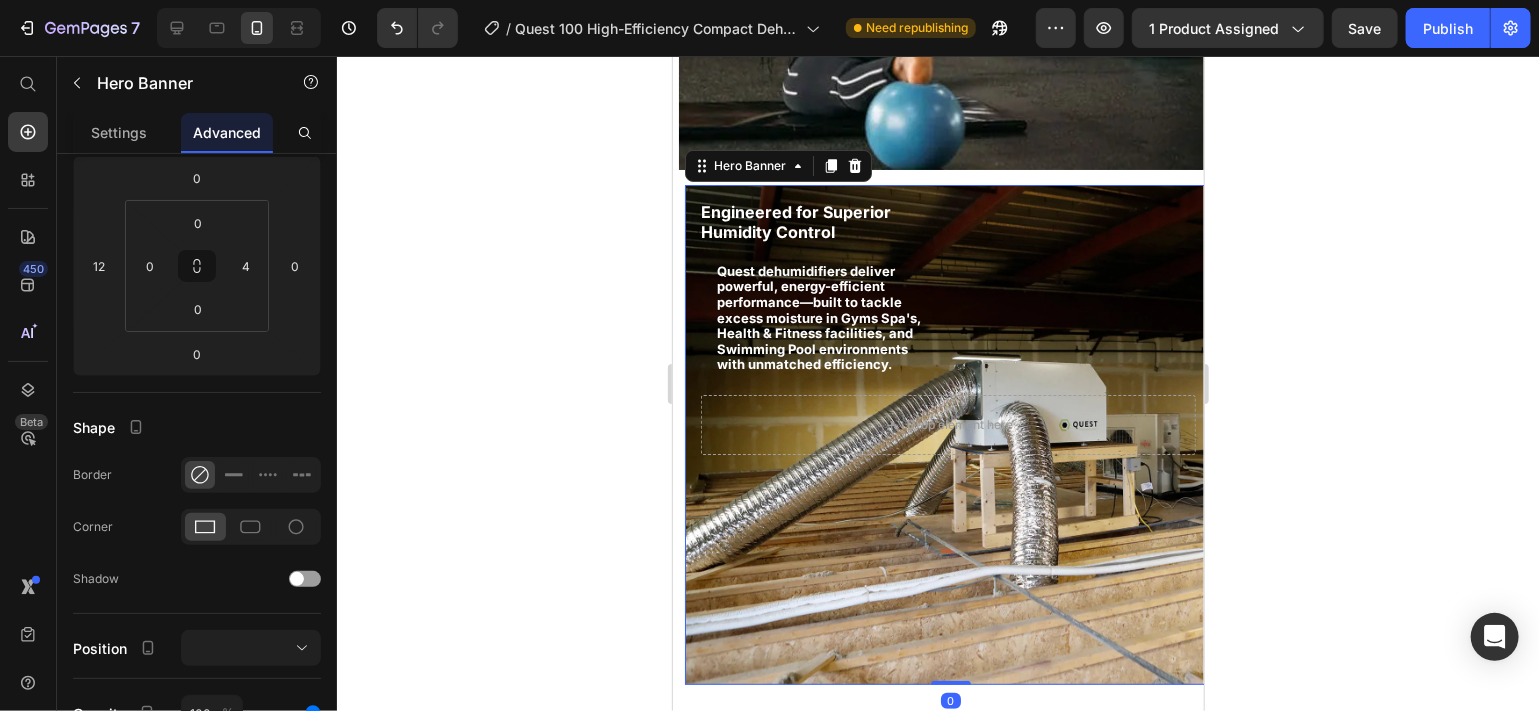 scroll, scrollTop: 0, scrollLeft: 0, axis: both 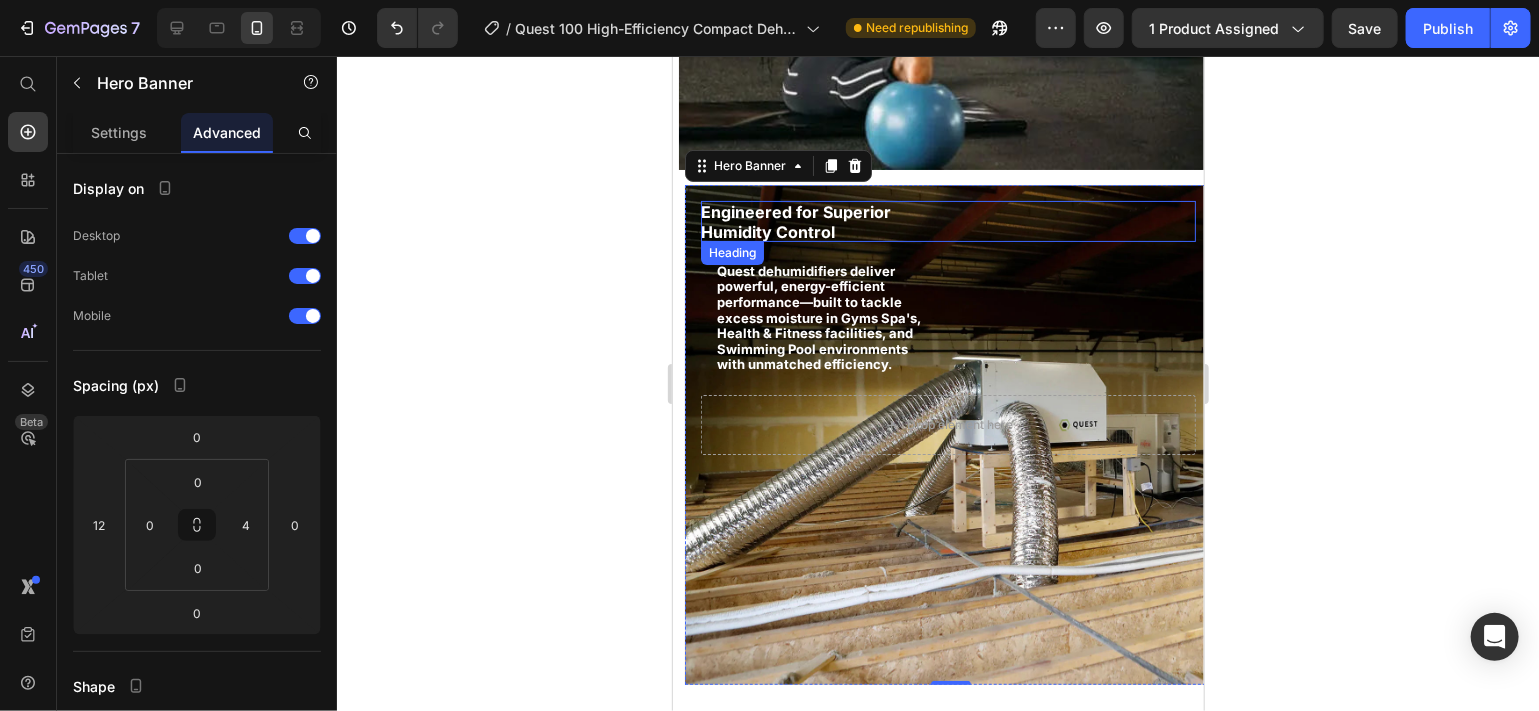 click on "Engineered for Superior Humidity Control" at bounding box center [795, 220] 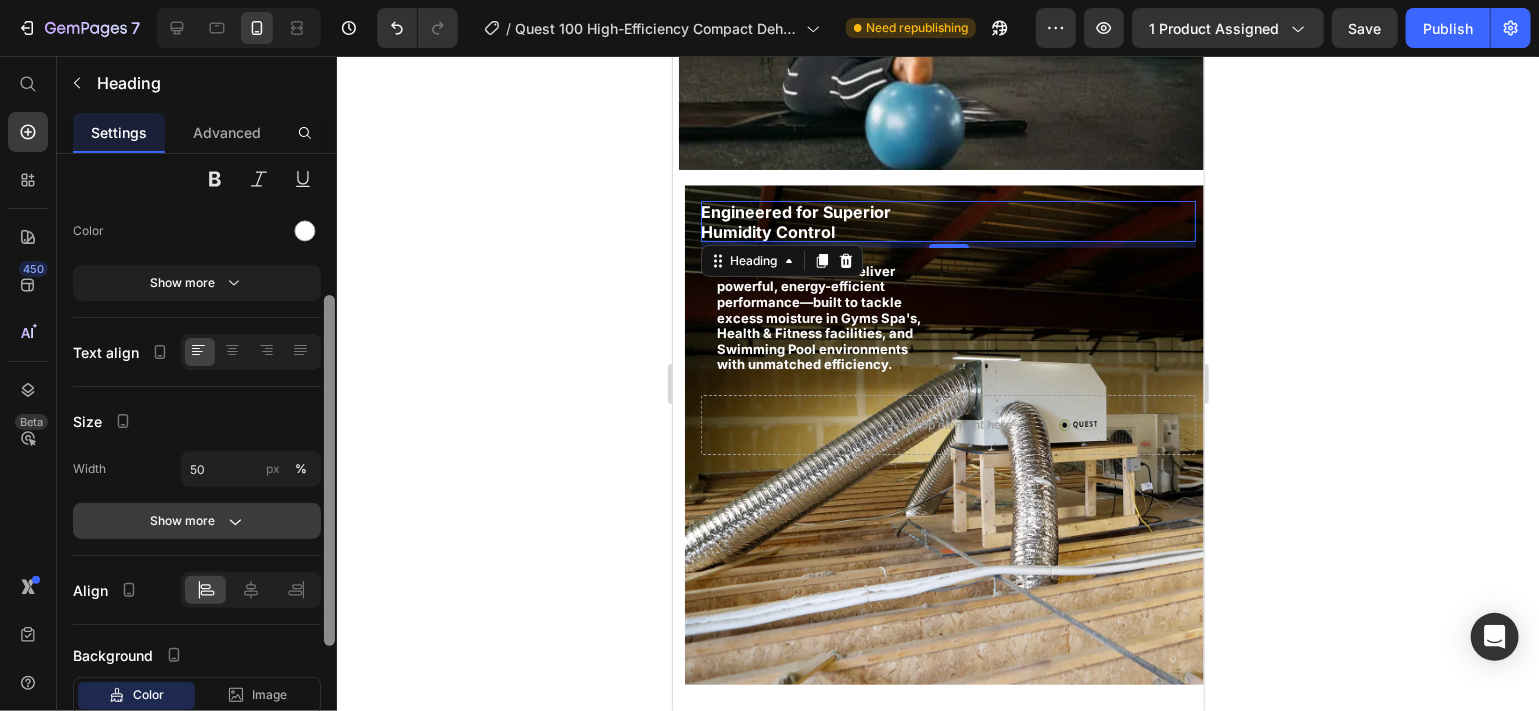 scroll, scrollTop: 233, scrollLeft: 0, axis: vertical 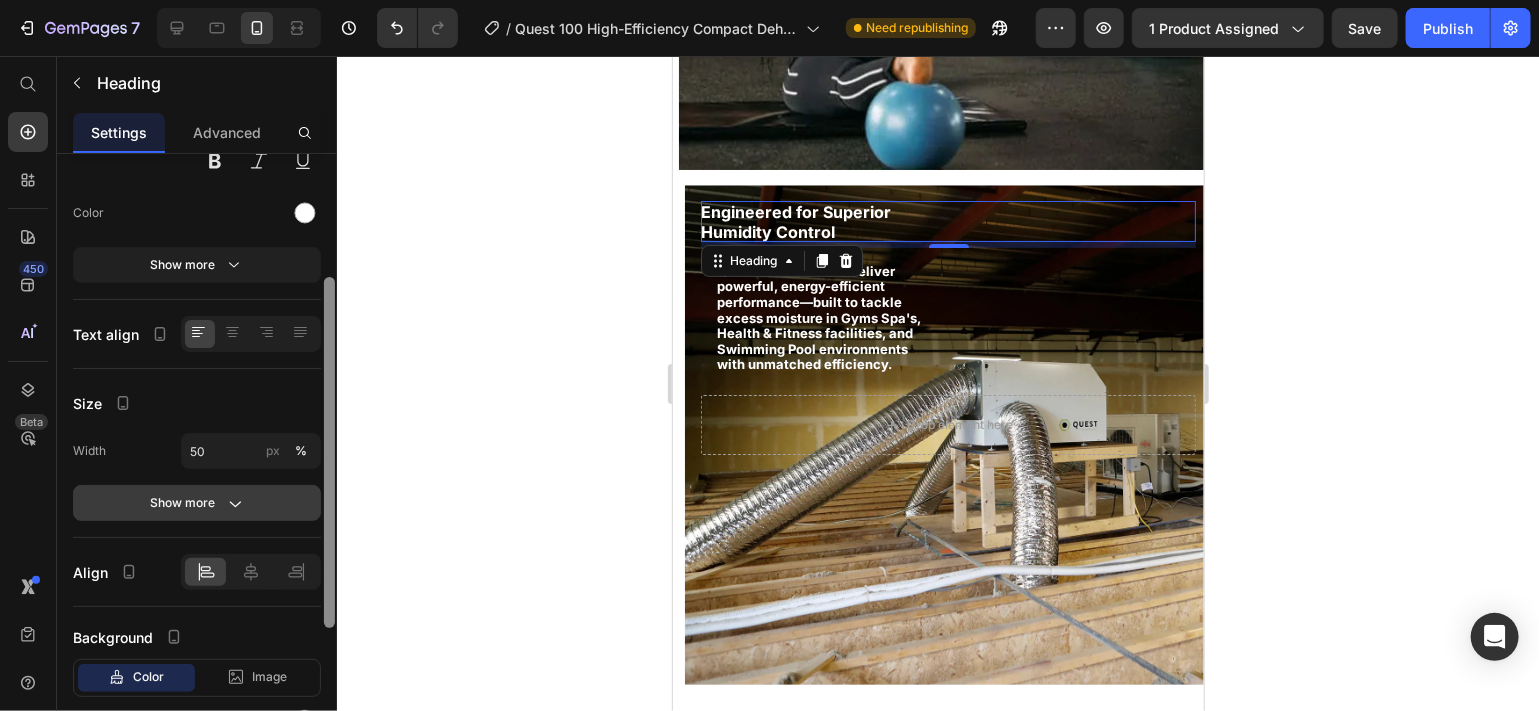 drag, startPoint x: 325, startPoint y: 365, endPoint x: 317, endPoint y: 498, distance: 133.24039 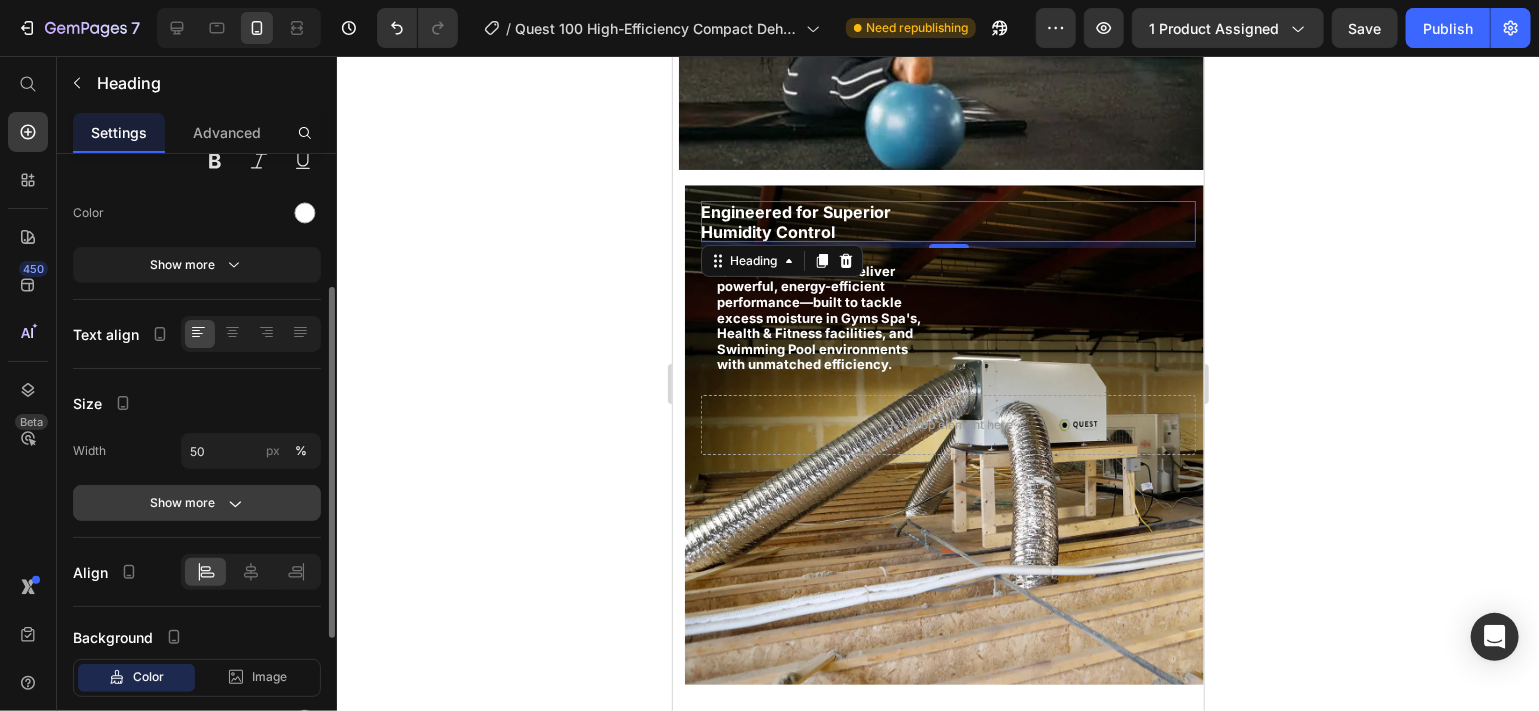 click on "Show more" 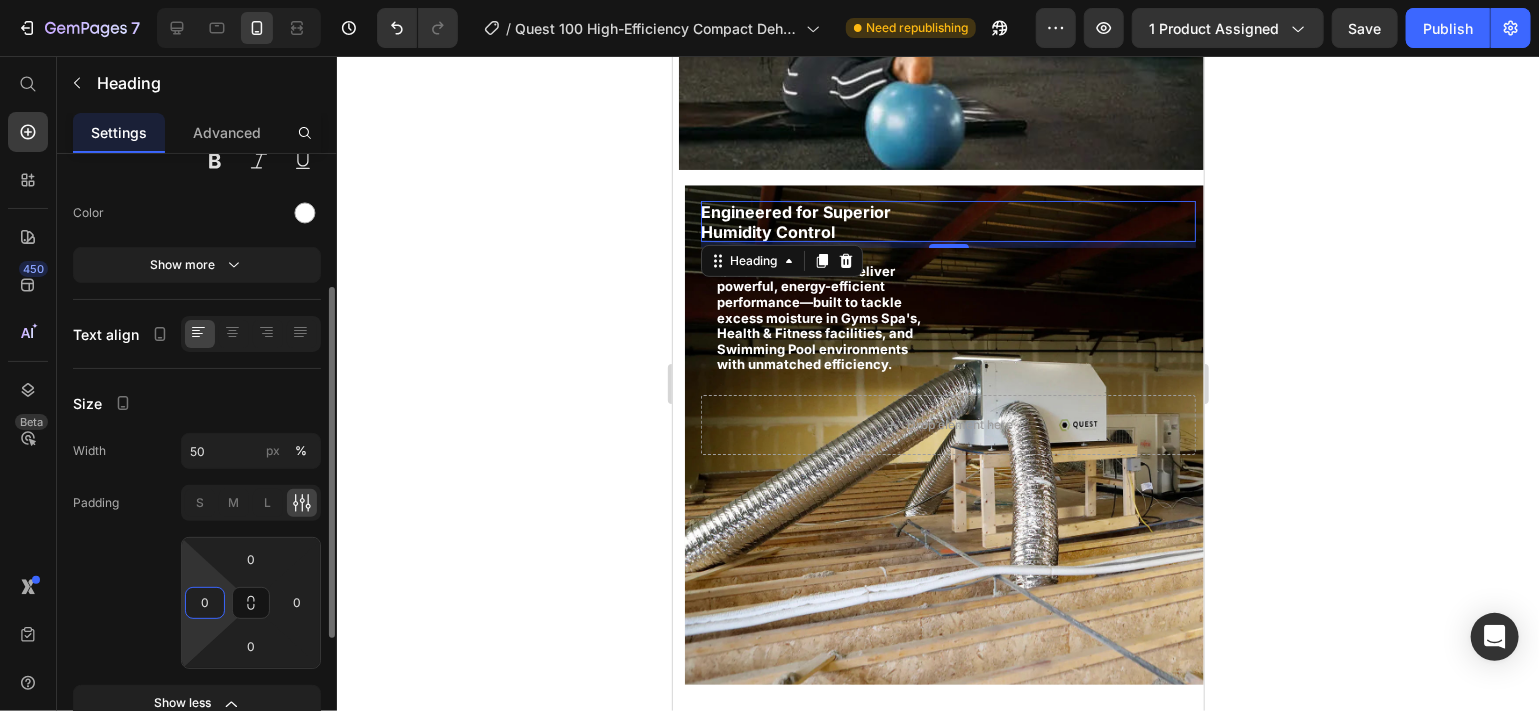 click on "0" at bounding box center (205, 603) 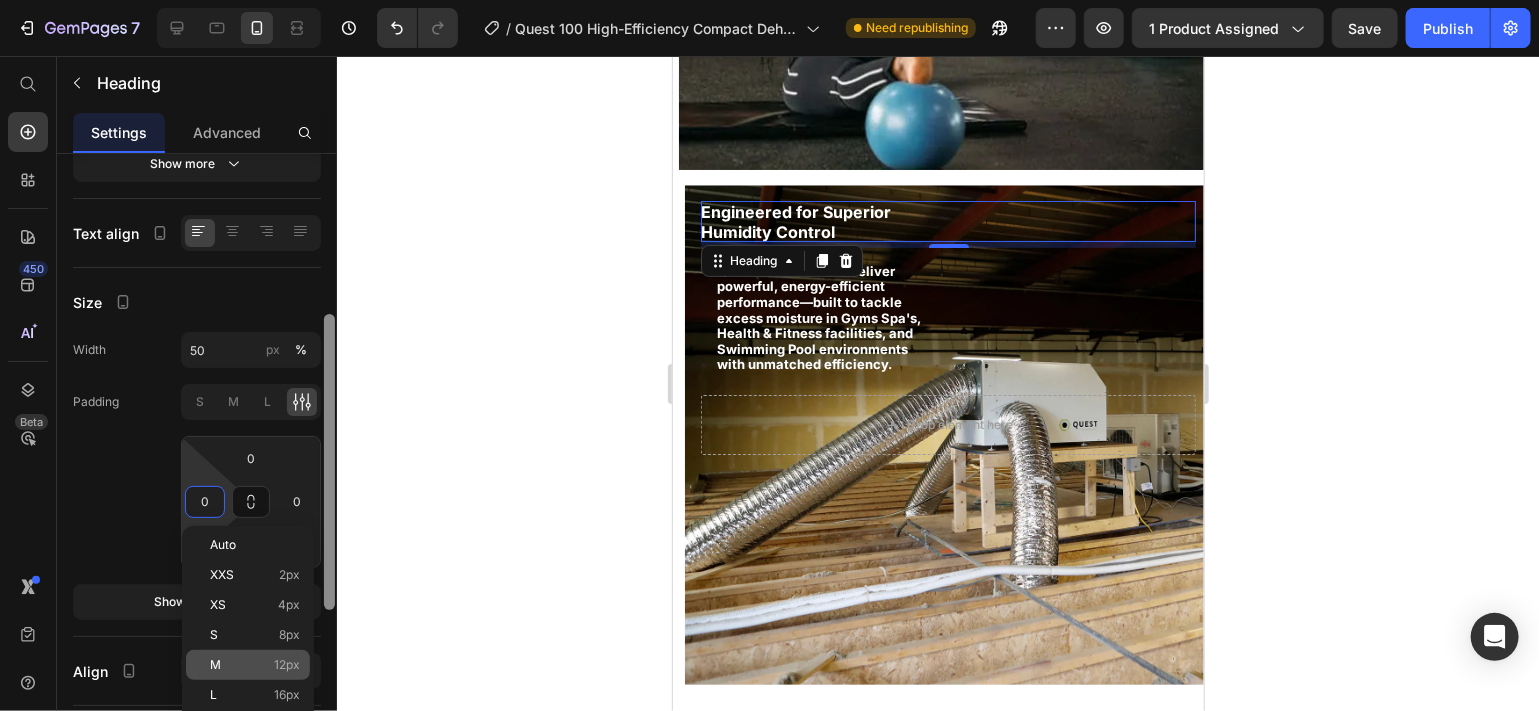 drag, startPoint x: 328, startPoint y: 580, endPoint x: 290, endPoint y: 661, distance: 89.470665 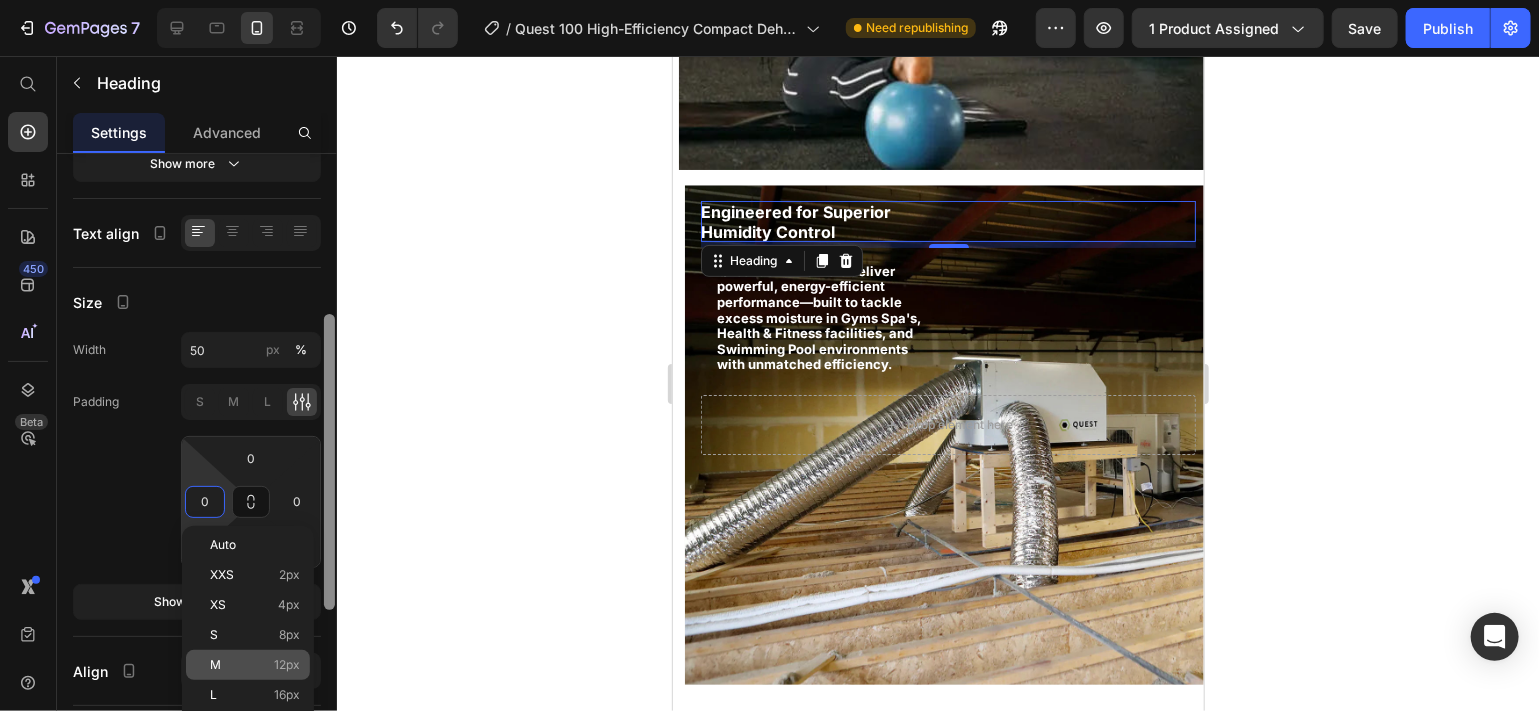 click at bounding box center [329, 461] 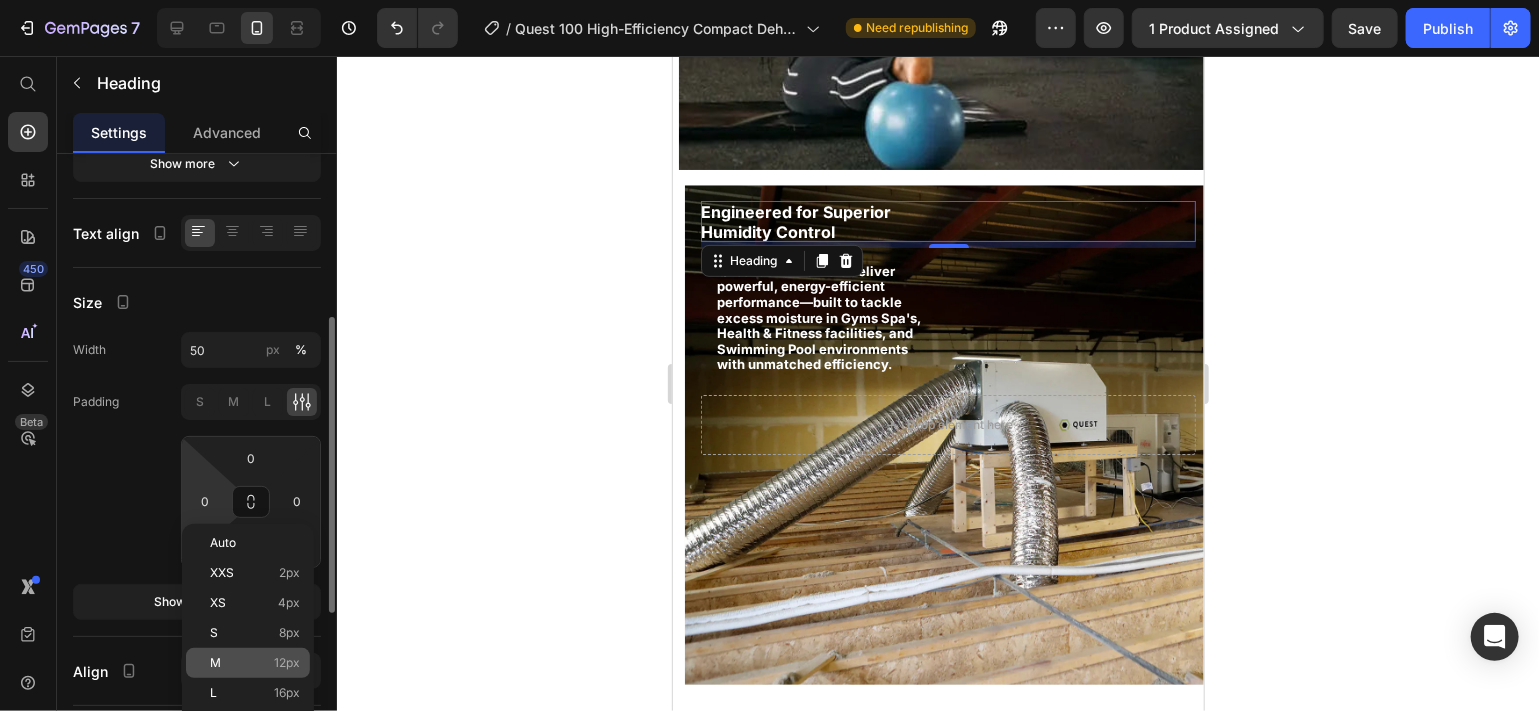 scroll, scrollTop: 336, scrollLeft: 0, axis: vertical 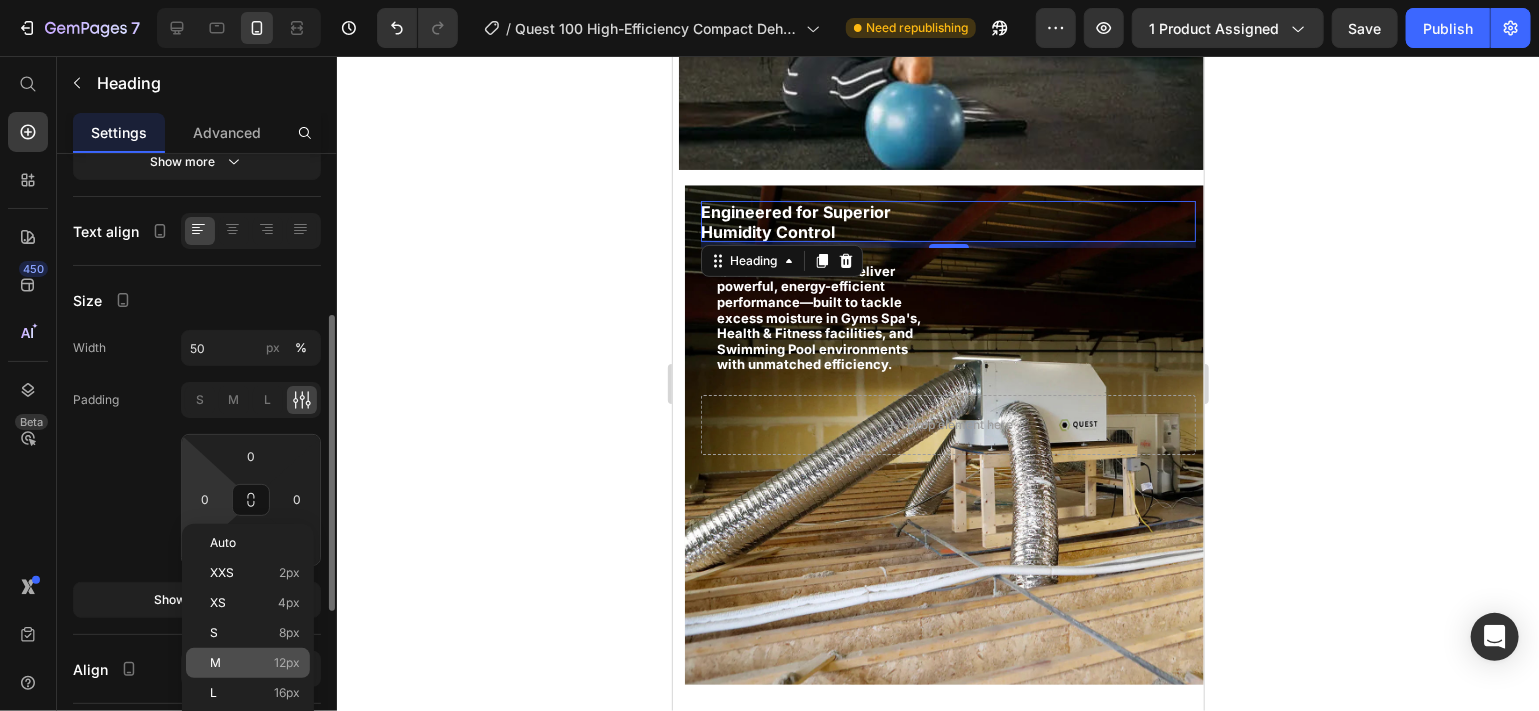click on "M 12px" at bounding box center [255, 663] 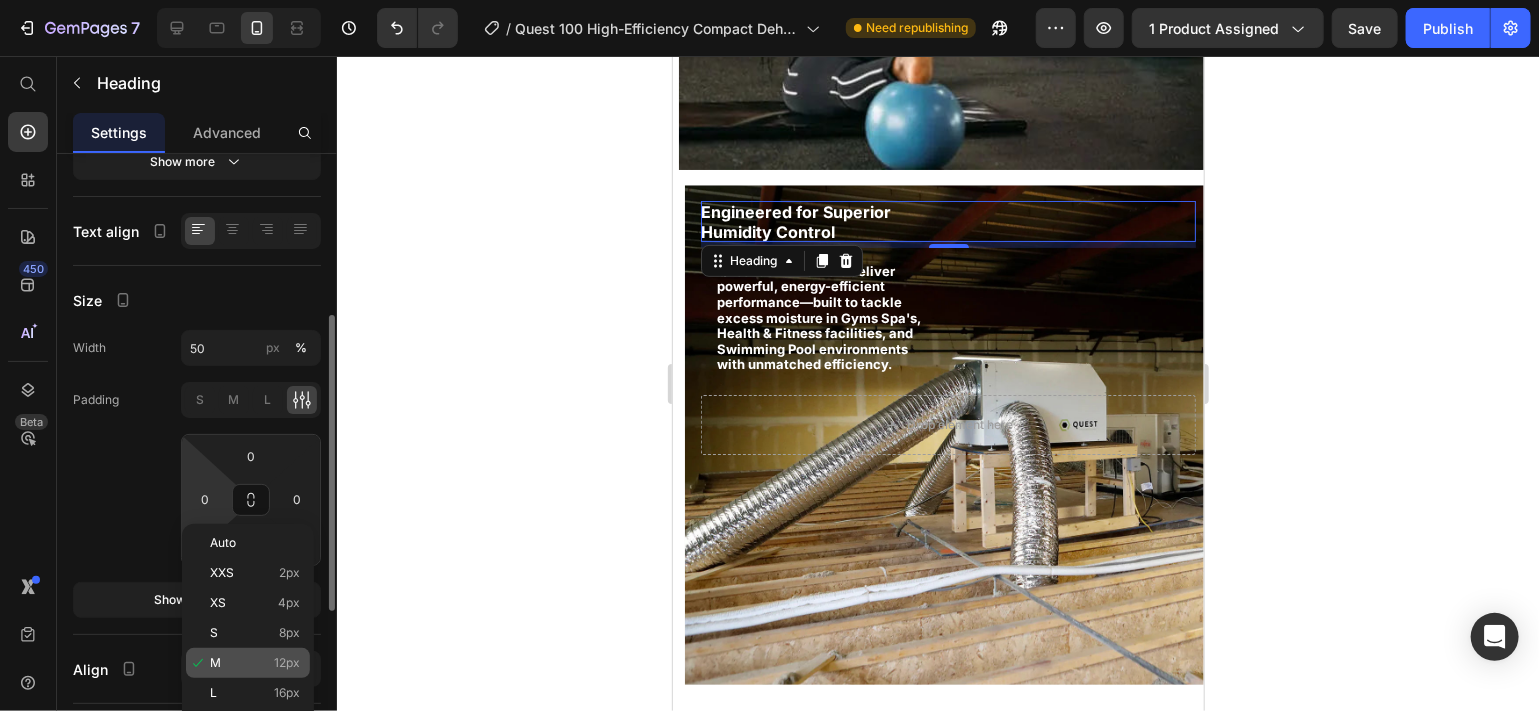type on "12" 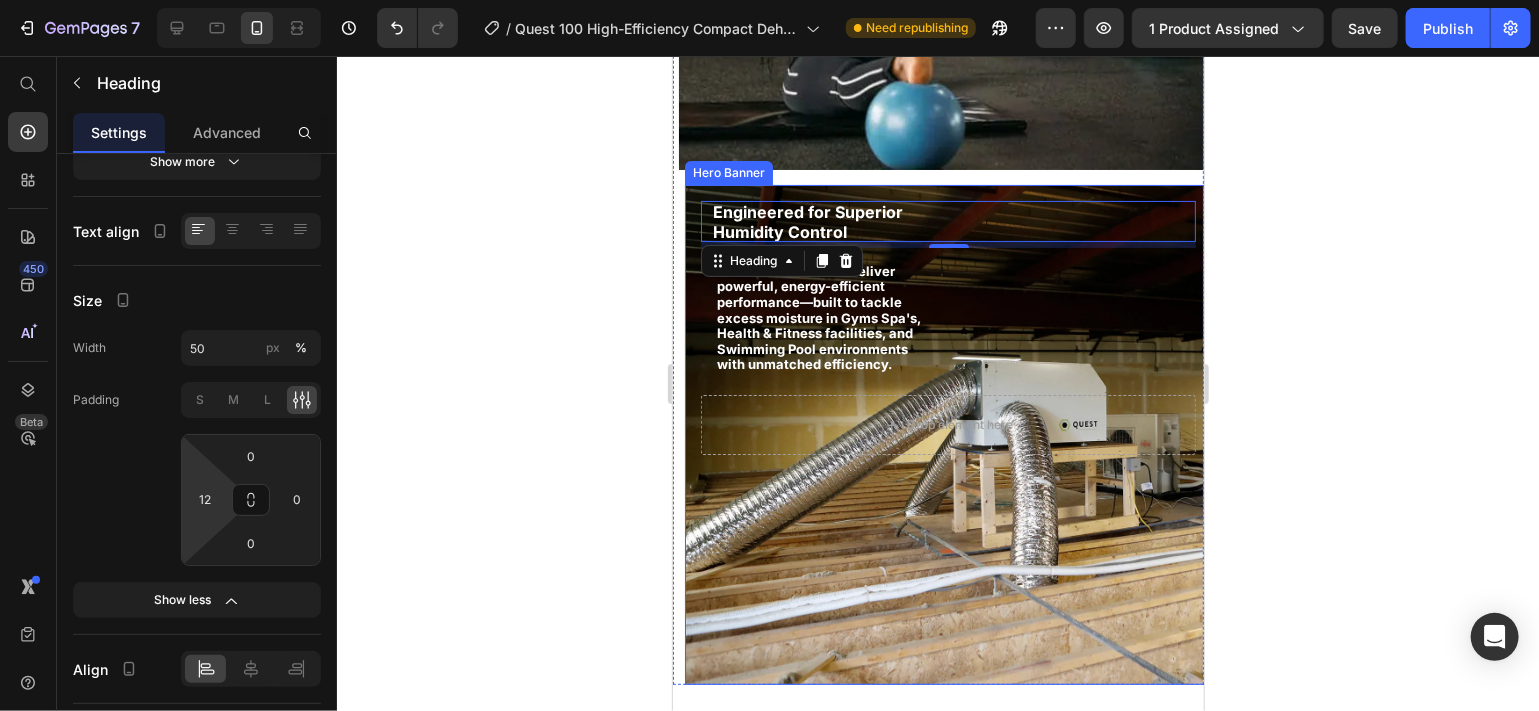 click at bounding box center (947, 434) 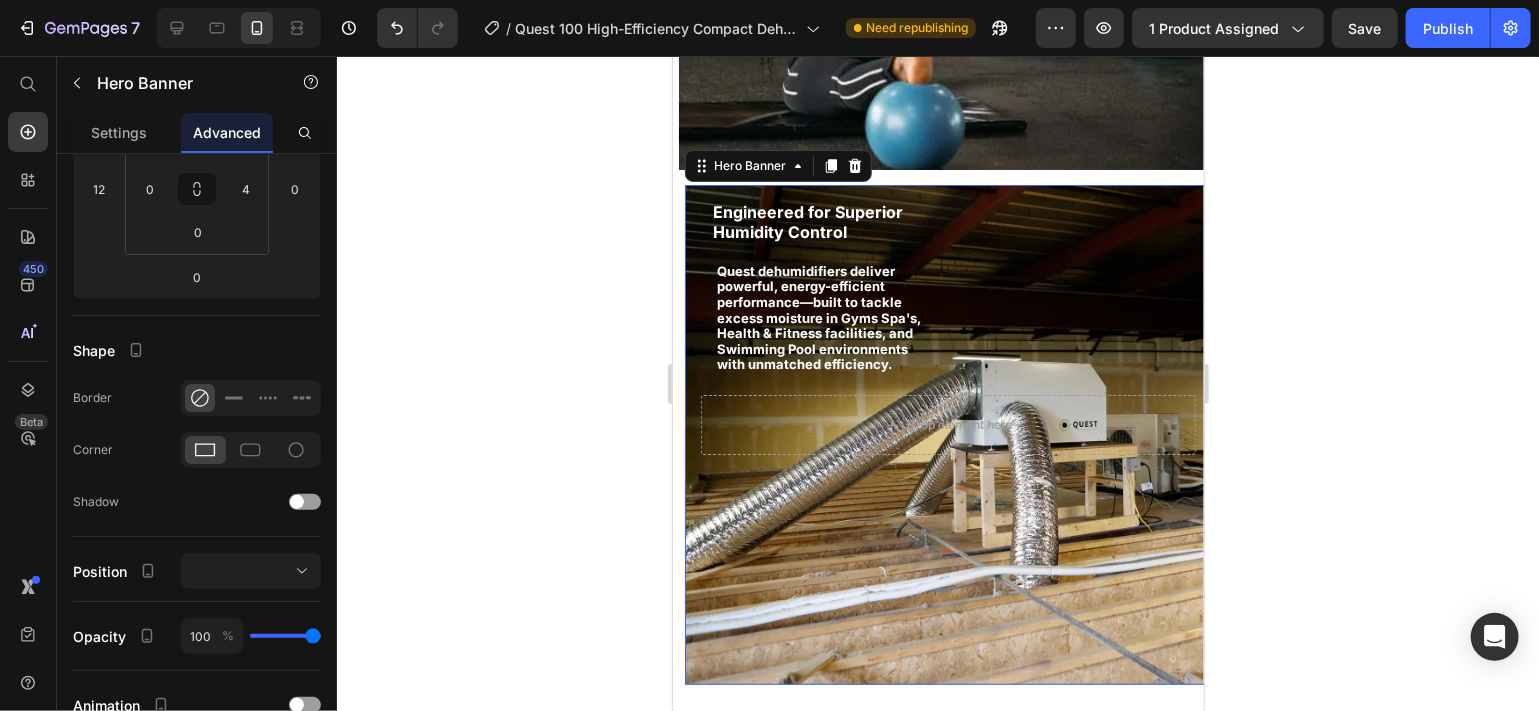 scroll, scrollTop: 0, scrollLeft: 0, axis: both 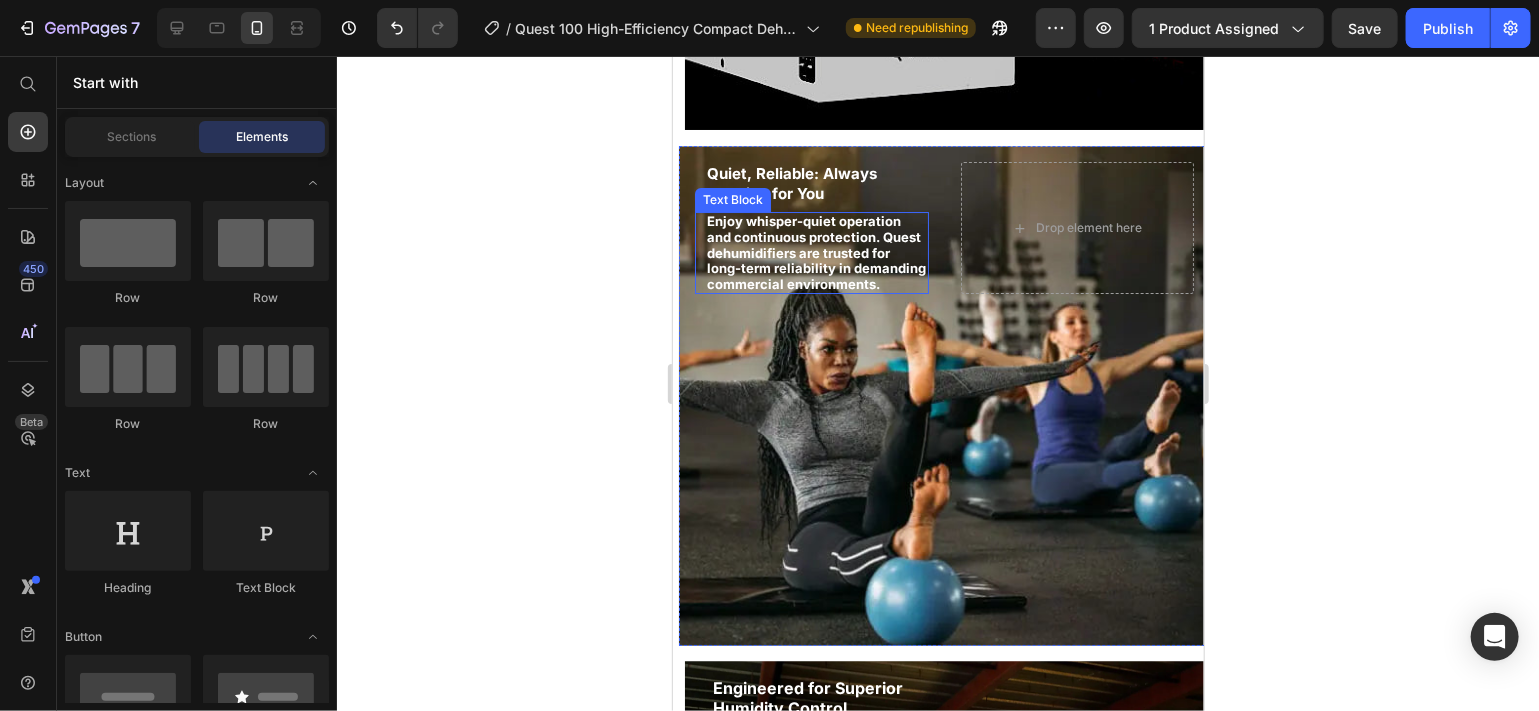 click on "Enjoy whisper-quiet operation and continuous protection. Quest dehumidifiers are trusted for long-term reliability in demanding commercial environments." at bounding box center [816, 252] 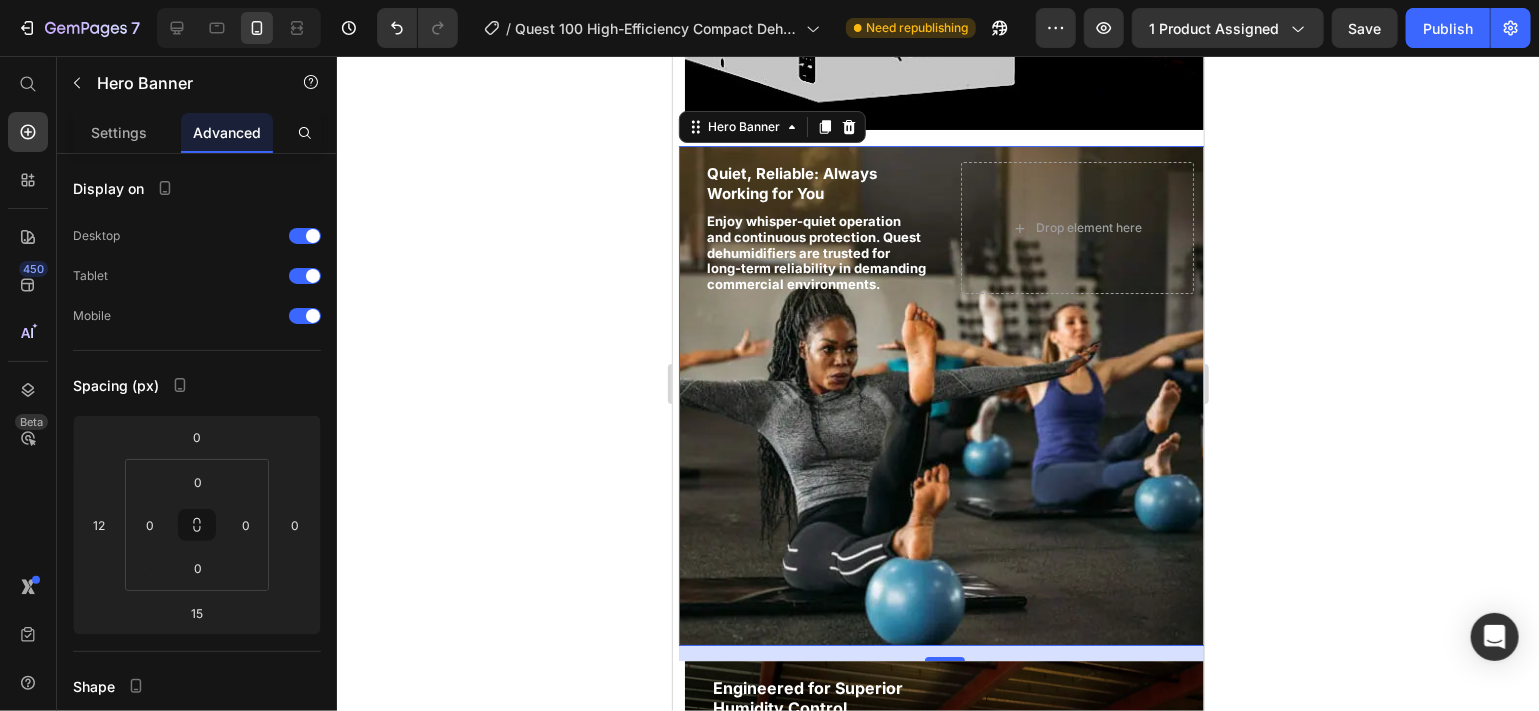 click at bounding box center (943, 395) 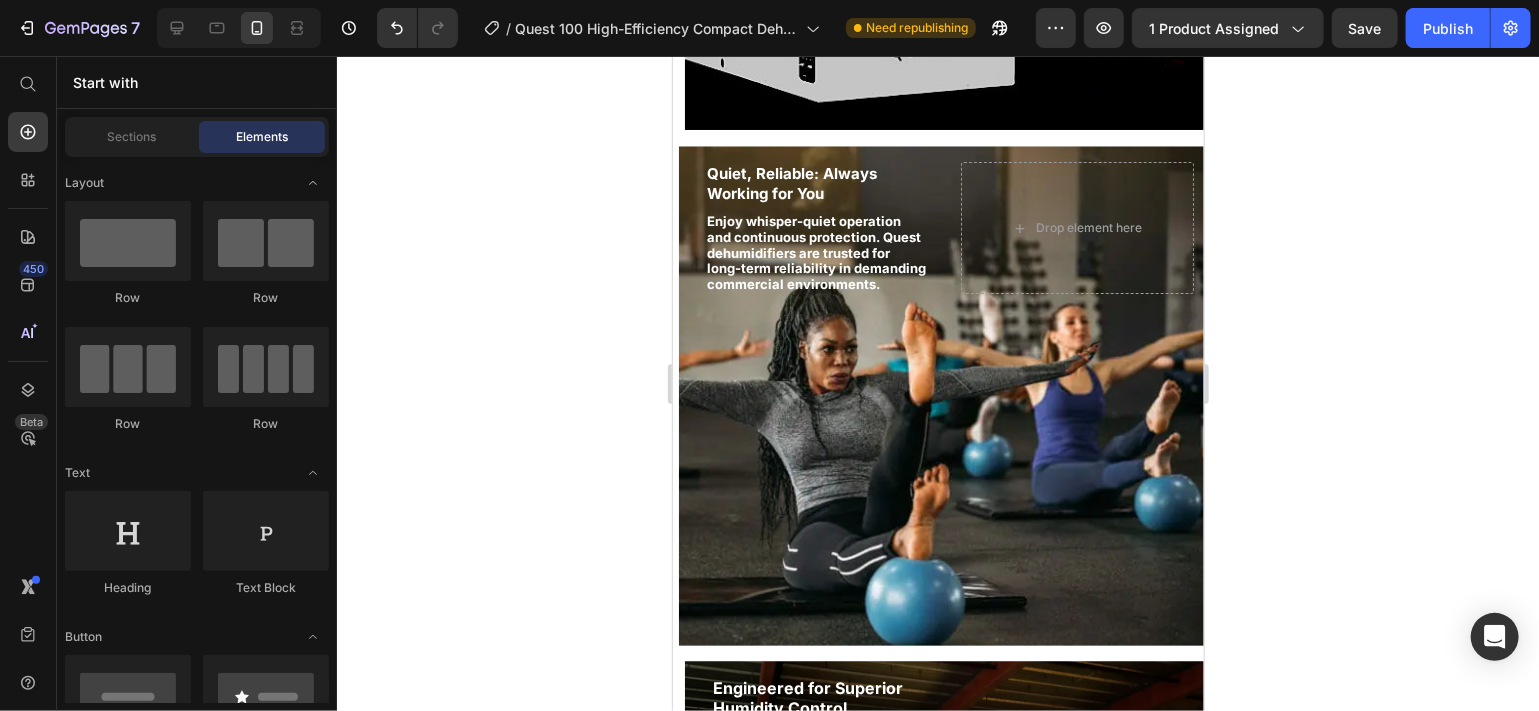 scroll, scrollTop: 3431, scrollLeft: 0, axis: vertical 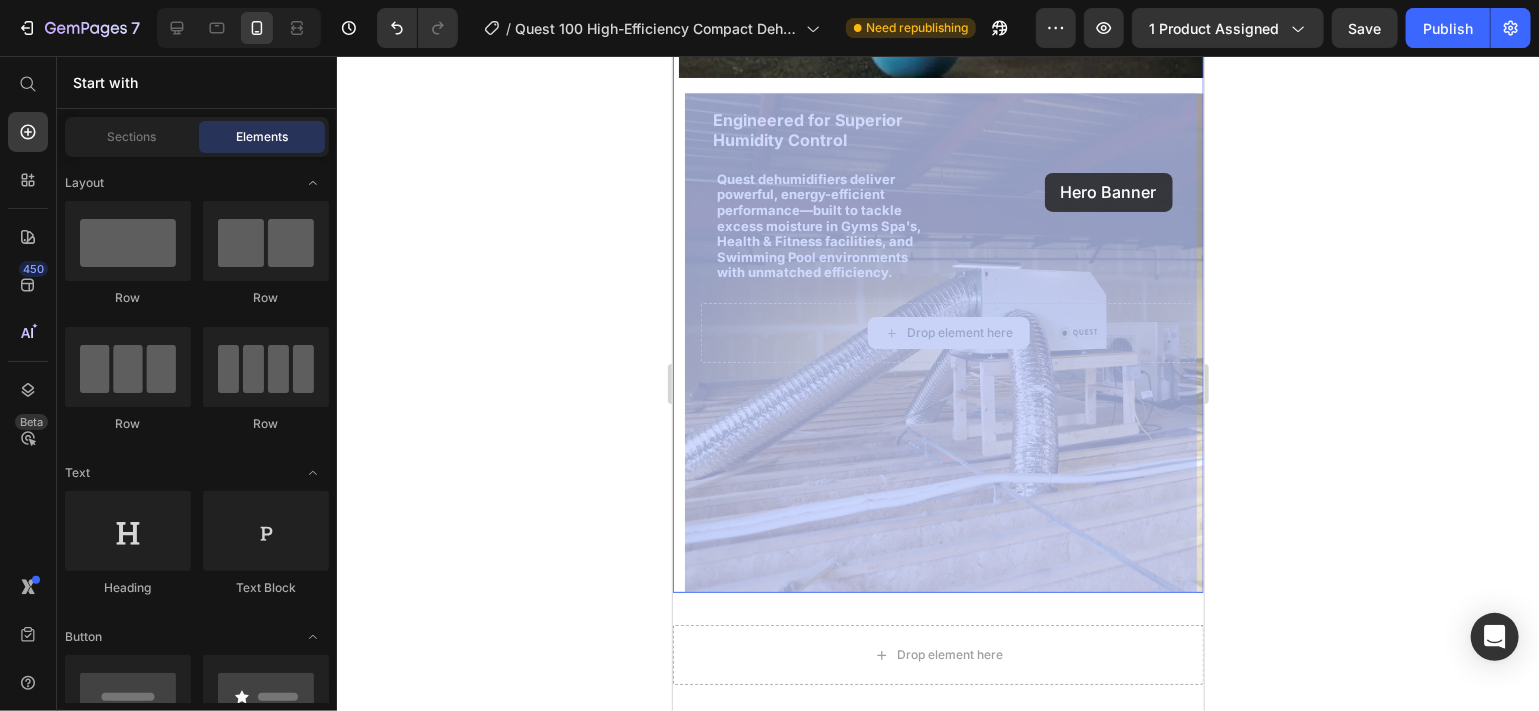 drag, startPoint x: 913, startPoint y: 330, endPoint x: 1044, endPoint y: 172, distance: 205.24376 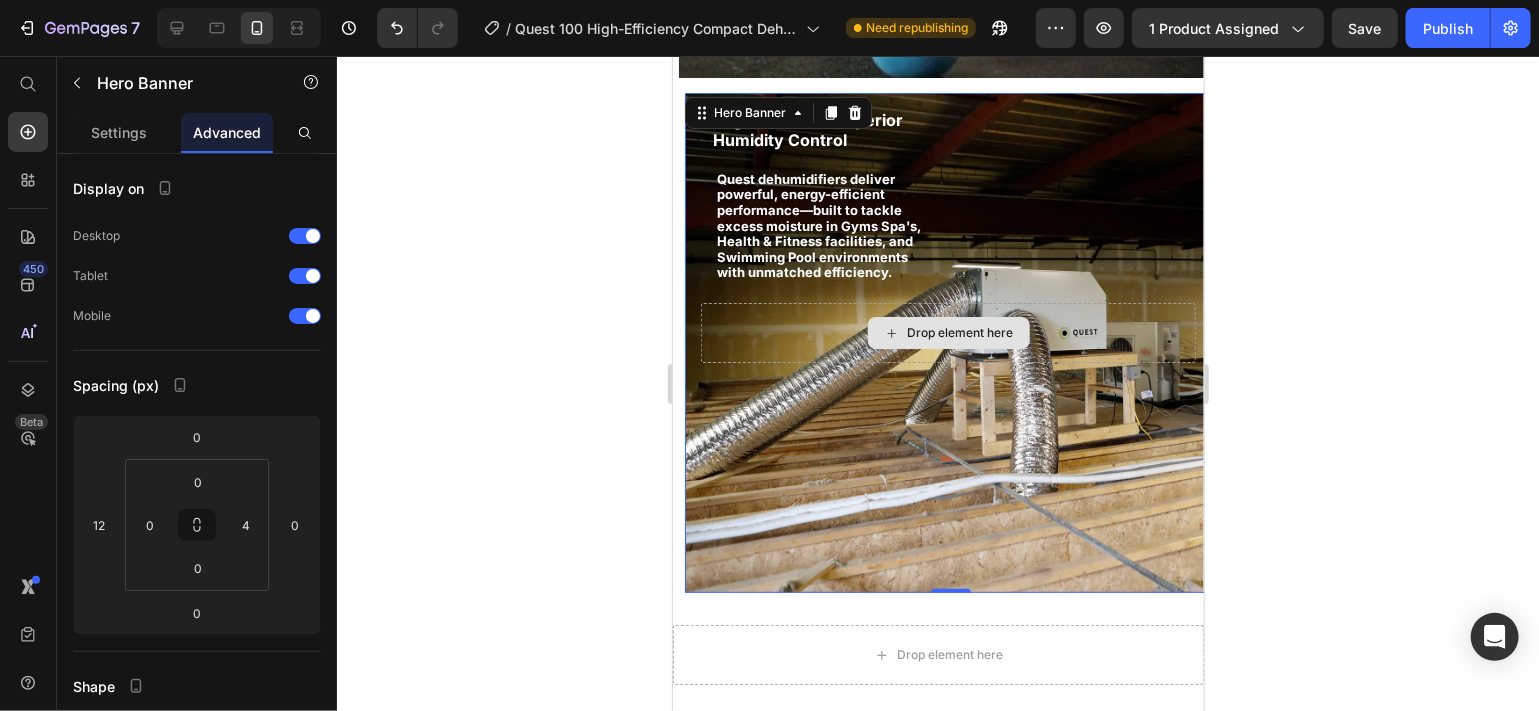 click on "Drop element here" at bounding box center [947, 332] 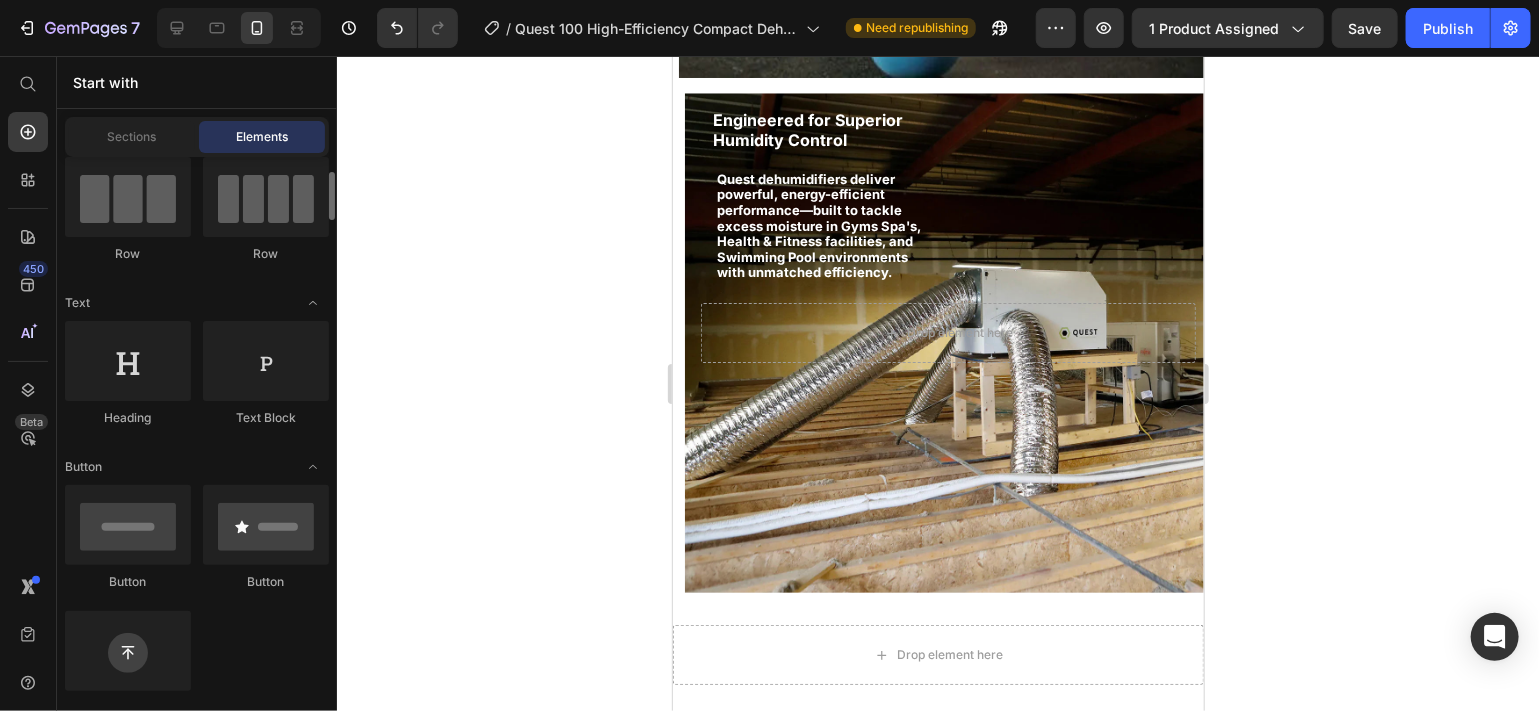 scroll, scrollTop: 165, scrollLeft: 0, axis: vertical 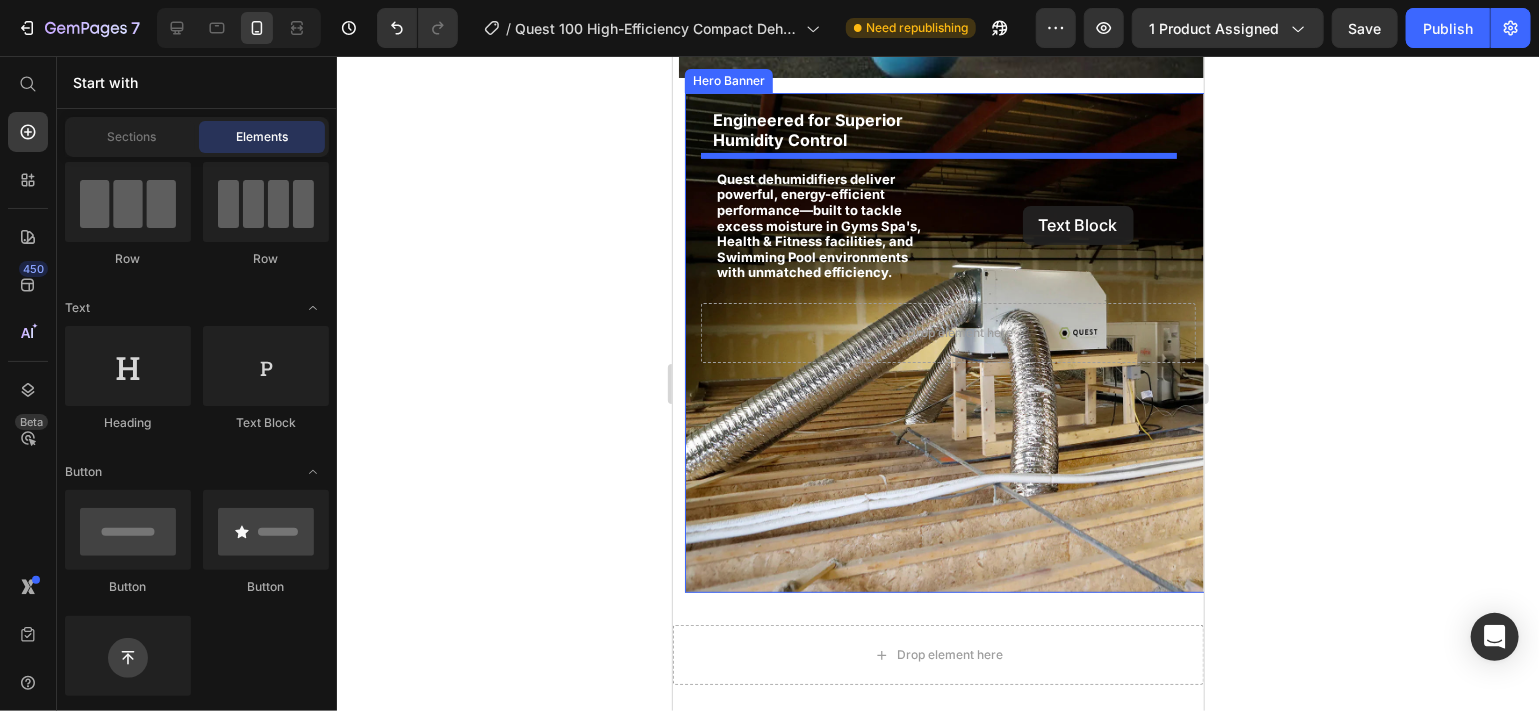 drag, startPoint x: 941, startPoint y: 447, endPoint x: 1022, endPoint y: 205, distance: 255.196 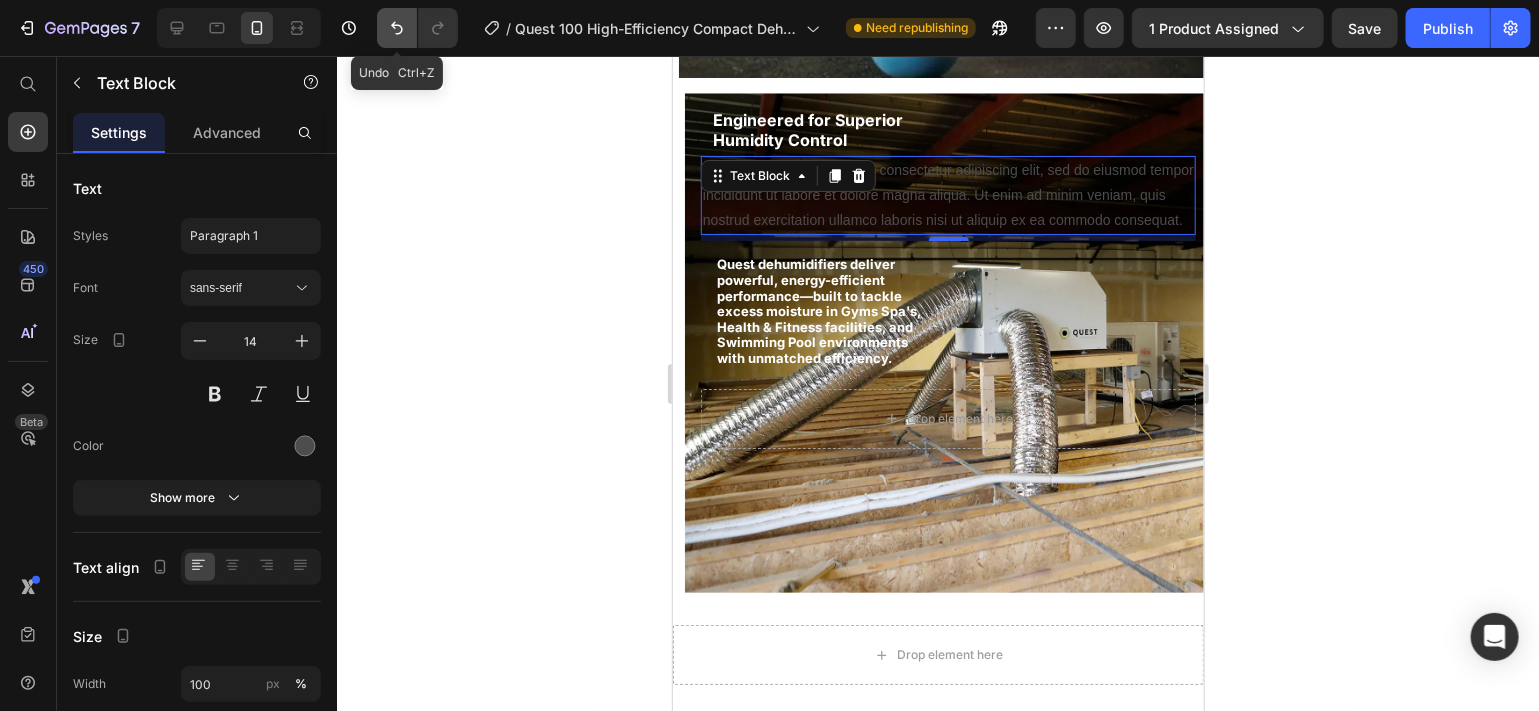 click 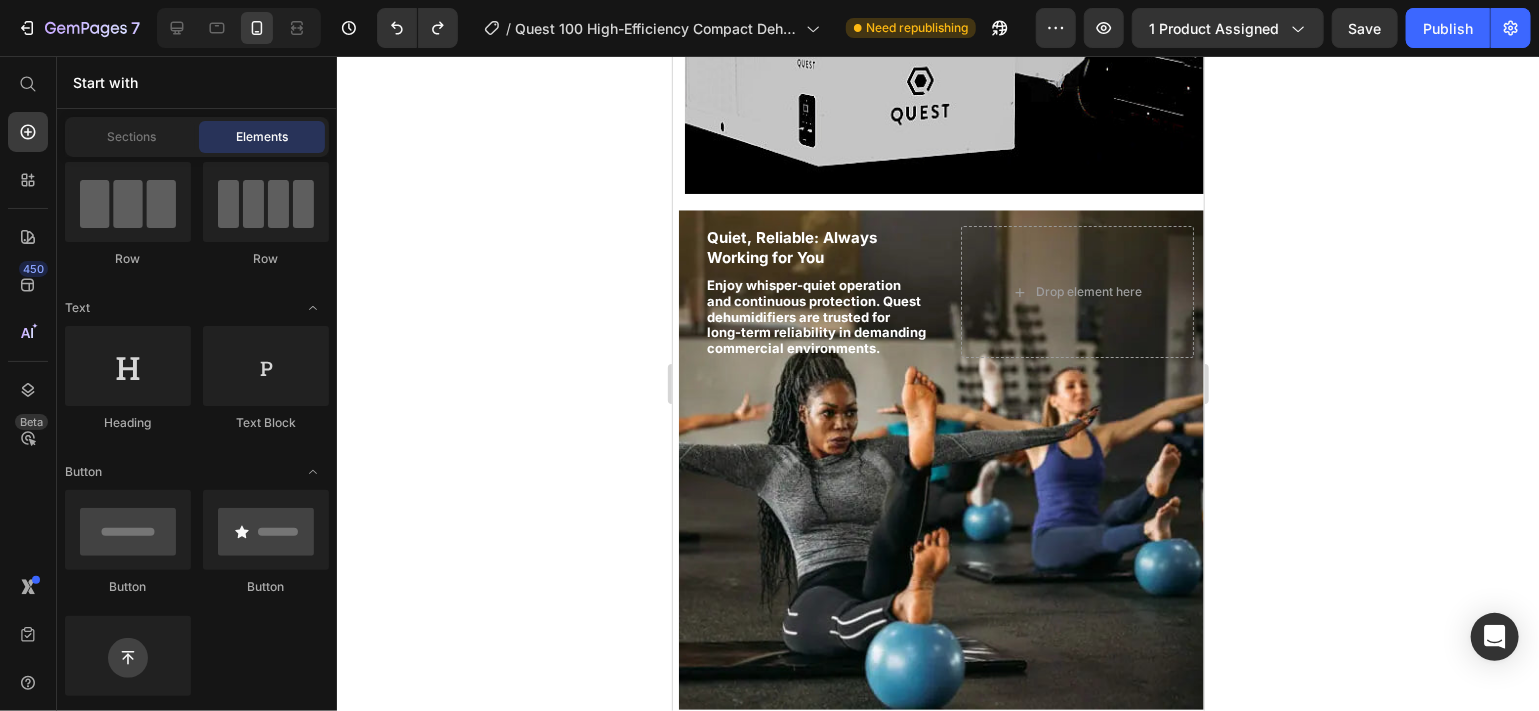 scroll, scrollTop: 3297, scrollLeft: 0, axis: vertical 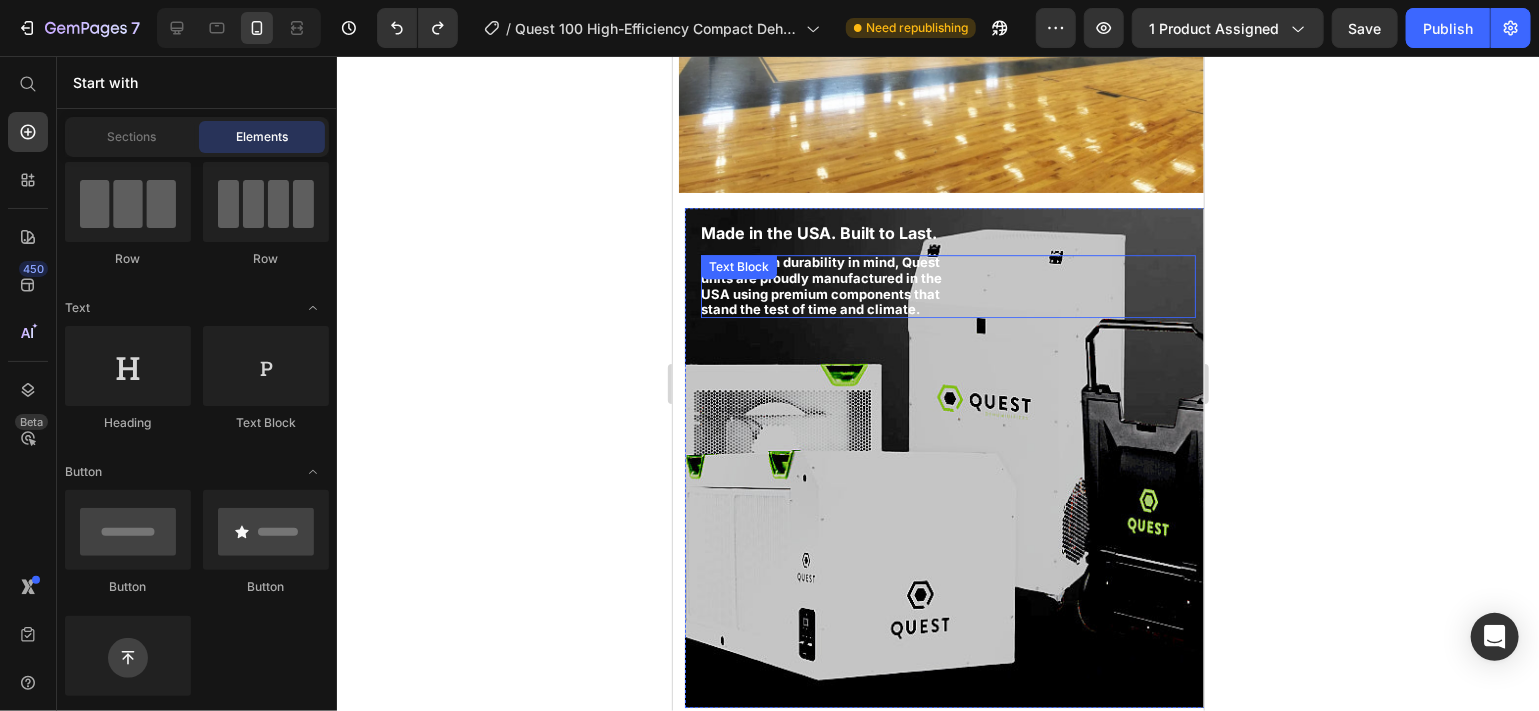 click on "Crafted with durability in mind, Quest units are proudly manufactured in the USA using premium components that stand the test of time and climate." at bounding box center (947, 285) 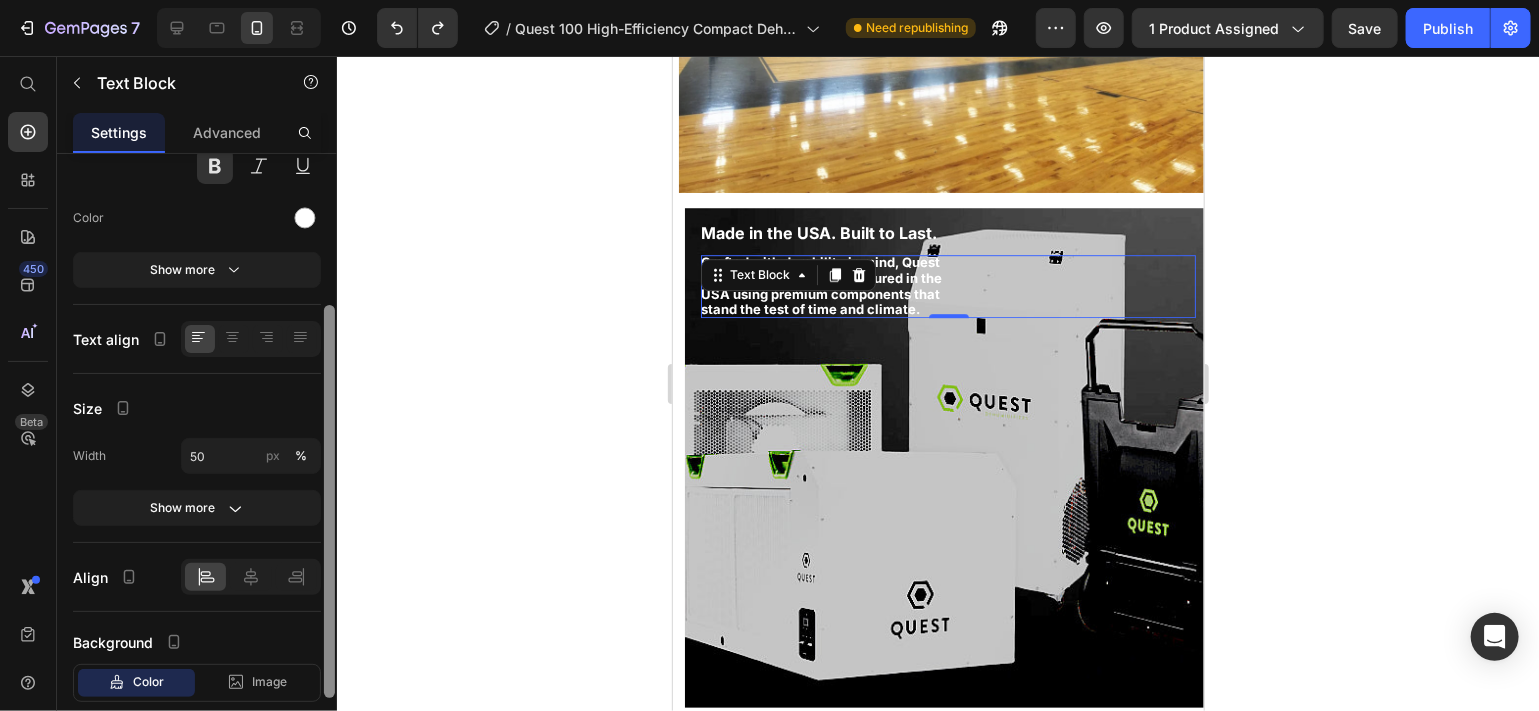 scroll, scrollTop: 231, scrollLeft: 0, axis: vertical 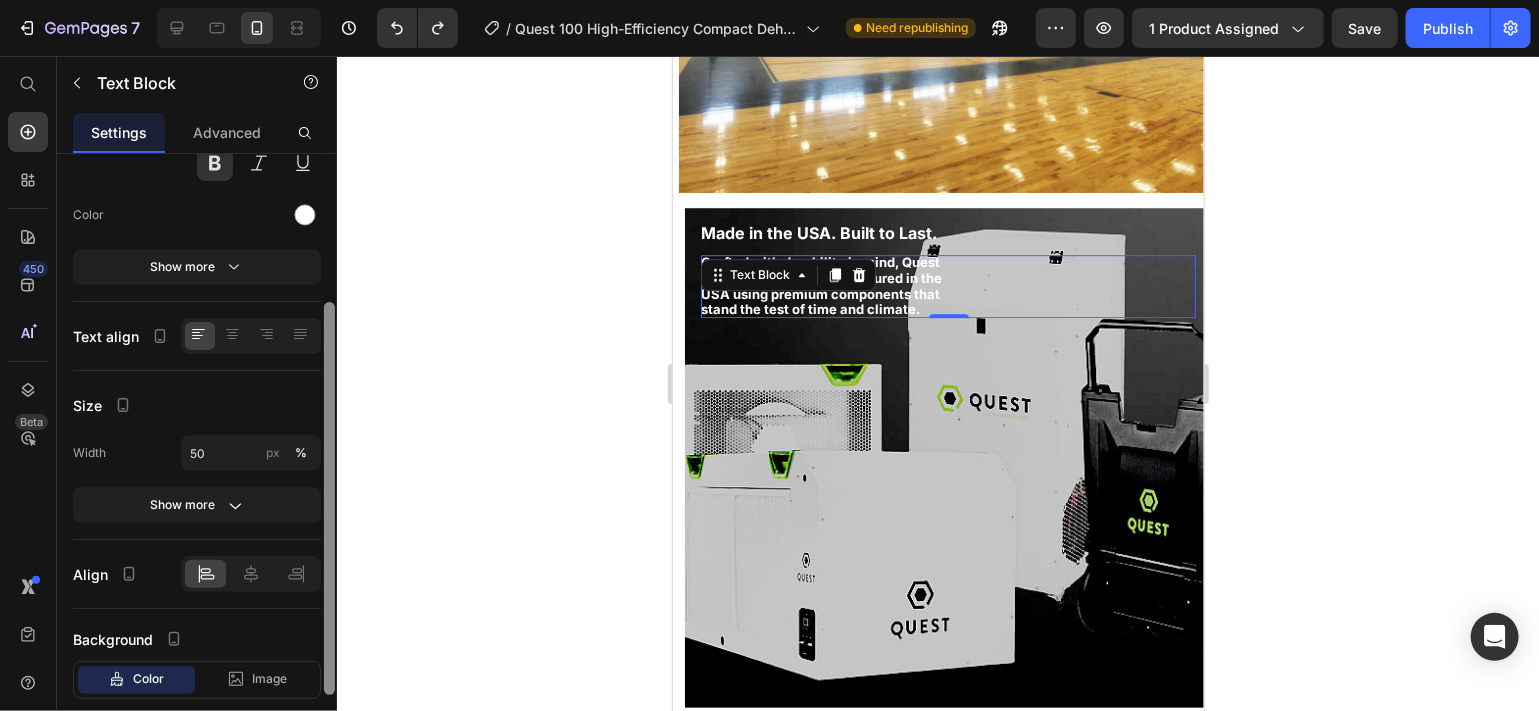 drag, startPoint x: 327, startPoint y: 324, endPoint x: 329, endPoint y: 470, distance: 146.0137 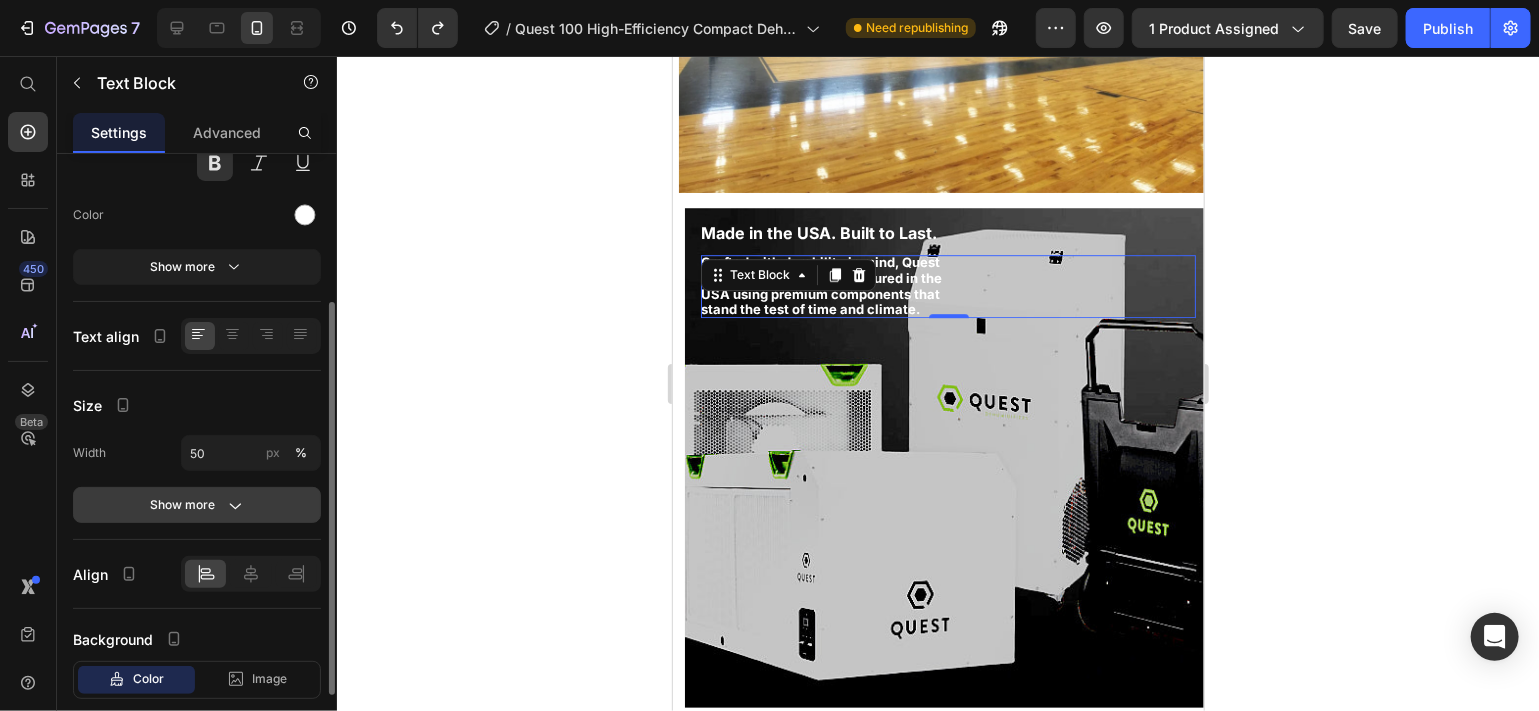 click on "Show more" 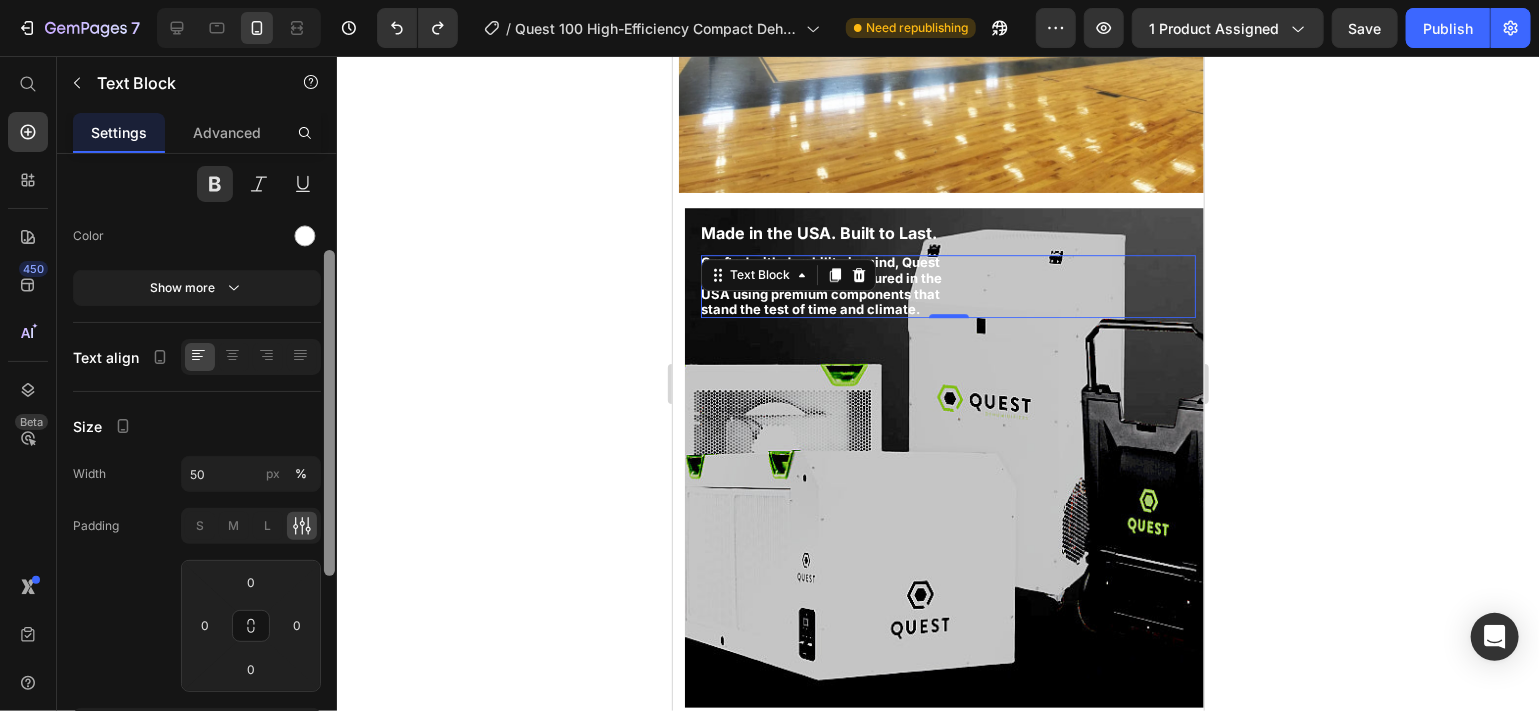 drag, startPoint x: 328, startPoint y: 459, endPoint x: 328, endPoint y: 437, distance: 22 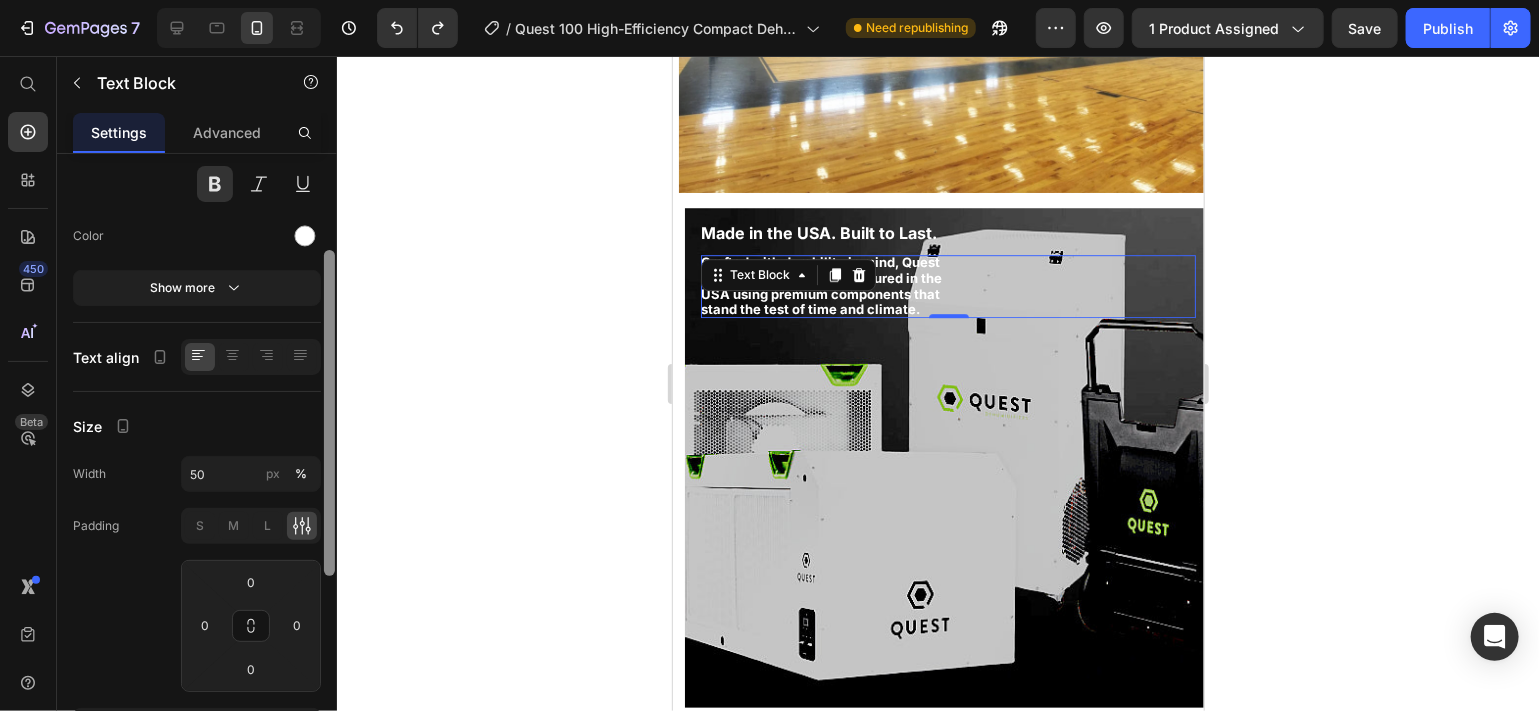 click at bounding box center [329, 413] 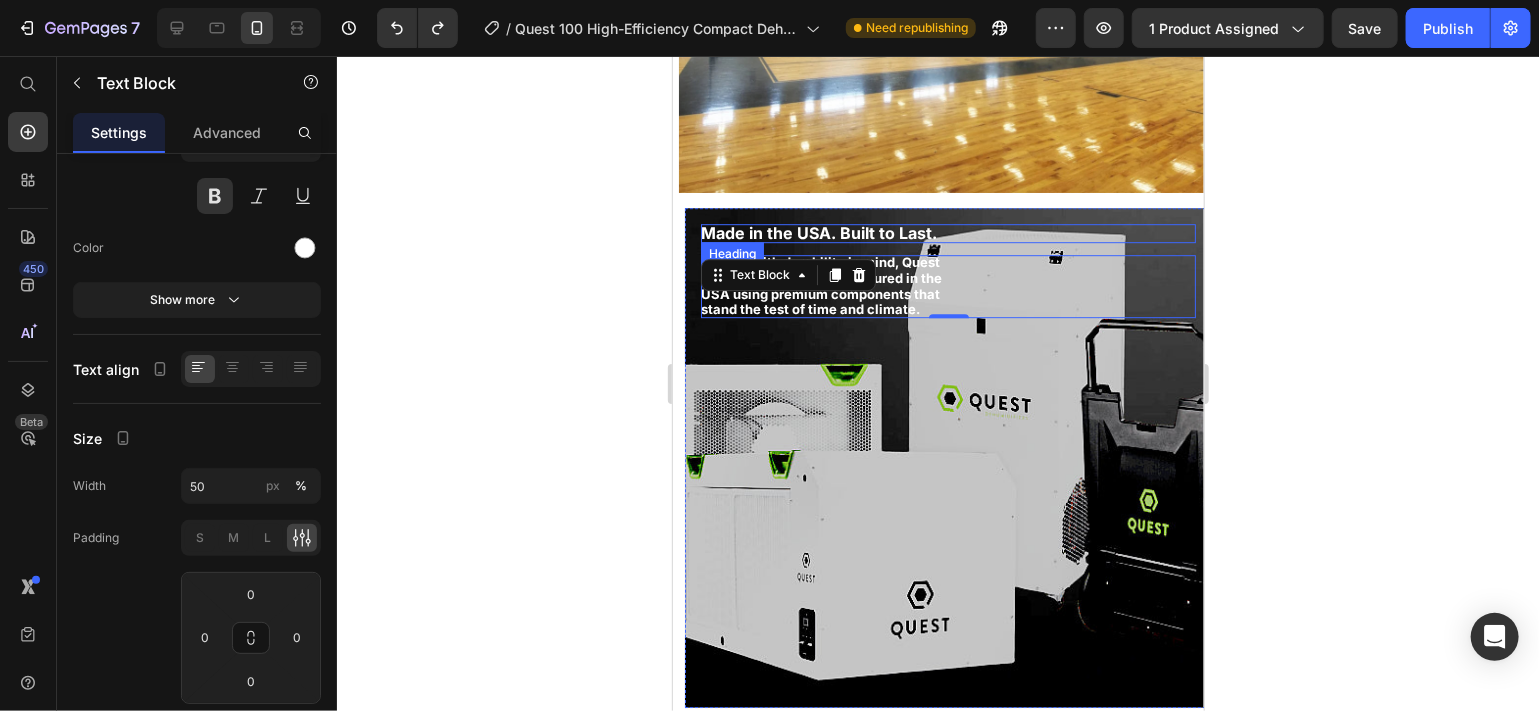 click on "Made in the USA. Built to Last." at bounding box center (818, 232) 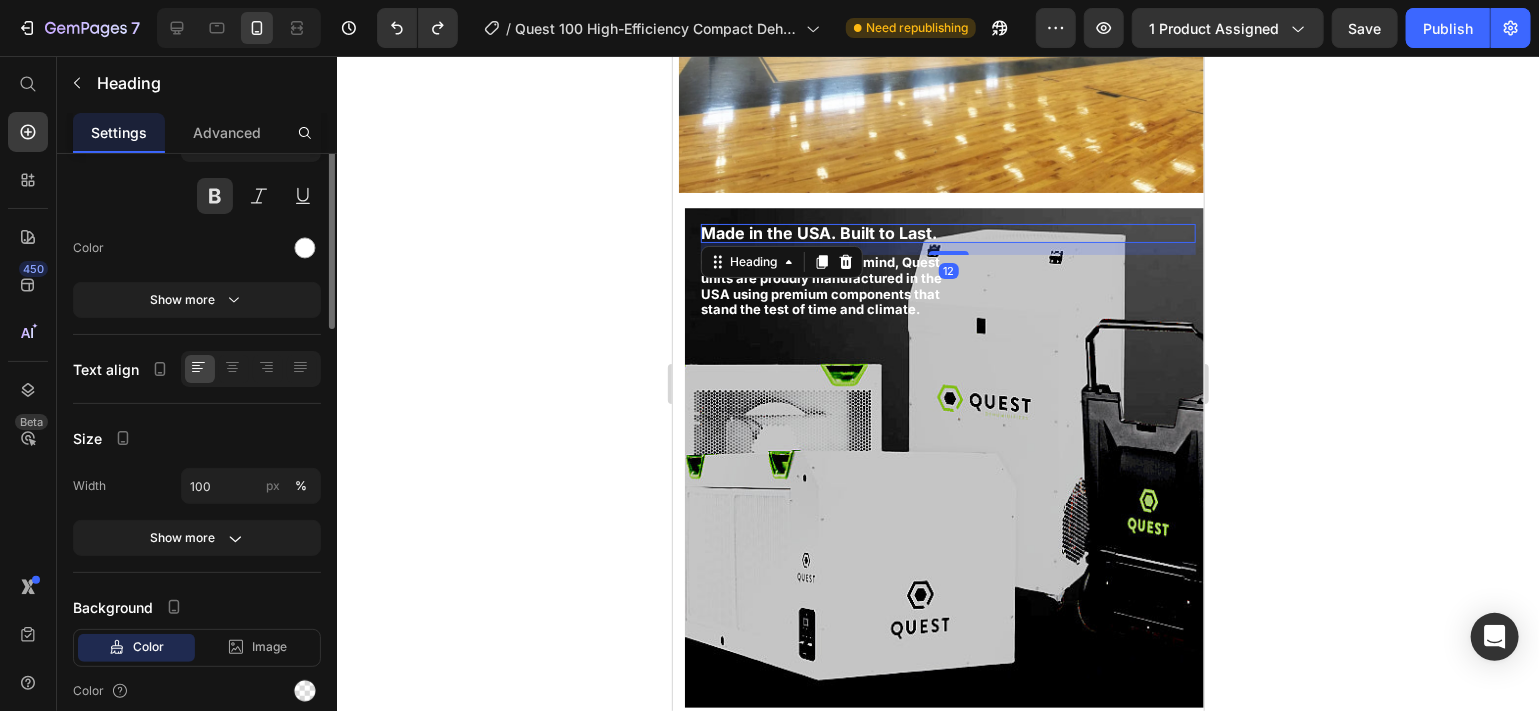 scroll, scrollTop: 0, scrollLeft: 0, axis: both 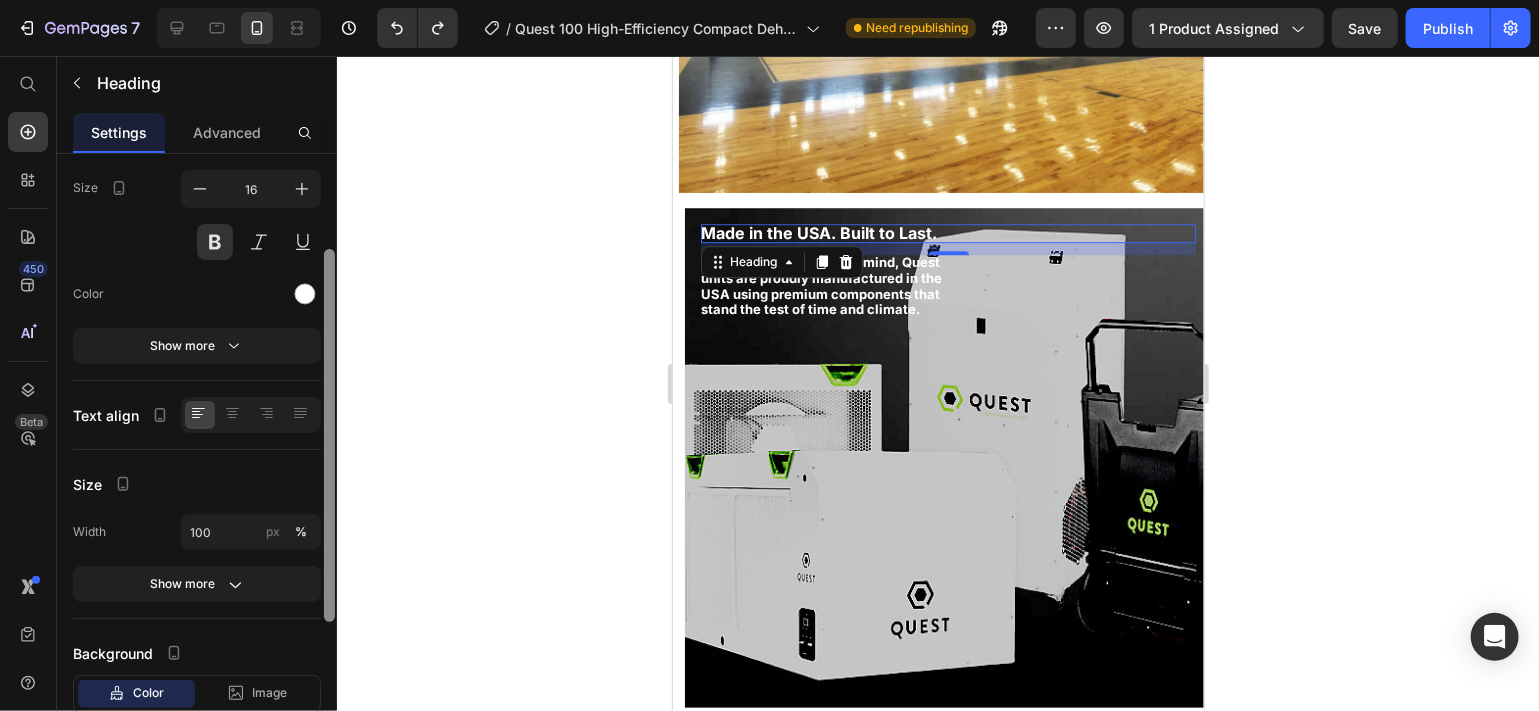 drag, startPoint x: 328, startPoint y: 468, endPoint x: 323, endPoint y: 562, distance: 94.13288 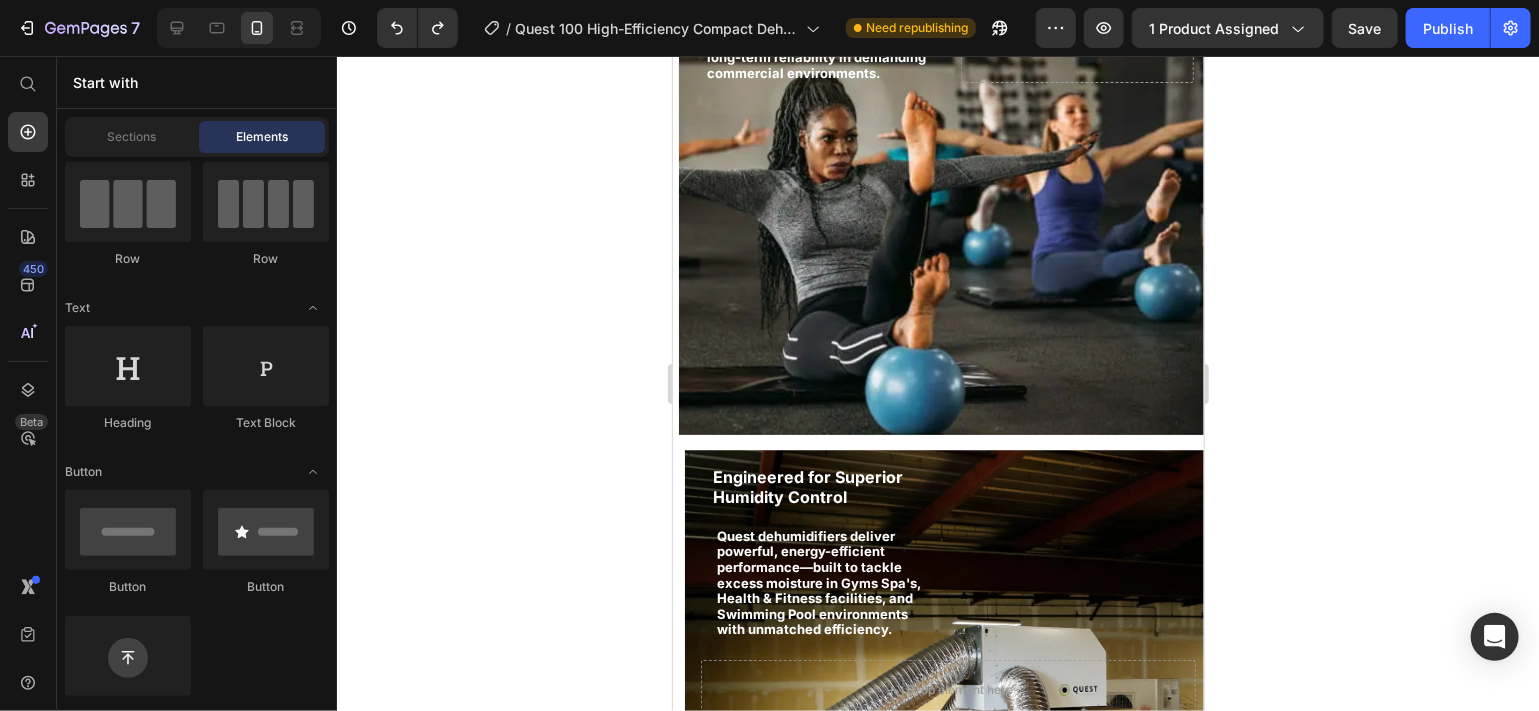 scroll, scrollTop: 3631, scrollLeft: 0, axis: vertical 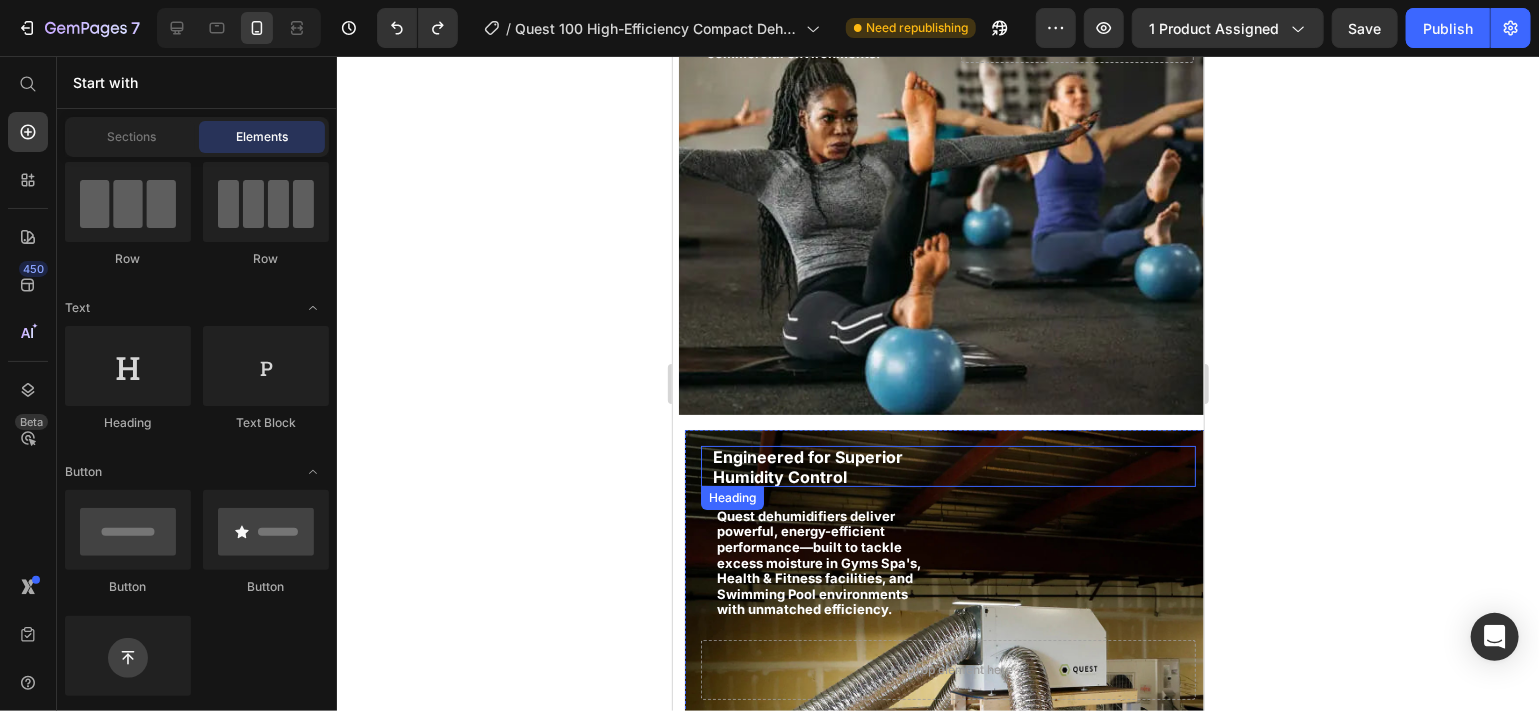 click on "Engineered for Superior Humidity Control" at bounding box center (807, 465) 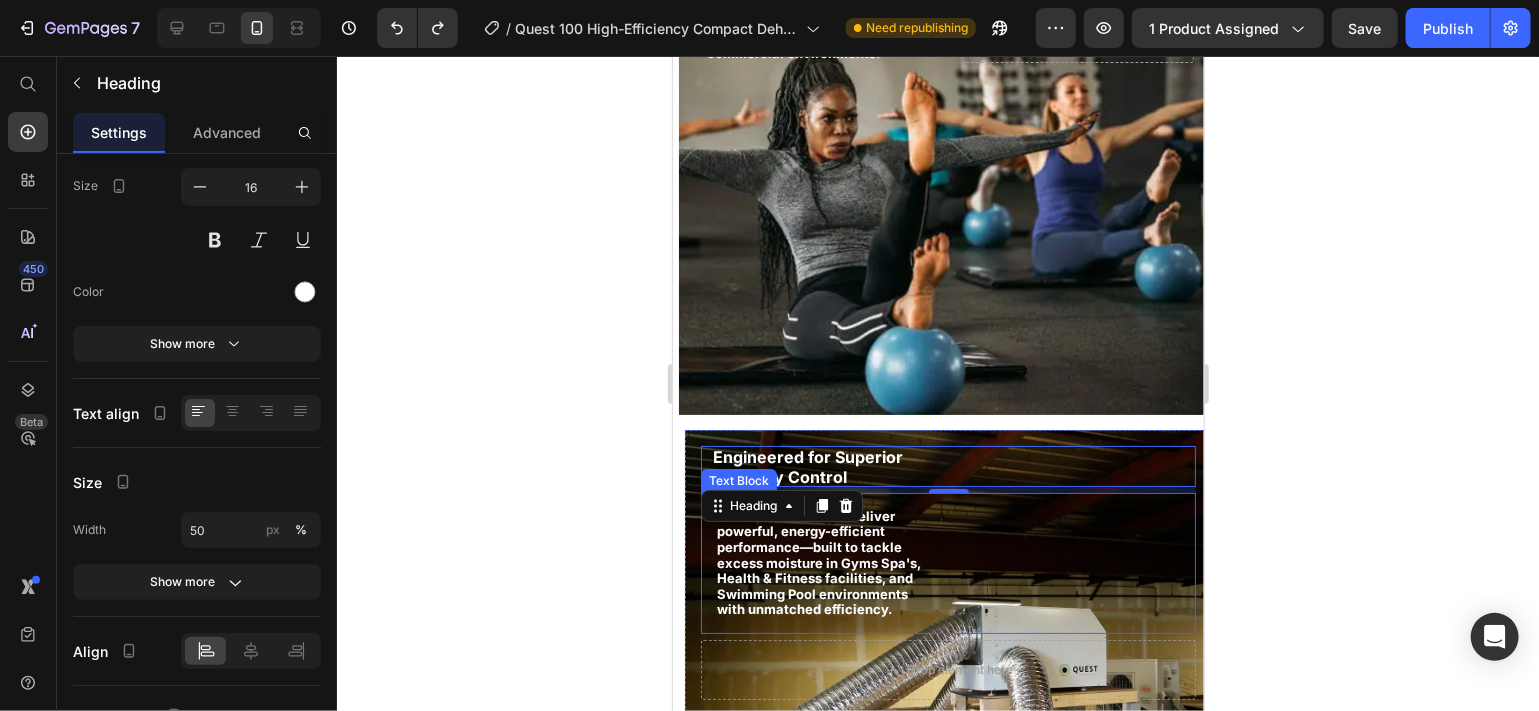 click on "Quest dehumidifiers deliver powerful, energy-efficient performance—built to tackle excess moisture in Gyms Spa's, Health & Fitness facilities, and Swimming Pool environments with unmatched efficiency." at bounding box center [818, 562] 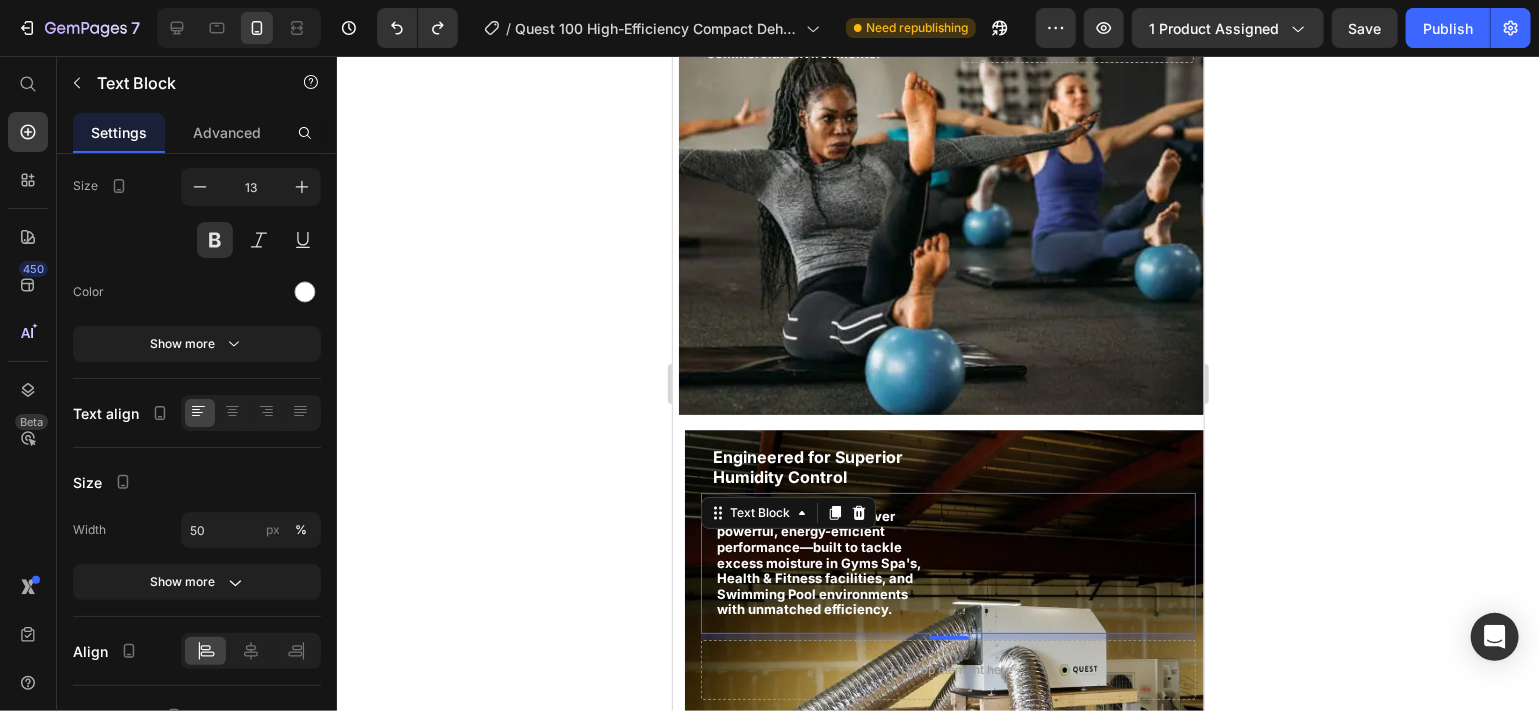 scroll, scrollTop: 0, scrollLeft: 0, axis: both 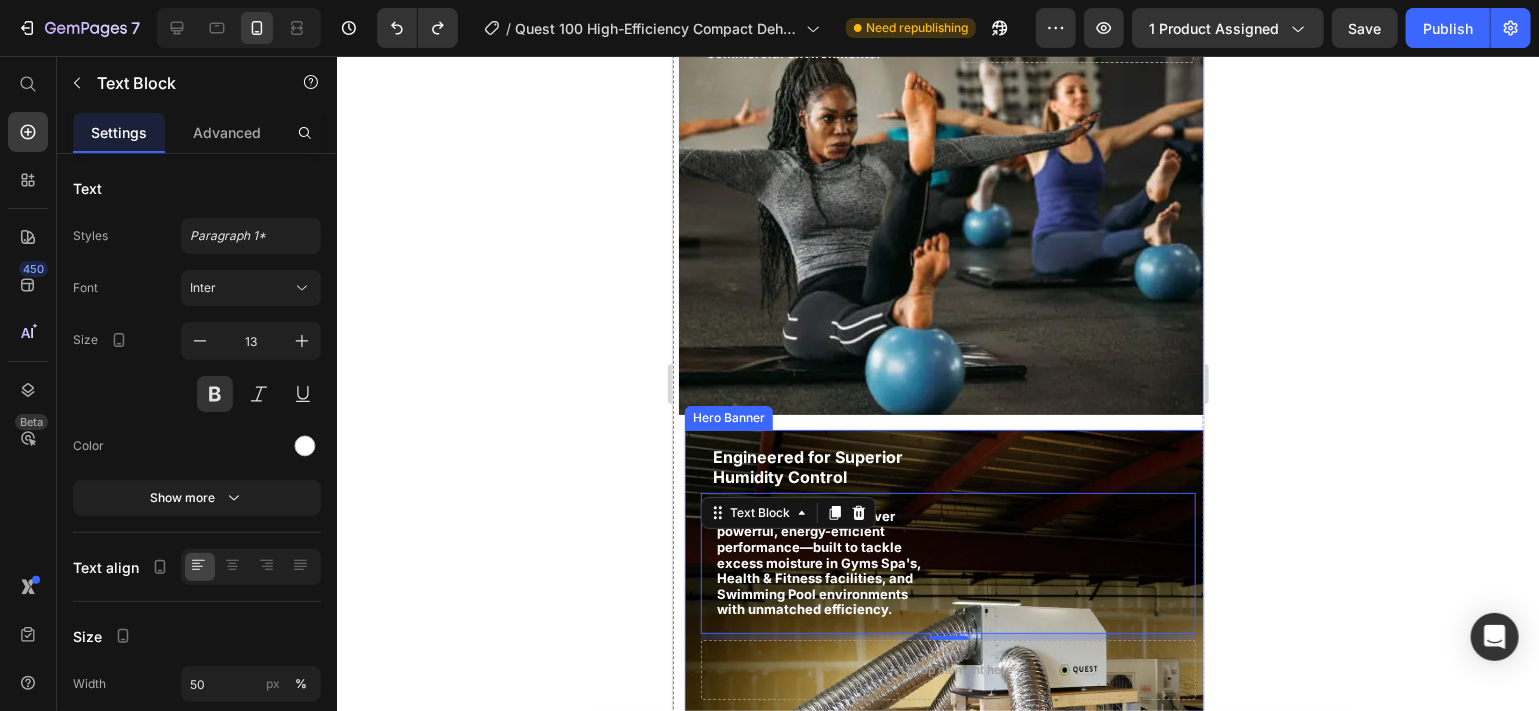 click on "Engineered for Superior Humidity Control Heading Quest dehumidifiers deliver powerful, energy-efficient performance—built to tackle excess moisture in Gyms Spa's, Health & Fitness facilities, and Swimming Pool environments with unmatched efficiency. Text Block   6
Drop element here" at bounding box center (947, 572) 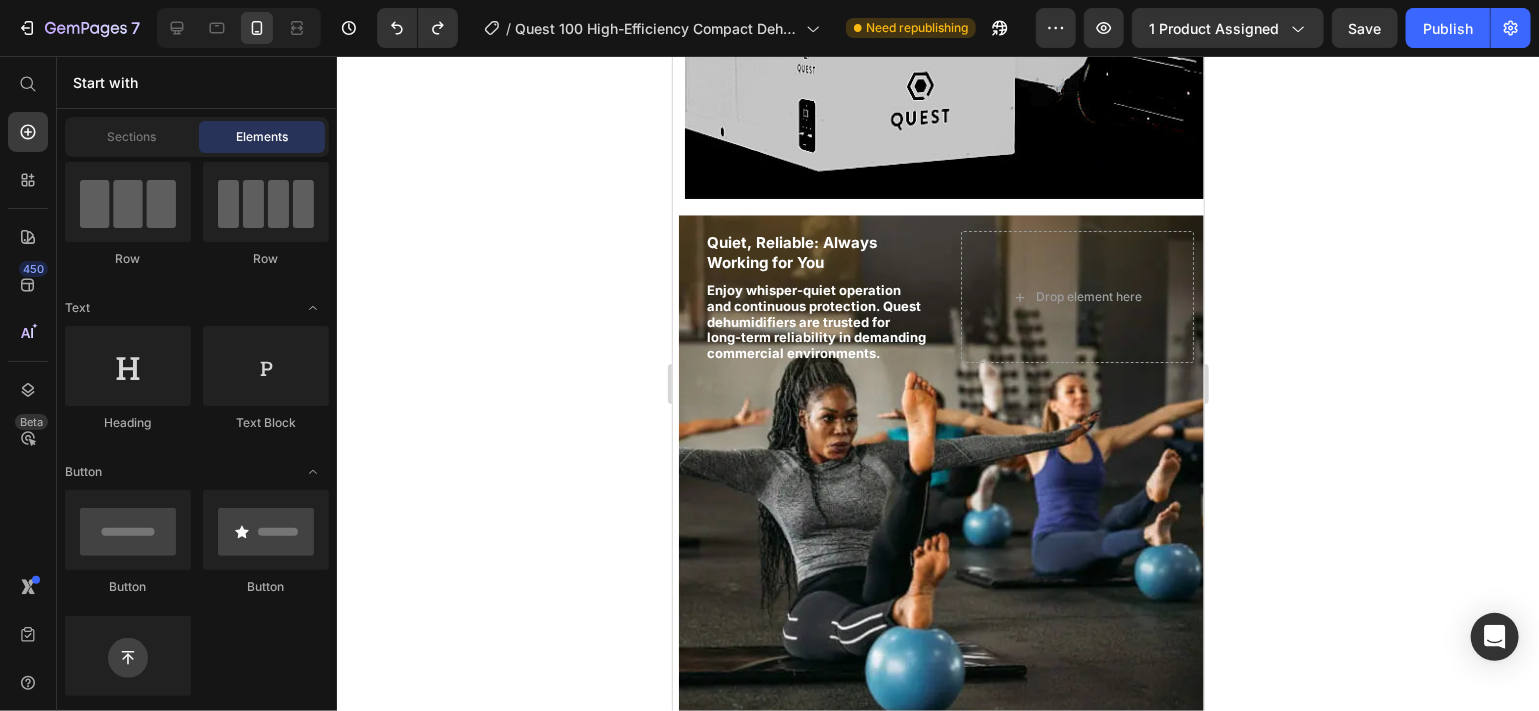 scroll, scrollTop: 3310, scrollLeft: 0, axis: vertical 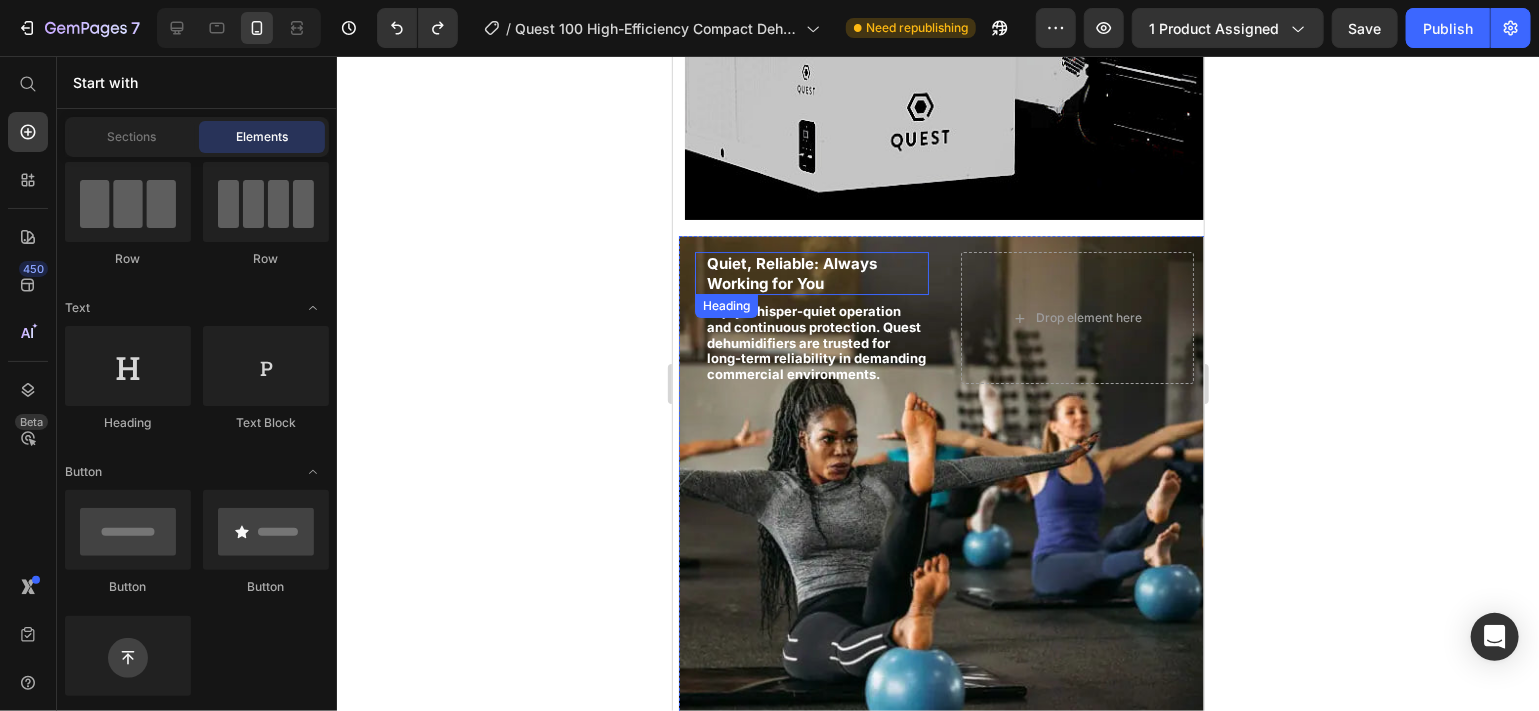 click on "Quiet, Reliable: Always Working for You" at bounding box center (811, 272) 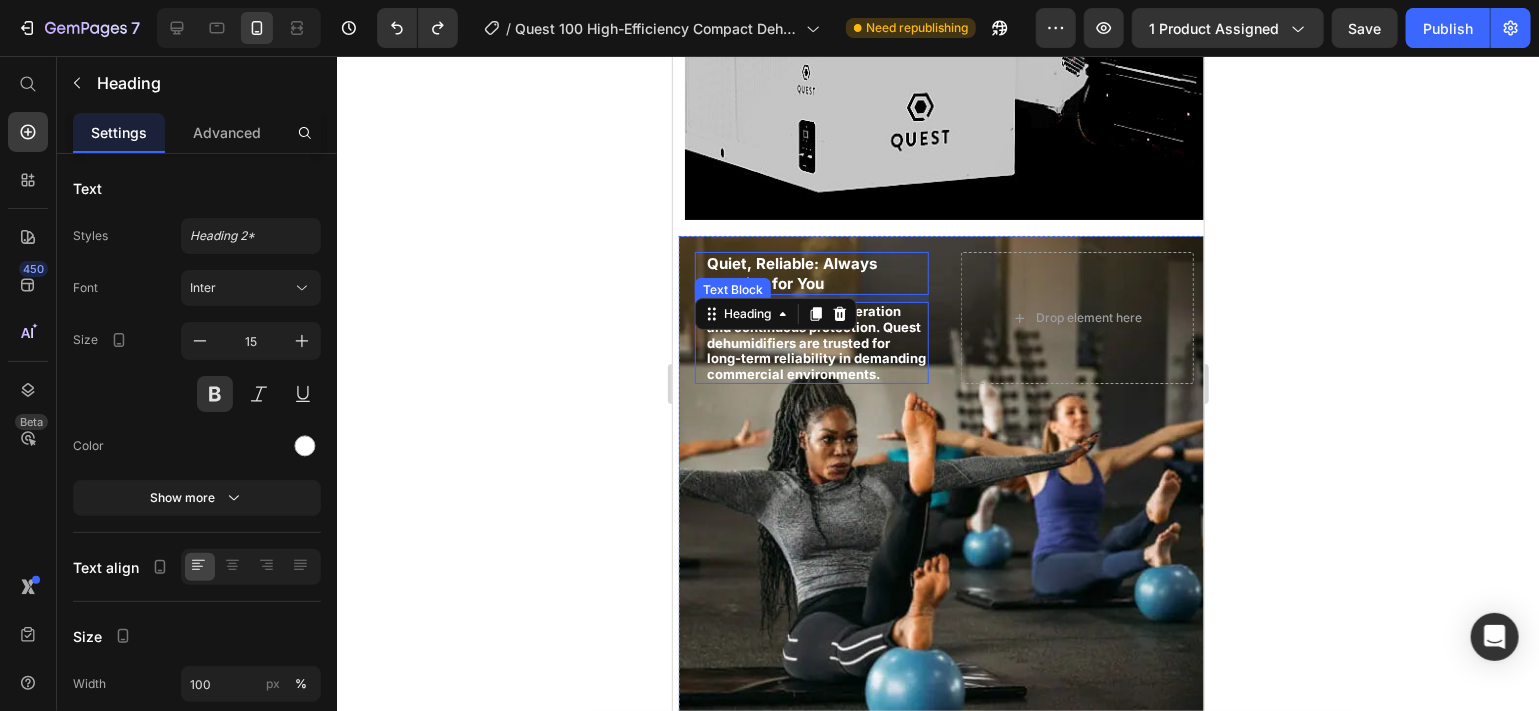 click on "Enjoy whisper-quiet operation and continuous protection. Quest dehumidifiers are trusted for long-term reliability in demanding commercial environments." at bounding box center [815, 341] 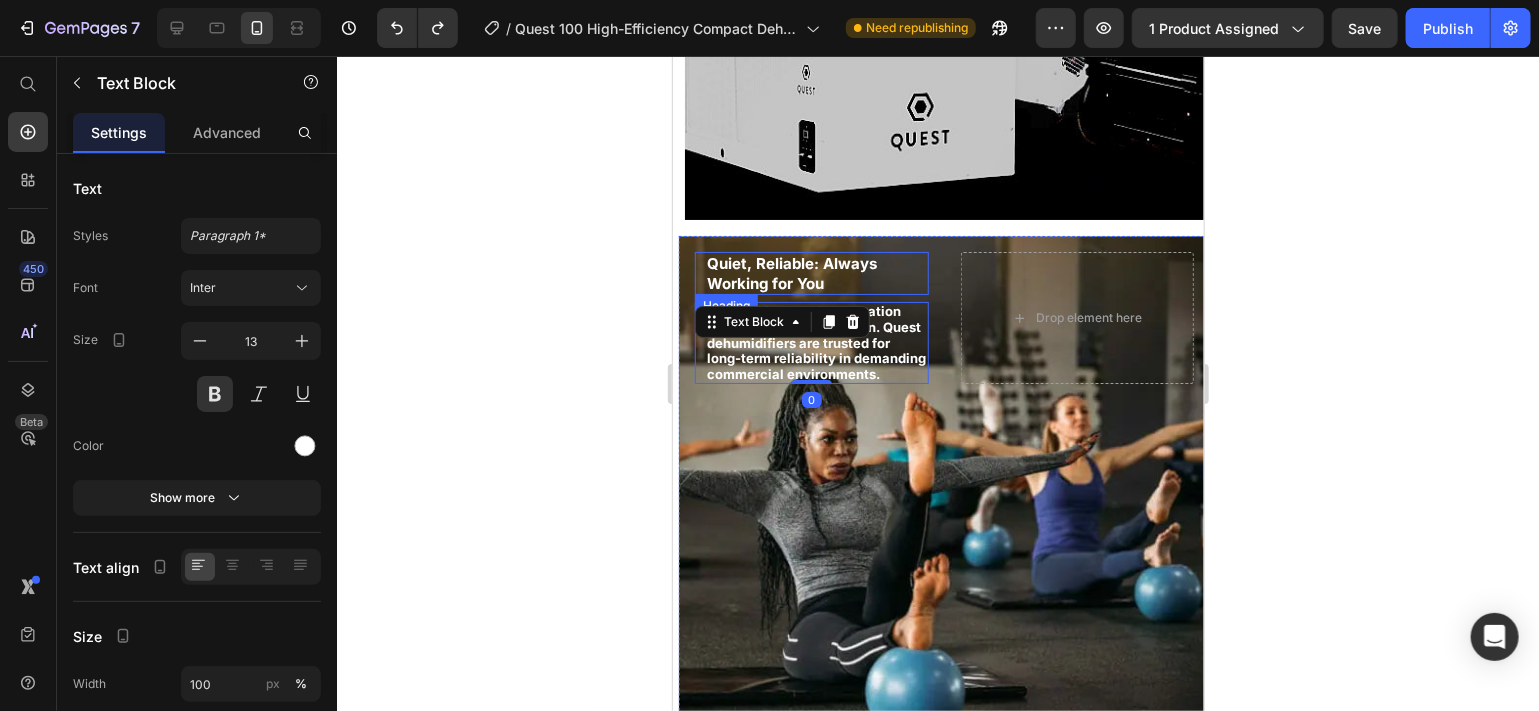 click on "Quiet, Reliable: Always Working for You" at bounding box center [791, 272] 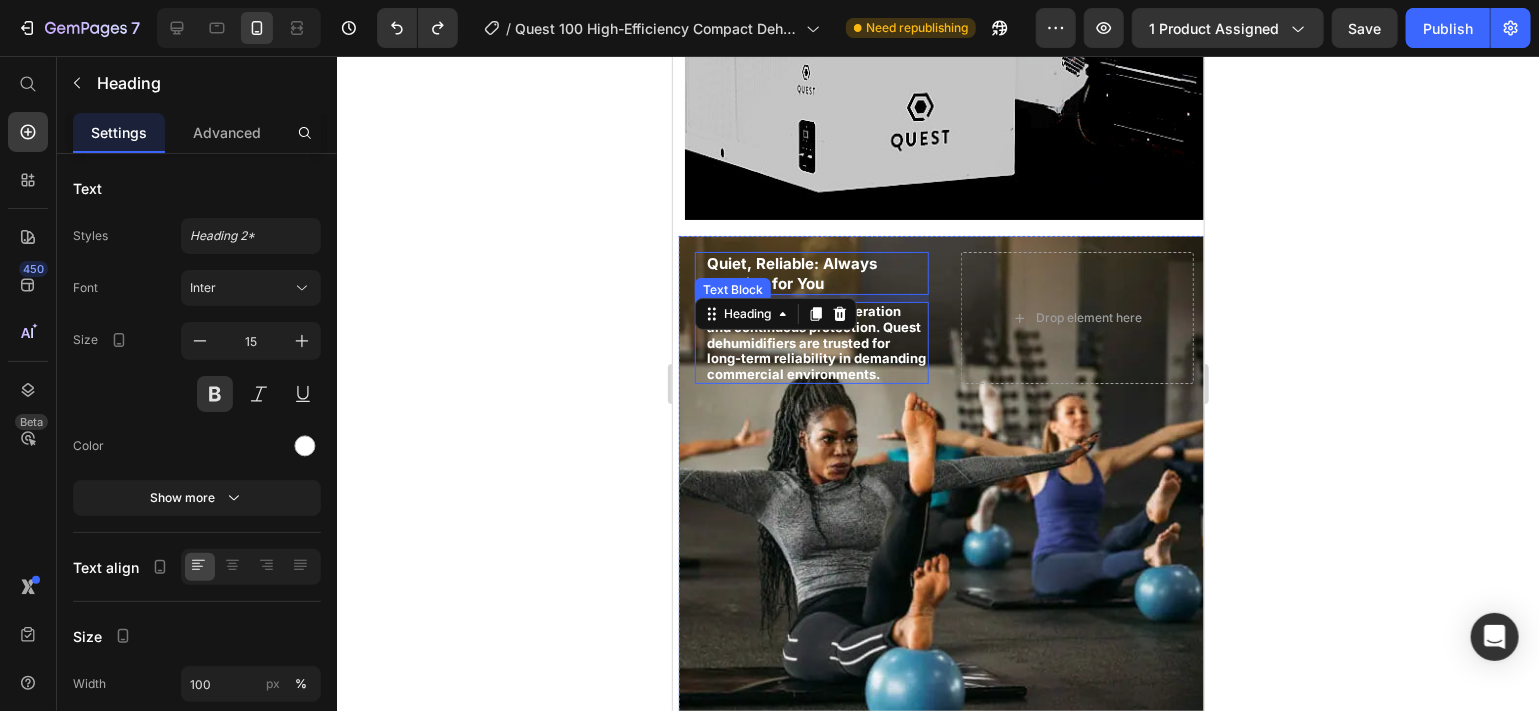 click on "Enjoy whisper-quiet operation and continuous protection. Quest dehumidifiers are trusted for long-term reliability in demanding commercial environments." at bounding box center [816, 342] 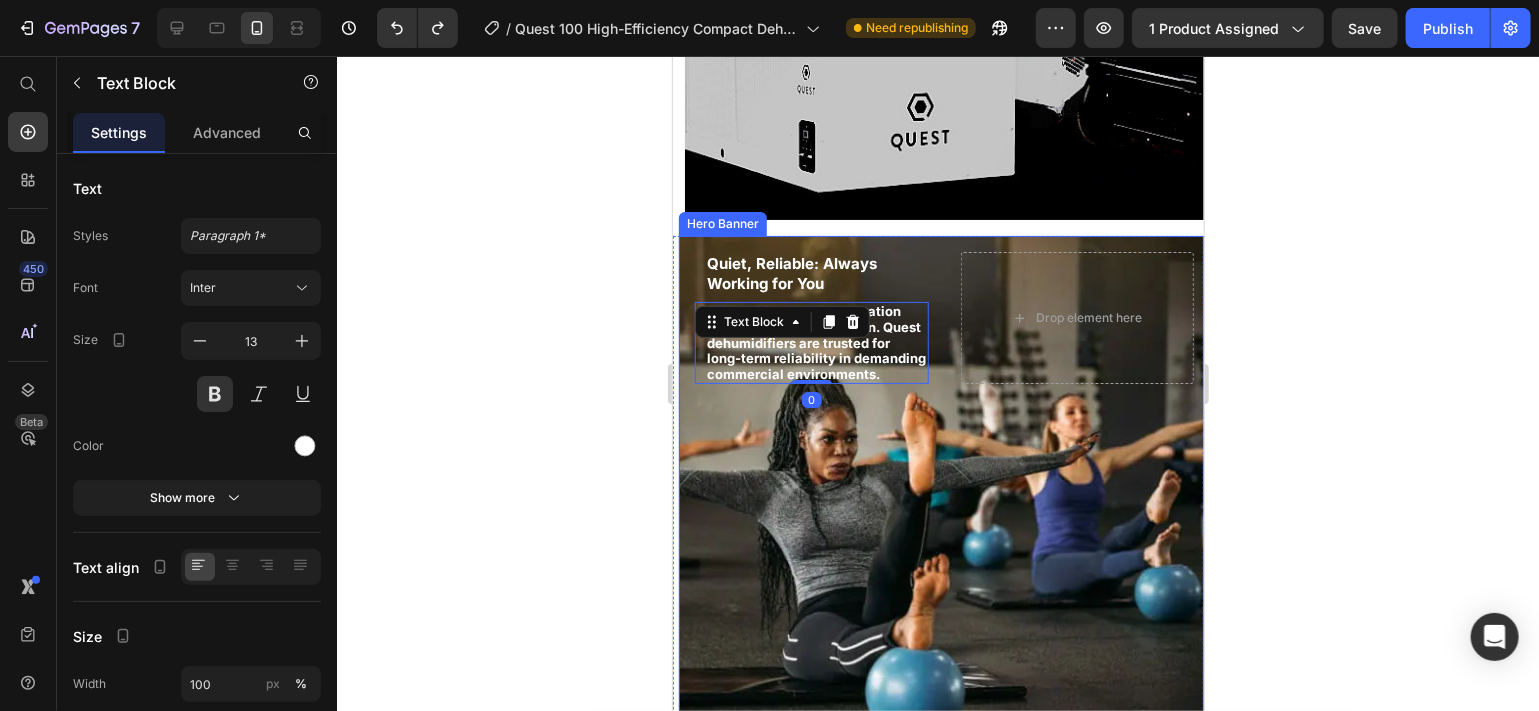 click at bounding box center (943, 485) 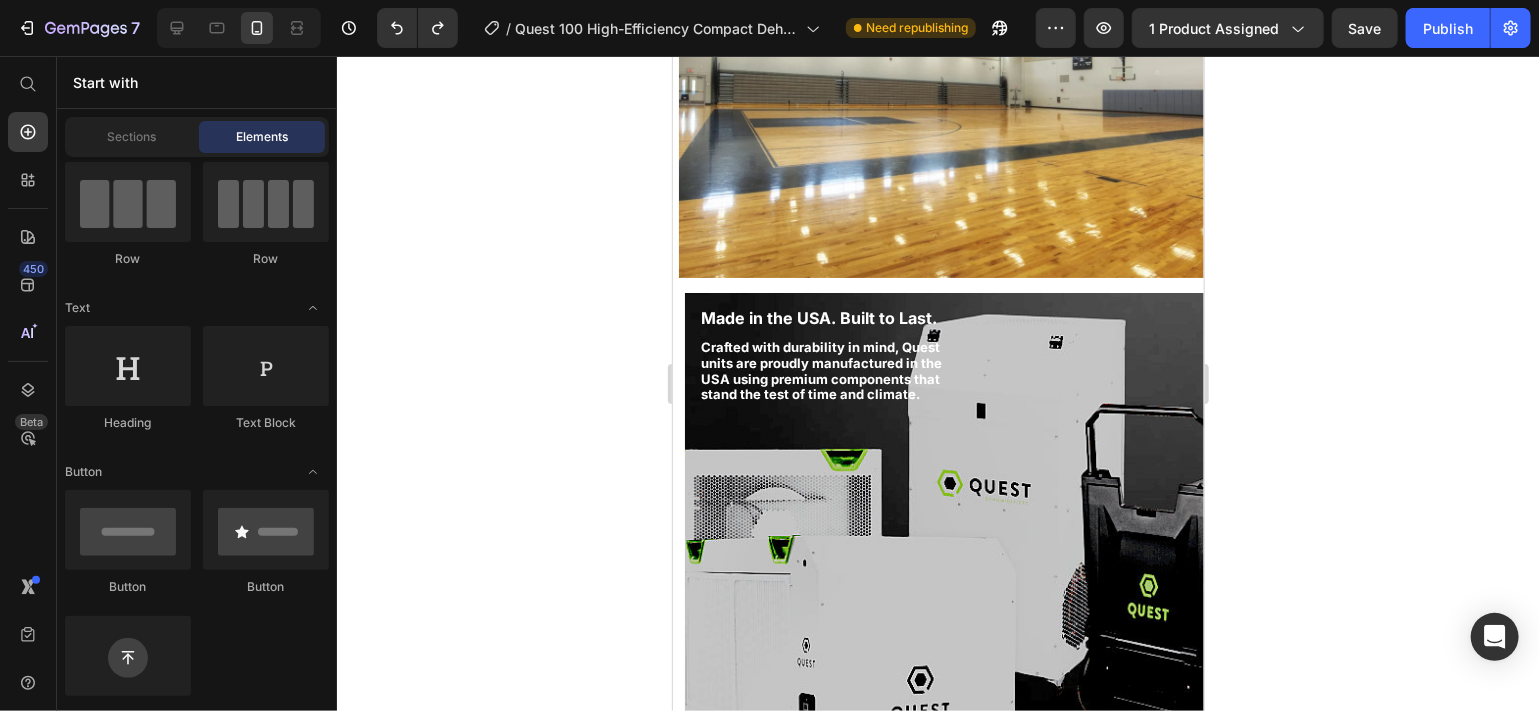 scroll, scrollTop: 2659, scrollLeft: 0, axis: vertical 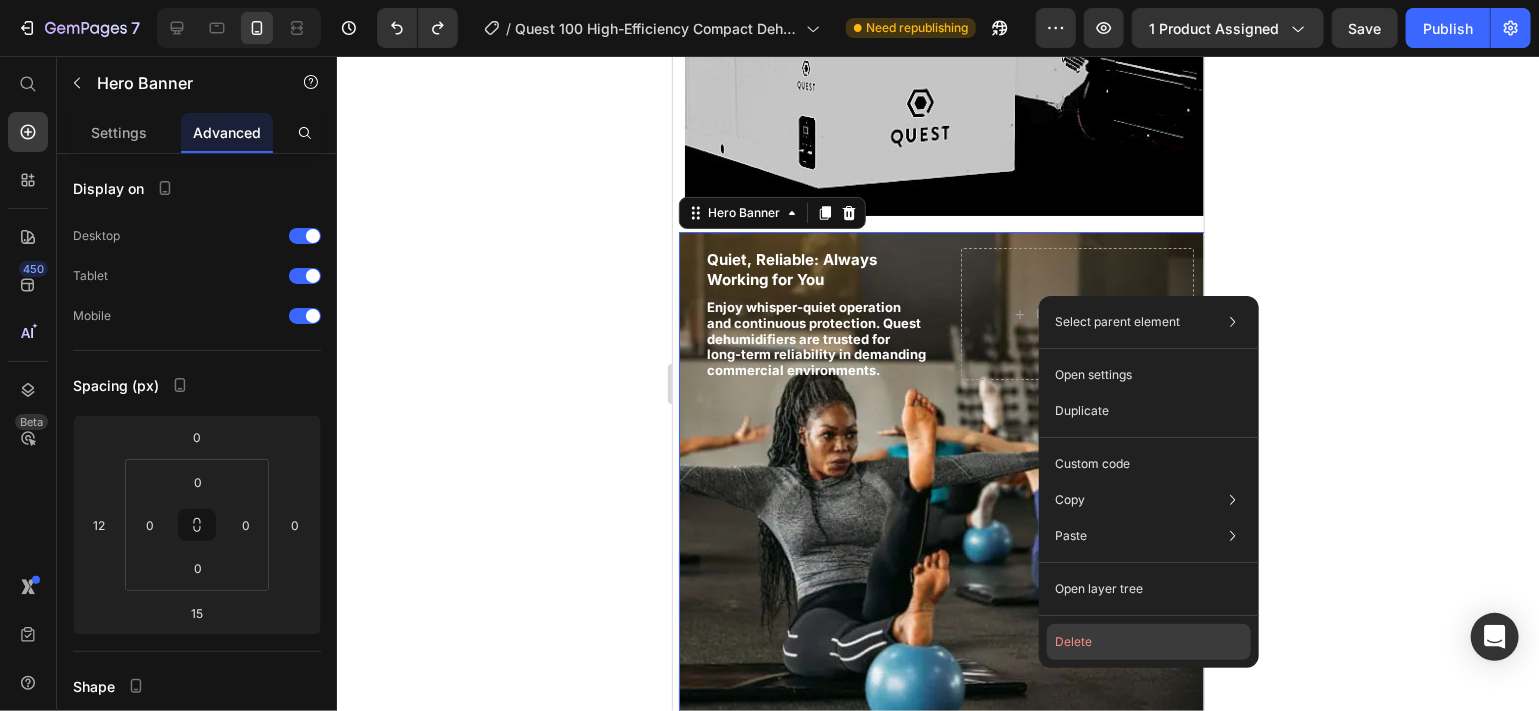 click on "Delete" 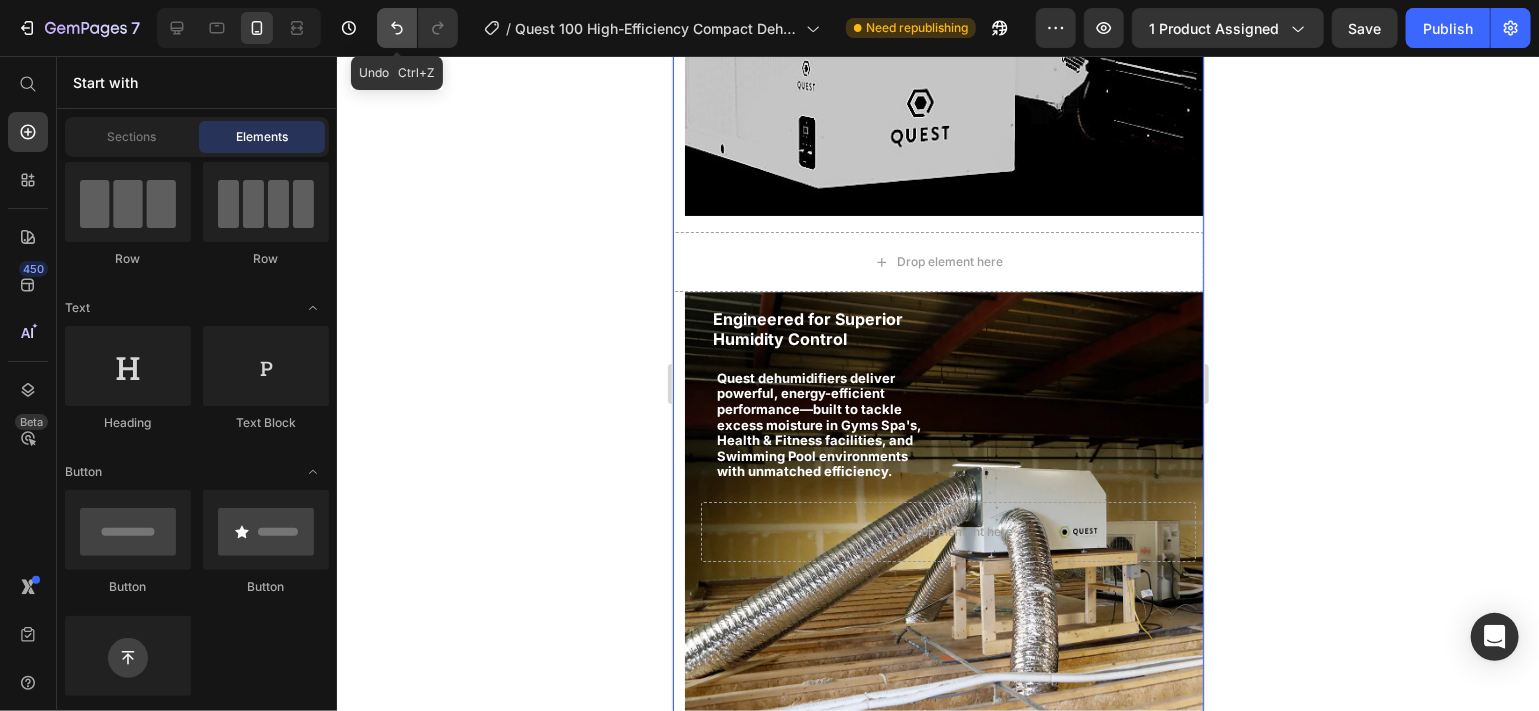 click 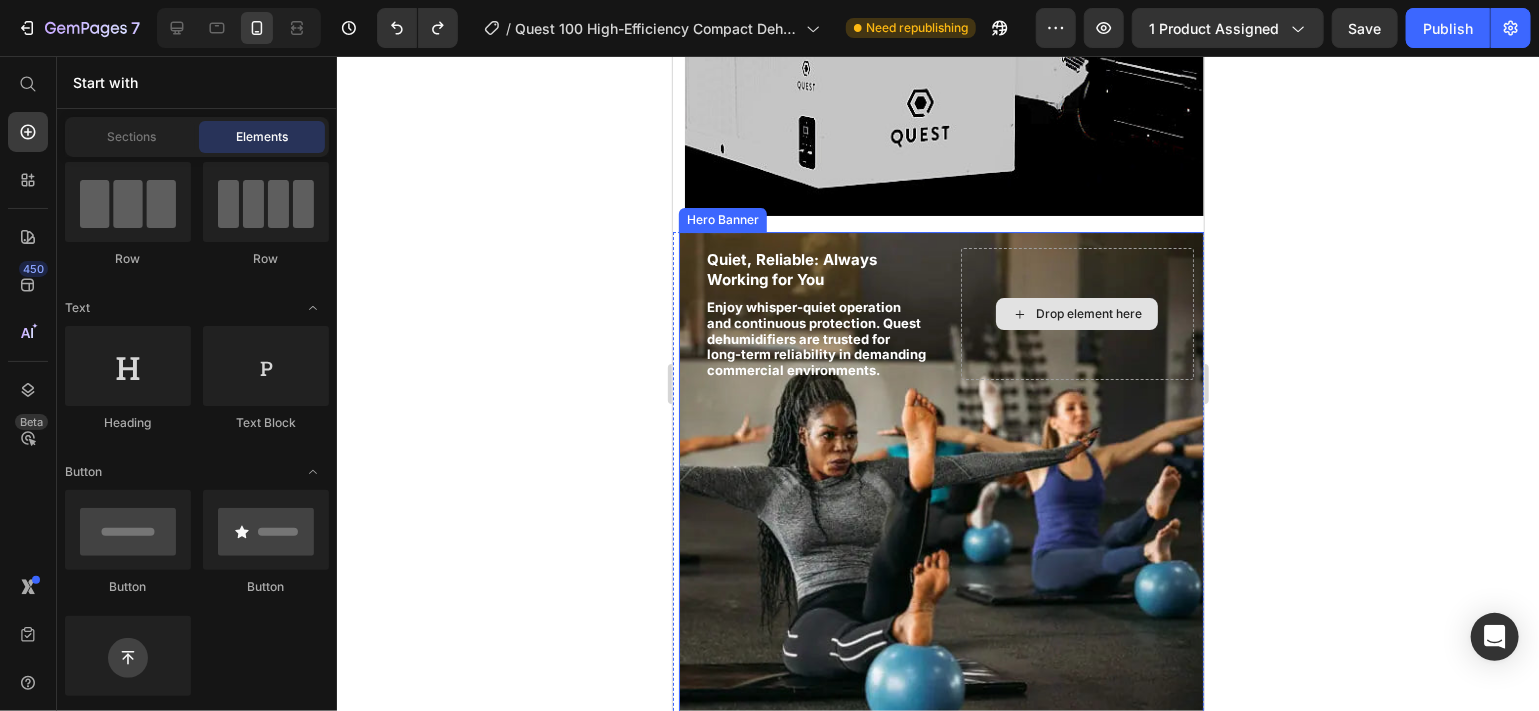 click on "Drop element here" at bounding box center [1077, 313] 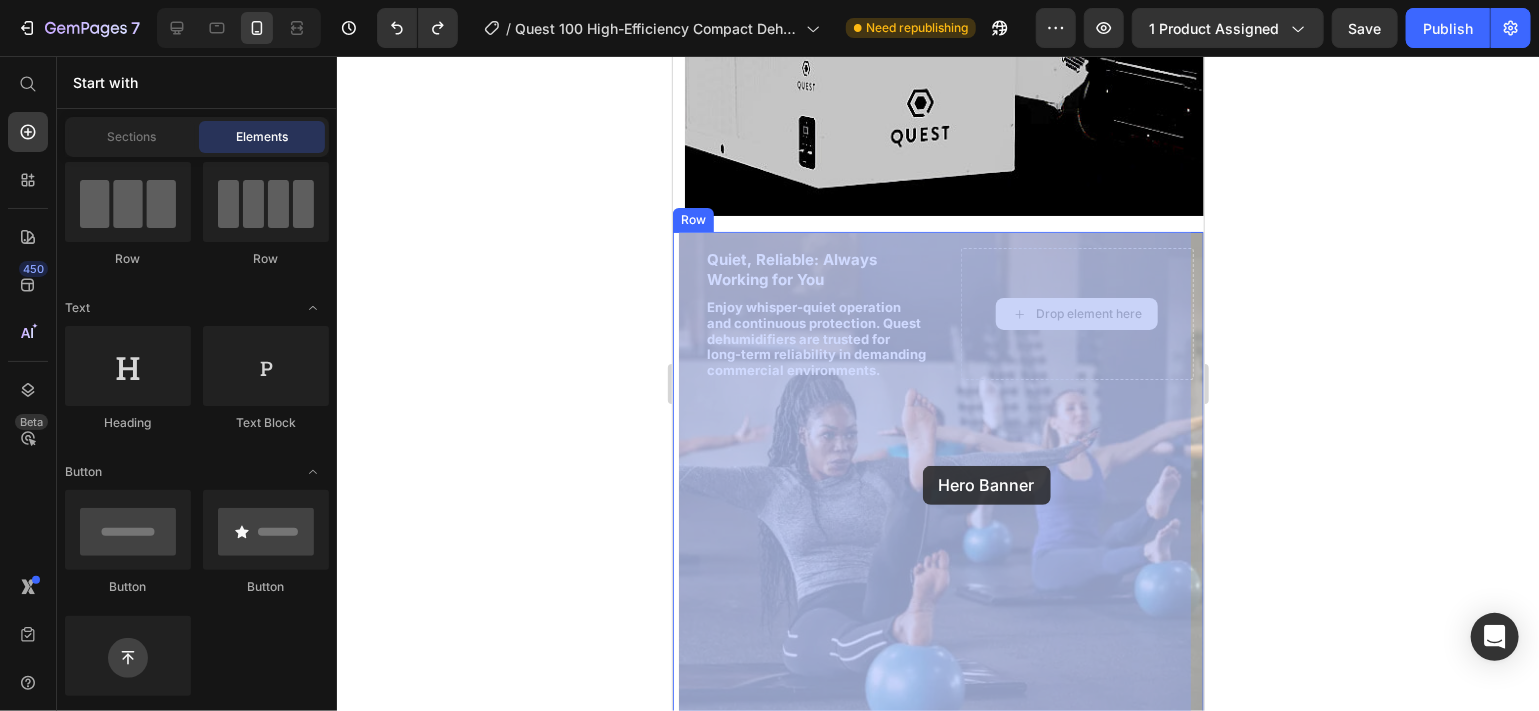 drag, startPoint x: 1039, startPoint y: 324, endPoint x: 917, endPoint y: 465, distance: 186.45375 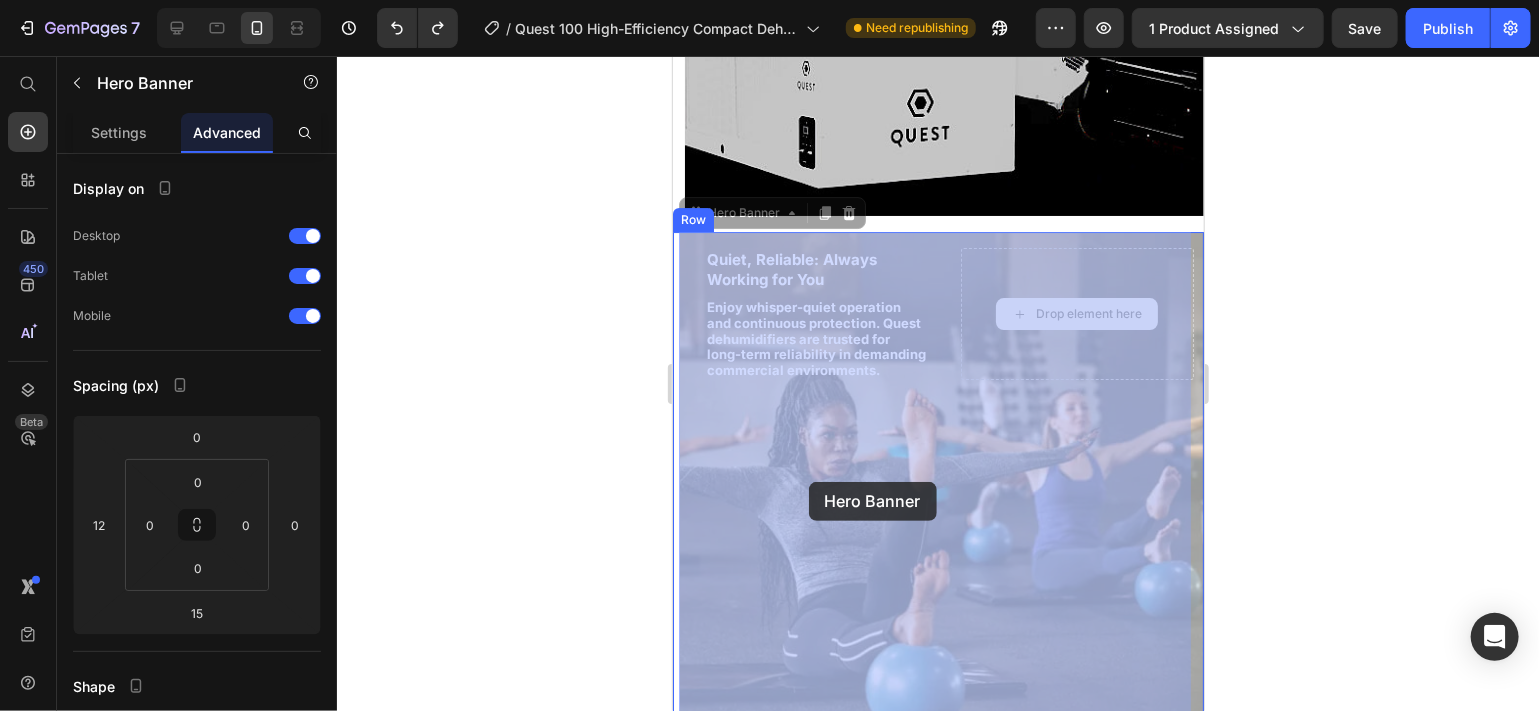 drag, startPoint x: 958, startPoint y: 249, endPoint x: 808, endPoint y: 481, distance: 276.26797 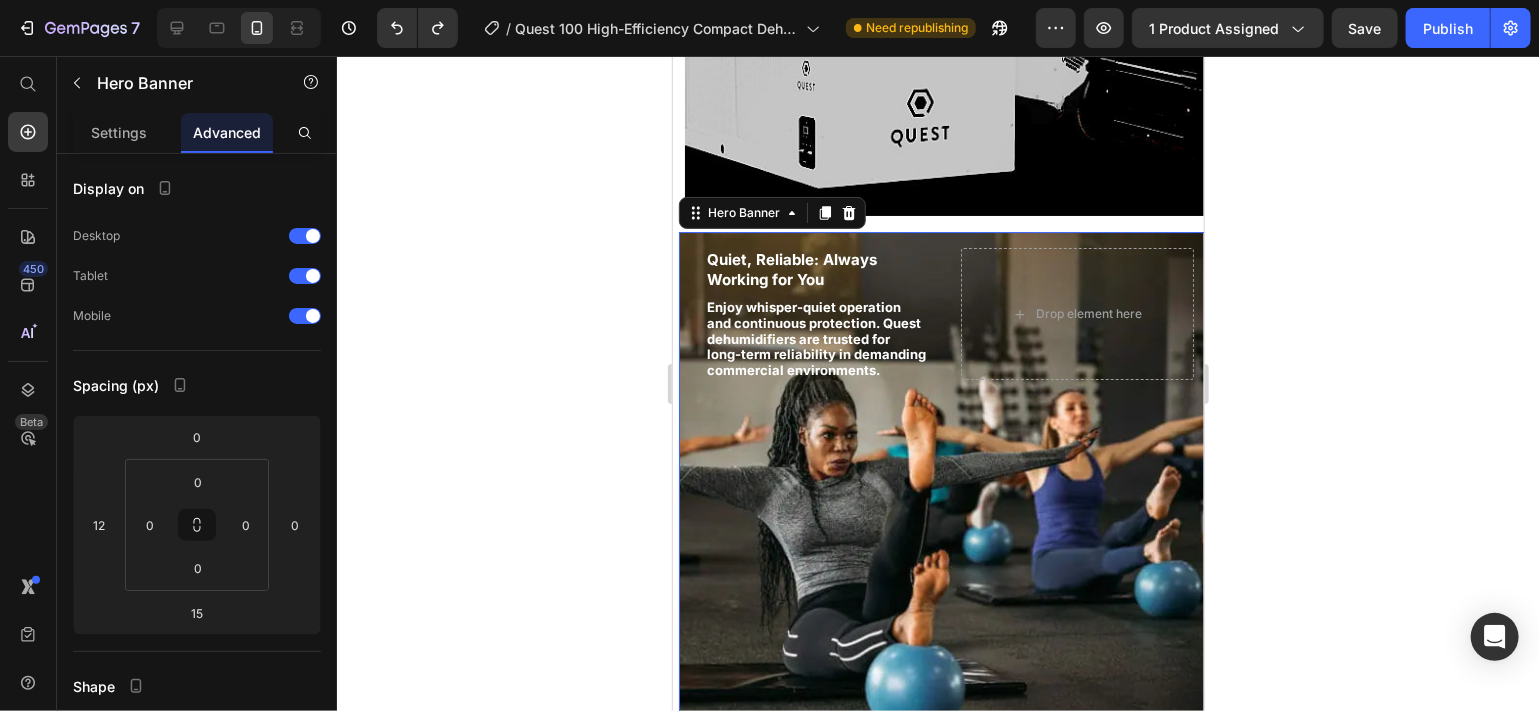 click on "Quiet, Reliable: Always Working for You Heading Enjoy whisper-quiet operation and continuous protection. Quest dehumidifiers are trusted for long-term reliability in demanding commercial environments. Text Block
Drop element here" at bounding box center [943, 313] 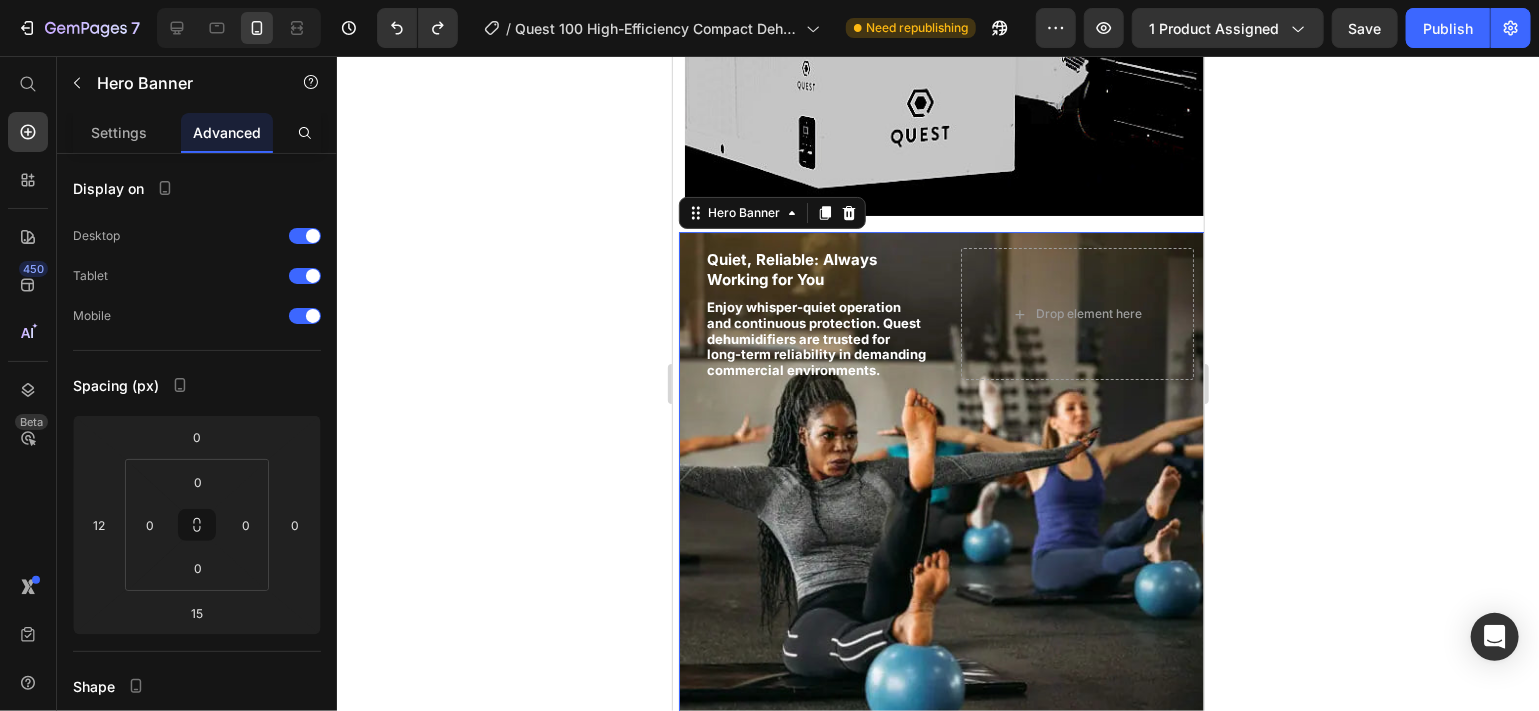 click at bounding box center [943, 481] 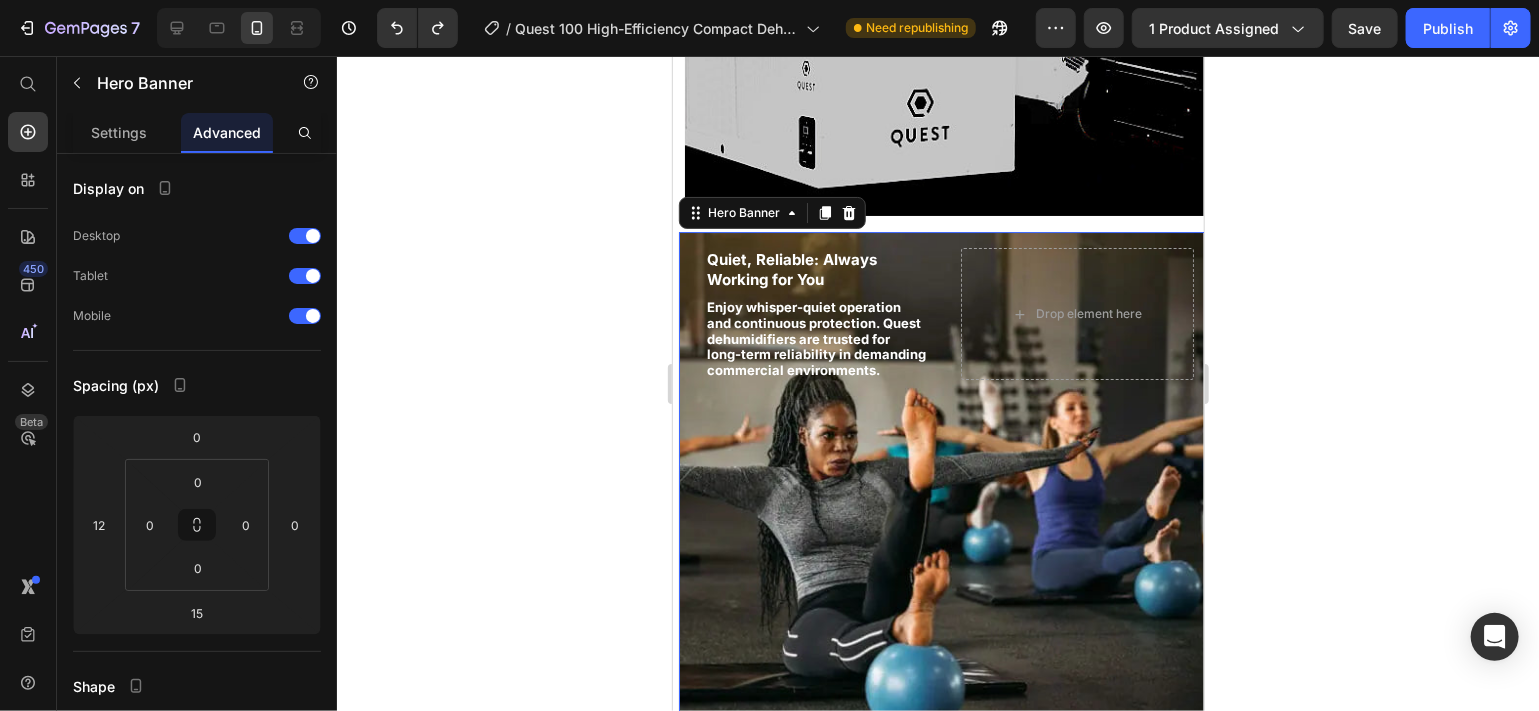 click on "Quiet, Reliable: Always Working for You Heading Enjoy whisper-quiet operation and continuous protection. Quest dehumidifiers are trusted for long-term reliability in demanding commercial environments. Text Block
Drop element here" at bounding box center (943, 313) 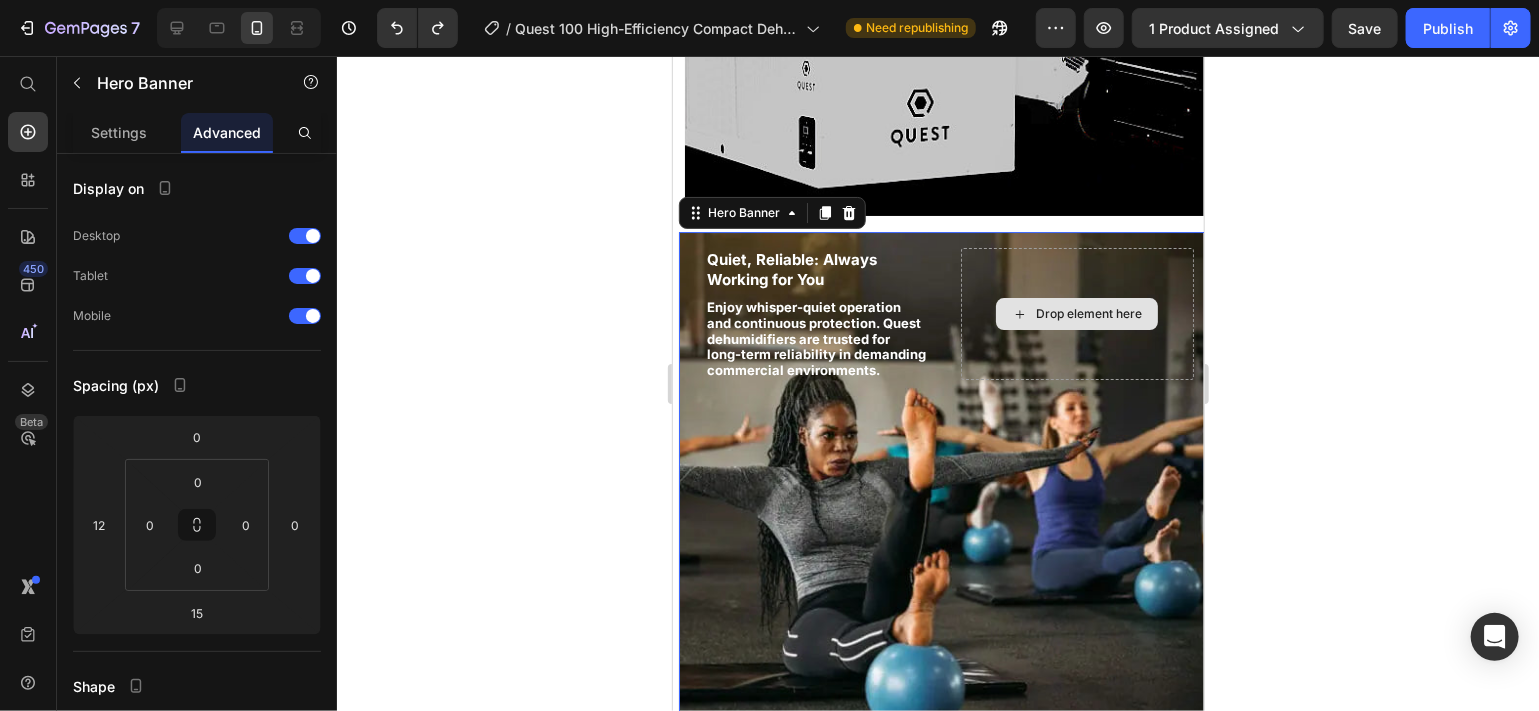 click on "Drop element here" at bounding box center (1077, 313) 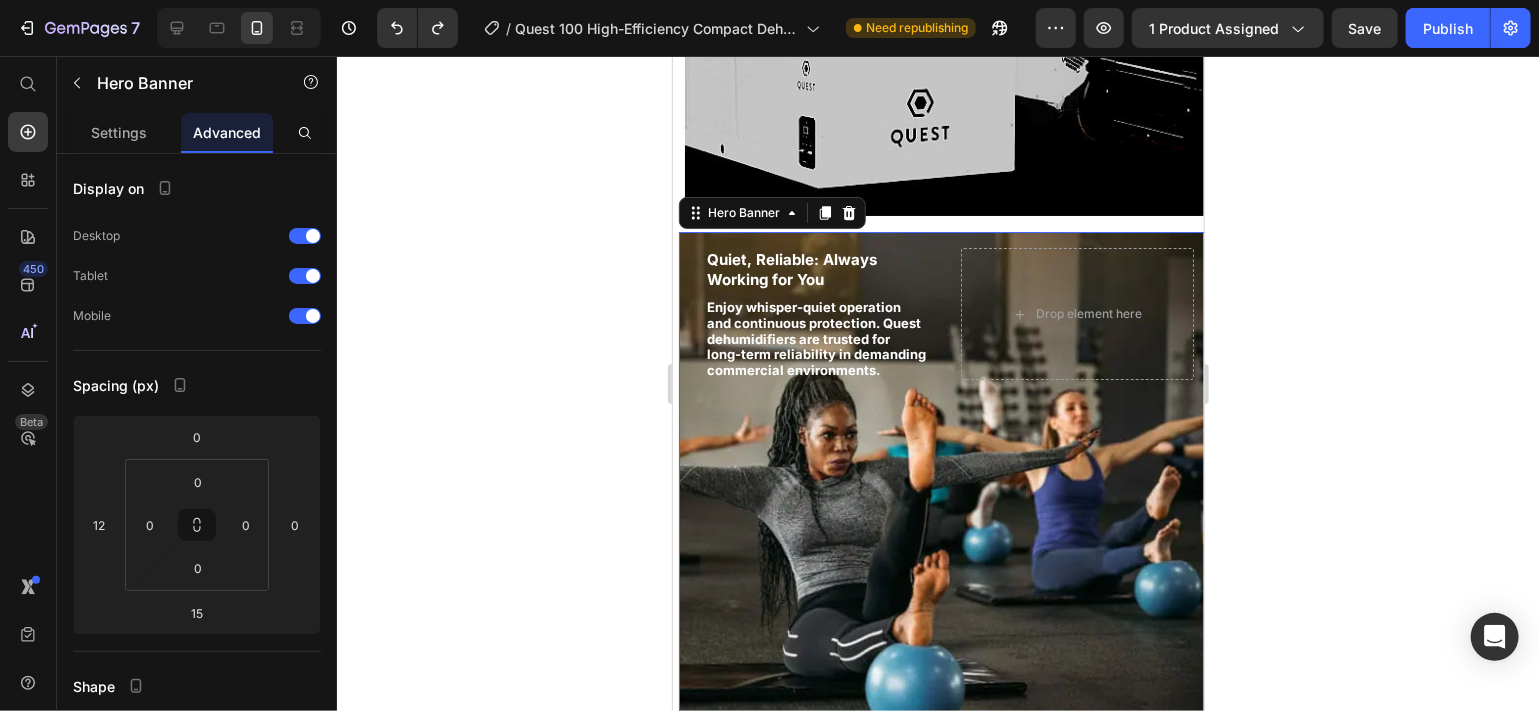 click at bounding box center [943, 481] 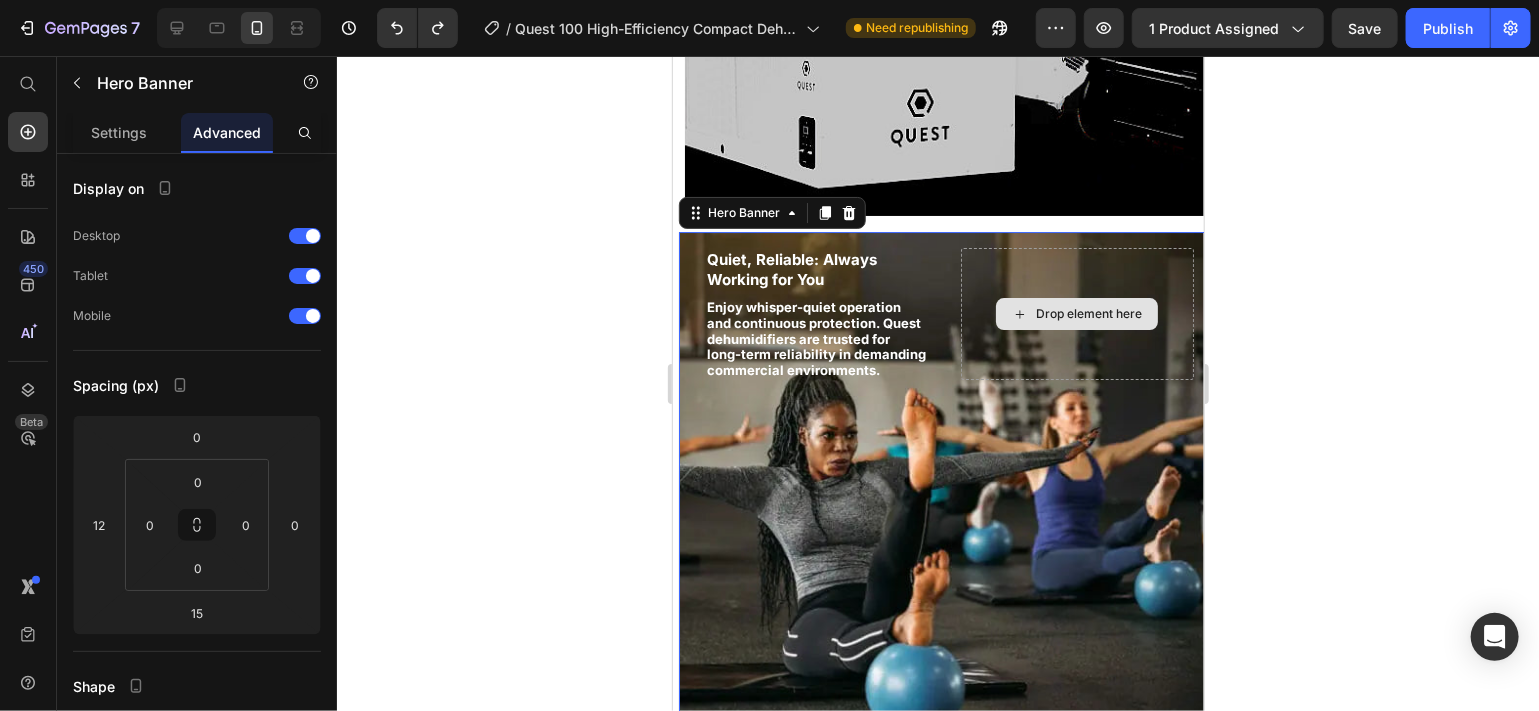 click on "Drop element here" at bounding box center [1077, 313] 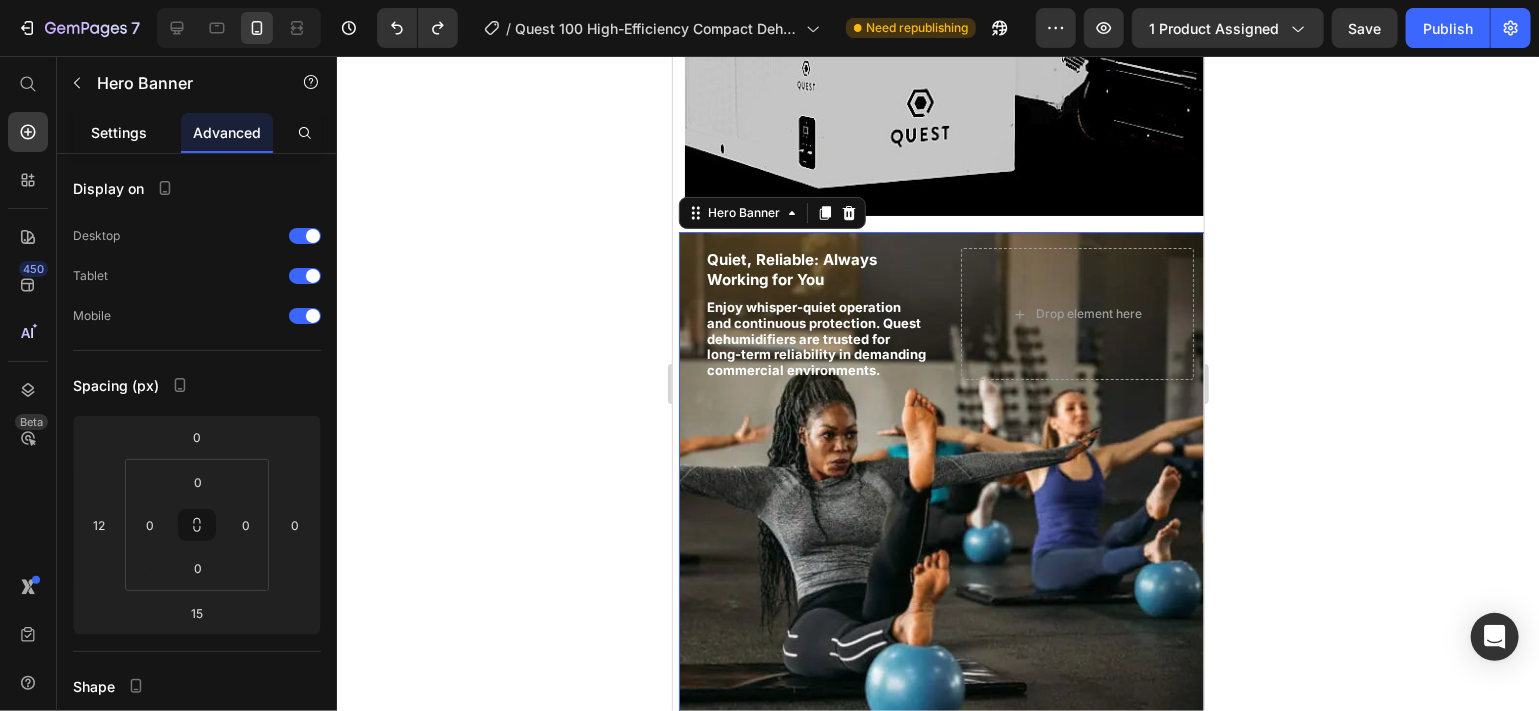 click on "Settings" at bounding box center [119, 132] 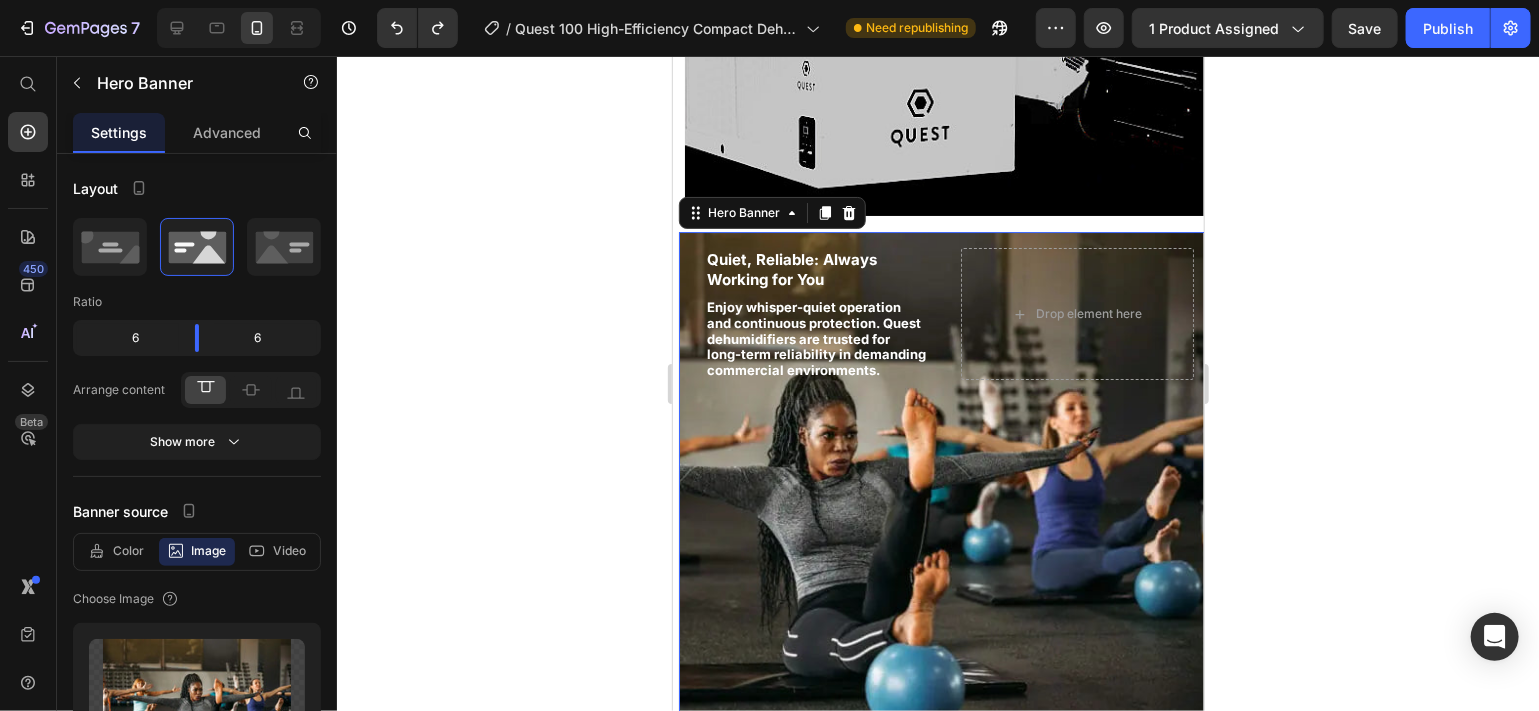 click at bounding box center [943, 481] 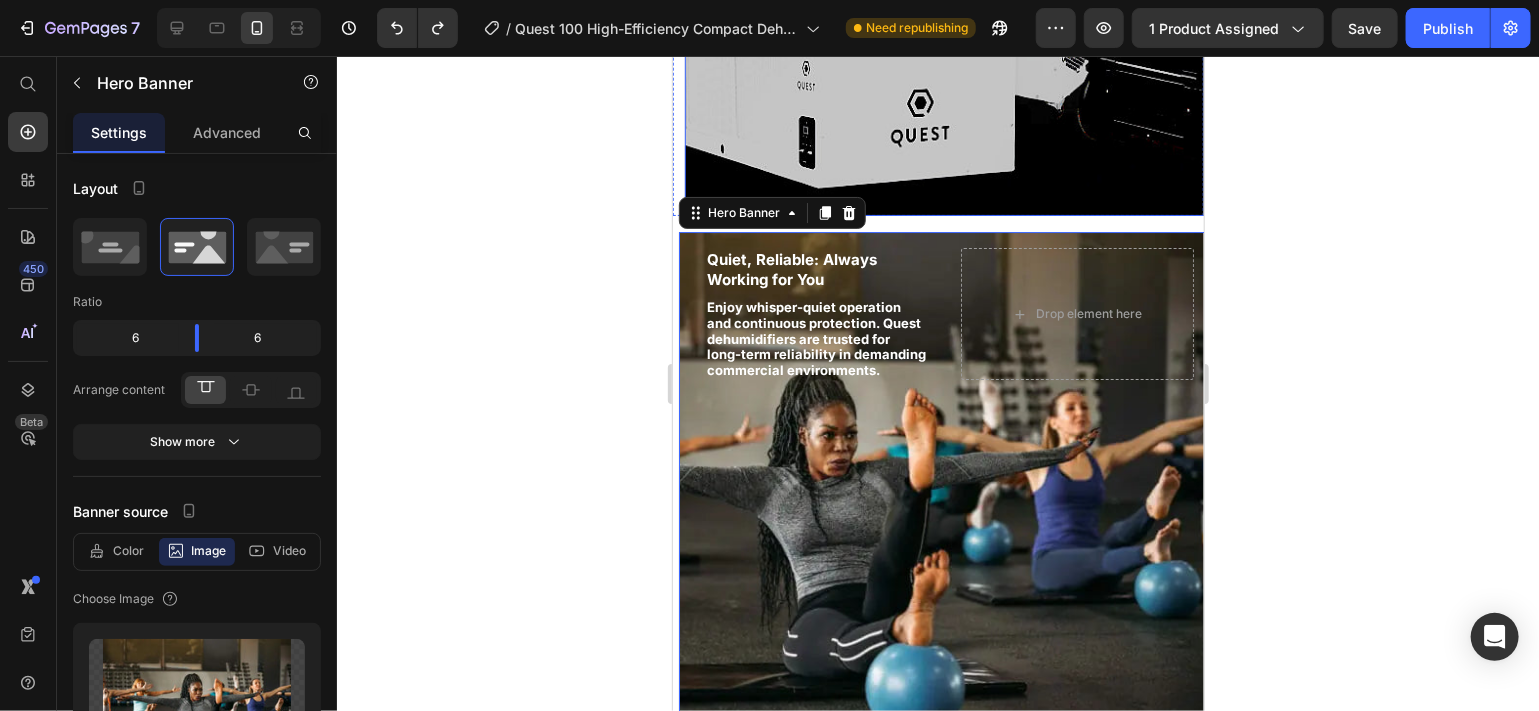 click at bounding box center (947, -35) 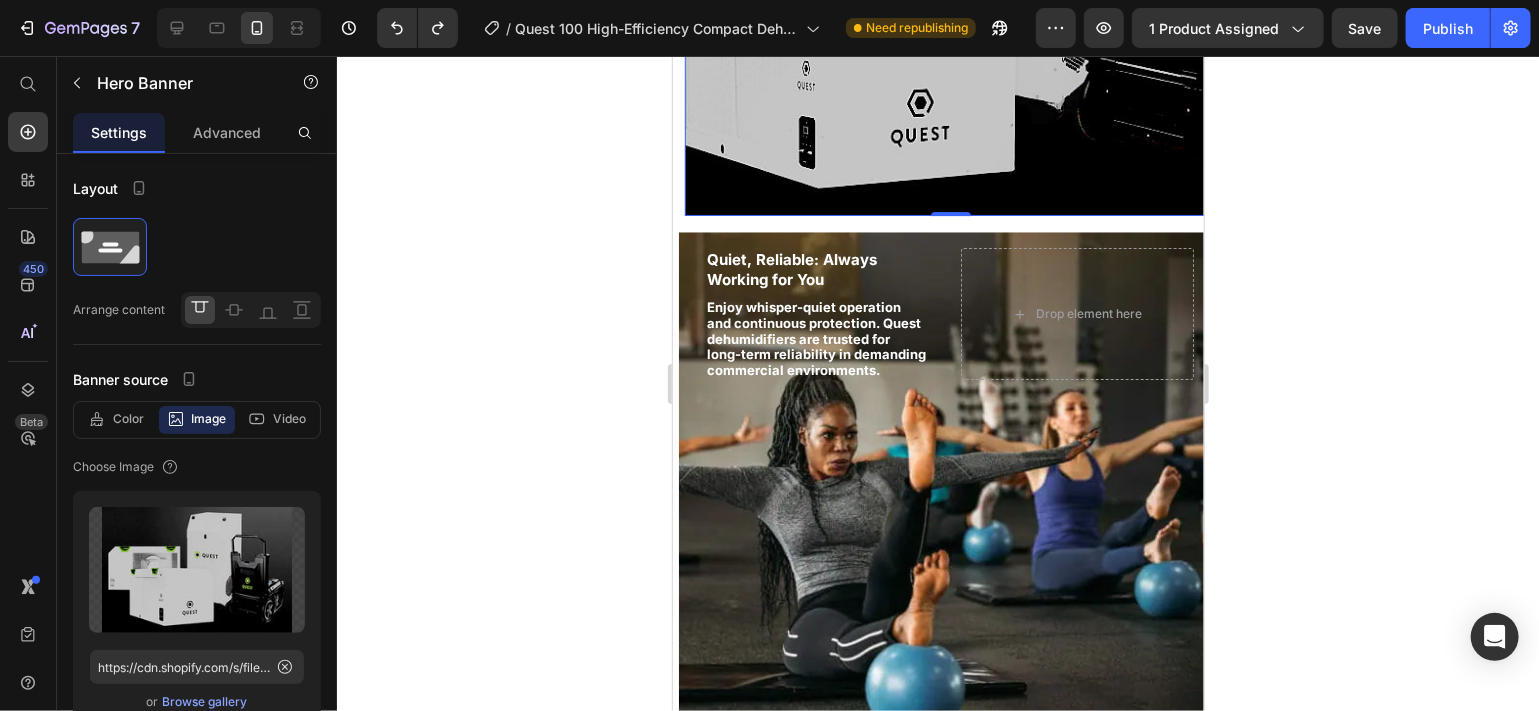 click at bounding box center [947, -35] 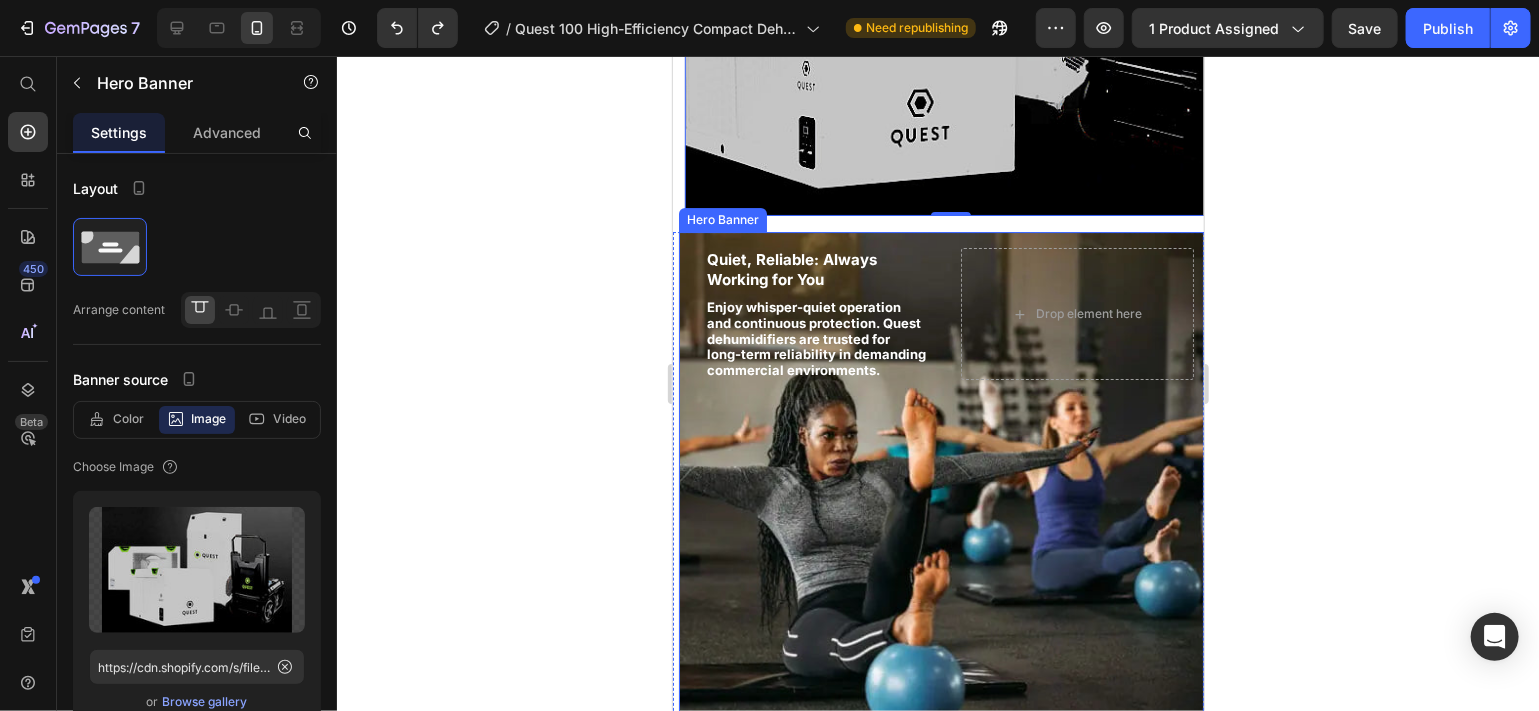 click on "Quiet, Reliable: Always Working for You Heading Enjoy whisper-quiet operation and continuous protection. Quest dehumidifiers are trusted for long-term reliability in demanding commercial environments. Text Block
Drop element here" at bounding box center [943, 313] 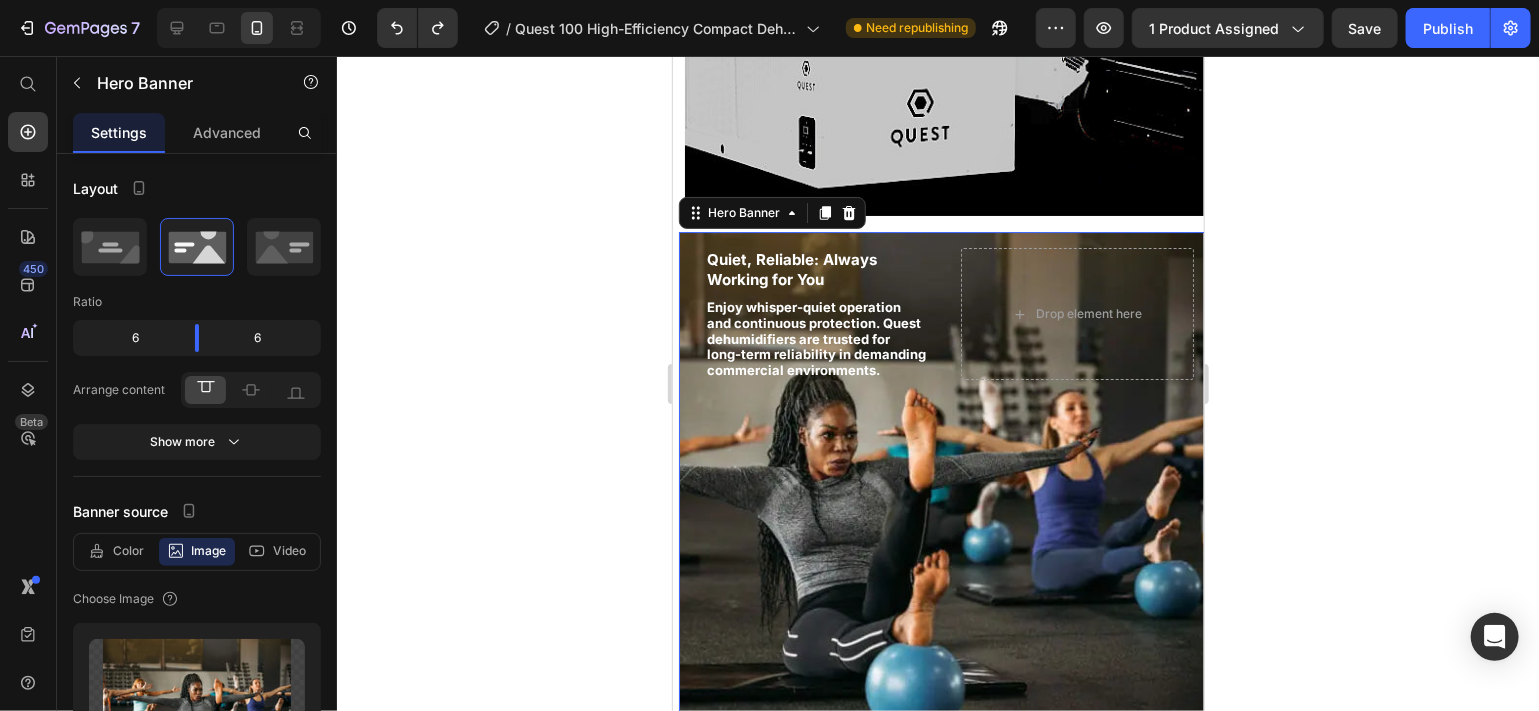 click at bounding box center (943, 481) 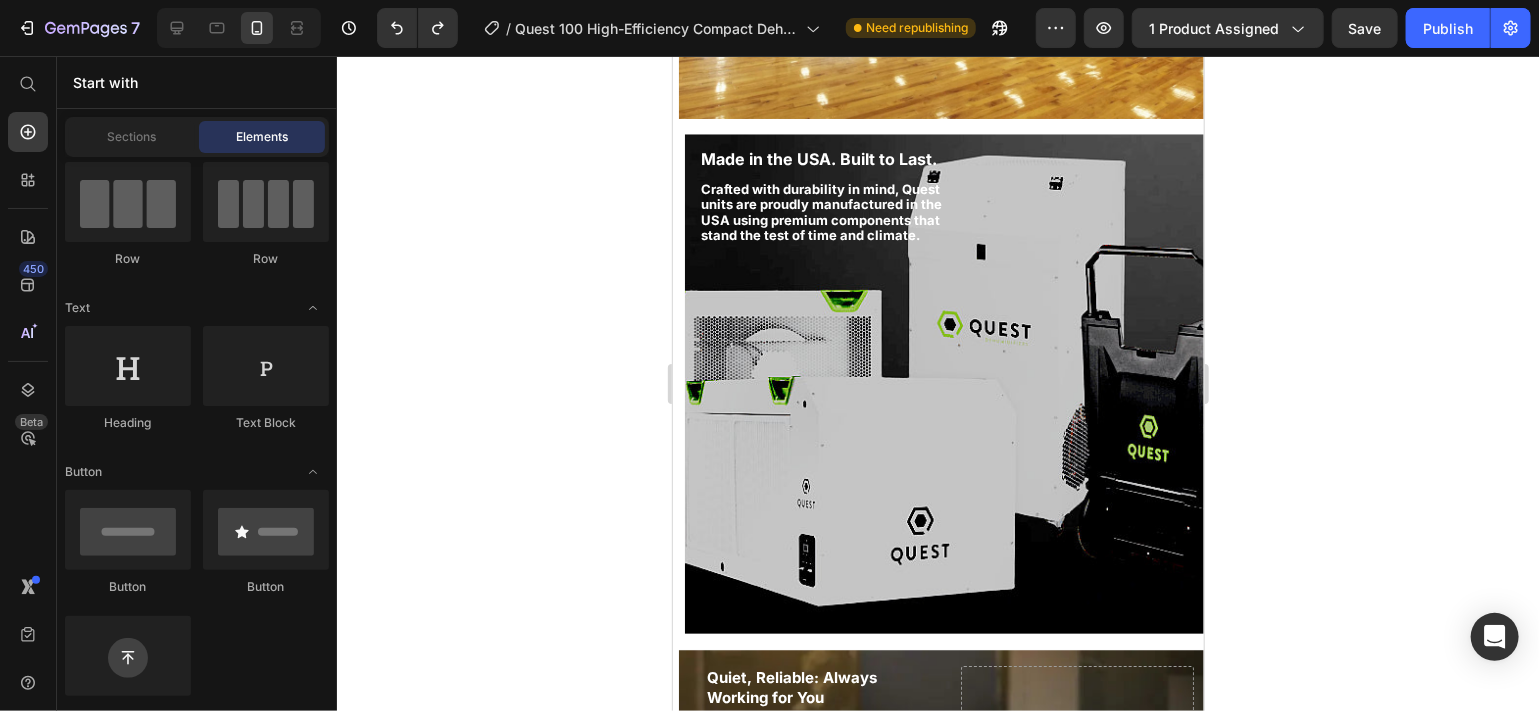 scroll, scrollTop: 2877, scrollLeft: 0, axis: vertical 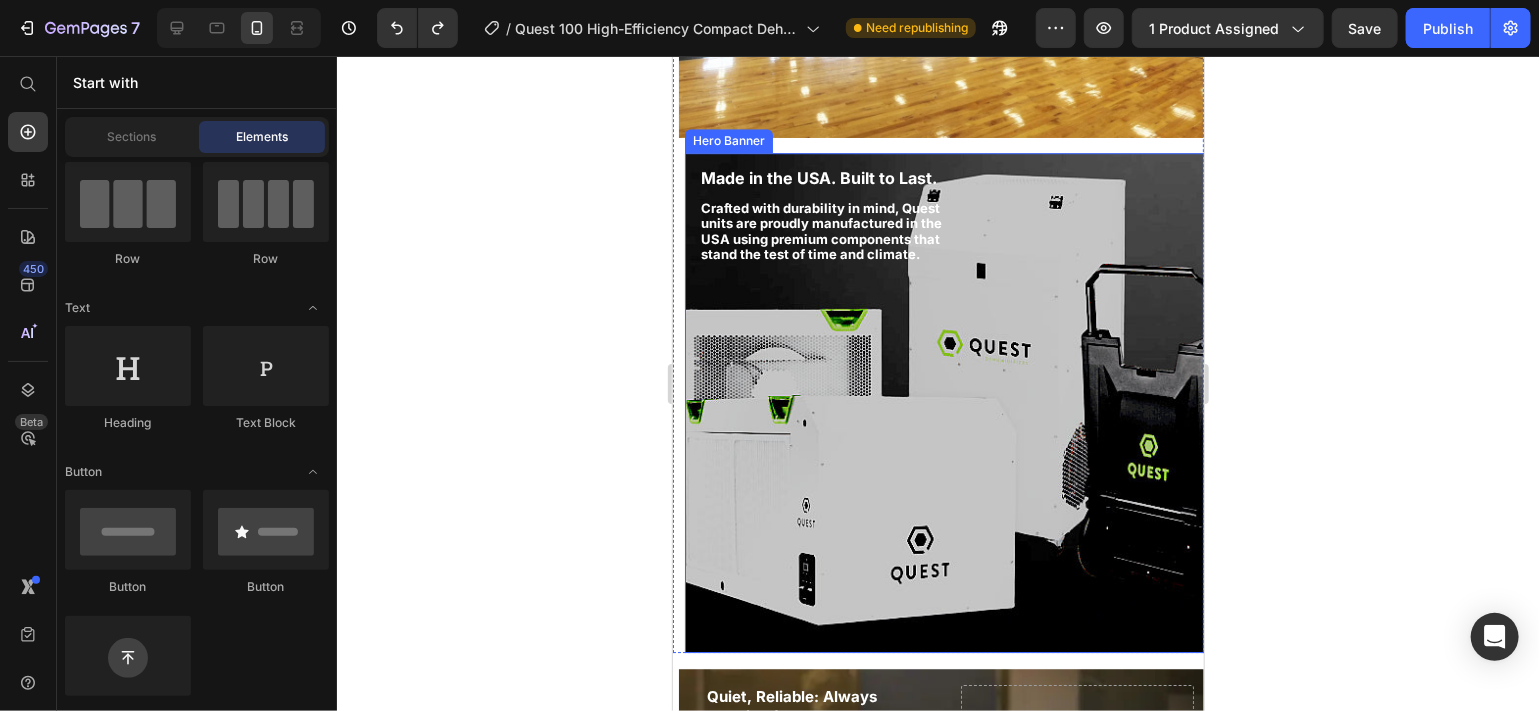 click at bounding box center [947, 402] 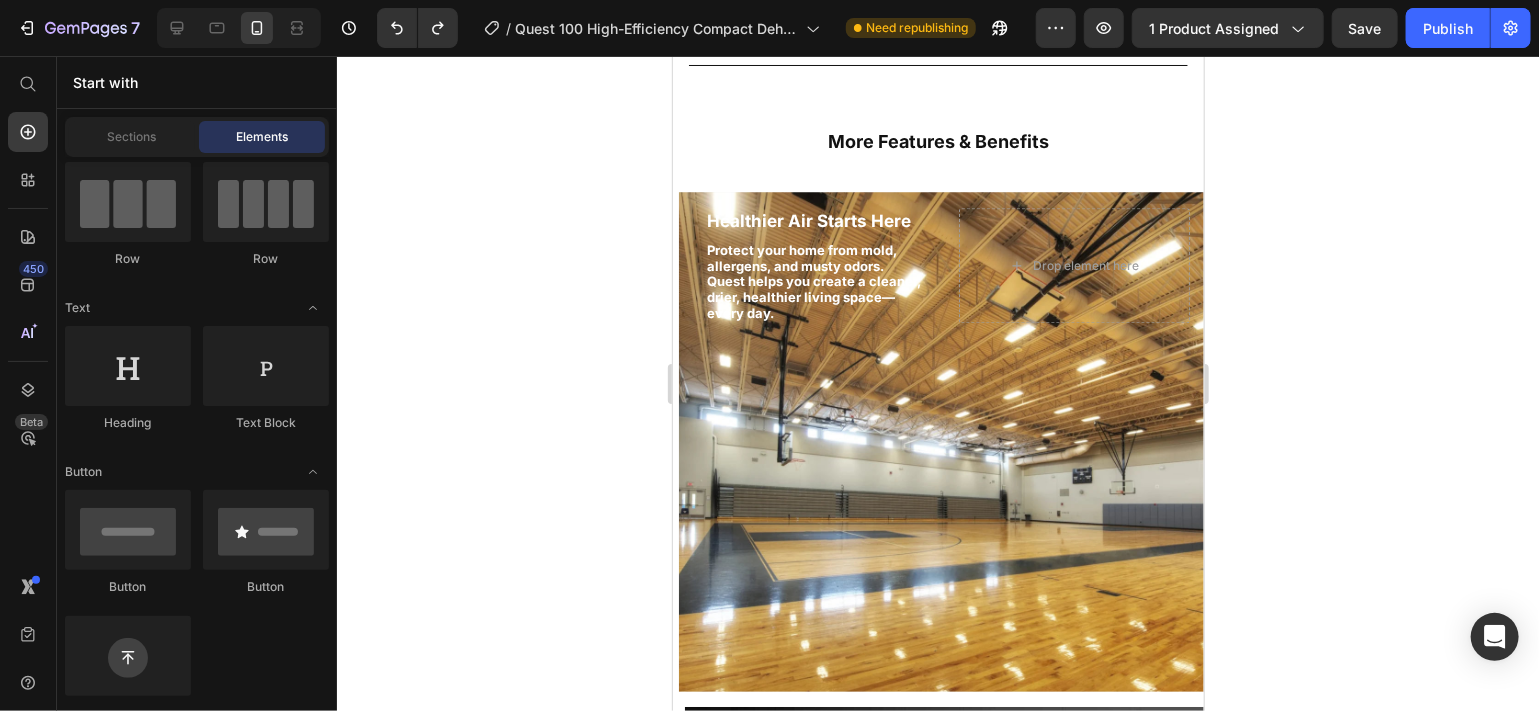 scroll, scrollTop: 2323, scrollLeft: 0, axis: vertical 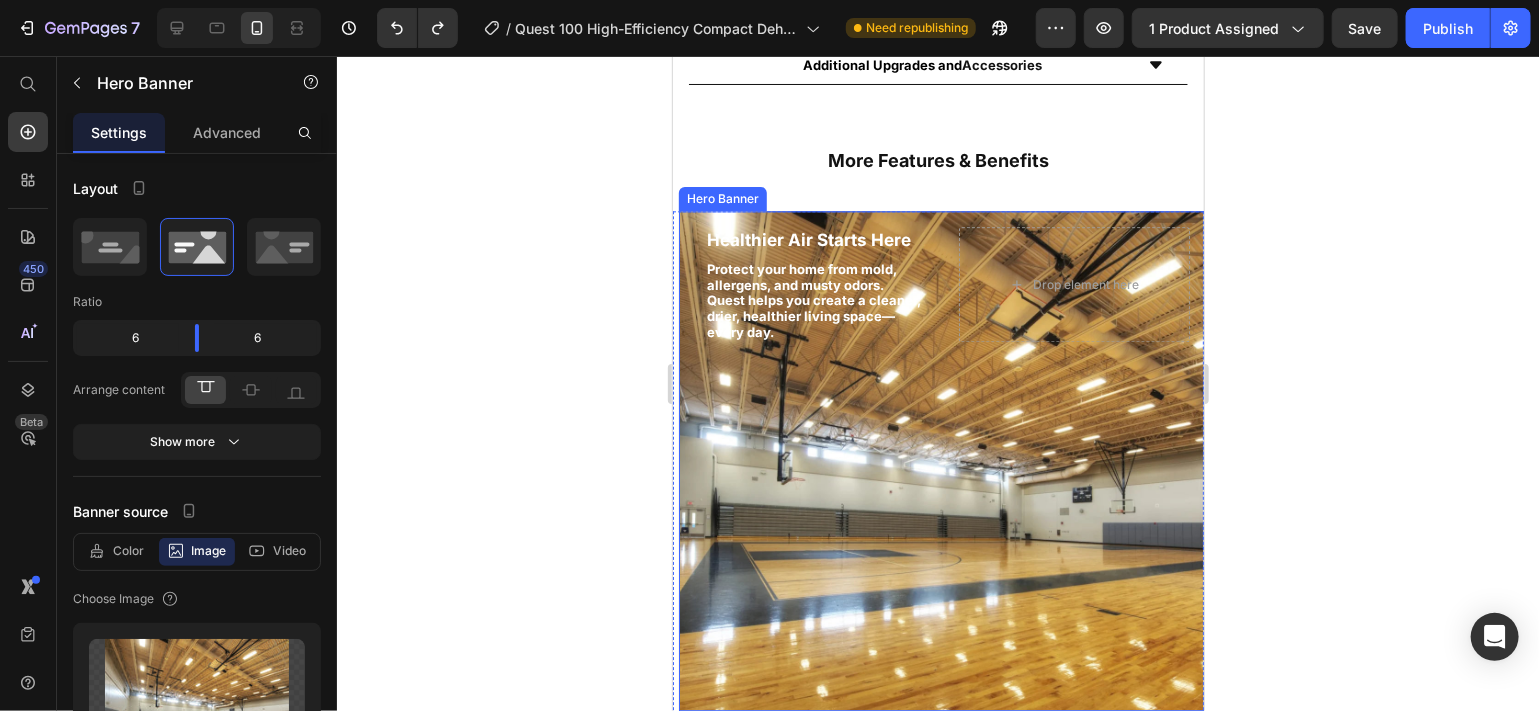 click at bounding box center (941, 460) 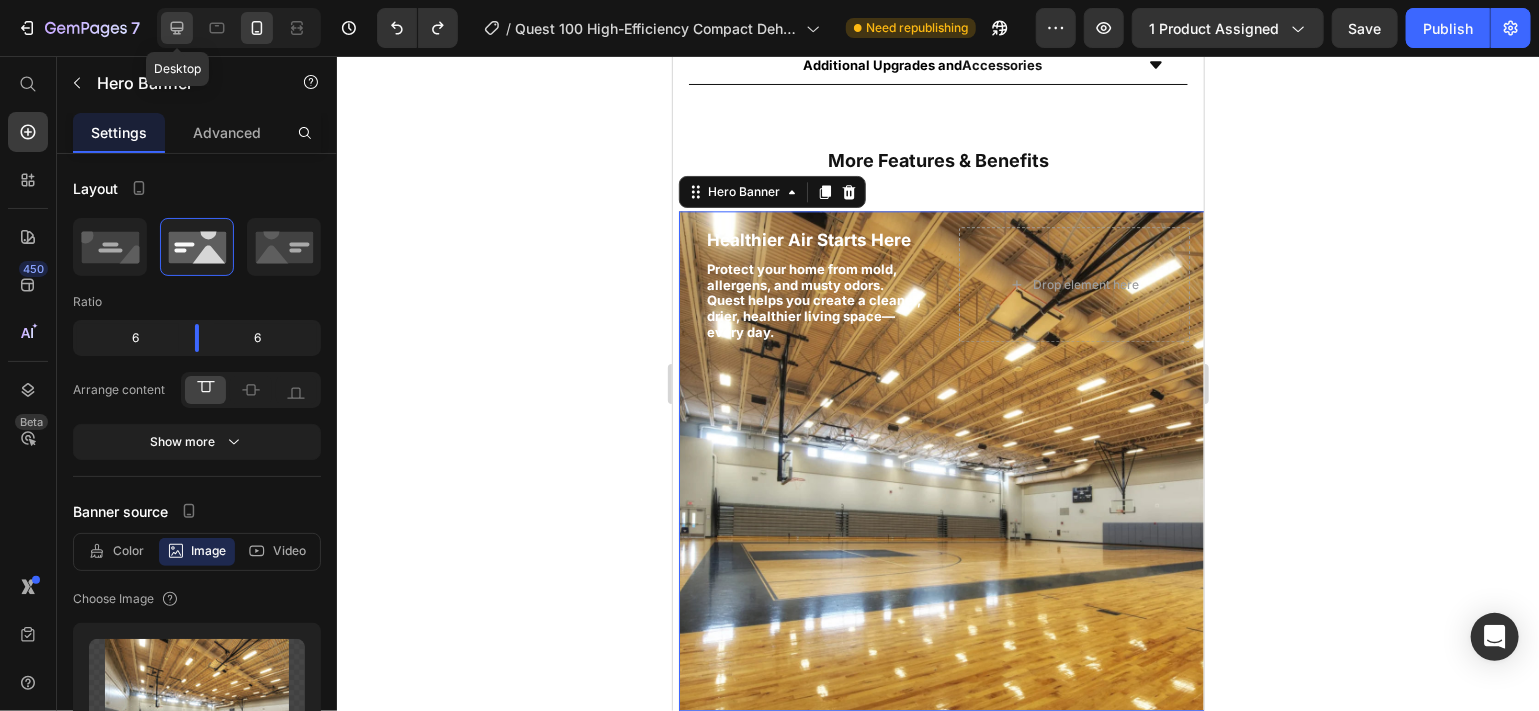 click 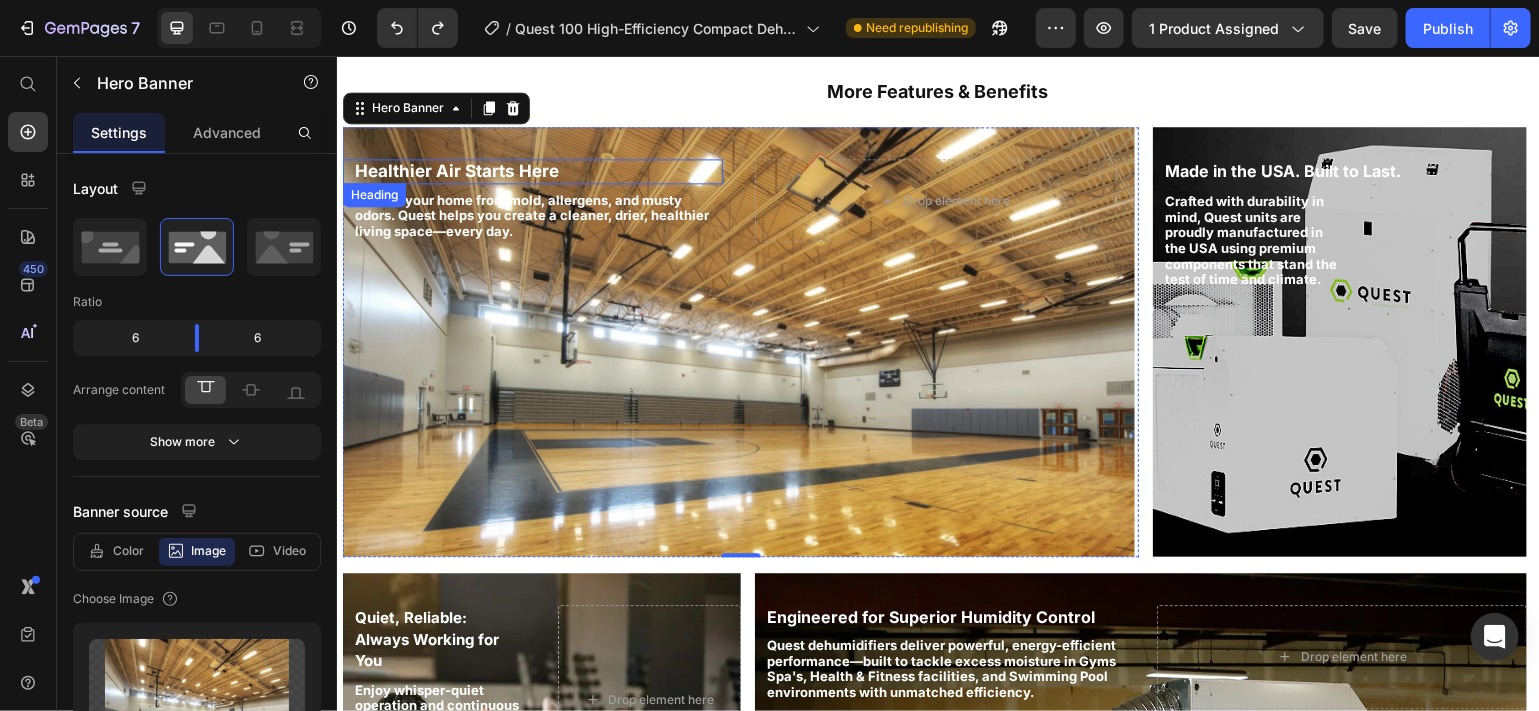 scroll, scrollTop: 2189, scrollLeft: 0, axis: vertical 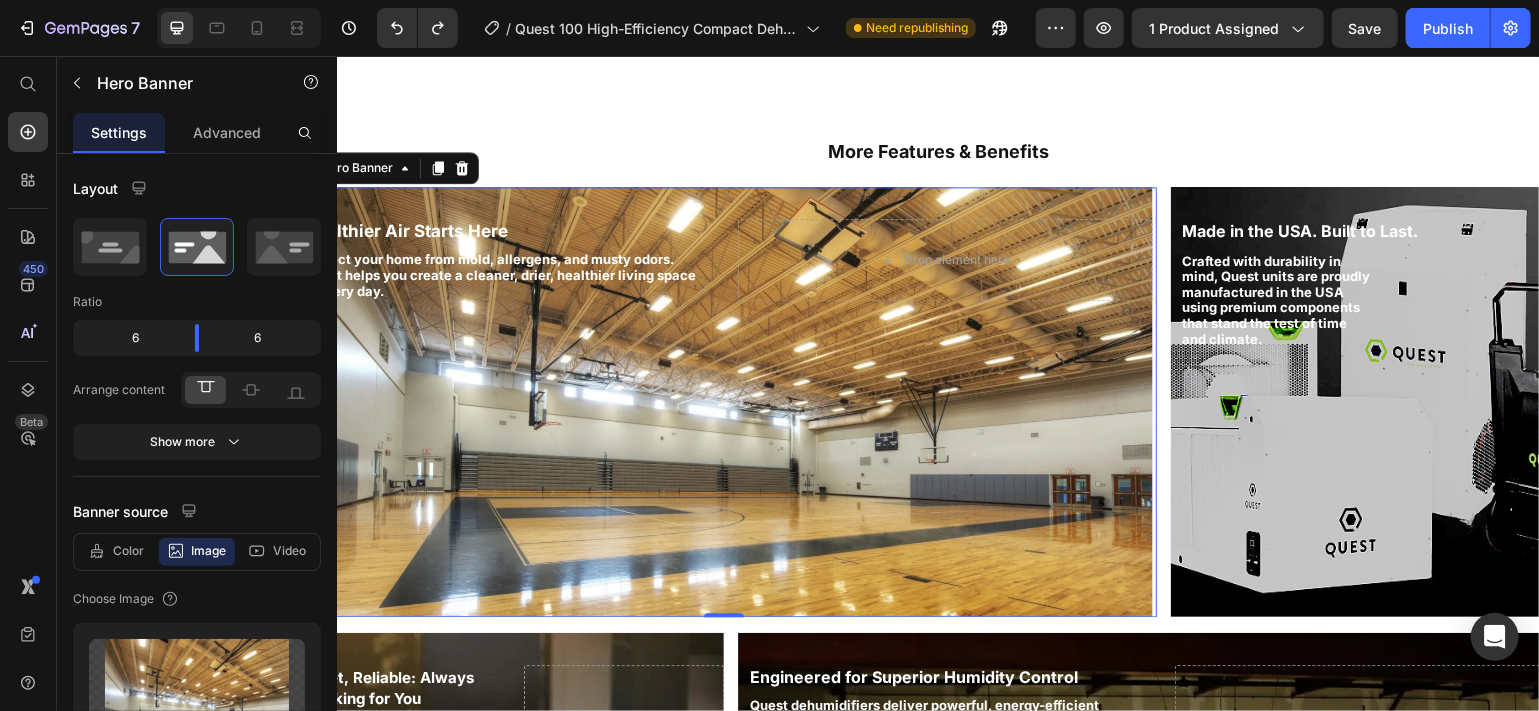 click on "Healthier Air Starts Here Heading Protect your home from mold, allergens, and musty odors. Quest helps you create a cleaner, drier, healthier living space—every day. Text Block
Drop element here" at bounding box center [721, 259] 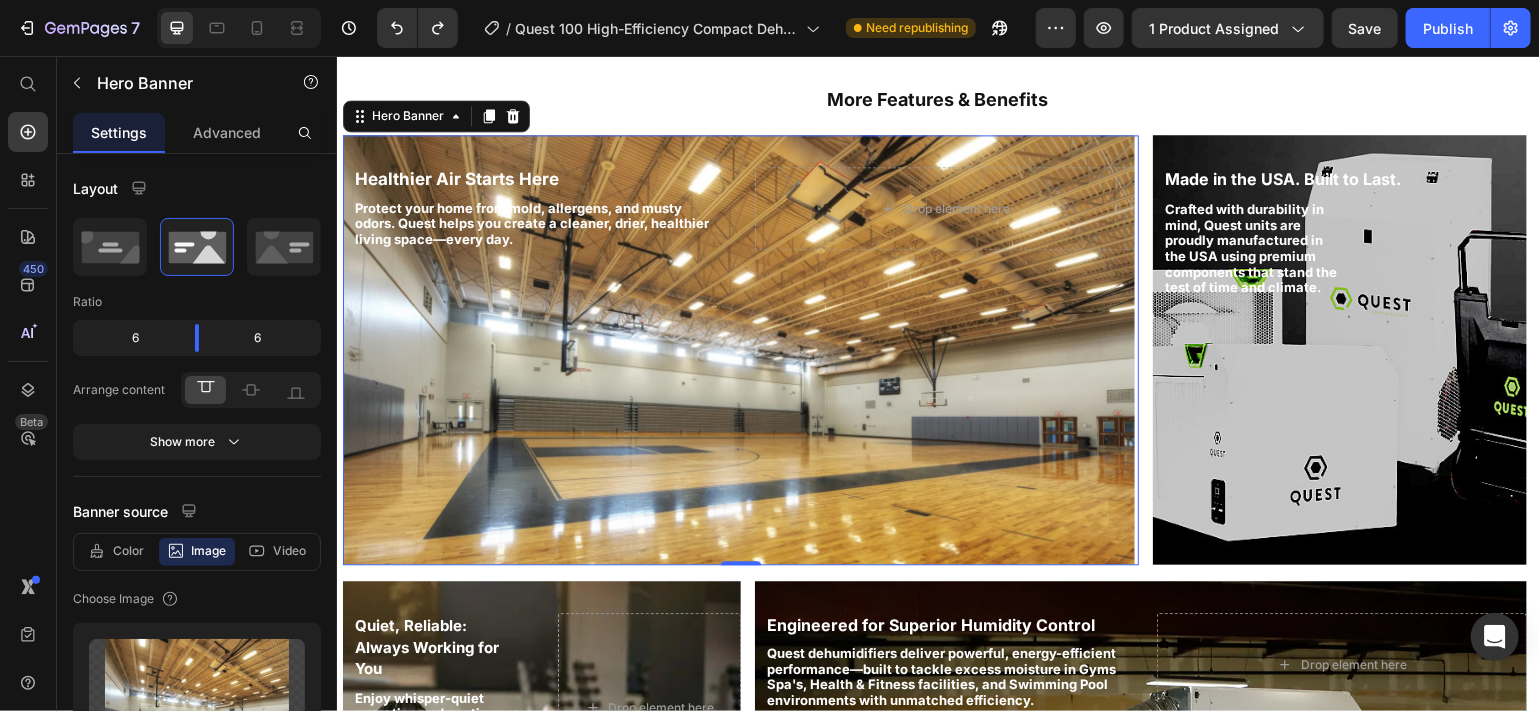 scroll, scrollTop: 2188, scrollLeft: 0, axis: vertical 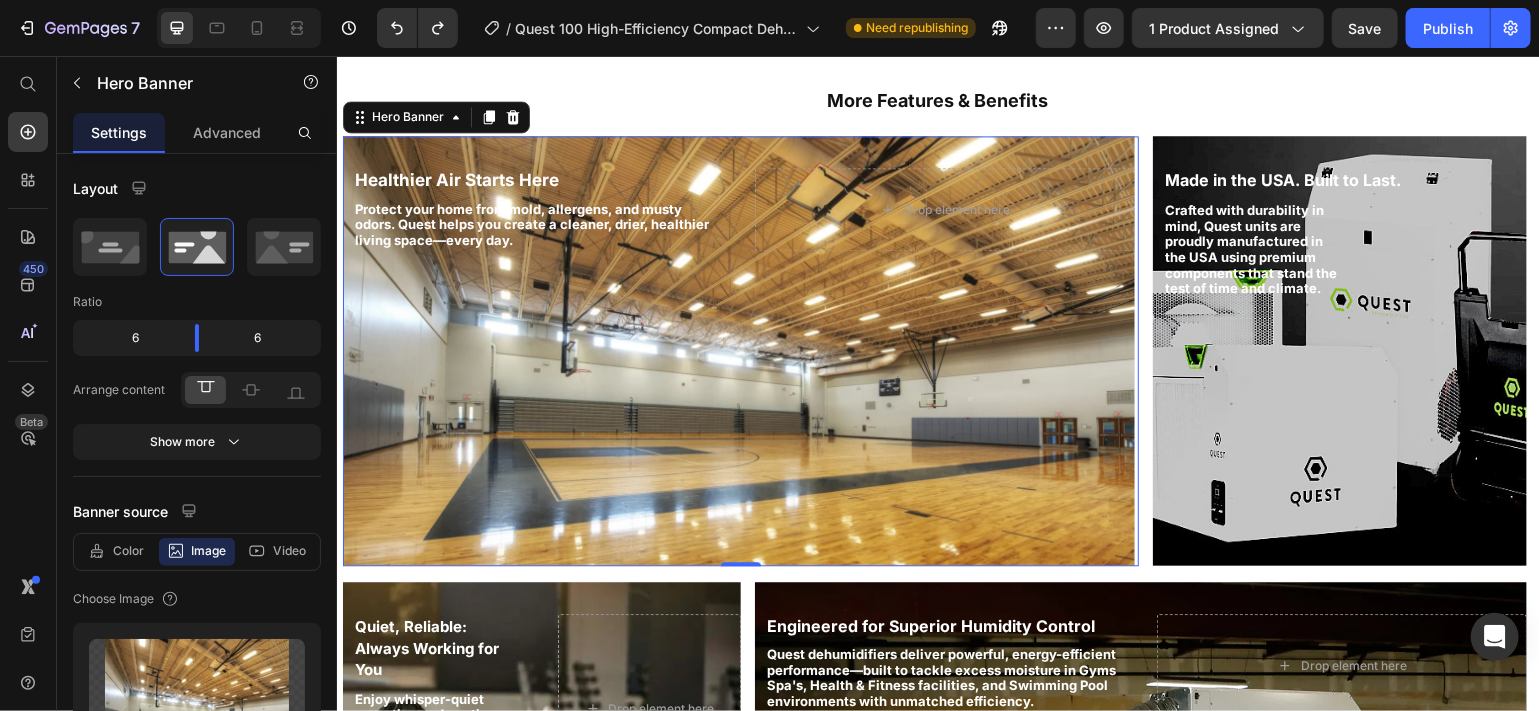 click at bounding box center [738, 350] 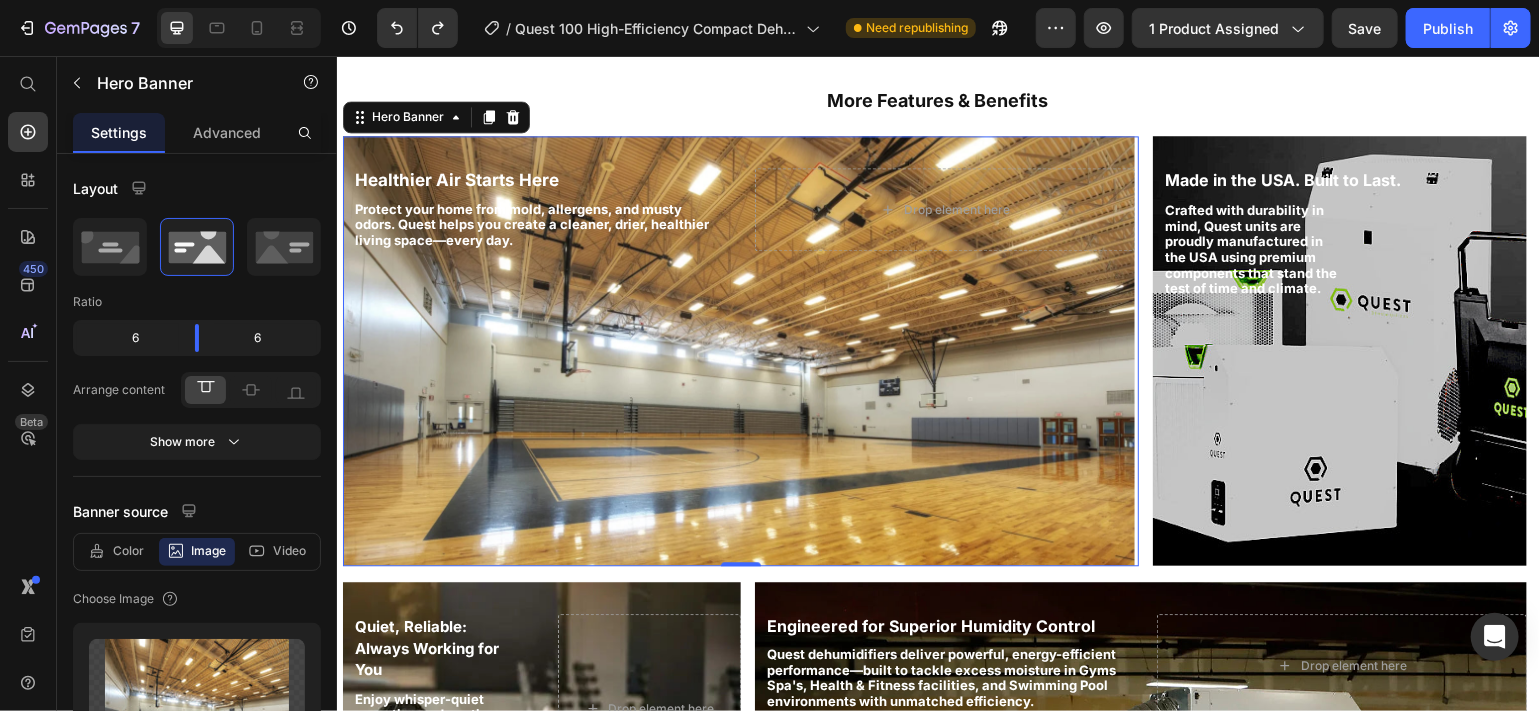 click at bounding box center (738, 350) 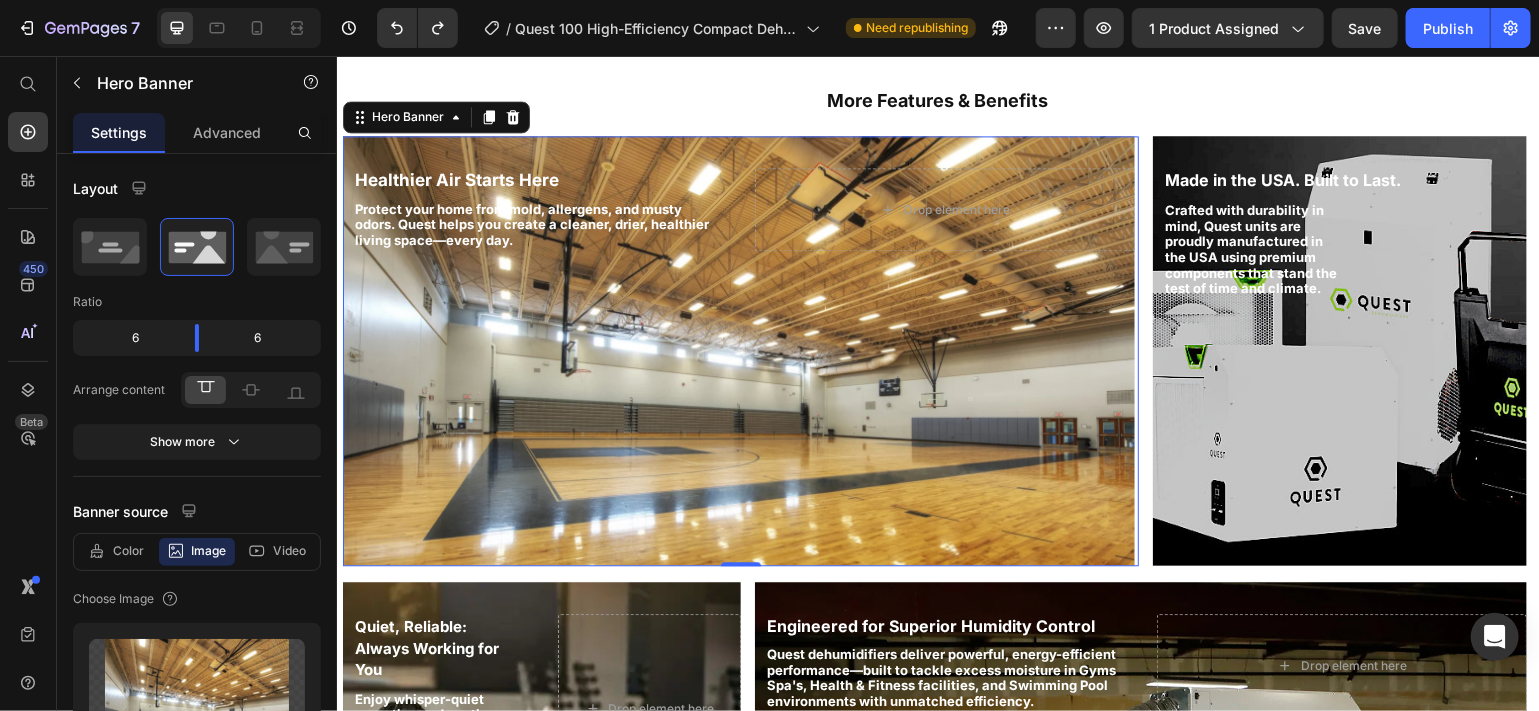 click at bounding box center [738, 350] 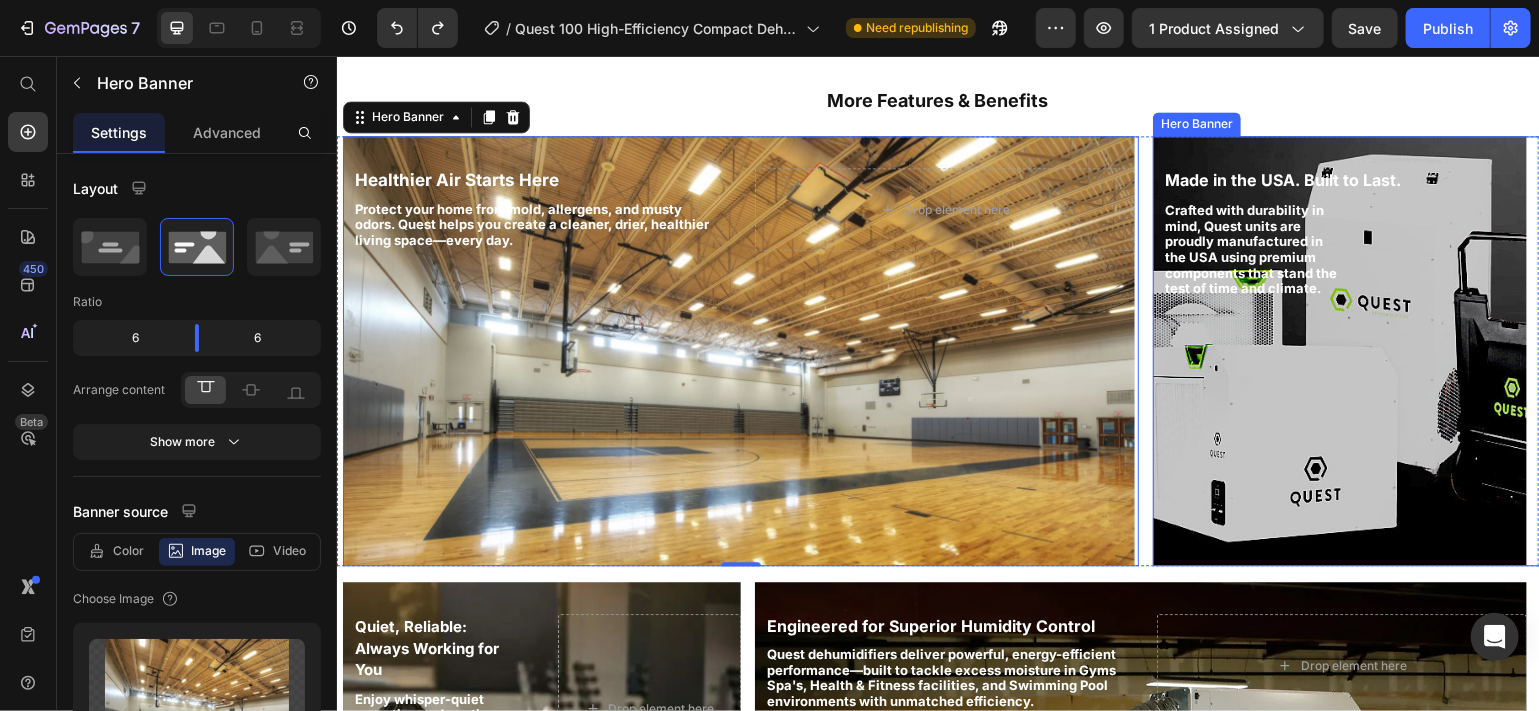 click at bounding box center (1339, 350) 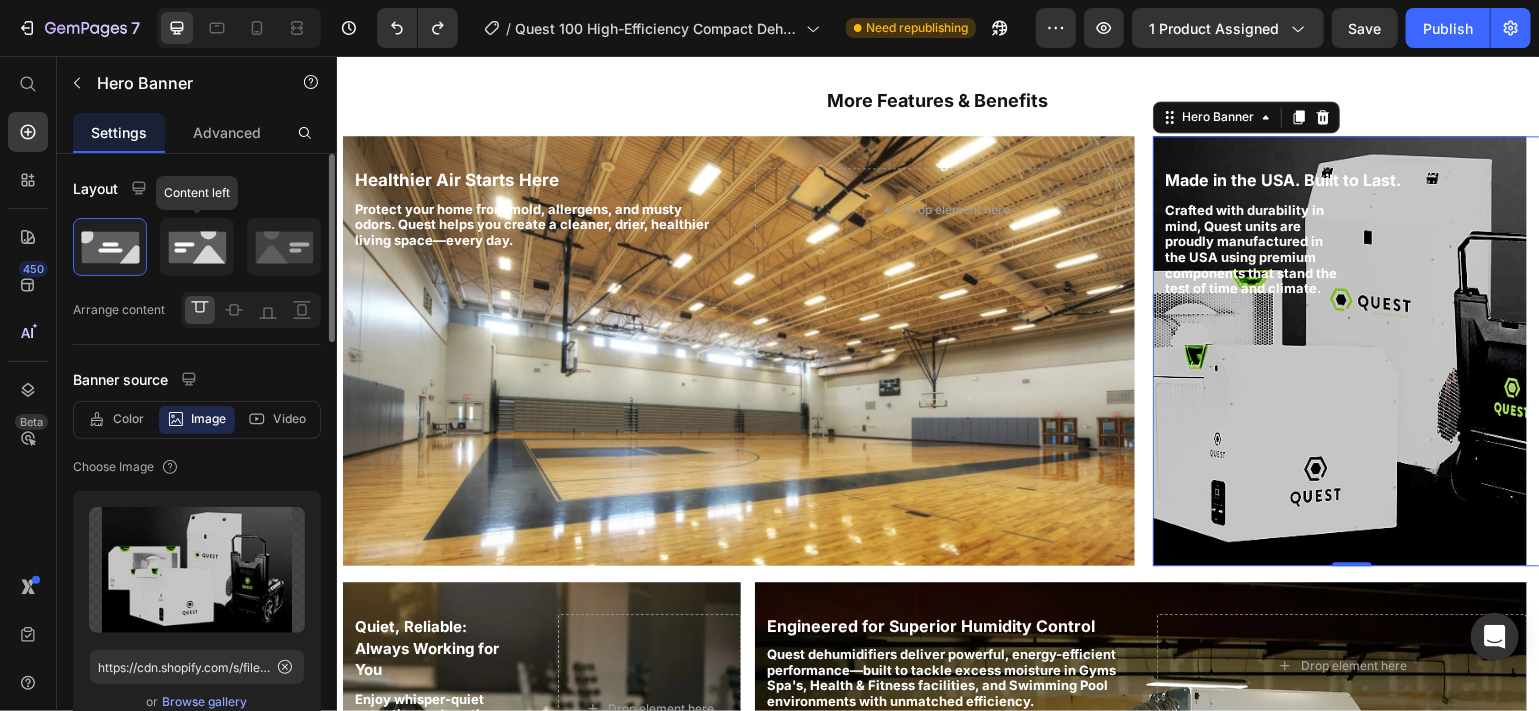 click 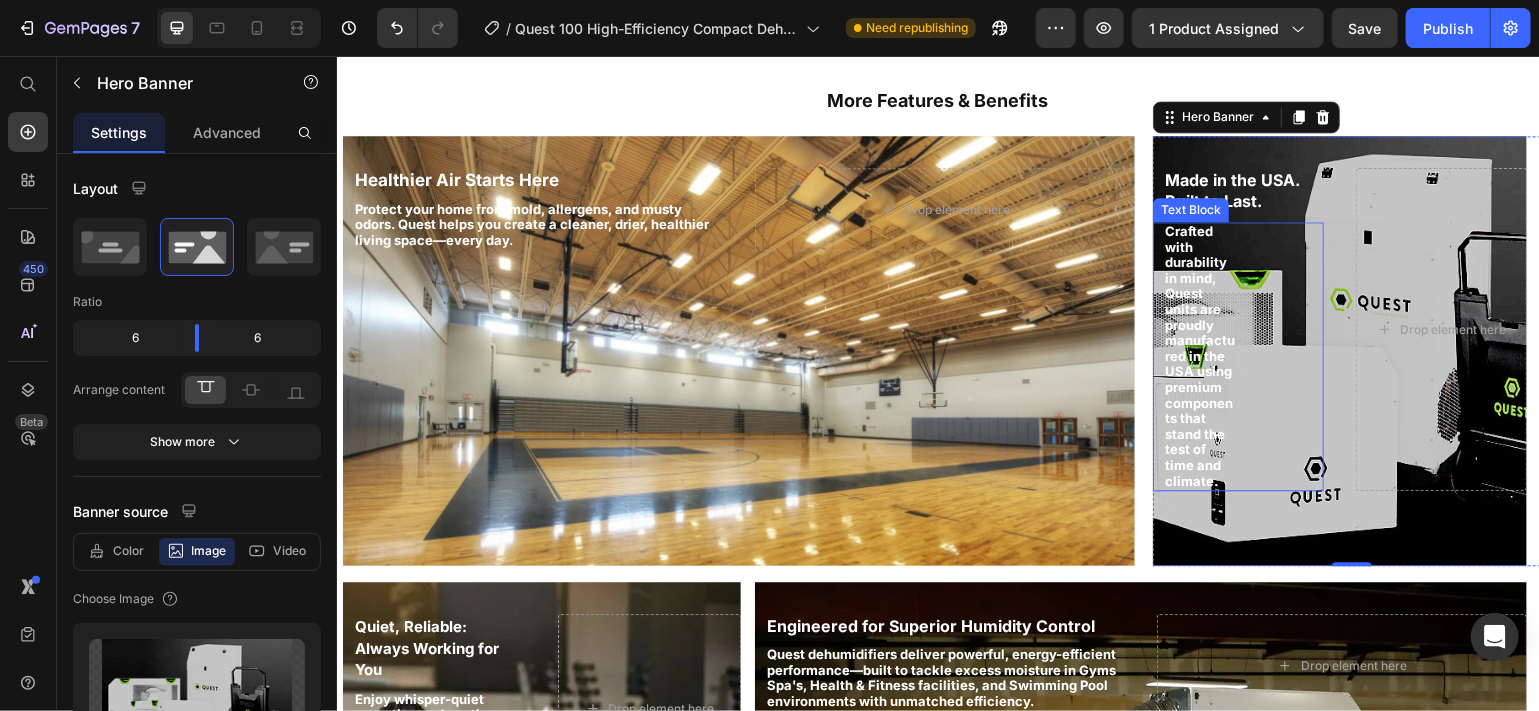 click on "Crafted with durability in mind, Quest units are proudly manufactured in the USA using premium components that stand the test of time and climate." at bounding box center (1237, 355) 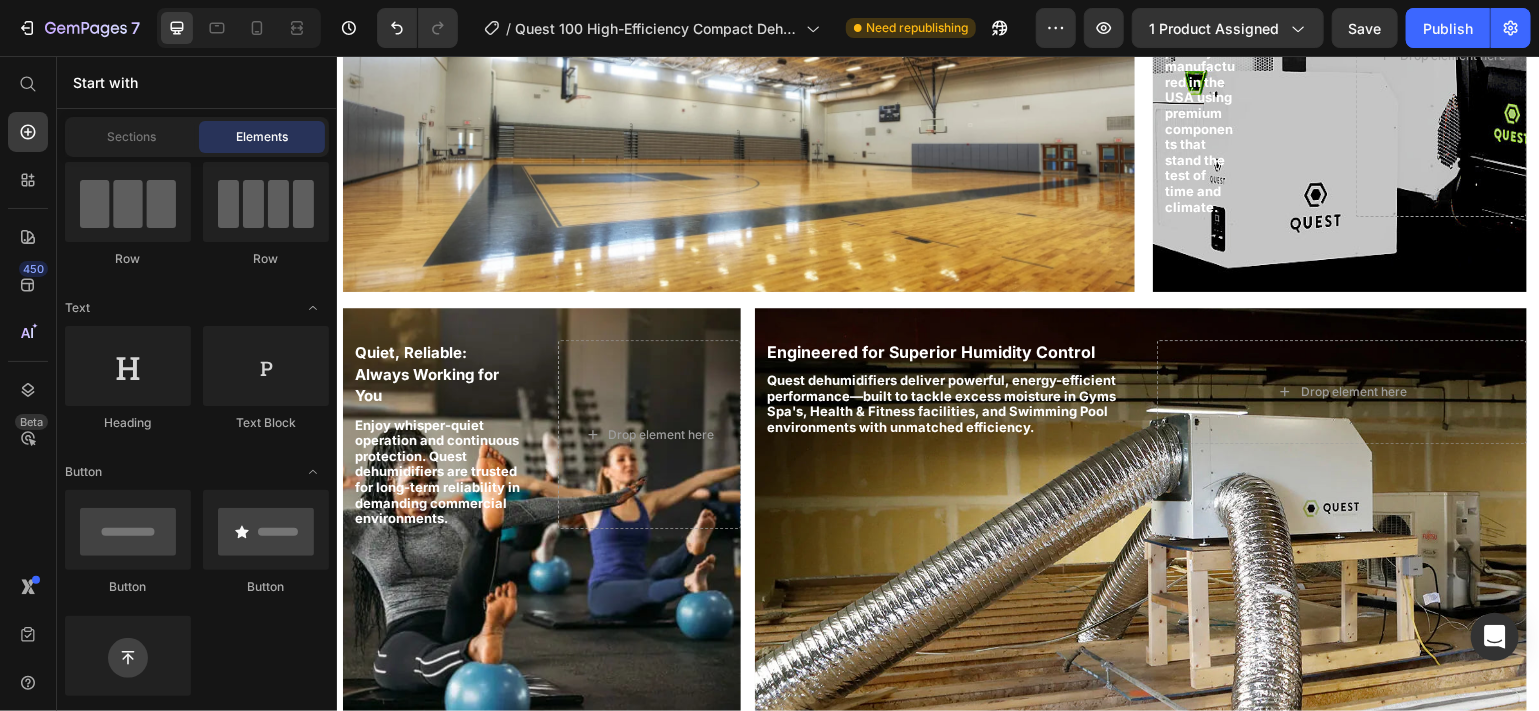 scroll, scrollTop: 2479, scrollLeft: 0, axis: vertical 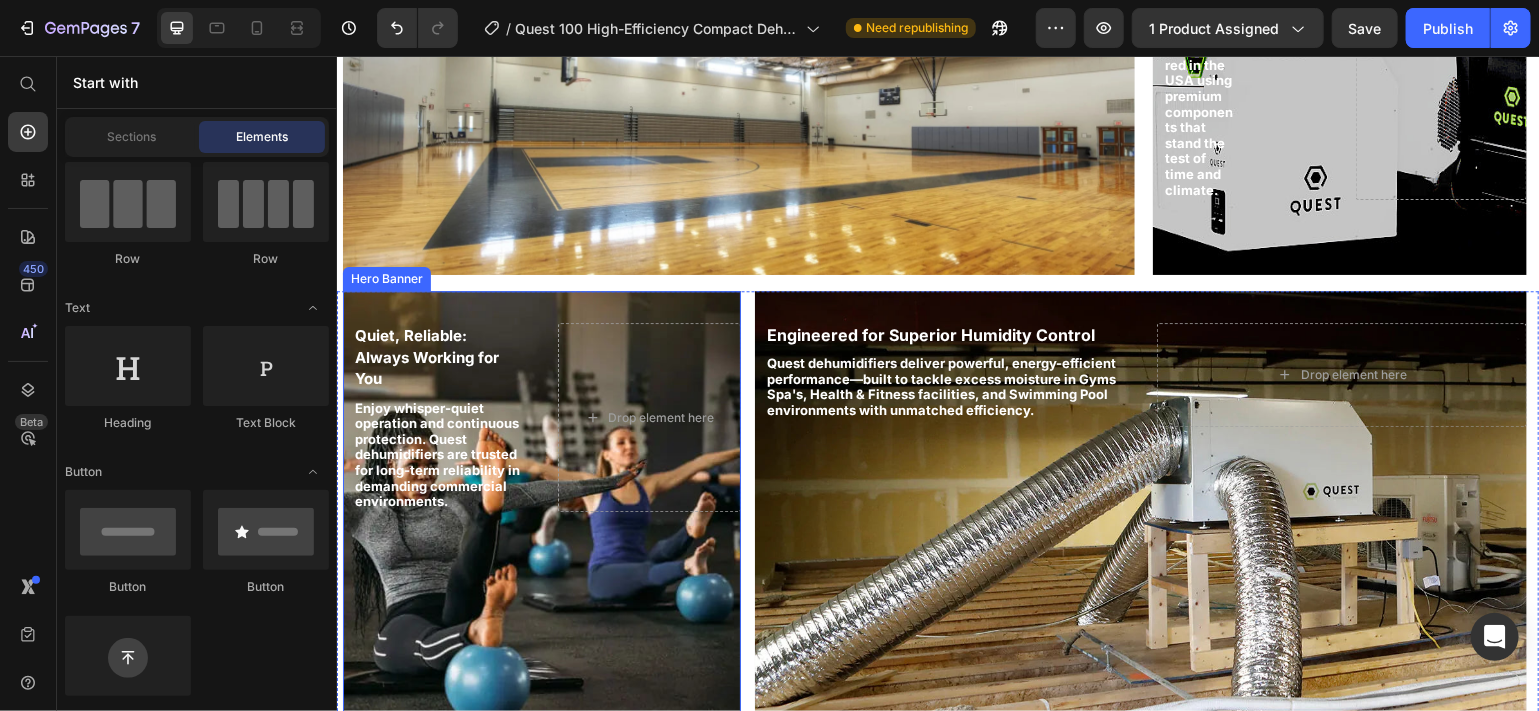 click at bounding box center (541, 505) 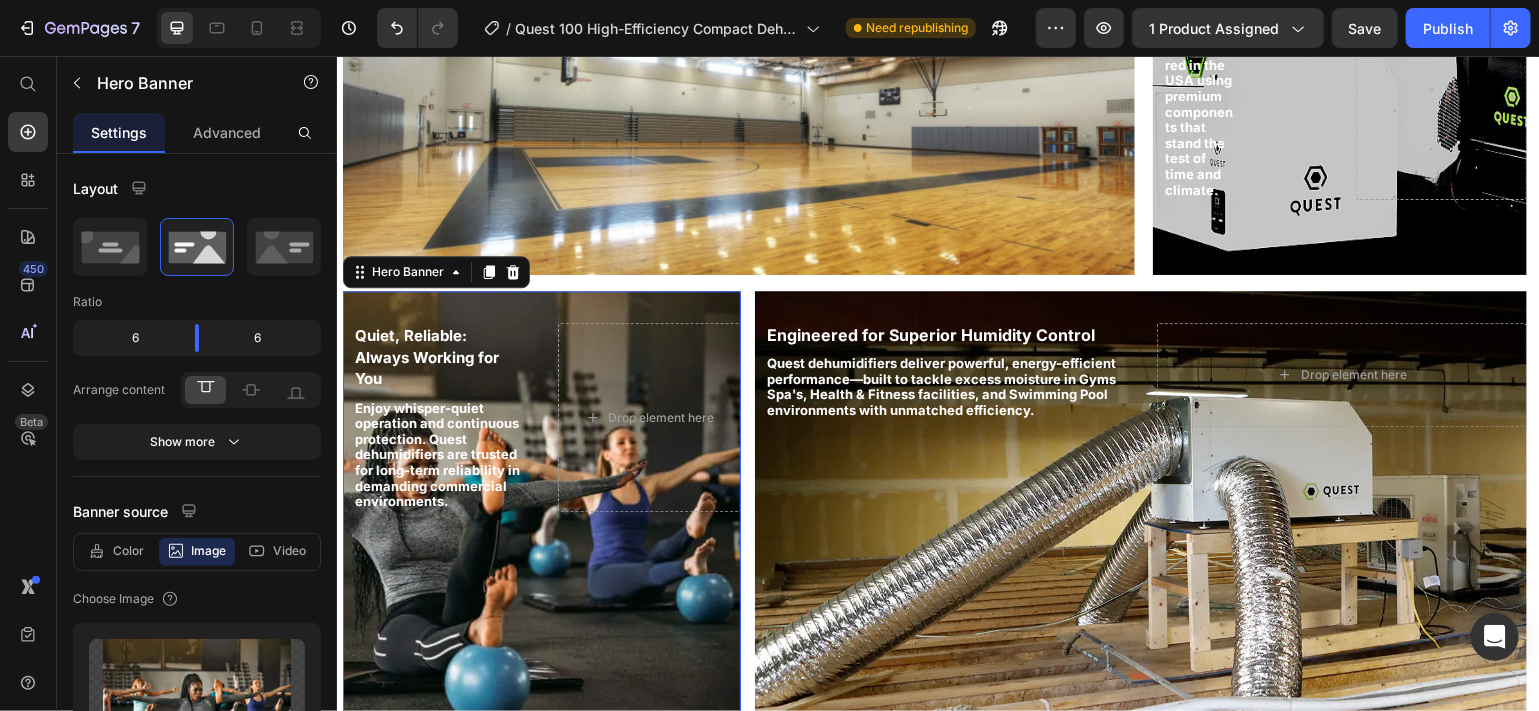 click at bounding box center [541, 505] 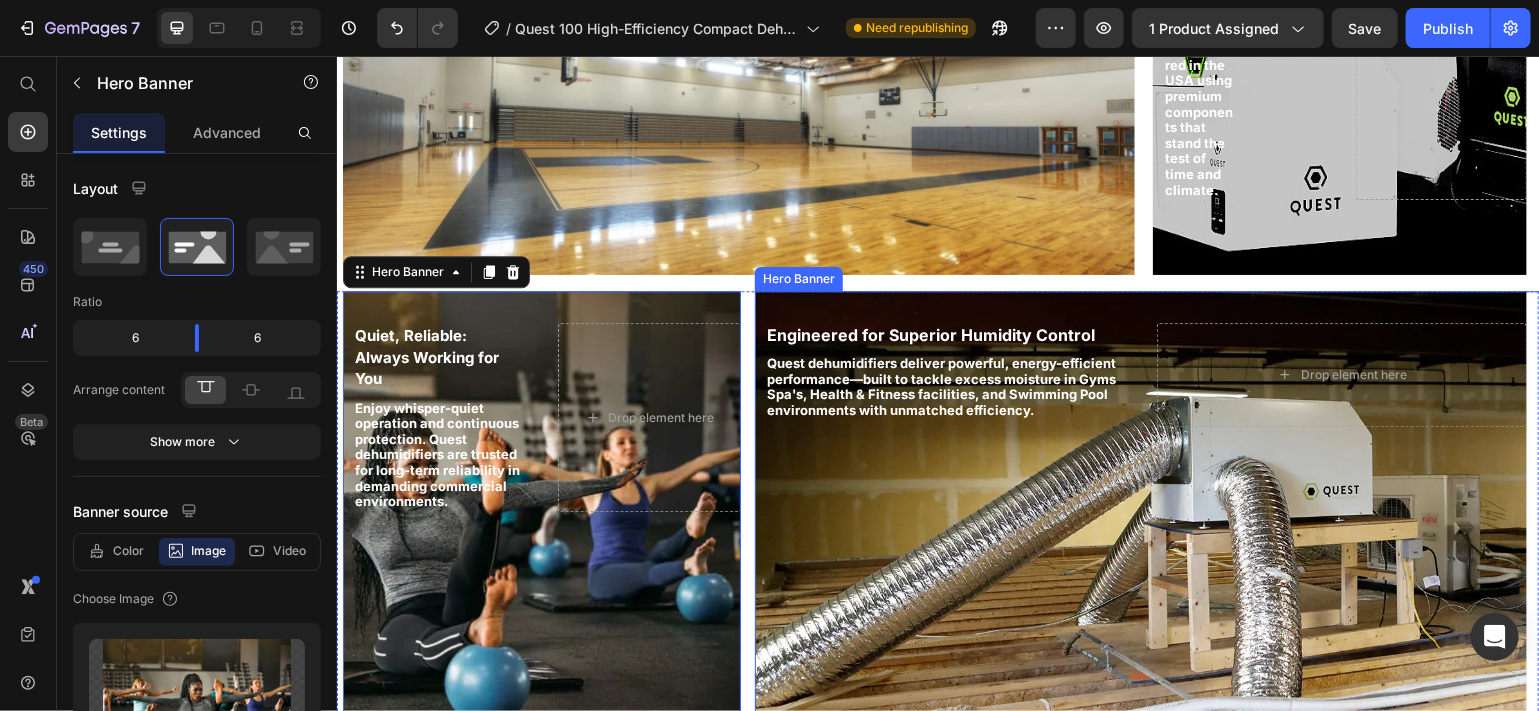 click at bounding box center [1140, 505] 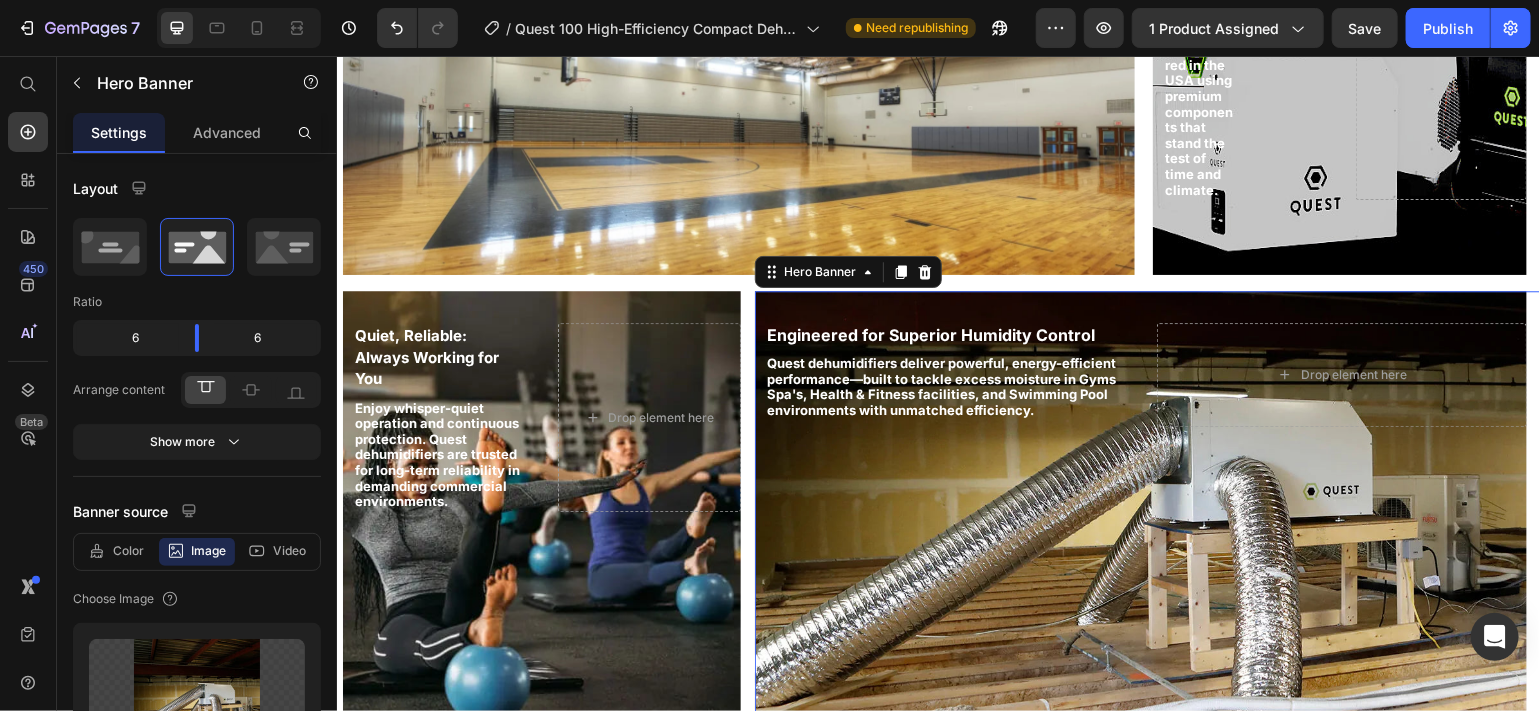 click at bounding box center [1140, 505] 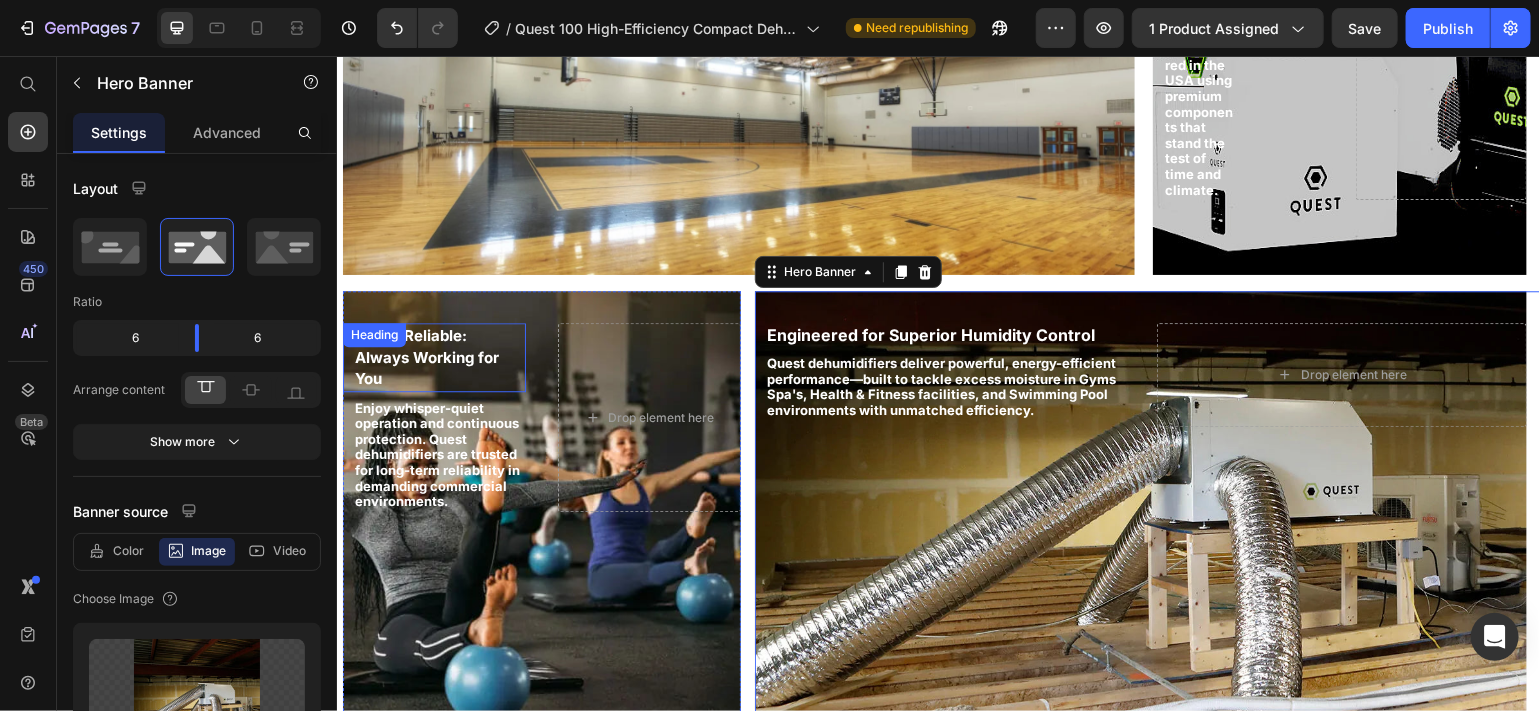 click on "Quiet, Reliable: Always Working for You" at bounding box center [433, 356] 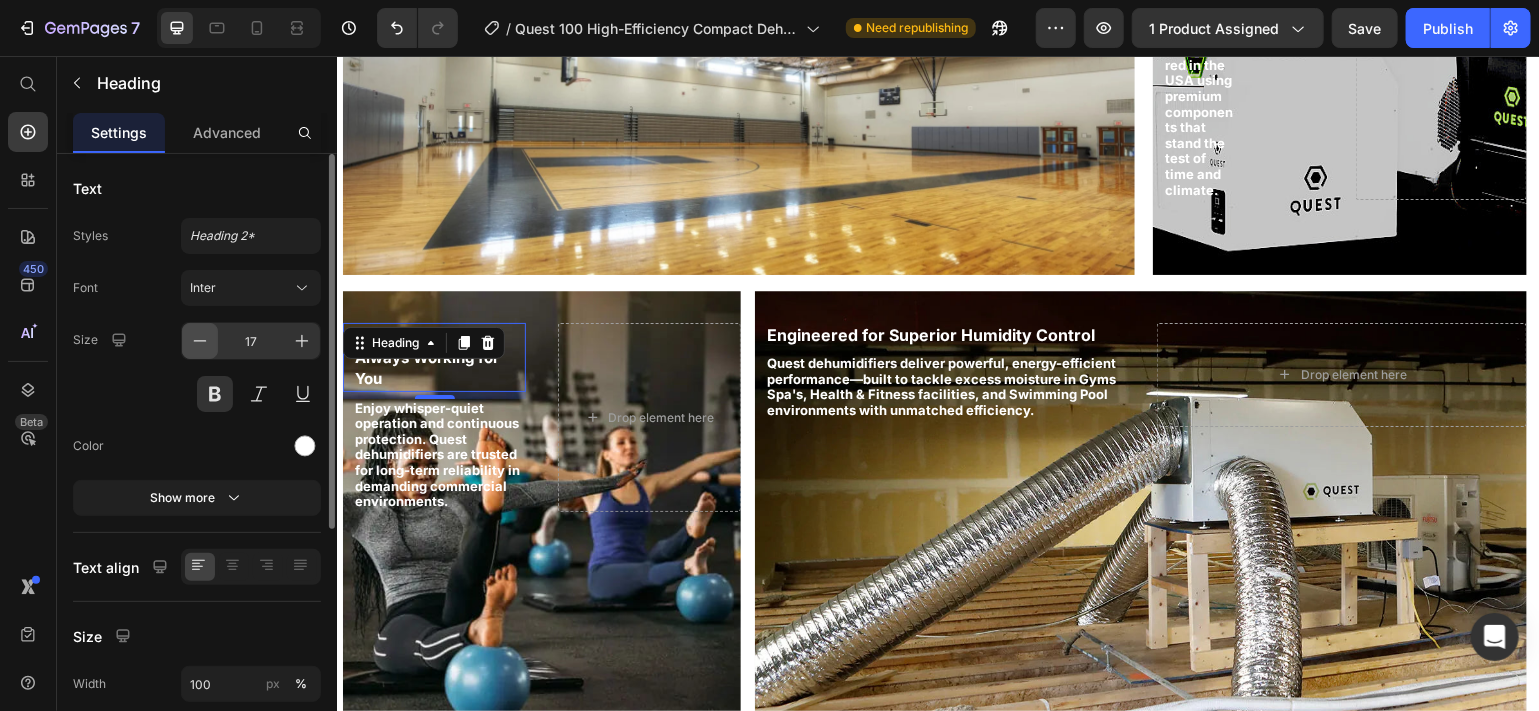 click 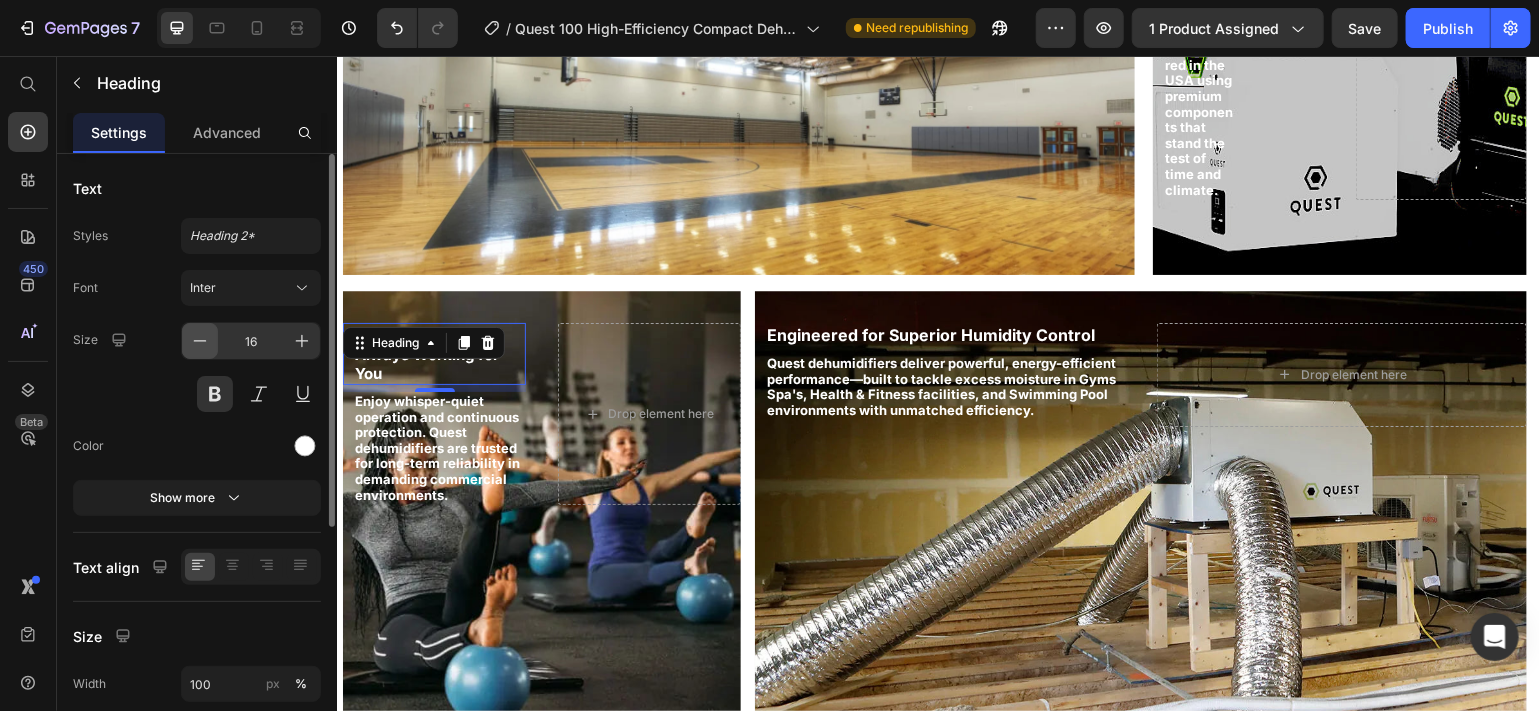click 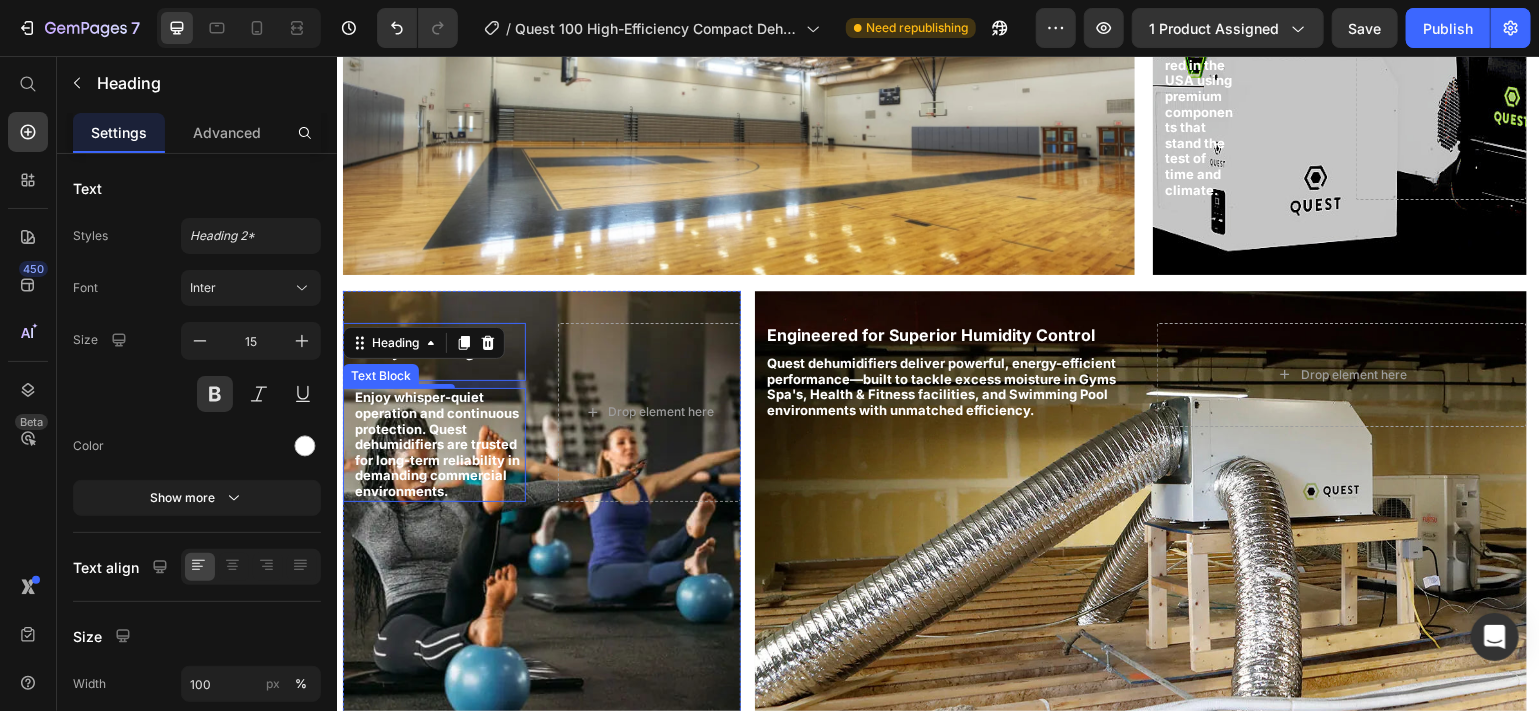 click on "Enjoy whisper-quiet operation and continuous protection. Quest dehumidifiers are trusted for long-term reliability in demanding commercial environments." at bounding box center [436, 443] 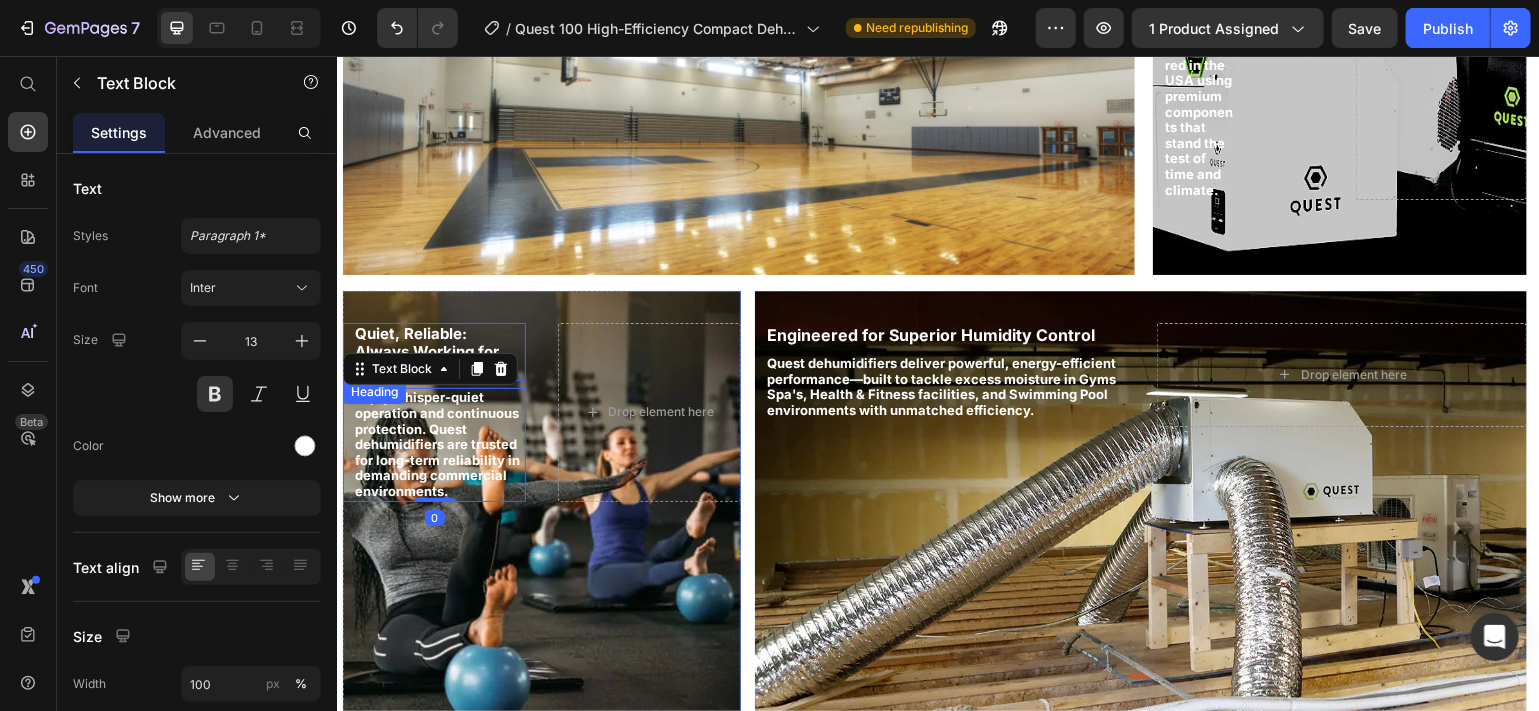 click on "Quiet, Reliable: Always Working for You" at bounding box center (426, 350) 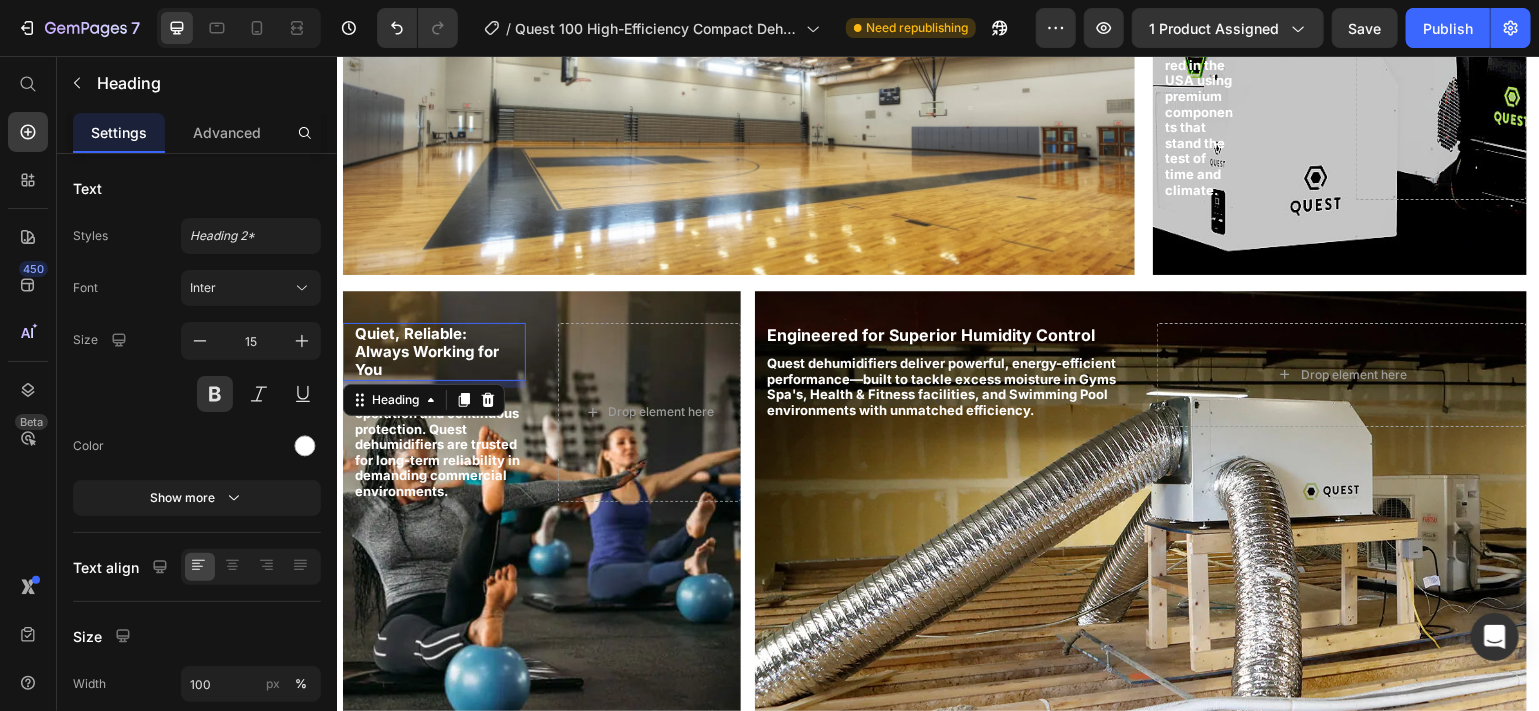 click on "Quiet, Reliable: Always Working for You" at bounding box center (433, 351) 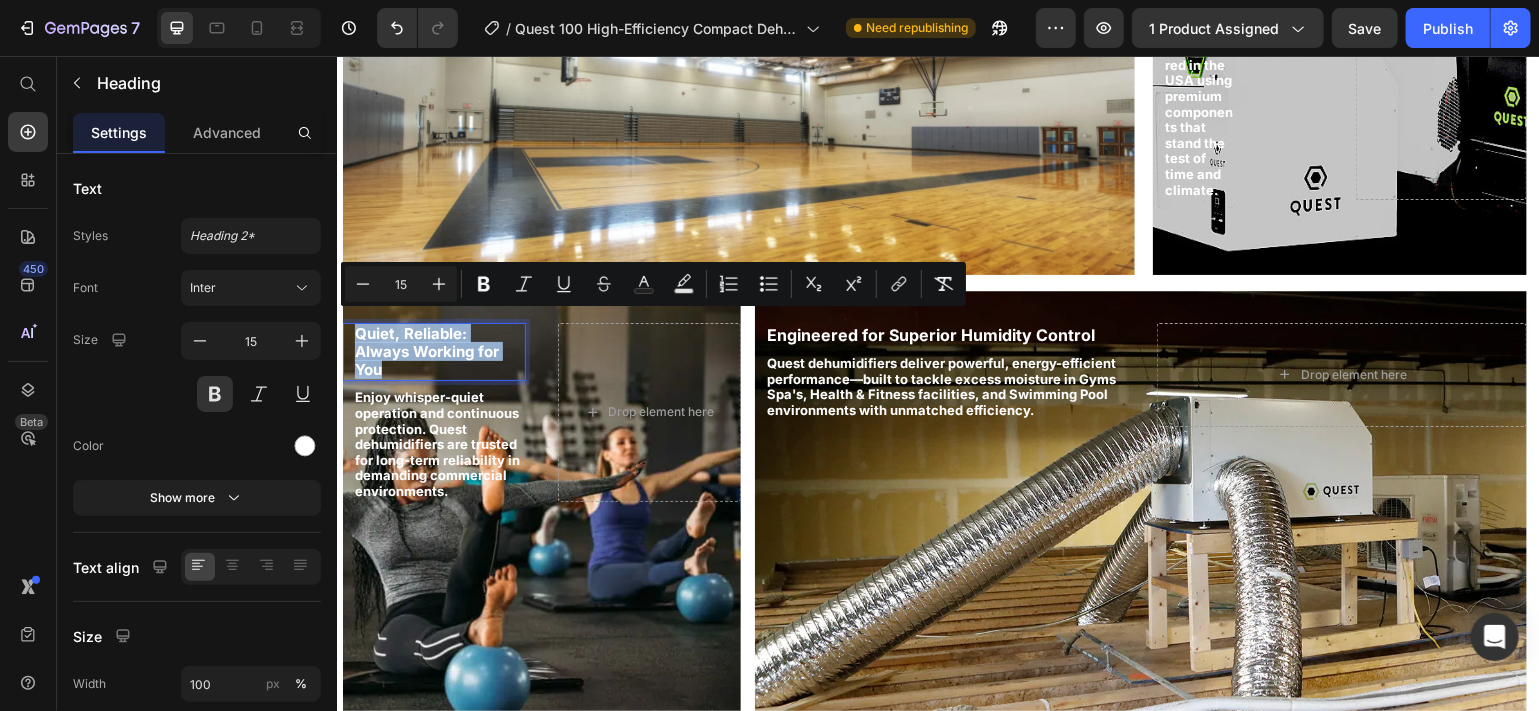 drag, startPoint x: 387, startPoint y: 357, endPoint x: 353, endPoint y: 319, distance: 50.990196 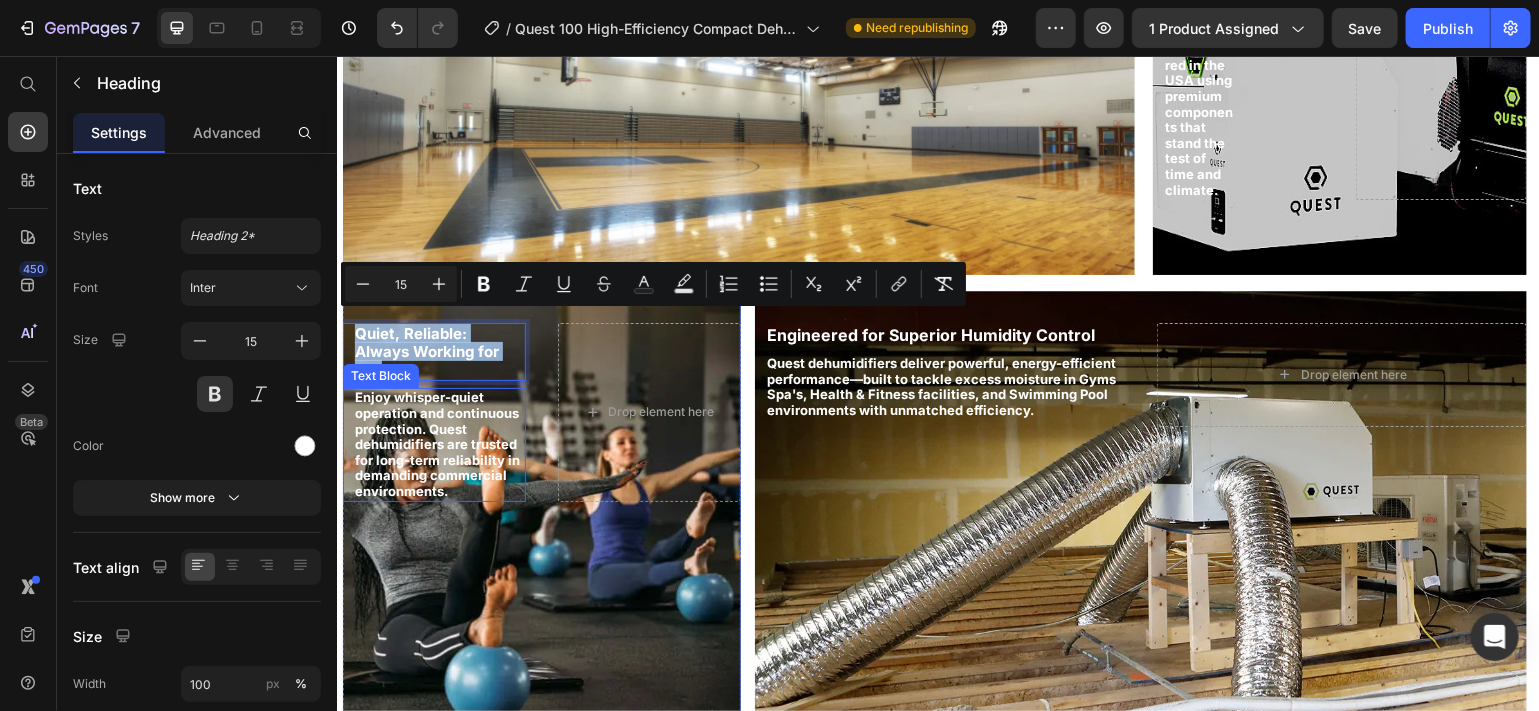 click on "Enjoy whisper-quiet operation and continuous protection. Quest dehumidifiers are trusted for long-term reliability in demanding commercial environments." at bounding box center [436, 443] 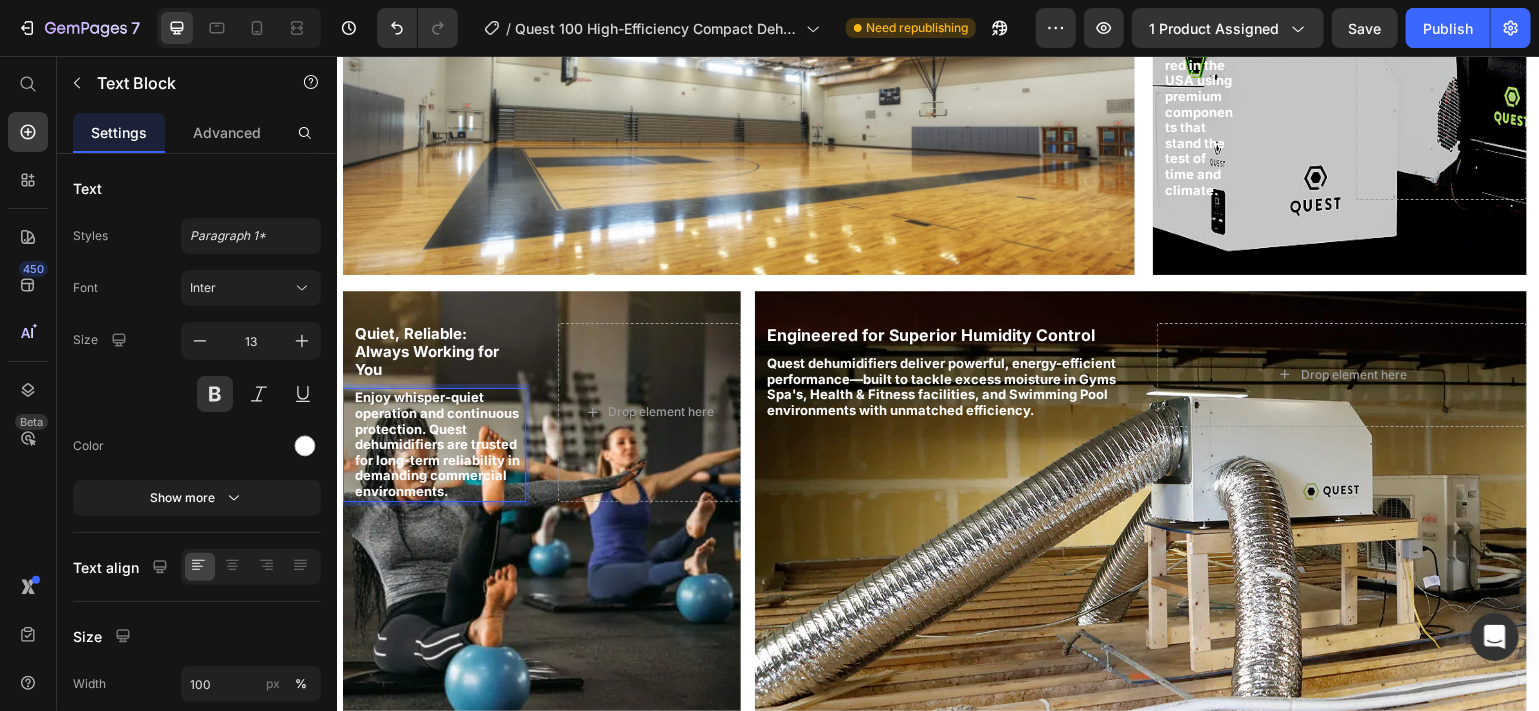 click on "Enjoy whisper-quiet operation and continuous protection. Quest dehumidifiers are trusted for long-term reliability in demanding commercial environments." at bounding box center (438, 443) 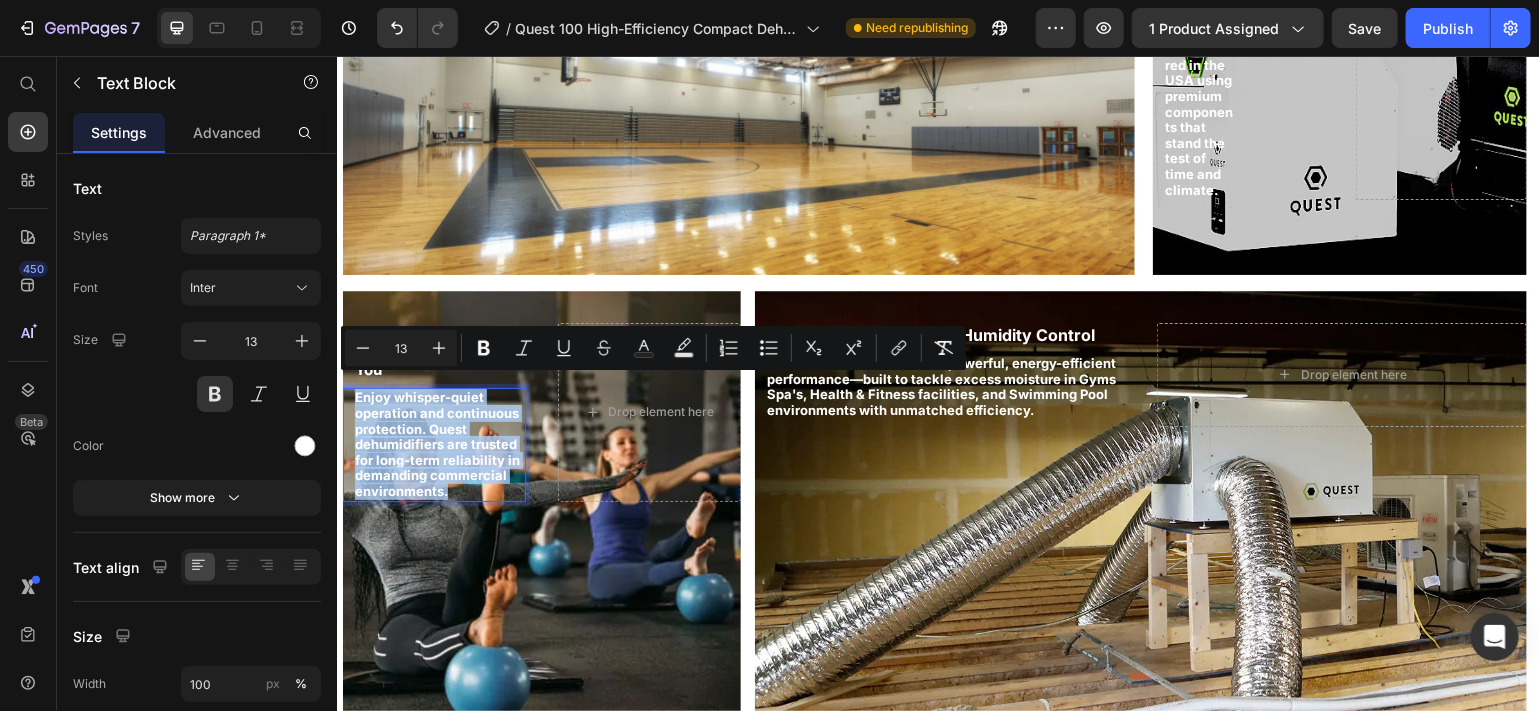 drag, startPoint x: 457, startPoint y: 476, endPoint x: 356, endPoint y: 389, distance: 133.30417 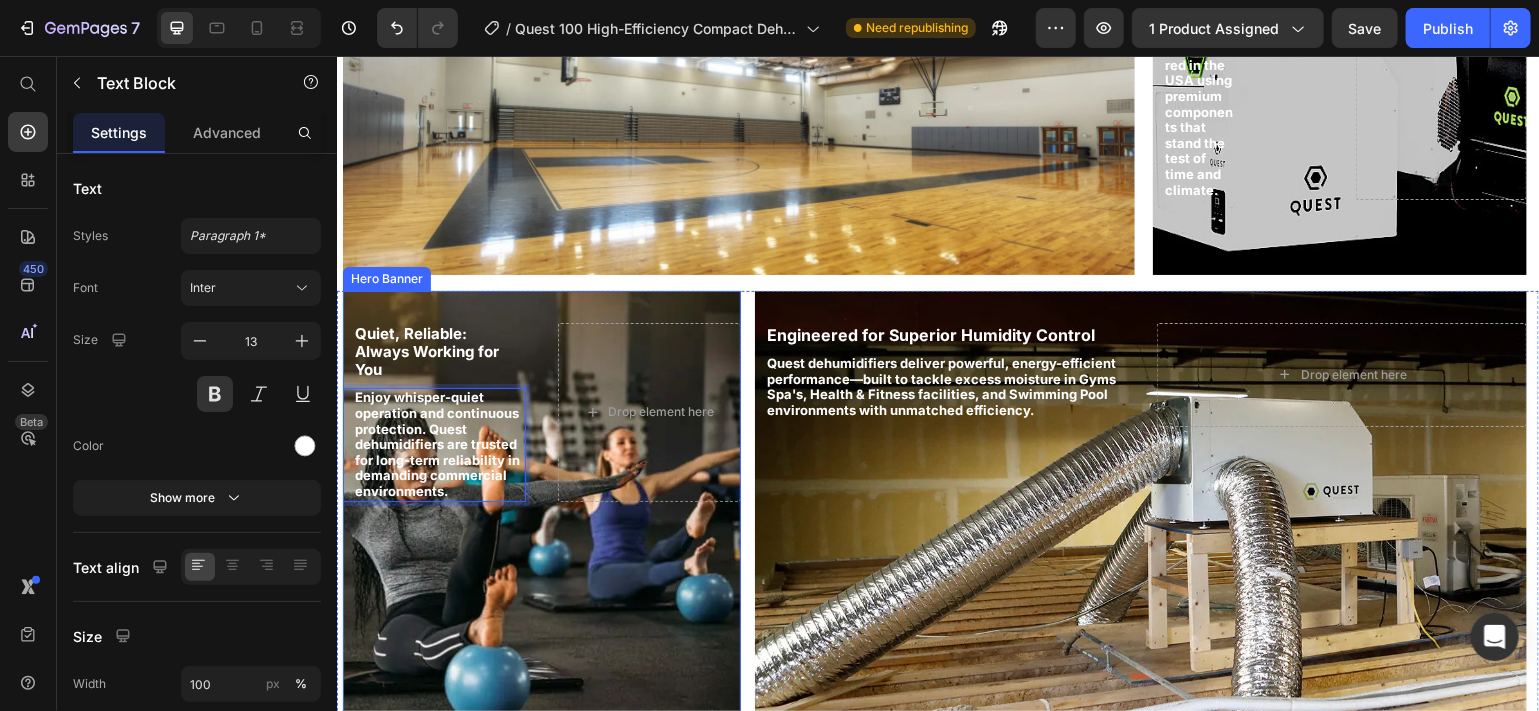 click at bounding box center (541, 505) 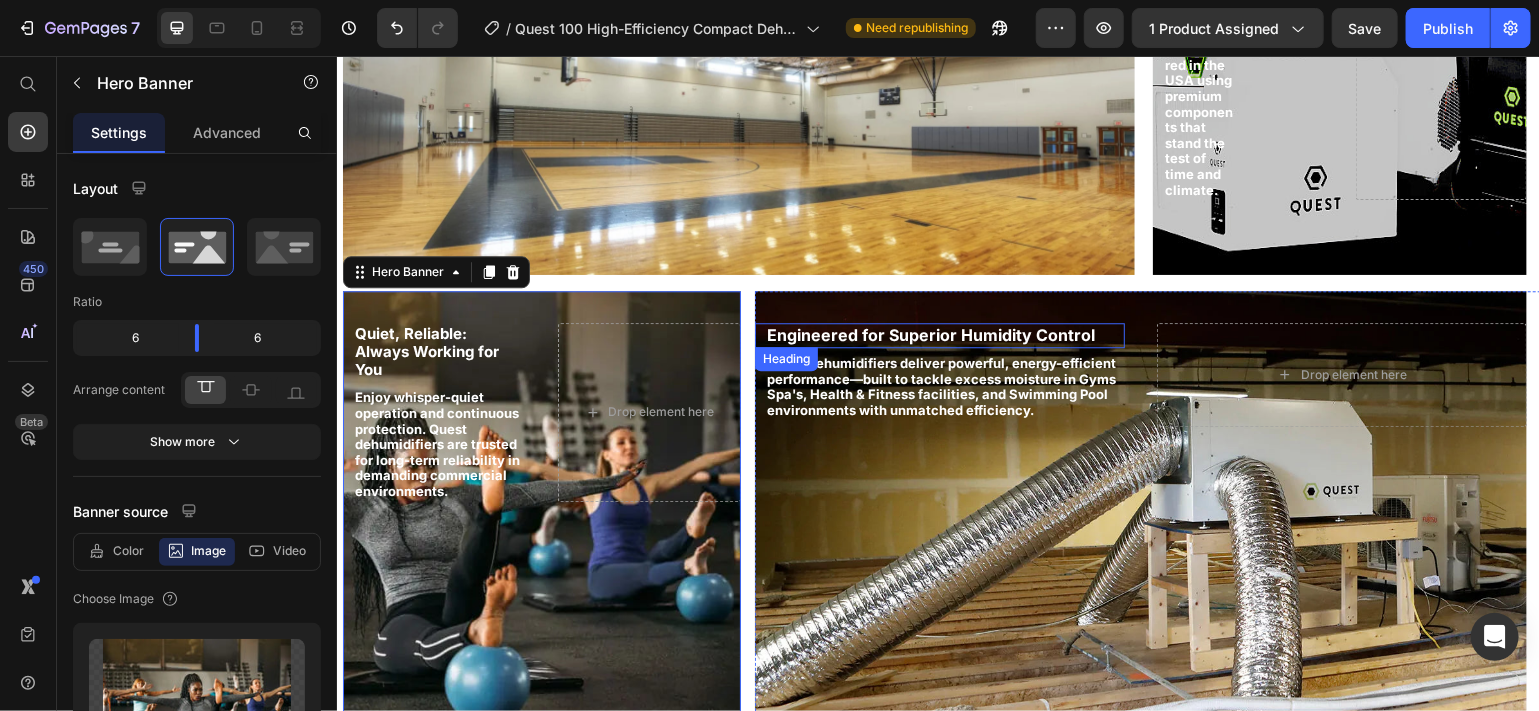 click on "Engineered for Superior Humidity Control" at bounding box center [930, 334] 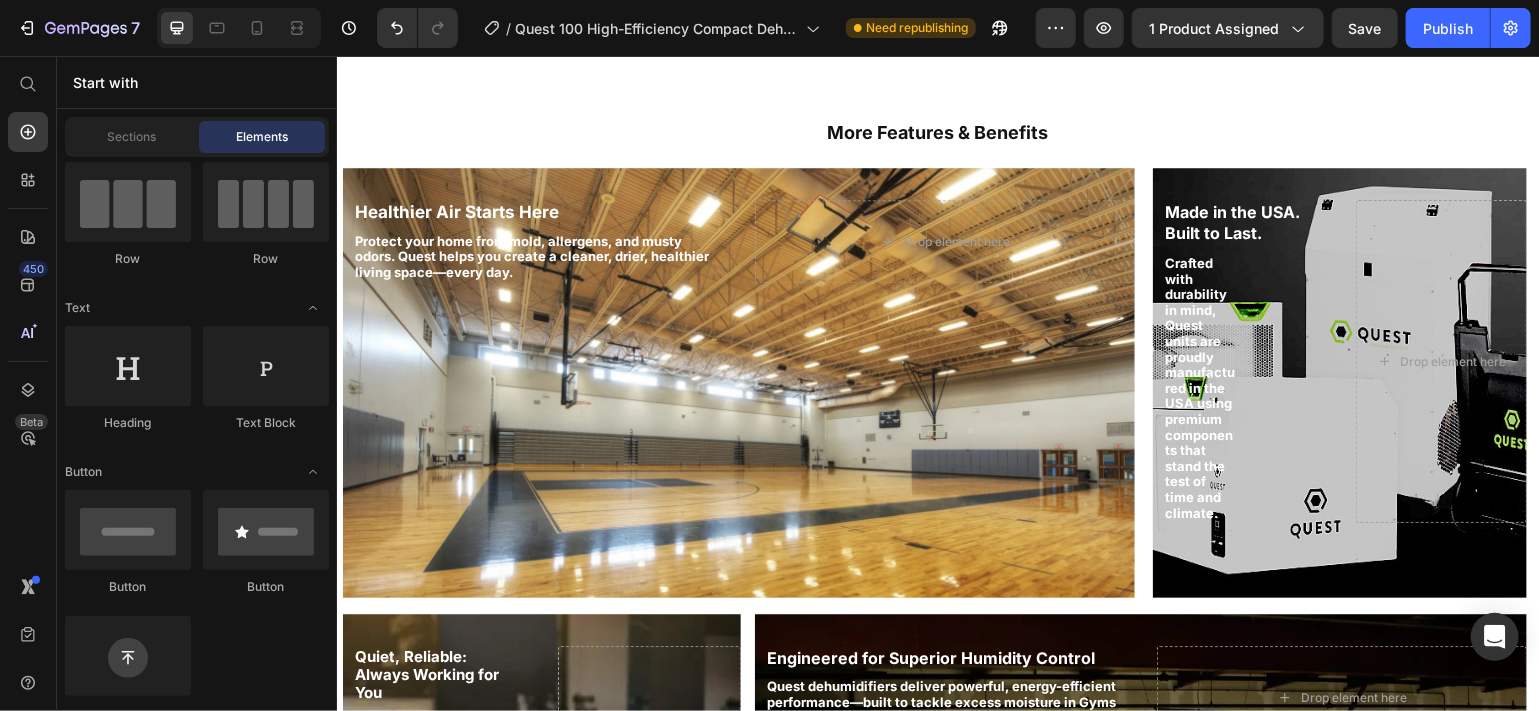 scroll, scrollTop: 2139, scrollLeft: 0, axis: vertical 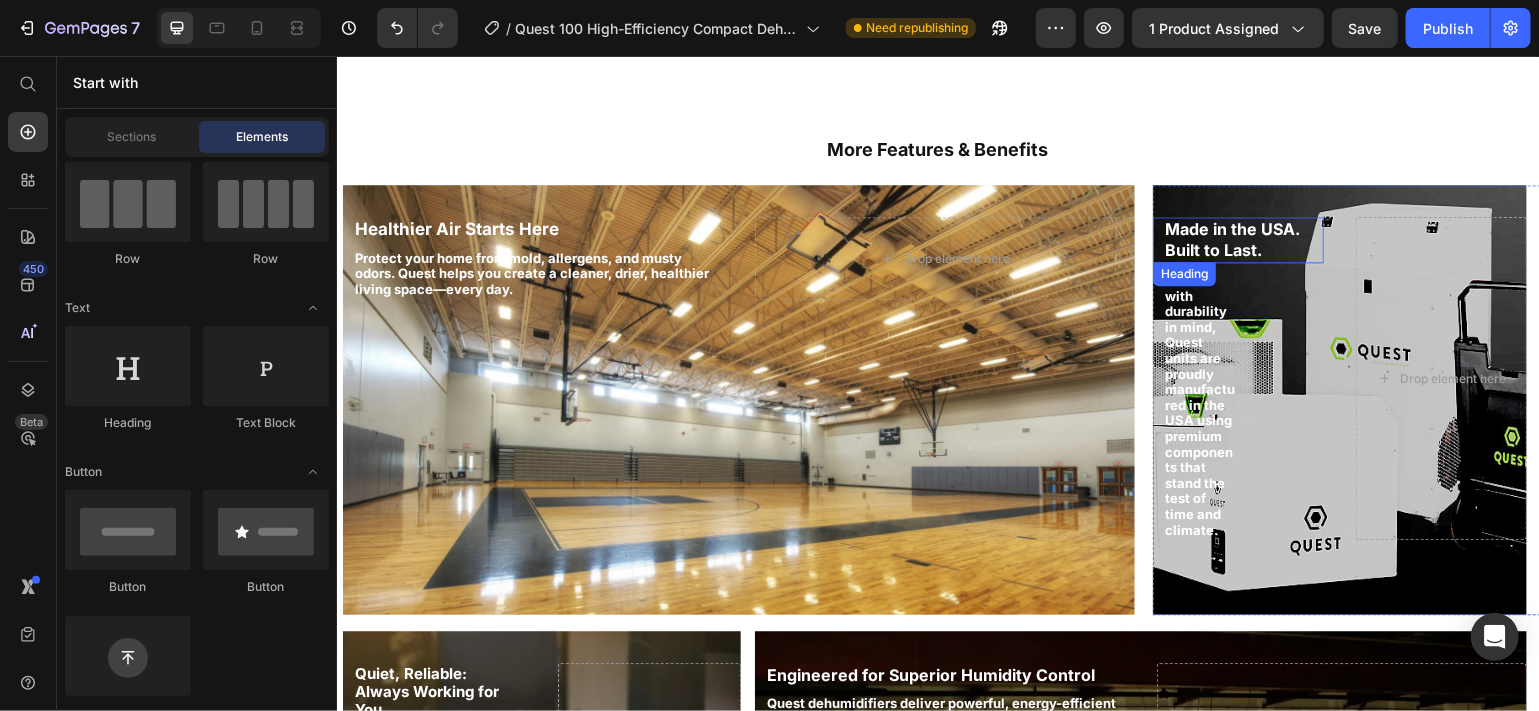 click on "Made in the USA. Built to Last." at bounding box center (1231, 238) 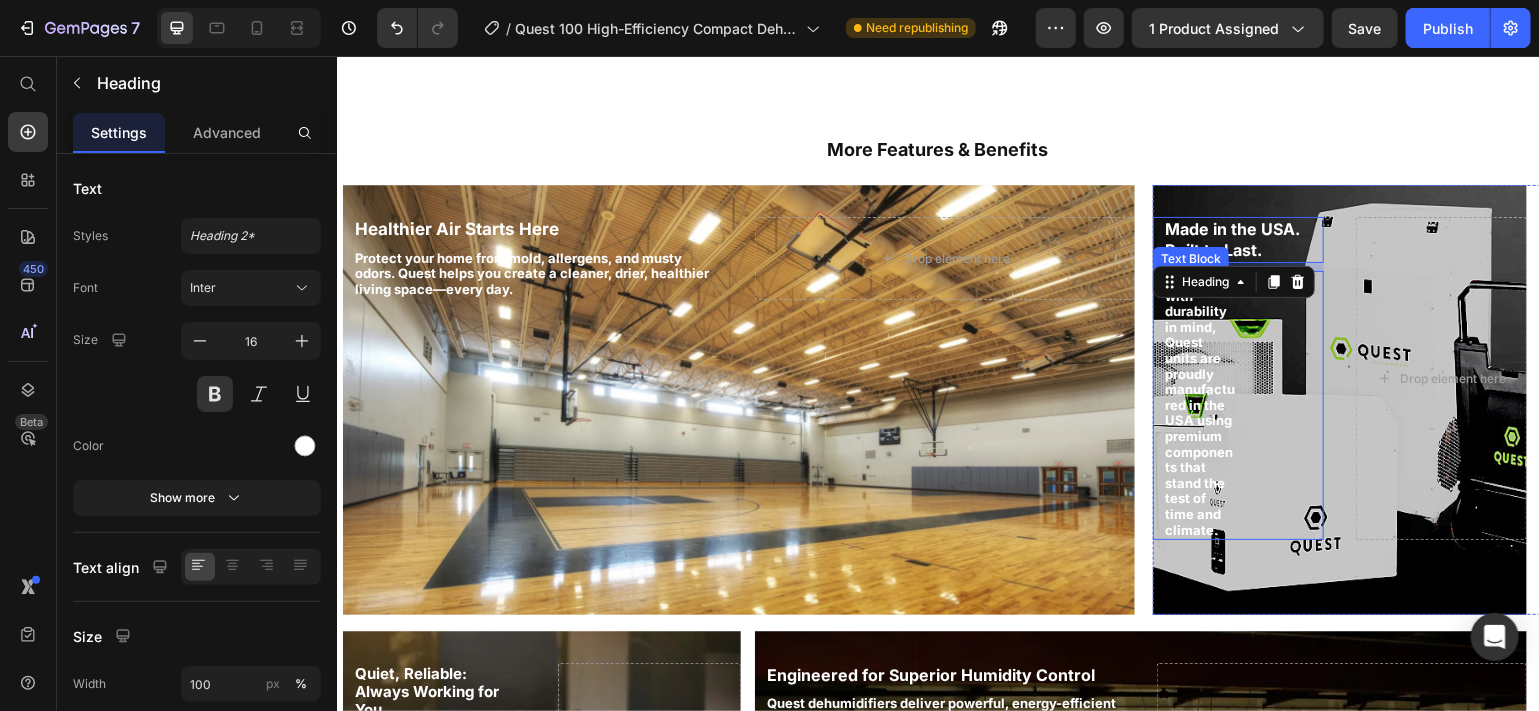 click on "Crafted with durability in mind, Quest units are proudly manufactured in the USA using premium components that stand the test of time and climate." at bounding box center (1237, 404) 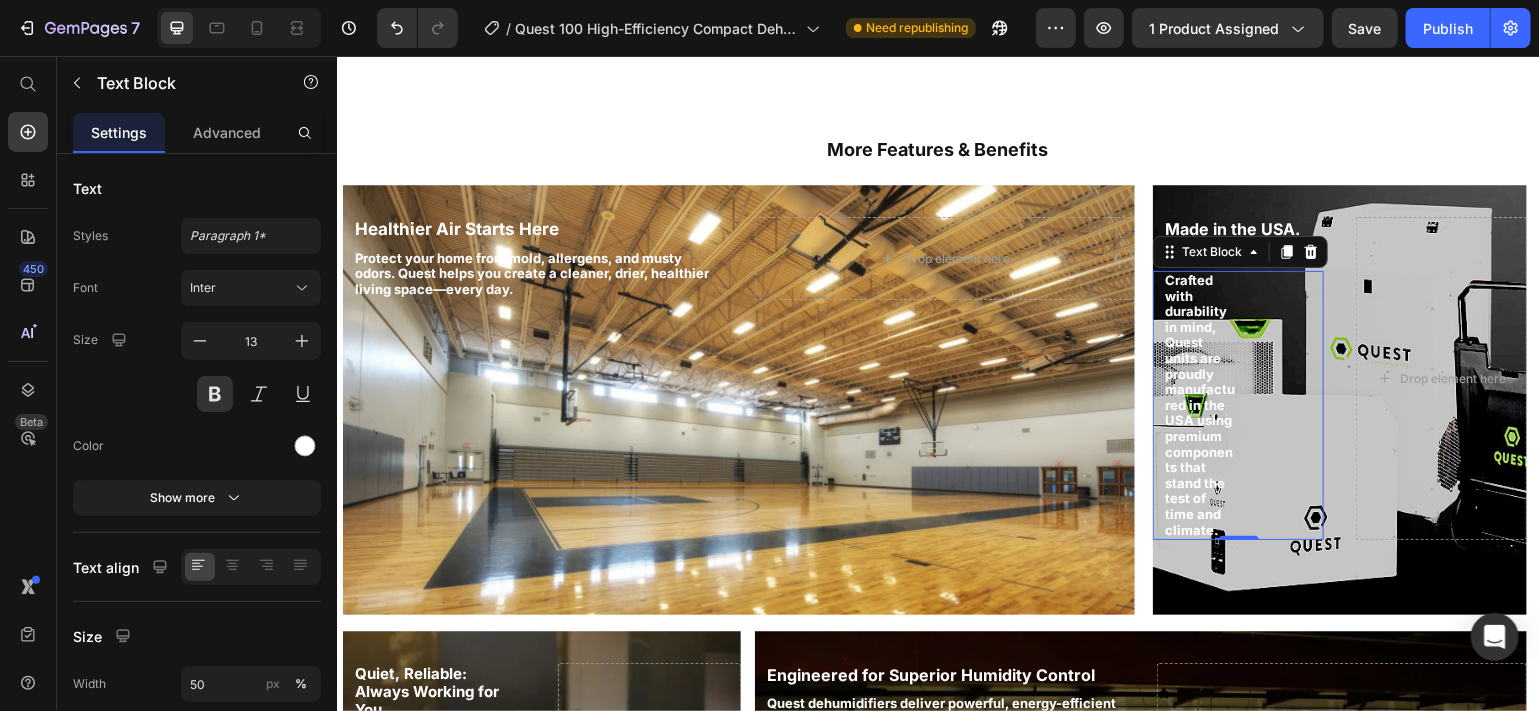 click on "Crafted with durability in mind, Quest units are proudly manufactured in the USA using premium components that stand the test of time and climate." at bounding box center (1237, 404) 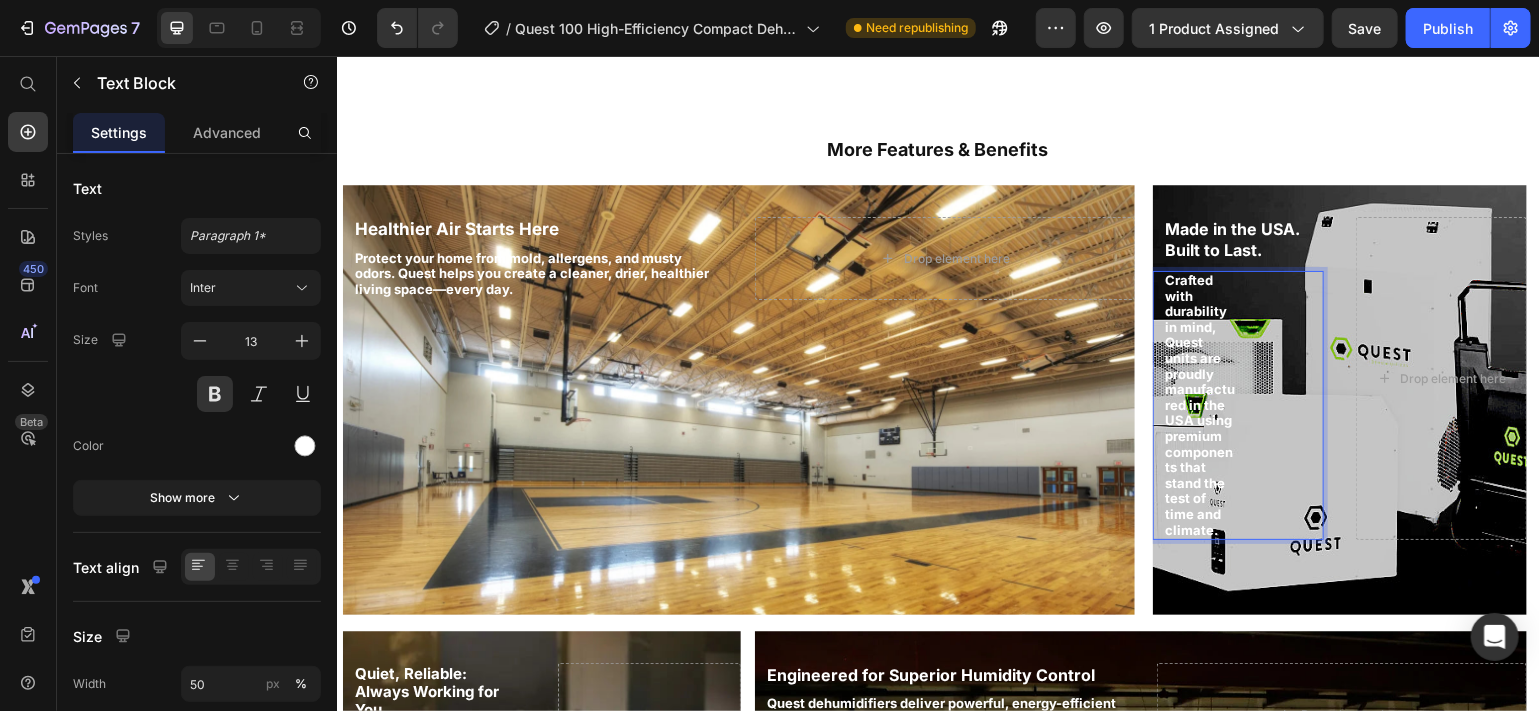 click on "Crafted with durability in mind, Quest units are proudly manufactured in the USA using premium components that stand the test of time and climate." at bounding box center [1200, 404] 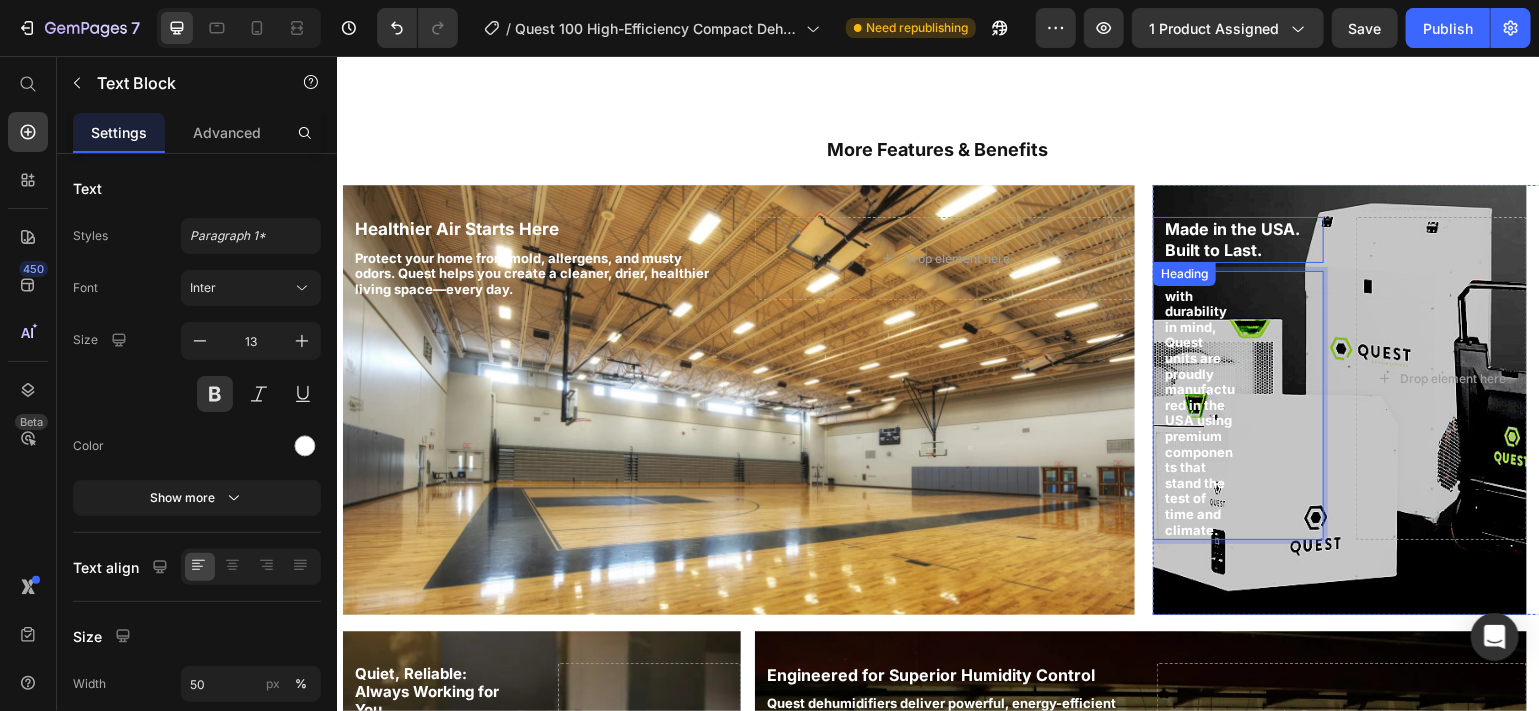 click on "Made in the USA. Built to Last." at bounding box center (1231, 238) 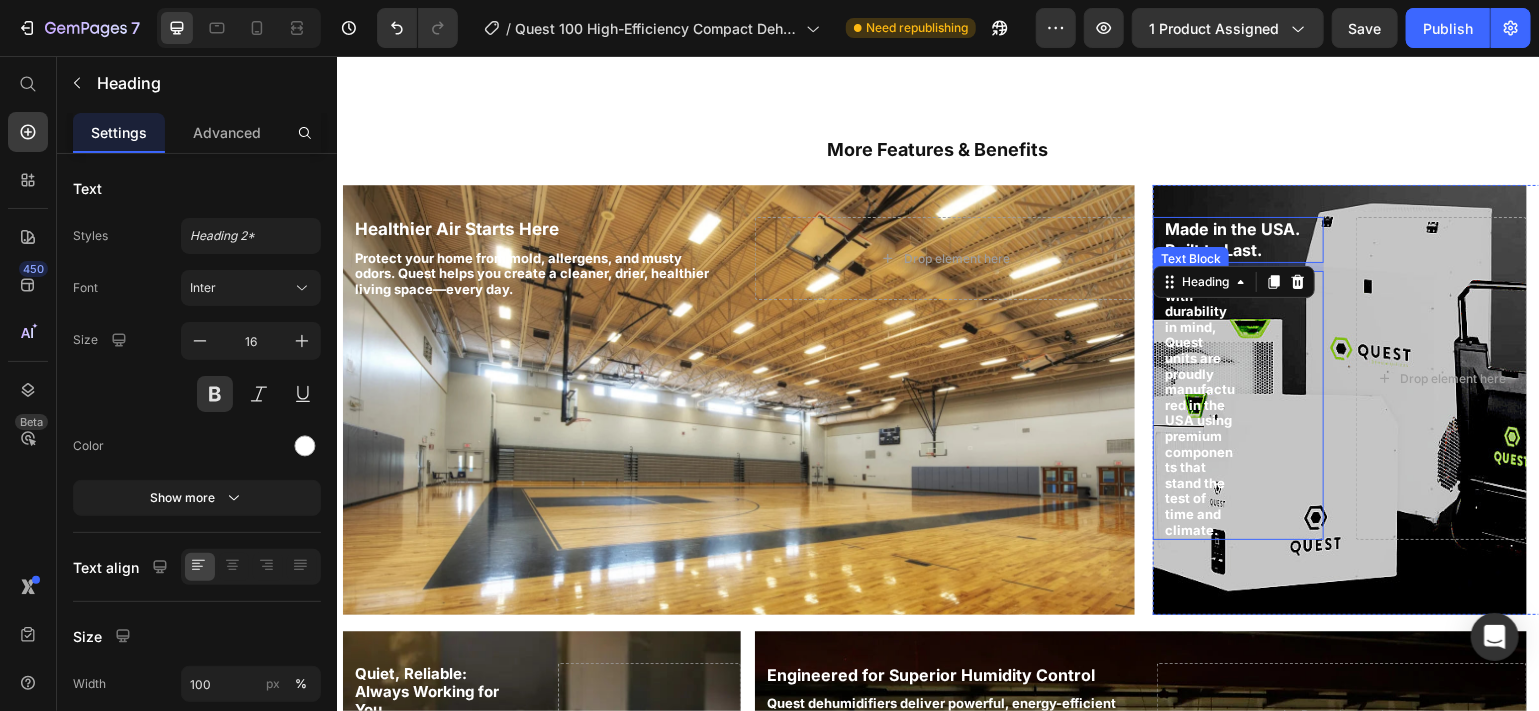 click on "Crafted with durability in mind, Quest units are proudly manufactured in the USA using premium components that stand the test of time and climate." at bounding box center [1200, 404] 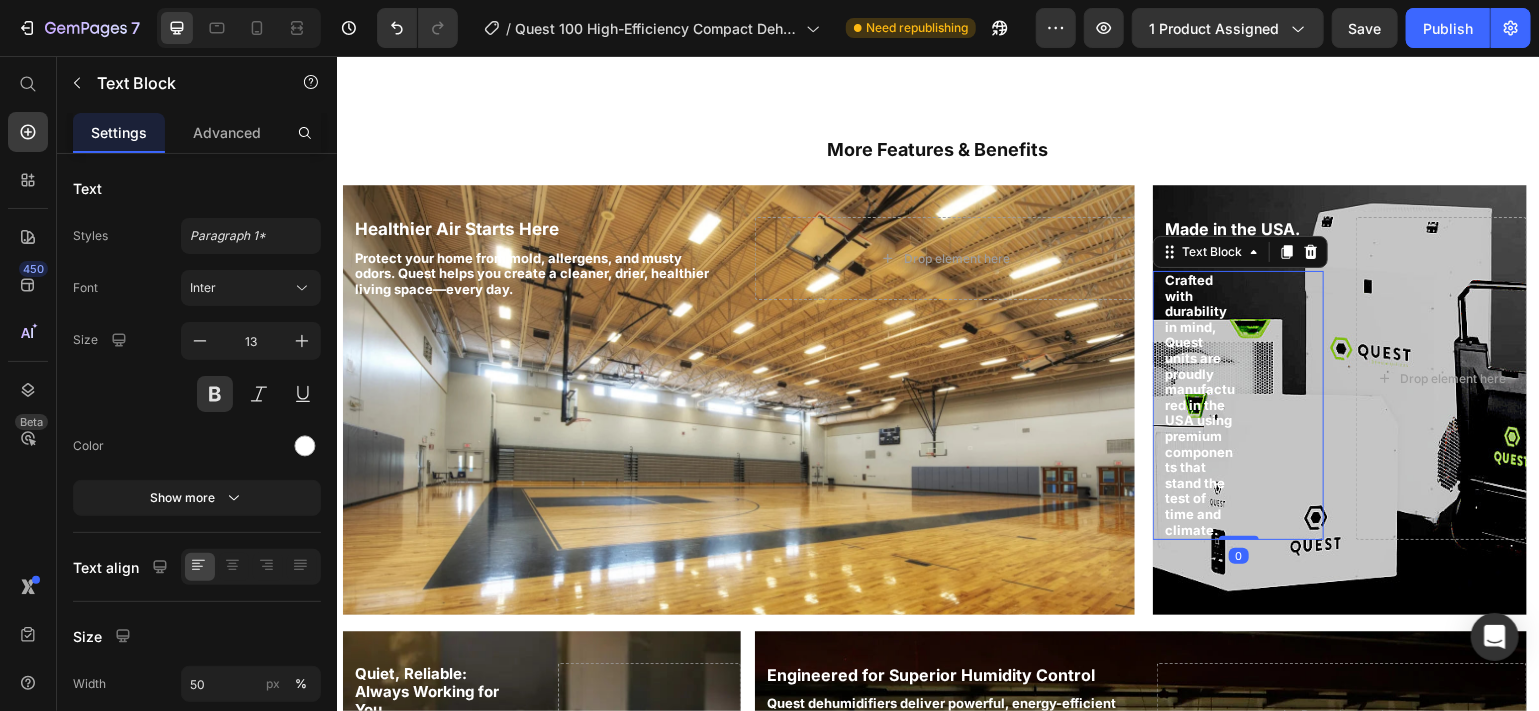 drag, startPoint x: 1226, startPoint y: 526, endPoint x: 1226, endPoint y: 509, distance: 17 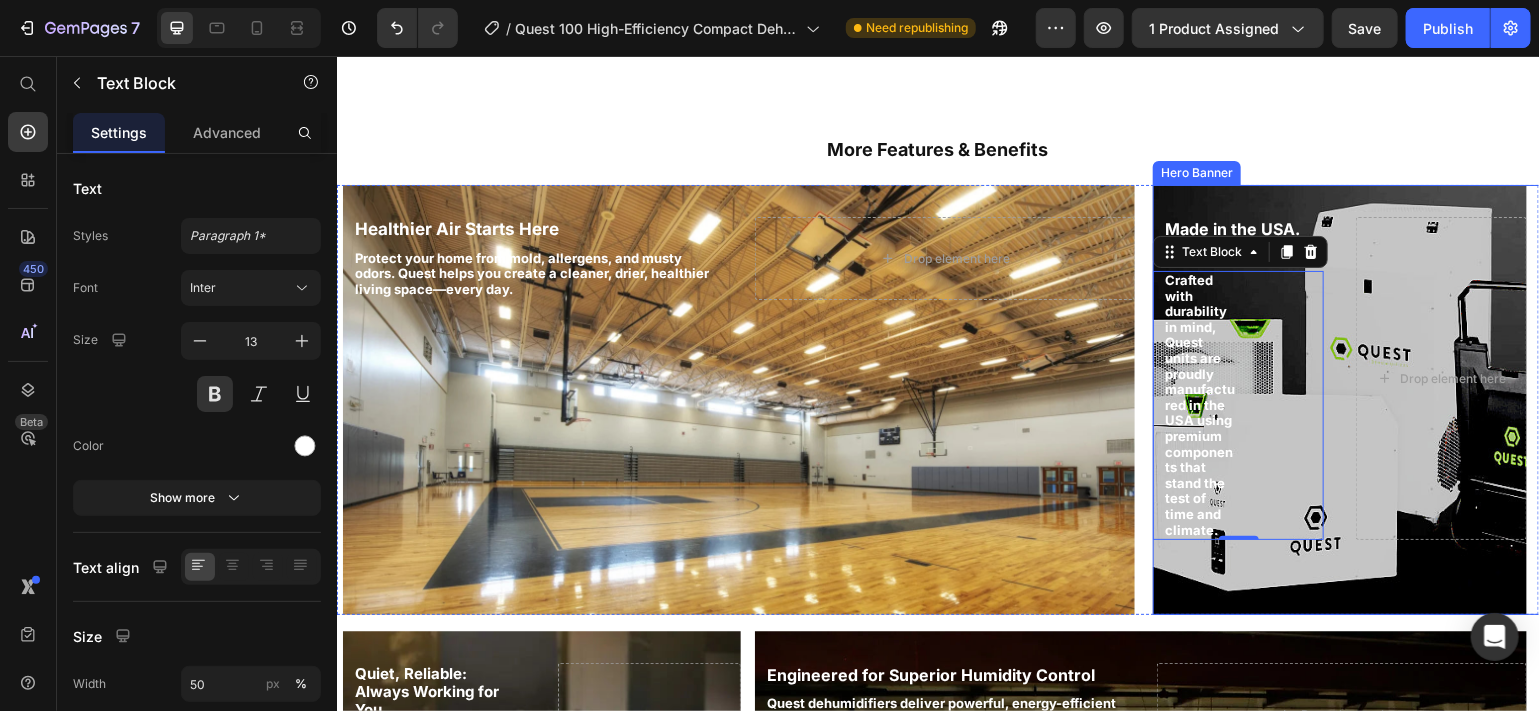 click on "Made in the USA. Built to Last. Heading Crafted with durability in mind, Quest units are proudly manufactured in the USA using premium components that stand the test of time and climate. Text Block   0
Drop element here" at bounding box center [1339, 377] 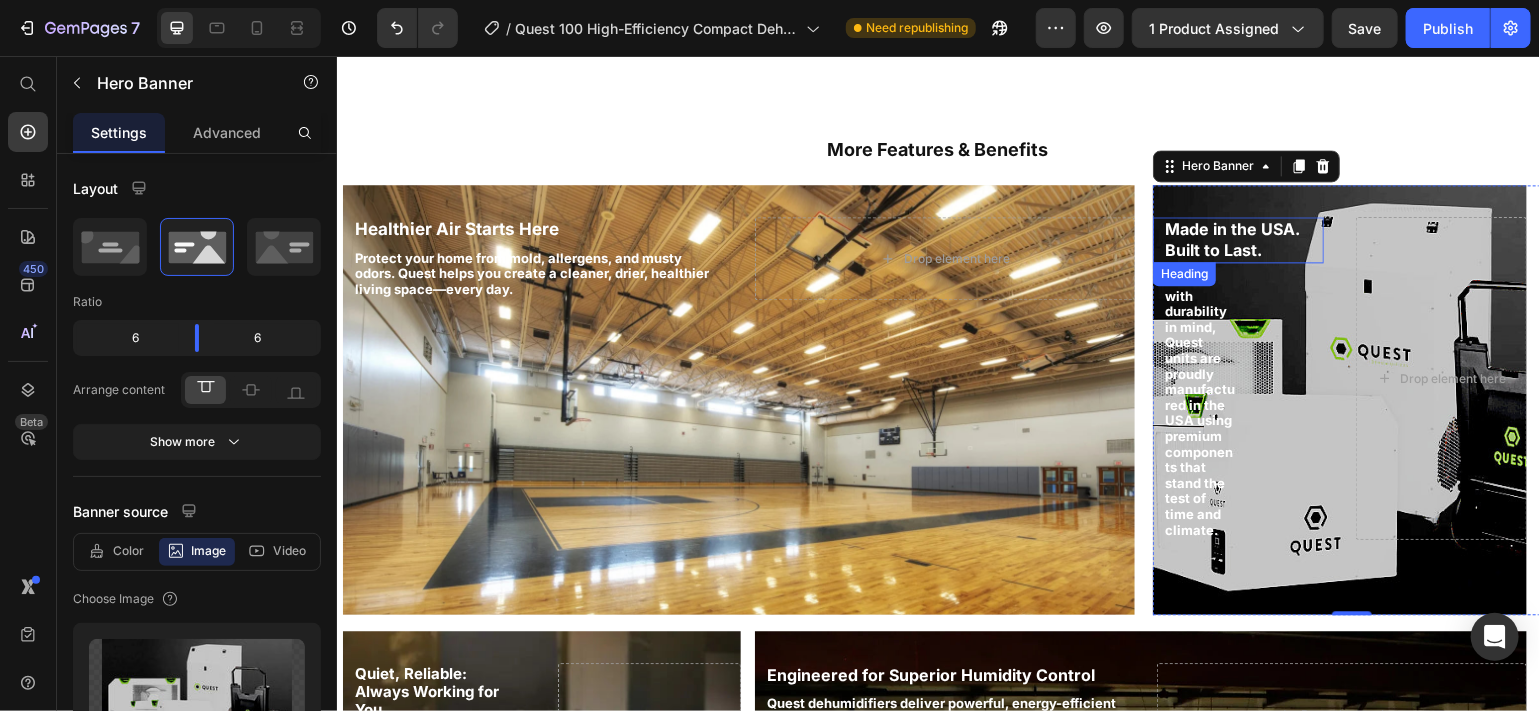 click on "Made in the USA. Built to Last." at bounding box center [1231, 238] 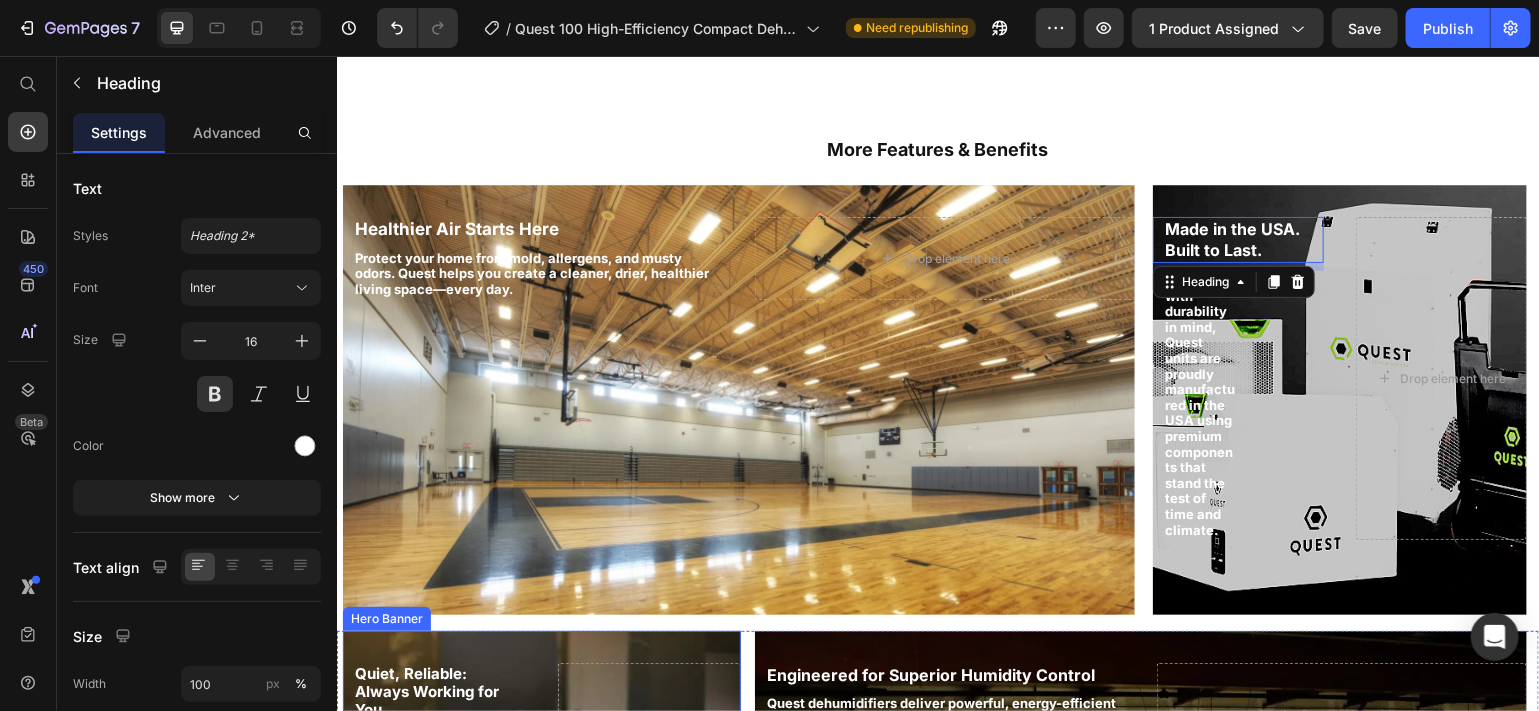 click on "⁠⁠⁠⁠⁠⁠⁠ Quiet, Reliable: Always Working for You Heading Enjoy whisper-quiet operation and continuous protection. Quest dehumidifiers are trusted for long-term reliability in demanding commercial environments. Text Block
Drop element here" at bounding box center [541, 751] 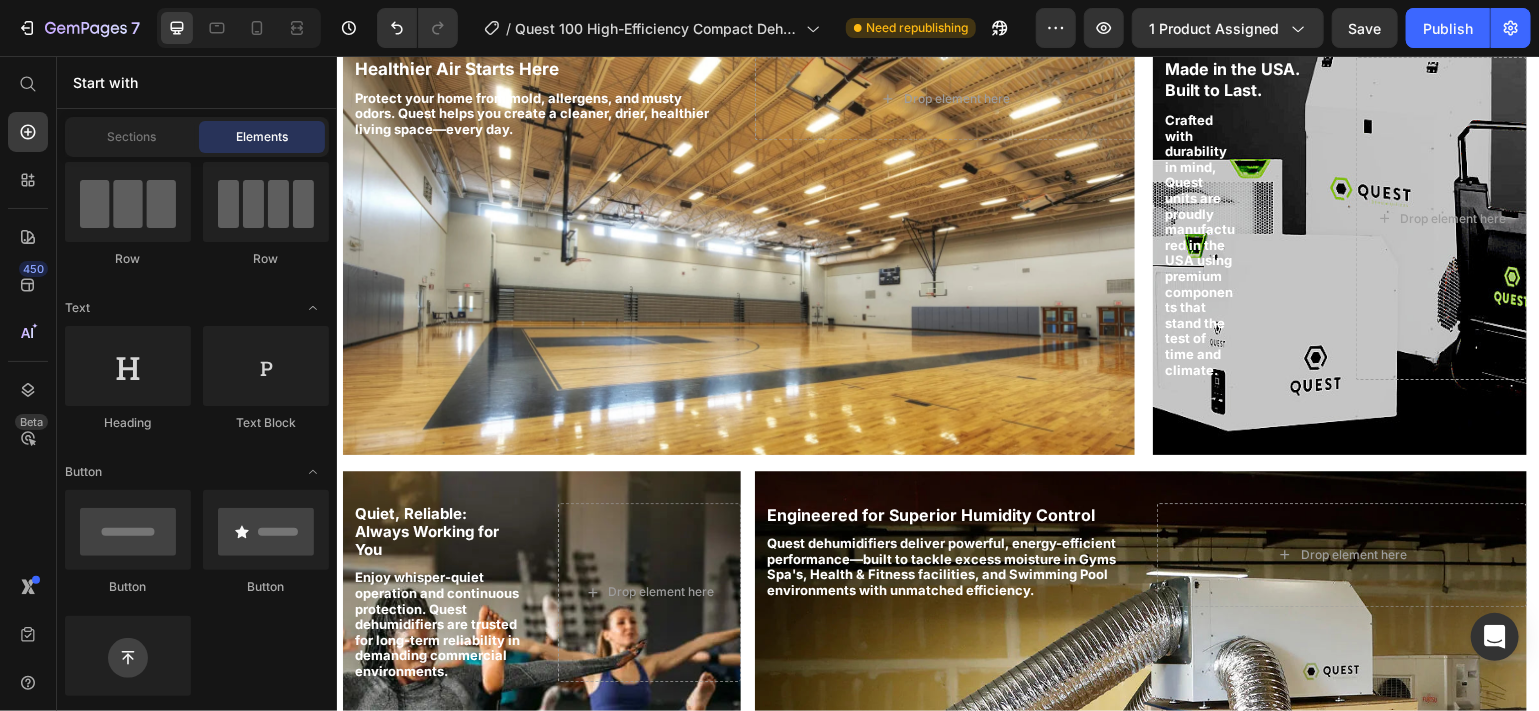 scroll, scrollTop: 2332, scrollLeft: 0, axis: vertical 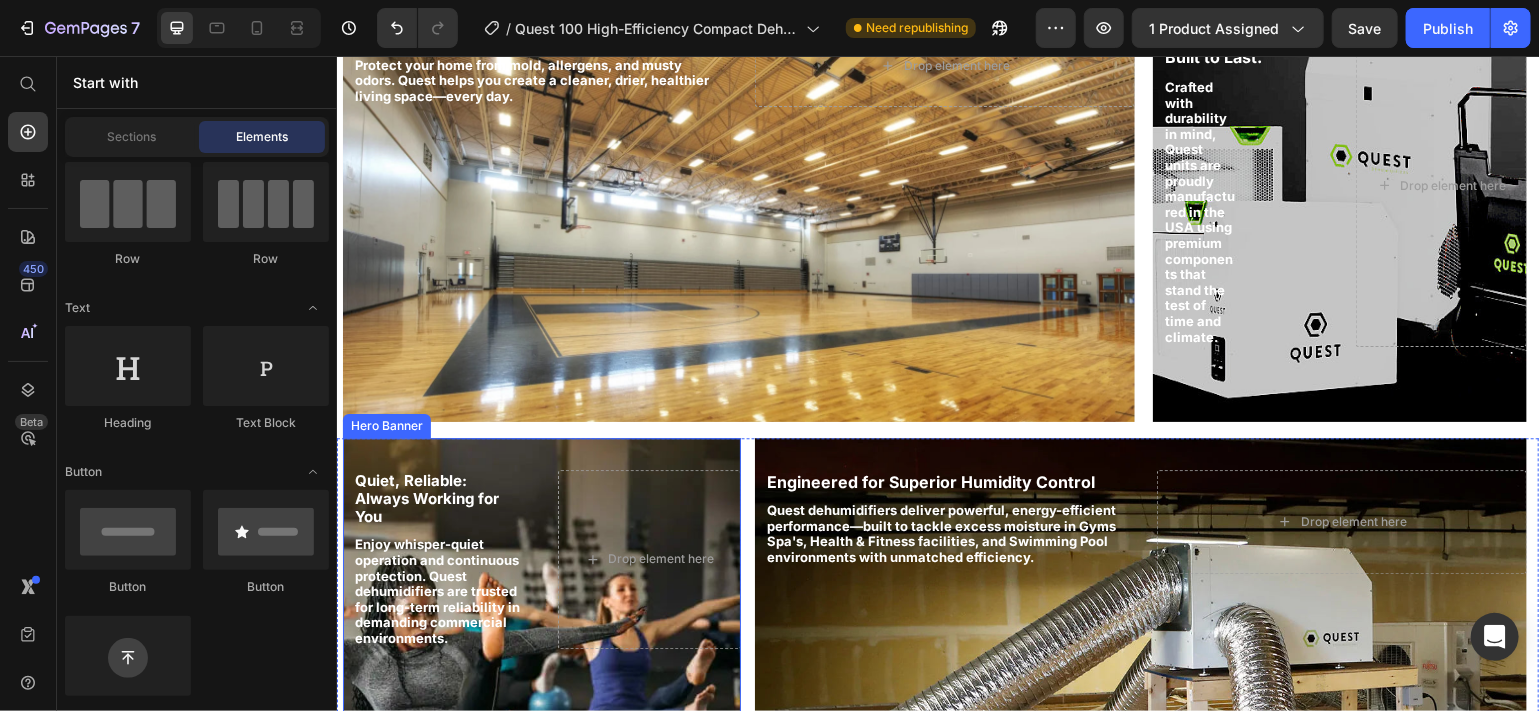 click on "⁠⁠⁠⁠⁠⁠⁠ Quiet, Reliable: Always Working for You Heading Enjoy whisper-quiet operation and continuous protection. Quest dehumidifiers are trusted for long-term reliability in demanding commercial environments. Text Block
Drop element here" at bounding box center (541, 558) 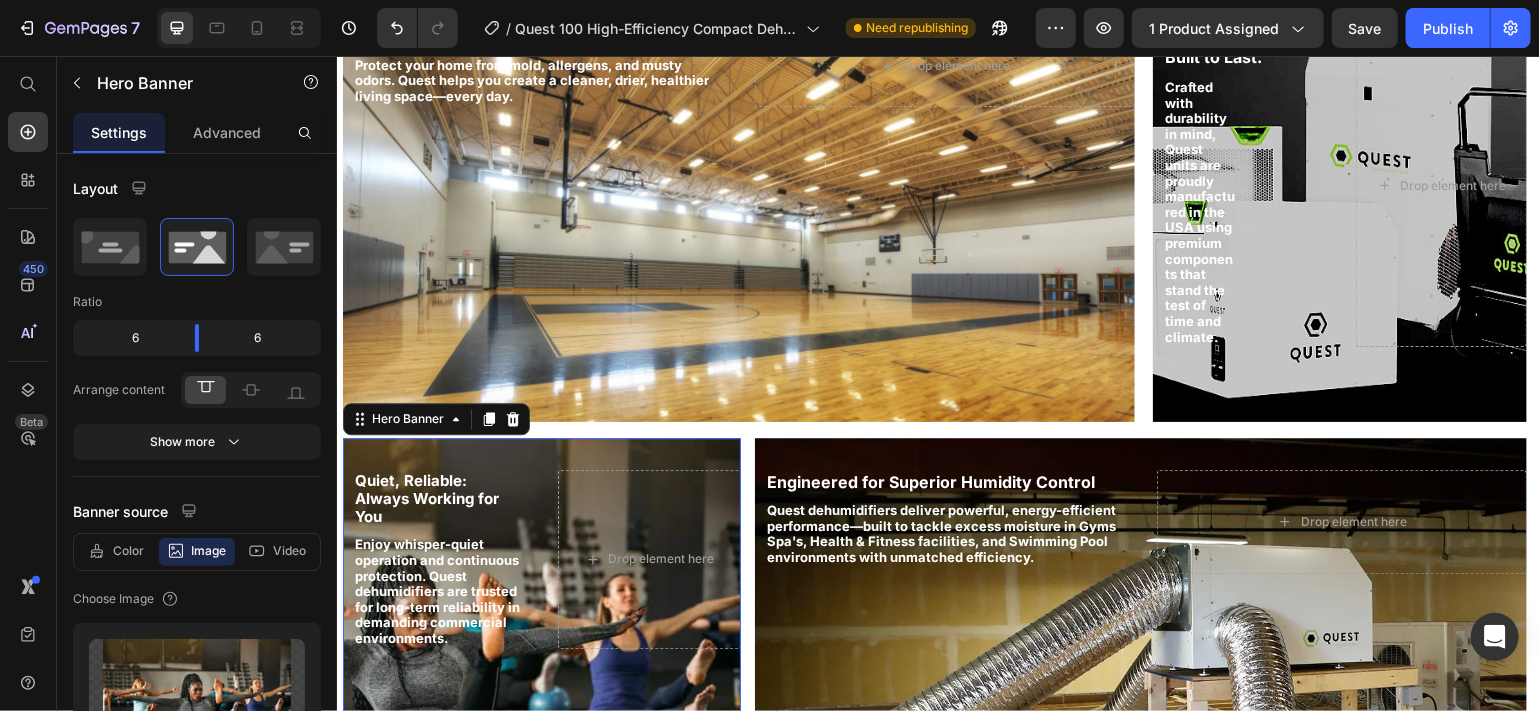 click on "⁠⁠⁠⁠⁠⁠⁠ Quiet, Reliable: Always Working for You Heading Enjoy whisper-quiet operation and continuous protection. Quest dehumidifiers are trusted for long-term reliability in demanding commercial environments. Text Block
Drop element here" at bounding box center (541, 558) 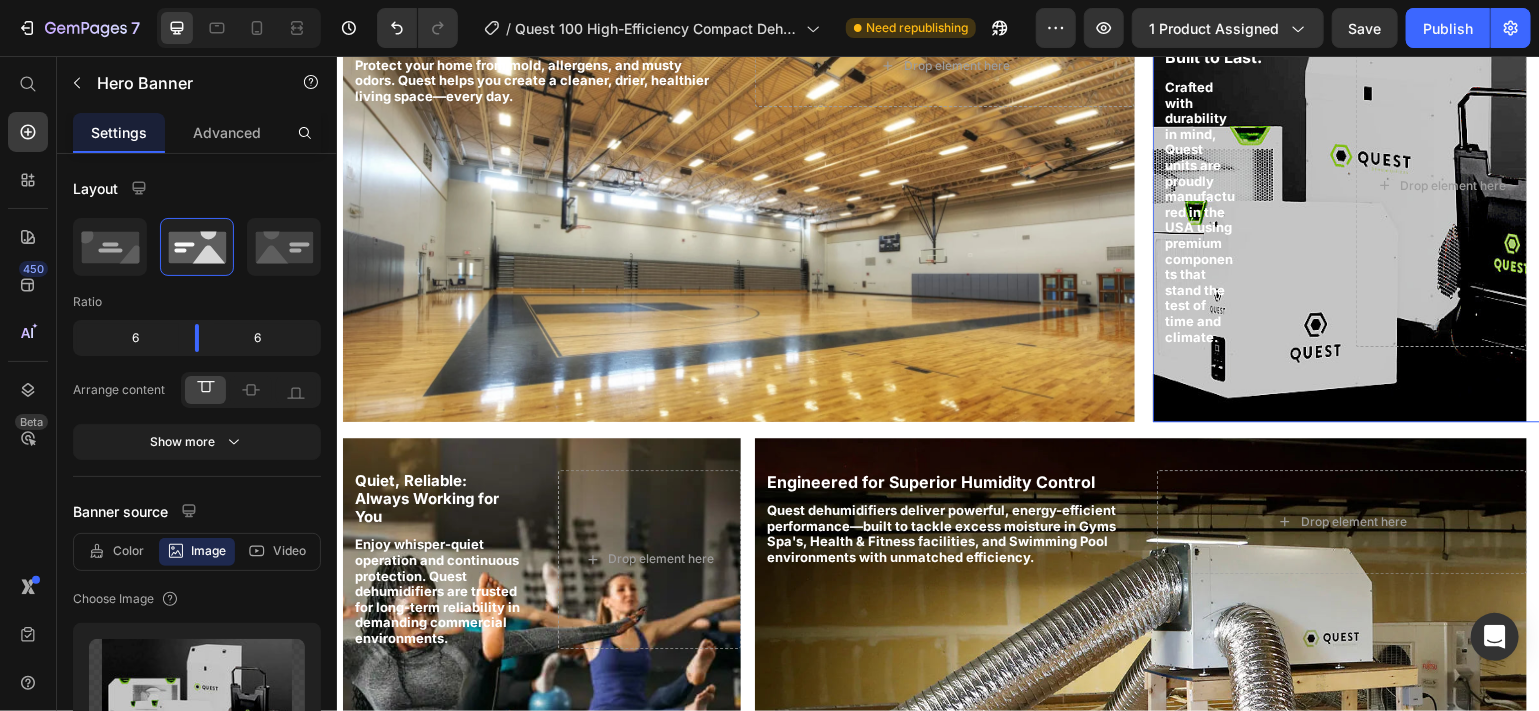 click on "Made in the USA. Built to Last. Heading Crafted with durability in mind, Quest units are proudly manufactured in the USA using premium components that stand the test of time and climate. Text Block
Drop element here" at bounding box center (1339, 184) 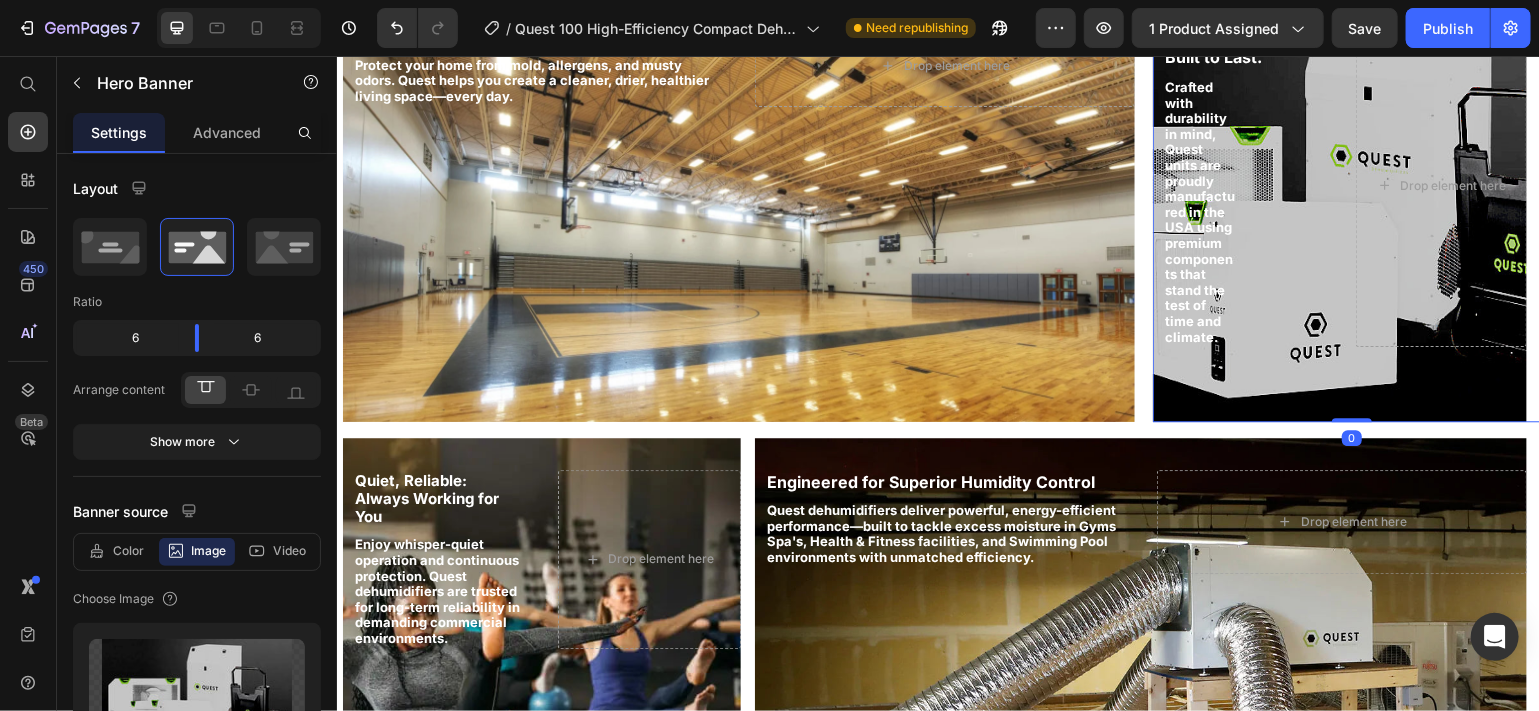 click on "Made in the USA. Built to Last. Heading Crafted with durability in mind, Quest units are proudly manufactured in the USA using premium components that stand the test of time and climate. Text Block
Drop element here" at bounding box center (1339, 184) 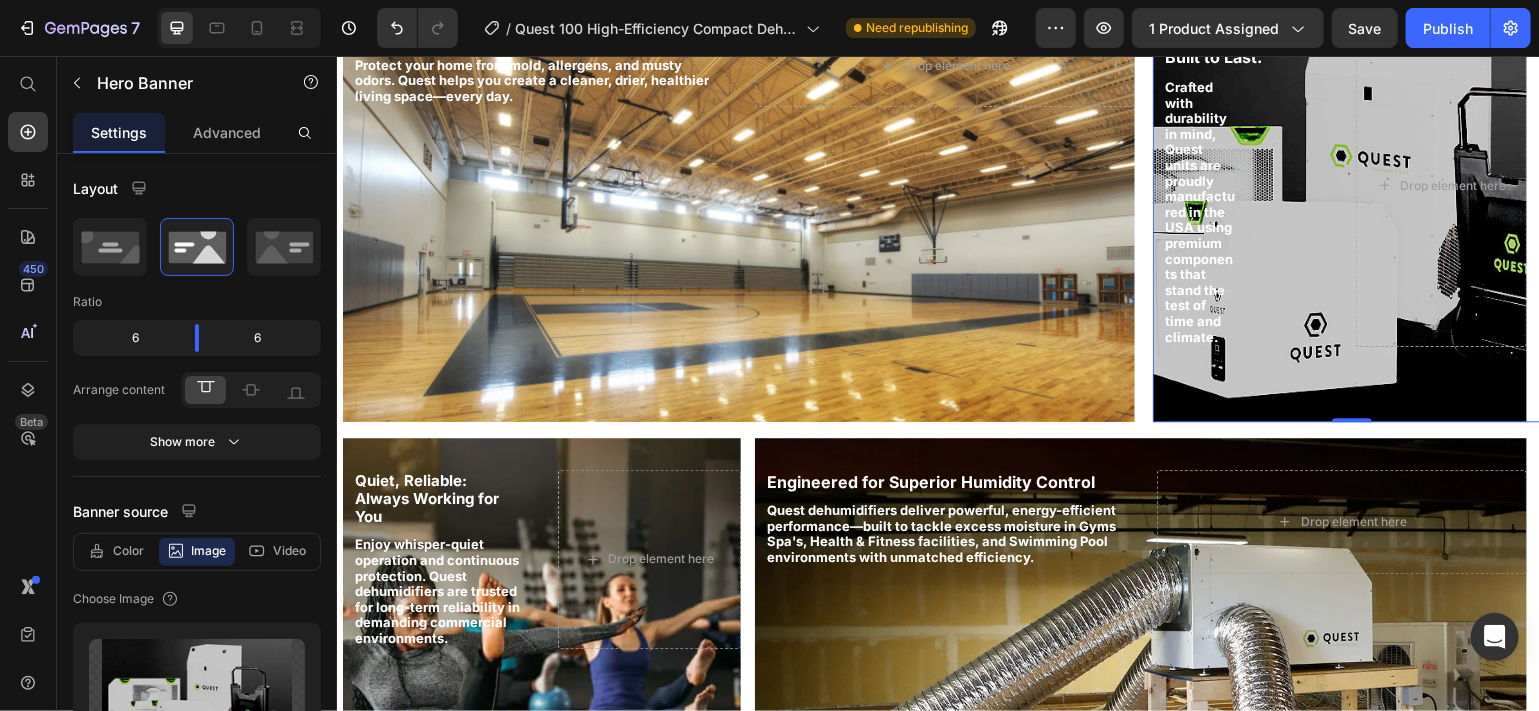 click on "Made in the USA. Built to Last. Heading Crafted with durability in mind, Quest units are proudly manufactured in the USA using premium components that stand the test of time and climate. Text Block
Drop element here" at bounding box center [1339, 184] 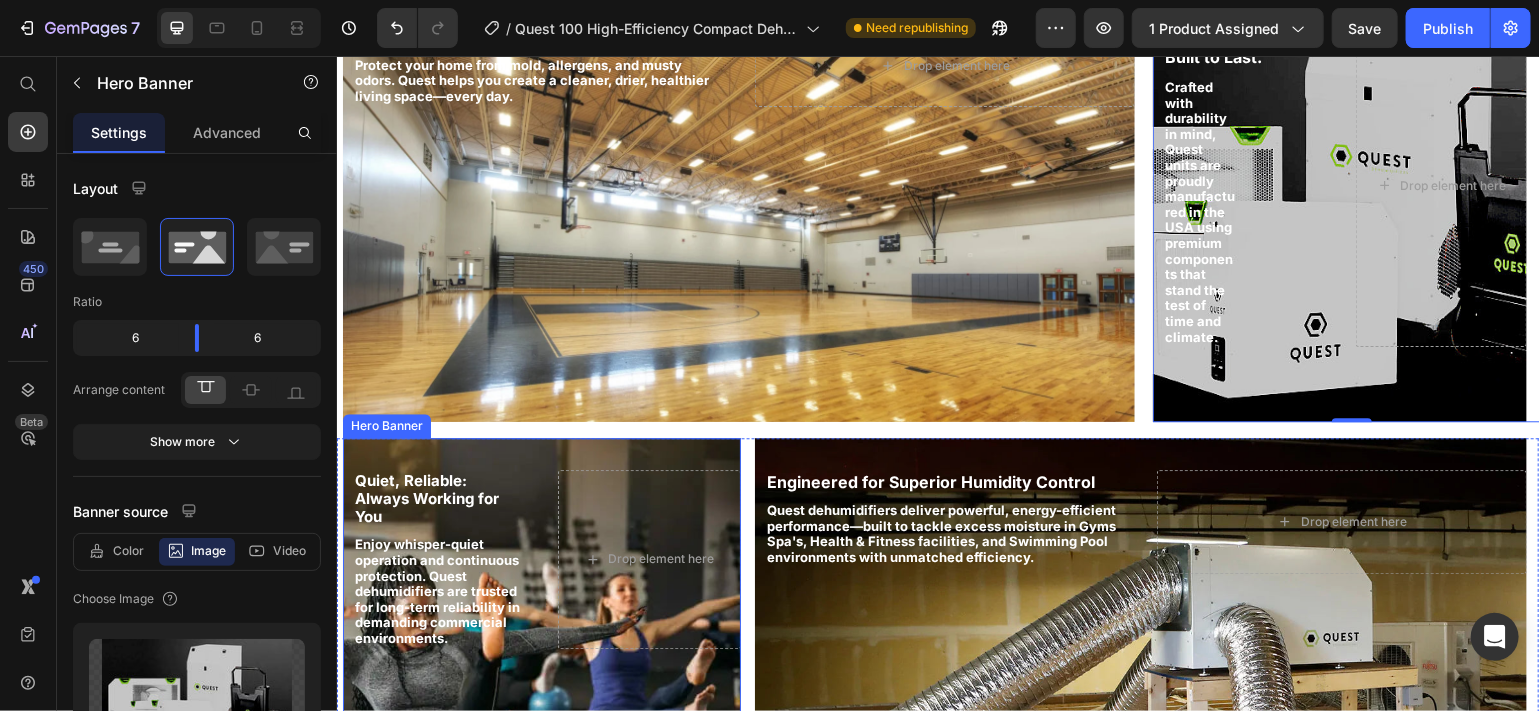 click at bounding box center [541, 652] 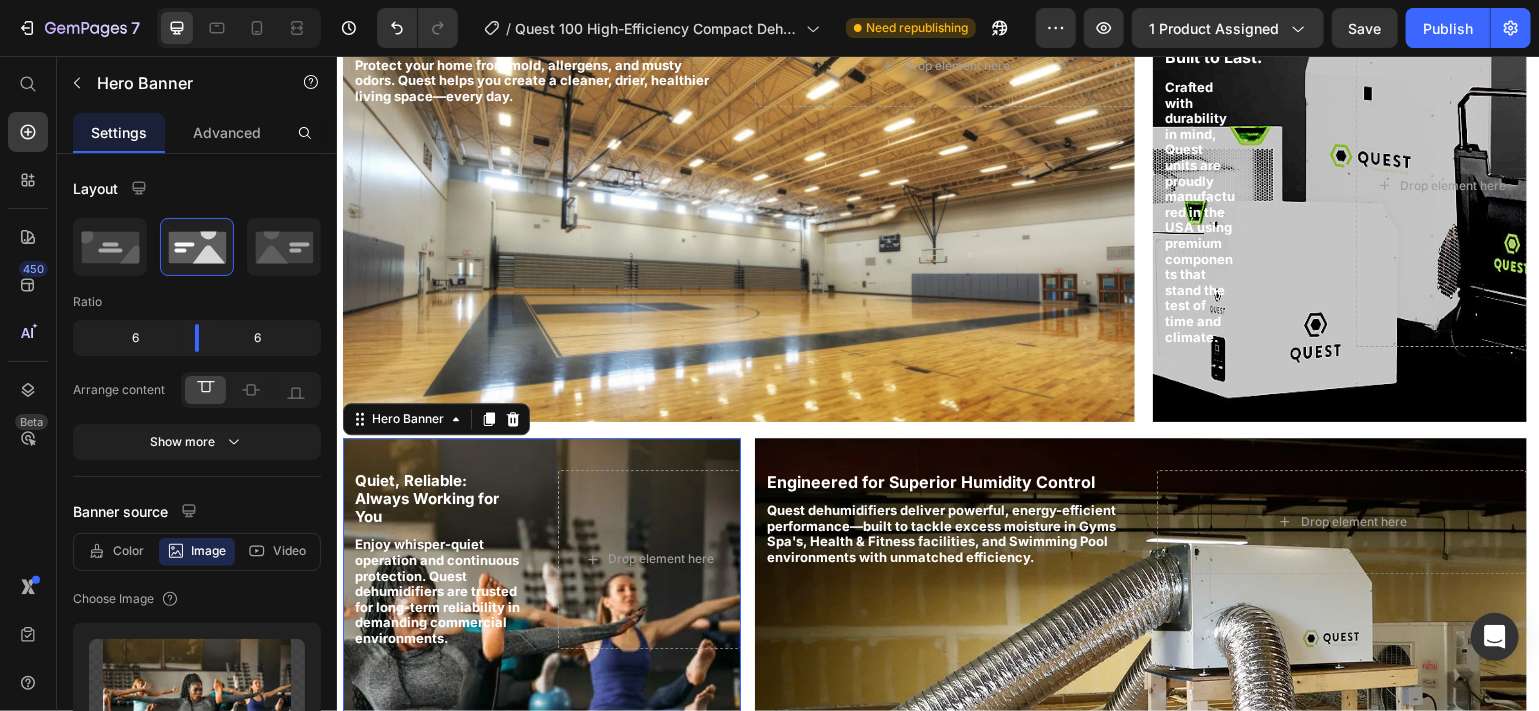 click at bounding box center [541, 652] 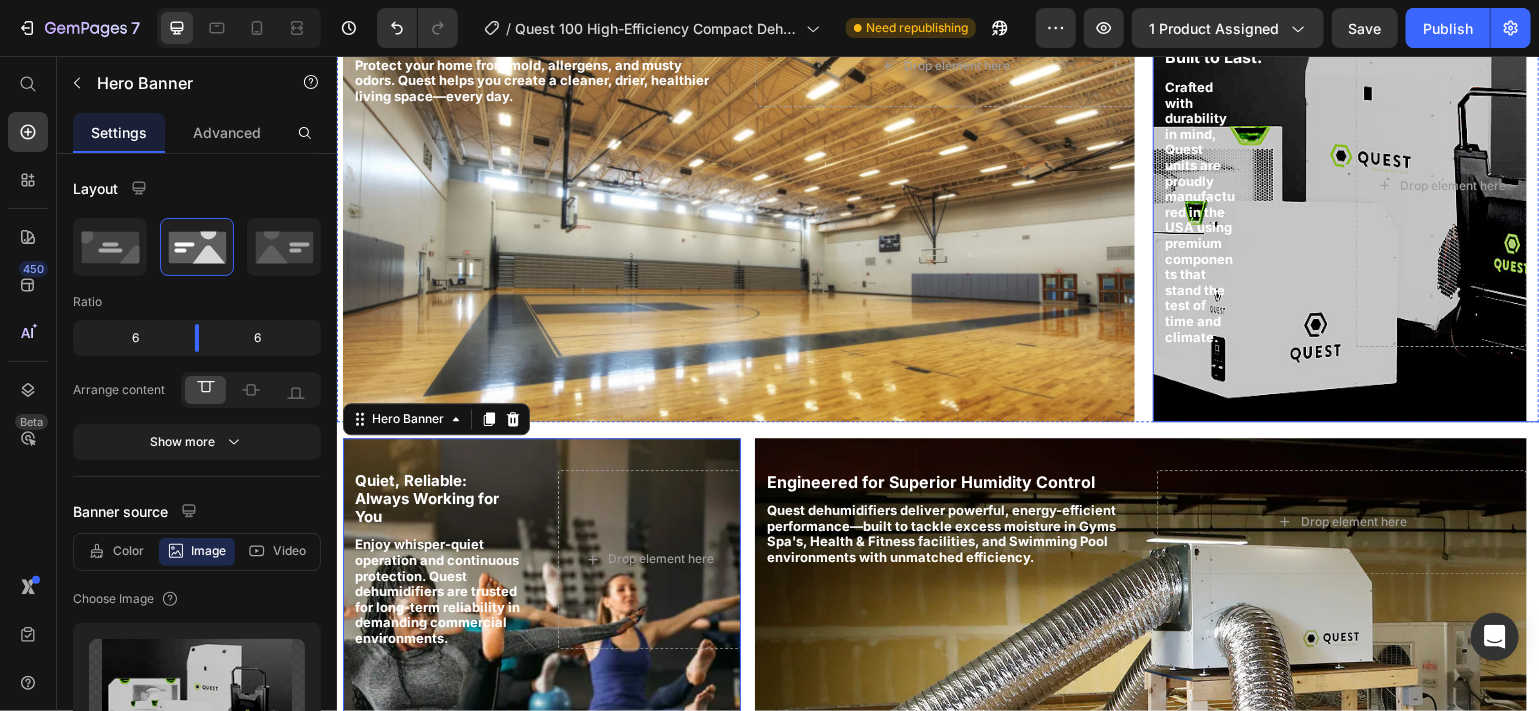 click on "Made in the USA. Built to Last. Heading Crafted with durability in mind, Quest units are proudly manufactured in the USA using premium components that stand the test of time and climate. Text Block
Drop element here" at bounding box center (1339, 184) 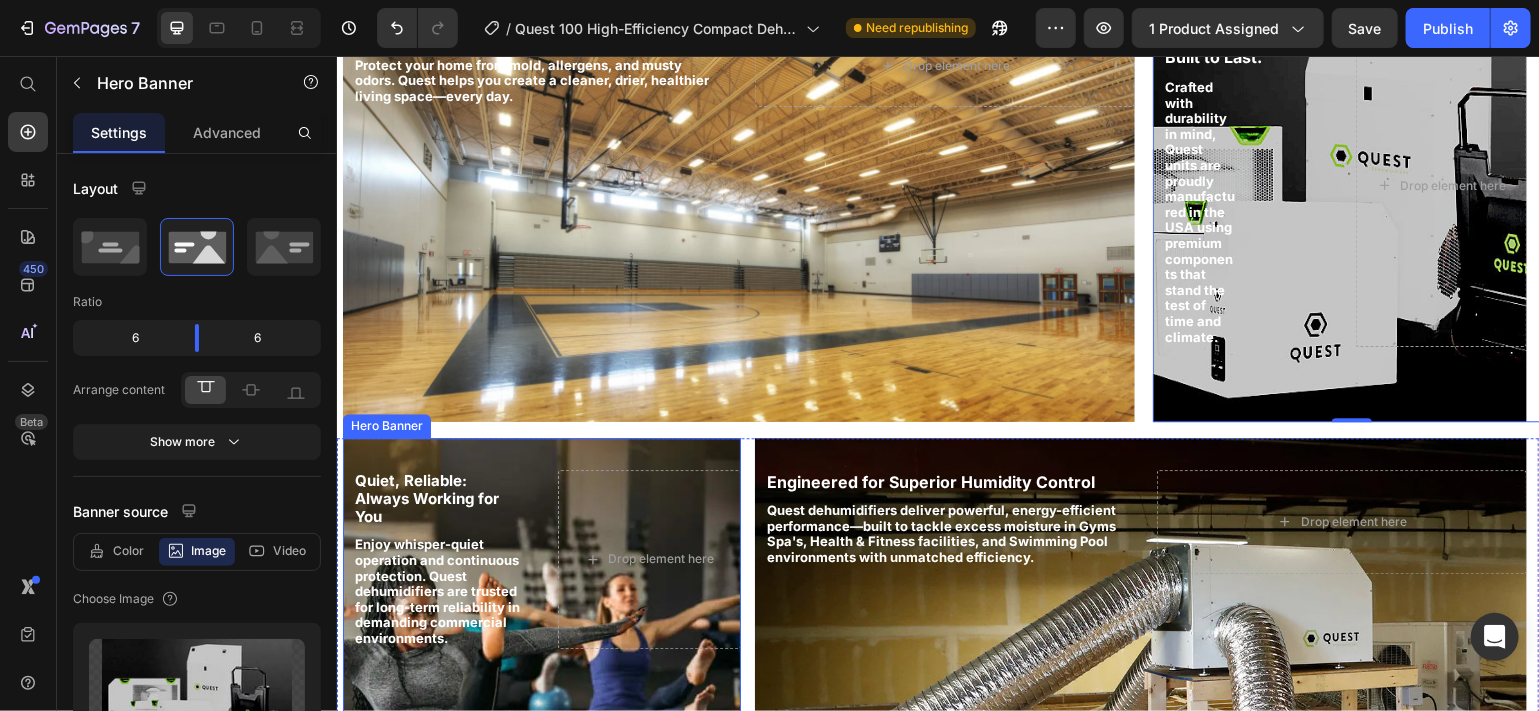 click on "⁠⁠⁠⁠⁠⁠⁠ Quiet, Reliable: Always Working for You Heading Enjoy whisper-quiet operation and continuous protection. Quest dehumidifiers are trusted for long-term reliability in demanding commercial environments. Text Block
Drop element here" at bounding box center (541, 558) 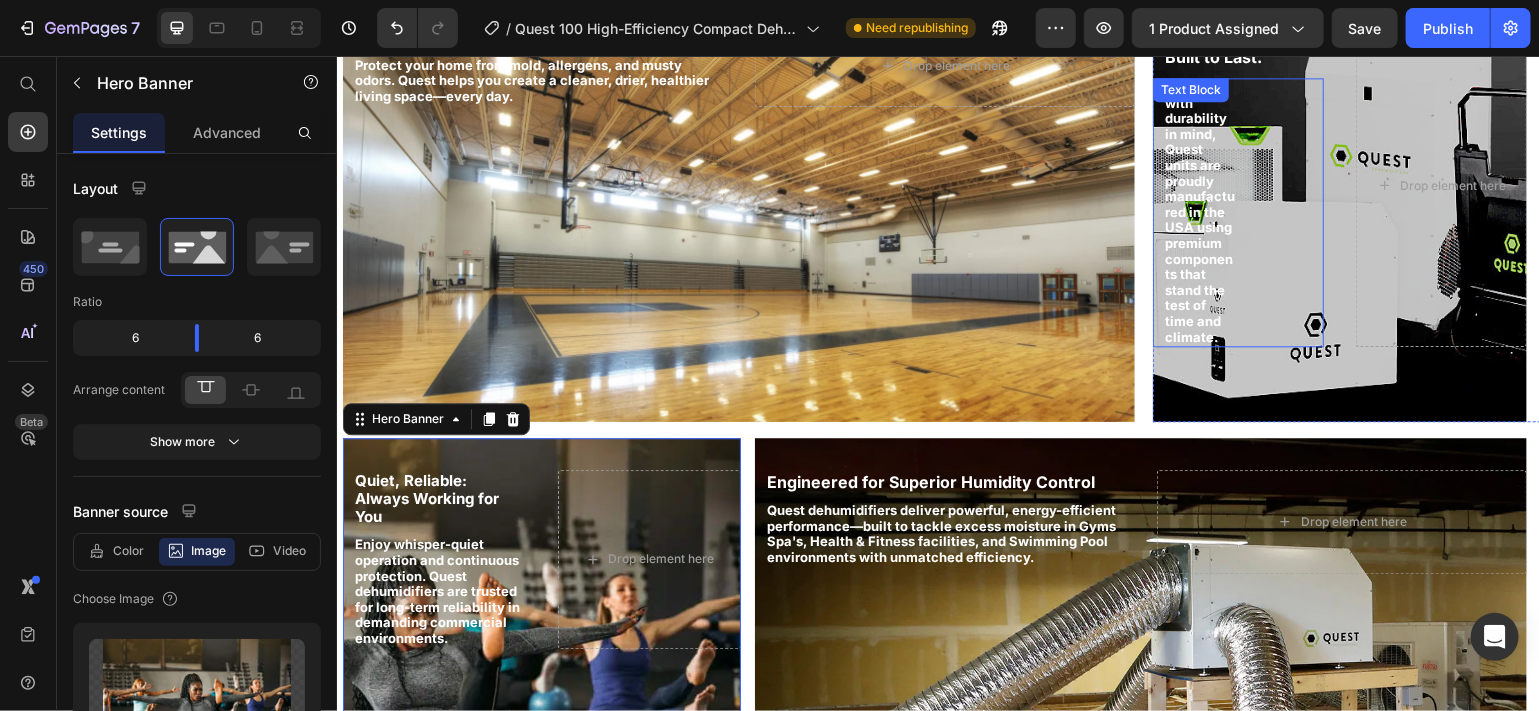 click on "Crafted with durability in mind, Quest units are proudly manufactured in the USA using premium components that stand the test of time and climate." at bounding box center [1200, 211] 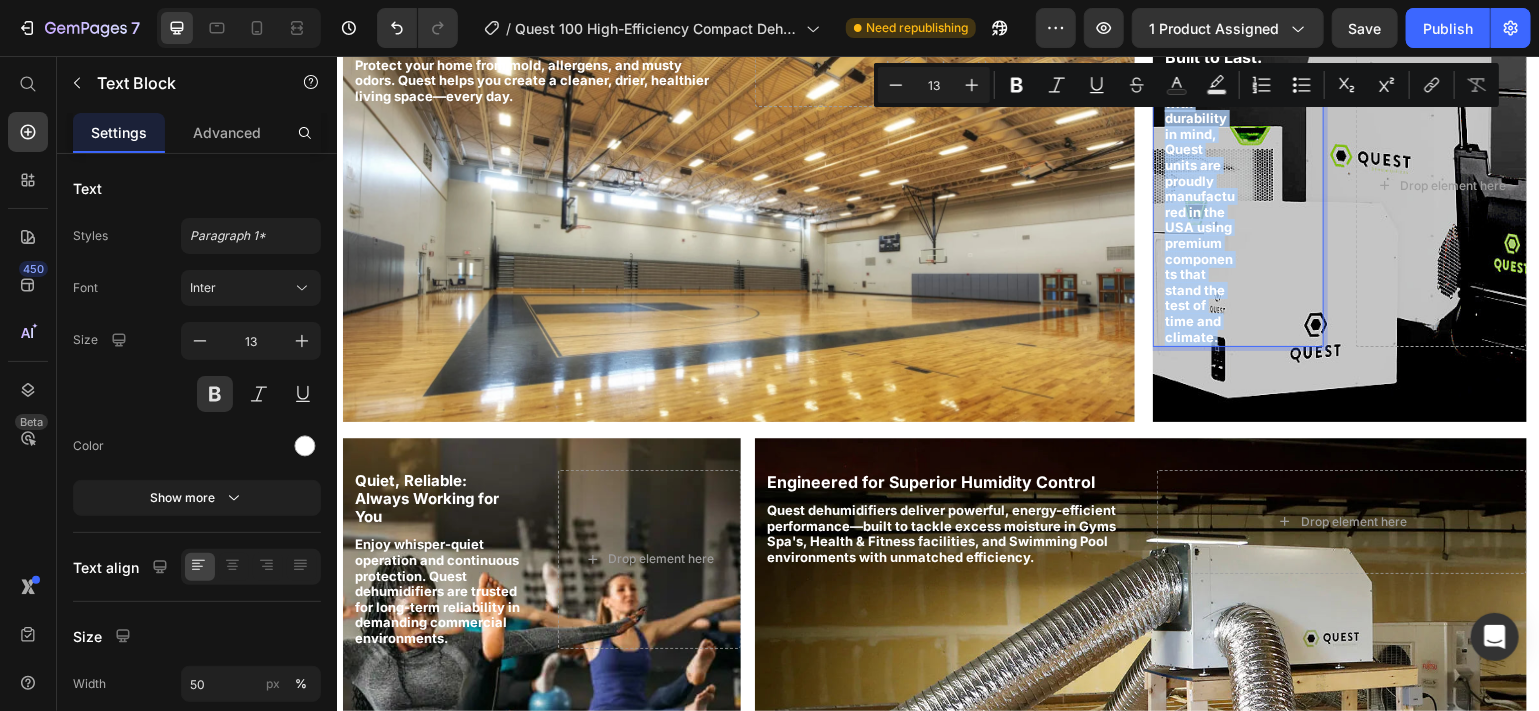 drag, startPoint x: 1206, startPoint y: 323, endPoint x: 1153, endPoint y: 79, distance: 249.6898 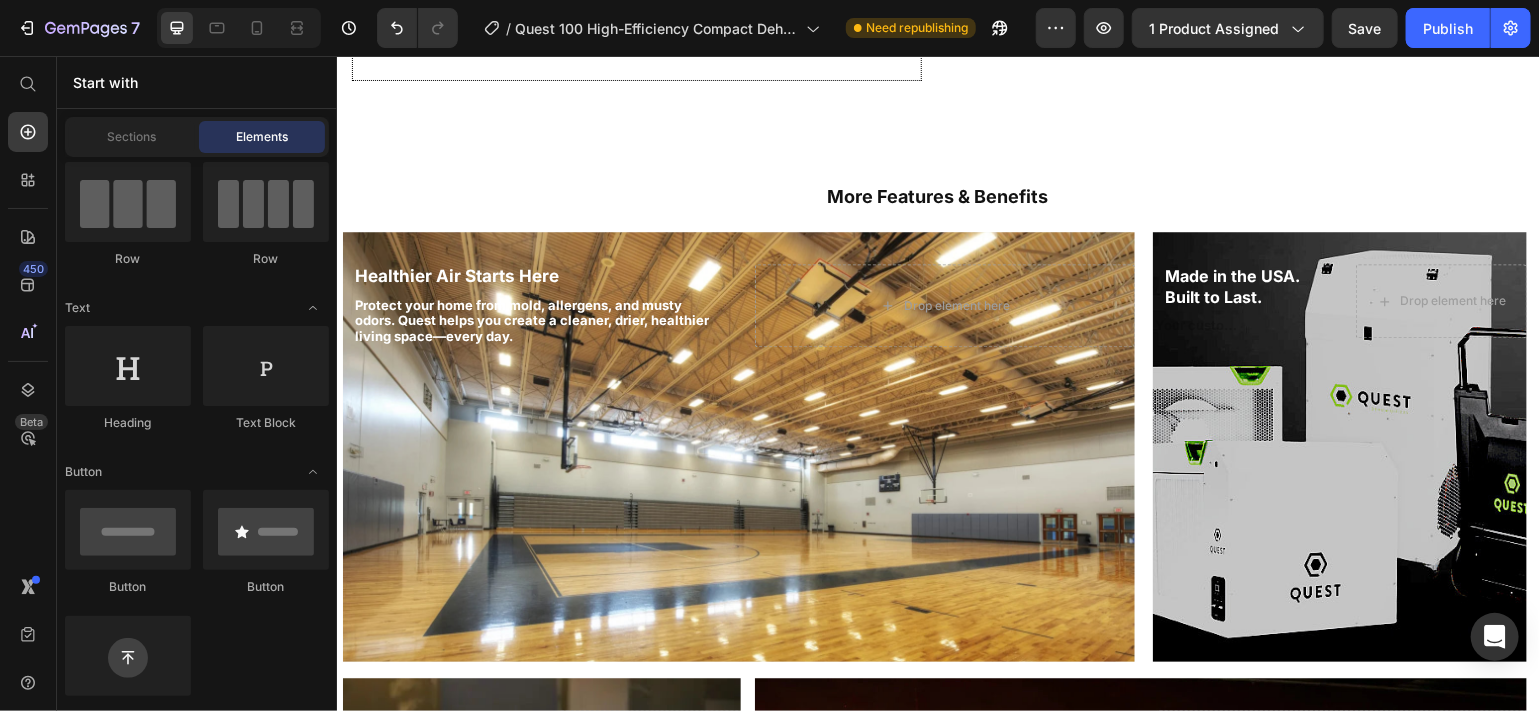 scroll, scrollTop: 2075, scrollLeft: 0, axis: vertical 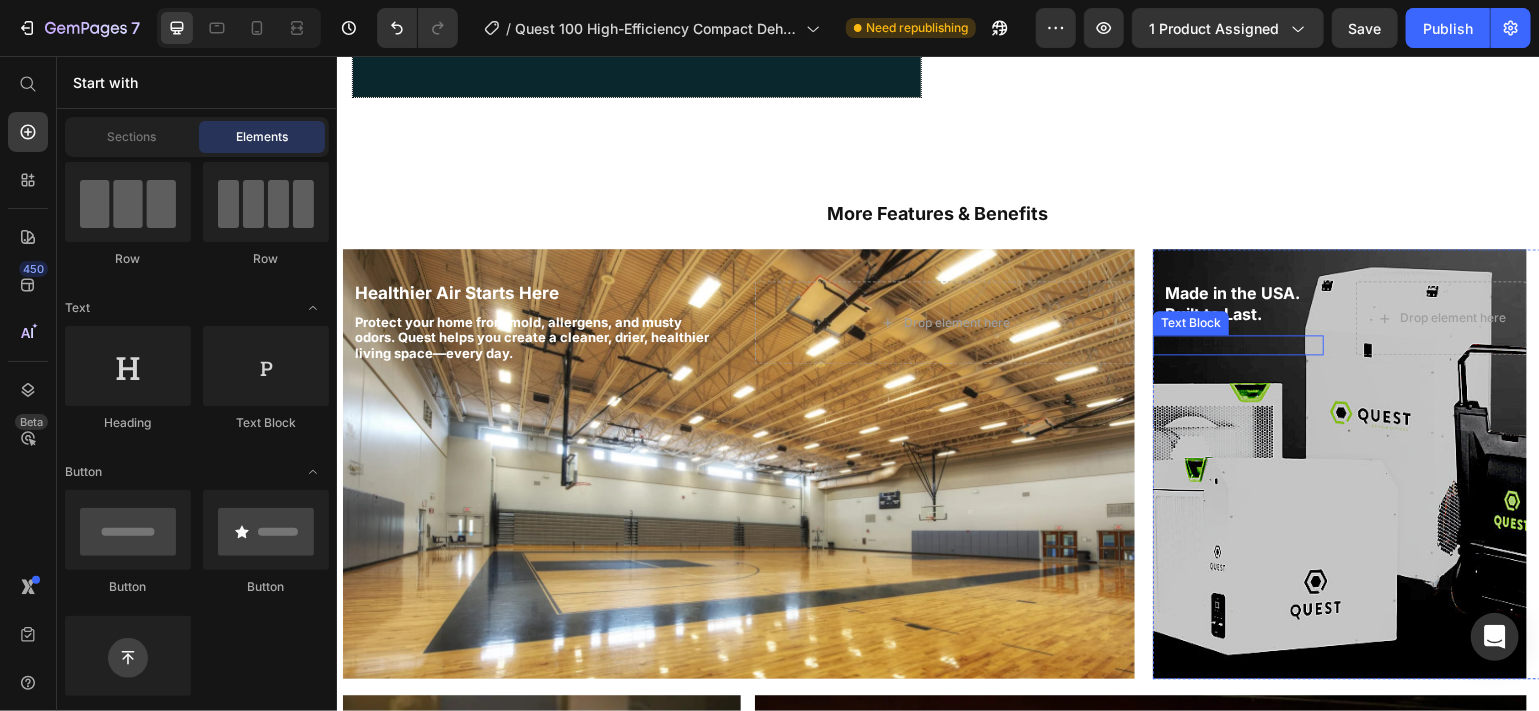 click at bounding box center (1195, 344) 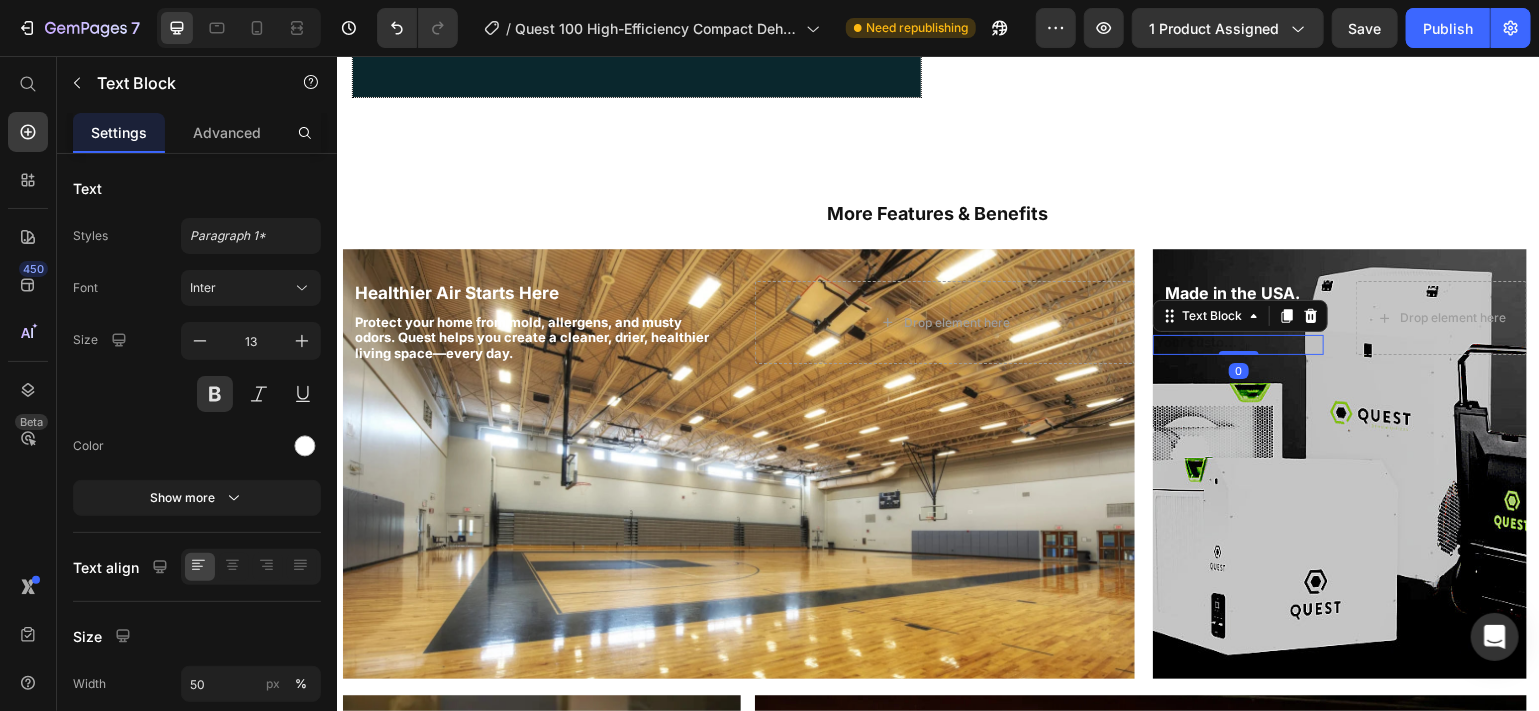 click at bounding box center (1195, 344) 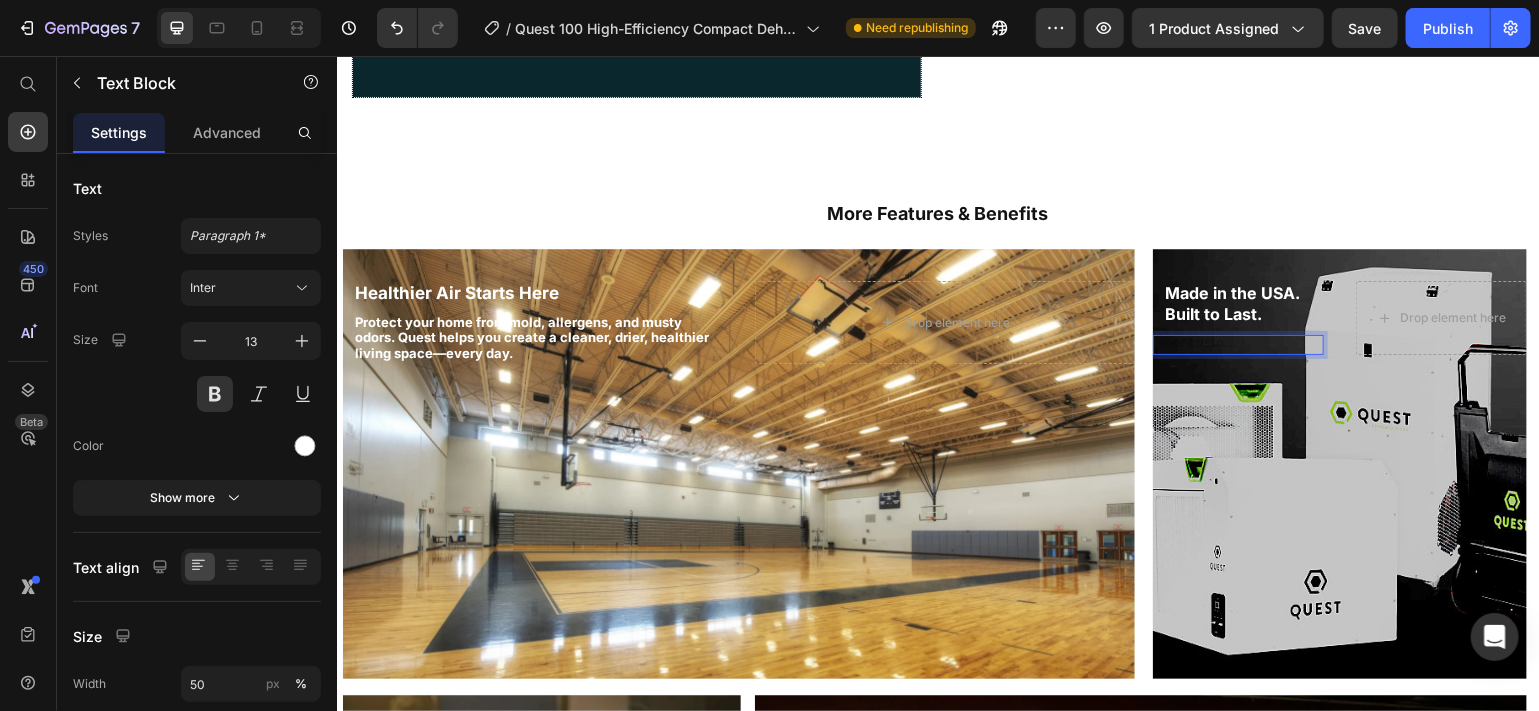 click at bounding box center [1195, 344] 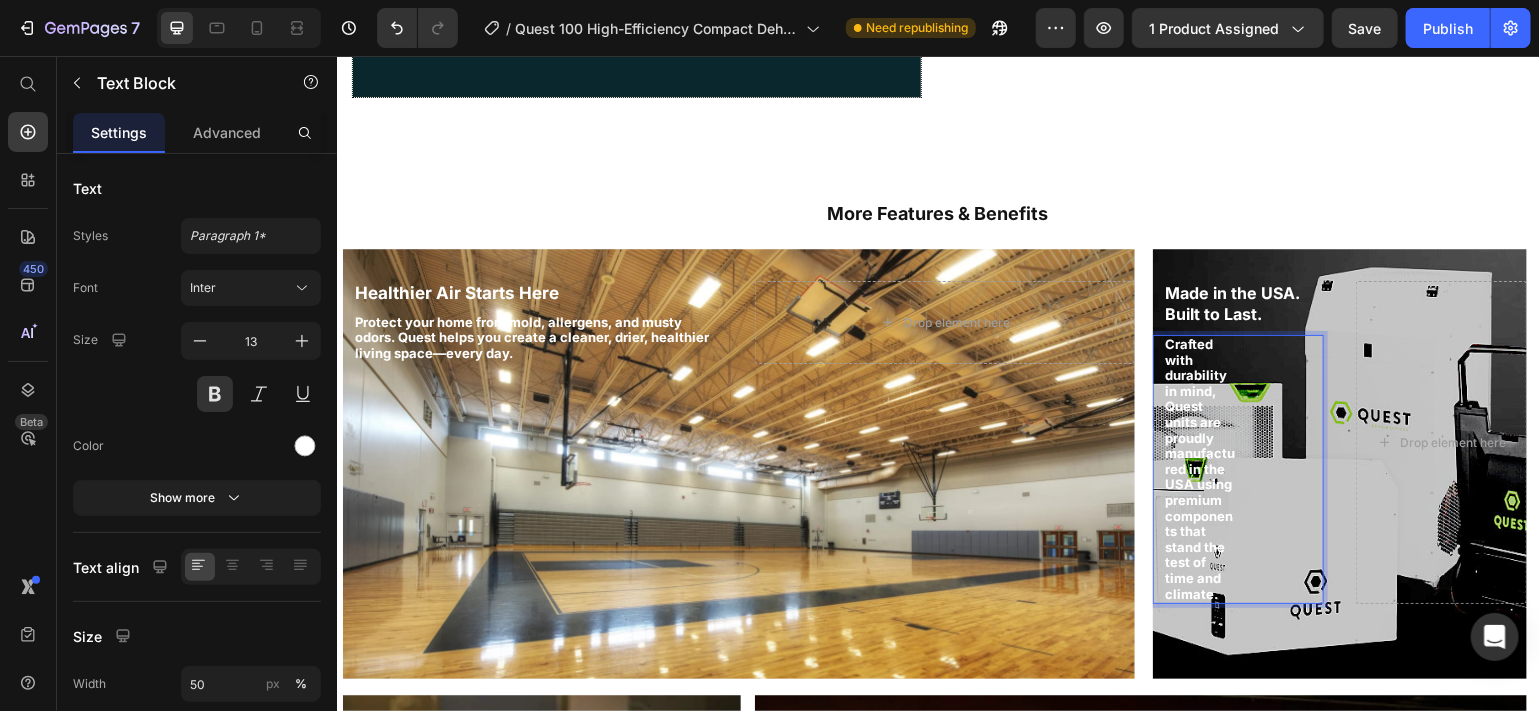 click on "Crafted with durability in mind, Quest units are proudly manufactured in the USA using premium components that stand the test of time and climate." at bounding box center (1200, 468) 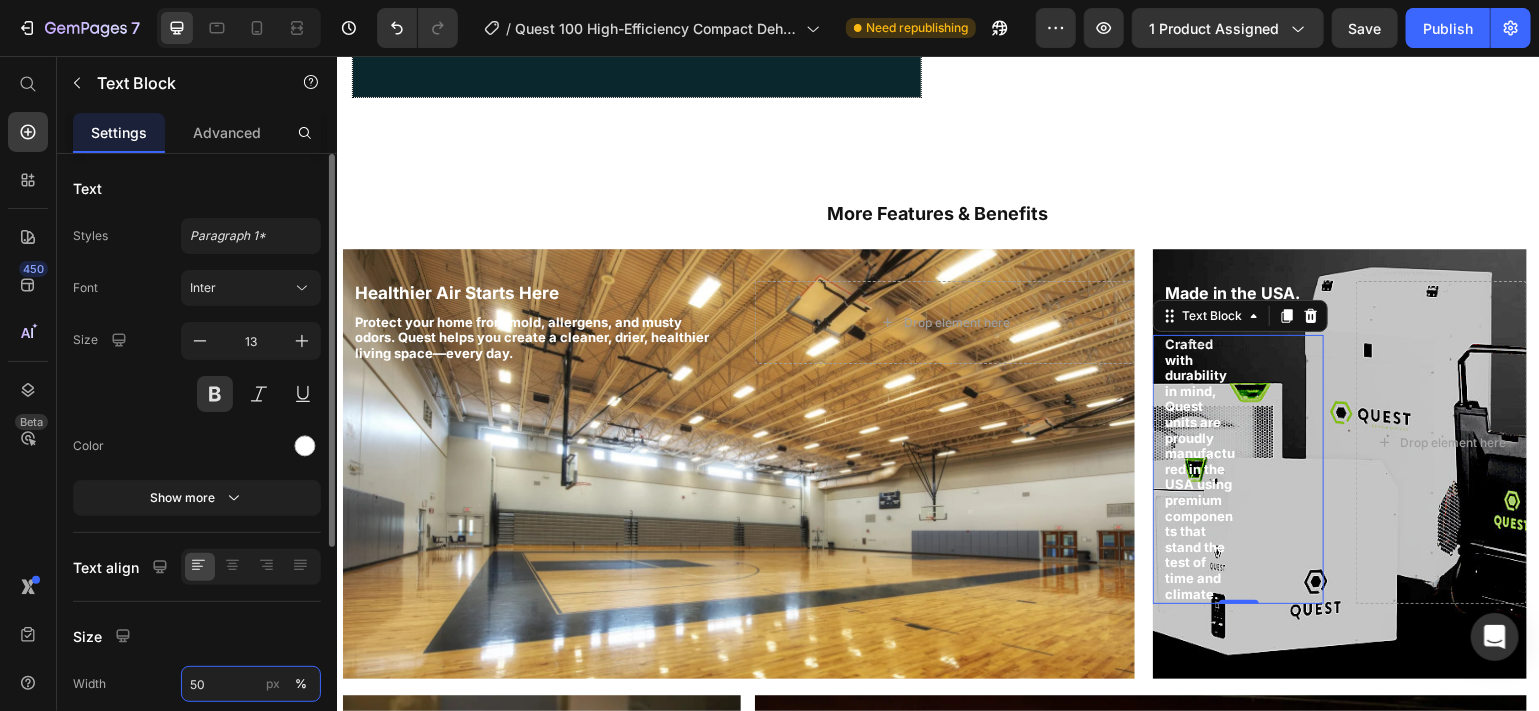 click on "50" at bounding box center (251, 684) 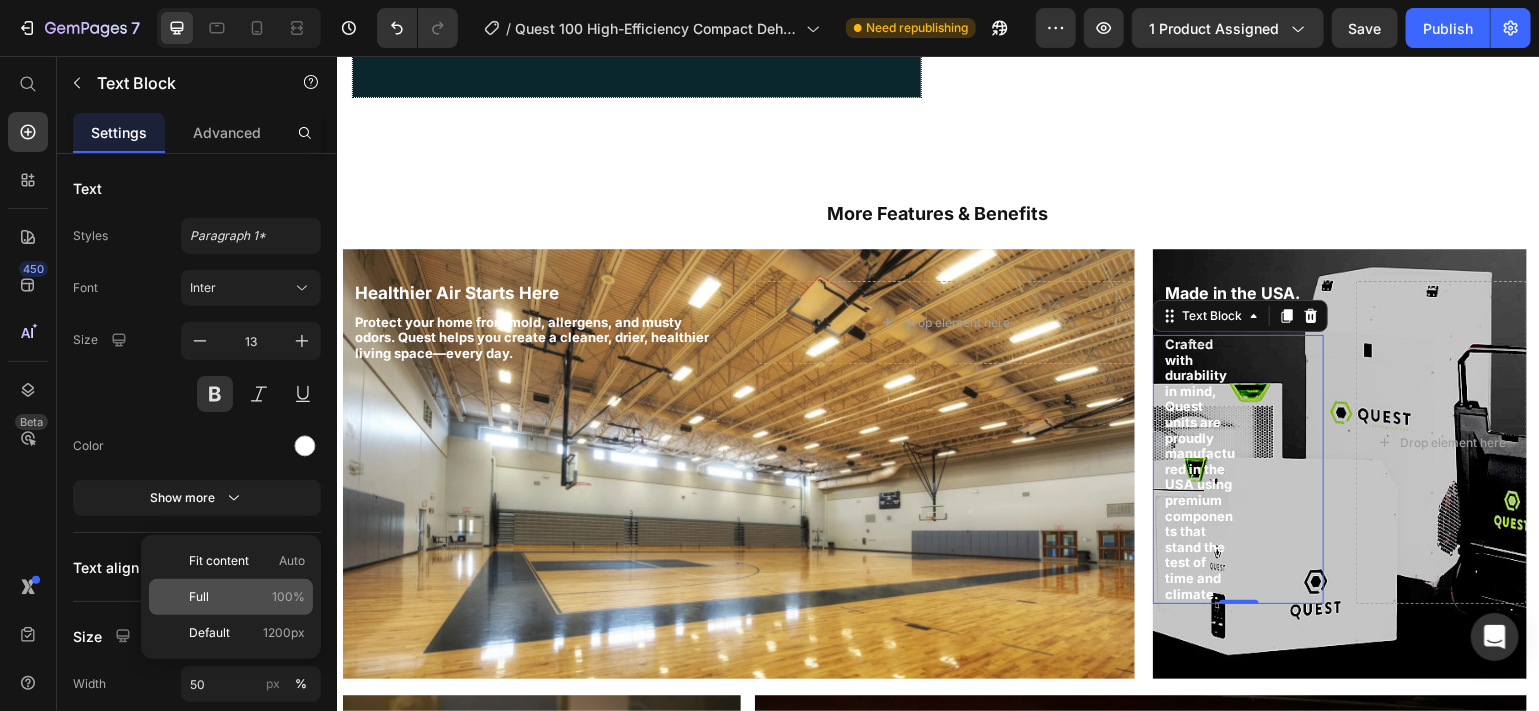 click on "Full 100%" at bounding box center [247, 597] 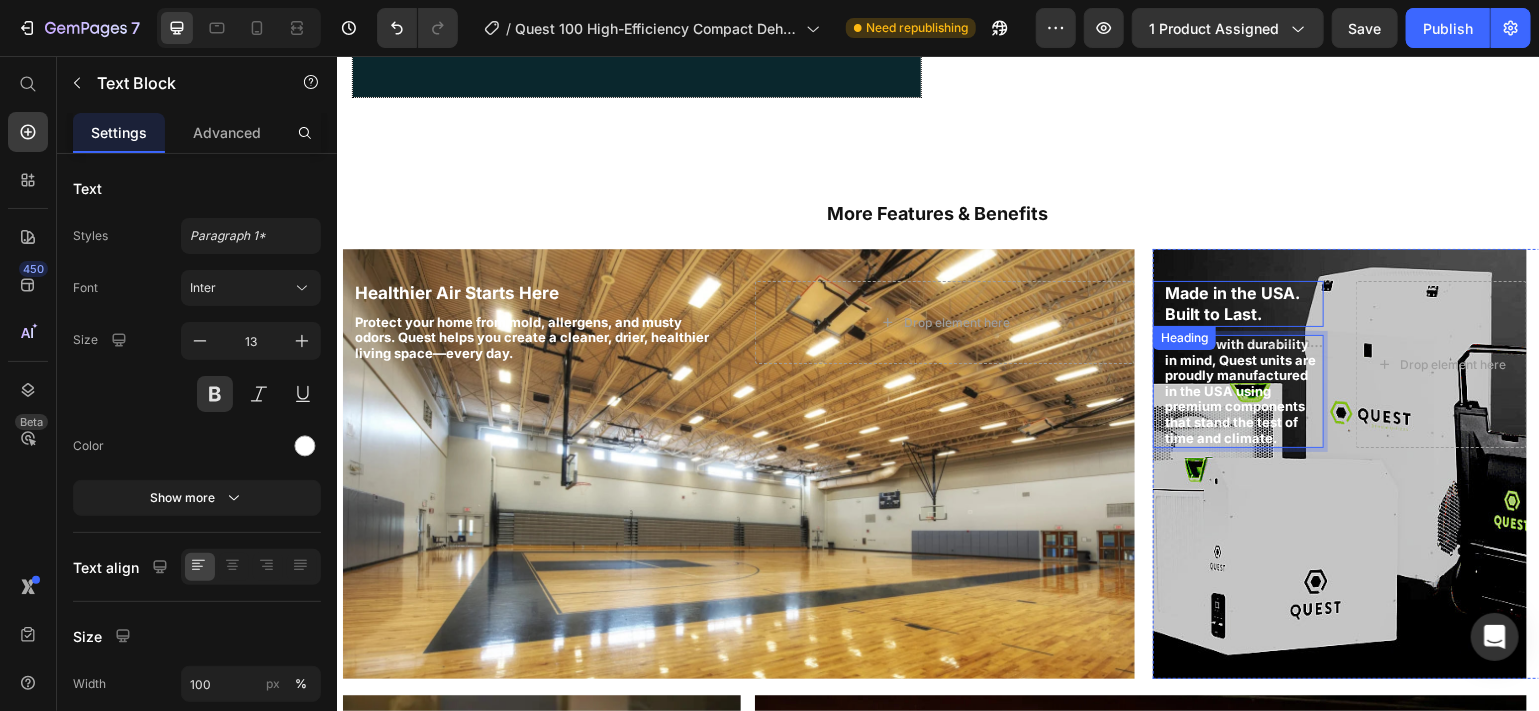 click on "Made in the USA. Built to Last." at bounding box center [1231, 302] 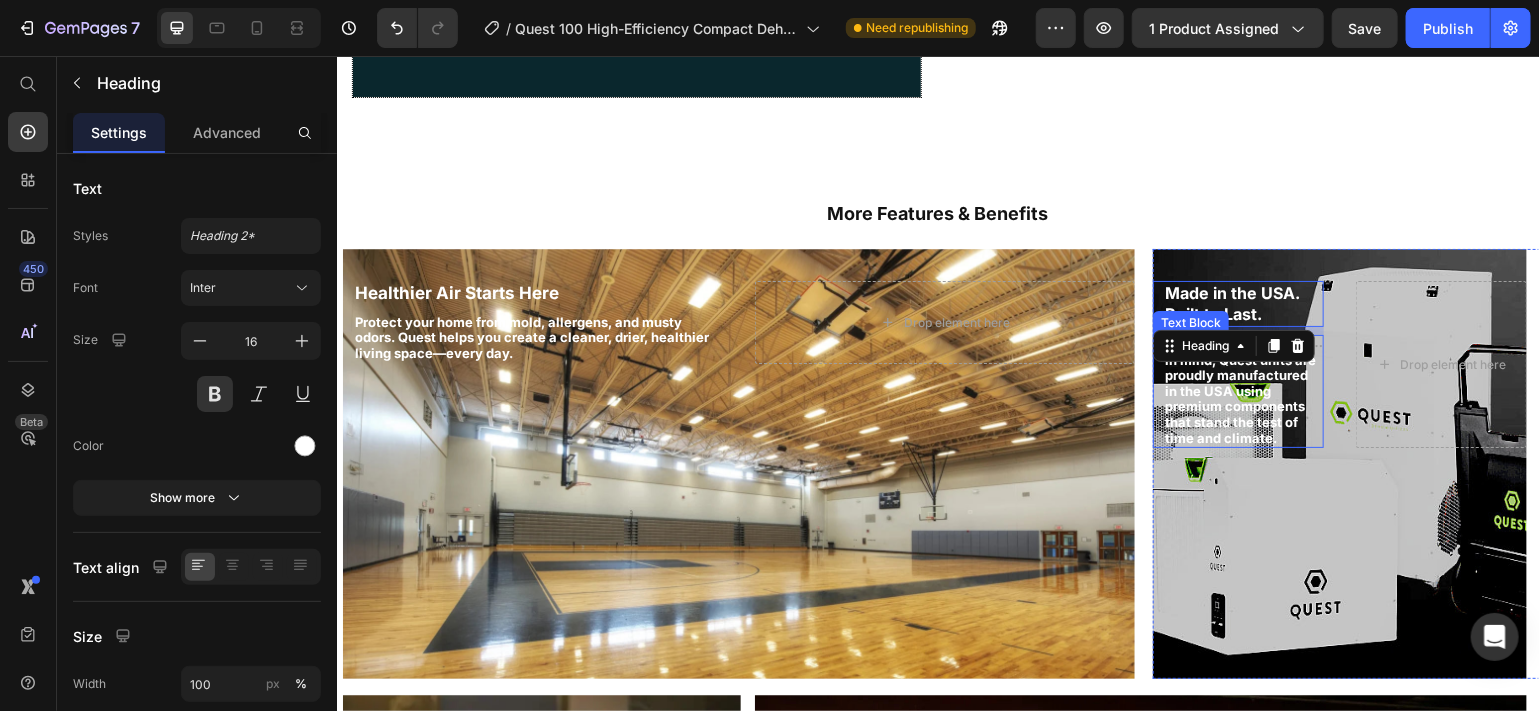click on "Crafted with durability in mind, Quest units are proudly manufactured in the USA using premium components that stand the test of time and climate." at bounding box center (1242, 390) 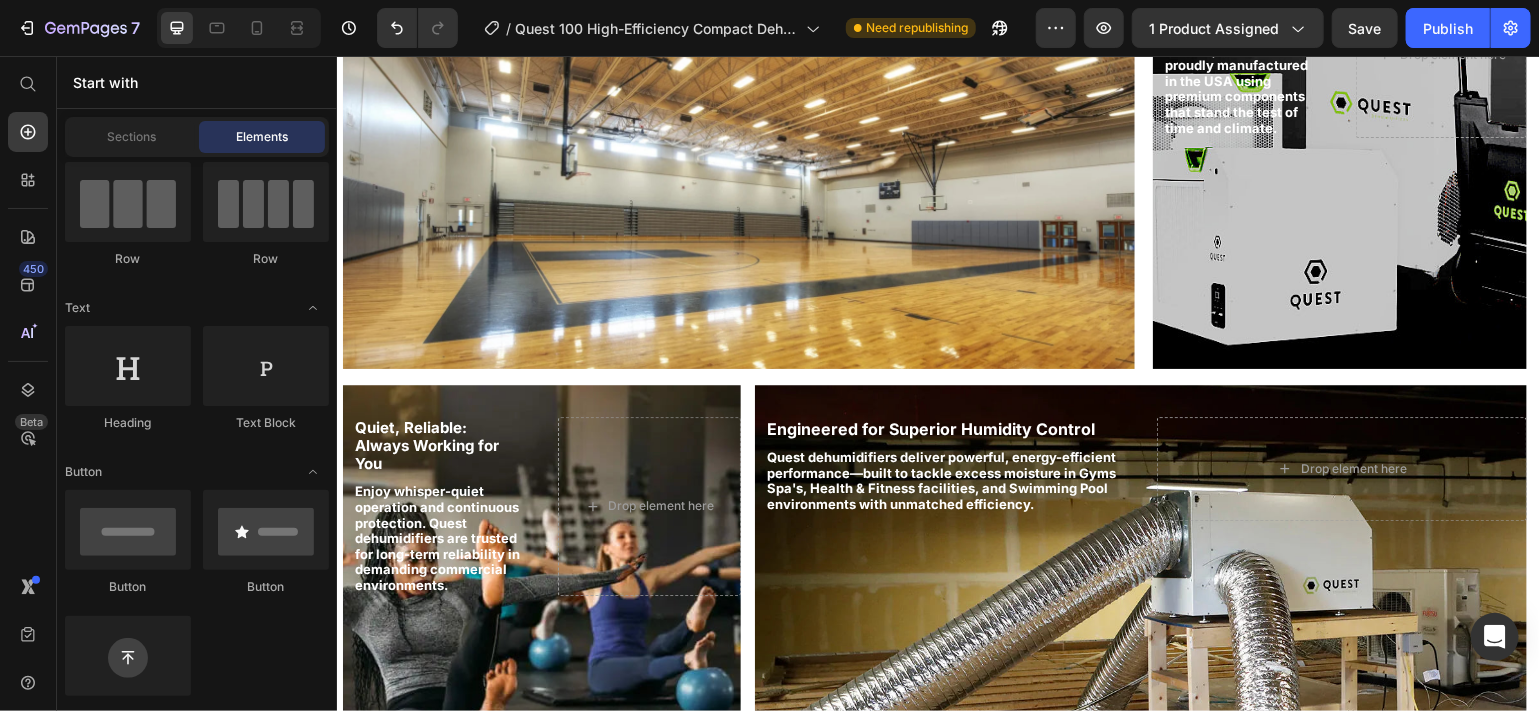 scroll, scrollTop: 2417, scrollLeft: 0, axis: vertical 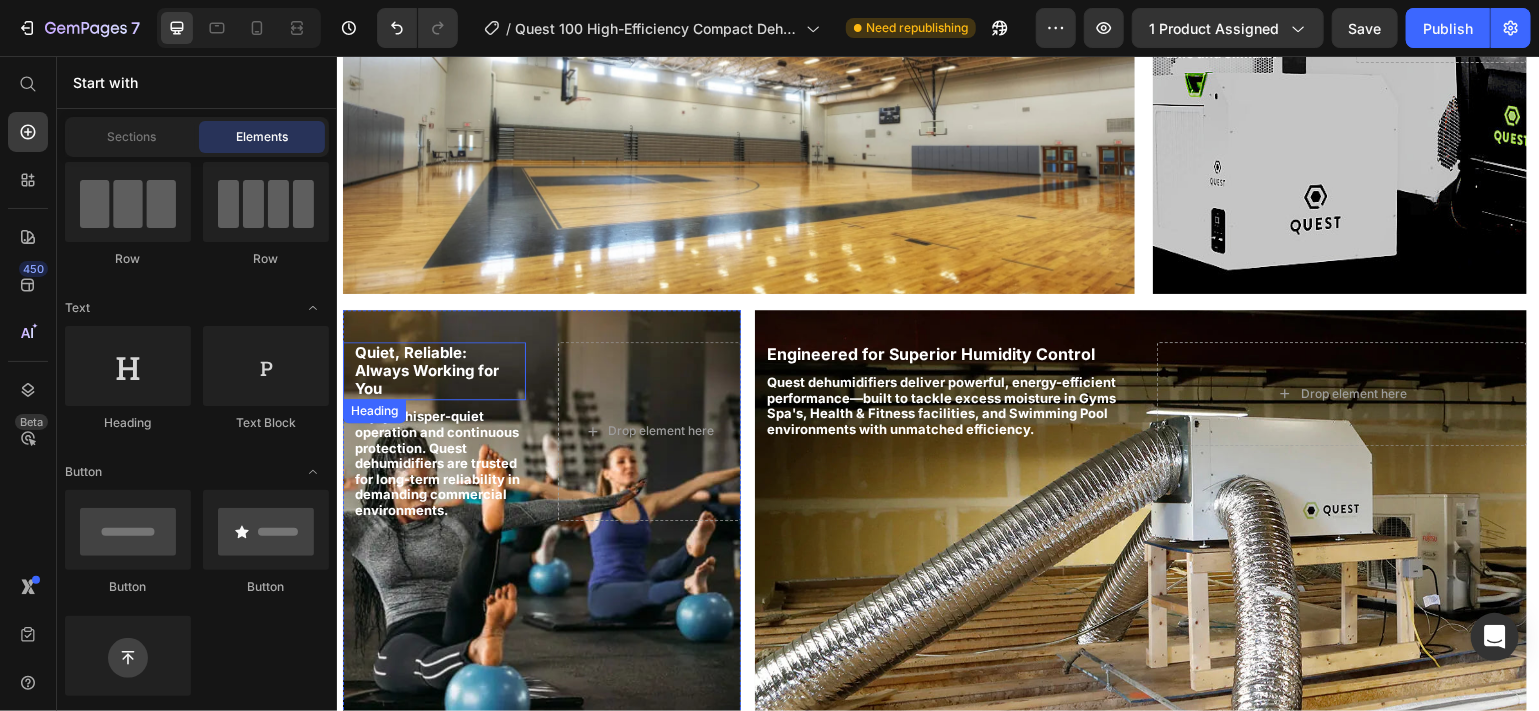 click on "Quiet, Reliable: Always Working for You" at bounding box center [426, 369] 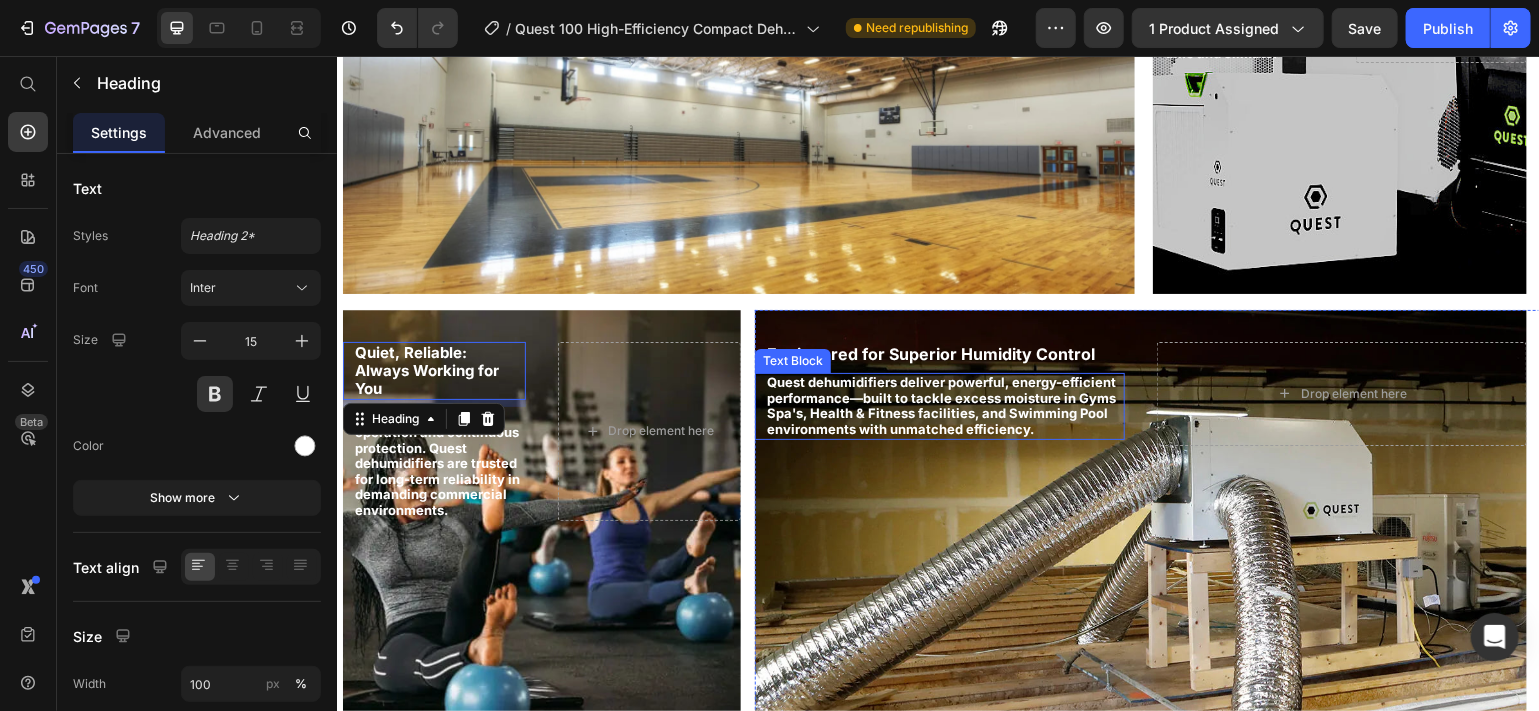 click on "Quest dehumidifiers deliver powerful, energy-efficient performance—built to tackle excess moisture in Gyms Spa's, Health & Fitness facilities, and Swimming Pool environments with unmatched efficiency." at bounding box center [940, 404] 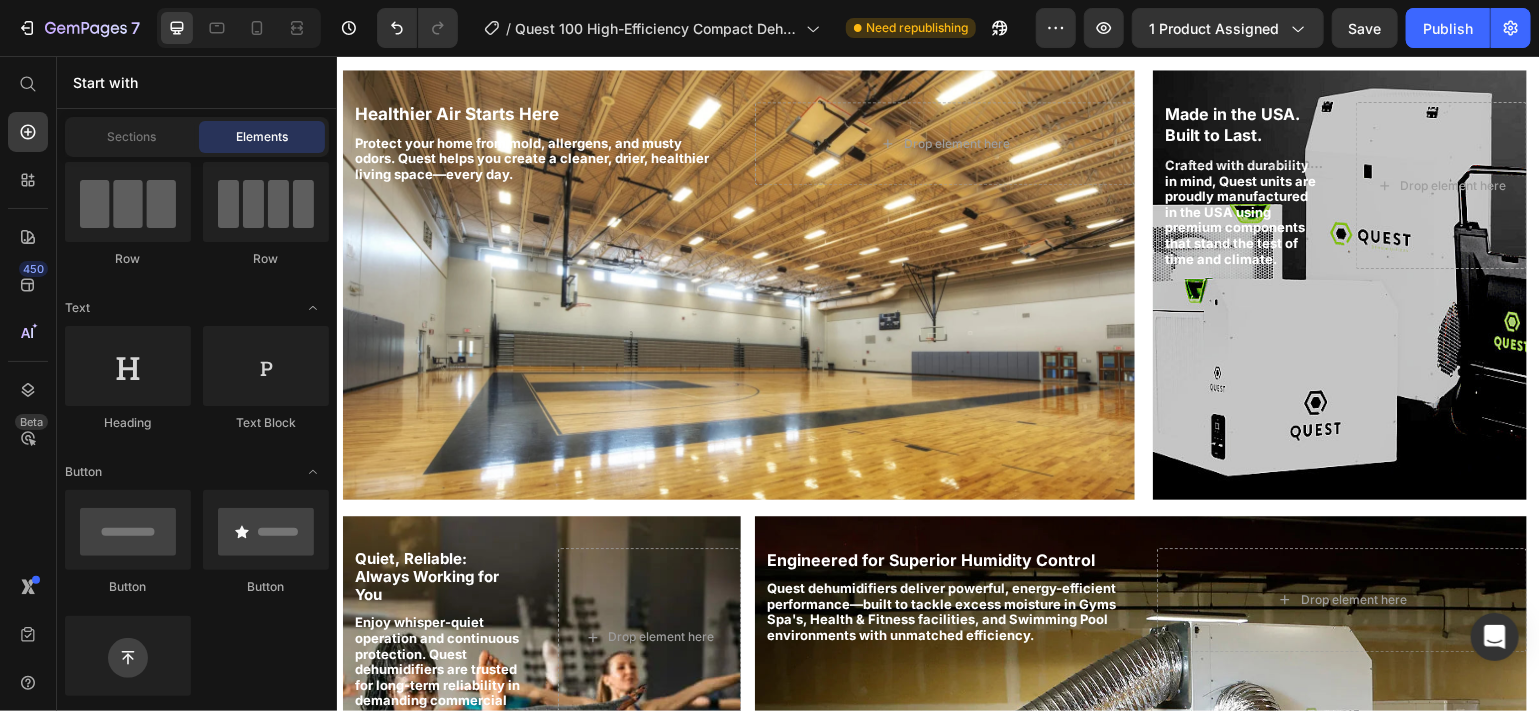 scroll, scrollTop: 2237, scrollLeft: 0, axis: vertical 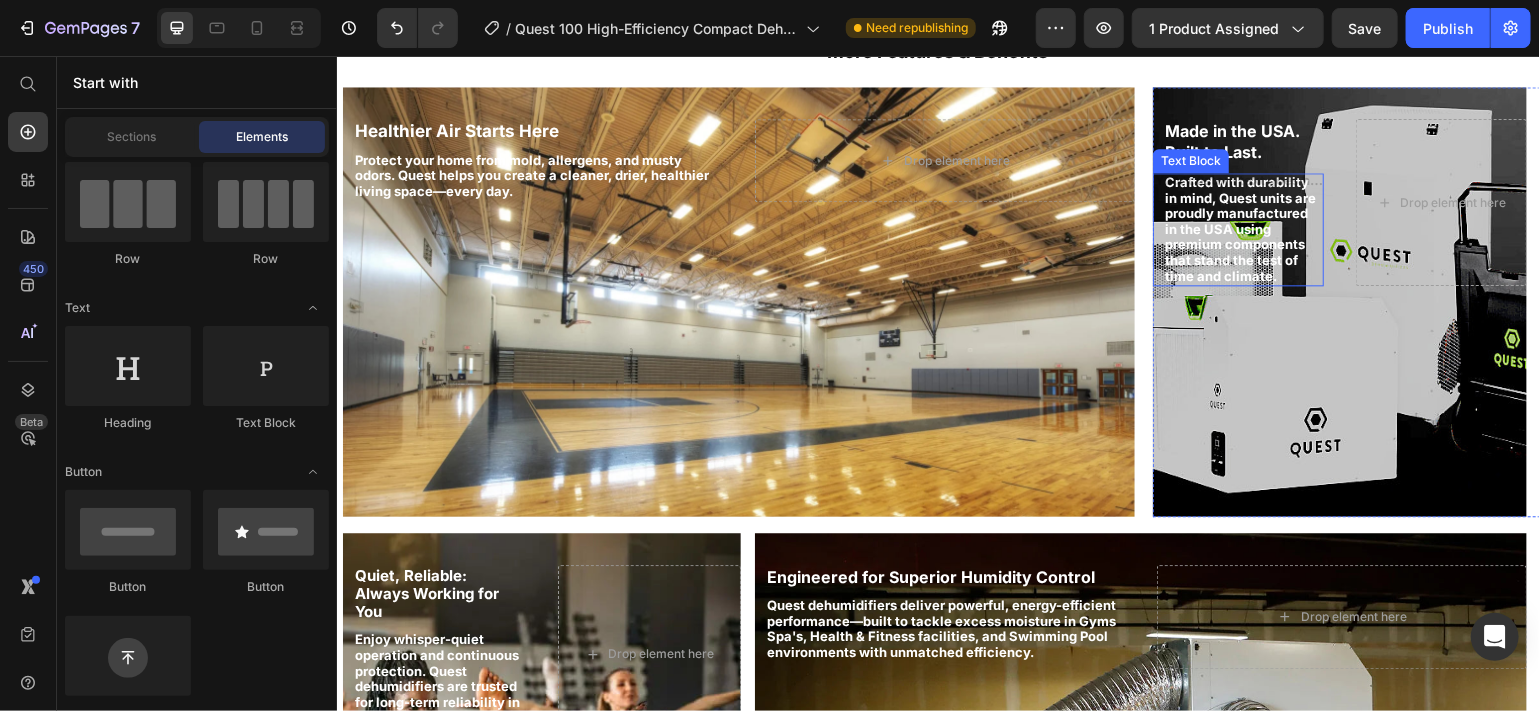 click on "Crafted with durability in mind, Quest units are proudly manufactured in the USA using premium components that stand the test of time and climate." at bounding box center (1242, 228) 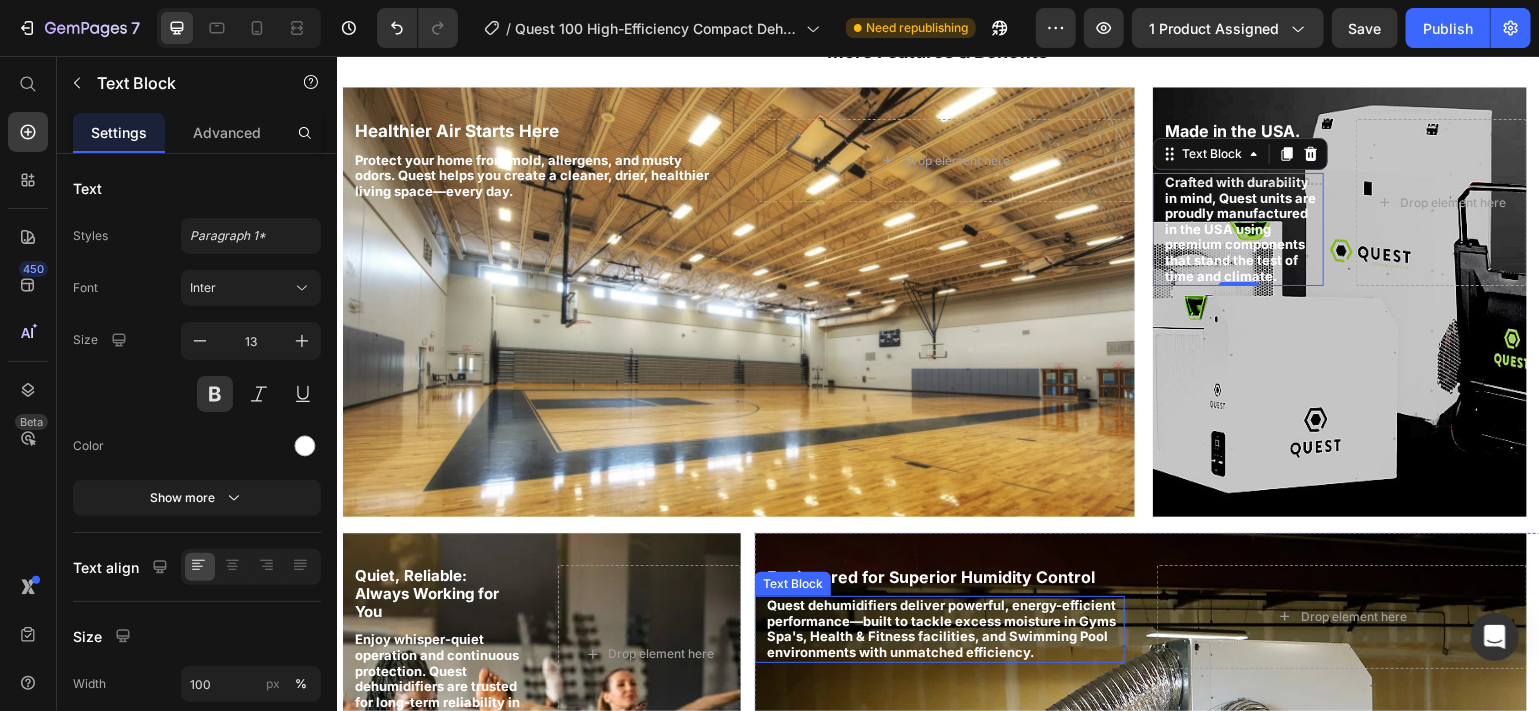 click on "Quest dehumidifiers deliver powerful, energy-efficient performance—built to tackle excess moisture in Gyms Spa's, Health & Fitness facilities, and Swimming Pool environments with unmatched efficiency." at bounding box center [940, 627] 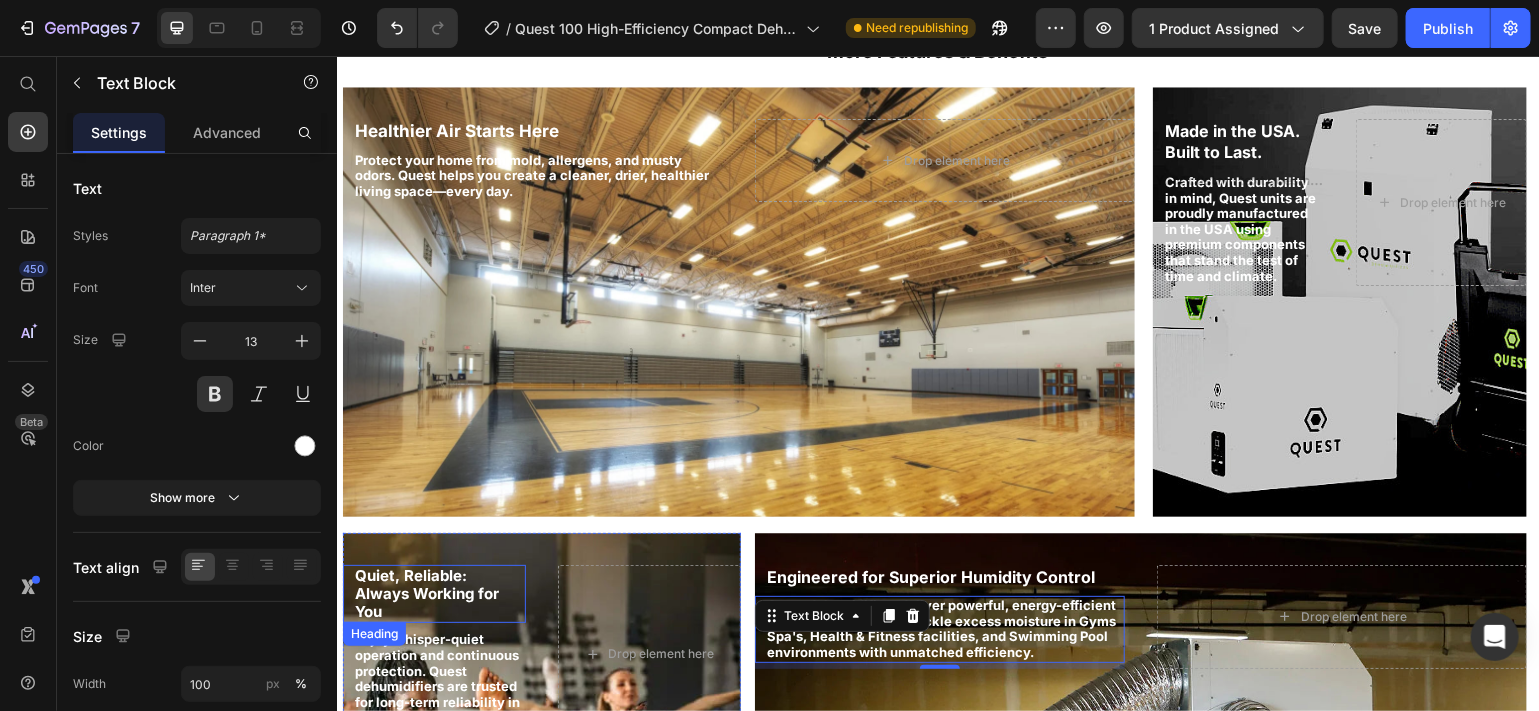 click on "Quiet, Reliable: Always Working for You" at bounding box center (426, 592) 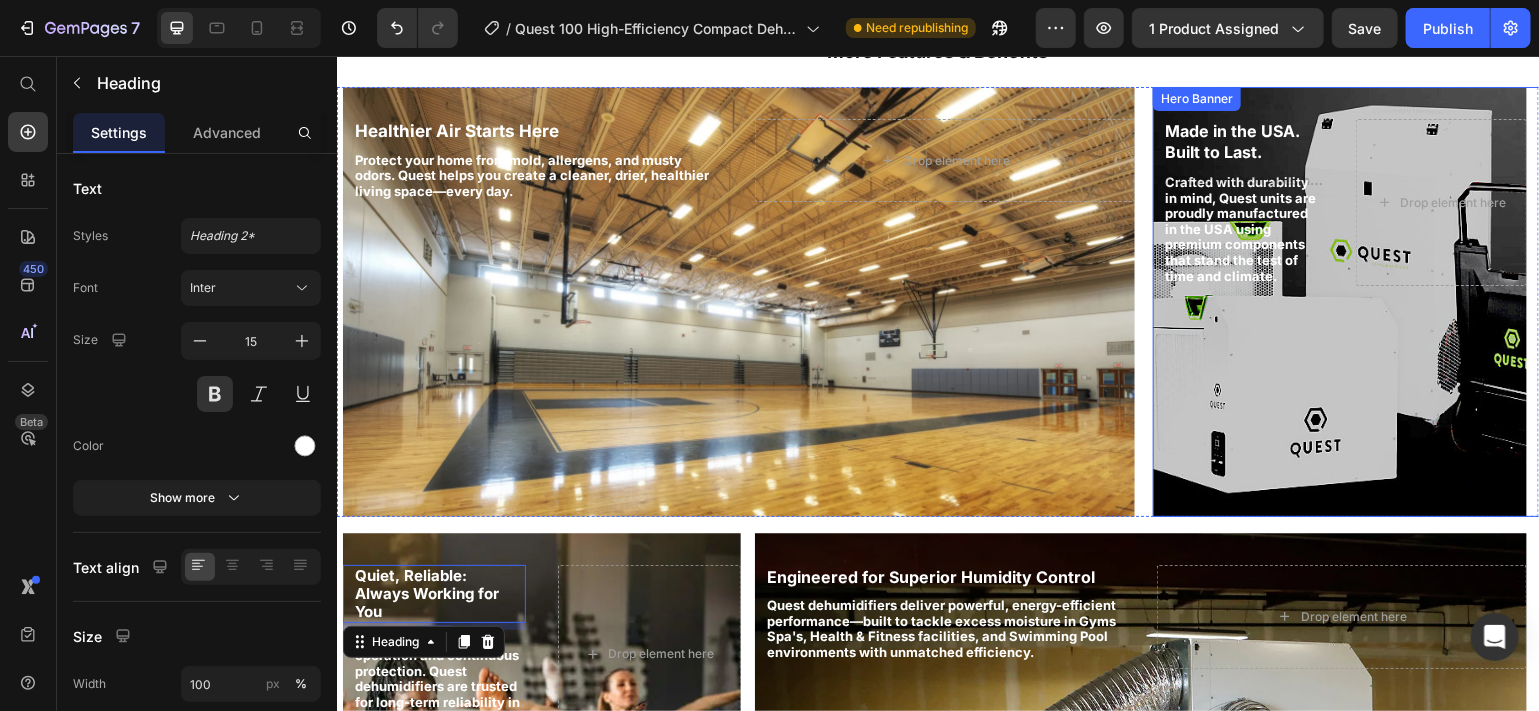 click at bounding box center (1339, 301) 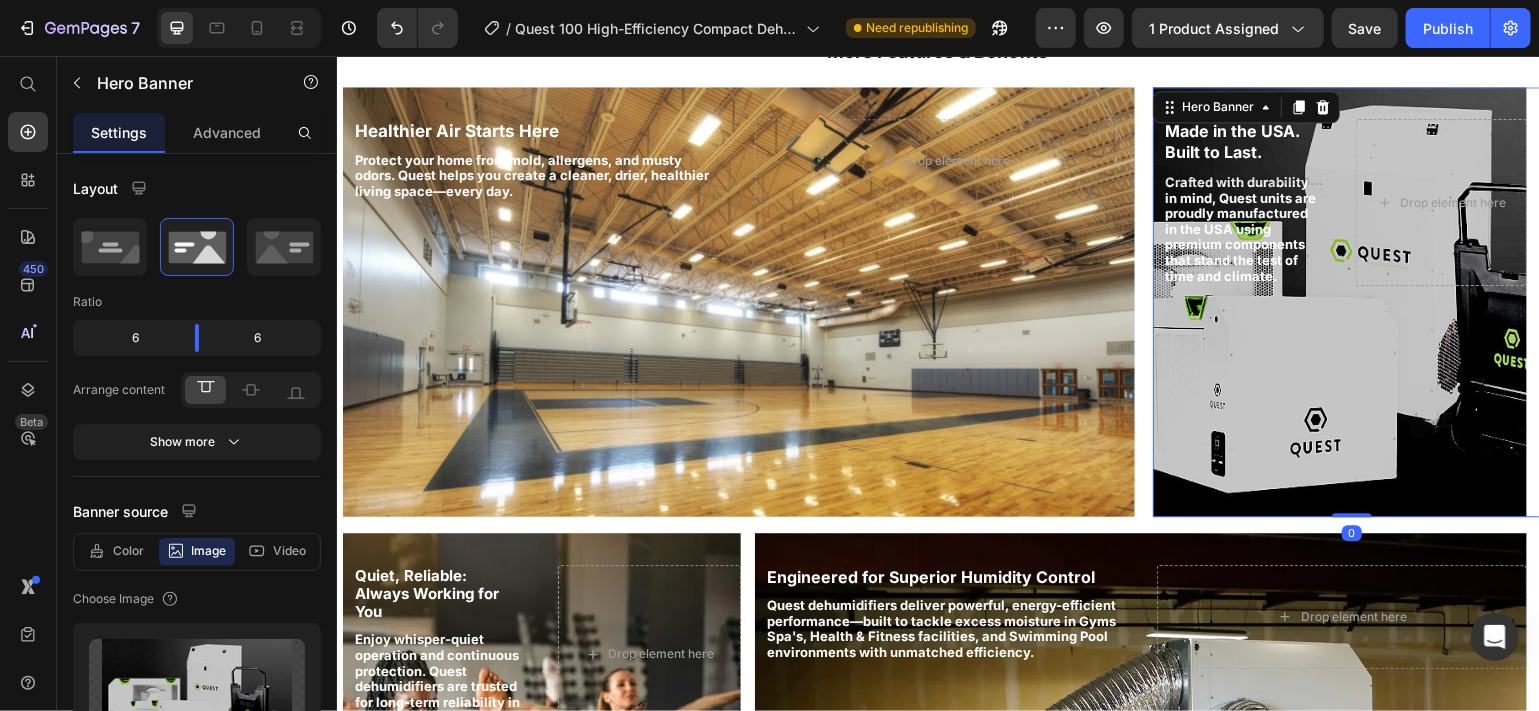 click at bounding box center (1339, 301) 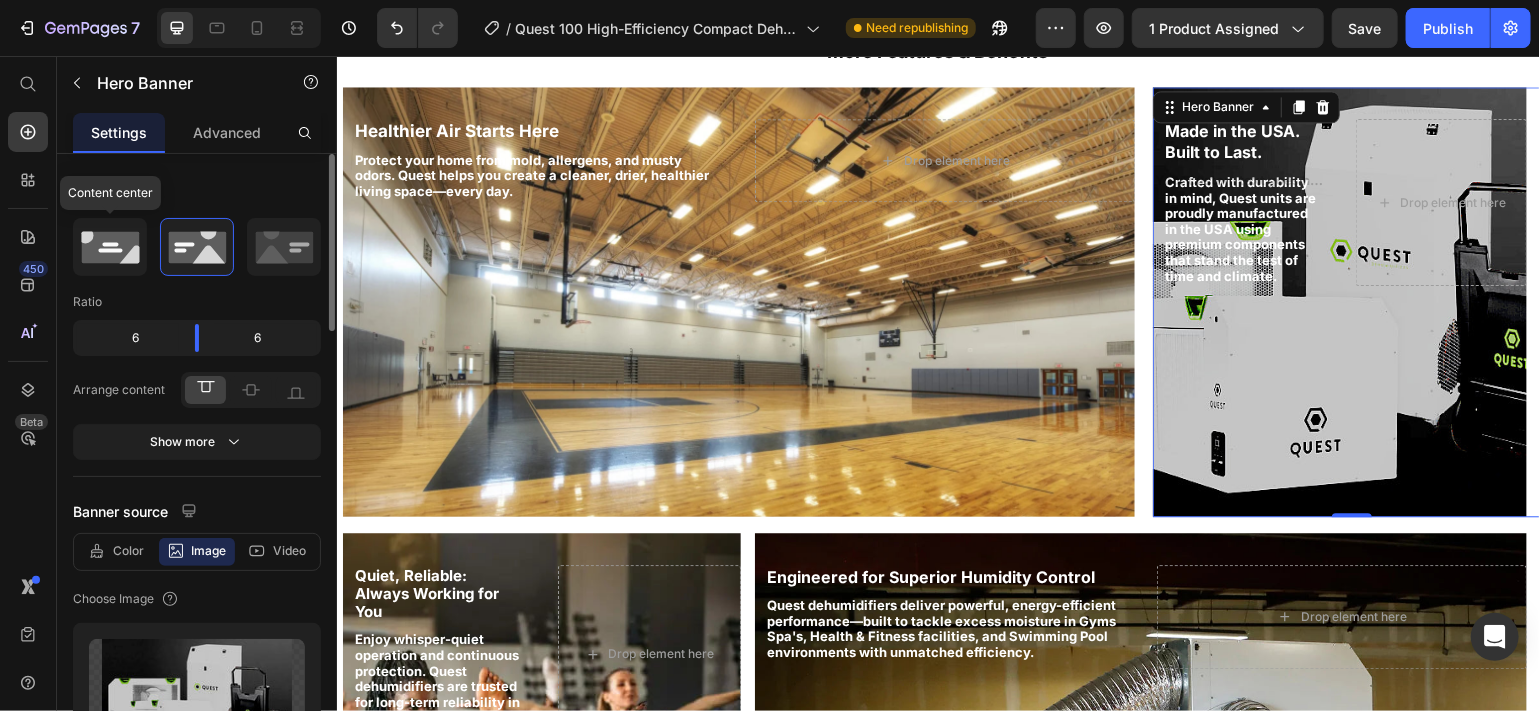 click 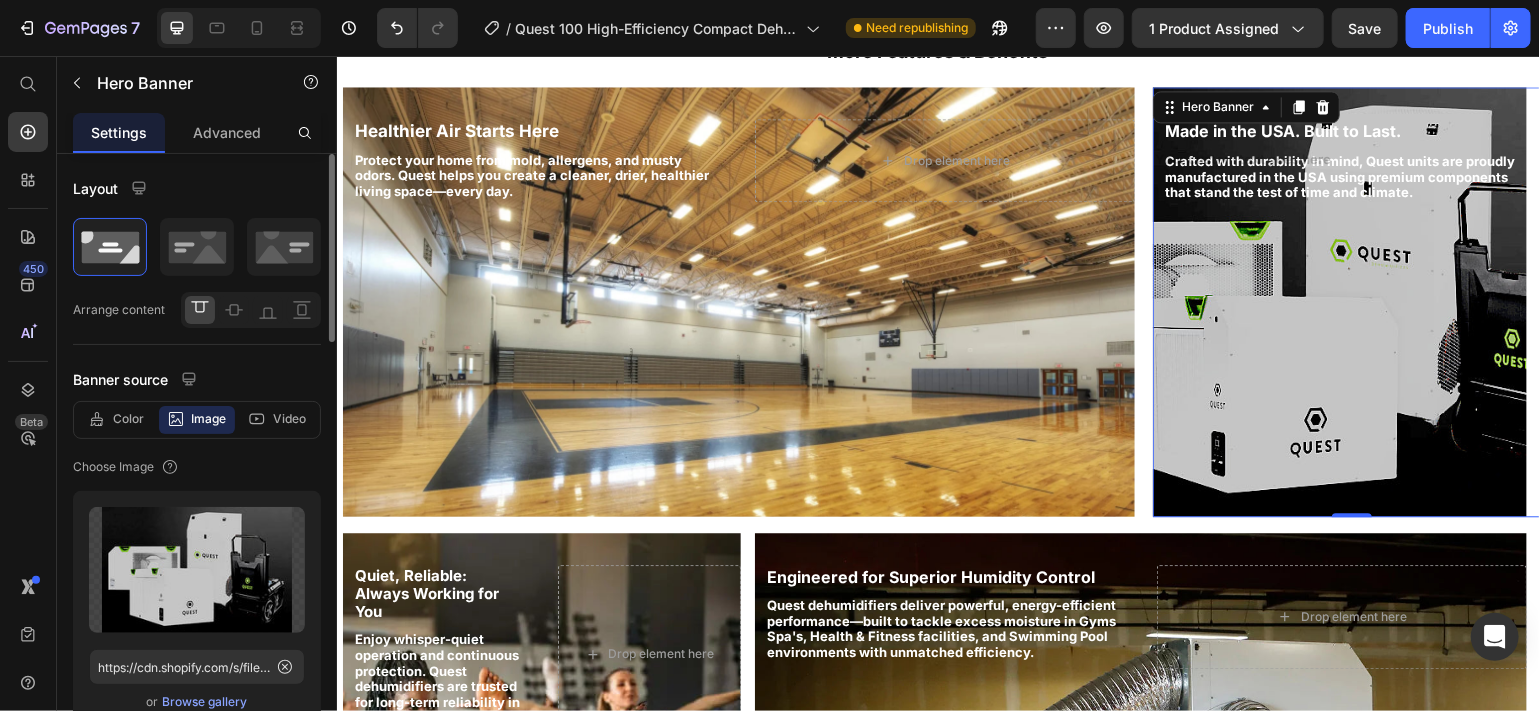 click 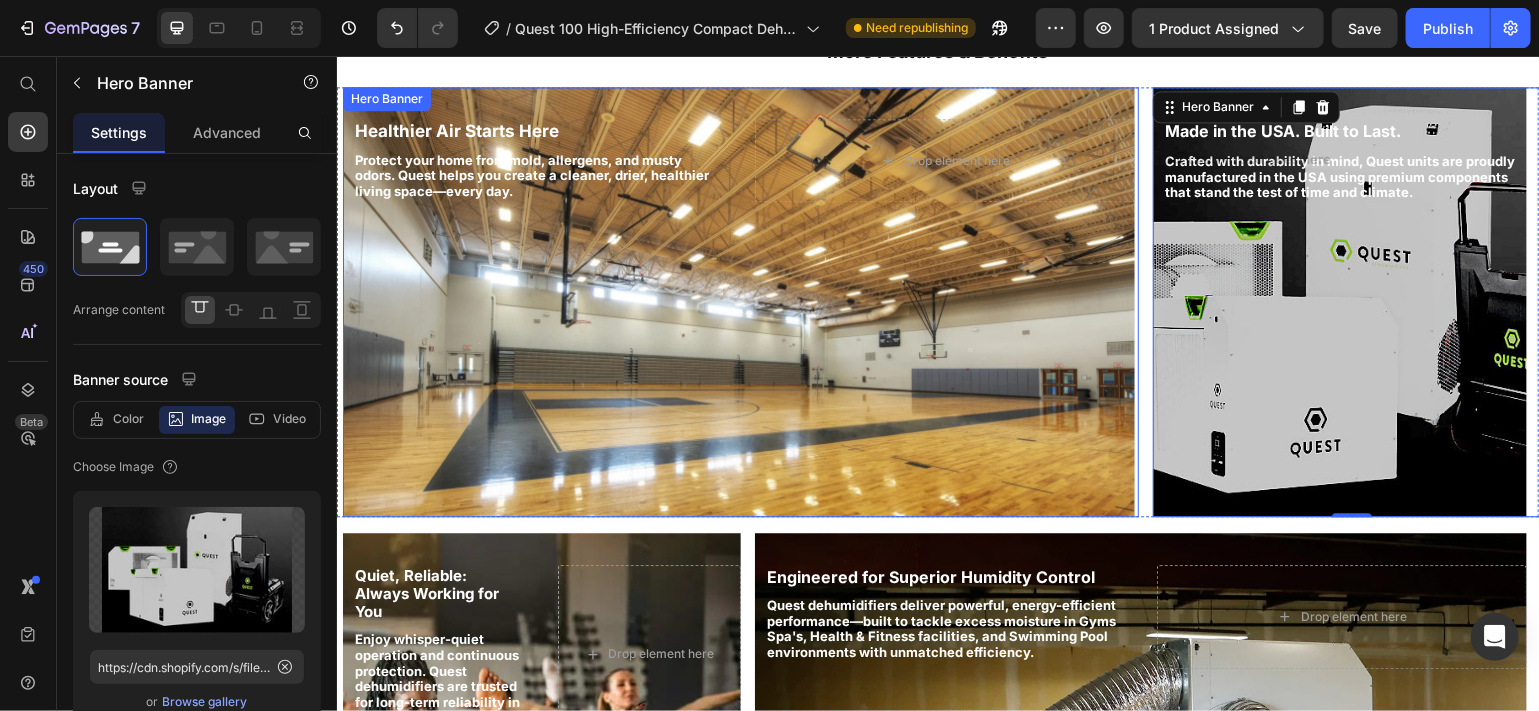 click at bounding box center [738, 301] 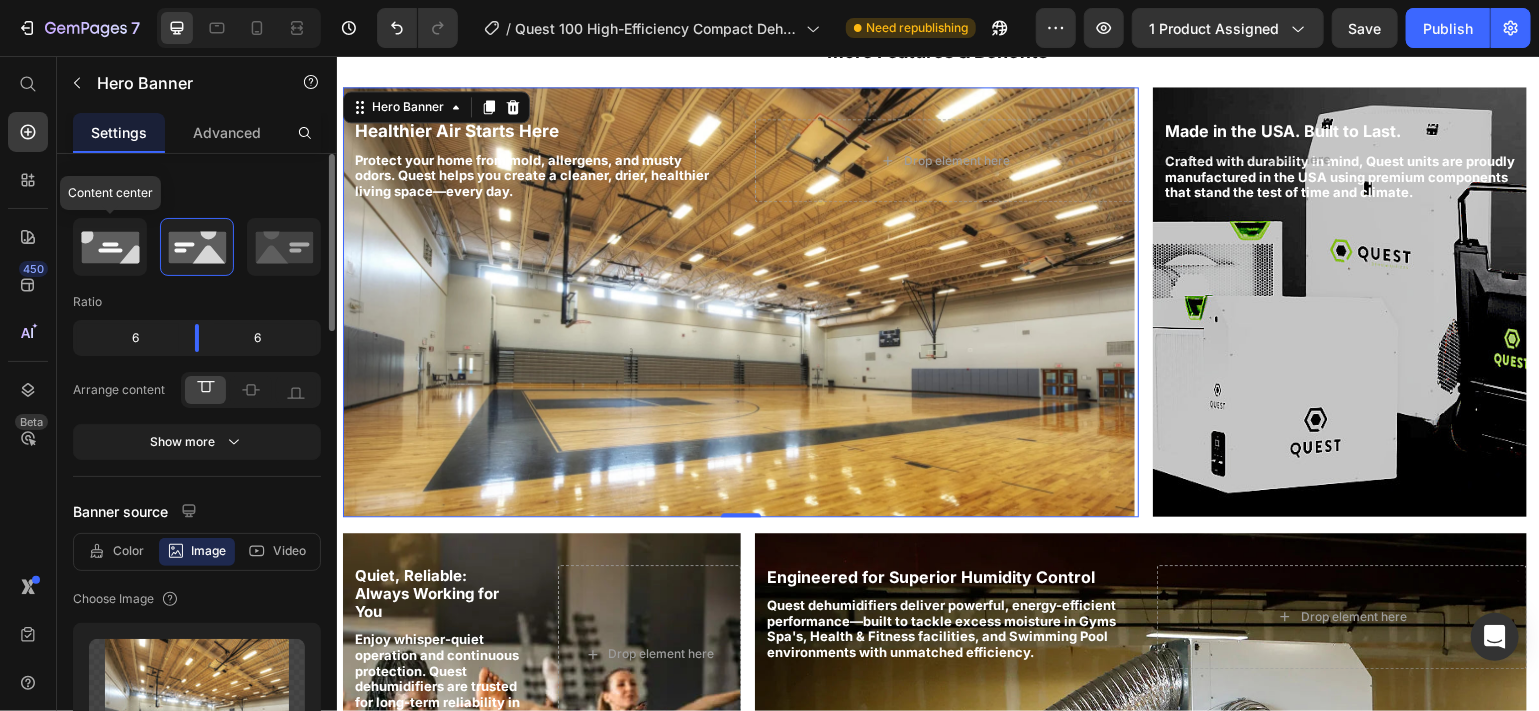 click 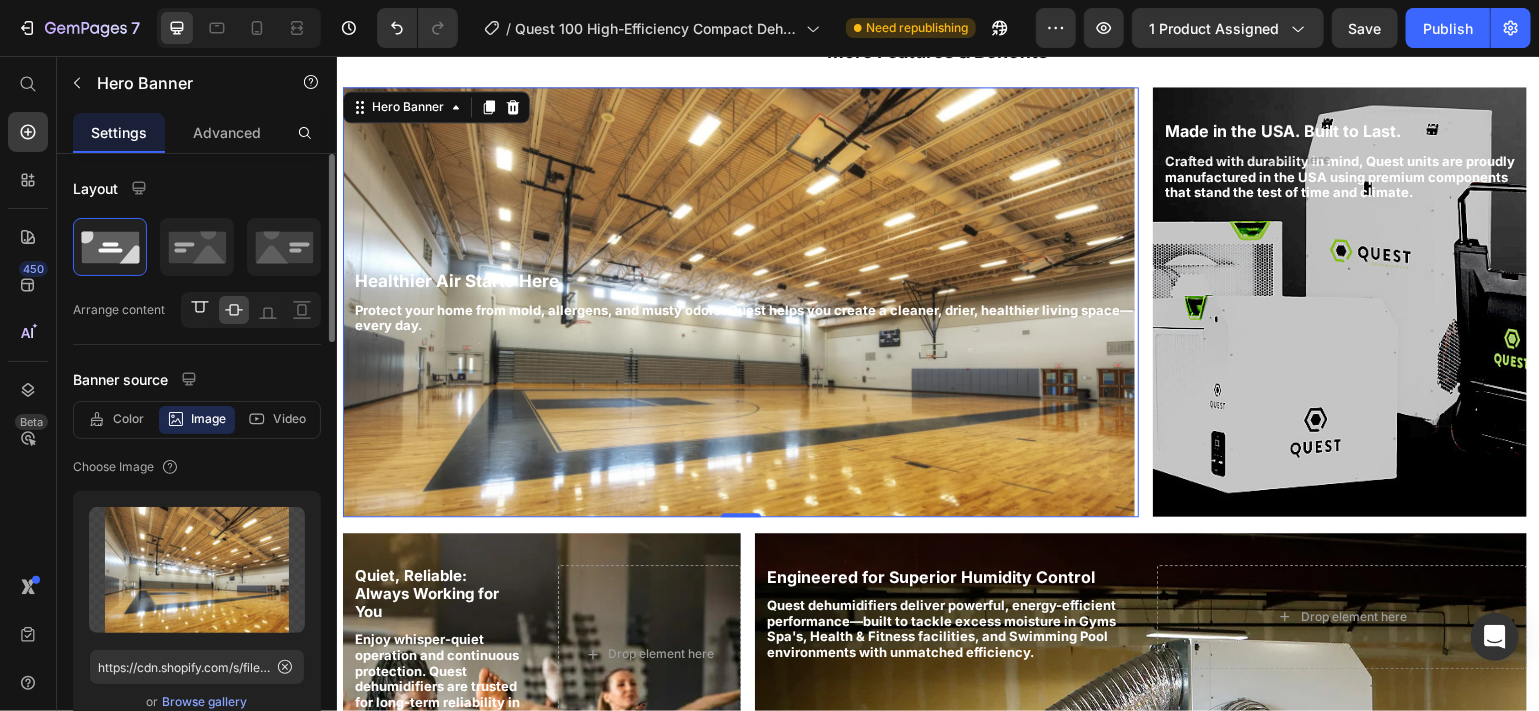 click 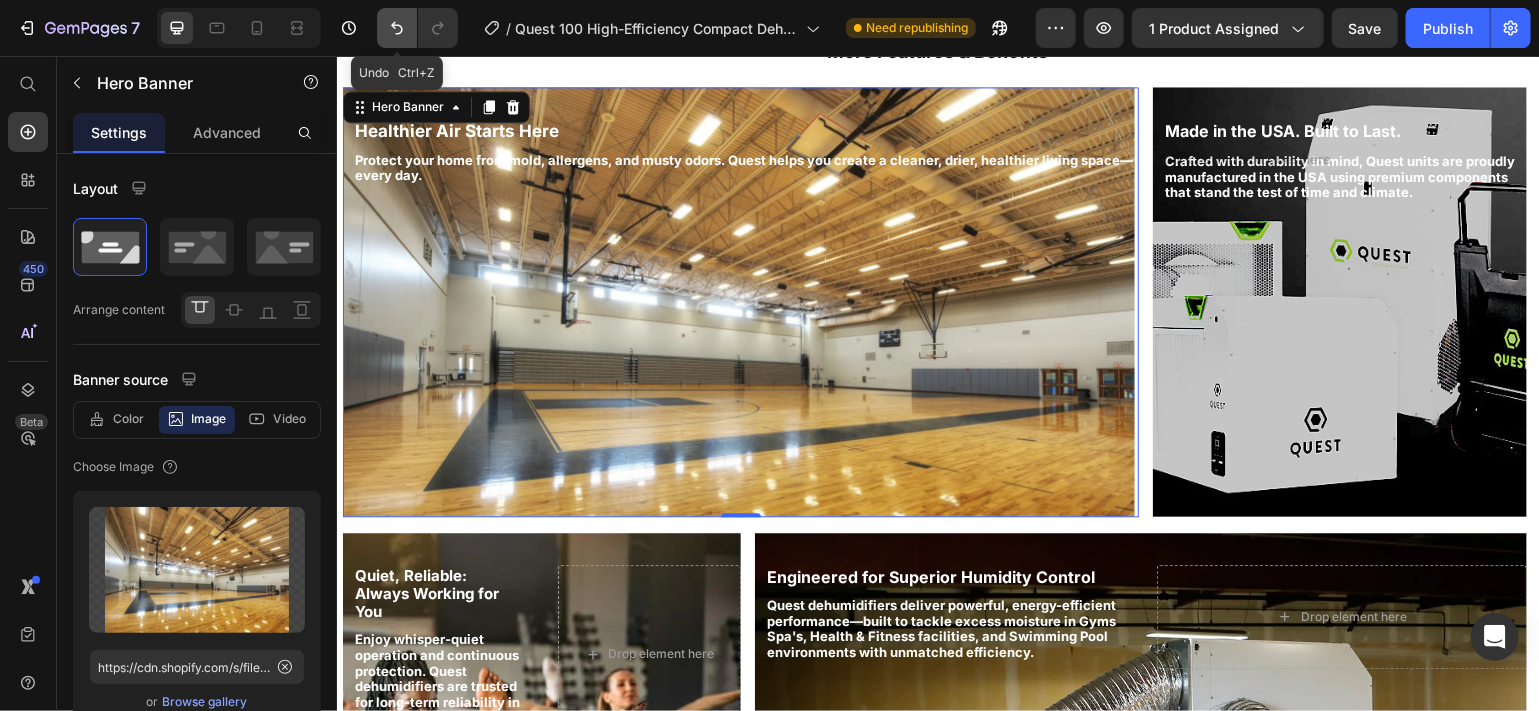 click 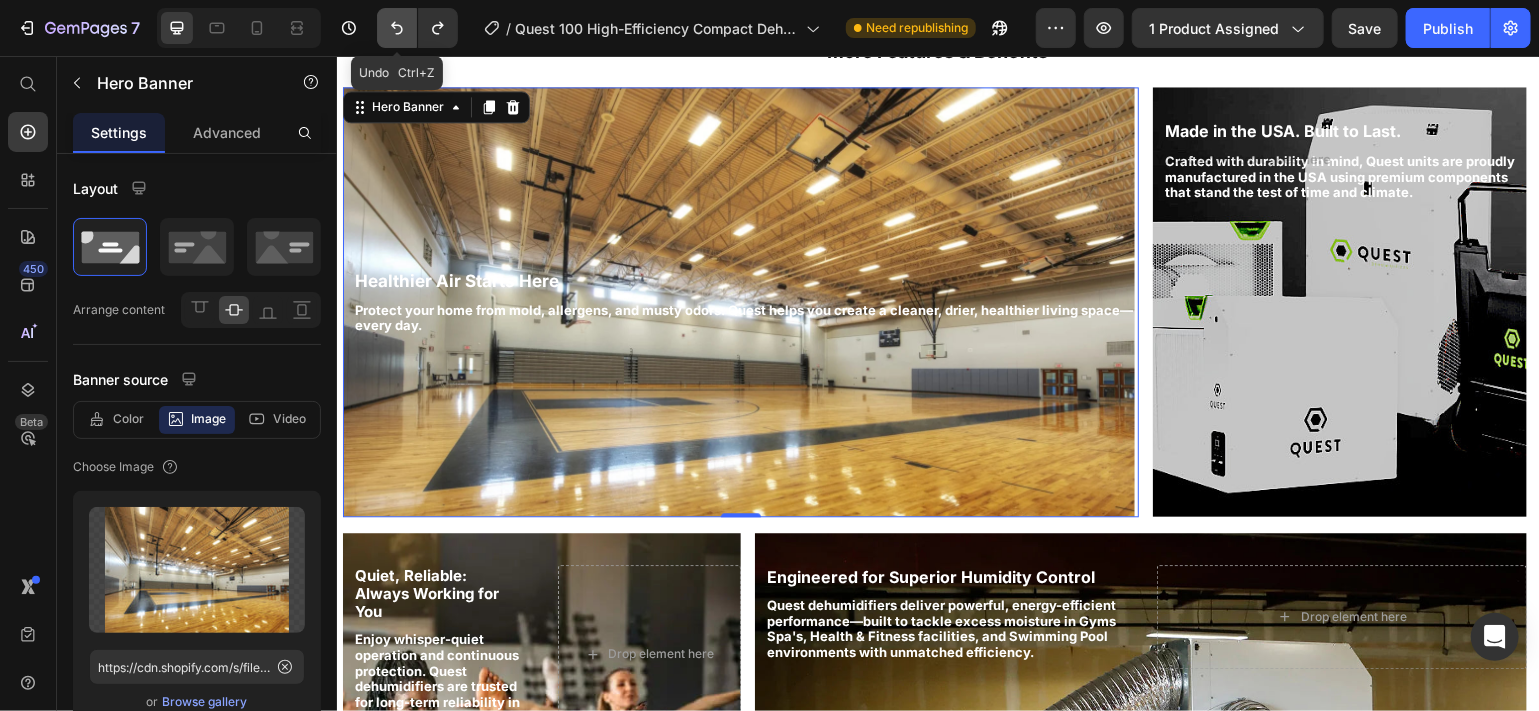 click 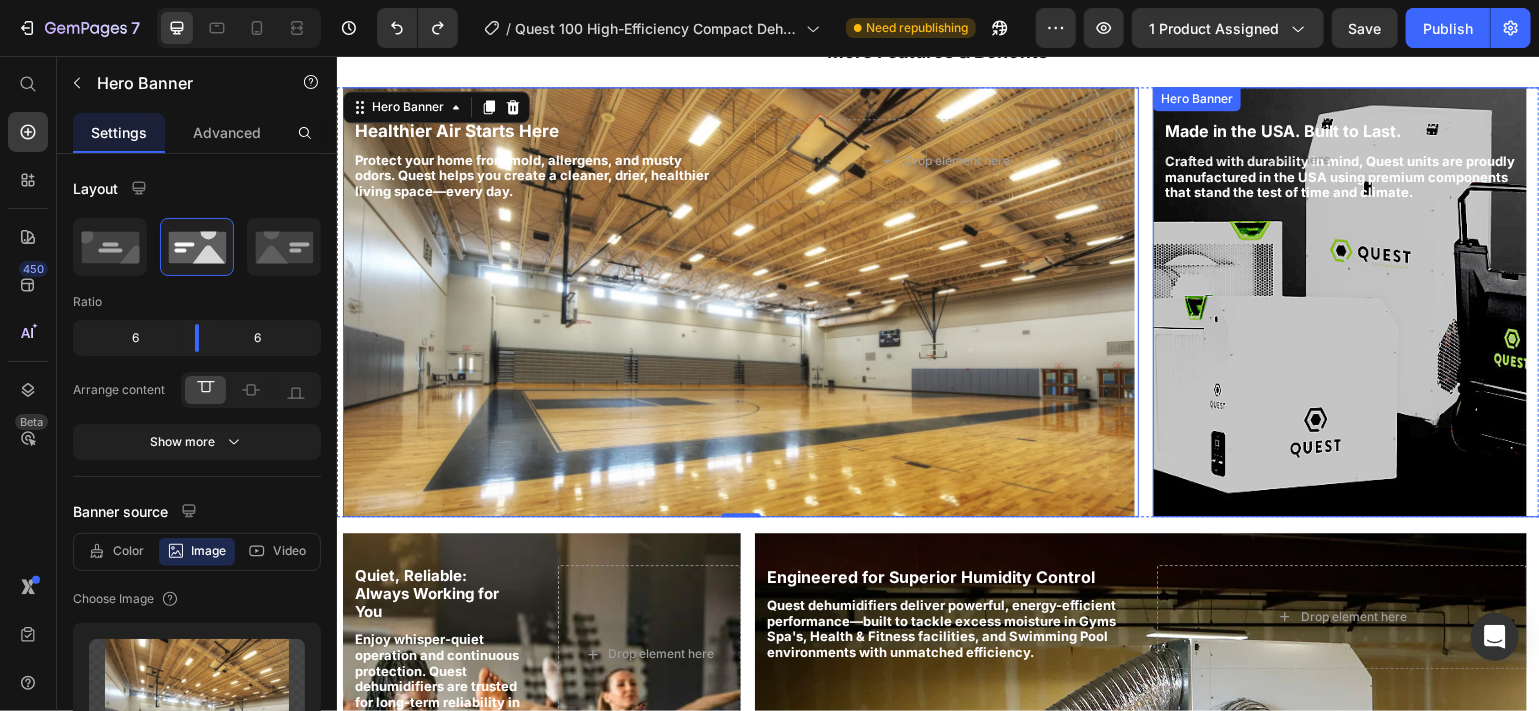 click on "Made in the USA. Built to Last. Heading Crafted with durability in mind, Quest units are proudly manufactured in the USA using premium components that stand the test of time and climate. Text Block" at bounding box center (1339, 160) 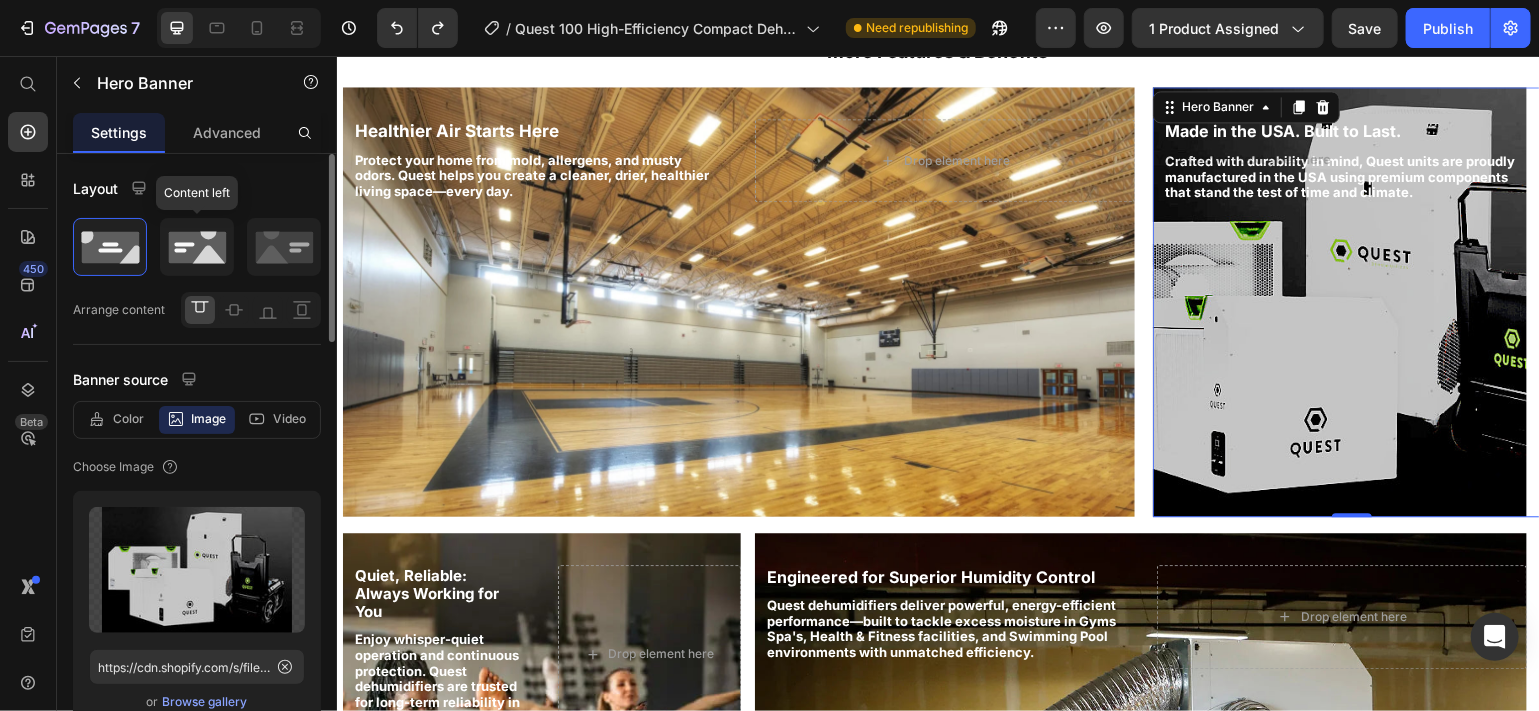 click 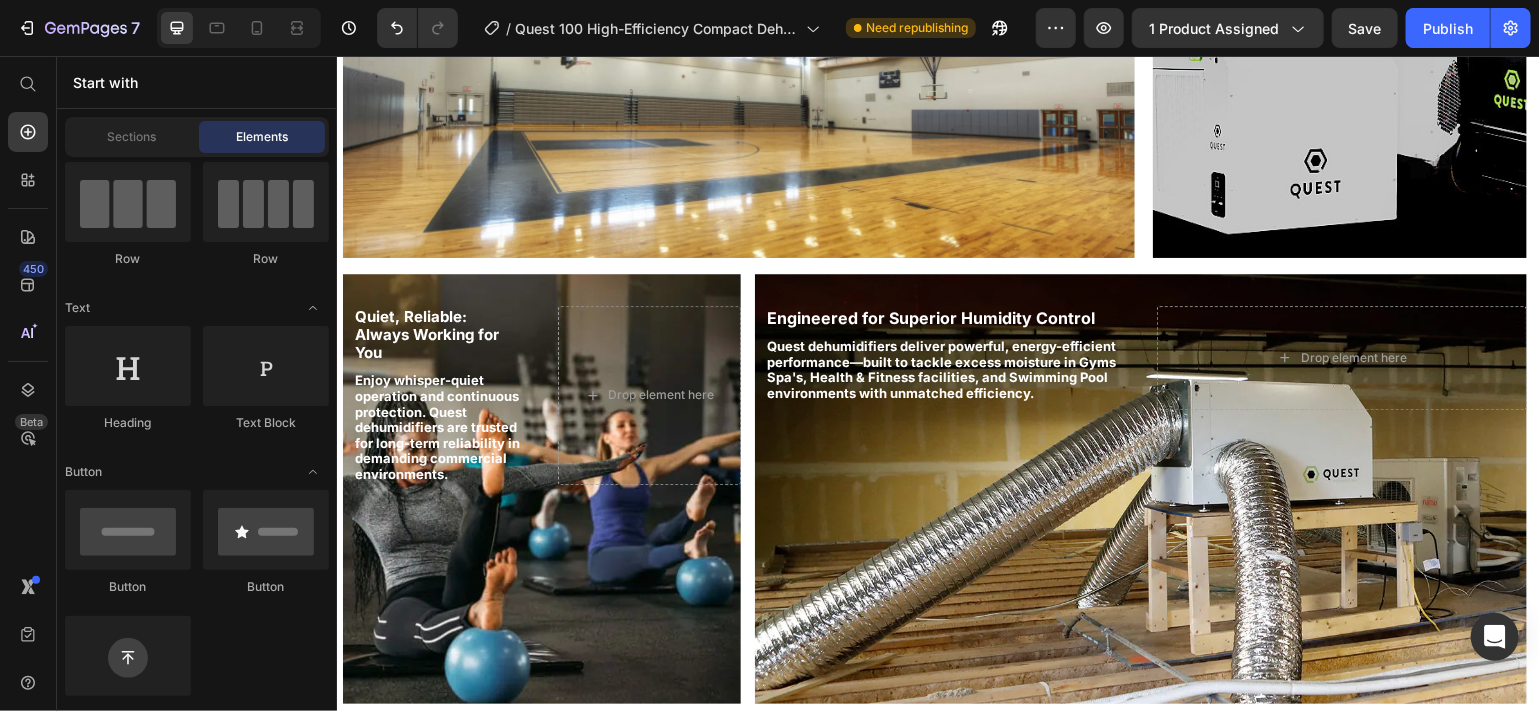 scroll, scrollTop: 2513, scrollLeft: 0, axis: vertical 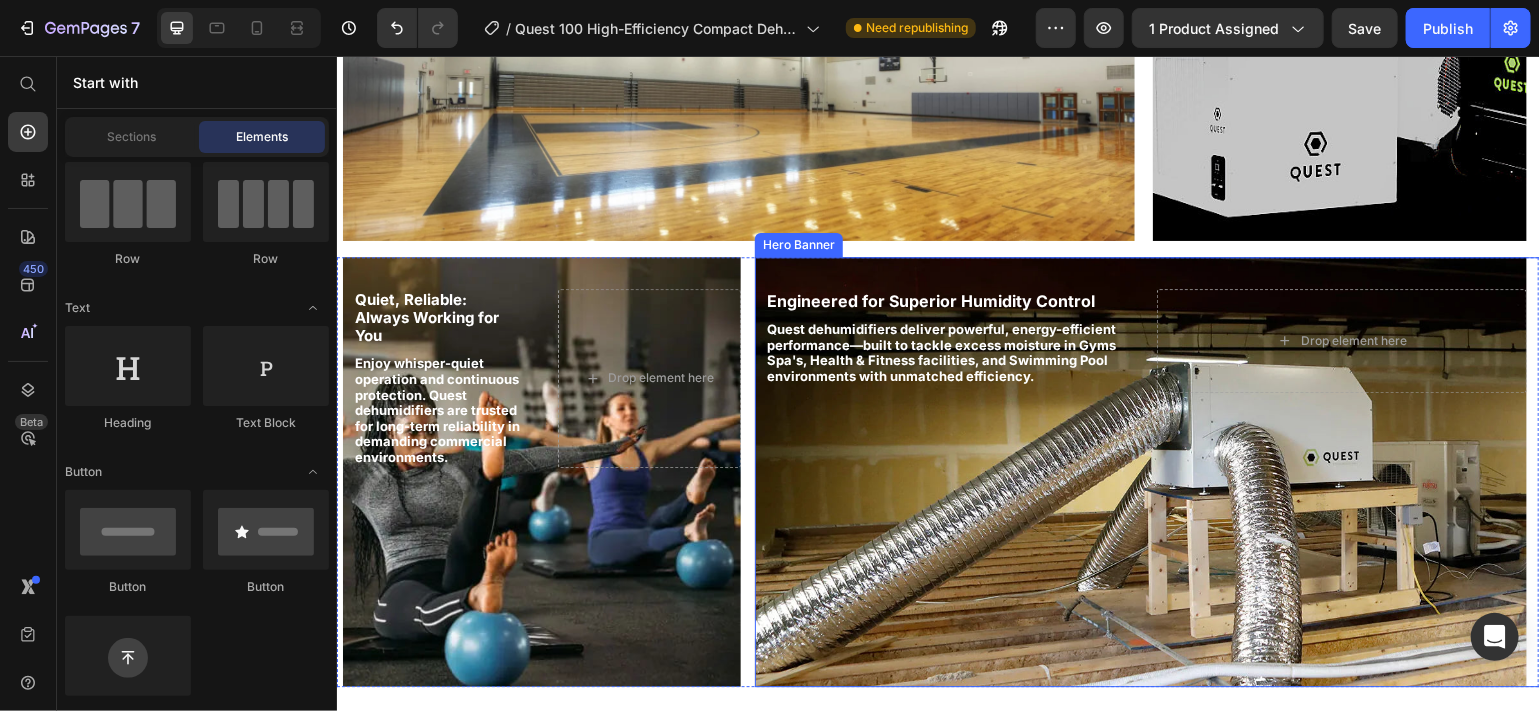 click at bounding box center (1140, 471) 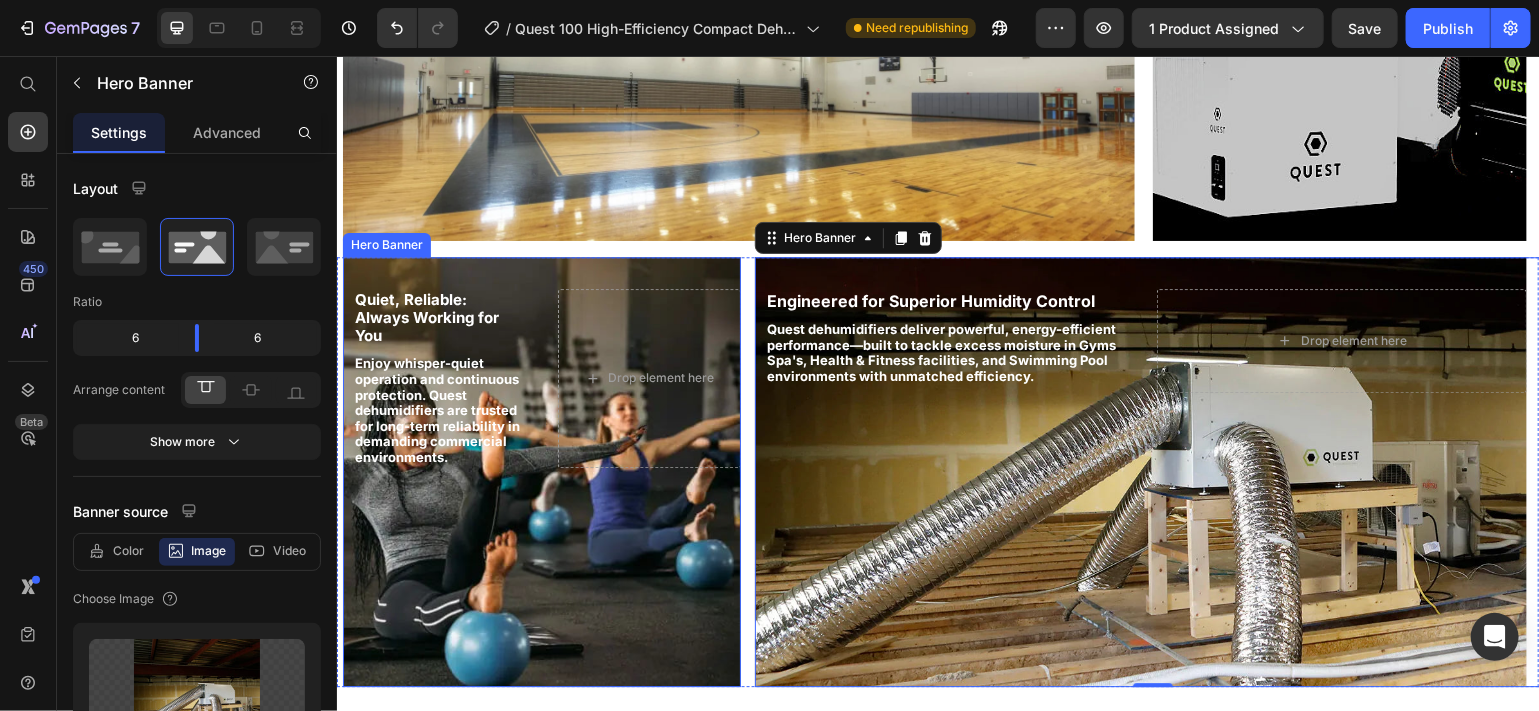 click on "⁠⁠⁠⁠⁠⁠⁠ Quiet, Reliable: Always Working for You Heading Enjoy whisper-quiet operation and continuous protection. Quest dehumidifiers are trusted for long-term reliability in demanding commercial environments. Text Block
Drop element here" at bounding box center (541, 377) 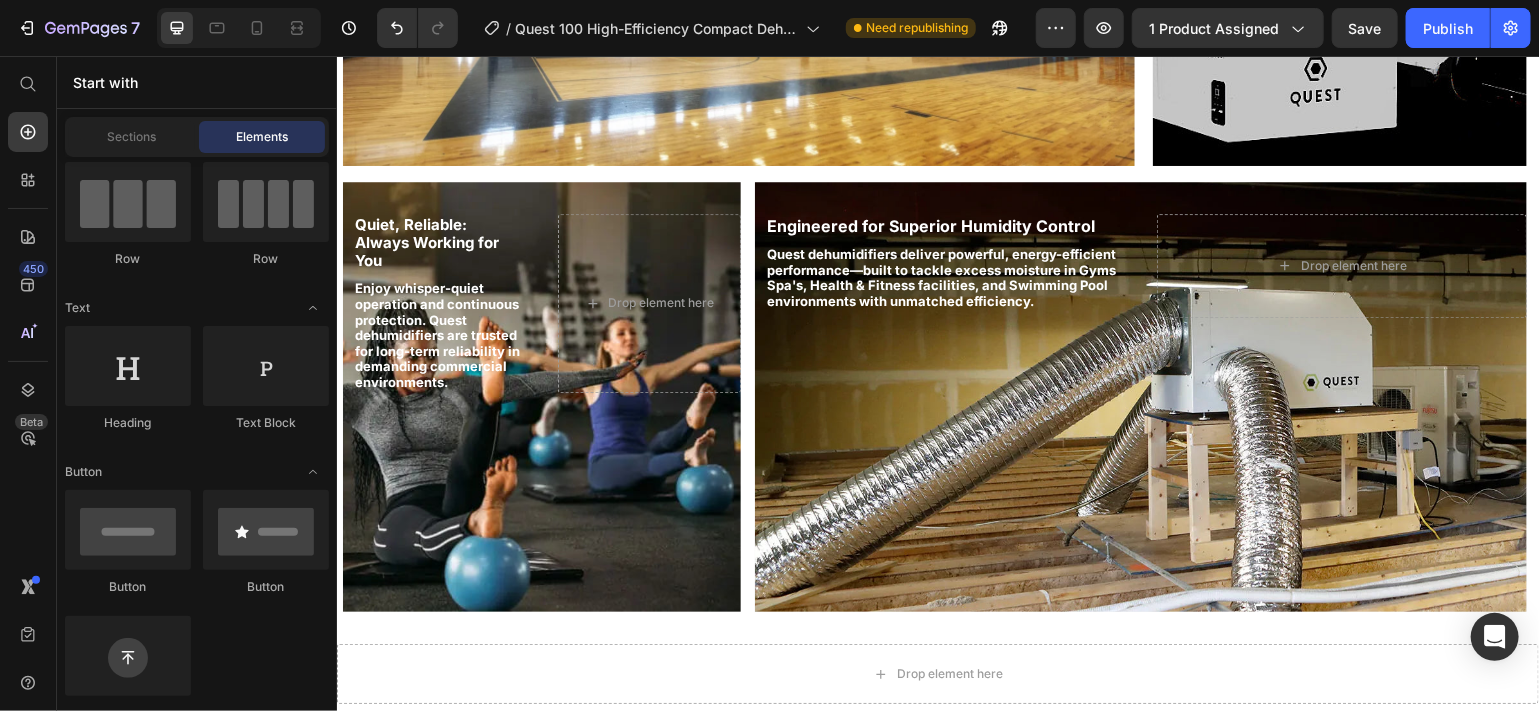 scroll, scrollTop: 2599, scrollLeft: 0, axis: vertical 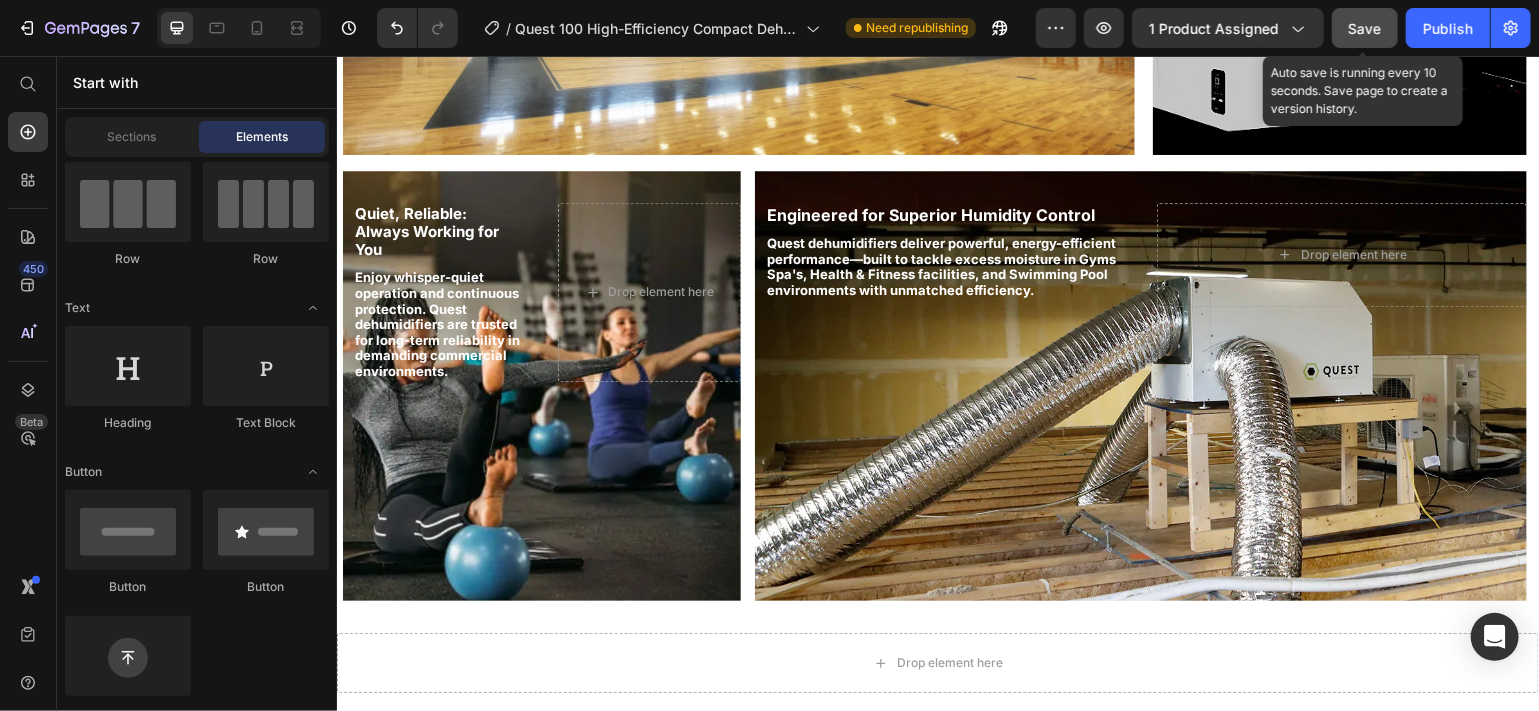 click on "Save" at bounding box center (1365, 28) 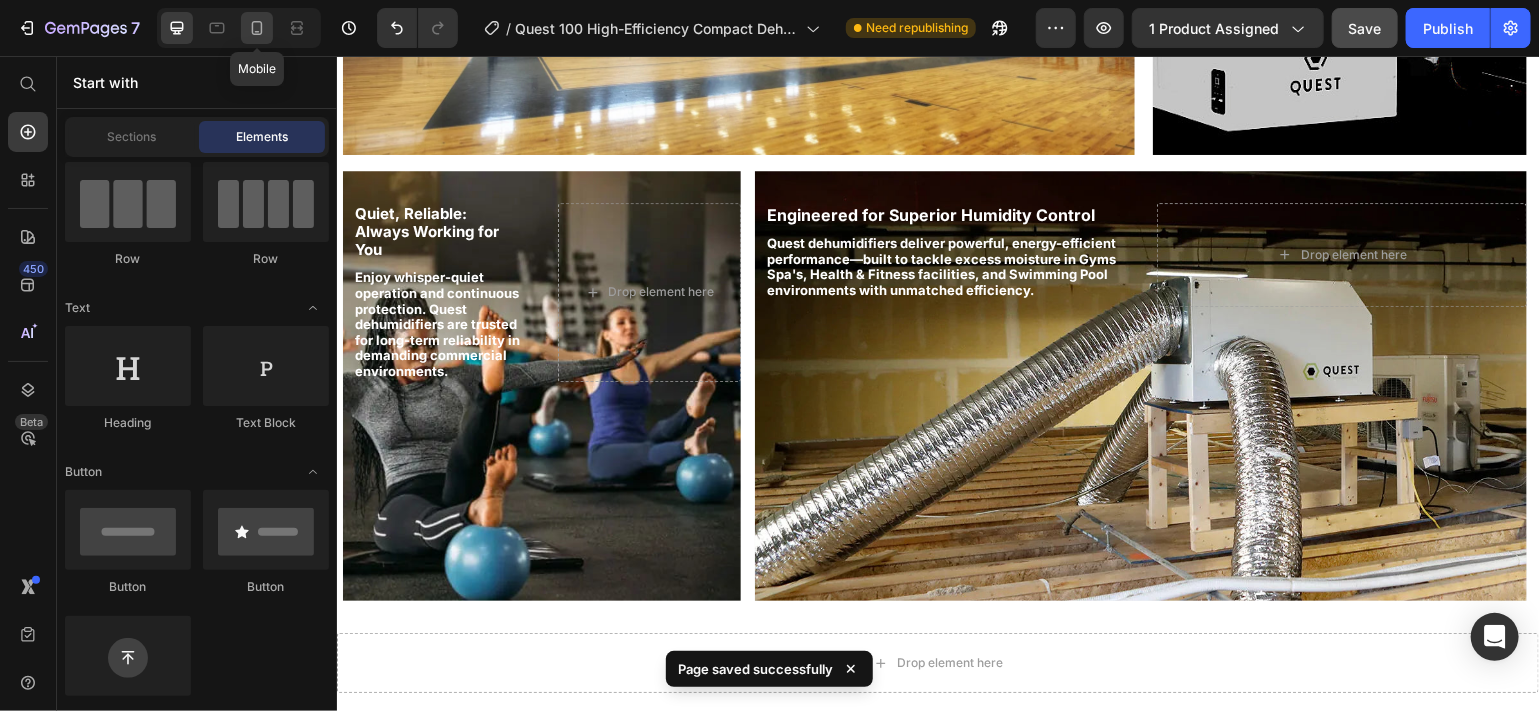 click 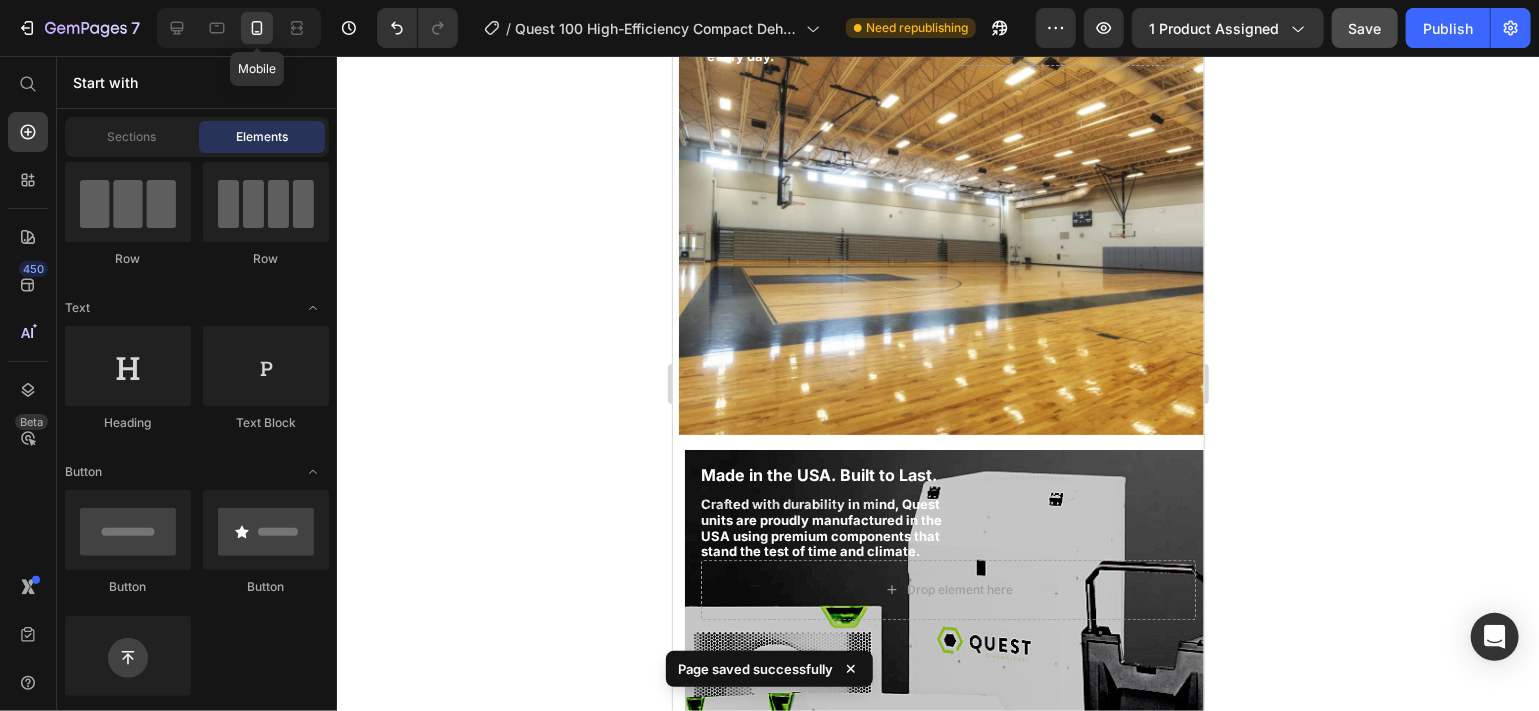 scroll, scrollTop: 2448, scrollLeft: 0, axis: vertical 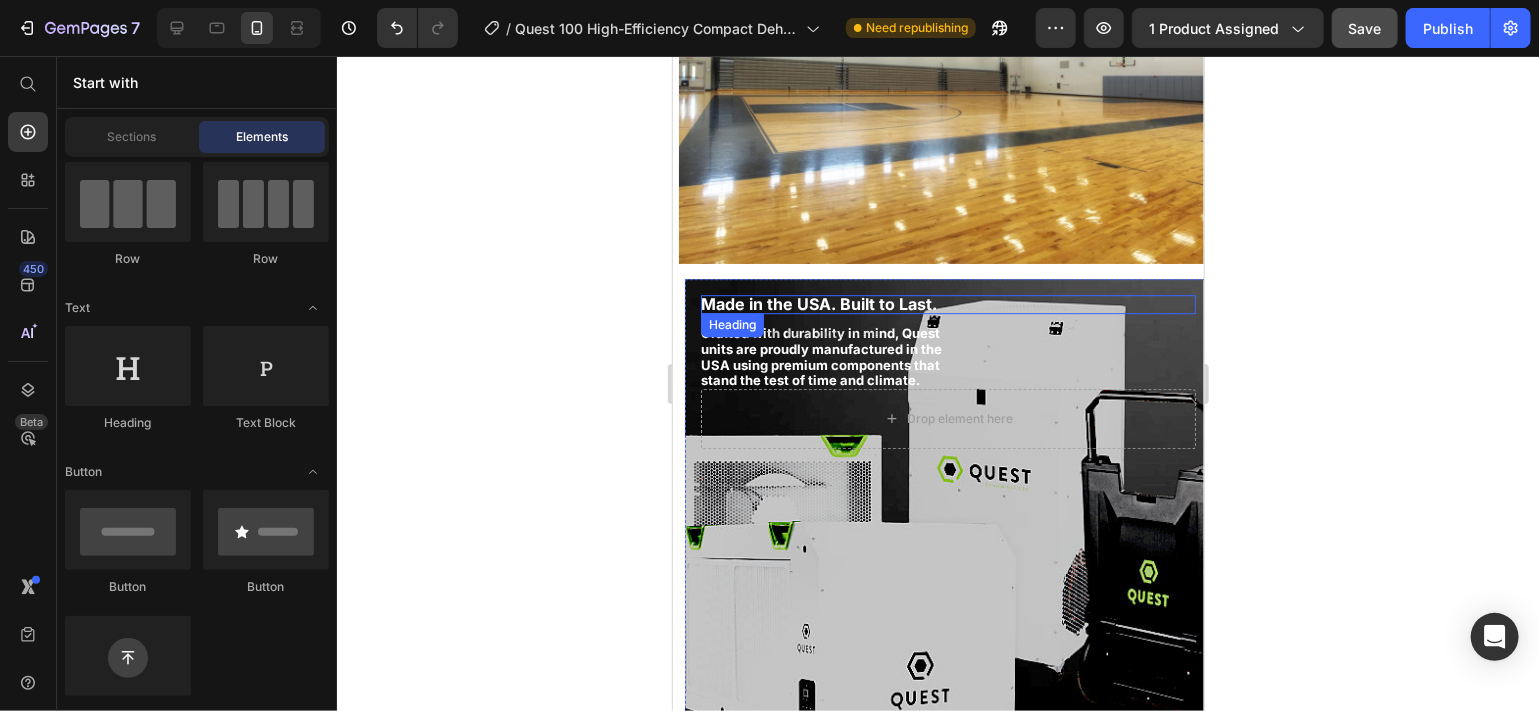 click on "Made in the USA. Built to Last." at bounding box center [818, 303] 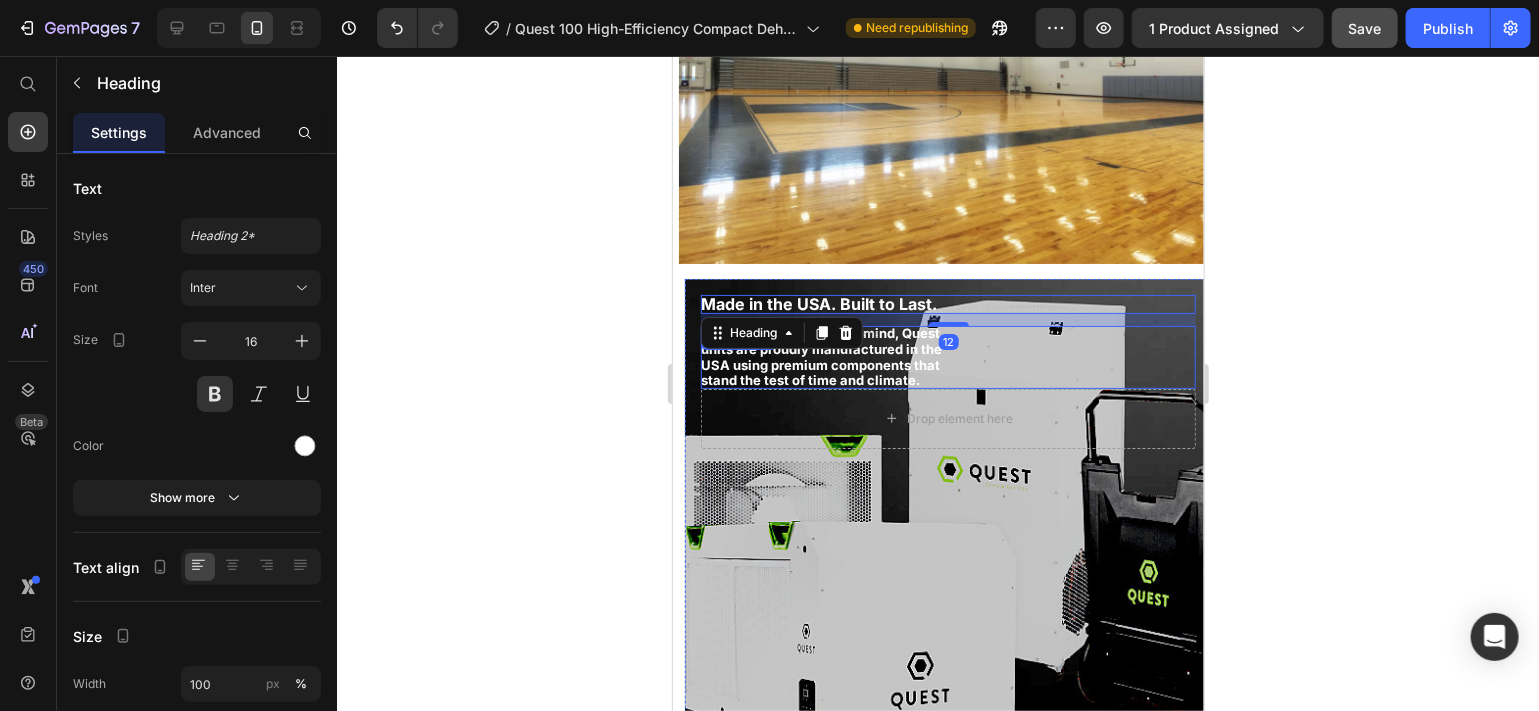 click on "Crafted with durability in mind, Quest units are proudly manufactured in the USA using premium components that stand the test of time and climate." at bounding box center [824, 356] 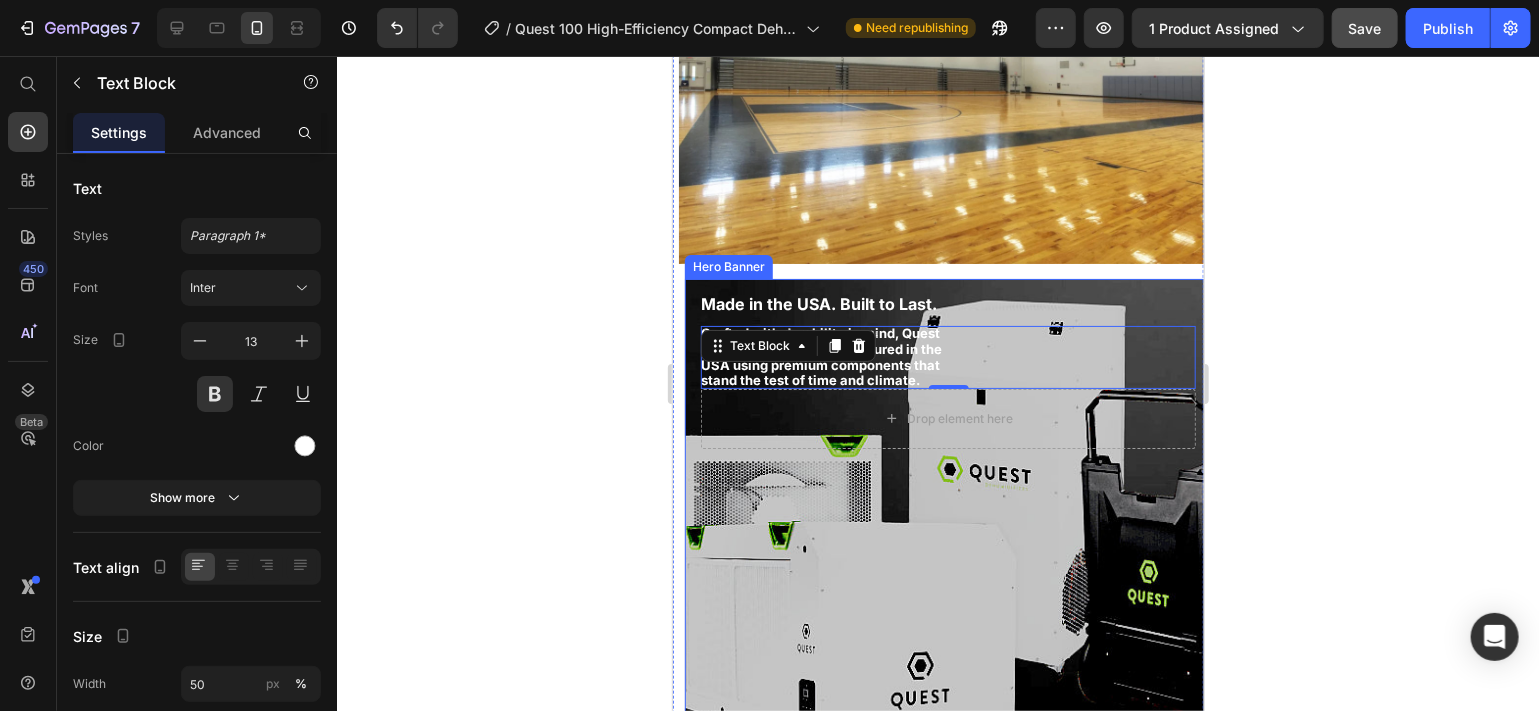 click at bounding box center [947, 528] 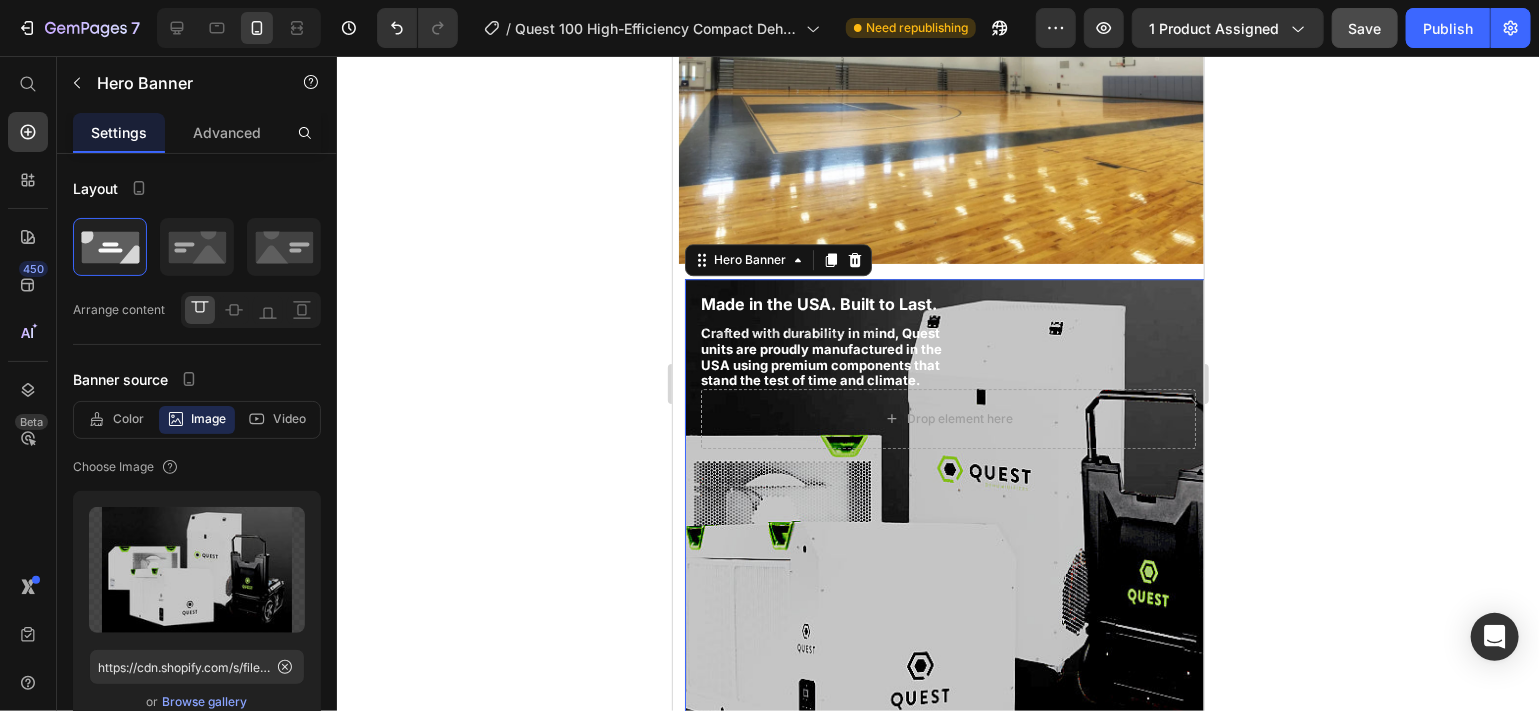 click at bounding box center [947, 528] 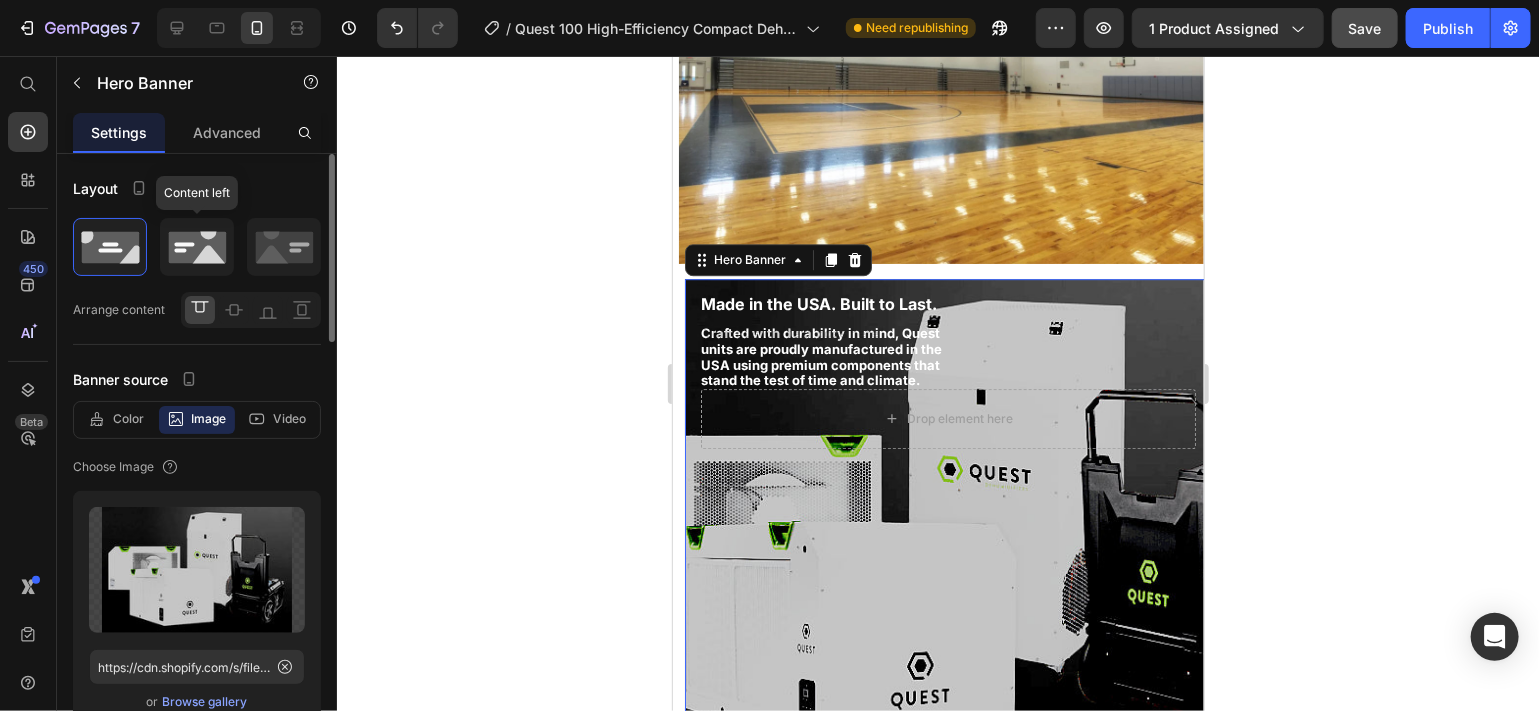 click 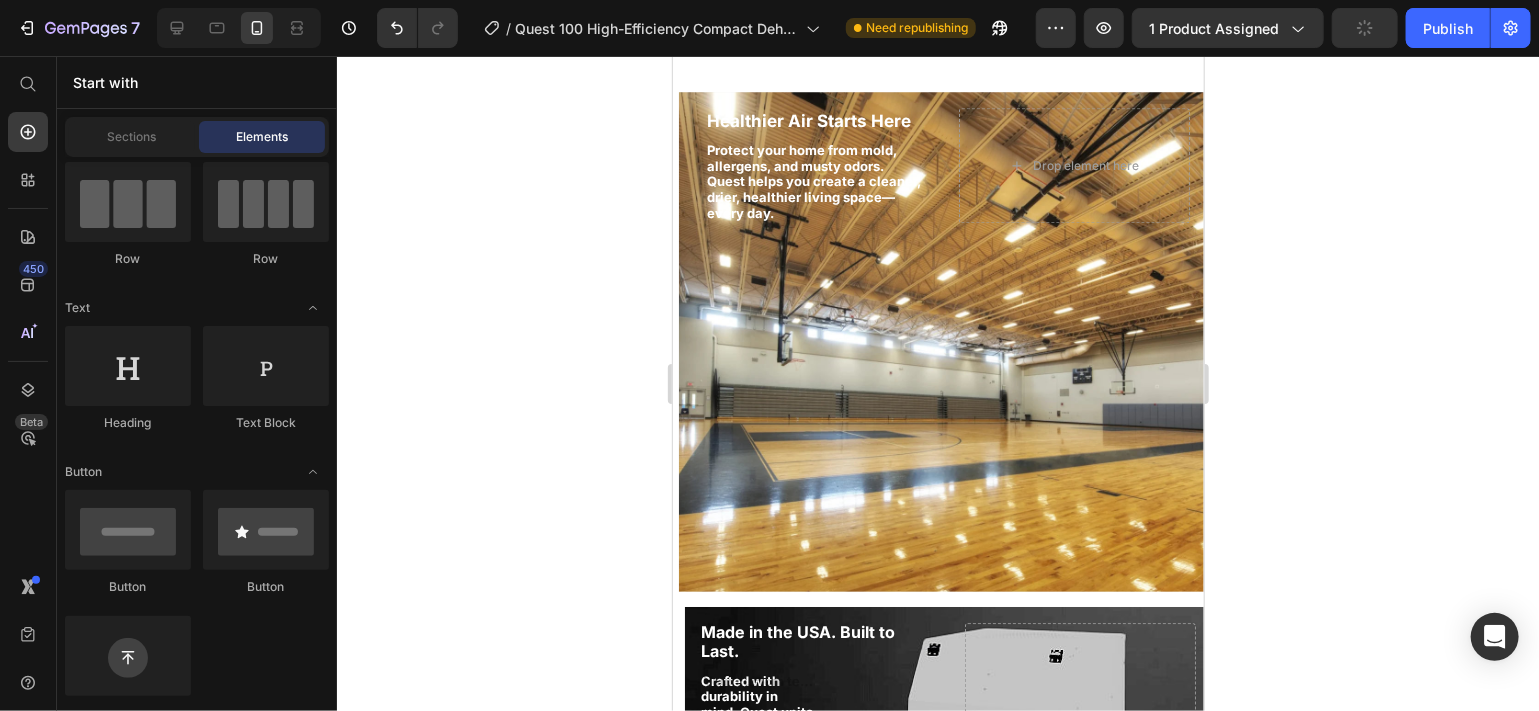 scroll, scrollTop: 2422, scrollLeft: 0, axis: vertical 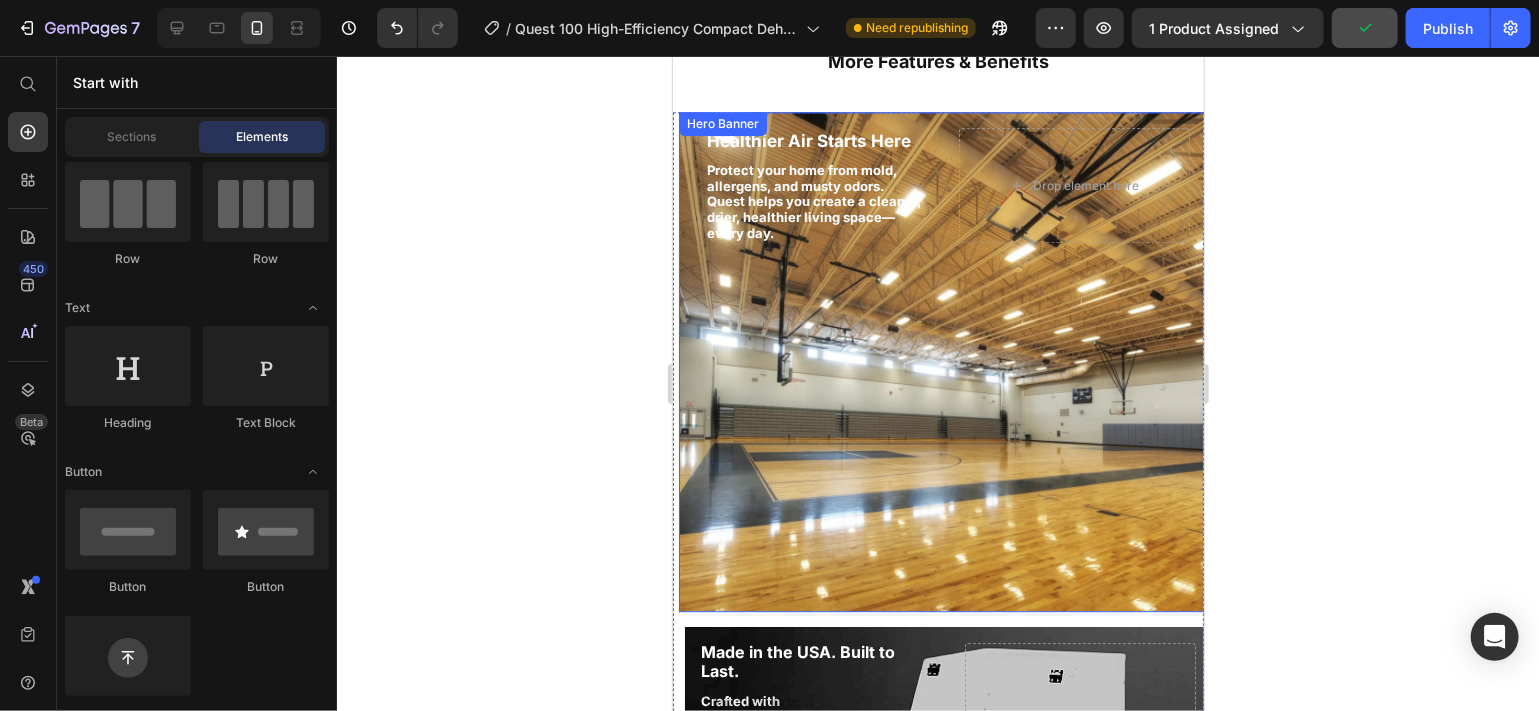 click at bounding box center (941, 361) 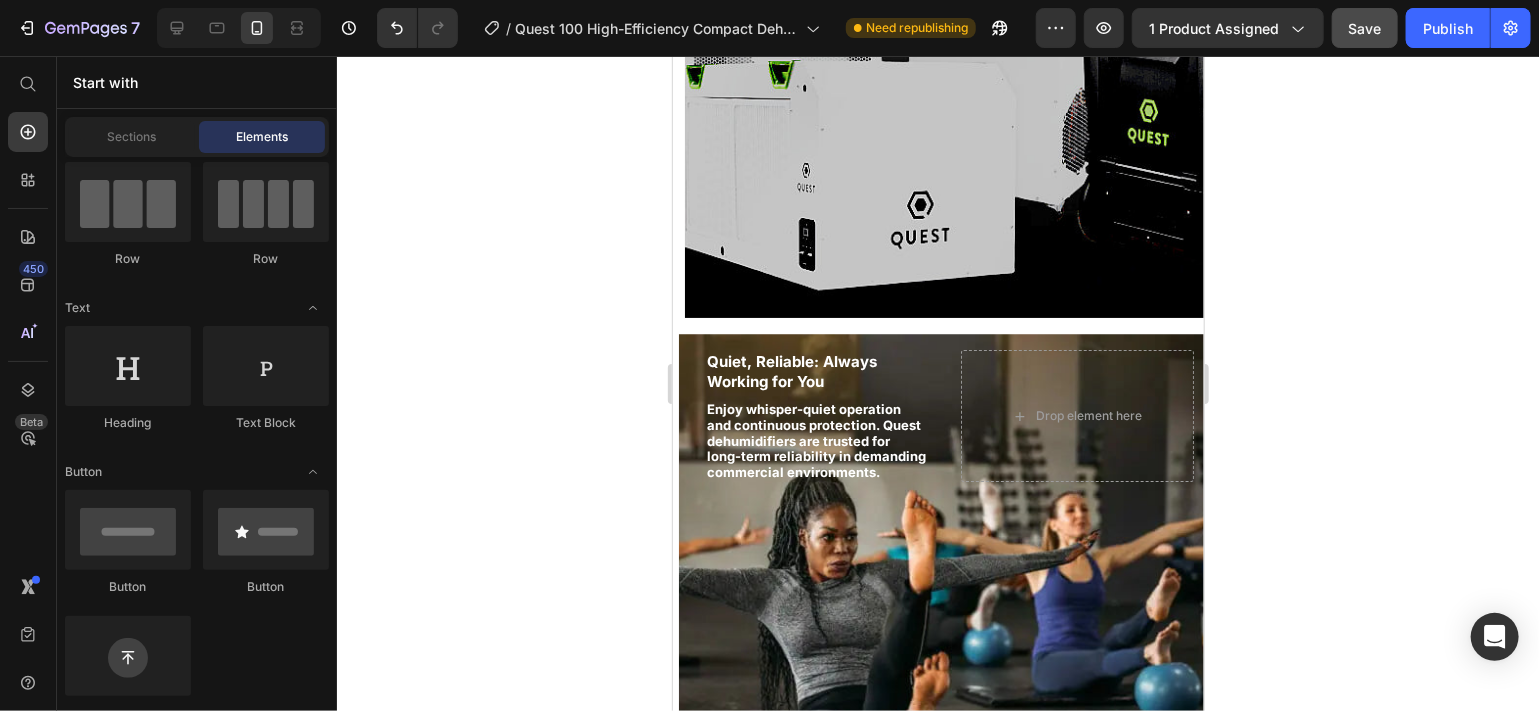 scroll, scrollTop: 3233, scrollLeft: 0, axis: vertical 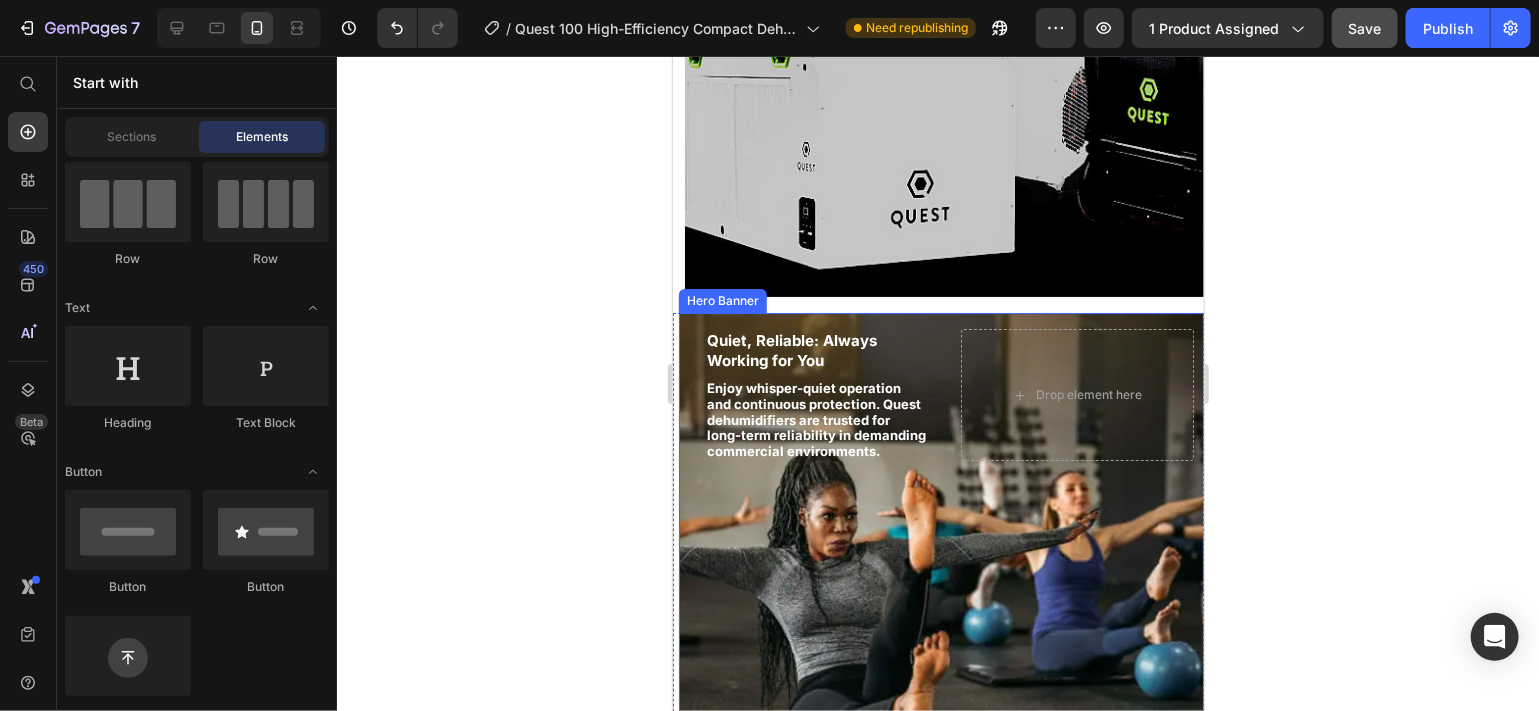 click at bounding box center [943, 562] 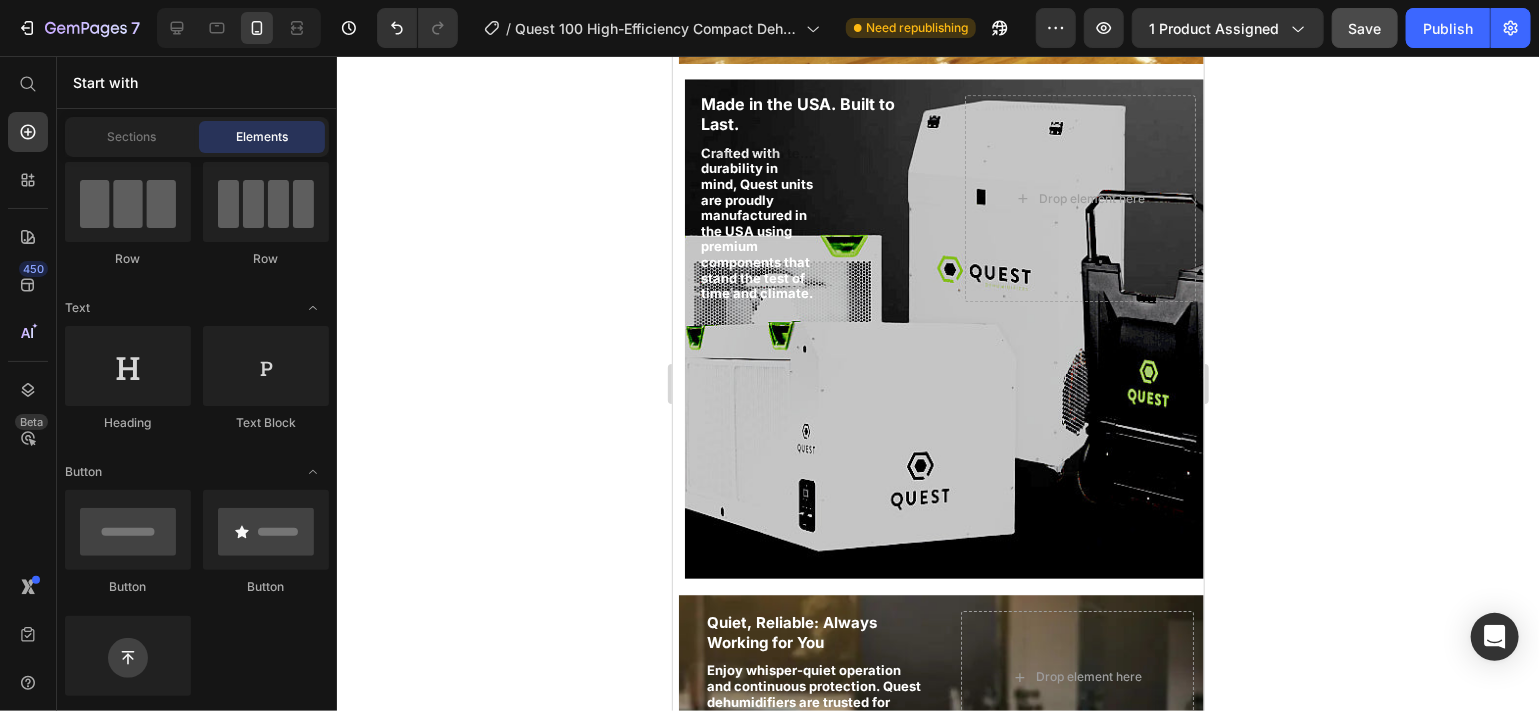 scroll, scrollTop: 2932, scrollLeft: 0, axis: vertical 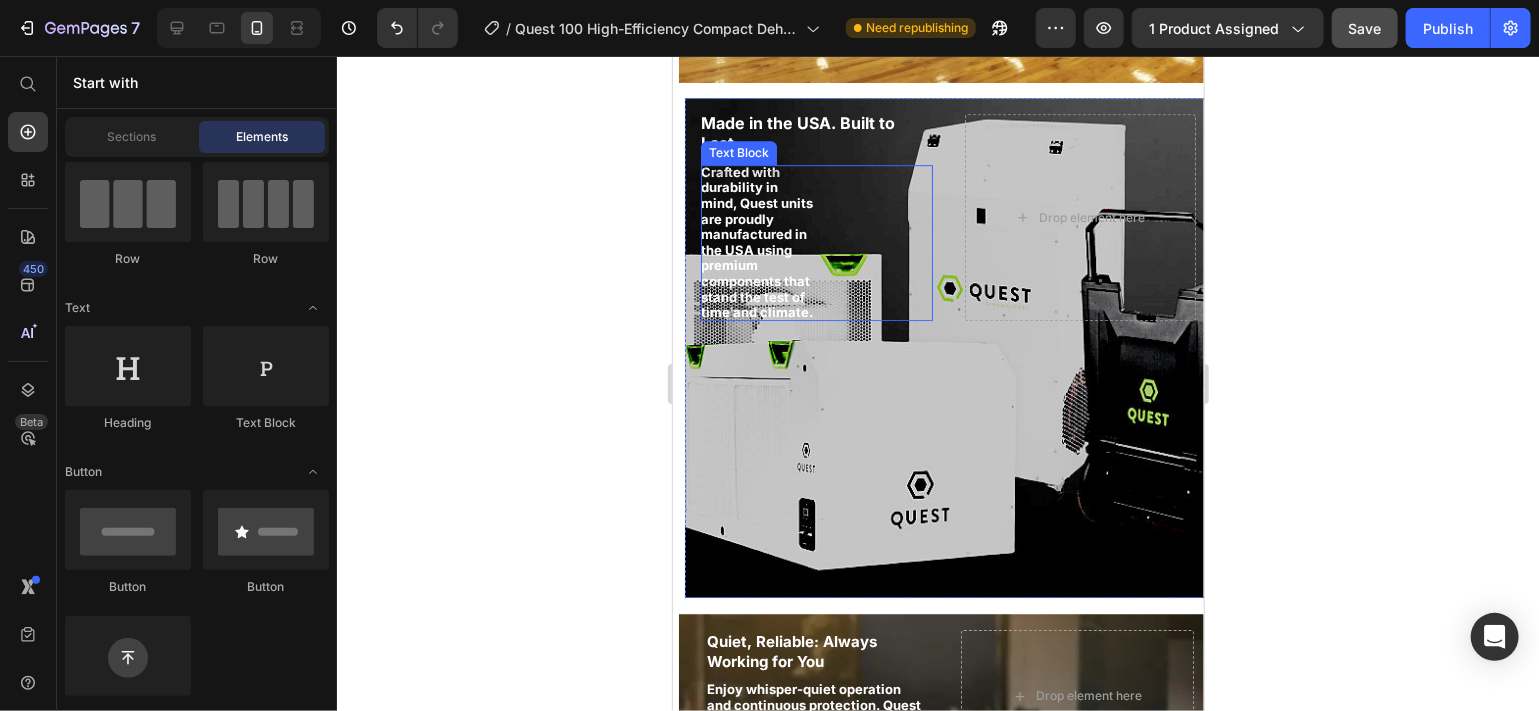 click on "Crafted with durability in mind, Quest units are proudly manufactured in the USA using premium components that stand the test of time and climate." at bounding box center (758, 242) 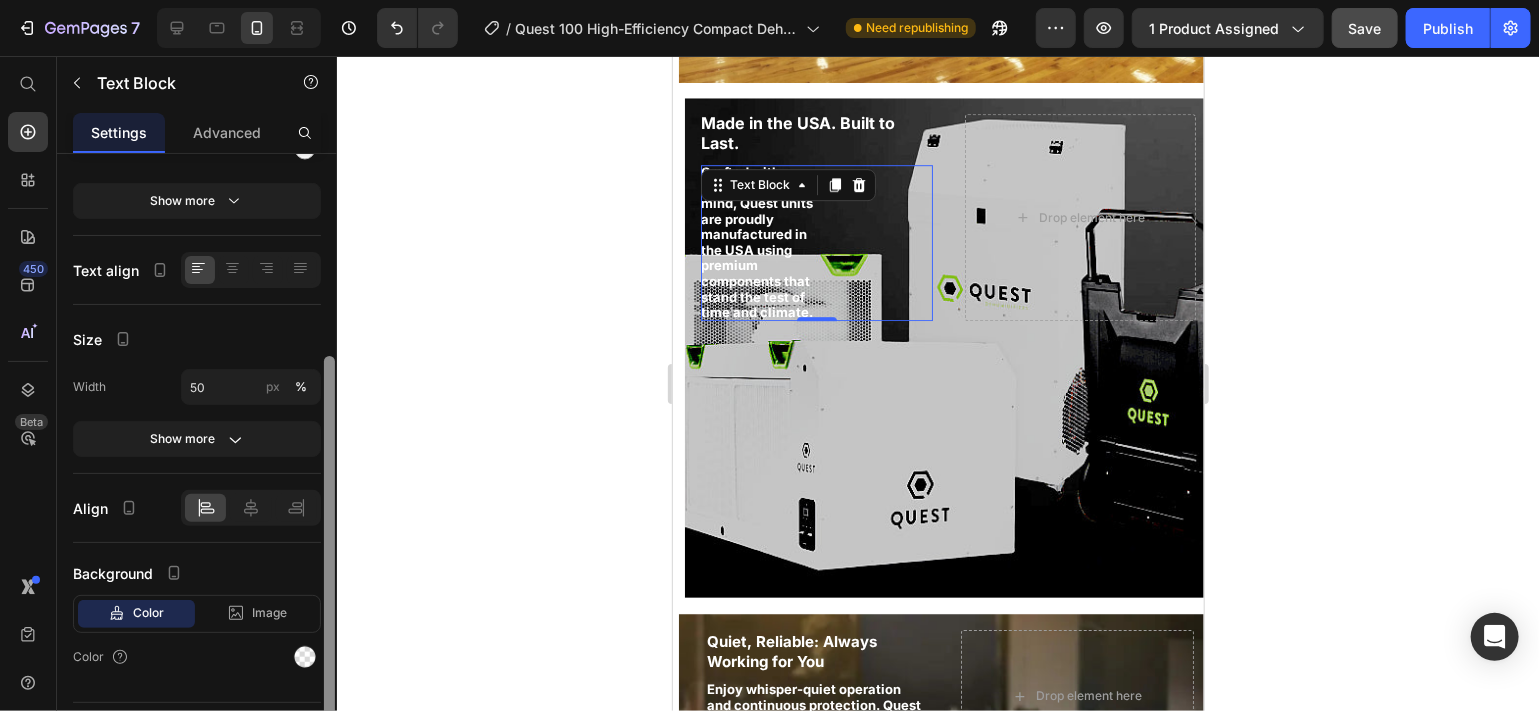 scroll, scrollTop: 306, scrollLeft: 0, axis: vertical 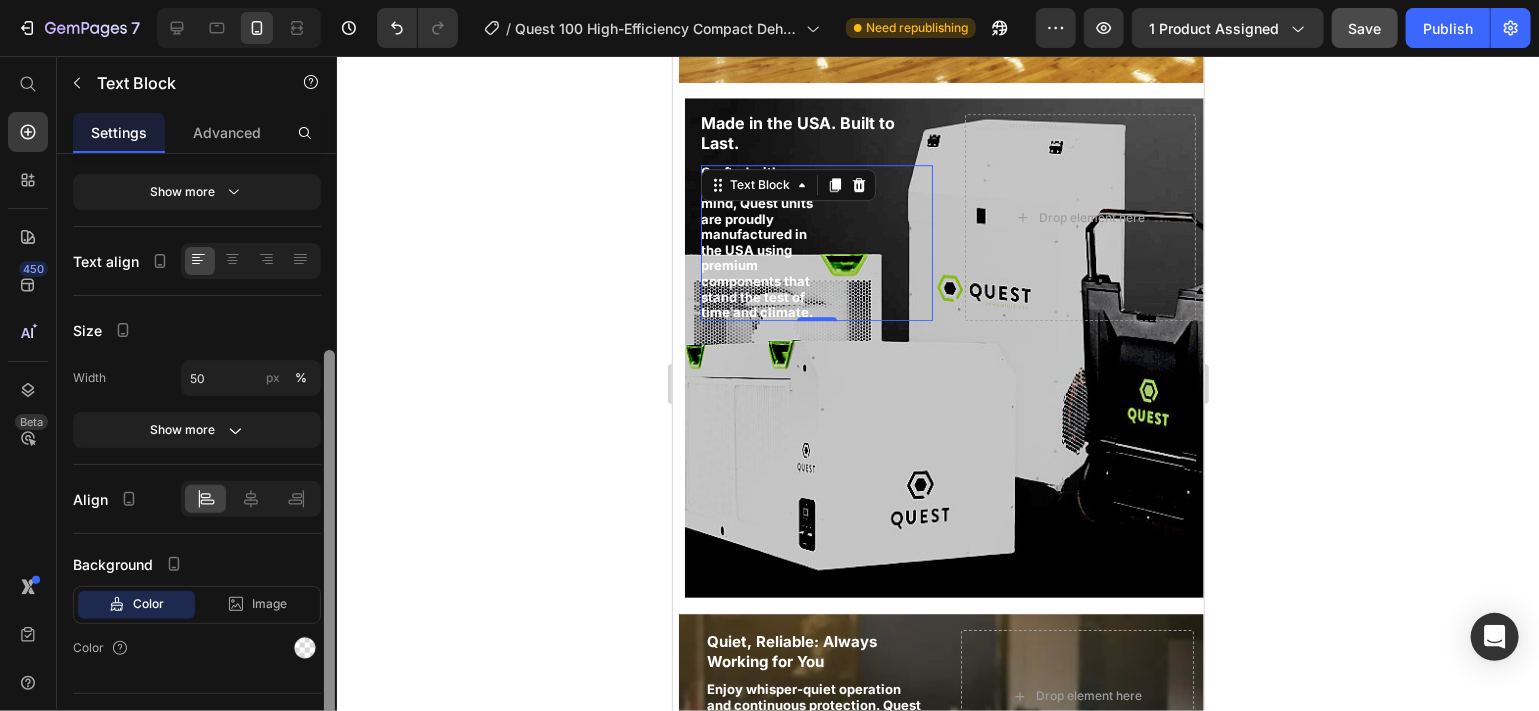 drag, startPoint x: 331, startPoint y: 410, endPoint x: 324, endPoint y: 606, distance: 196.12495 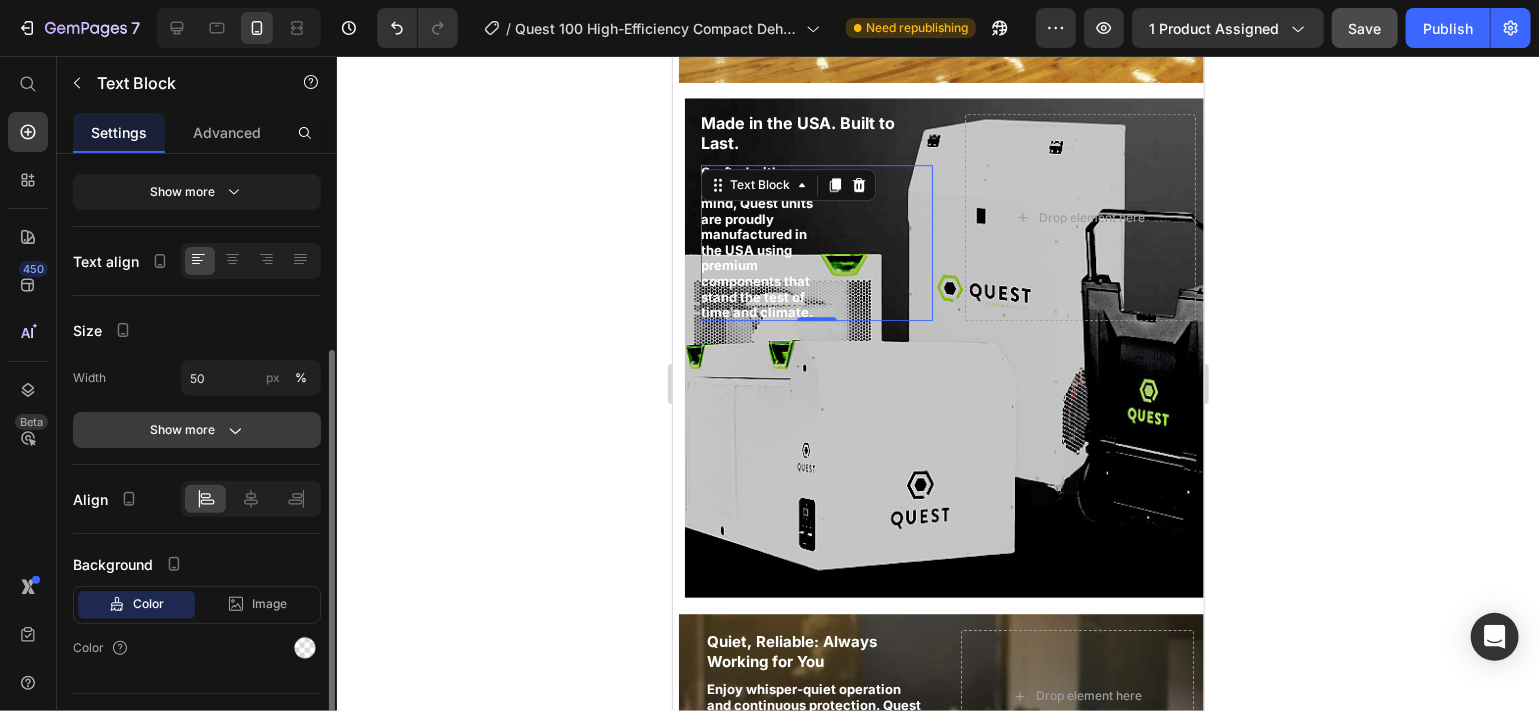 click 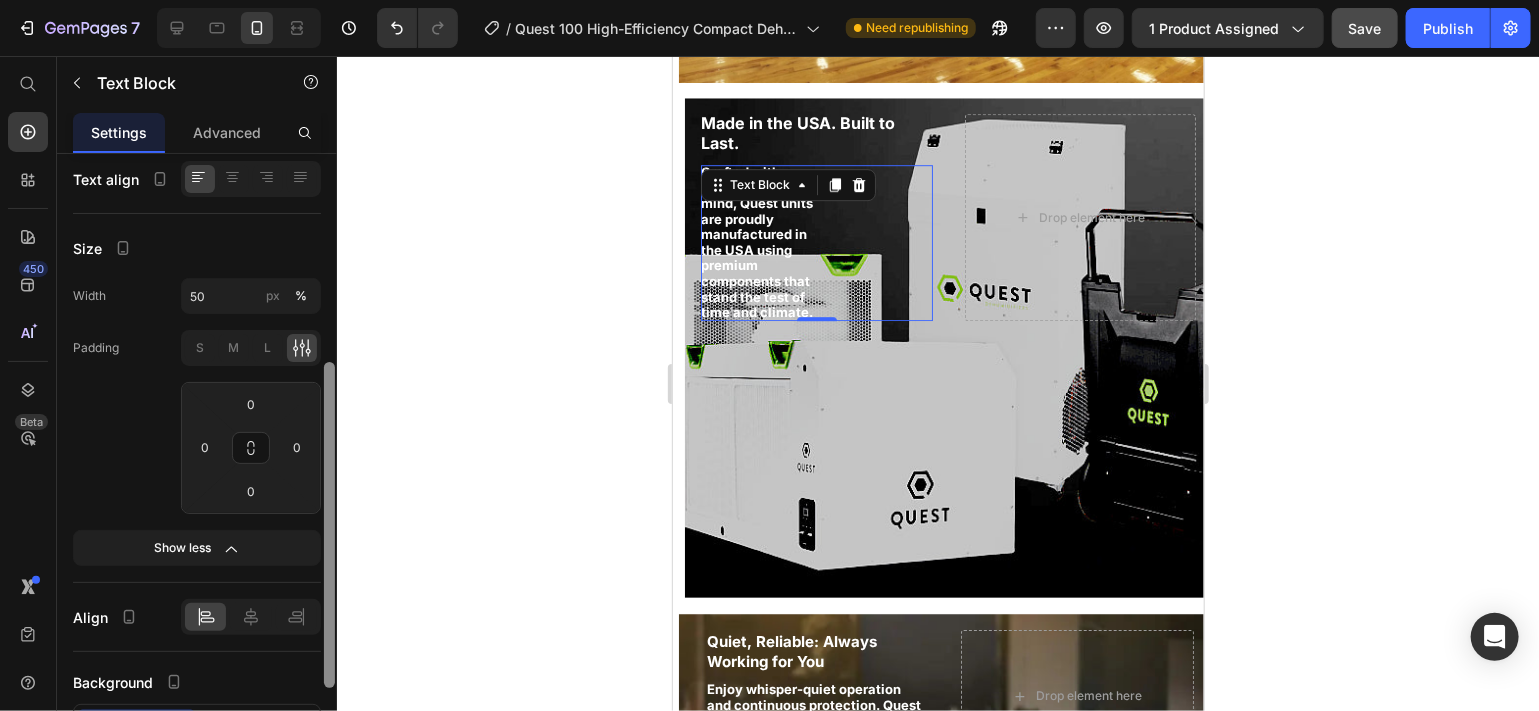 scroll, scrollTop: 390, scrollLeft: 0, axis: vertical 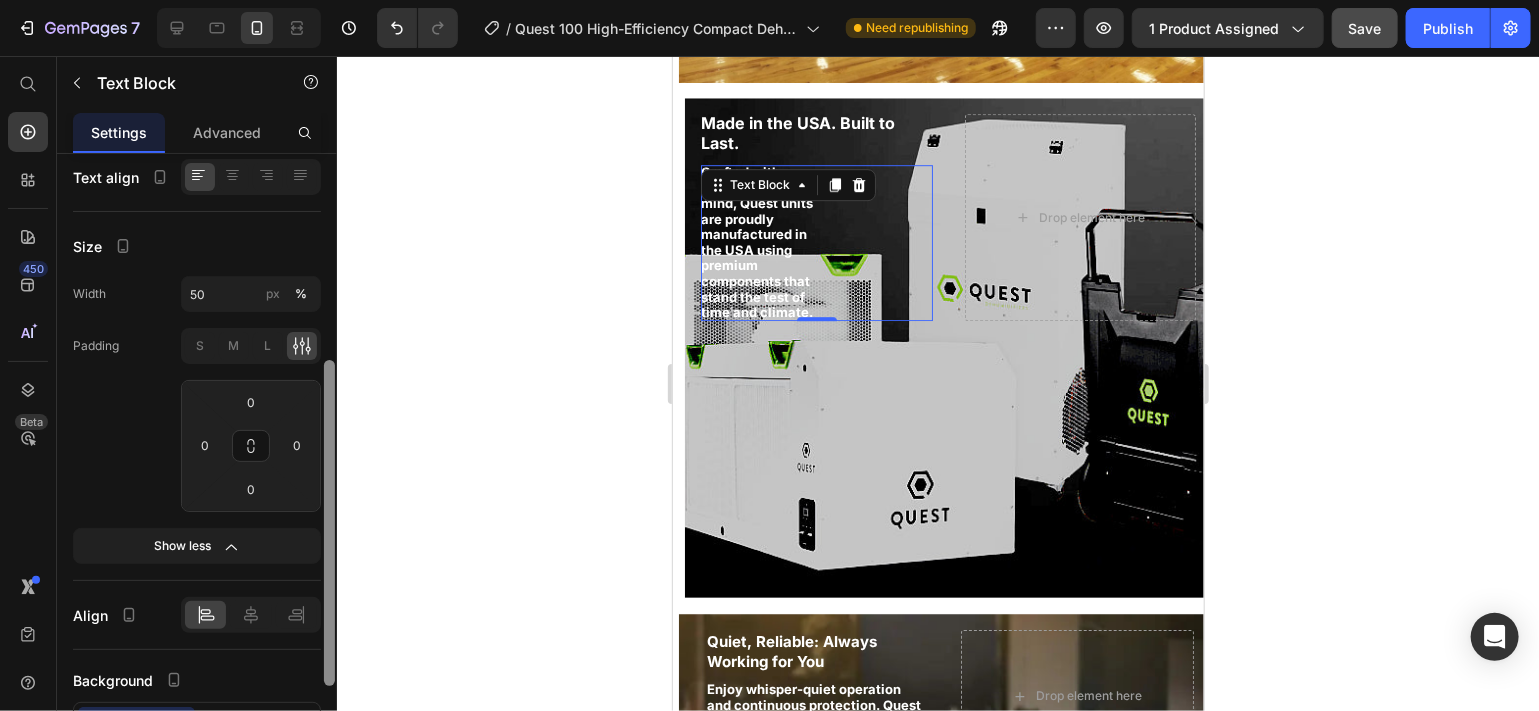 drag, startPoint x: 328, startPoint y: 512, endPoint x: 328, endPoint y: 566, distance: 54 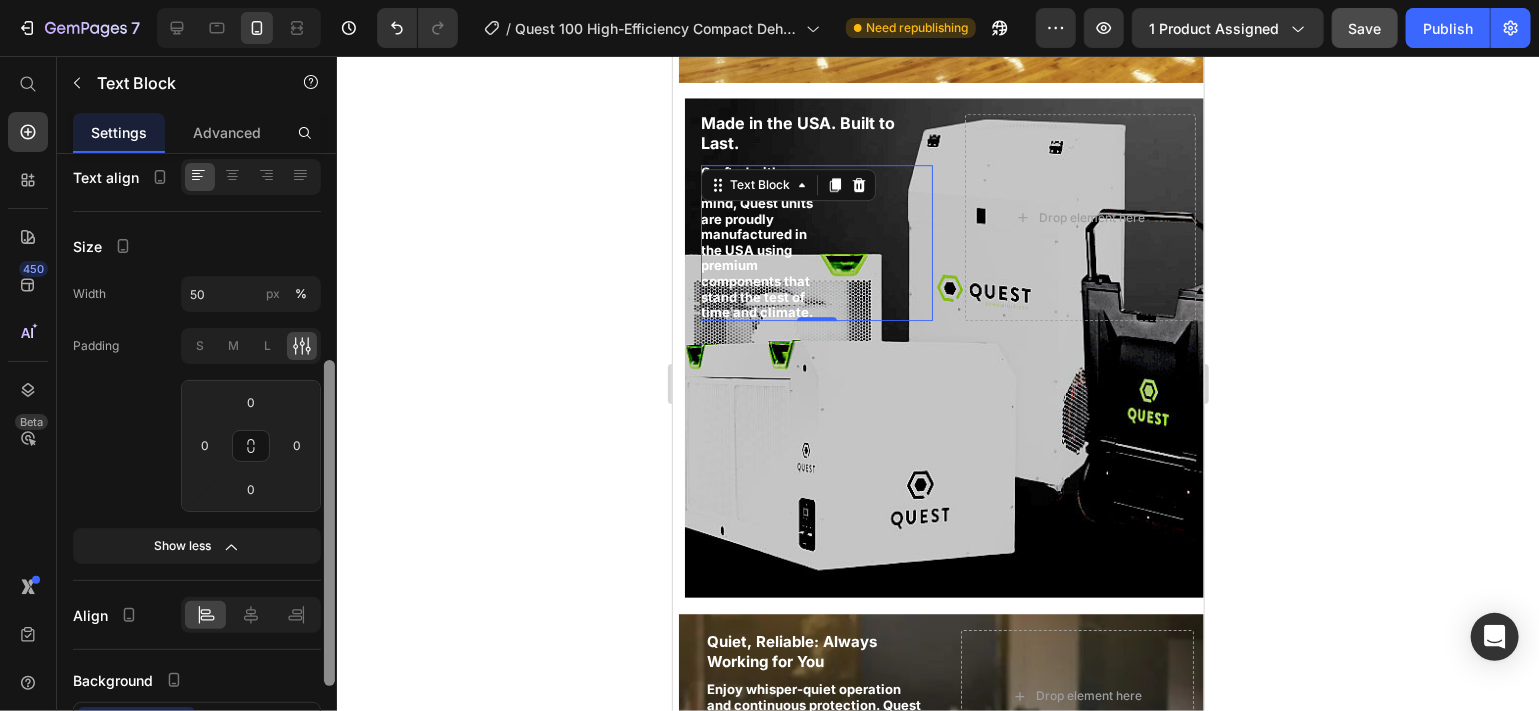 click at bounding box center (329, 523) 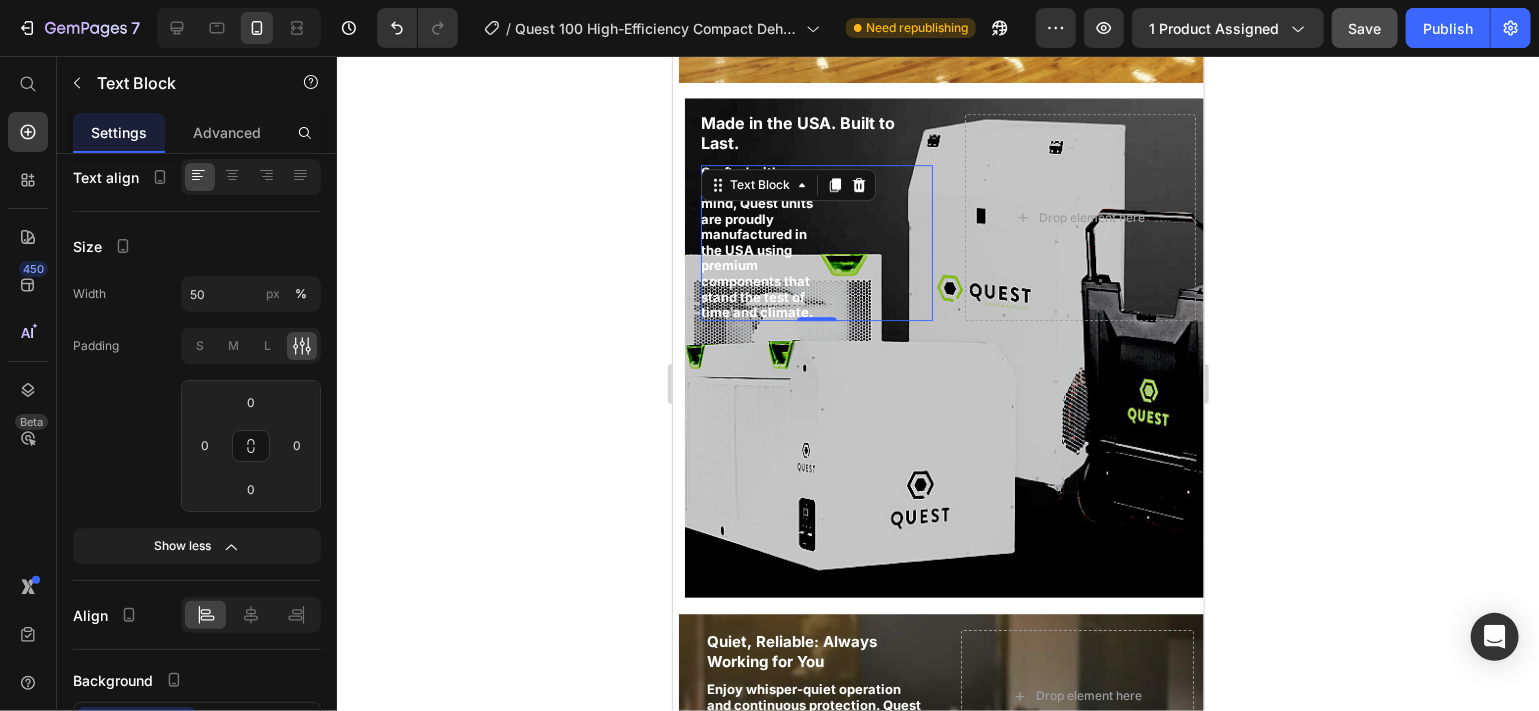 click on "Crafted with durability in mind, Quest units are proudly manufactured in the USA using premium components that stand the test of time and climate." at bounding box center [816, 242] 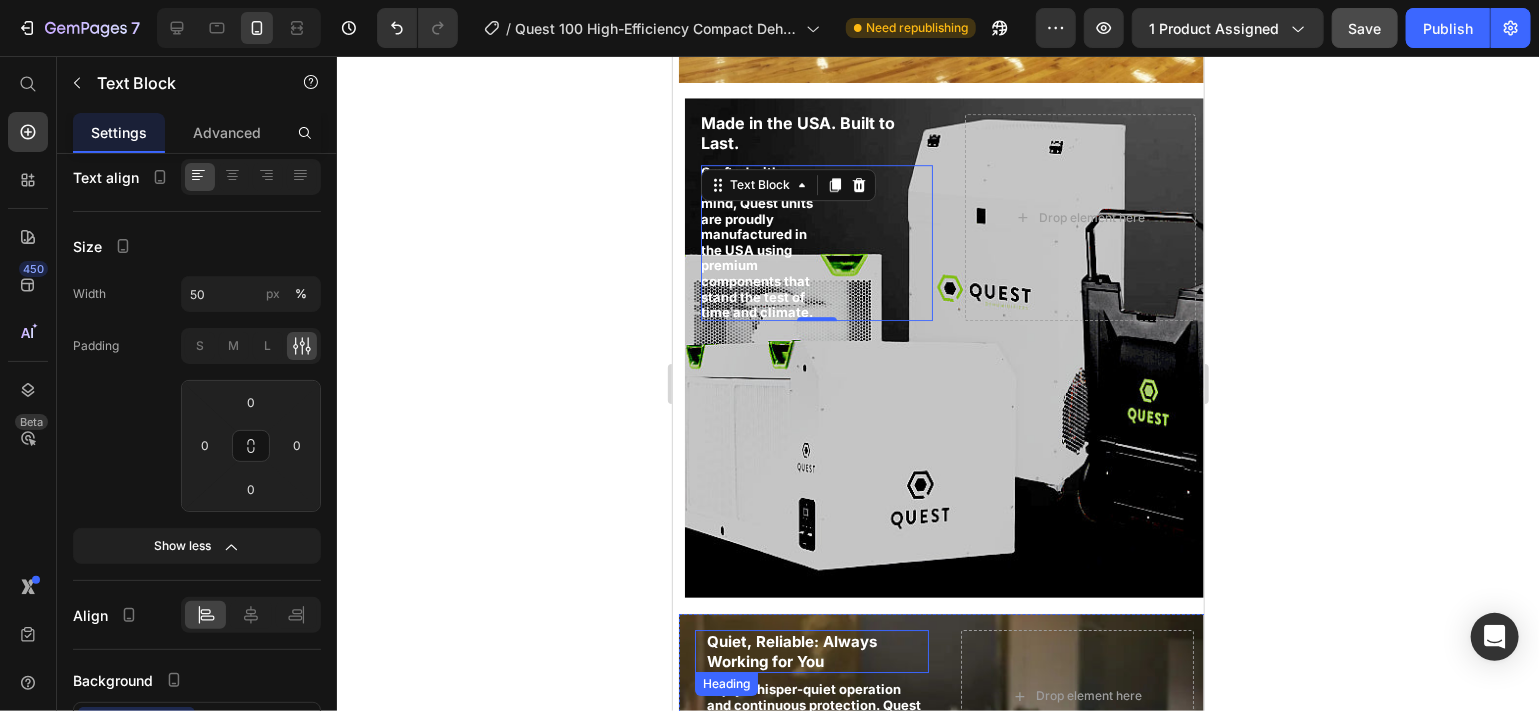 click on "Quiet, Reliable: Always Working for You" at bounding box center (791, 650) 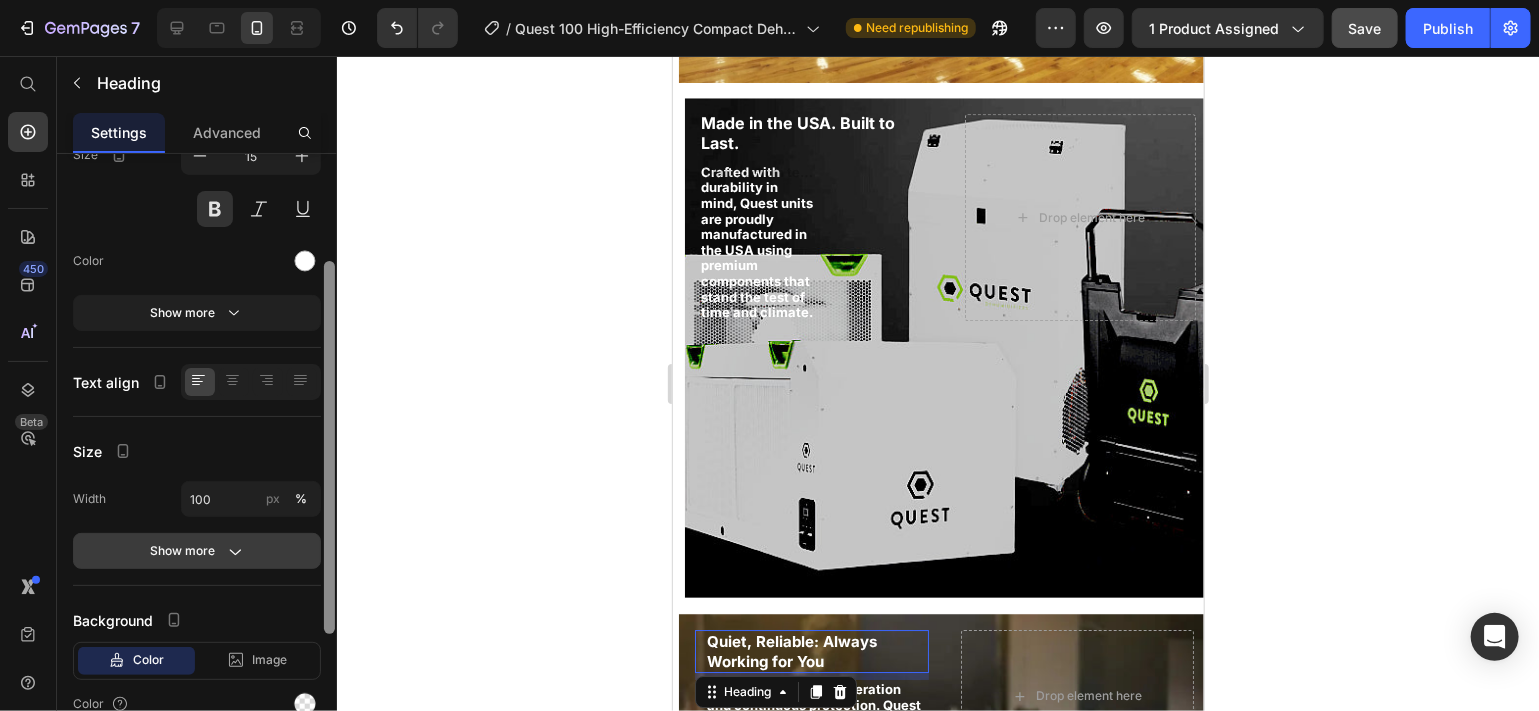 scroll, scrollTop: 190, scrollLeft: 0, axis: vertical 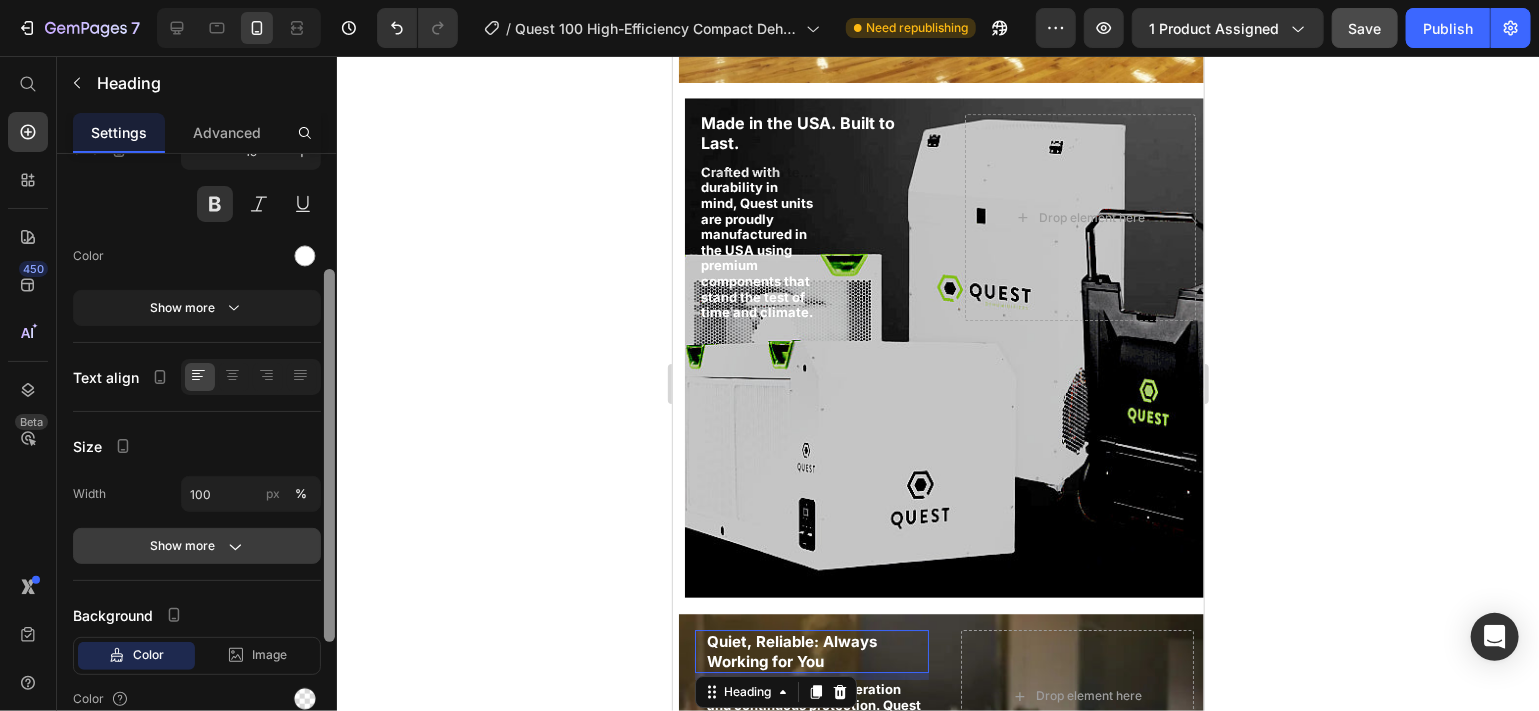 drag, startPoint x: 327, startPoint y: 455, endPoint x: 318, endPoint y: 559, distance: 104.388695 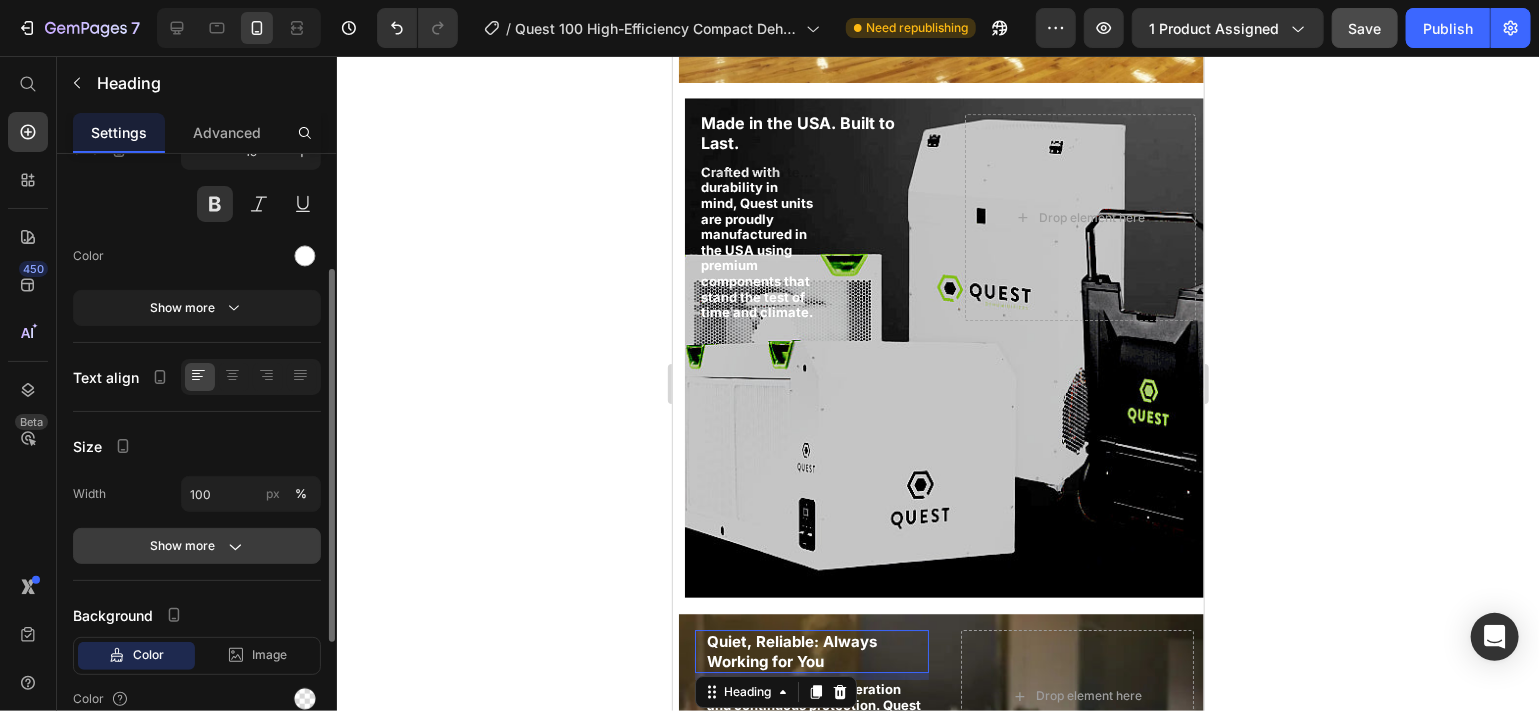 click 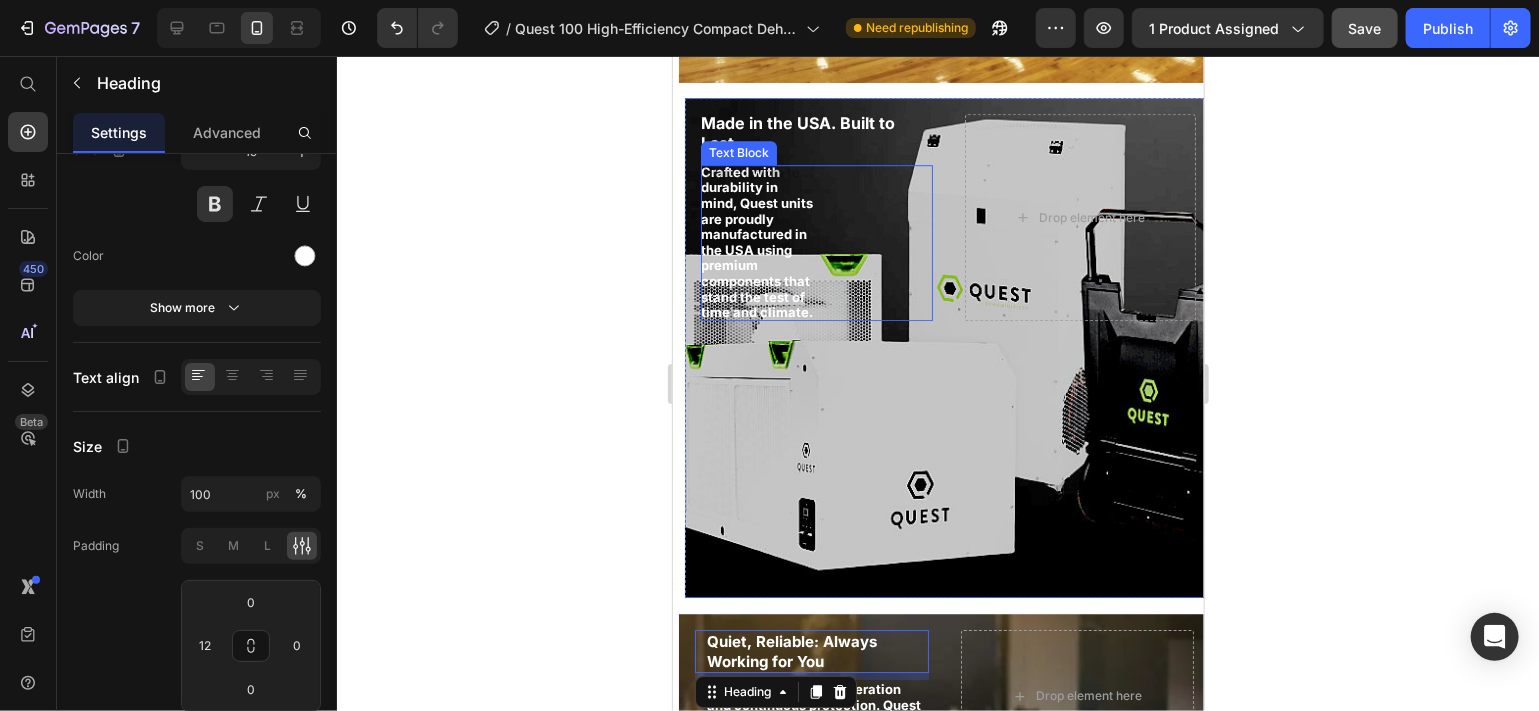 click on "Crafted with durability in mind, Quest units are proudly manufactured in the USA using premium components that stand the test of time and climate." at bounding box center (758, 242) 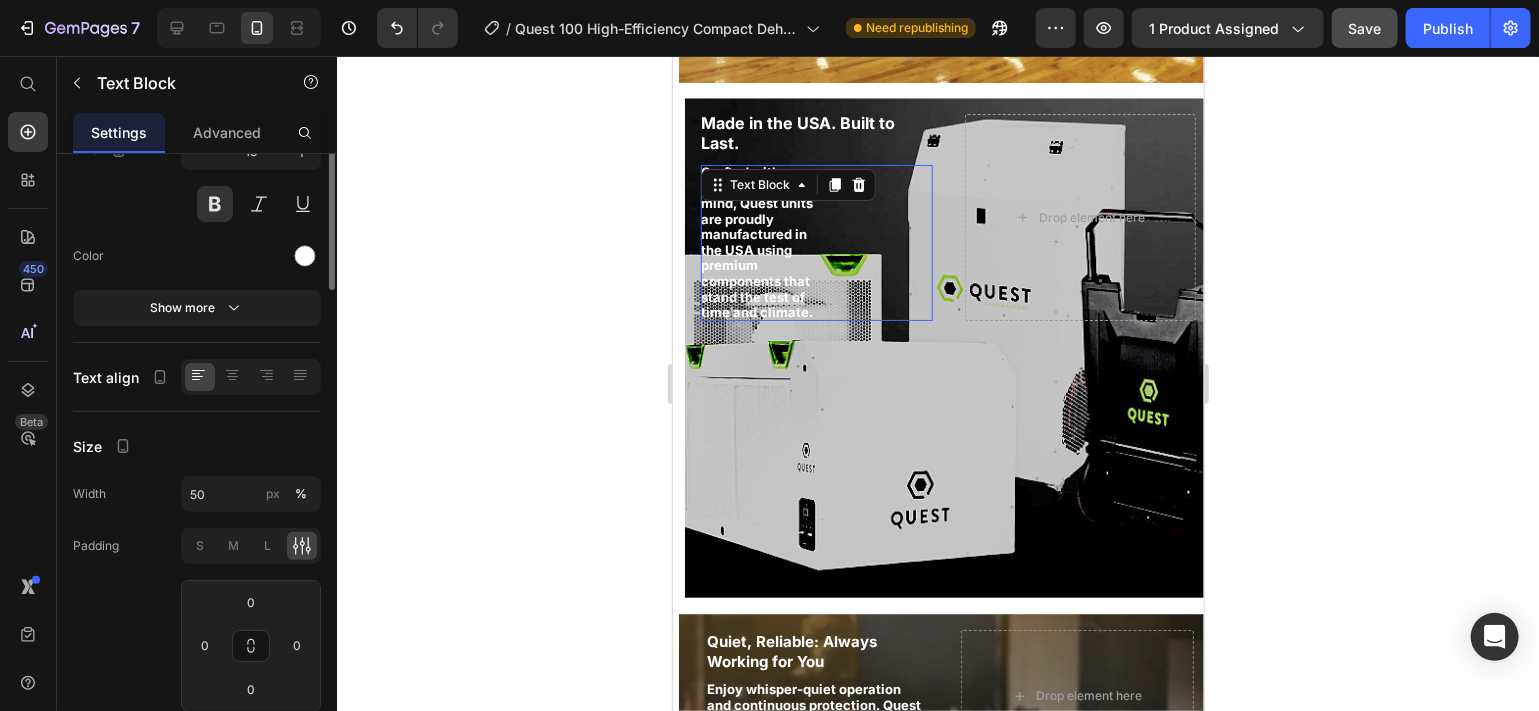 scroll, scrollTop: 0, scrollLeft: 0, axis: both 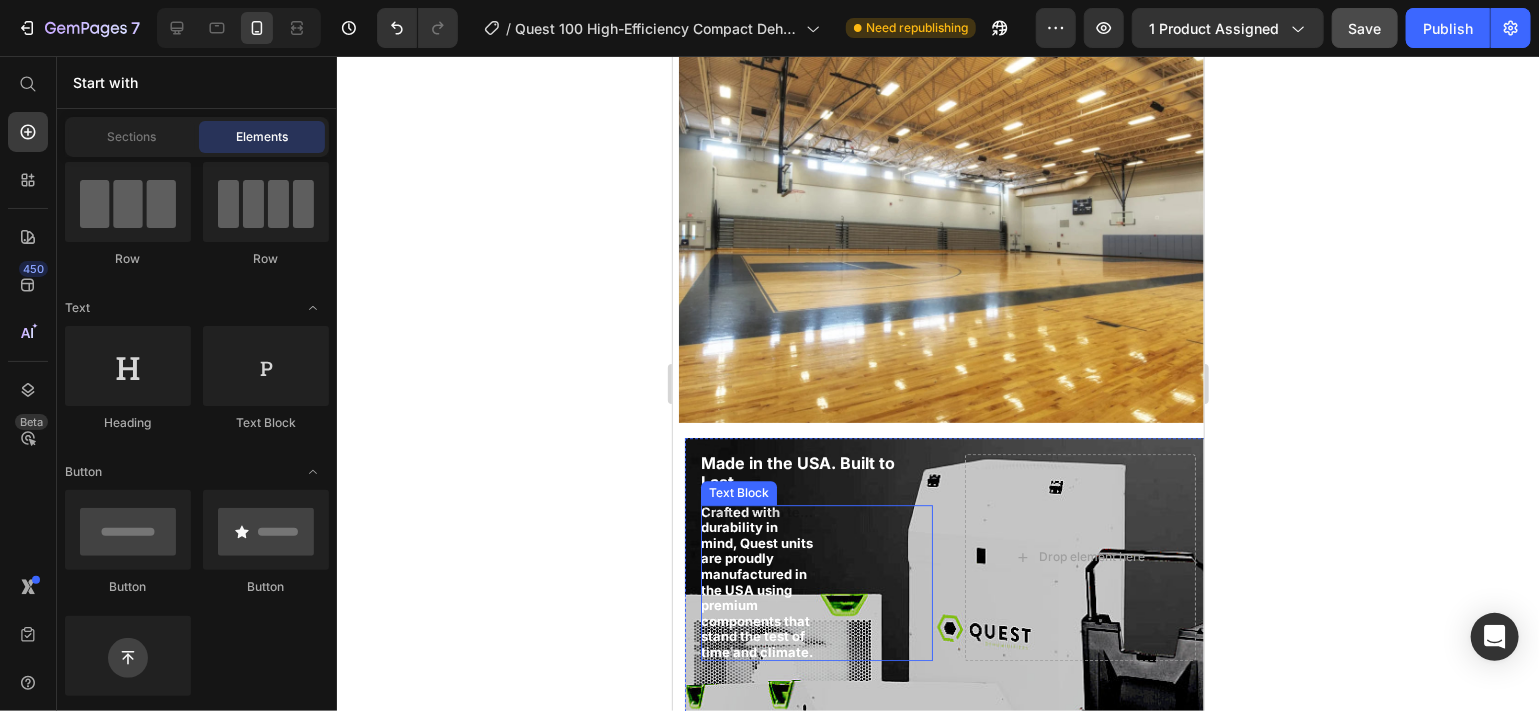 click on "Crafted with durability in mind, Quest units are proudly manufactured in the USA using premium components that stand the test of time and climate." at bounding box center (758, 582) 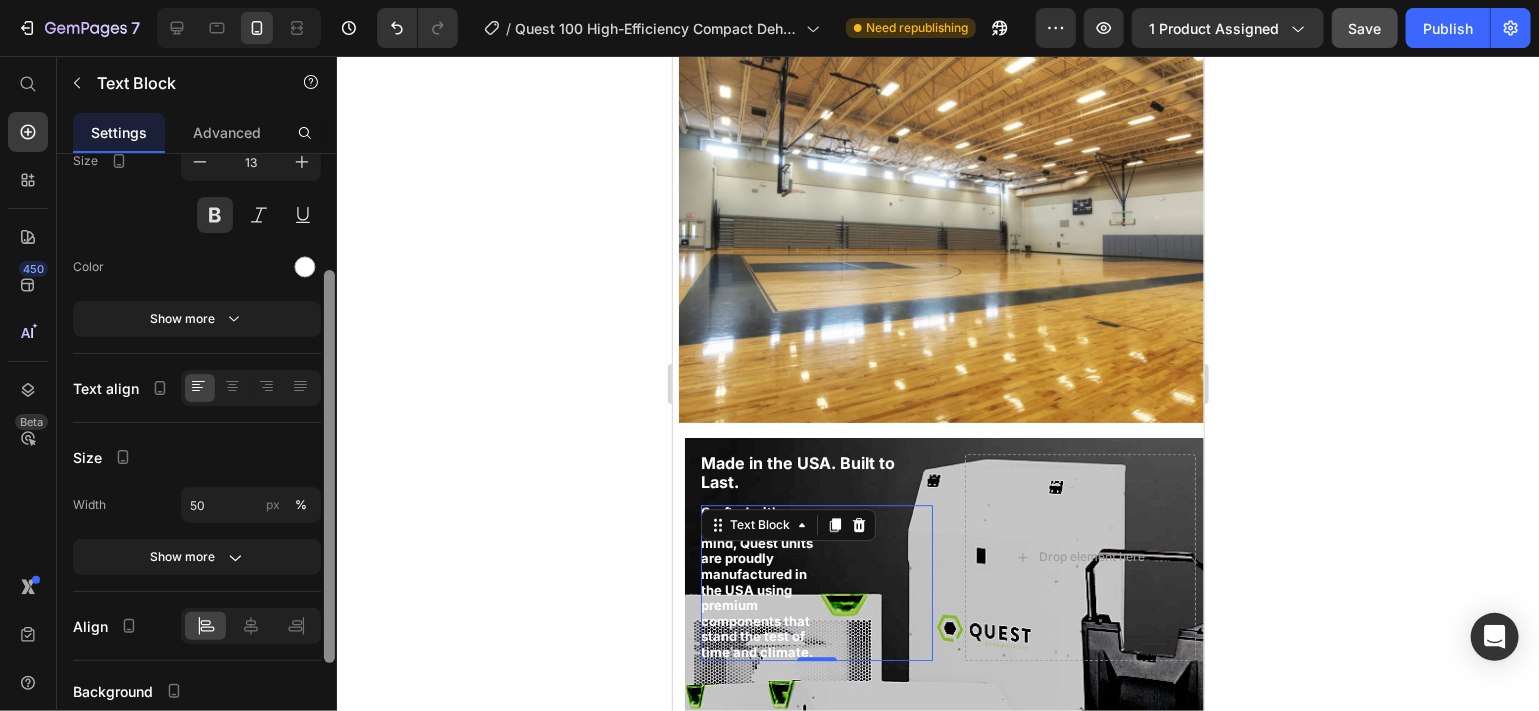 scroll, scrollTop: 180, scrollLeft: 0, axis: vertical 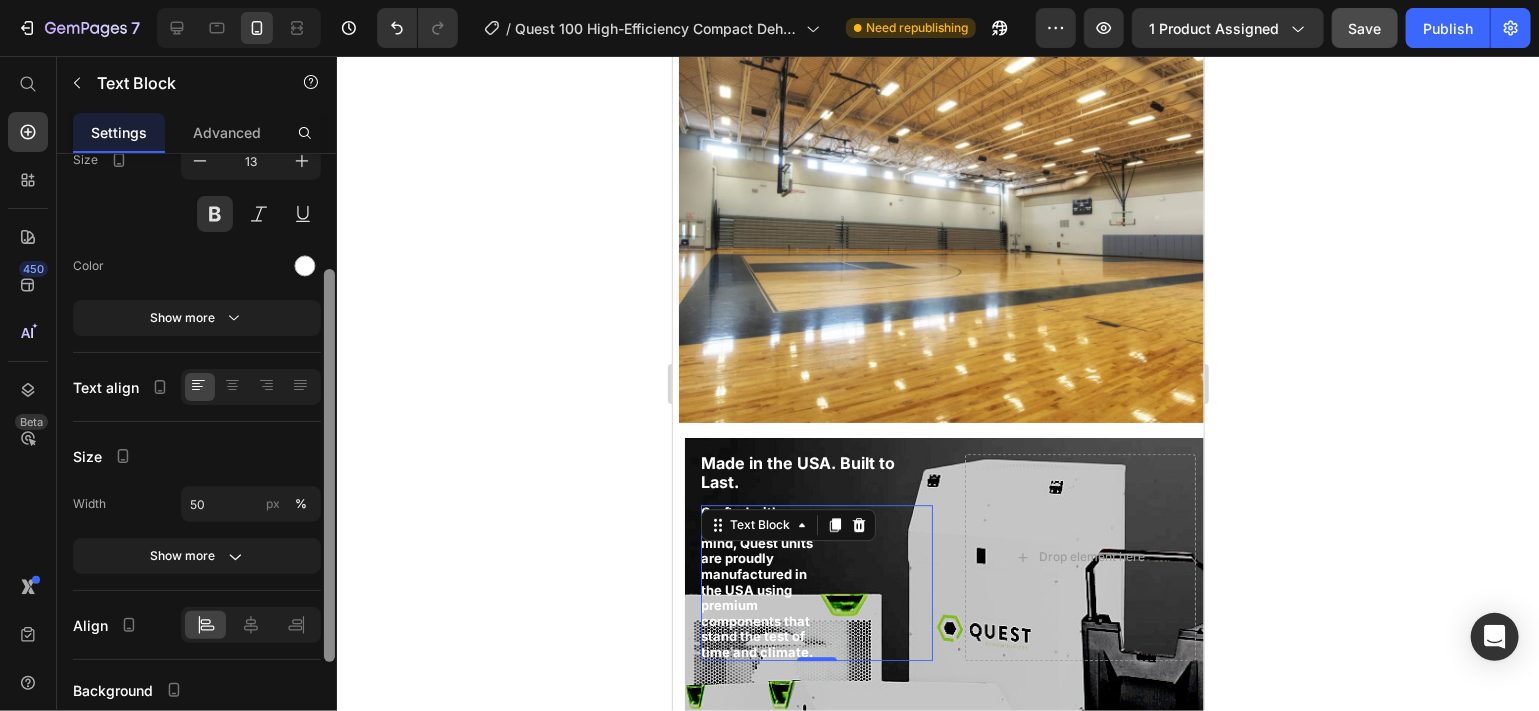 drag, startPoint x: 324, startPoint y: 472, endPoint x: 320, endPoint y: 581, distance: 109.07337 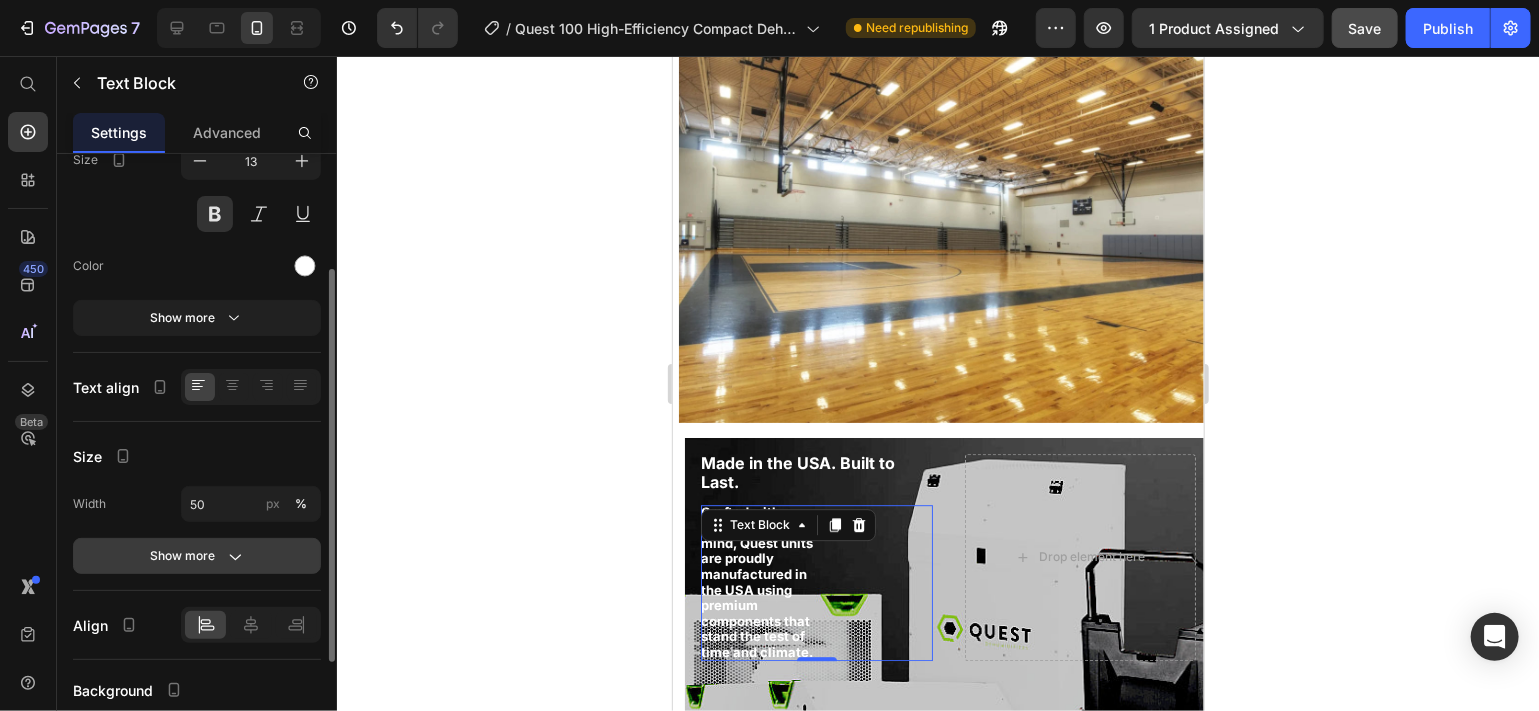 click on "Show more" 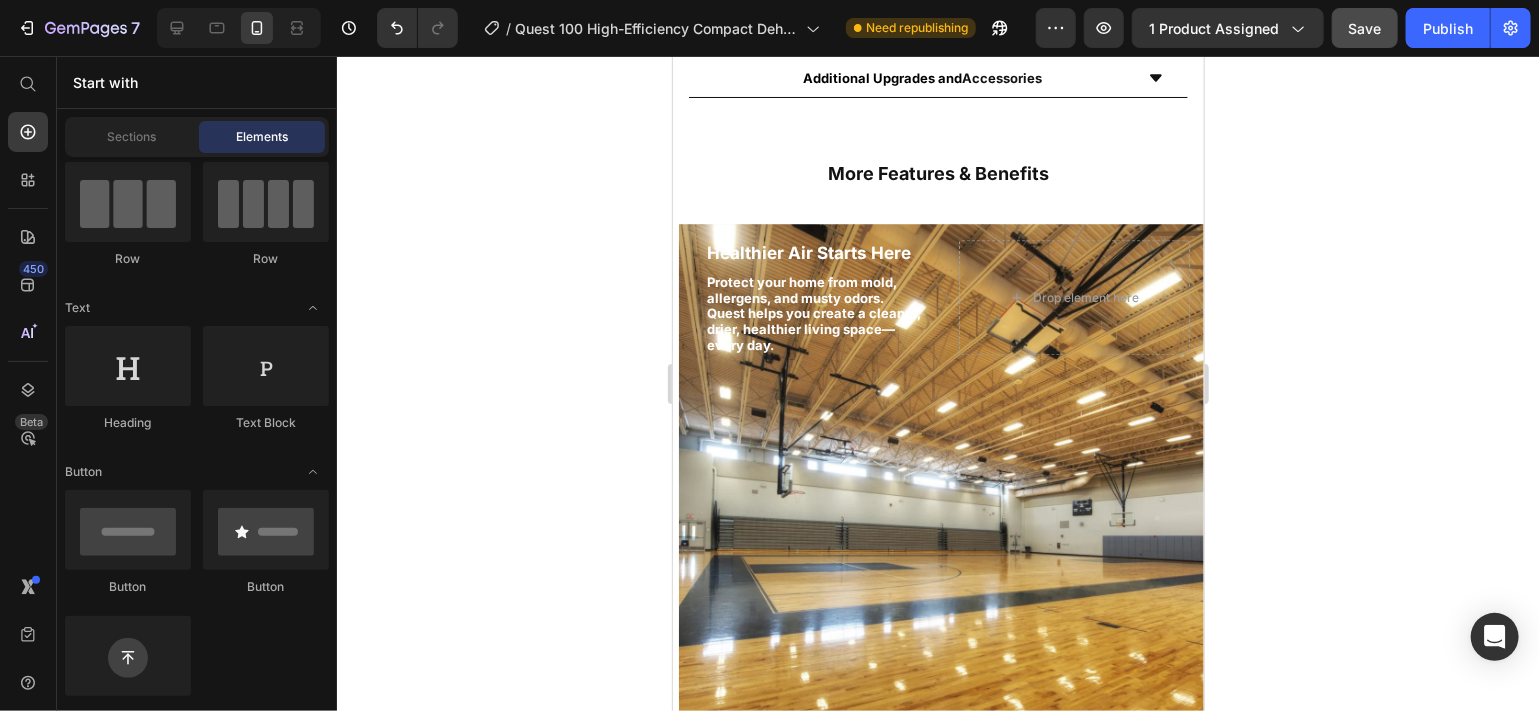 scroll, scrollTop: 2291, scrollLeft: 0, axis: vertical 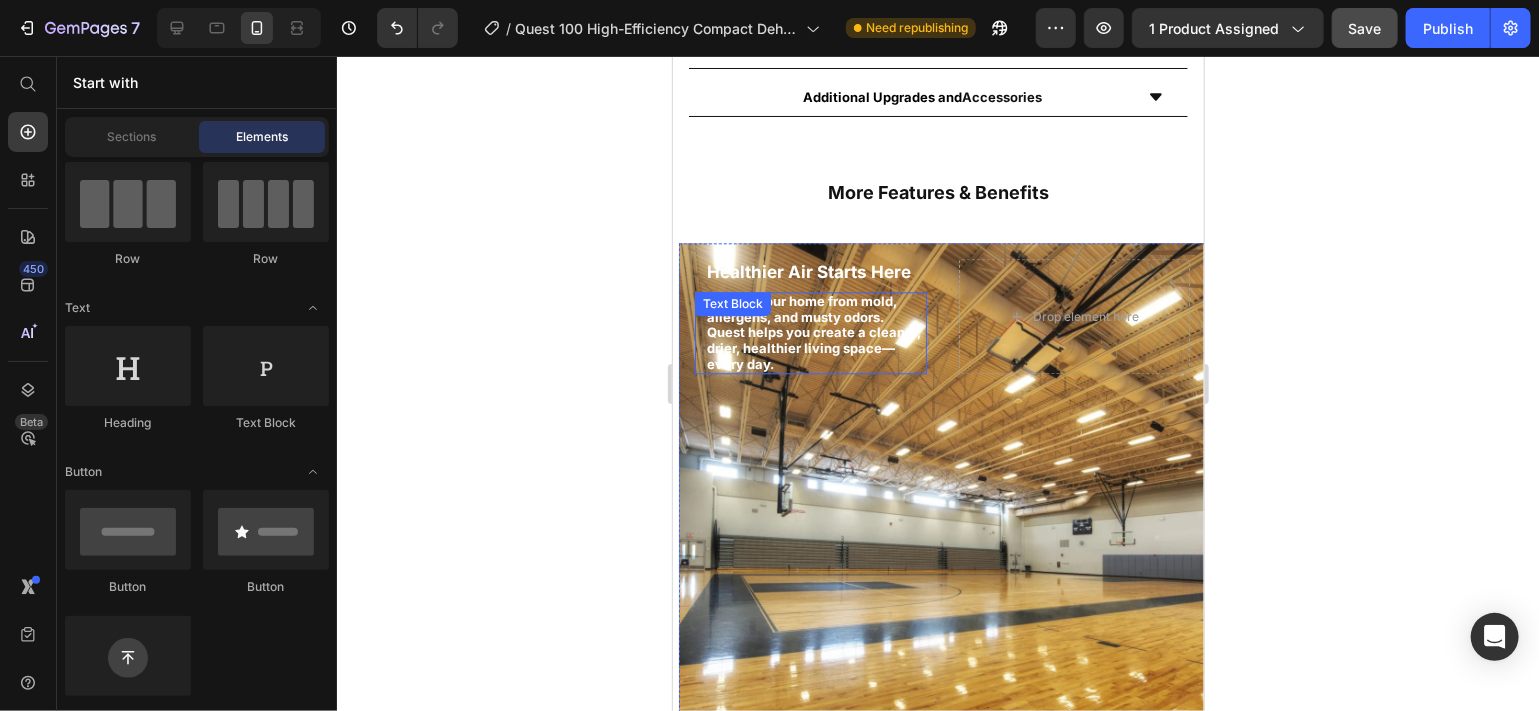 click on "Protect your home from mold, allergens, and musty odors. Quest helps you create a cleaner, drier, healthier living space—every day." at bounding box center [815, 332] 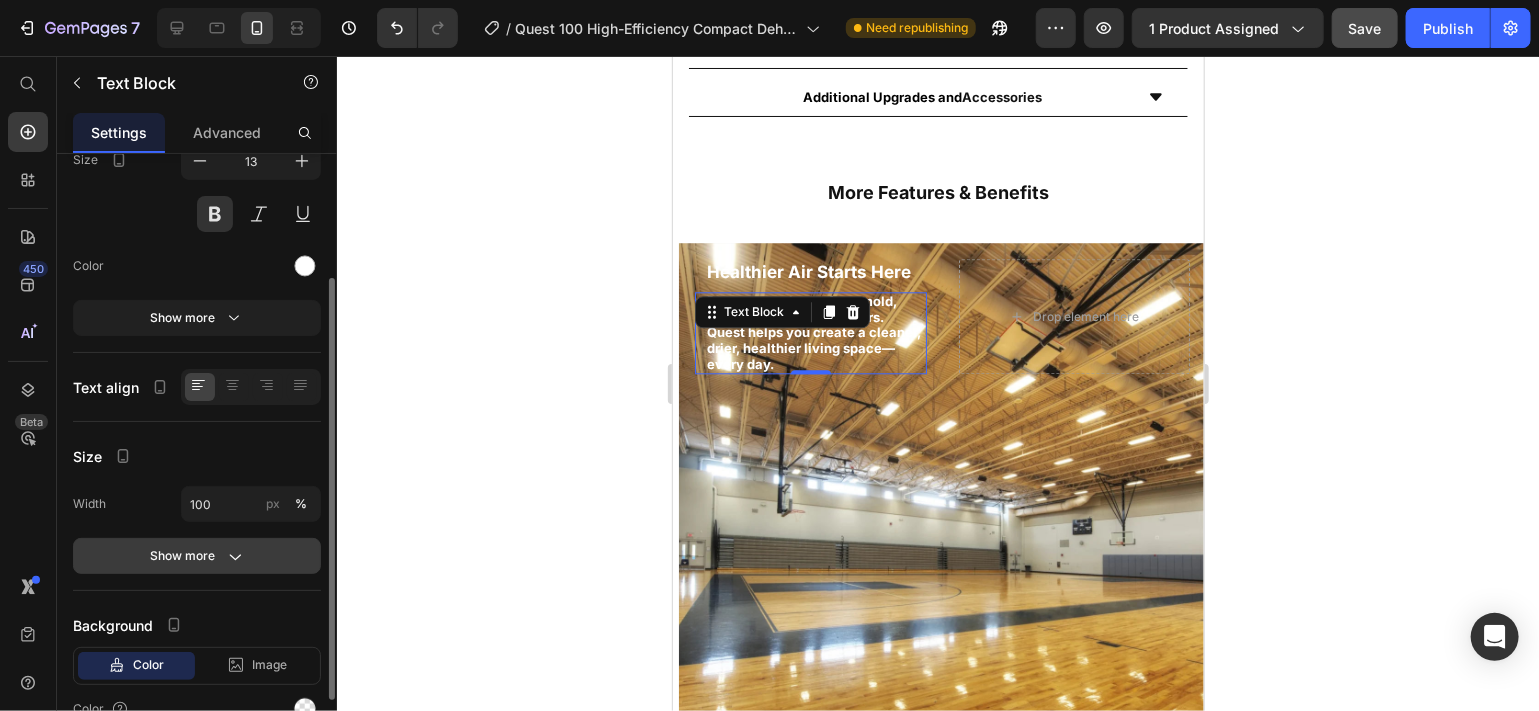 click on "Show more" 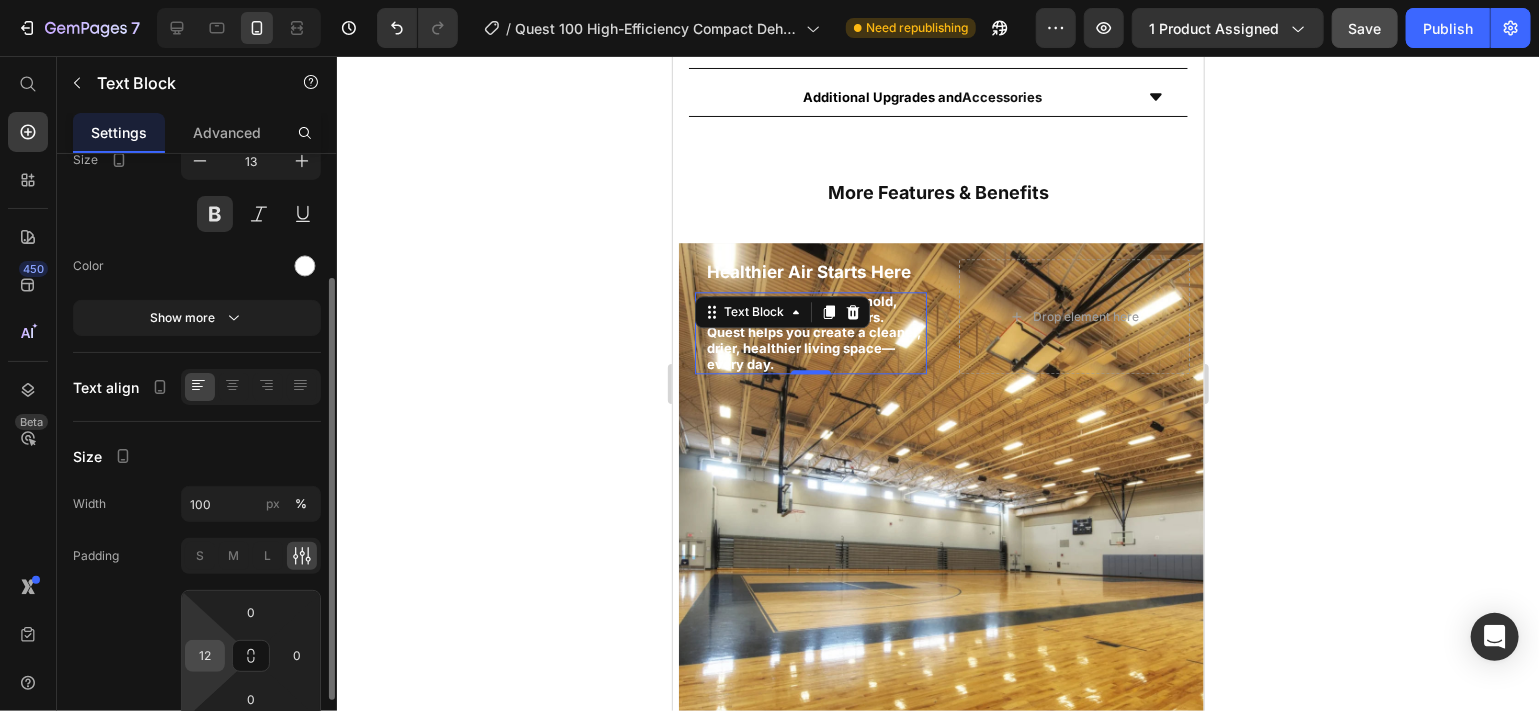 click on "12" at bounding box center (205, 656) 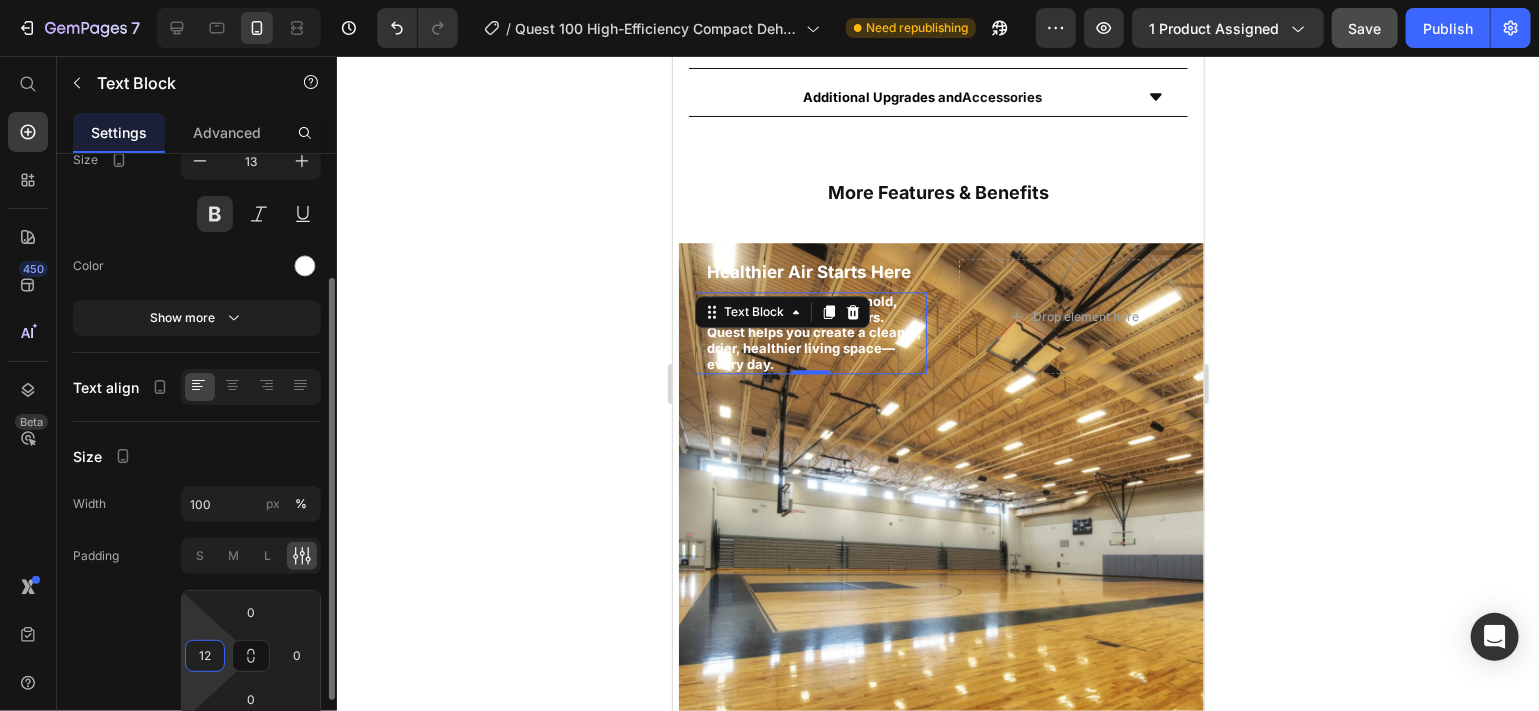 click on "12" at bounding box center (205, 656) 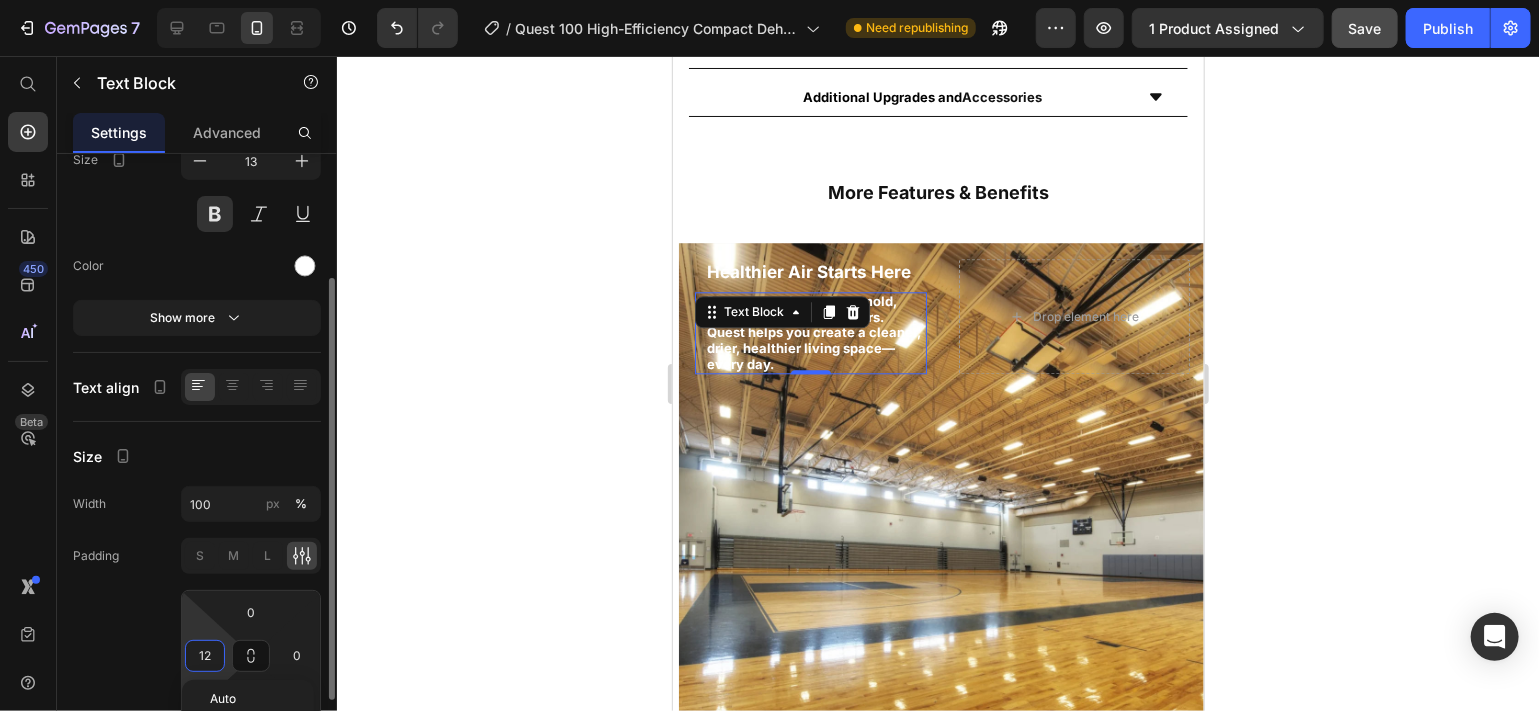 type on "0" 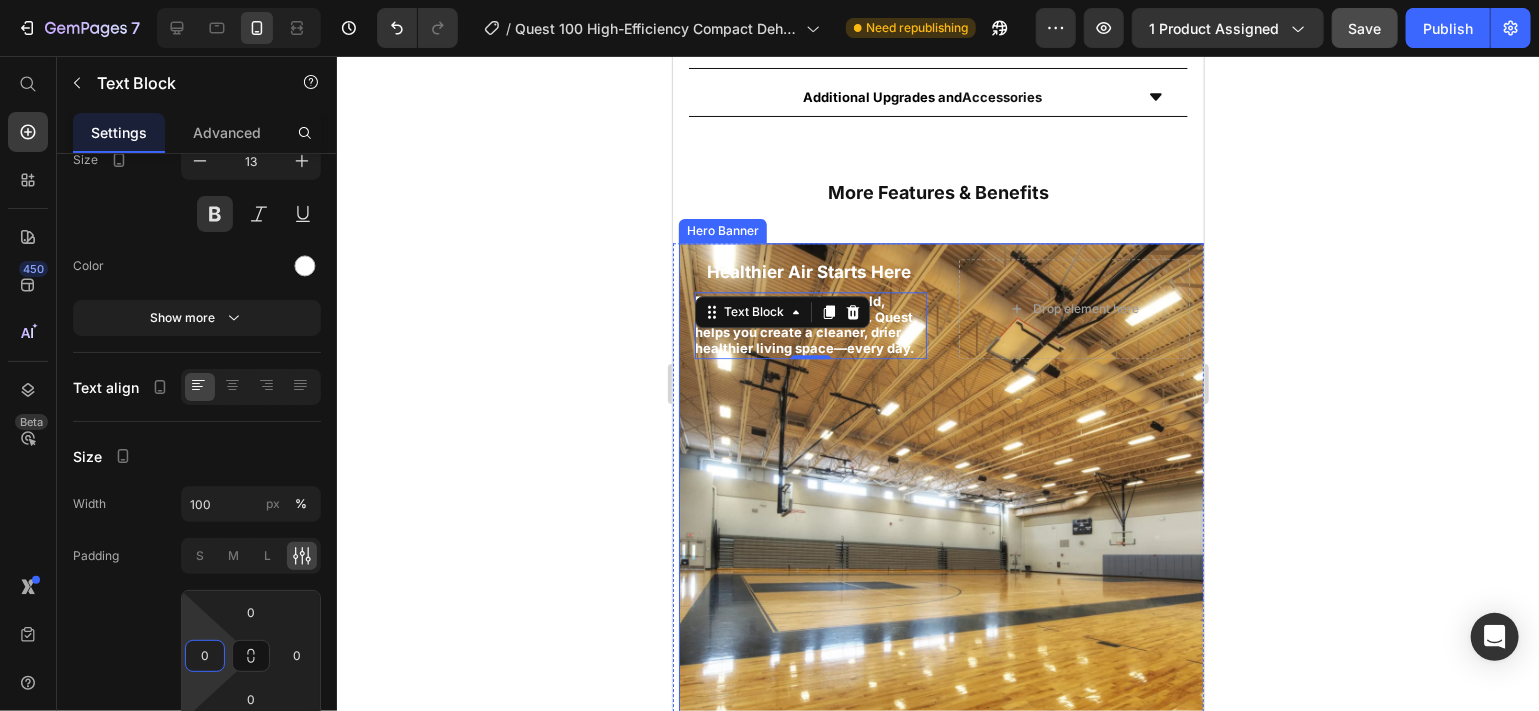 click at bounding box center [941, 492] 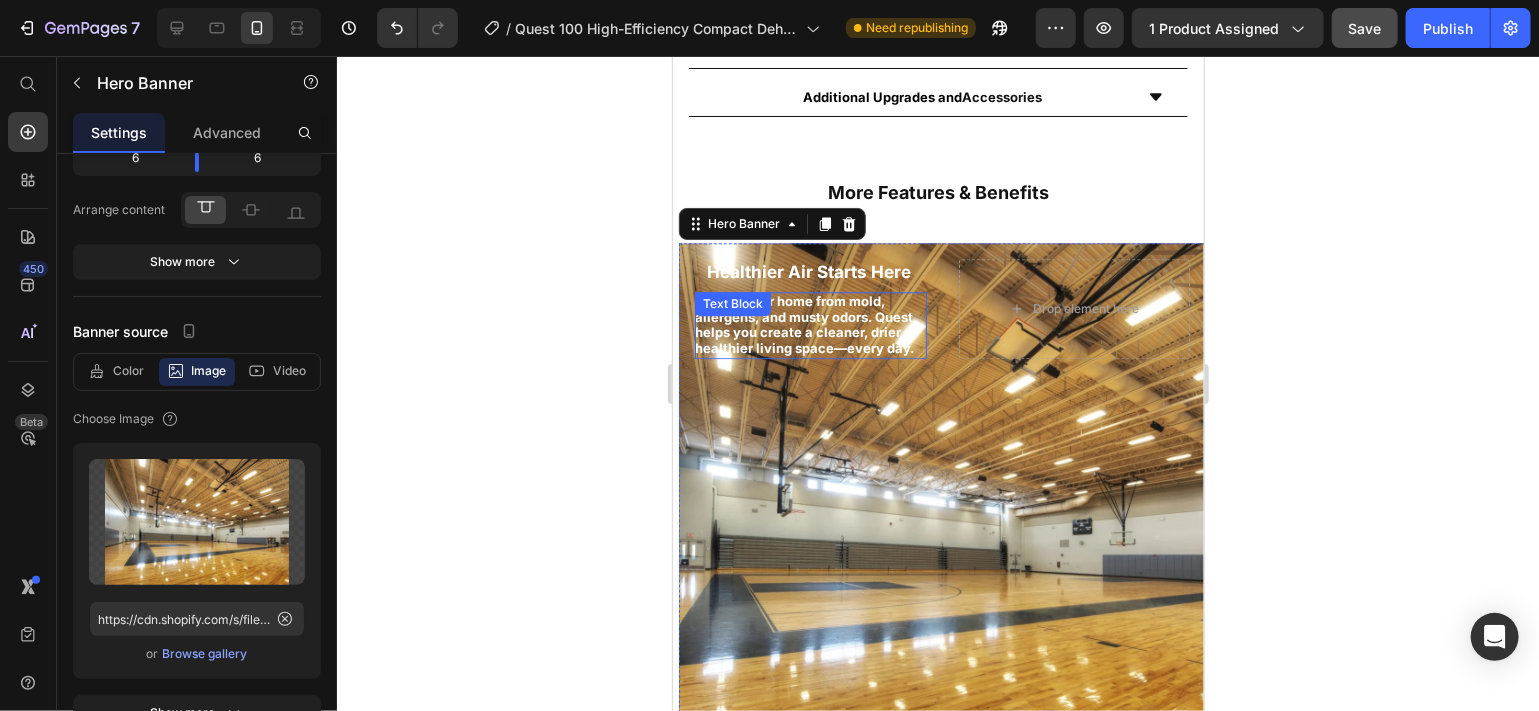scroll, scrollTop: 0, scrollLeft: 0, axis: both 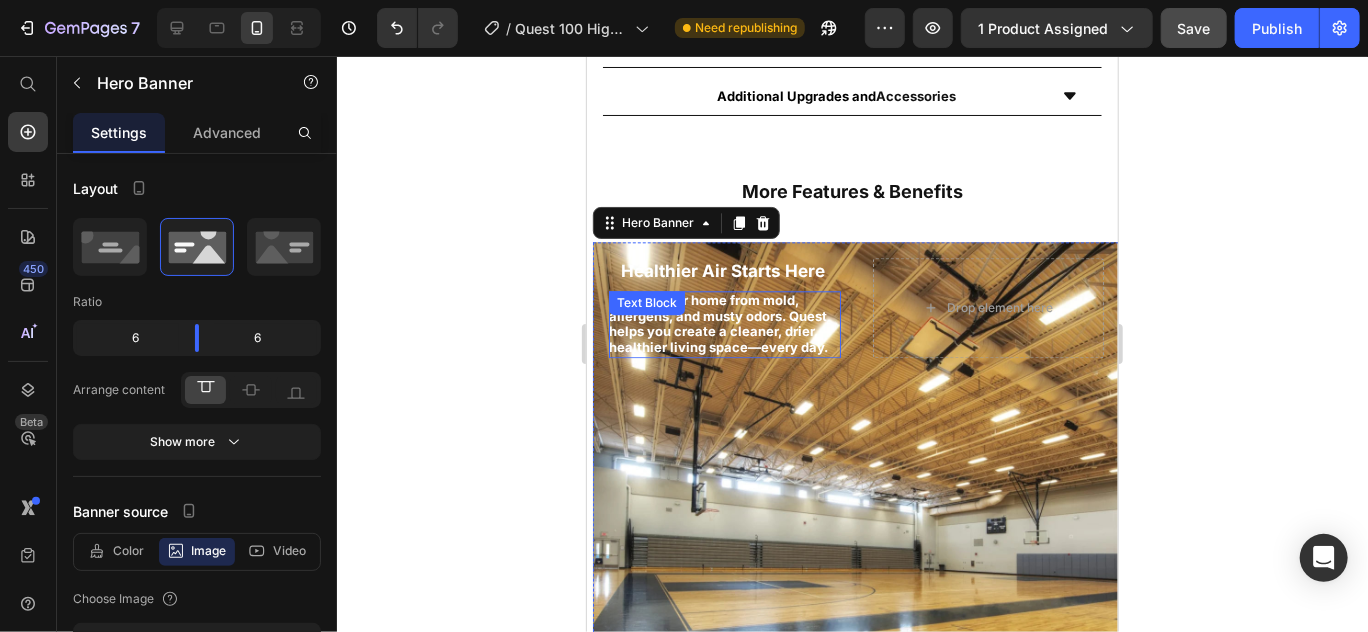 drag, startPoint x: 648, startPoint y: 284, endPoint x: 652, endPoint y: 252, distance: 32.24903 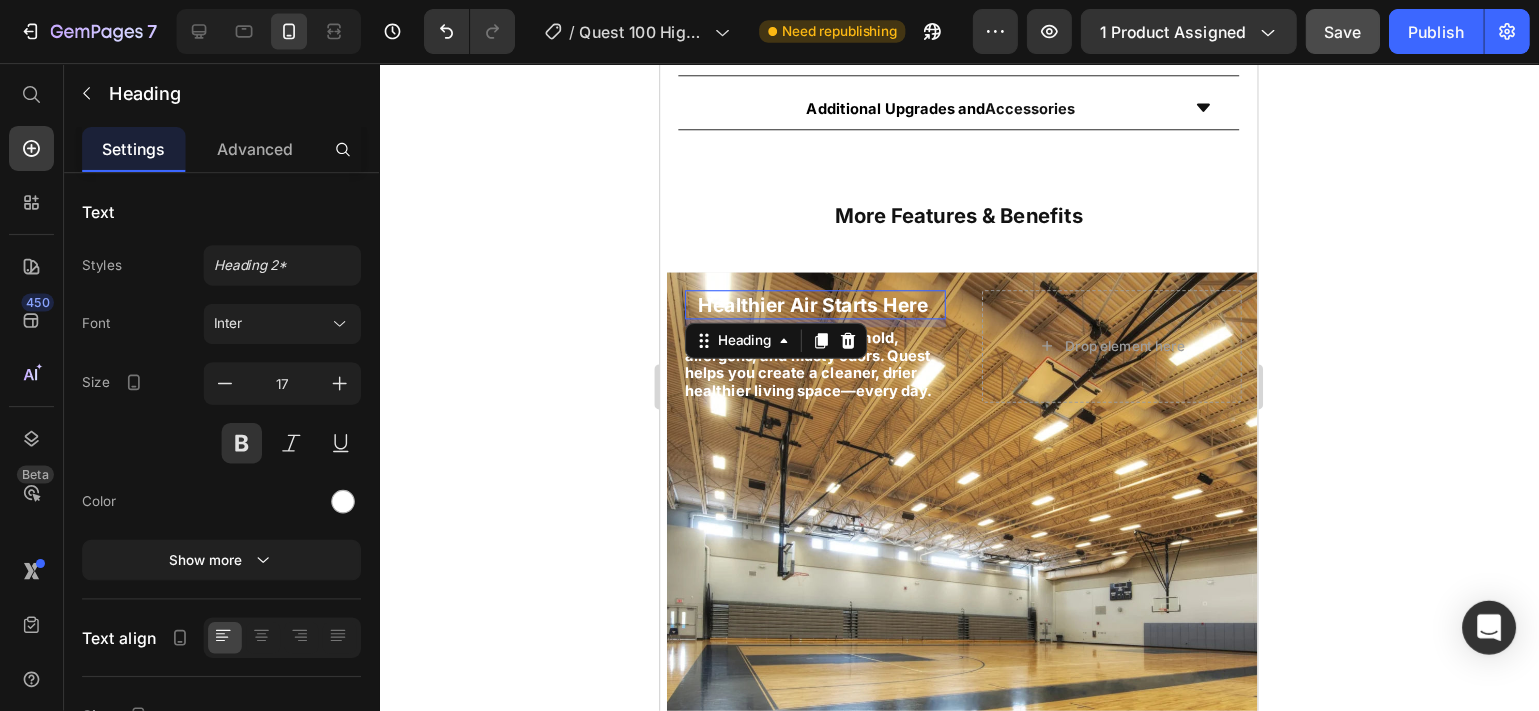 scroll, scrollTop: 2292, scrollLeft: 0, axis: vertical 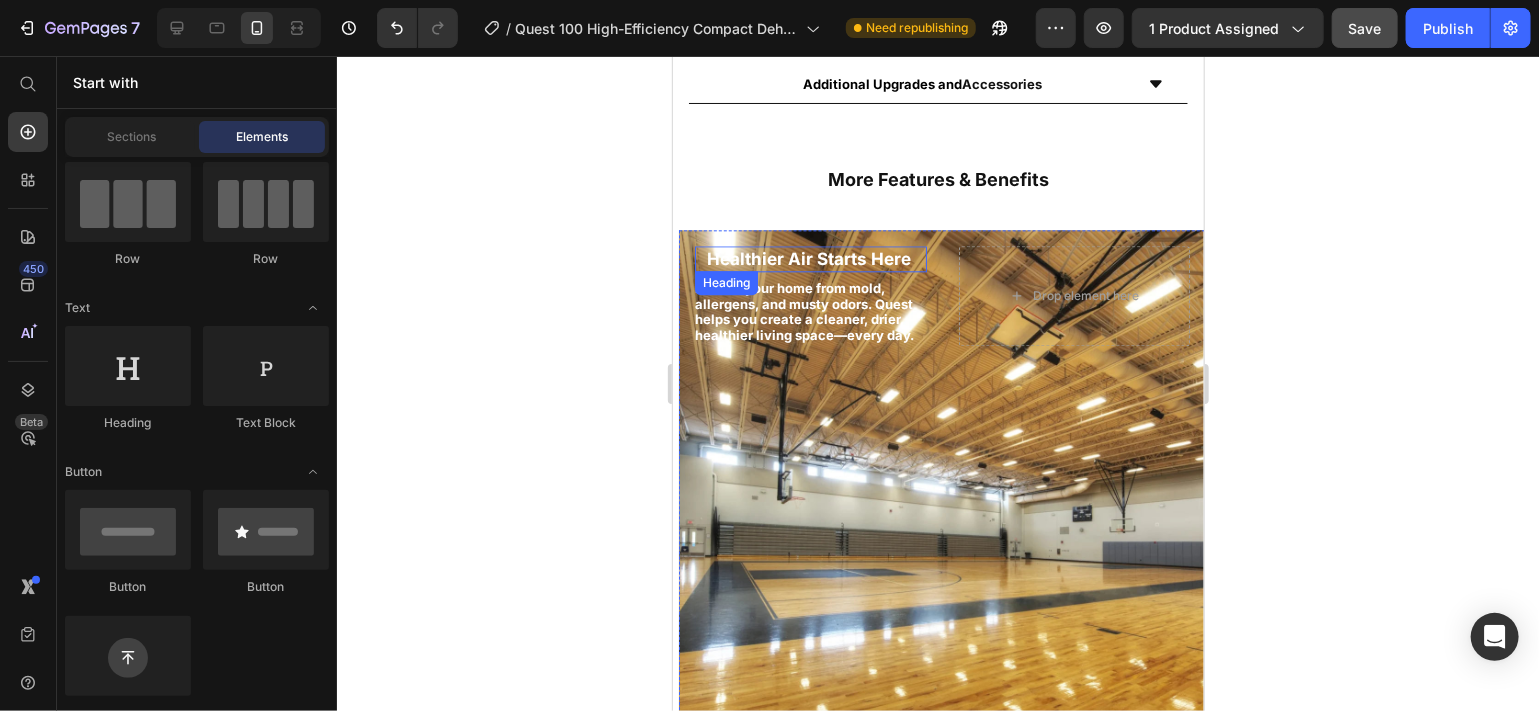 click on "Healthier Air Starts Here" at bounding box center (808, 258) 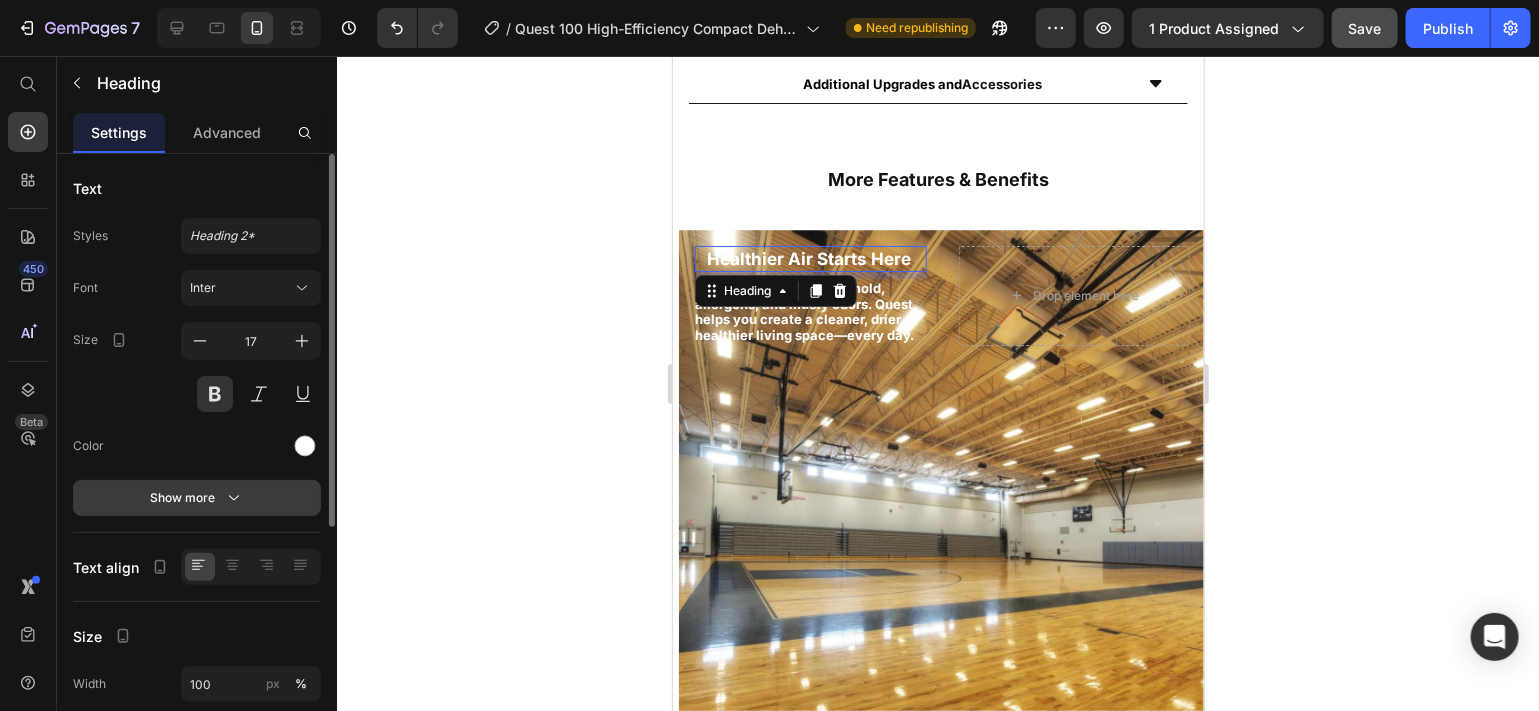 click on "Show more" at bounding box center [197, 498] 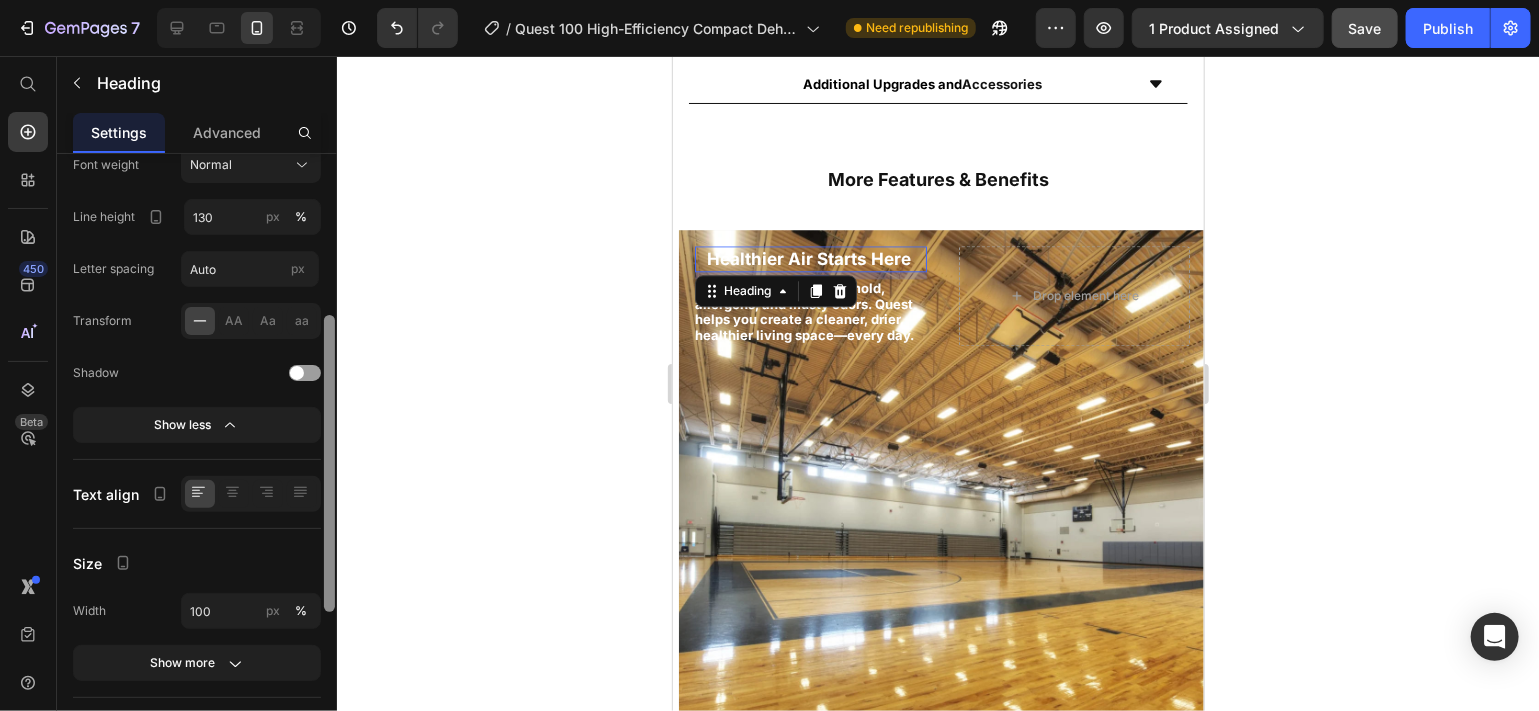 drag, startPoint x: 327, startPoint y: 494, endPoint x: 315, endPoint y: 696, distance: 202.35612 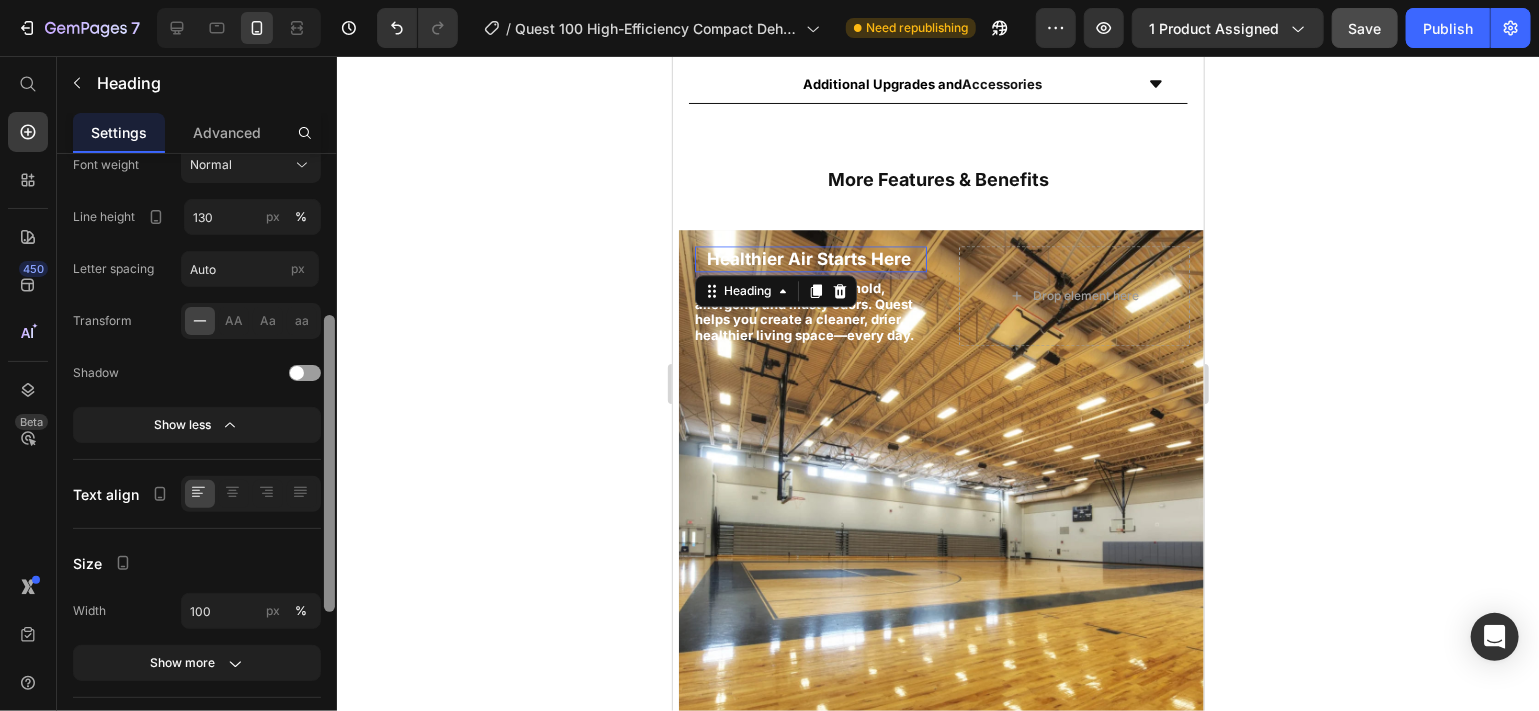 click on "Text Styles Heading 2* Font Inter Size 17 Color Font weight Normal Line height 130 px % Letter spacing Auto px Transform
AA Aa aa Shadow Show less Text align Size Width 100 px % Show more Background Color Image Video  Color  SEO HTML tag H2  Delete element" at bounding box center [197, 461] 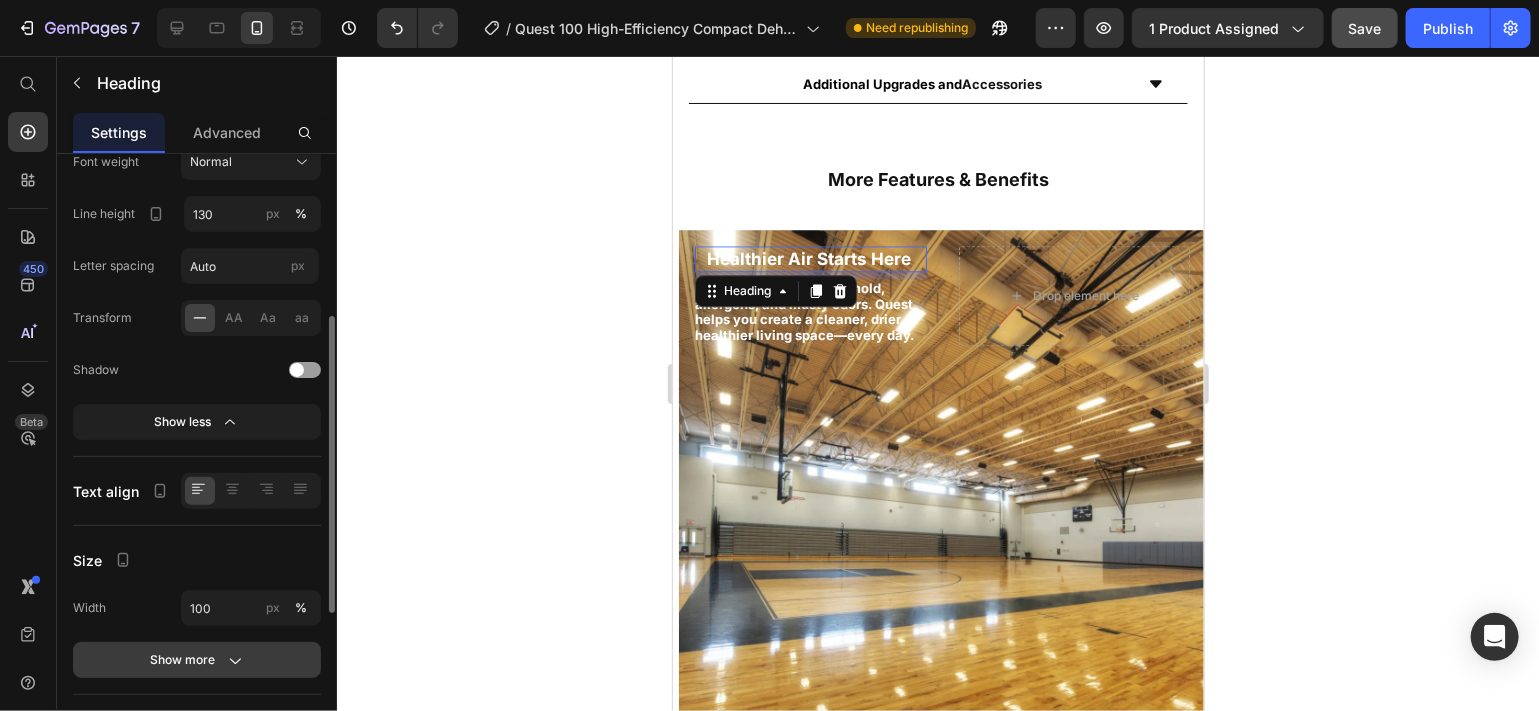 click on "Show more" 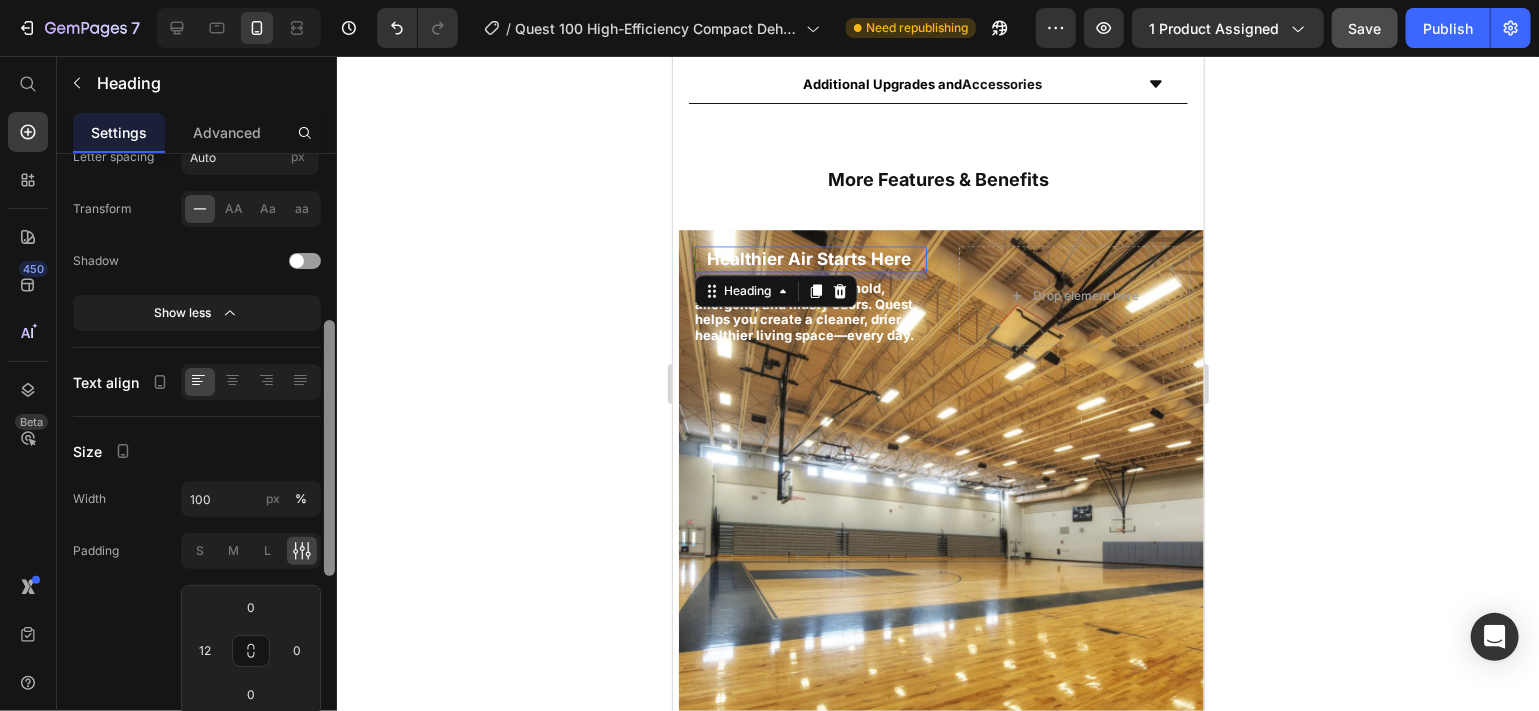 scroll, scrollTop: 483, scrollLeft: 0, axis: vertical 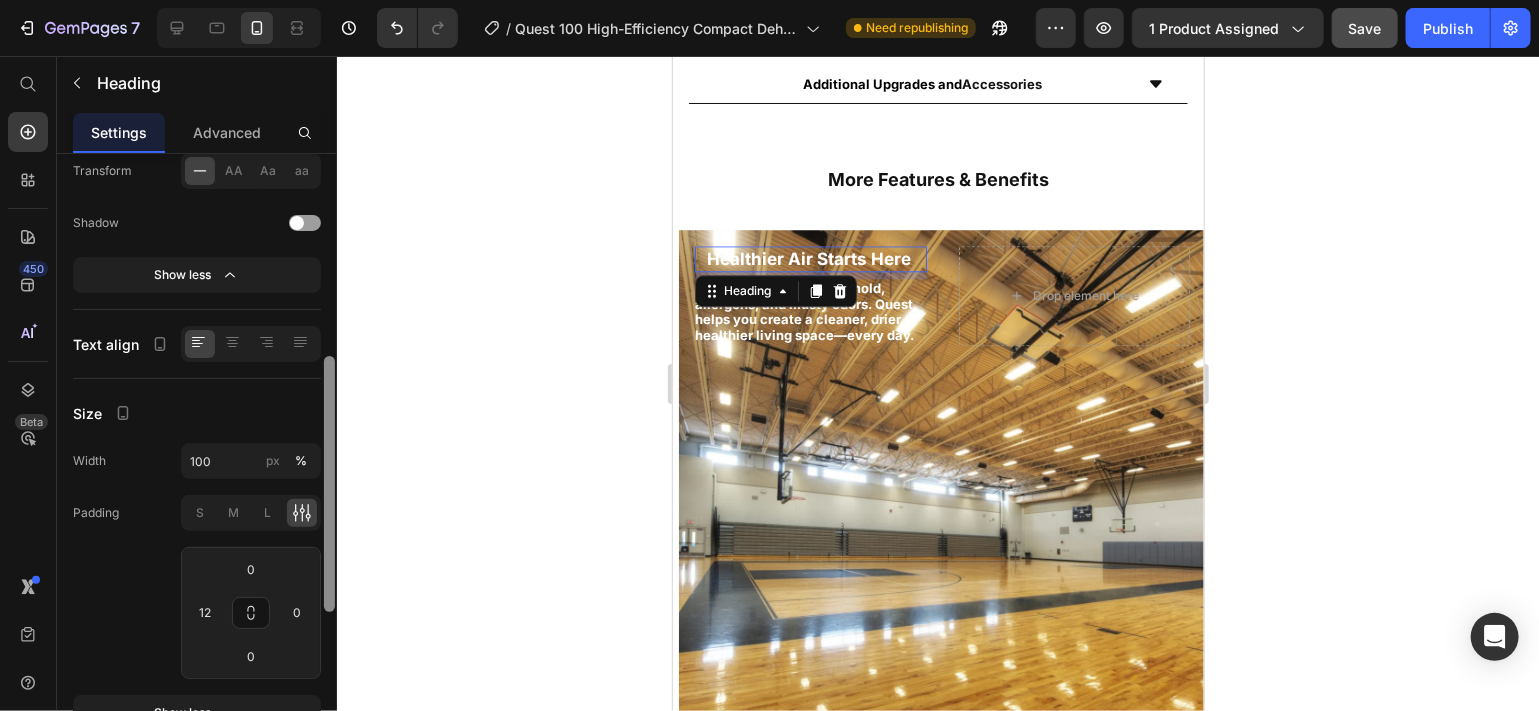 drag, startPoint x: 327, startPoint y: 588, endPoint x: 326, endPoint y: 654, distance: 66.007576 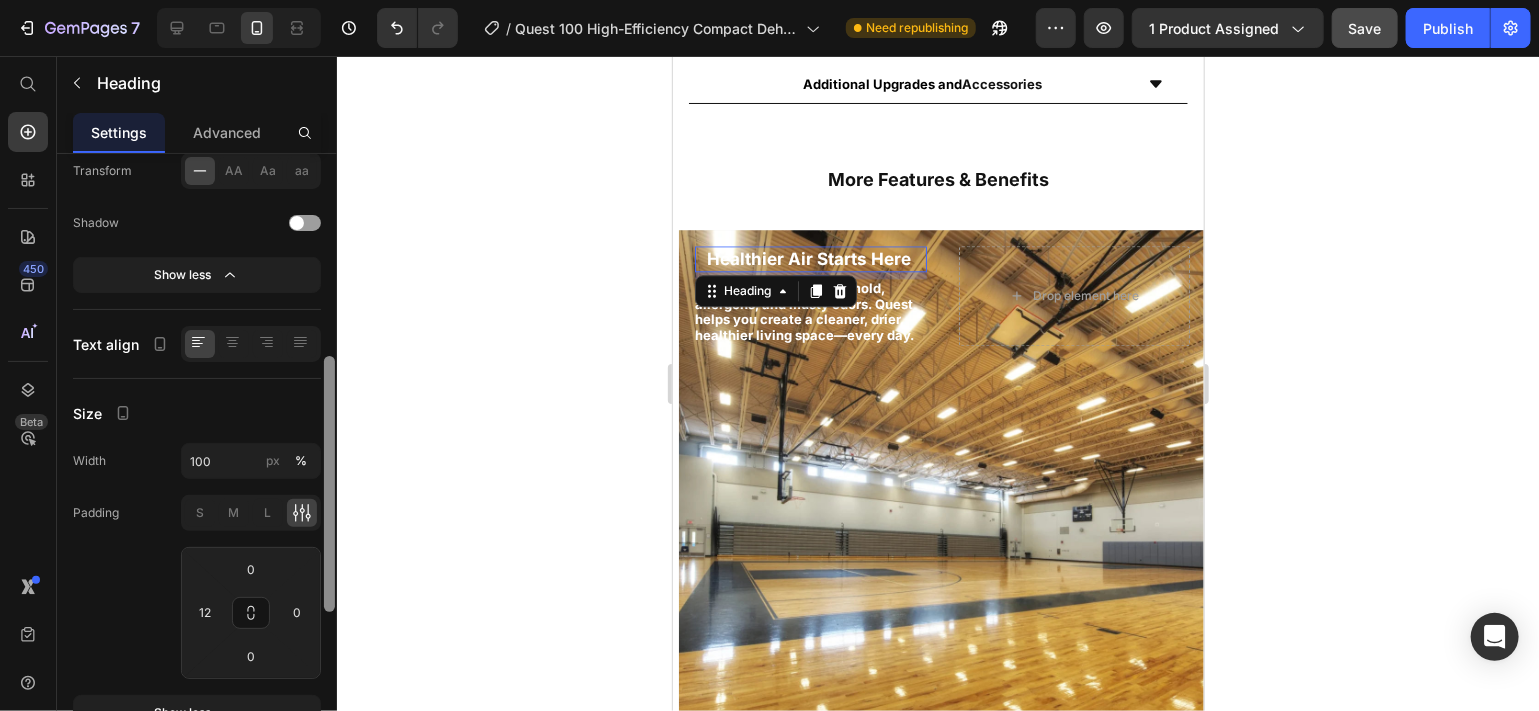 click at bounding box center (329, 461) 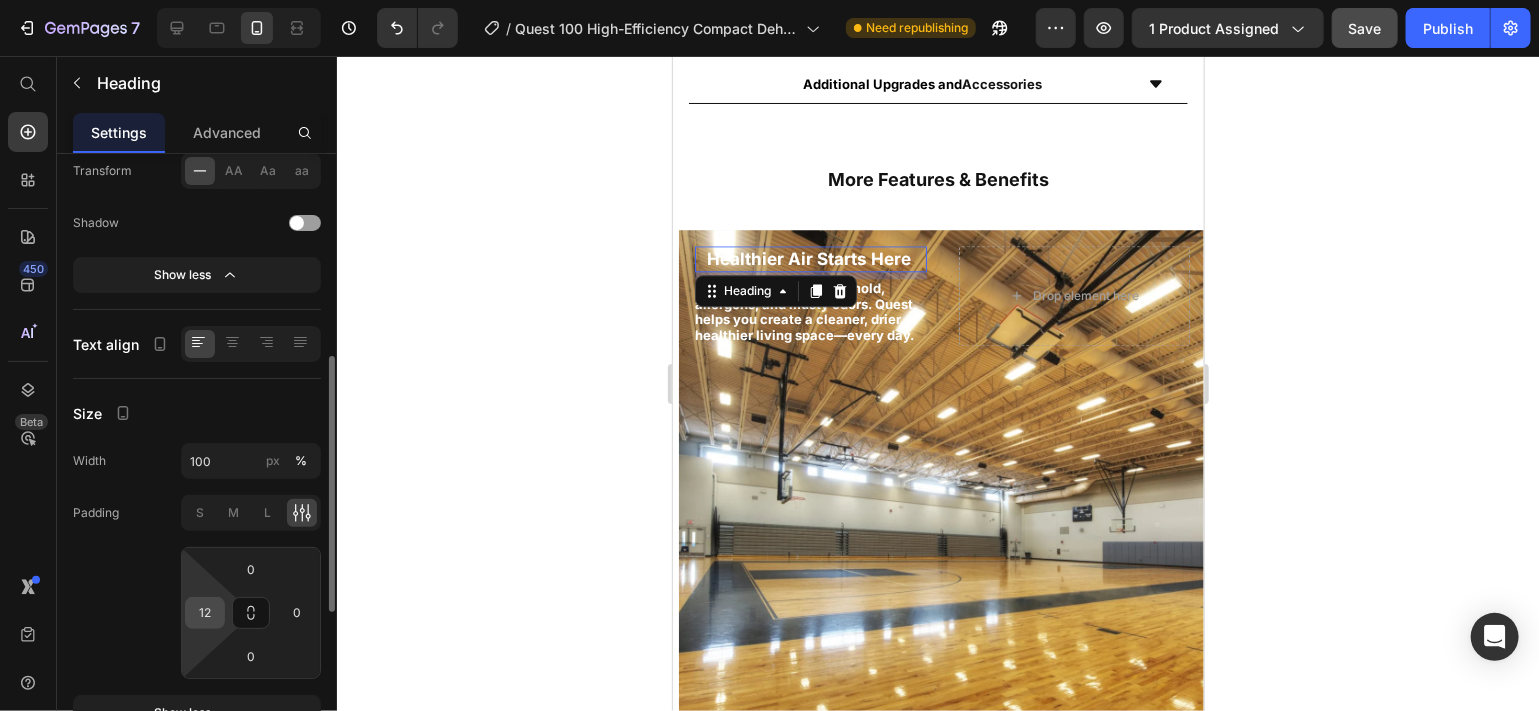 click on "12" at bounding box center (205, 613) 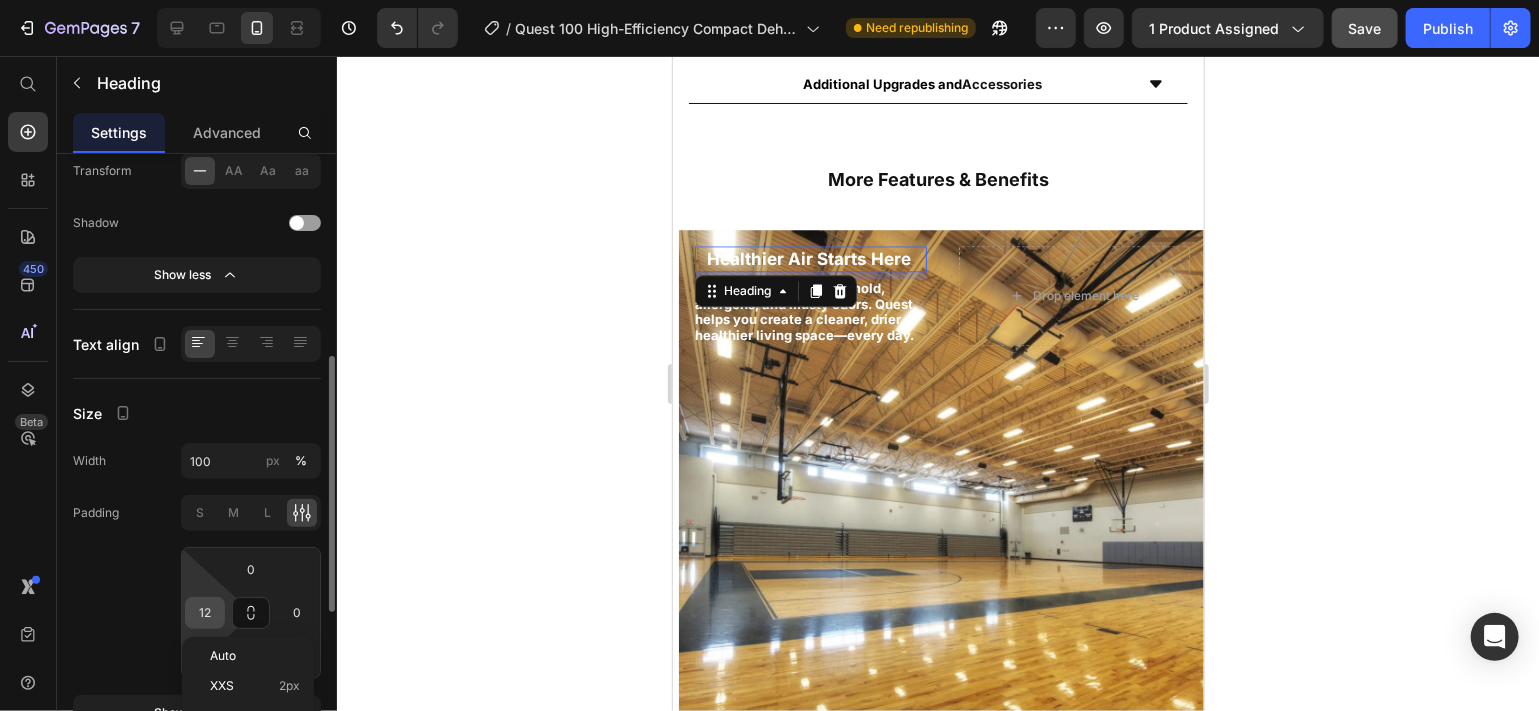 click on "12" at bounding box center (205, 613) 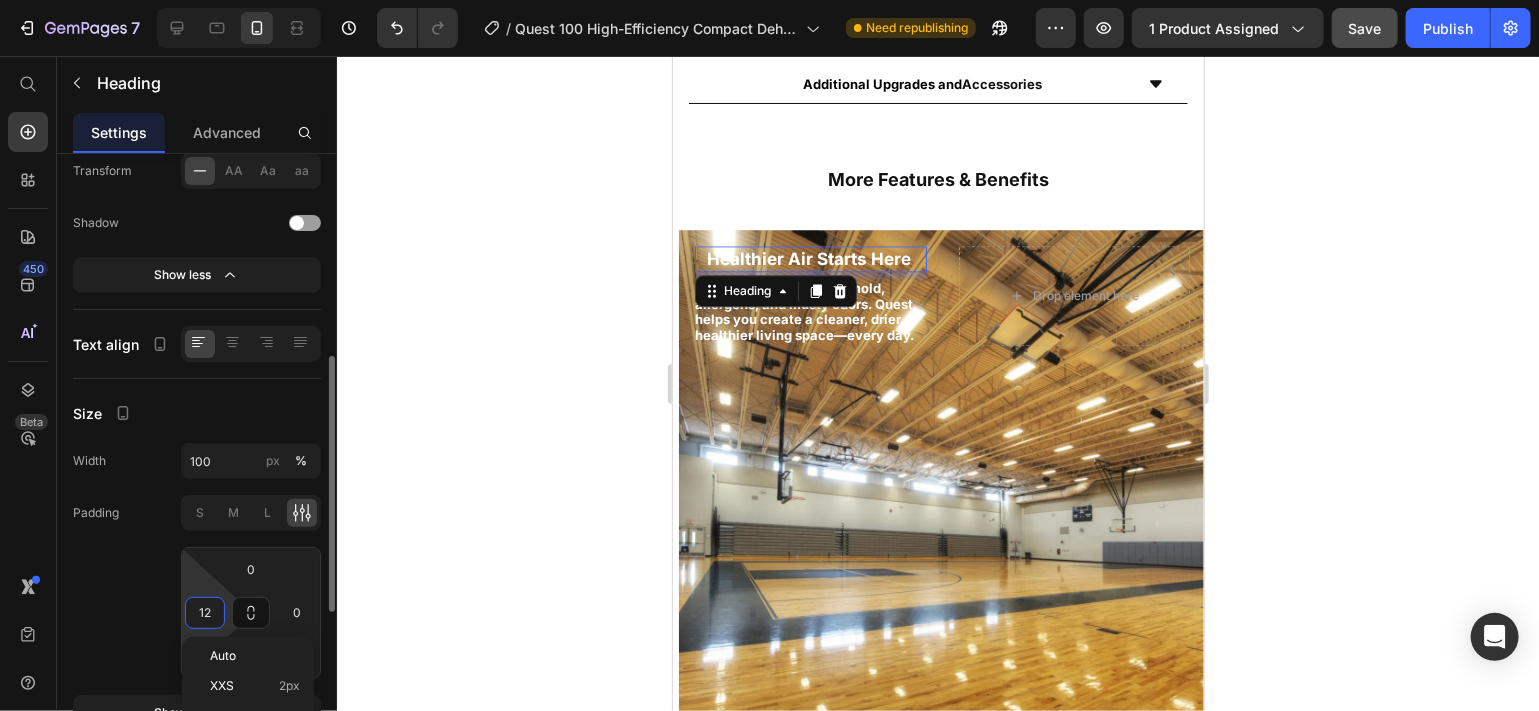type on "0" 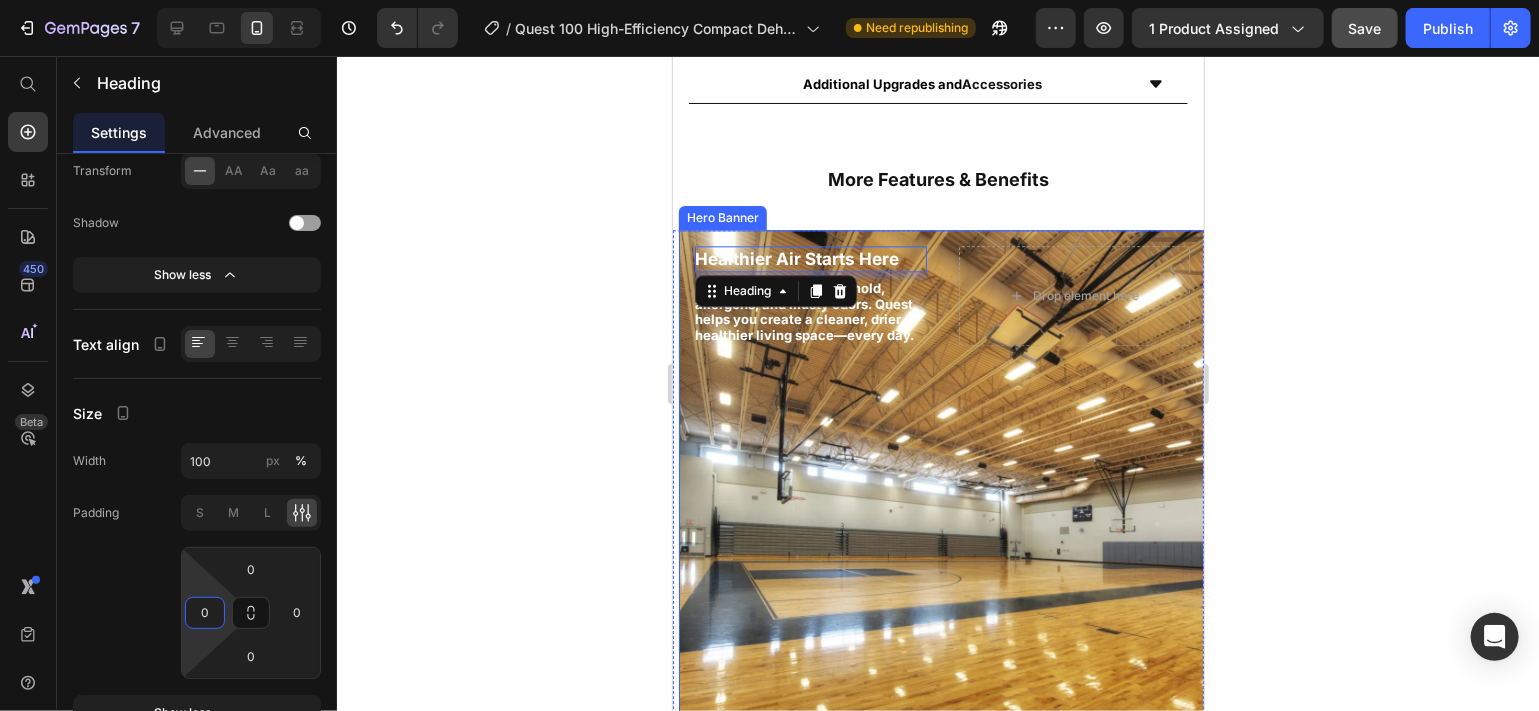 click at bounding box center (941, 479) 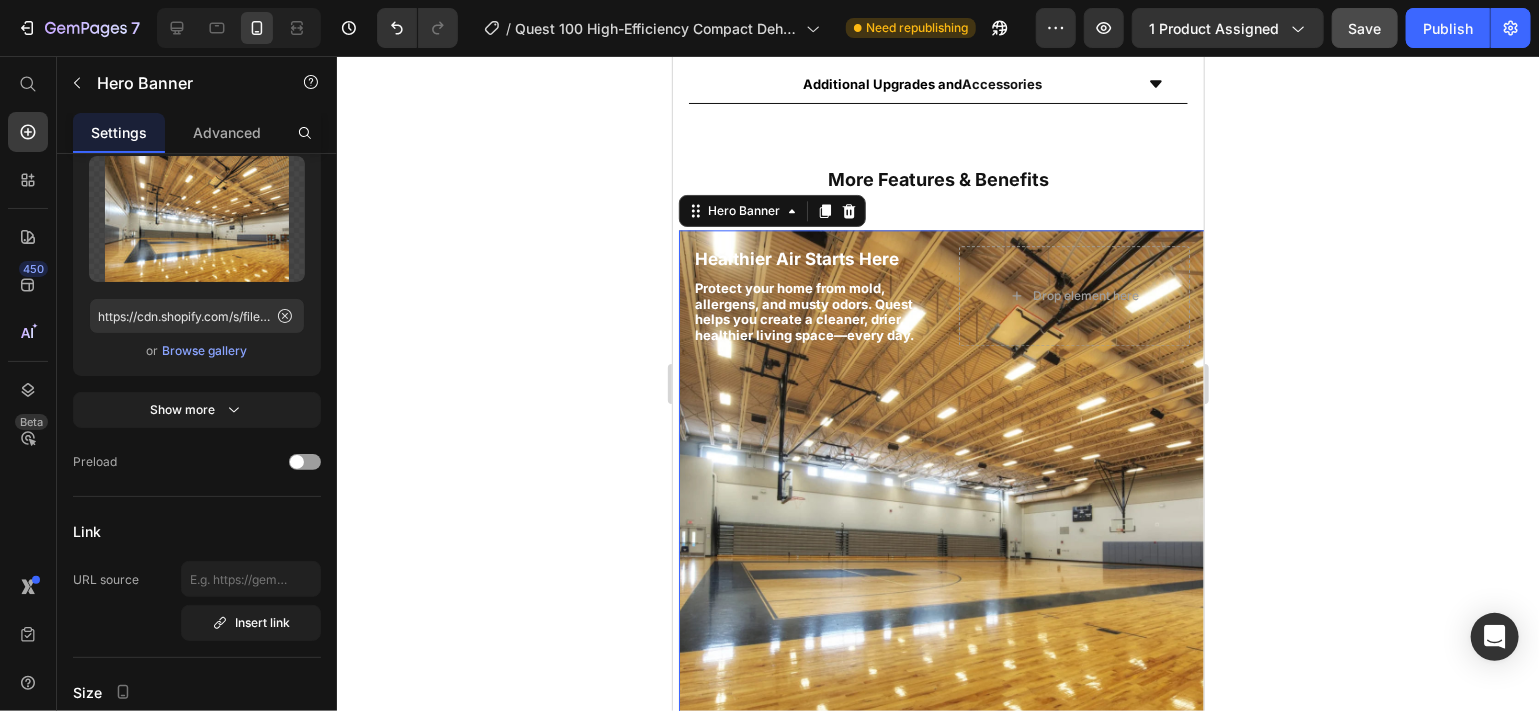 scroll, scrollTop: 0, scrollLeft: 0, axis: both 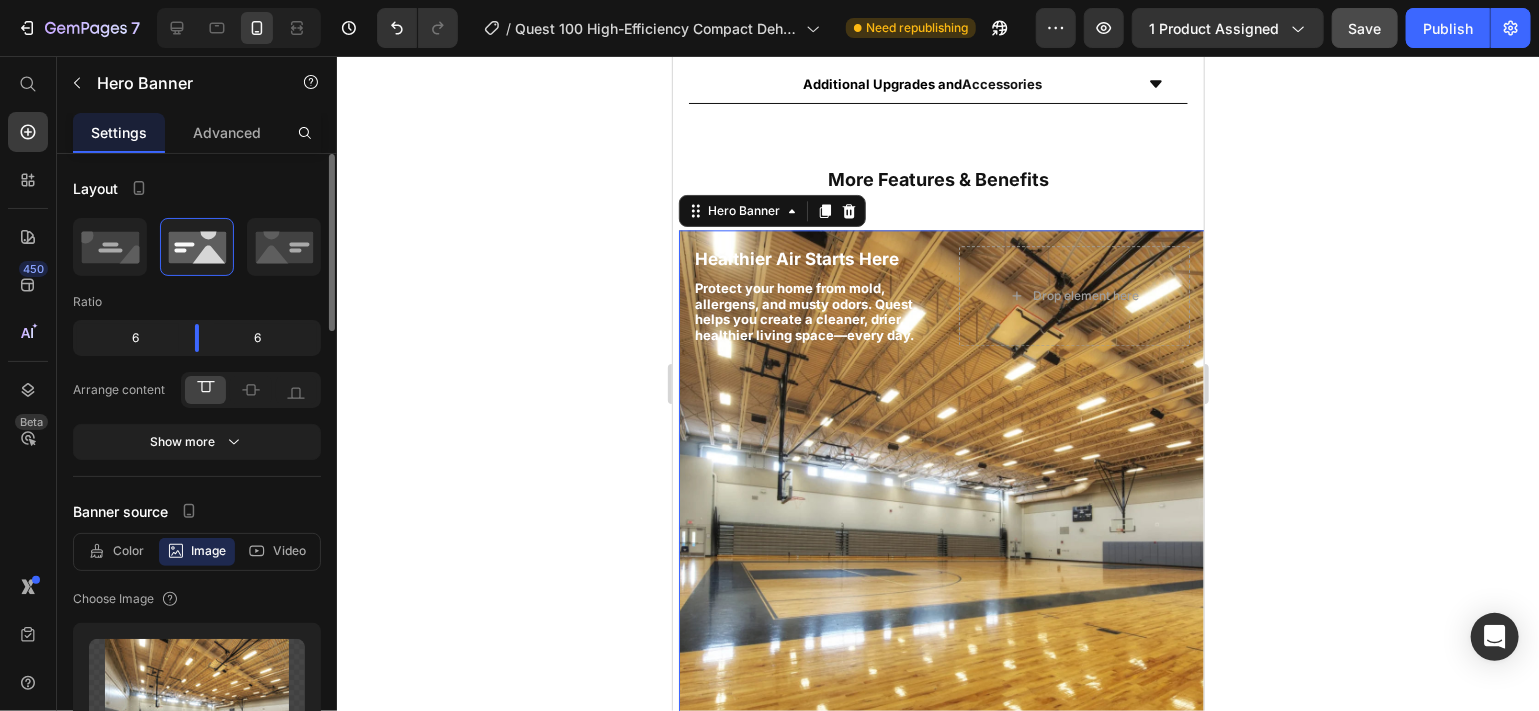 click at bounding box center (941, 479) 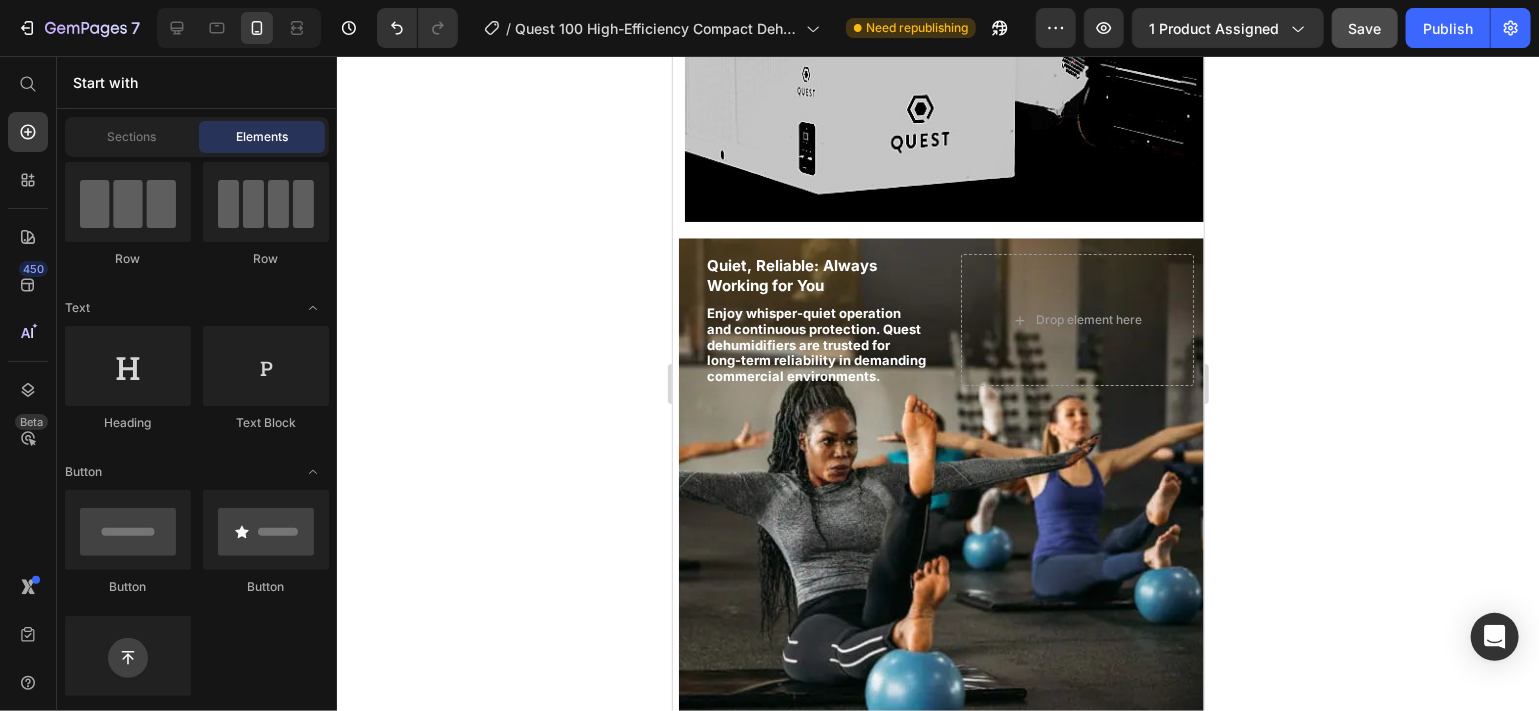 scroll, scrollTop: 3328, scrollLeft: 0, axis: vertical 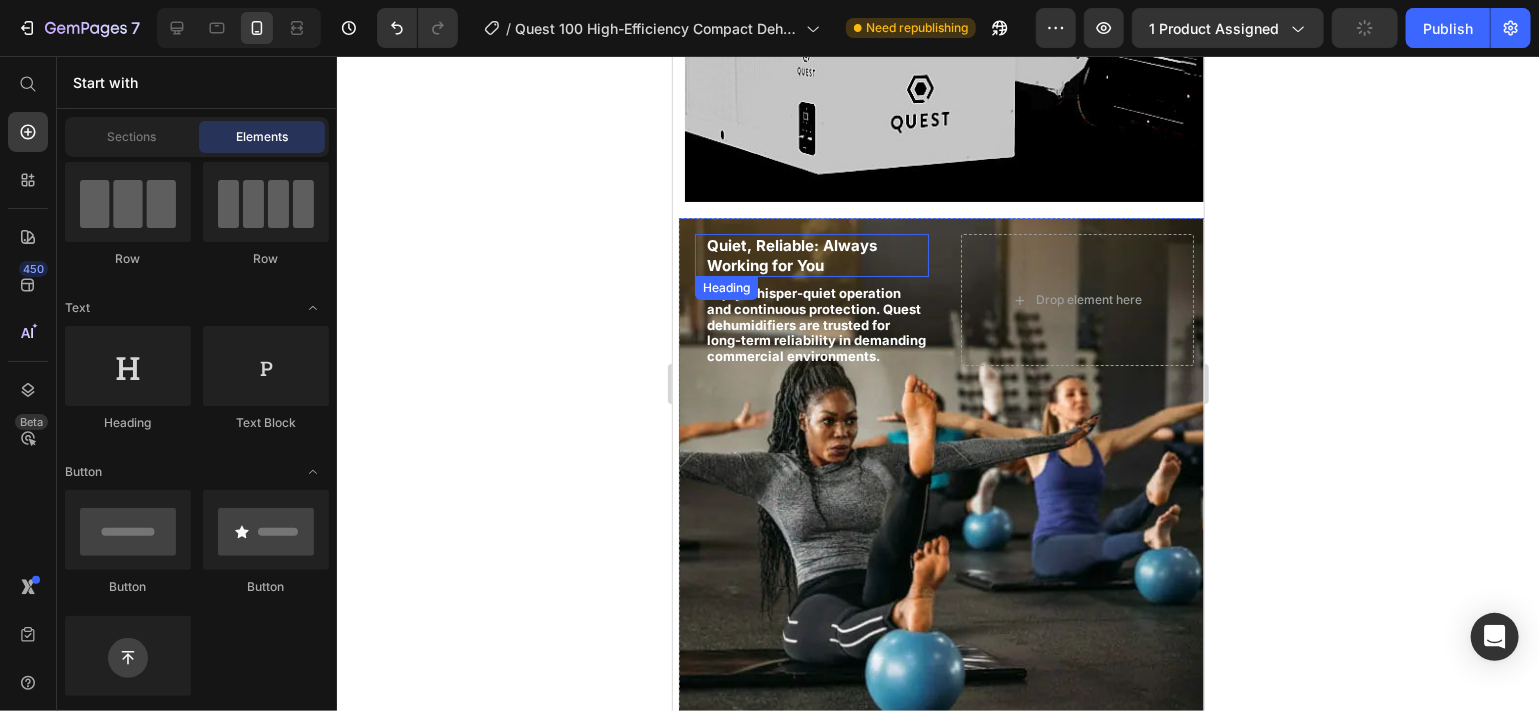 click on "⁠⁠⁠⁠⁠⁠⁠ Quiet, Reliable: Always Working for You" at bounding box center [816, 254] 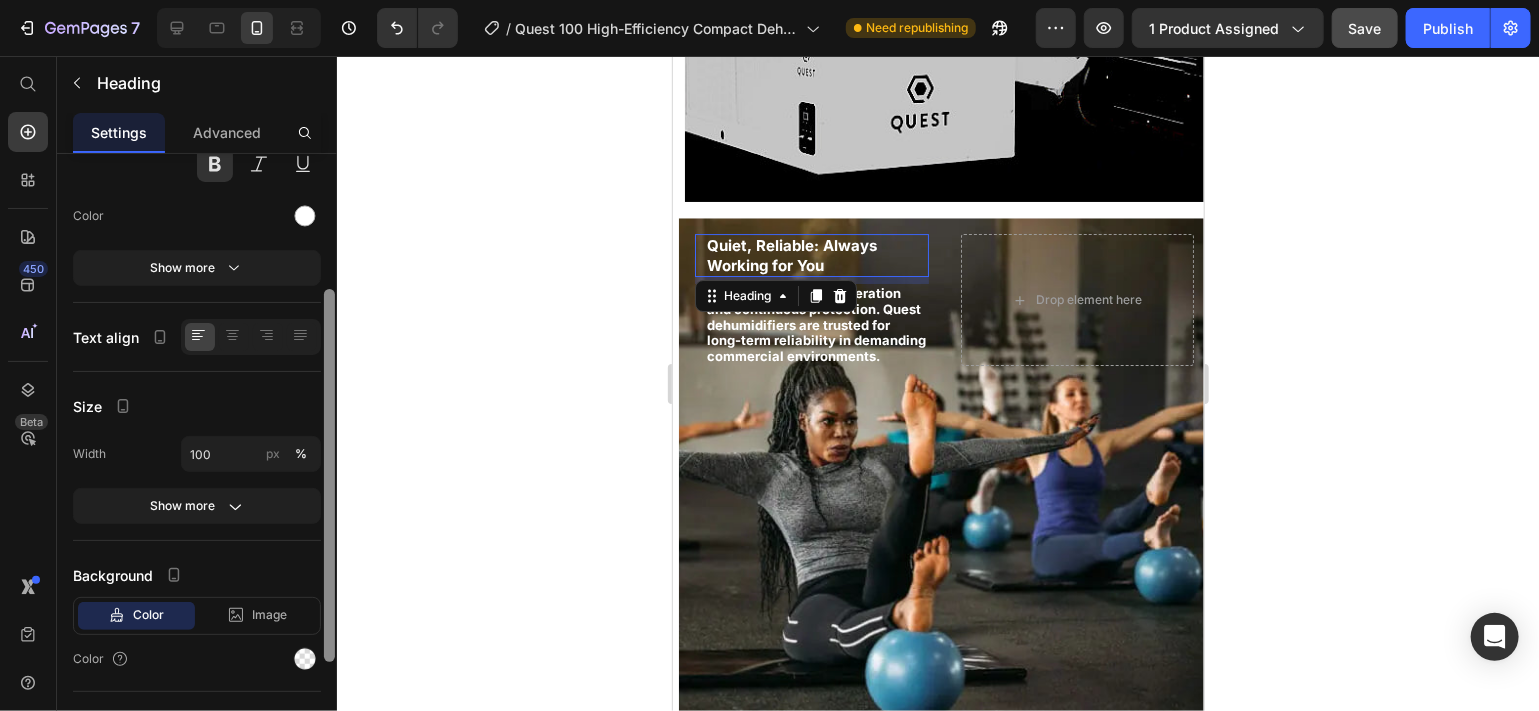 drag, startPoint x: 328, startPoint y: 471, endPoint x: 337, endPoint y: 606, distance: 135.29967 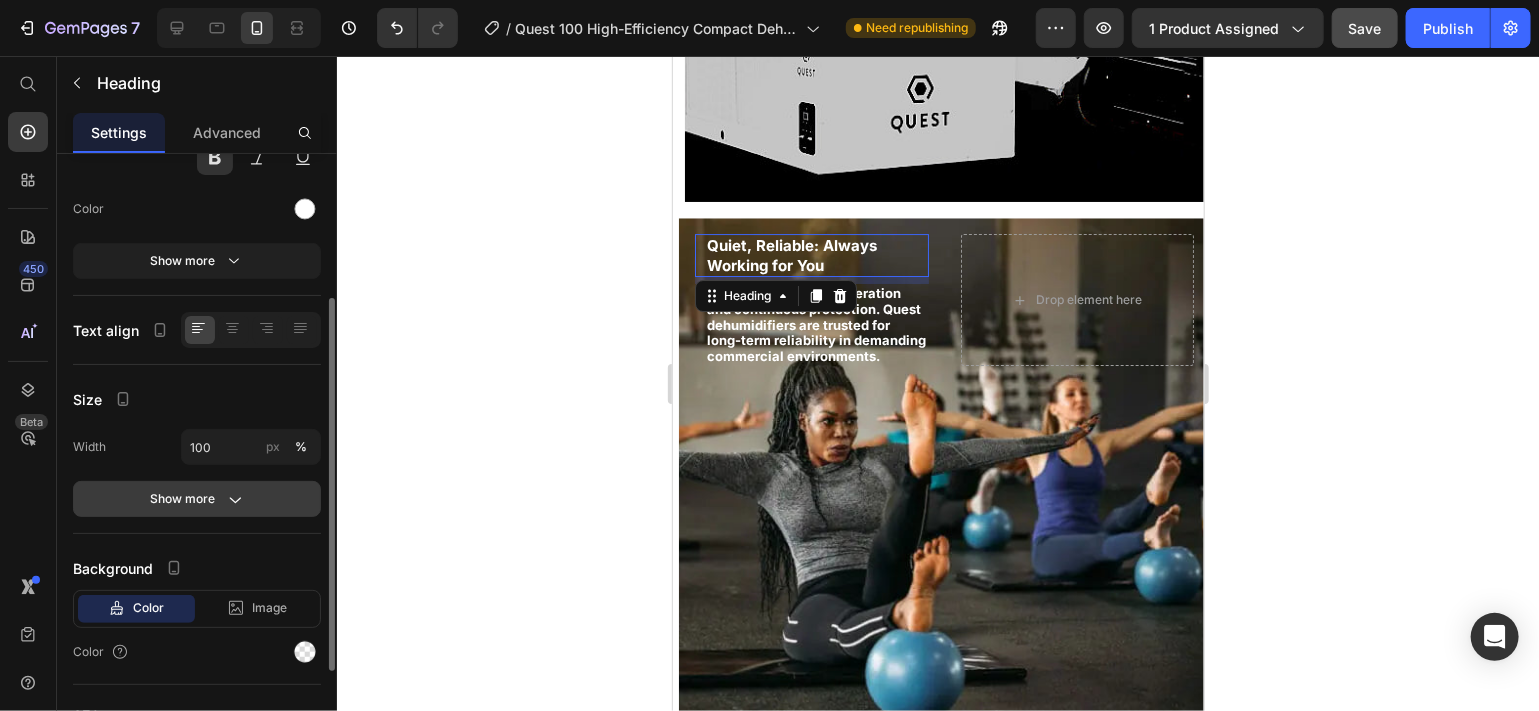 click on "Show more" 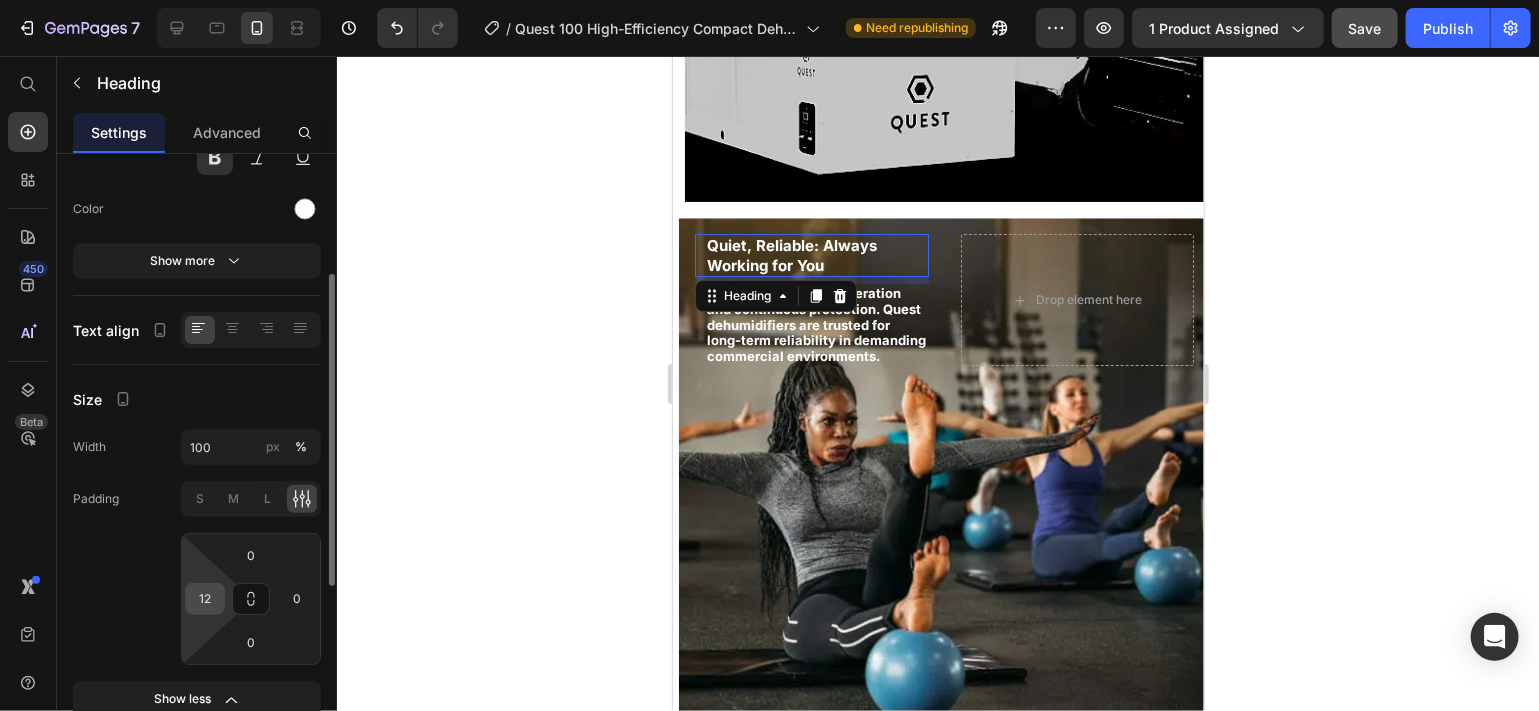 click on "12" at bounding box center (205, 599) 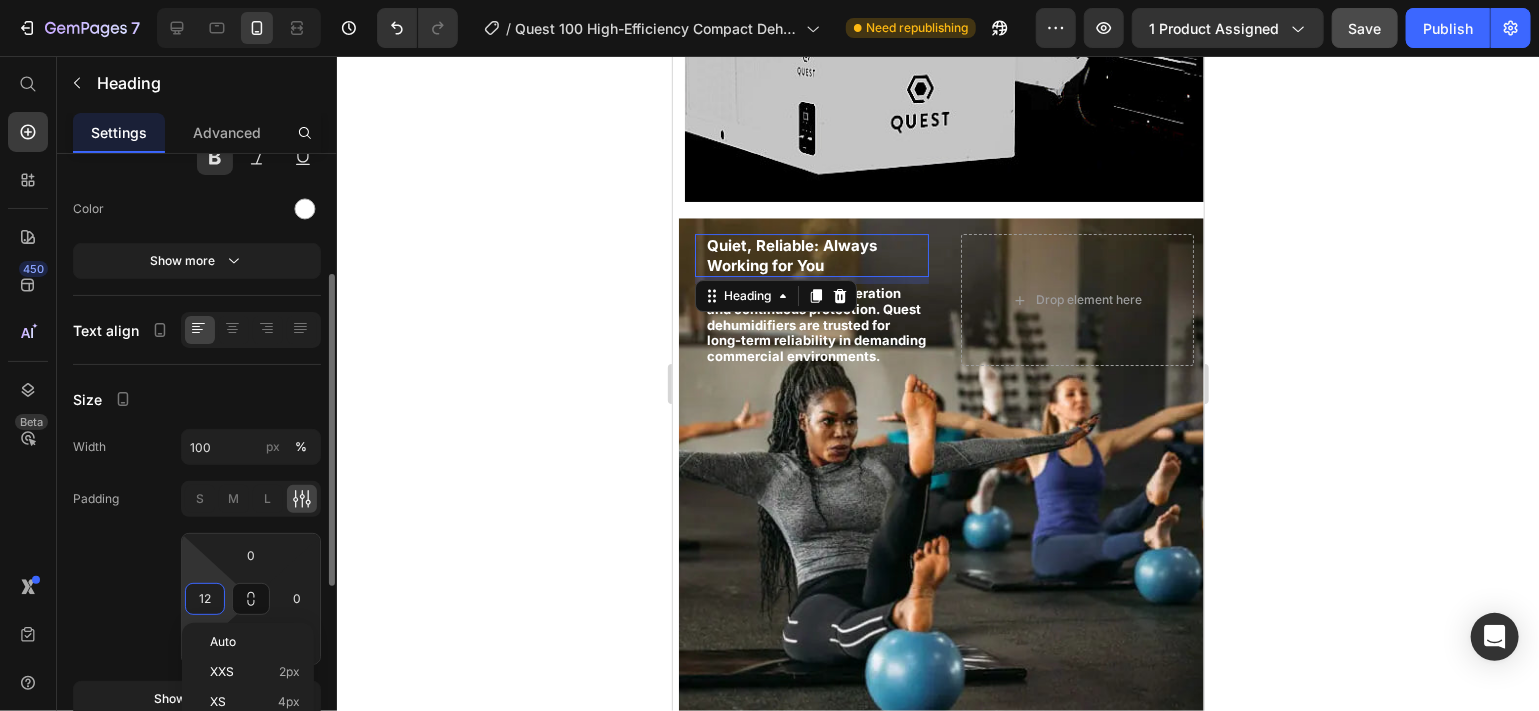 type on "0" 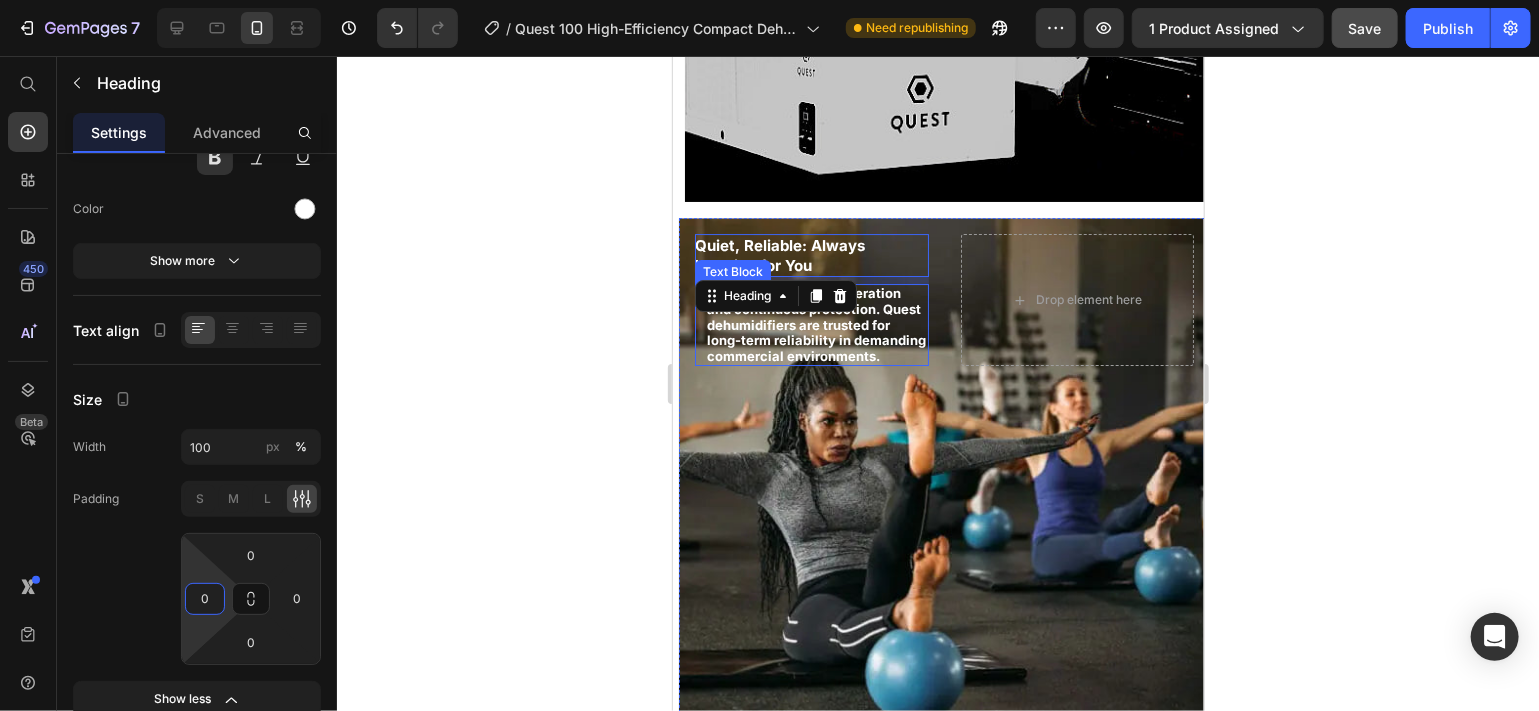 click on "Enjoy whisper-quiet operation and continuous protection. Quest dehumidifiers are trusted for long-term reliability in demanding commercial environments." at bounding box center (815, 323) 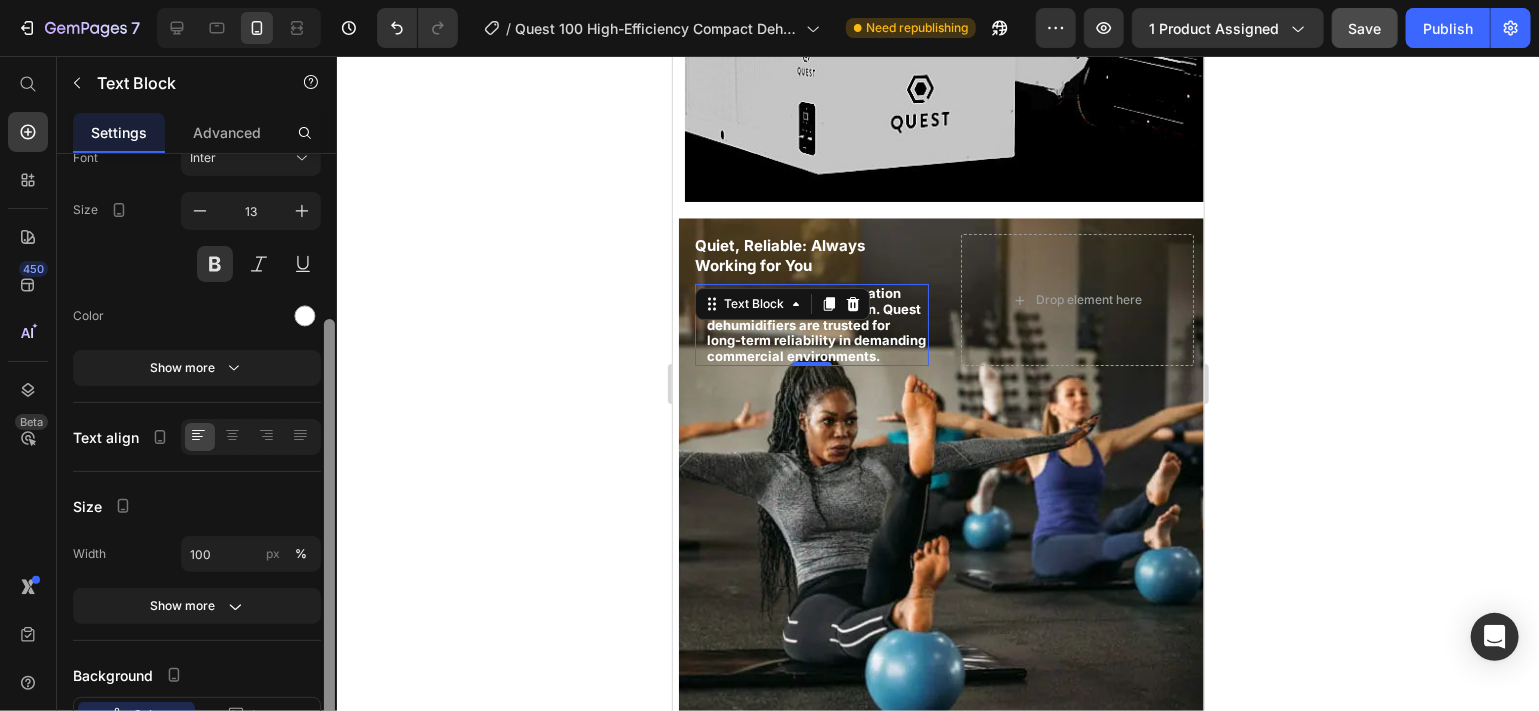scroll, scrollTop: 180, scrollLeft: 0, axis: vertical 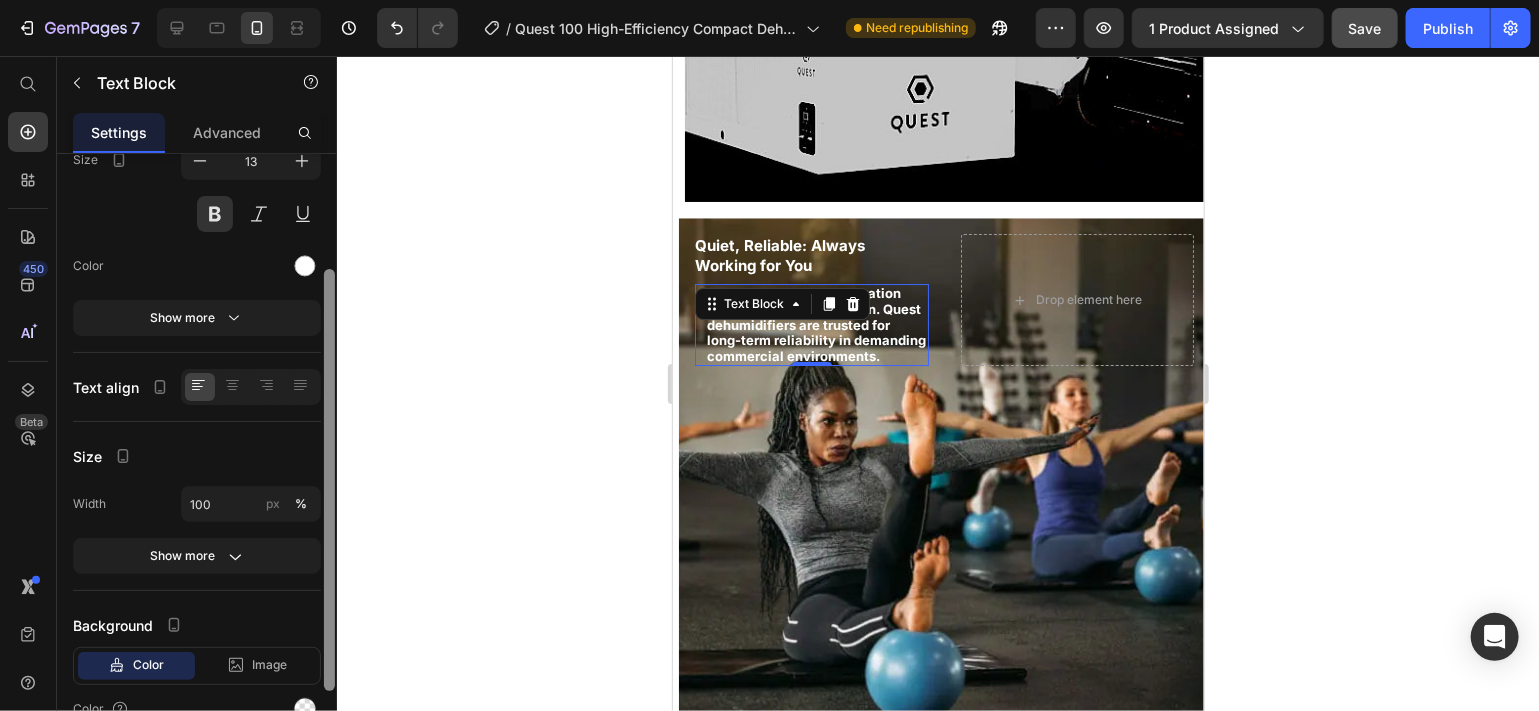 drag, startPoint x: 329, startPoint y: 548, endPoint x: 316, endPoint y: 672, distance: 124.67959 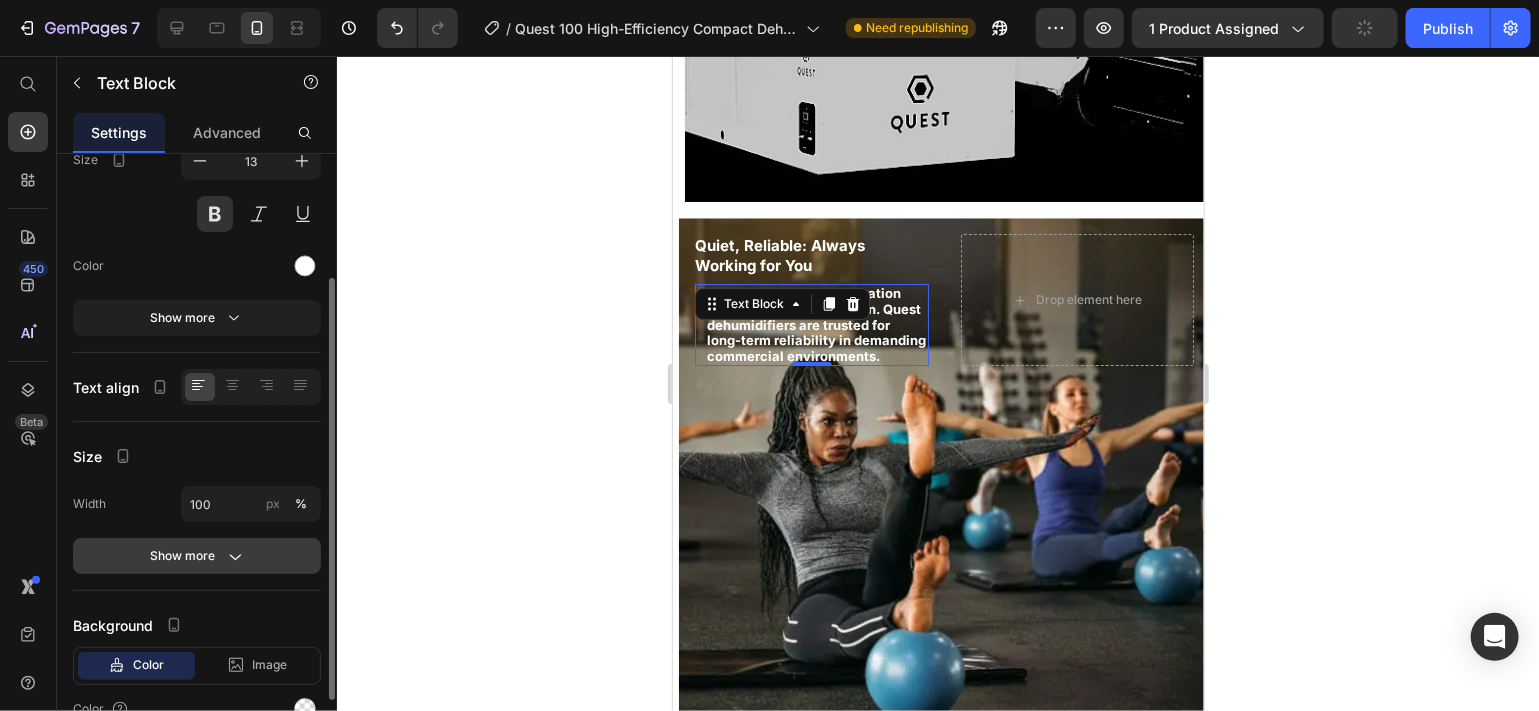 click on "Show more" 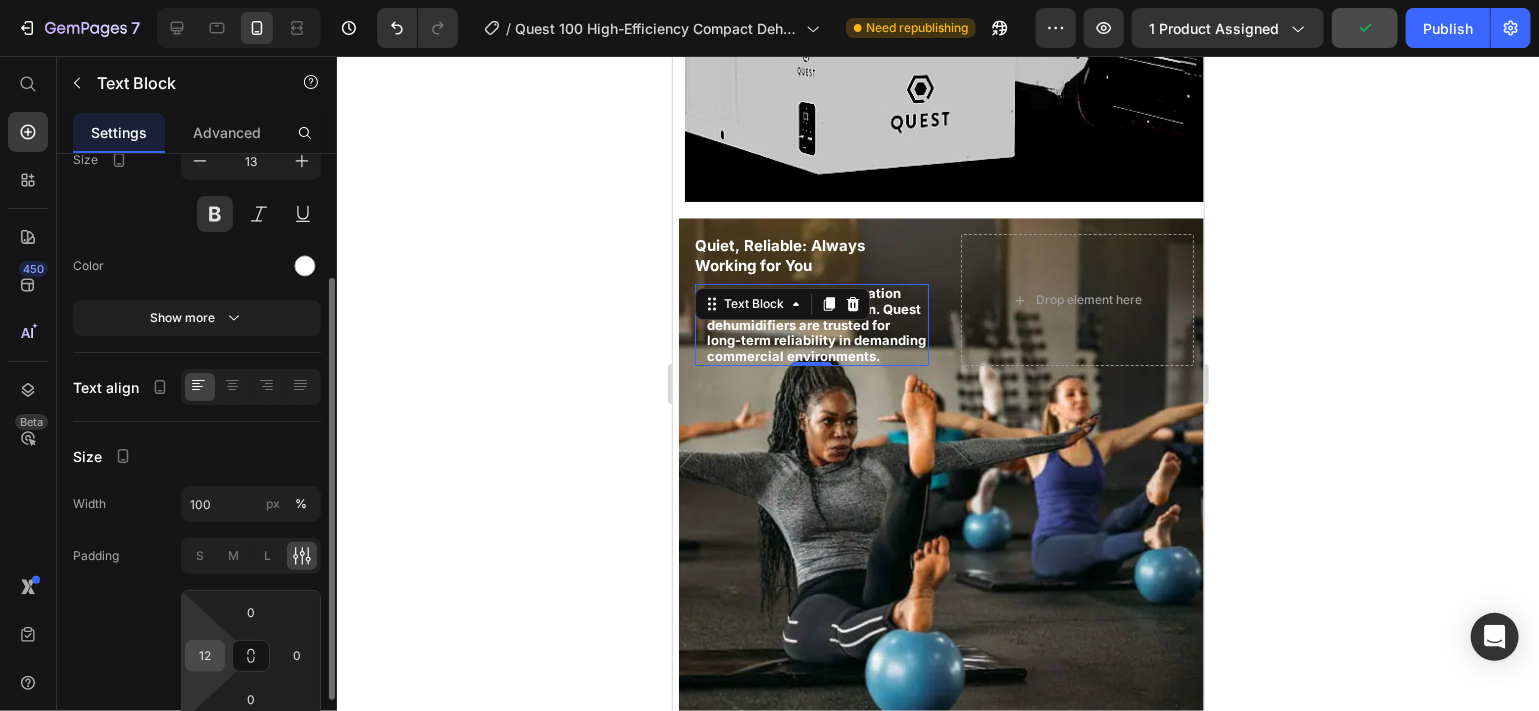 click on "12" at bounding box center [205, 656] 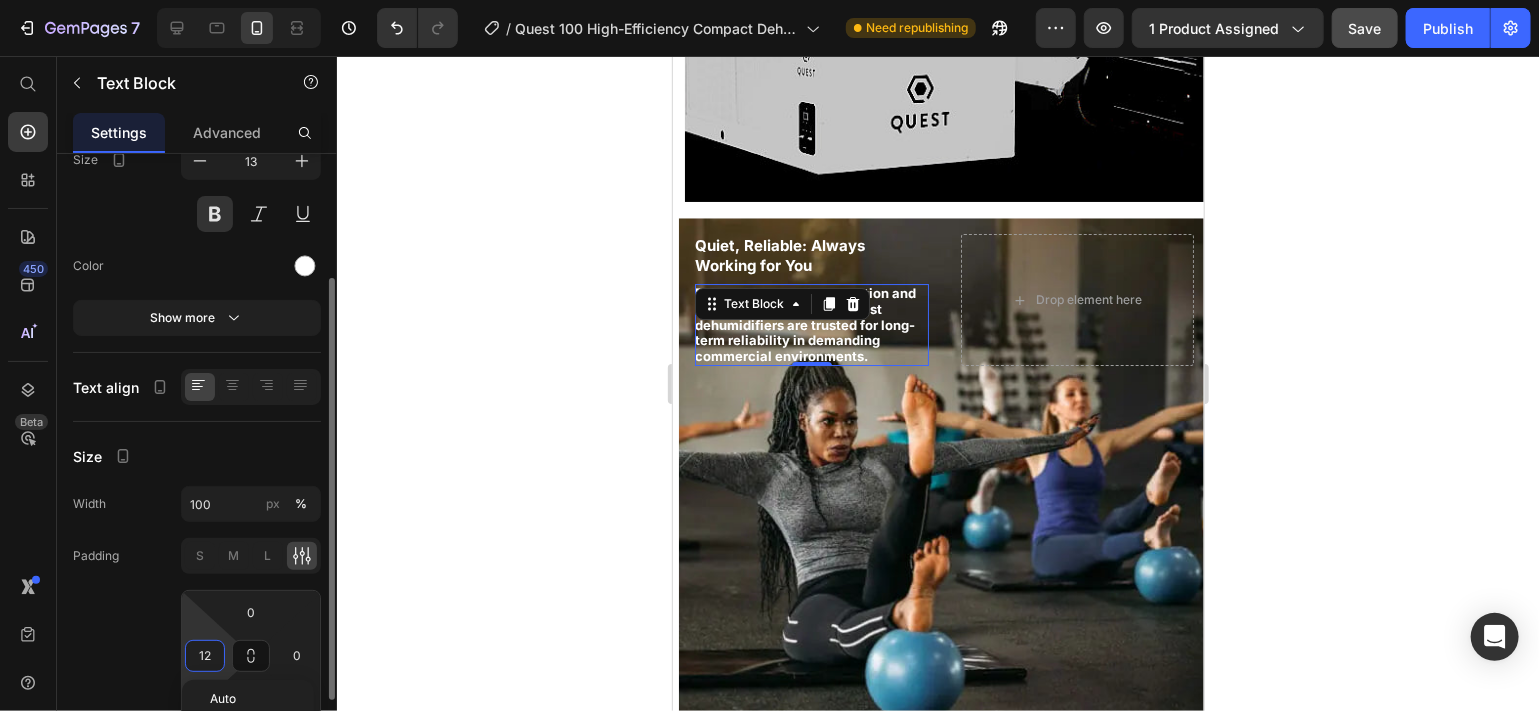 type on "0" 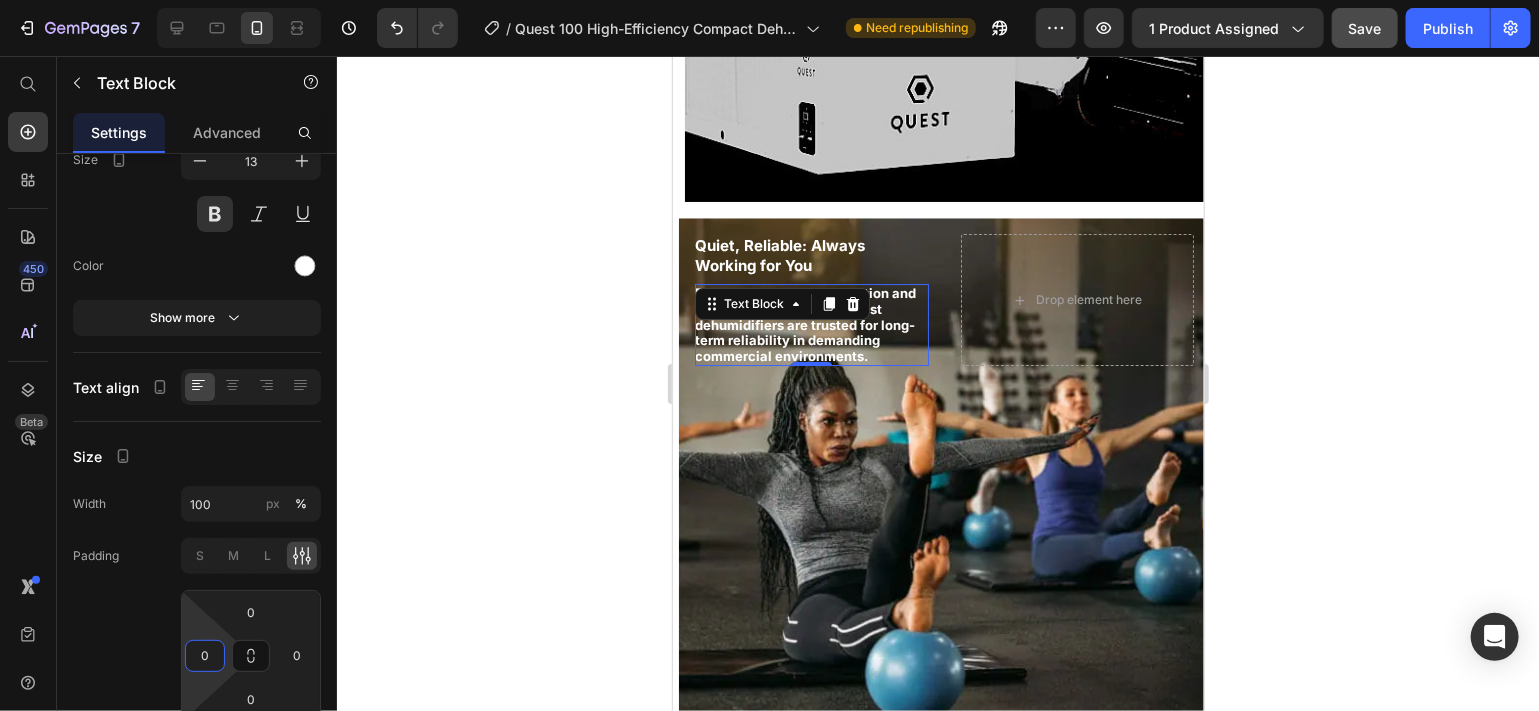 click 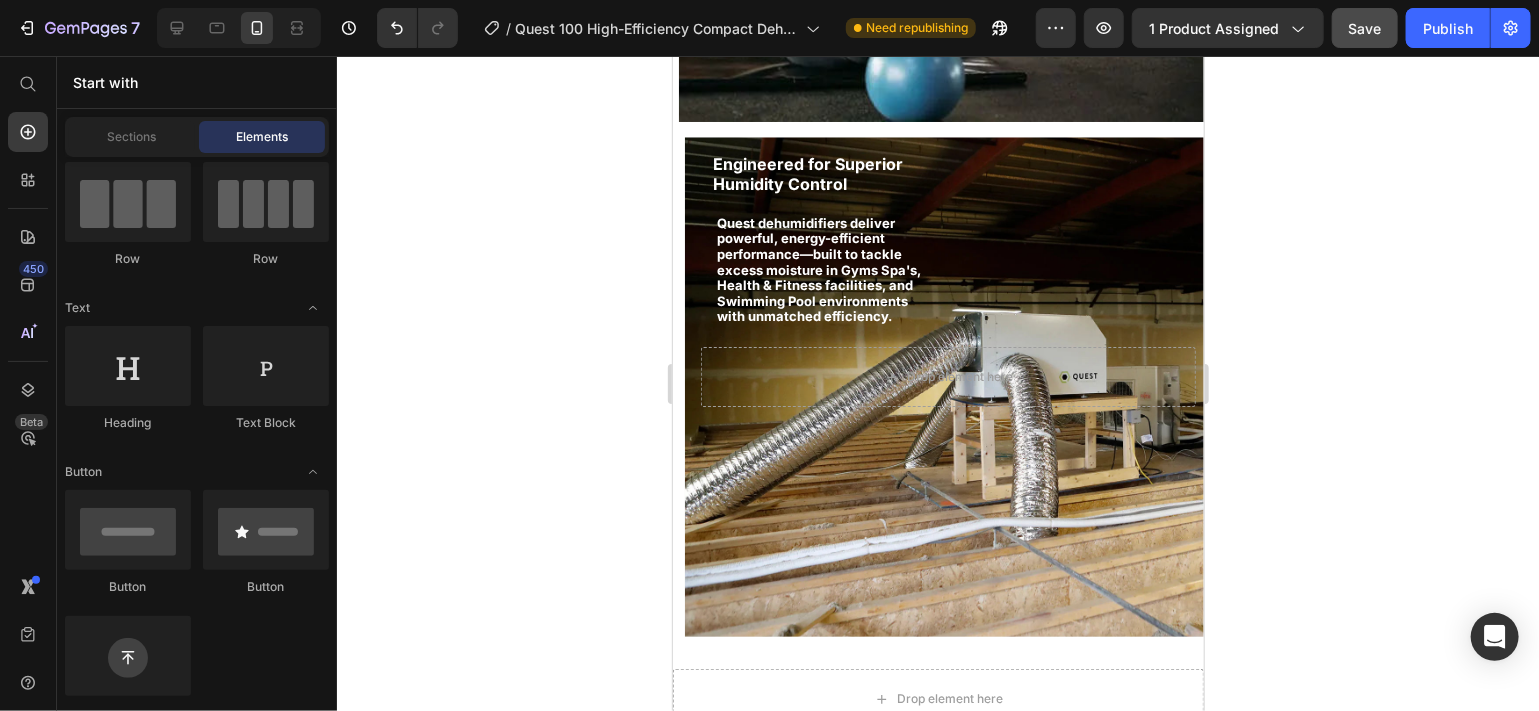 scroll, scrollTop: 3904, scrollLeft: 0, axis: vertical 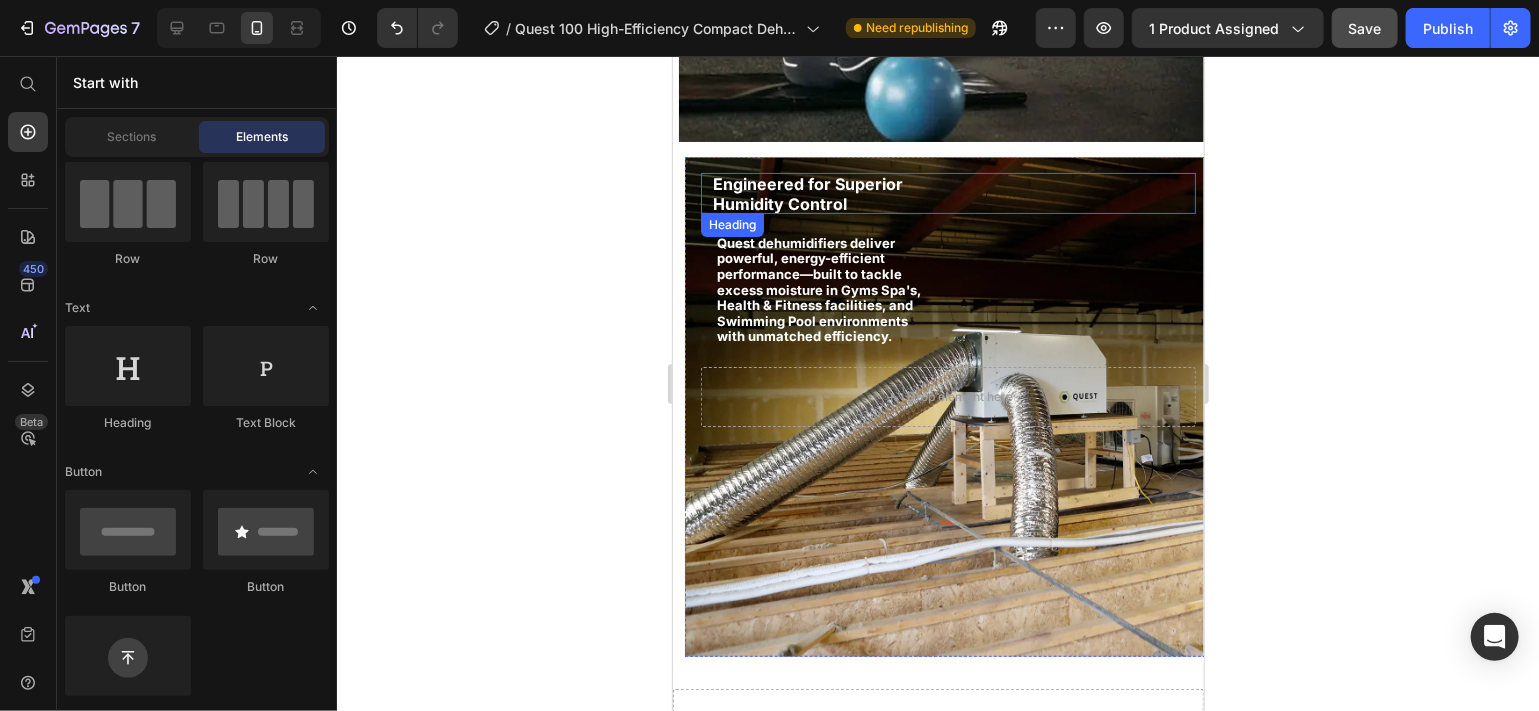 click on "Engineered for Superior Humidity Control" at bounding box center (807, 192) 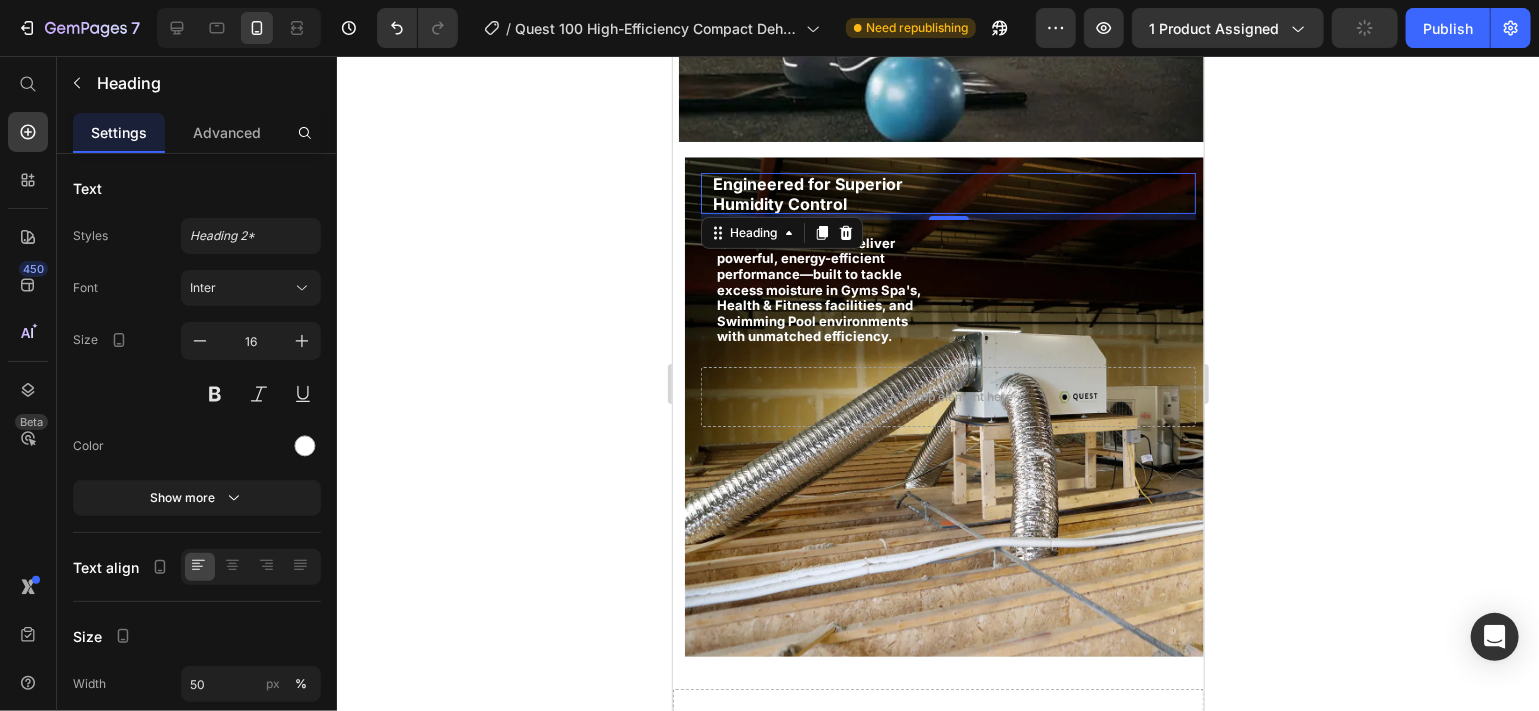 scroll, scrollTop: 461, scrollLeft: 0, axis: vertical 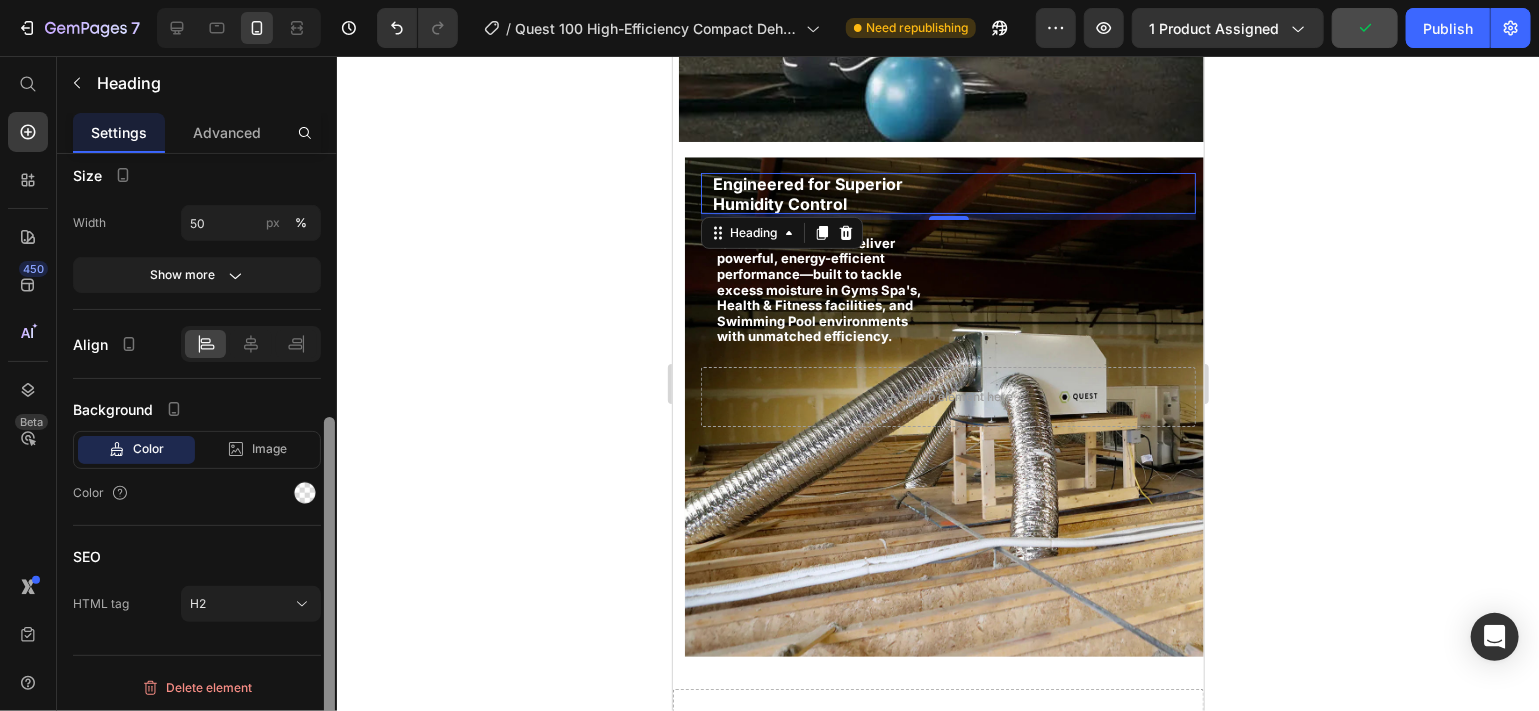 drag, startPoint x: 326, startPoint y: 513, endPoint x: 324, endPoint y: 586, distance: 73.02739 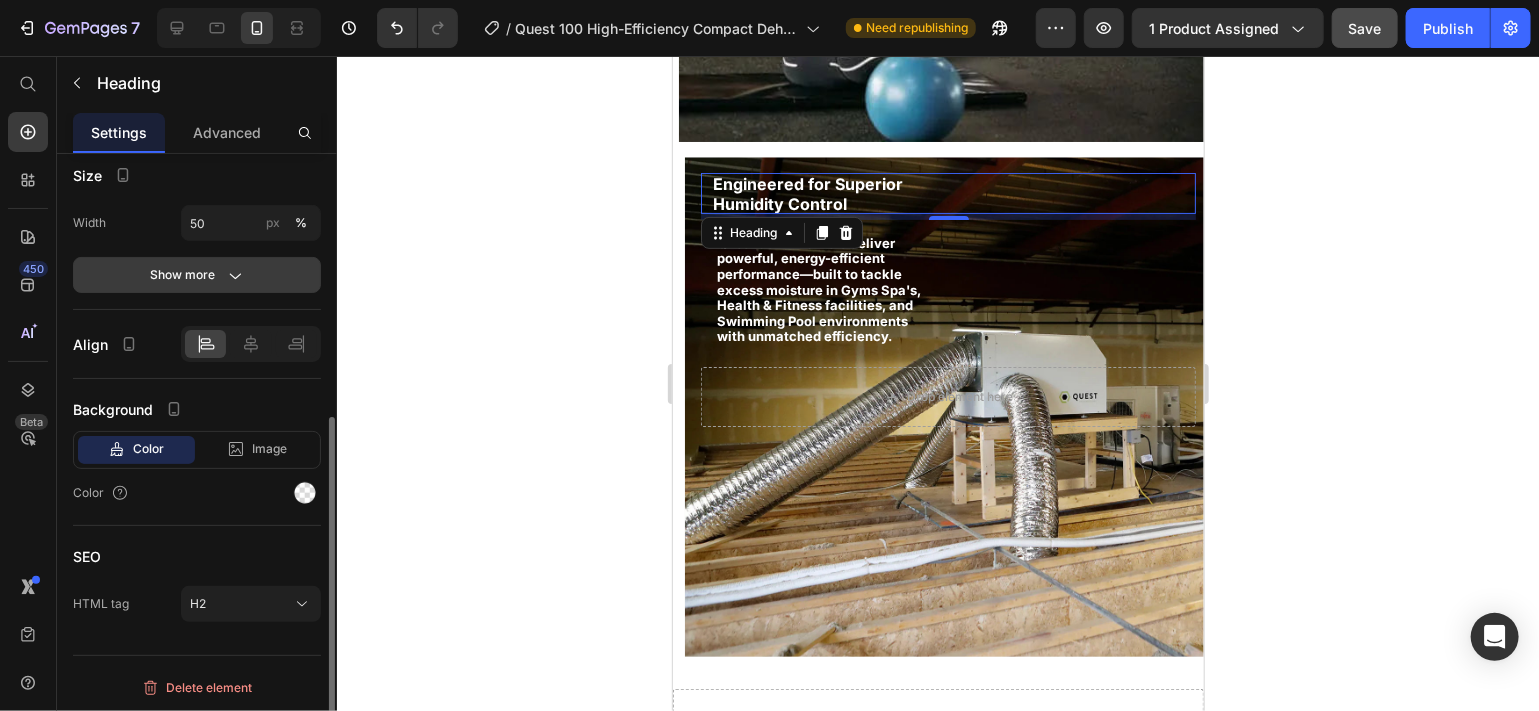 click on "Show more" at bounding box center (197, 275) 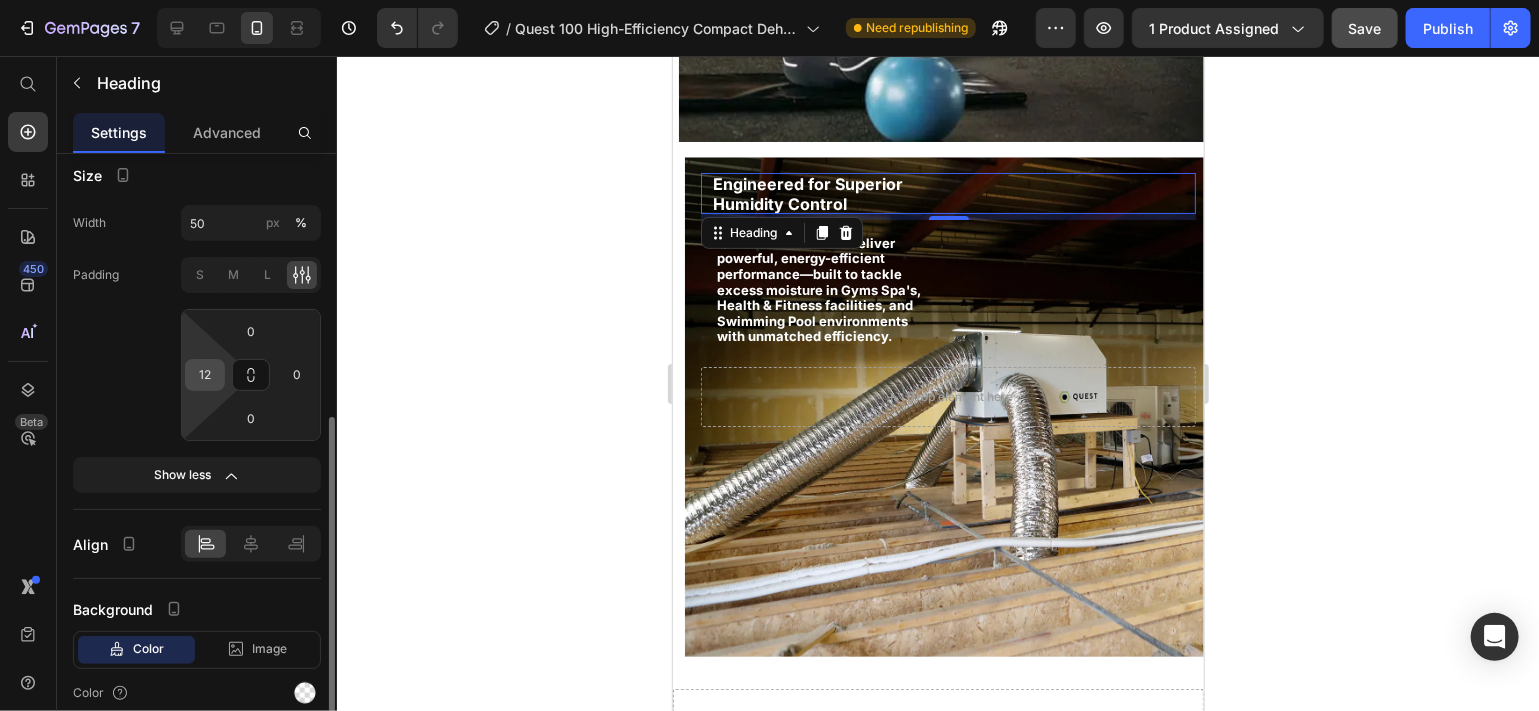 click on "12" at bounding box center [205, 375] 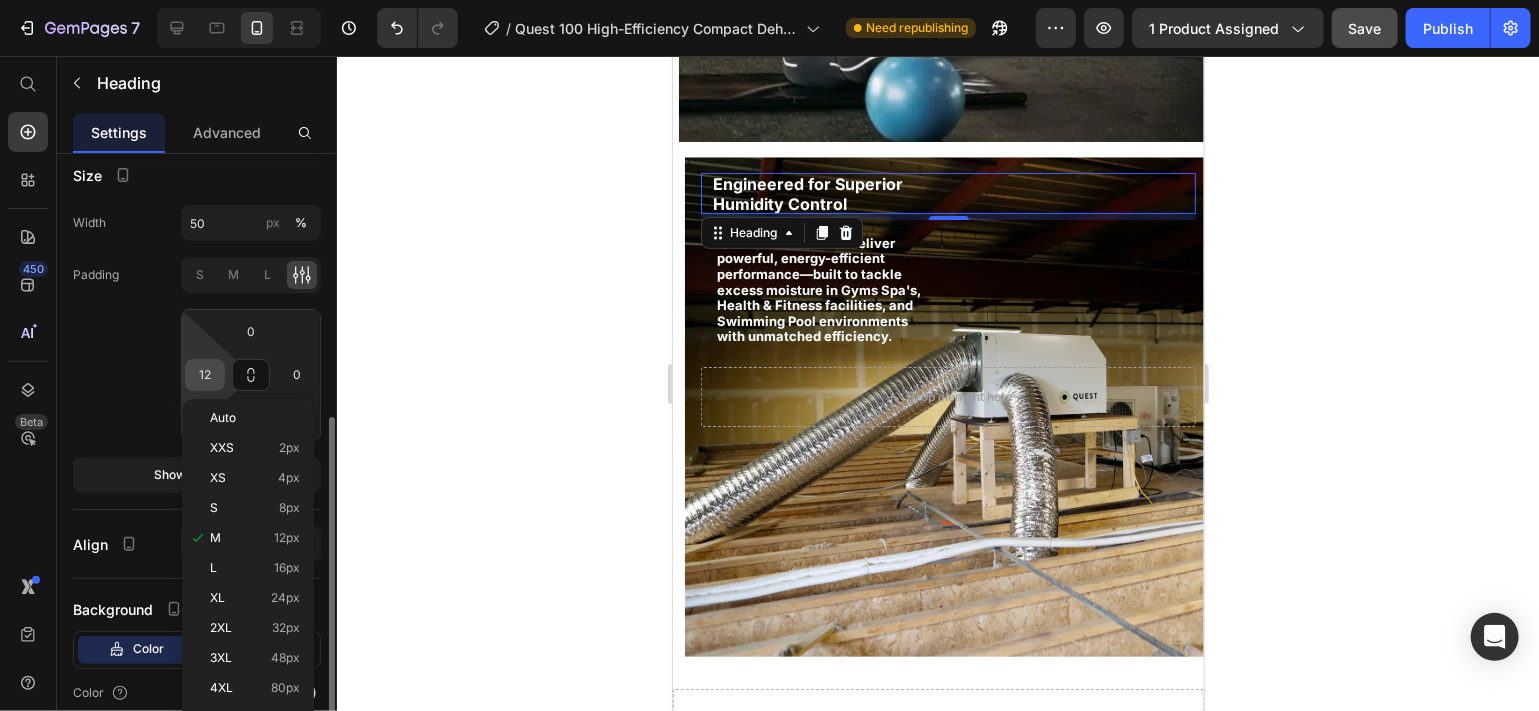 click on "12" at bounding box center [205, 375] 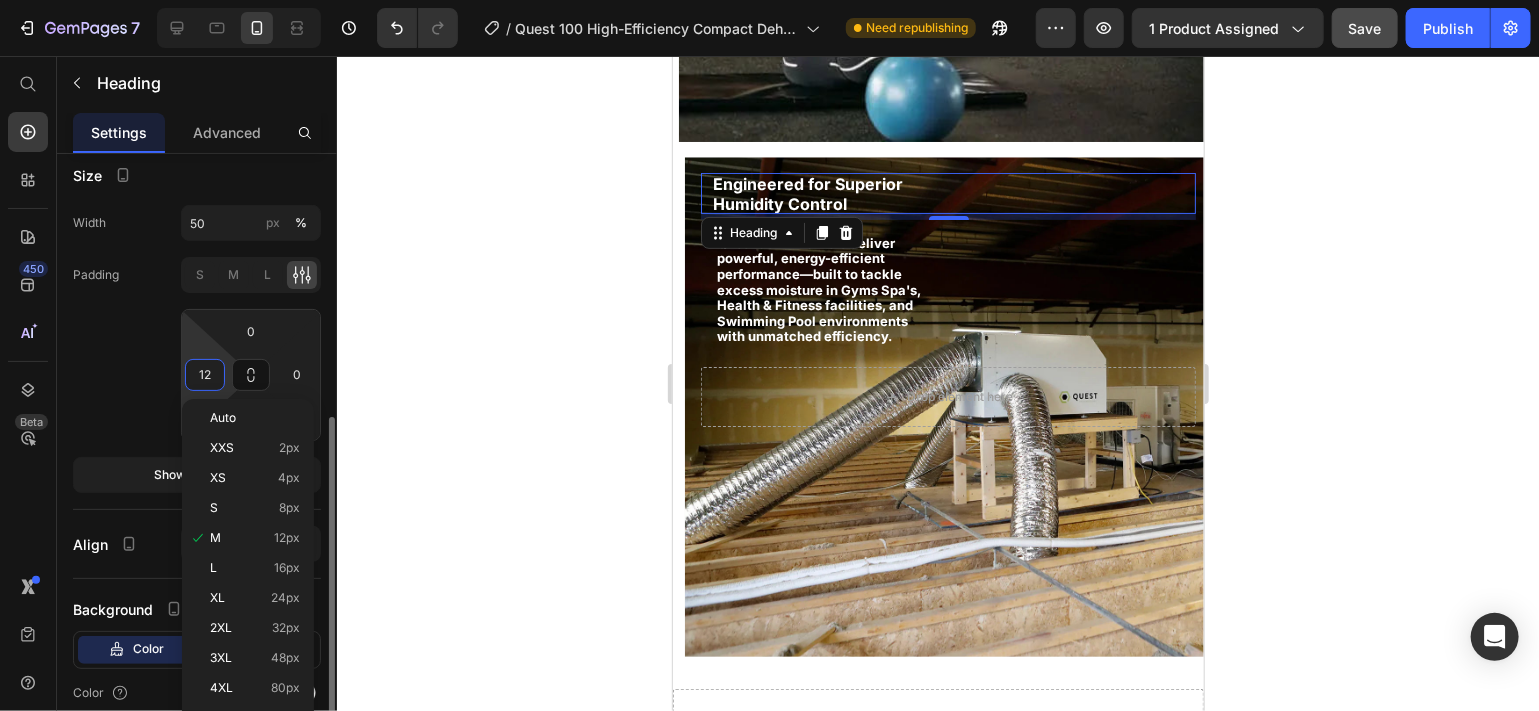 type on "0" 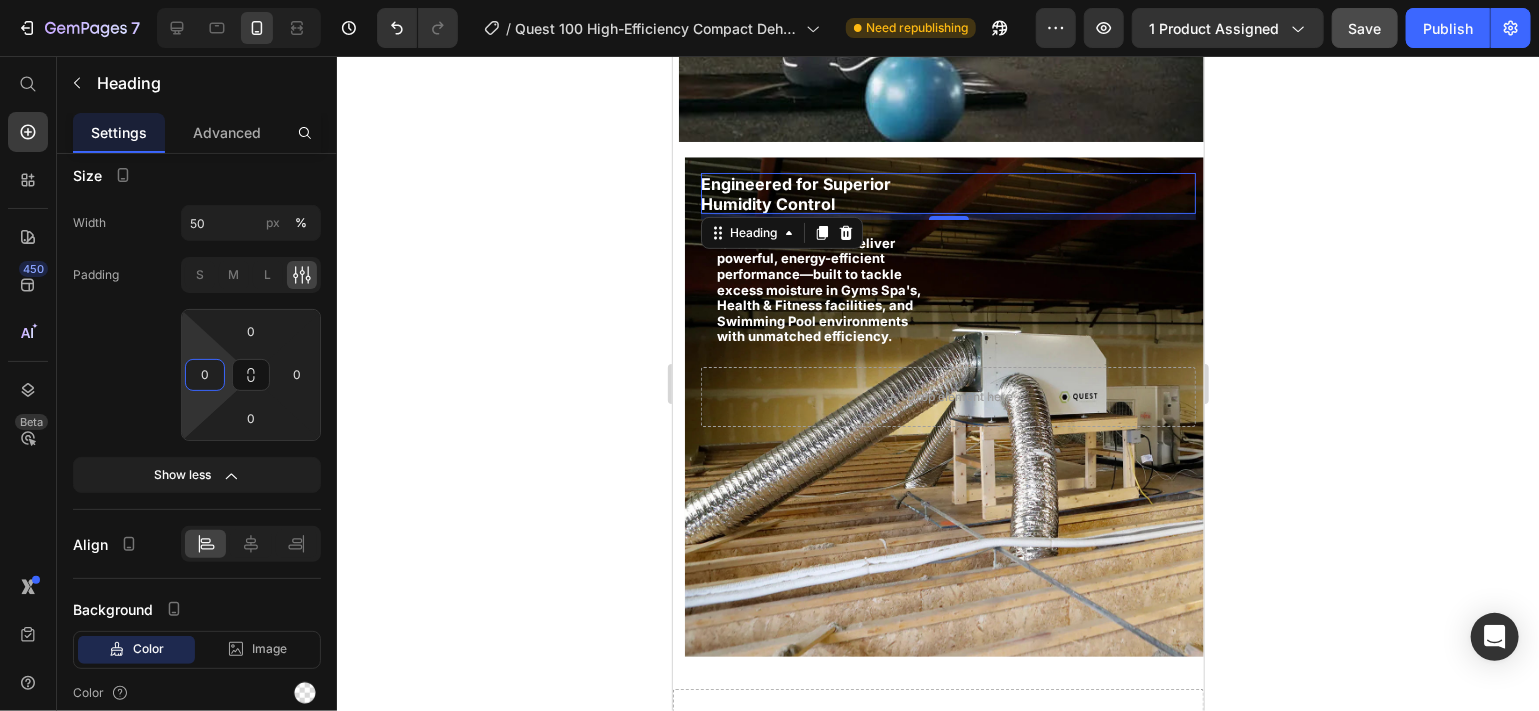 click 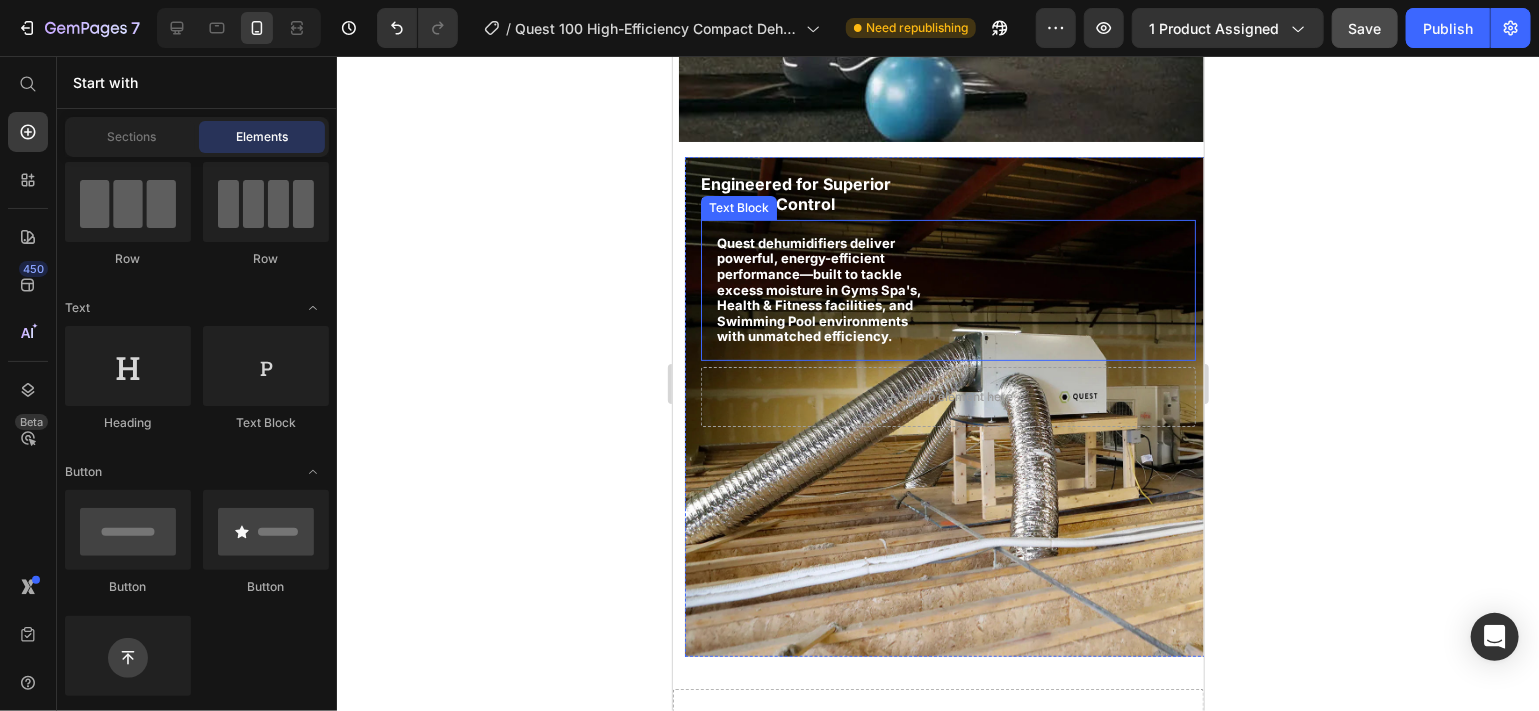 click on "Quest dehumidifiers deliver powerful, energy-efficient performance—built to tackle excess moisture in Gyms Spa's, Health & Fitness facilities, and Swimming Pool environments with unmatched efficiency." at bounding box center [818, 289] 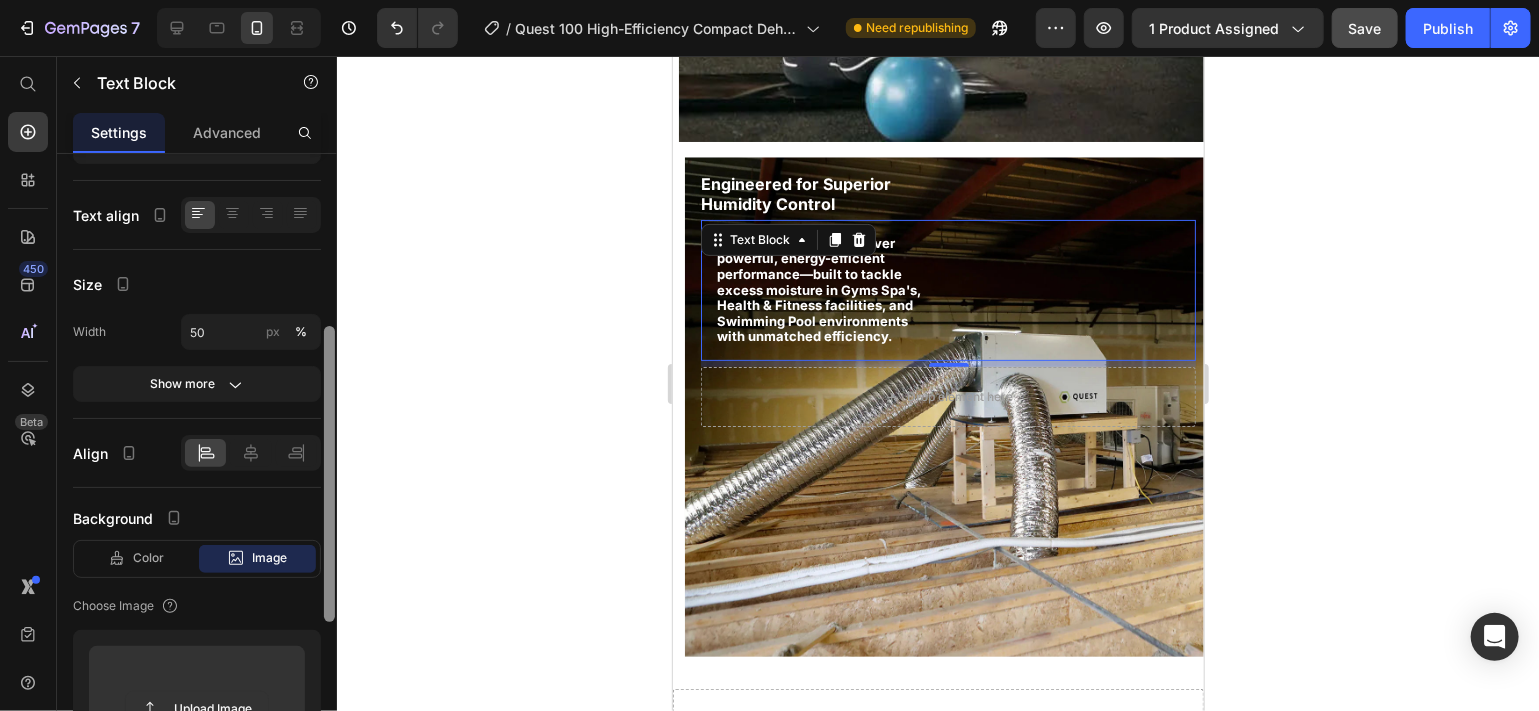scroll, scrollTop: 354, scrollLeft: 0, axis: vertical 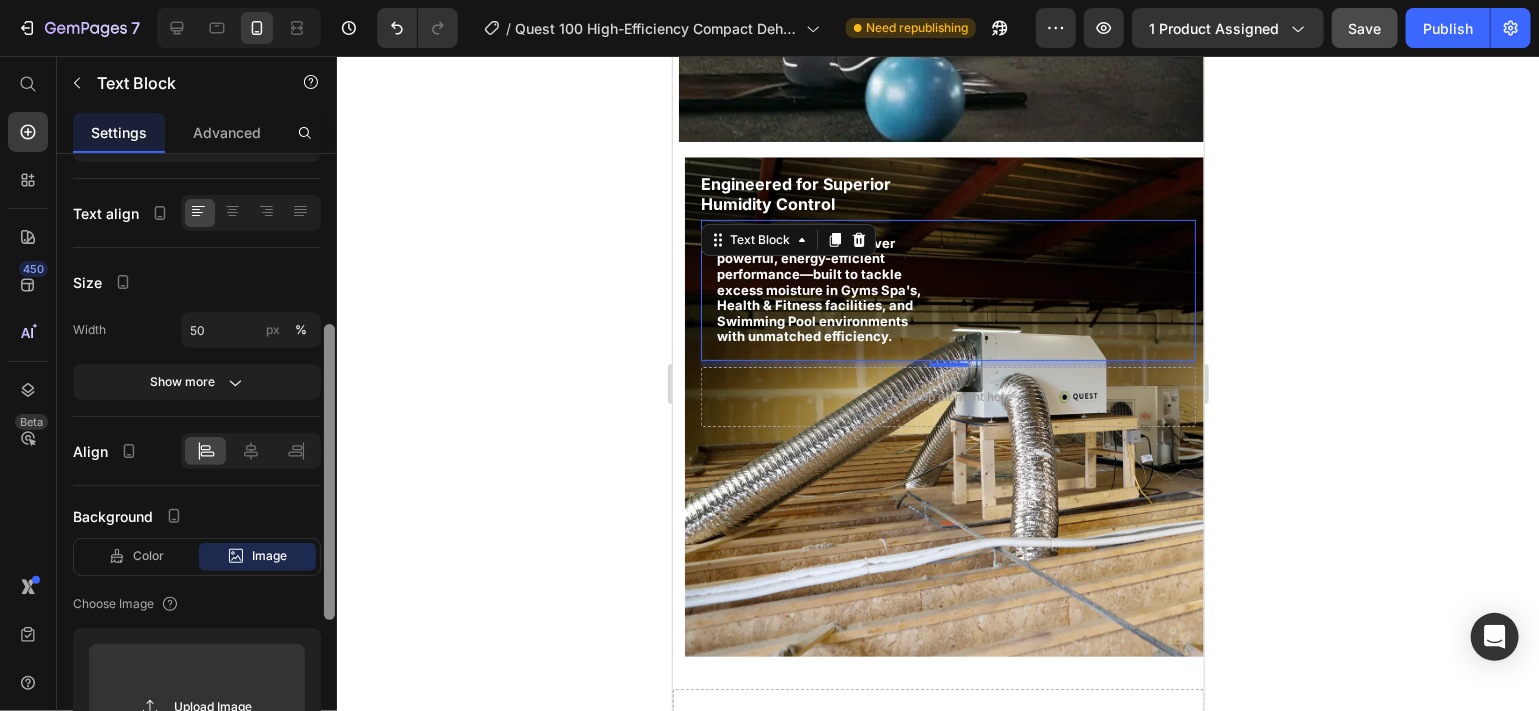 drag, startPoint x: 326, startPoint y: 461, endPoint x: 334, endPoint y: 597, distance: 136.23509 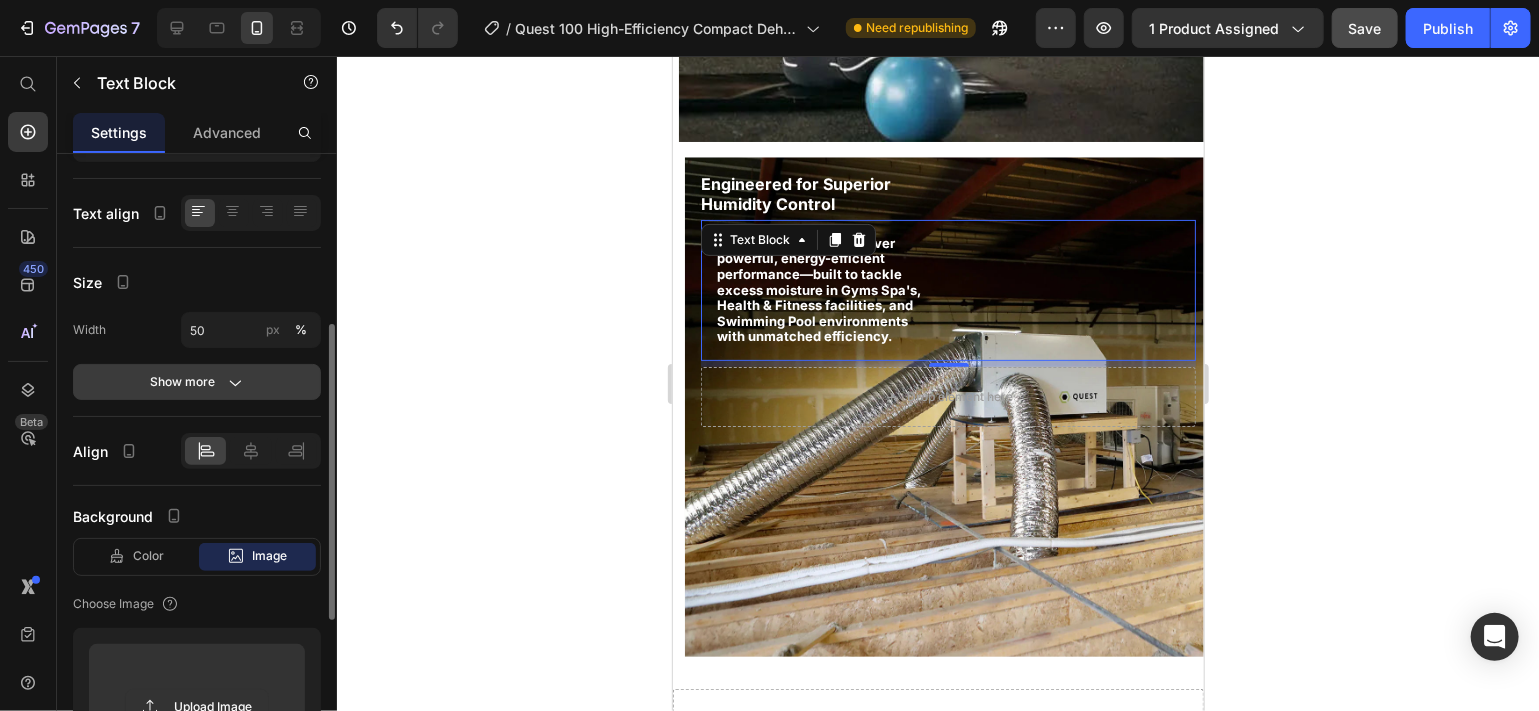click on "Show more" at bounding box center (197, 382) 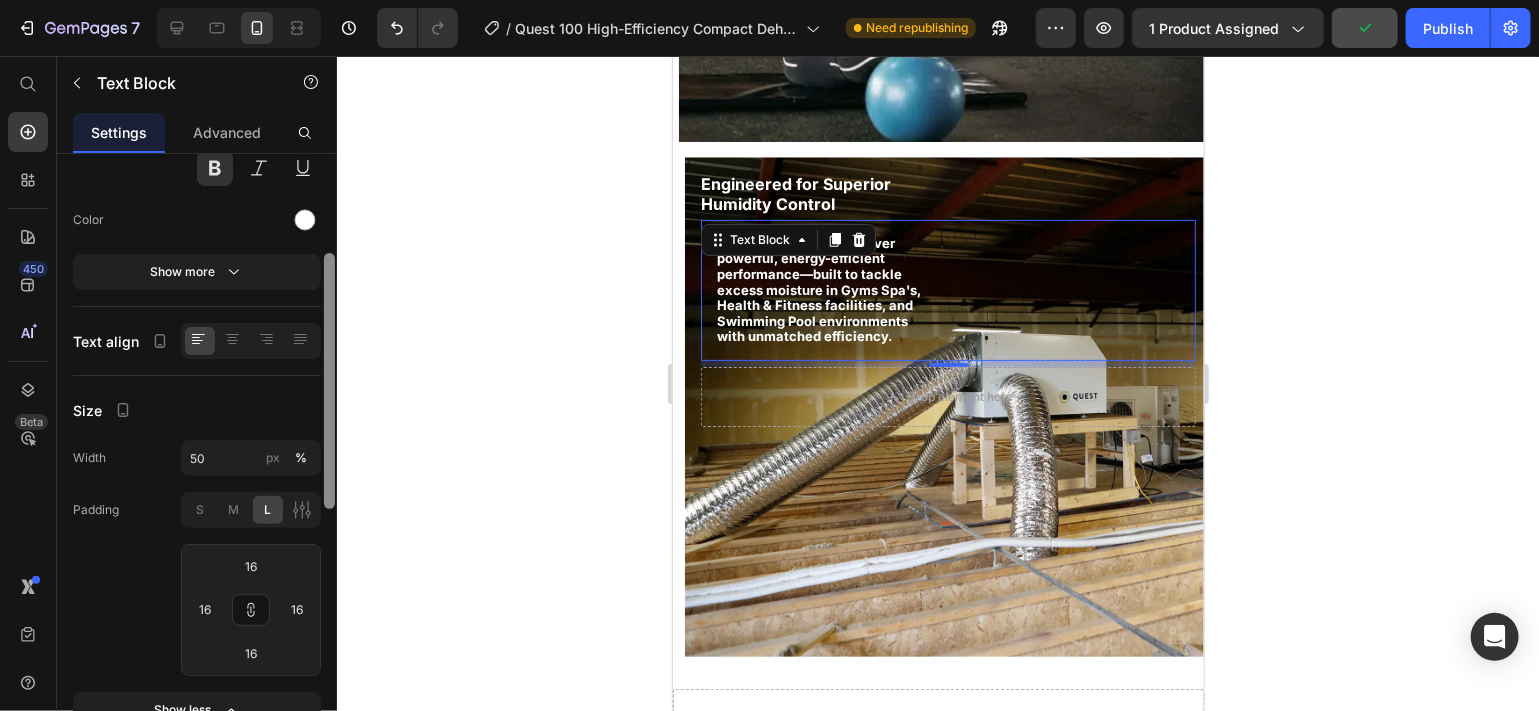 scroll, scrollTop: 219, scrollLeft: 0, axis: vertical 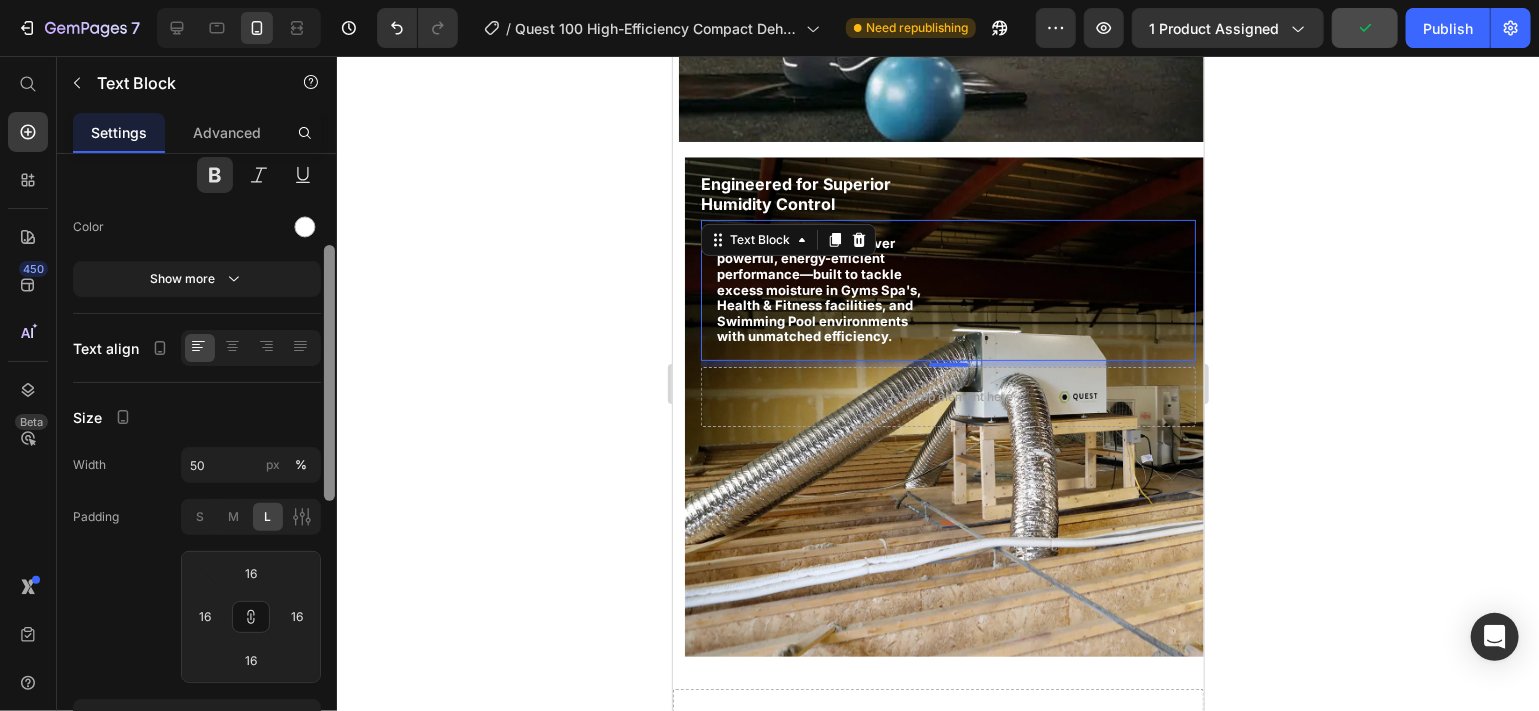 drag, startPoint x: 332, startPoint y: 401, endPoint x: 328, endPoint y: 336, distance: 65.12296 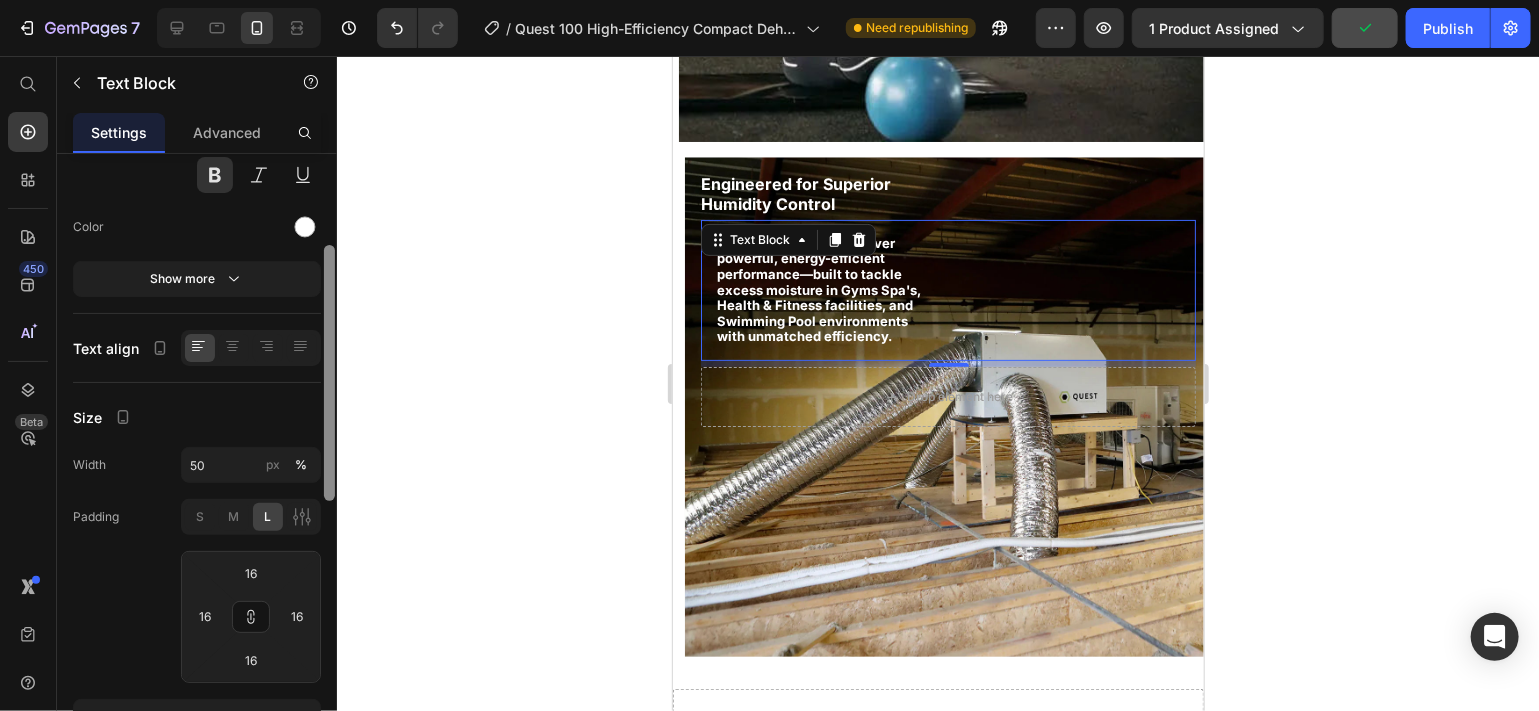 click at bounding box center (329, 373) 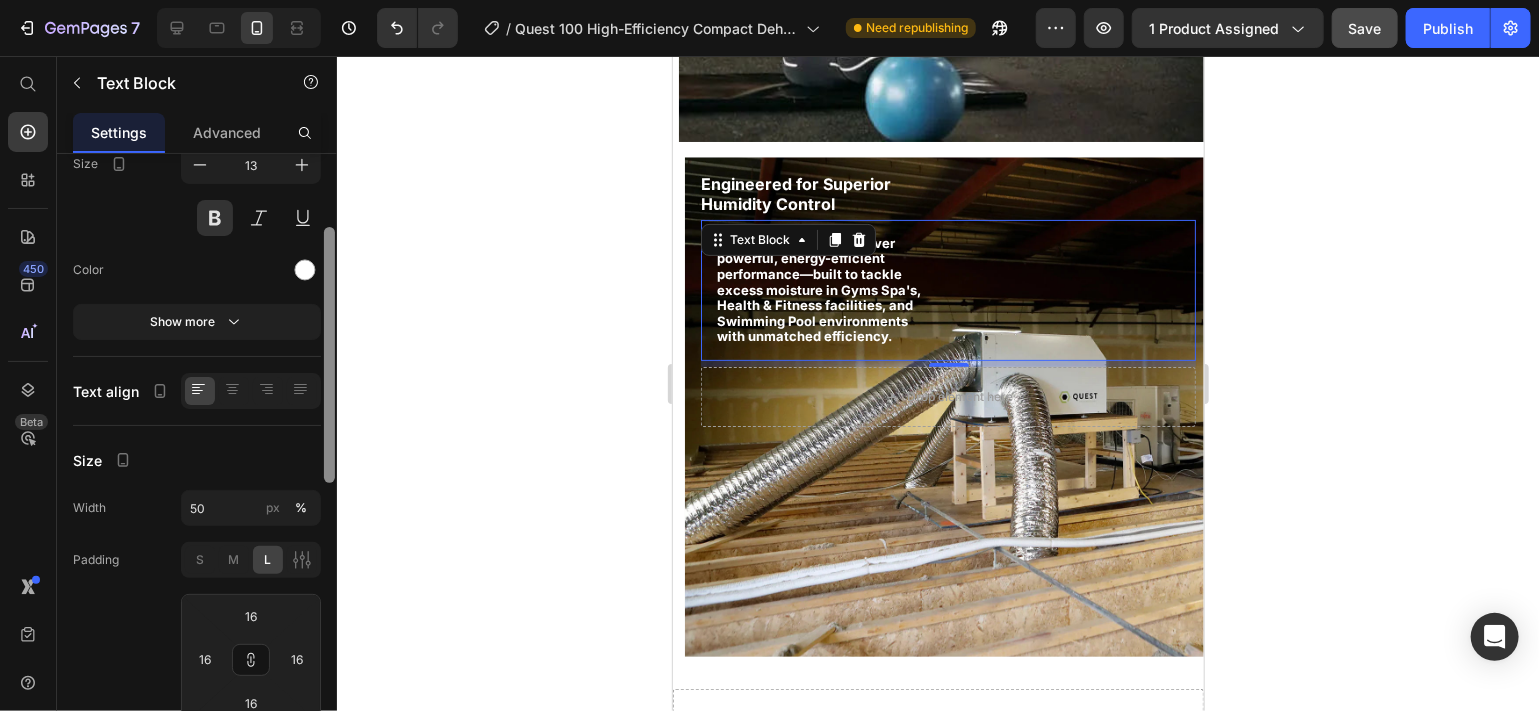 scroll, scrollTop: 154, scrollLeft: 0, axis: vertical 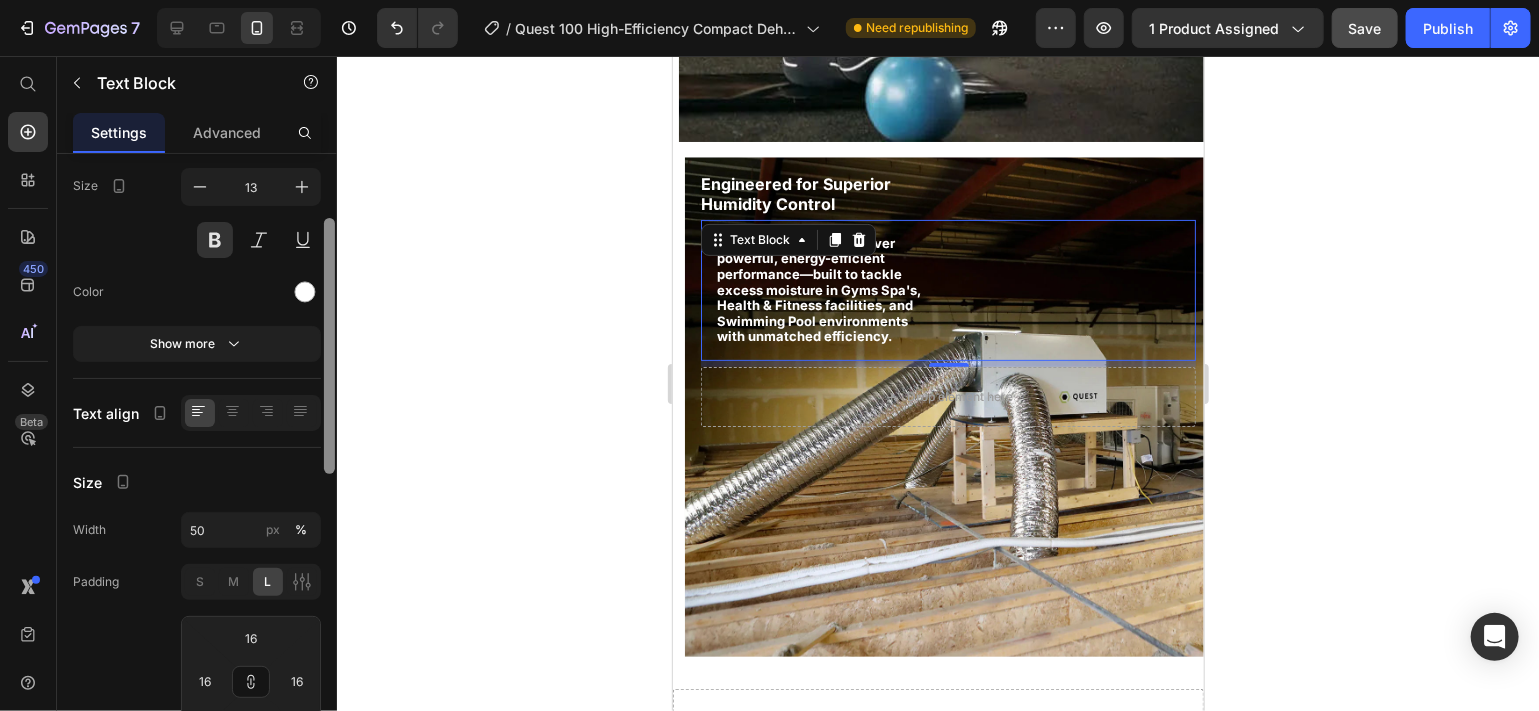 drag, startPoint x: 328, startPoint y: 334, endPoint x: 328, endPoint y: 306, distance: 28 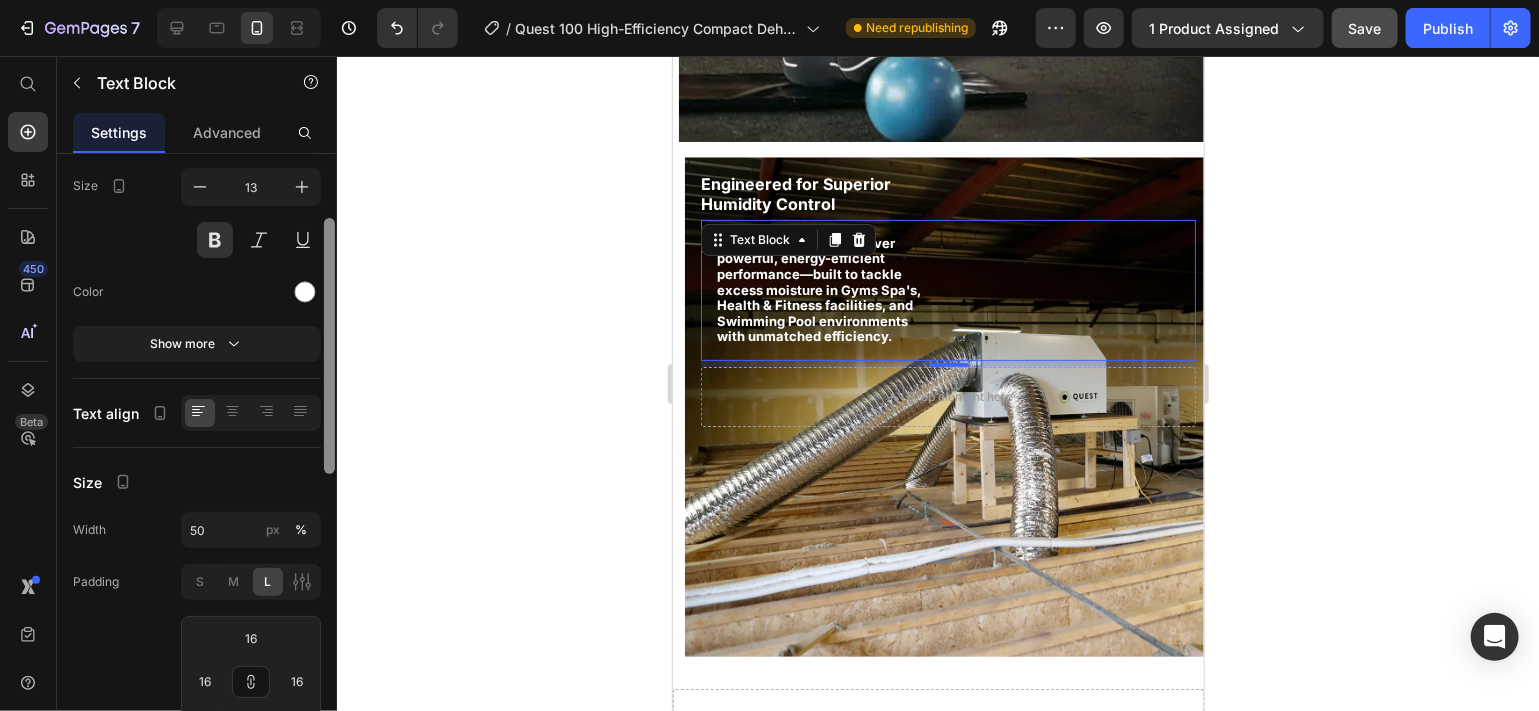 click at bounding box center [329, 346] 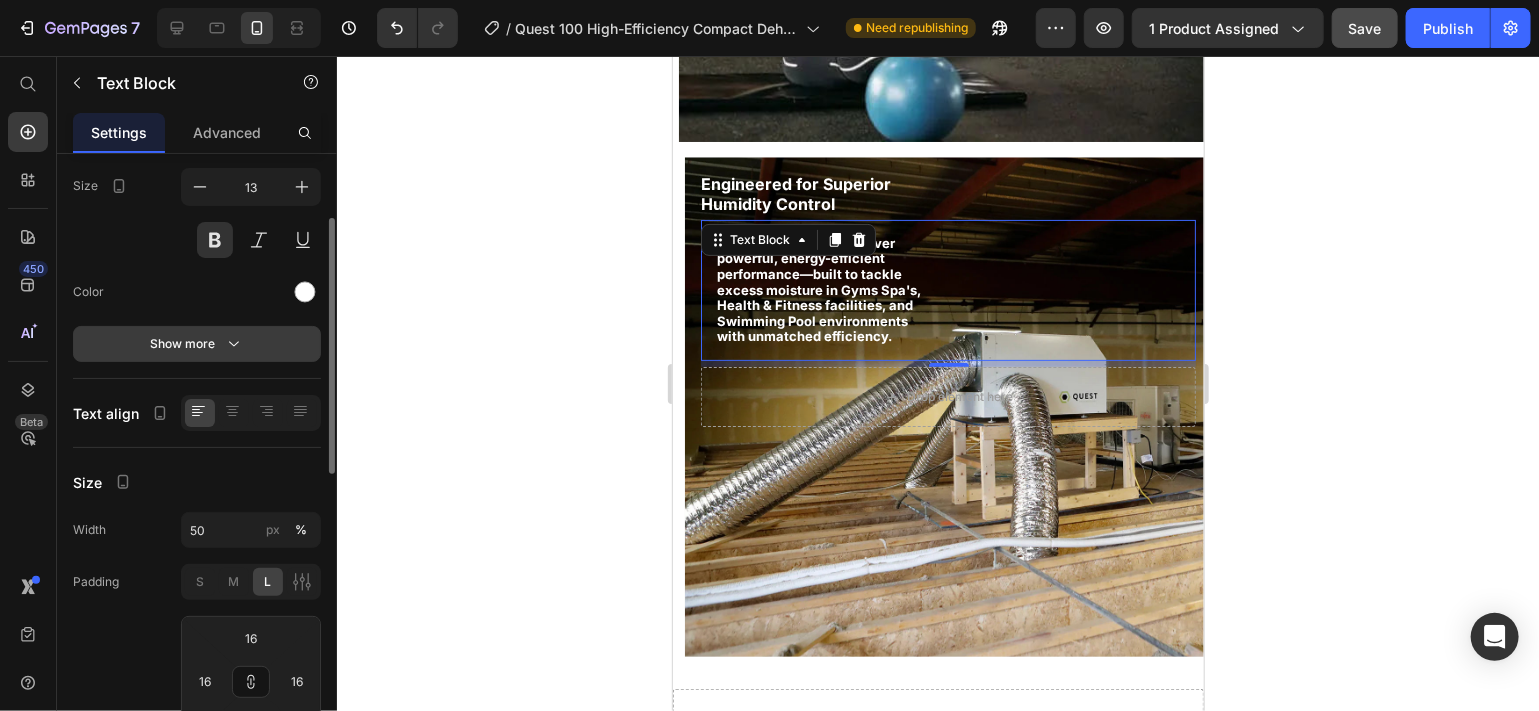 click on "Show more" at bounding box center (197, 344) 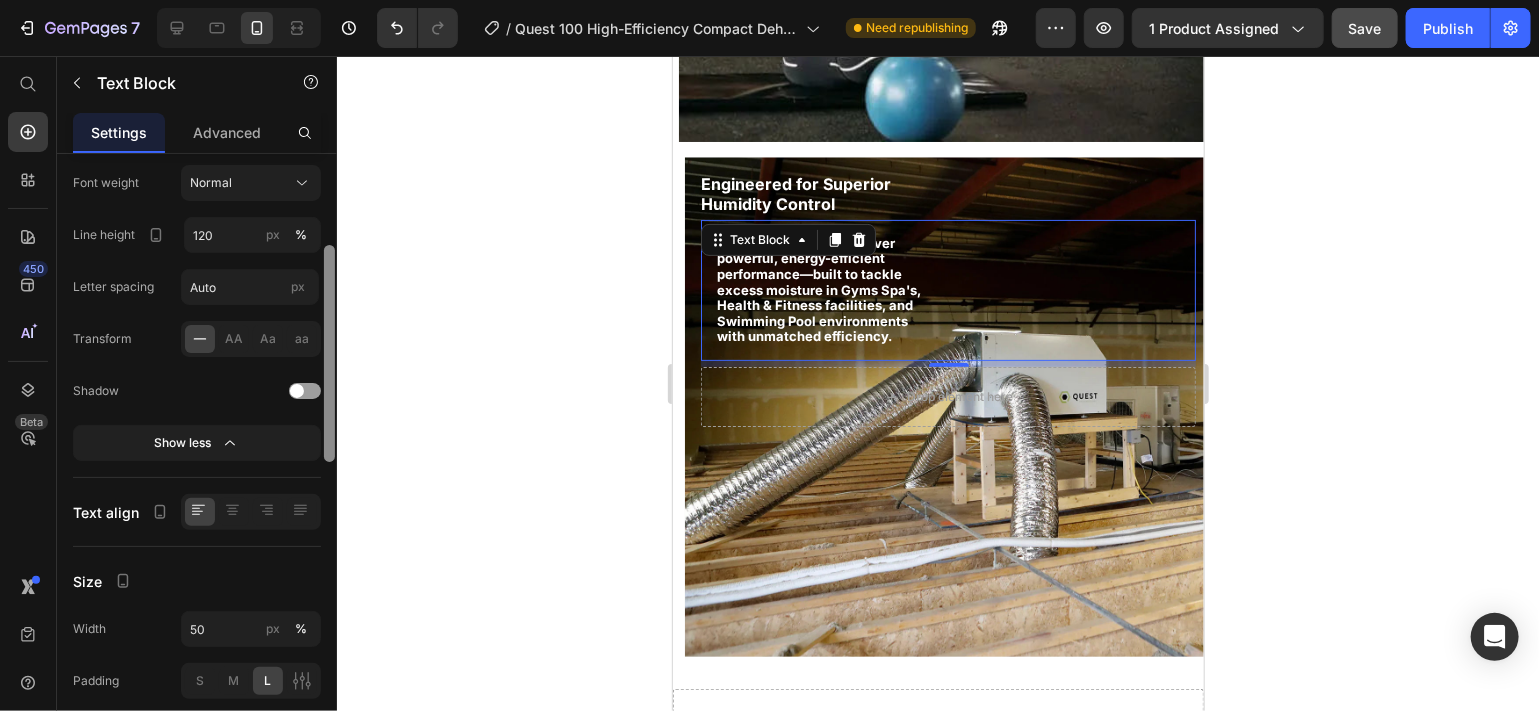 scroll, scrollTop: 317, scrollLeft: 0, axis: vertical 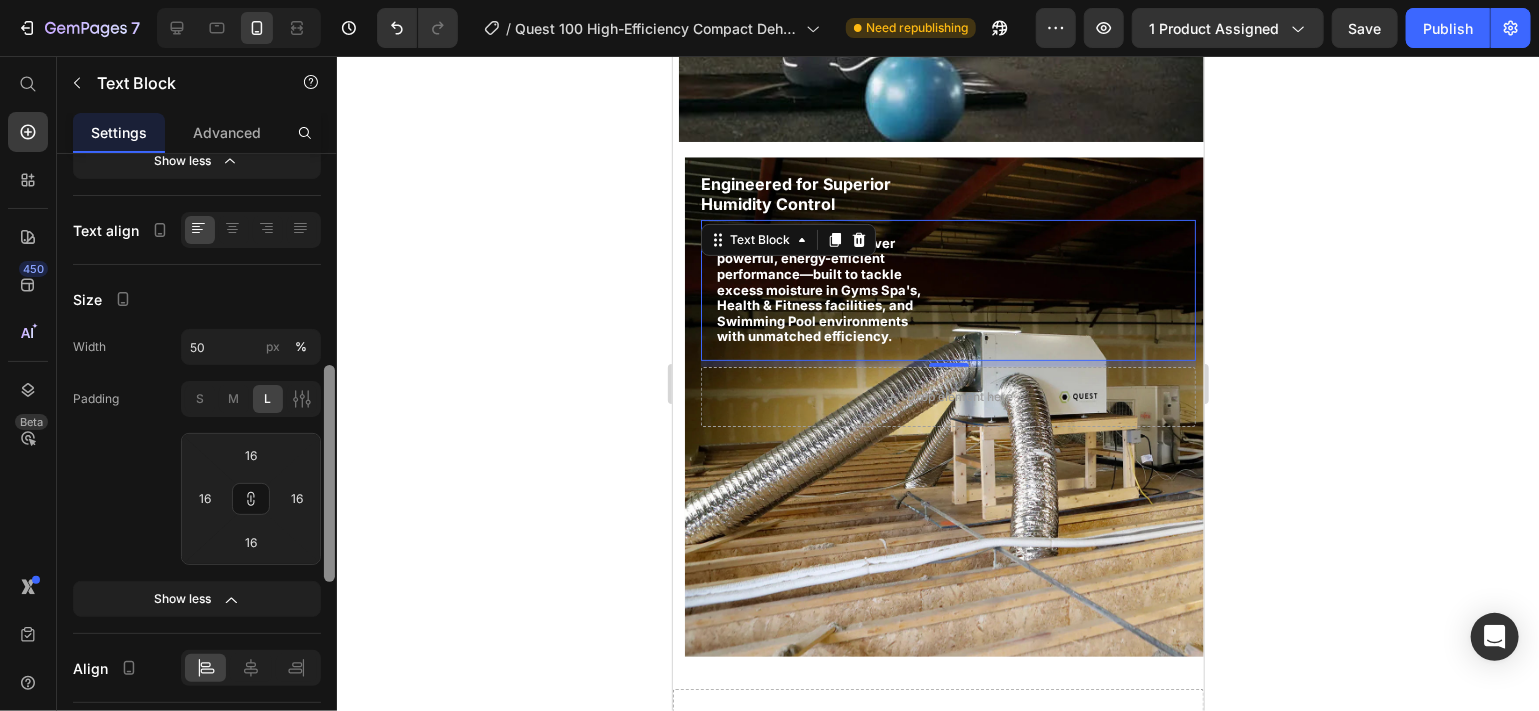 click at bounding box center (329, 461) 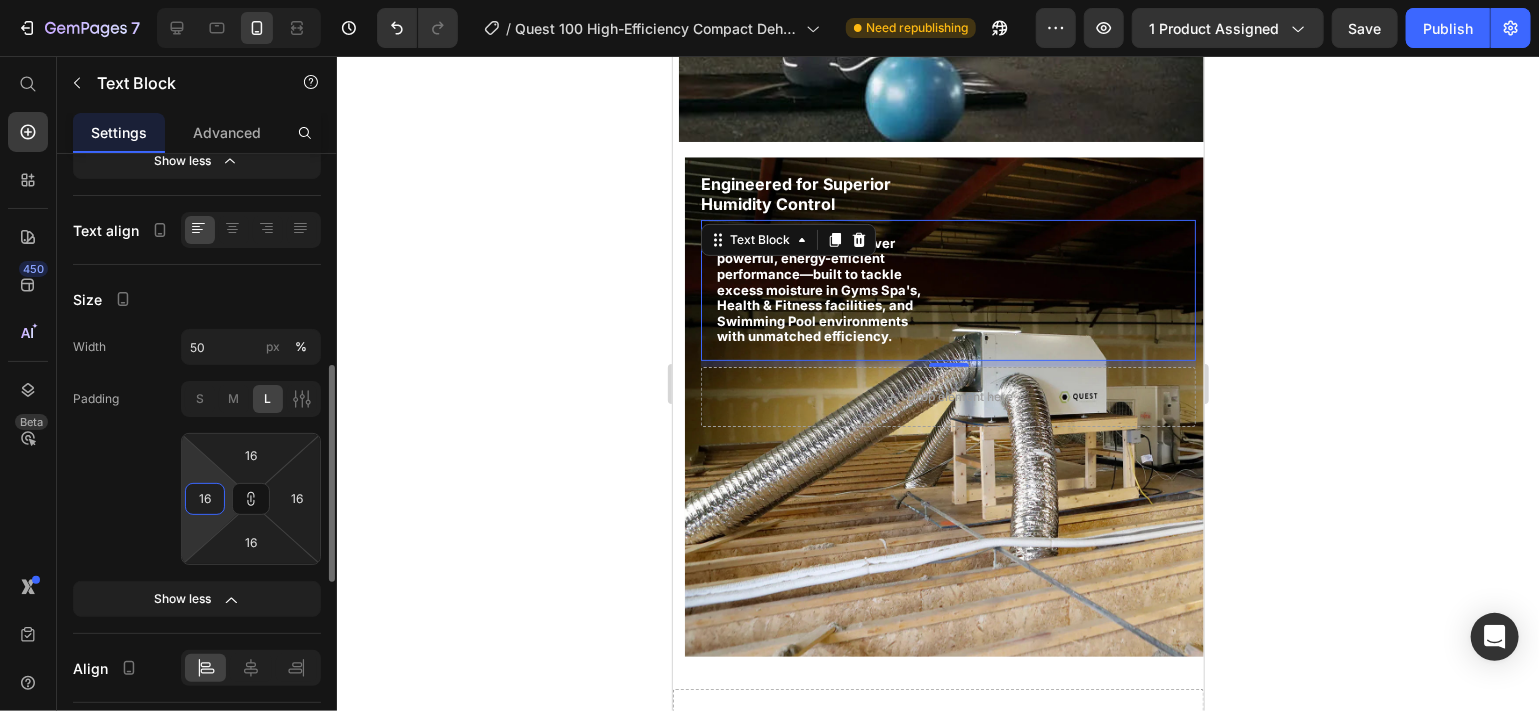 click on "16" at bounding box center (205, 499) 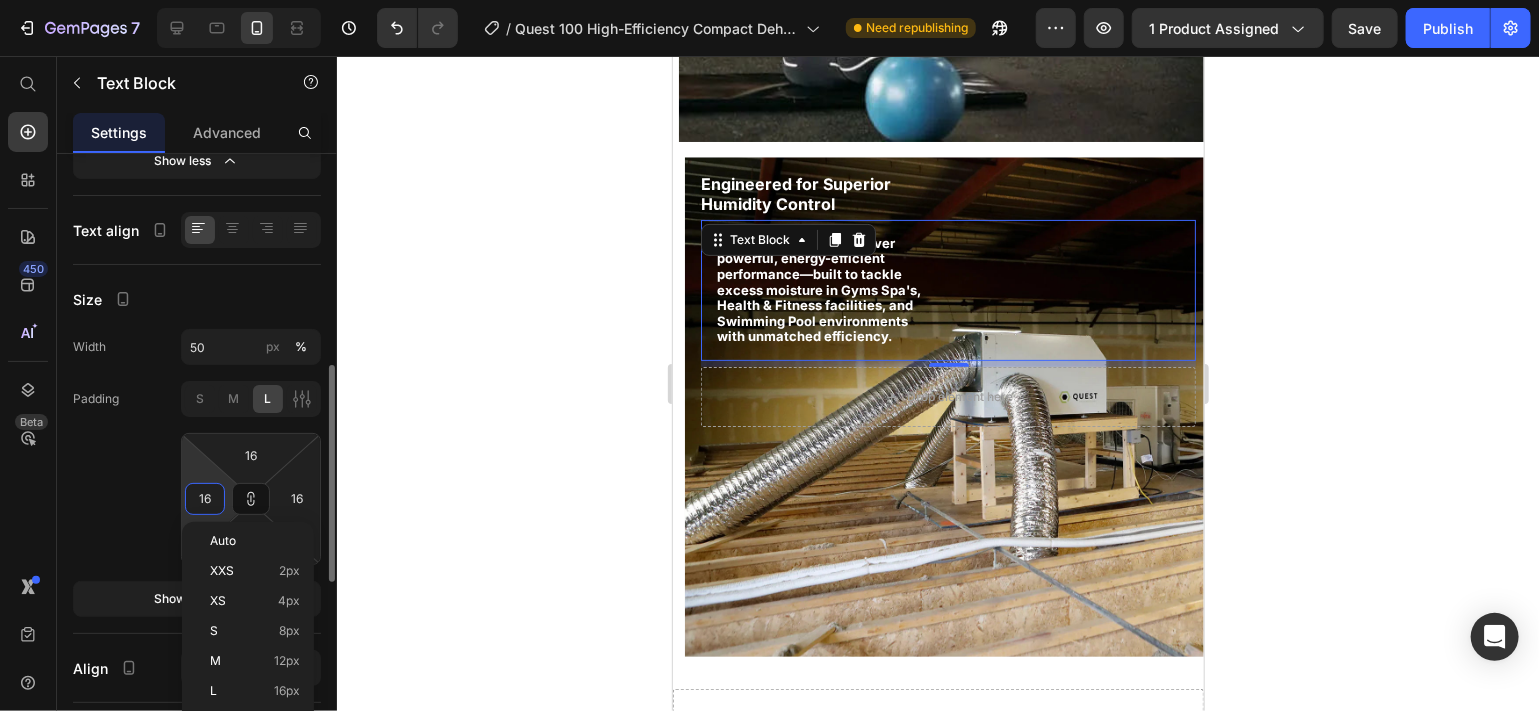 type on "0" 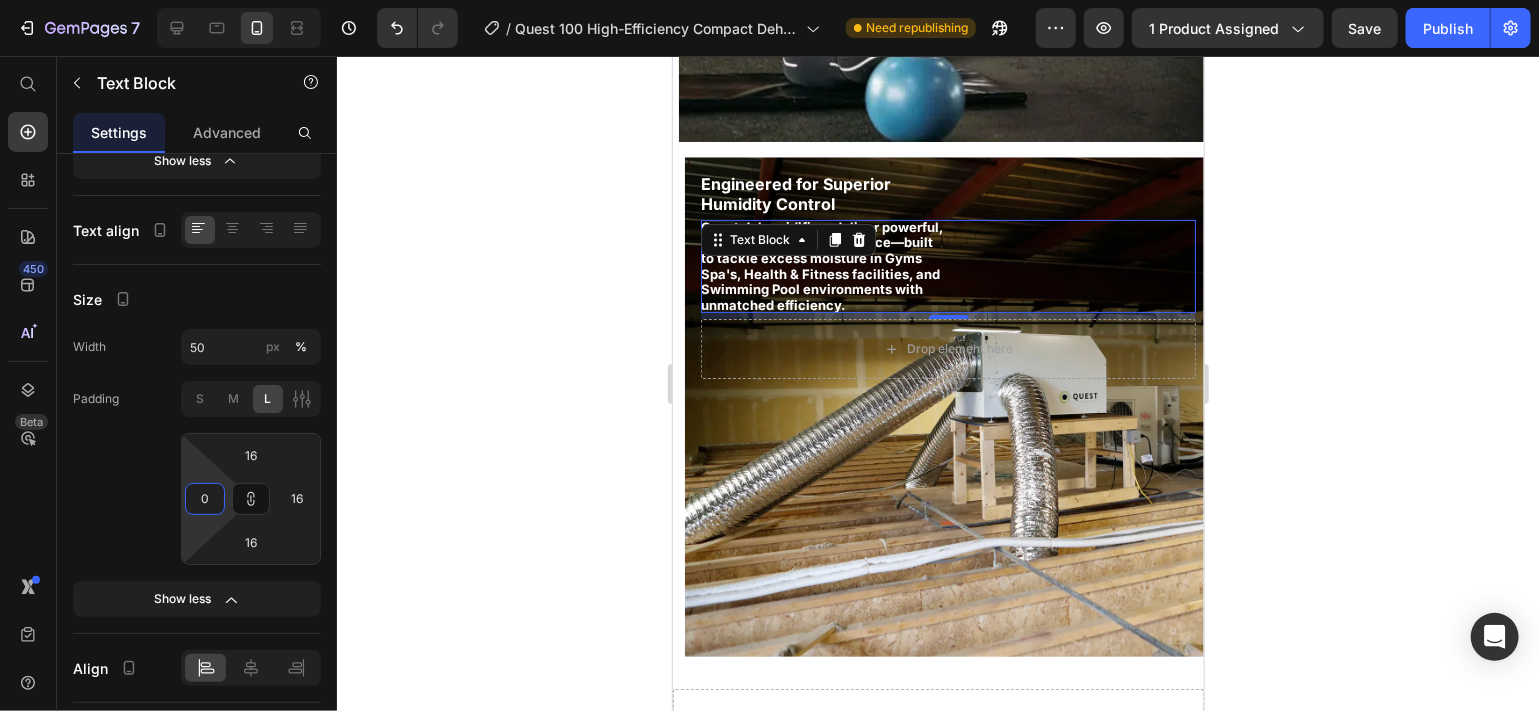 click 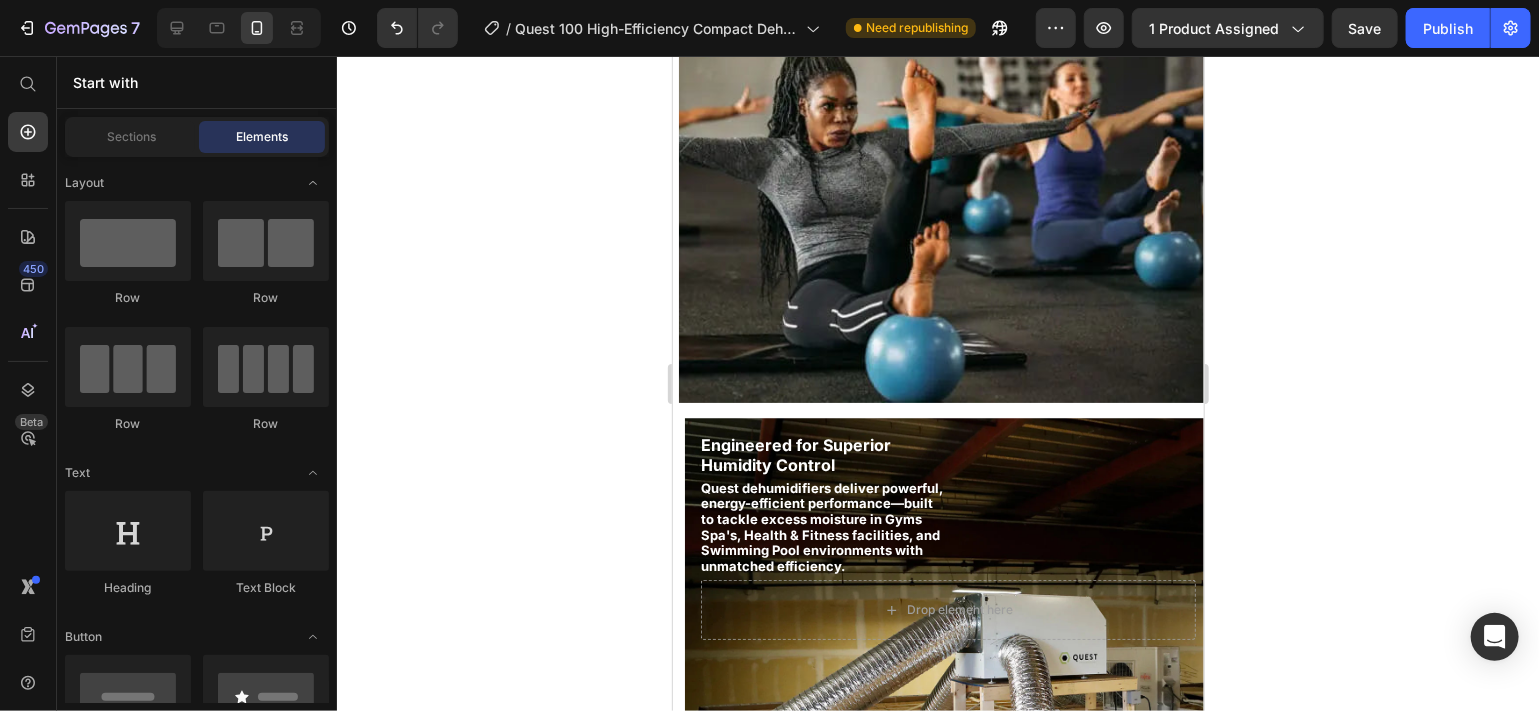 scroll, scrollTop: 3662, scrollLeft: 0, axis: vertical 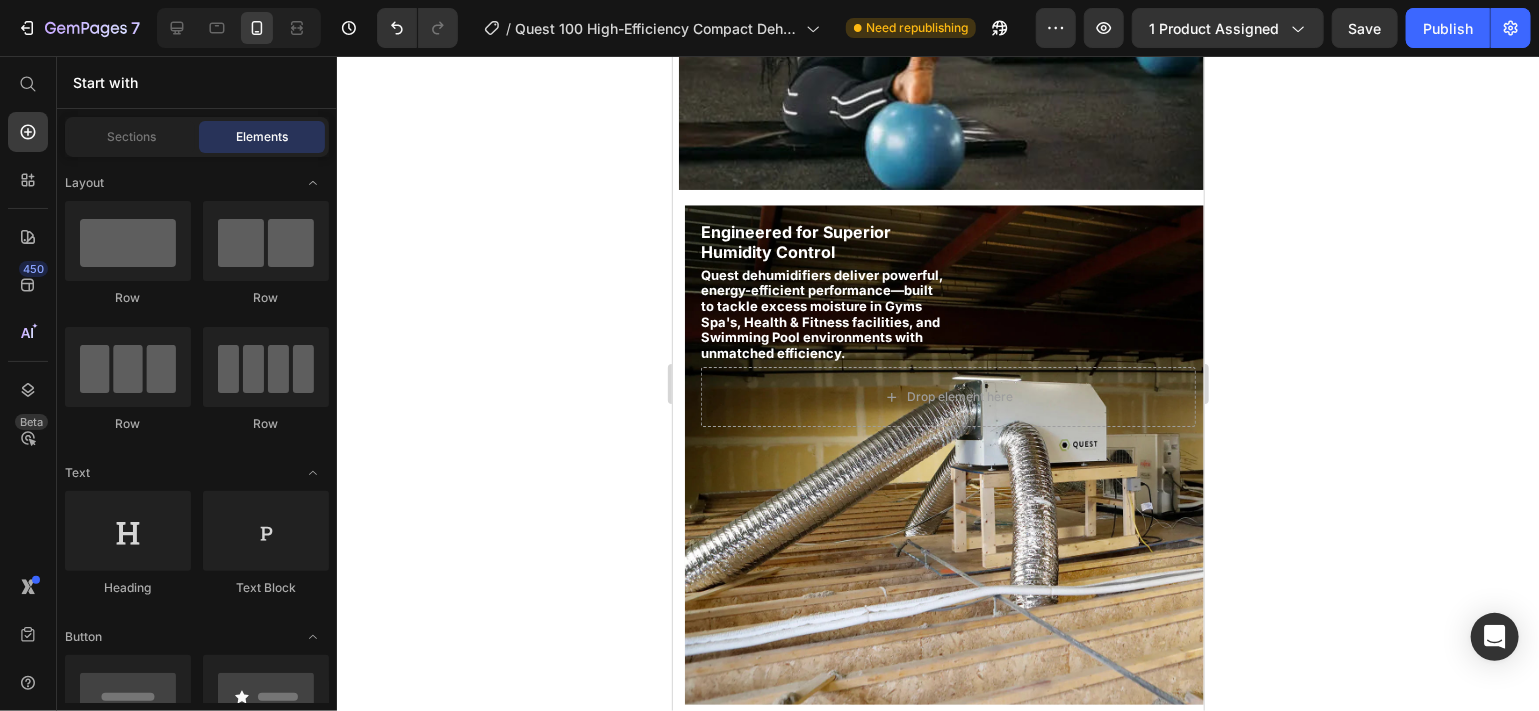 drag, startPoint x: 1199, startPoint y: 320, endPoint x: 1876, endPoint y: 377, distance: 679.3953 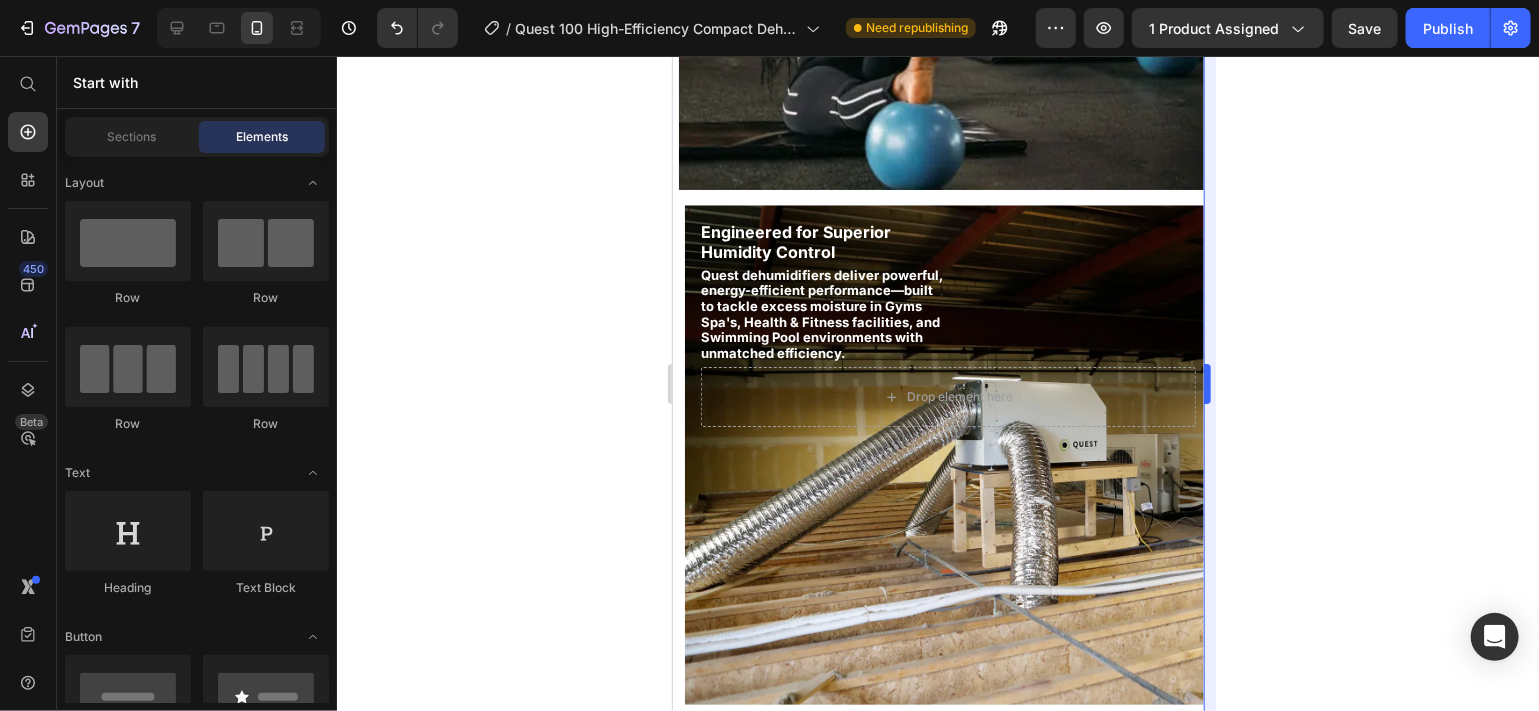 scroll, scrollTop: 3877, scrollLeft: 0, axis: vertical 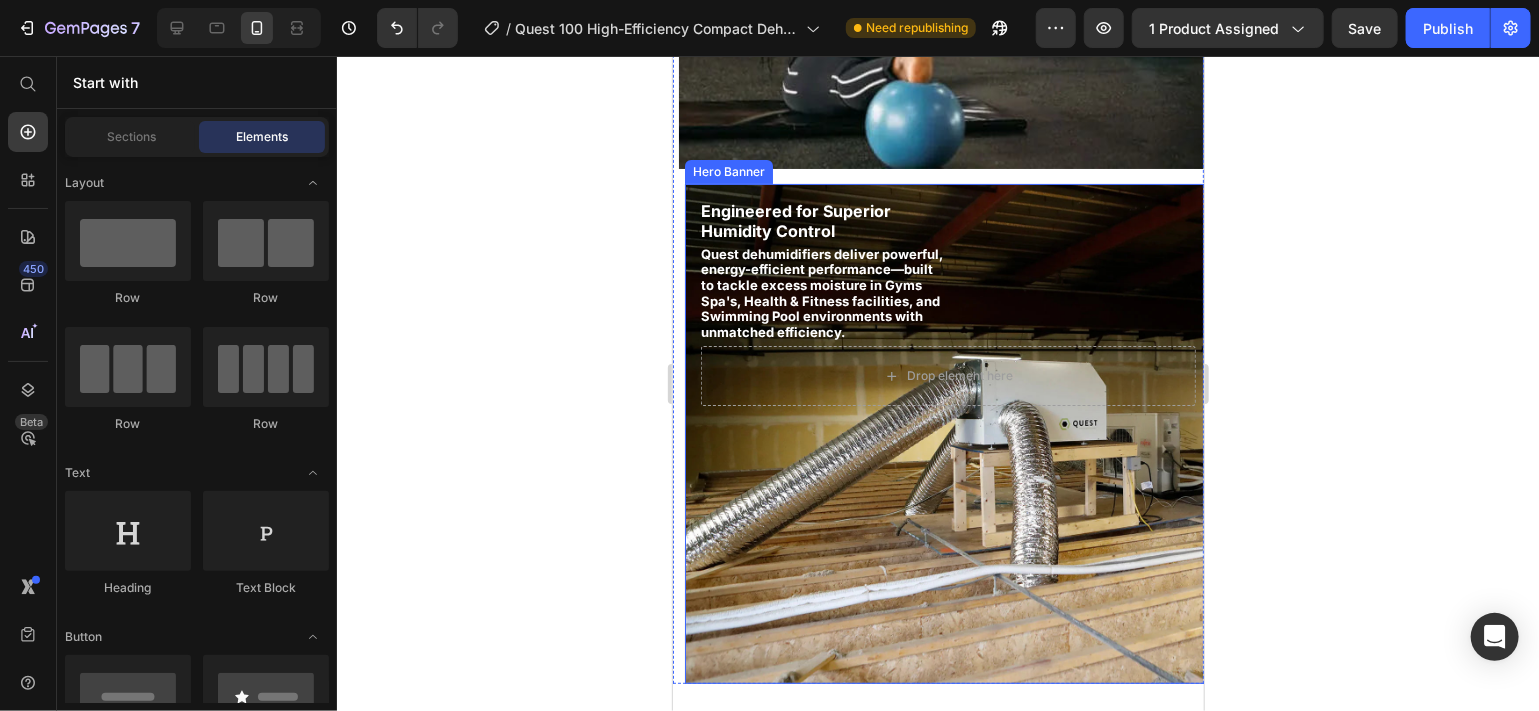 click at bounding box center (947, 433) 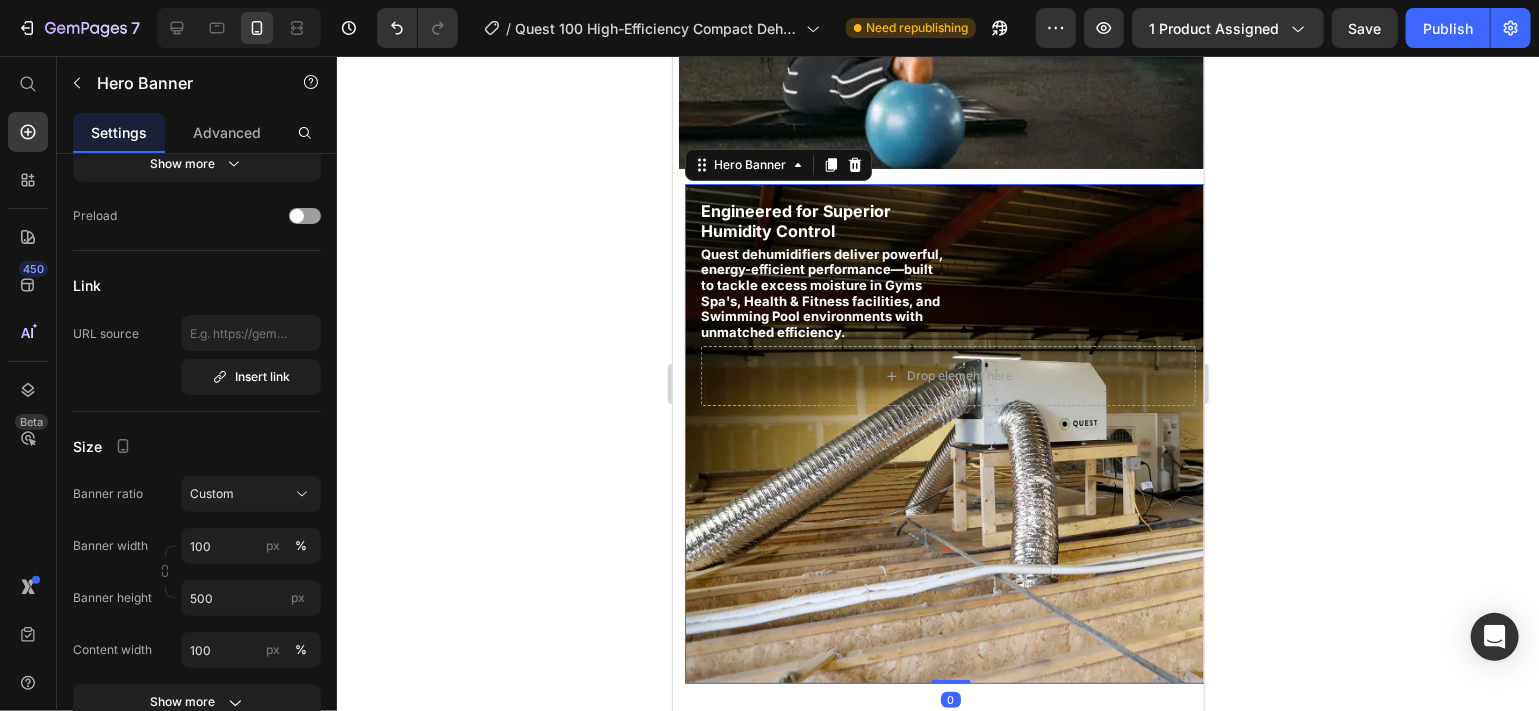 scroll, scrollTop: 0, scrollLeft: 0, axis: both 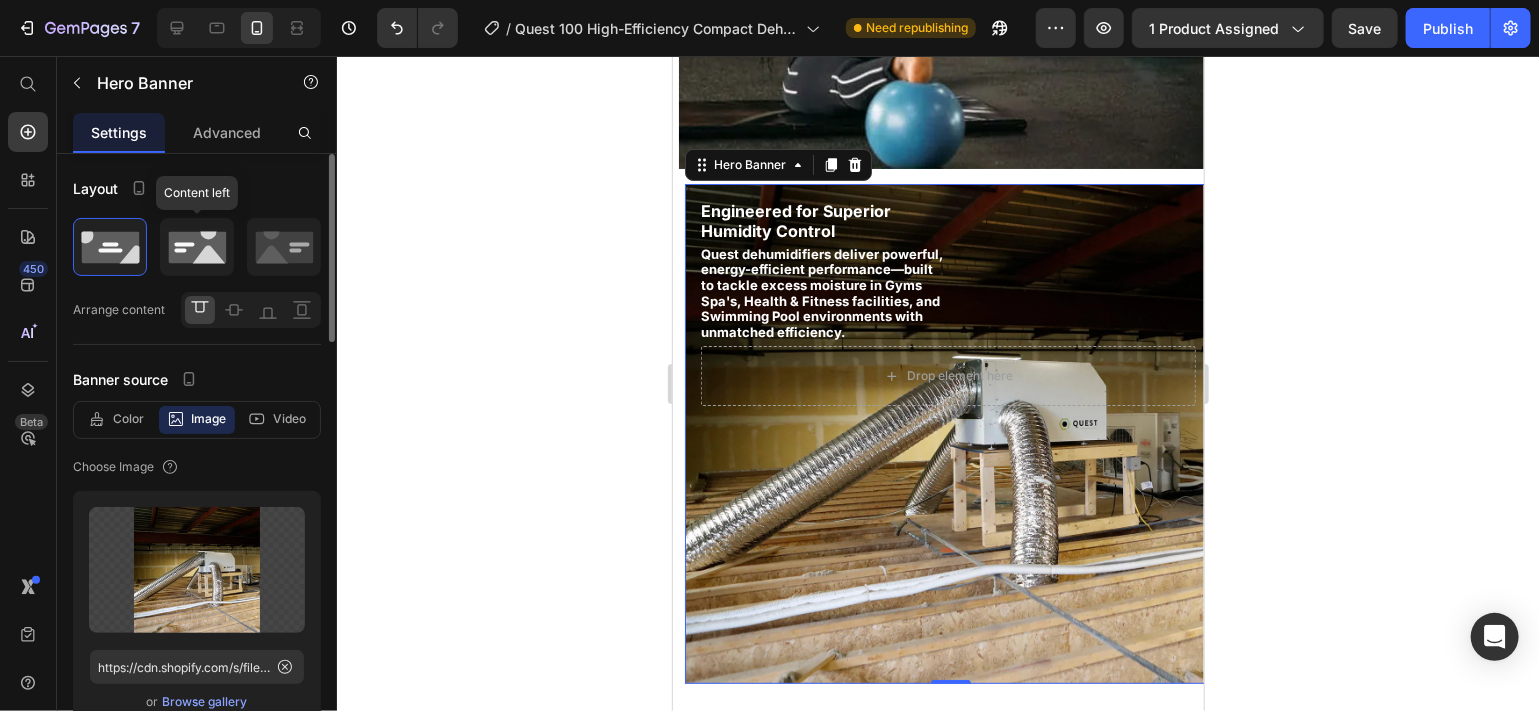 click 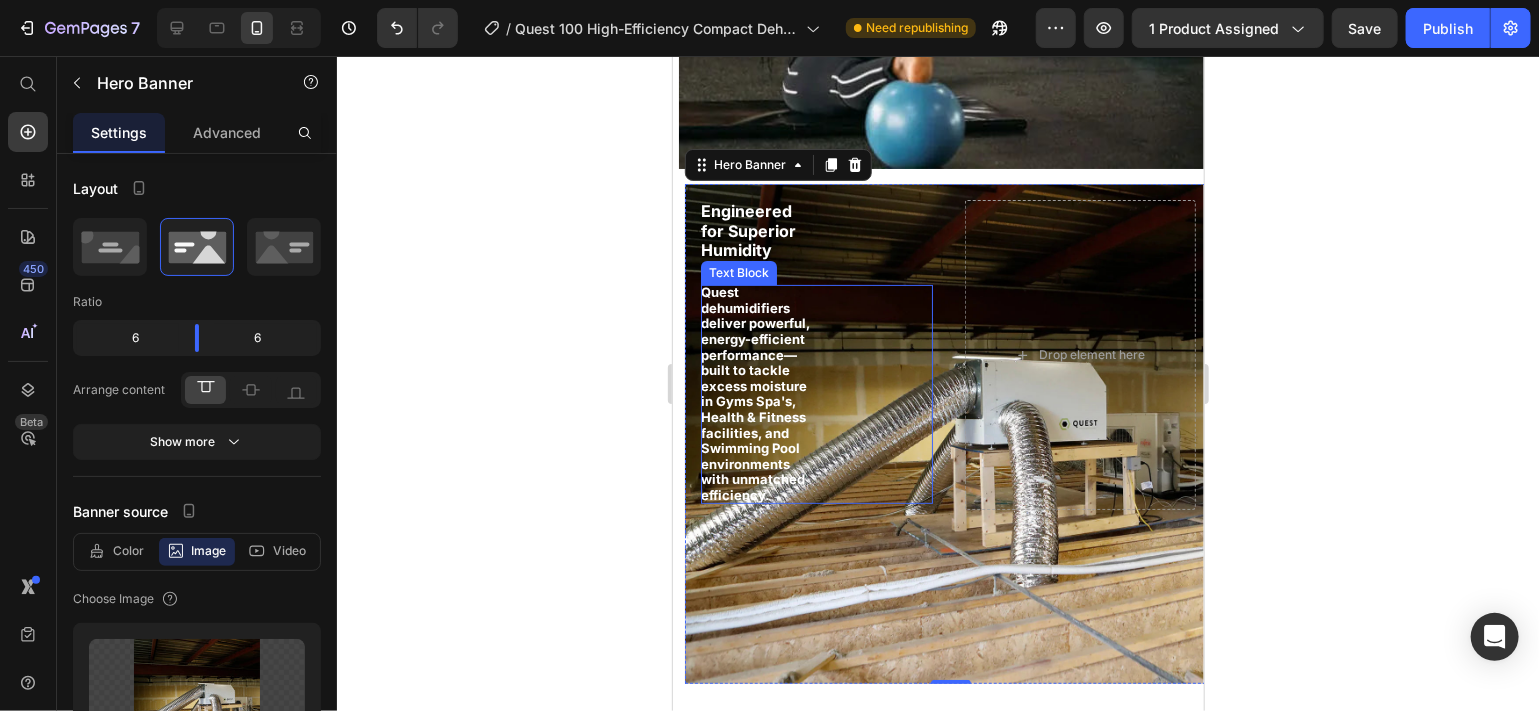click on "Quest dehumidifiers deliver powerful, energy-efficient performance—built to tackle excess moisture in Gyms Spa's, Health & Fitness facilities, and Swimming Pool environments with unmatched efficiency." at bounding box center [754, 392] 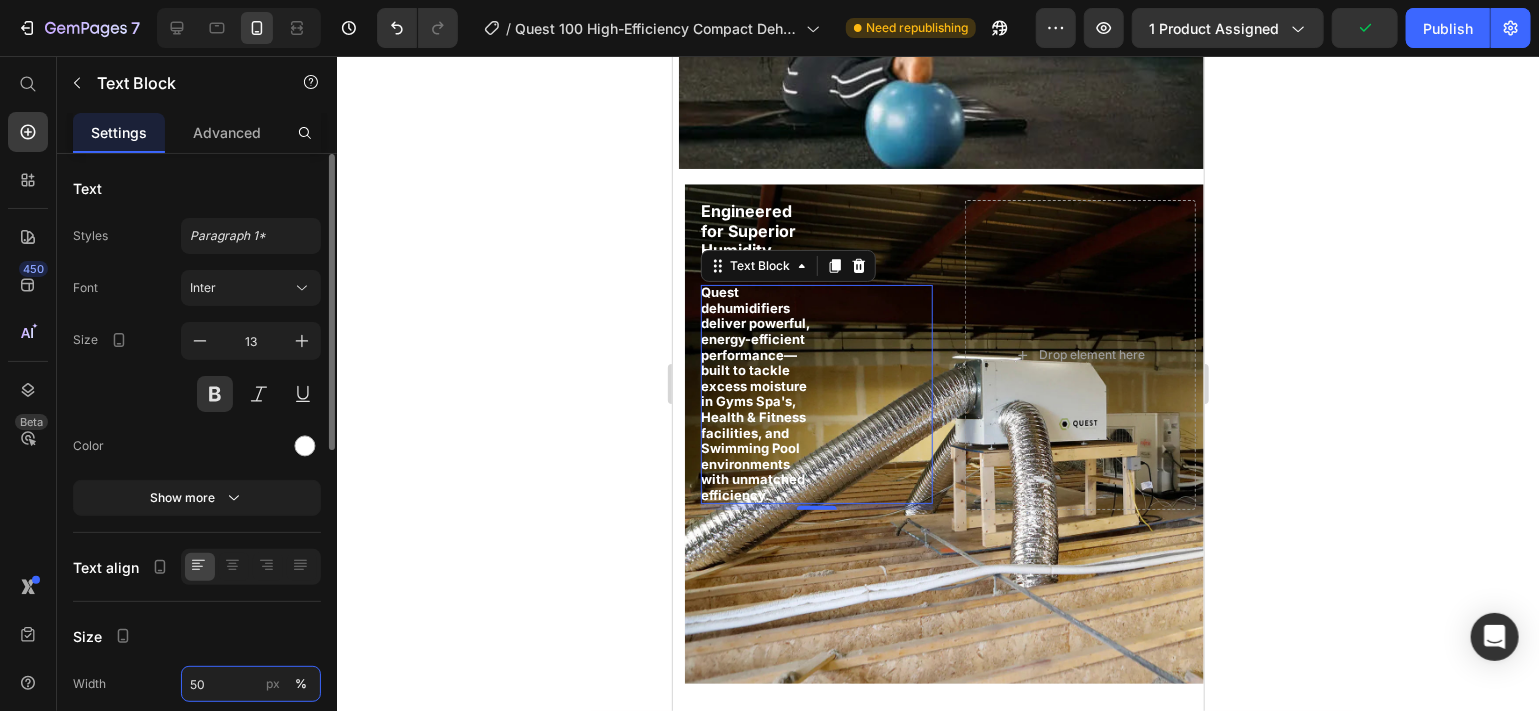click on "50" at bounding box center (251, 684) 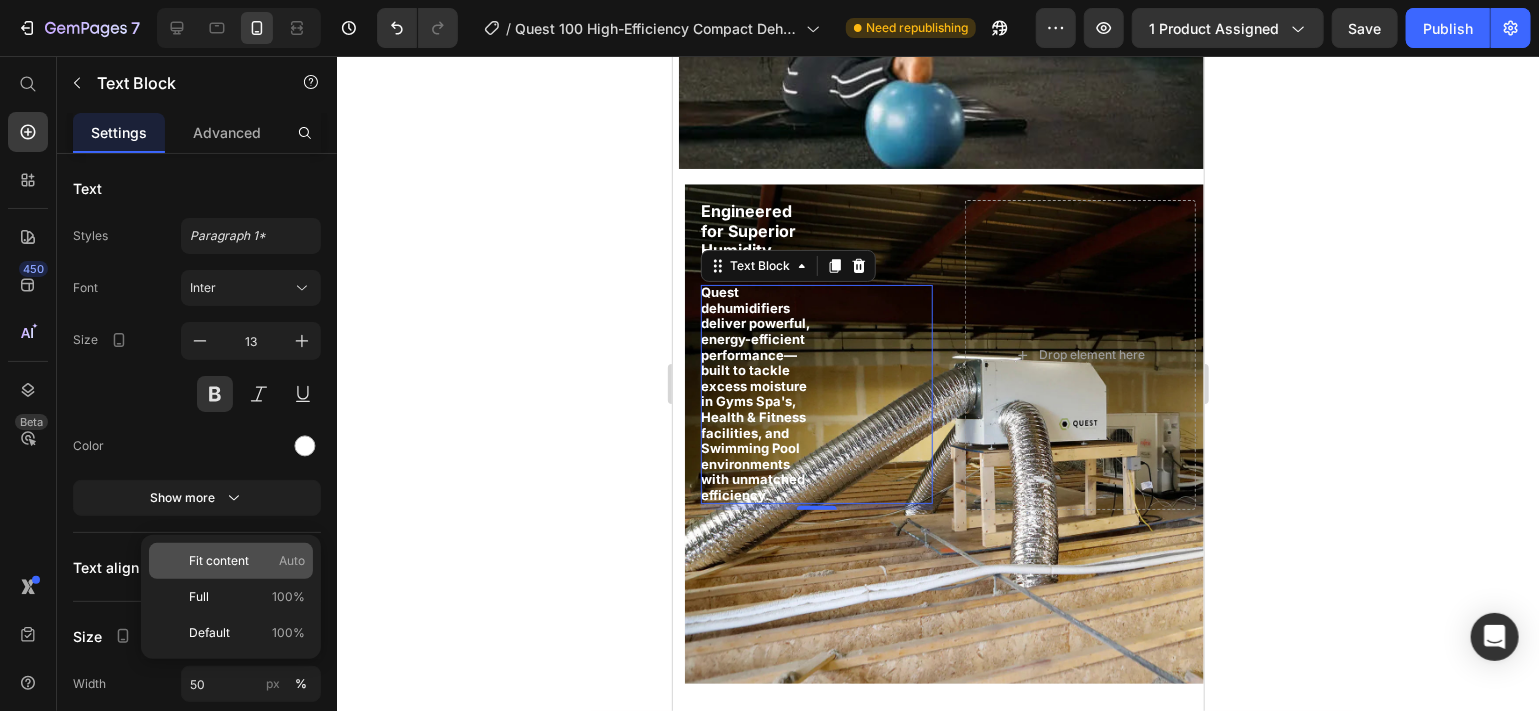 click on "Fit content" at bounding box center (219, 561) 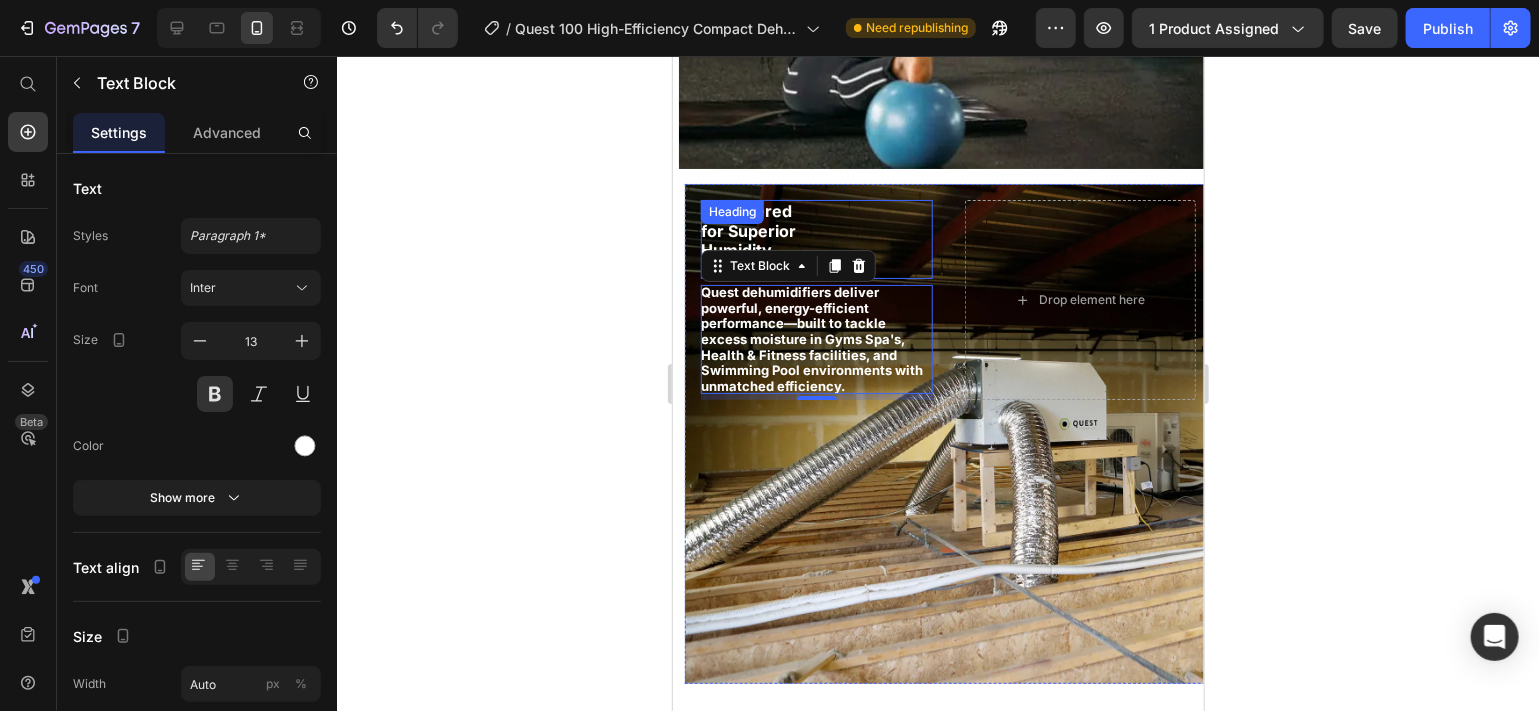 click on "Engineered for Superior Humidity Control" at bounding box center (816, 238) 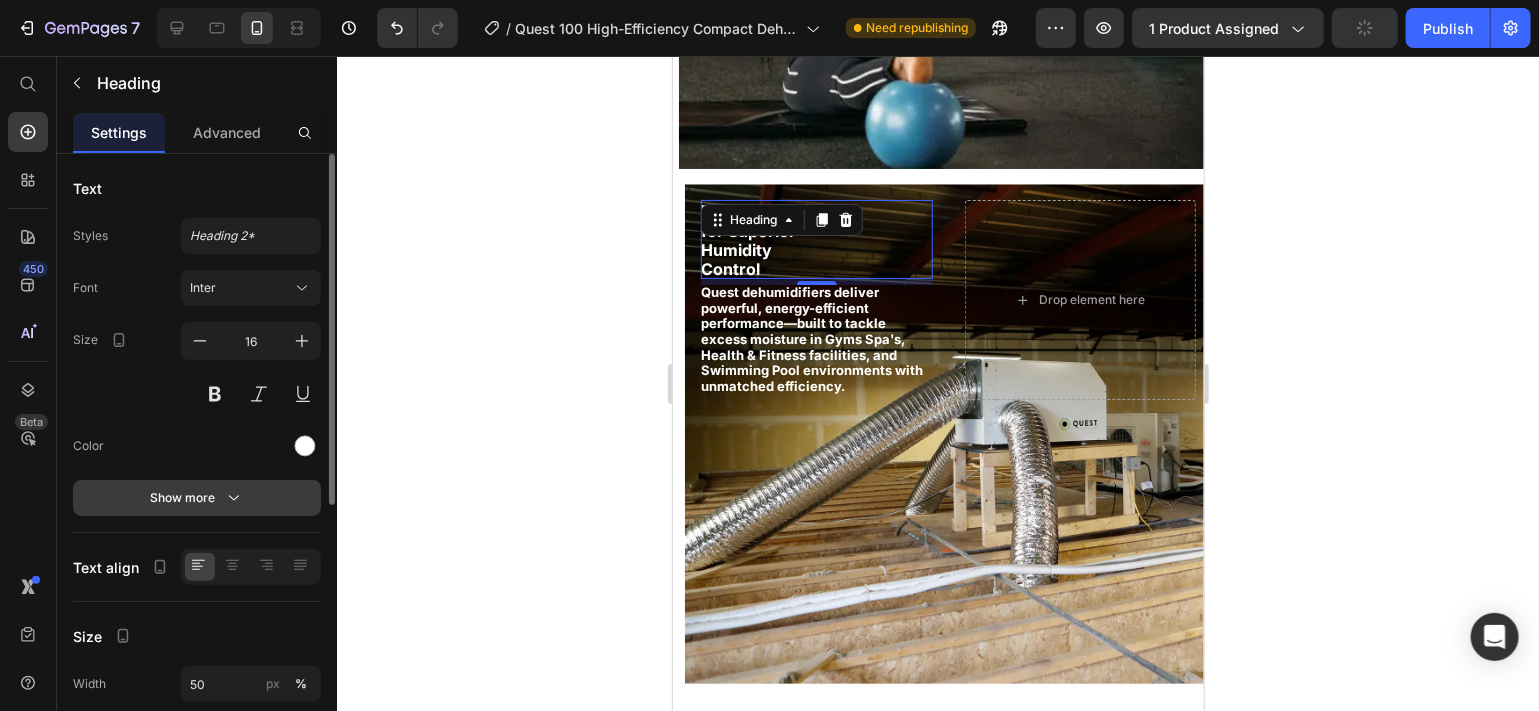 click on "Show more" at bounding box center [197, 498] 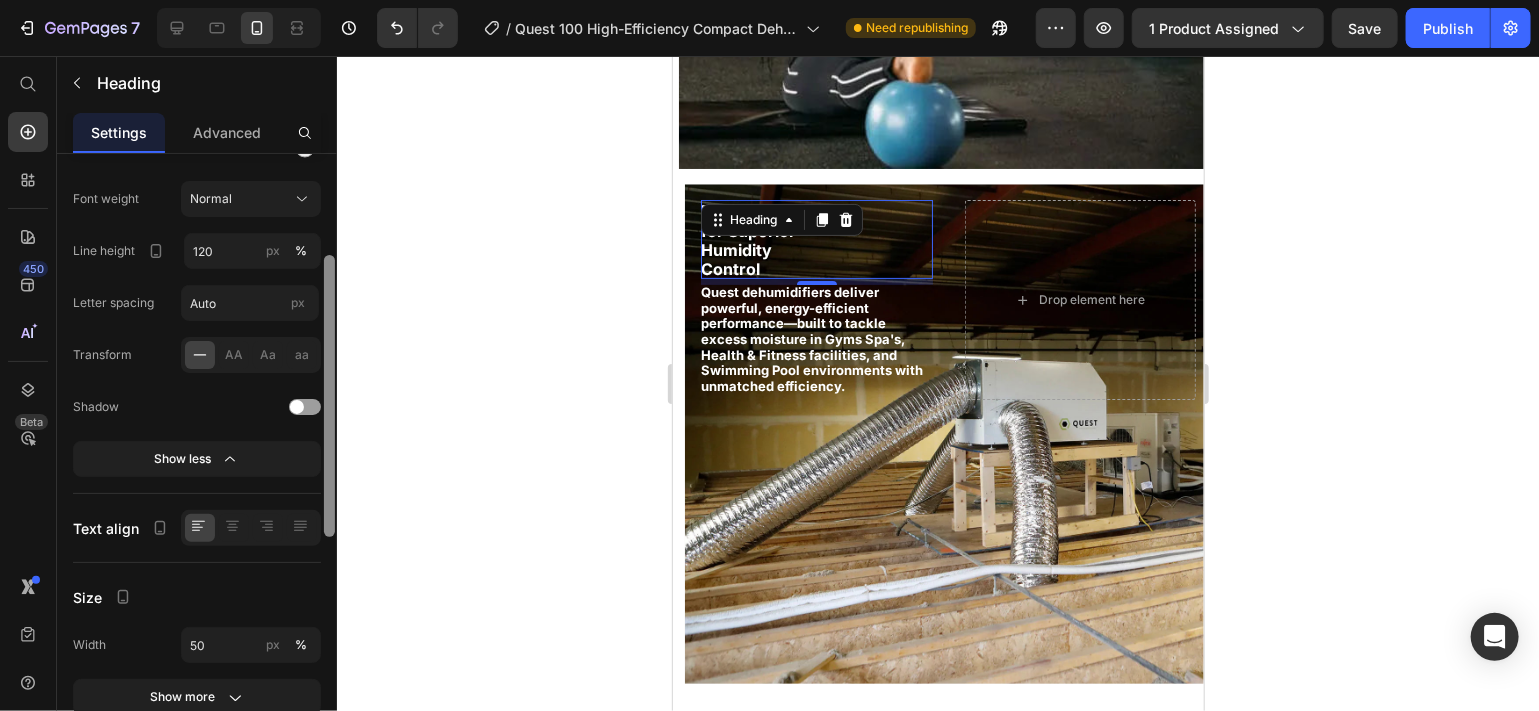 drag, startPoint x: 329, startPoint y: 435, endPoint x: 332, endPoint y: 609, distance: 174.02586 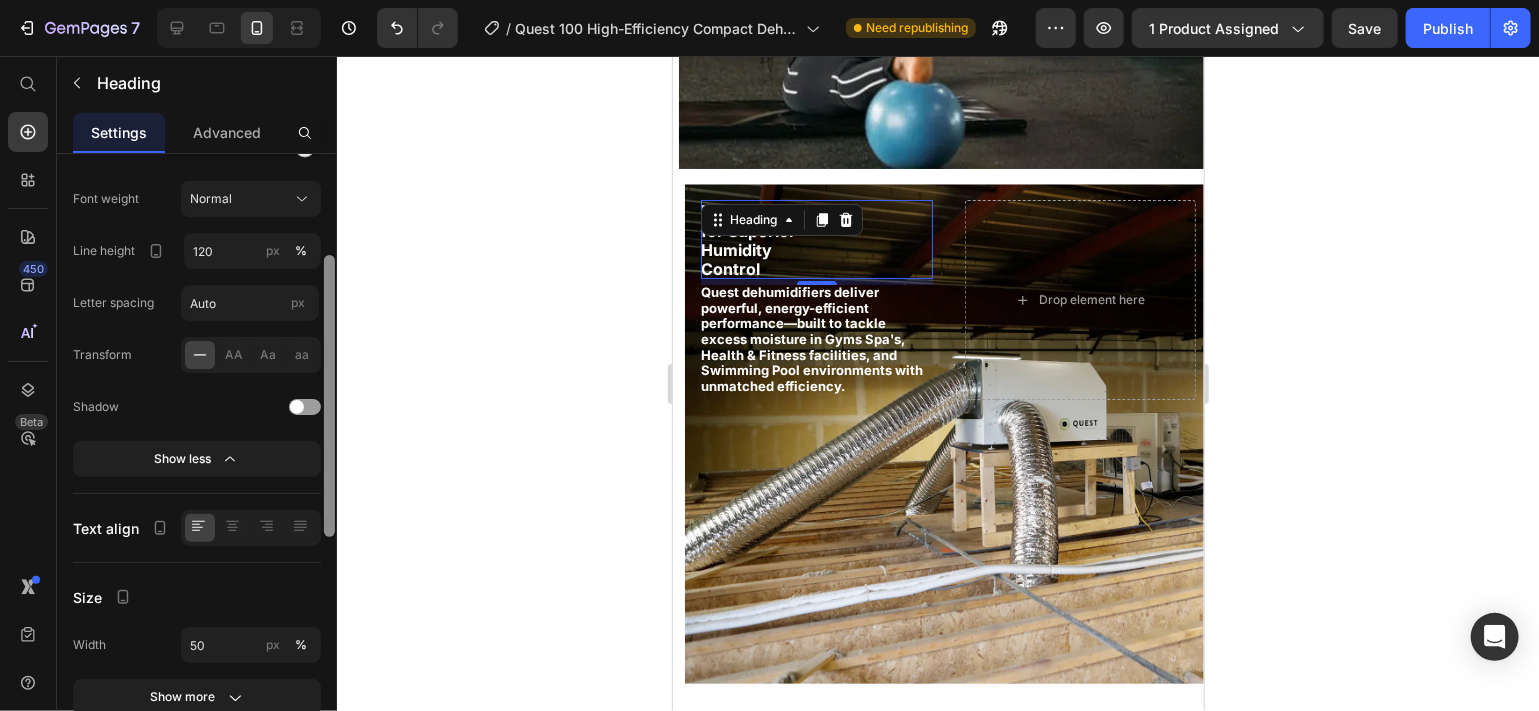 click at bounding box center (329, 436) 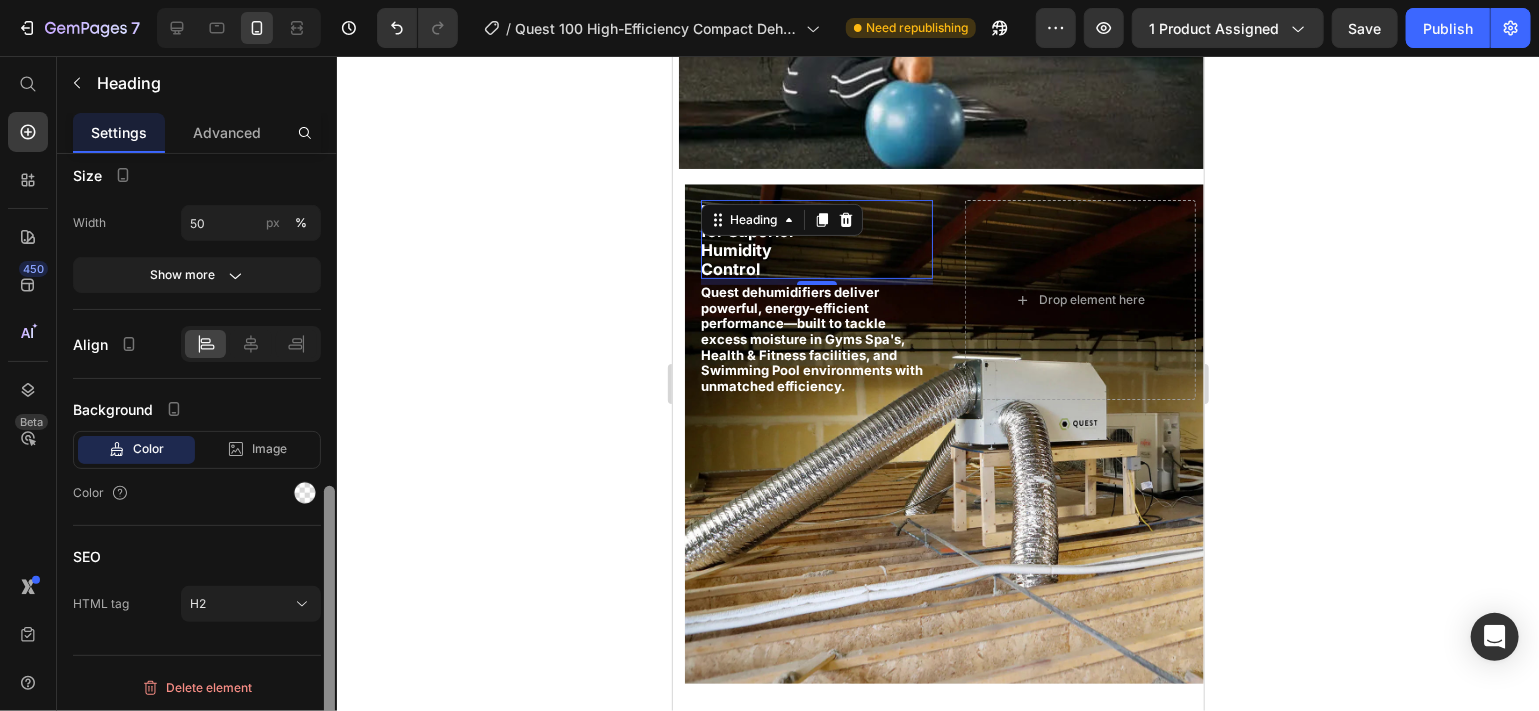 drag, startPoint x: 332, startPoint y: 609, endPoint x: 327, endPoint y: 641, distance: 32.38827 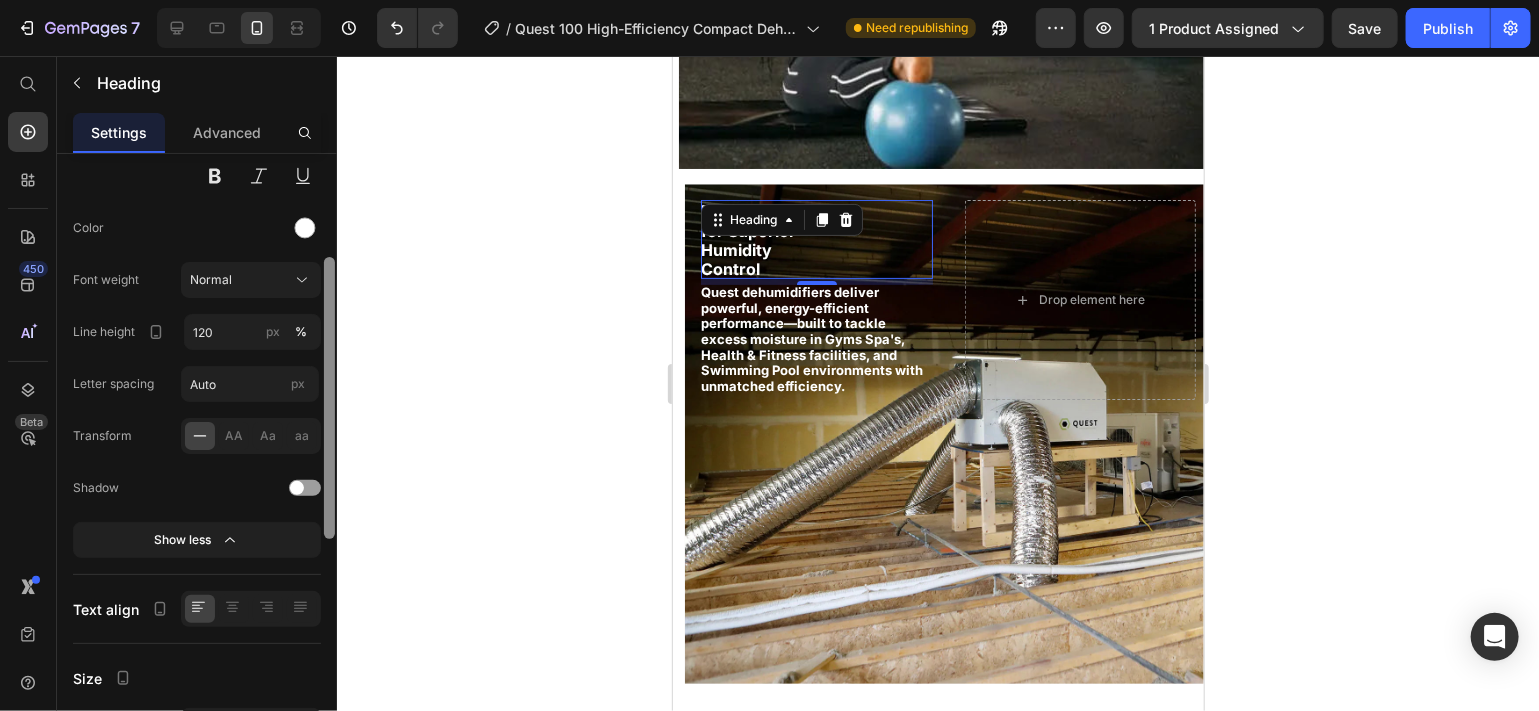 scroll, scrollTop: 220, scrollLeft: 0, axis: vertical 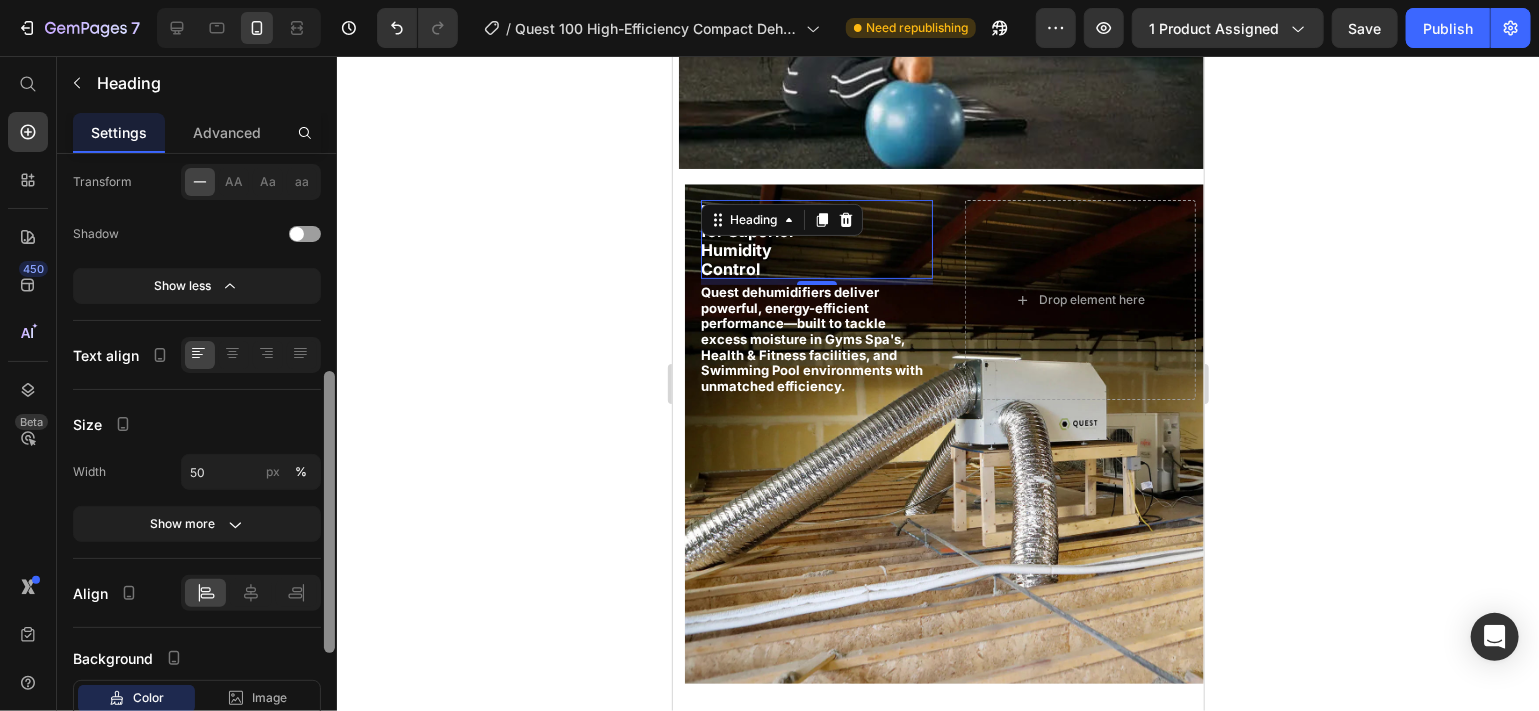 drag, startPoint x: 331, startPoint y: 619, endPoint x: 327, endPoint y: 506, distance: 113.07078 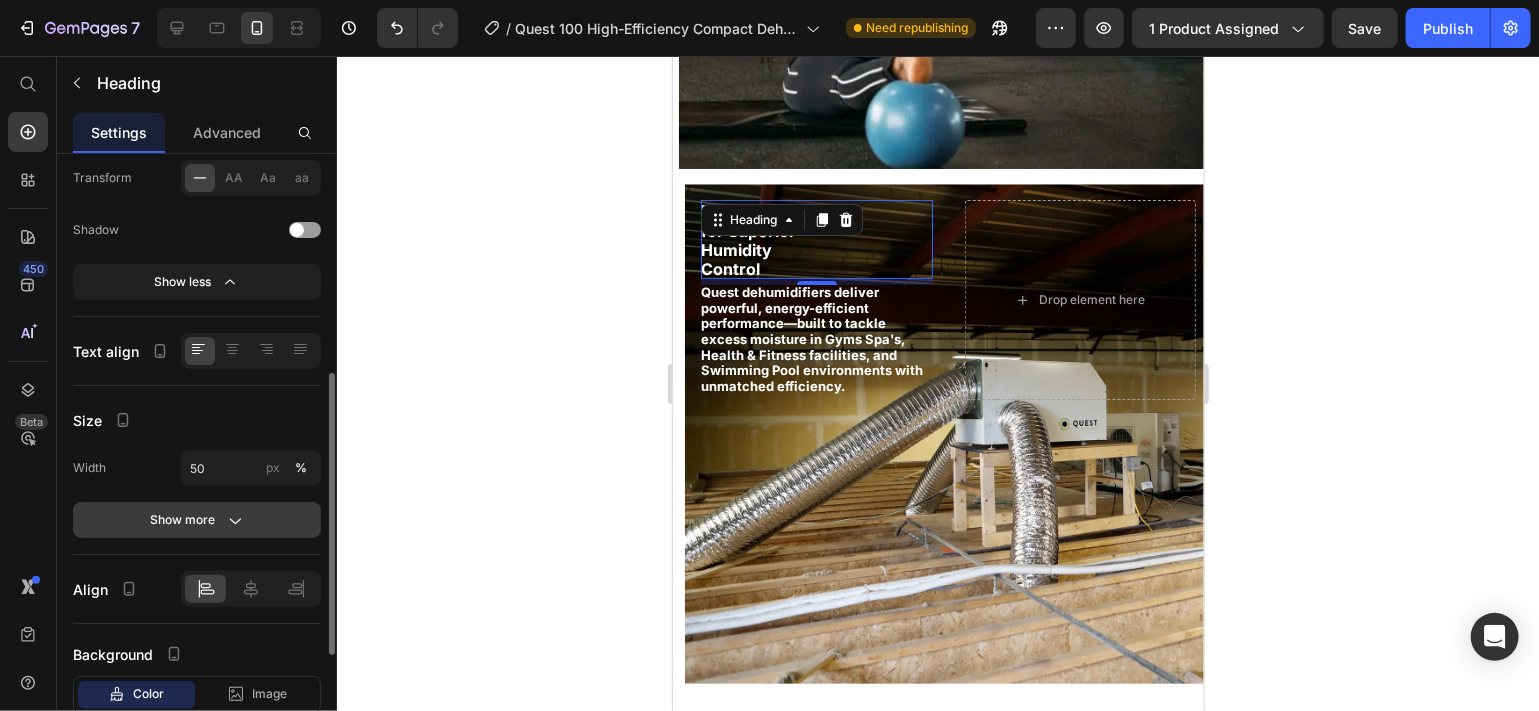 click on "Show more" 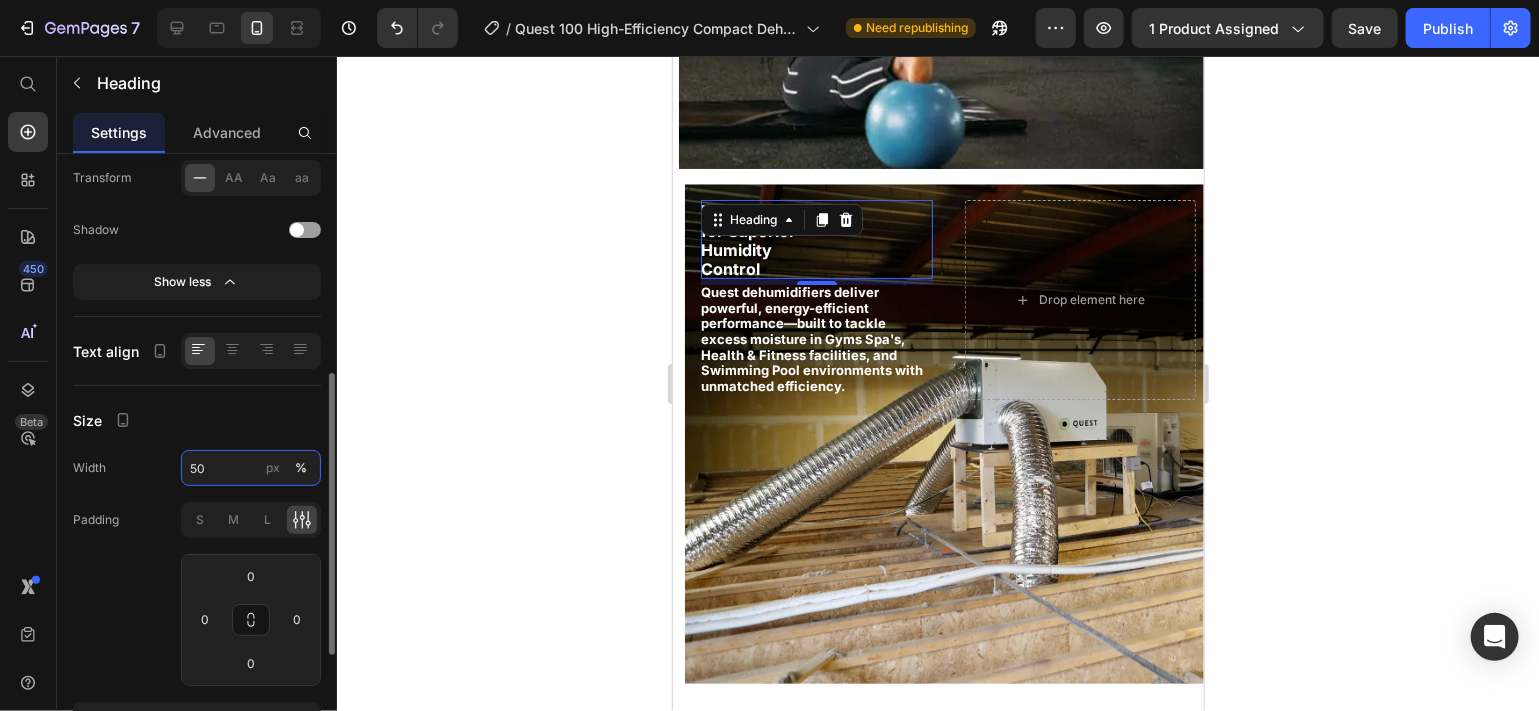 click on "50" at bounding box center (251, 468) 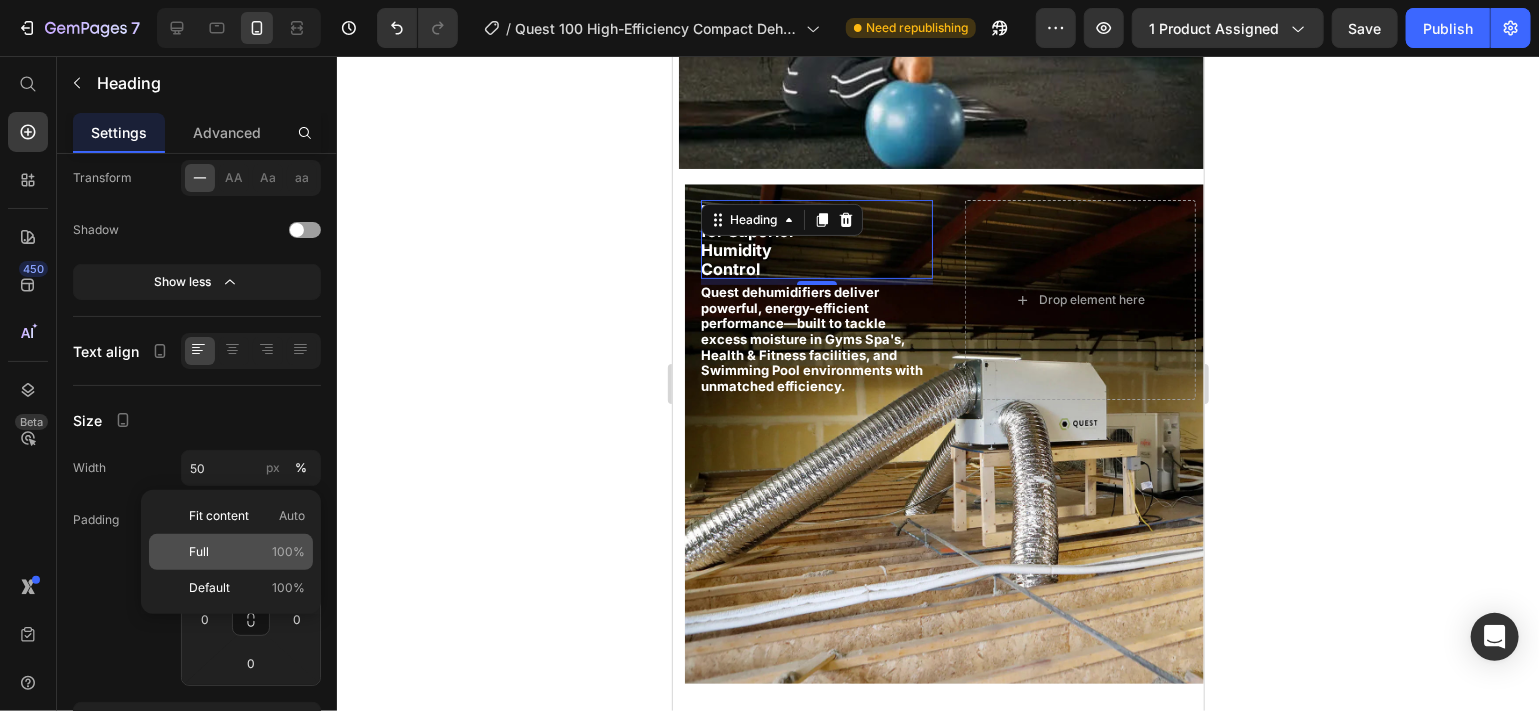 click on "Full 100%" 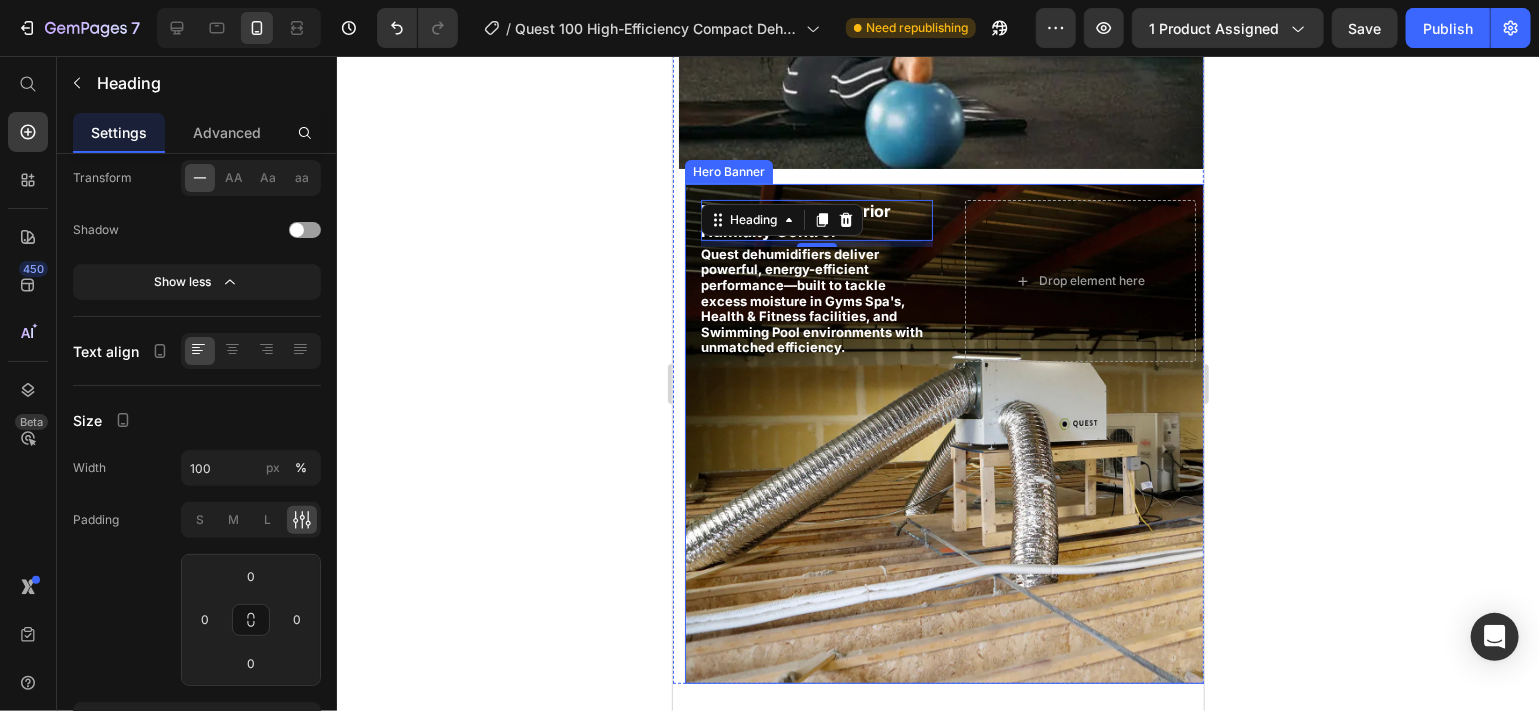 click at bounding box center [947, 433] 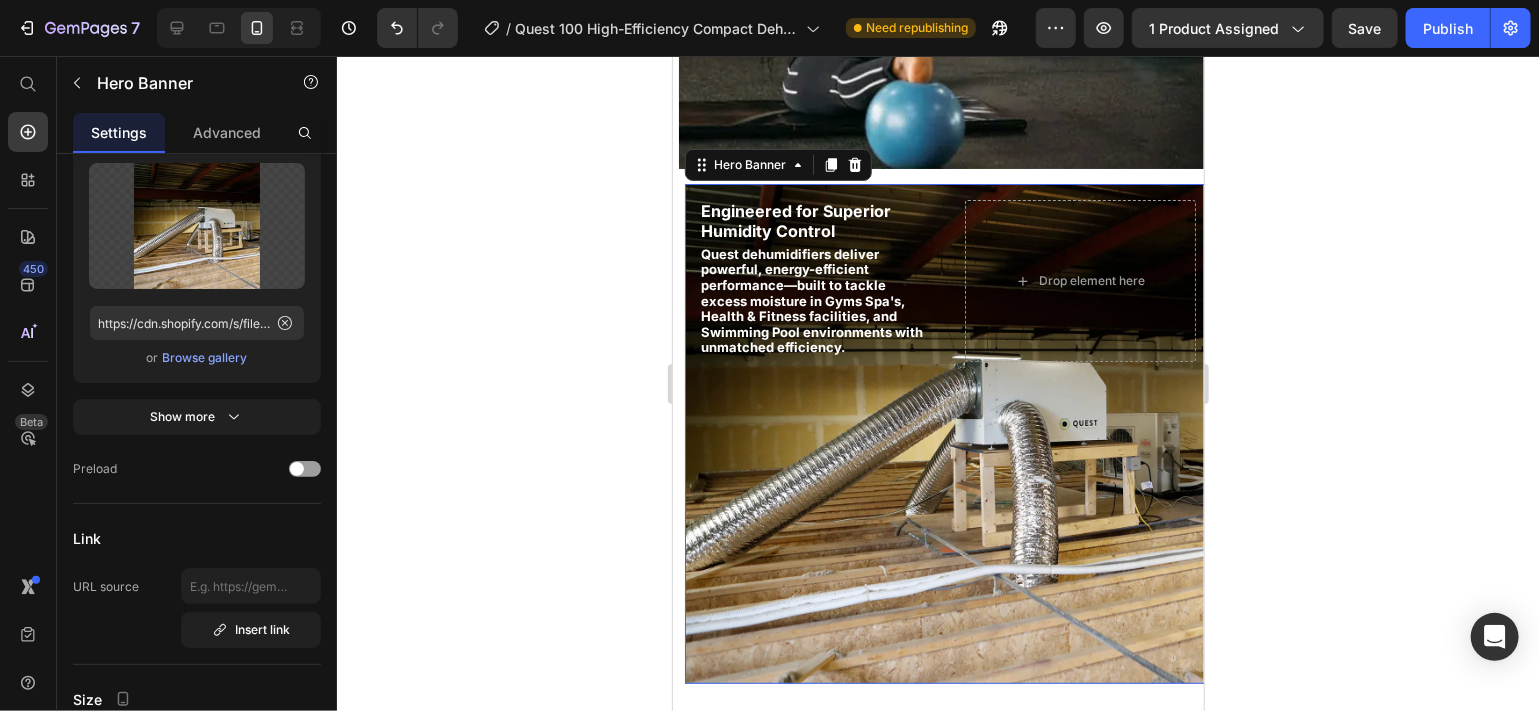 scroll, scrollTop: 0, scrollLeft: 0, axis: both 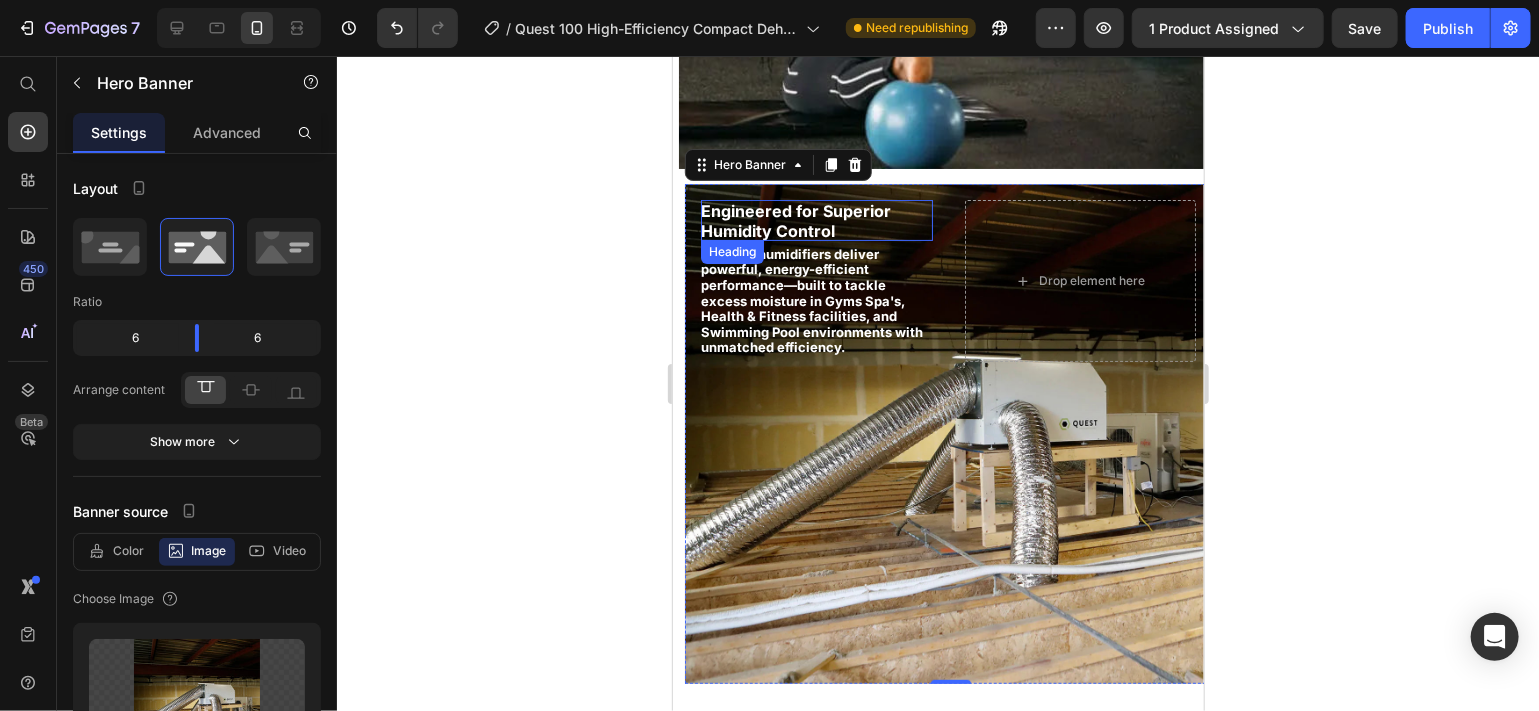 click on "Engineered for Superior Humidity Control" at bounding box center [795, 219] 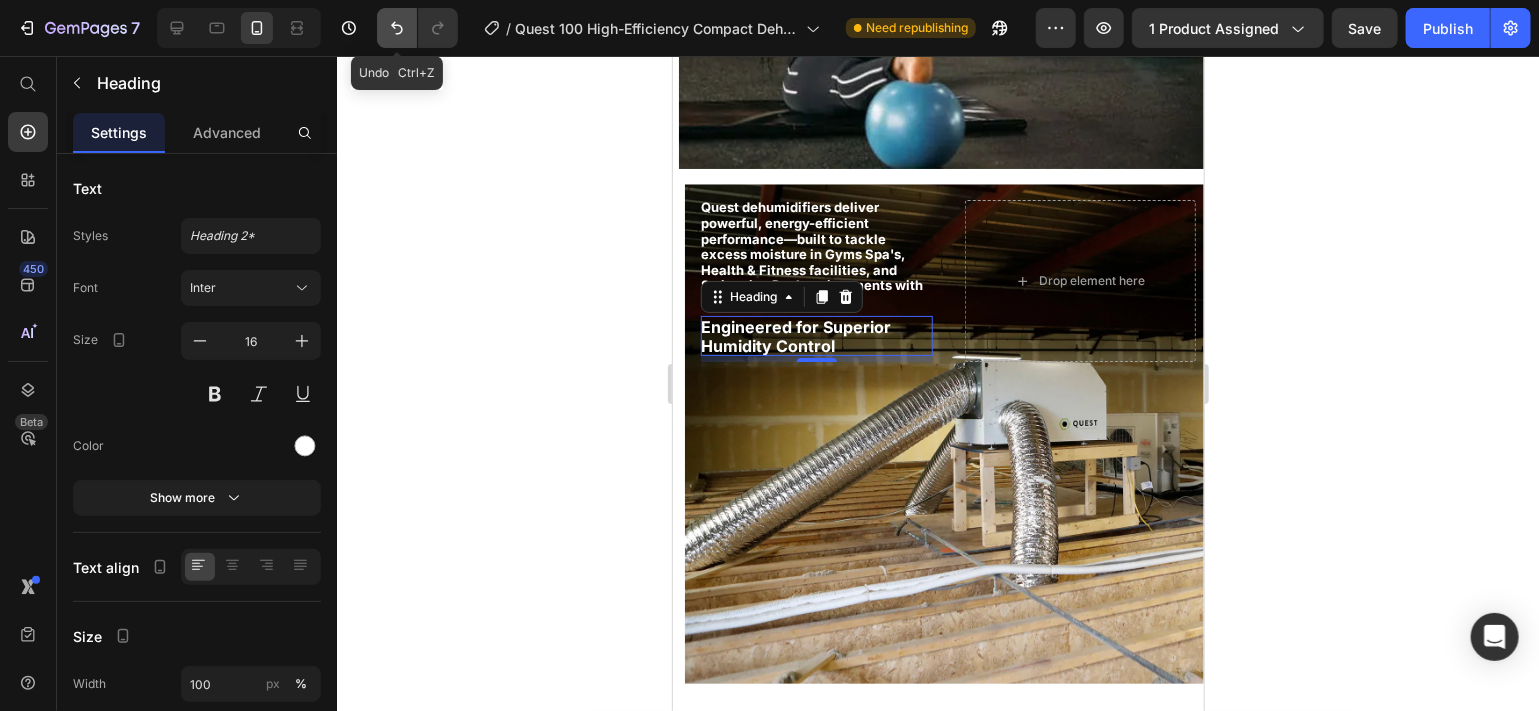 click 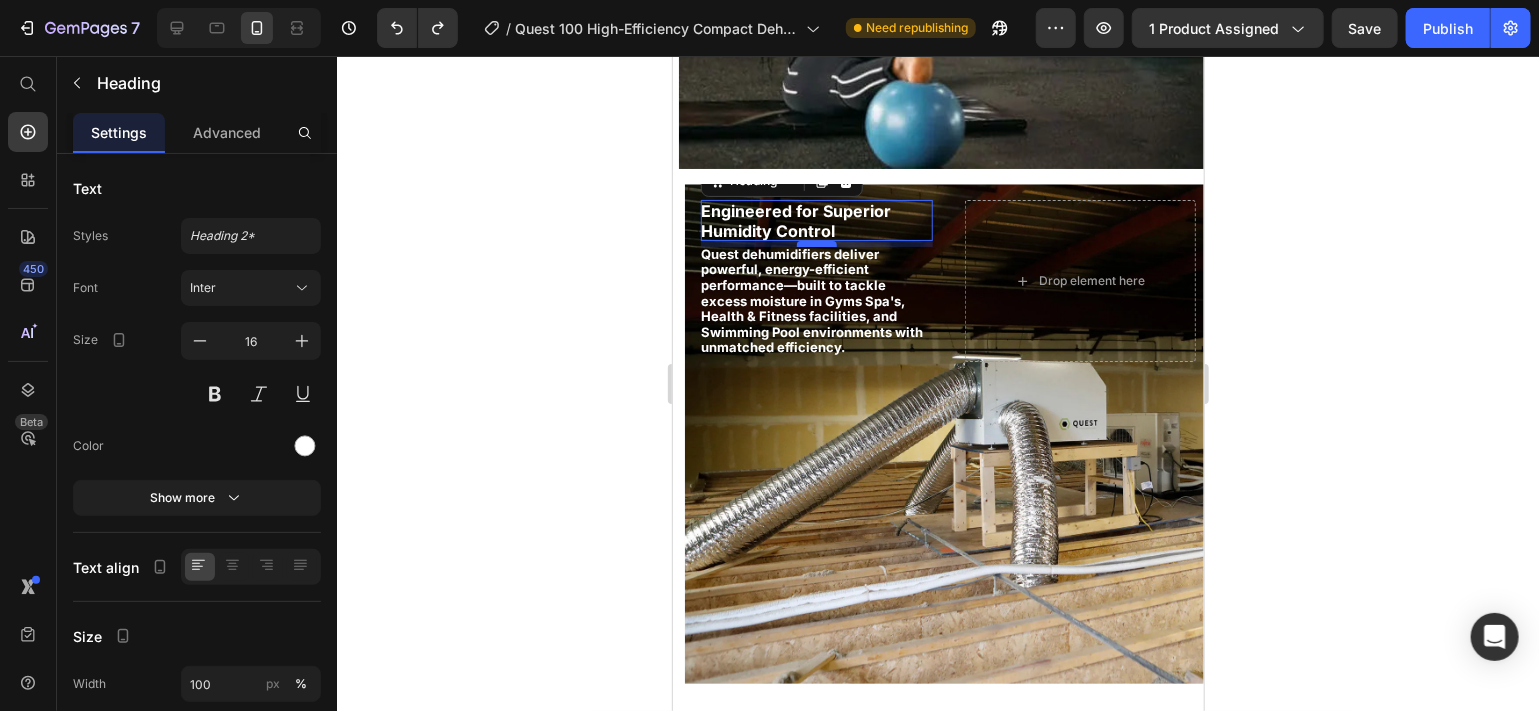 click at bounding box center (816, 243) 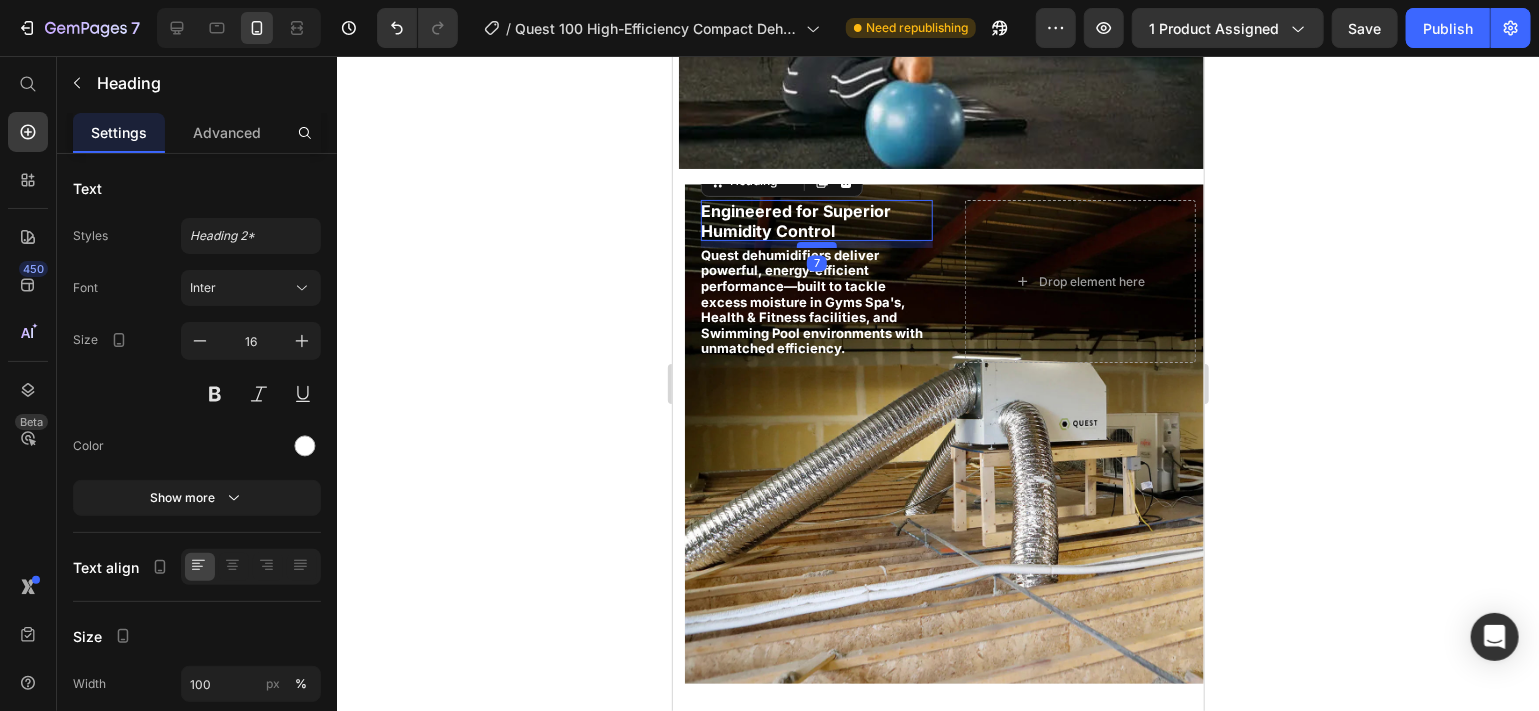 click at bounding box center (816, 244) 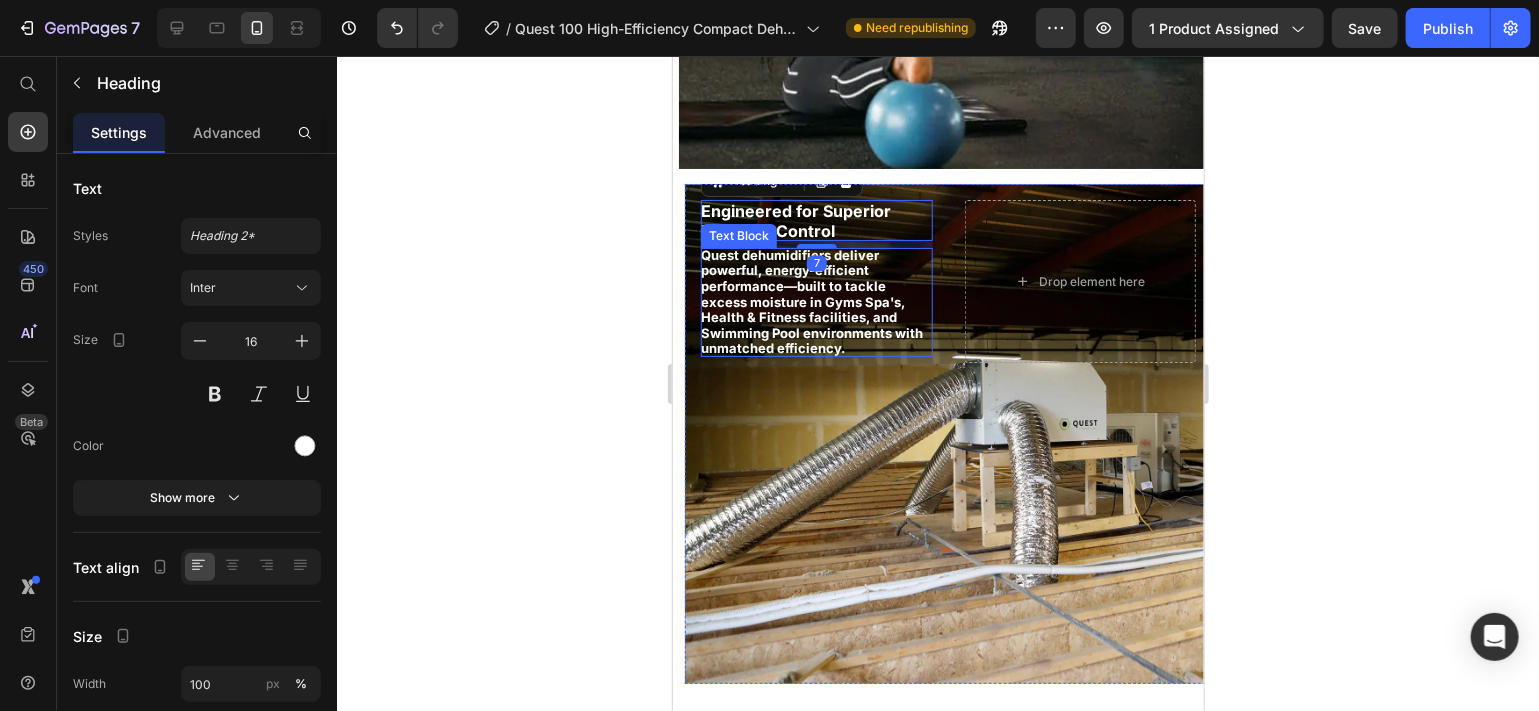 click on "Quest dehumidifiers deliver powerful, energy-efficient performance—built to tackle excess moisture in Gyms Spa's, Health & Fitness facilities, and Swimming Pool environments with unmatched efficiency." at bounding box center (811, 301) 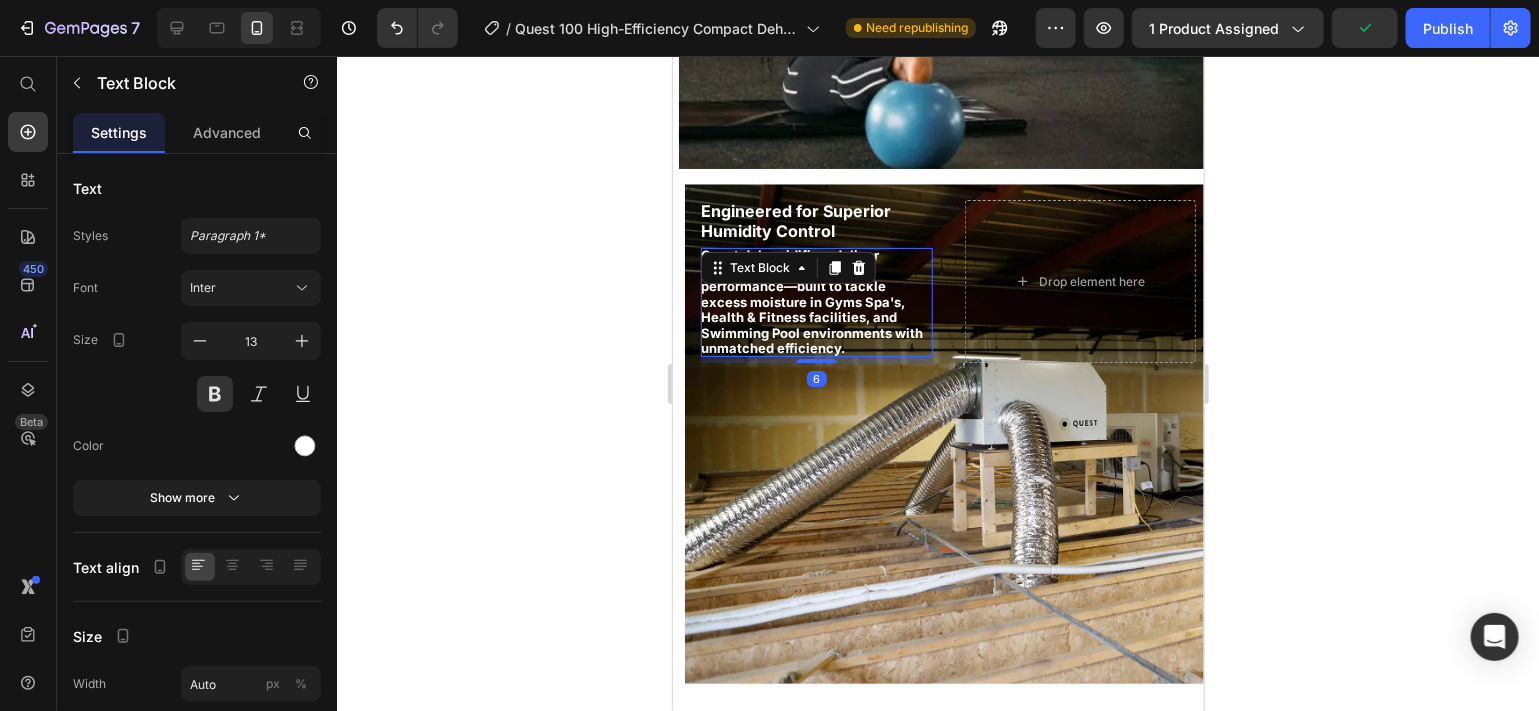 click on "Quest dehumidifiers deliver powerful, energy-efficient performance—built to tackle excess moisture in Gyms Spa's, Health & Fitness facilities, and Swimming Pool environments with unmatched efficiency." at bounding box center (811, 301) 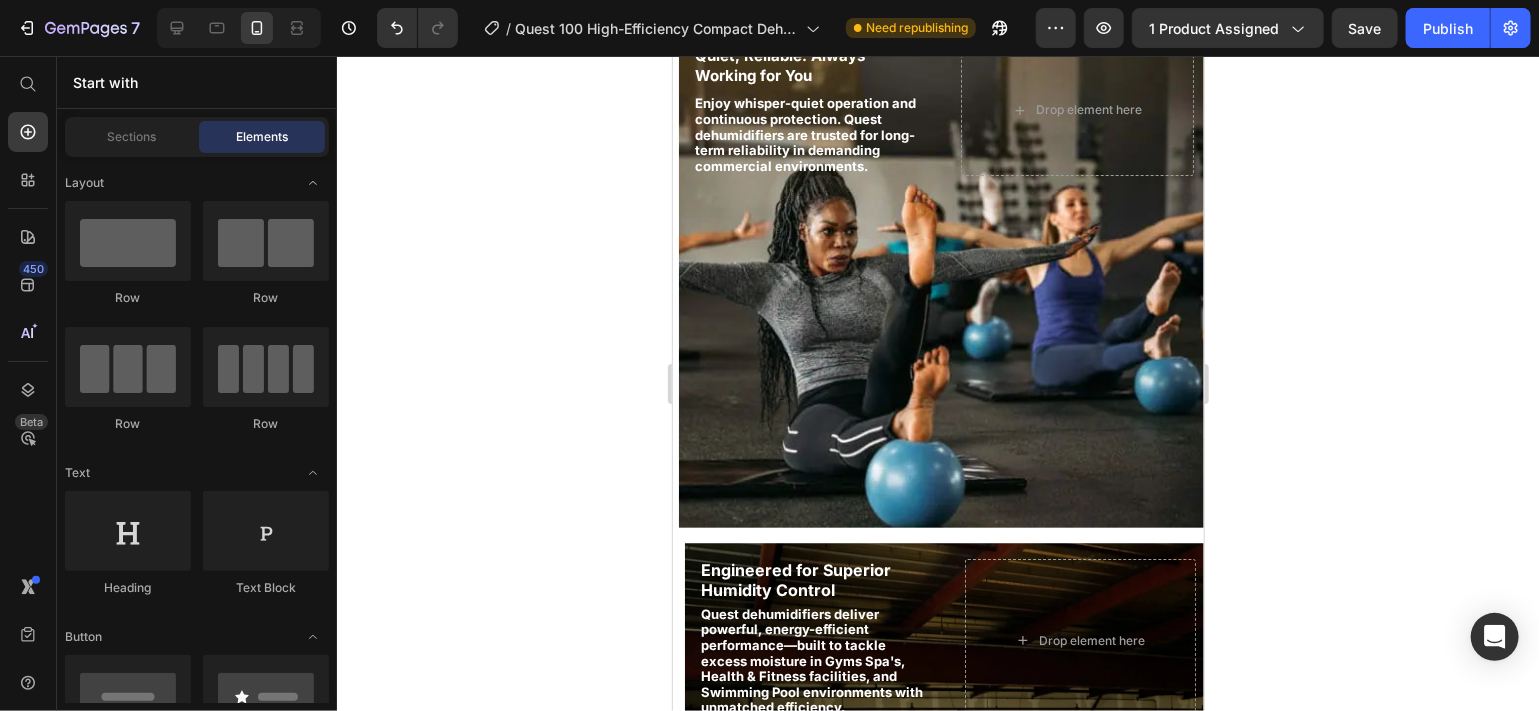 scroll, scrollTop: 3400, scrollLeft: 0, axis: vertical 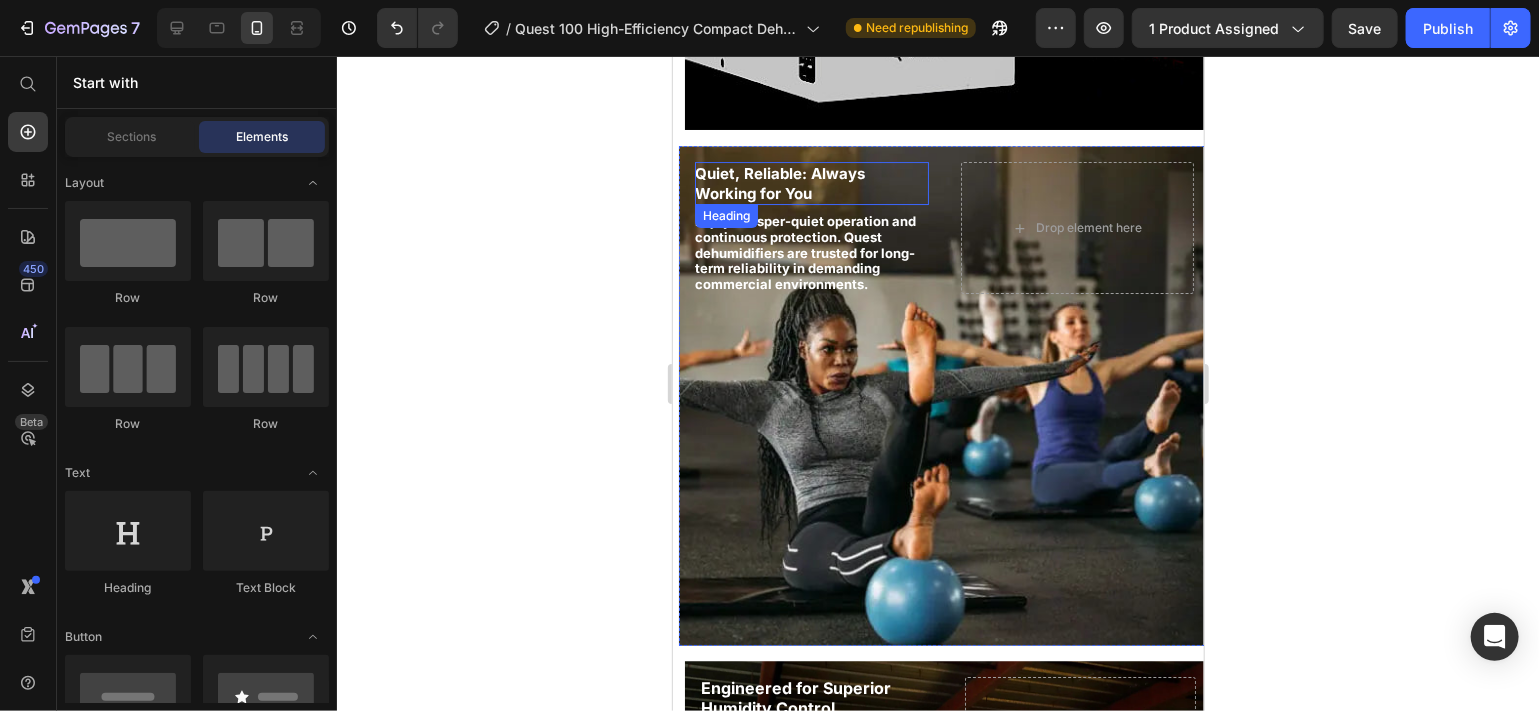 click on "Quiet, Reliable: Always Working for You" at bounding box center (779, 182) 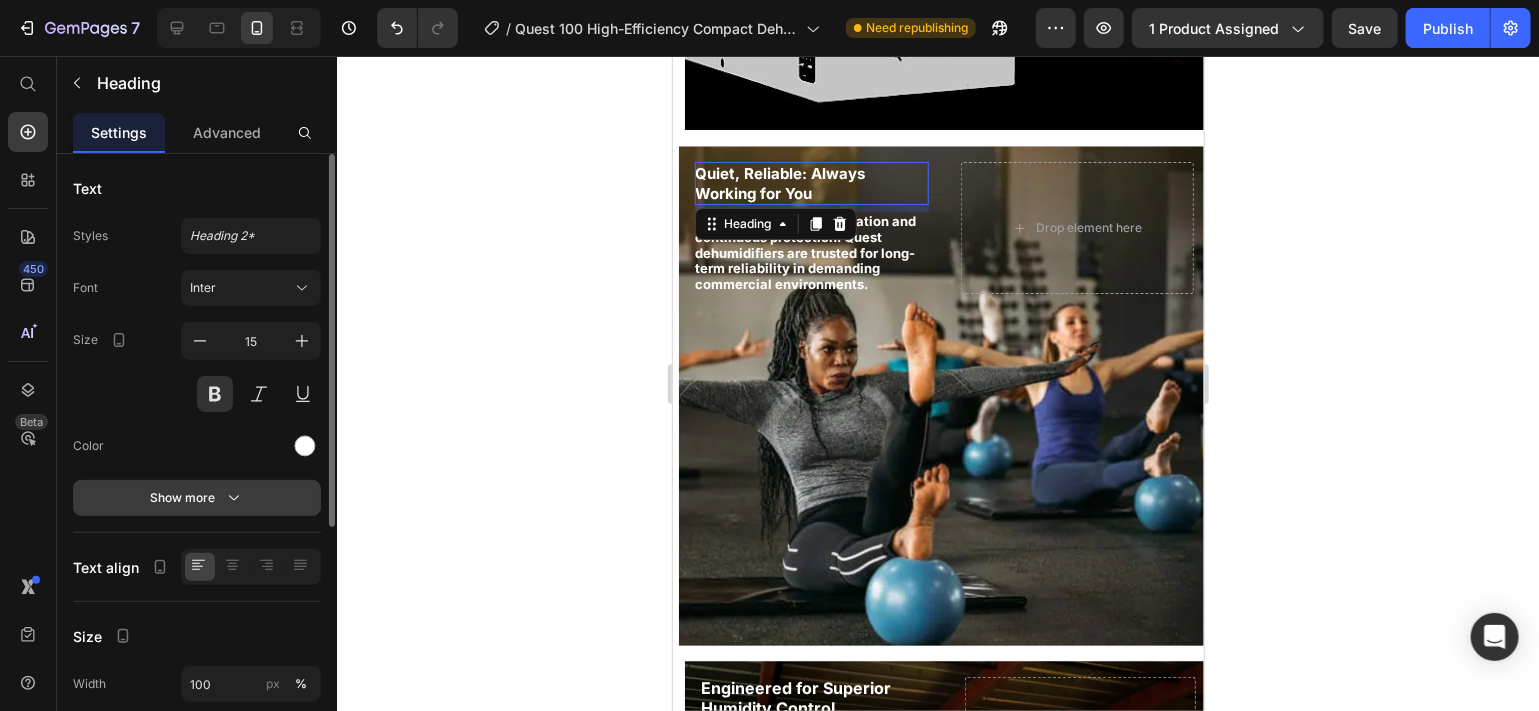 click on "Show more" at bounding box center [197, 498] 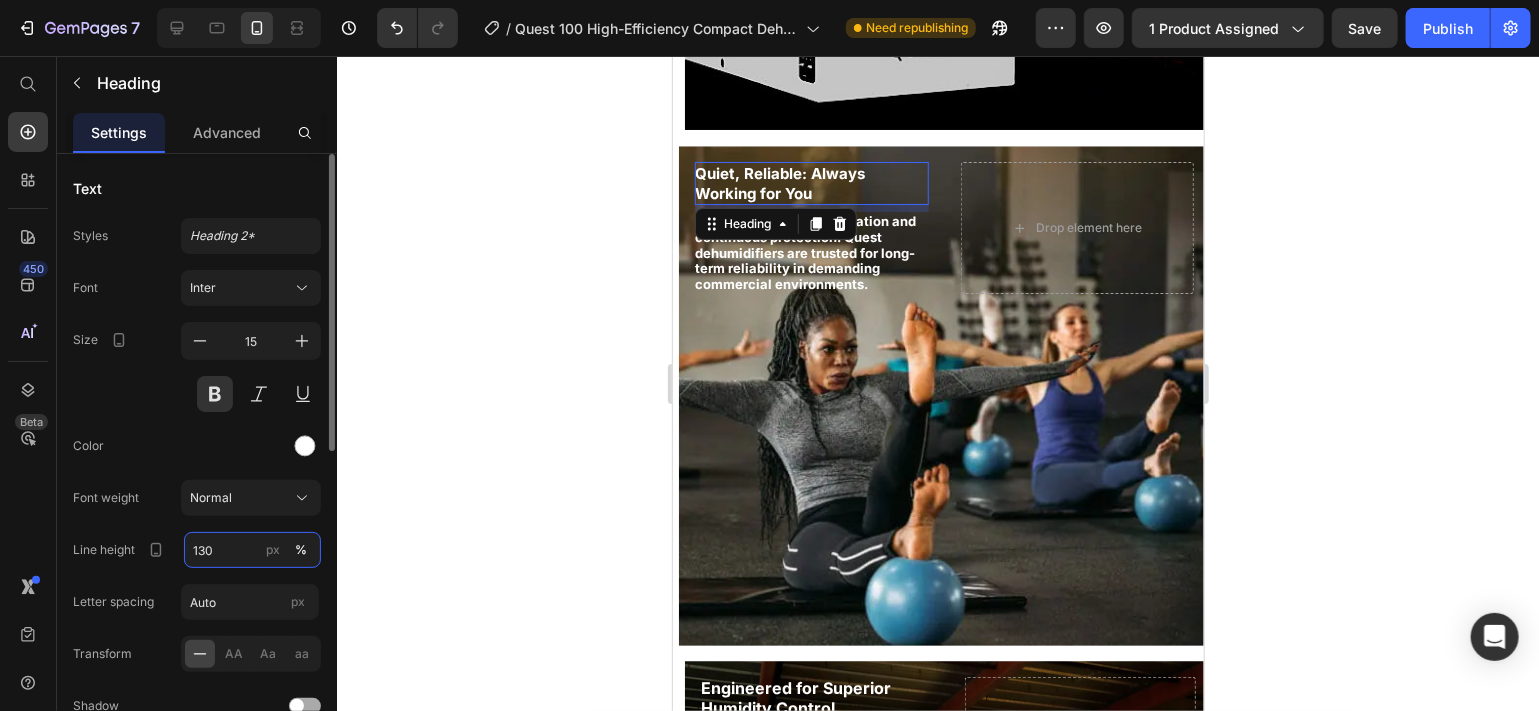 click on "130" at bounding box center [252, 550] 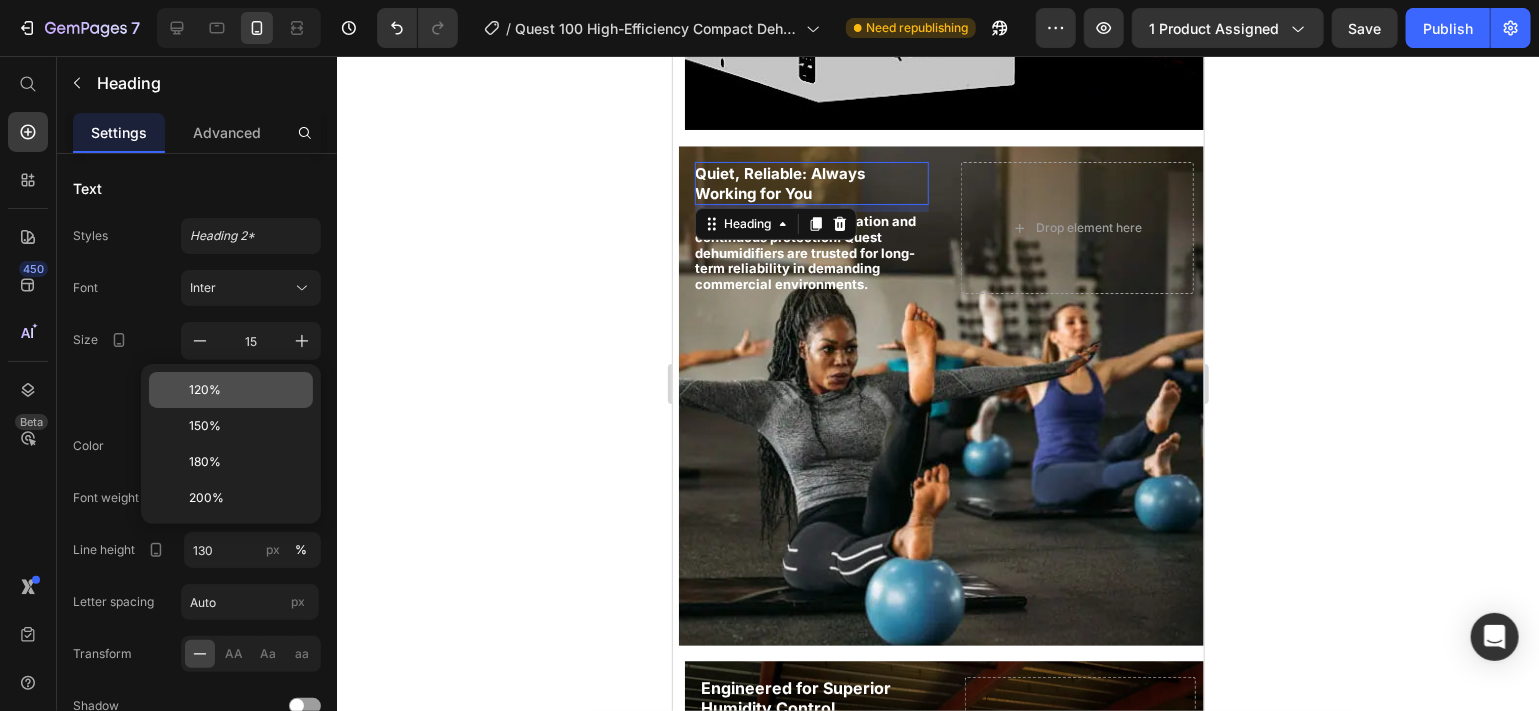 click on "120%" at bounding box center [247, 390] 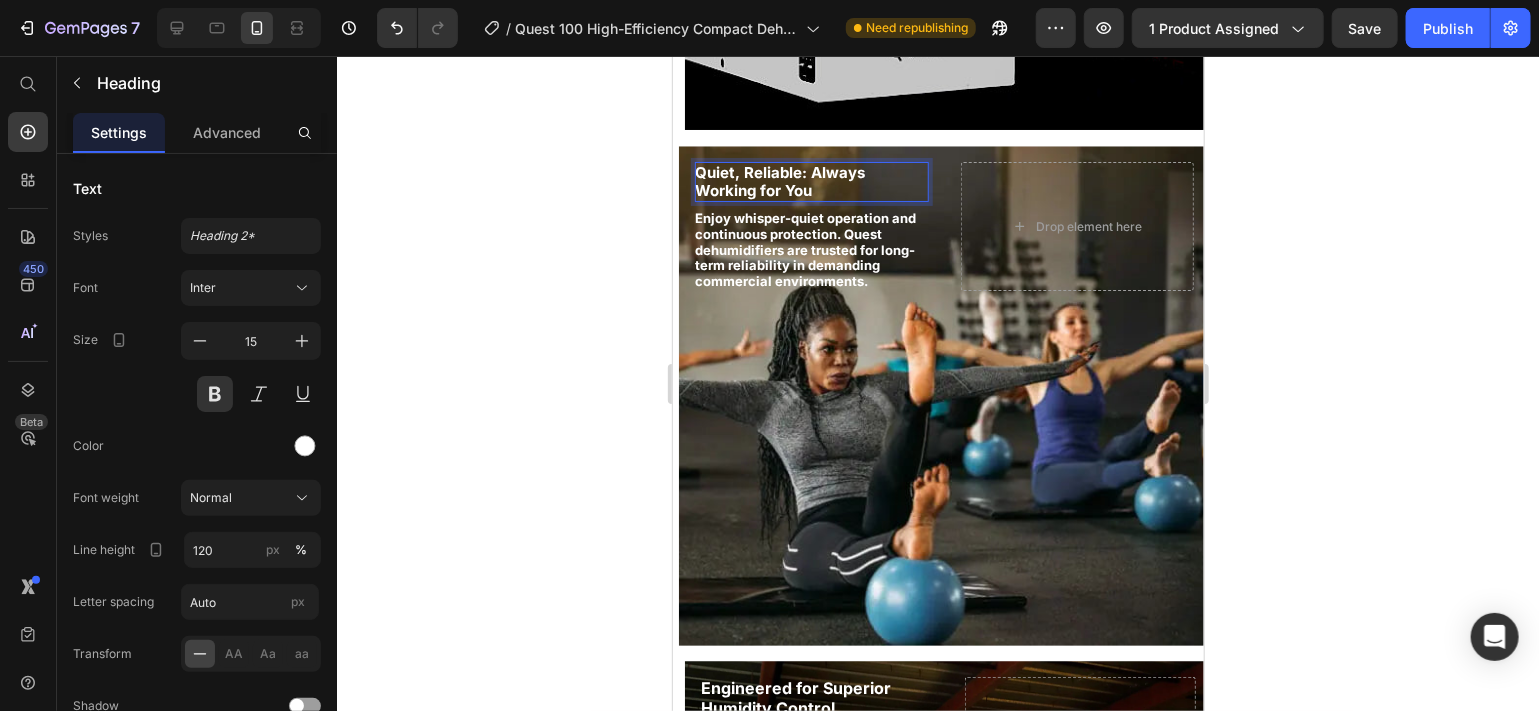 click on "Quiet, Reliable: Always Working for You" at bounding box center (779, 180) 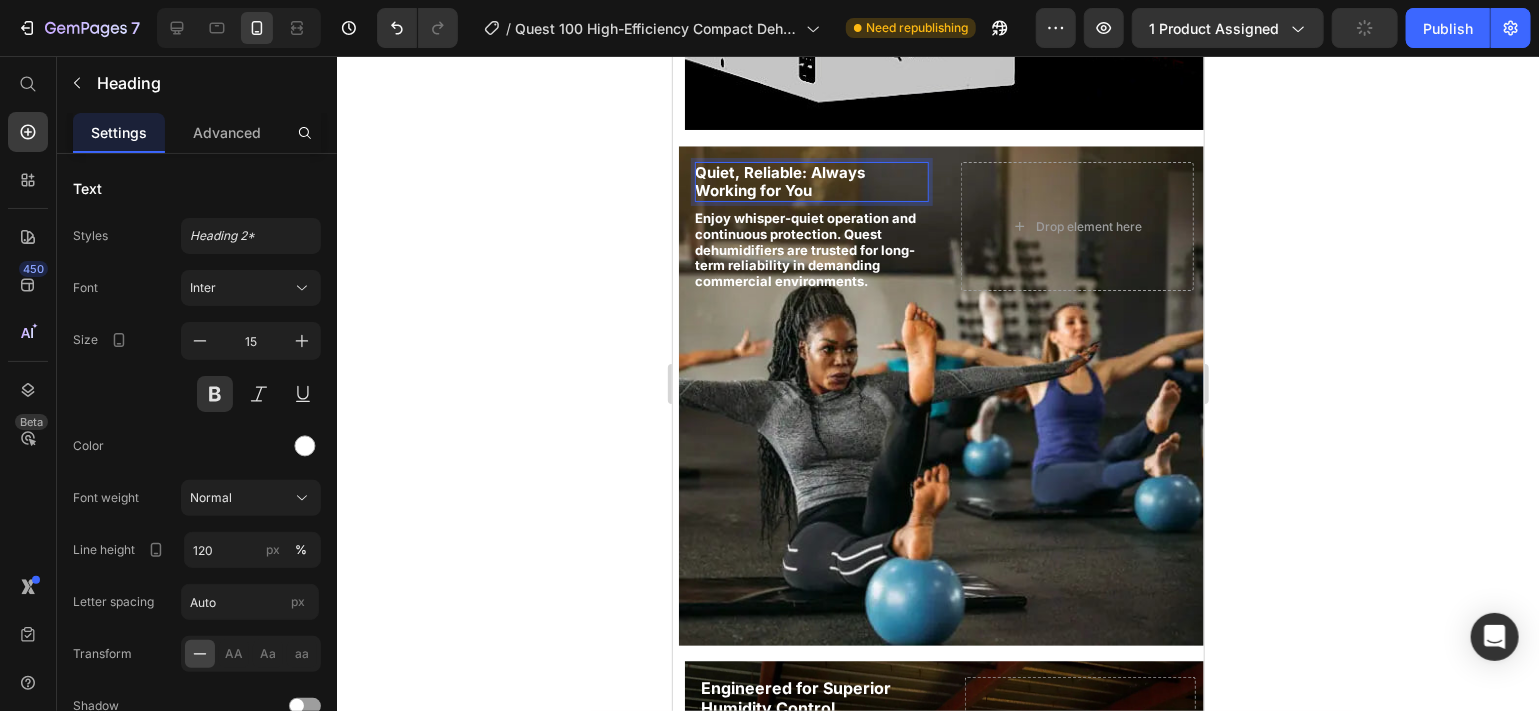 click on "Quiet, Reliable: Always Working for You Heading   7 Enjoy whisper-quiet operation and continuous protection. Quest dehumidifiers are trusted for long-term reliability in demanding commercial environments. Text Block" at bounding box center (811, 225) 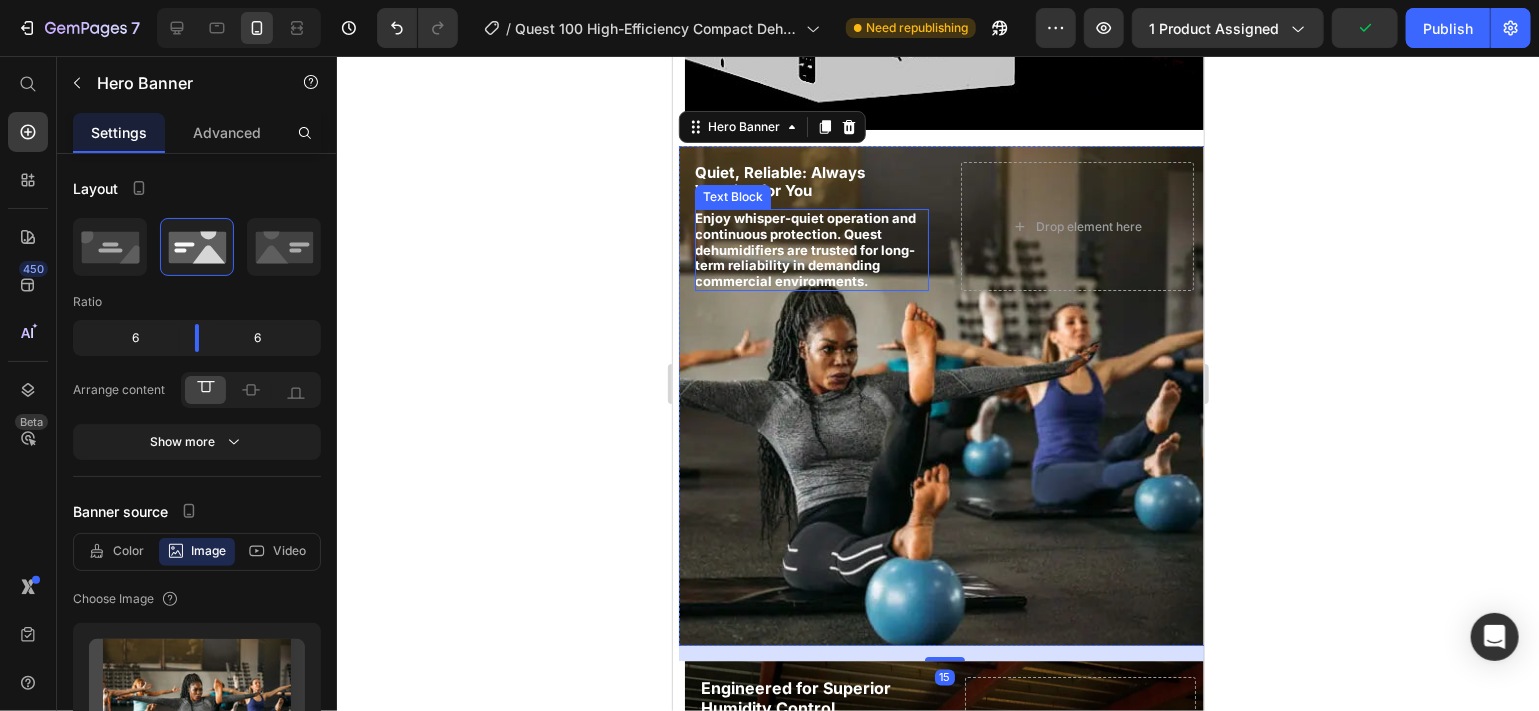 click on "Enjoy whisper-quiet operation and continuous protection. Quest dehumidifiers are trusted for long-term reliability in demanding commercial environments." at bounding box center (804, 248) 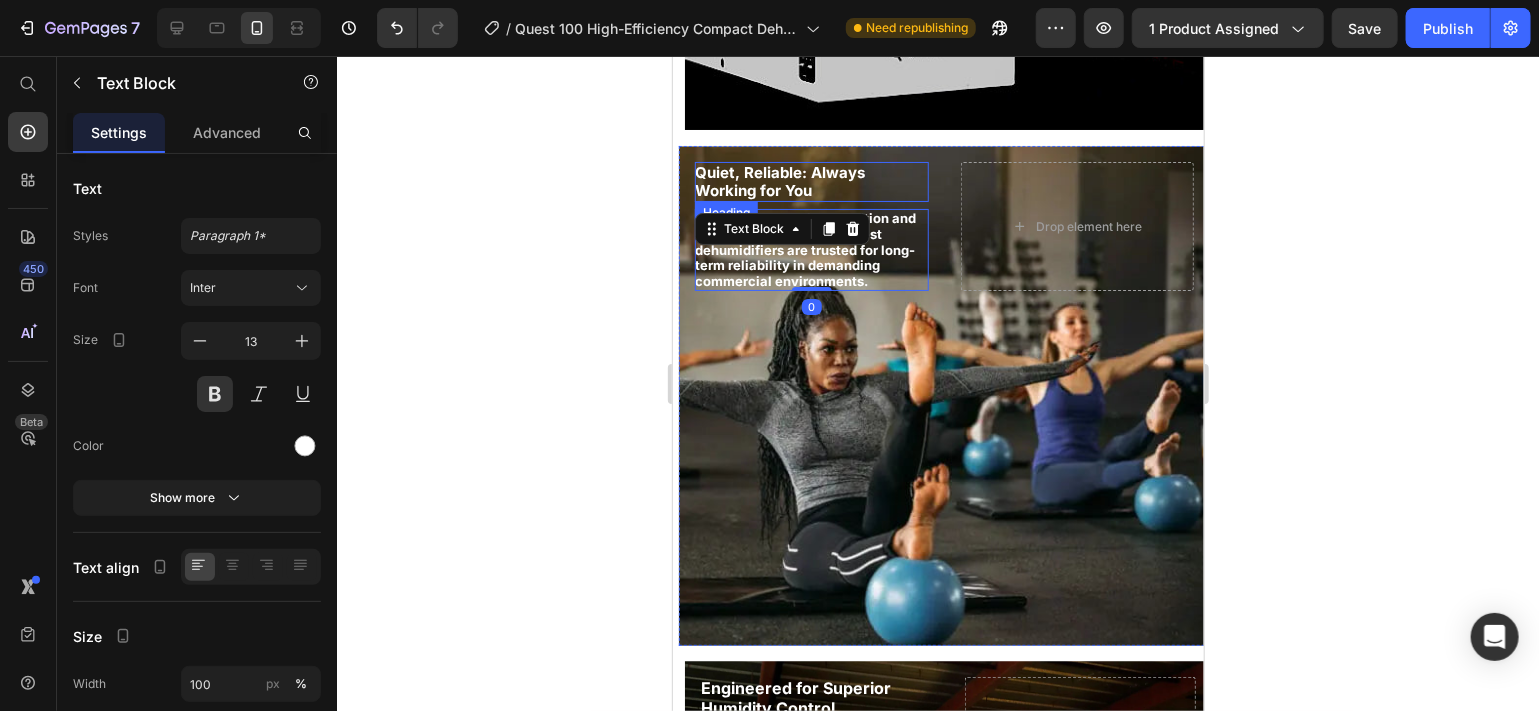 click on "Quiet, Reliable: Always Working for You" at bounding box center (779, 180) 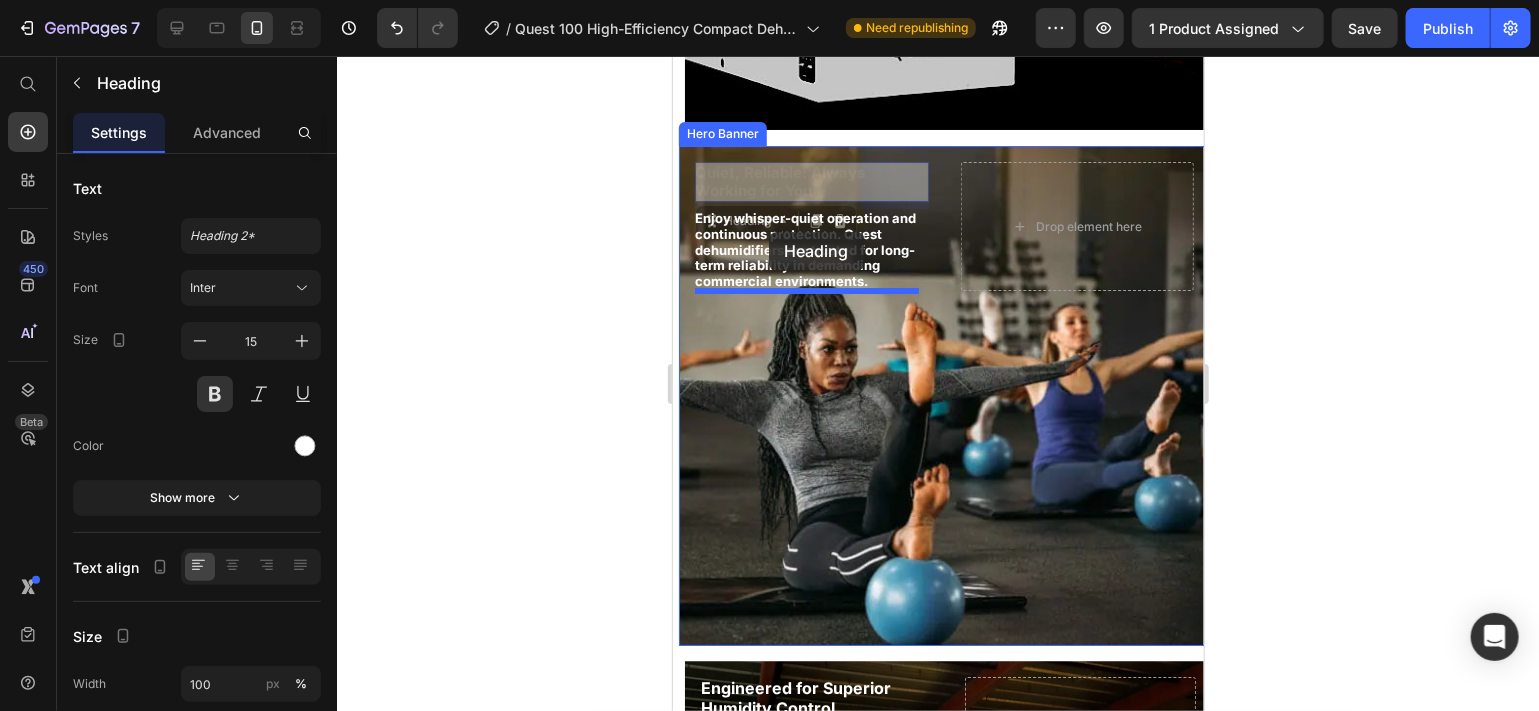 drag, startPoint x: 769, startPoint y: 221, endPoint x: 768, endPoint y: 231, distance: 10.049875 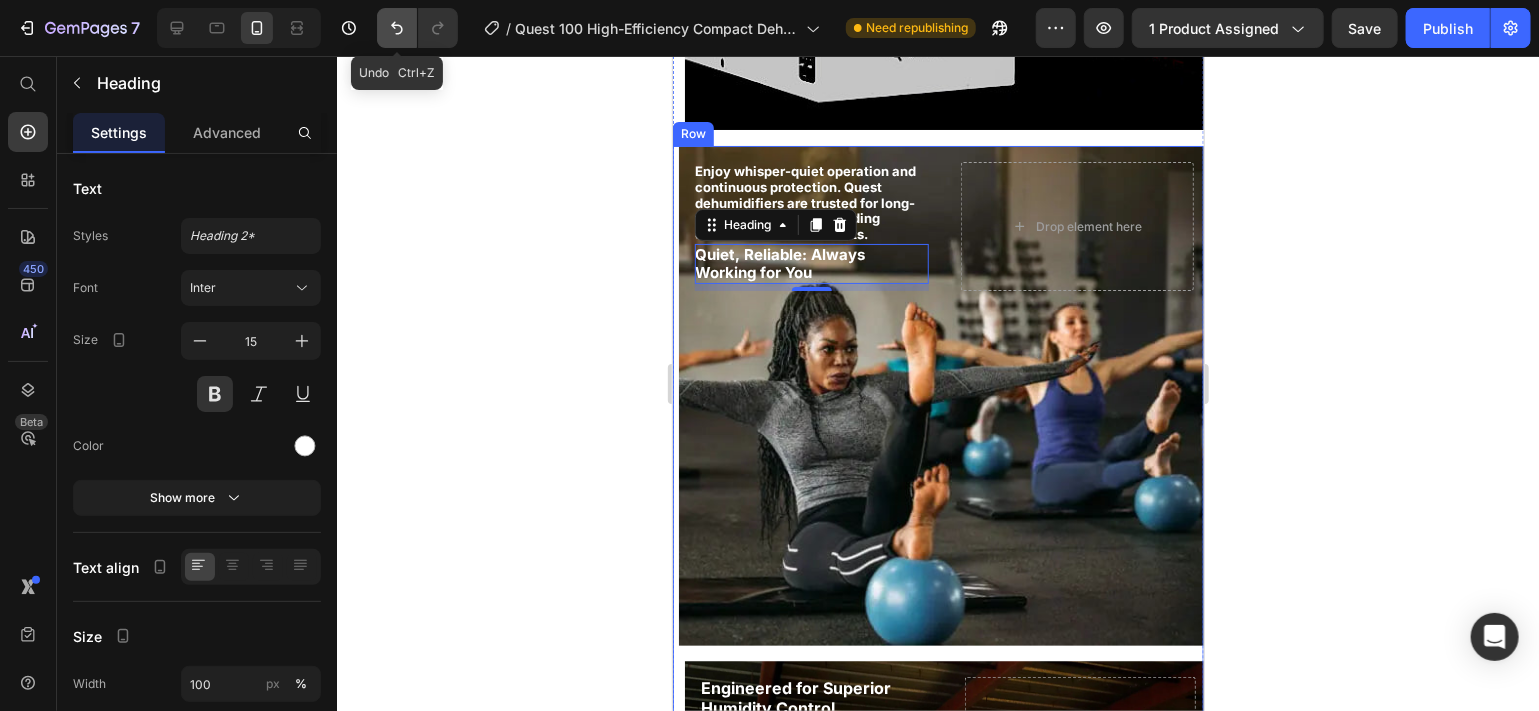 click 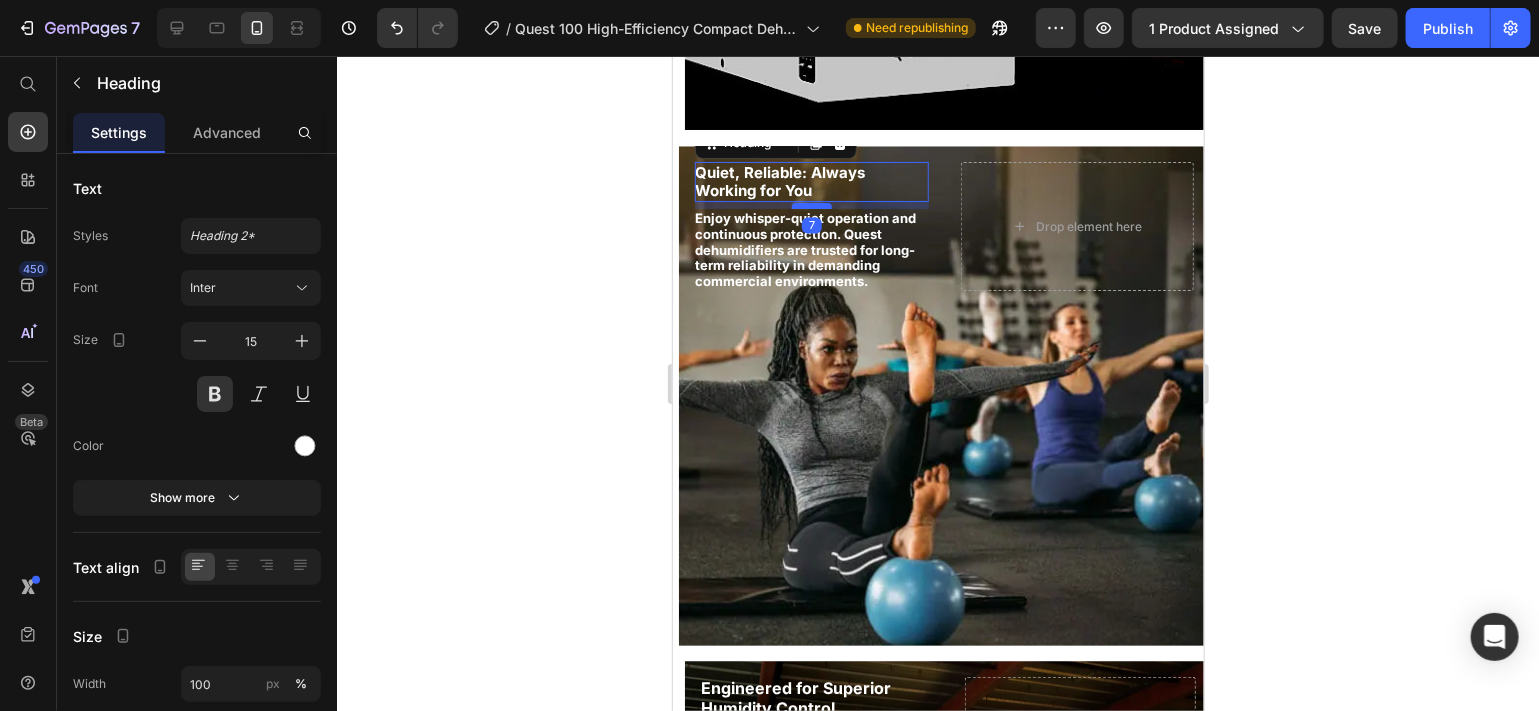 click at bounding box center [811, 205] 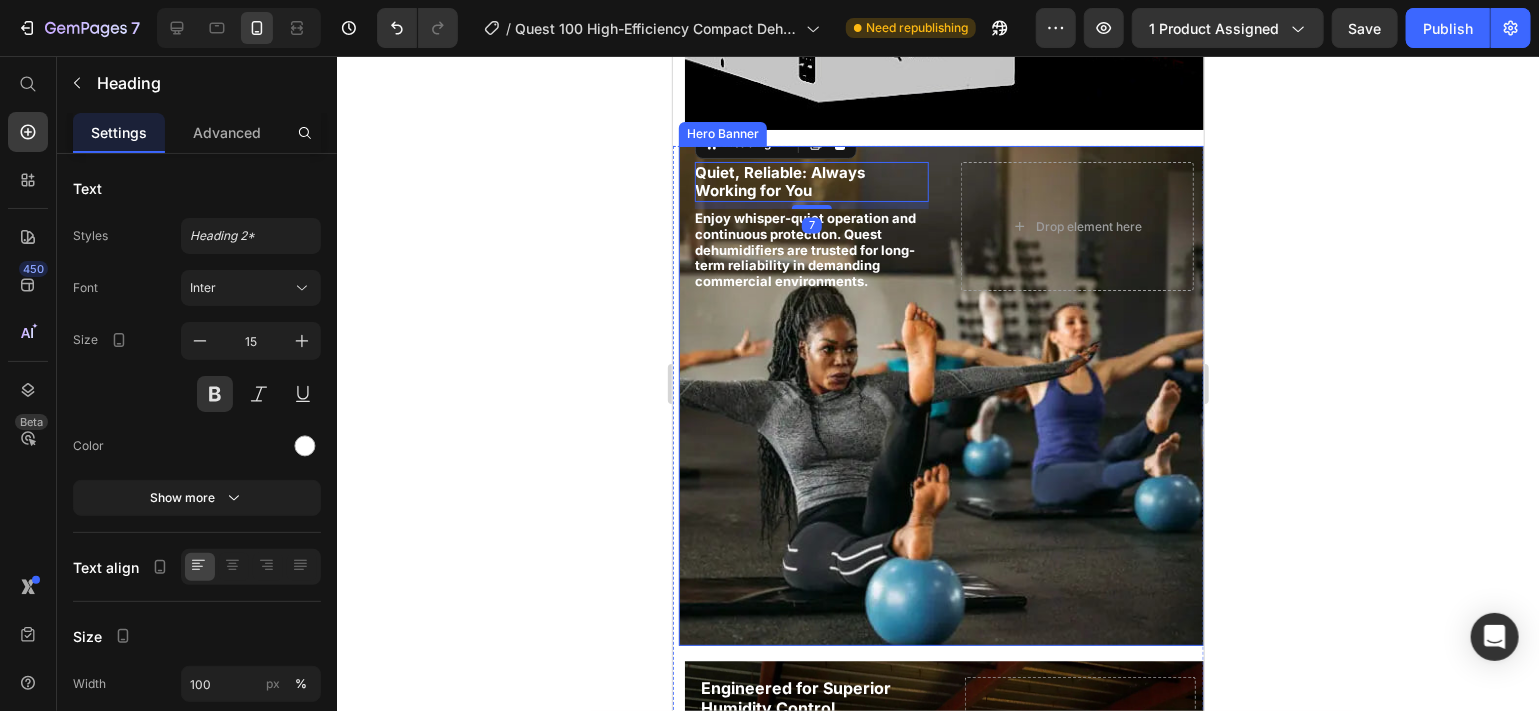 click at bounding box center [943, 395] 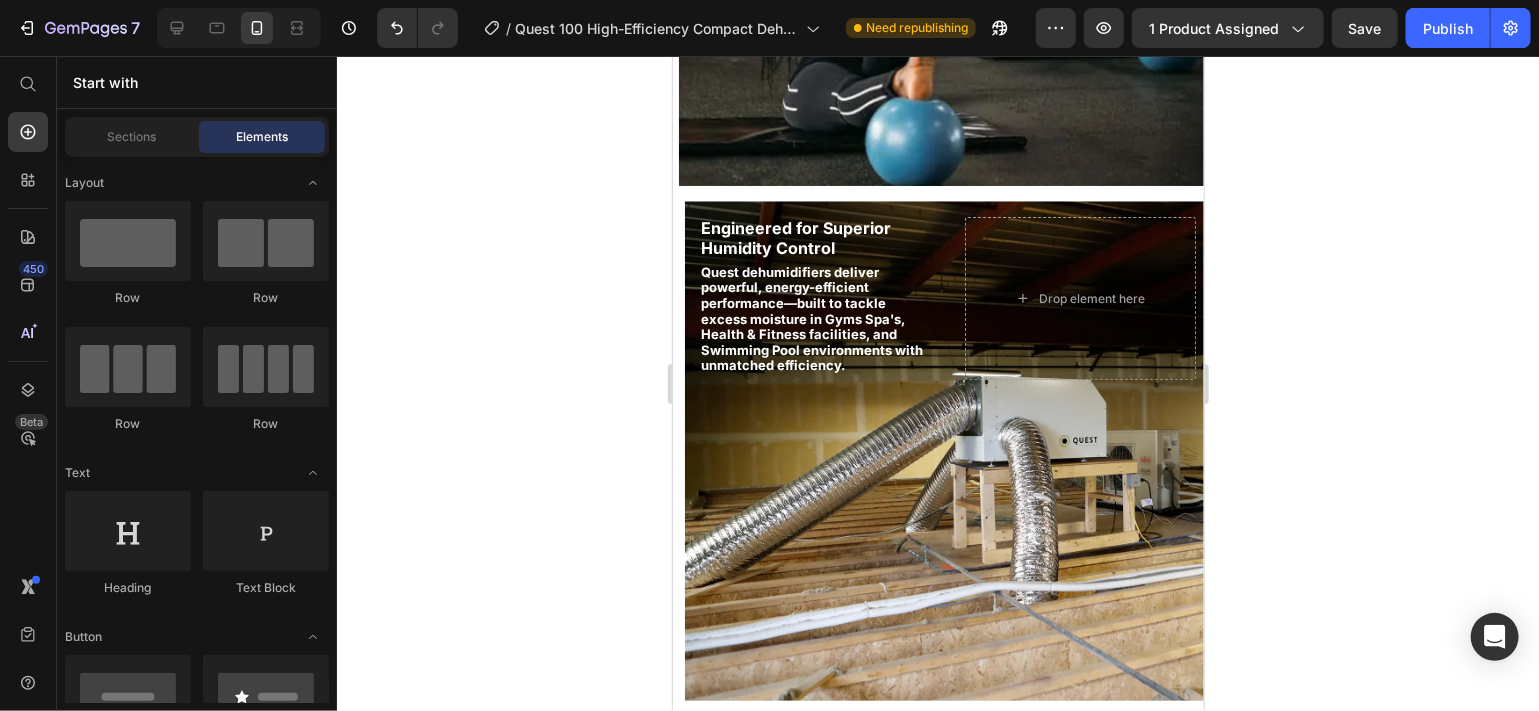 scroll, scrollTop: 3879, scrollLeft: 0, axis: vertical 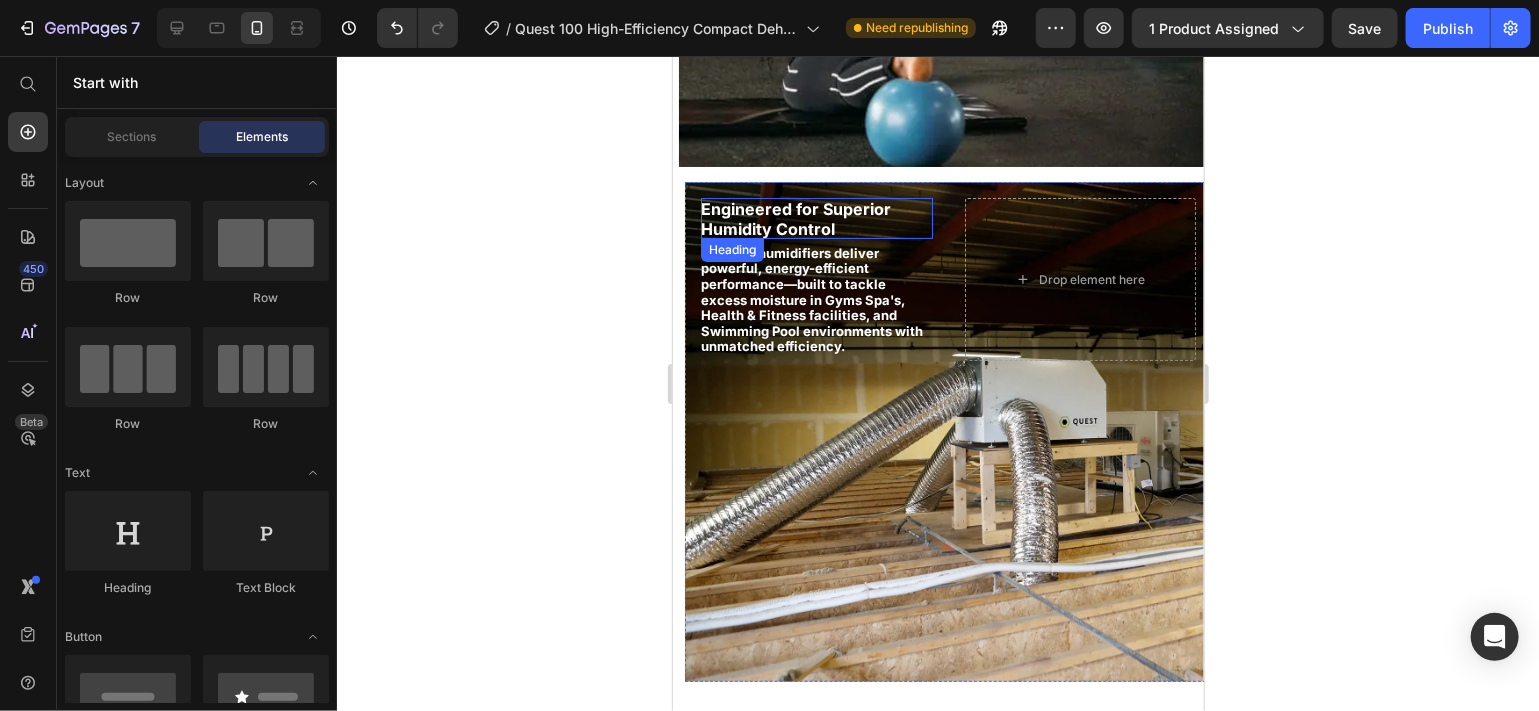 click on "Engineered for Superior Humidity Control" at bounding box center [795, 217] 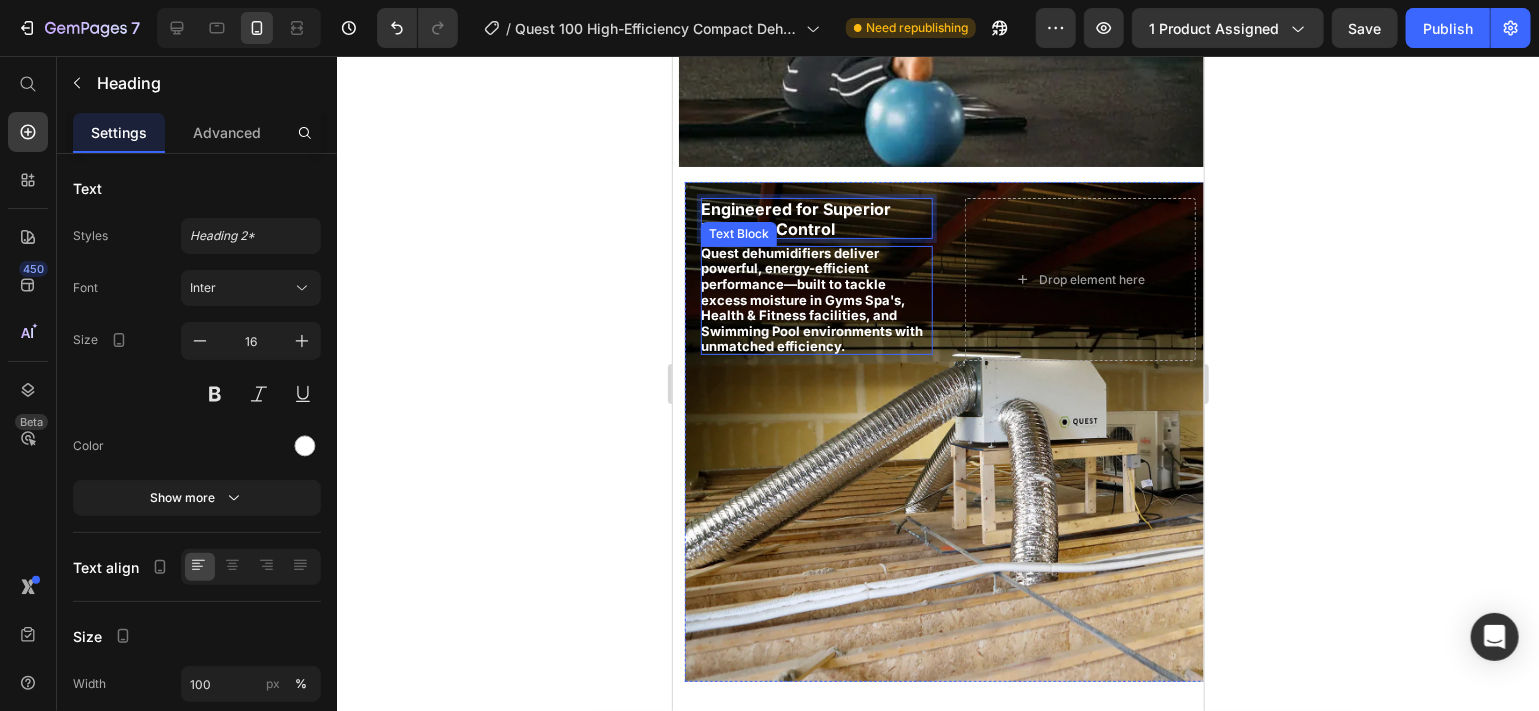 click on "Quest dehumidifiers deliver powerful, energy-efficient performance—built to tackle excess moisture in Gyms Spa's, Health & Fitness facilities, and Swimming Pool environments with unmatched efficiency." at bounding box center [816, 299] 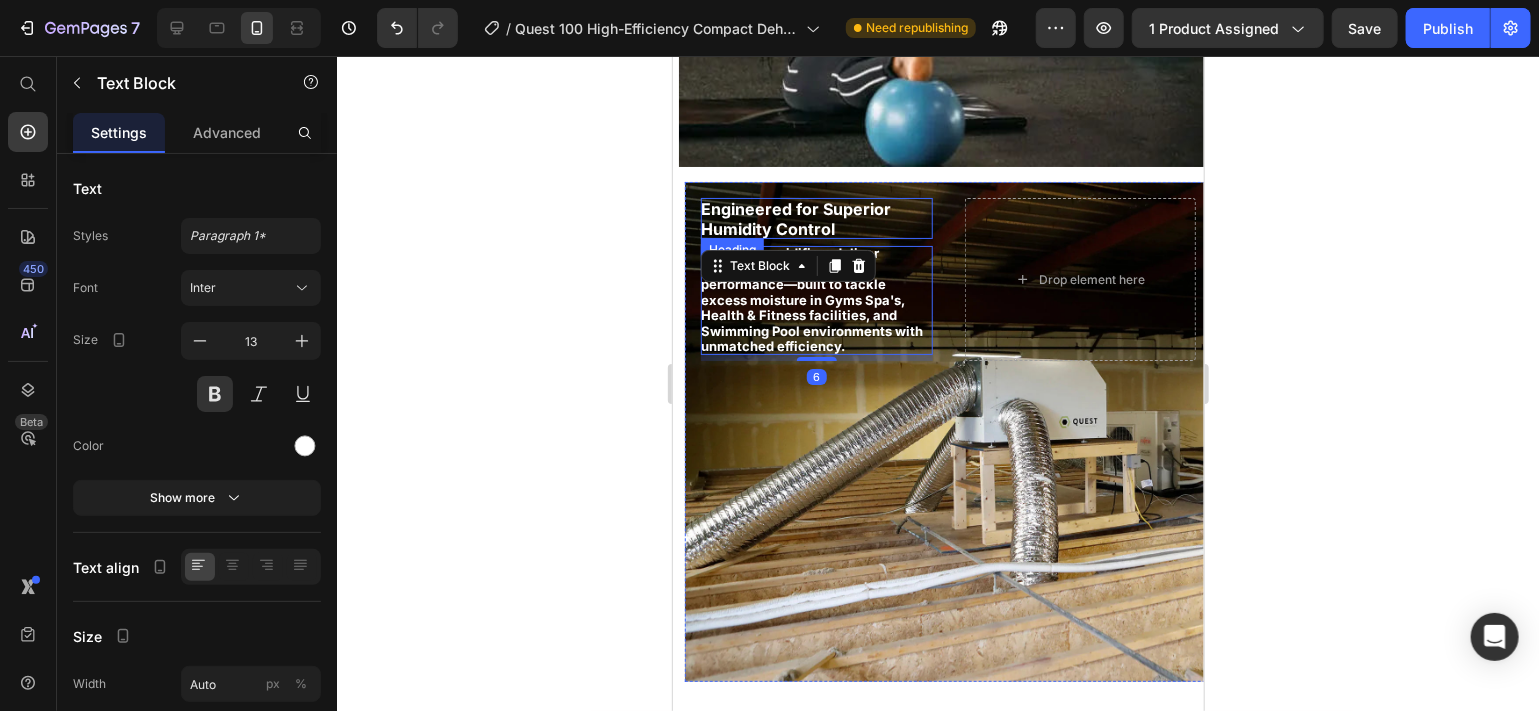 click on "⁠⁠⁠⁠⁠⁠⁠ Engineered for Superior Humidity Control" at bounding box center (815, 218) 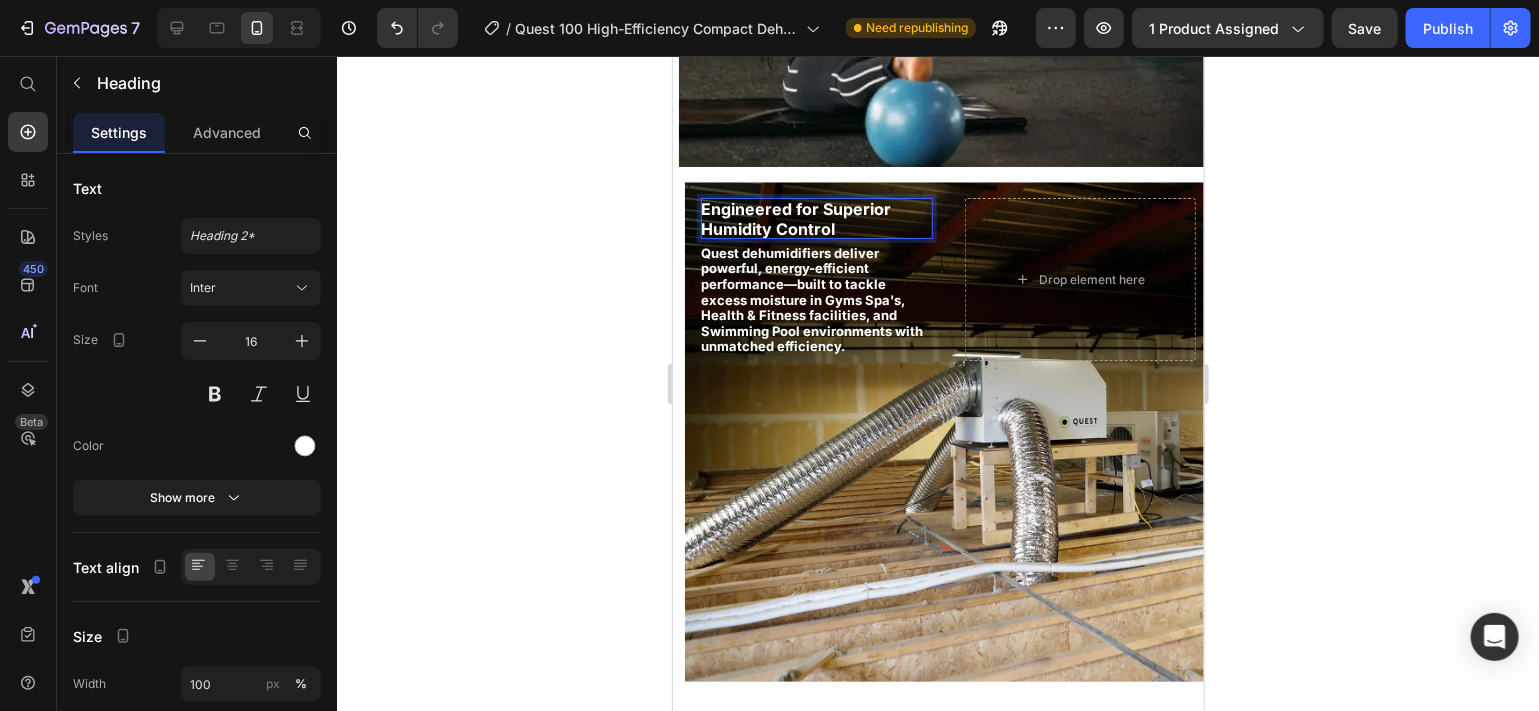 click on "Engineered for Superior Humidity Control" at bounding box center (795, 217) 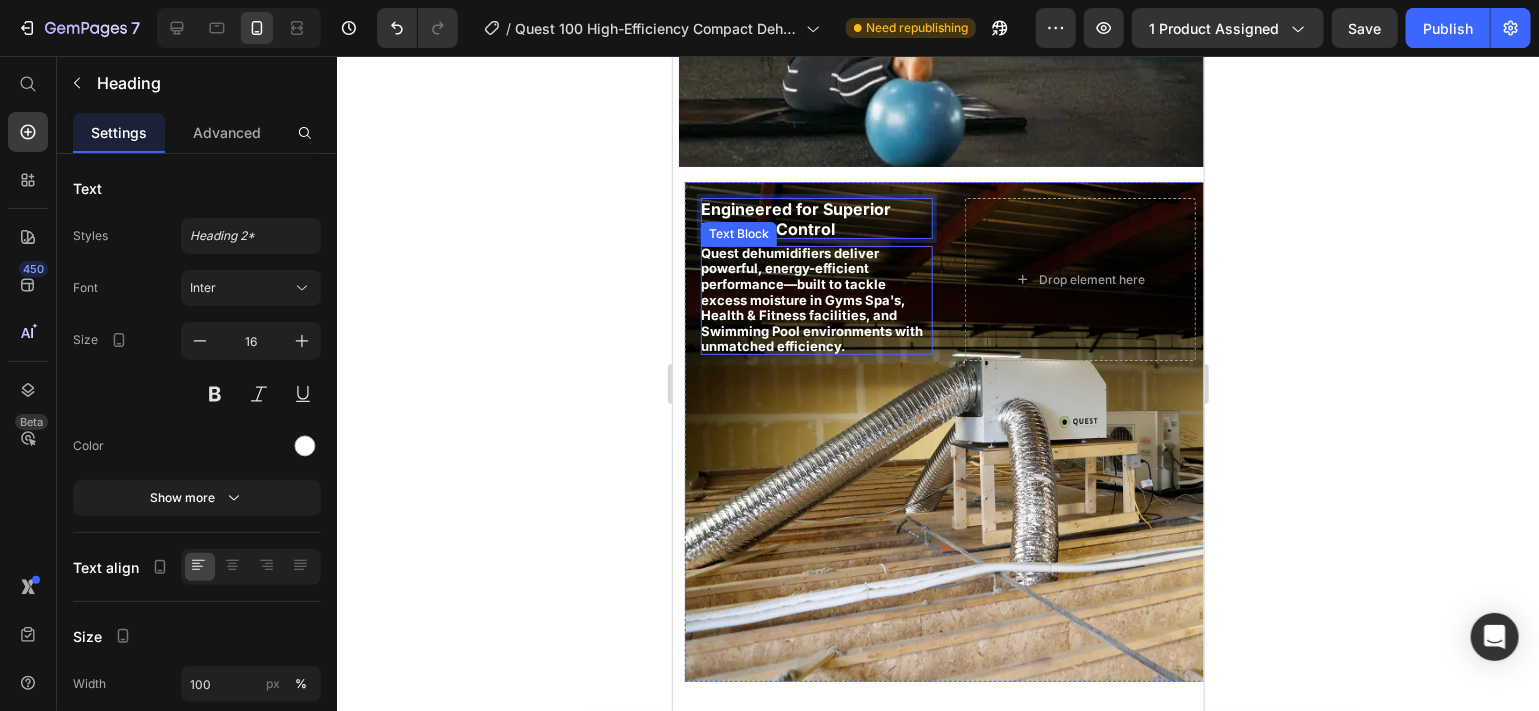 click on "Quest dehumidifiers deliver powerful, energy-efficient performance—built to tackle excess moisture in Gyms Spa's, Health & Fitness facilities, and Swimming Pool environments with unmatched efficiency. Text Block" at bounding box center [816, 299] 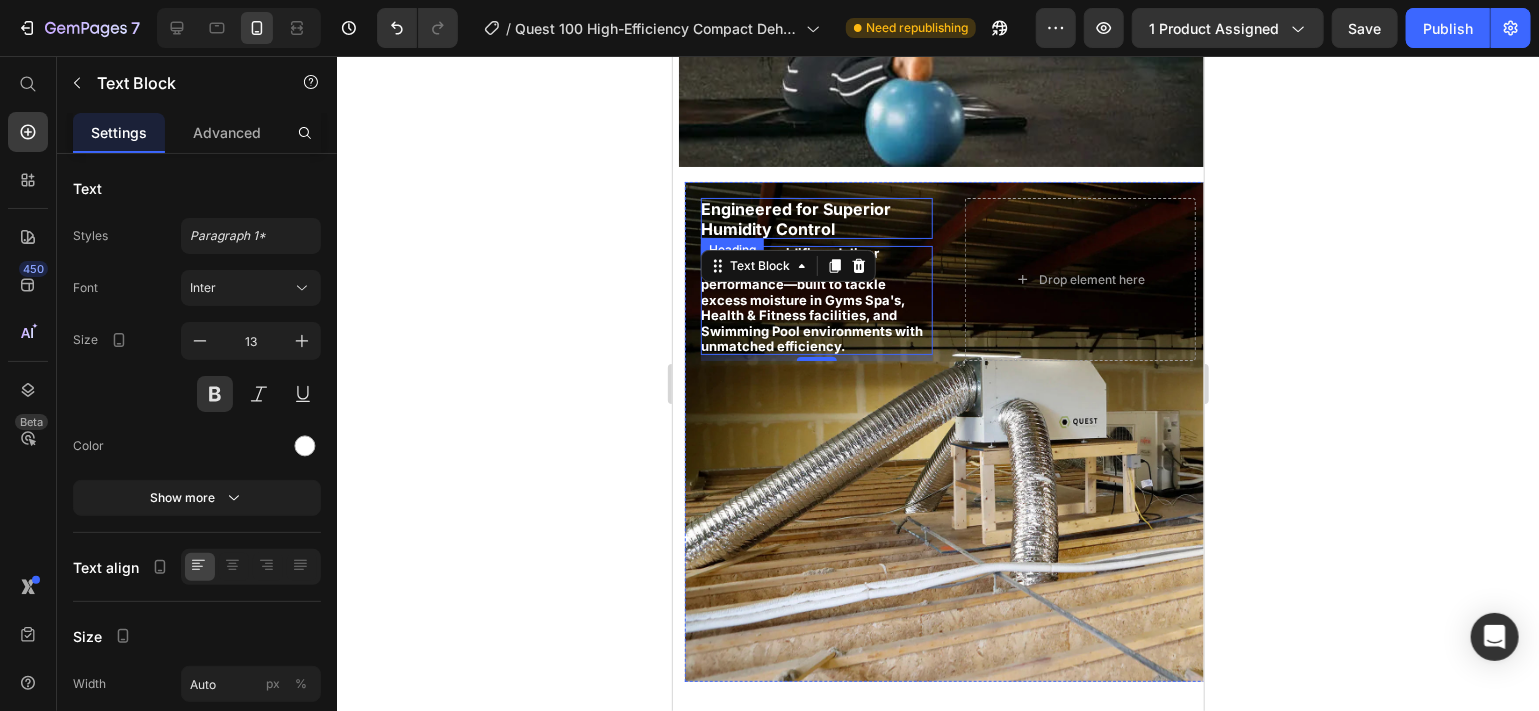 click on "Engineered for Superior Humidity Control" at bounding box center (795, 217) 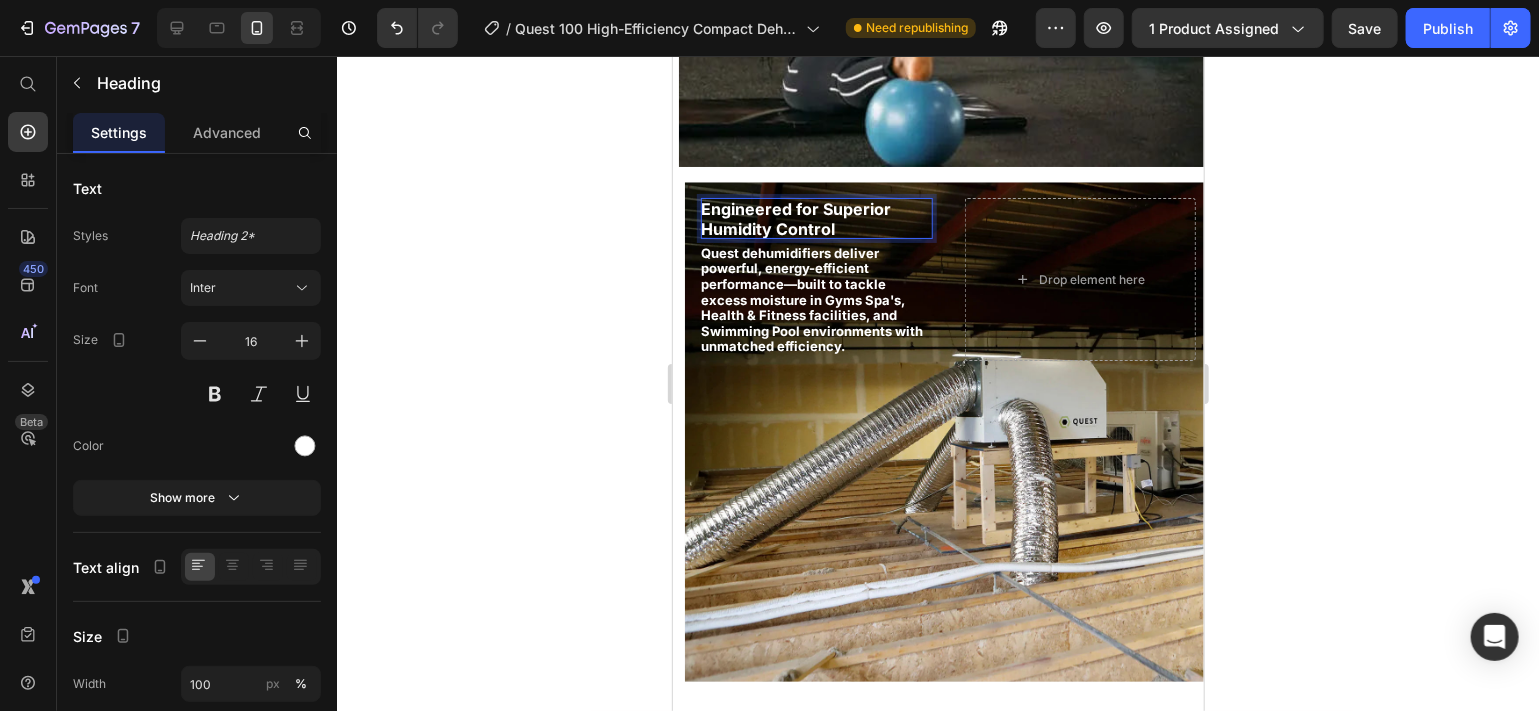 click on "Engineered for Superior Humidity Control" at bounding box center (815, 218) 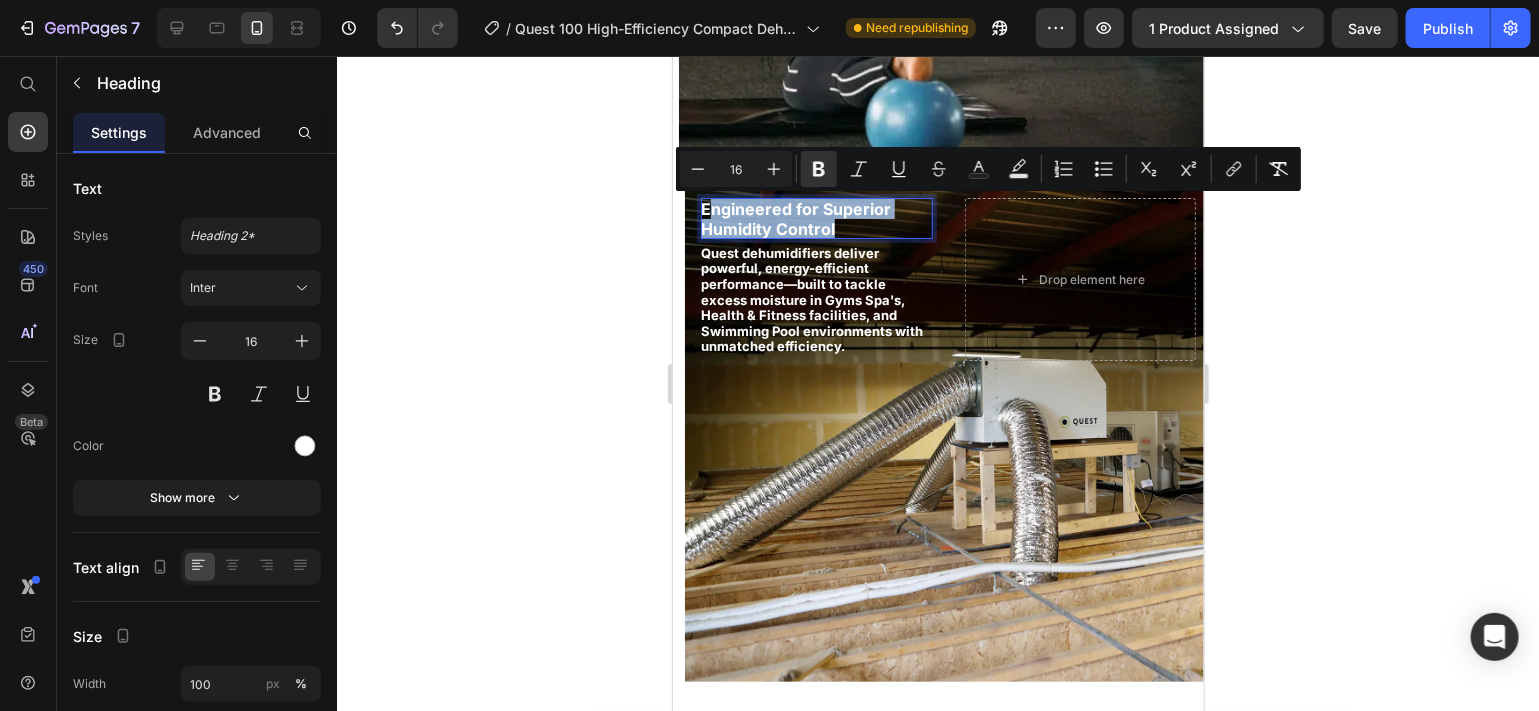 drag, startPoint x: 836, startPoint y: 225, endPoint x: 708, endPoint y: 207, distance: 129.25943 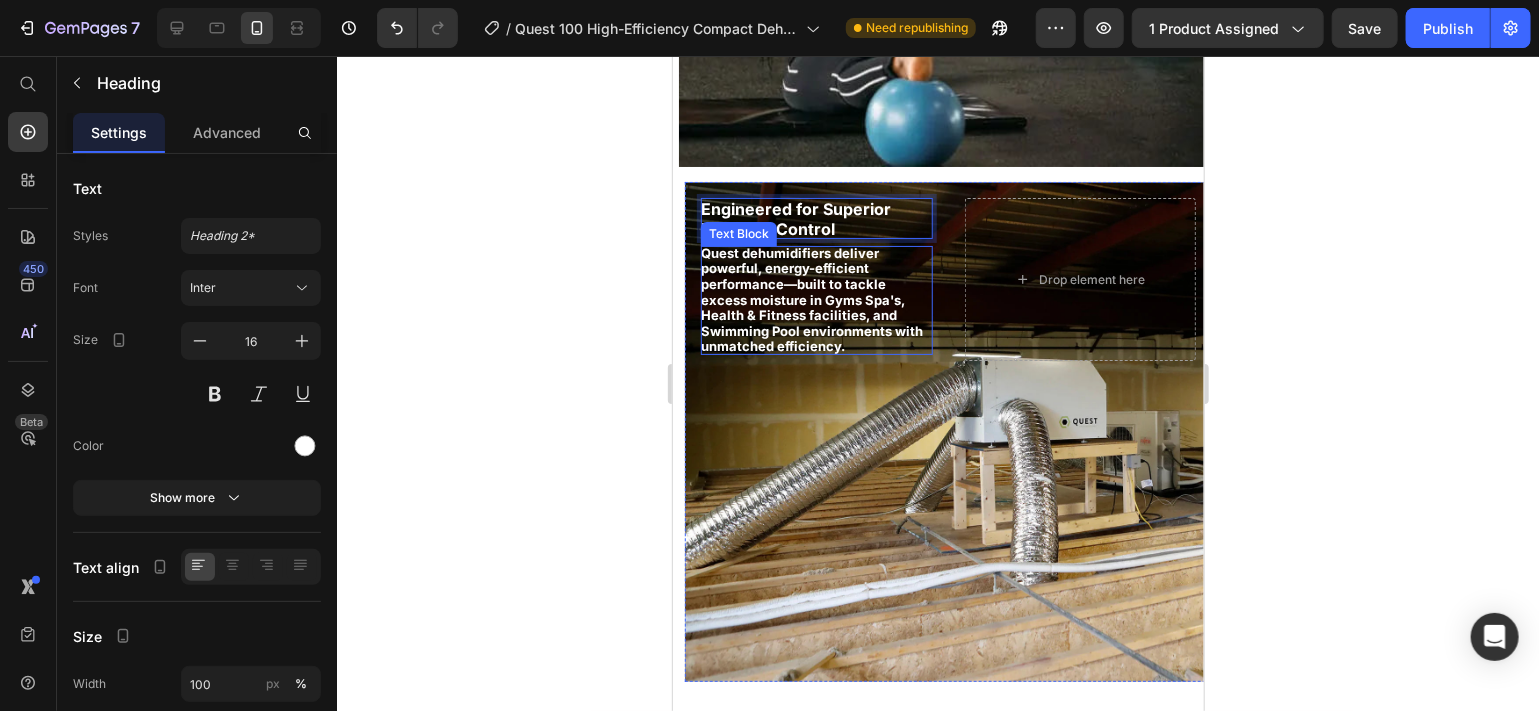click on "Quest dehumidifiers deliver powerful, energy-efficient performance—built to tackle excess moisture in Gyms Spa's, Health & Fitness facilities, and Swimming Pool environments with unmatched efficiency. Text Block" at bounding box center [816, 299] 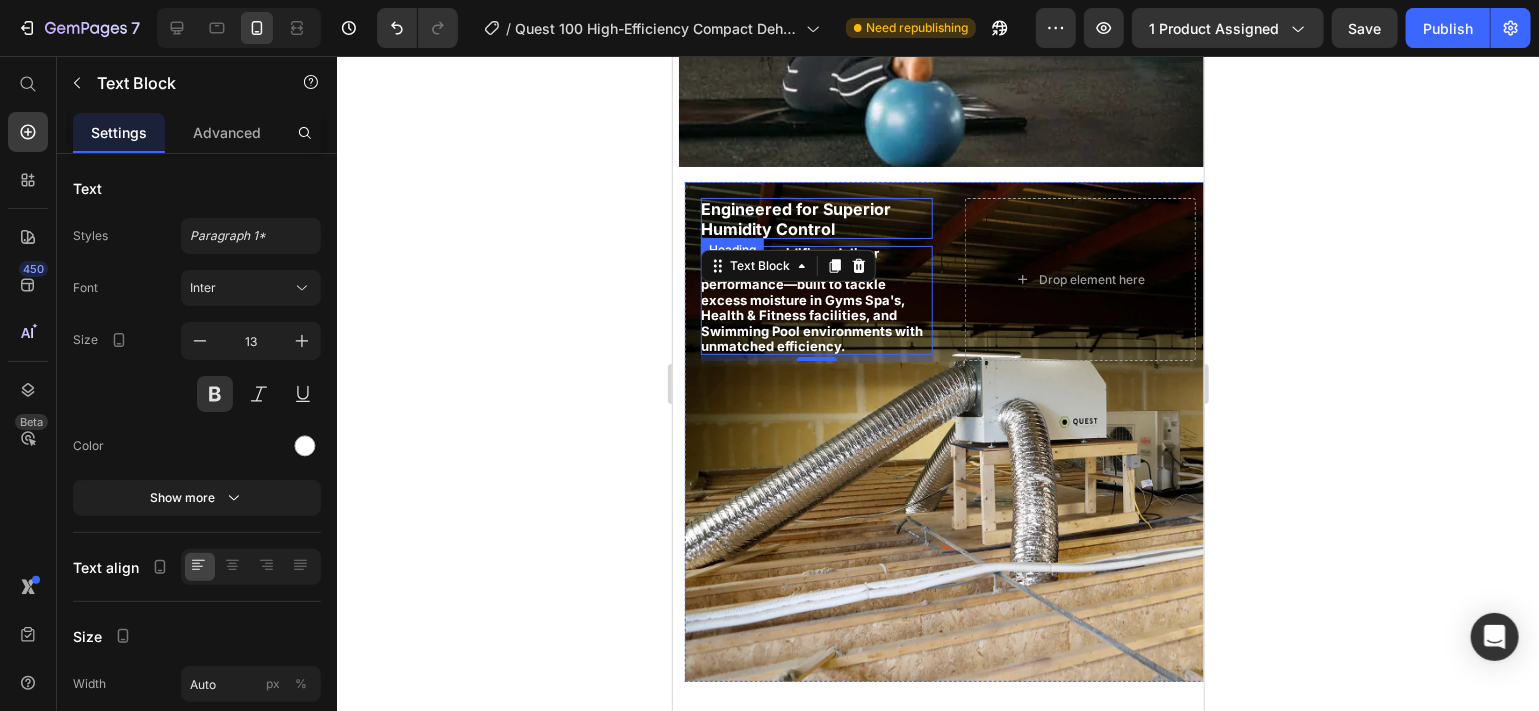 click on "Engineered for Superior Humidity Control" at bounding box center [795, 217] 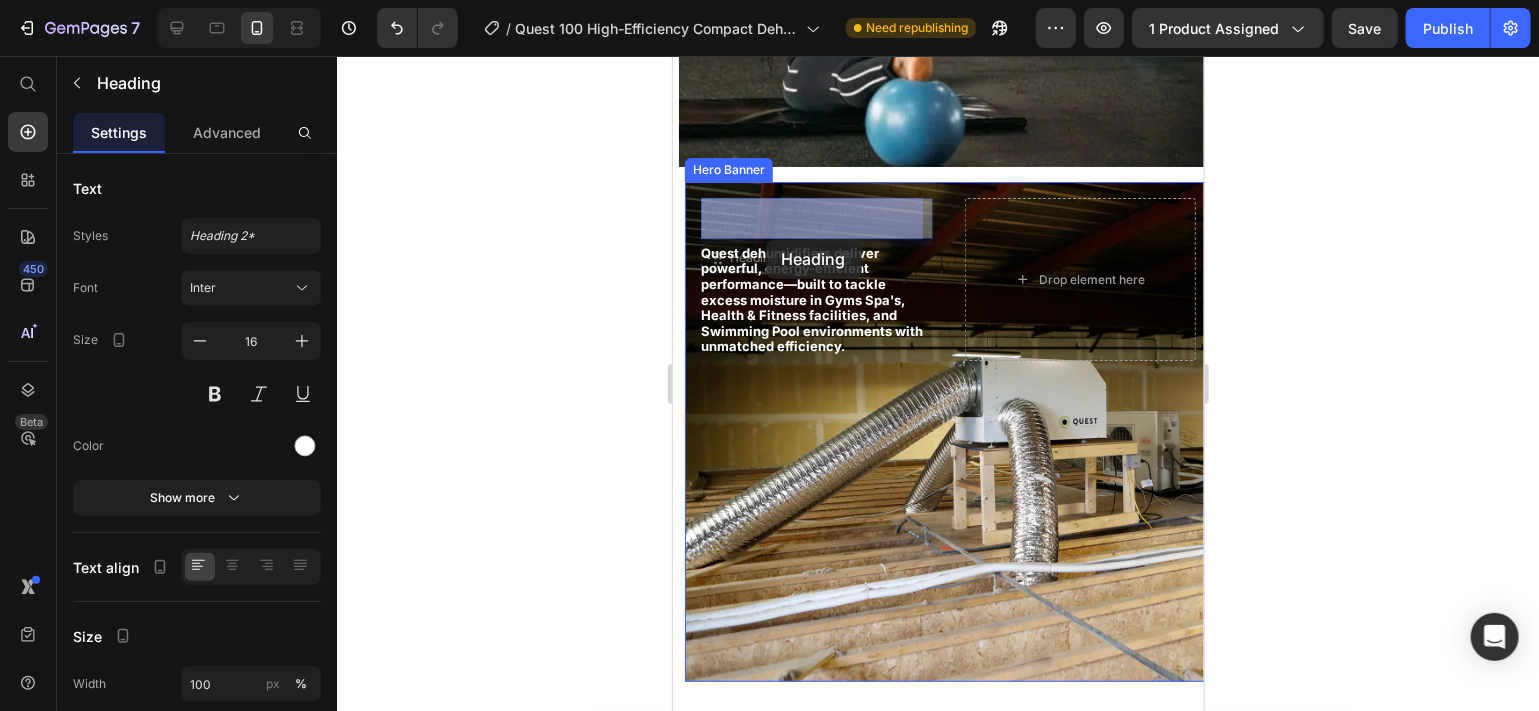 drag, startPoint x: 763, startPoint y: 260, endPoint x: 765, endPoint y: 239, distance: 21.095022 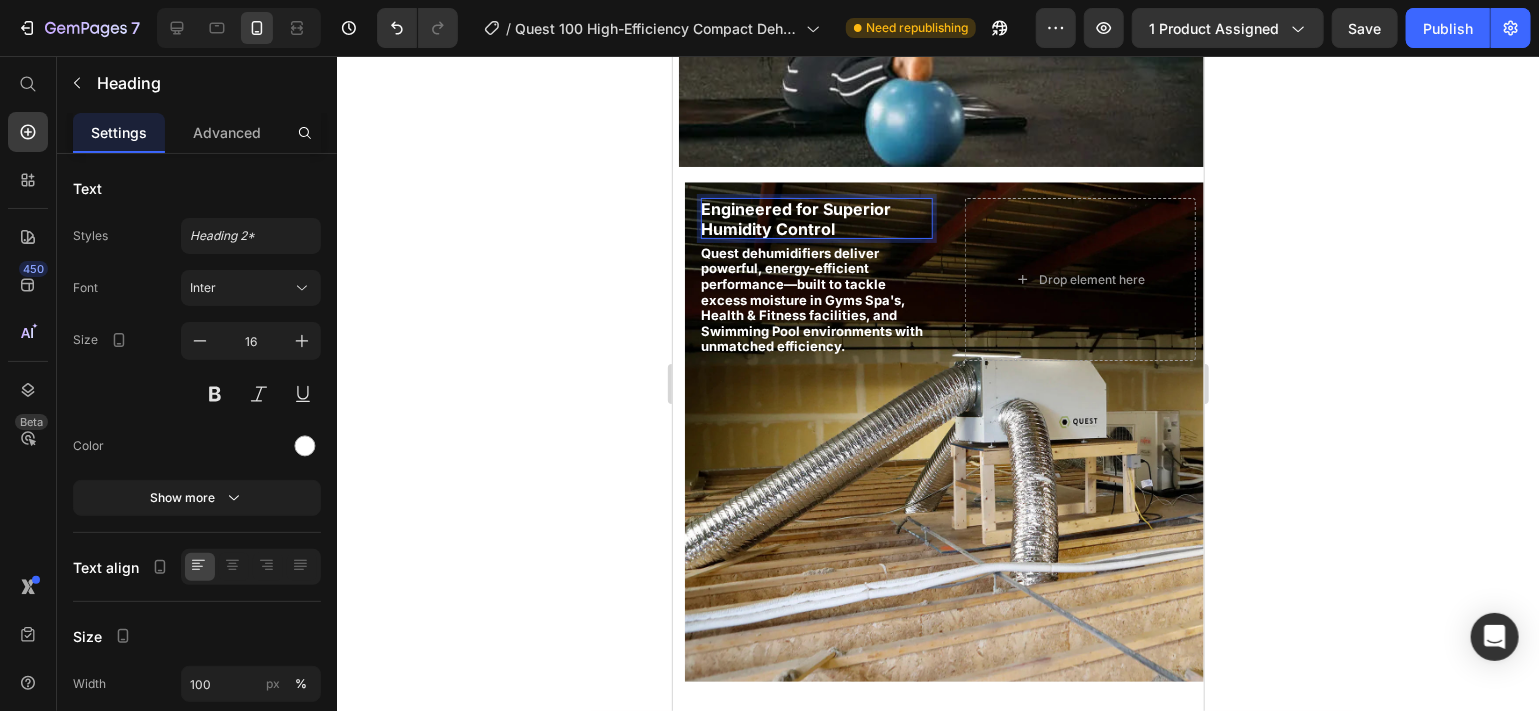 click on "Engineered for Superior Humidity Control" at bounding box center (795, 217) 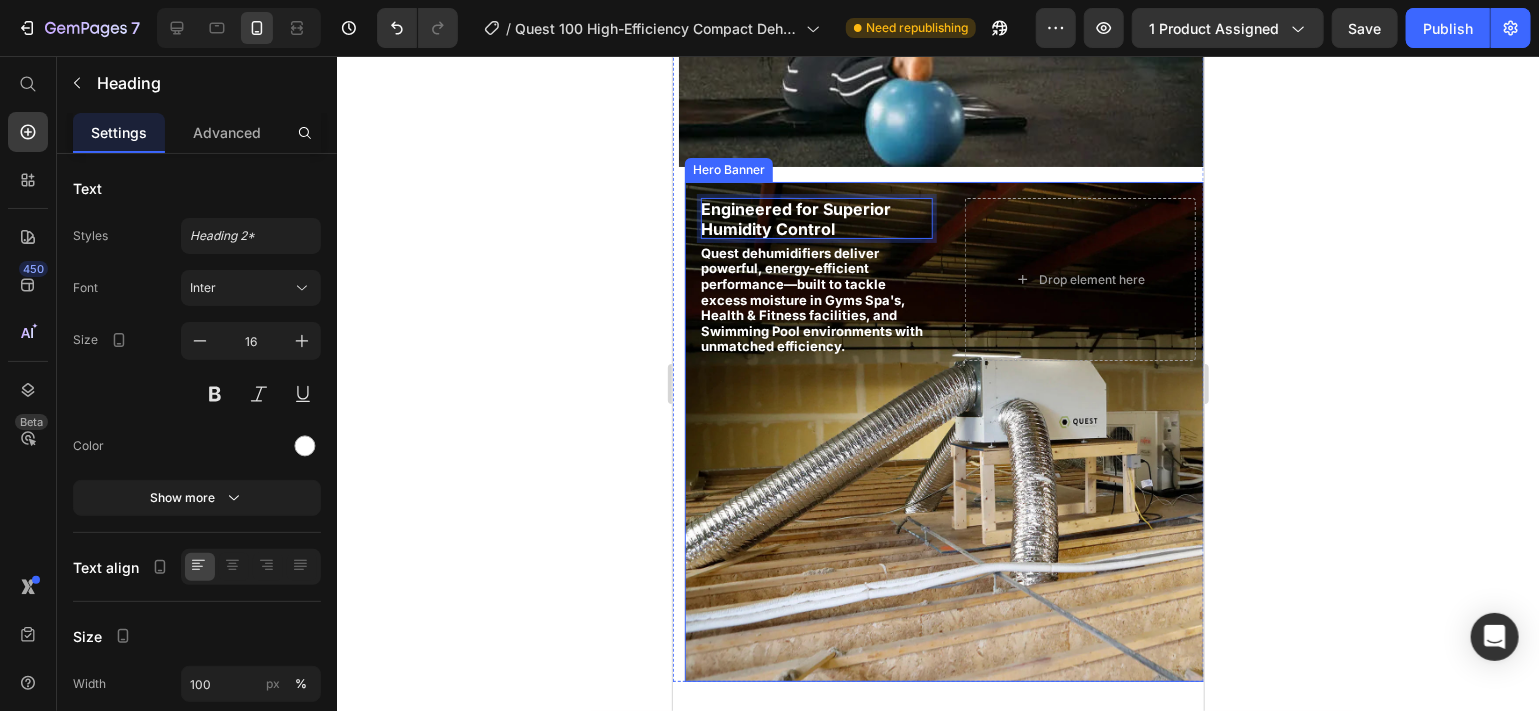 click on "Engineered for Superior Humidity Control Heading   7 Quest dehumidifiers deliver powerful, energy-efficient performance—built to tackle excess moisture in Gyms Spa's, Health & Fitness facilities, and Swimming Pool environments with unmatched efficiency. Text Block
Drop element here" at bounding box center (947, 278) 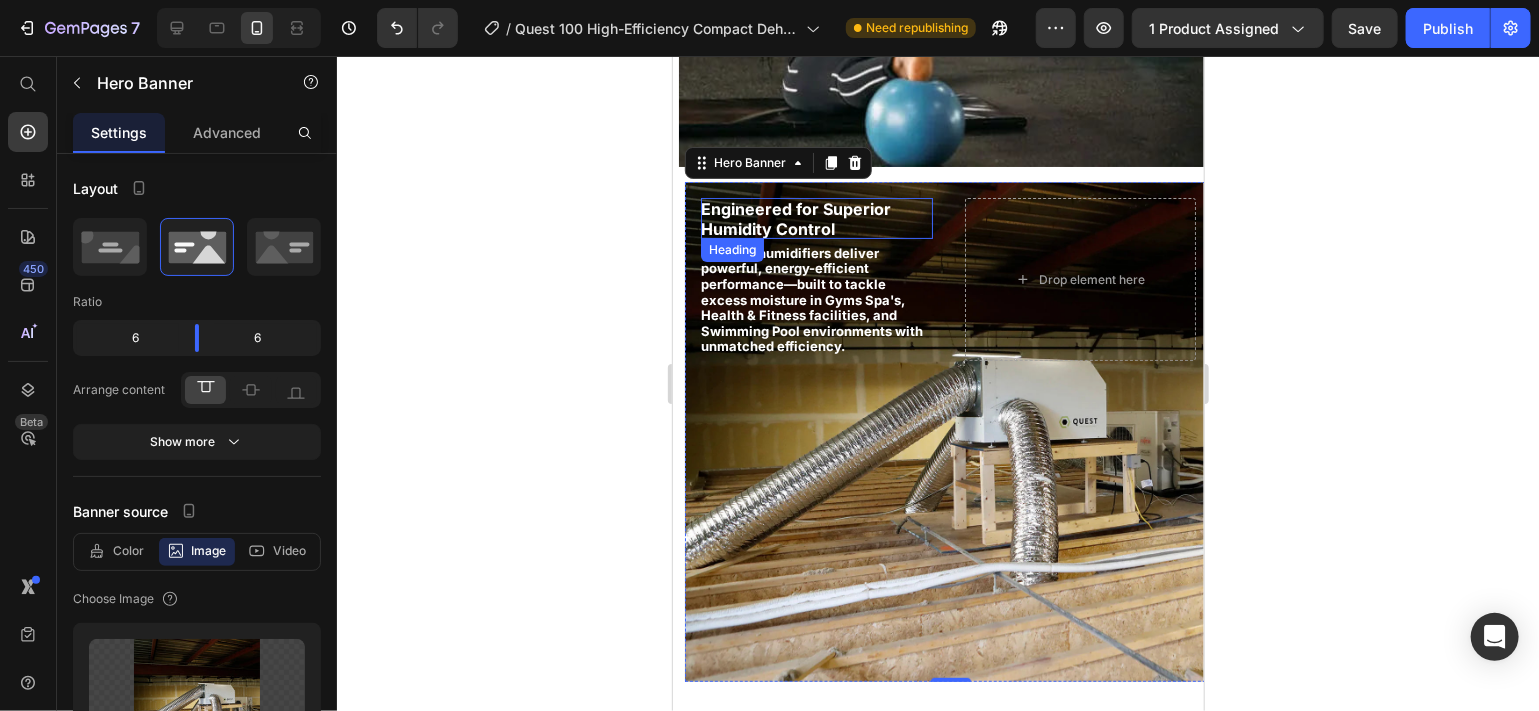 click on "Engineered for Superior Humidity Control" at bounding box center [795, 217] 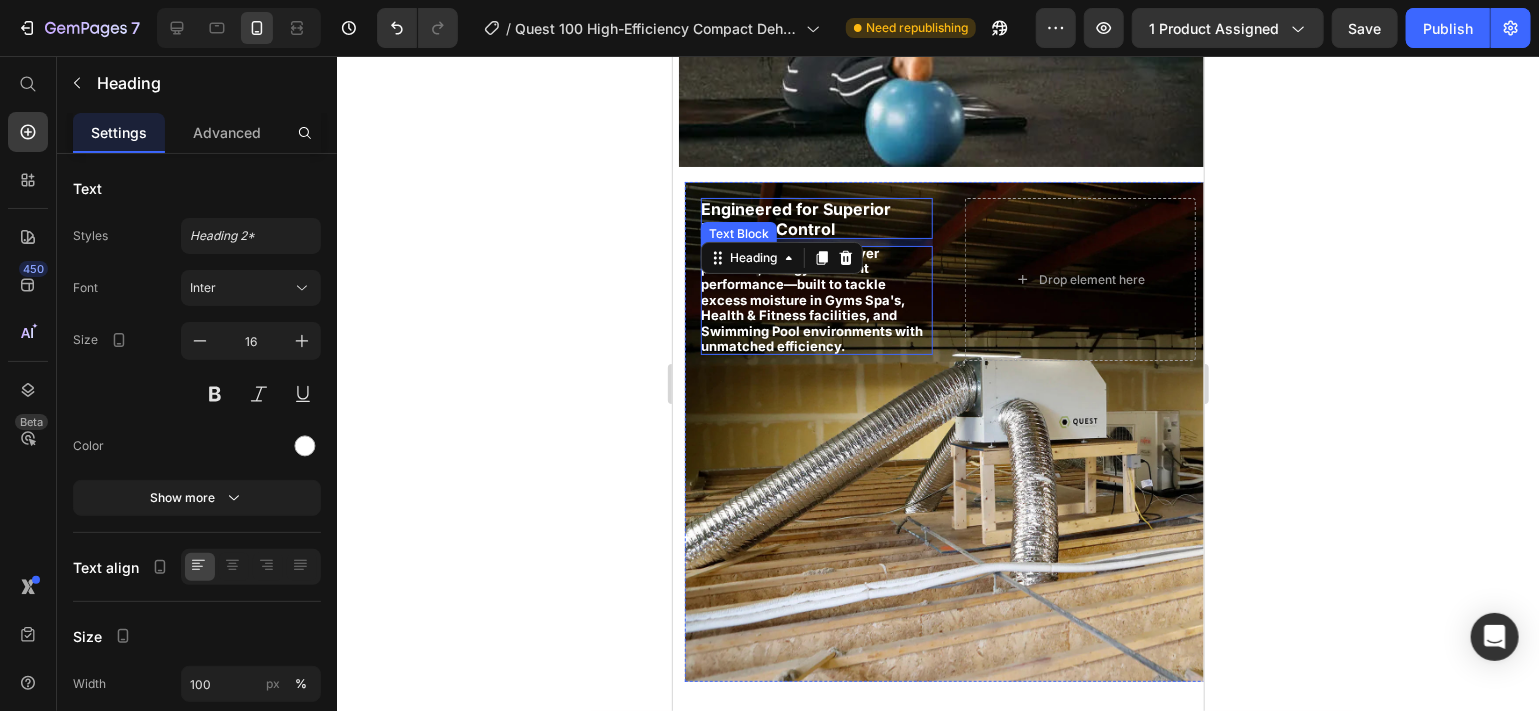 click on "Quest dehumidifiers deliver powerful, energy-efficient performance—built to tackle excess moisture in Gyms Spa's, Health & Fitness facilities, and Swimming Pool environments with unmatched efficiency." at bounding box center (811, 299) 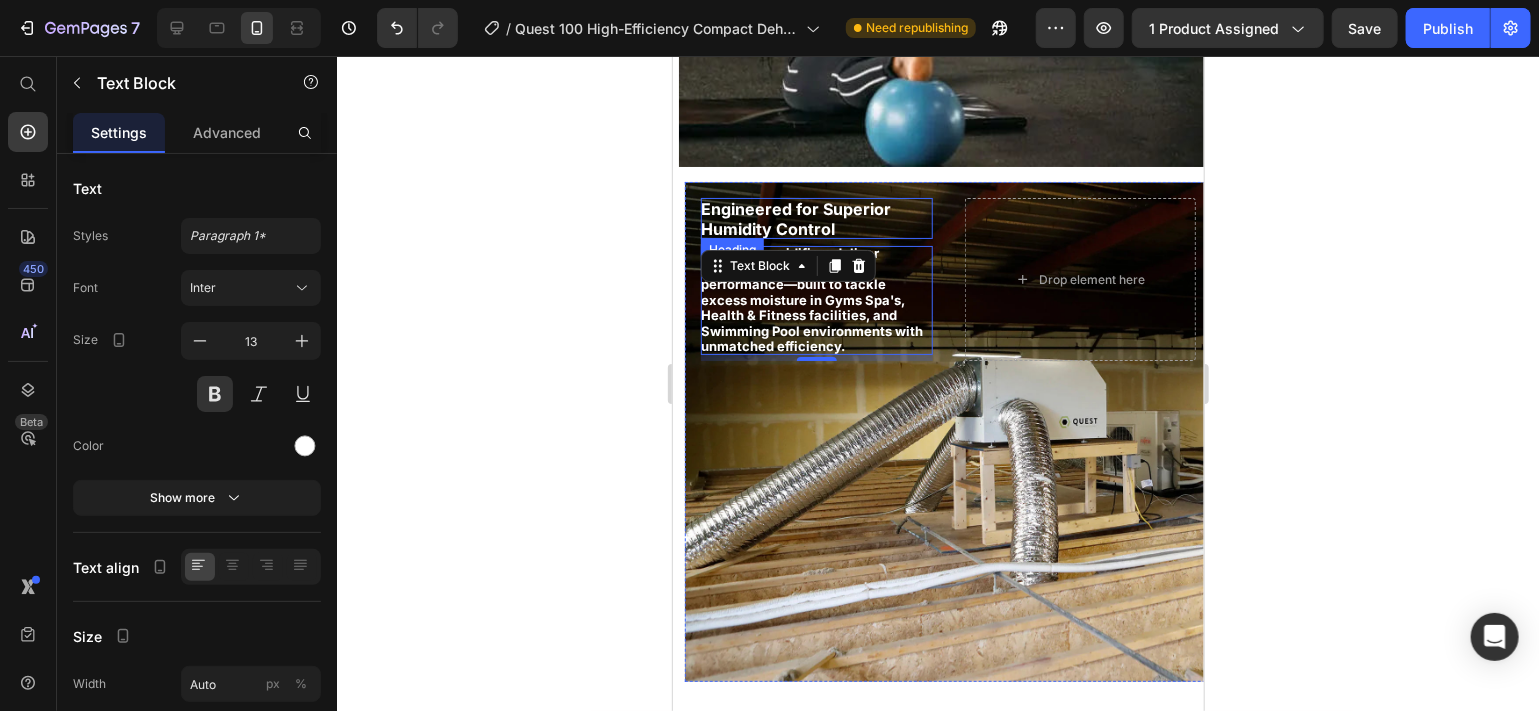 click on "⁠⁠⁠⁠⁠⁠⁠ Engineered for Superior Humidity Control" at bounding box center [815, 218] 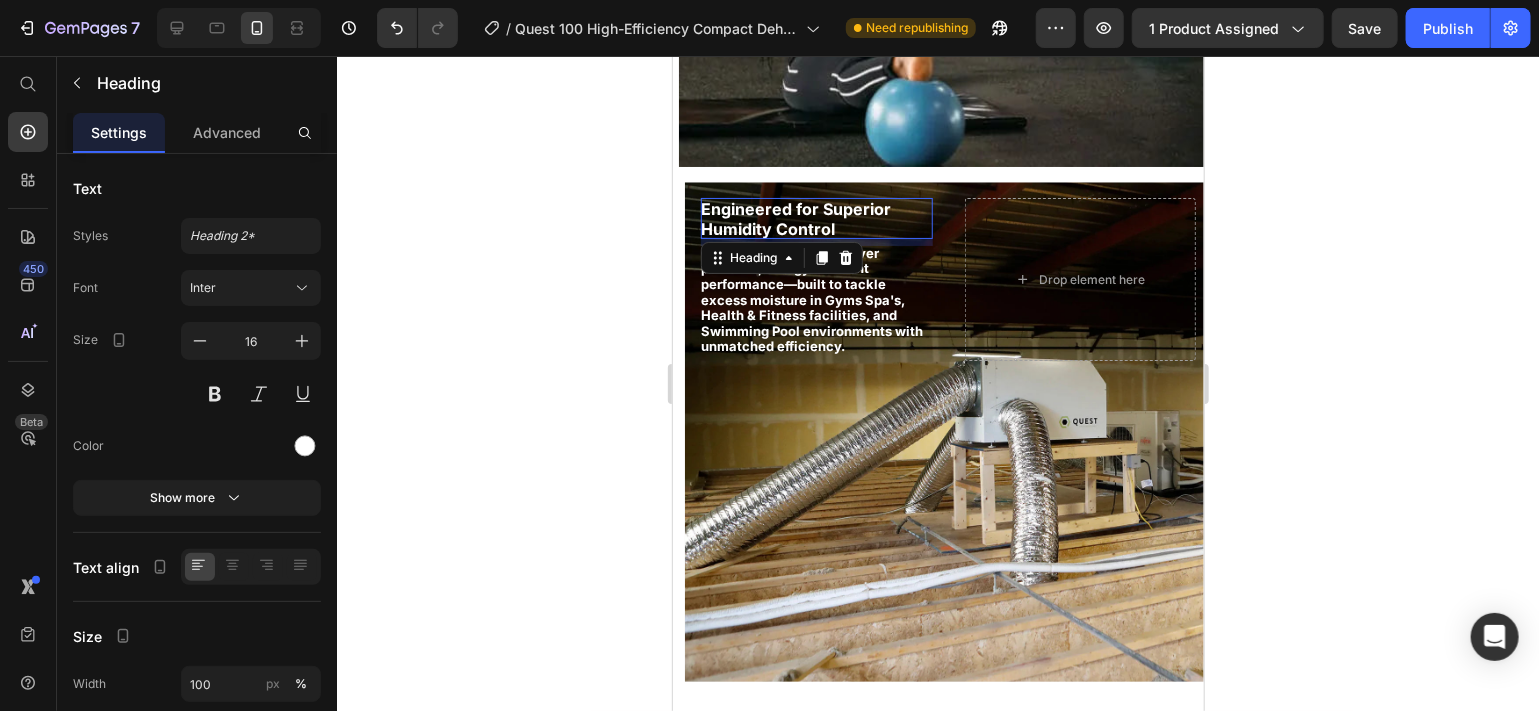 click on "7" at bounding box center [816, 241] 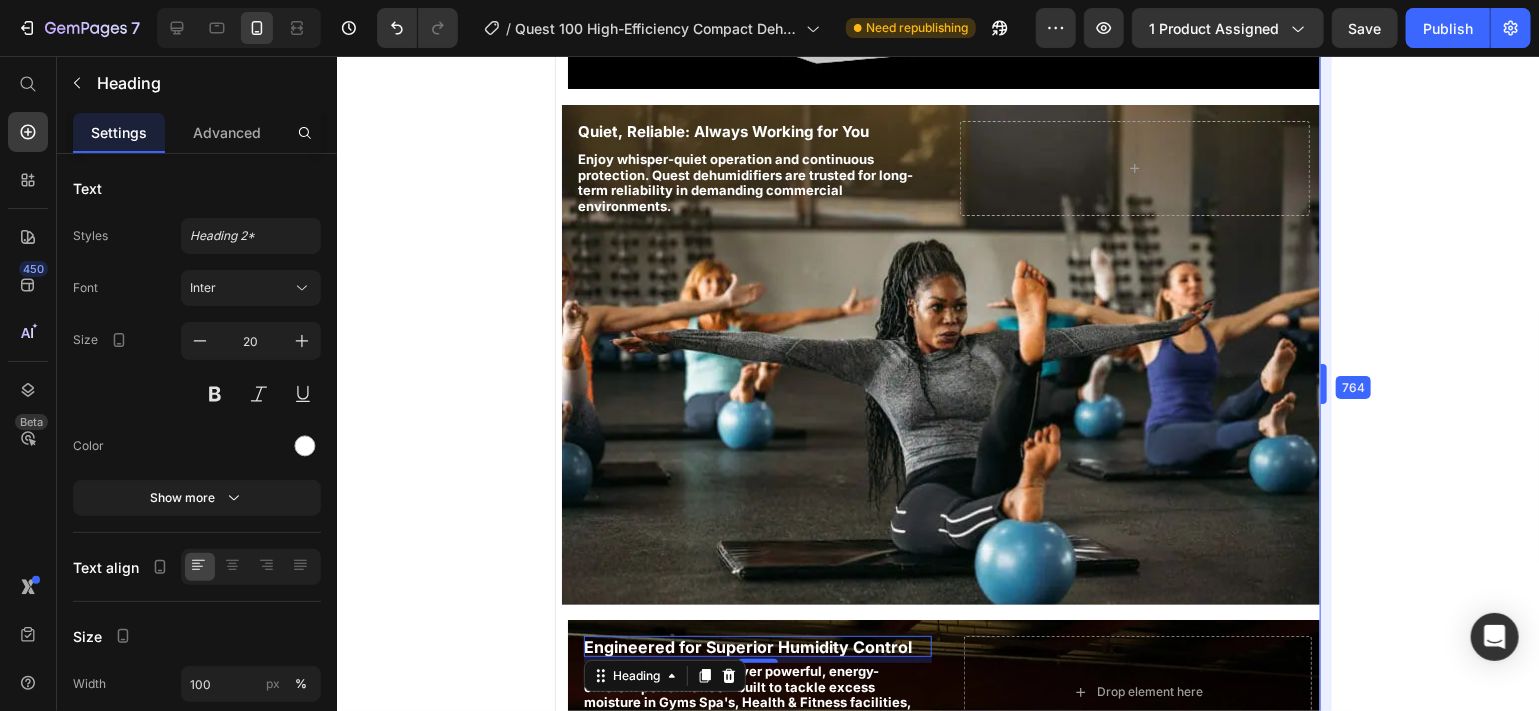 type on "16" 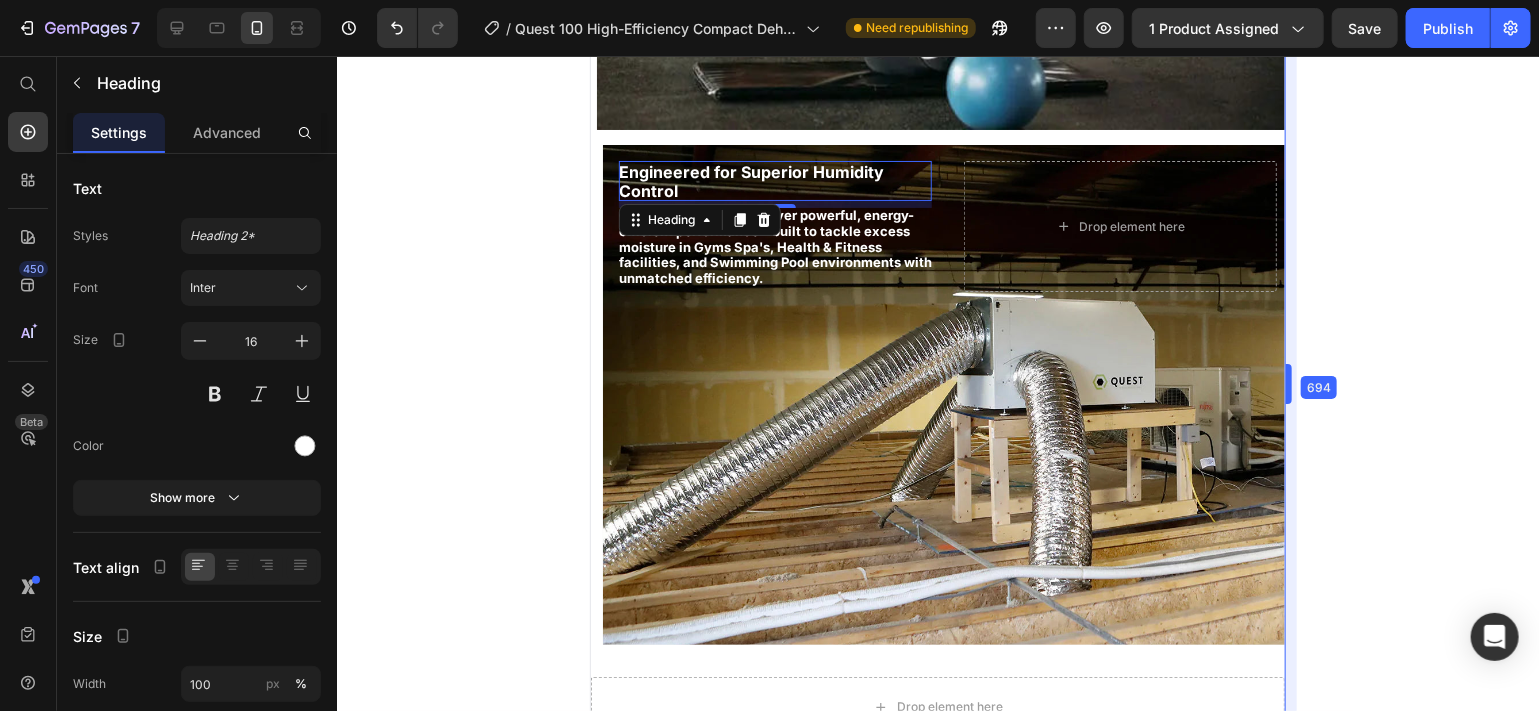 scroll, scrollTop: 3452, scrollLeft: 0, axis: vertical 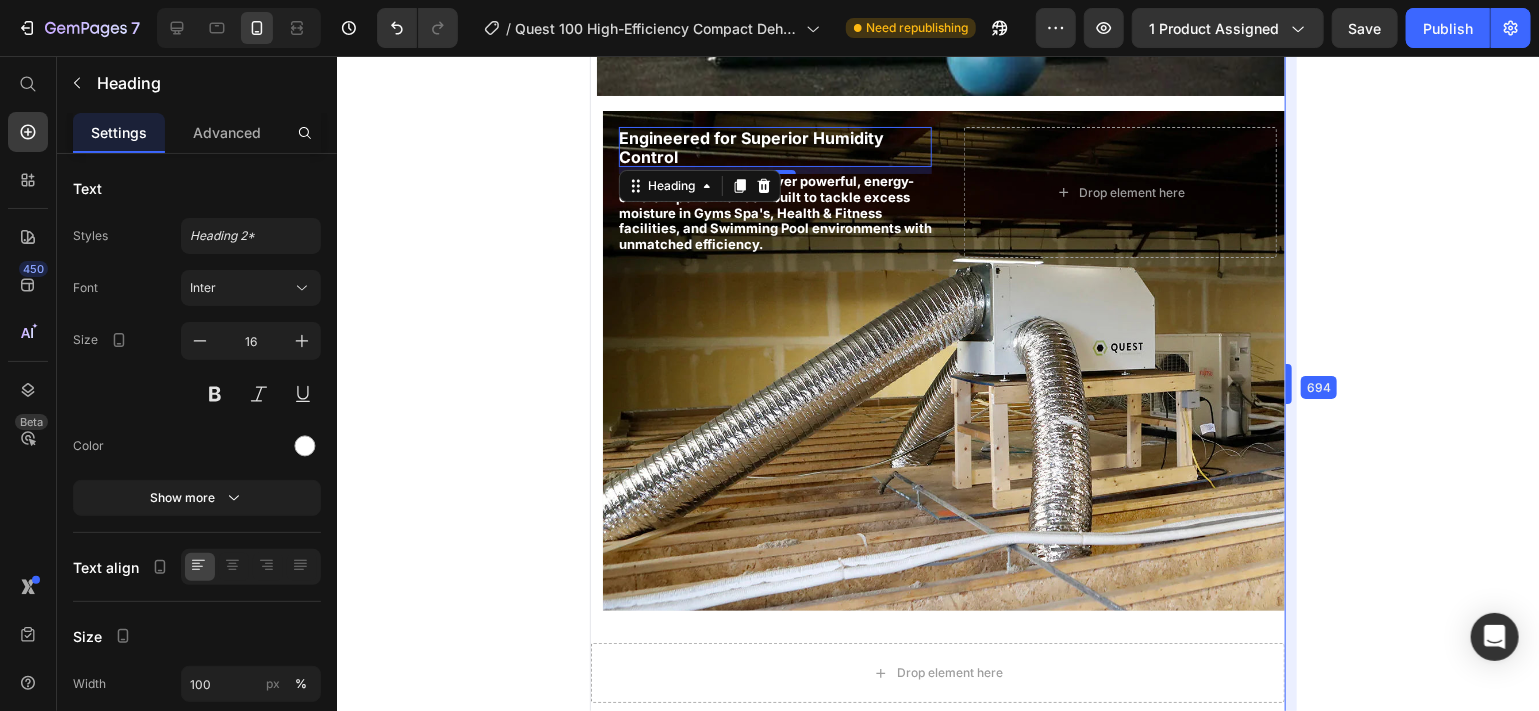 drag, startPoint x: 1202, startPoint y: 372, endPoint x: 1365, endPoint y: 338, distance: 166.50826 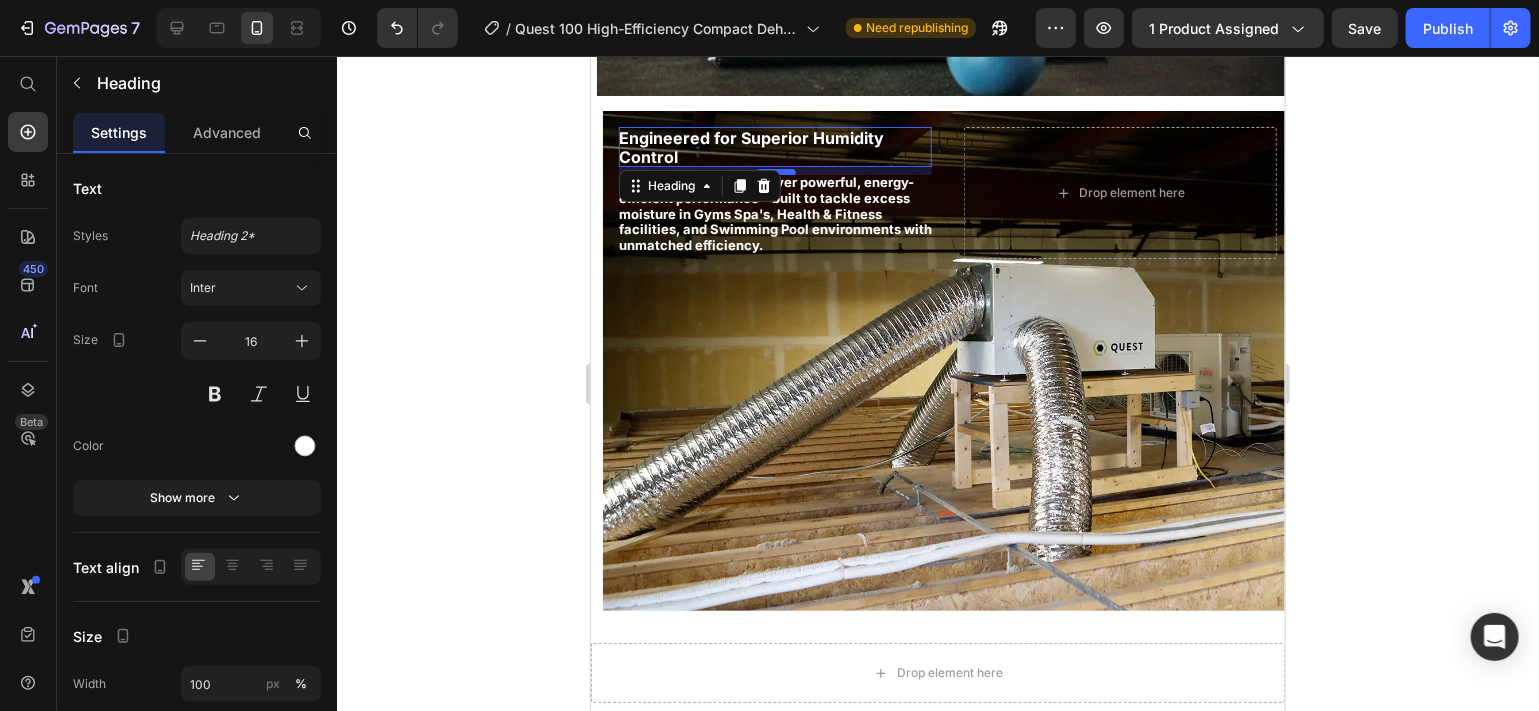 click at bounding box center (775, 171) 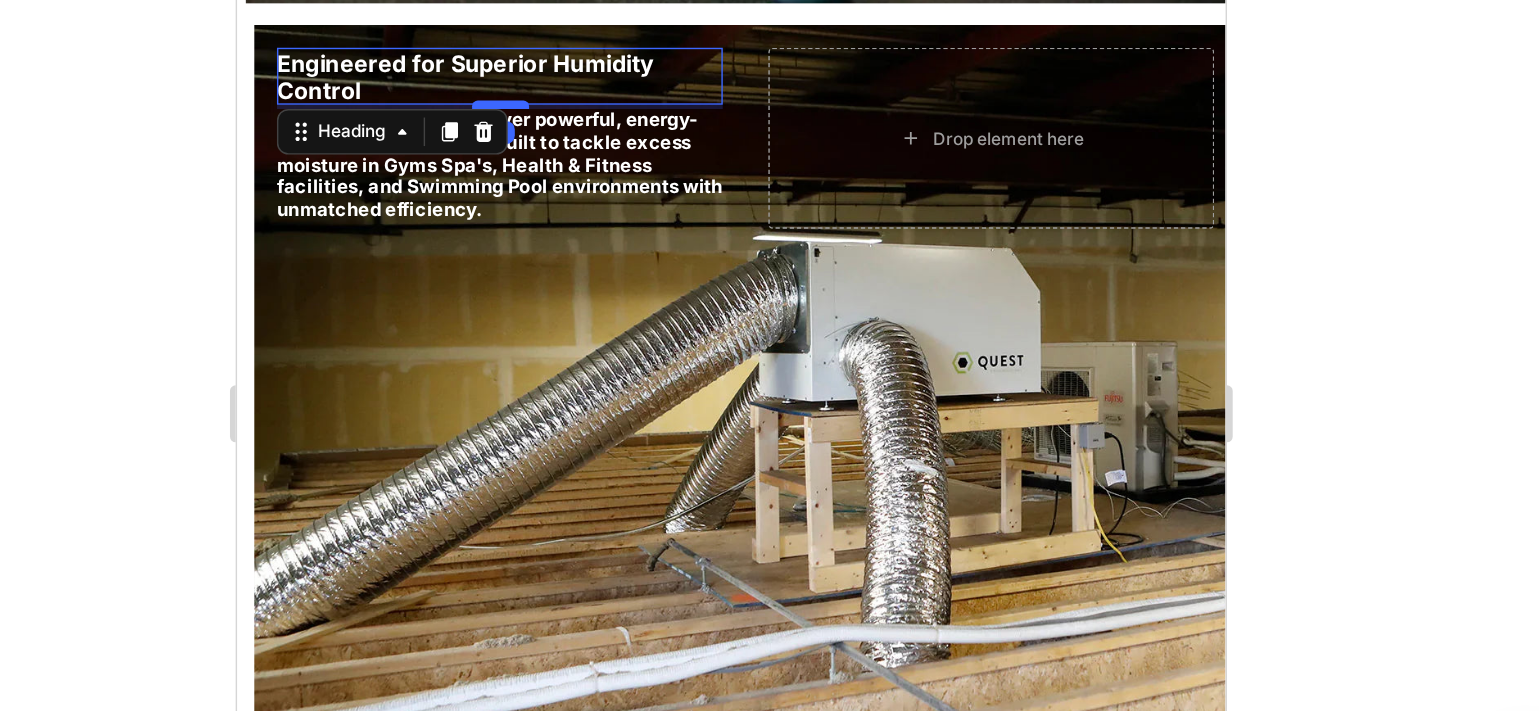 click at bounding box center (422, 58) 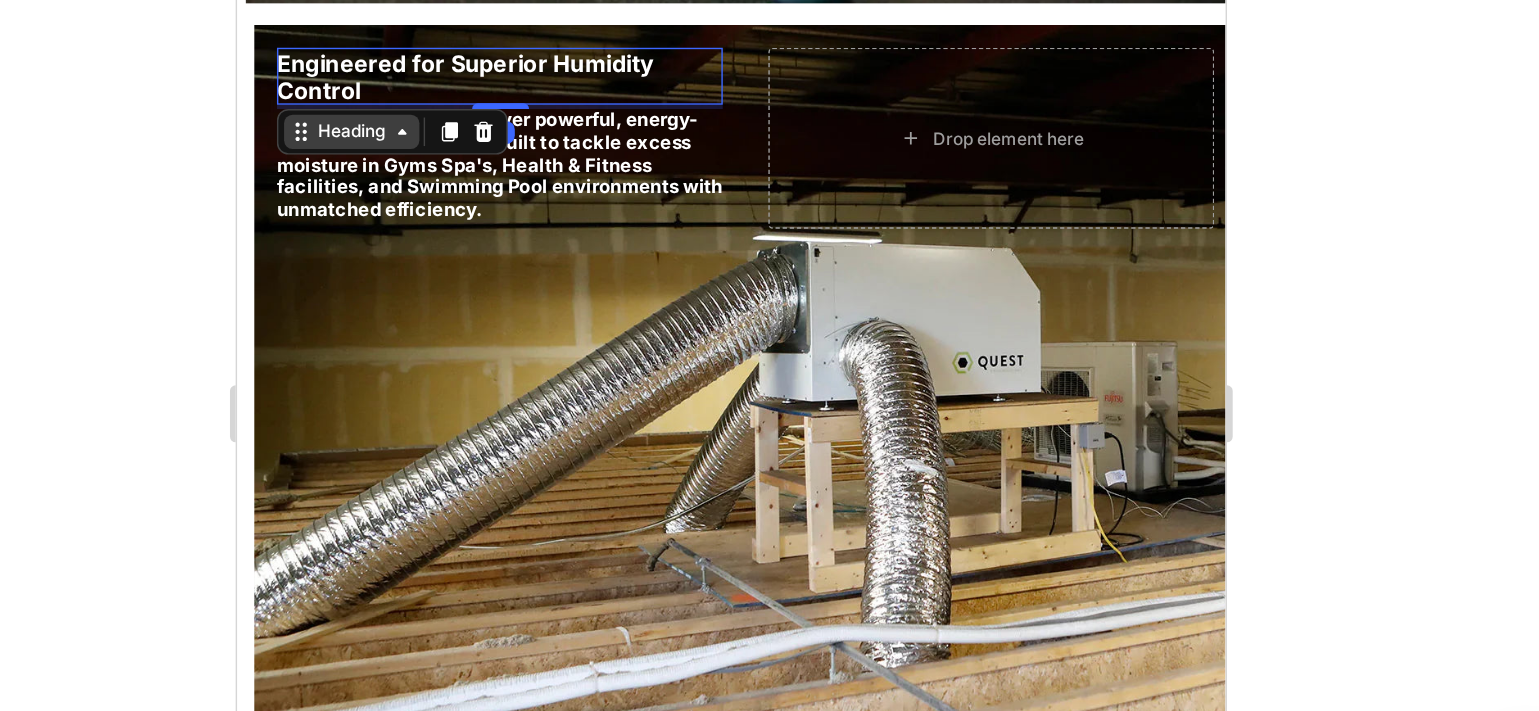 click 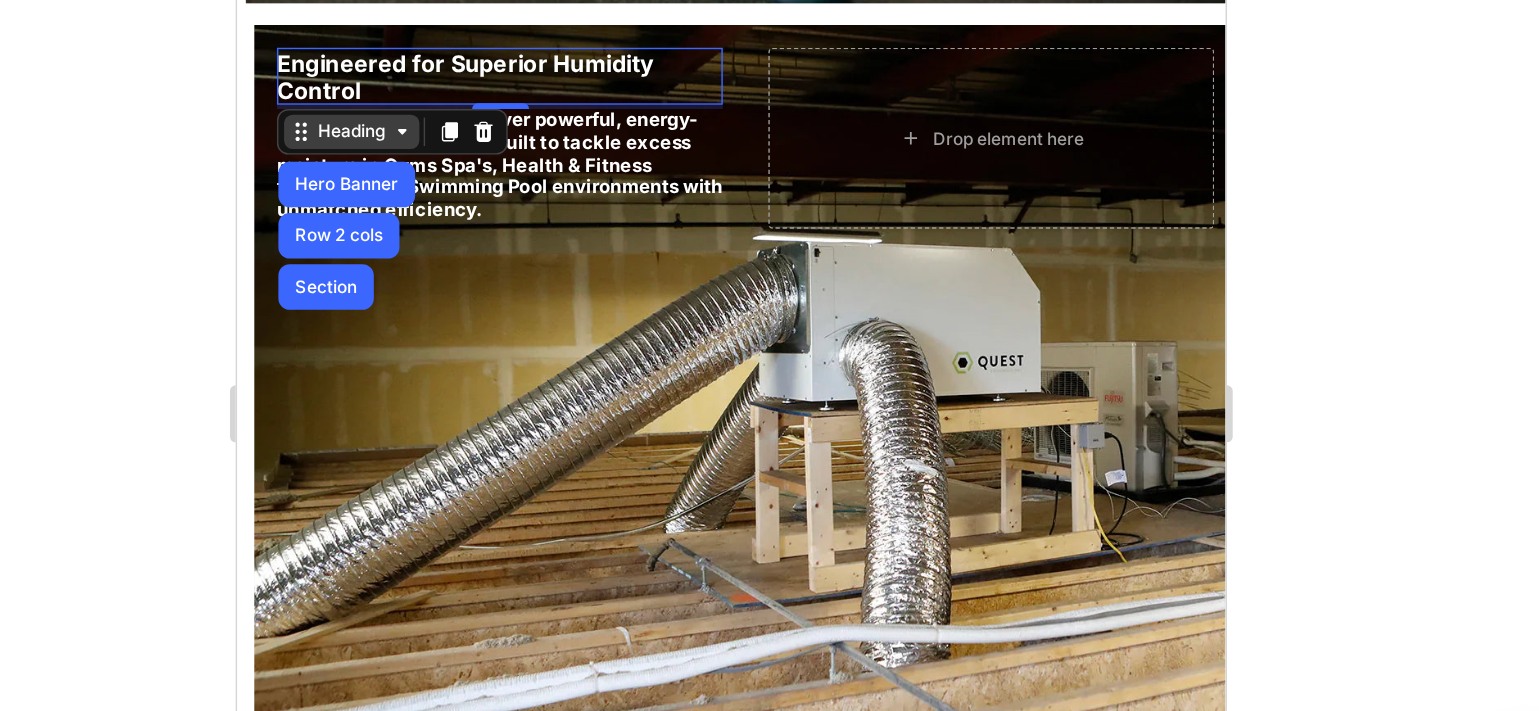 click 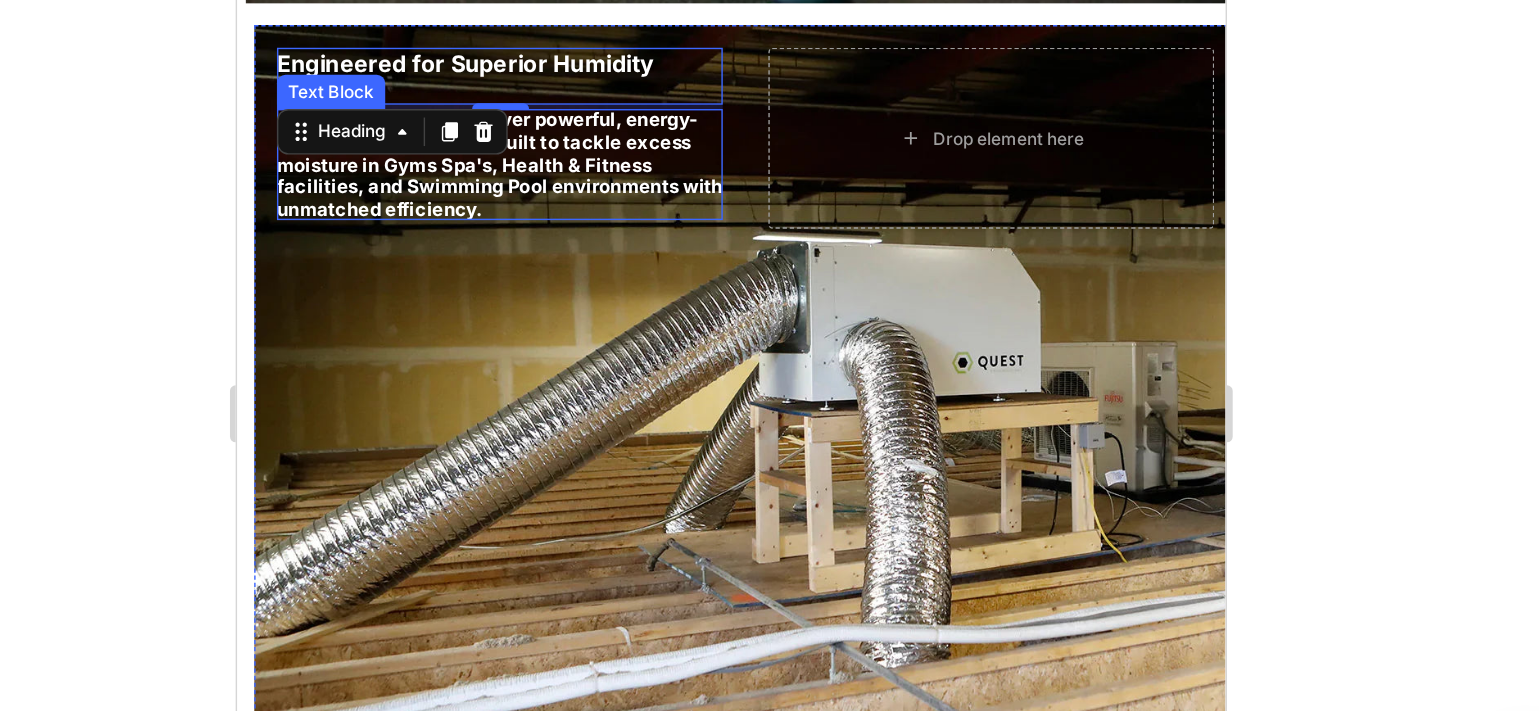 click on "Quest dehumidifiers deliver powerful, energy-efficient performance—built to tackle excess moisture in Gyms Spa's, Health & Fitness facilities, and Swimming Pool environments with unmatched efficiency." at bounding box center (421, 99) 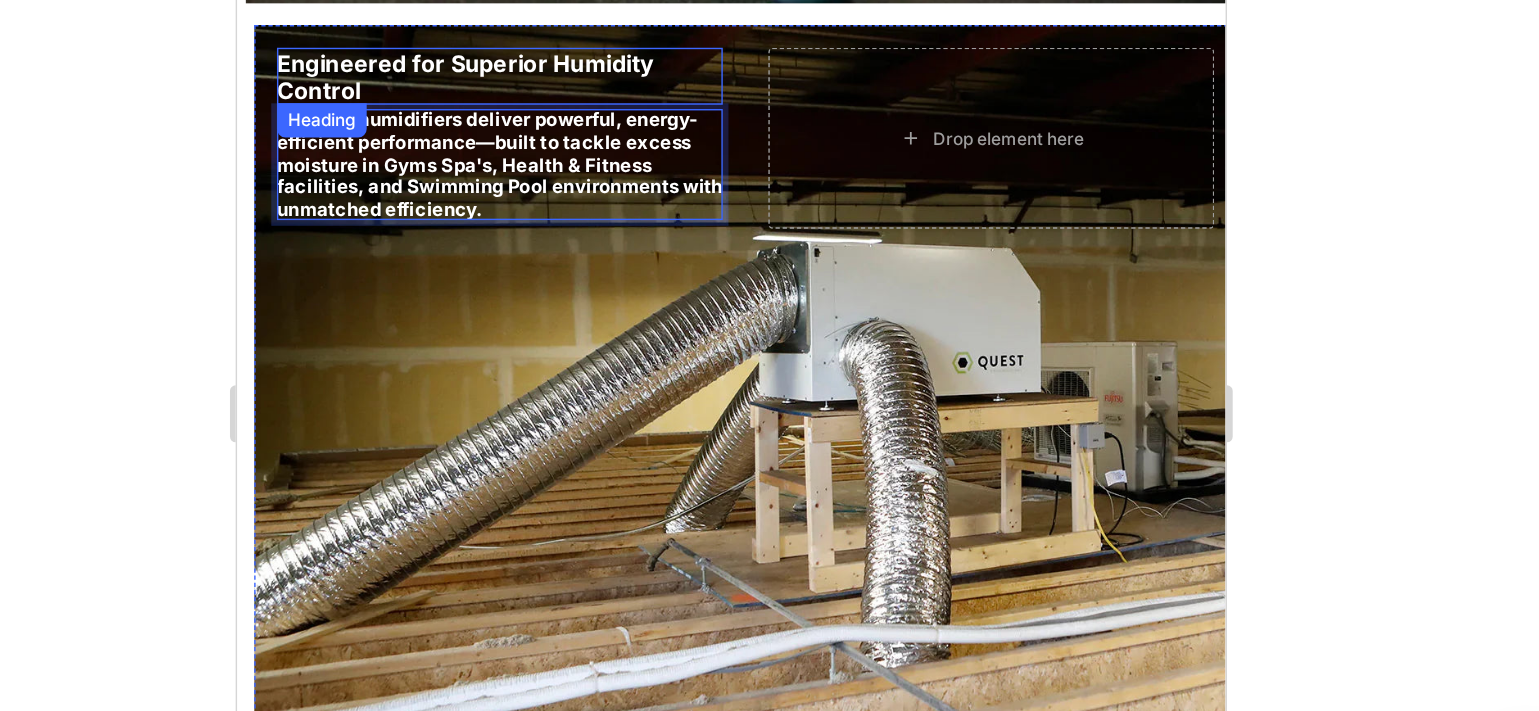 click on "⁠⁠⁠⁠⁠⁠⁠ Engineered for Superior Humidity Control" at bounding box center (420, 39) 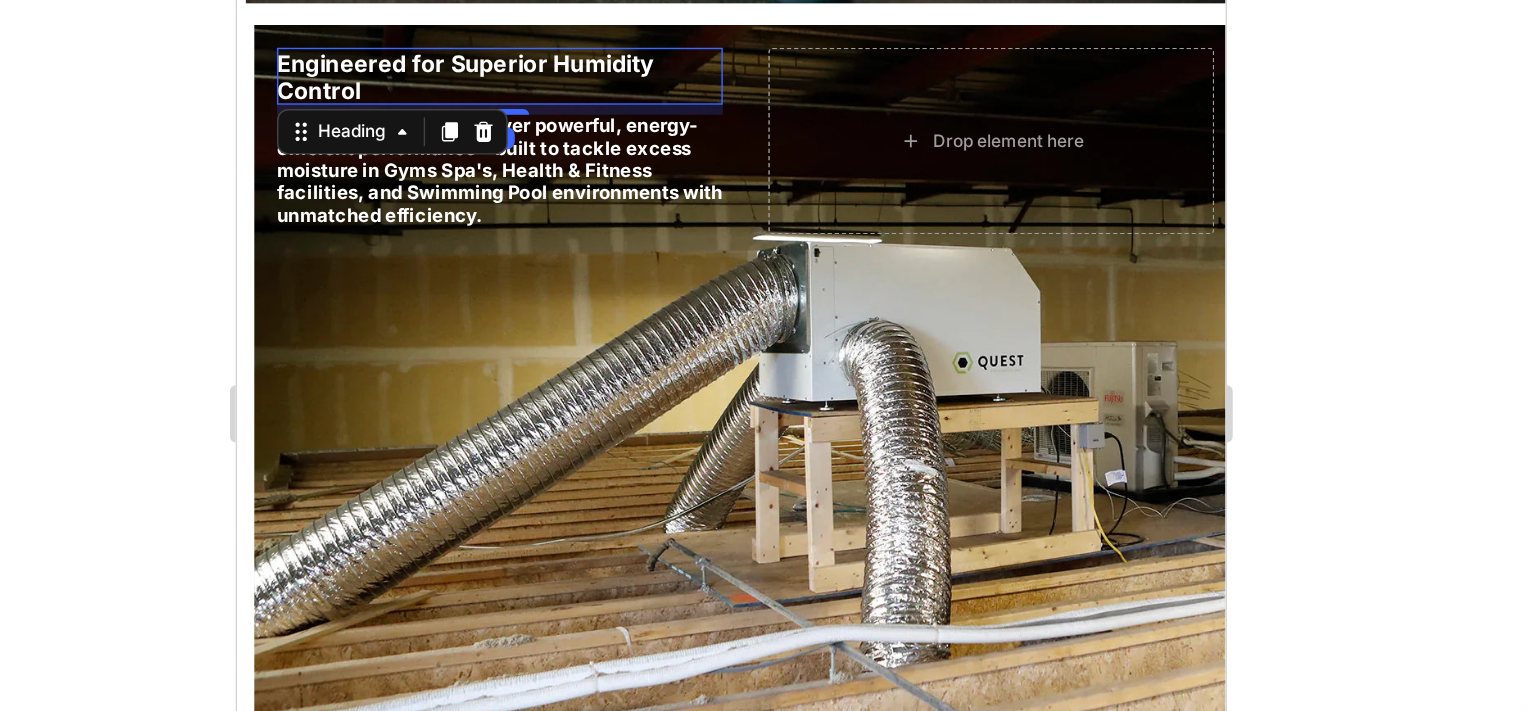 click on "⁠⁠⁠⁠⁠⁠⁠ Engineered for Superior Humidity Control Heading   7" at bounding box center [421, 38] 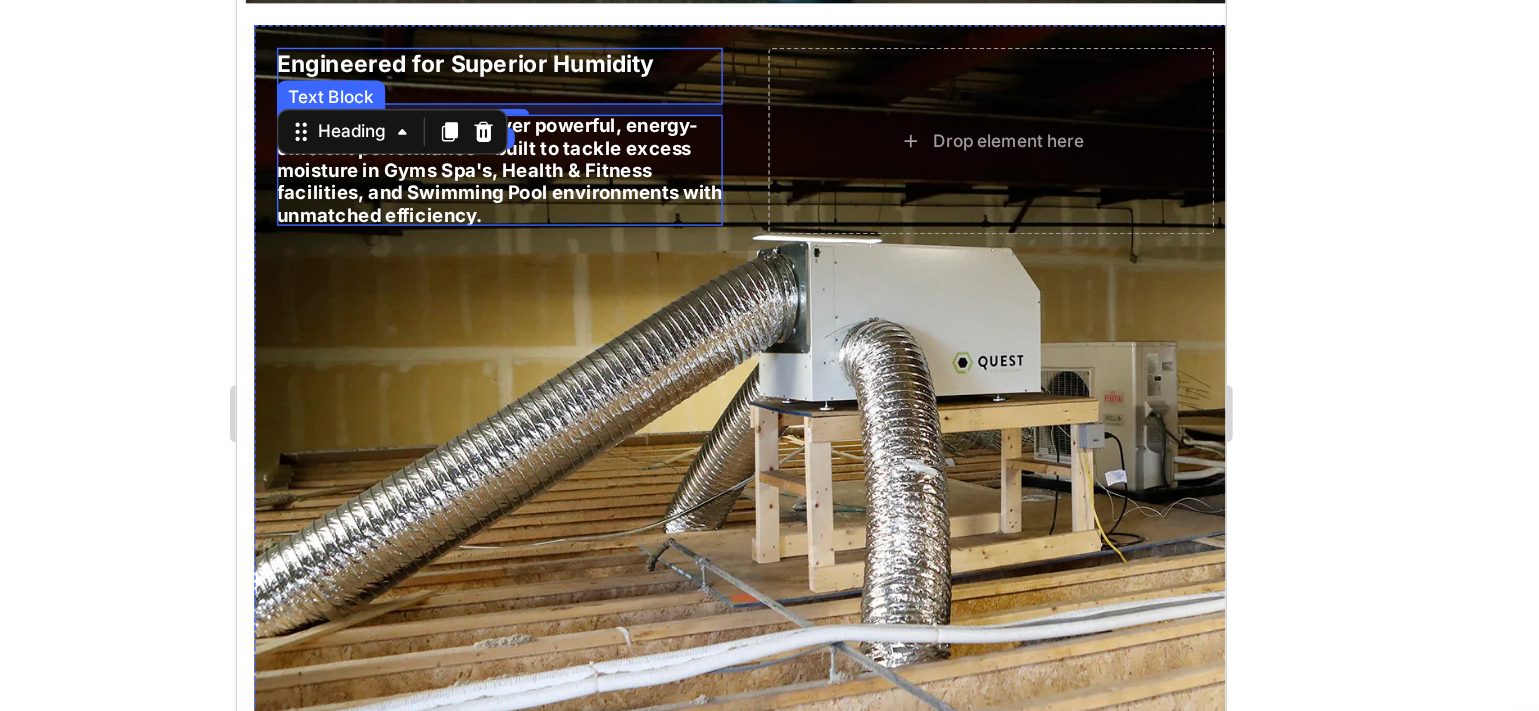 click on "Quest dehumidifiers deliver powerful, energy-efficient performance—built to tackle excess moisture in Gyms Spa's, Health & Fitness facilities, and Swimming Pool environments with unmatched efficiency." at bounding box center (421, 103) 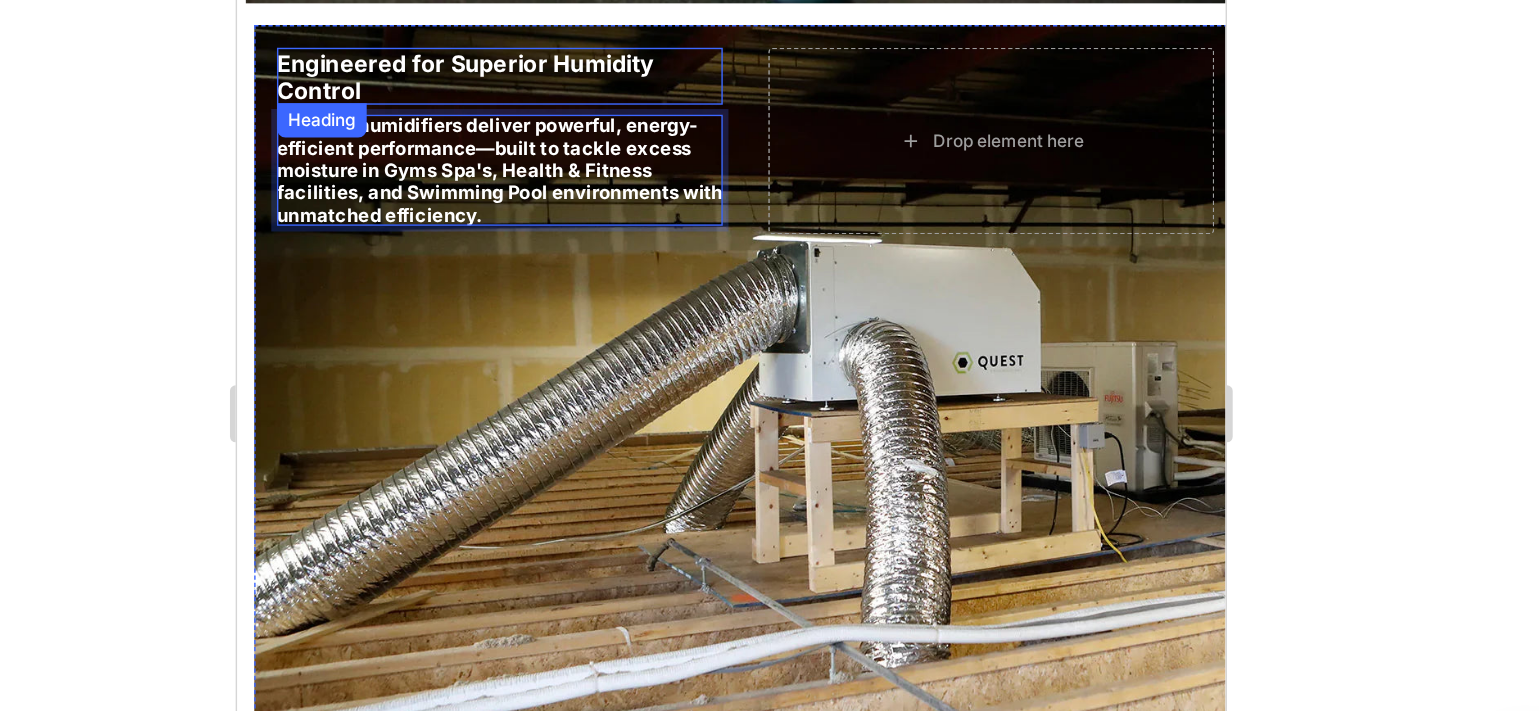 click on "⁠⁠⁠⁠⁠⁠⁠ Engineered for Superior Humidity Control" at bounding box center (420, 39) 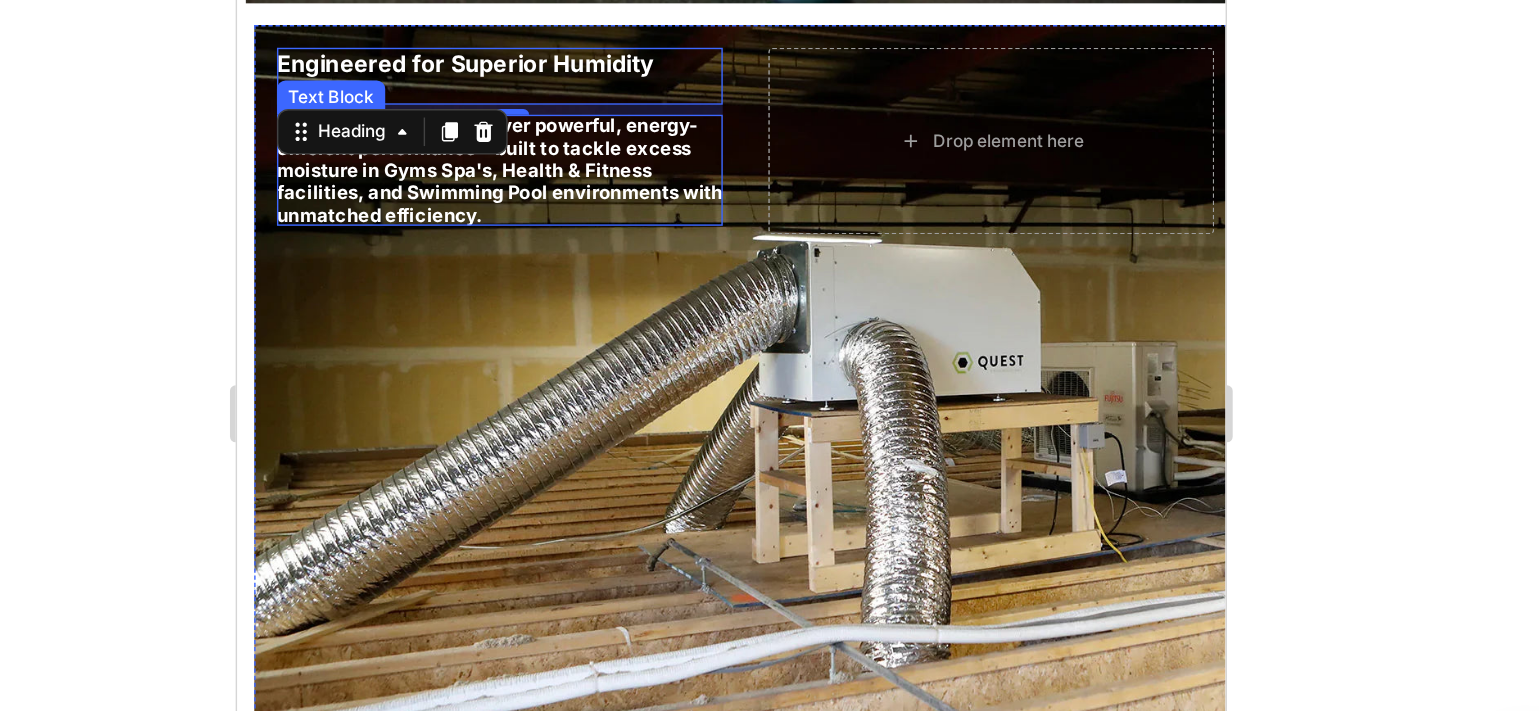 click on "Quest dehumidifiers deliver powerful, energy-efficient performance—built to tackle excess moisture in Gyms Spa's, Health & Fitness facilities, and Swimming Pool environments with unmatched efficiency." at bounding box center (421, 103) 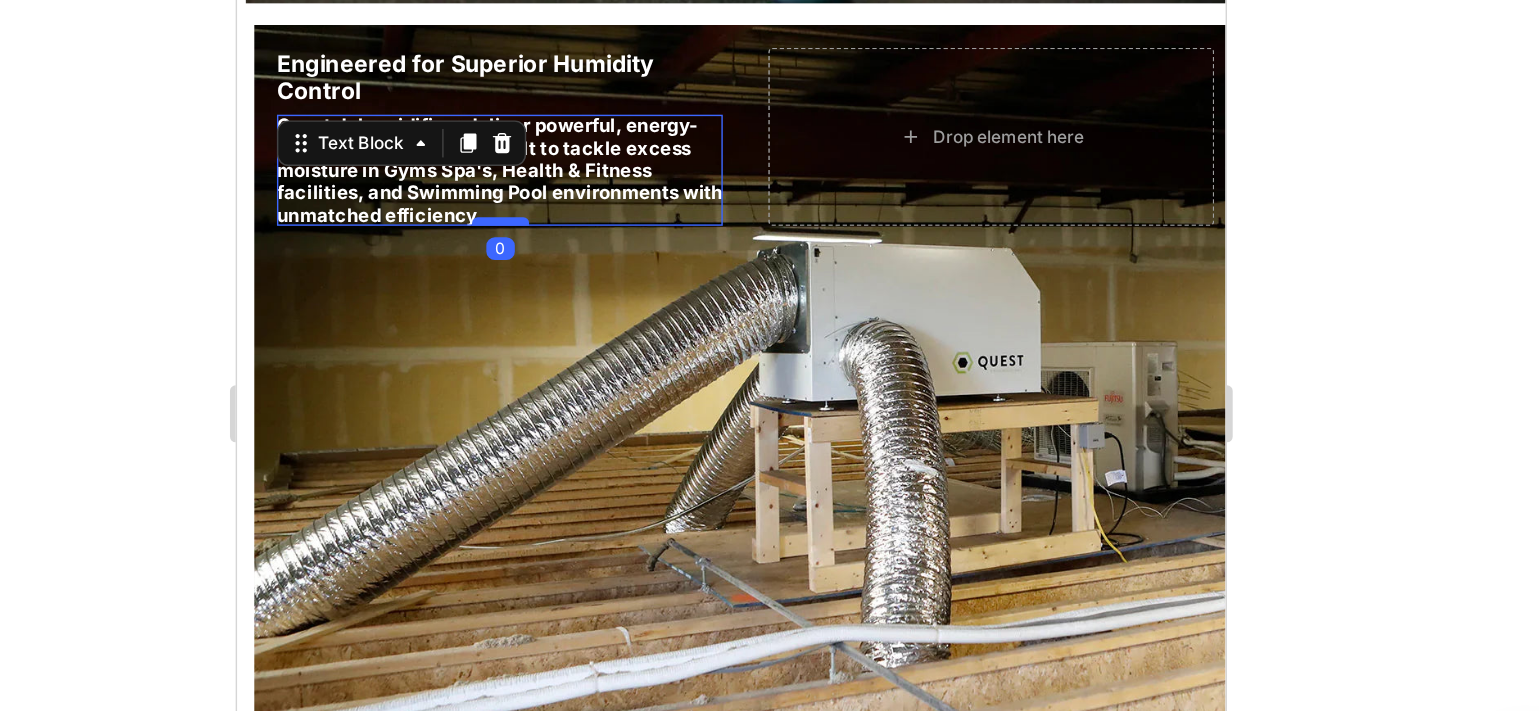 click at bounding box center (422, 140) 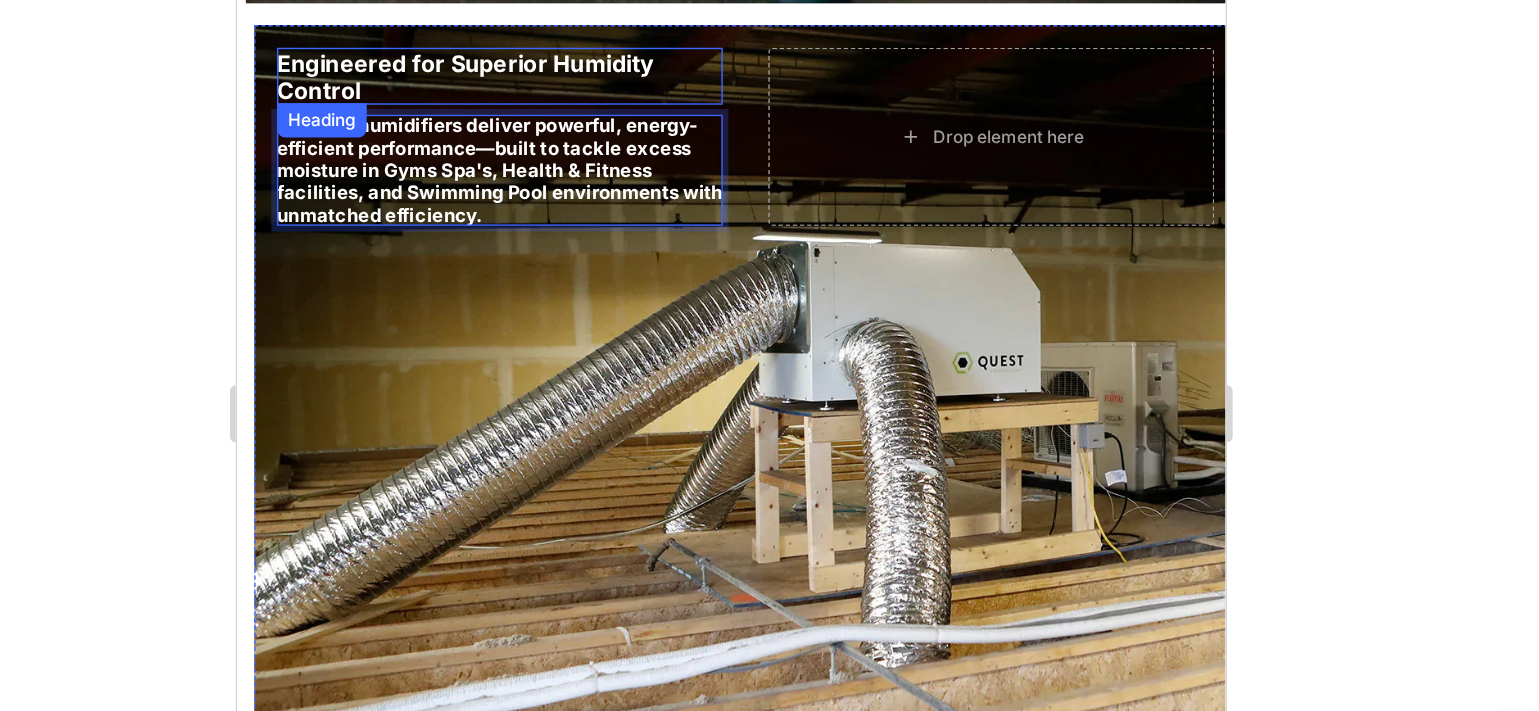 click on "⁠⁠⁠⁠⁠⁠⁠ Engineered for Superior Humidity Control" at bounding box center (420, 39) 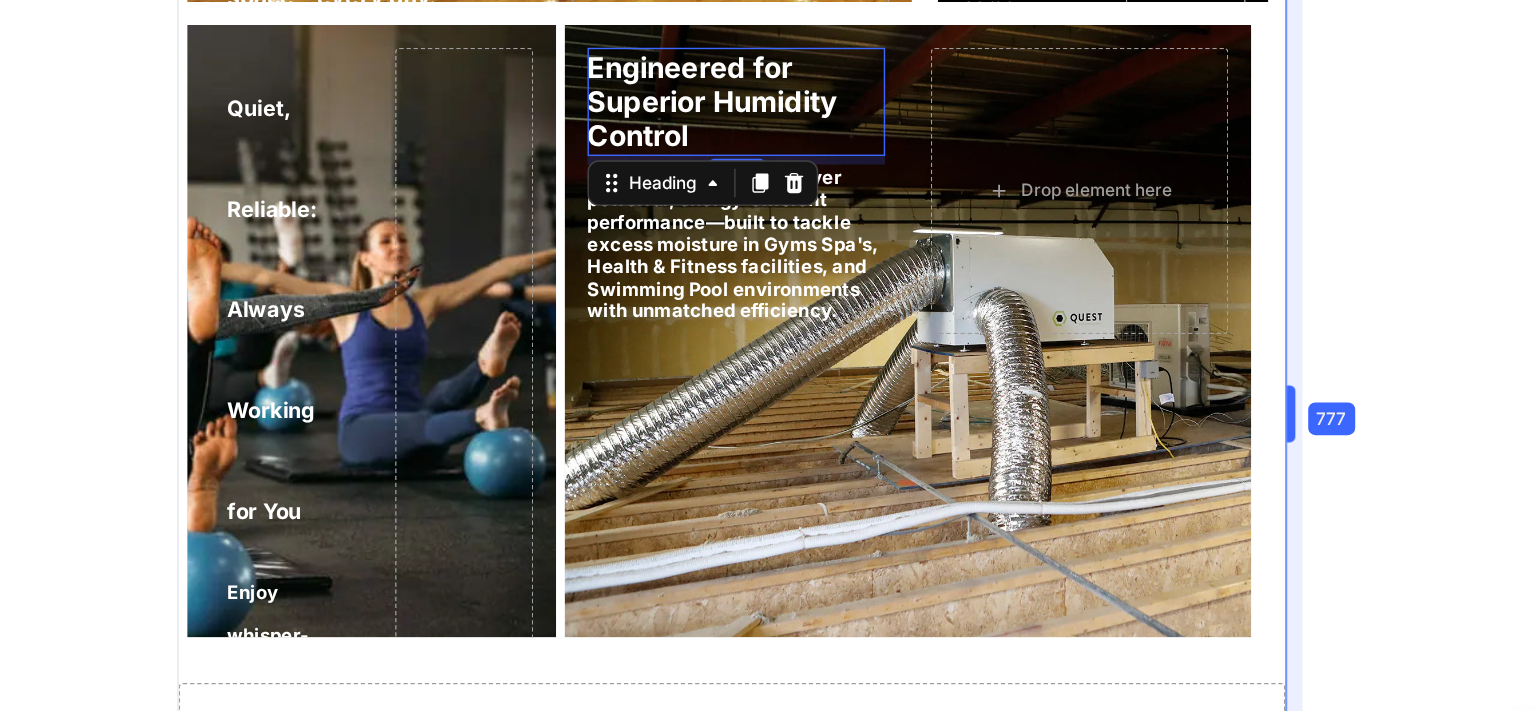 type on "16" 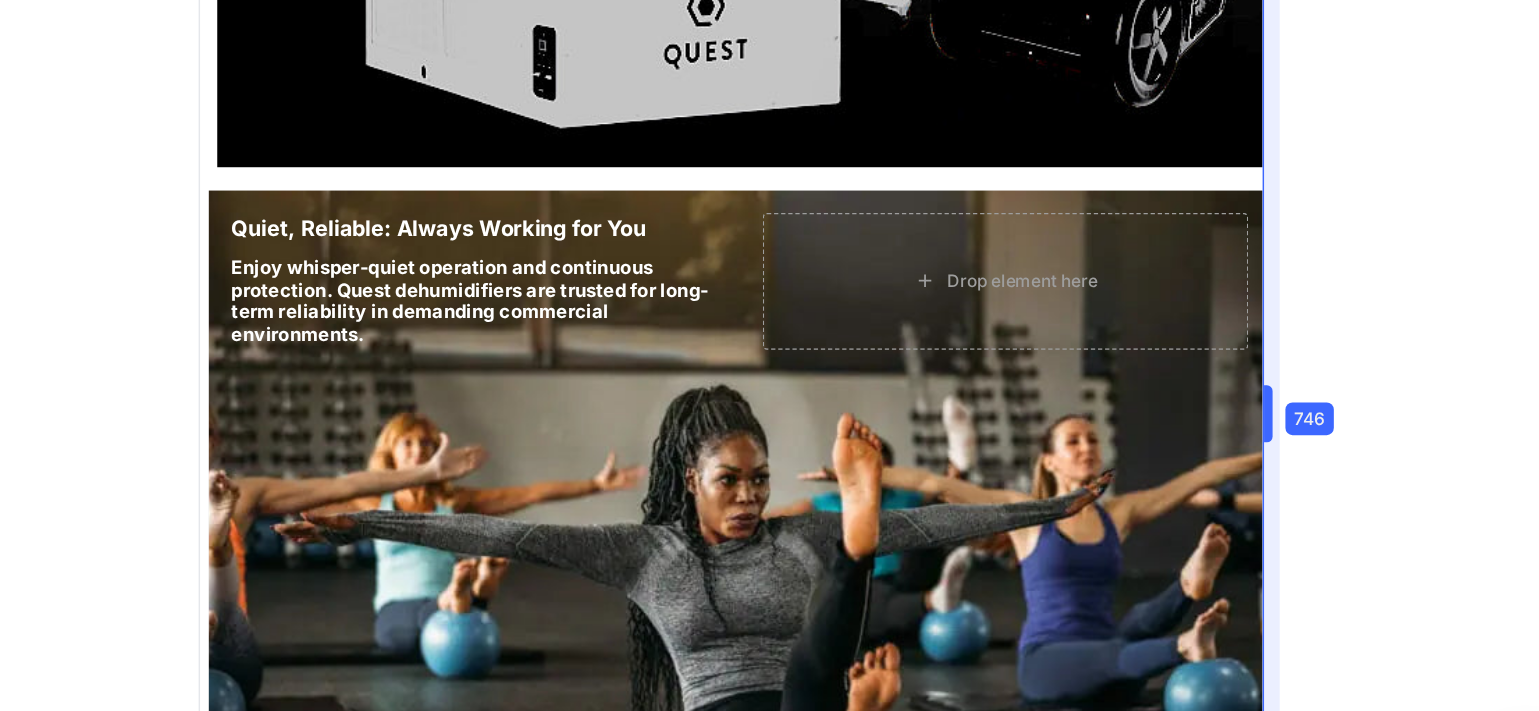 scroll, scrollTop: 4185, scrollLeft: 0, axis: vertical 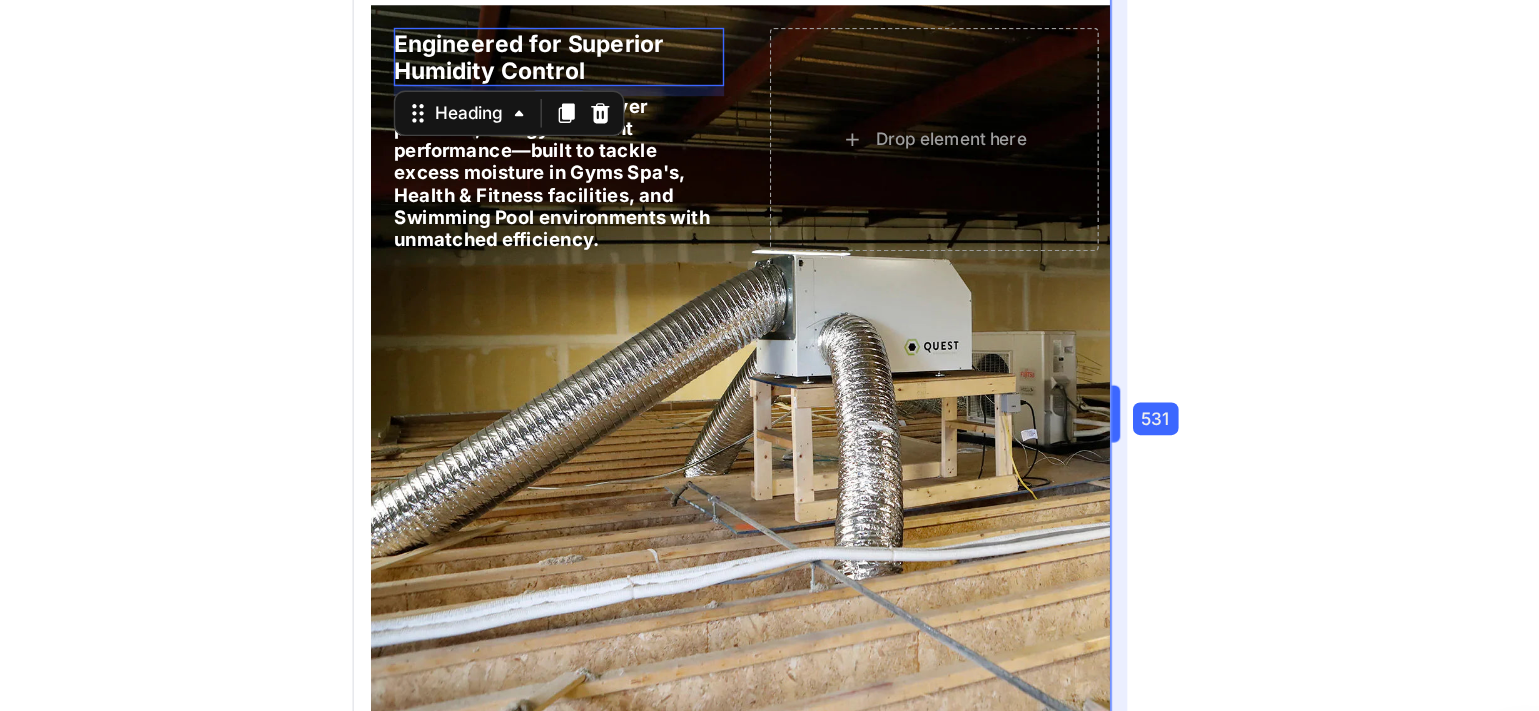 drag, startPoint x: 1297, startPoint y: 387, endPoint x: 1134, endPoint y: 405, distance: 163.99086 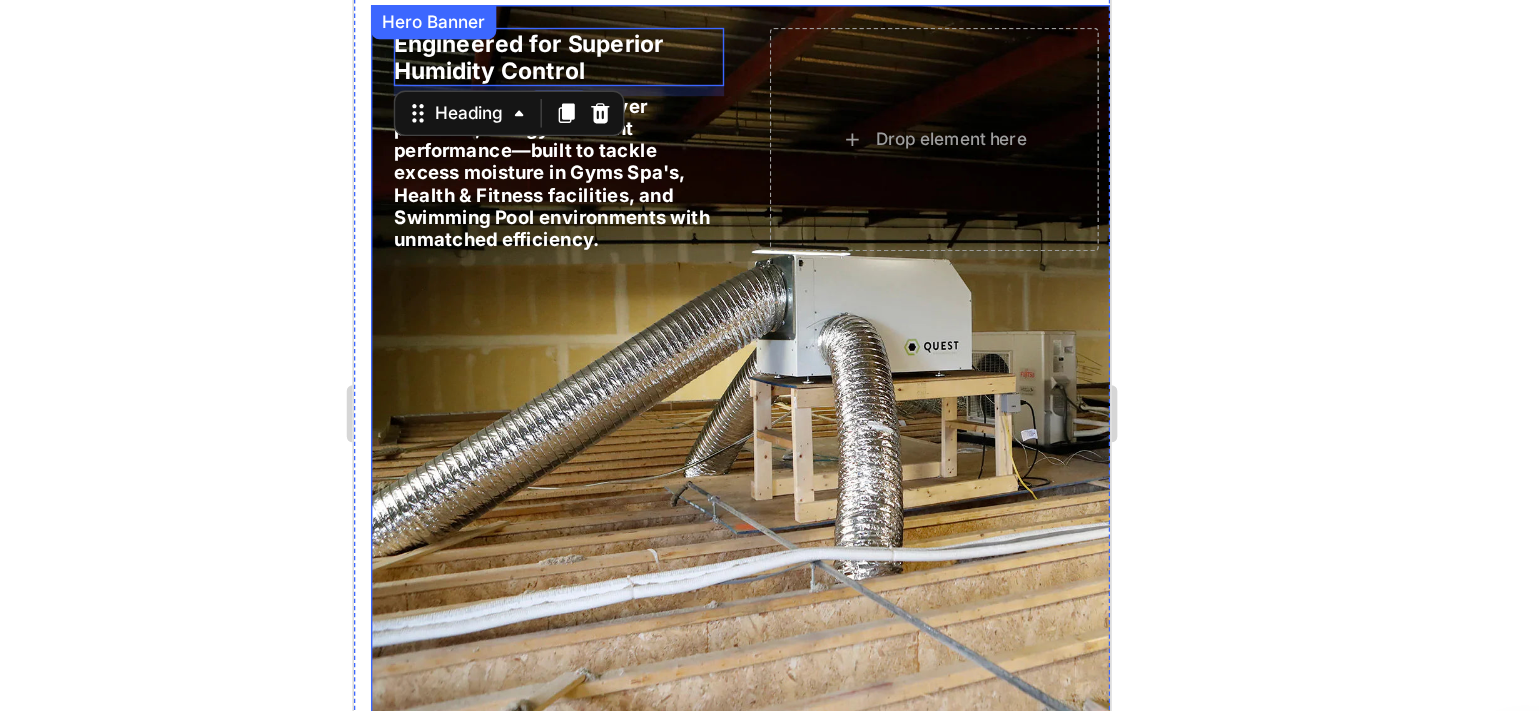 click at bounding box center (628, 238) 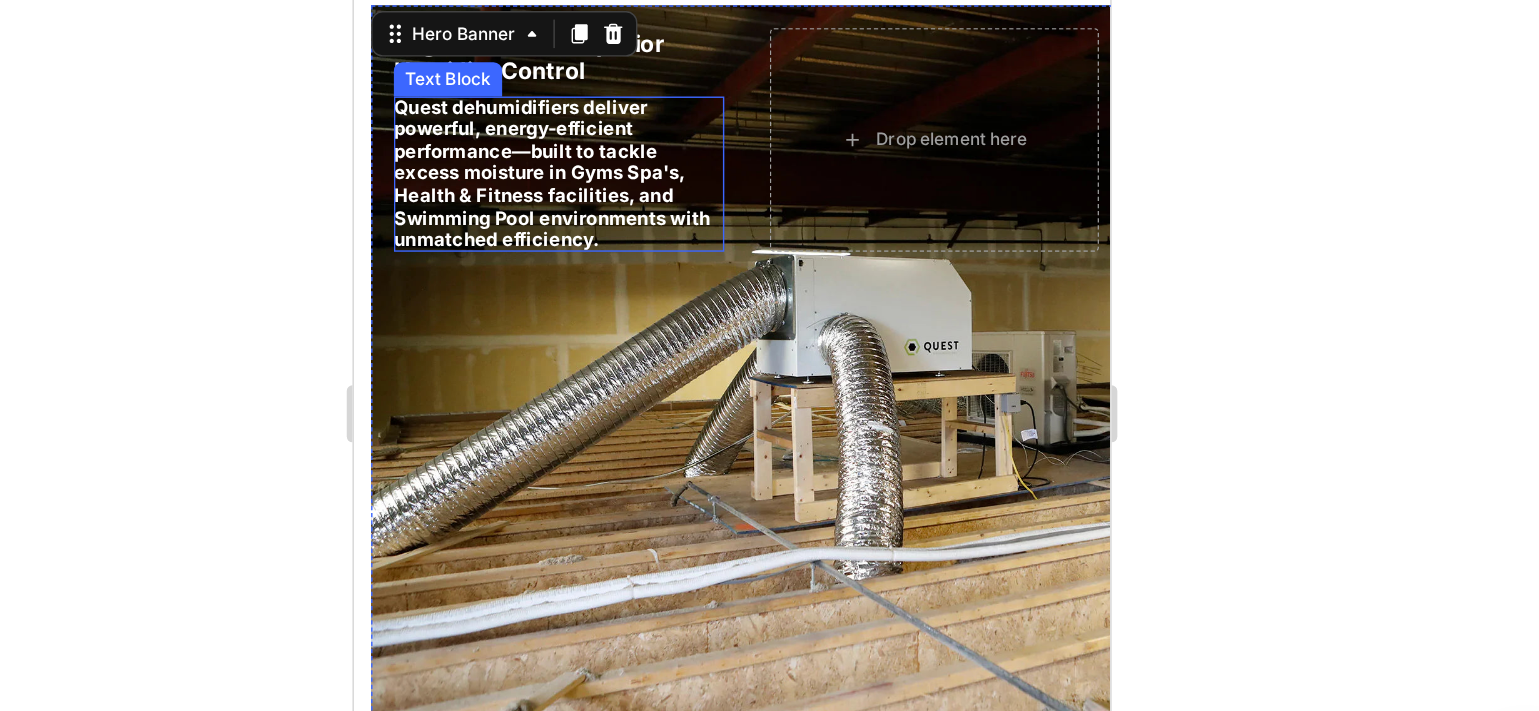 click on "Quest dehumidifiers deliver powerful, energy-efficient performance—built to tackle excess moisture in Gyms Spa's, Health & Fitness facilities, and Swimming Pool environments with unmatched efficiency." at bounding box center (492, 106) 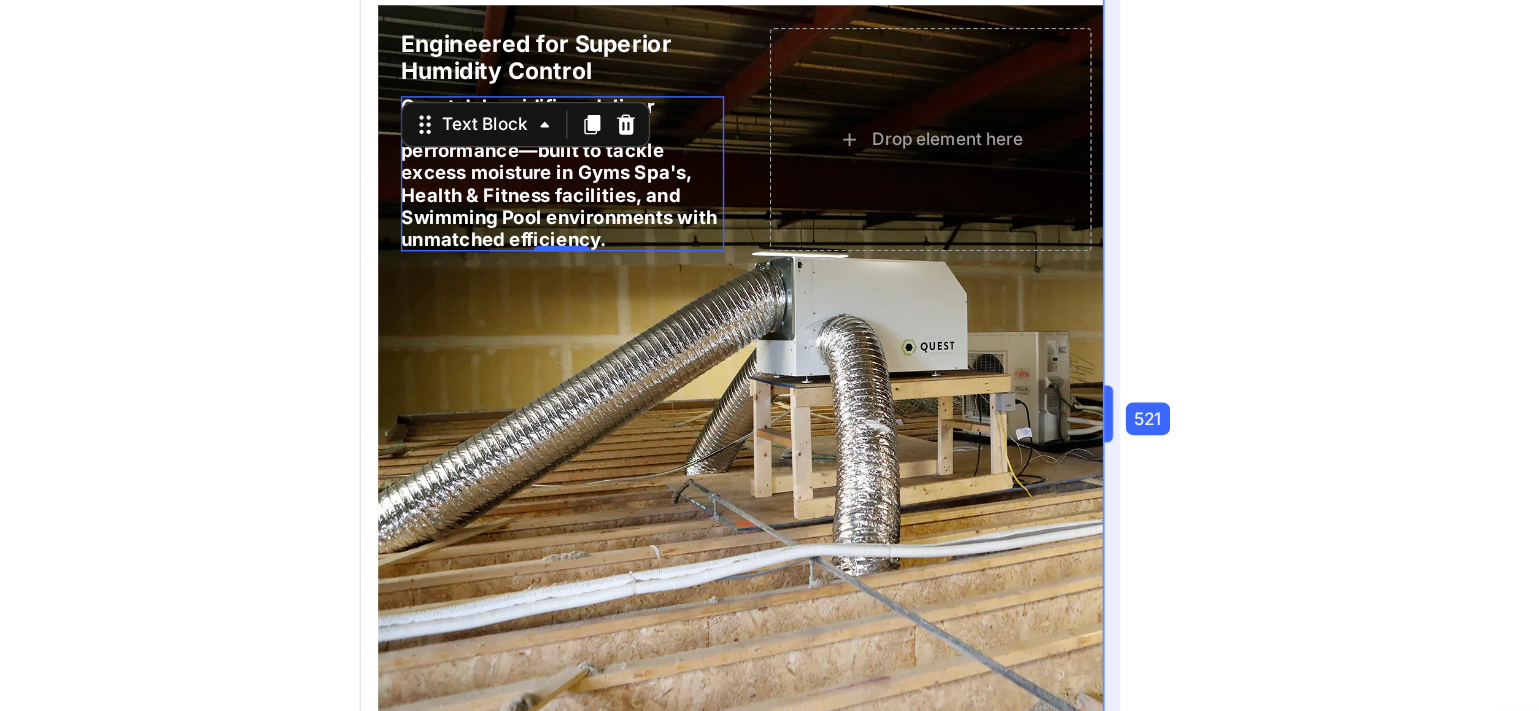 drag, startPoint x: 1206, startPoint y: 379, endPoint x: 515, endPoint y: 322, distance: 693.347 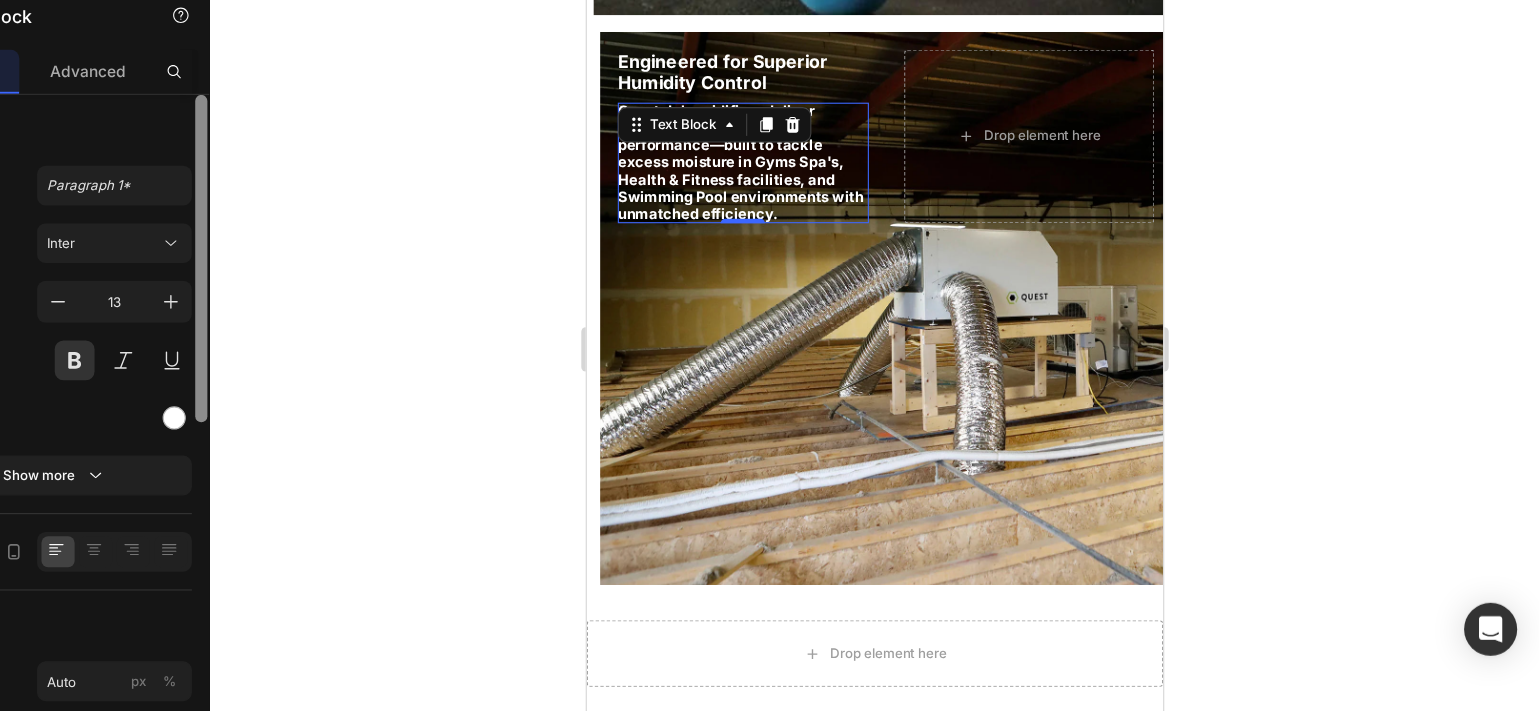 scroll, scrollTop: 0, scrollLeft: 0, axis: both 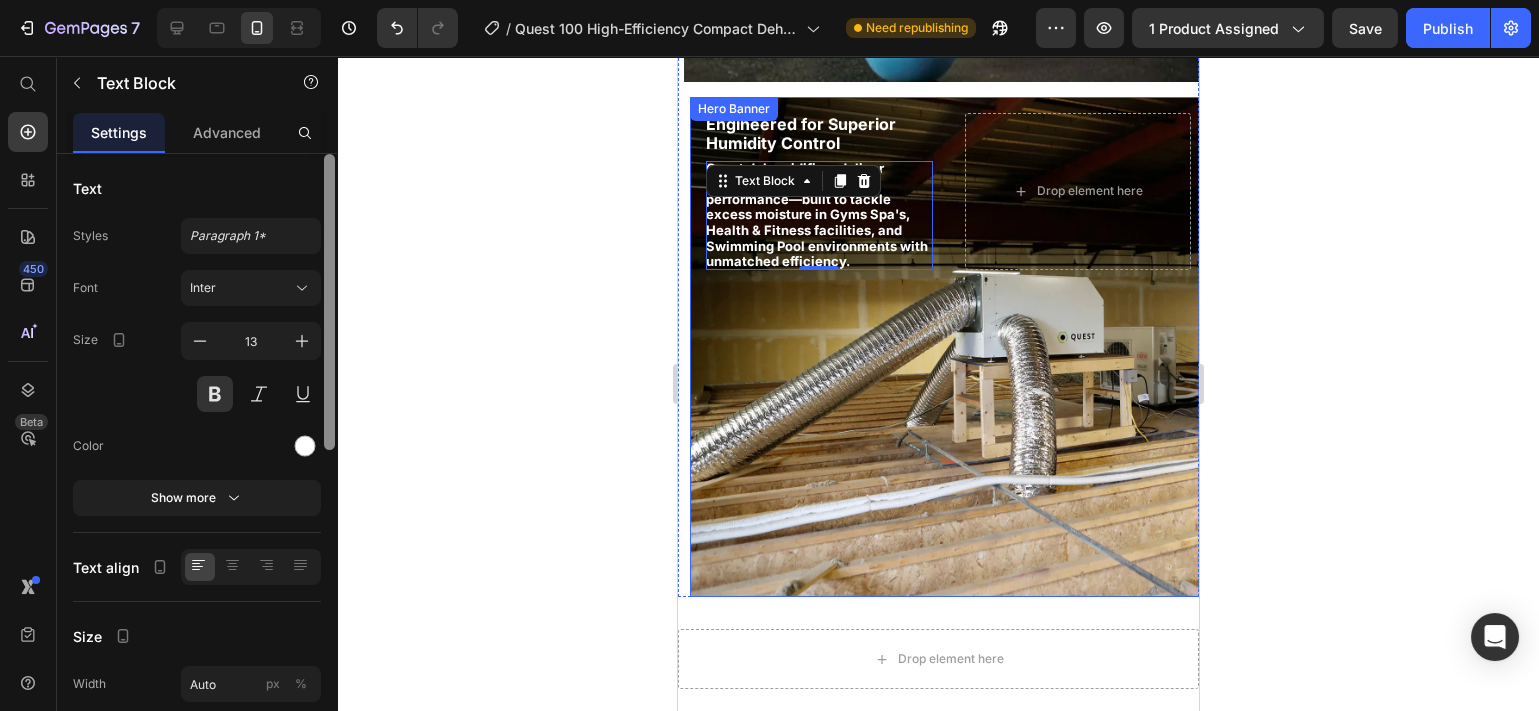 click 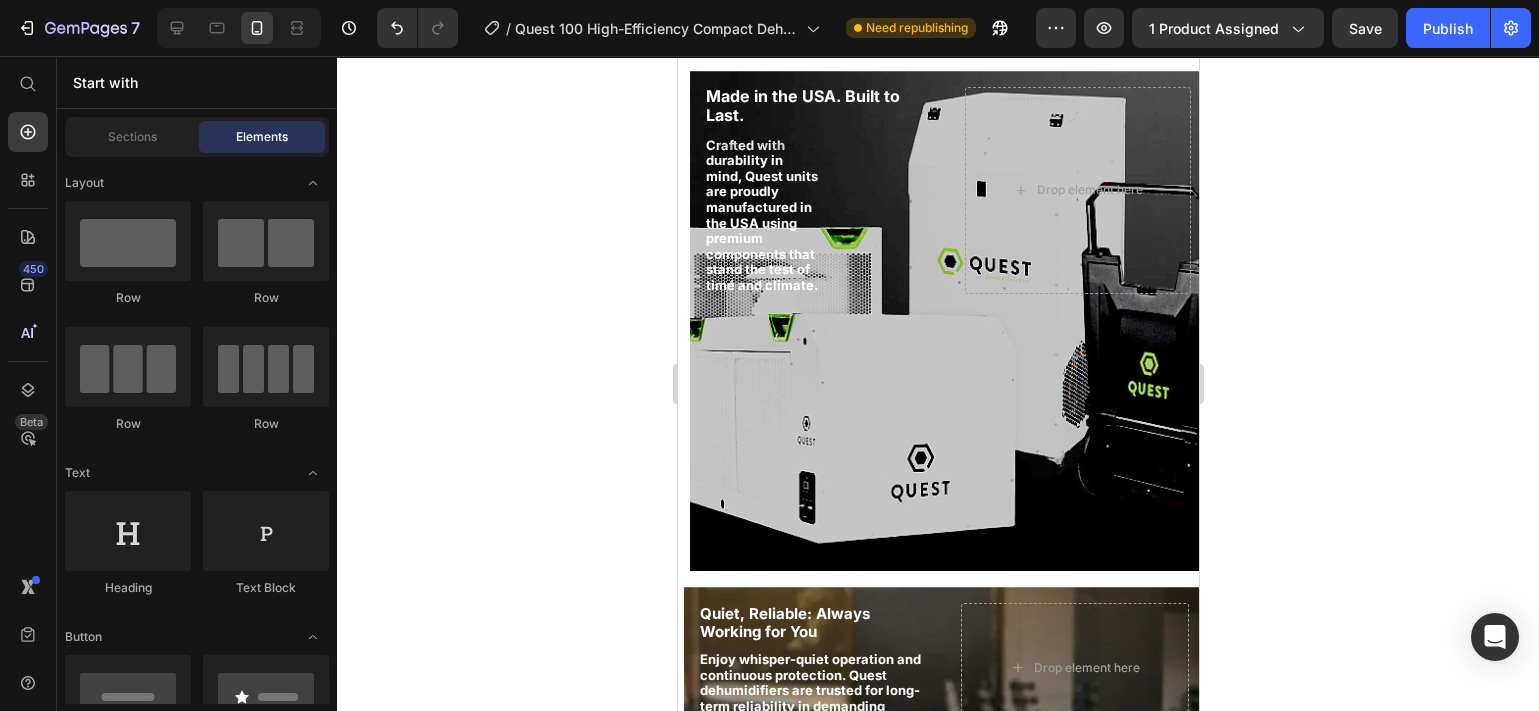scroll, scrollTop: 3161, scrollLeft: 0, axis: vertical 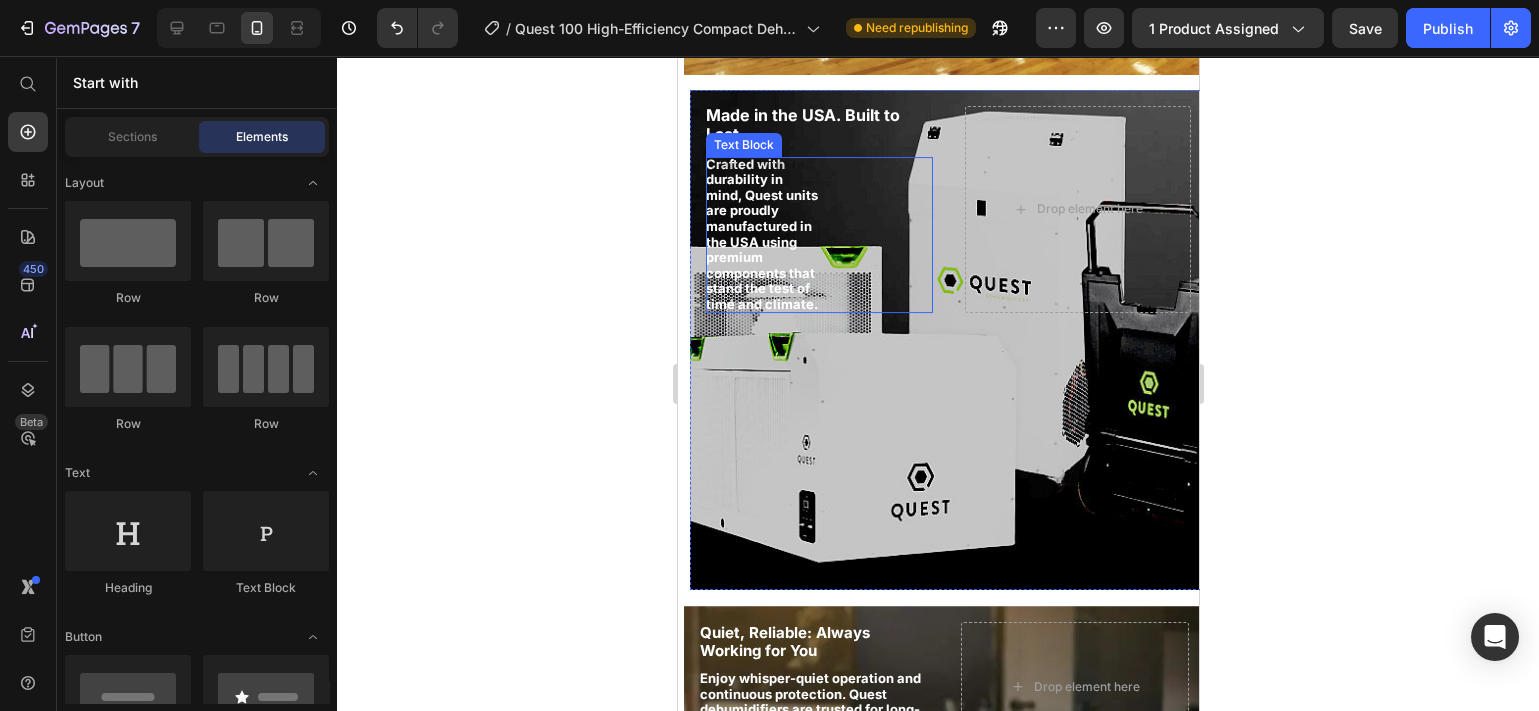 click on "Crafted with durability in mind, Quest units are proudly manufactured in the USA using premium components that stand the test of time and climate." at bounding box center (818, 235) 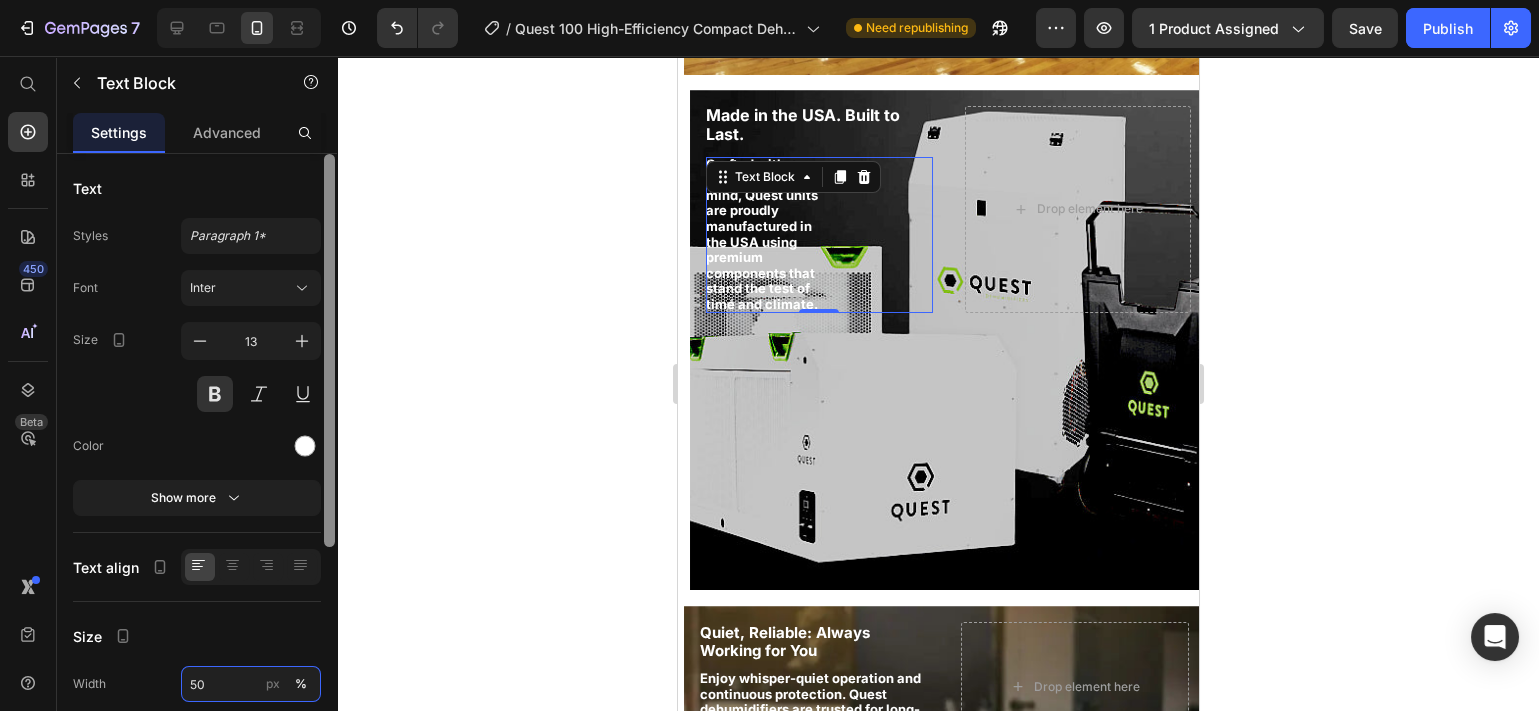 click on "50" at bounding box center (251, 684) 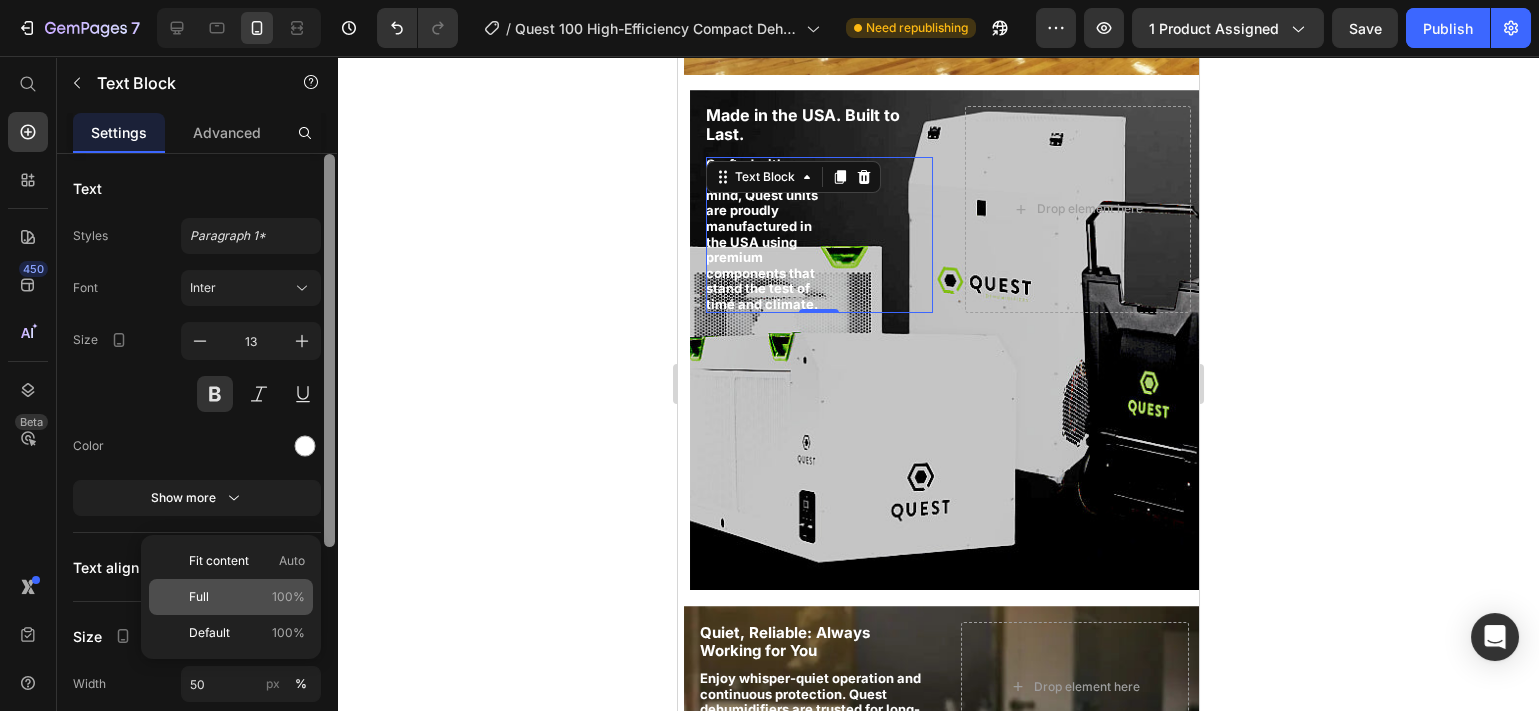 click on "Full 100%" at bounding box center (247, 597) 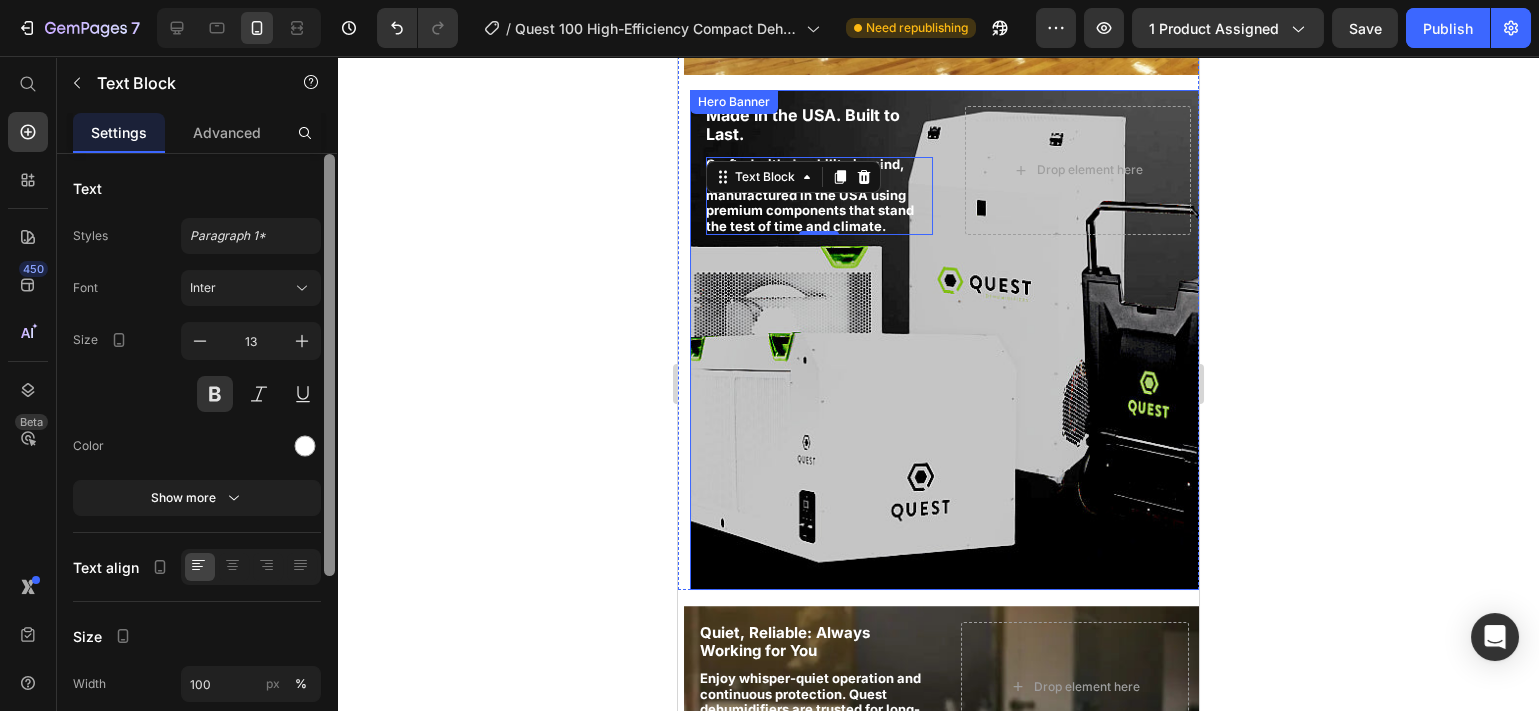 click at bounding box center (947, 340) 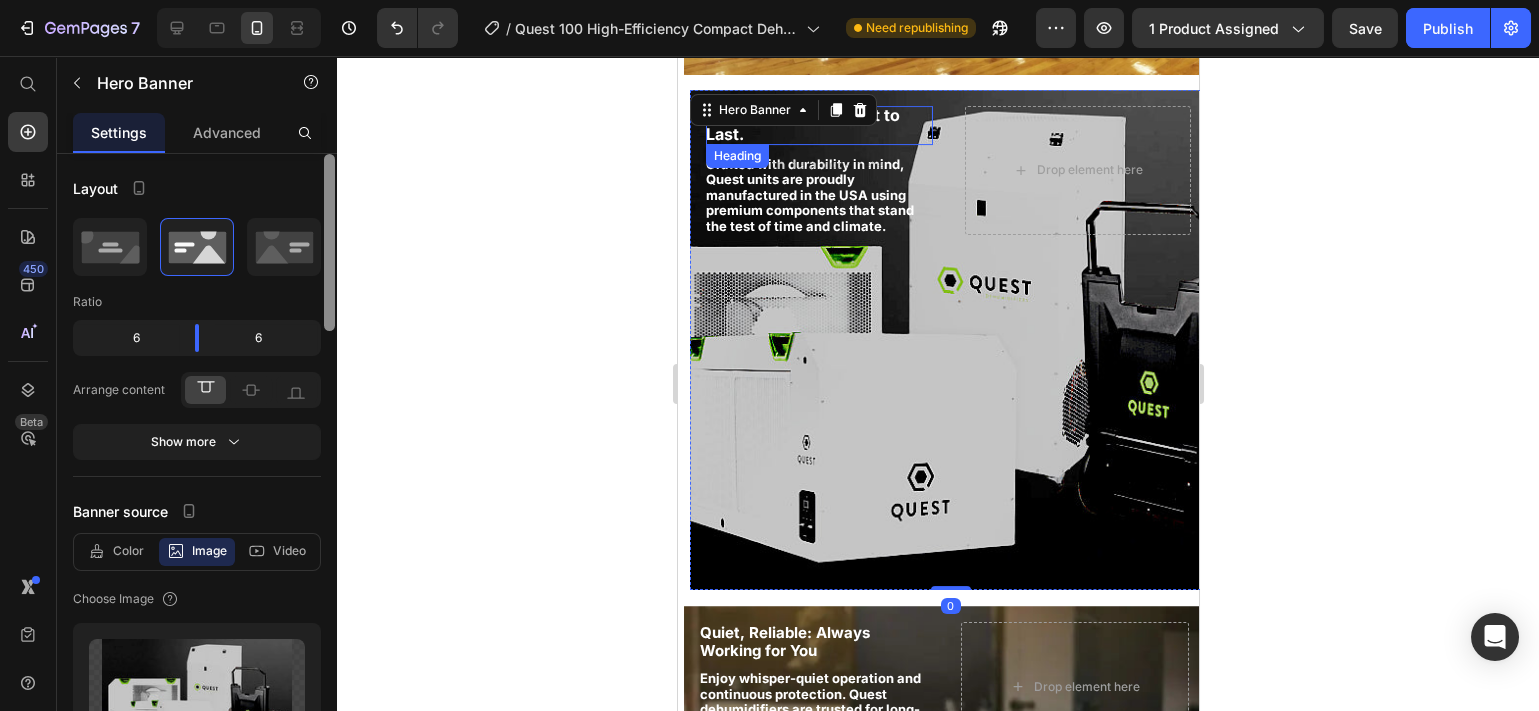 click on "Made in the USA. Built to Last." at bounding box center [818, 125] 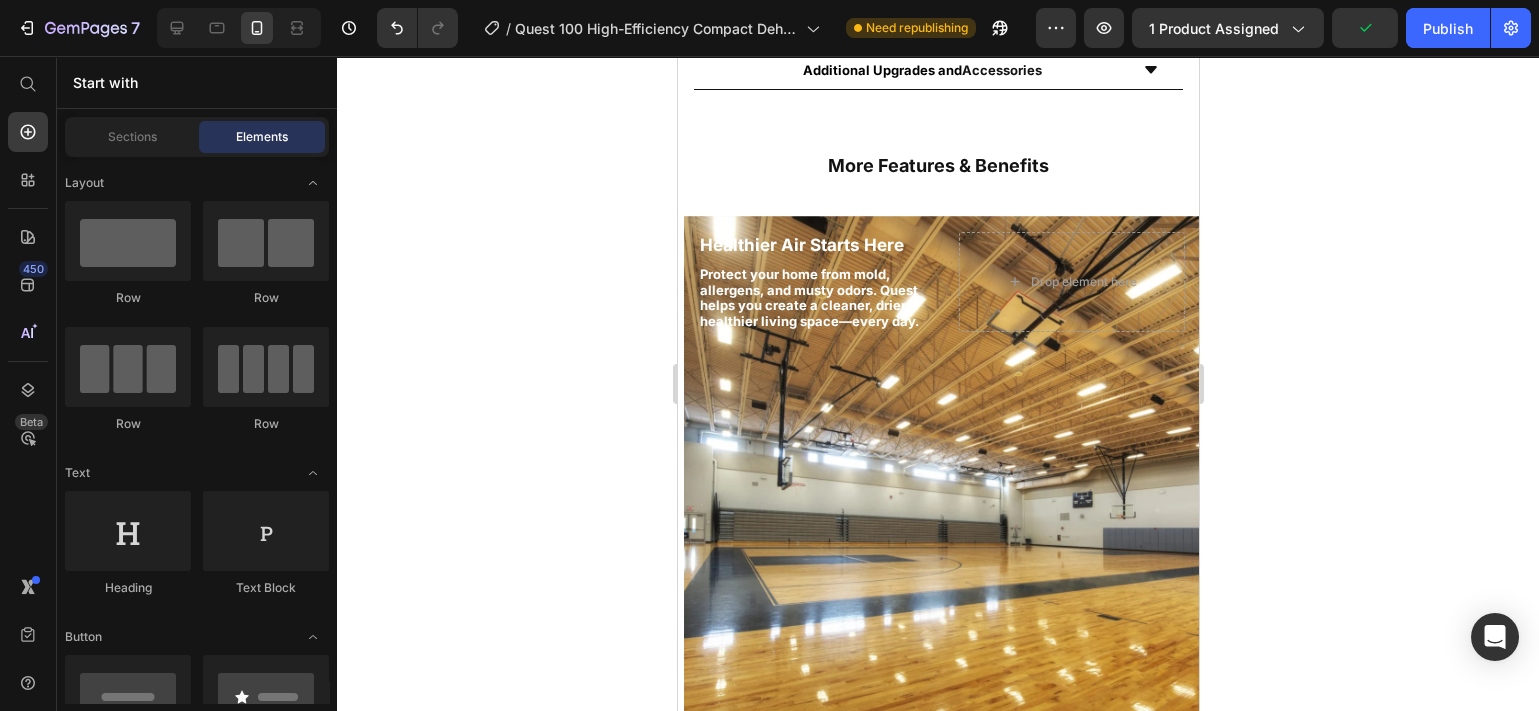 scroll, scrollTop: 2327, scrollLeft: 0, axis: vertical 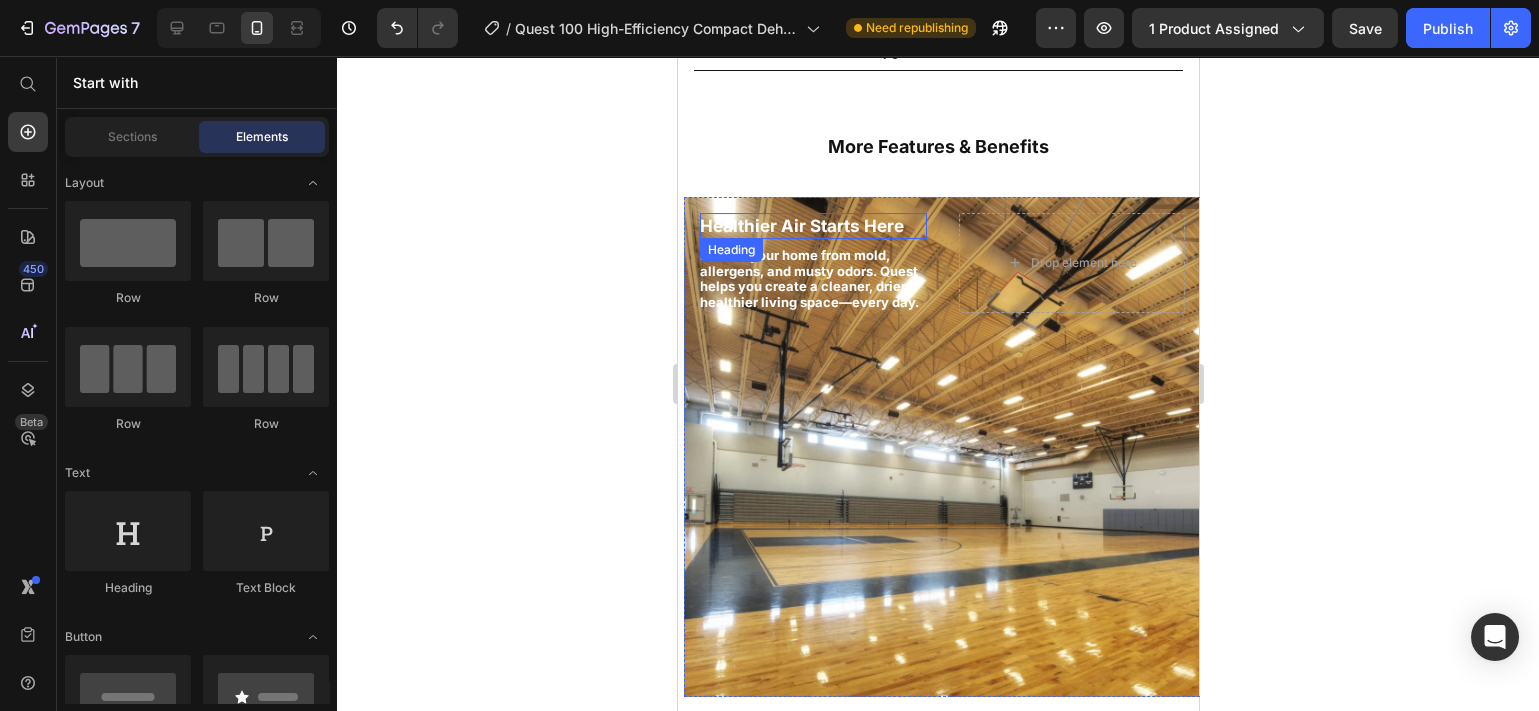 click on "Healthier Air Starts Here" at bounding box center (801, 226) 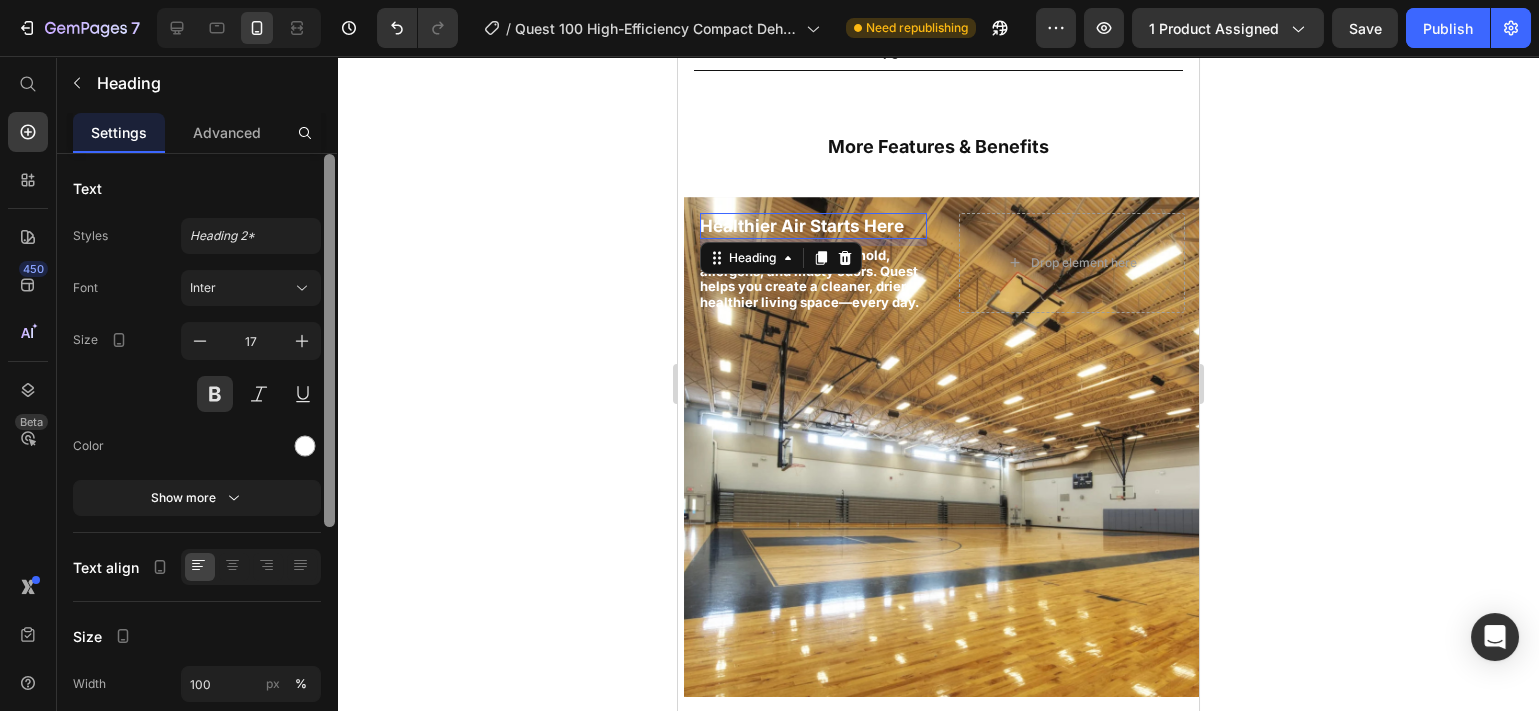 click on "7" at bounding box center [812, 242] 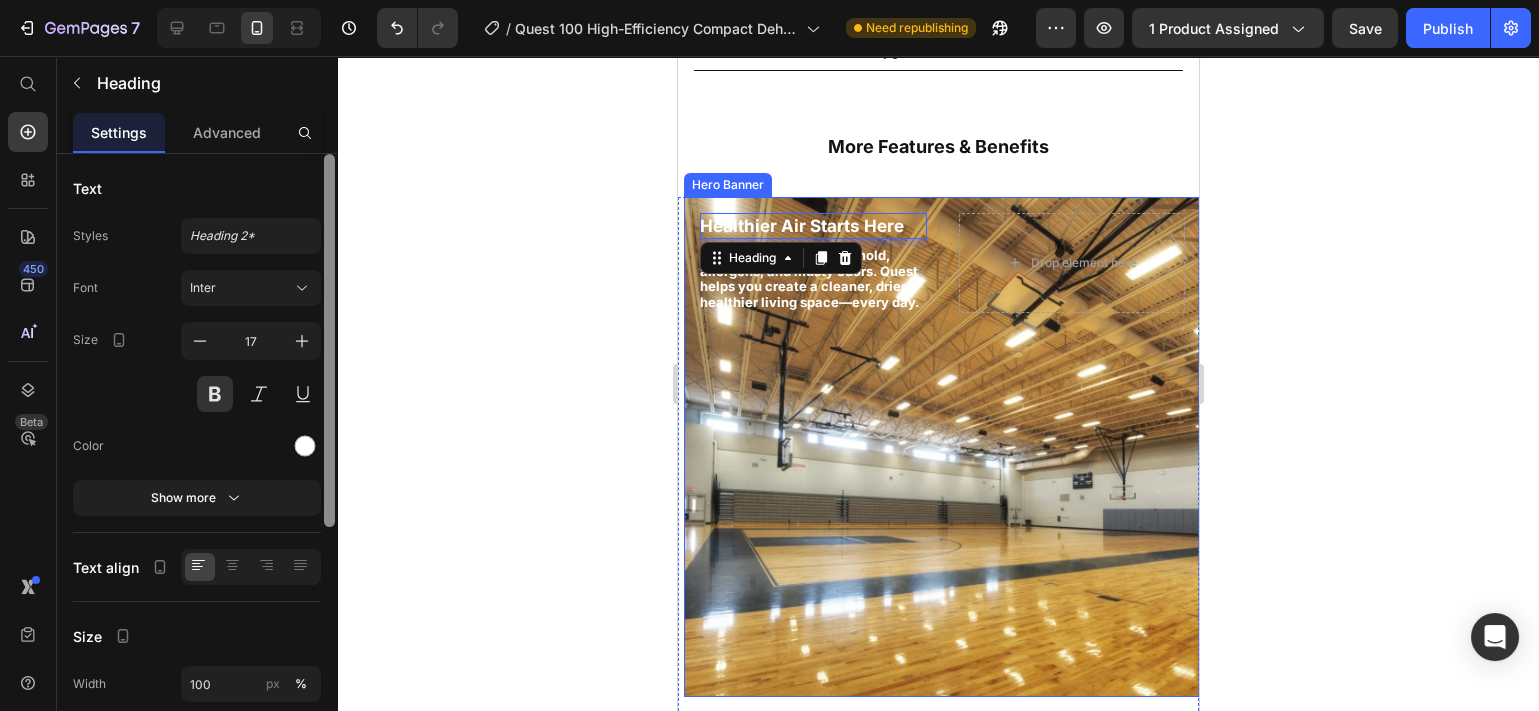 click at bounding box center (941, 447) 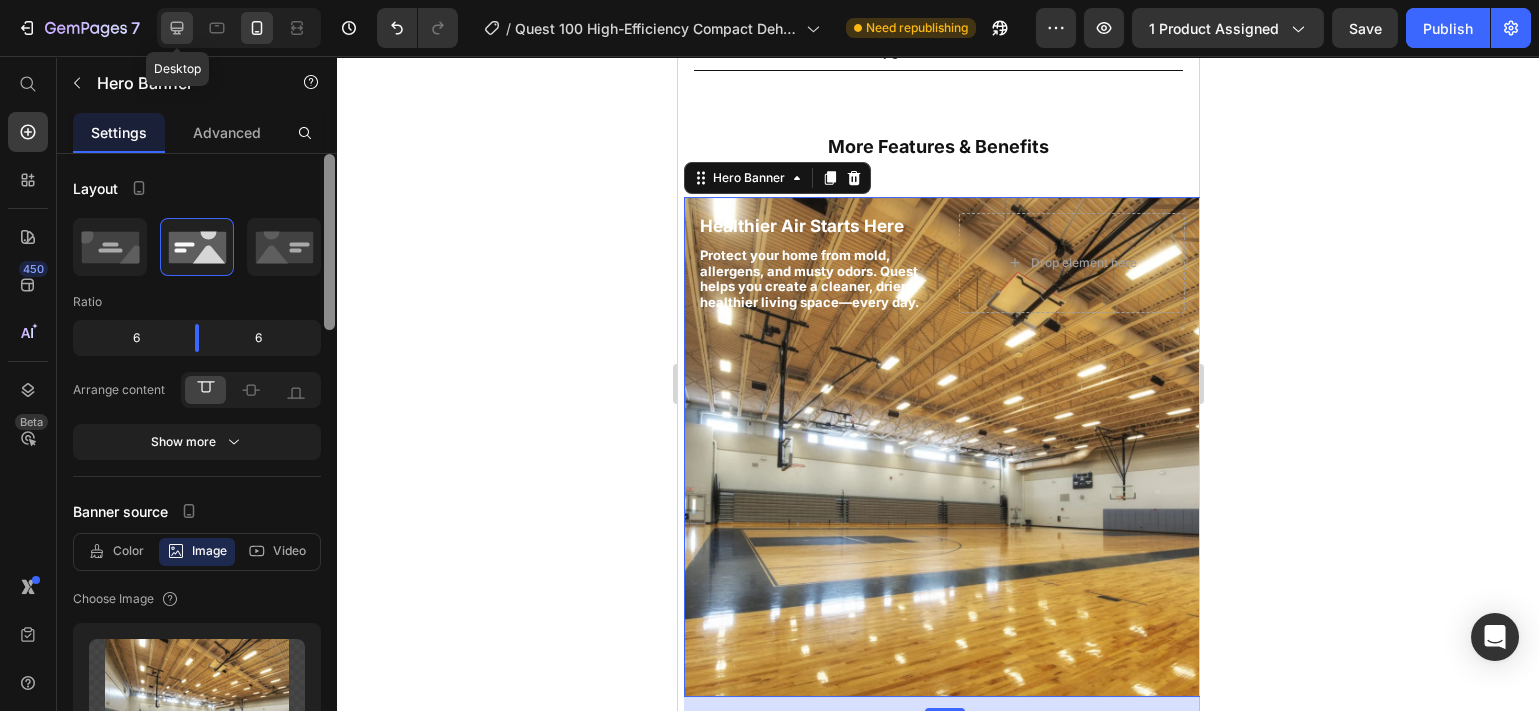 click 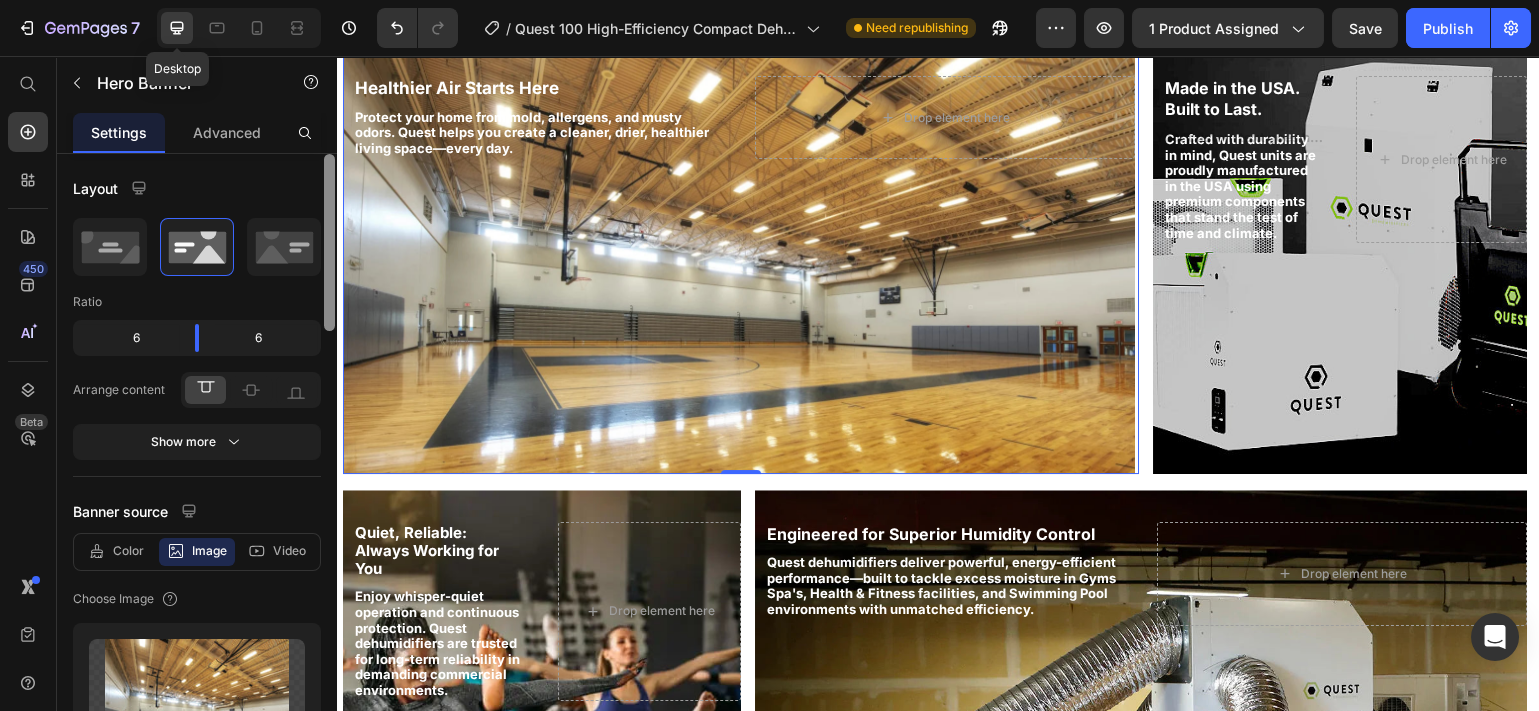 scroll, scrollTop: 2189, scrollLeft: 0, axis: vertical 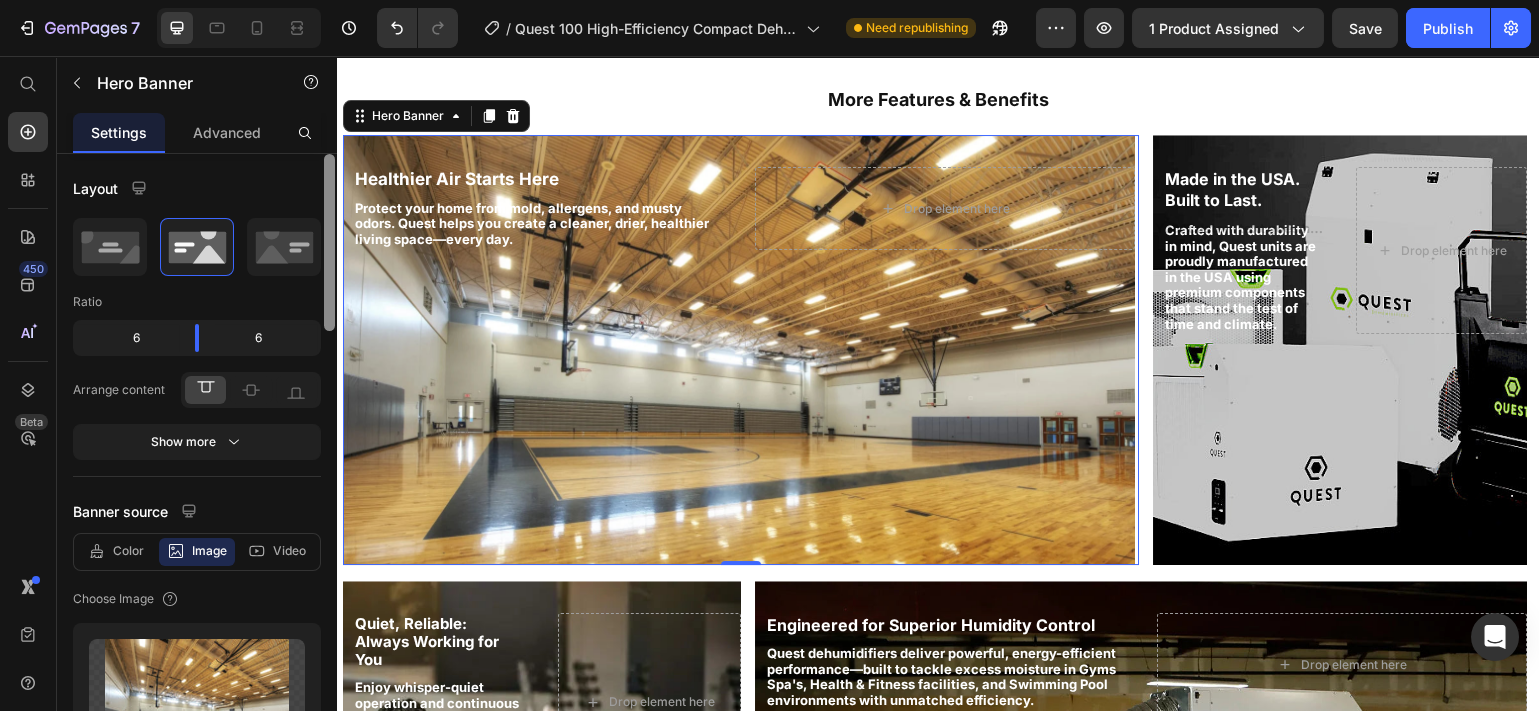 click at bounding box center (739, 350) 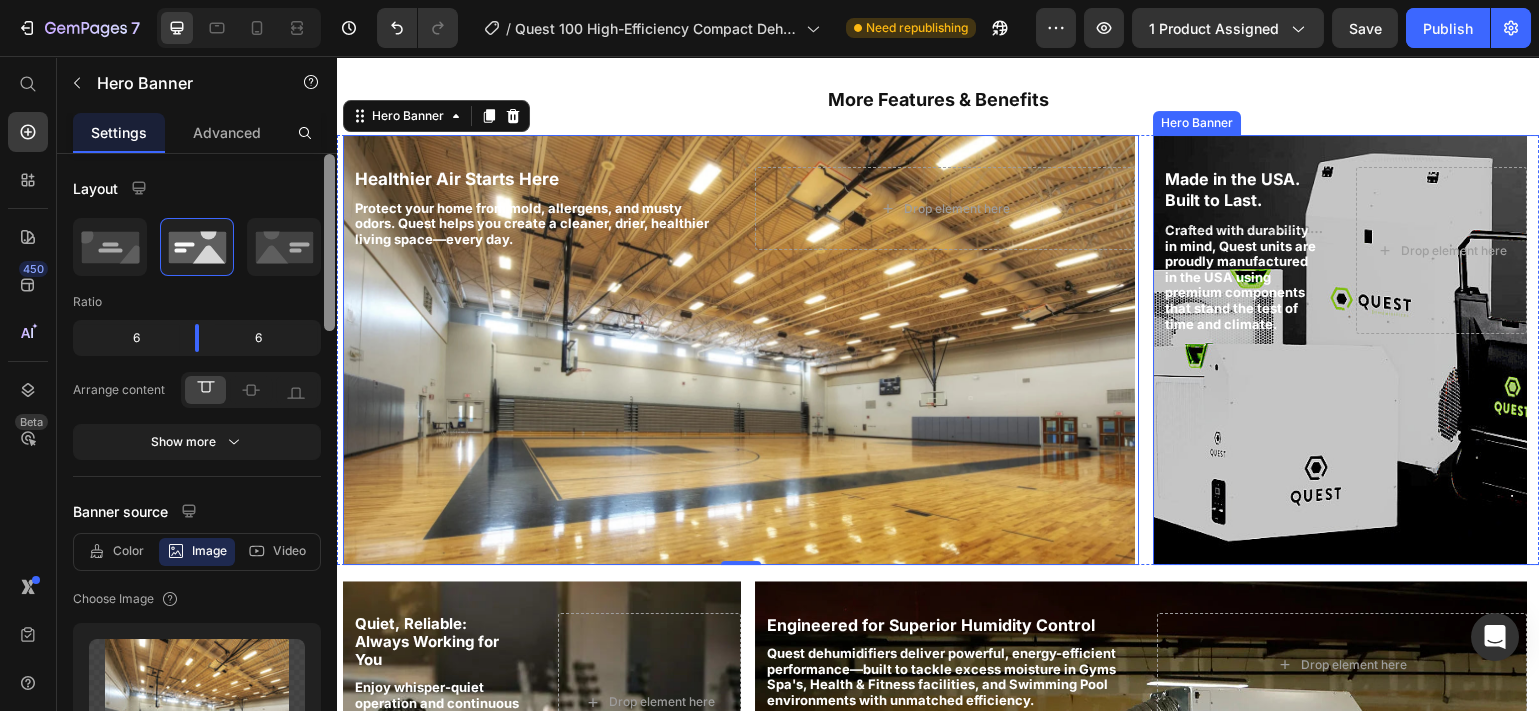 click on "Made in the USA. Built to Last. Heading Crafted with durability in mind, Quest units are proudly manufactured in the USA using premium components that stand the test of time and climate. Text Block
Drop element here" at bounding box center [1340, 250] 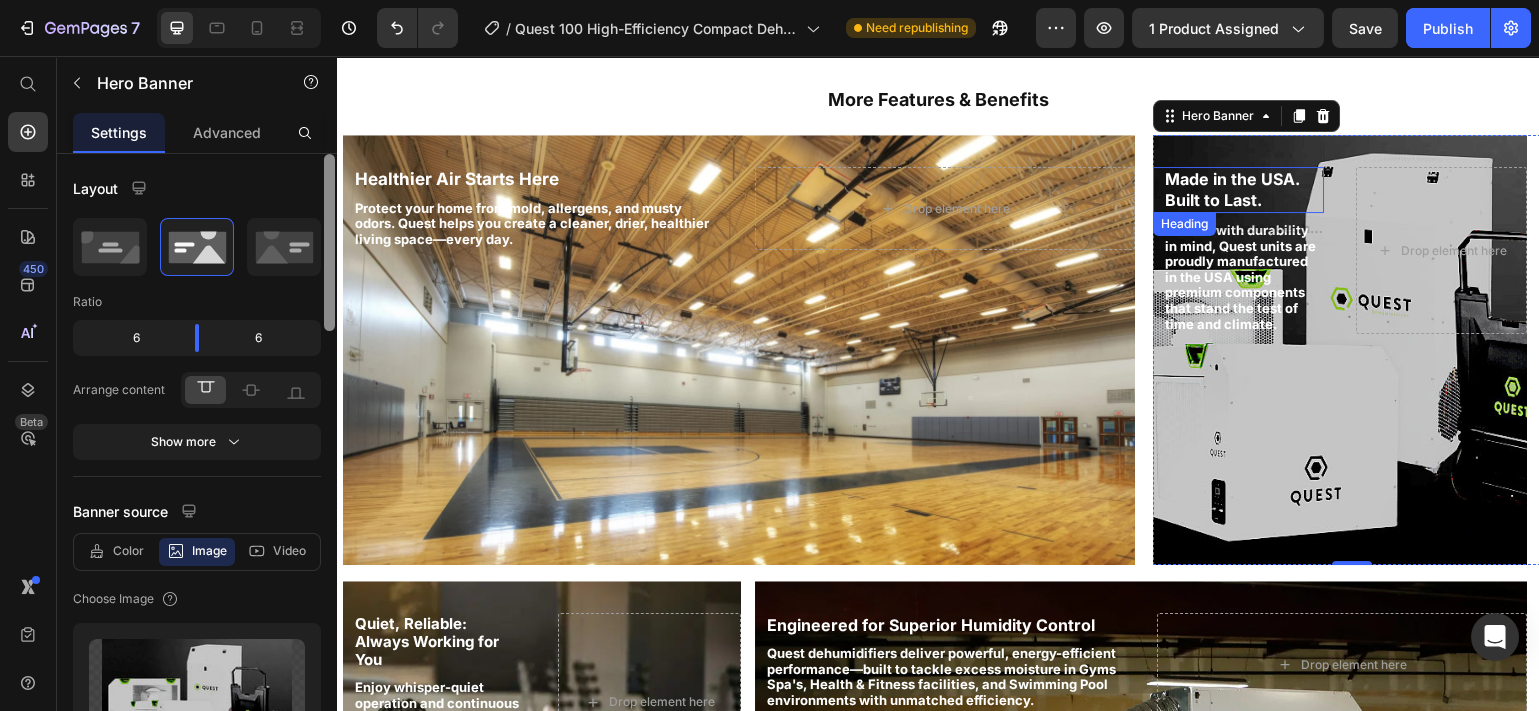 click on "Made in the USA. Built to Last." at bounding box center [1232, 189] 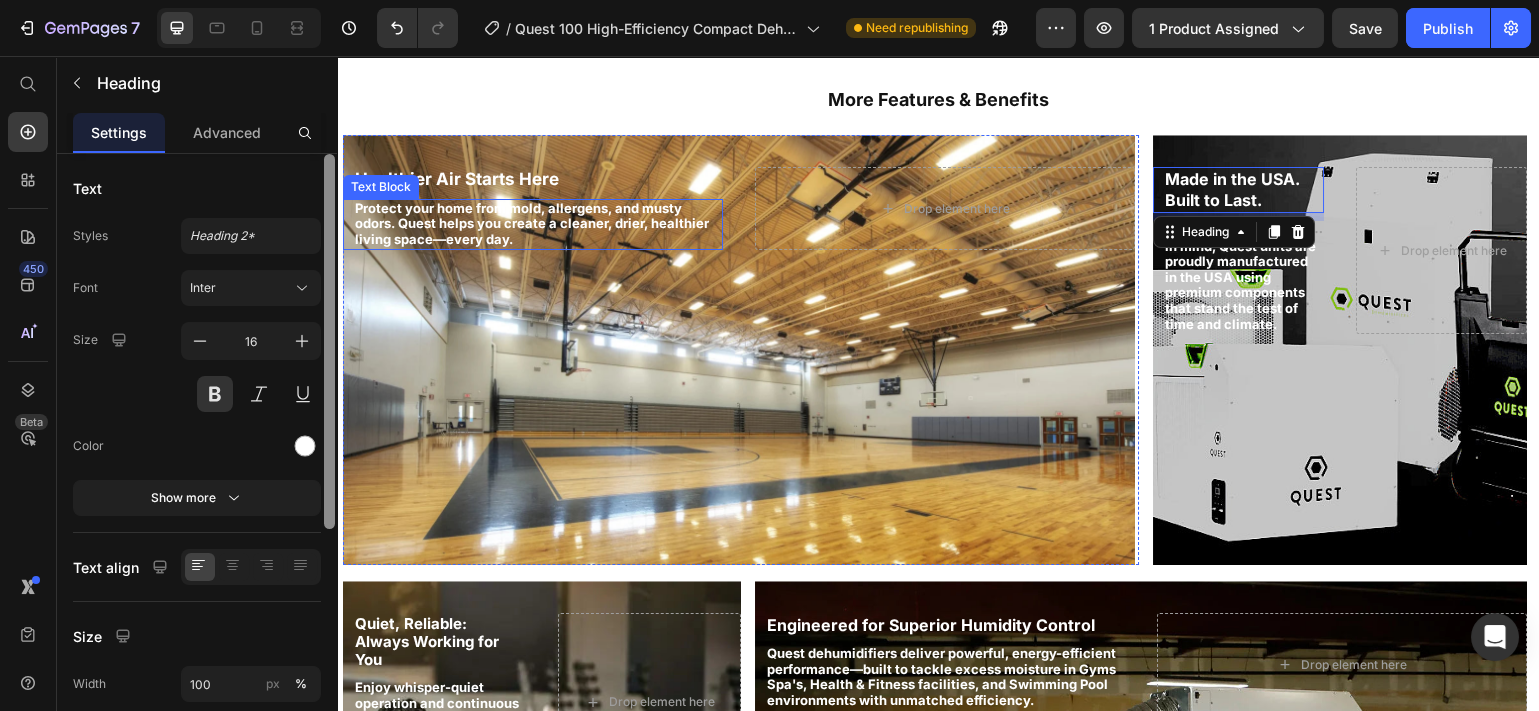 click on "Protect your home from mold, allergens, and musty odors. Quest helps you create a cleaner, drier, healthier living space—every day." at bounding box center [538, 224] 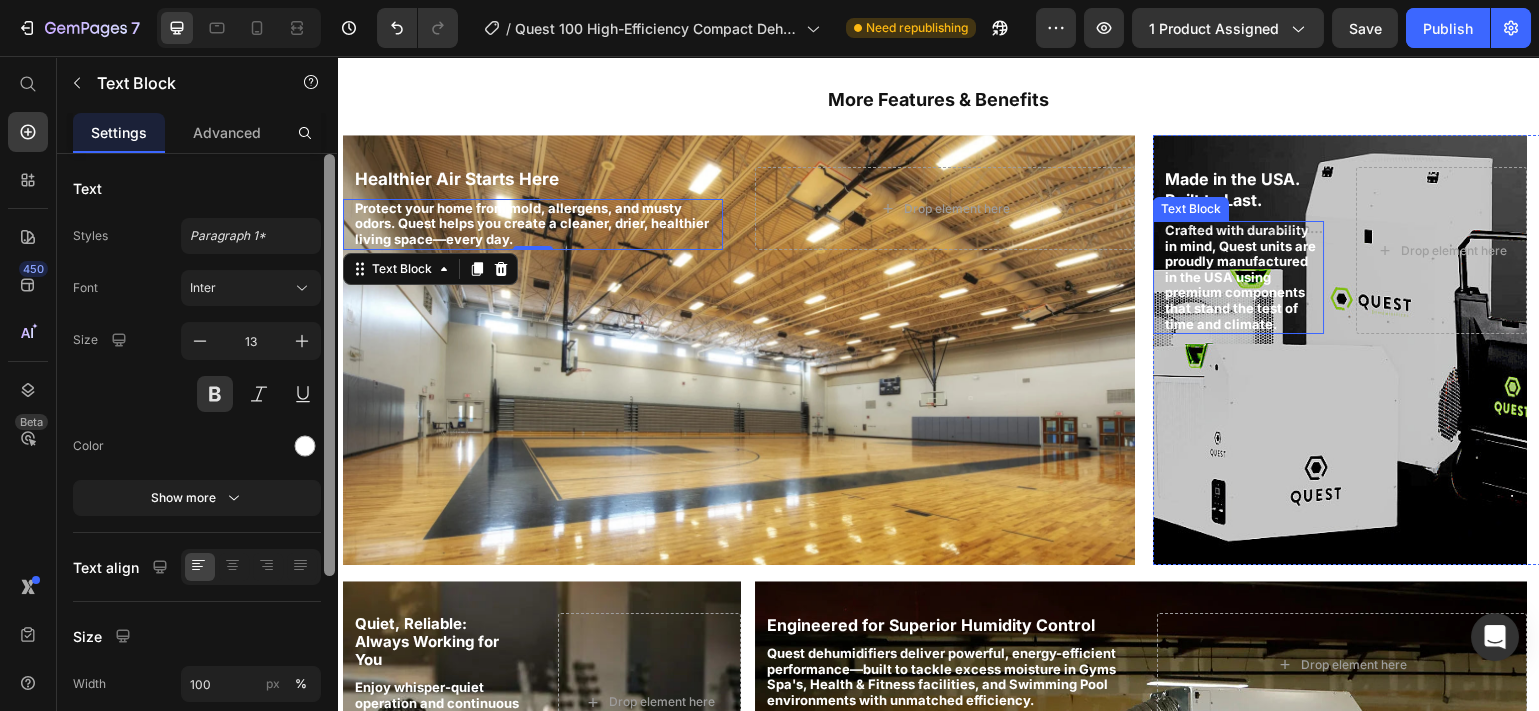 click on "Crafted with durability in mind, Quest units are proudly manufactured in the USA using premium components that stand the test of time and climate." at bounding box center [1243, 277] 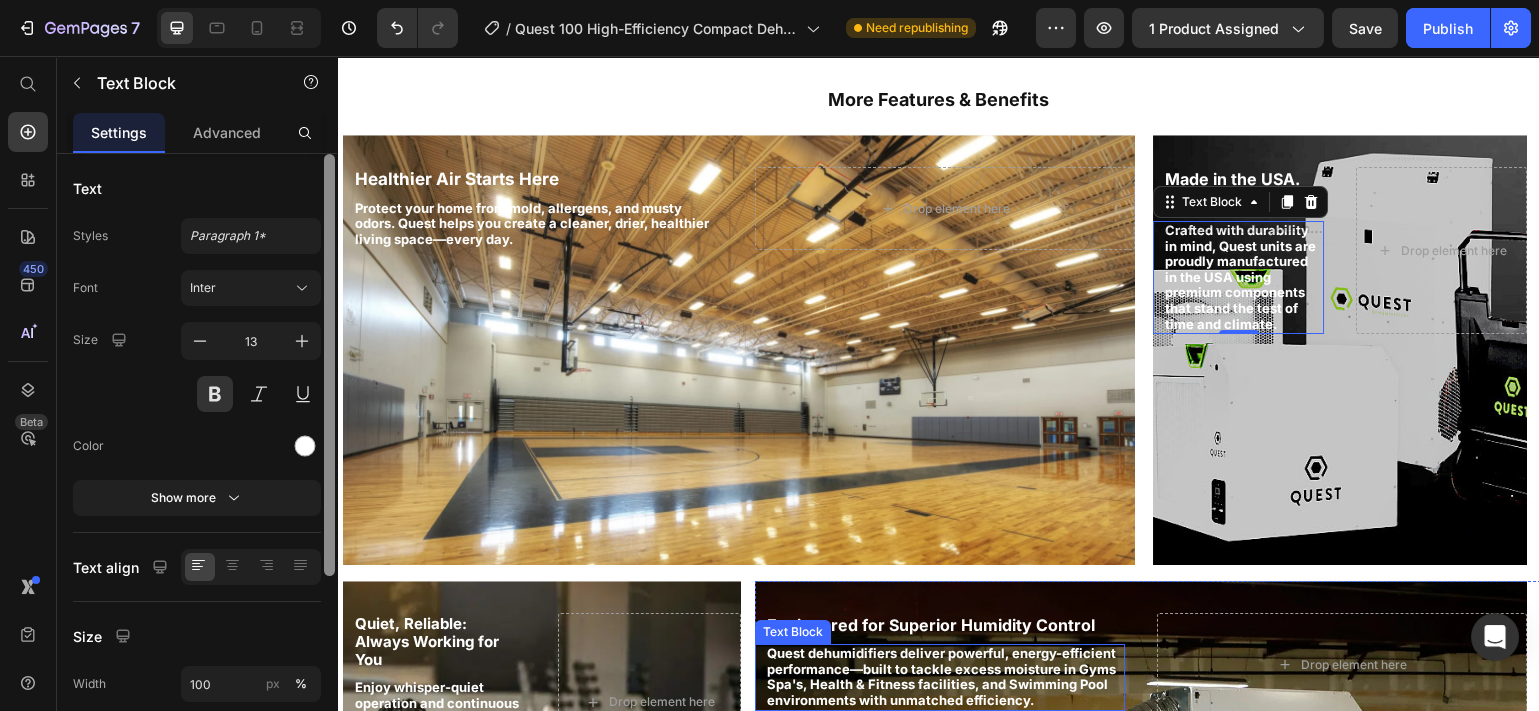 click on "Quest dehumidifiers deliver powerful, energy-efficient performance—built to tackle excess moisture in Gyms Spa's, Health & Fitness facilities, and Swimming Pool environments with unmatched efficiency. Text Block" at bounding box center [940, 677] 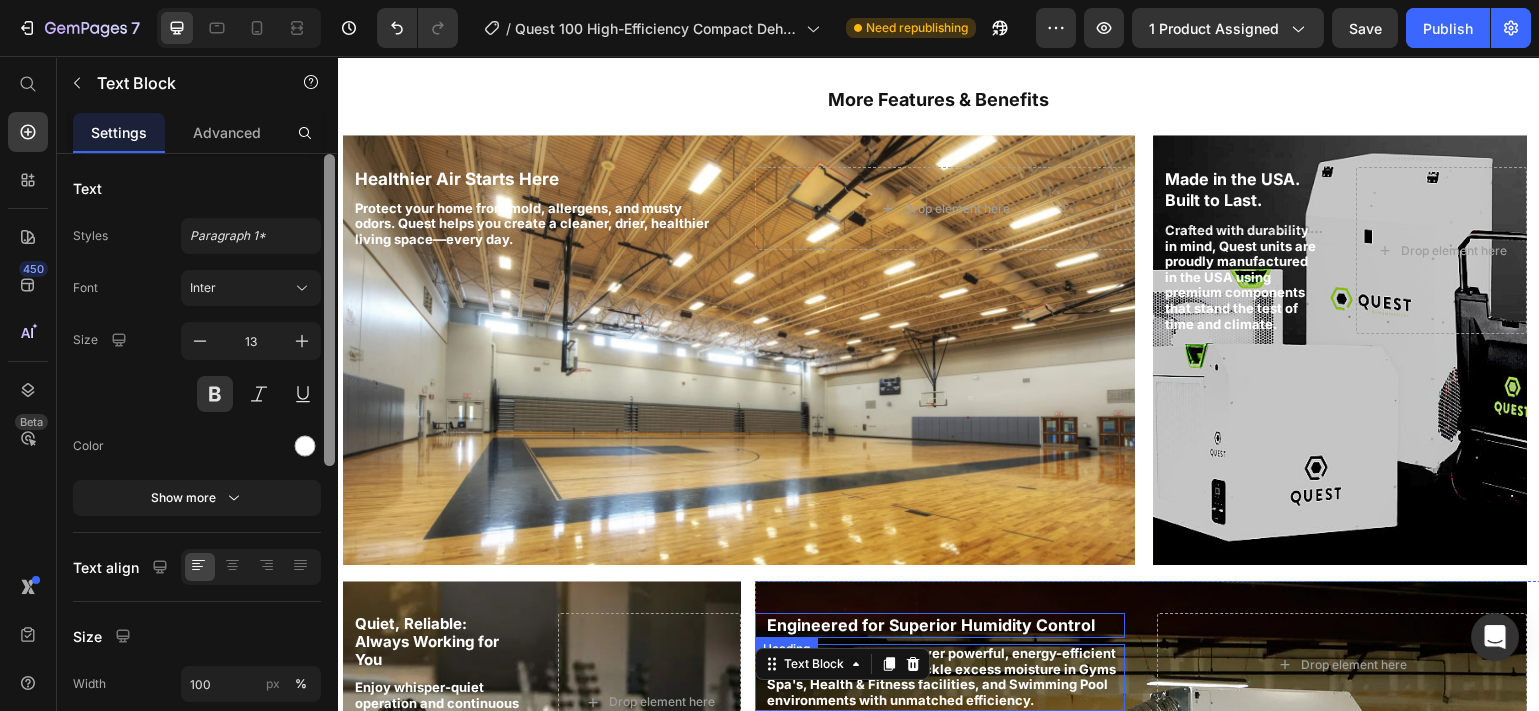 click on "Engineered for Superior Humidity Control" at bounding box center (931, 625) 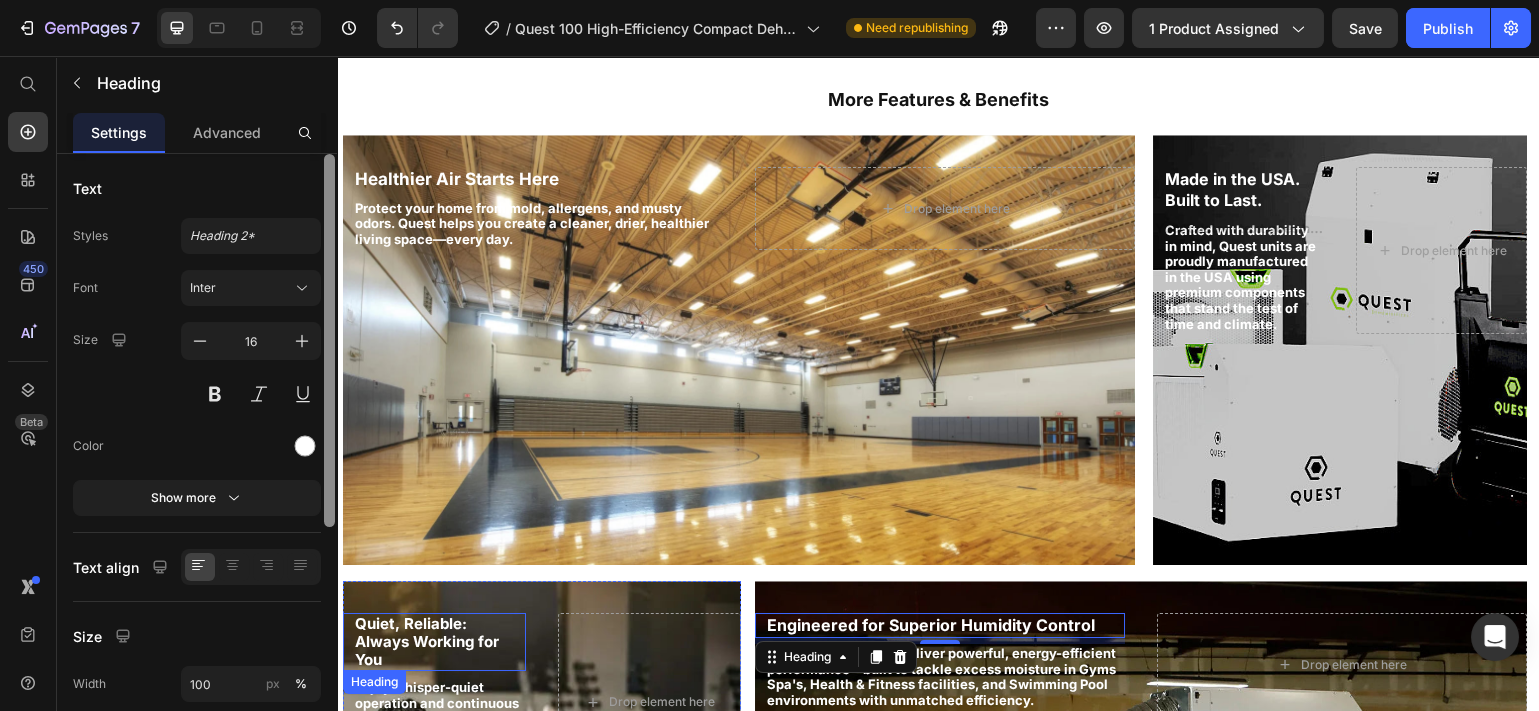 click on "Quiet, Reliable: Always Working for You" at bounding box center (427, 641) 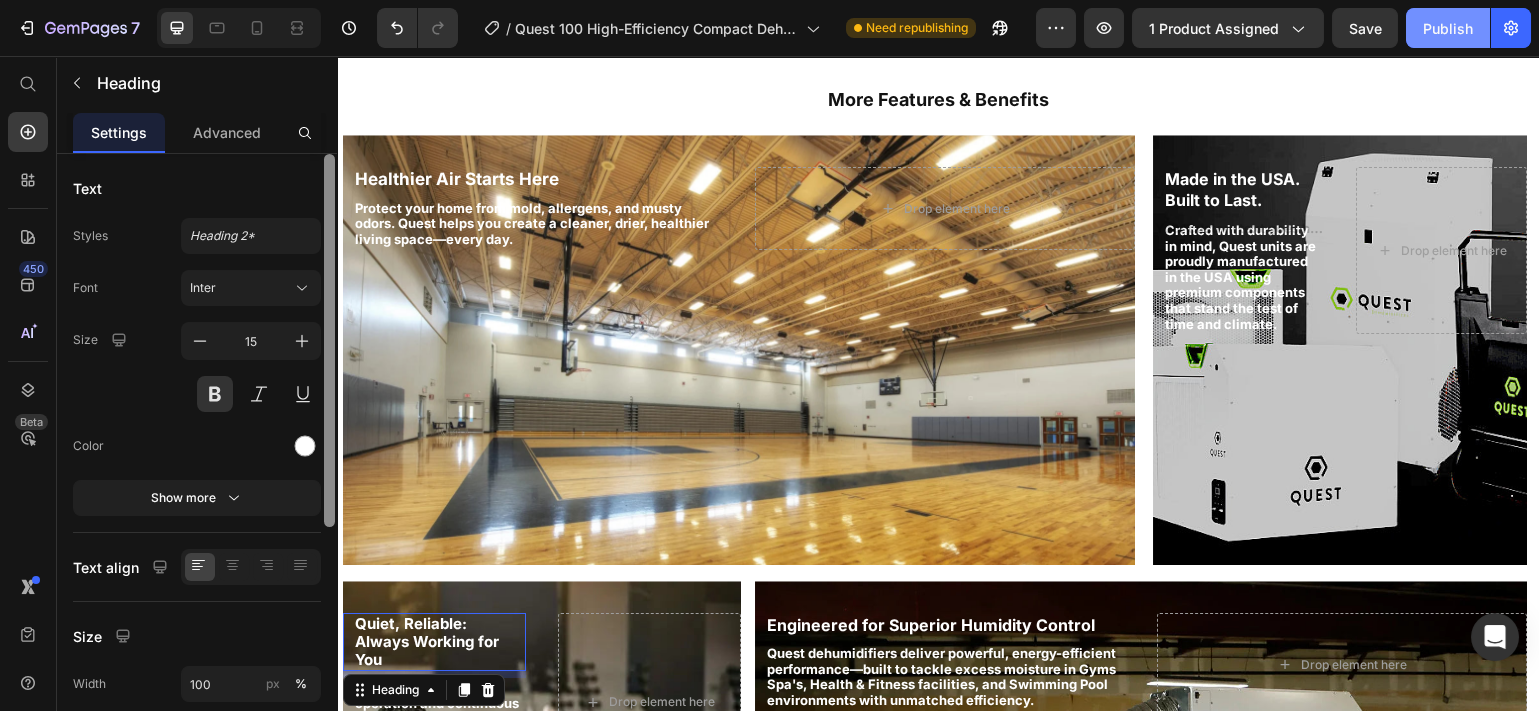 click on "Publish" at bounding box center (1448, 28) 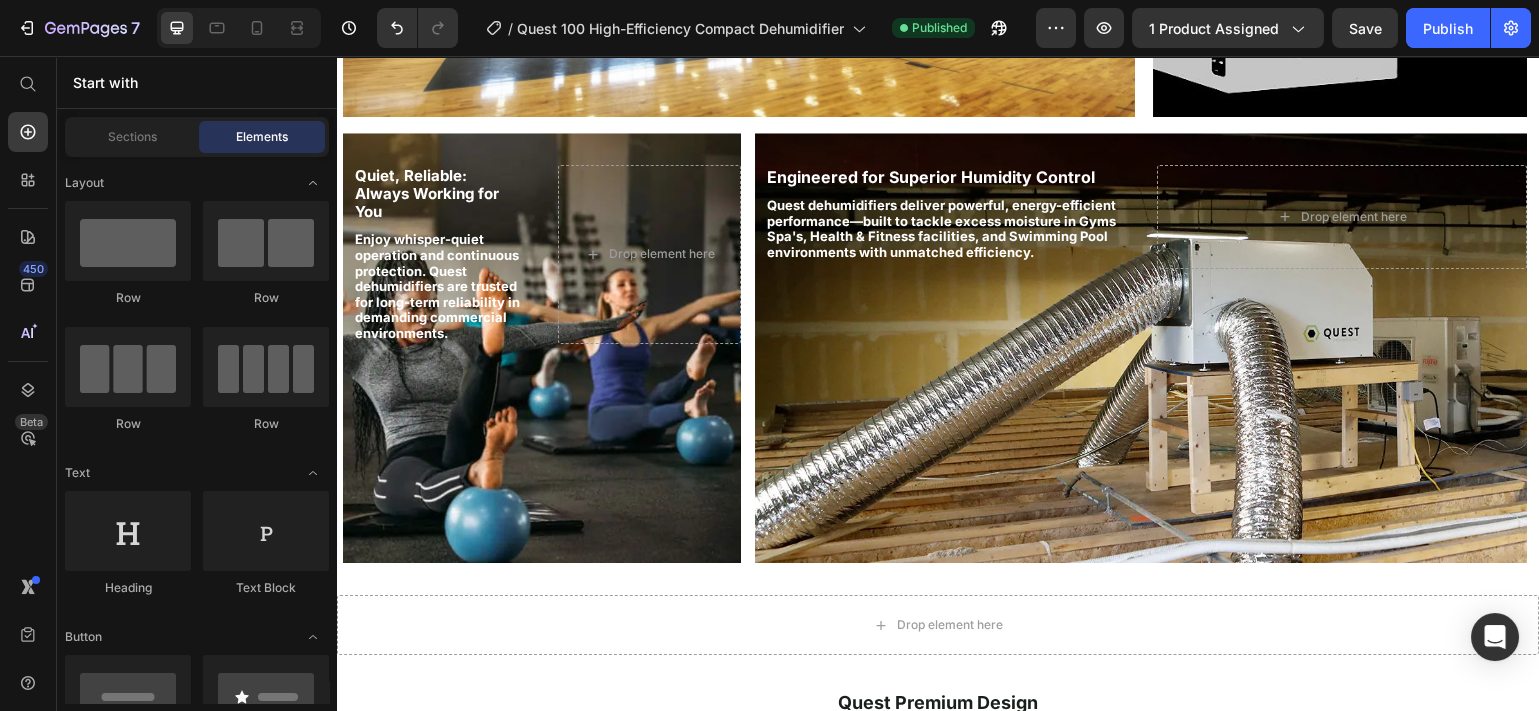 scroll, scrollTop: 2620, scrollLeft: 0, axis: vertical 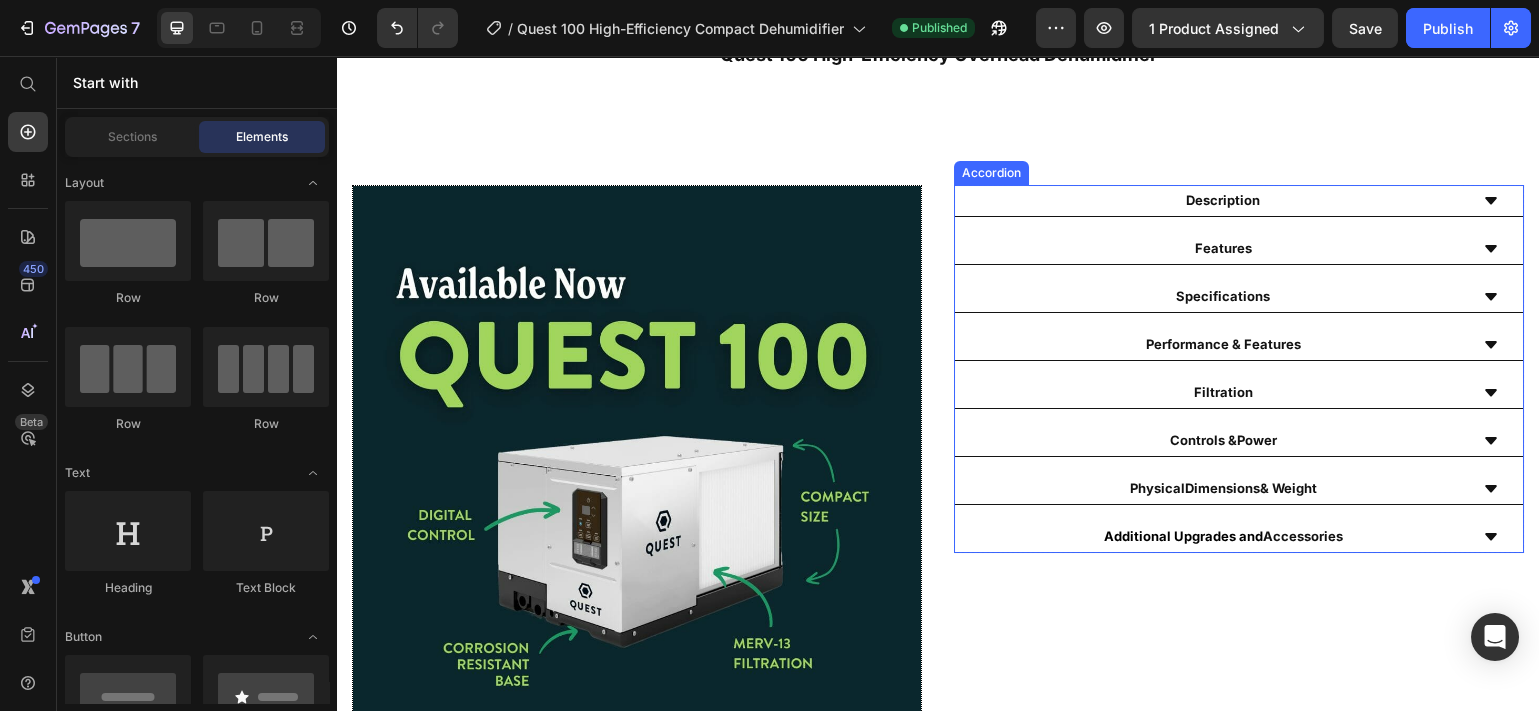 click 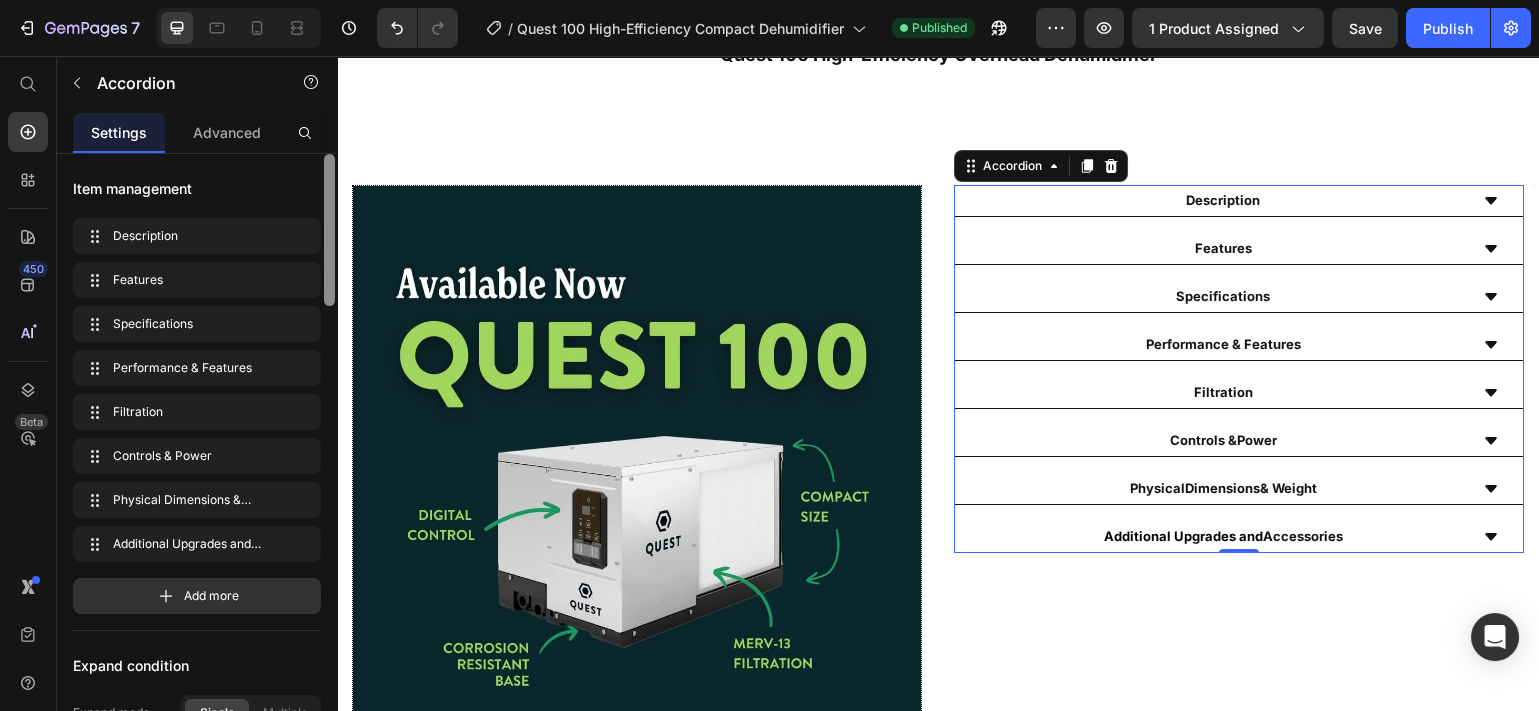 click 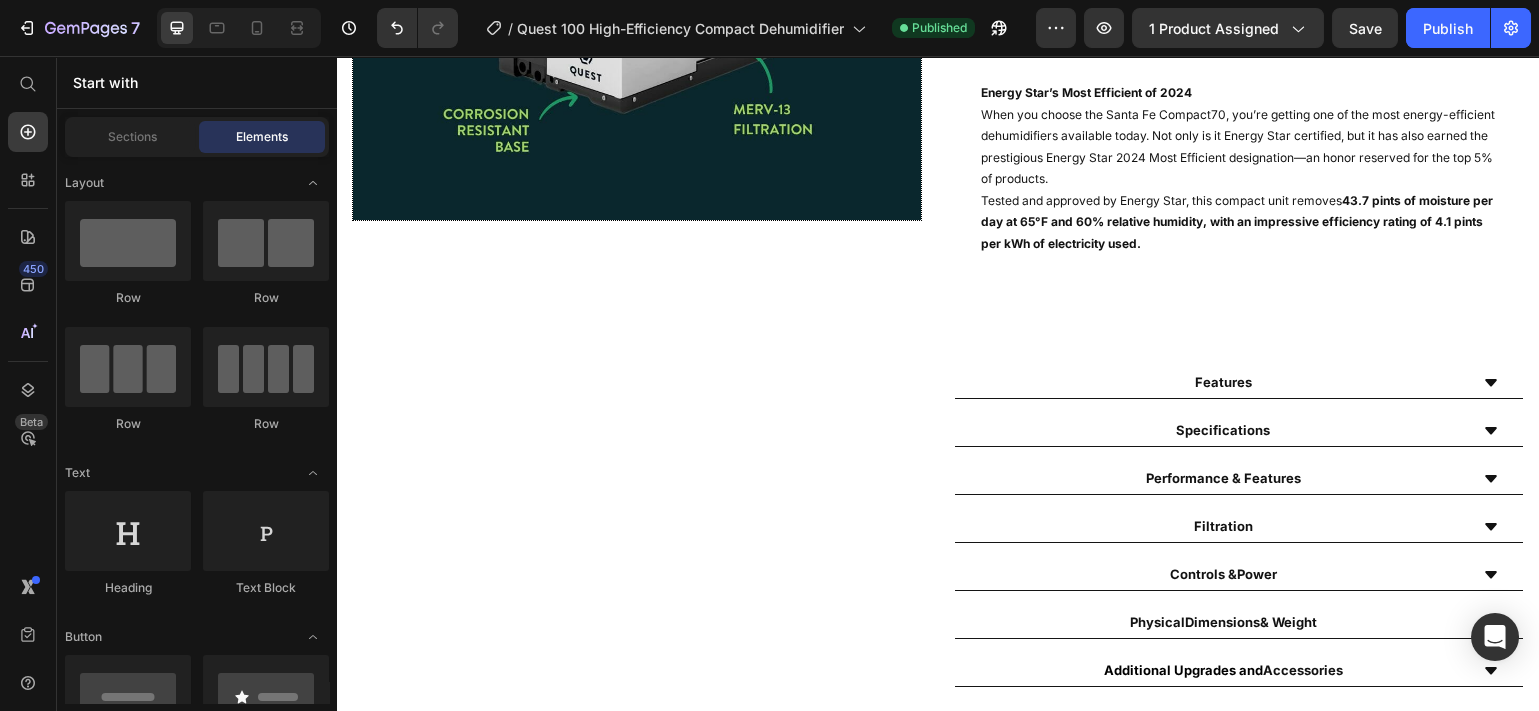 scroll, scrollTop: 1228, scrollLeft: 0, axis: vertical 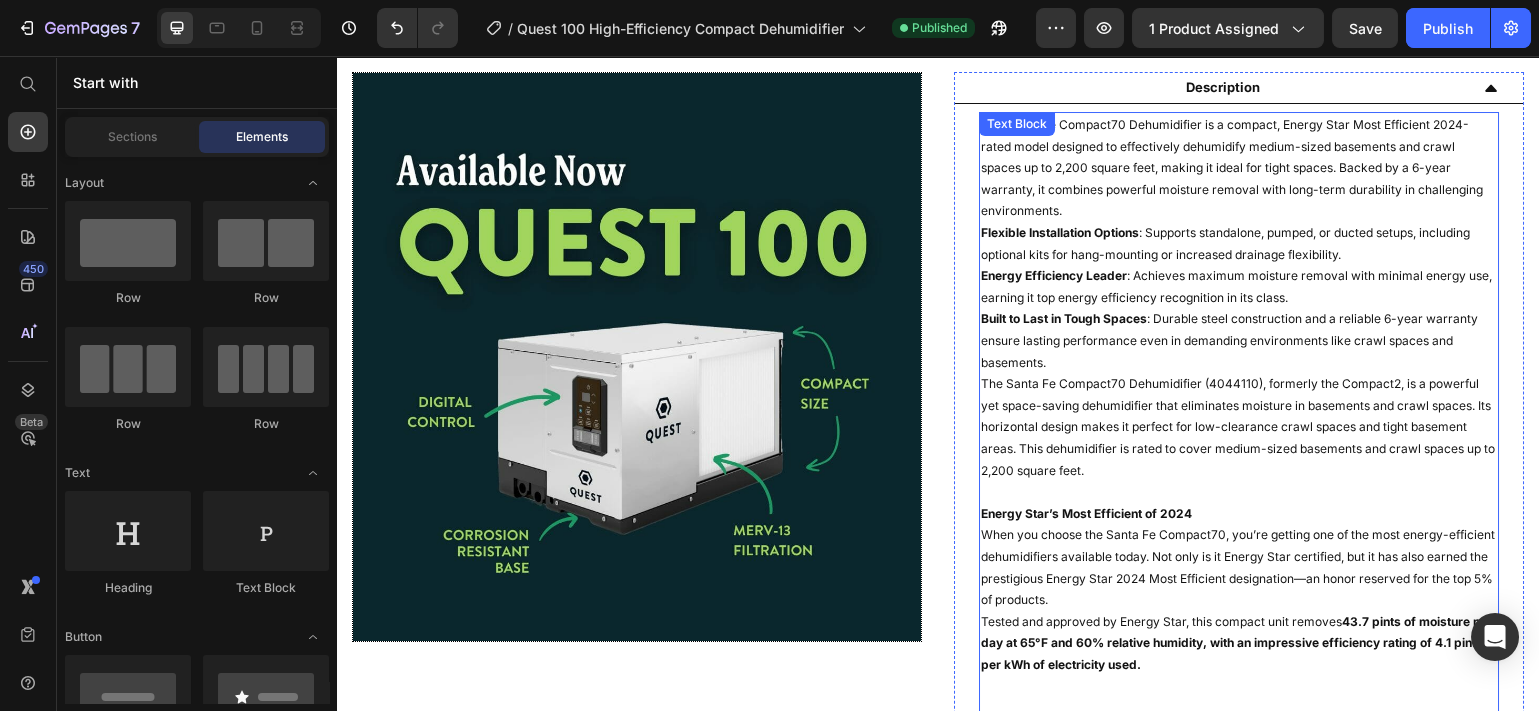 click on "43.7 pints of moisture per day at 65°F and 60% relative humidity, with an impressive efficiency rating of 4.1 pints per kWh of electricity used." at bounding box center (1237, 643) 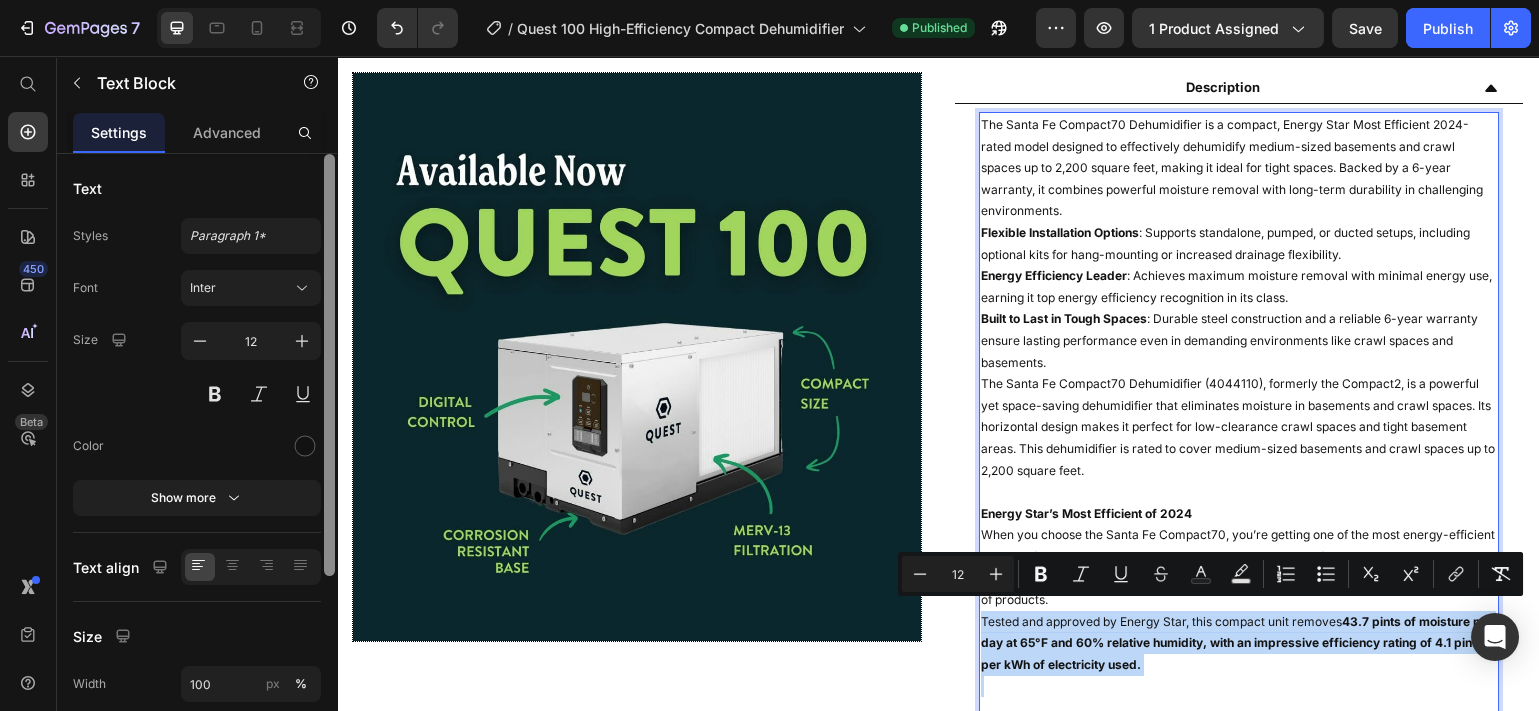 click on "43.7 pints of moisture per day at 65°F and 60% relative humidity, with an impressive efficiency rating of 4.1 pints per kWh of electricity used." at bounding box center (1237, 643) 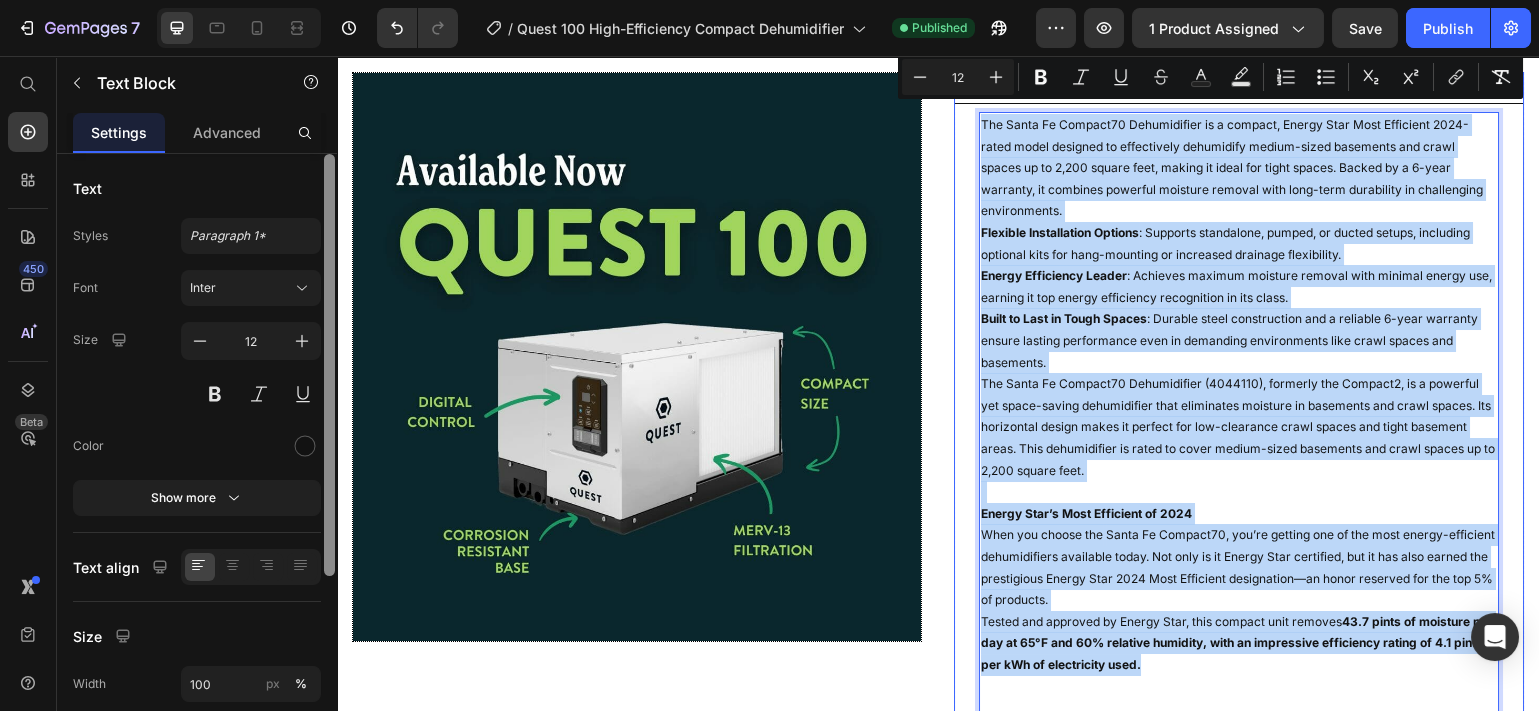 drag, startPoint x: 1166, startPoint y: 656, endPoint x: 969, endPoint y: 108, distance: 582.3341 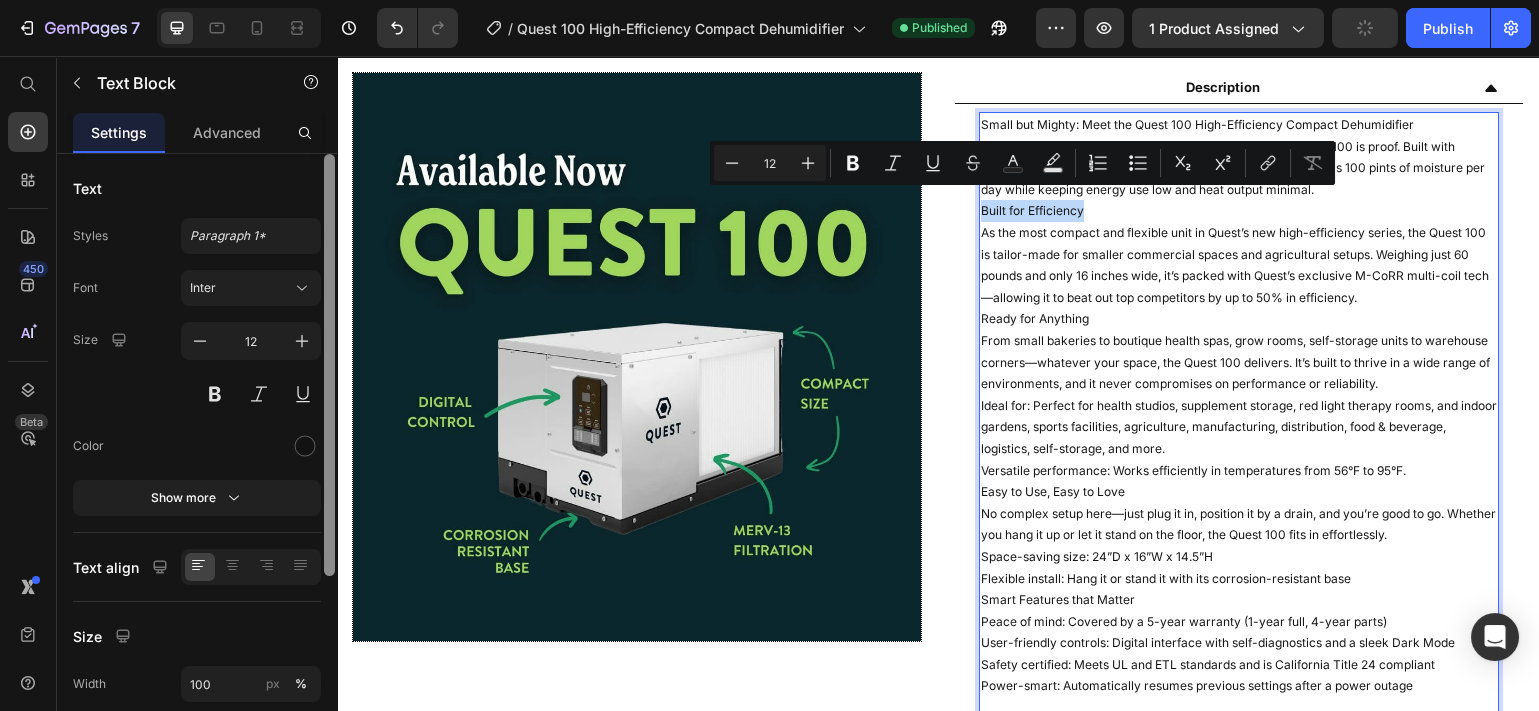 drag, startPoint x: 1078, startPoint y: 202, endPoint x: 970, endPoint y: 204, distance: 108.01852 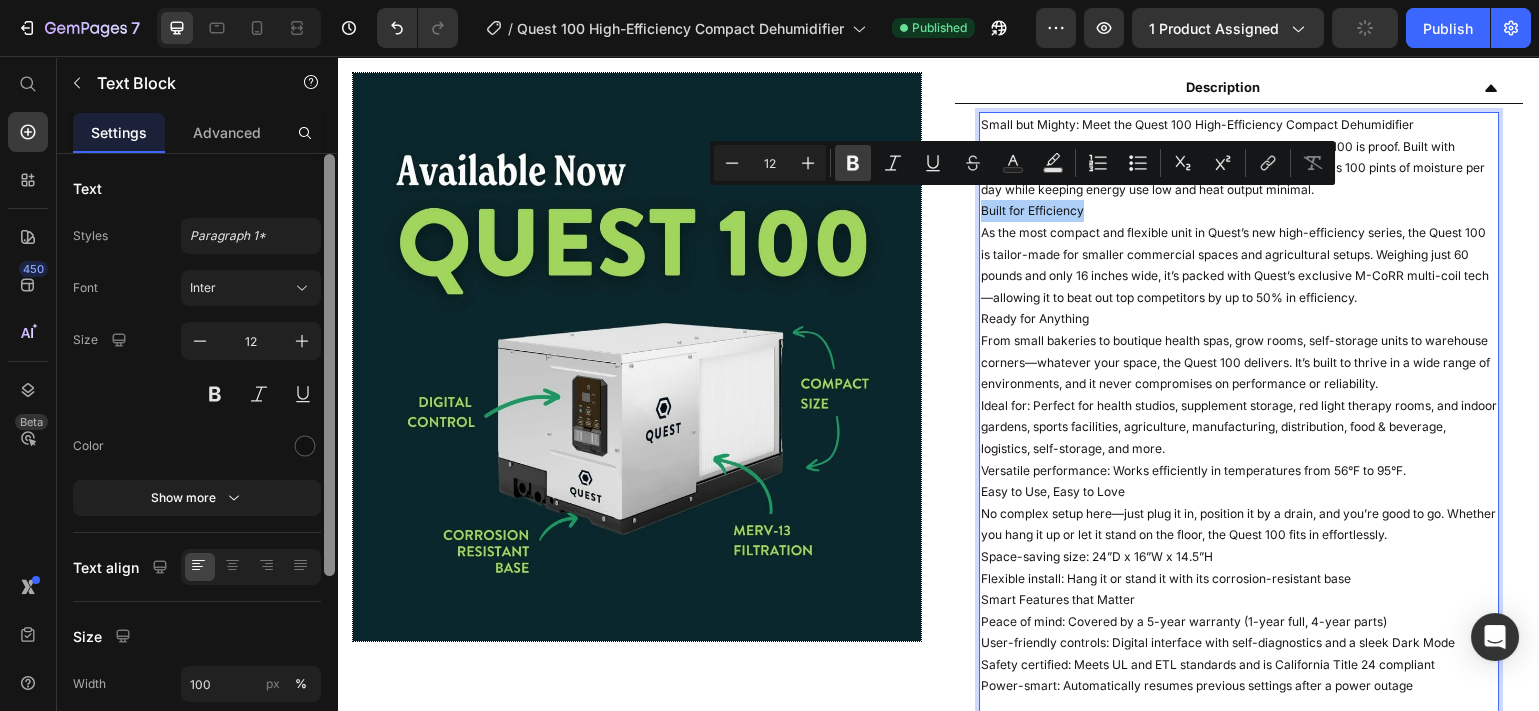 click 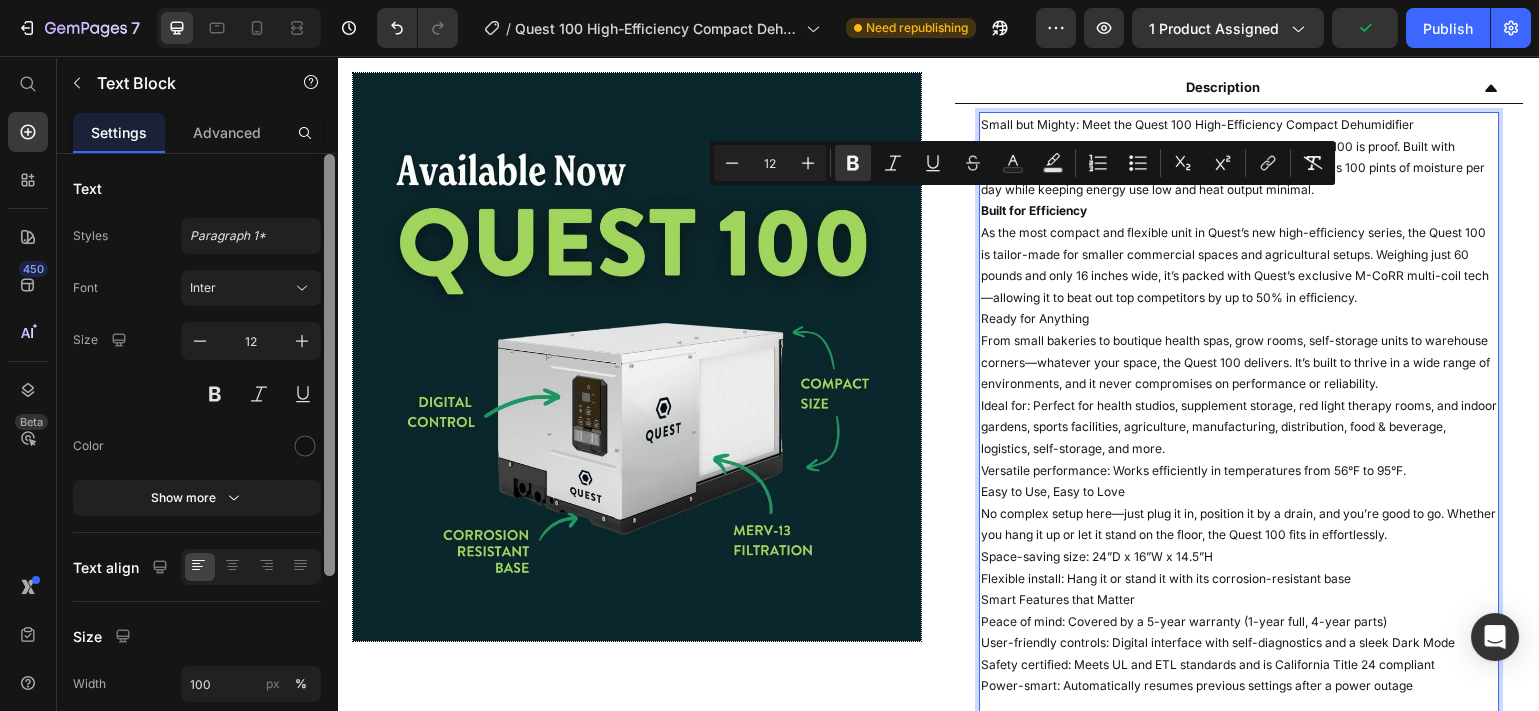 click on "Ready for Anything" at bounding box center [1239, 319] 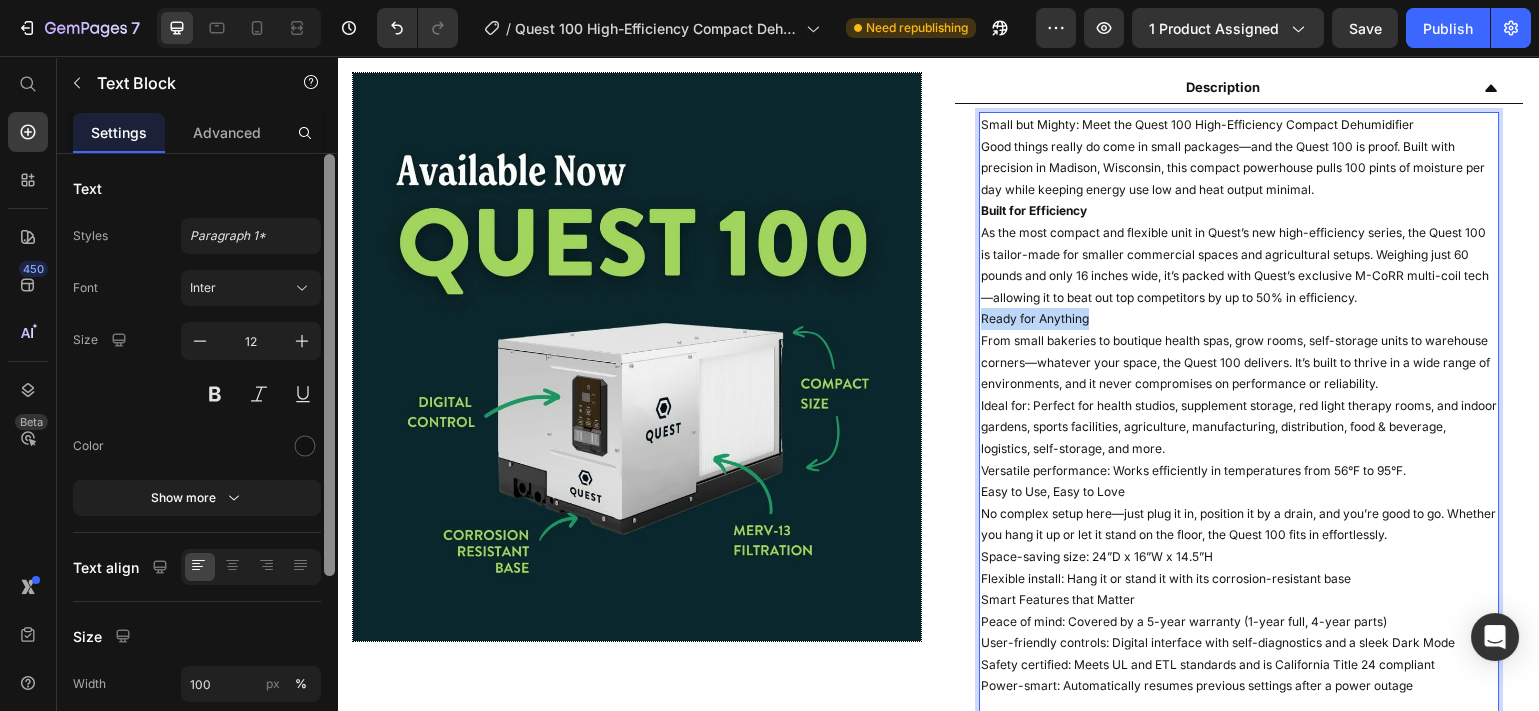 drag, startPoint x: 1097, startPoint y: 305, endPoint x: 967, endPoint y: 310, distance: 130.09612 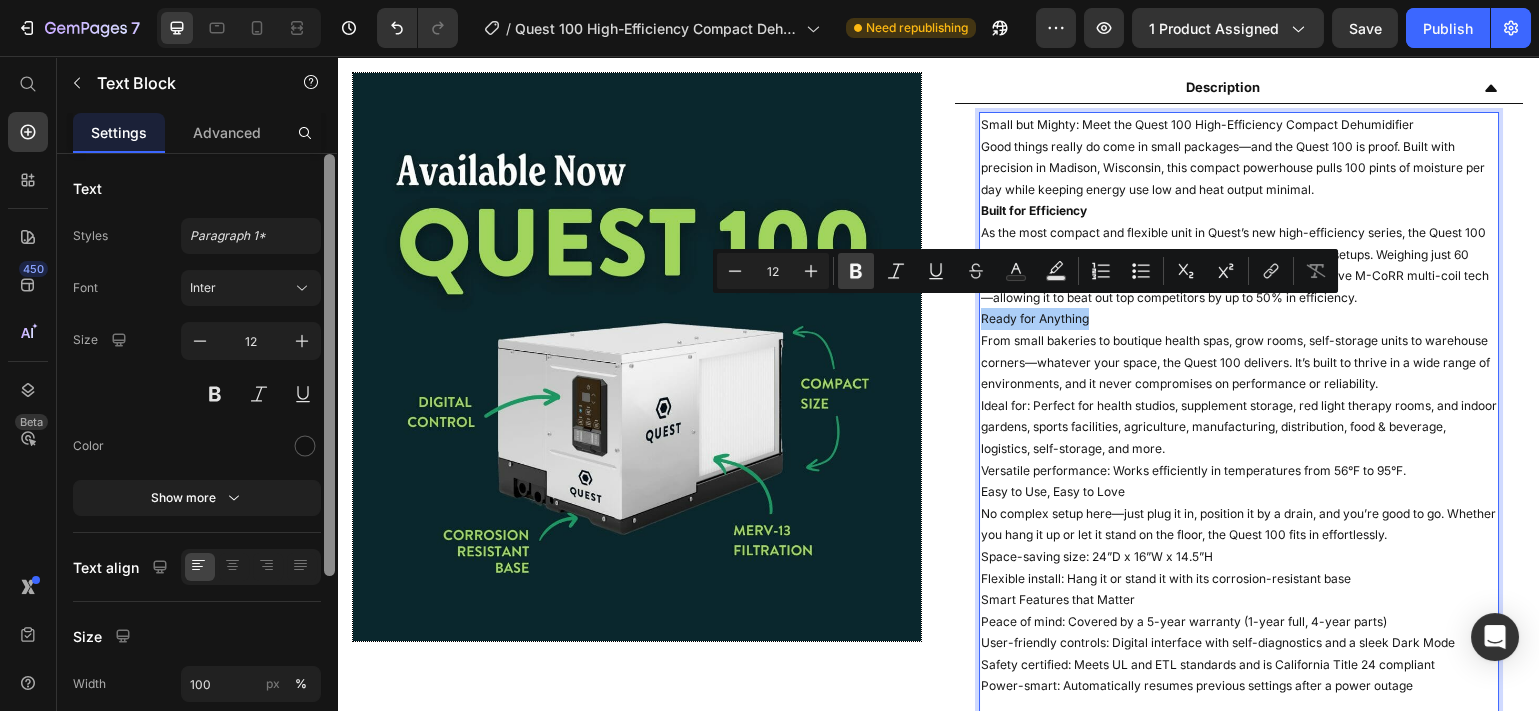 click 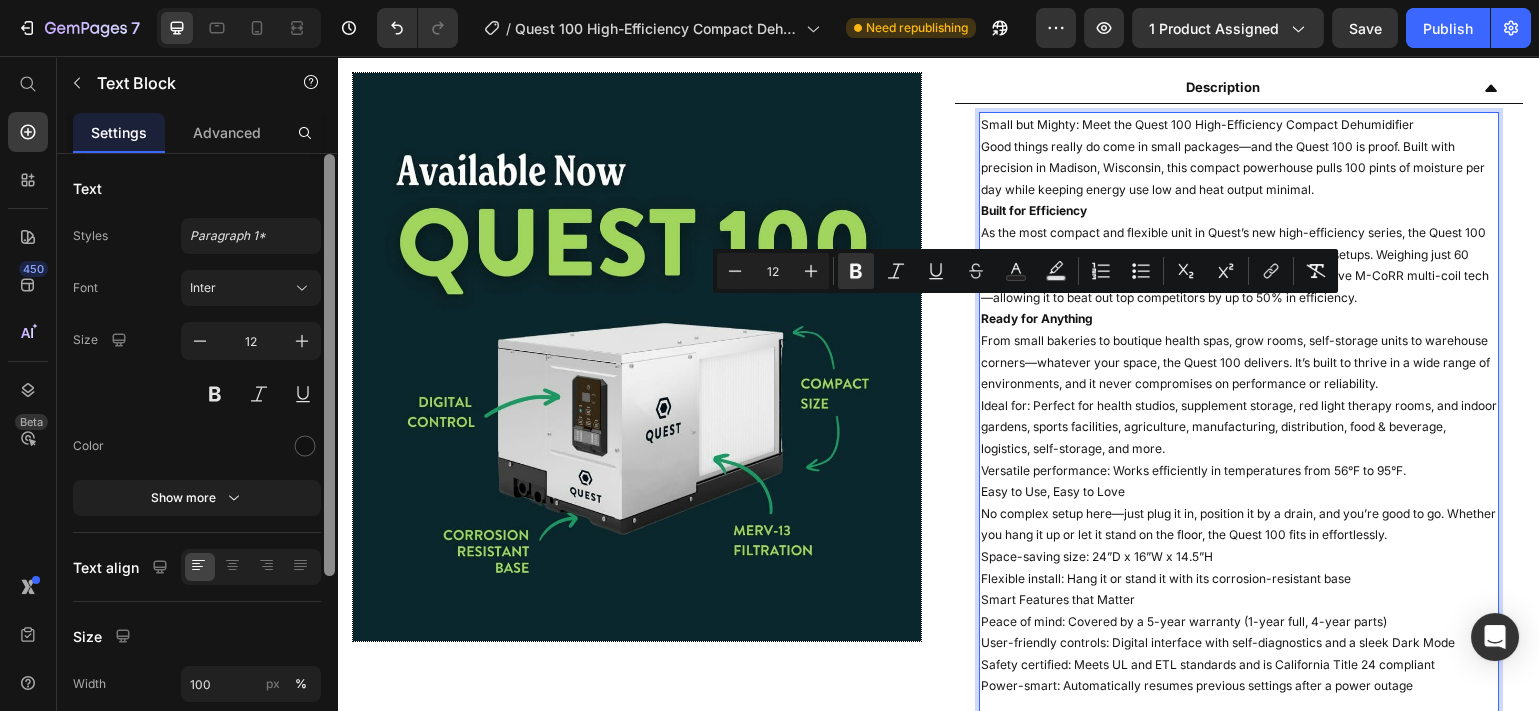 click on "Ideal for: Perfect for health studios, supplement storage, red light therapy rooms, and indoor gardens, sports facilities, agriculture, manufacturing, distribution, food & beverage, logistics, self-storage, and more." at bounding box center [1239, 427] 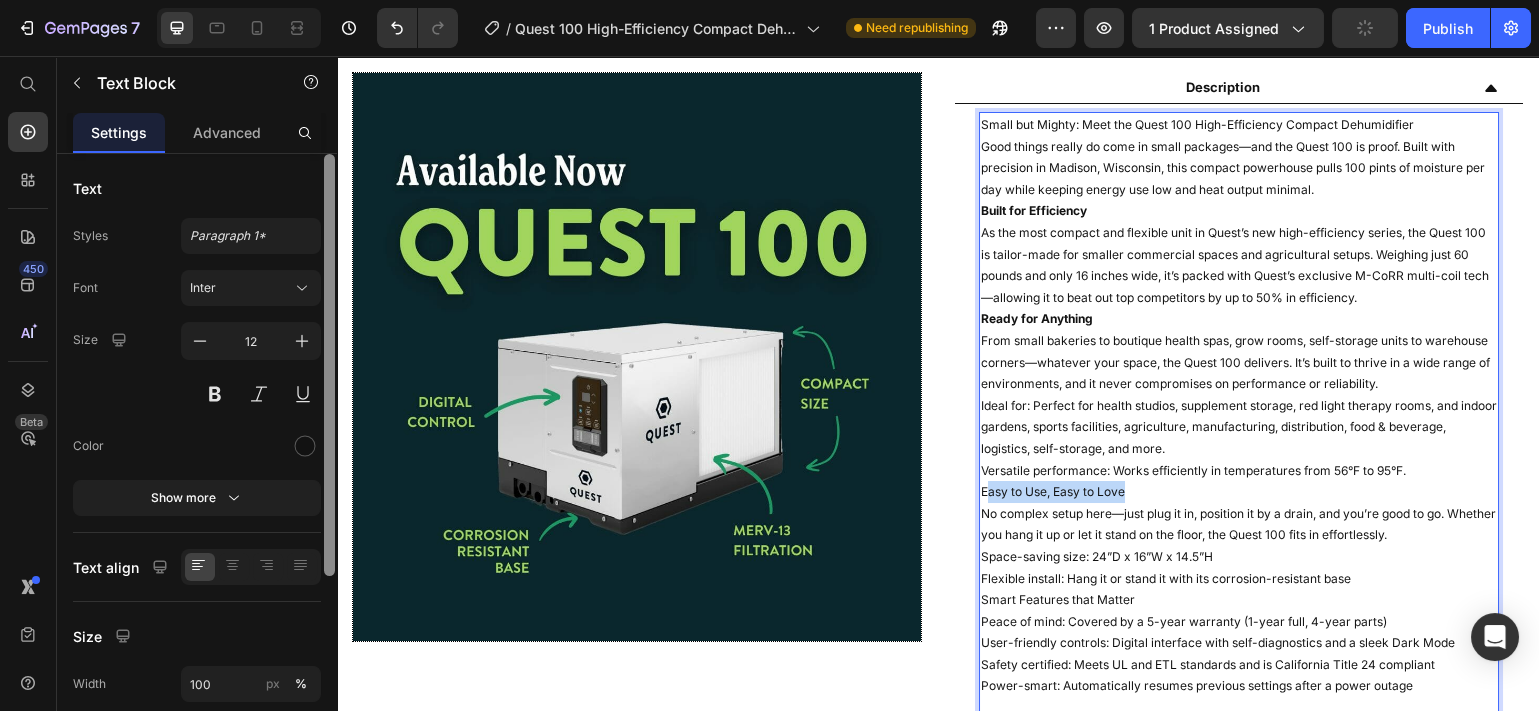 drag, startPoint x: 1119, startPoint y: 481, endPoint x: 975, endPoint y: 486, distance: 144.08678 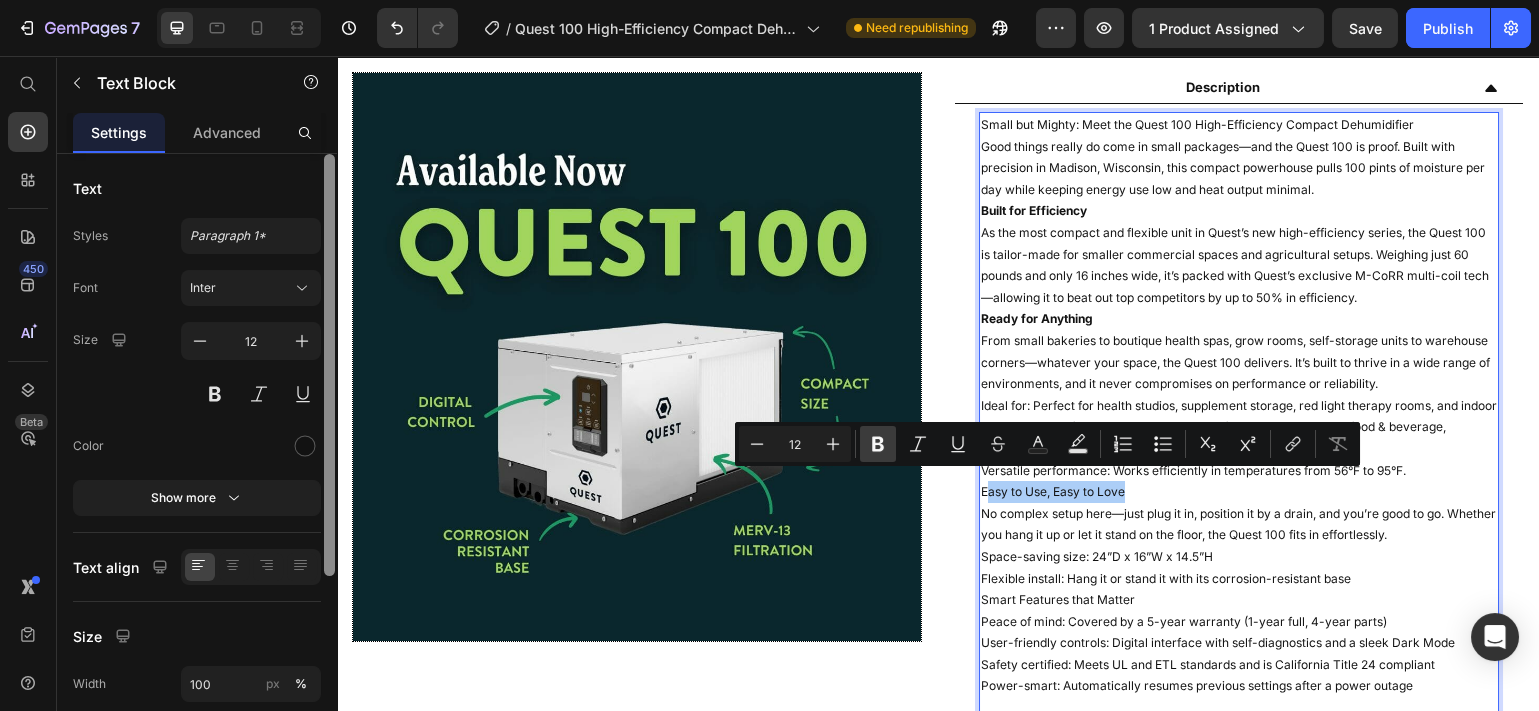 click 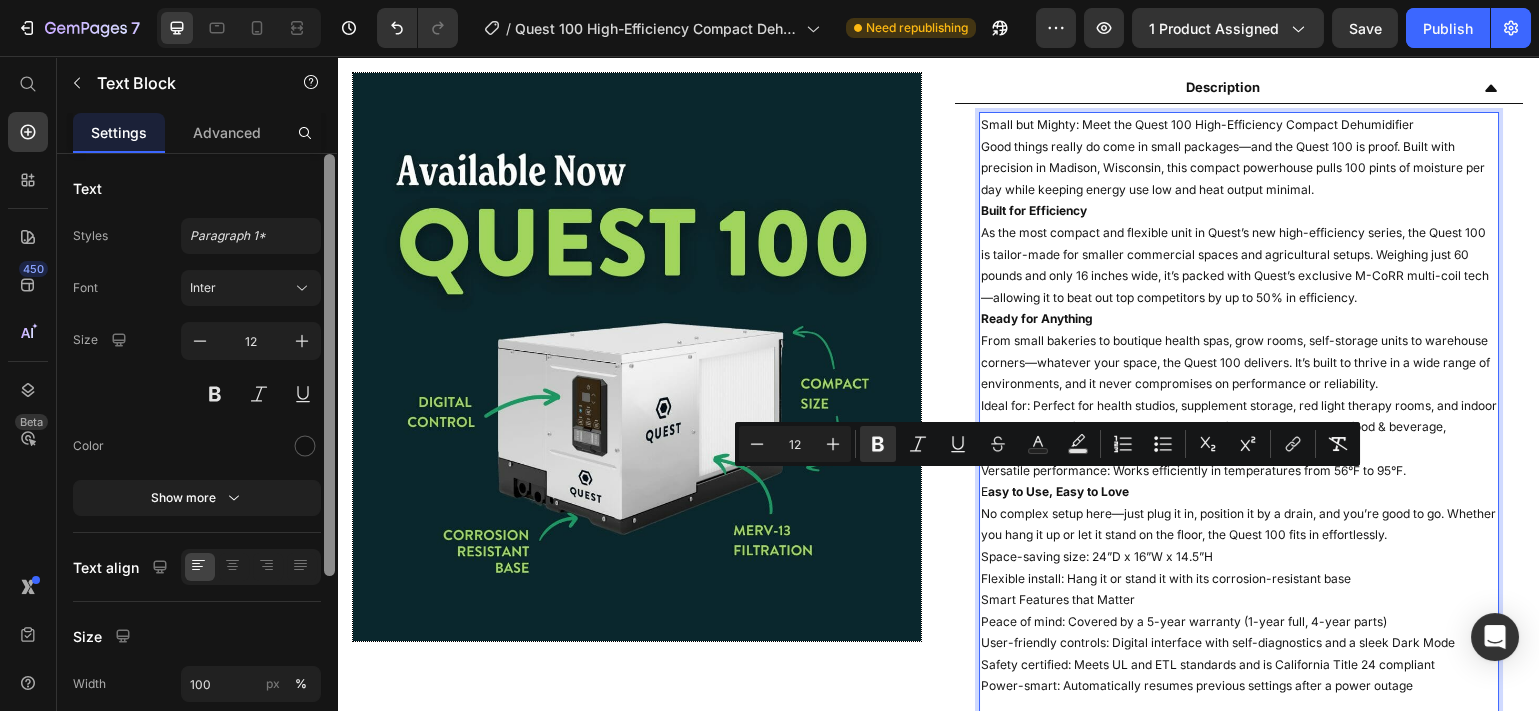 click on "No complex setup here—just plug it in, position it by a drain, and you’re good to go. Whether you hang it up or let it stand on the floor, the Quest 100 fits in effortlessly." at bounding box center [1239, 524] 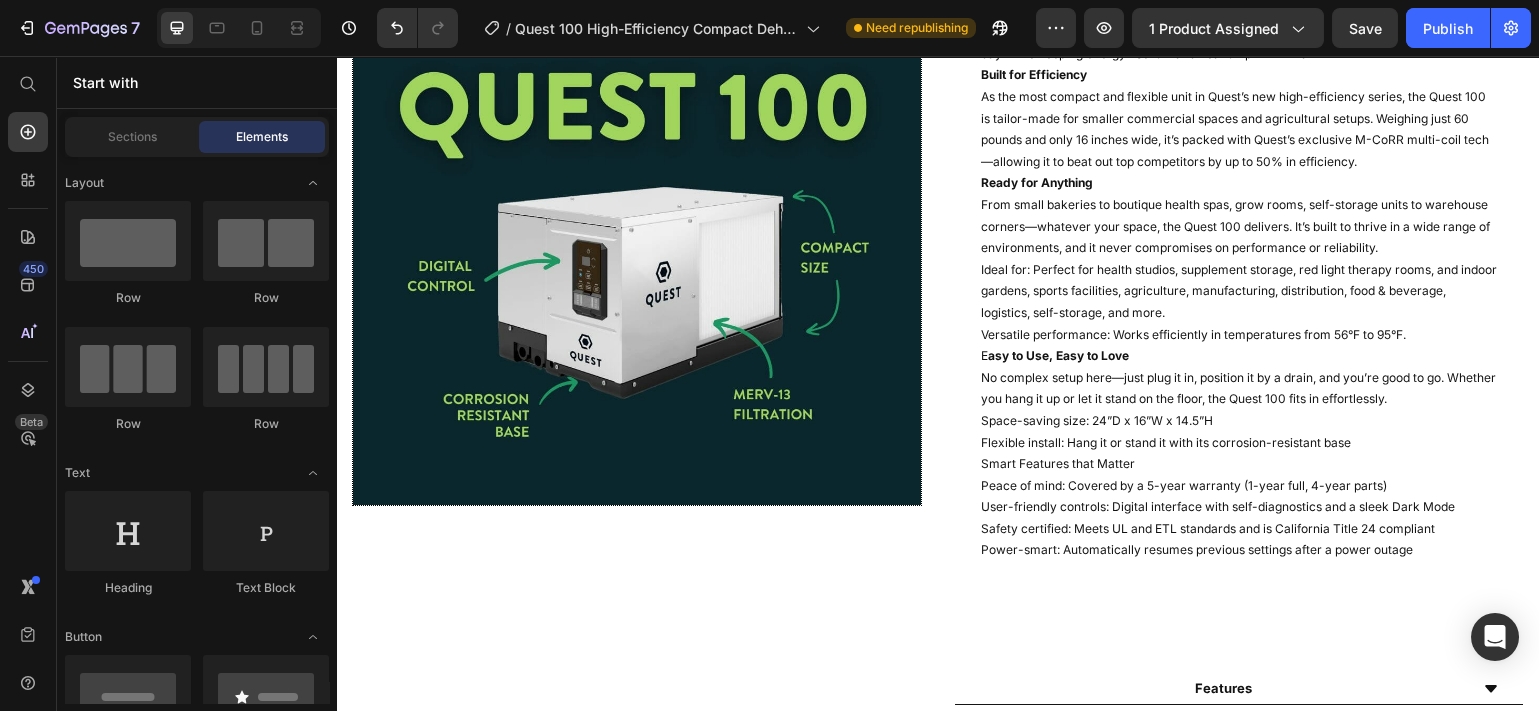 scroll, scrollTop: 1127, scrollLeft: 0, axis: vertical 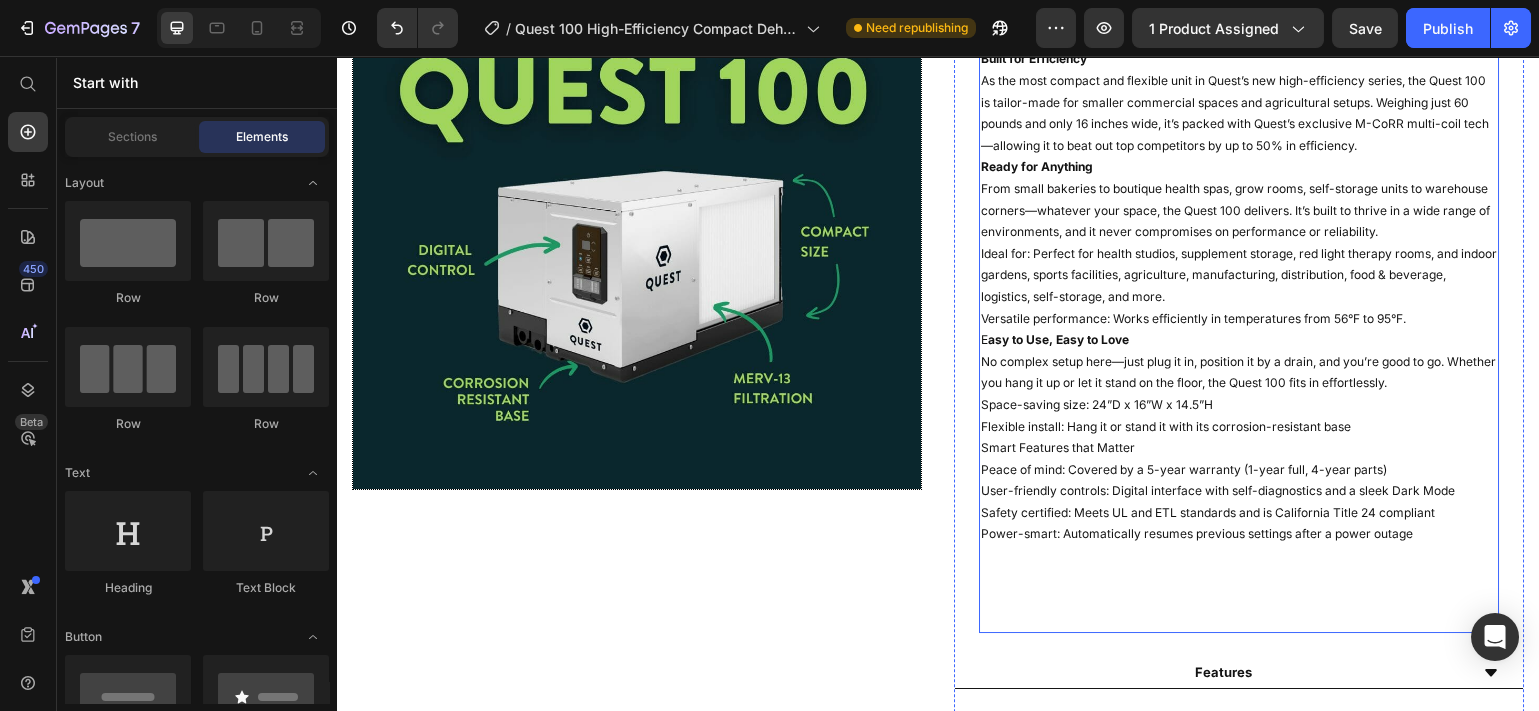 click on "Smart Features that Matter" at bounding box center (1239, 448) 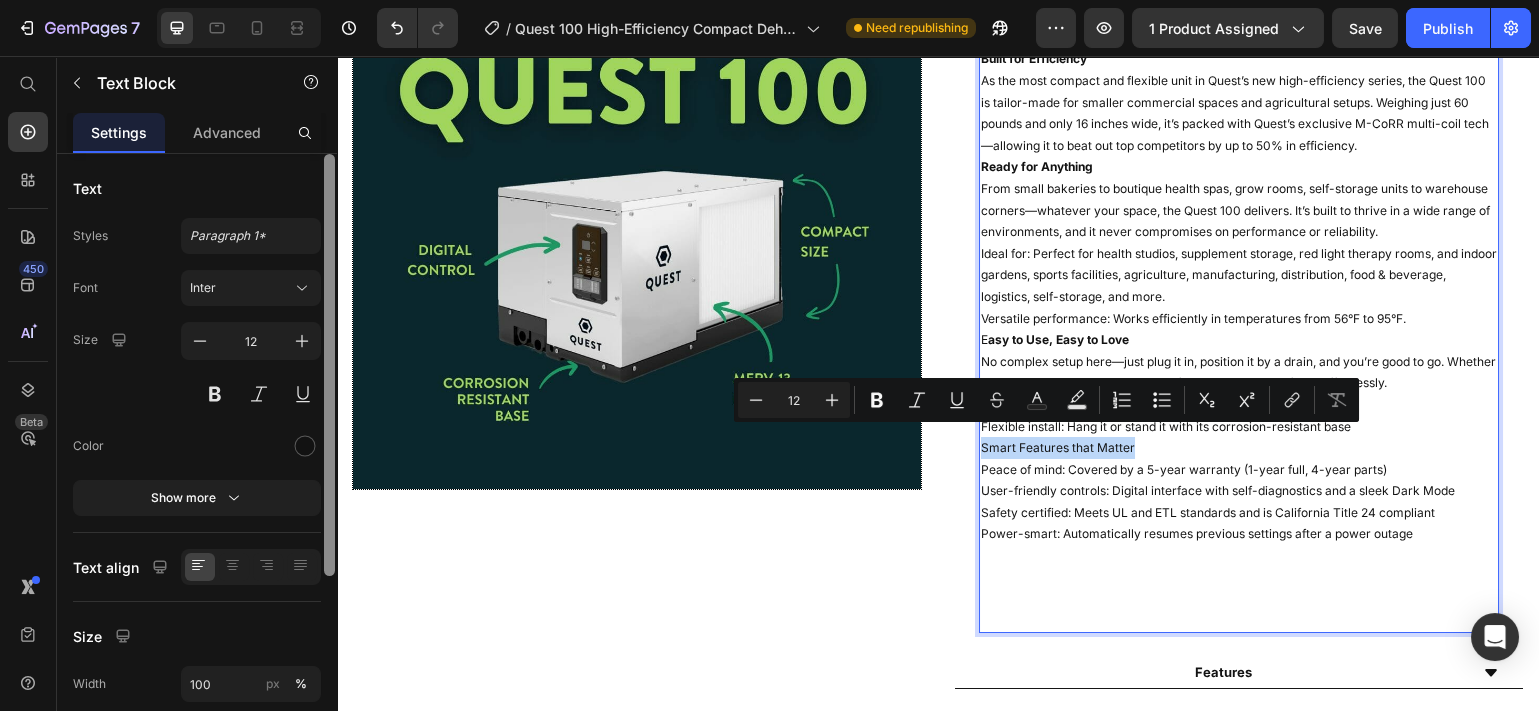 drag, startPoint x: 1126, startPoint y: 436, endPoint x: 970, endPoint y: 440, distance: 156.05127 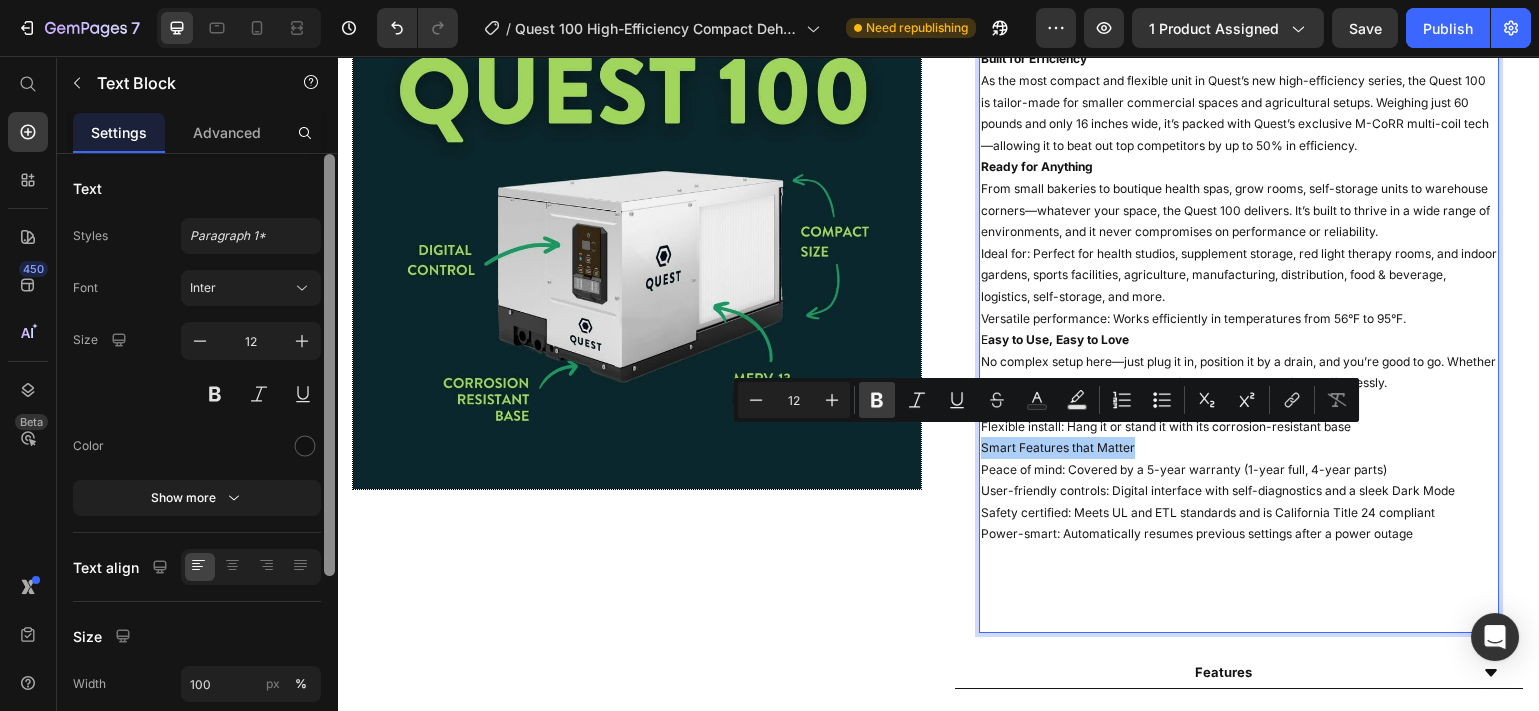 click 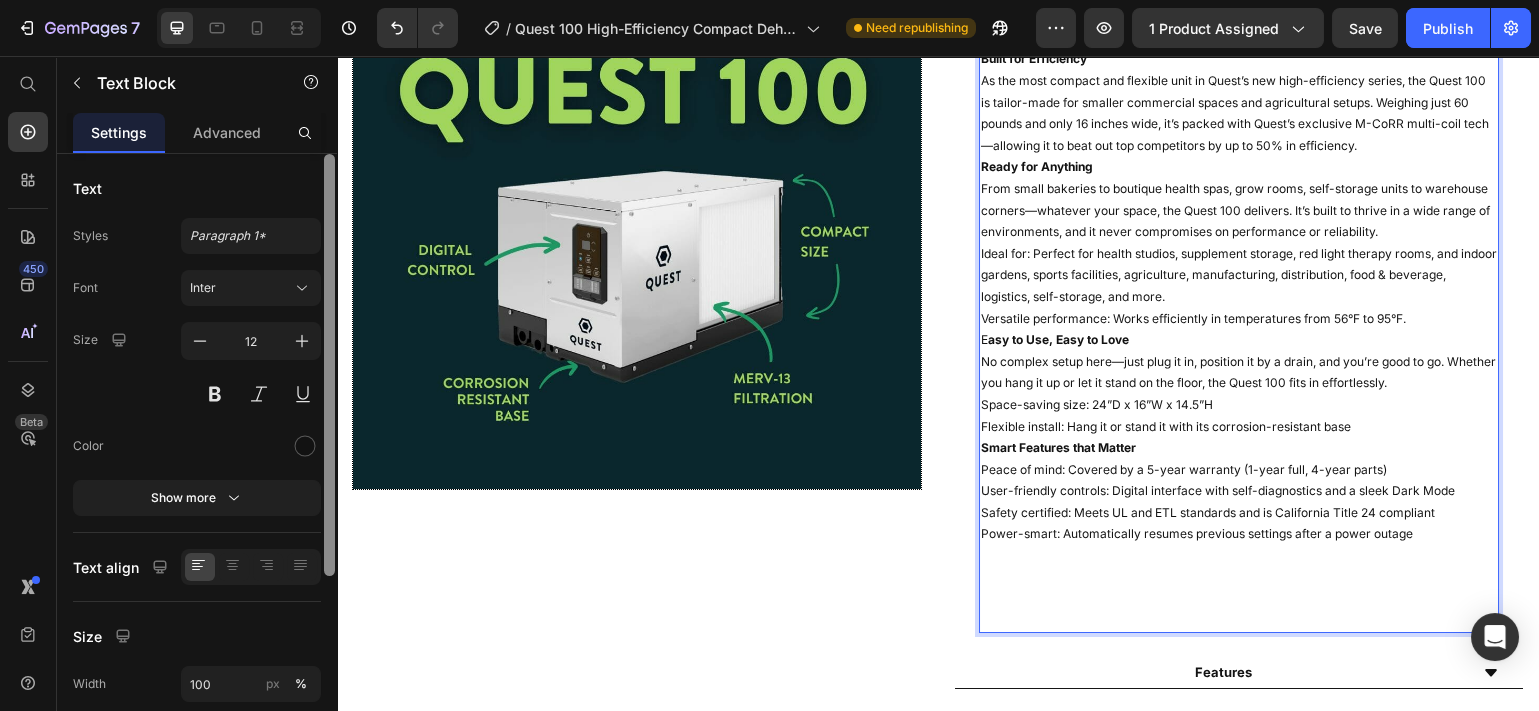 click on "User-friendly controls: Digital interface with self-diagnostics and a sleek Dark Mode" at bounding box center (1239, 491) 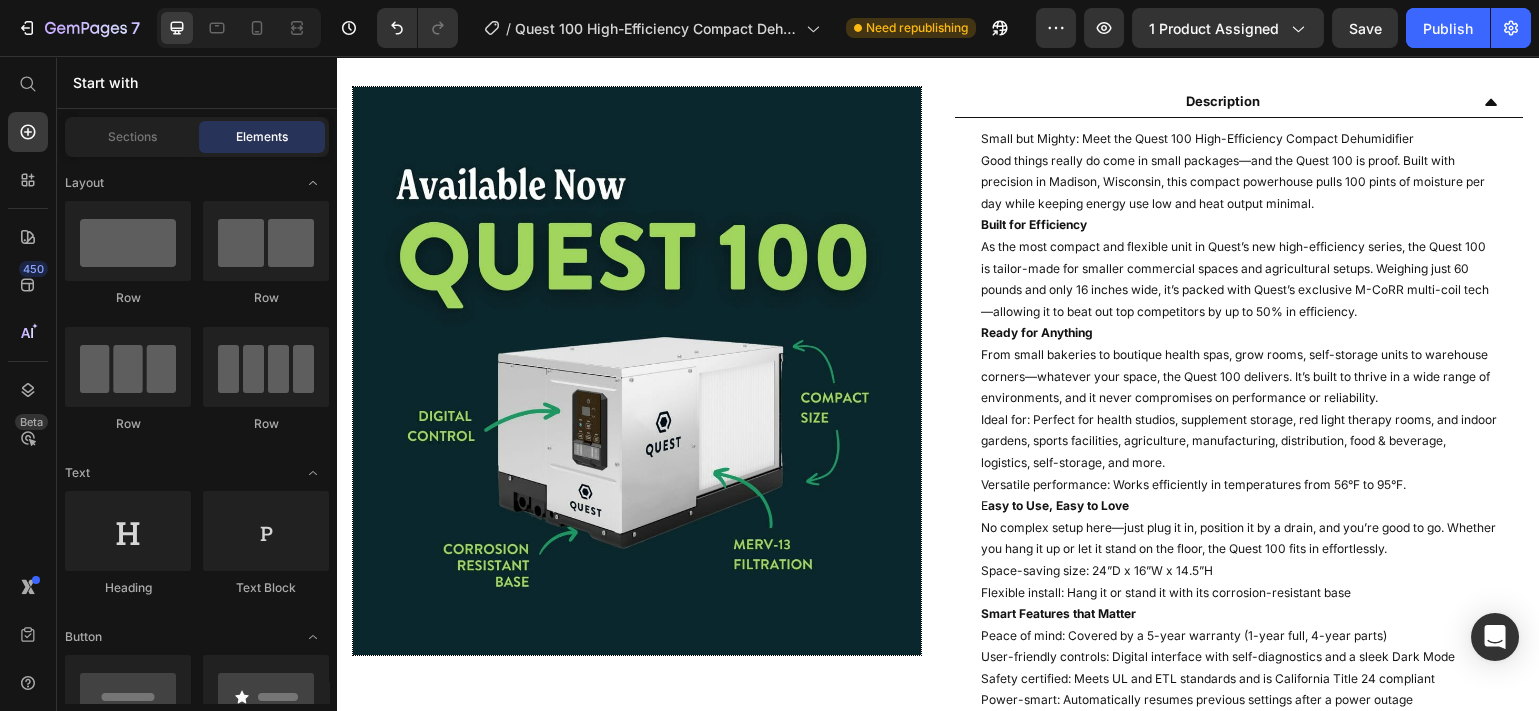 scroll, scrollTop: 977, scrollLeft: 0, axis: vertical 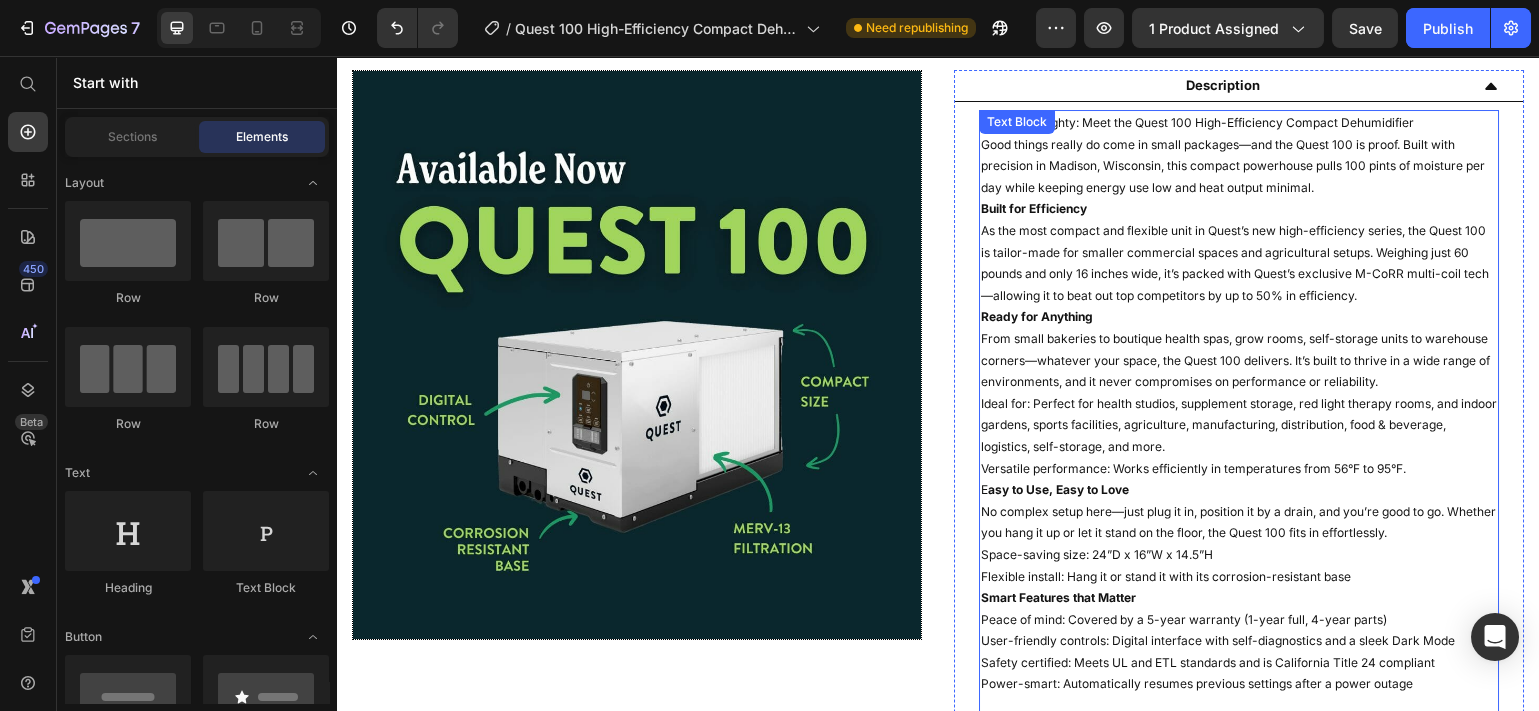 click on "From small bakeries to boutique health spas, grow rooms, self-storage units to warehouse corners—whatever your space, the Quest 100 delivers. It’s built to thrive in a wide range of environments, and it never compromises on performance or reliability." at bounding box center (1239, 360) 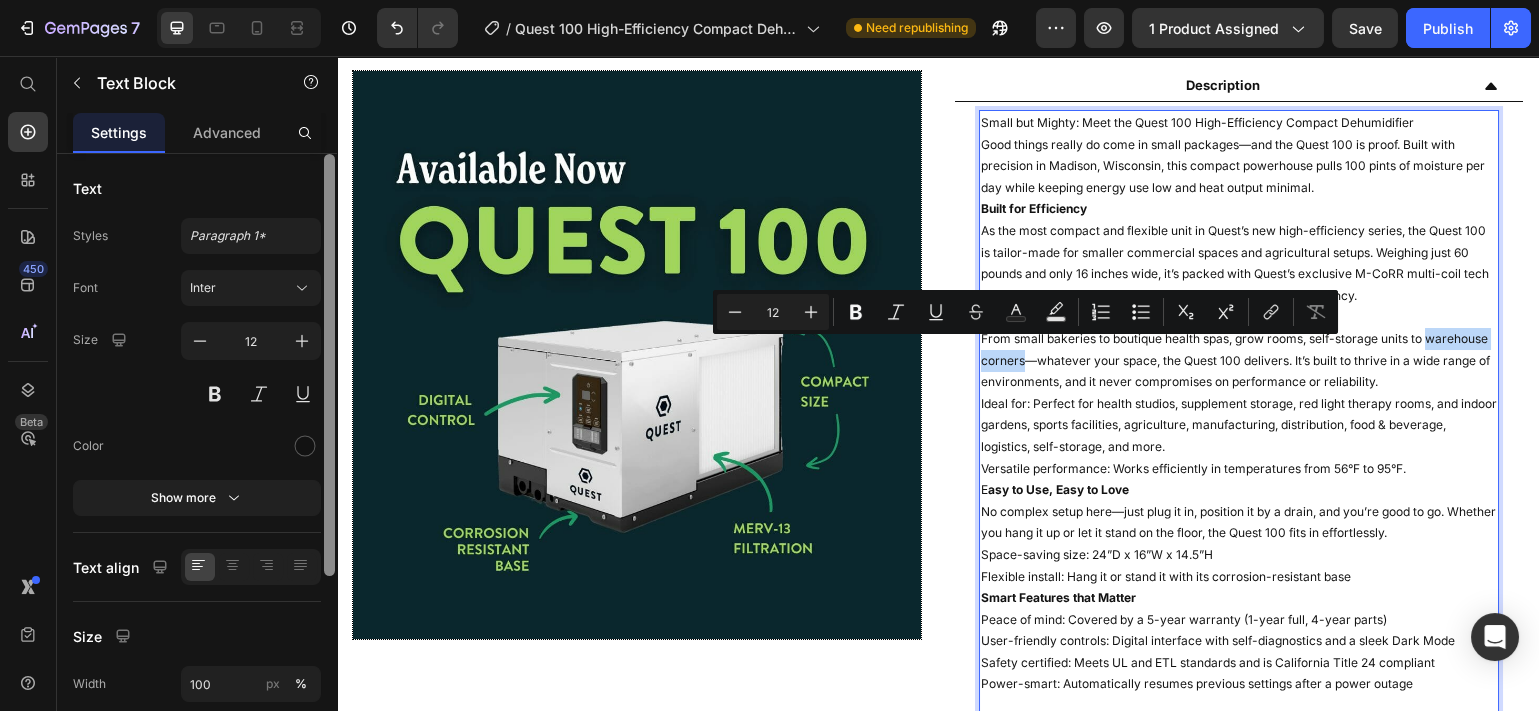 drag, startPoint x: 1080, startPoint y: 351, endPoint x: 974, endPoint y: 351, distance: 106 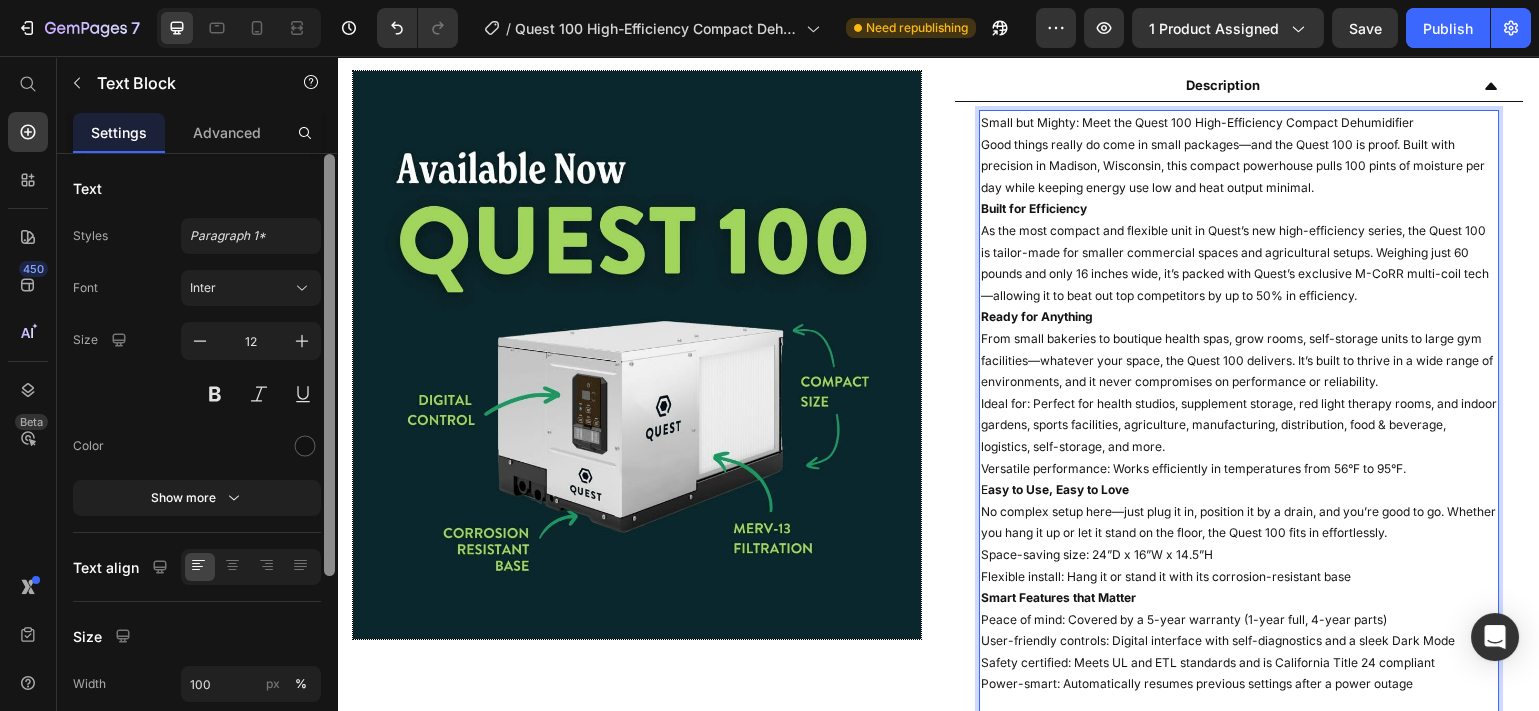 click on "From small bakeries to boutique health spas, grow rooms, self-storage units to large gym facilities—whatever your space, the Quest 100 delivers. It’s built to thrive in a wide range of environments, and it never compromises on performance or reliability." at bounding box center (1239, 360) 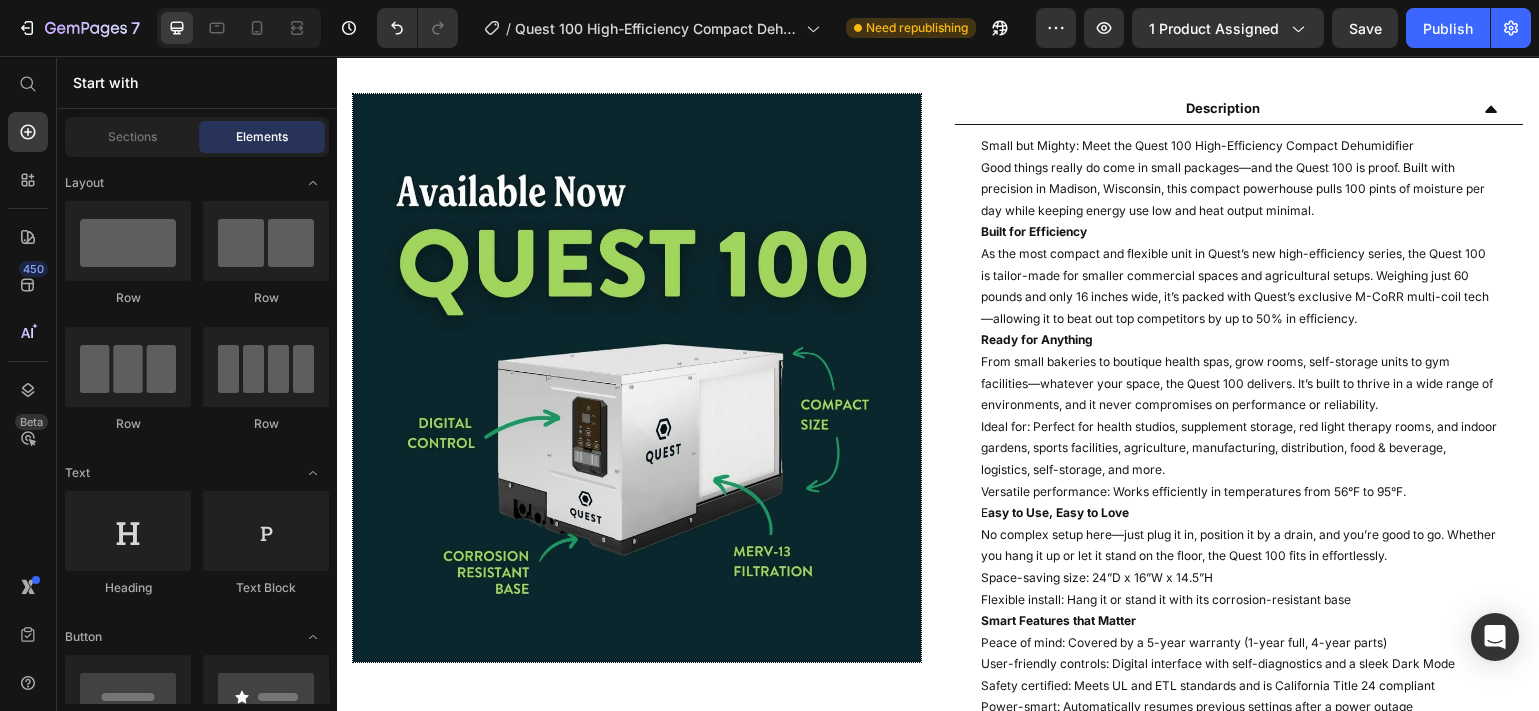 scroll, scrollTop: 939, scrollLeft: 0, axis: vertical 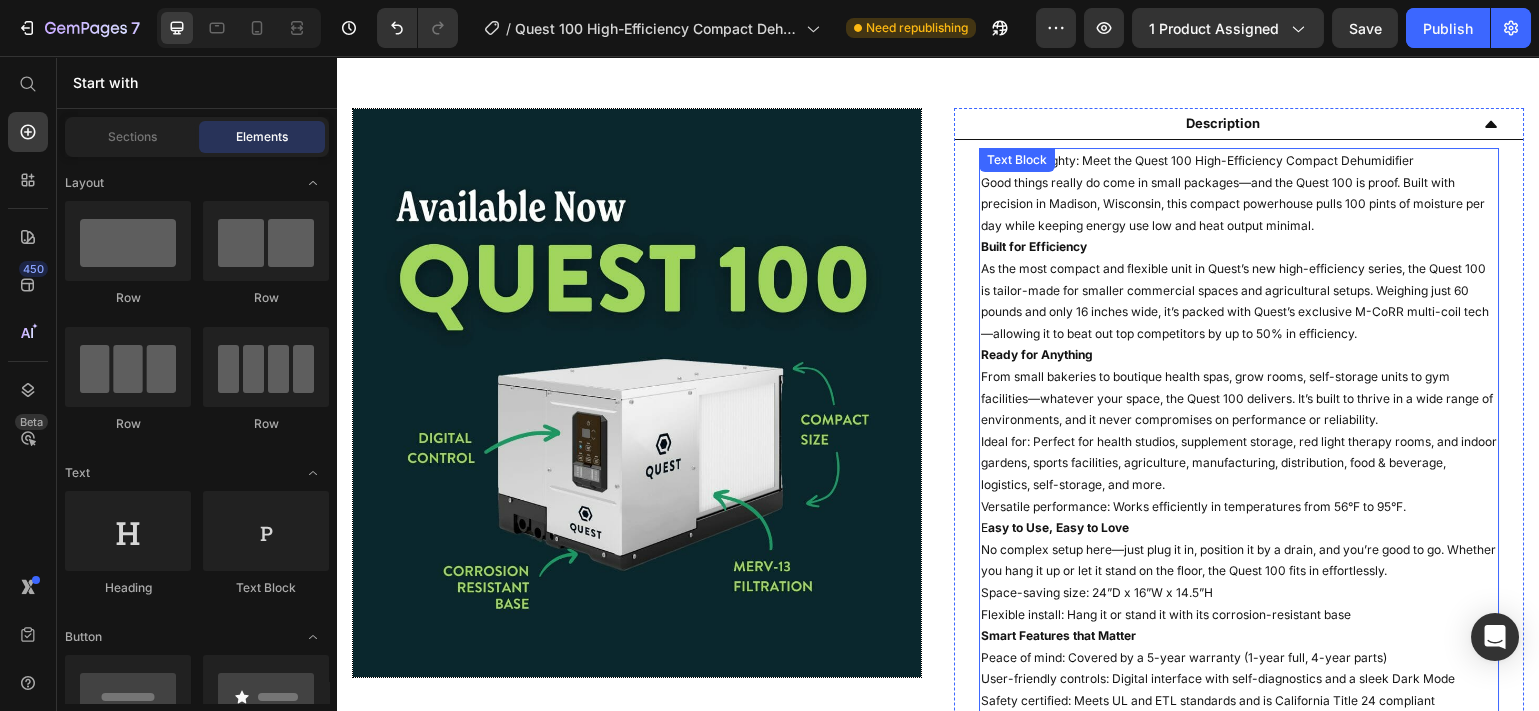click on "Small but Mighty: Meet the Quest 100 High-Efficiency Compact Dehumidifier" at bounding box center (1239, 161) 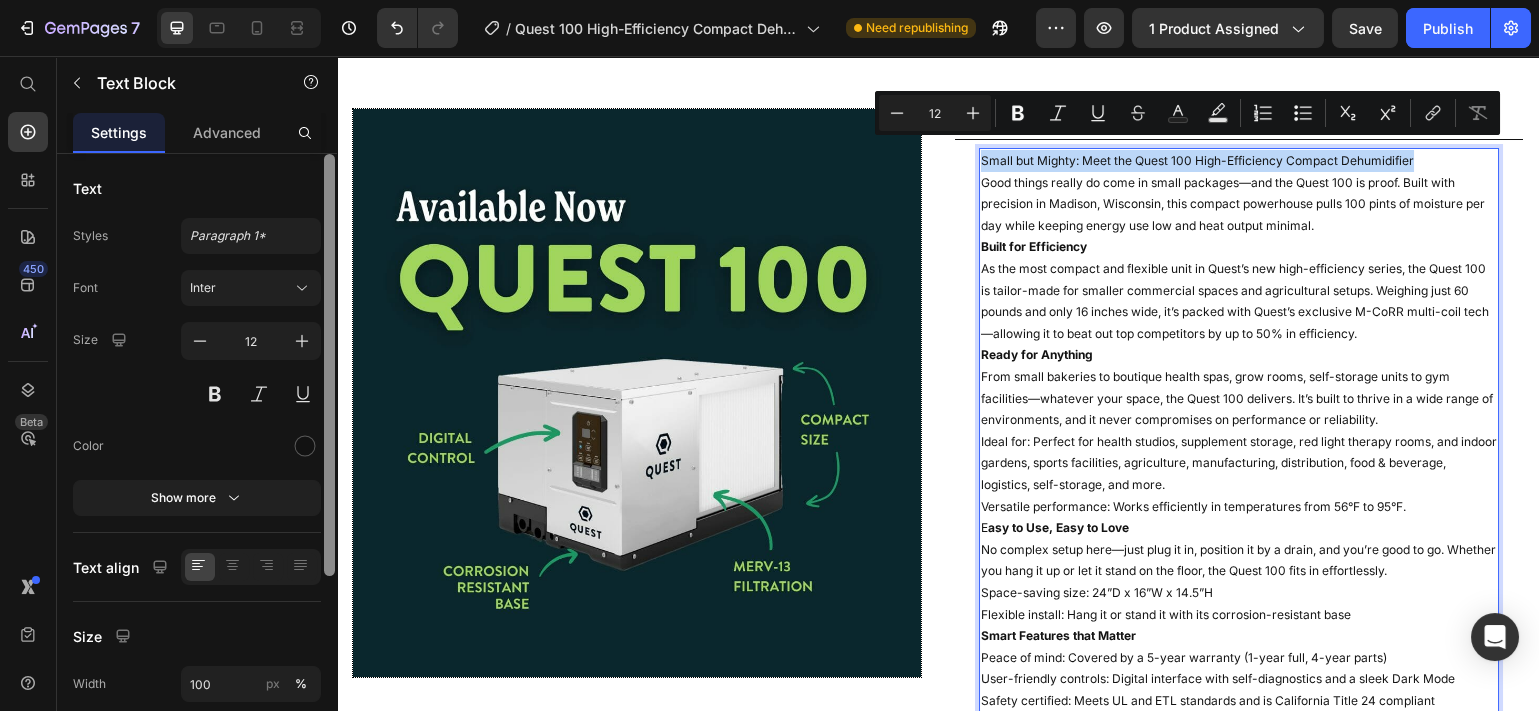 drag, startPoint x: 1411, startPoint y: 153, endPoint x: 973, endPoint y: 152, distance: 438.00113 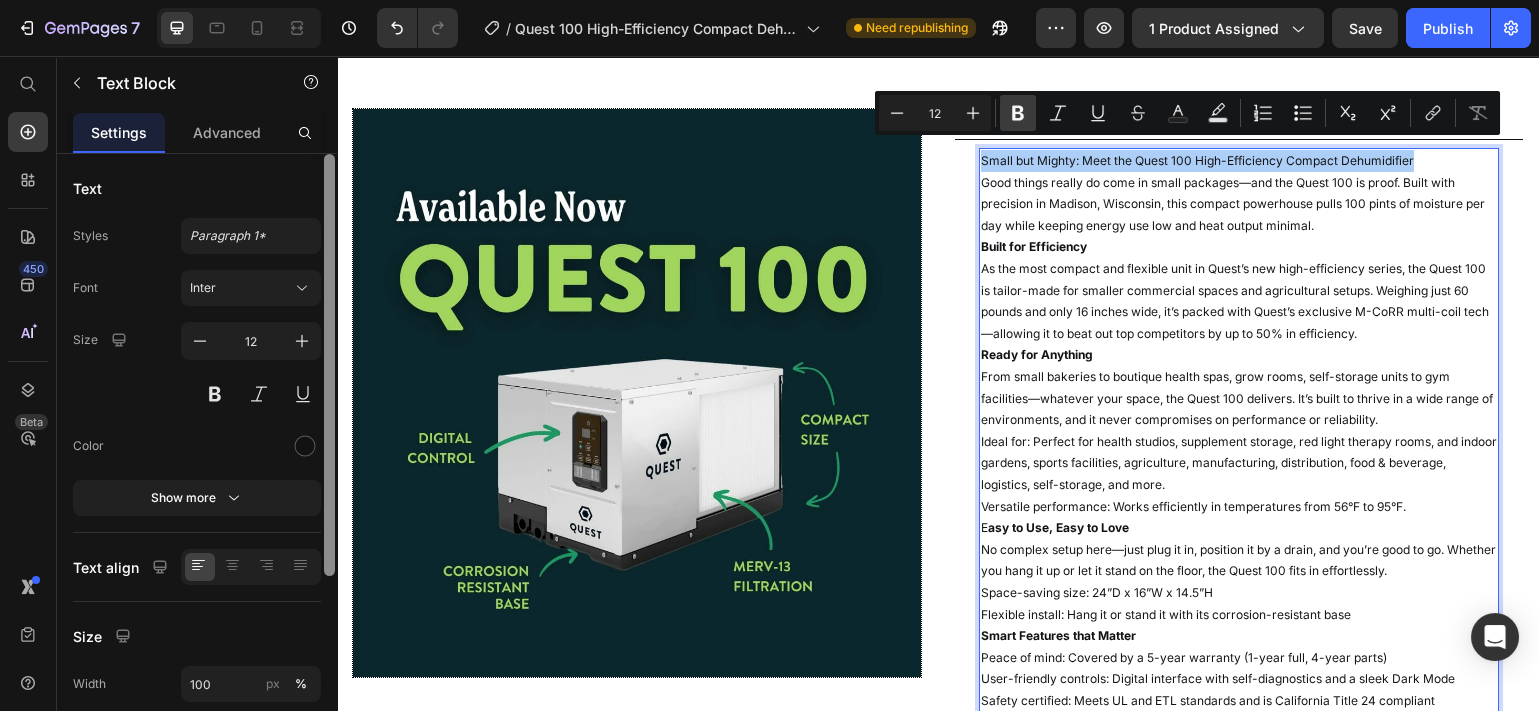 click 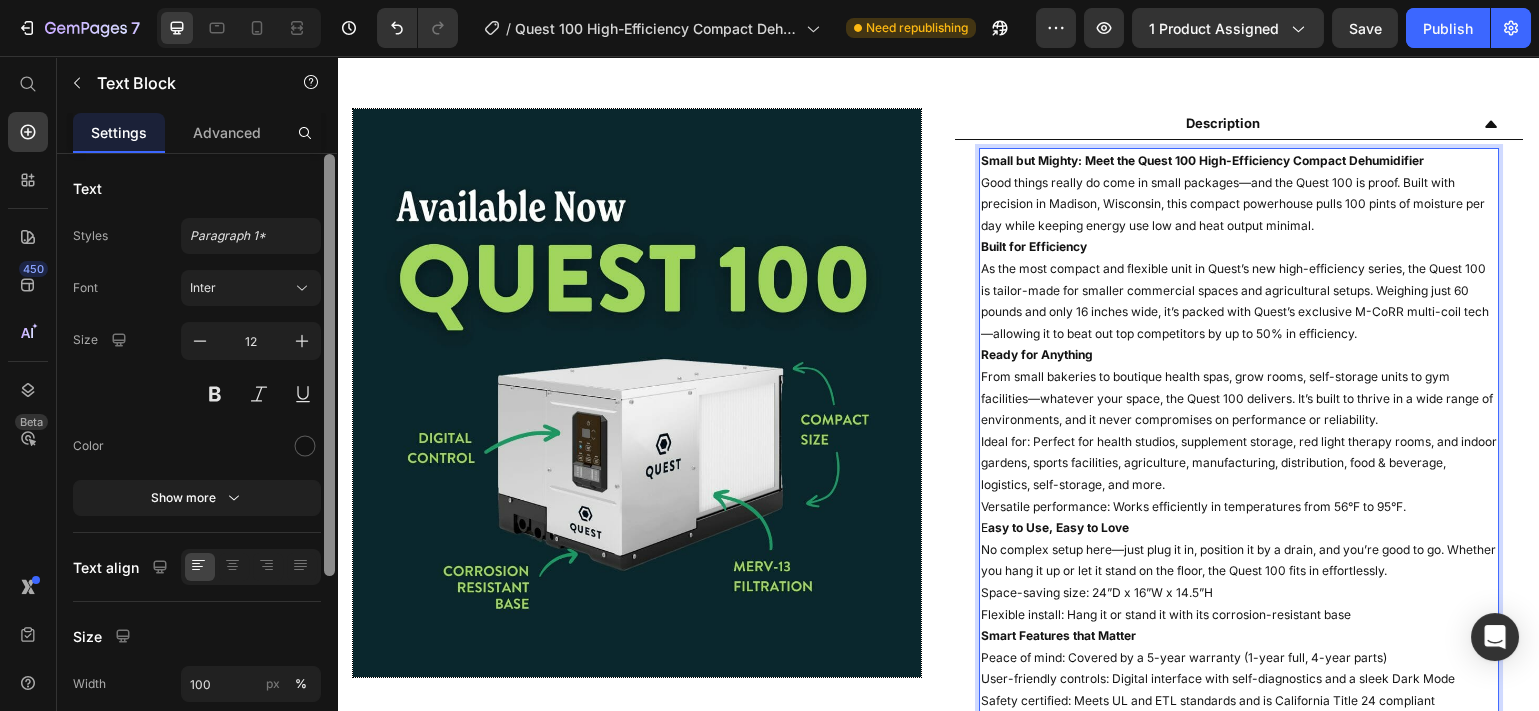 click on "Good things really do come in small packages—and the Quest 100 is proof. Built with precision in Madison, Wisconsin, this compact powerhouse pulls 100 pints of moisture per day while keeping energy use low and heat output minimal." at bounding box center (1239, 204) 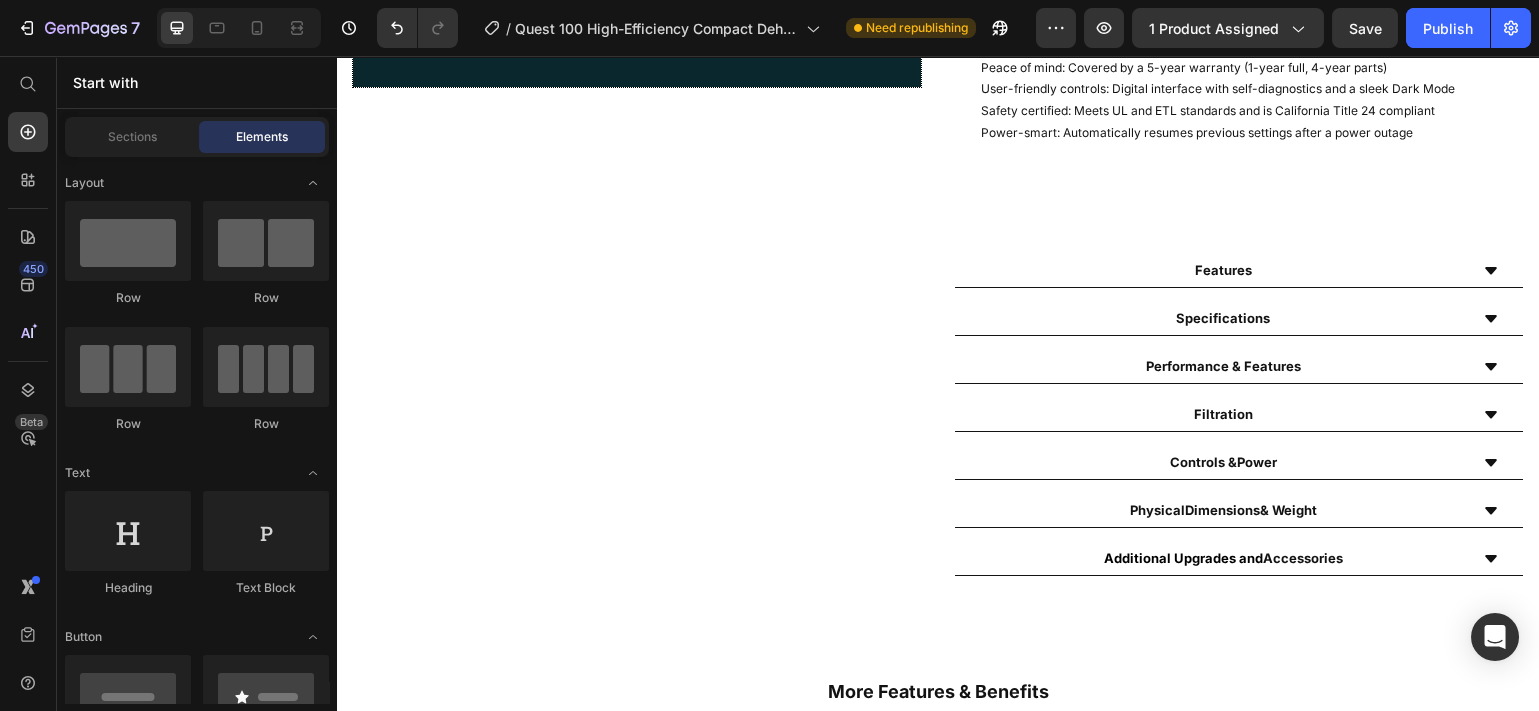scroll, scrollTop: 1583, scrollLeft: 0, axis: vertical 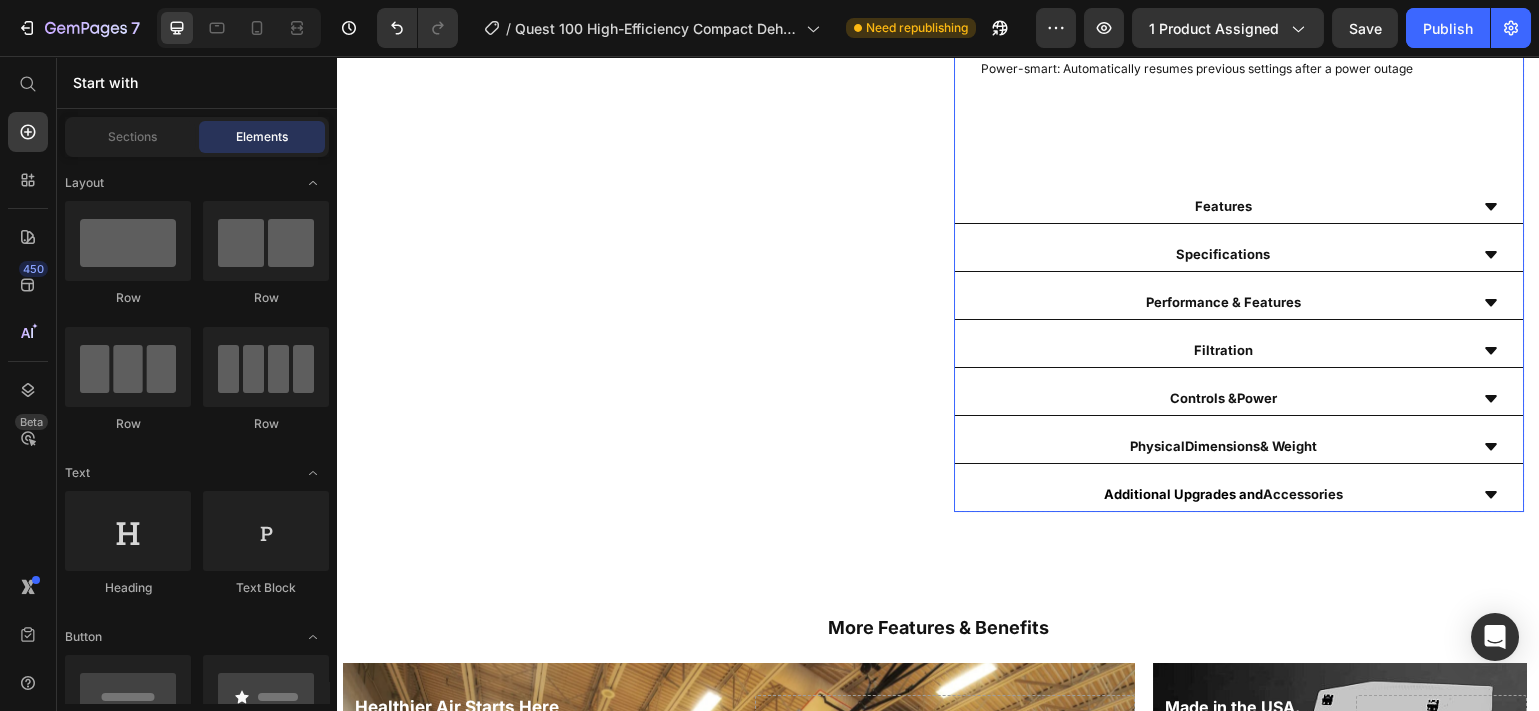 click 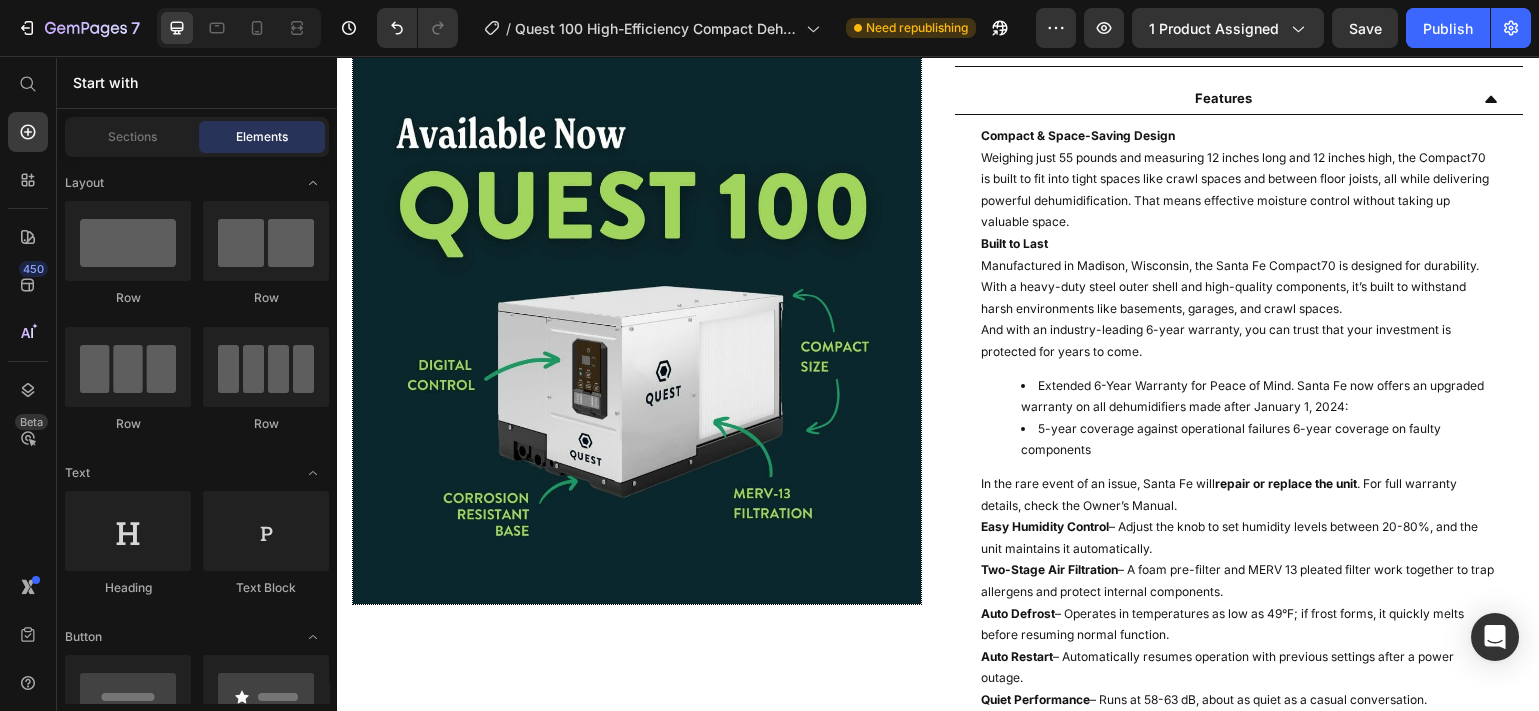 scroll, scrollTop: 978, scrollLeft: 0, axis: vertical 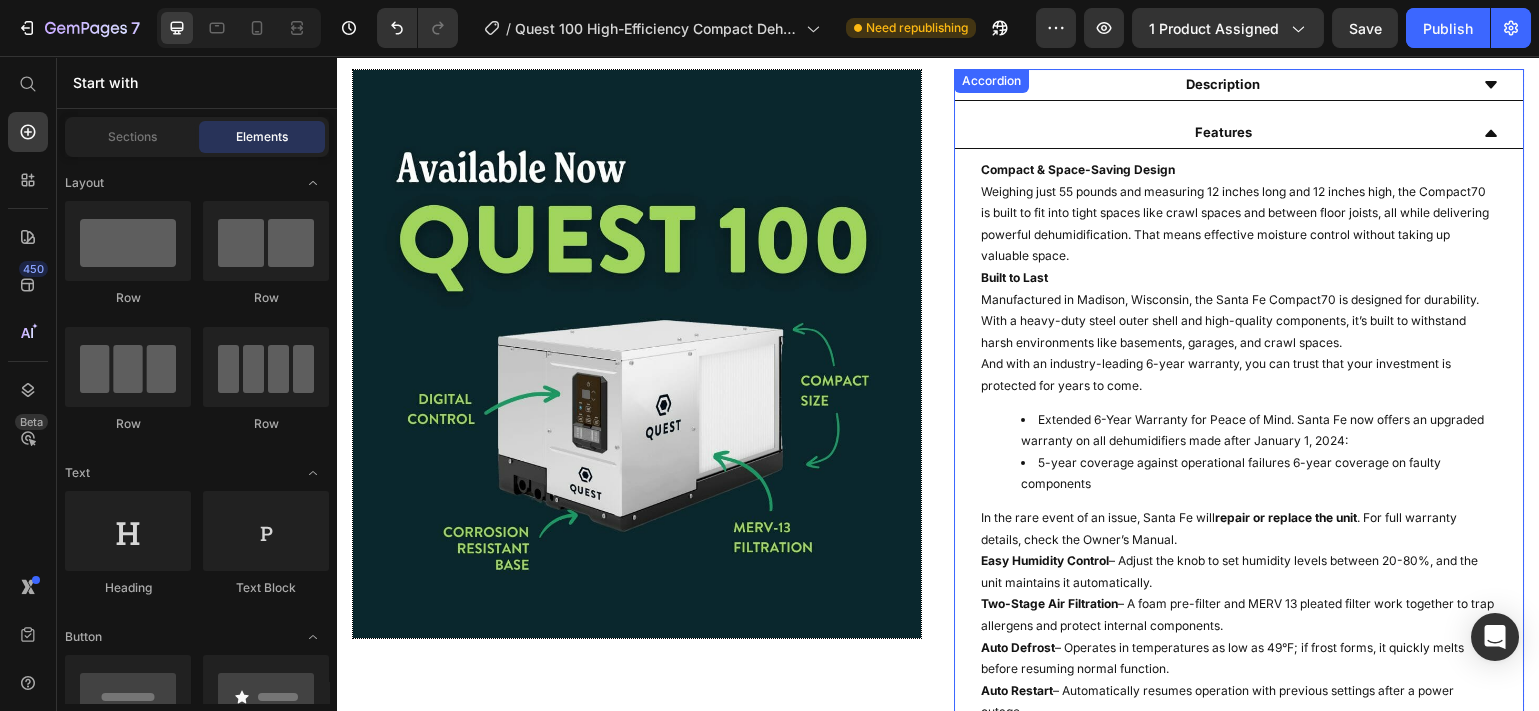 click 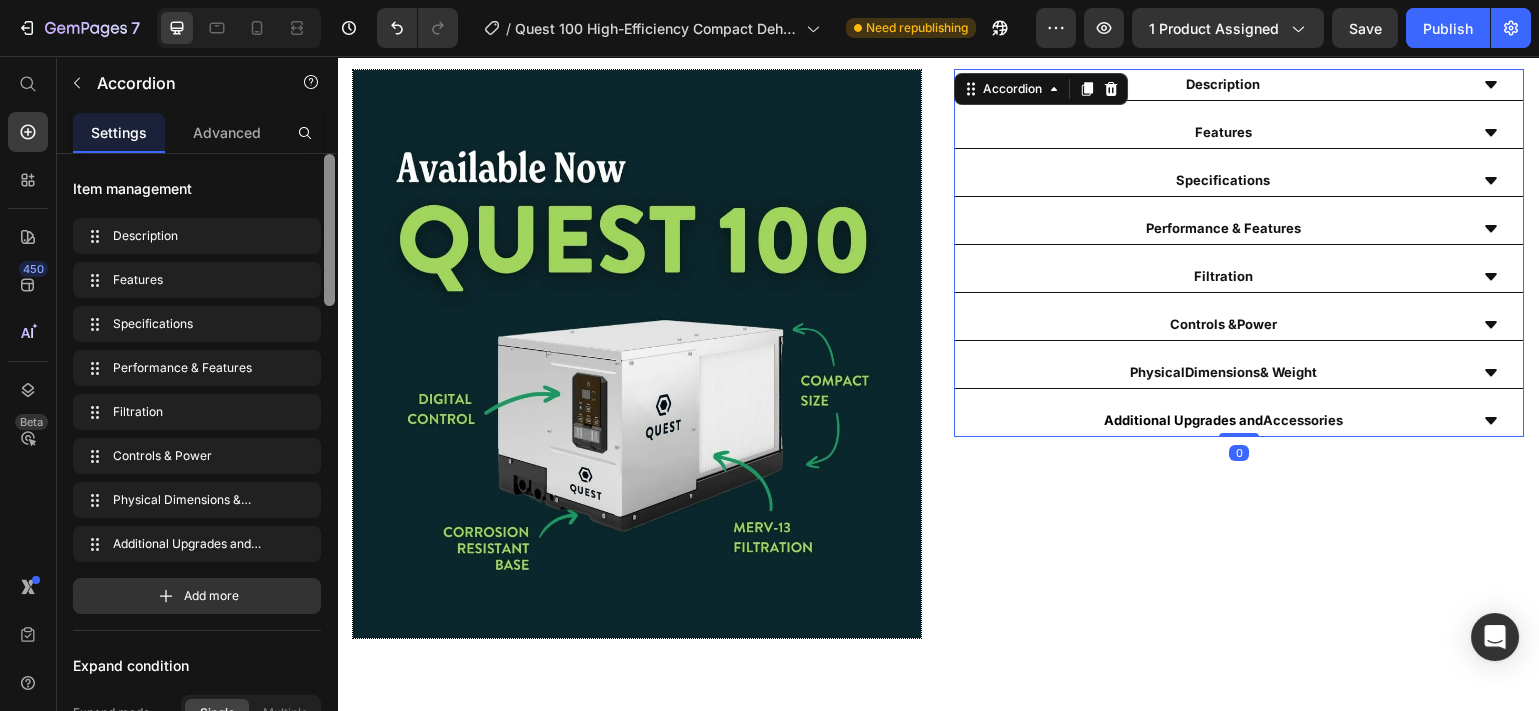 click 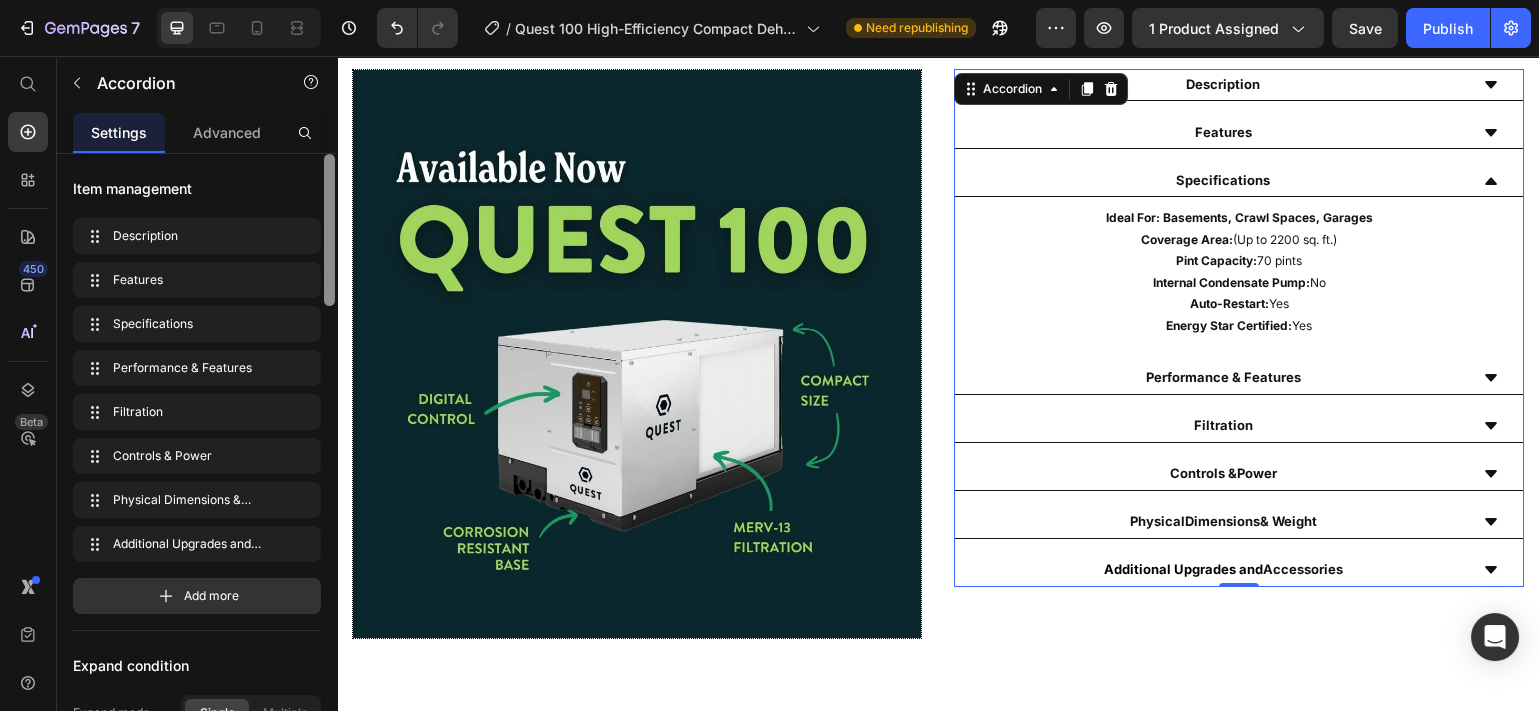 click 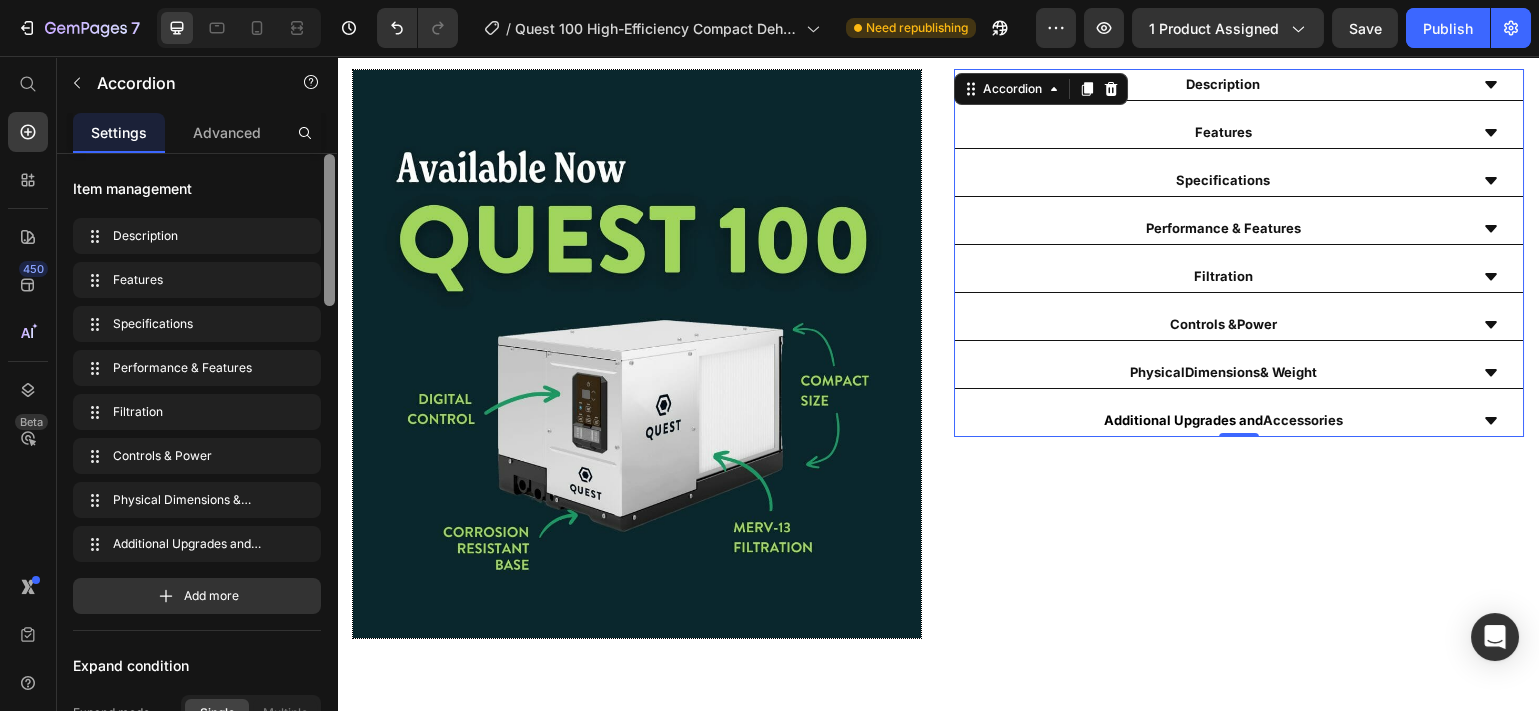 click 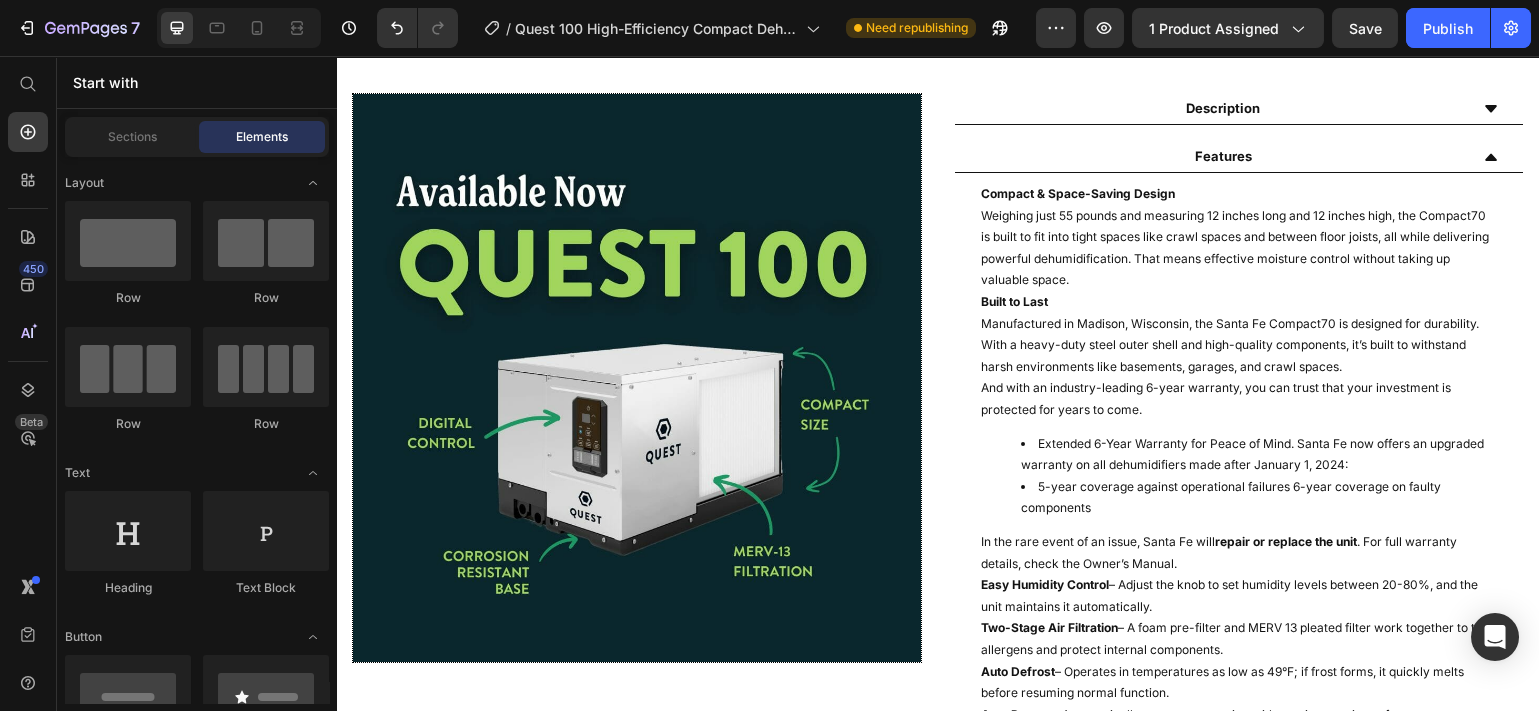 scroll, scrollTop: 938, scrollLeft: 0, axis: vertical 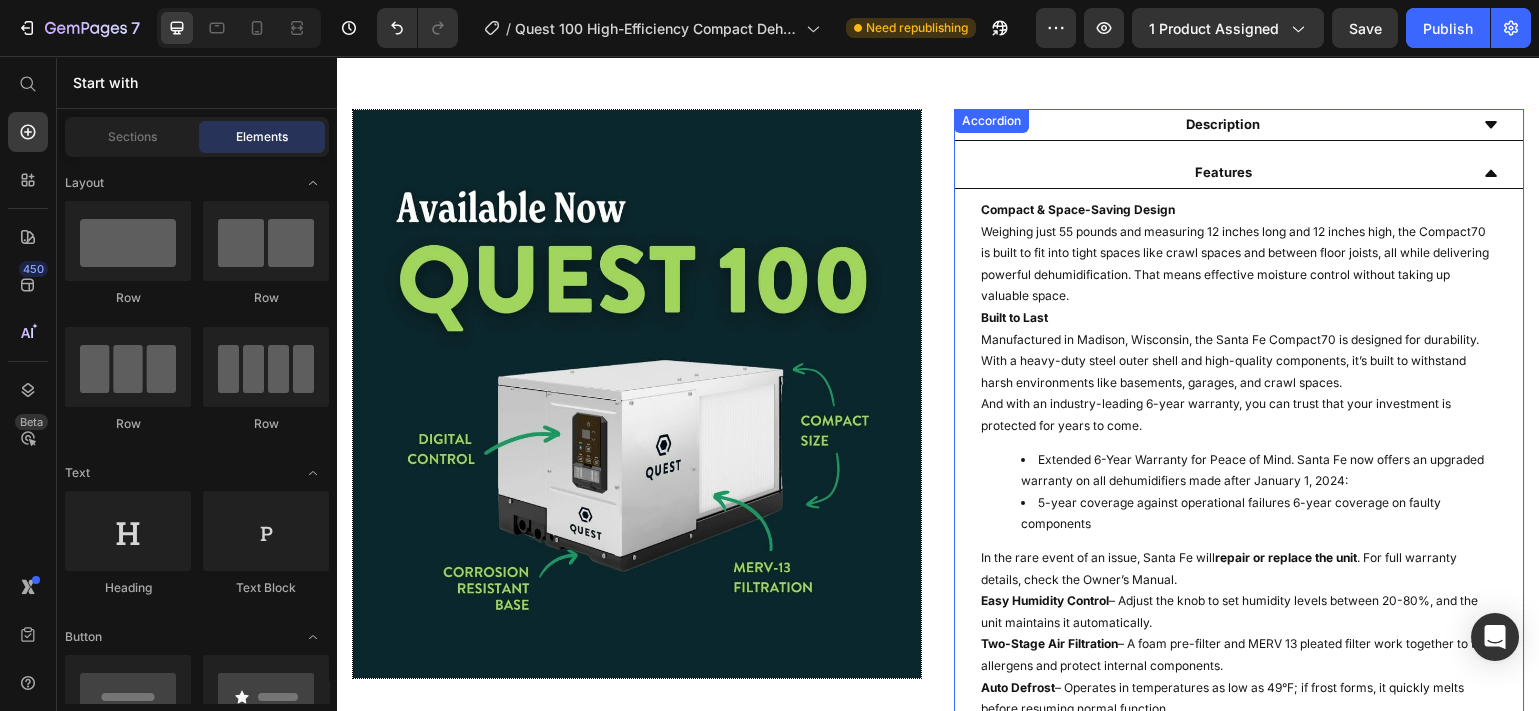 click 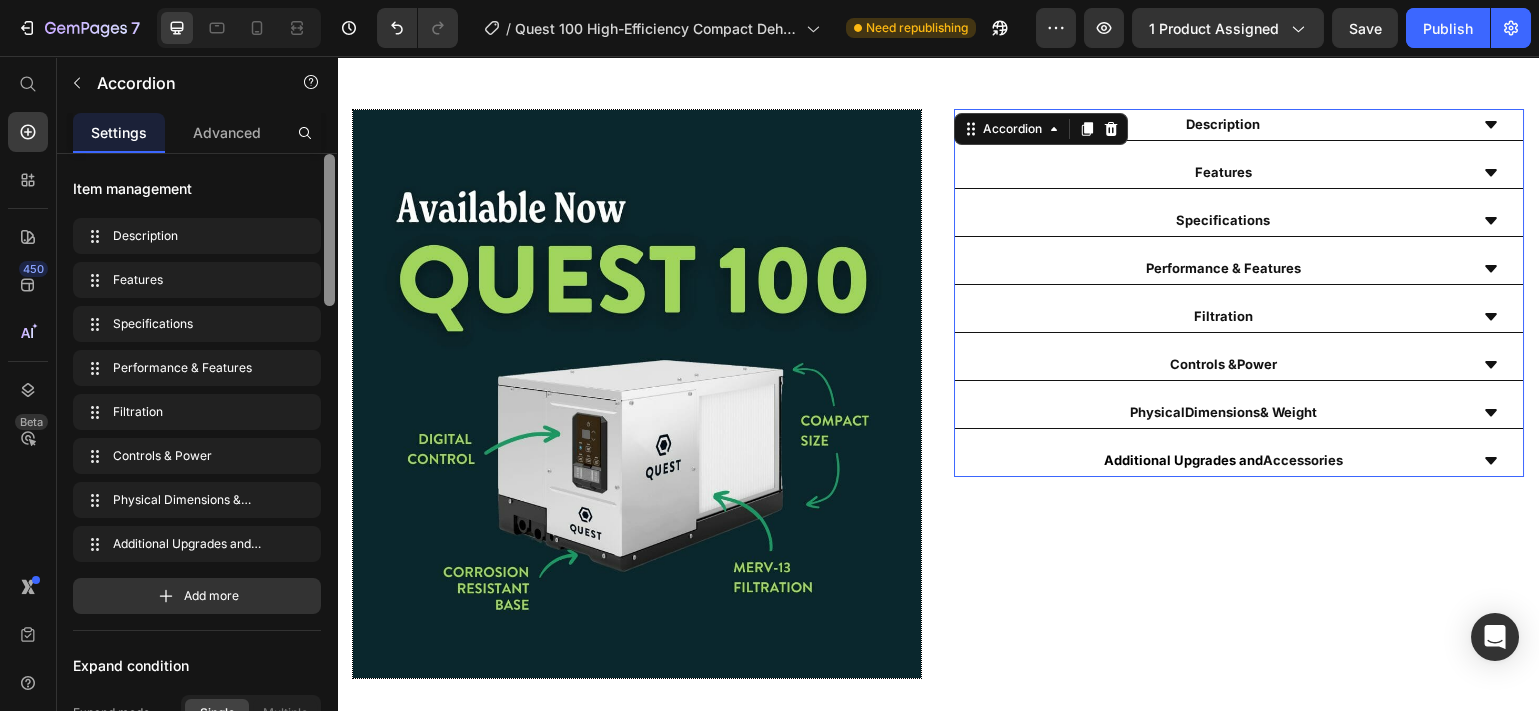 click 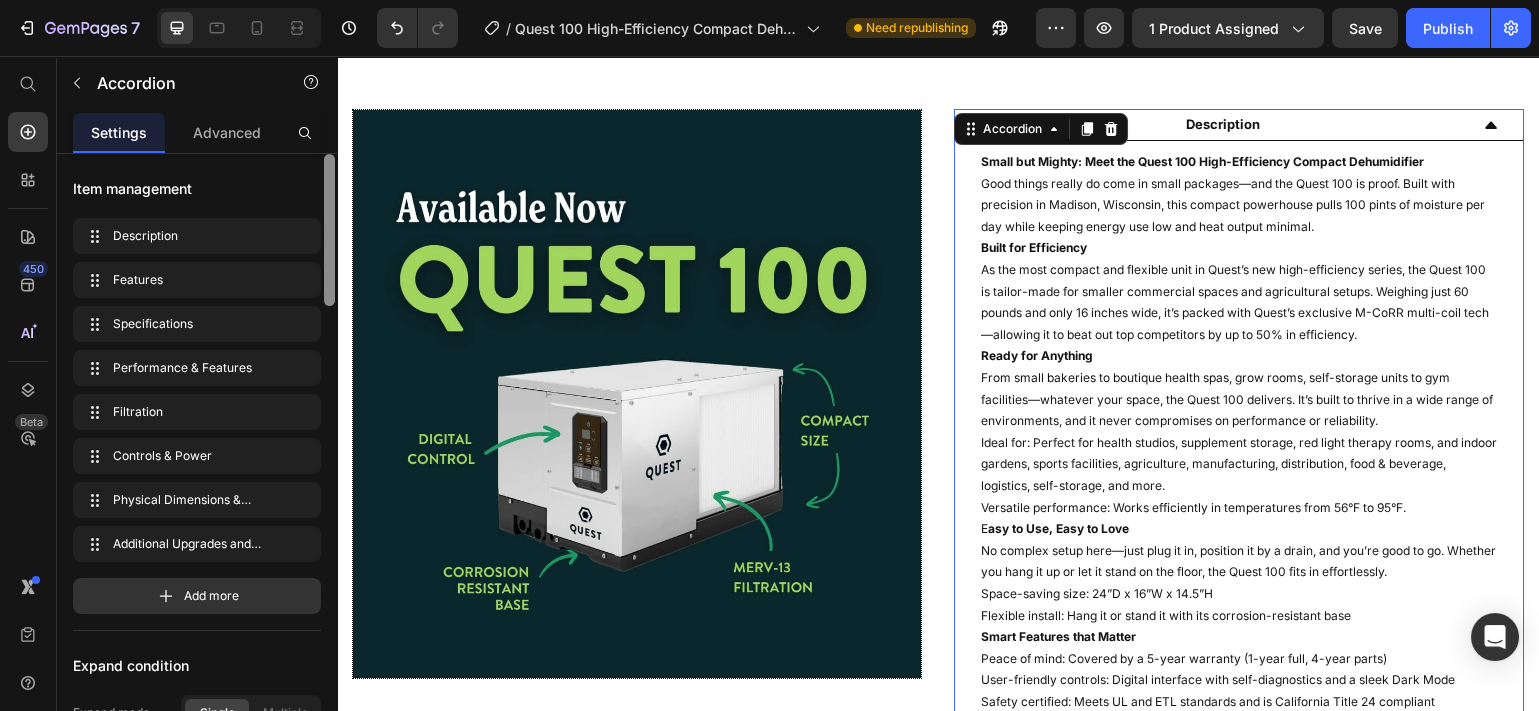 click 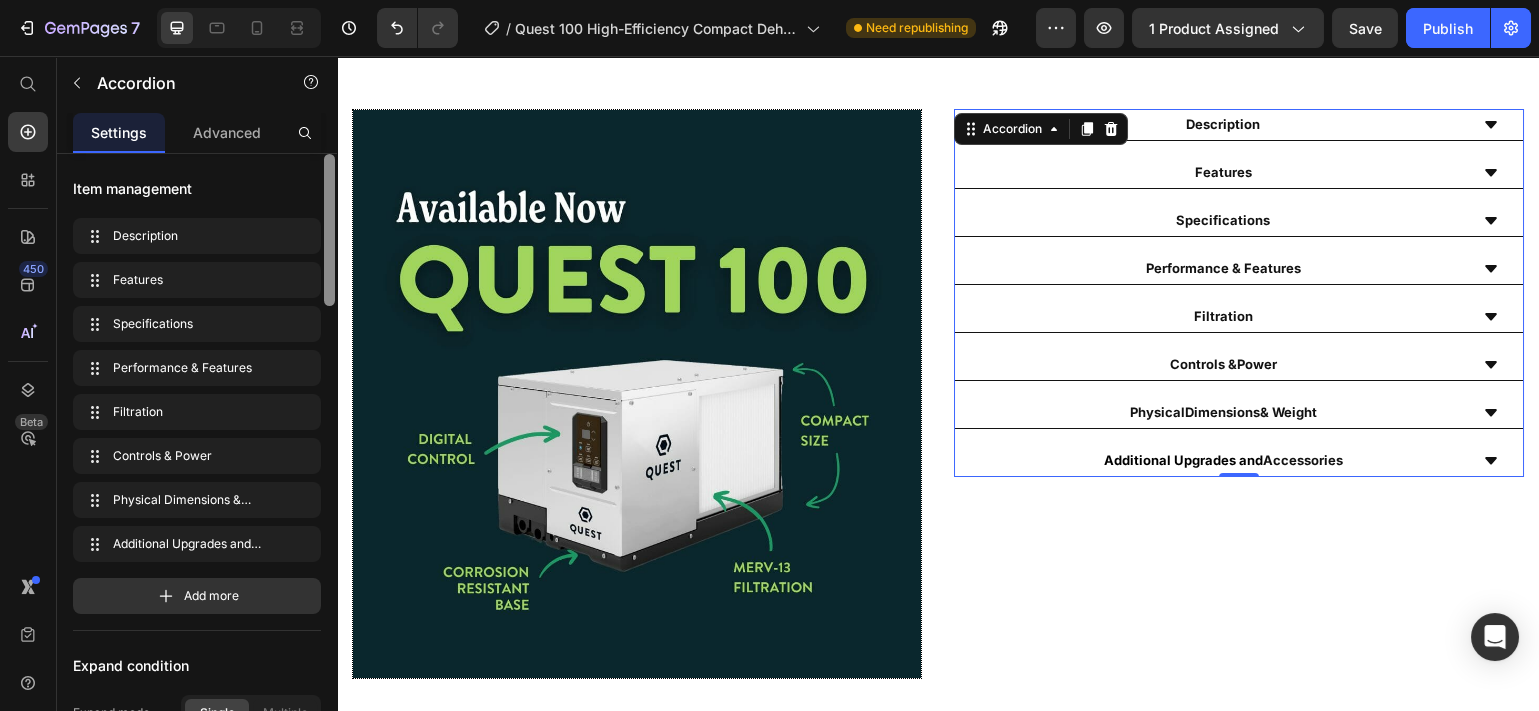 click 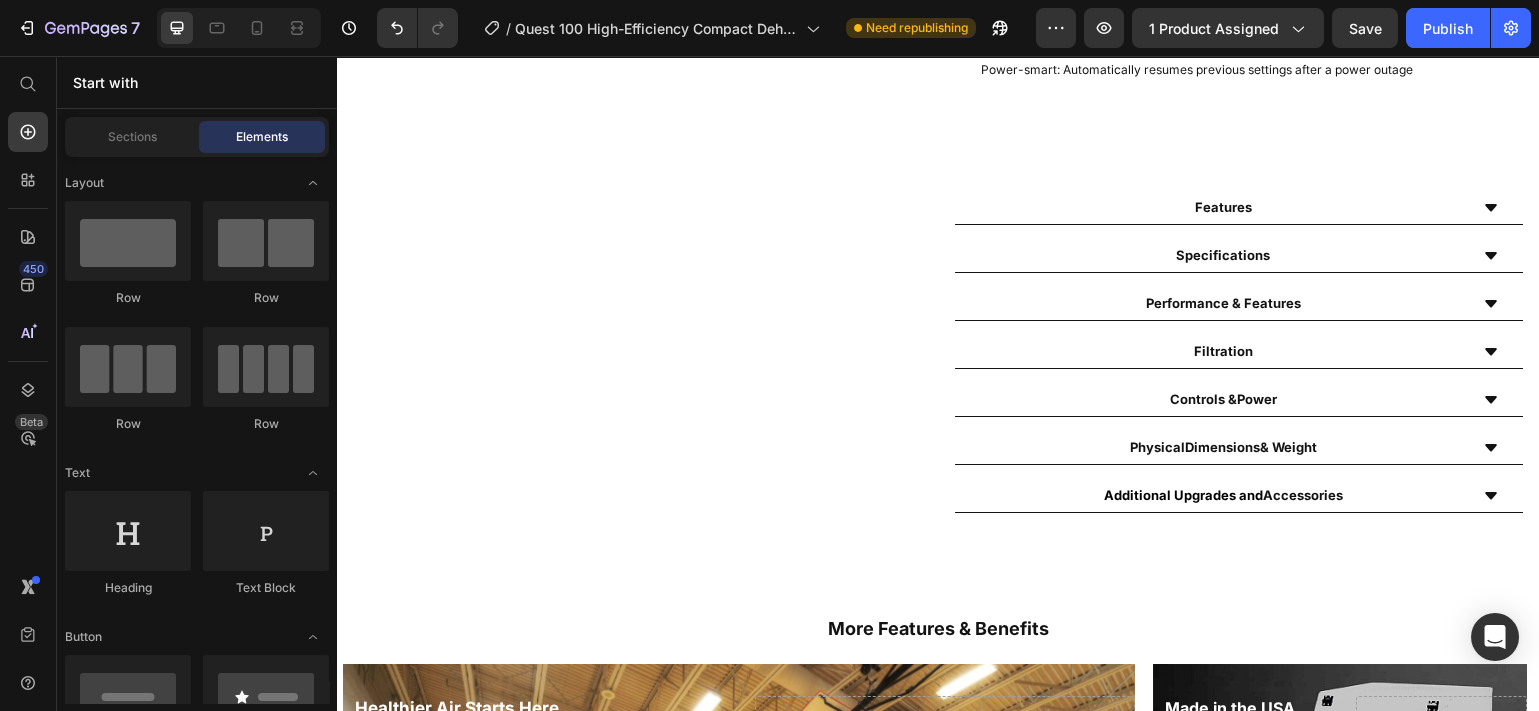 scroll, scrollTop: 1597, scrollLeft: 0, axis: vertical 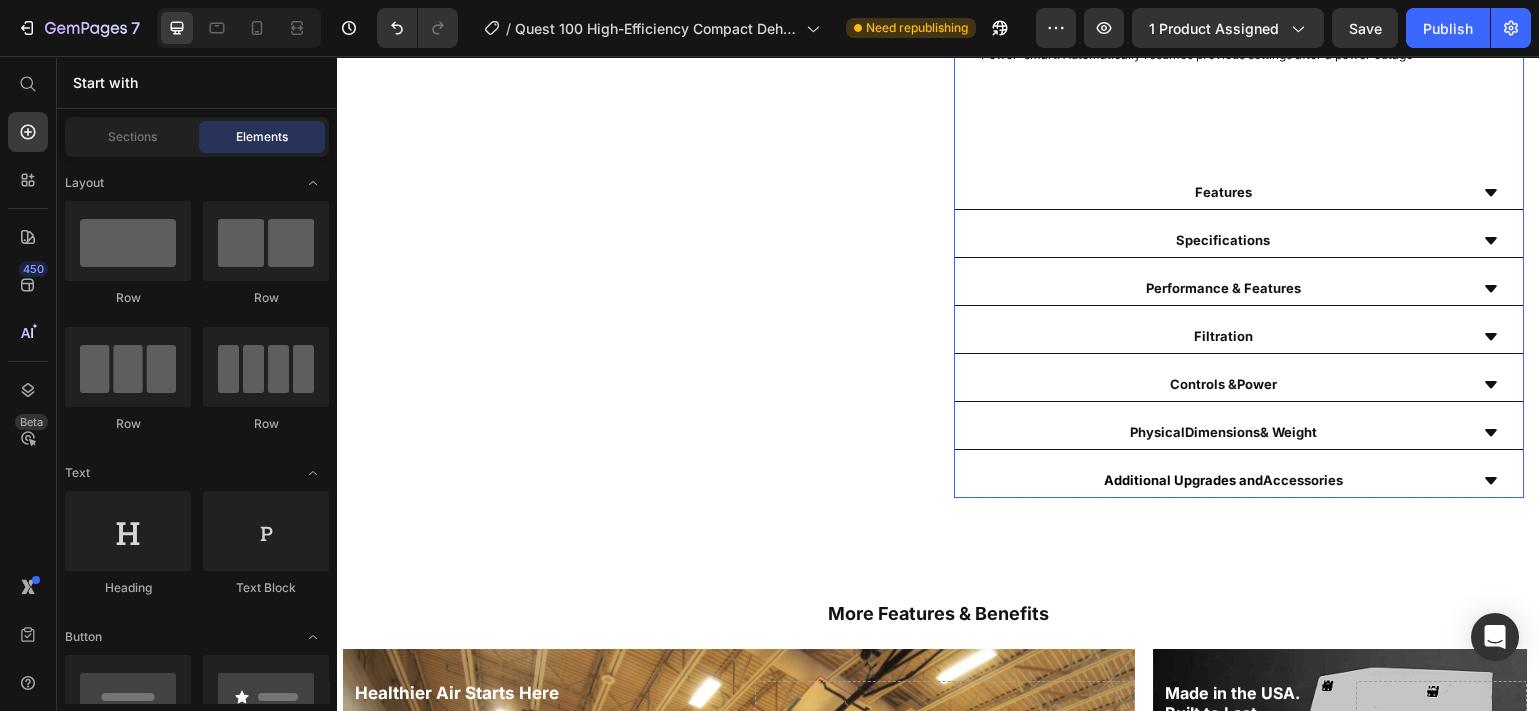 click 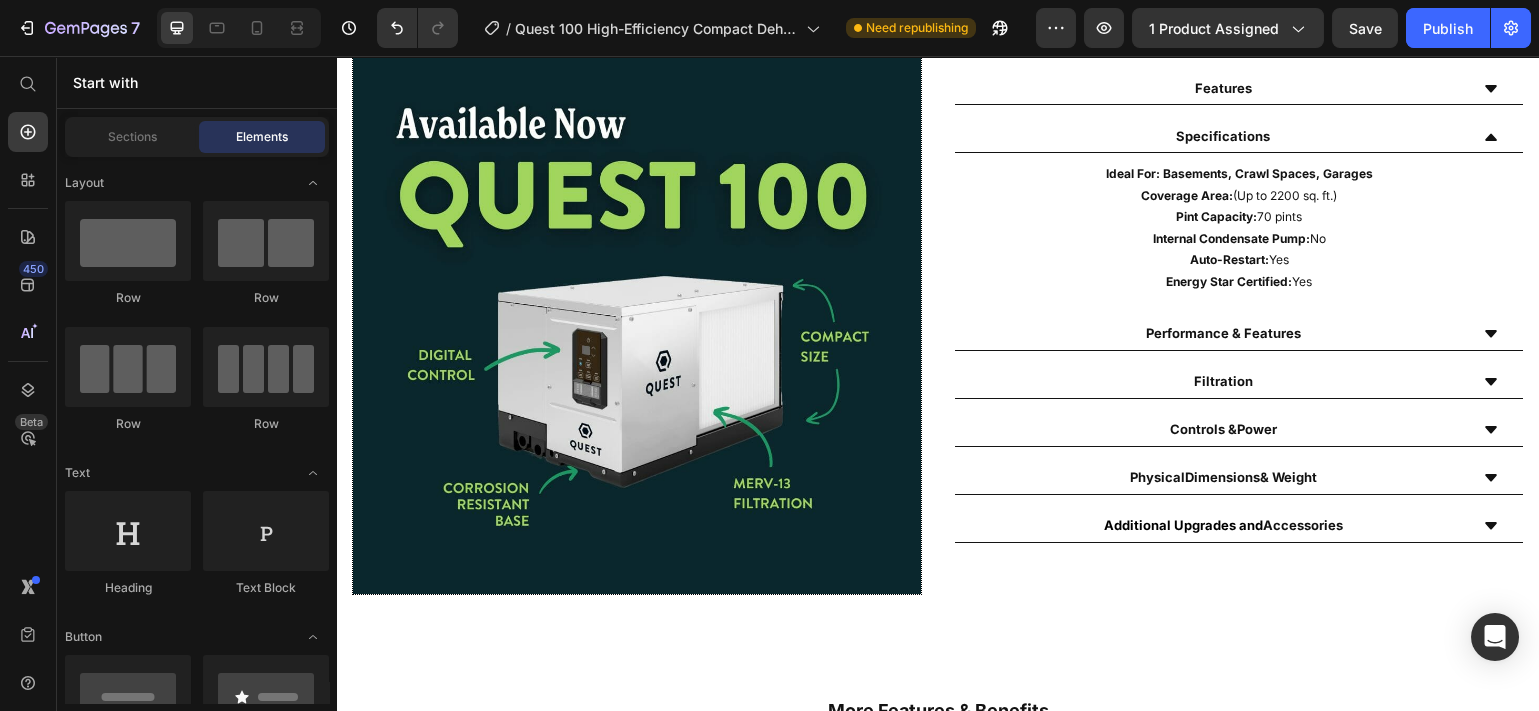 scroll, scrollTop: 1007, scrollLeft: 0, axis: vertical 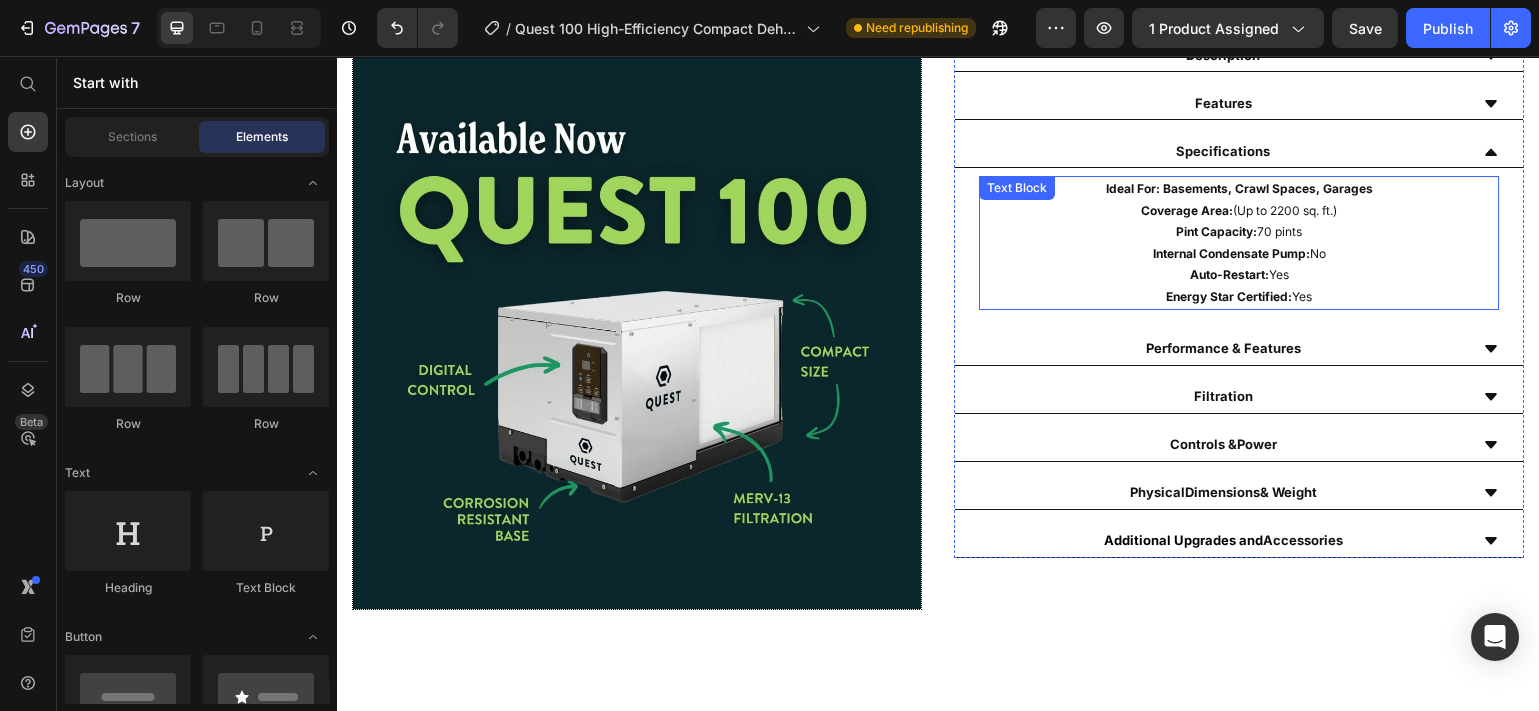 click on "Energy Star Certified:  Yes" at bounding box center [1239, 297] 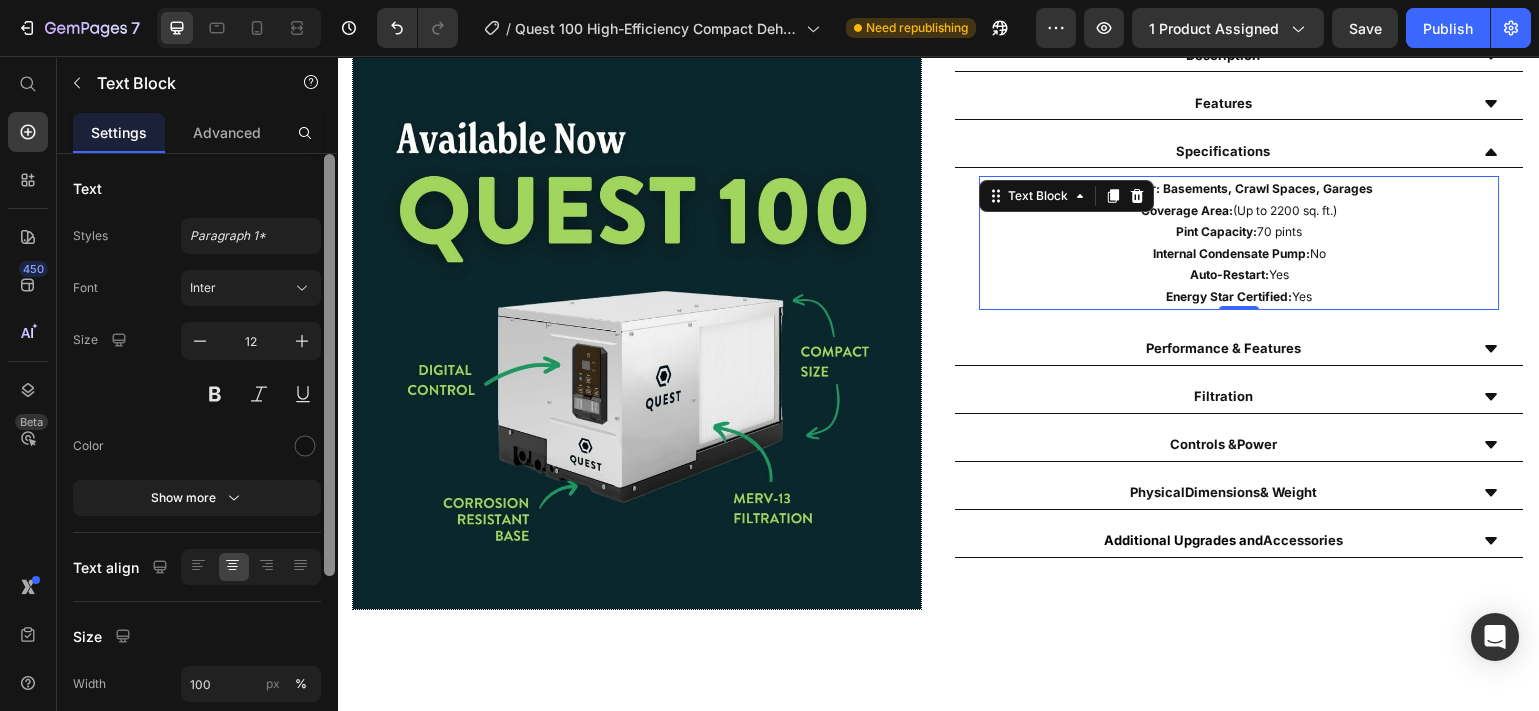 click on "Energy Star Certified:  Yes" at bounding box center [1239, 297] 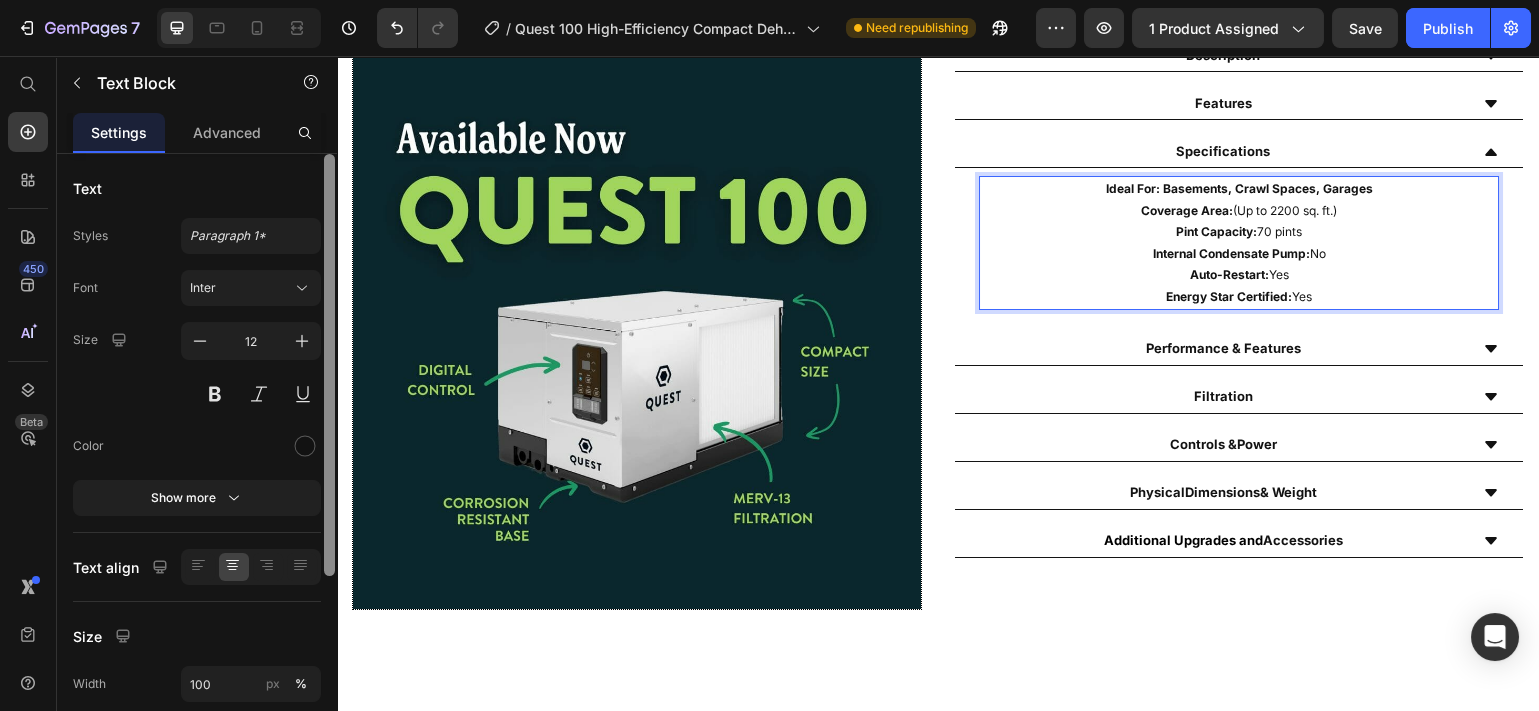 click on "Energy Star Certified:  Yes" at bounding box center (1239, 297) 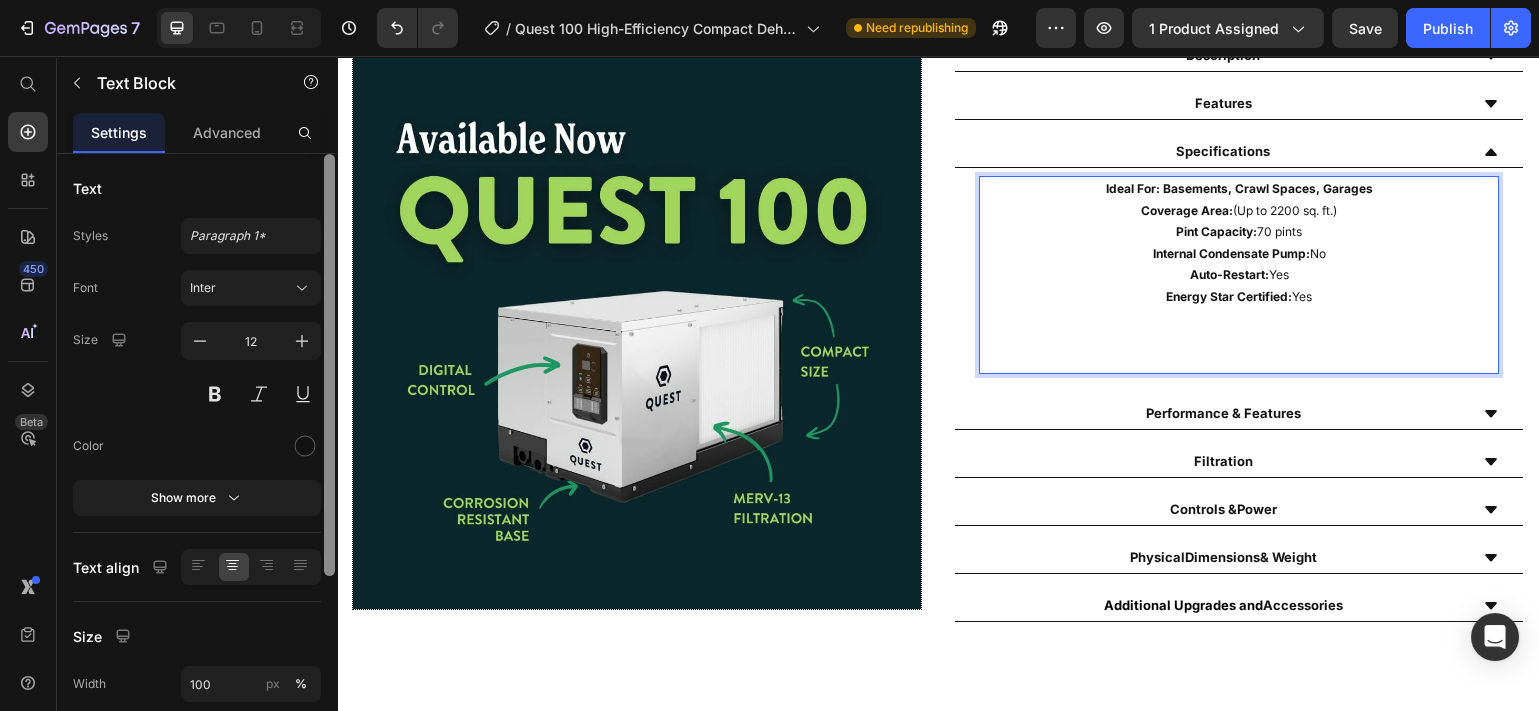click at bounding box center (1239, 319) 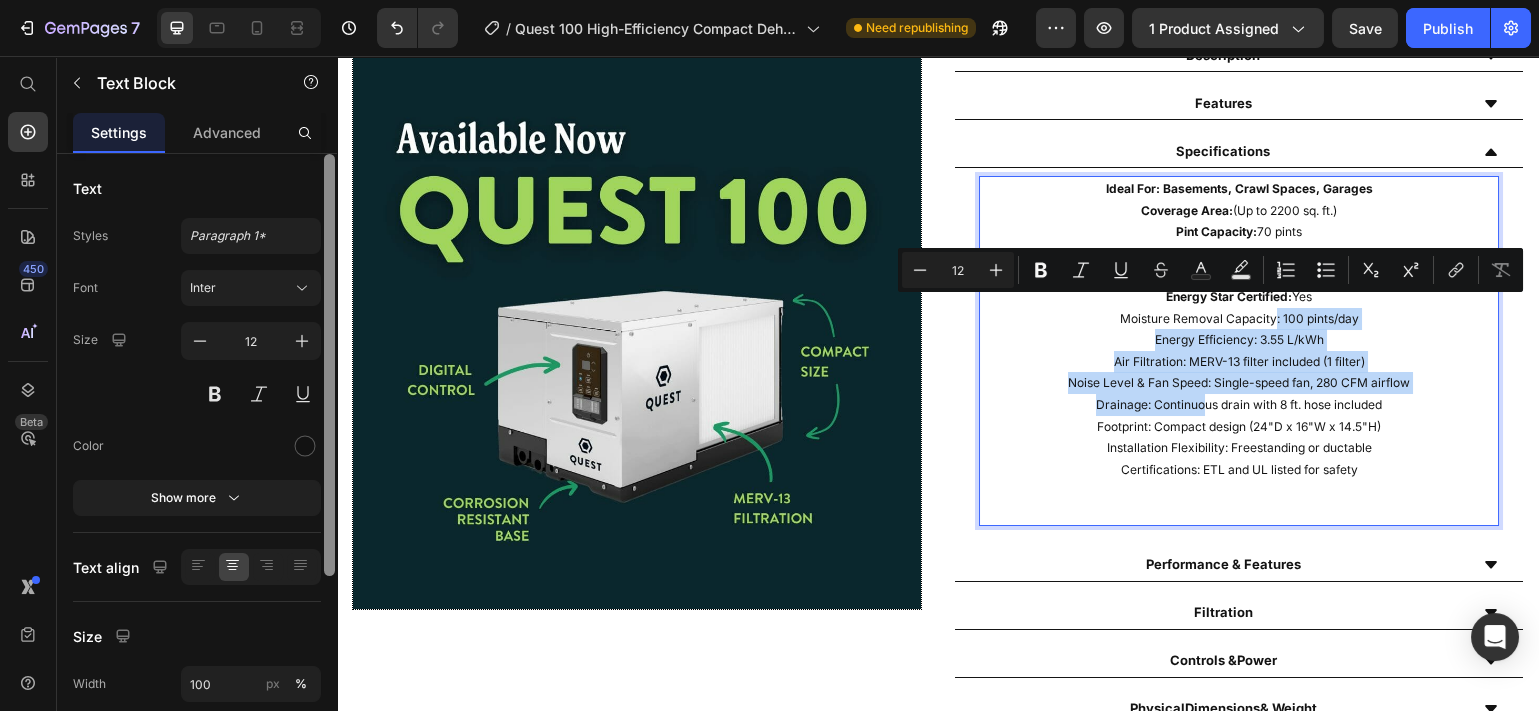 drag, startPoint x: 1258, startPoint y: 310, endPoint x: 1189, endPoint y: 391, distance: 106.404884 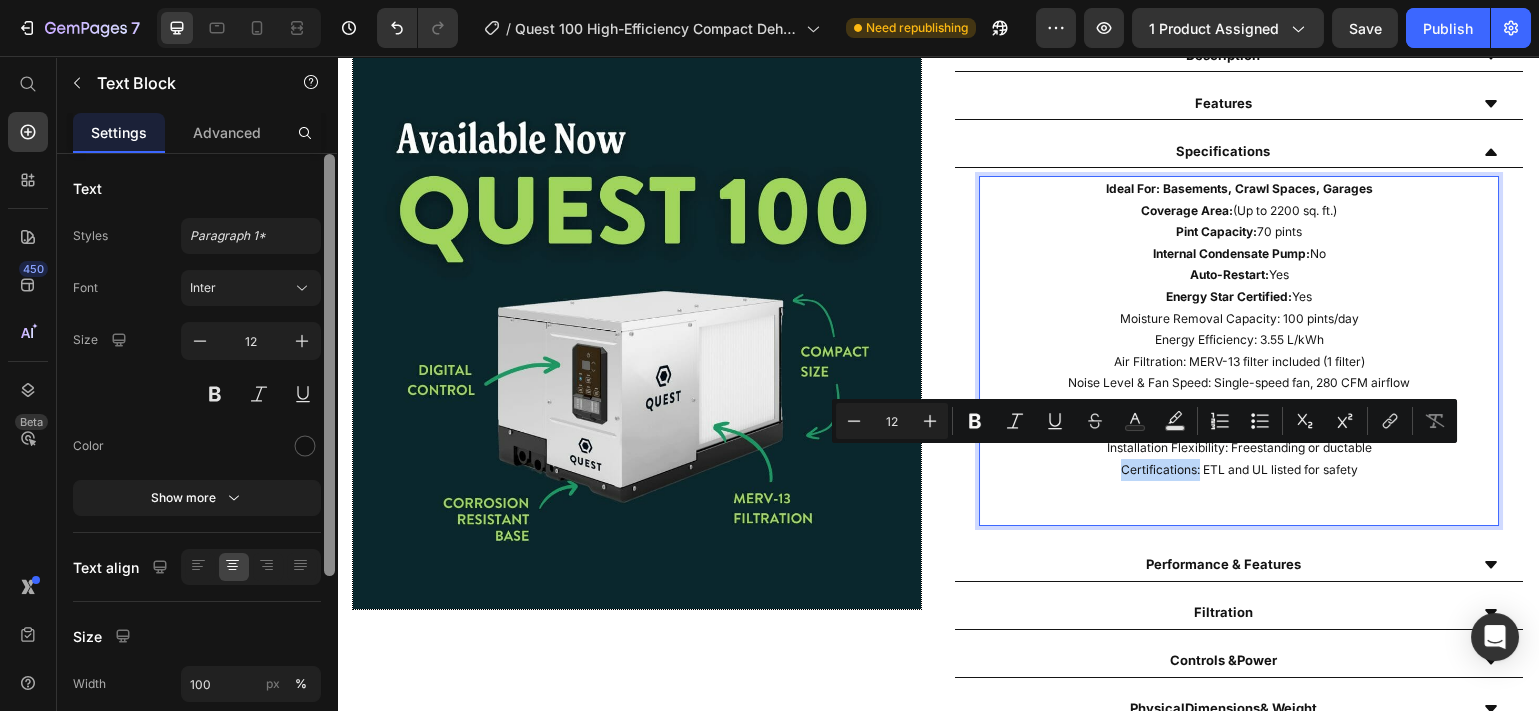 drag, startPoint x: 1183, startPoint y: 463, endPoint x: 1106, endPoint y: 462, distance: 77.00649 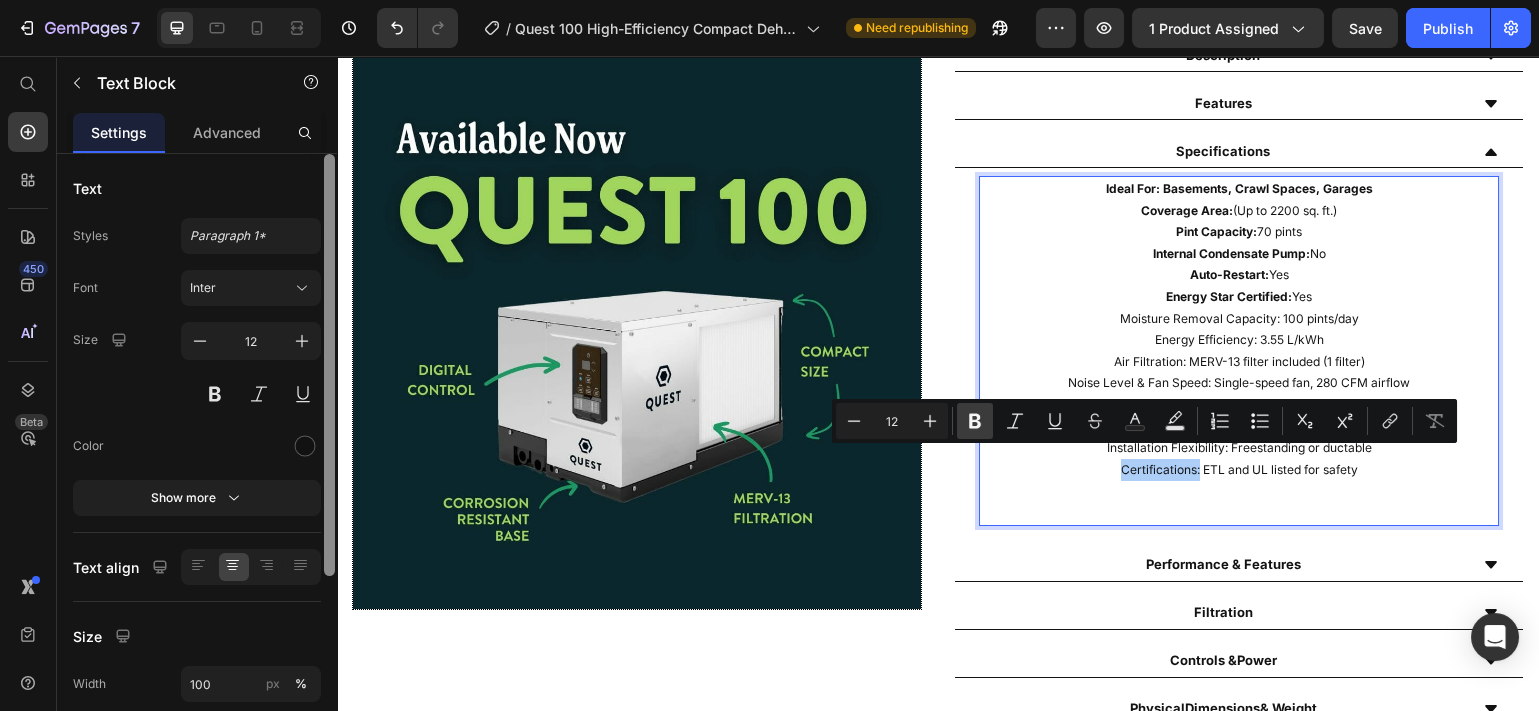 click 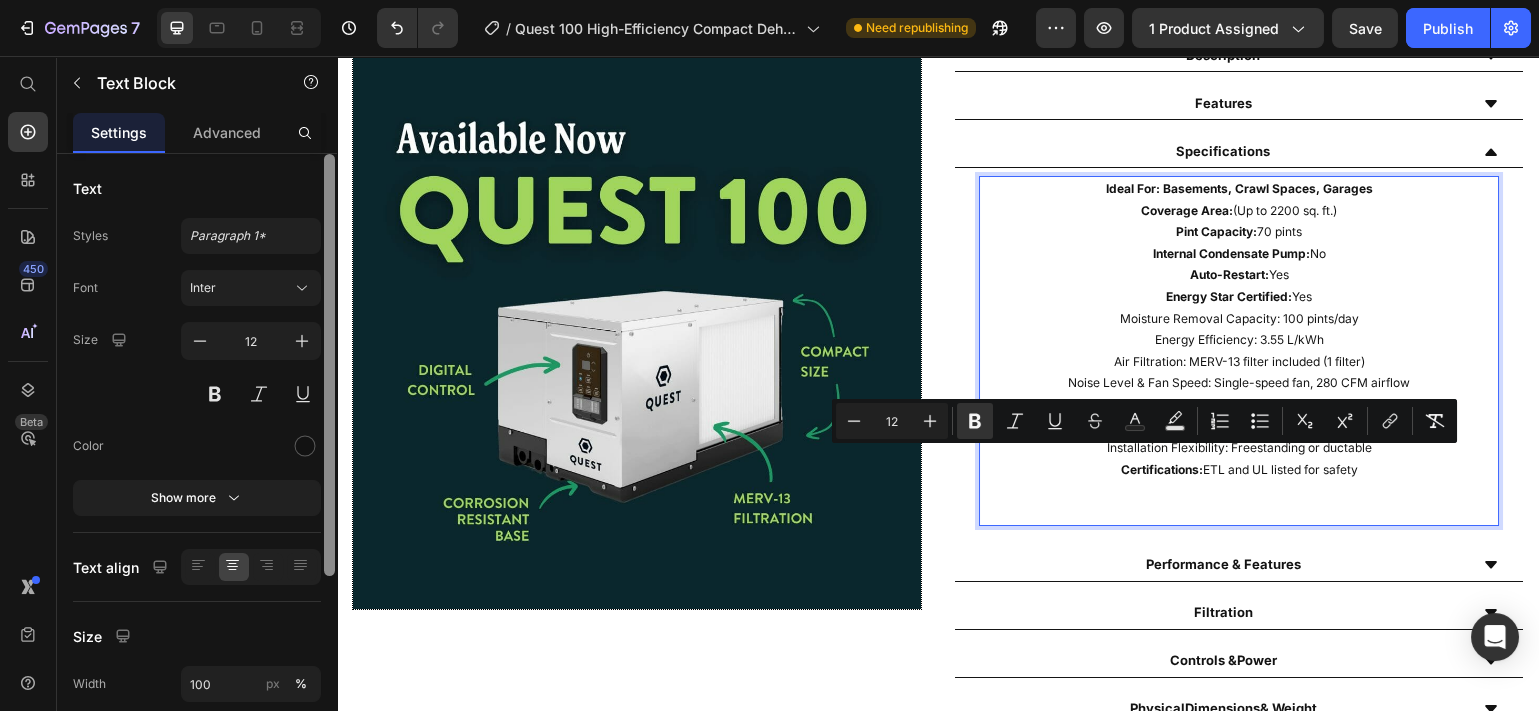 click at bounding box center [1239, 513] 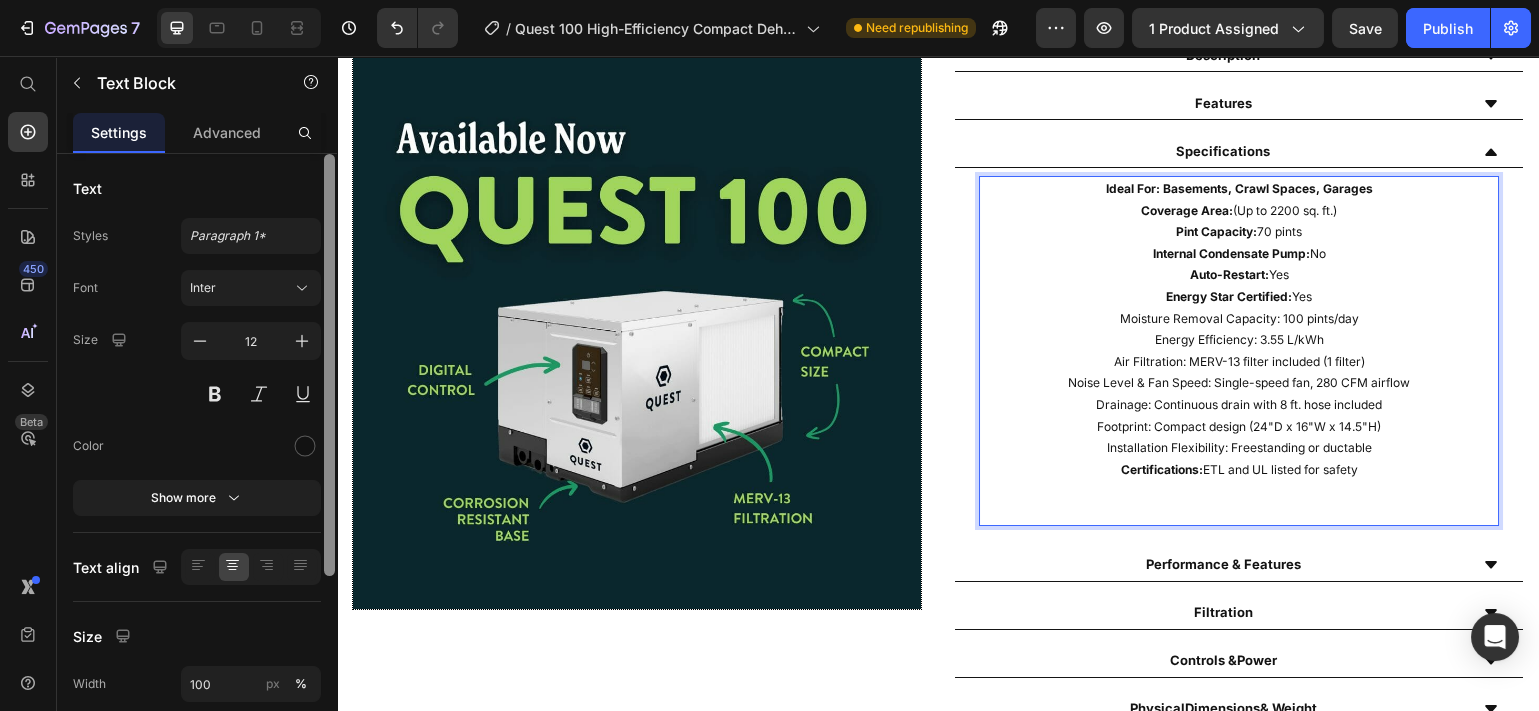 click on "Installation Flexibility: Freestanding or ductable" at bounding box center (1239, 448) 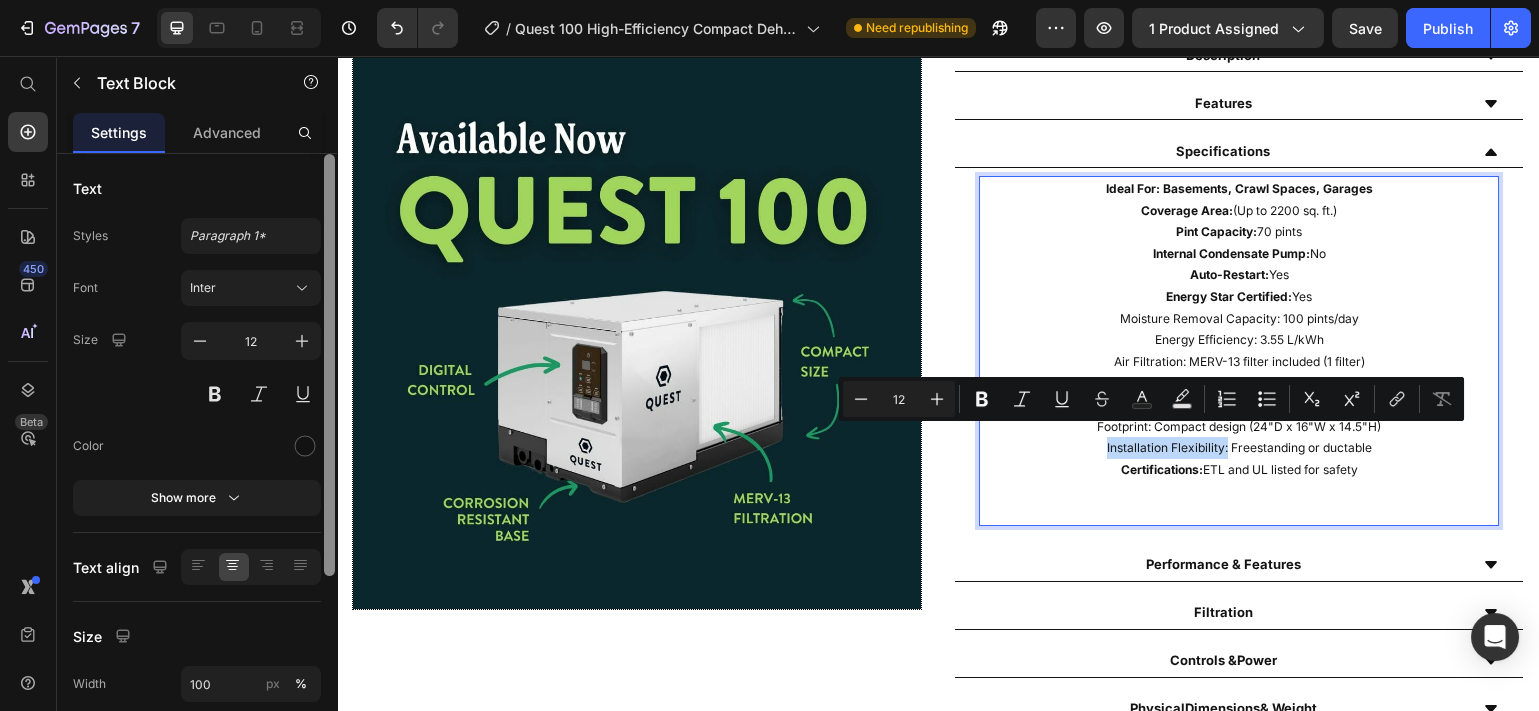 drag, startPoint x: 1212, startPoint y: 444, endPoint x: 1089, endPoint y: 439, distance: 123.101585 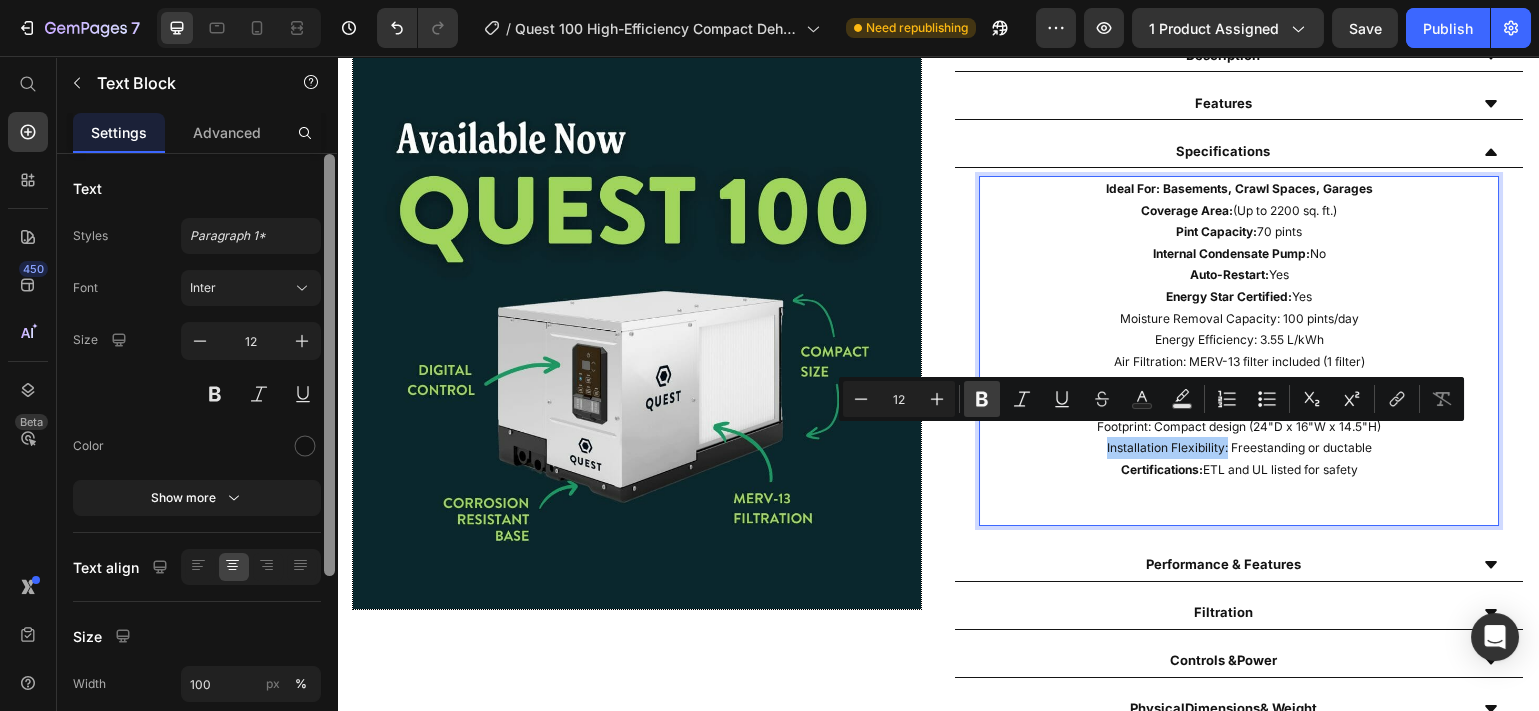 click 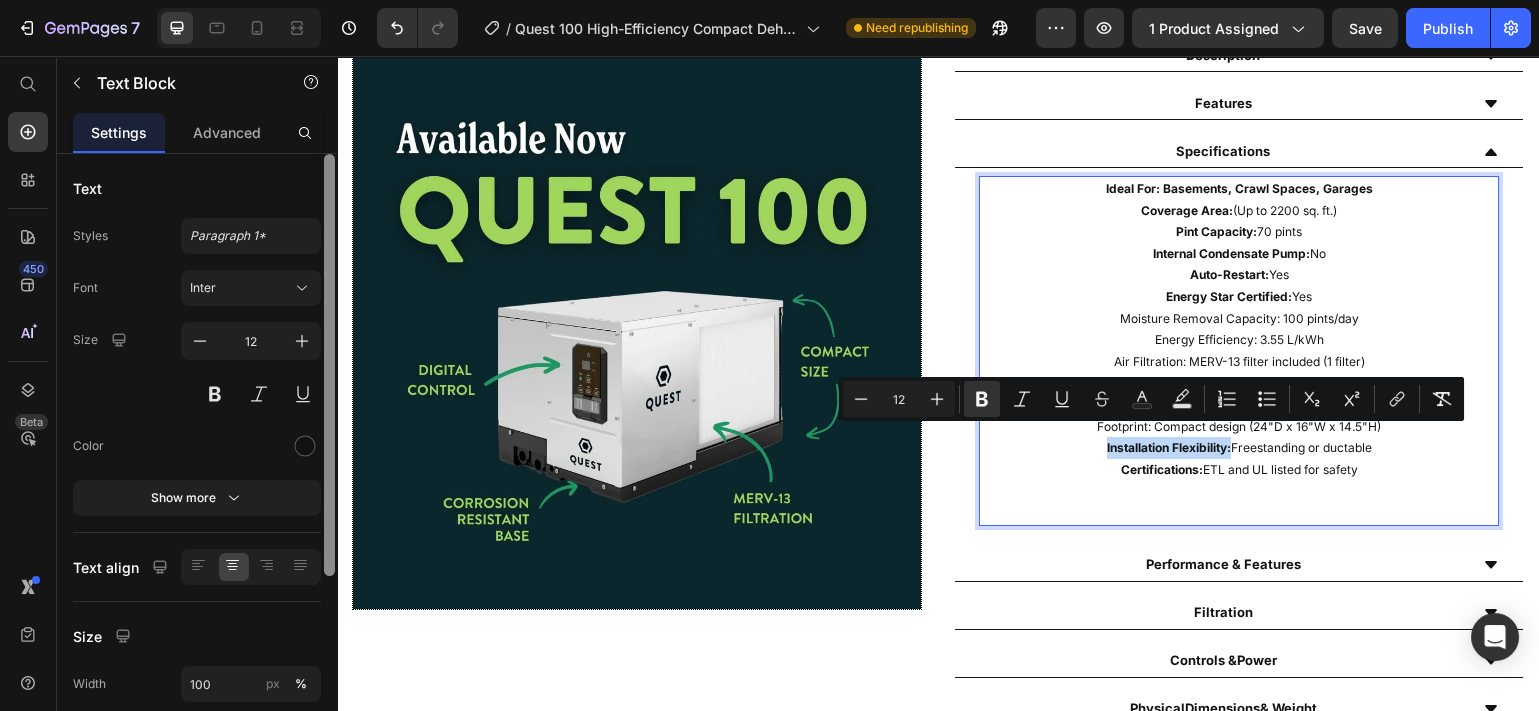 click on "Installation Flexibility:" at bounding box center (1169, 447) 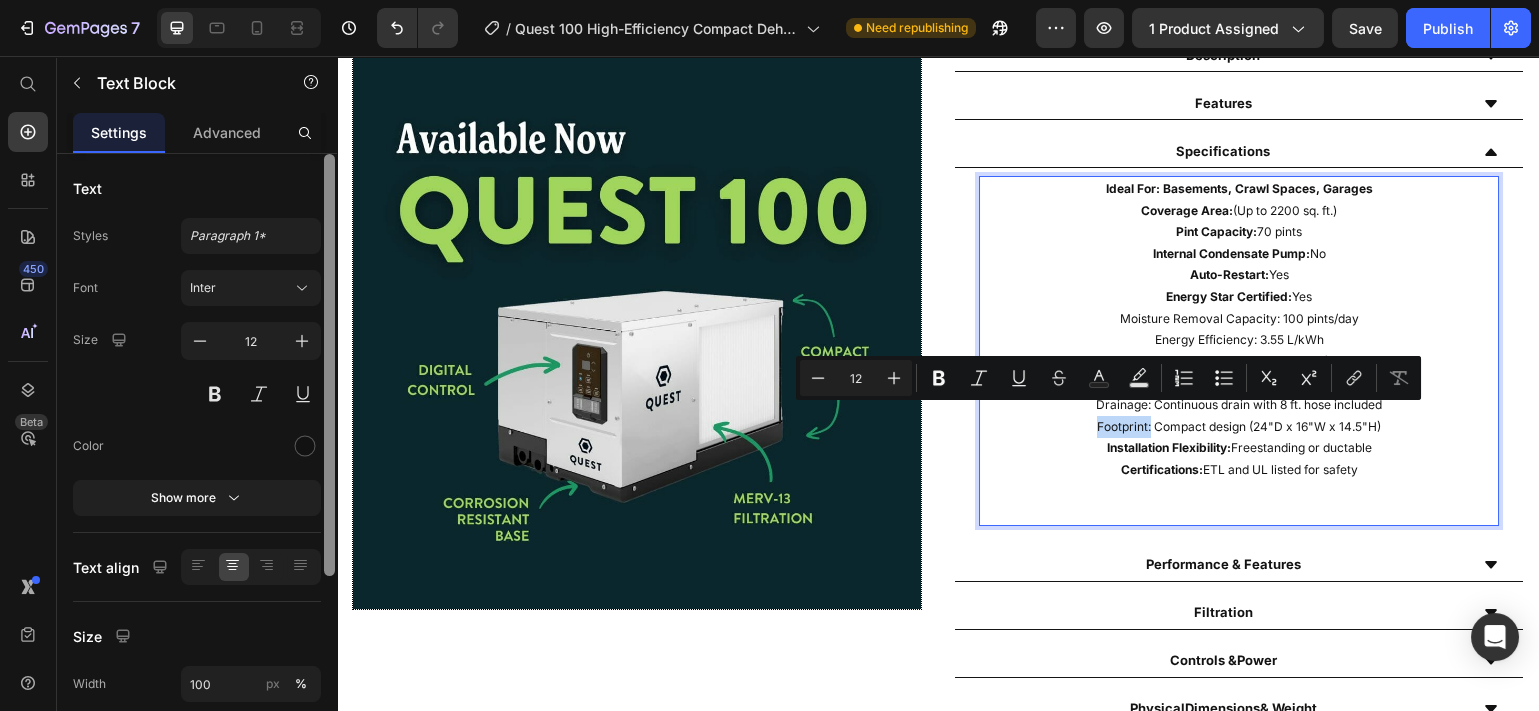 drag, startPoint x: 1136, startPoint y: 422, endPoint x: 1083, endPoint y: 422, distance: 53 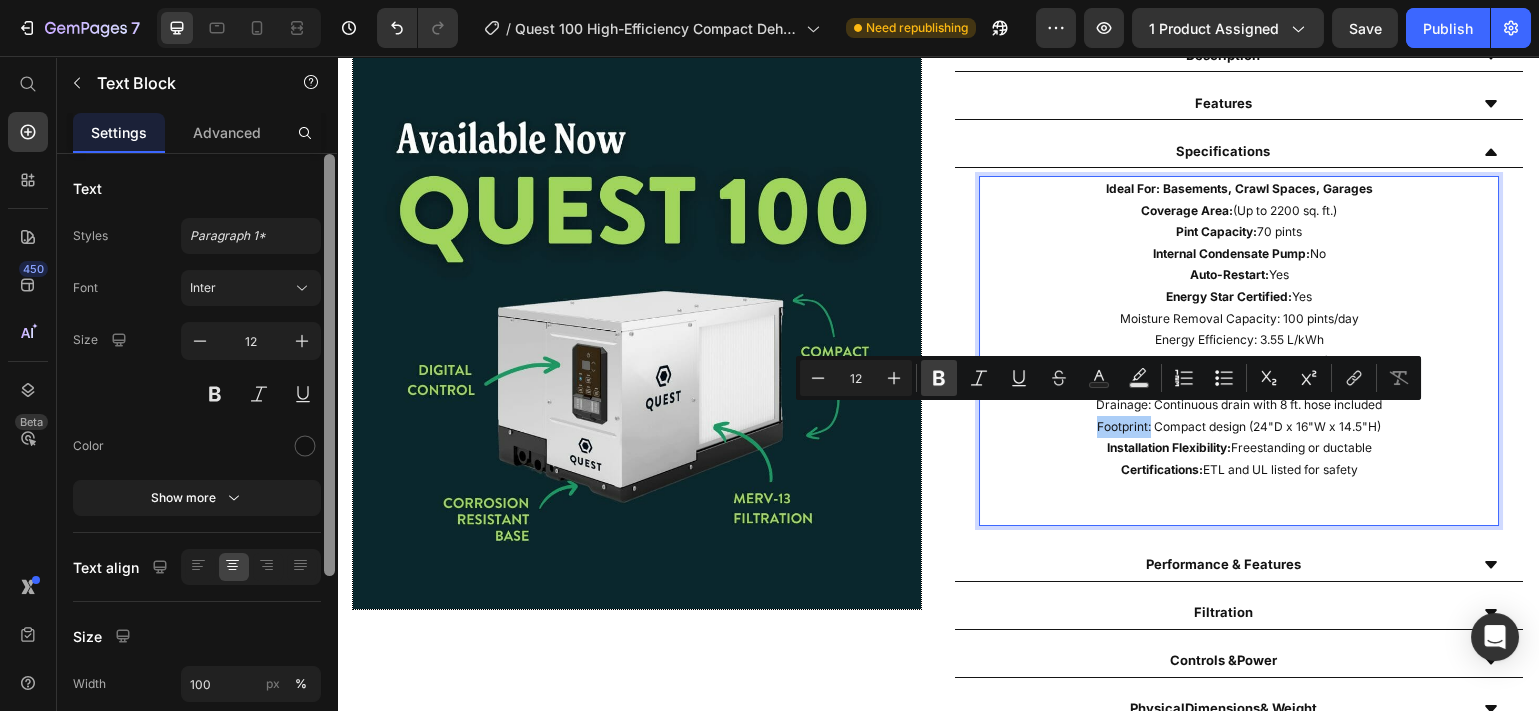 click on "Bold" at bounding box center [939, 378] 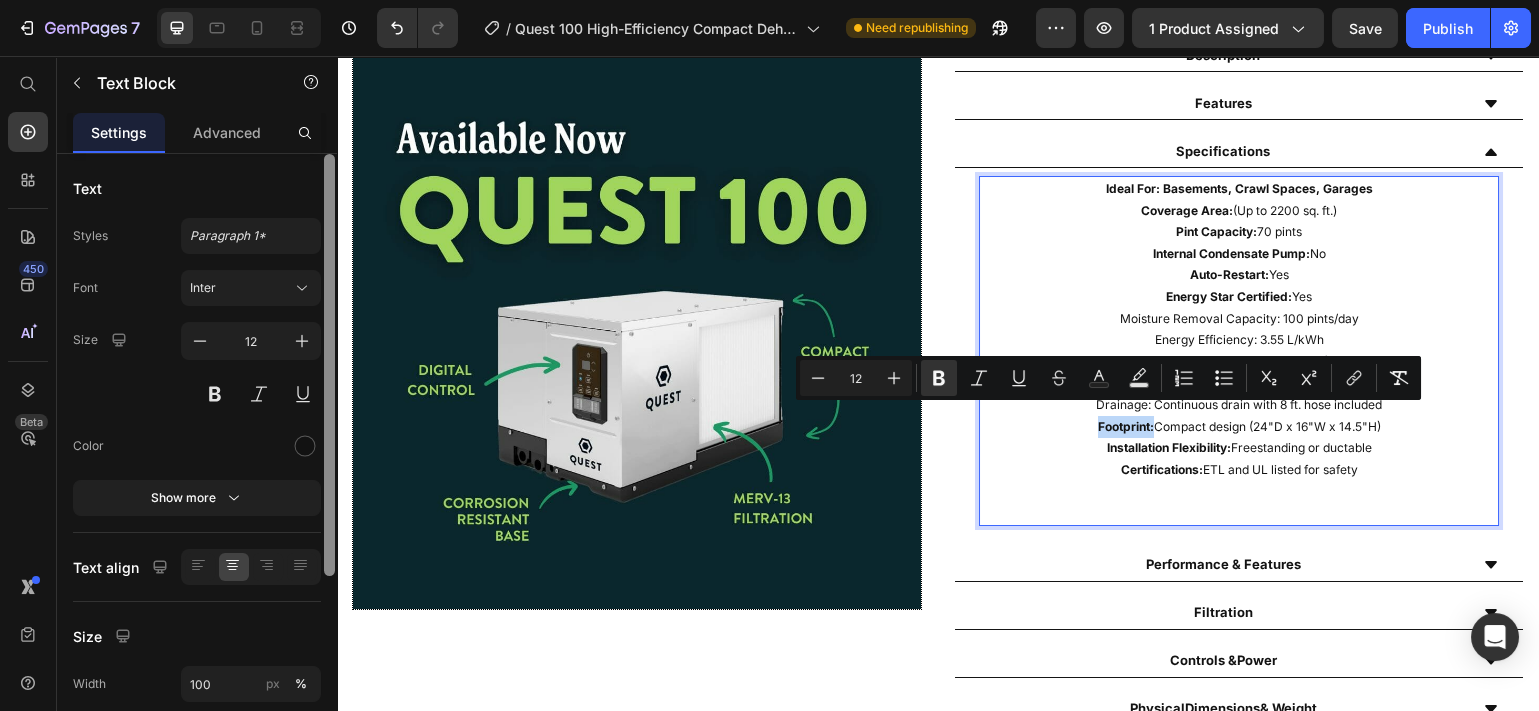 click on "Footprint:" at bounding box center (1126, 426) 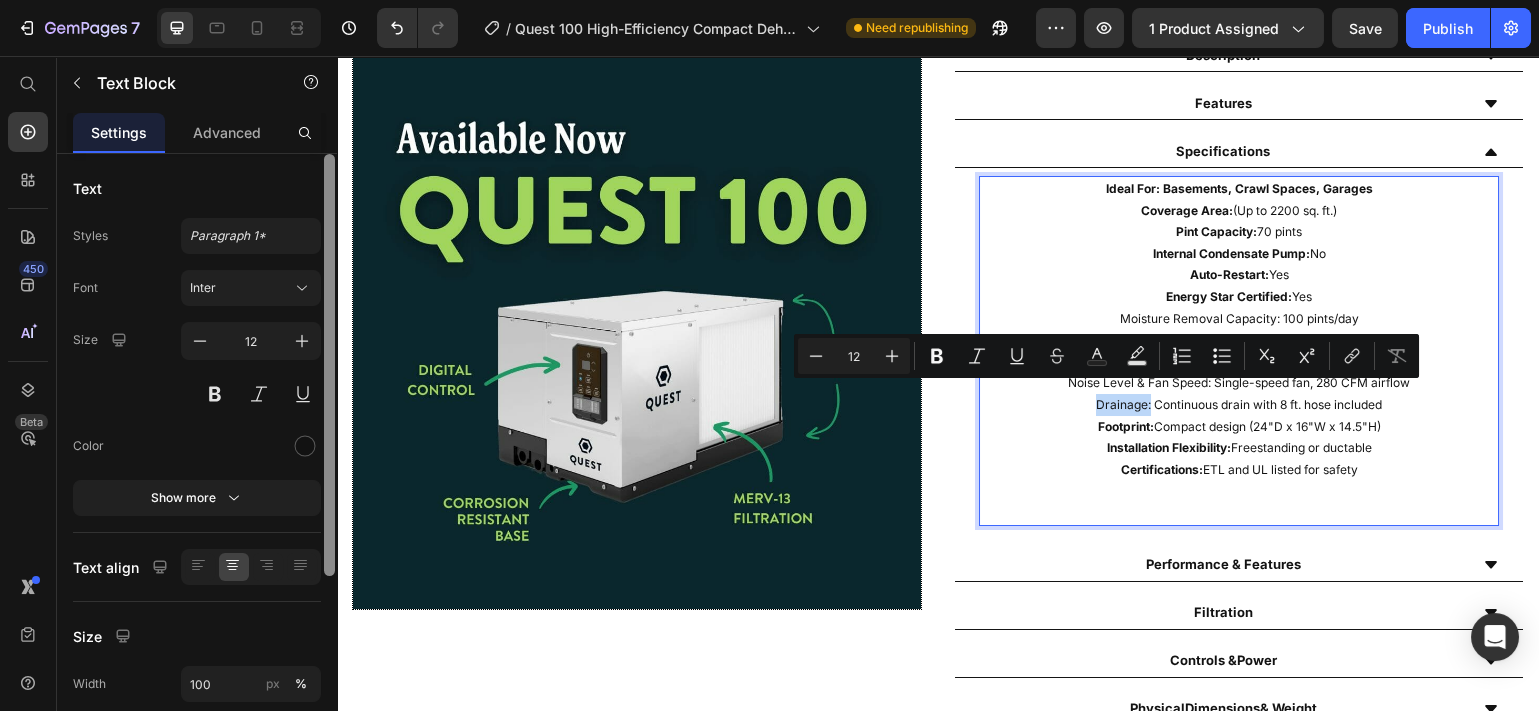 drag, startPoint x: 1132, startPoint y: 400, endPoint x: 1081, endPoint y: 397, distance: 51.088158 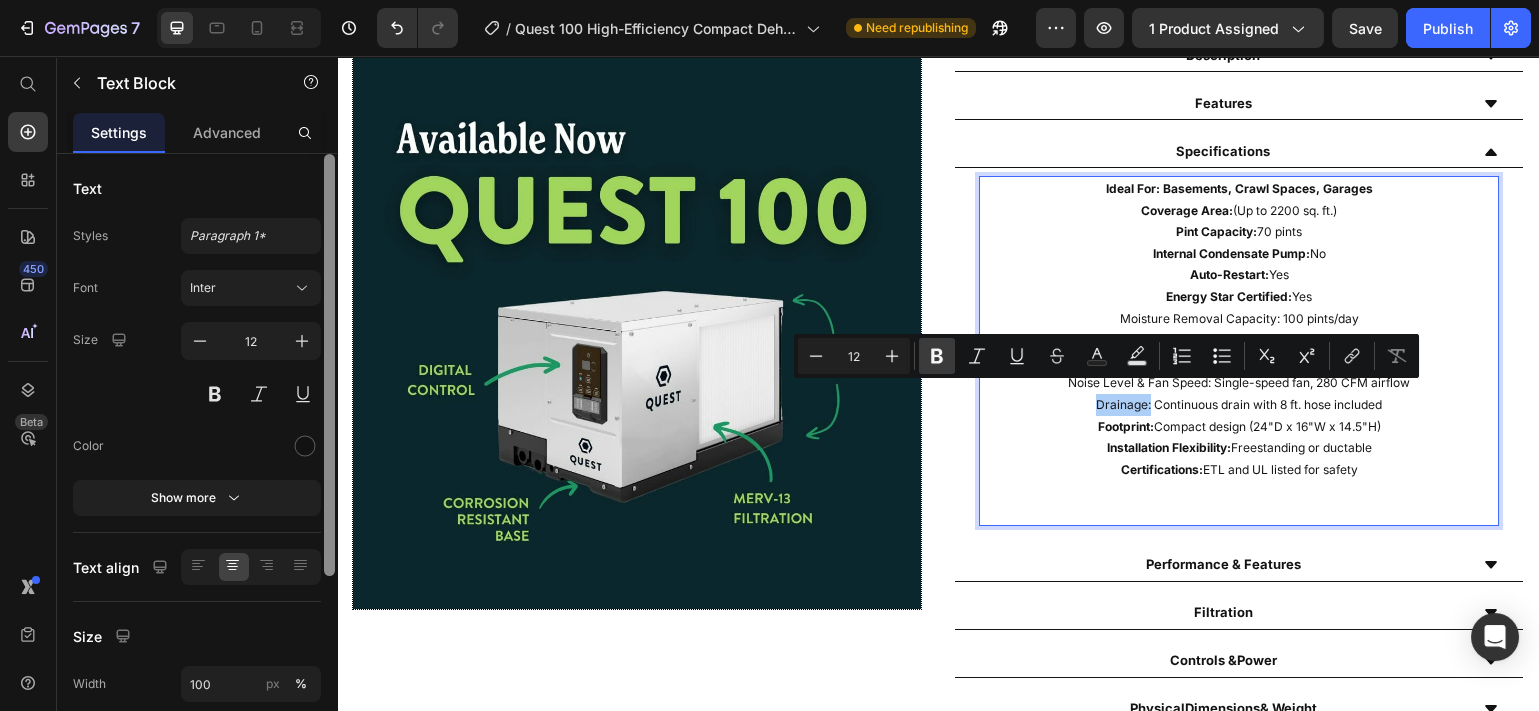 click 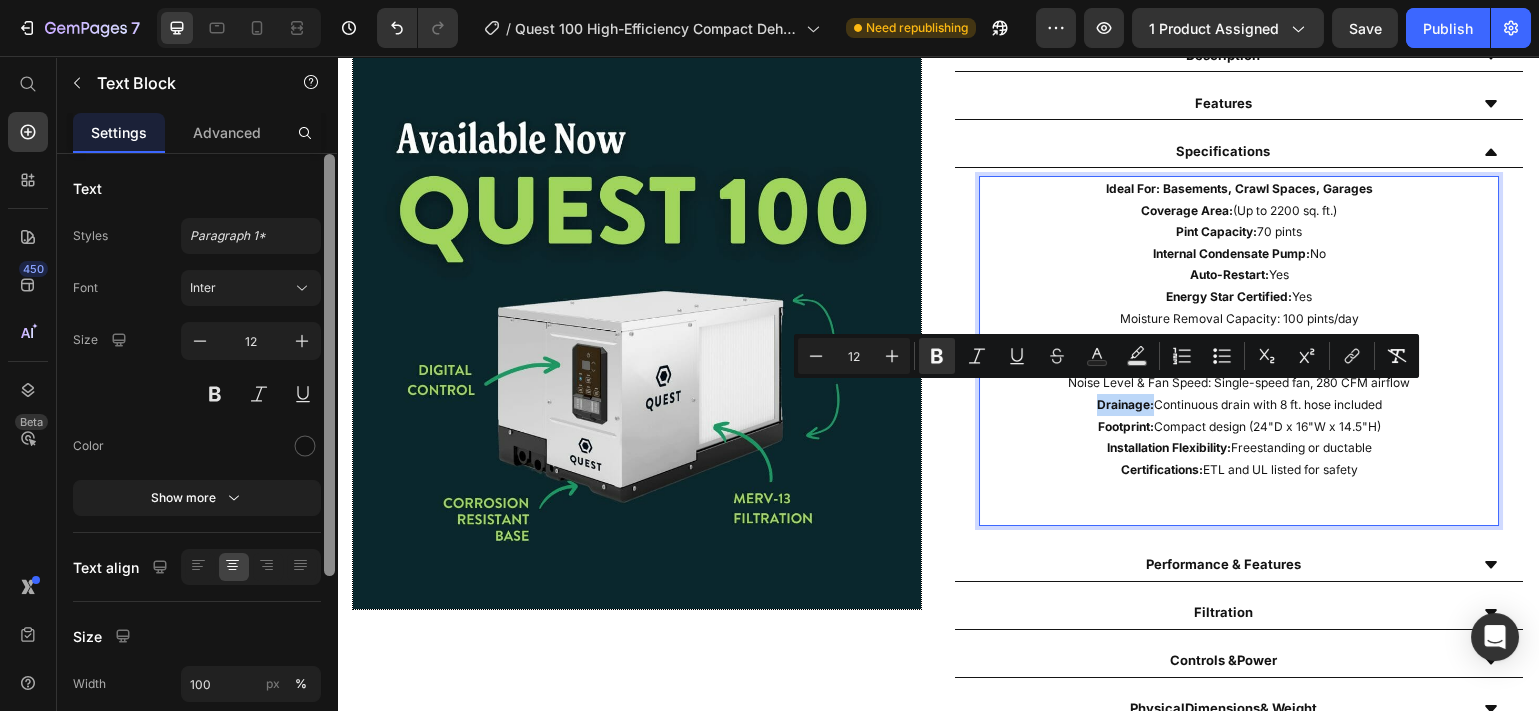 click on "Drainage:  Continuous drain with 8 ft. hose included" at bounding box center [1239, 405] 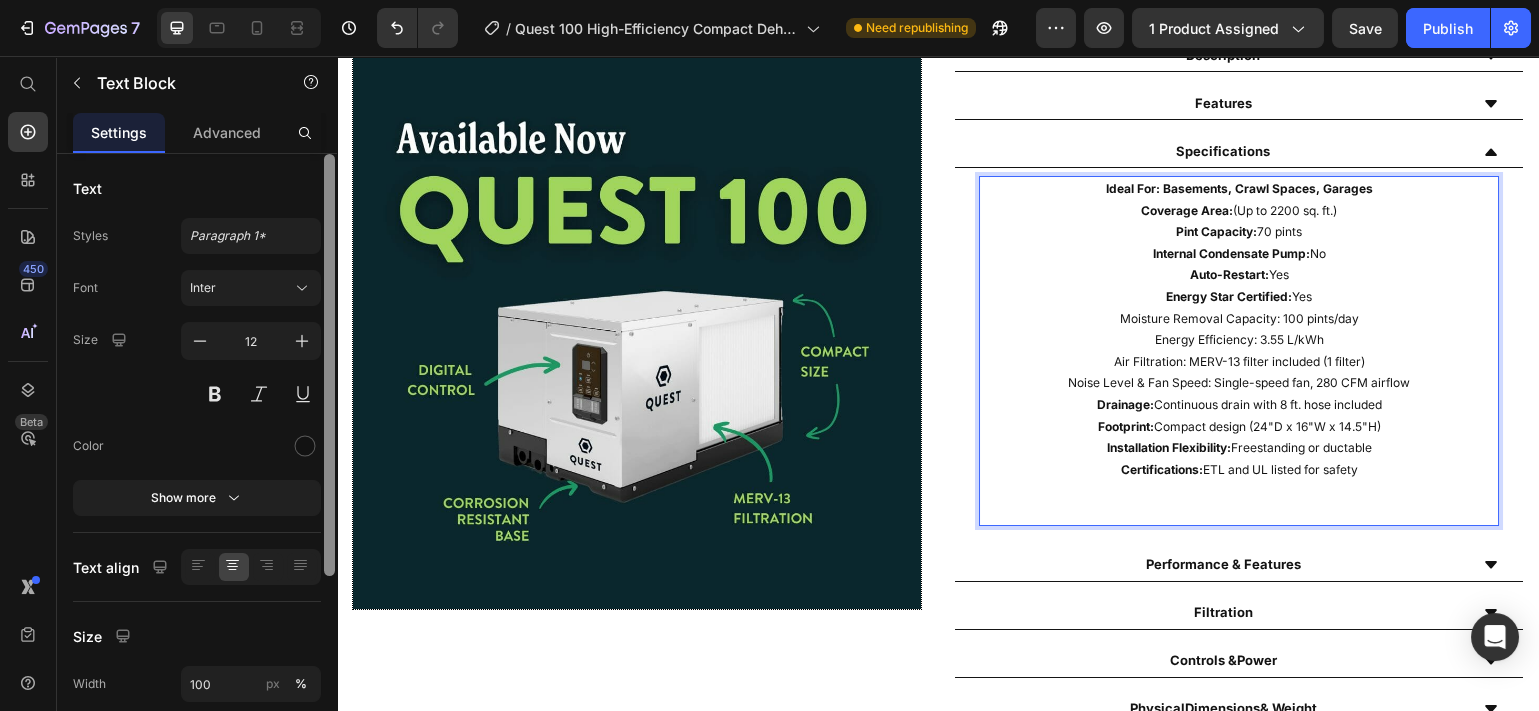 click on "Noise Level & Fan Speed: Single-speed fan, 280 CFM airflow" at bounding box center (1239, 383) 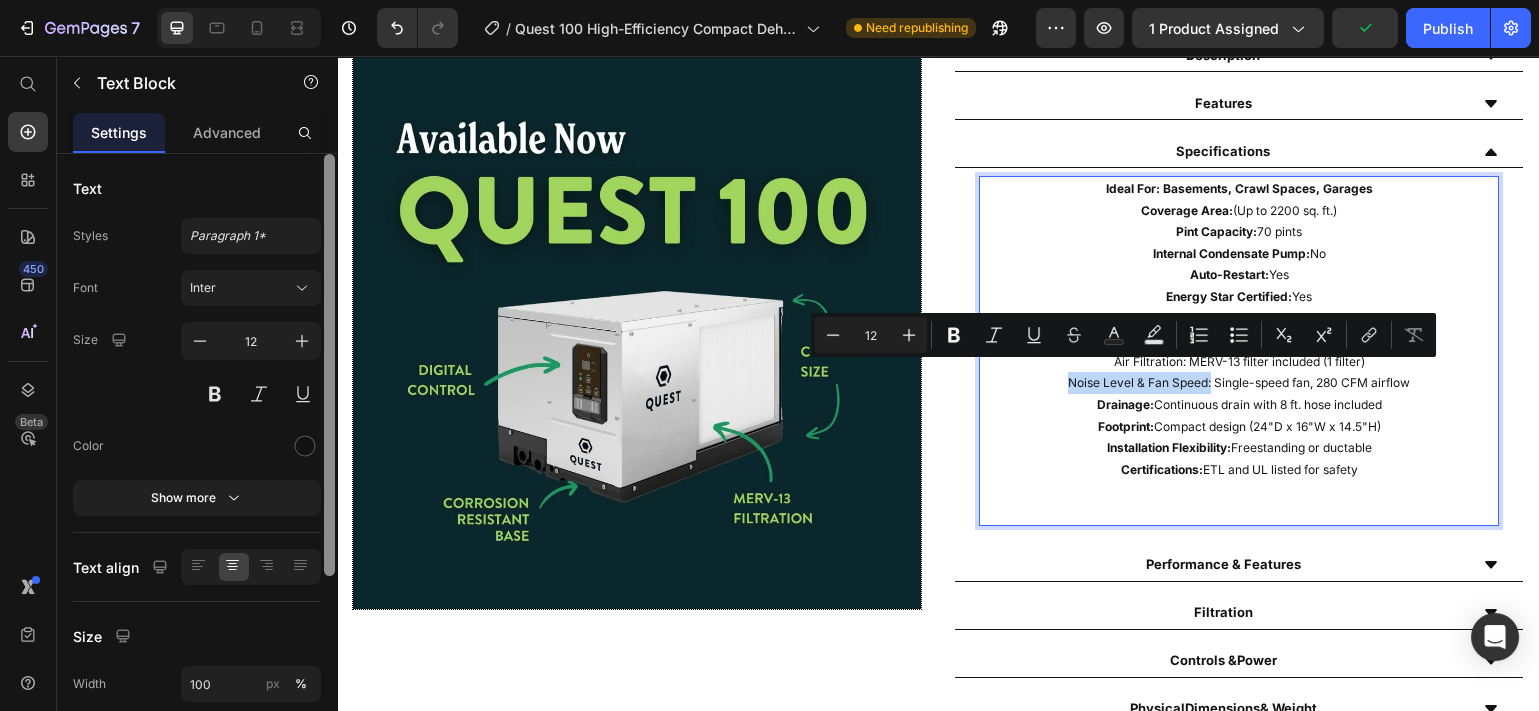 drag, startPoint x: 1196, startPoint y: 376, endPoint x: 1055, endPoint y: 373, distance: 141.0319 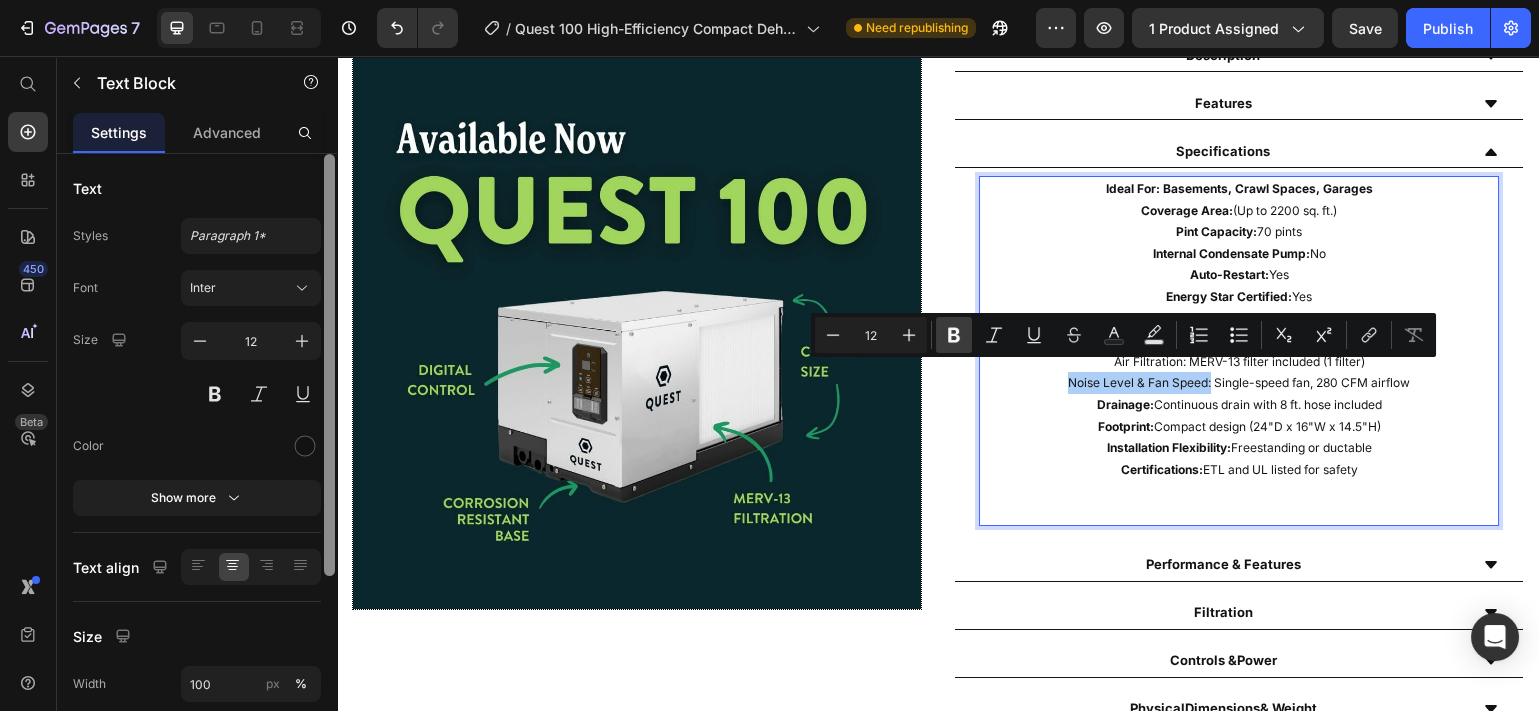 click 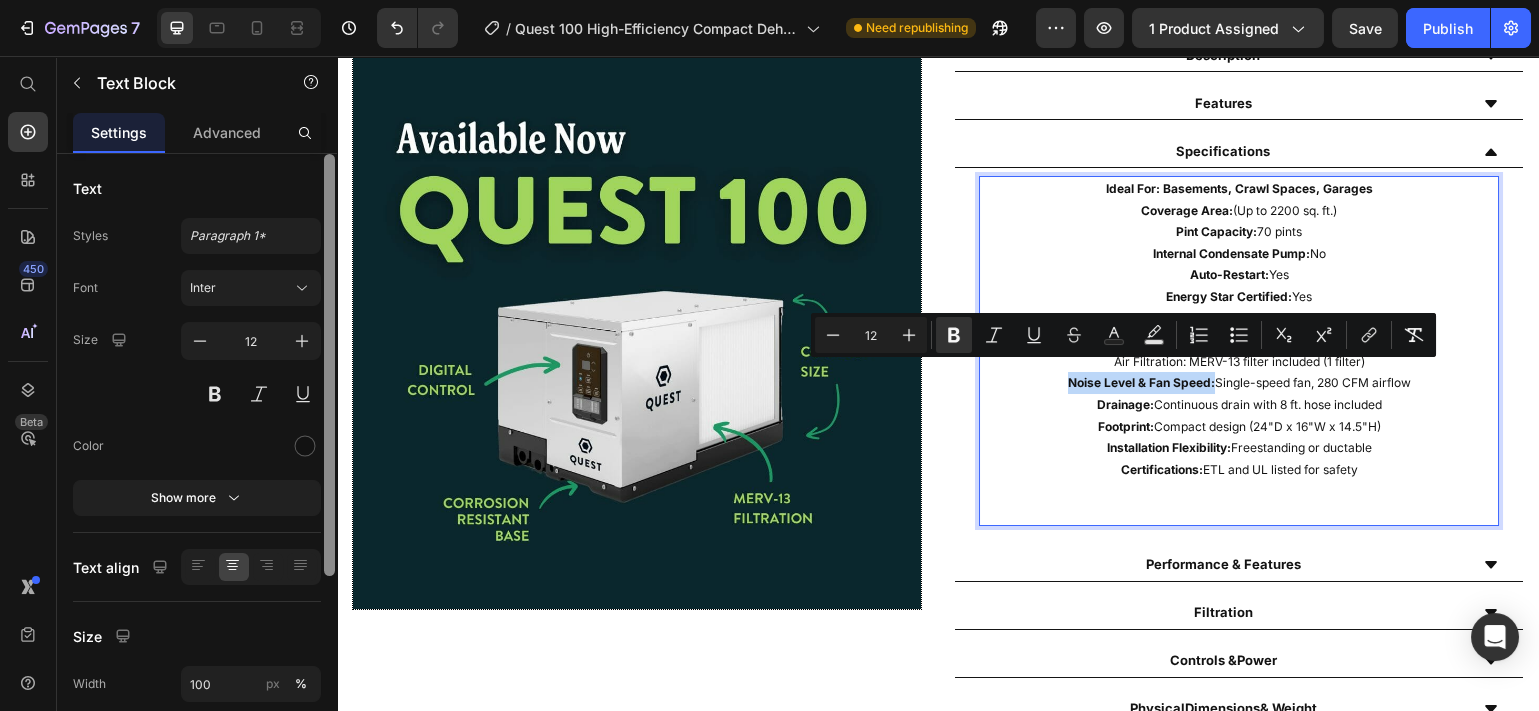 click on "Noise Level & Fan Speed:" at bounding box center [1141, 382] 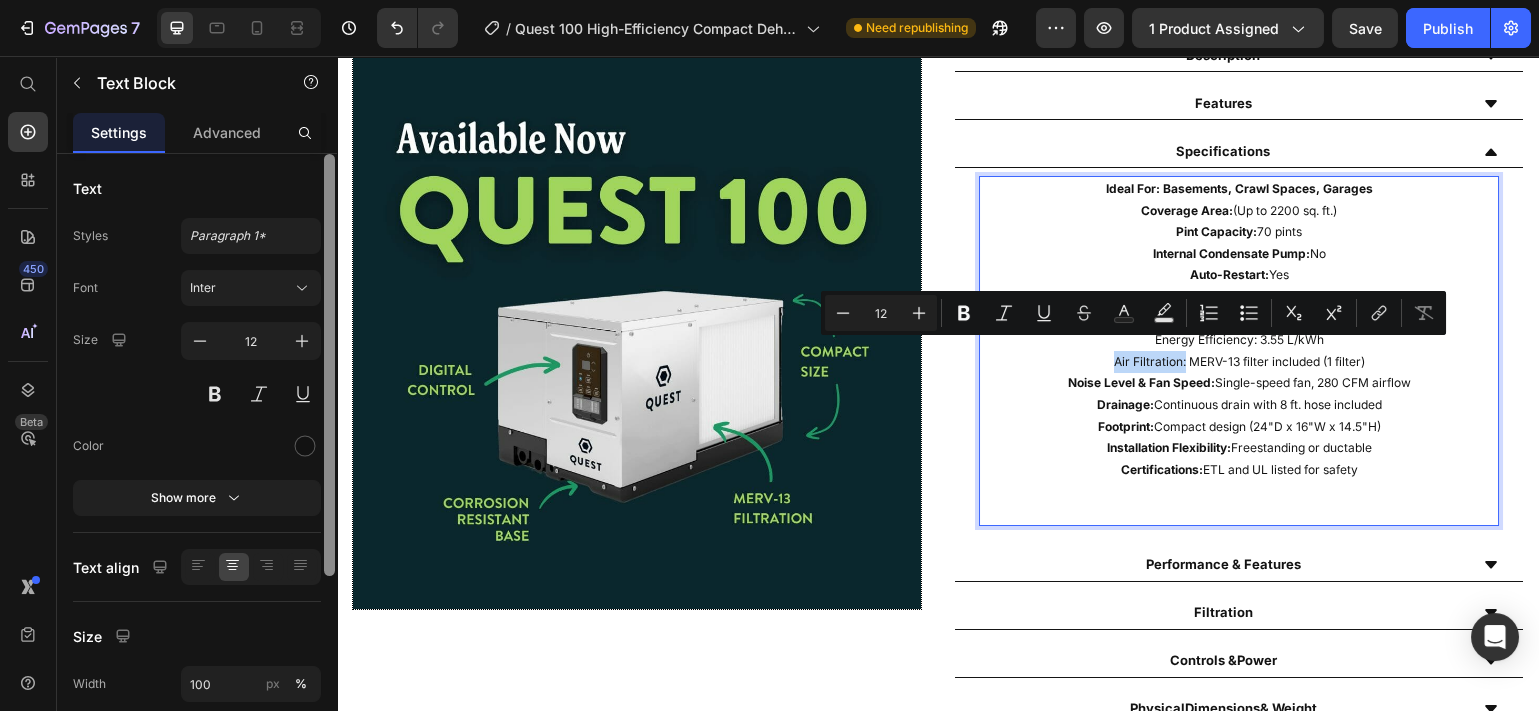 drag, startPoint x: 1170, startPoint y: 356, endPoint x: 1100, endPoint y: 353, distance: 70.064255 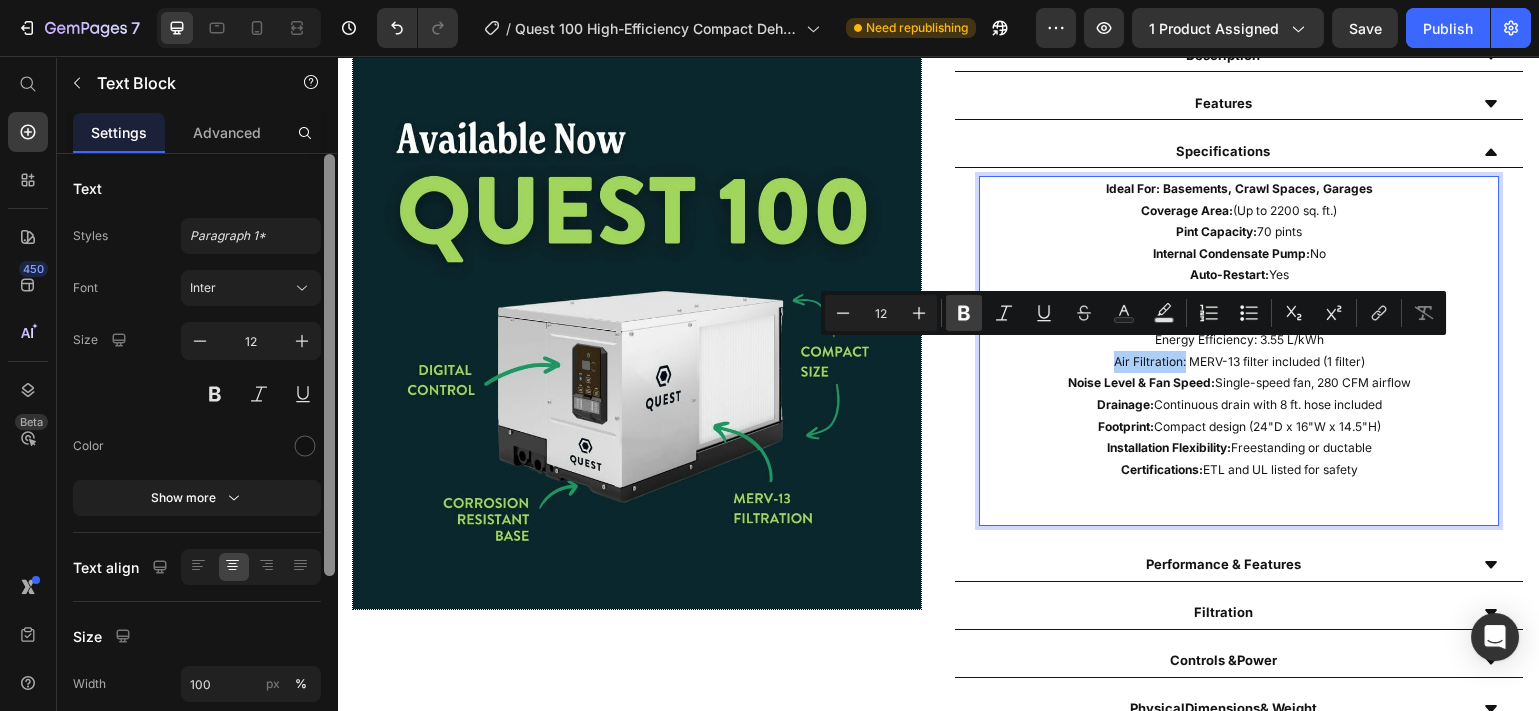 click 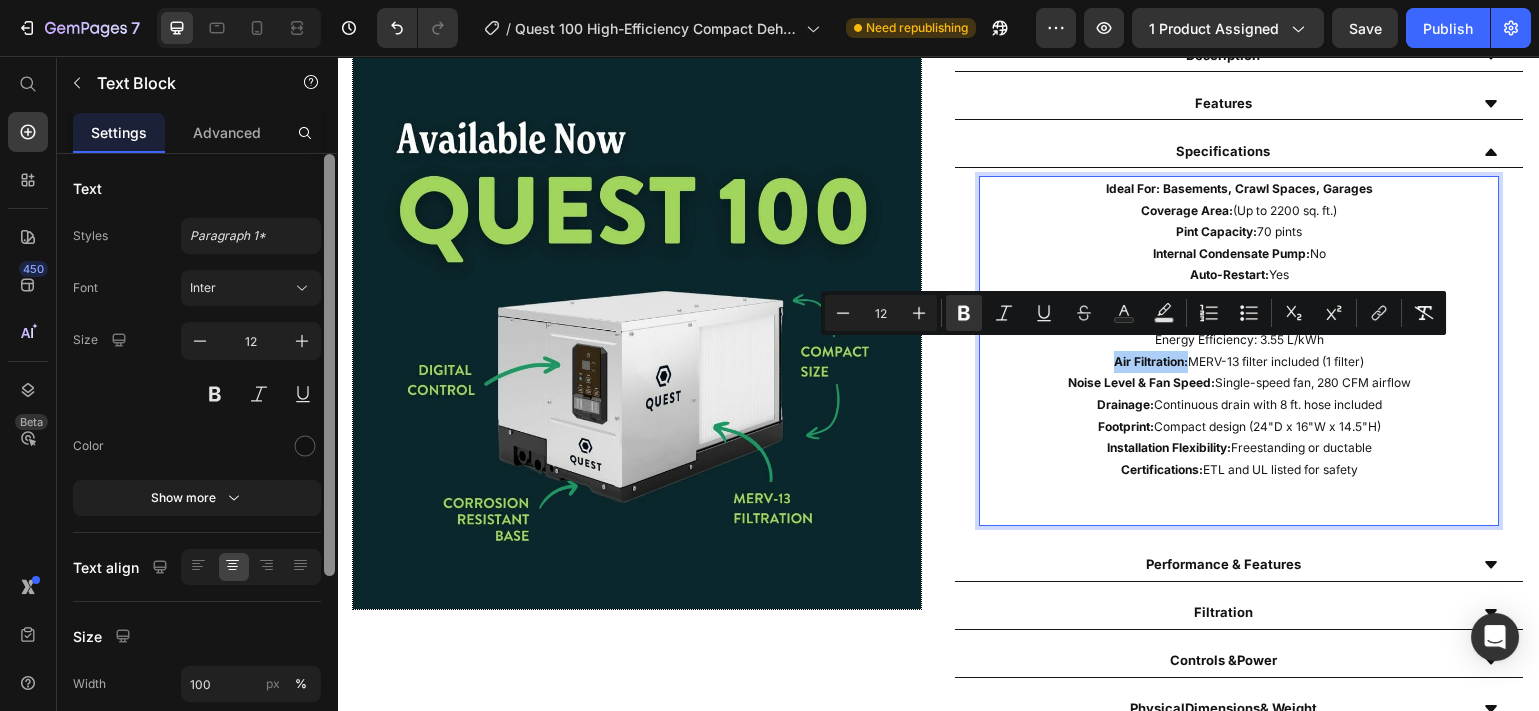 drag, startPoint x: 1304, startPoint y: 371, endPoint x: 1074, endPoint y: 356, distance: 230.48862 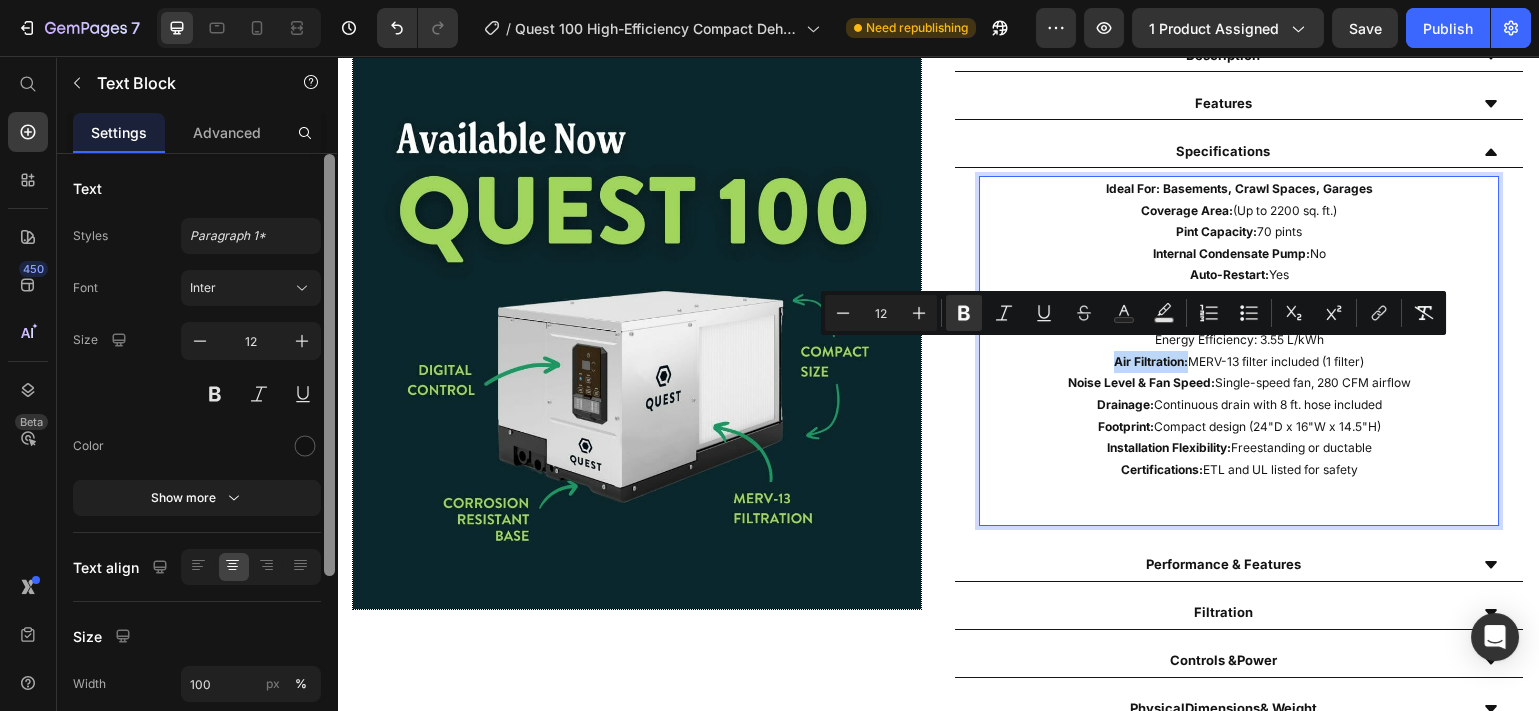 click on "Air Filtration:" at bounding box center [1151, 361] 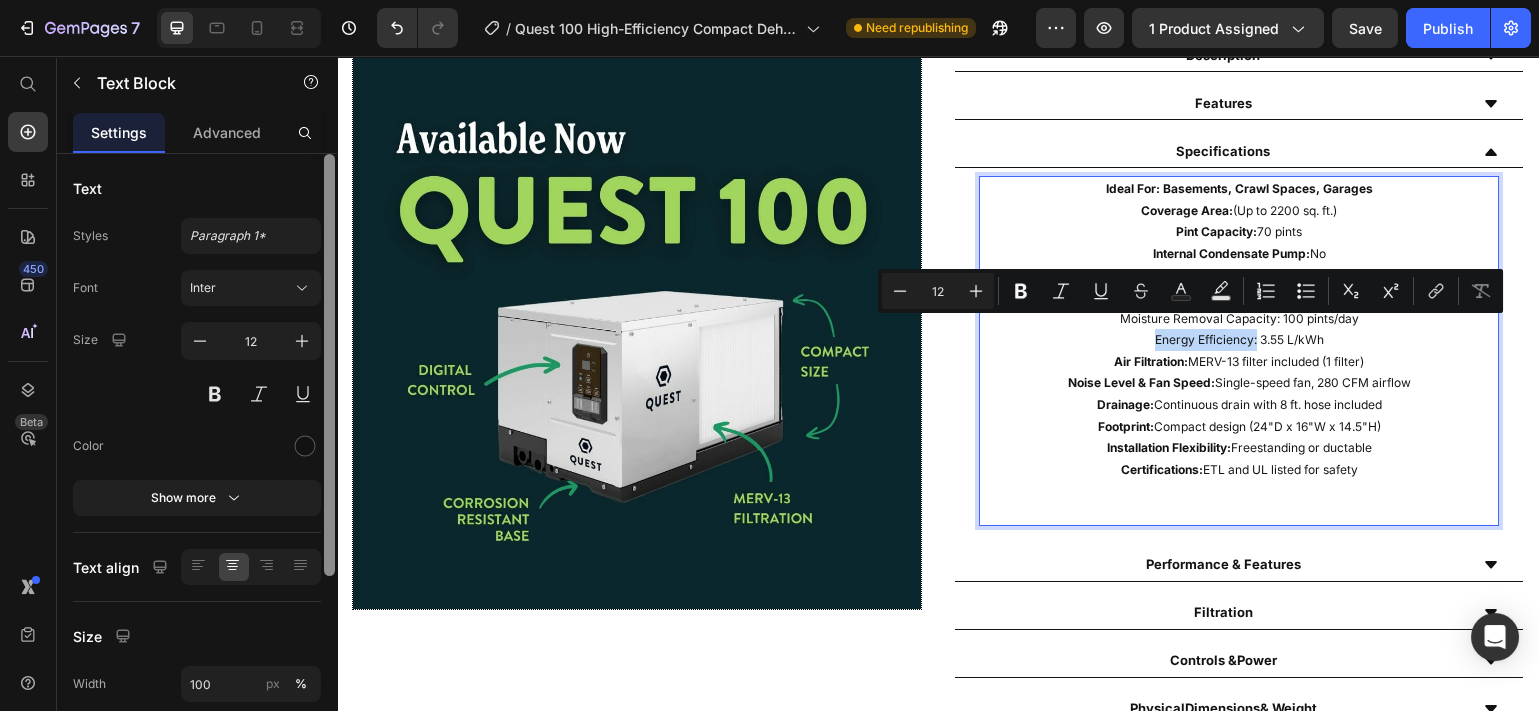 drag, startPoint x: 1240, startPoint y: 331, endPoint x: 1140, endPoint y: 334, distance: 100.04499 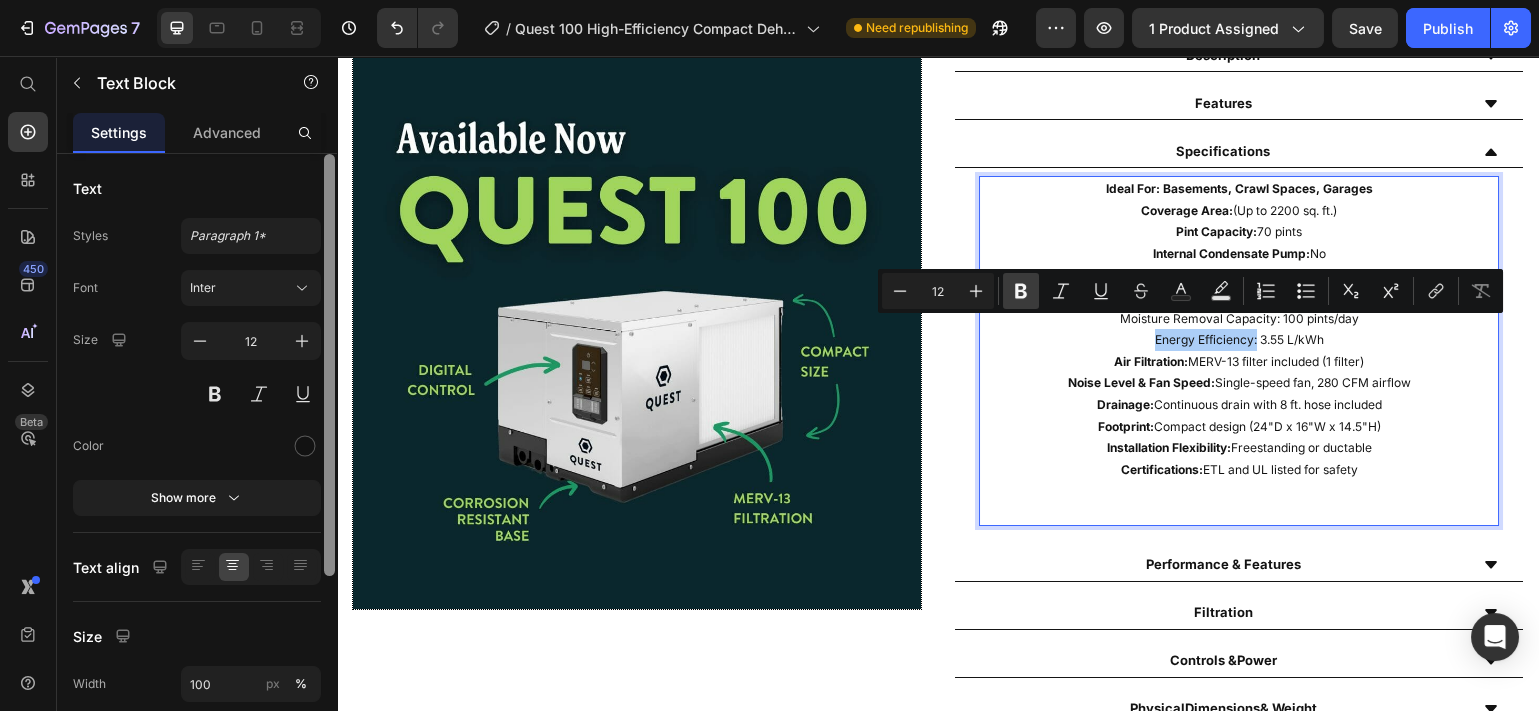 click 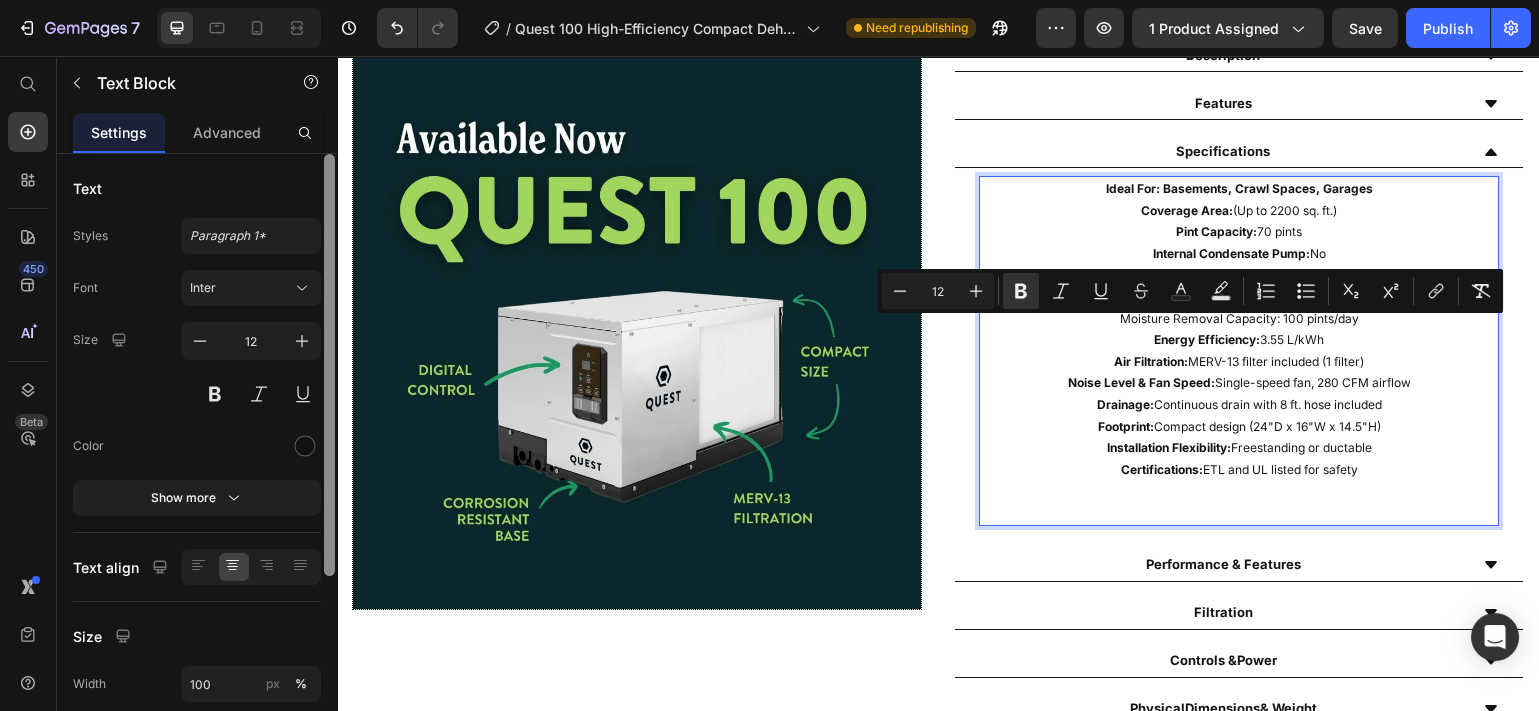 click on "Air Filtration:" at bounding box center (1151, 361) 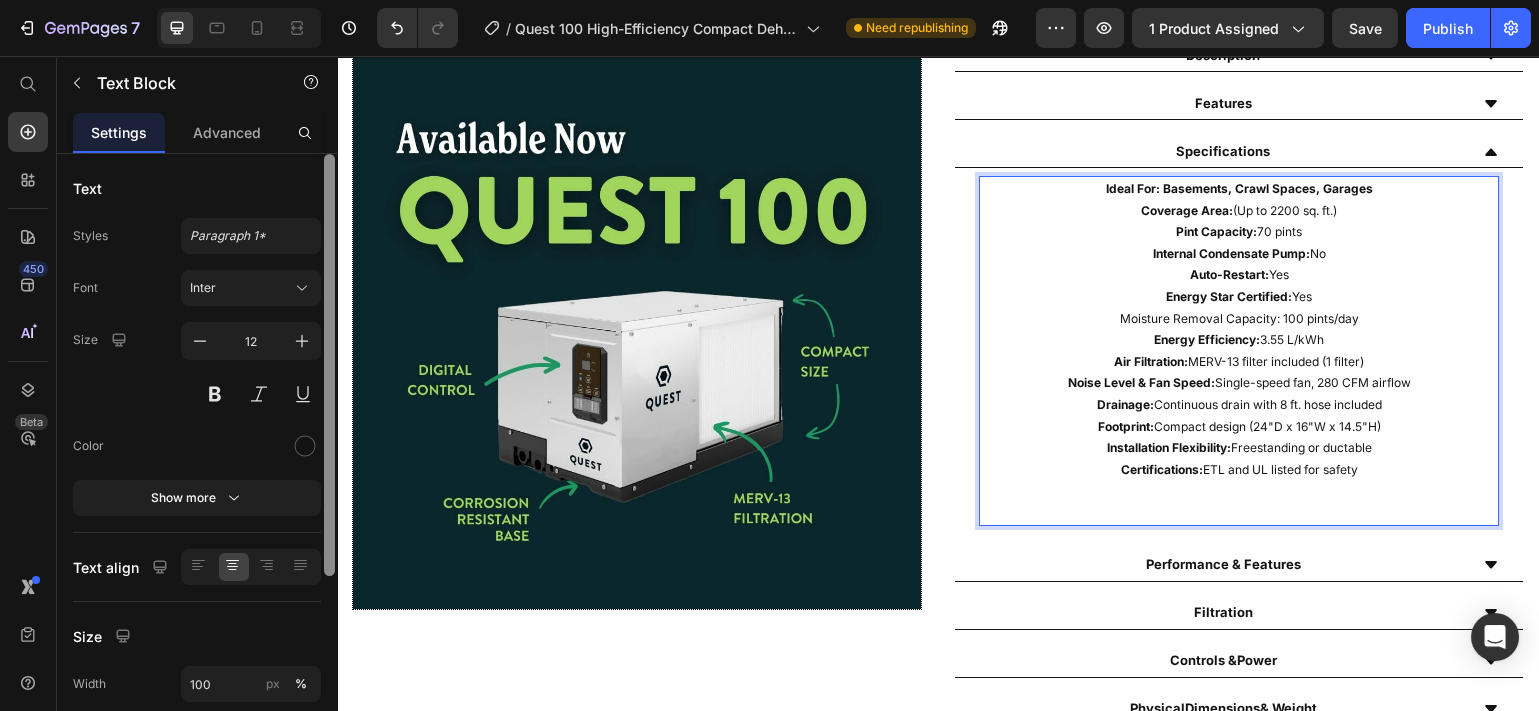 click on "Moisture Removal Capacity: 100 pints/day" at bounding box center (1239, 319) 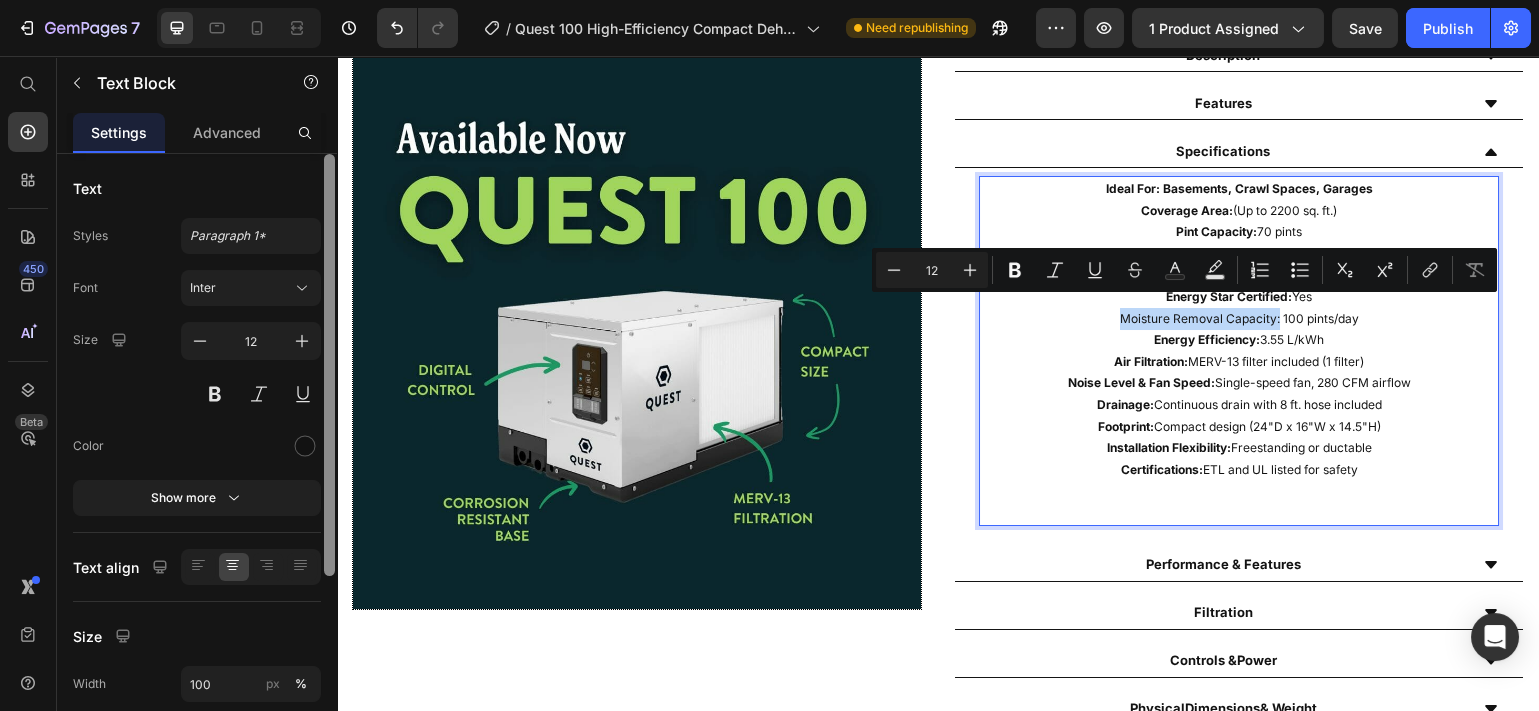 drag, startPoint x: 1264, startPoint y: 311, endPoint x: 1104, endPoint y: 310, distance: 160.00313 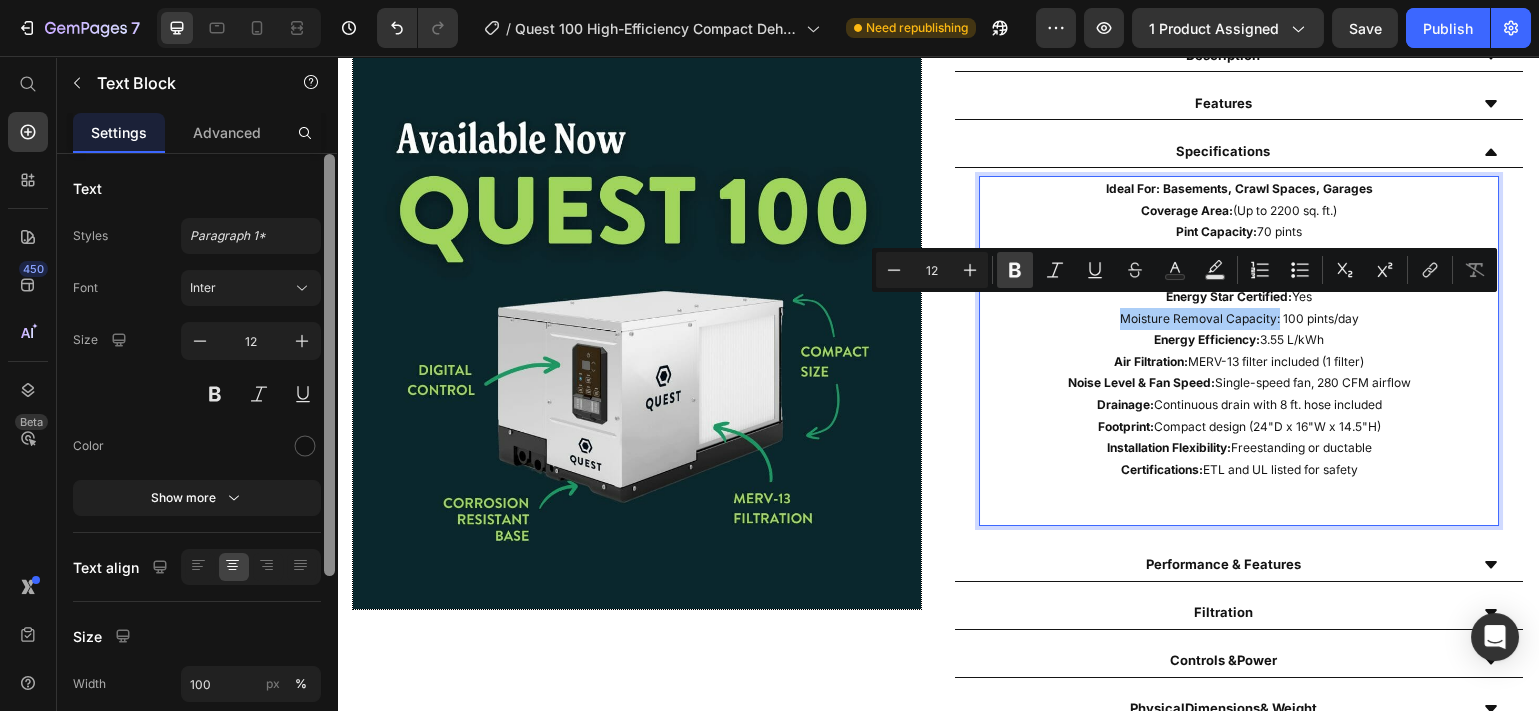 click 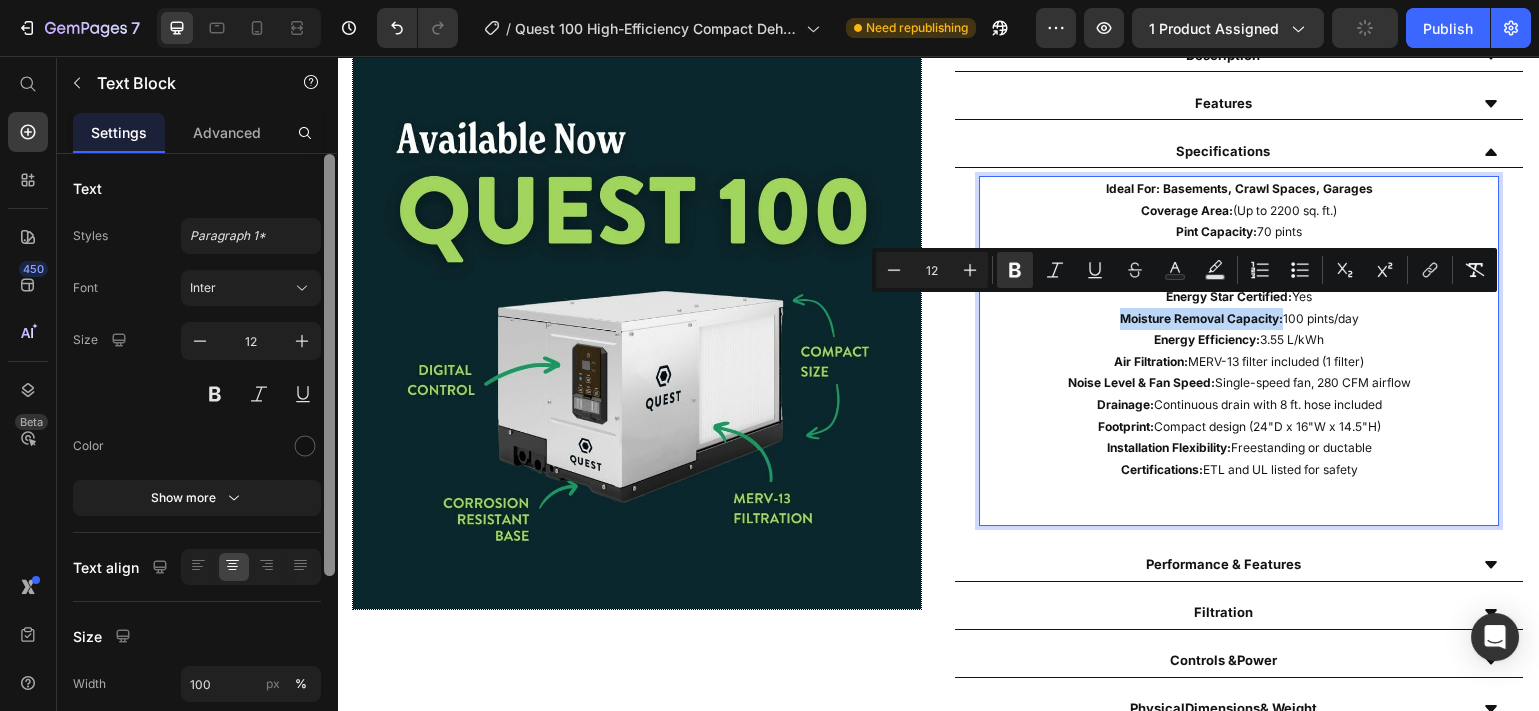 click on "Moisture Removal Capacity:" at bounding box center [1201, 318] 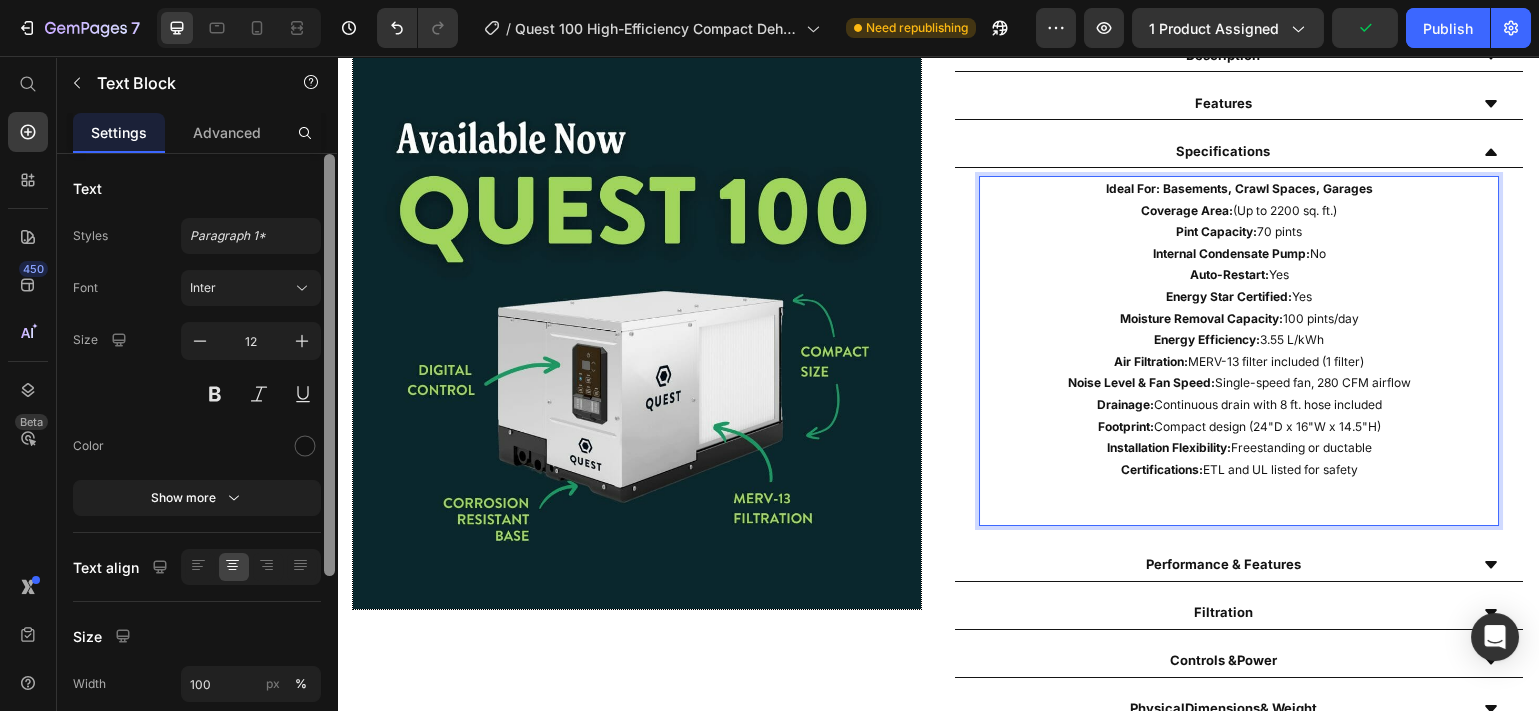 click on "Energy Star Certified:  Yes" at bounding box center [1239, 297] 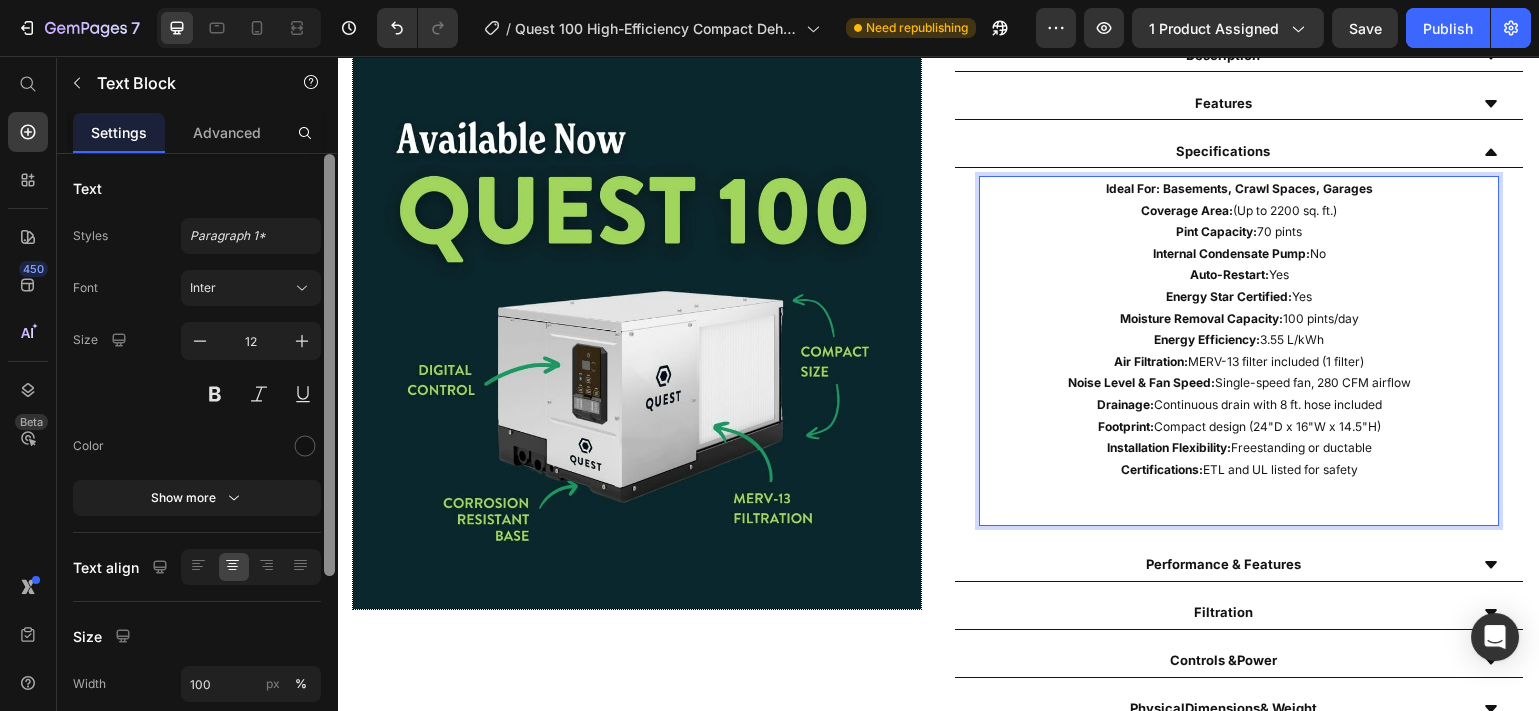 click on "Energy Star Certified:  Yes" at bounding box center [1239, 297] 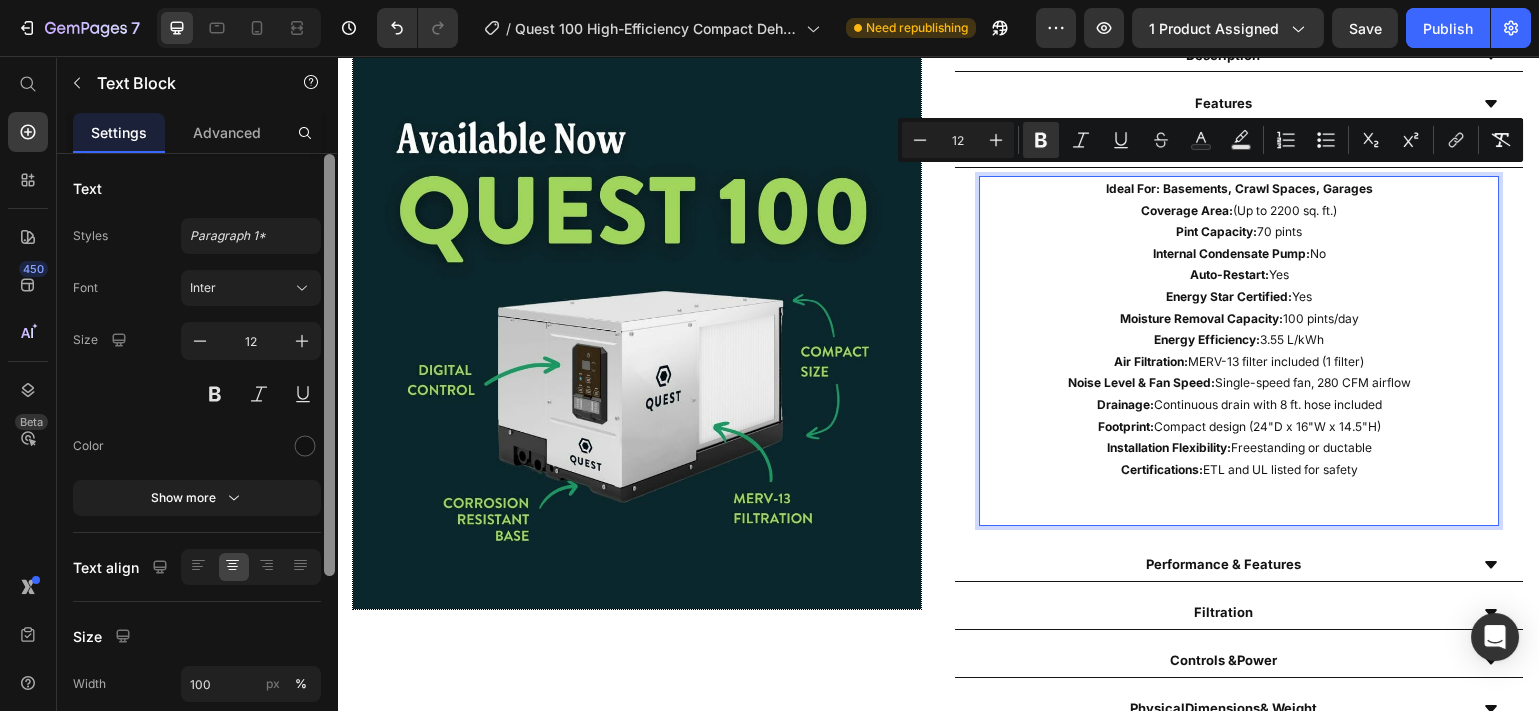 drag, startPoint x: 1314, startPoint y: 284, endPoint x: 1088, endPoint y: 179, distance: 249.20073 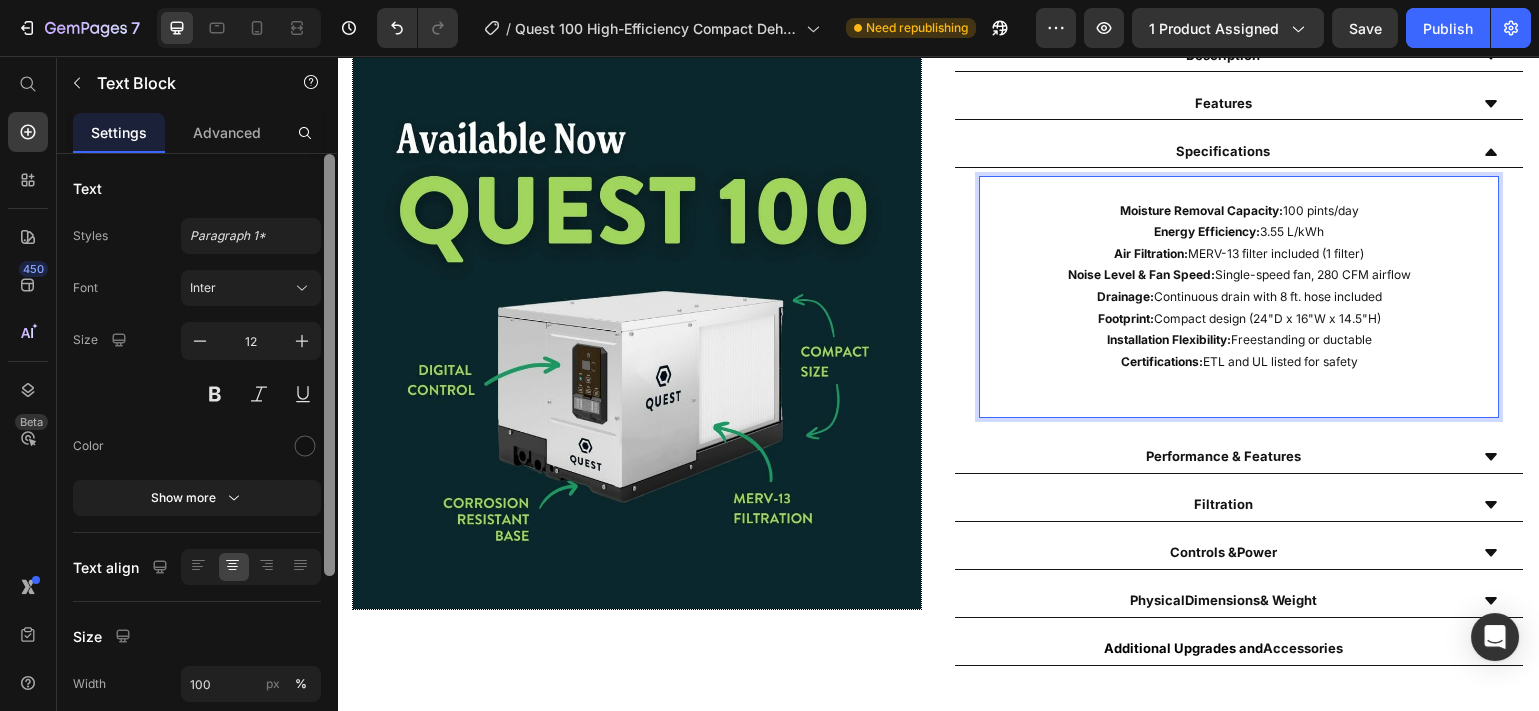 click on "Moisture Removal Capacity:  100 pints/day" at bounding box center (1239, 211) 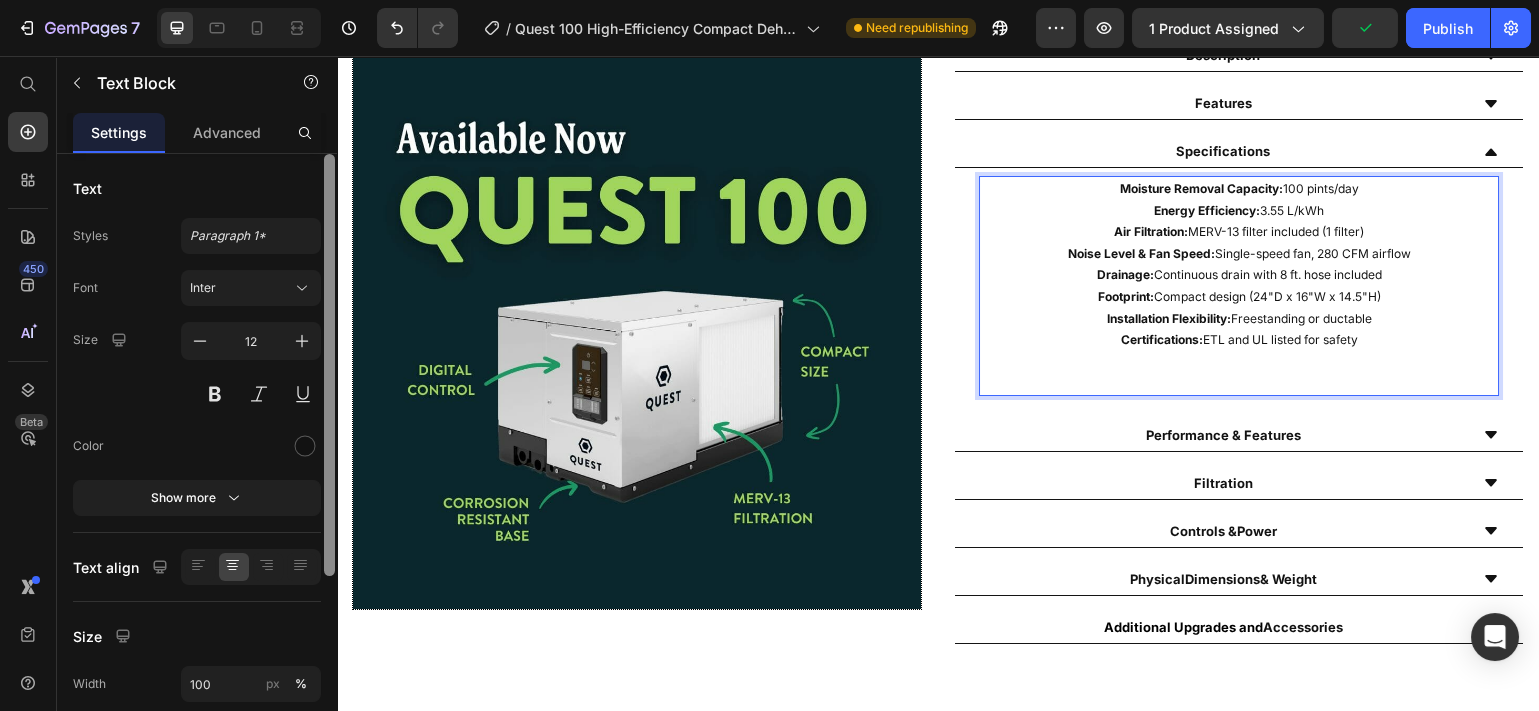 click on "Drainage:  Continuous drain with 8 ft. hose included" at bounding box center [1239, 275] 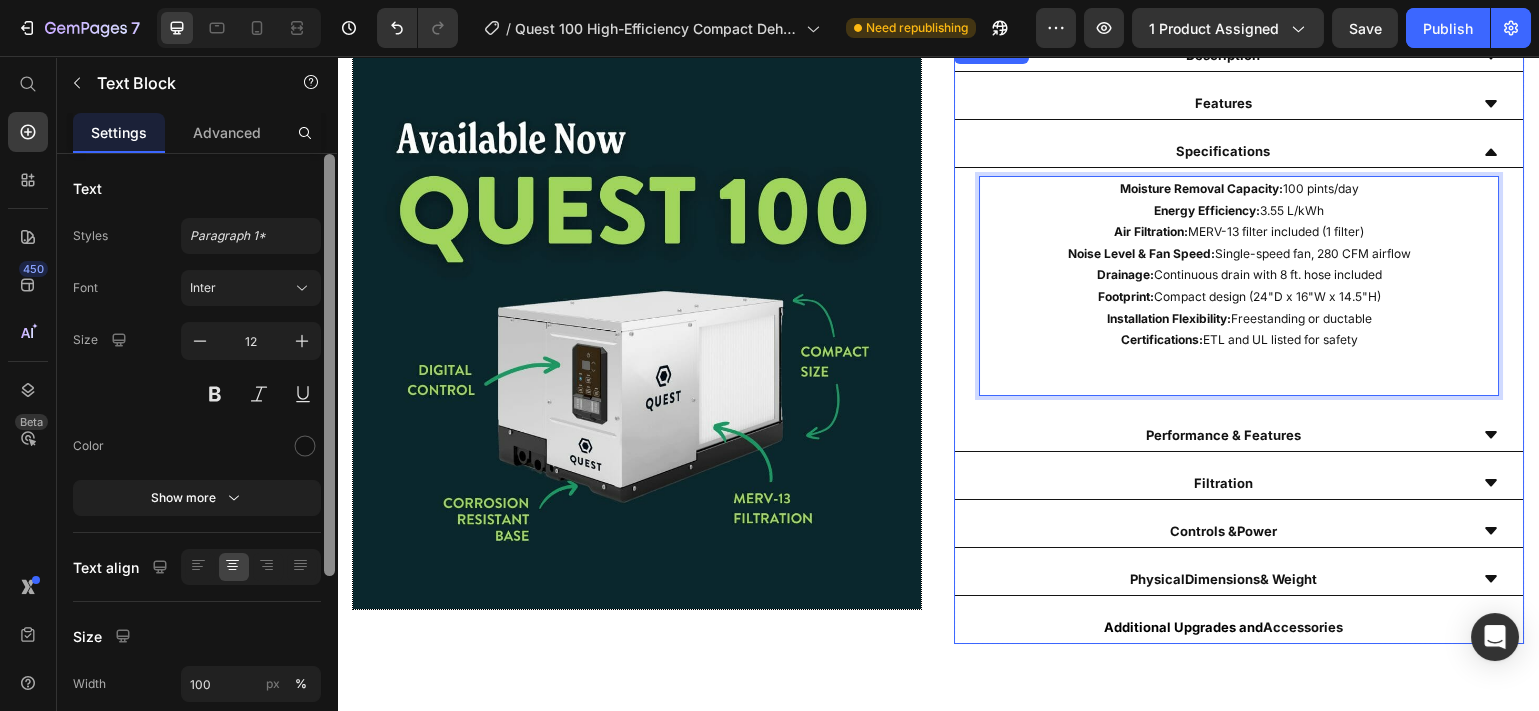 click 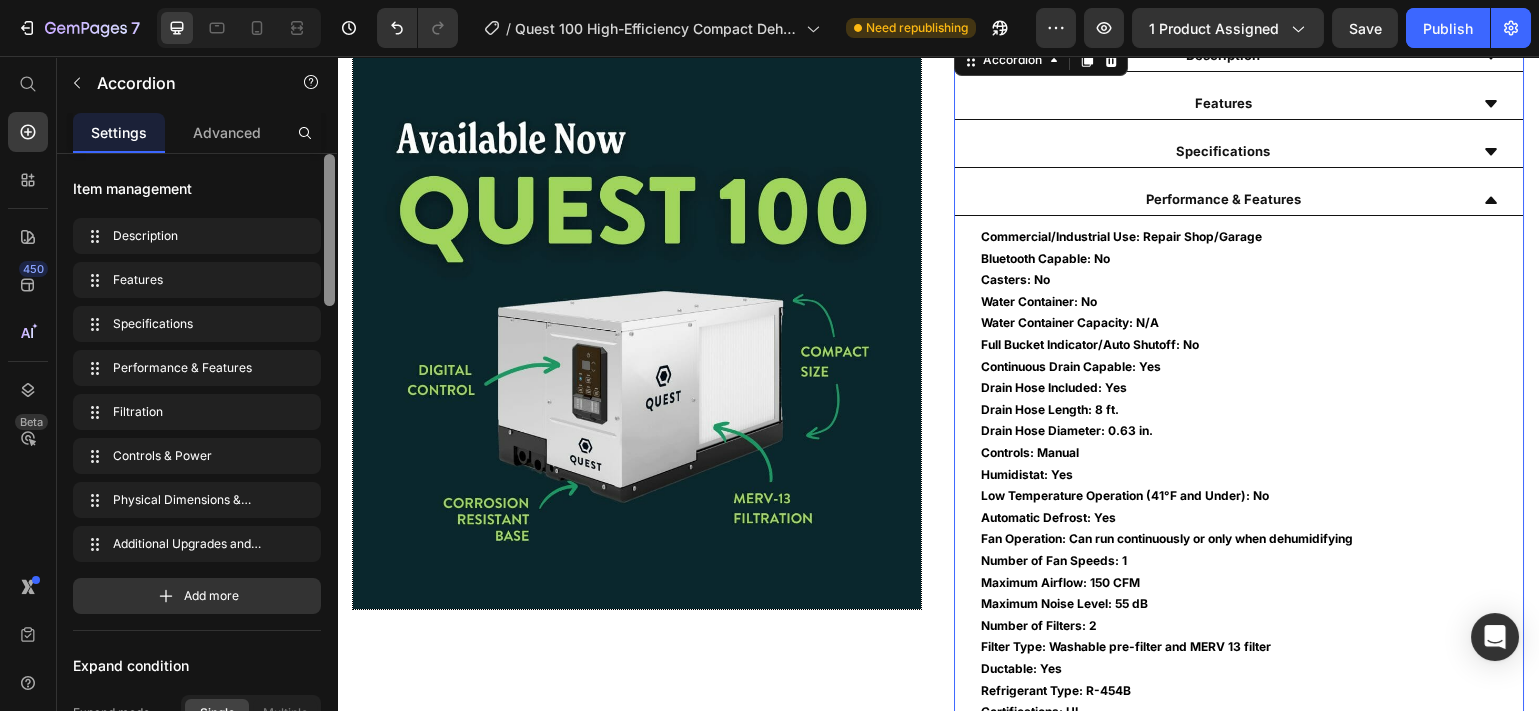 click 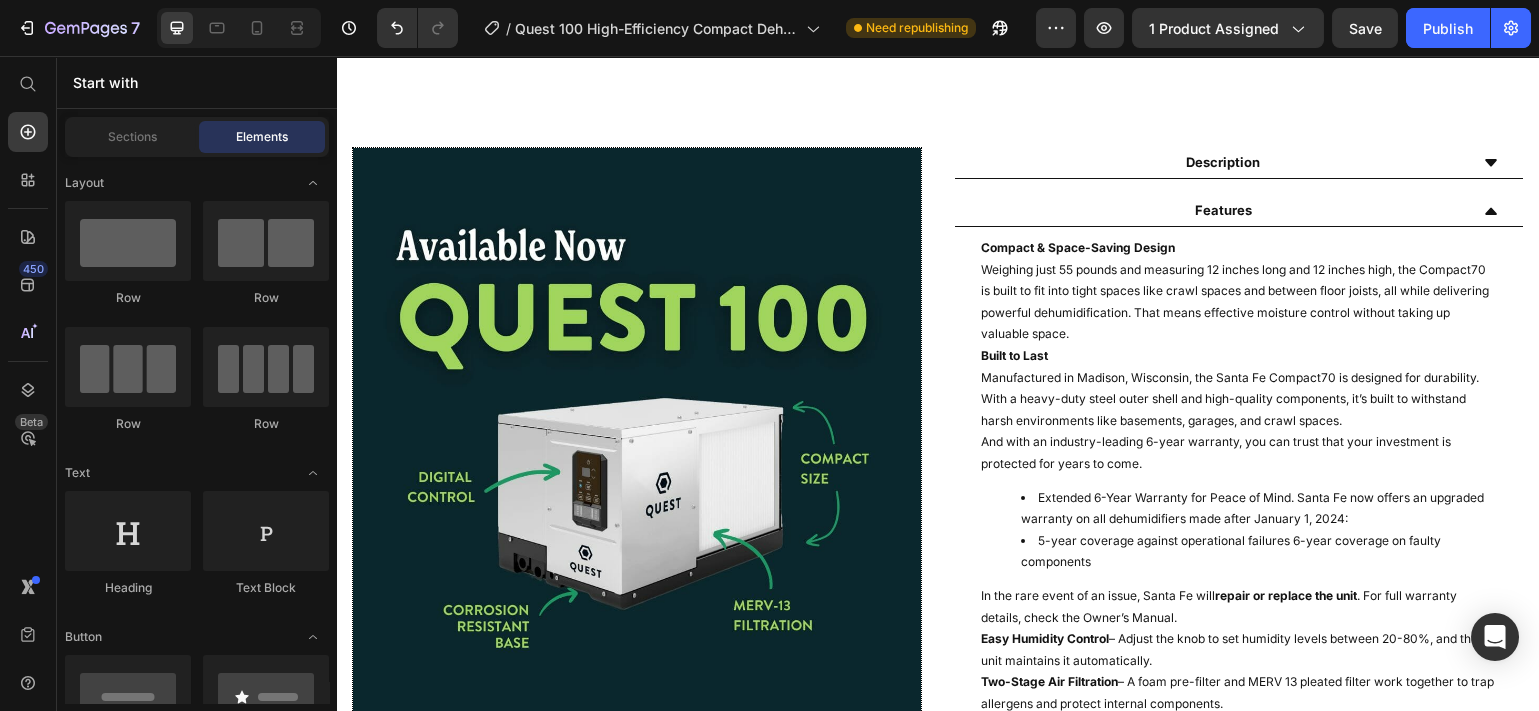 scroll, scrollTop: 951, scrollLeft: 0, axis: vertical 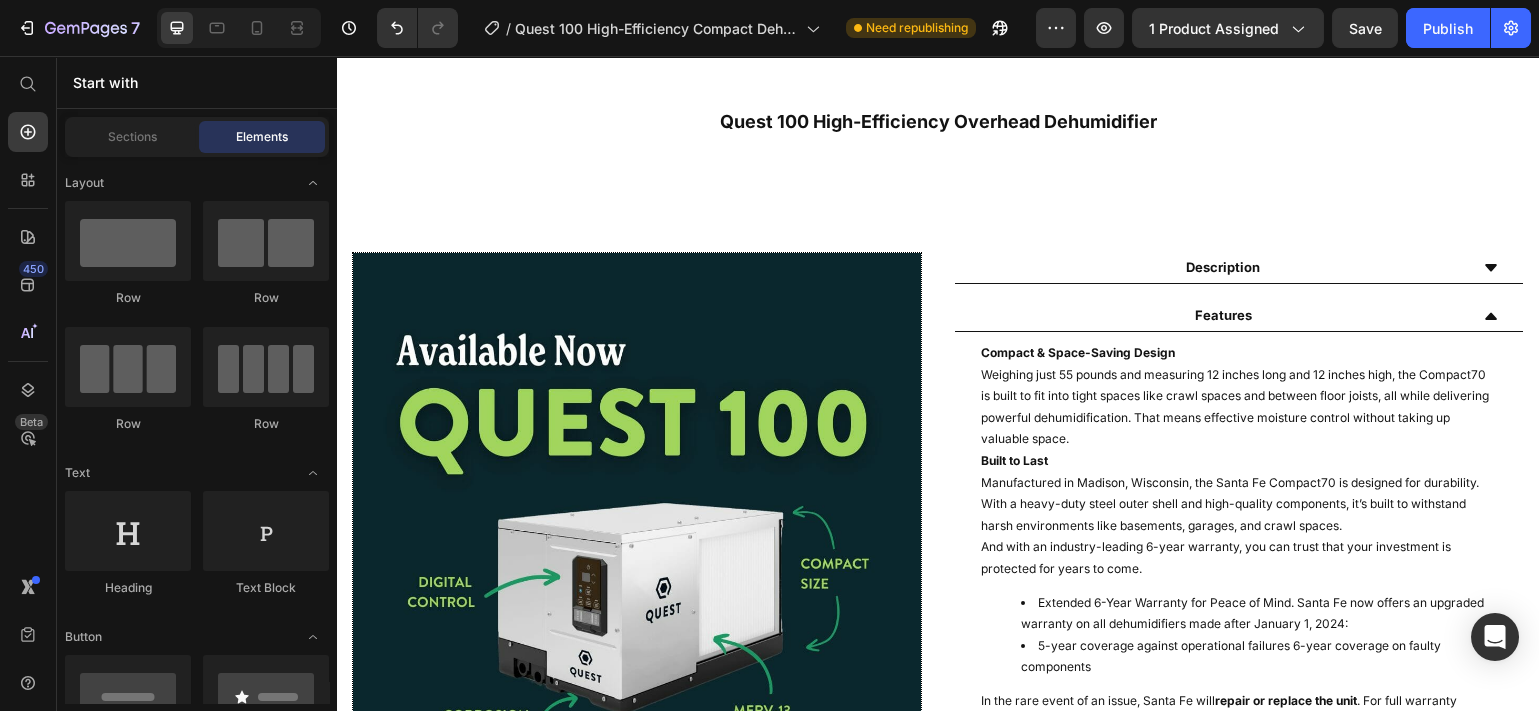 drag, startPoint x: 1532, startPoint y: 173, endPoint x: 1528, endPoint y: 149, distance: 24.33105 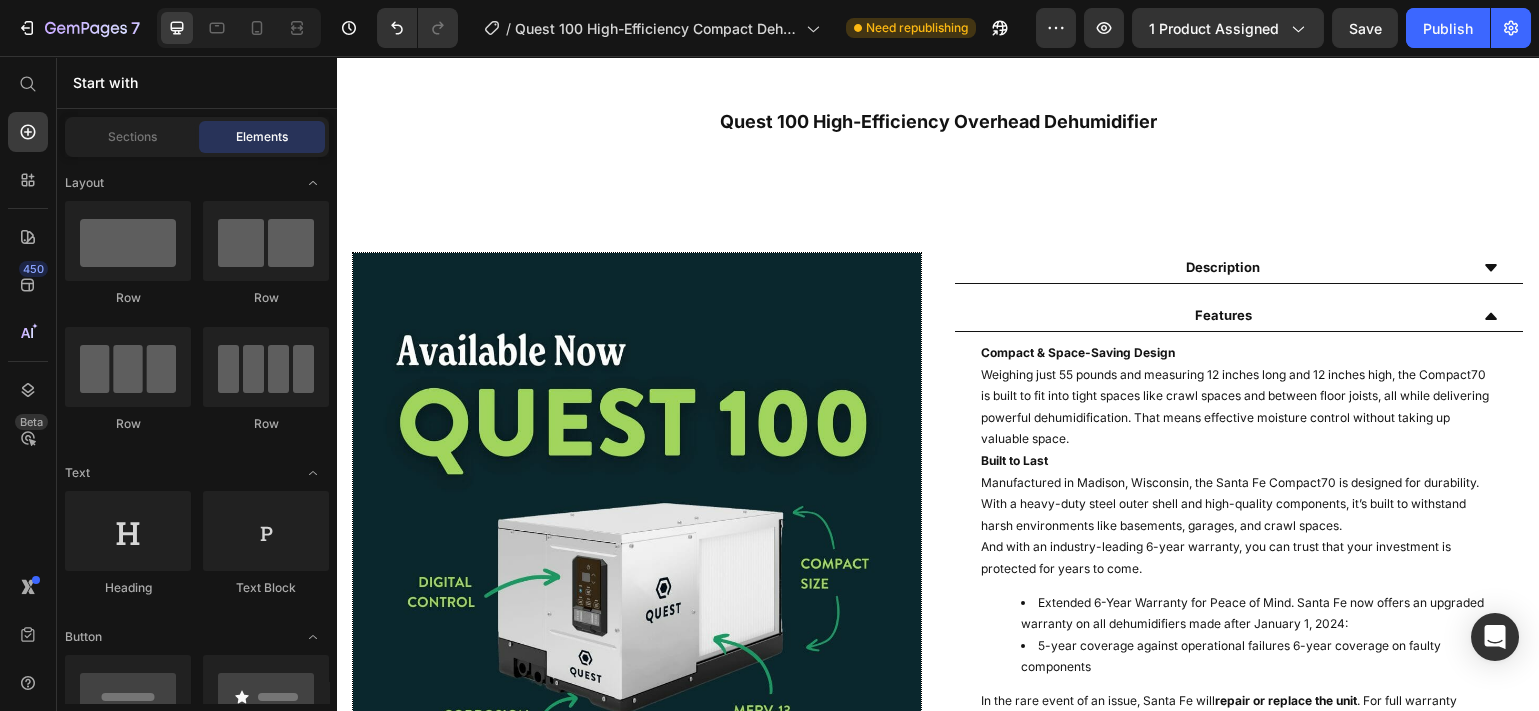 scroll, scrollTop: 1252, scrollLeft: 0, axis: vertical 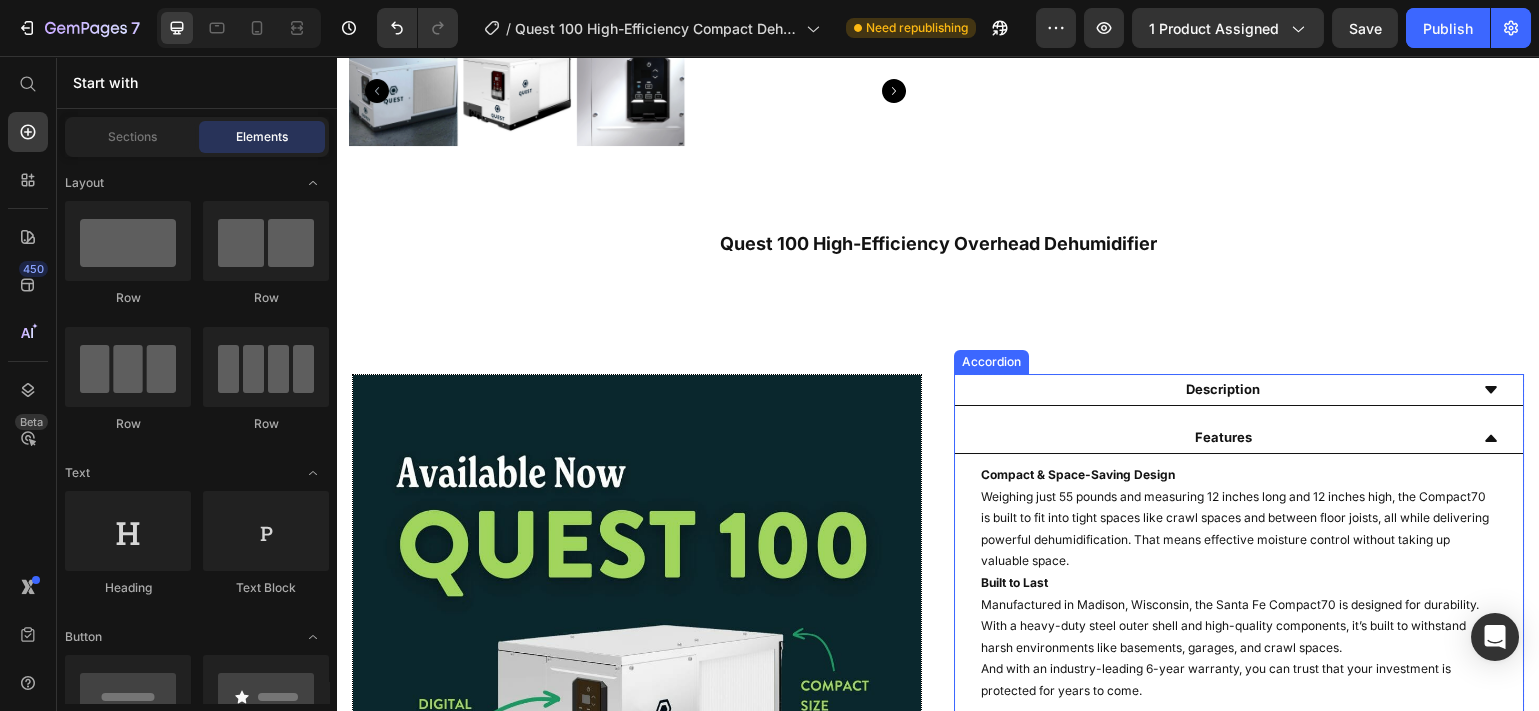 click on "Description" at bounding box center (1239, 390) 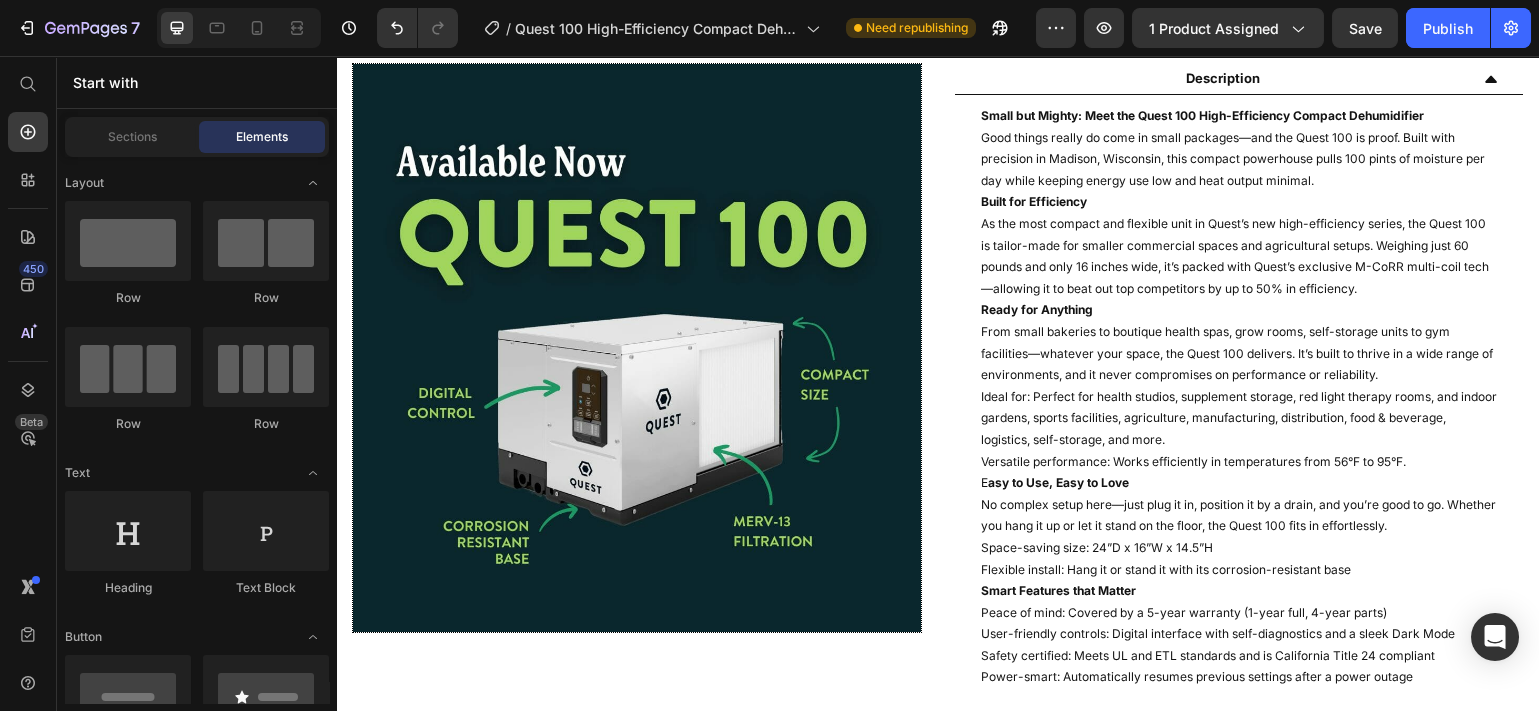 scroll, scrollTop: 1000, scrollLeft: 0, axis: vertical 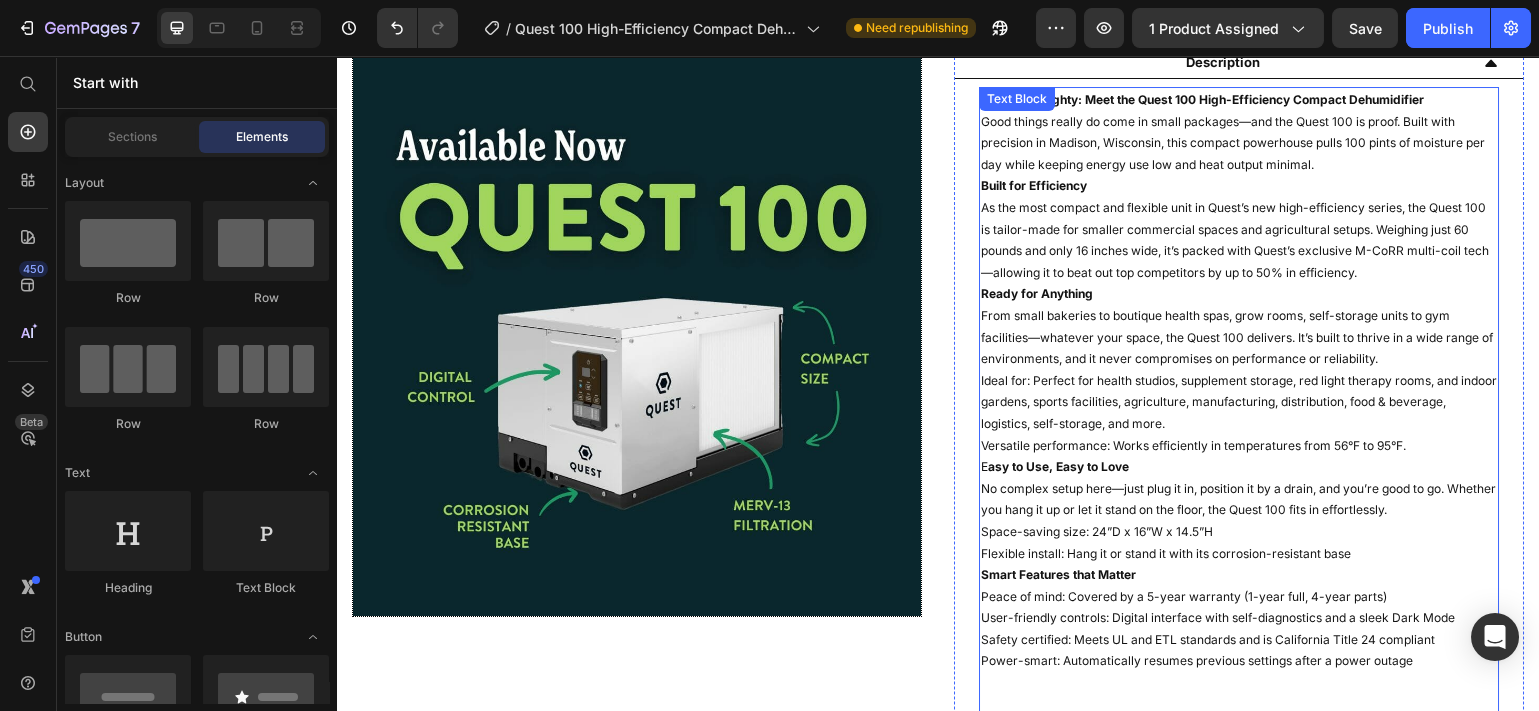 click on "Power-smart: Automatically resumes previous settings after a power outage" at bounding box center [1239, 661] 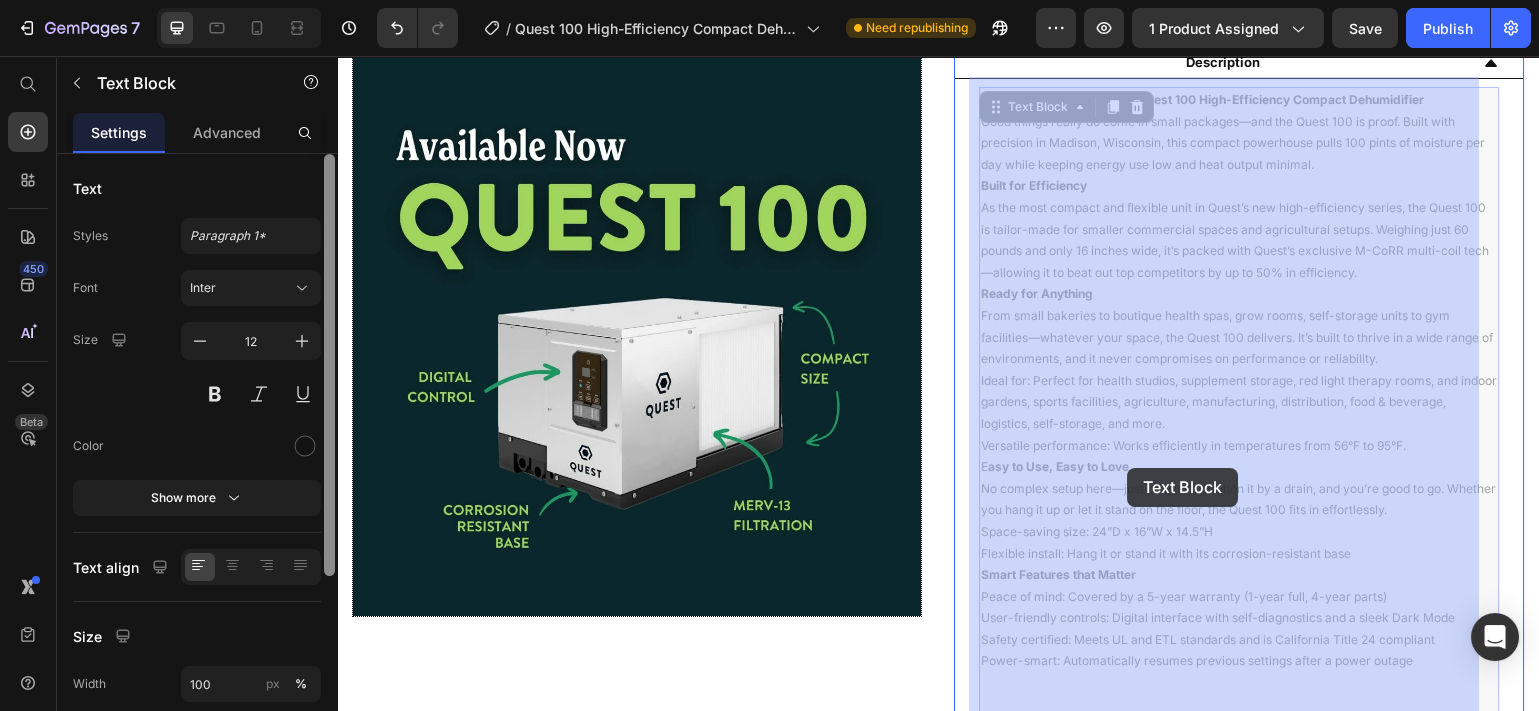 drag, startPoint x: 1402, startPoint y: 648, endPoint x: 1160, endPoint y: 490, distance: 289.01212 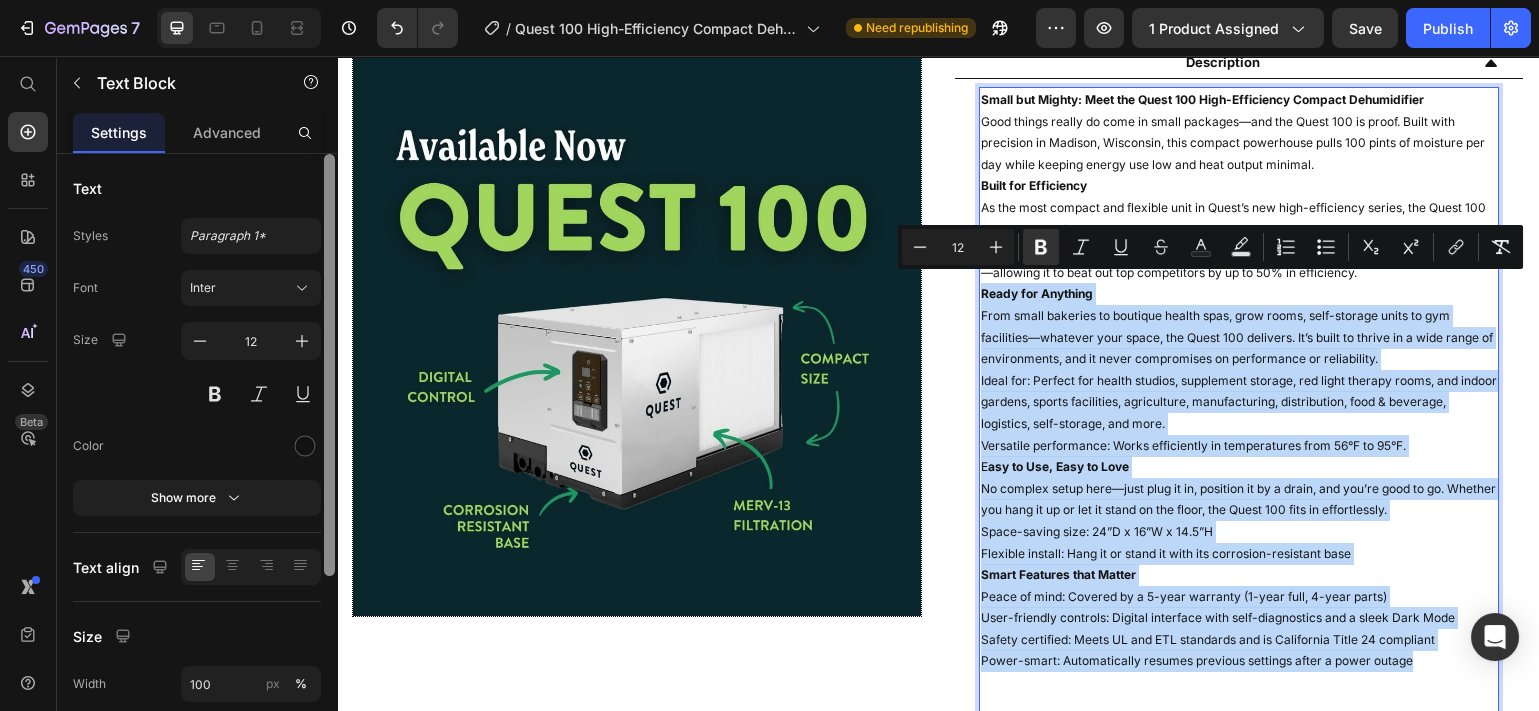 drag, startPoint x: 1401, startPoint y: 650, endPoint x: 972, endPoint y: 287, distance: 561.9697 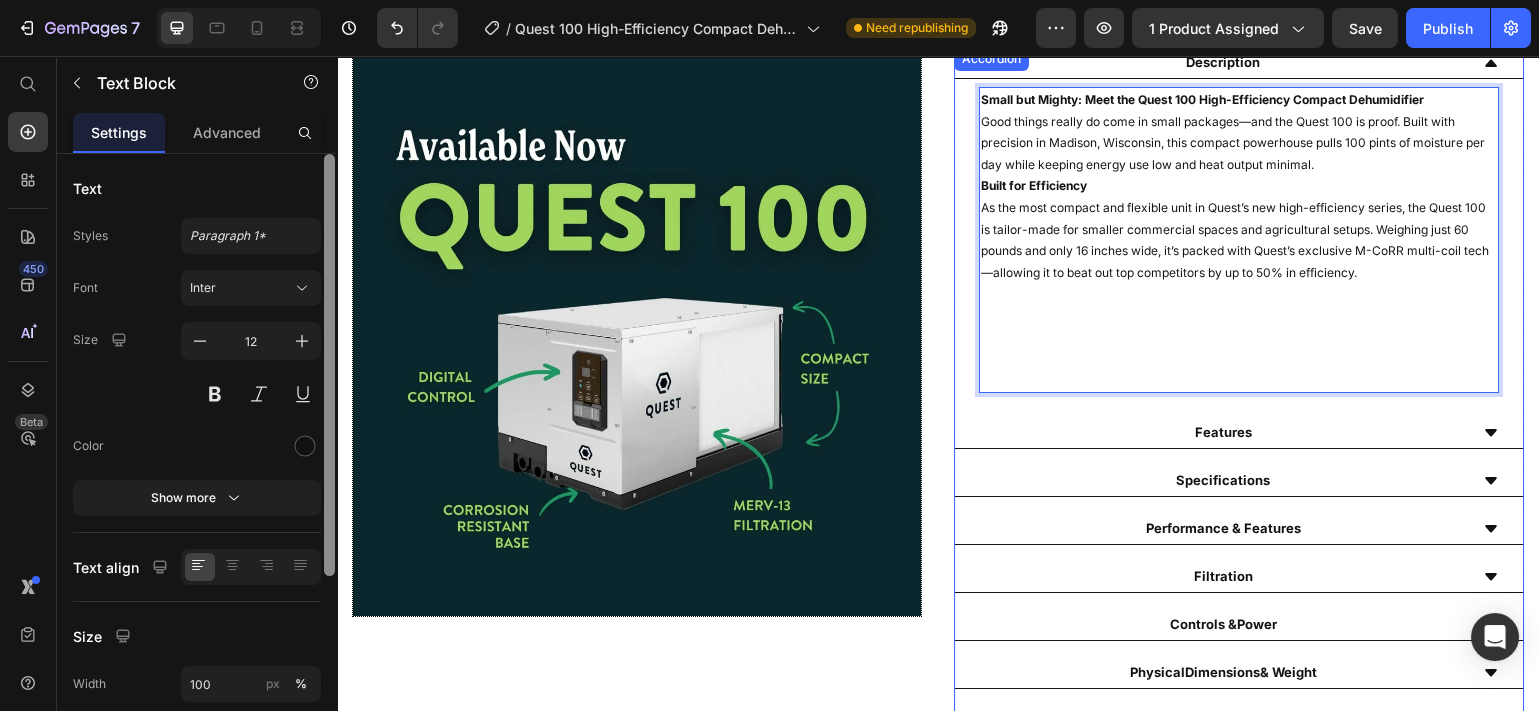 click 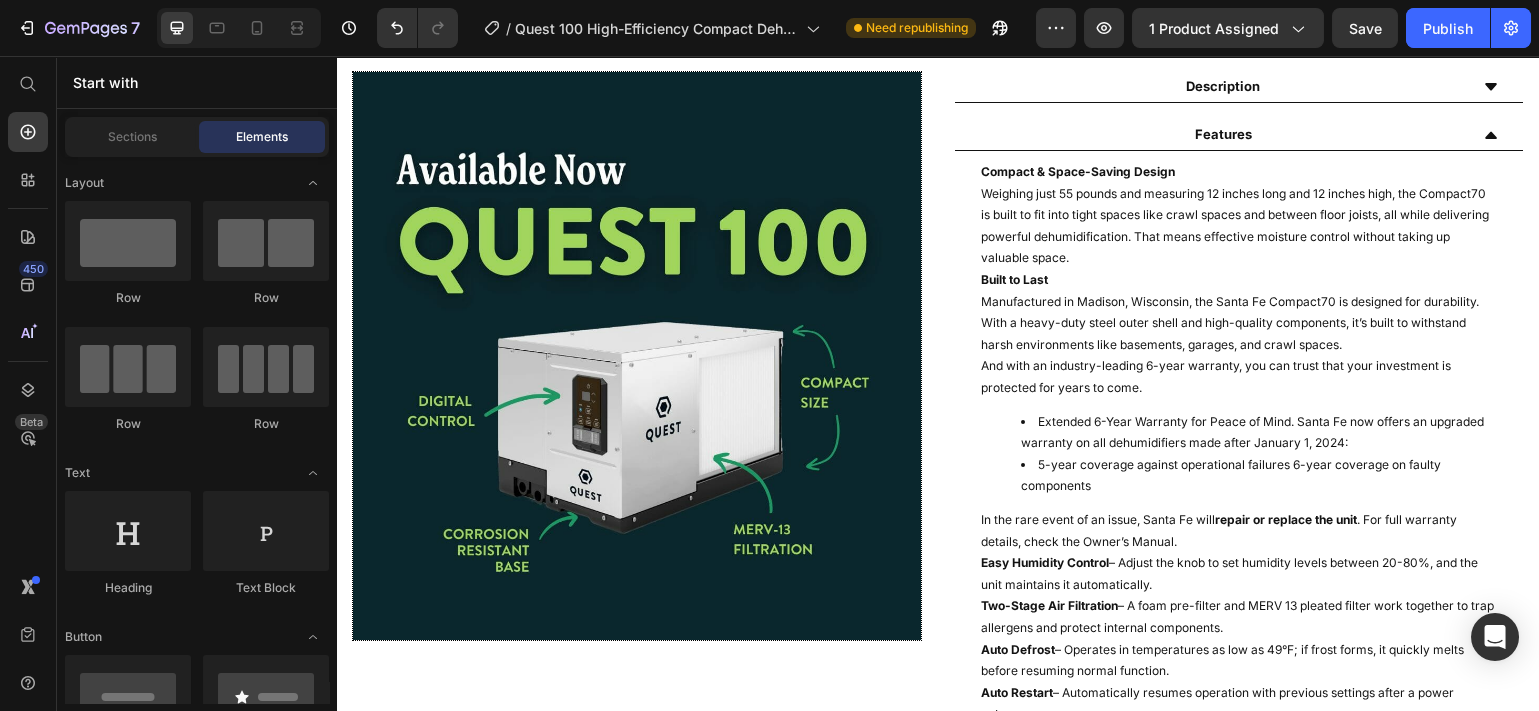 scroll, scrollTop: 960, scrollLeft: 0, axis: vertical 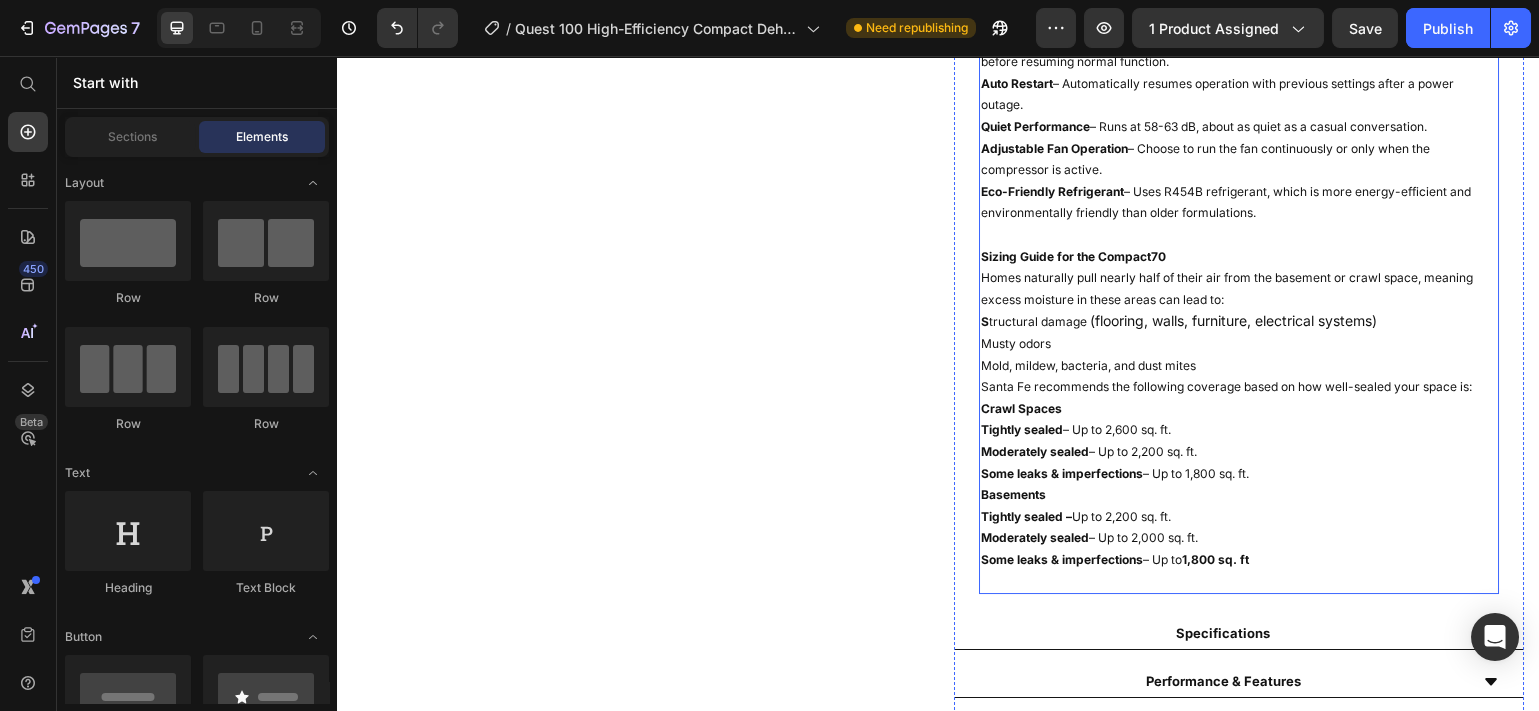 click on "Tightly sealed –  Up to 2,200 sq. ft. Moderately sealed  – Up to 2,000 sq. ft. Some leaks & imperfections  – Up to  1,800 sq. ft" at bounding box center [1239, 538] 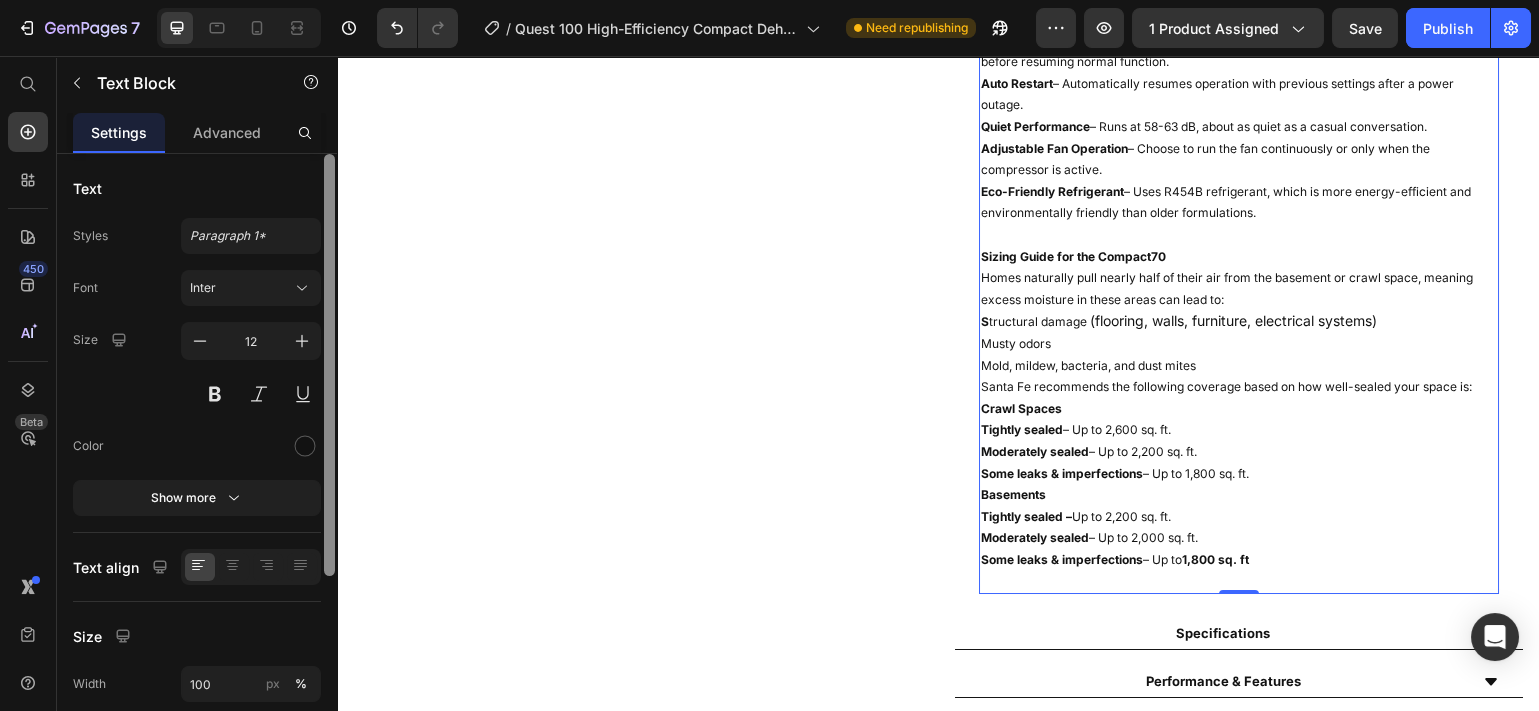 click on "Tightly sealed –  Up to 2,200 sq. ft. Moderately sealed  – Up to 2,000 sq. ft. Some leaks & imperfections  – Up to  1,800 sq. ft" at bounding box center (1239, 538) 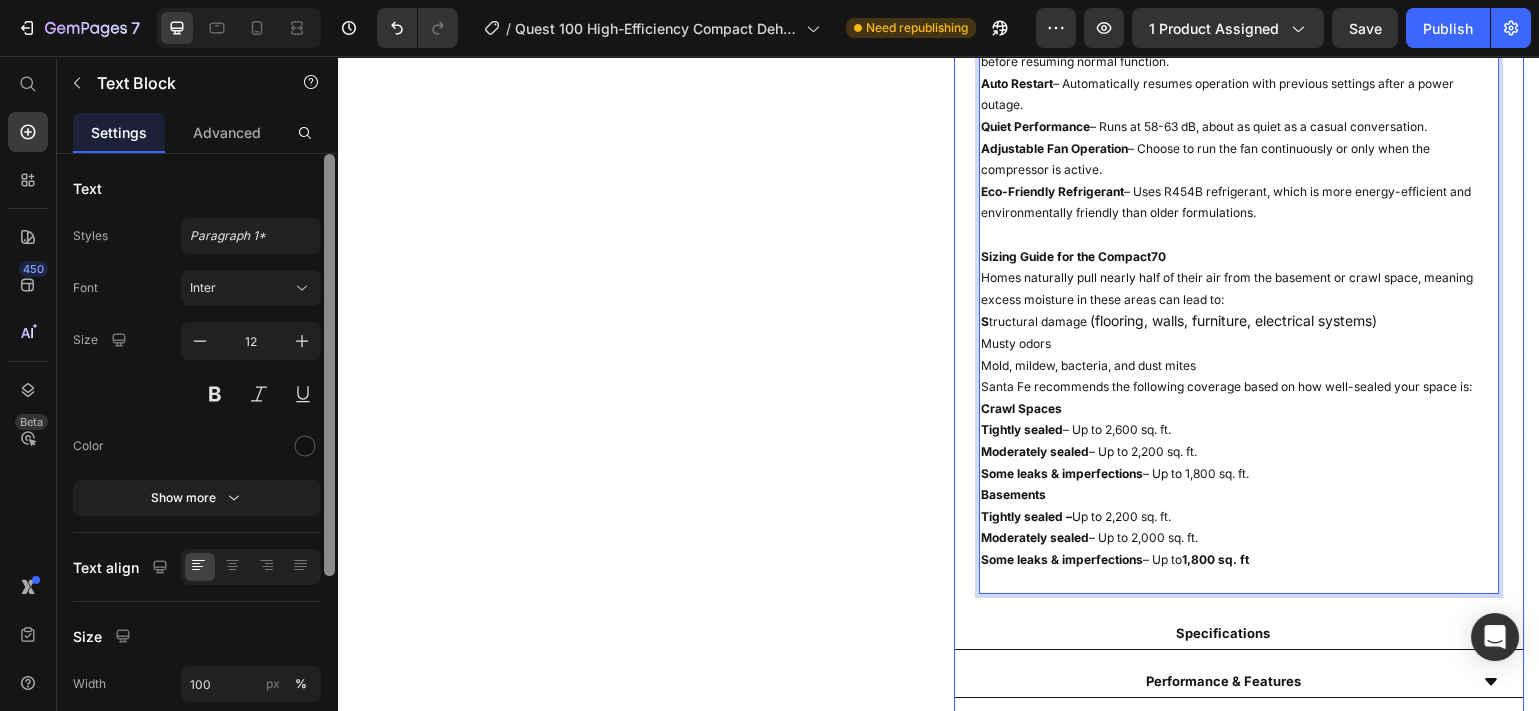 click on "Specifications" at bounding box center [1239, 634] 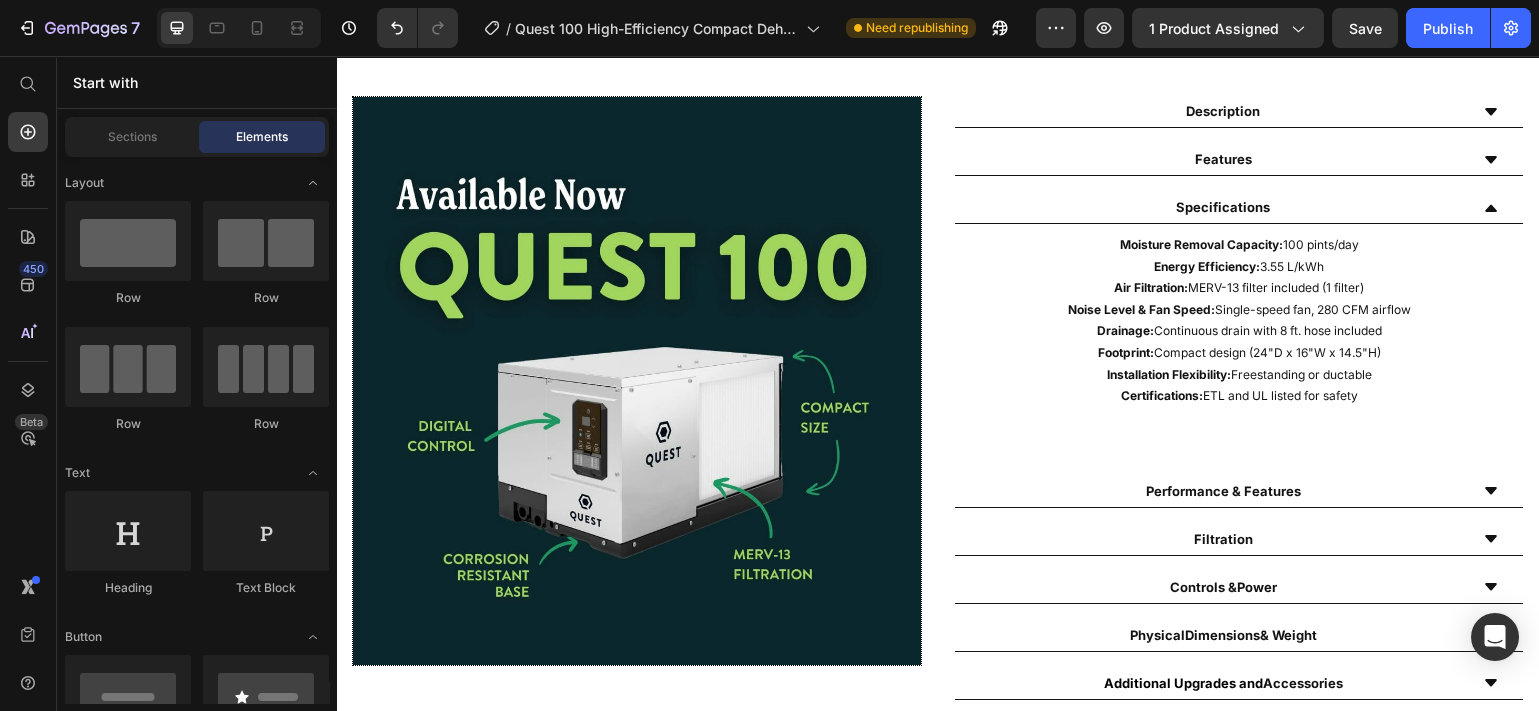 scroll, scrollTop: 936, scrollLeft: 0, axis: vertical 